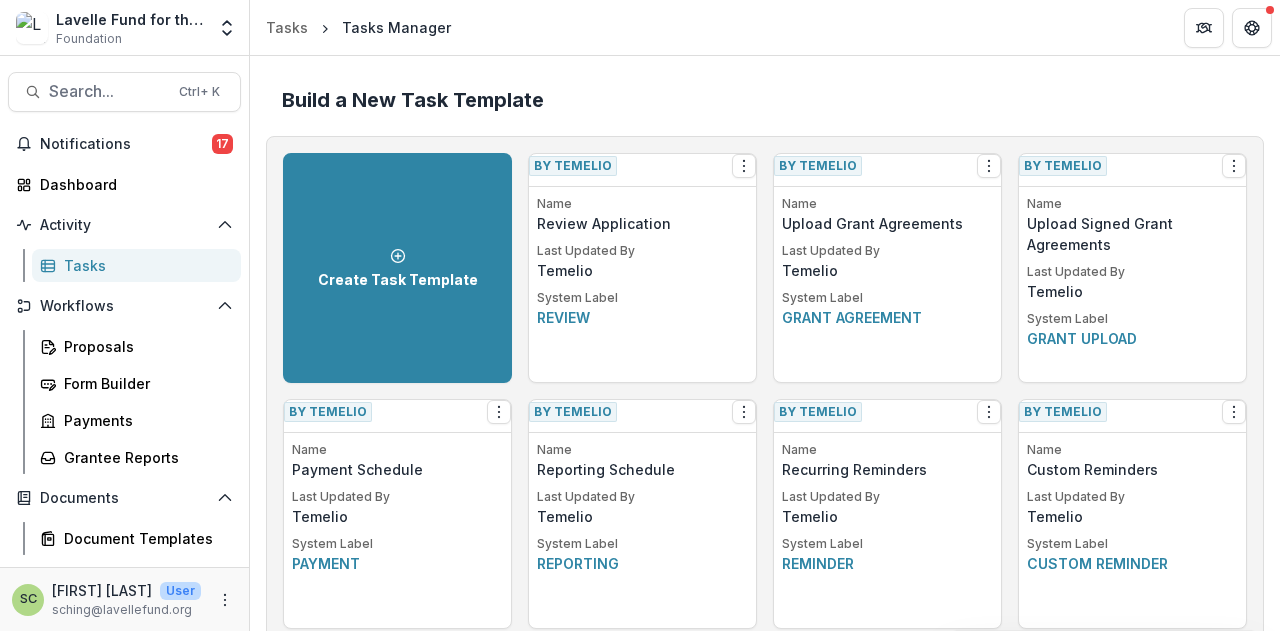 scroll, scrollTop: 0, scrollLeft: 0, axis: both 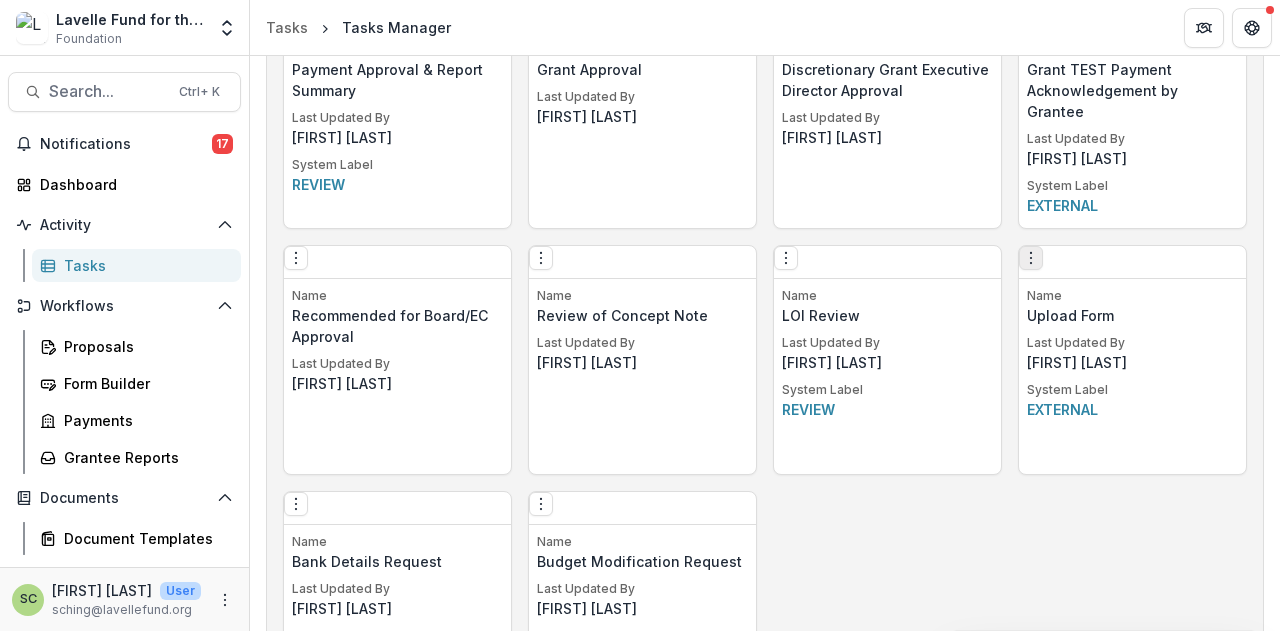 click 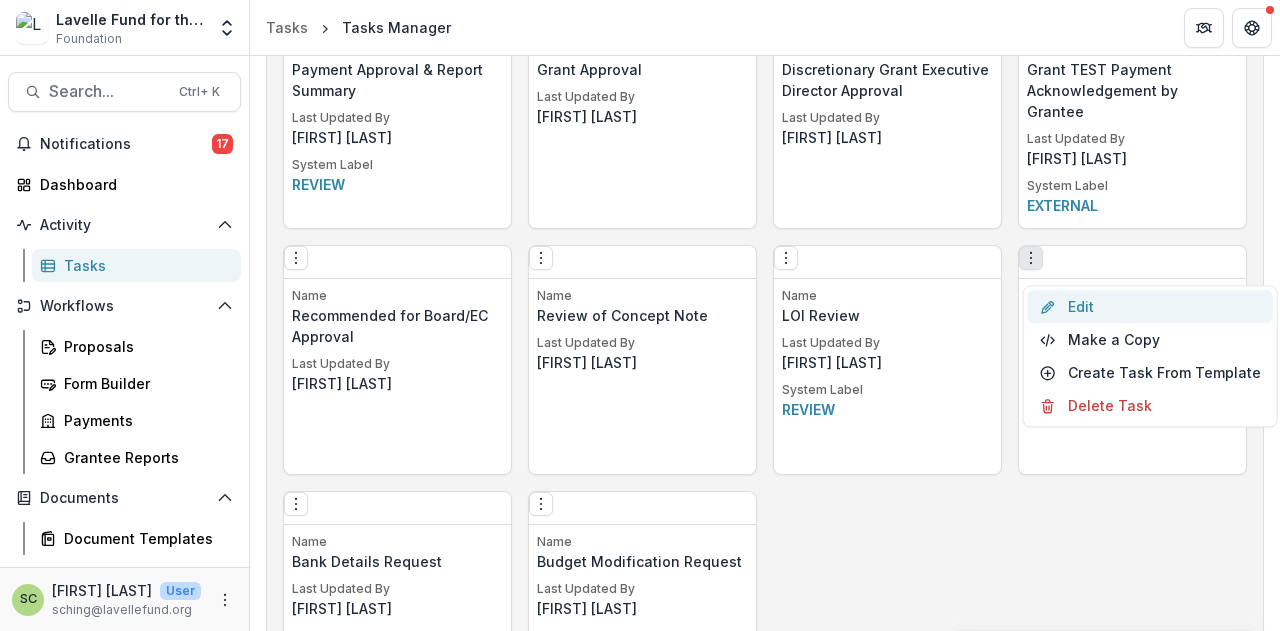 click on "Edit" at bounding box center [1150, 306] 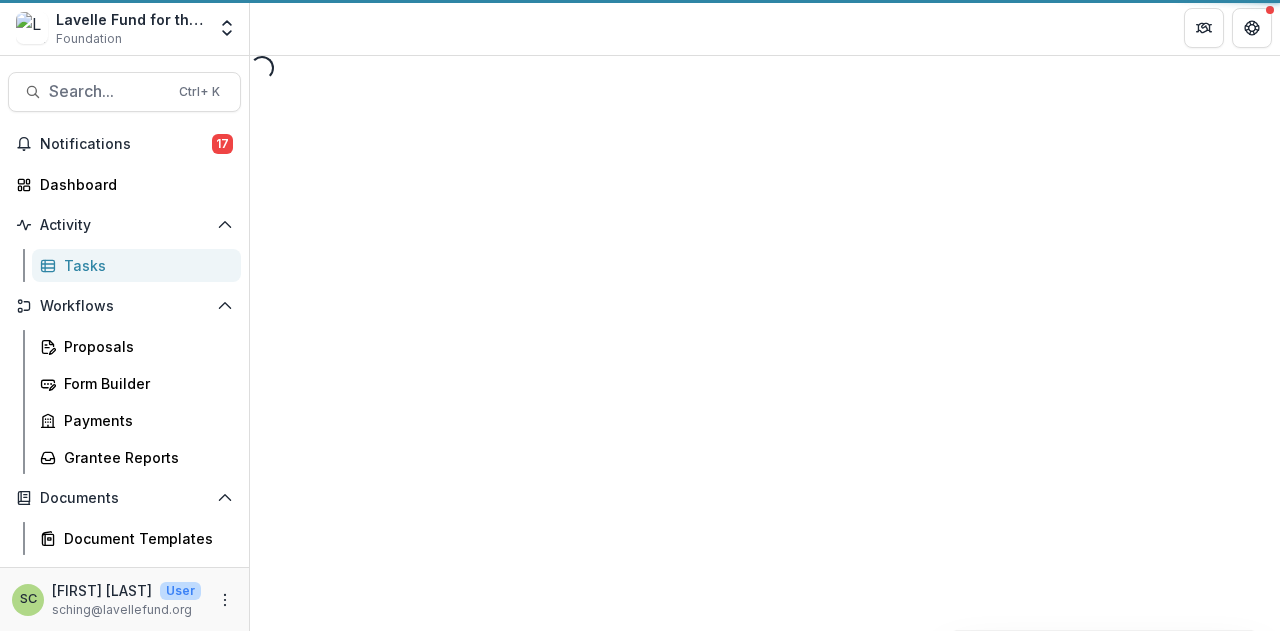 scroll, scrollTop: 0, scrollLeft: 0, axis: both 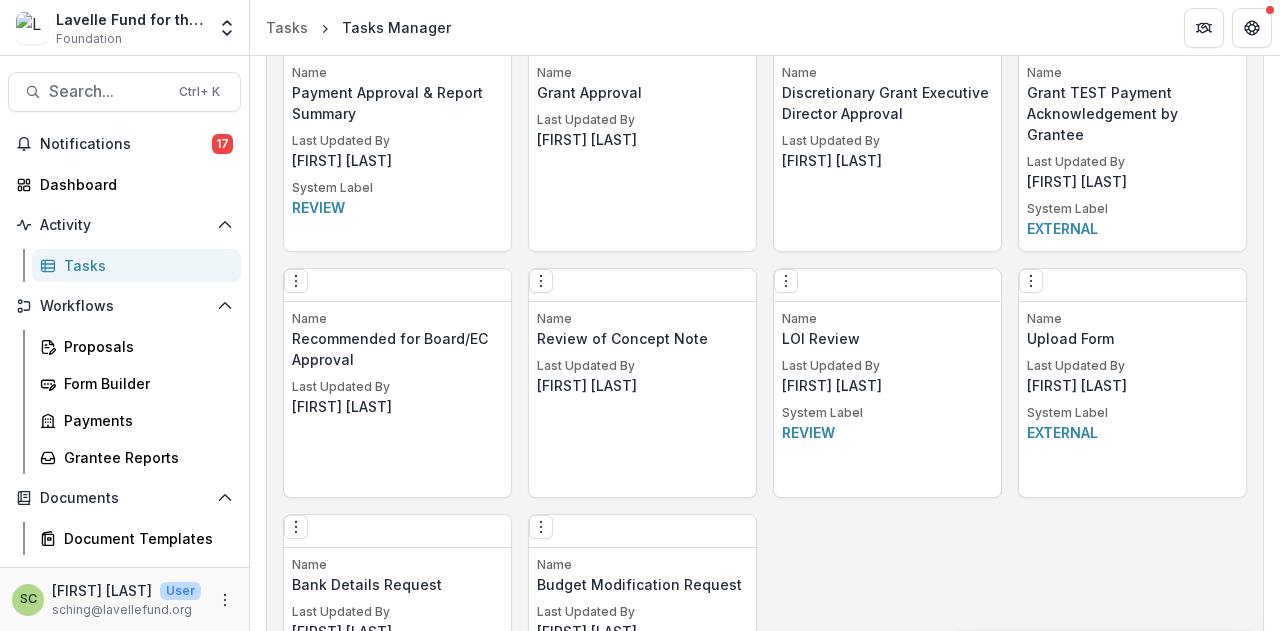click on "Edit Make a Copy Create Task From Template Delete Task" at bounding box center [1132, 285] 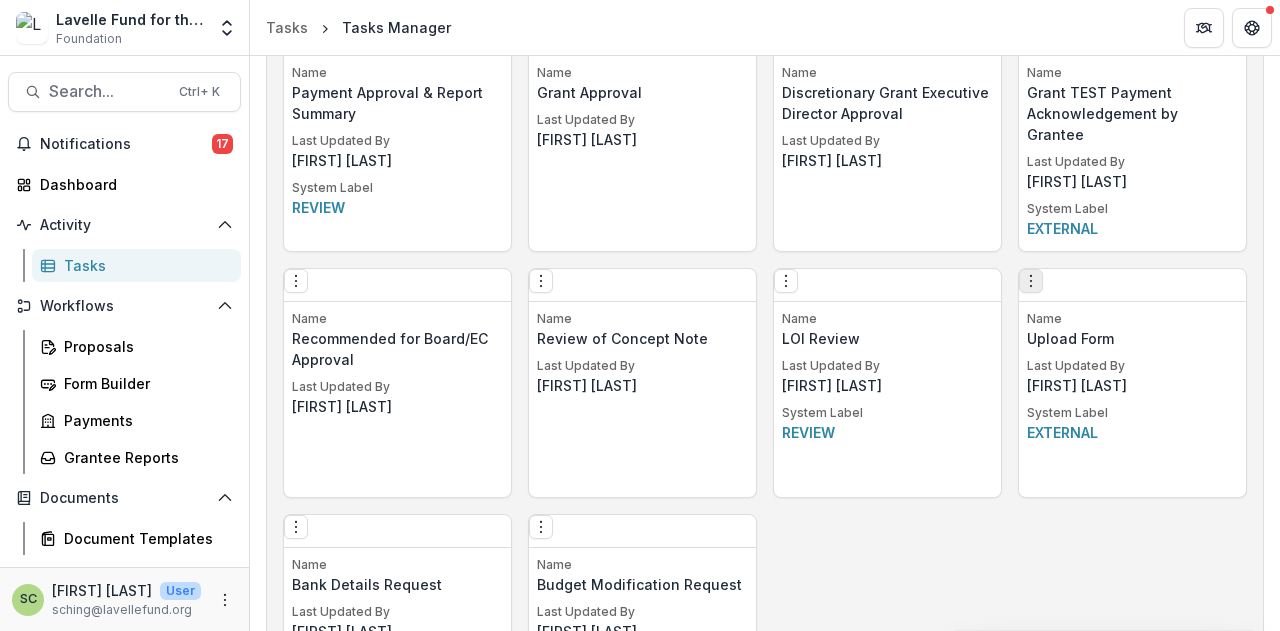 click 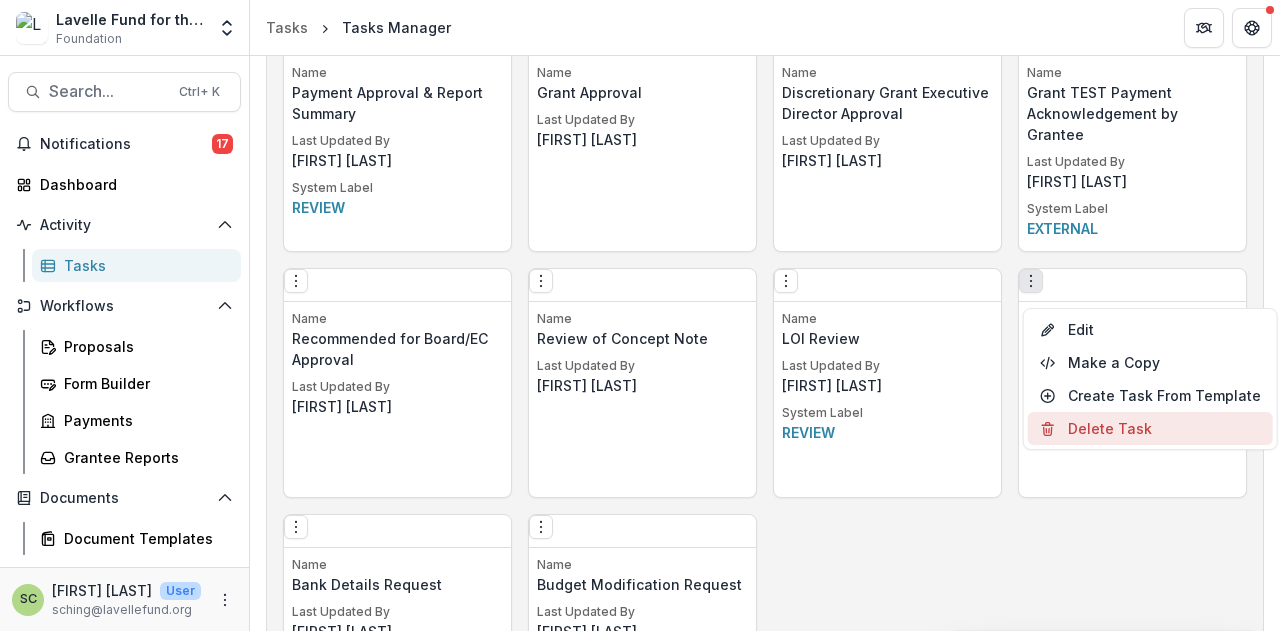 click on "Delete Task" at bounding box center [1150, 428] 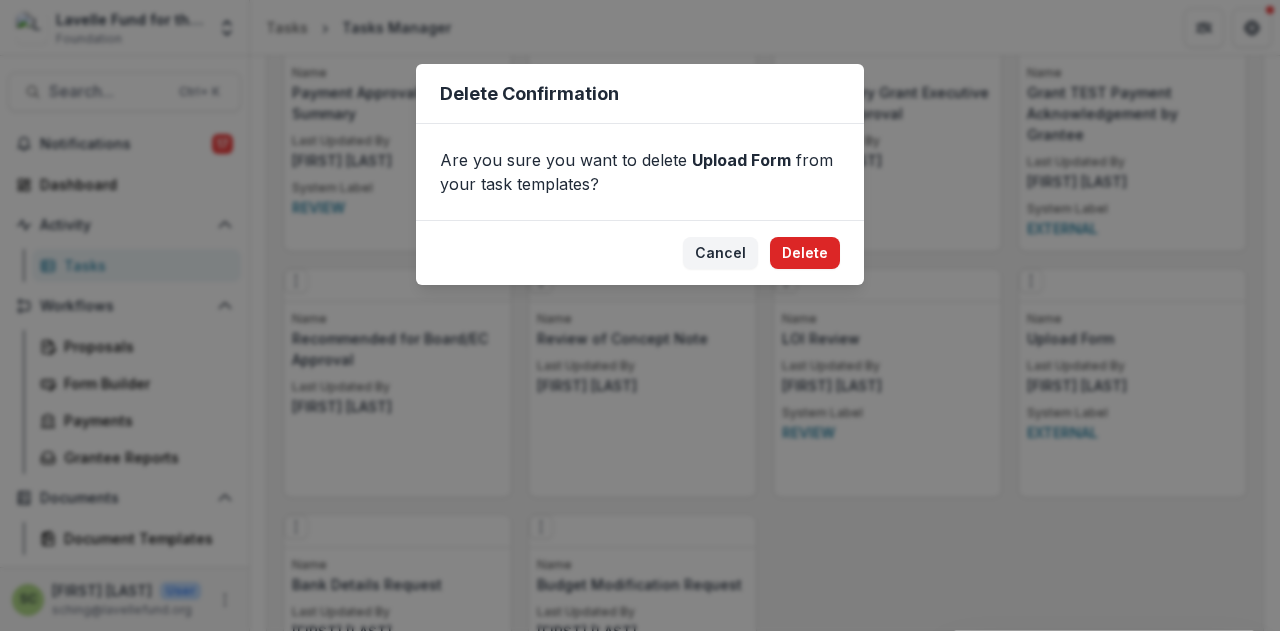 click on "Delete" at bounding box center (805, 253) 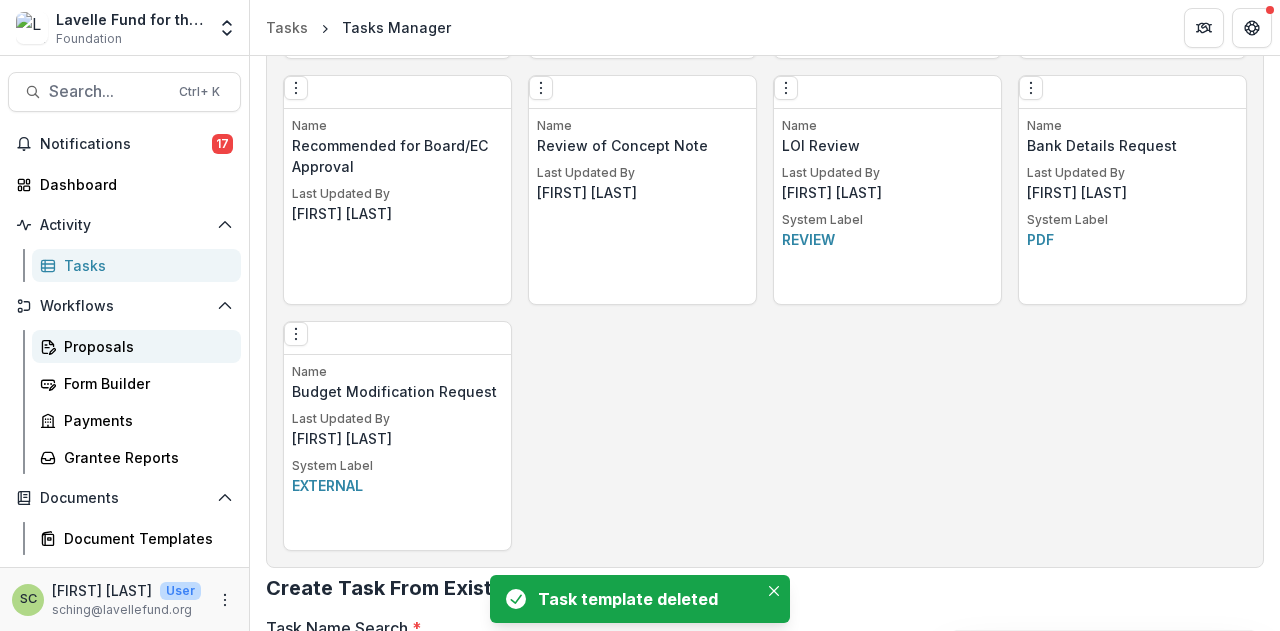 scroll, scrollTop: 2053, scrollLeft: 0, axis: vertical 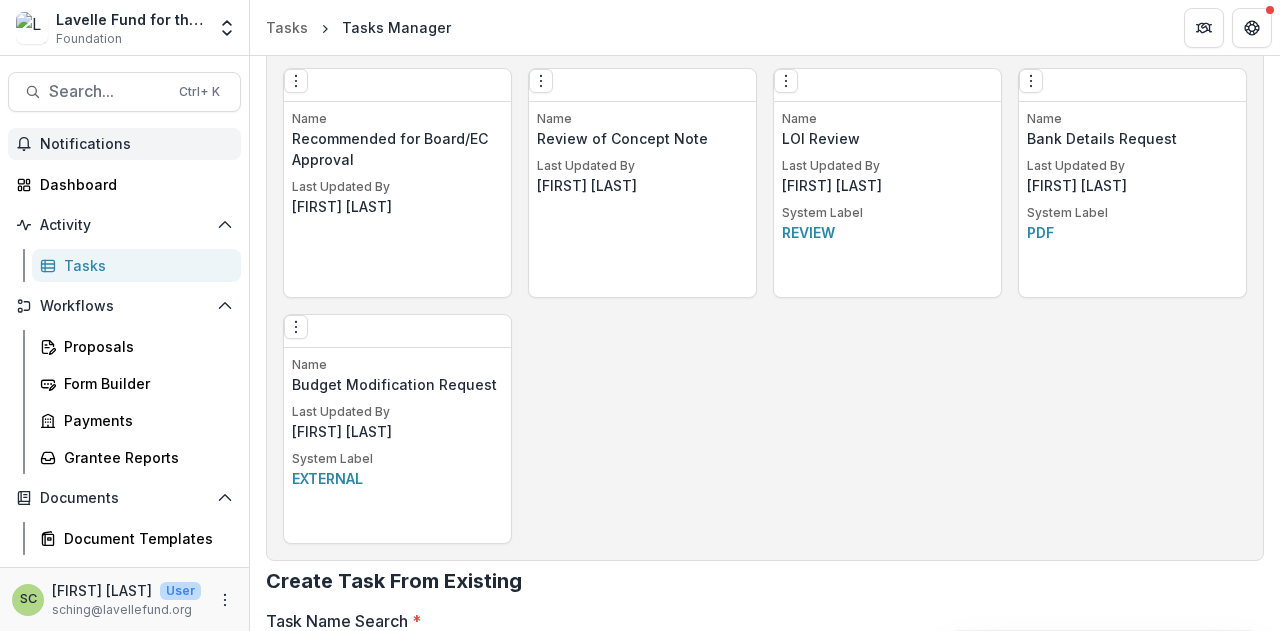 click on "Notifications" at bounding box center (136, 144) 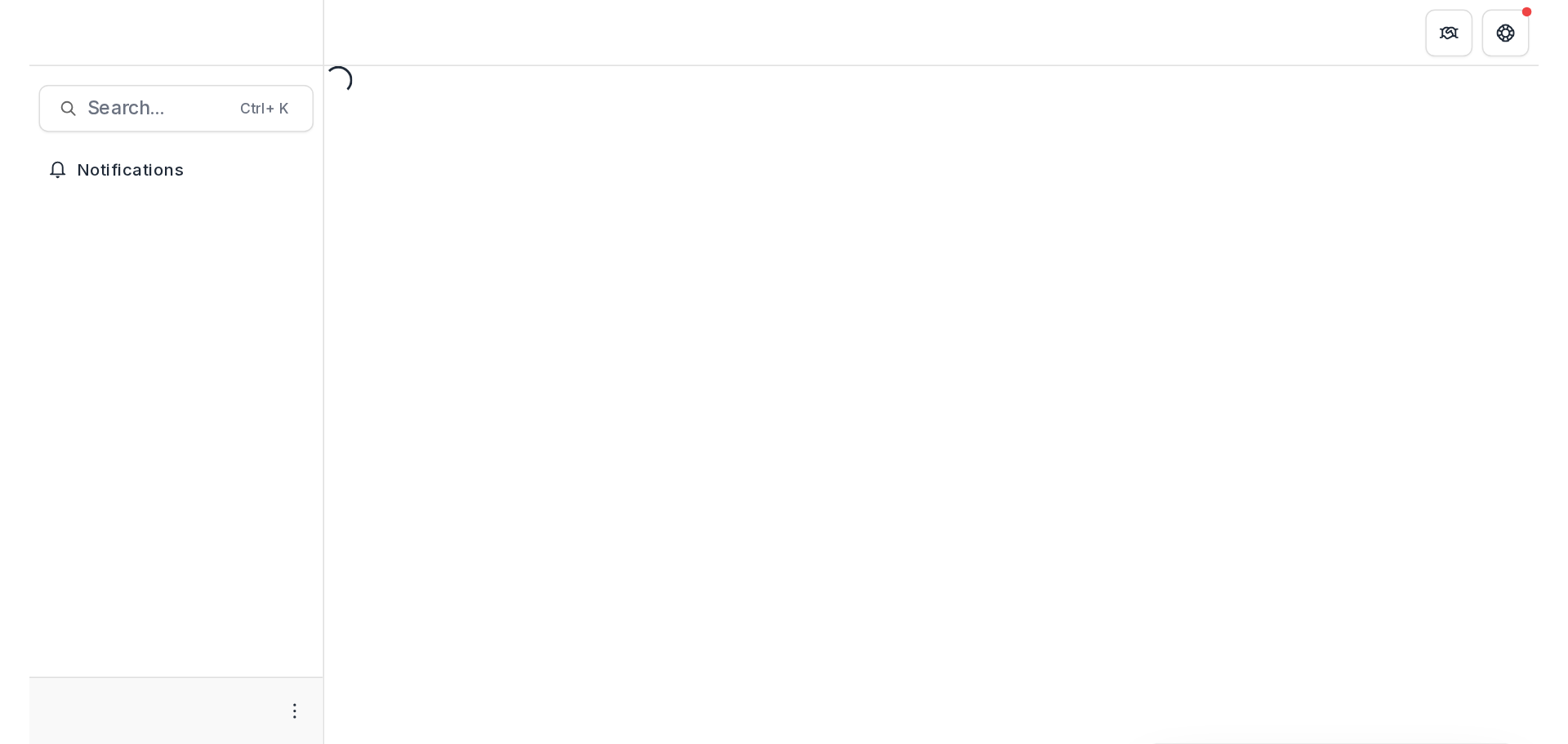 scroll, scrollTop: 0, scrollLeft: 0, axis: both 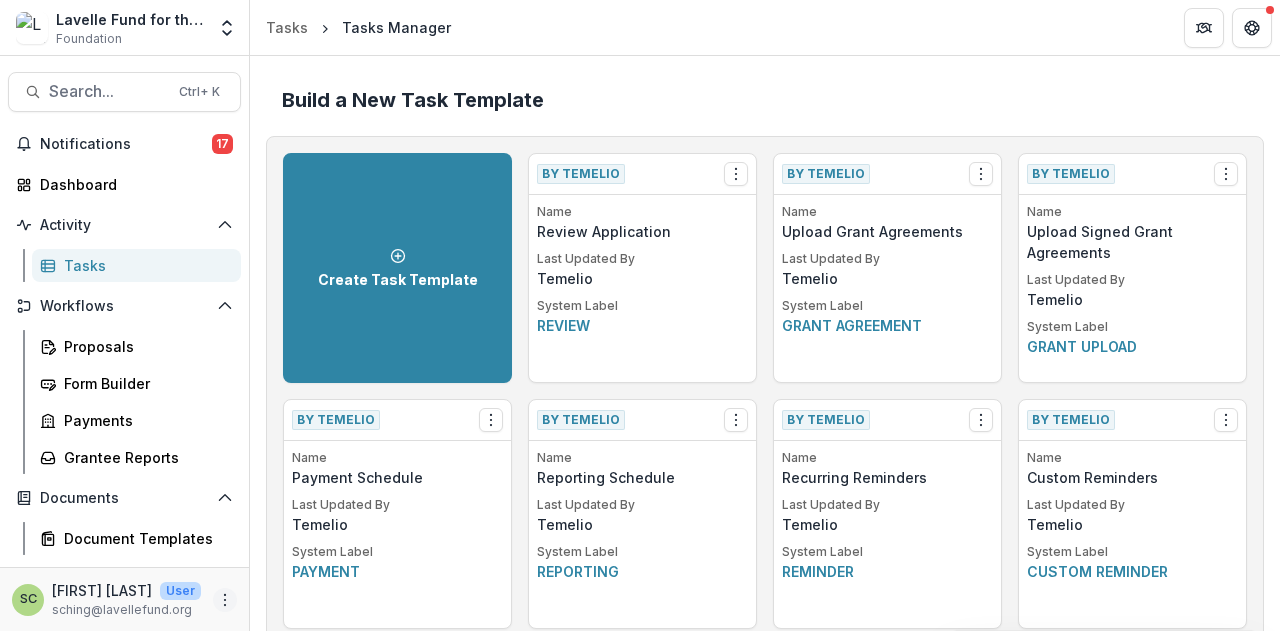 click 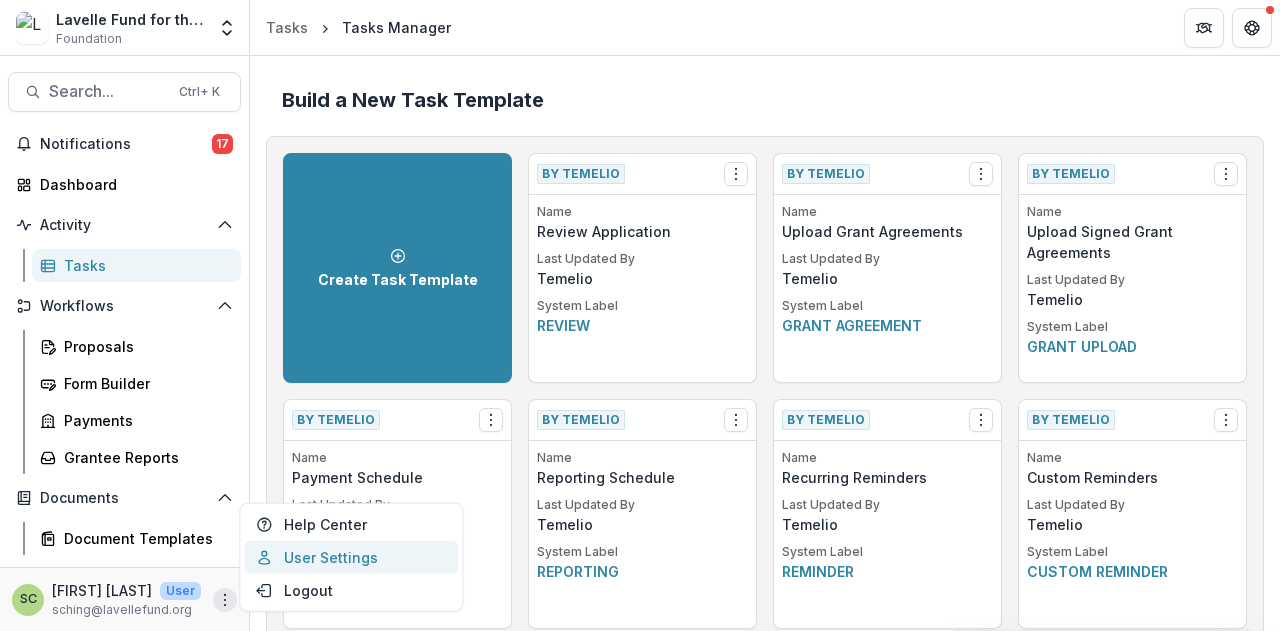 click on "User Settings" at bounding box center [351, 557] 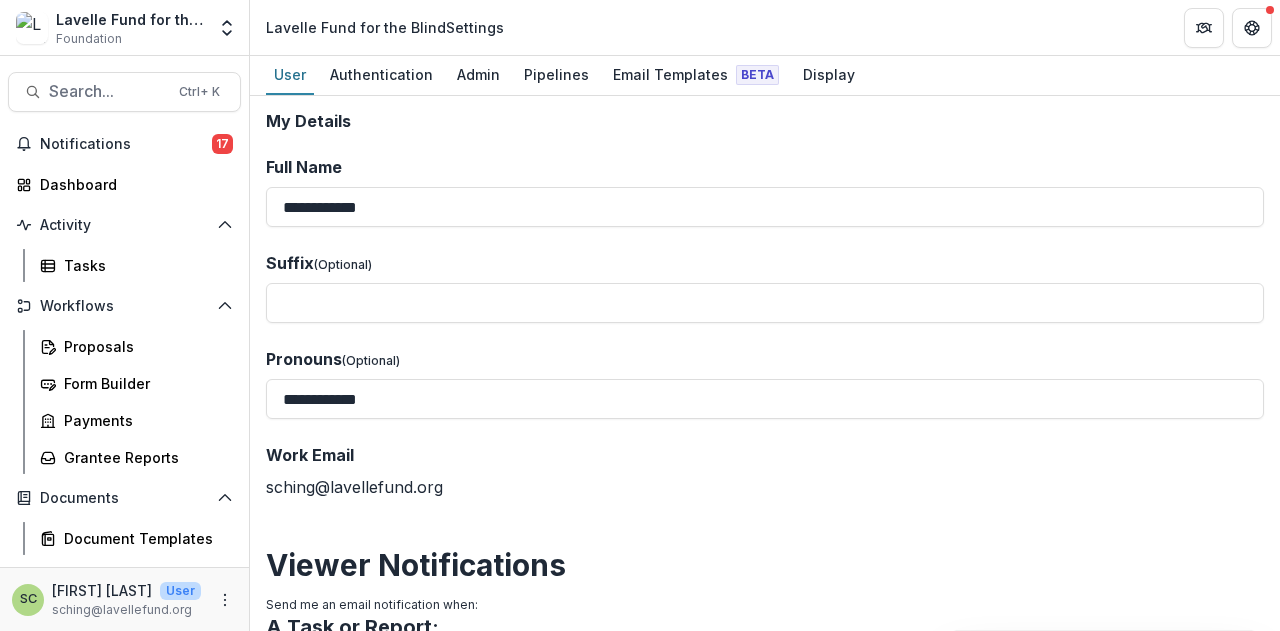 click on "Email Templates   Beta" at bounding box center [696, 74] 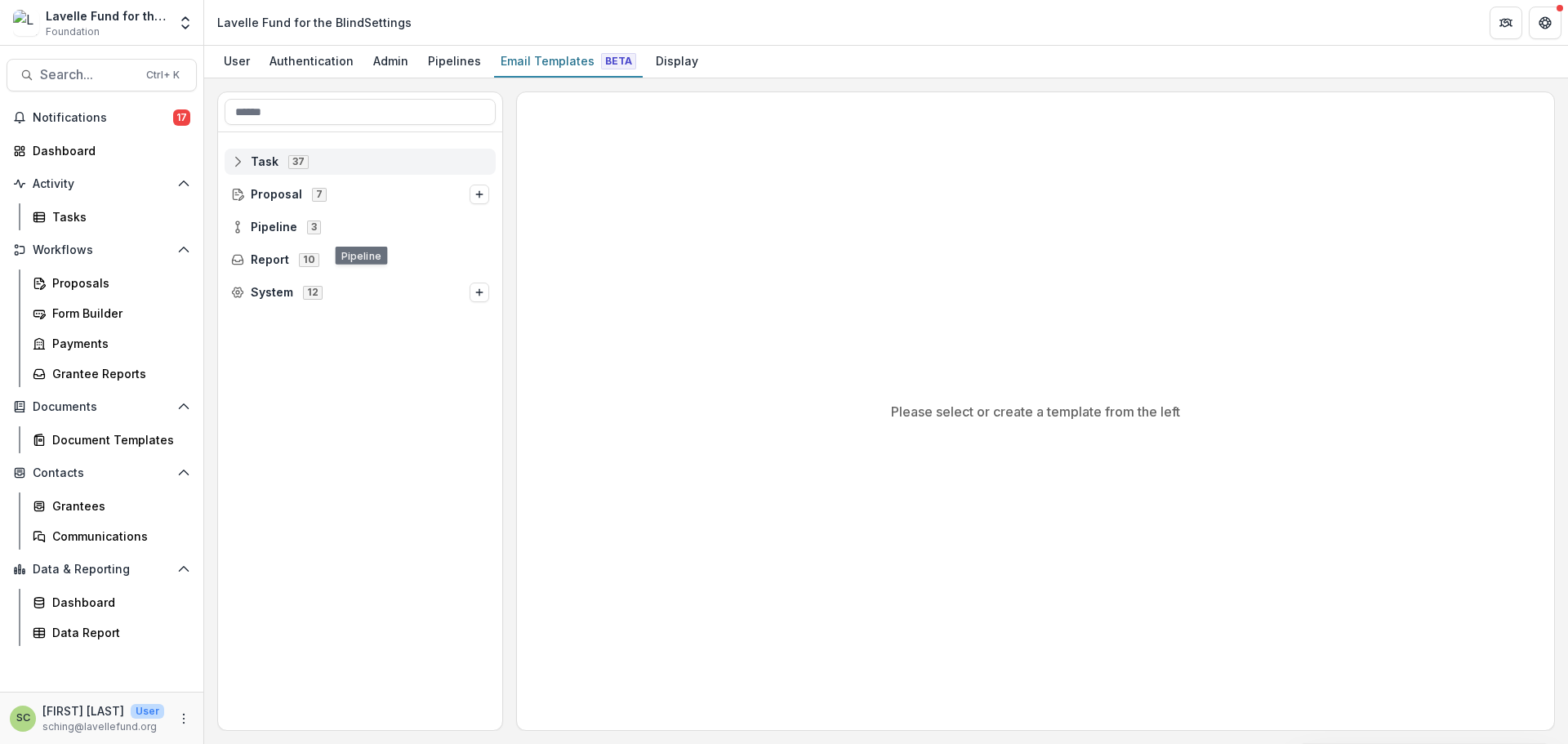 click on "Task 37" at bounding box center [360, 161] 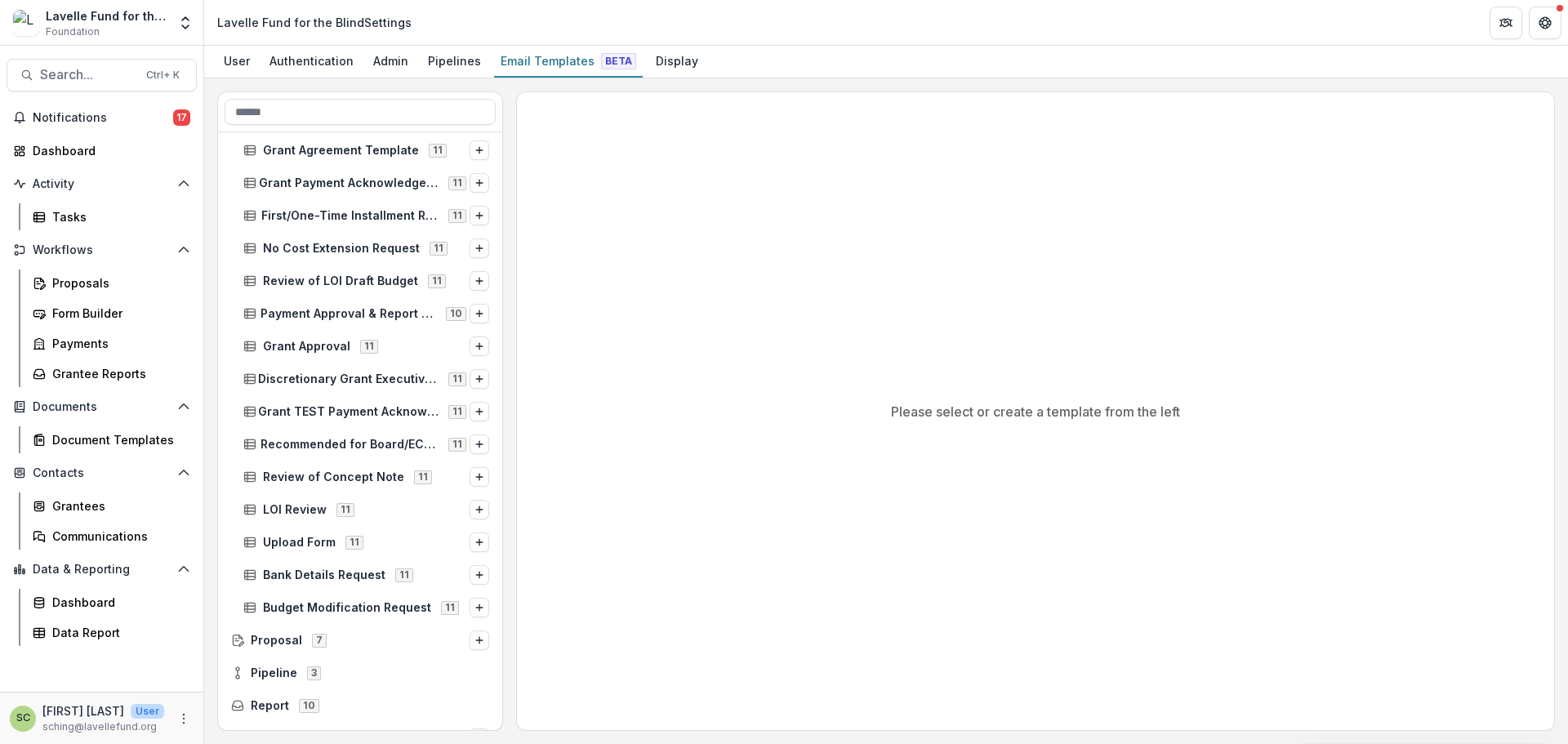 scroll, scrollTop: 787, scrollLeft: 0, axis: vertical 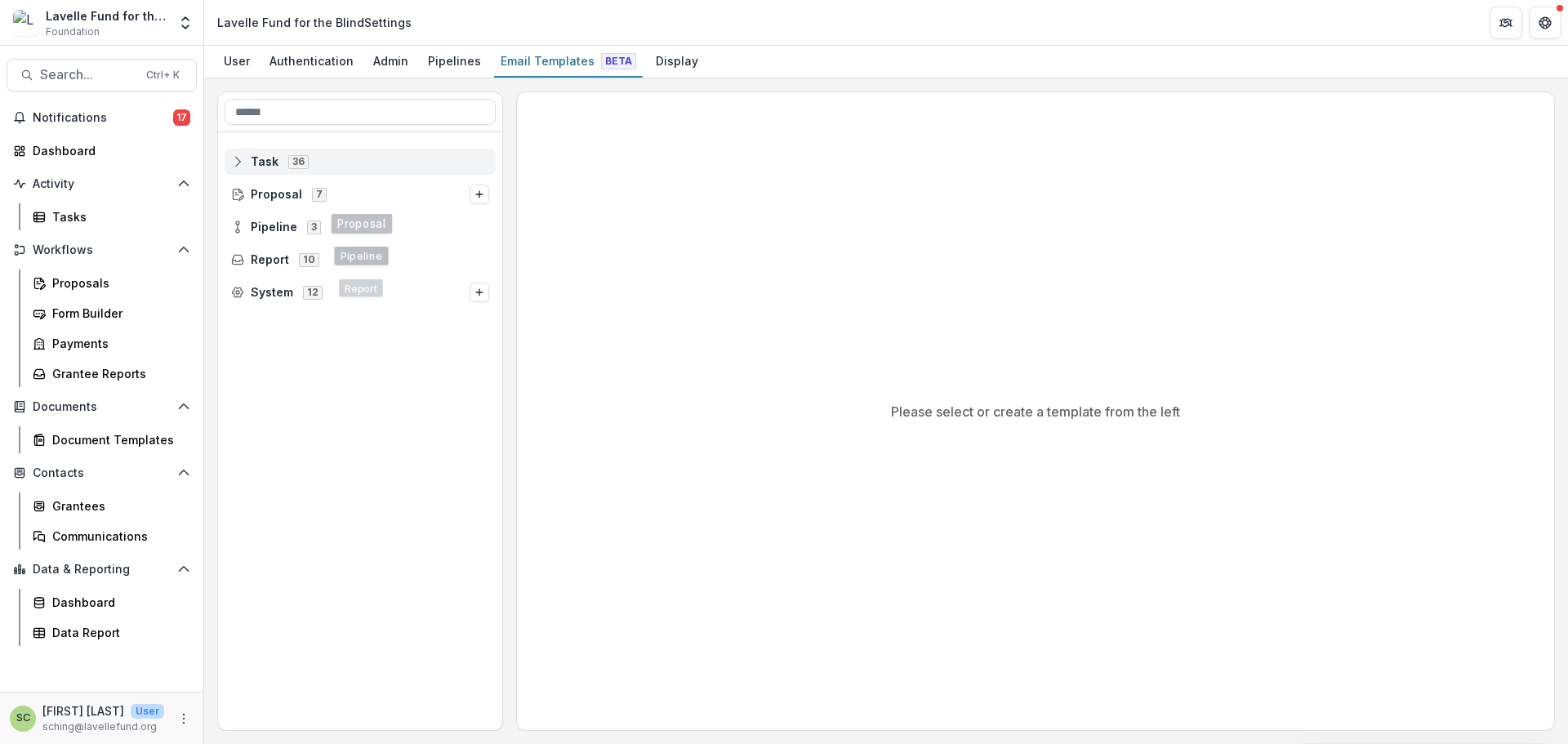 click on "Task 36" at bounding box center [360, 161] 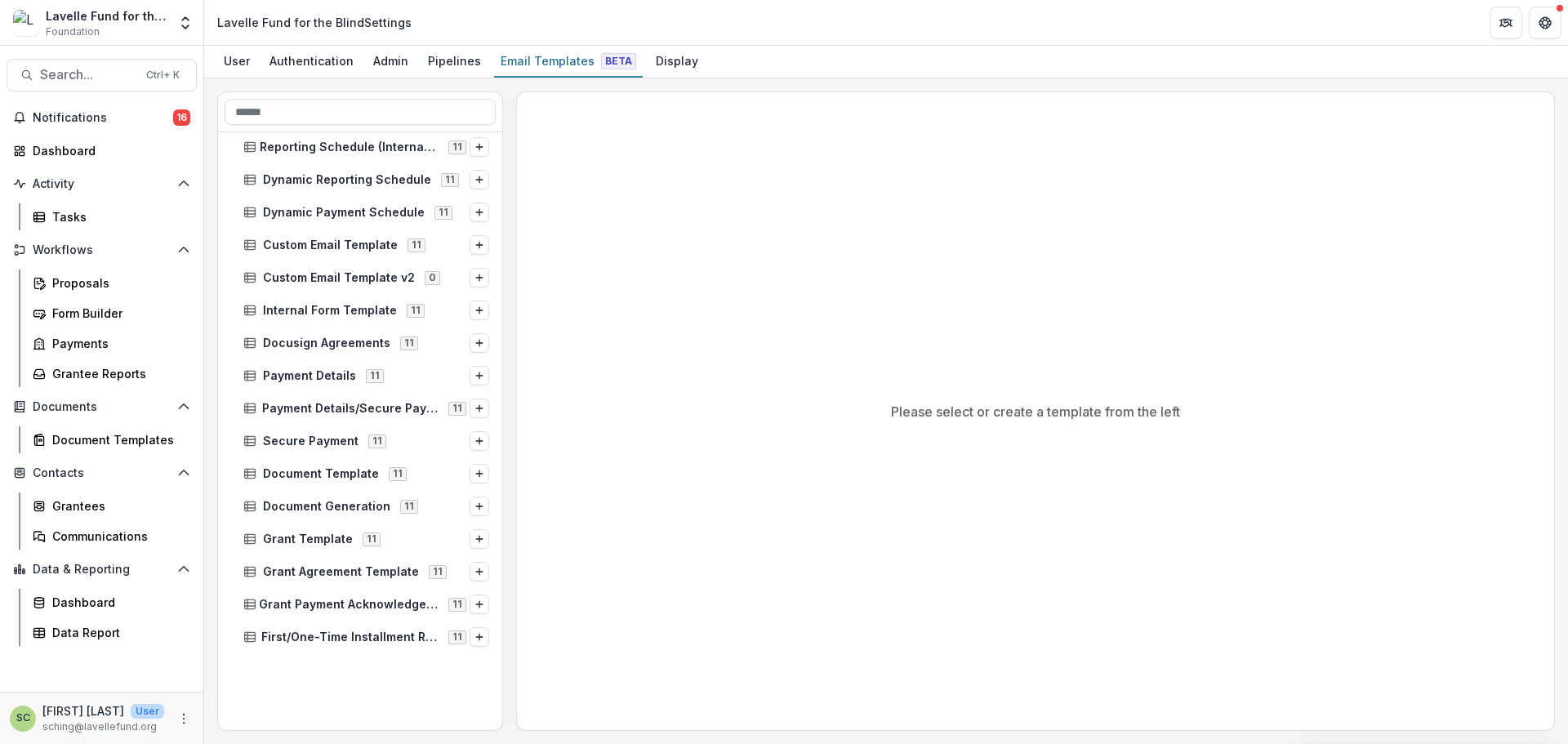 scroll, scrollTop: 0, scrollLeft: 0, axis: both 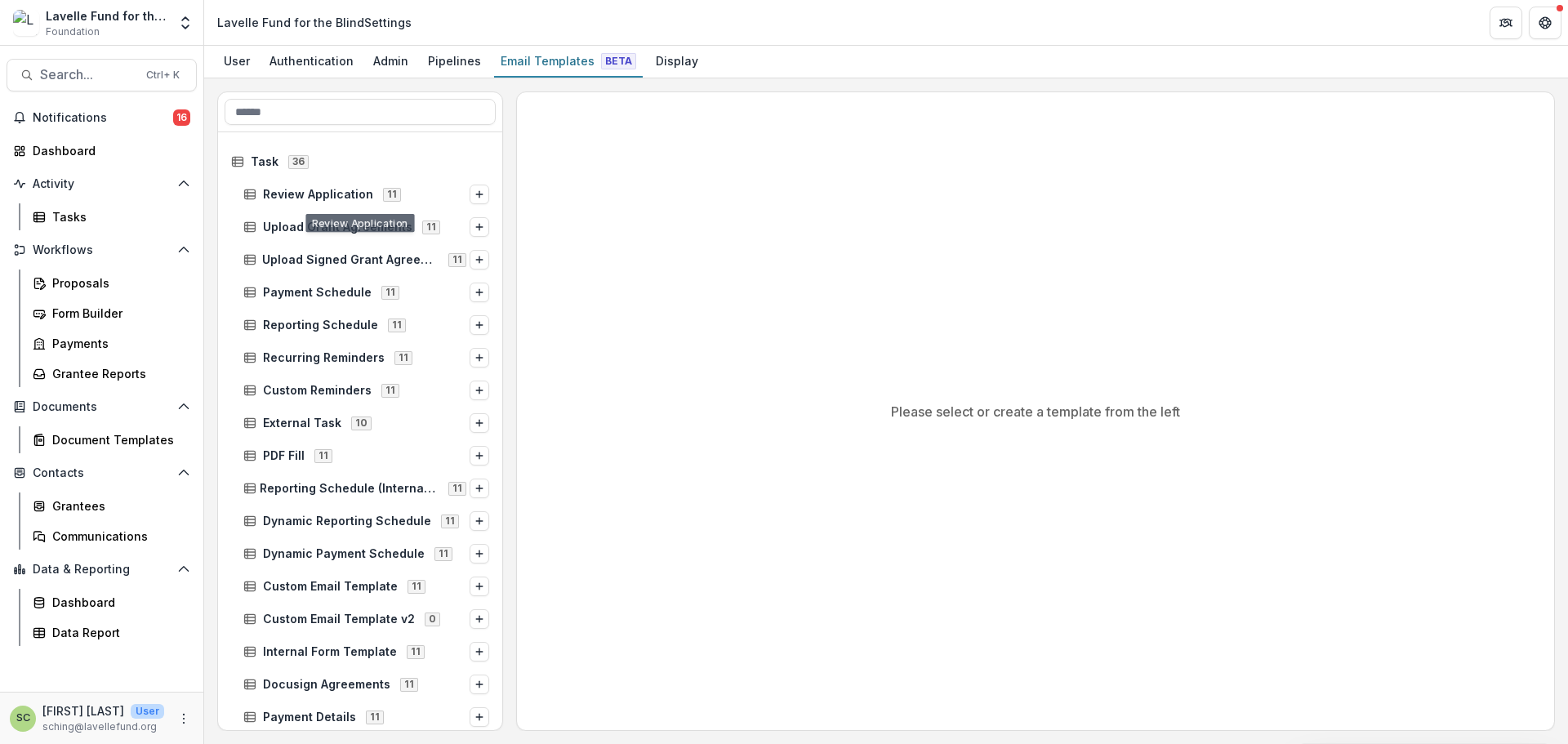 click on "Task 36" at bounding box center (360, 162) 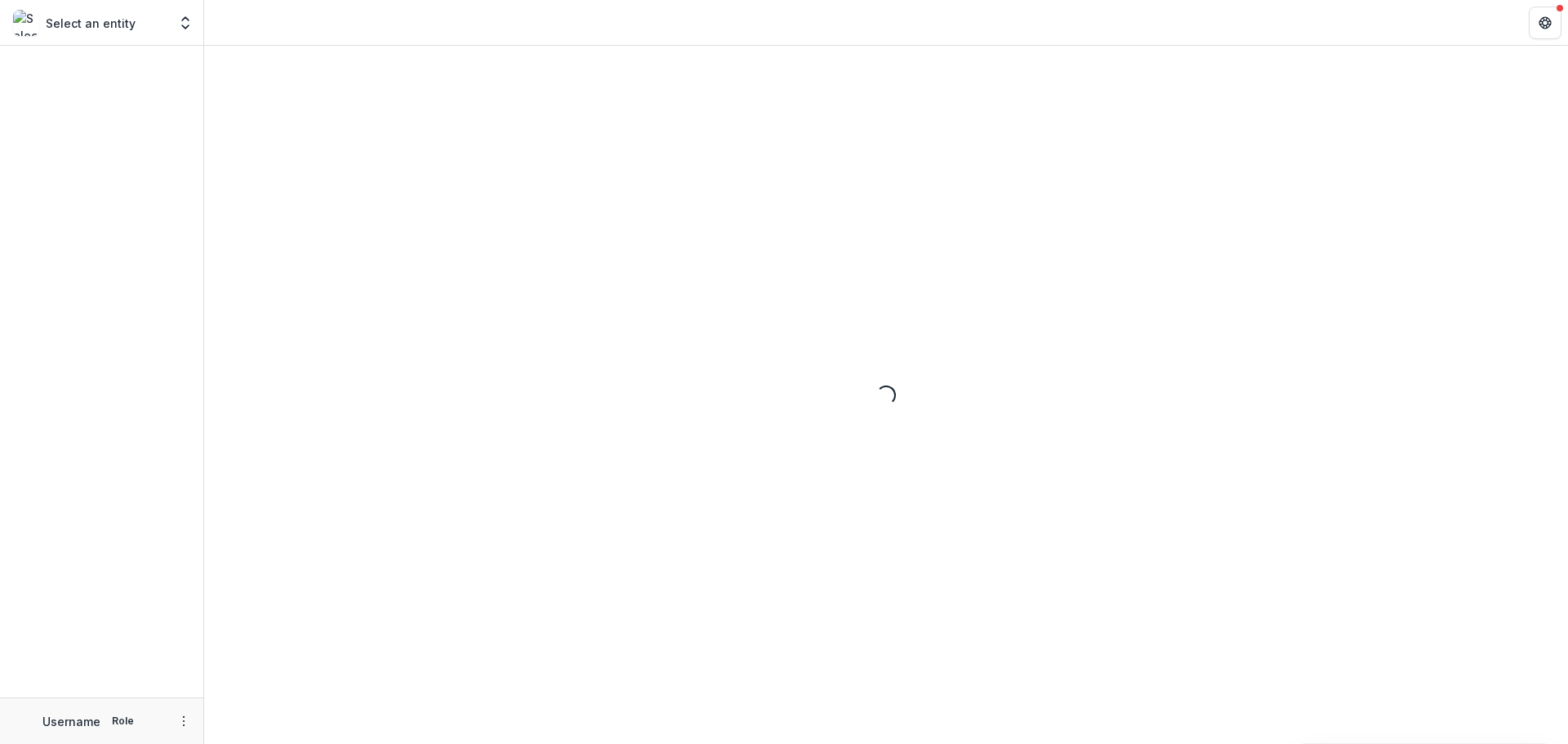 scroll, scrollTop: 0, scrollLeft: 0, axis: both 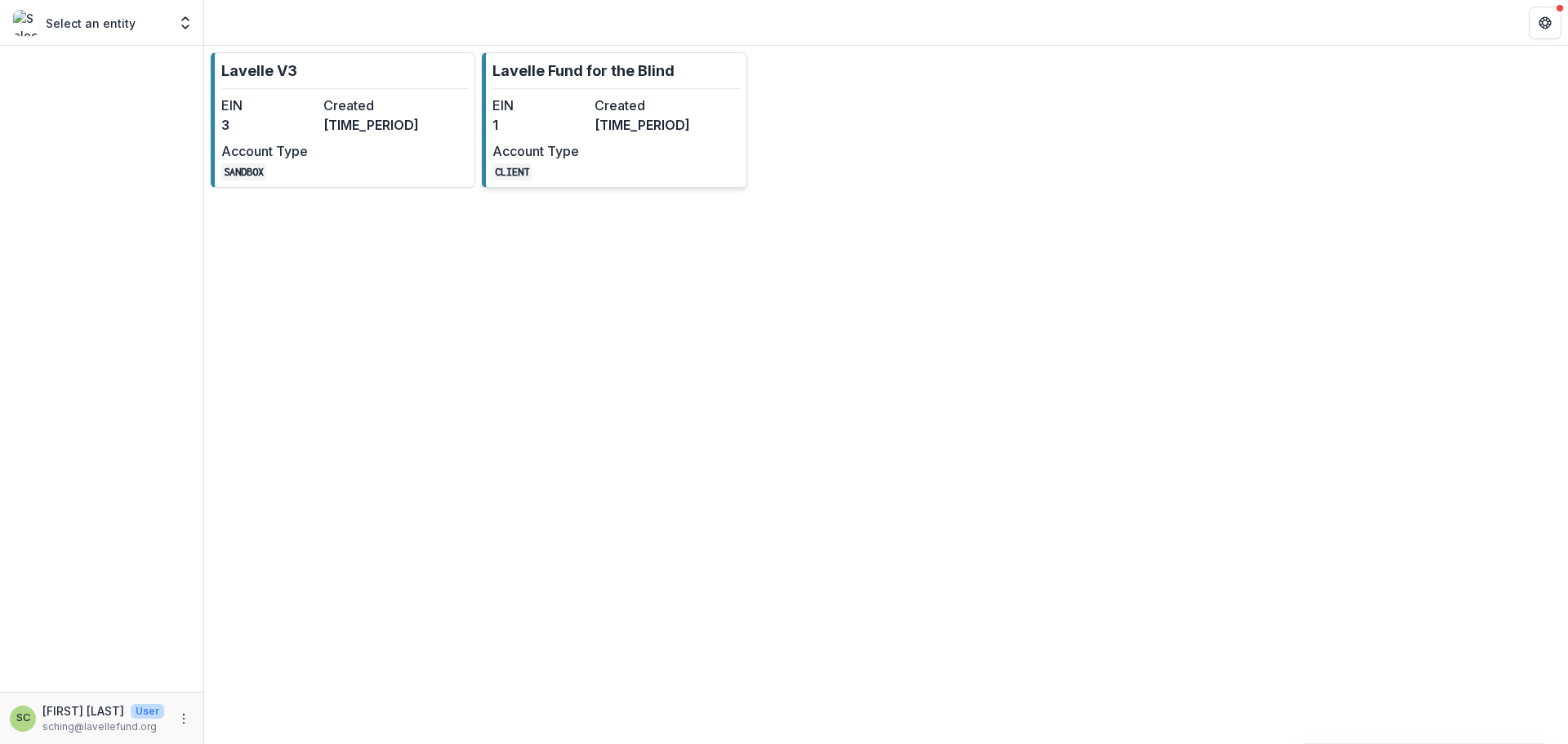 click on "Created" at bounding box center [642, 105] 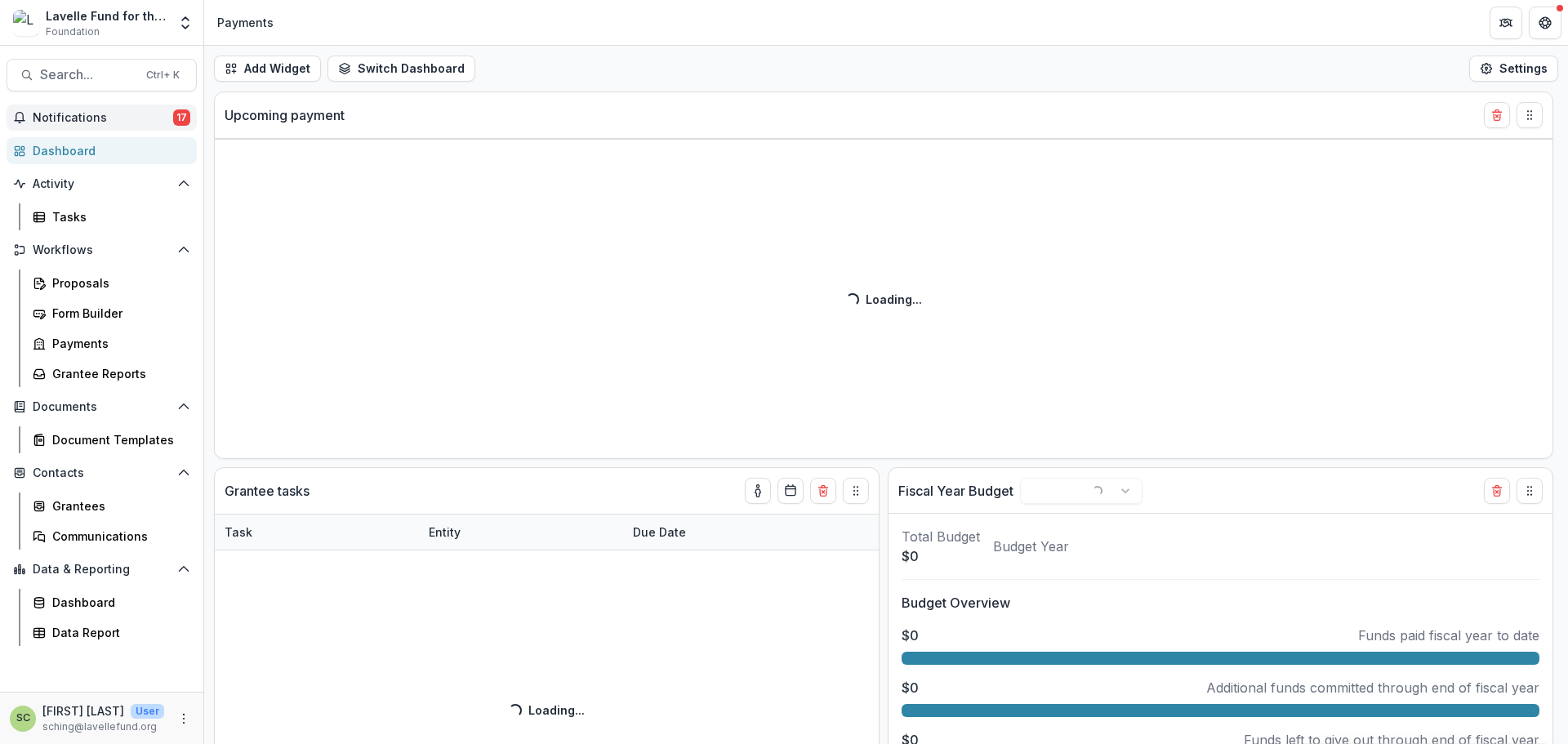 click on "Notifications" at bounding box center [103, 118] 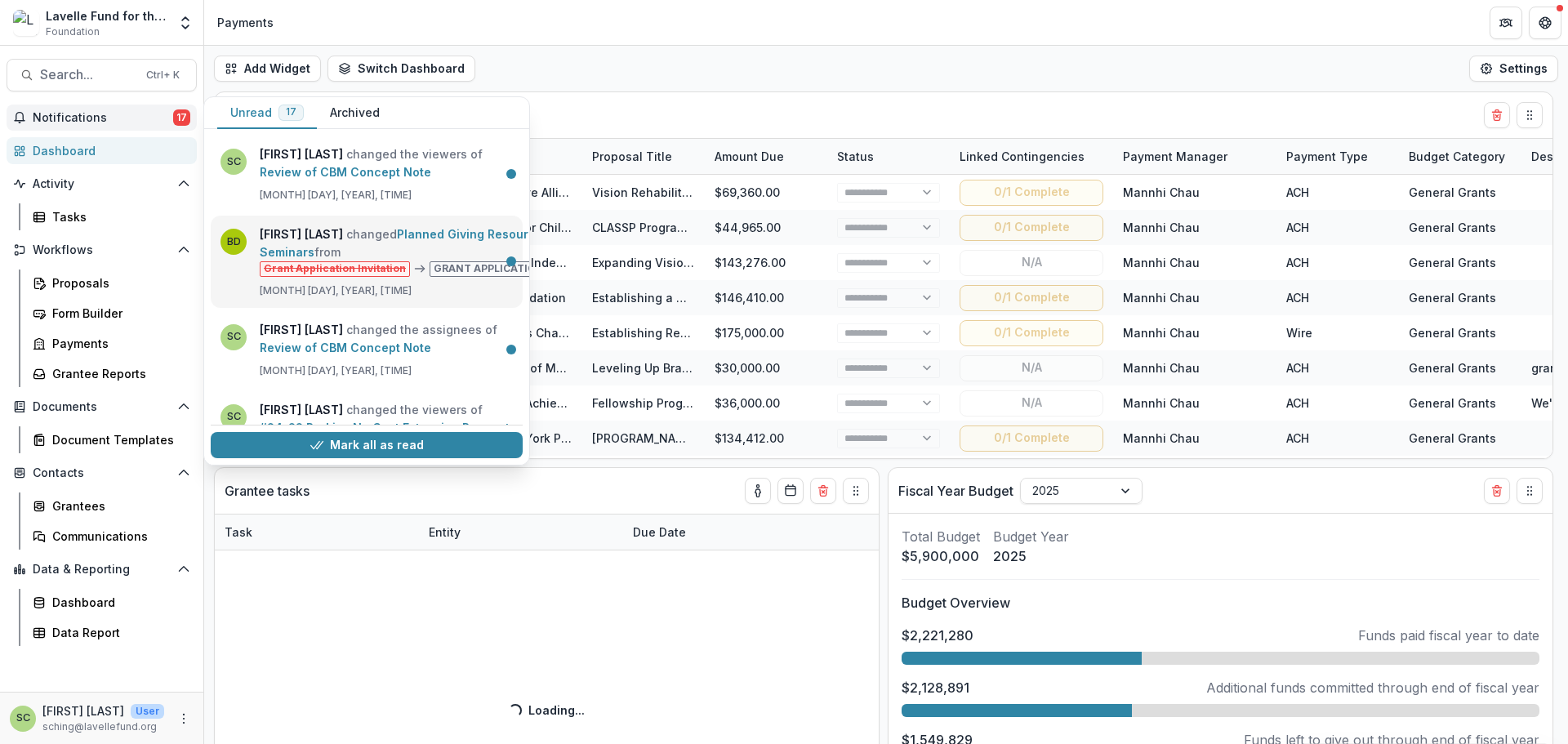 click on "Planned Giving Resource Seminars" at bounding box center (401, 243) 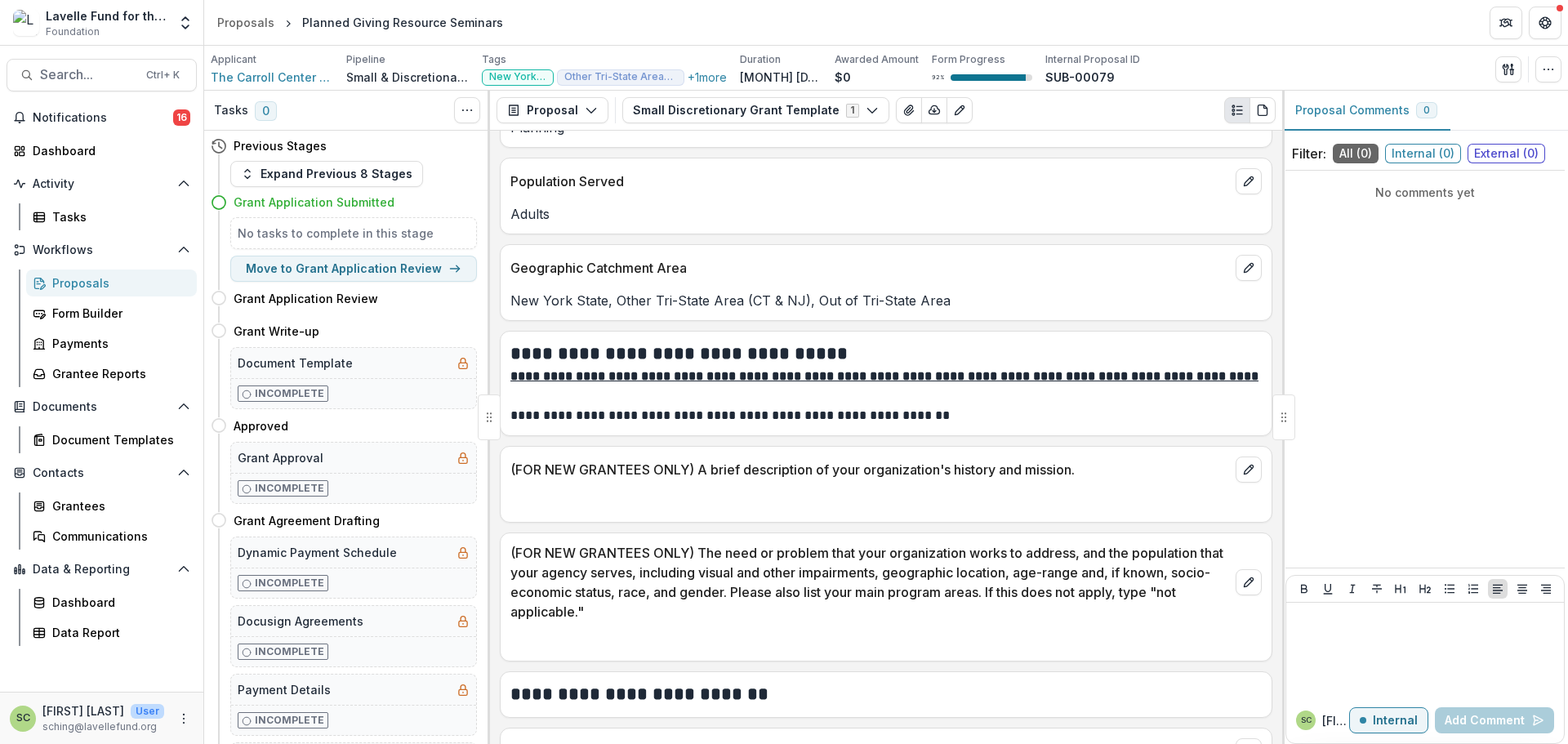 scroll, scrollTop: 3267, scrollLeft: 0, axis: vertical 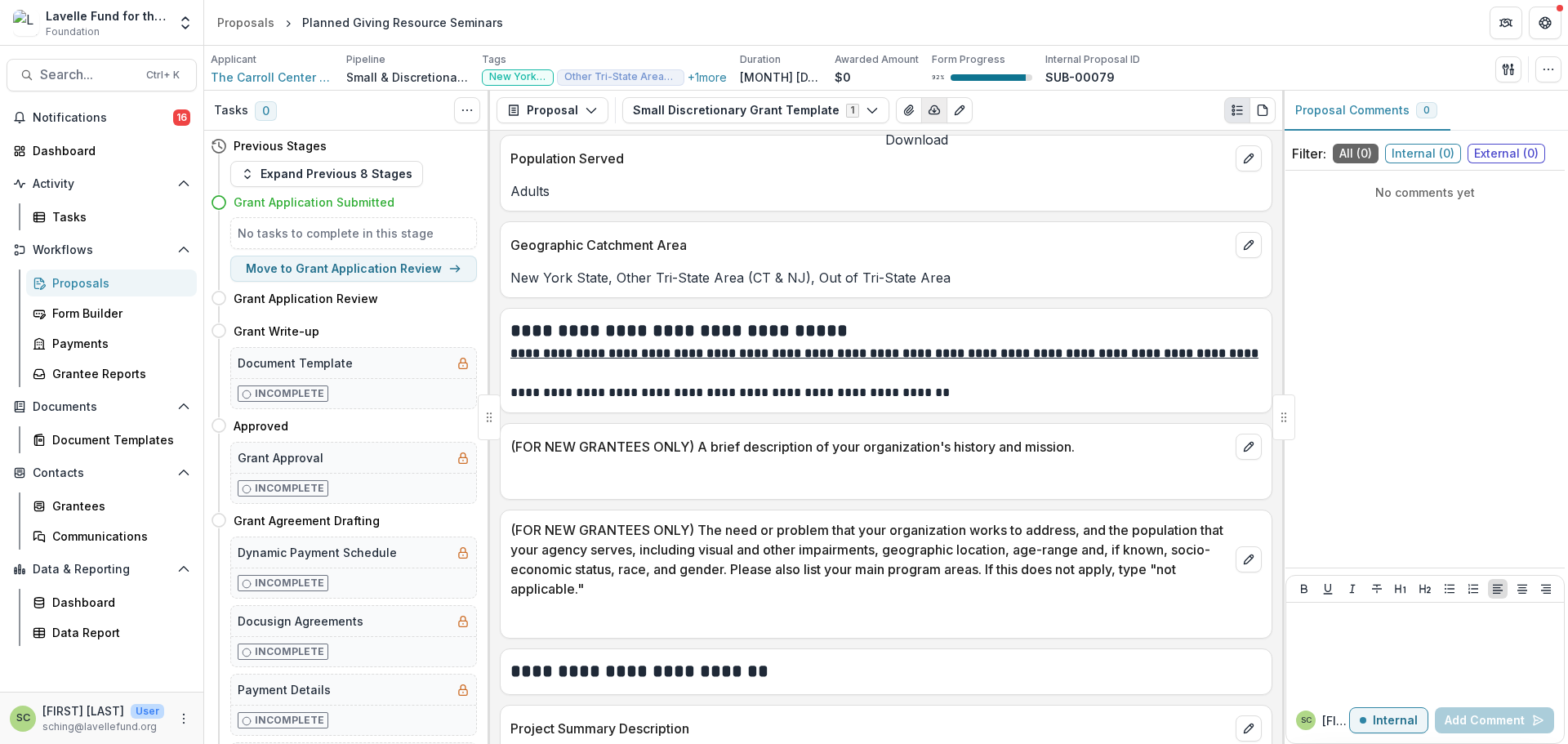 click 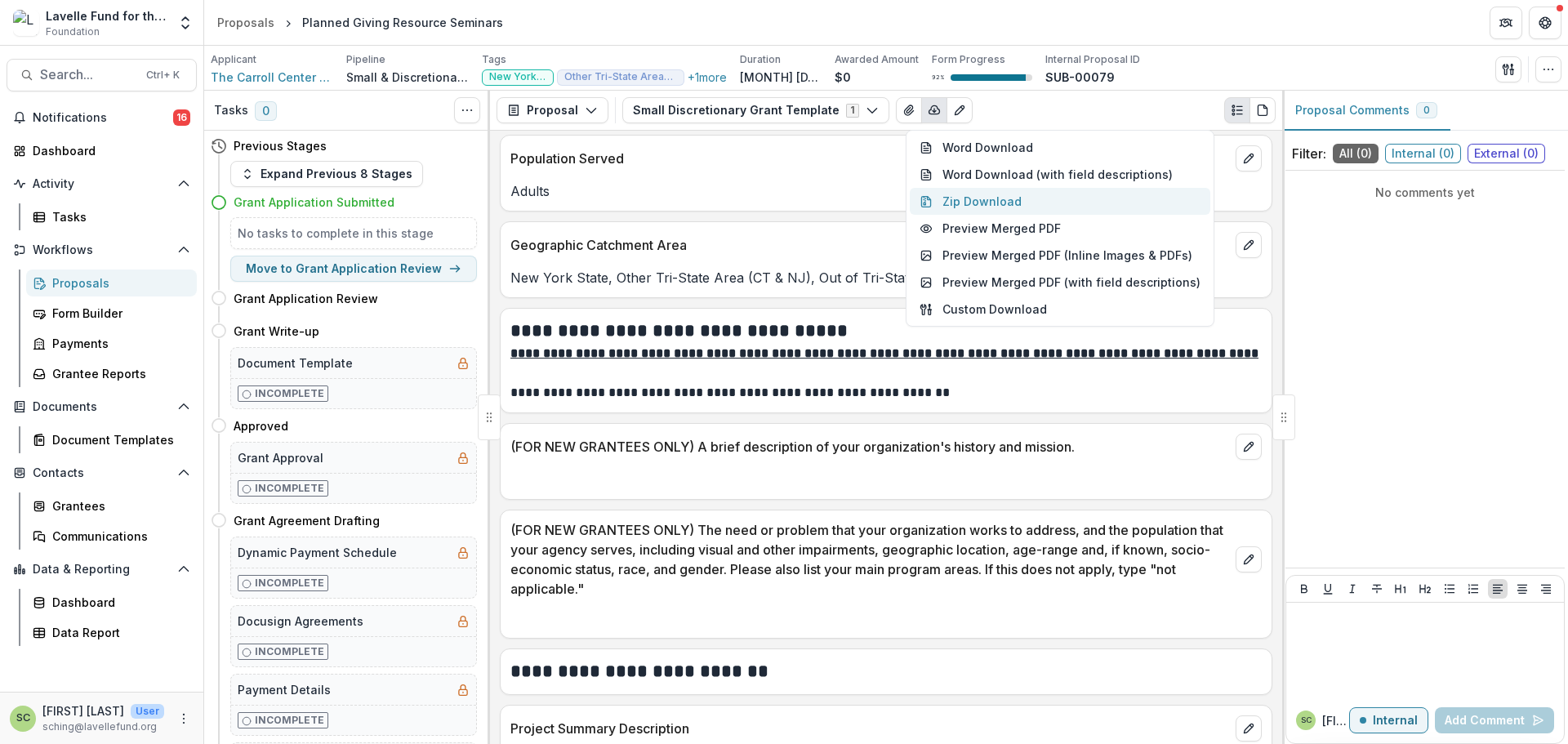 click on "Zip Download" at bounding box center (1060, 201) 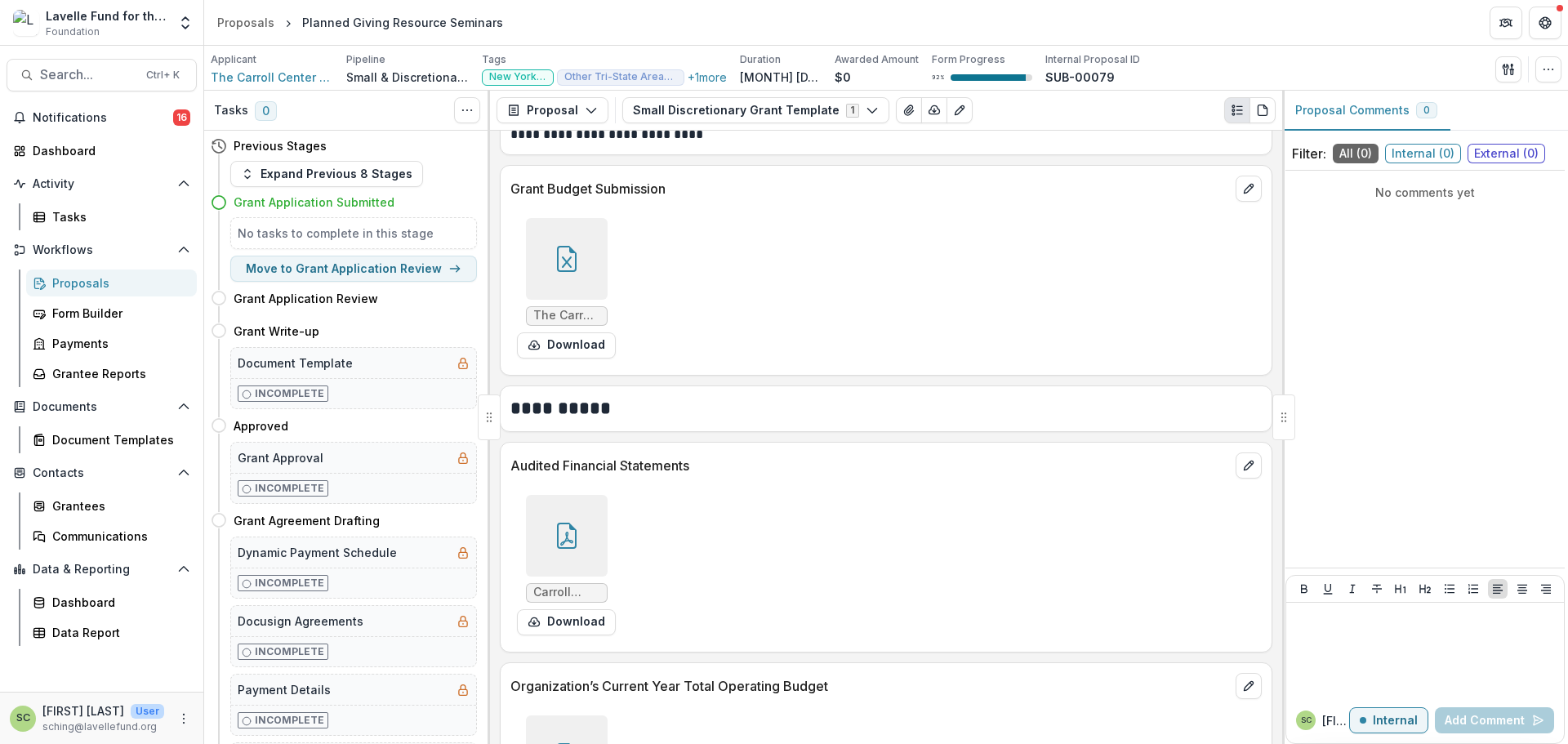 scroll, scrollTop: 4328, scrollLeft: 0, axis: vertical 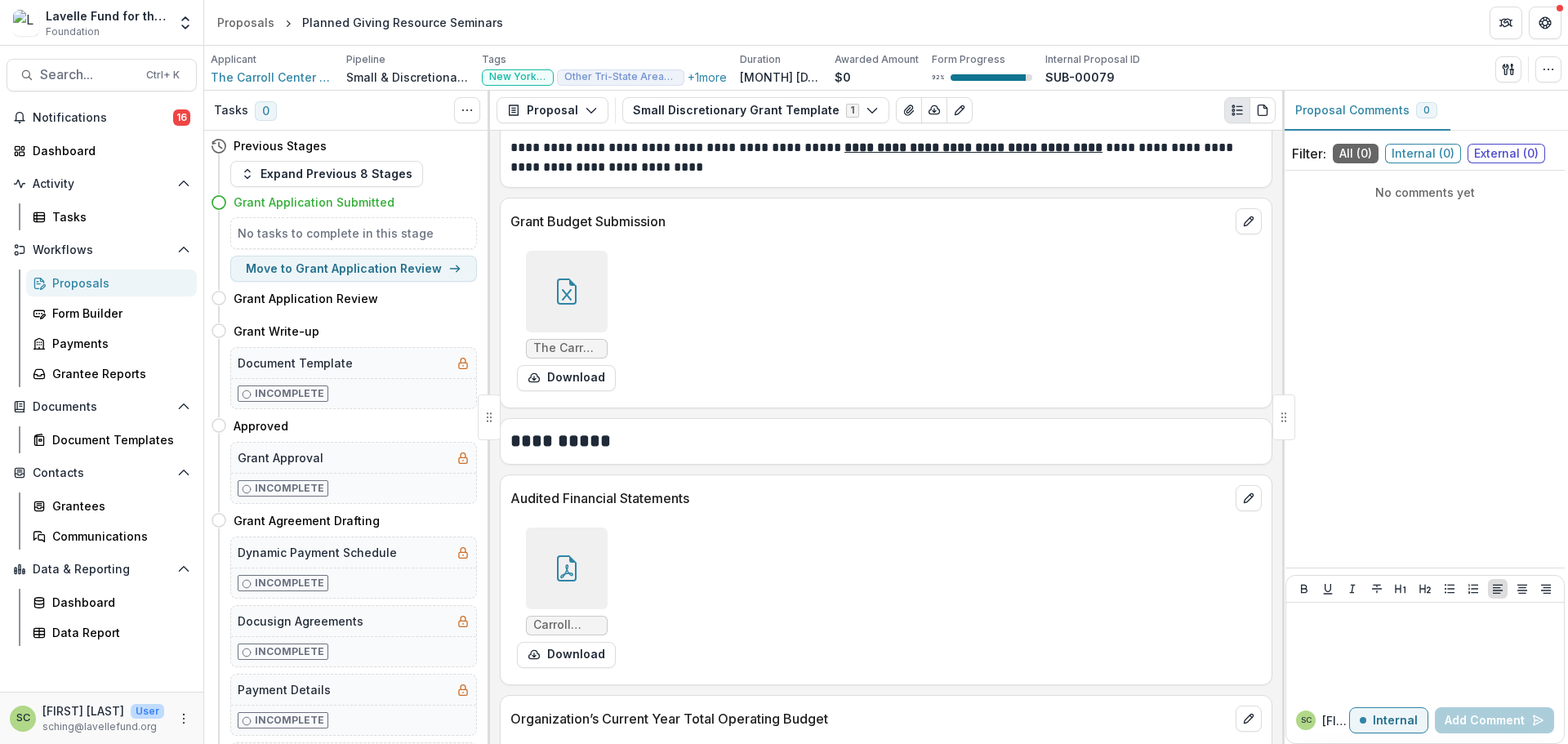 click 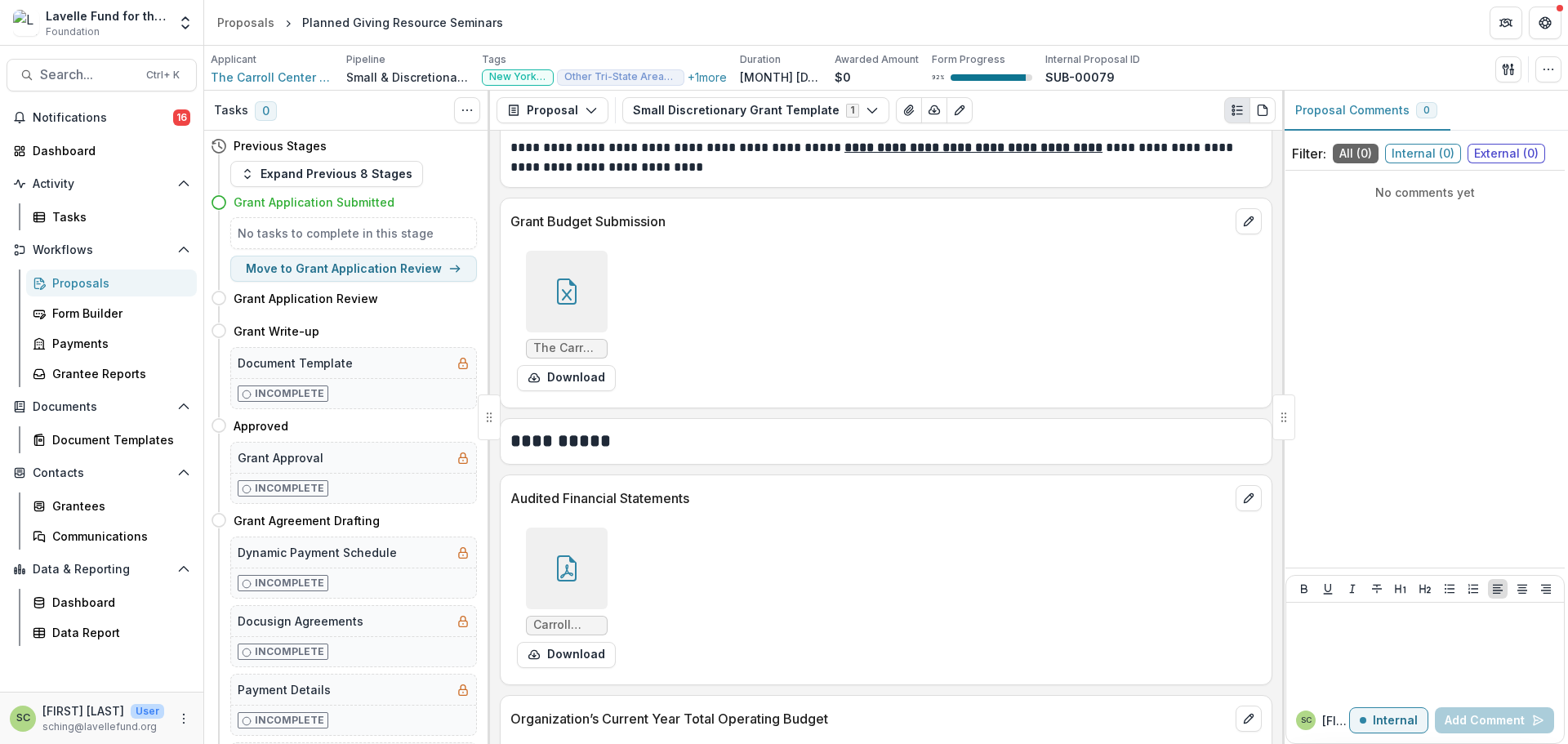 click on "The Carroll Center for the Blind Planned Giving Resource Webinars Budget.xlsx Download" at bounding box center (784, 1026) 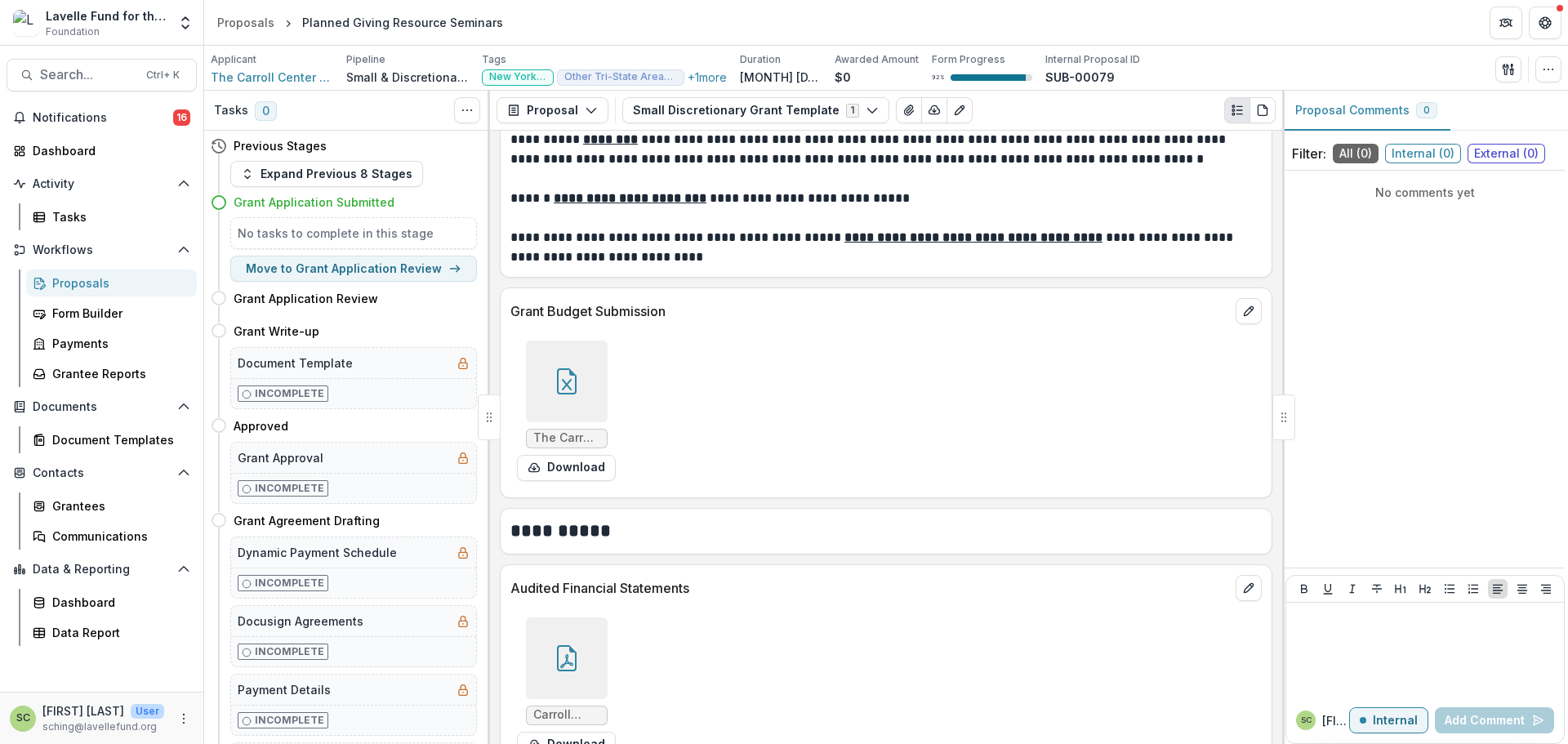 scroll, scrollTop: 4328, scrollLeft: 0, axis: vertical 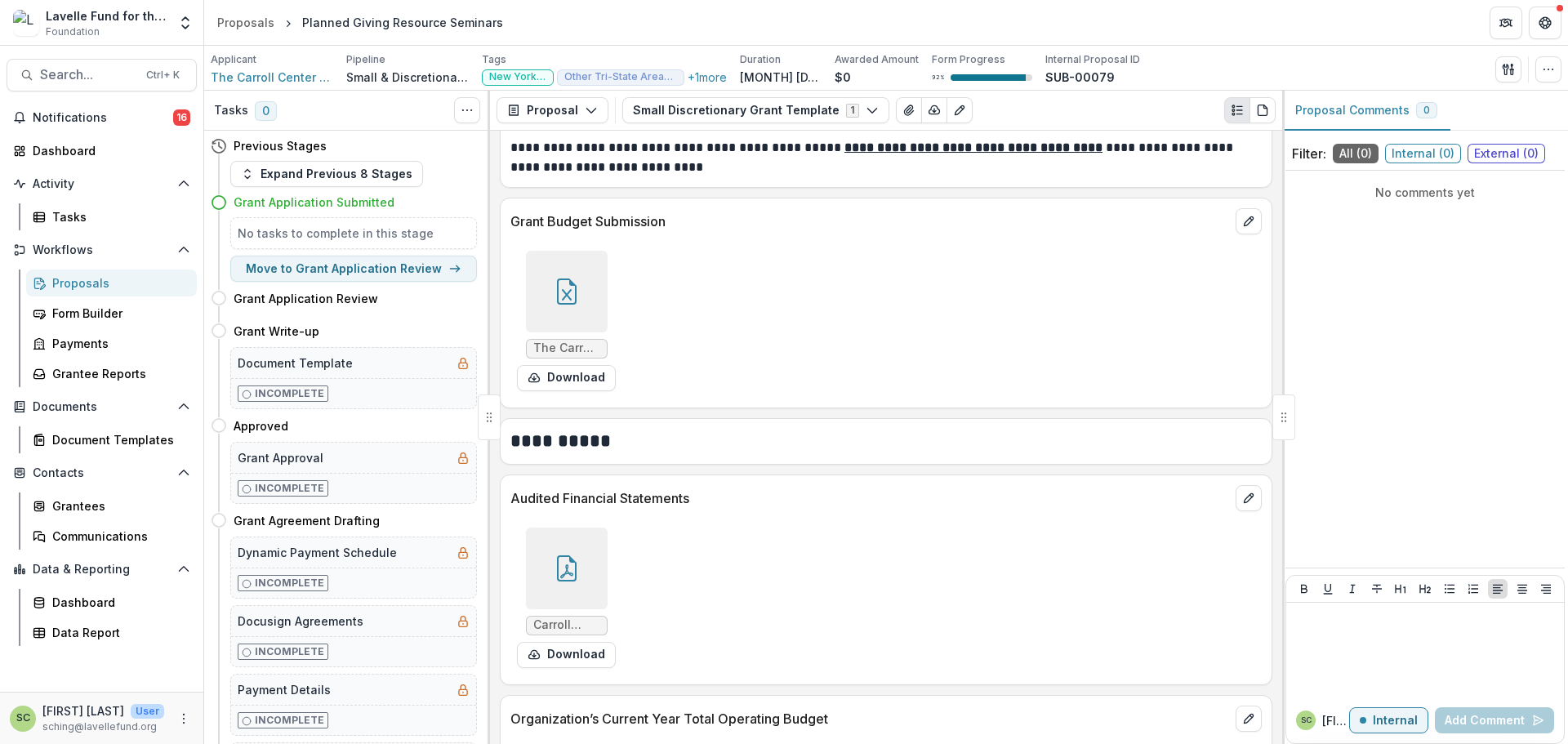 click at bounding box center [567, 292] 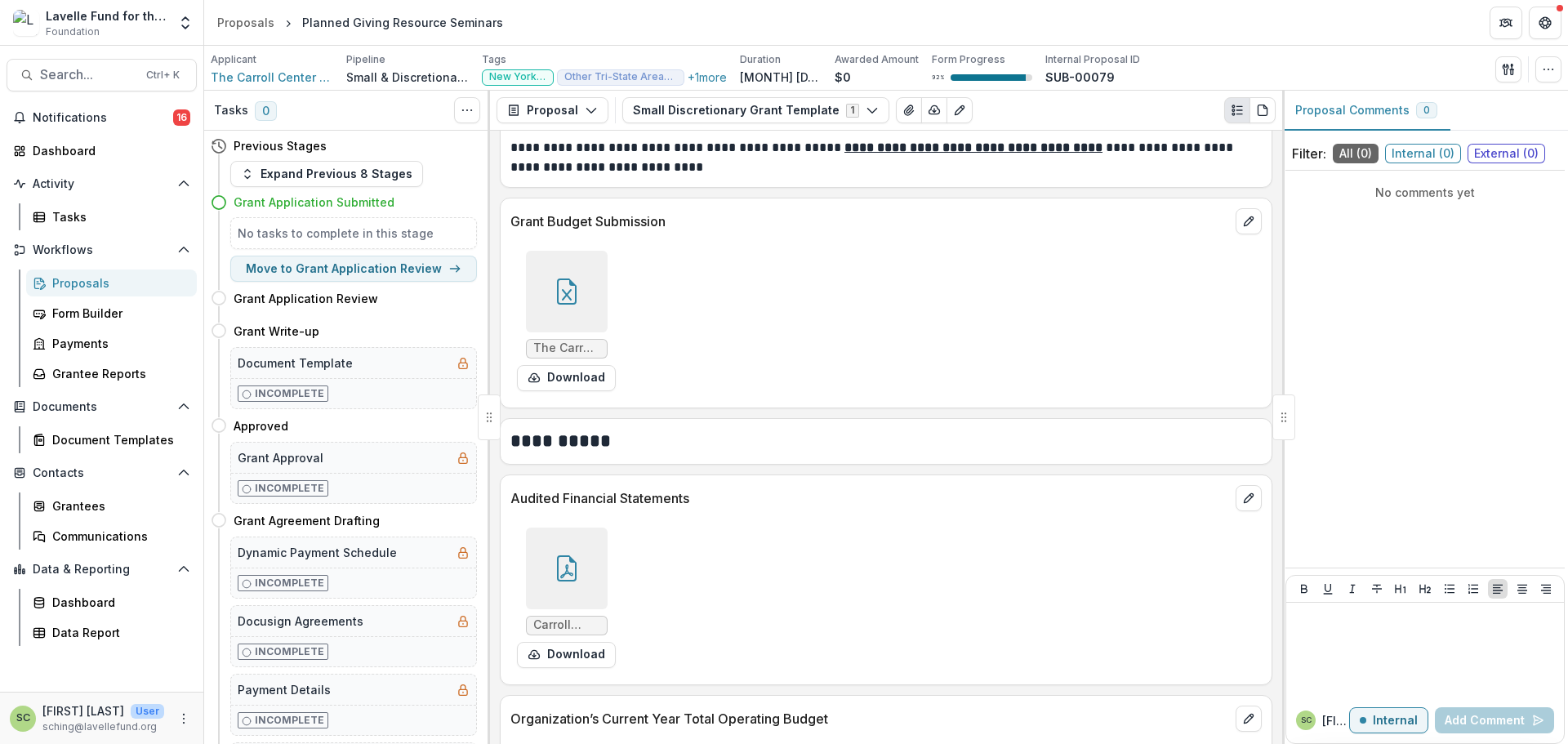 click at bounding box center [784, 1036] 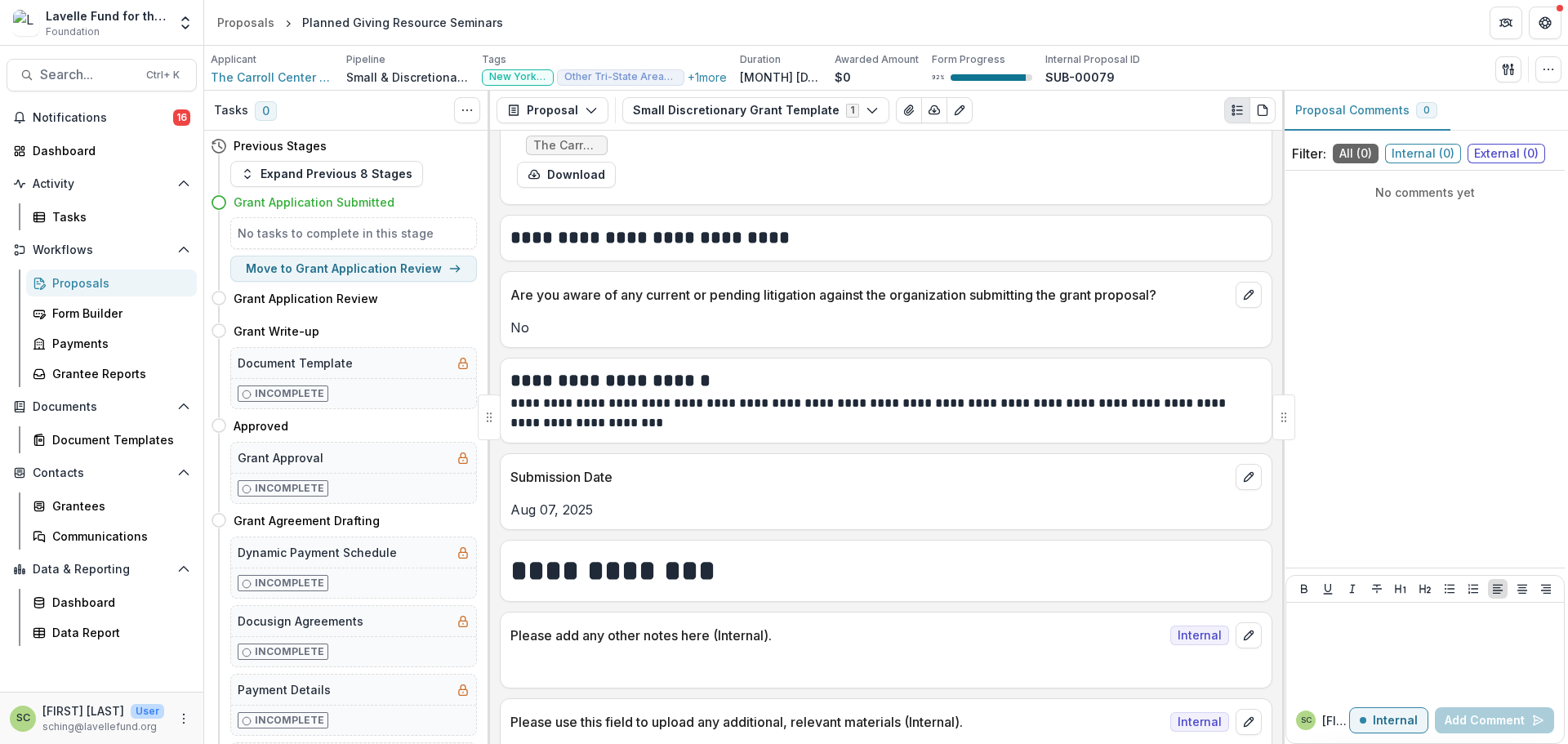 scroll, scrollTop: 5383, scrollLeft: 0, axis: vertical 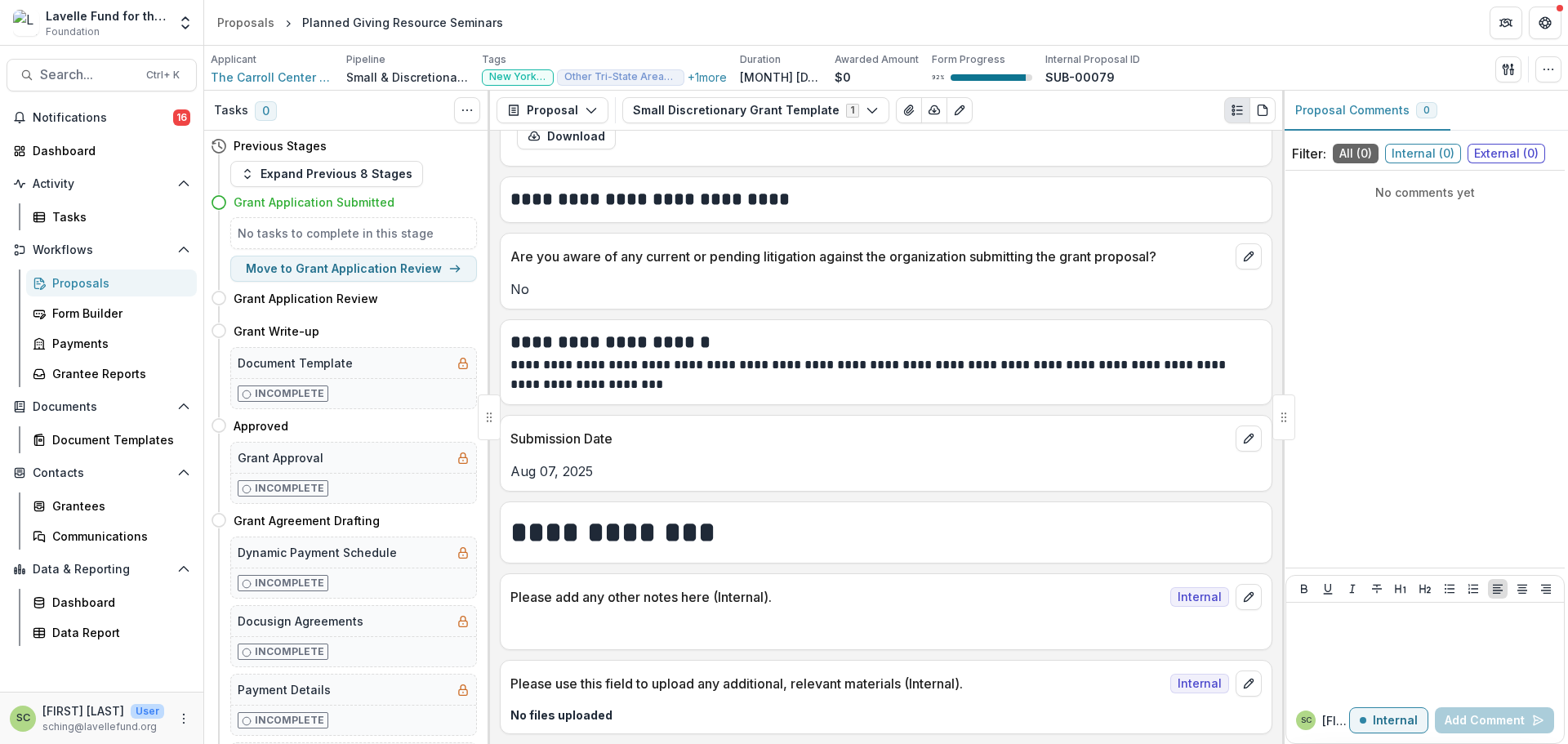 click on "Proposals" at bounding box center (118, 283) 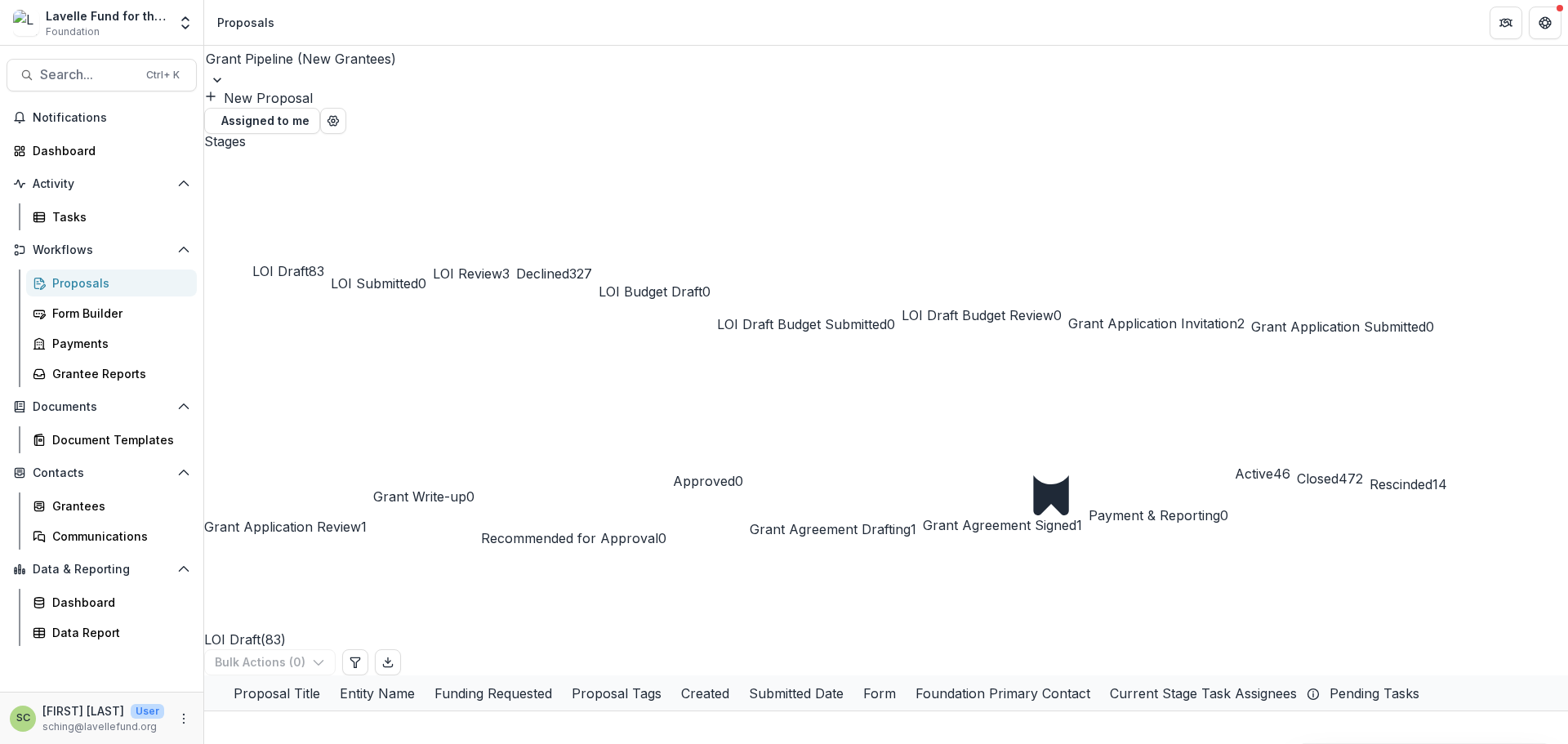 click on "LOI Review" at bounding box center (467, 274) 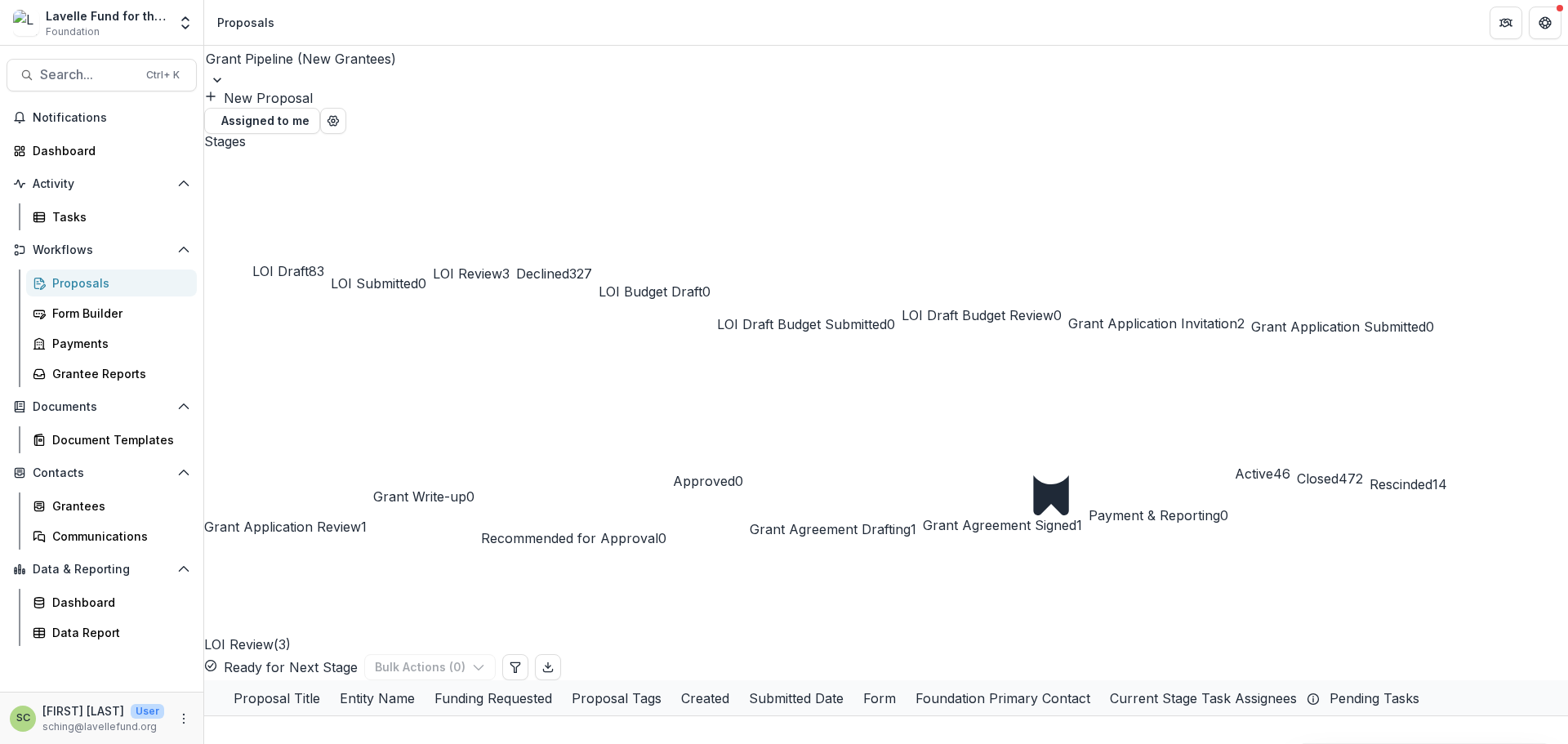 click on "LOI Submitted 0" at bounding box center (378, 235) 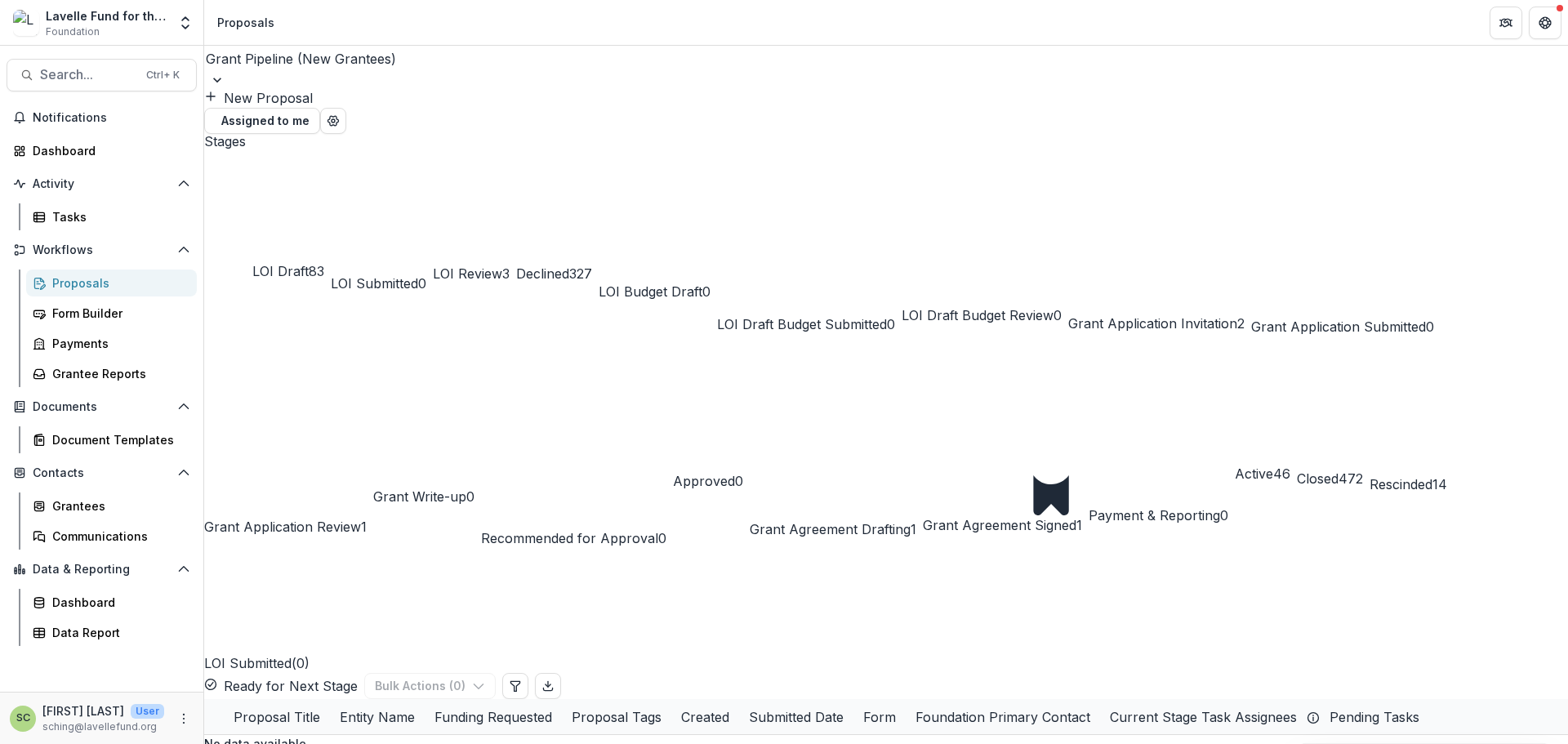 click on "LOI Draft" at bounding box center [280, 271] 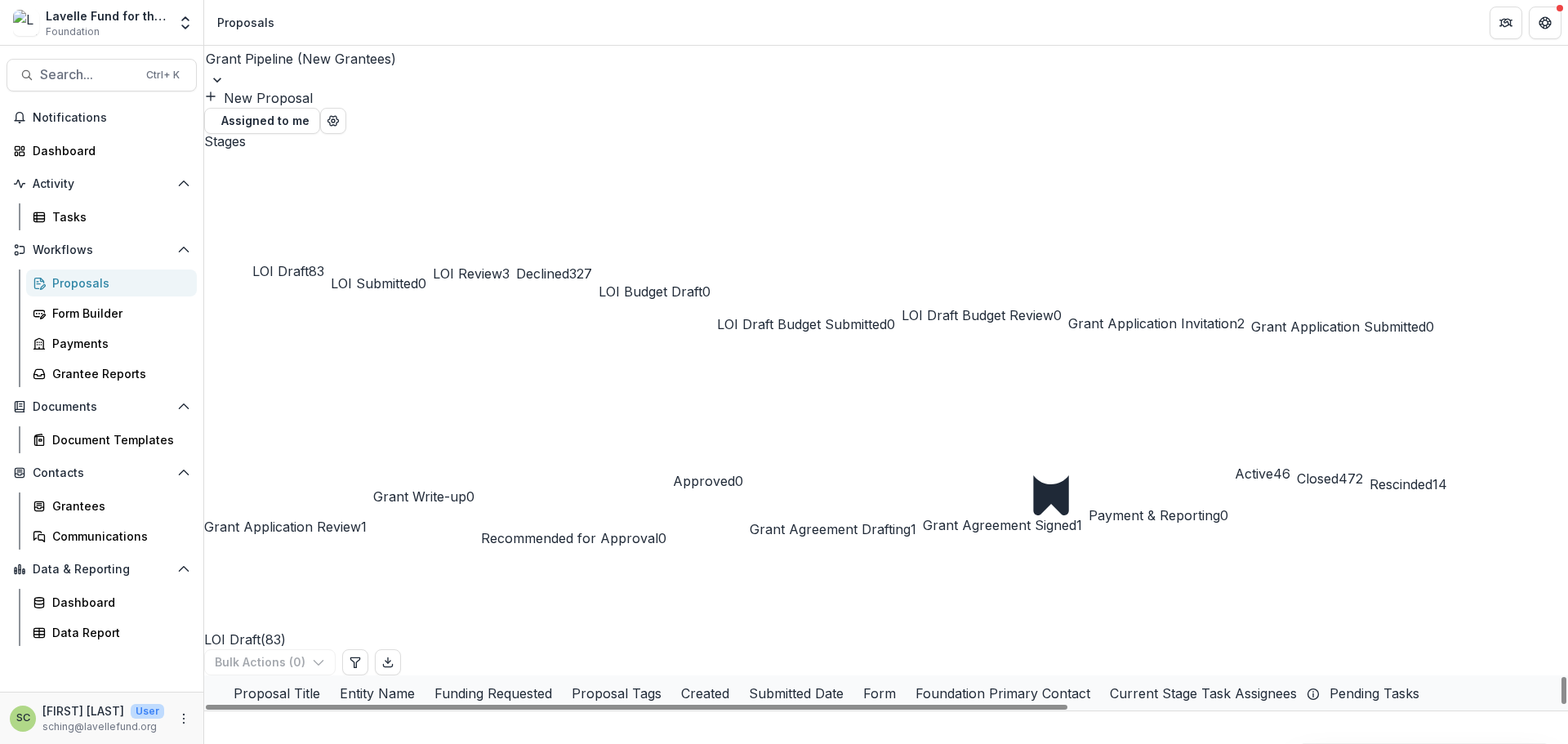 scroll, scrollTop: 0, scrollLeft: 0, axis: both 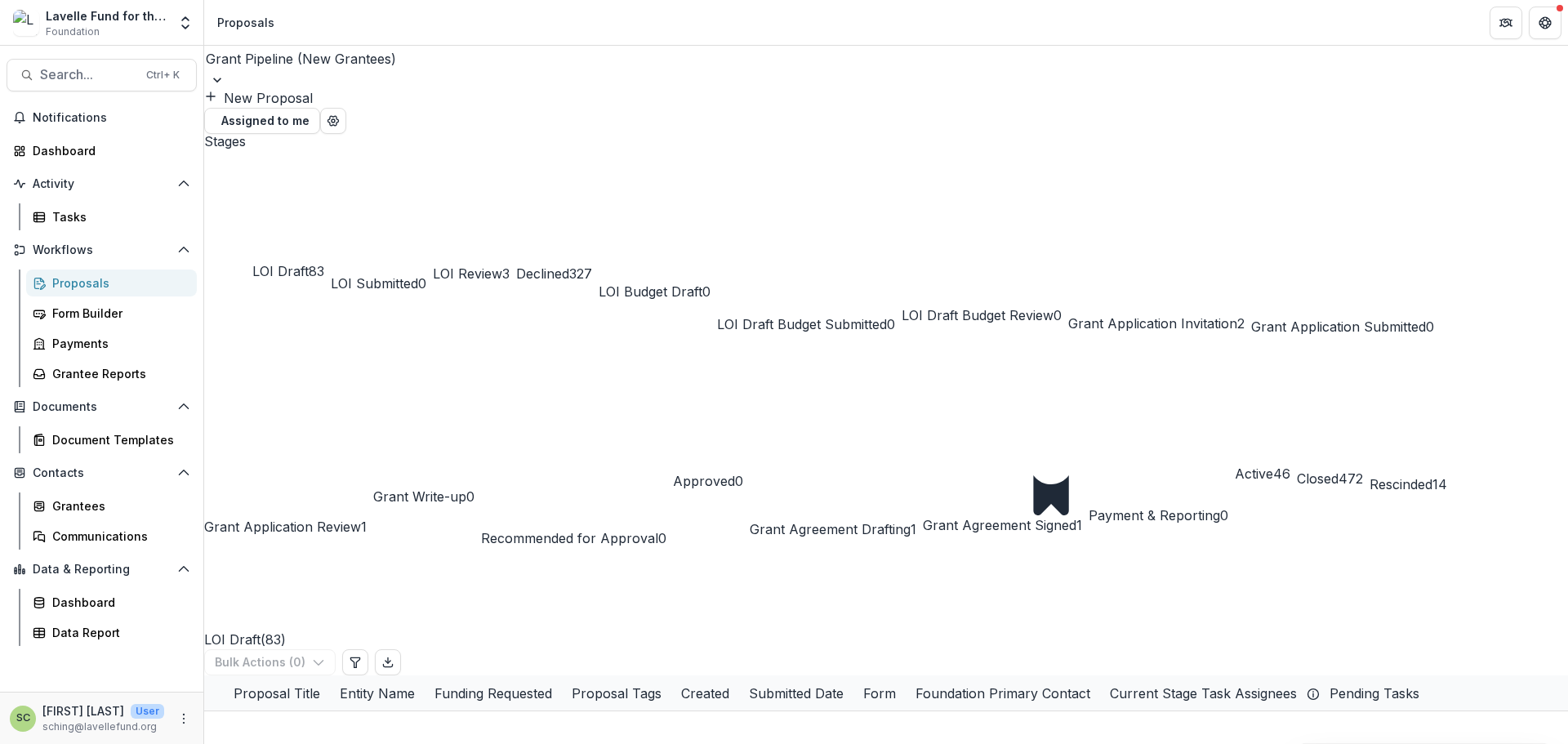 click on "LOI Review 3" at bounding box center (471, 235) 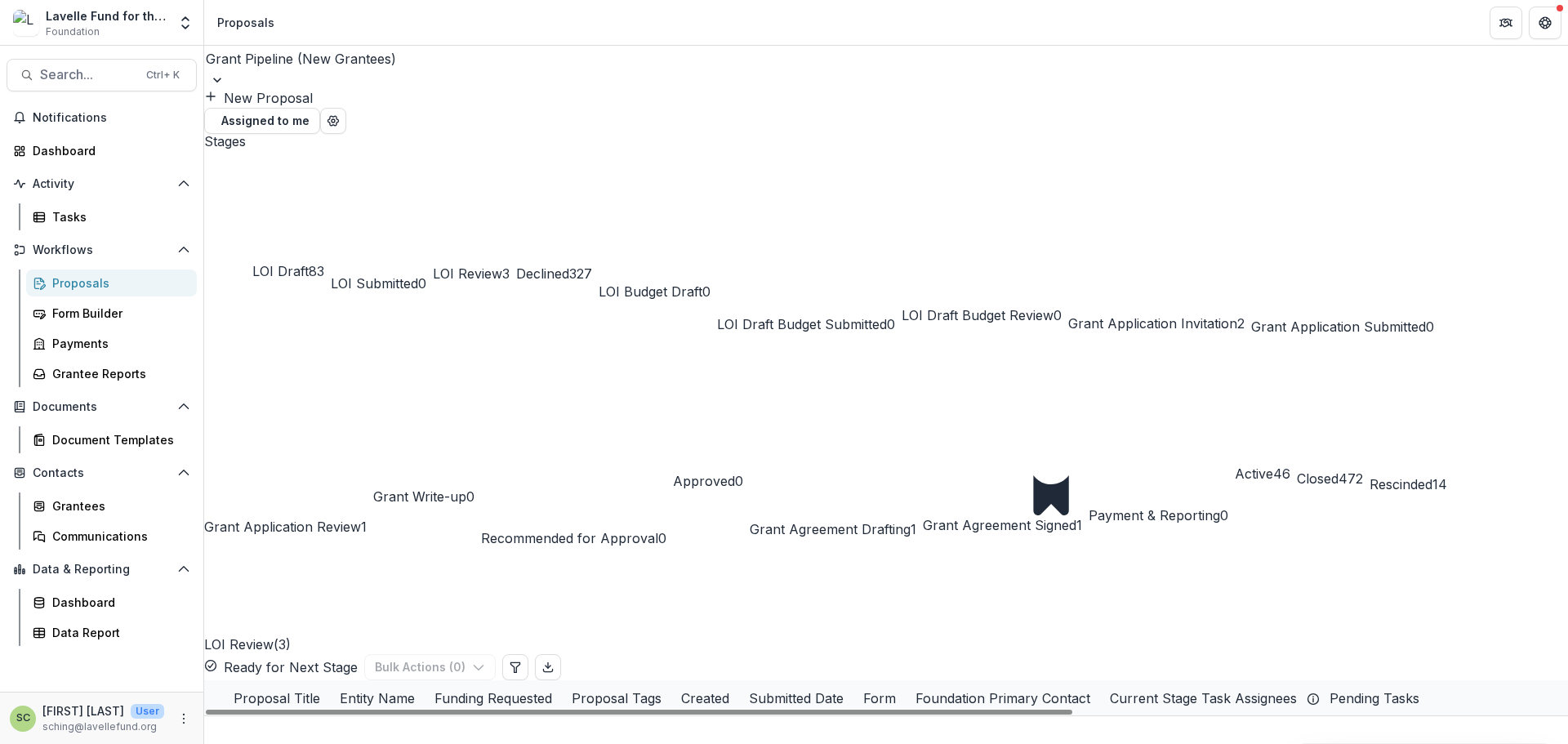 click on "Expanding Accessible Literacy Through Technology & Equipment Upgrades" at bounding box center [506, 769] 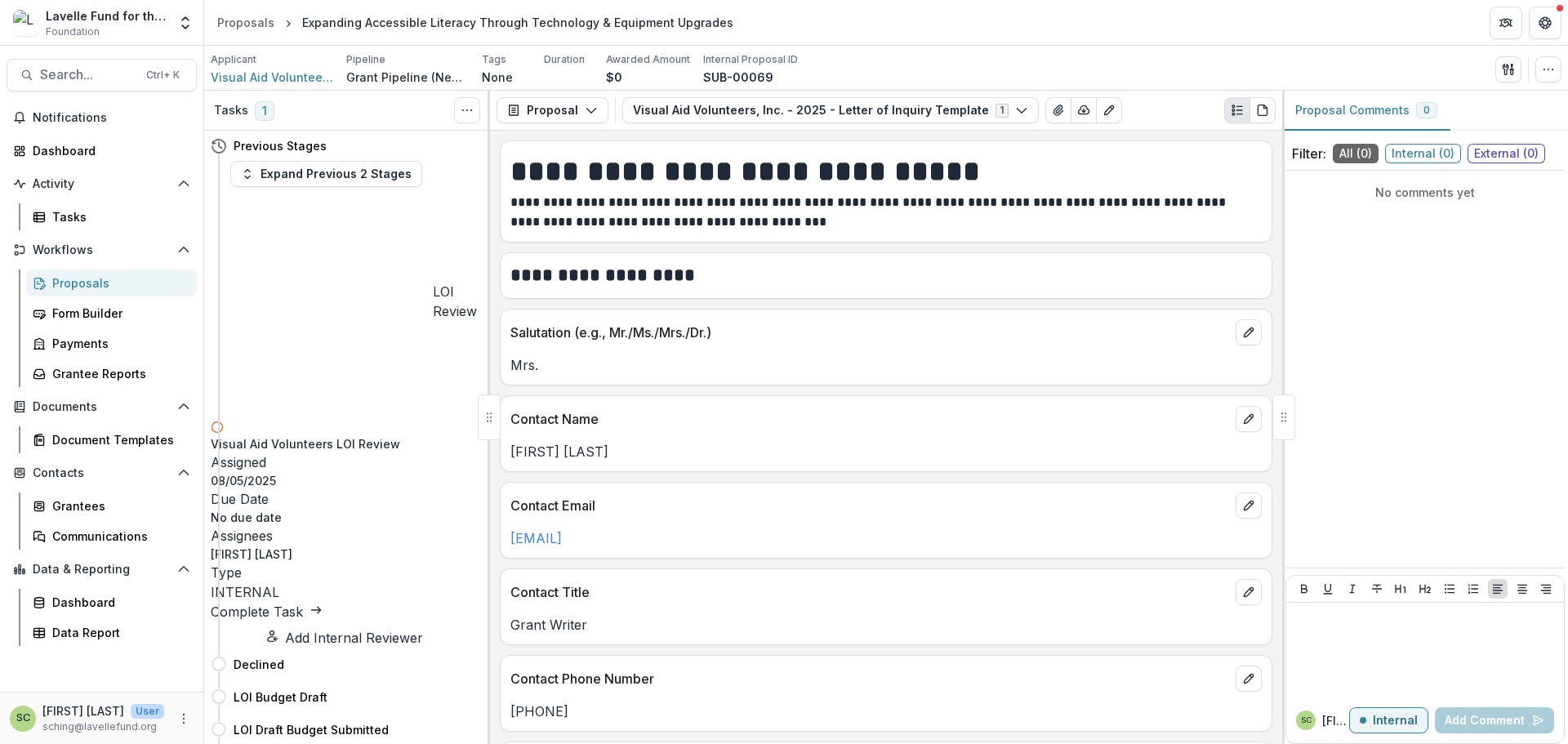 click on "Complete Task" at bounding box center [266, 612] 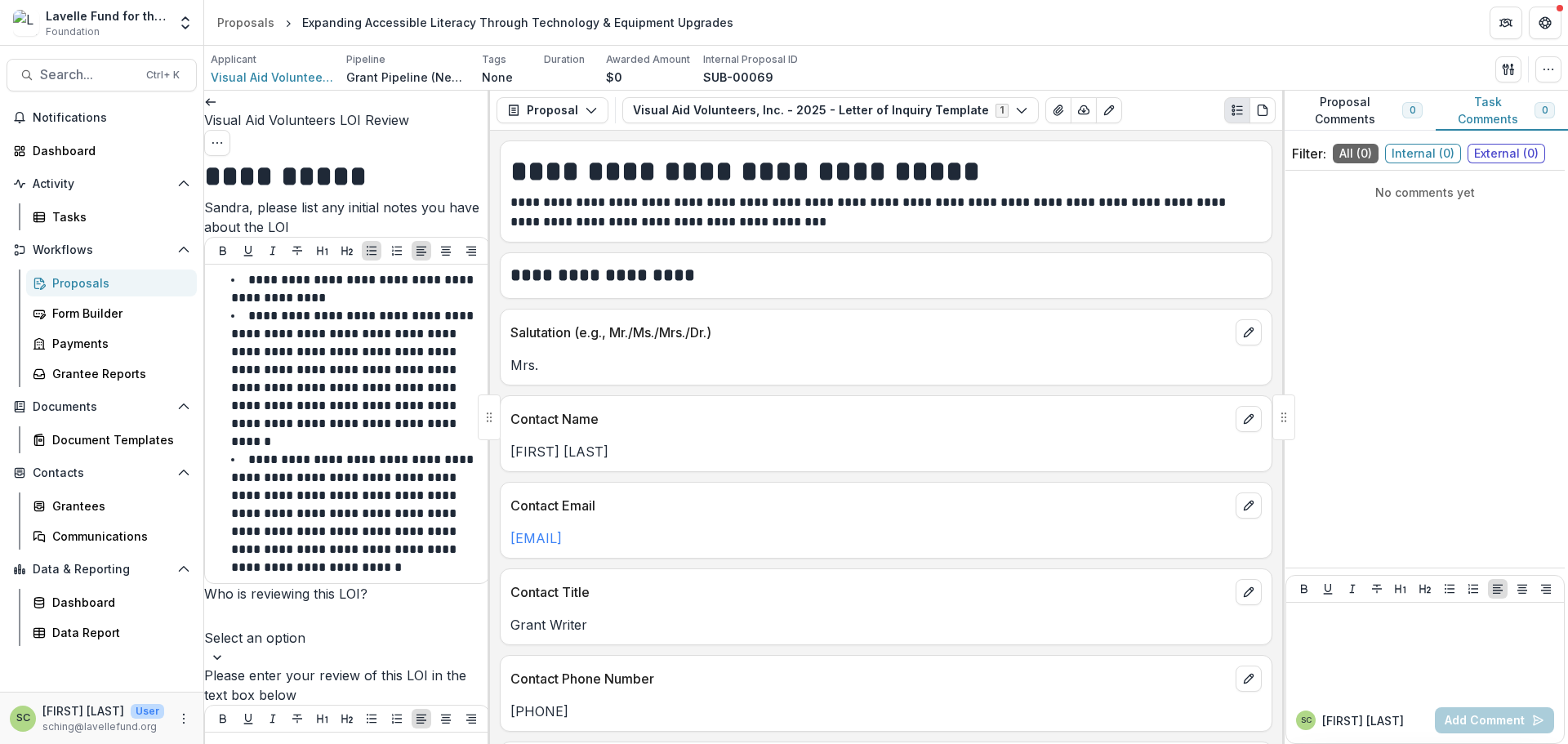 click on "Visual Aid Volunteers LOI Review" at bounding box center [347, 120] 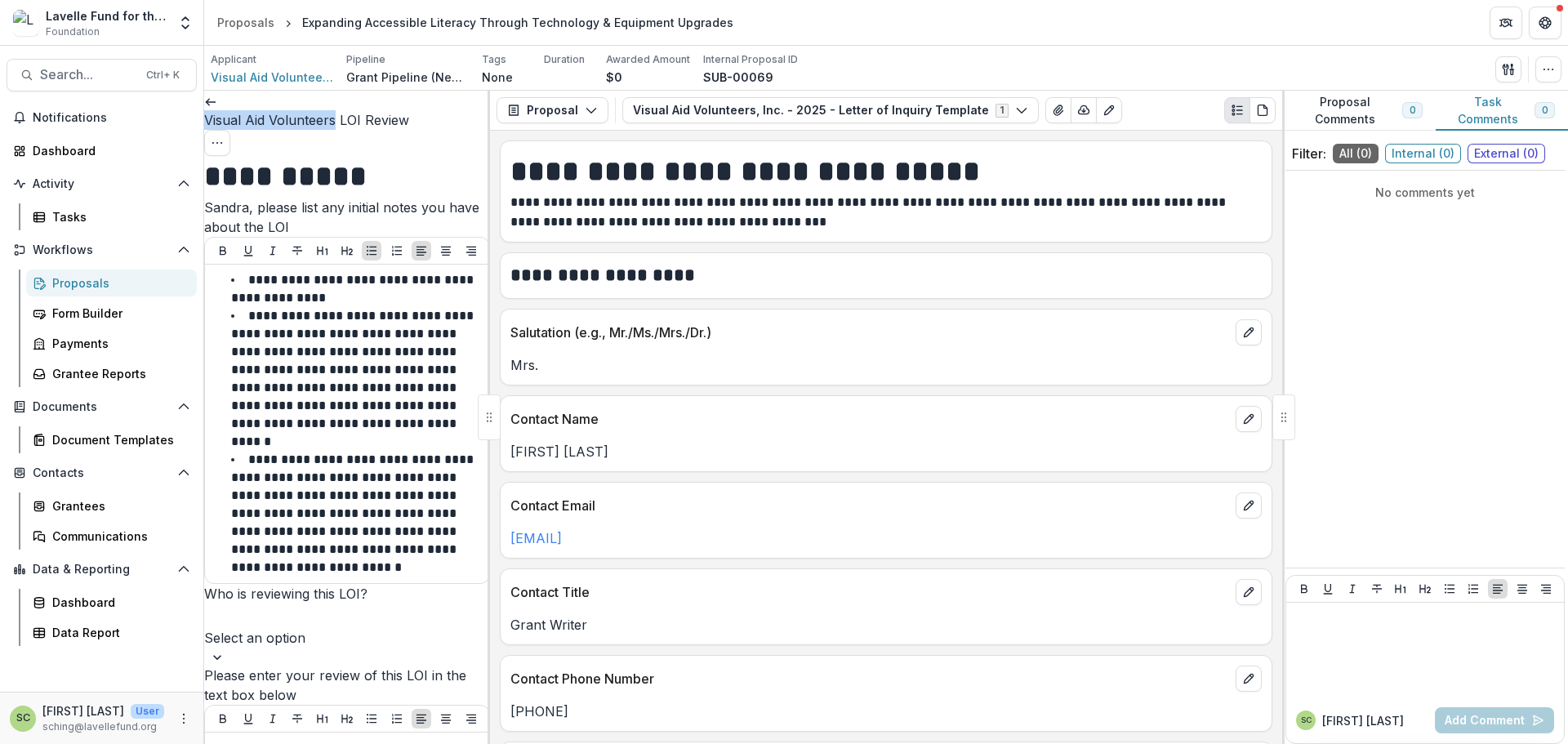 drag, startPoint x: 334, startPoint y: 114, endPoint x: 364, endPoint y: 116, distance: 30.066593 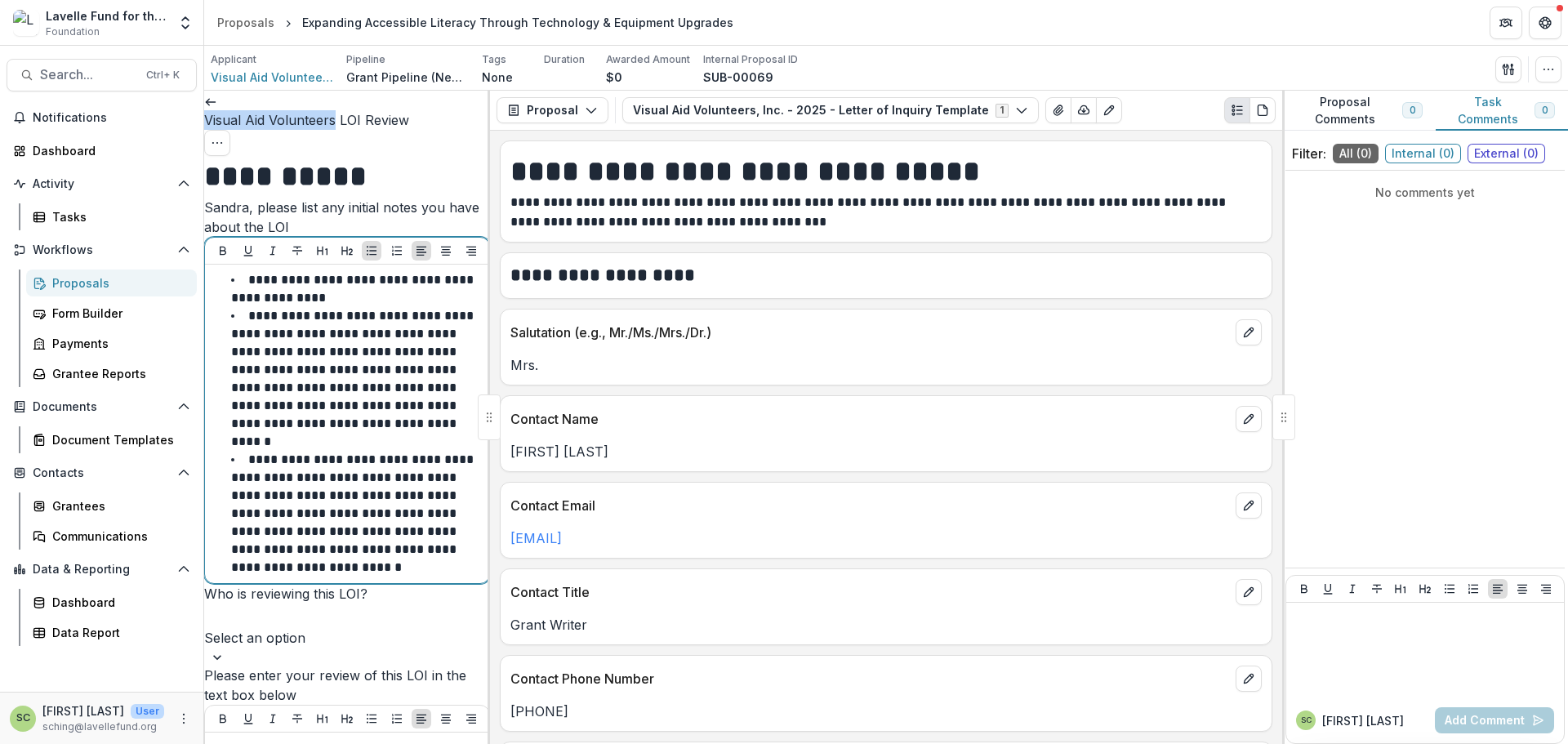 click on "**********" at bounding box center [354, 378] 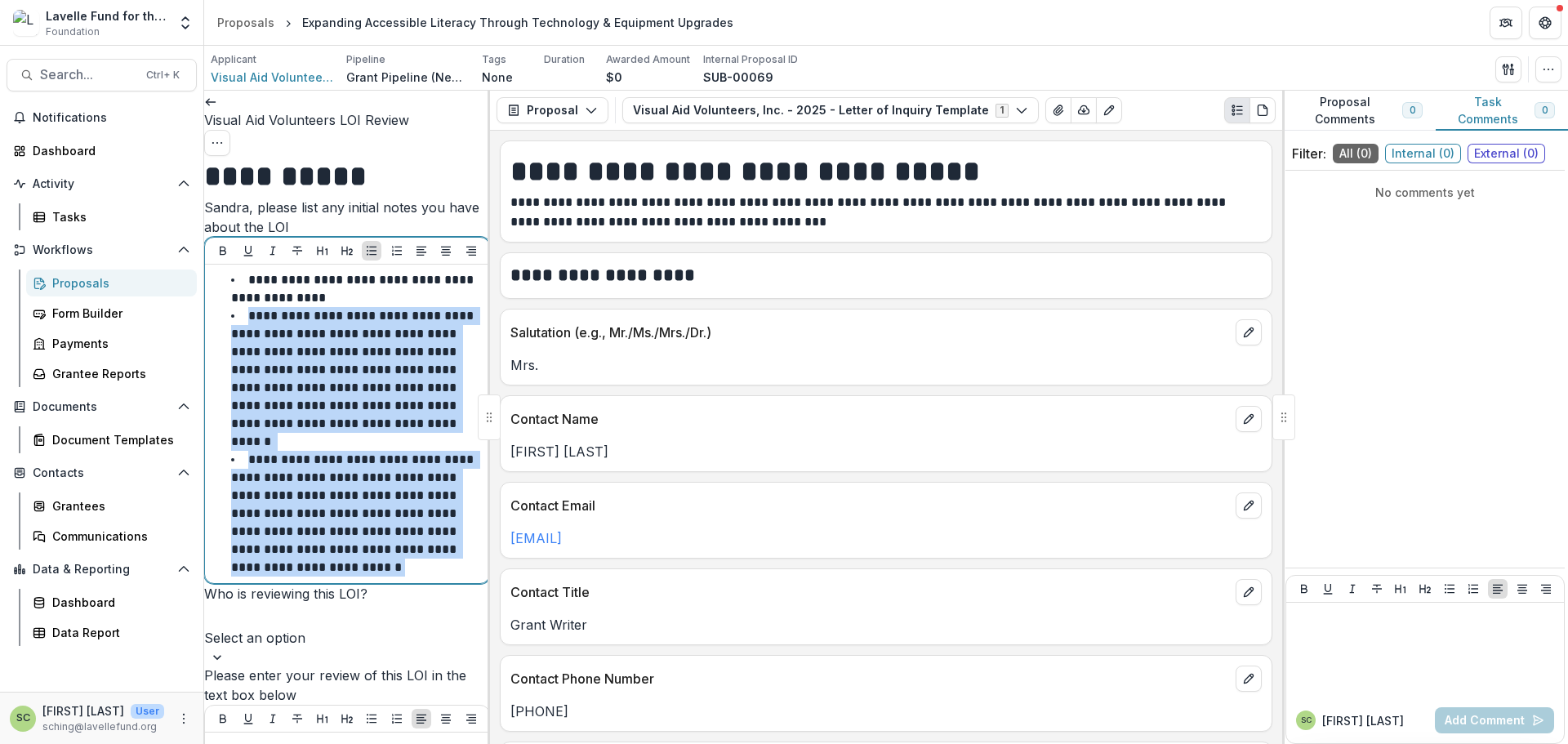 scroll, scrollTop: 327, scrollLeft: 0, axis: vertical 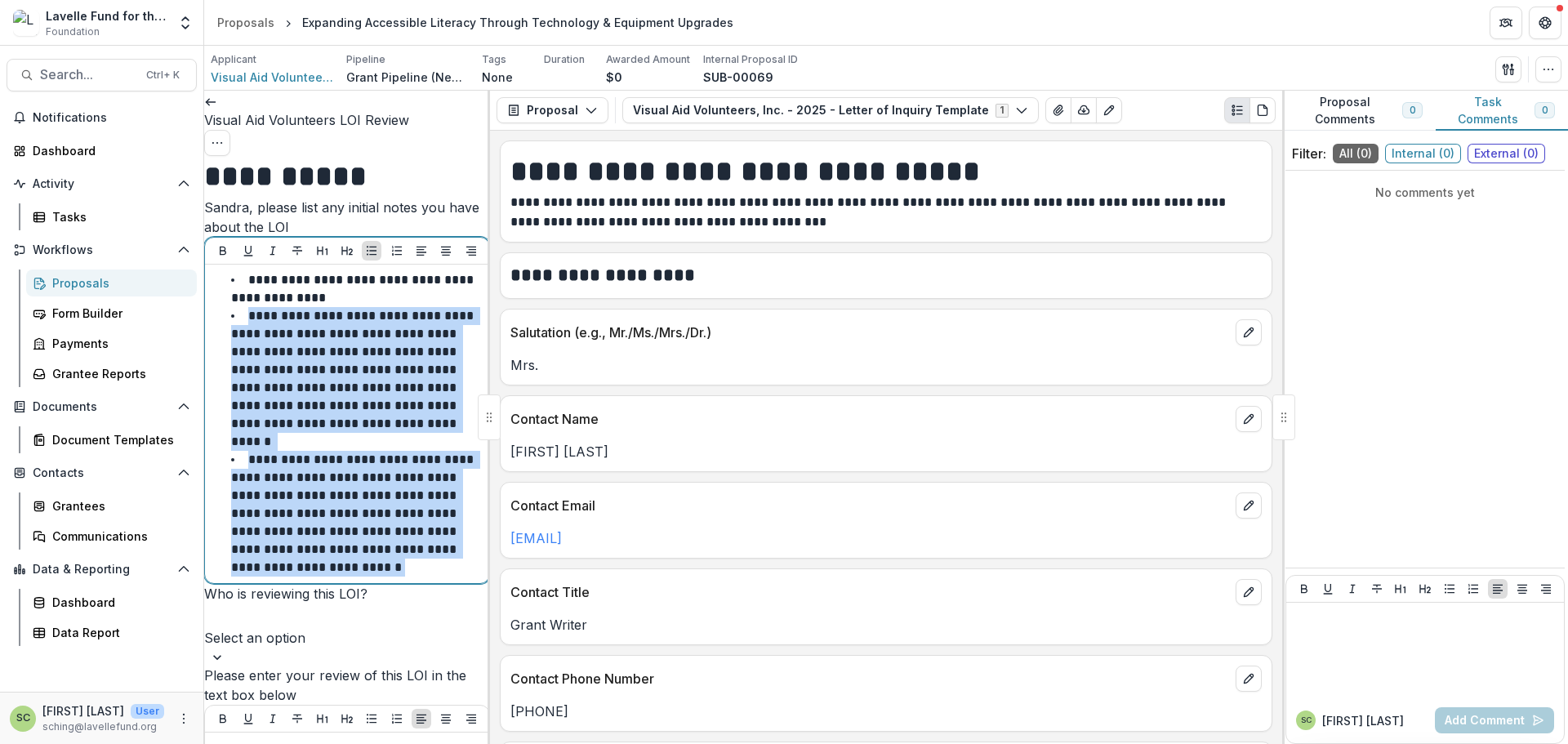 copy on "**********" 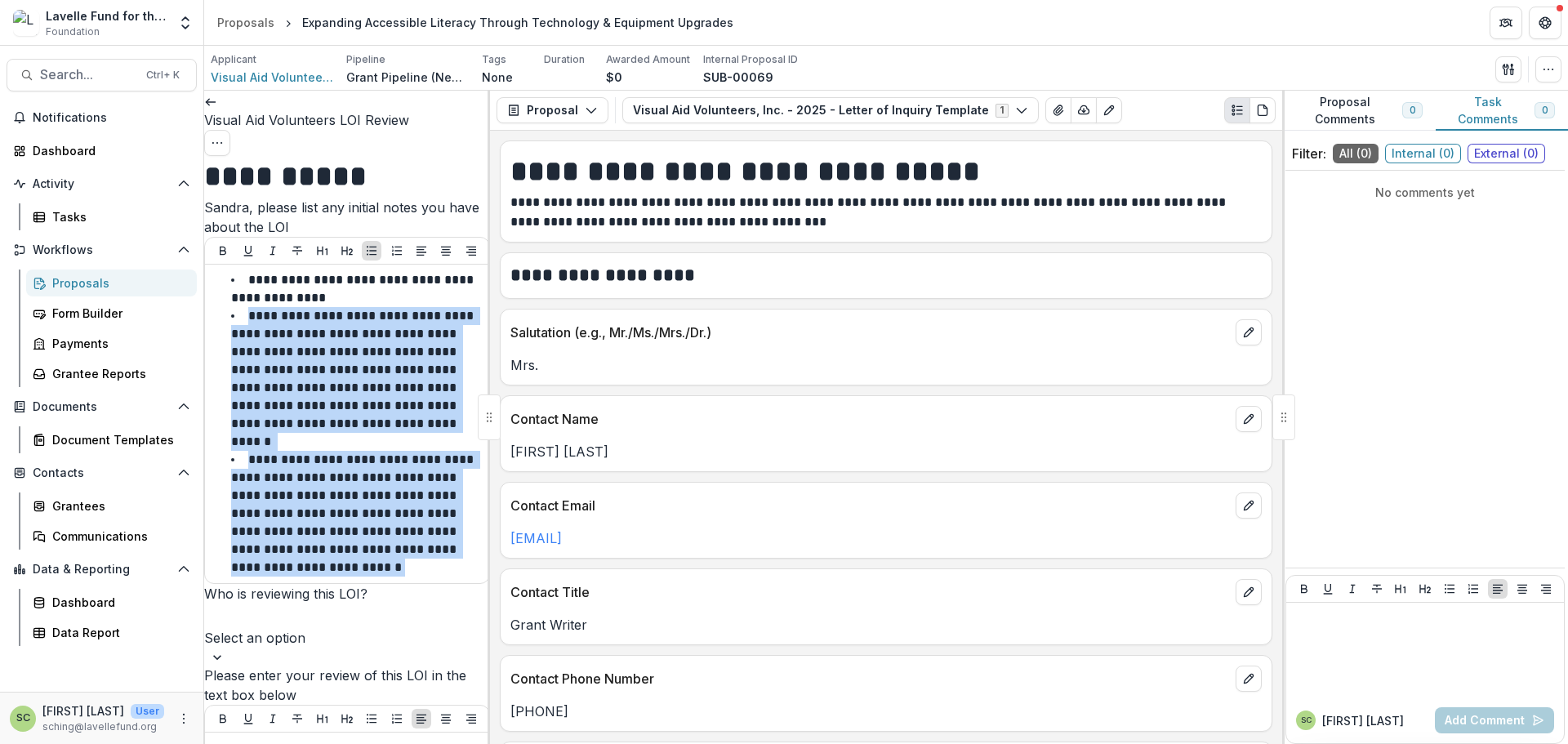 click at bounding box center (347, 617) 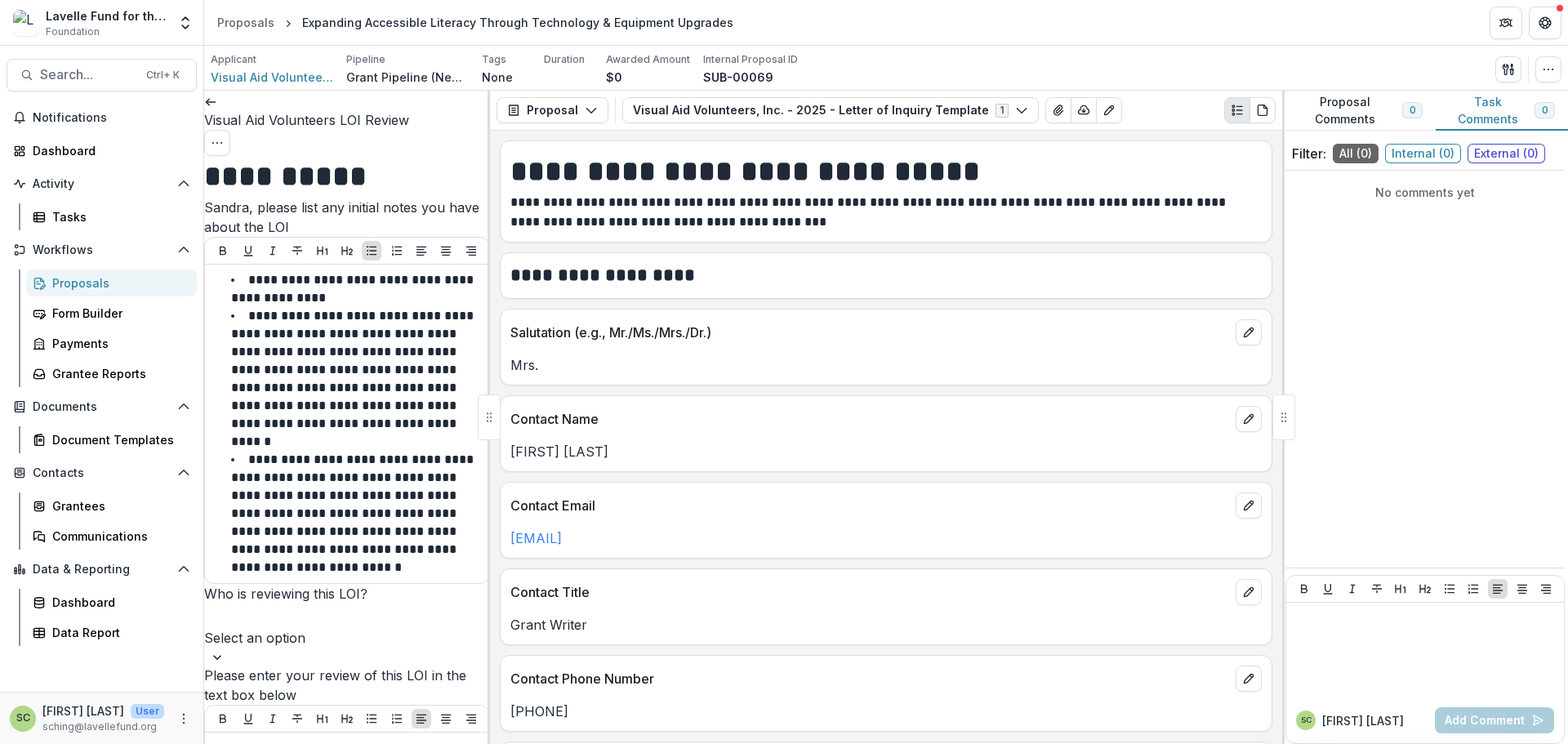 click on "Who is reviewing this LOI?" at bounding box center (286, 594) 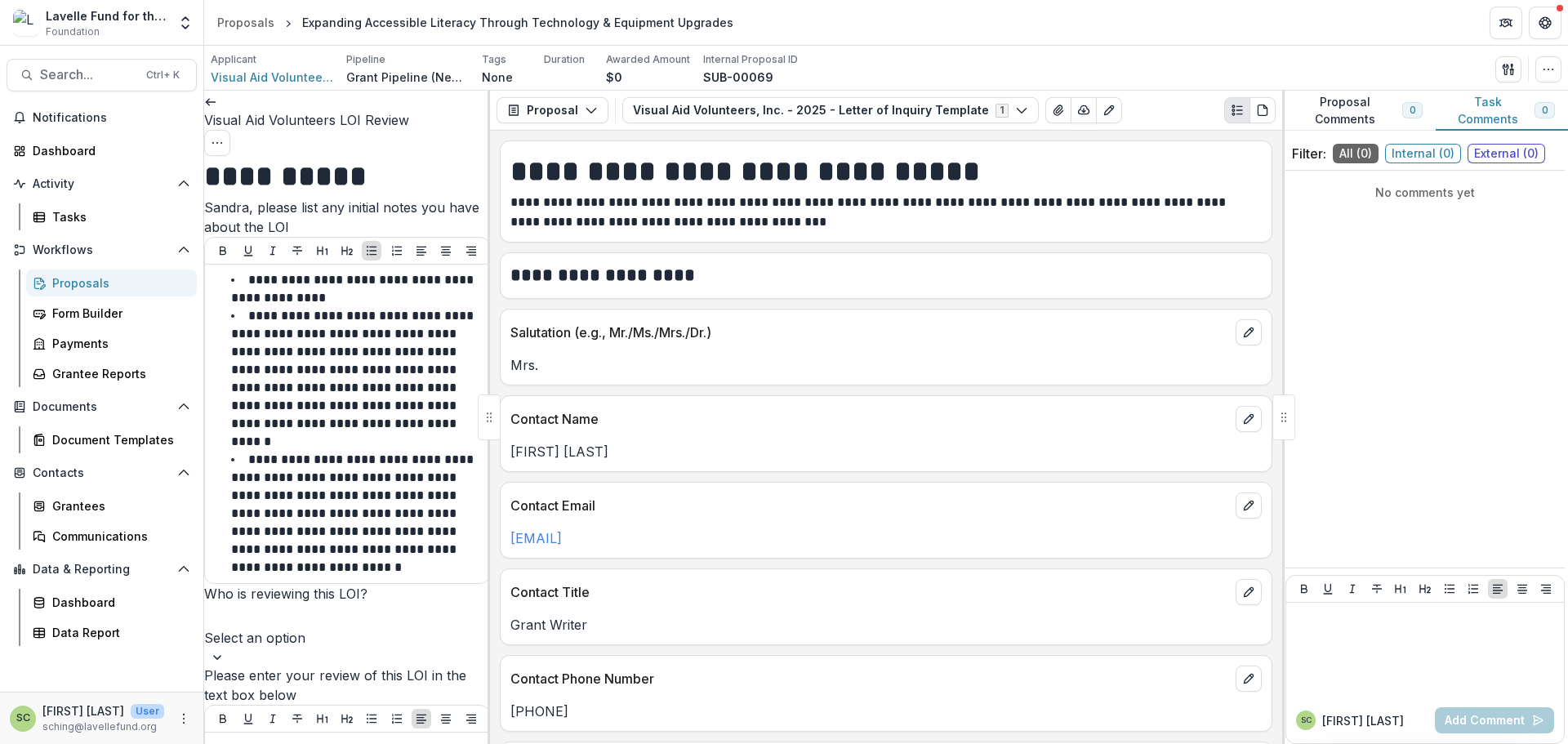scroll, scrollTop: 0, scrollLeft: 0, axis: both 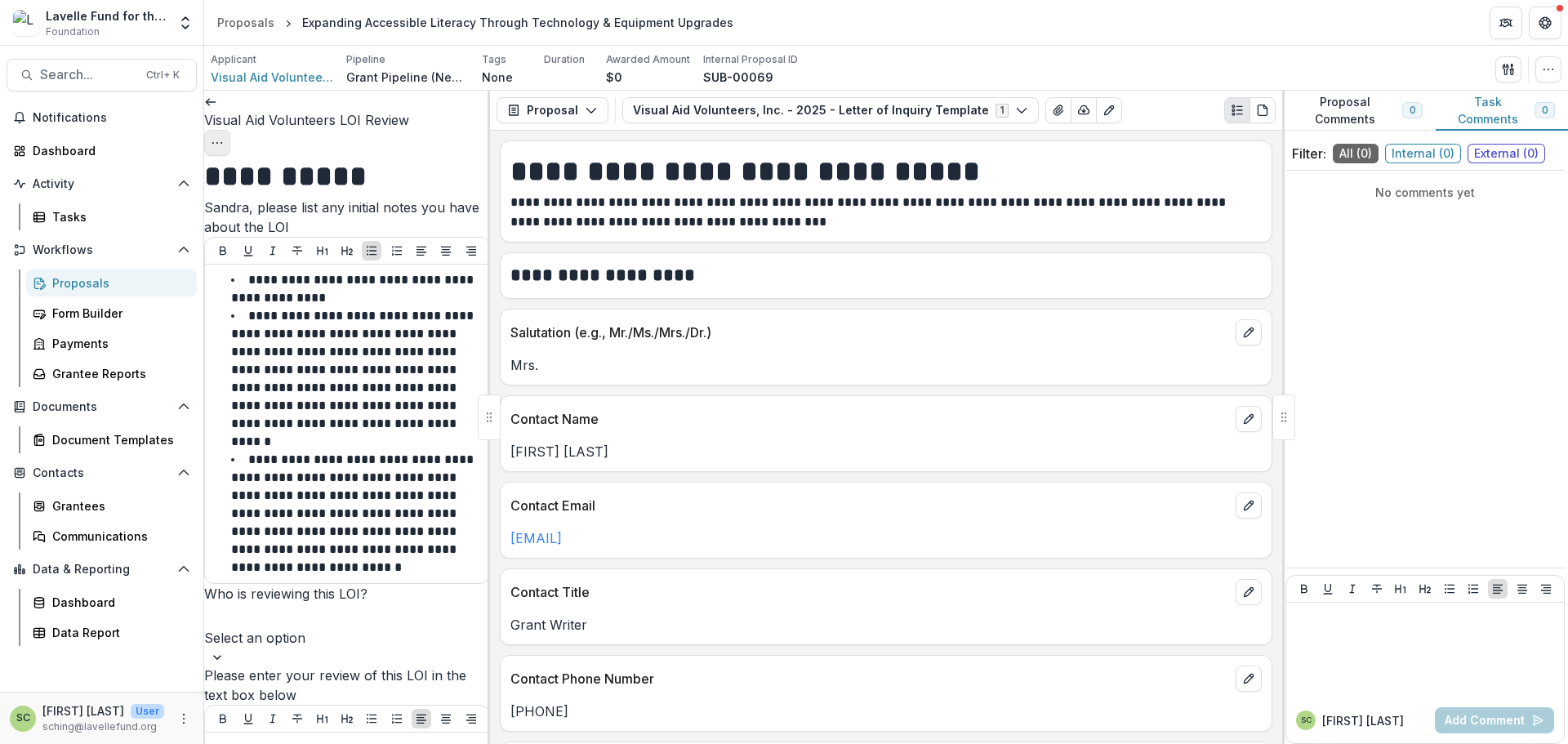 click 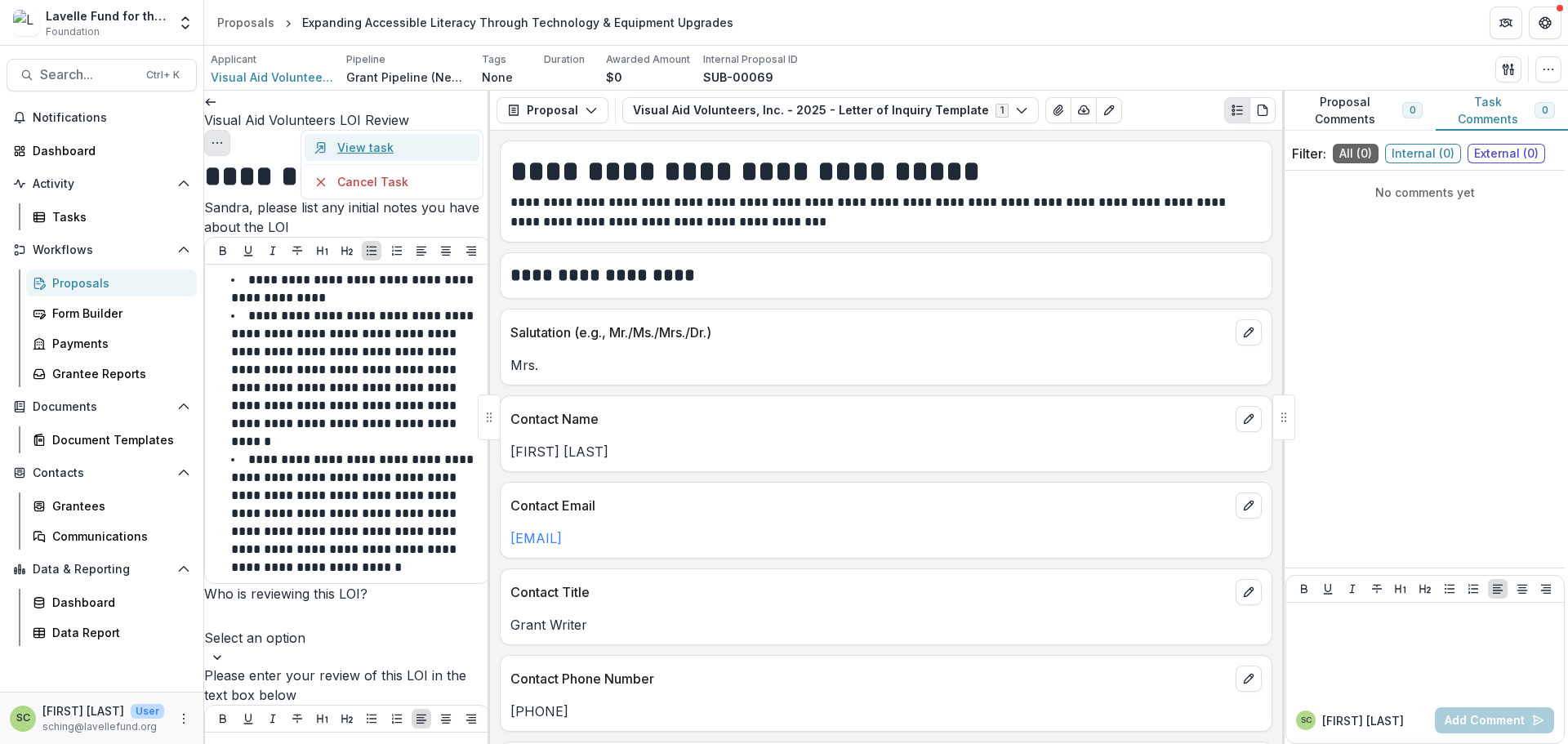 click on "View task" at bounding box center (392, 147) 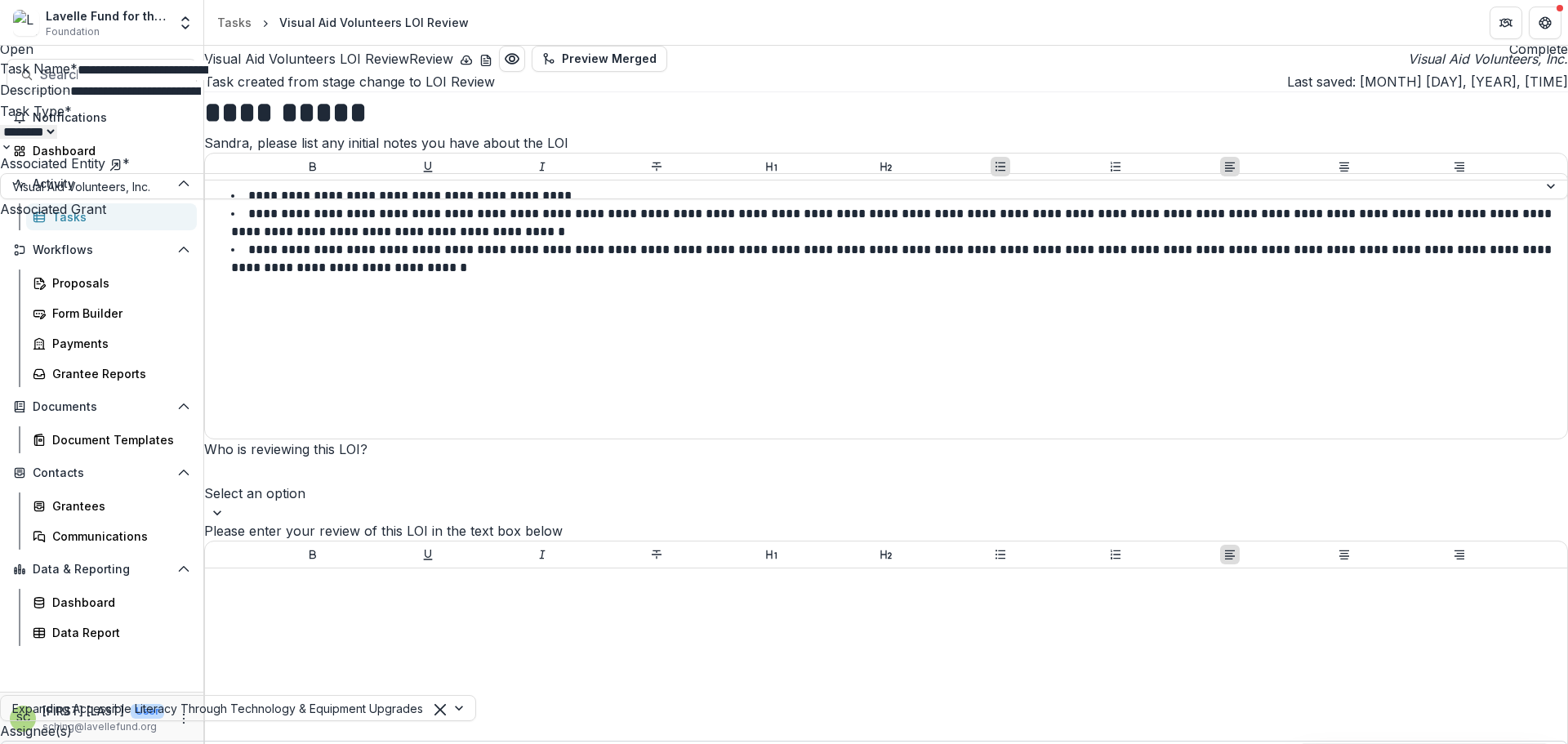 click 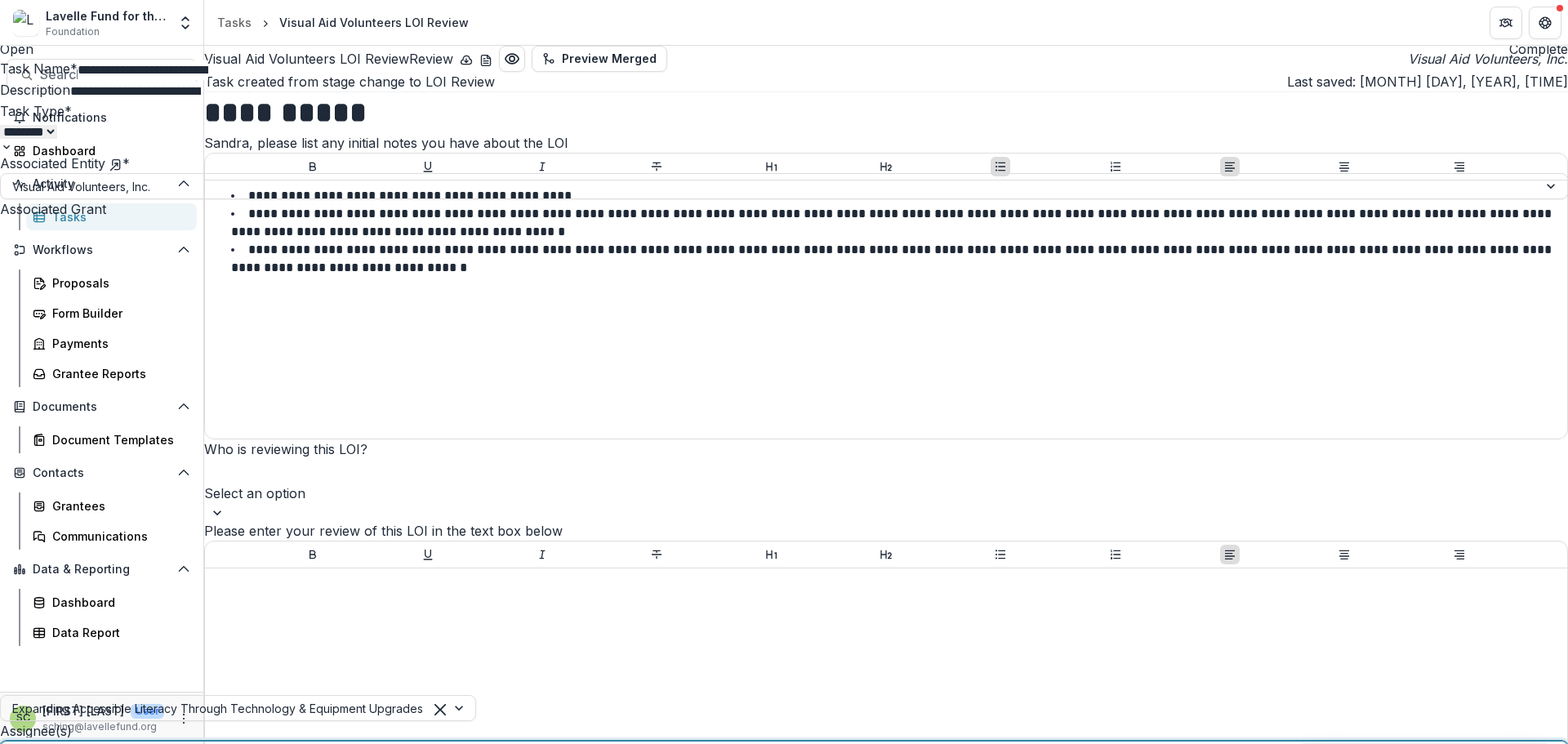 click at bounding box center [769, 753] 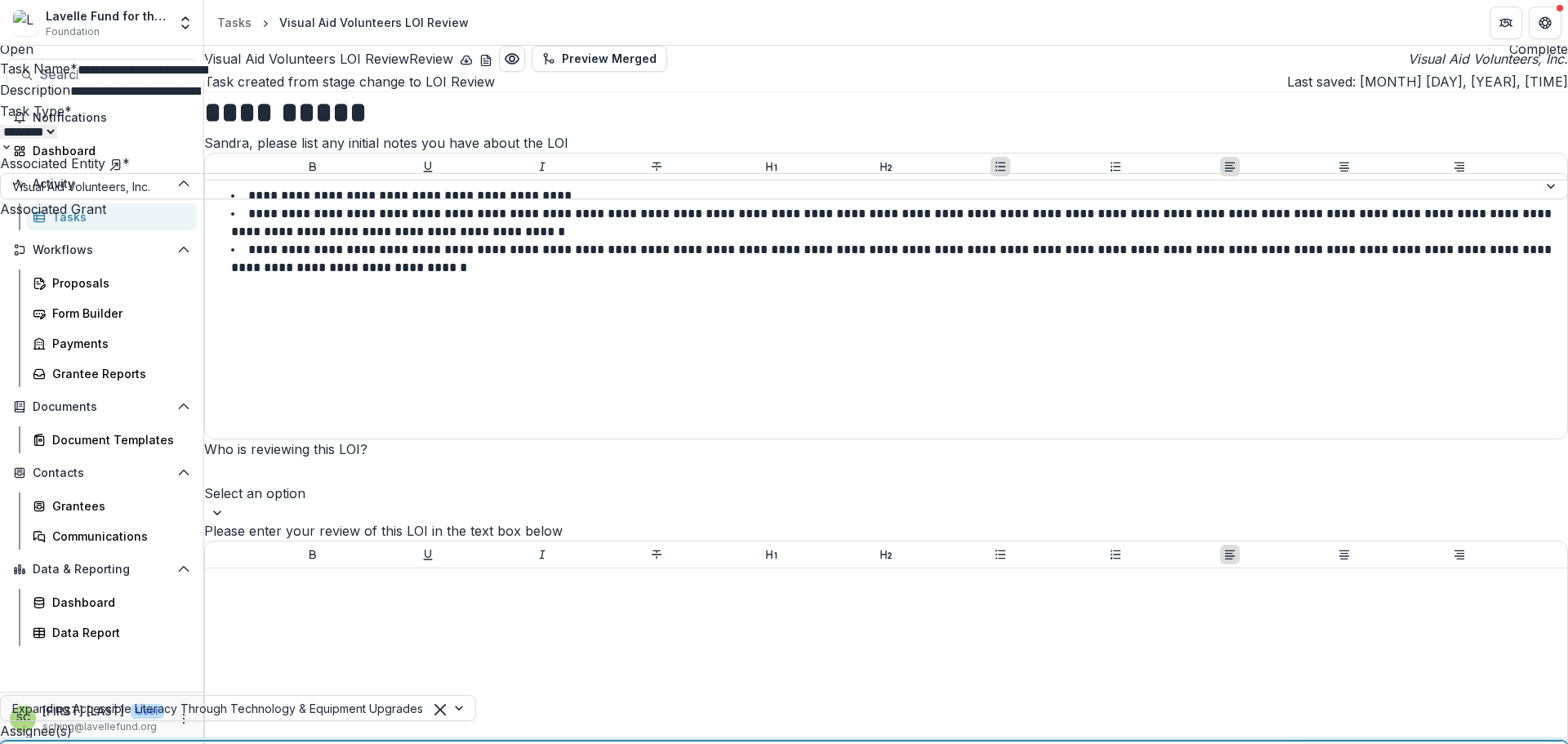 click on "Select..." at bounding box center [769, 1015] 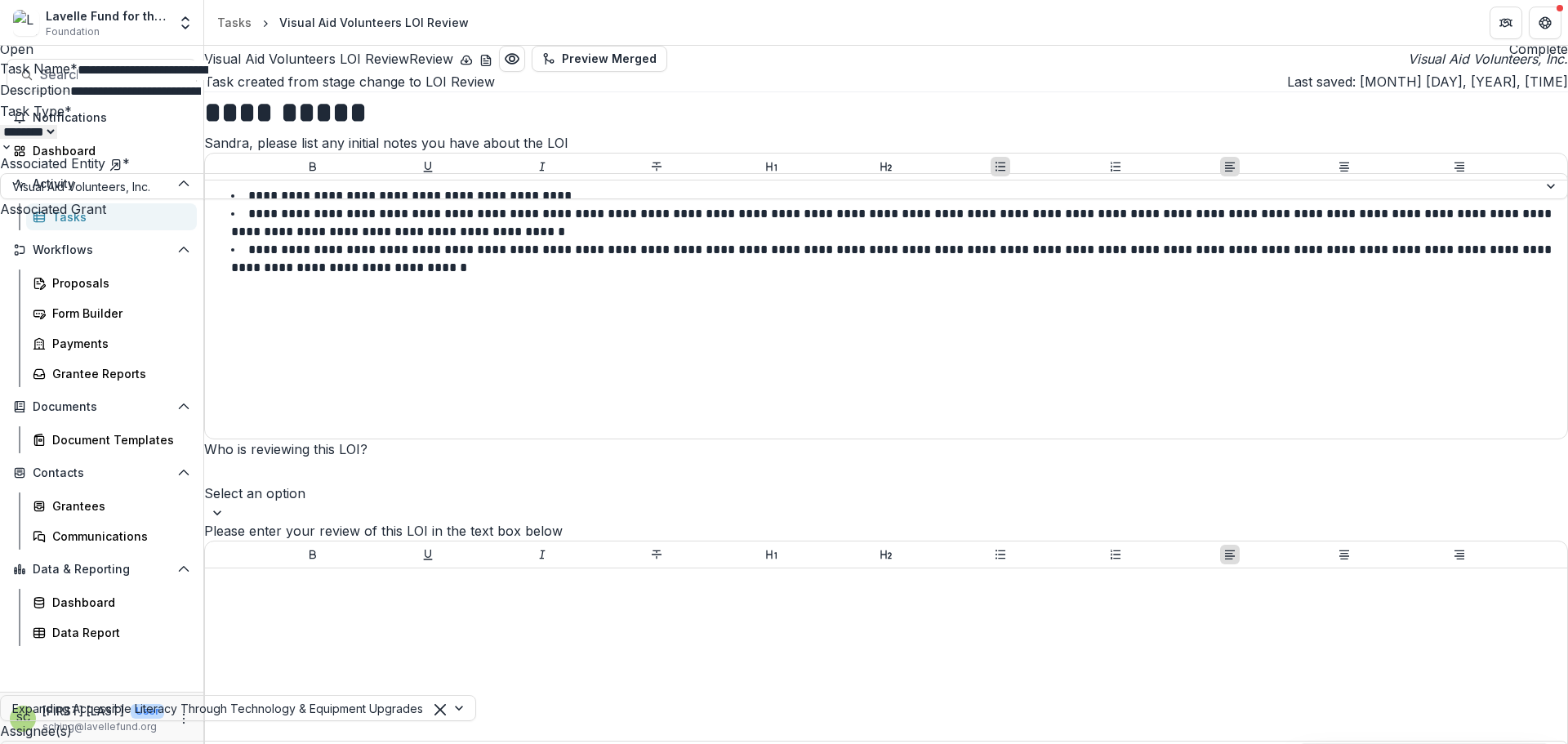 click on "[FIRST] [LAST] - [EMAIL]" at bounding box center (784, 793) 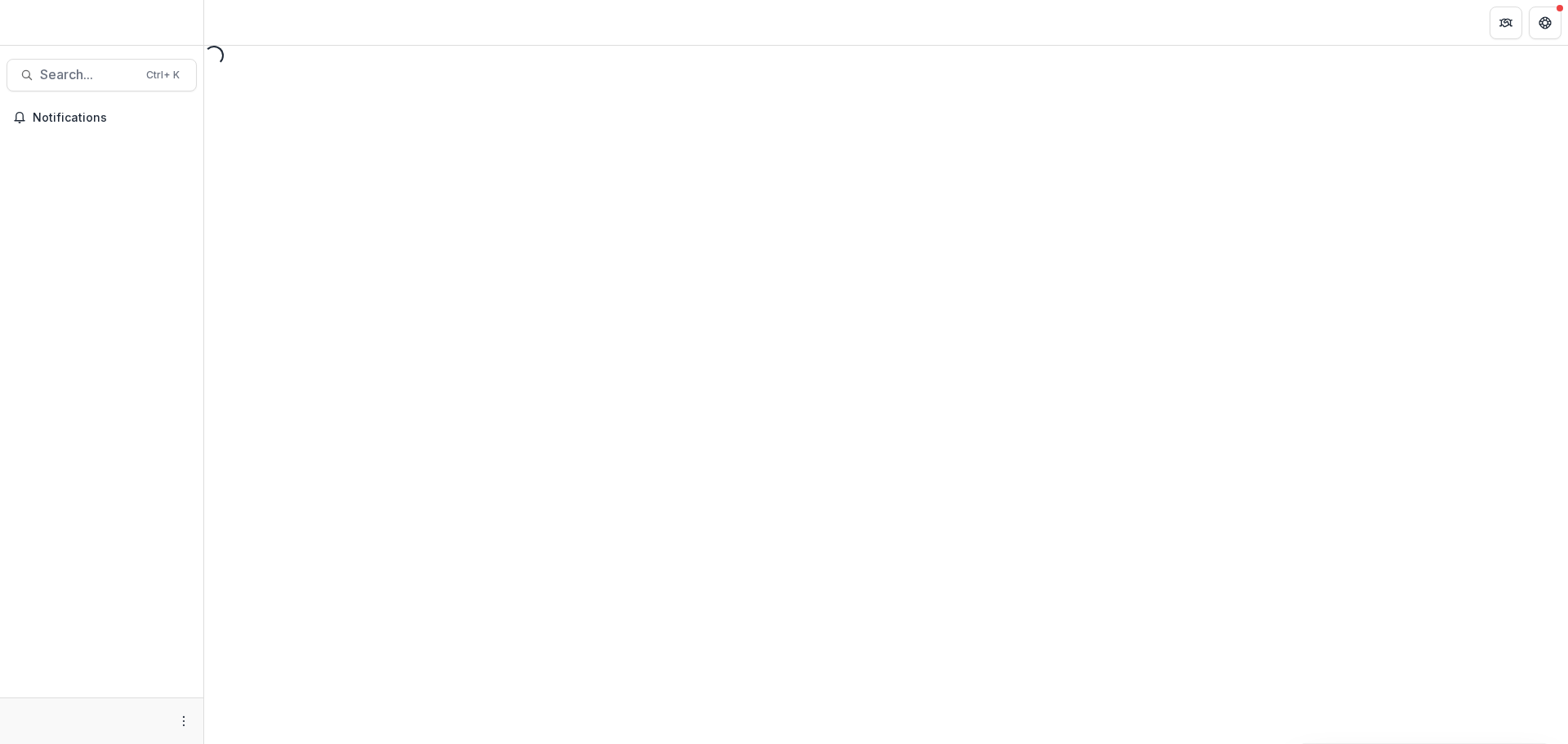 scroll, scrollTop: 0, scrollLeft: 0, axis: both 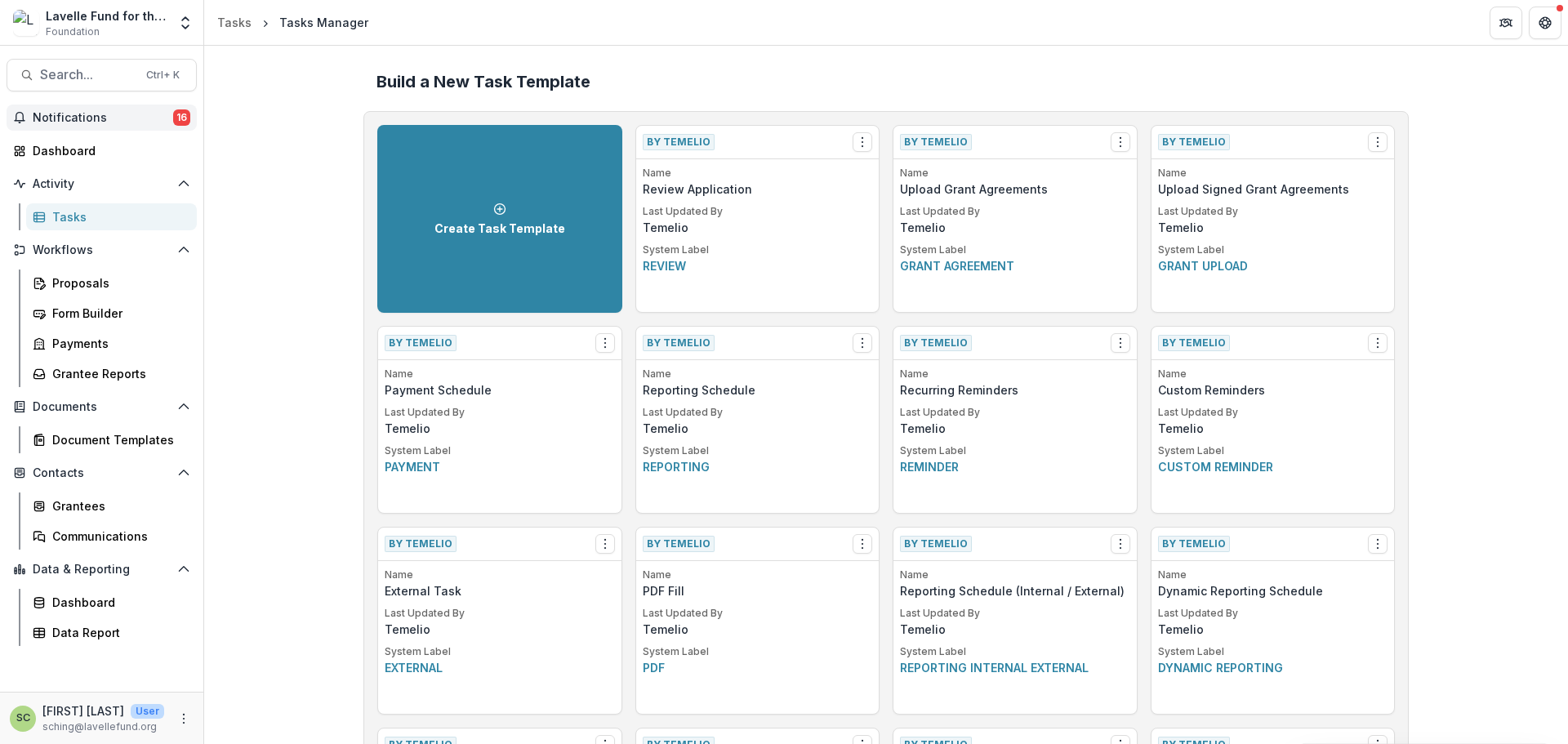 click on "Notifications 16" at bounding box center [101, 118] 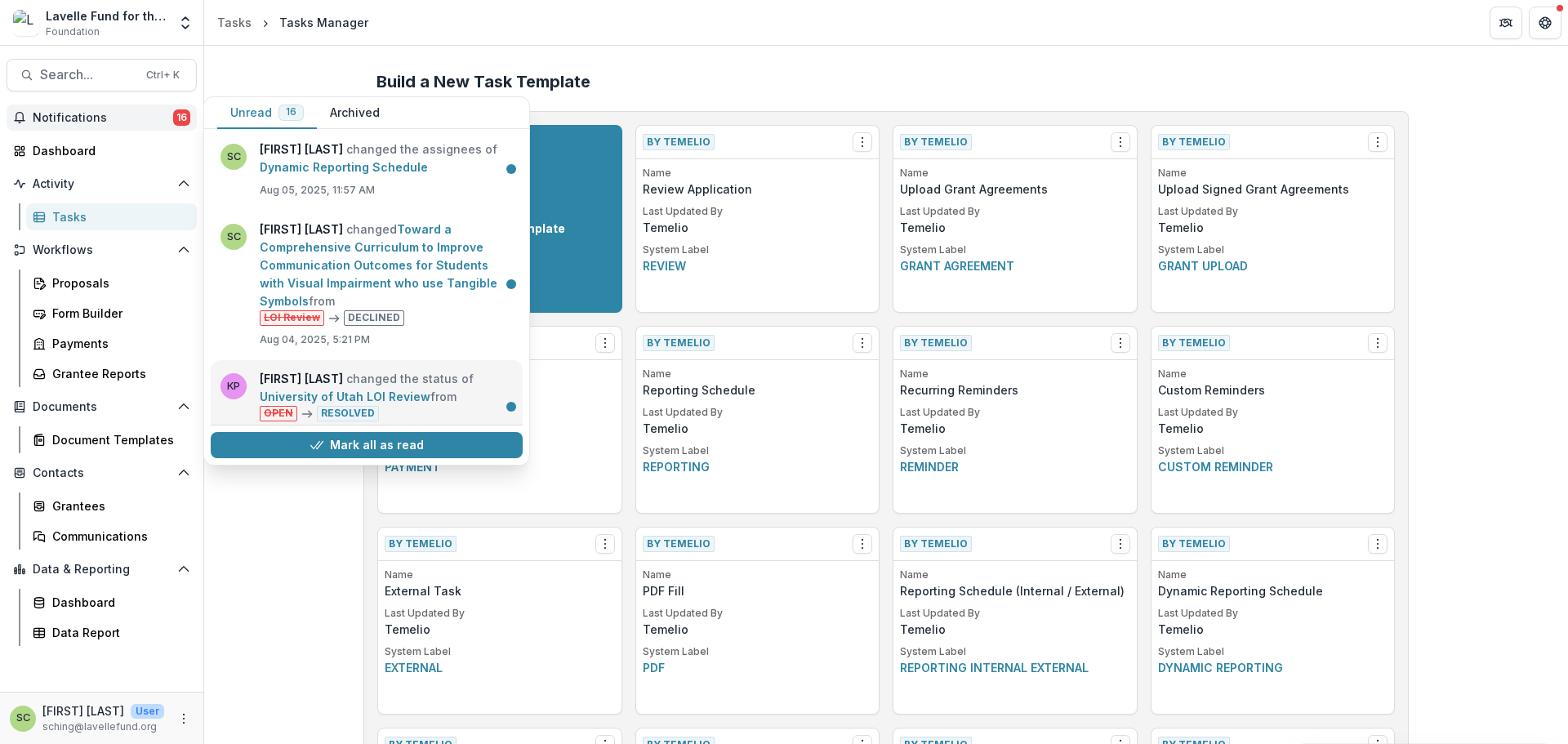 scroll, scrollTop: 1152, scrollLeft: 0, axis: vertical 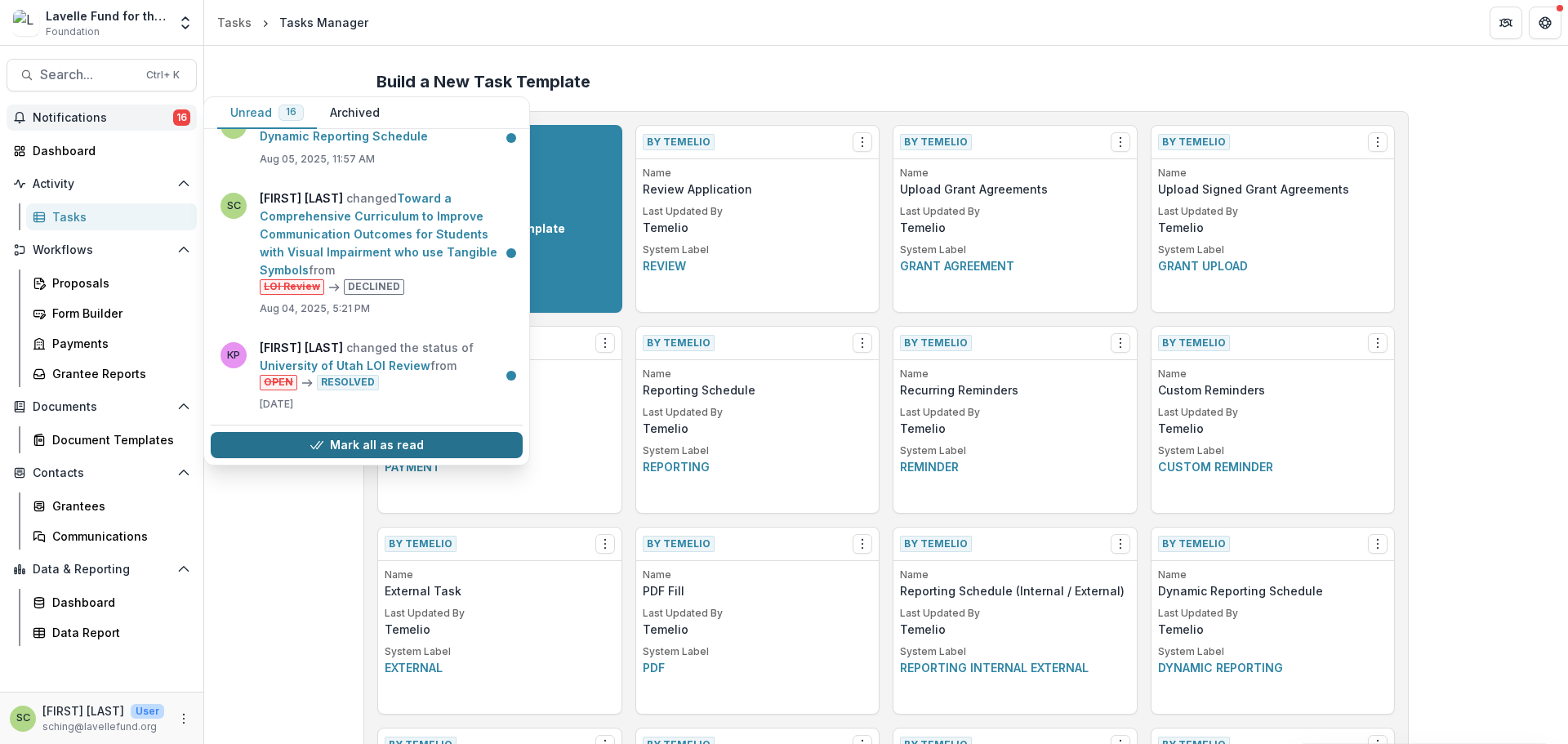 click on "Mark all as read" at bounding box center [367, 445] 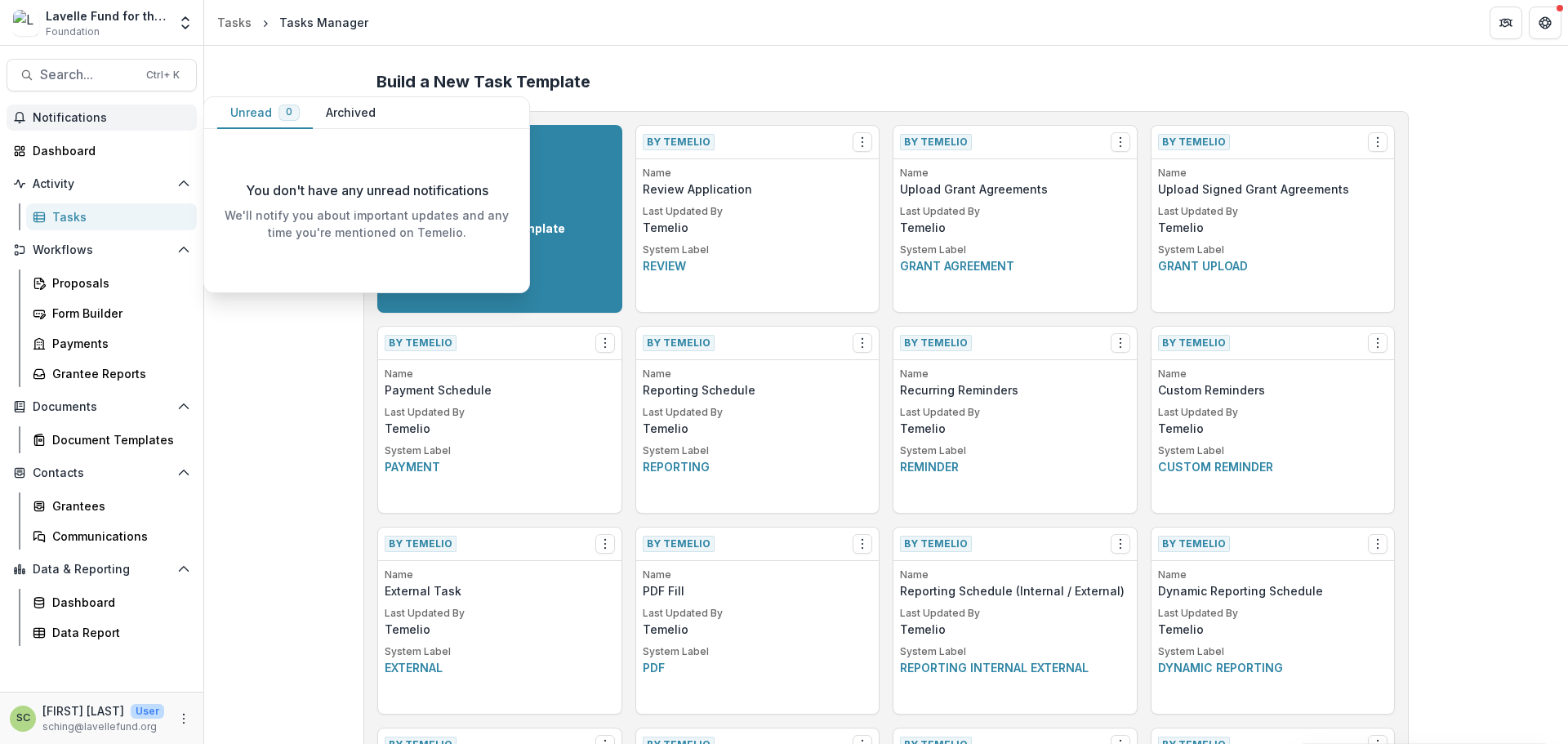 scroll, scrollTop: 0, scrollLeft: 0, axis: both 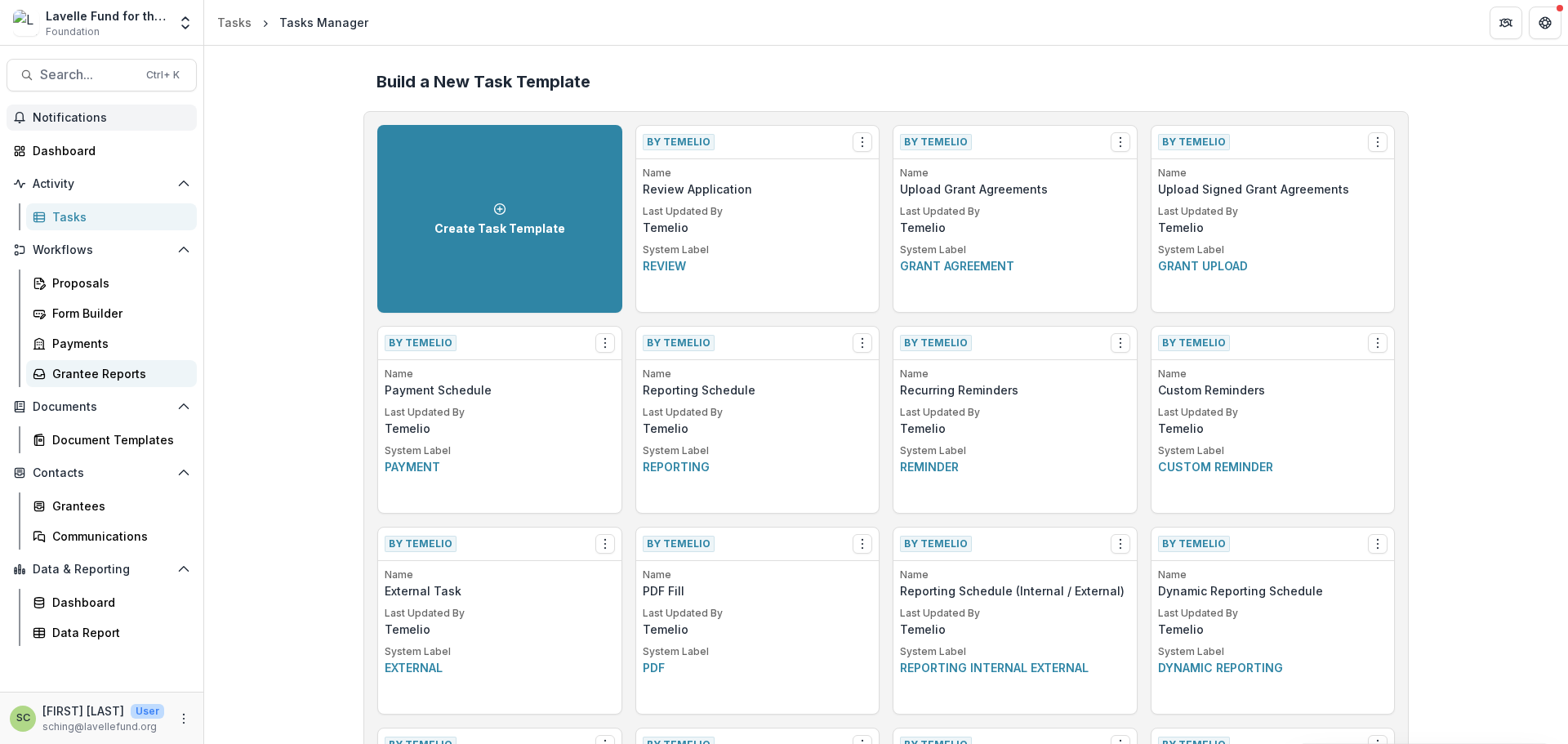 click on "Grantee Reports" at bounding box center (111, 373) 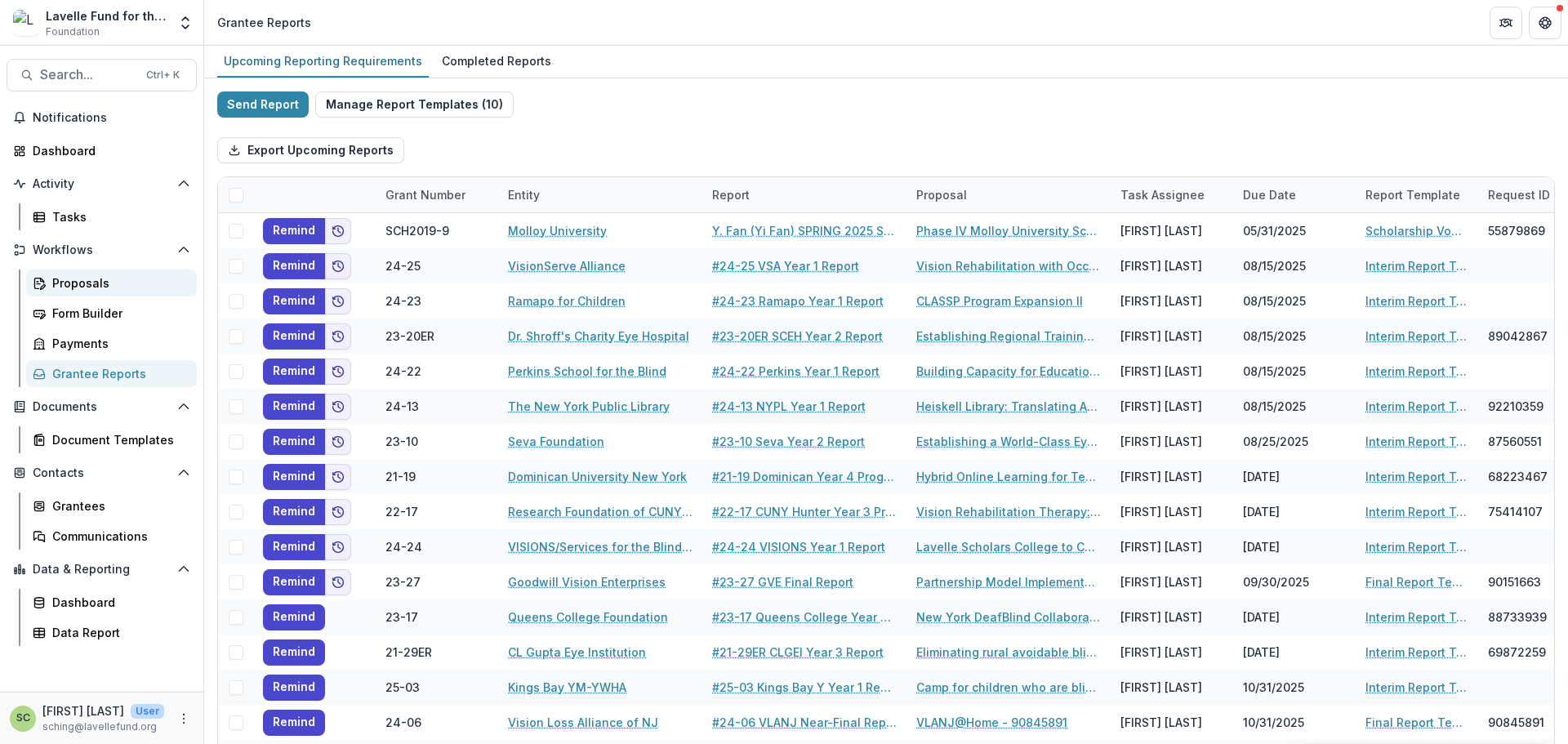 click on "Proposals" at bounding box center [118, 283] 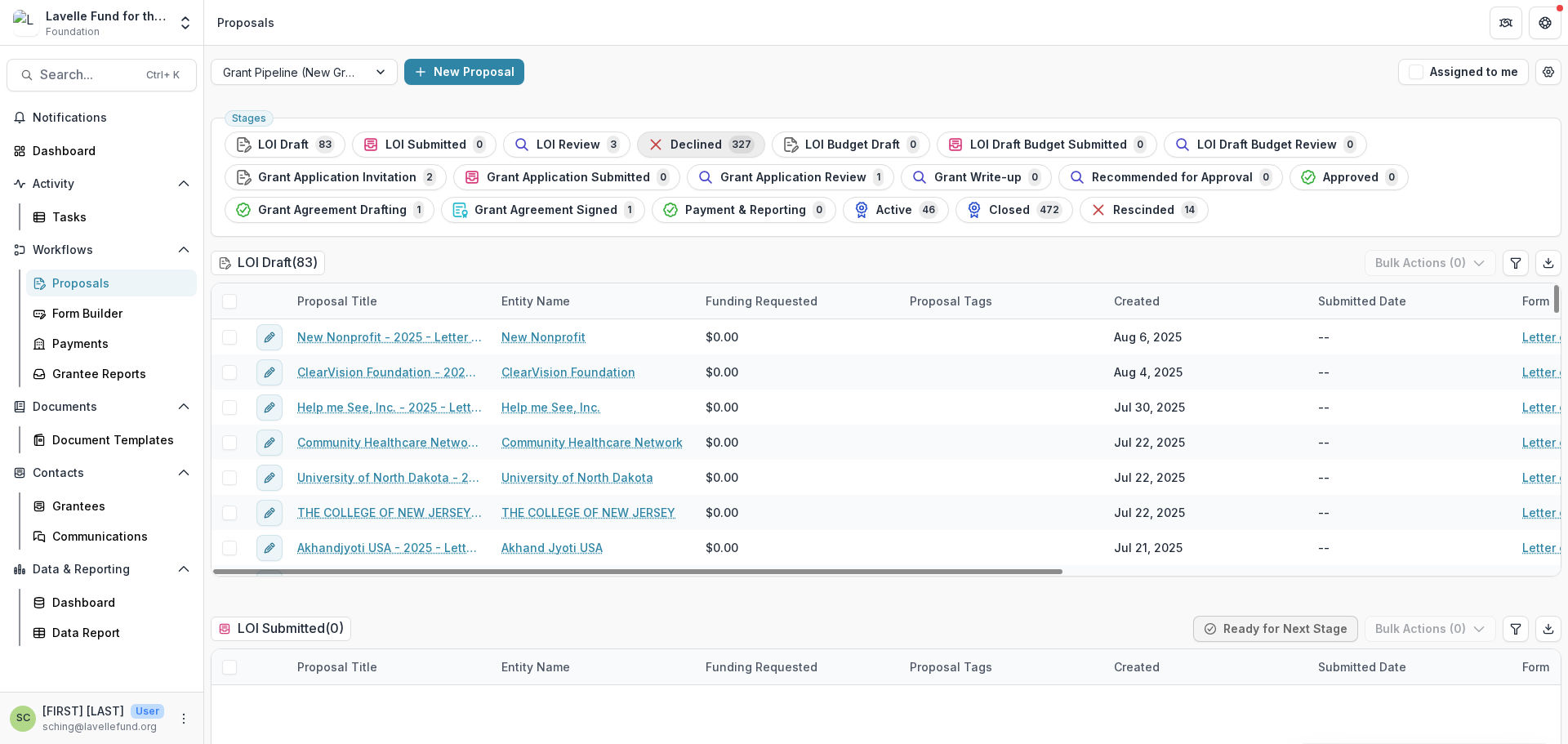 click on "Declined 327" at bounding box center [701, 145] 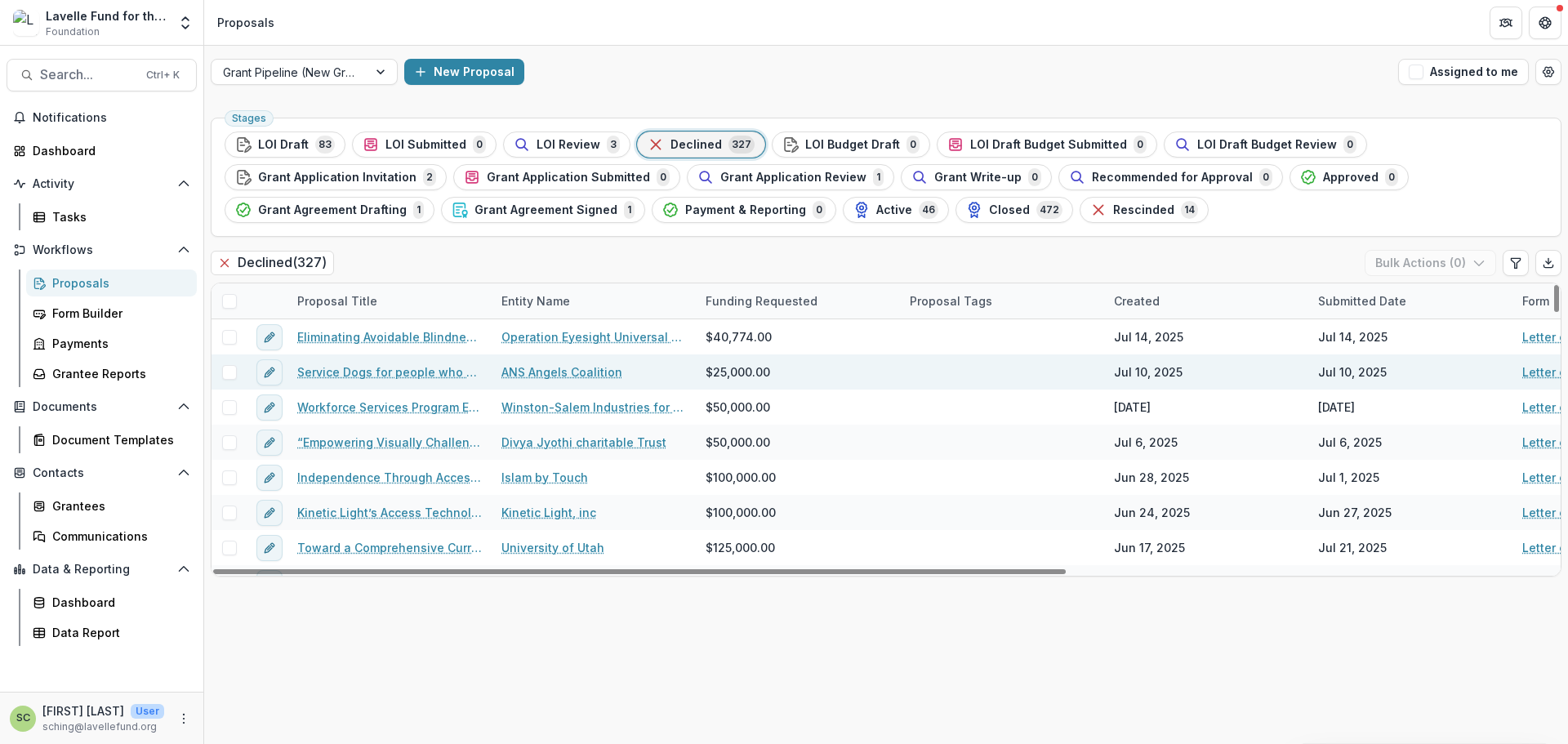 click on "Service Dogs for people who need them the most" at bounding box center (390, 372) 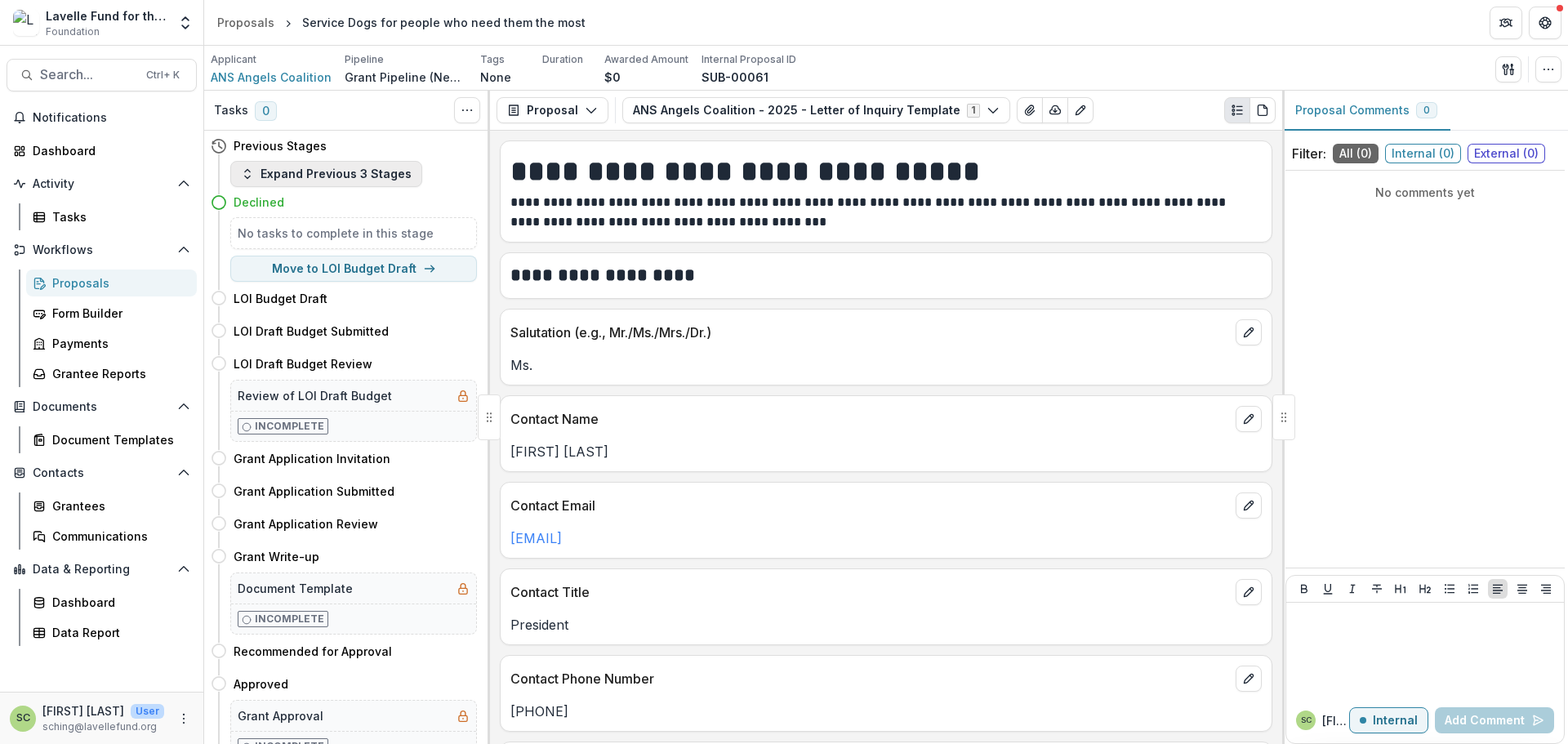 click on "Expand Previous 3 Stages" at bounding box center (326, 174) 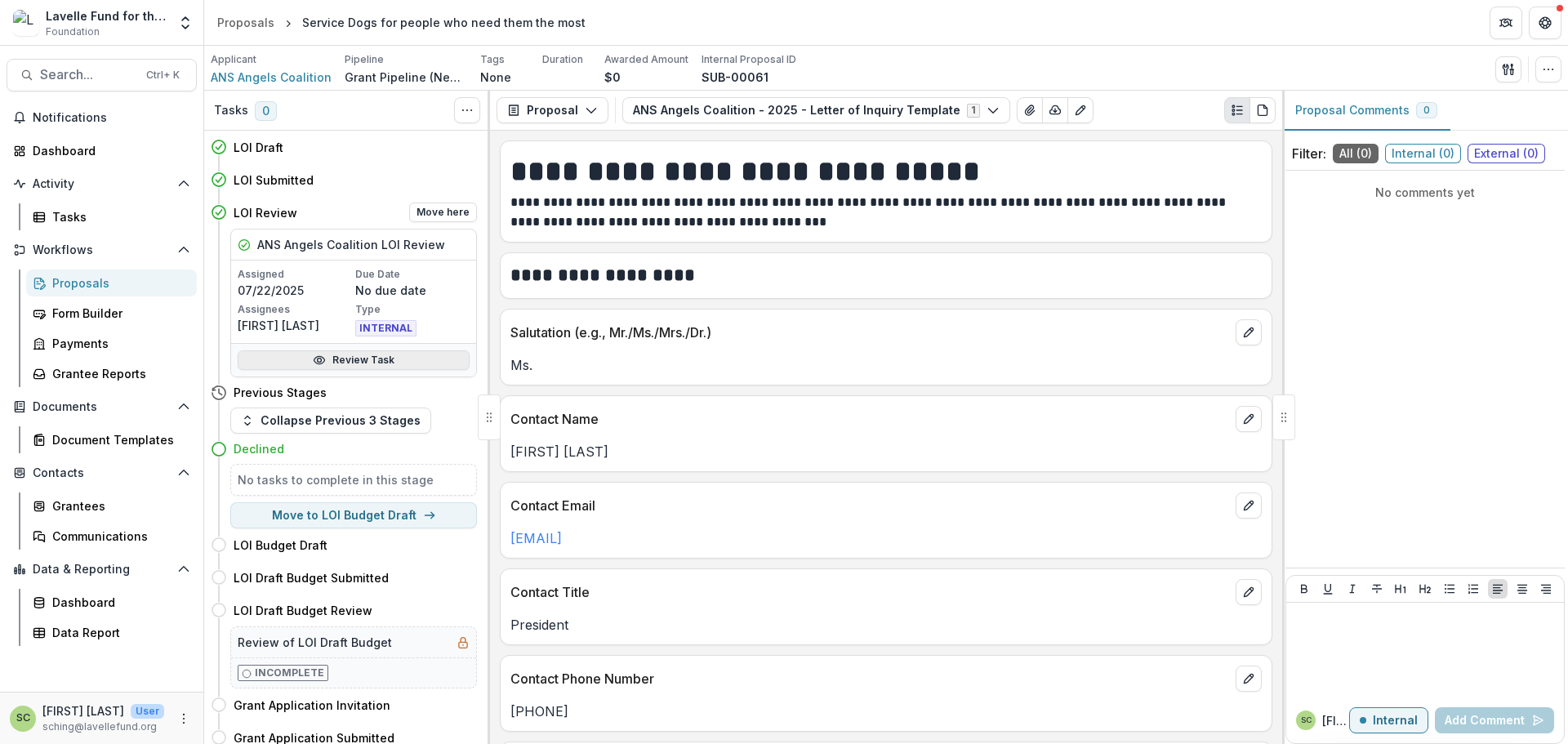 click on "Review Task" at bounding box center (354, 360) 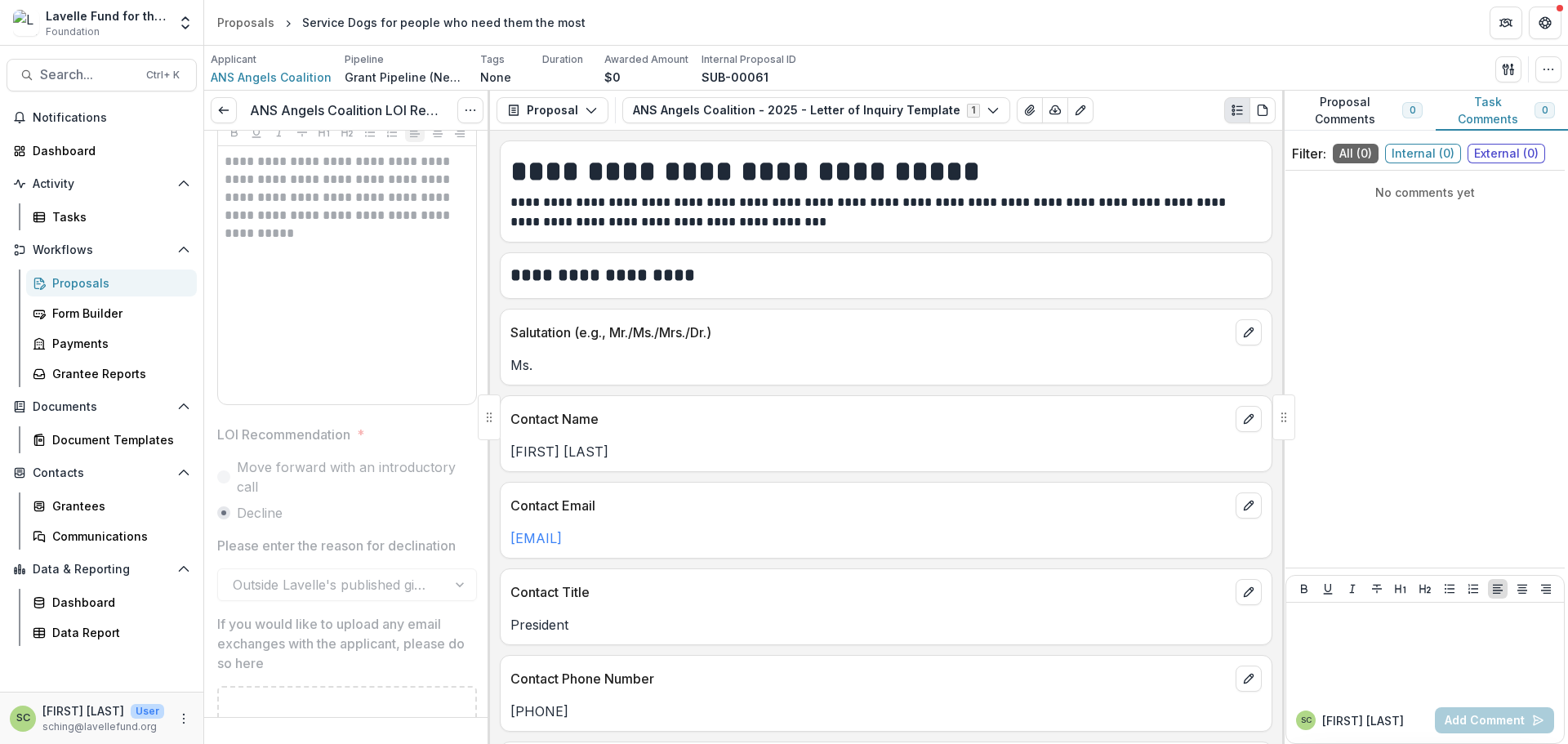 scroll, scrollTop: 572, scrollLeft: 0, axis: vertical 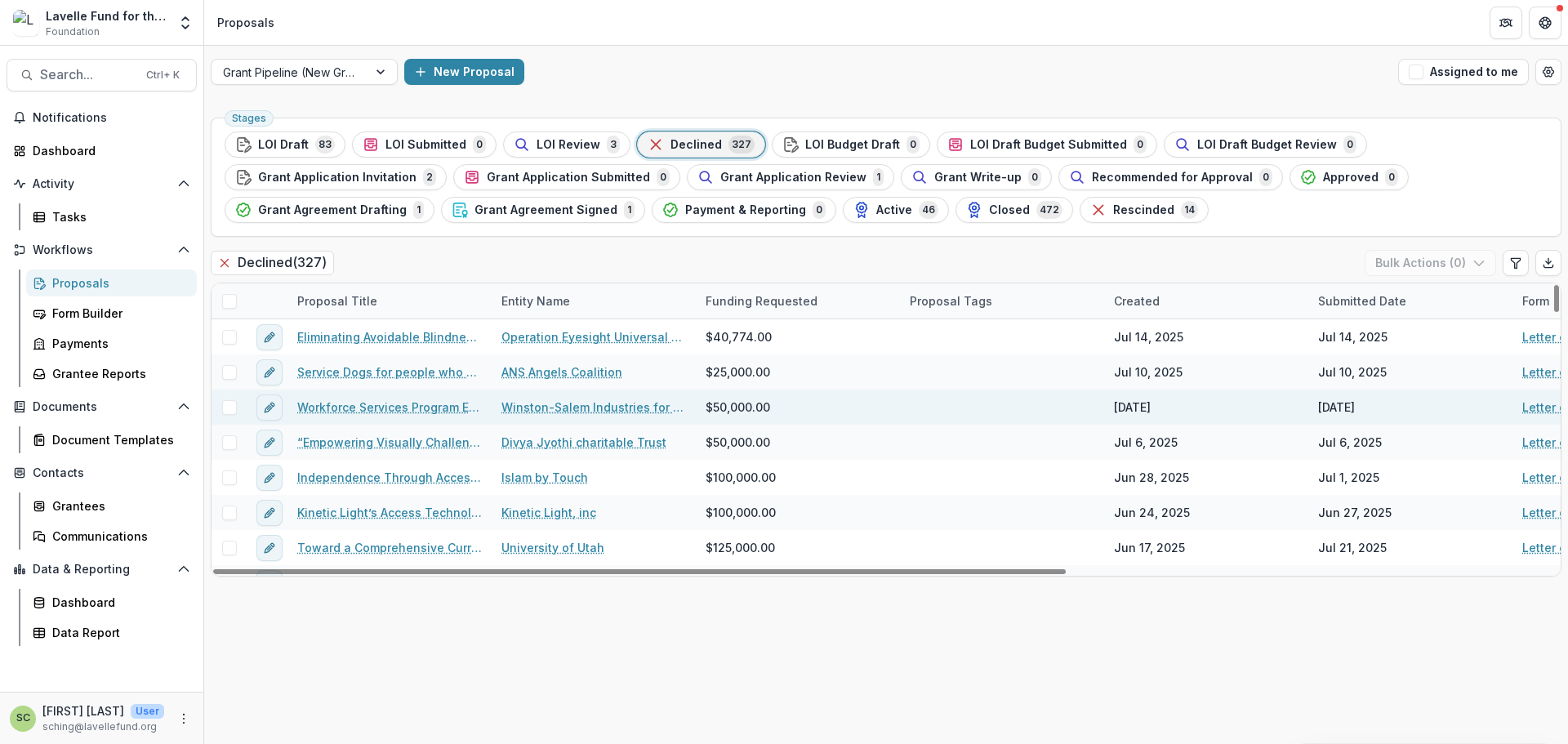 click on "Workforce Services Program Expansion for People Who are Blind in USA" at bounding box center [390, 407] 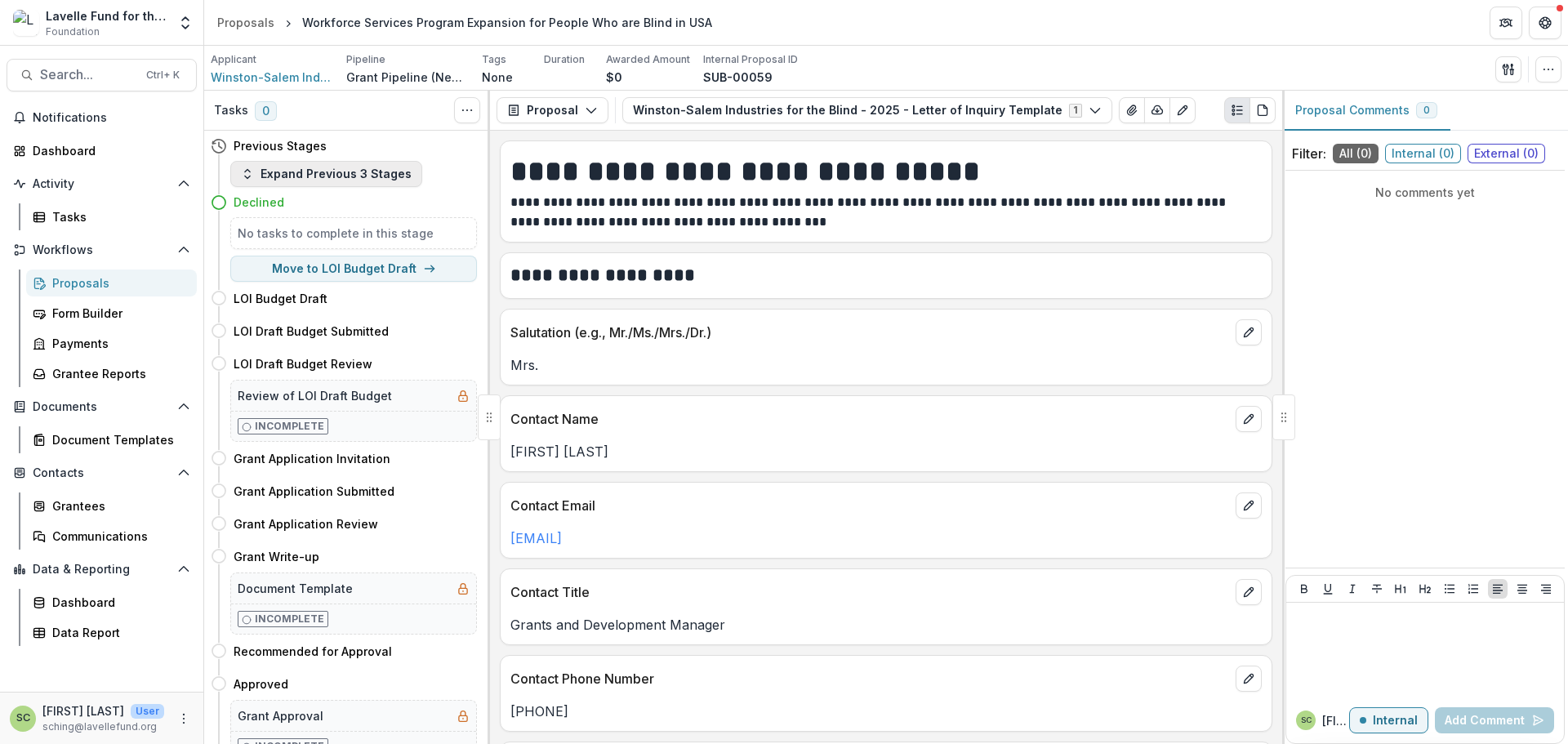 click on "Expand Previous 3 Stages" at bounding box center (326, 174) 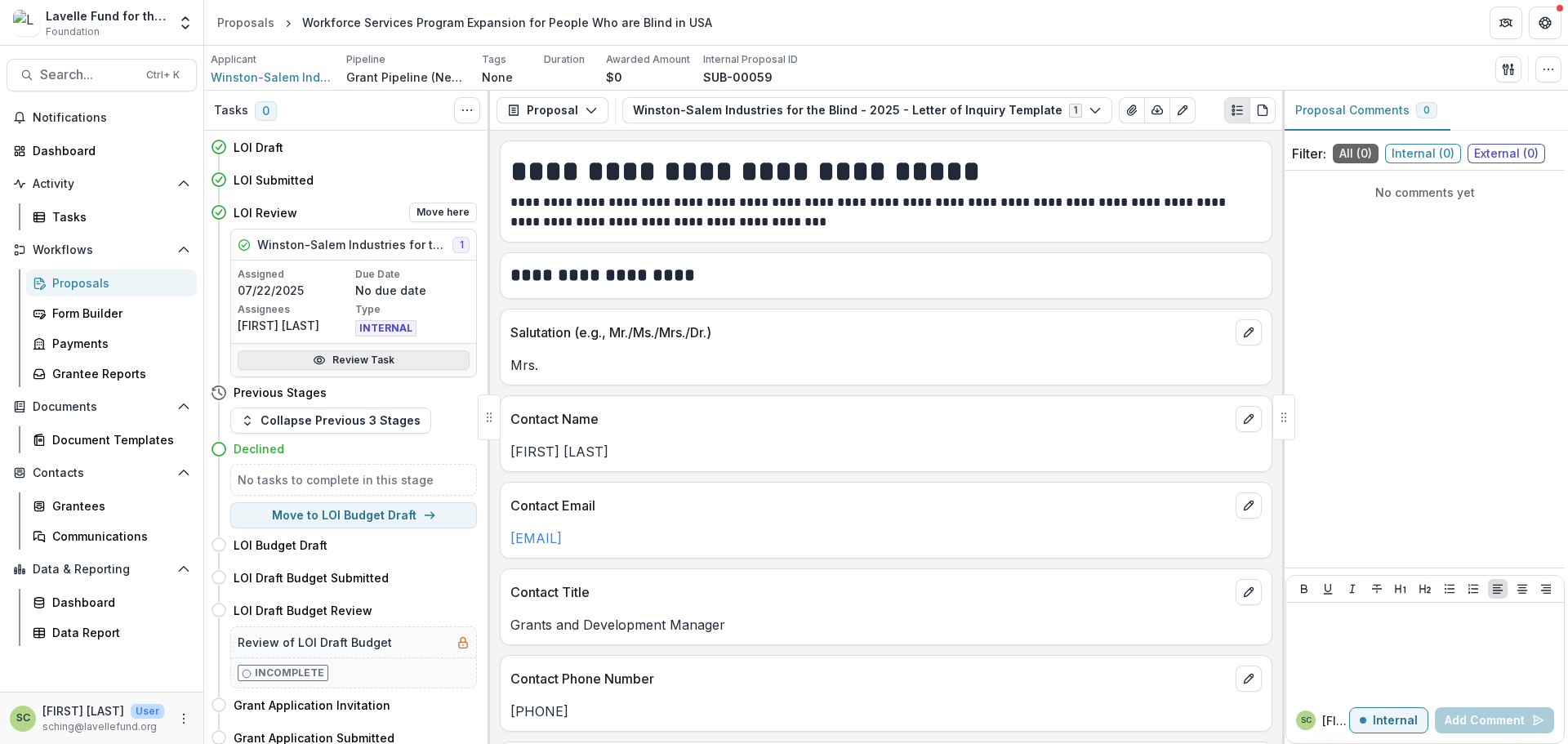 click on "Review Task" at bounding box center (354, 360) 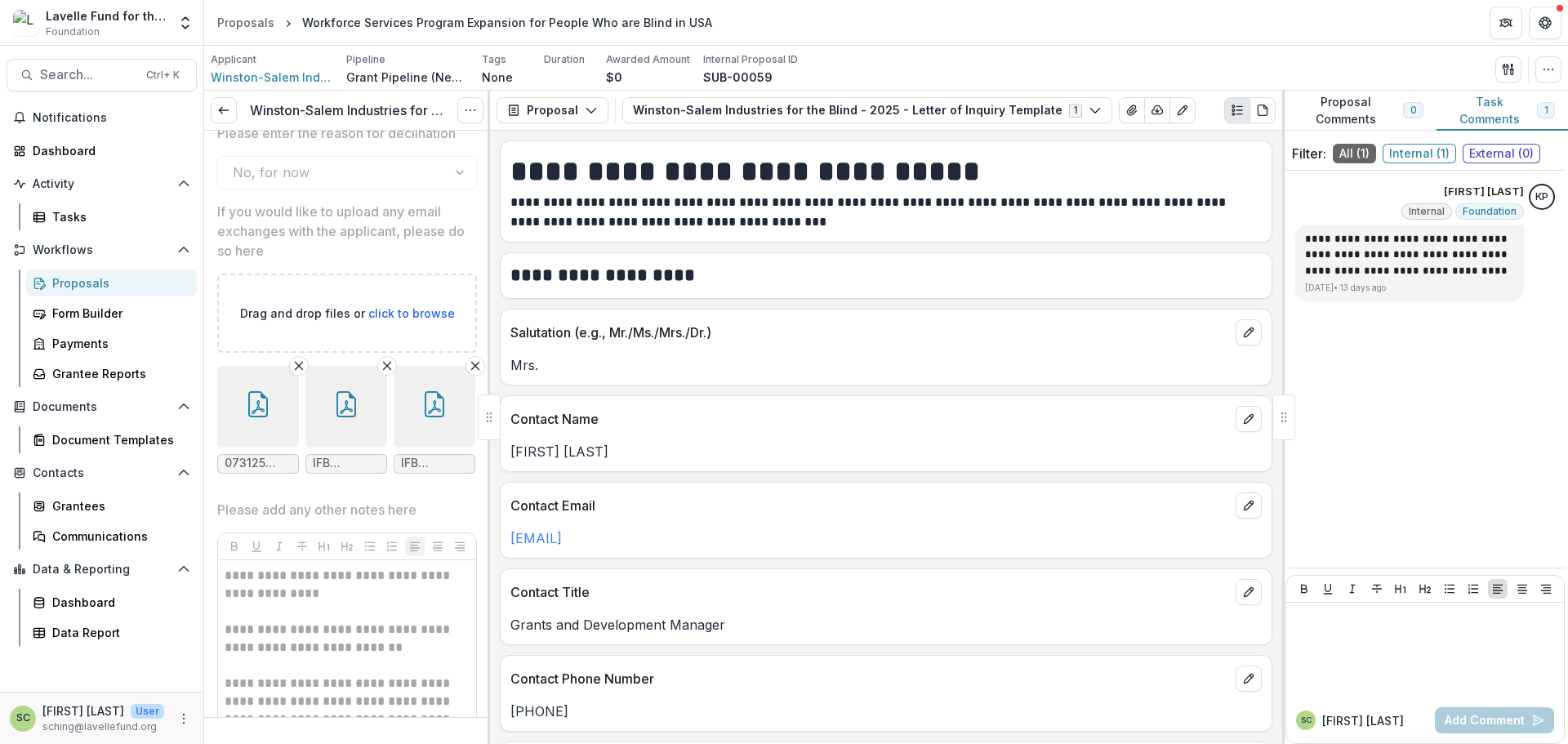 scroll, scrollTop: 1388, scrollLeft: 0, axis: vertical 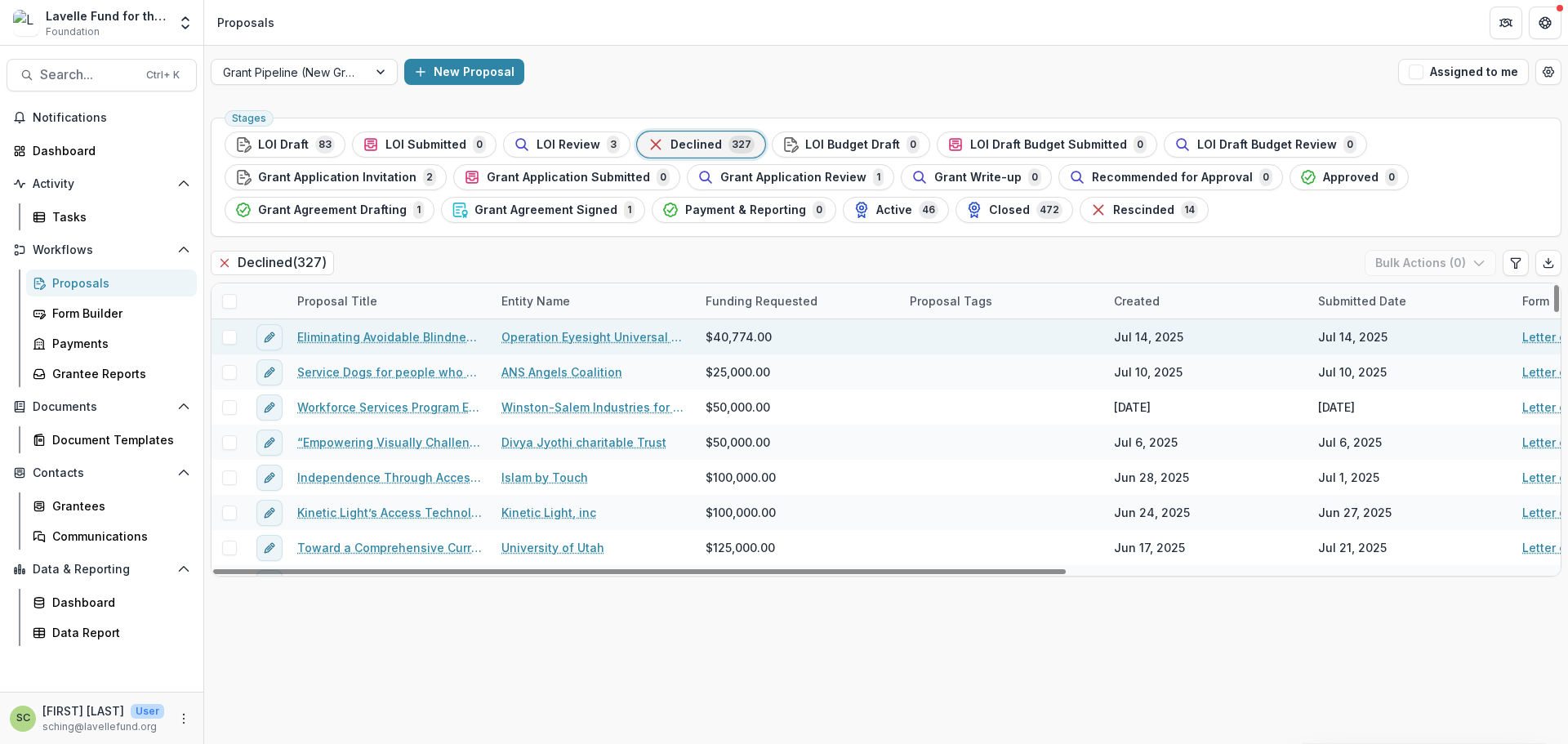 click on "Eliminating Avoidable Blindness in Meghalaya, India" at bounding box center (390, 336) 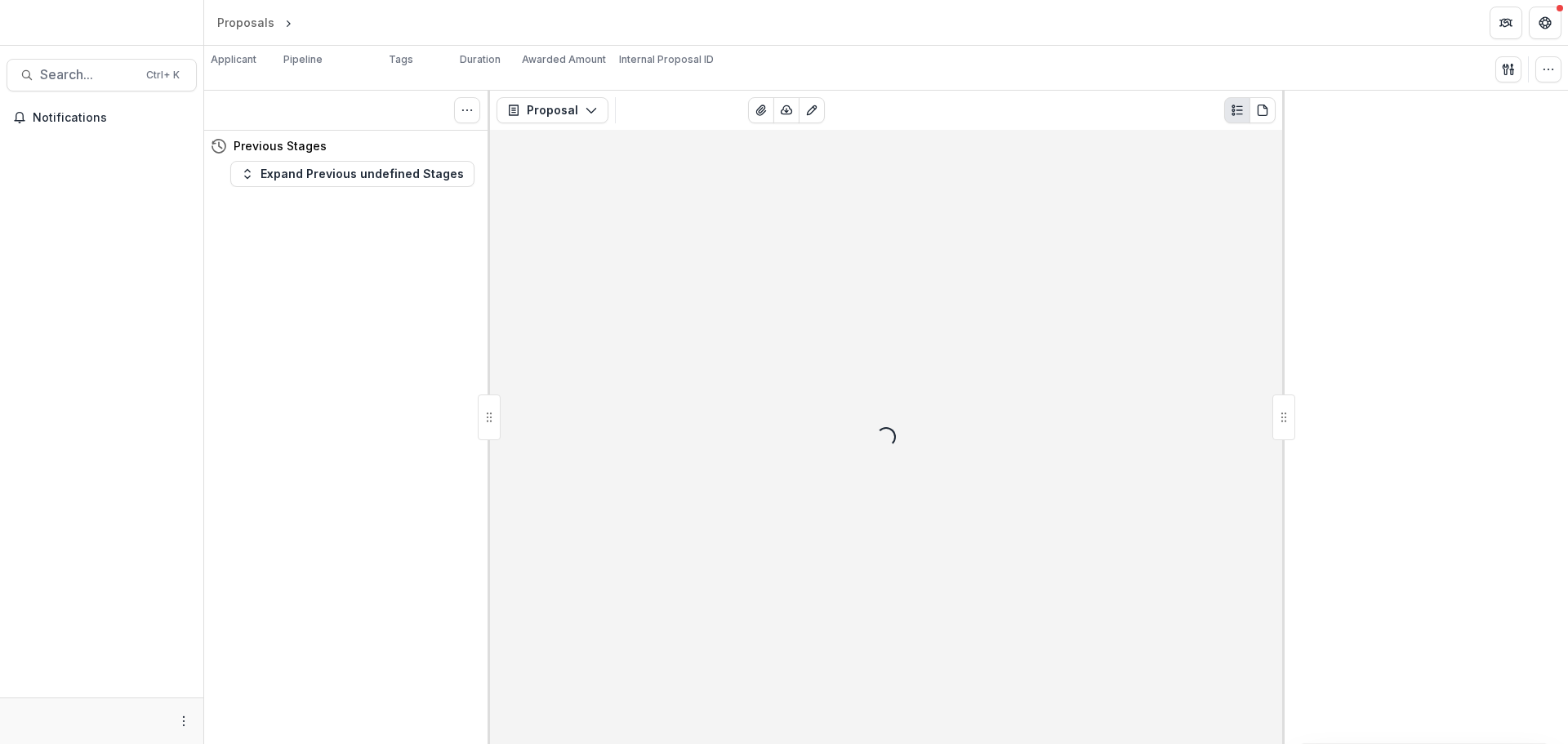 scroll, scrollTop: 0, scrollLeft: 0, axis: both 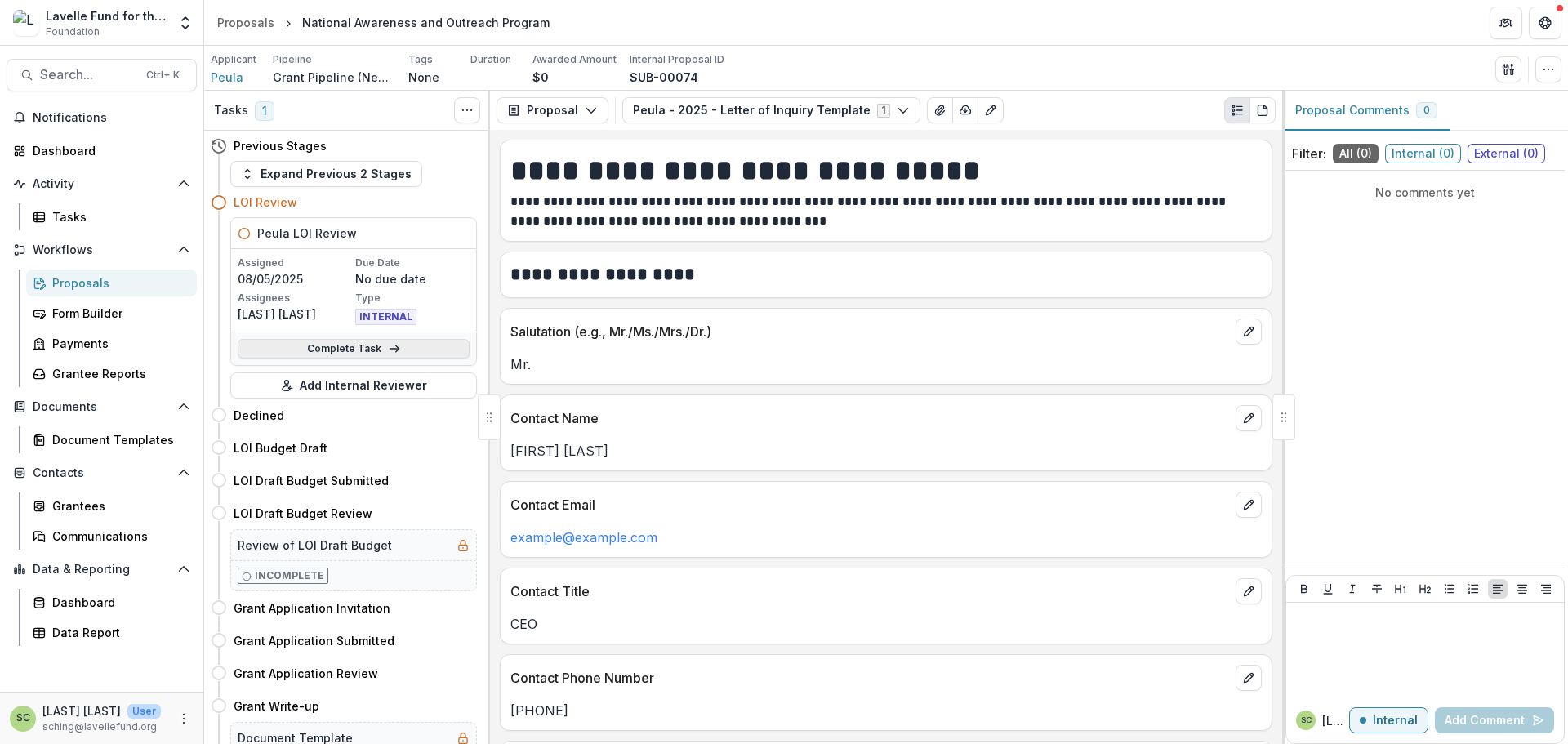 click on "Complete Task" at bounding box center (354, 349) 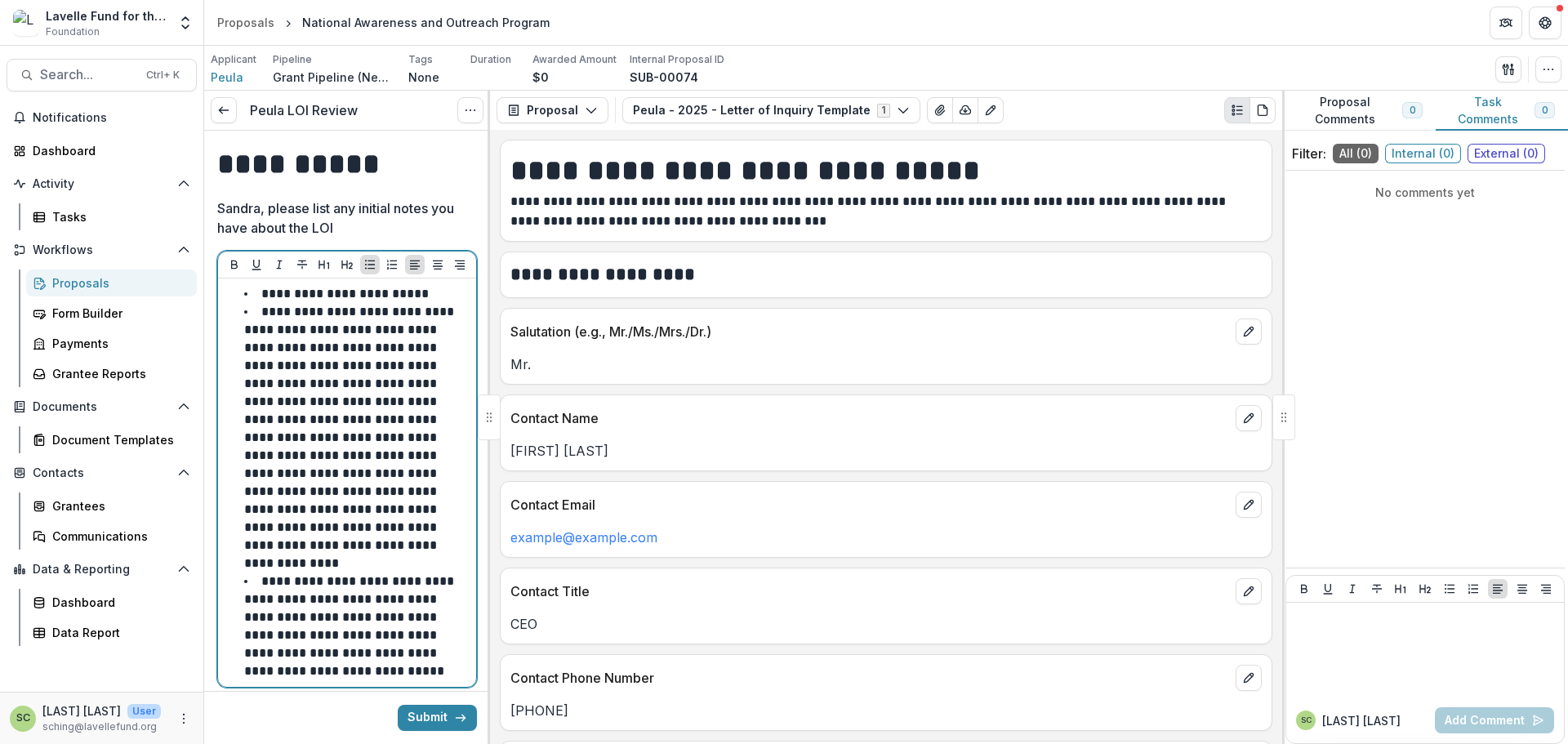 click on "**********" at bounding box center (350, 437) 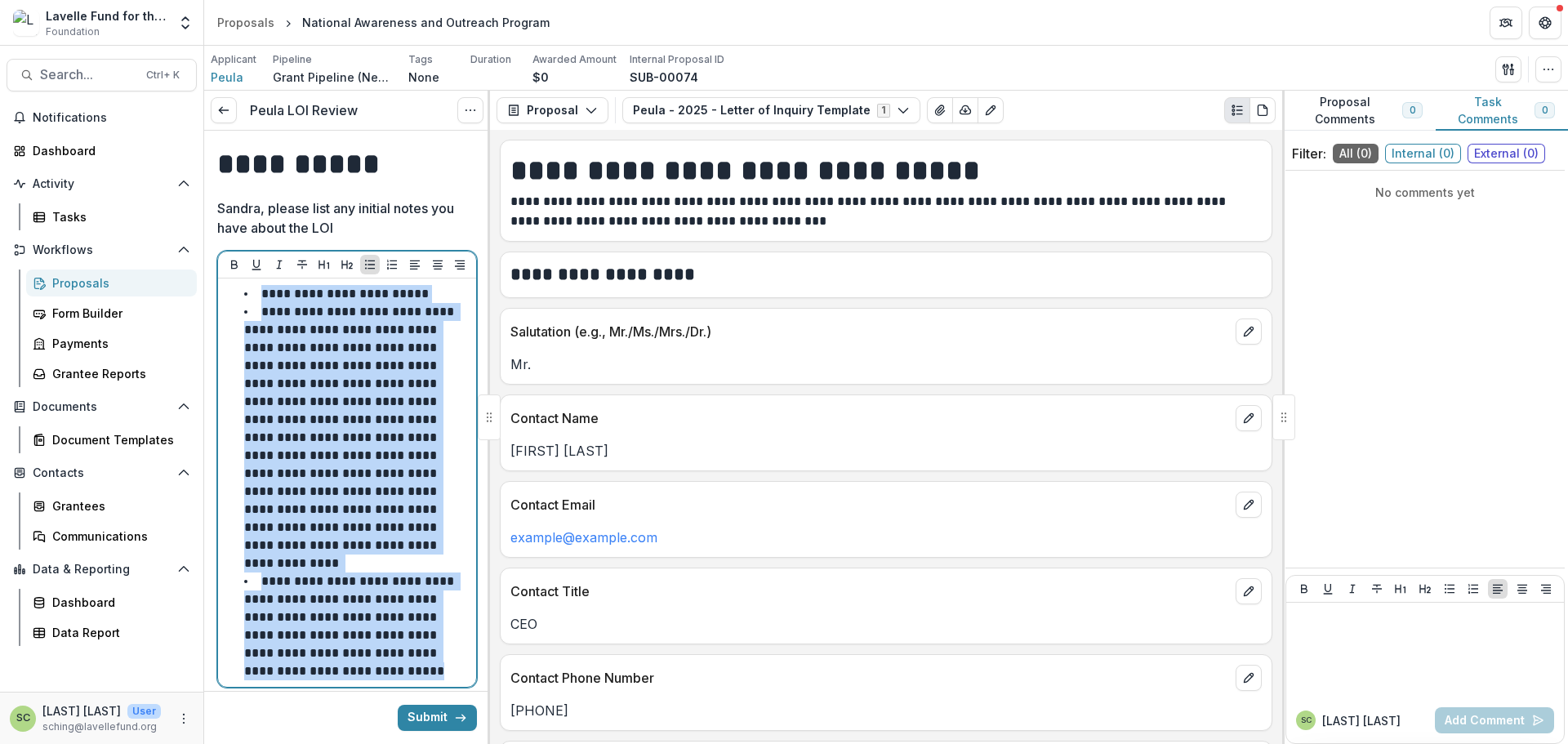 copy on "**********" 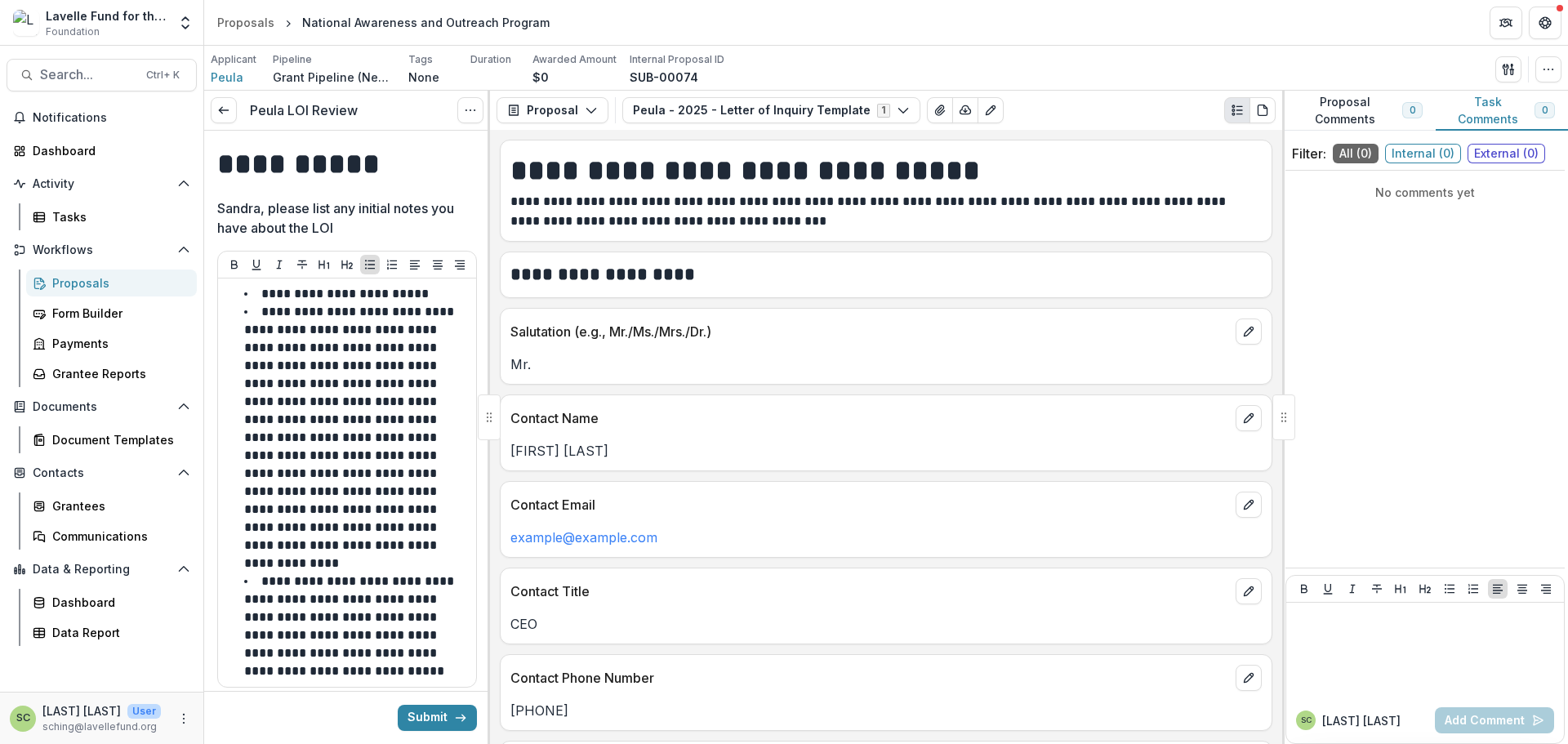 click on "National Awareness and Outreach Program" at bounding box center [425, 22] 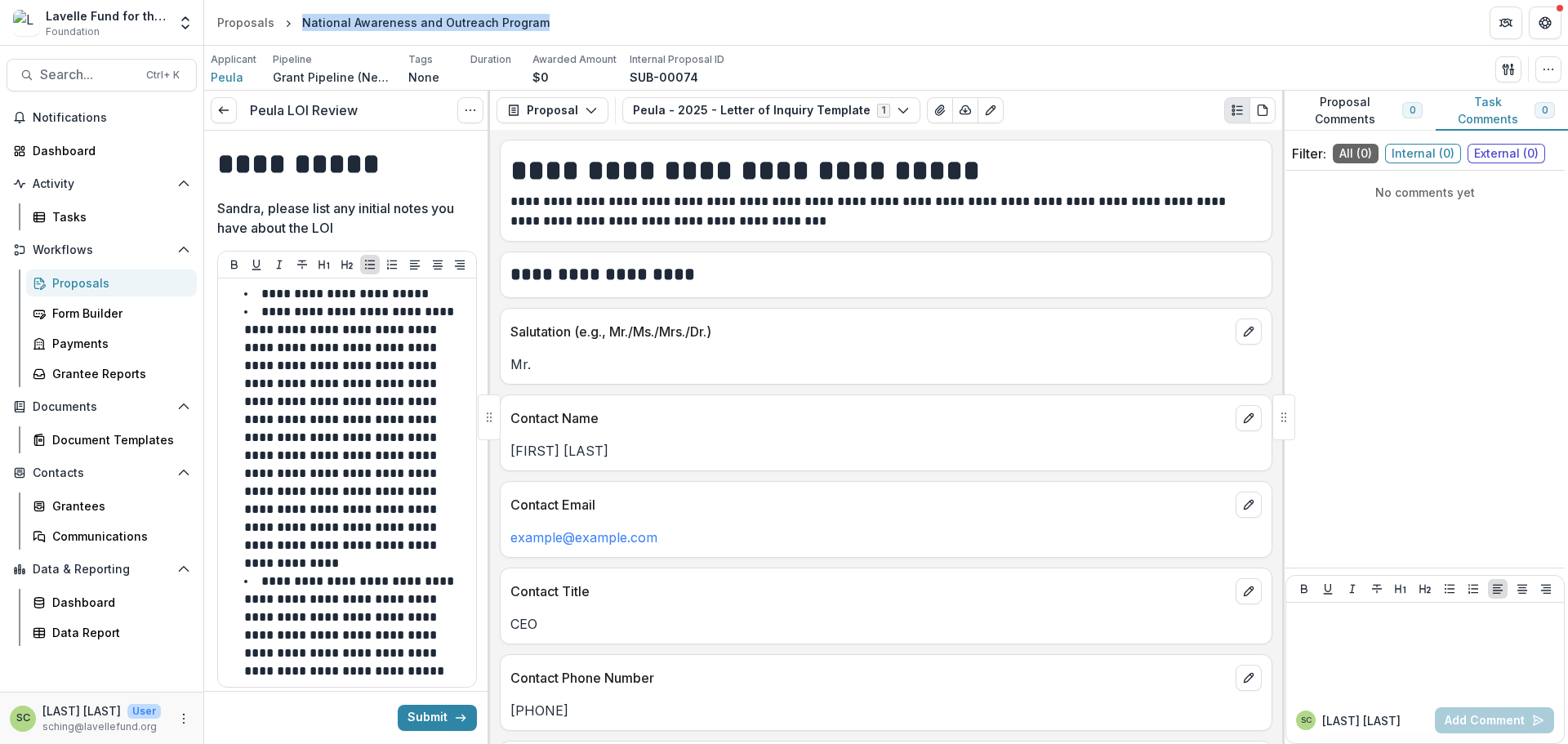 drag, startPoint x: 317, startPoint y: 20, endPoint x: 533, endPoint y: 25, distance: 216.0579 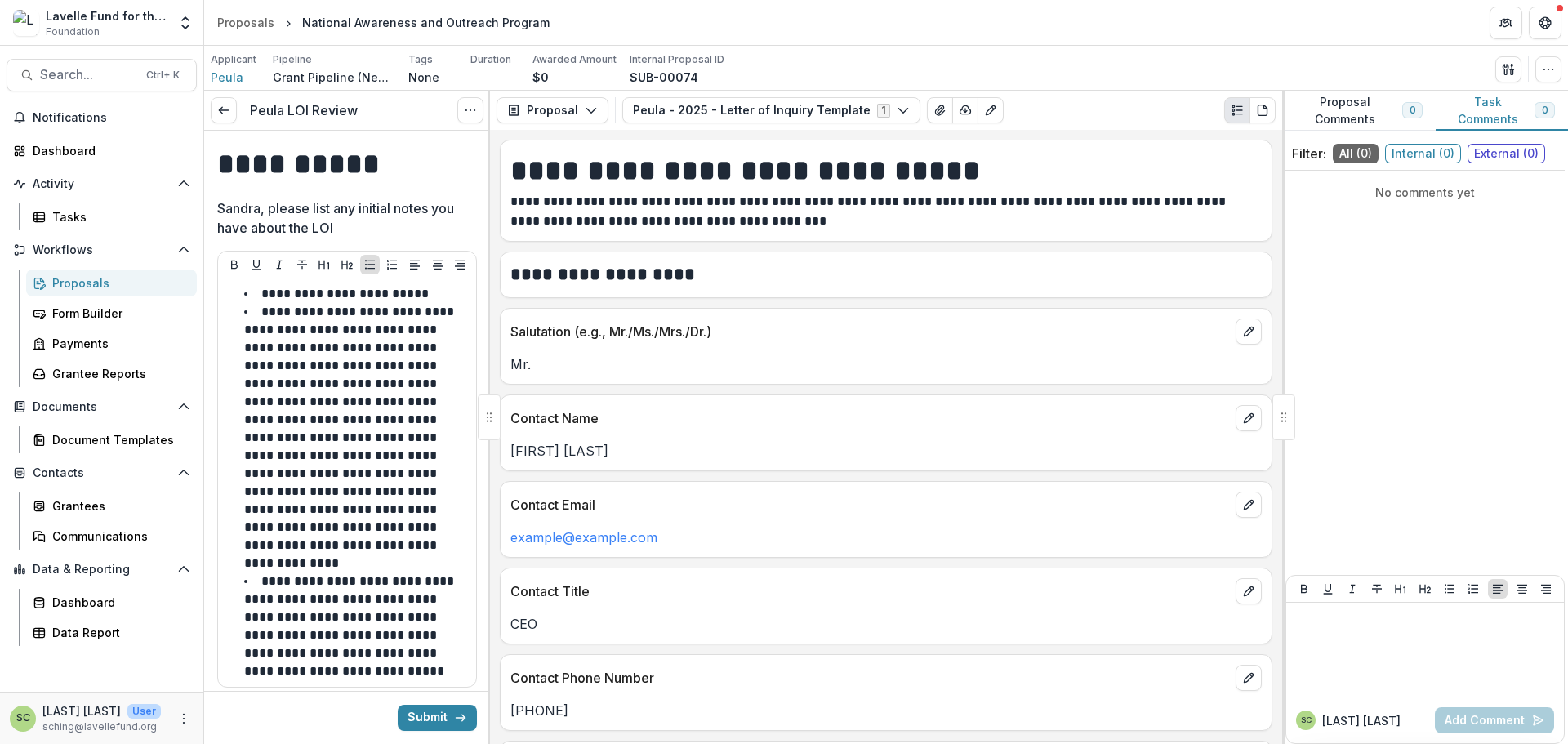 click on "Peula LOI Review View task Cancel Task" at bounding box center (347, 110) 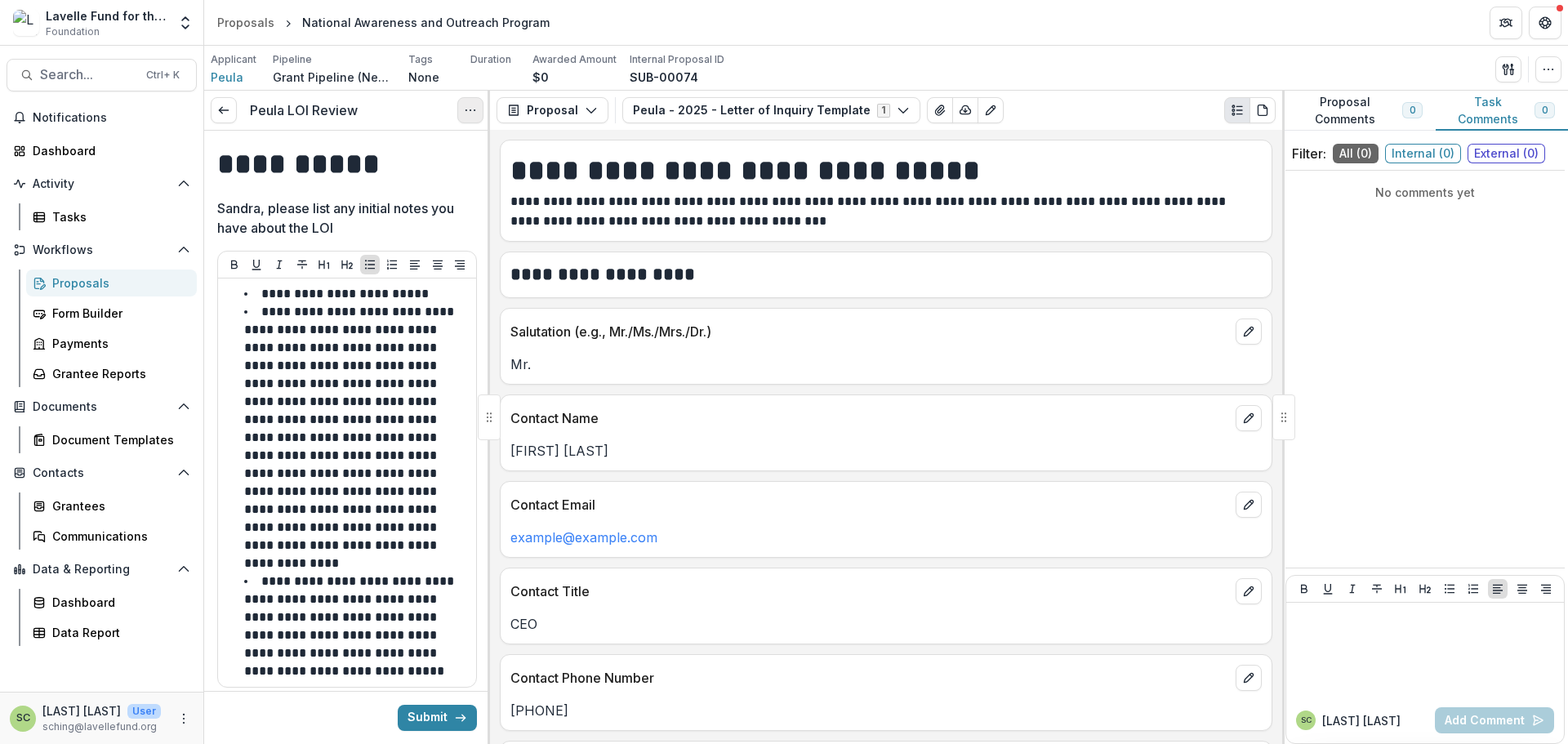 click at bounding box center [470, 110] 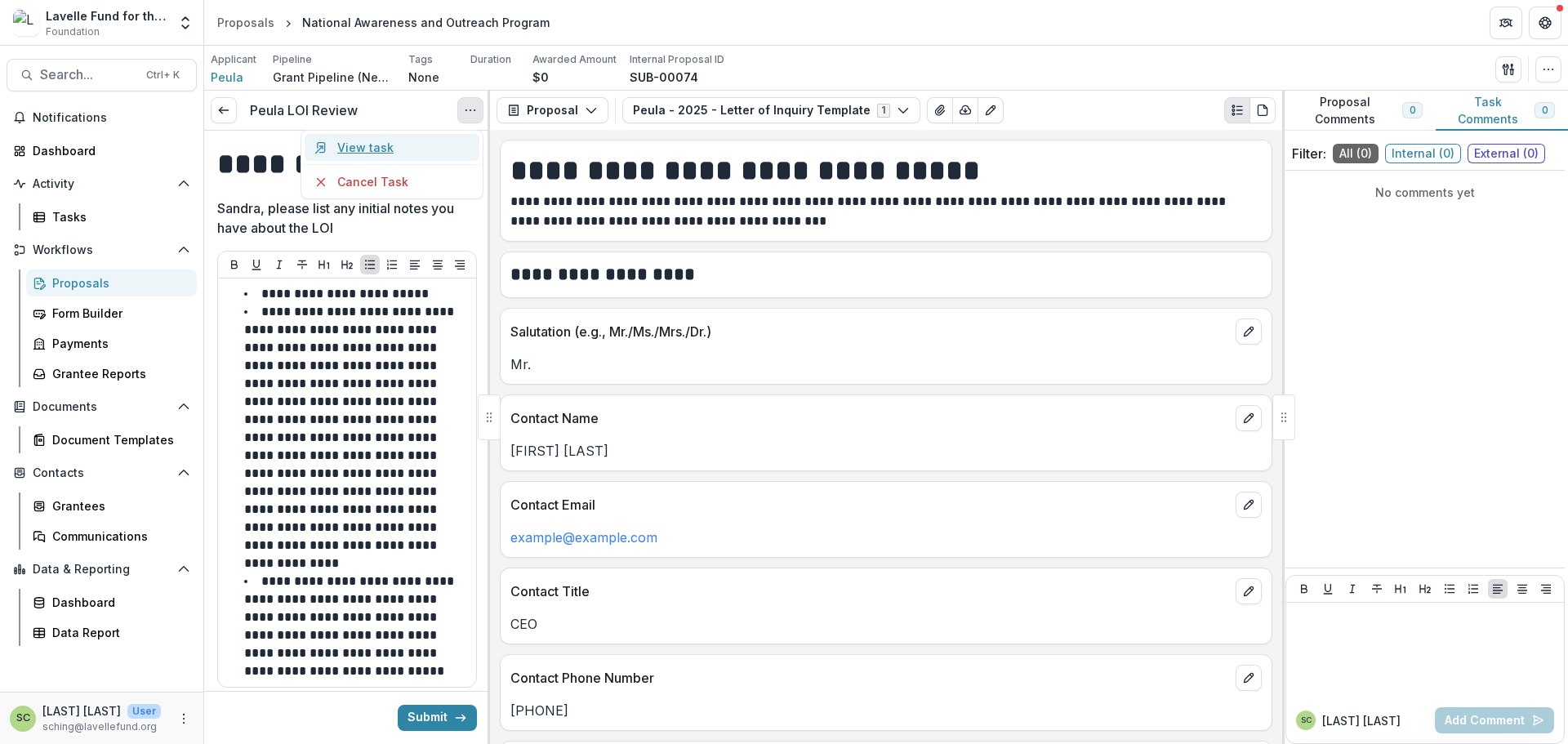 click on "View task" at bounding box center (392, 147) 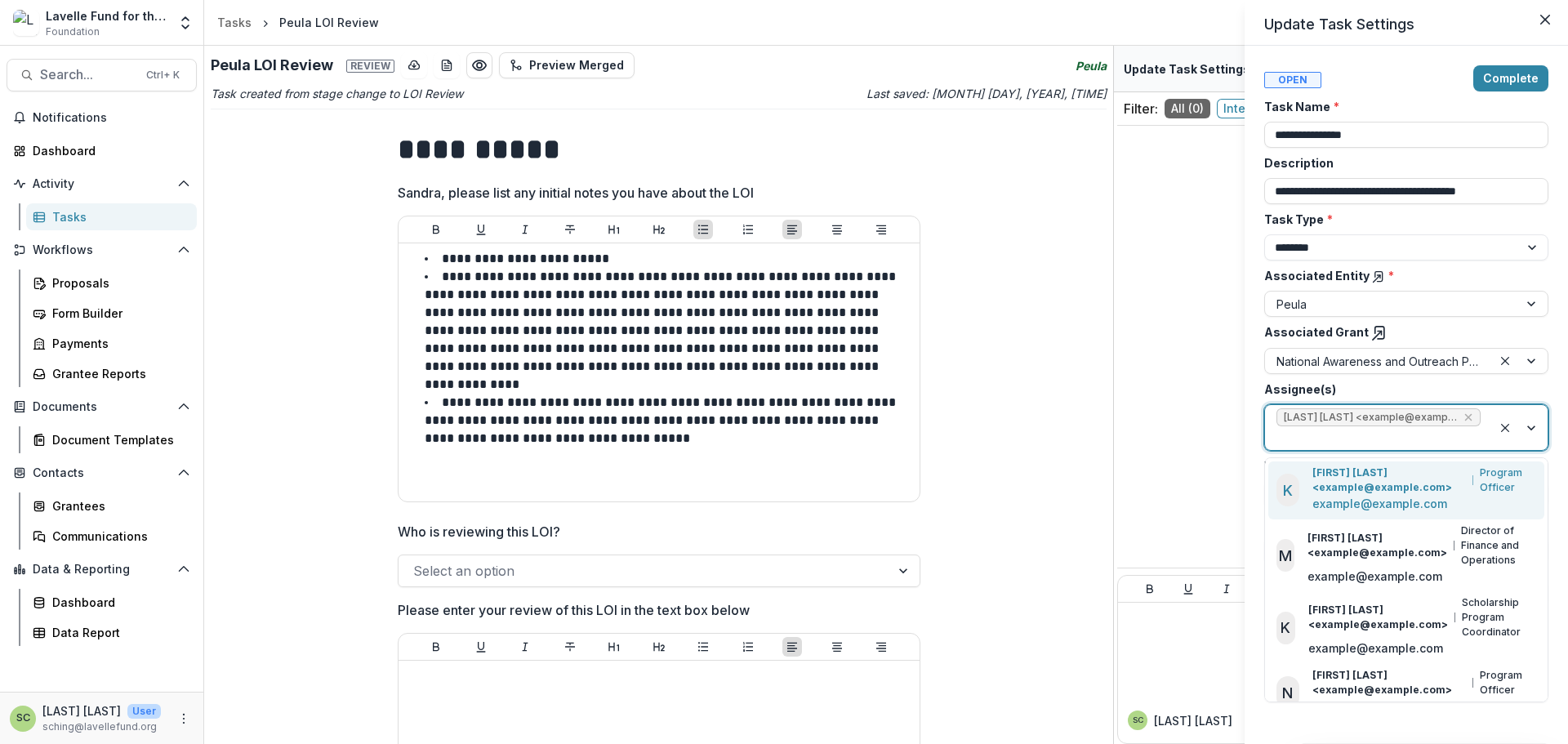 click at bounding box center (1379, 438) 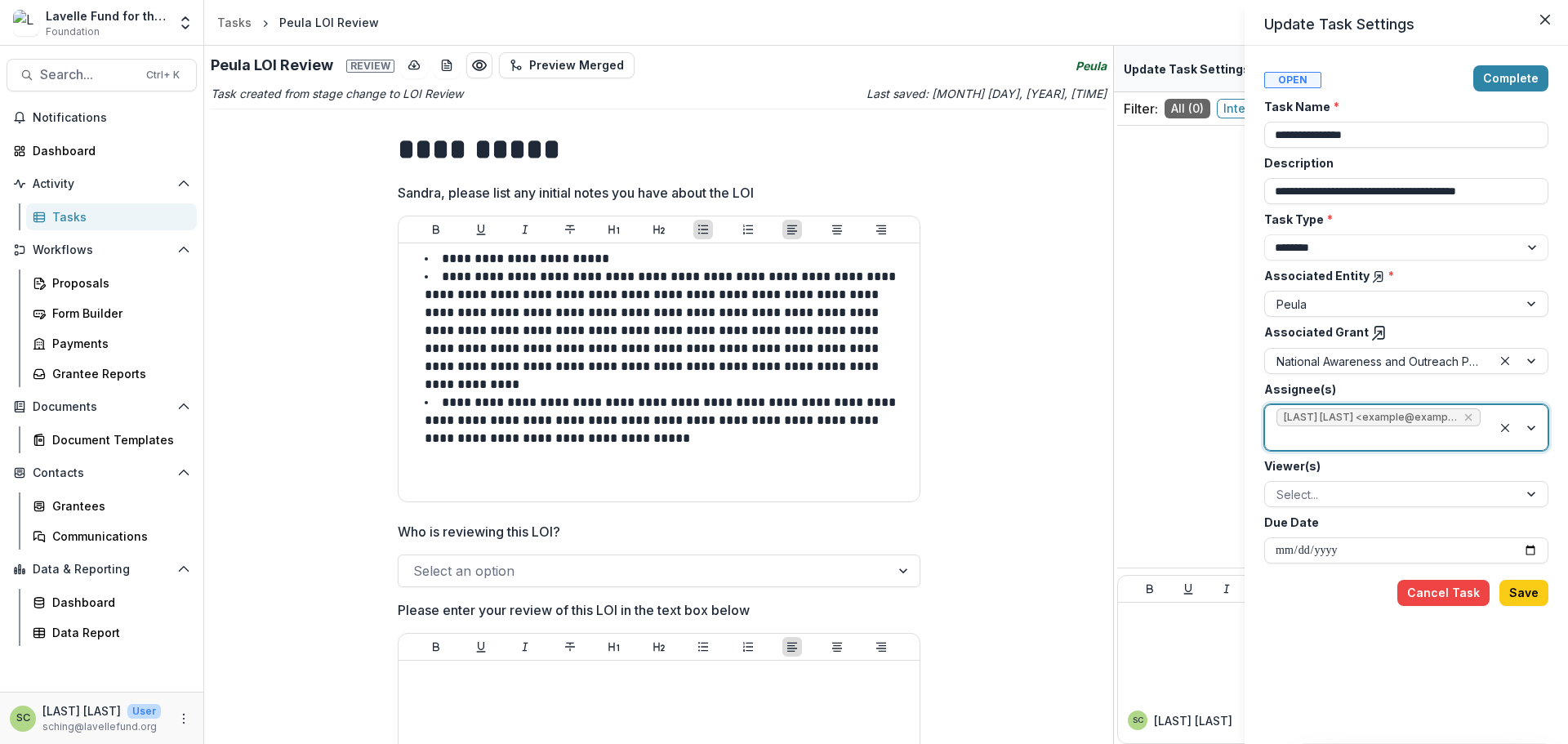 click on "[LAST] [LAST] <example@example.com> (example@example.com)" at bounding box center (1379, 417) 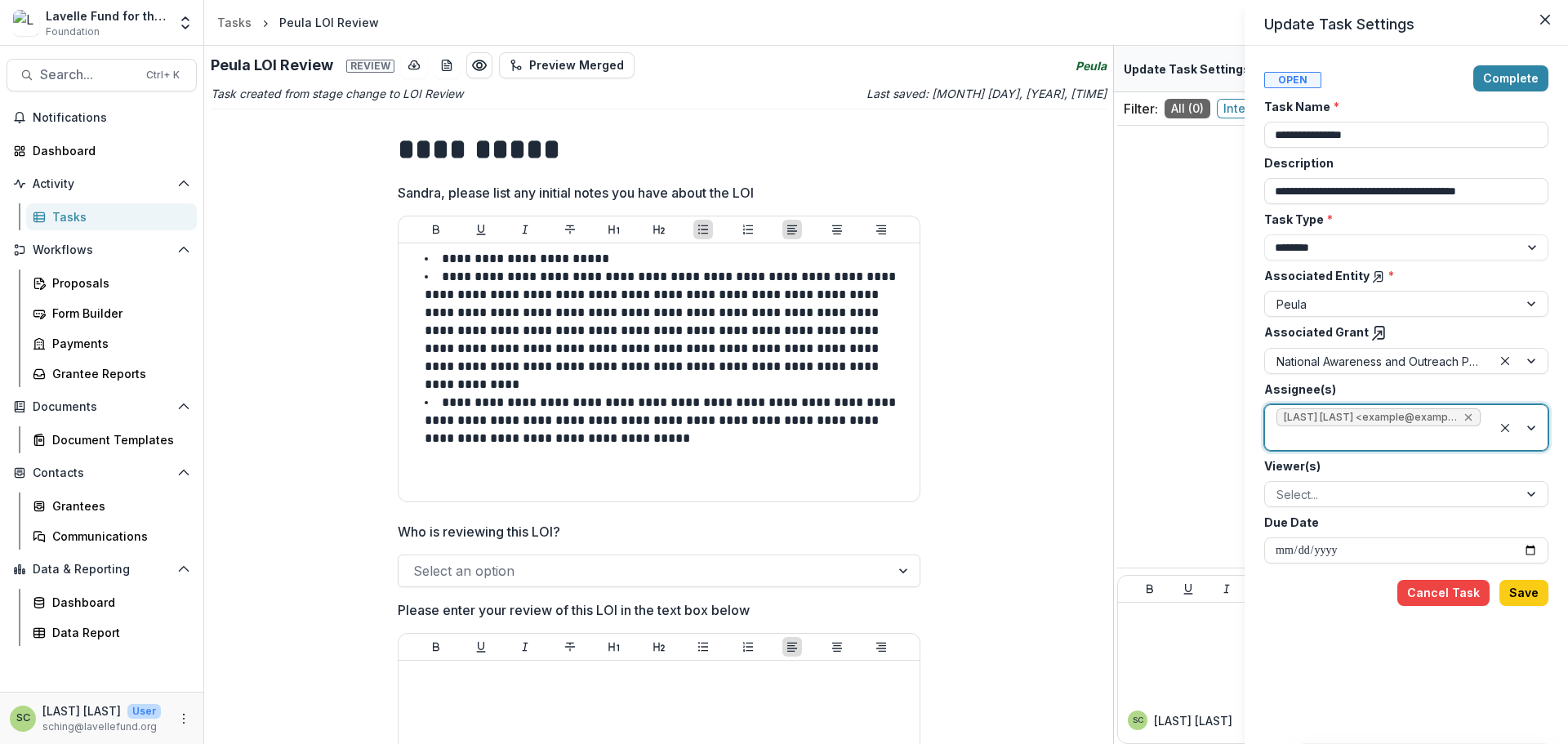 click 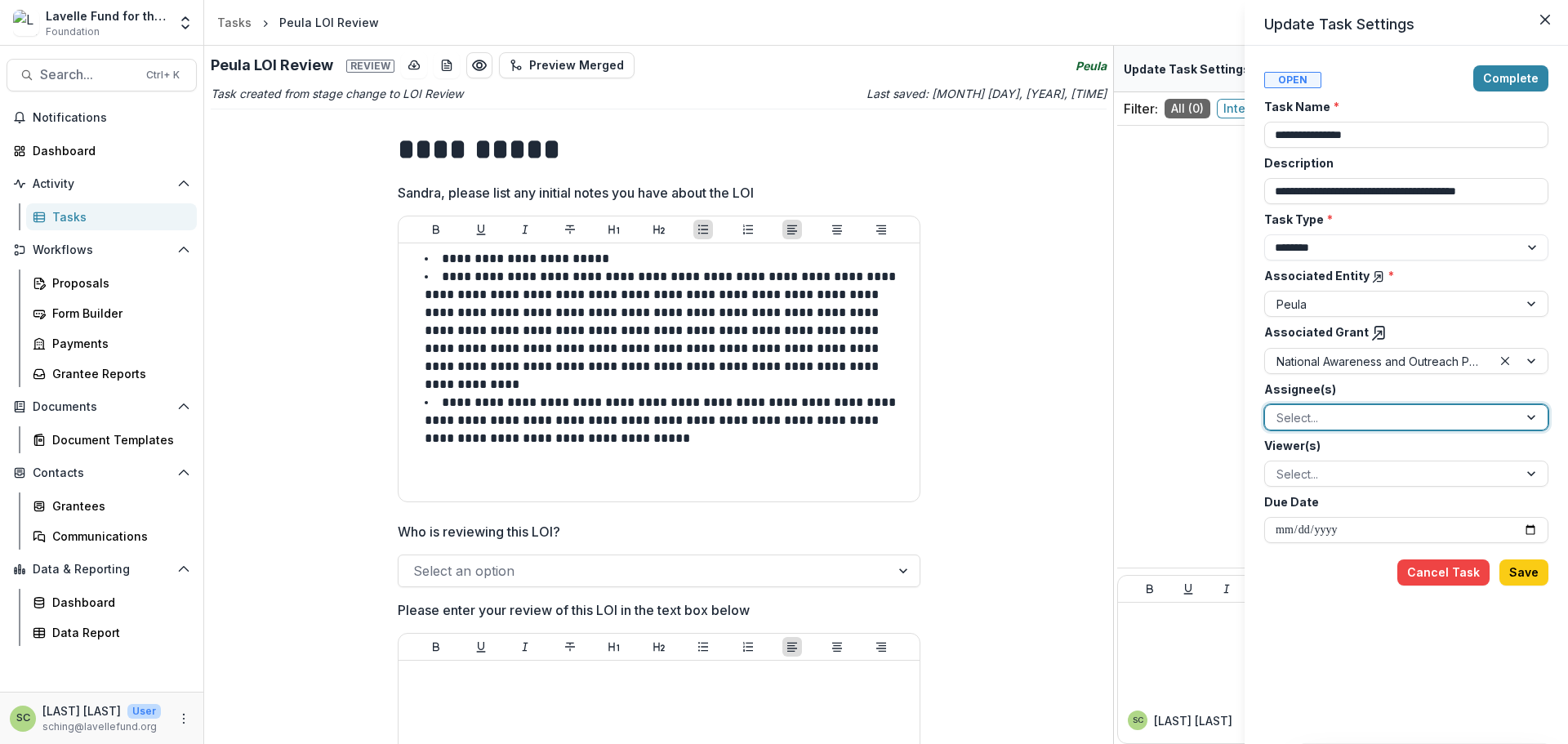 click at bounding box center (1392, 417) 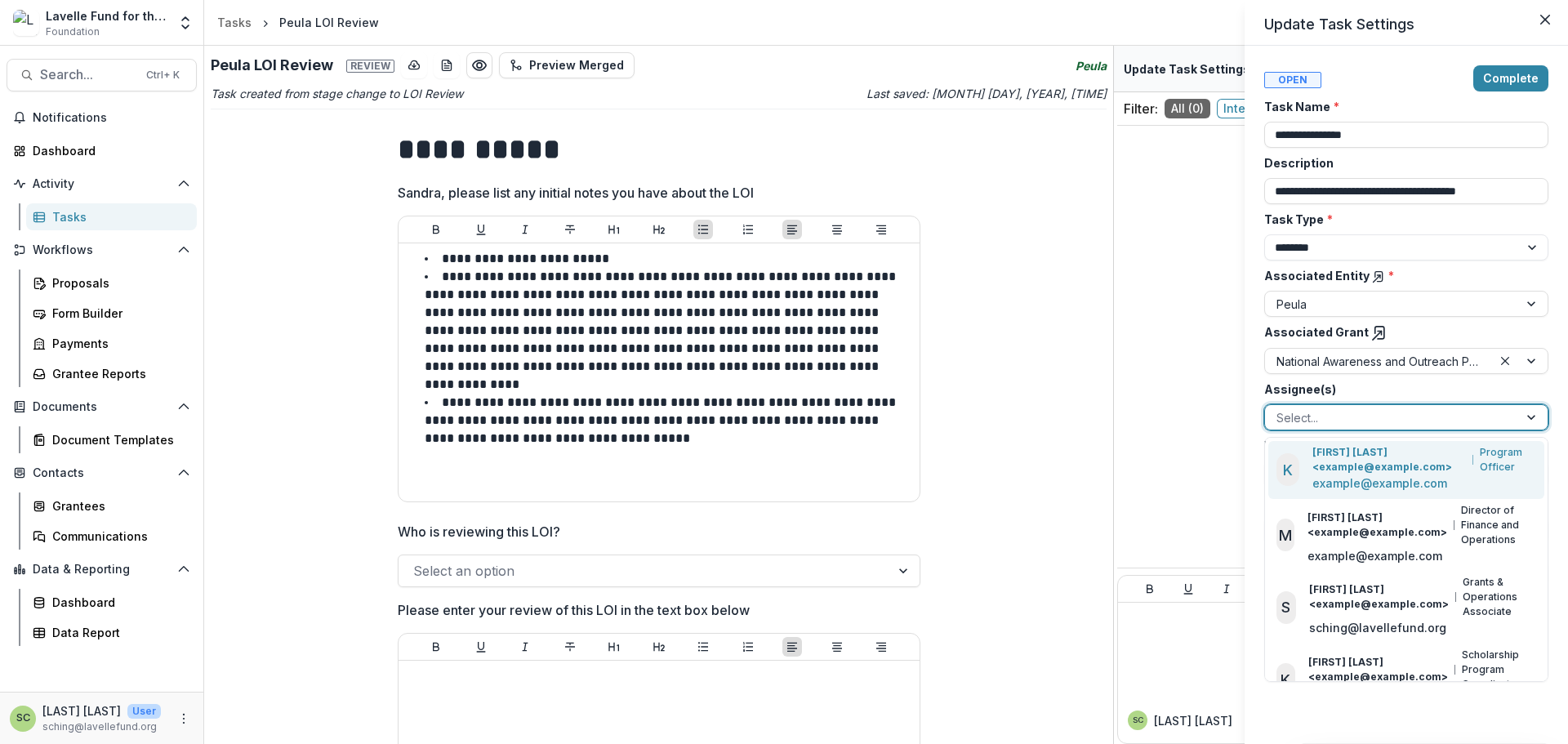 click on "[FIRST] [LAST] <example@example.com>" at bounding box center [1389, 460] 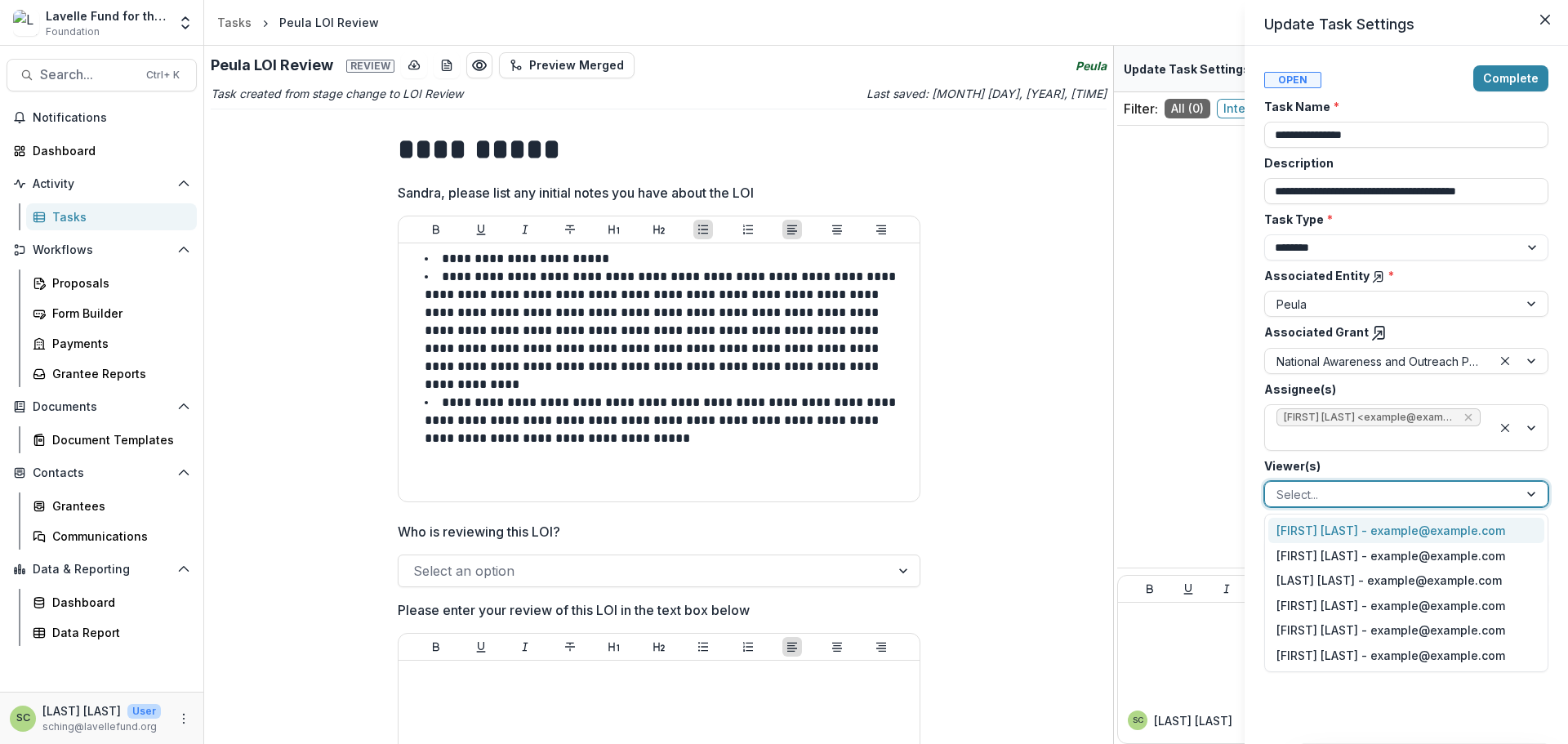 click on "Select..." at bounding box center (1392, 494) 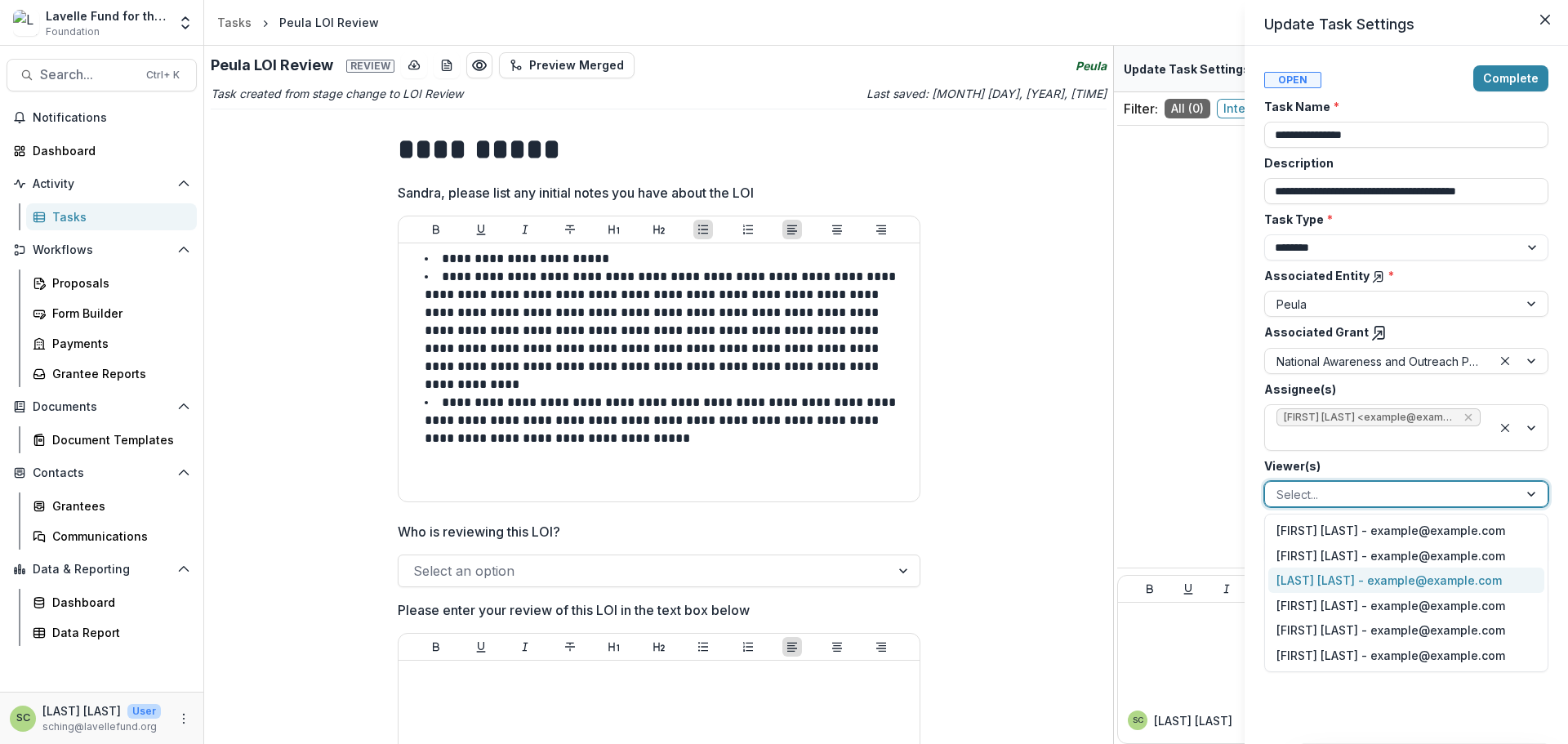 click on "[LAST] [LAST] - example@example.com" at bounding box center (1406, 580) 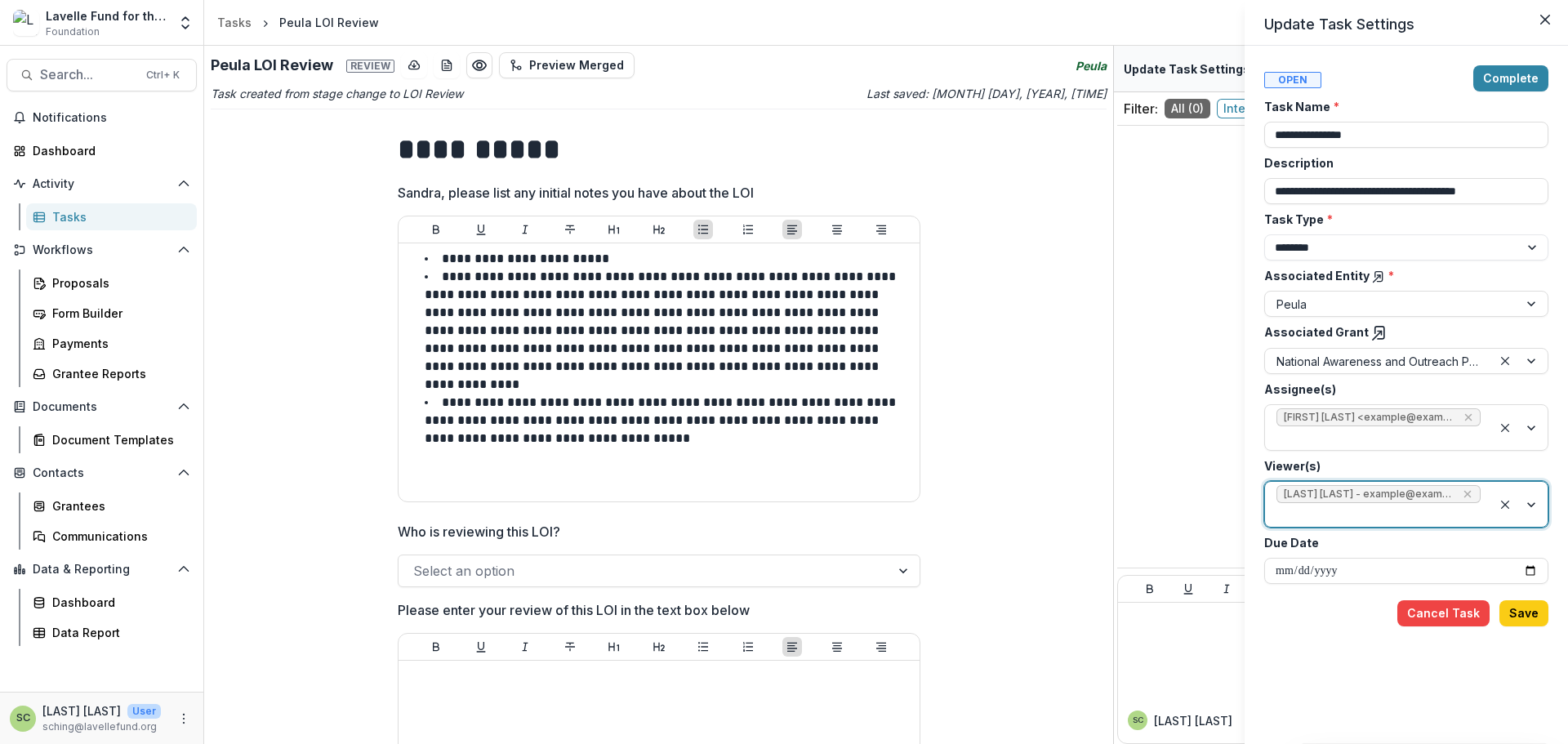 drag, startPoint x: 1524, startPoint y: 614, endPoint x: 1461, endPoint y: 560, distance: 82.9759 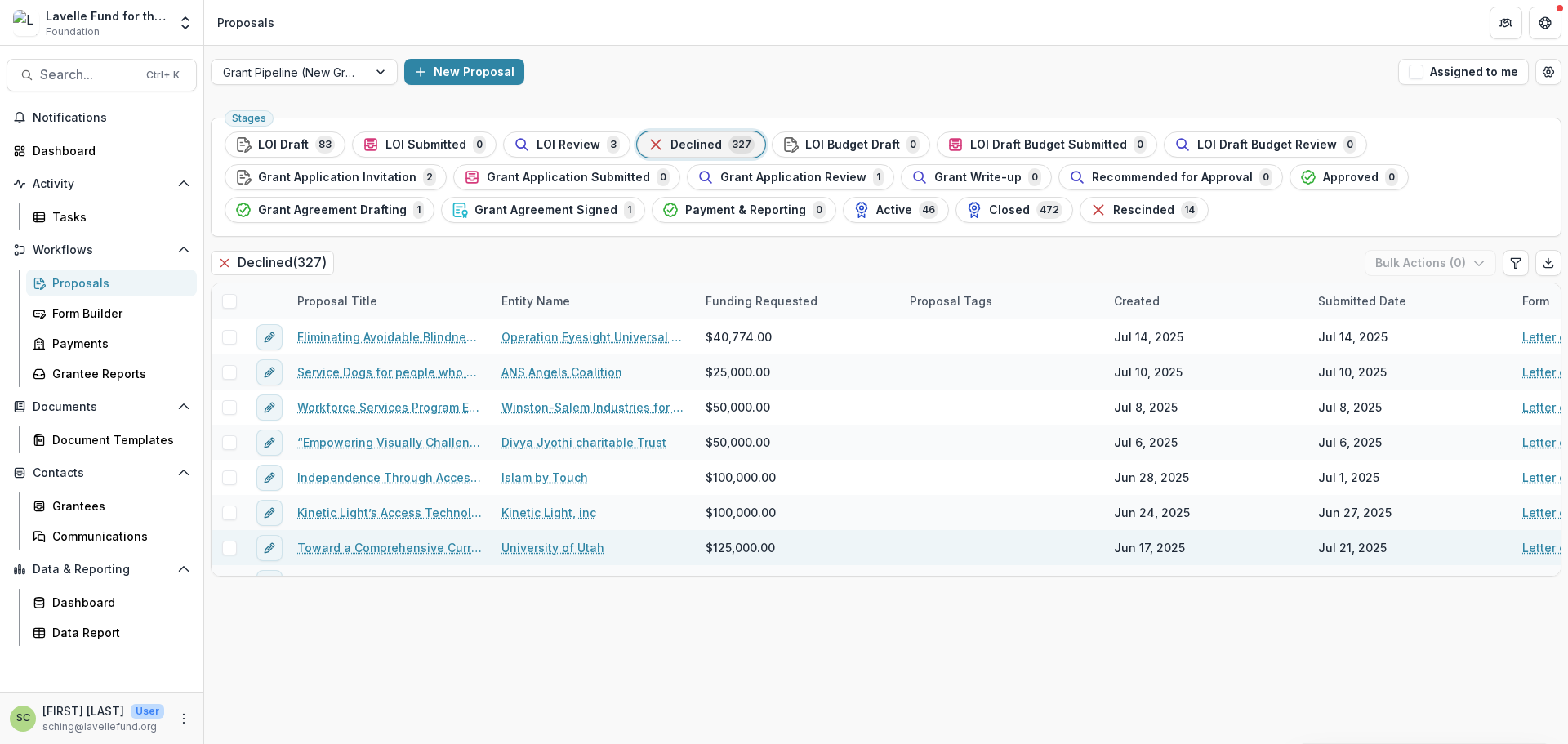 scroll, scrollTop: 0, scrollLeft: 0, axis: both 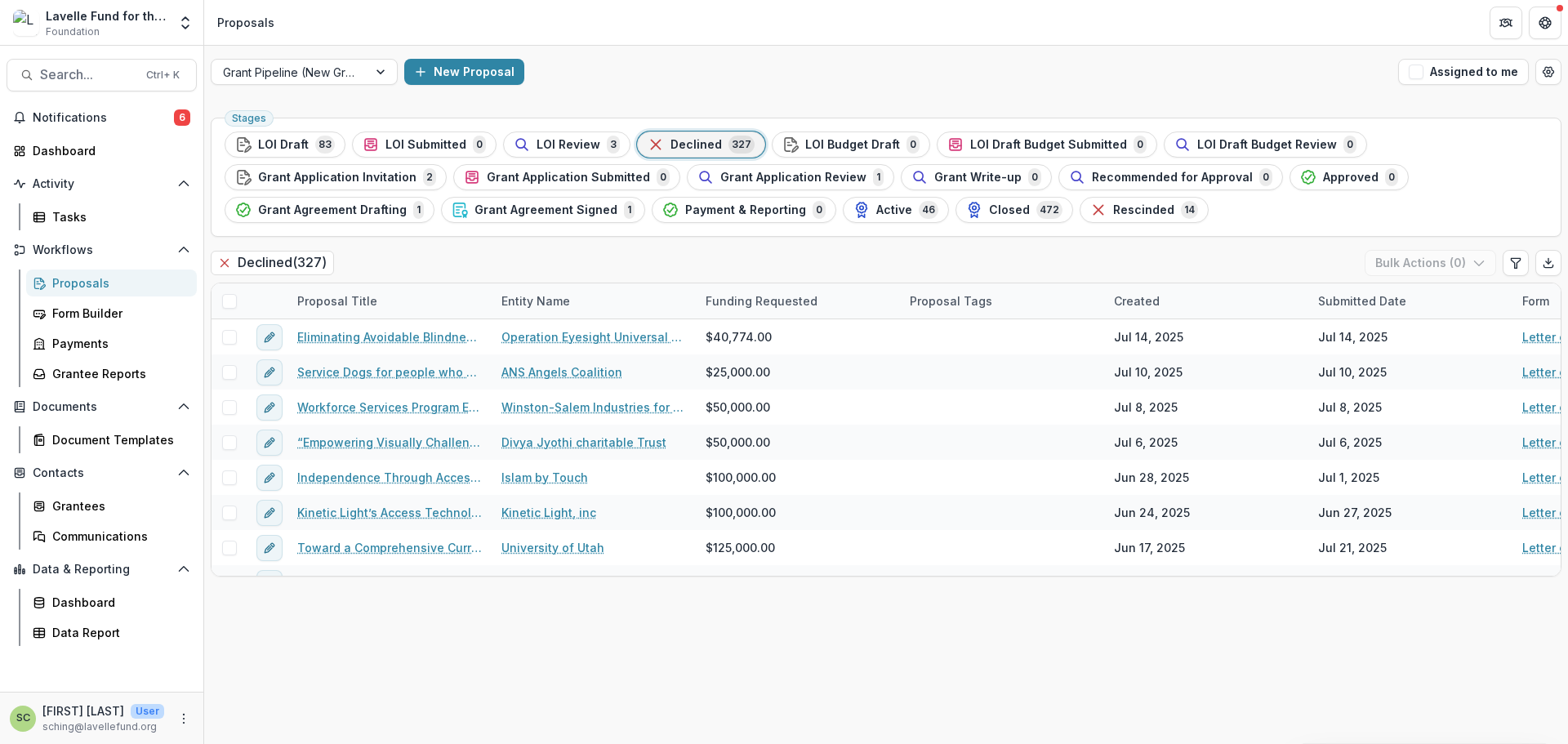 drag, startPoint x: 184, startPoint y: 719, endPoint x: 198, endPoint y: 711, distance: 16.124515 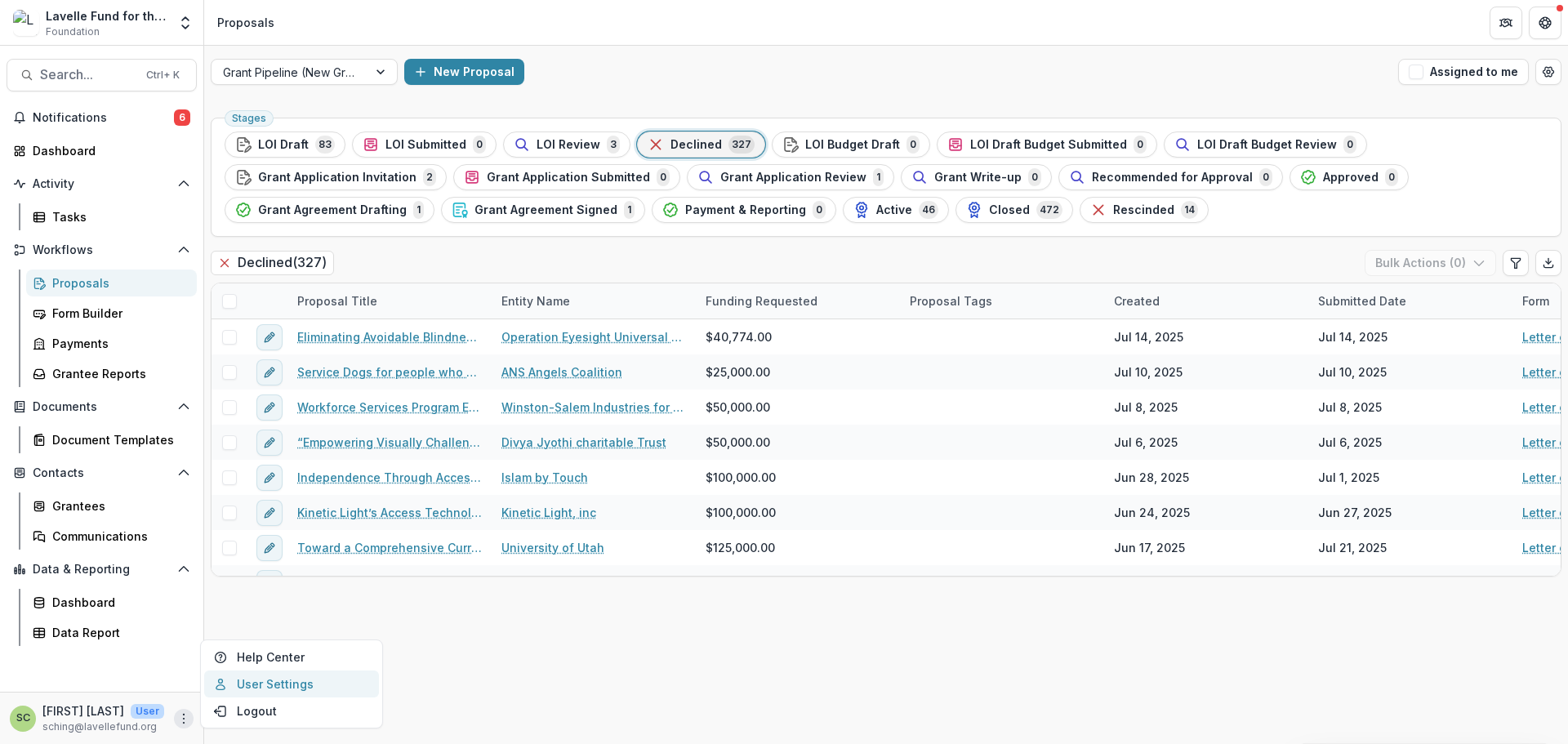 click on "User Settings" at bounding box center [292, 684] 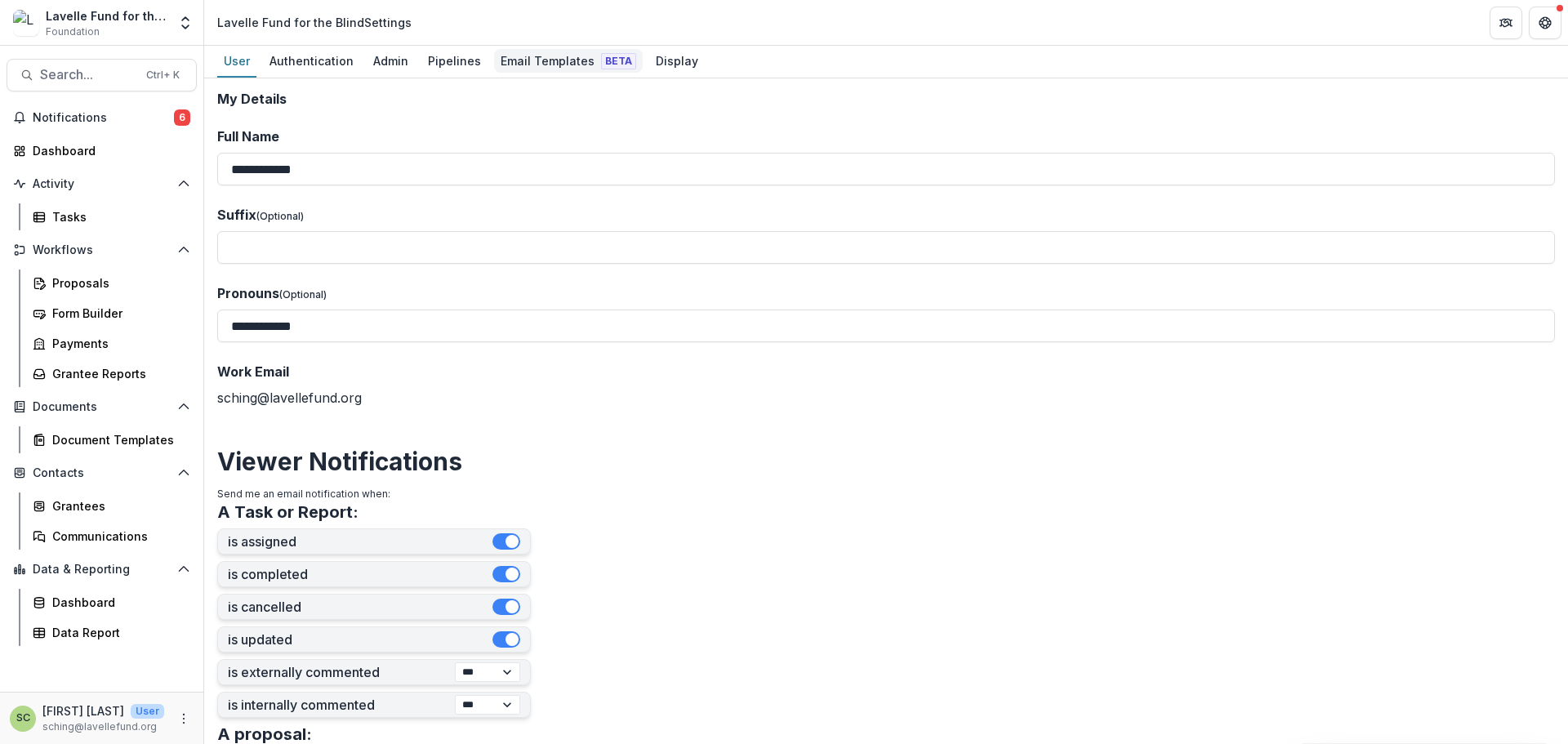 click on "Email Templates   Beta" at bounding box center [568, 60] 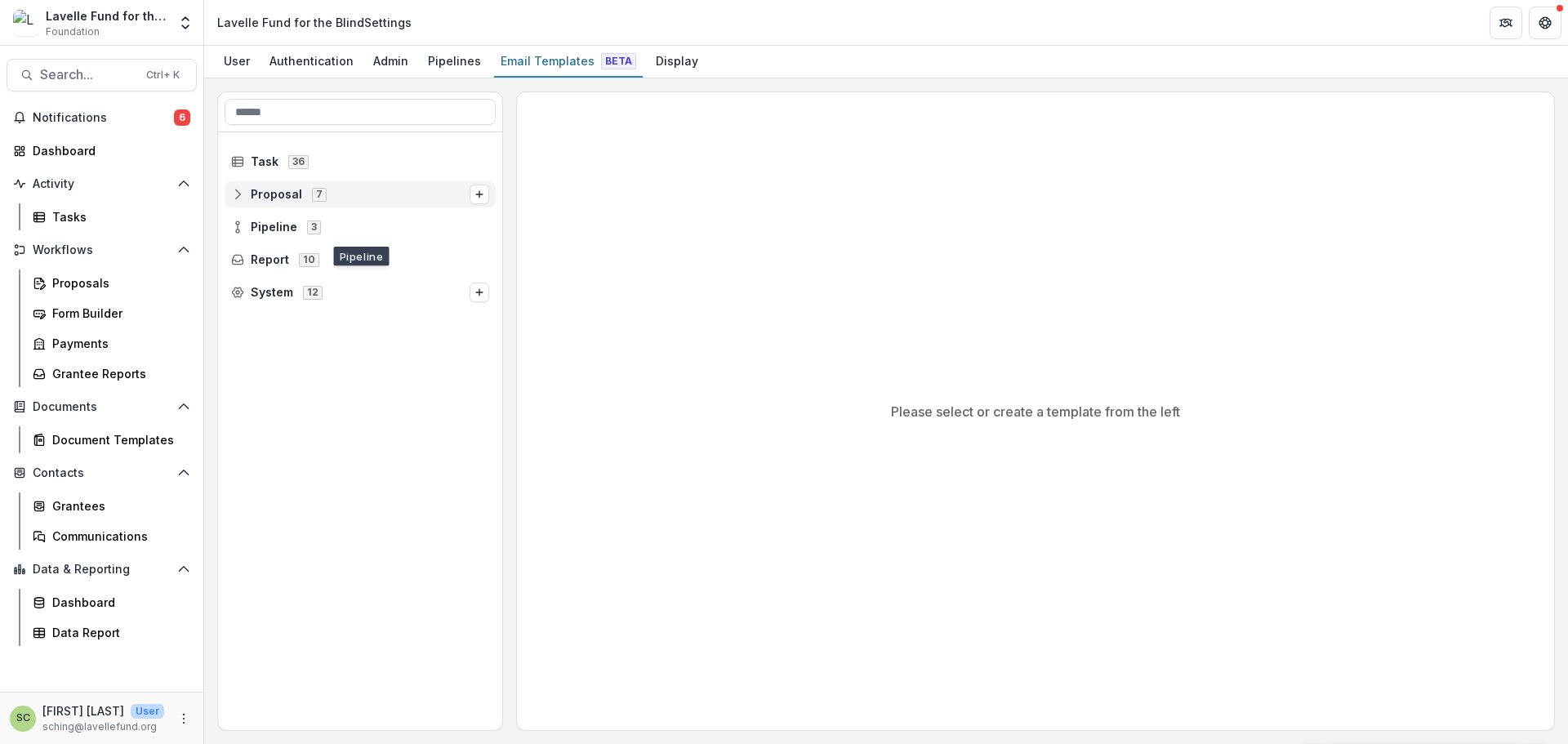 click on "Proposal 7" at bounding box center [350, 194] 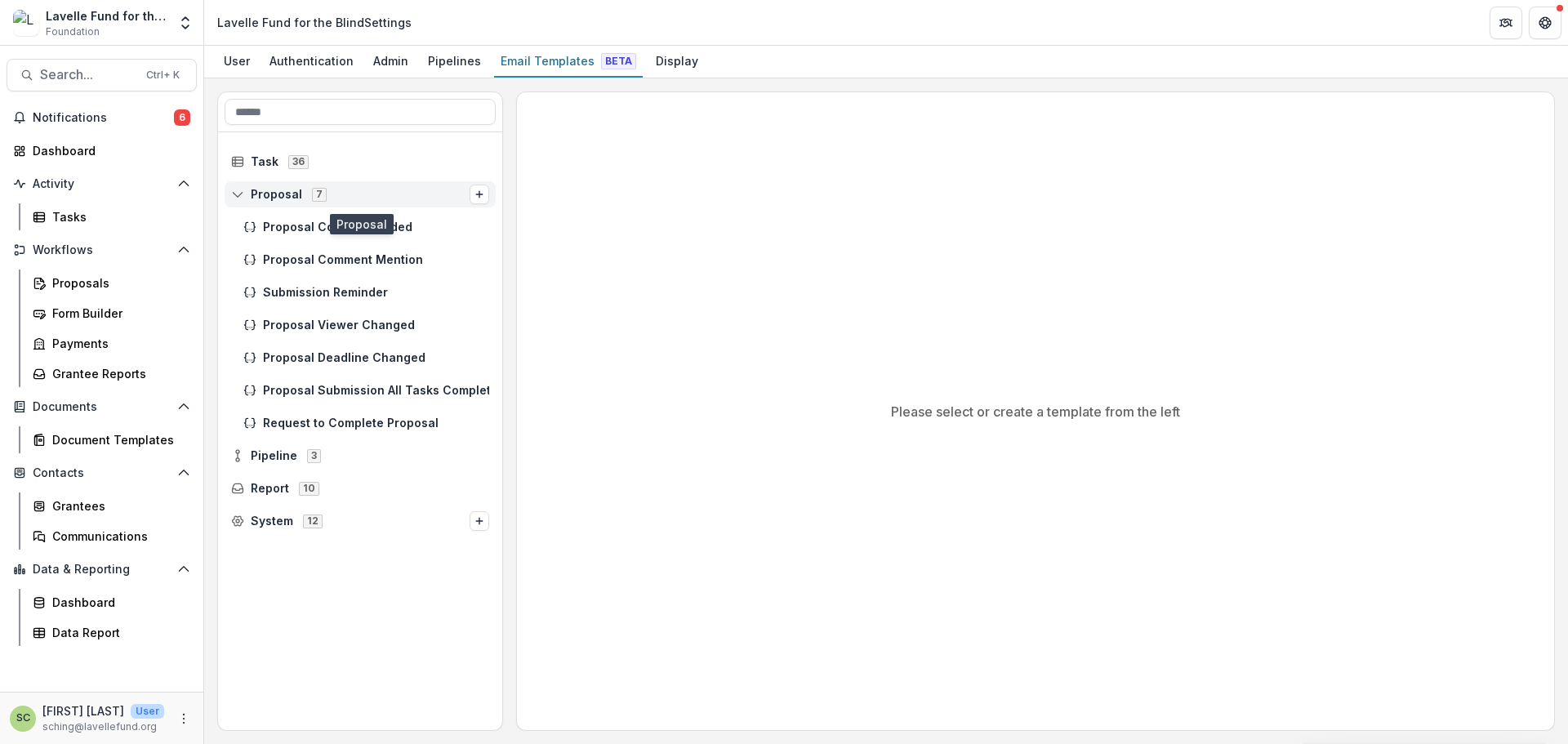 click on "Proposal 7" at bounding box center (350, 194) 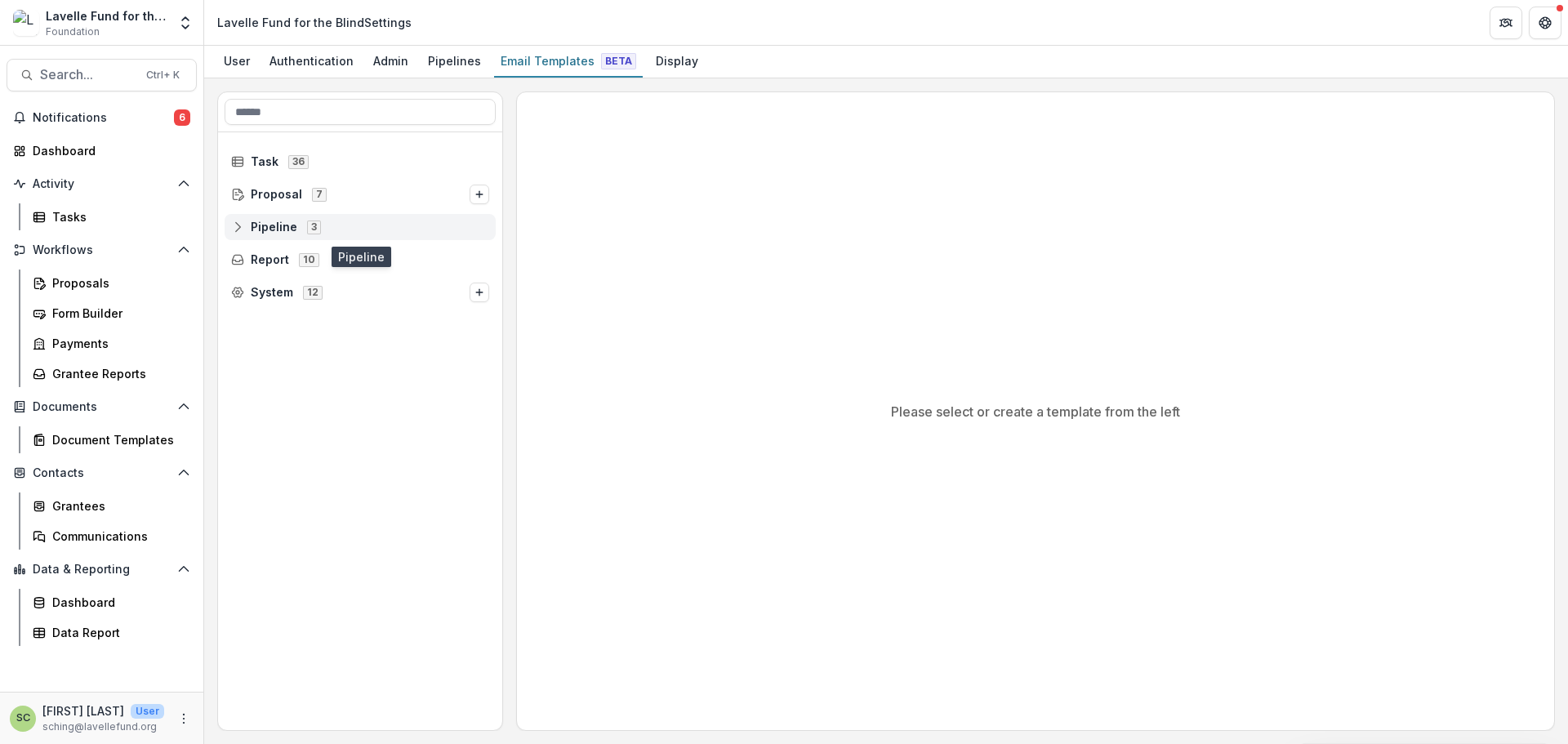 click on "Pipeline 3" at bounding box center [360, 227] 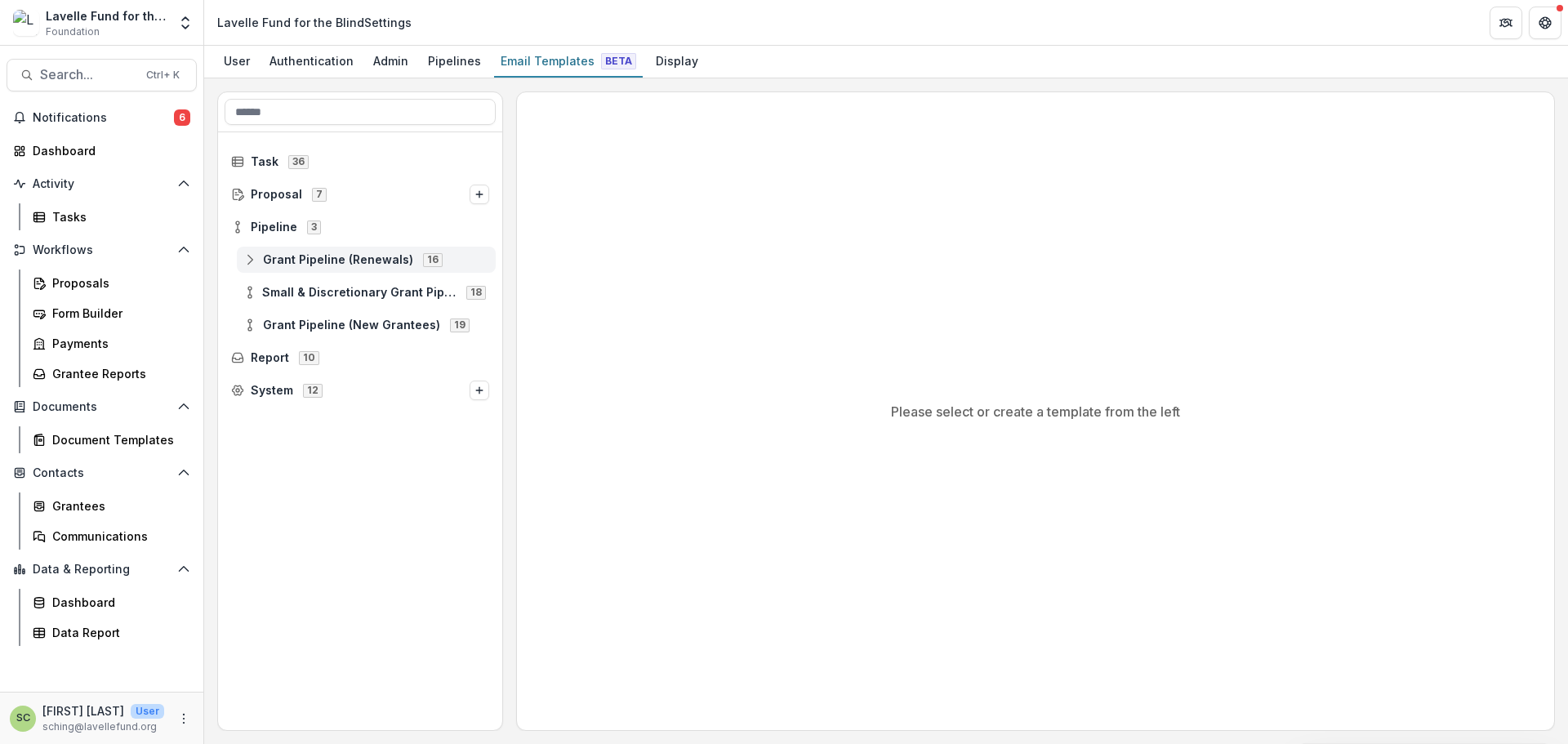 click on "Grant Pipeline (Renewals)" at bounding box center [338, 260] 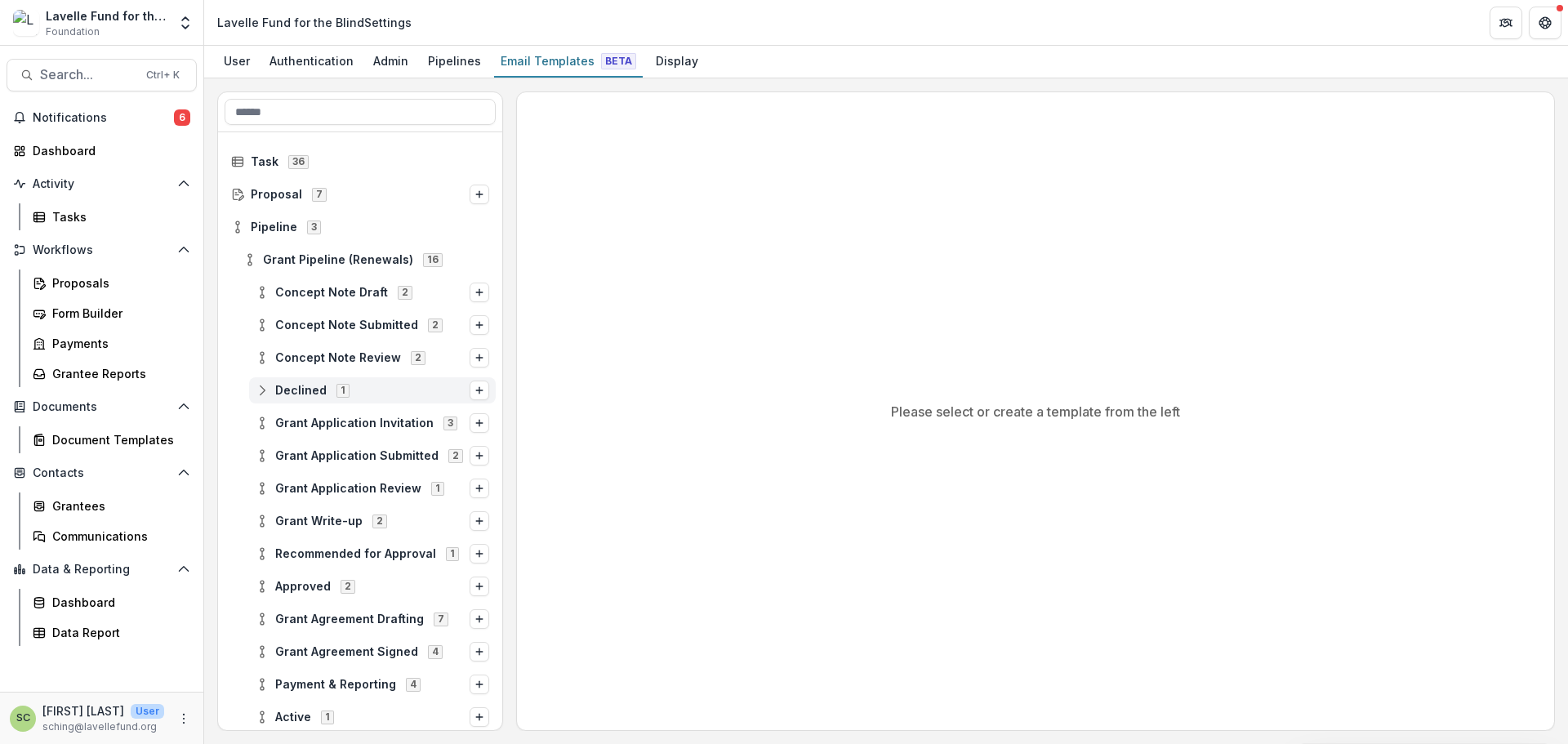 click on "Declined 1" at bounding box center [363, 390] 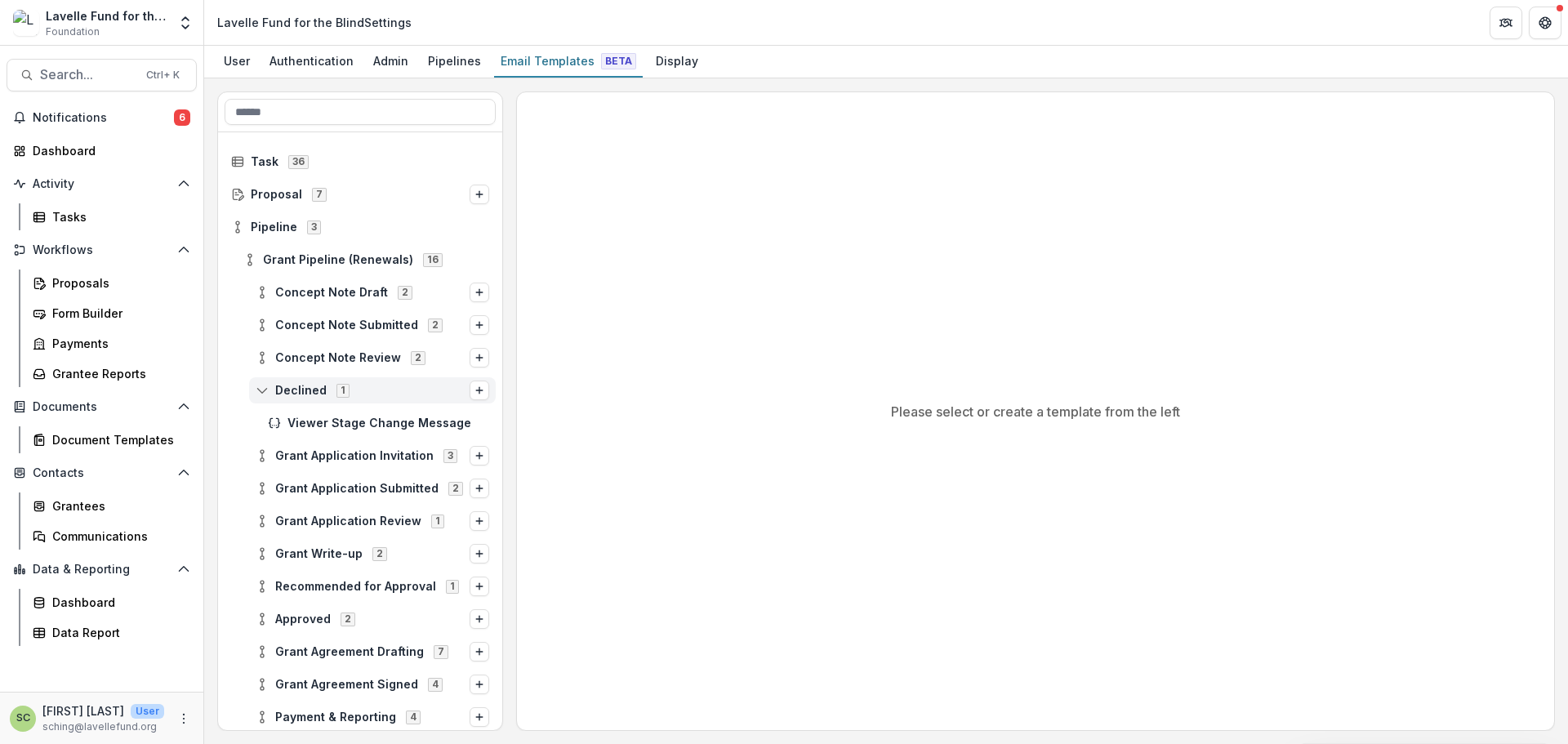 click on "Declined 1" at bounding box center (363, 390) 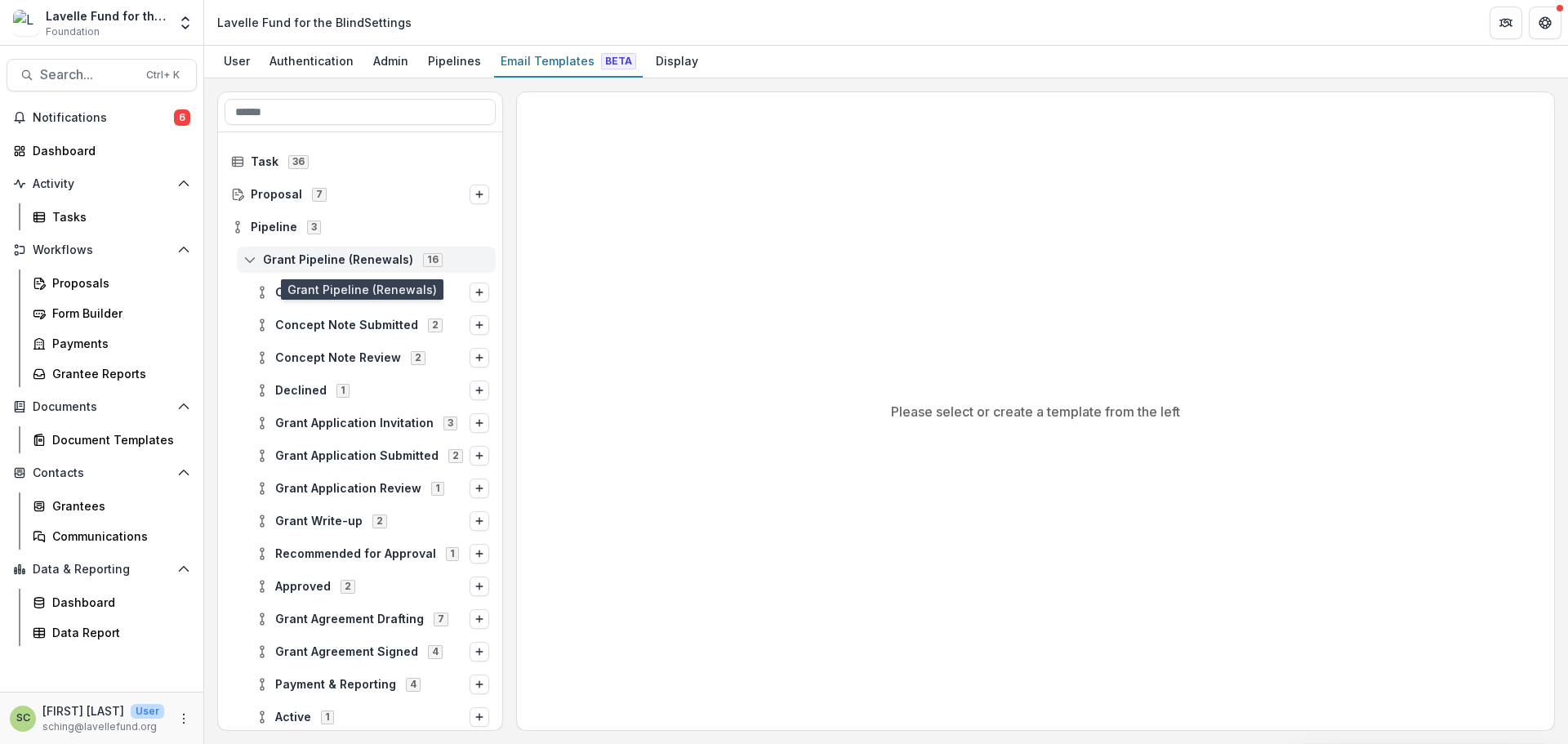 click on "Grant Pipeline (Renewals)" at bounding box center [338, 260] 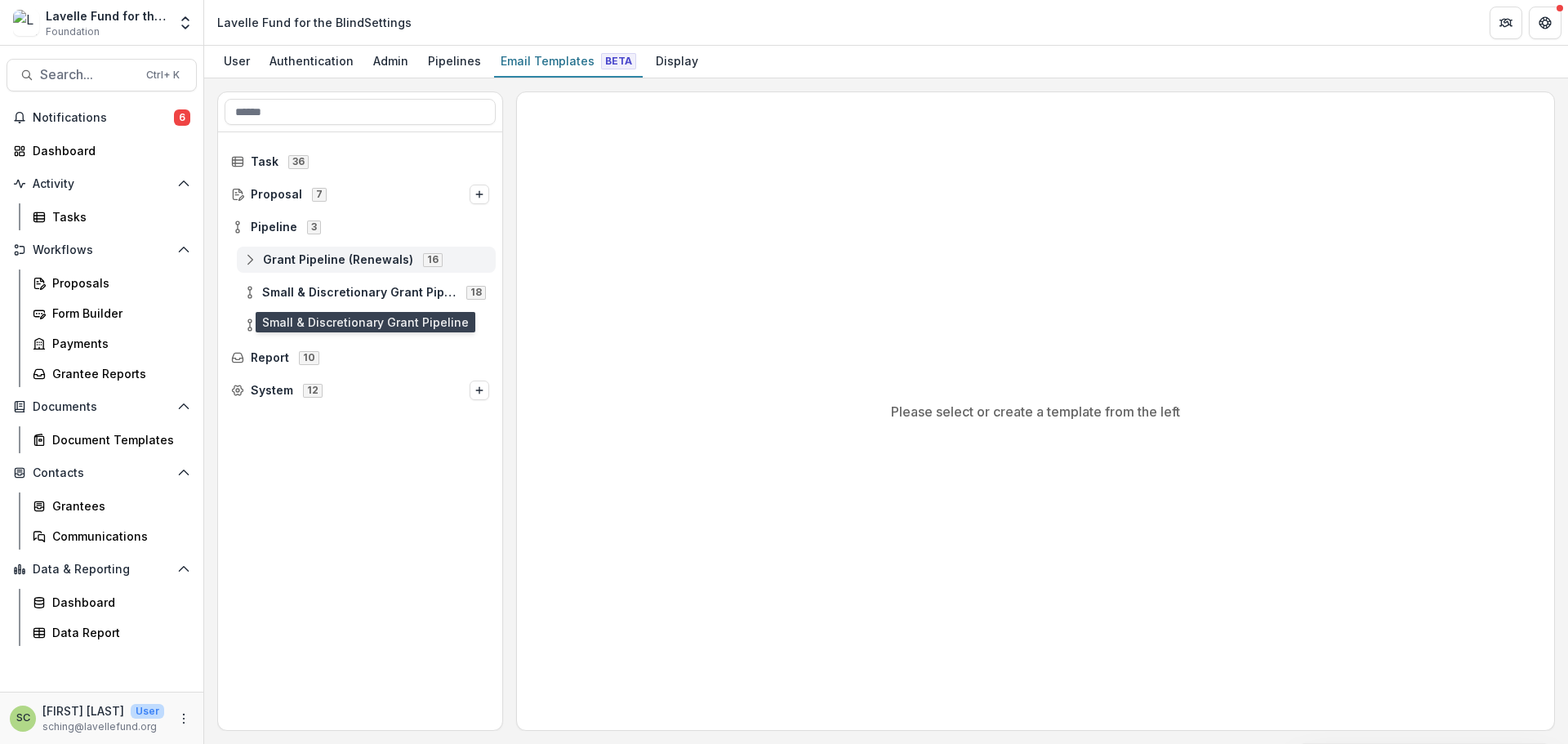 click on "Small & Discretionary Grant Pipeline 18" at bounding box center [366, 292] 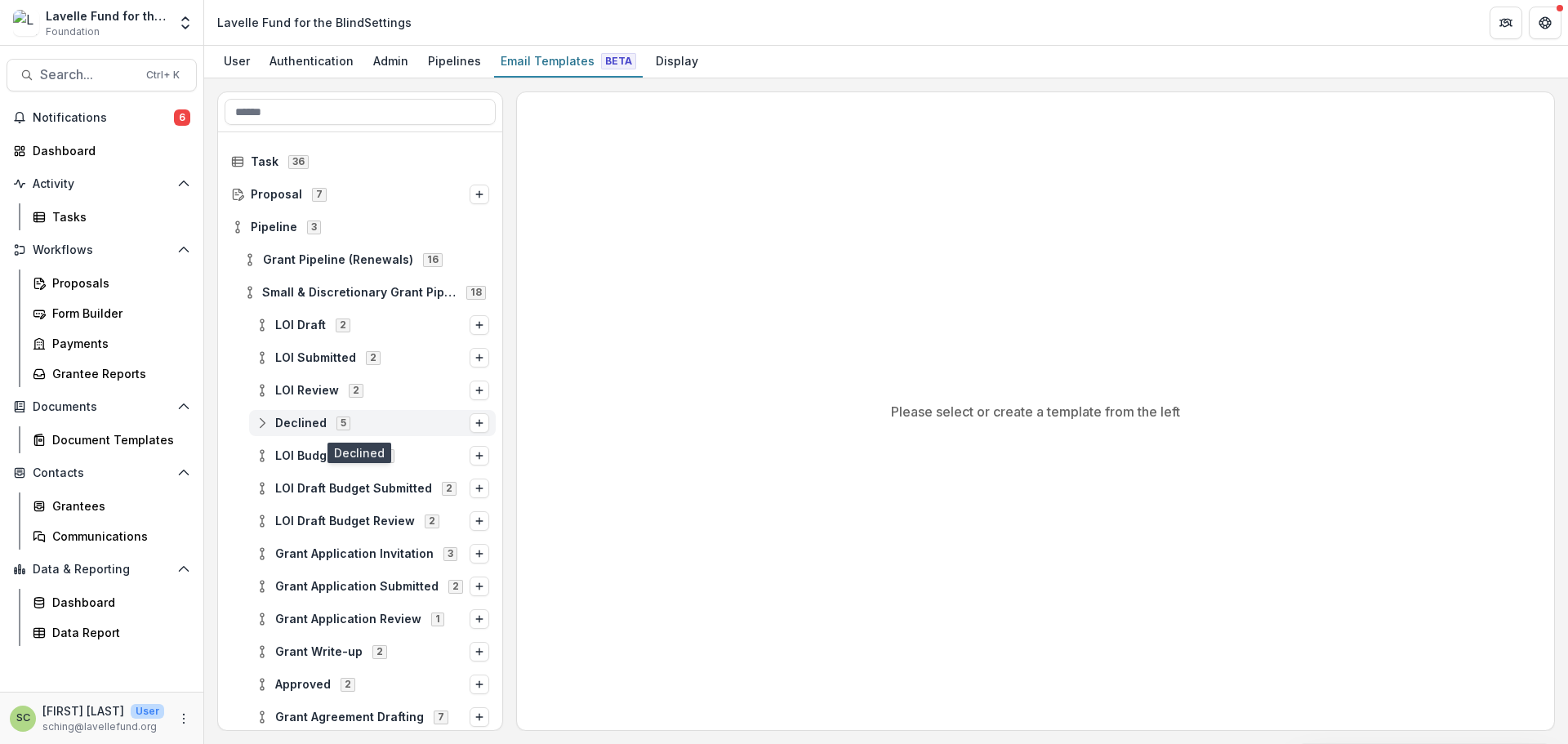 click on "5" at bounding box center (343, 422) 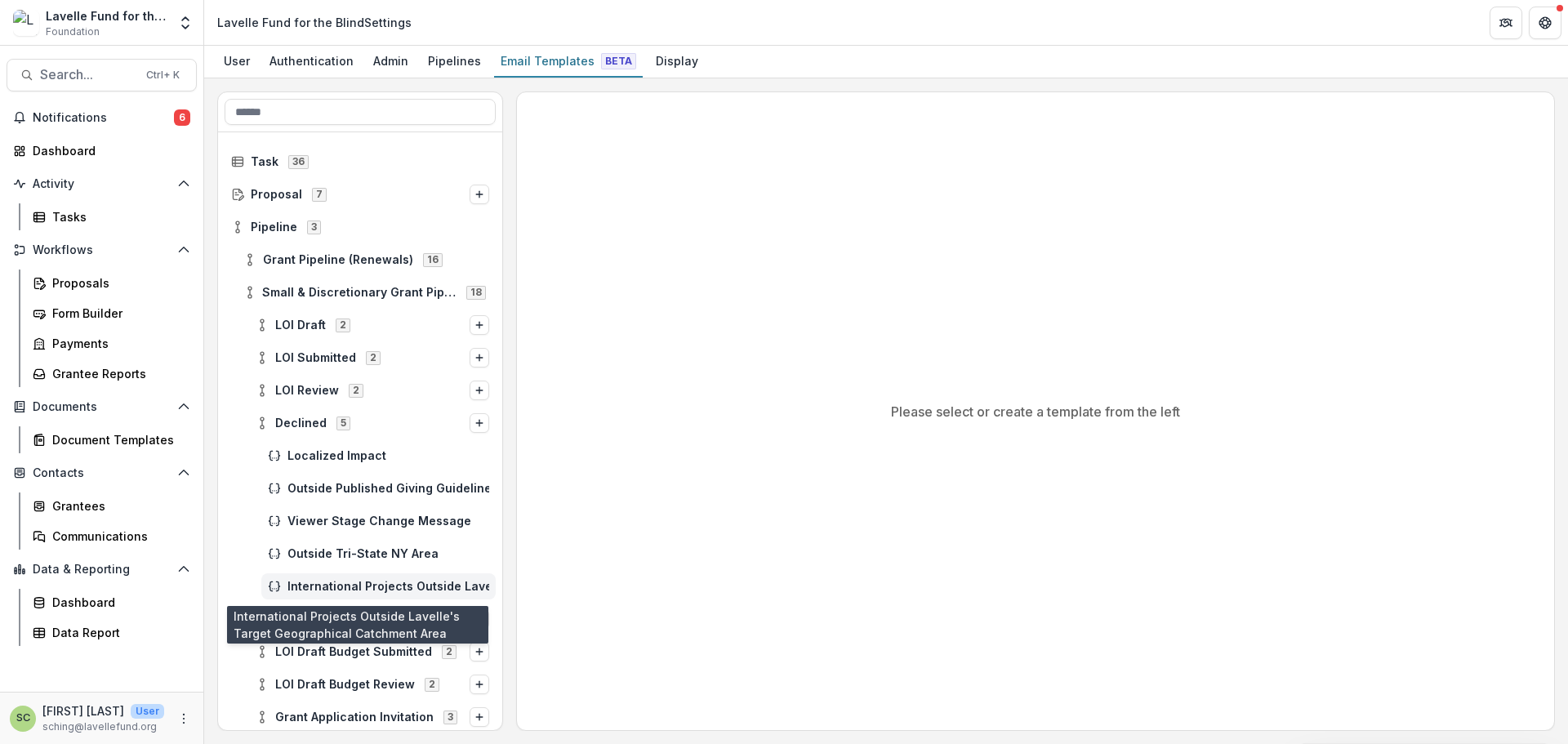 click on "International Projects Outside Lavelle's Target Geographical Catchment Area" at bounding box center [388, 586] 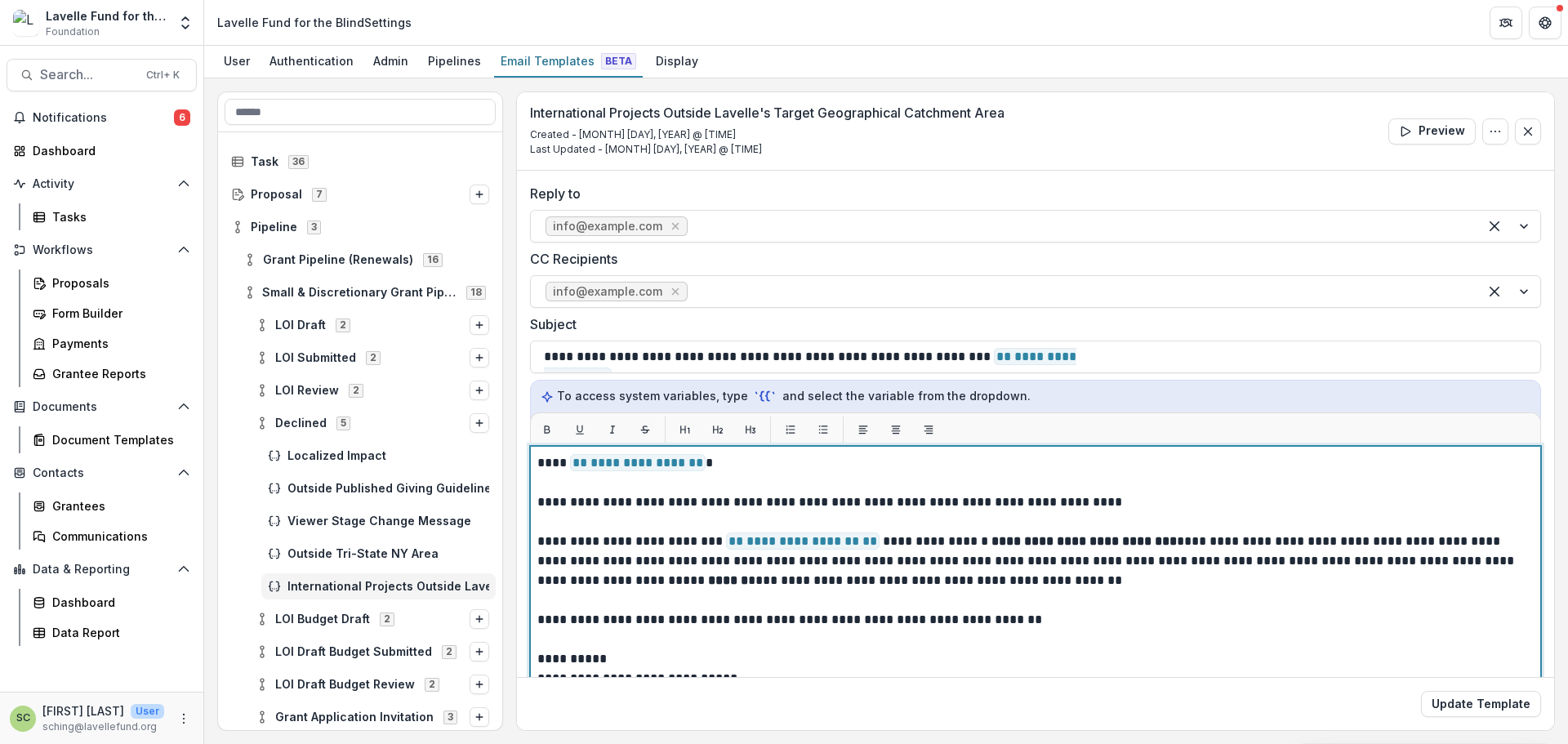 click on "**********" at bounding box center (1033, 502) 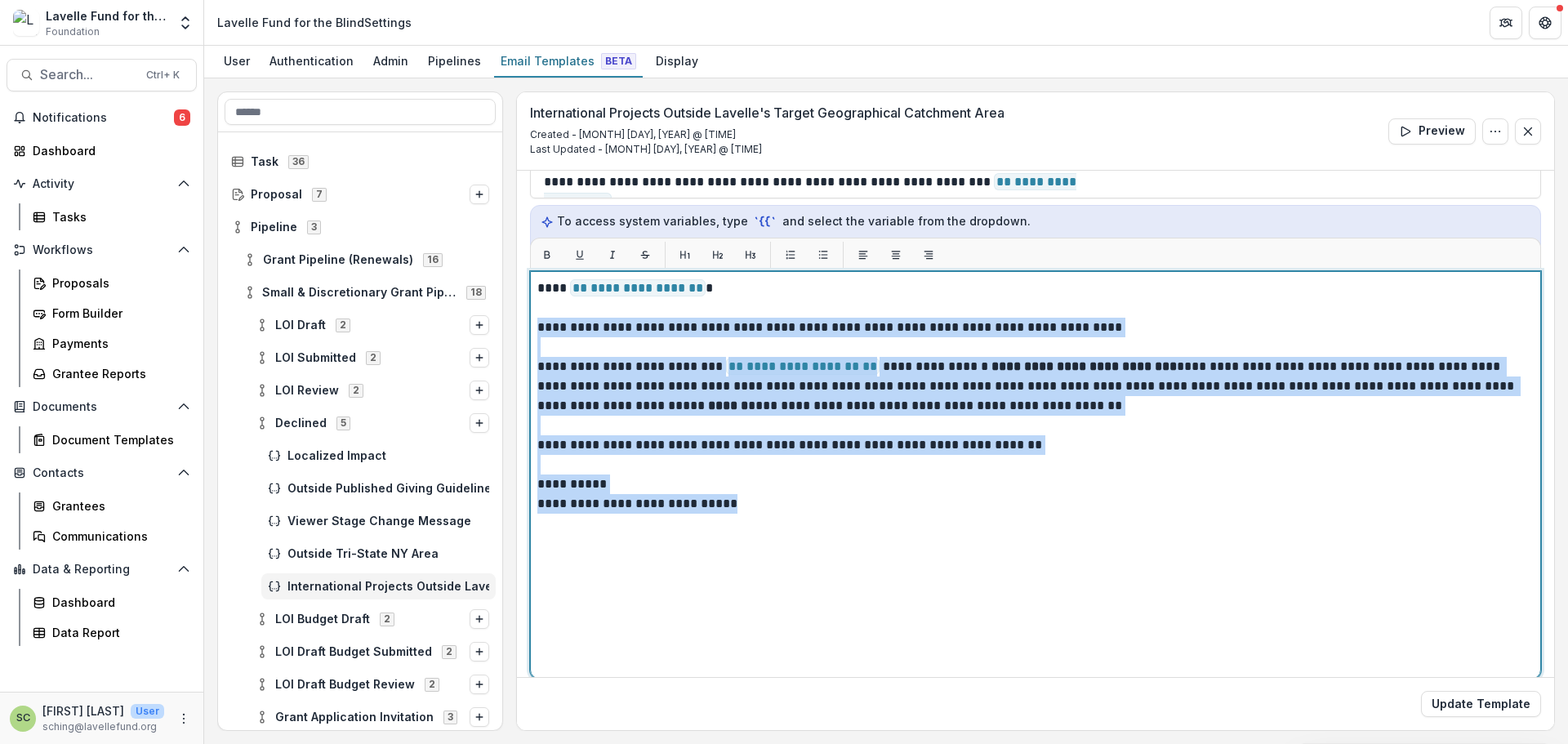 scroll, scrollTop: 190, scrollLeft: 0, axis: vertical 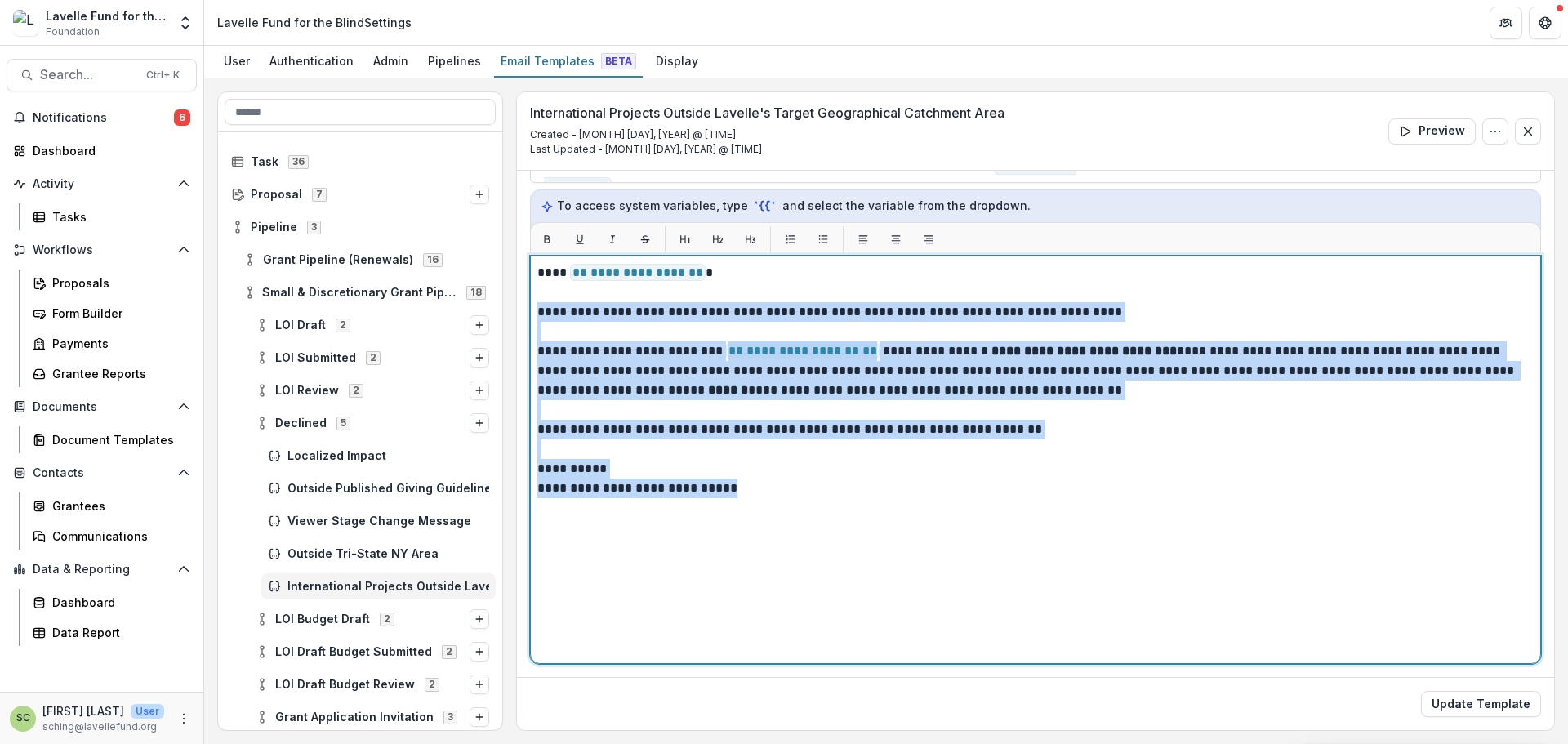 drag, startPoint x: 549, startPoint y: 502, endPoint x: 1124, endPoint y: 608, distance: 584.6888 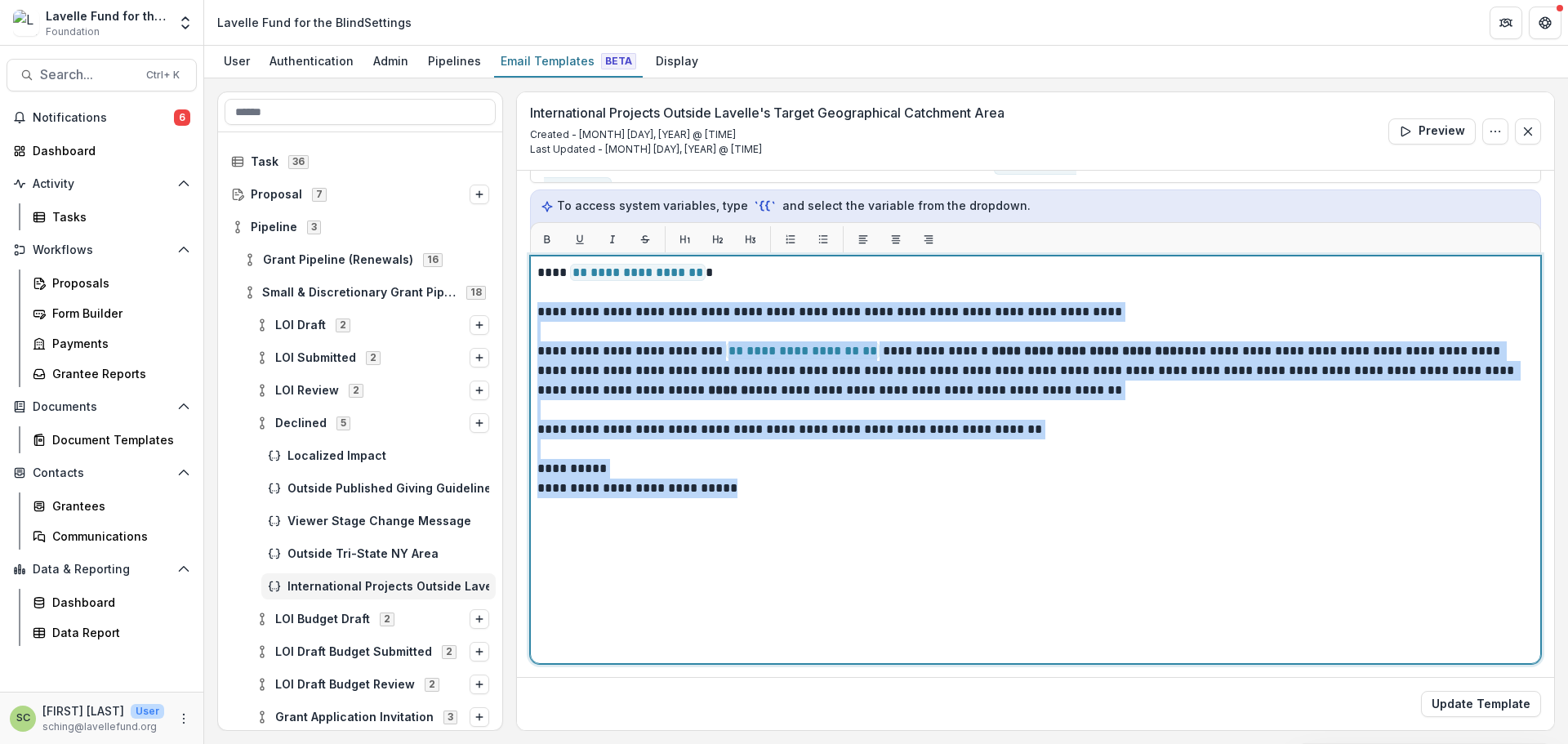 copy on "**********" 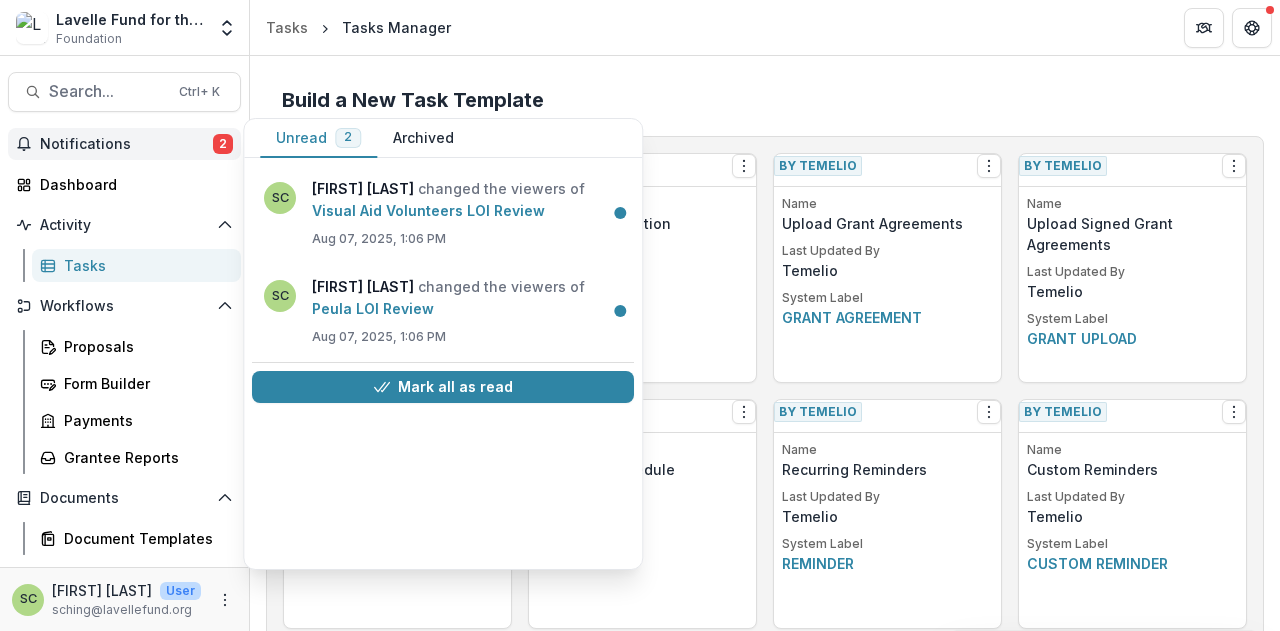 scroll, scrollTop: 0, scrollLeft: 0, axis: both 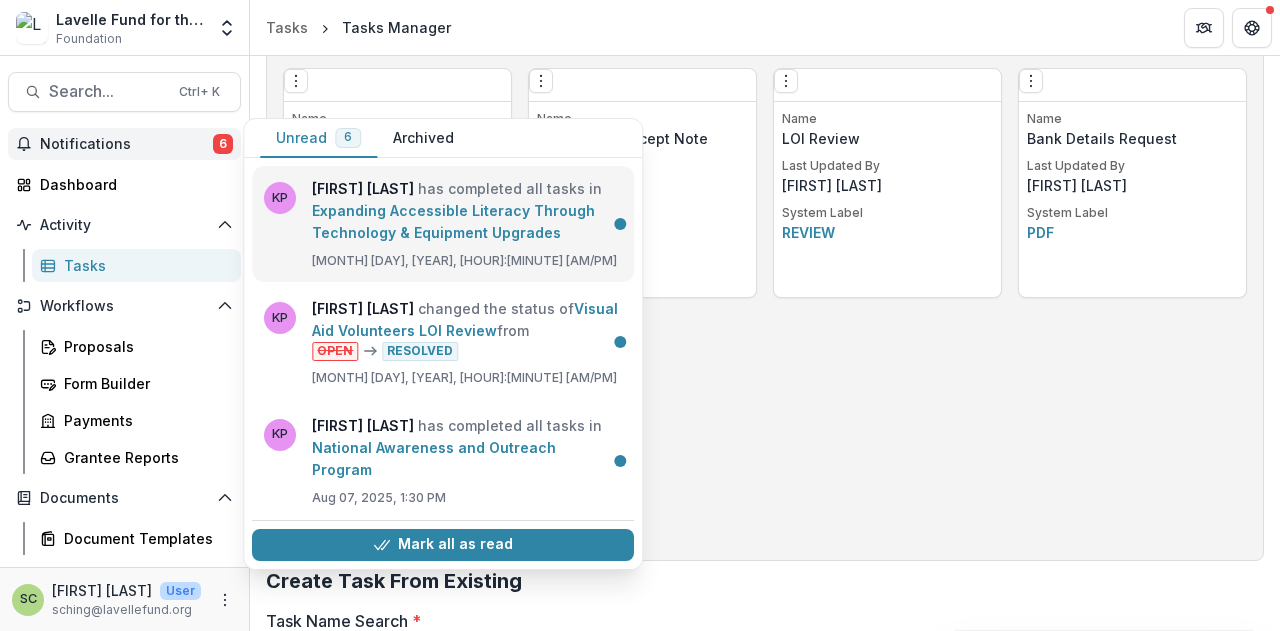 click on "Expanding Accessible Literacy Through Technology & Equipment Upgrades" at bounding box center [453, 221] 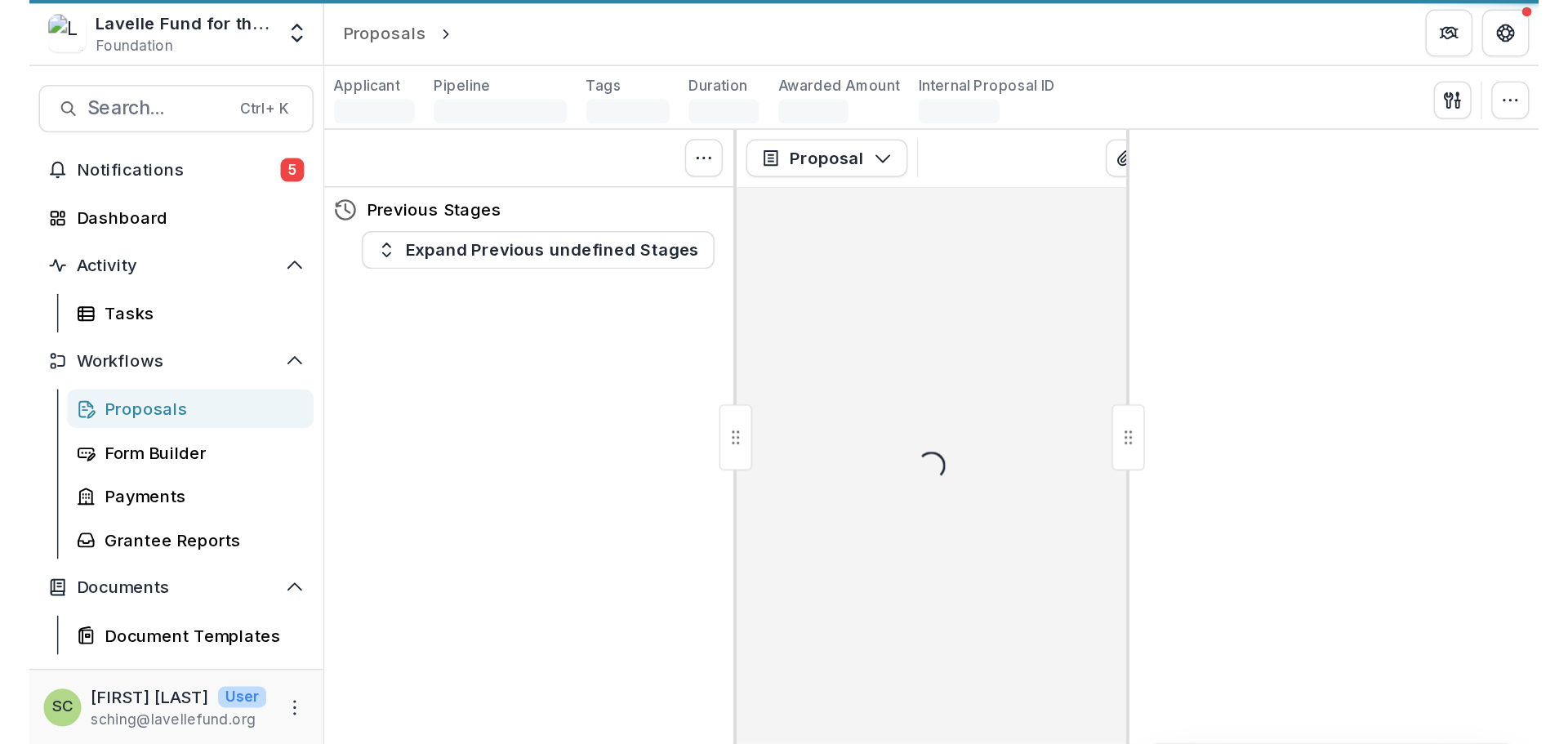 scroll, scrollTop: 0, scrollLeft: 0, axis: both 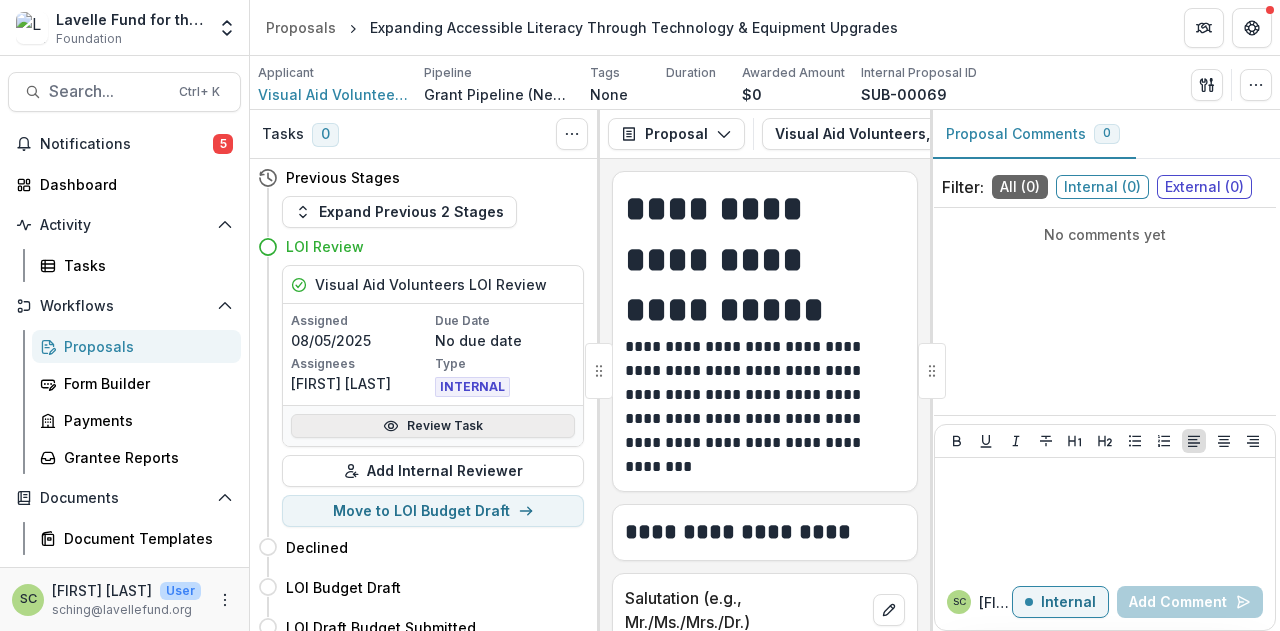 click on "Review Task" at bounding box center (433, 426) 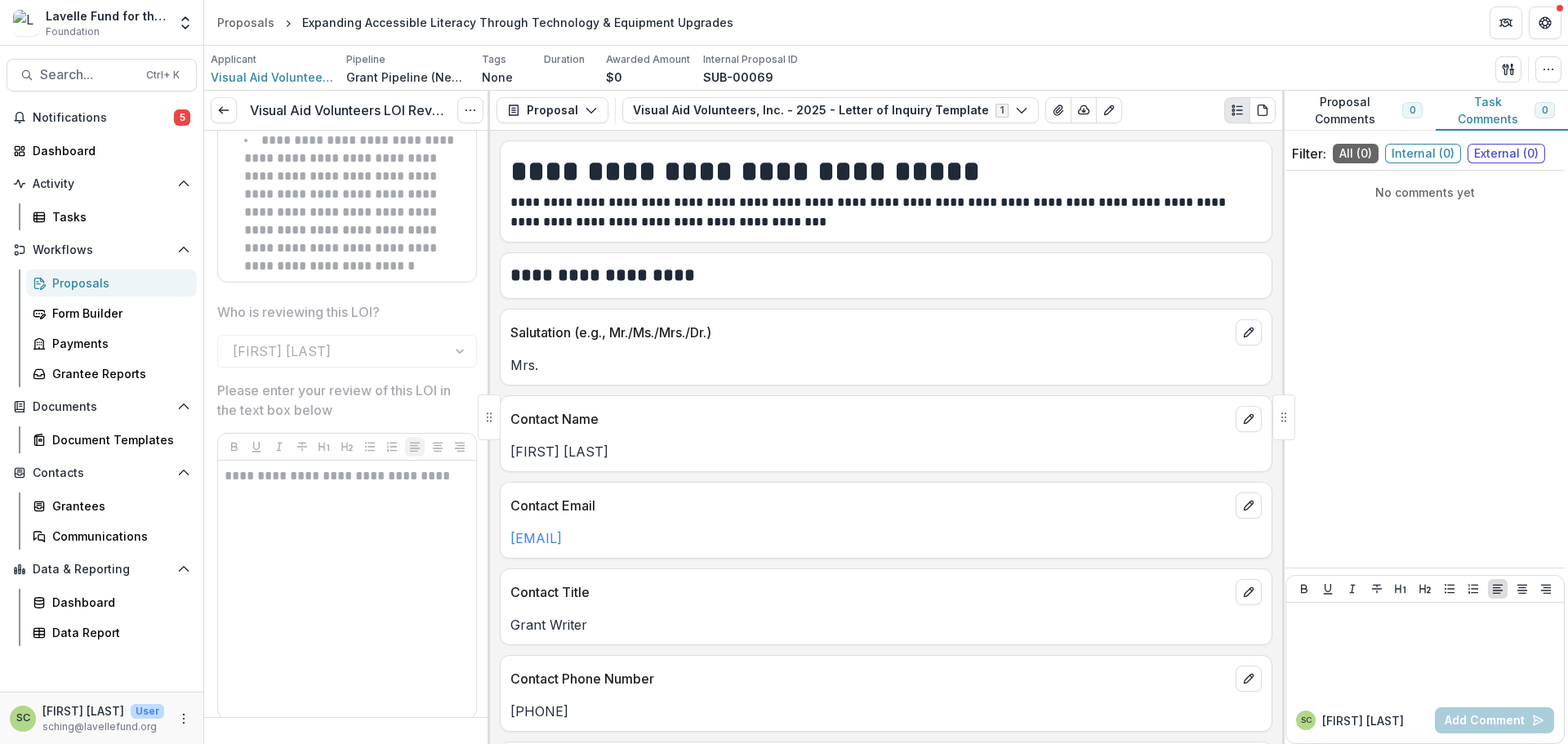 scroll, scrollTop: 0, scrollLeft: 0, axis: both 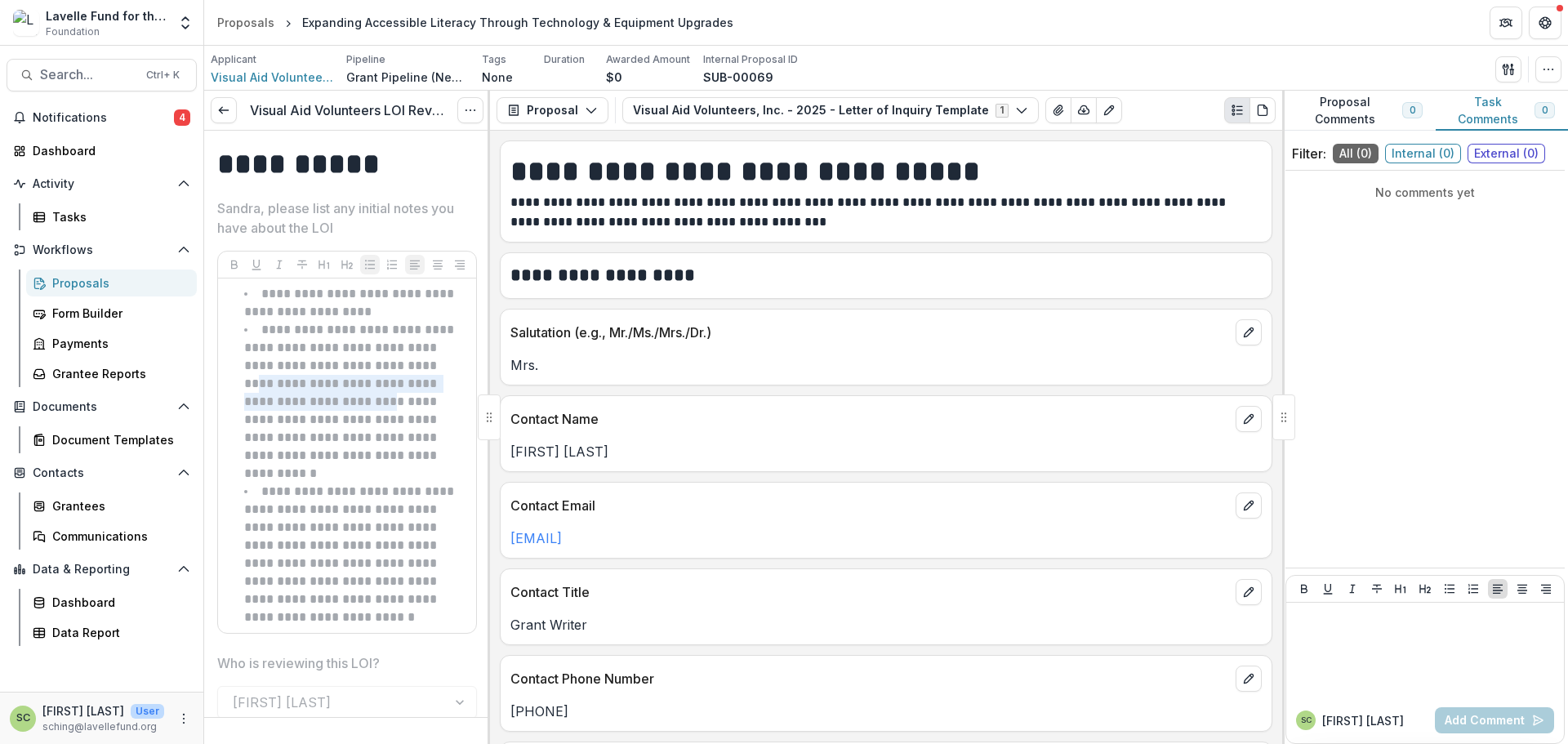 drag, startPoint x: 243, startPoint y: 384, endPoint x: 341, endPoint y: 400, distance: 99.29753 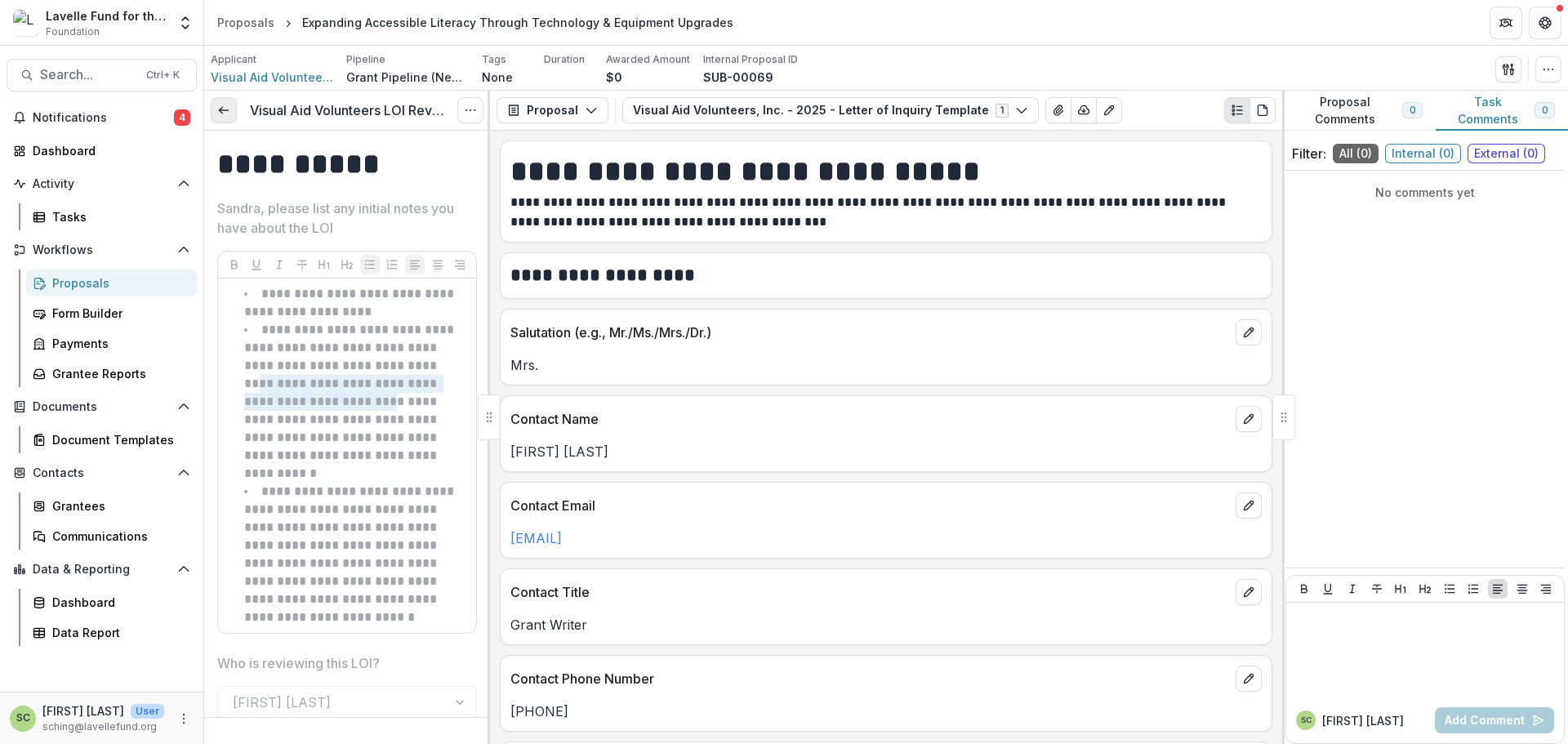 click at bounding box center [224, 110] 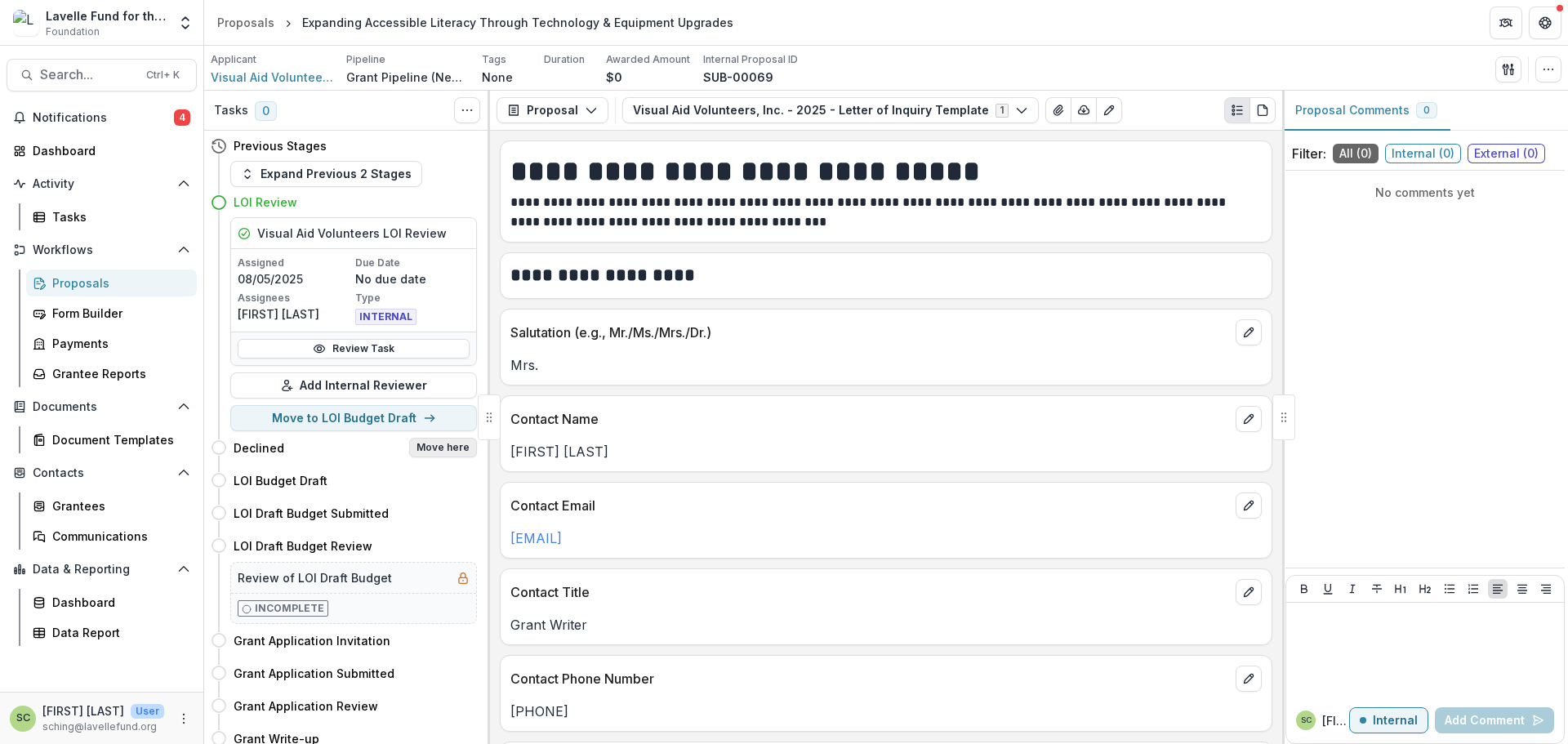 click on "Move here" at bounding box center [443, 448] 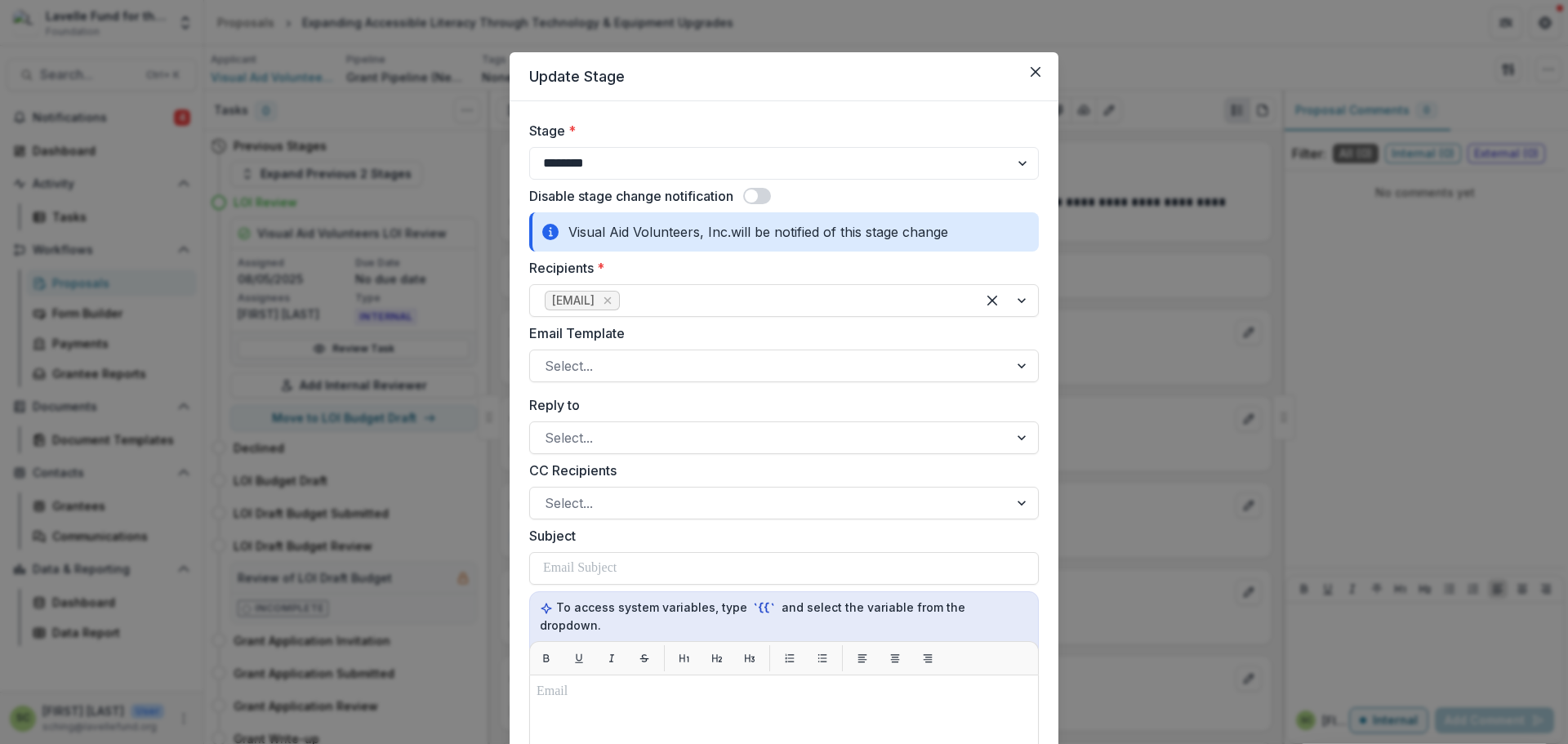 drag, startPoint x: 219, startPoint y: 166, endPoint x: 217, endPoint y: 92, distance: 74.02702 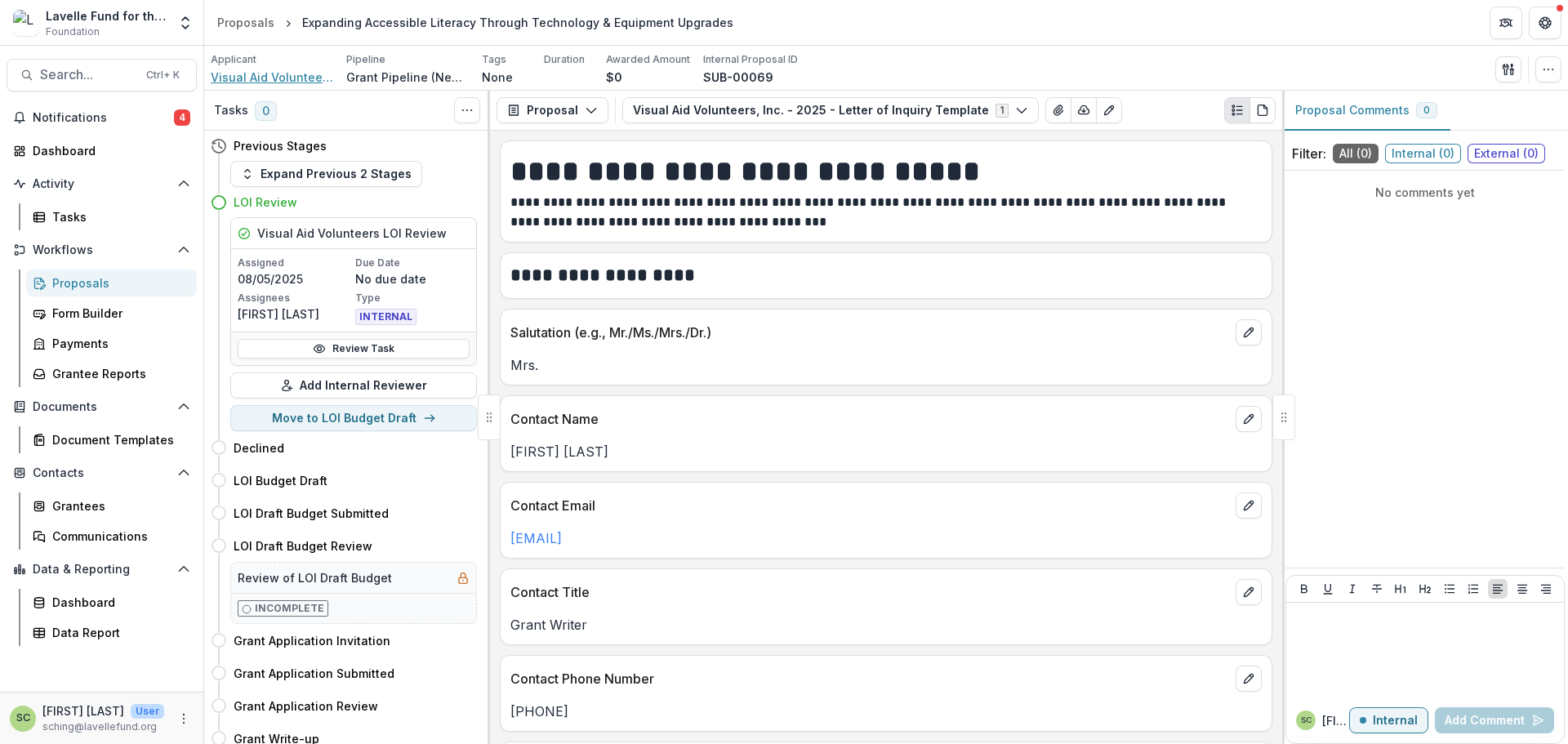 click on "Visual Aid Volunteers, Inc." at bounding box center [272, 77] 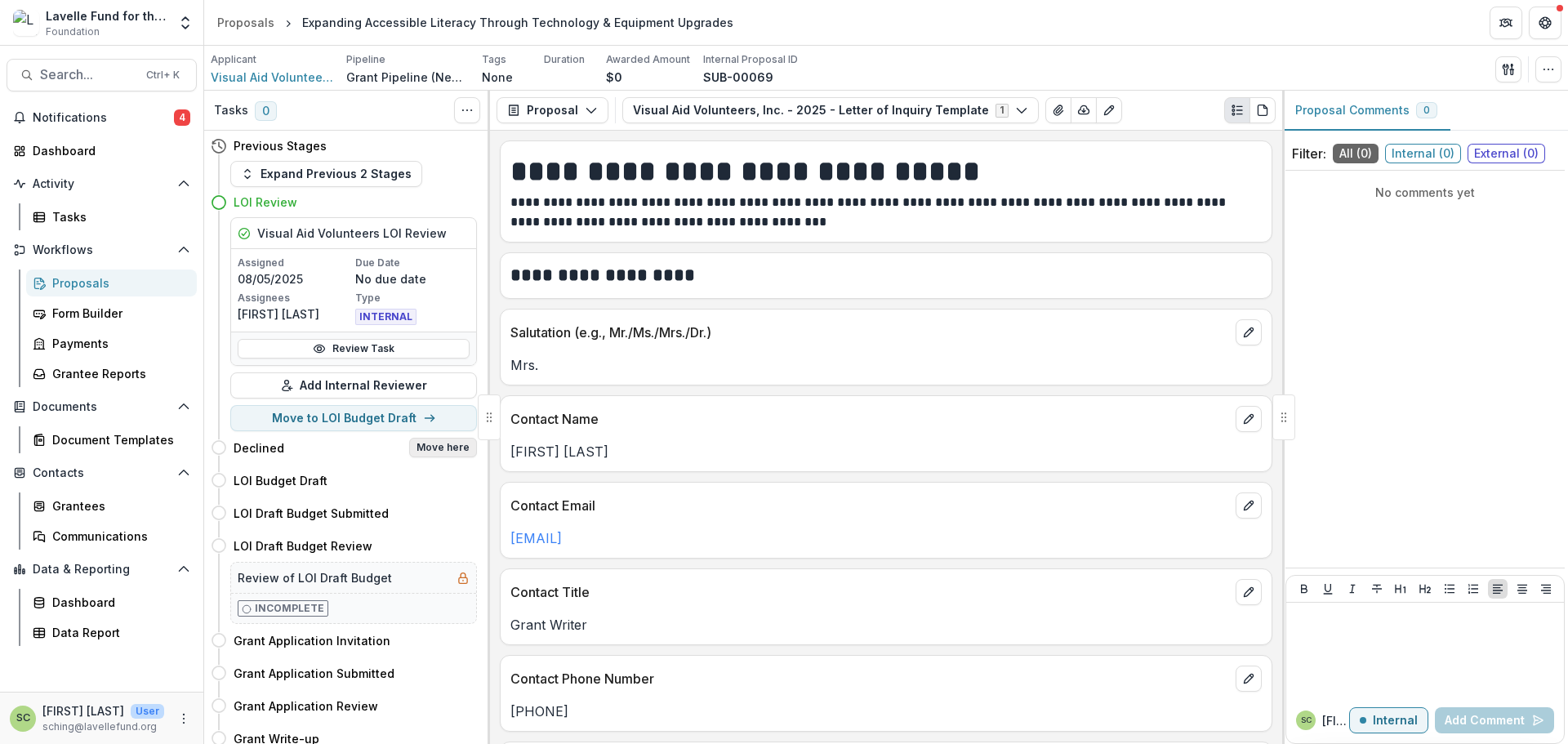 click on "Move here" at bounding box center (443, 448) 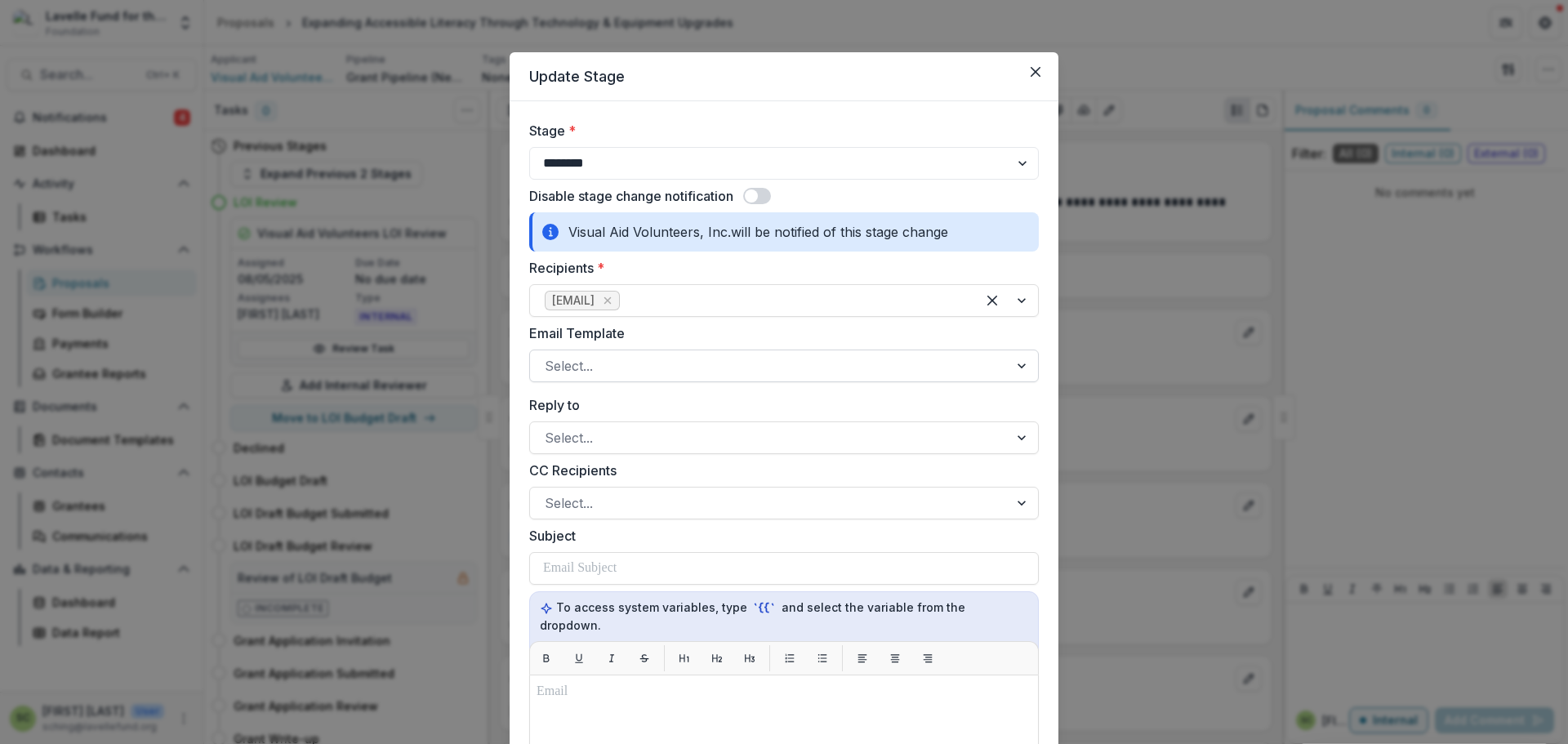 click at bounding box center (769, 366) 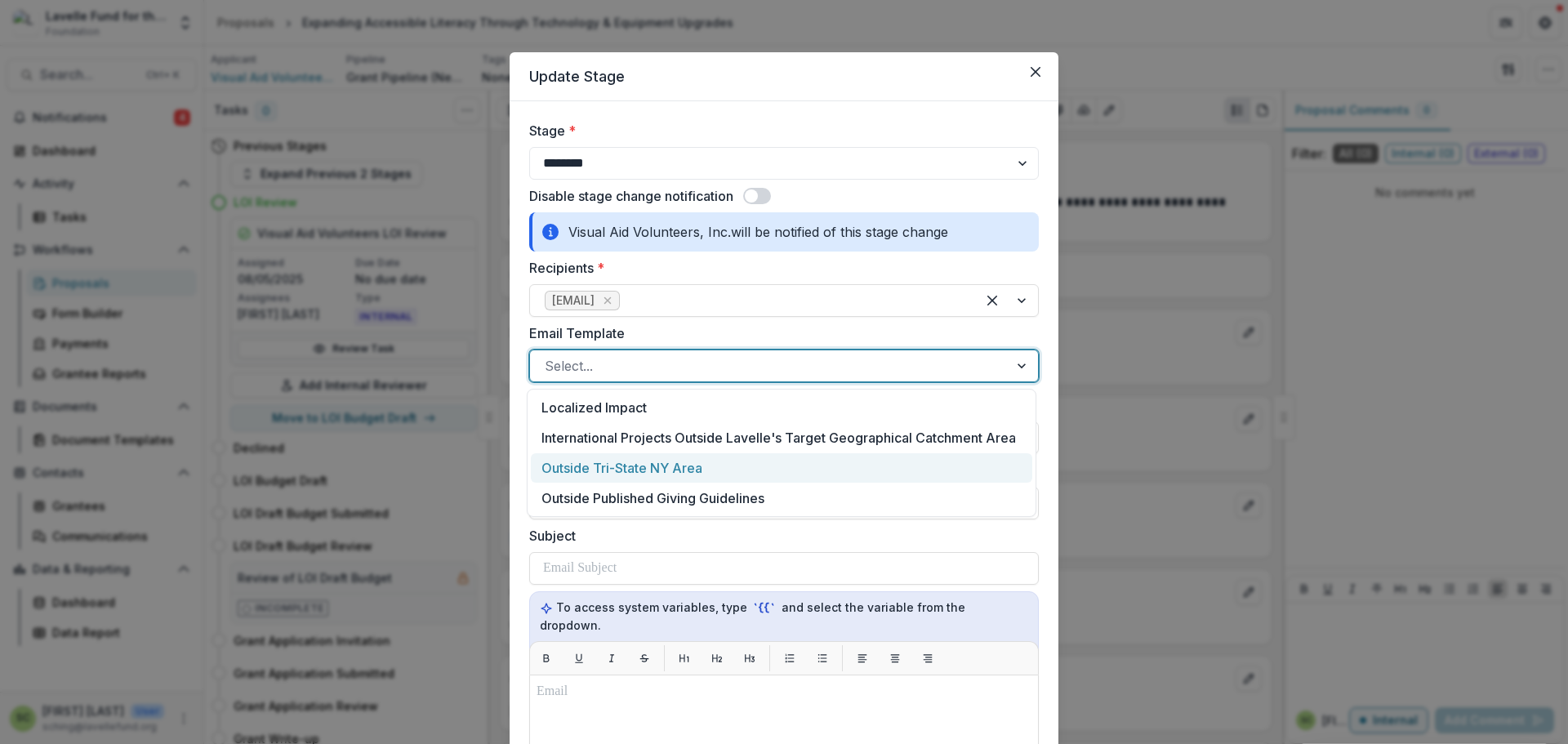 click on "Outside Tri-State NY Area" at bounding box center (782, 468) 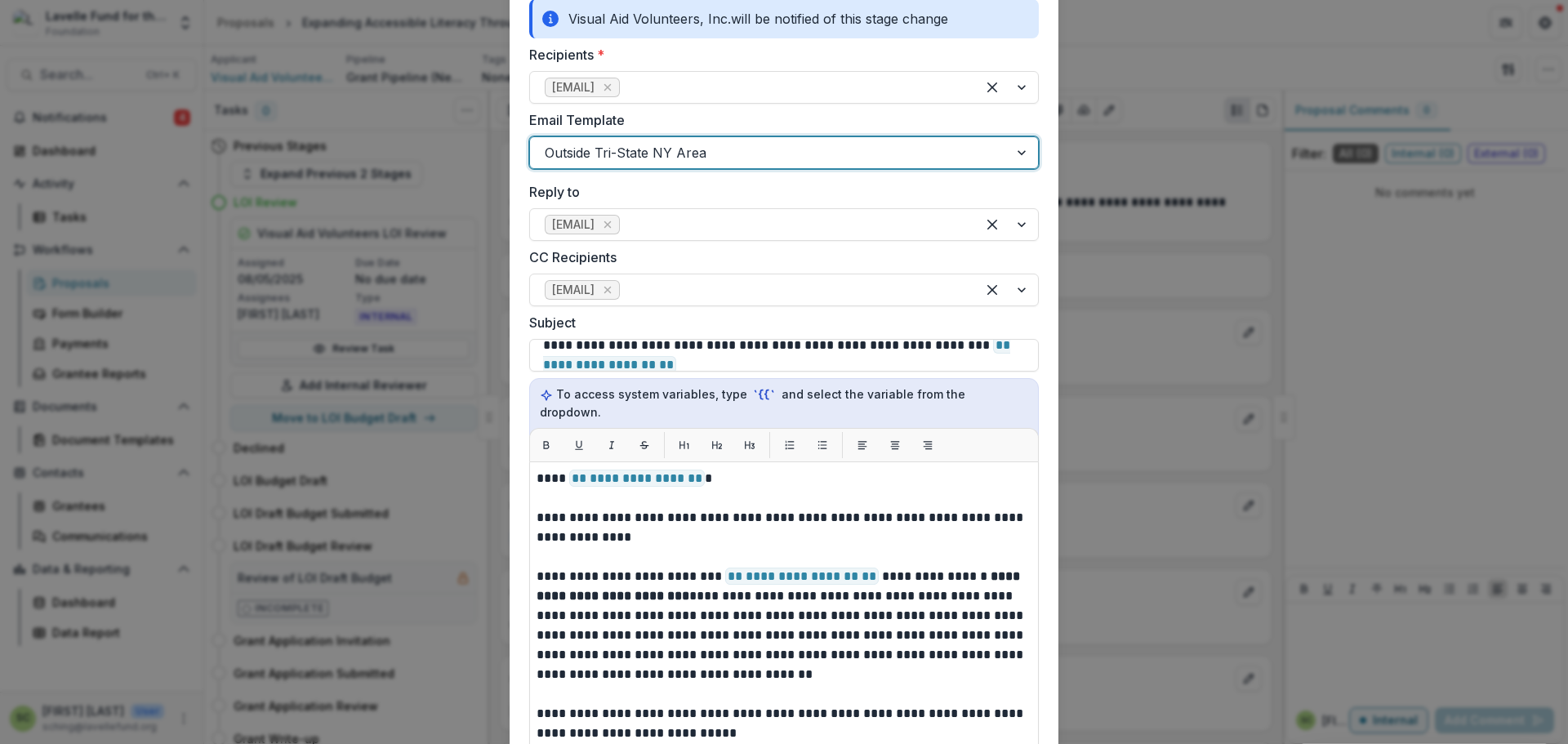scroll, scrollTop: 245, scrollLeft: 0, axis: vertical 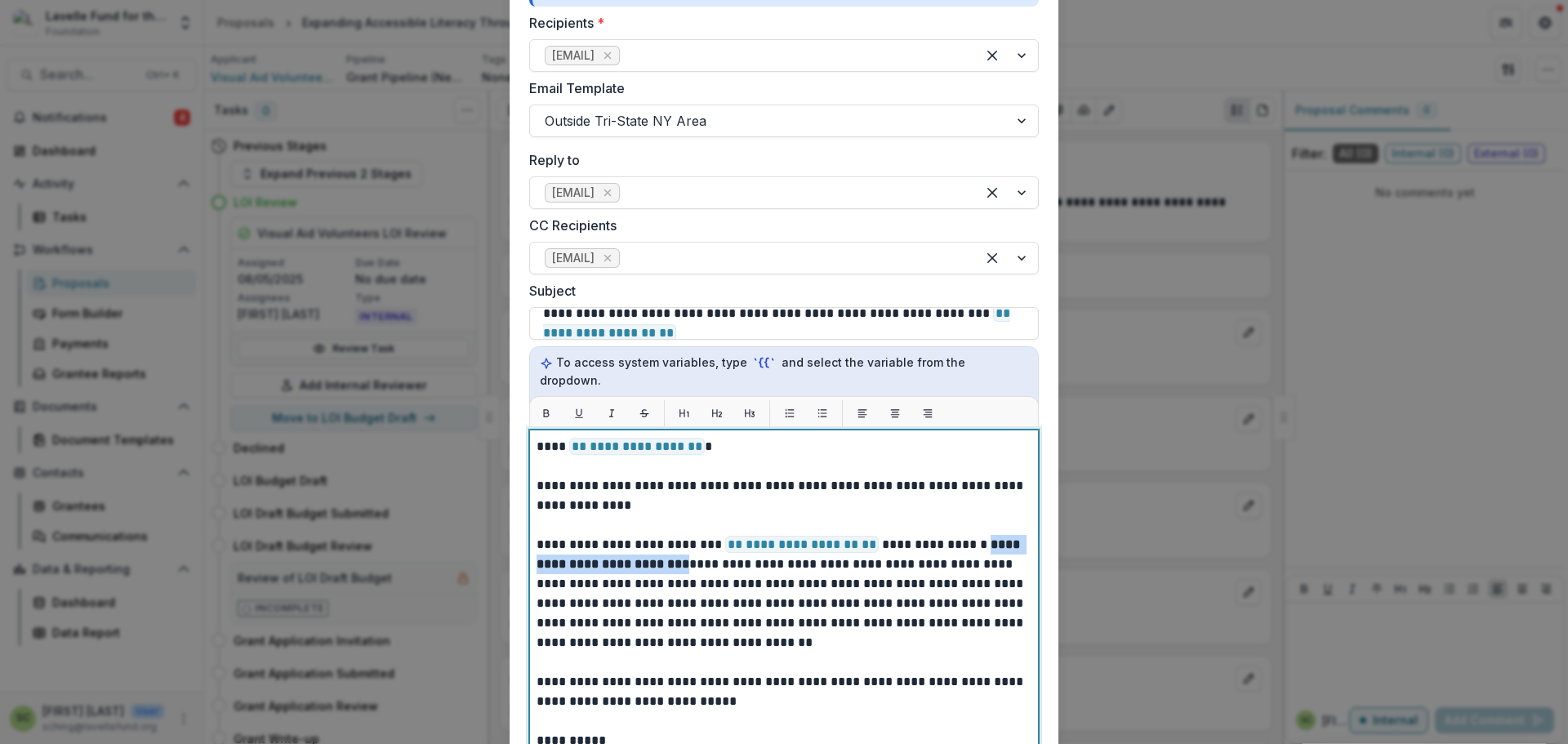 drag, startPoint x: 970, startPoint y: 528, endPoint x: 672, endPoint y: 548, distance: 298.67039 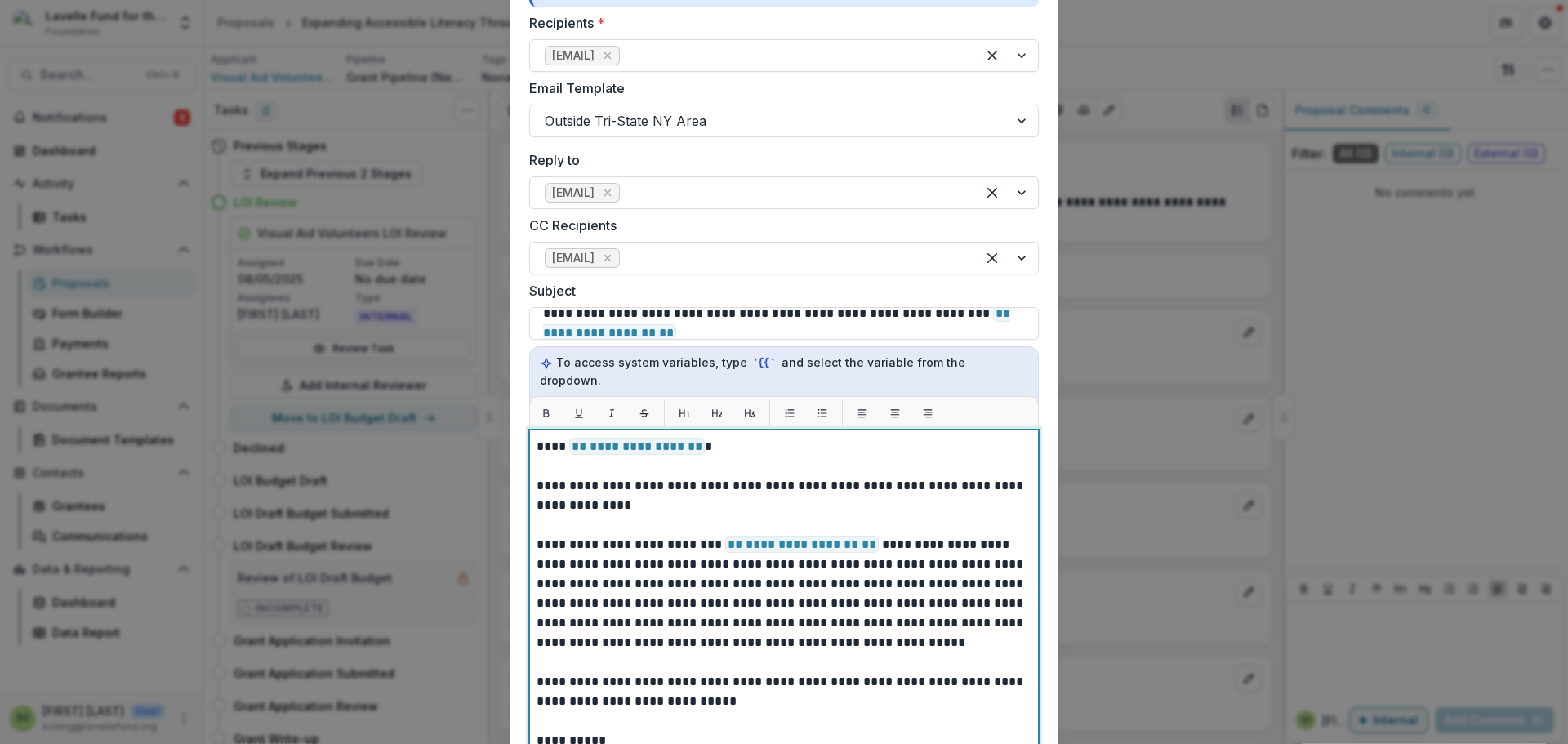 type 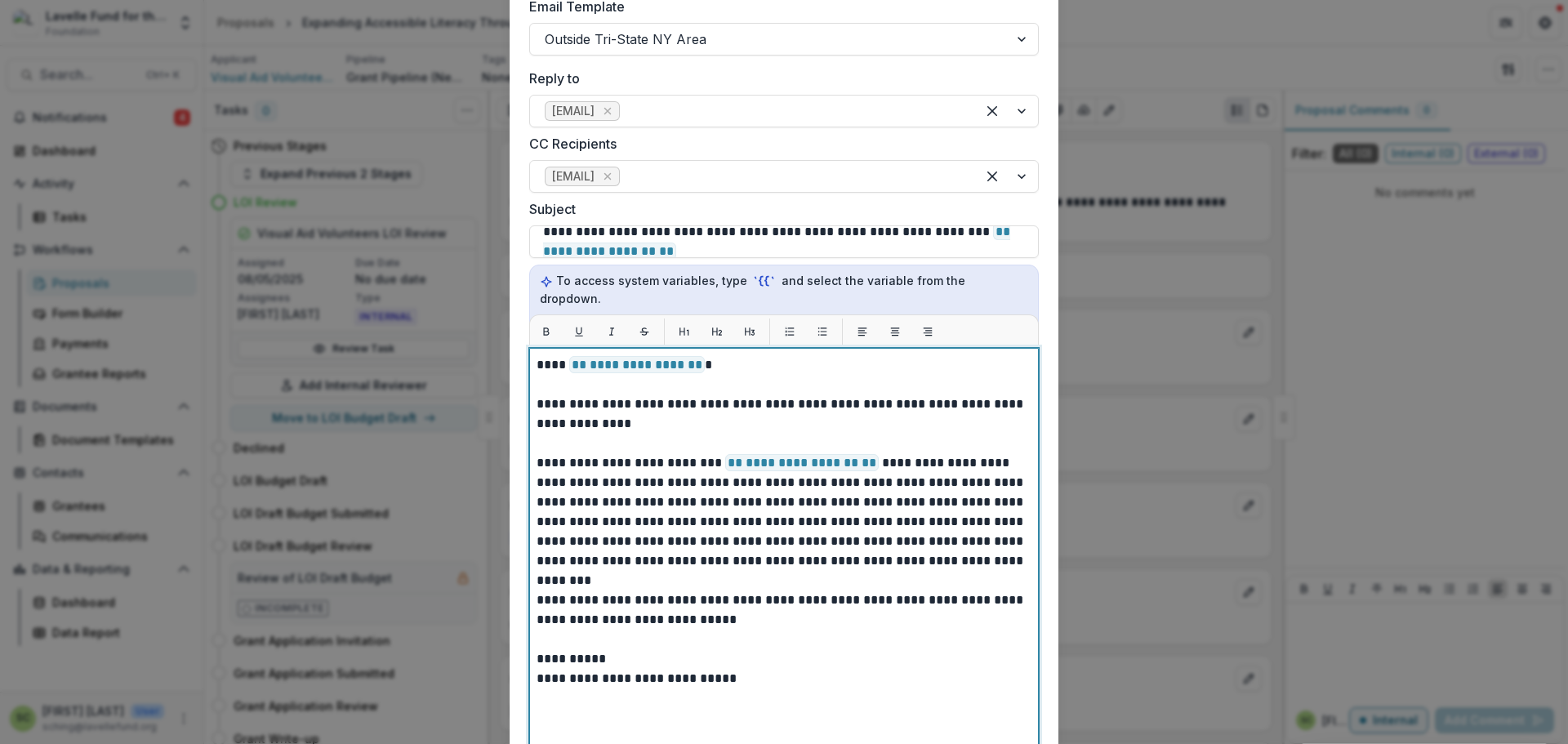 scroll, scrollTop: 408, scrollLeft: 0, axis: vertical 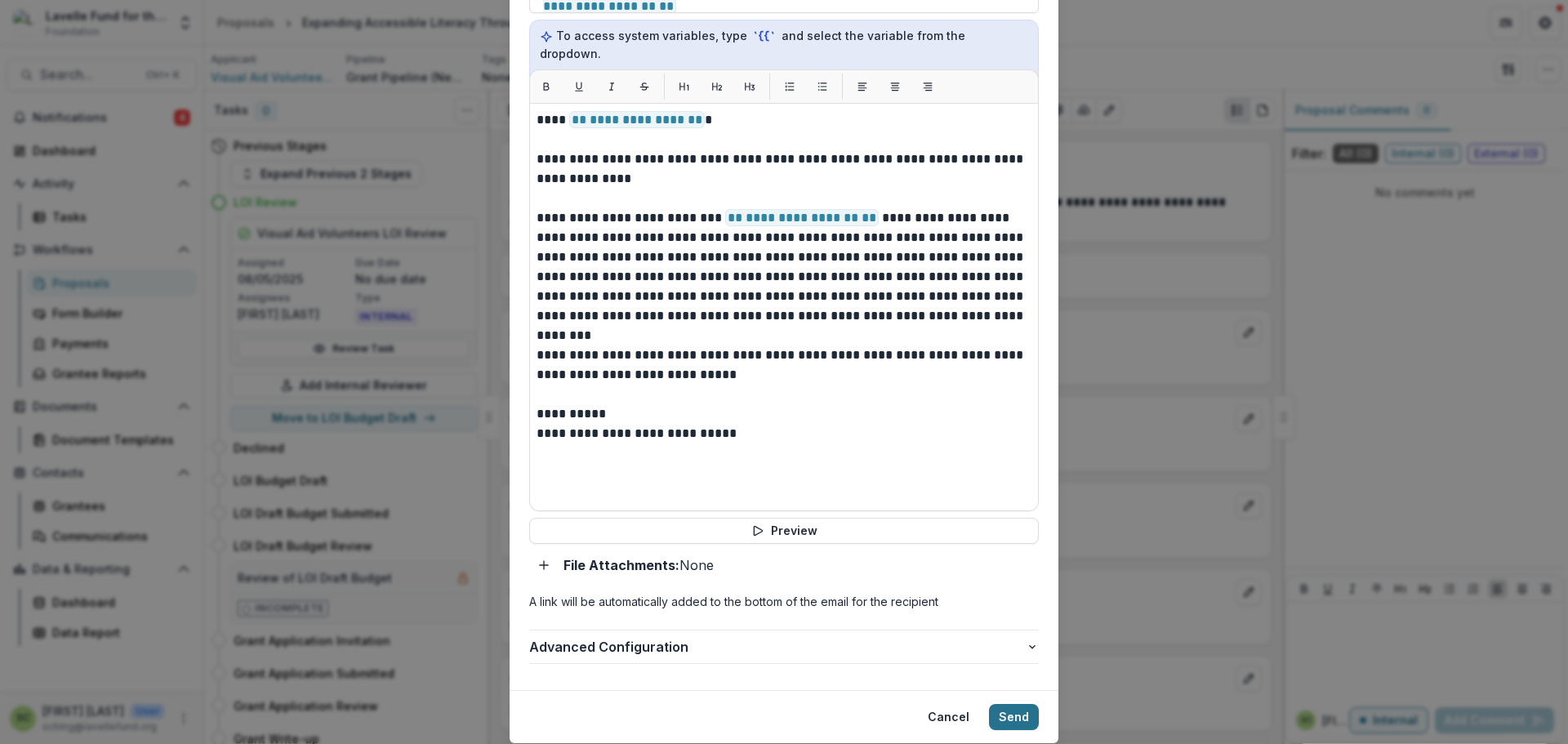 click on "Send" at bounding box center [1013, 717] 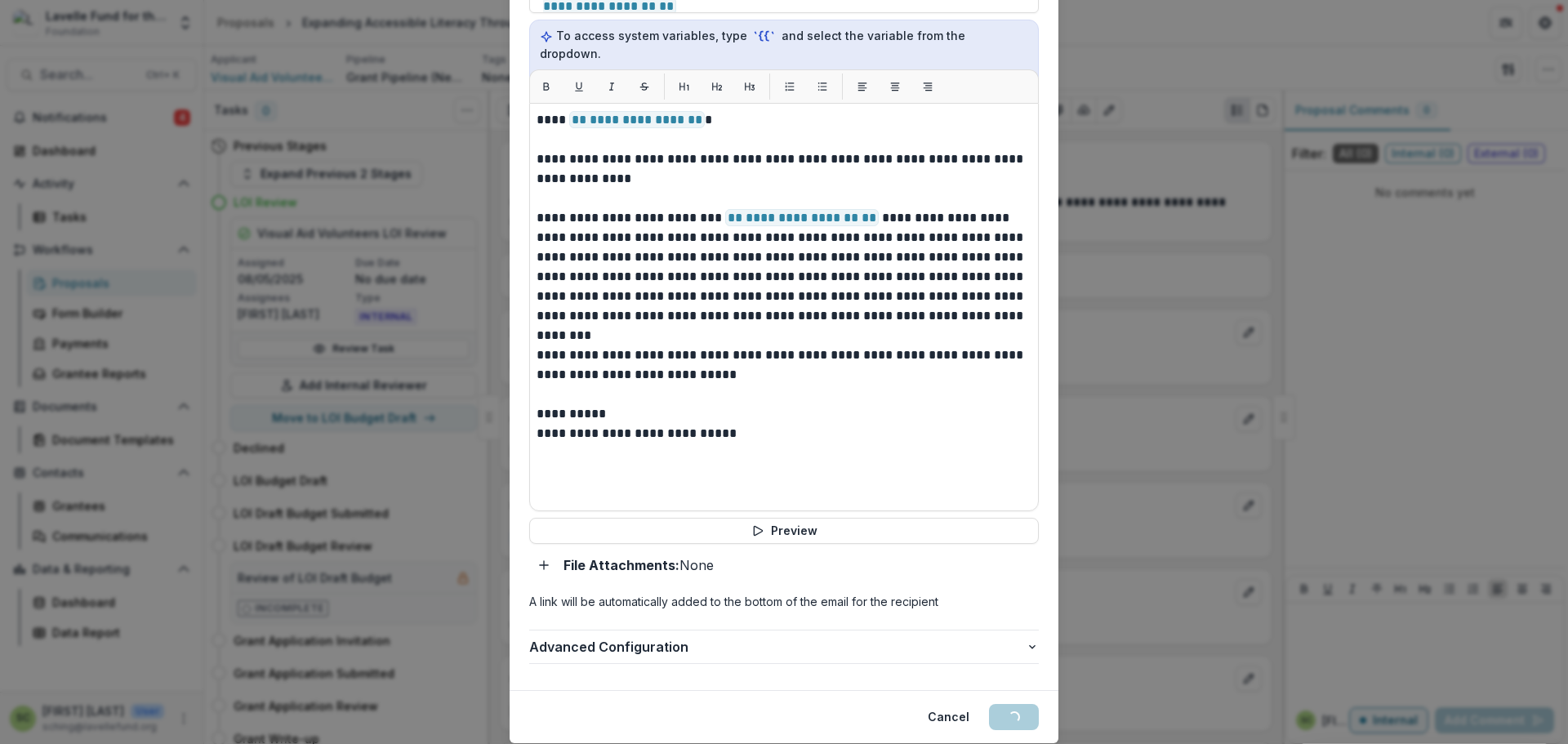 select on "**********" 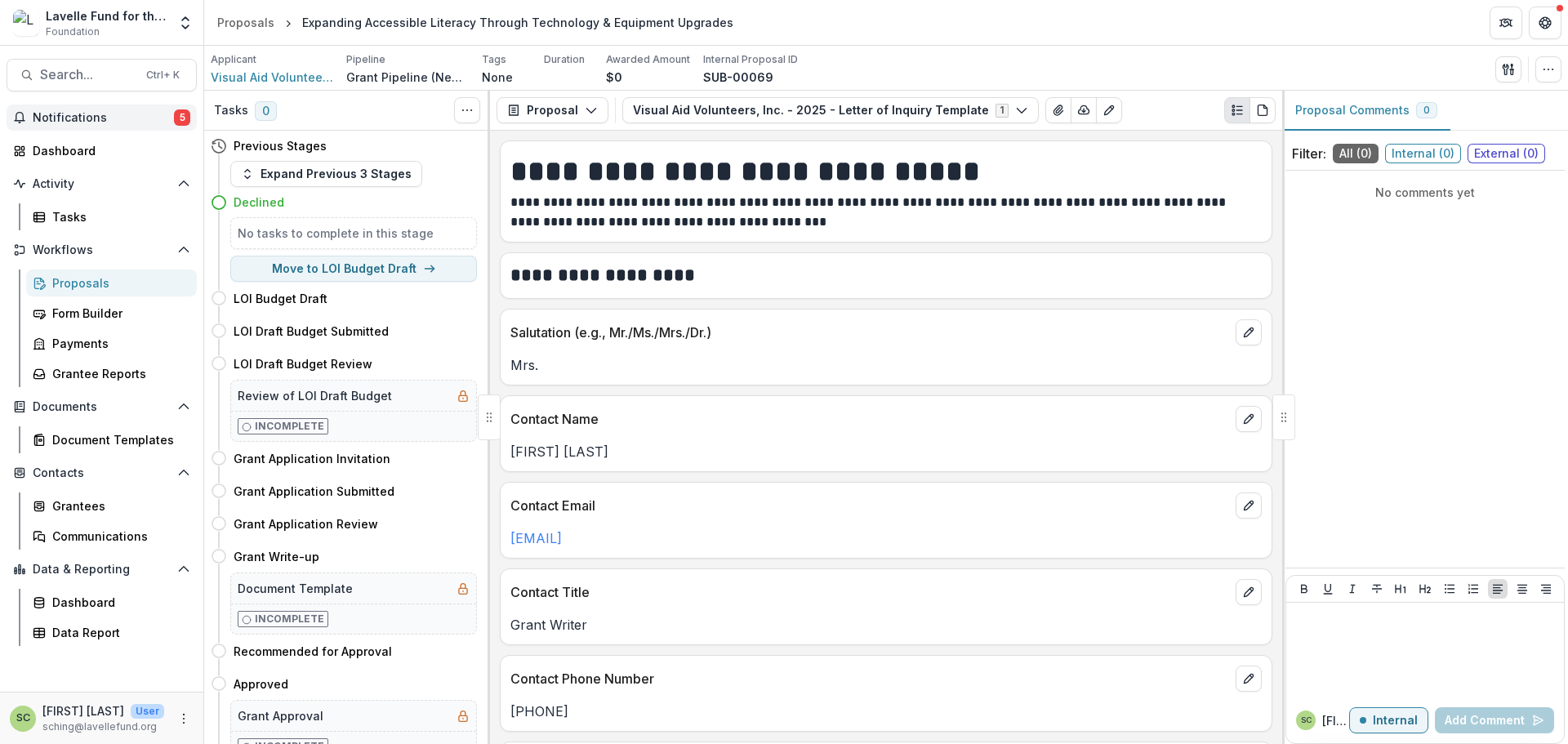 click on "Notifications" at bounding box center [103, 118] 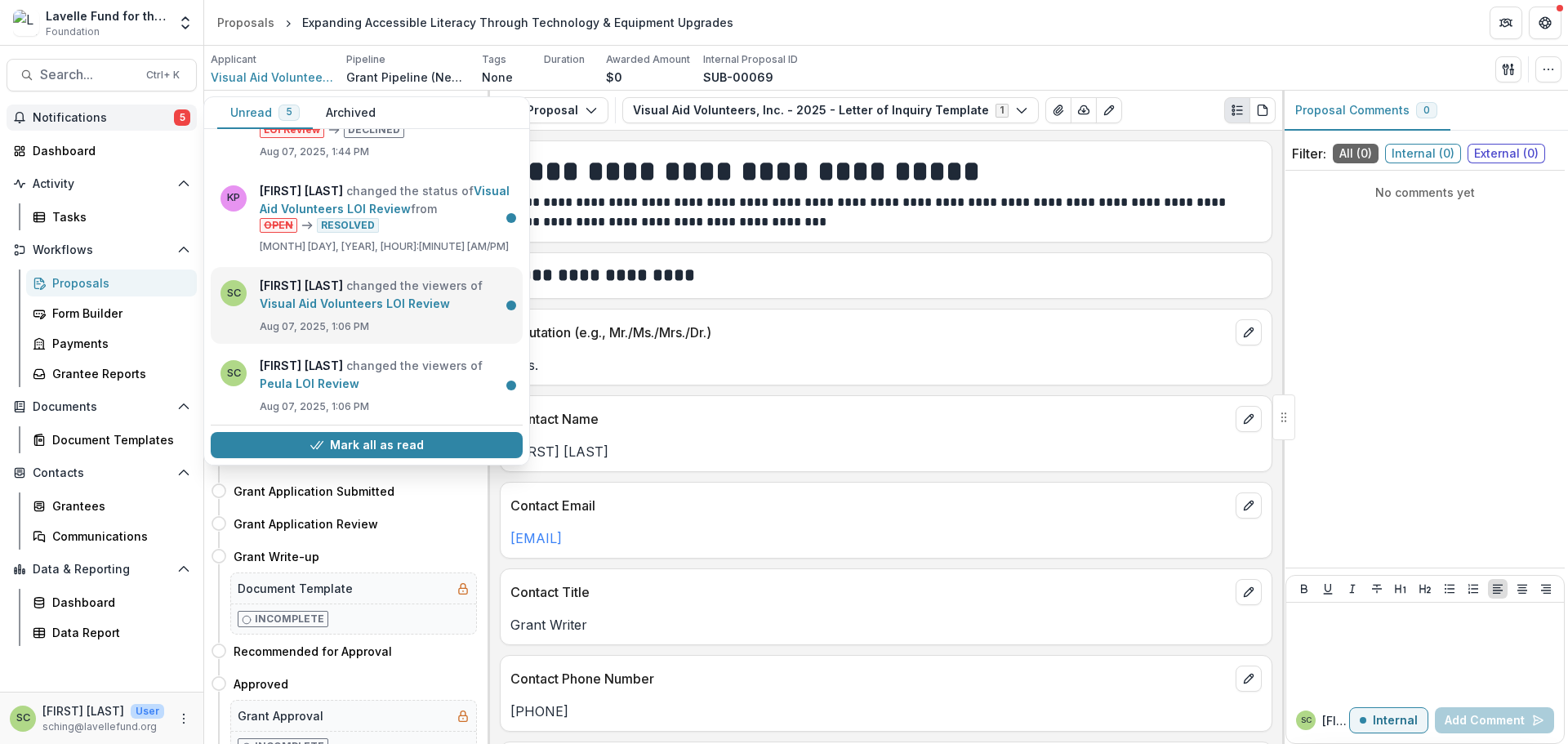 scroll, scrollTop: 175, scrollLeft: 0, axis: vertical 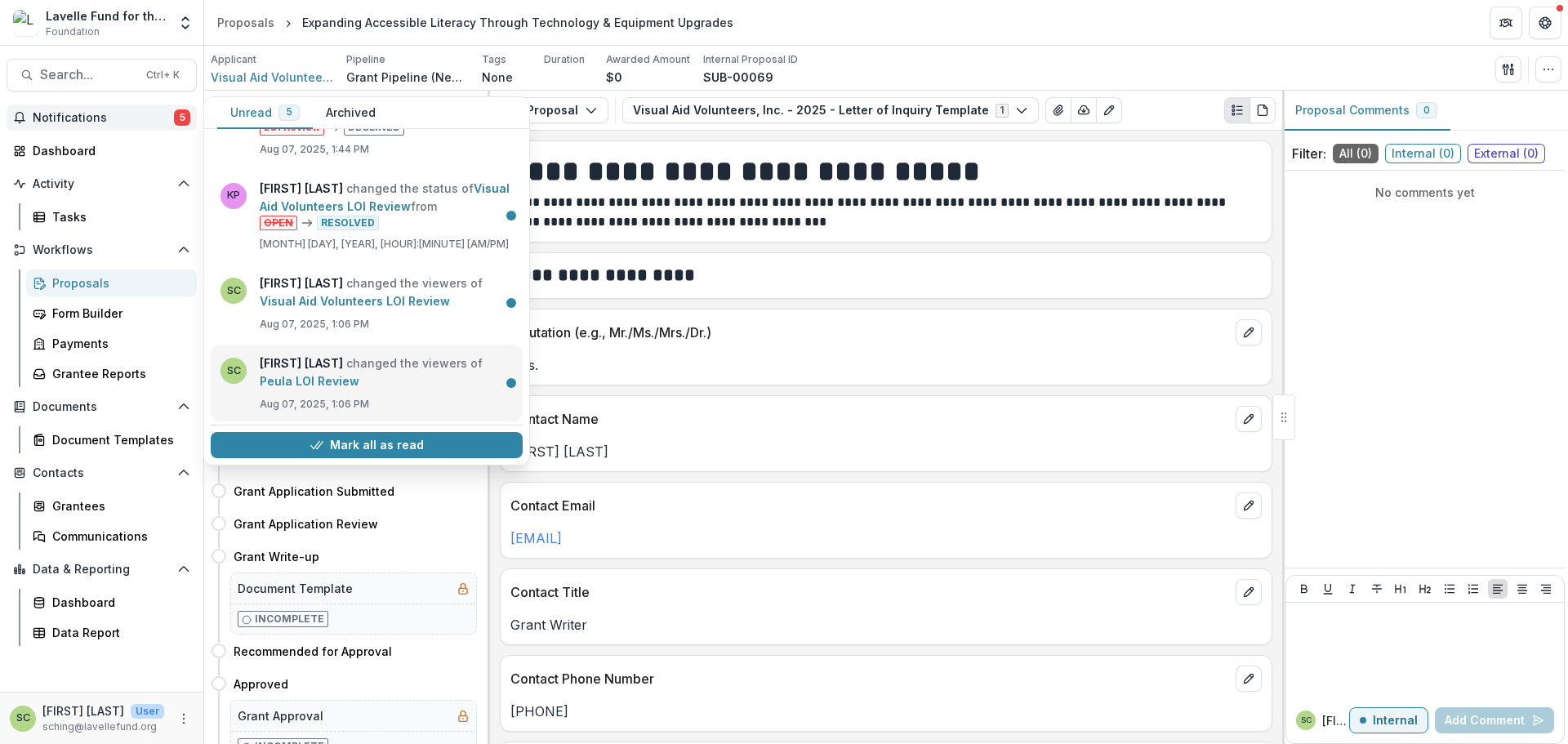 click on "Peula LOI Review" at bounding box center [310, 381] 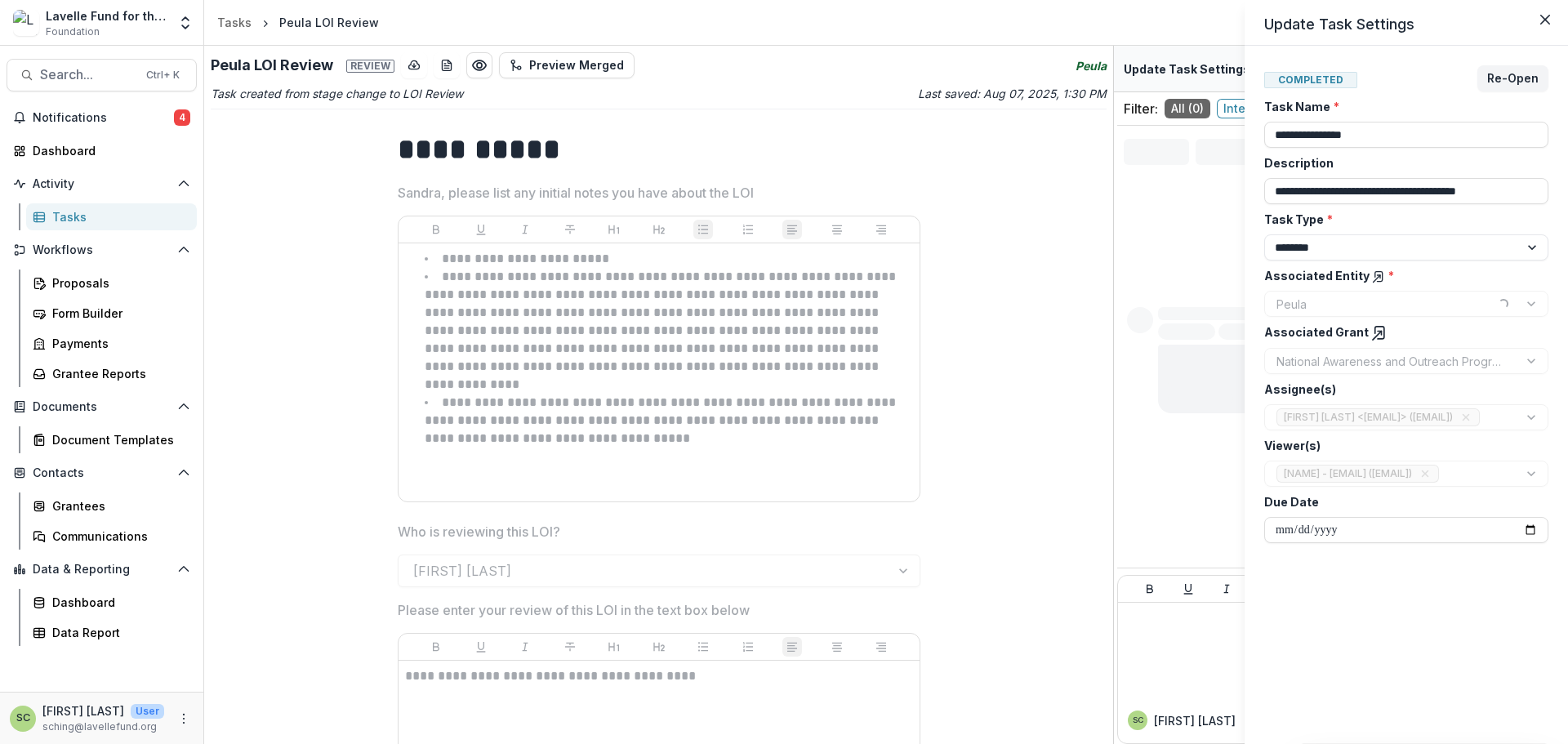 click on "**********" at bounding box center [784, 372] 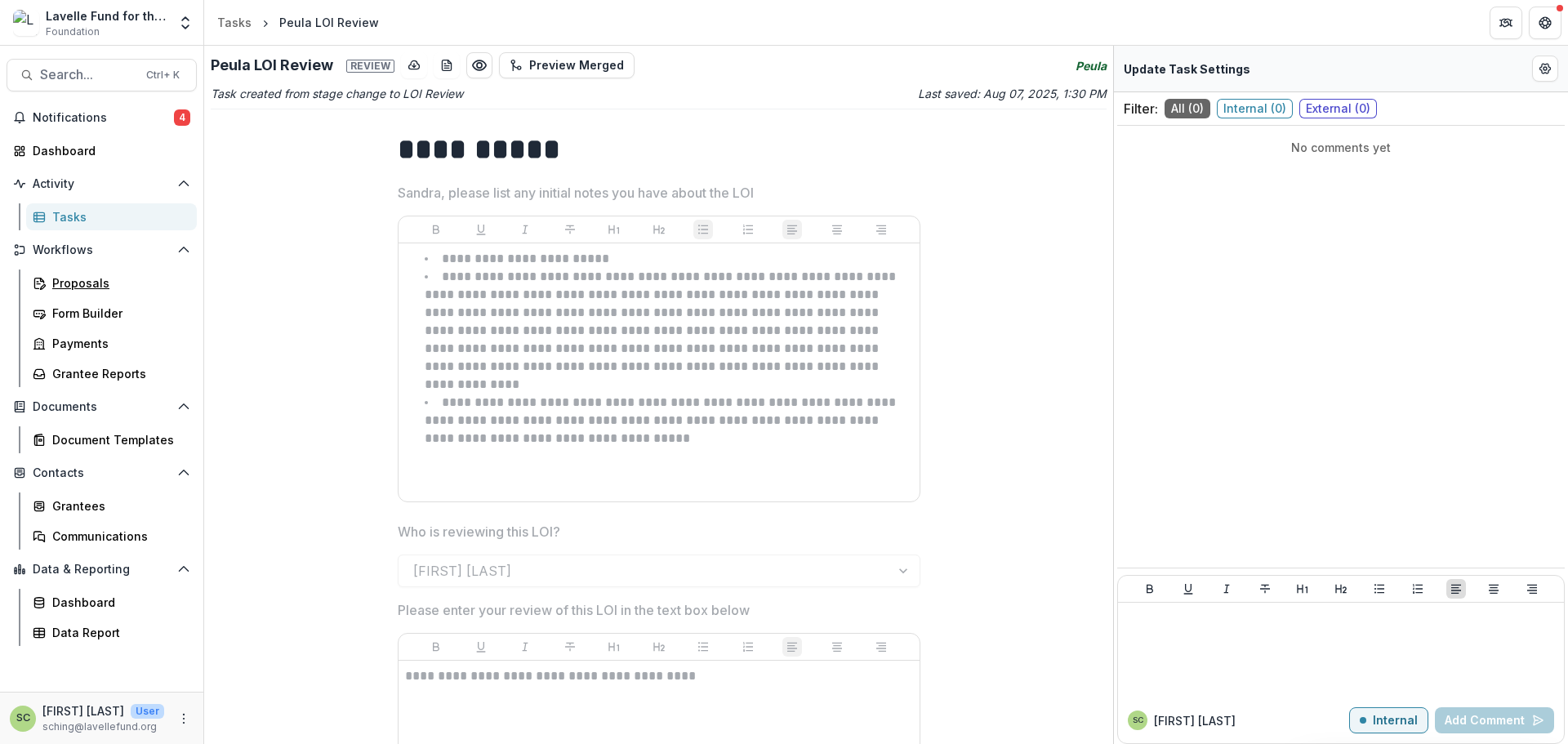 click on "Proposals" at bounding box center [118, 283] 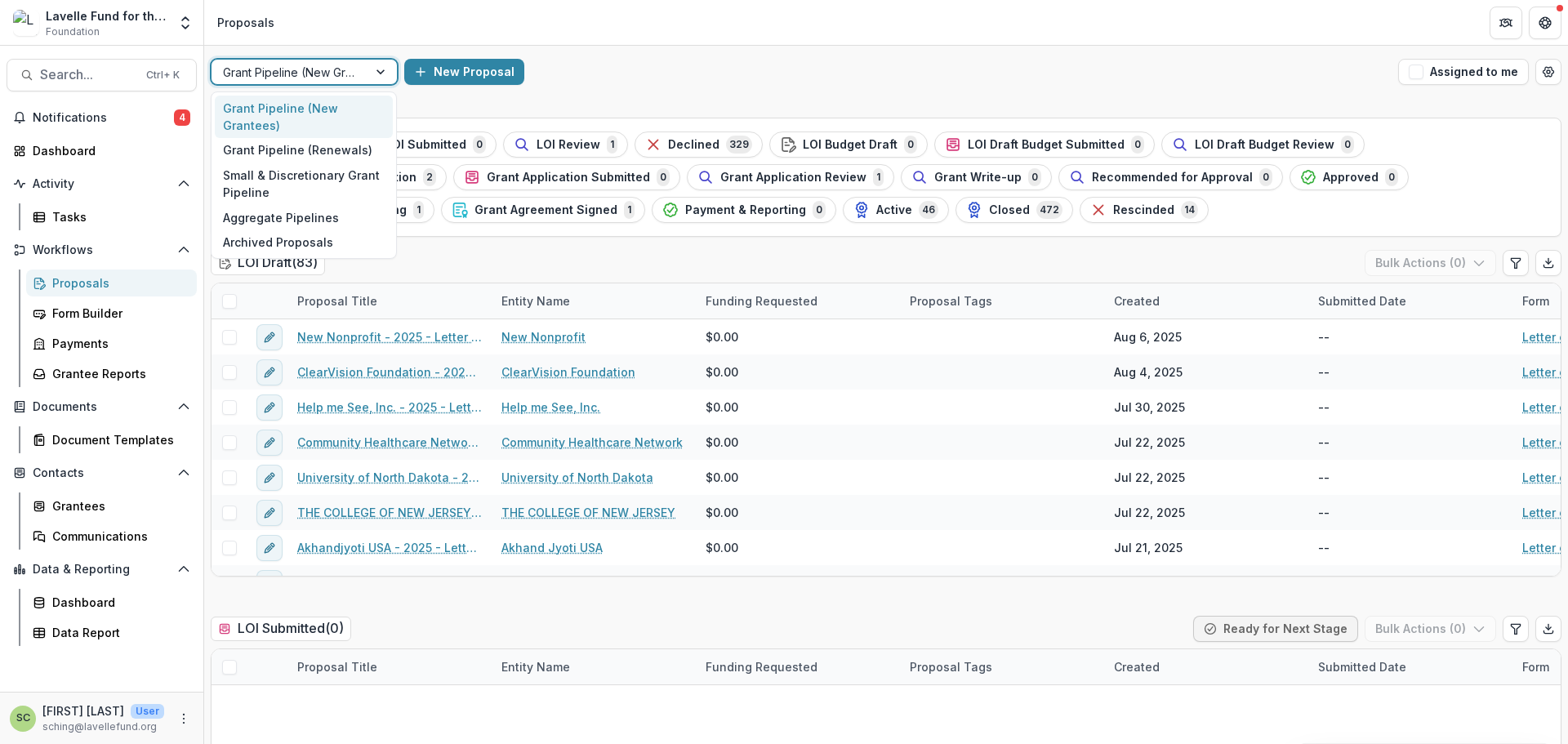 click at bounding box center (289, 72) 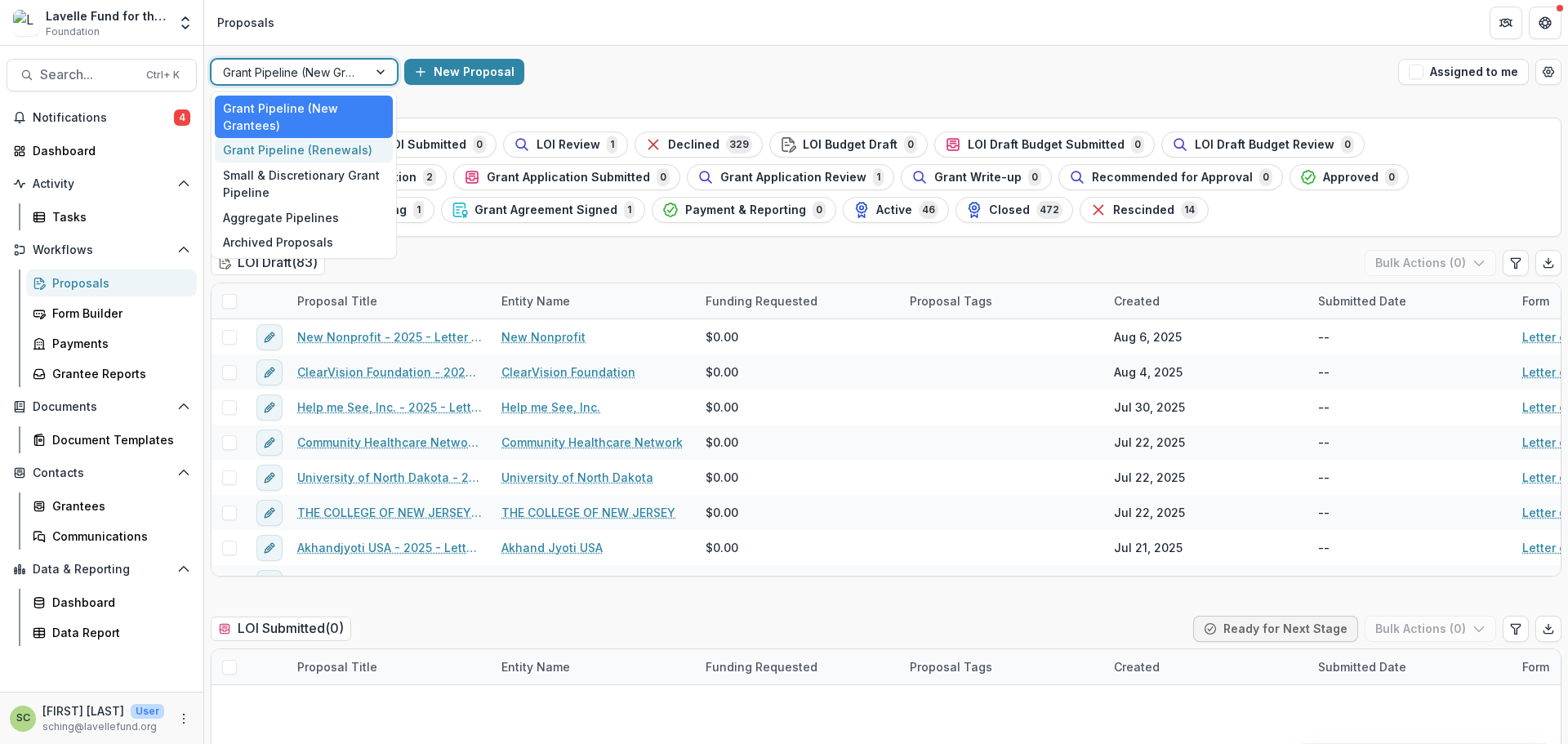drag, startPoint x: 343, startPoint y: 154, endPoint x: 412, endPoint y: 160, distance: 69.26038 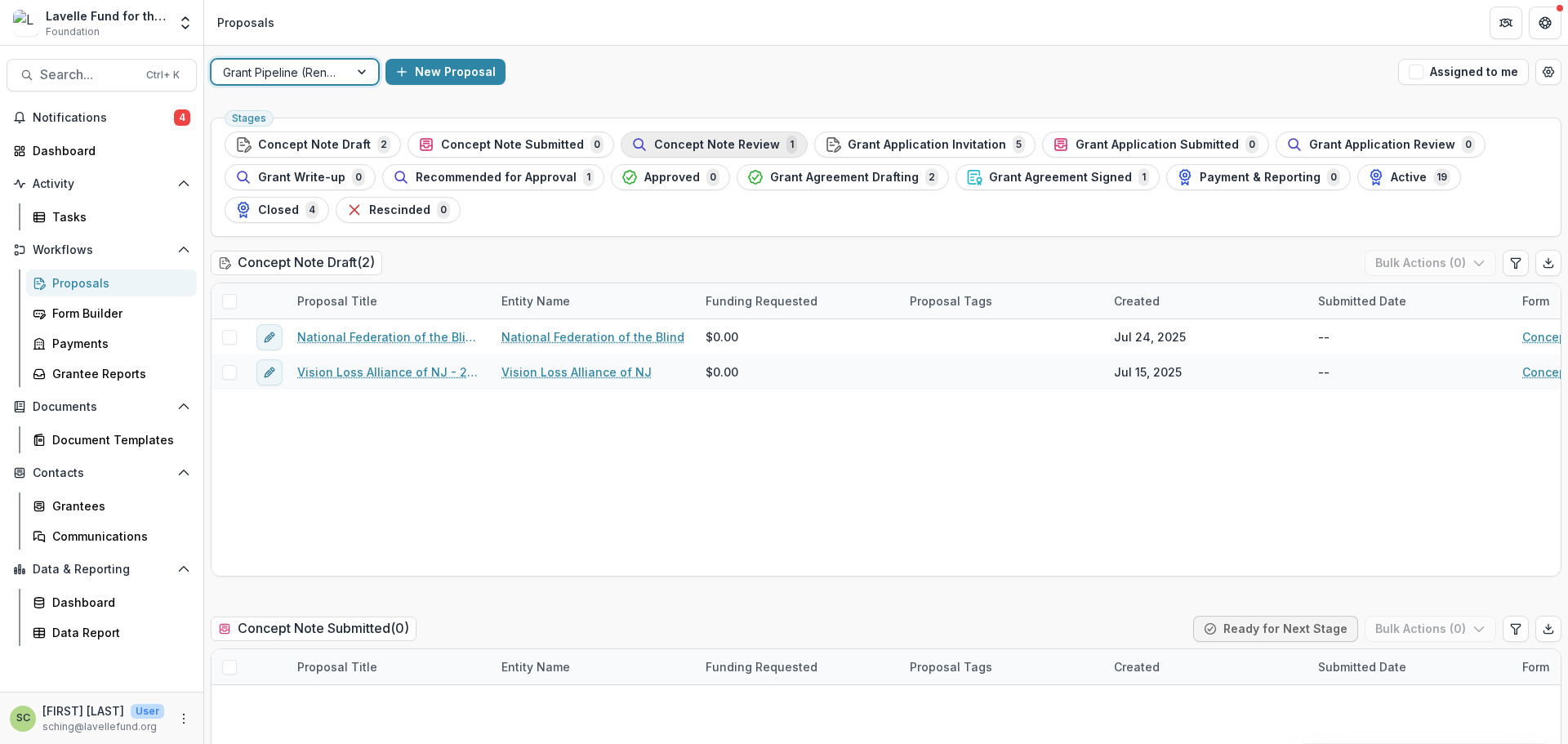 click on "Concept Note Review" at bounding box center [717, 145] 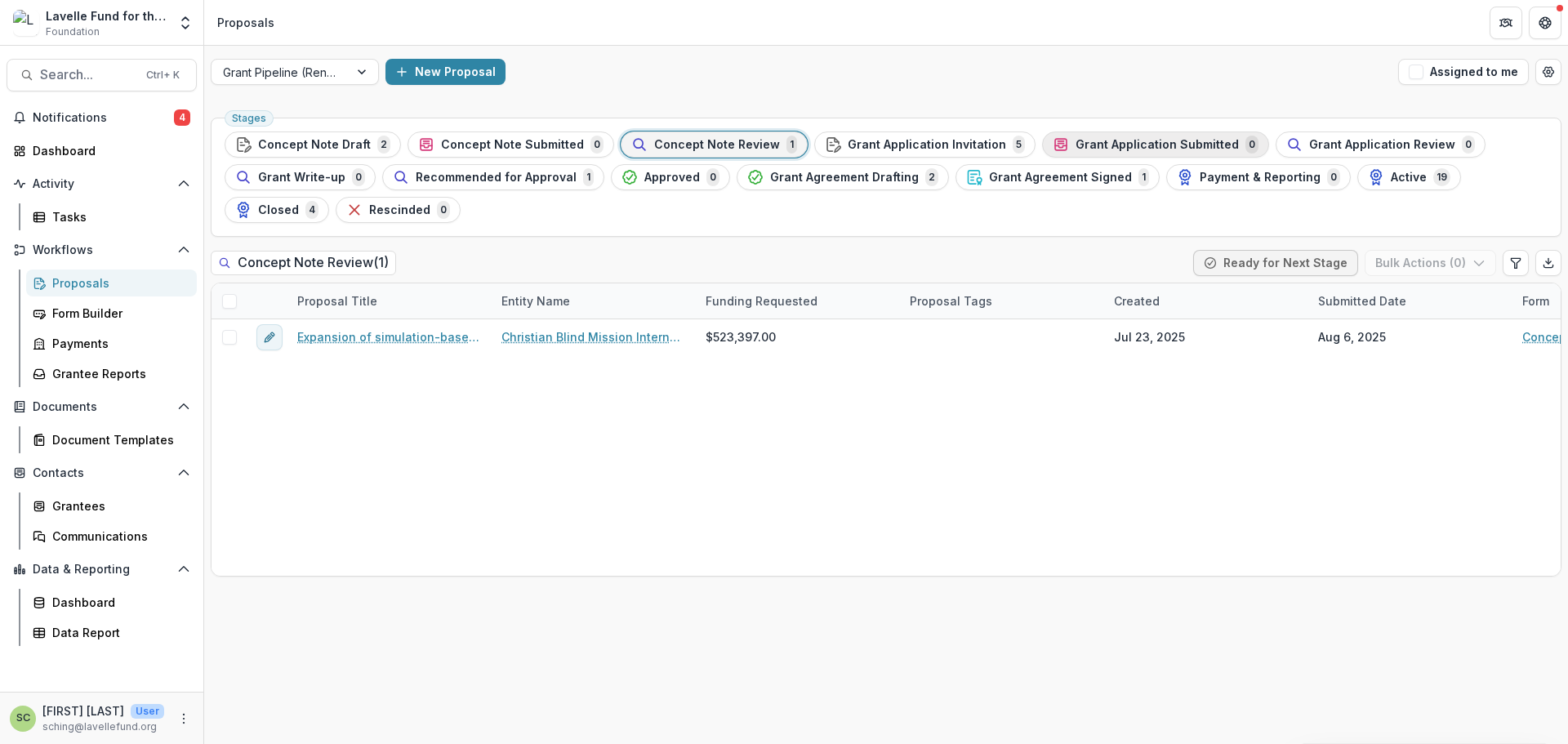 click on "Grant Application Submitted" at bounding box center (1157, 145) 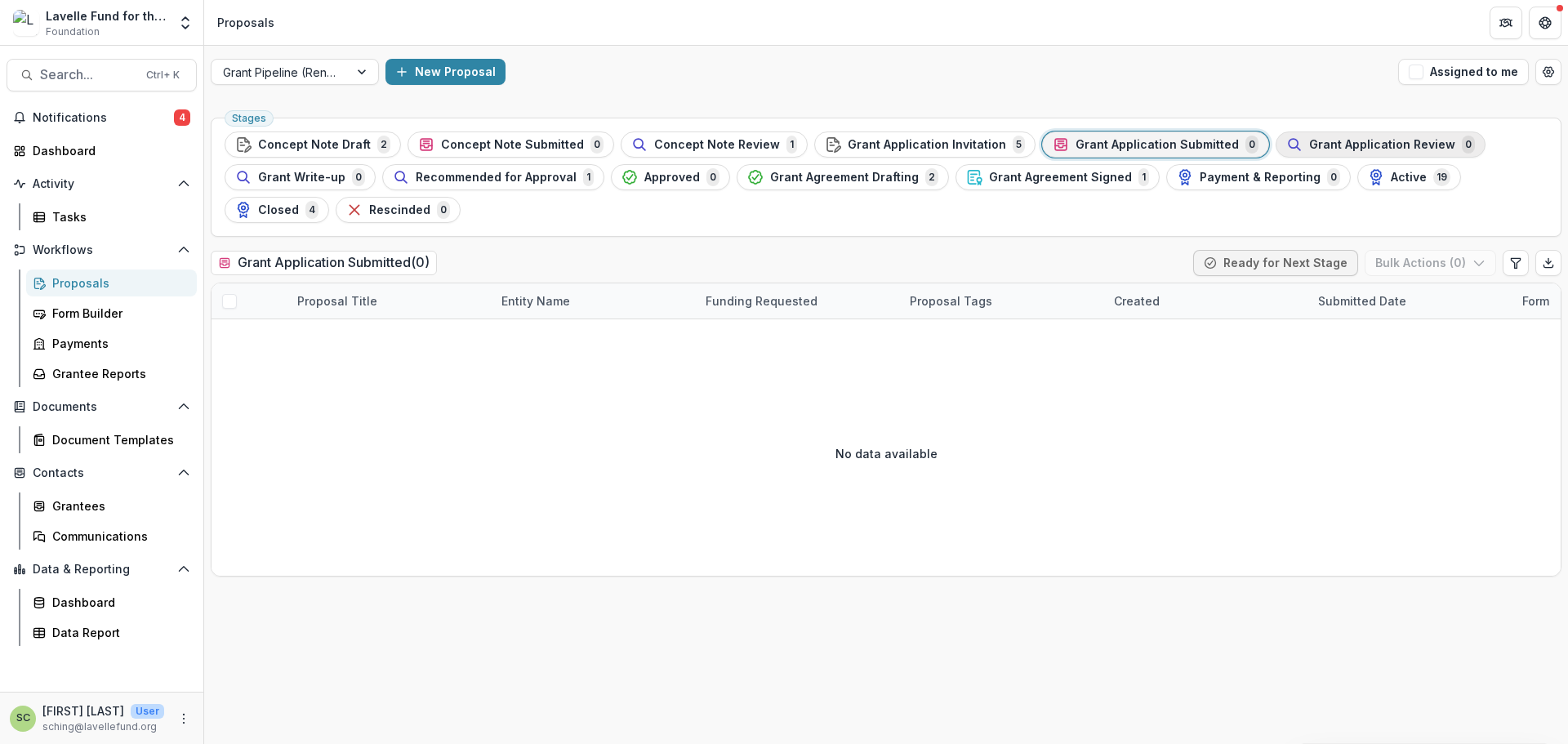 click on "Grant Application Review 0" at bounding box center (1380, 145) 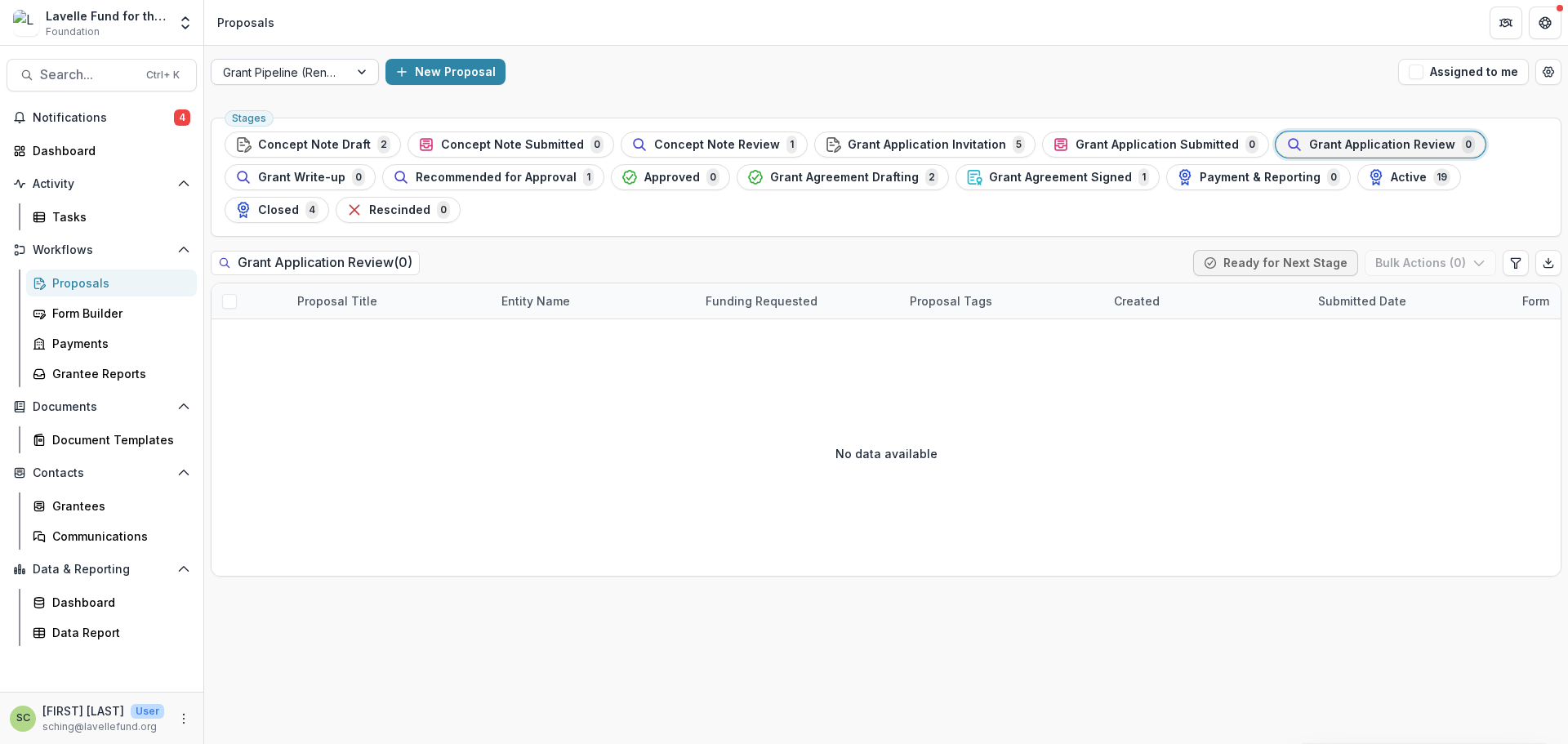 click at bounding box center [363, 72] 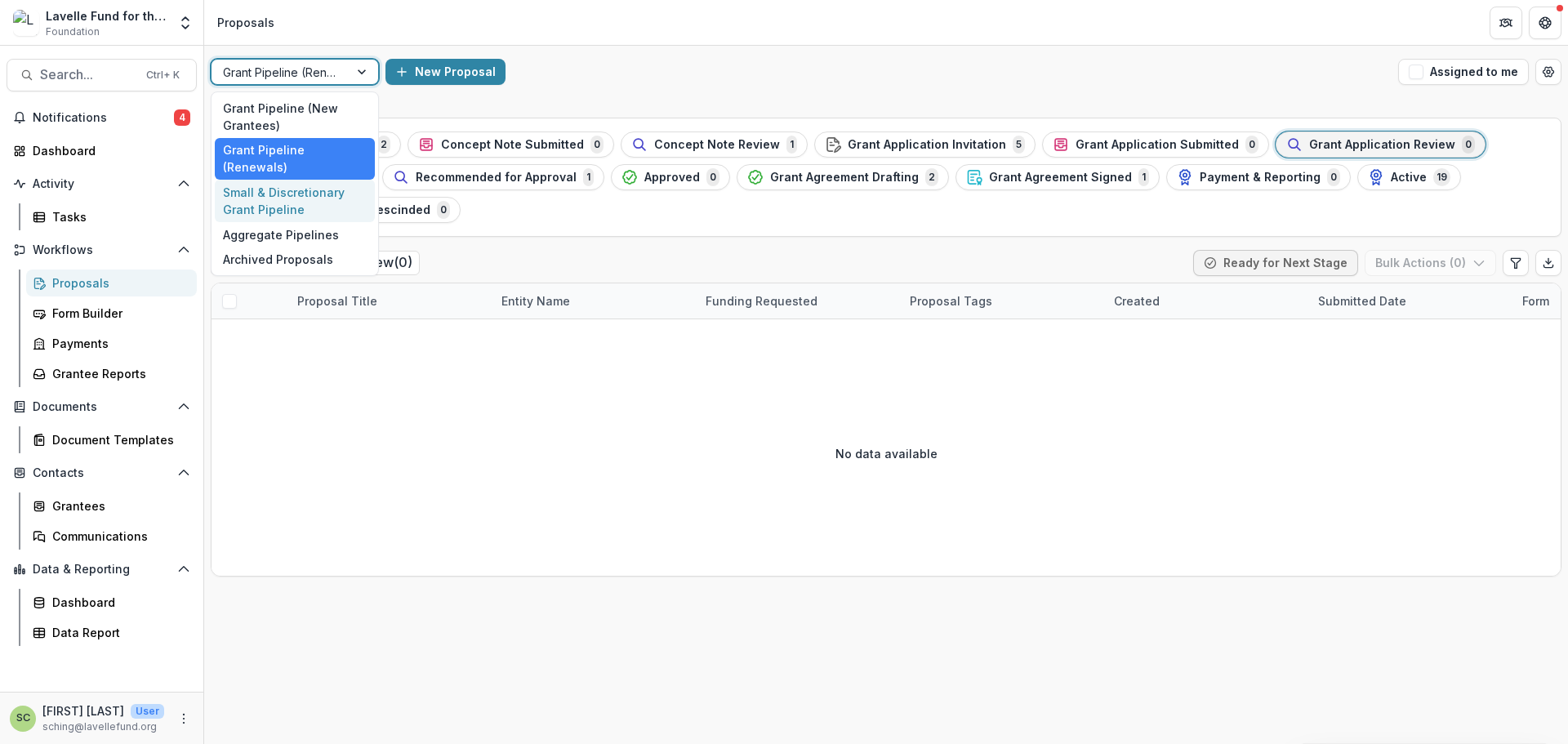 click on "Small & Discretionary Grant Pipeline" at bounding box center [295, 201] 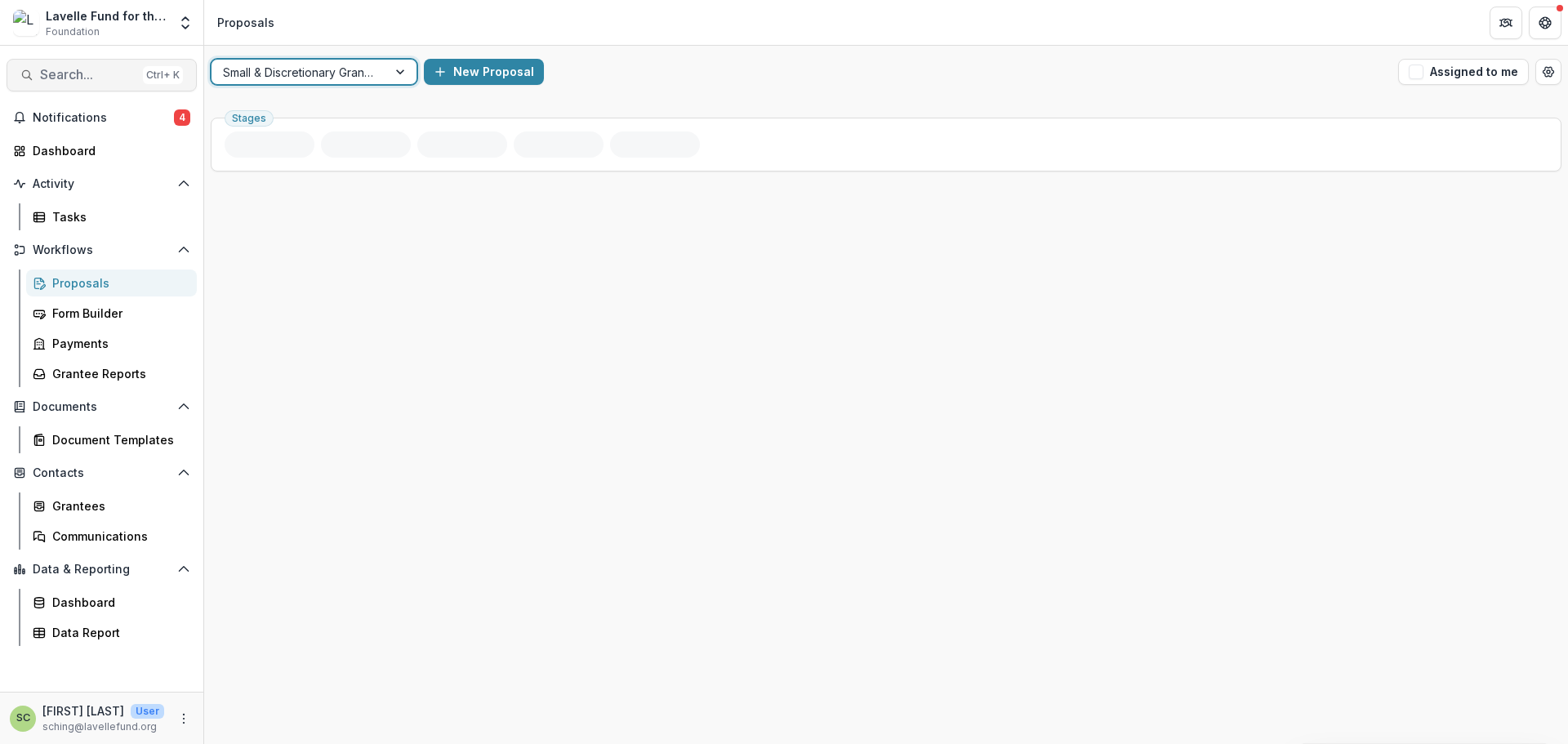 click on "Search... Ctrl  + K" at bounding box center (101, 75) 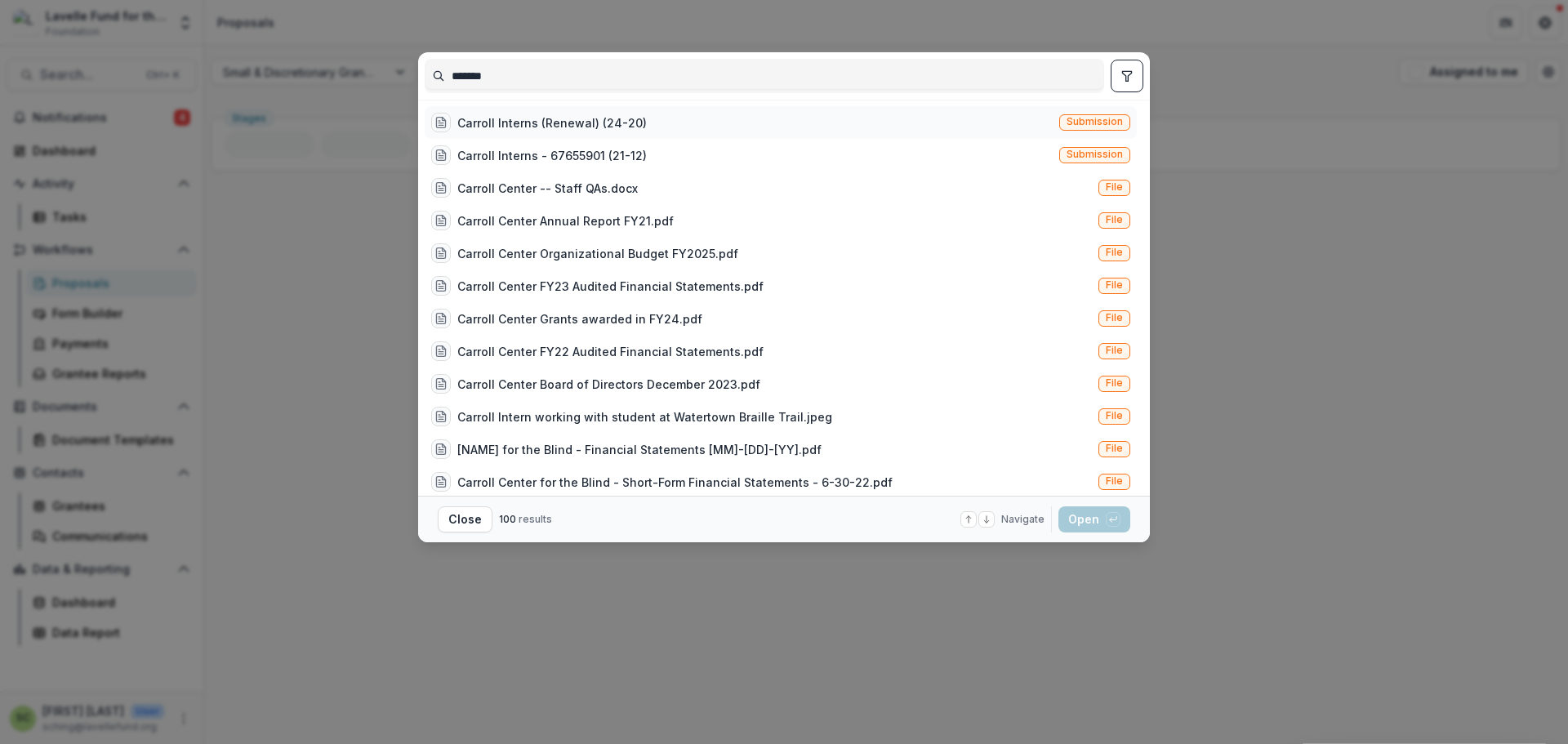 type on "*******" 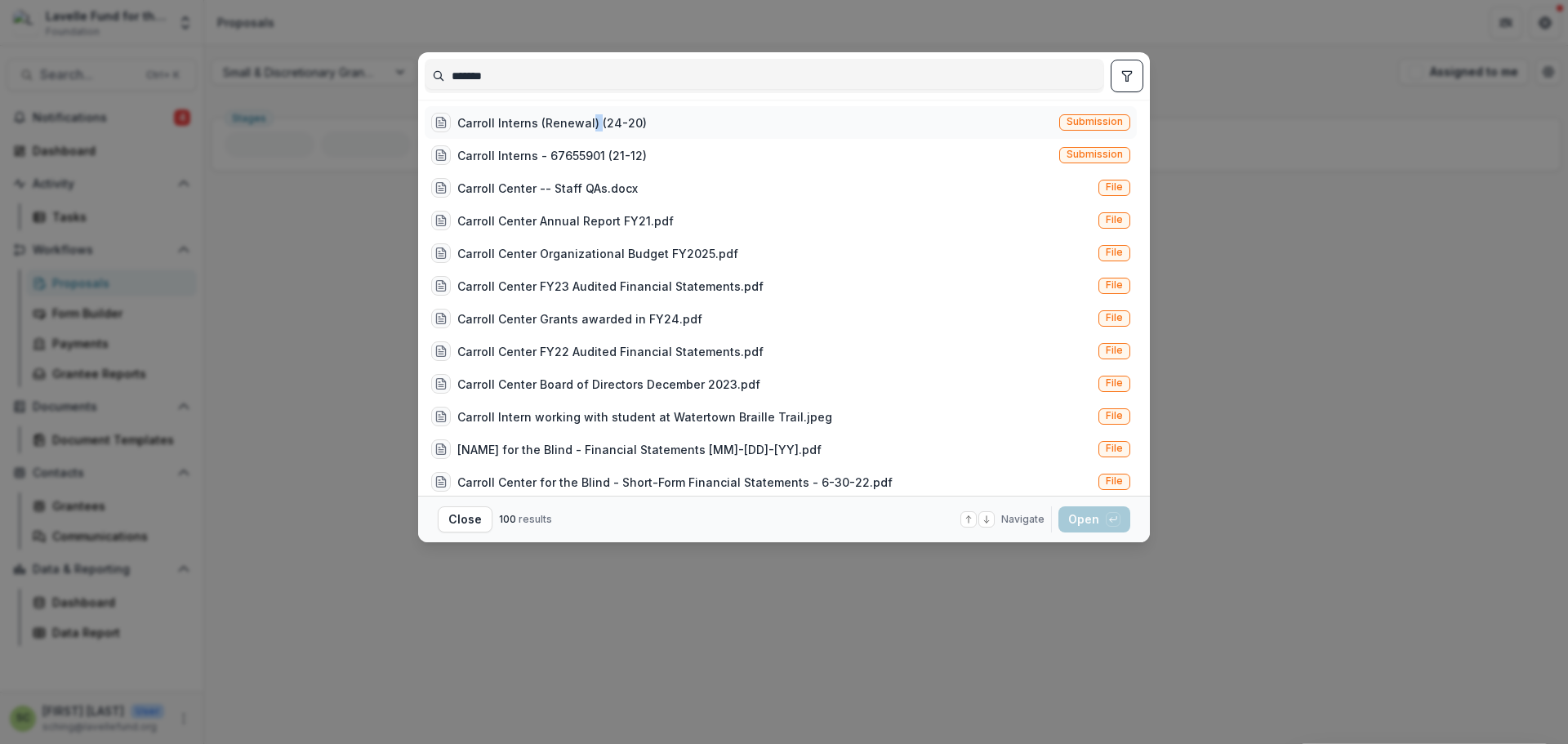 click on "Carroll Interns (Renewal) (24-20)" at bounding box center (552, 123) 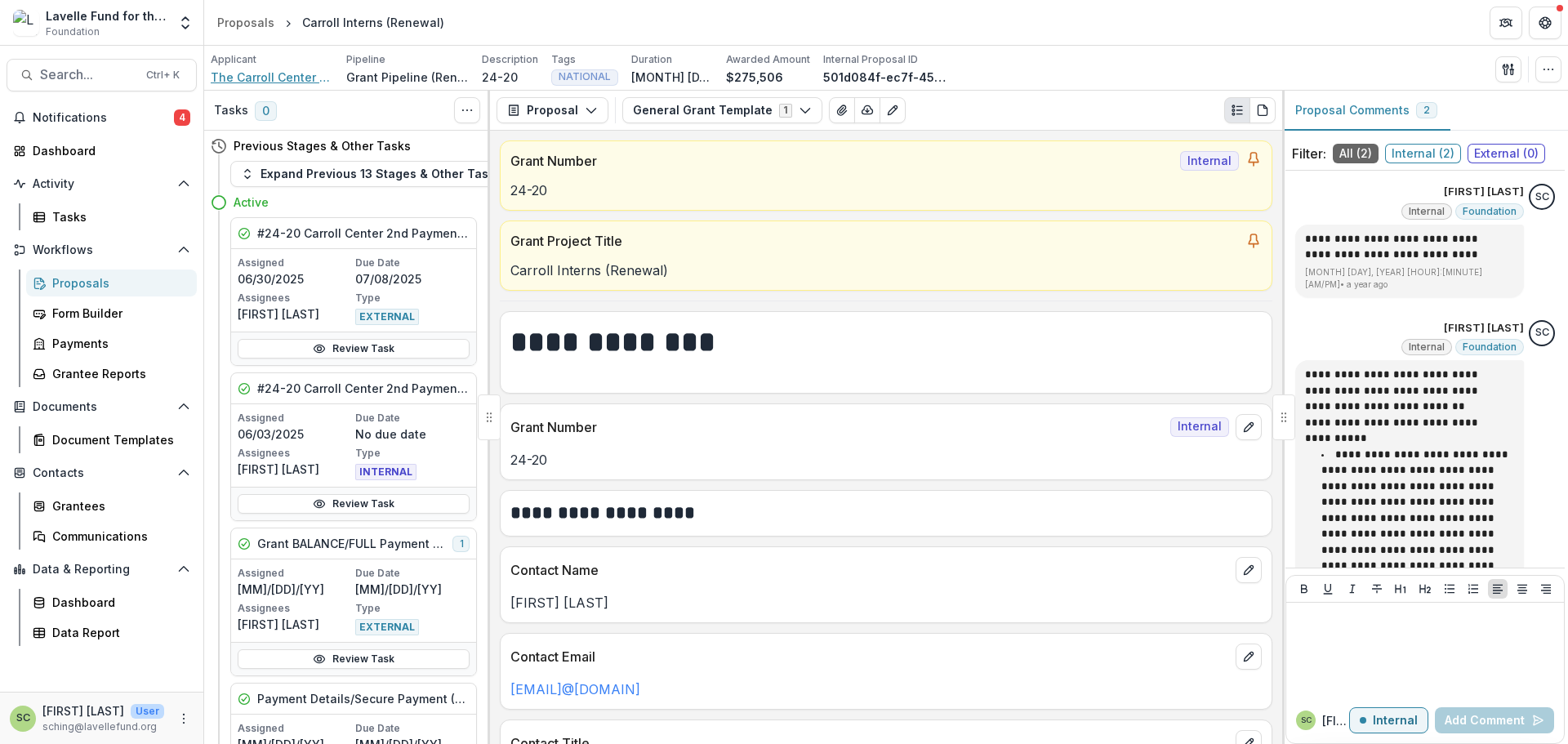 click on "The Carroll Center for the Blind" at bounding box center (272, 77) 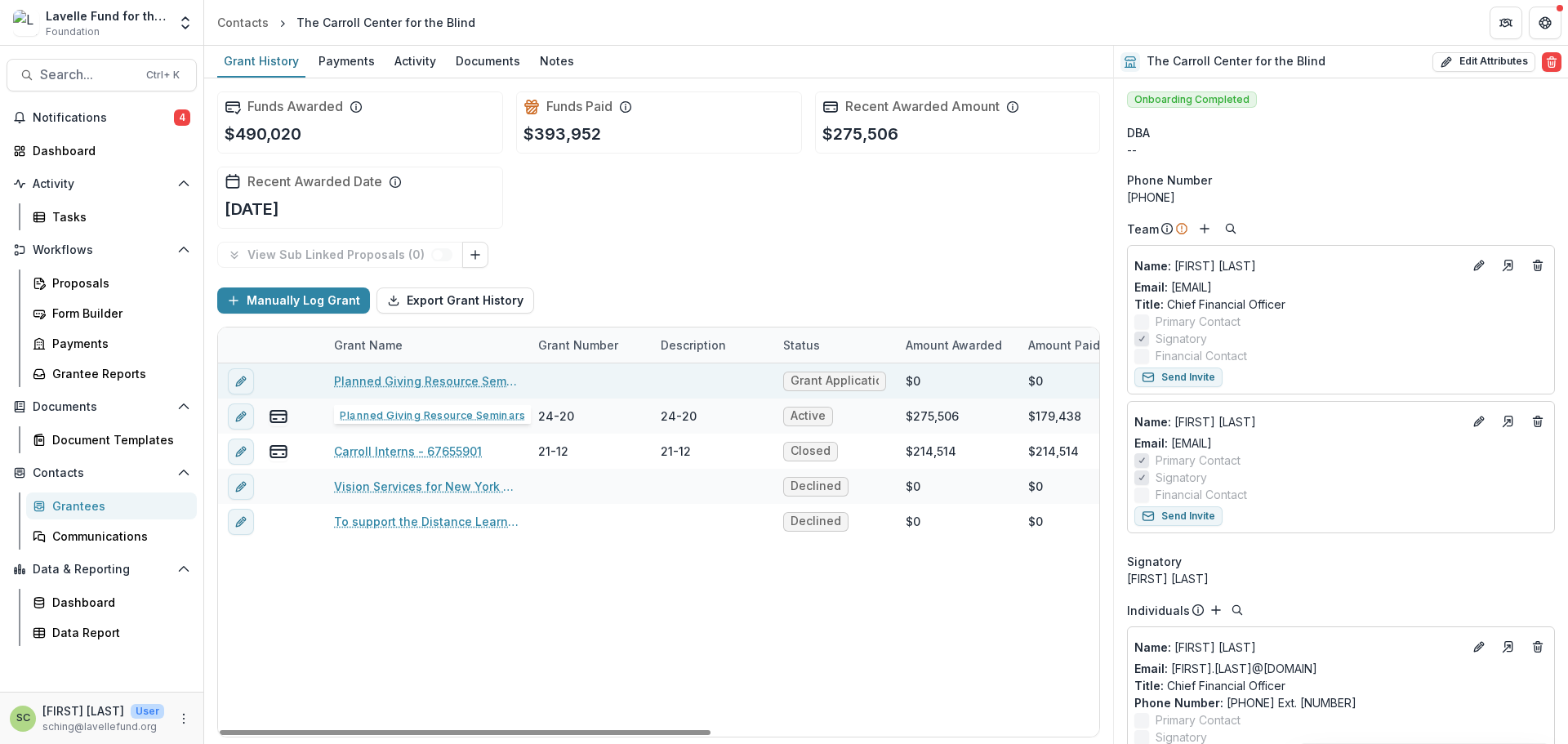 click on "Planned Giving Resource Seminars" at bounding box center (426, 381) 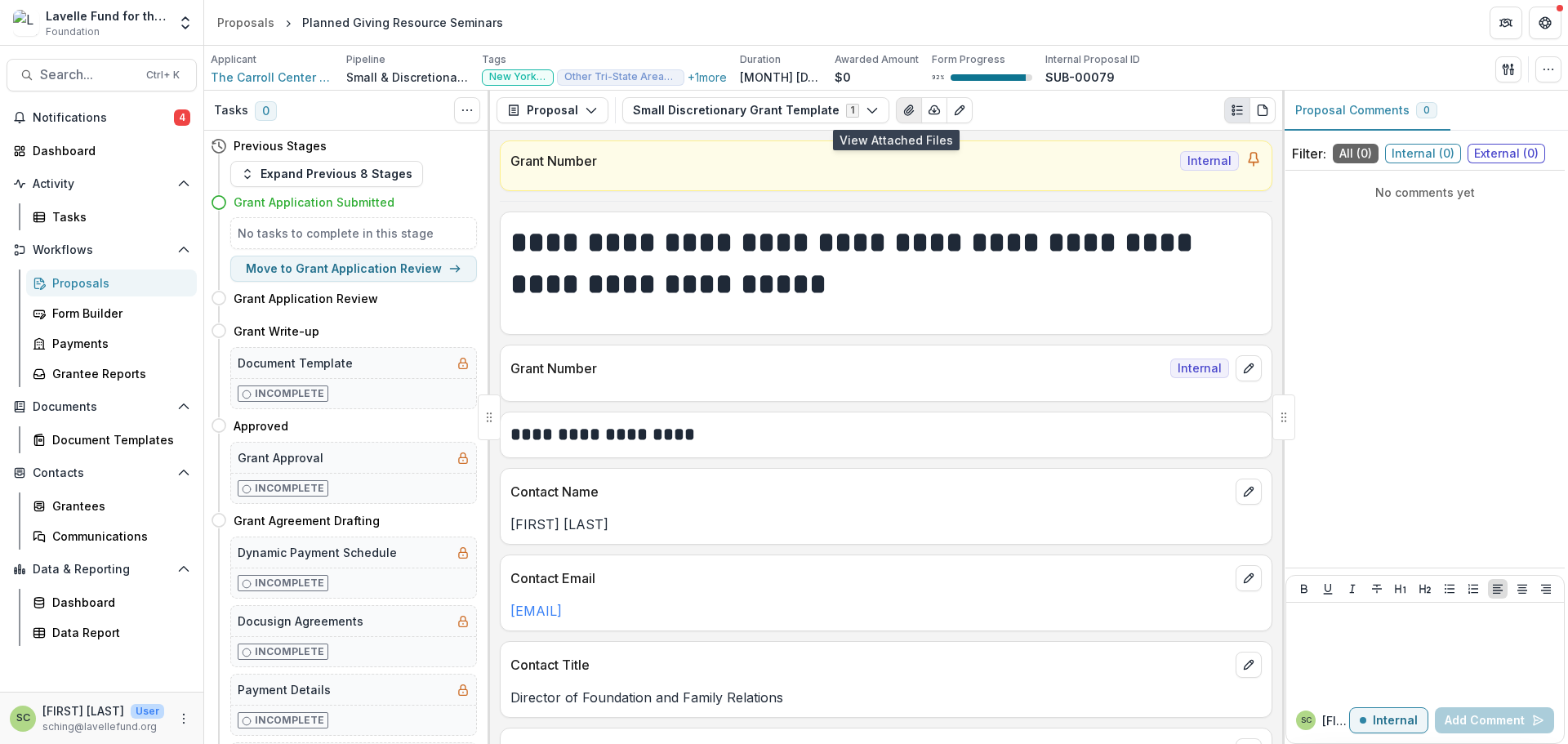click 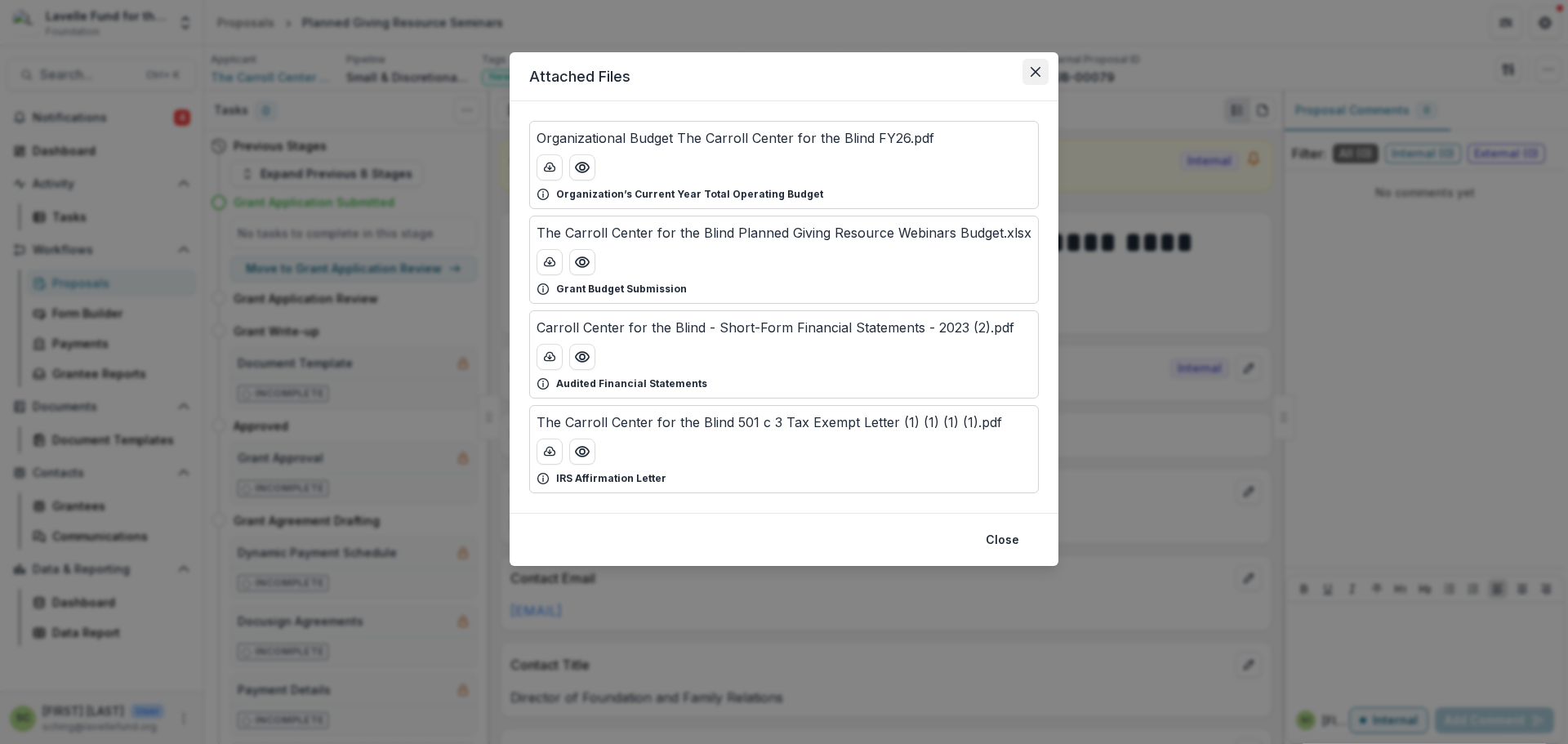 click at bounding box center [1036, 72] 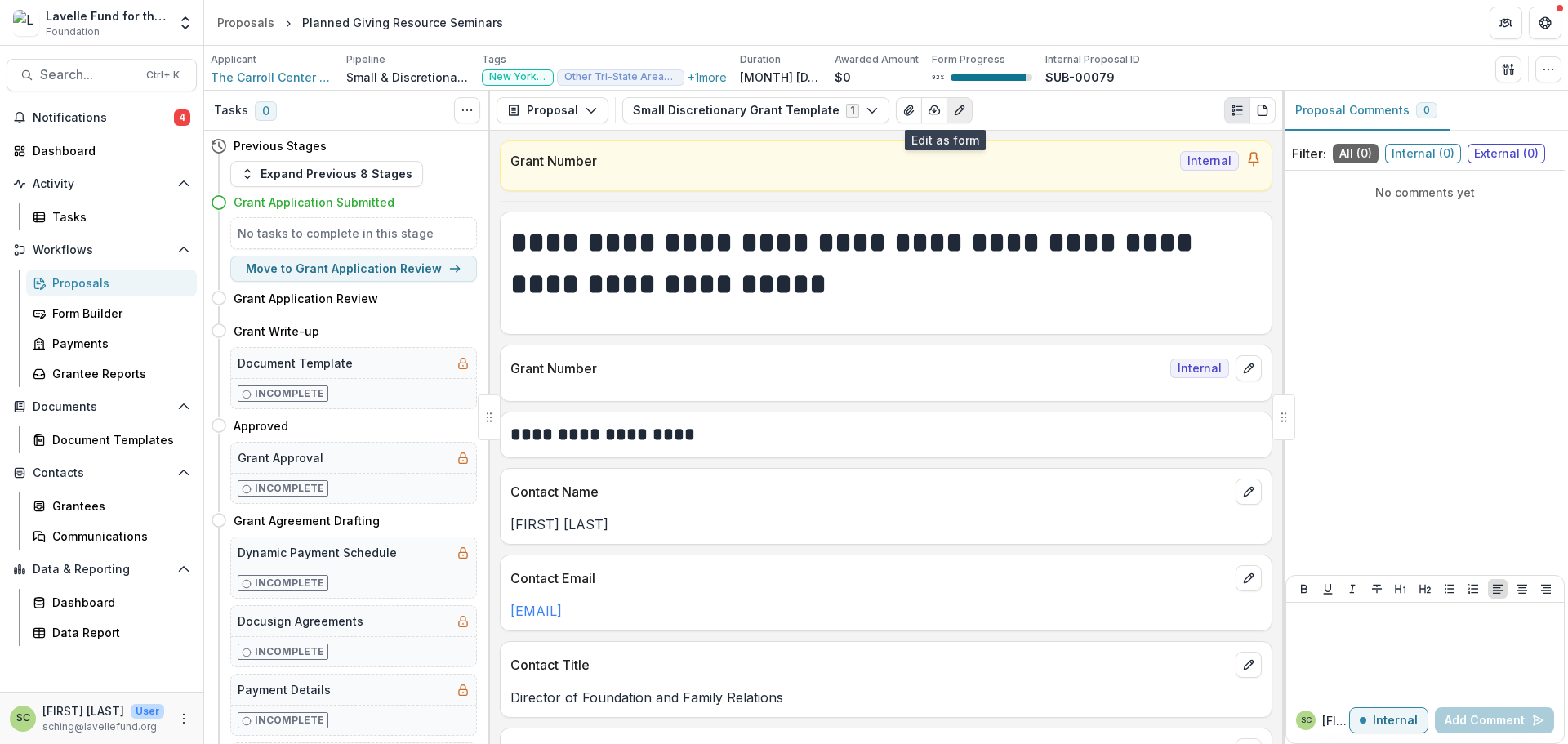 click 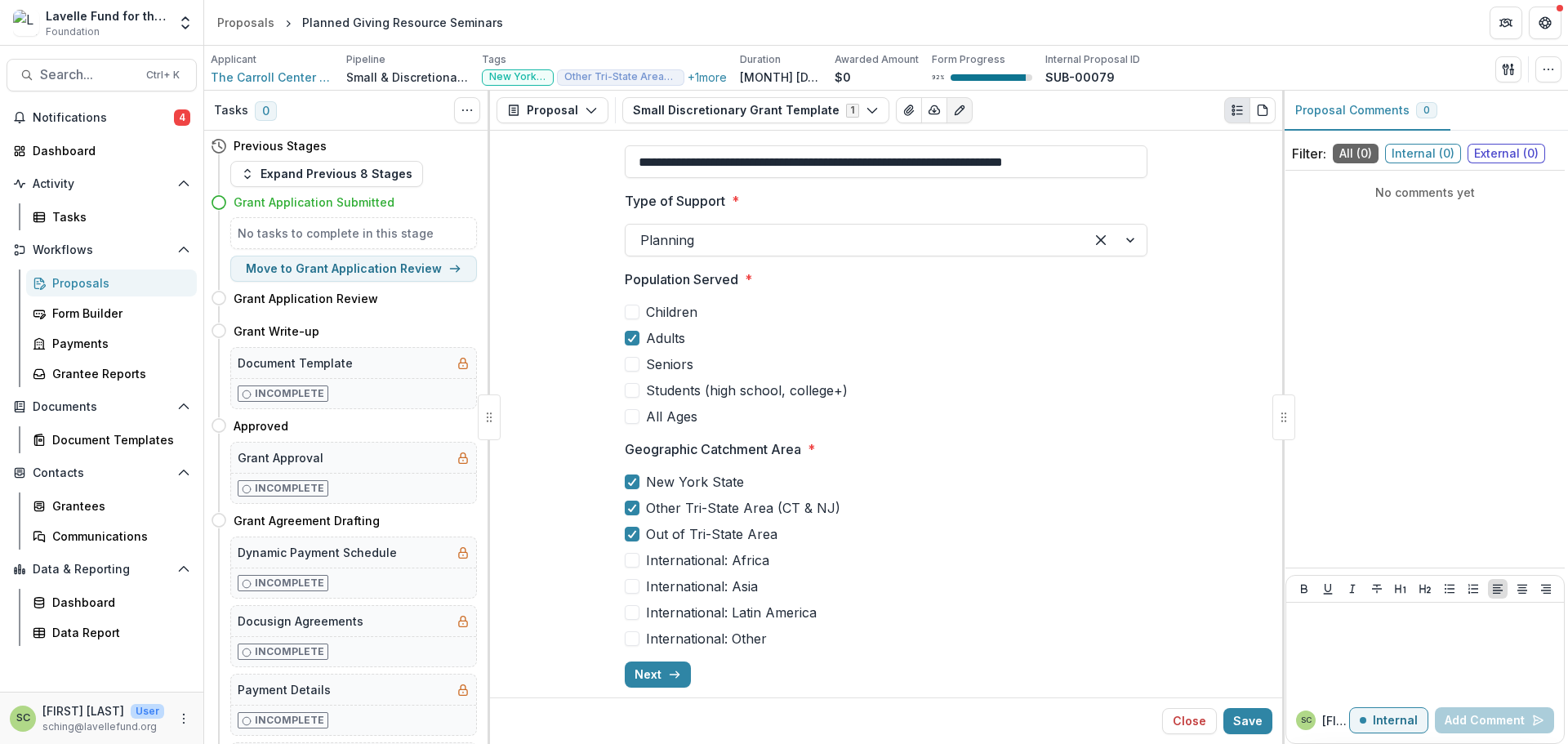 scroll, scrollTop: 3550, scrollLeft: 0, axis: vertical 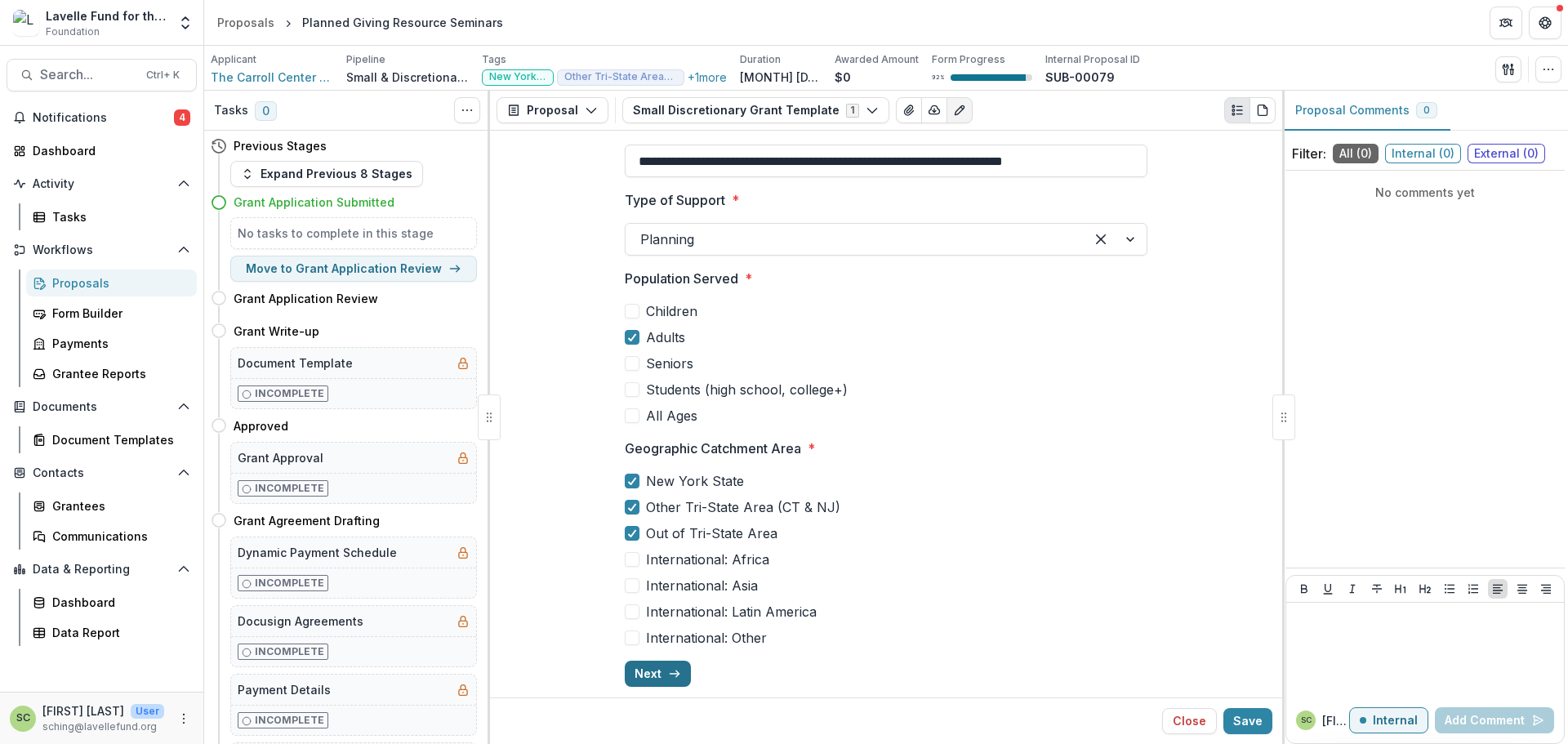 click 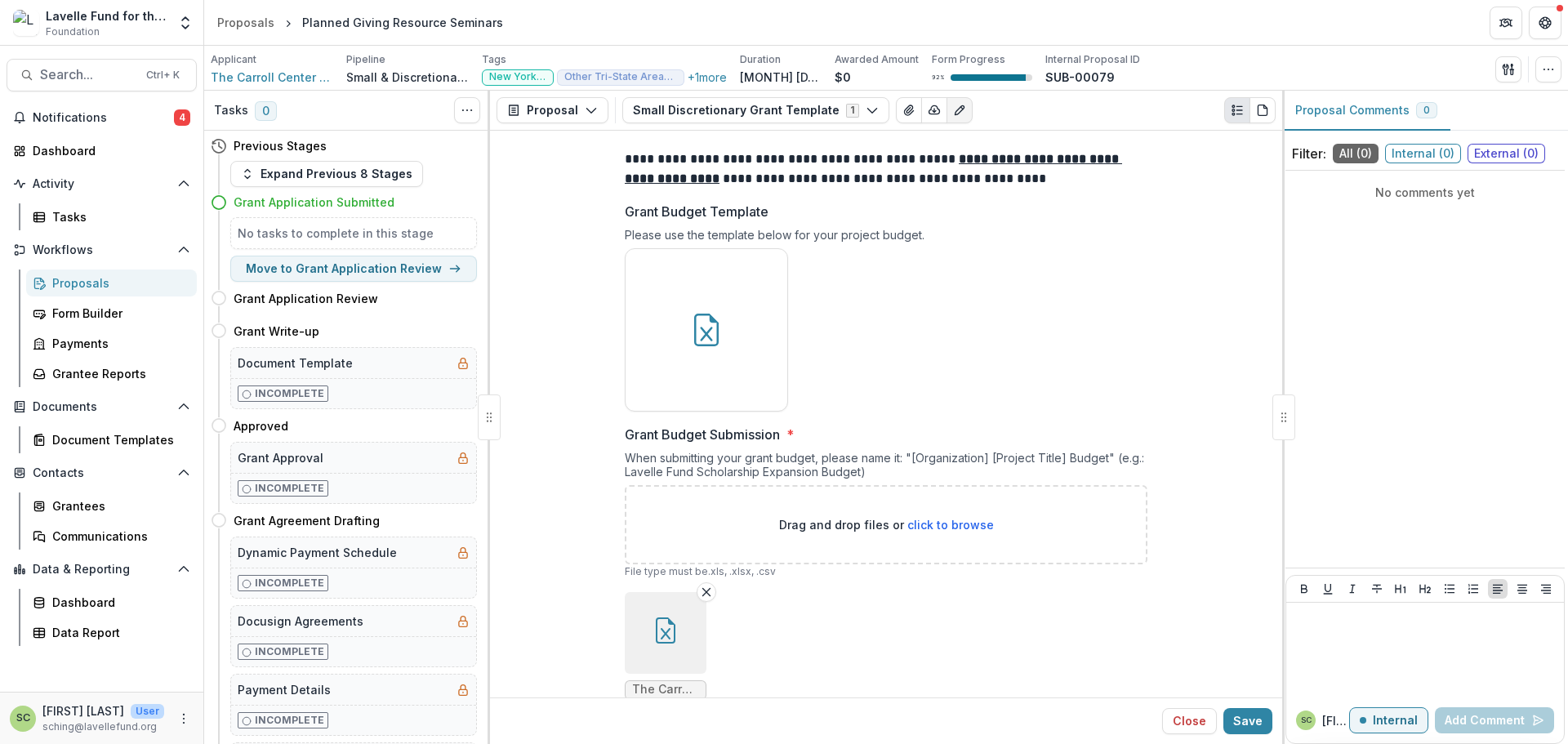 scroll, scrollTop: 1625, scrollLeft: 0, axis: vertical 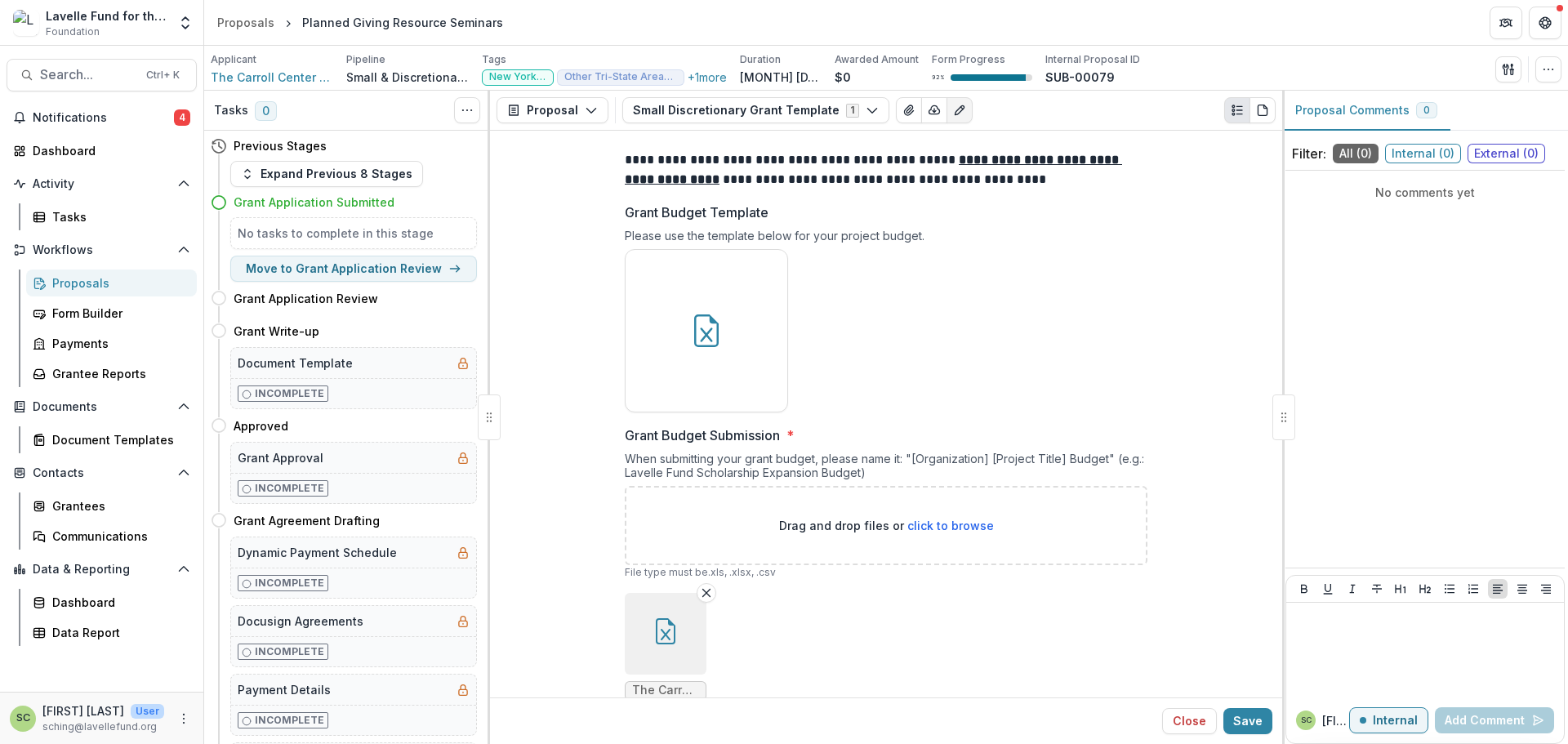 click 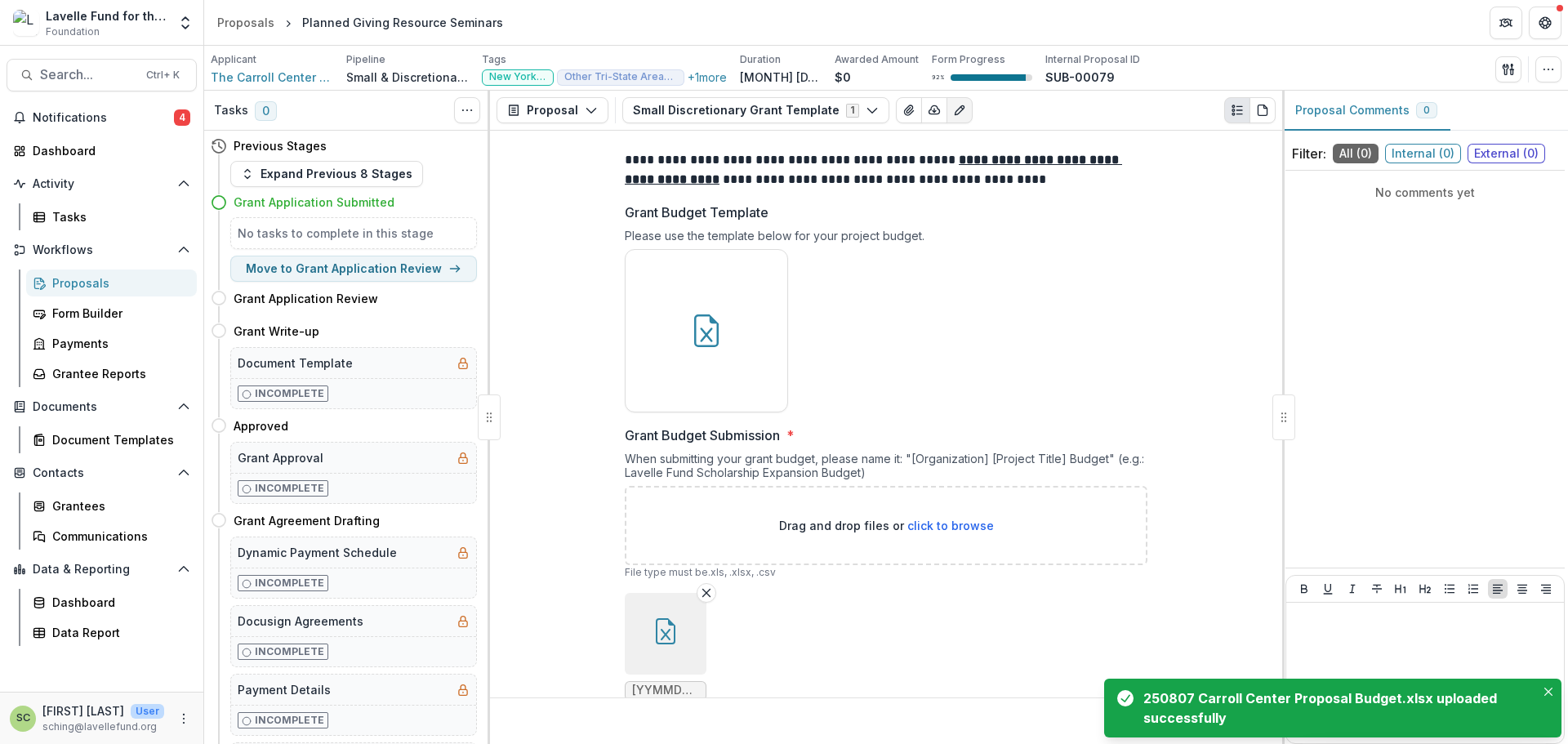 click on "**********" at bounding box center (886, 132) 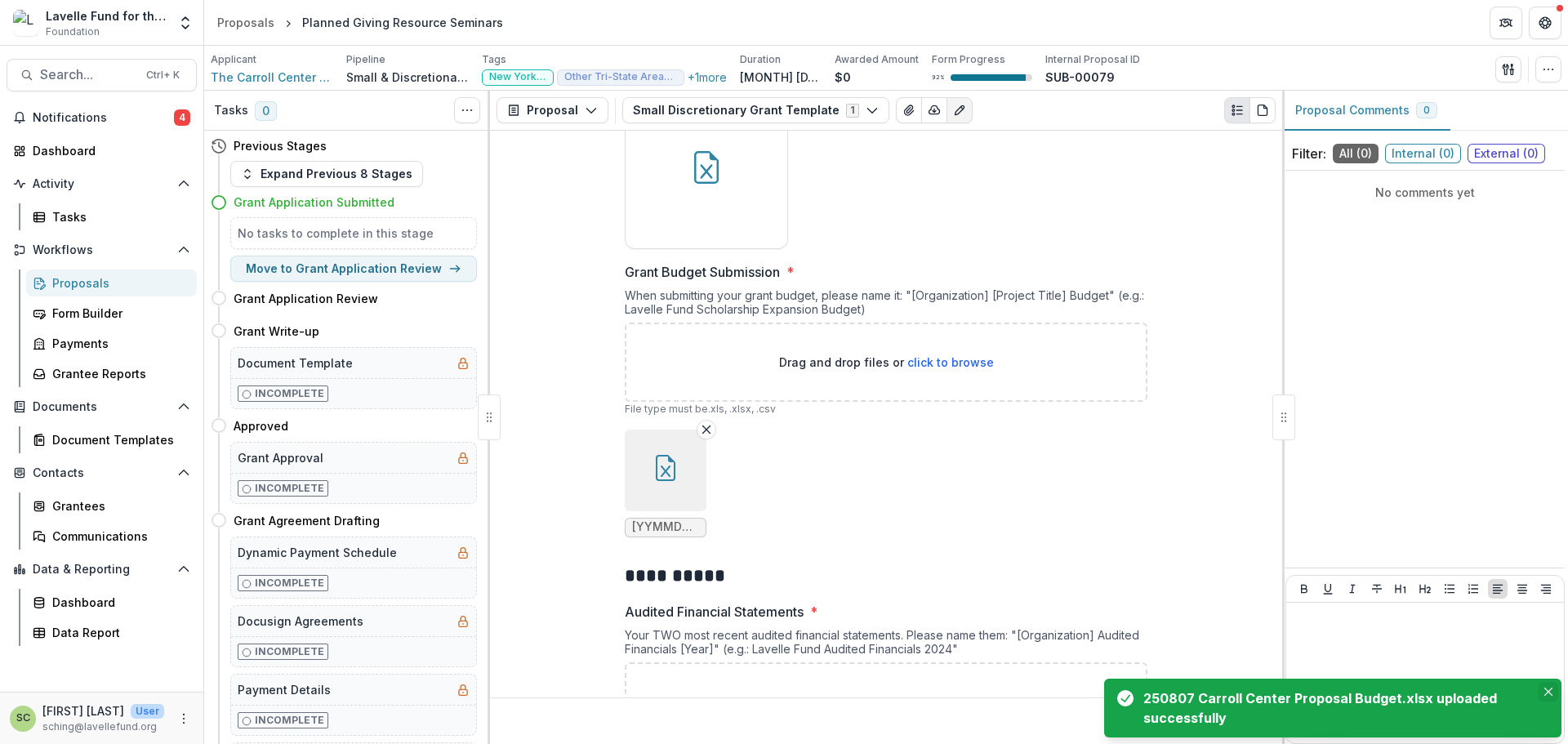 click 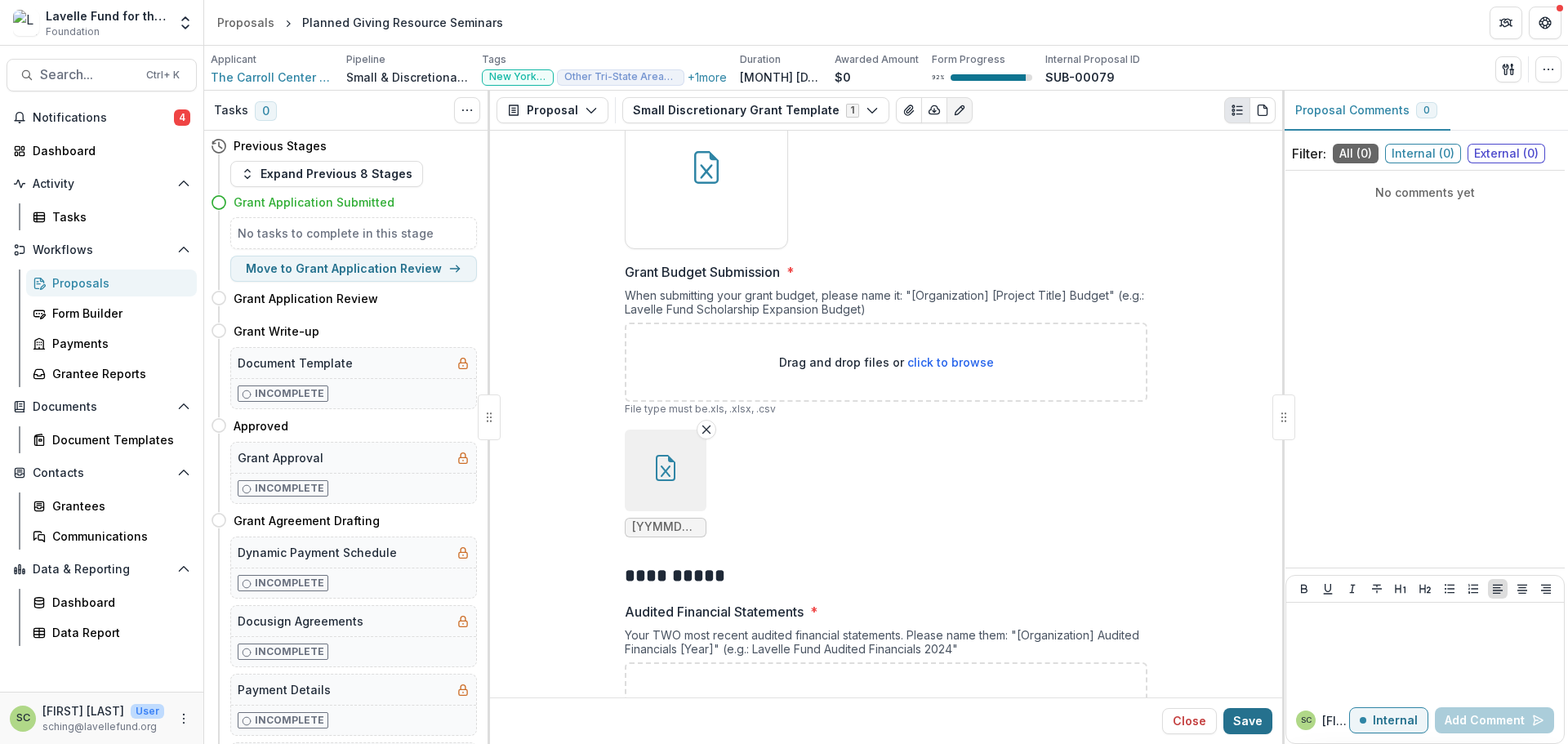 click on "Save" at bounding box center [1248, 721] 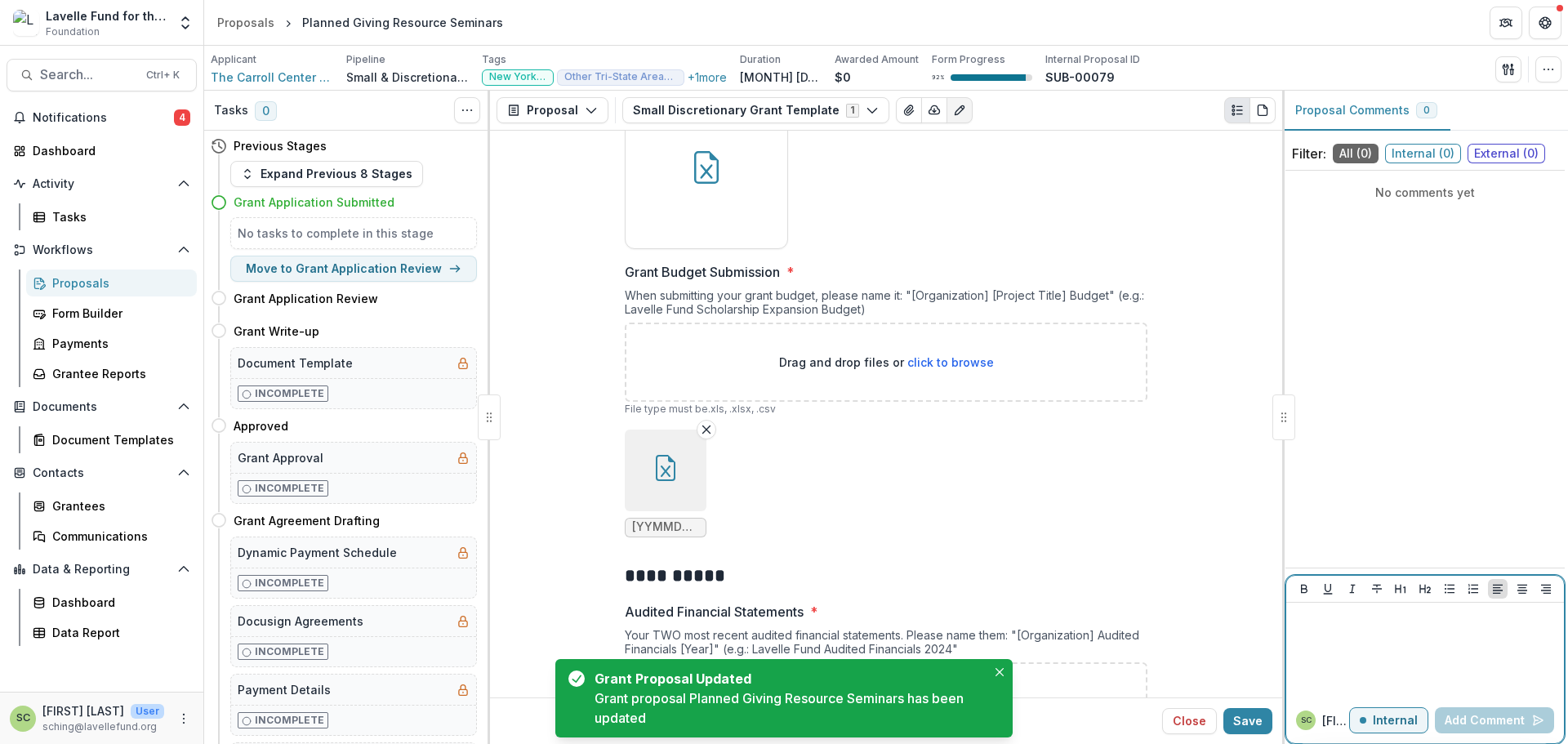 click at bounding box center [1425, 618] 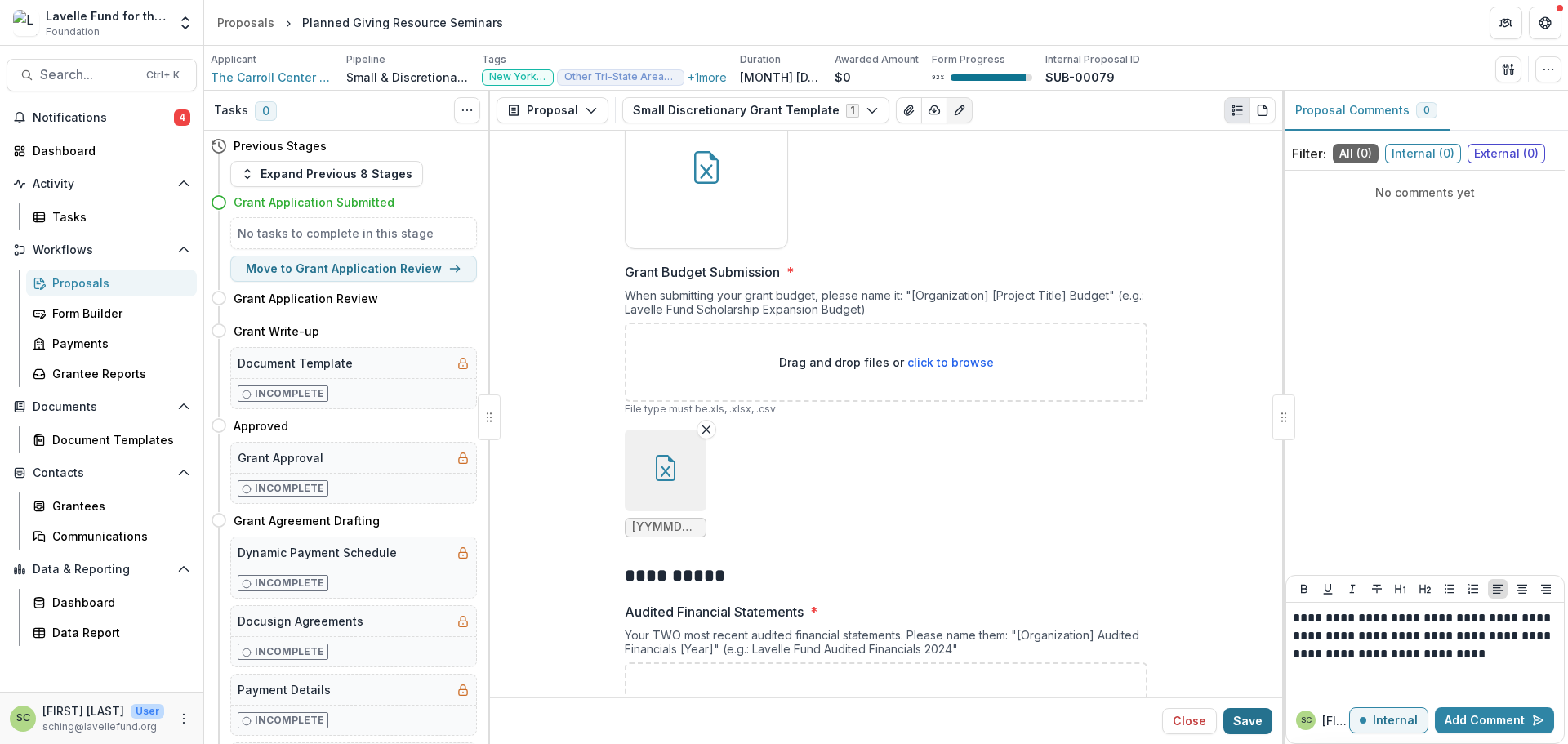 click on "Save" at bounding box center (1248, 721) 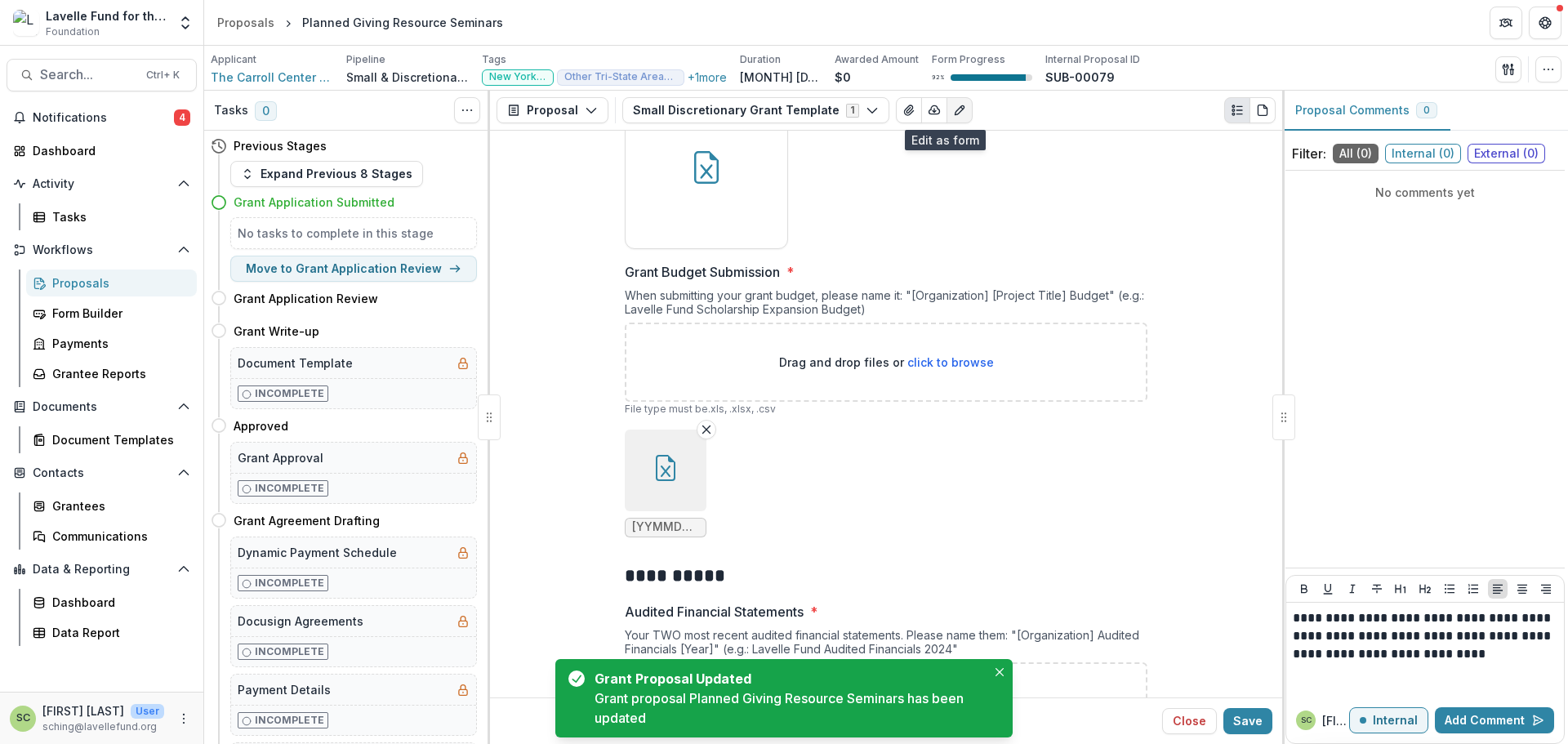click at bounding box center (960, 110) 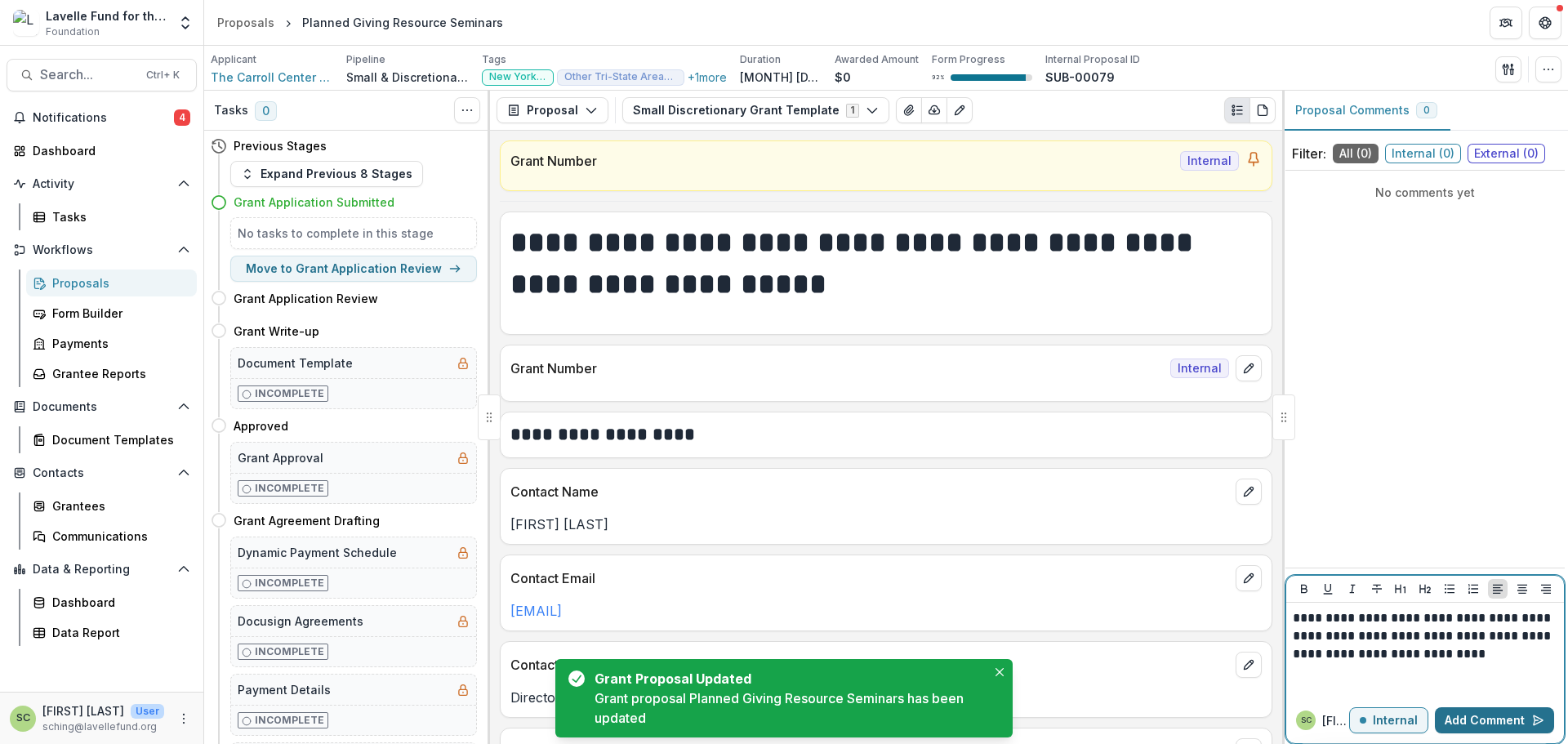 click on "Add Comment" at bounding box center [1494, 720] 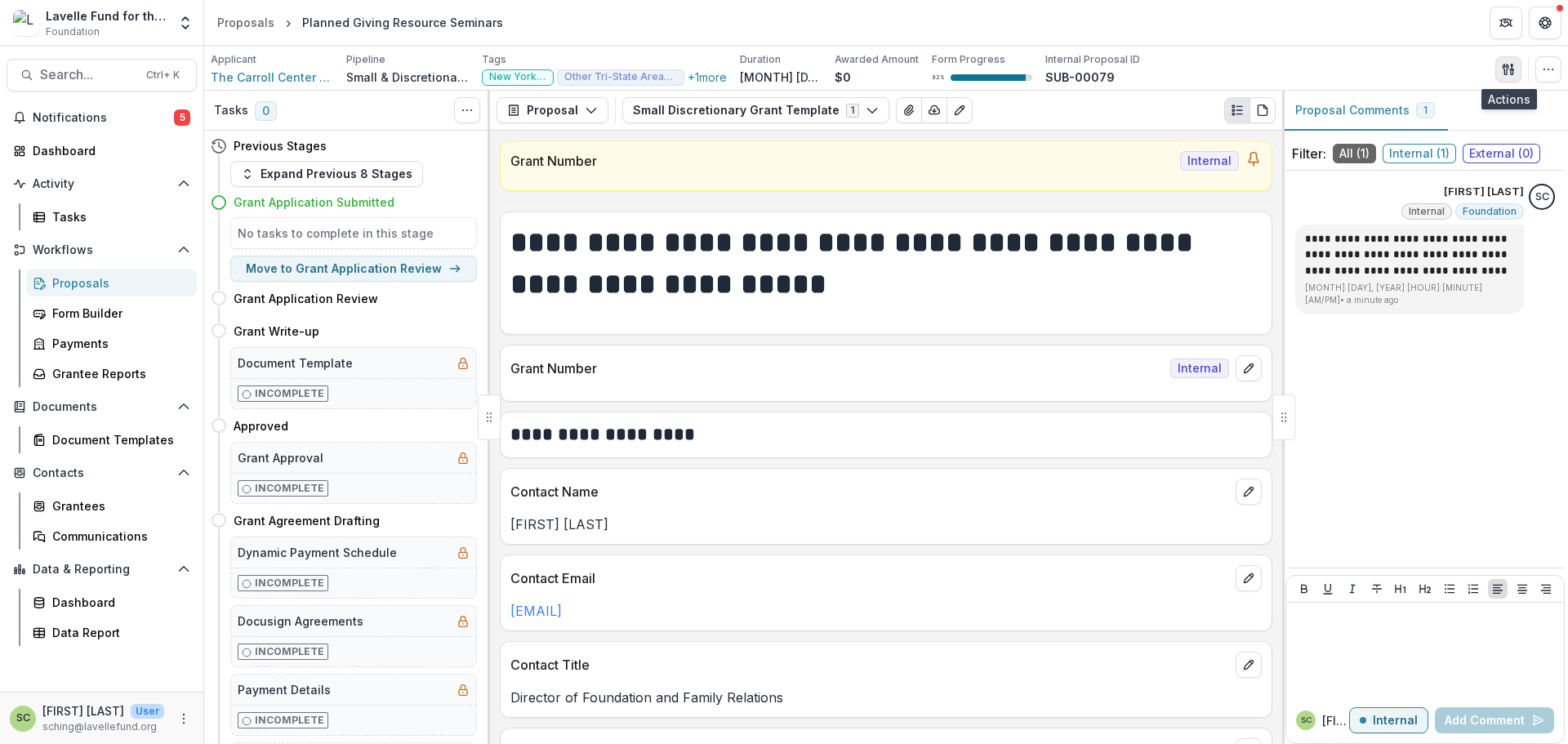 click 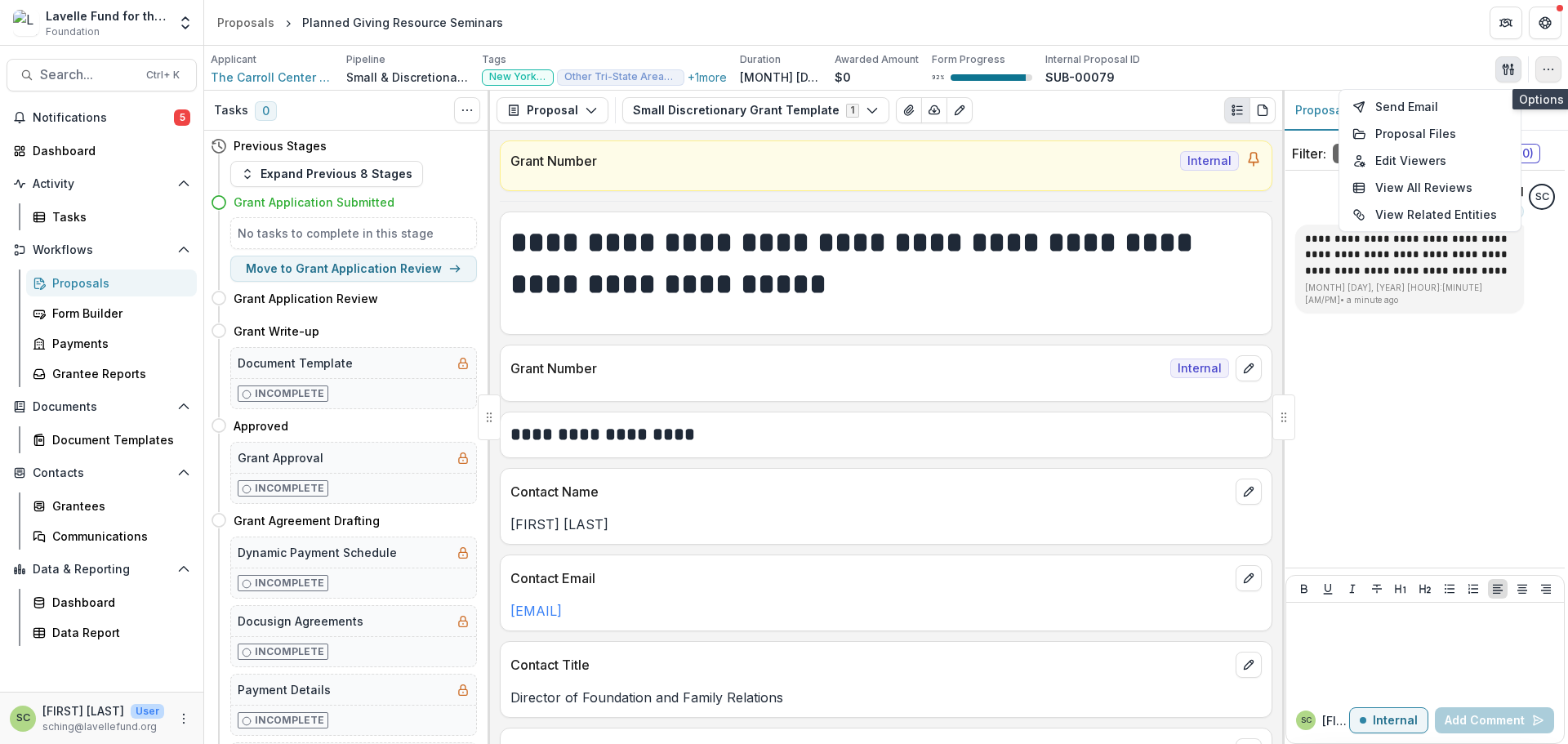 click 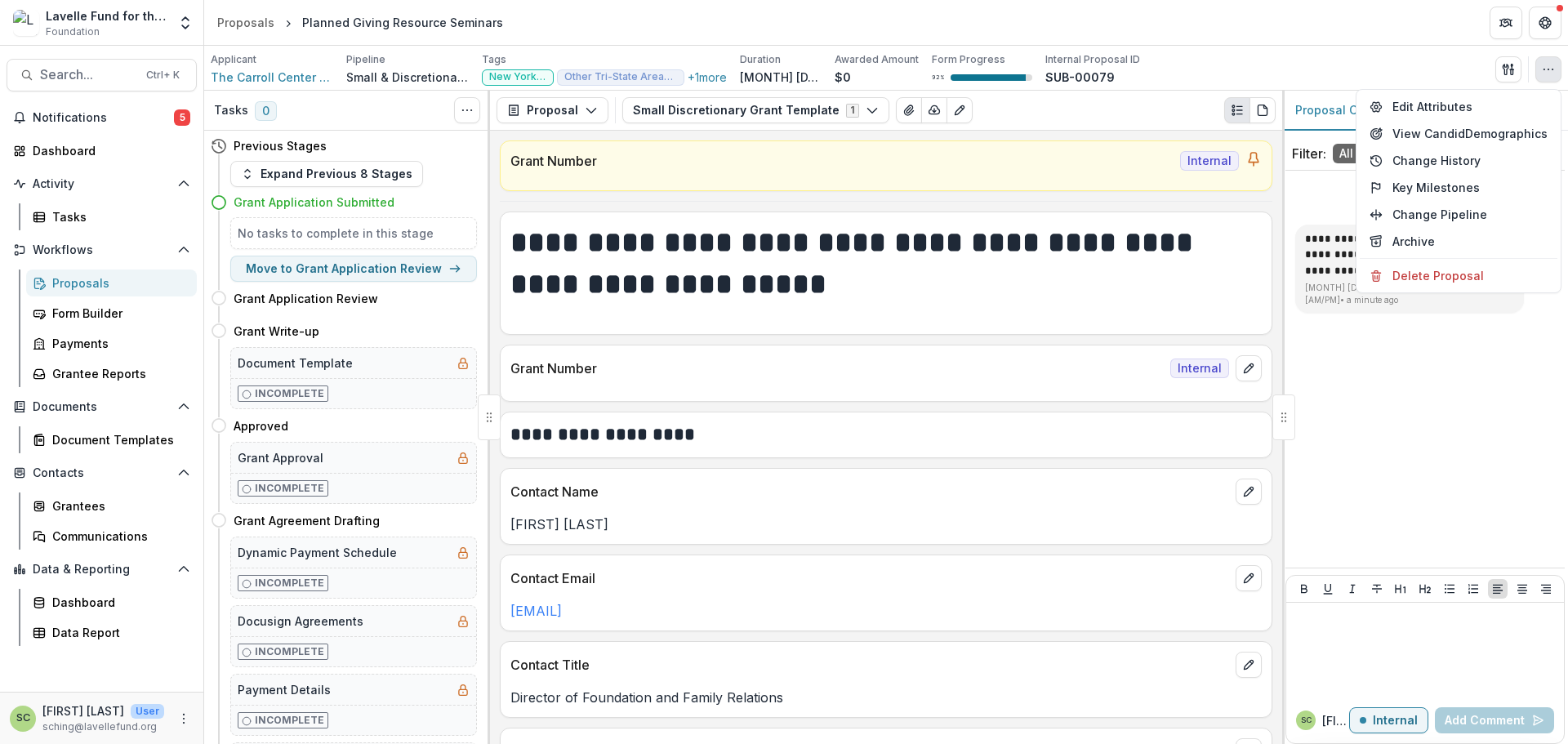 click on "Applicant The Carroll Center for the Blind Pipeline Small & Discretionary Grant Pipeline Tags New York State Other Tri-State Area (CT & NJ) + 1  more All tags New York State Other Tri-State Area (CT & NJ) Out of Tri-State Area Duration Sep 3, 2025 - Dec 12, 2025 Awarded Amount $0 Form Progress 92 % Internal Proposal ID SUB-00079 Send Email Proposal Files Edit Viewers View All Reviews View Related Entities Edit Attributes View Candid  Demographics Change History Key Milestones Change Pipeline Archive Delete Proposal" at bounding box center [886, 69] 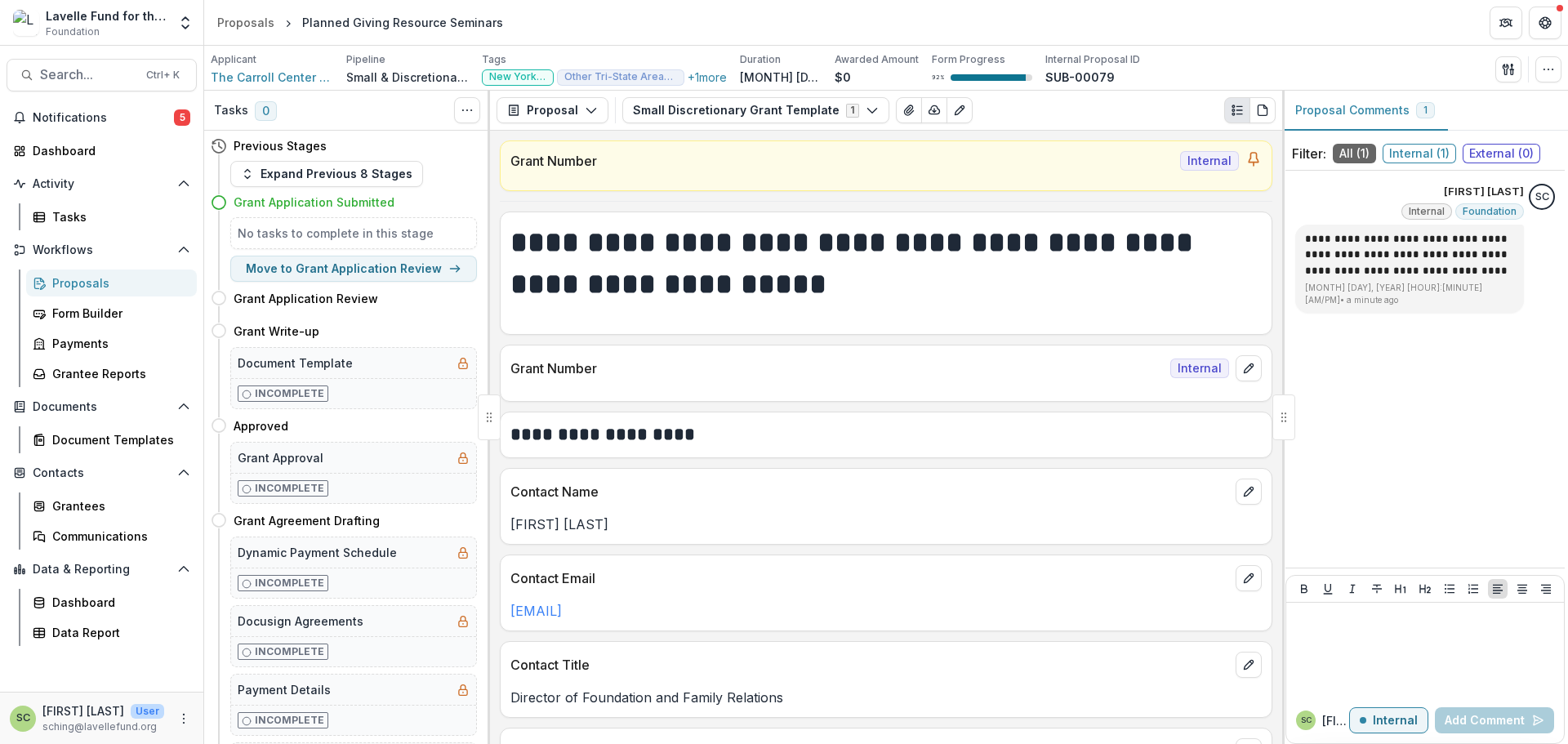 click on "Contact Name" at bounding box center [870, 492] 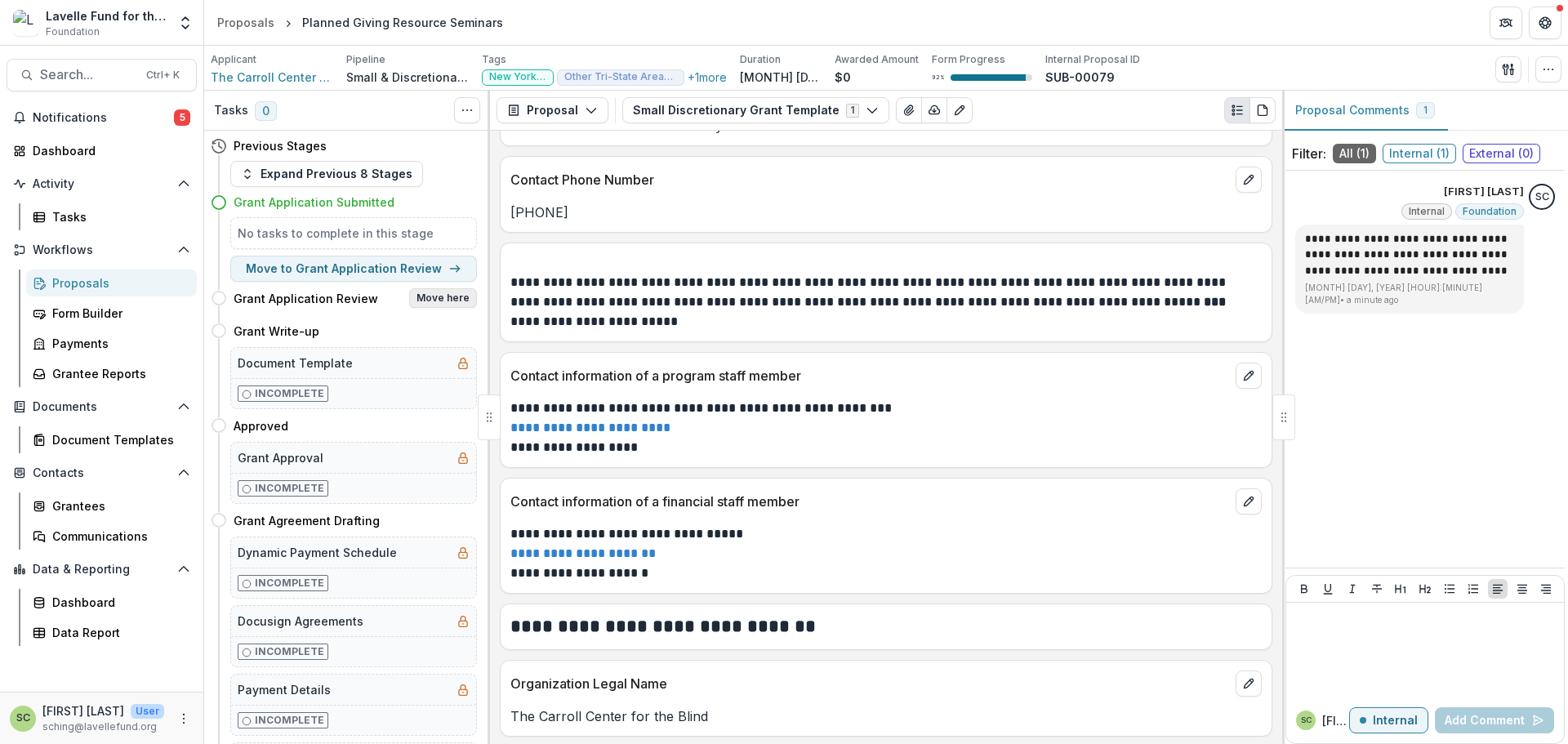 click on "Move here" at bounding box center [443, 298] 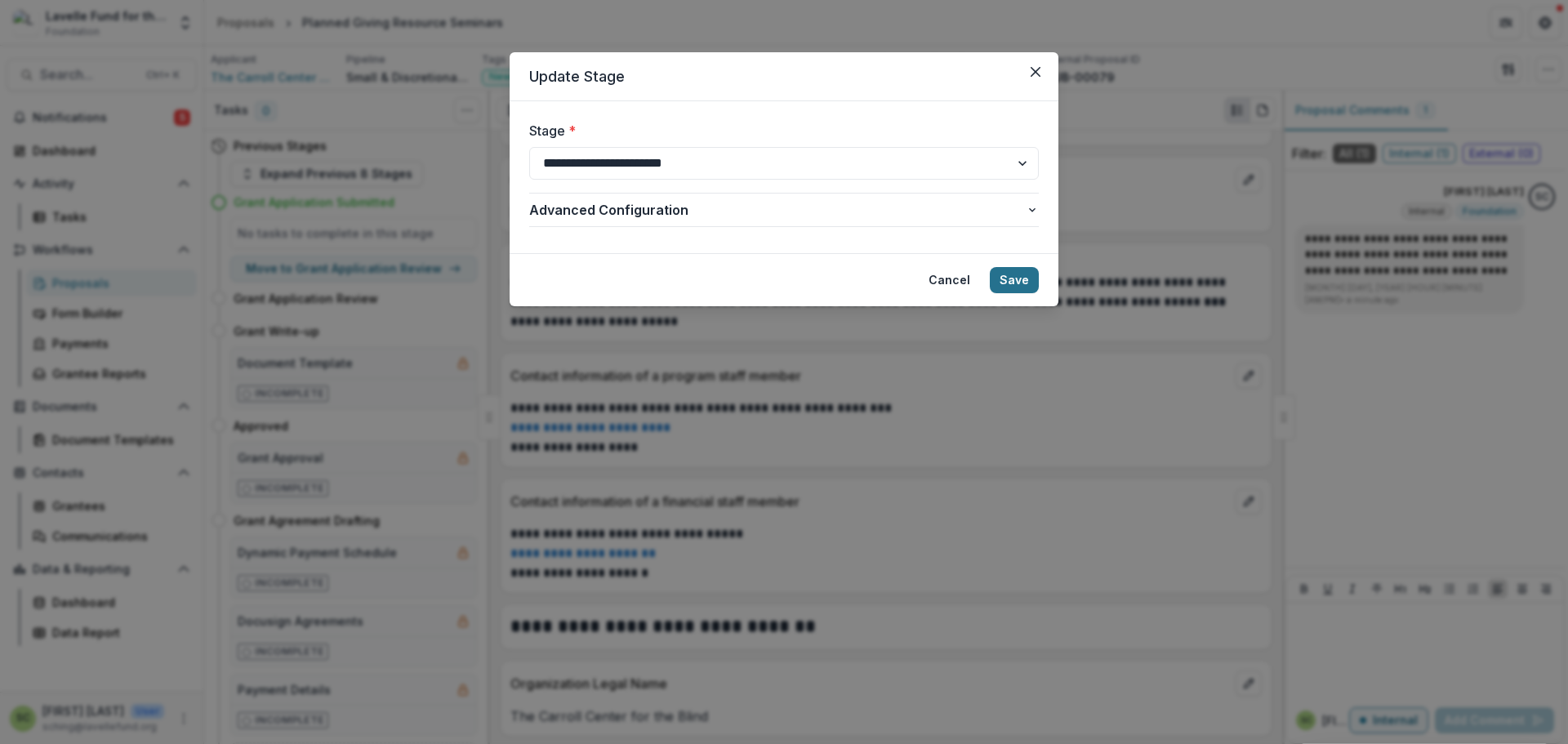 click on "Save" at bounding box center (1014, 280) 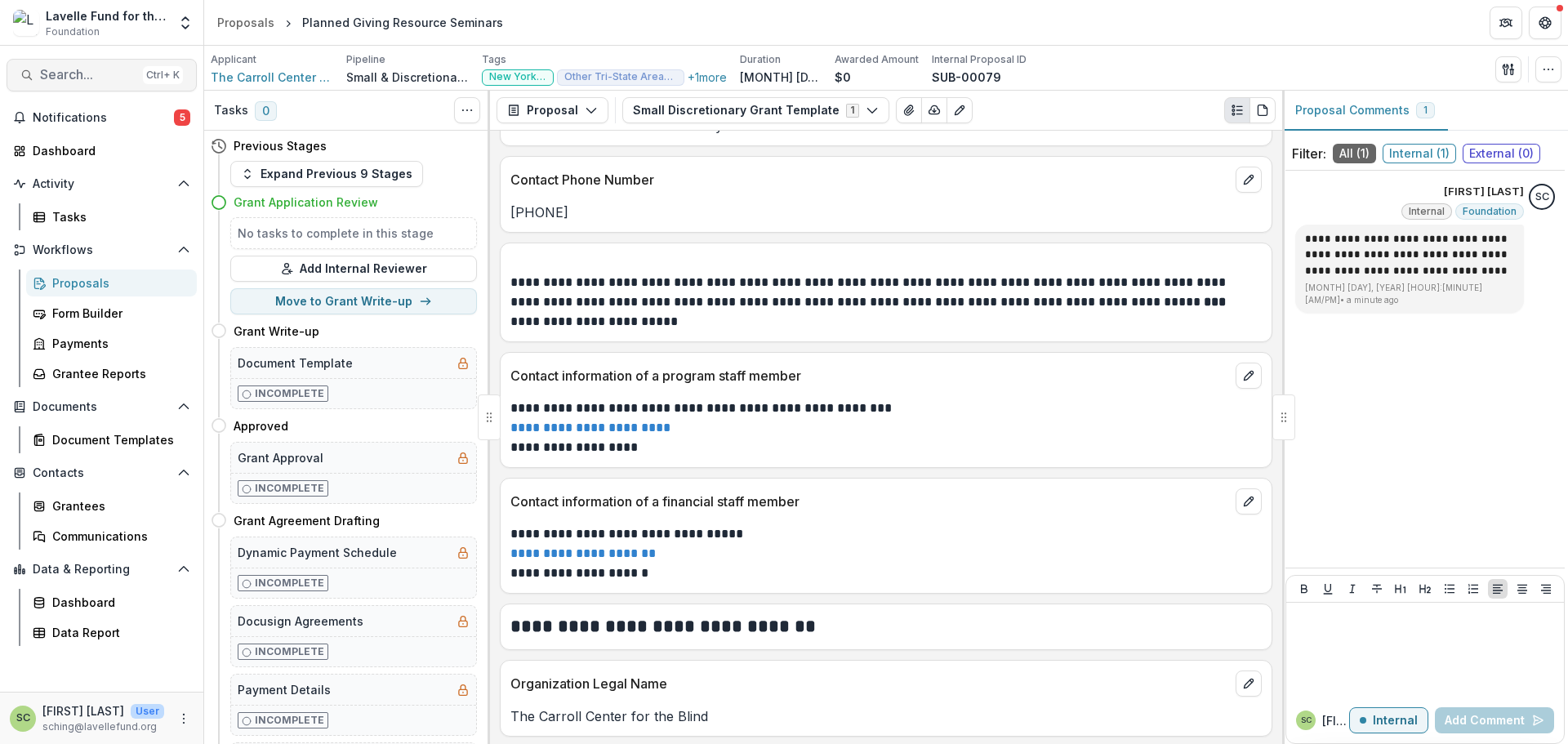 click on "Search..." at bounding box center (88, 74) 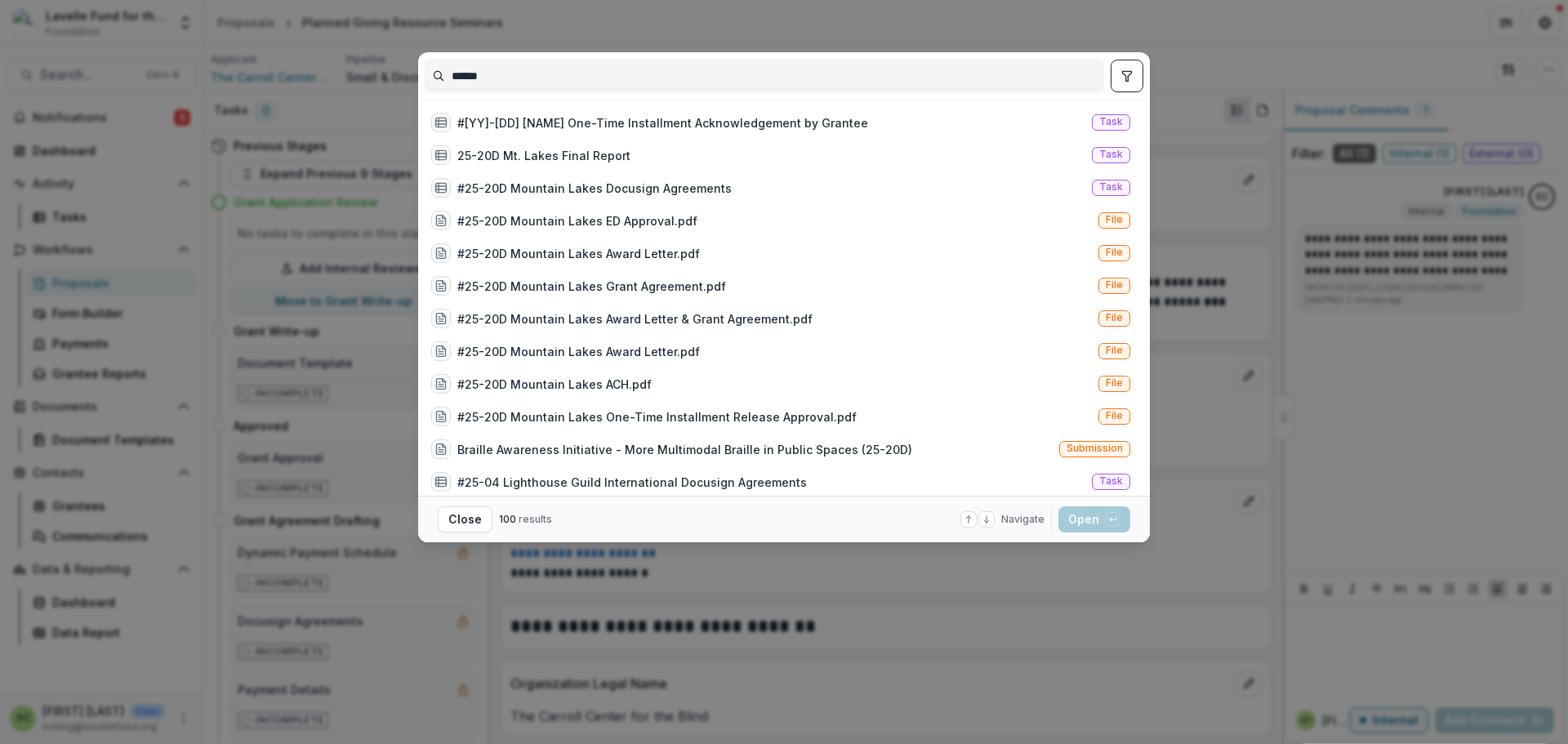 type on "******" 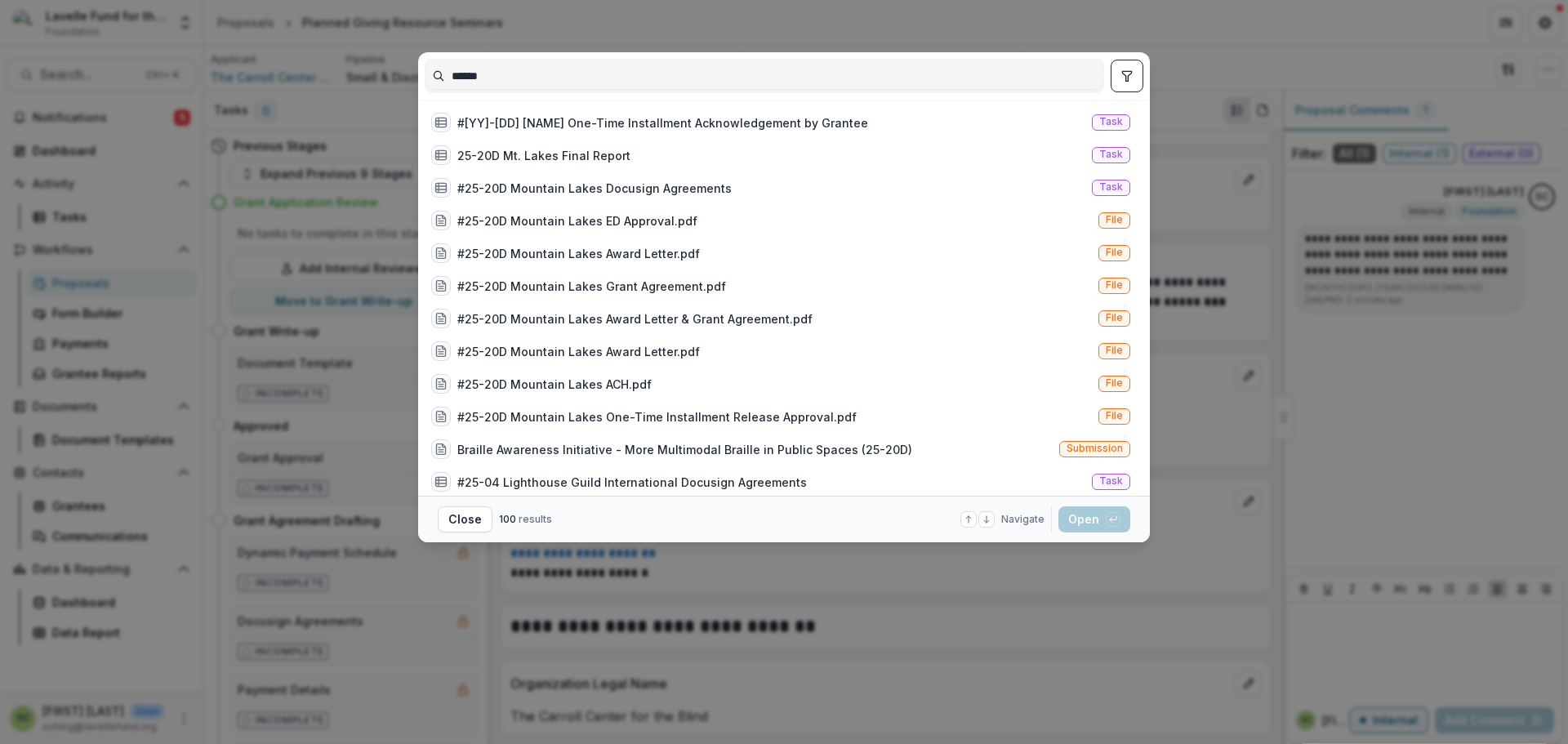 click on "****** #25-20D Mountain Lakes One-Time Installment Acknowledgement by Grantee Task 25-20D Mt. Lakes Final Report Task #25-20D Mountain Lakes Docusign Agreements Task #25-20D Mountain Lakes ED Approval.pdf File #25-20D Mountain Lakes Award Letter.pdf File #25-20D Mountain Lakes Grant Agreement.pdf File #25-20D Mountain Lakes Award Letter & Grant Agreement.pdf File #25-20D Mountain Lakes Award Letter.pdf File #25-20D Mountain Lakes ACH.pdf File #25-20D Mountain Lakes One-Time Installment Release Approval.pdf File Braille Awareness Initiative - More Multimodal Braille in Public Spaces (25-20D) Submission #25-04 Lighthouse Guild International Docusign Agreements Task #25-03 KBY Docusign Agreements Task #25-05 VisionSpring Docusign Agreements Task #25-02 Freedom Guide Dogs Docusign Agreements Task #25-01 AER Grant TEST Payment Acknowledgement by Grantee Task #25-02 Freedom Guide Dogs First Installment Request Task #25-05 VisionSpring First Installment Request Task #25-03 Kings Bay Y First Installment Request Task" at bounding box center (784, 372) 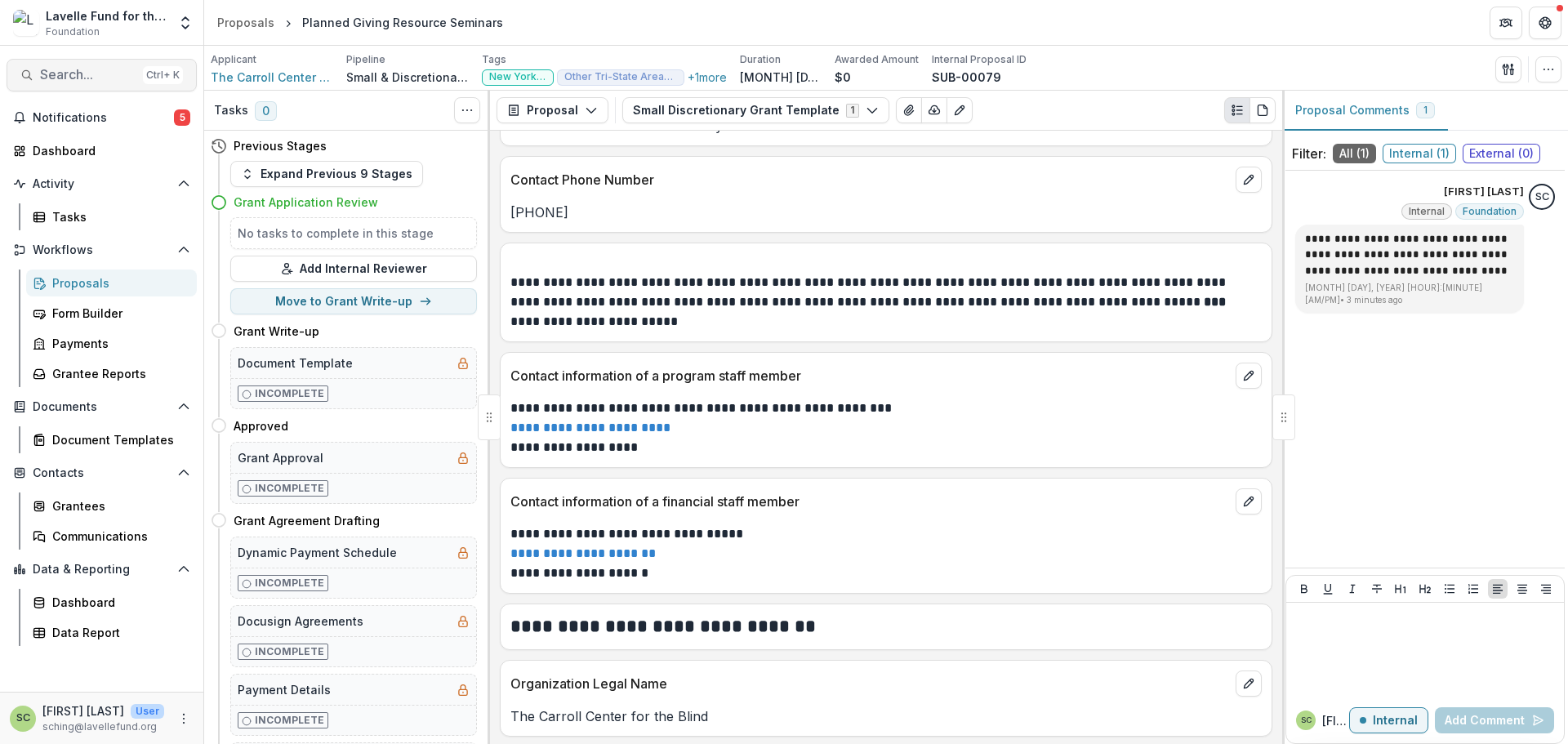 click on "Search..." at bounding box center (88, 74) 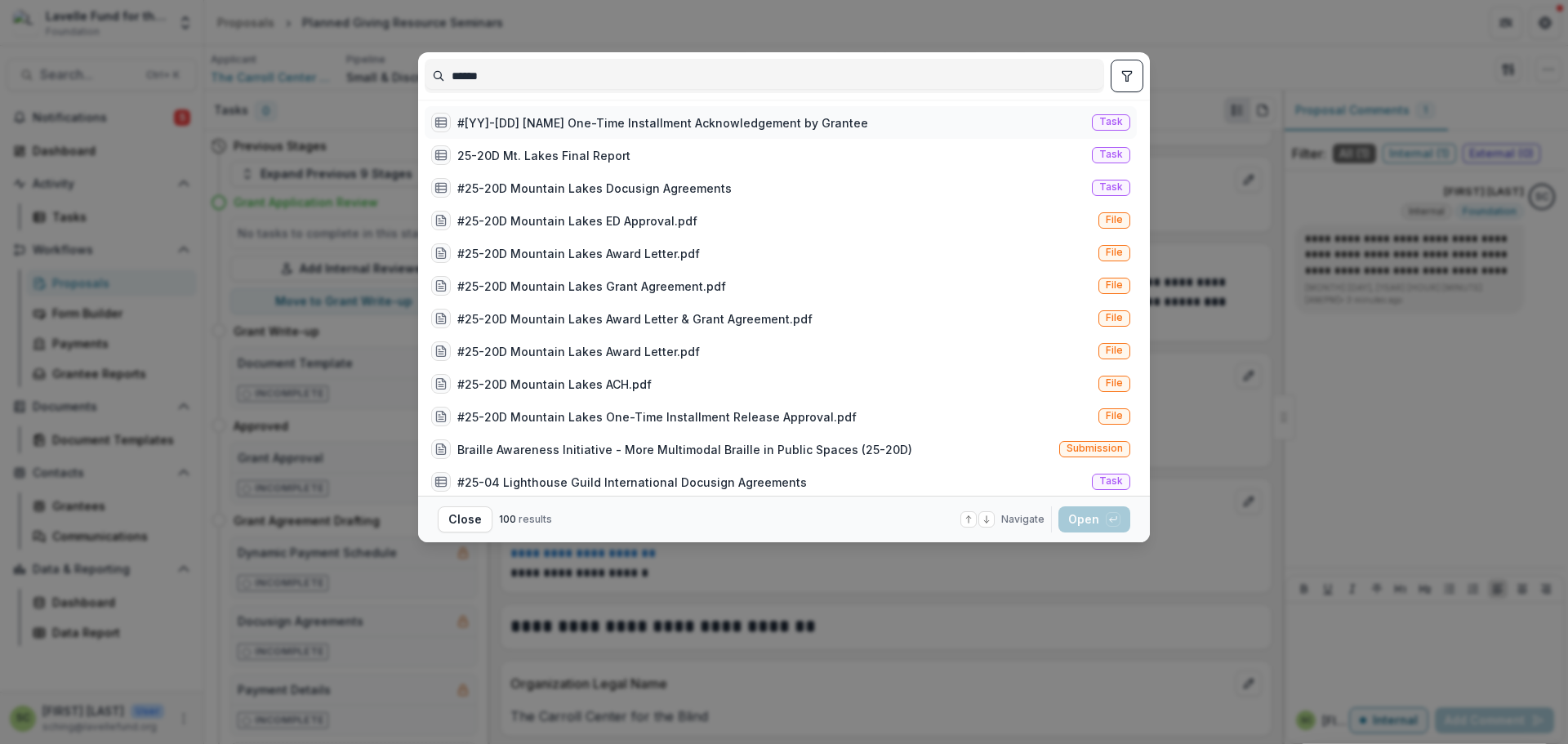 click on "#25-20D Mountain Lakes One-Time Installment Acknowledgement by Grantee" at bounding box center (662, 123) 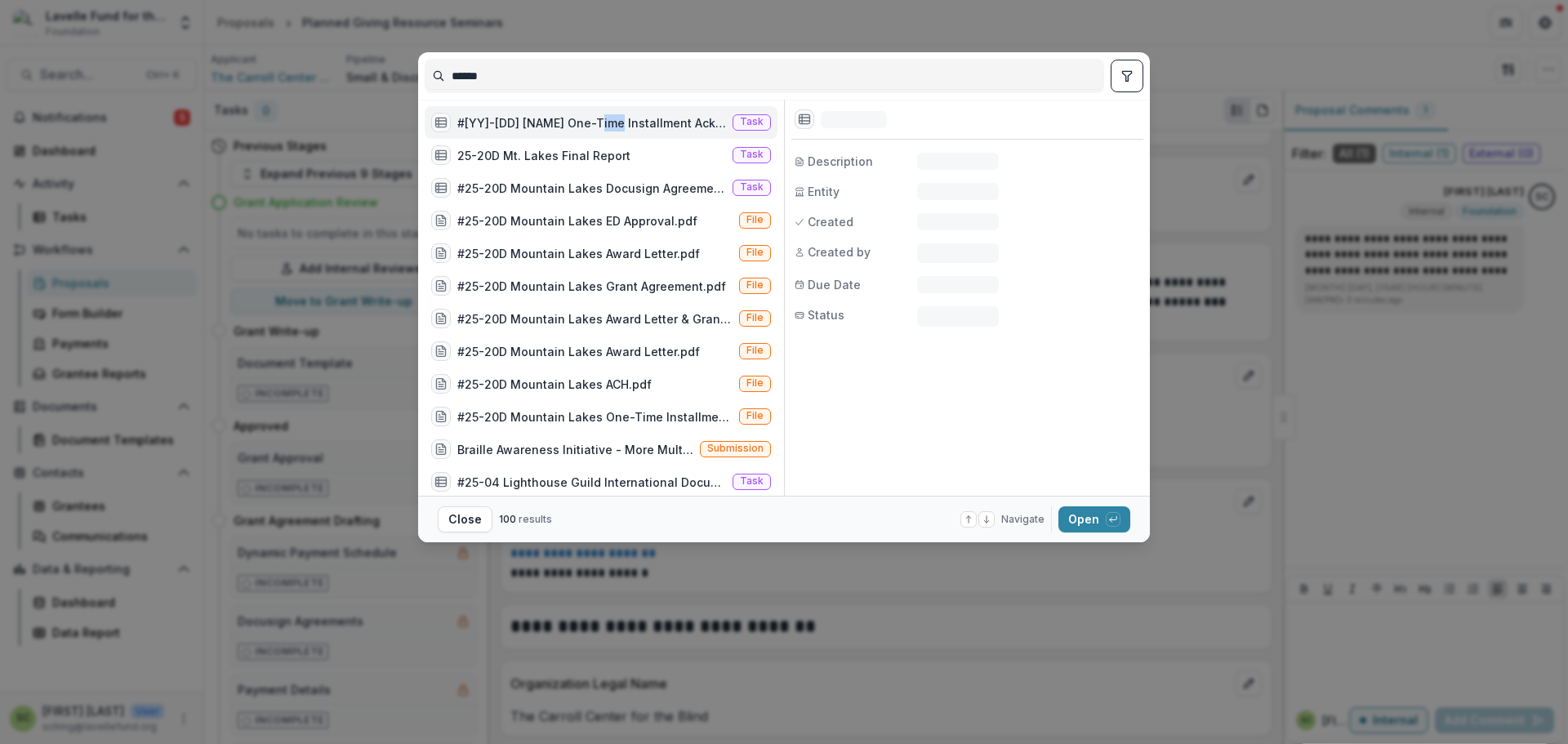 click on "#25-20D Mountain Lakes One-Time Installment Acknowledgement by Grantee" at bounding box center [591, 123] 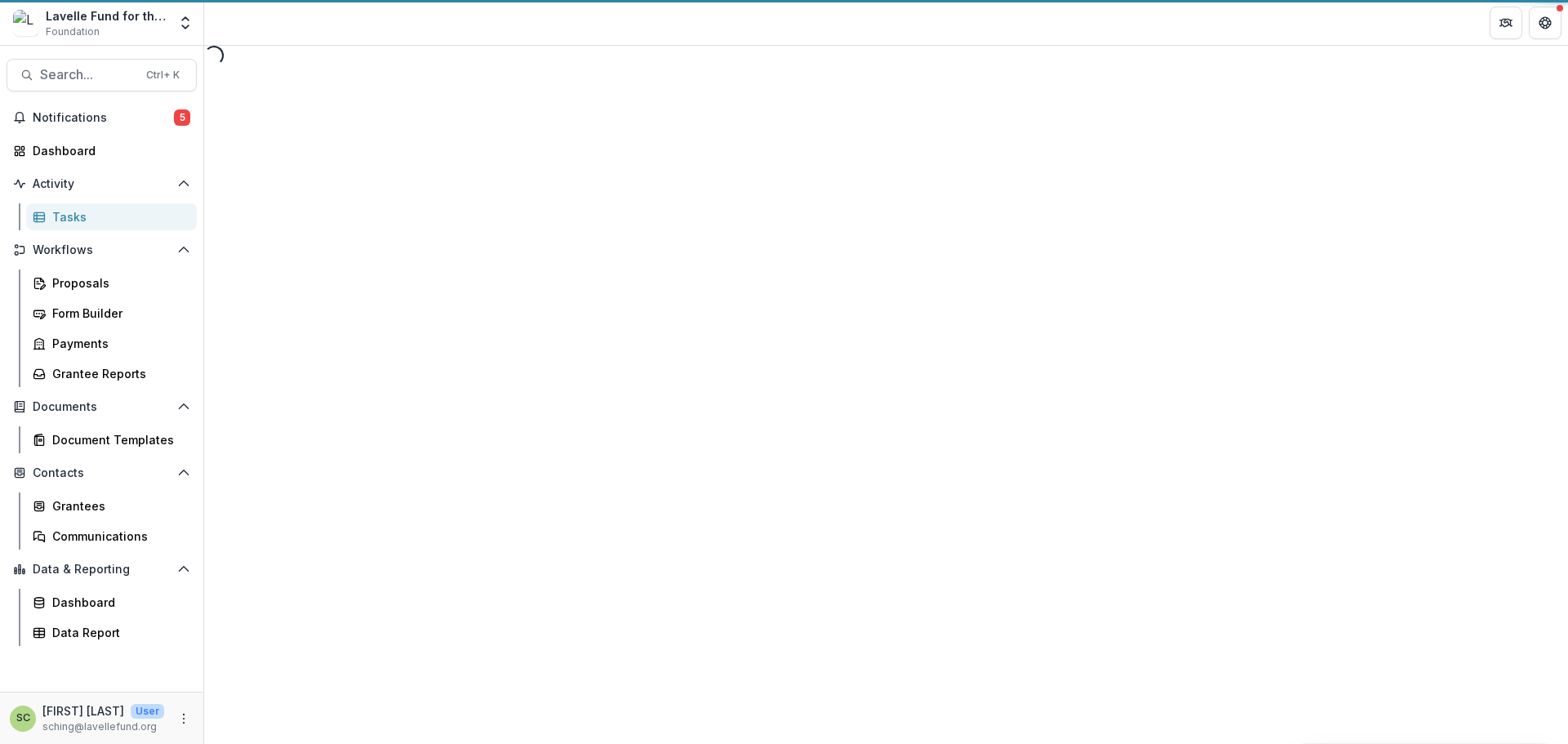select on "********" 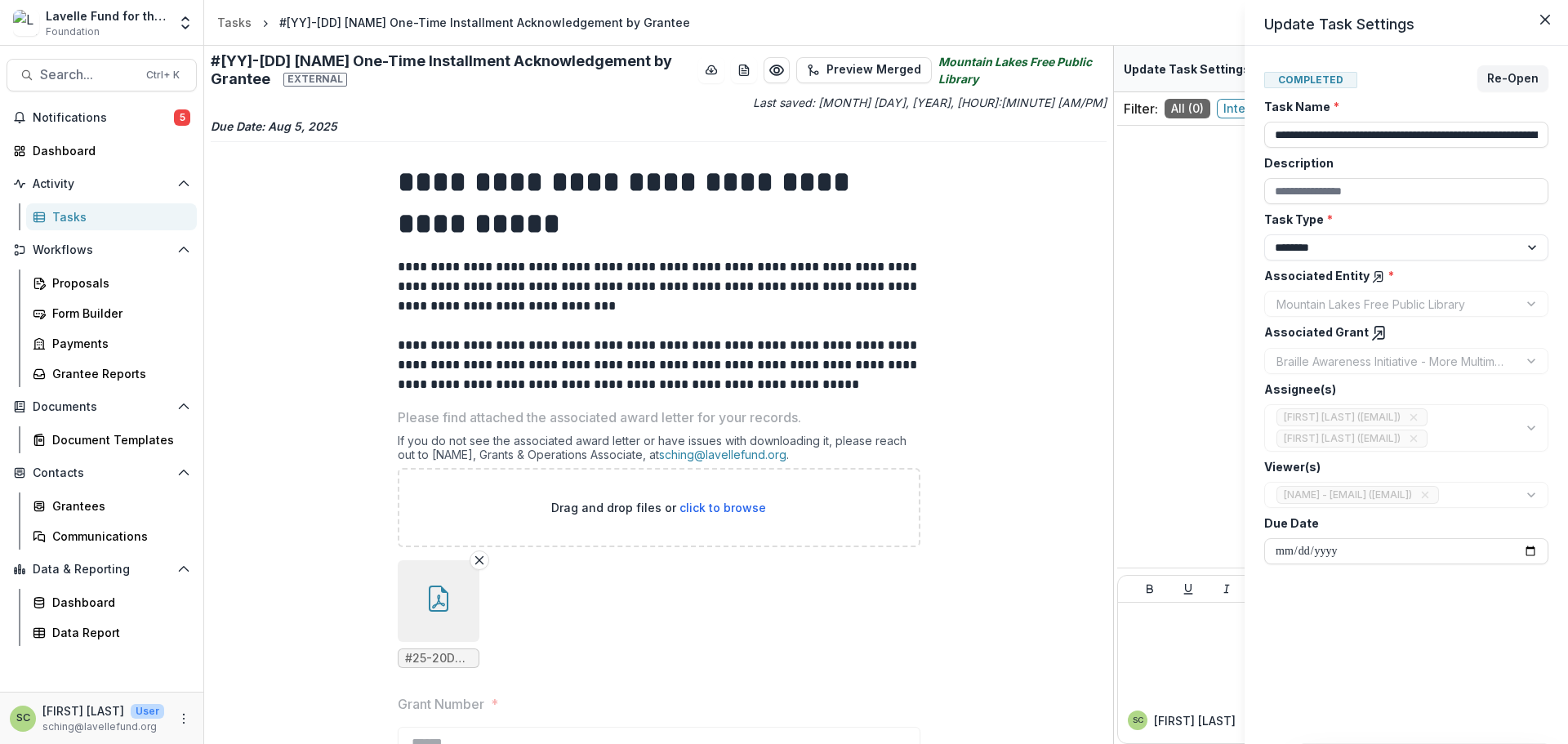 click 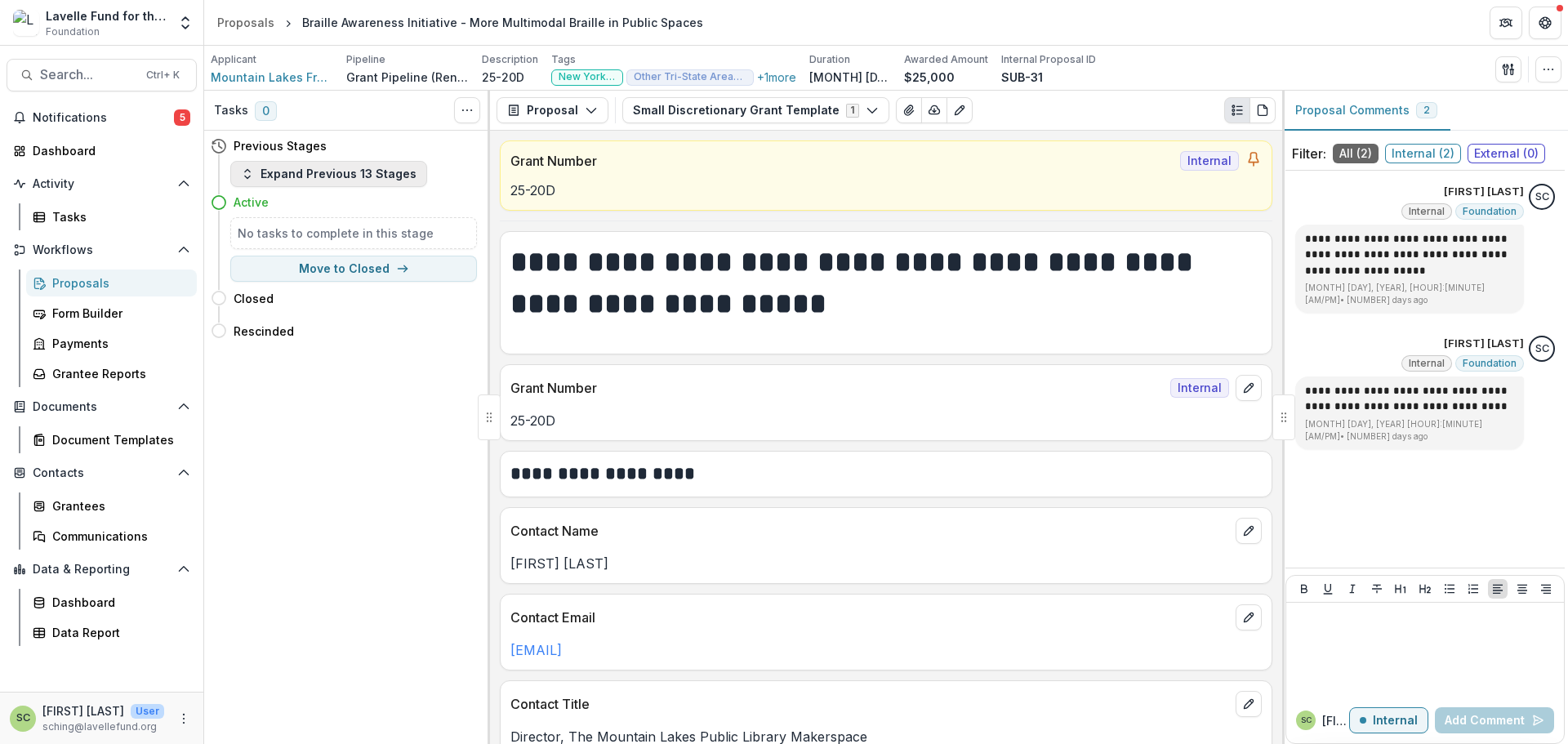 click on "Expand Previous 13 Stages" at bounding box center (328, 174) 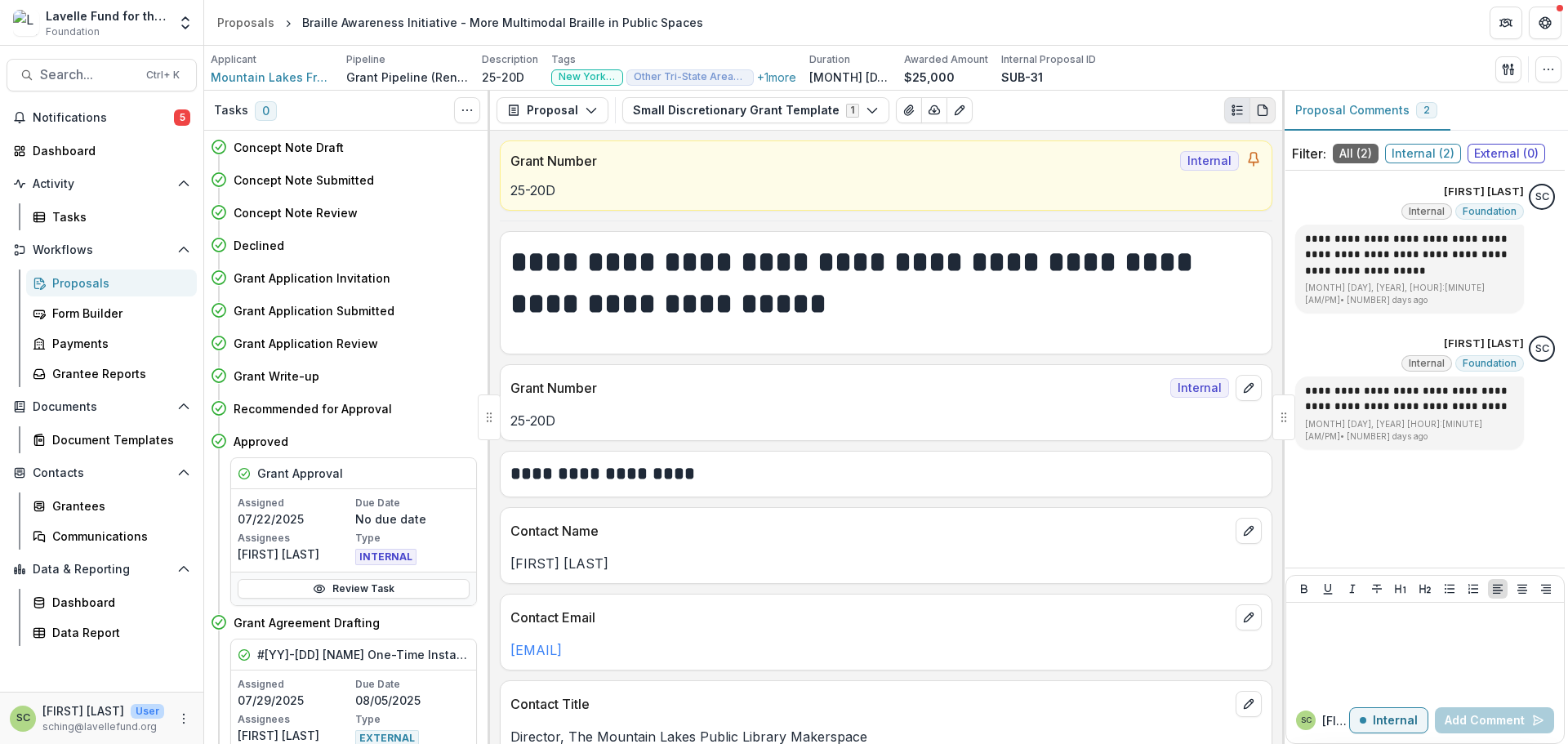 click 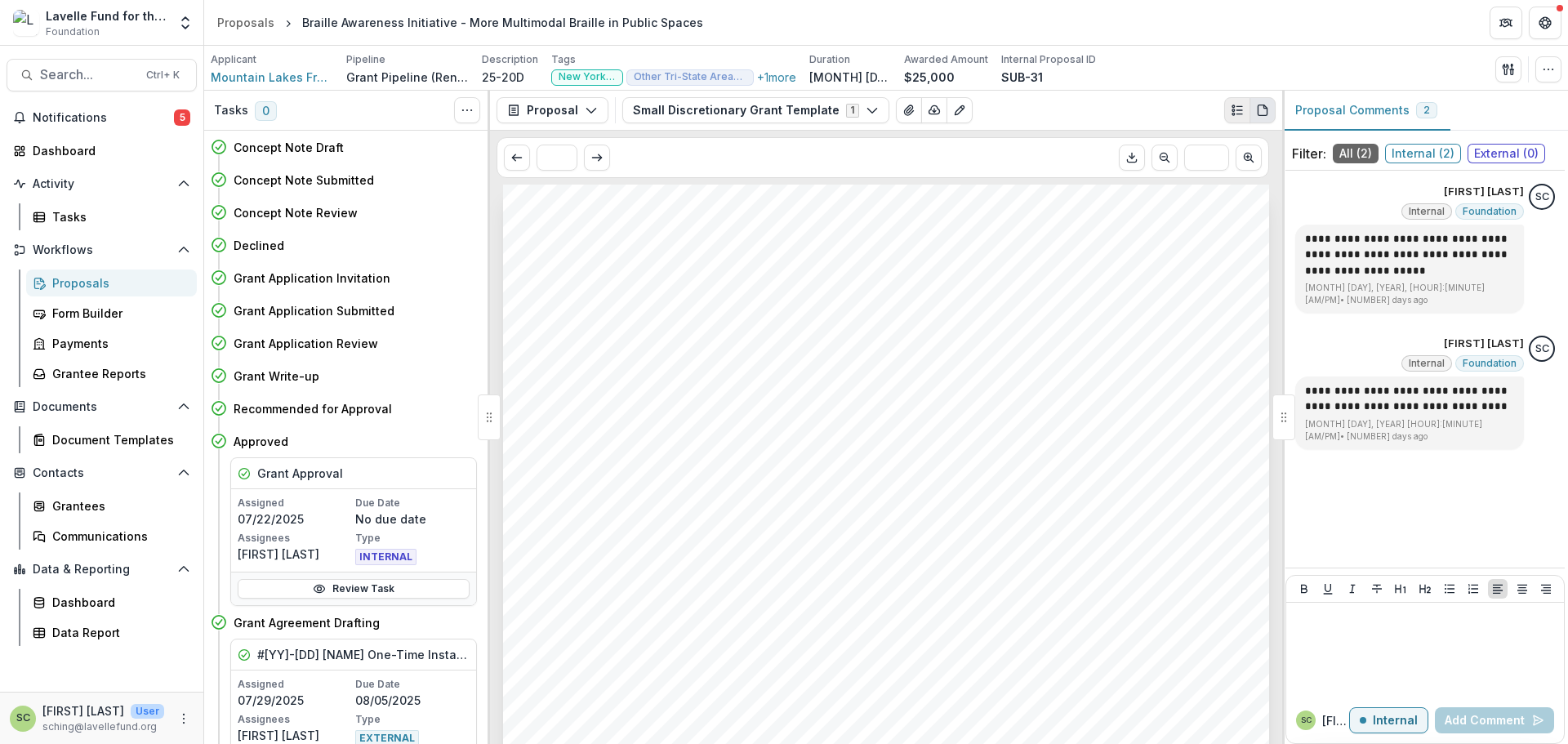 click at bounding box center [1237, 110] 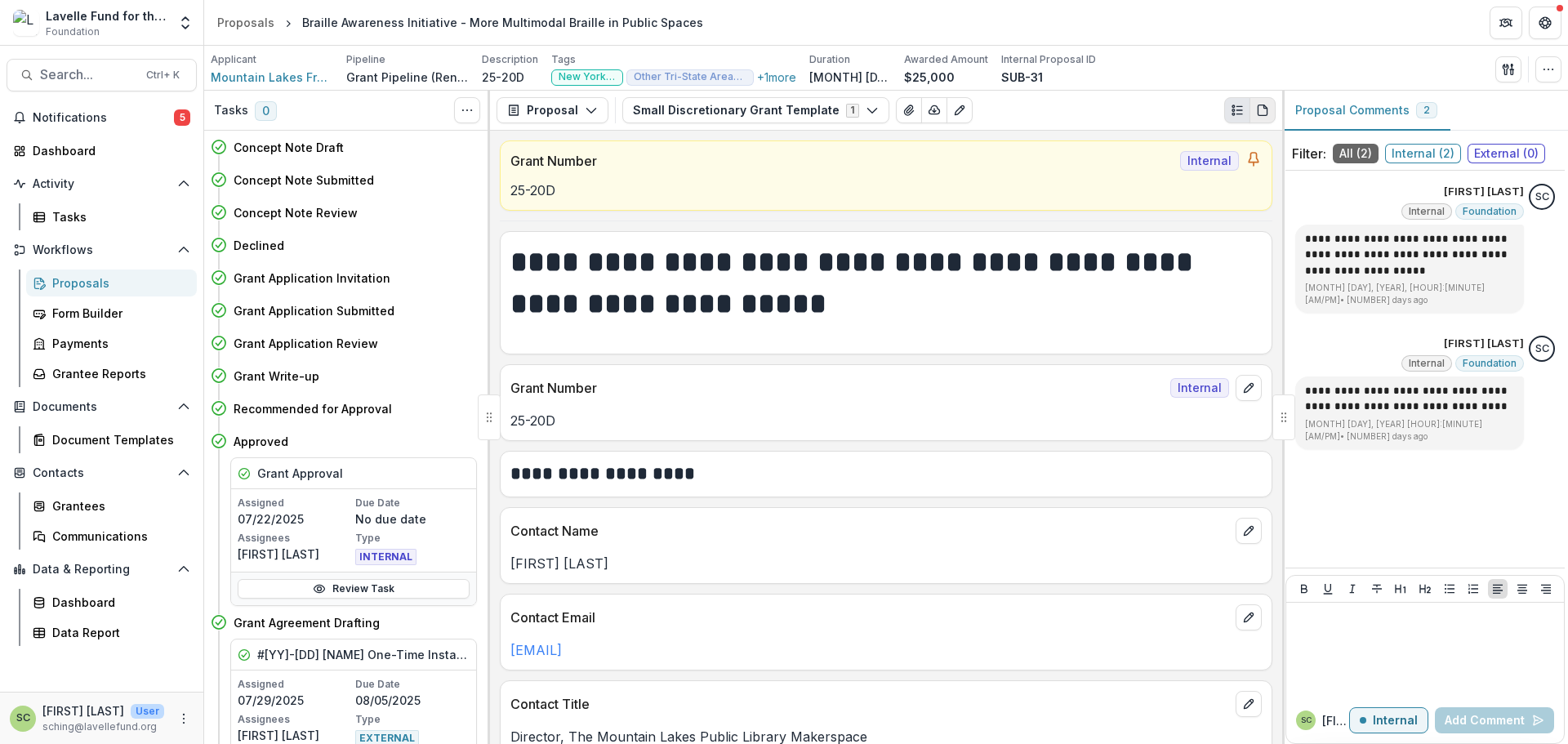 click 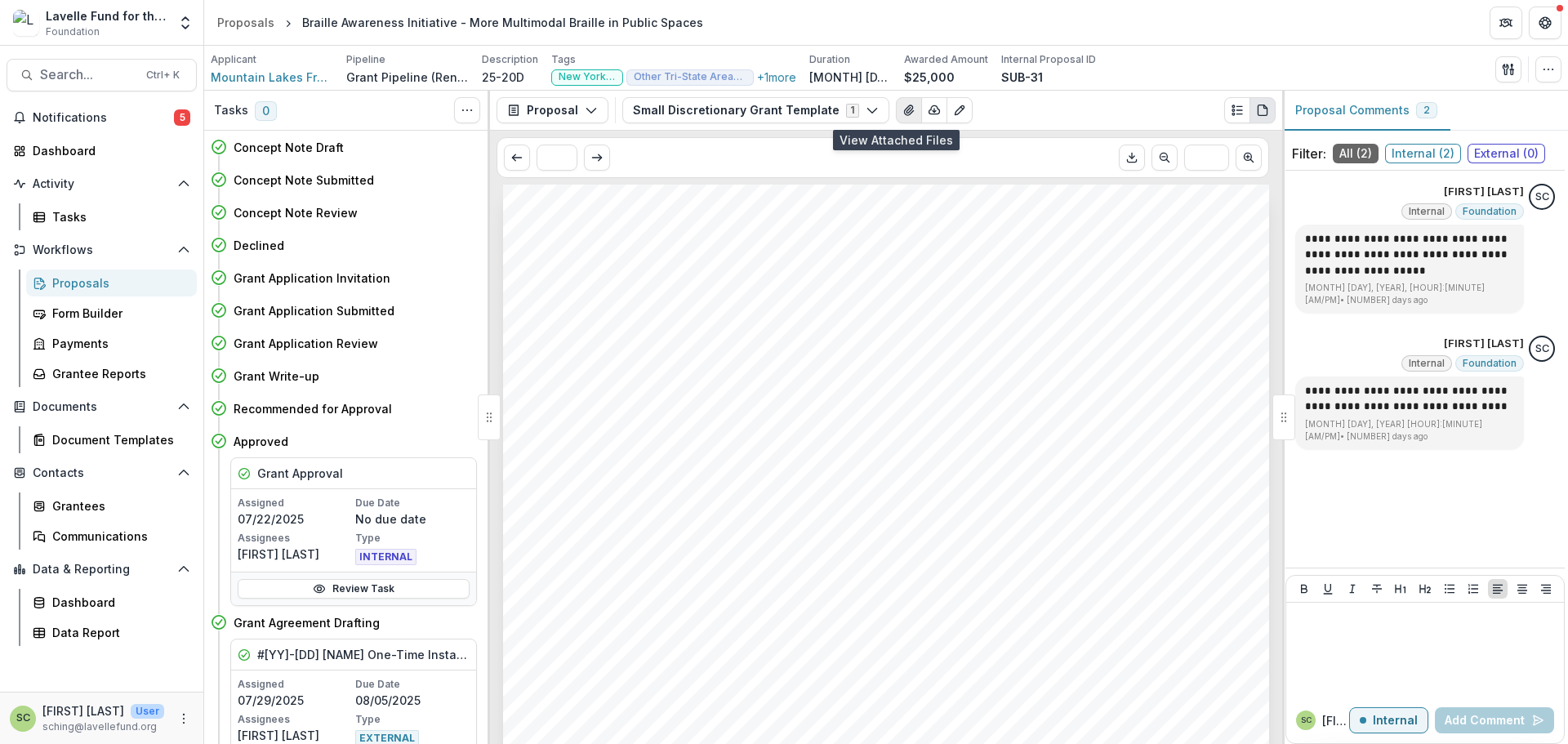 click 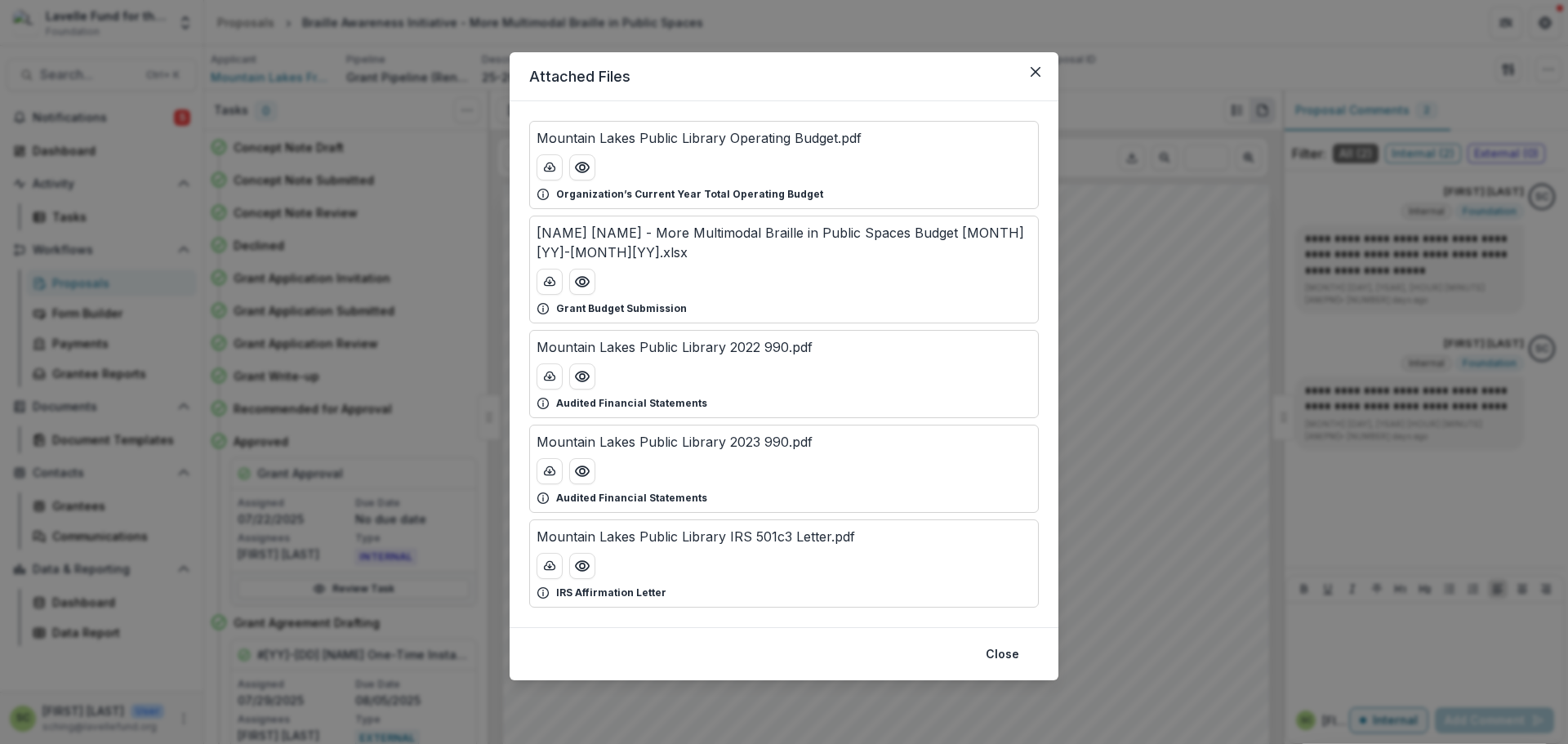 drag, startPoint x: 1108, startPoint y: 211, endPoint x: 1095, endPoint y: 210, distance: 13.0384 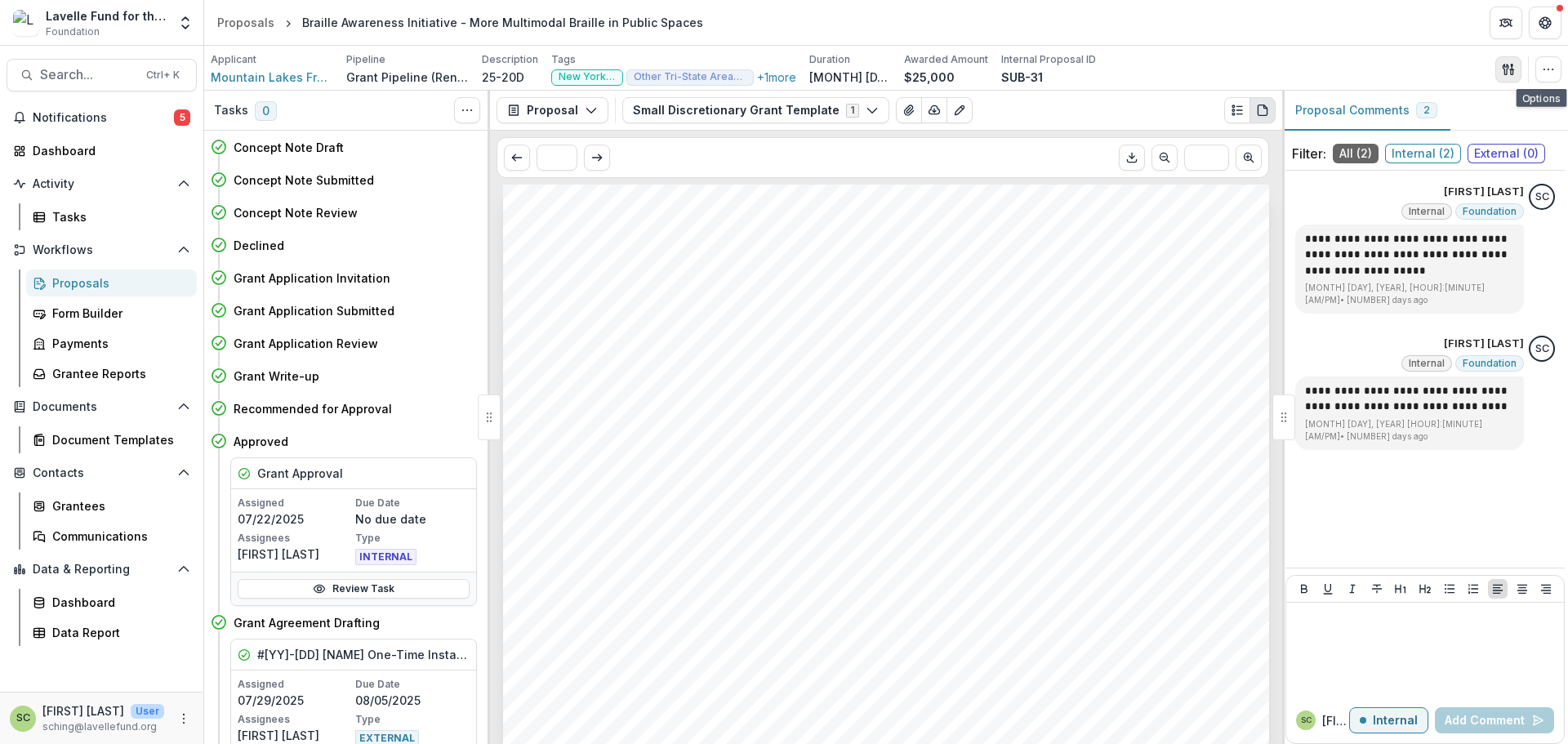 click 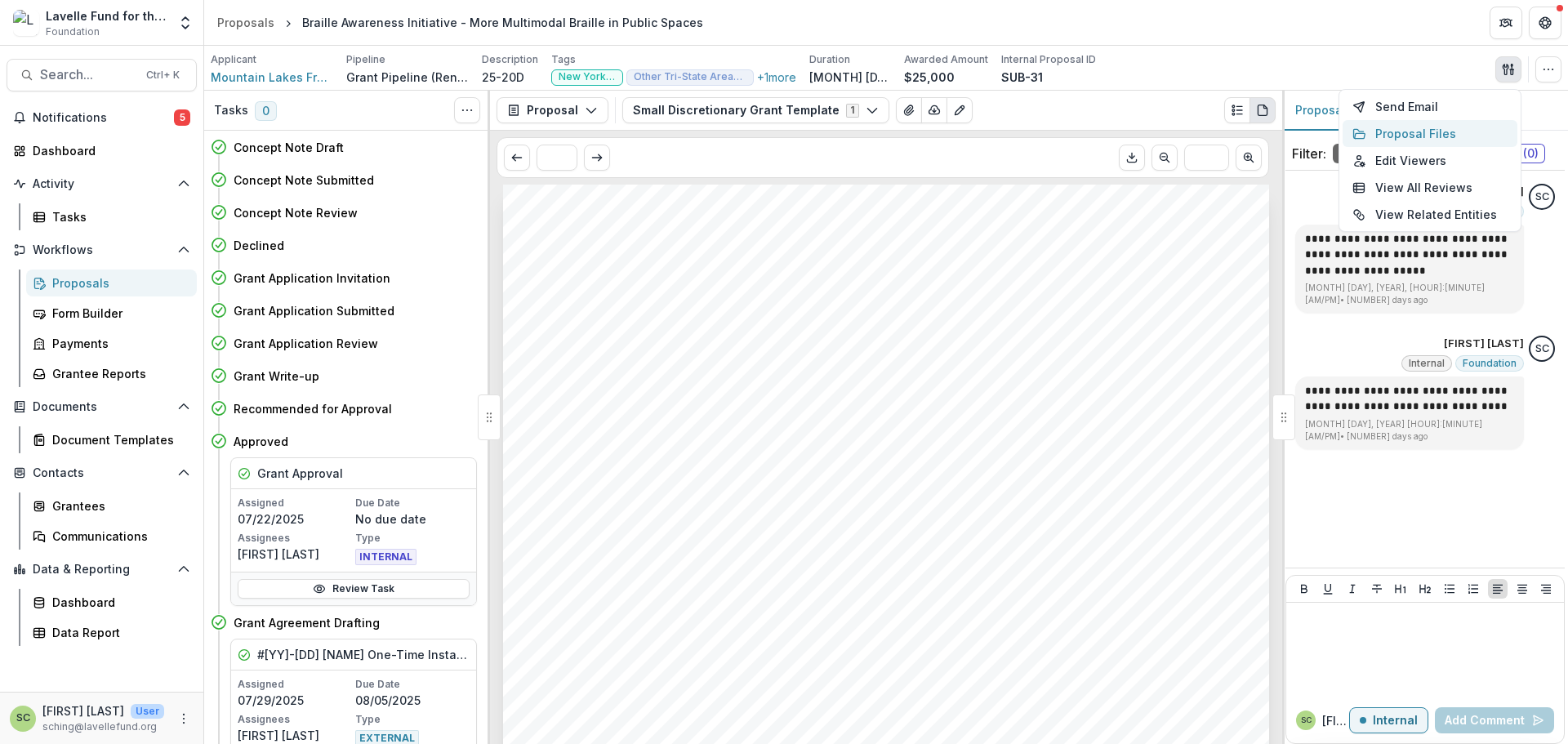 click on "Proposal Files" at bounding box center (1430, 133) 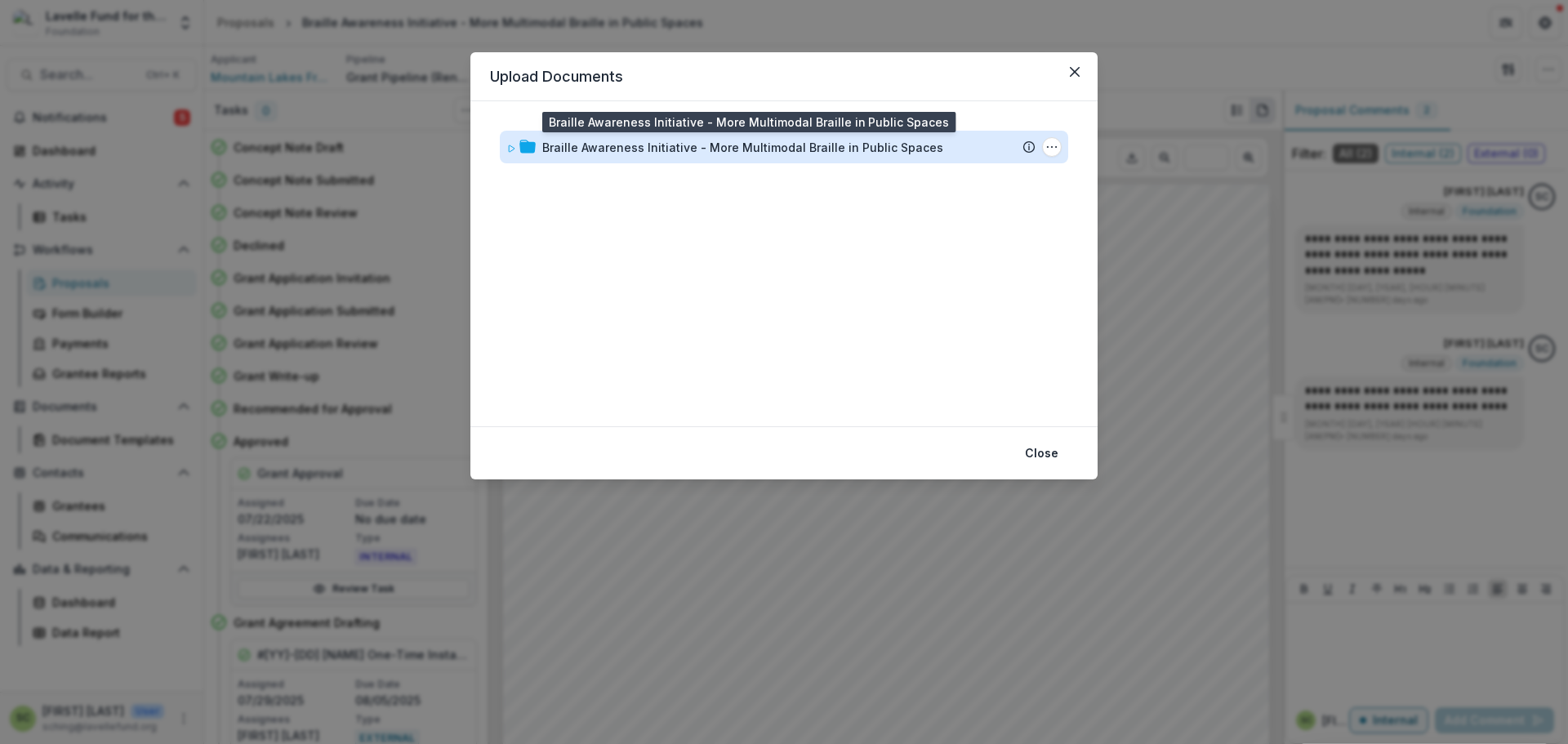 click on "Braille Awareness Initiative - More Multimodal Braille in Public Spaces" at bounding box center (742, 147) 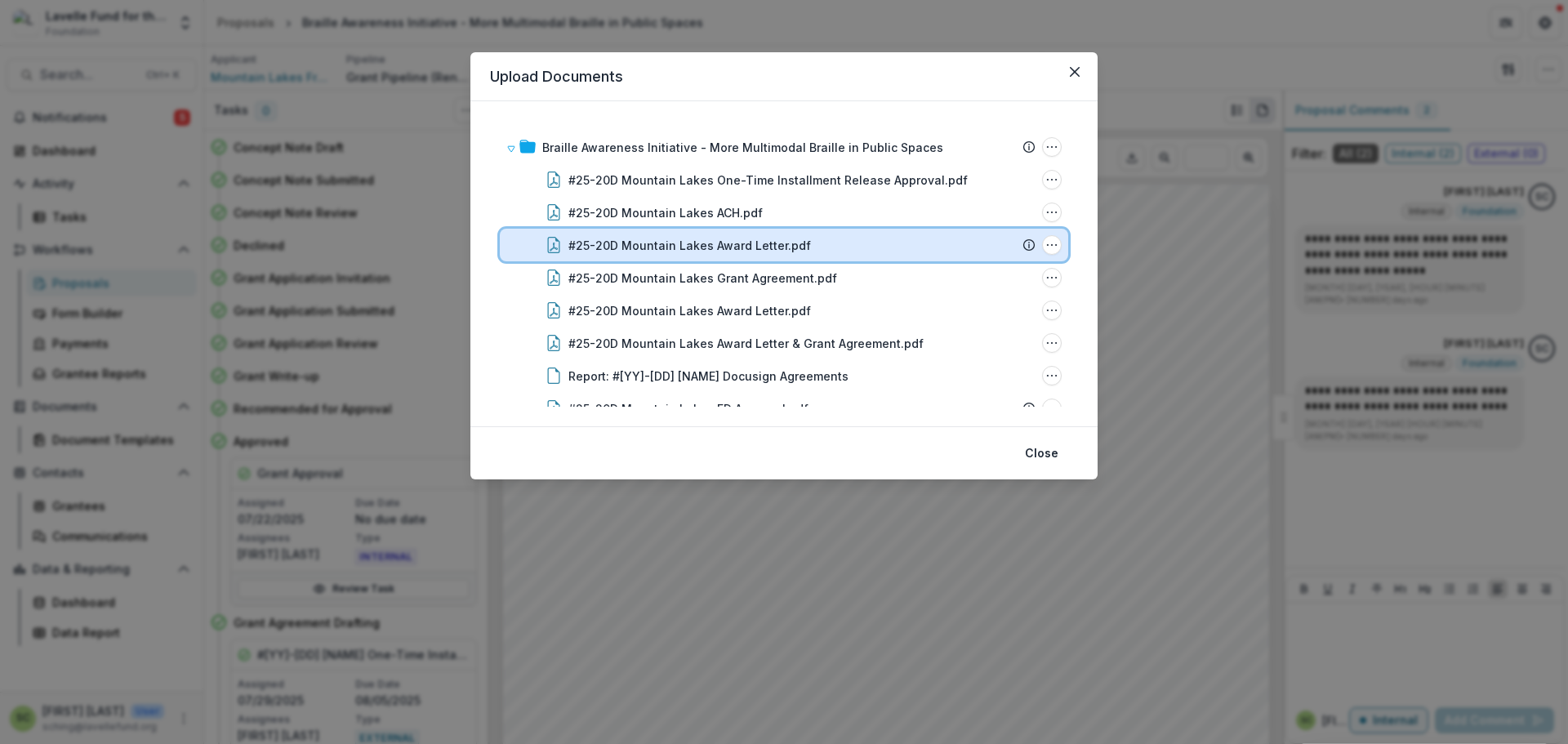 click on "#25-20D Mountain Lakes Award Letter.pdf" at bounding box center [792, 245] 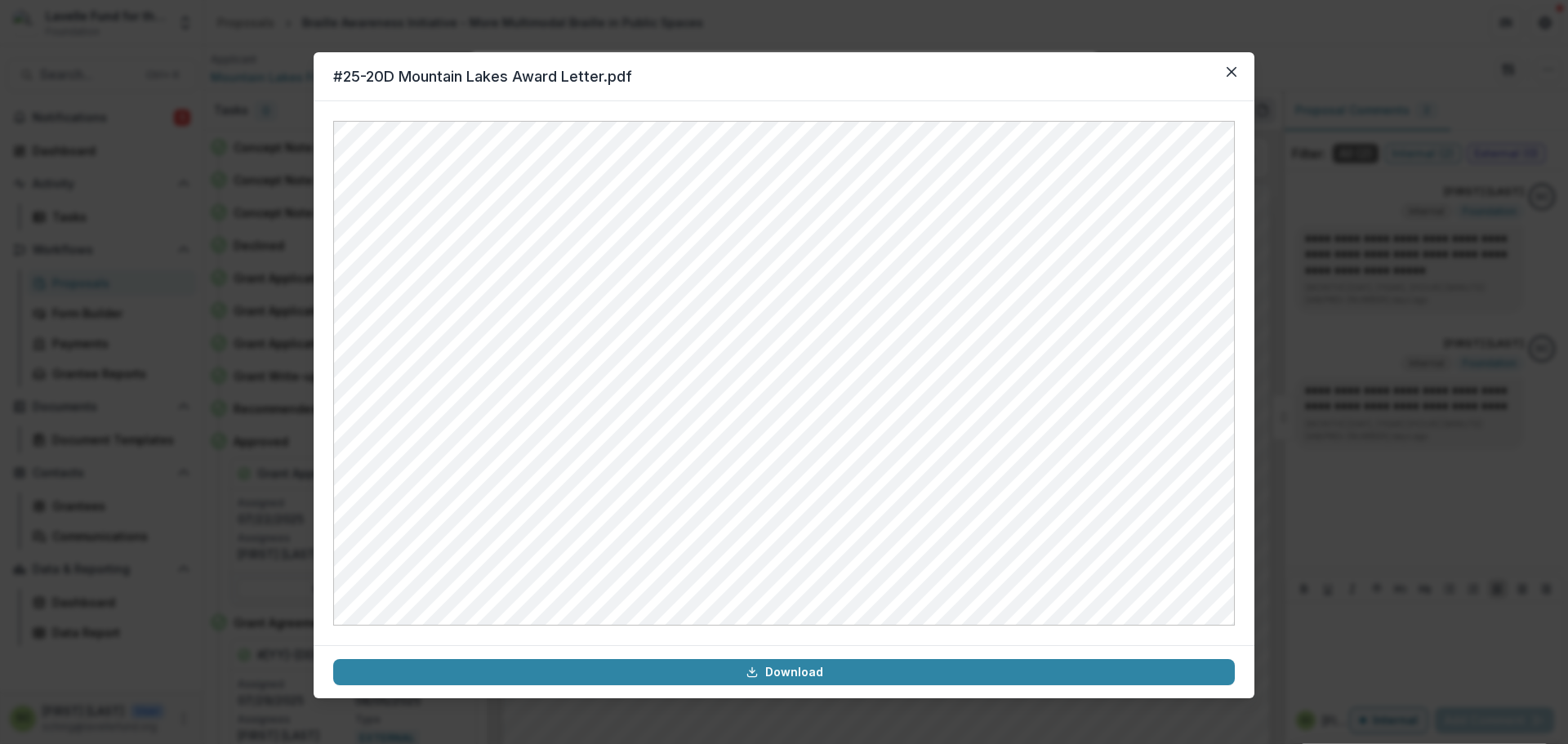click on "#25-20D Mountain Lakes Award Letter.pdf Download" at bounding box center (784, 372) 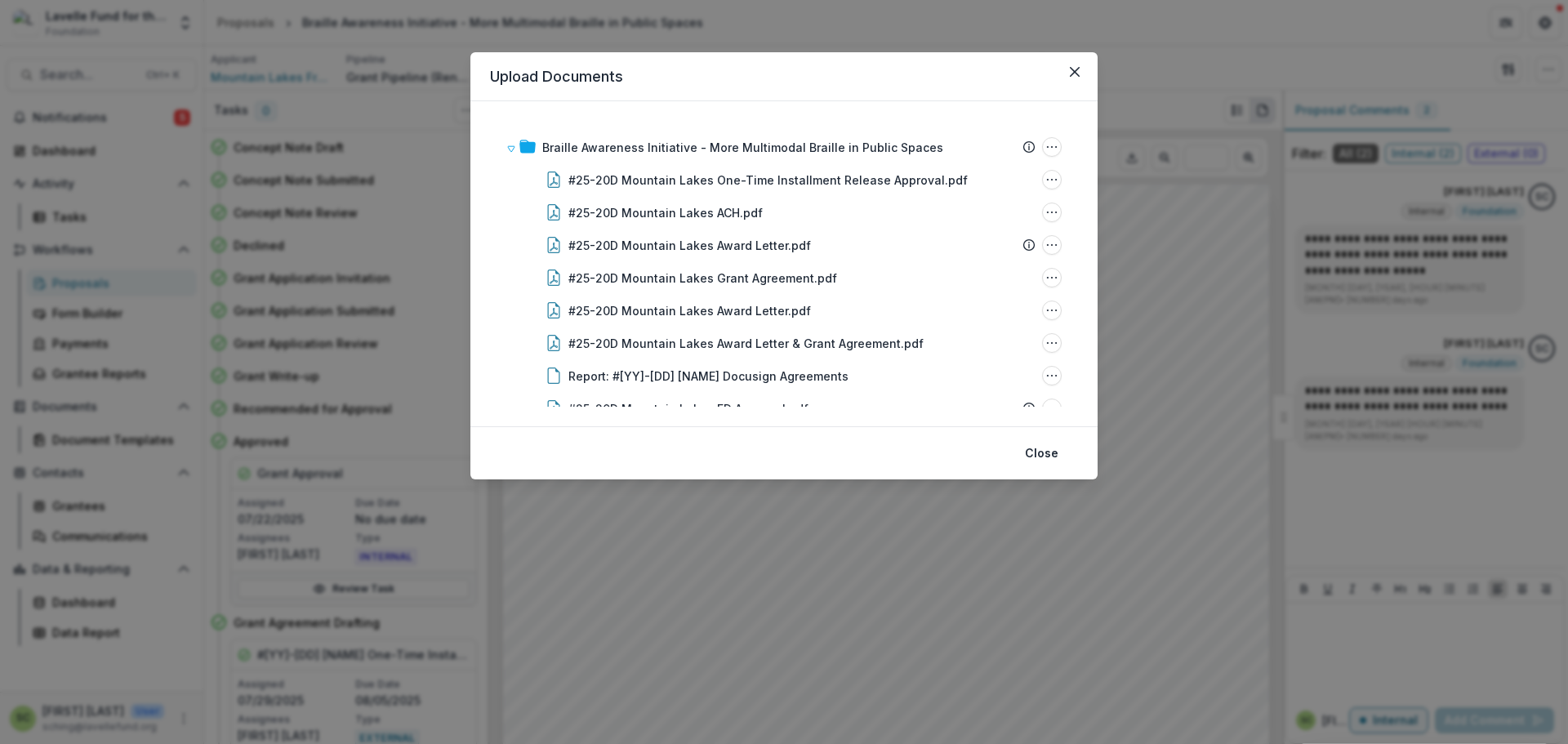 click on "Upload Documents Braille Awareness Initiative - More Multimodal Braille in Public Spaces Submission Temelio Proposal Attached proposal documents Report Tasks No tasks Docusign Agreements Download Agreement (July 24, 2025) Folder Options Rename Add Subfolder Delete #25-20D Mountain Lakes One-Time Installment Release Approval.pdf File Options Download Rename Delete #25-20D Mountain Lakes ACH.pdf File Options Download Rename Delete #25-20D Mountain Lakes Award Letter.pdf File Options Download Rename Delete #25-20D Mountain Lakes Grant Agreement.pdf File Options Download Rename Delete #25-20D Mountain Lakes Award Letter.pdf File Options Download Rename Delete #25-20D Mountain Lakes Award Letter & Grant Agreement.pdf File Options Download Rename Delete Report: #25-20D Mountain Lakes Docusign Agreements File Options Download Rename Delete #25-20D Mountain Lakes ED Approval.pdf File Options Download Rename Delete Mountain Lakes Public Library 2023 990.pdf File Options Download Rename Delete File Options Download" at bounding box center (784, 372) 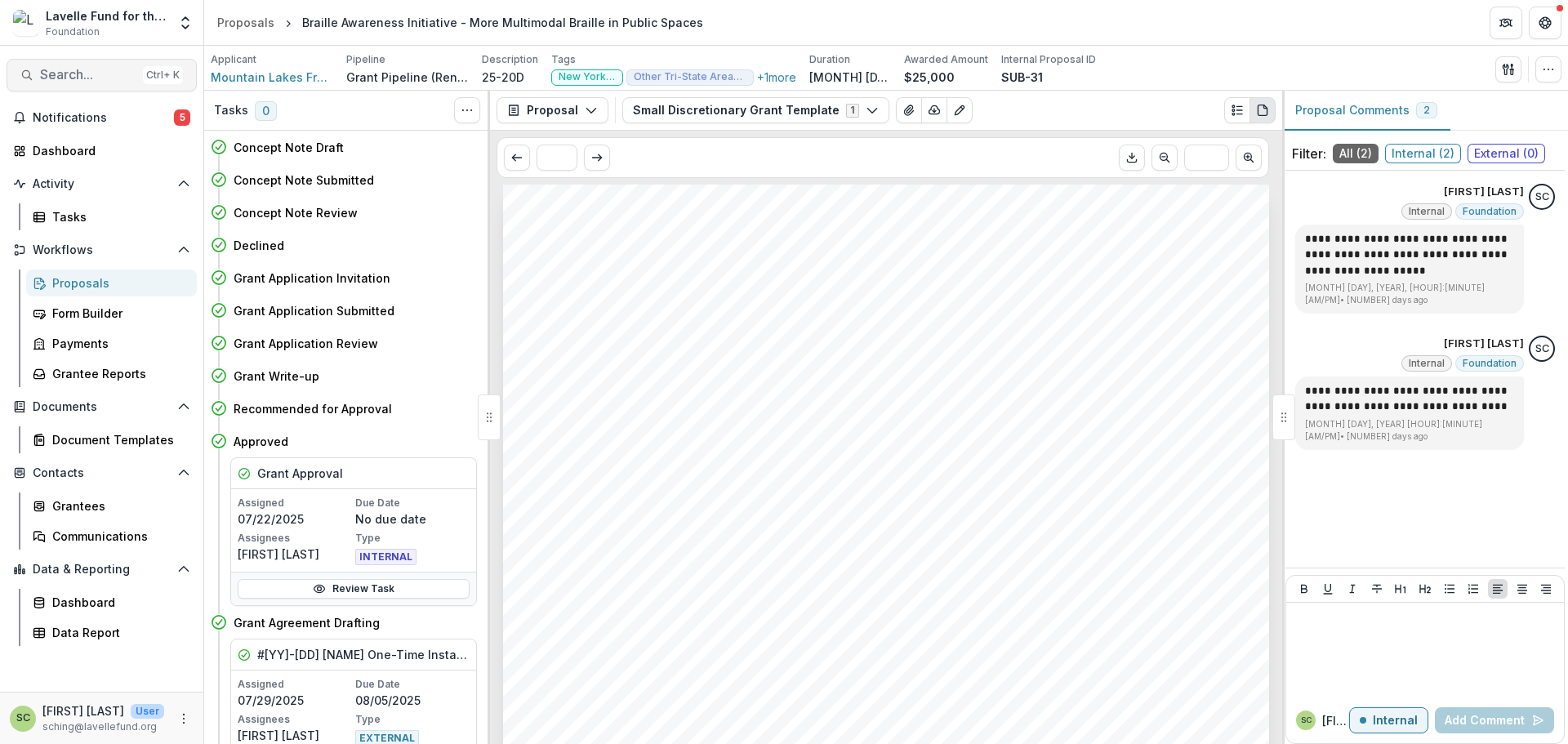 click on "Search..." at bounding box center (88, 74) 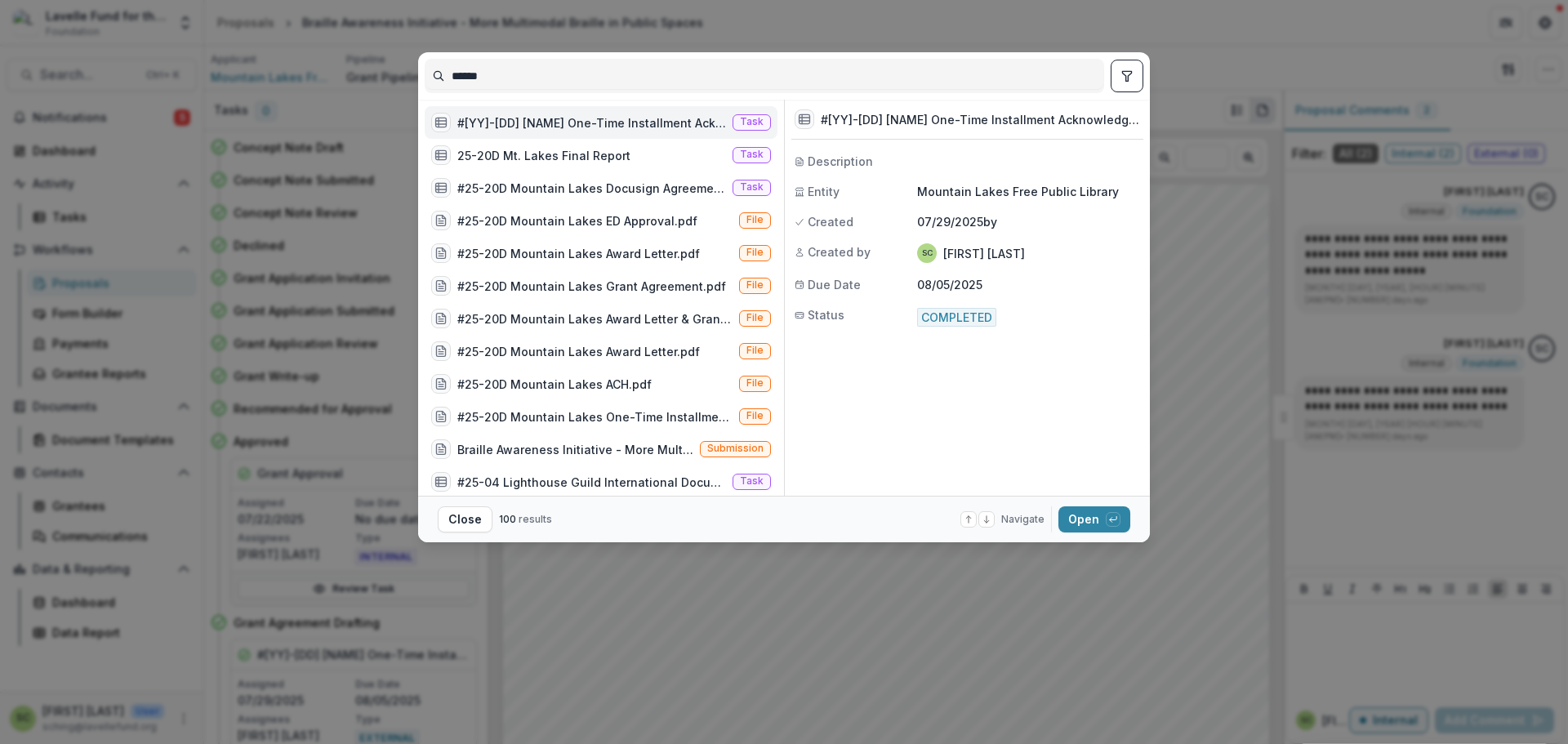 click on "******" at bounding box center [764, 76] 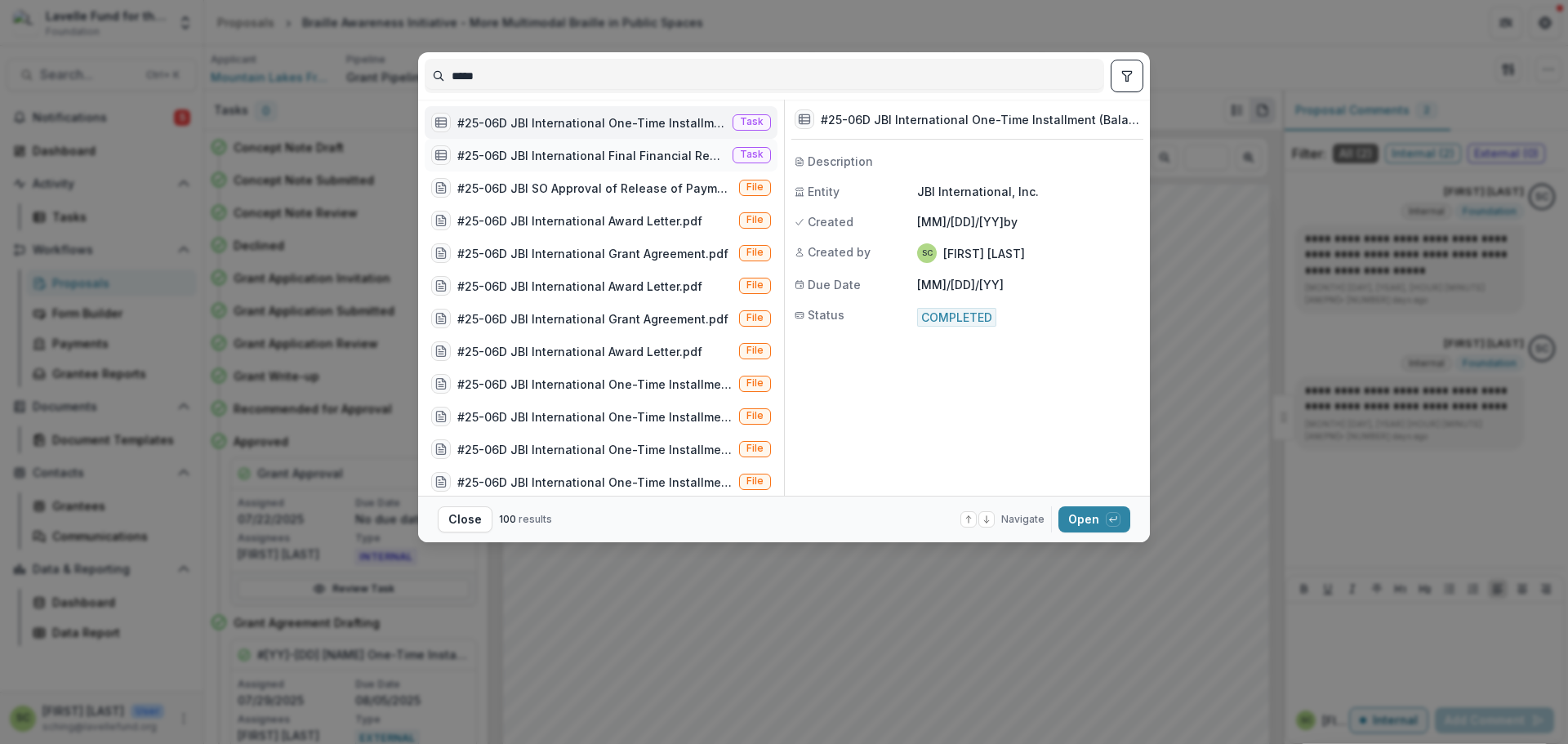 type on "*****" 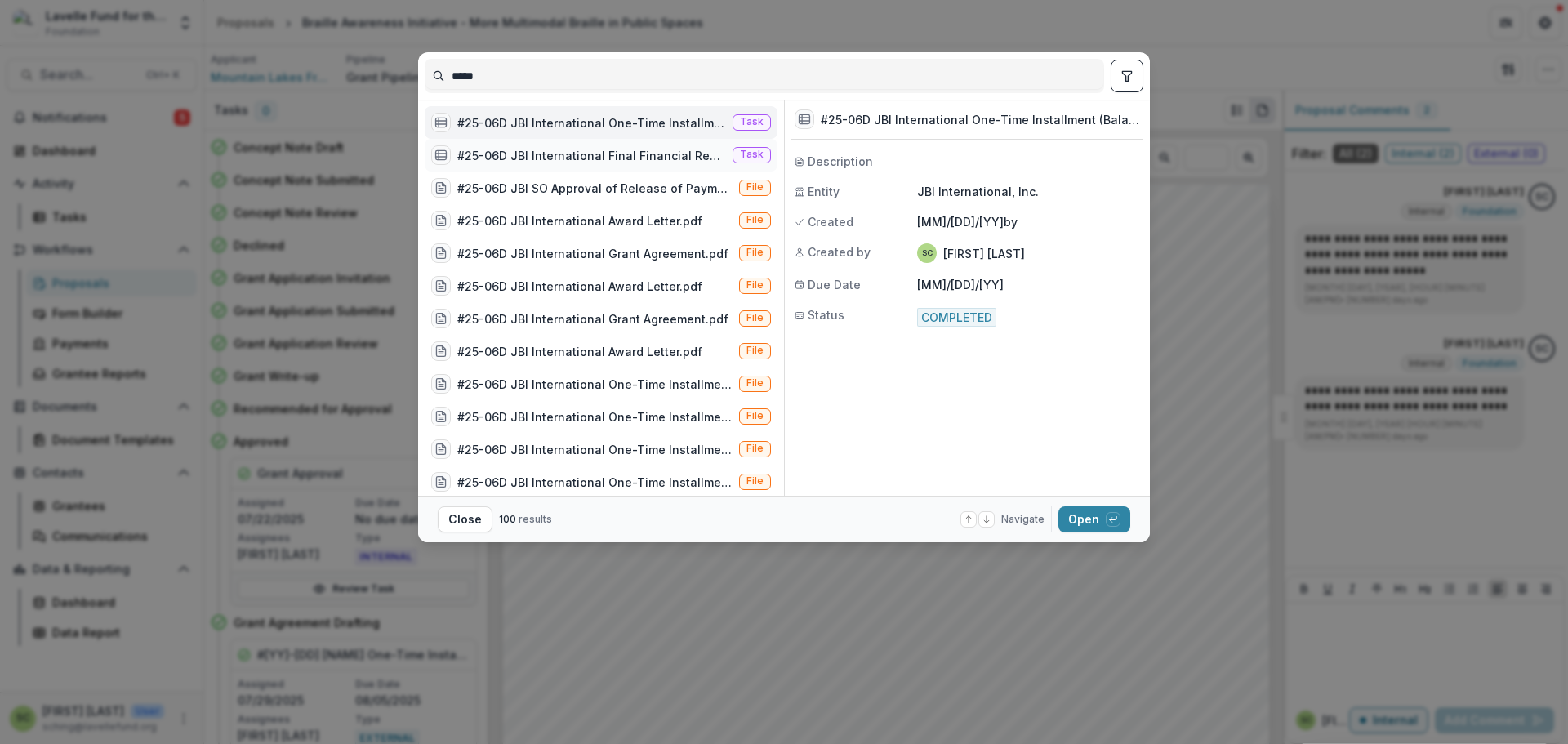 click on "#25-06D JBI International Final Financial Reconciliation Report Task" at bounding box center (601, 155) 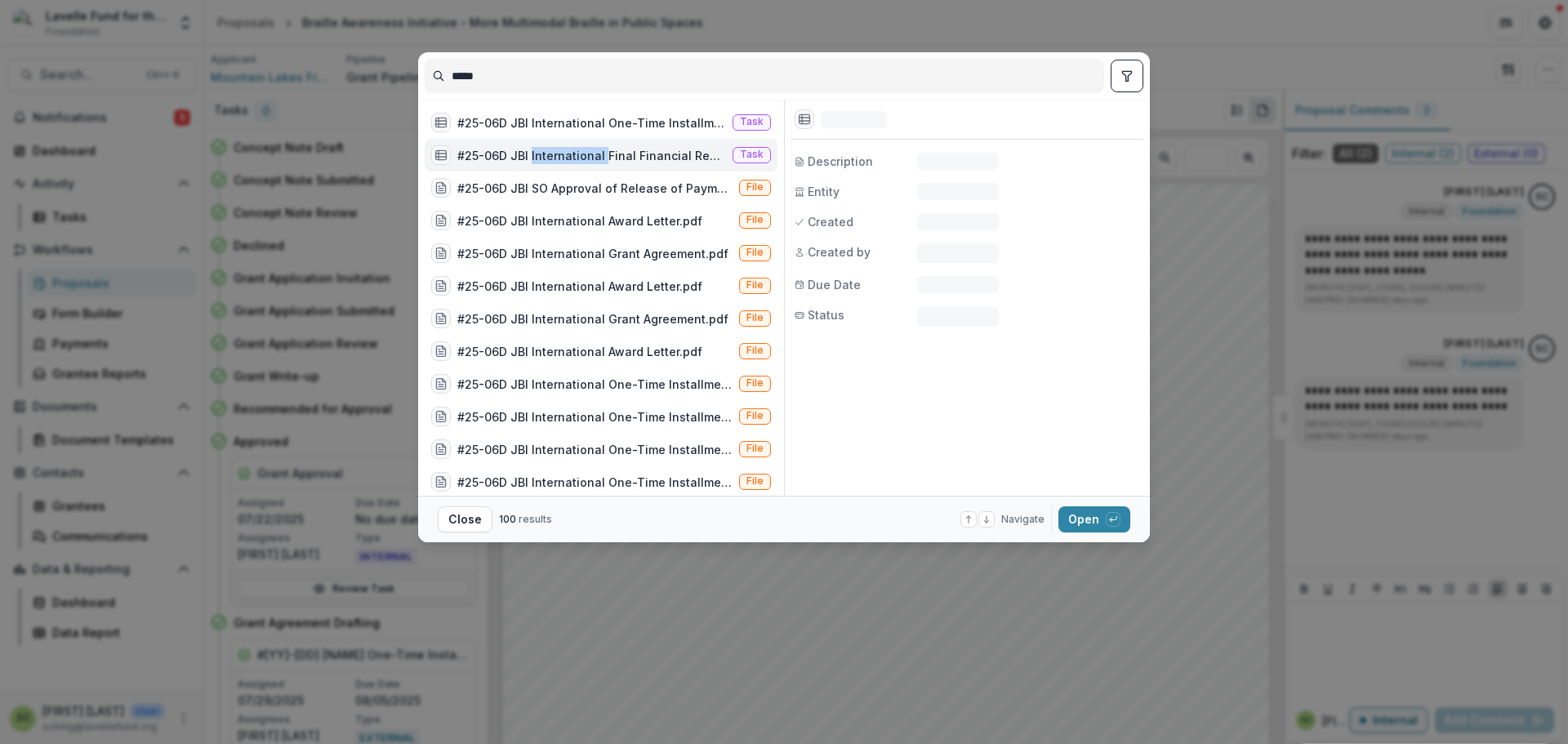click on "#25-06D JBI International Final Financial Reconciliation Report Task" at bounding box center (601, 155) 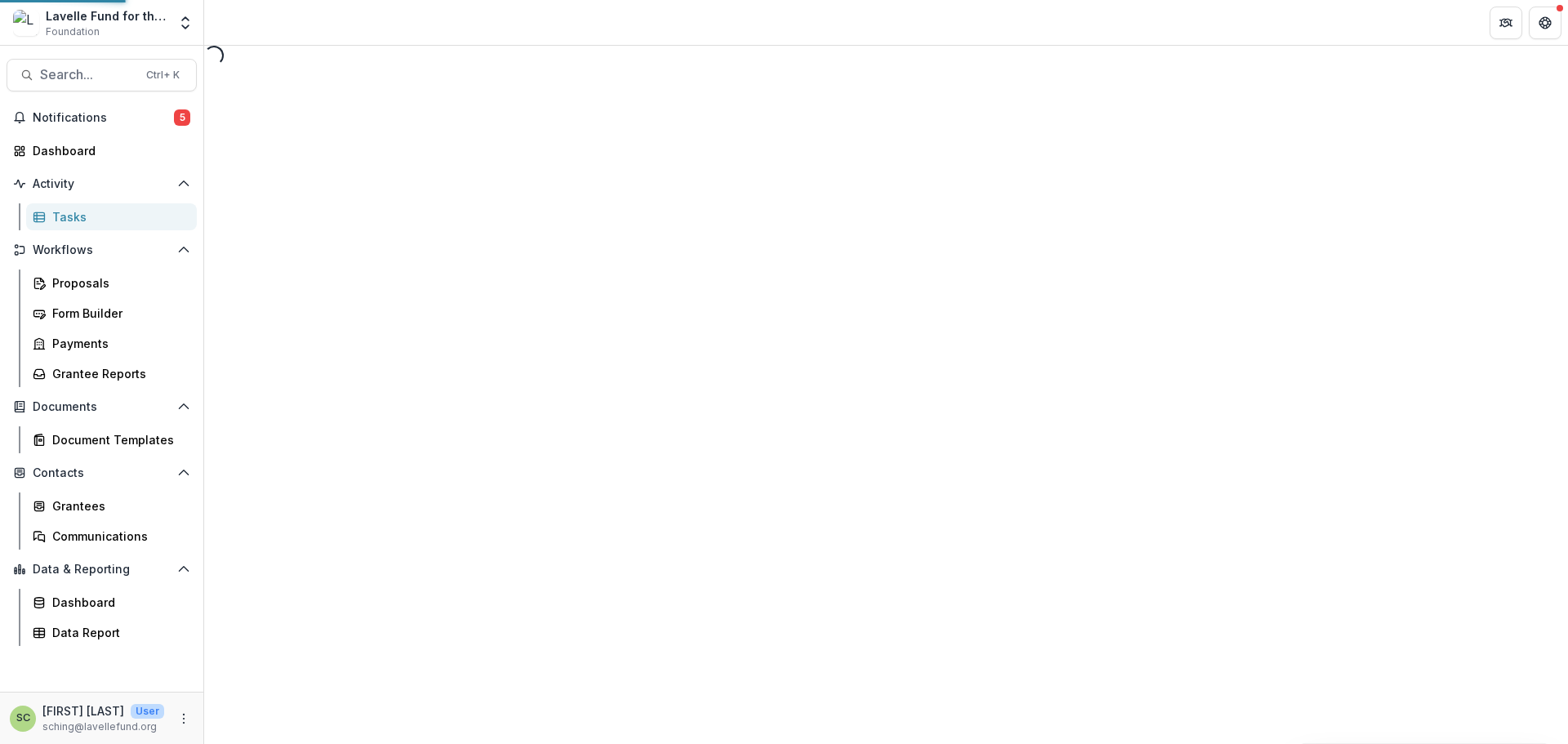 select on "********" 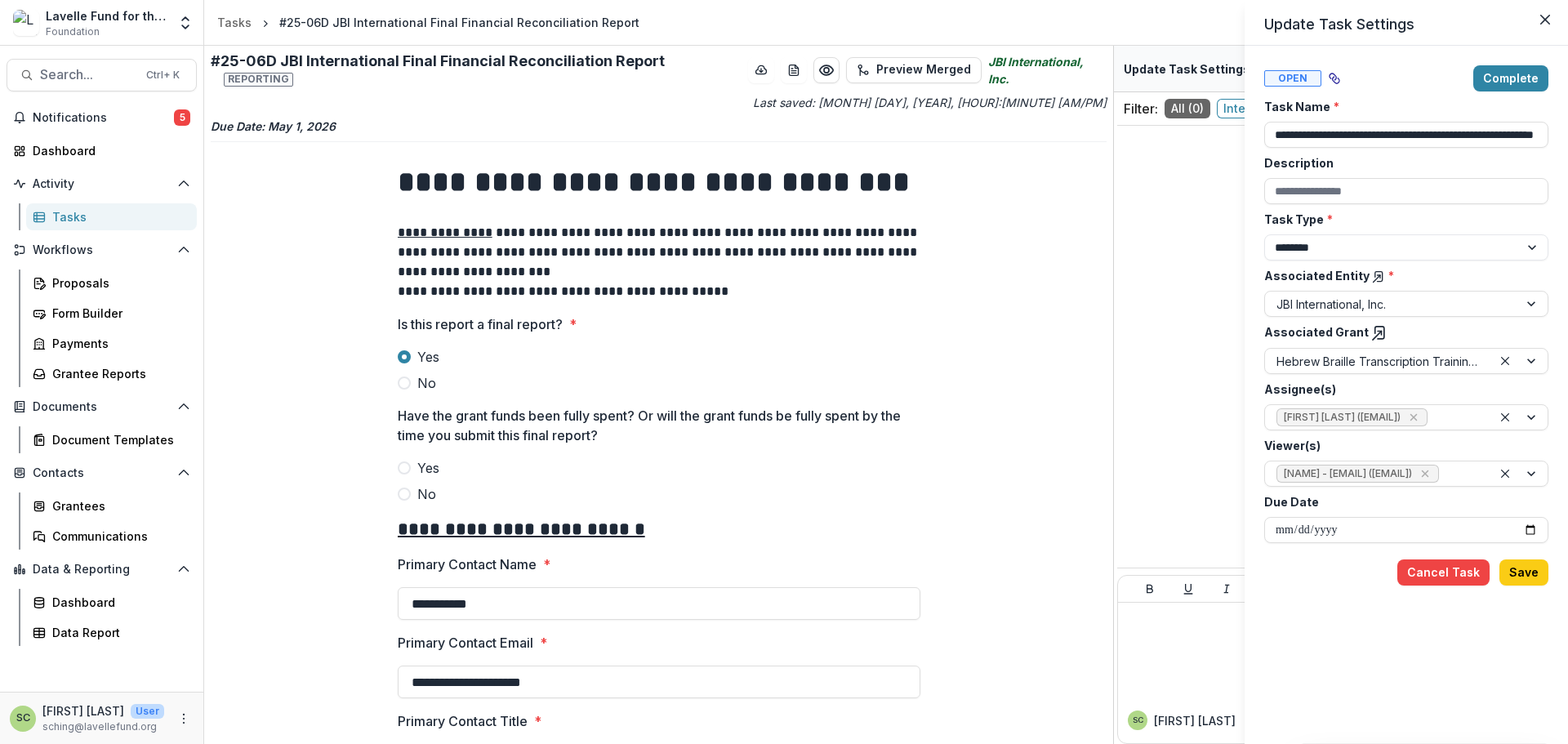 click 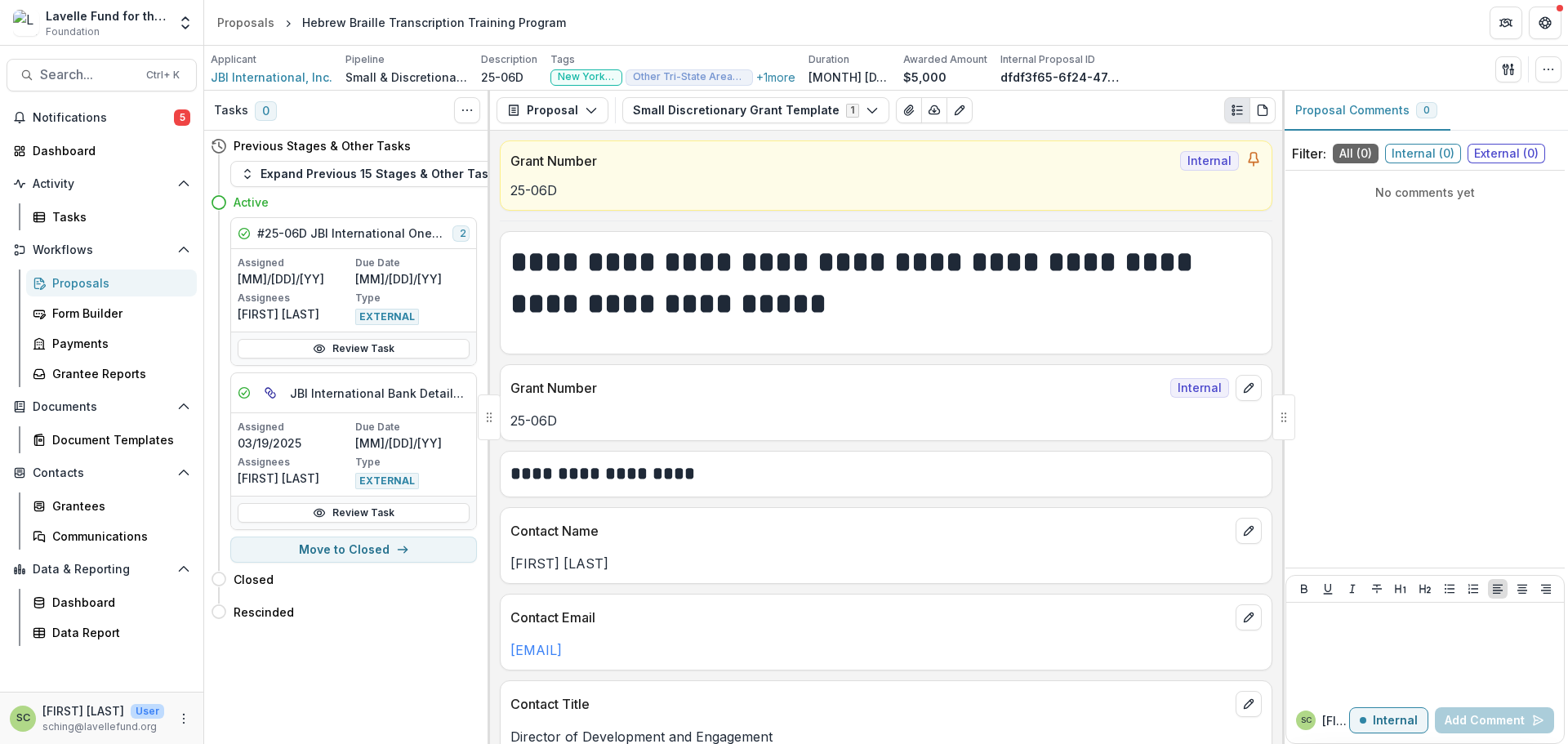 select on "********" 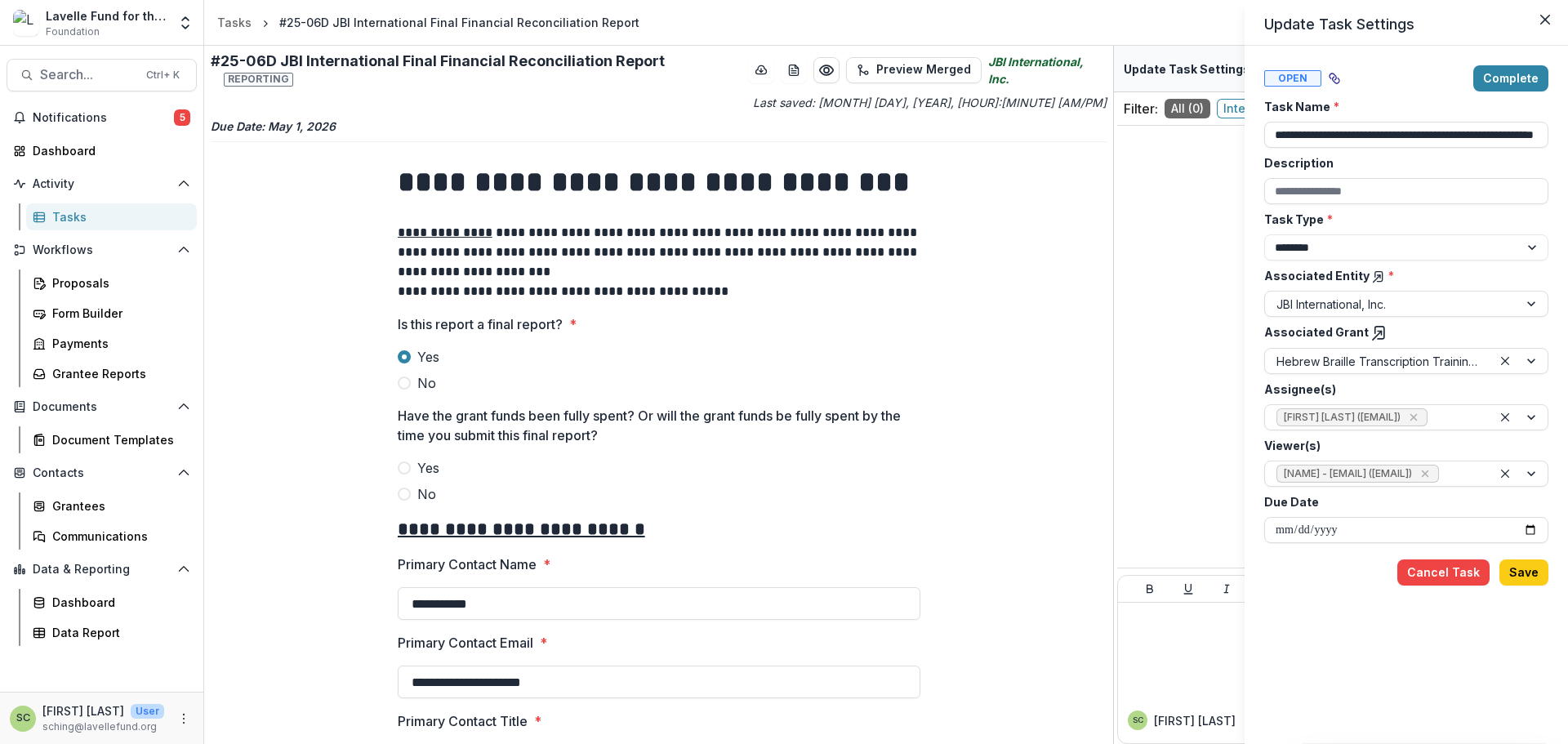 click 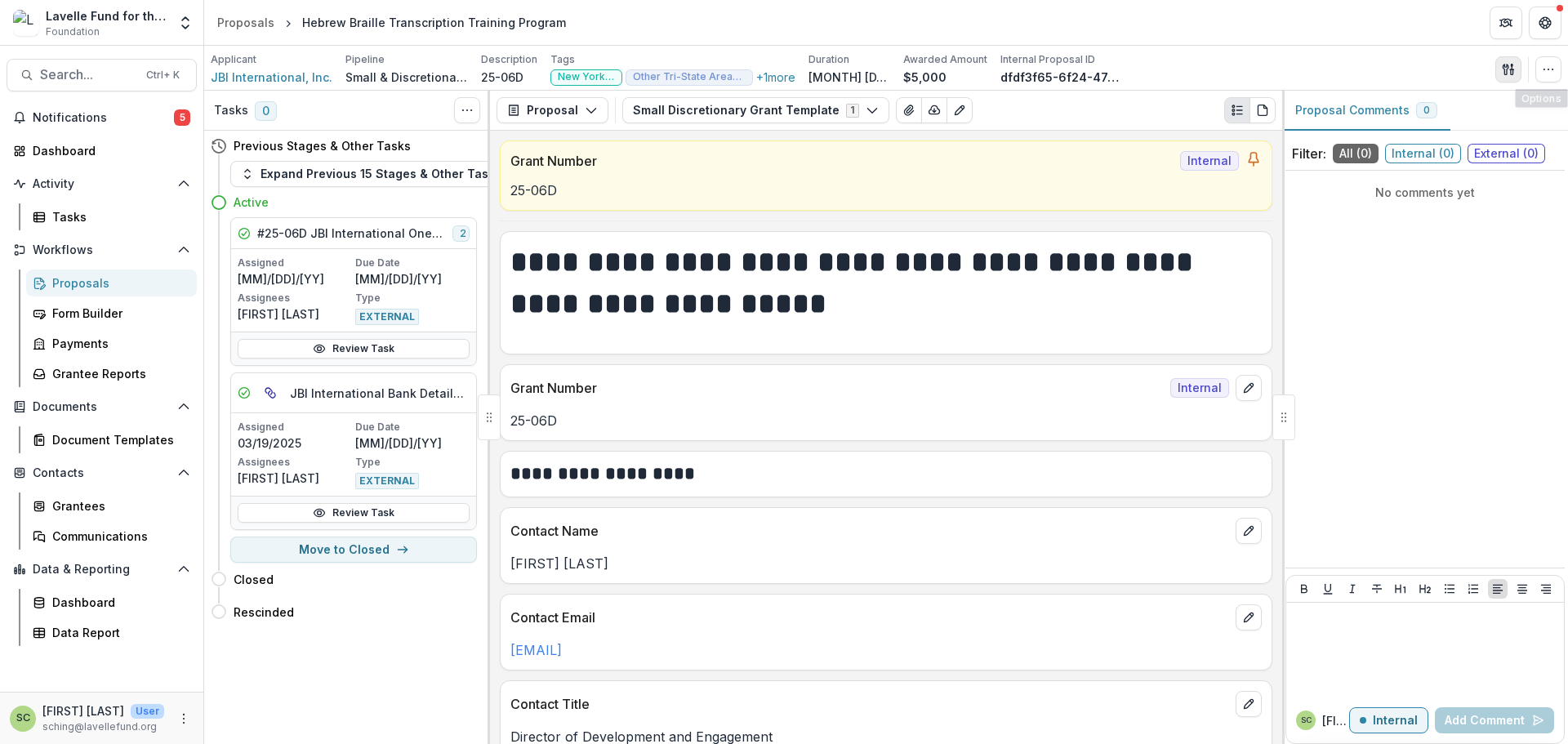 click at bounding box center (1508, 69) 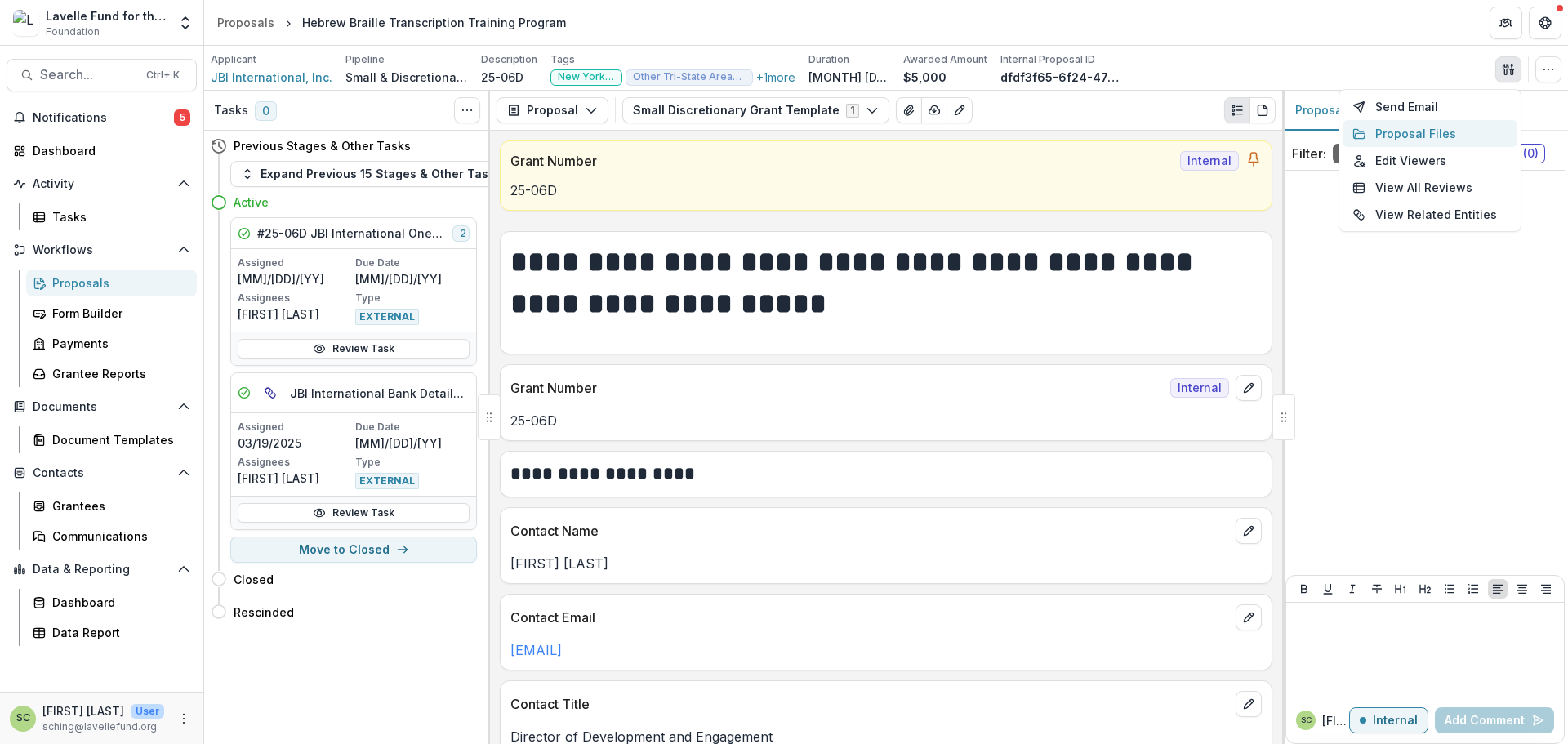 click on "Proposal Files" at bounding box center (1430, 133) 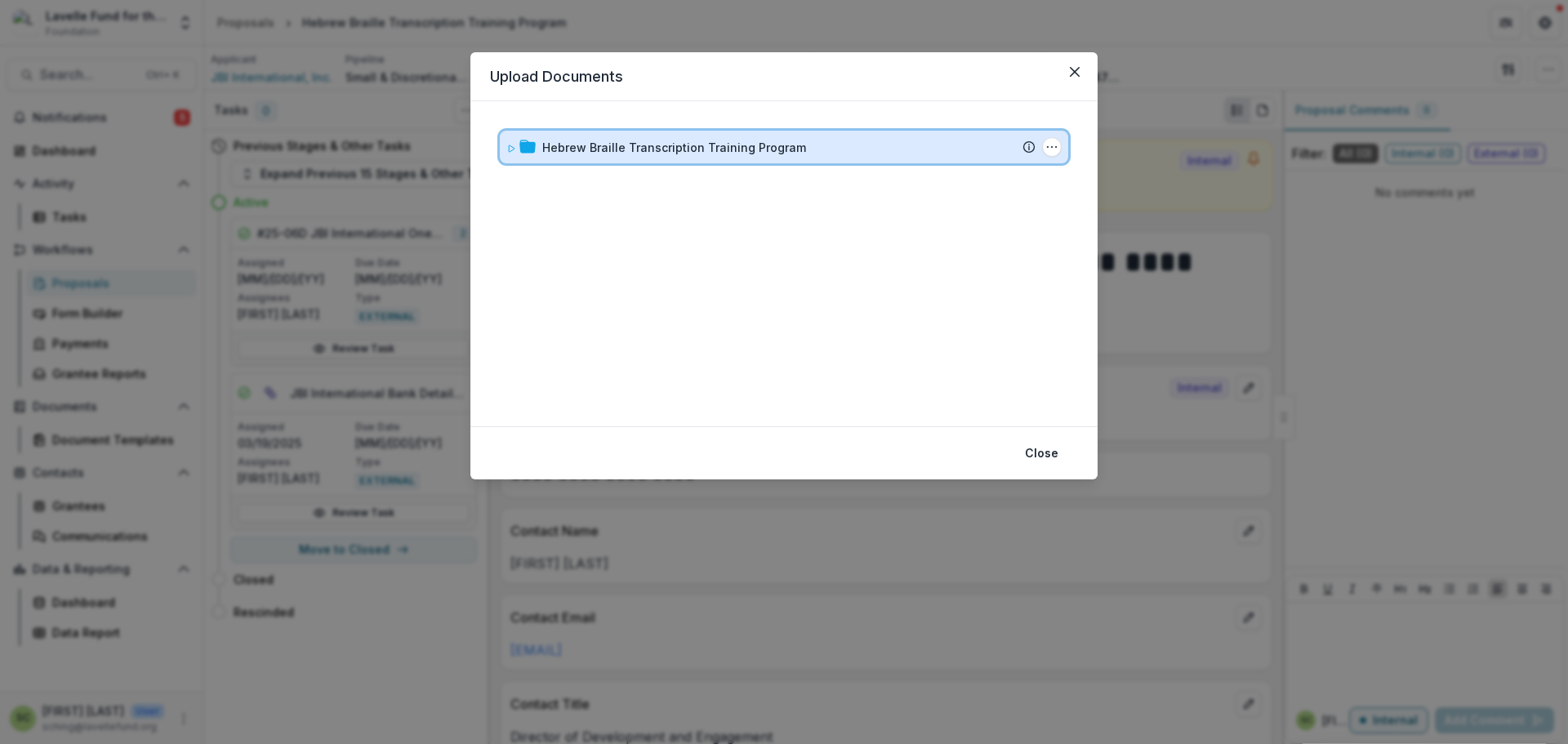 click on "Hebrew Braille Transcription Training Program Submission Temelio Proposal Attached proposal documents Report Tasks No tasks Docusign Agreements Download Agreement (March 20, 2025) Folder Options Rename Add Subfolder Delete" at bounding box center [784, 147] 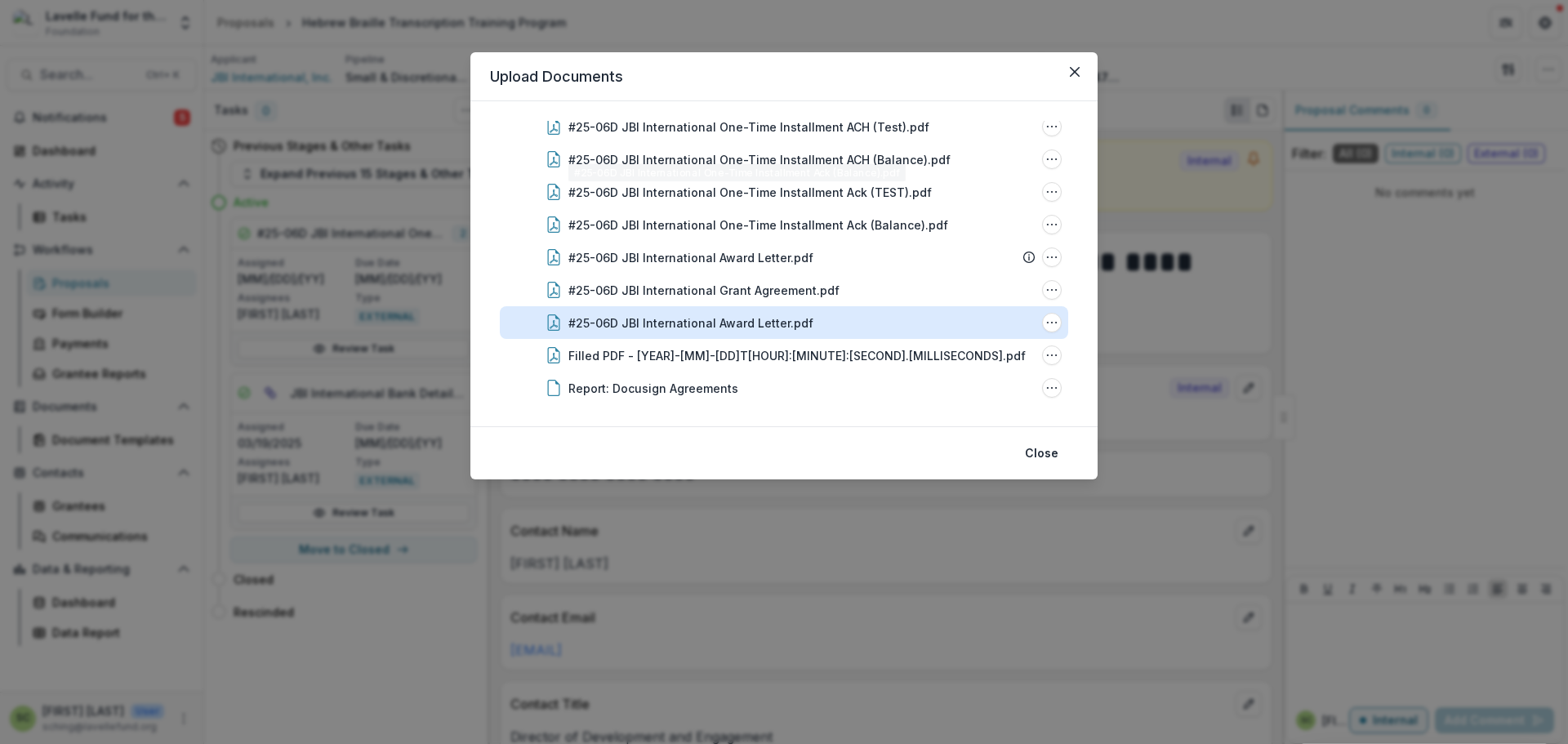 scroll, scrollTop: 82, scrollLeft: 0, axis: vertical 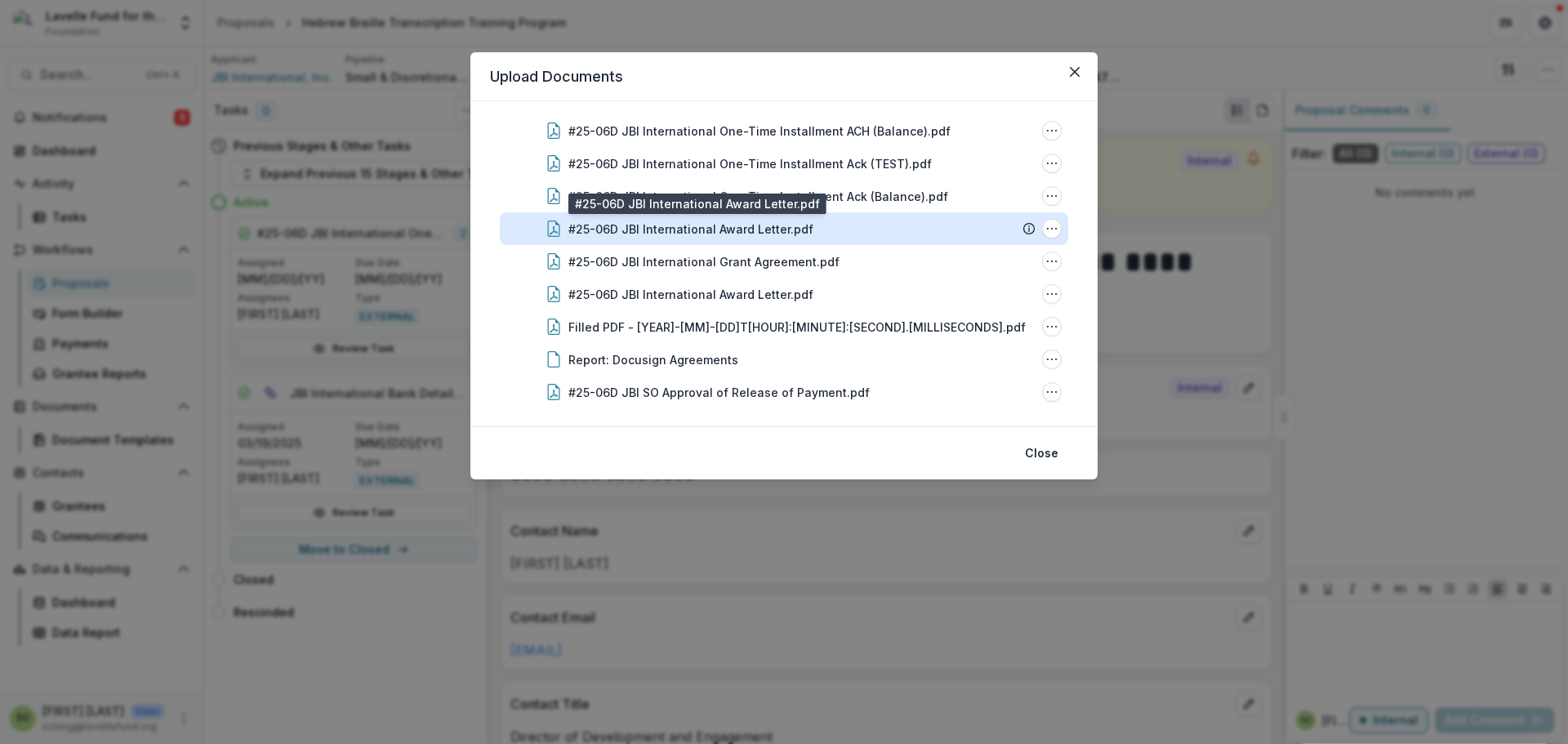 click on "#25-06D JBI International Award Letter.pdf" at bounding box center (691, 229) 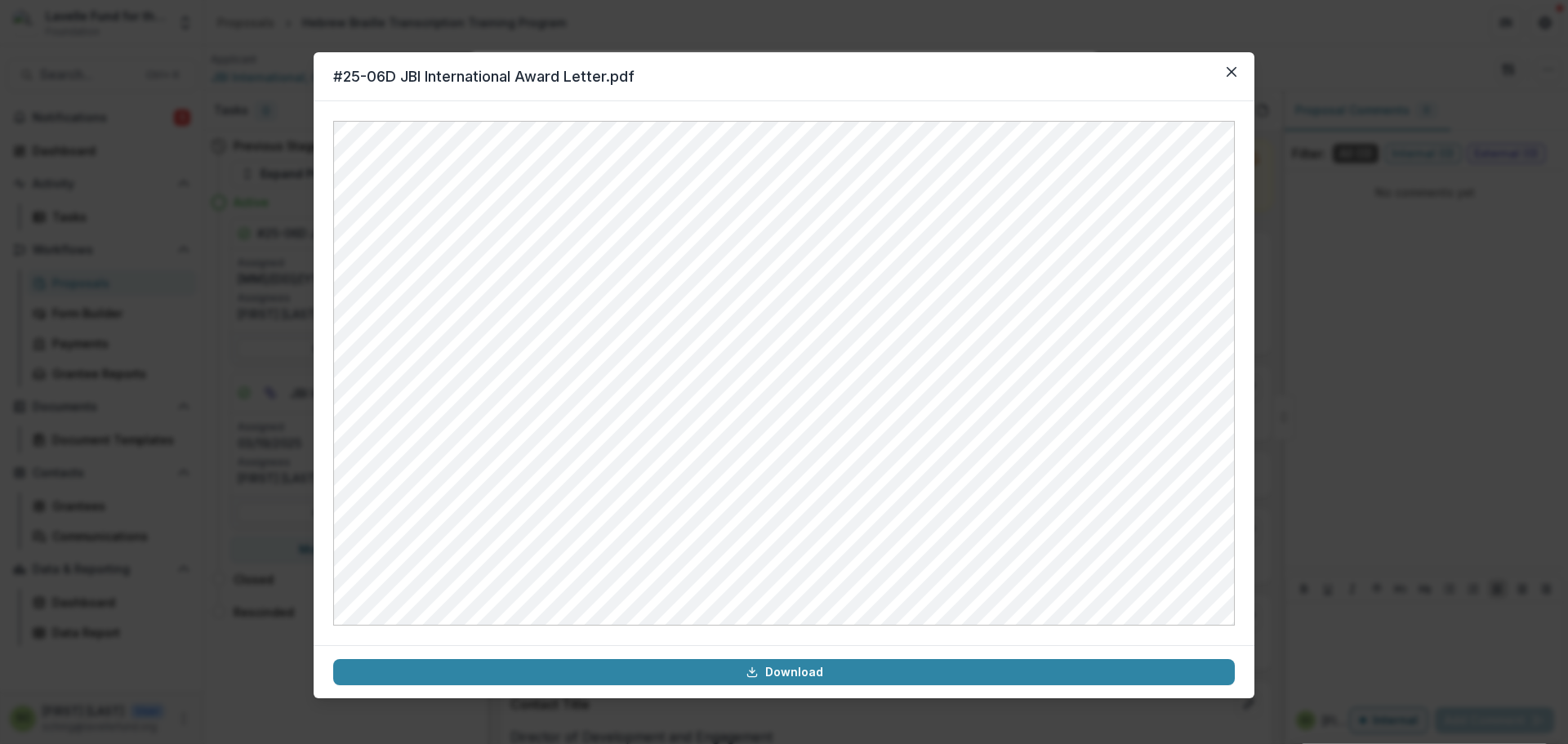 click on "#25-06D JBI International Award Letter.pdf Download" at bounding box center [784, 372] 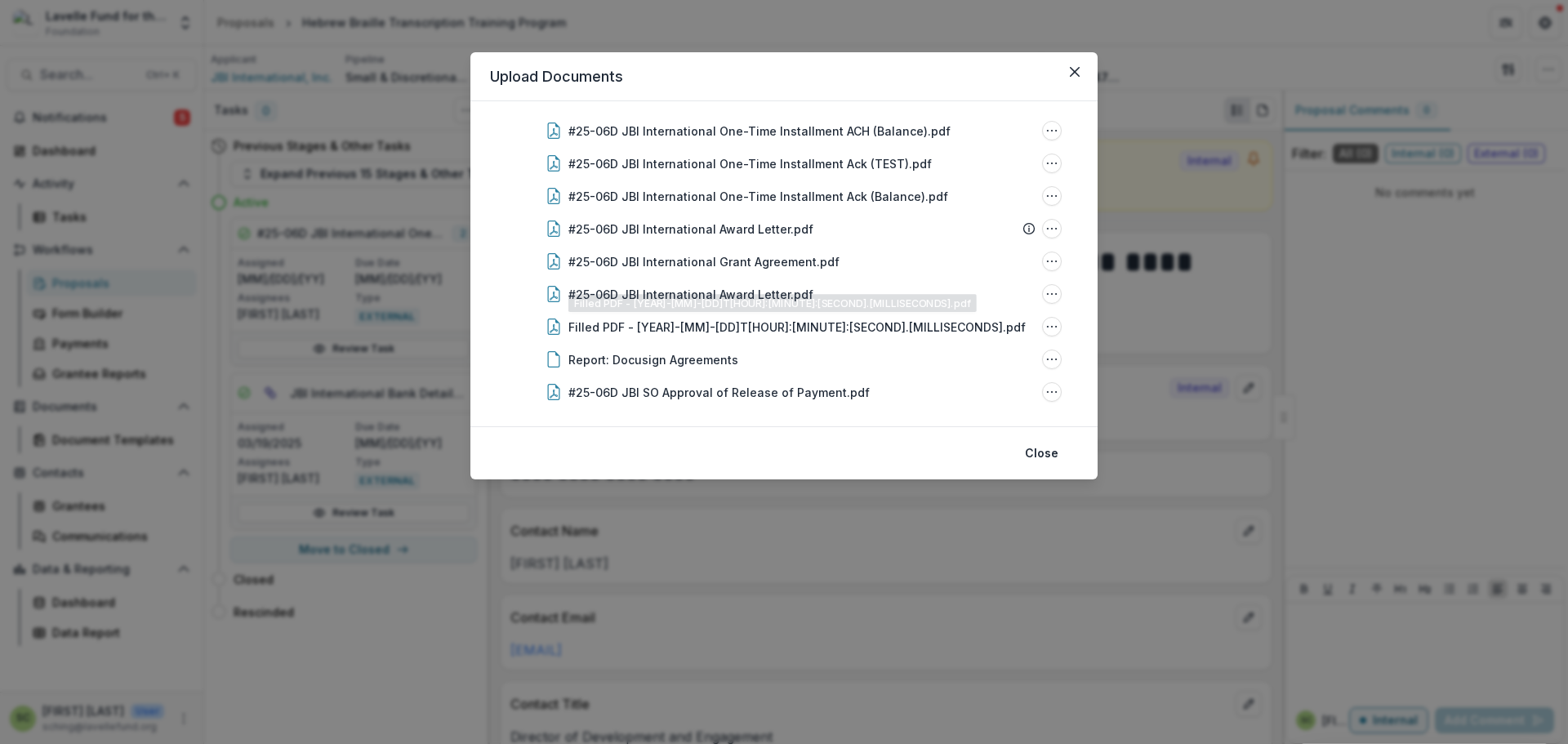 click on "Upload Documents Hebrew Braille Transcription Training Program Submission Temelio Proposal Attached proposal documents Report Tasks No tasks Docusign Agreements Download Agreement (March 20, 2025) Folder Options Rename Add Subfolder Delete #25-06D JBI International One-Time Installment ACH (Test).pdf File Options Download Rename Delete #25-06D JBI International One-Time Installment ACH (Balance).pdf File Options Download Rename Delete #25-06D JBI International One-Time Installment Ack (TEST).pdf File Options Download Rename Delete #25-06D JBI International One-Time Installment Ack (Balance).pdf File Options Download Rename Delete #25-06D JBI International Award Letter.pdf File Options Download Rename Delete #25-06D JBI International Grant Agreement.pdf File Options Download Rename Delete #25-06D JBI International Award Letter.pdf File Options Download Rename Delete Filled PDF - 2025-03-19T16:28:57.318490109.pdf File Options Download Rename Delete Report: Docusign Agreements File Options Download Rename Delete" at bounding box center (784, 372) 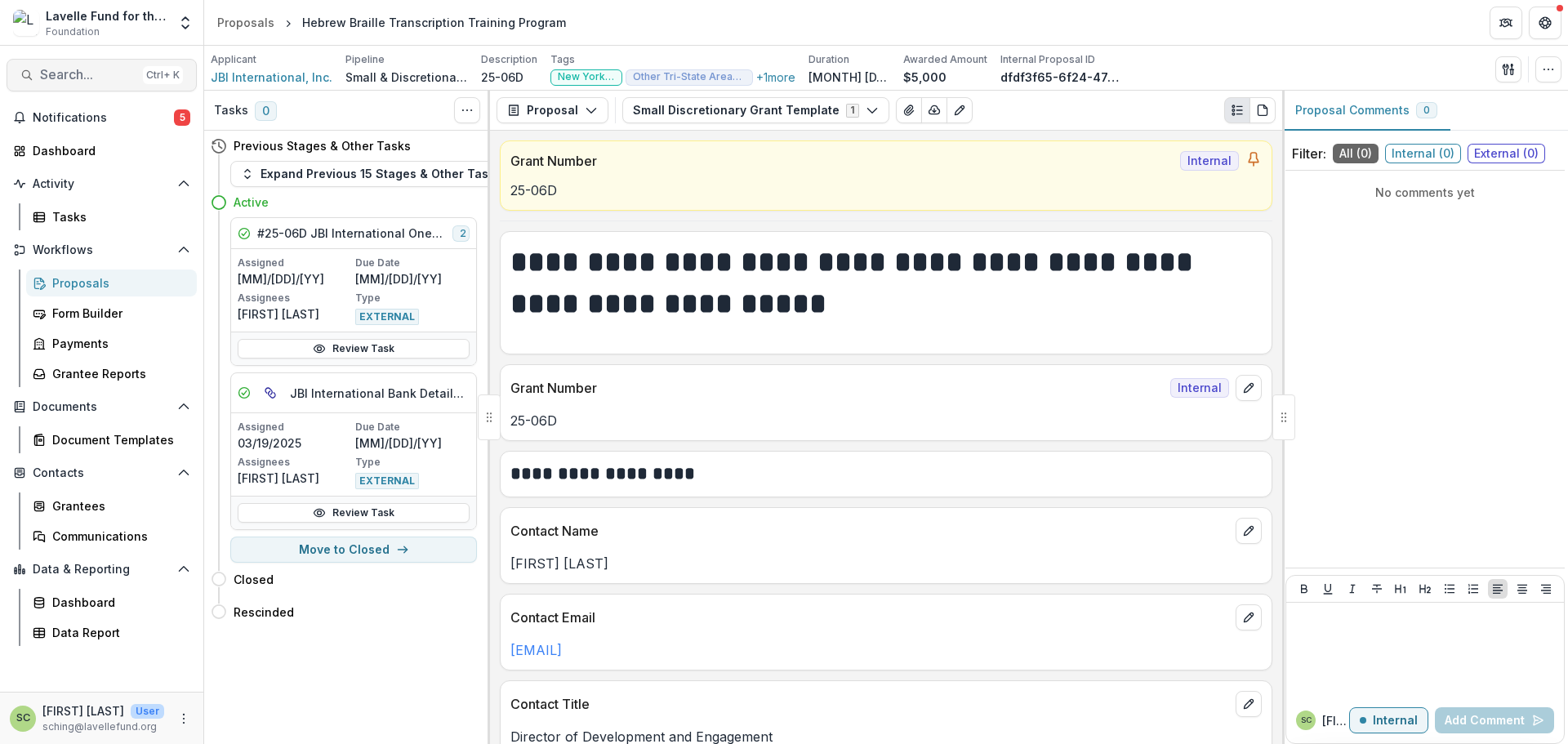 click on "Search... Ctrl  + K" at bounding box center [101, 75] 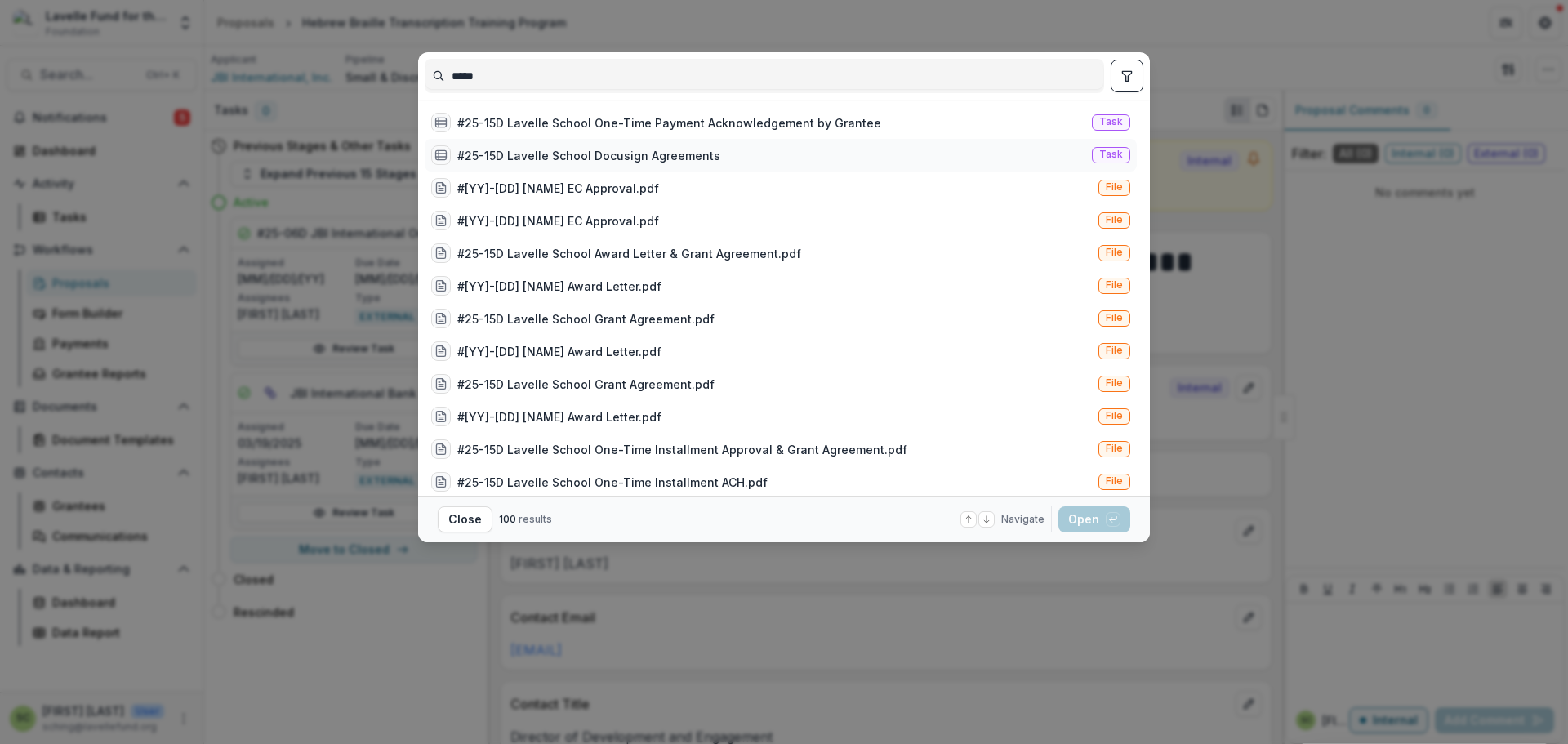 type on "*****" 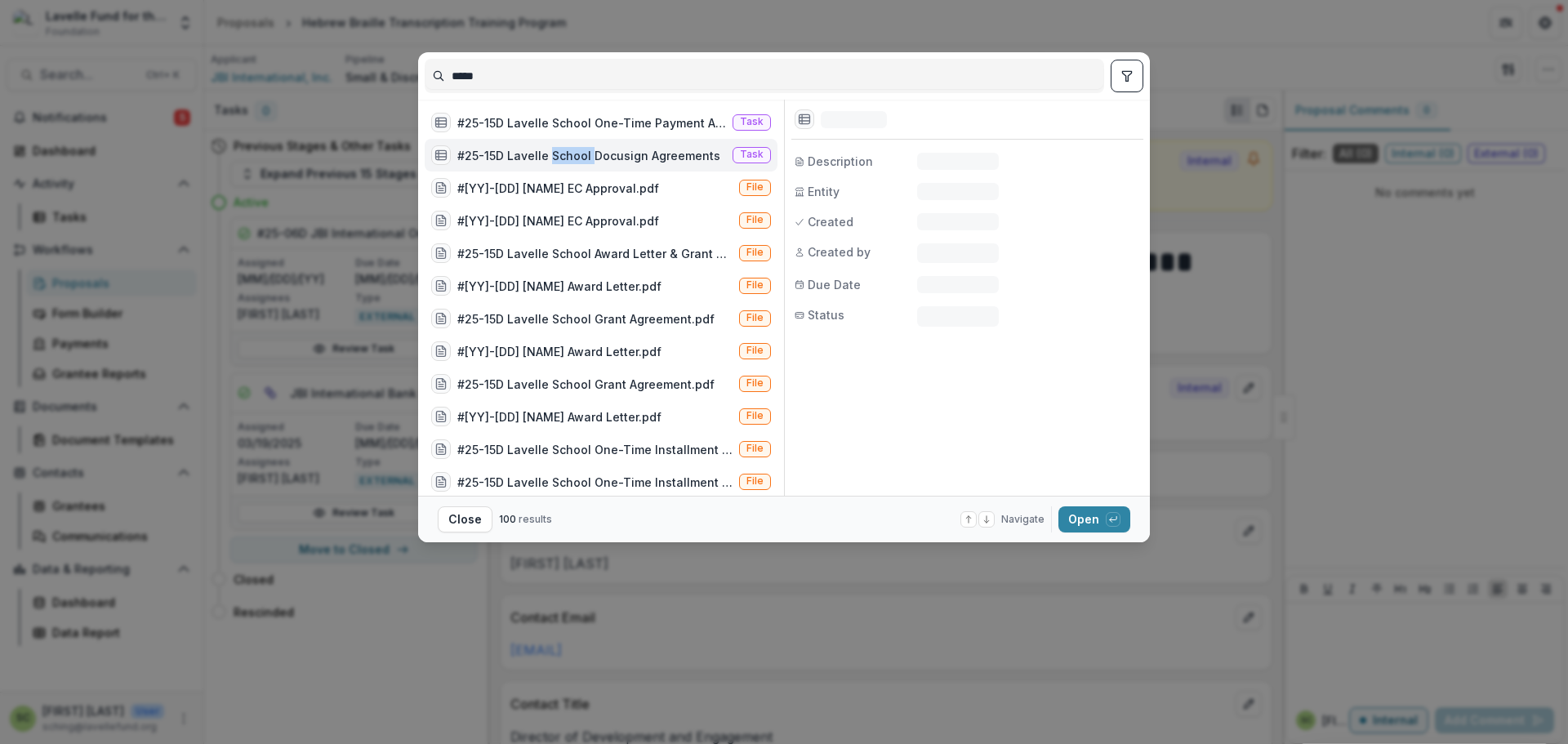click on "#25-15D Lavelle School Docusign Agreements" at bounding box center (576, 155) 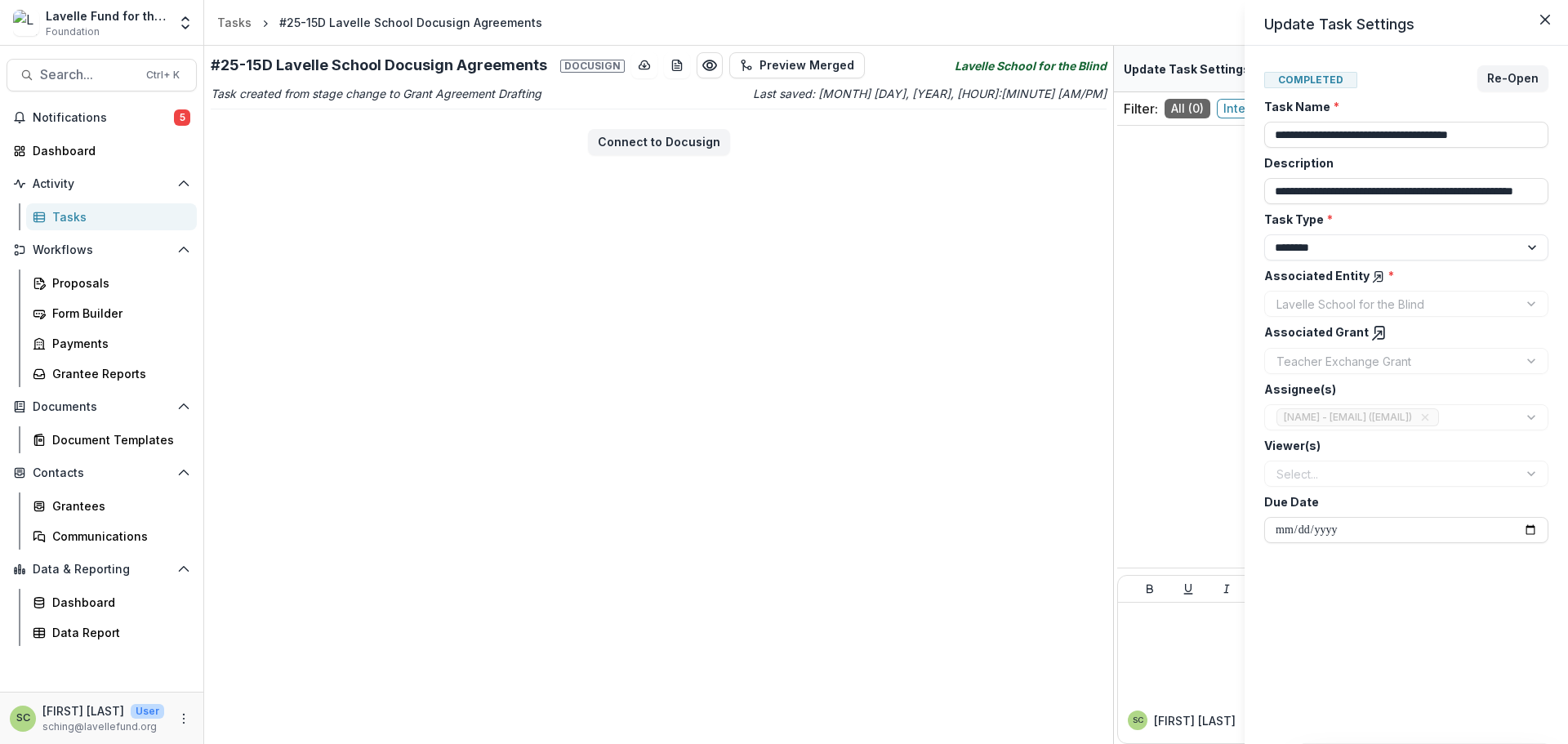 click 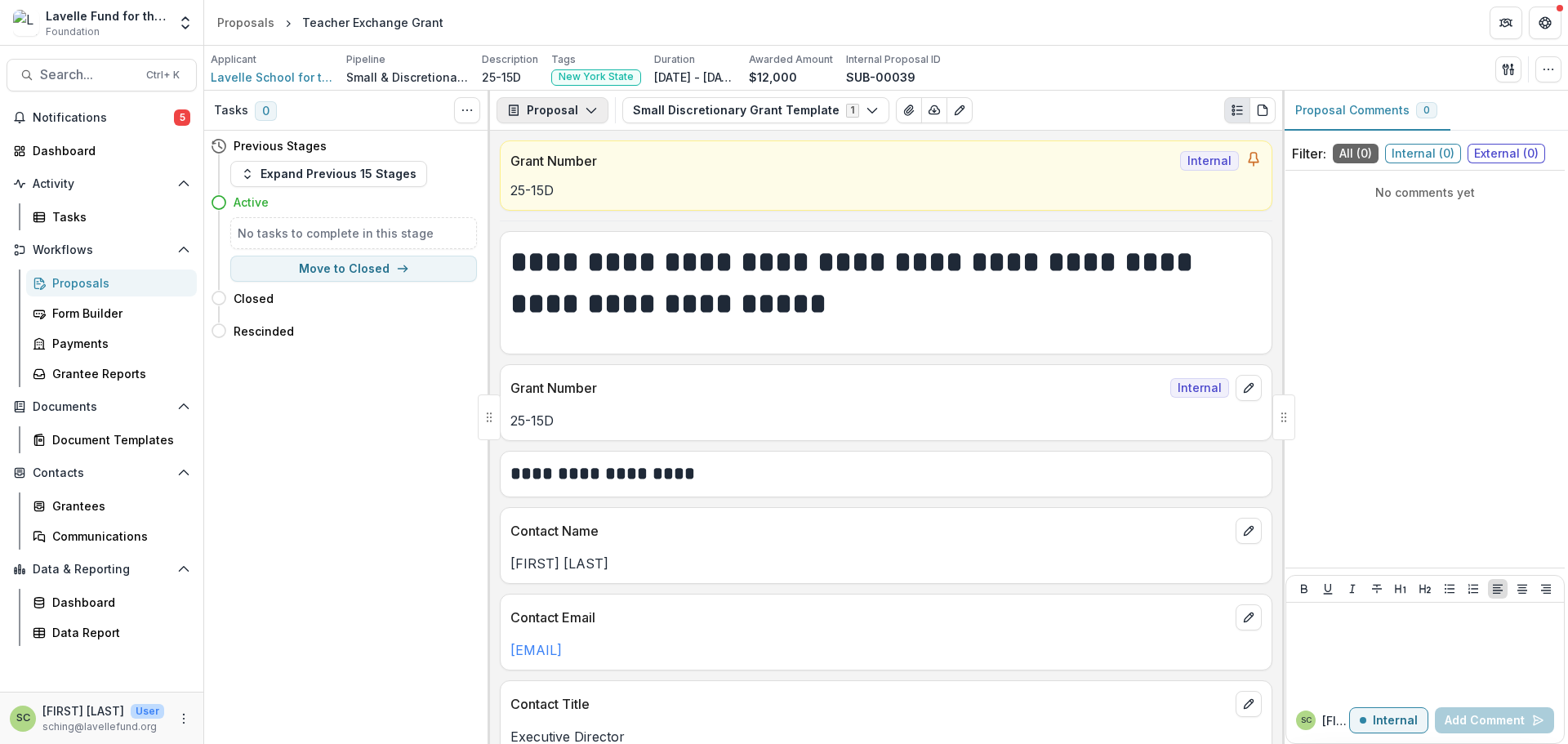 click on "Proposal" at bounding box center (552, 110) 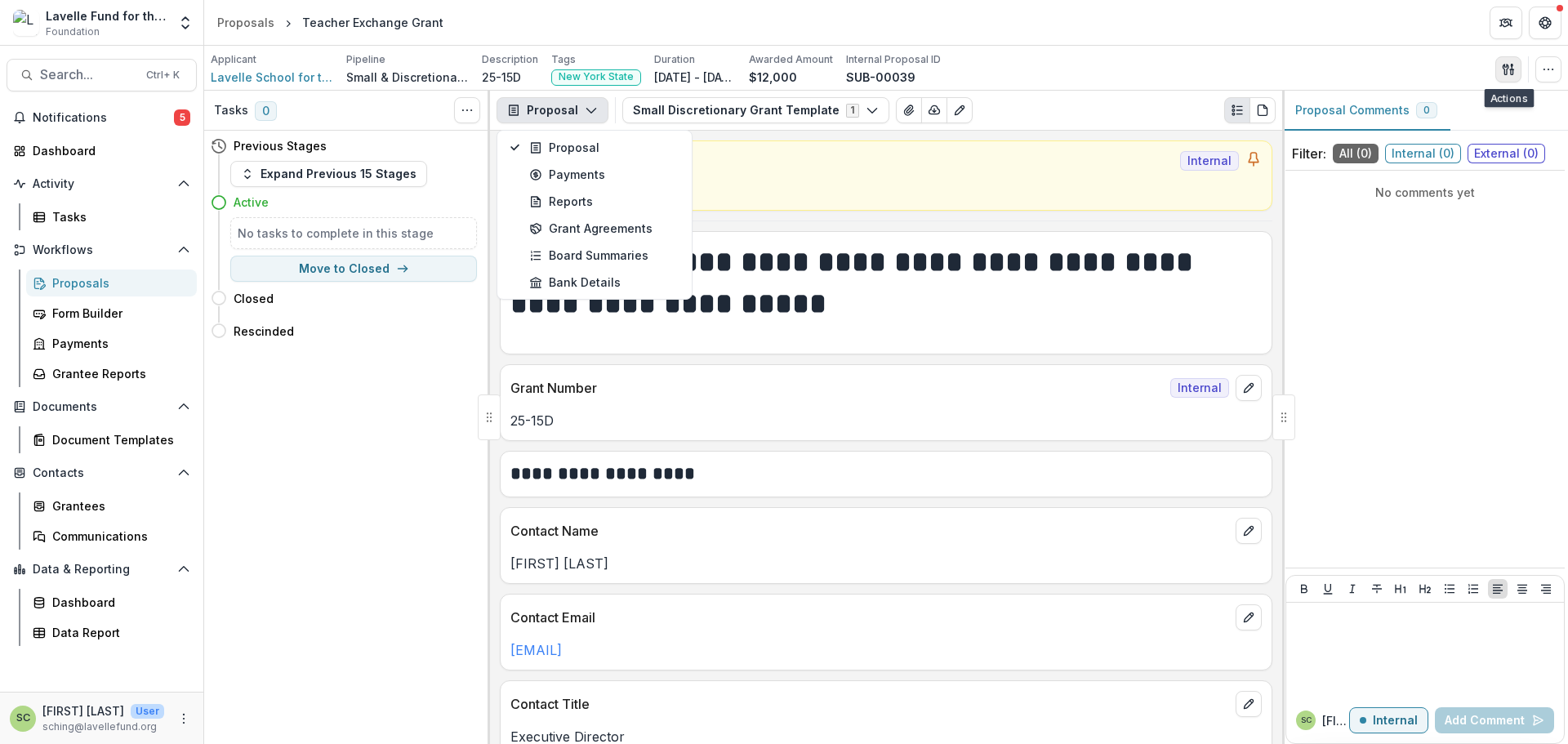 click at bounding box center (1508, 69) 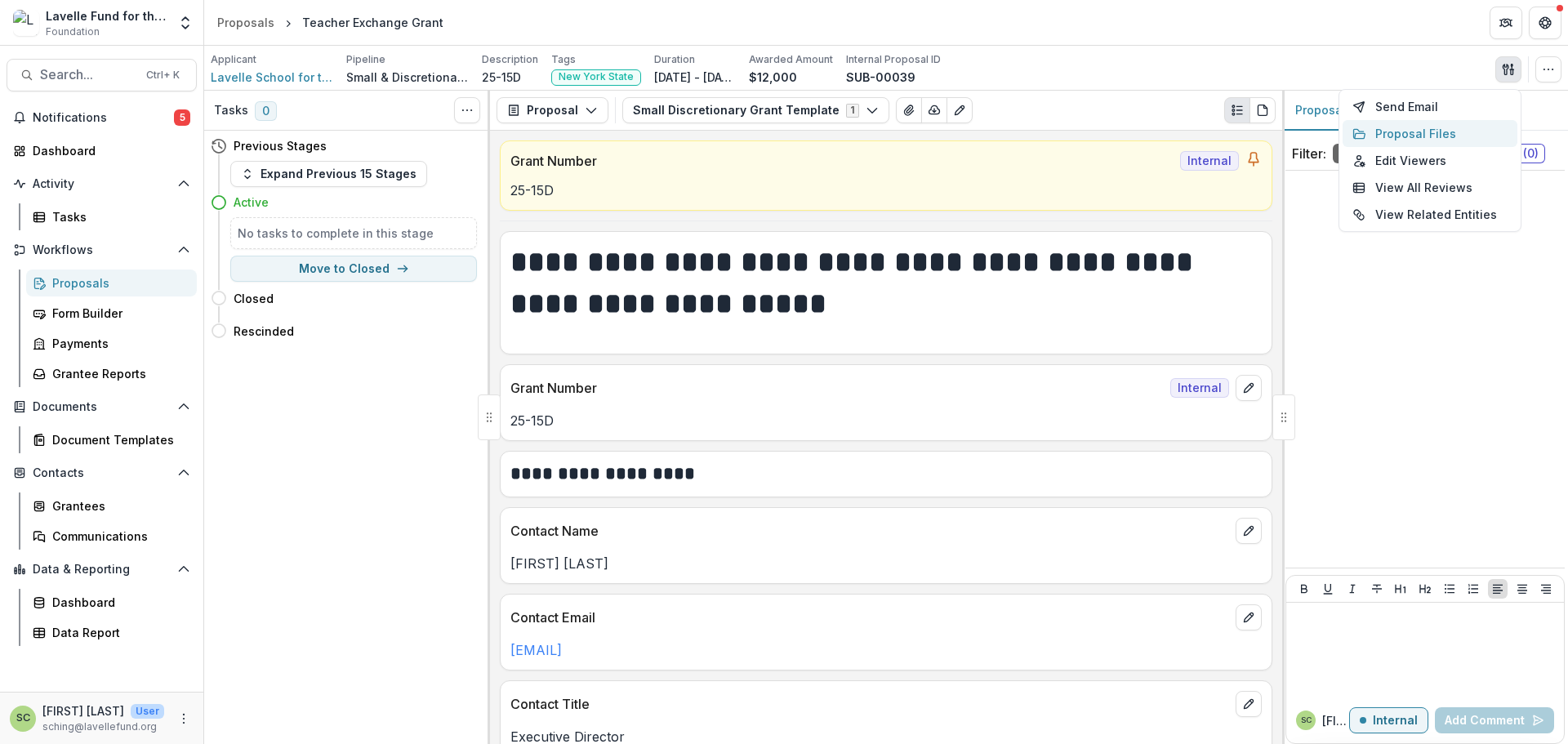 click on "Proposal Files" at bounding box center [1430, 133] 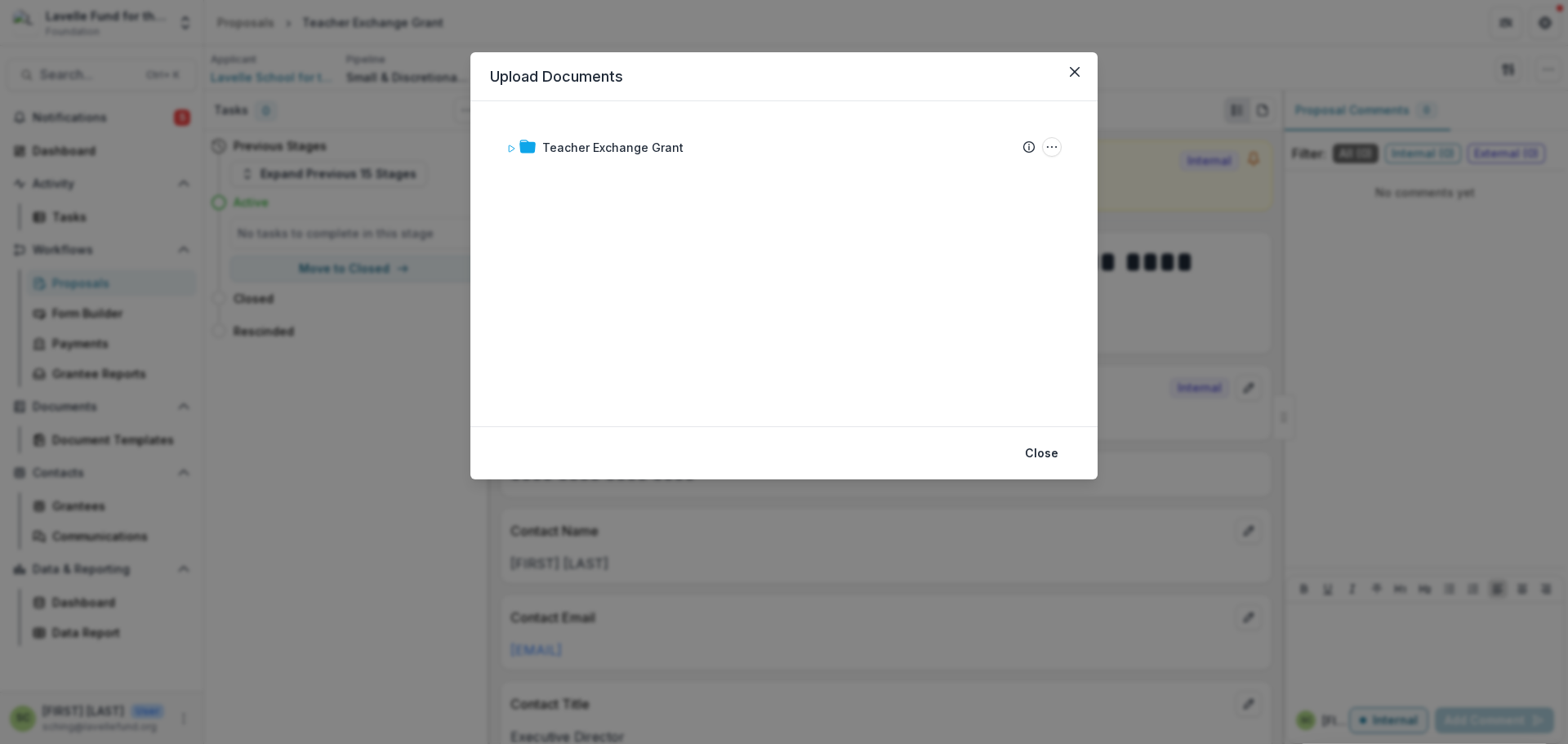 click on "Teacher Exchange Grant Submission Temelio Proposal Attached proposal documents Report Tasks No tasks Docusign Agreements Download Agreement (July 4, 2025) Folder Options Rename Add Subfolder Delete" at bounding box center (784, 264) 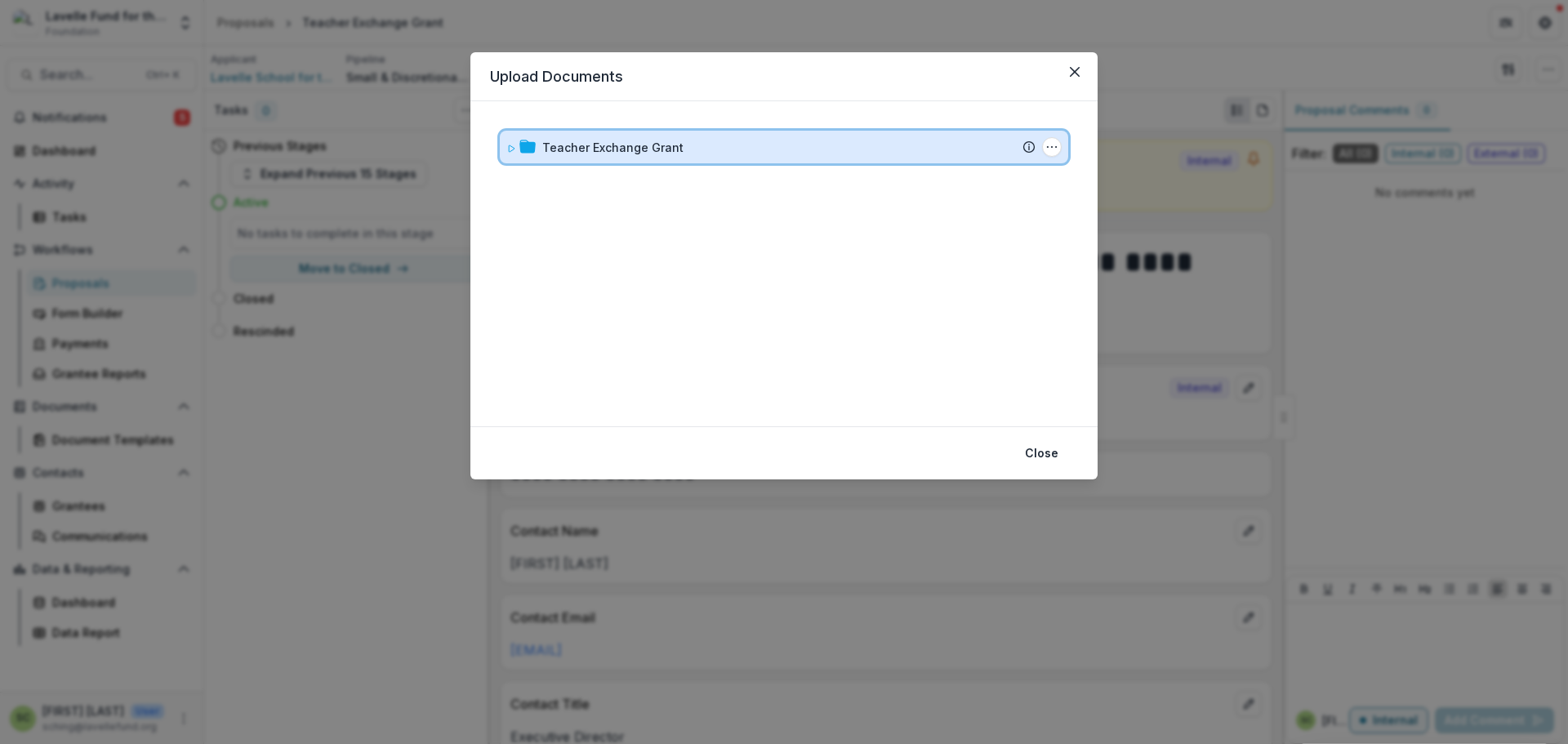click on "Teacher Exchange Grant Submission Temelio Proposal Attached proposal documents Report Tasks No tasks Docusign Agreements Download Agreement (July 4, 2025) Folder Options Rename Add Subfolder Delete" at bounding box center [784, 147] 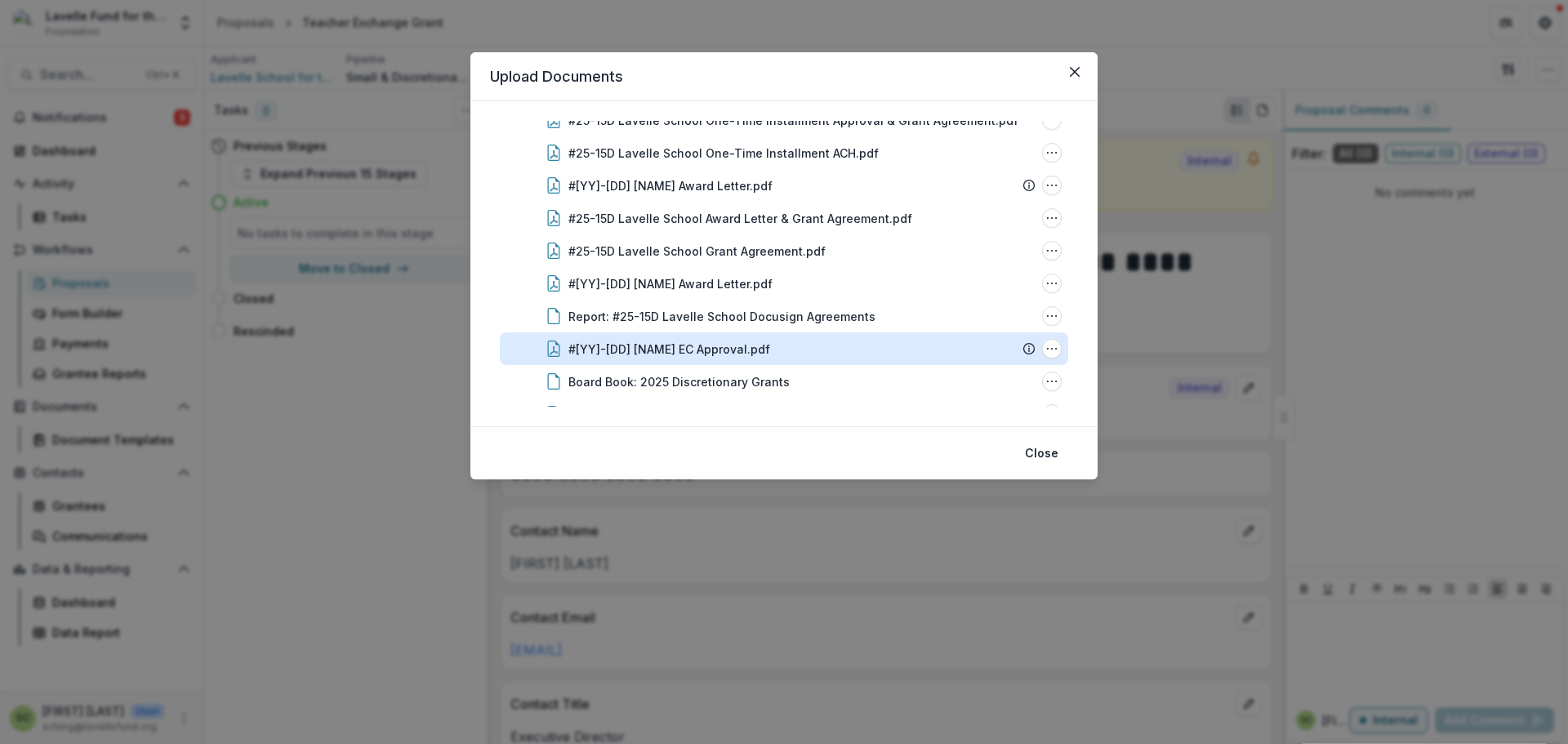 scroll, scrollTop: 82, scrollLeft: 0, axis: vertical 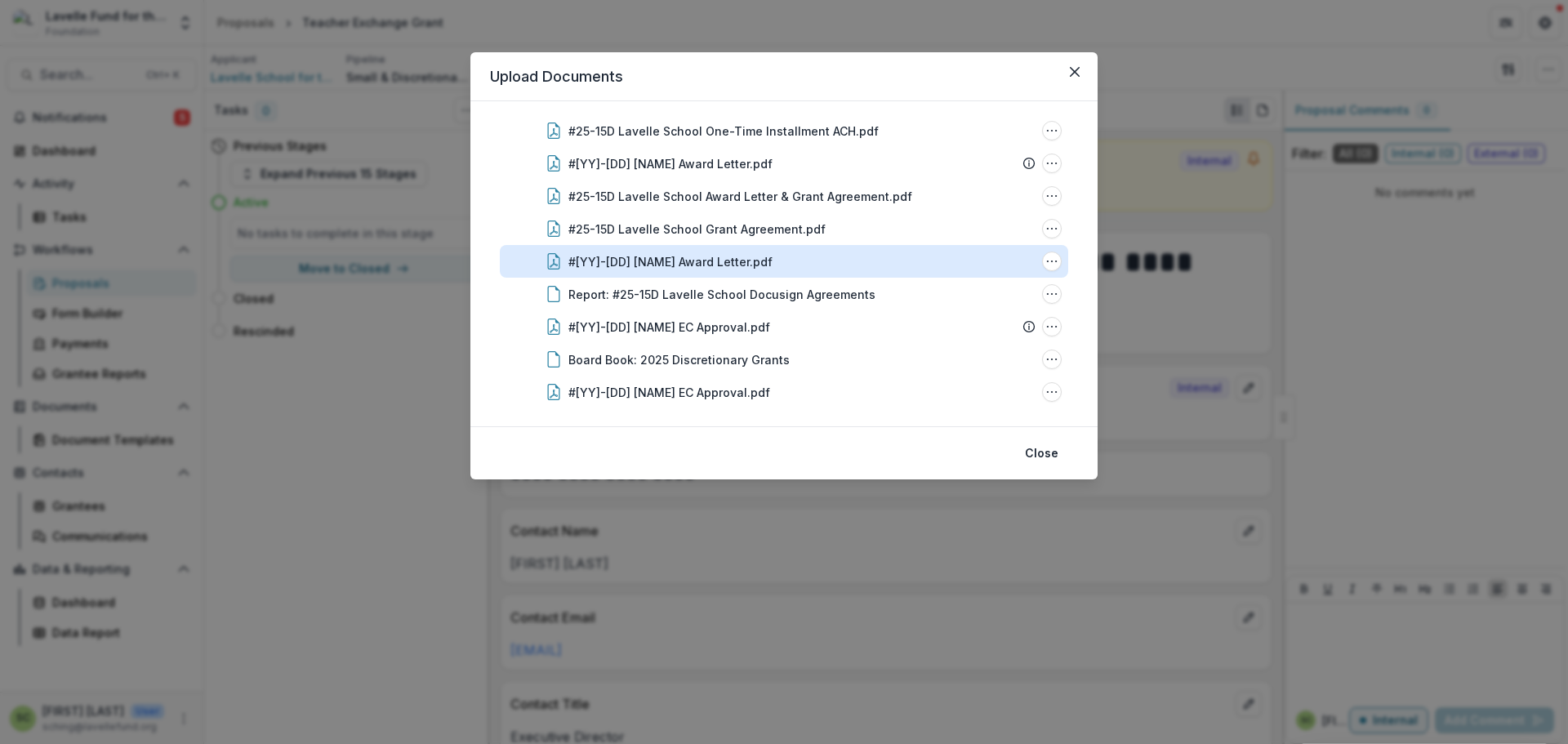 click on "#25-15D Lavelle School Award Letter.pdf" at bounding box center [670, 261] 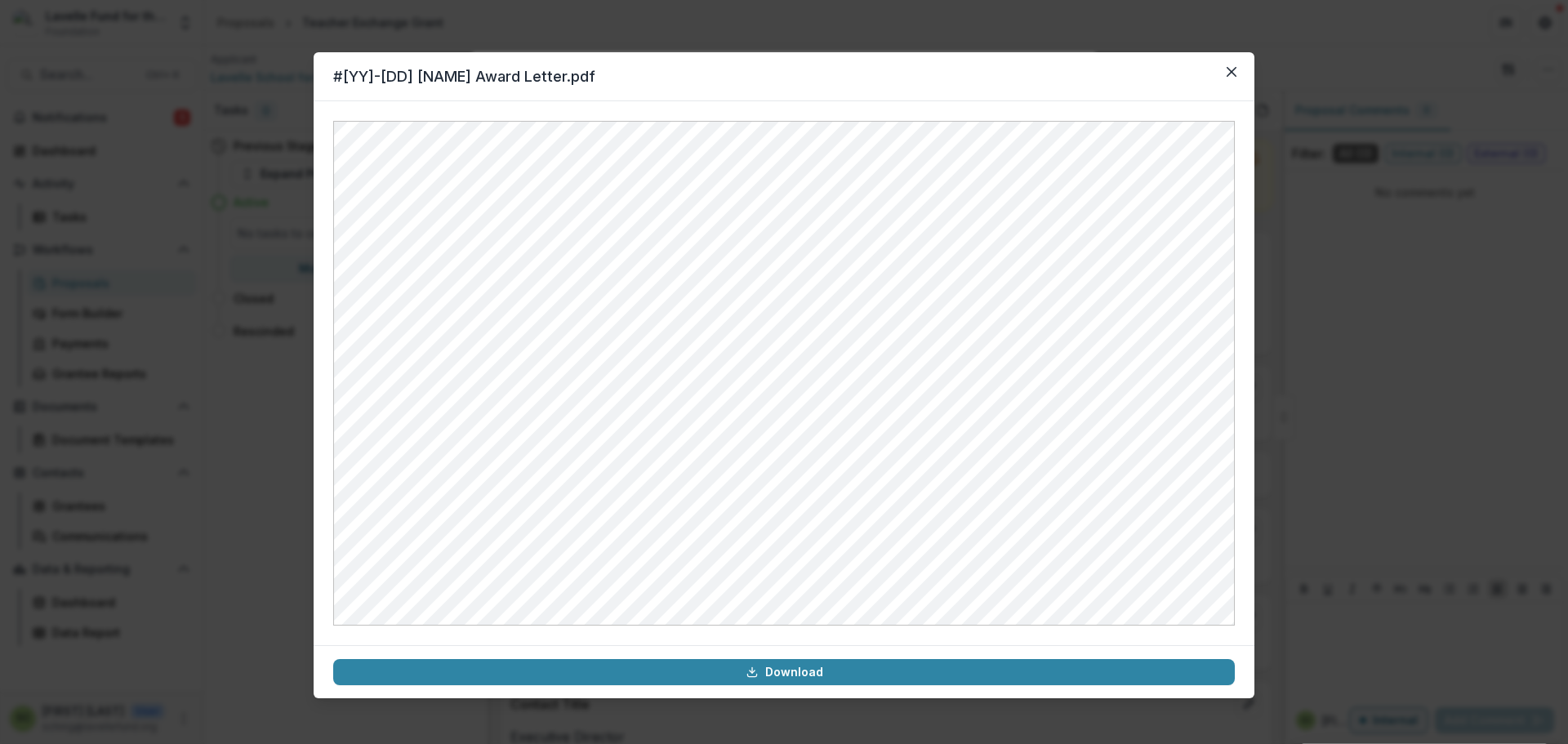 drag, startPoint x: 3, startPoint y: 256, endPoint x: 16, endPoint y: 252, distance: 13.601471 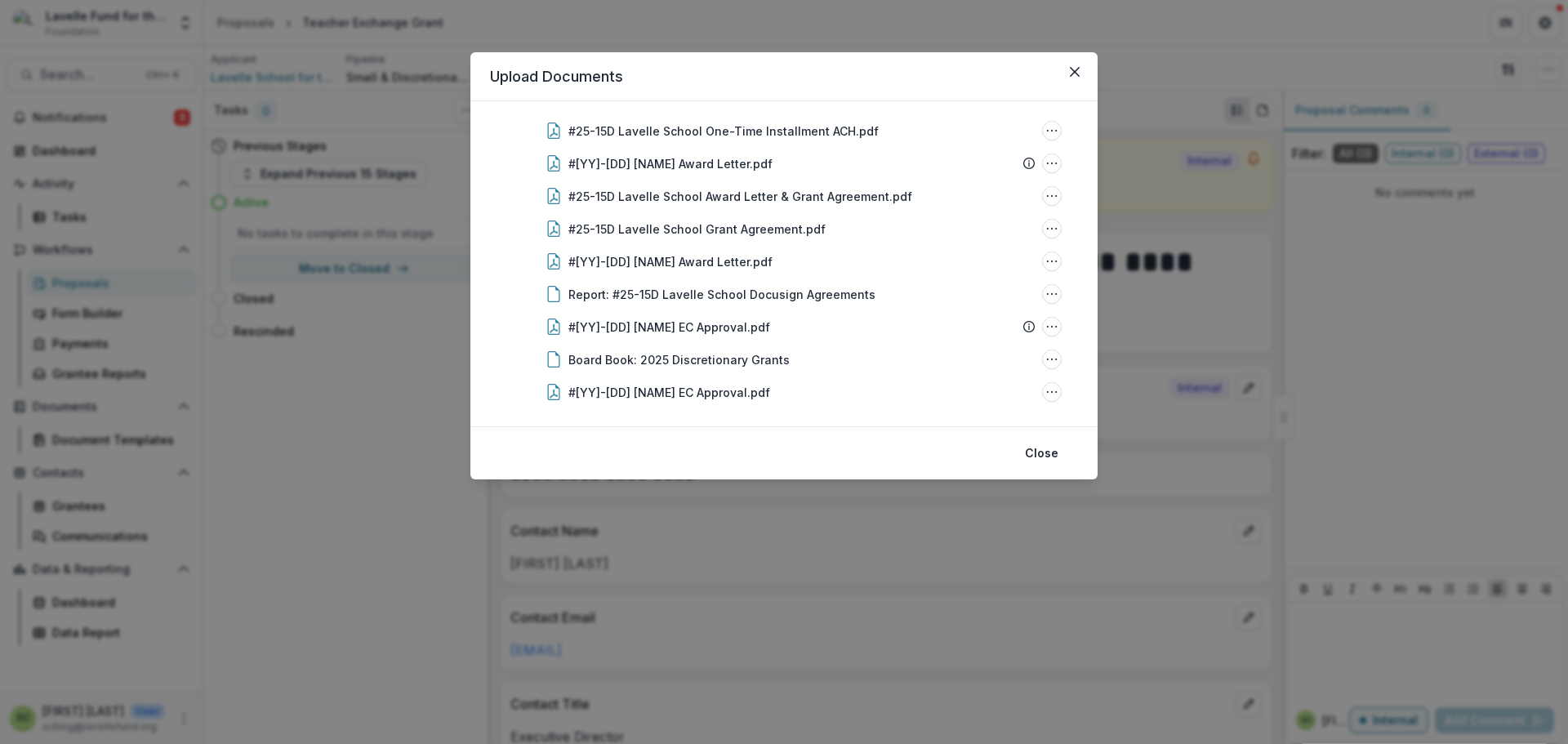 drag, startPoint x: 307, startPoint y: 107, endPoint x: 180, endPoint y: 105, distance: 127.01575 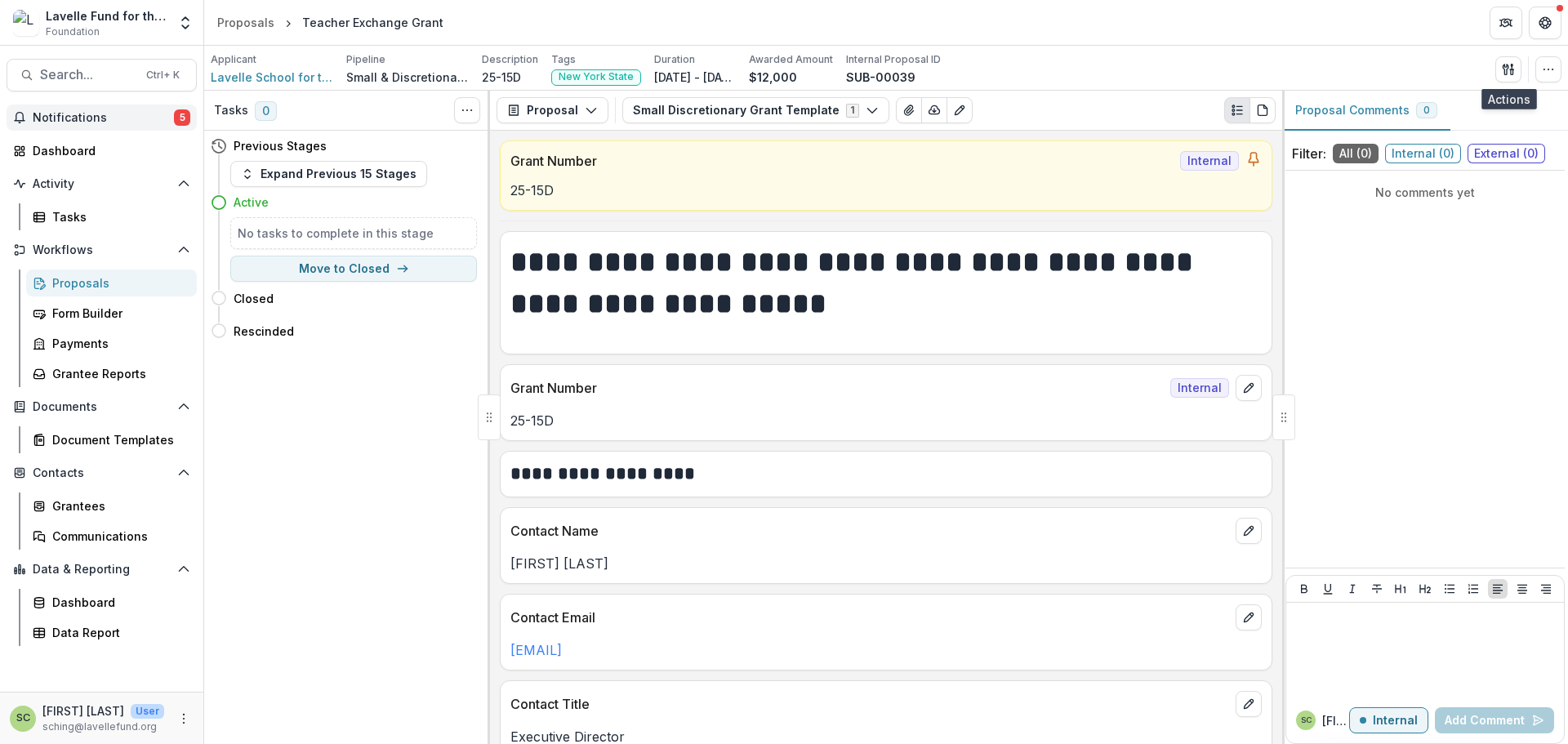 click on "Notifications" at bounding box center [103, 118] 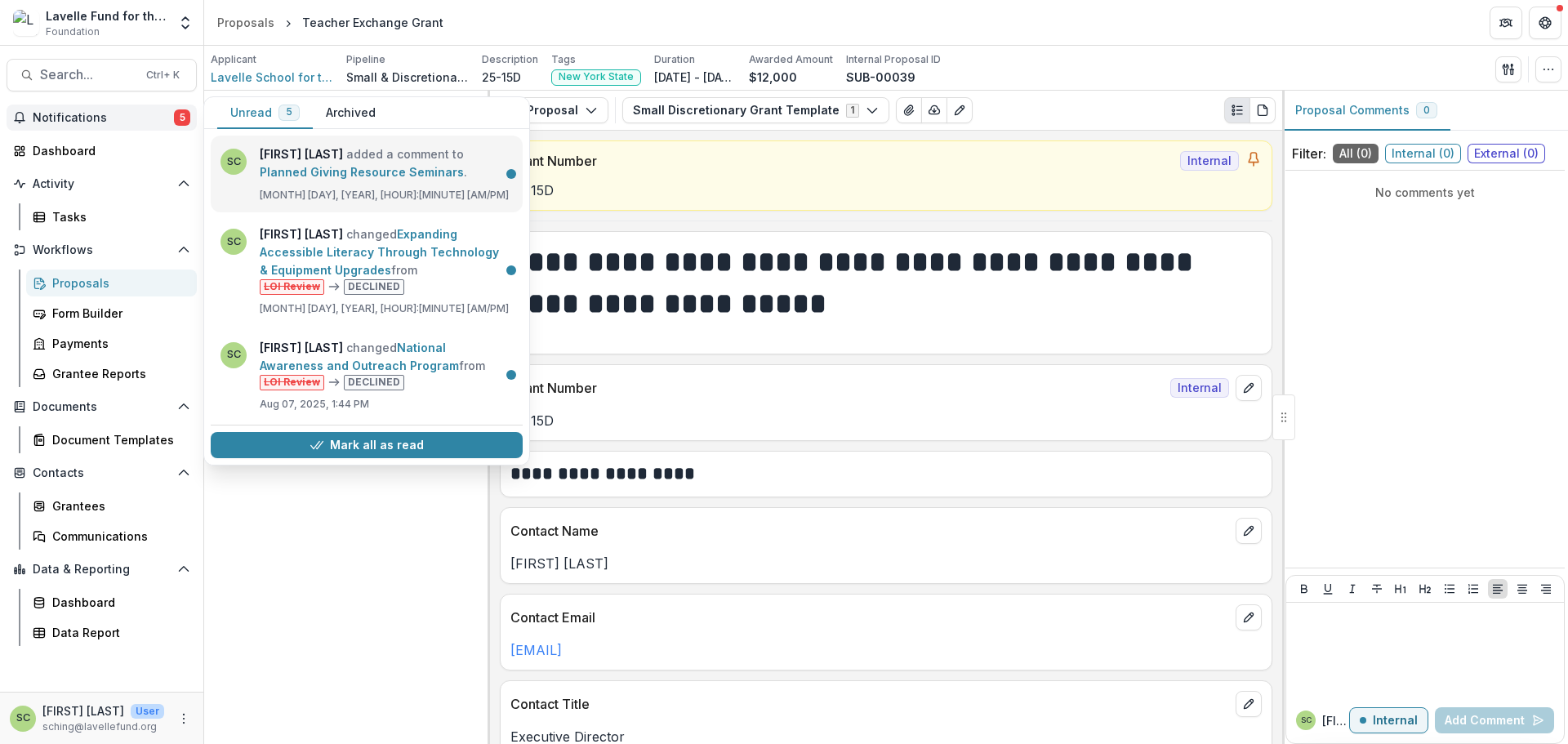 click on "Planned Giving Resource Seminars" at bounding box center (362, 172) 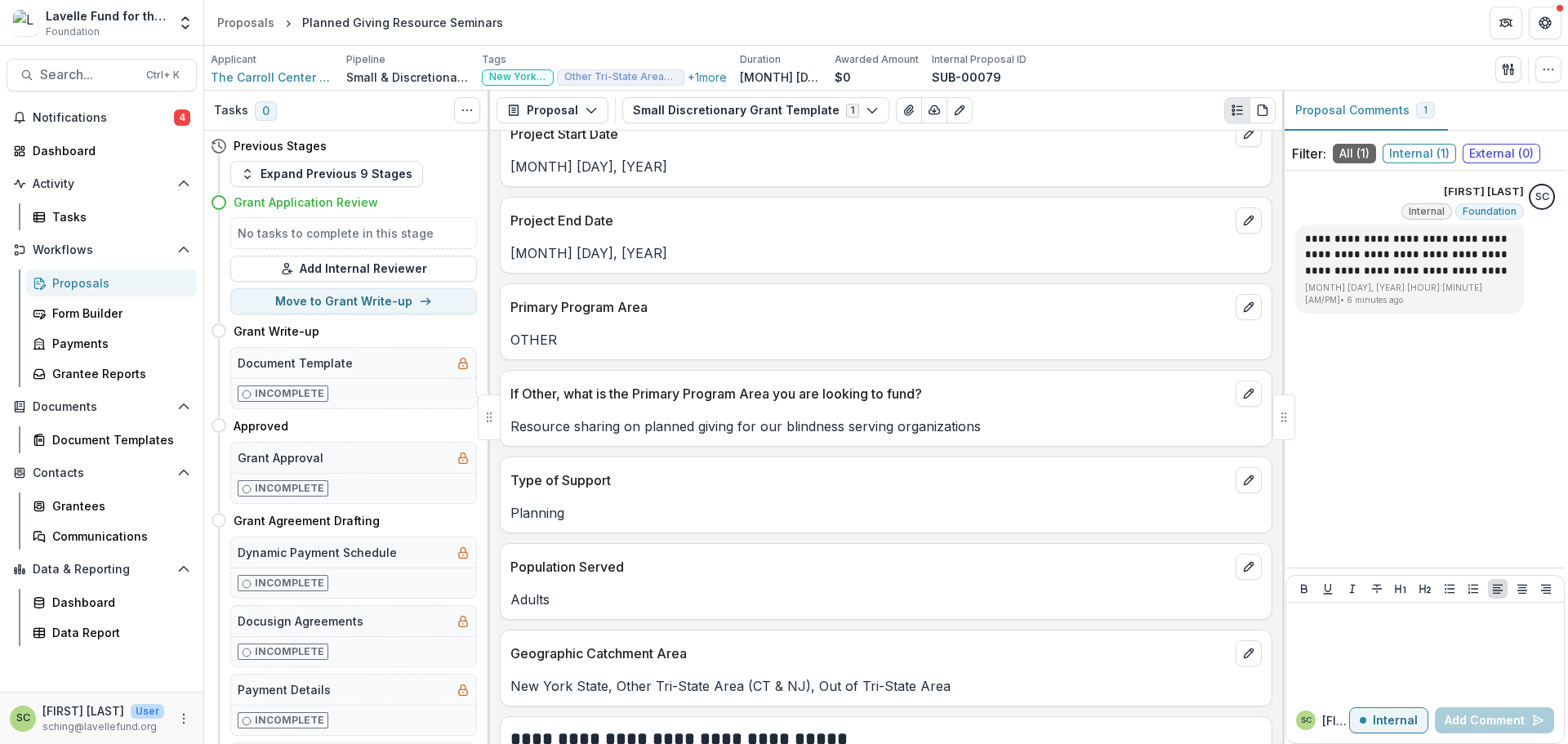 scroll, scrollTop: 2940, scrollLeft: 0, axis: vertical 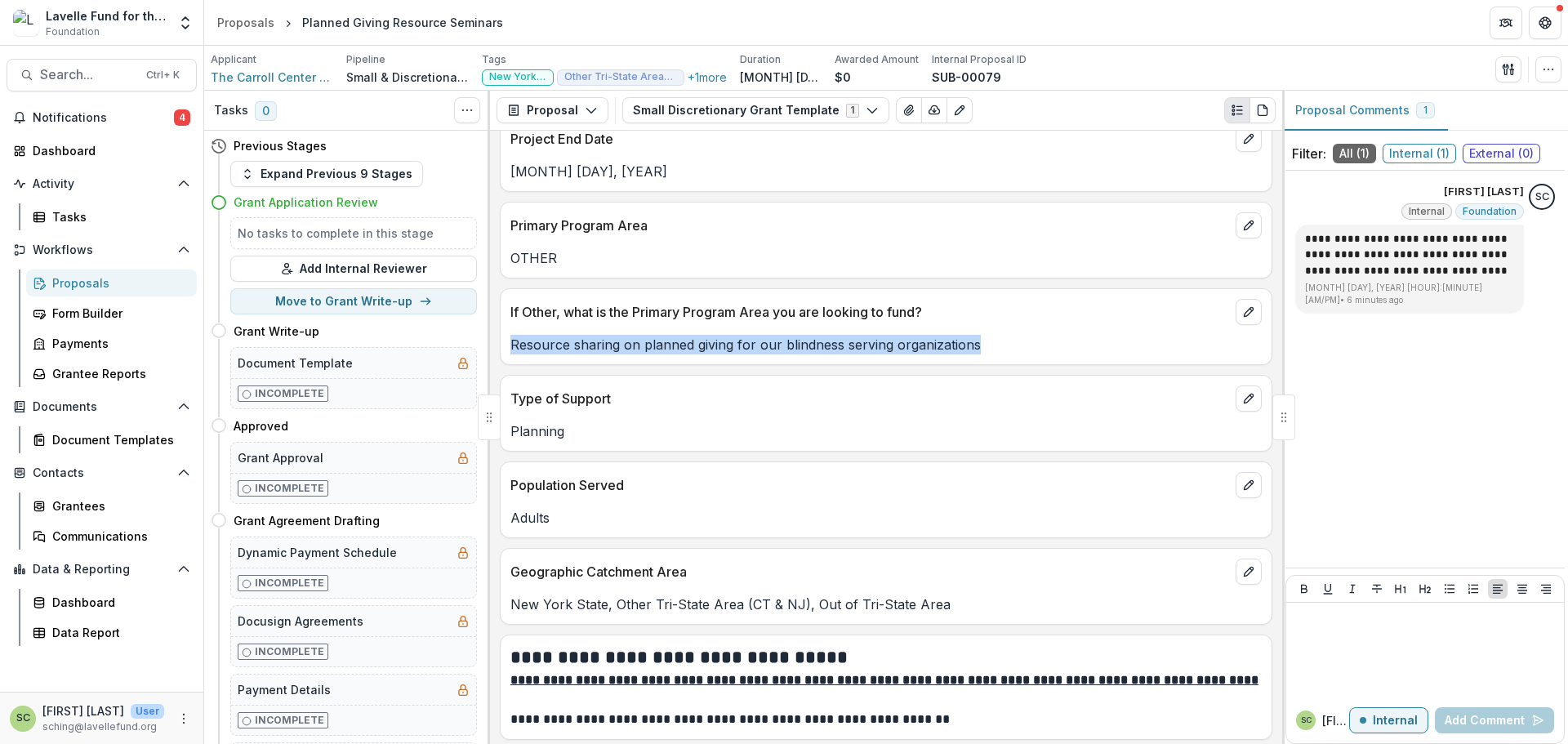 drag, startPoint x: 512, startPoint y: 362, endPoint x: 976, endPoint y: 362, distance: 464 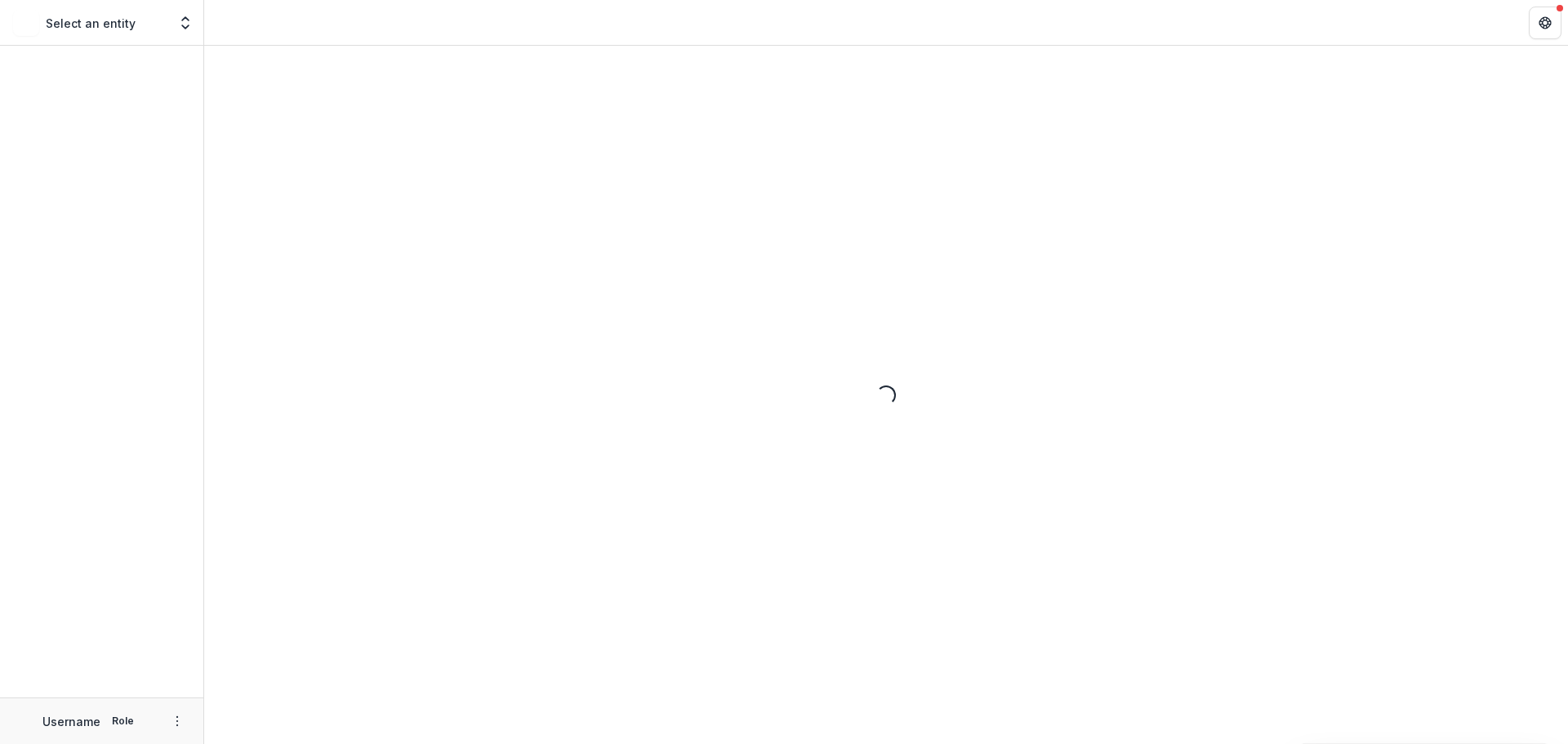 scroll, scrollTop: 0, scrollLeft: 0, axis: both 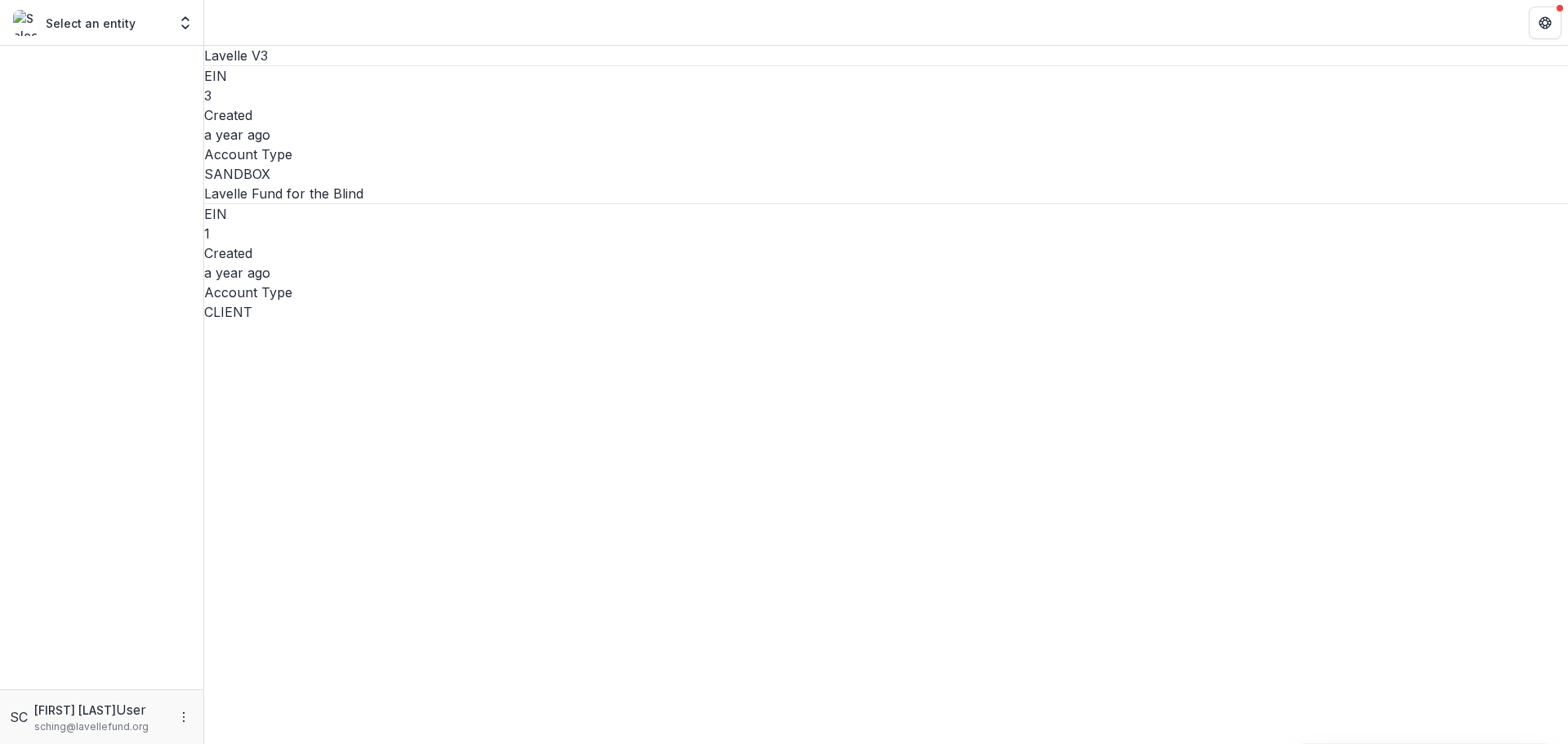 click on "EIN 1 Created a year ago Account Type CLIENT" at bounding box center (886, 263) 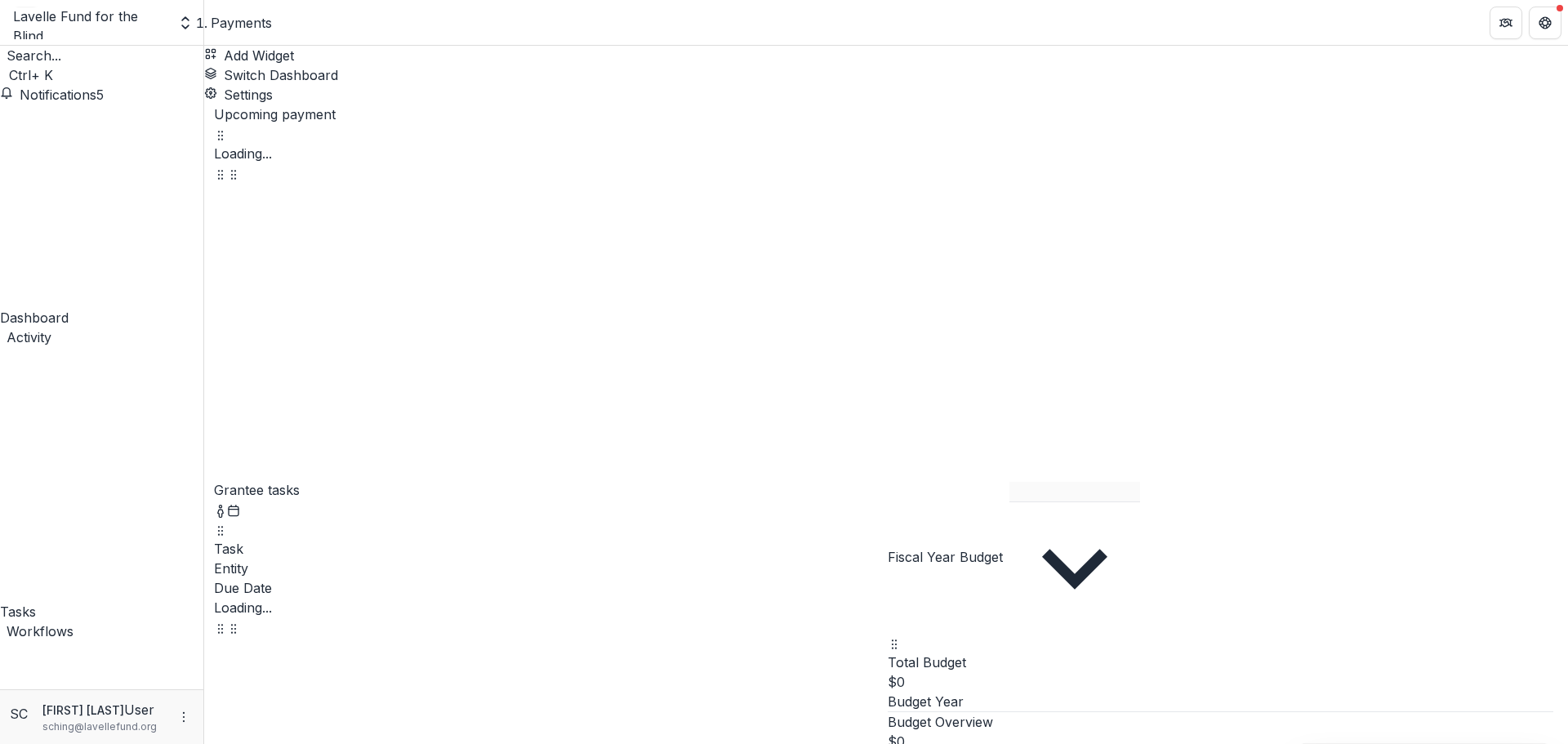 drag, startPoint x: 176, startPoint y: 119, endPoint x: 193, endPoint y: 124, distance: 17.72005 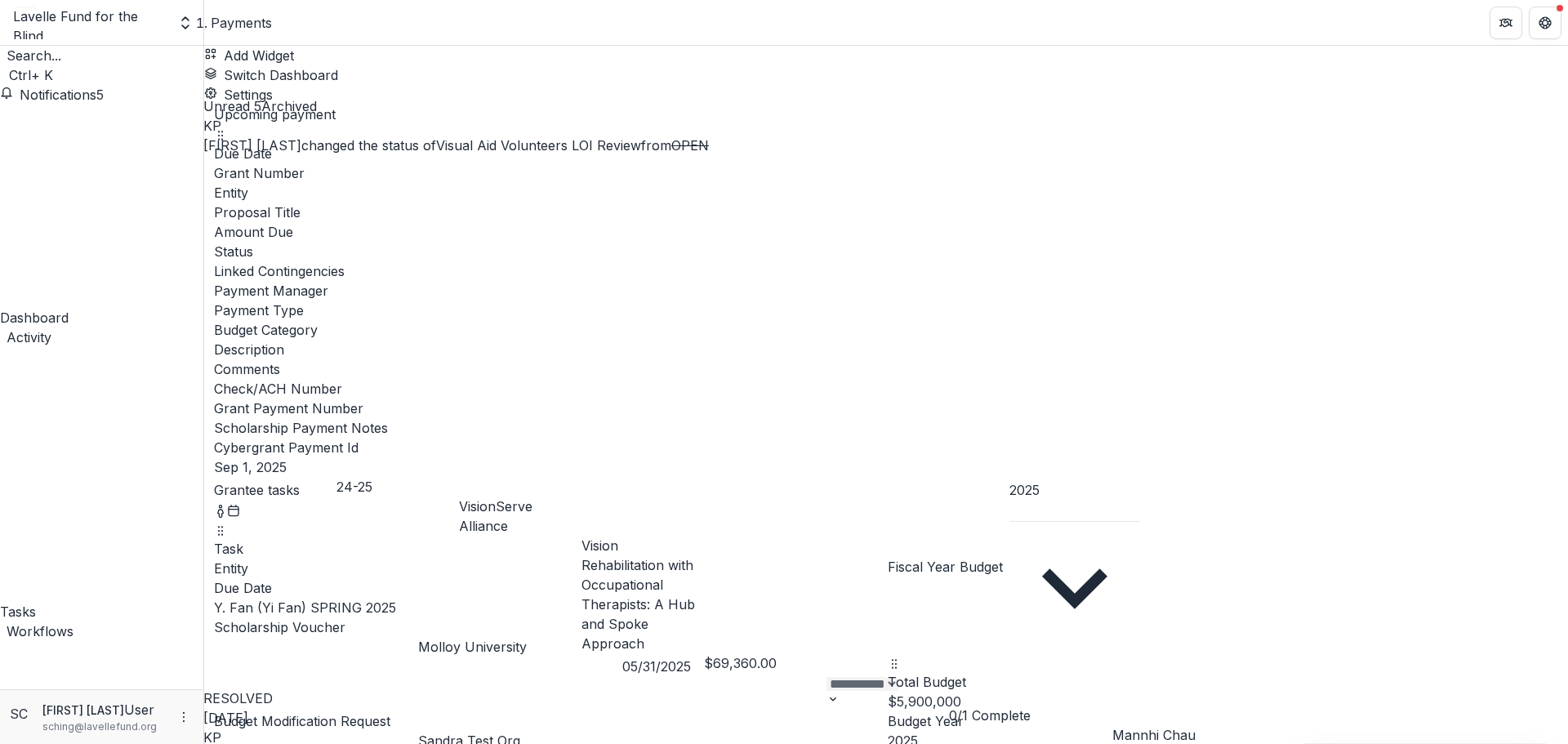 click on "Peula LOI Review" at bounding box center [490, 816] 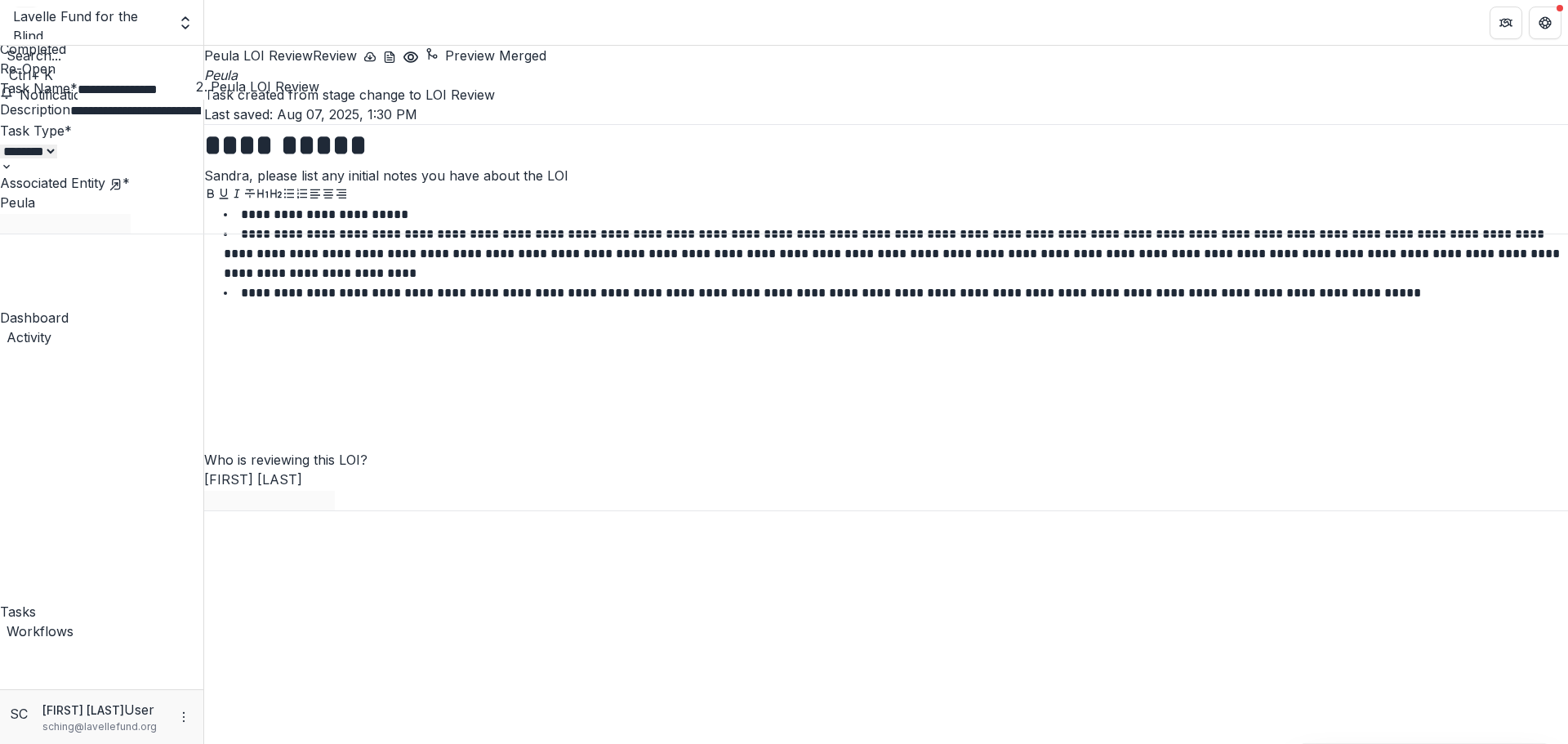 click 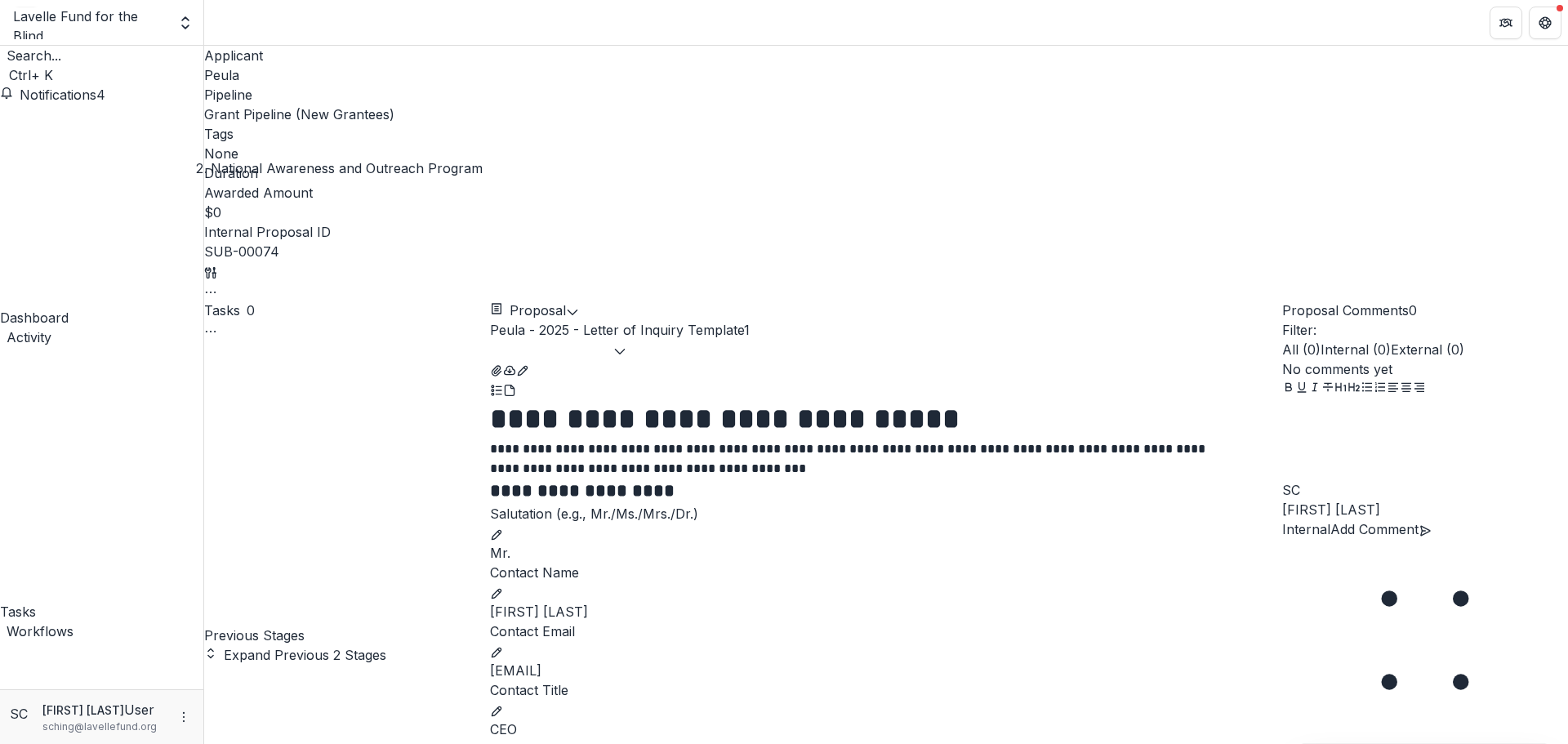 click on "Review Task" at bounding box center [252, 1432] 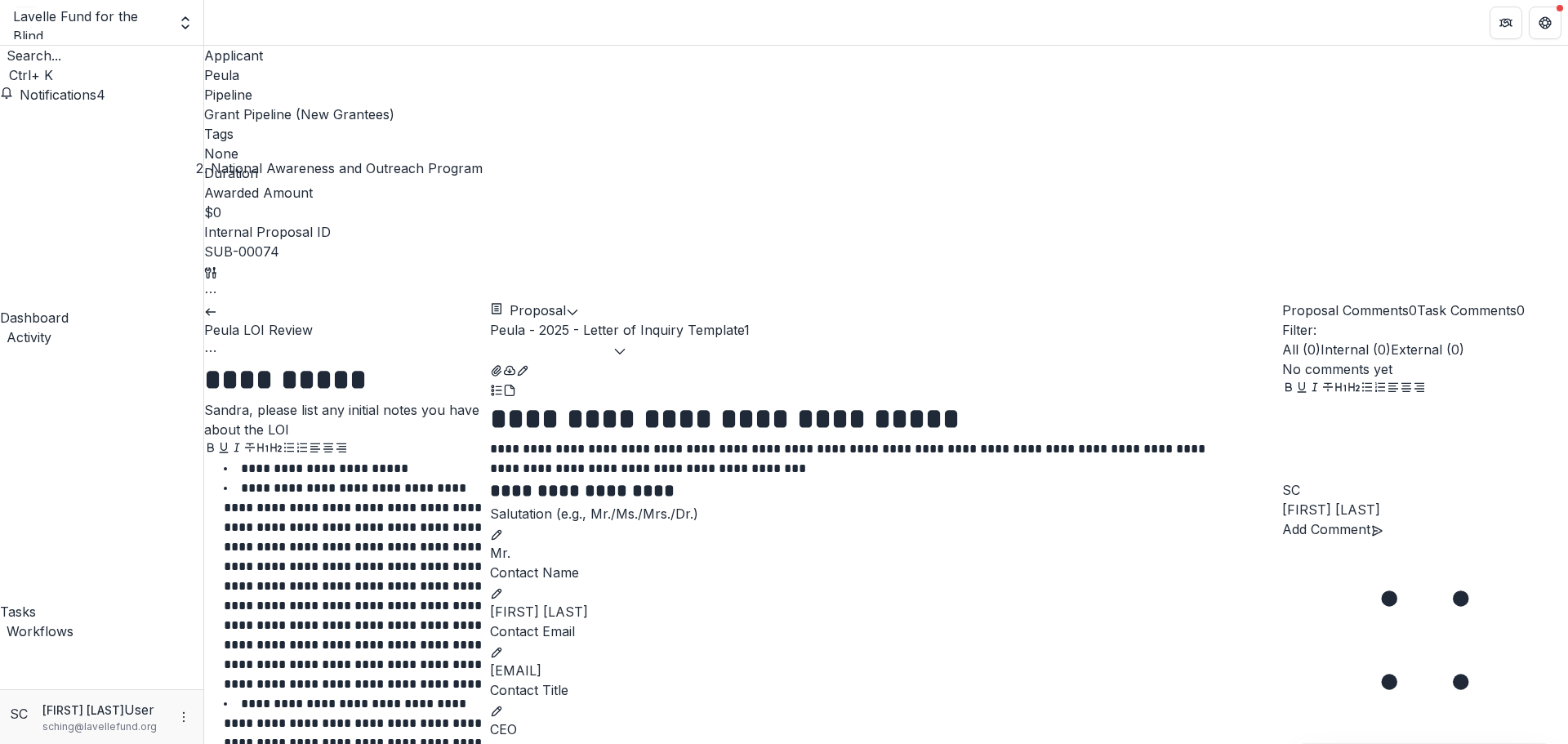 click at bounding box center [211, 310] 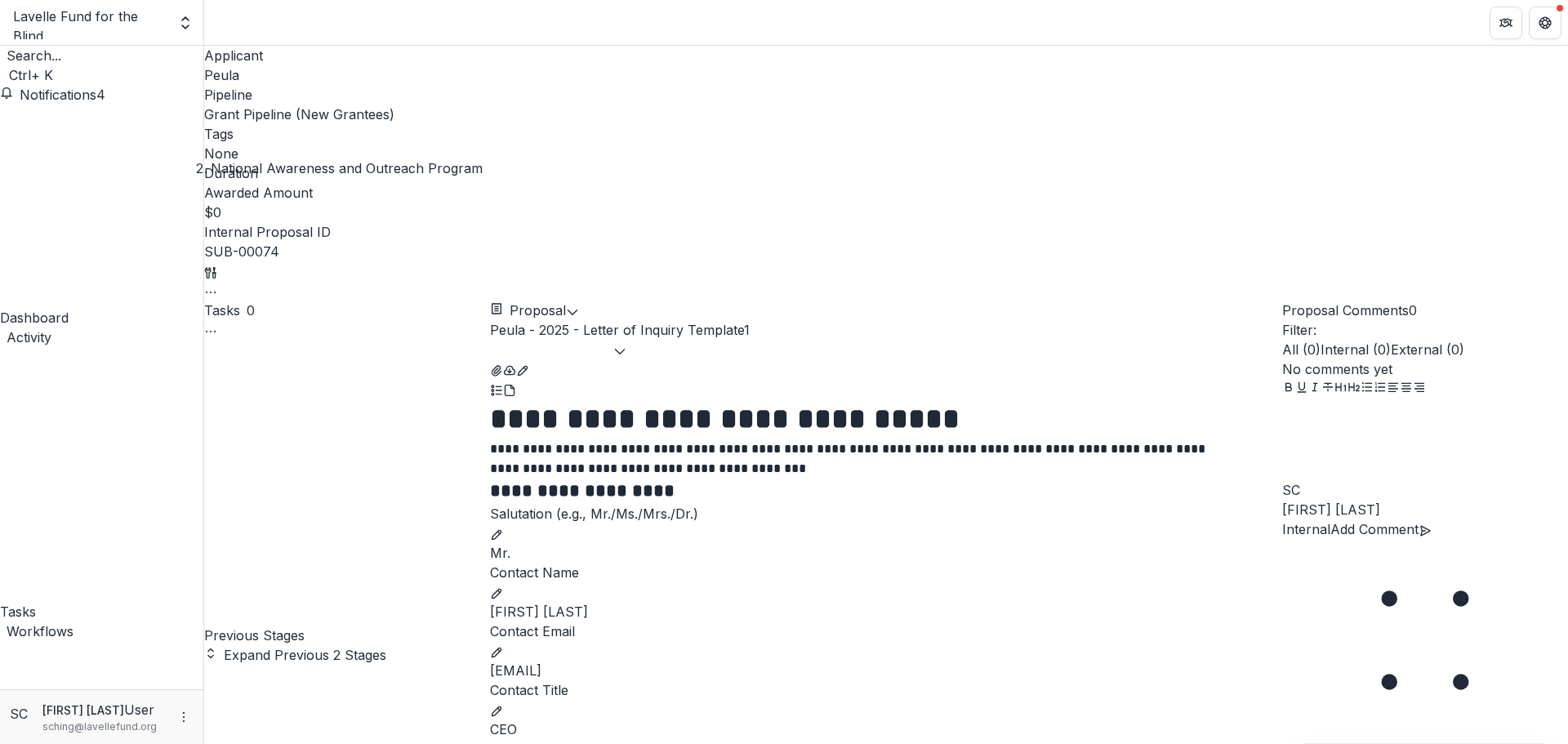 click on "Move here" at bounding box center (238, 1797) 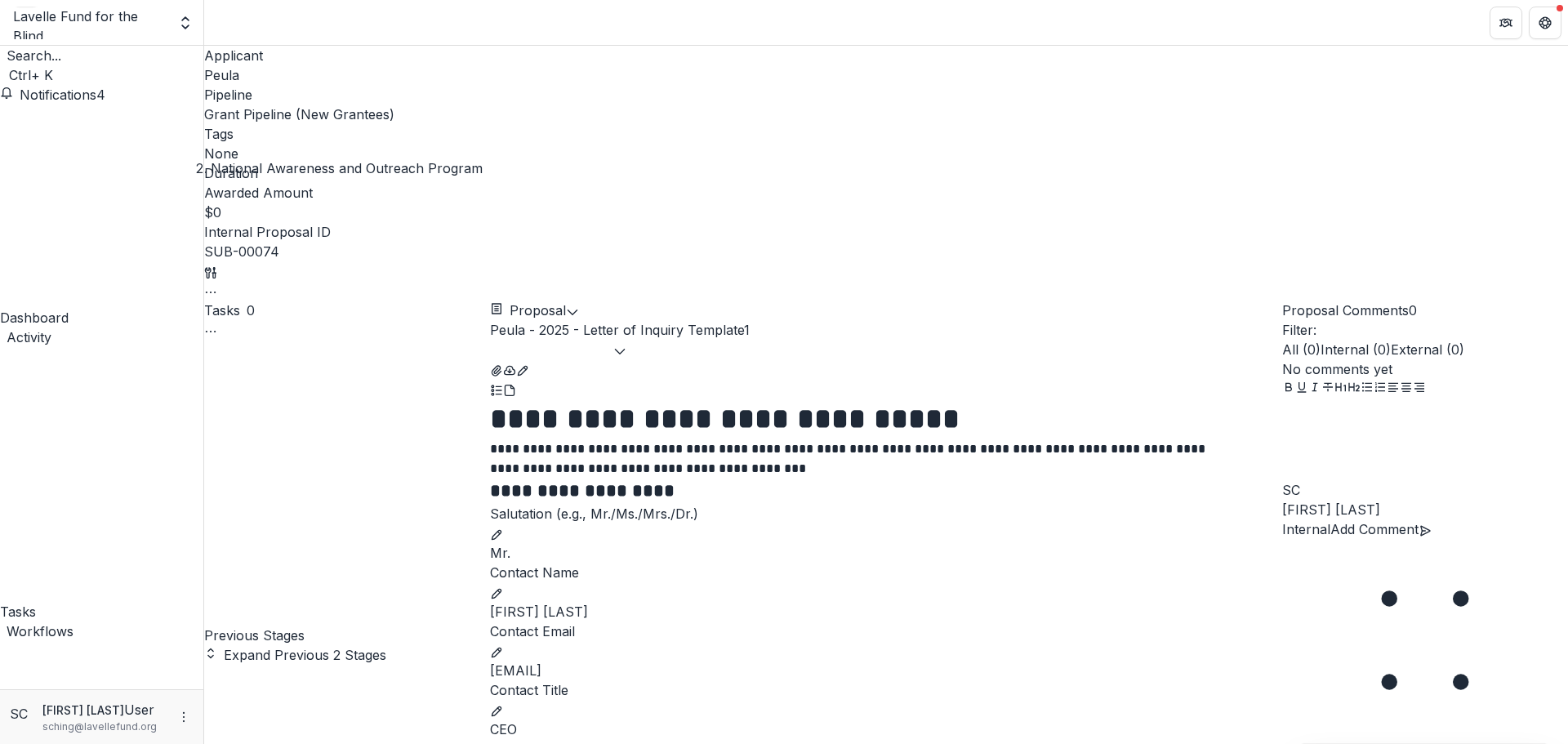 click on "Move here" at bounding box center (238, 1797) 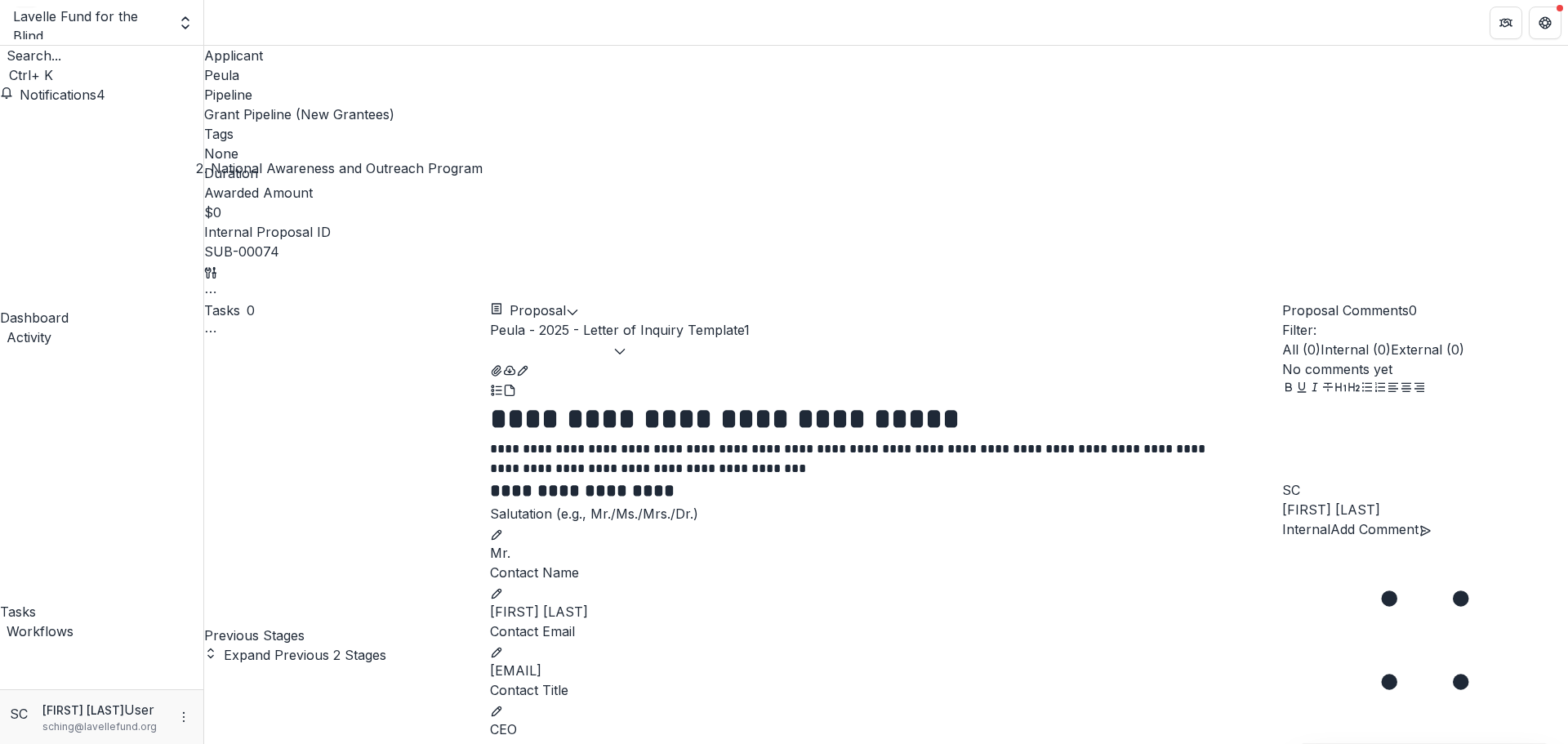 click on "**********" at bounding box center [247, 20250] 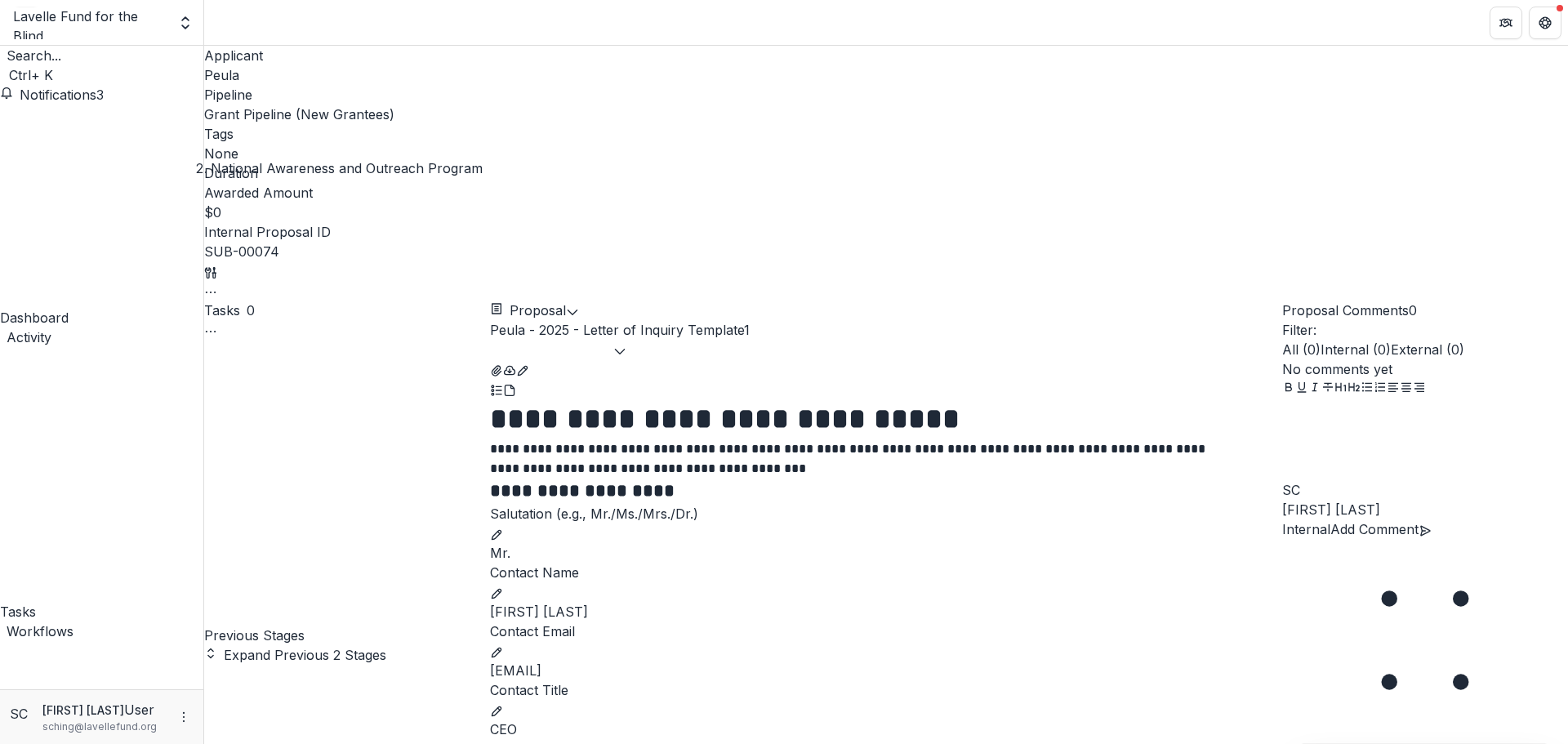 drag, startPoint x: 954, startPoint y: 445, endPoint x: 670, endPoint y: 463, distance: 284.5699 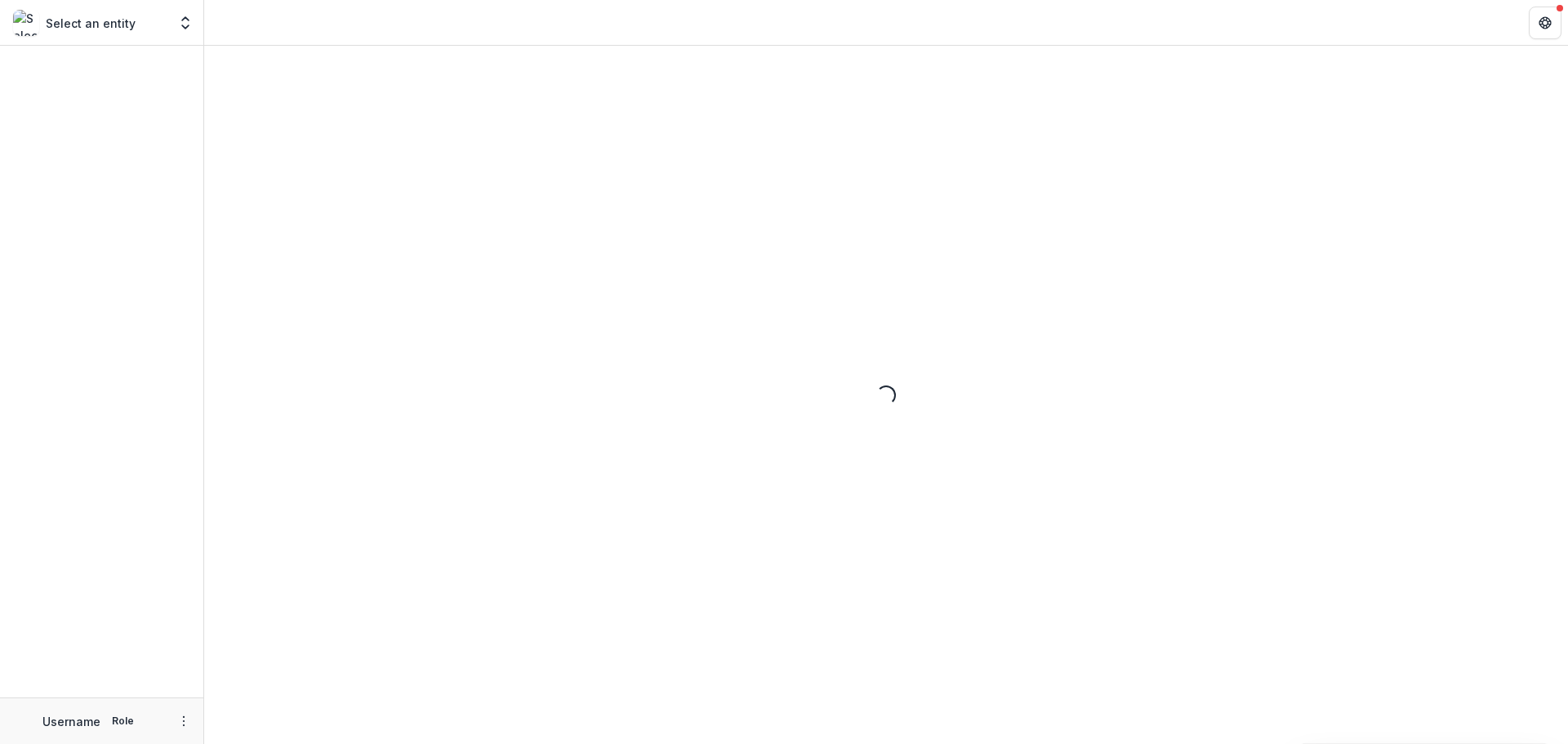 scroll, scrollTop: 0, scrollLeft: 0, axis: both 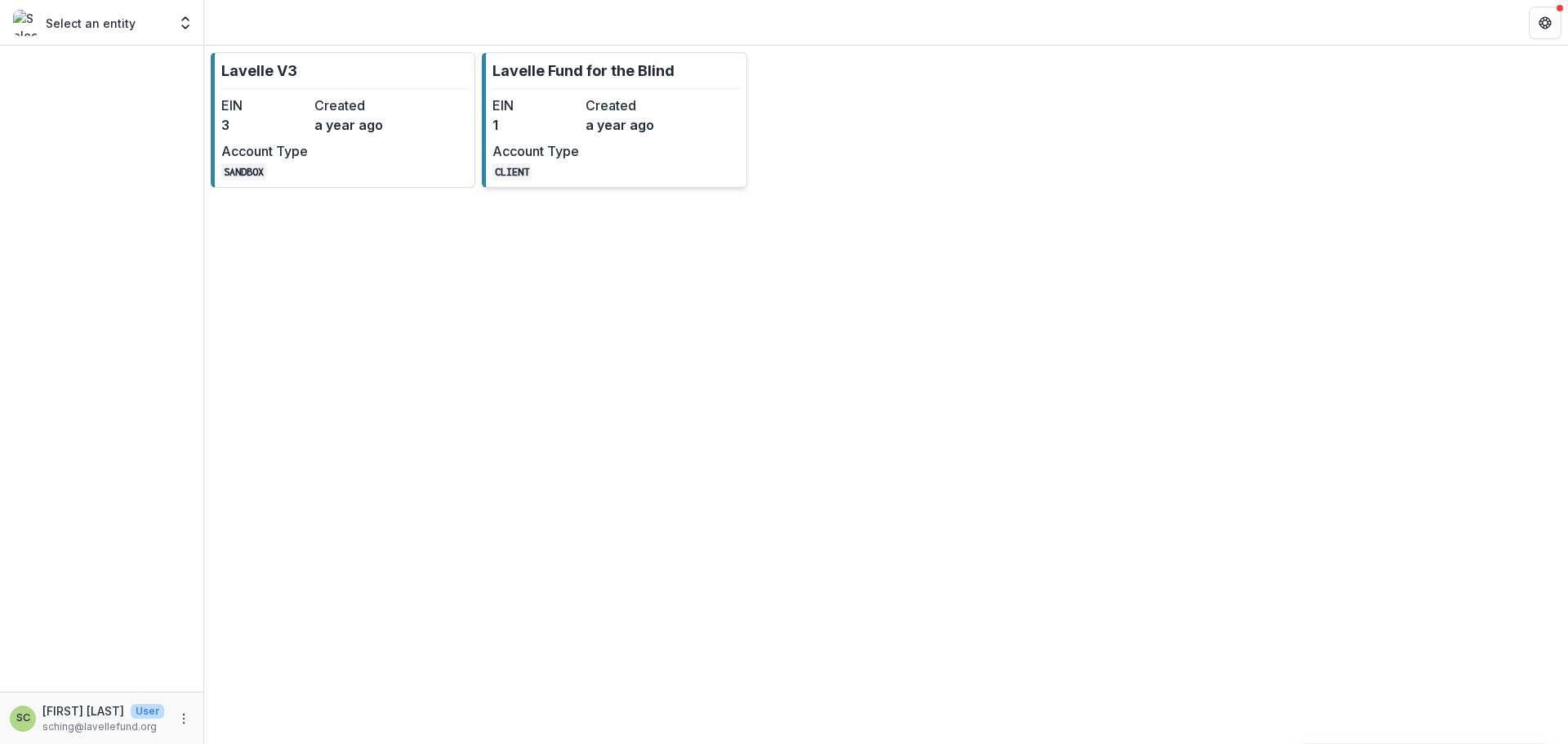 click on "1" at bounding box center [536, 125] 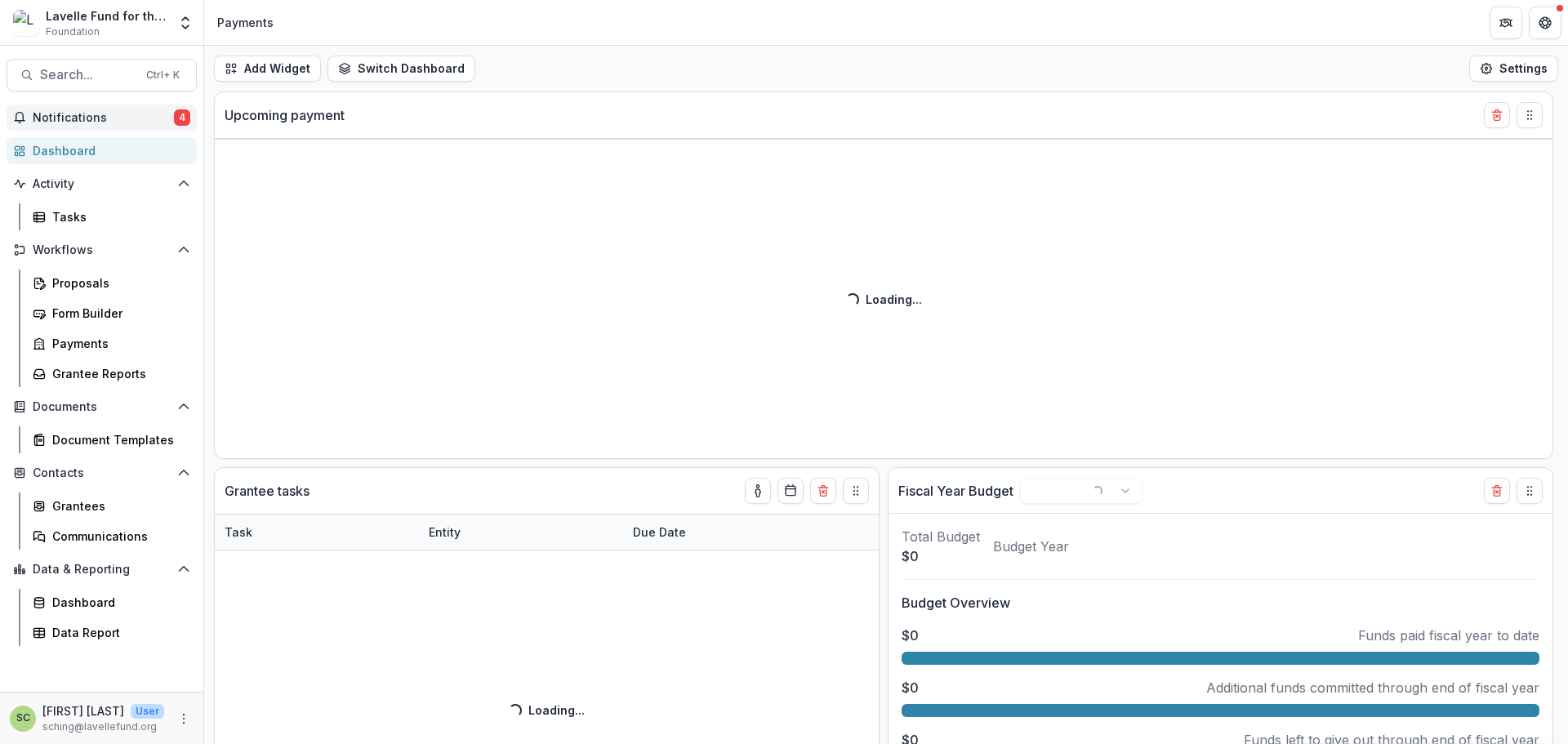 click on "Notifications" at bounding box center (103, 118) 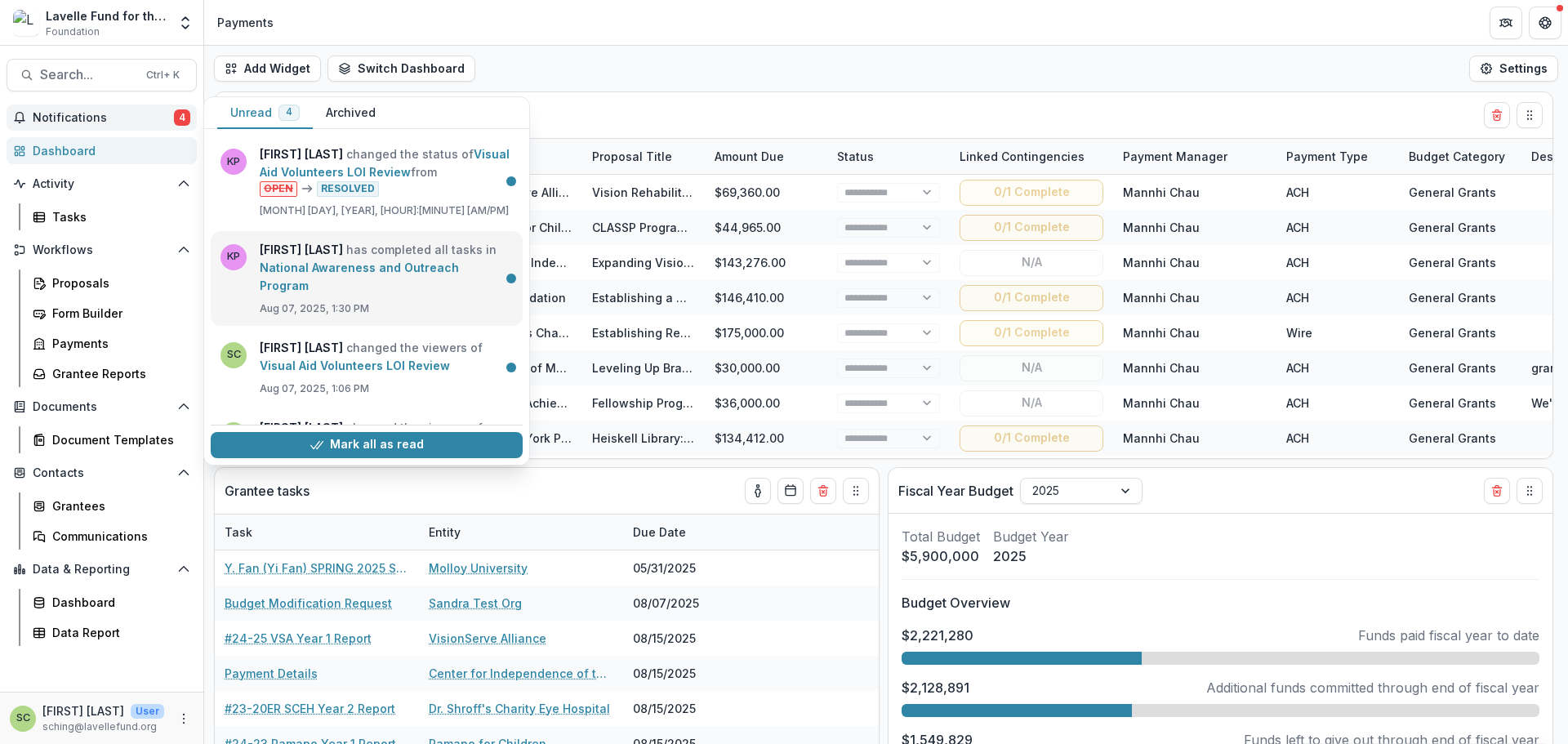 click on "National Awareness and Outreach Program" at bounding box center [359, 276] 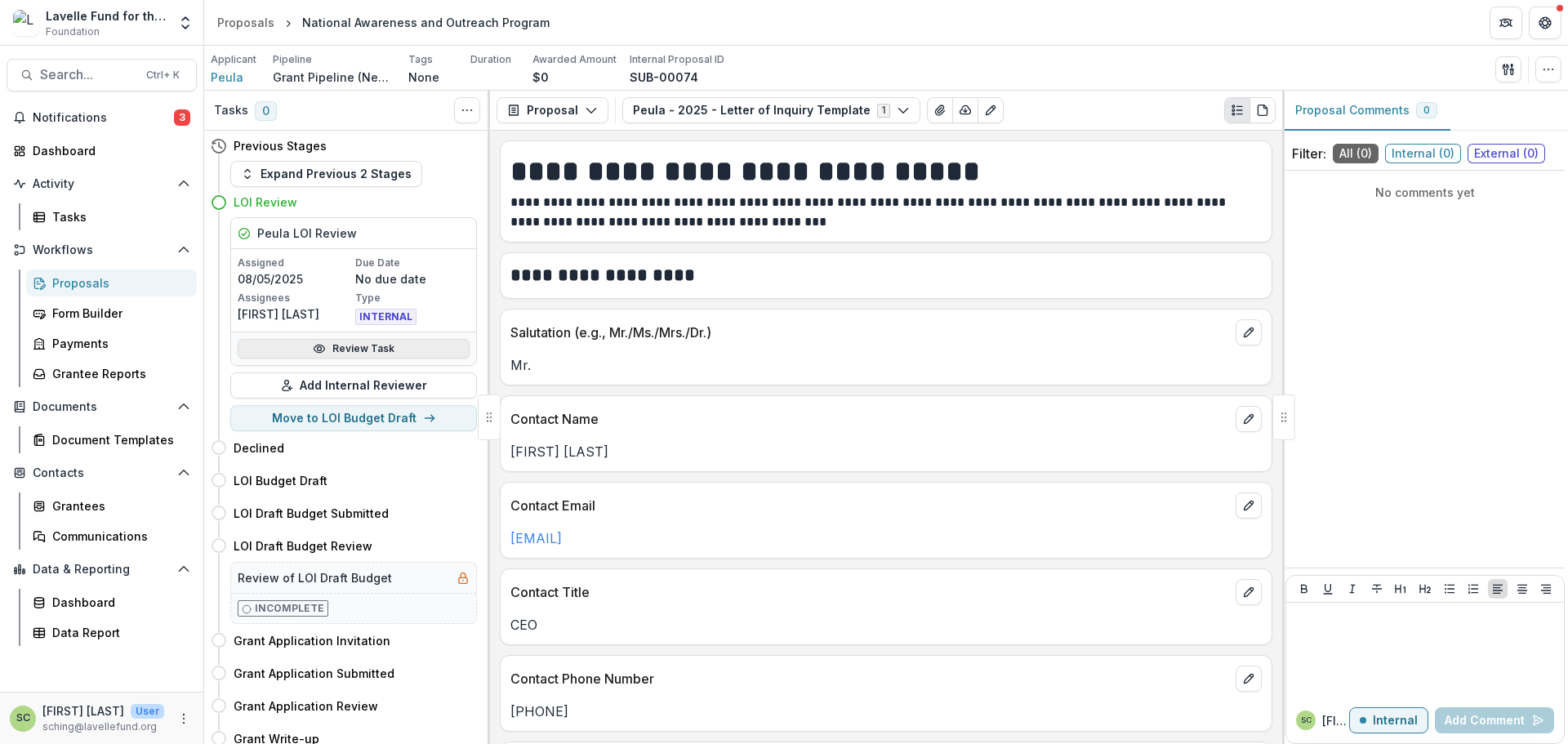 click on "Review Task" at bounding box center (354, 349) 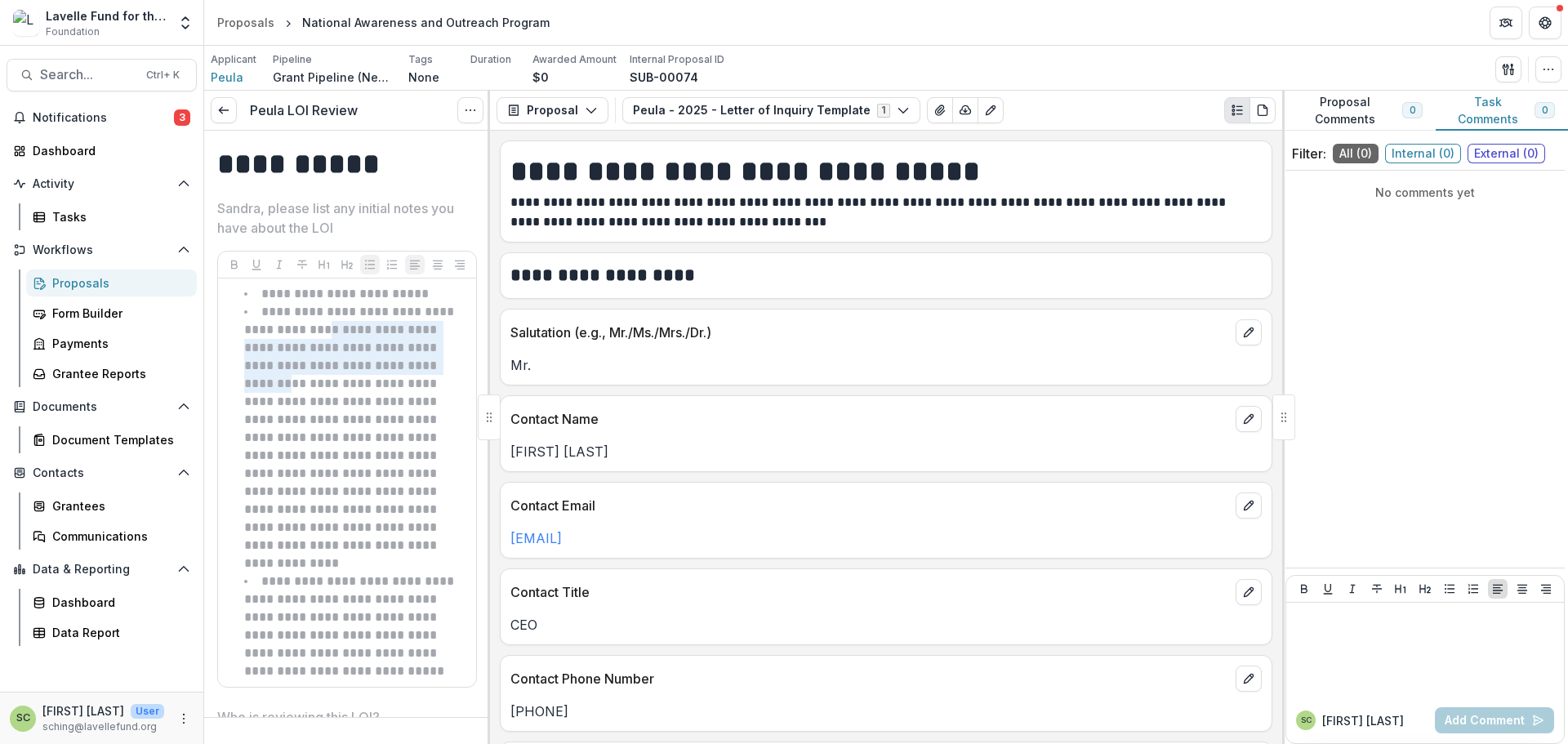 drag, startPoint x: 323, startPoint y: 330, endPoint x: 443, endPoint y: 369, distance: 126.17845 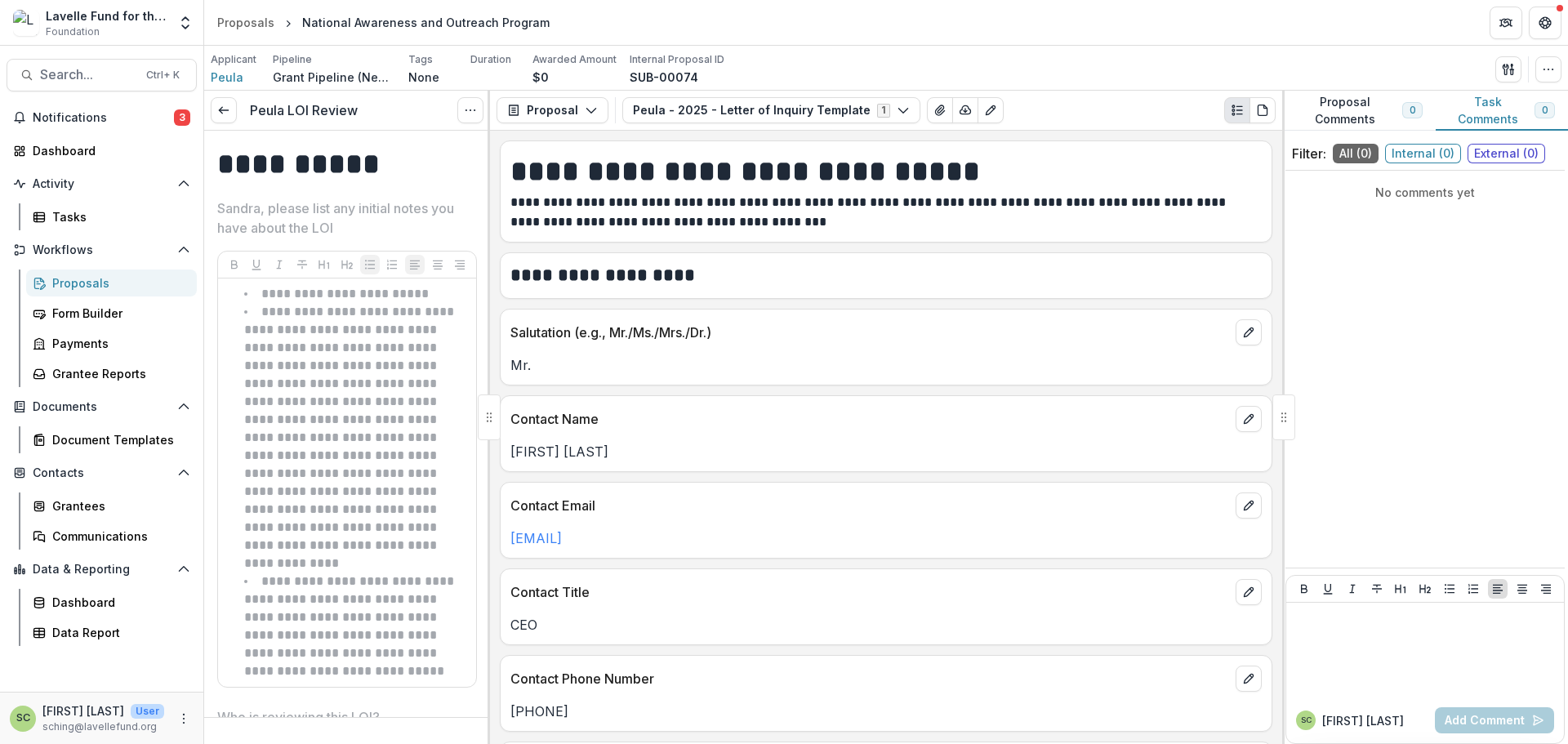 click on "Workflows Proposals Form Builder Payments Grantee Reports" at bounding box center (101, 312) 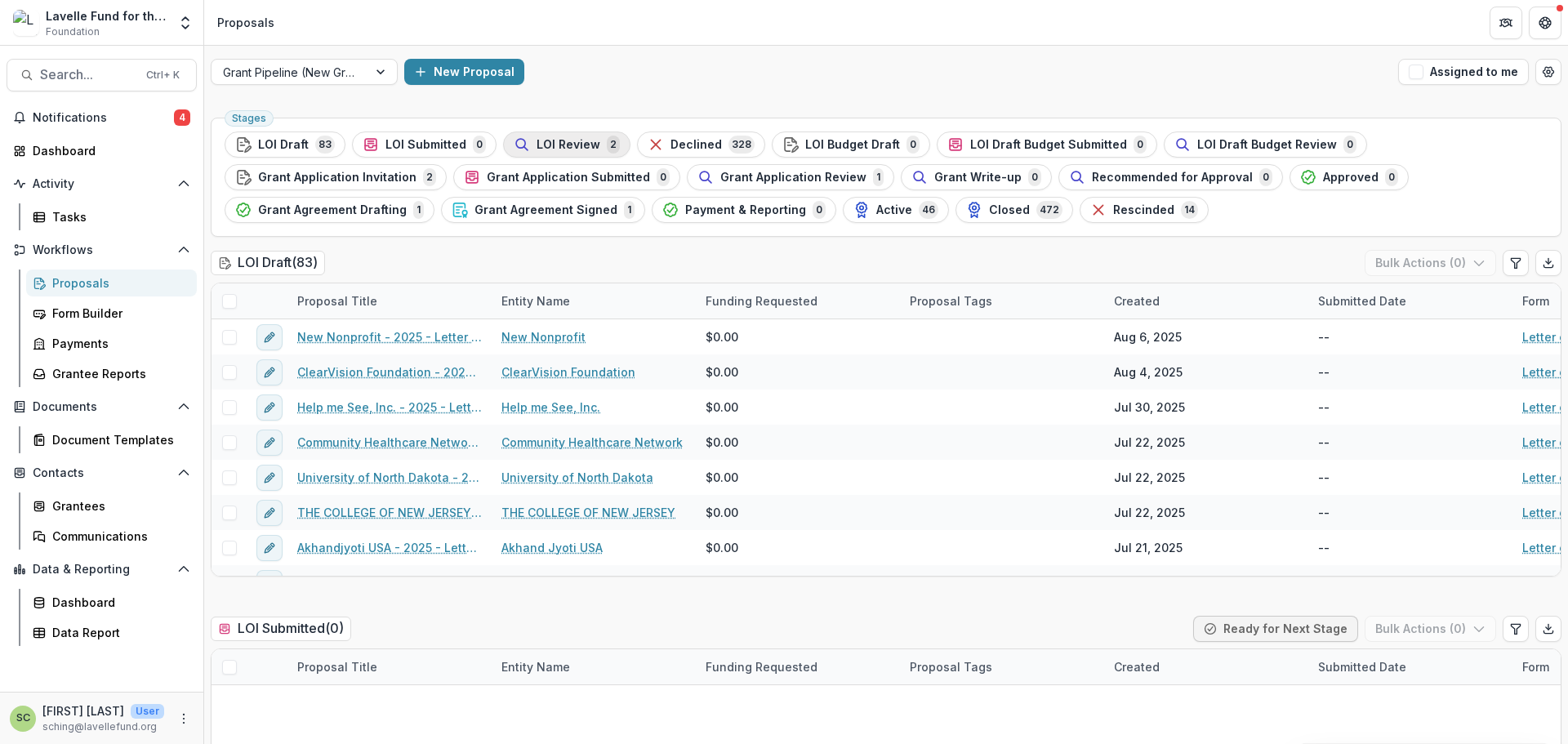 click on "LOI Review 2" at bounding box center [567, 145] 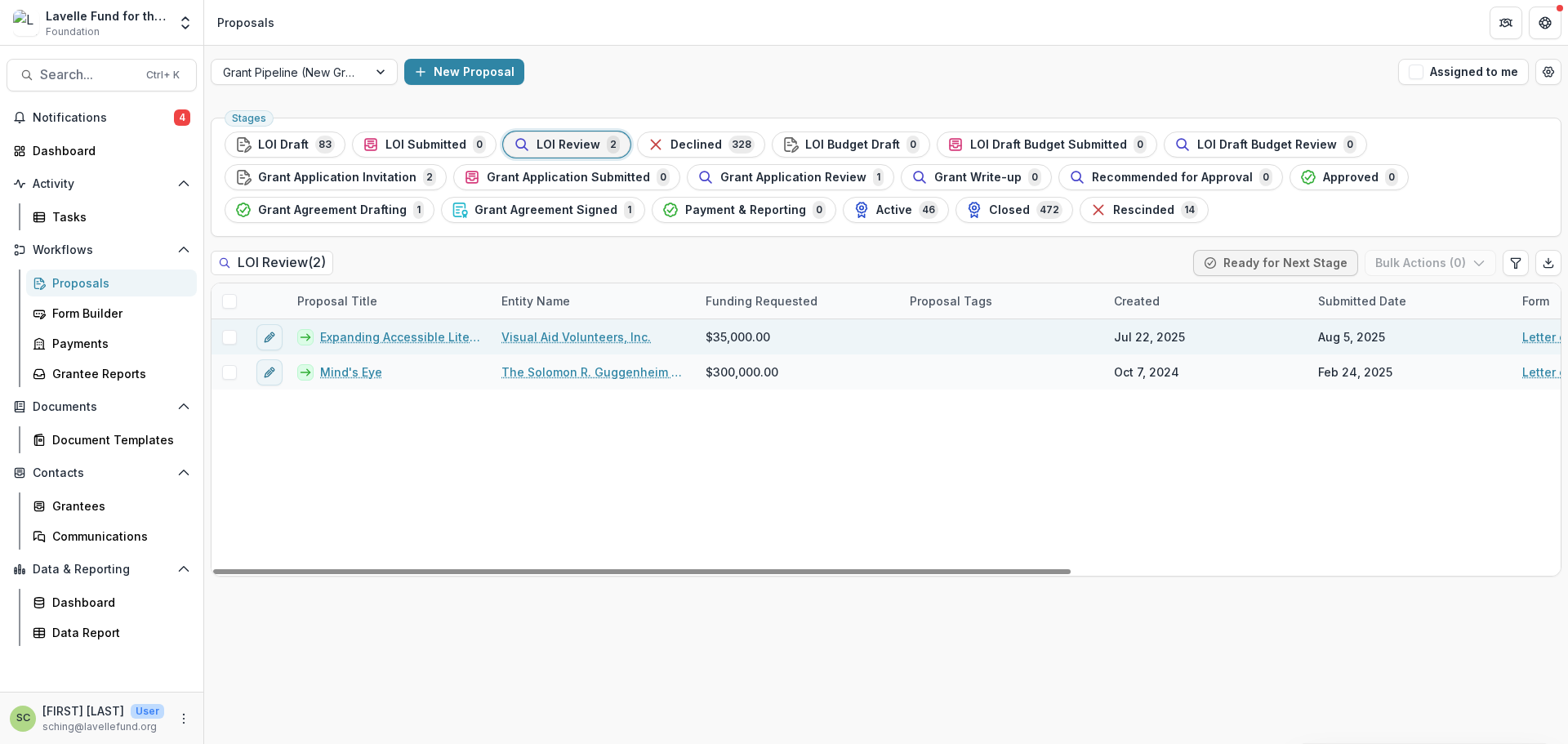 click on "Expanding Accessible Literacy Through Technology & Equipment Upgrades" at bounding box center [401, 336] 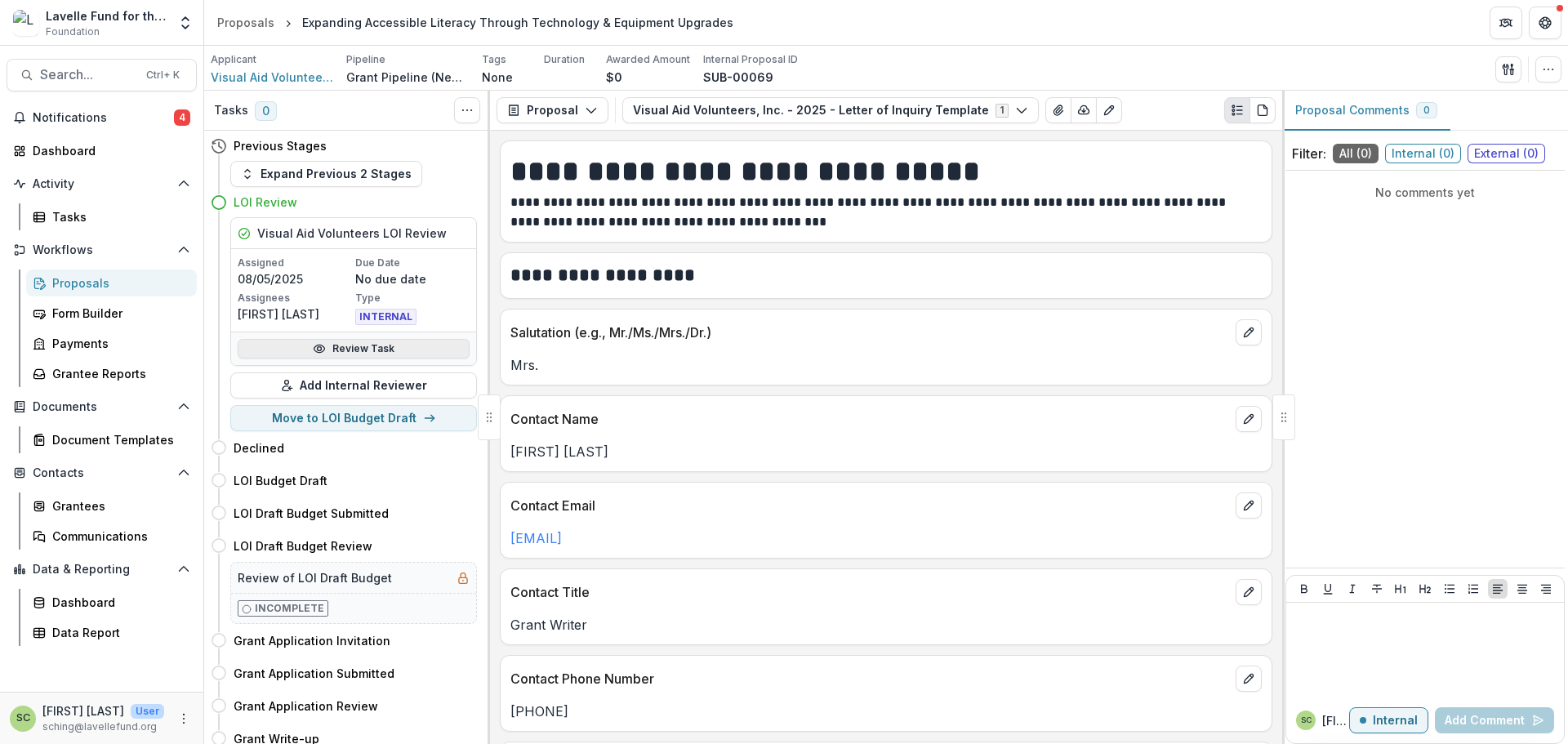 click on "Review Task" at bounding box center (354, 349) 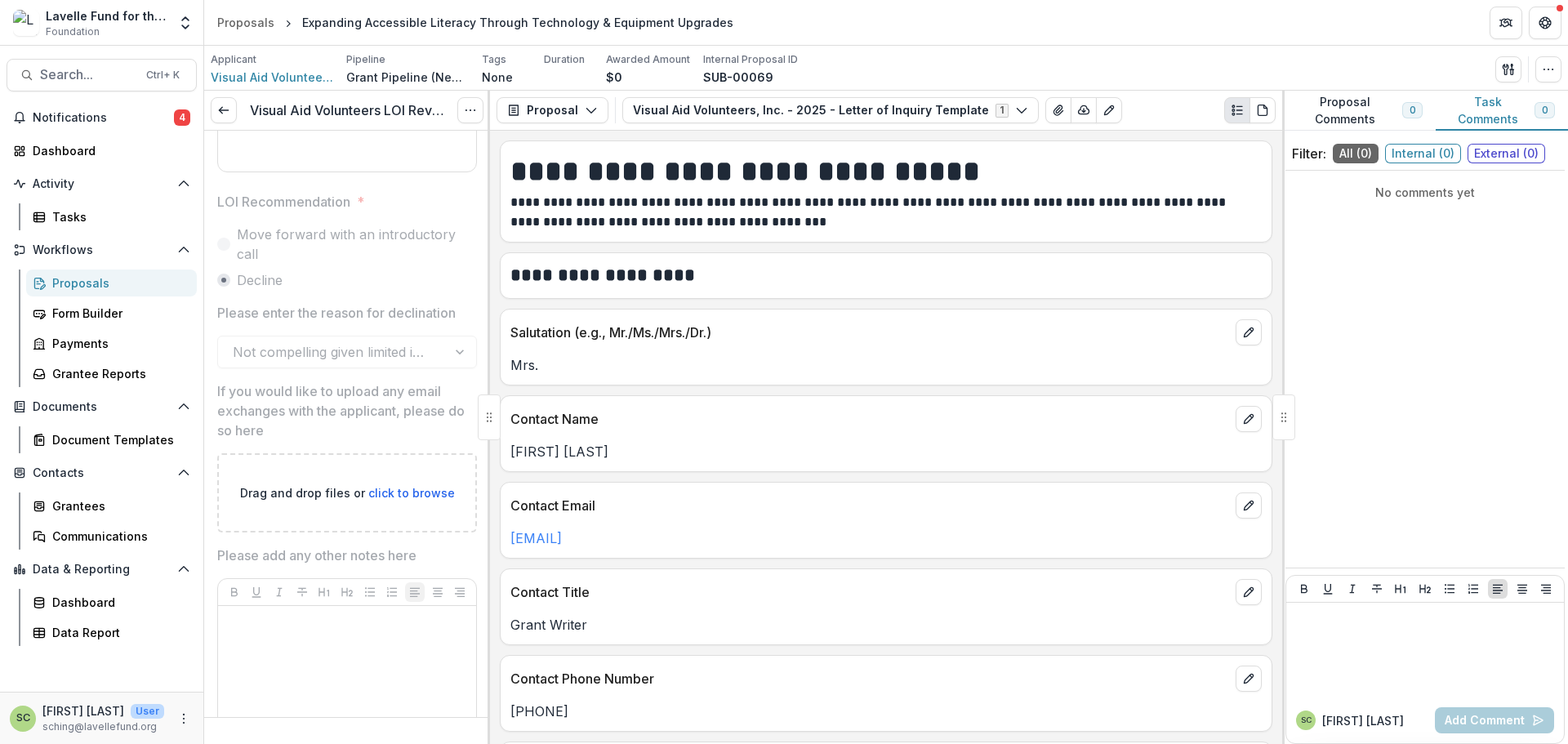 scroll, scrollTop: 980, scrollLeft: 0, axis: vertical 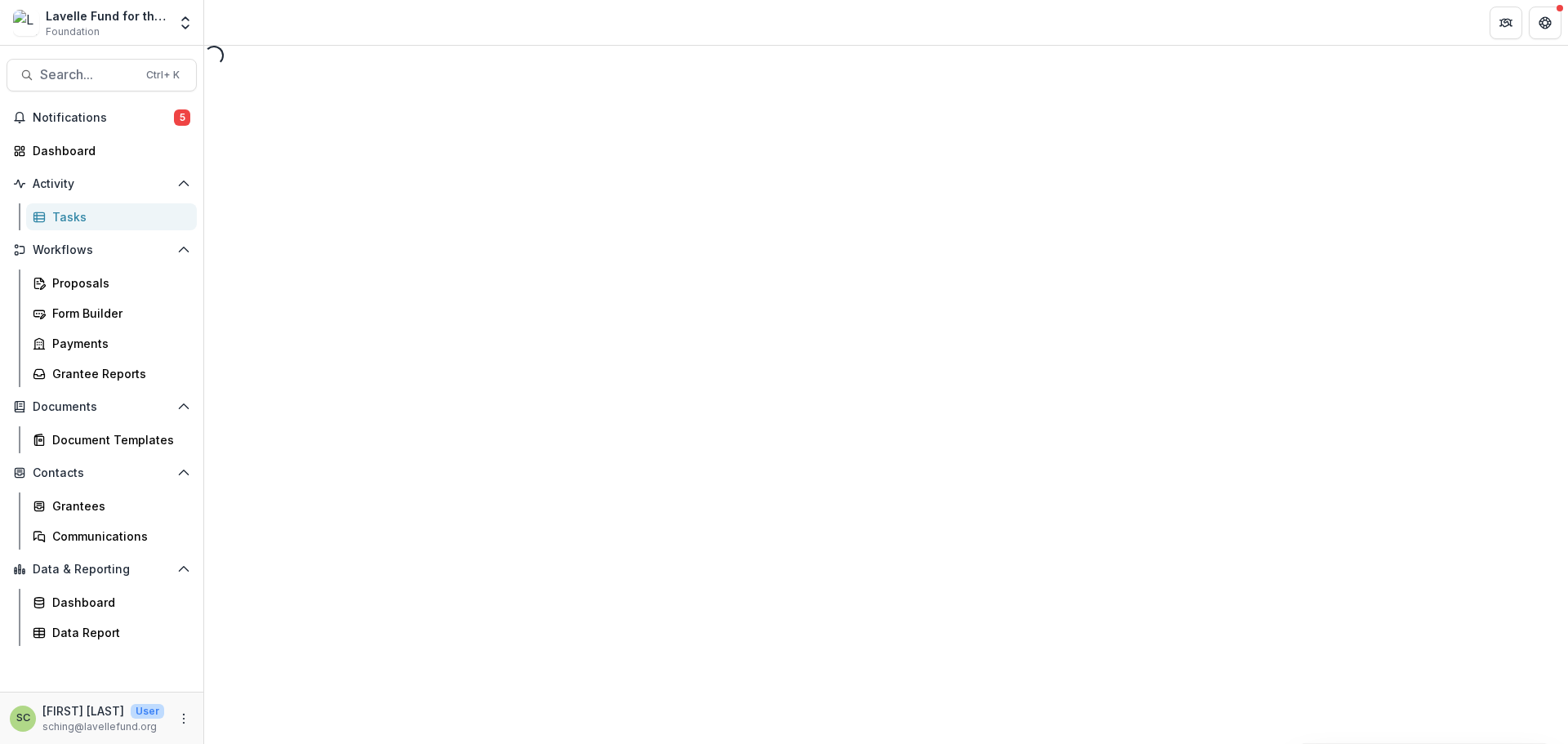 select on "********" 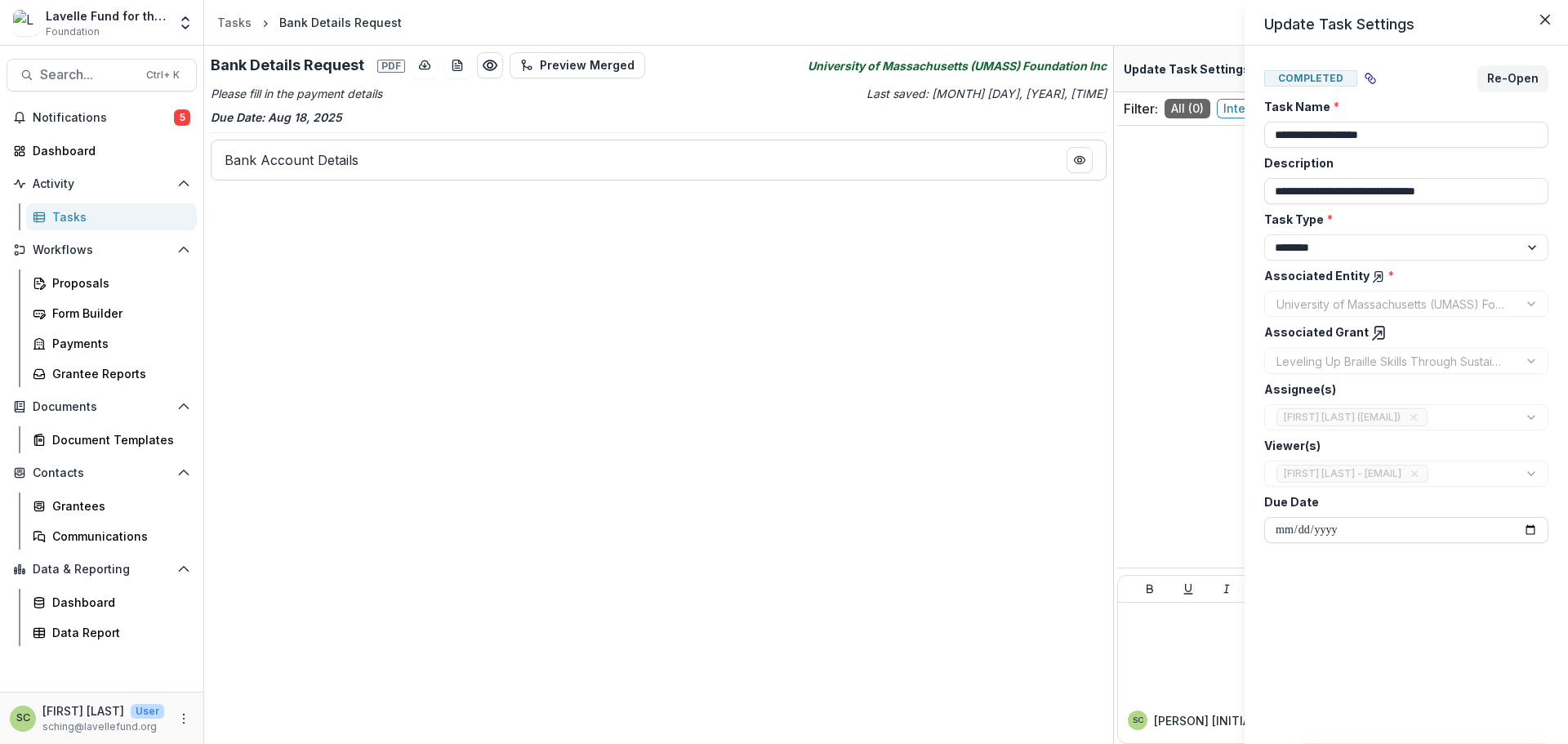 click on "**********" at bounding box center (784, 372) 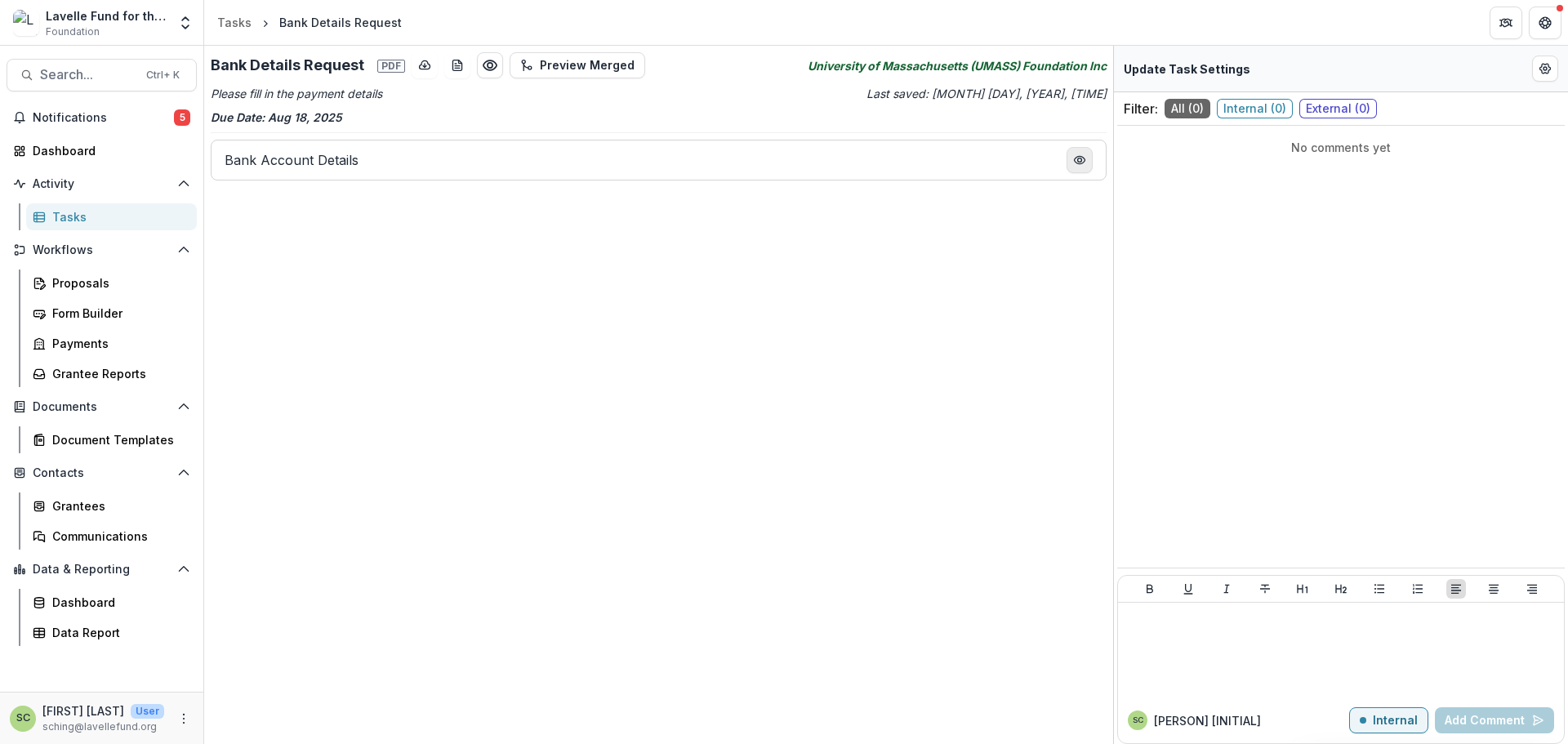 click 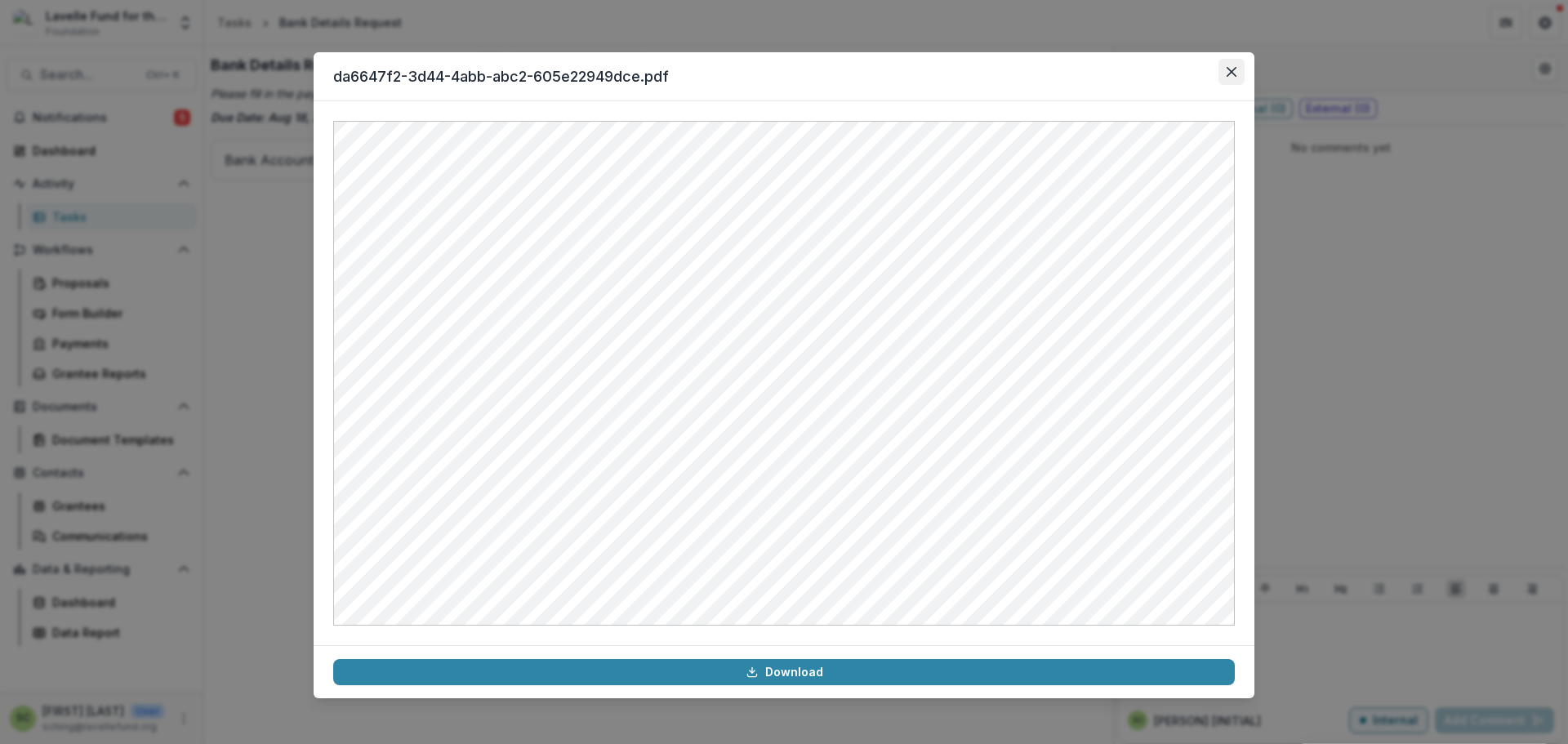 click at bounding box center (1232, 72) 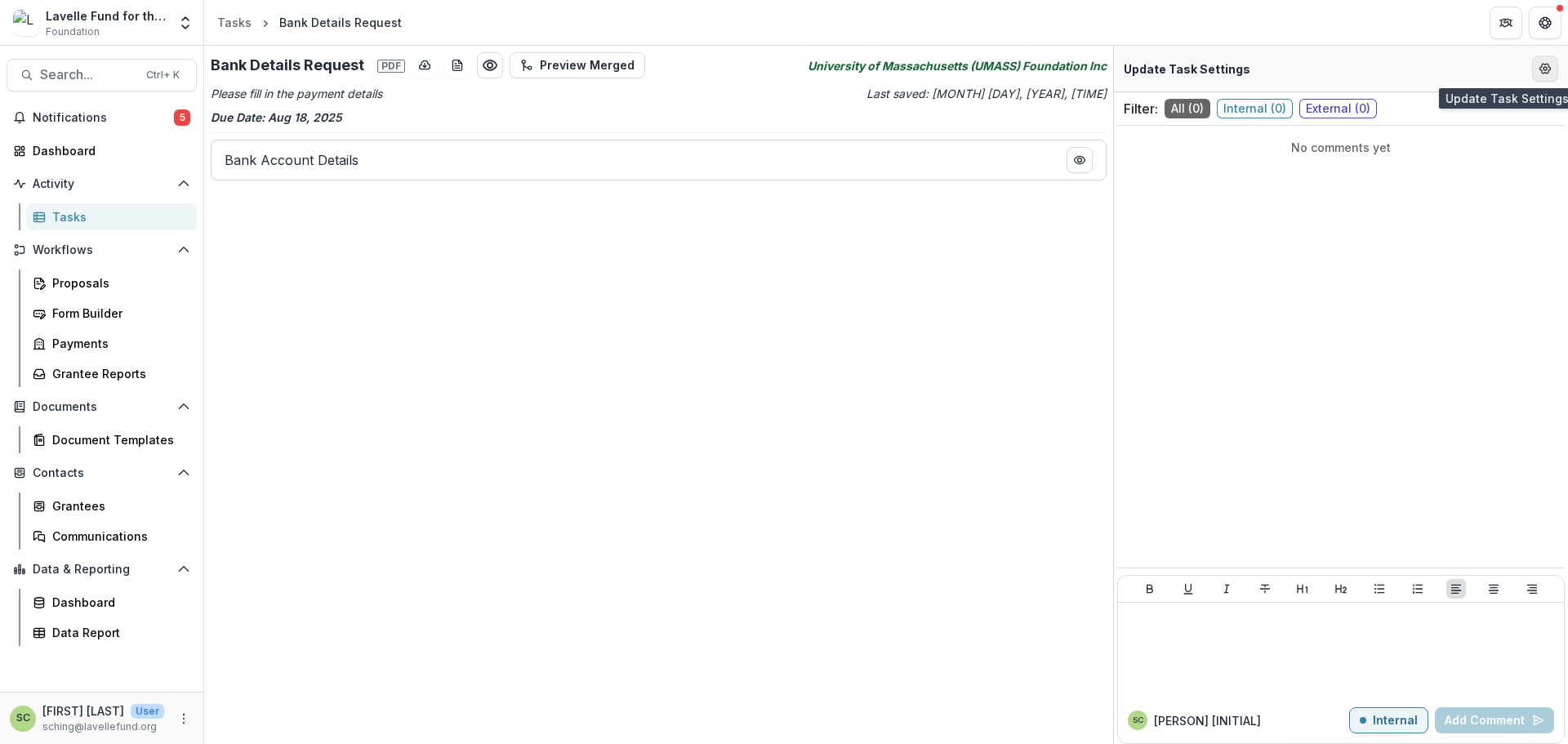 click at bounding box center (1545, 69) 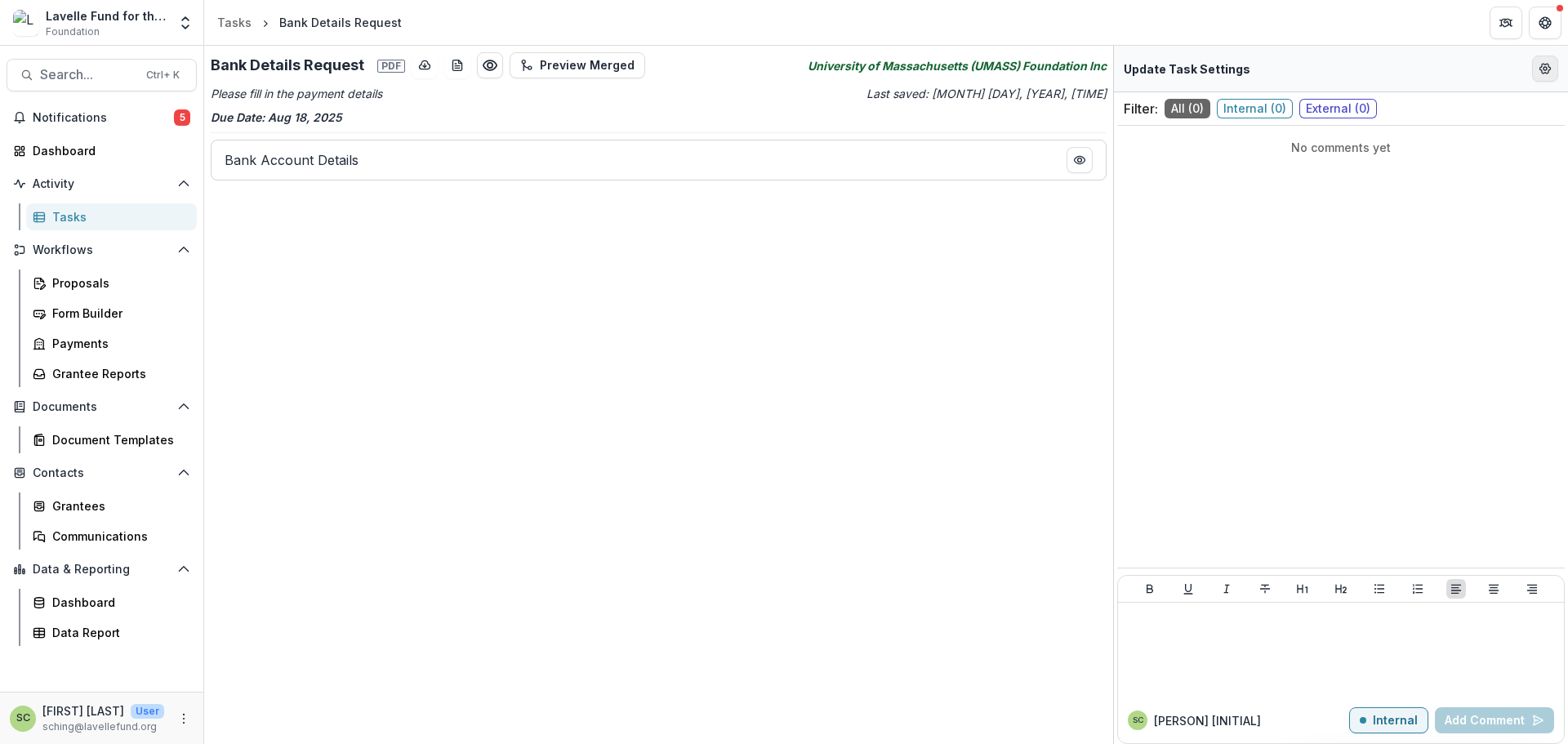 select on "********" 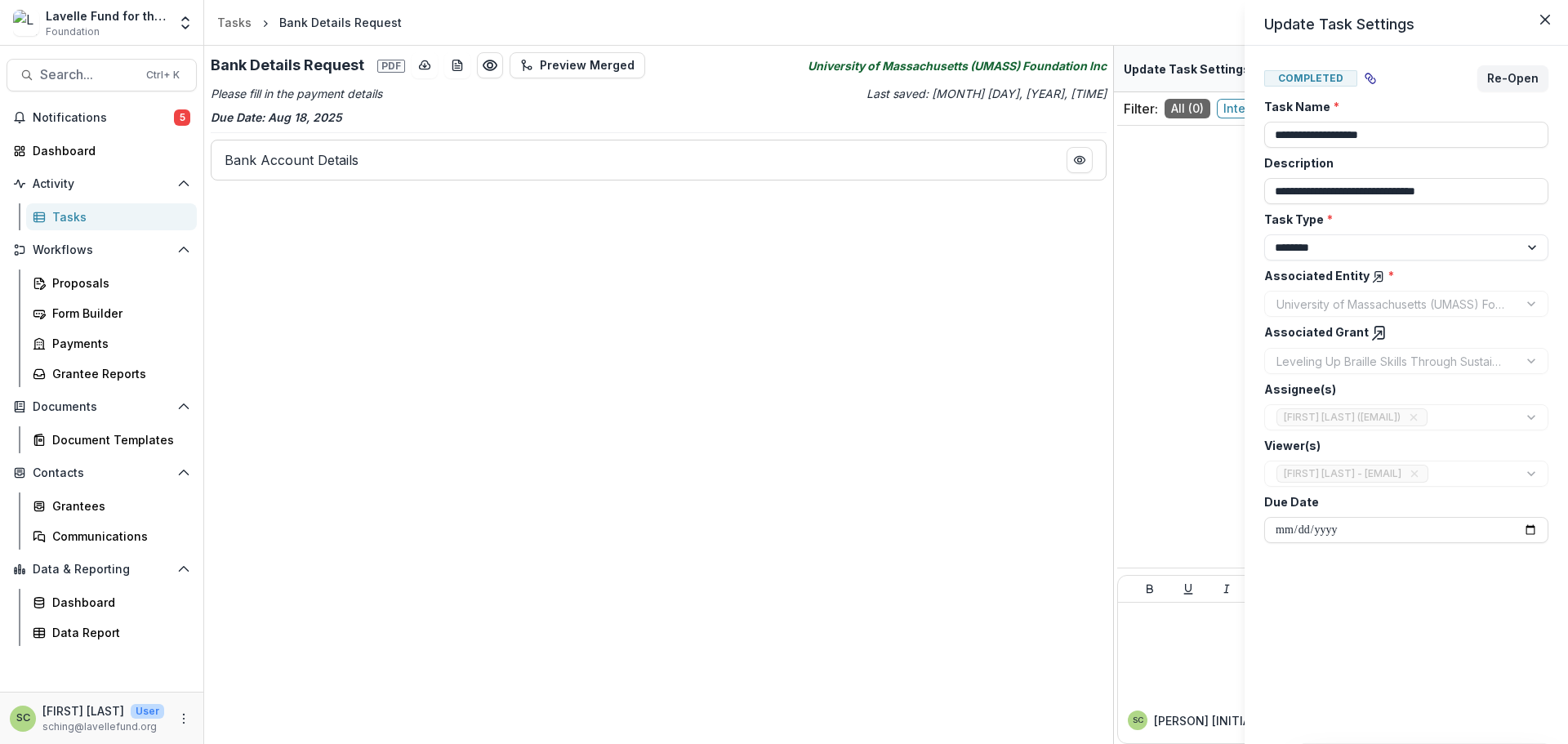 click on "**********" at bounding box center [784, 372] 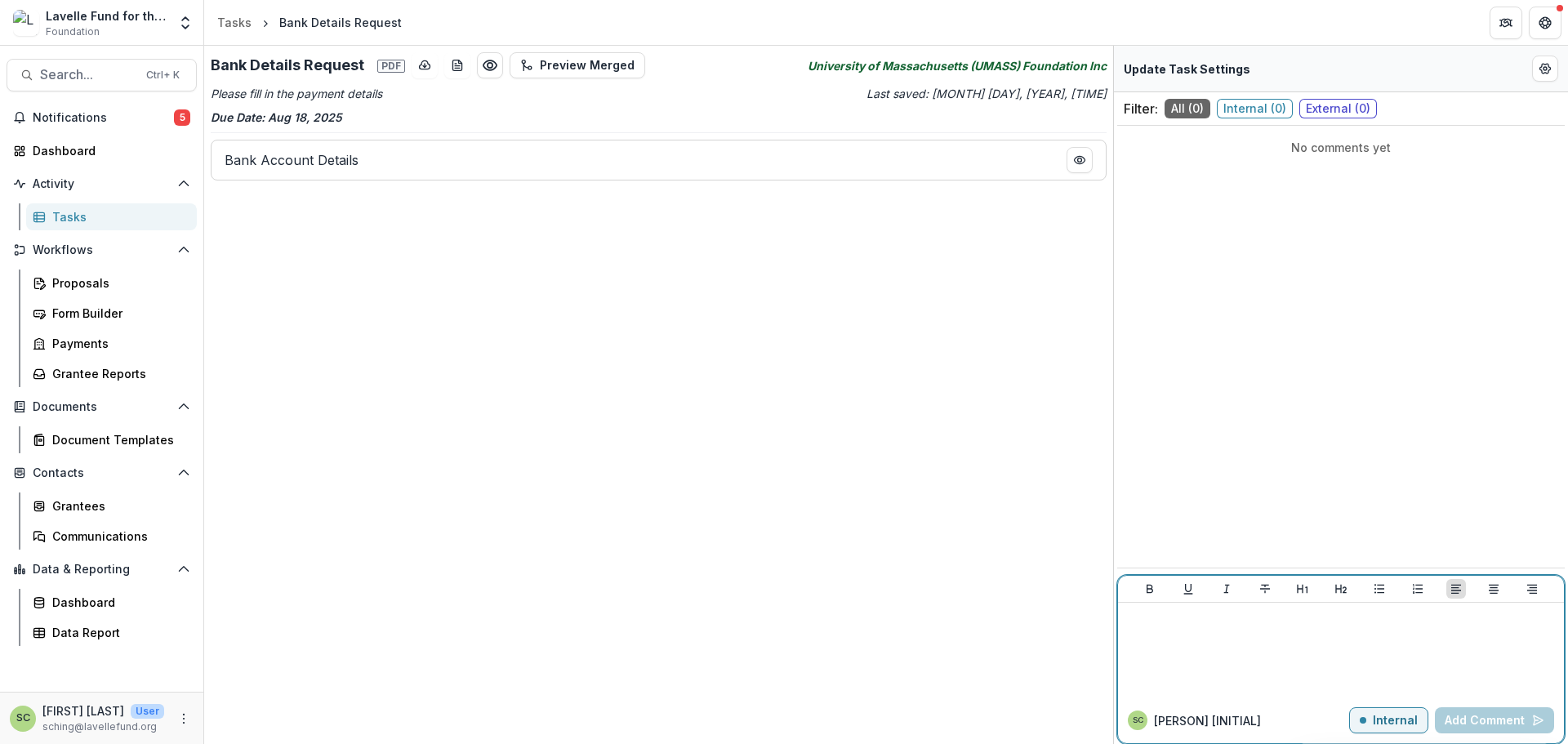 click at bounding box center [1341, 618] 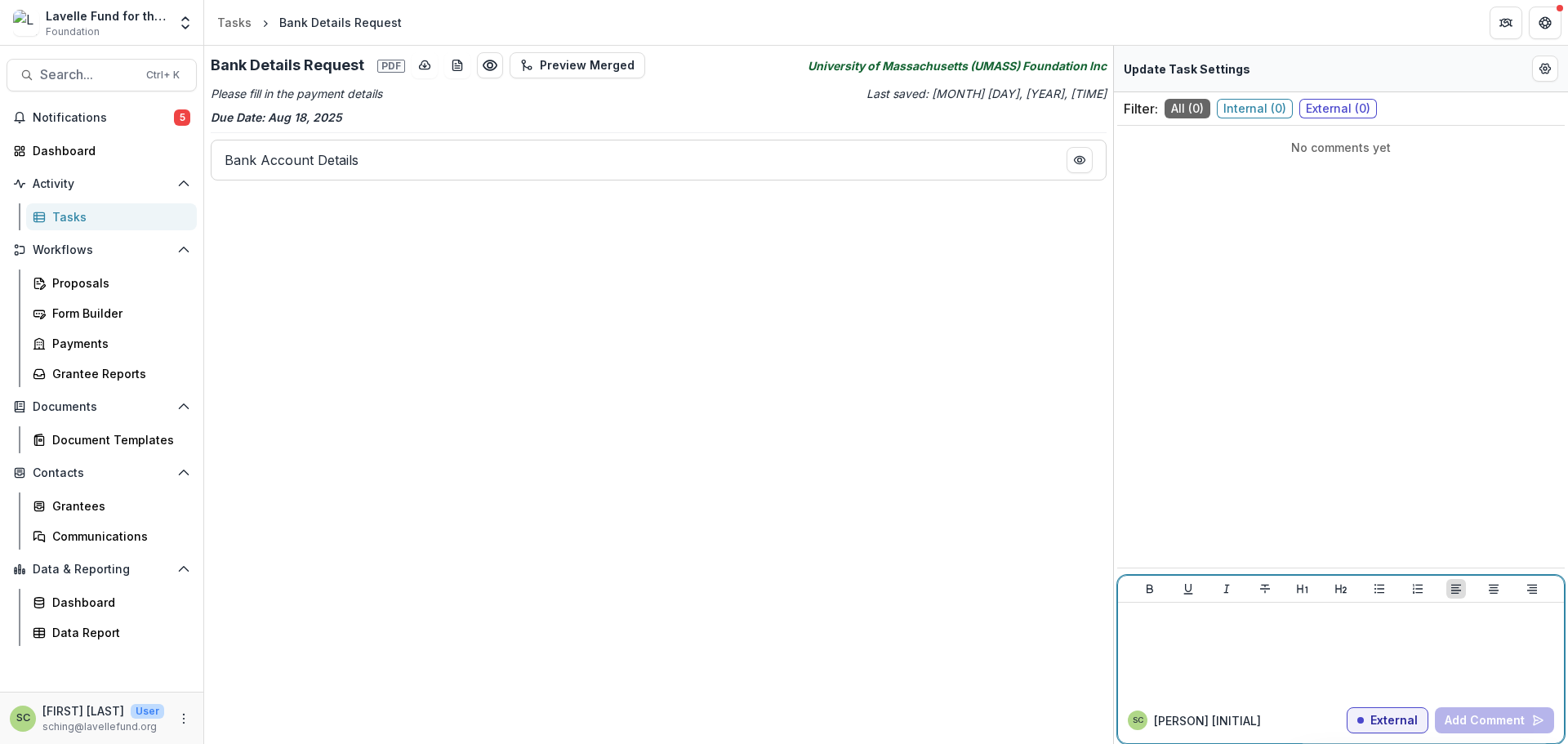 click at bounding box center (1341, 650) 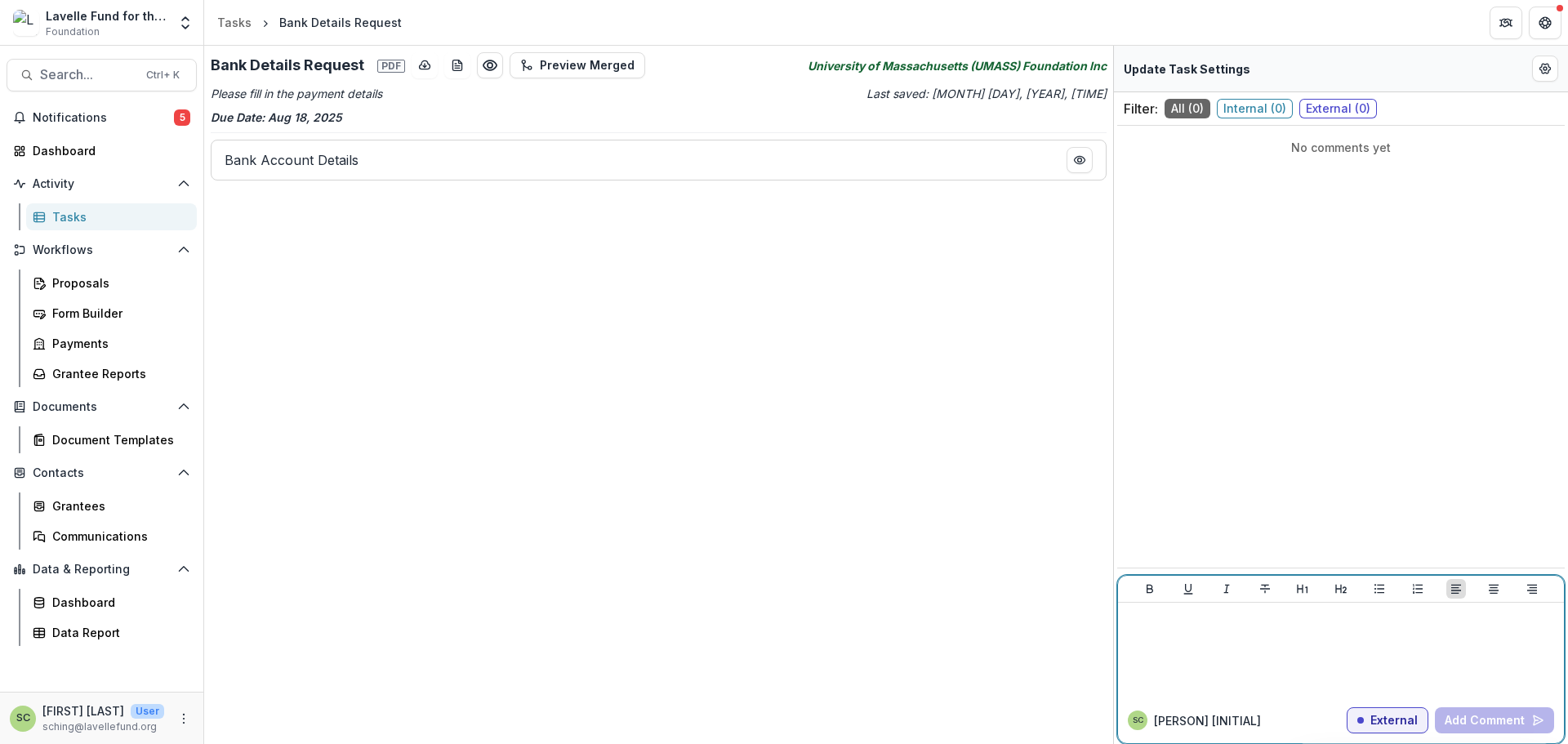 type 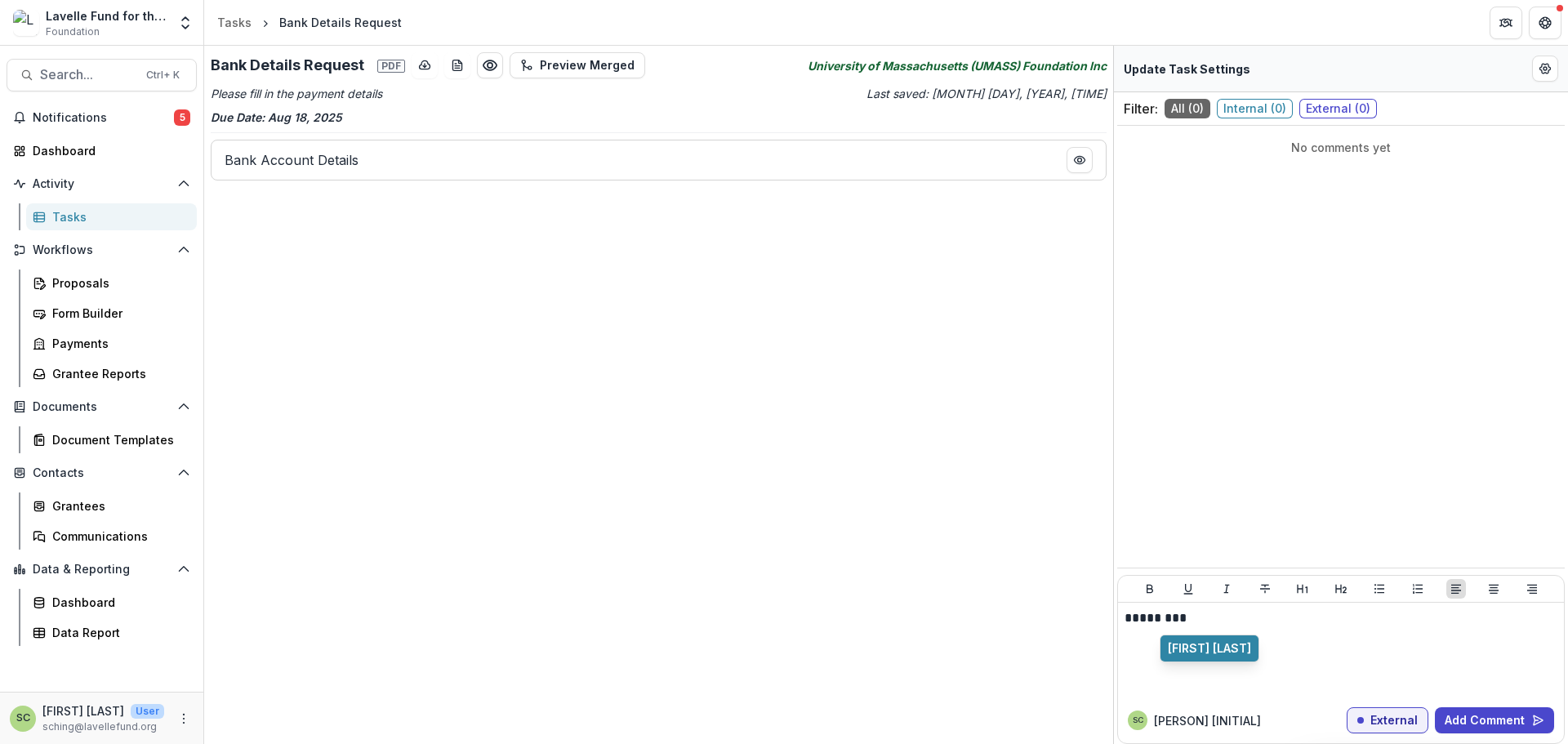 click on "Skip to content Lavelle Fund for the Blind Foundation Aggregate Analysis Foundations Lavelle V3 Lavelle Fund for the Blind Team Settings Admin Settings Tasks Bank Details Request Search... Ctrl  + K Notifications 5 Dashboard Activity Tasks Workflows Proposals Form Builder Payments Grantee Reports Documents Document Templates Contacts Grantees Communications Data & Reporting Dashboard Data Report [INITIAL] [PERSON] User [EMAIL] Bank Details Request Pdf Preview Merged University of Massachusetts (UMASS) Foundation Inc Please fill in the payment details Last saved:   [MONTH] [DAY], [YEAR], [TIME] Due Date:   [MONTH] [DAY], [YEAR] Bank Account Details Update Task Settings Filter: All ( 0 ) Internal ( 0 ) External ( 0 ) No comments yet ***** *** [INITIAL] [PERSON] External Add Comment Background Tasks Clear Temelio Help Center User Settings Logout Chat Maya from Temelio More channels Continue on Email Network offline. Reconnecting... No messages can be received or sent for now. Some of our services are not working.   Temelio" at bounding box center [784, 372] 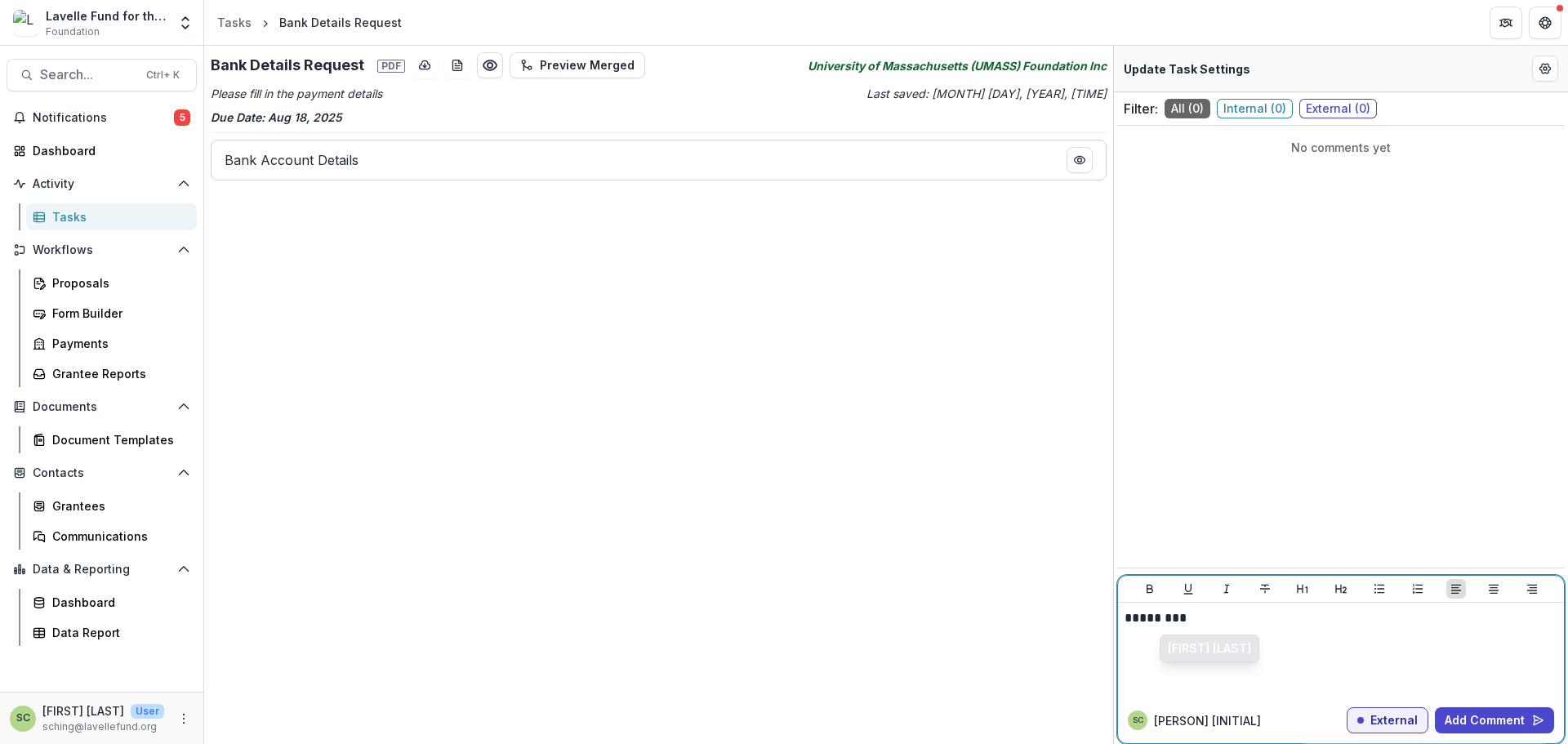 click on "[FIRST] [LAST]" at bounding box center (1209, 648) 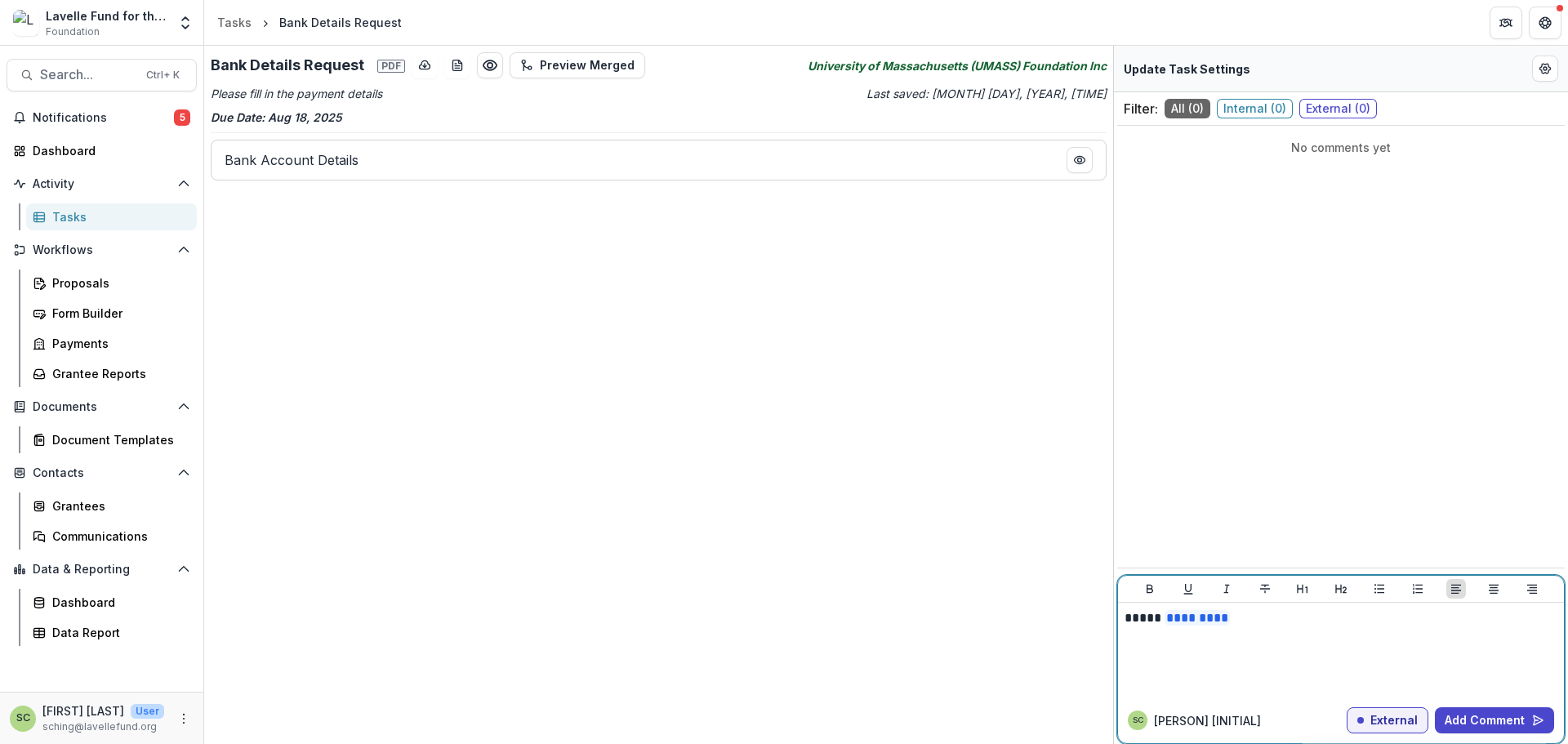 click on "***** *********" at bounding box center [1341, 618] 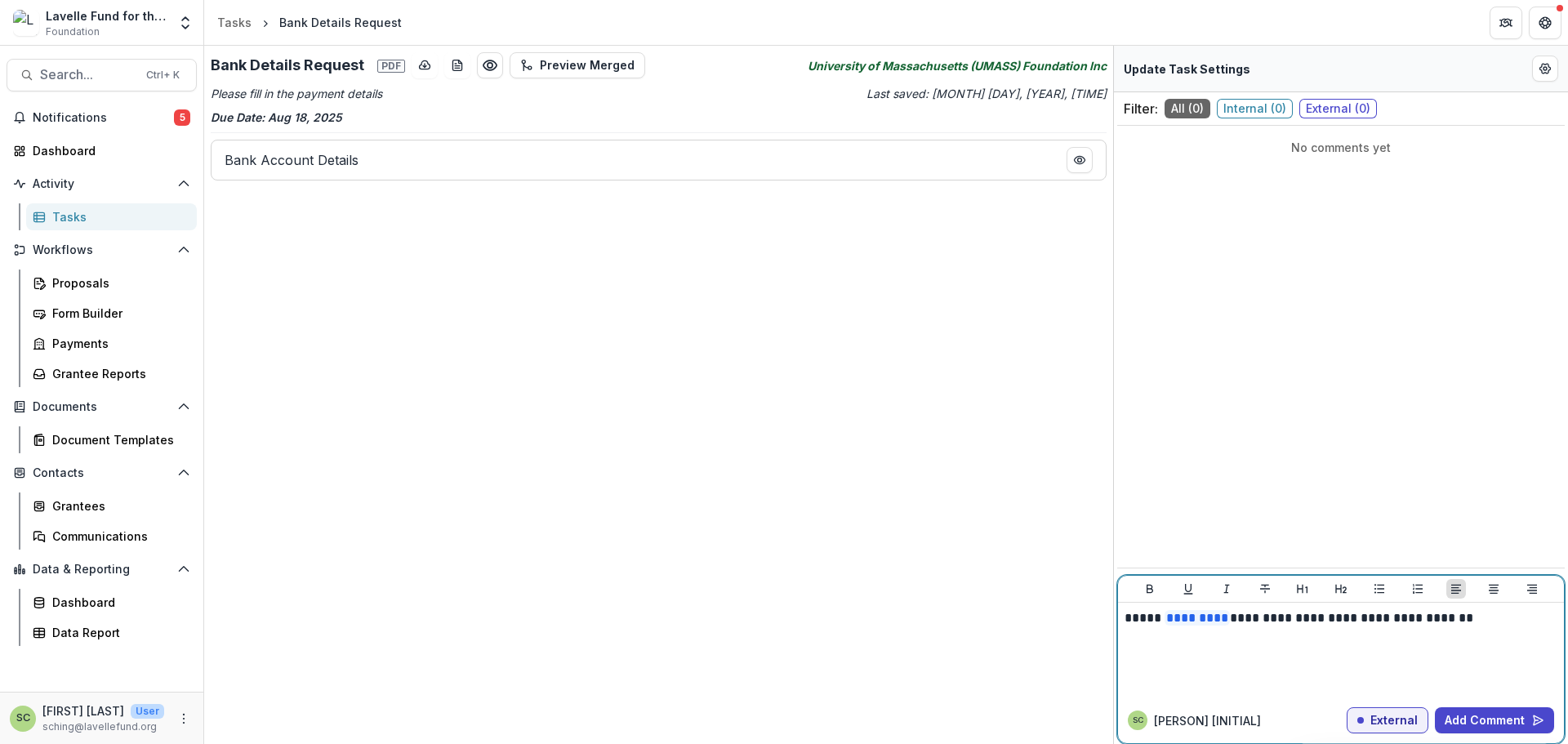 click on "**********" at bounding box center (1341, 618) 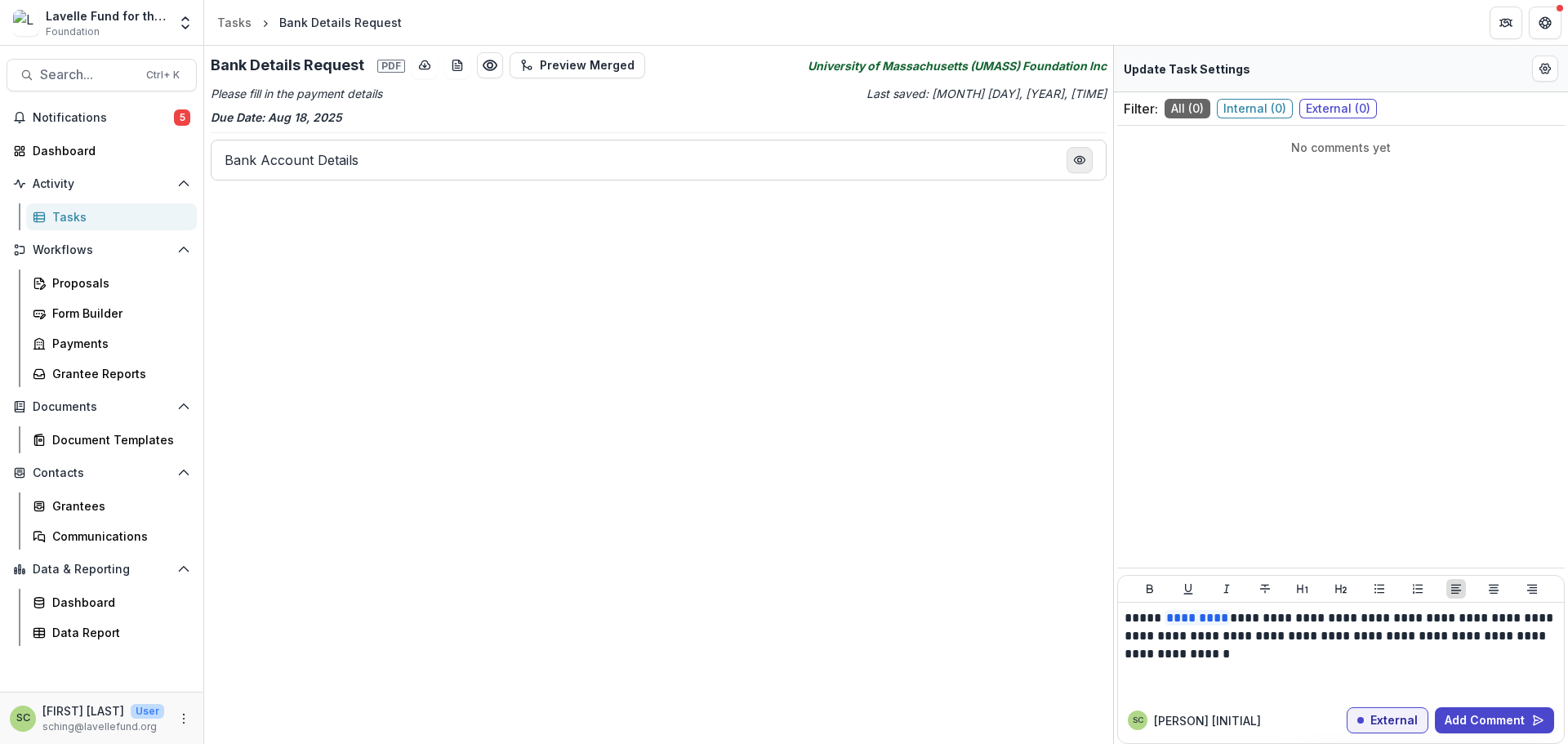 click 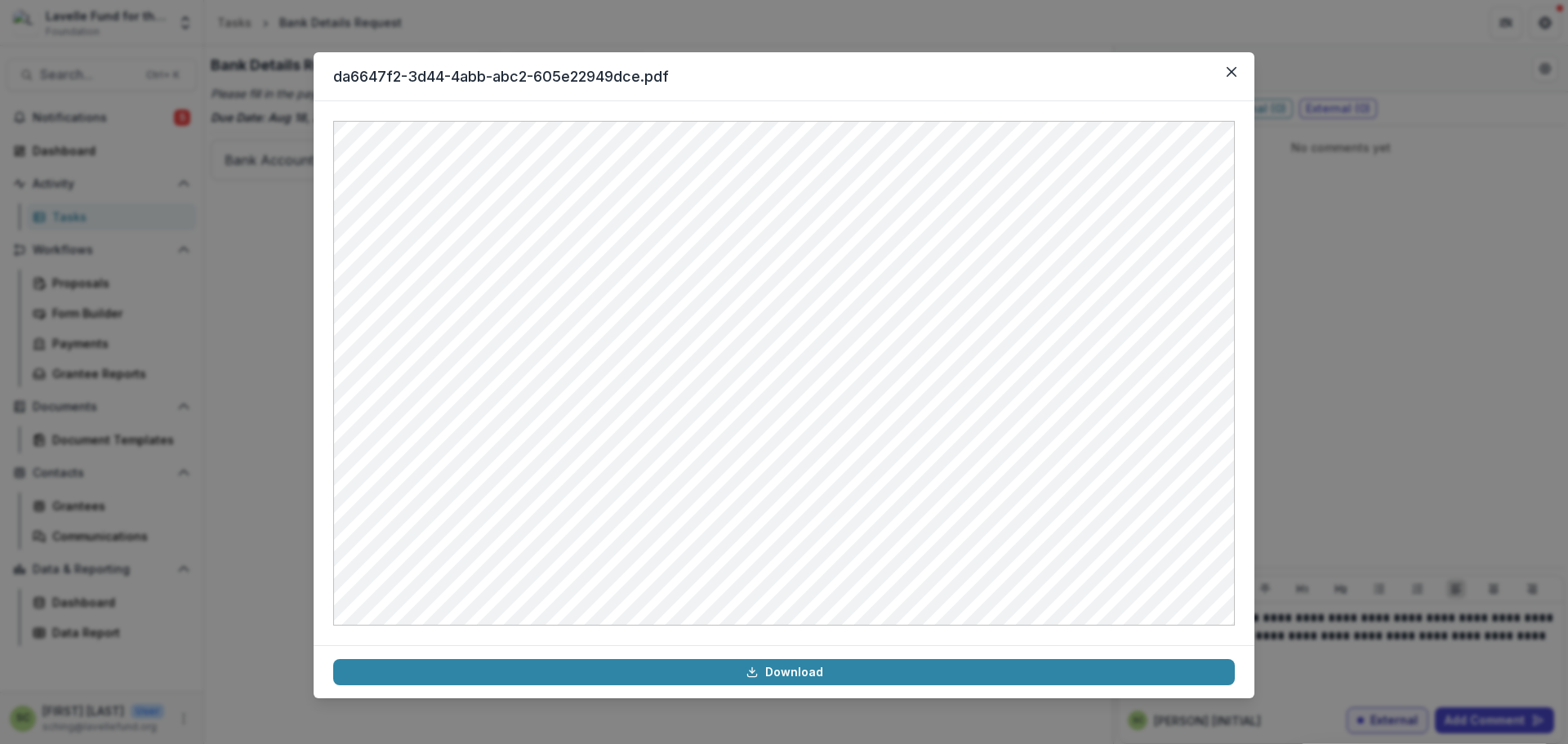 click on "da6647f2-3d44-4abb-abc2-605e22949dce.pdf Download" at bounding box center [784, 372] 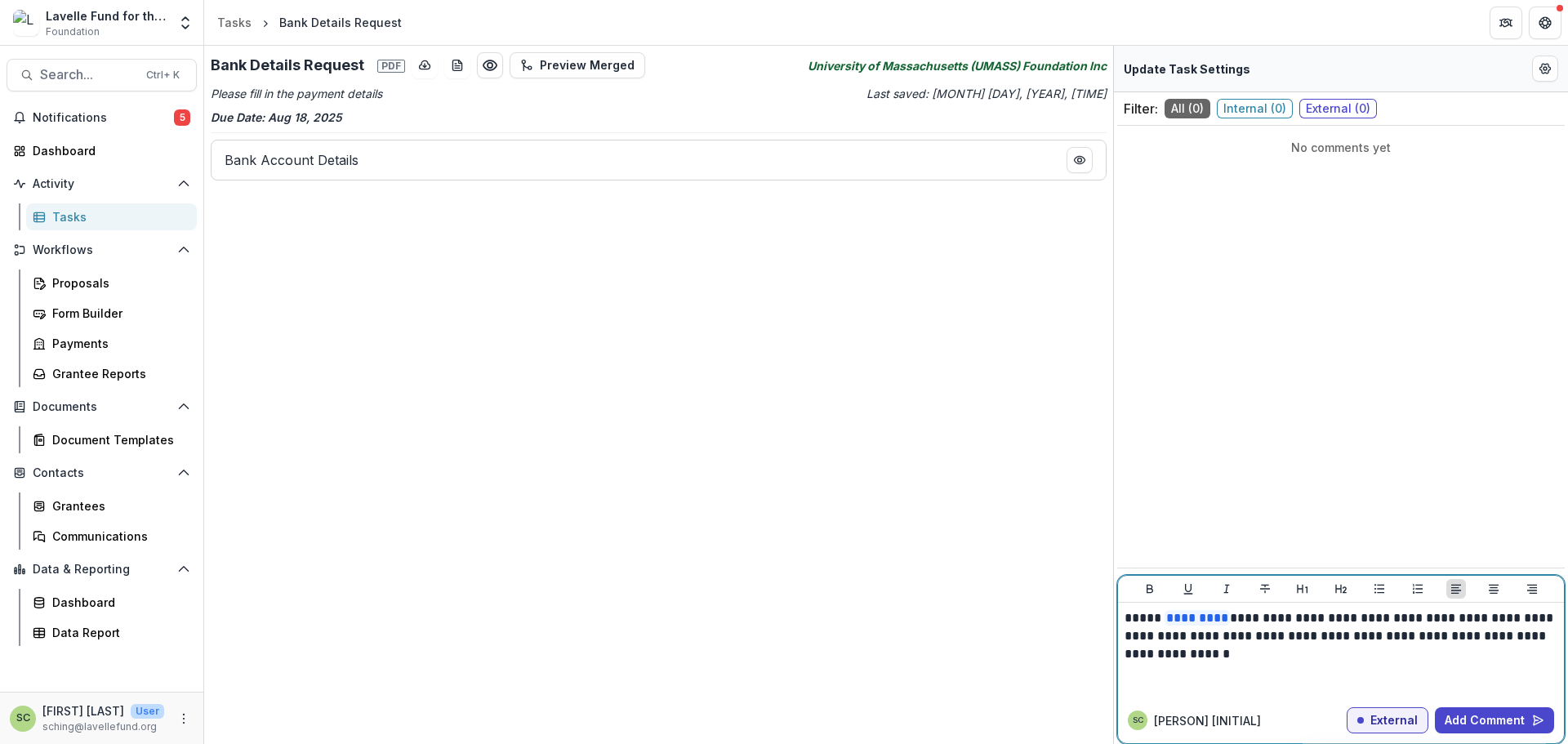 click on "**********" at bounding box center (1341, 636) 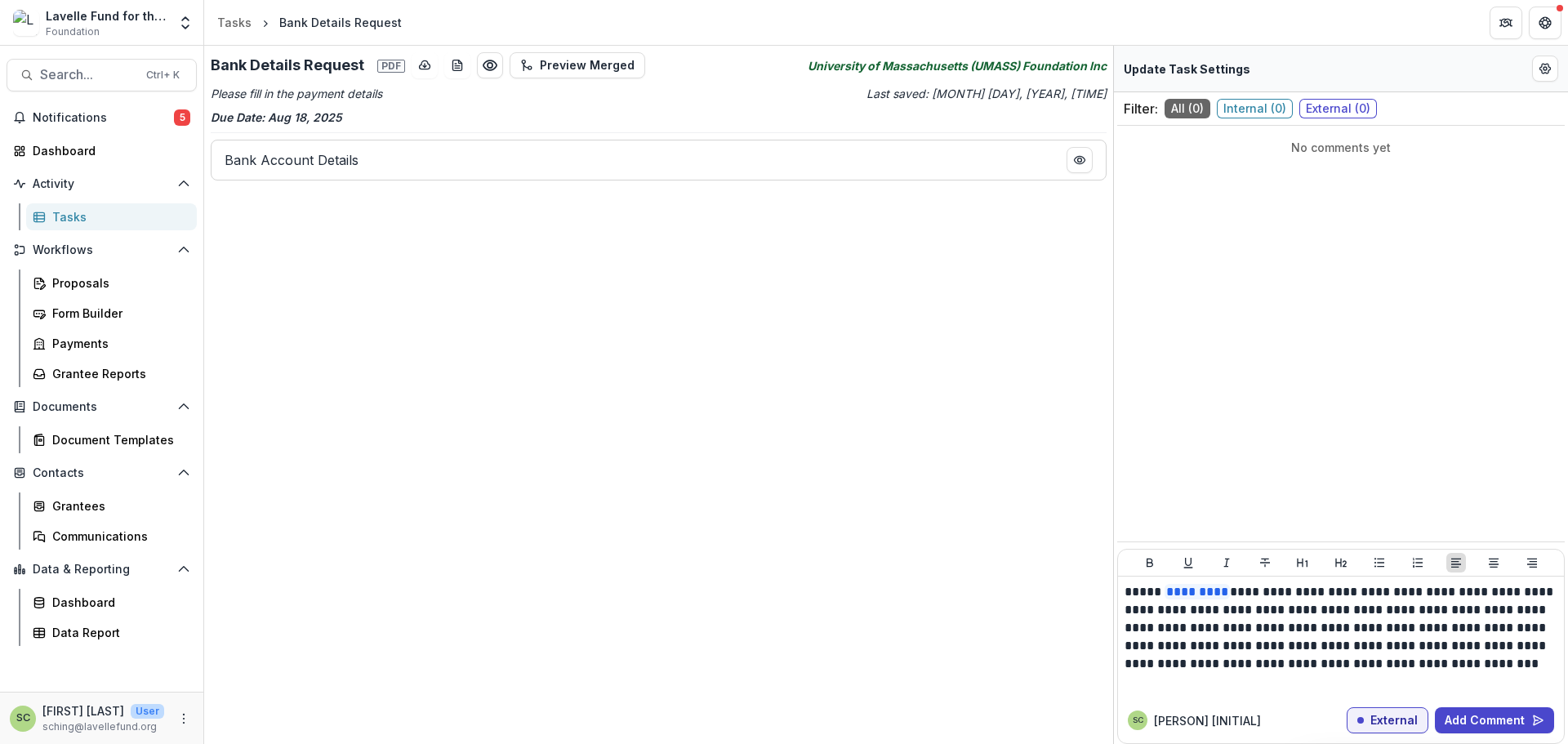 click on "SC Sandra C External Add Comment" at bounding box center [1341, 720] 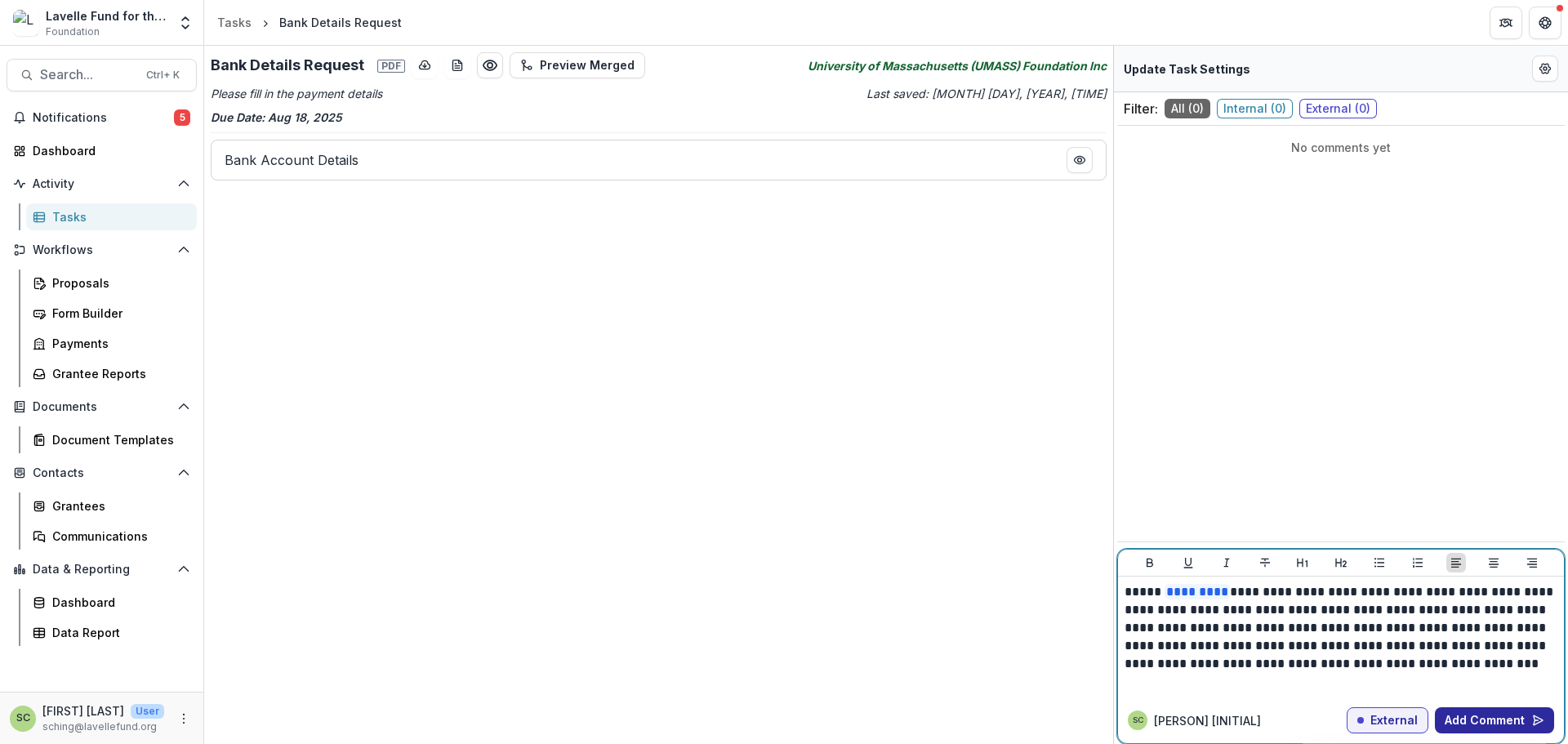 click on "Add Comment" at bounding box center (1494, 720) 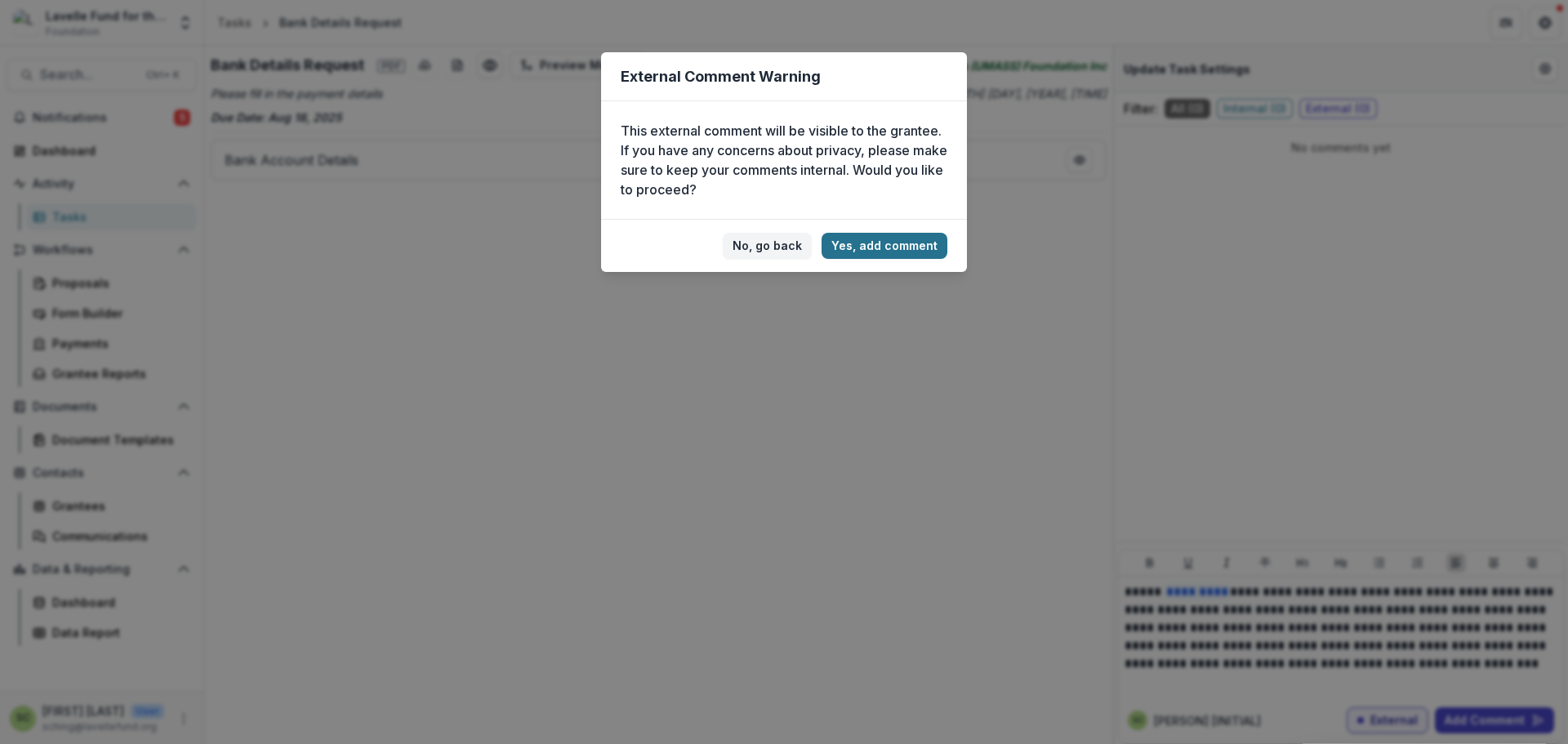 click on "Yes, add comment" at bounding box center [884, 246] 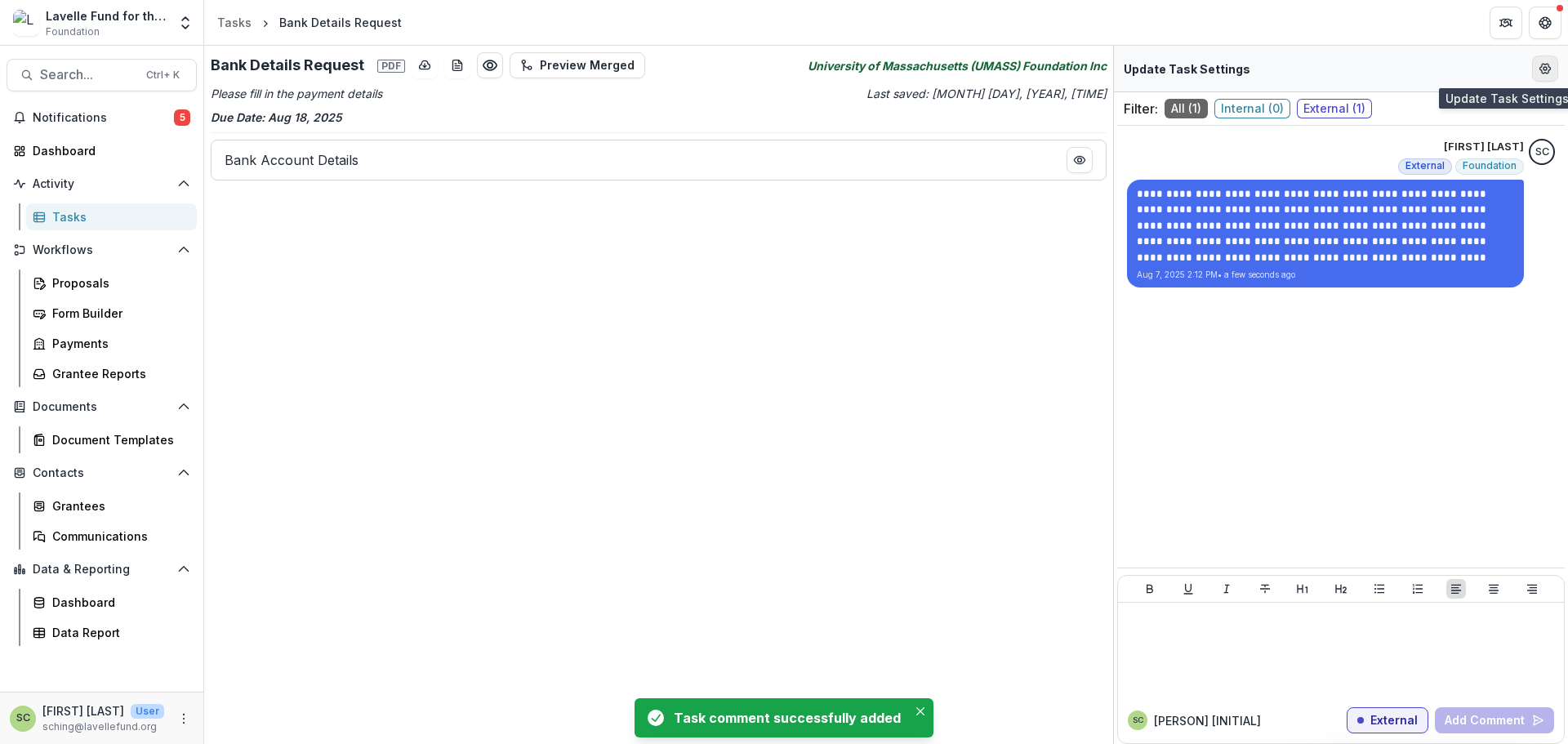 click 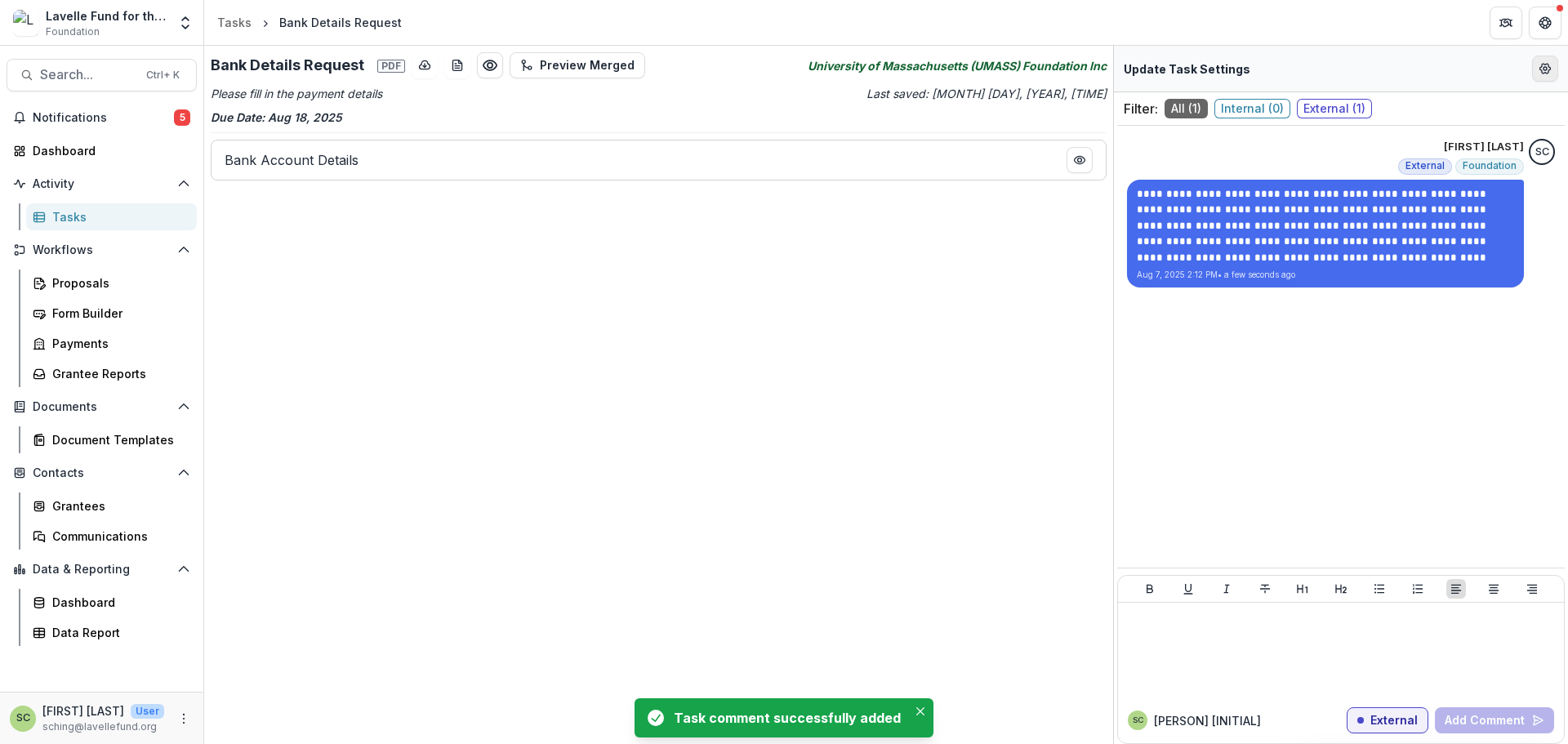select on "********" 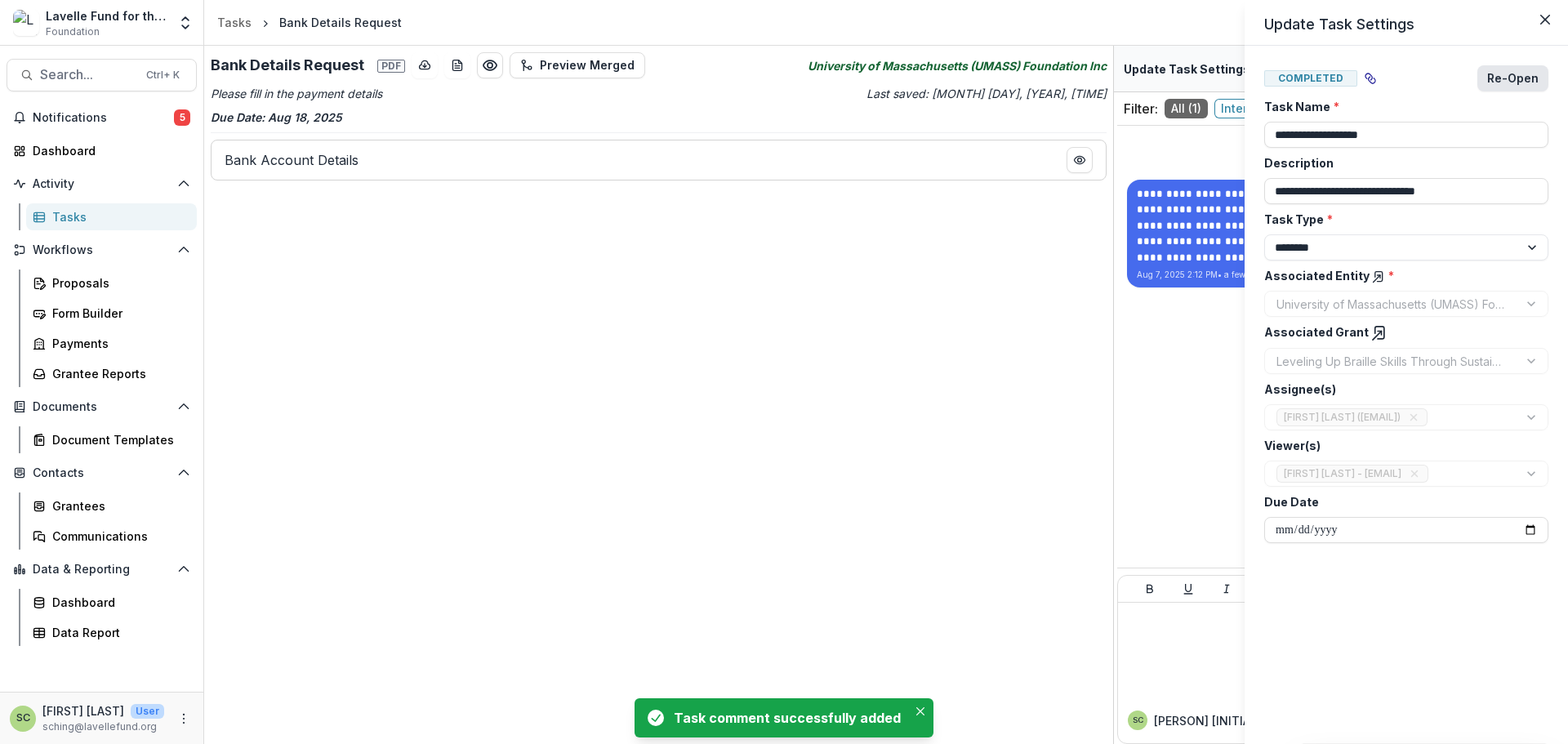 click on "Re-Open" at bounding box center [1512, 78] 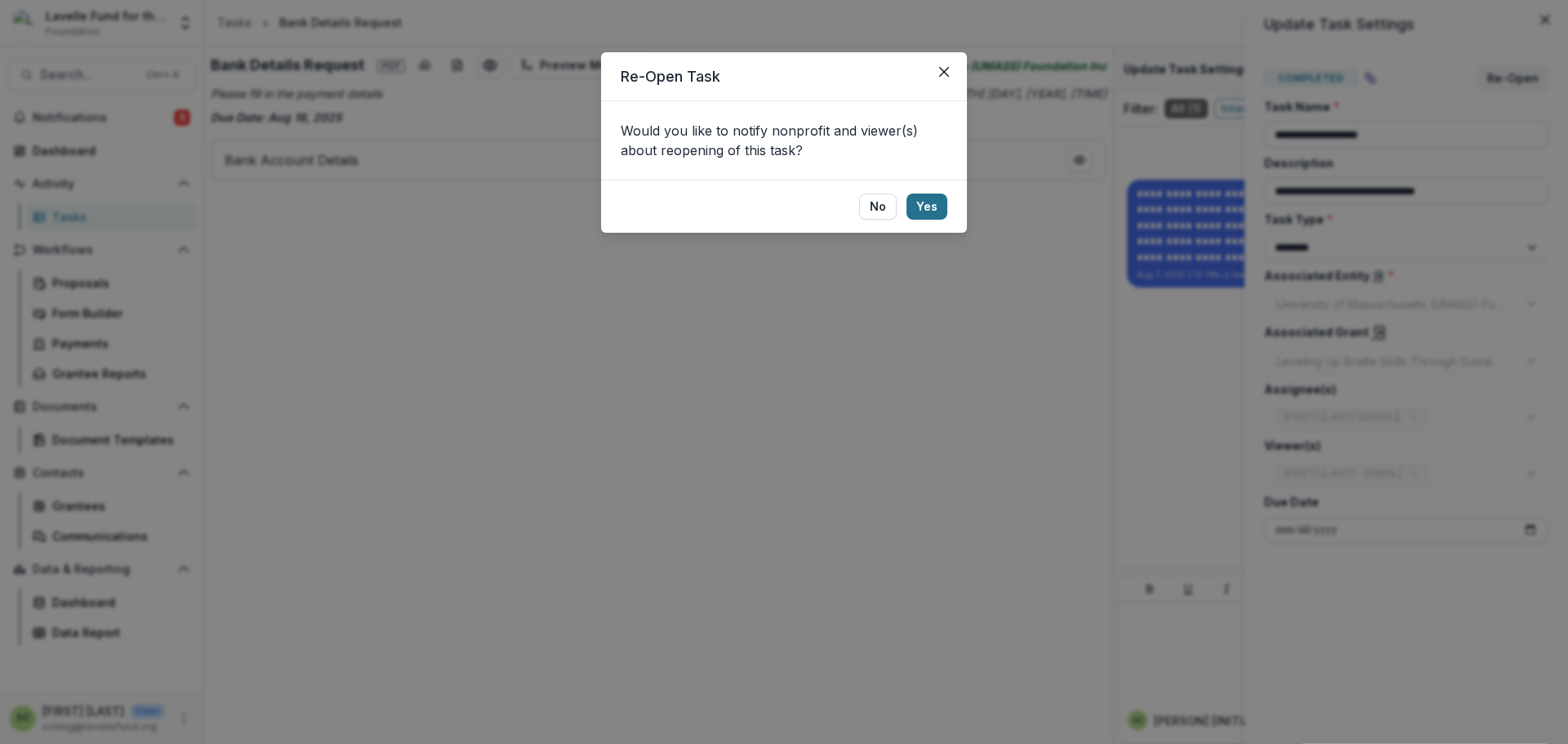 click on "Yes" at bounding box center [927, 207] 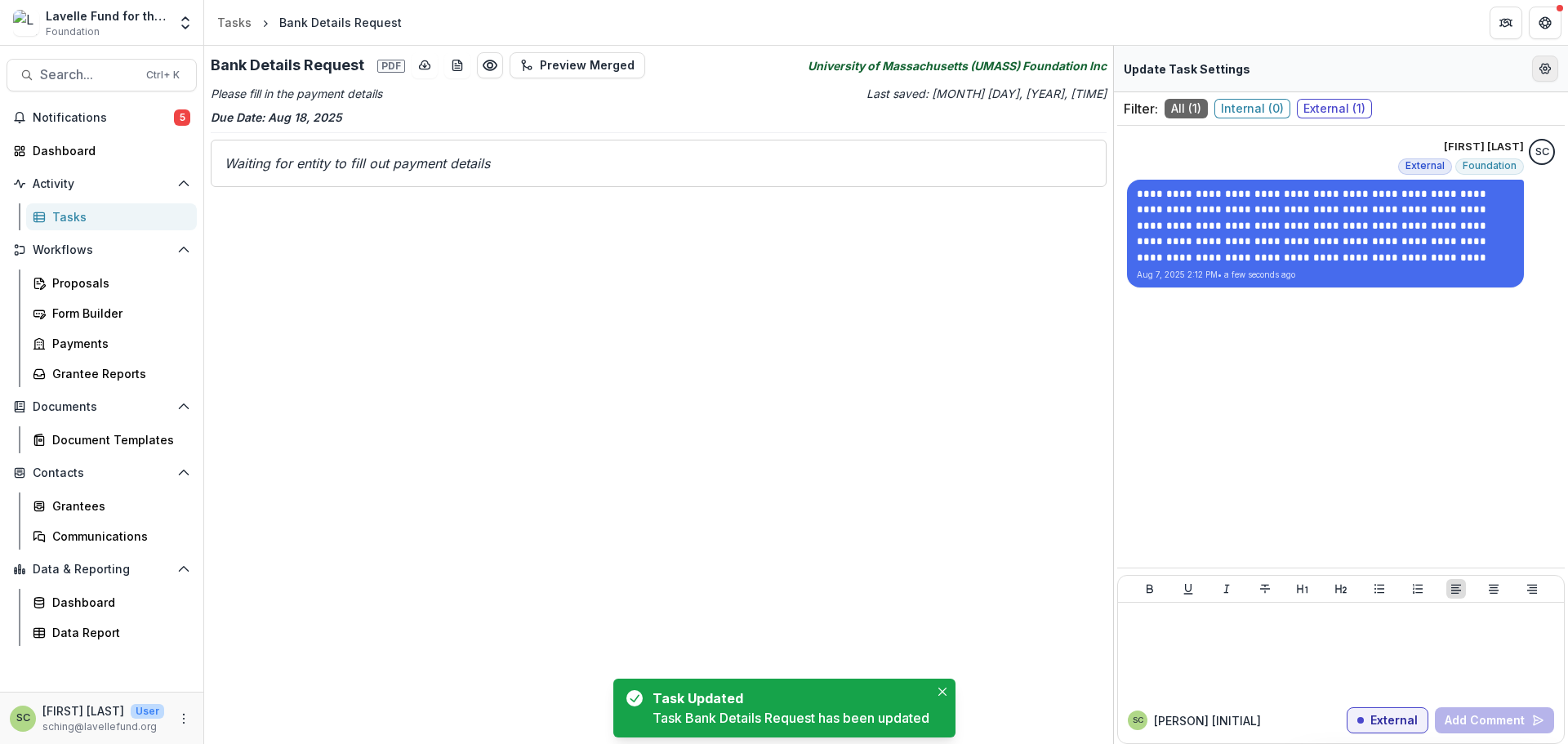 click at bounding box center (1545, 69) 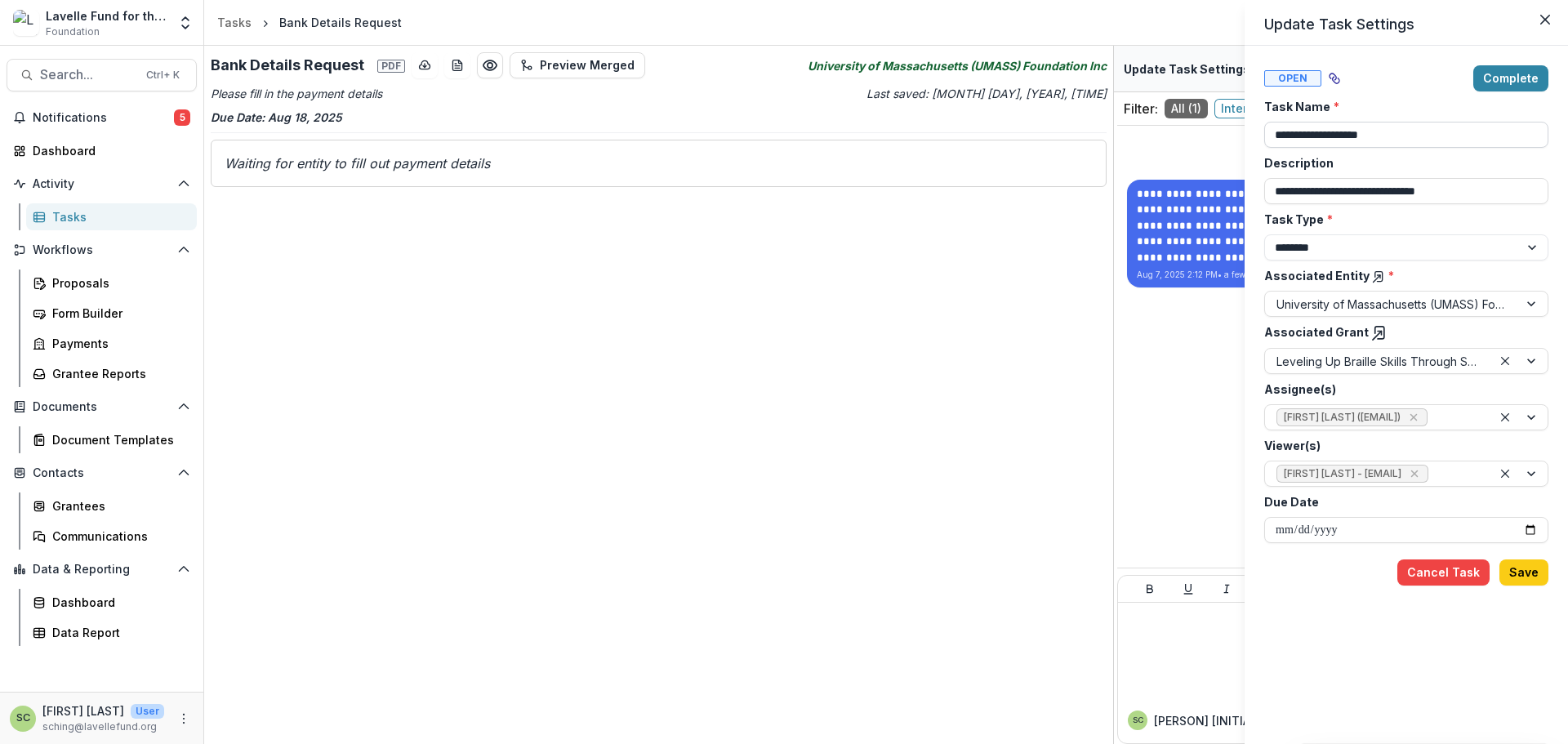 click on "**********" at bounding box center (1406, 135) 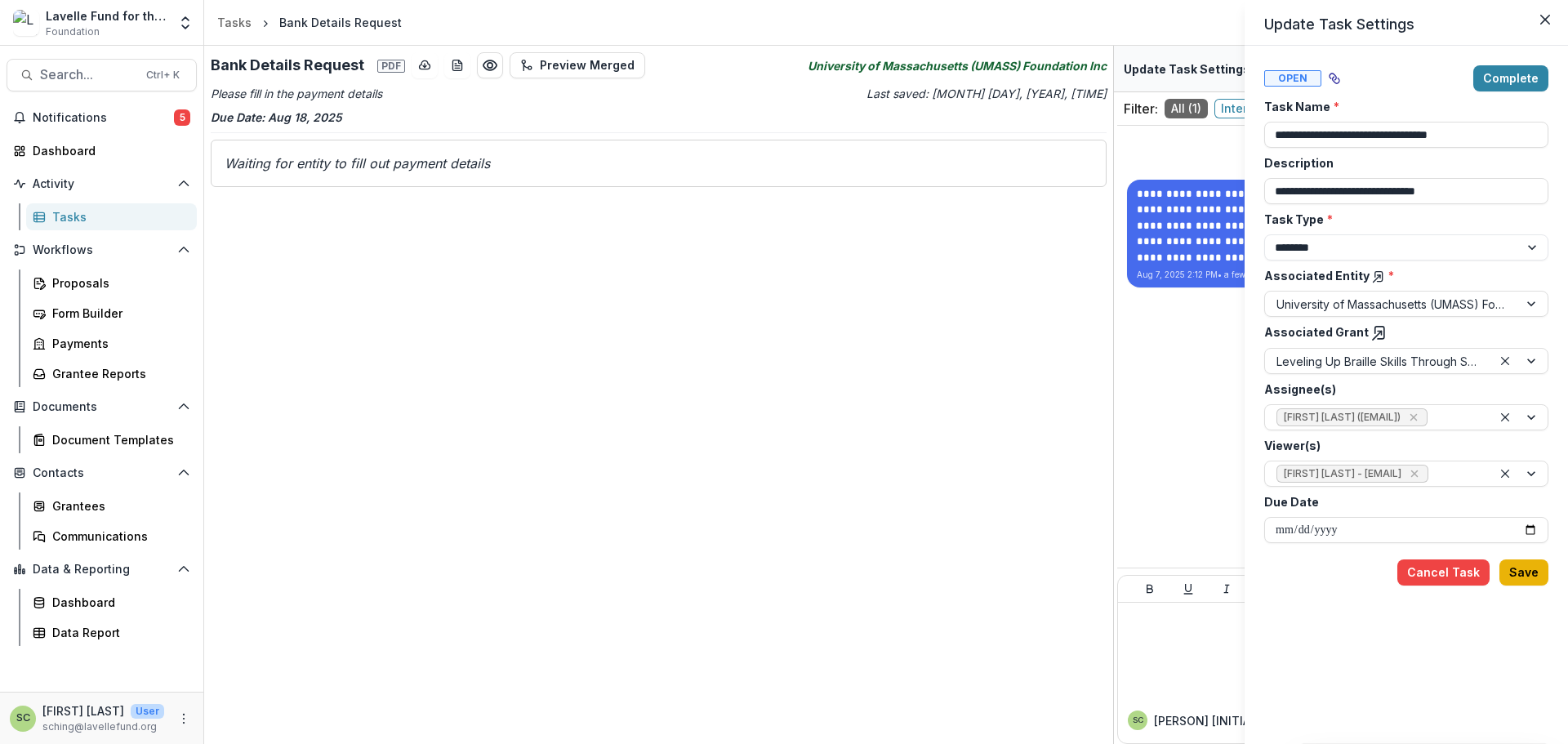 type on "**********" 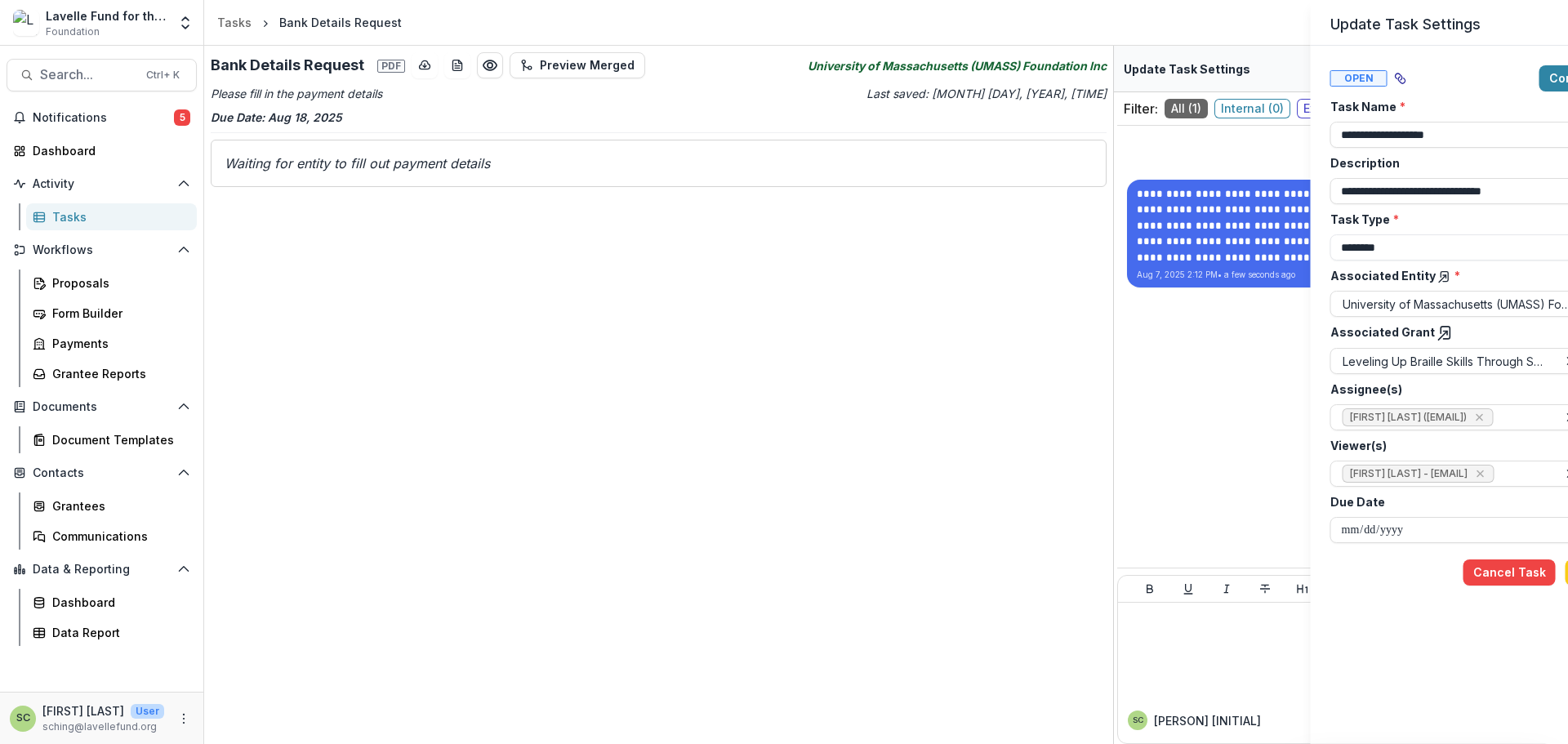 type on "**********" 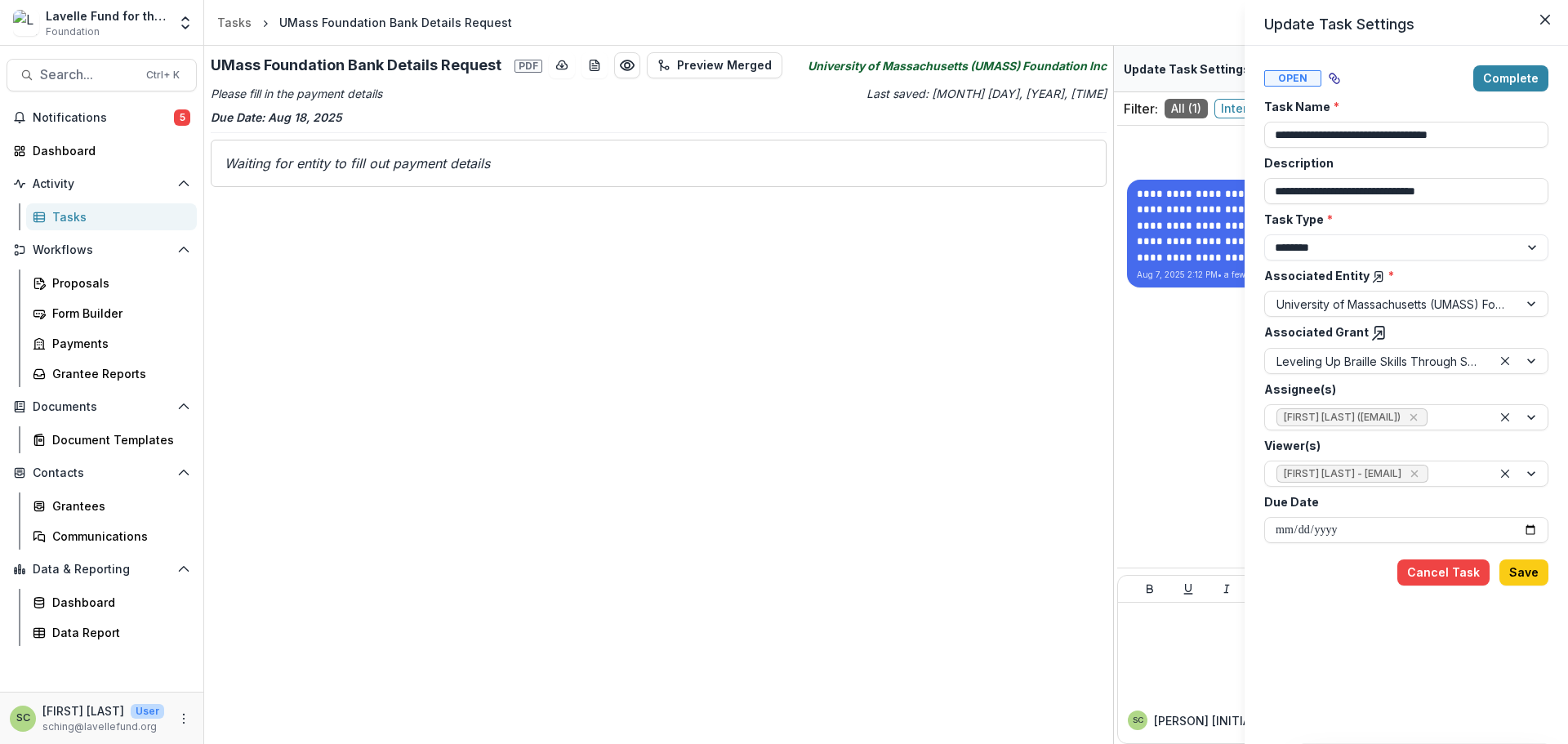 click on "**********" at bounding box center [784, 372] 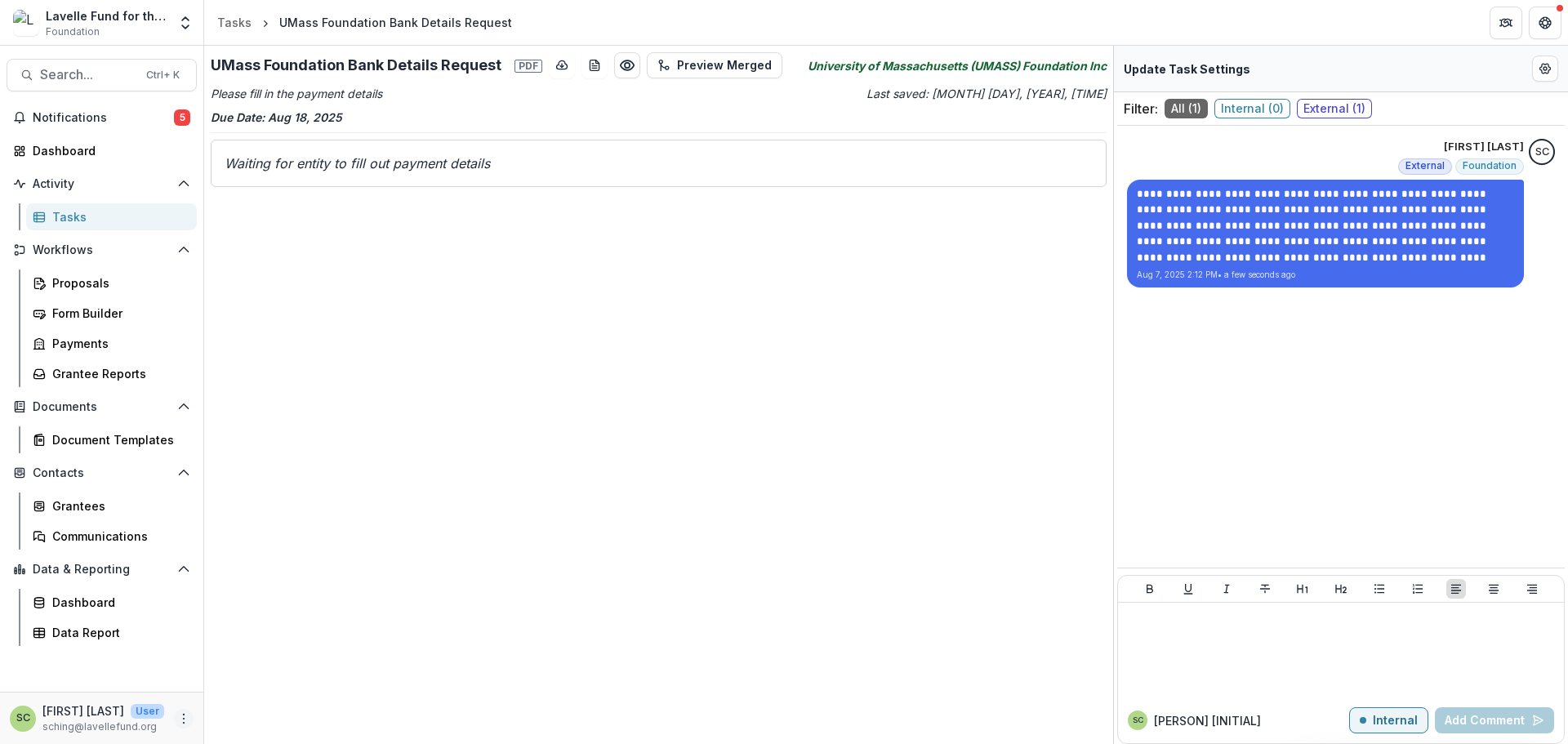 click 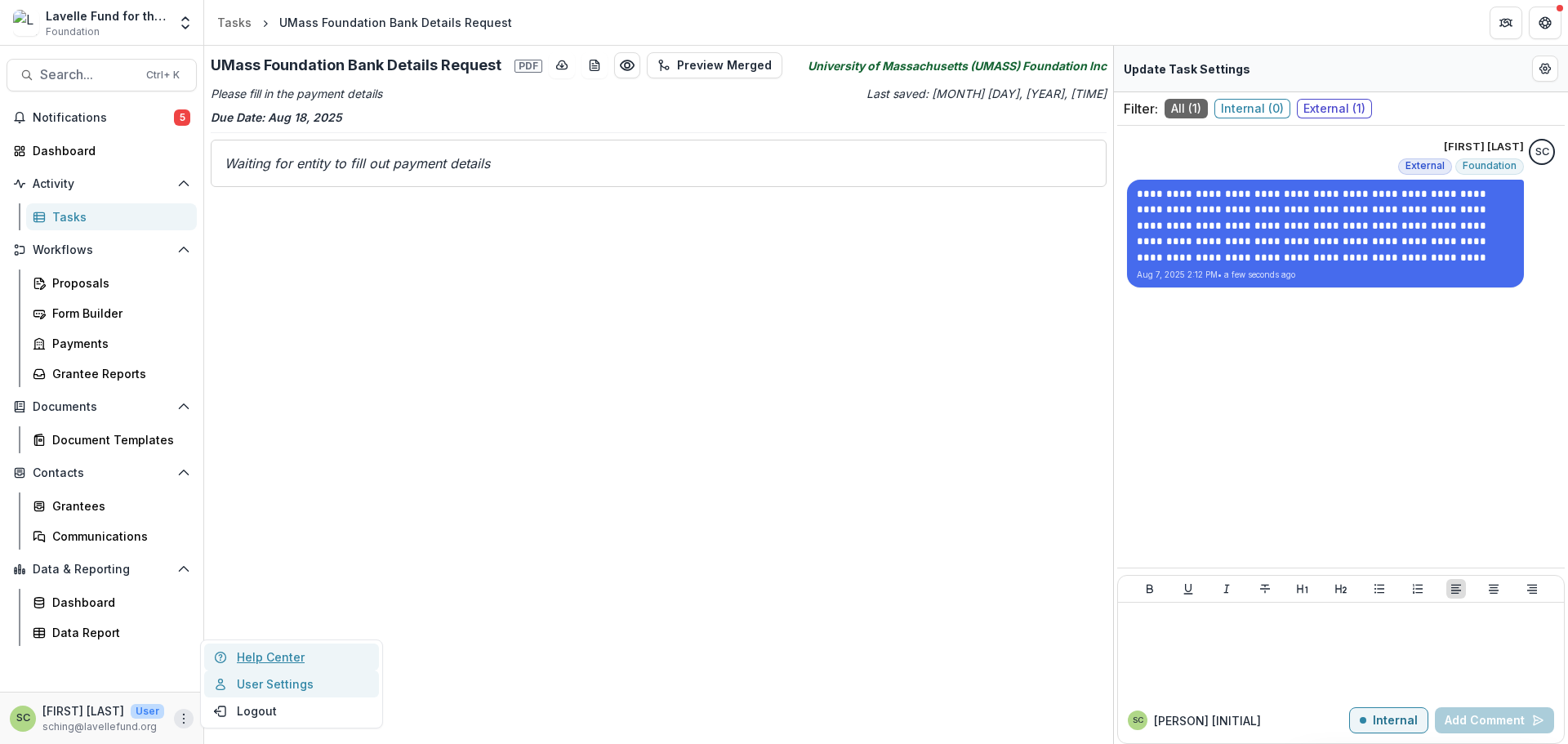 drag, startPoint x: 273, startPoint y: 686, endPoint x: 283, endPoint y: 673, distance: 16.401219 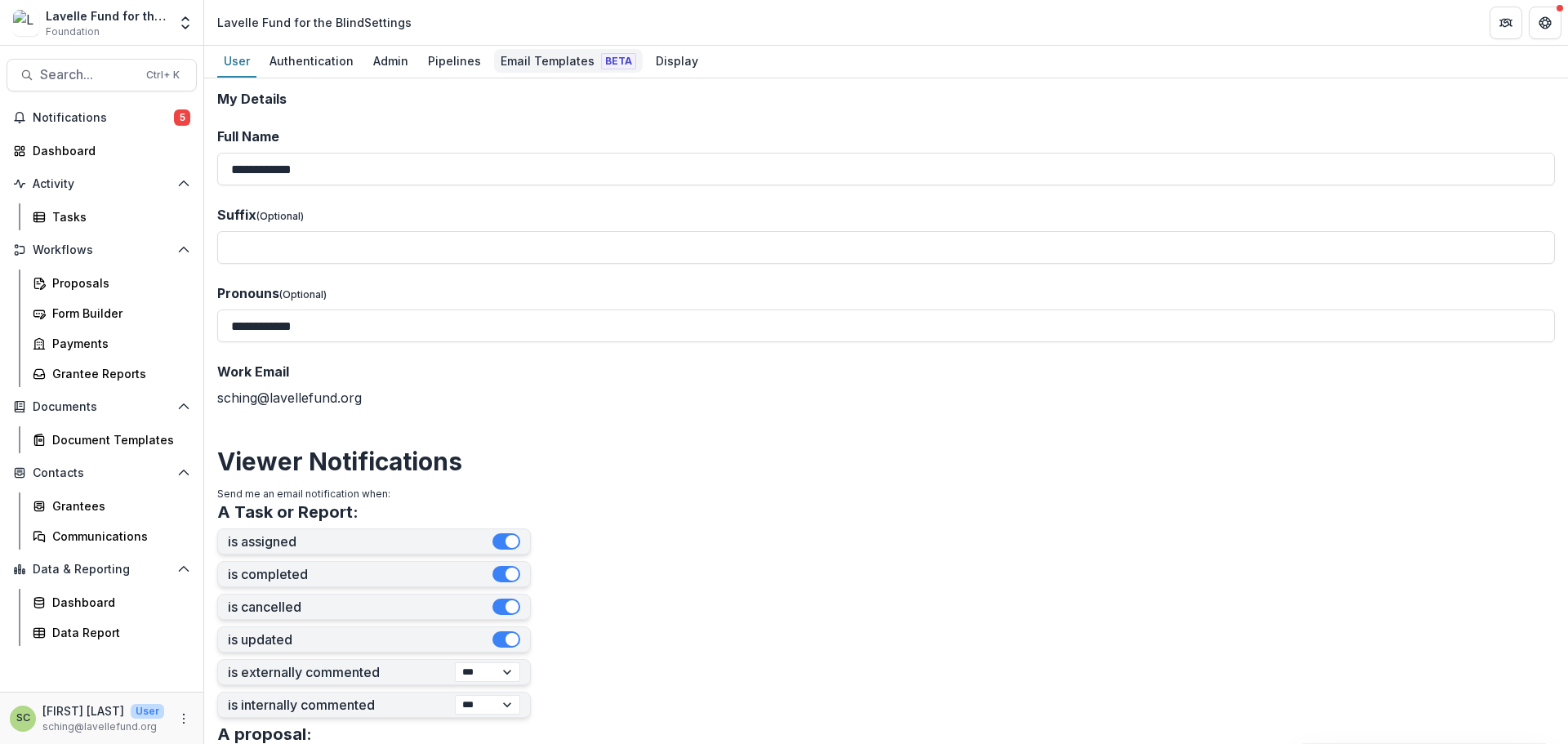 click on "Email Templates   Beta" at bounding box center [568, 60] 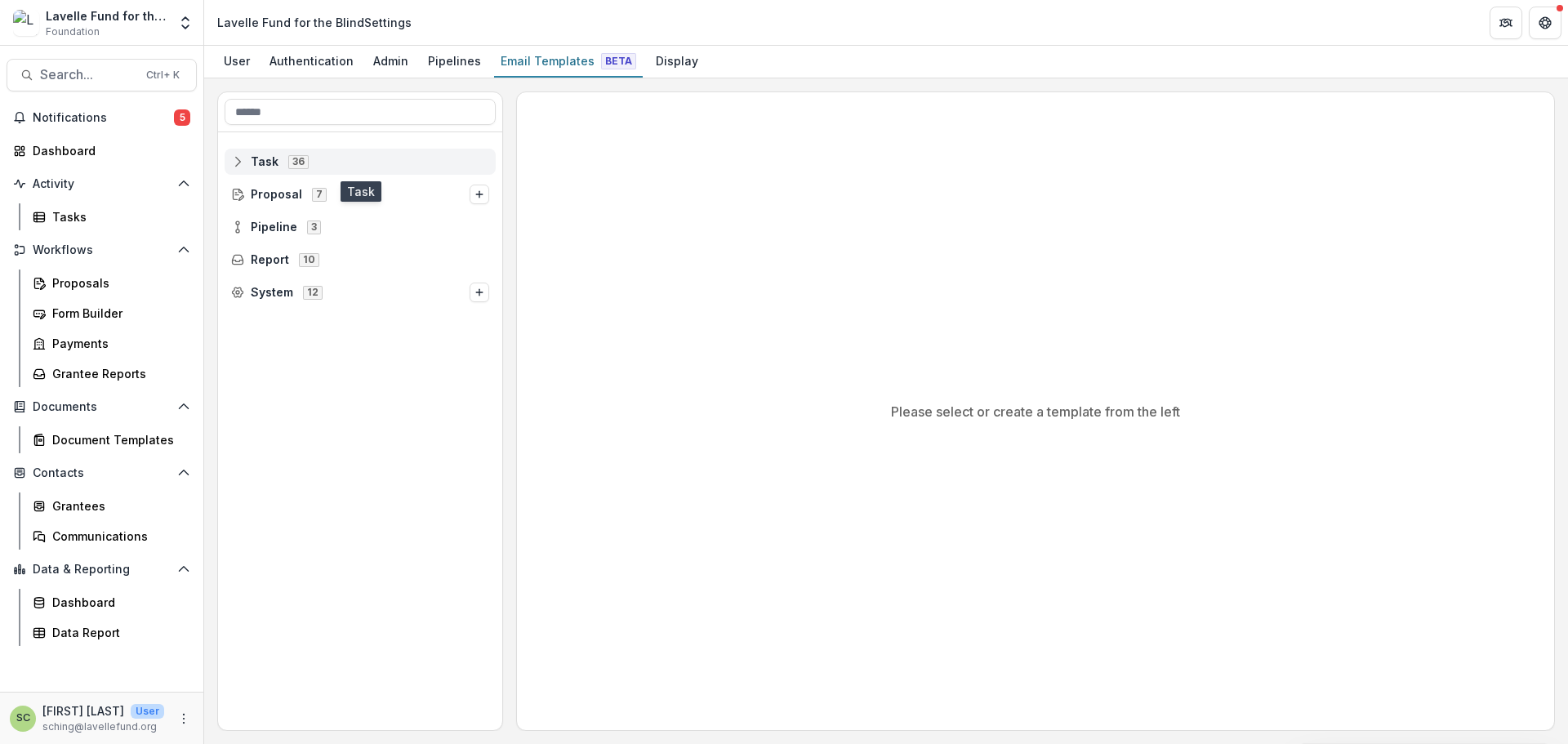 click on "36" at bounding box center [298, 162] 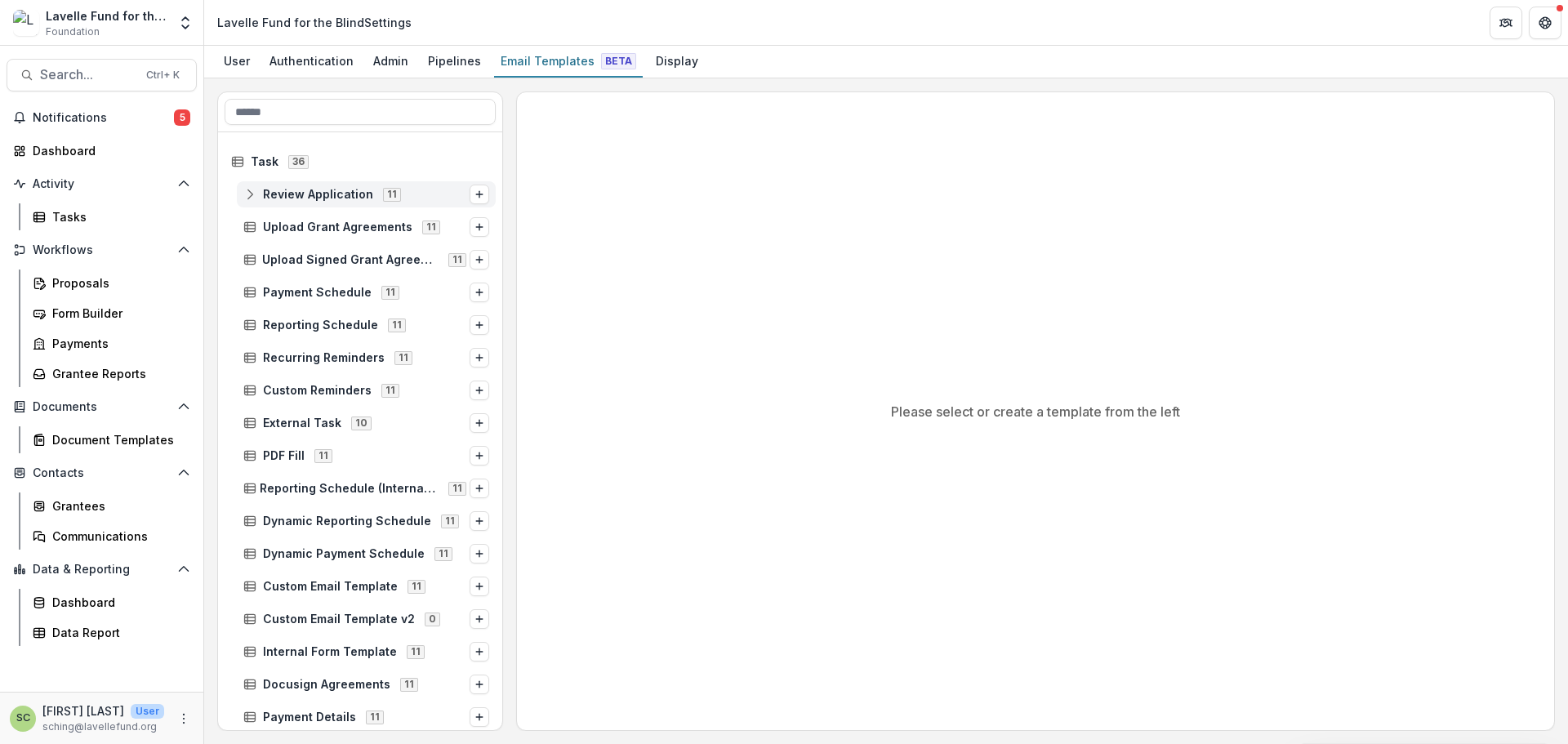 click on "Review Application" at bounding box center (318, 194) 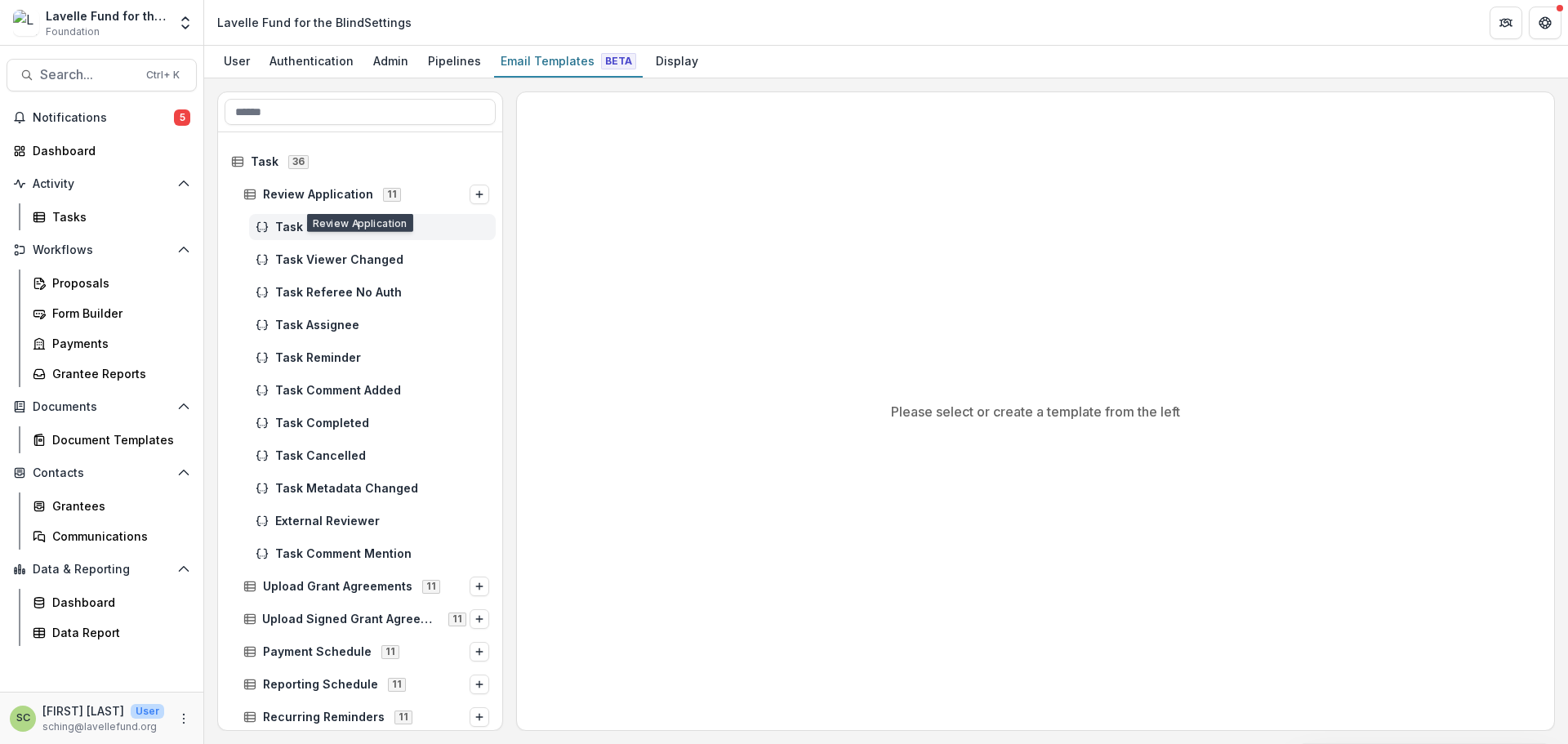 click on "Task Referee" at bounding box center (382, 227) 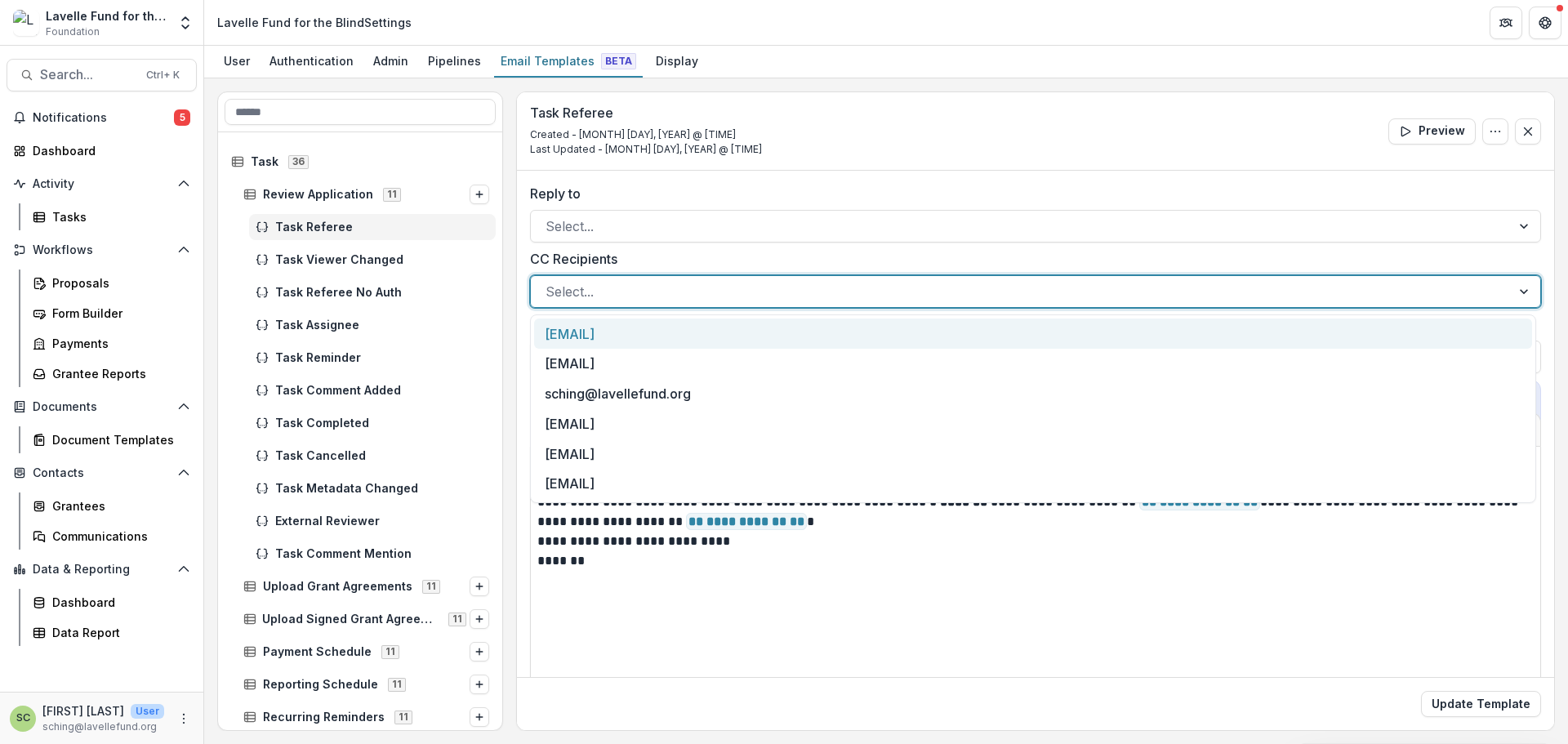 click at bounding box center [1021, 292] 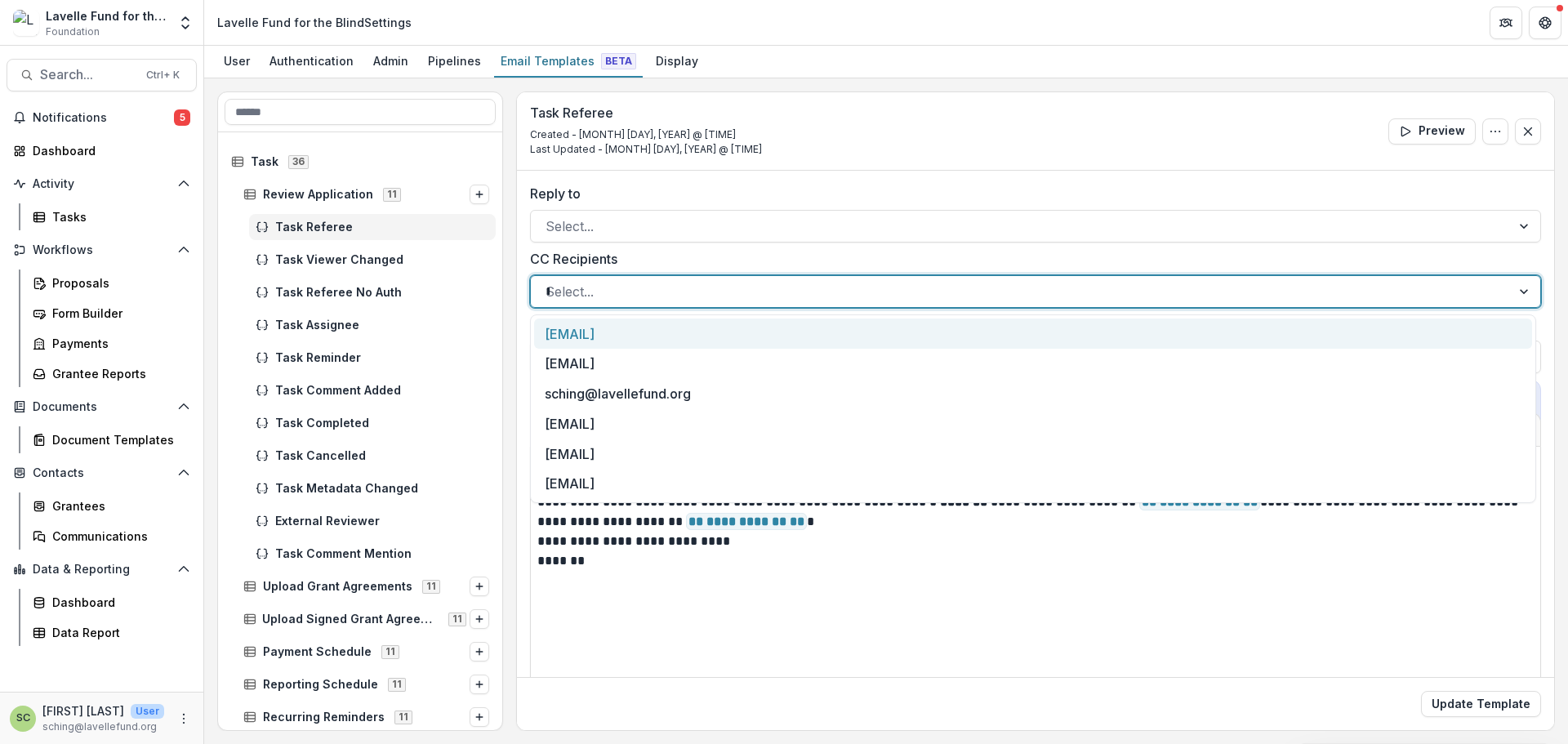 type on "**" 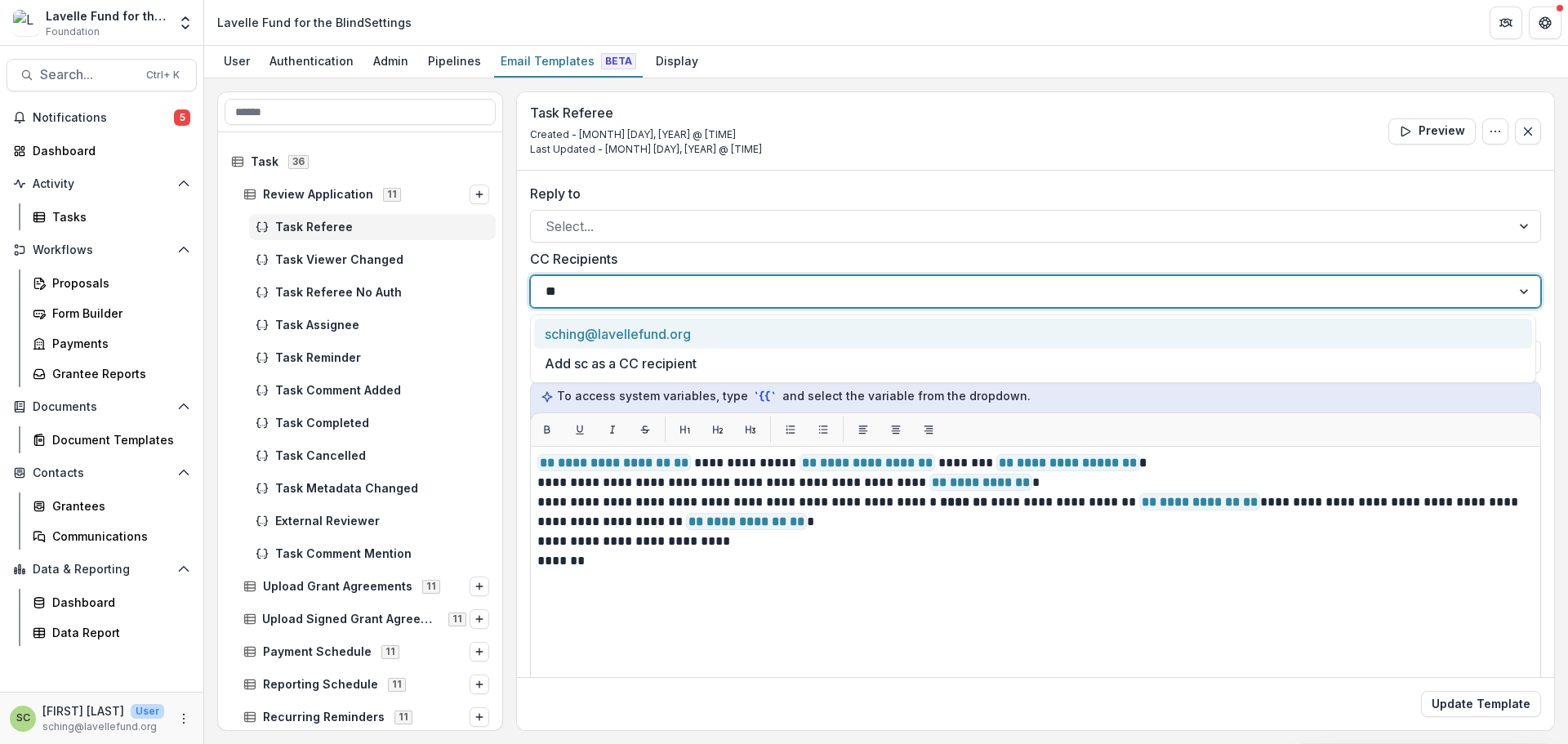 click on "sching@lavellefund.org" at bounding box center (1033, 333) 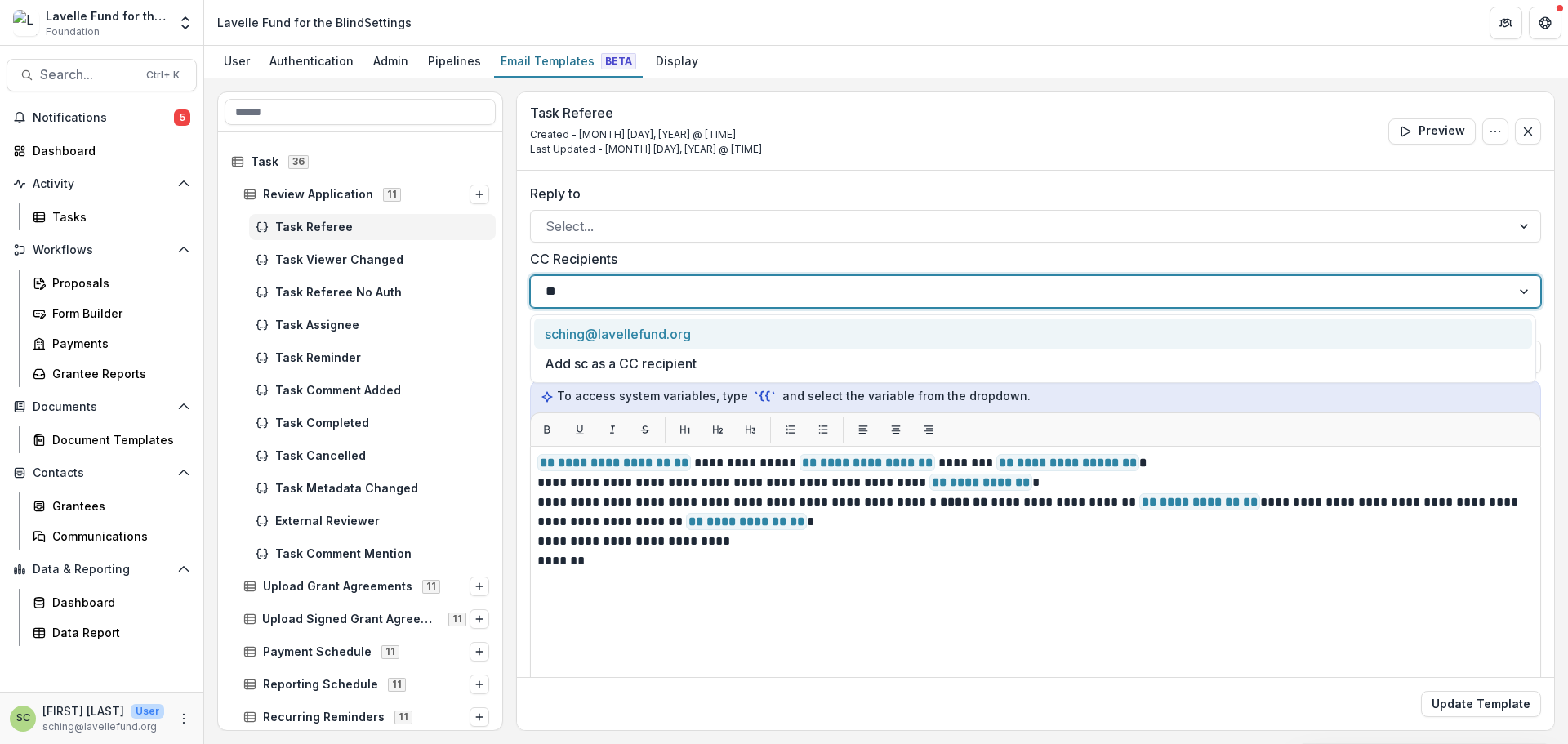 type 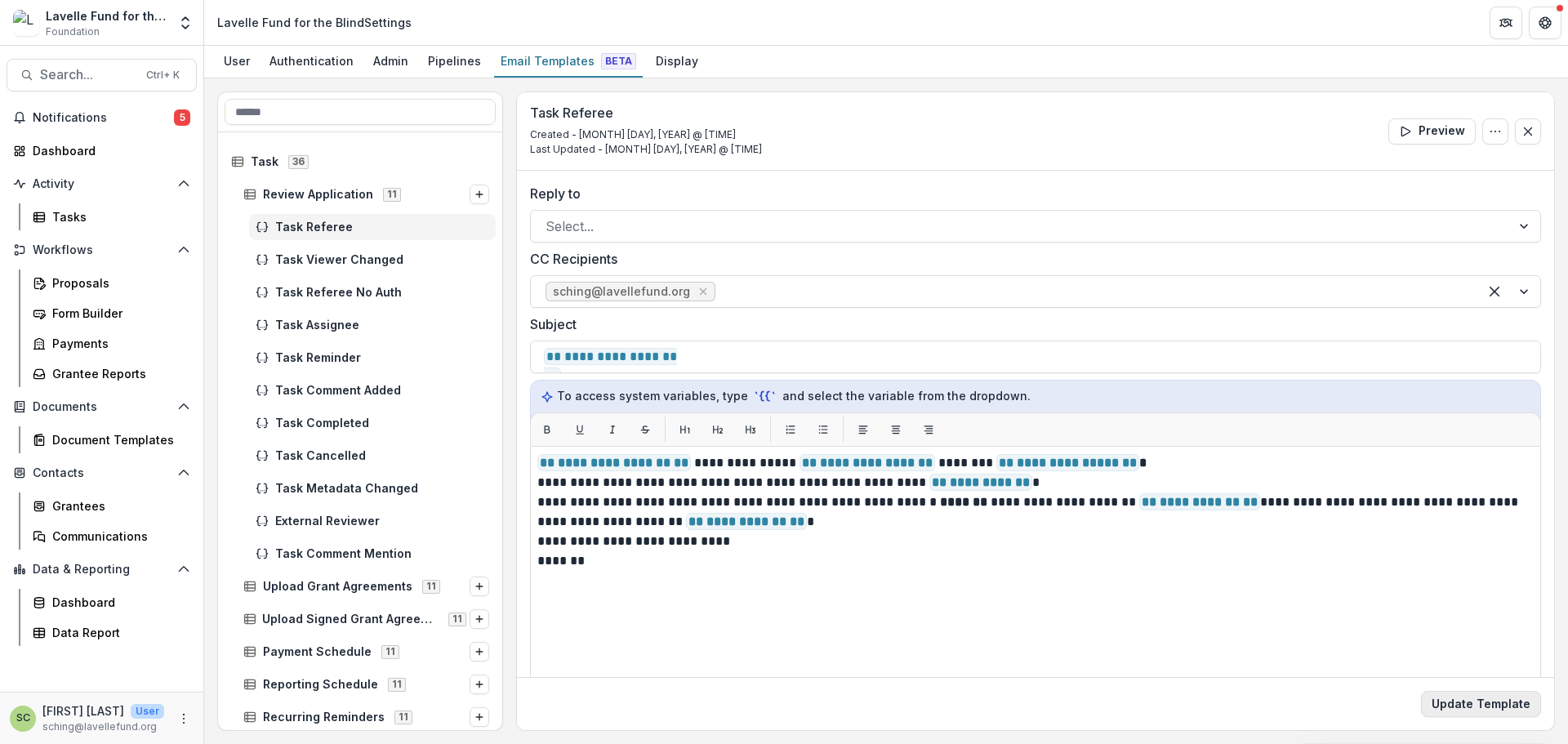 click on "Update Template" at bounding box center (1481, 704) 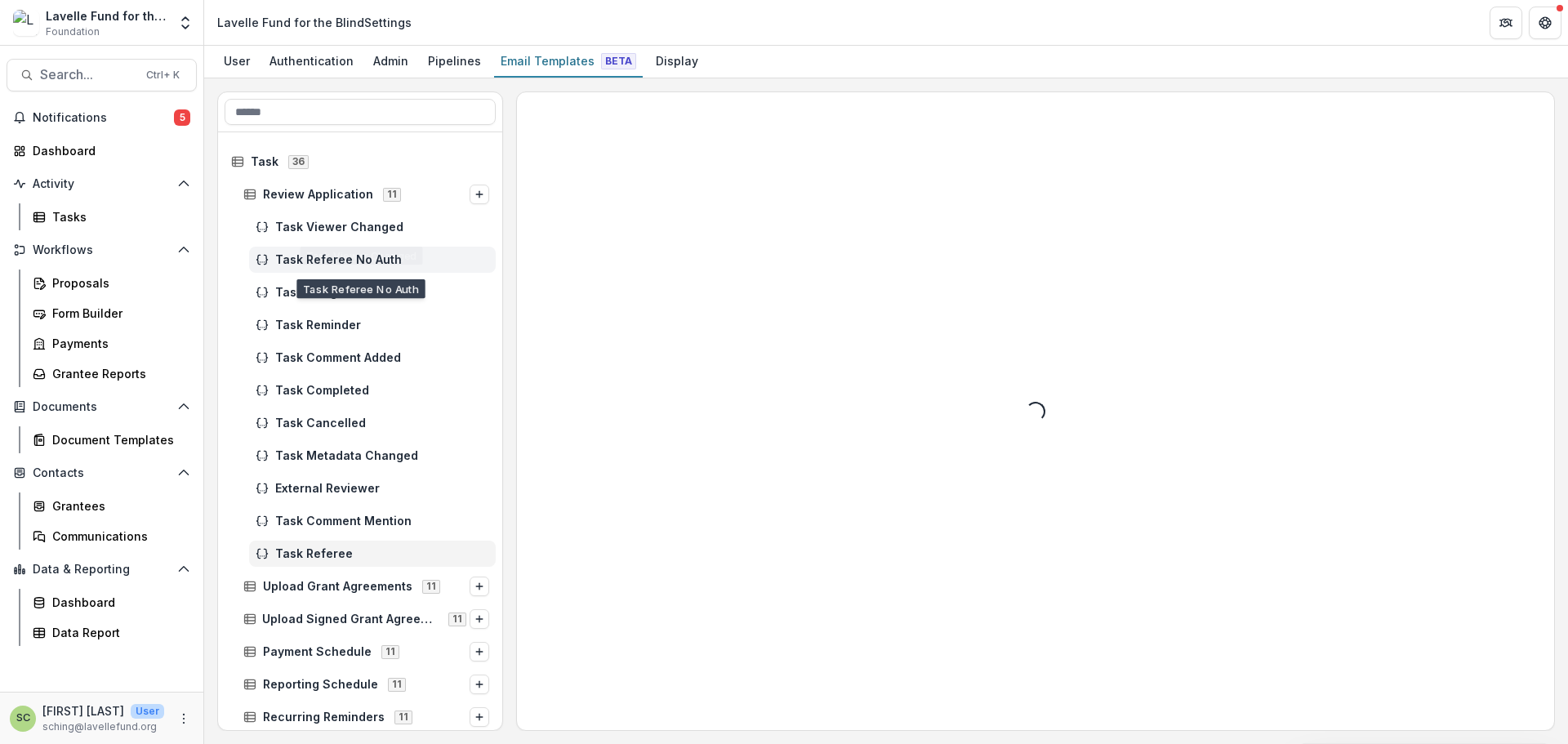 click on "Task Referee No Auth" at bounding box center [382, 260] 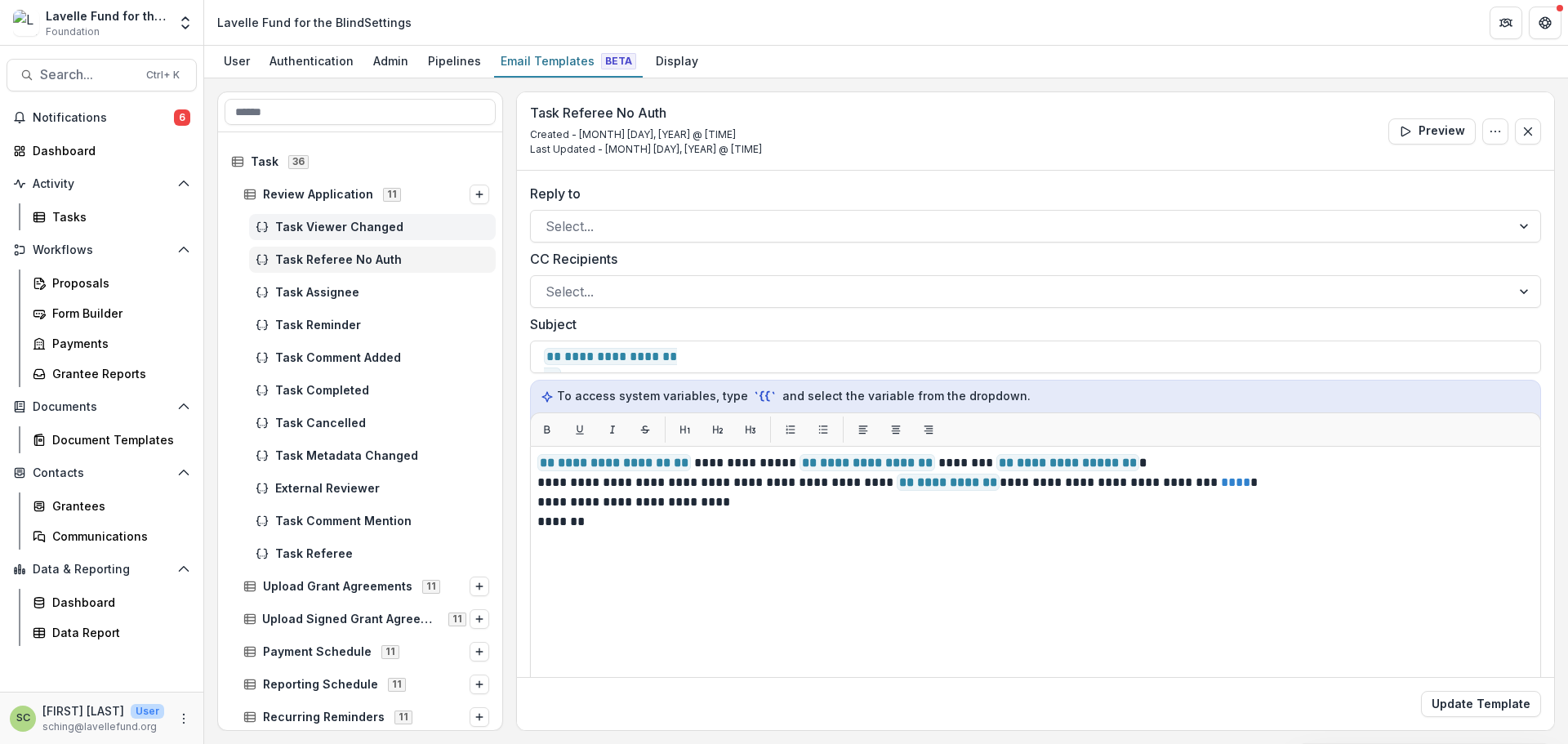 click on "Task Viewer Changed" at bounding box center (382, 227) 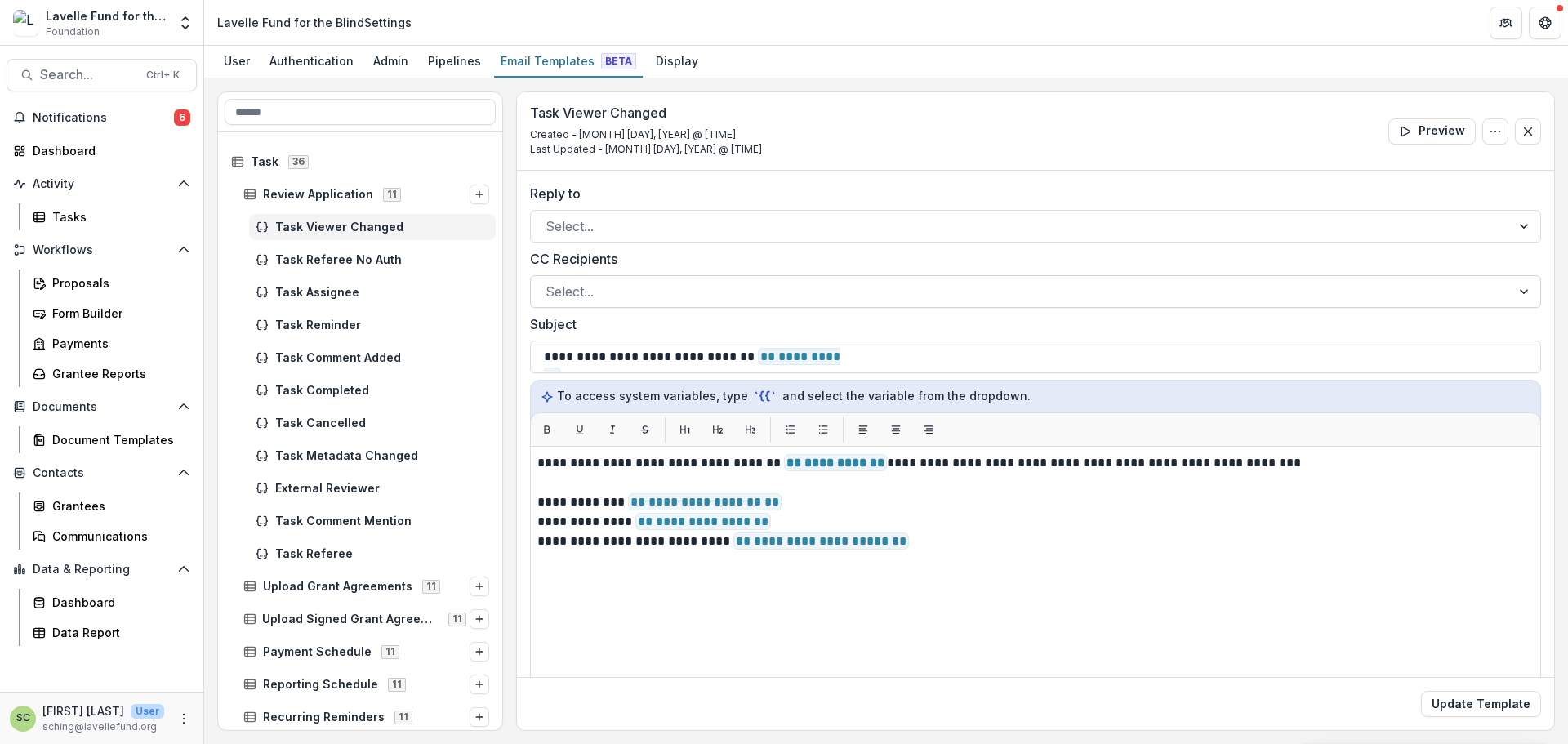 click at bounding box center (1021, 292) 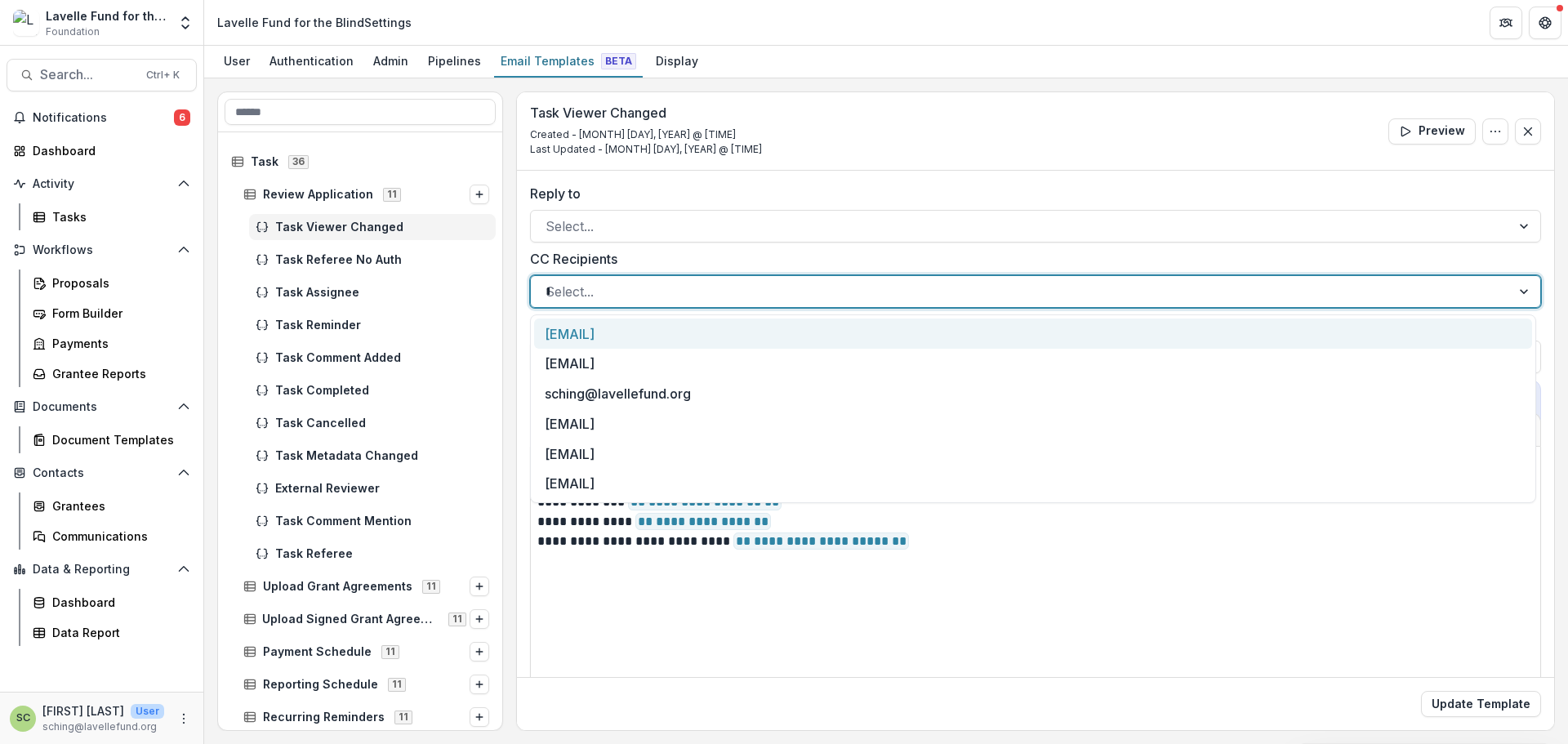 type on "**" 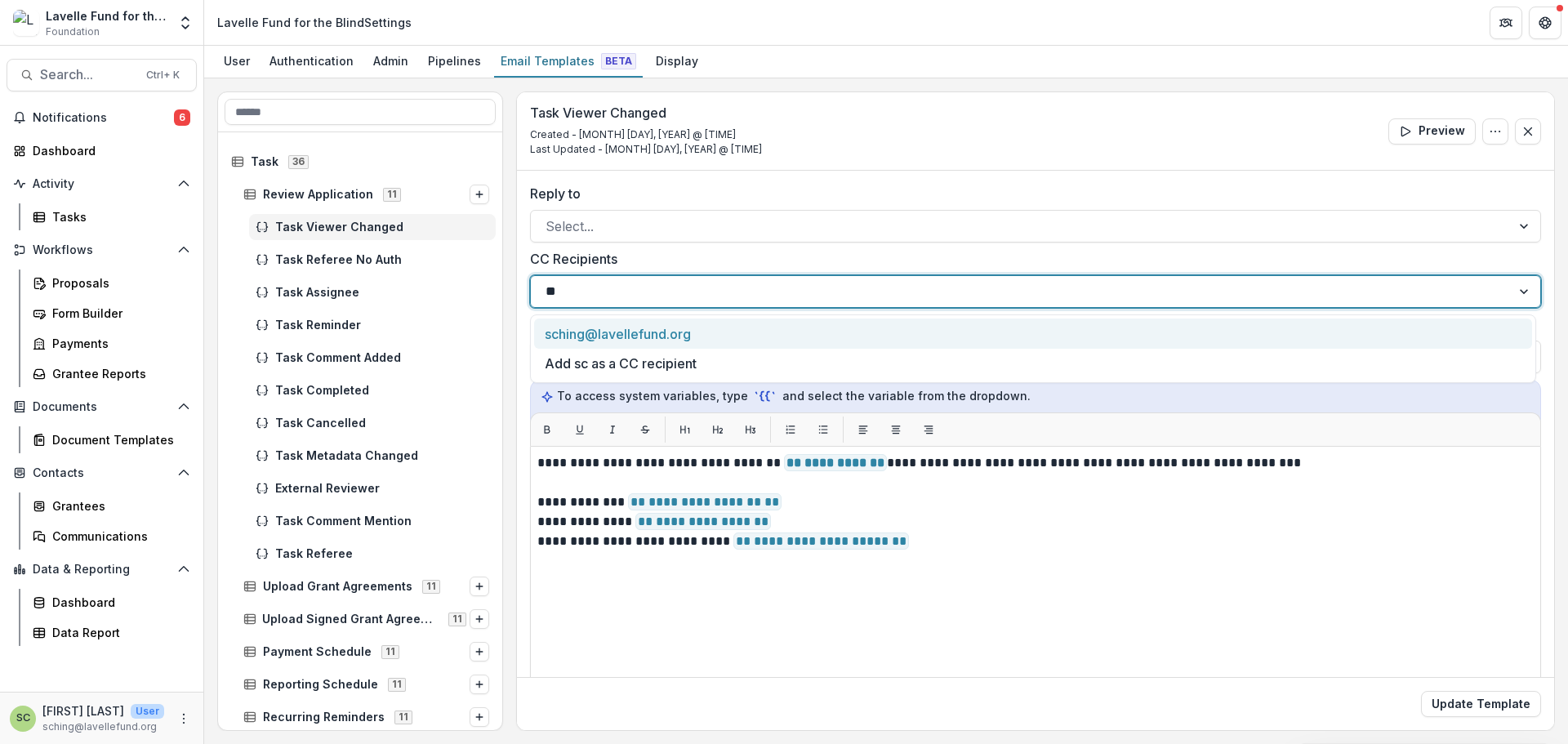 click on "sching@lavellefund.org" at bounding box center (1033, 333) 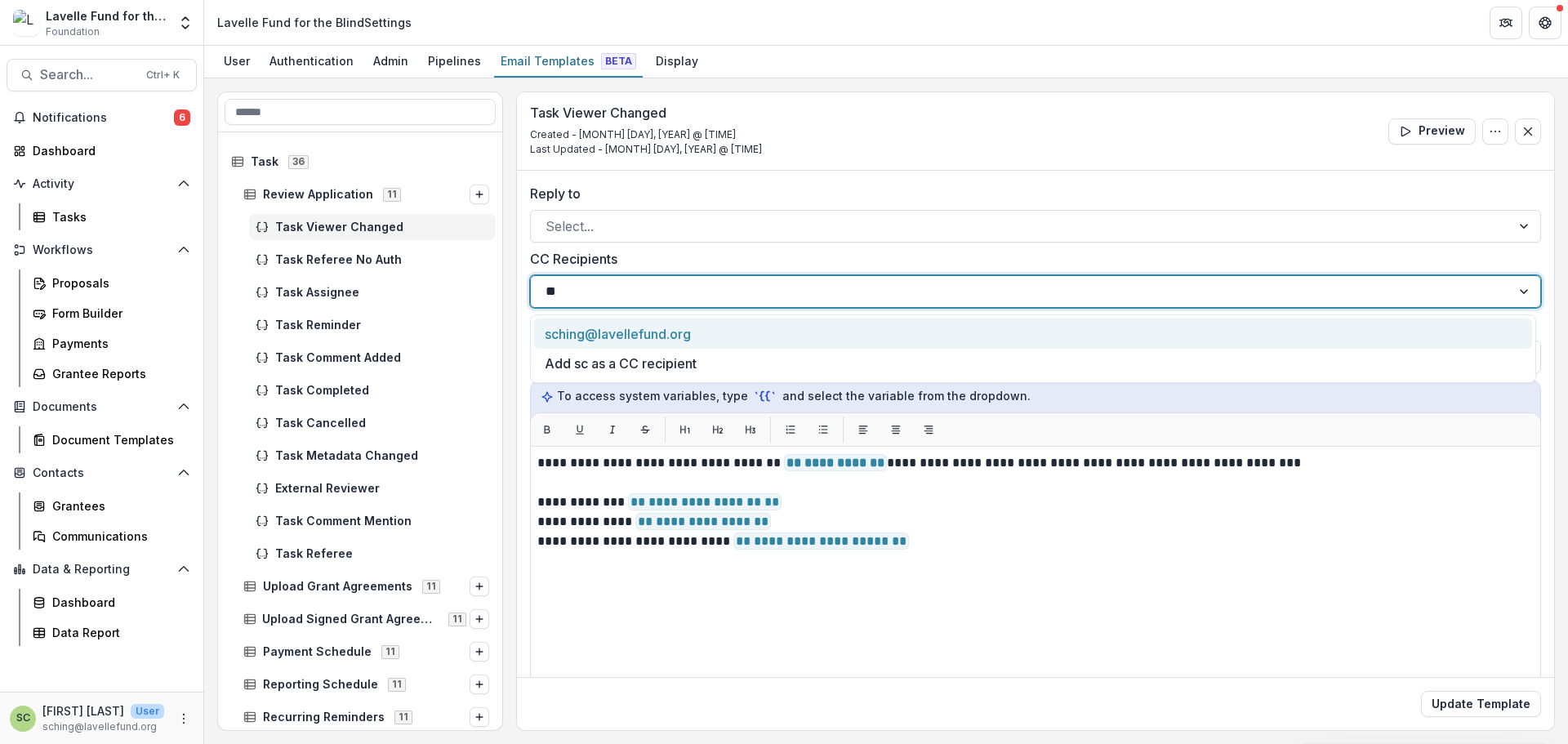 type 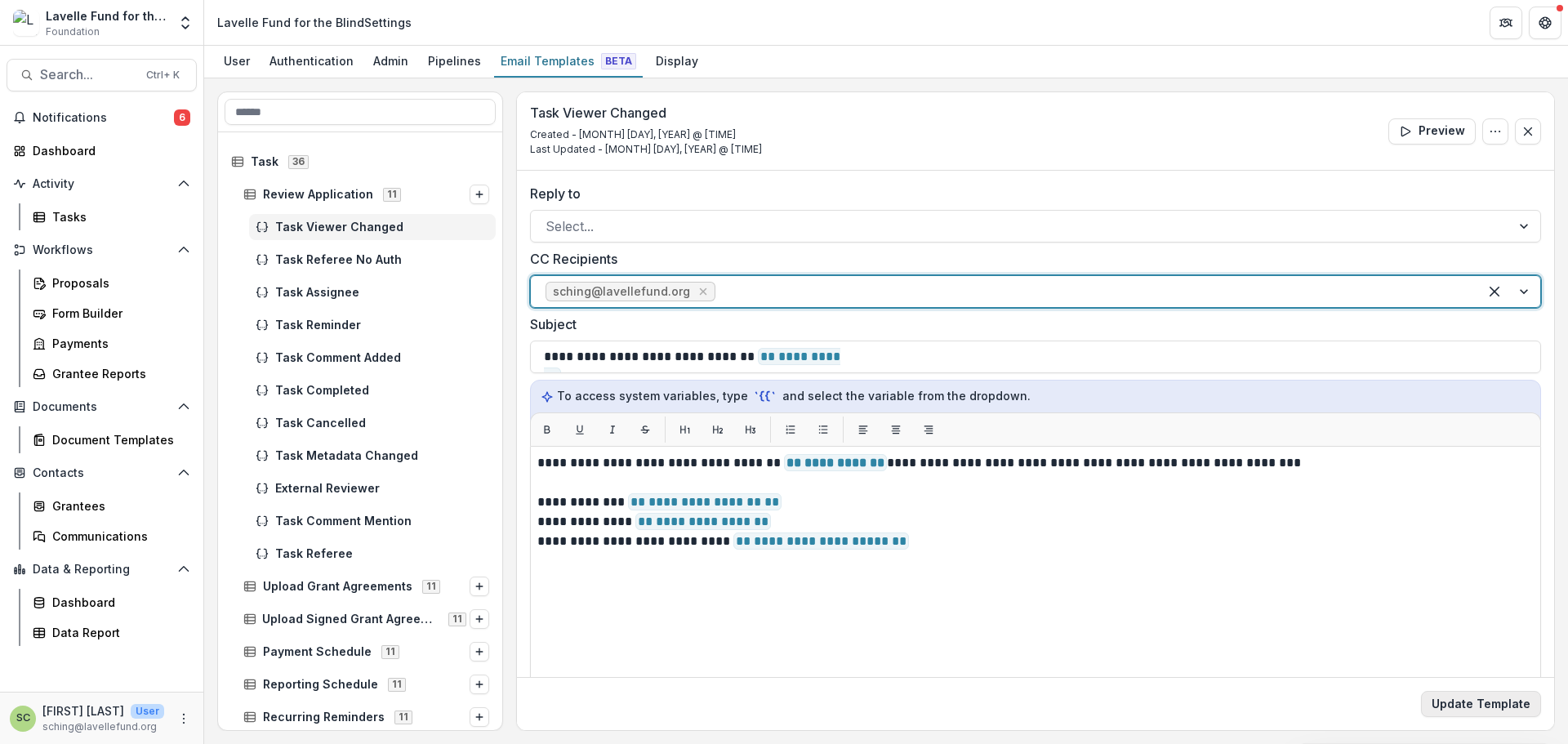 click on "Update Template" at bounding box center (1481, 704) 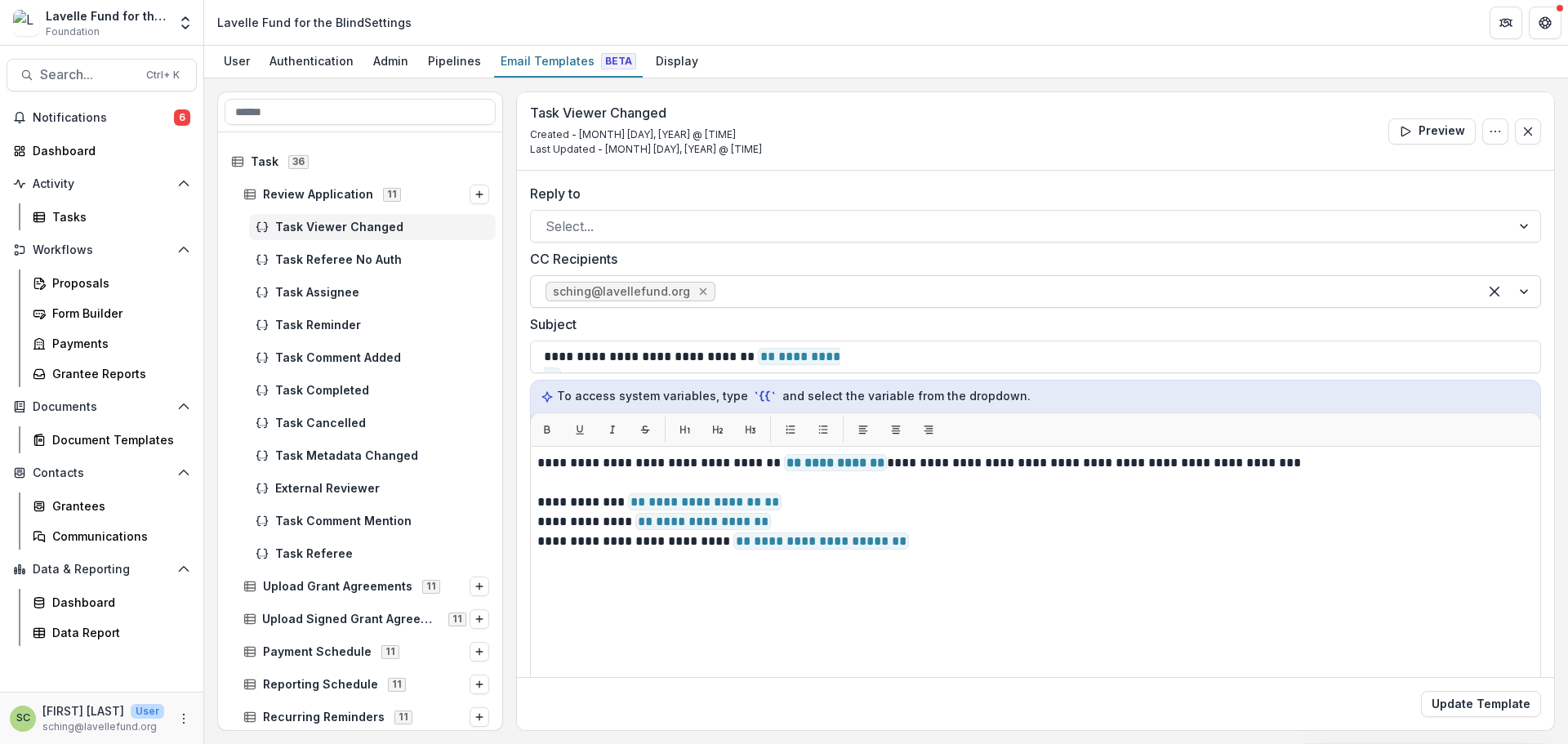 click 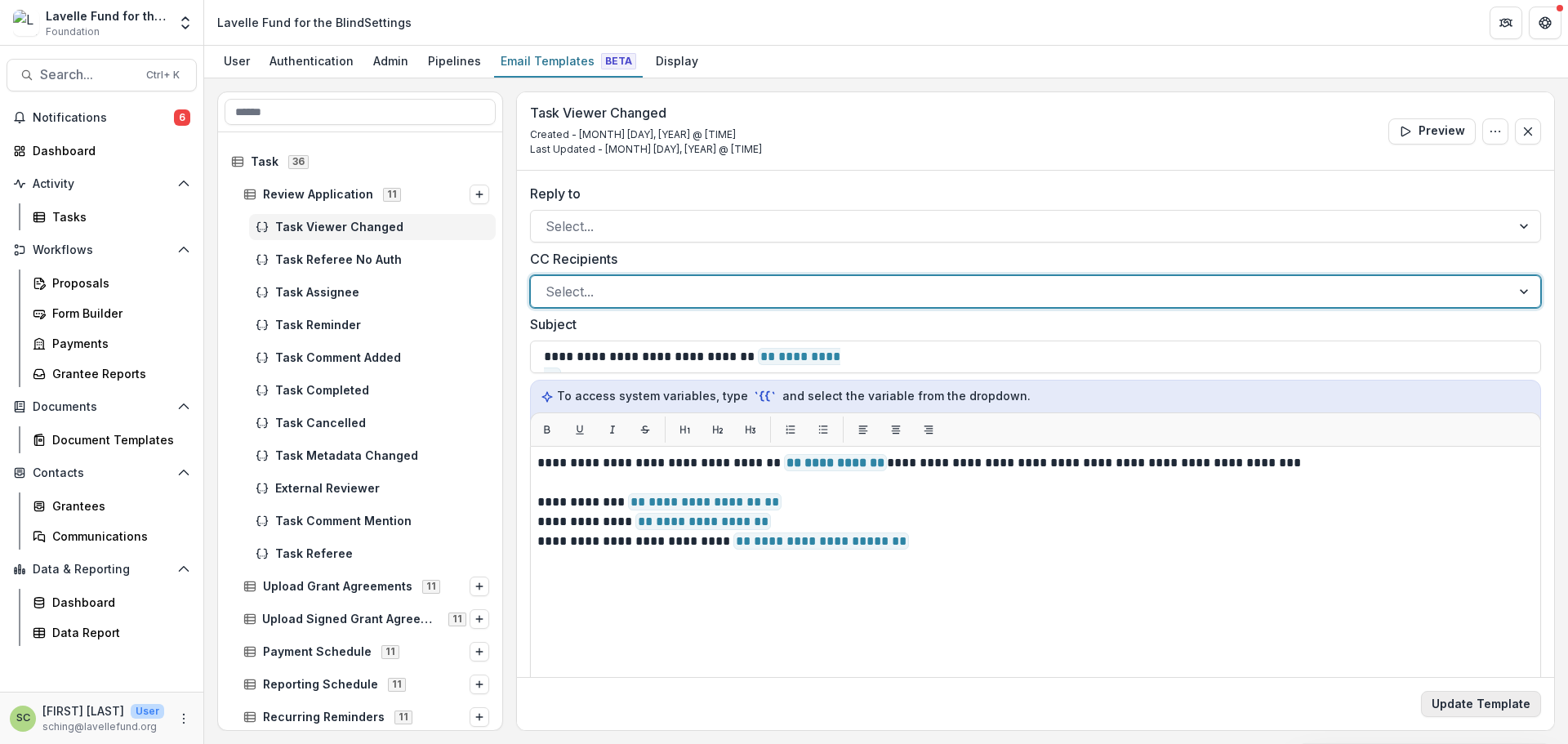 click on "Update Template" at bounding box center [1481, 704] 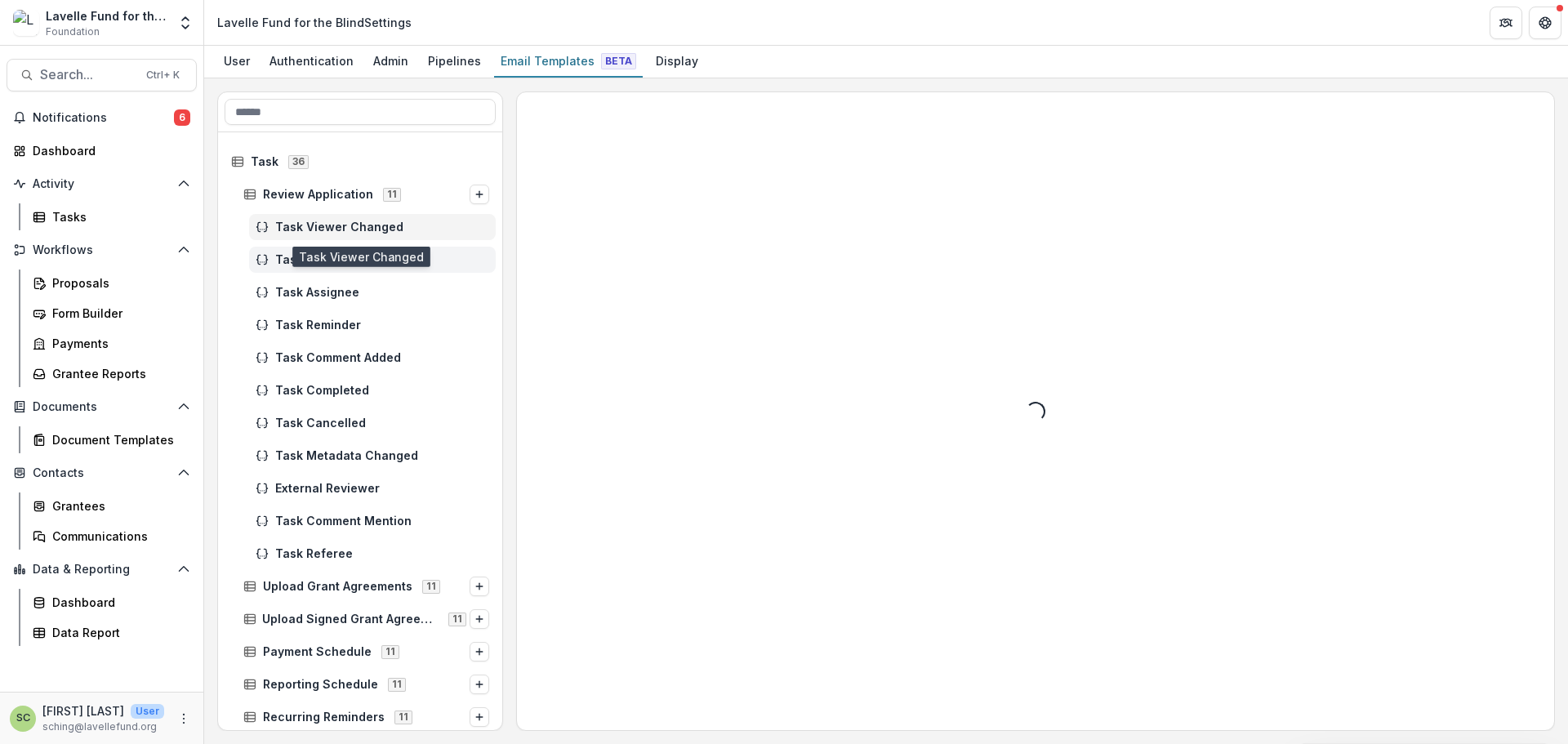 click on "Task Referee No Auth" at bounding box center (372, 260) 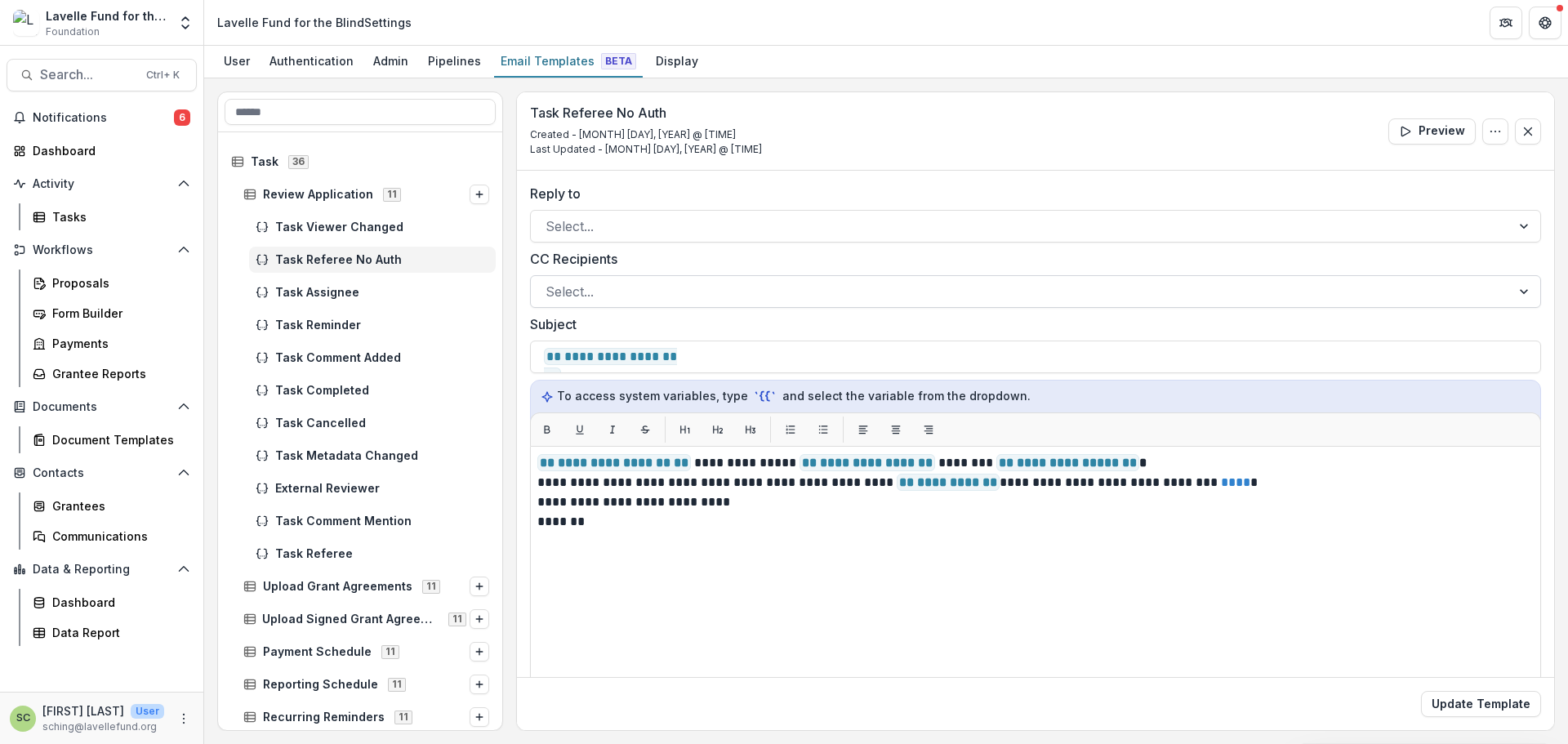 click at bounding box center [1021, 292] 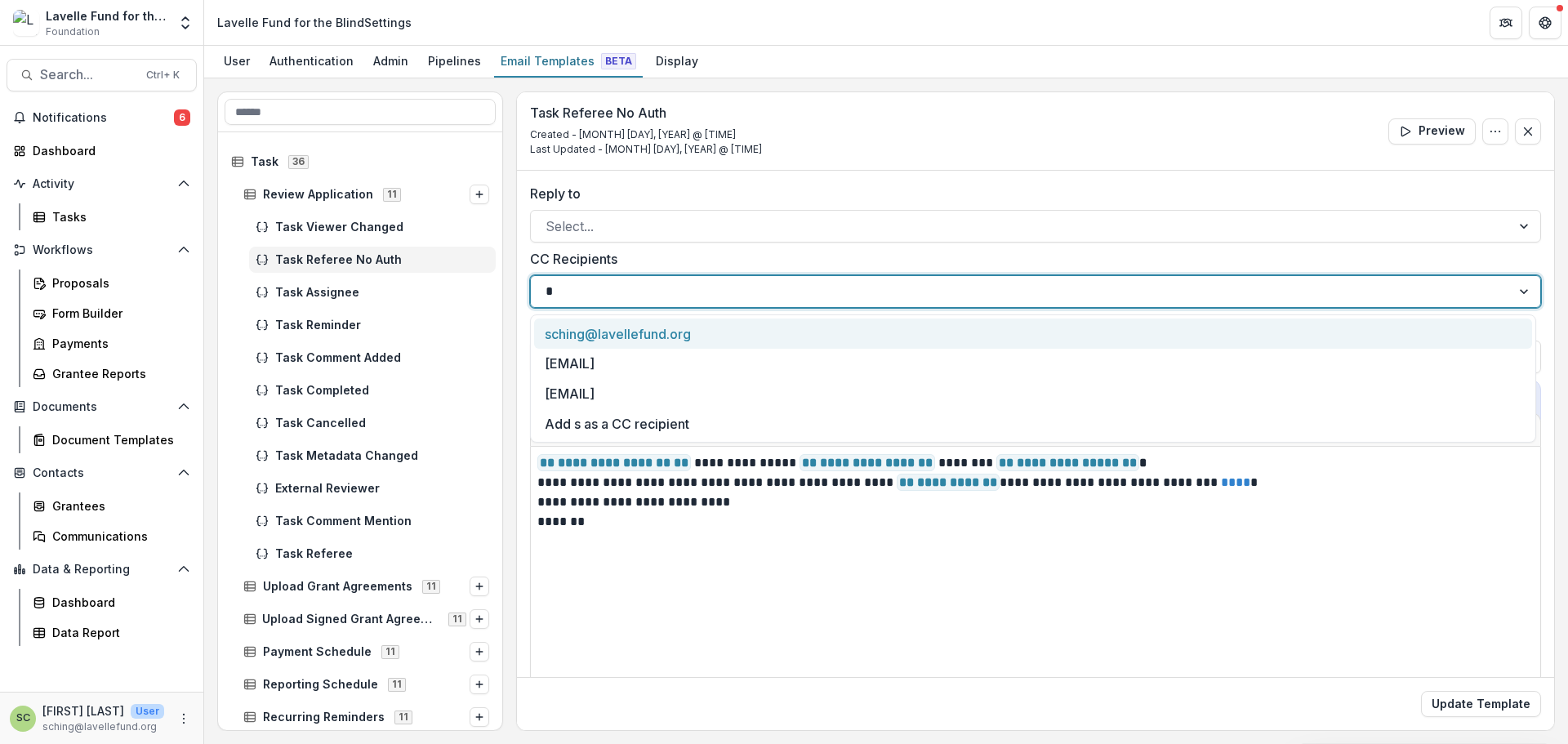 type on "**" 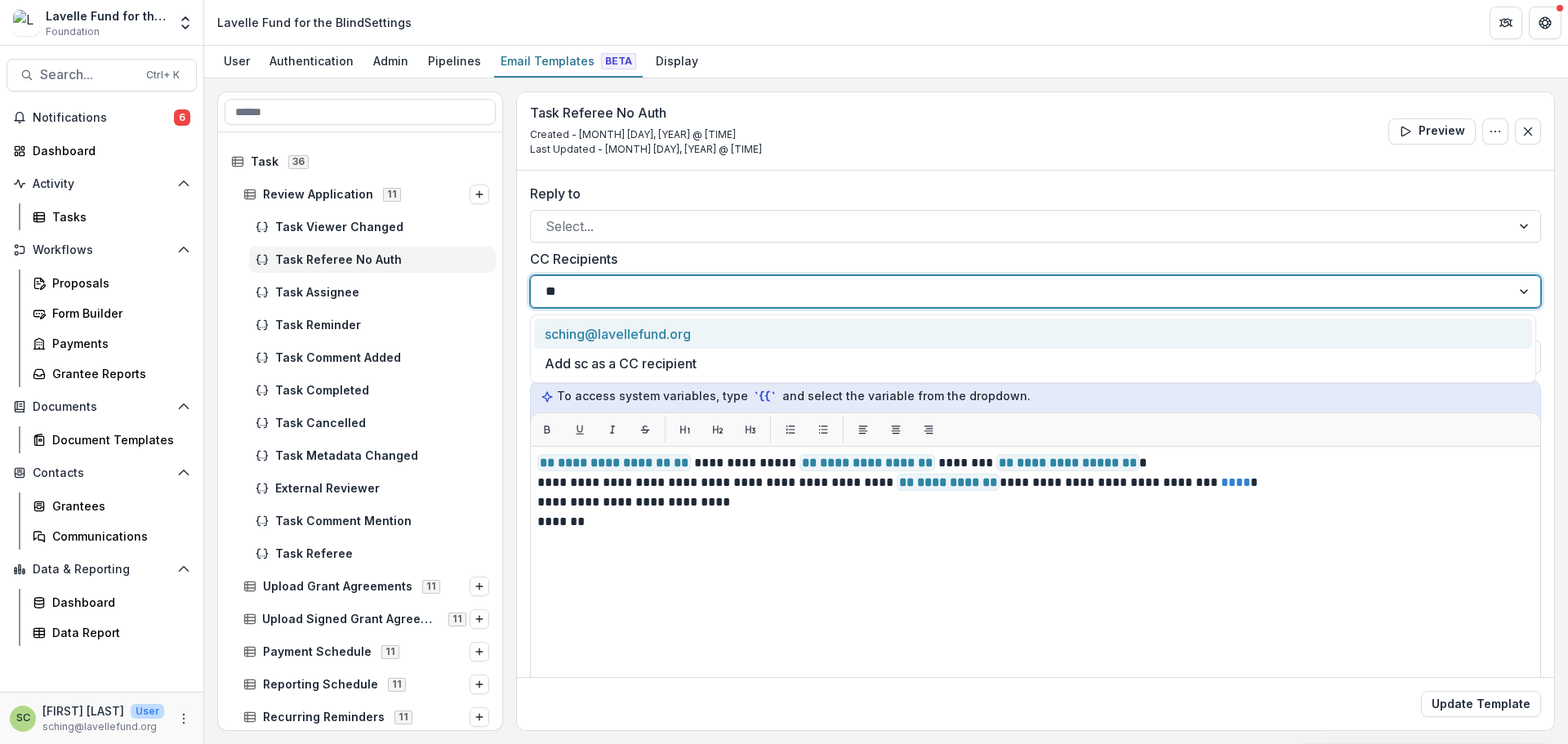 click on "sching@lavellefund.org" at bounding box center (1033, 333) 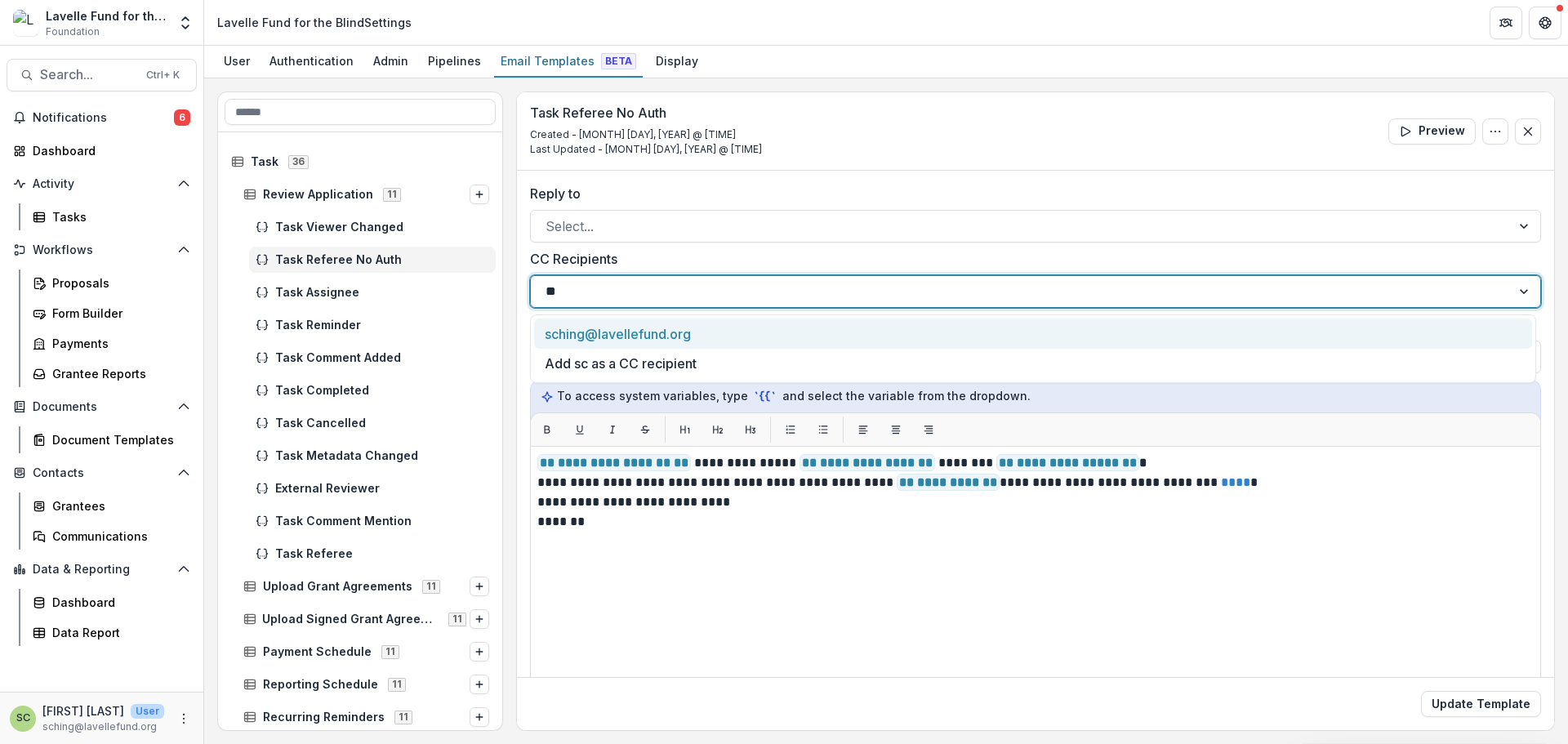 type 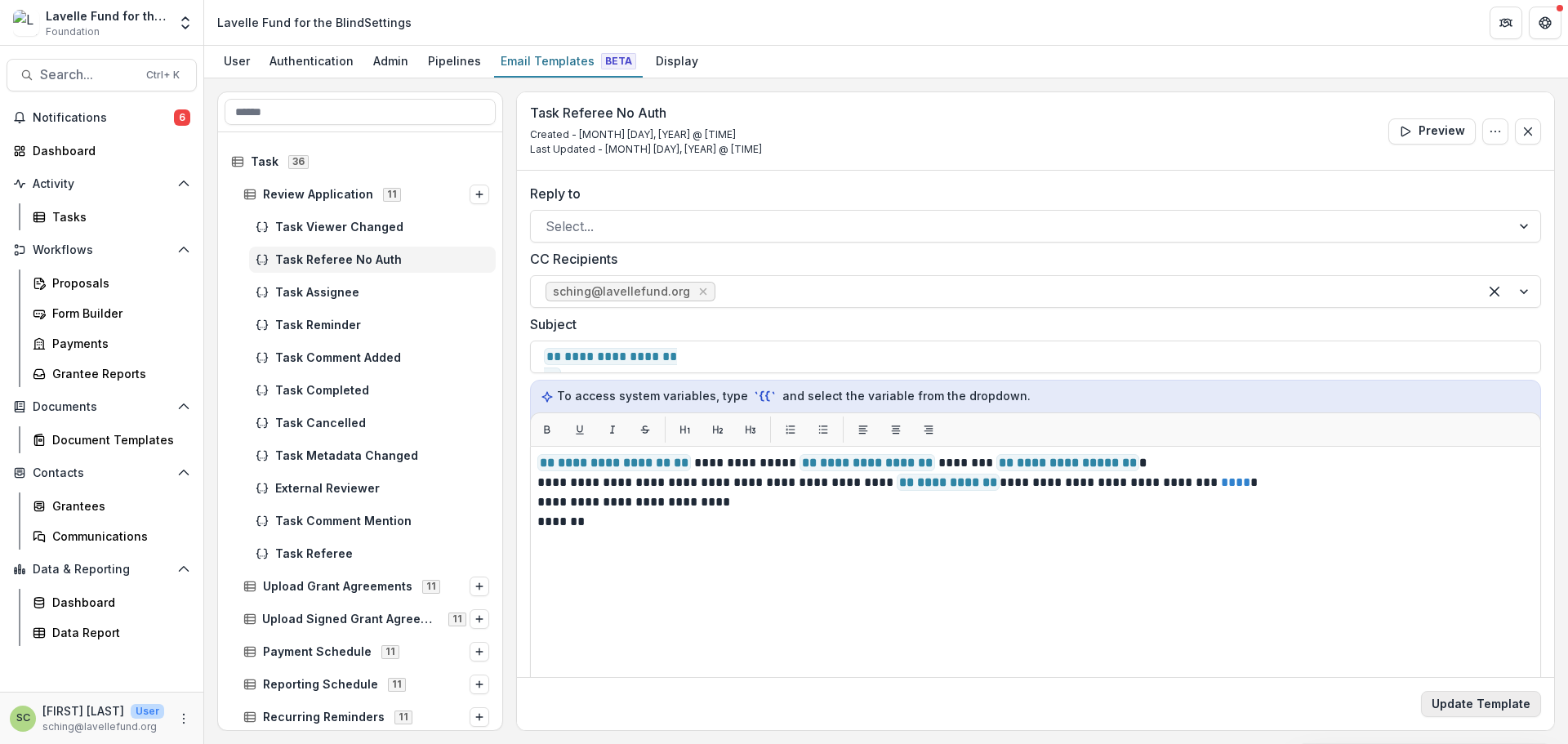 click on "Update Template" at bounding box center [1481, 704] 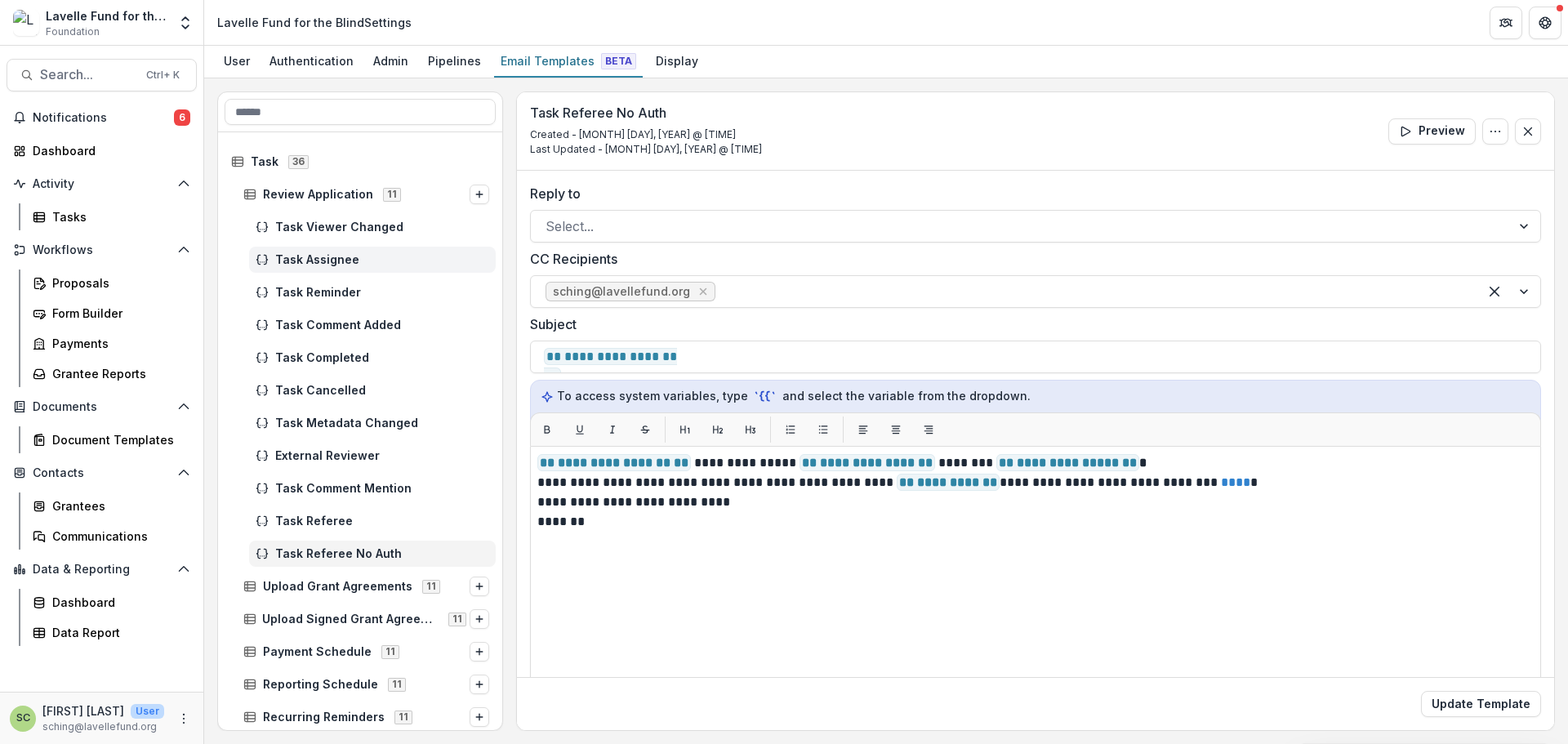 click on "Task Assignee" at bounding box center (382, 260) 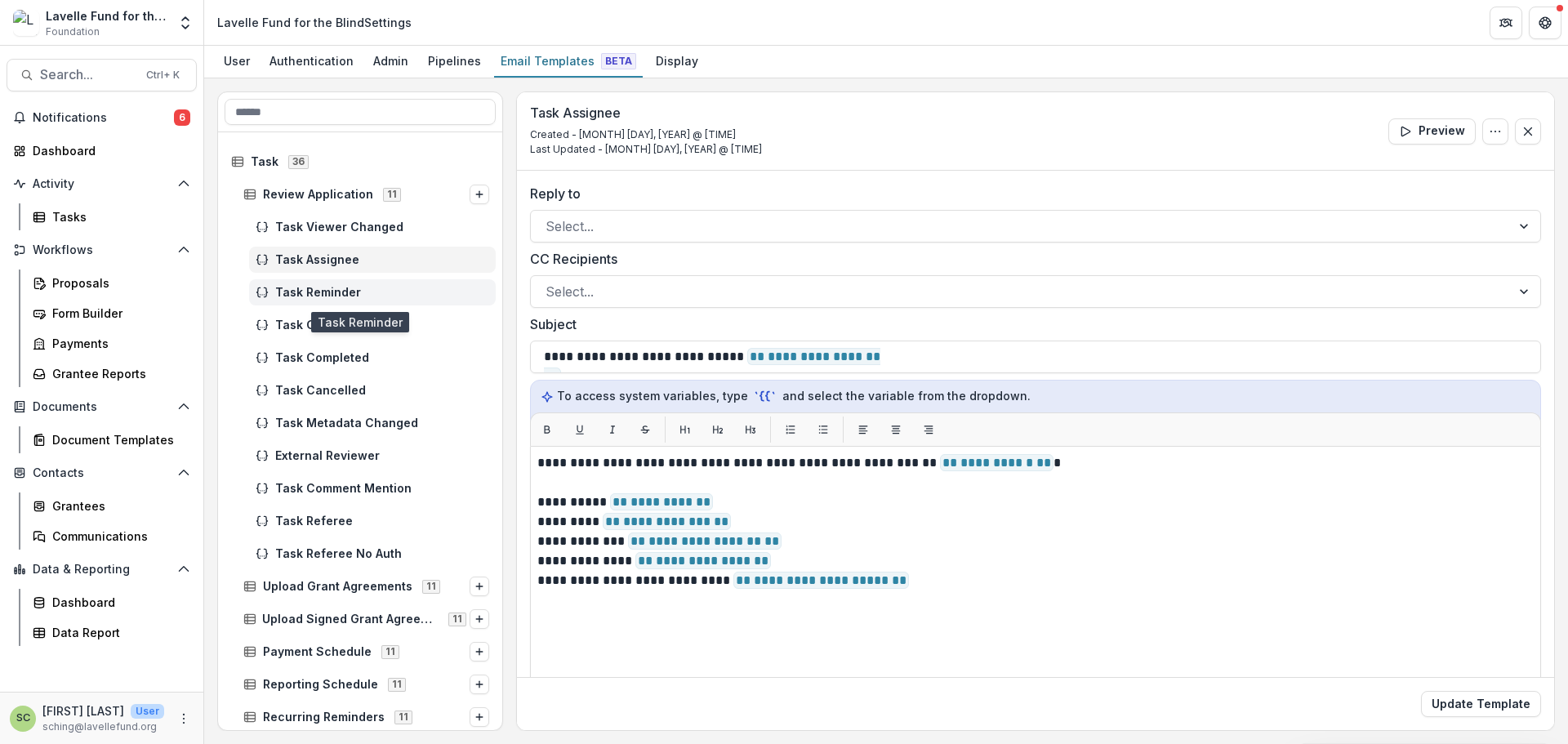 click on "Task Reminder" at bounding box center [382, 292] 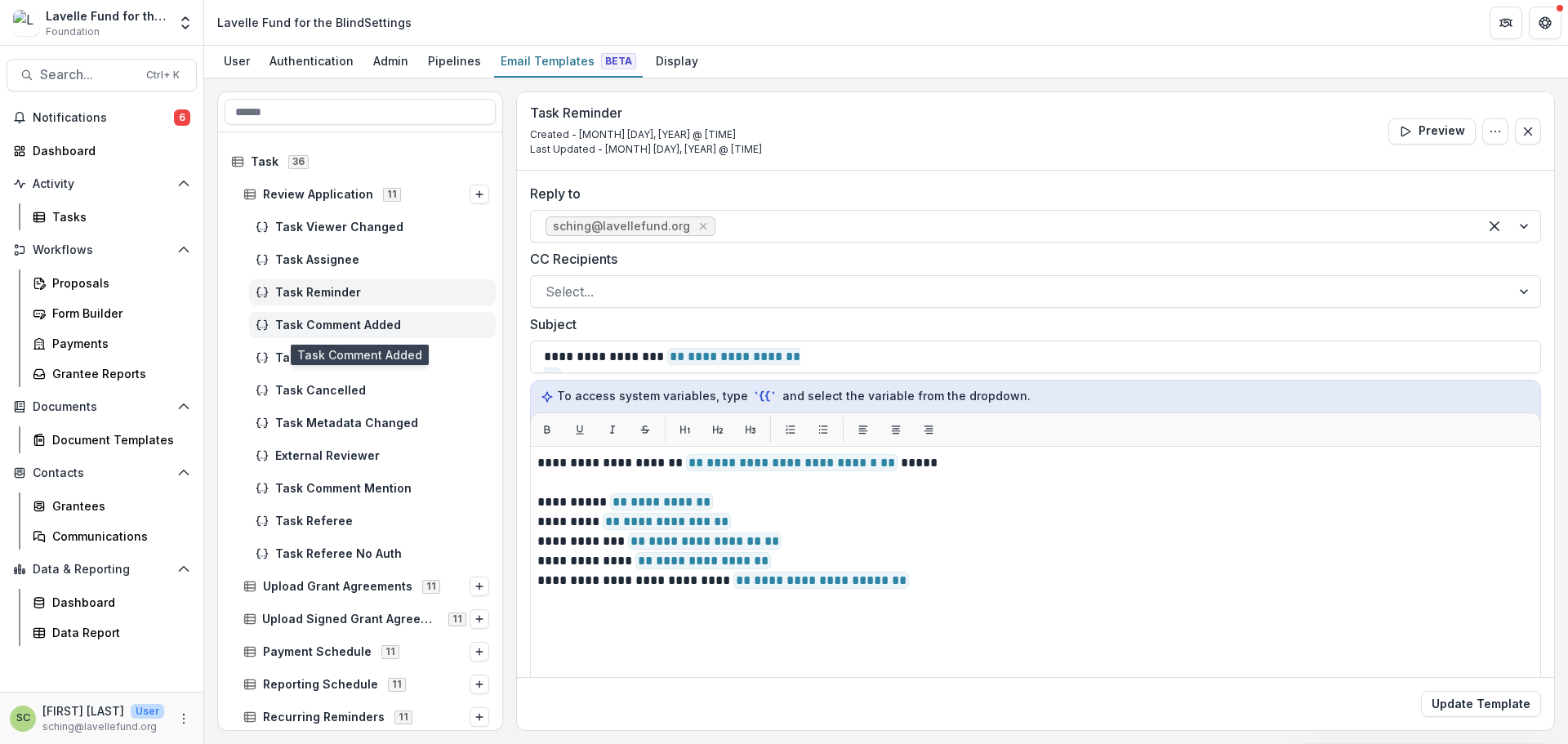 click on "Task Comment Added" at bounding box center [382, 325] 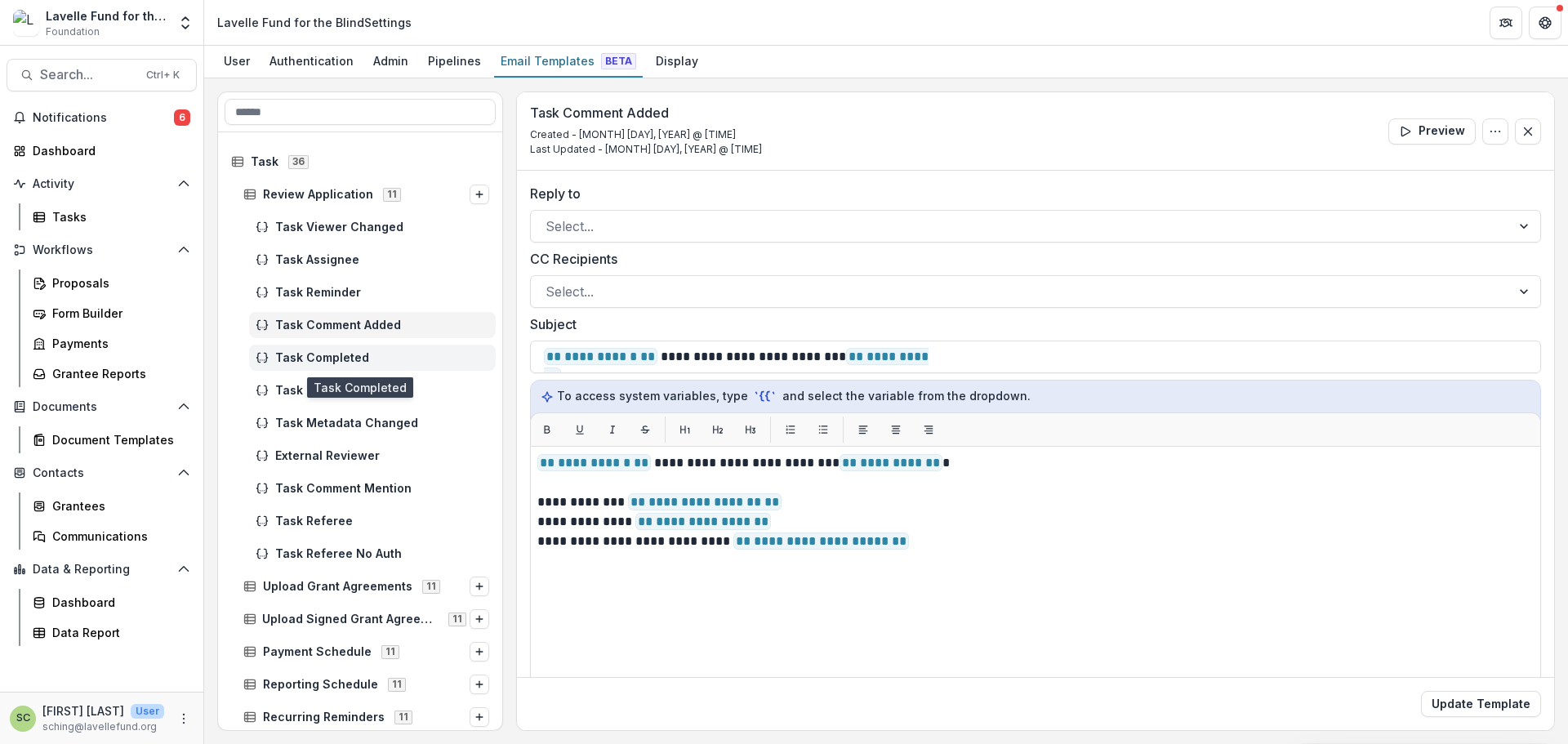 click on "Task Completed" at bounding box center [372, 358] 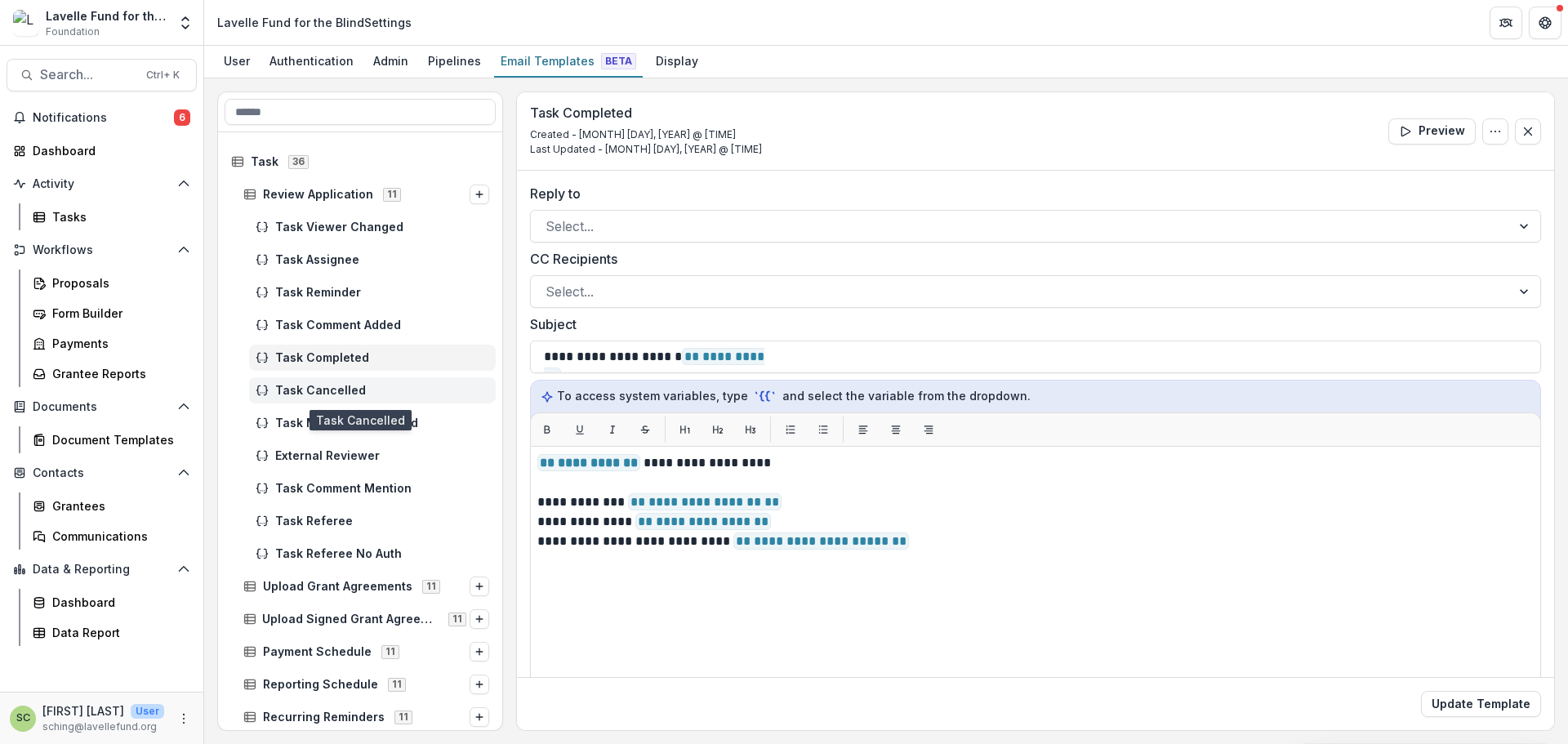 click on "Task Cancelled" at bounding box center (382, 390) 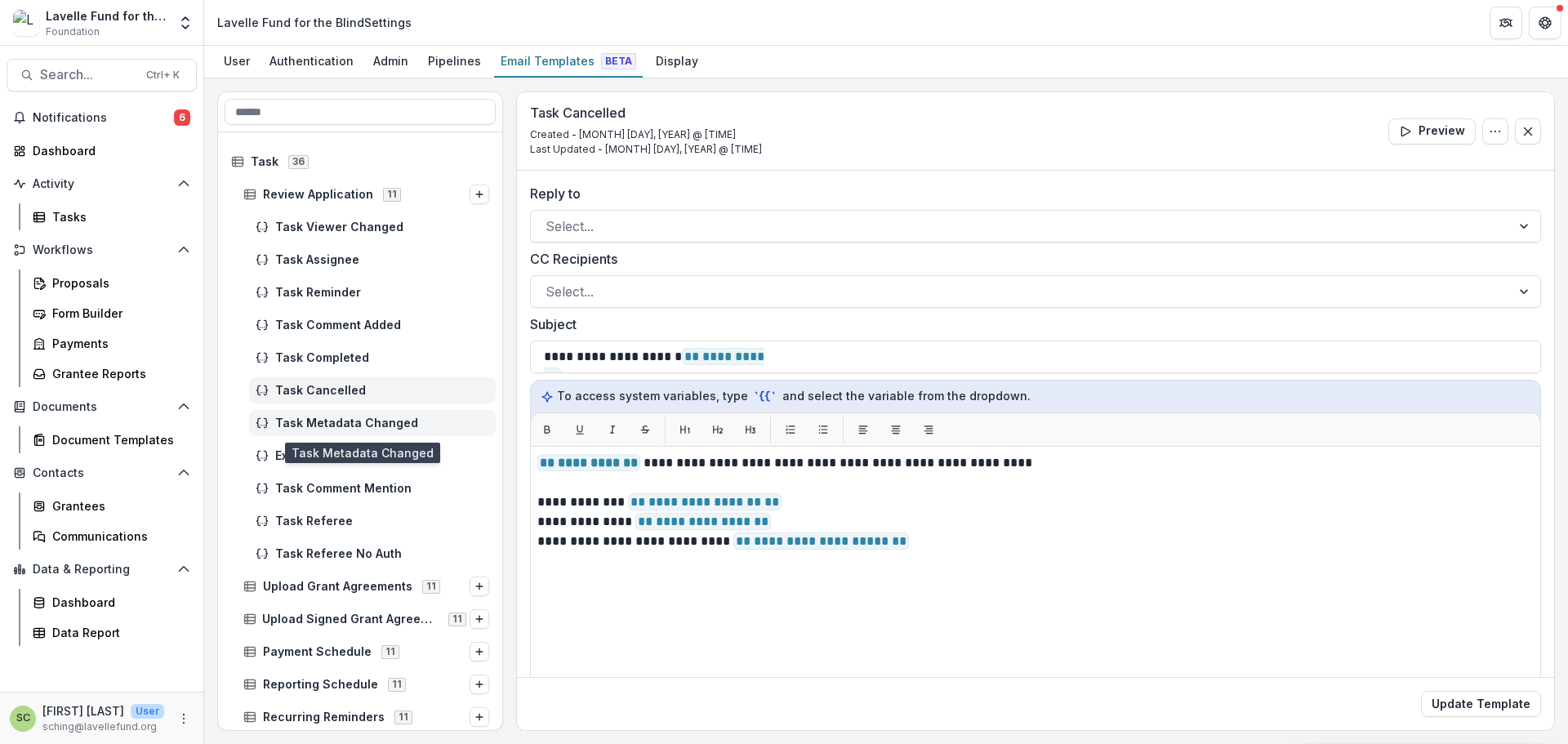 click on "Task Metadata Changed" at bounding box center (382, 423) 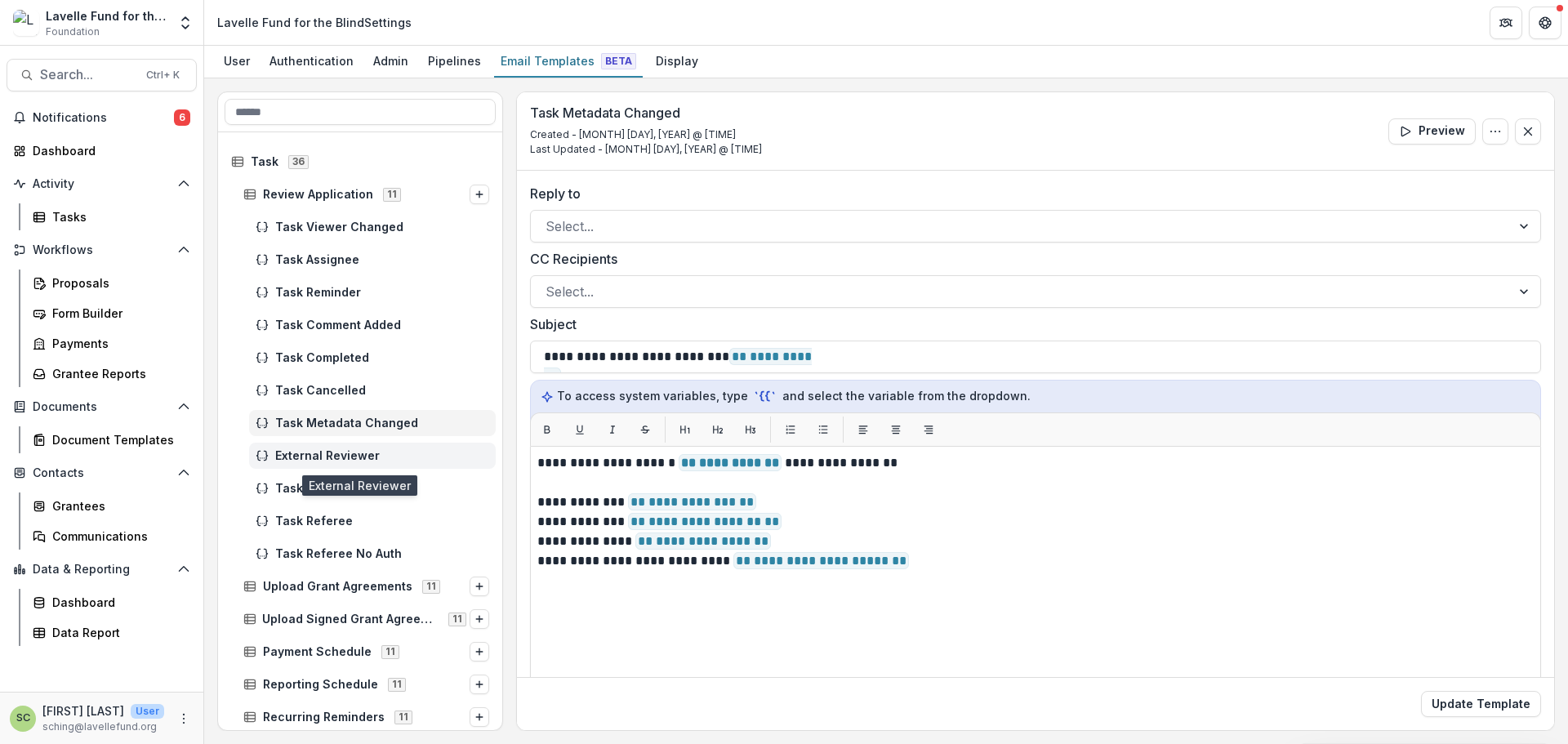 click on "External Reviewer" at bounding box center [382, 456] 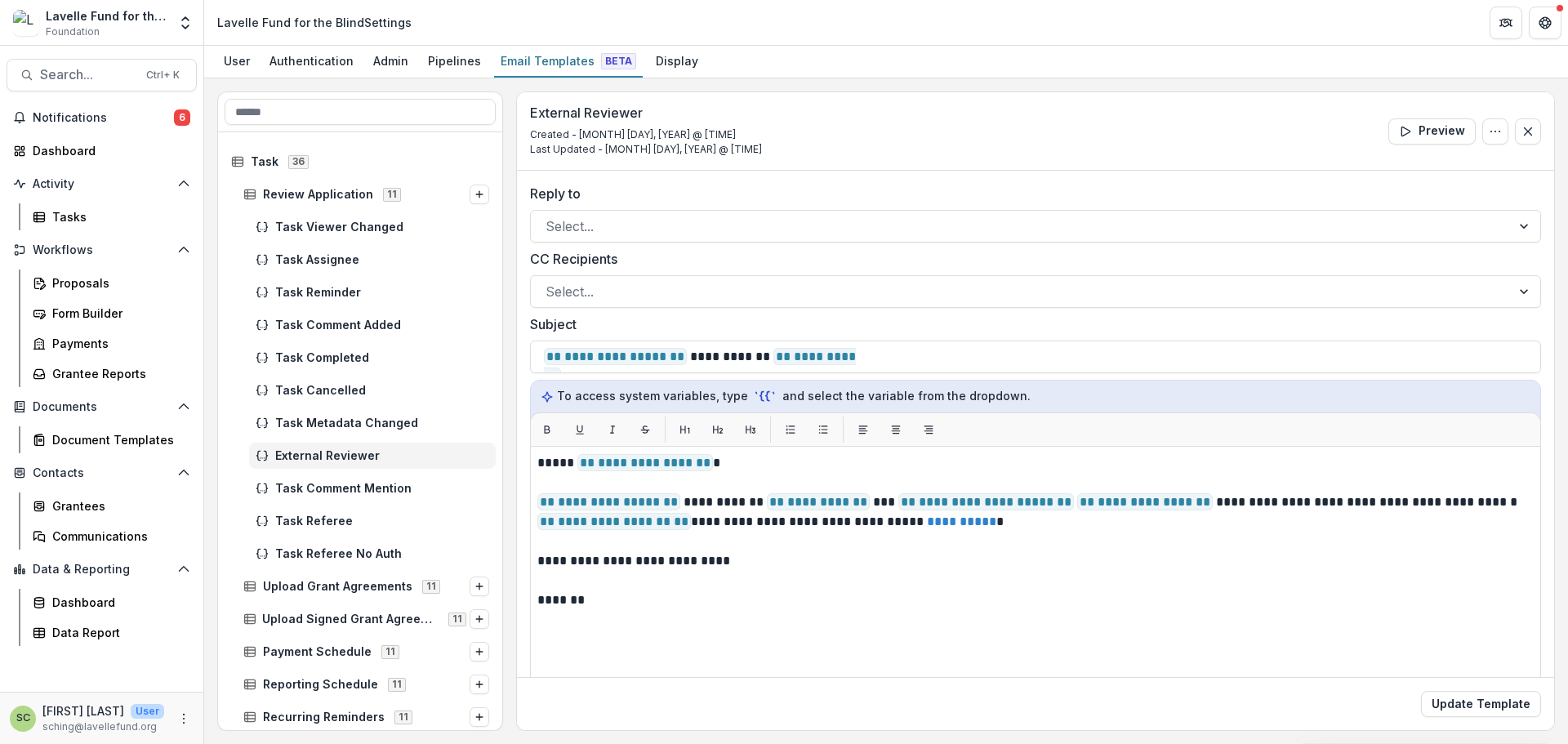 click on "CC Recipients Select..." at bounding box center [1036, 278] 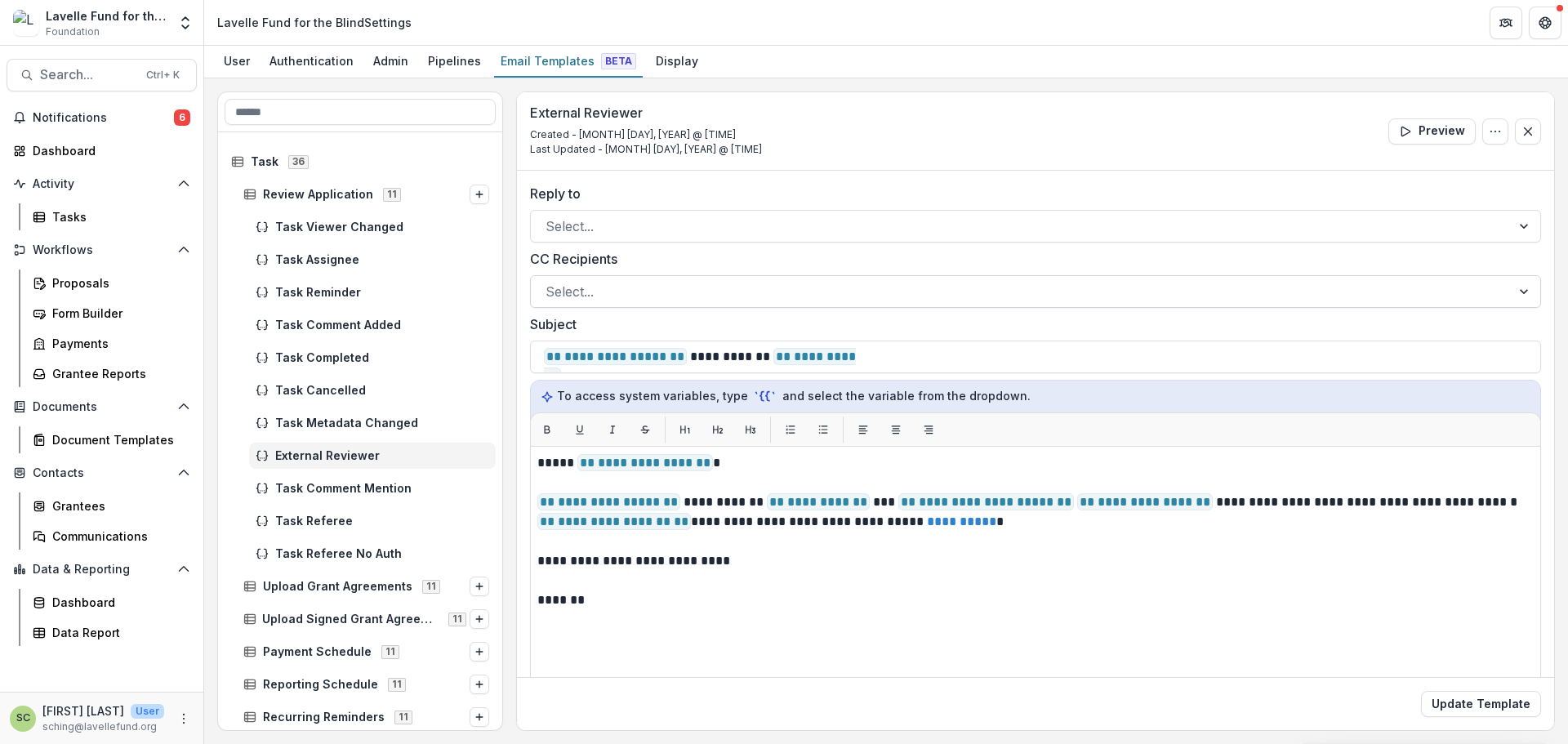 click at bounding box center (1021, 292) 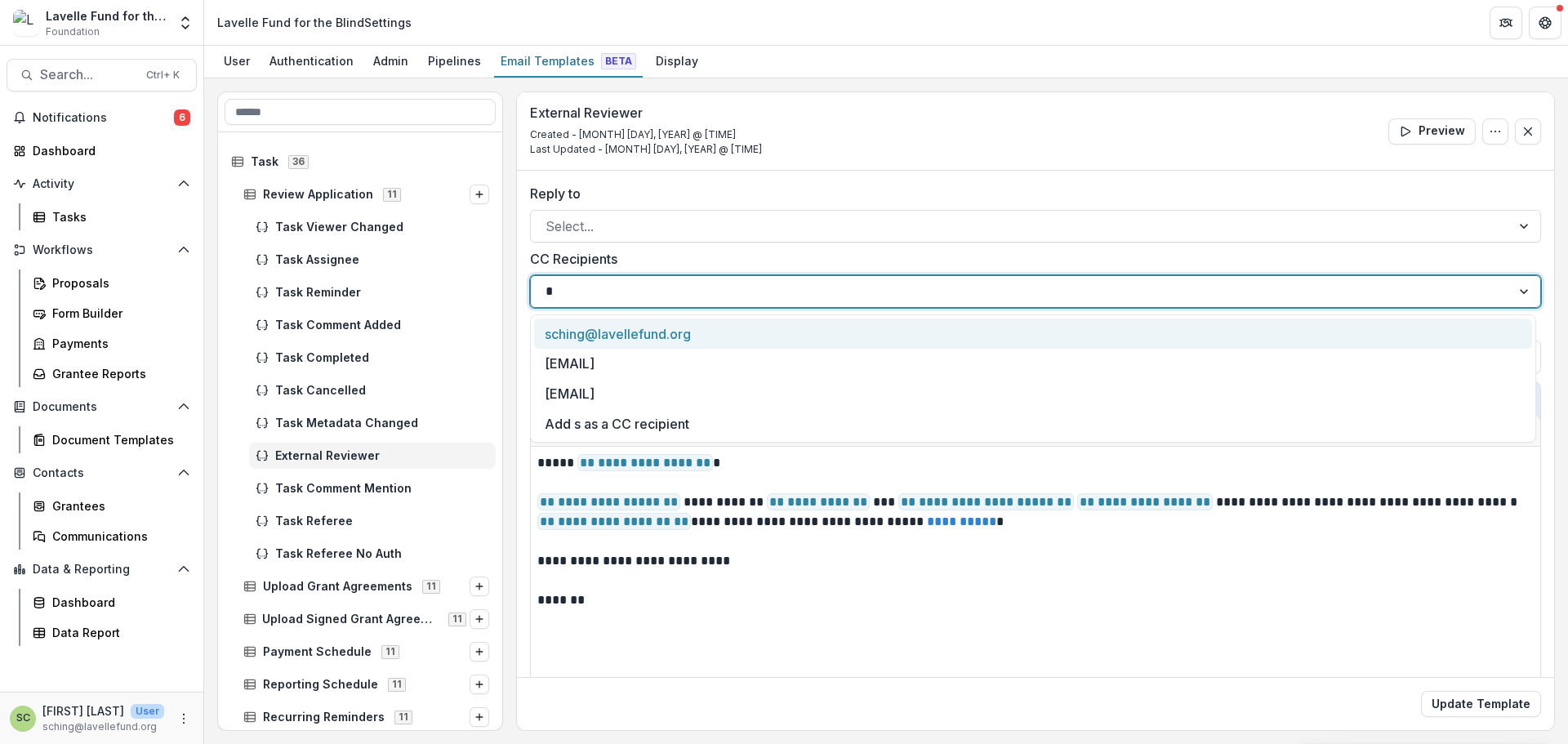 type on "**" 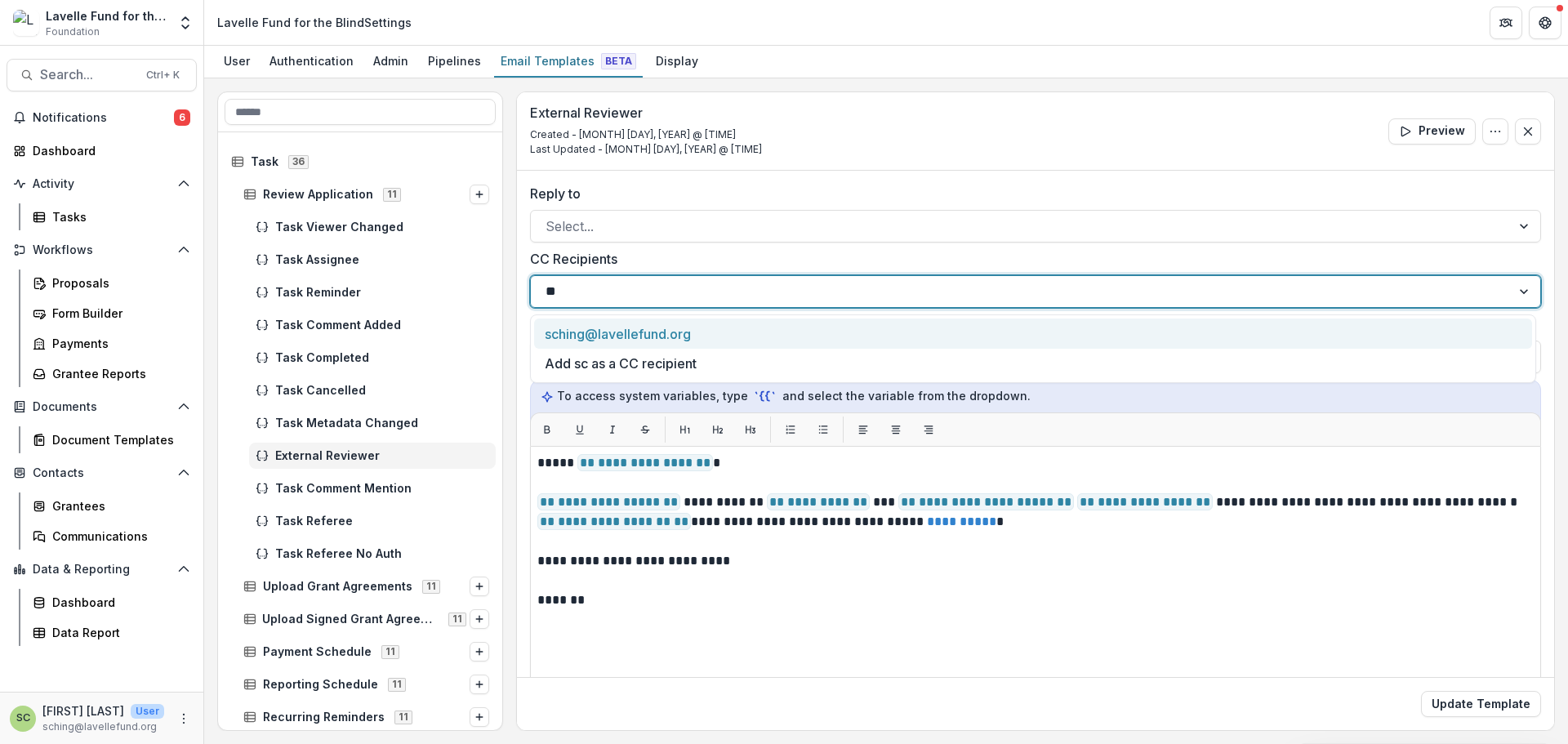 click on "sching@lavellefund.org" at bounding box center (1033, 333) 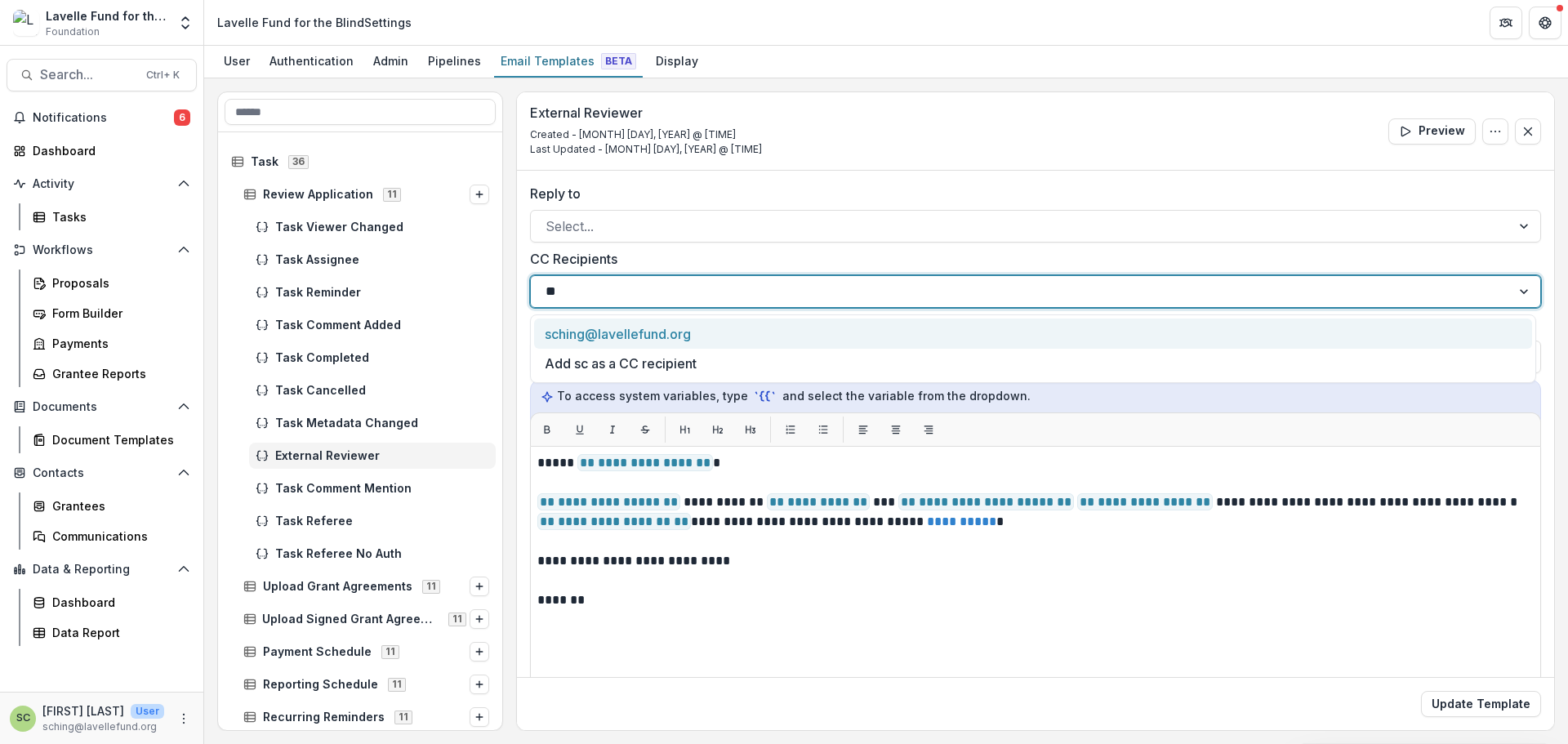 type 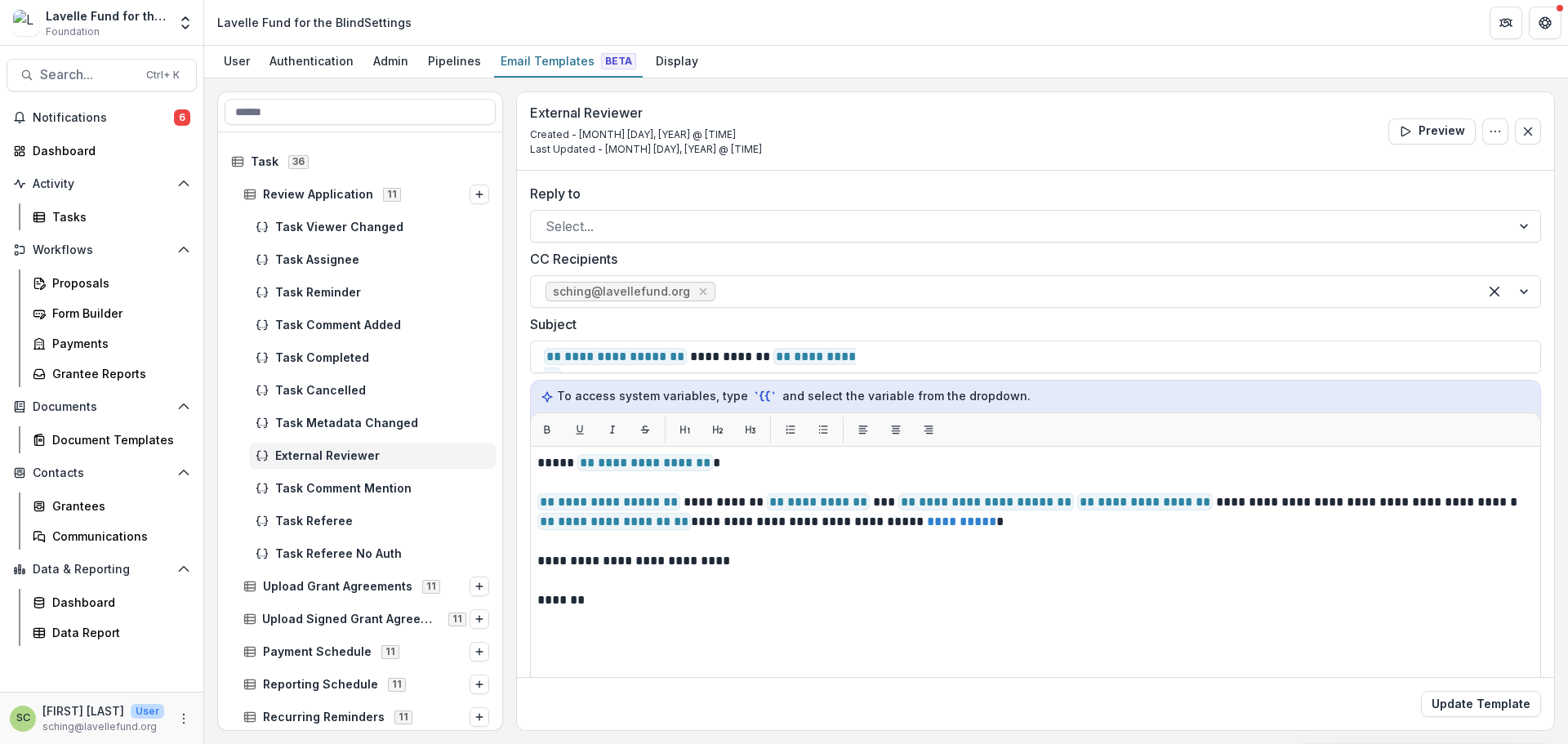 click on "Update Template" at bounding box center [1036, 703] 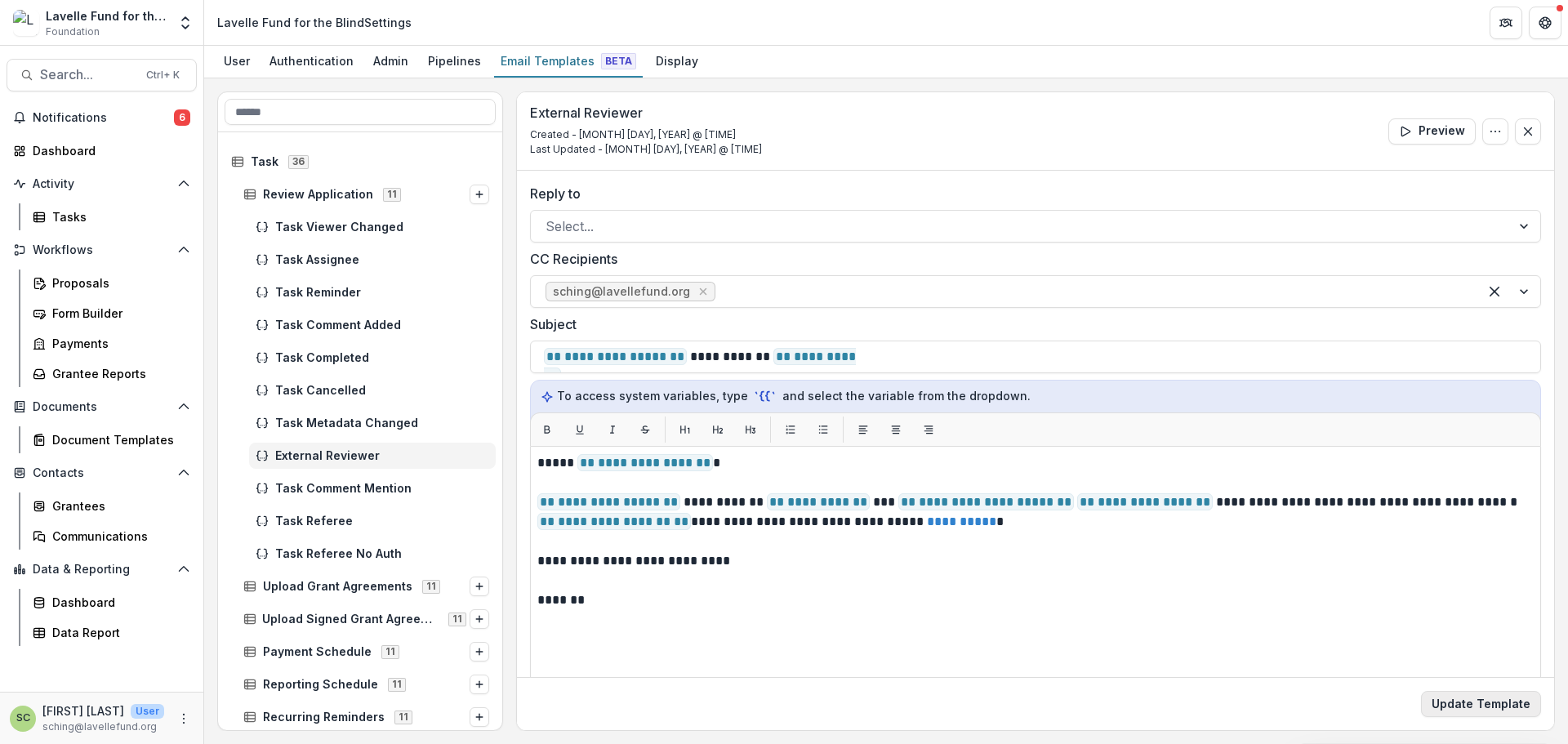 click on "Update Template" at bounding box center (1481, 704) 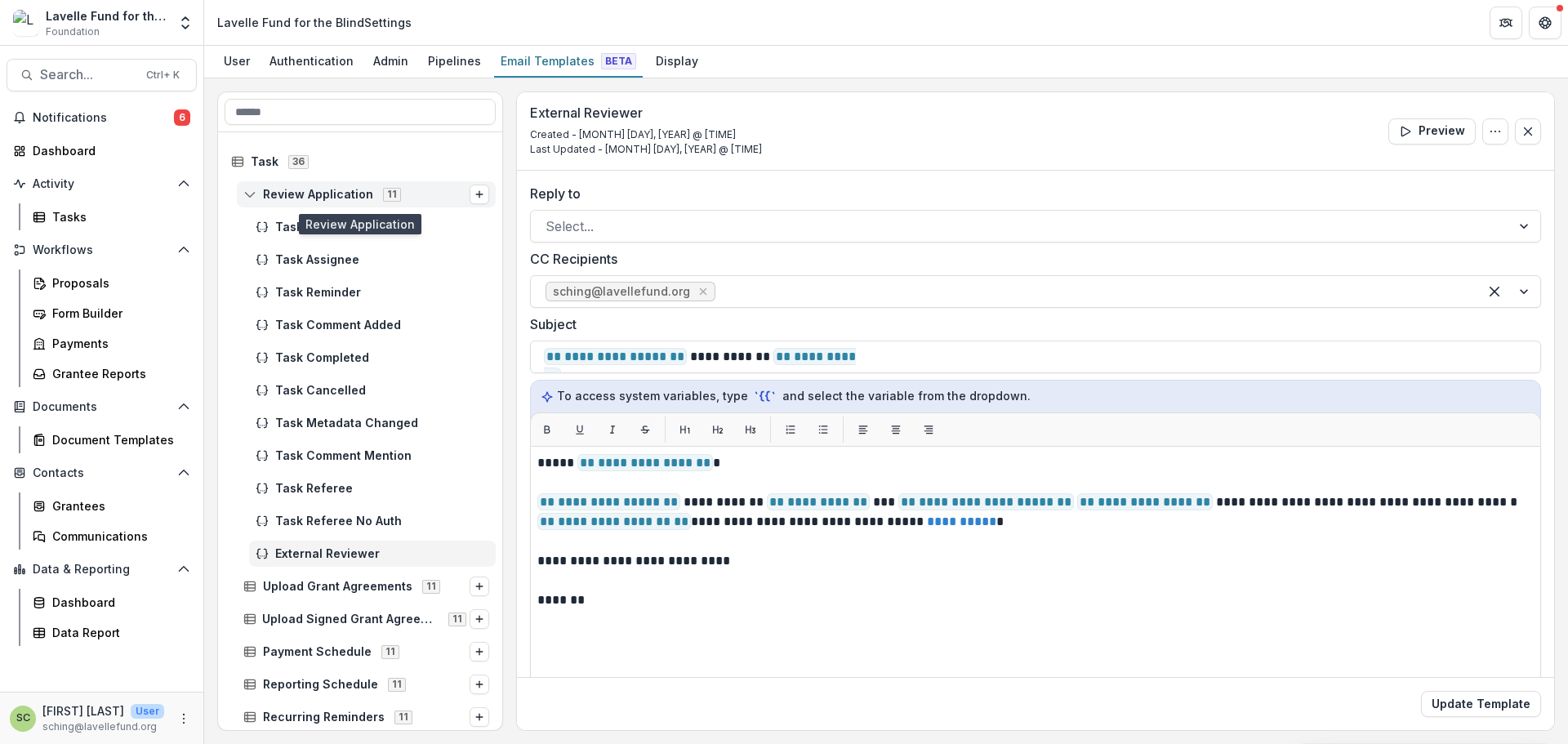click on "Review Application" at bounding box center [318, 194] 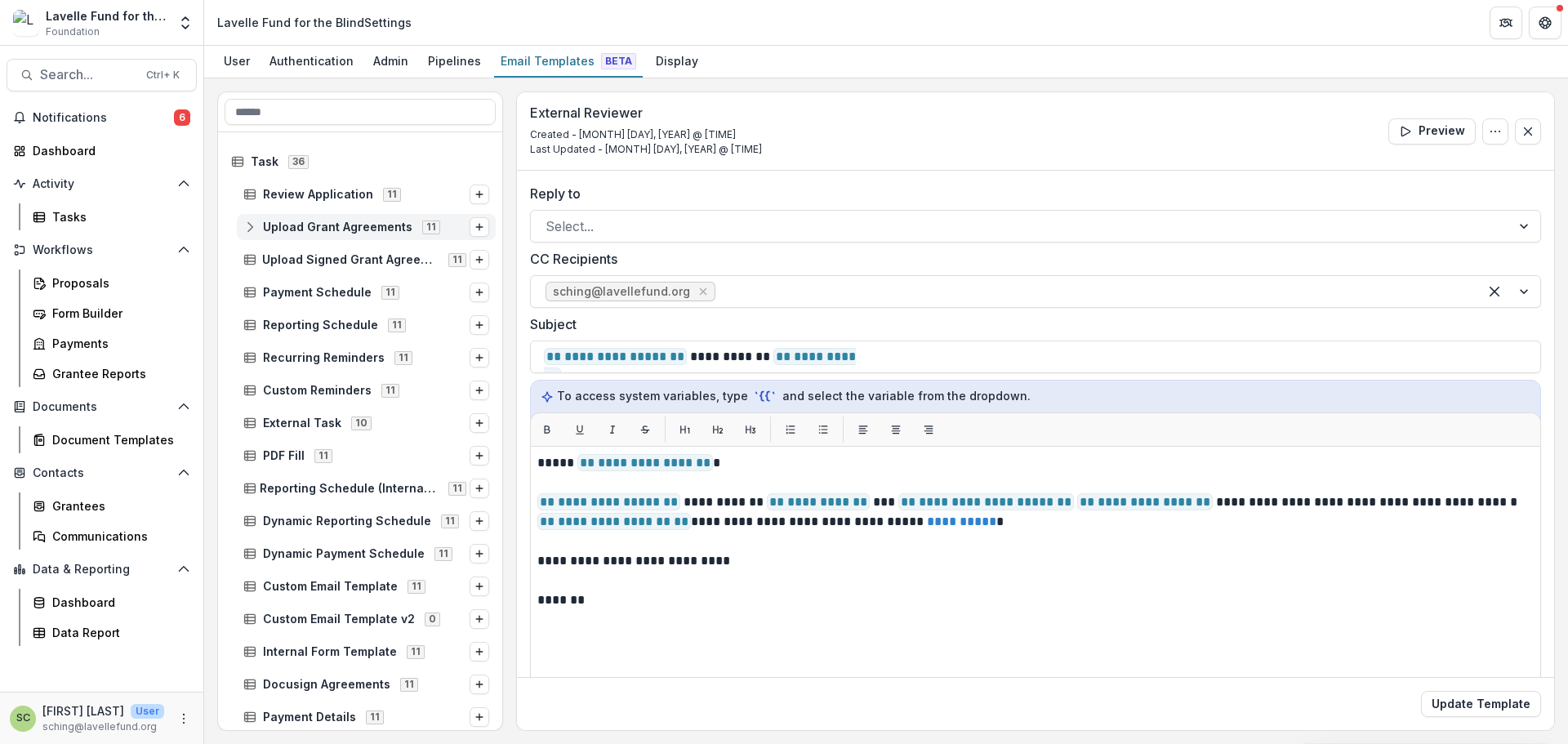click on "Upload Grant Agreements 11" at bounding box center (366, 227) 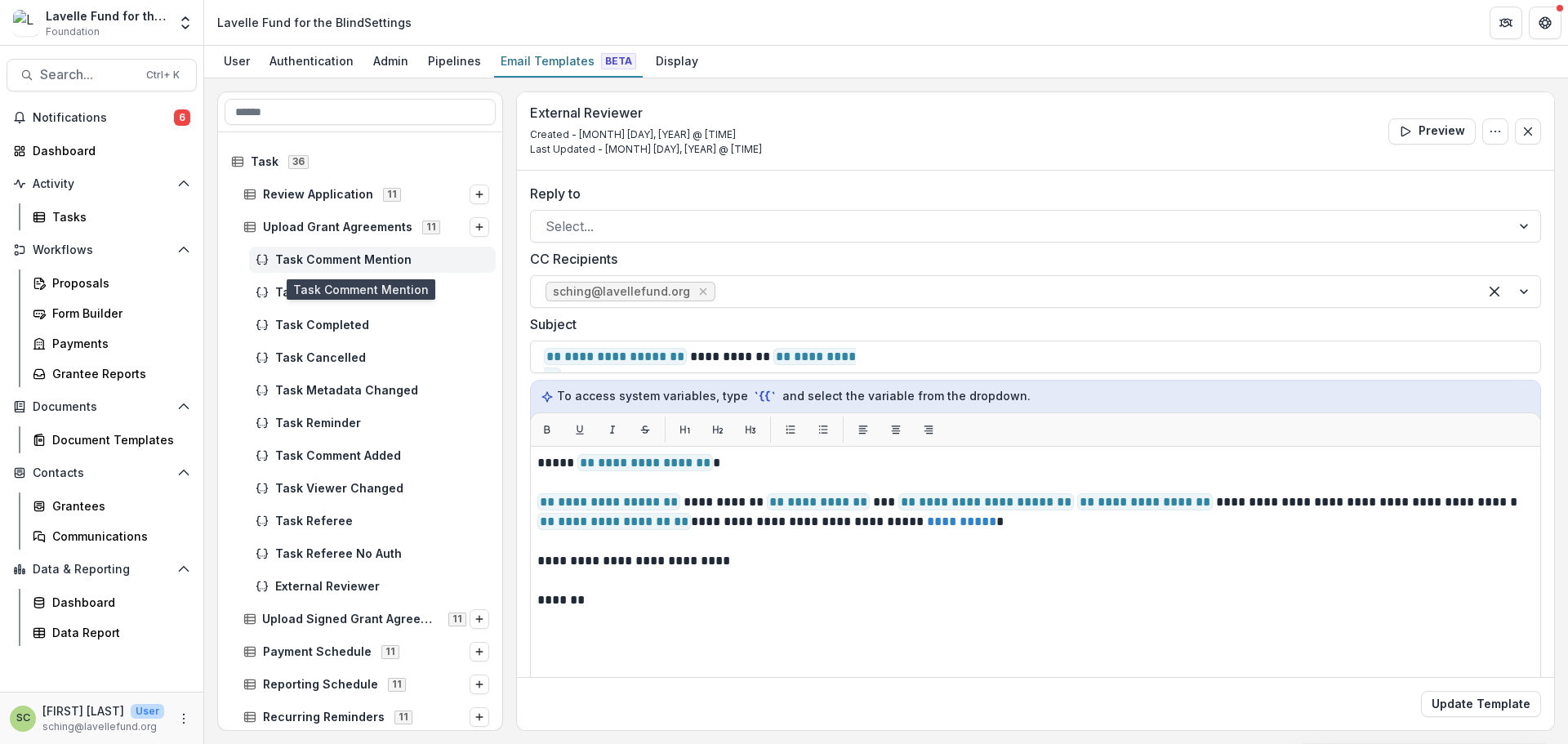 click on "Task Comment Mention" at bounding box center (382, 260) 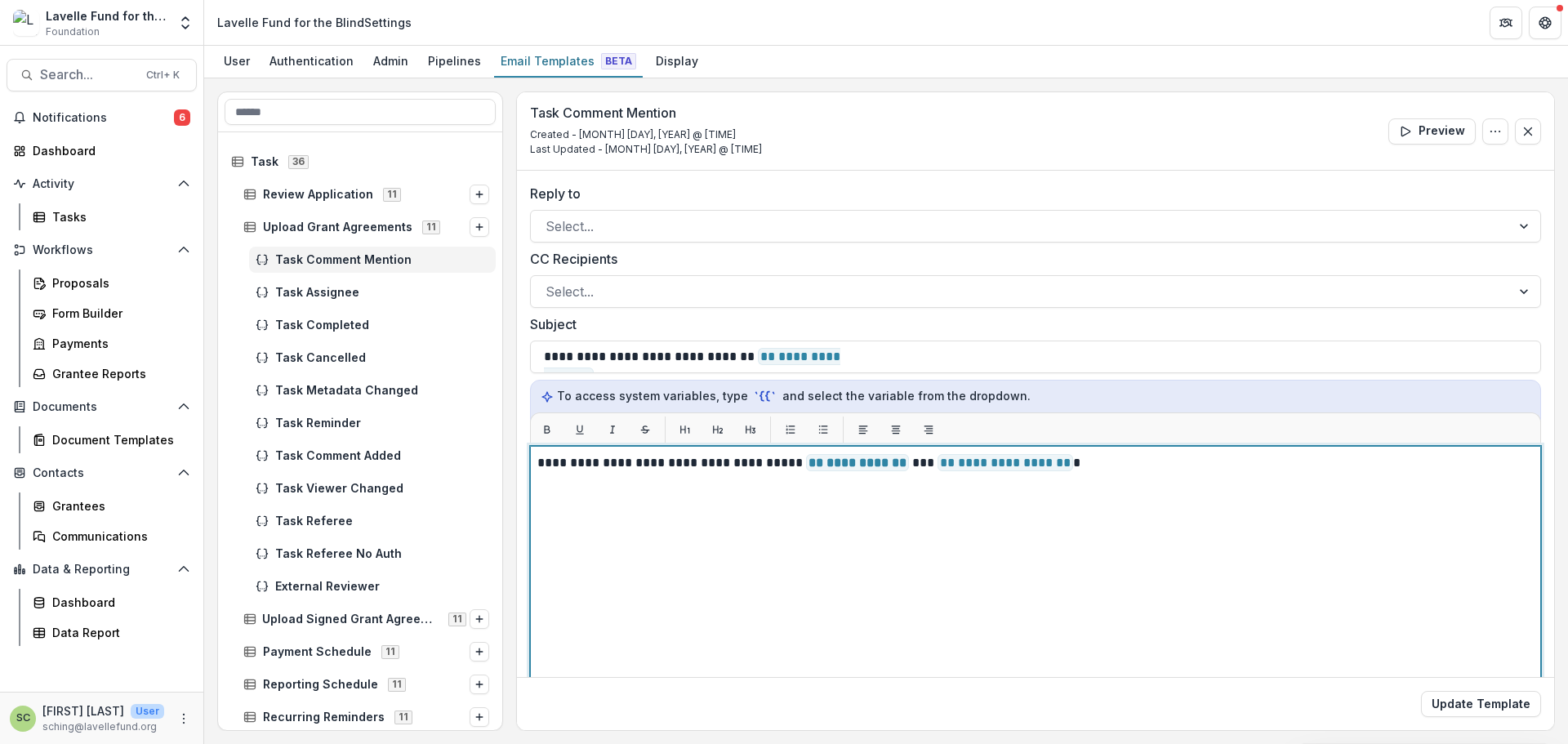 click on "**********" at bounding box center (1036, 650) 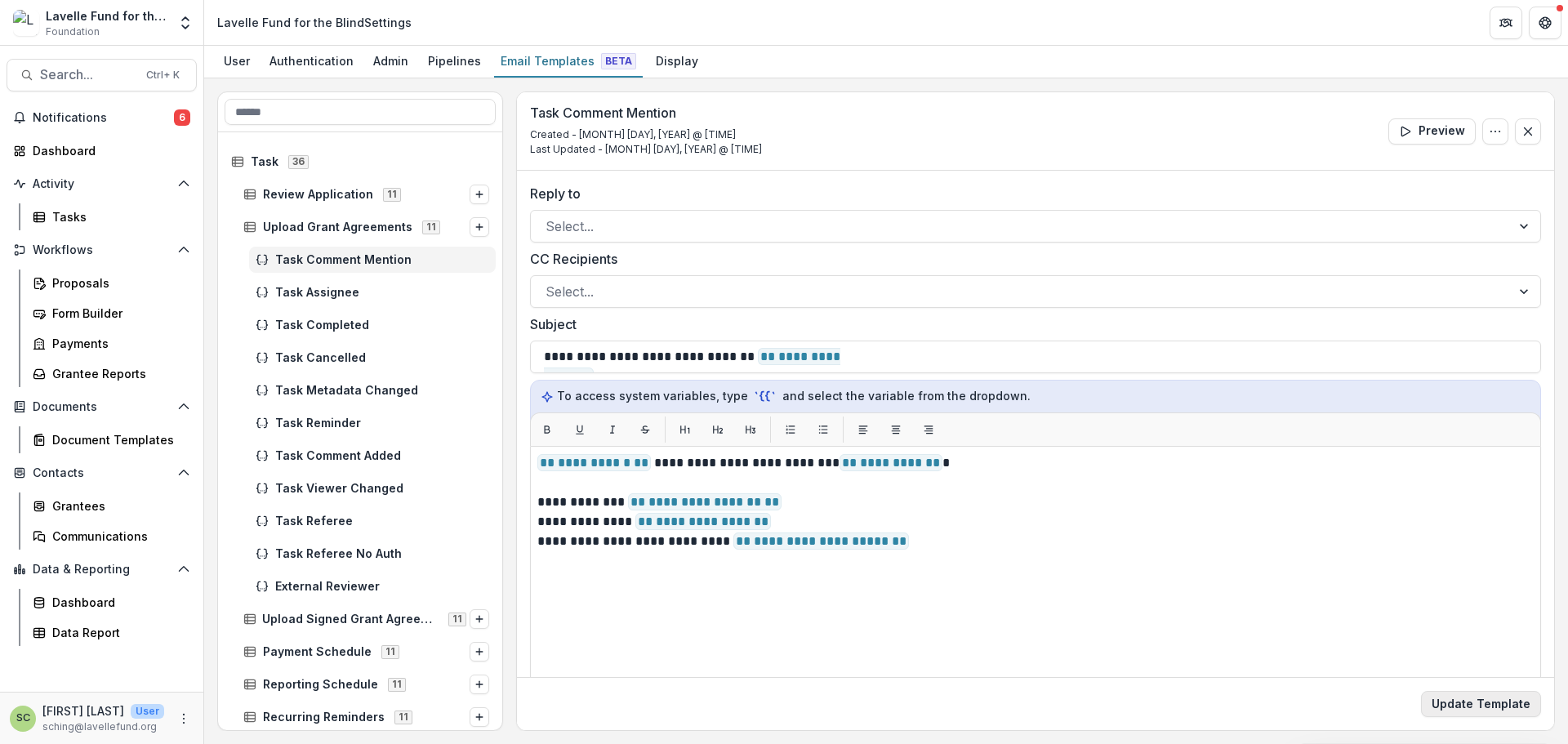 click on "Update Template" at bounding box center [1481, 704] 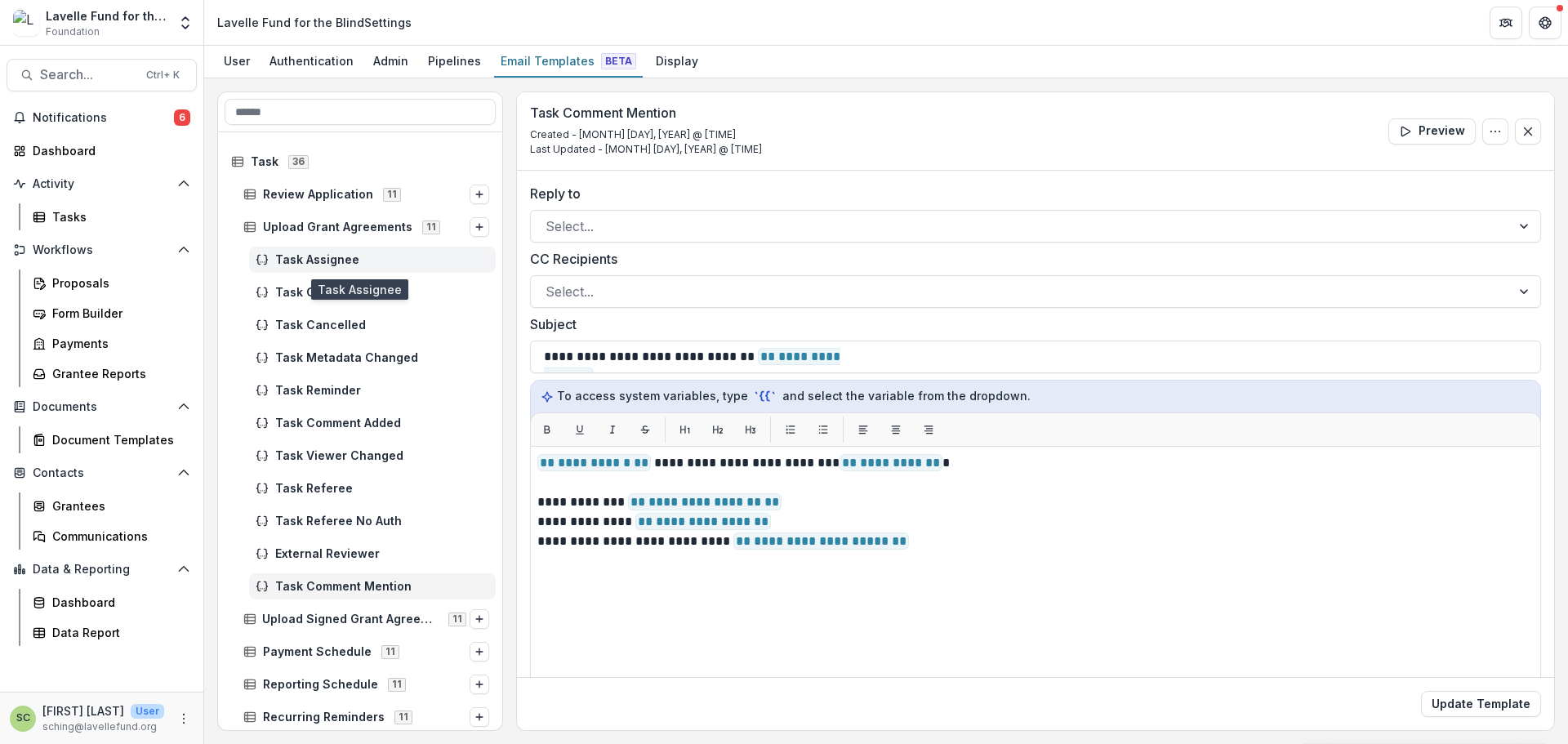 click on "Task Assignee" at bounding box center (382, 260) 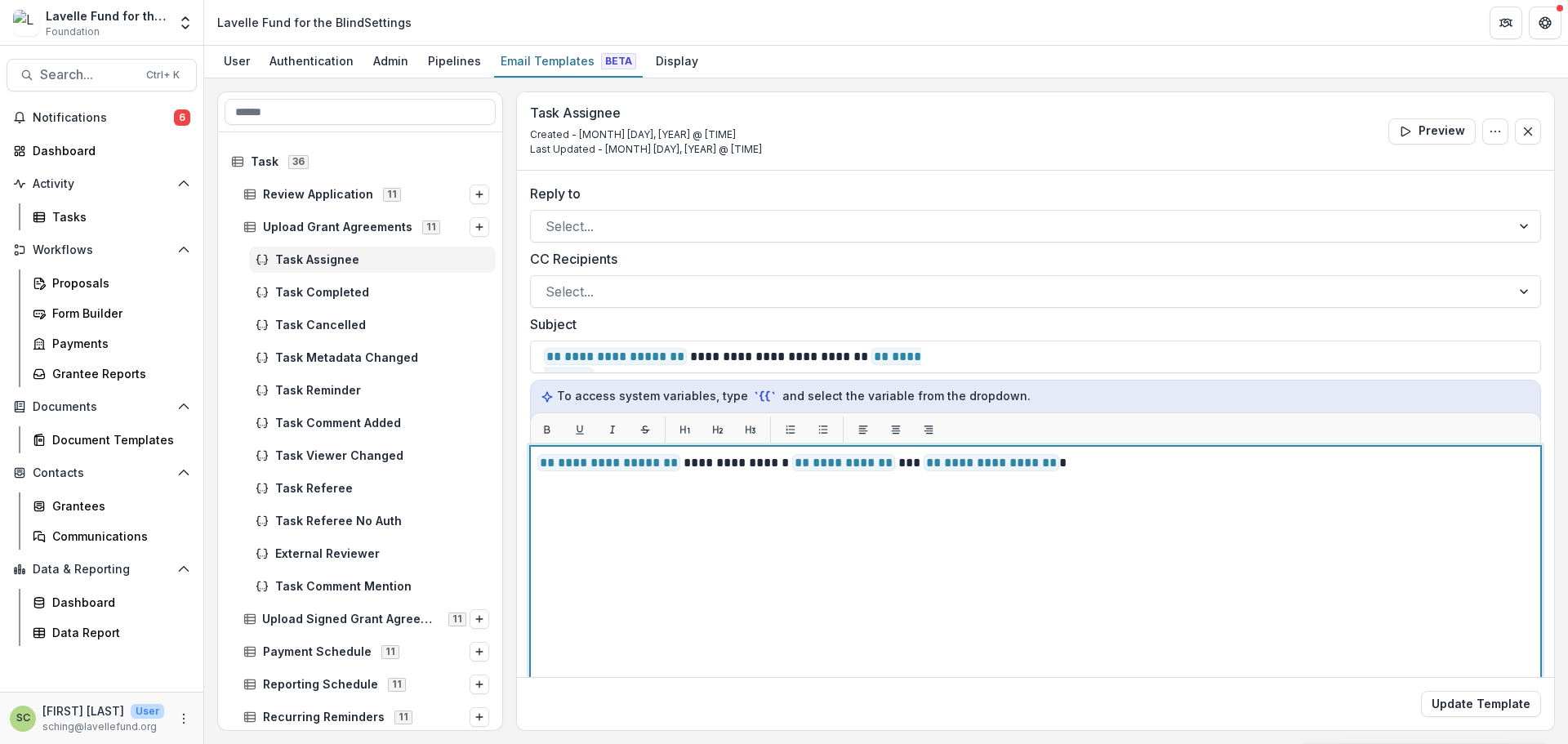 click on "**********" at bounding box center [1036, 650] 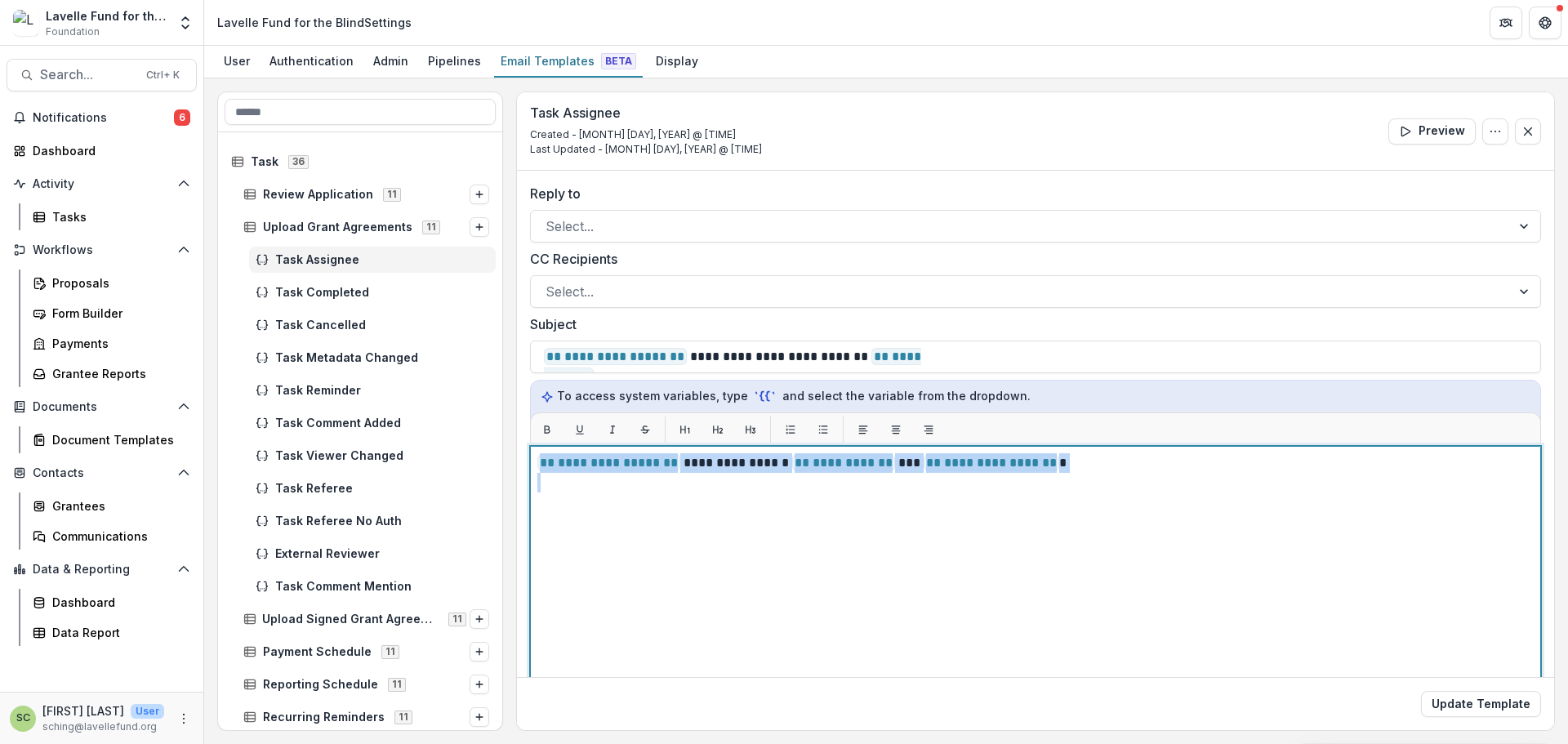 click on "**********" at bounding box center [1036, 650] 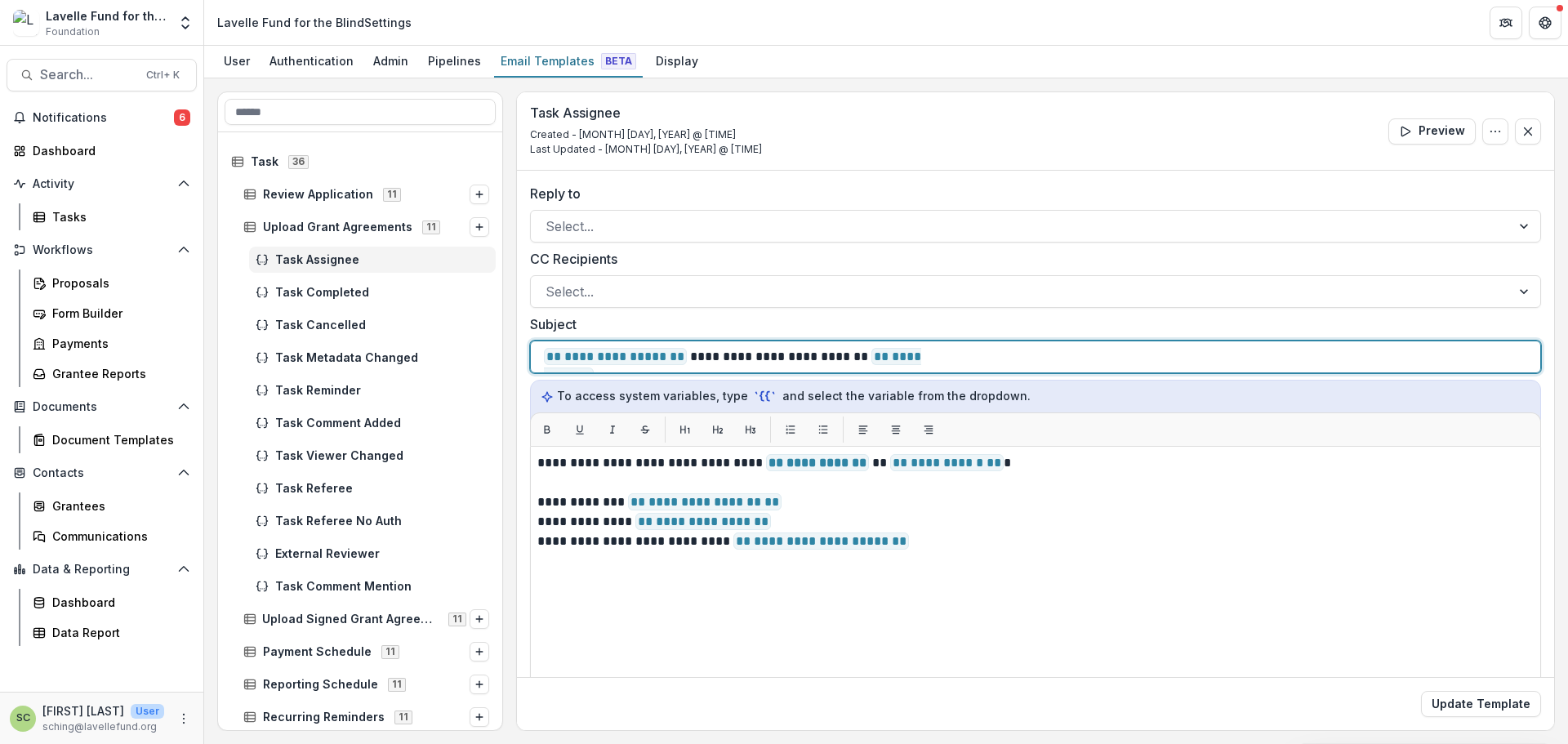click on "**********" at bounding box center (1036, 357) 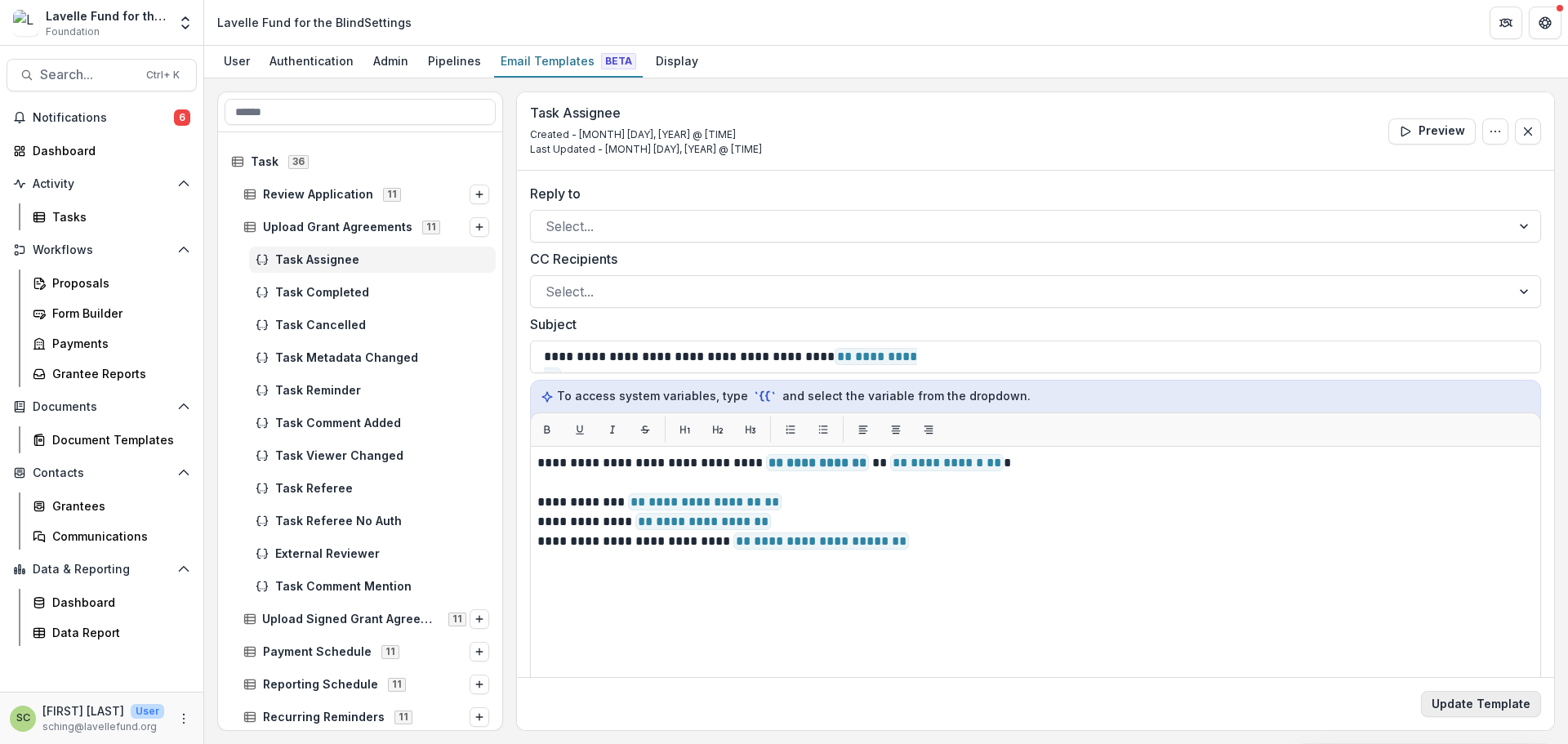 click on "Update Template" at bounding box center (1481, 704) 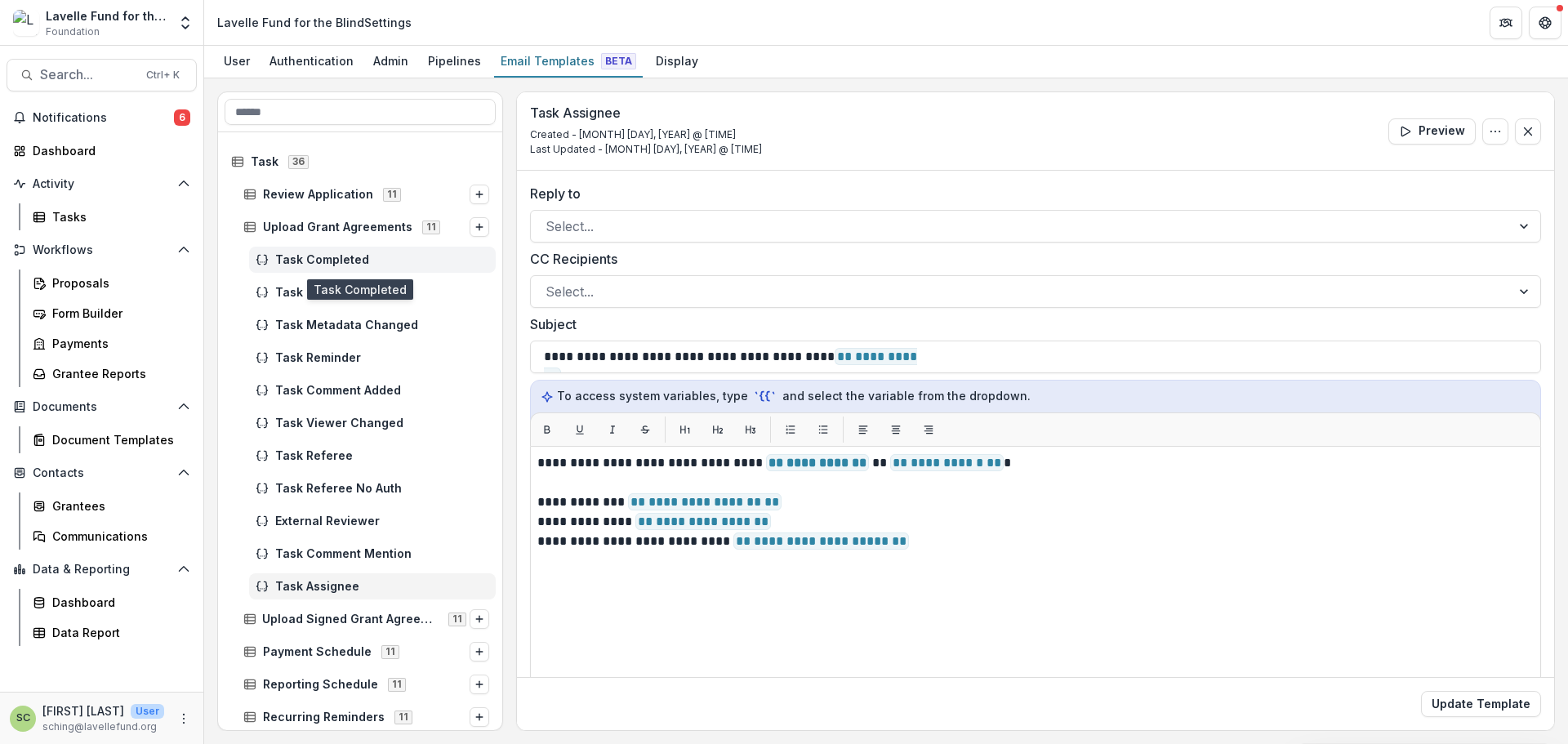 click on "Task Completed" at bounding box center [382, 260] 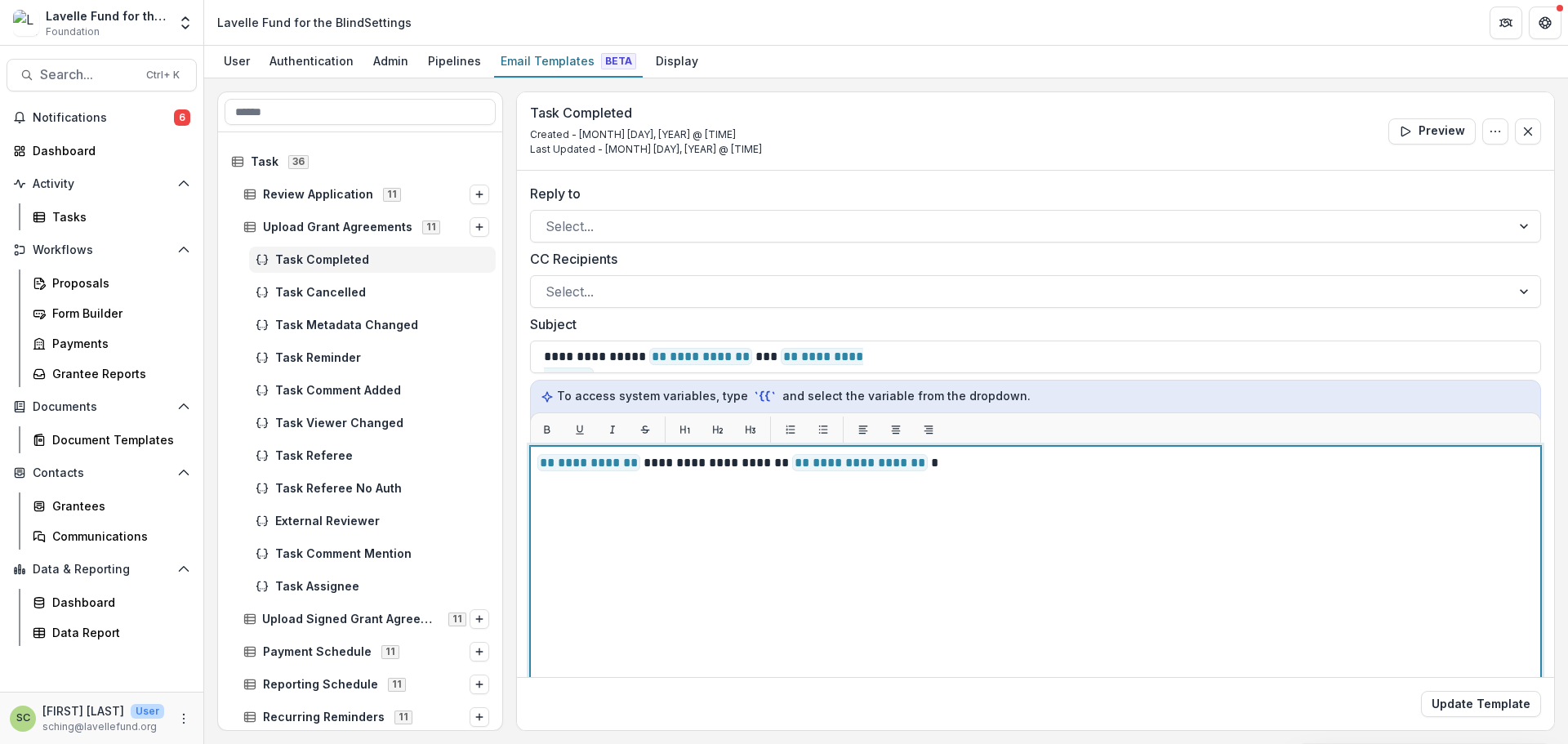click on "**********" at bounding box center (1036, 650) 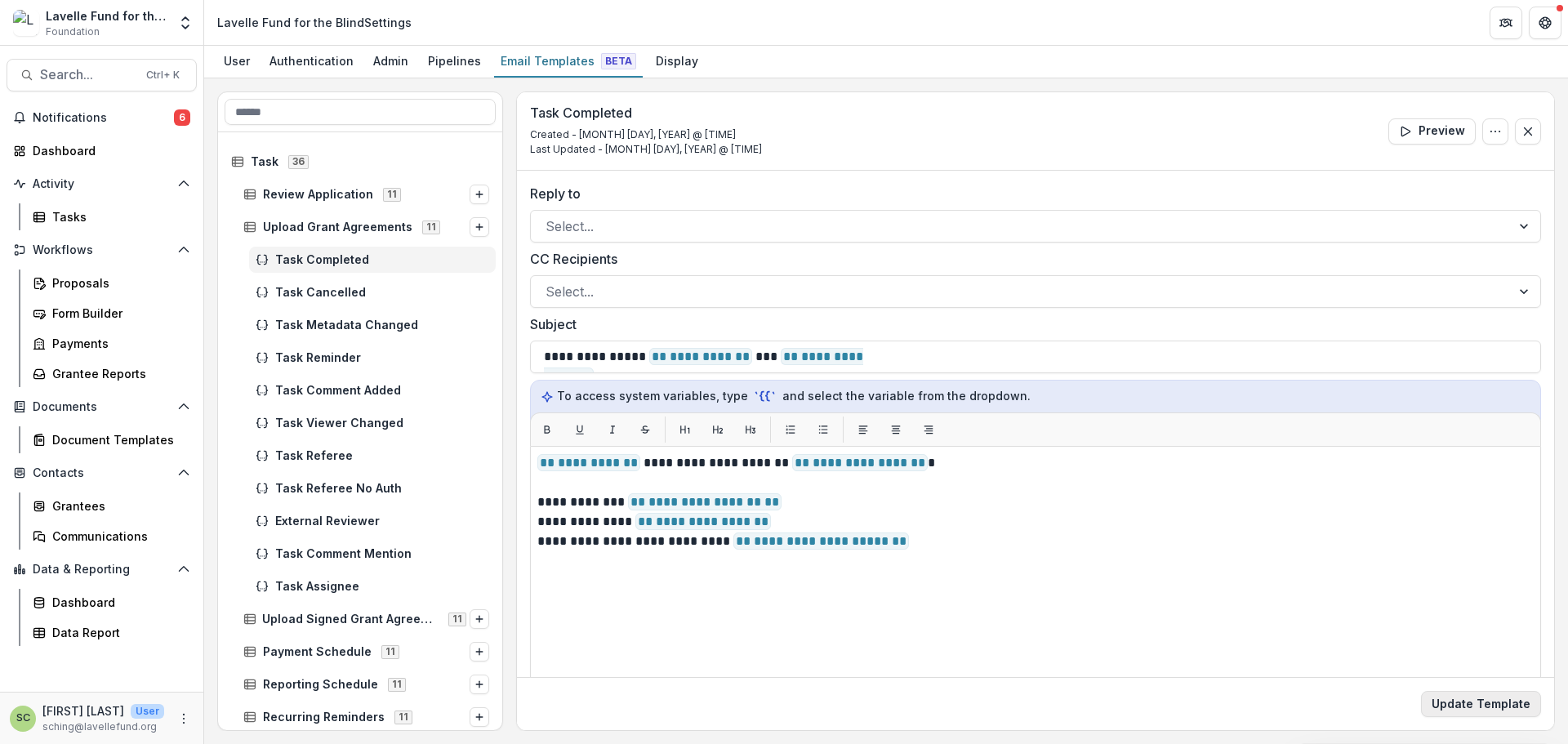 click on "Update Template" at bounding box center (1481, 704) 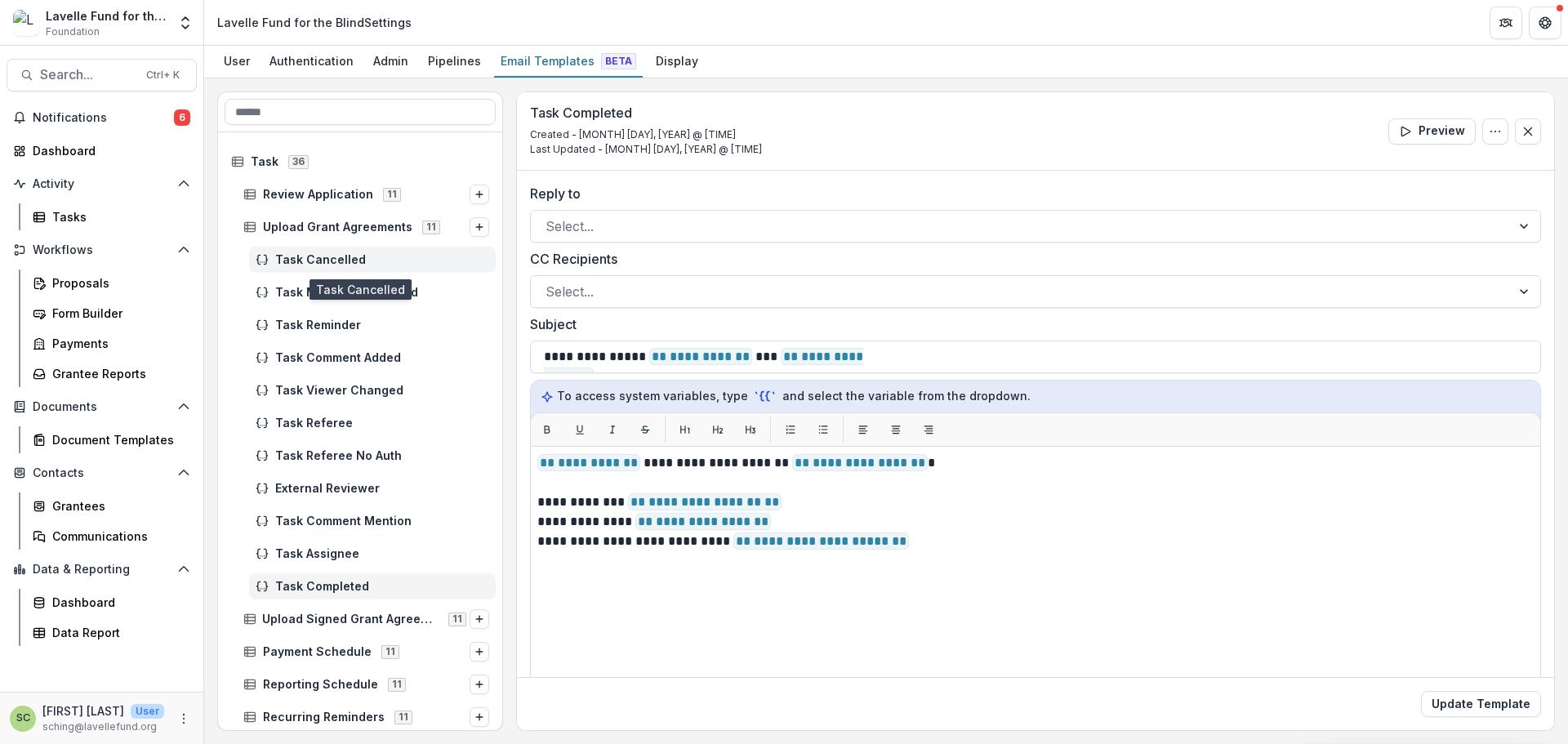 click on "Task Cancelled" at bounding box center [382, 260] 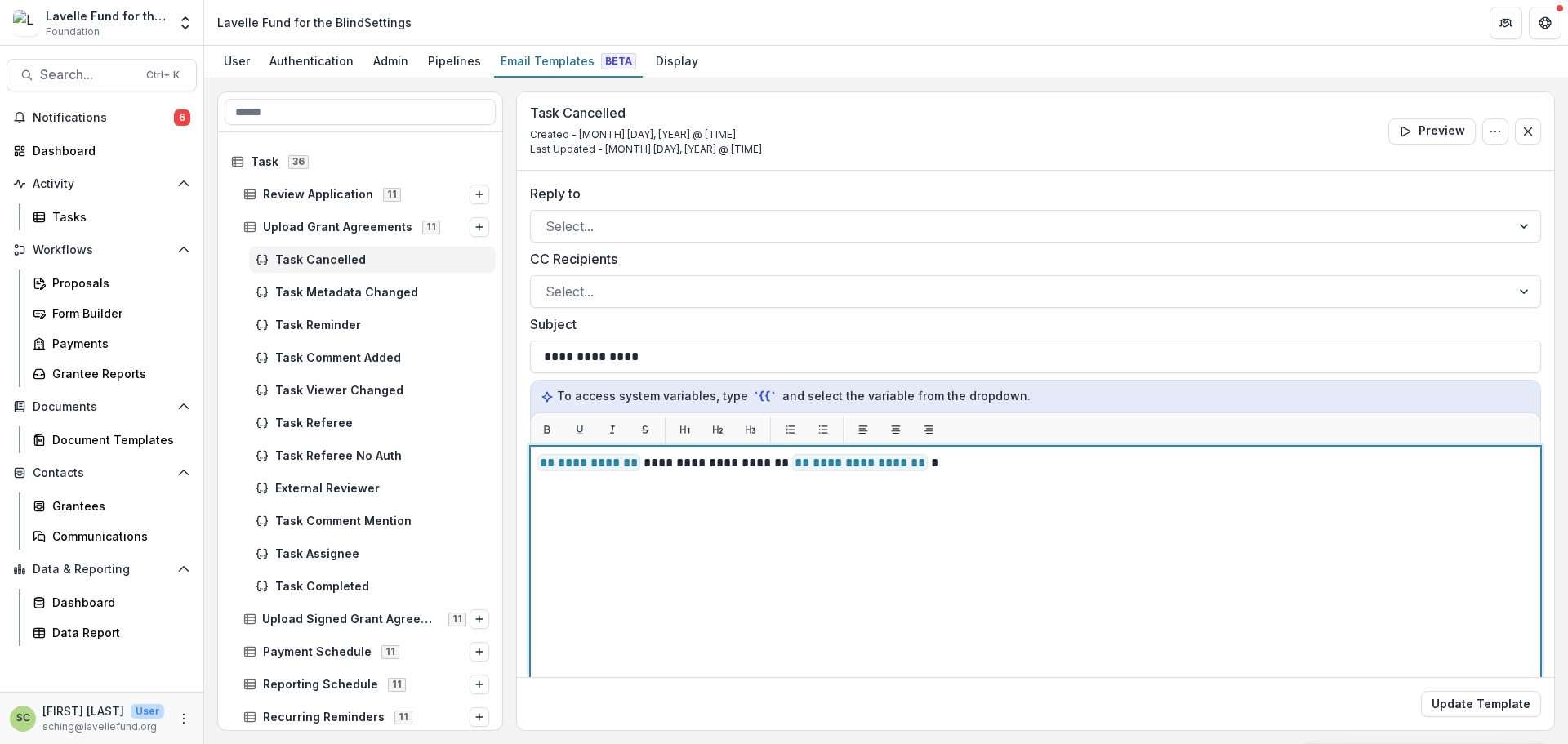 click on "**********" at bounding box center [1036, 650] 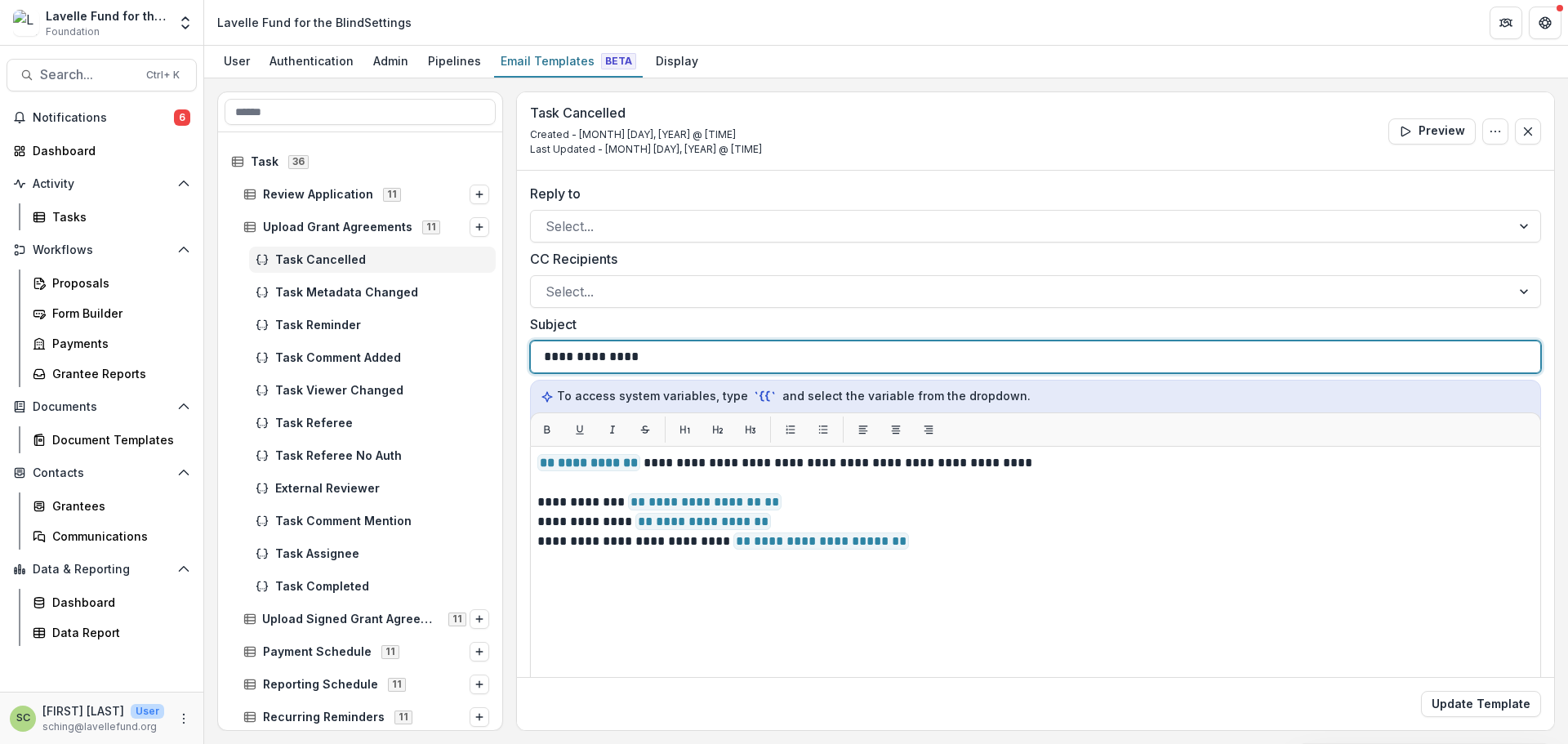 click on "**********" at bounding box center [1036, 357] 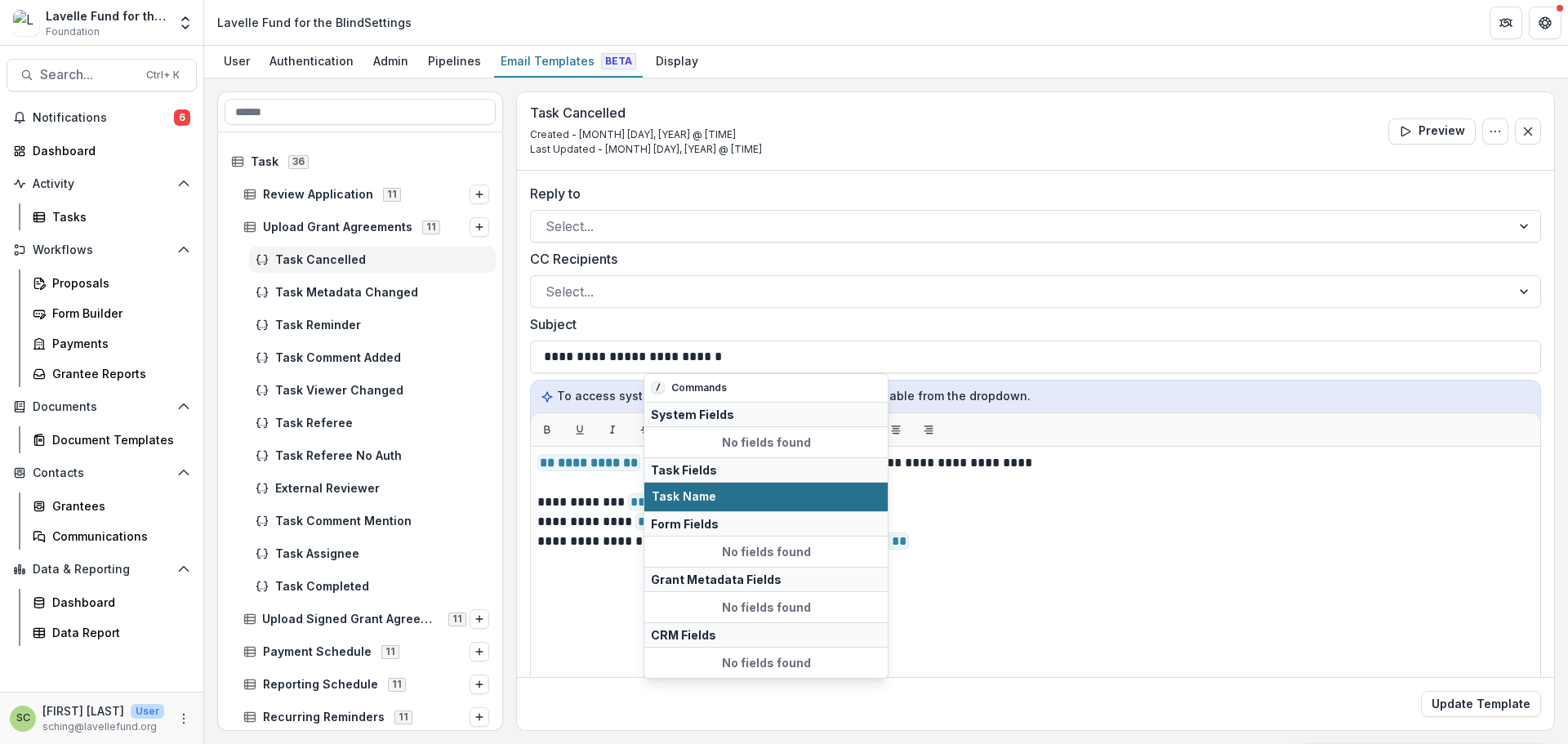 click on "Task Name" at bounding box center [766, 497] 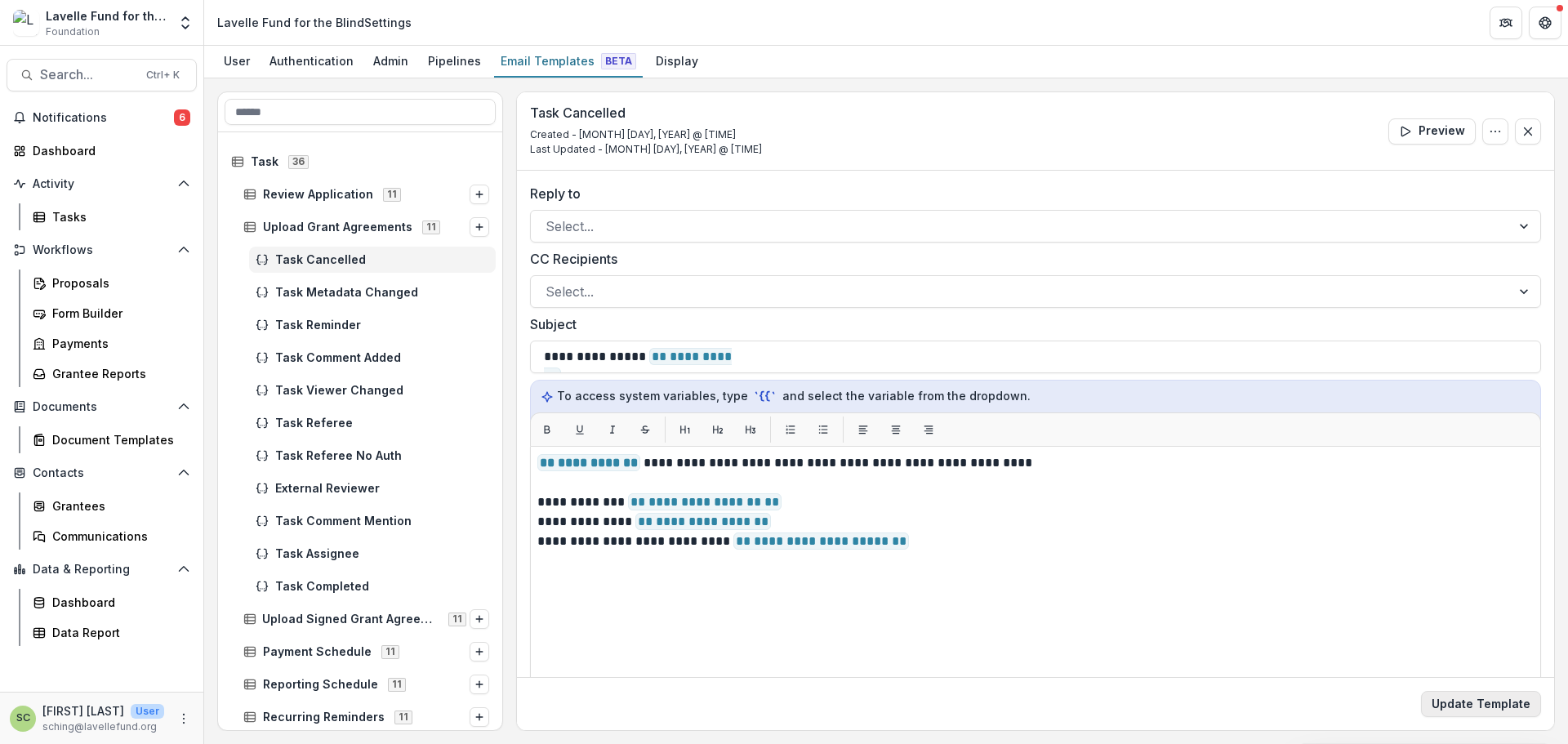 click on "Update Template" at bounding box center (1481, 704) 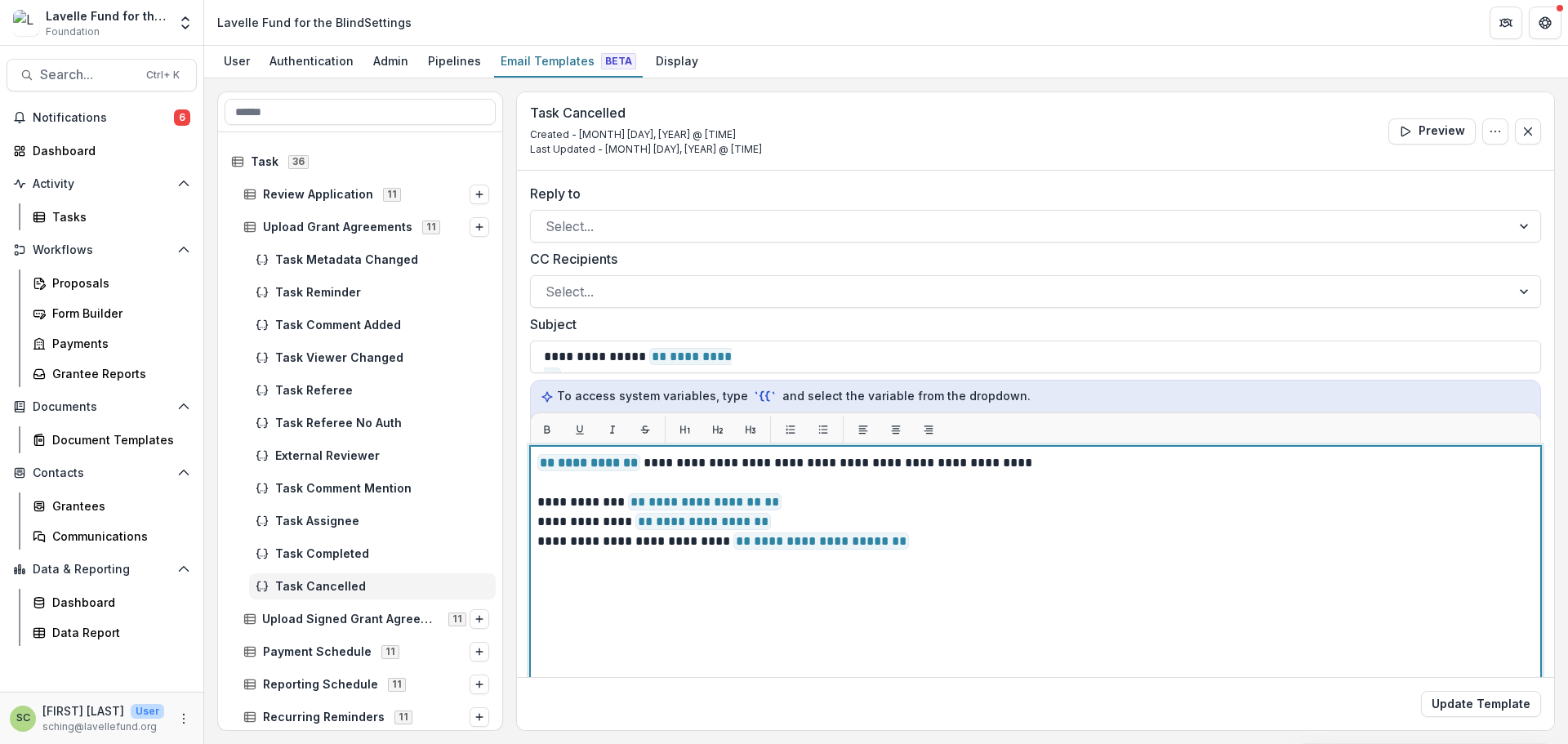click at bounding box center (1036, 483) 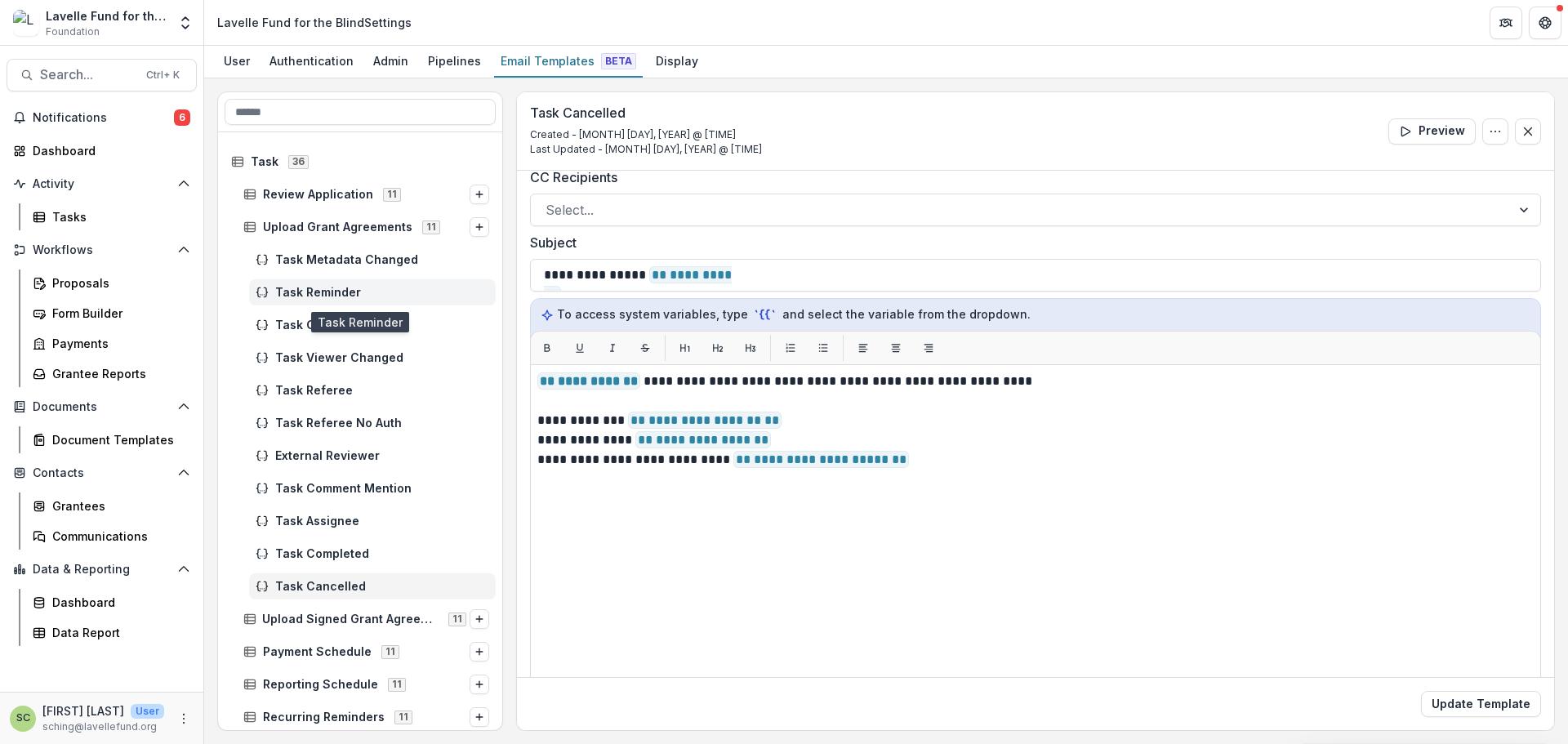 click on "Task Reminder" at bounding box center (382, 292) 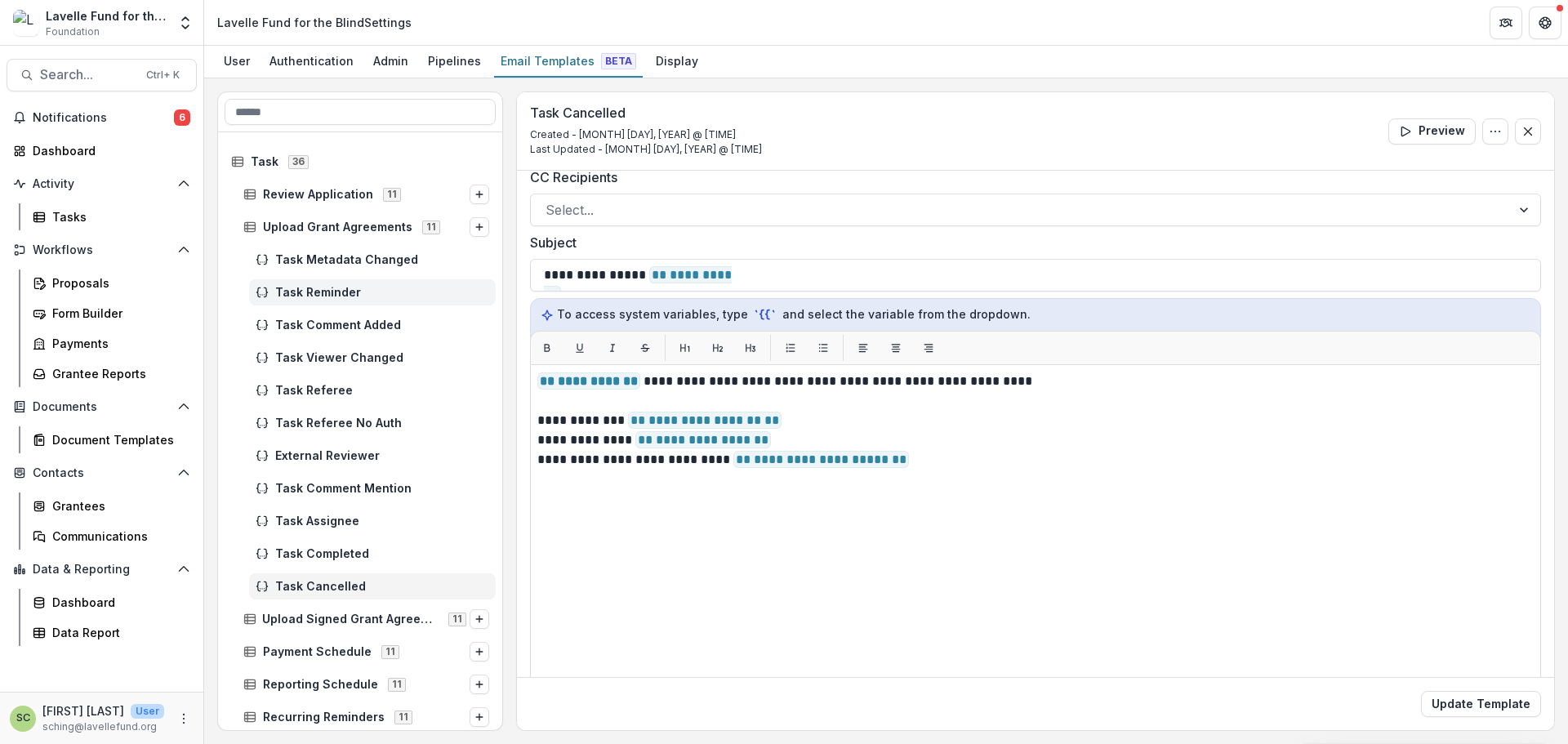 scroll, scrollTop: 0, scrollLeft: 0, axis: both 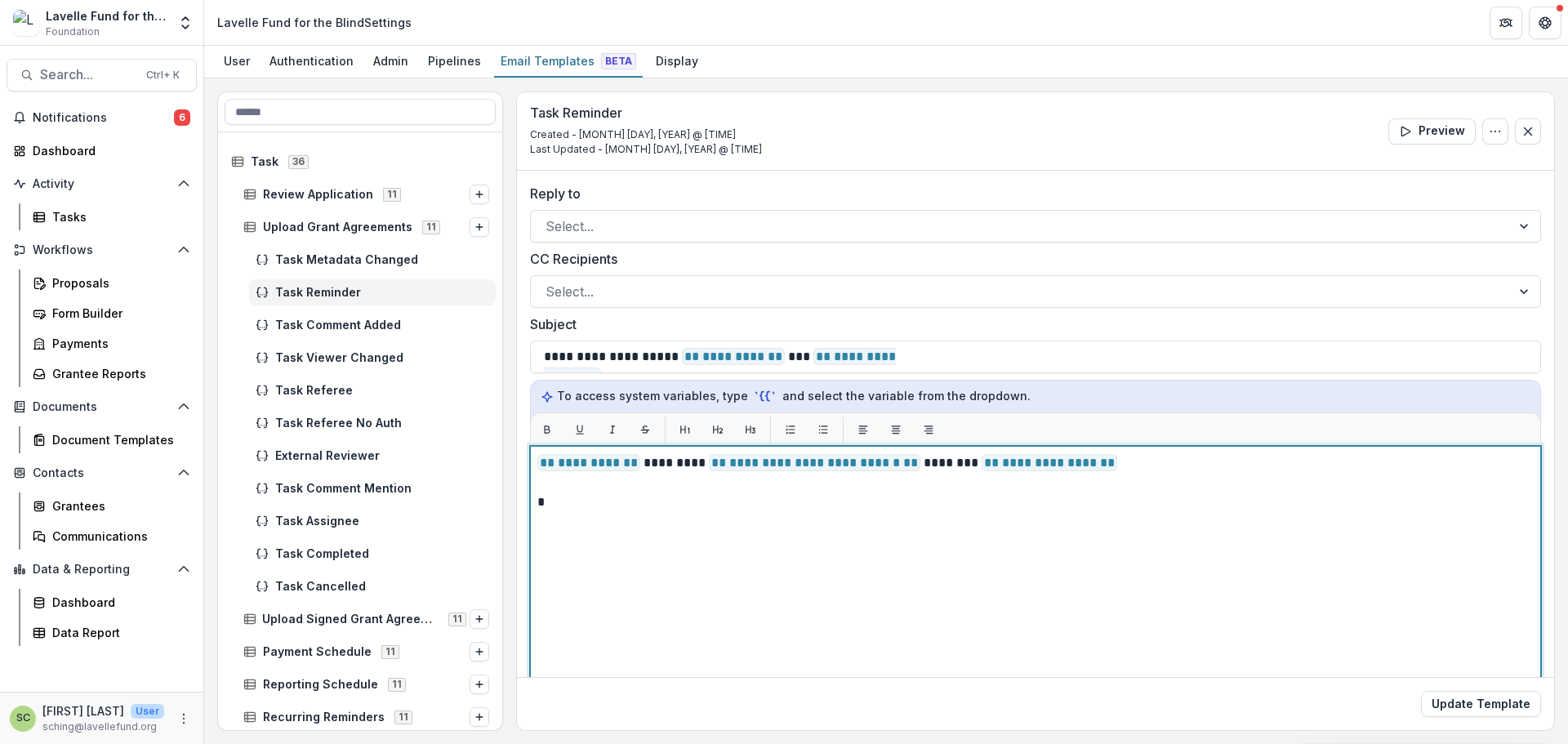 click on "**********" at bounding box center [1036, 650] 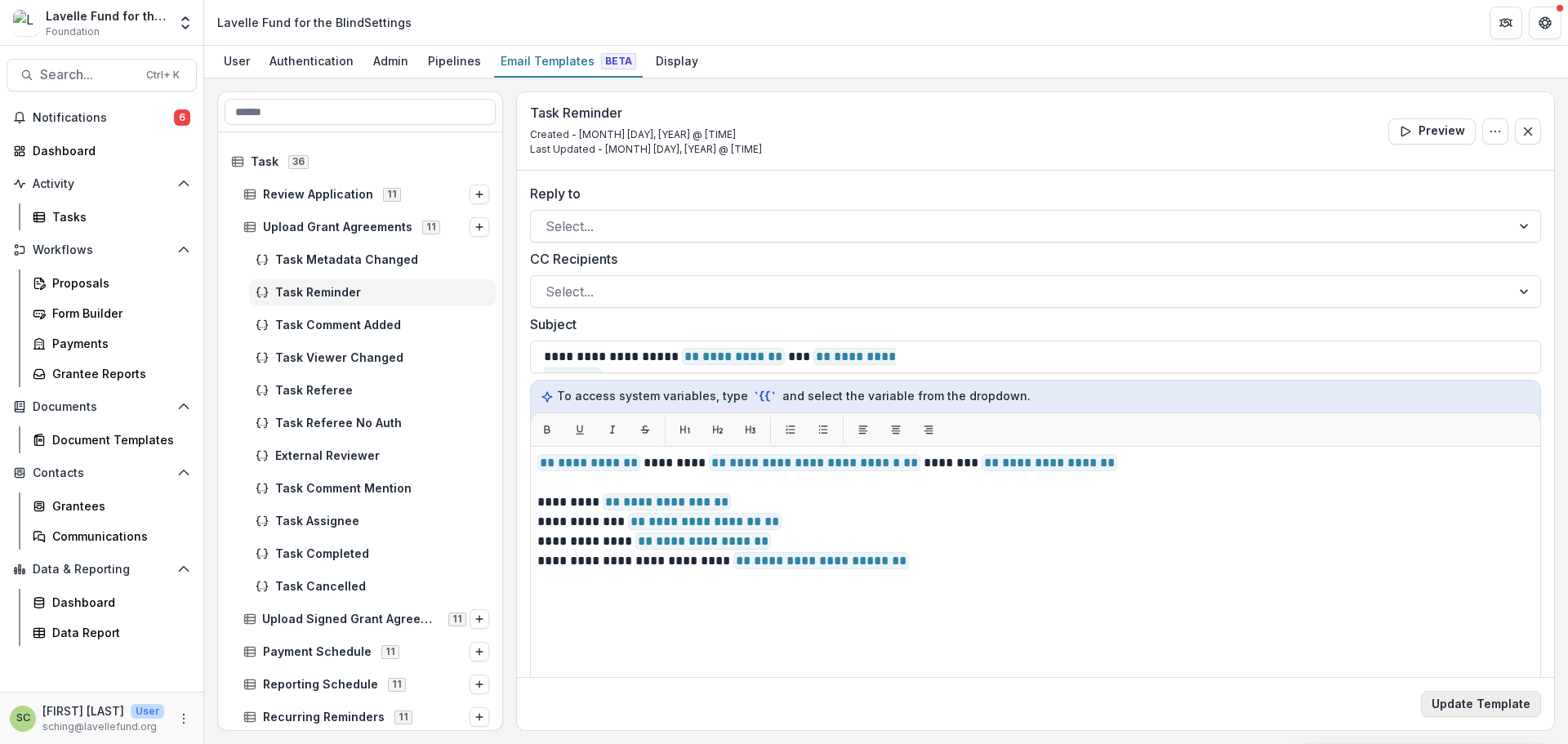 click on "Update Template" at bounding box center [1481, 704] 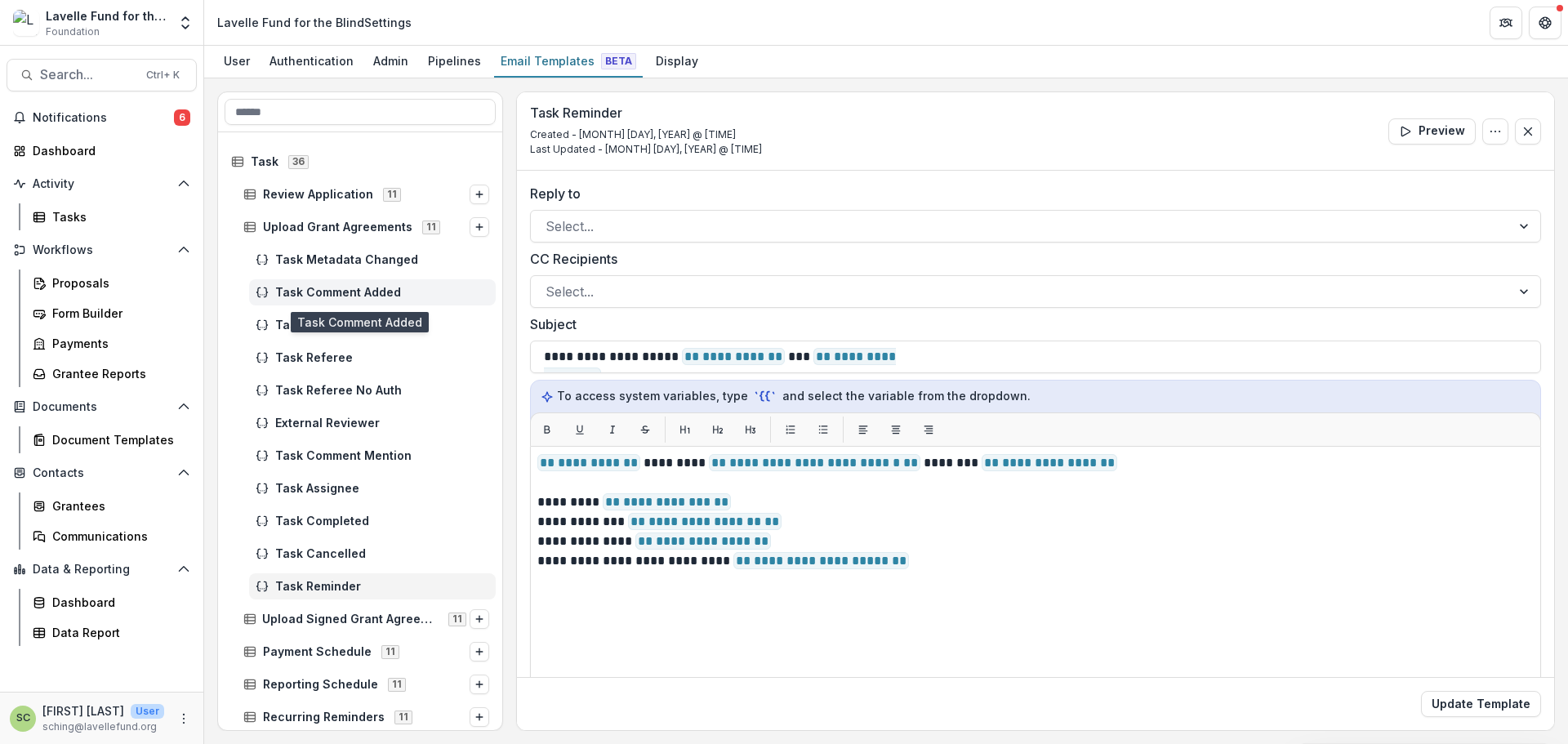 click on "Task Comment Added" at bounding box center (372, 292) 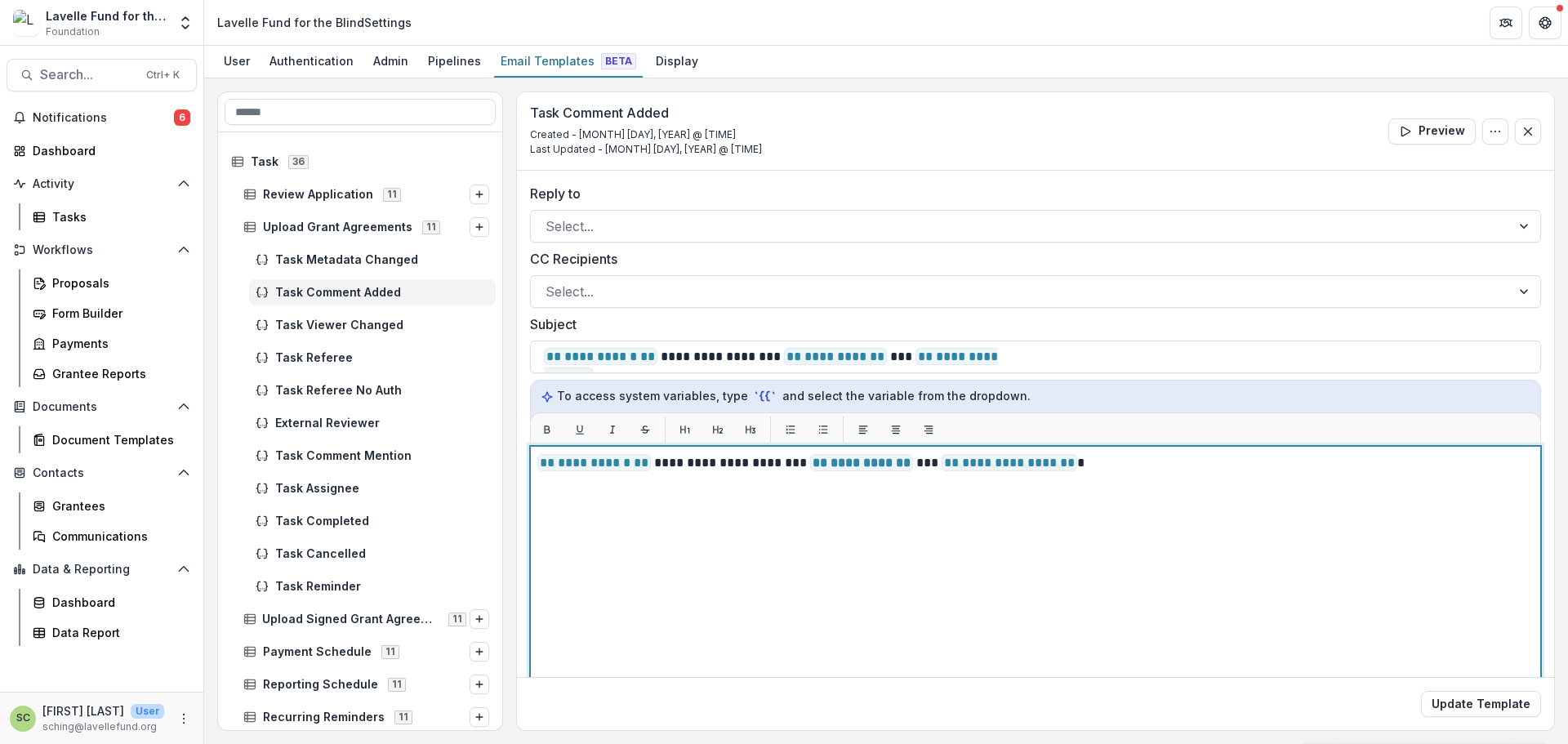 click on "**********" at bounding box center (1036, 650) 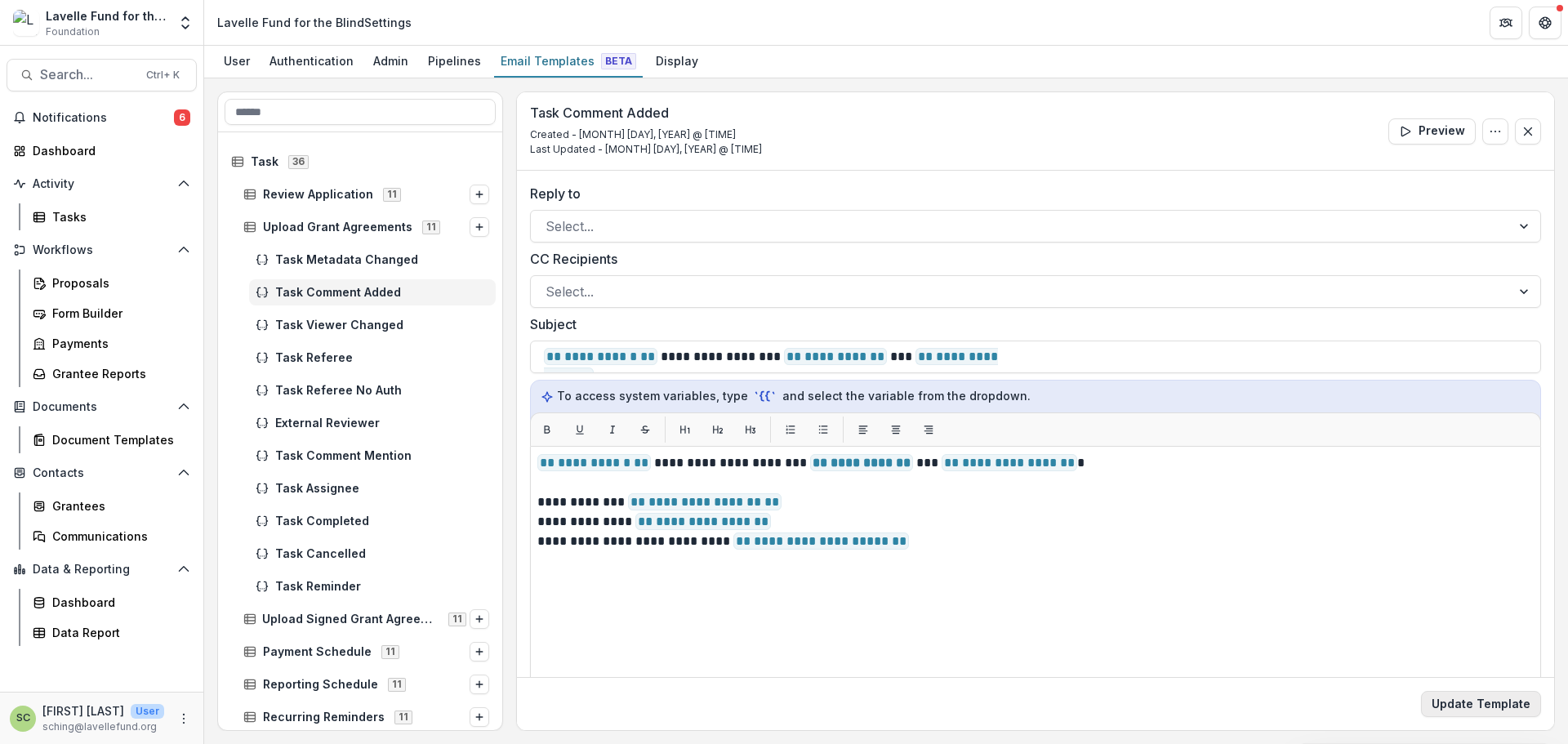 click on "Update Template" at bounding box center (1481, 704) 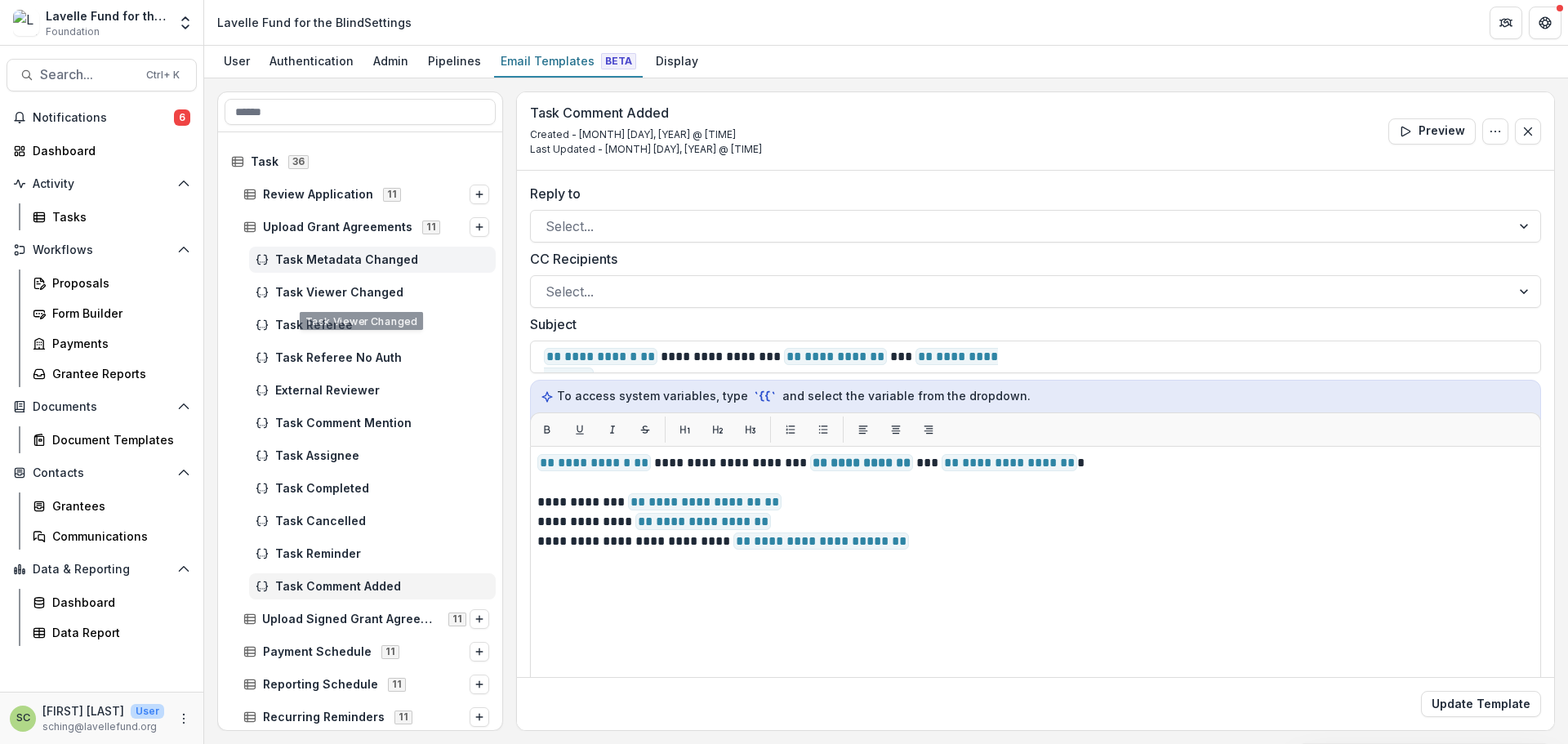 click on "Task Metadata Changed" at bounding box center [382, 260] 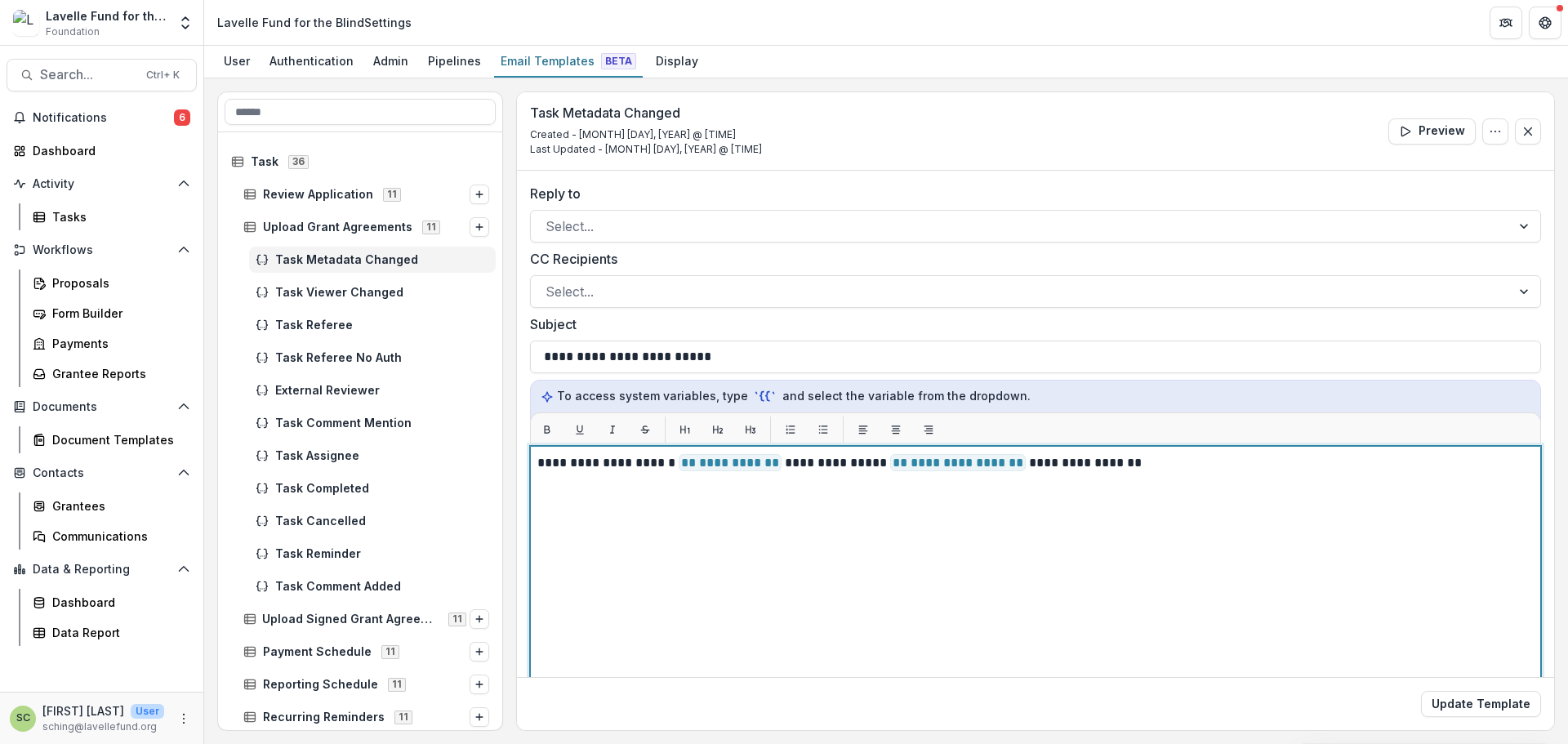 click on "**********" at bounding box center (1036, 650) 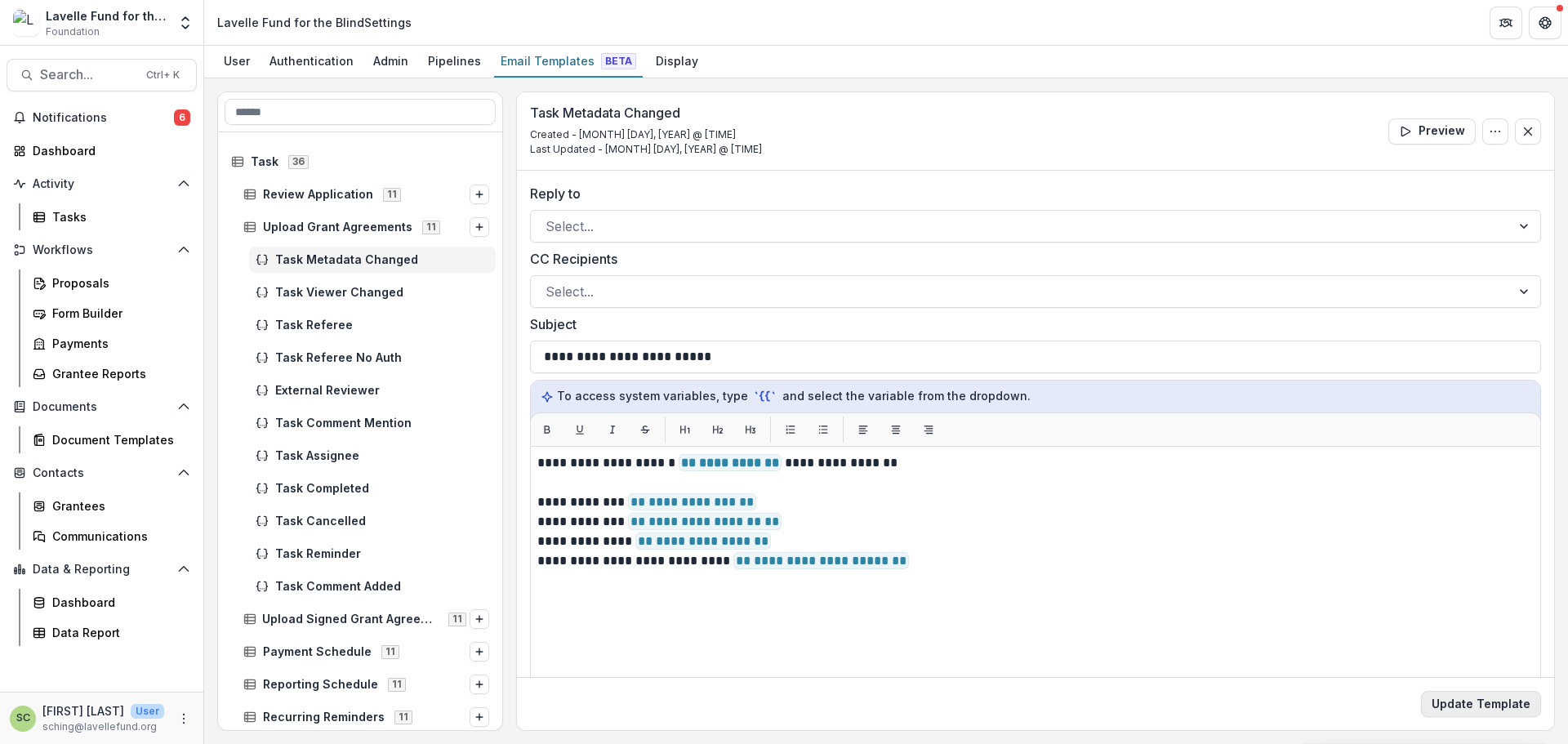 click on "Update Template" at bounding box center (1481, 704) 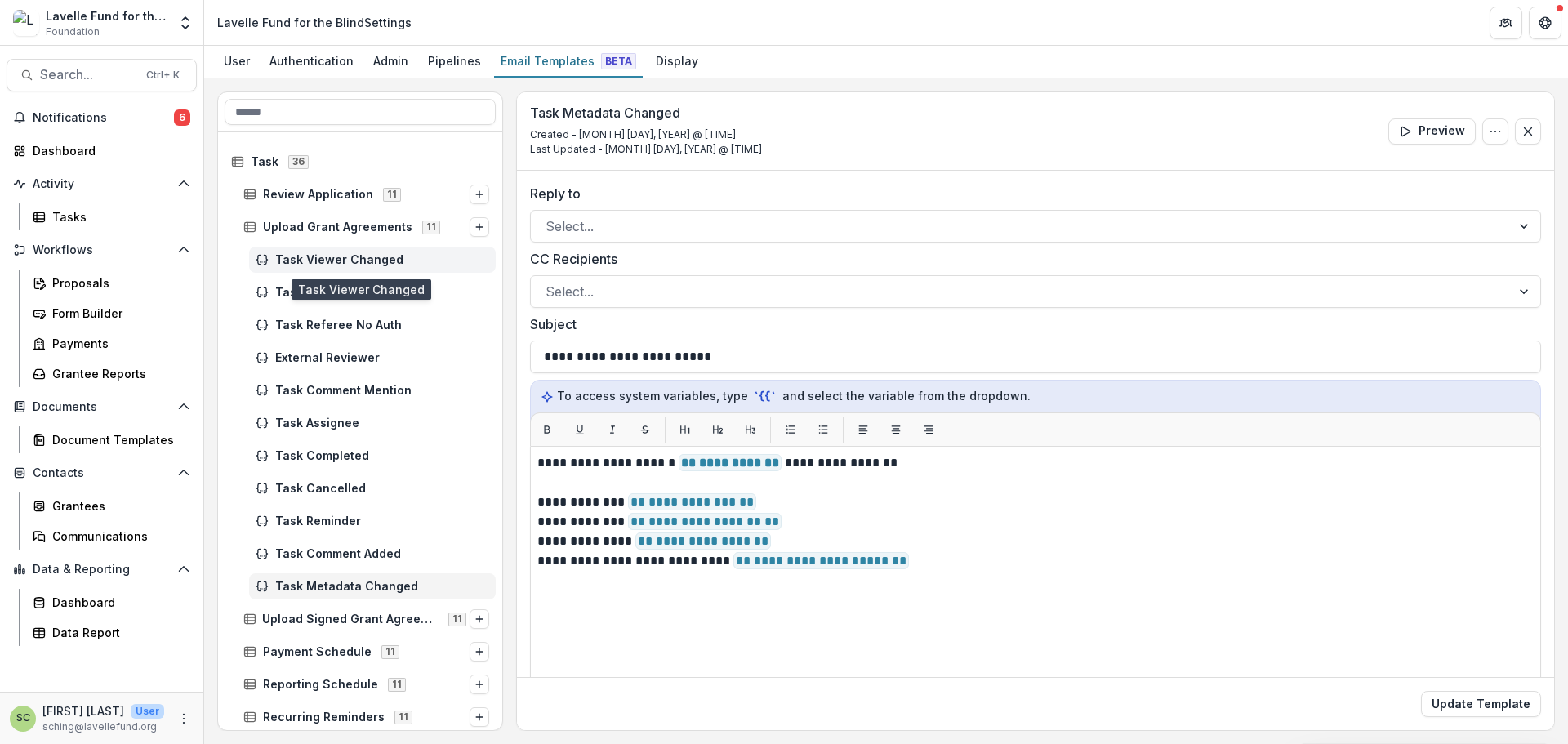 click on "Task Viewer Changed" at bounding box center (382, 260) 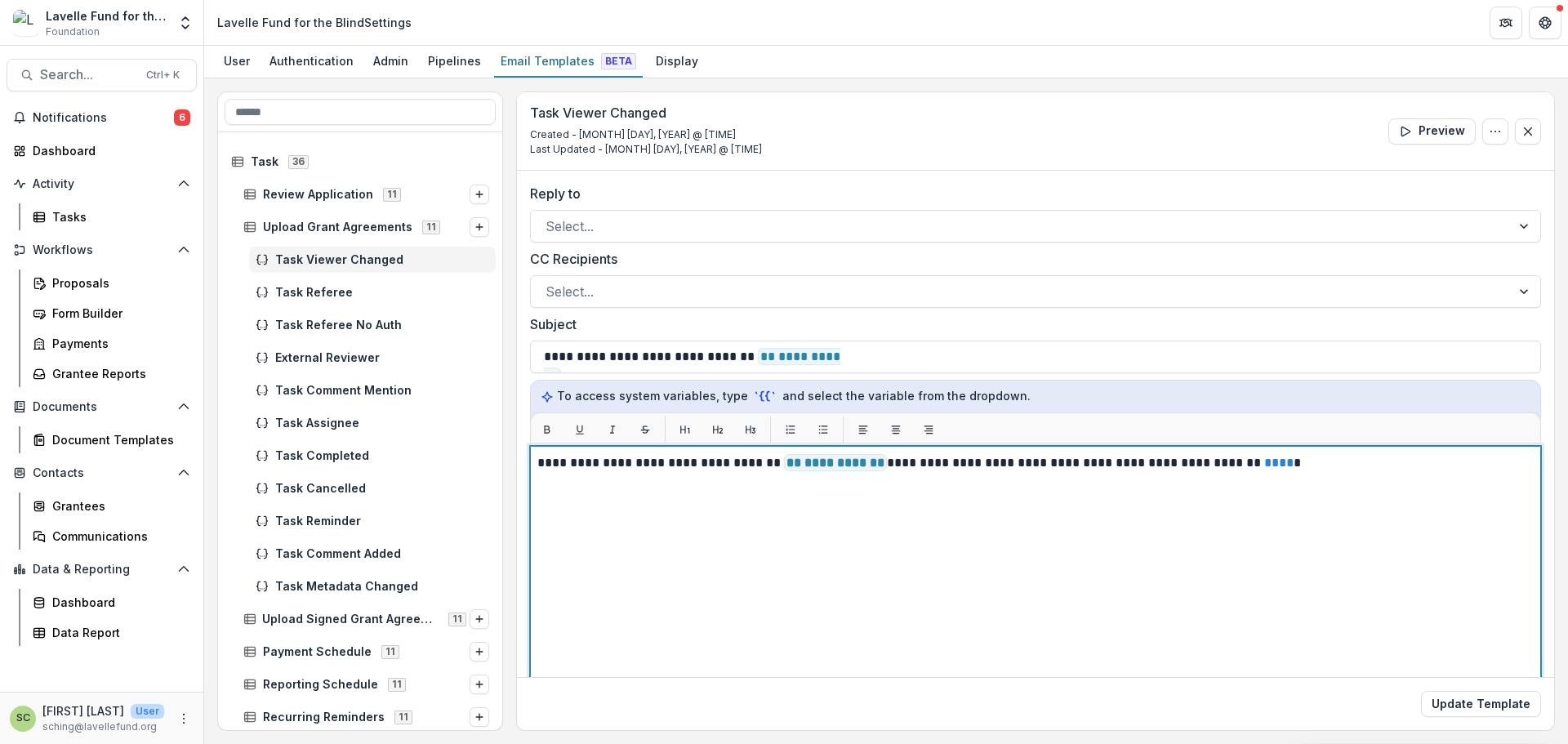 click on "**********" at bounding box center [1036, 650] 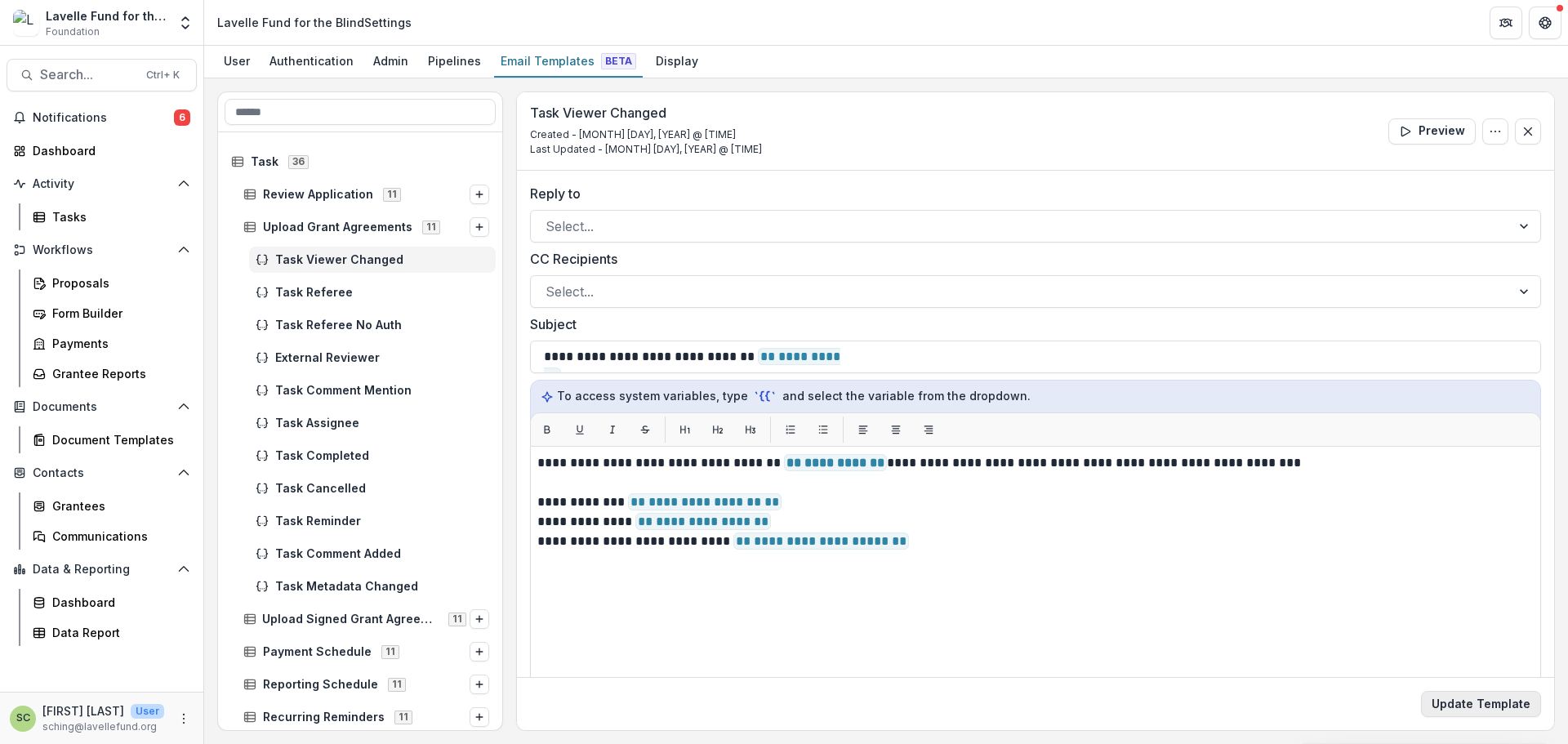 click on "Update Template" at bounding box center (1481, 704) 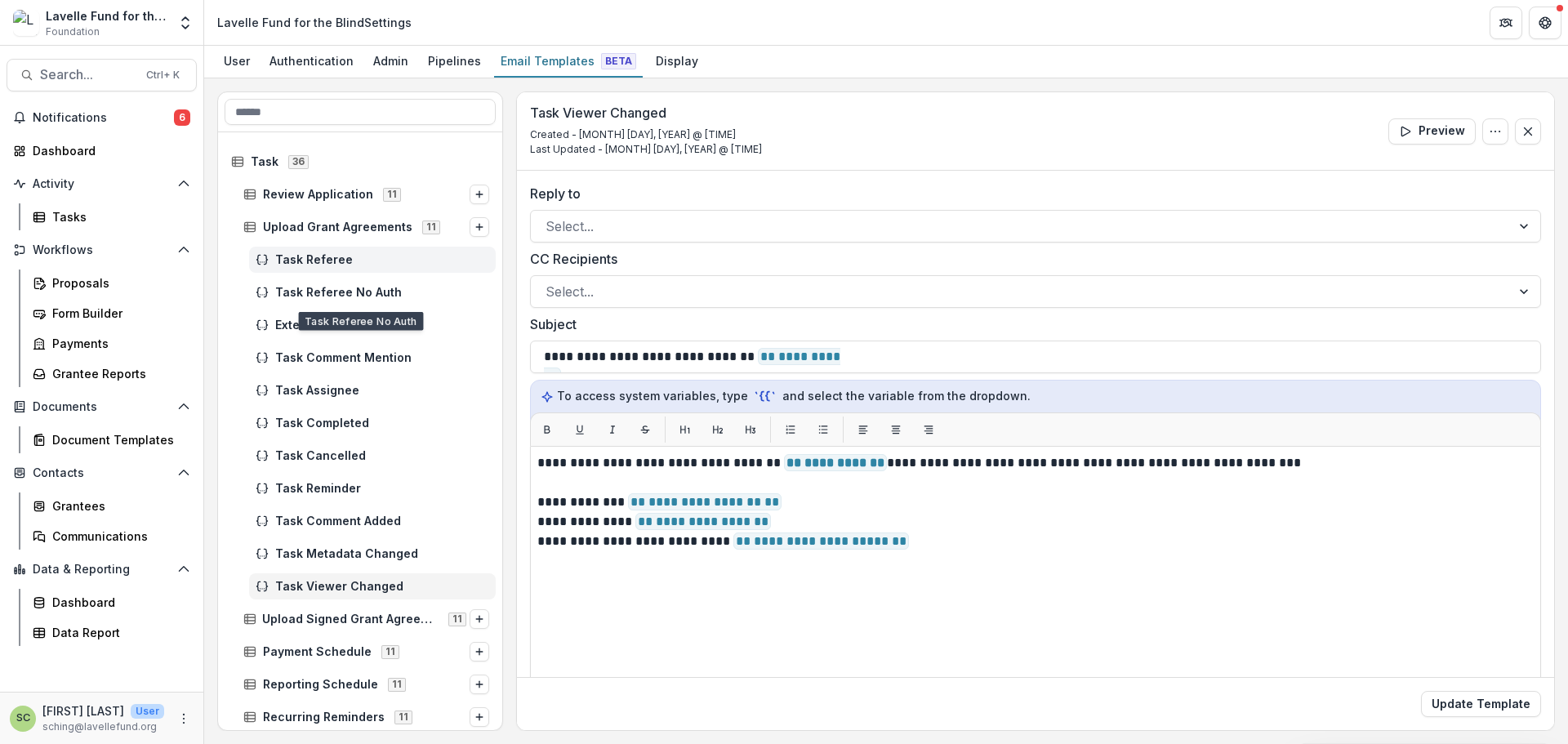 click on "Task Referee" at bounding box center [382, 260] 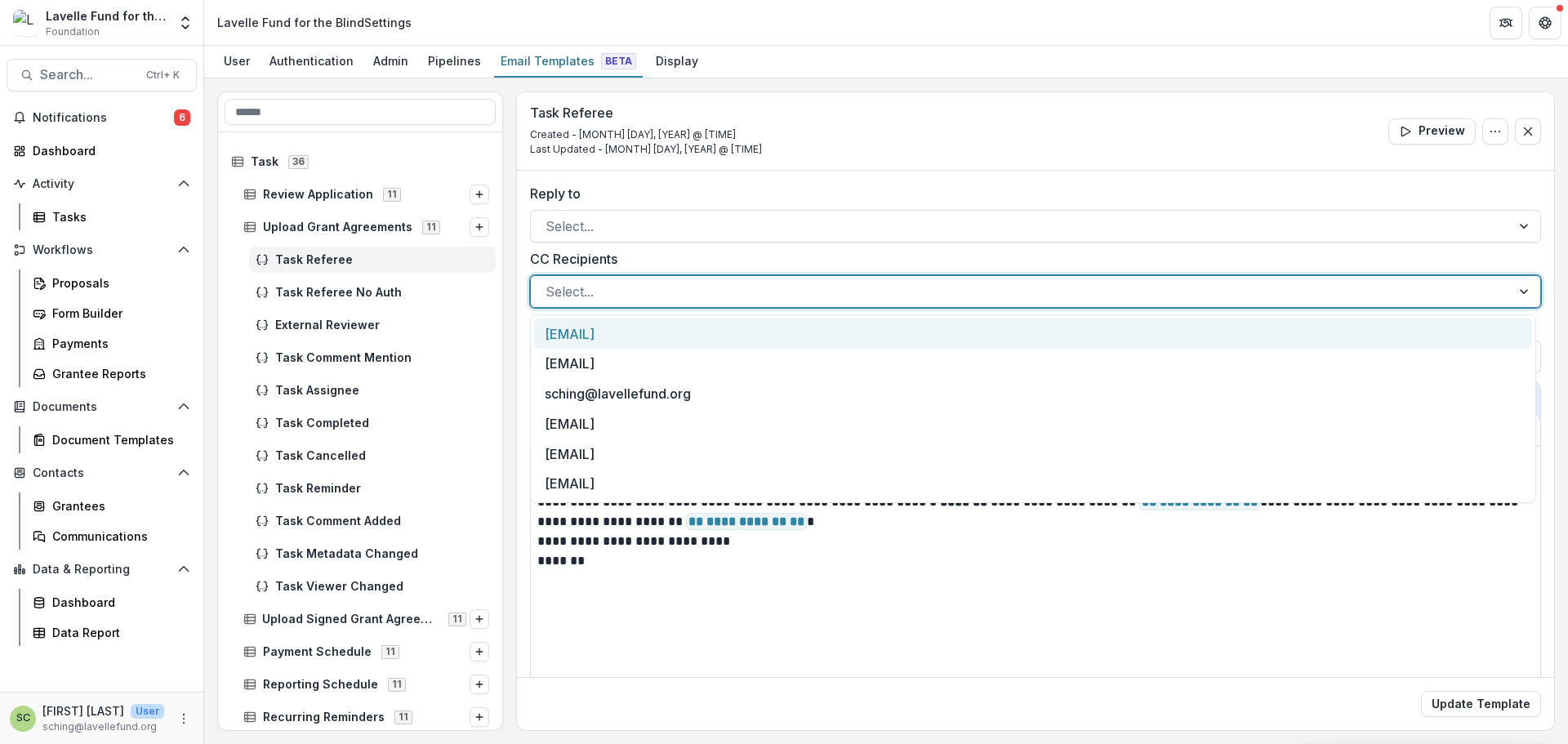 click at bounding box center [1021, 292] 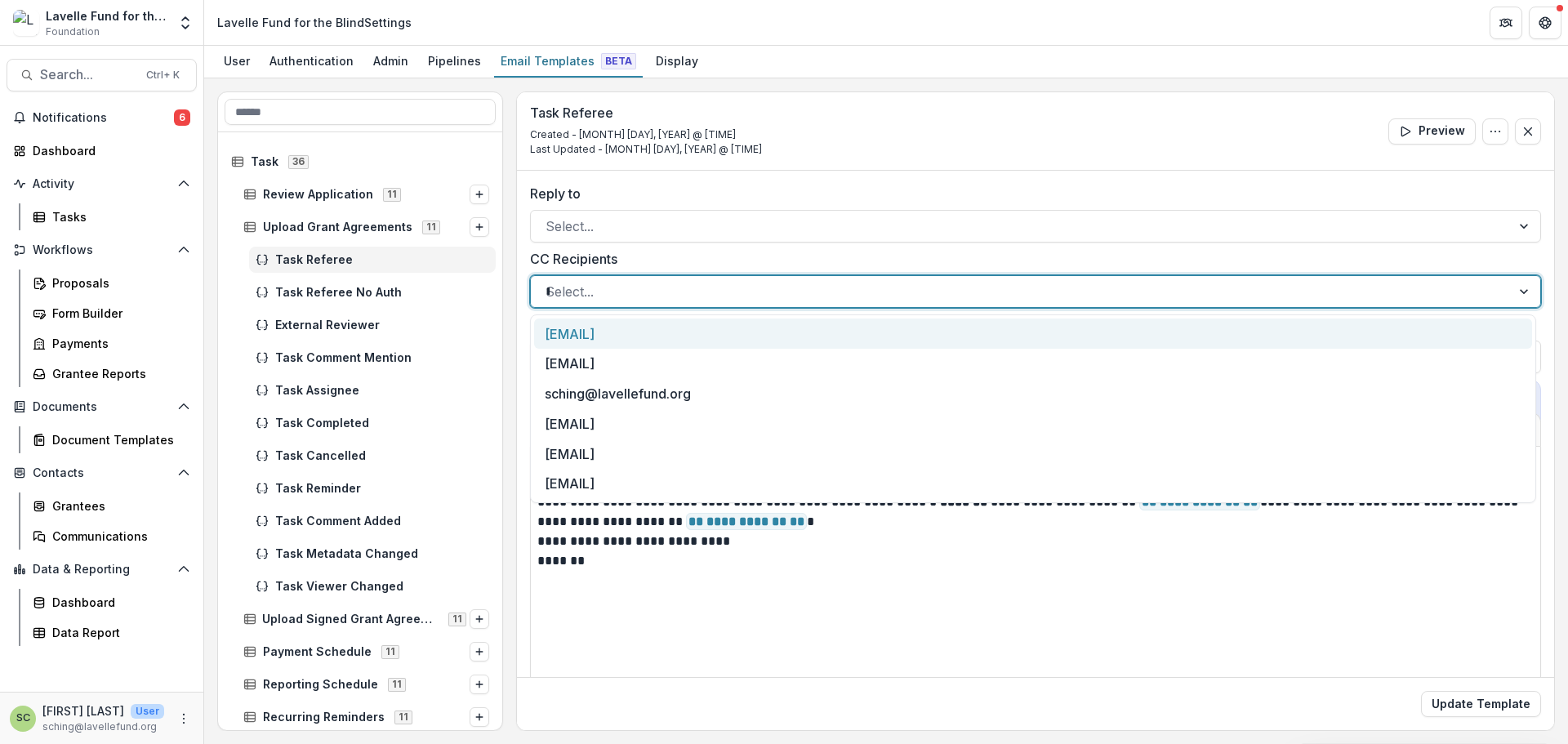 type on "**" 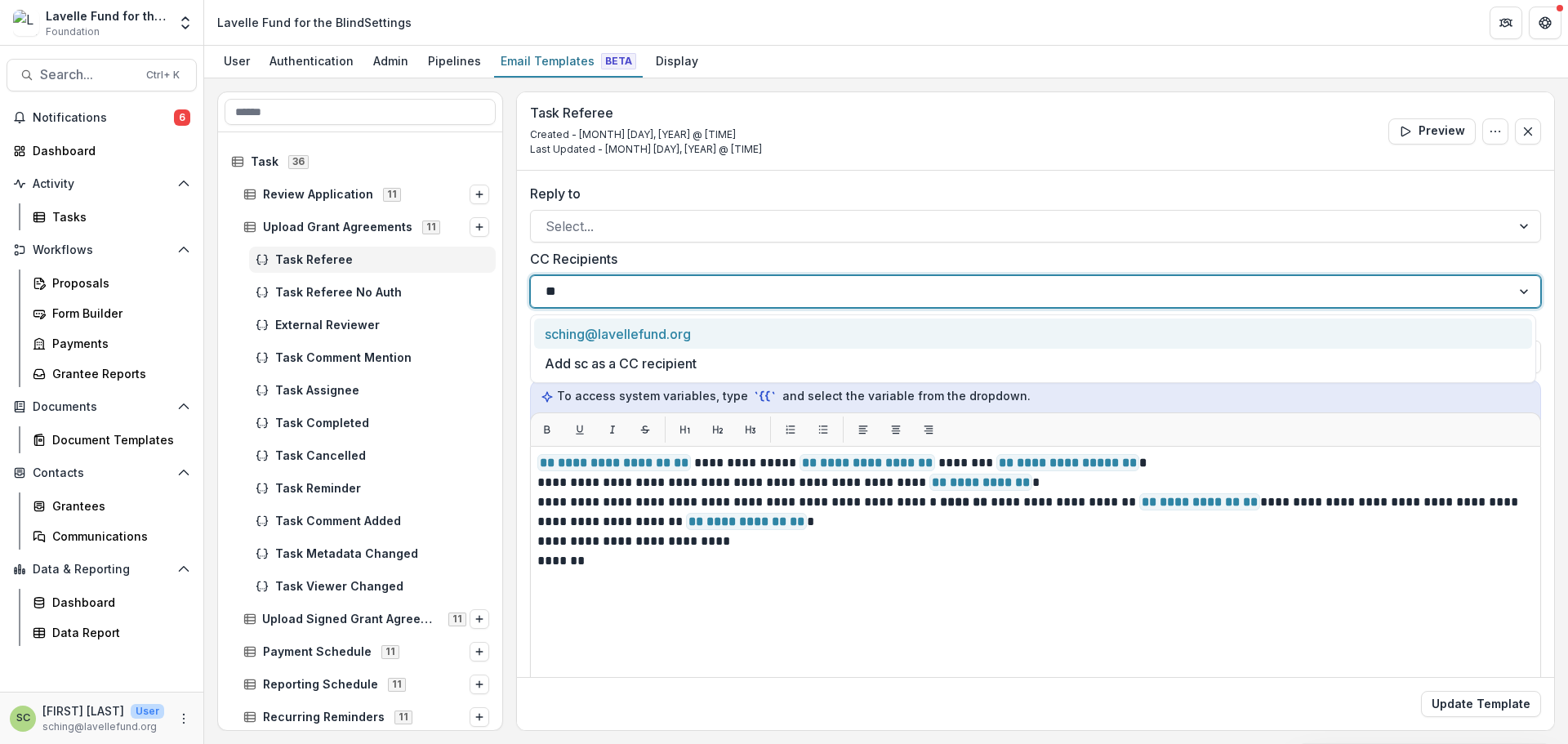 click on "sching@lavellefund.org" at bounding box center (1033, 333) 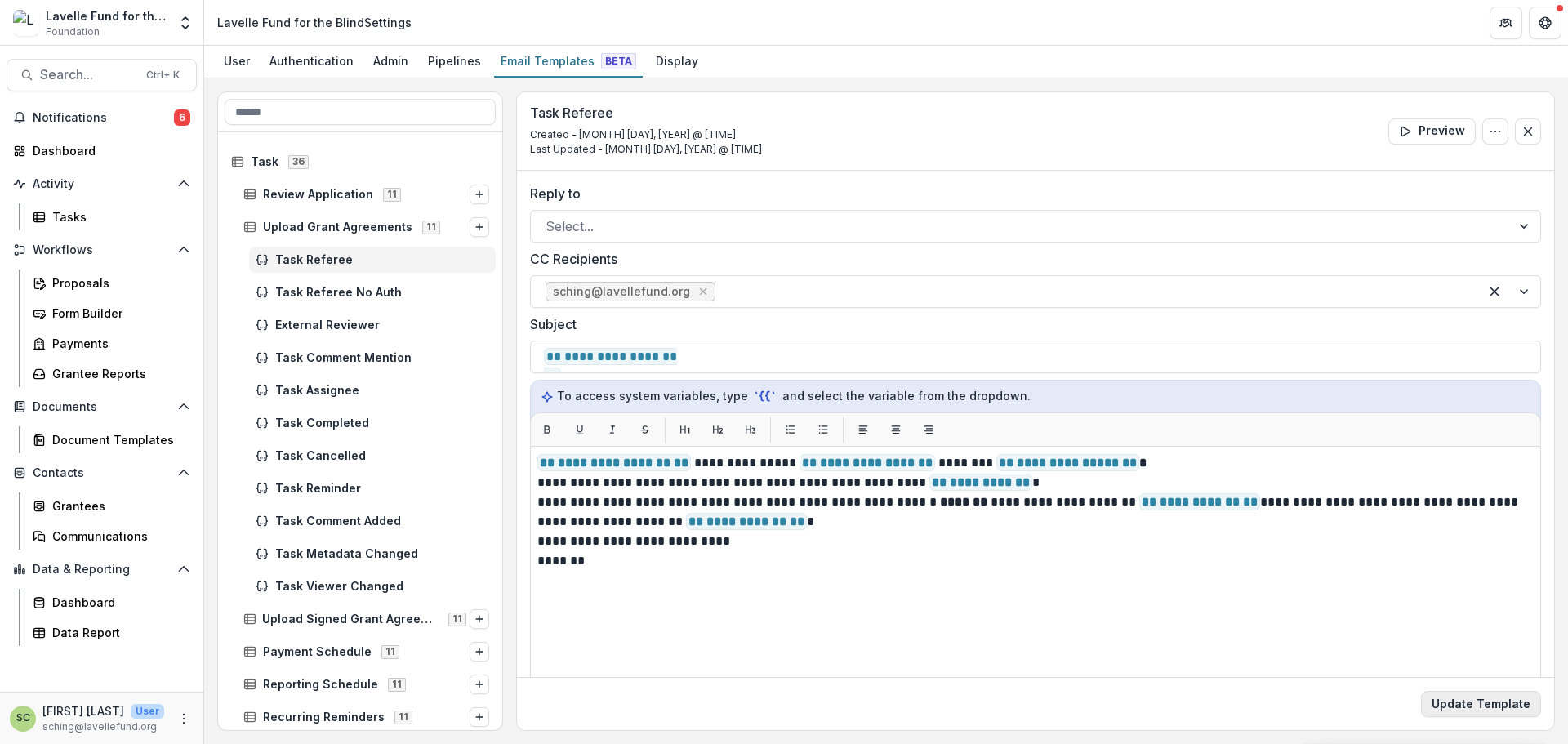 click on "Update Template" at bounding box center (1481, 704) 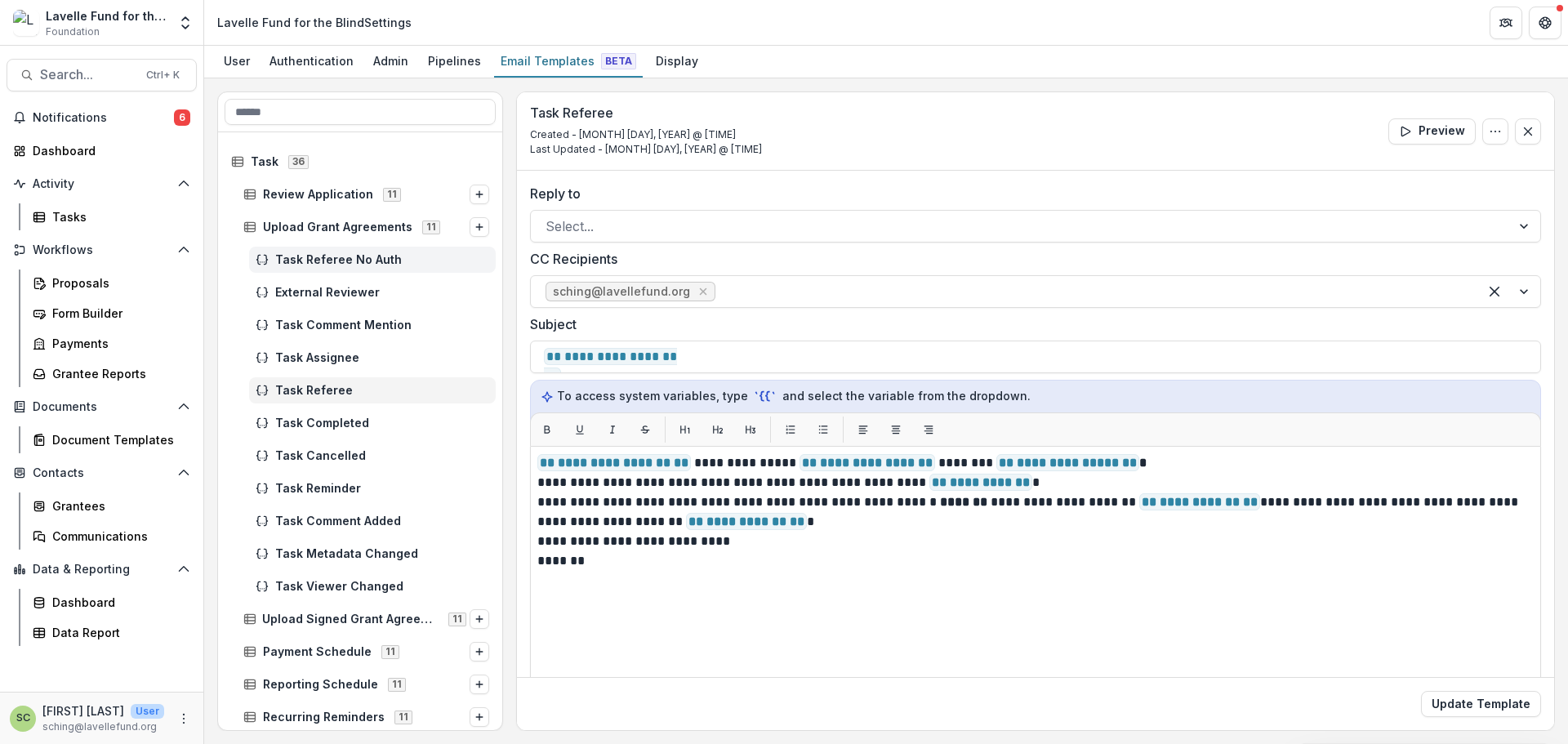click on "Task Referee No Auth" at bounding box center [372, 260] 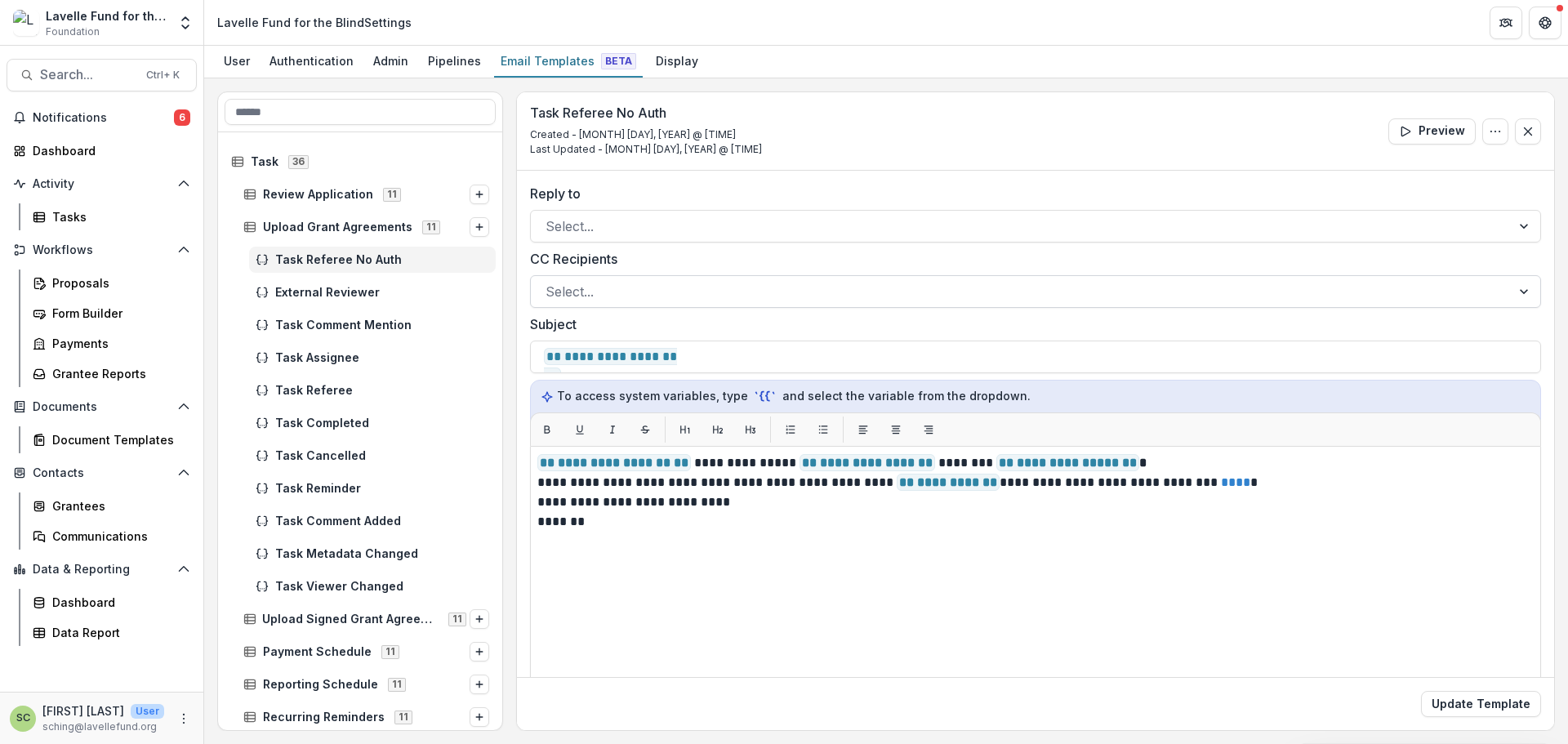 click at bounding box center (1021, 292) 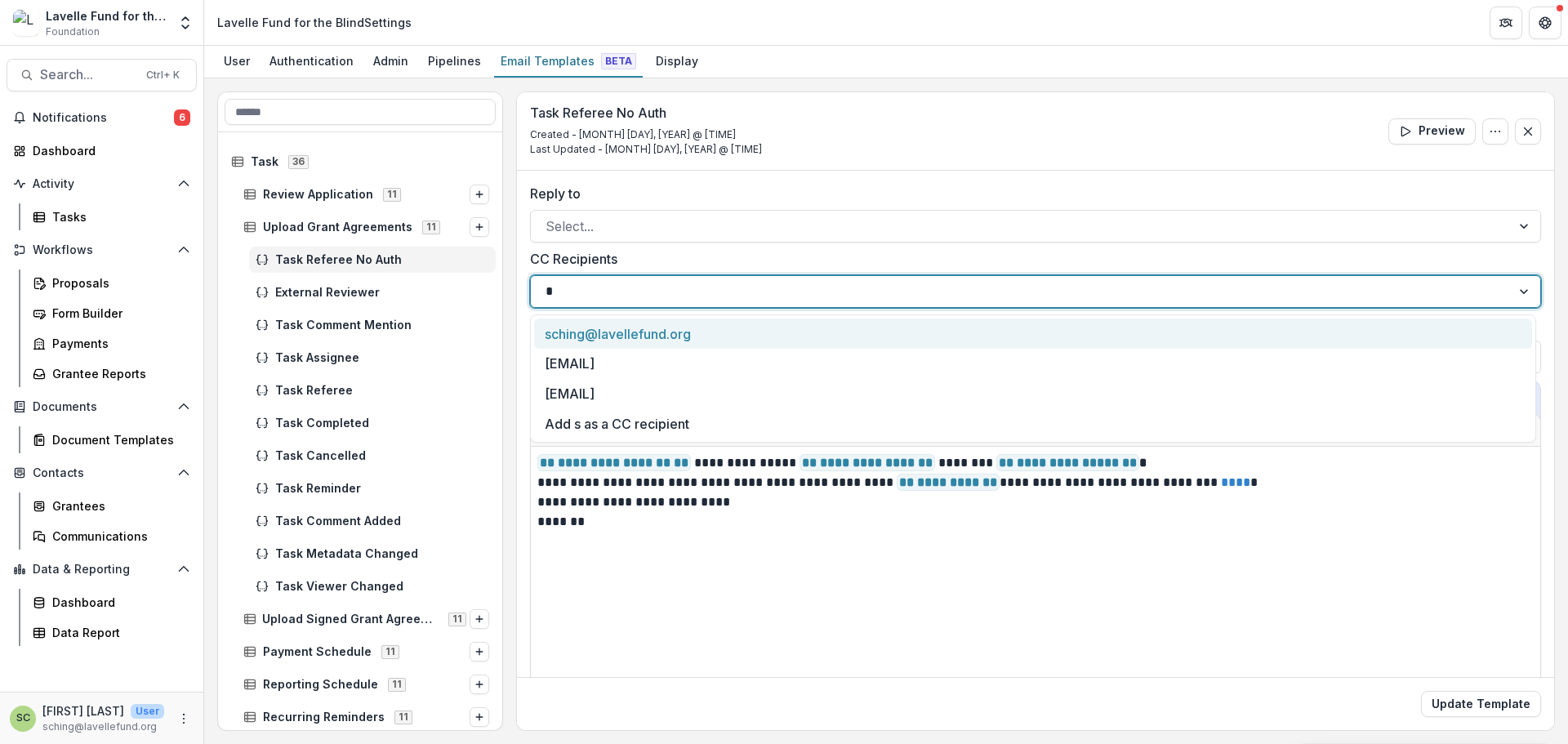 type on "**" 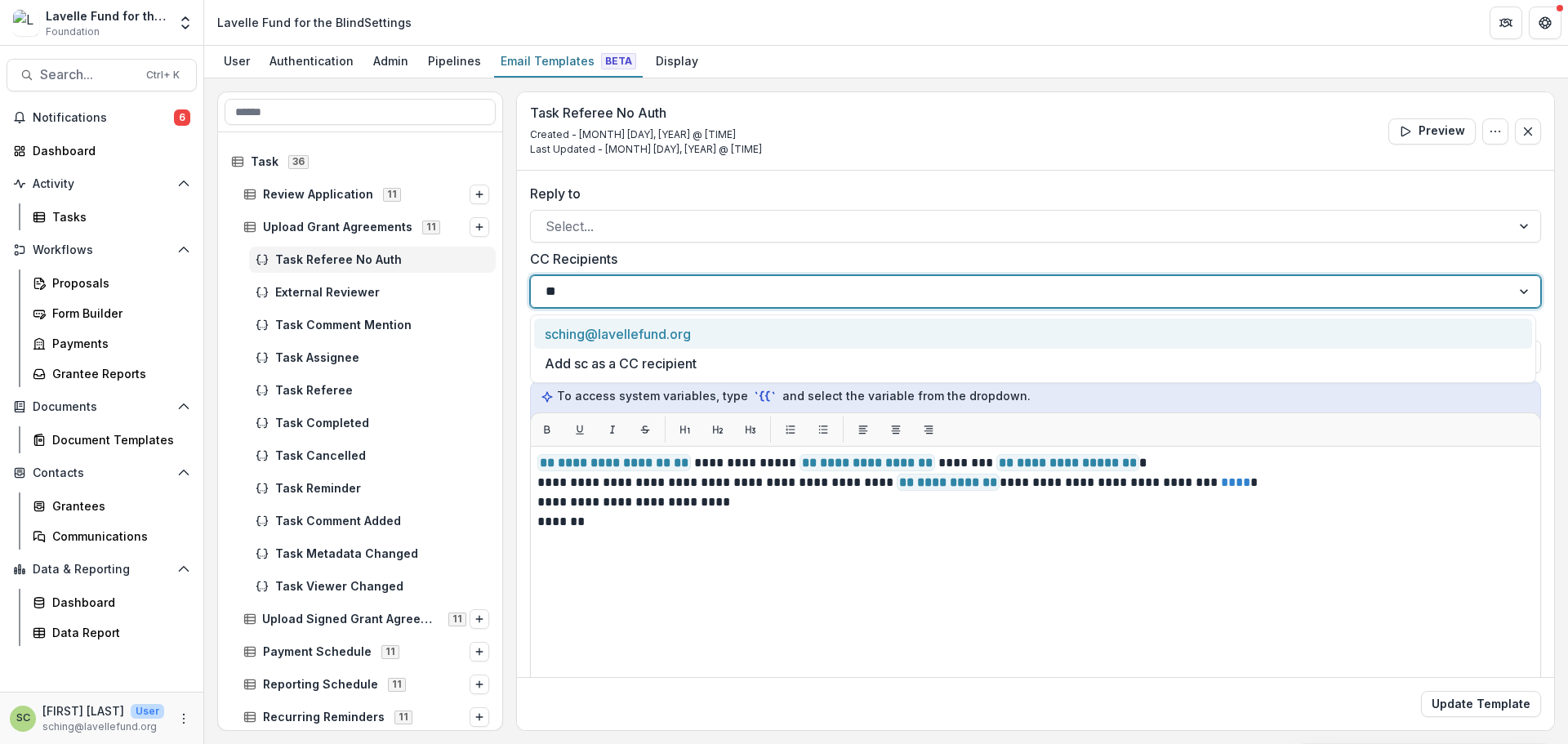 click on "sching@lavellefund.org" at bounding box center [1033, 333] 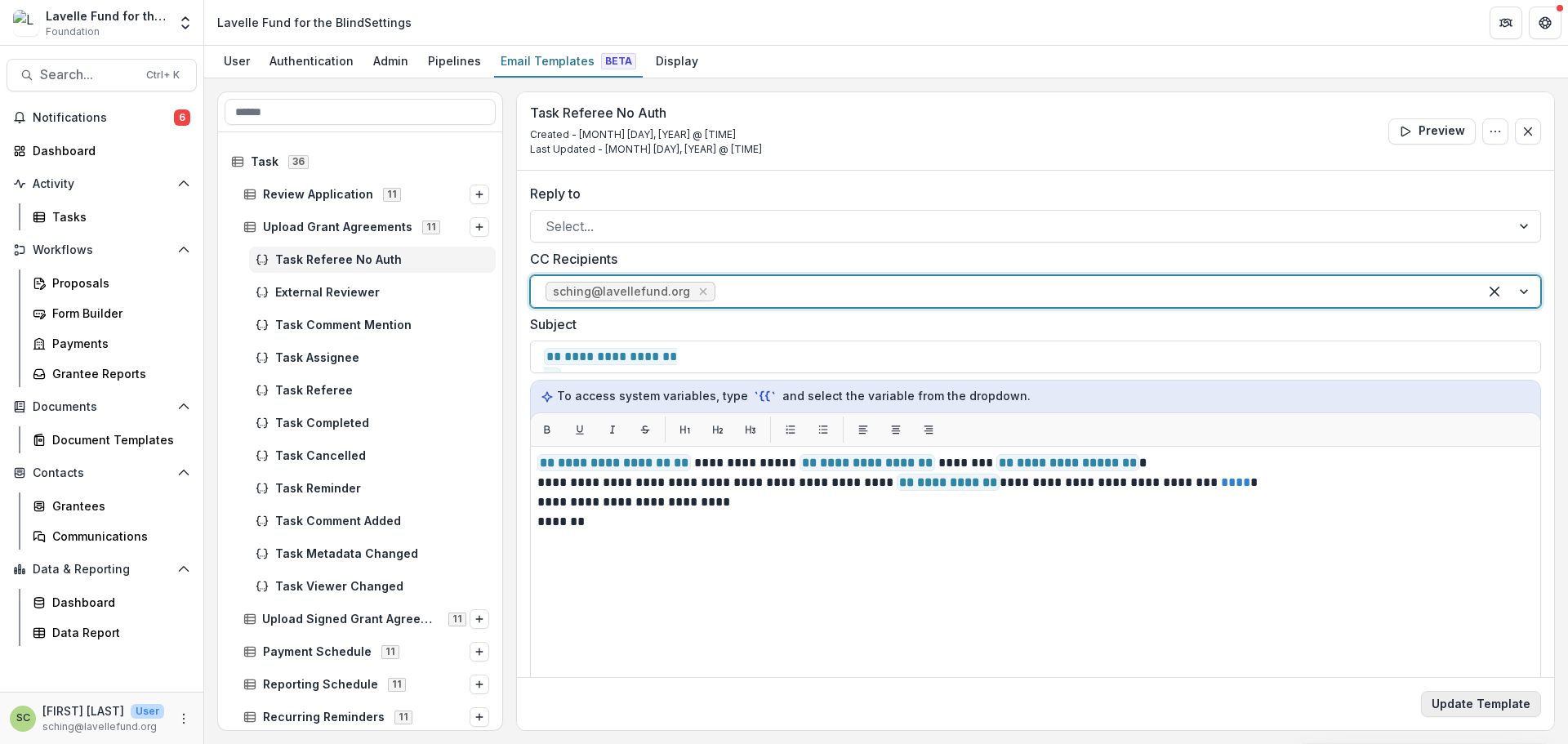 click on "Update Template" at bounding box center [1481, 704] 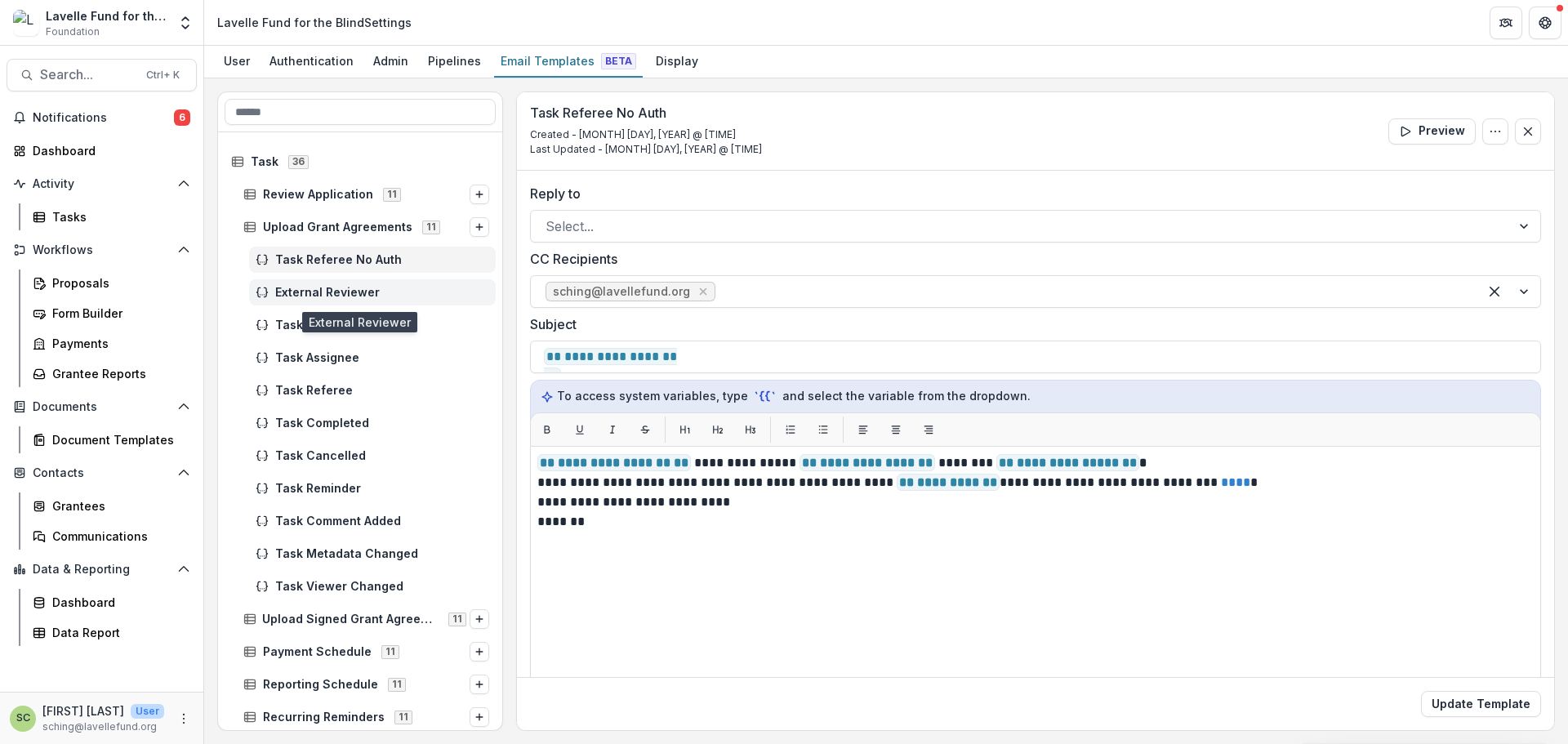 click on "External Reviewer" at bounding box center (372, 292) 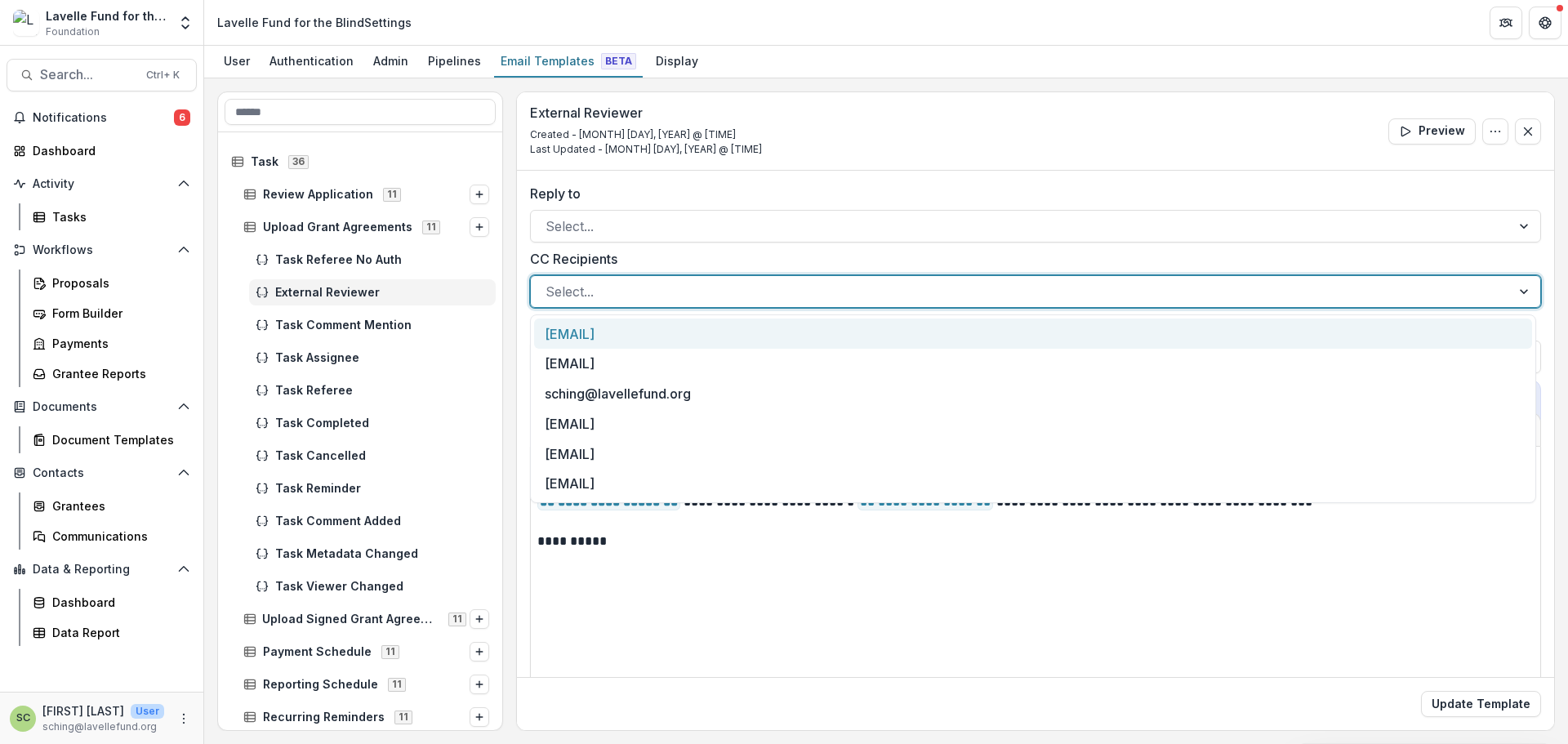 click at bounding box center [1021, 292] 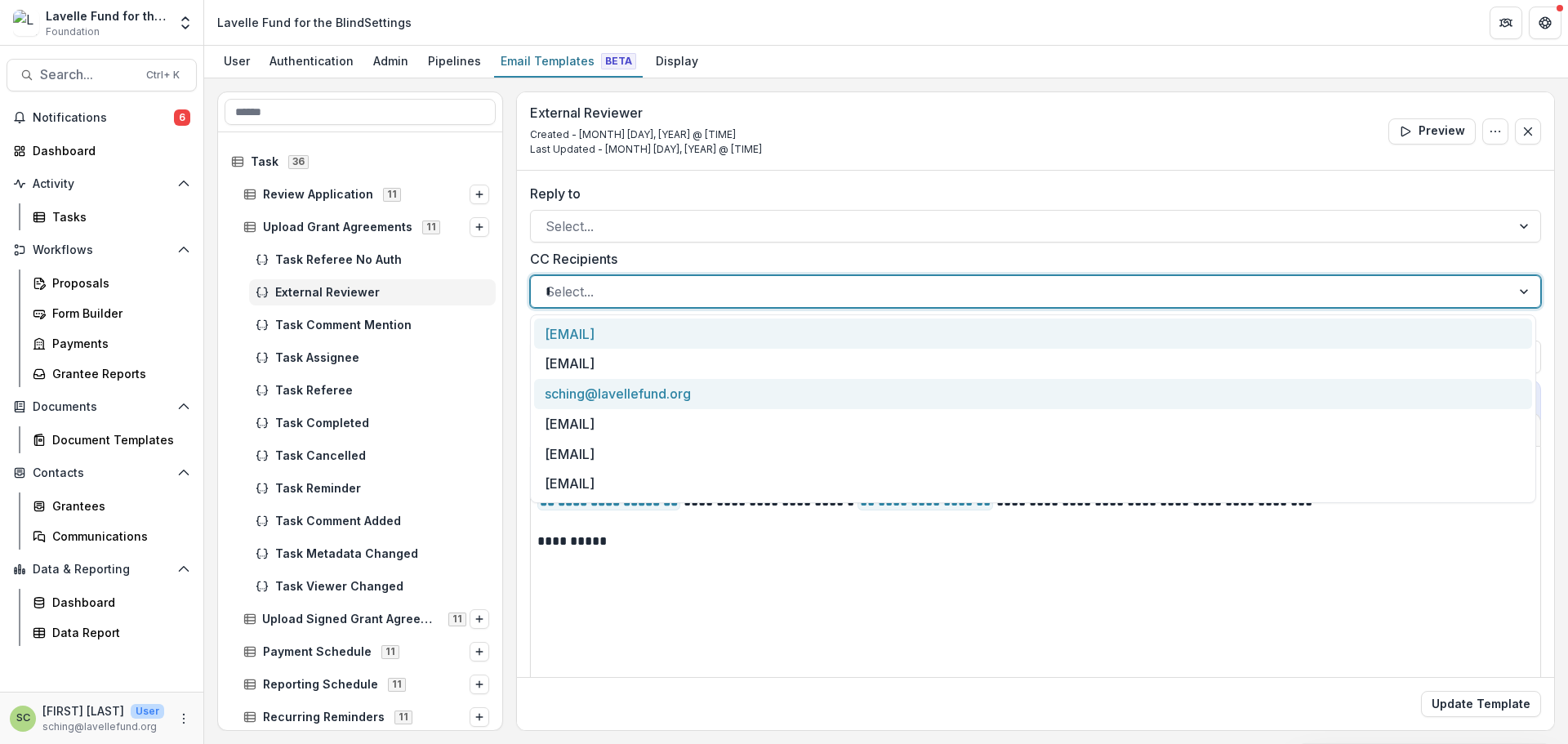 type on "**" 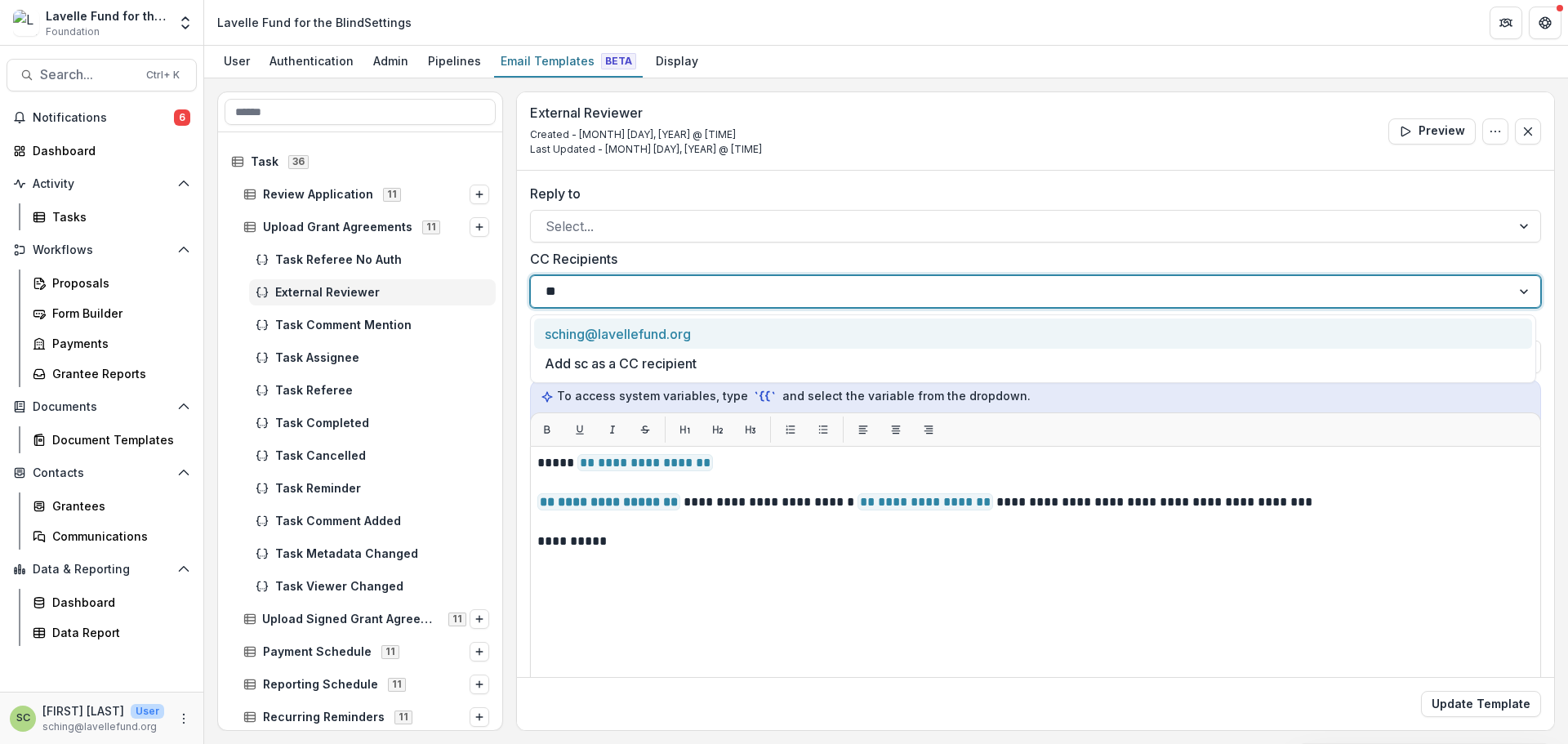 click on "sching@lavellefund.org" at bounding box center (1033, 333) 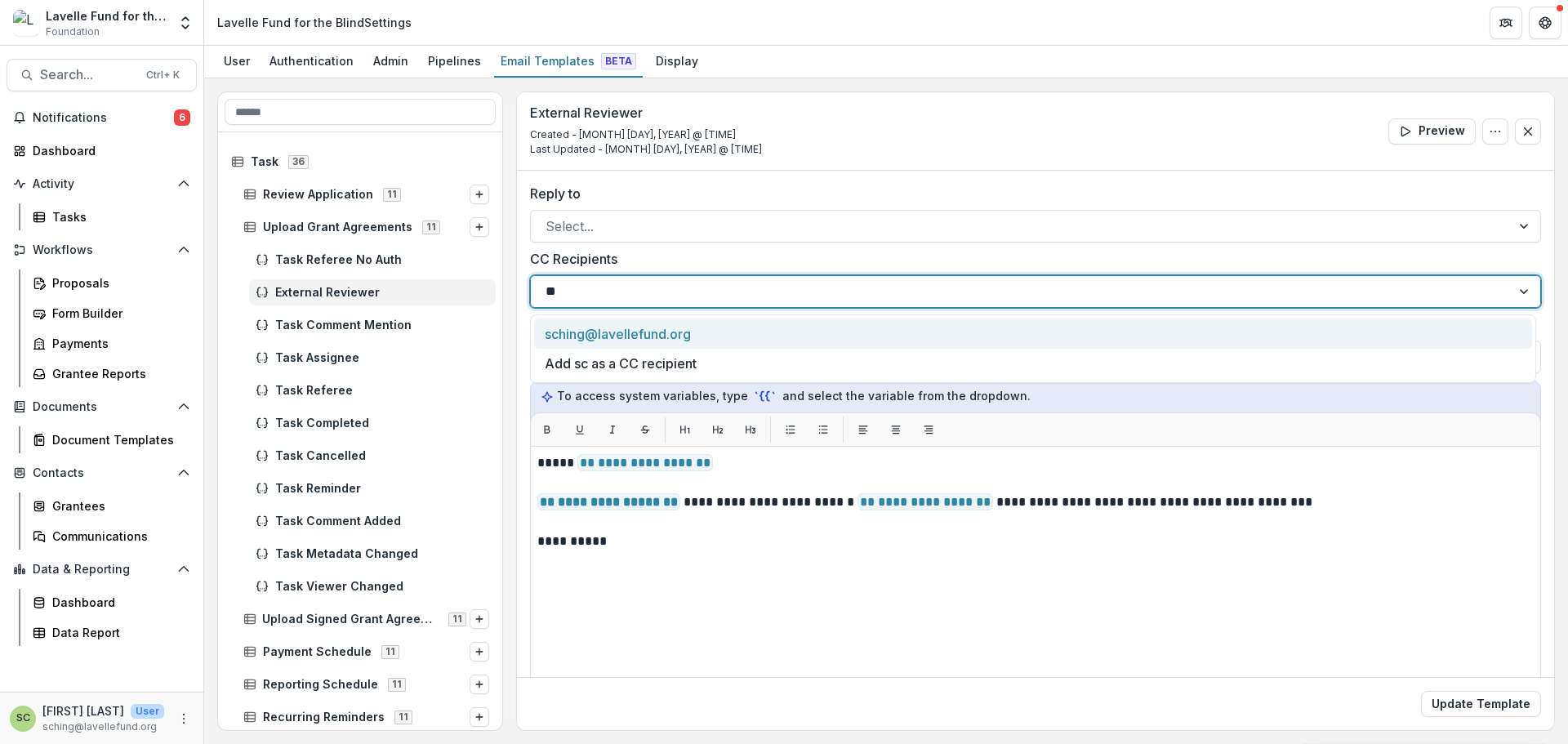 type 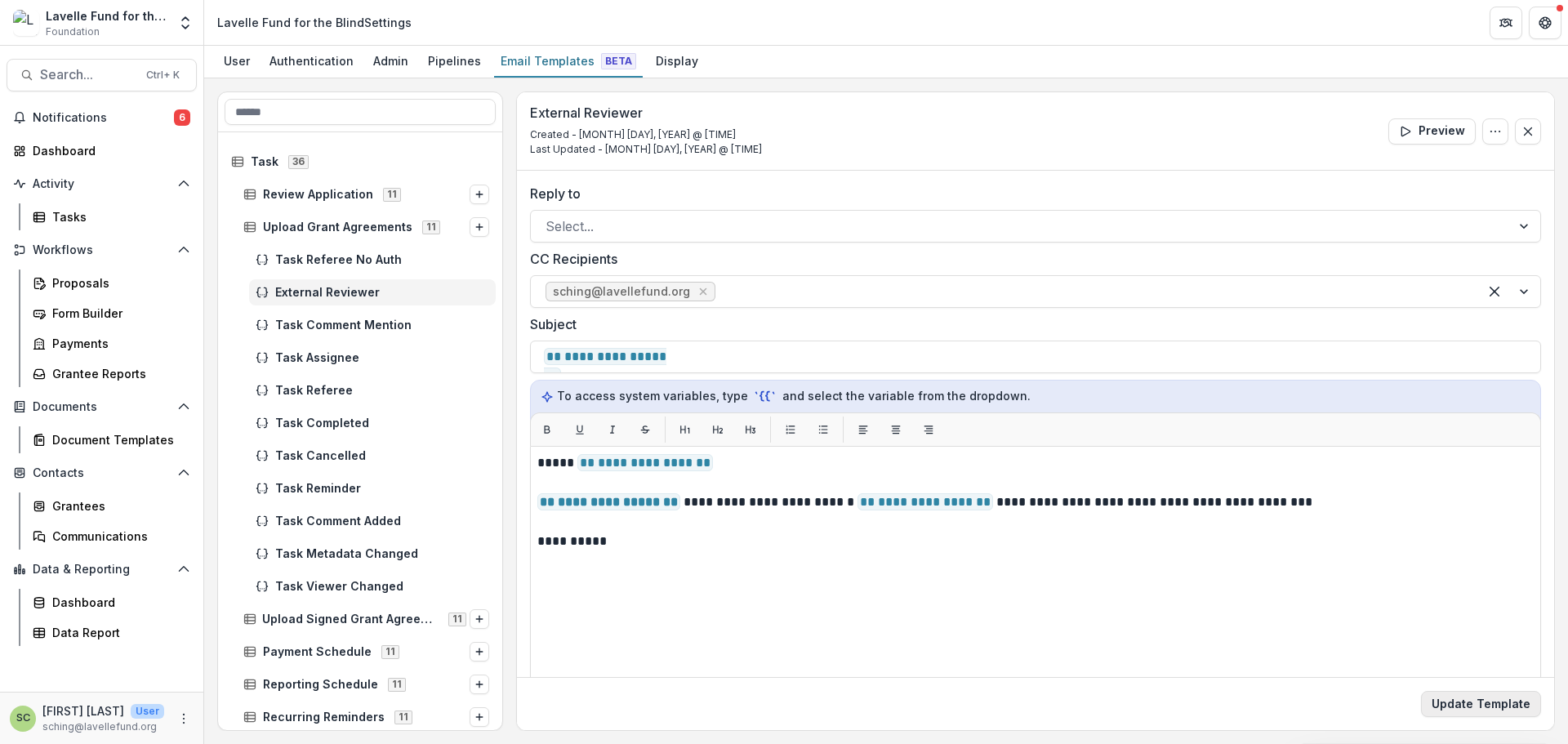 click on "Update Template" at bounding box center (1481, 704) 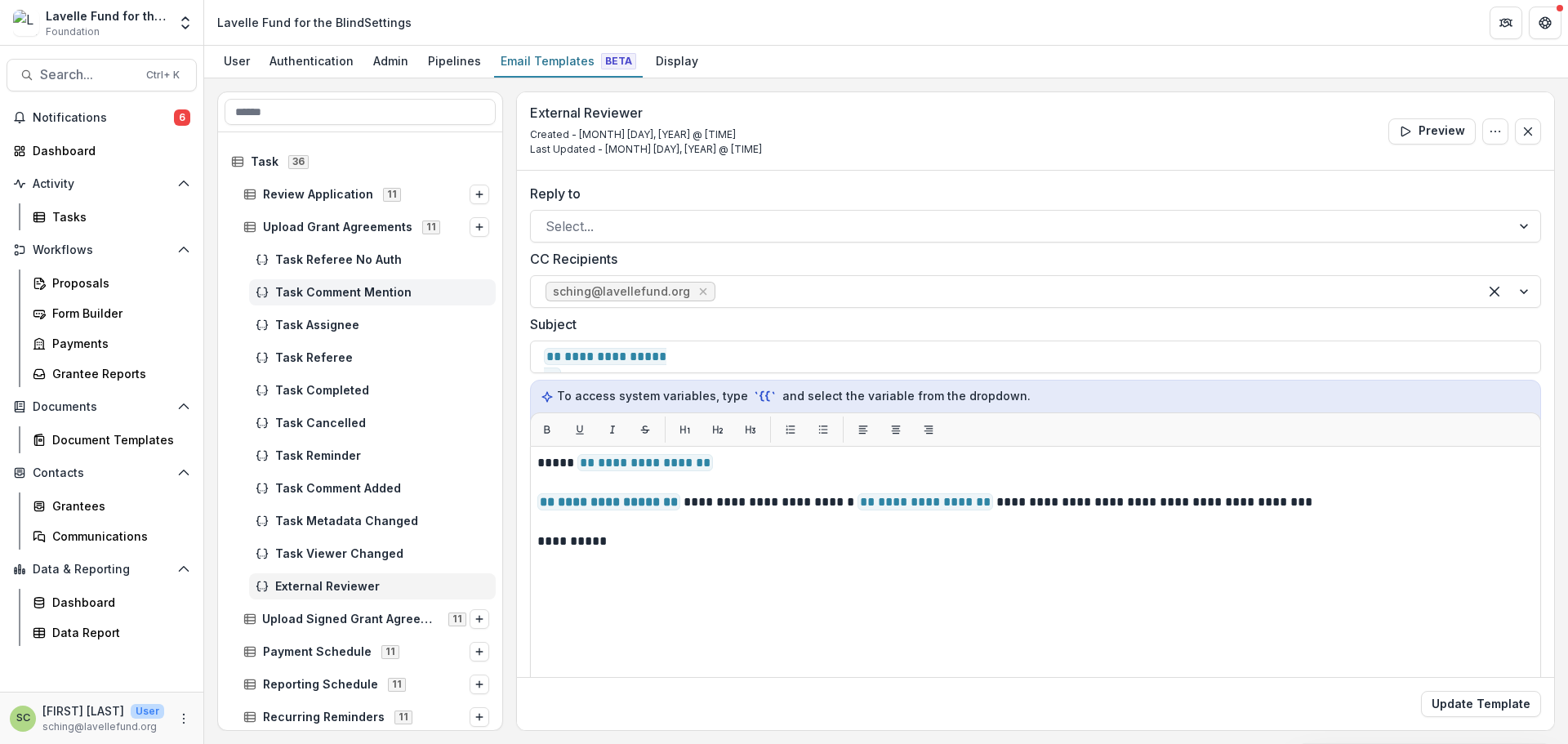 click on "Task Comment Mention" at bounding box center (382, 292) 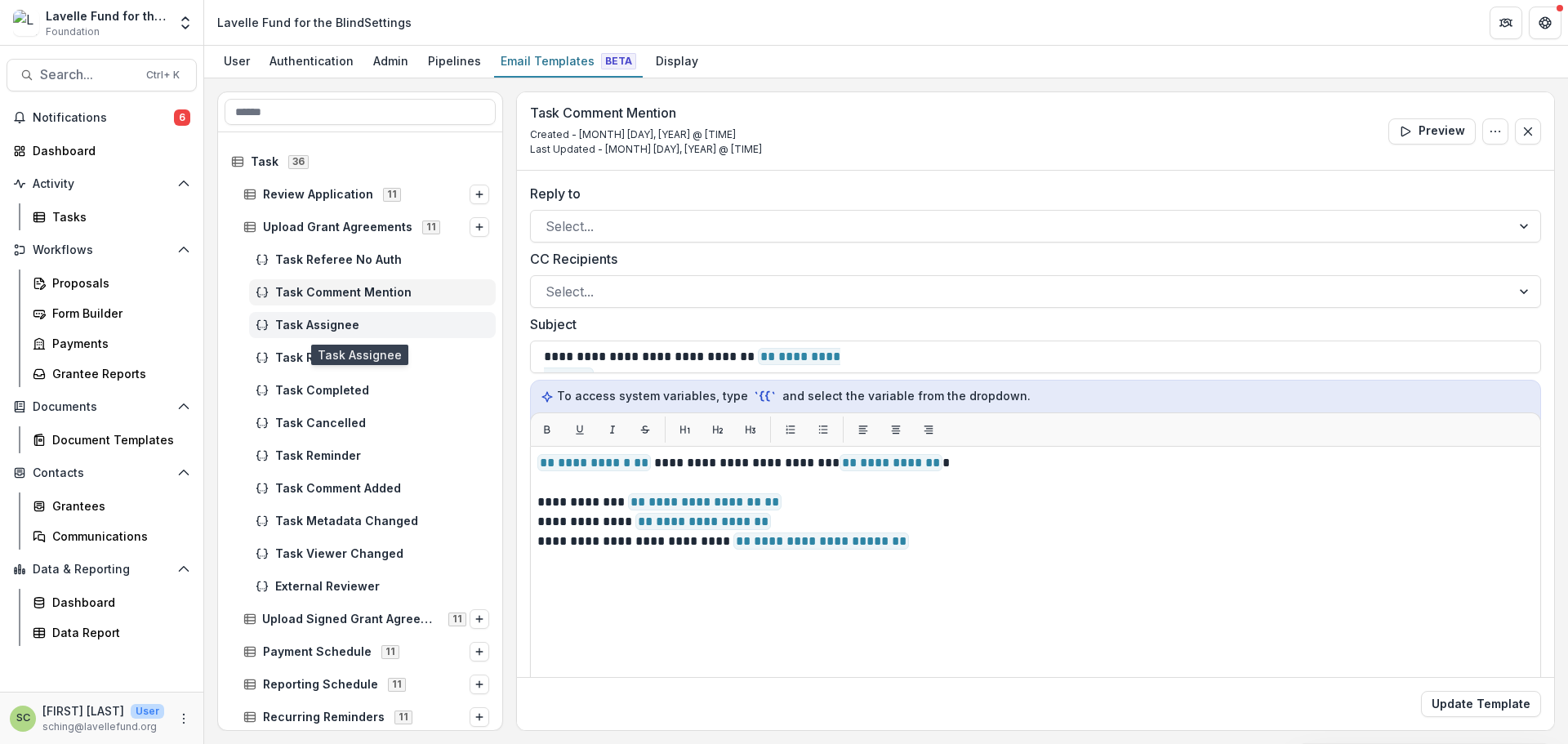 click on "Task Assignee" at bounding box center [372, 325] 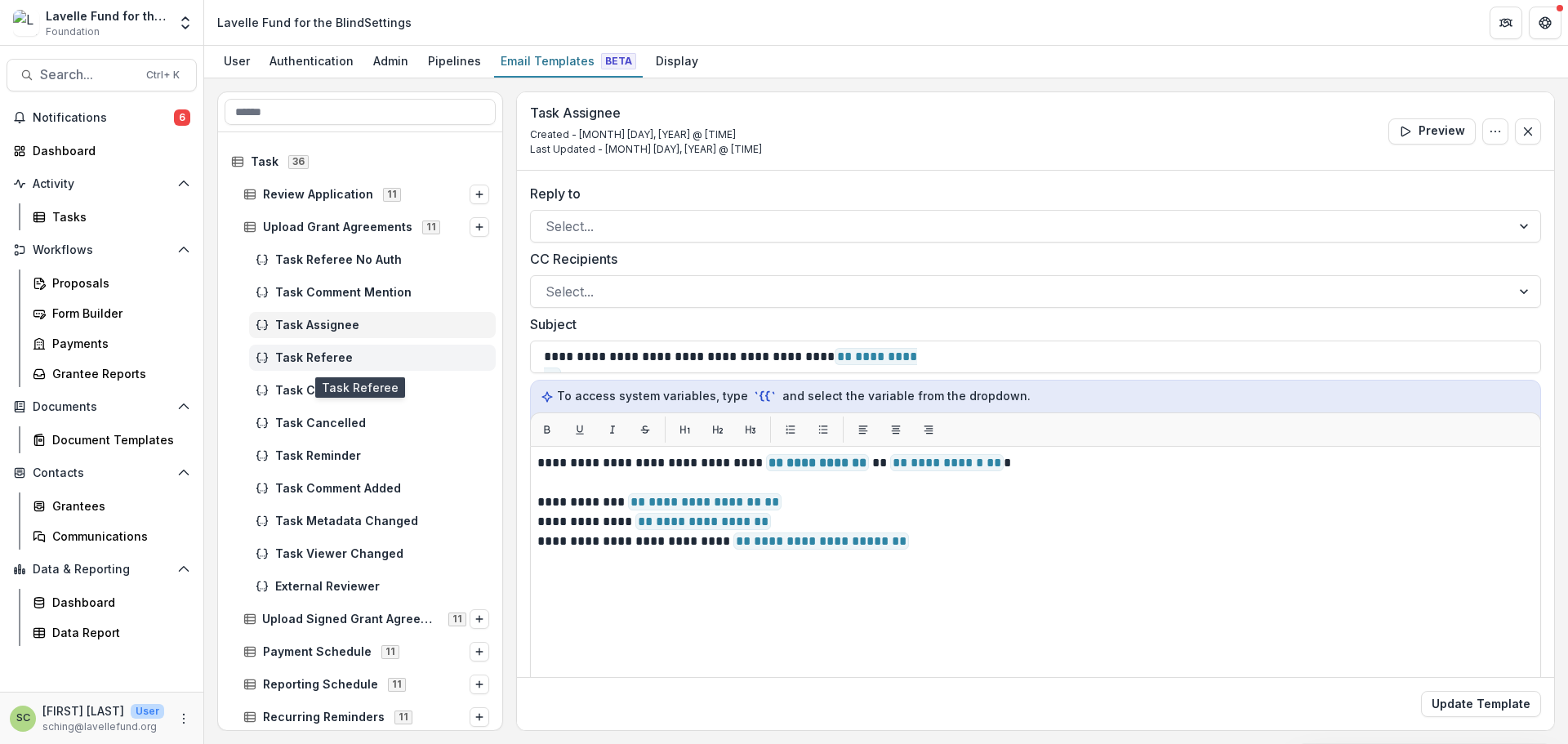 click on "Task Referee" at bounding box center (382, 358) 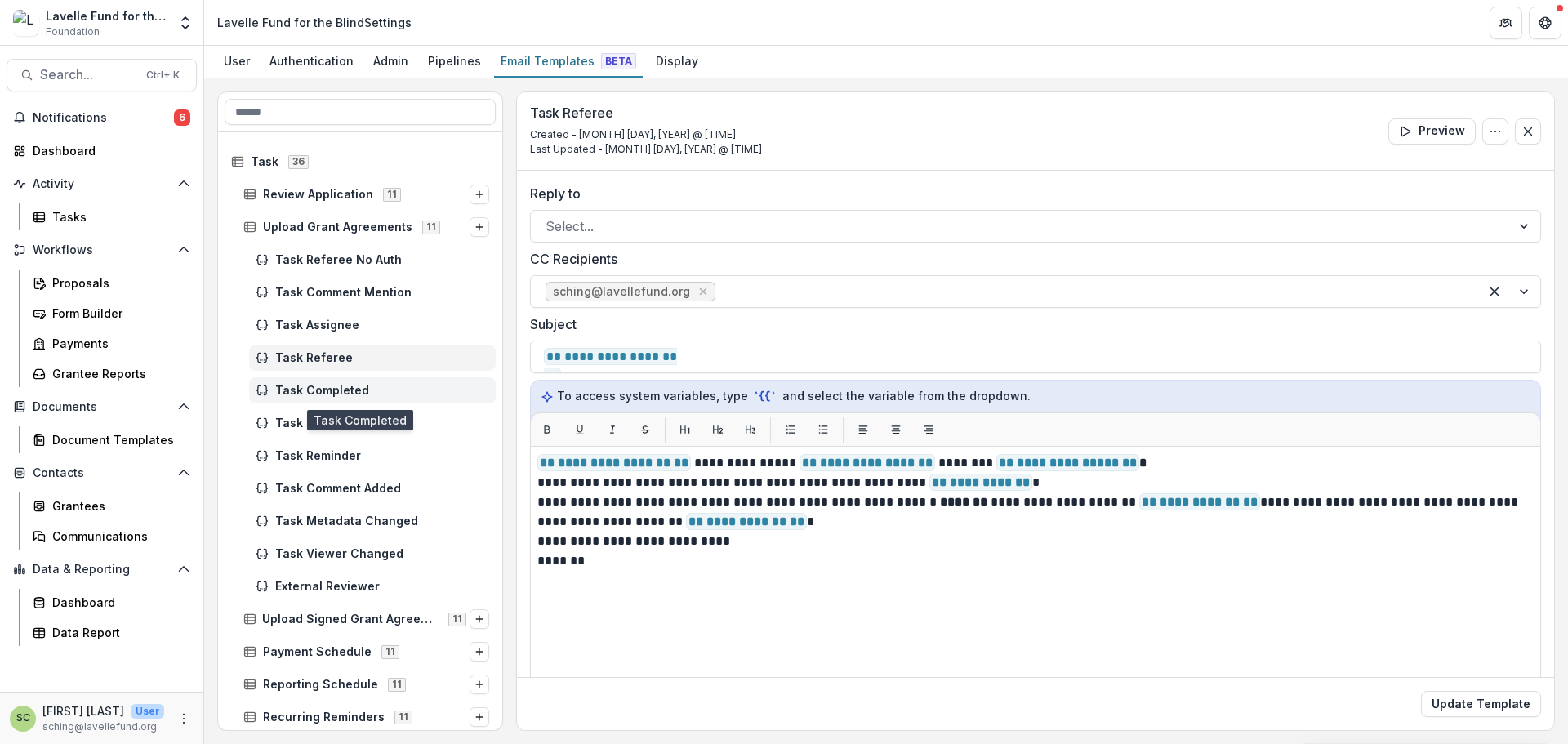 click on "Task Completed" at bounding box center [382, 390] 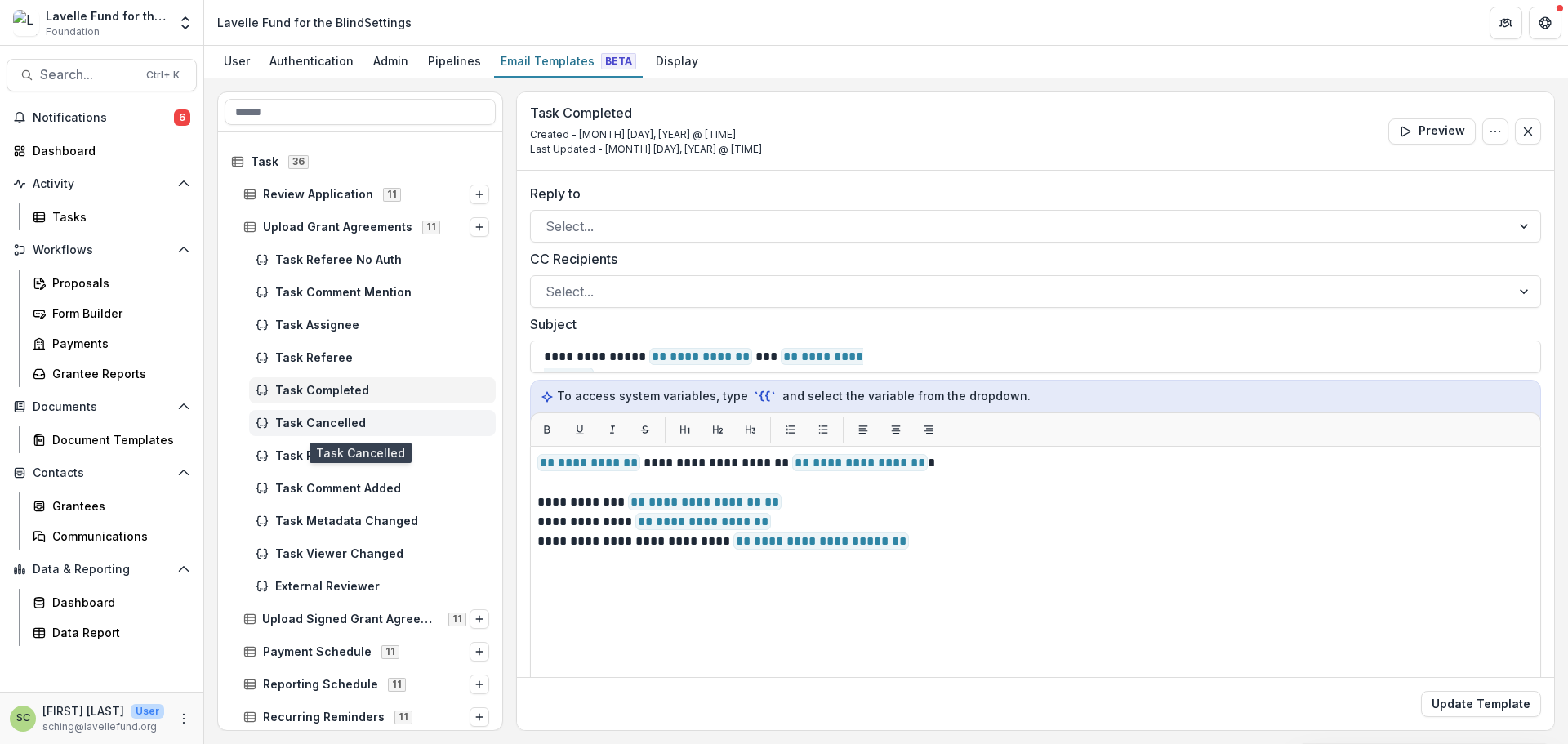 click on "Task Cancelled" at bounding box center [382, 423] 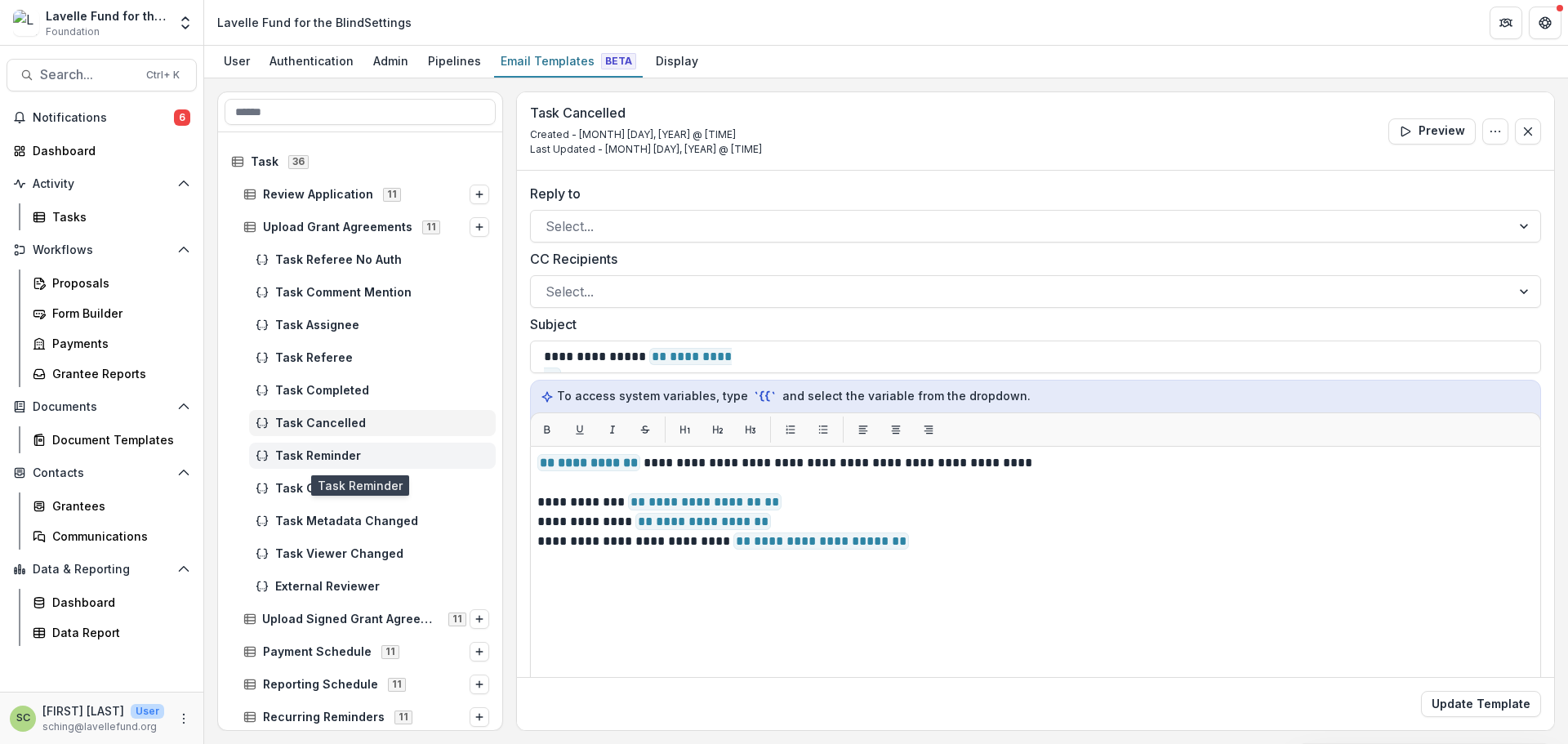 click on "Task Reminder" at bounding box center (382, 456) 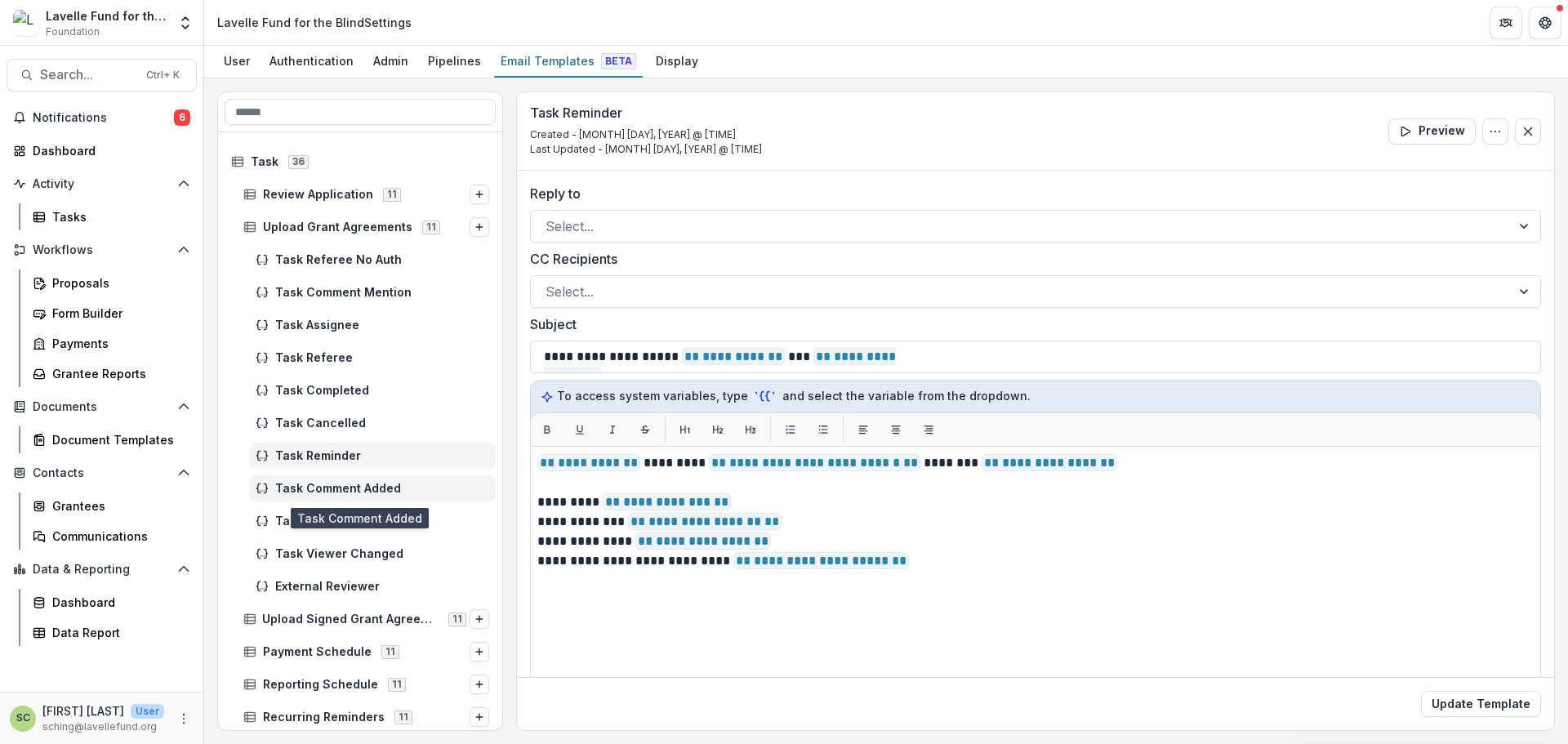 click on "Task Comment Added" at bounding box center [382, 488] 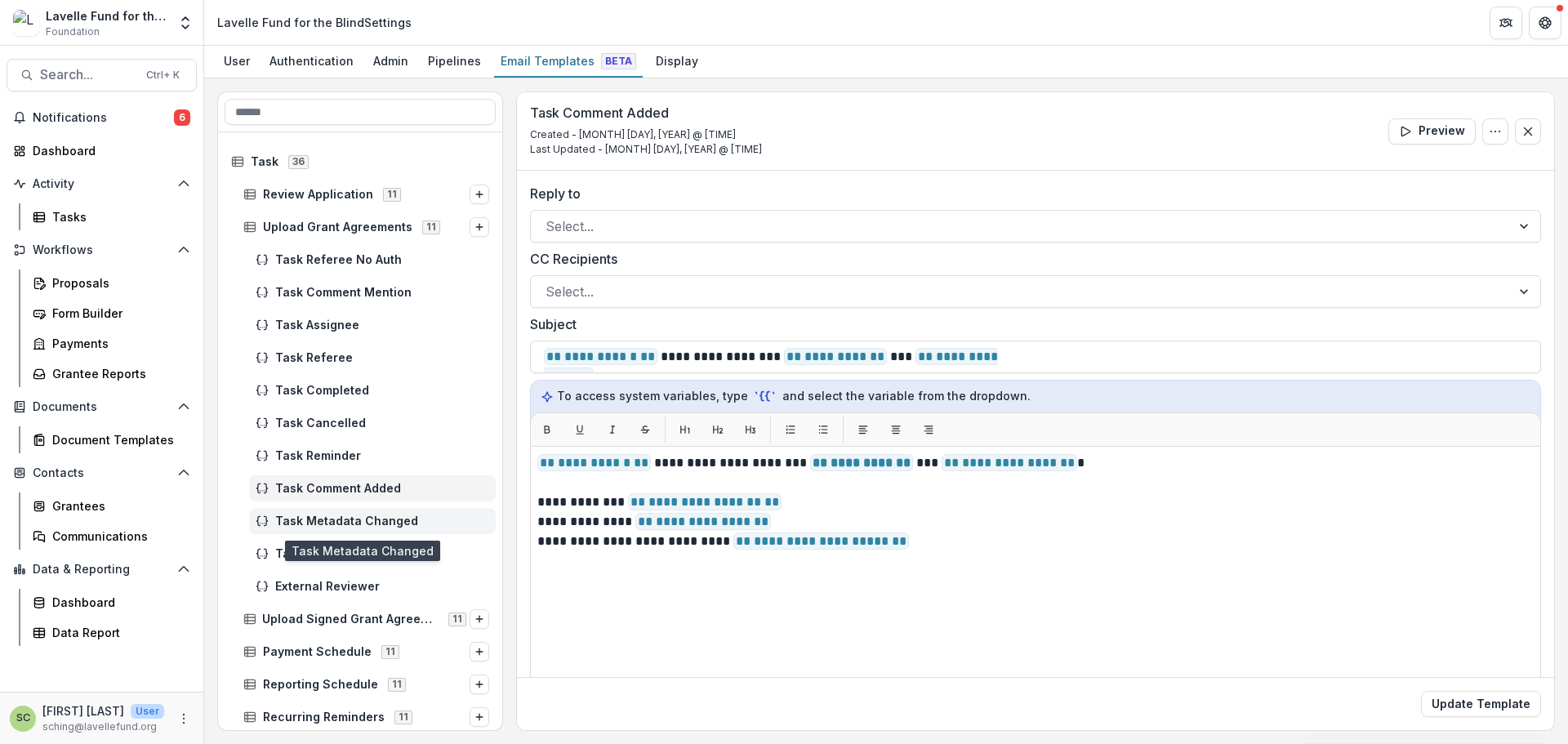 click on "Task Metadata Changed" at bounding box center [382, 521] 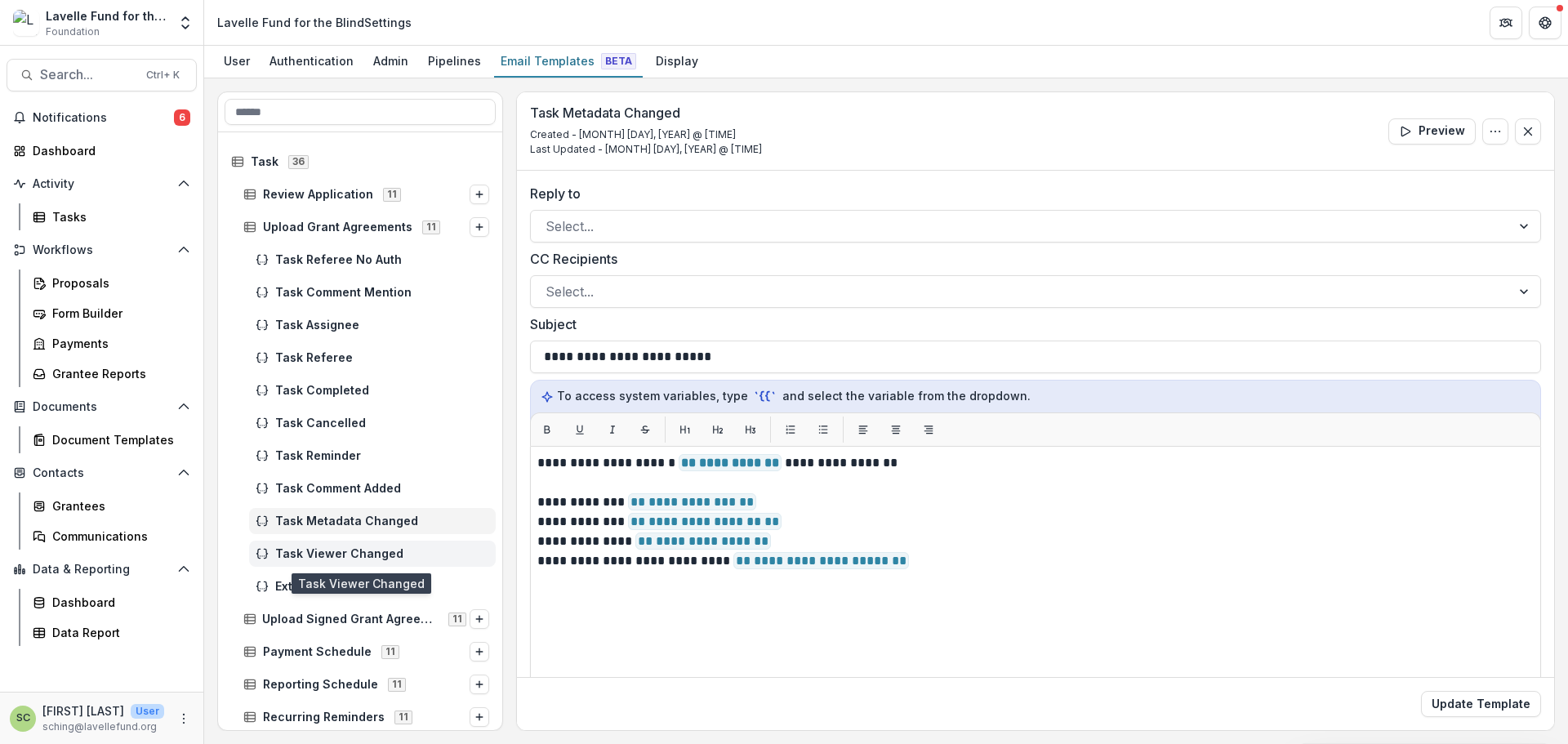 click on "Task Viewer Changed" at bounding box center (382, 554) 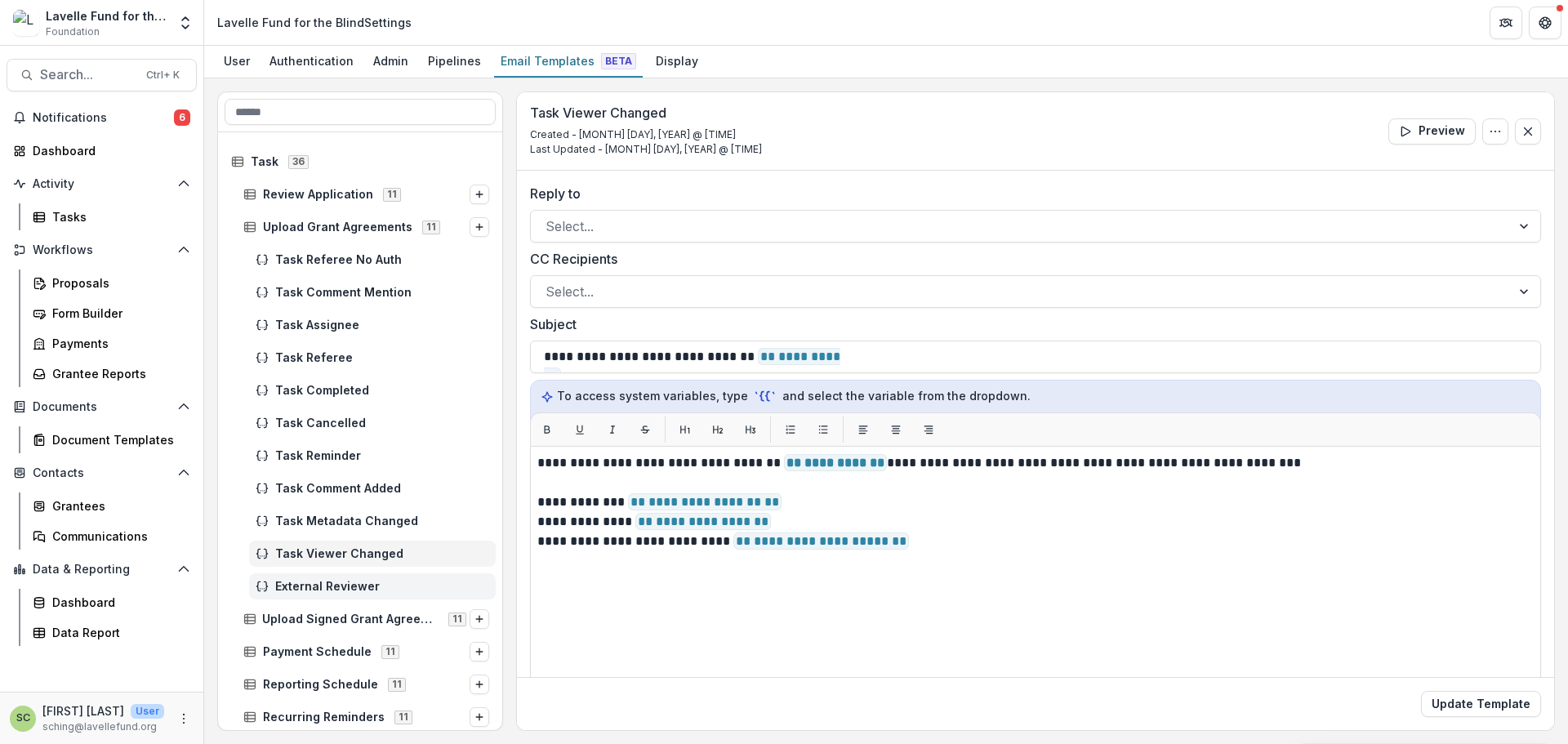 click on "External Reviewer" at bounding box center [382, 586] 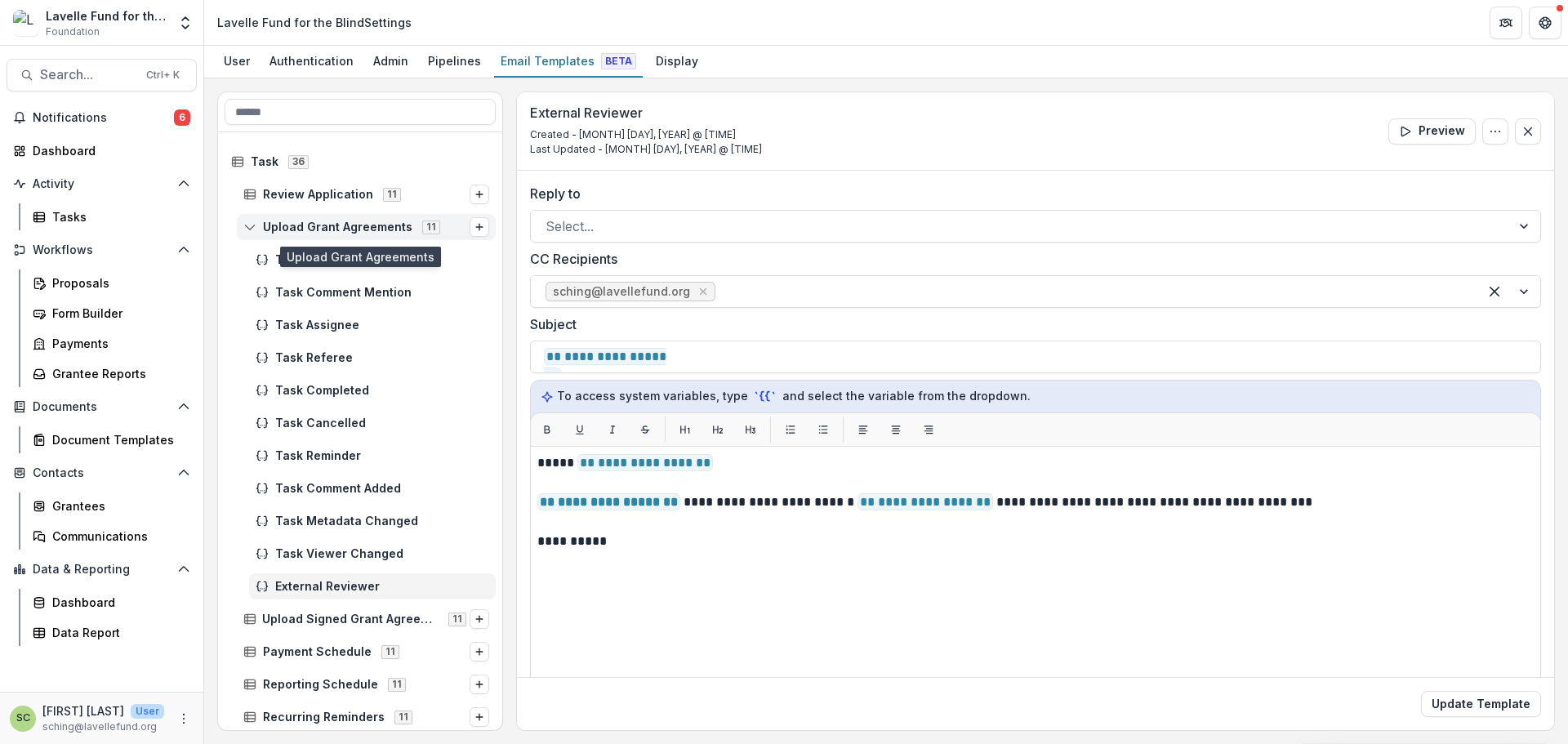 click 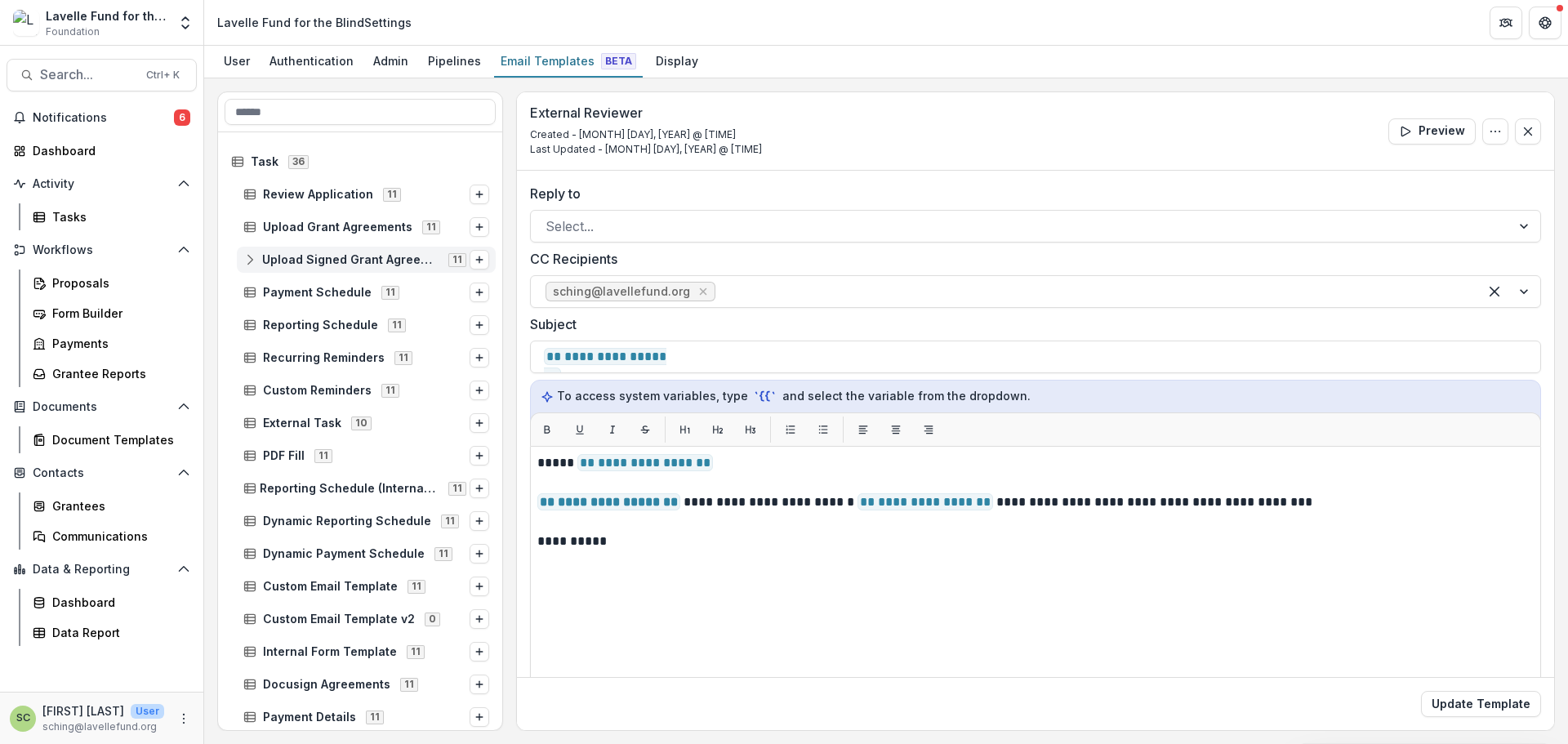 click on "Upload Signed Grant Agreements" at bounding box center [350, 260] 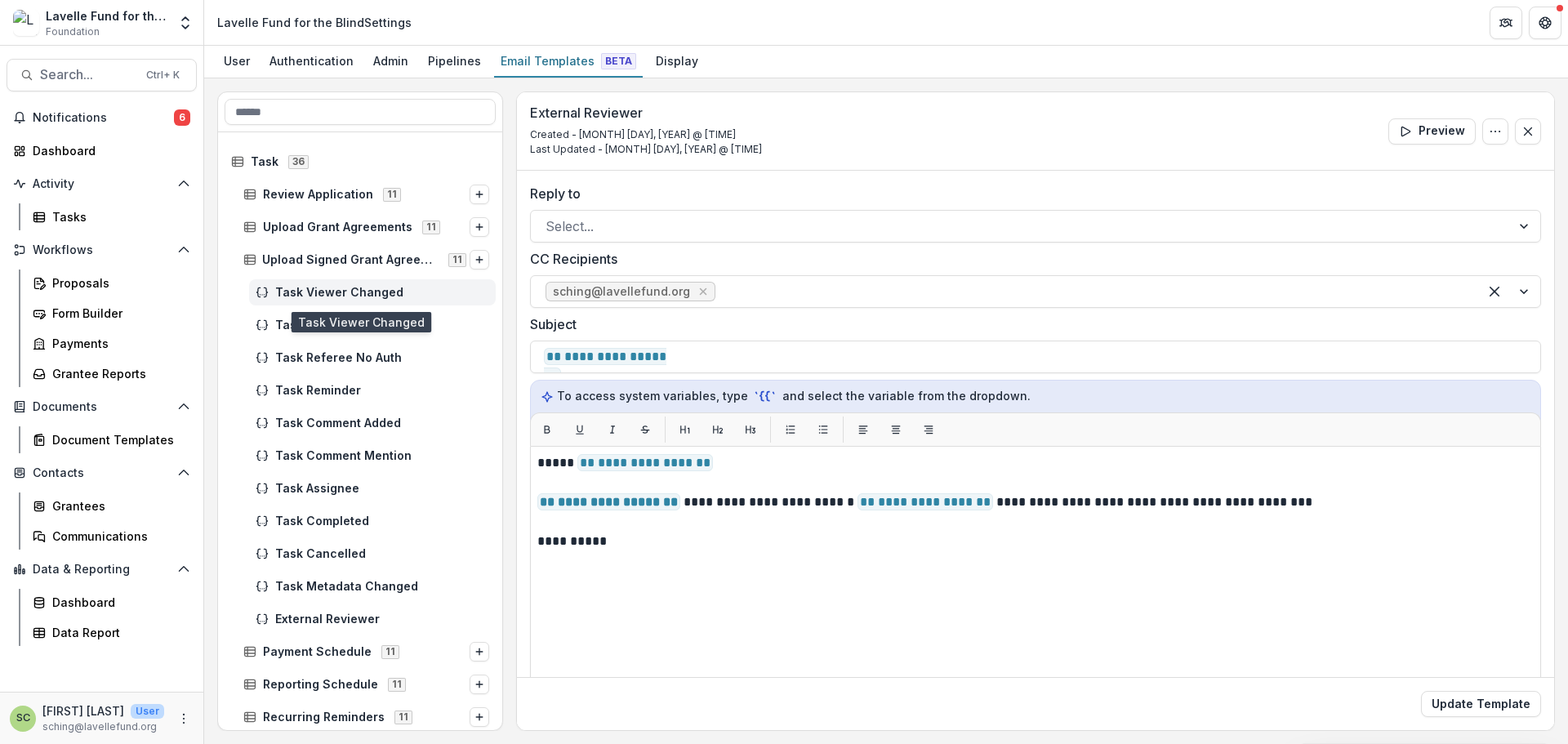click on "Task Viewer Changed" at bounding box center [382, 292] 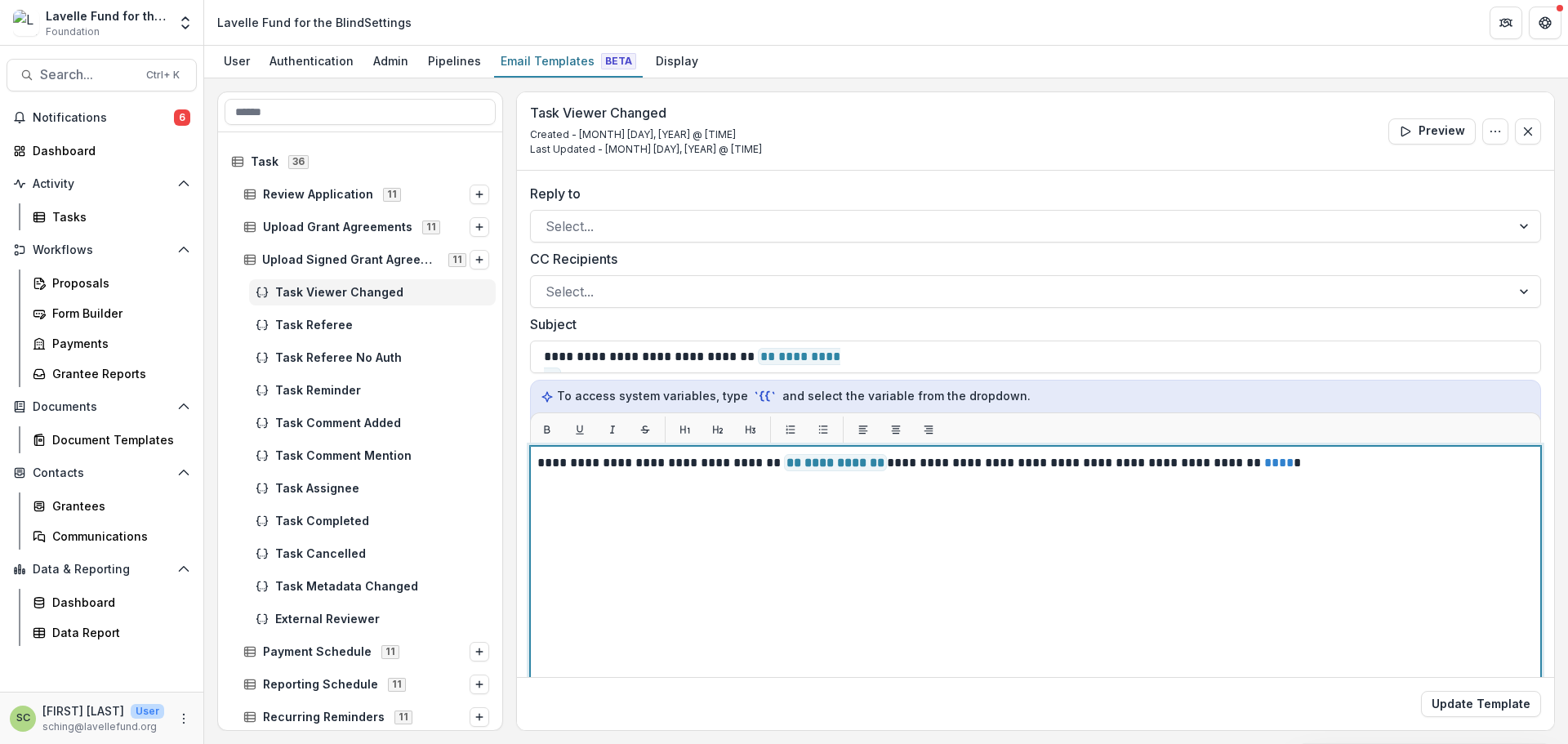 click on "**********" at bounding box center (1036, 650) 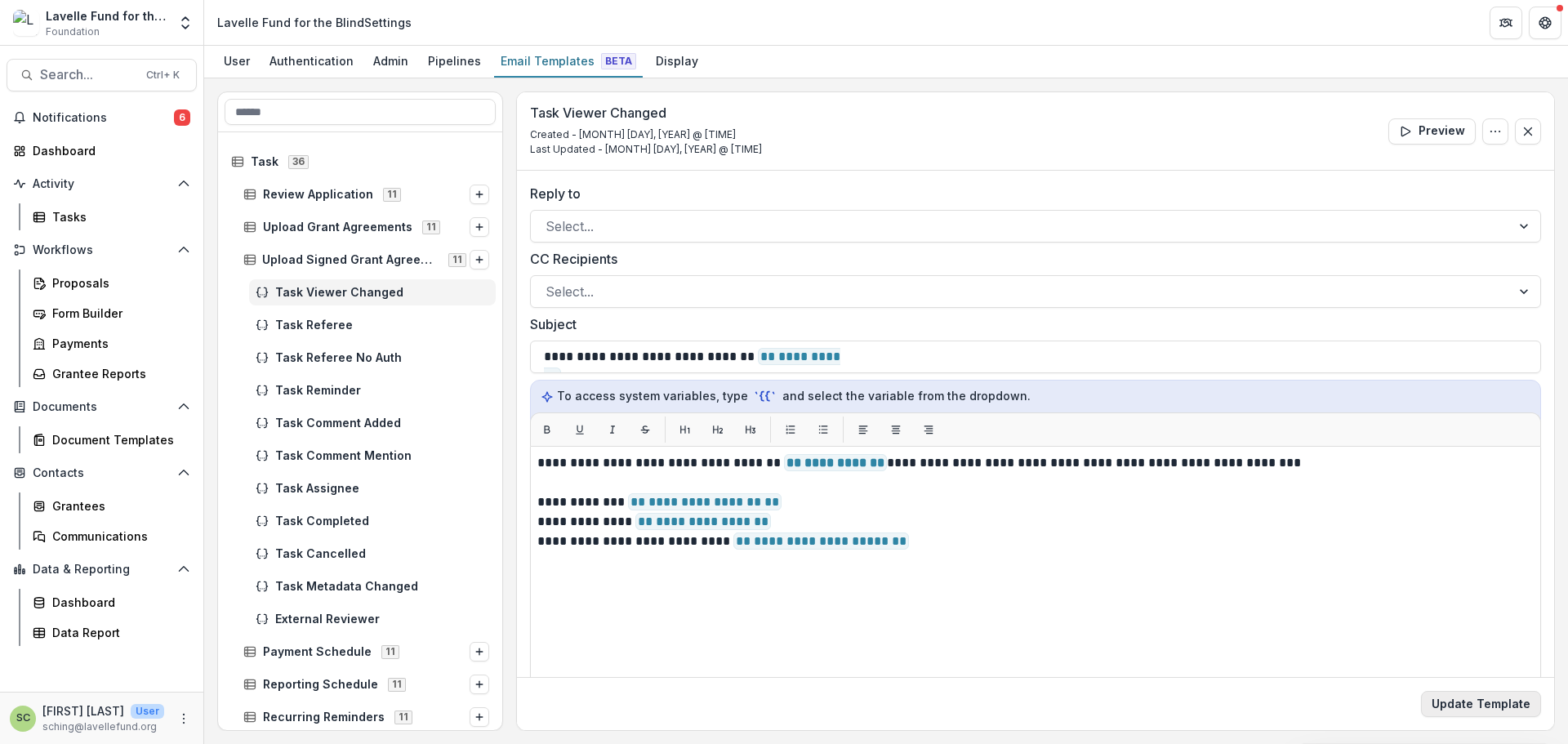 click on "Update Template" at bounding box center (1481, 704) 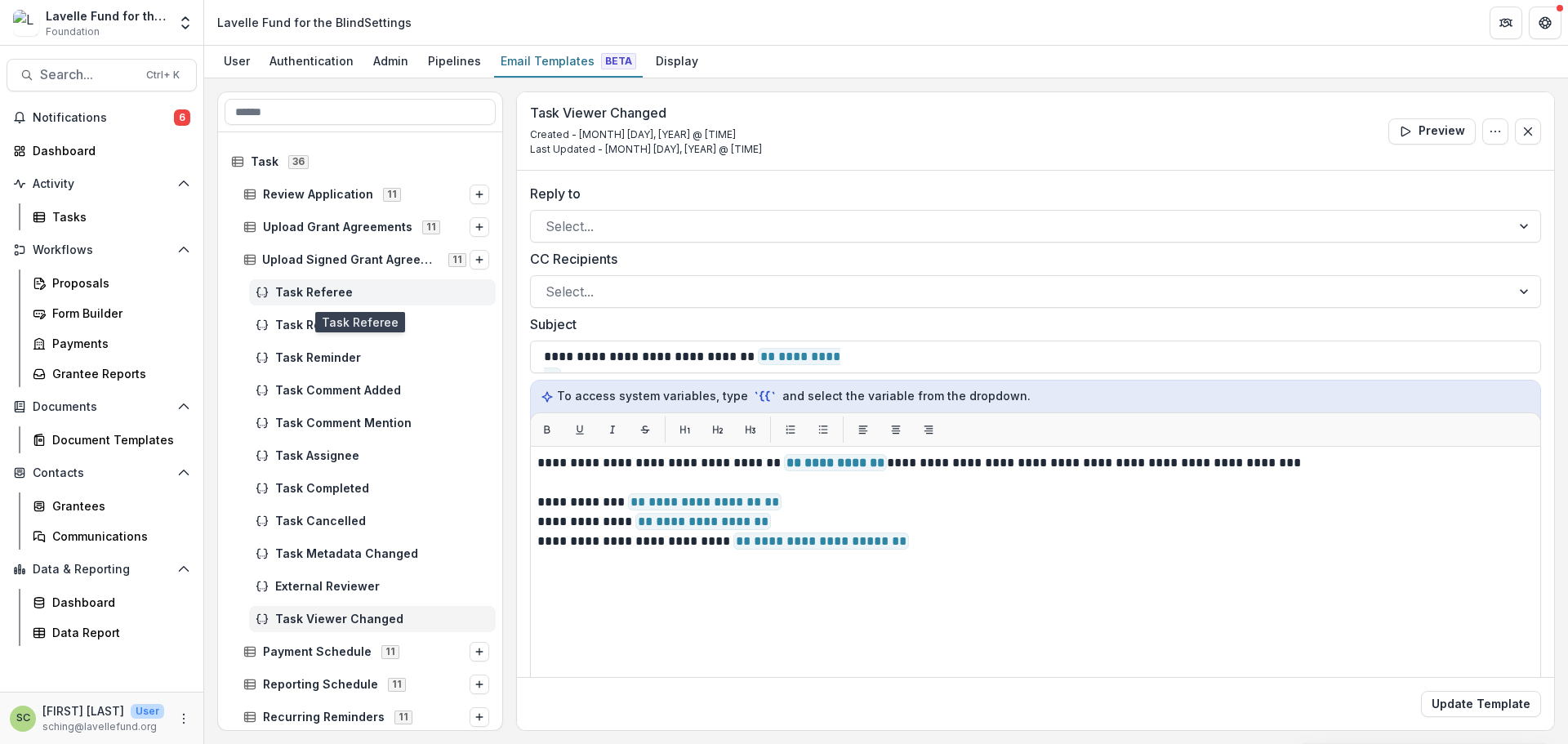 click on "Task Referee" at bounding box center (372, 292) 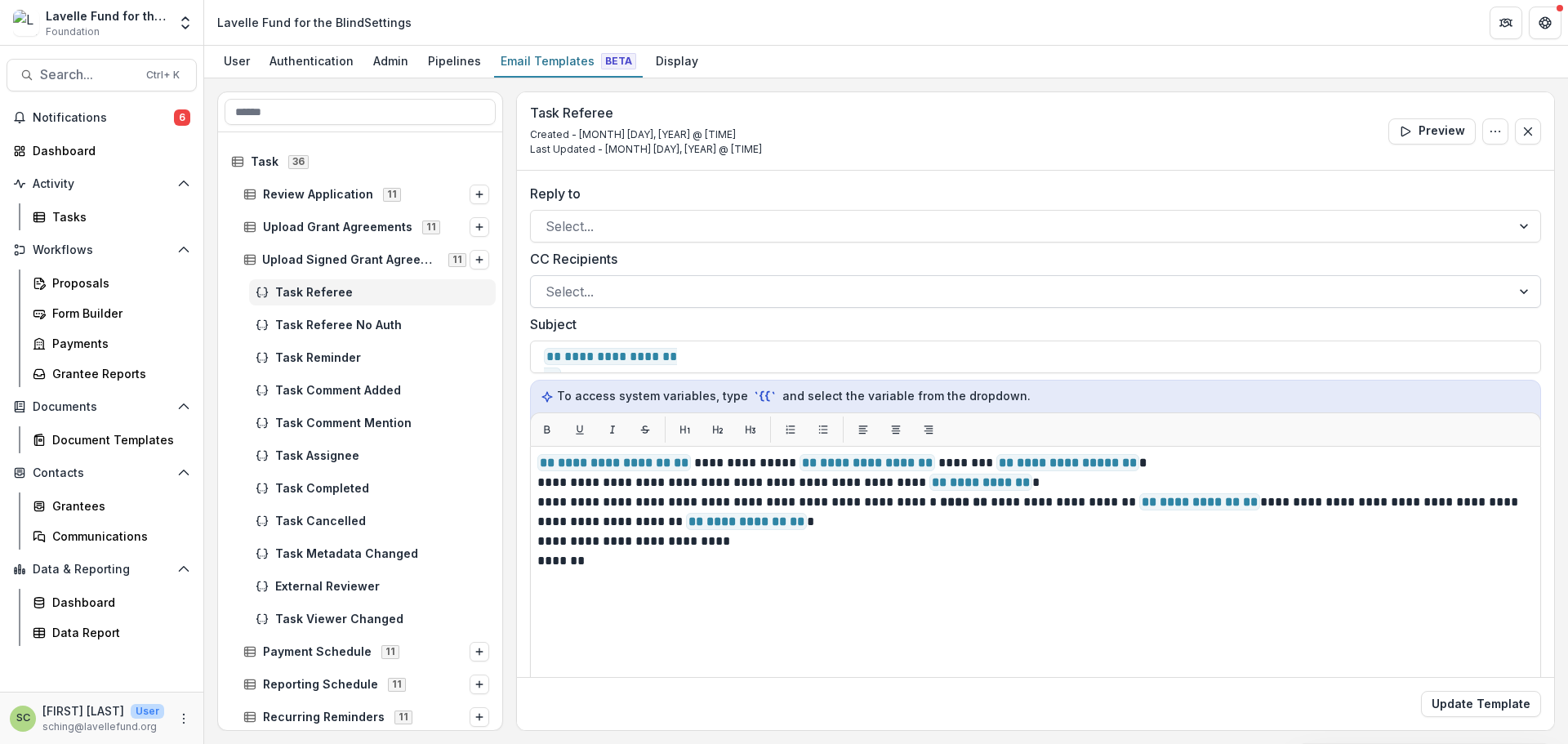 click at bounding box center [1021, 292] 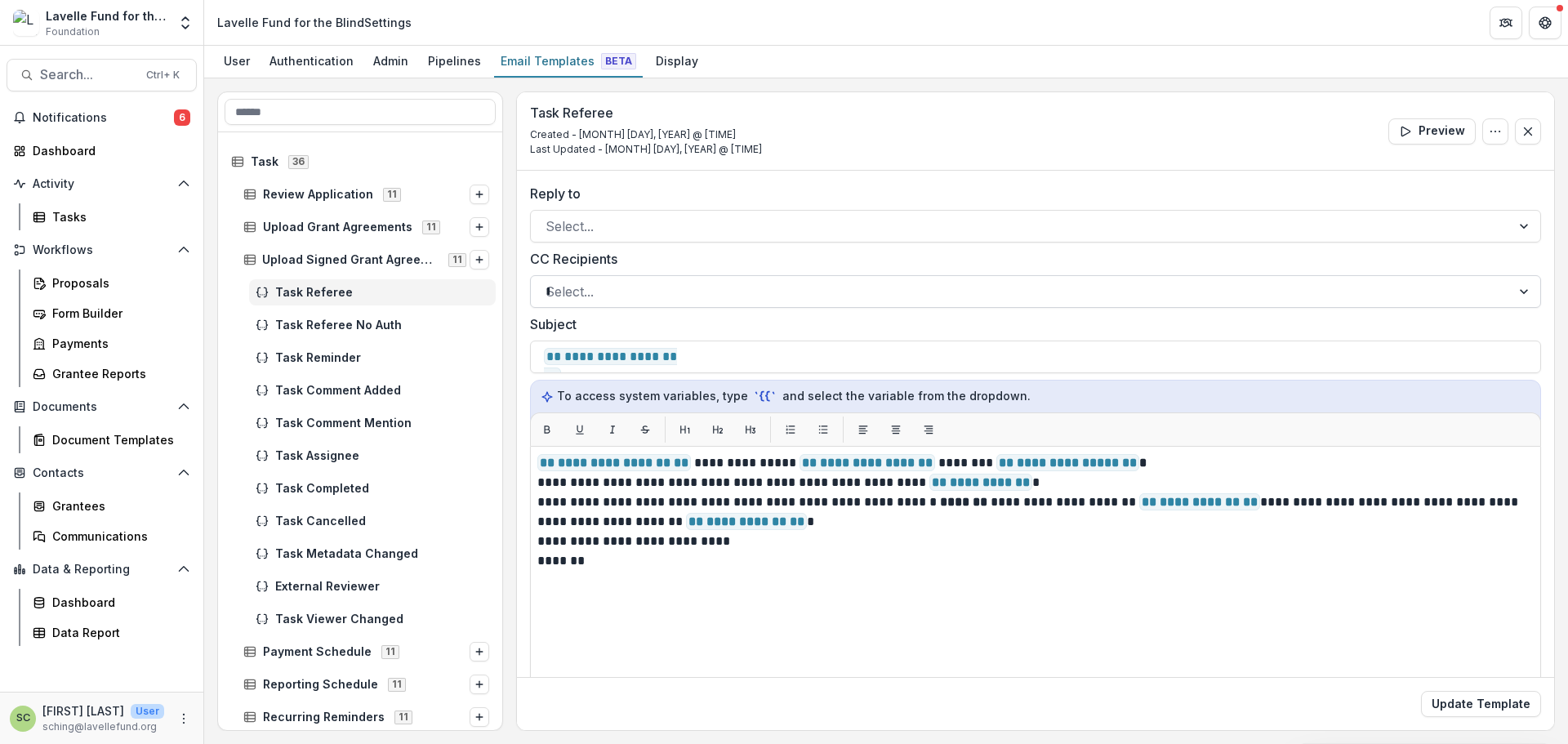 type on "**" 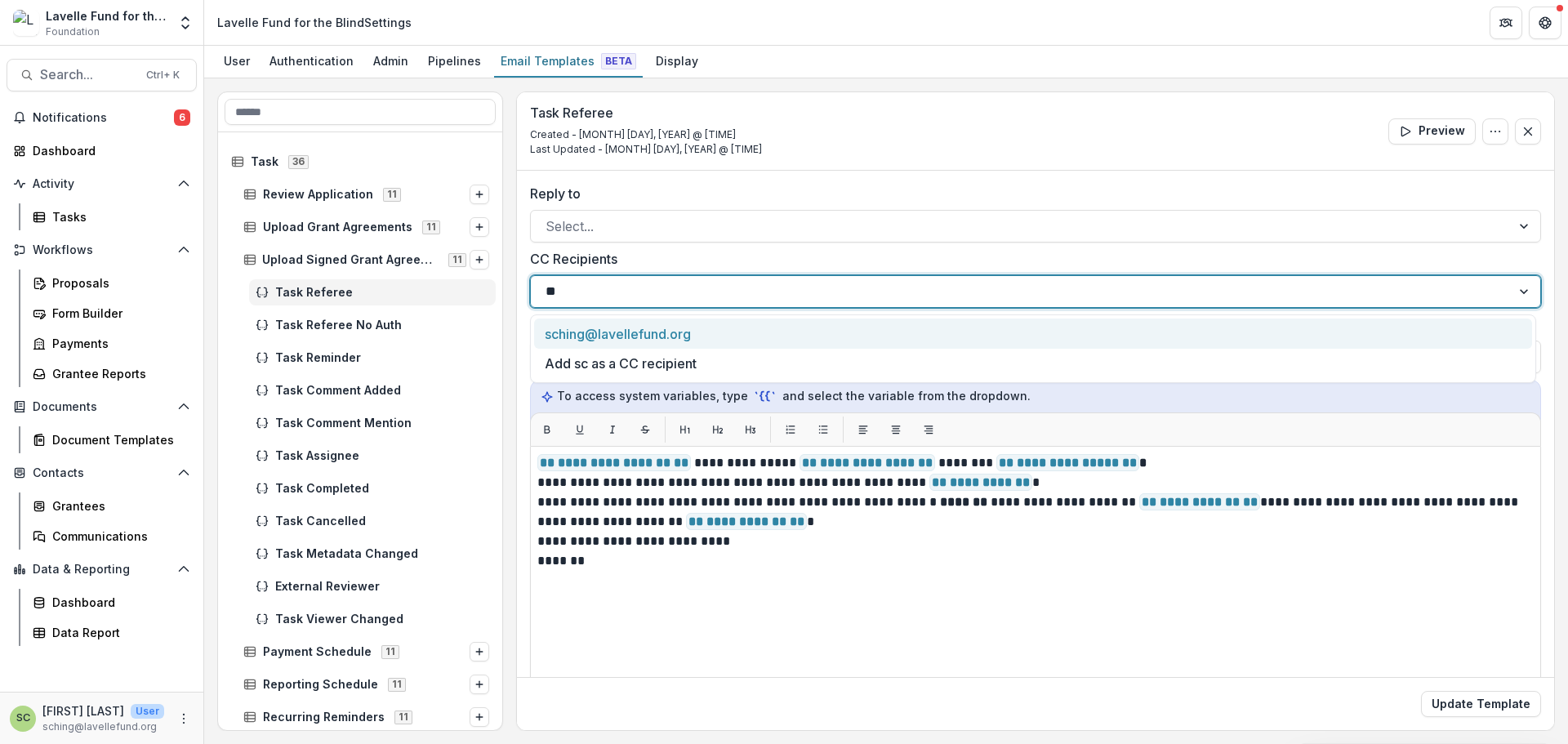 click on "sching@lavellefund.org" at bounding box center [1033, 333] 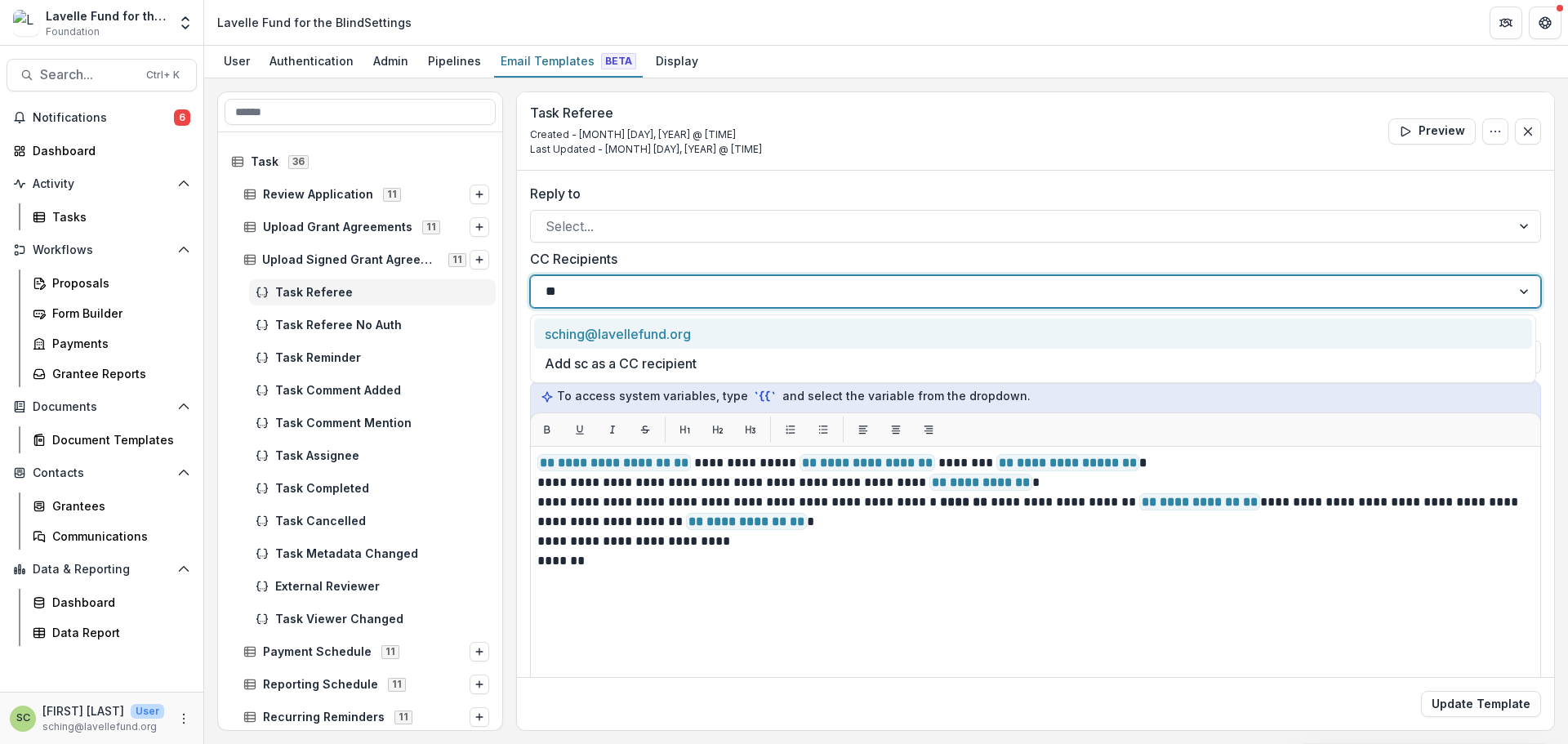 type 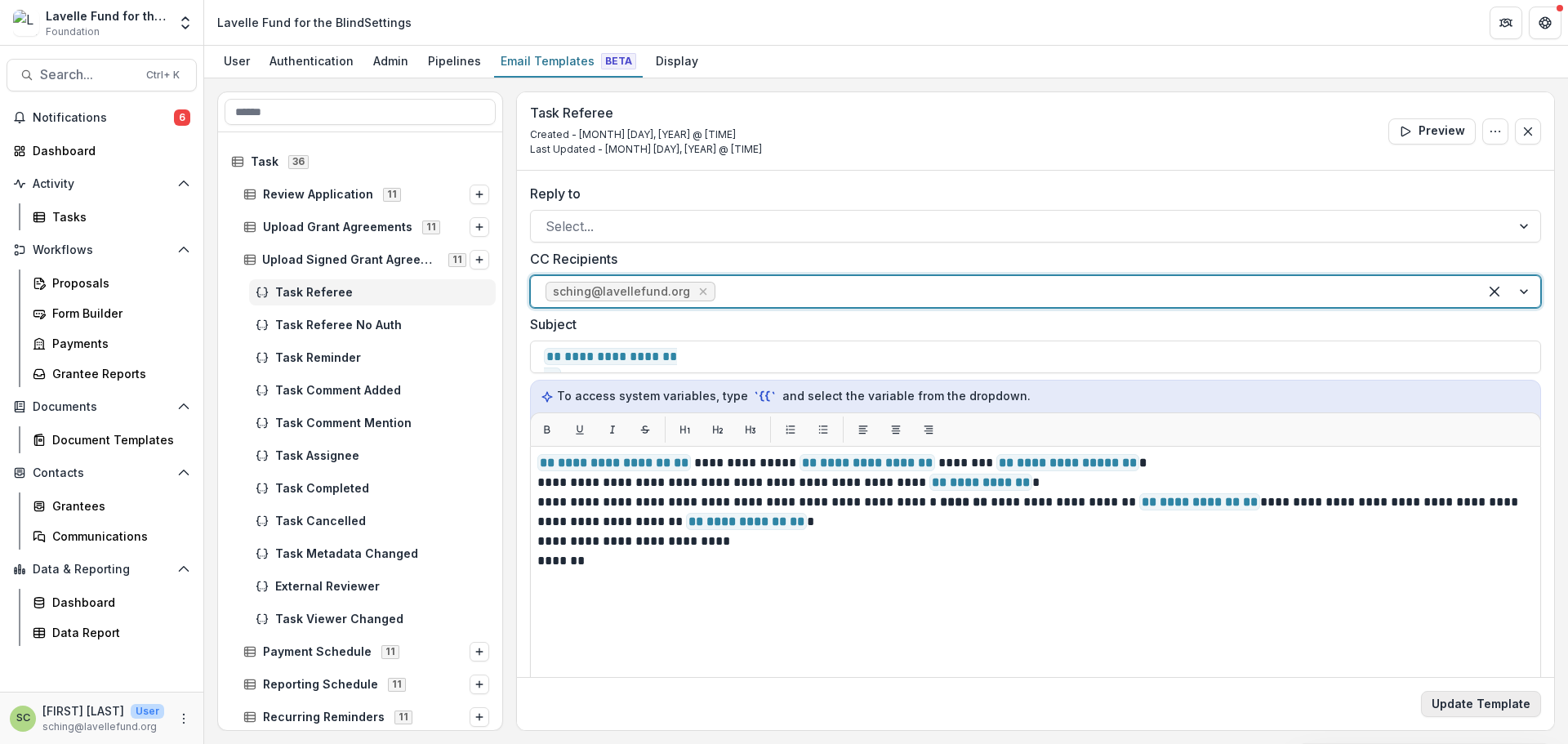 click on "Update Template" at bounding box center (1481, 704) 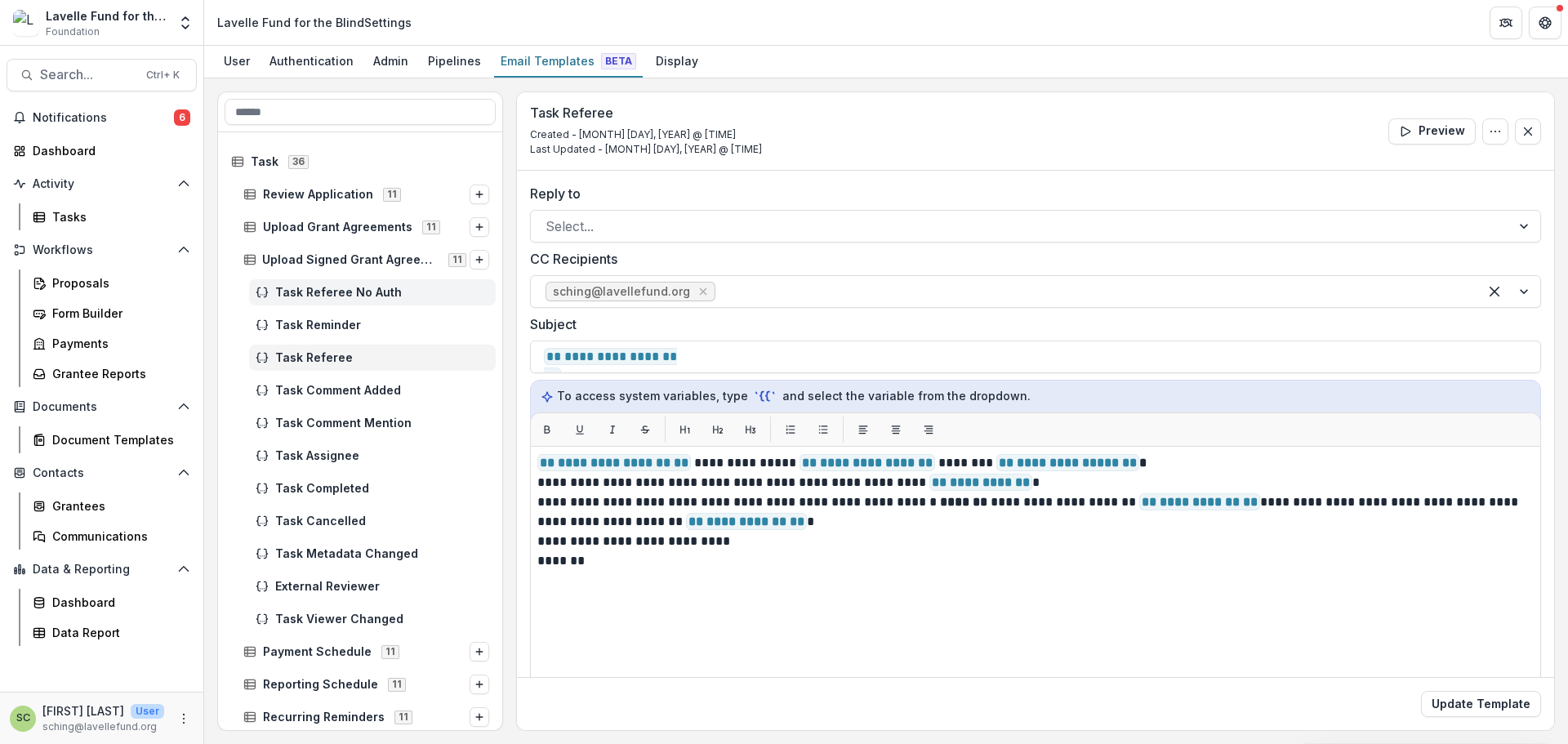 click on "Task Referee No Auth" at bounding box center [382, 292] 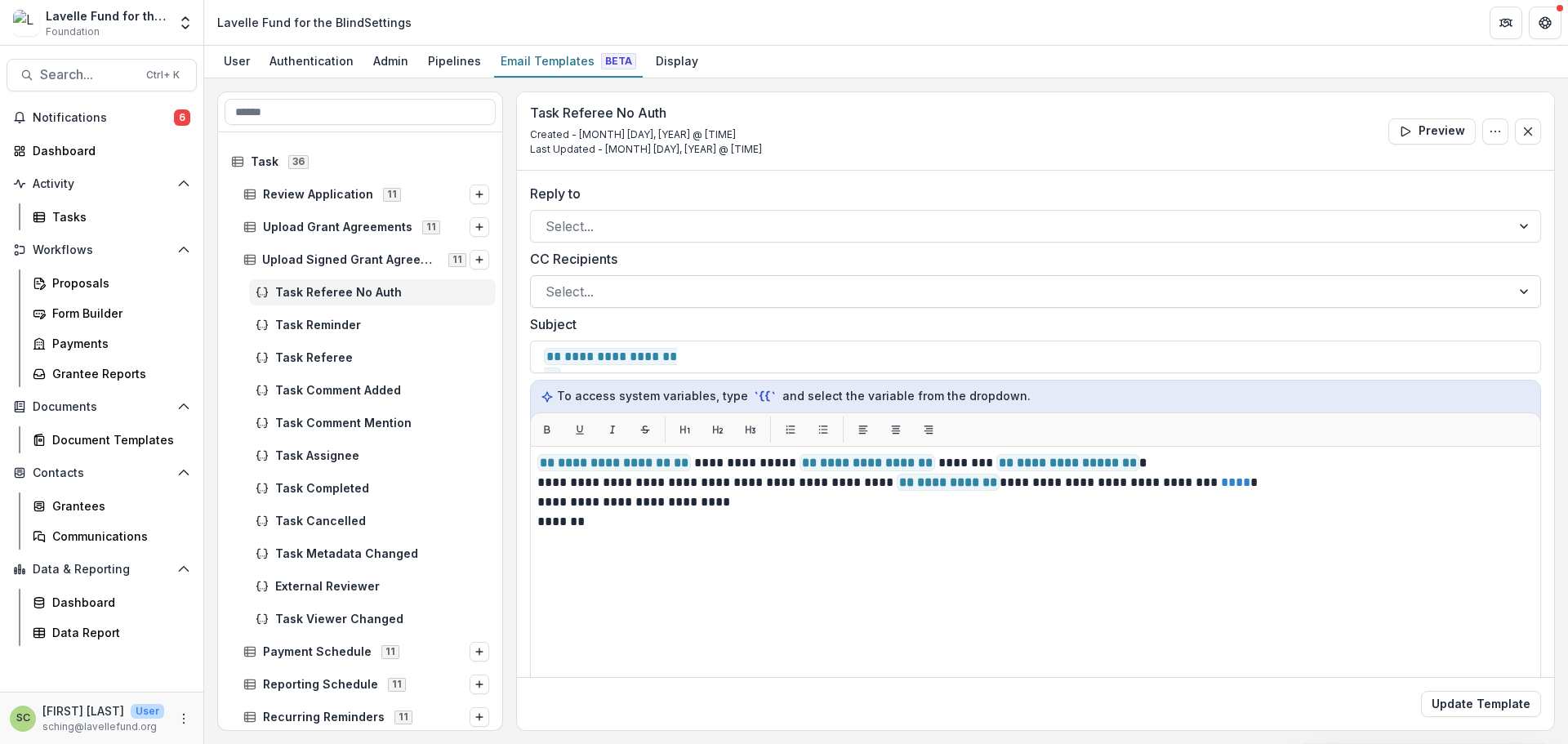 click at bounding box center (1021, 292) 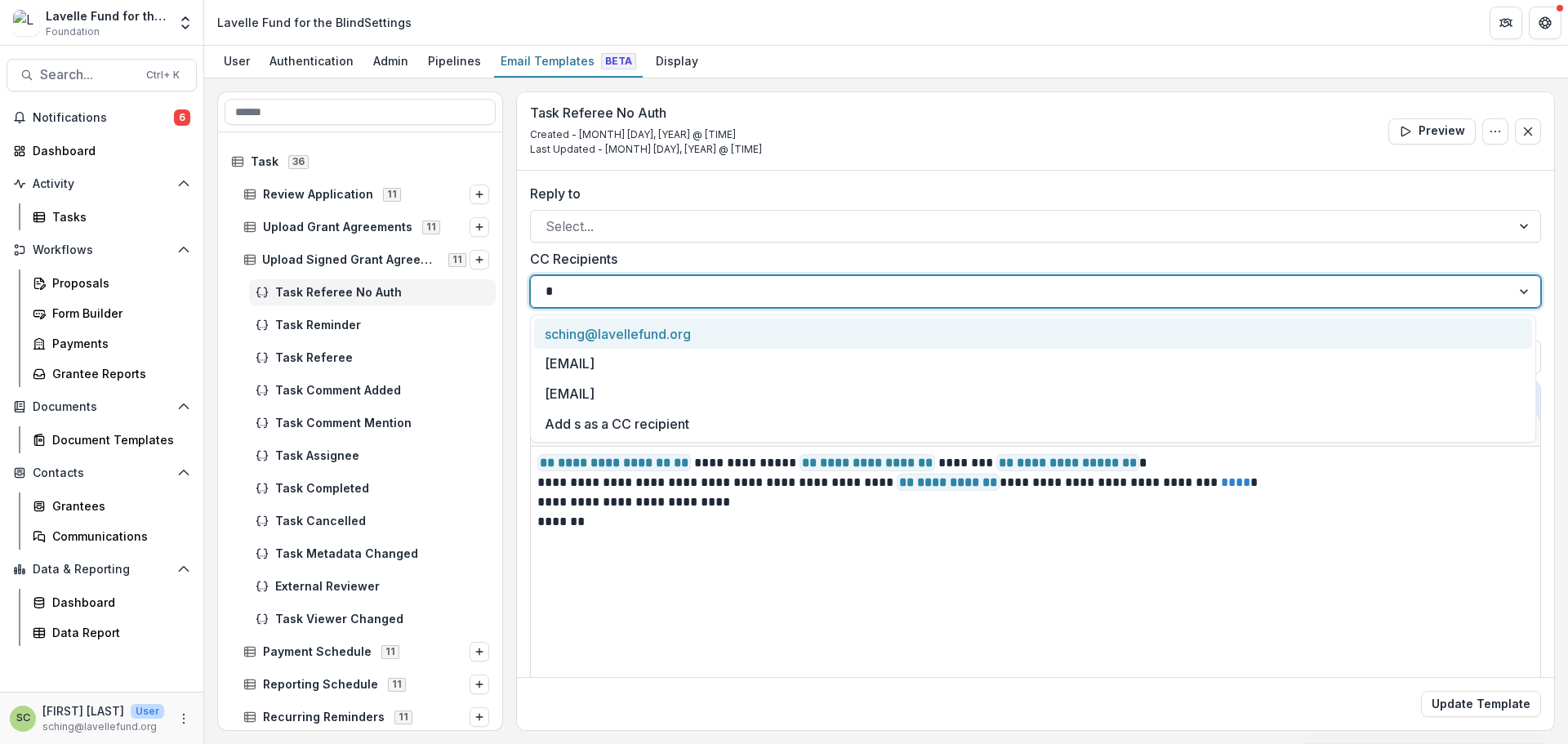 type on "**" 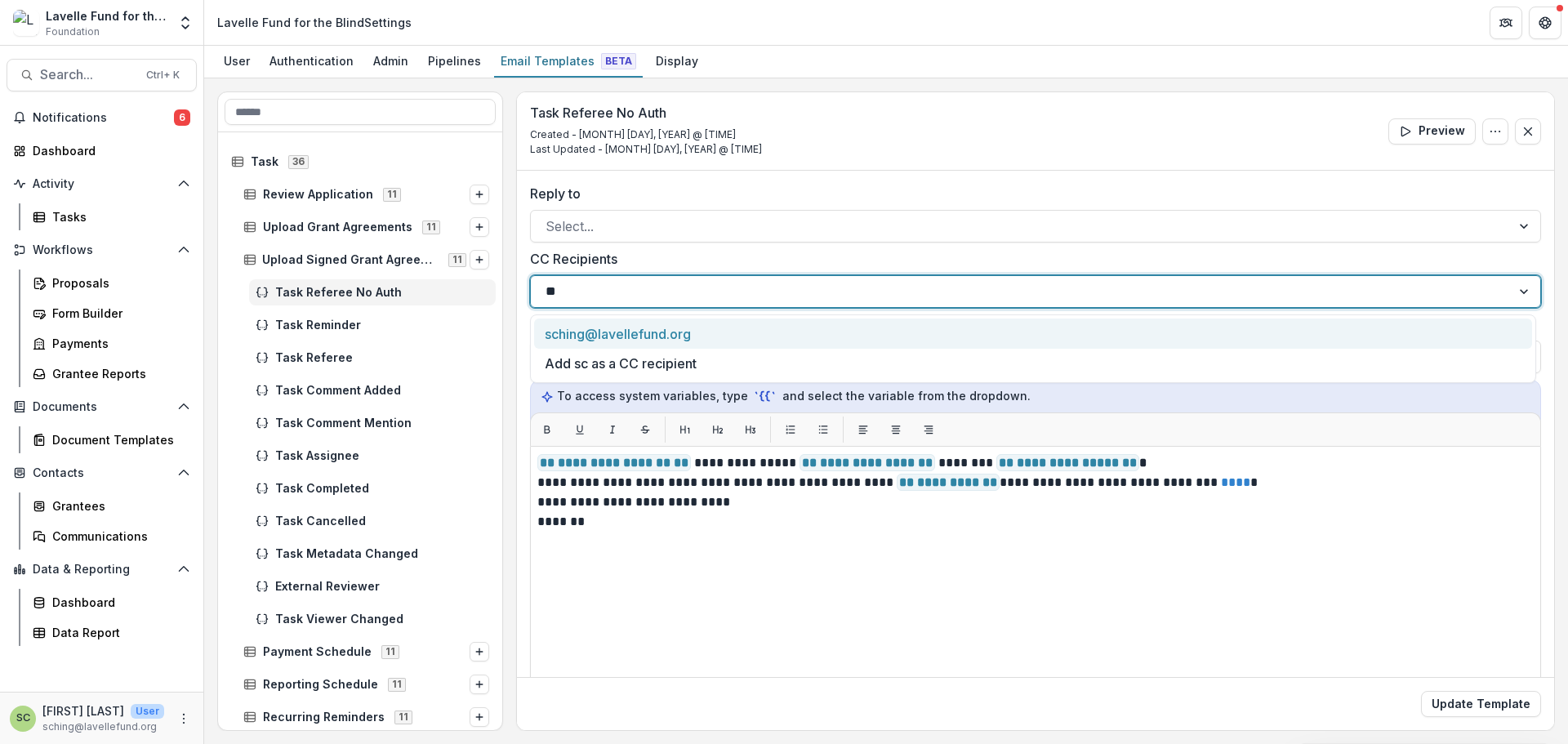 click on "sching@lavellefund.org" at bounding box center [1033, 333] 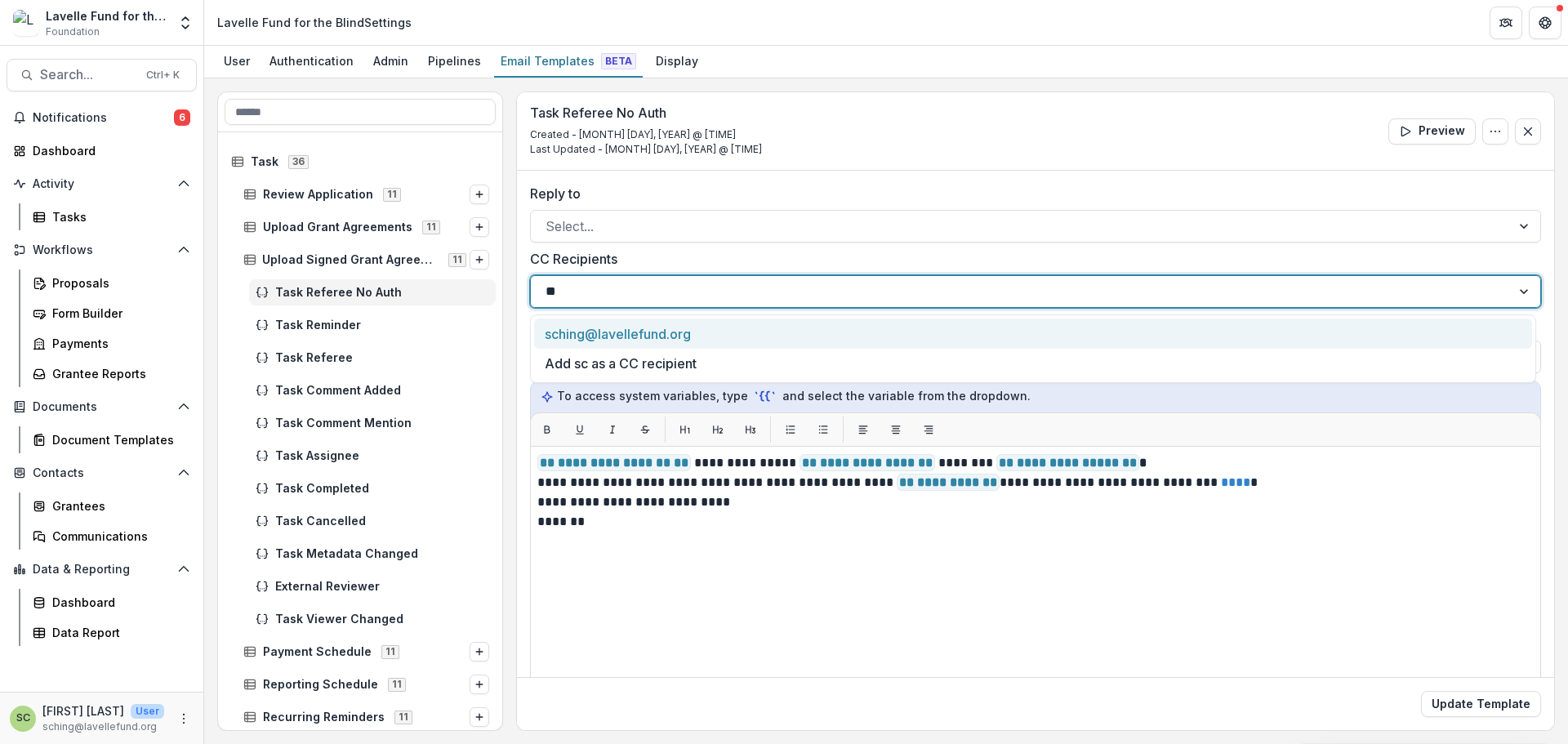 type 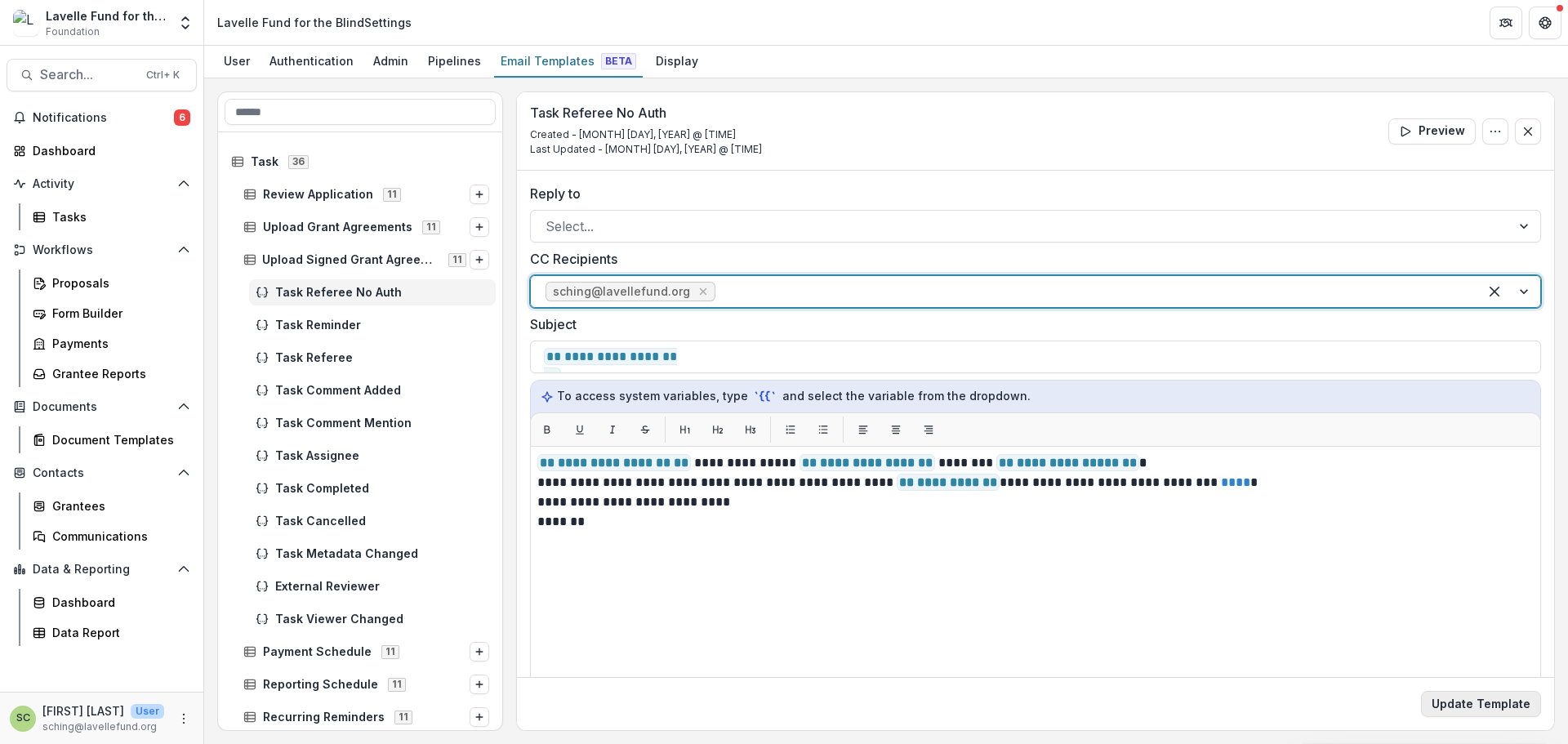 click on "Update Template" at bounding box center (1481, 704) 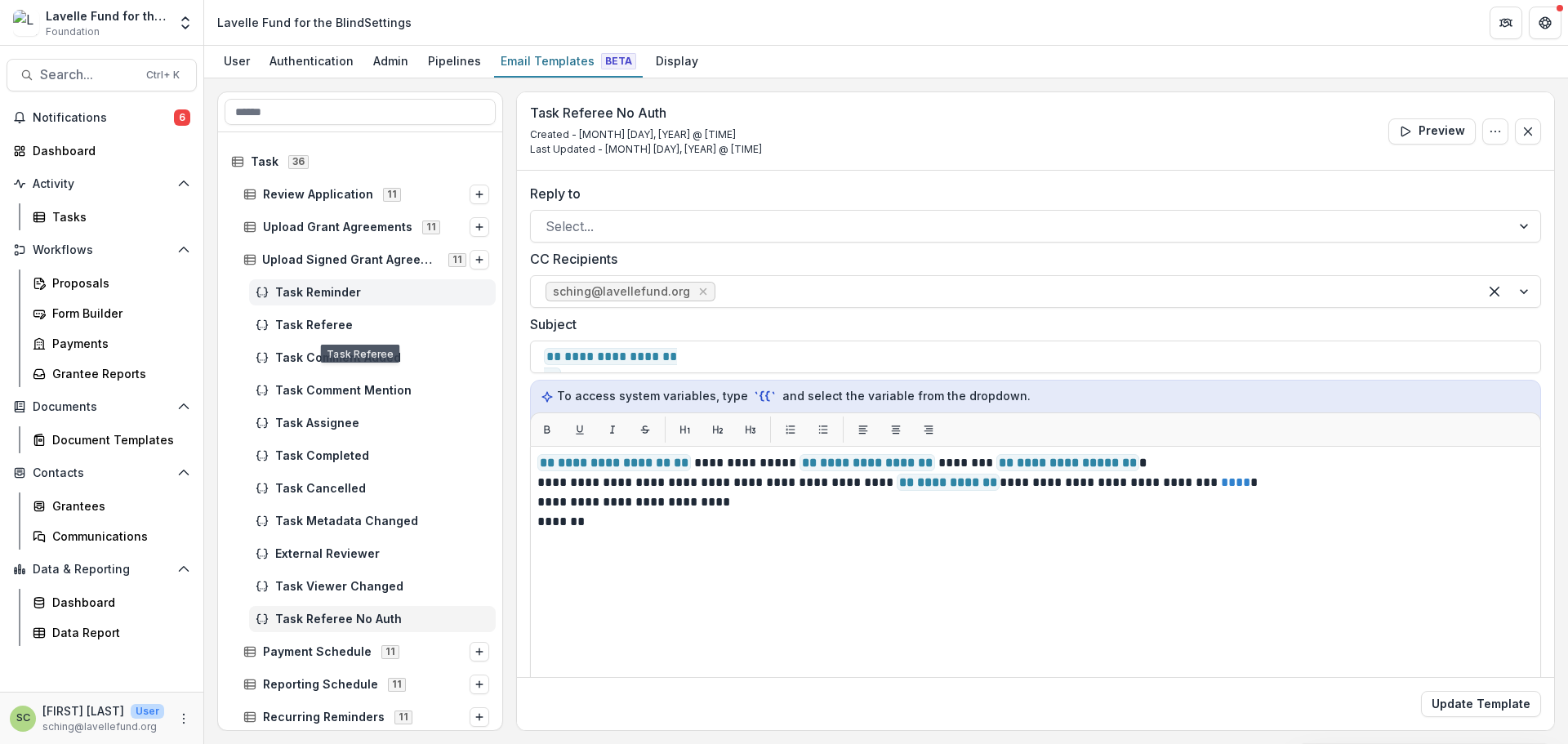 click on "Task Reminder" at bounding box center [382, 292] 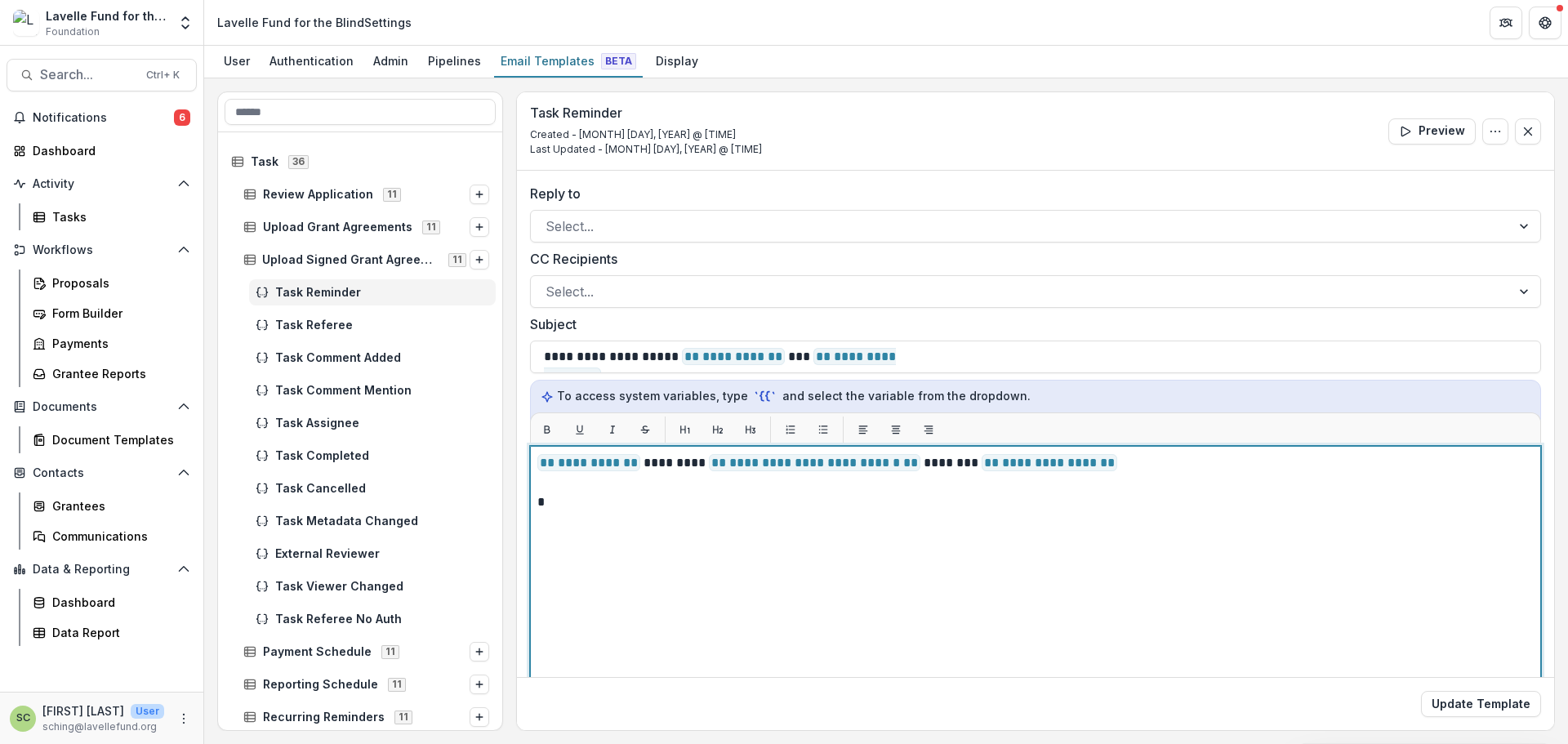 click on "**********" at bounding box center (1036, 650) 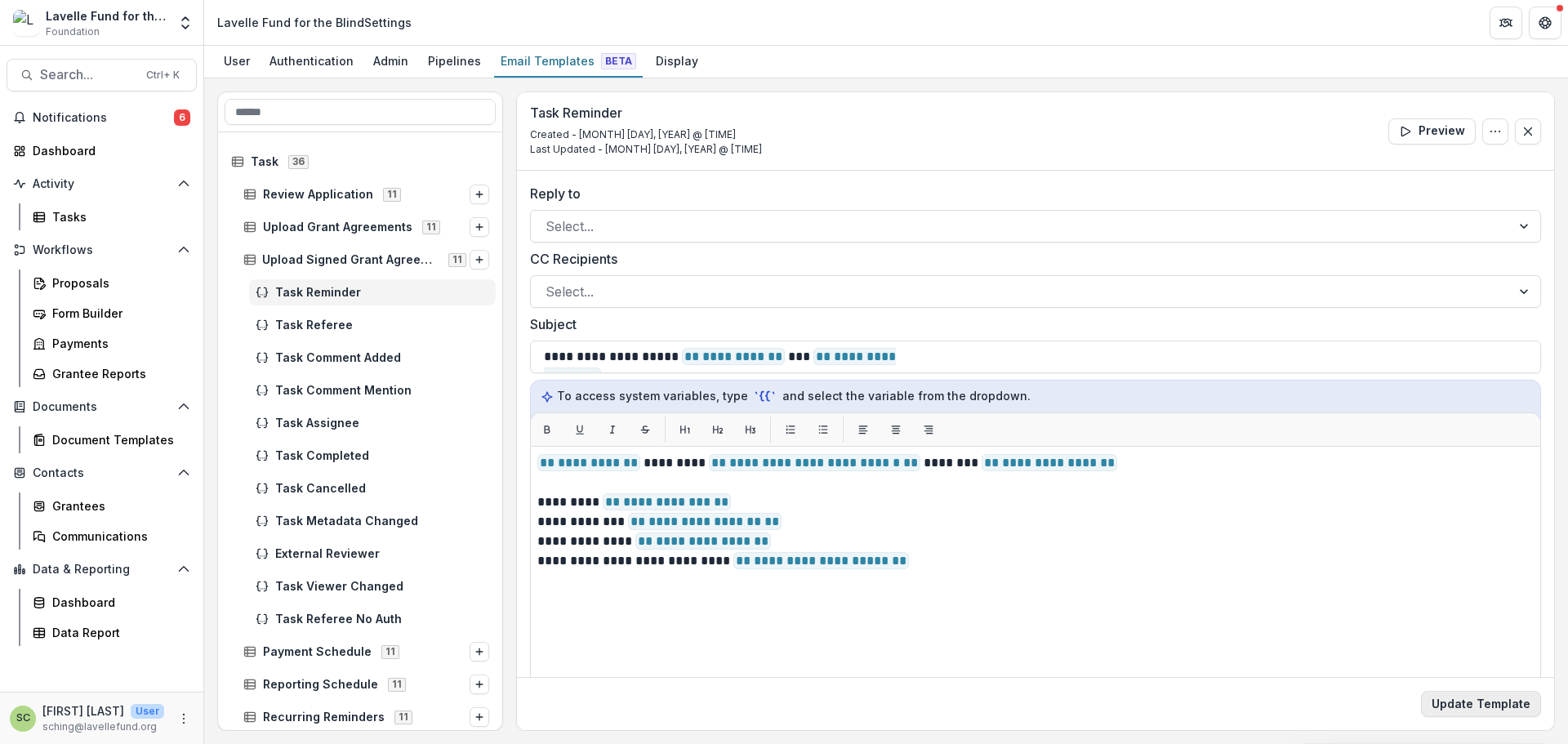 click on "Update Template" at bounding box center (1481, 704) 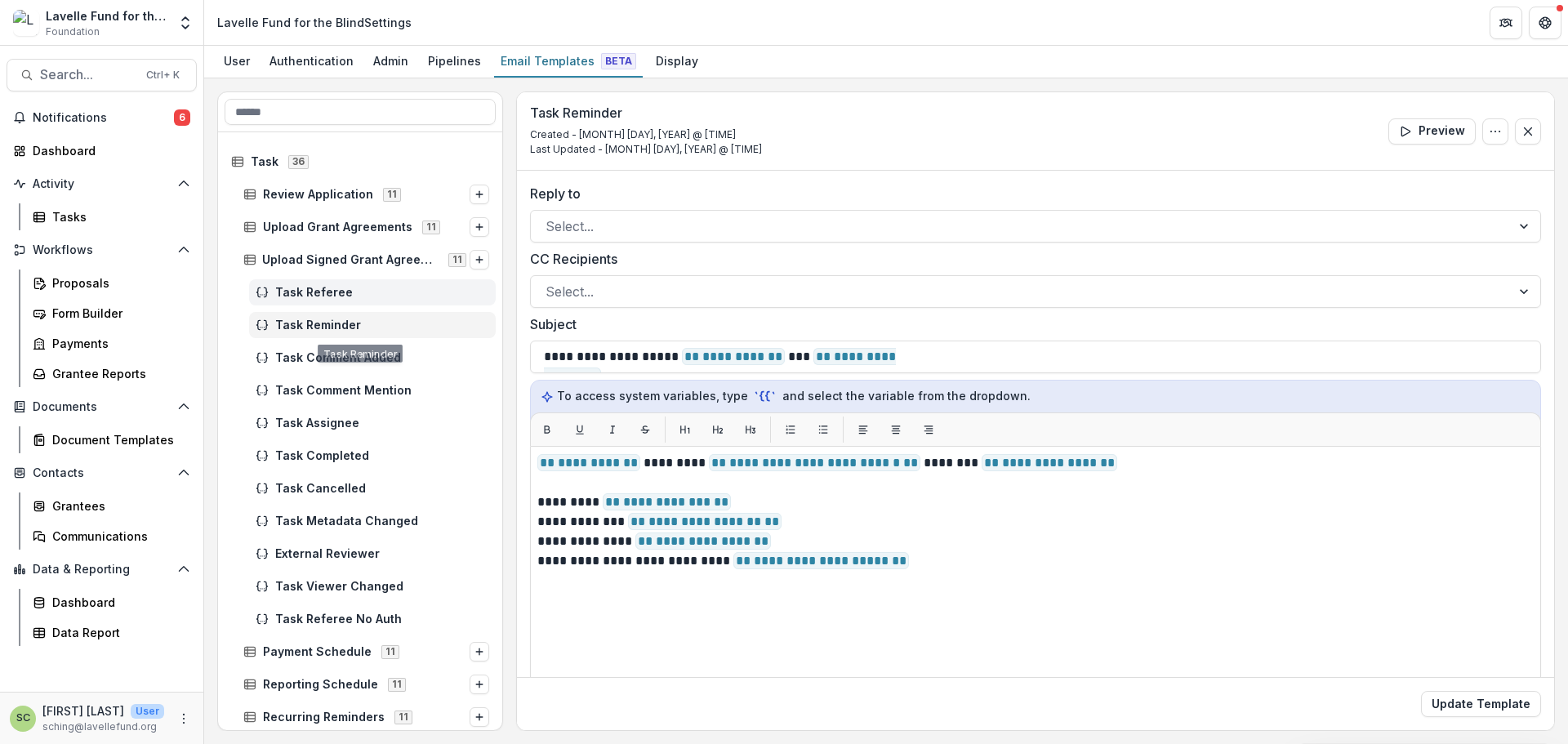 click on "Task Referee" at bounding box center (382, 292) 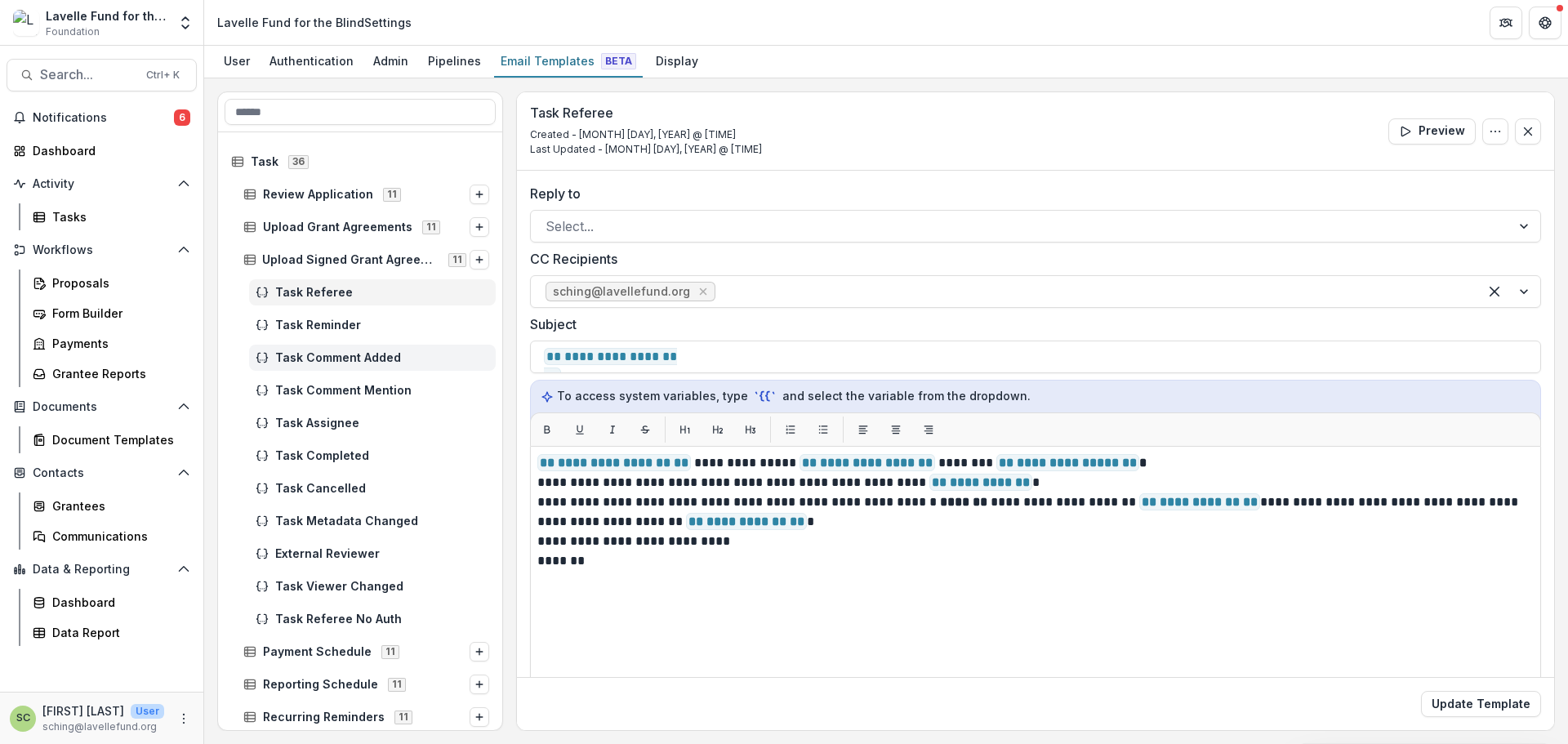 drag, startPoint x: 381, startPoint y: 358, endPoint x: 405, endPoint y: 359, distance: 24.020824 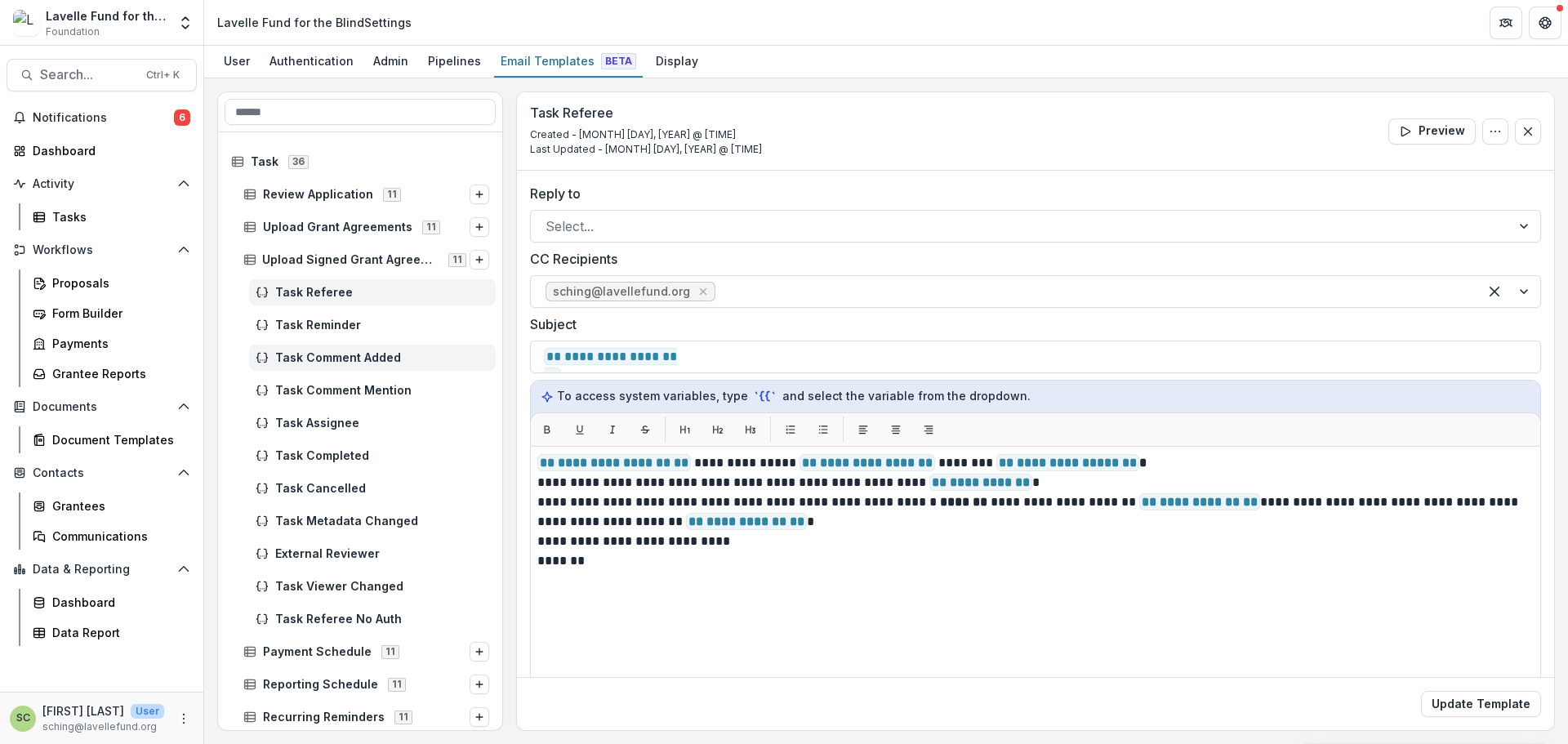 click on "Task Comment Added" at bounding box center [382, 358] 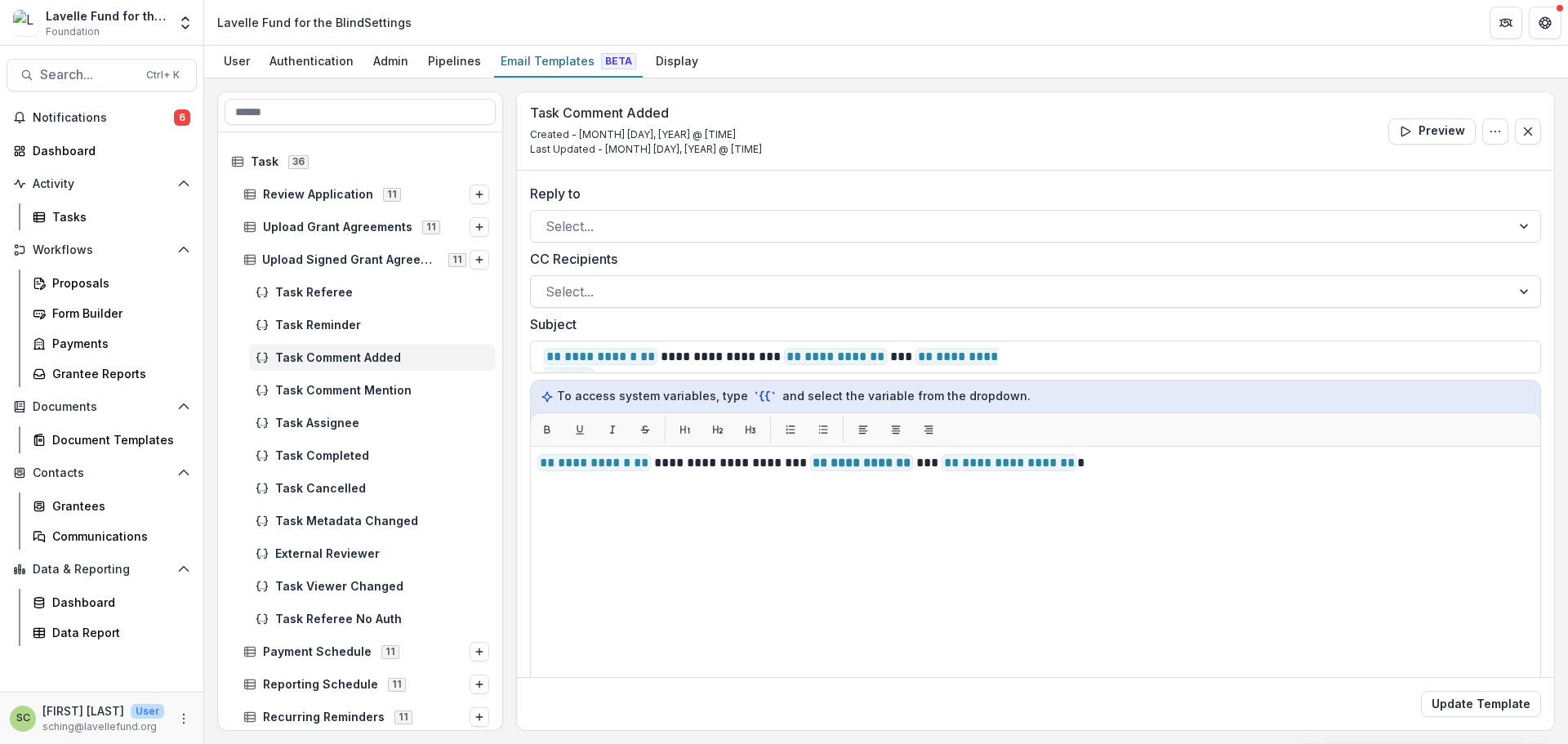 click at bounding box center (1021, 292) 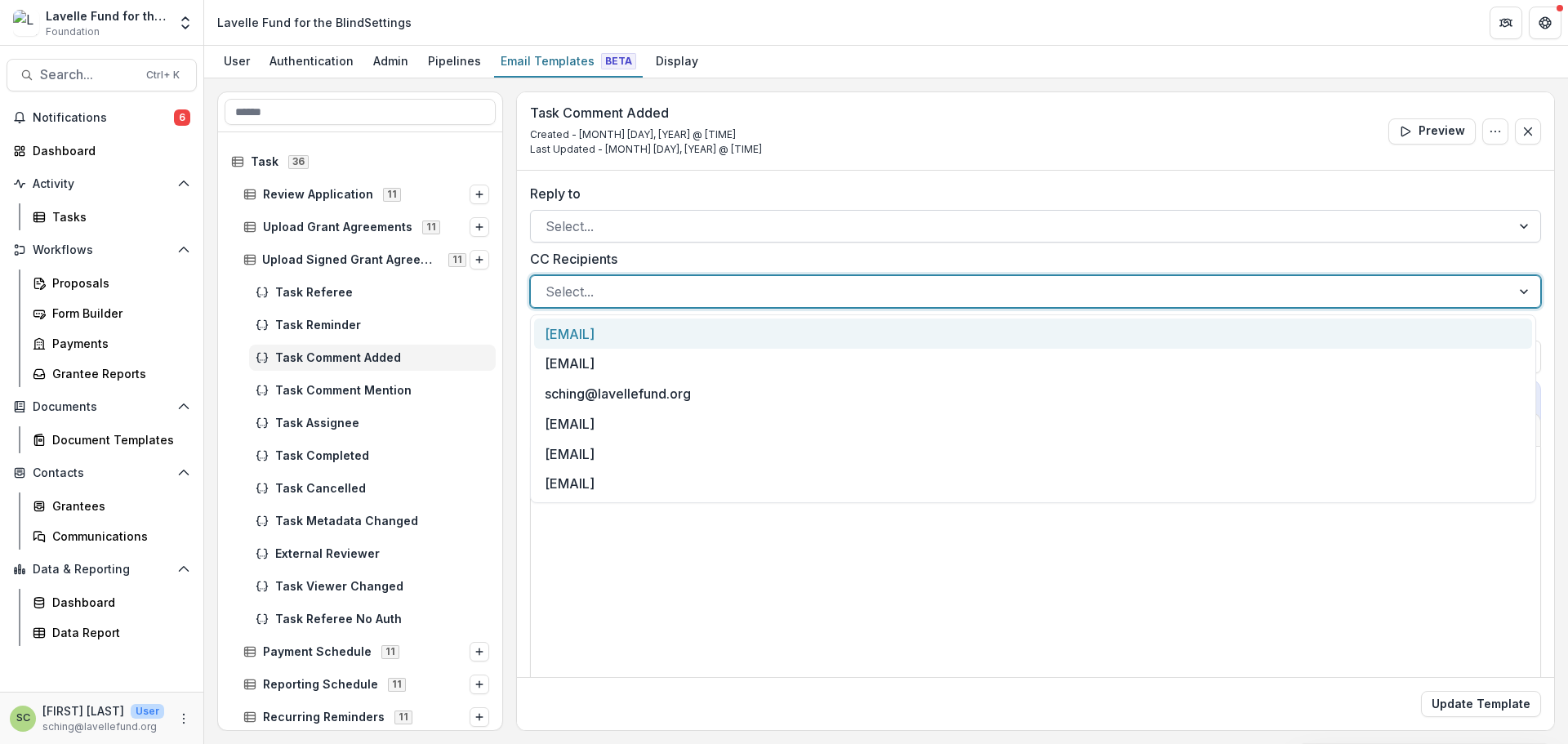 click at bounding box center [1021, 226] 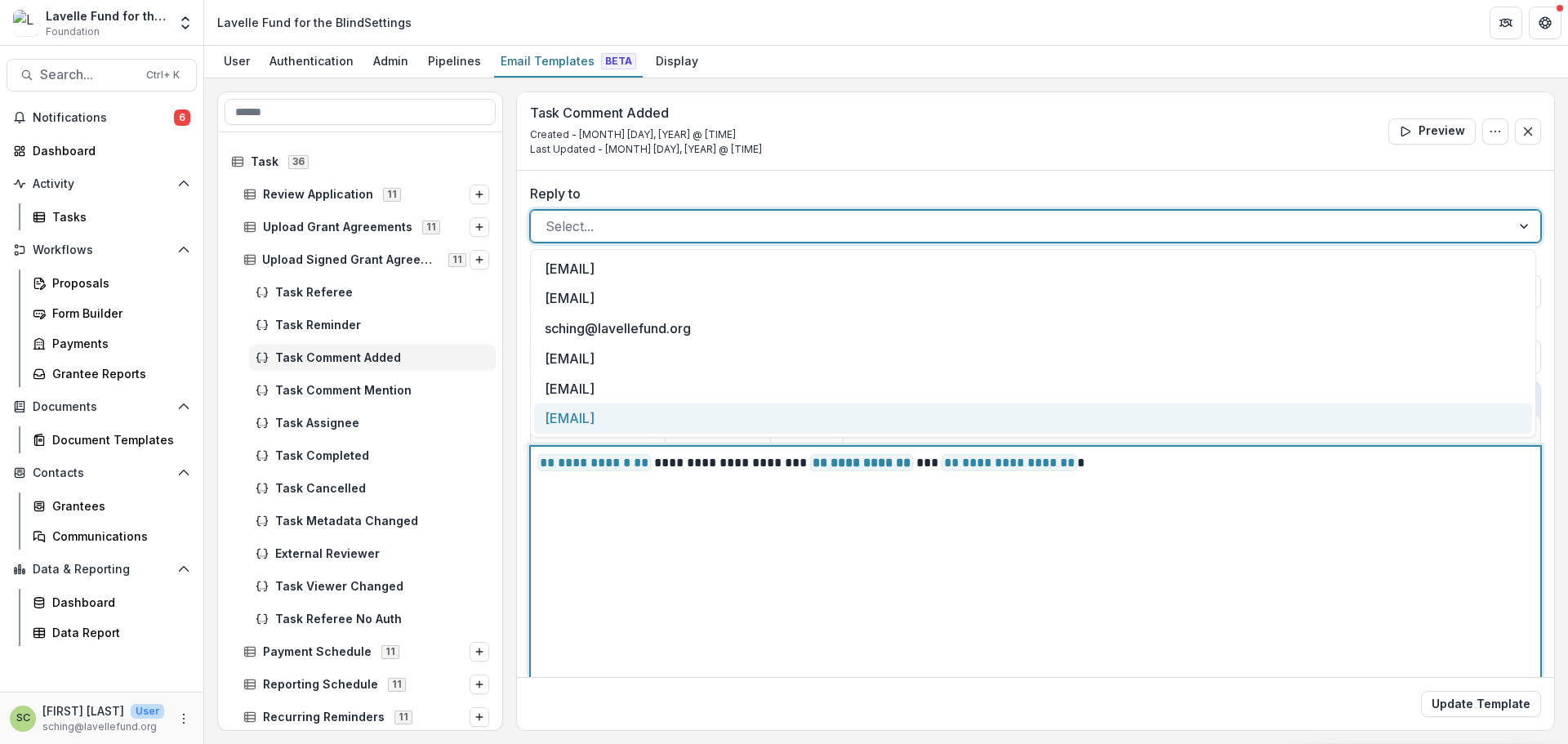 drag, startPoint x: 1297, startPoint y: 552, endPoint x: 1557, endPoint y: 413, distance: 294.8237 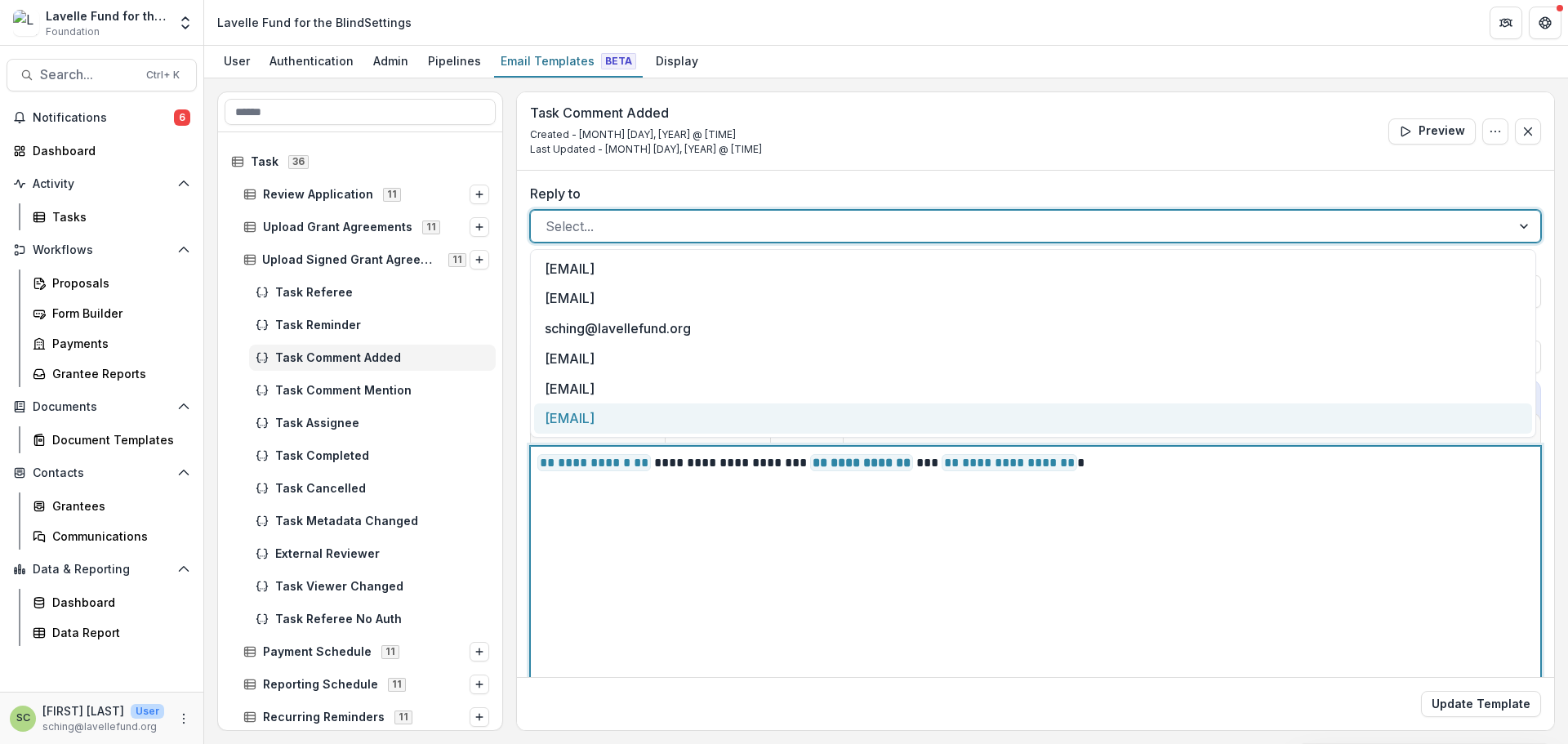 click on "**********" at bounding box center [1036, 650] 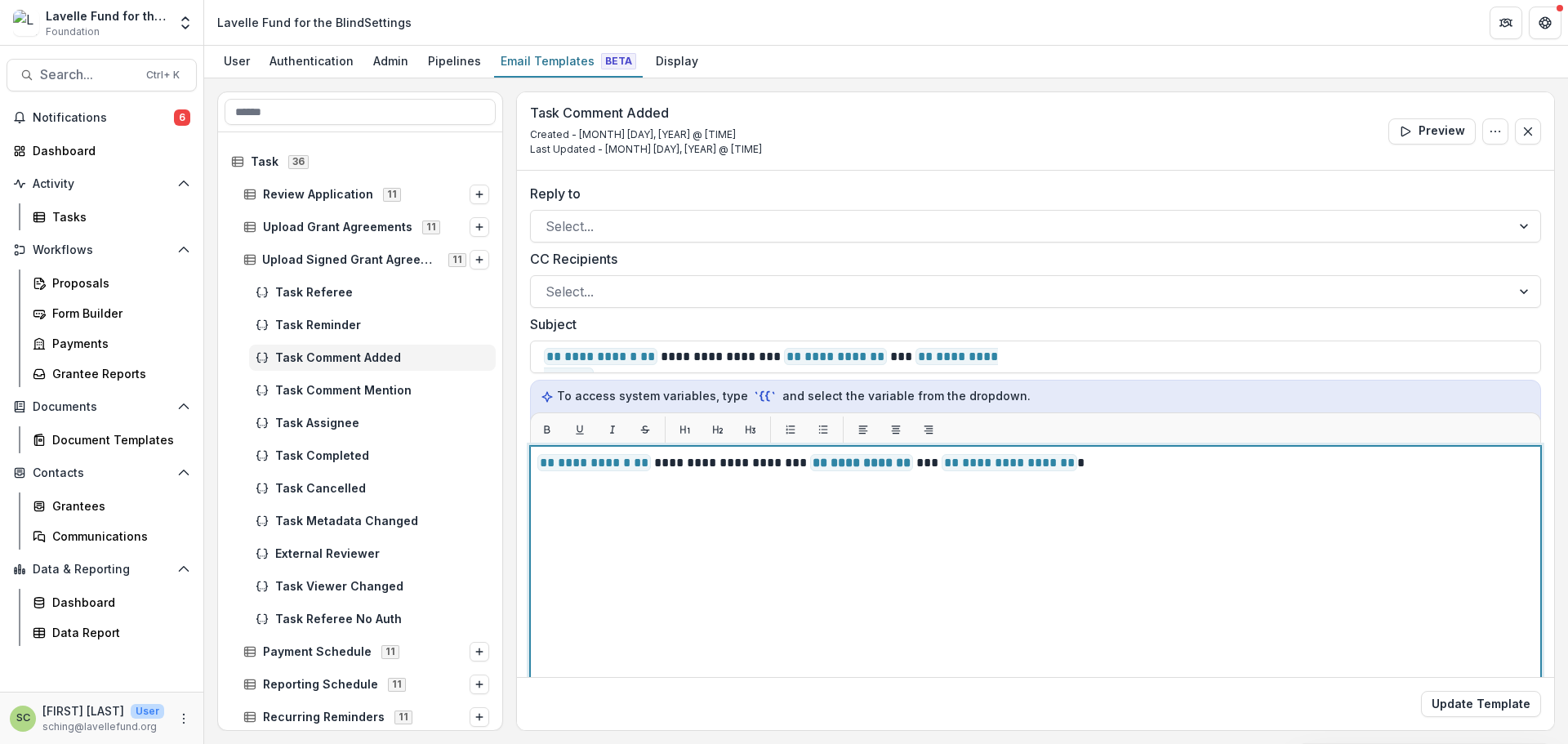 click on "**********" at bounding box center (1036, 650) 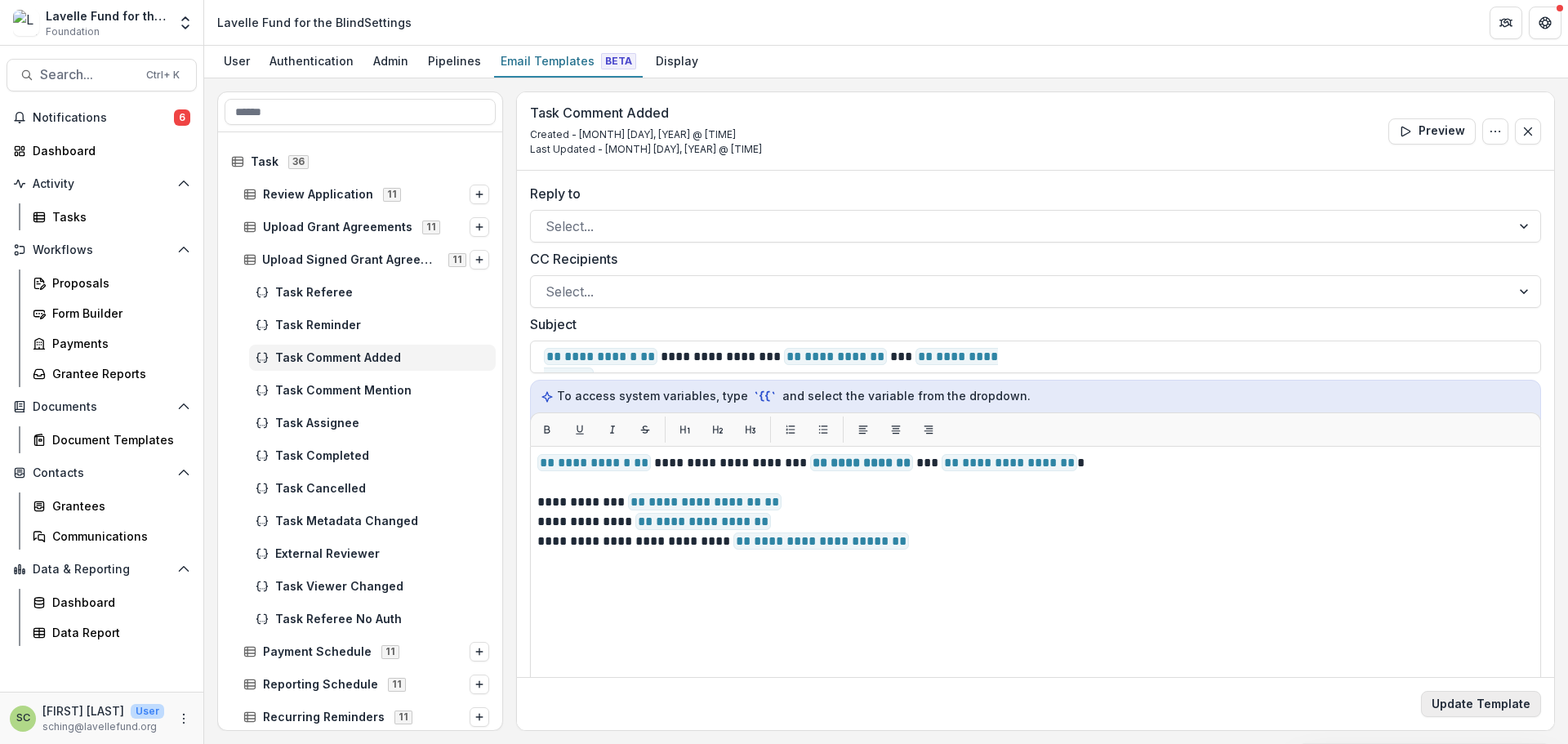 click on "Update Template" at bounding box center (1481, 704) 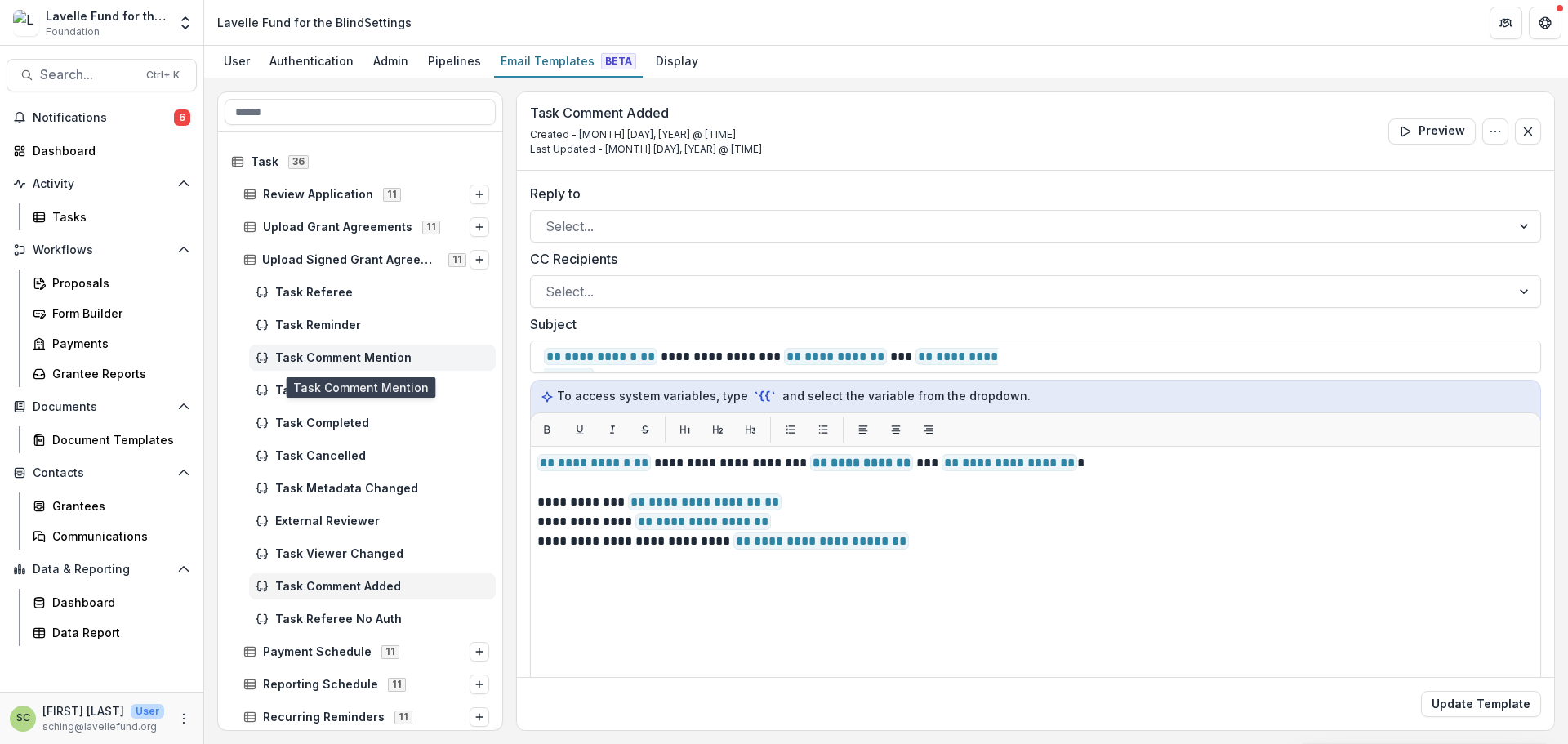 click on "Task Comment Mention" at bounding box center (382, 358) 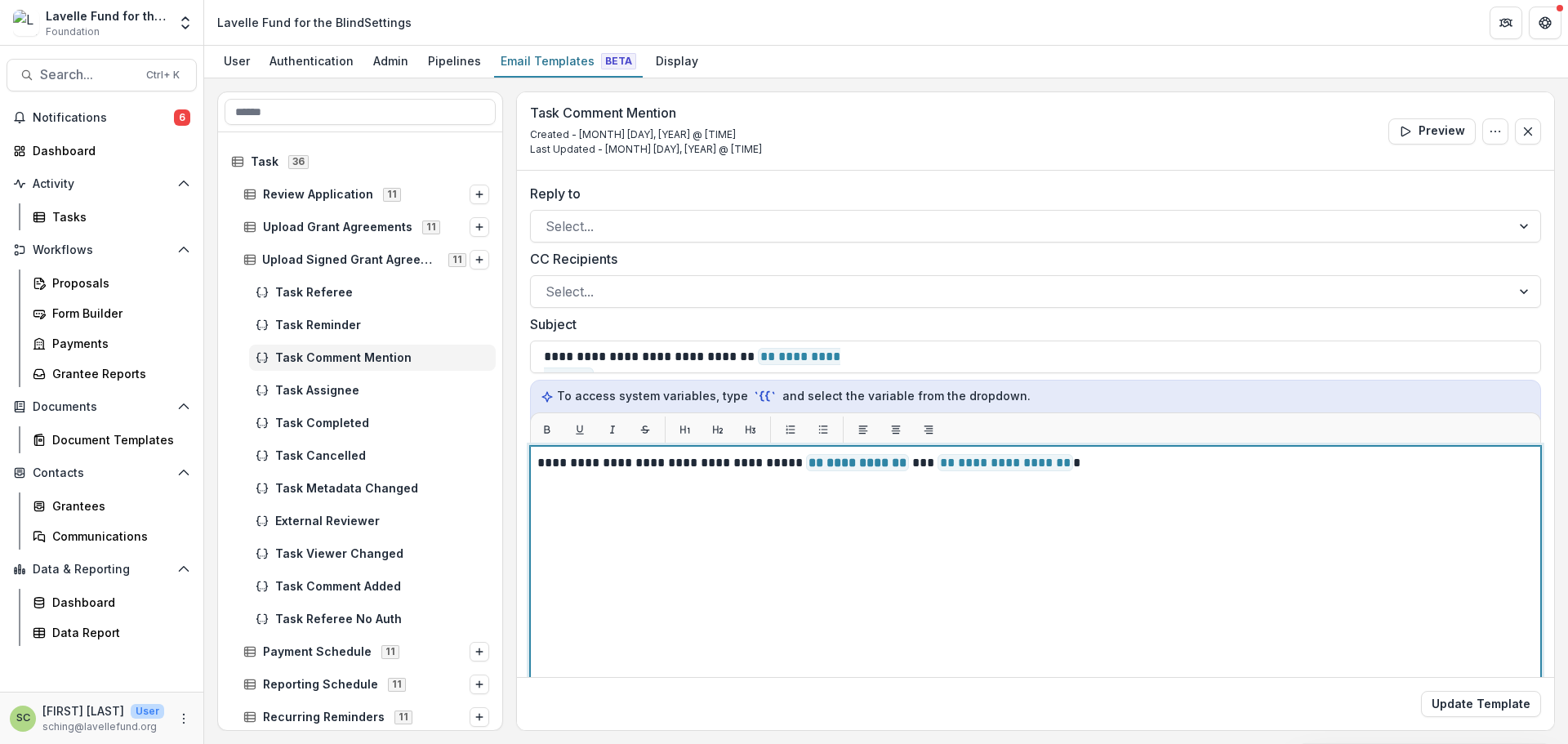 click on "**********" at bounding box center [1036, 650] 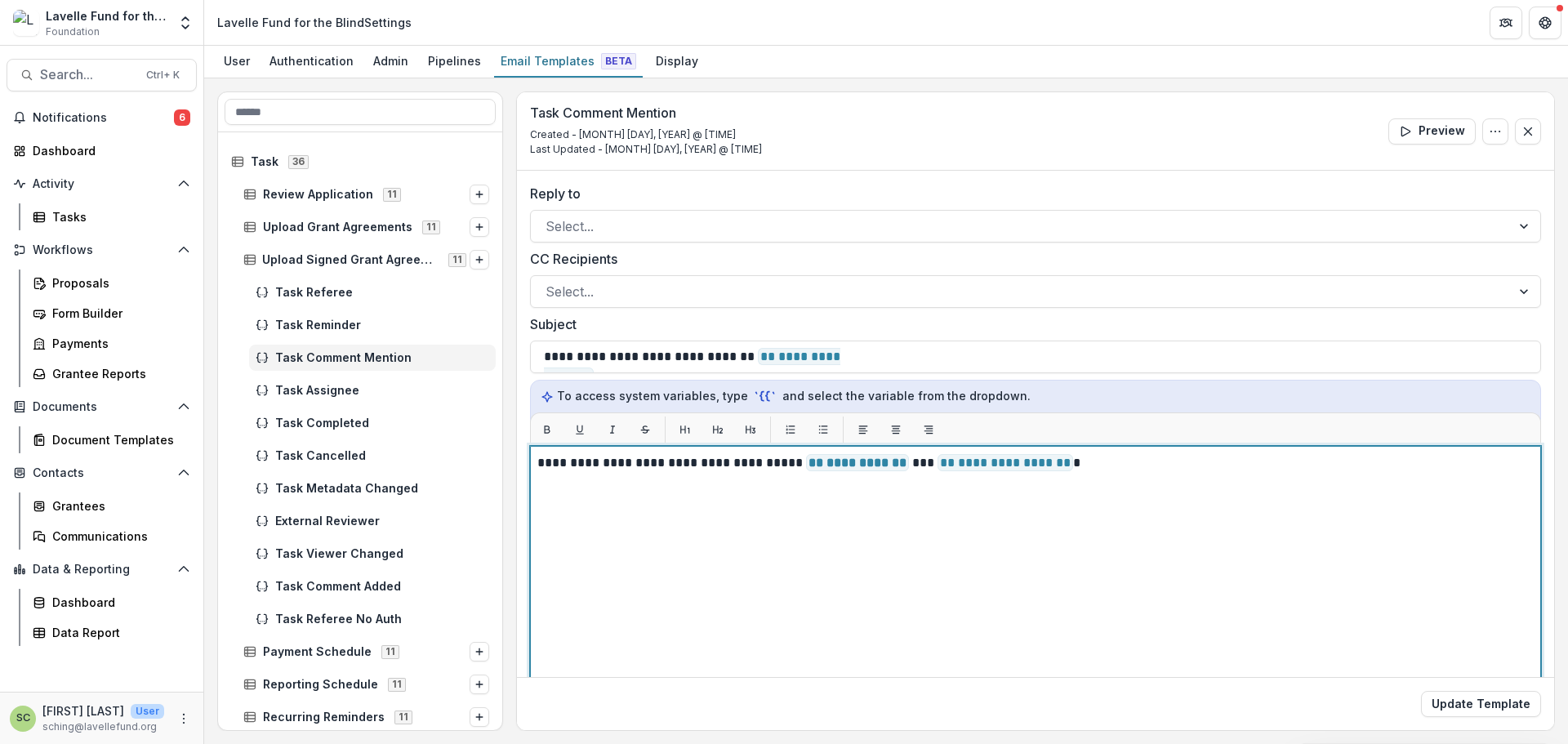 click on "**********" at bounding box center (1036, 650) 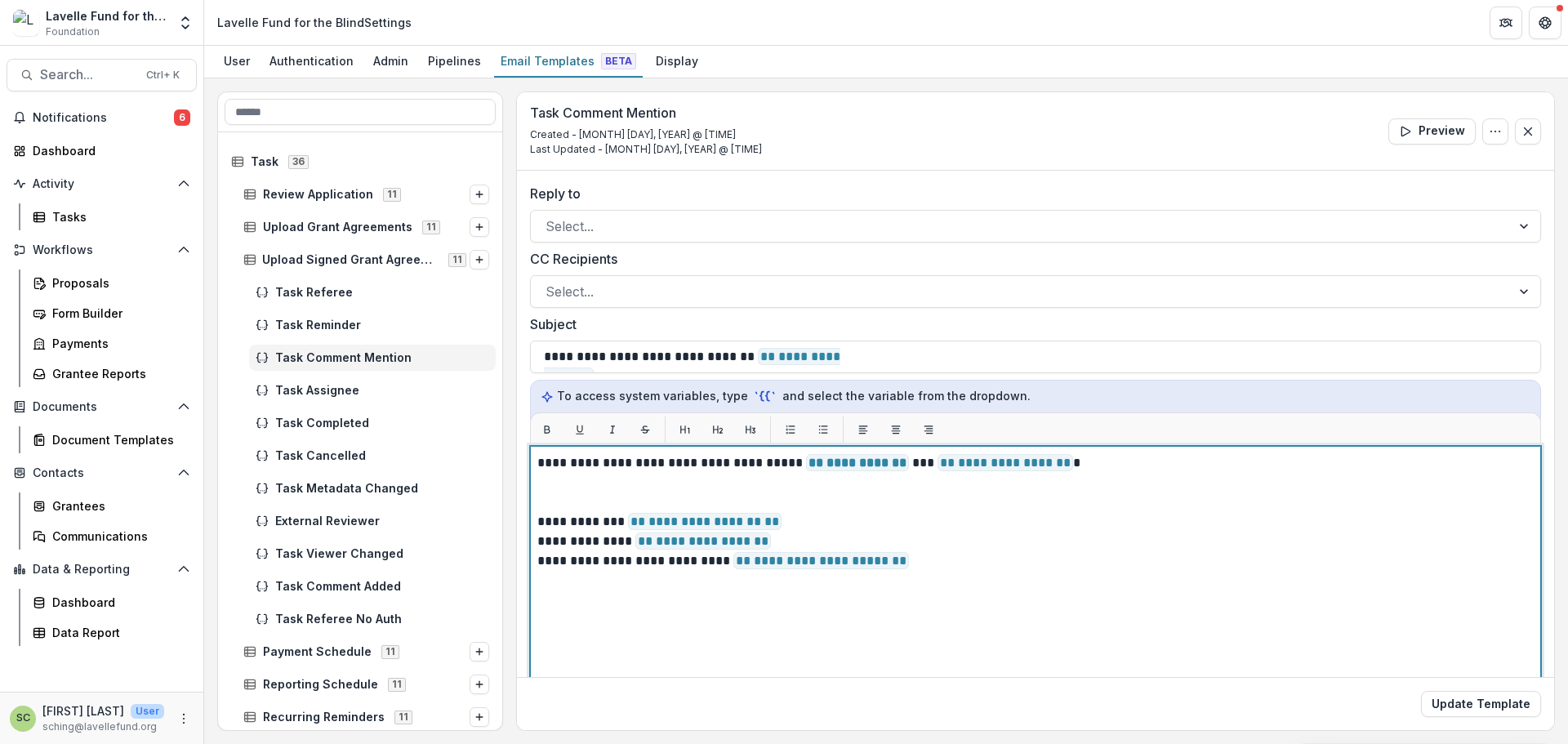 click at bounding box center [1036, 502] 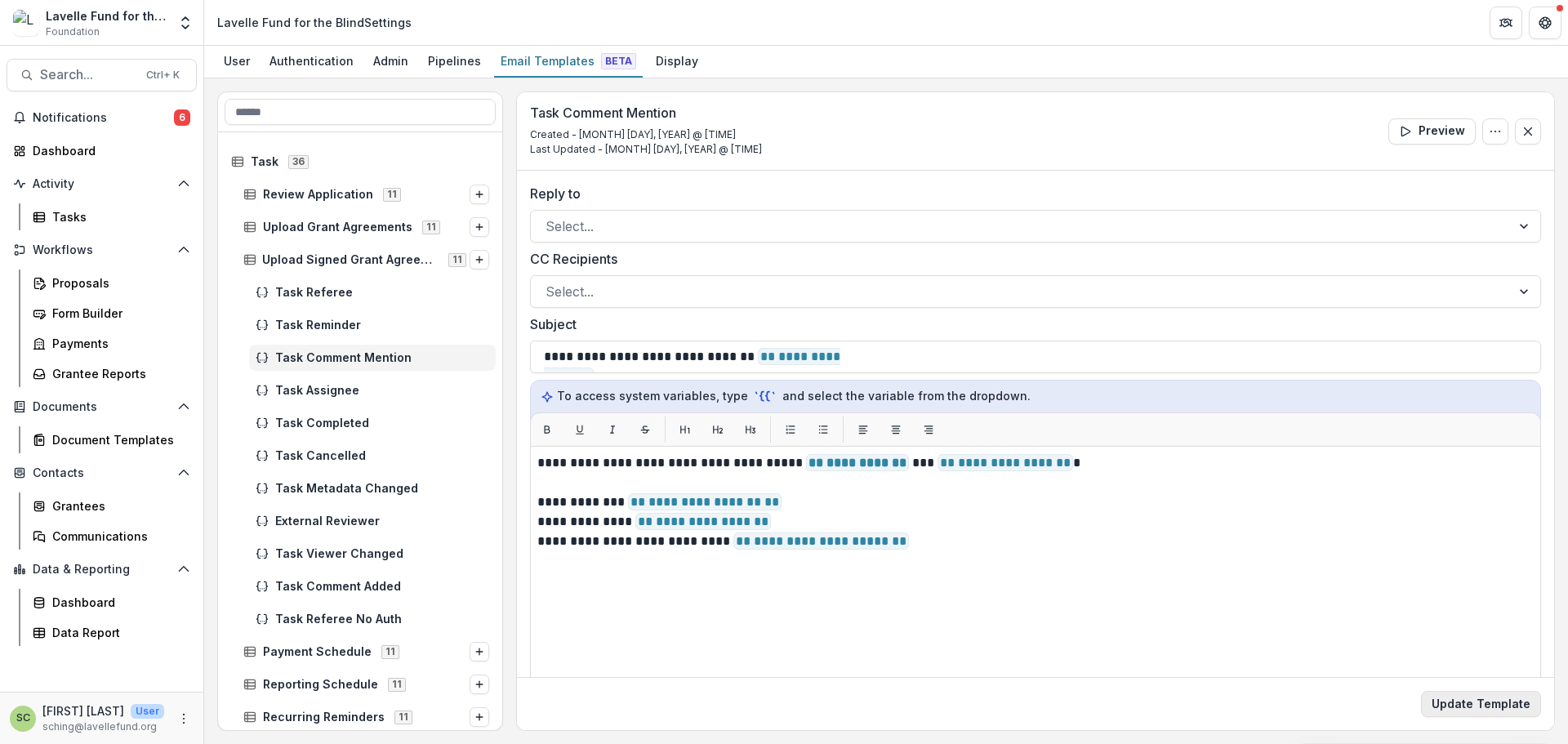 click on "Update Template" at bounding box center [1481, 704] 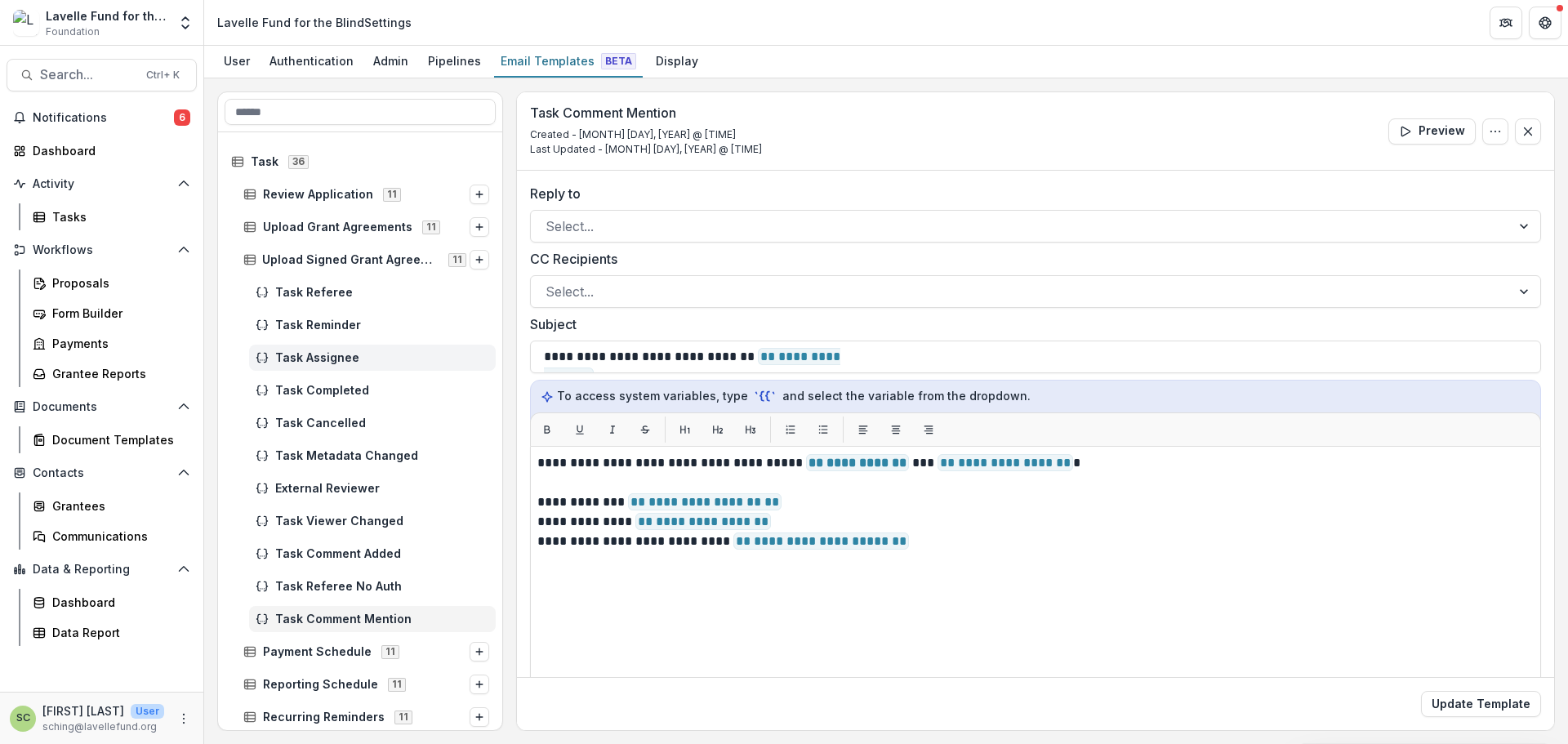 click on "Task Assignee" at bounding box center [382, 358] 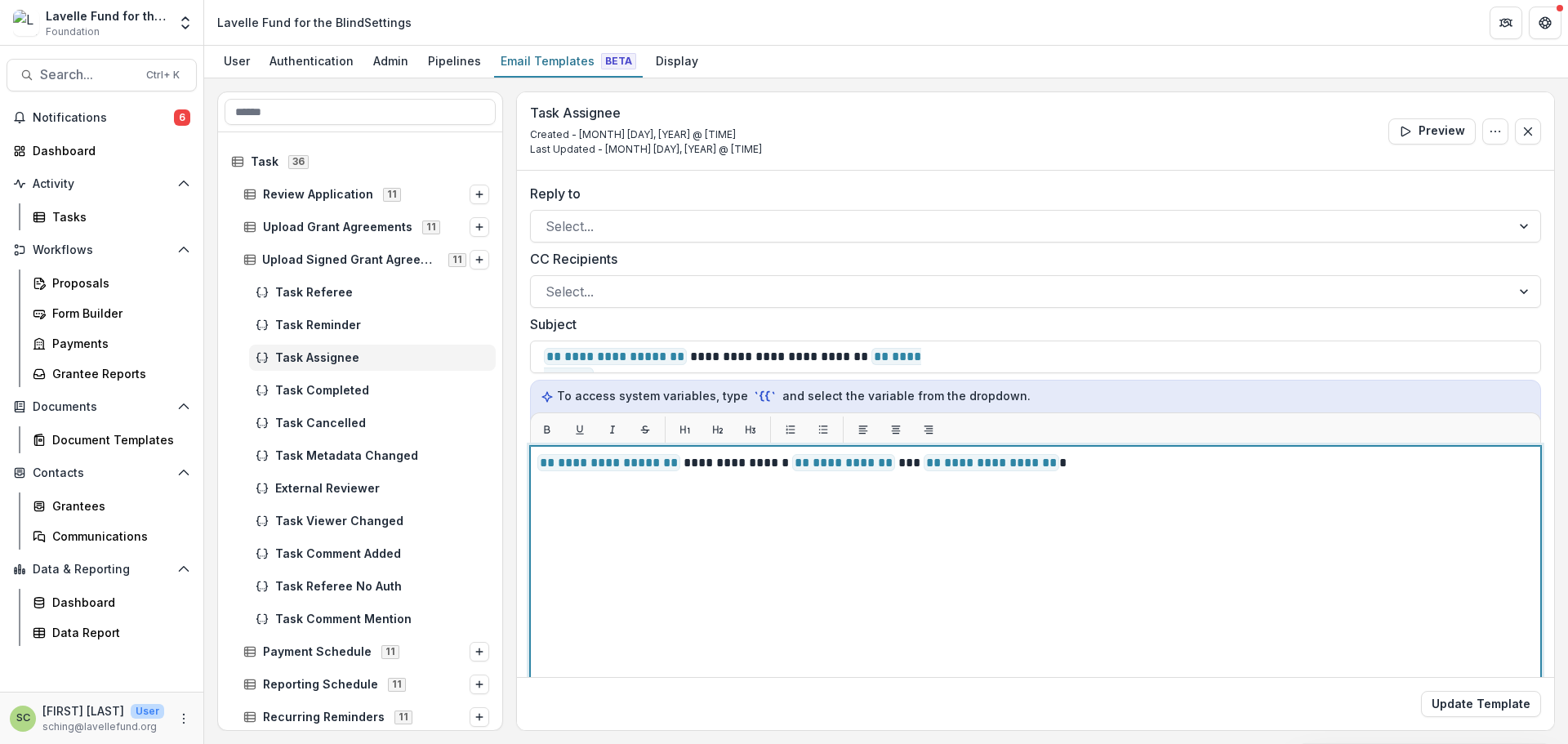 click on "**********" at bounding box center [1036, 650] 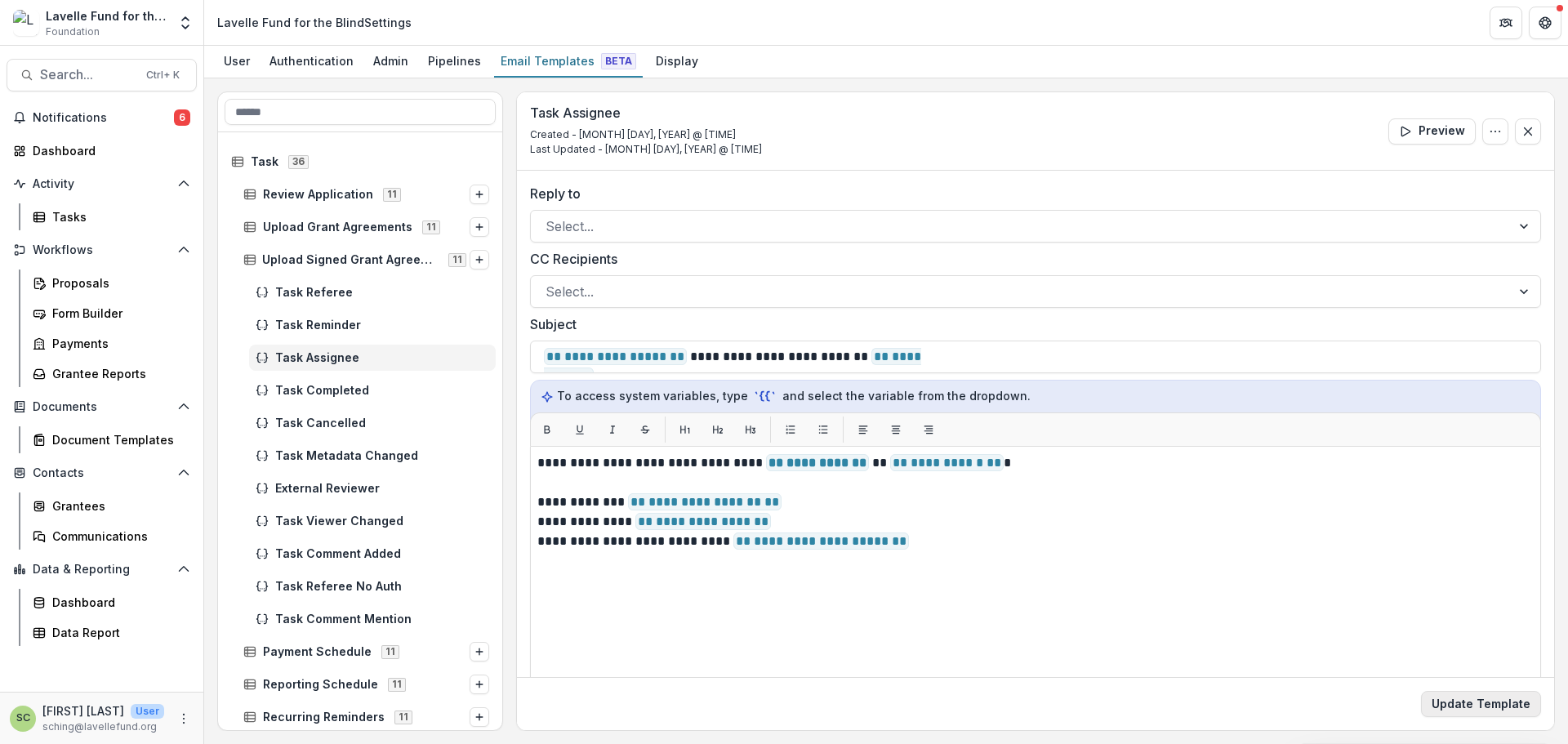 click on "Update Template" at bounding box center [1481, 704] 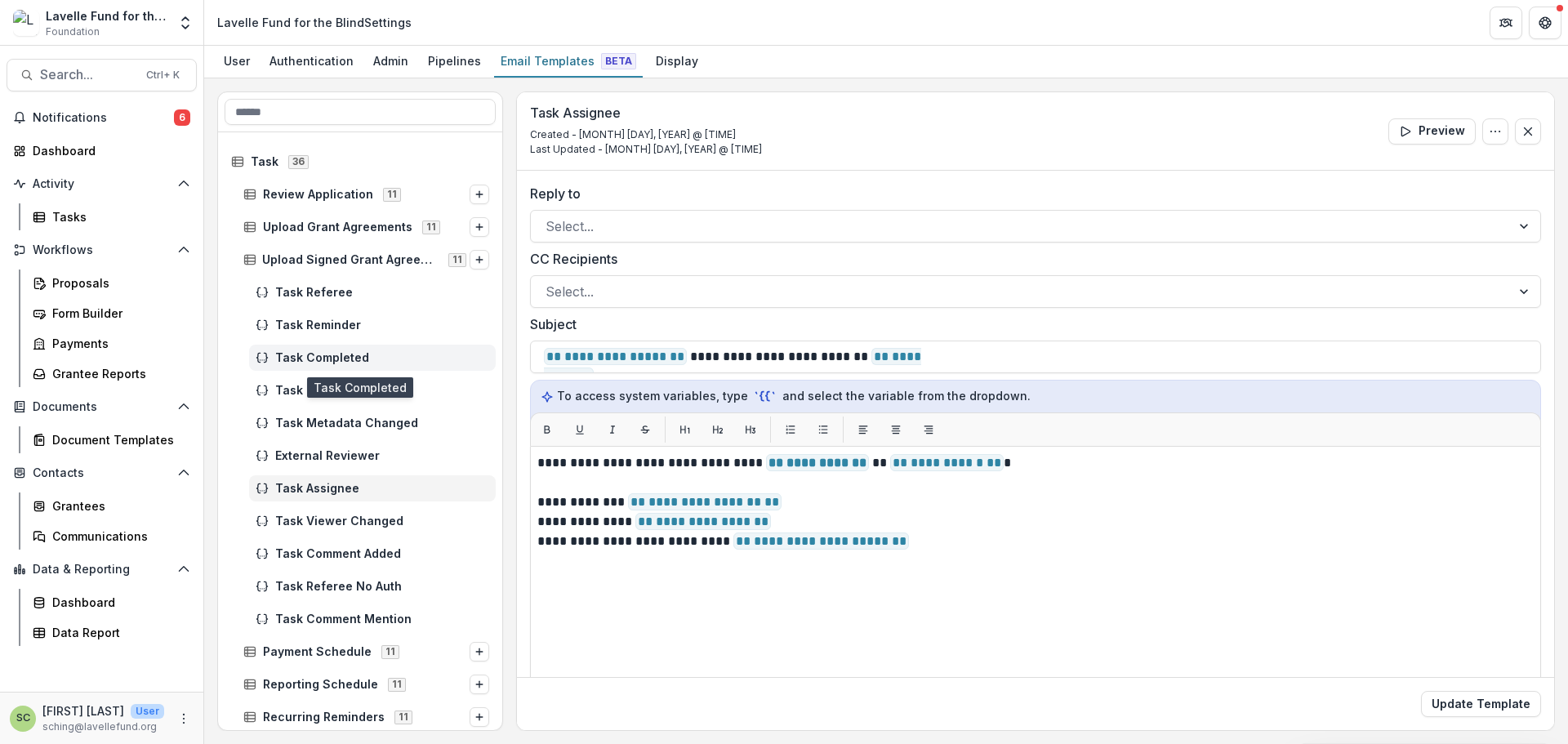click on "Task Completed" at bounding box center (382, 358) 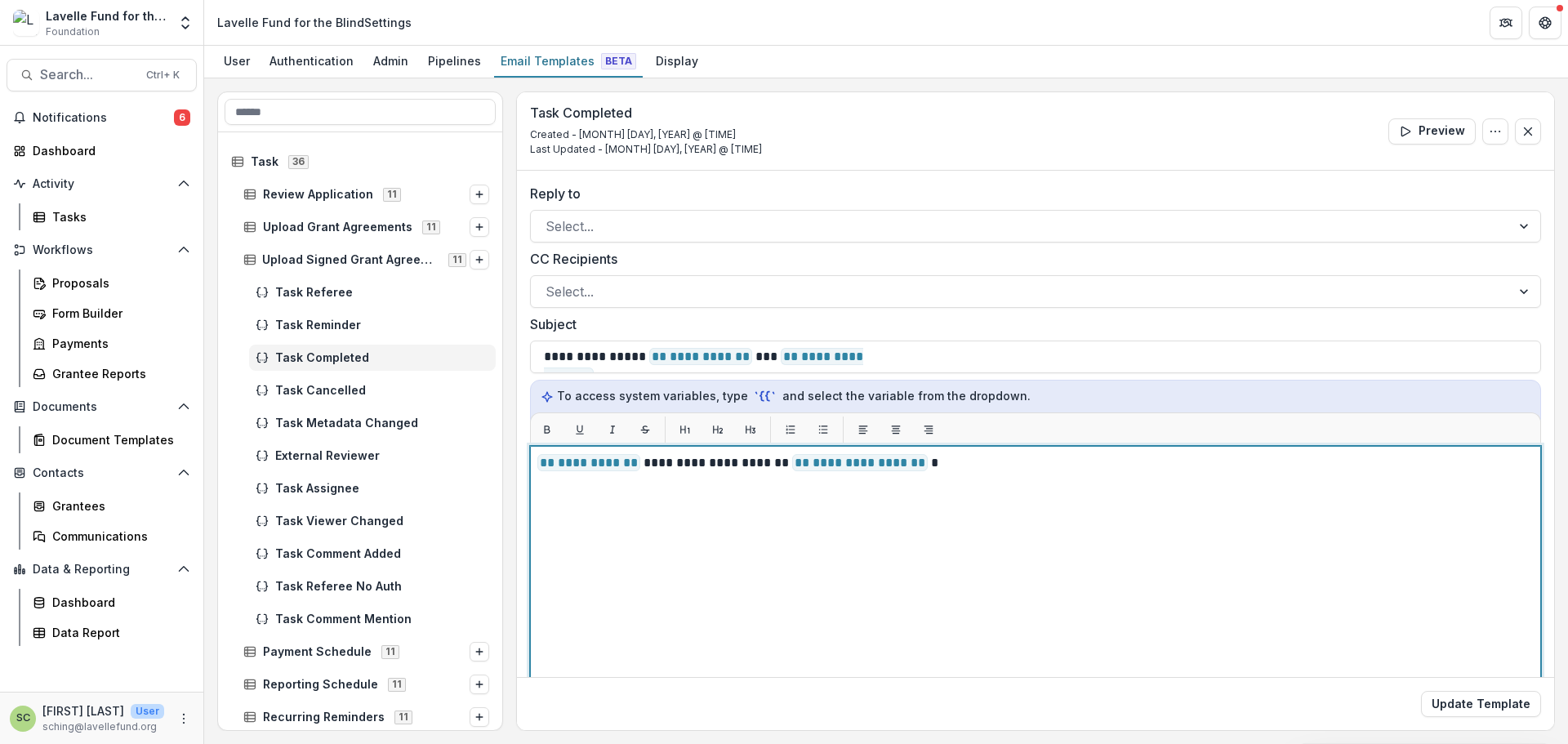 click on "**********" at bounding box center (1036, 650) 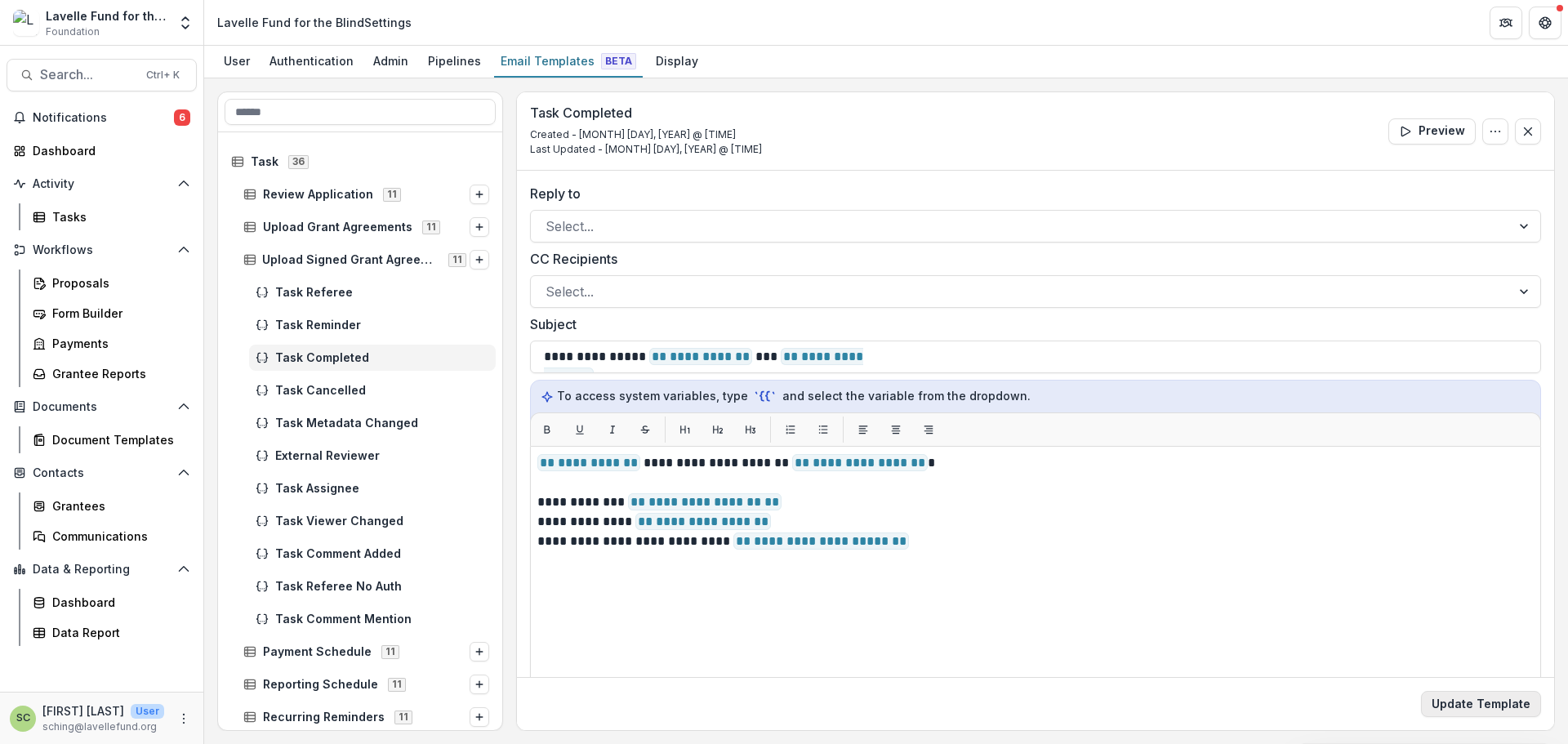 click on "Update Template" at bounding box center (1481, 704) 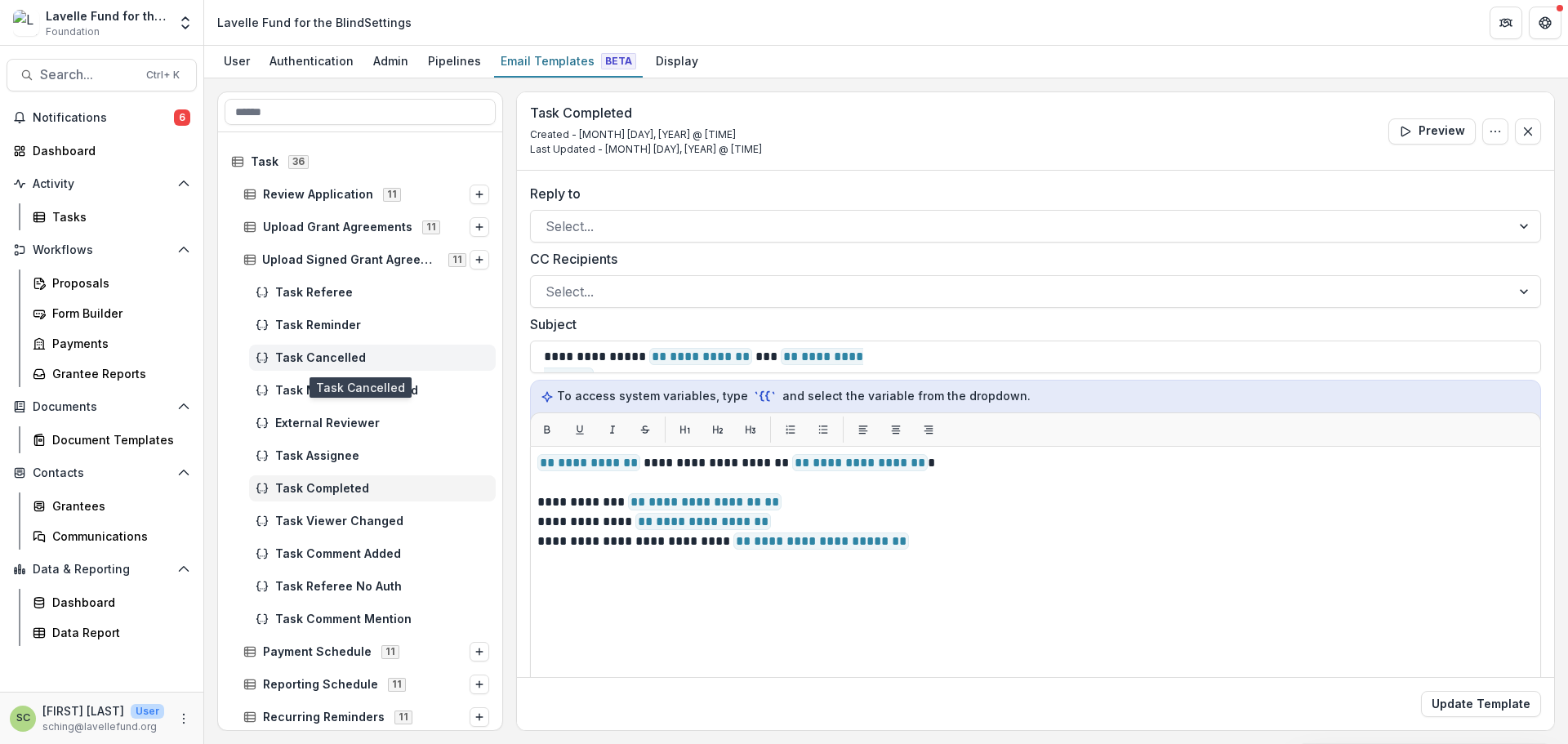 click on "Task Cancelled" at bounding box center [382, 358] 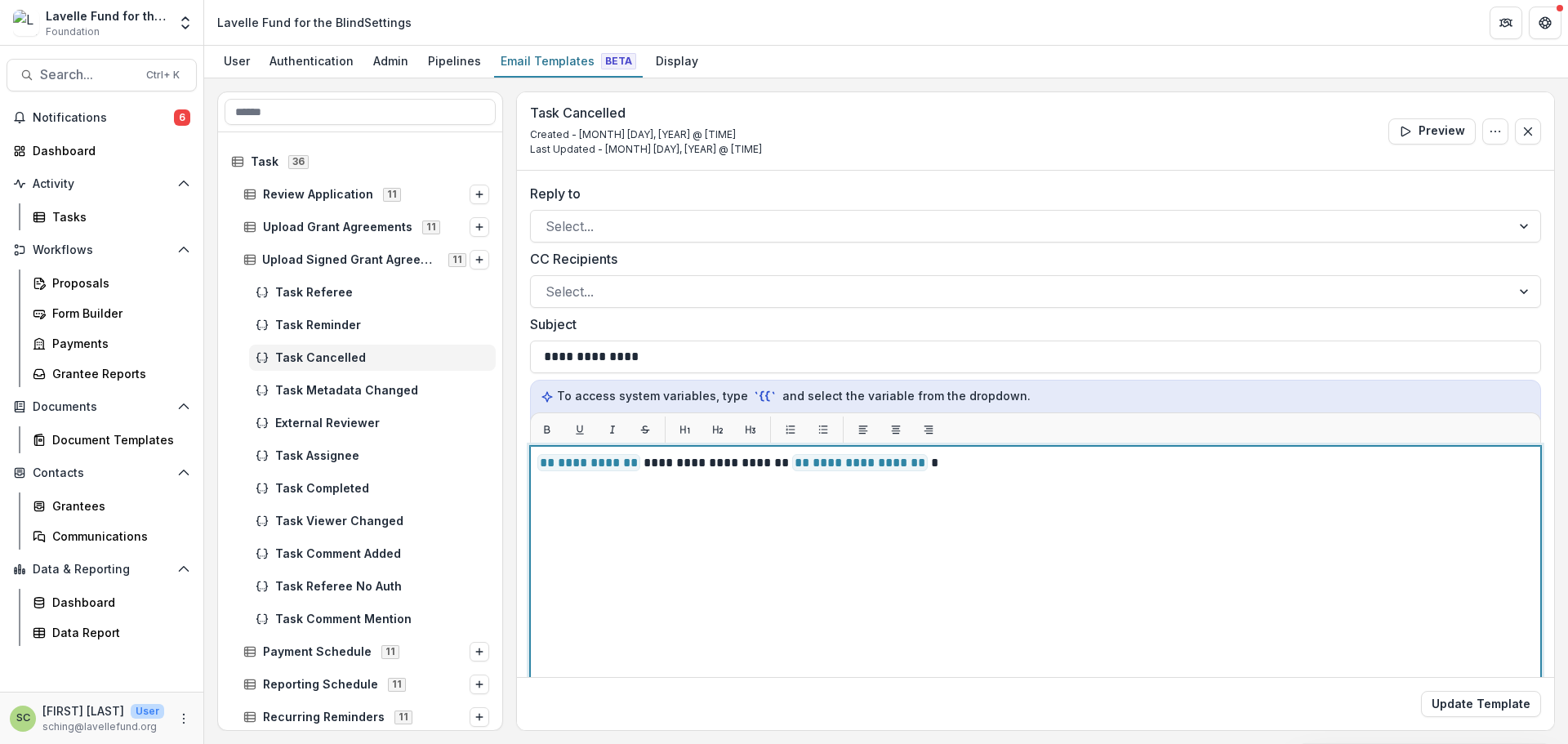 click on "**********" at bounding box center (1036, 650) 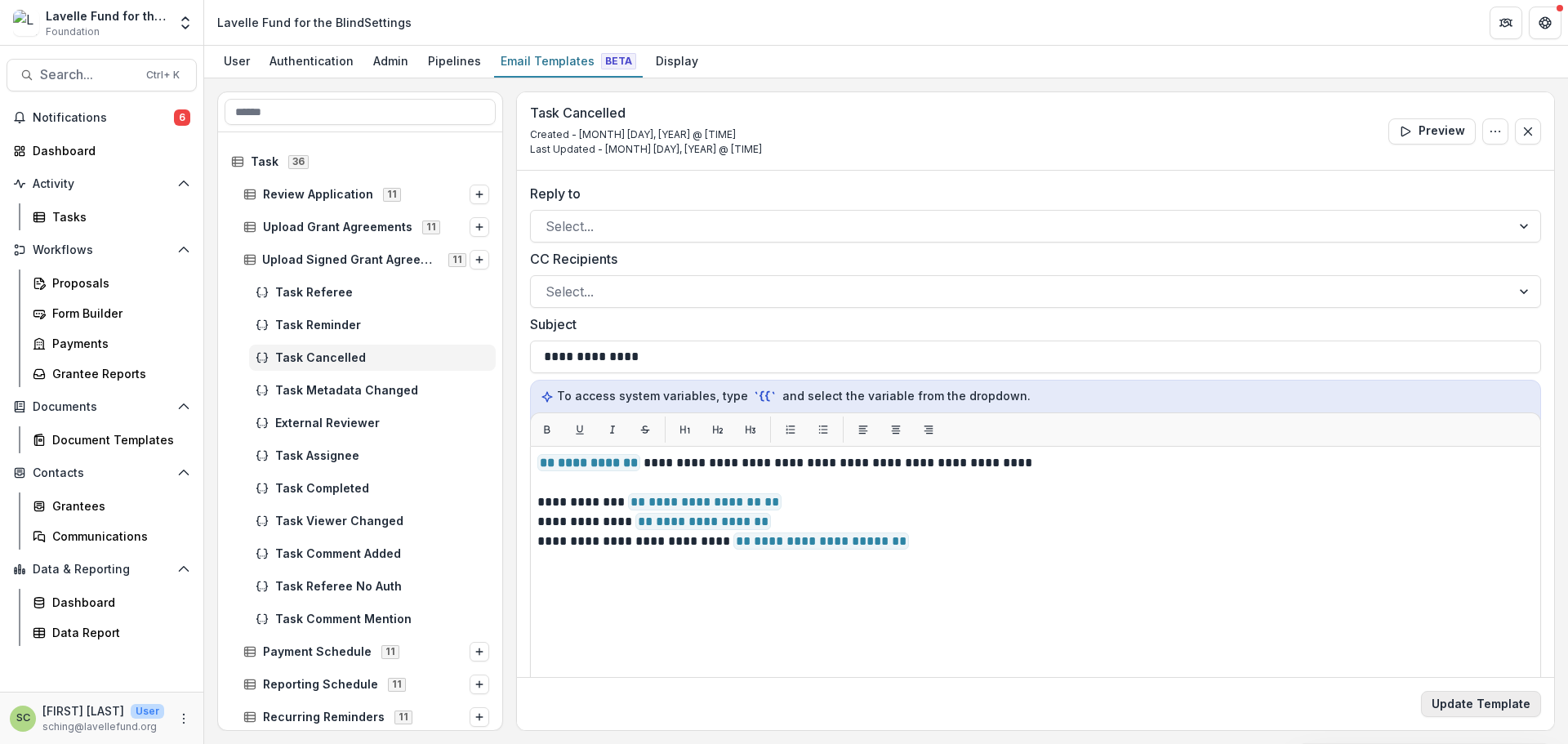 click on "Update Template" at bounding box center [1481, 704] 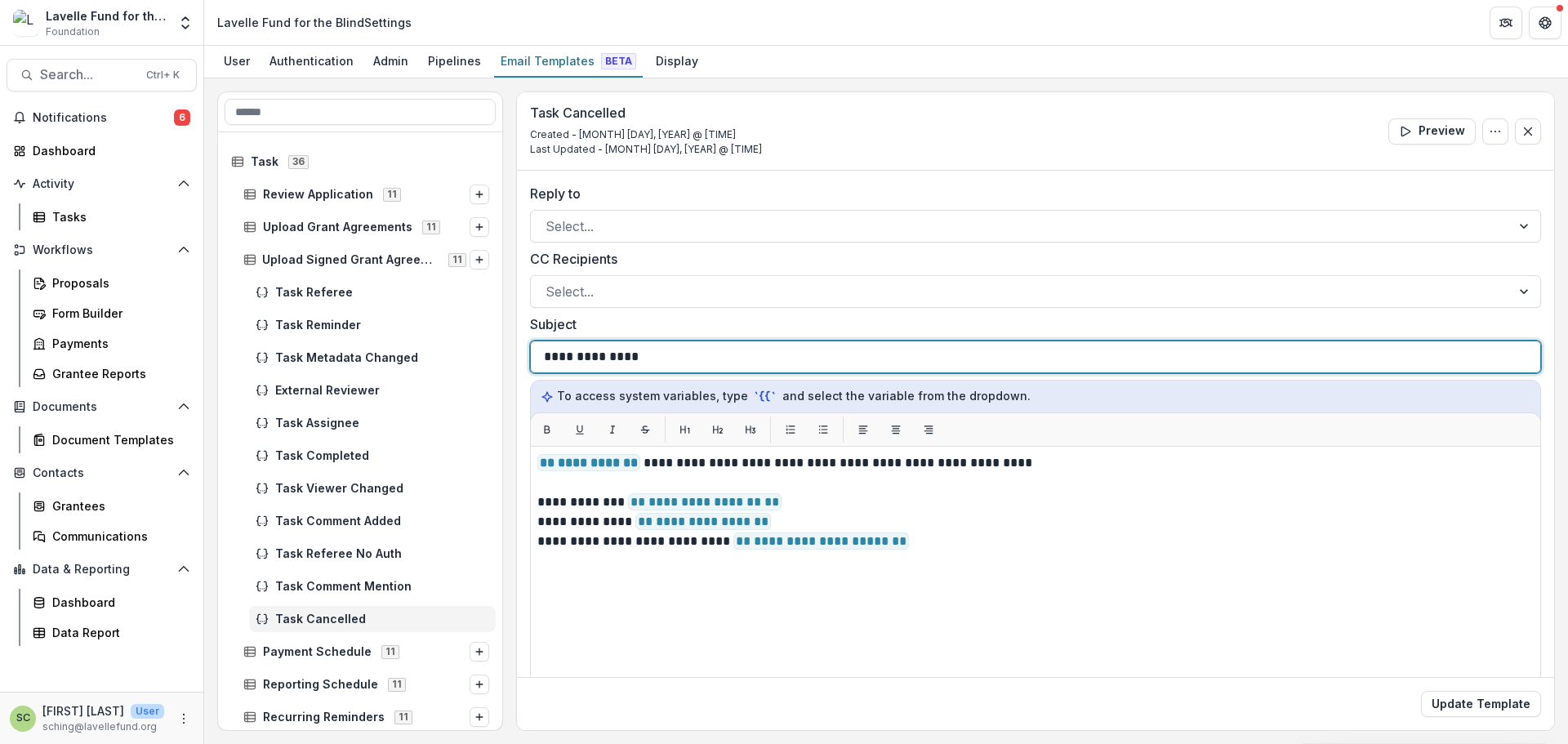 click on "**********" at bounding box center [1036, 357] 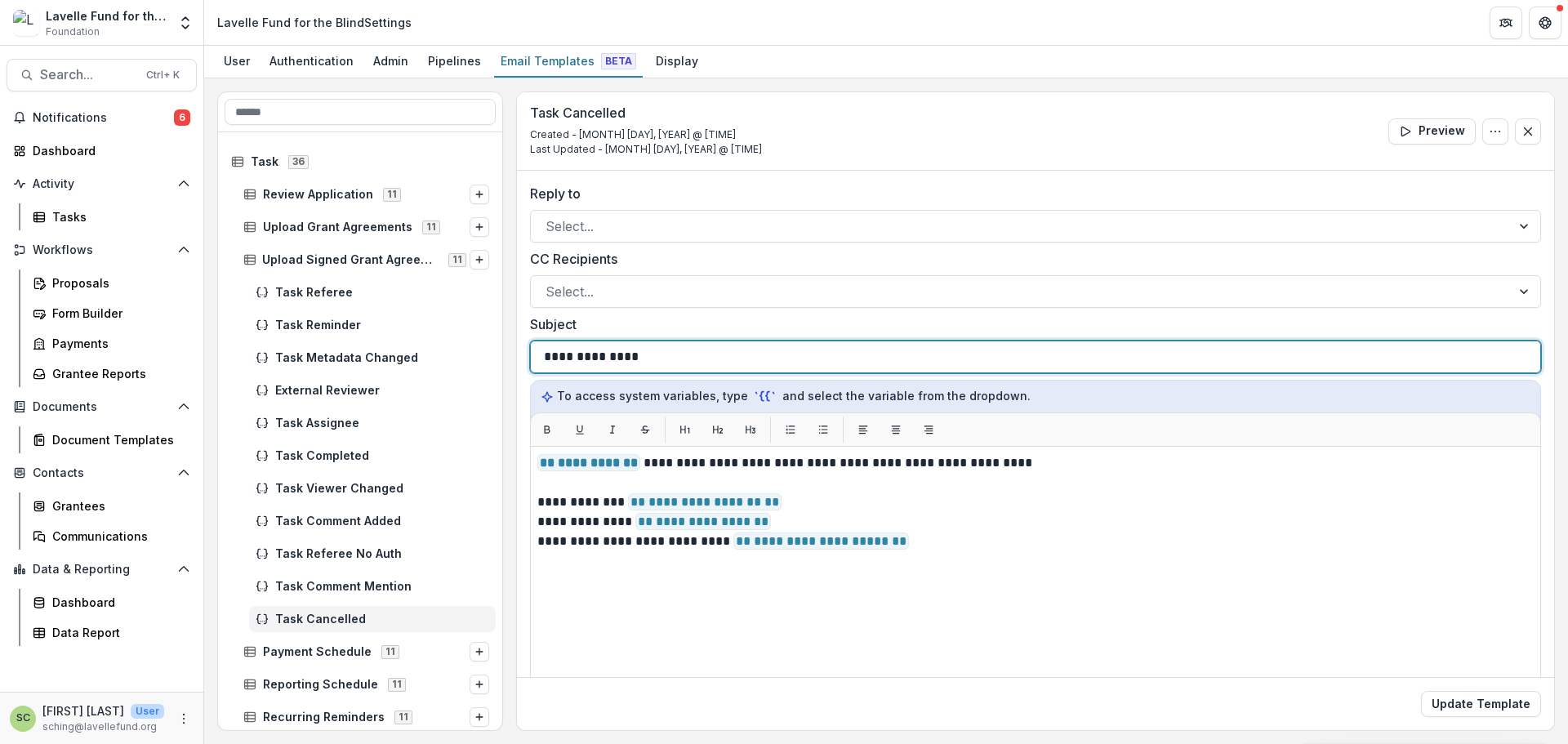 type 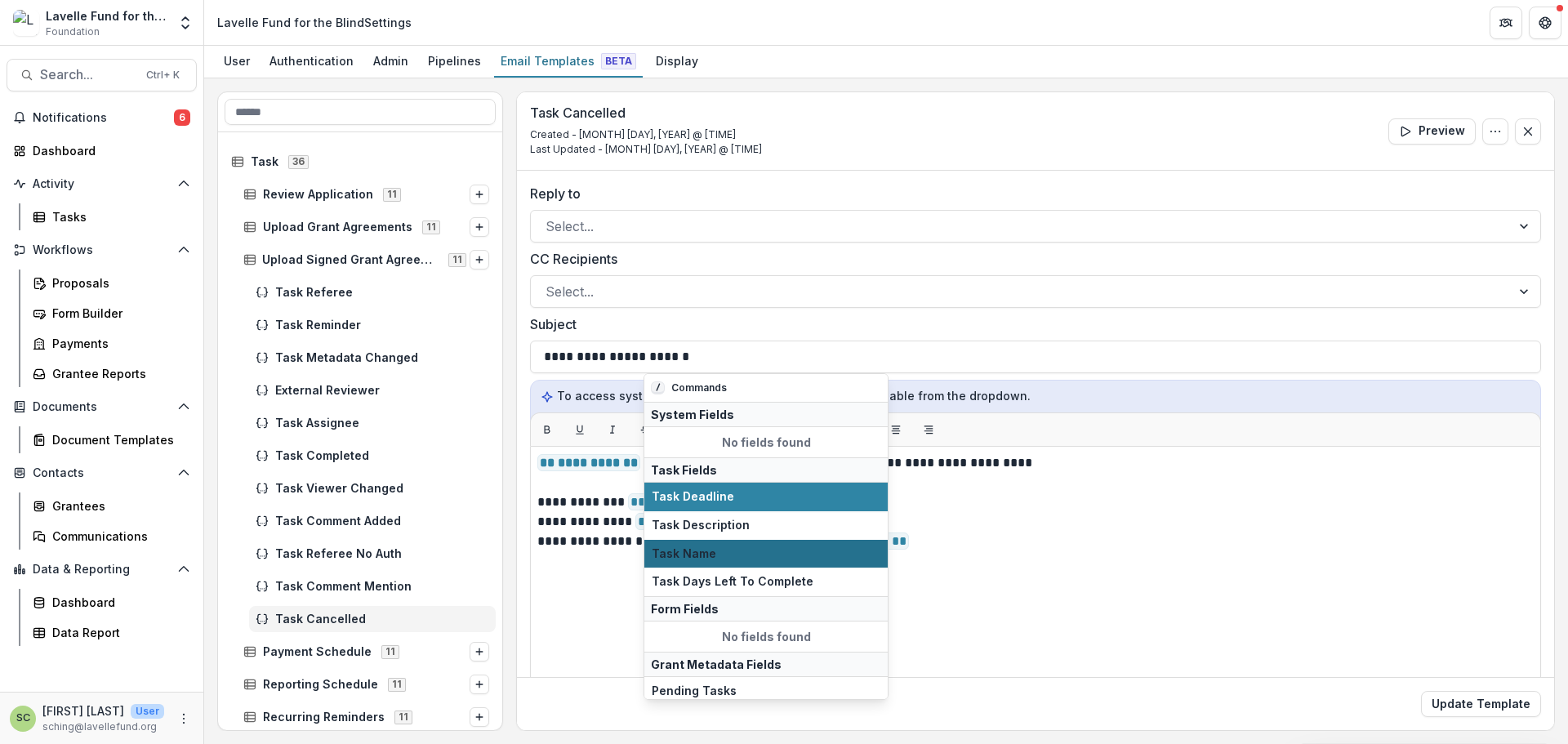 click on "Task Name" at bounding box center (766, 554) 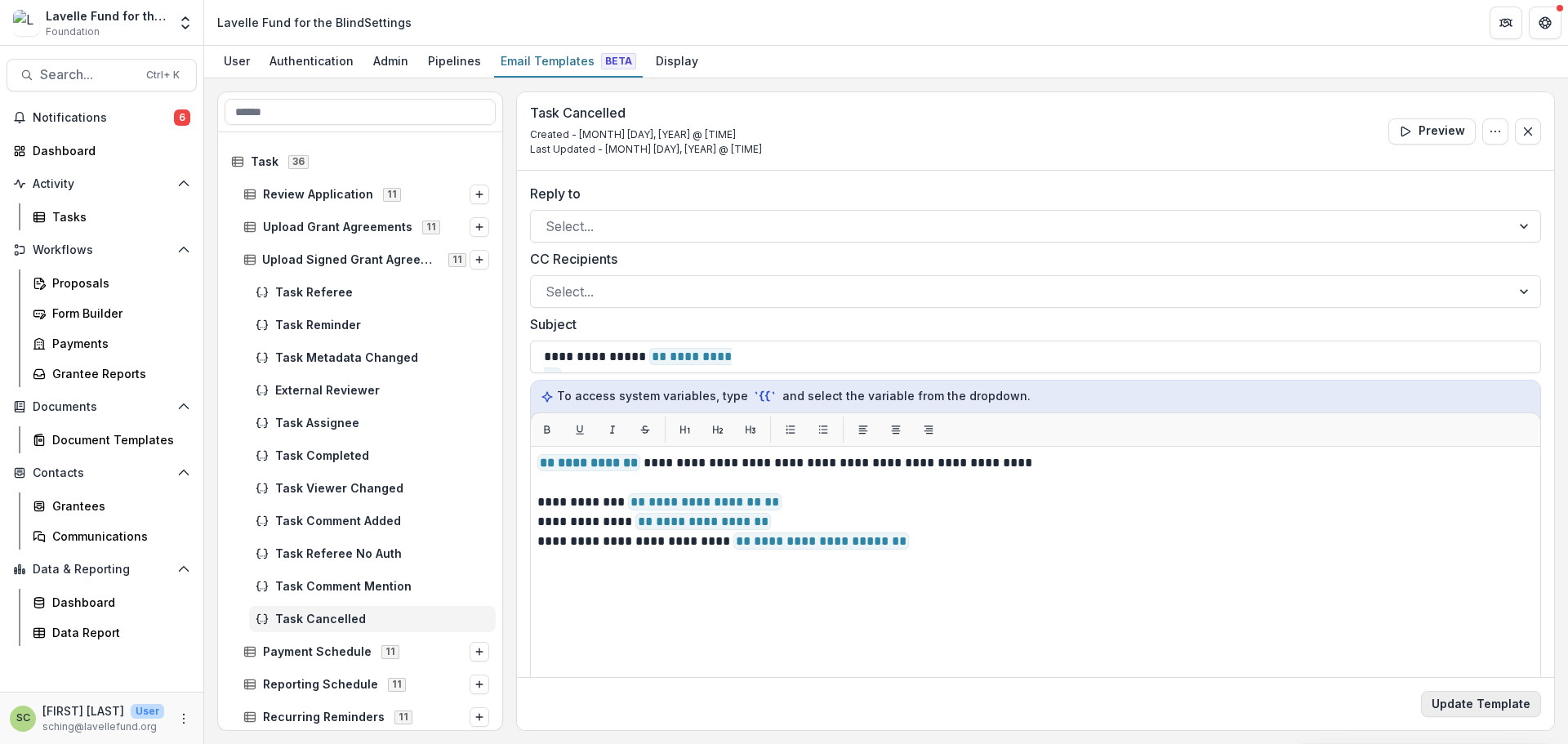 click on "Update Template" at bounding box center [1481, 704] 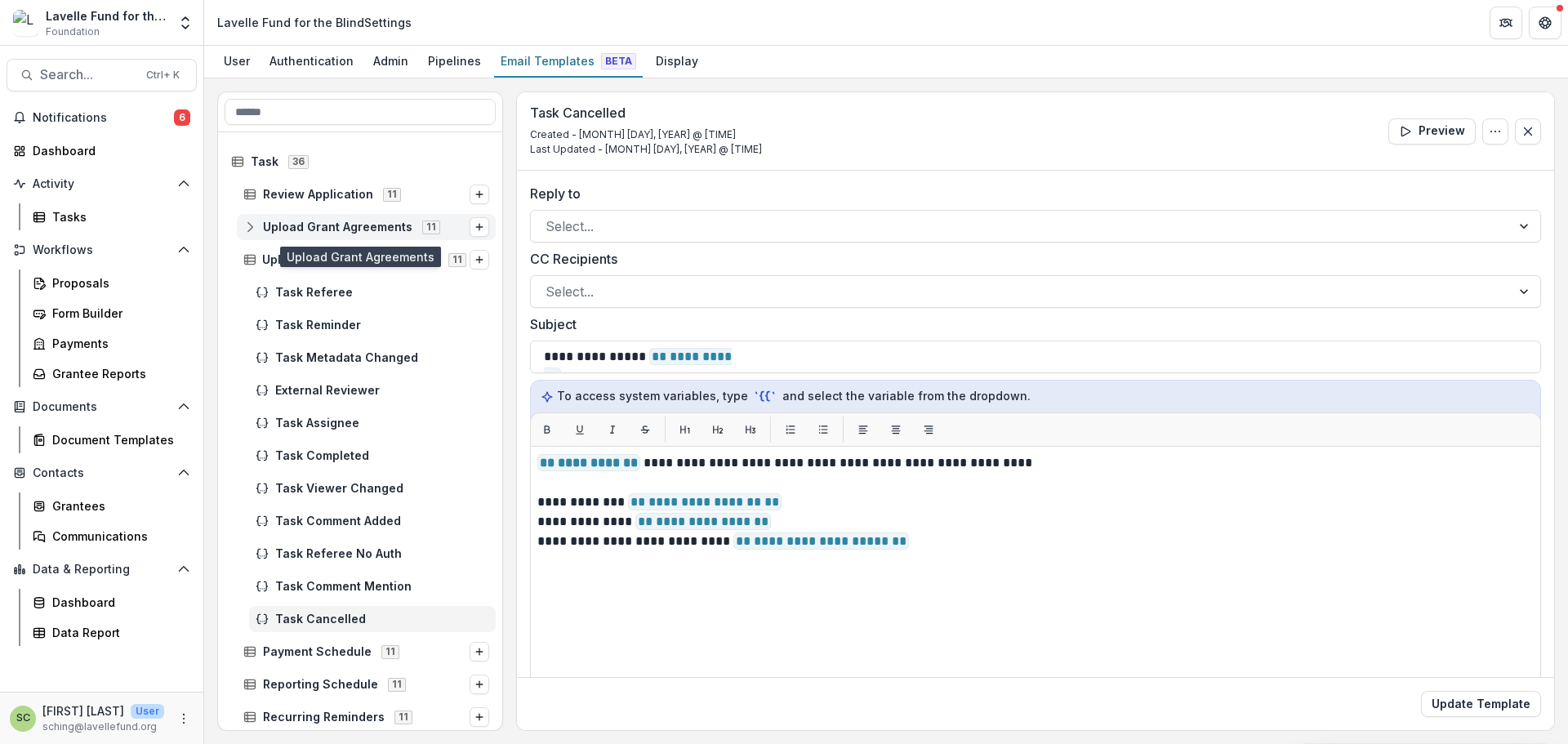 click on "Upload Grant Agreements 11" at bounding box center [366, 227] 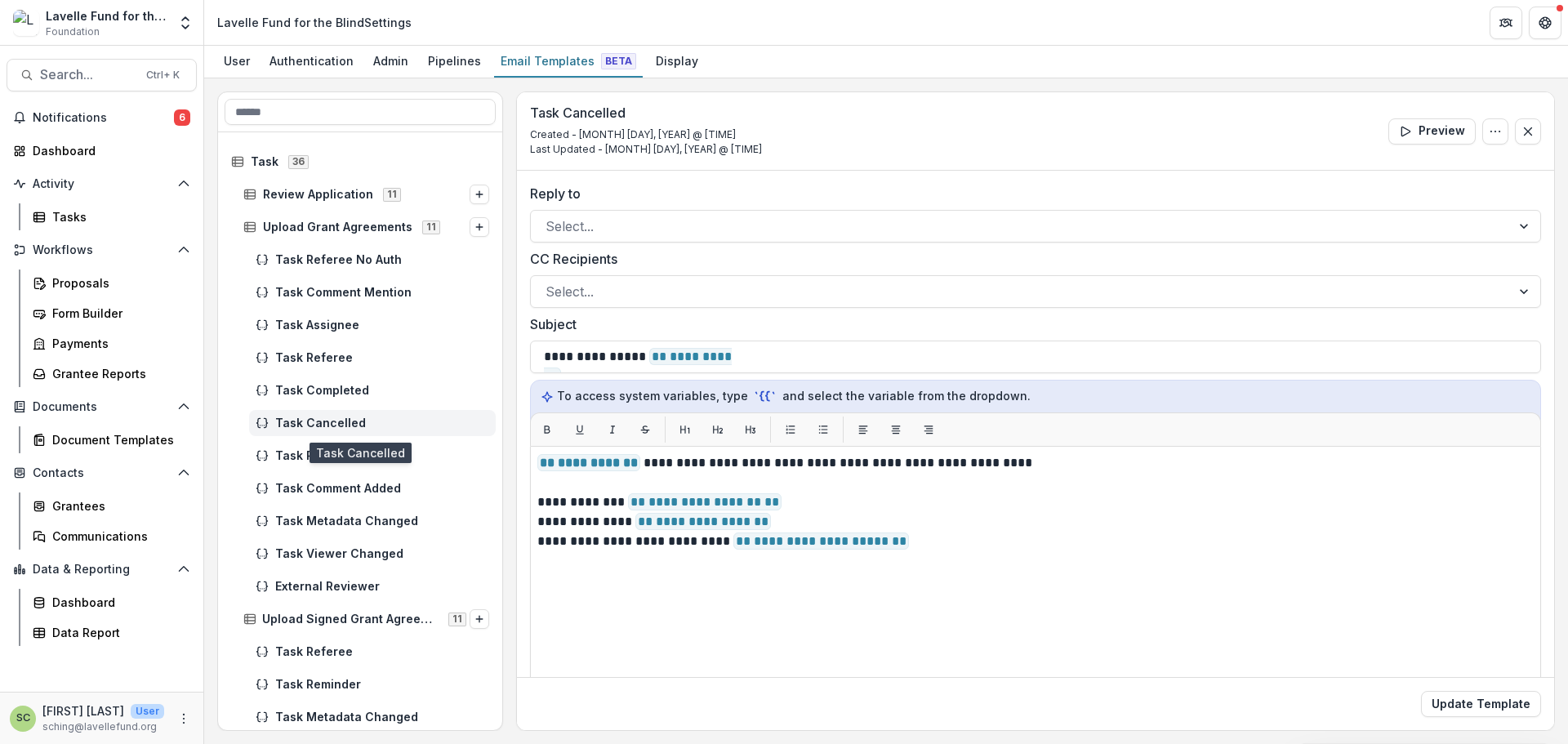 click on "Task Cancelled" at bounding box center (382, 423) 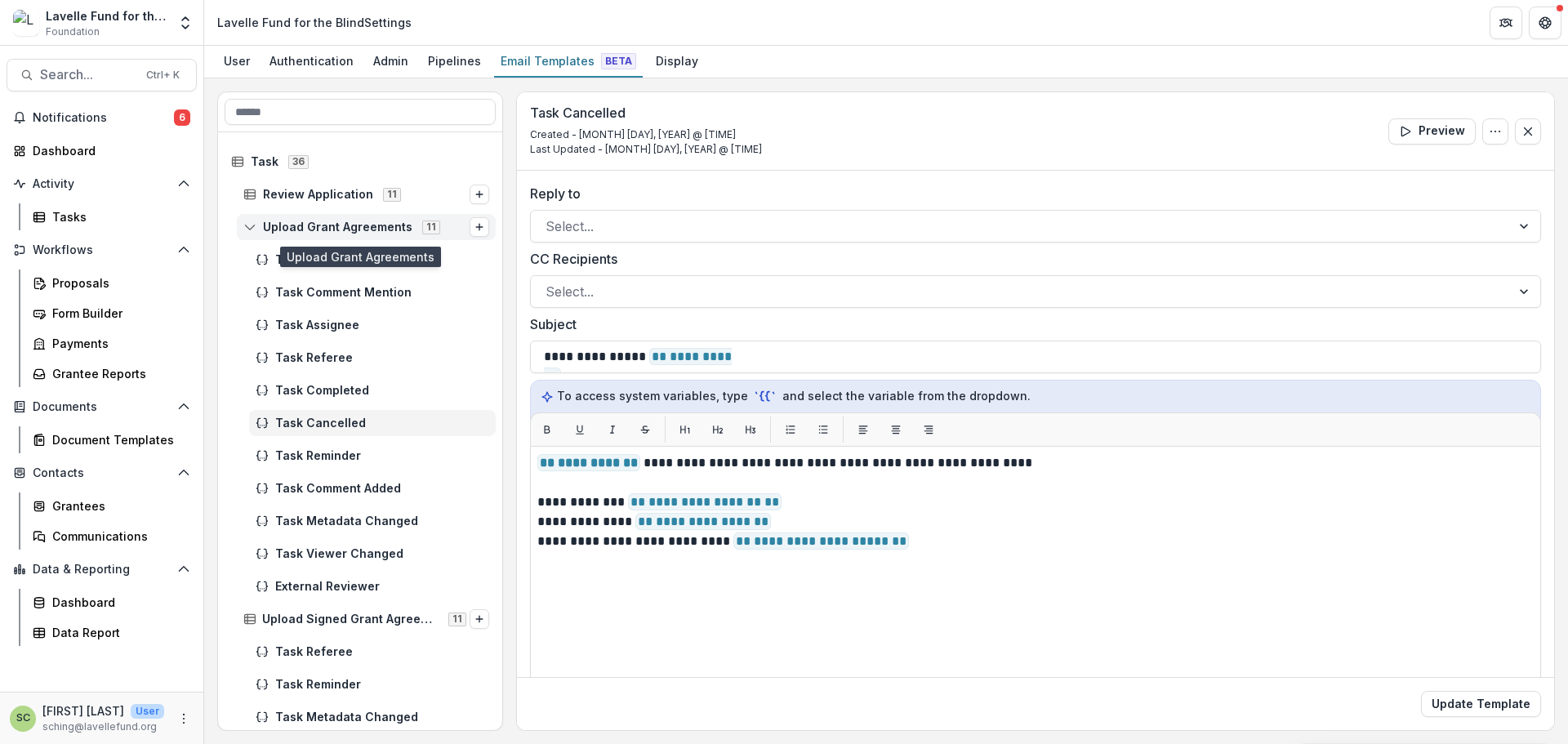 click on "Upload Grant Agreements" at bounding box center (337, 227) 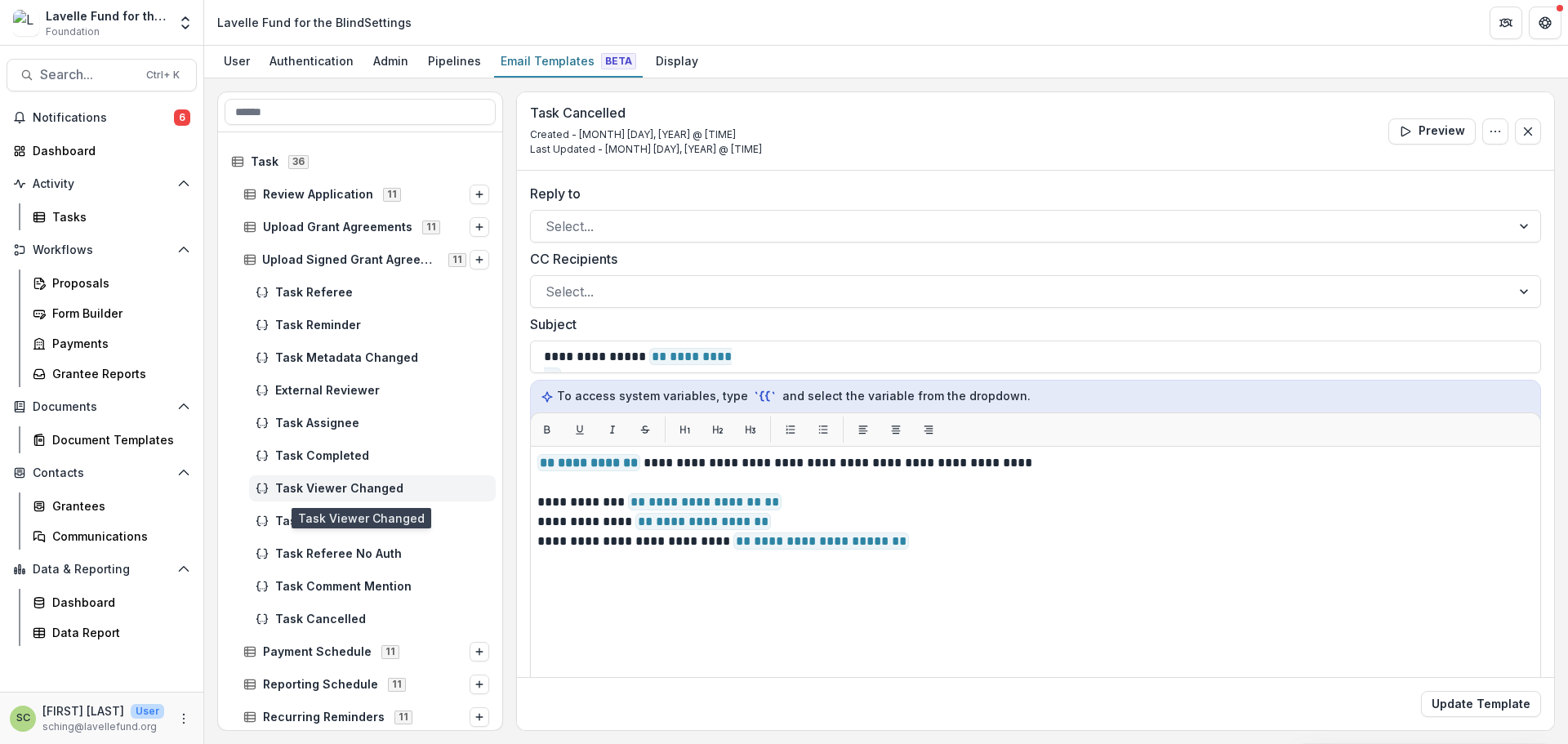 click on "Task Viewer Changed" at bounding box center (382, 488) 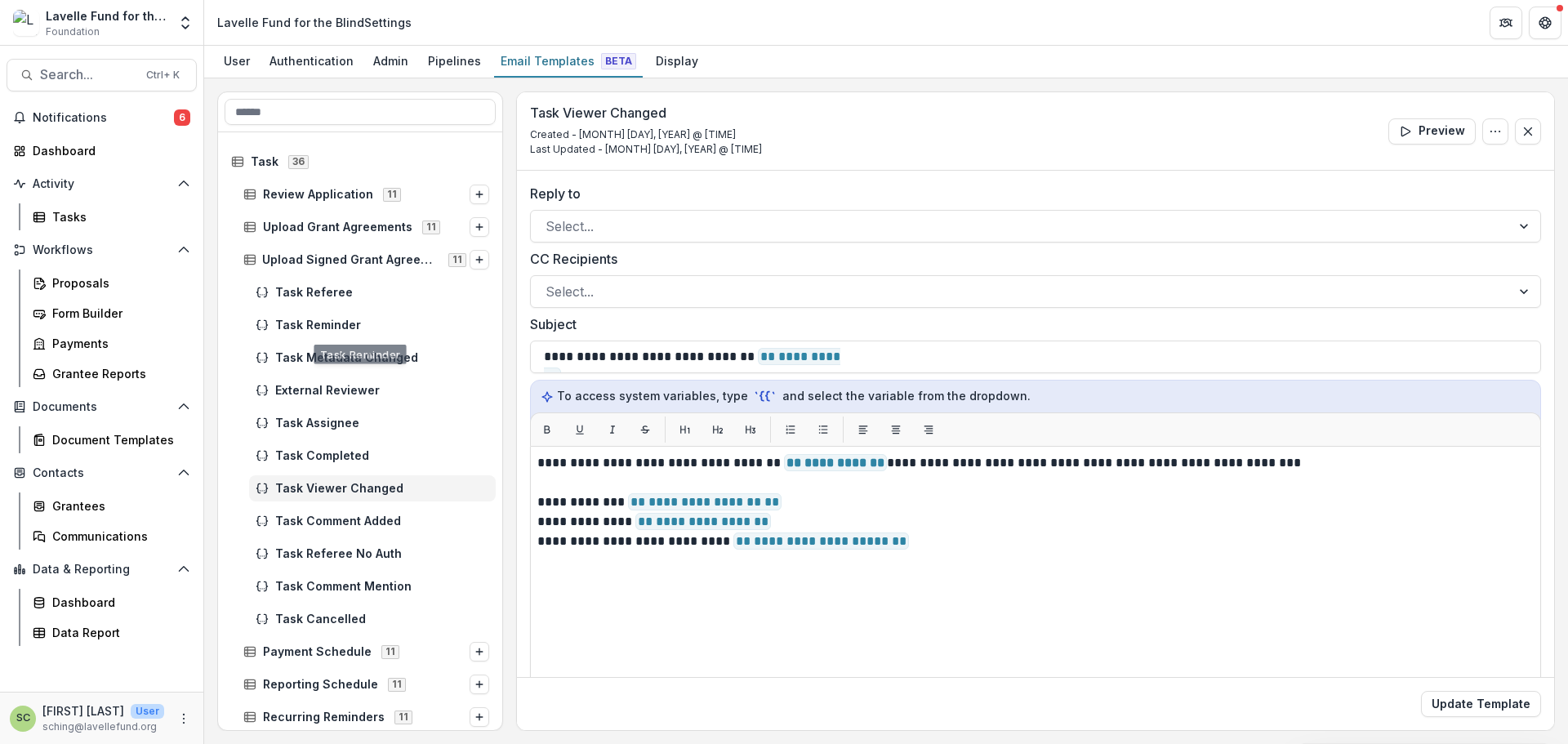 click on "Task Referee" at bounding box center [360, 292] 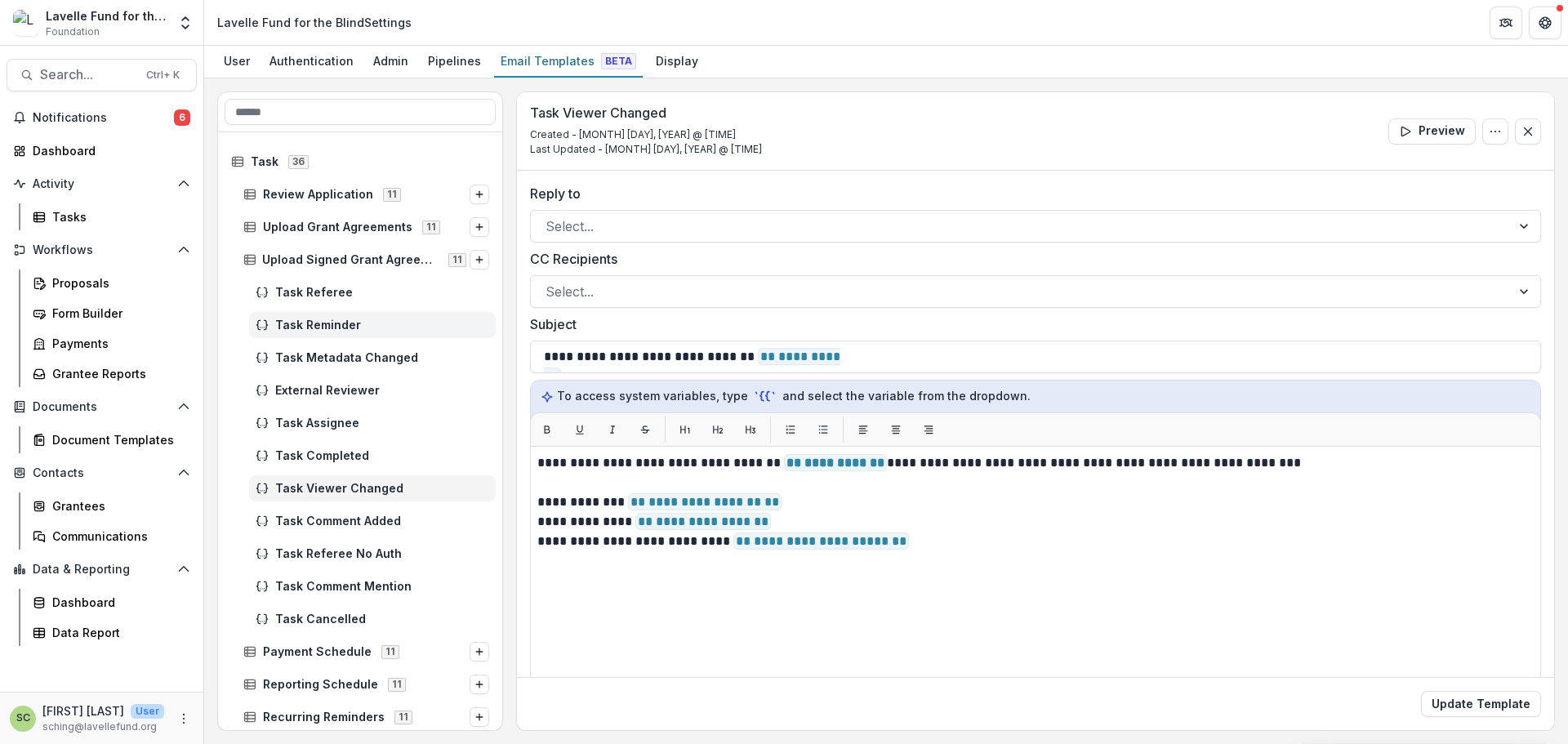 click on "Task Reminder" at bounding box center (382, 325) 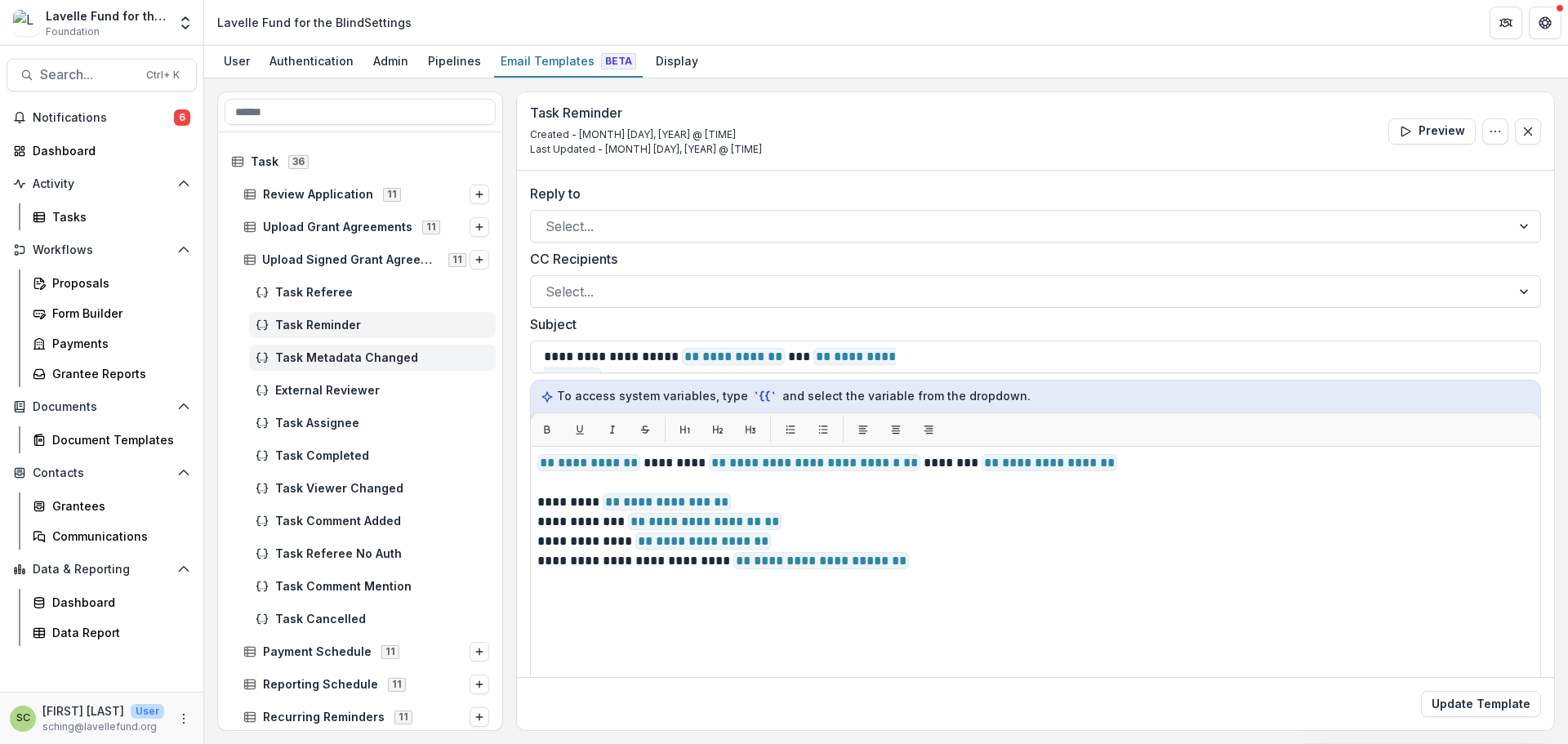click on "Task Metadata Changed" at bounding box center (382, 358) 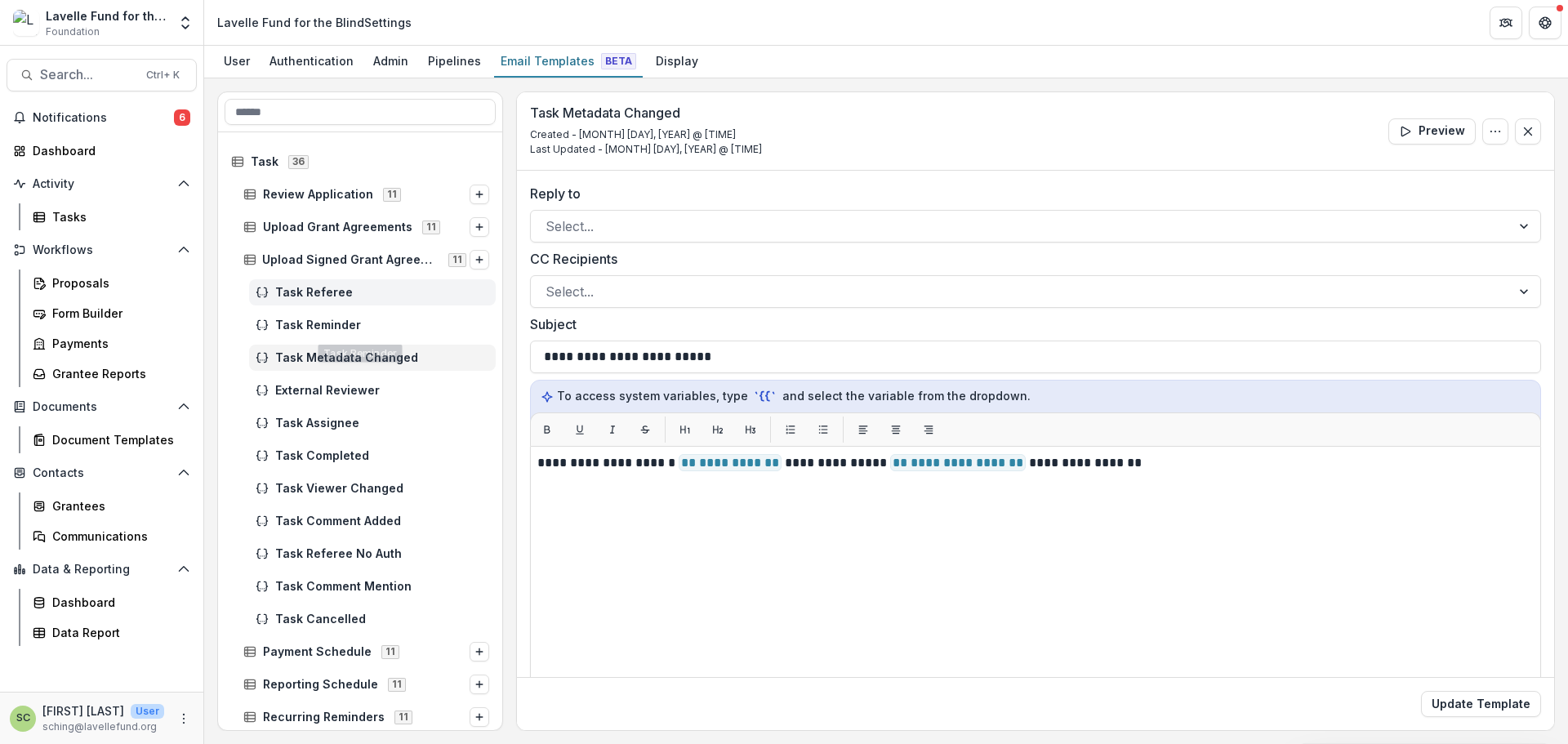 click on "Task Referee" at bounding box center (382, 292) 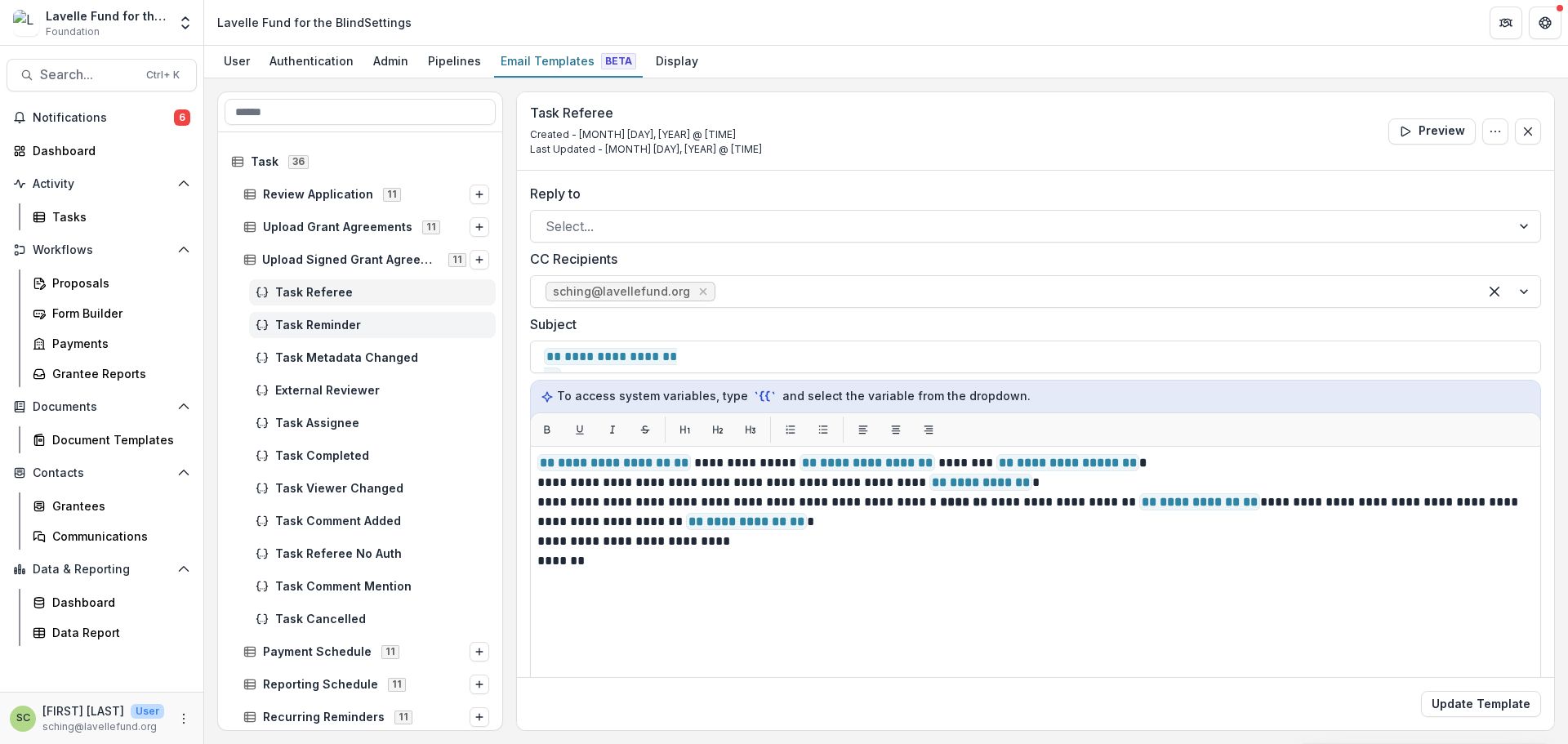 click on "Task Reminder" at bounding box center [382, 325] 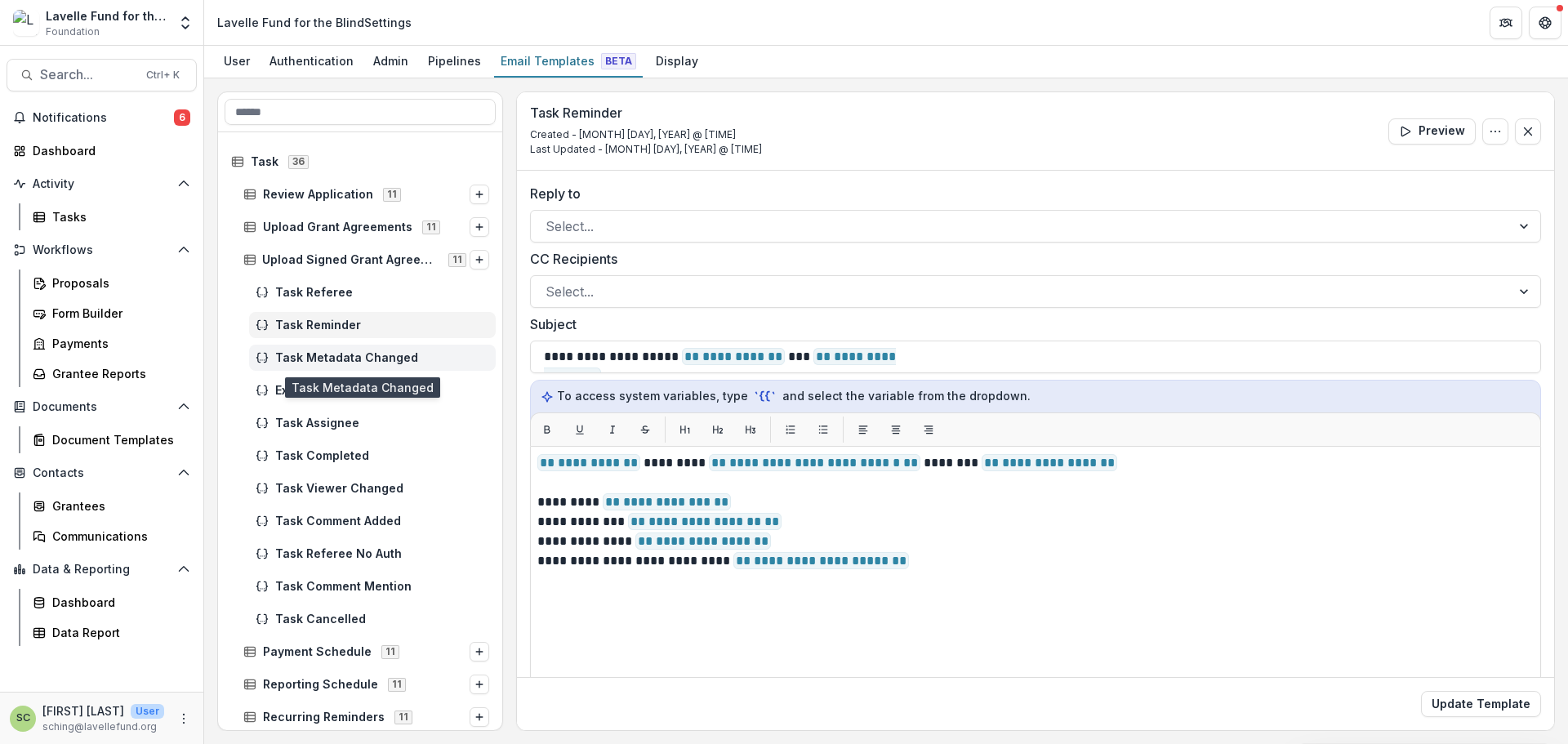 click on "Task Metadata Changed" at bounding box center [382, 358] 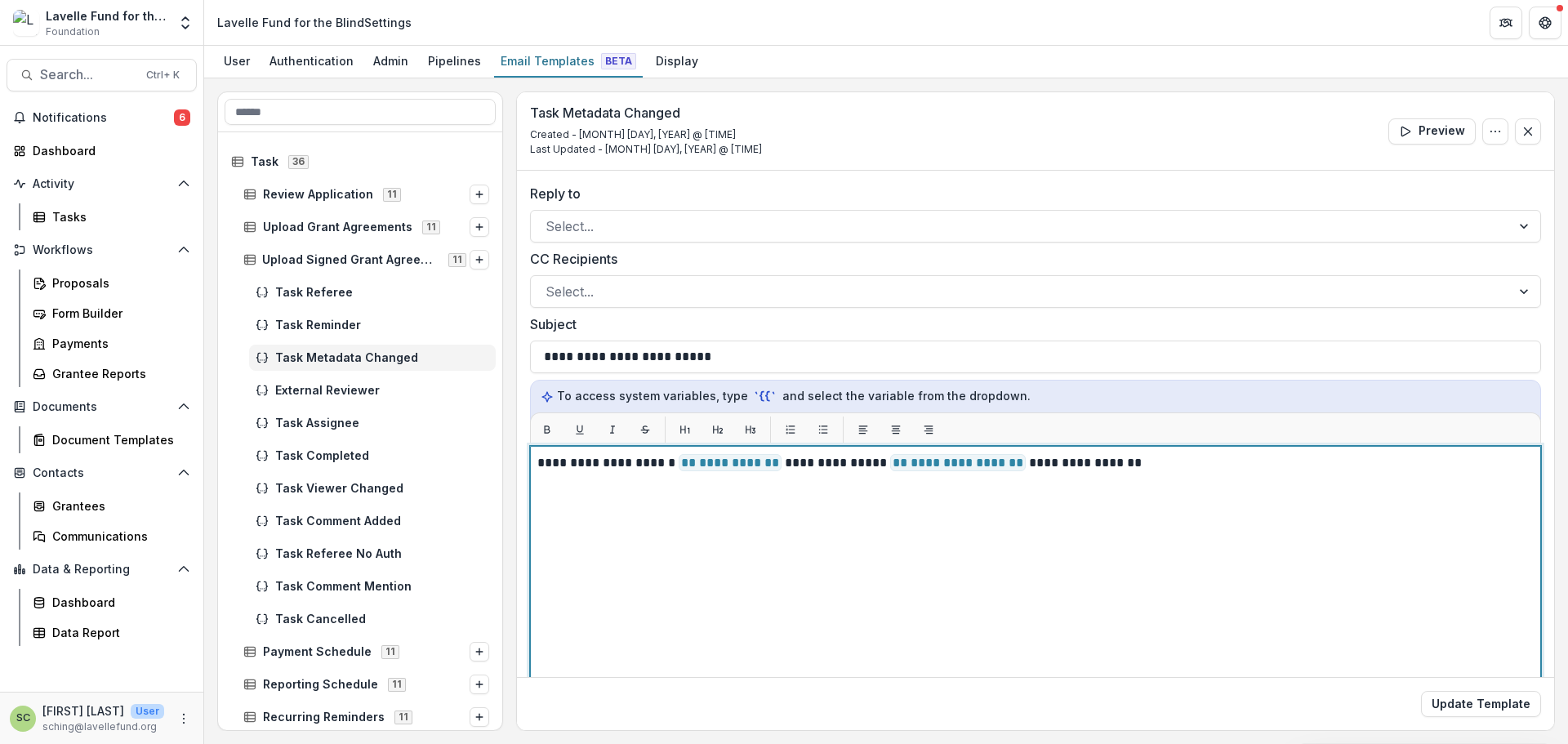 click on "**********" at bounding box center (1036, 650) 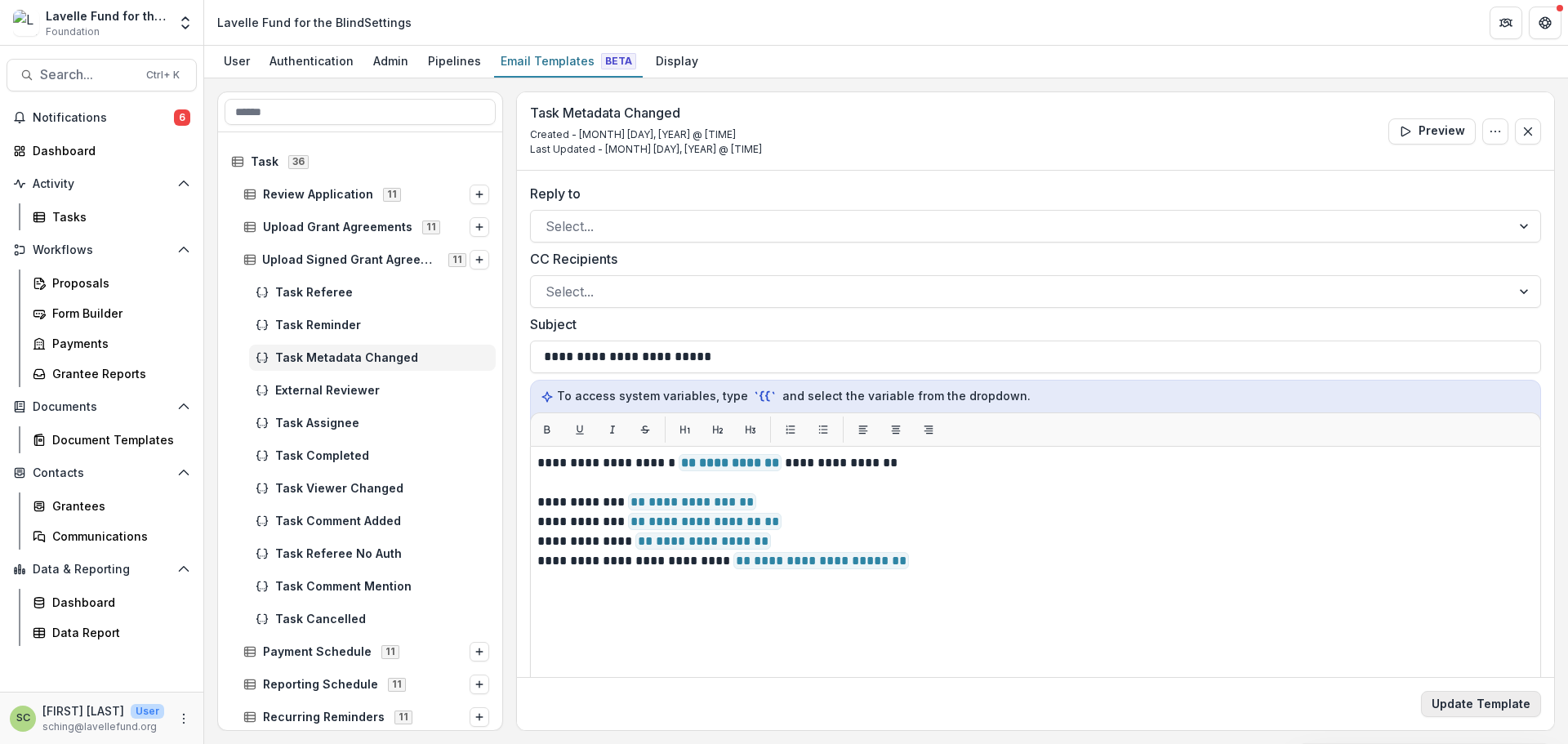 click on "Update Template" at bounding box center (1481, 704) 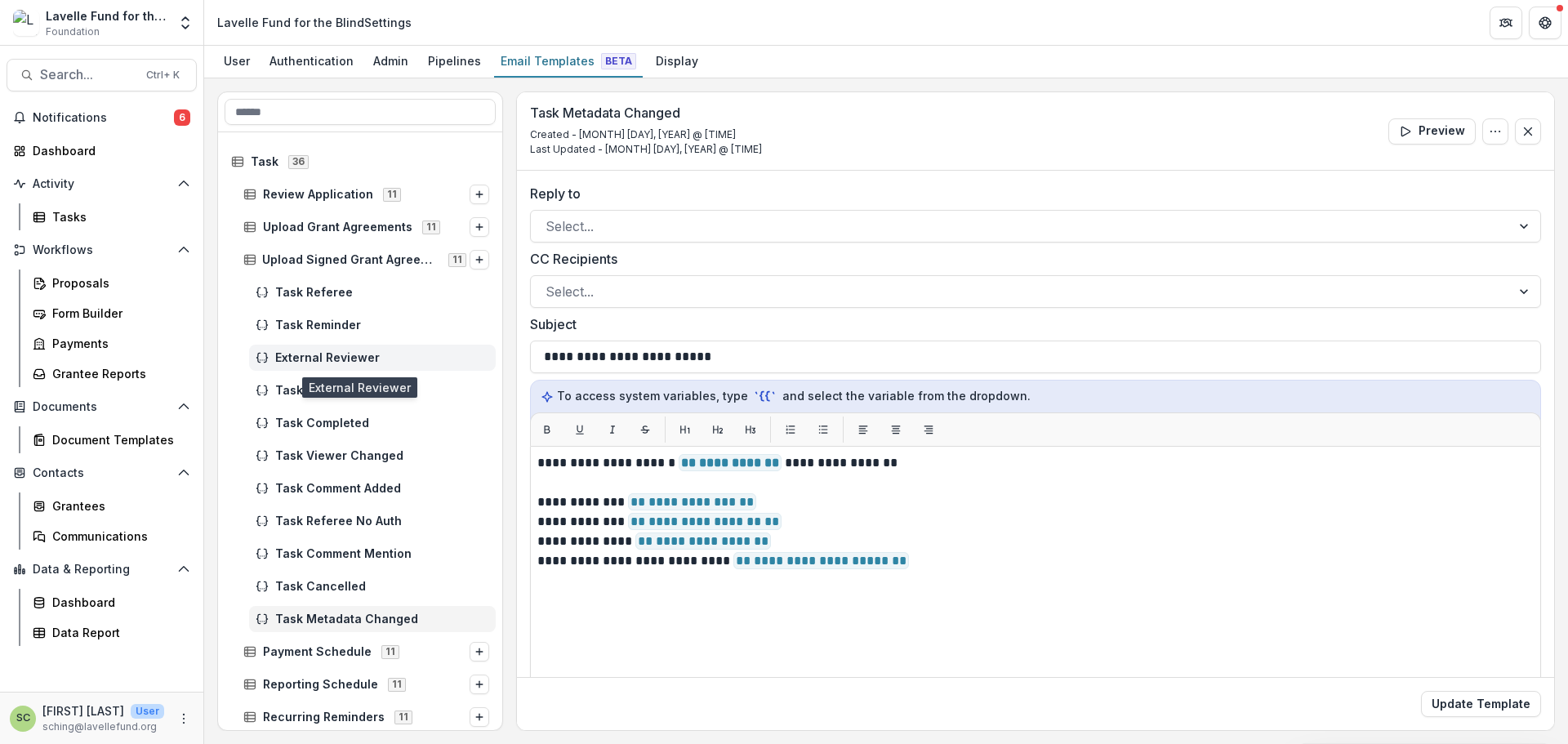 click on "External Reviewer" at bounding box center (382, 358) 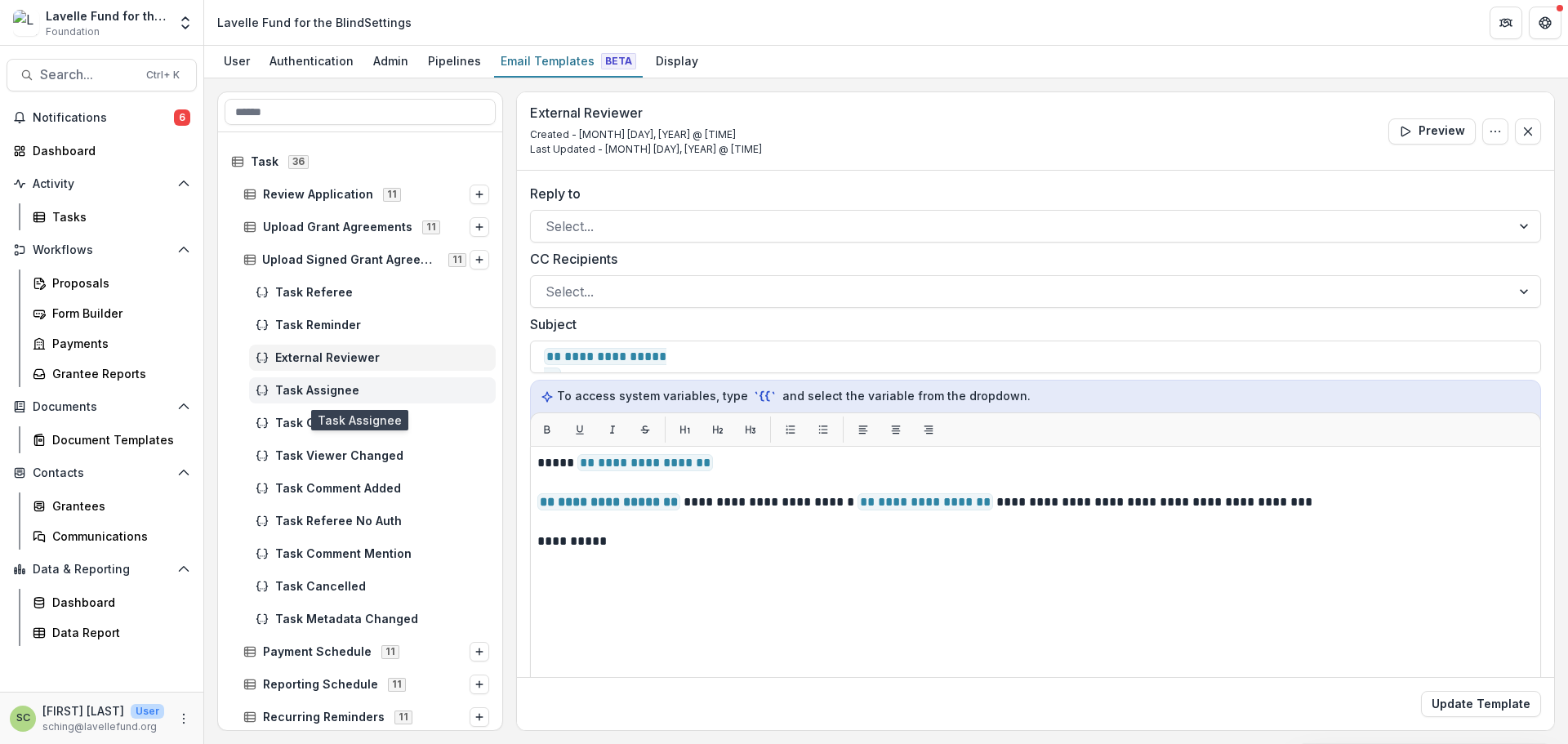 click on "Task Assignee" at bounding box center (382, 390) 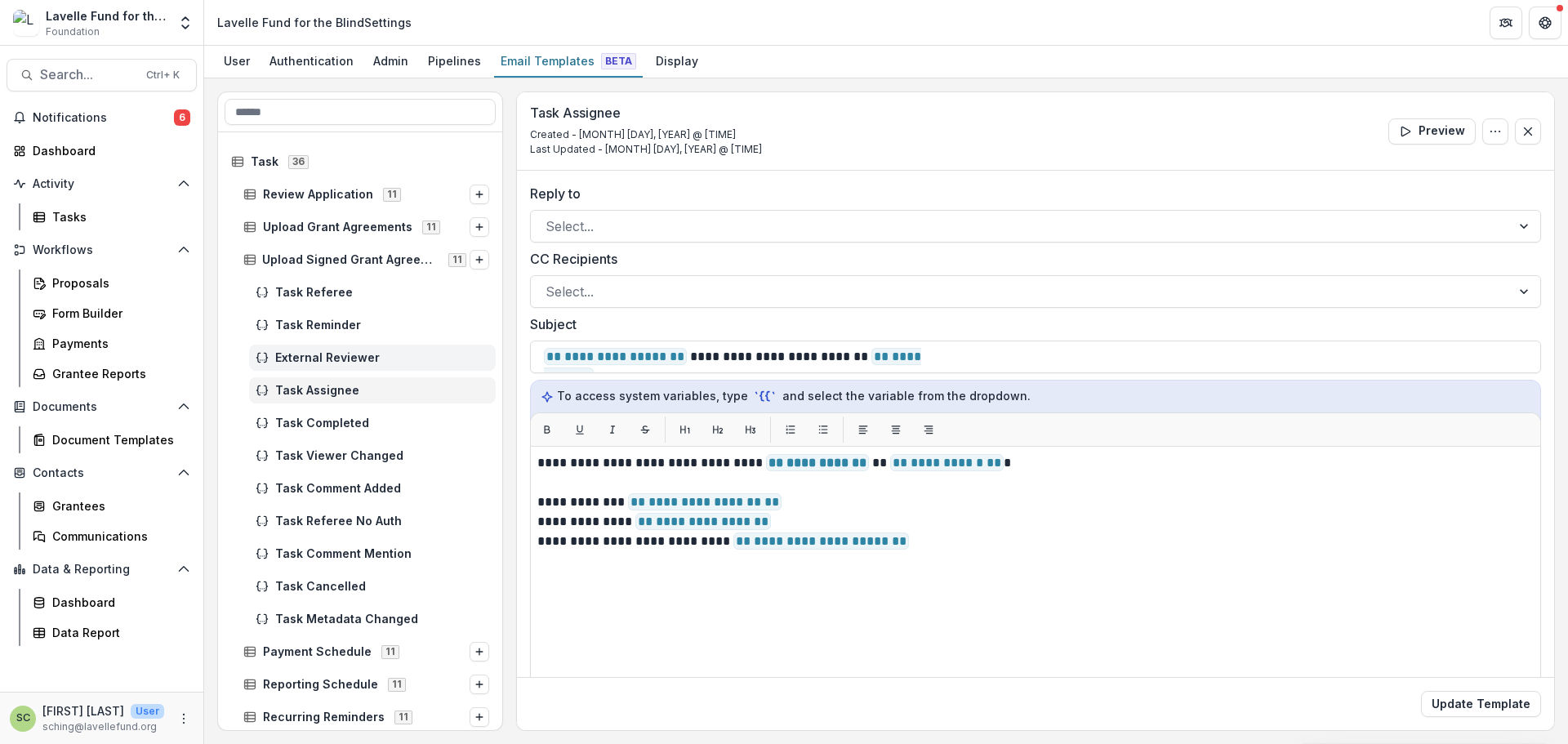 click on "External Reviewer" at bounding box center (382, 358) 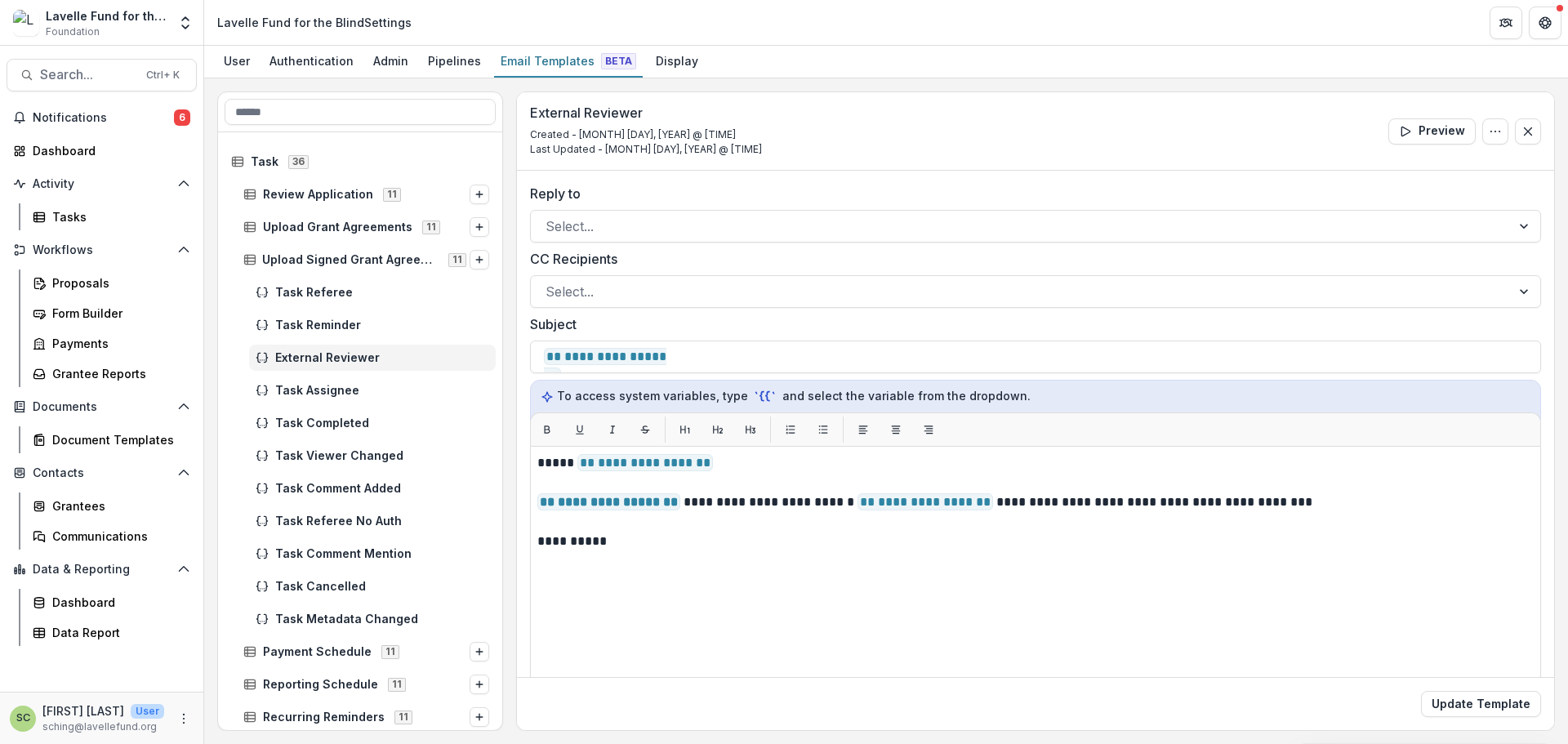 click on "CC Recipients Select..." at bounding box center (1036, 278) 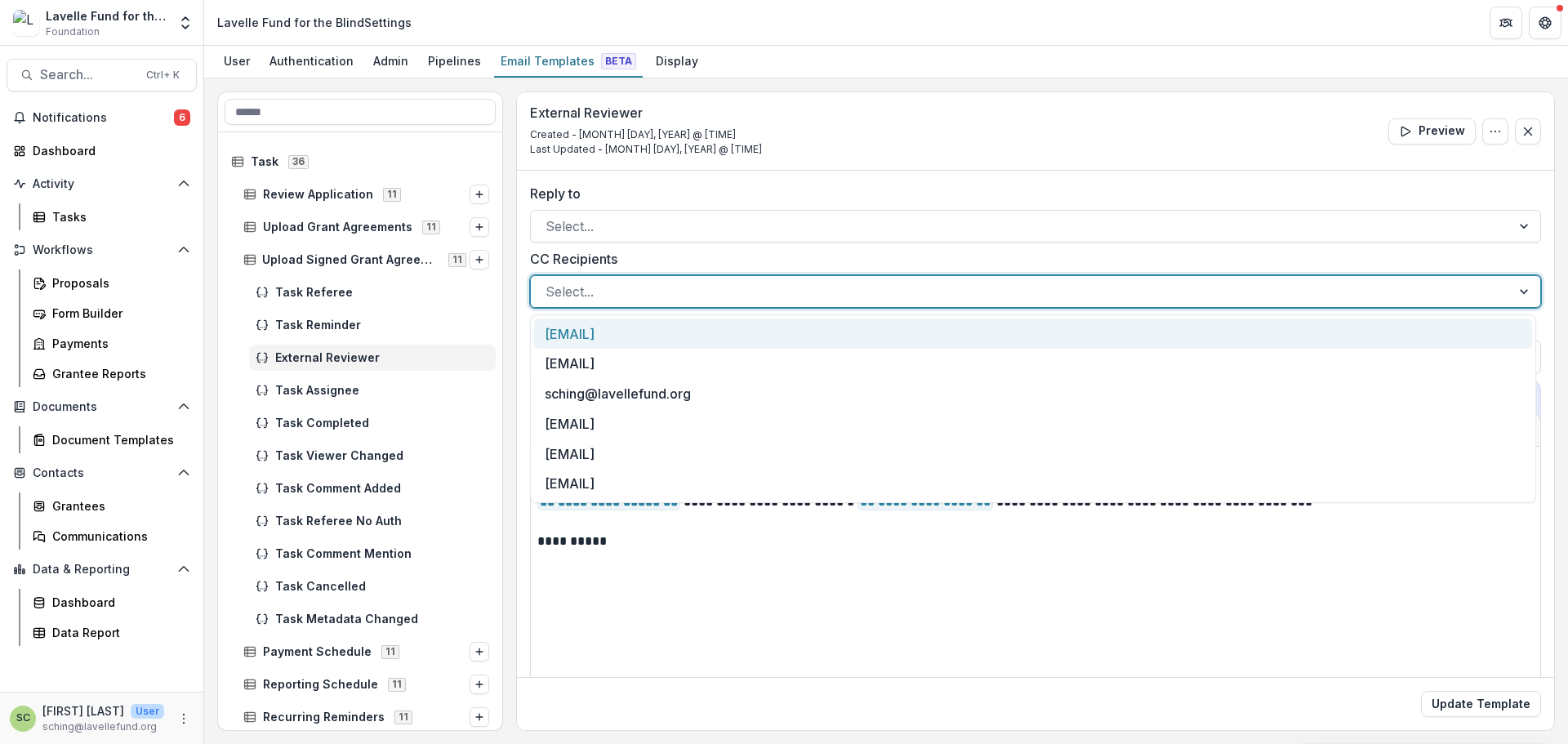 click at bounding box center (1021, 292) 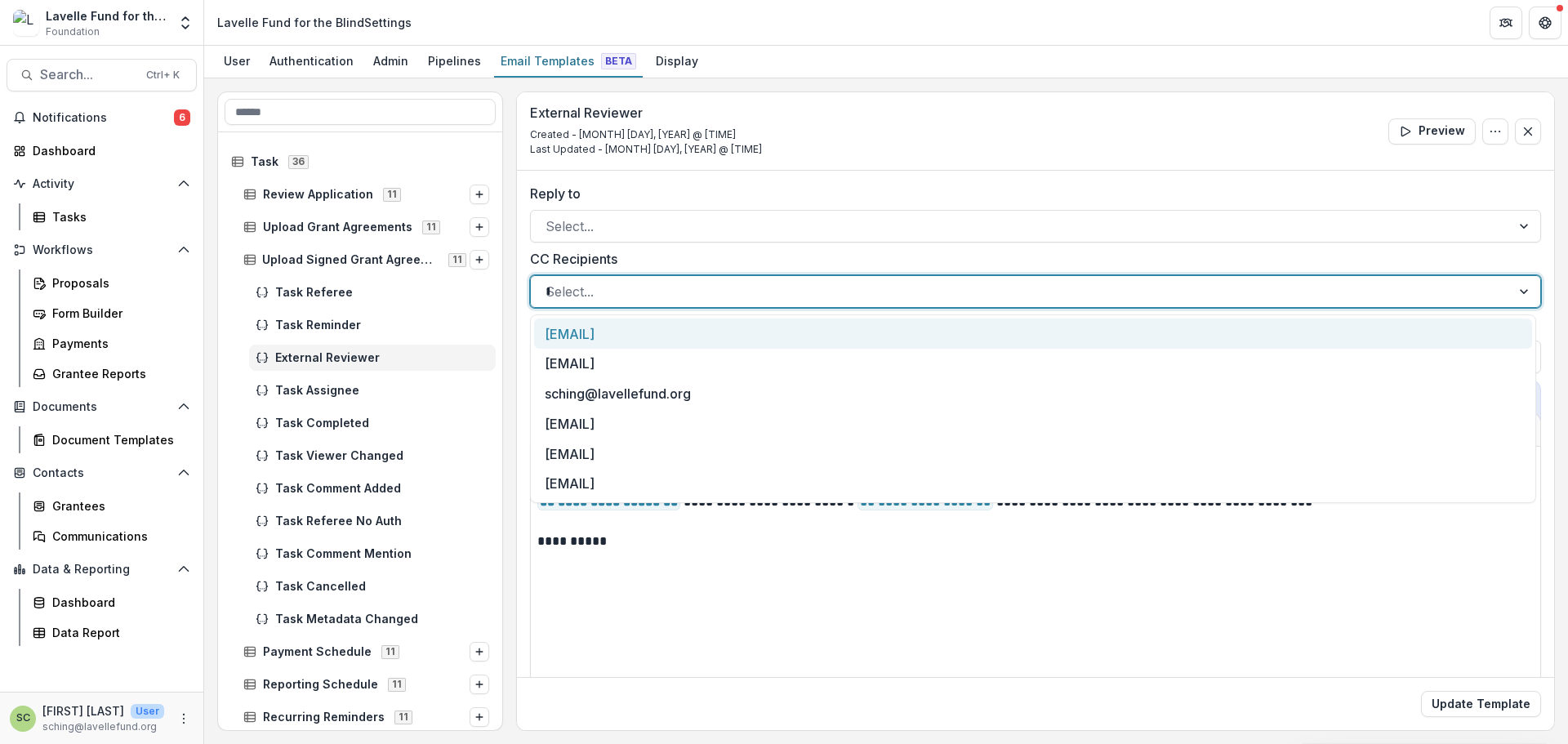 type on "**" 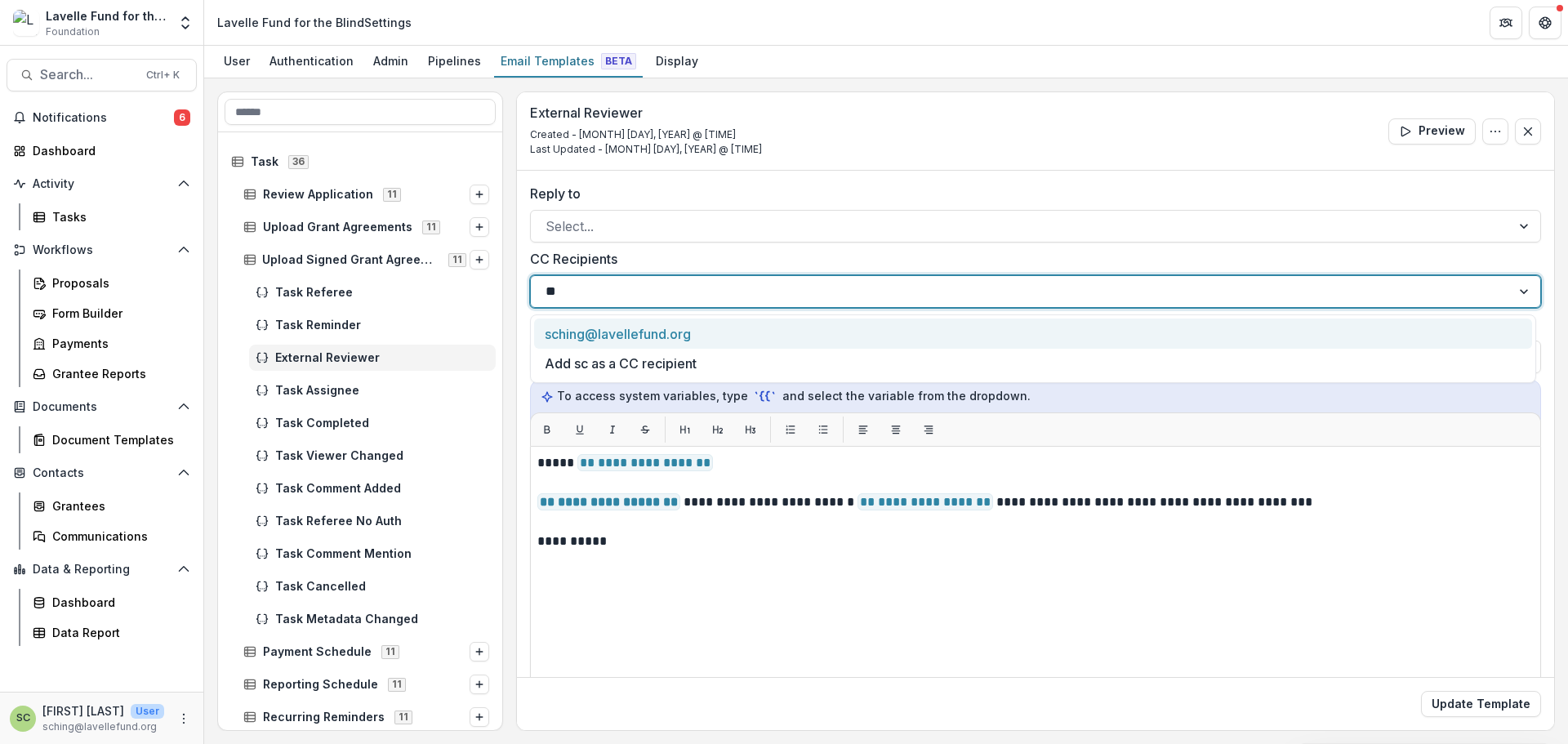 click on "sching@lavellefund.org" at bounding box center [1033, 333] 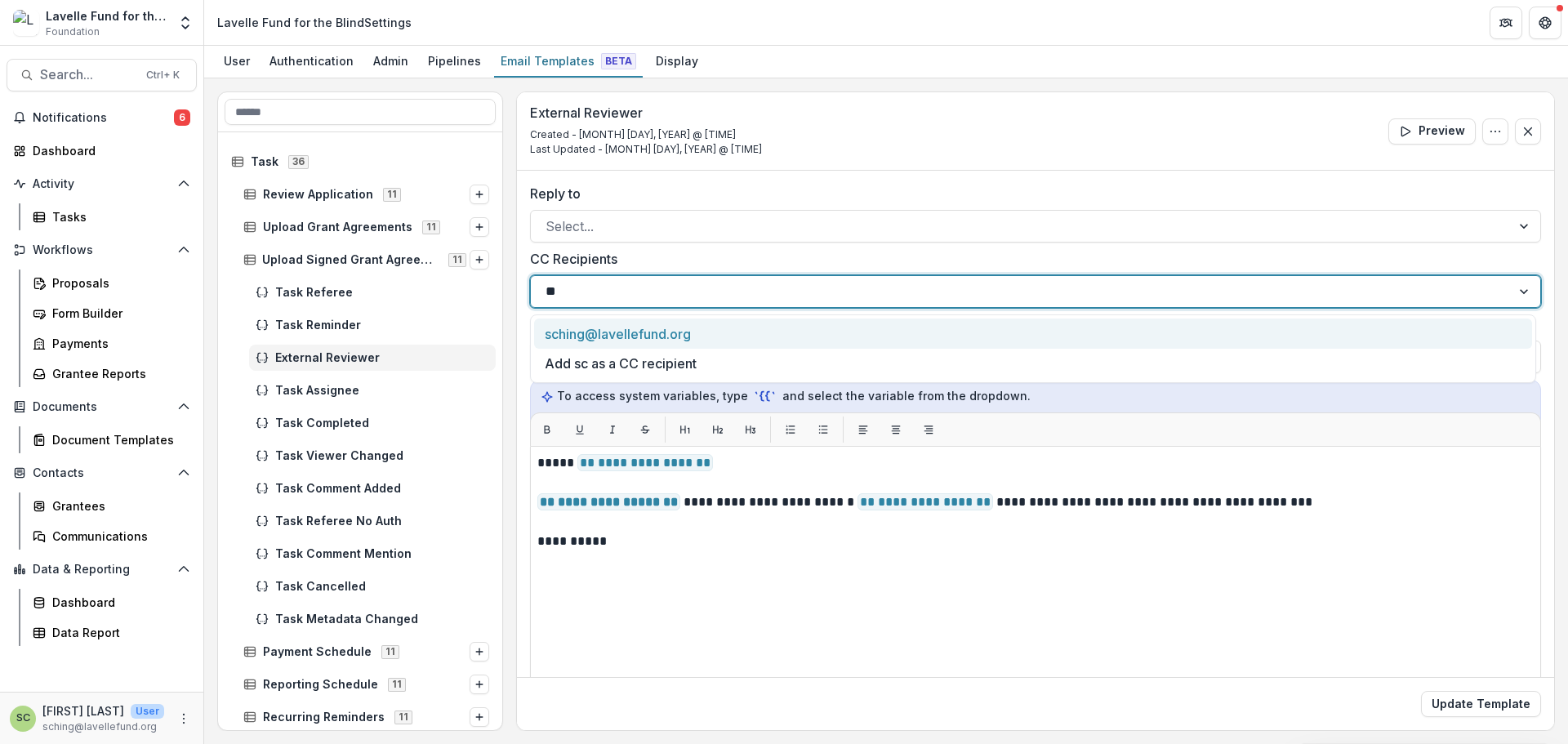 type 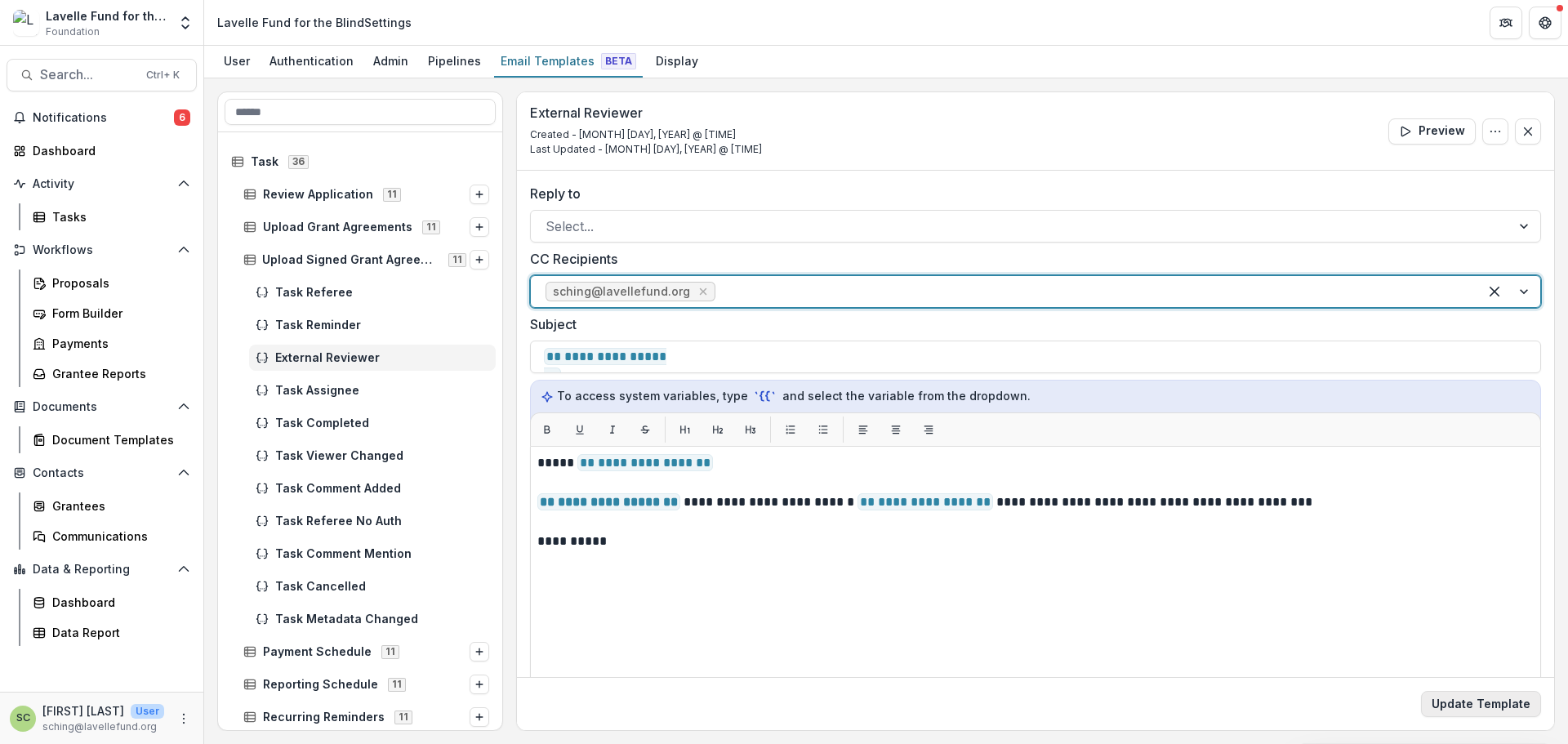 click on "Update Template" at bounding box center (1481, 704) 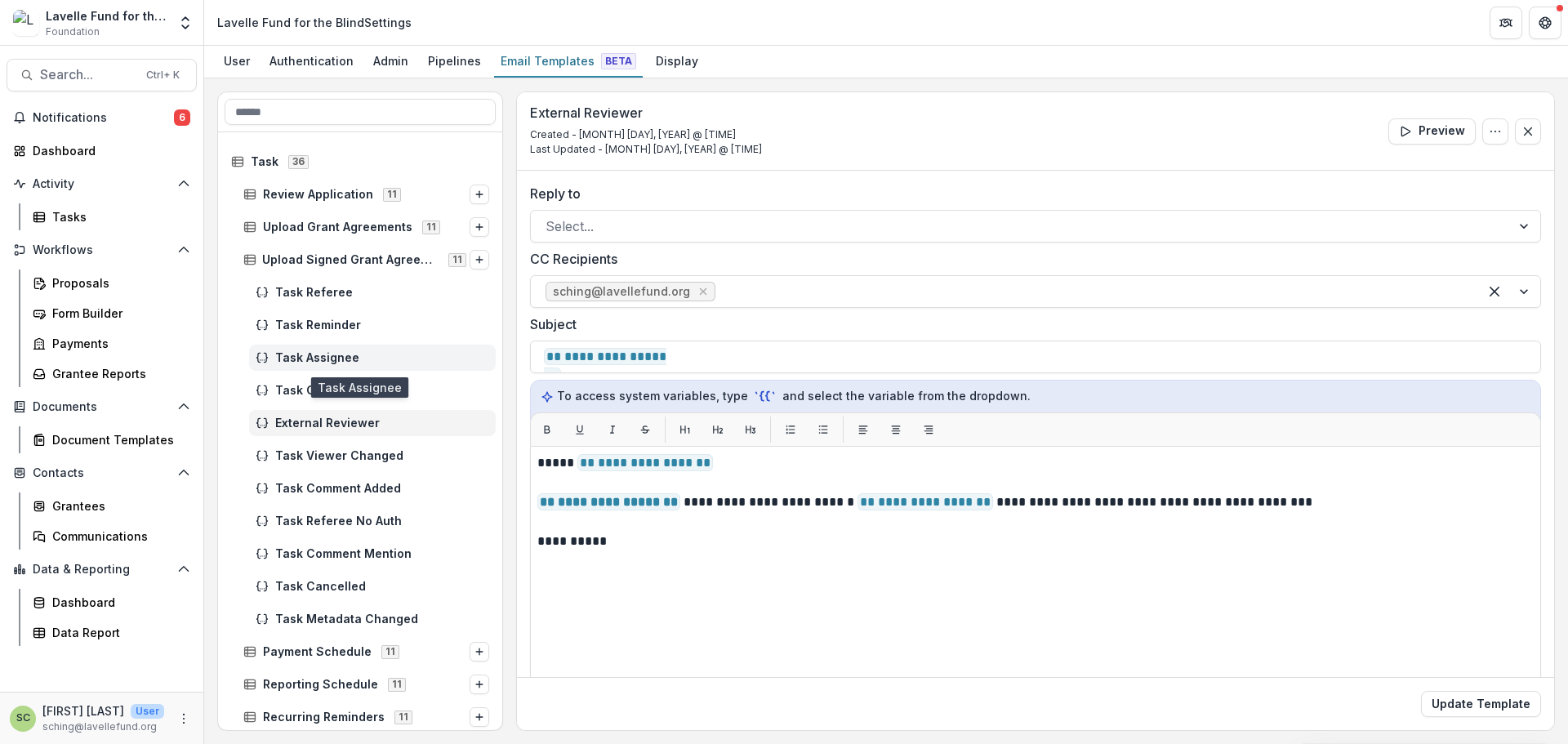 click on "Task Assignee" at bounding box center [372, 358] 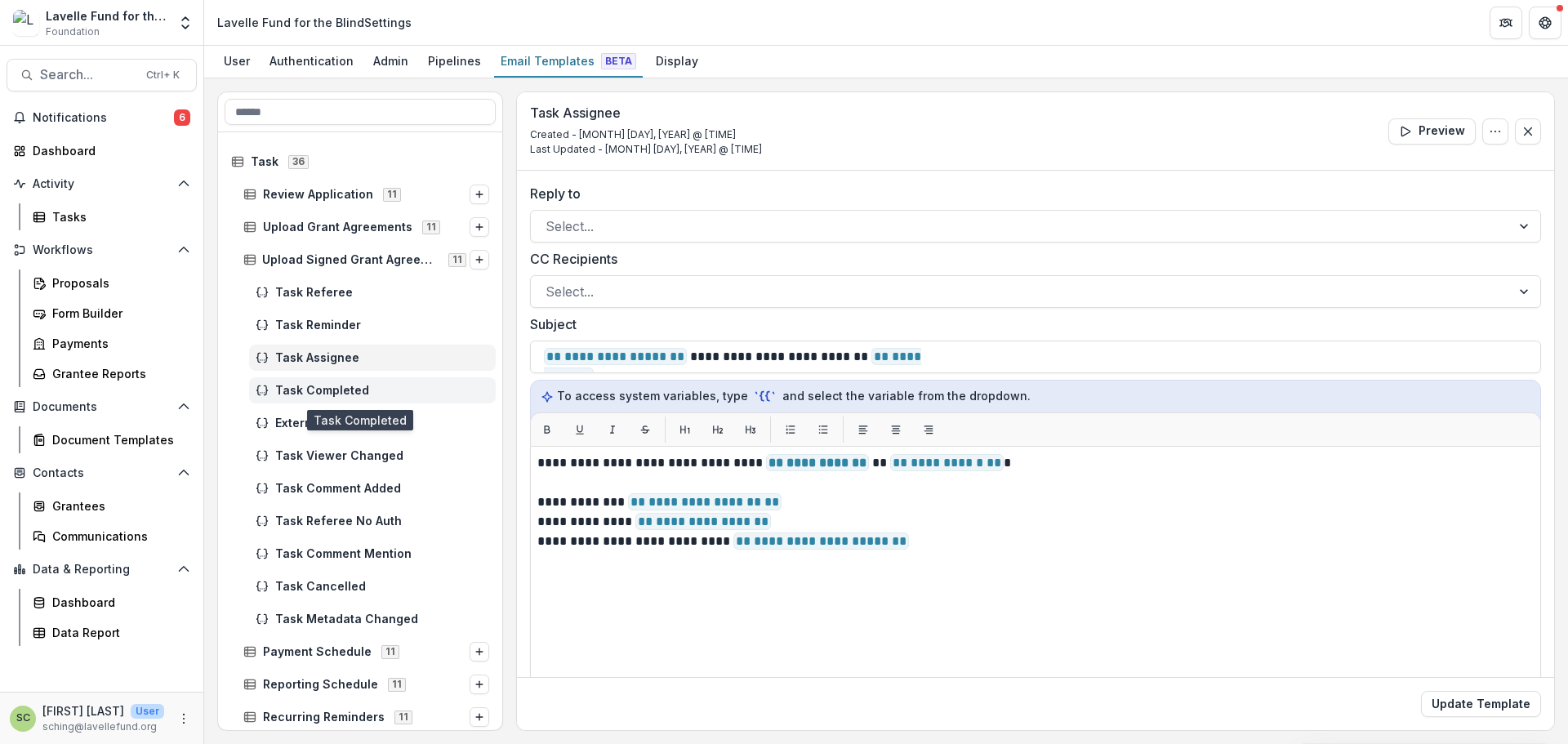 click on "Task Completed" at bounding box center (372, 390) 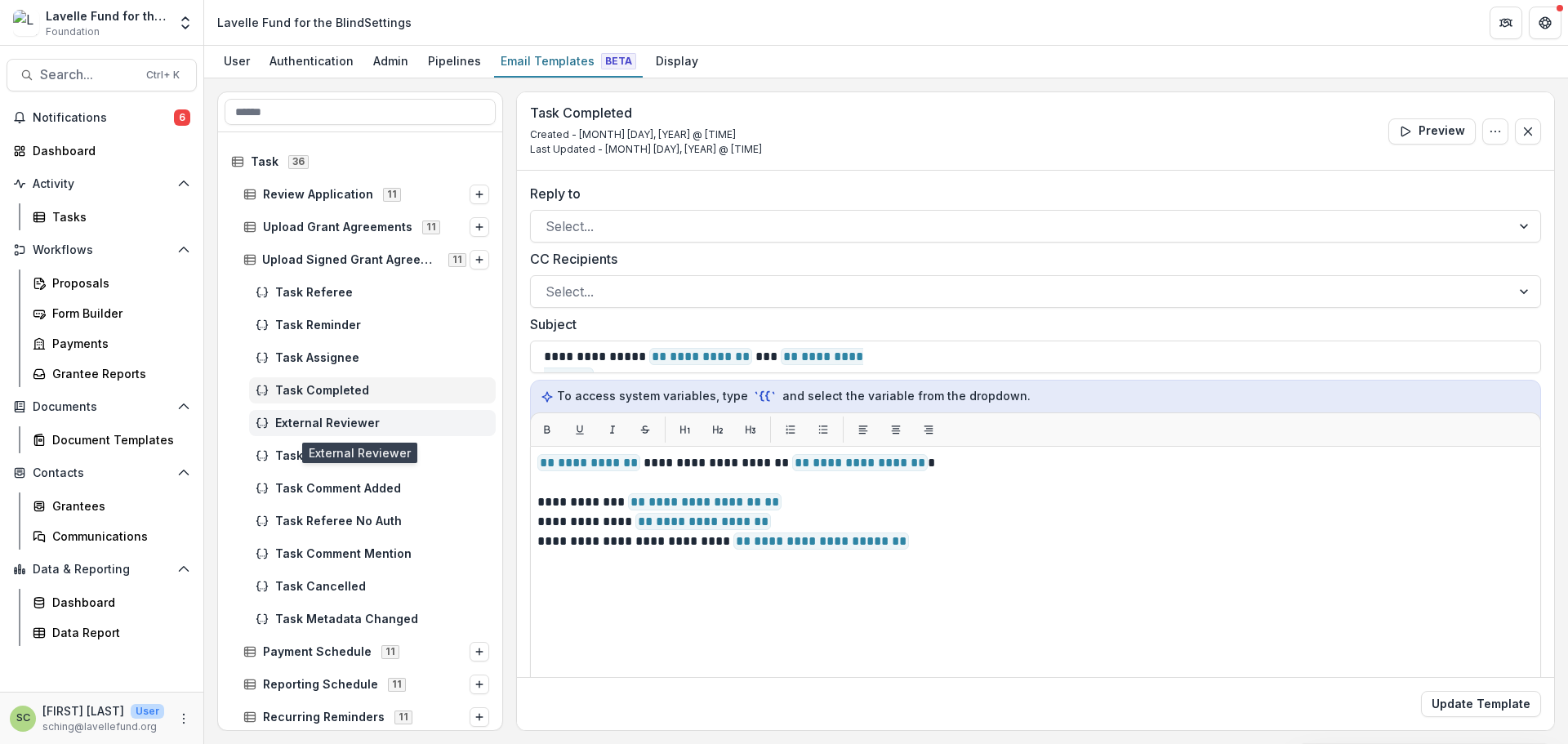 click on "External Reviewer" at bounding box center (382, 423) 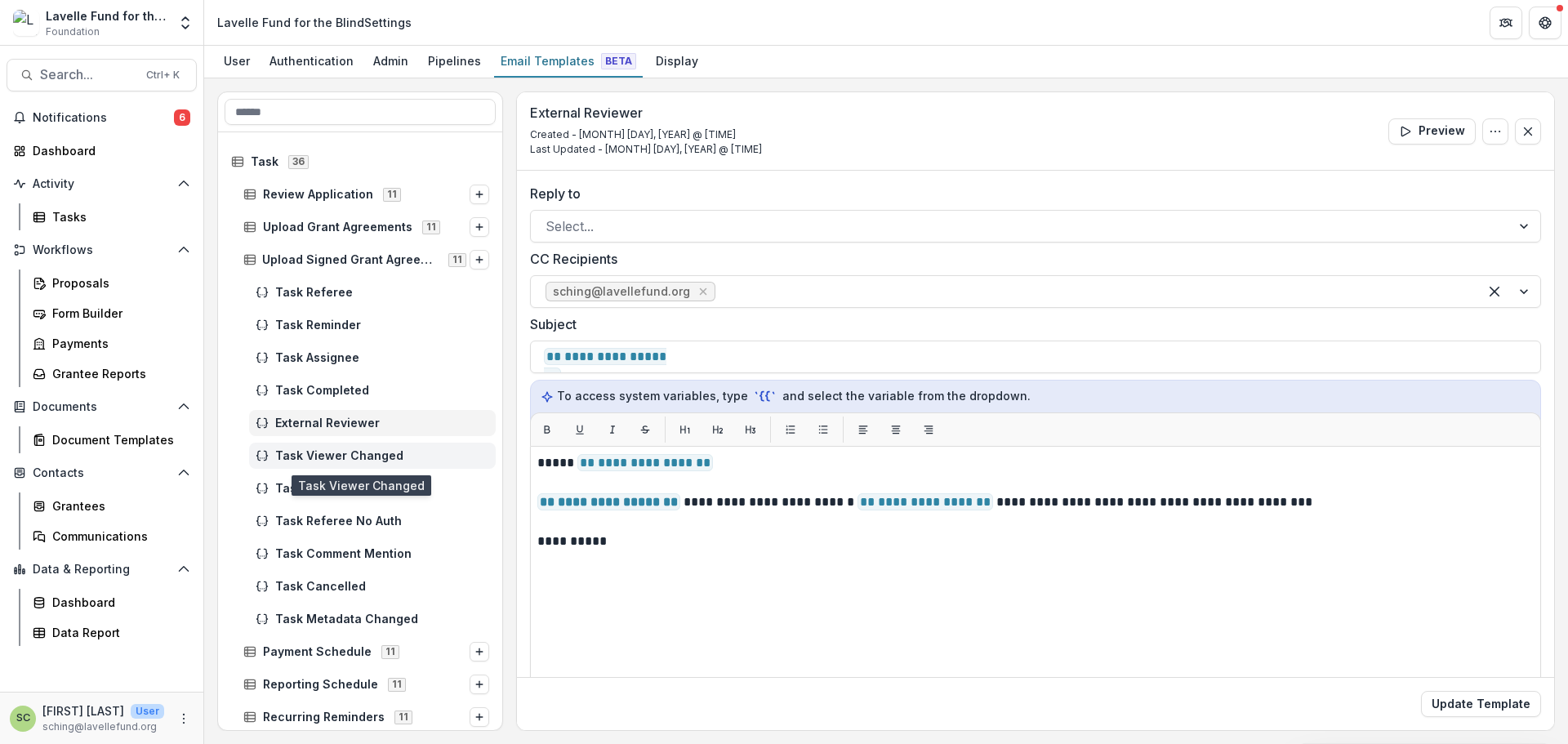 click on "Task Viewer Changed" at bounding box center [372, 456] 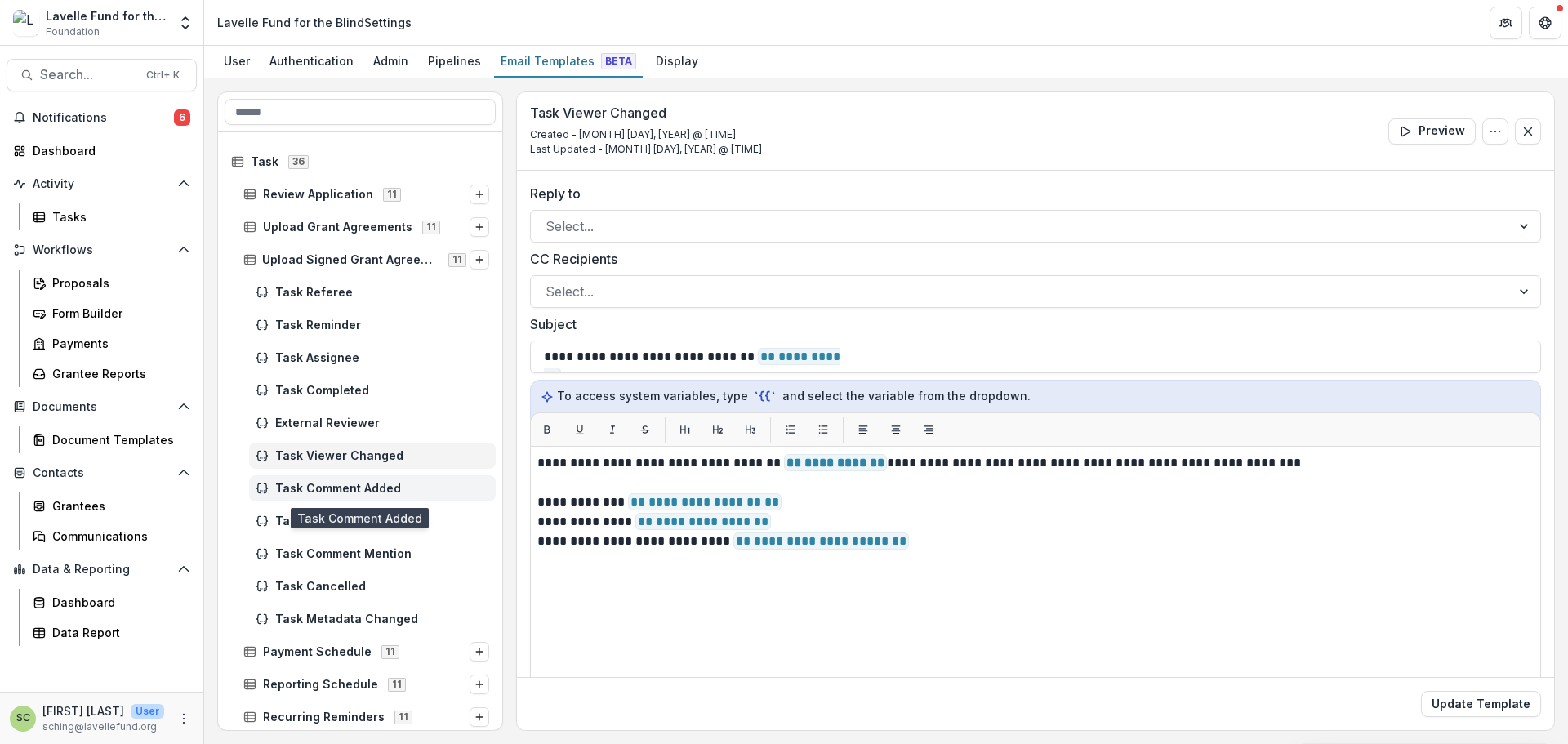 click on "Task Comment Added" at bounding box center (382, 488) 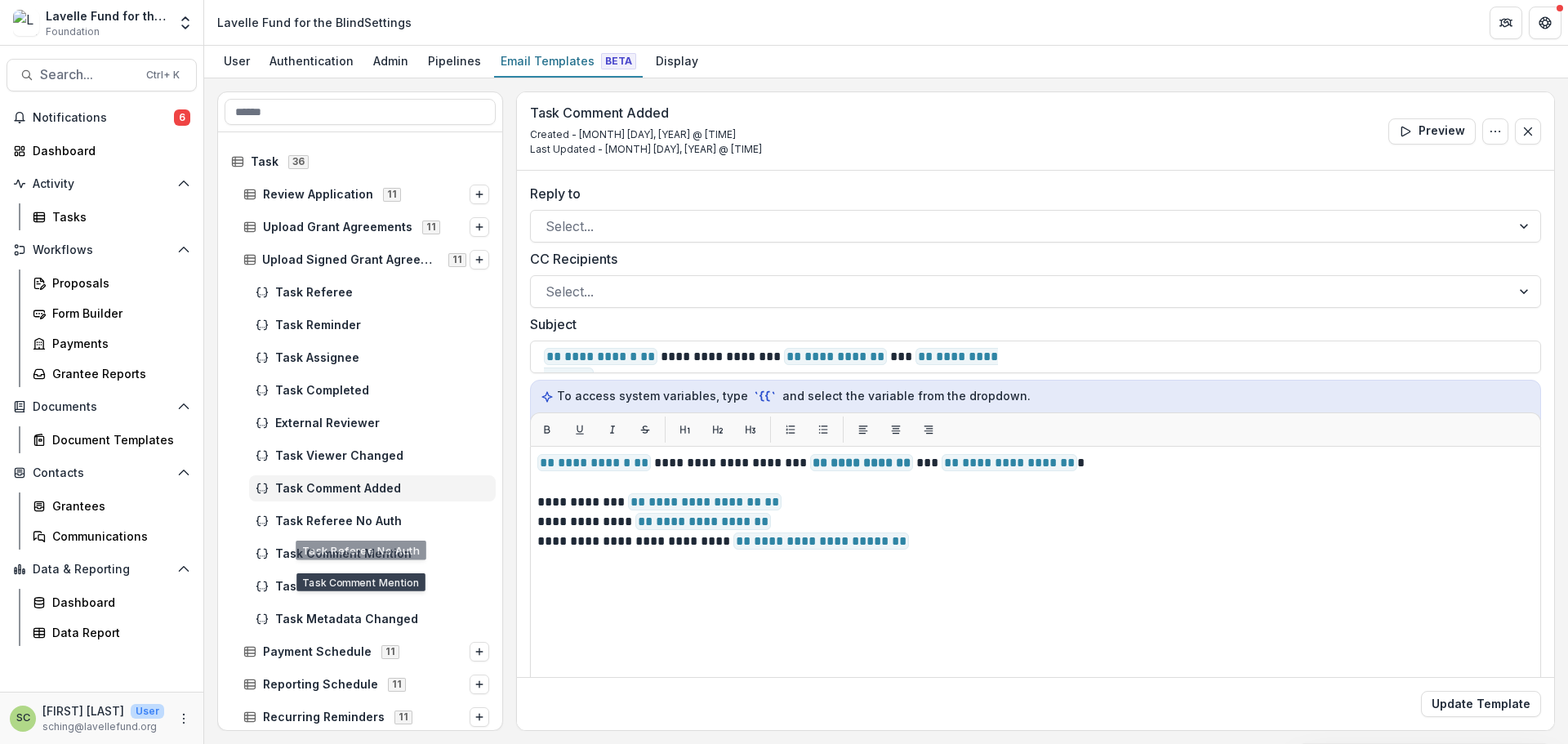click on "Task Comment Added" at bounding box center (360, 488) 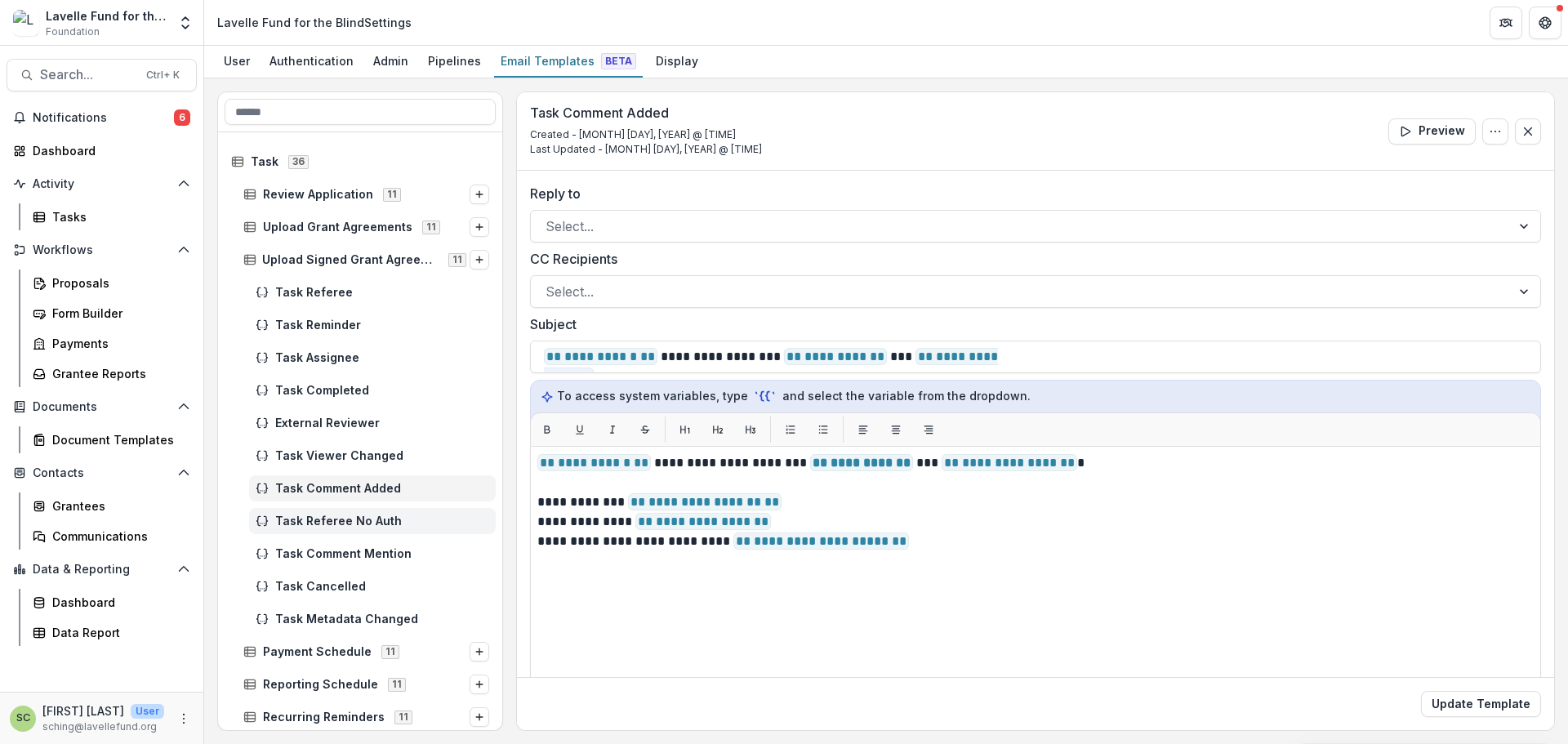 click on "Task Referee No Auth" at bounding box center [382, 521] 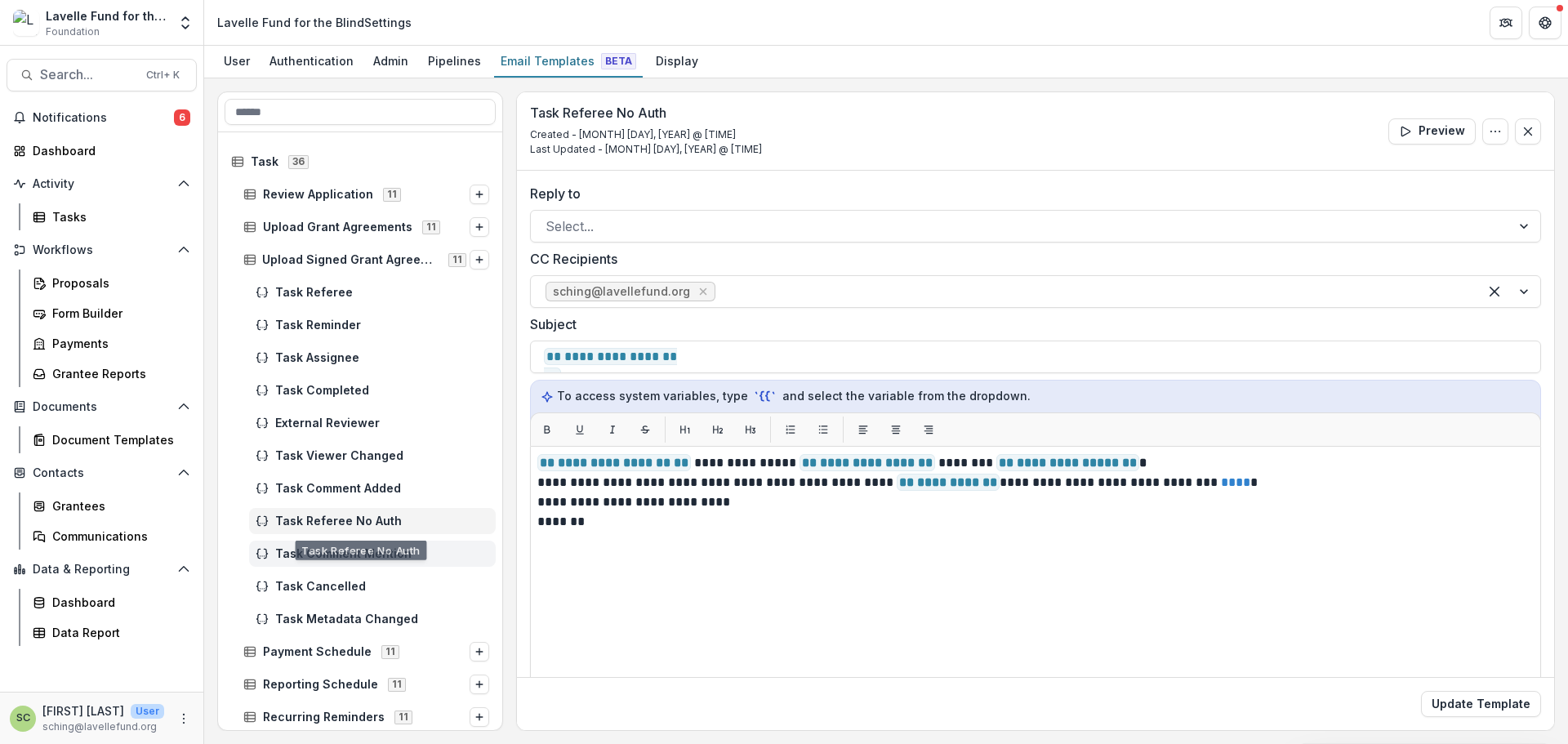 click on "Task Comment Mention" at bounding box center [372, 554] 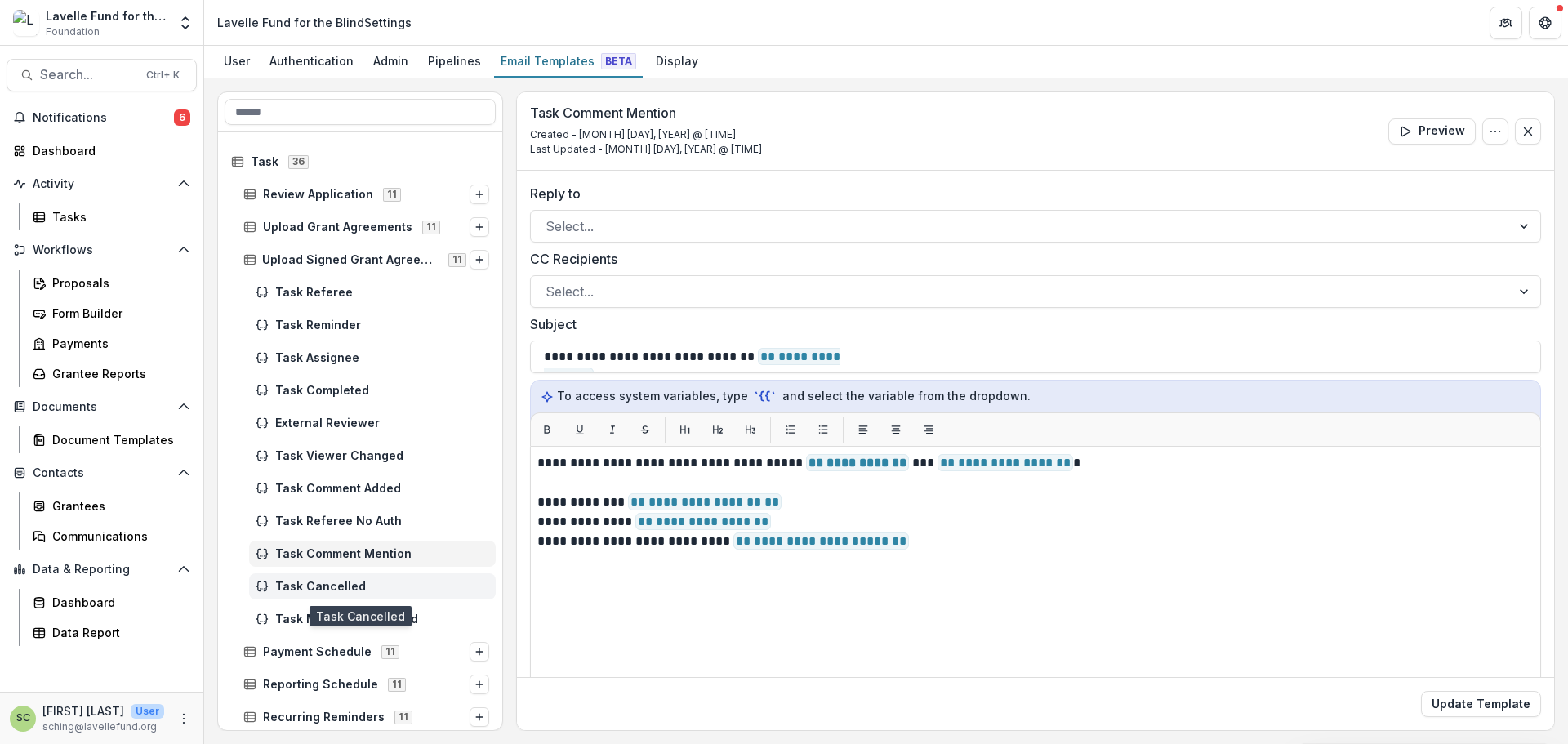click on "Task Cancelled" at bounding box center (382, 586) 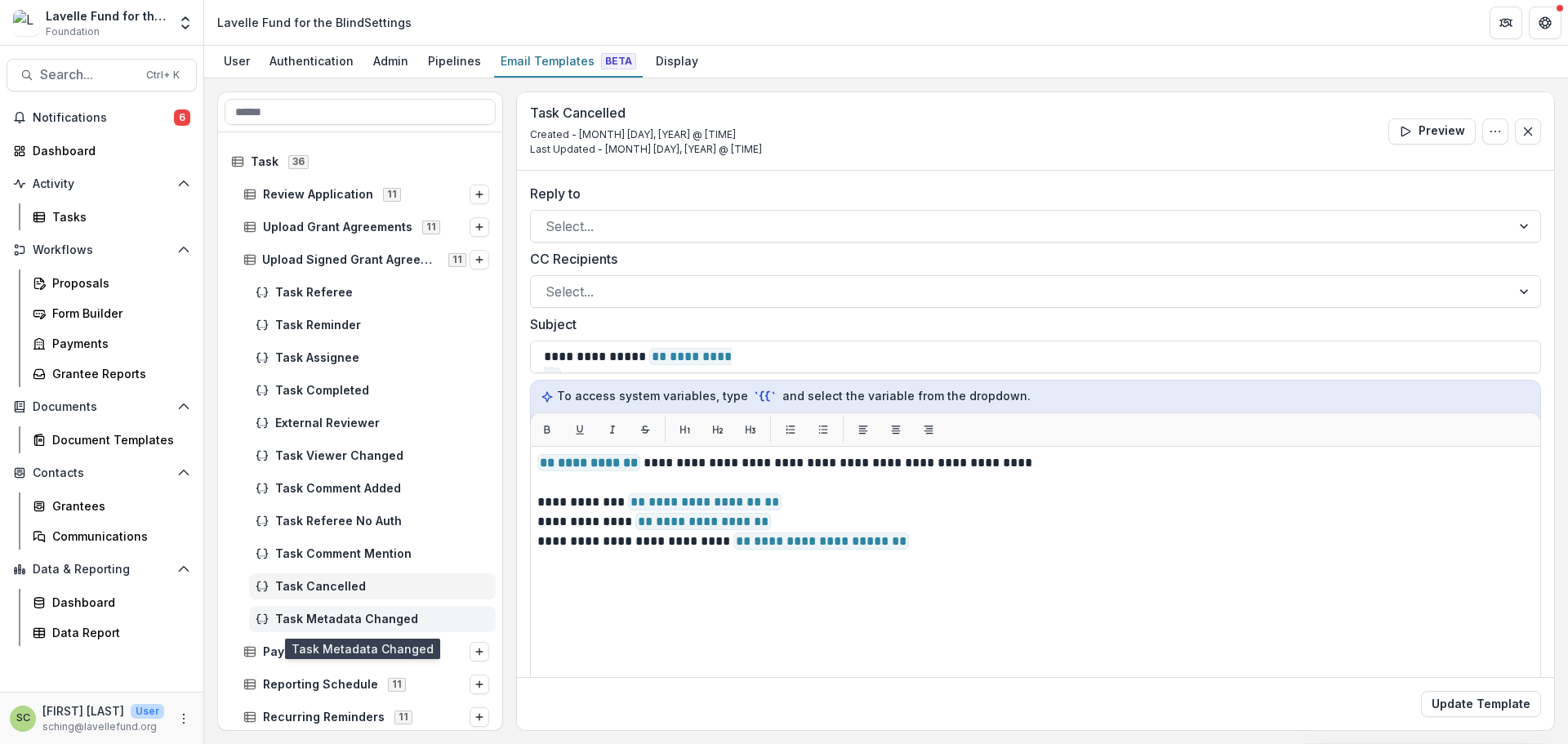 click on "Task Metadata Changed" at bounding box center (382, 619) 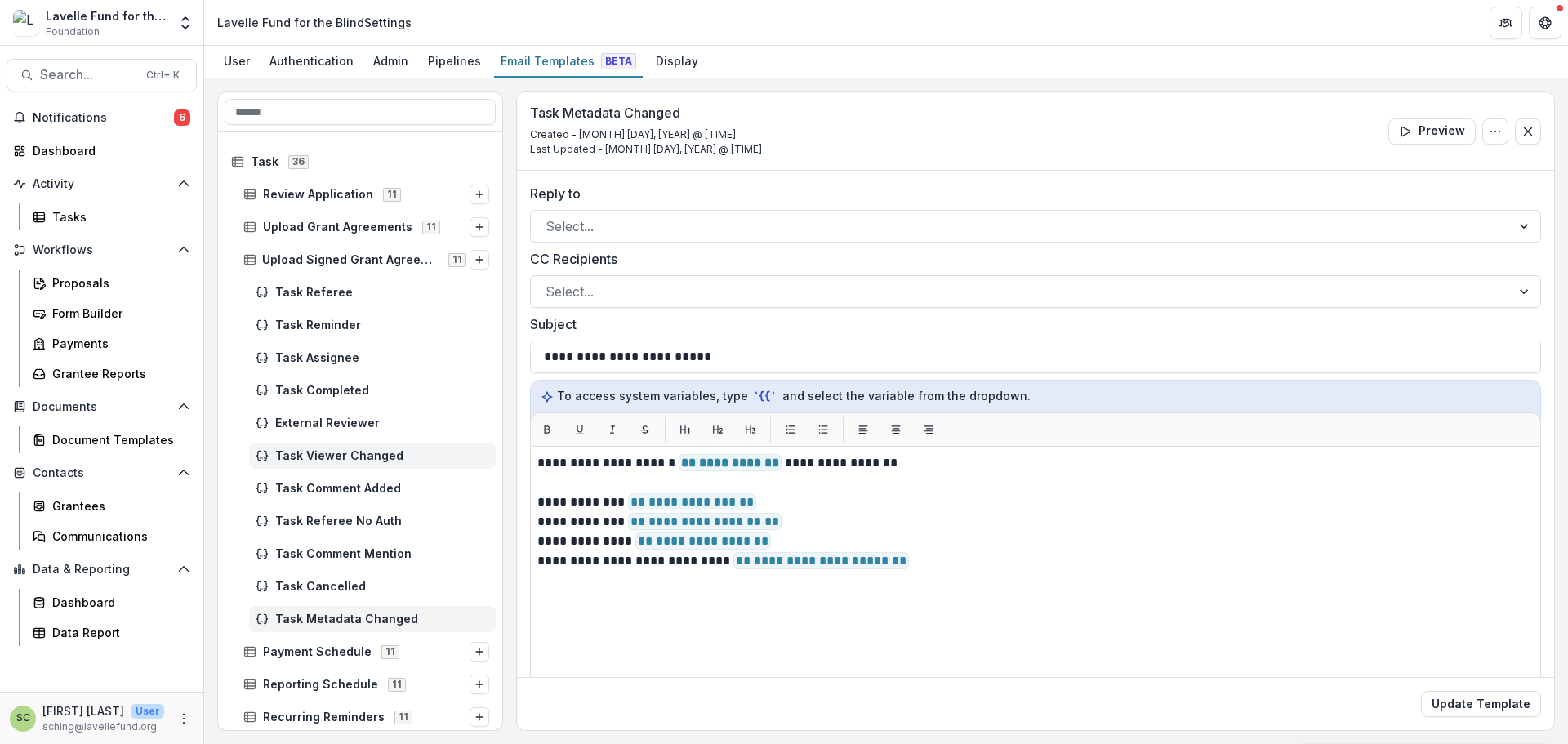 click on "Task Viewer Changed" at bounding box center (372, 456) 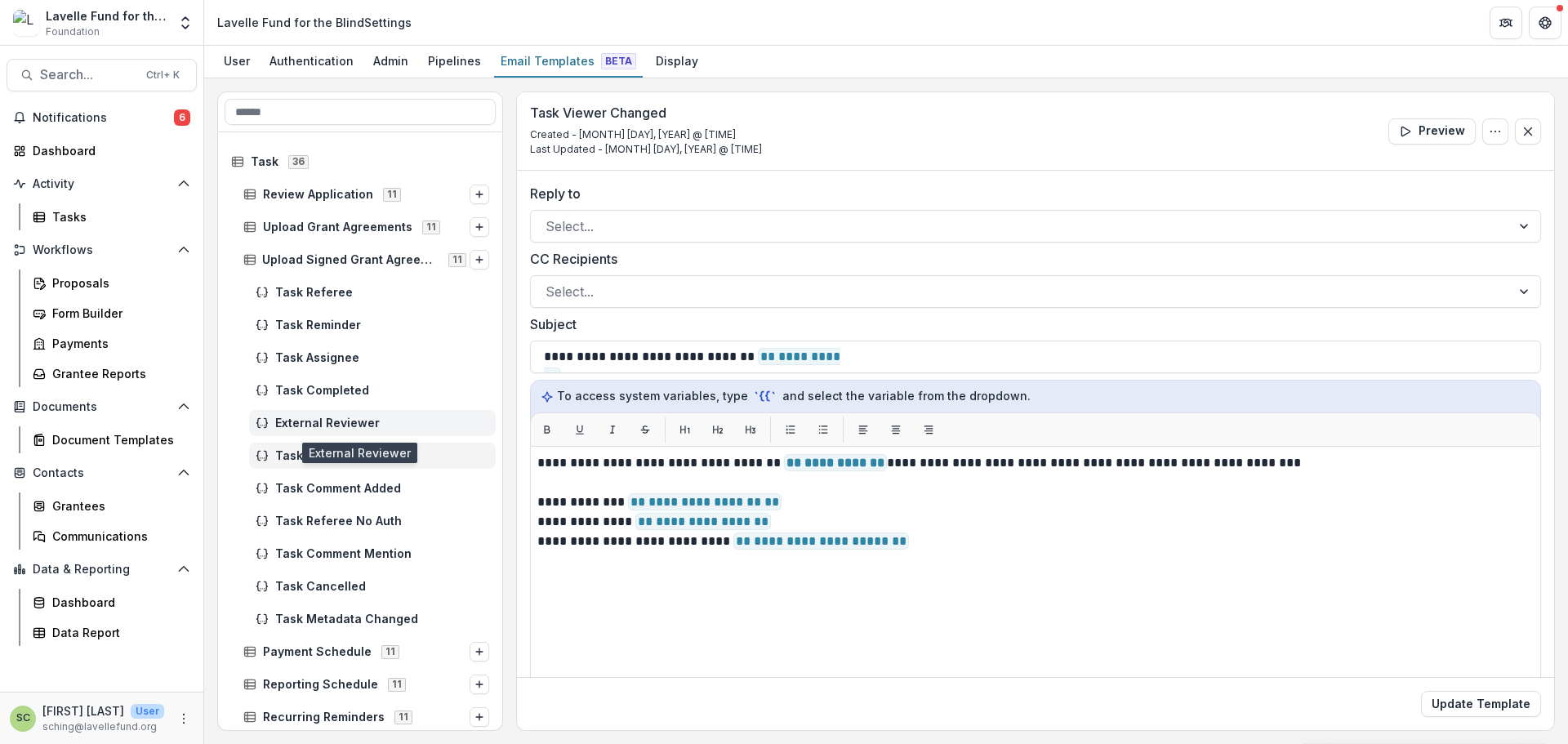 click on "External Reviewer" at bounding box center [382, 423] 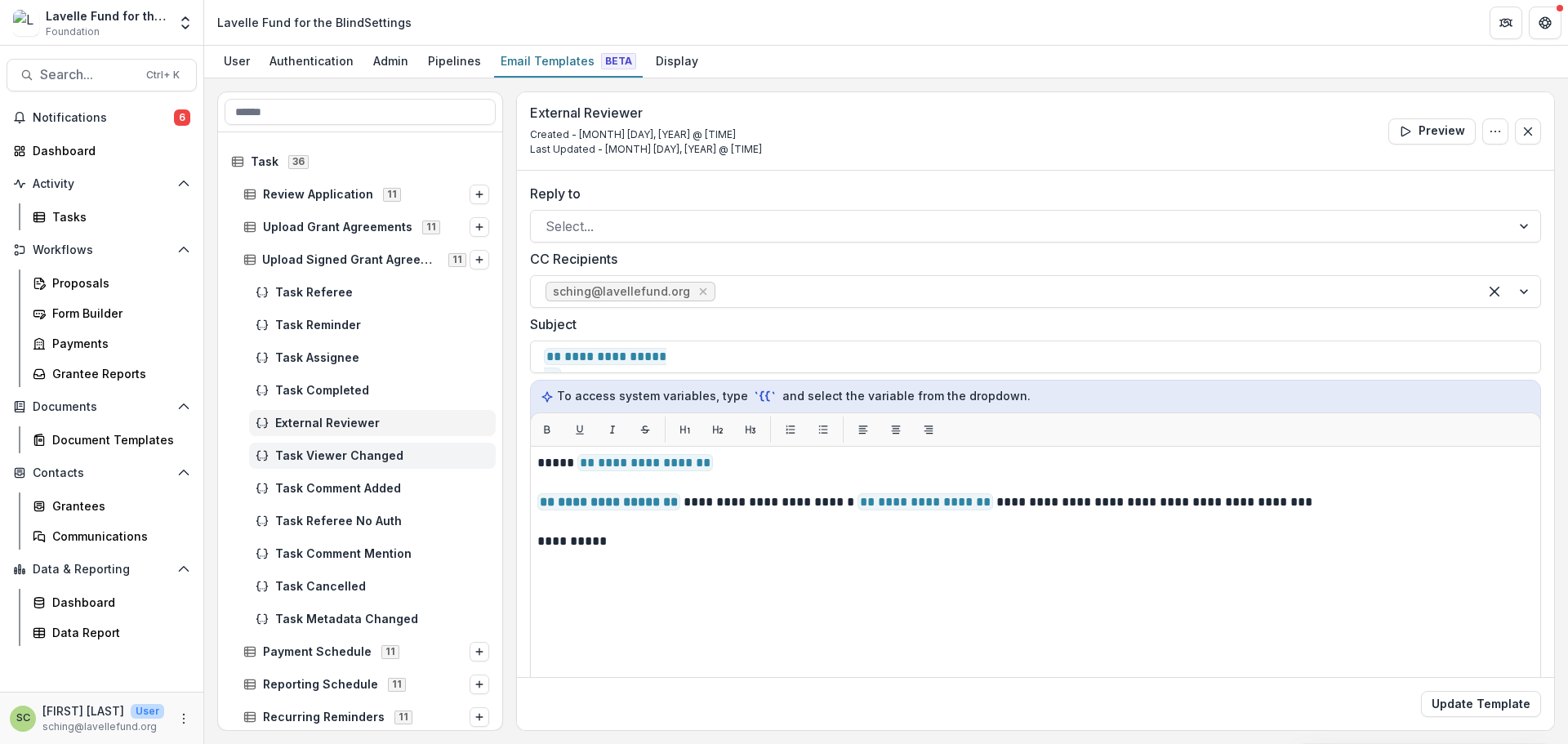 click on "Task Viewer Changed" at bounding box center (382, 456) 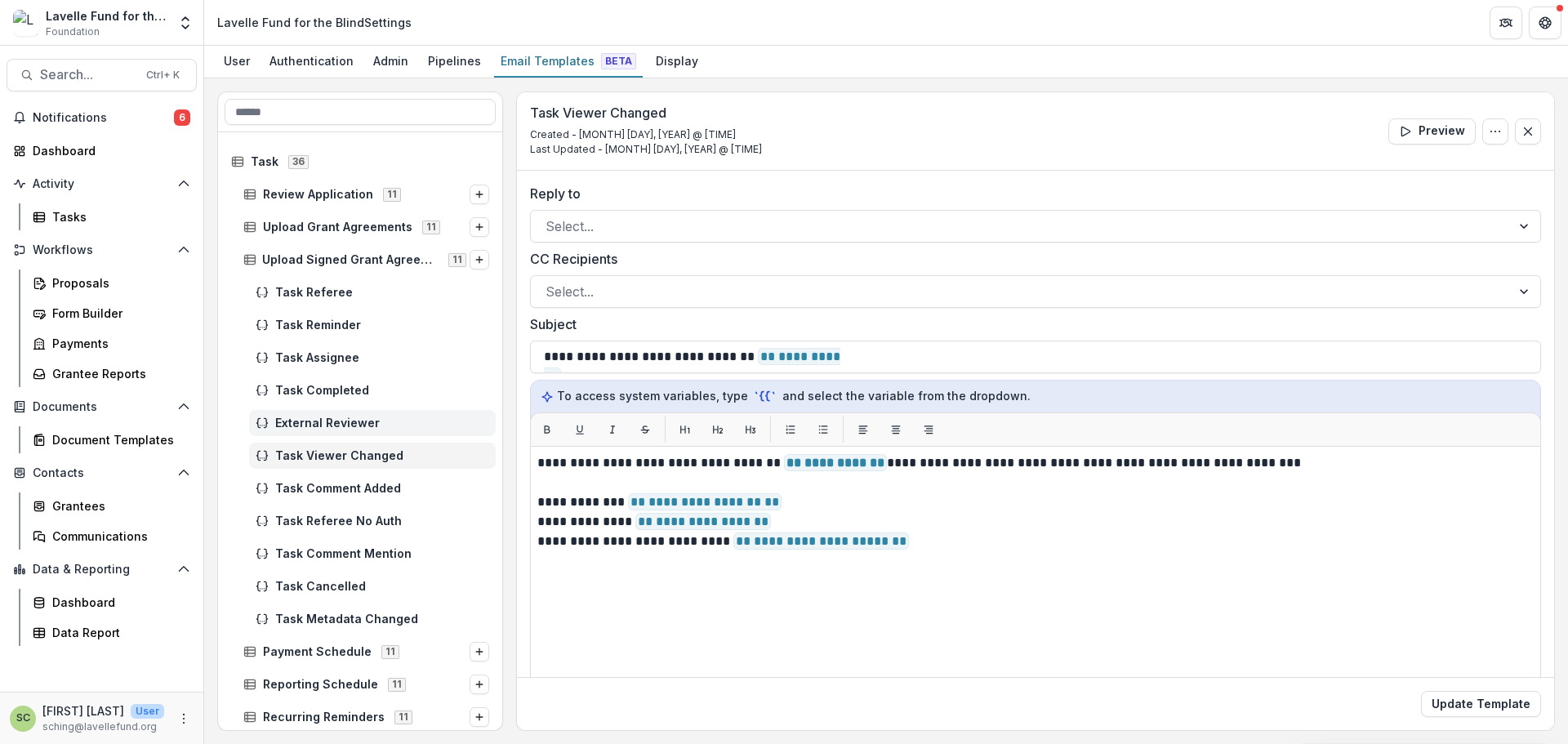 click on "External Reviewer" at bounding box center [382, 423] 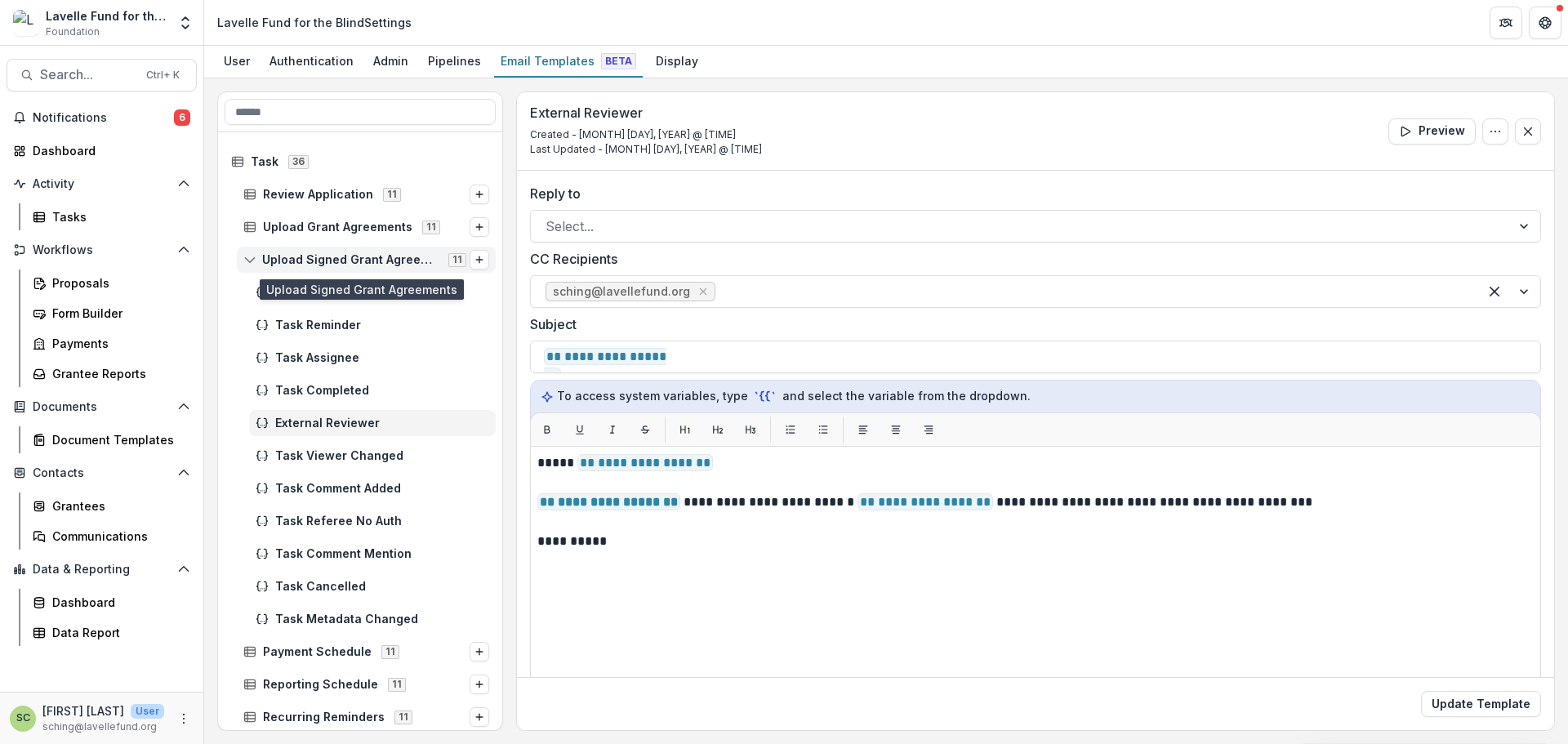 click on "Upload Signed Grant Agreements" at bounding box center (350, 260) 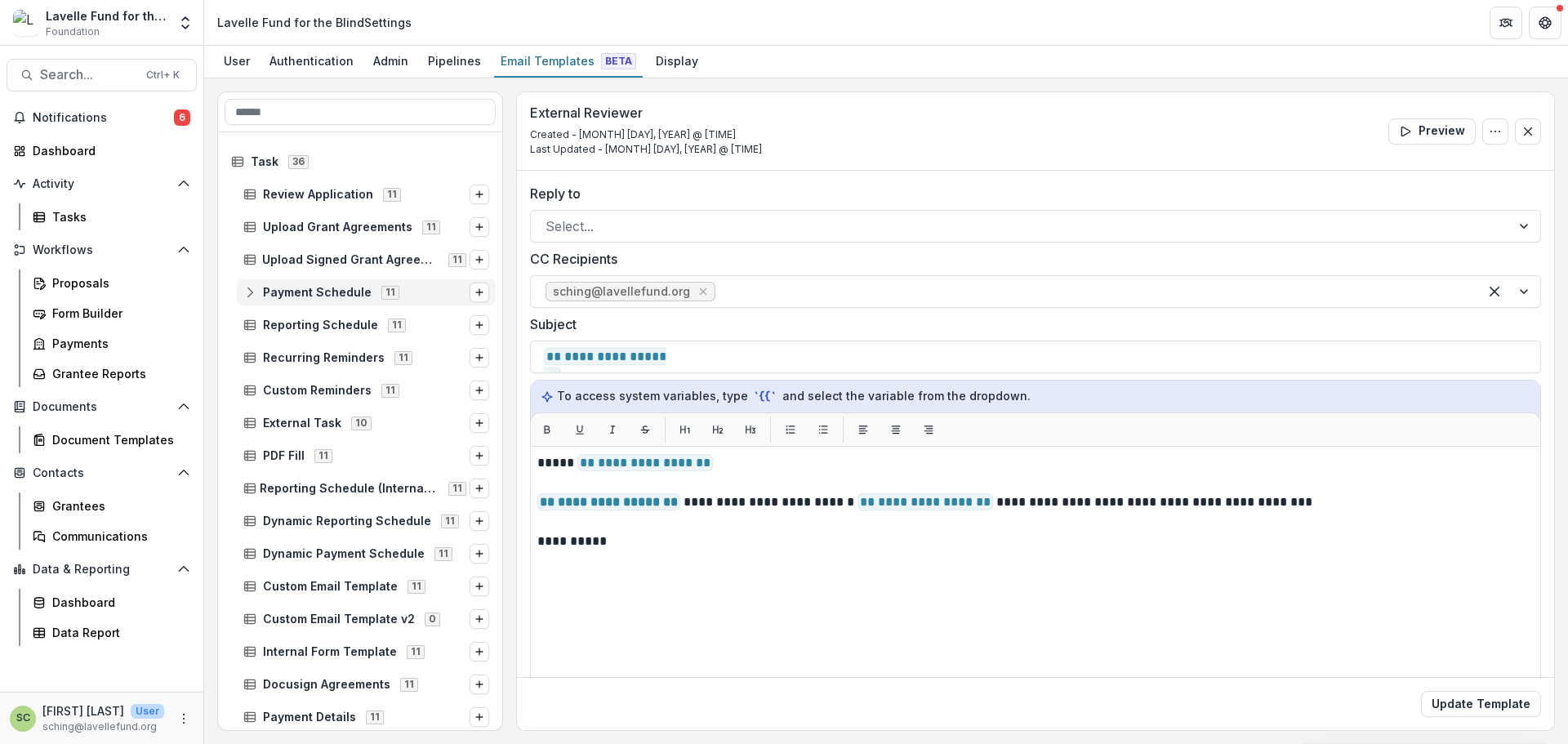 click on "Payment Schedule" at bounding box center [317, 292] 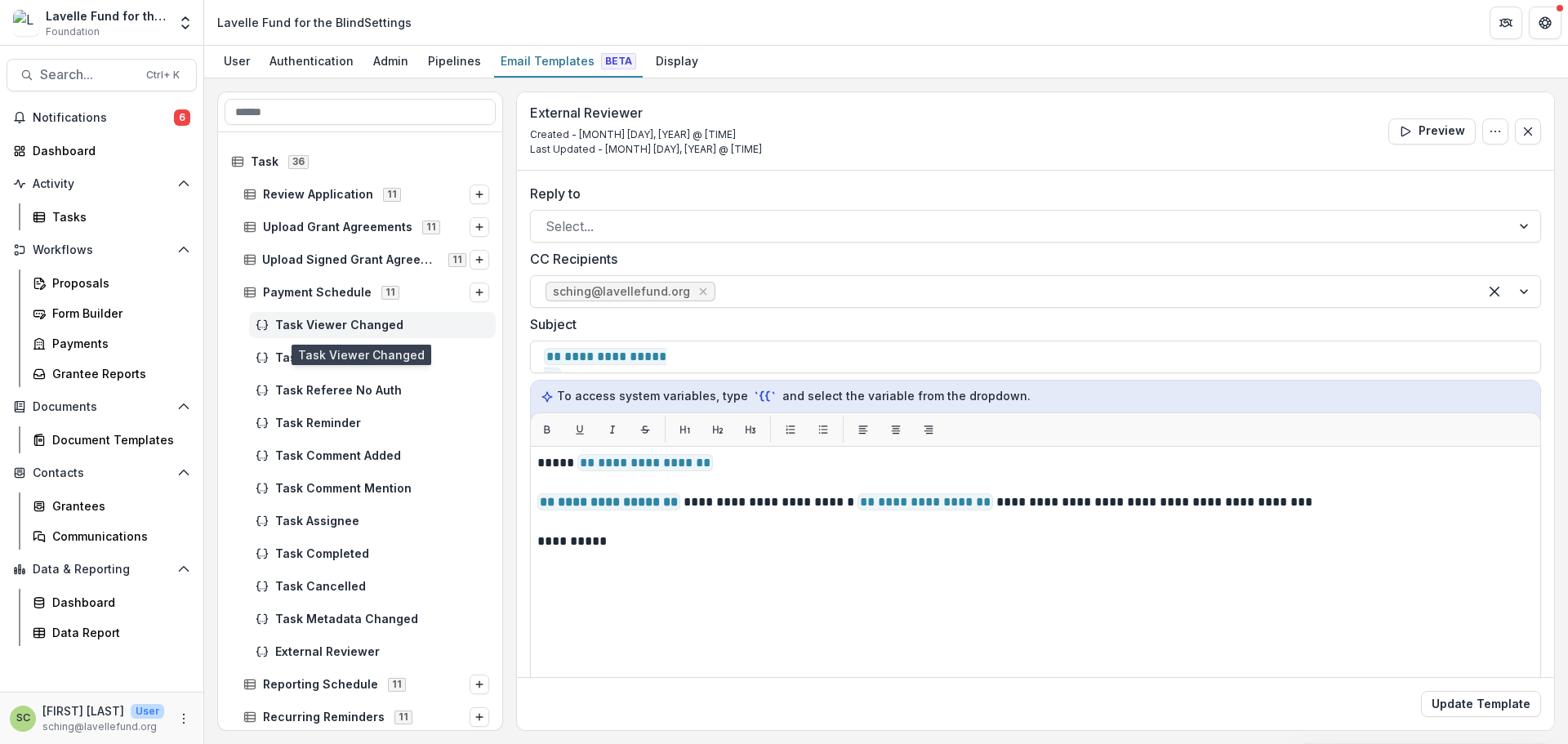 click on "Task Viewer Changed" at bounding box center (382, 325) 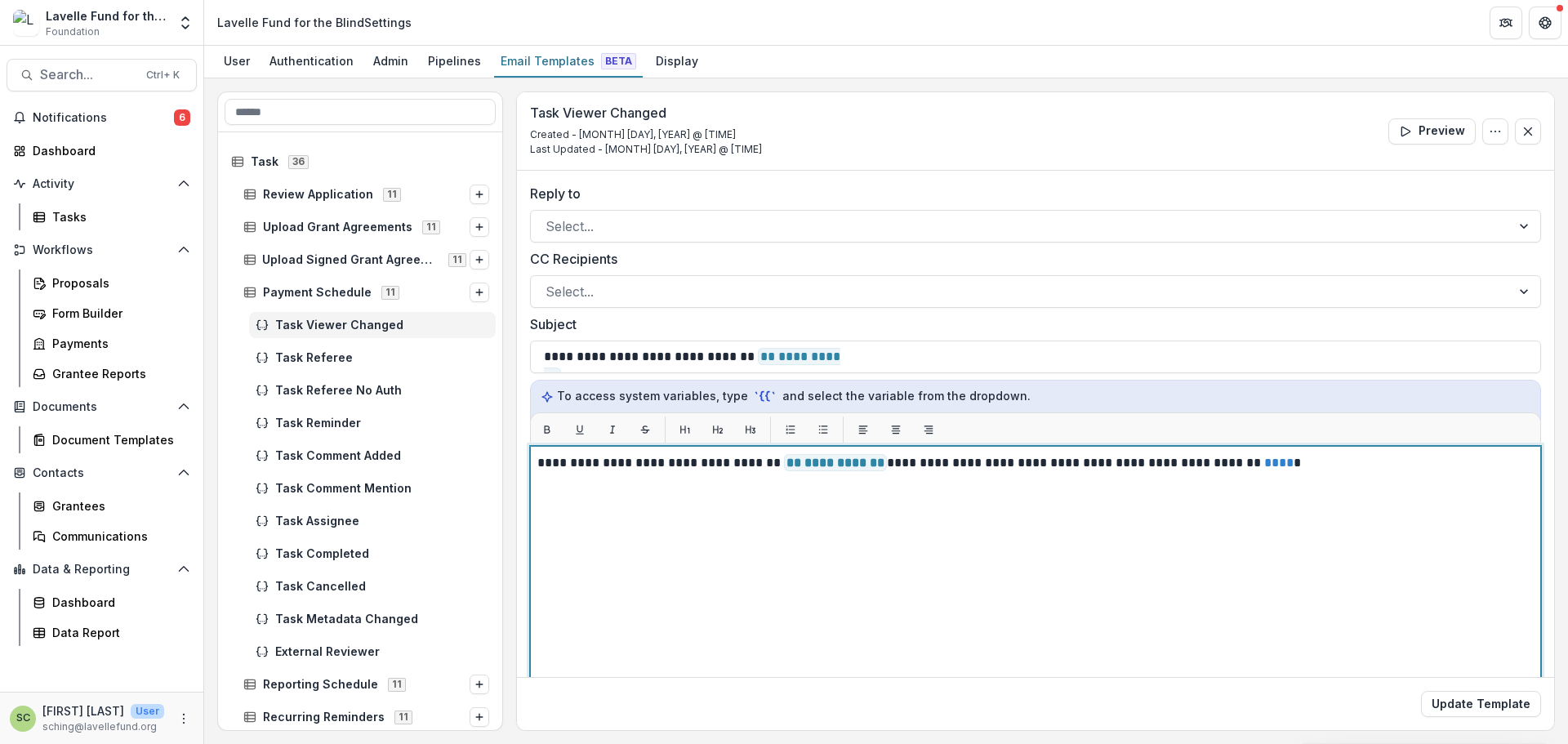 click on "**********" at bounding box center [1036, 650] 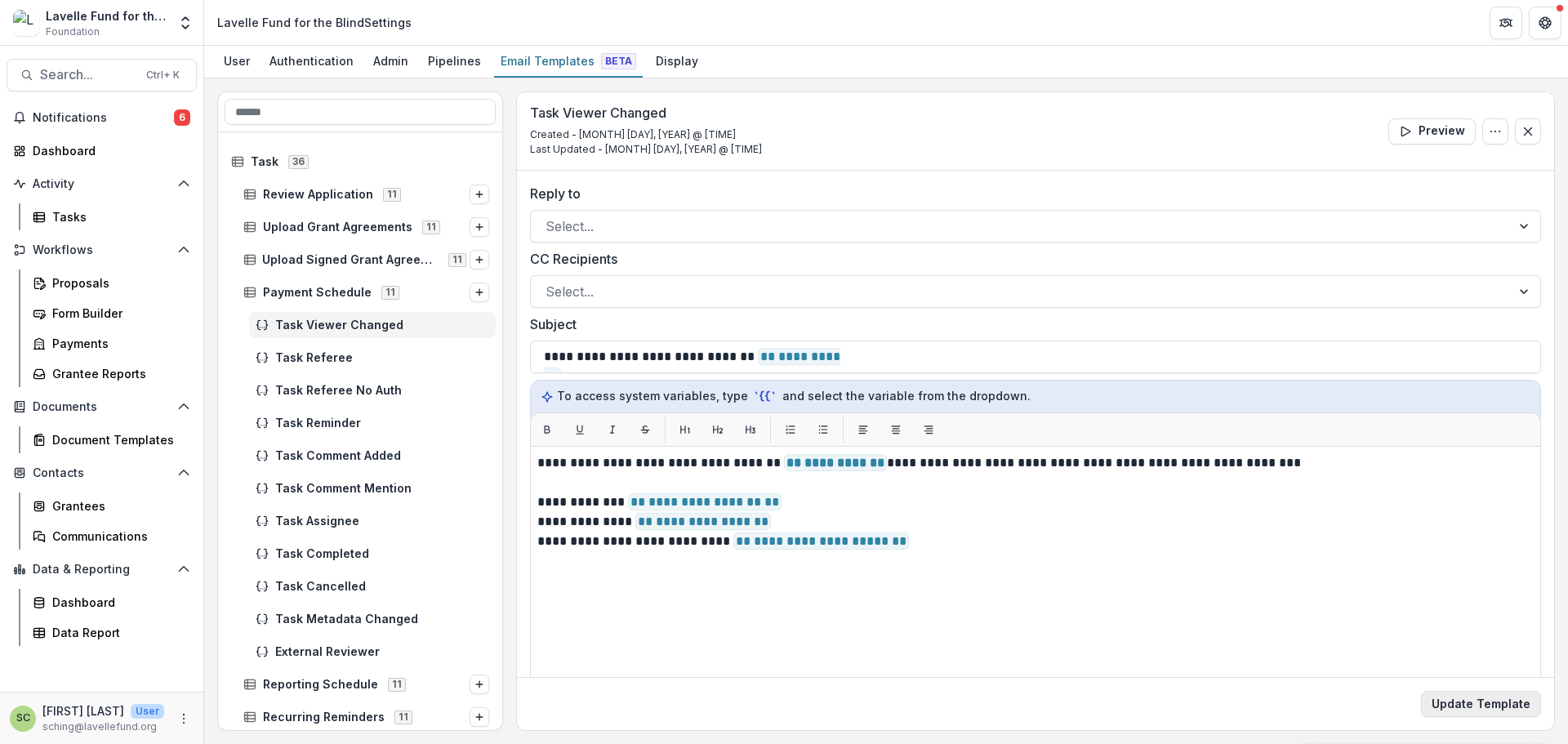 click on "Update Template" at bounding box center [1481, 704] 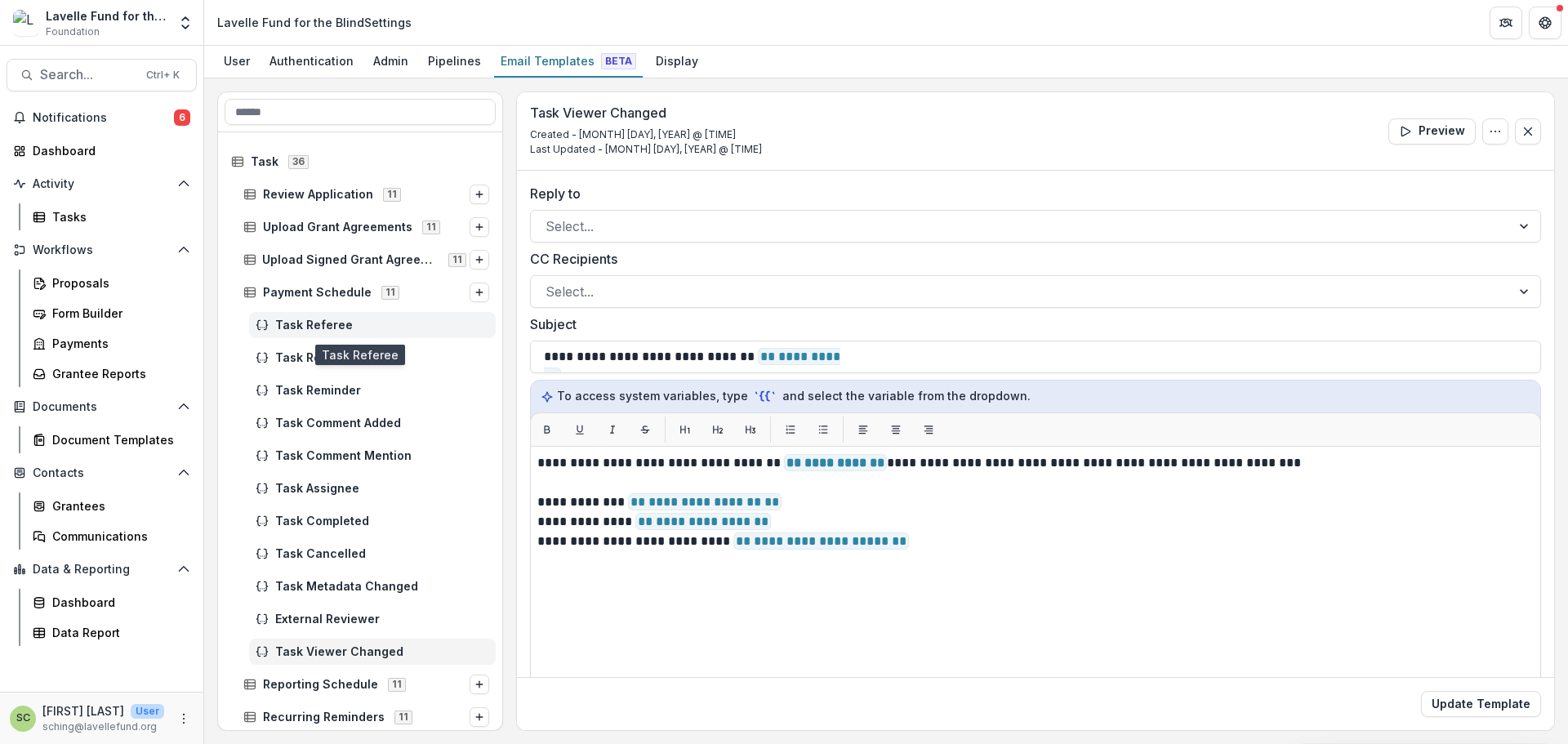 click on "Task Referee" at bounding box center [382, 325] 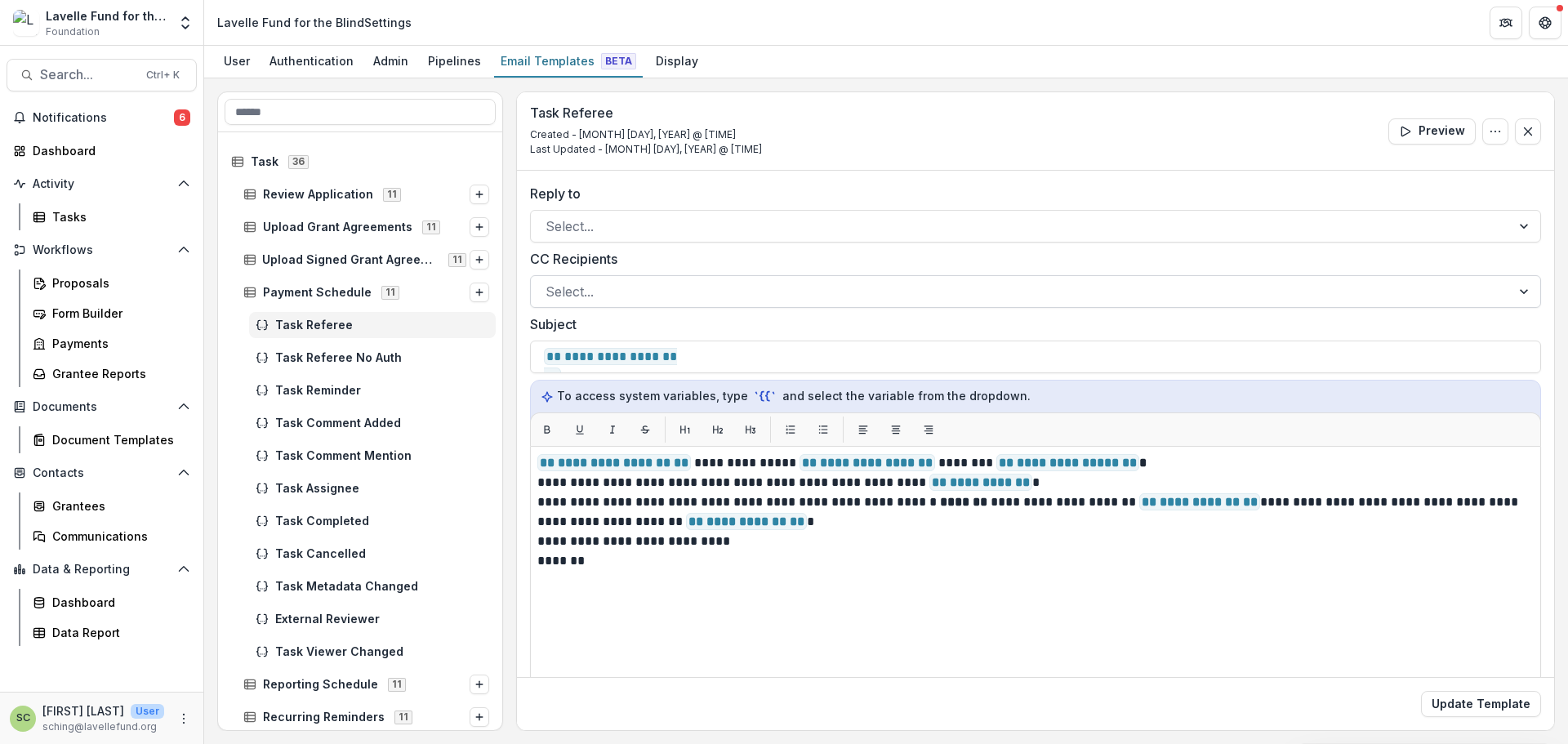 click on "Select..." at bounding box center (1021, 292) 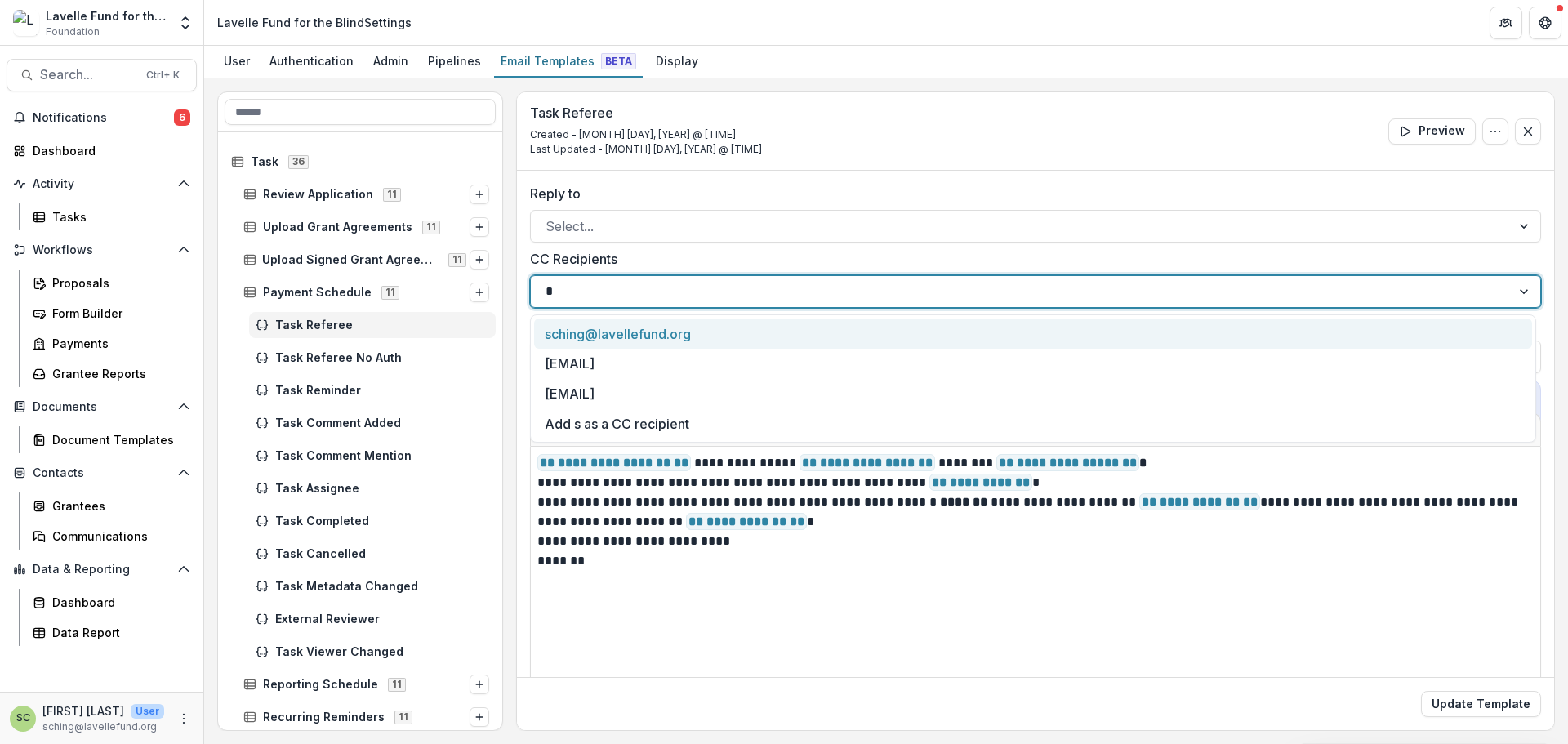 type on "**" 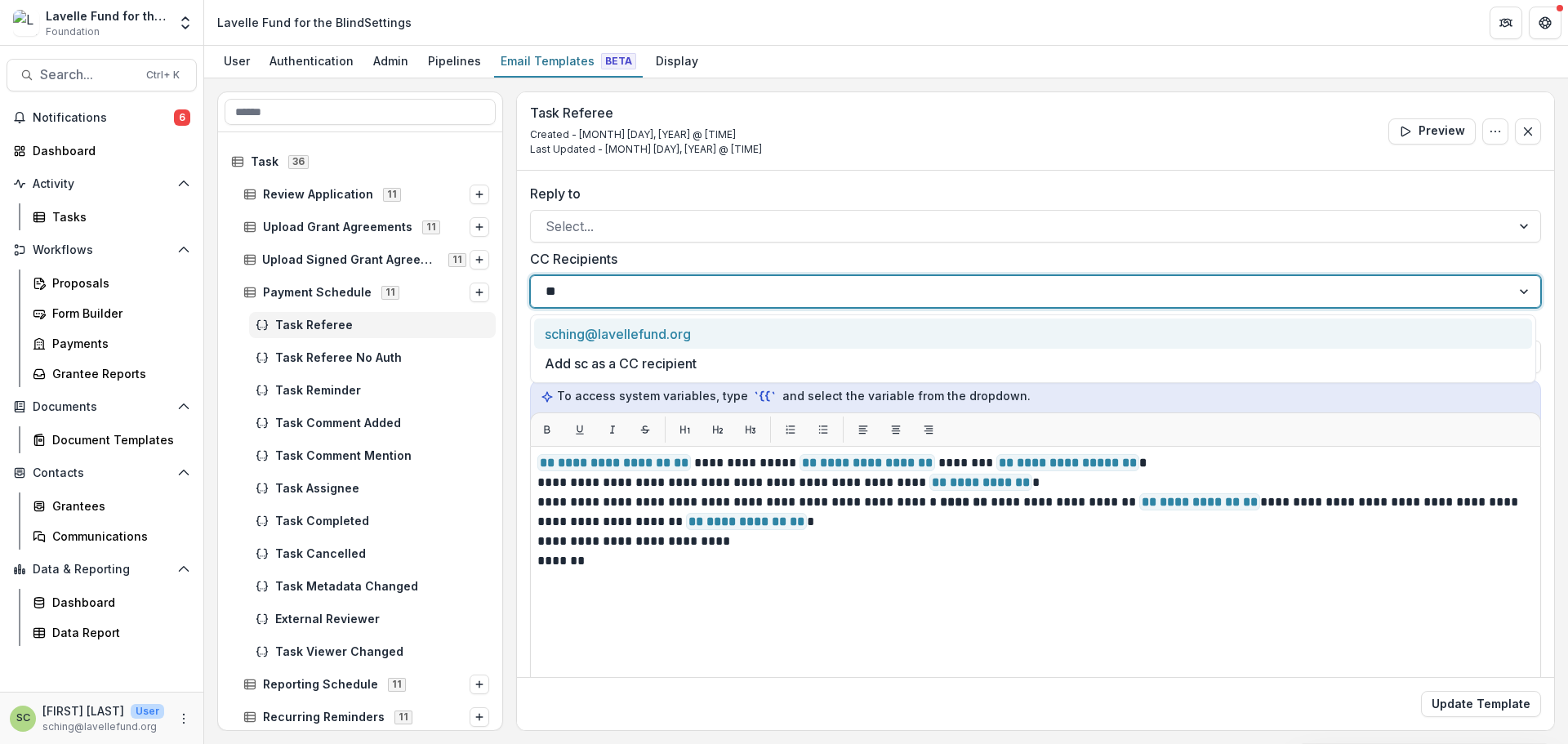 click on "sching@lavellefund.org" at bounding box center [1033, 333] 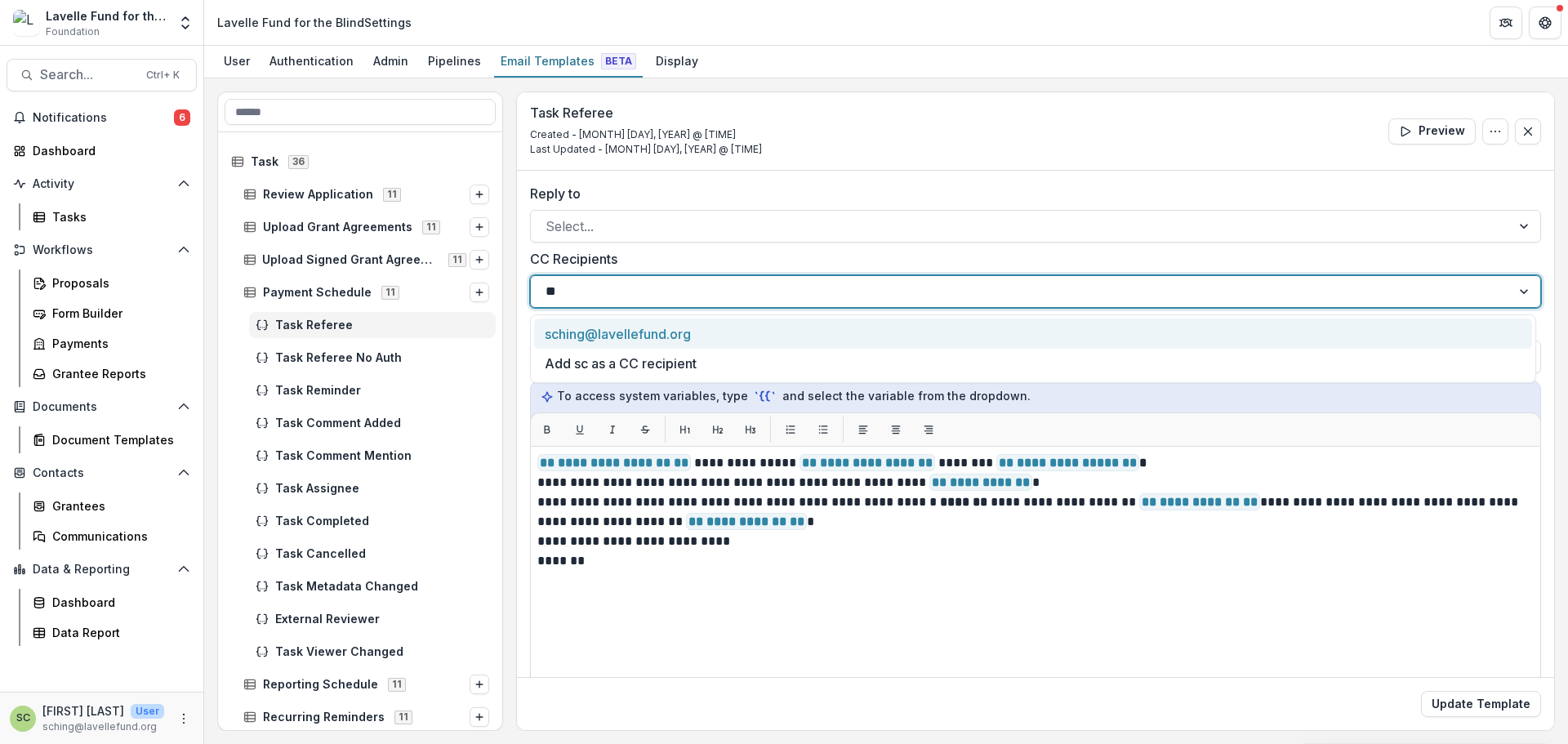 type 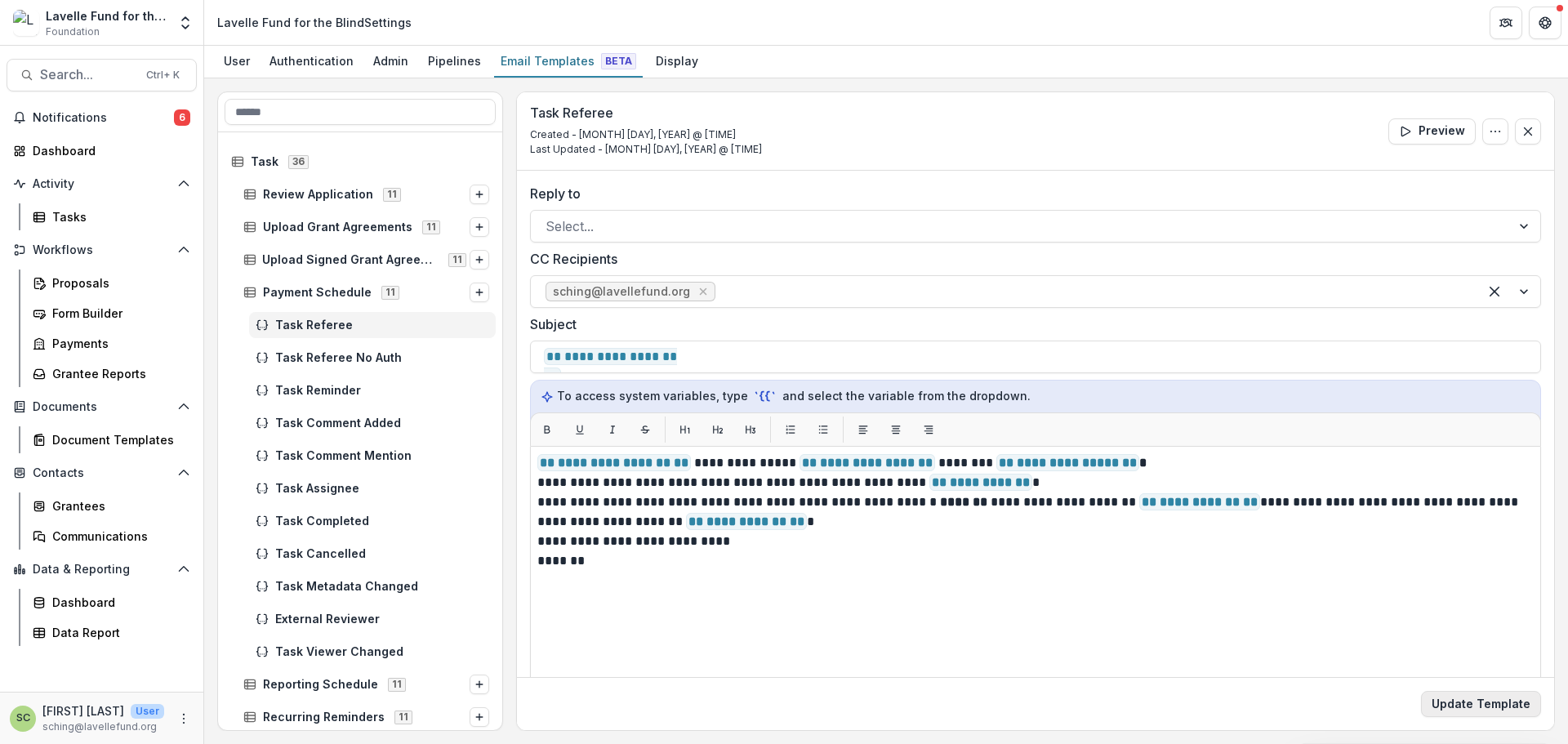 click on "Update Template" at bounding box center (1481, 704) 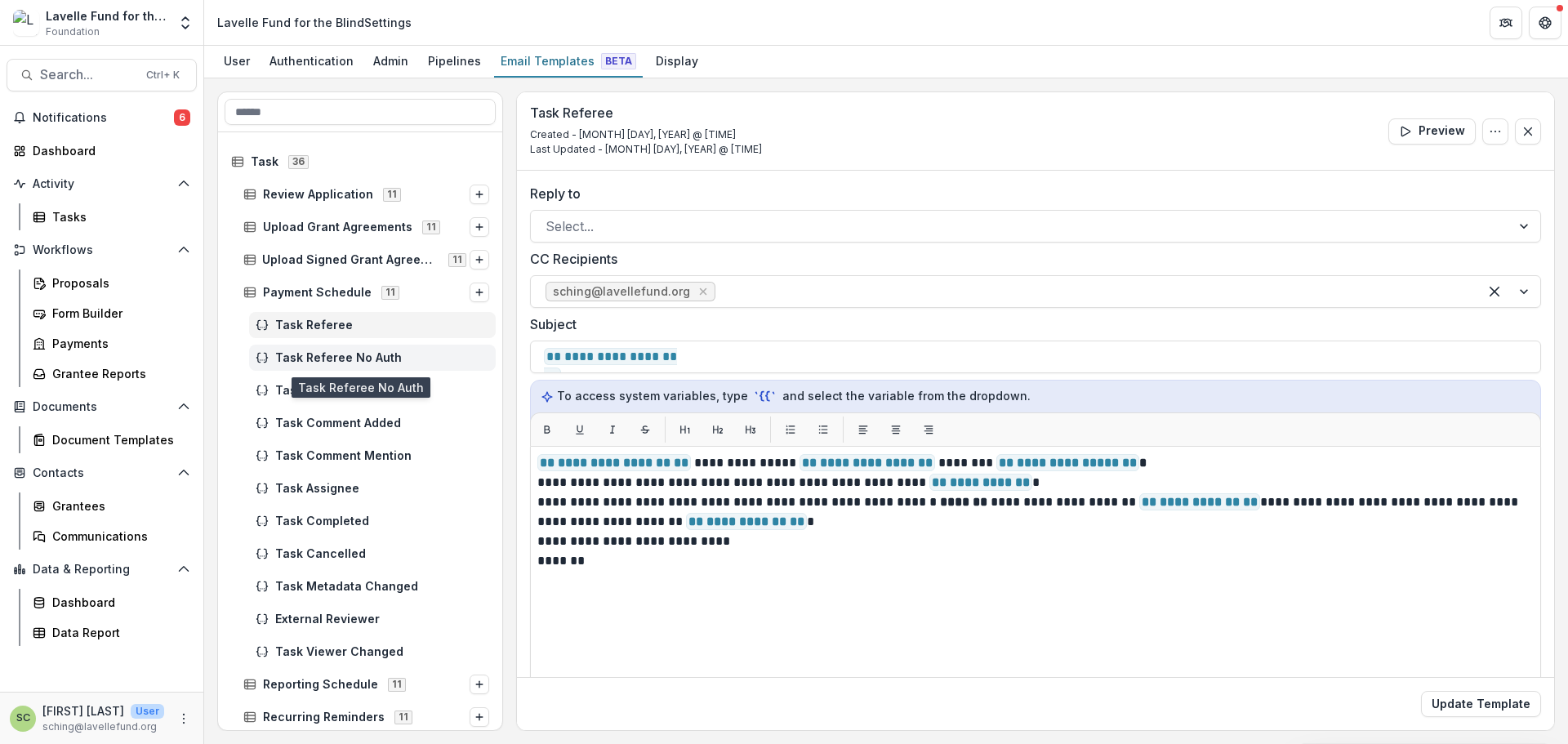 click on "Task Referee No Auth" at bounding box center (382, 358) 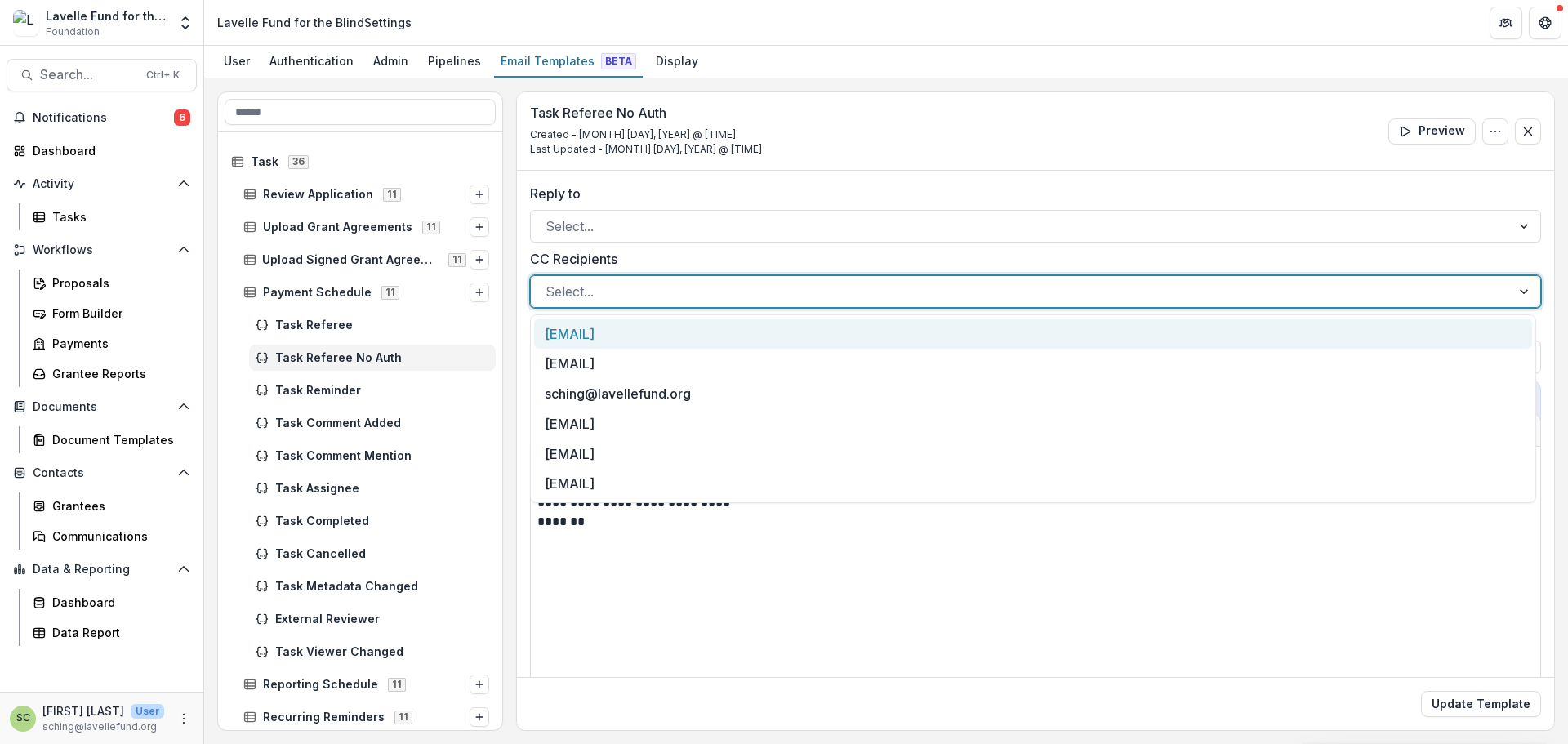 click at bounding box center [1021, 292] 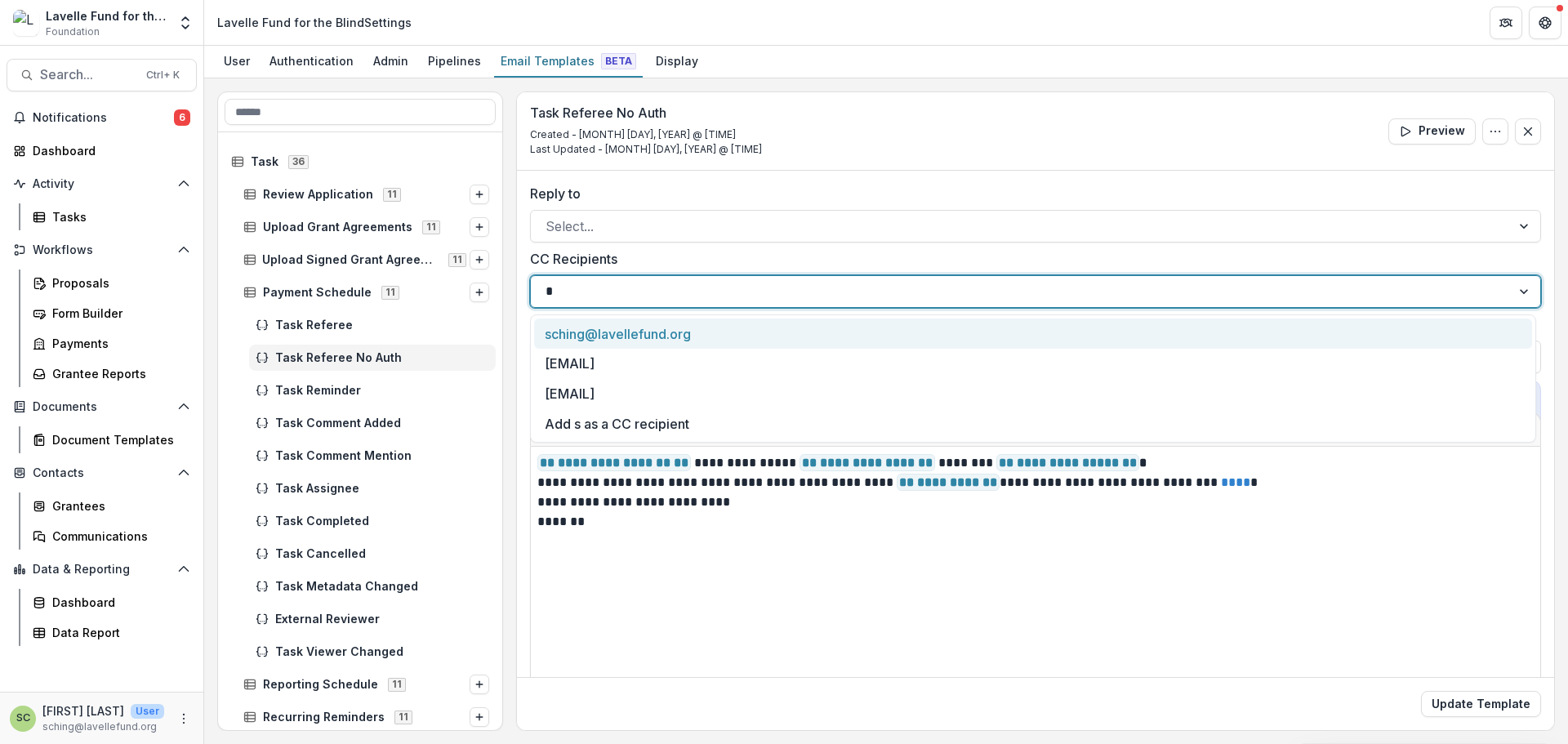 type on "**" 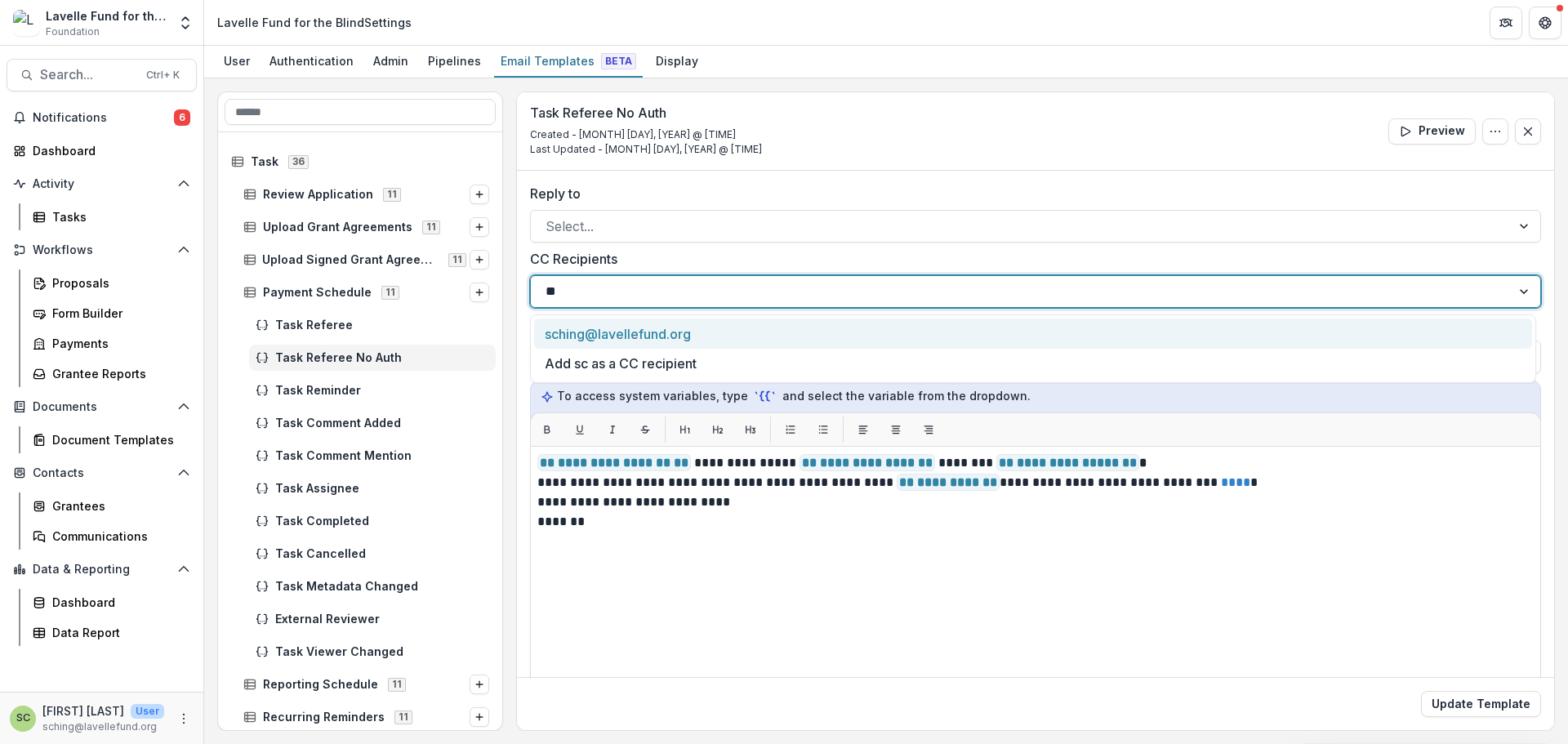 click on "sching@lavellefund.org" at bounding box center [1033, 333] 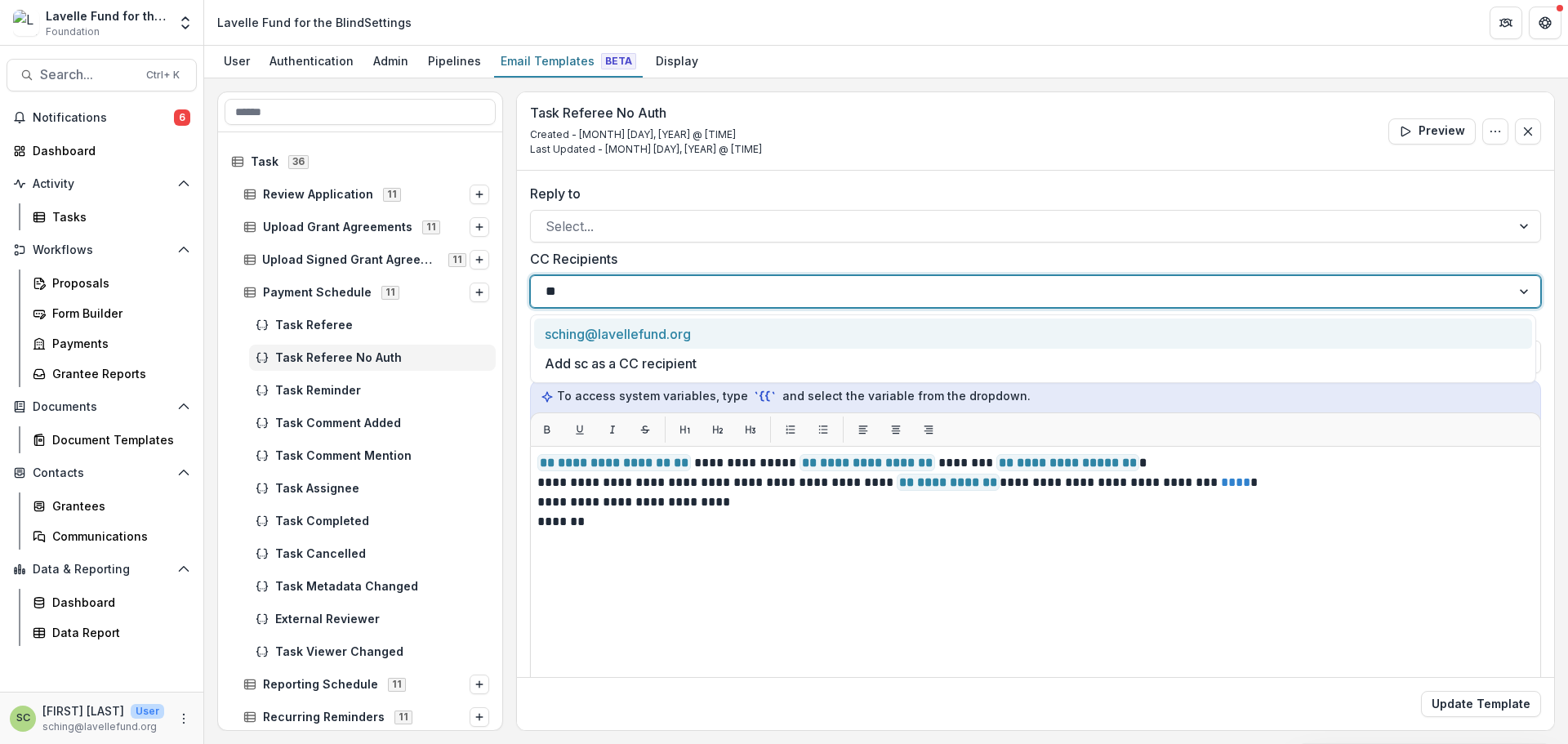 type 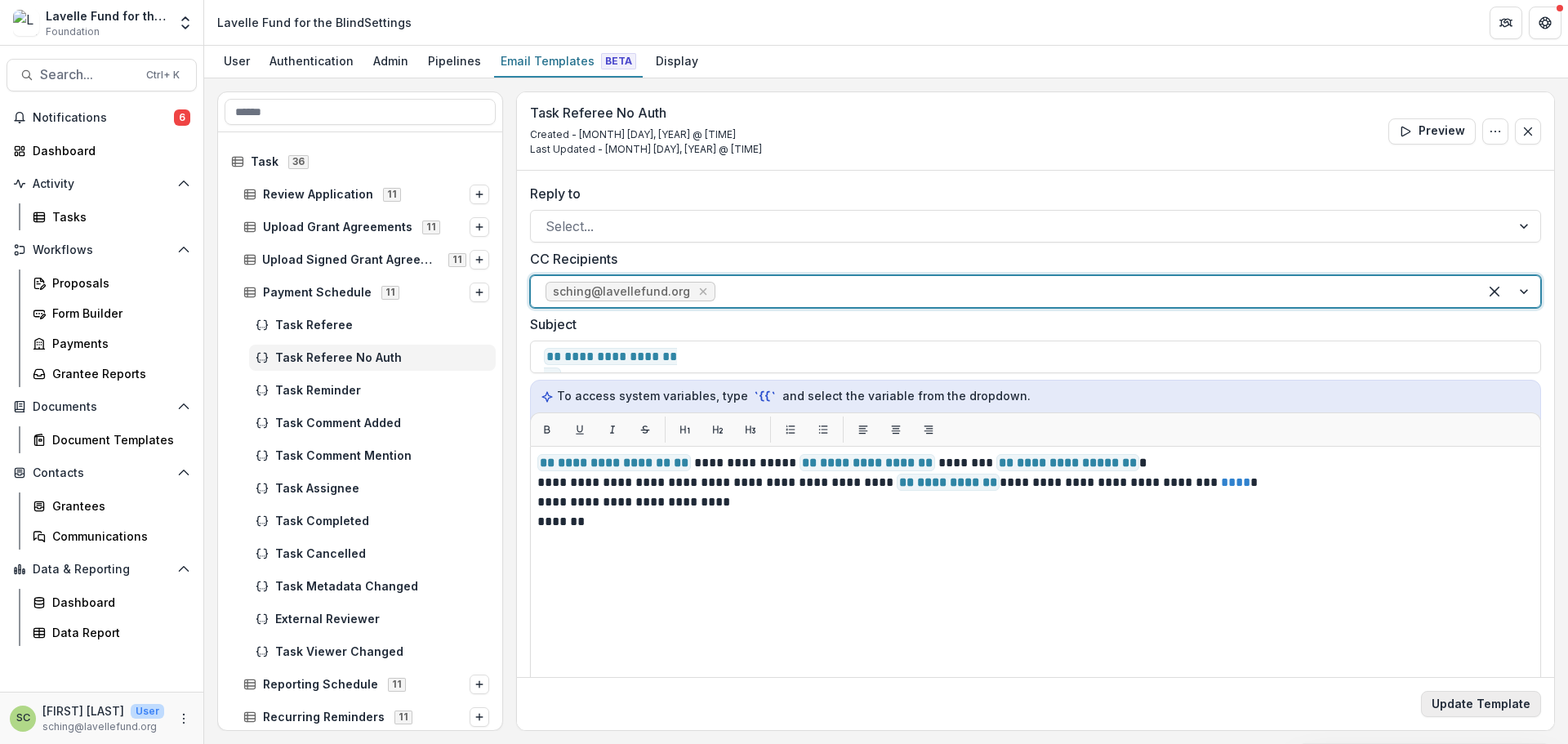 click on "Update Template" at bounding box center [1481, 704] 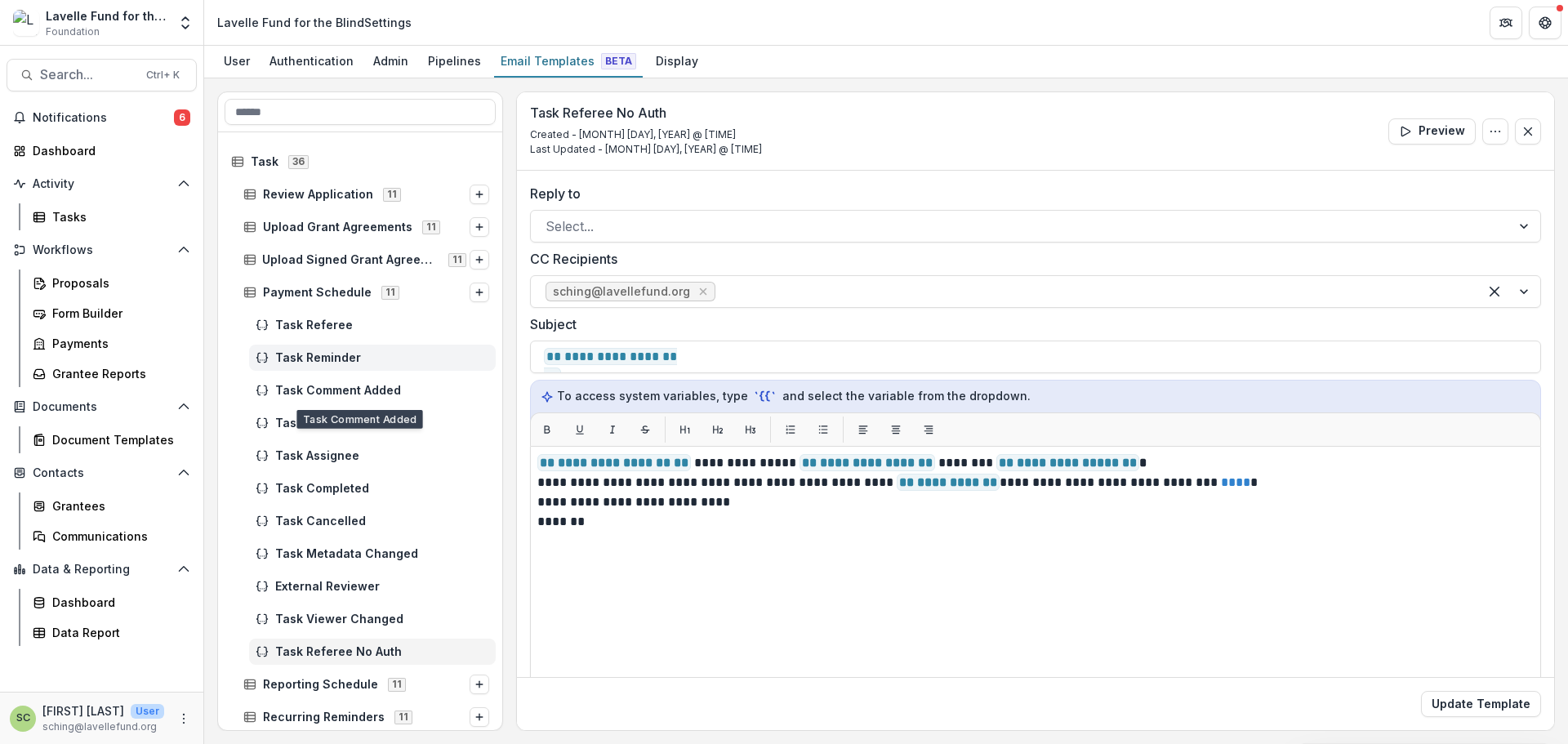 click on "Task Reminder" at bounding box center (382, 358) 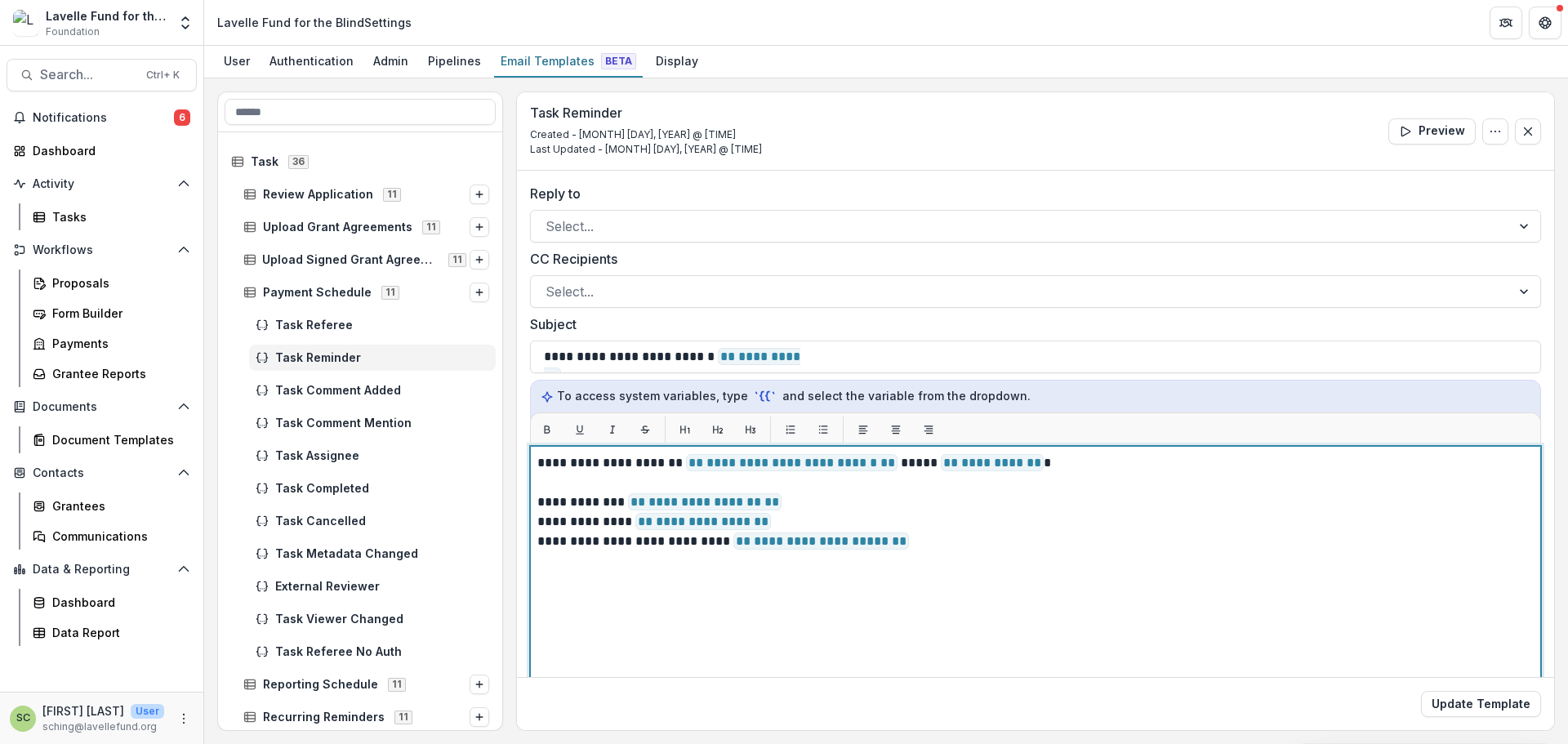 click on "**********" at bounding box center (1033, 502) 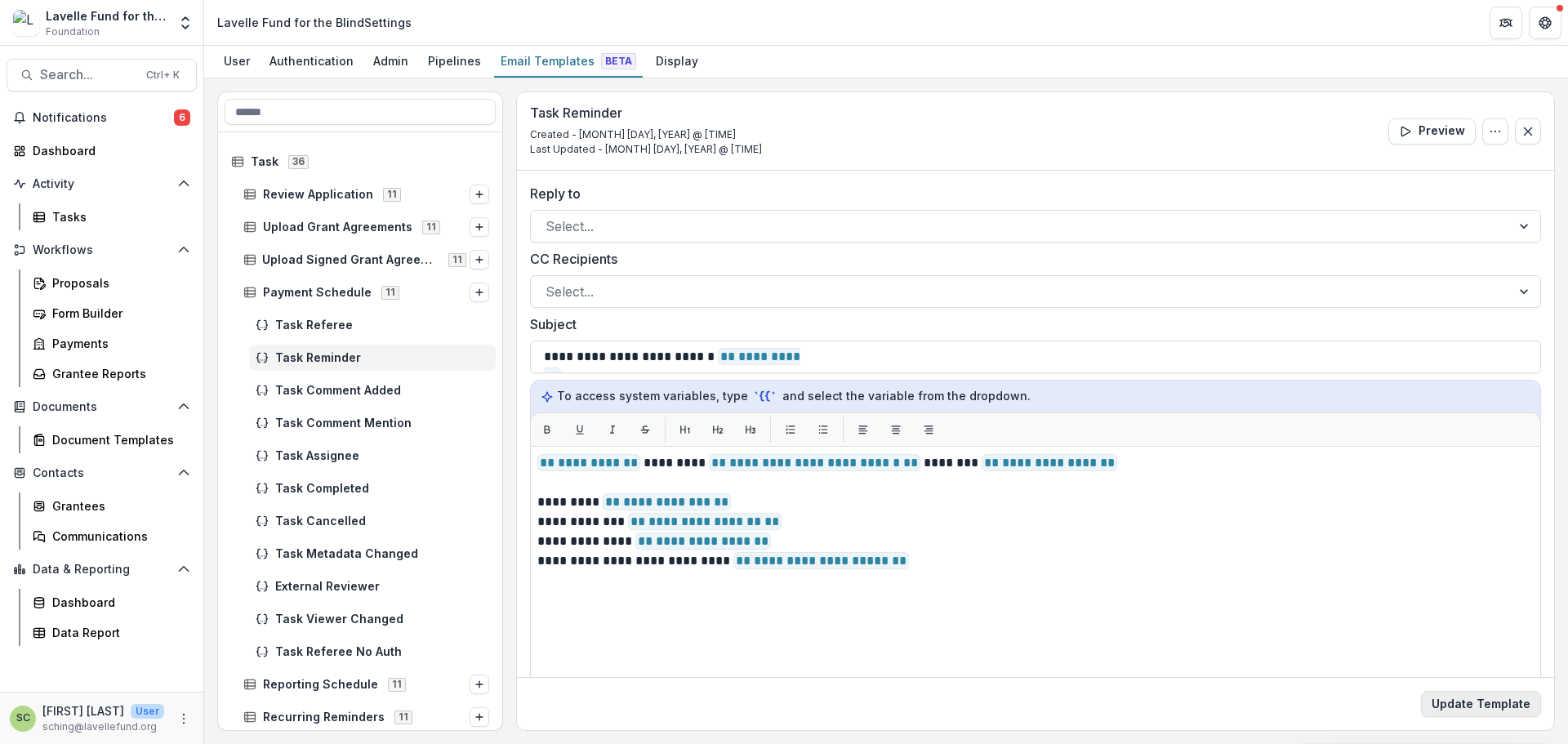 click on "Update Template" at bounding box center (1481, 704) 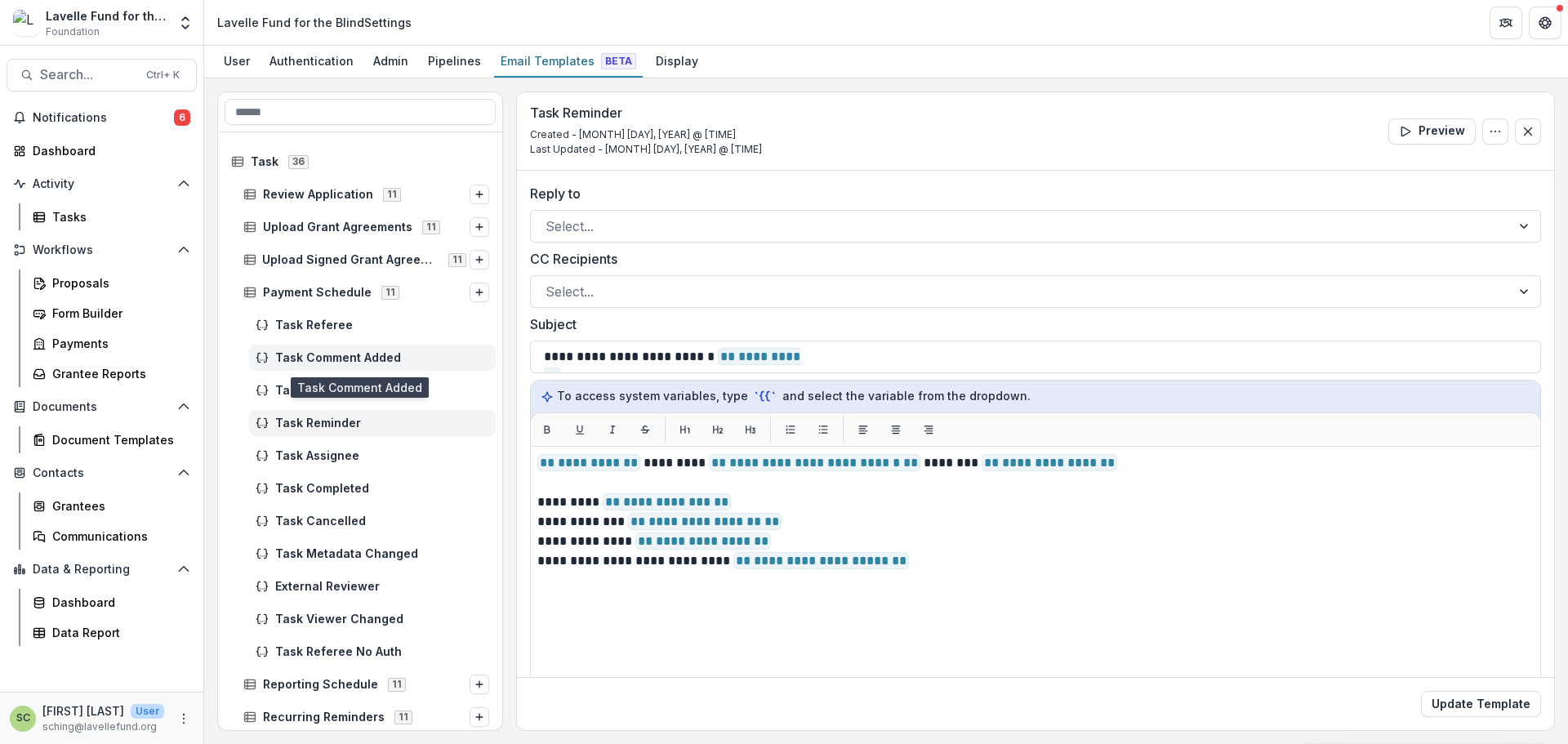 click on "Task Comment Added" at bounding box center (372, 358) 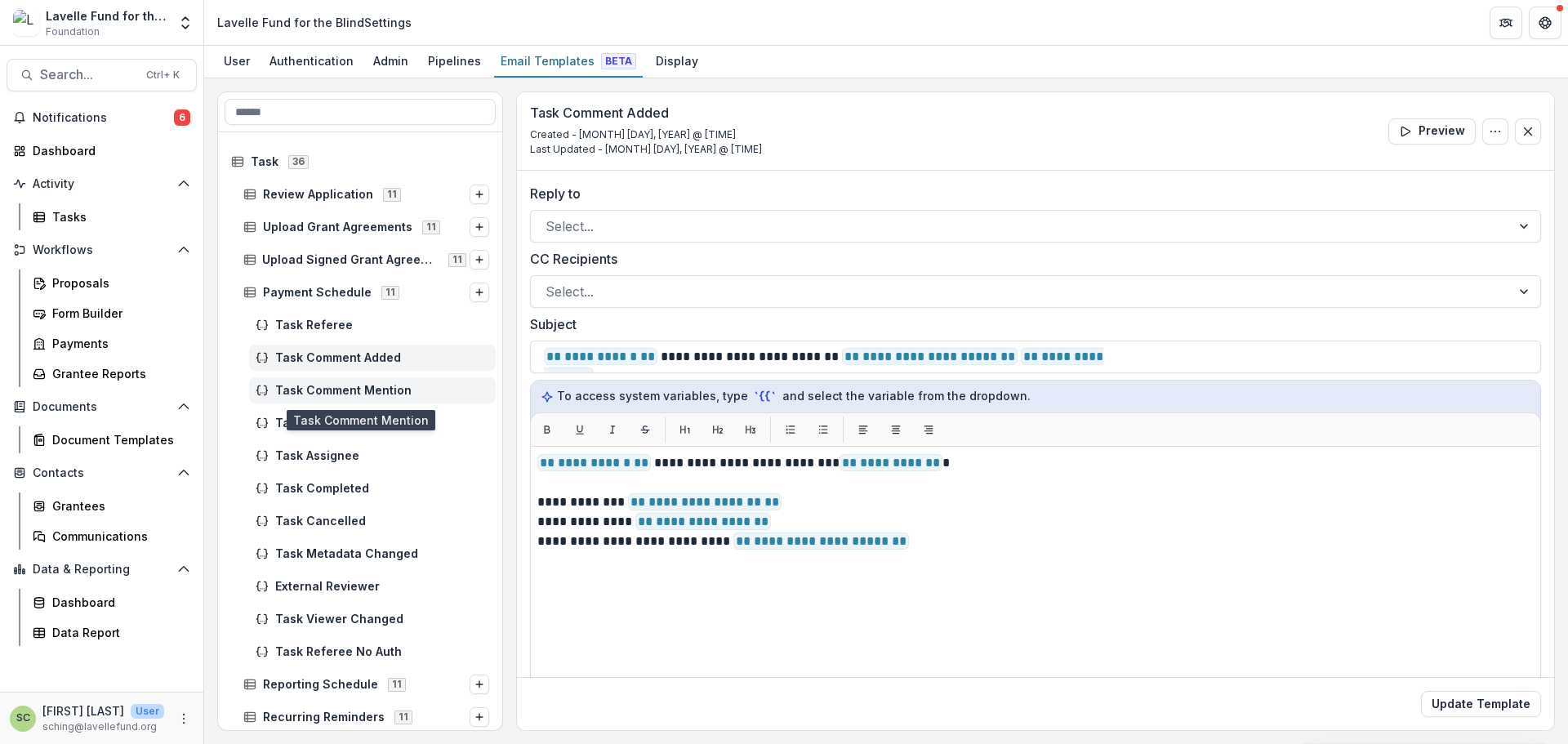 click on "Task Comment Mention" at bounding box center [382, 390] 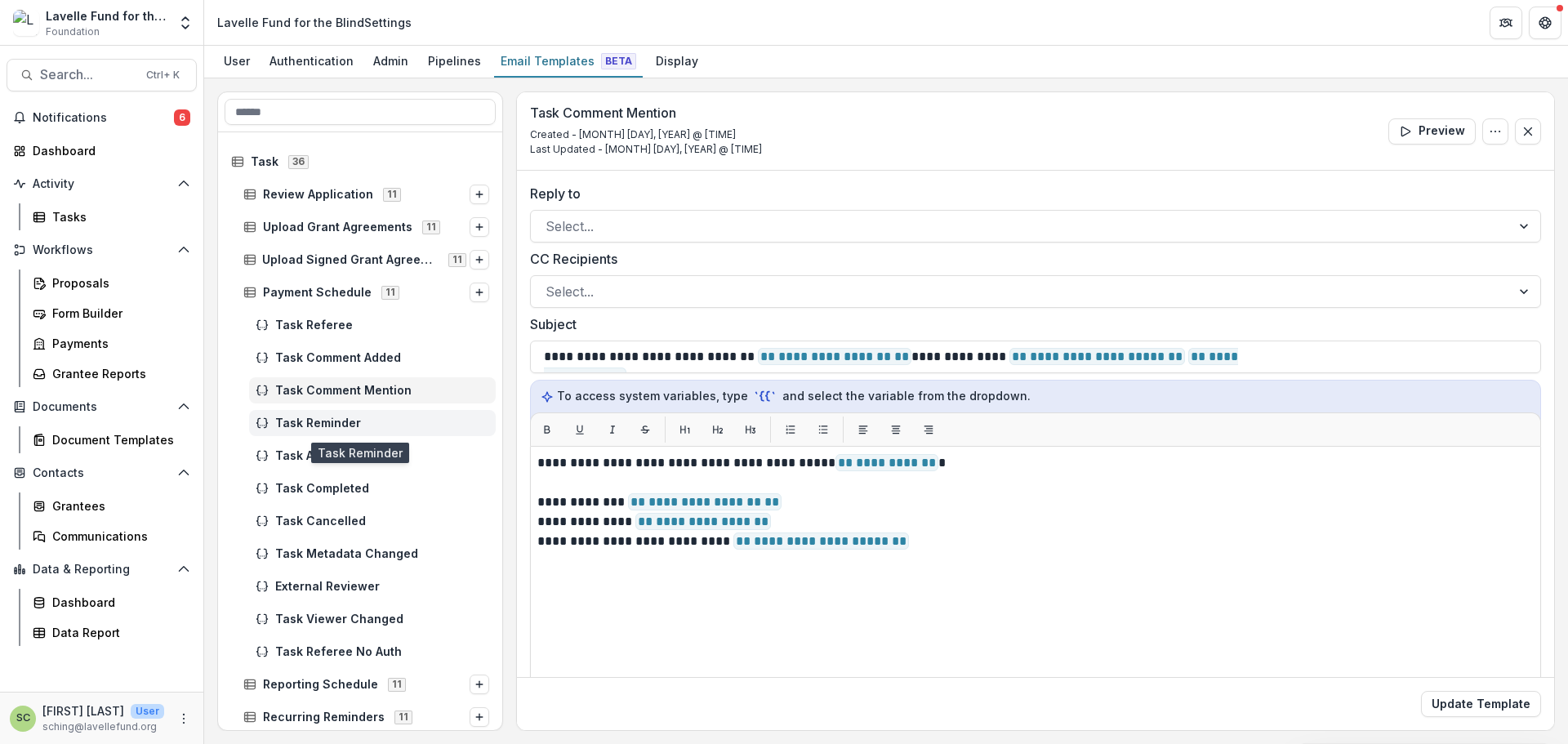 click on "Task Reminder" at bounding box center [382, 423] 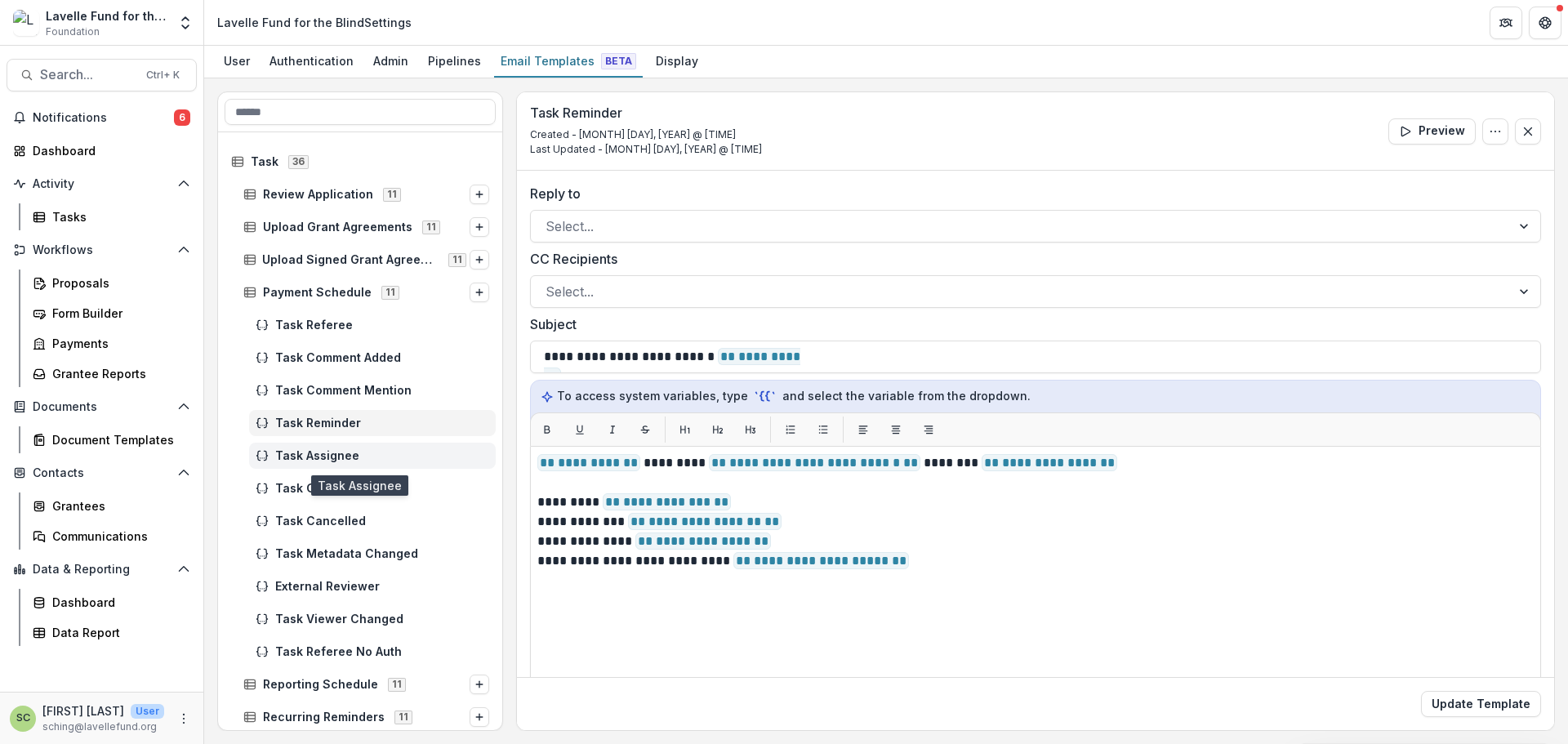 click on "Task Assignee" at bounding box center (382, 456) 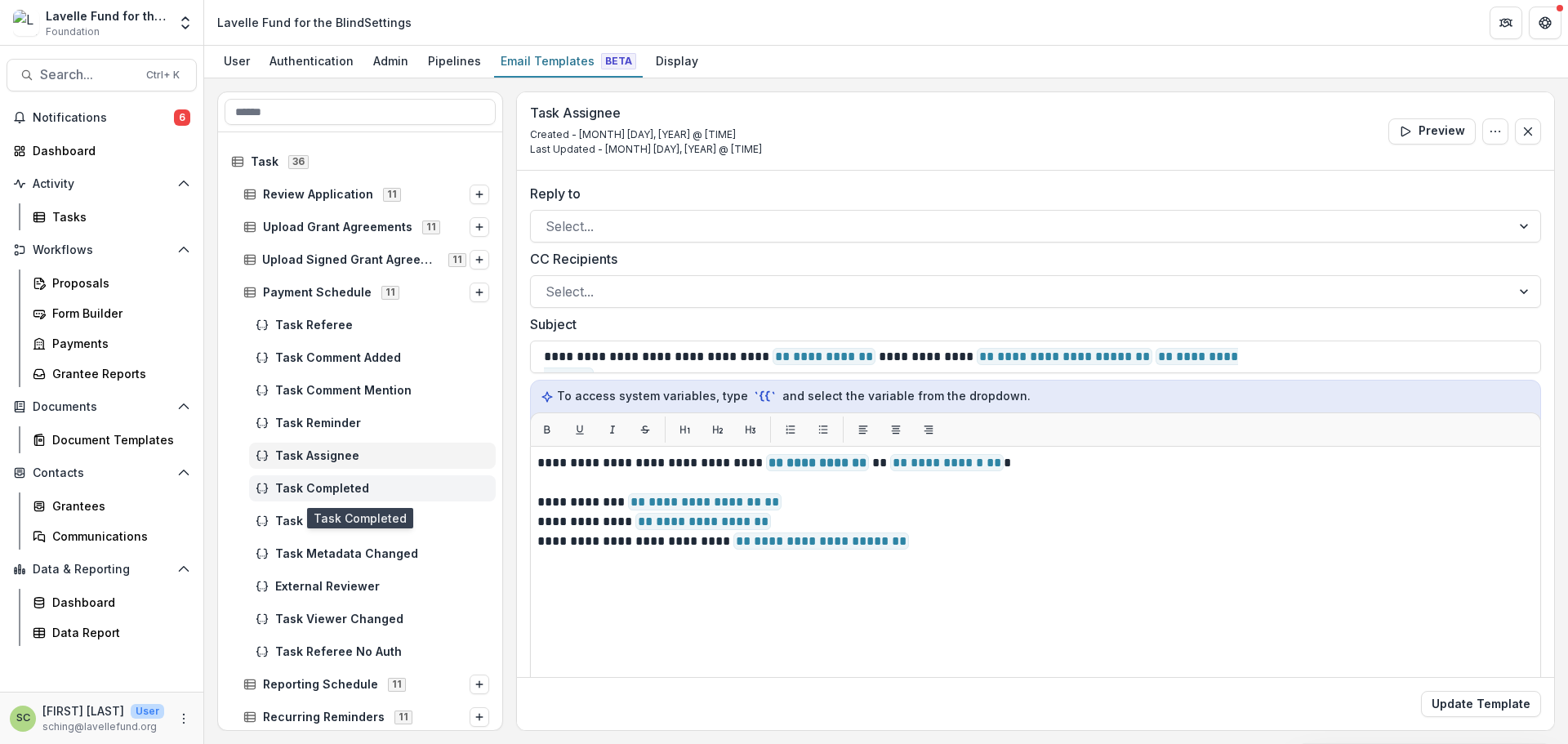 click on "Task Completed" at bounding box center [382, 488] 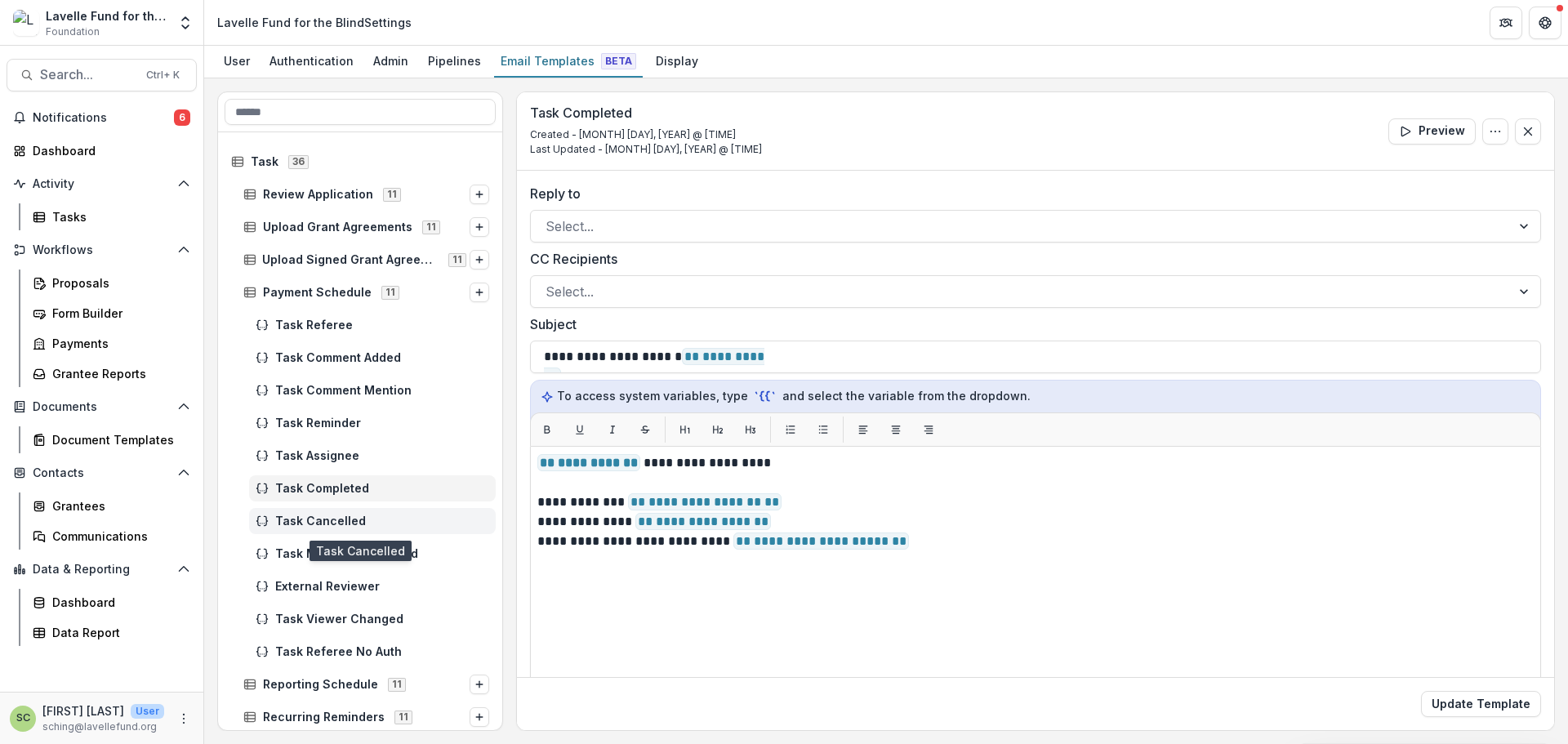 click on "Task Cancelled" at bounding box center (382, 521) 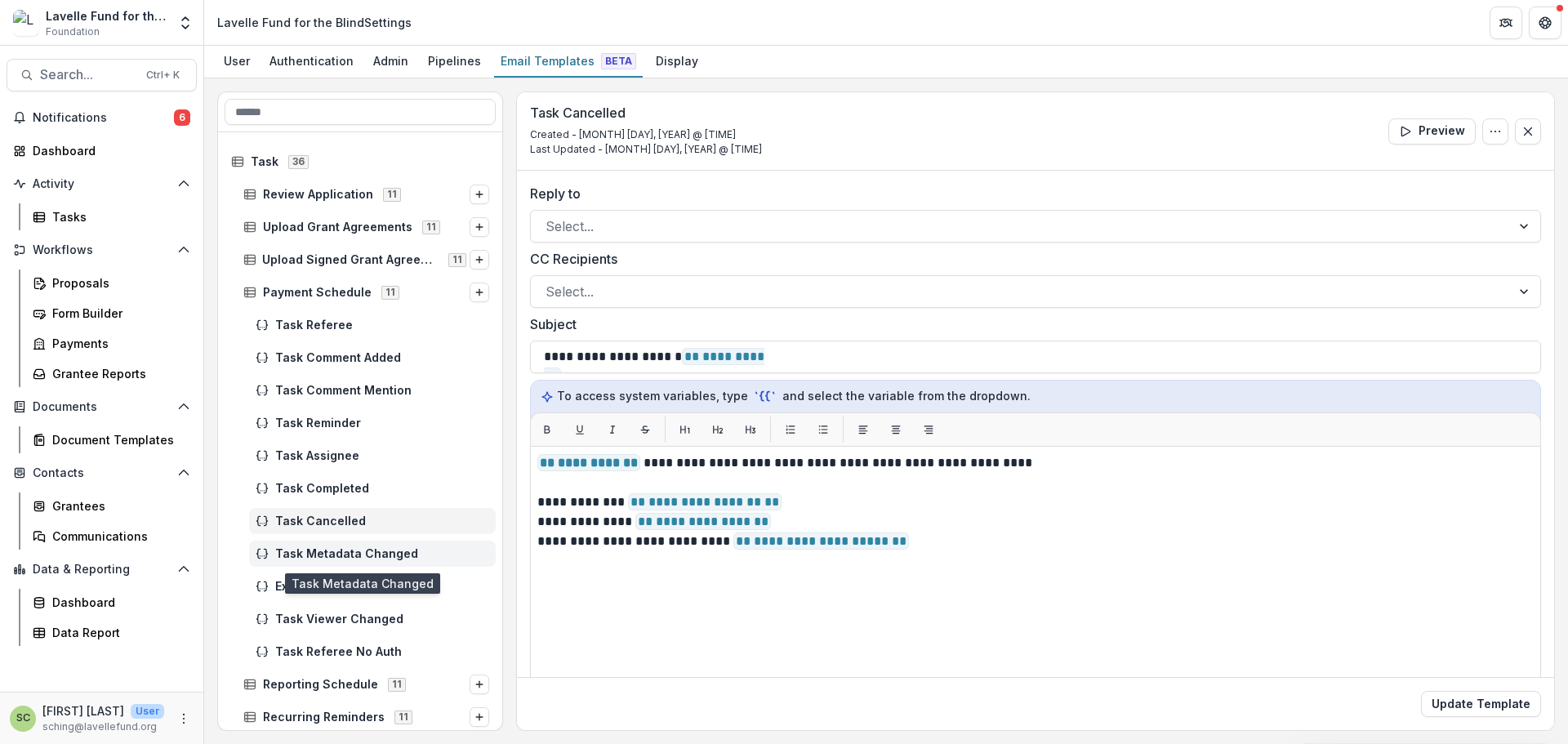 click on "Task Metadata Changed" at bounding box center [382, 554] 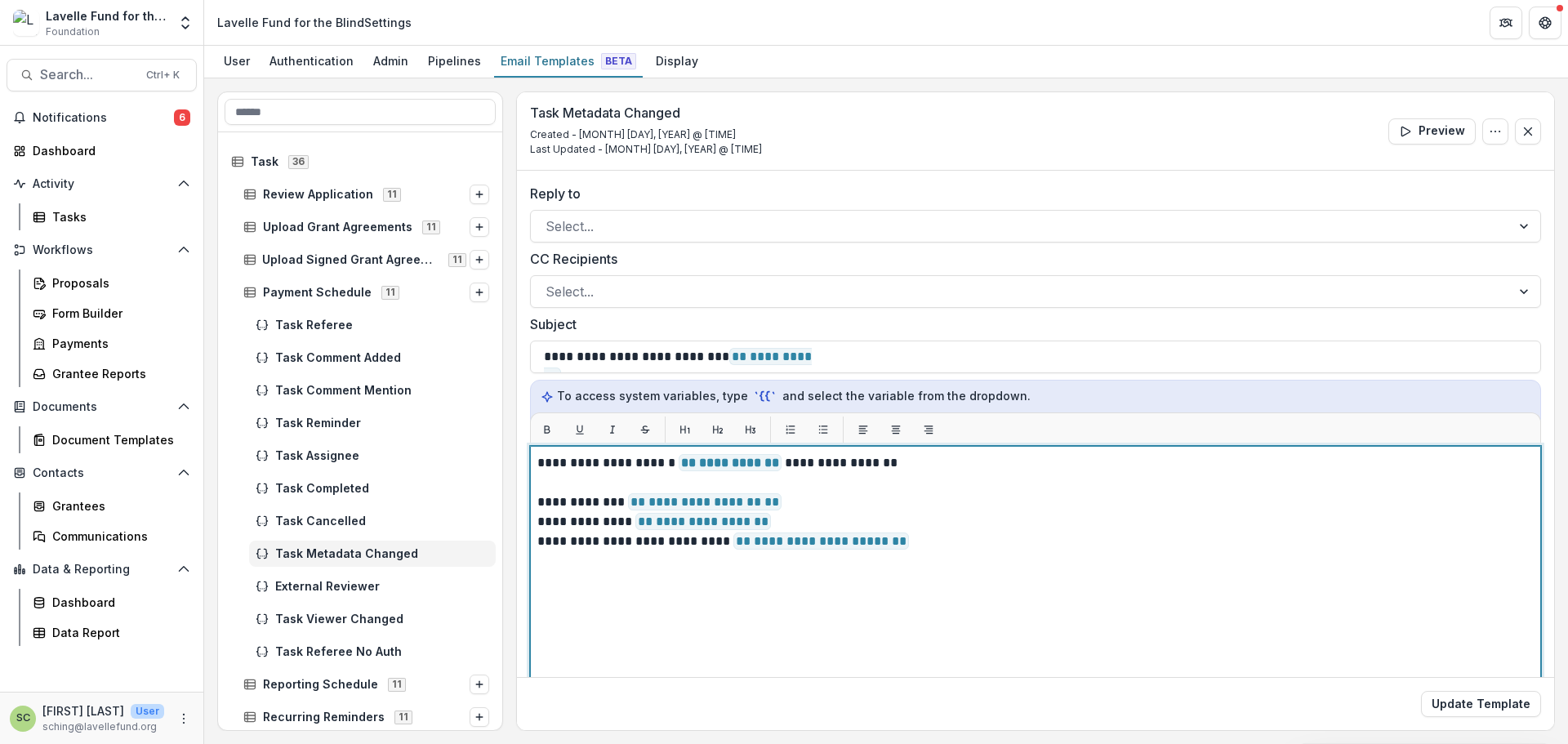 click on "**********" at bounding box center (1036, 650) 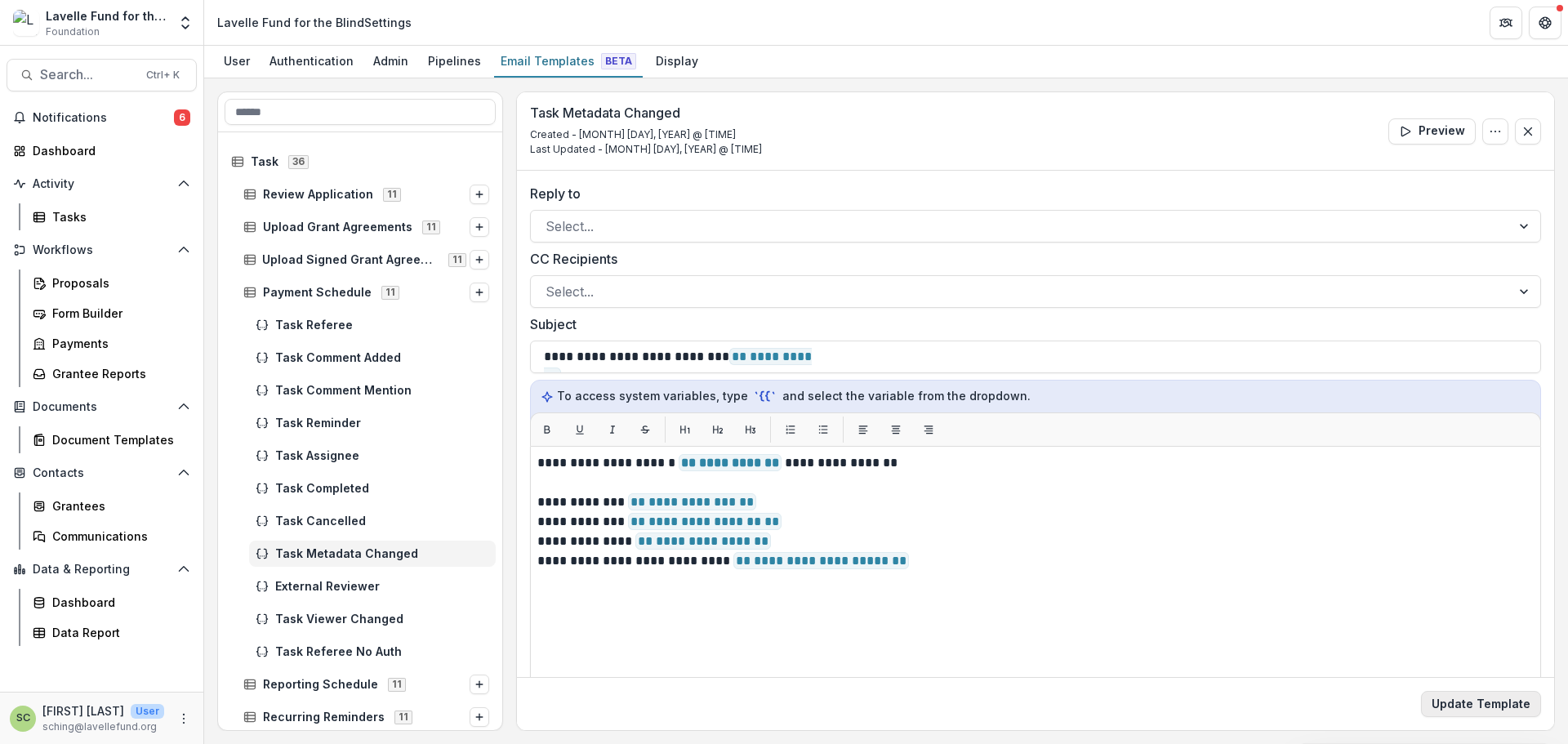 click on "Update Template" at bounding box center [1481, 704] 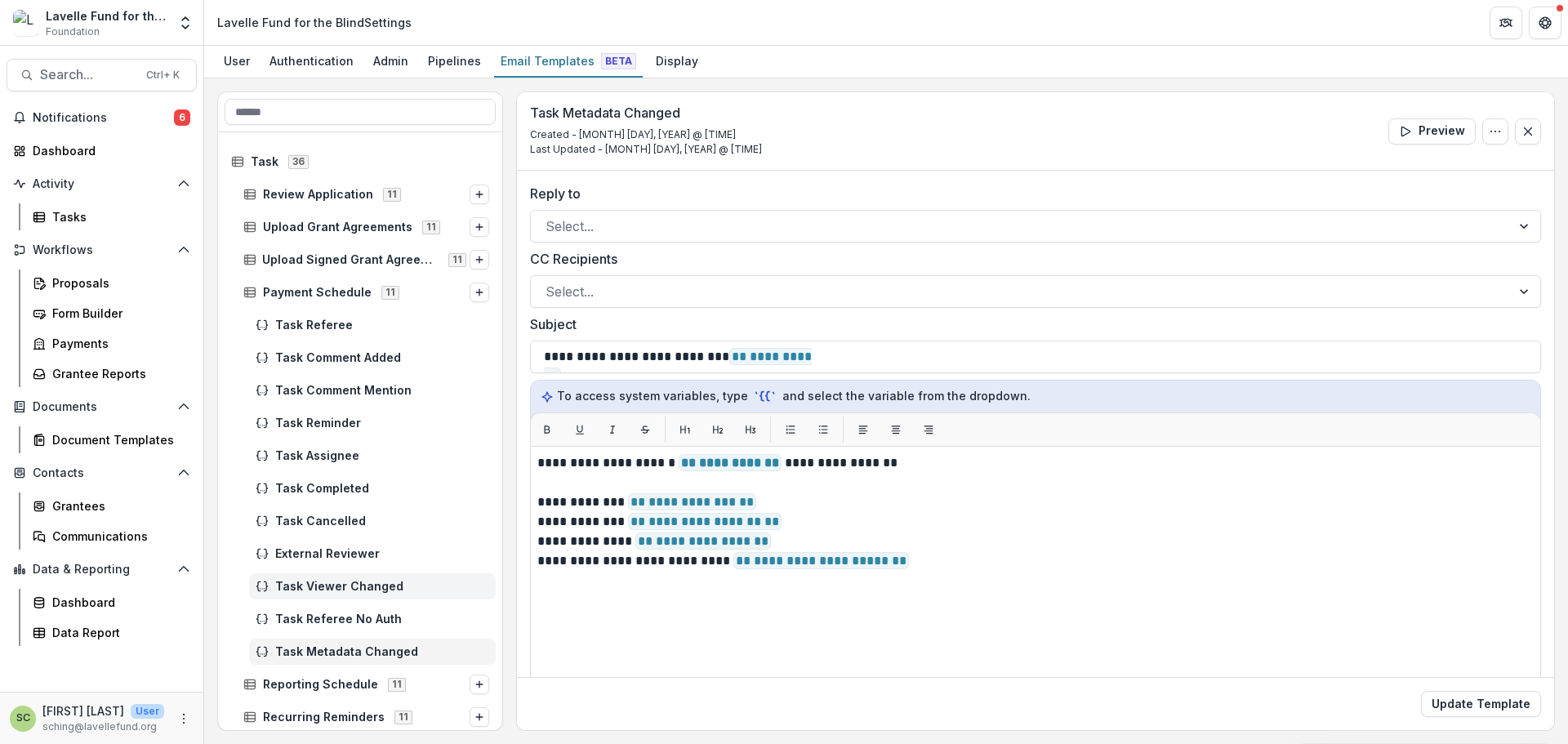 click on "Task Viewer Changed" at bounding box center [382, 586] 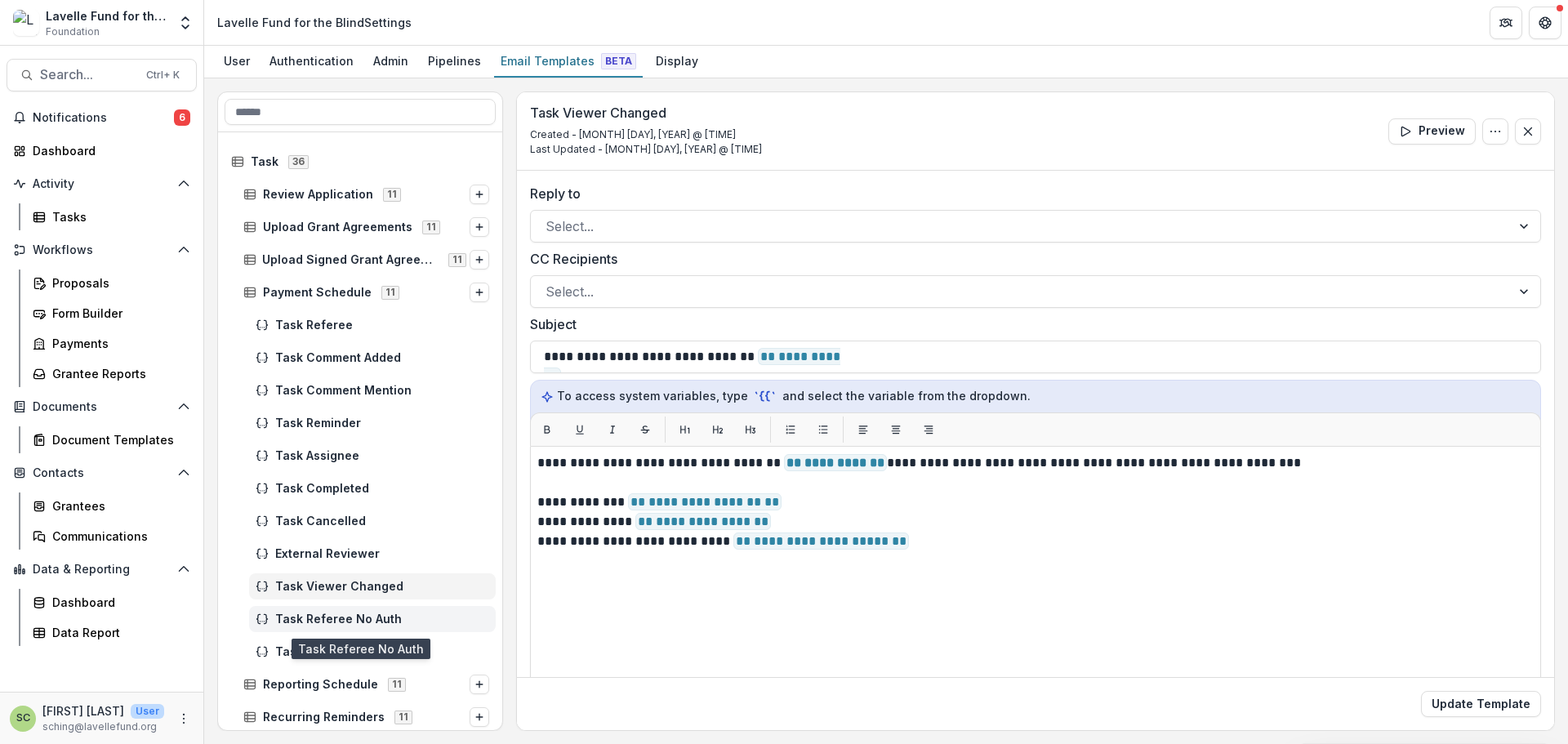 click on "Task Referee No Auth" at bounding box center [382, 619] 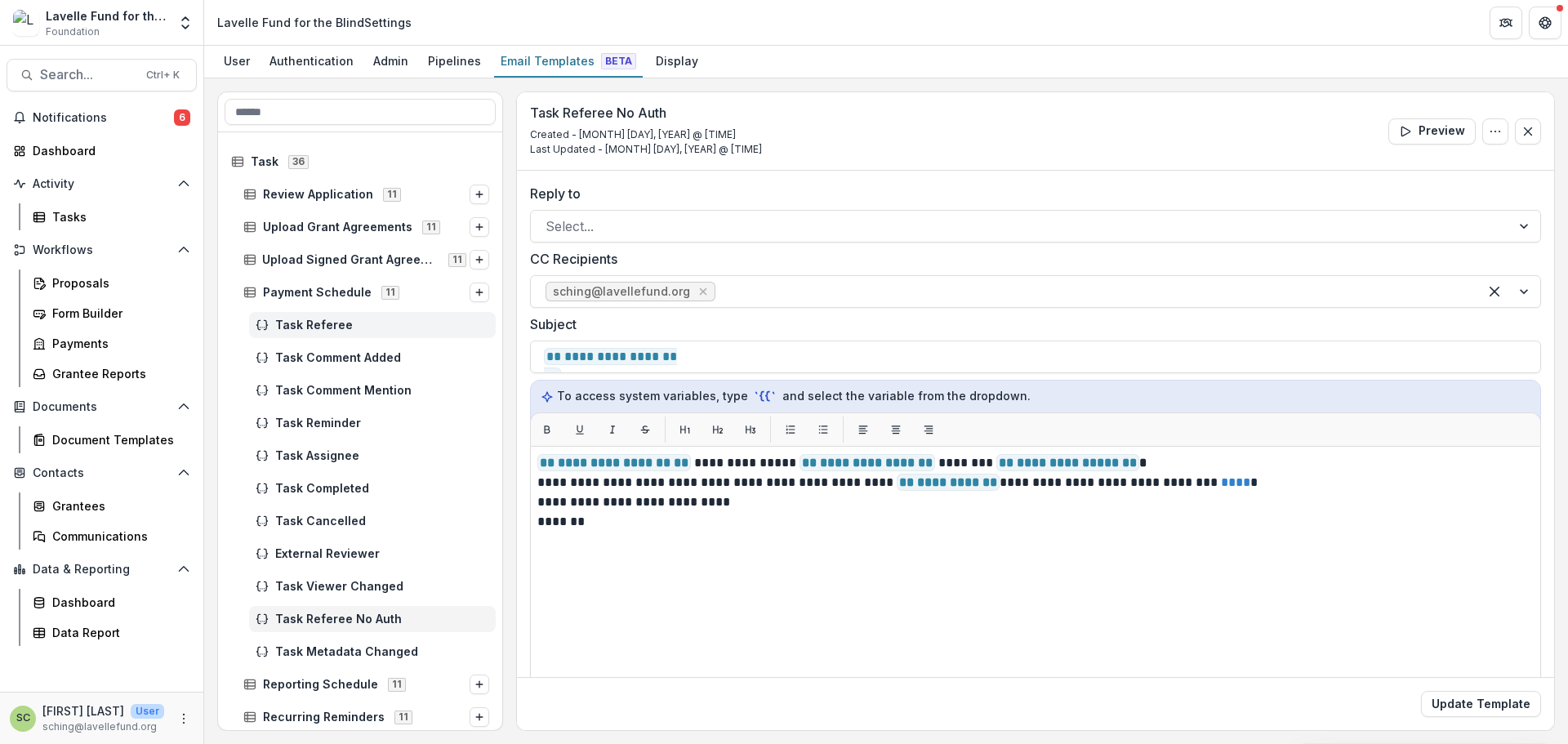 click on "Task Referee" at bounding box center (382, 325) 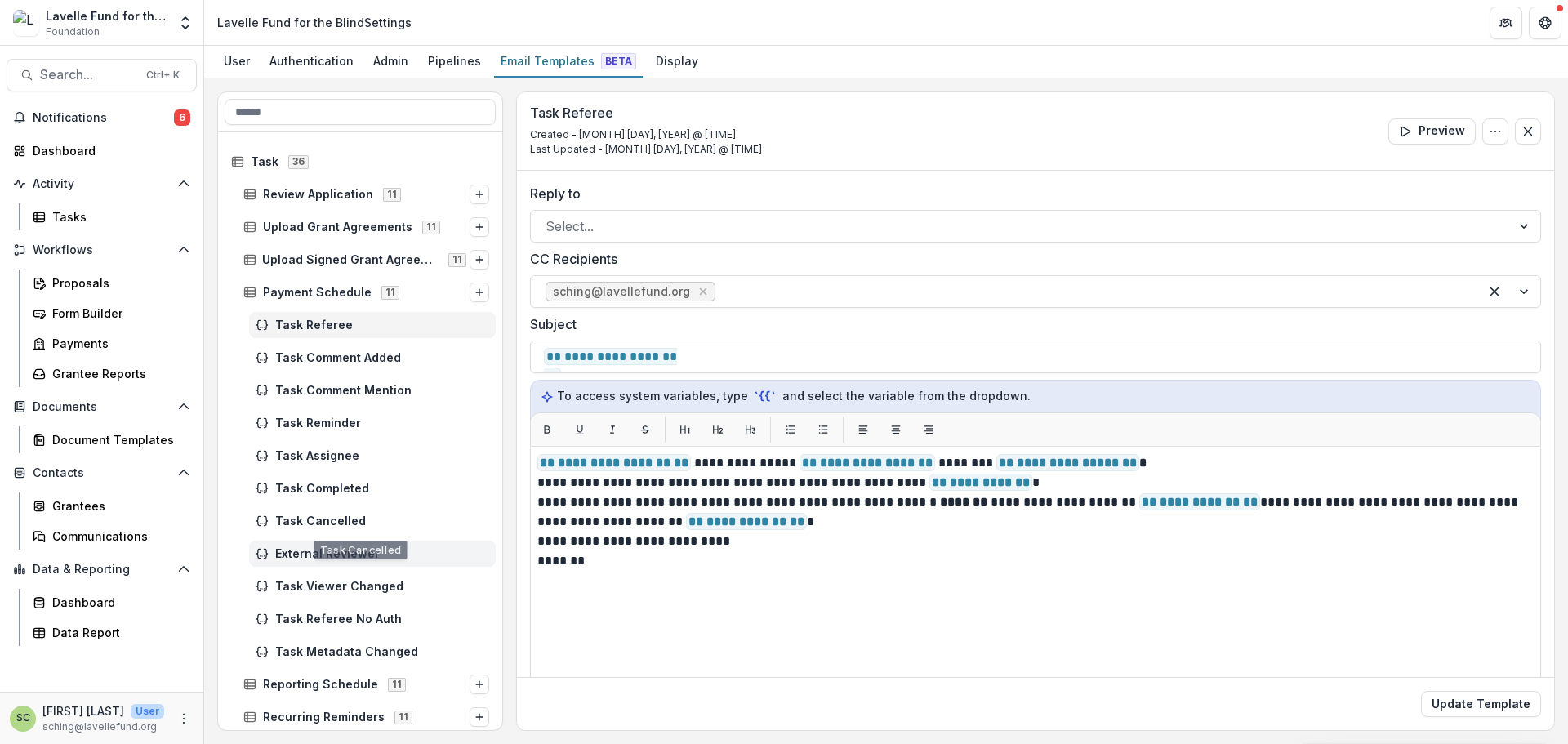 click on "External Reviewer" at bounding box center [372, 554] 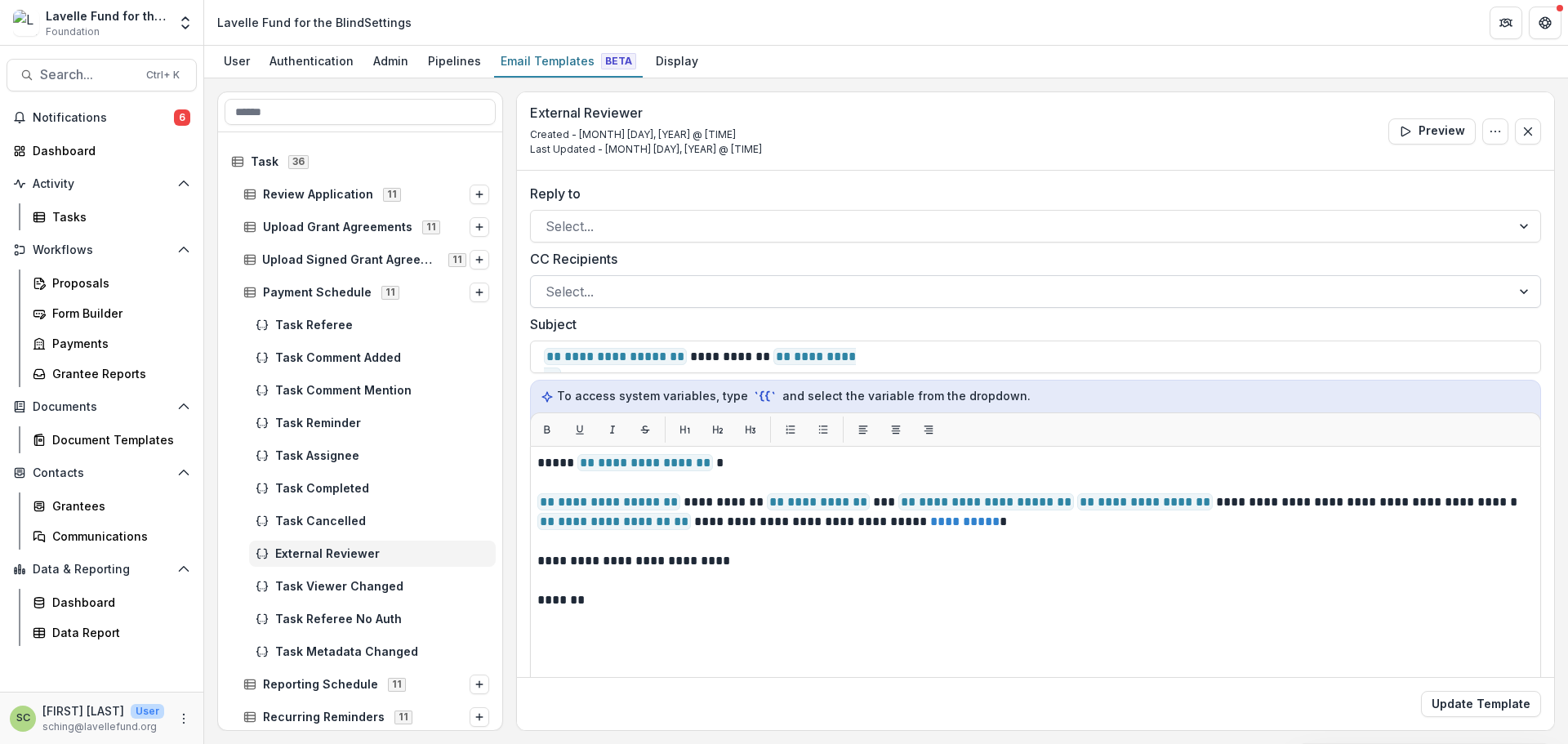 click at bounding box center (1021, 292) 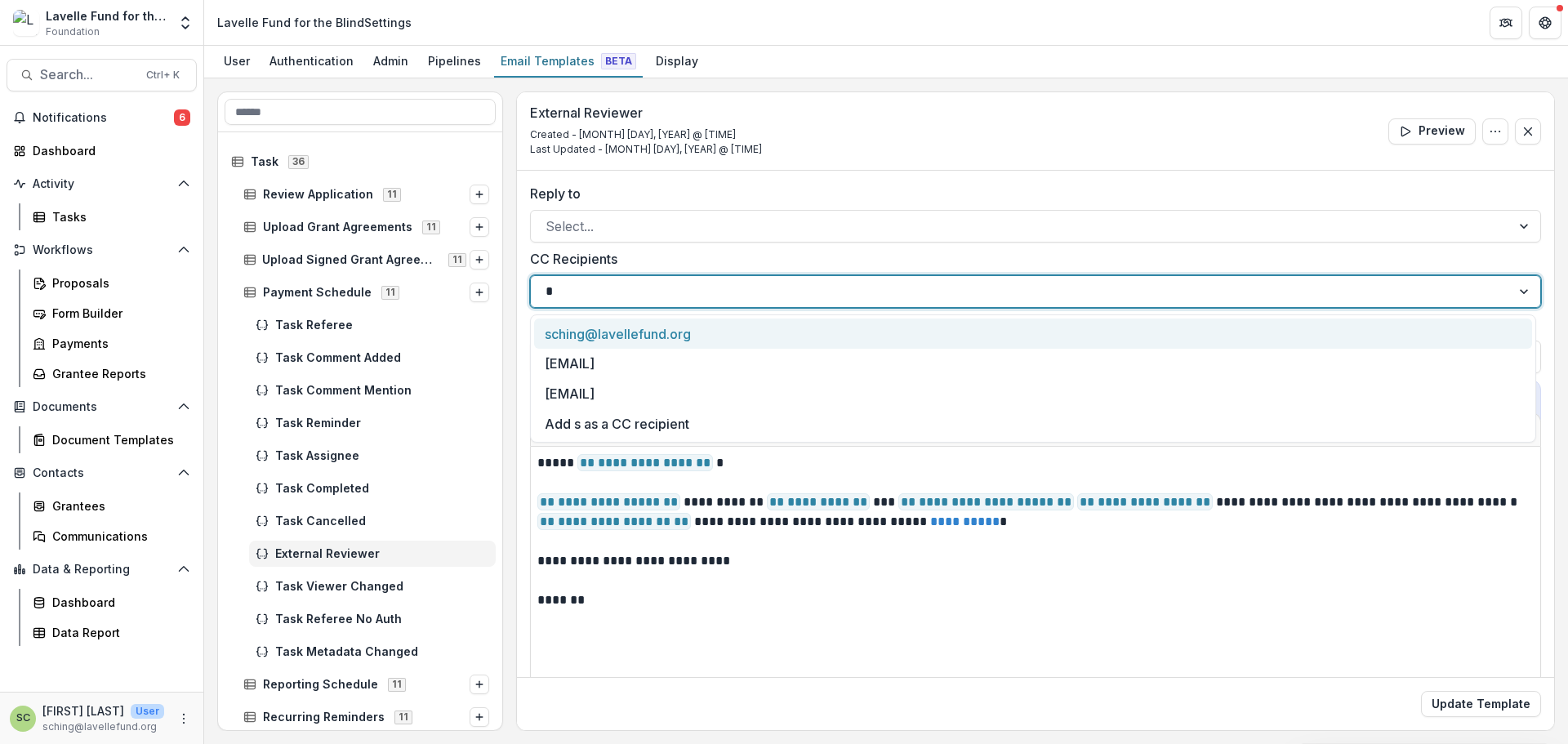type on "**" 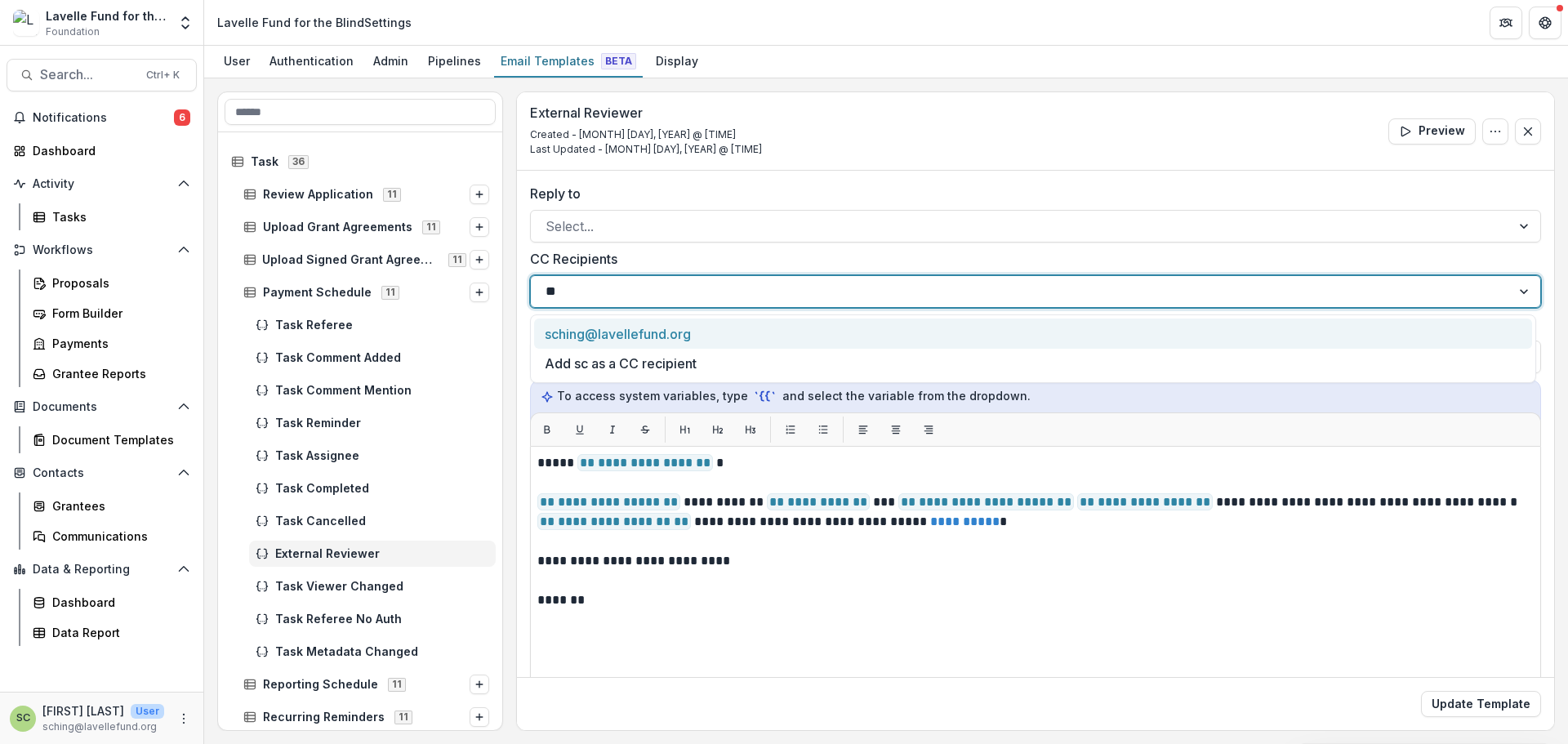 click on "sching@lavellefund.org" at bounding box center [1033, 333] 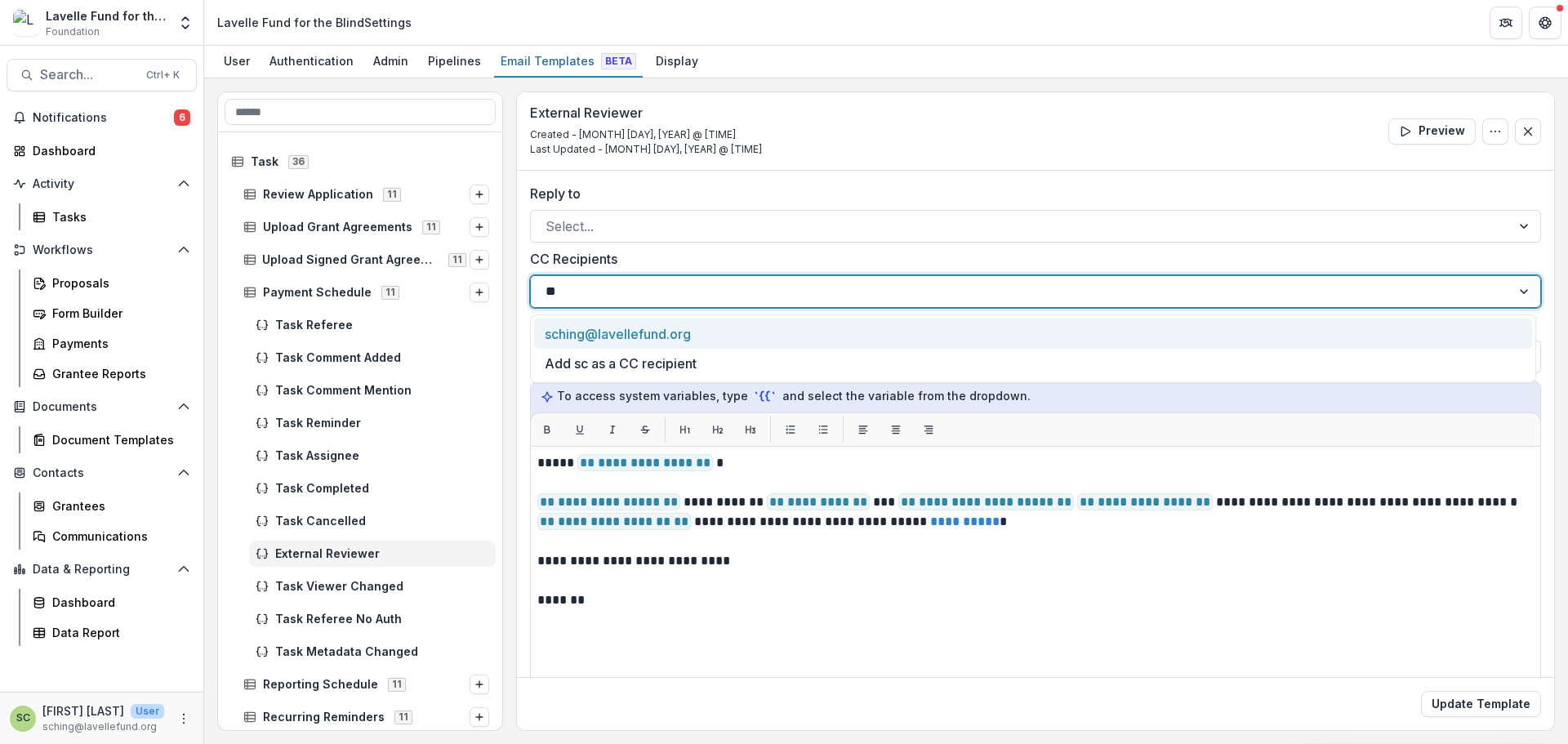 type 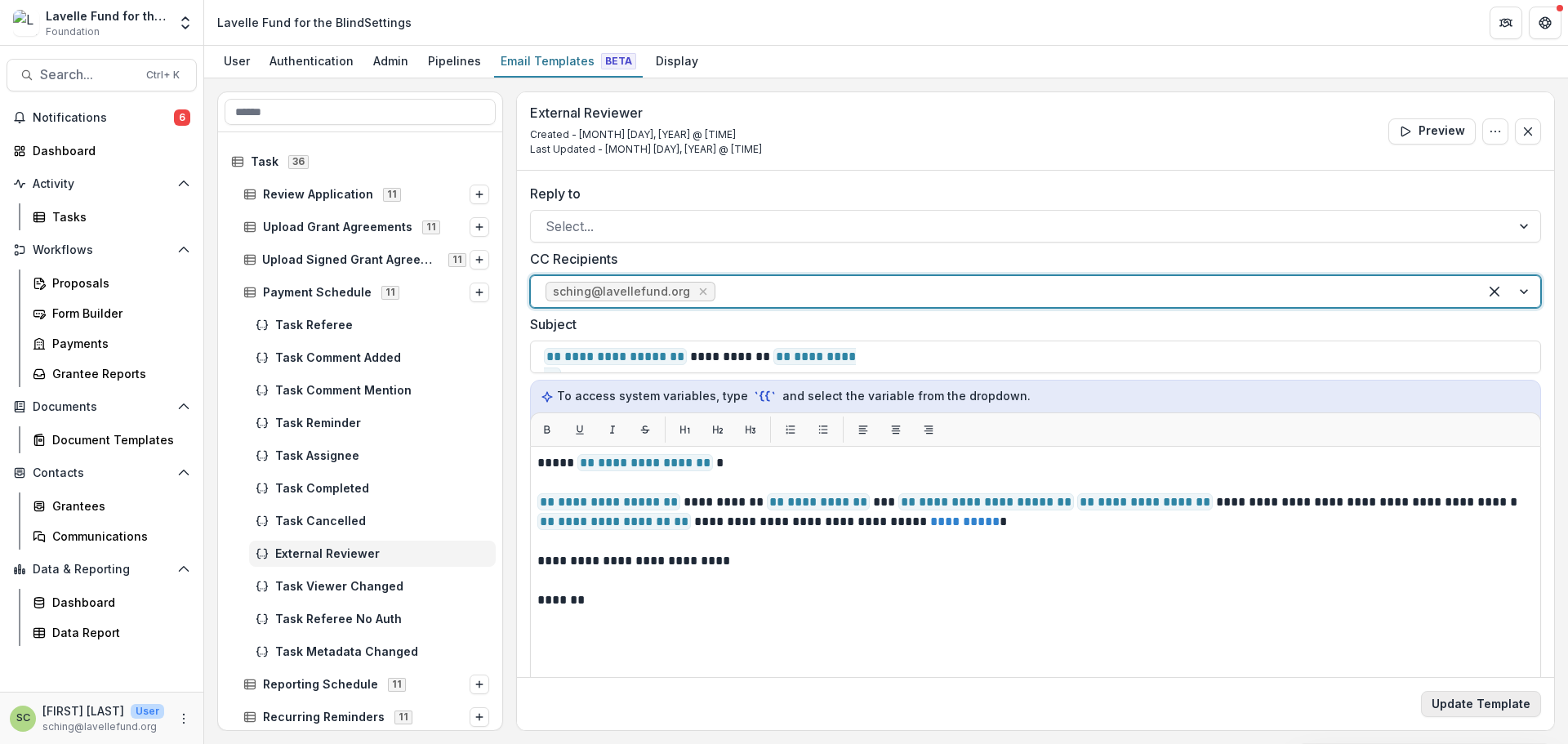 click on "Update Template" at bounding box center (1481, 704) 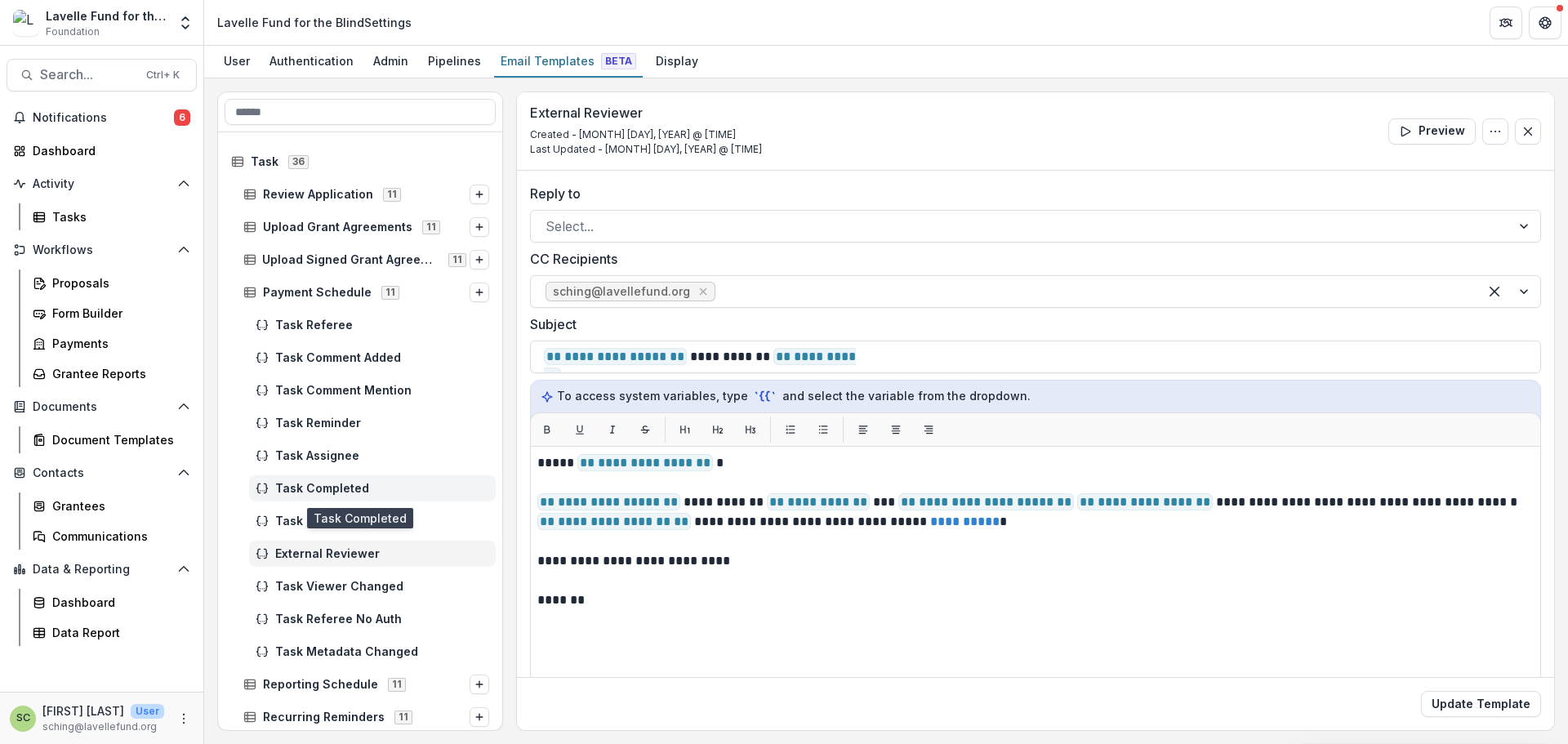 click on "Task Completed" at bounding box center [382, 488] 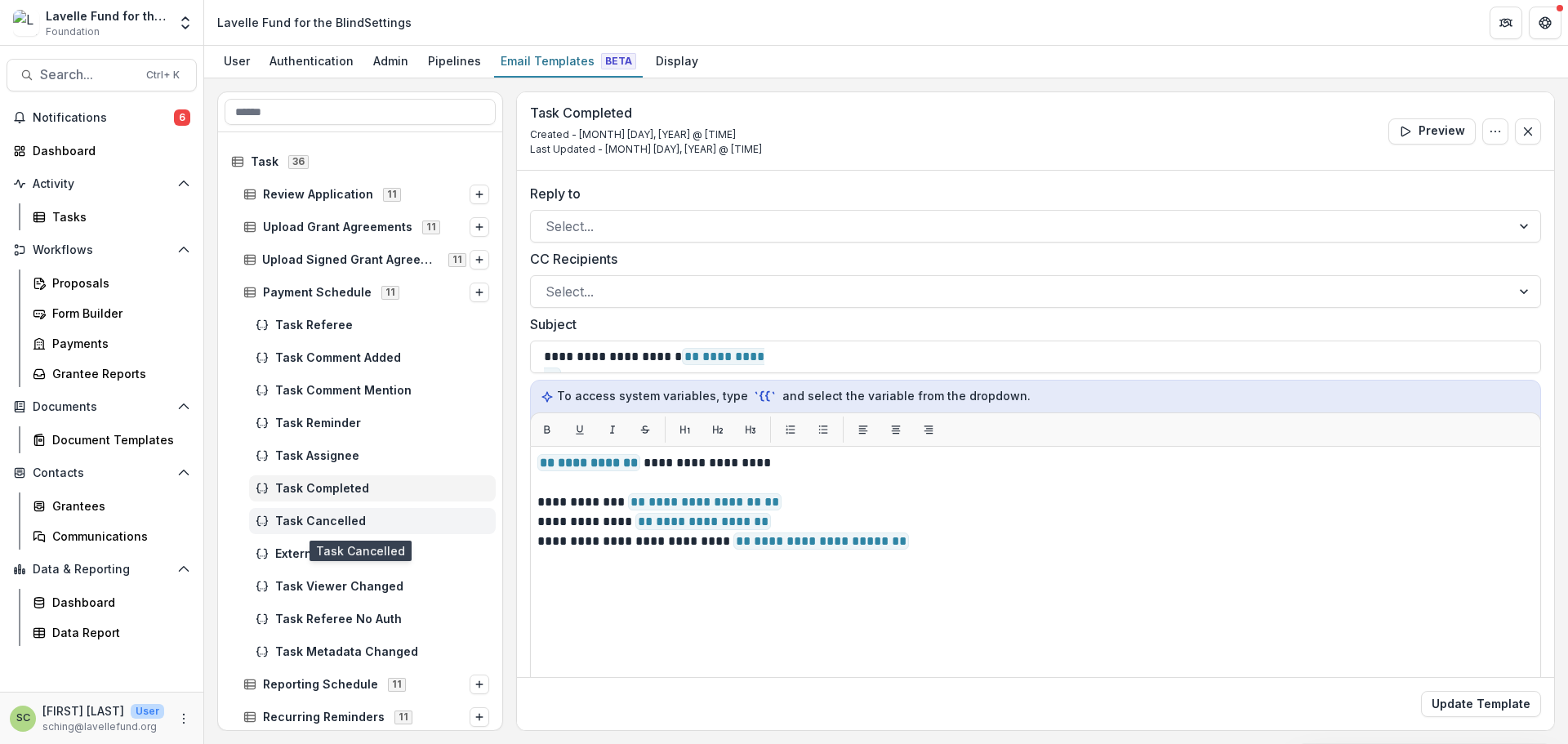 click on "Task Cancelled" at bounding box center [382, 521] 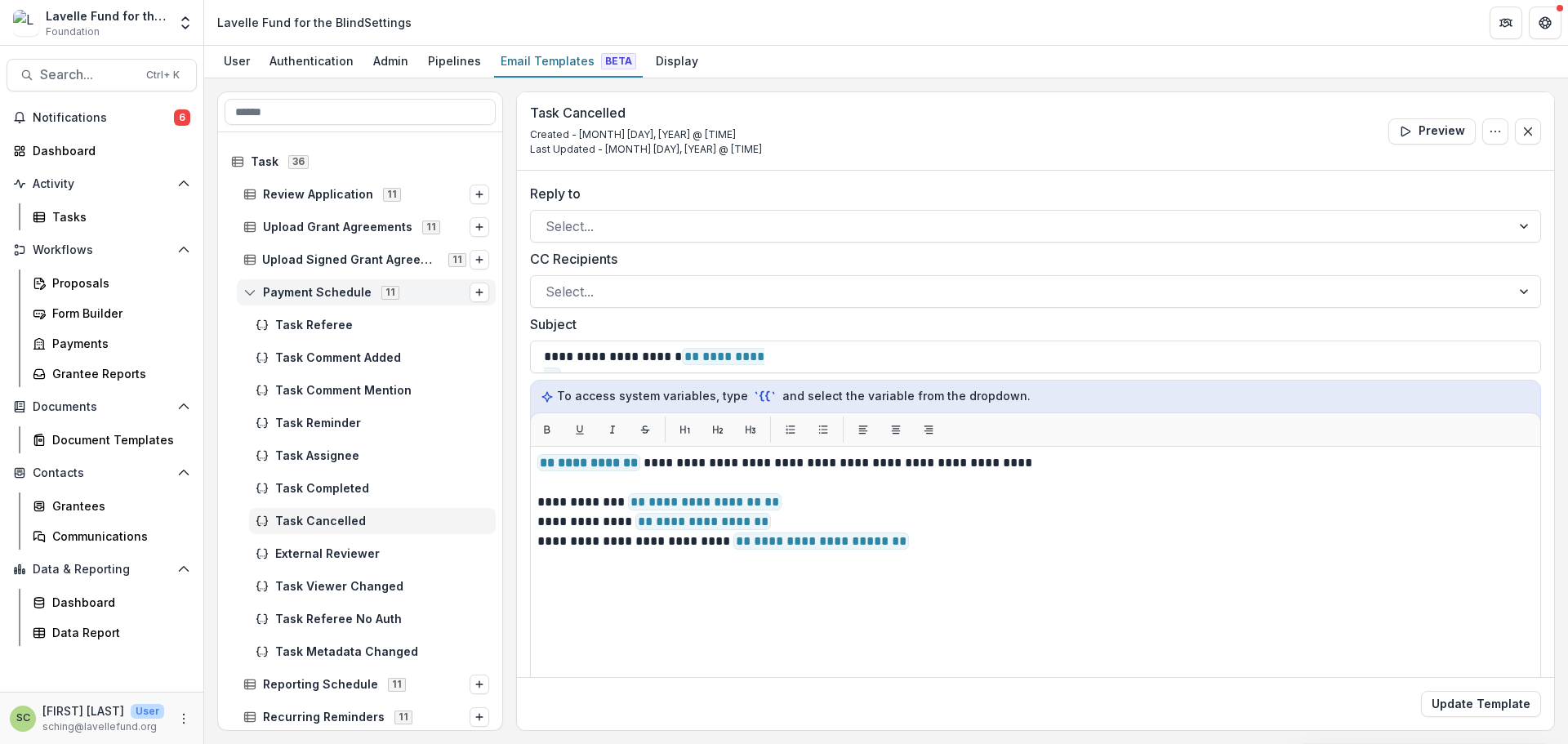 click on "Payment Schedule 11" at bounding box center [366, 292] 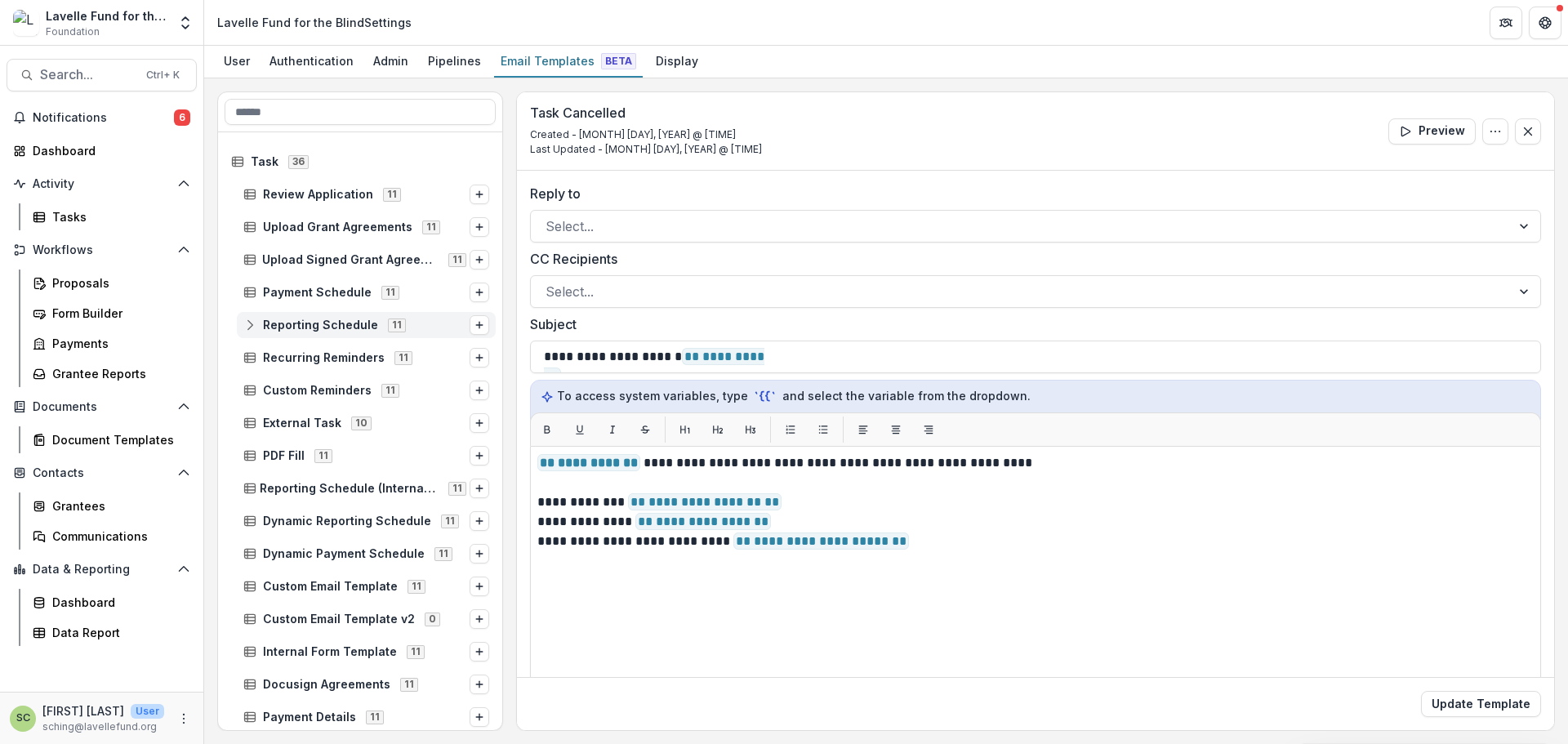click on "Reporting Schedule" at bounding box center [320, 325] 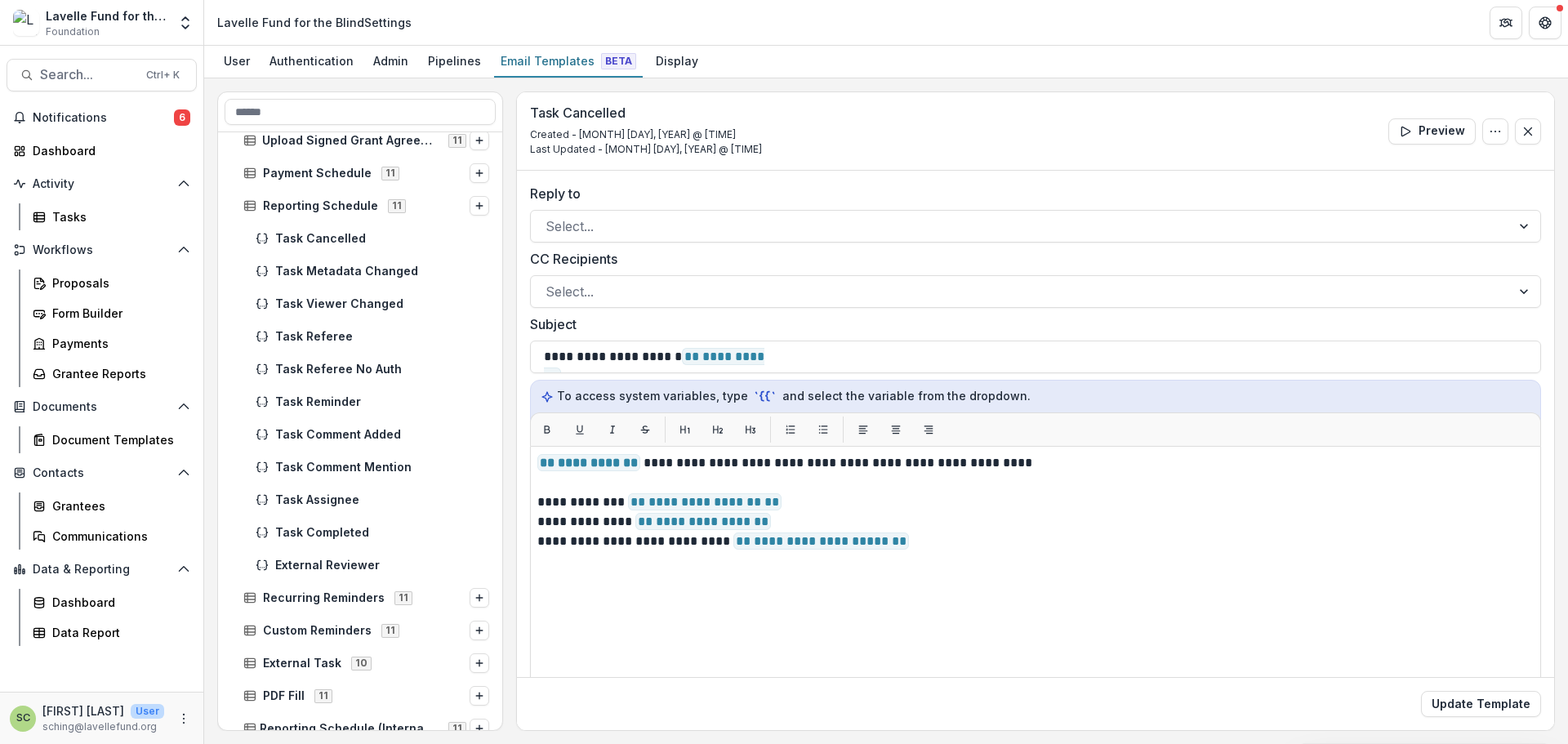 scroll, scrollTop: 82, scrollLeft: 0, axis: vertical 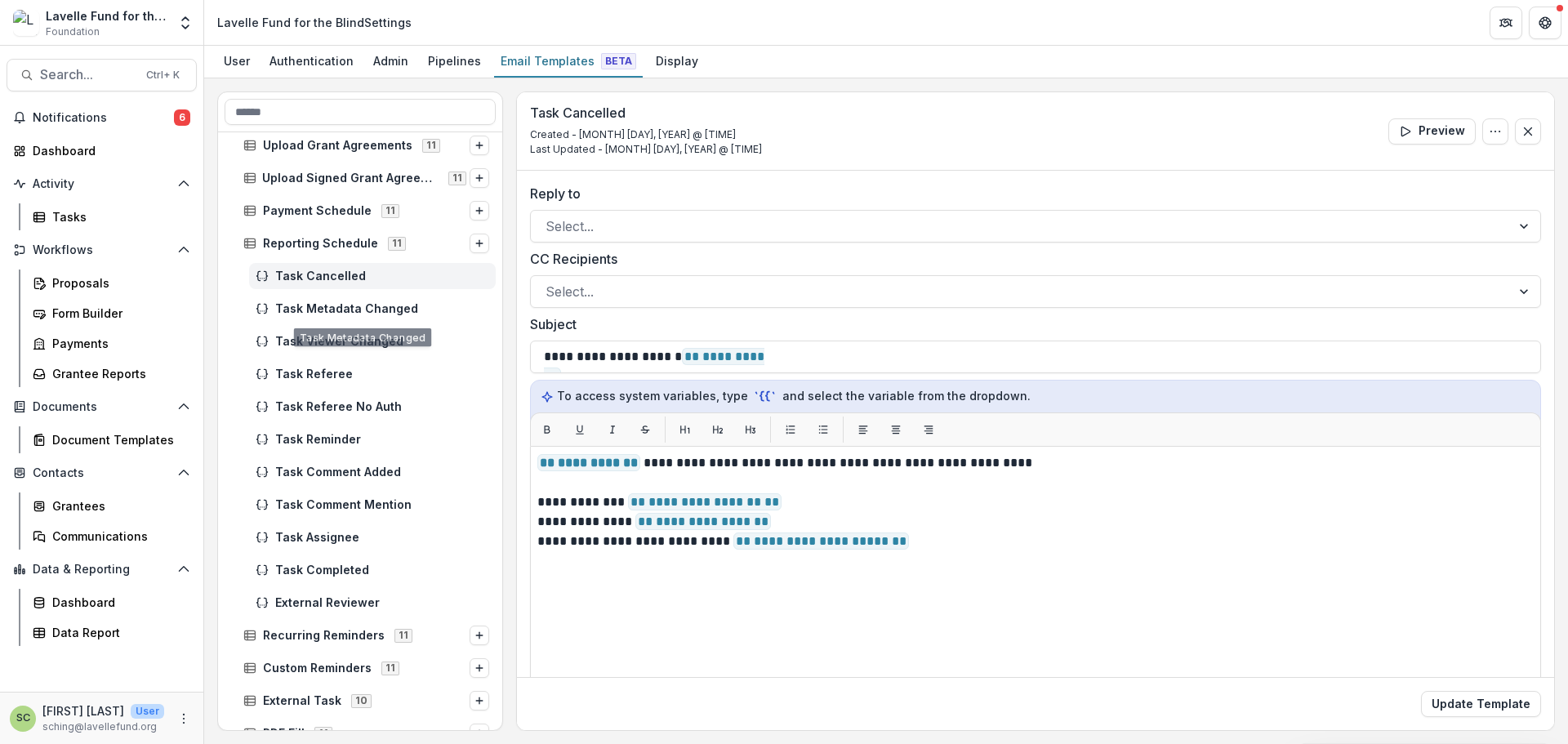 click on "Task Cancelled" at bounding box center [372, 276] 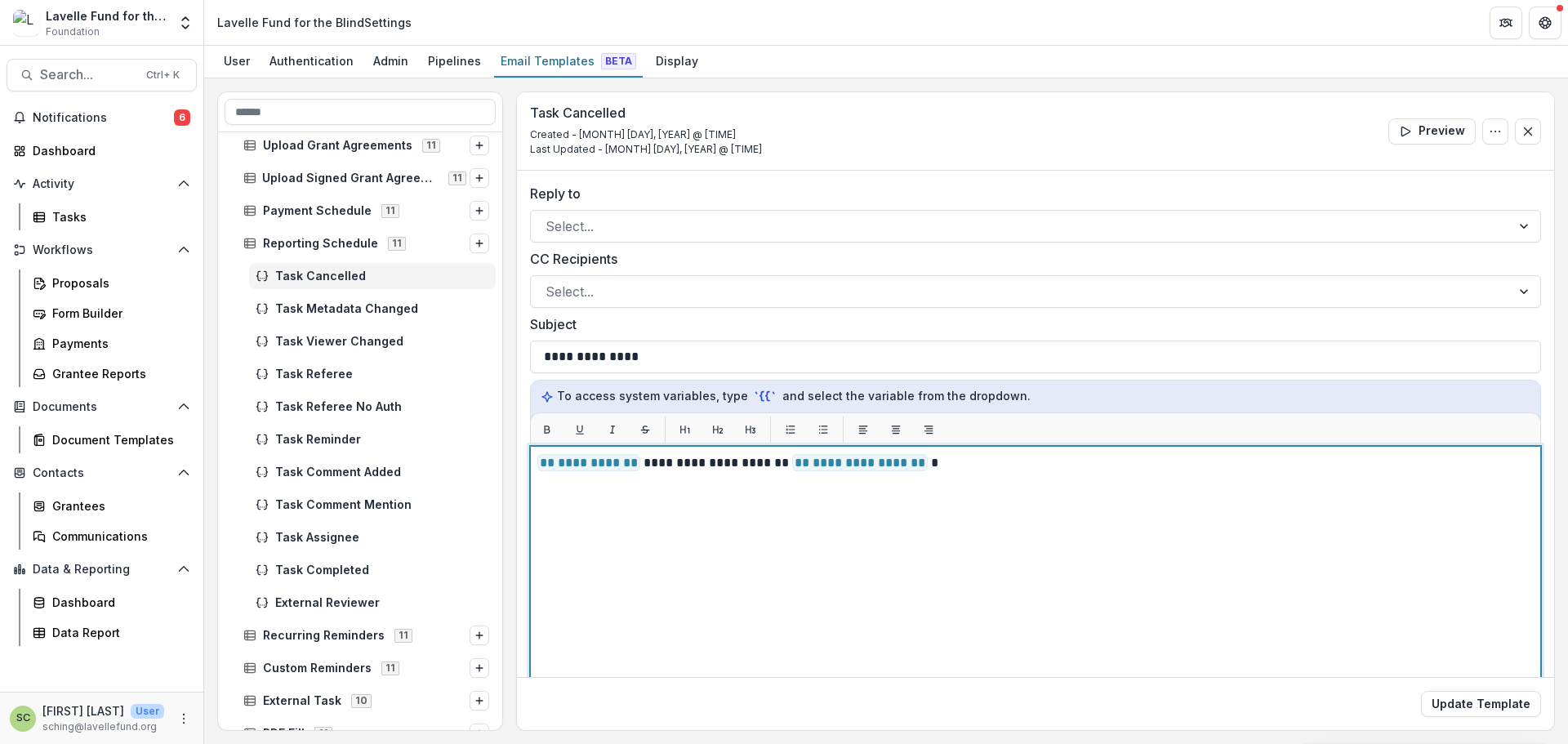 click on "**********" at bounding box center (1036, 650) 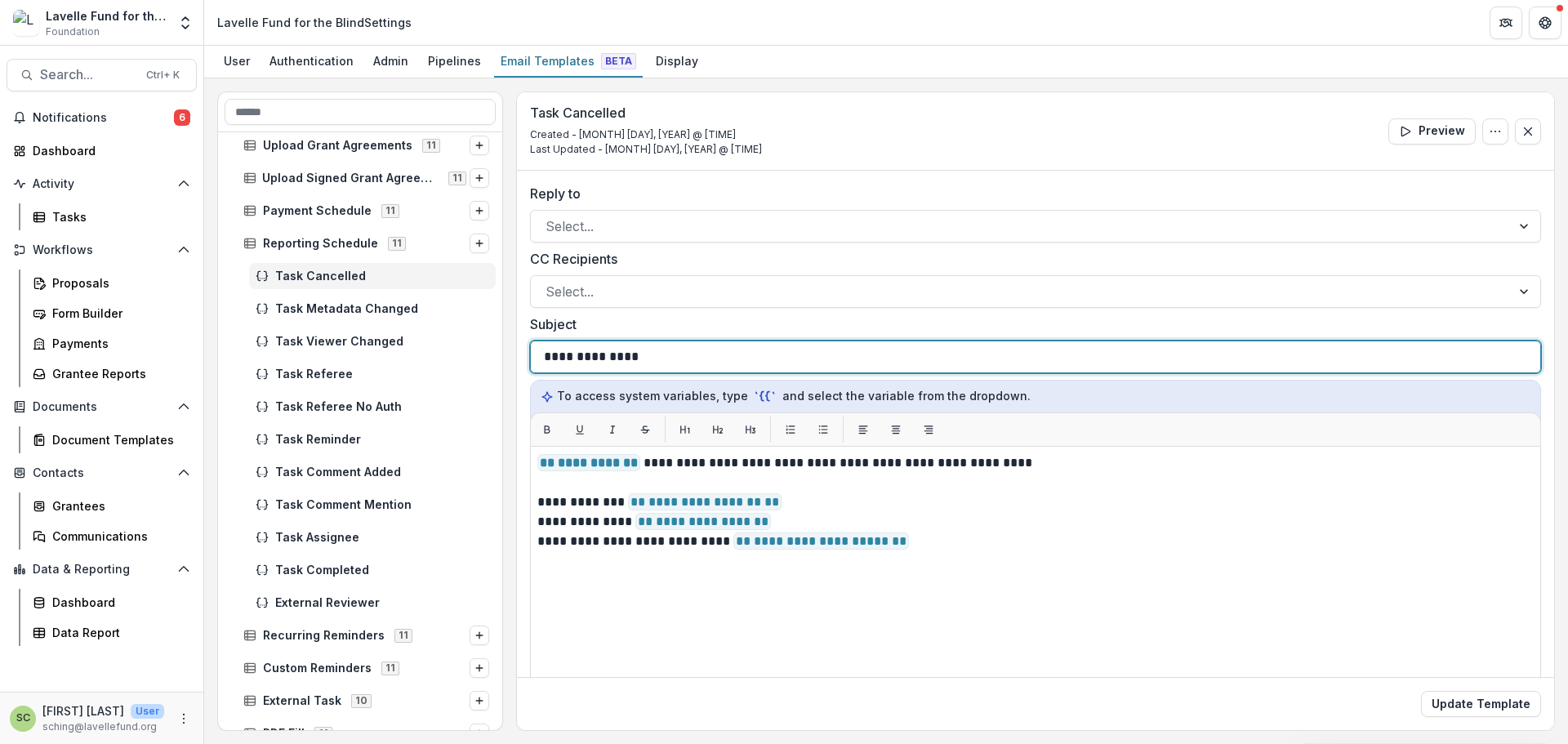 click on "**********" at bounding box center [1036, 357] 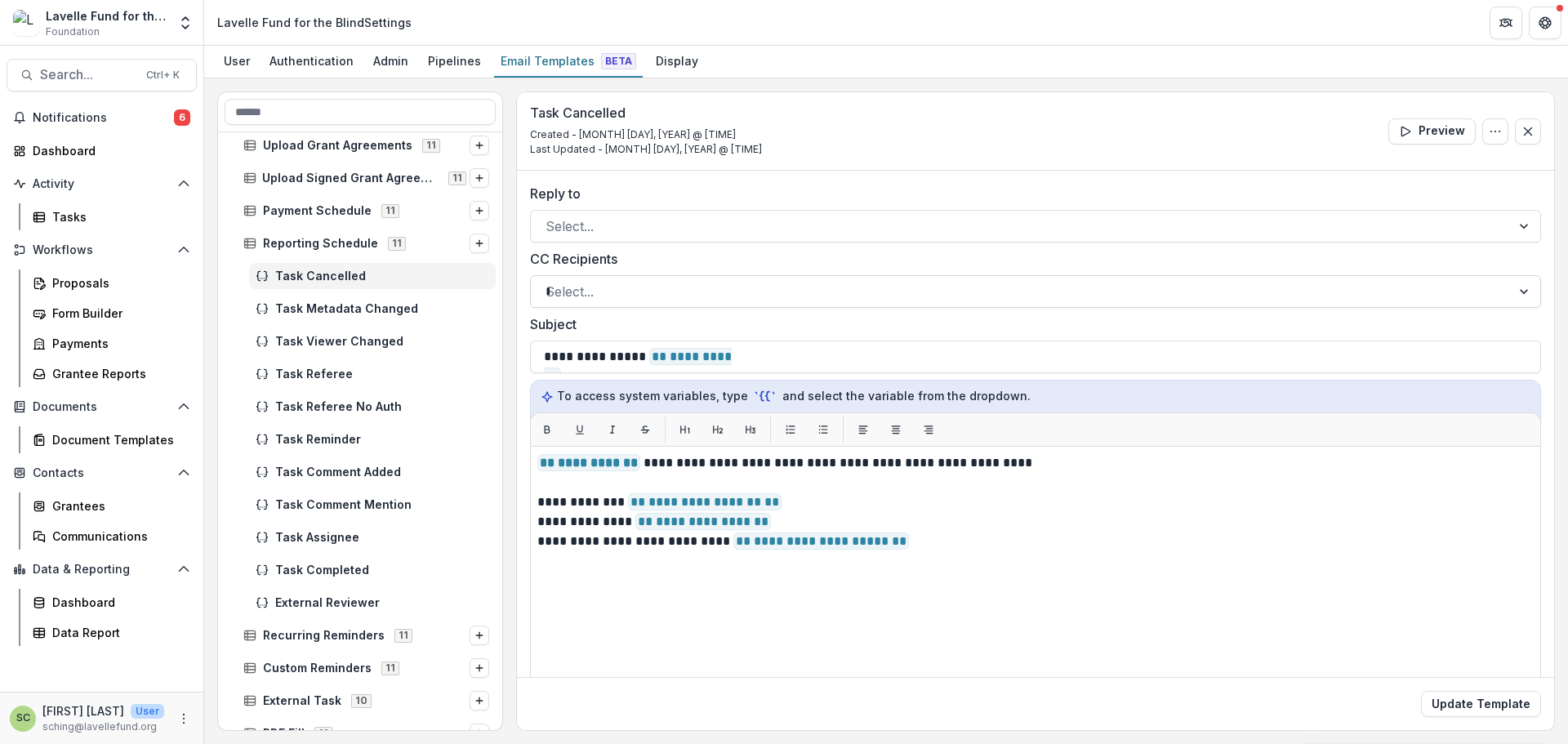 click on "*" at bounding box center (1021, 292) 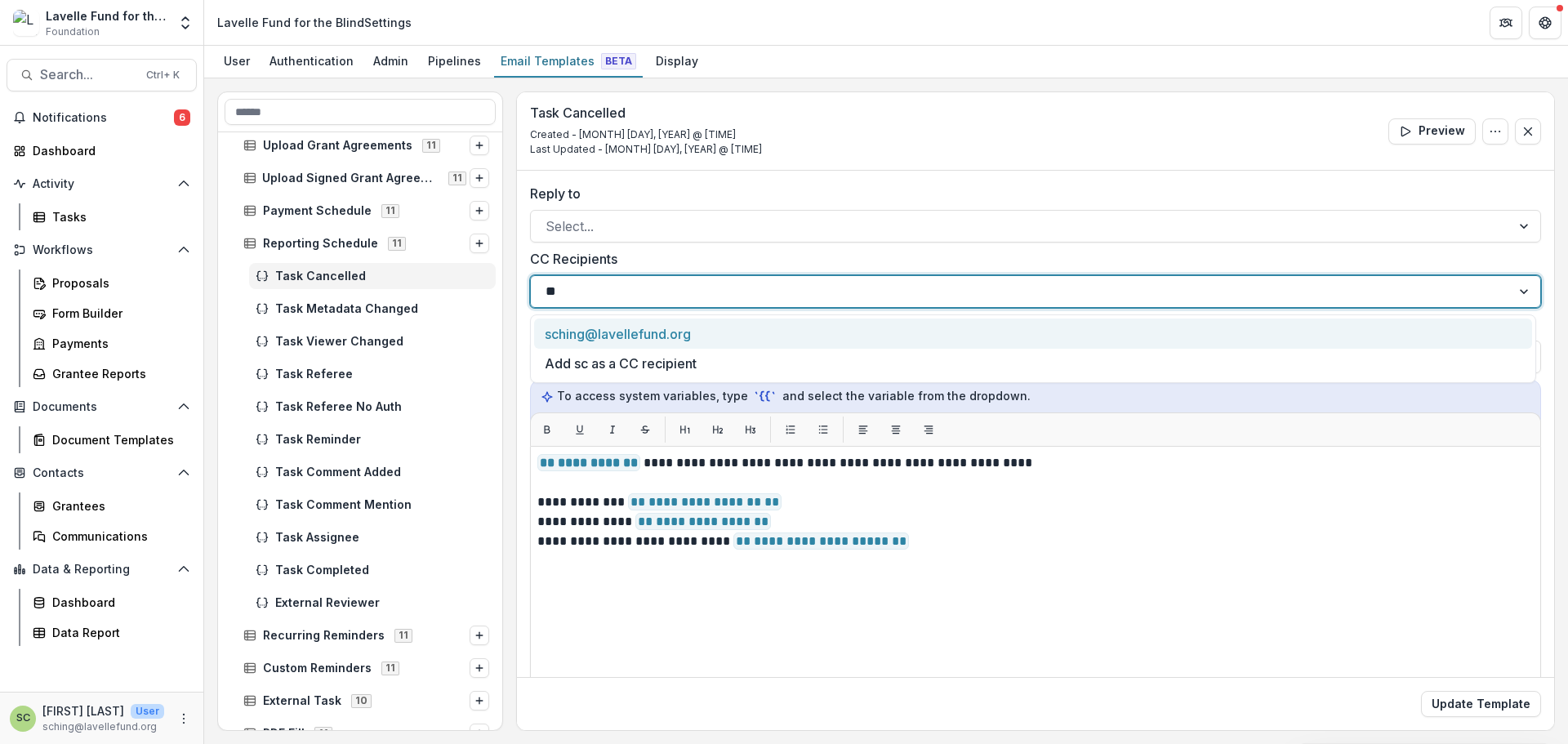 click on "sching@lavellefund.org" at bounding box center [1033, 333] 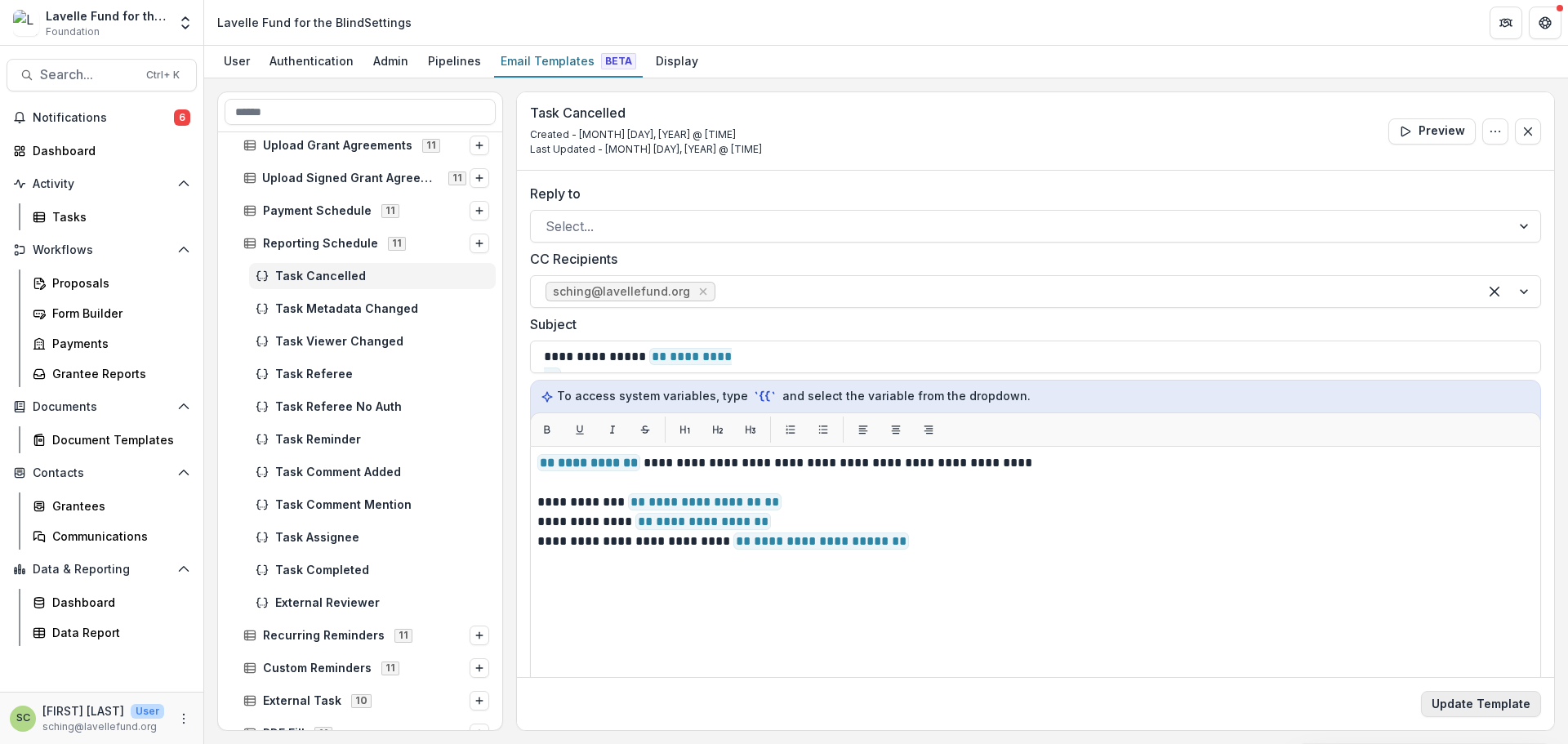 click on "Update Template" at bounding box center [1481, 704] 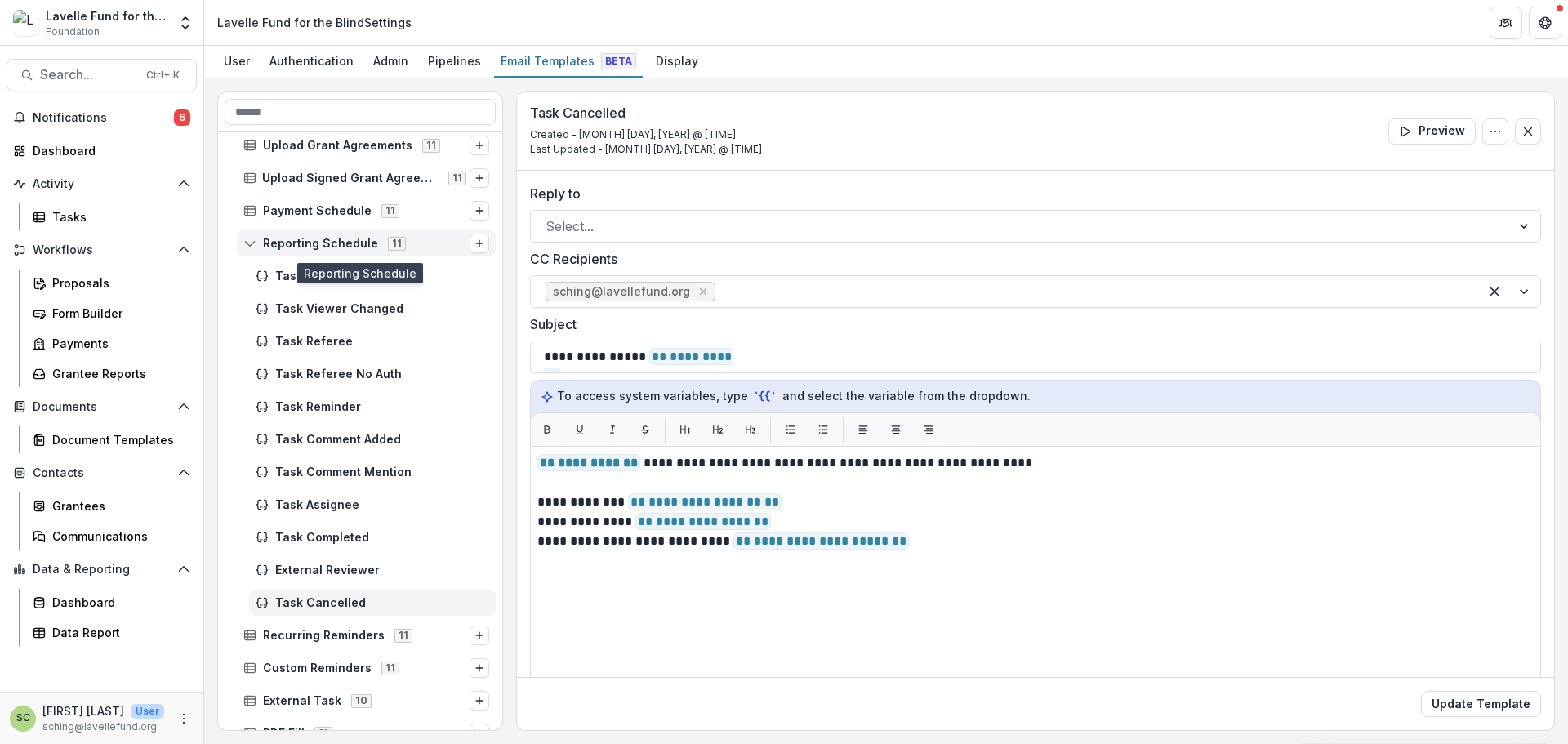 click on "Reporting Schedule" at bounding box center (320, 243) 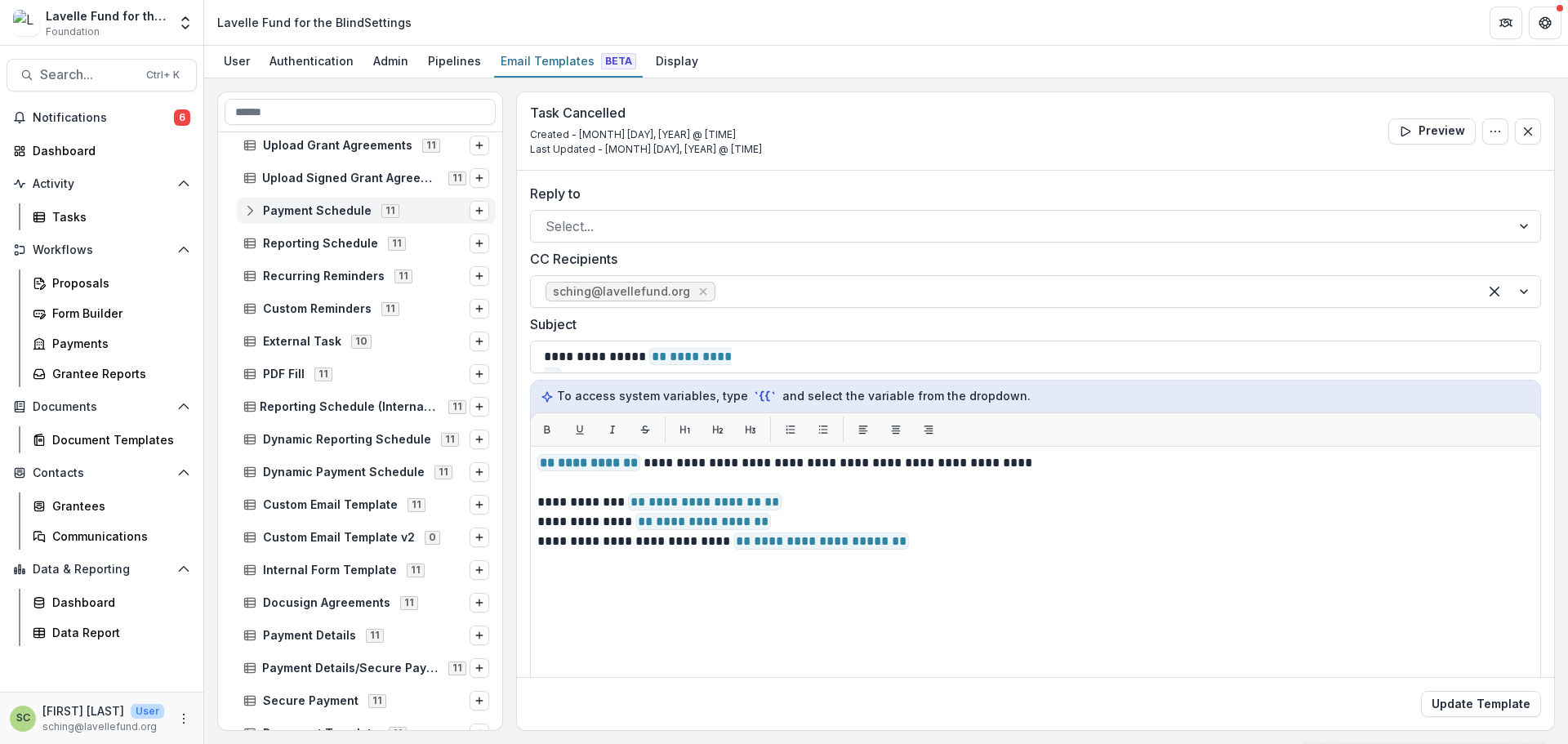 click on "Payment Schedule" at bounding box center [317, 211] 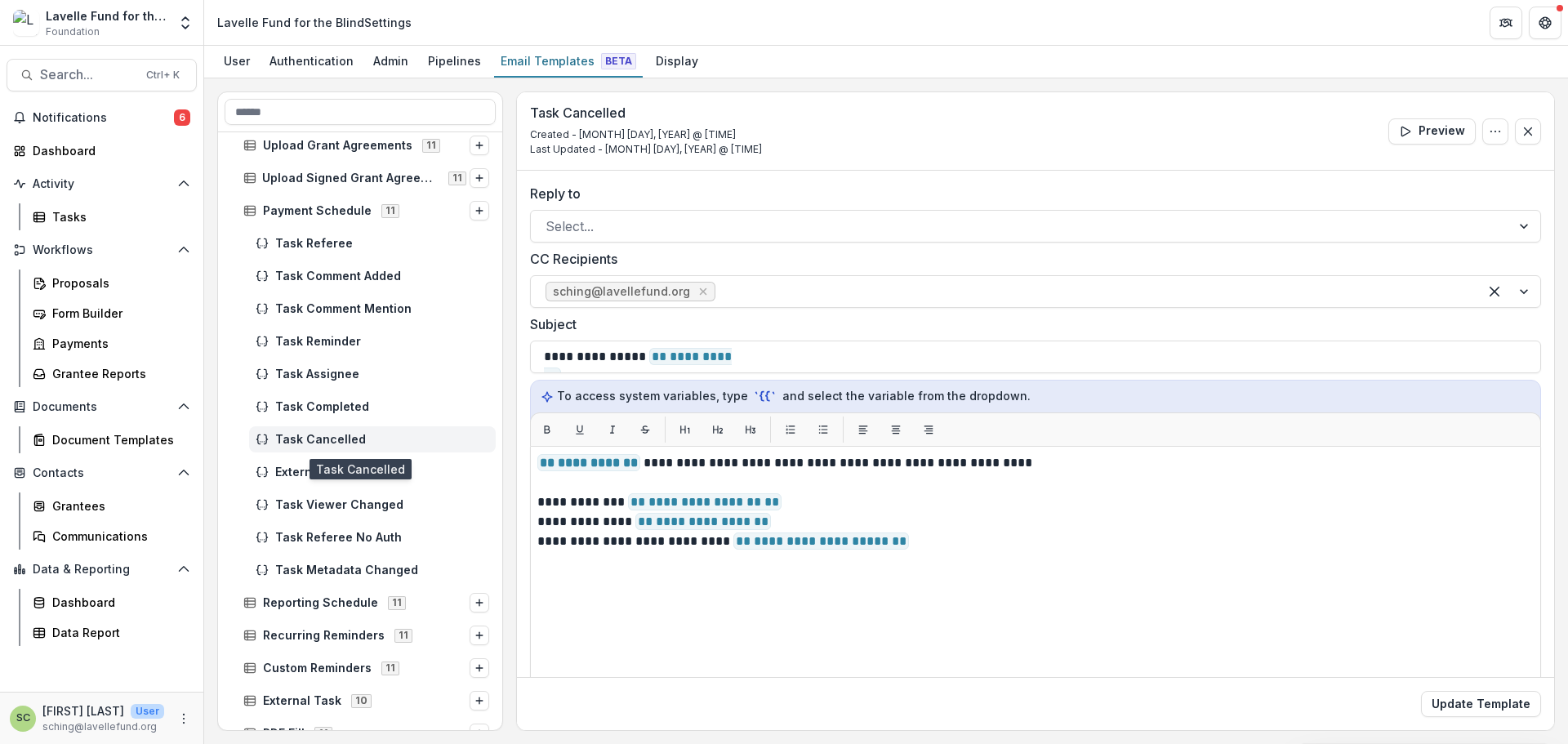 click on "Task Cancelled" at bounding box center (372, 439) 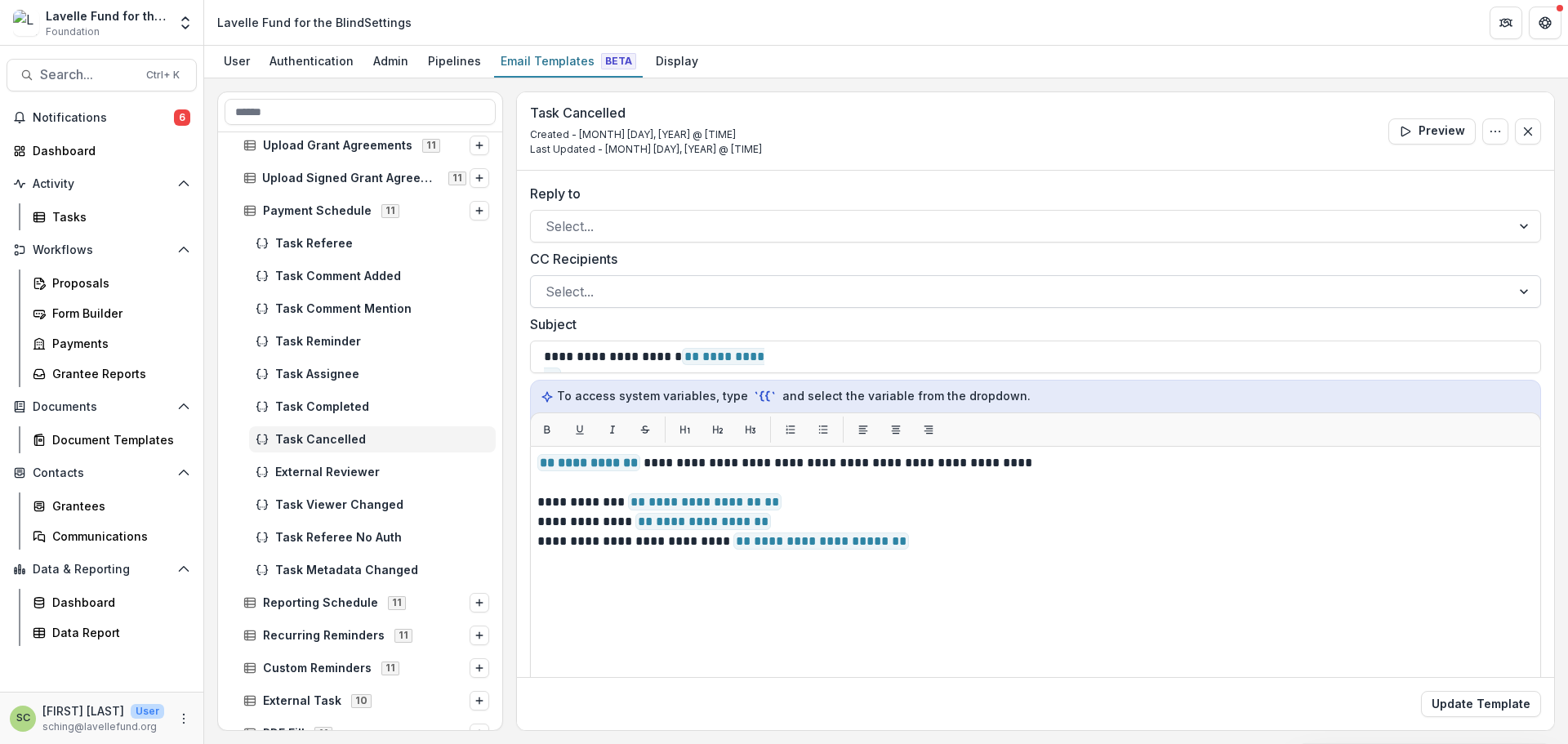 click at bounding box center (1021, 292) 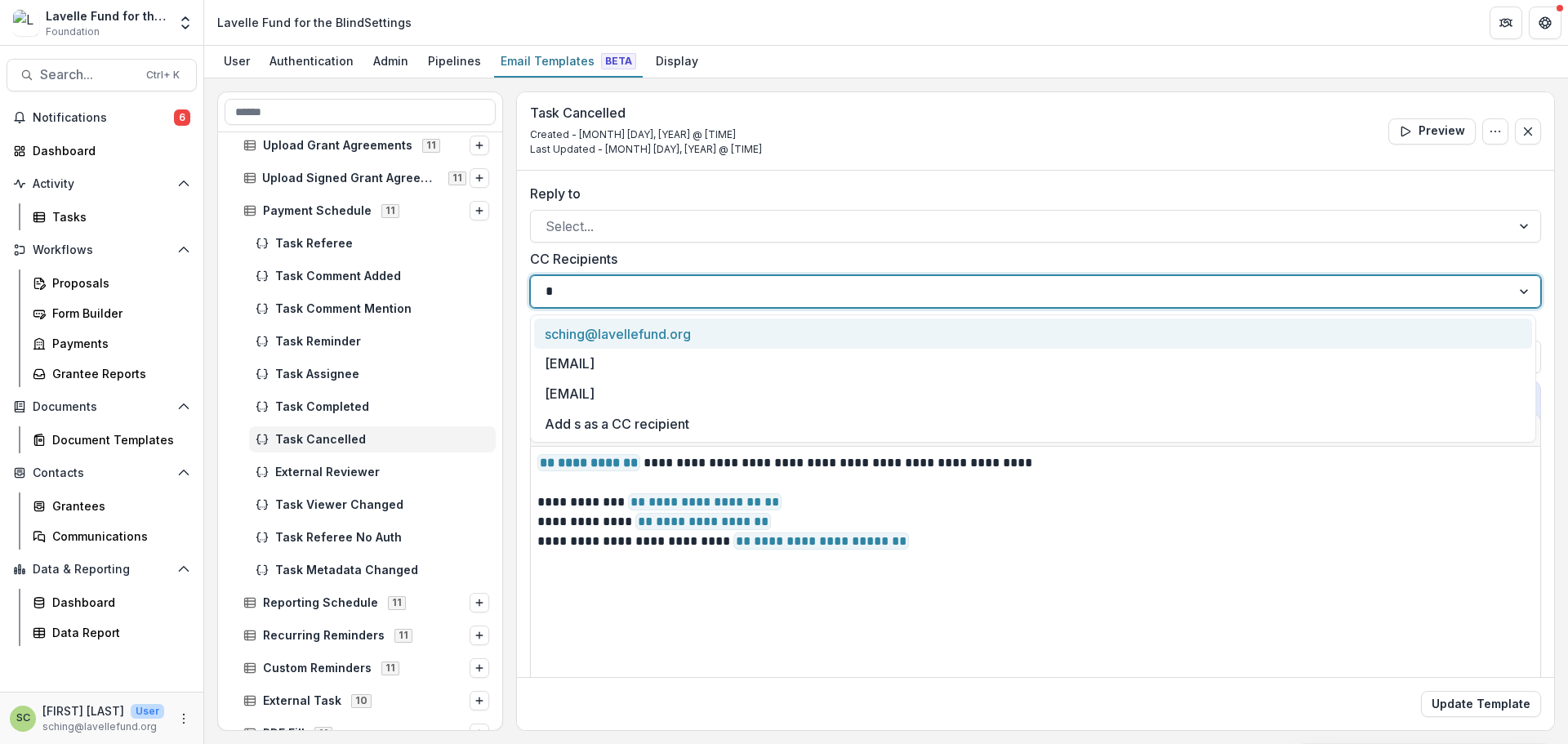 type on "**" 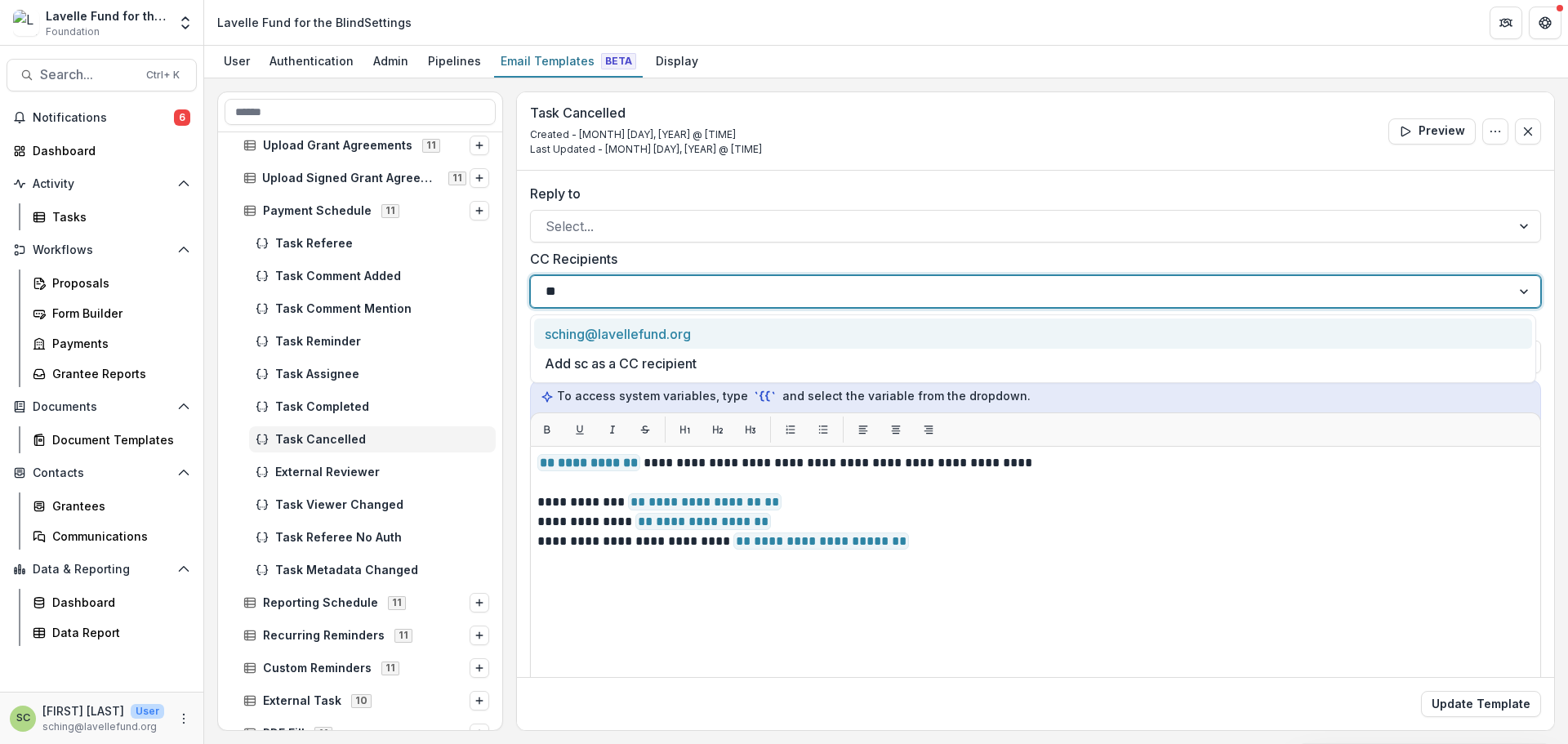 click on "sching@lavellefund.org" at bounding box center [1033, 333] 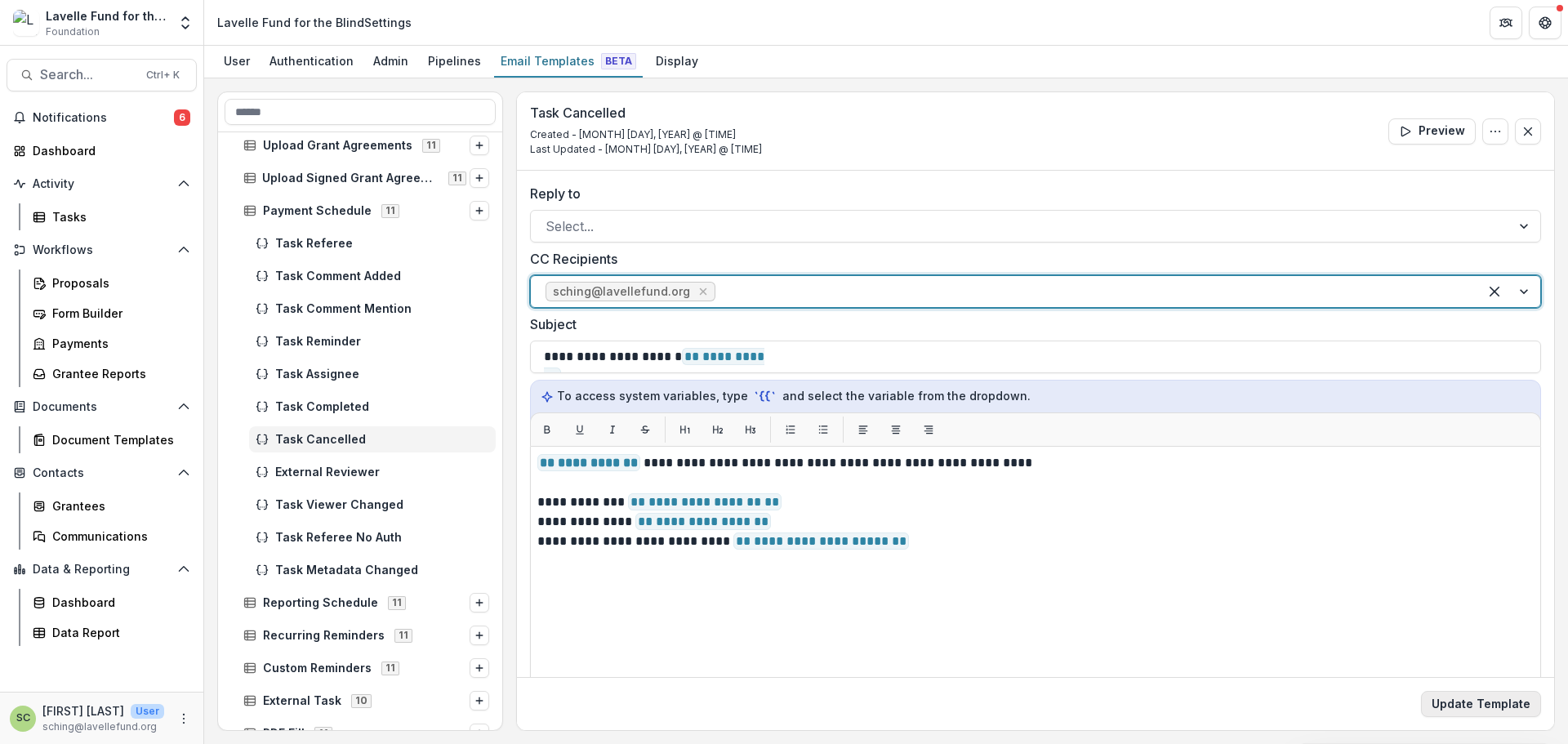 click on "Update Template" at bounding box center [1481, 704] 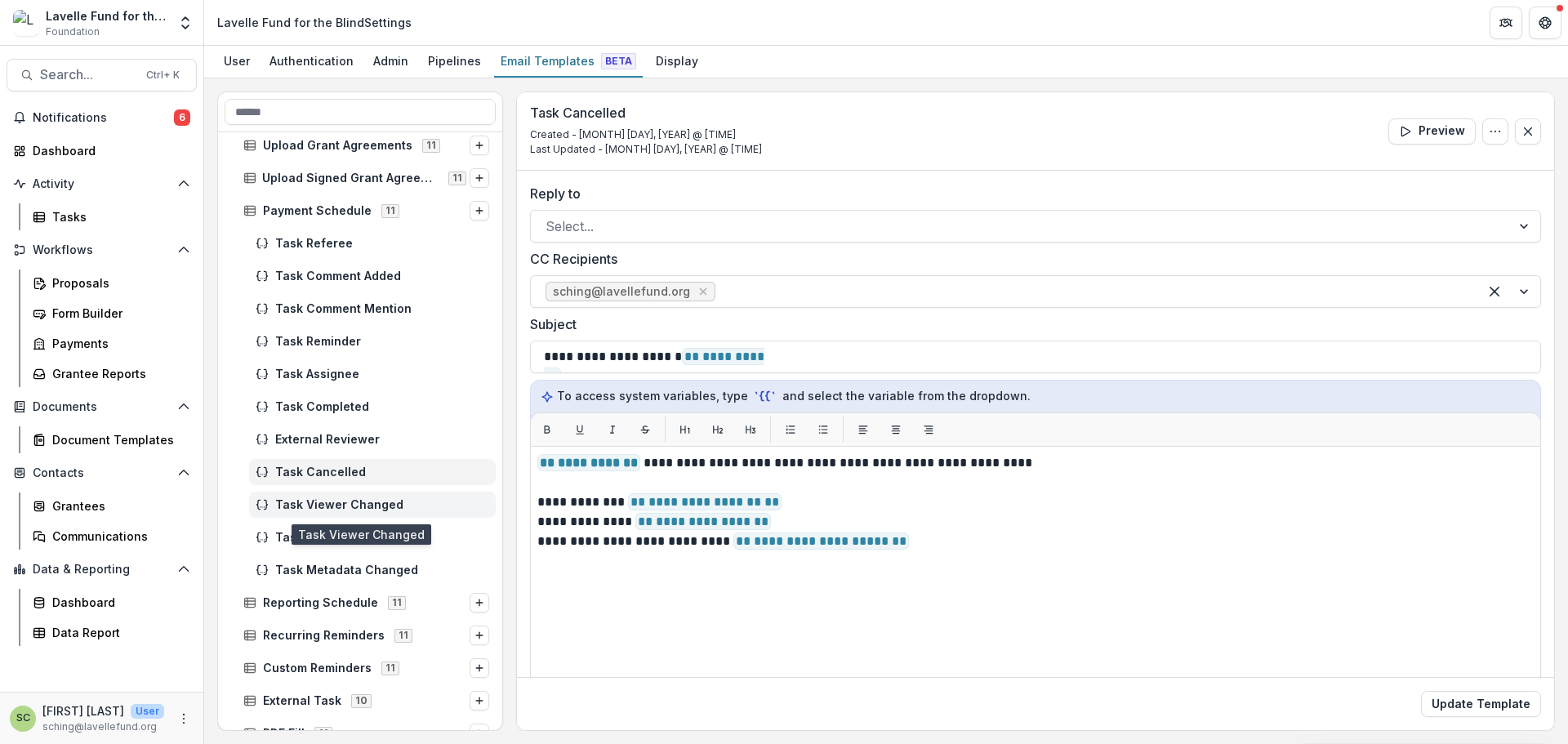 click on "Task Viewer Changed" at bounding box center [382, 505] 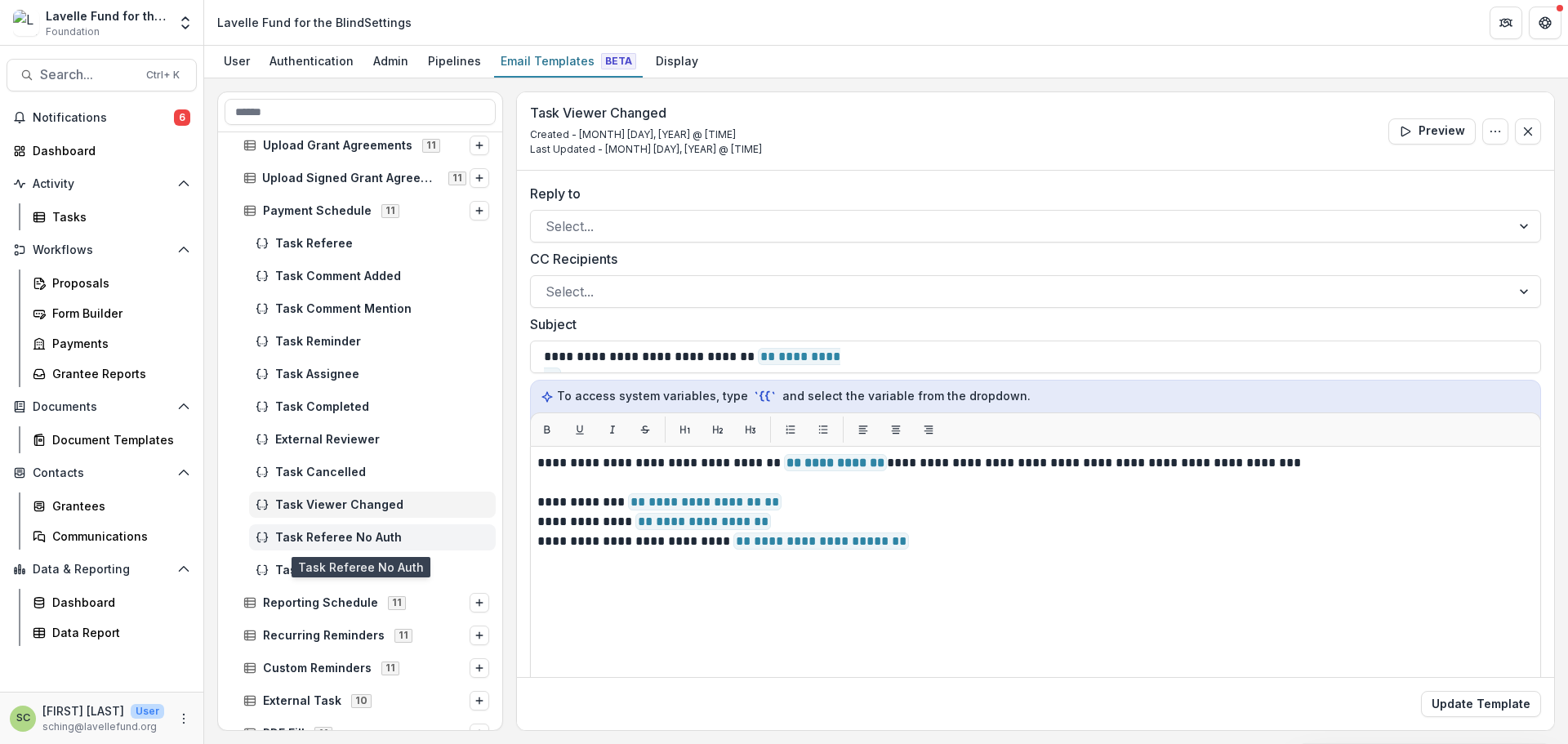 click on "Task Referee No Auth" at bounding box center (382, 537) 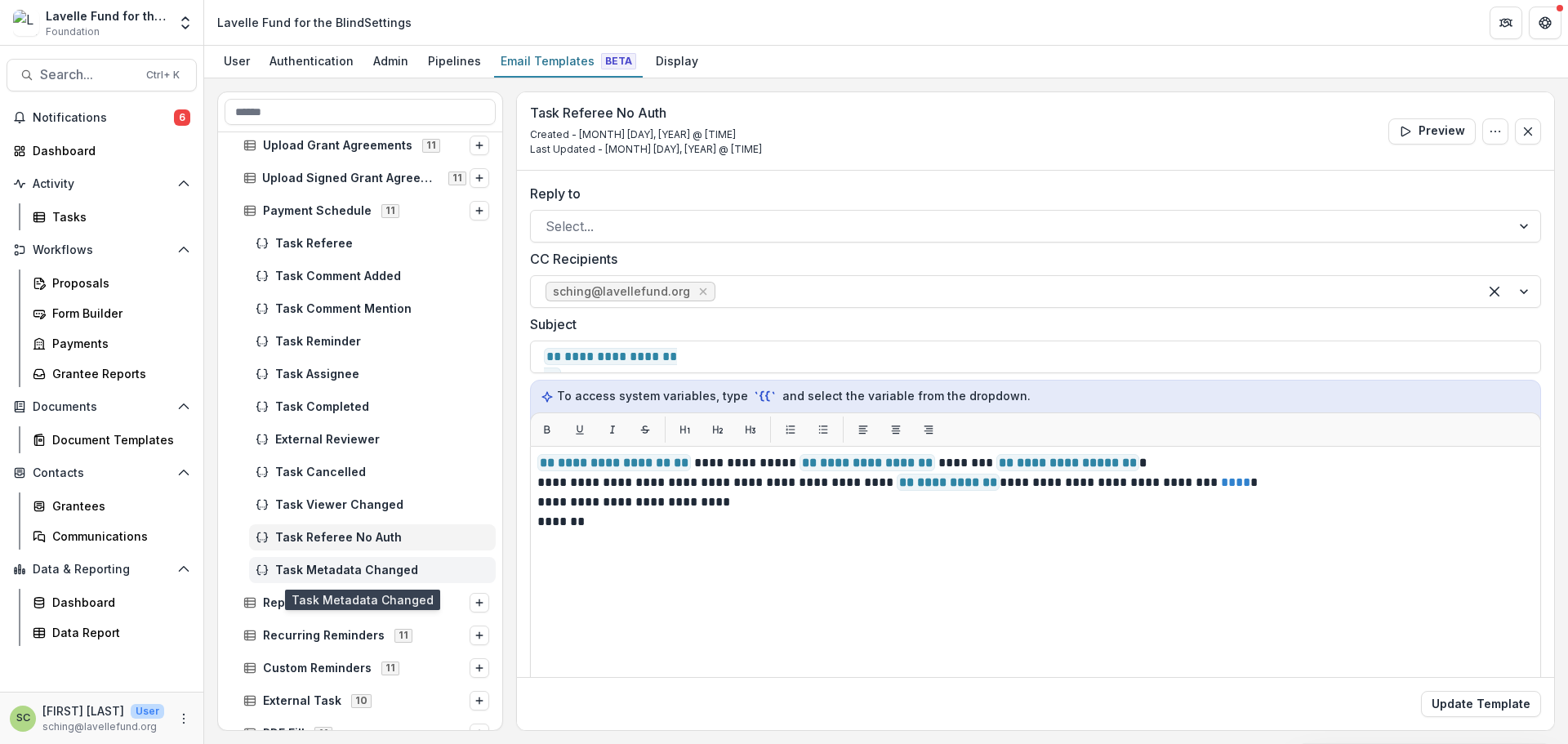 click on "Task Metadata Changed" at bounding box center (382, 570) 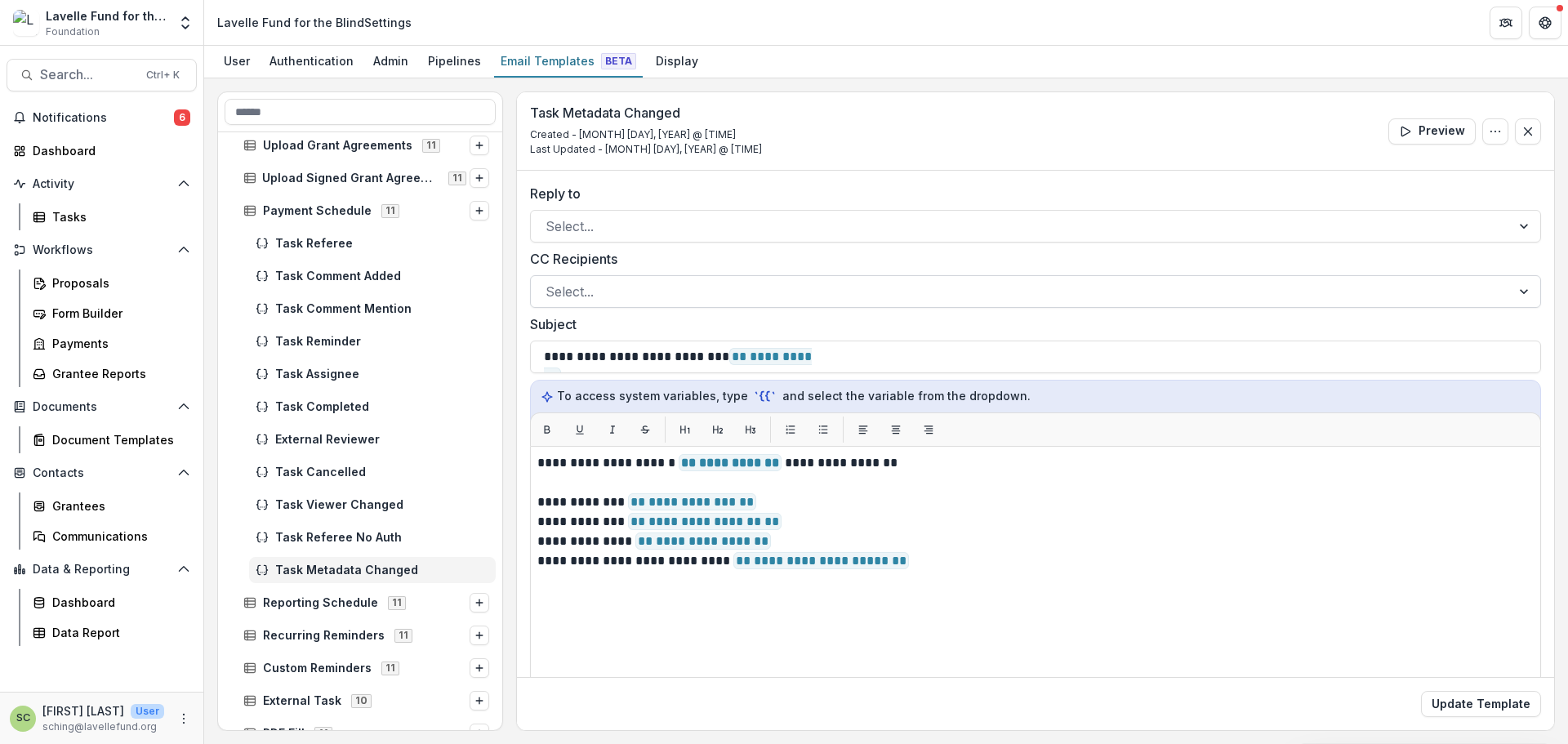 click at bounding box center (1021, 292) 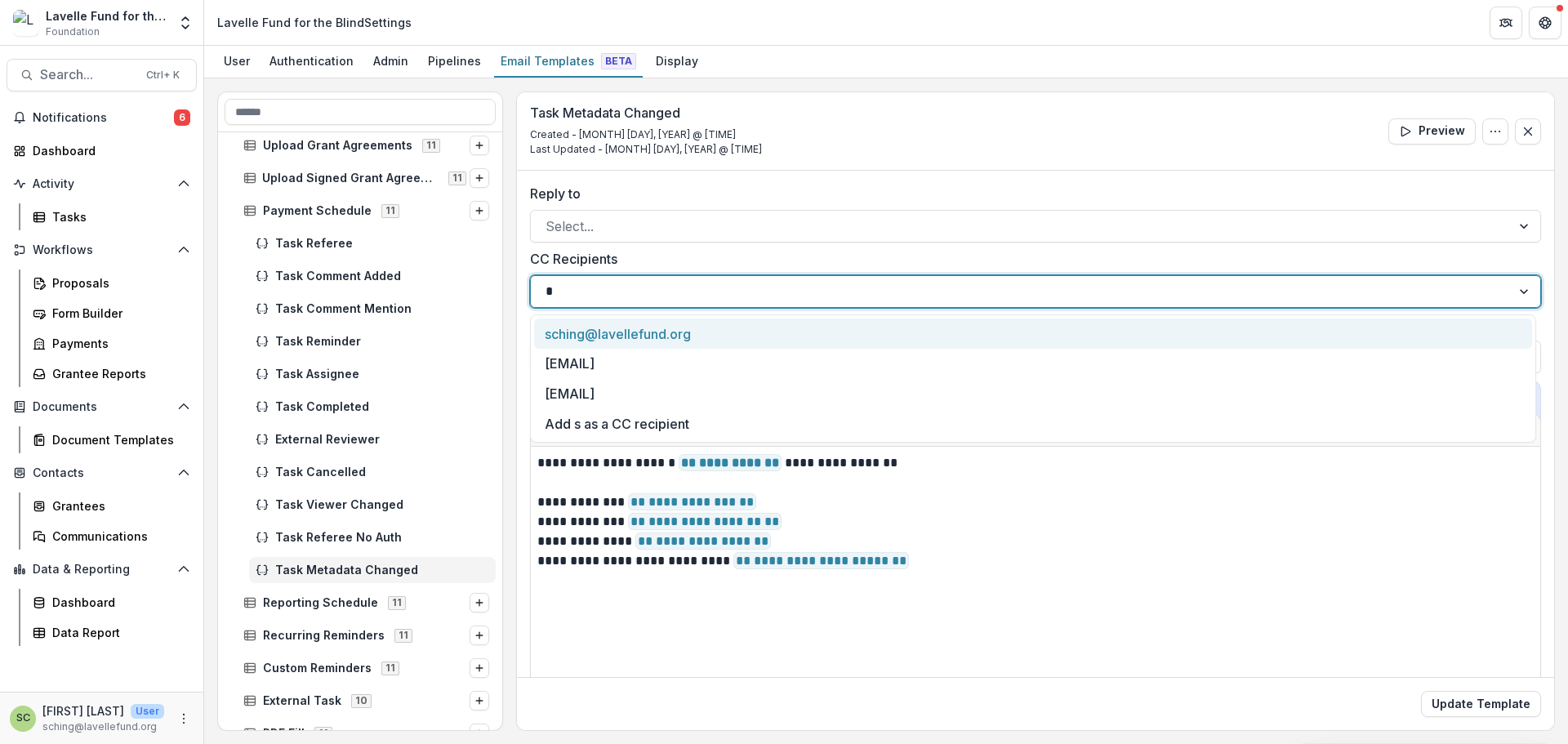 type on "**" 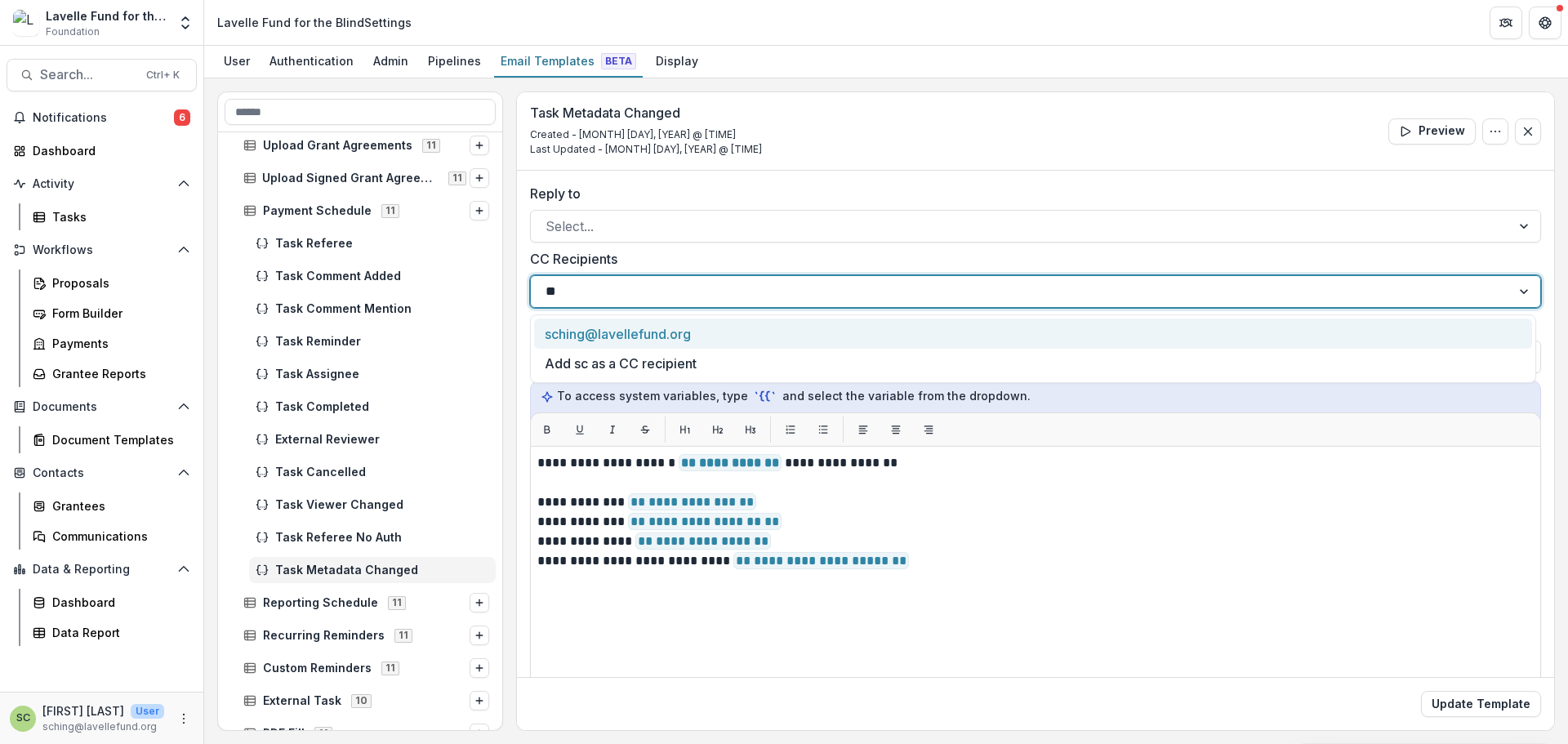 click on "sching@lavellefund.org" at bounding box center [1033, 333] 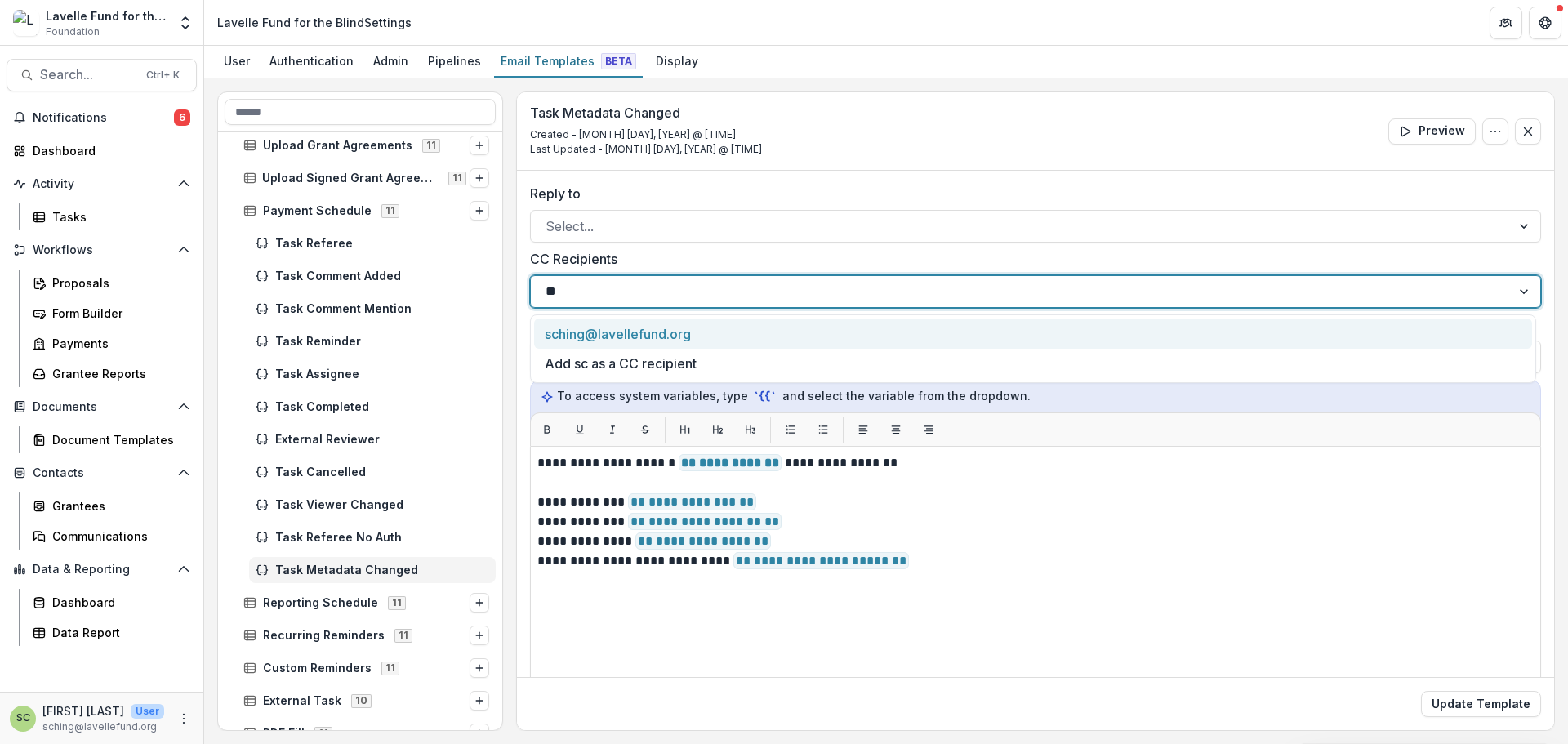 type 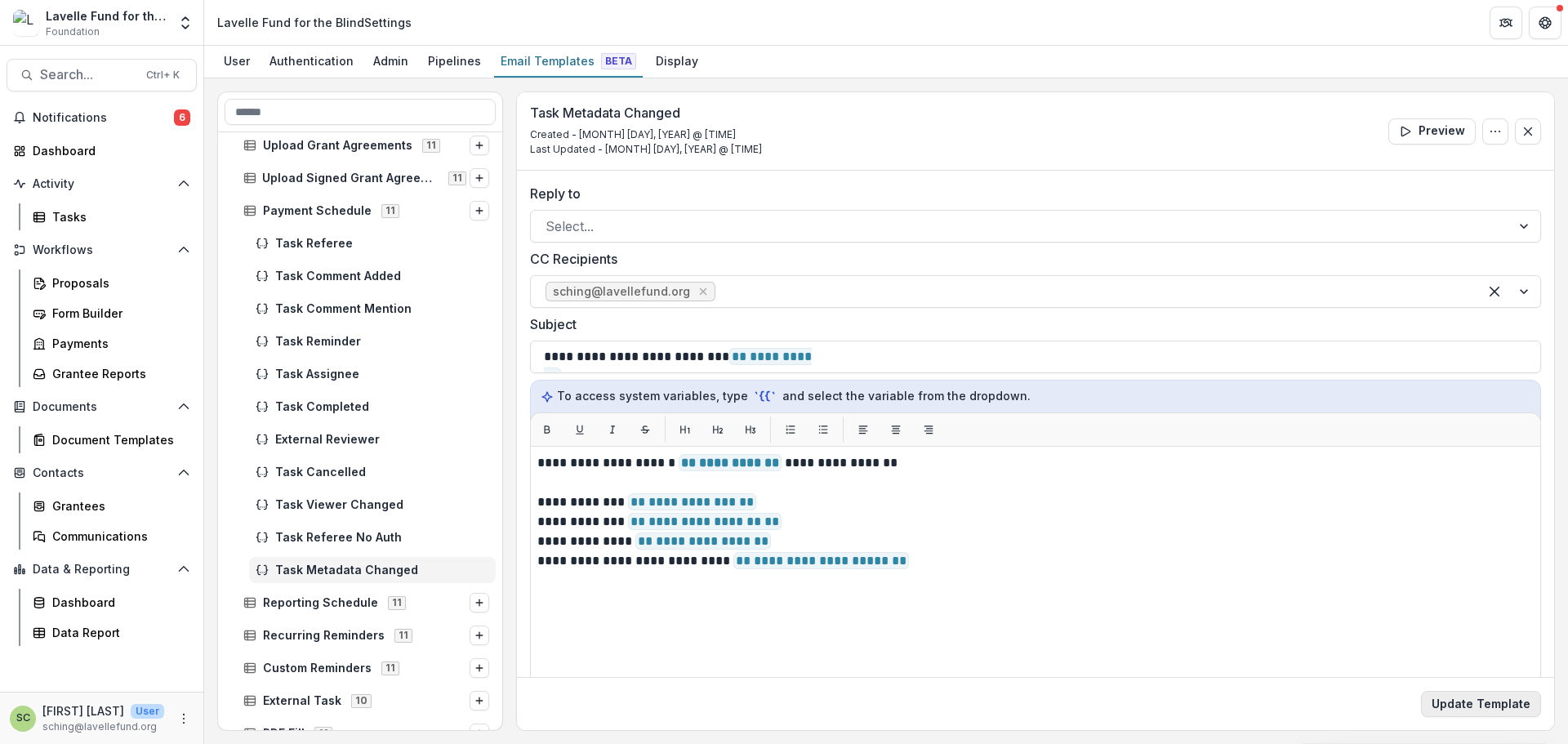 click on "Update Template" at bounding box center (1481, 704) 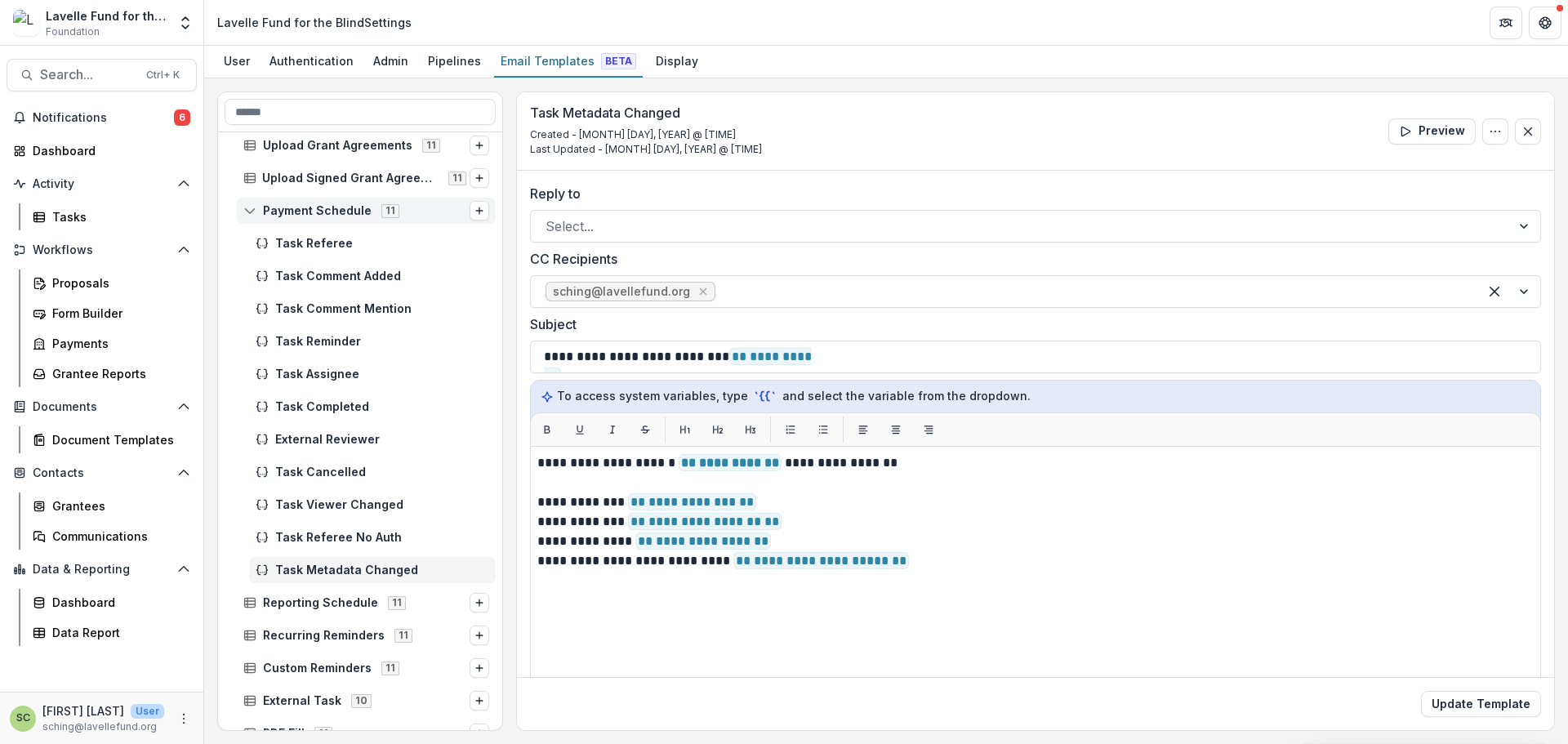 click on "Payment Schedule" at bounding box center (317, 211) 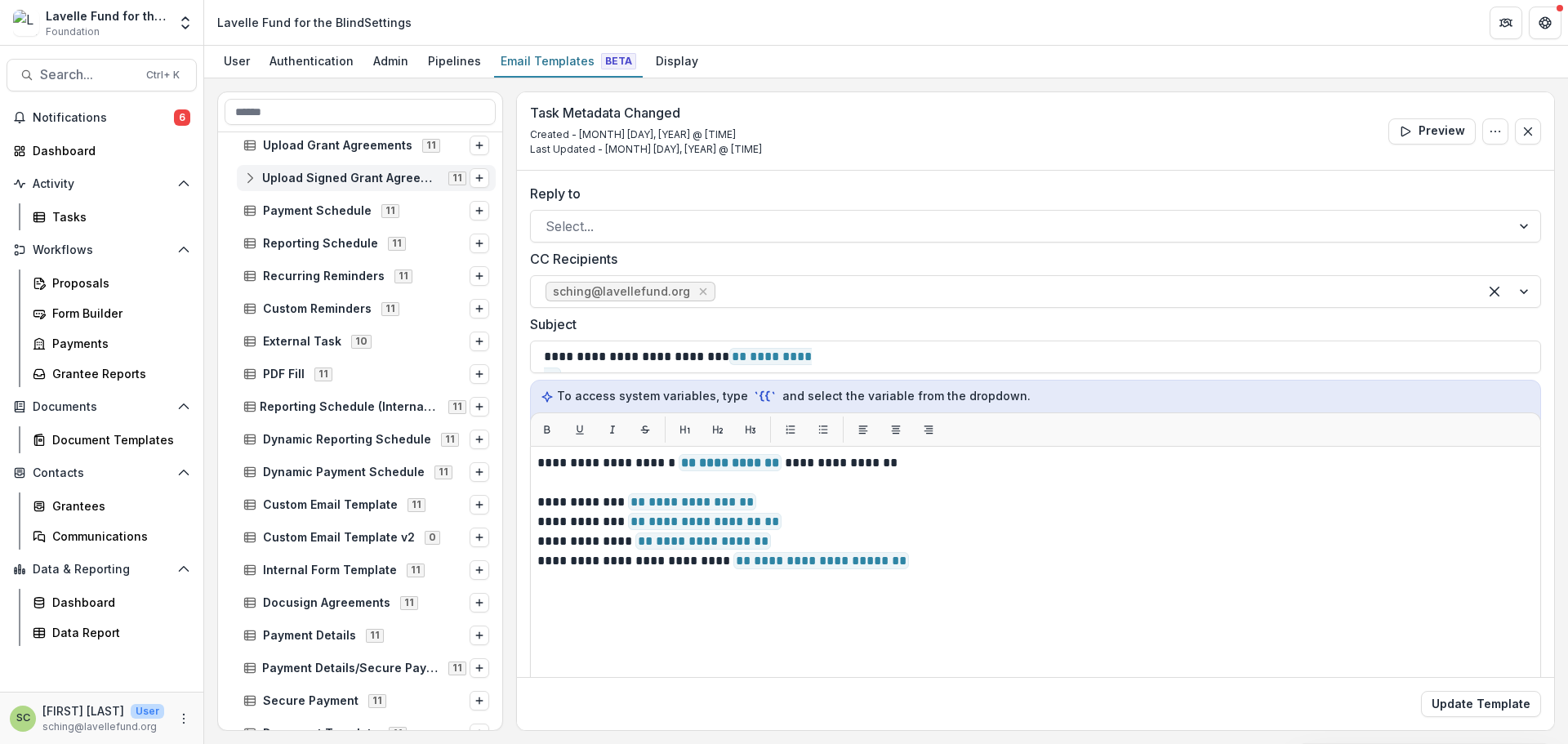 click on "Upload Signed Grant Agreements" at bounding box center [350, 178] 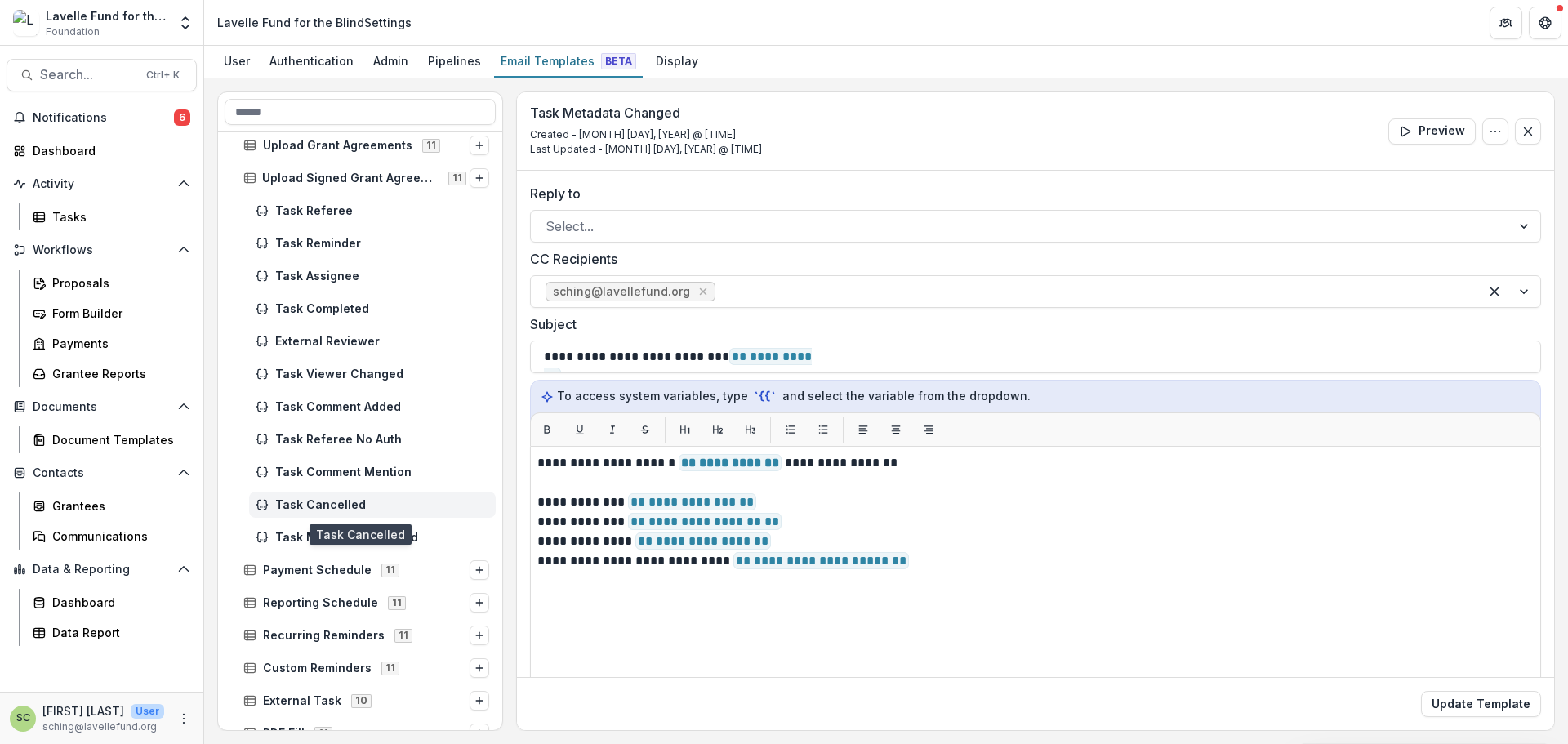 click on "Task Cancelled" at bounding box center [382, 505] 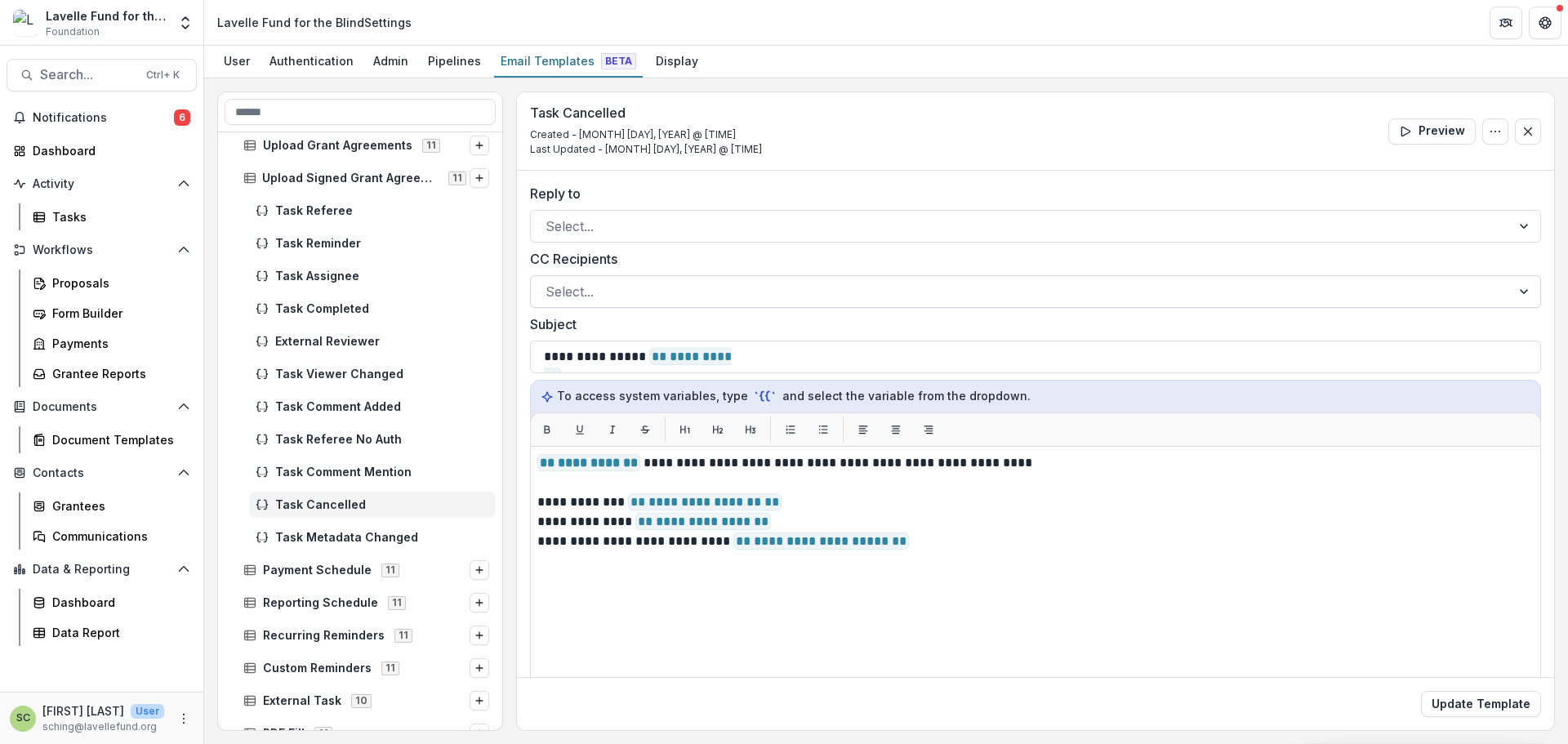 click at bounding box center (1021, 292) 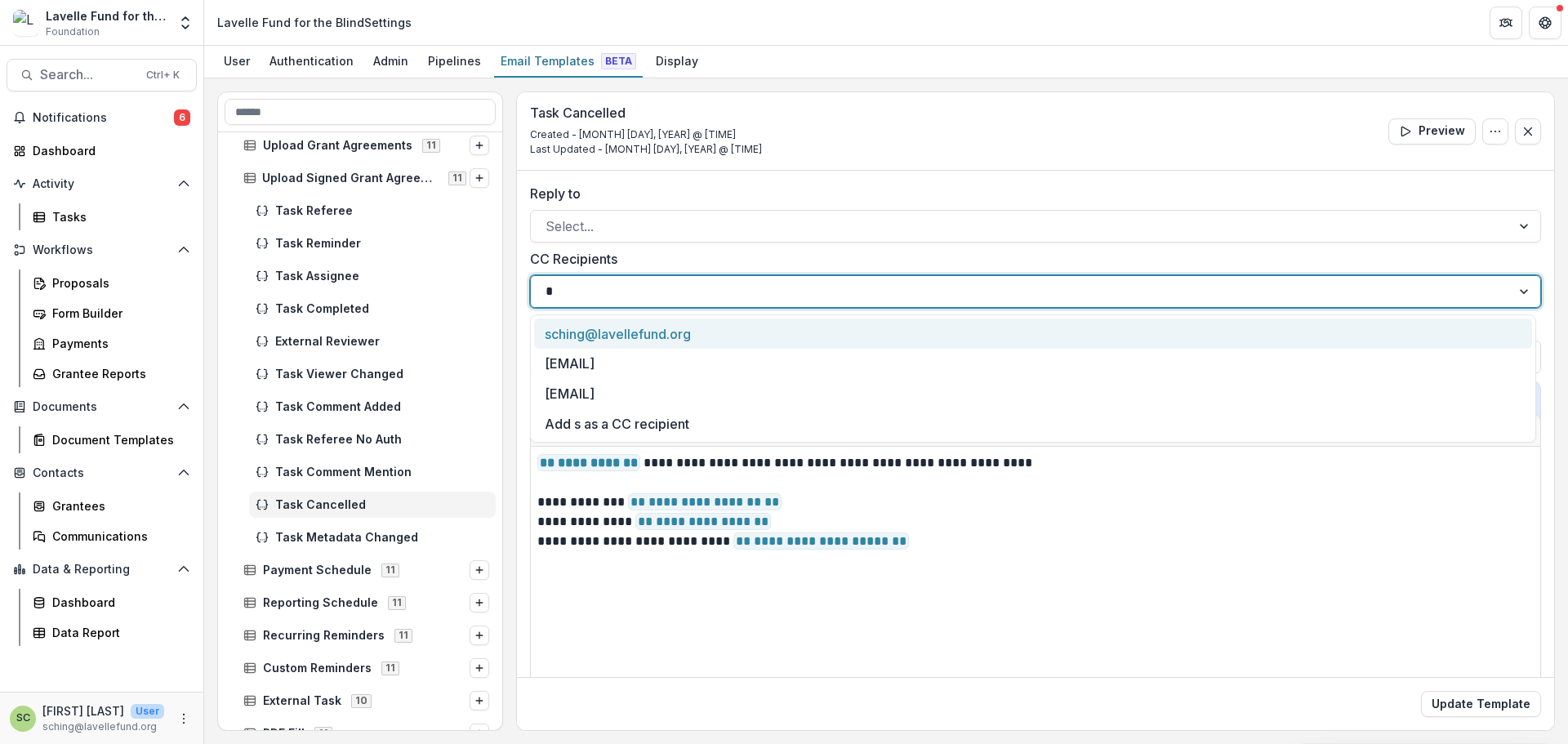 type on "**" 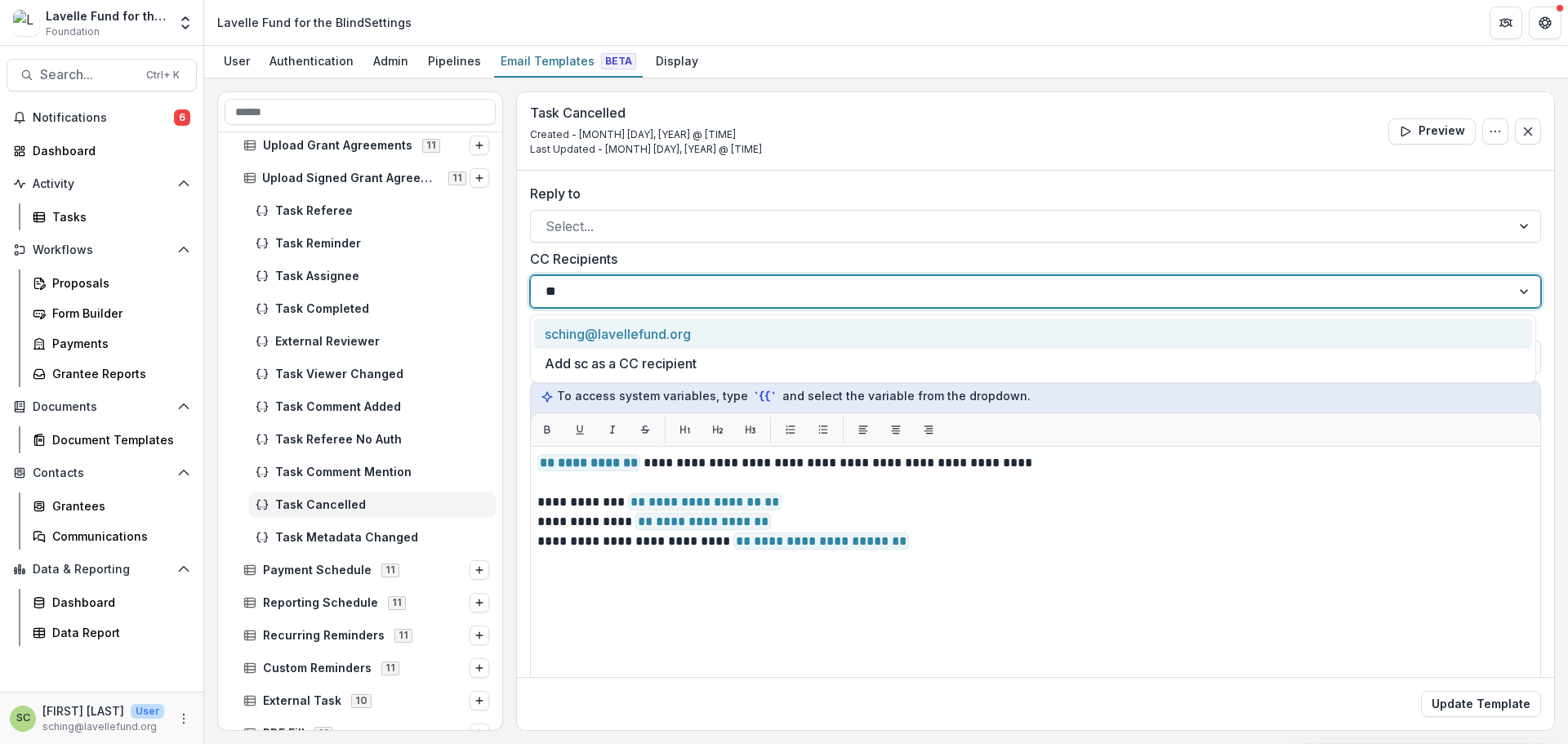 click on "sching@lavellefund.org" at bounding box center [1033, 333] 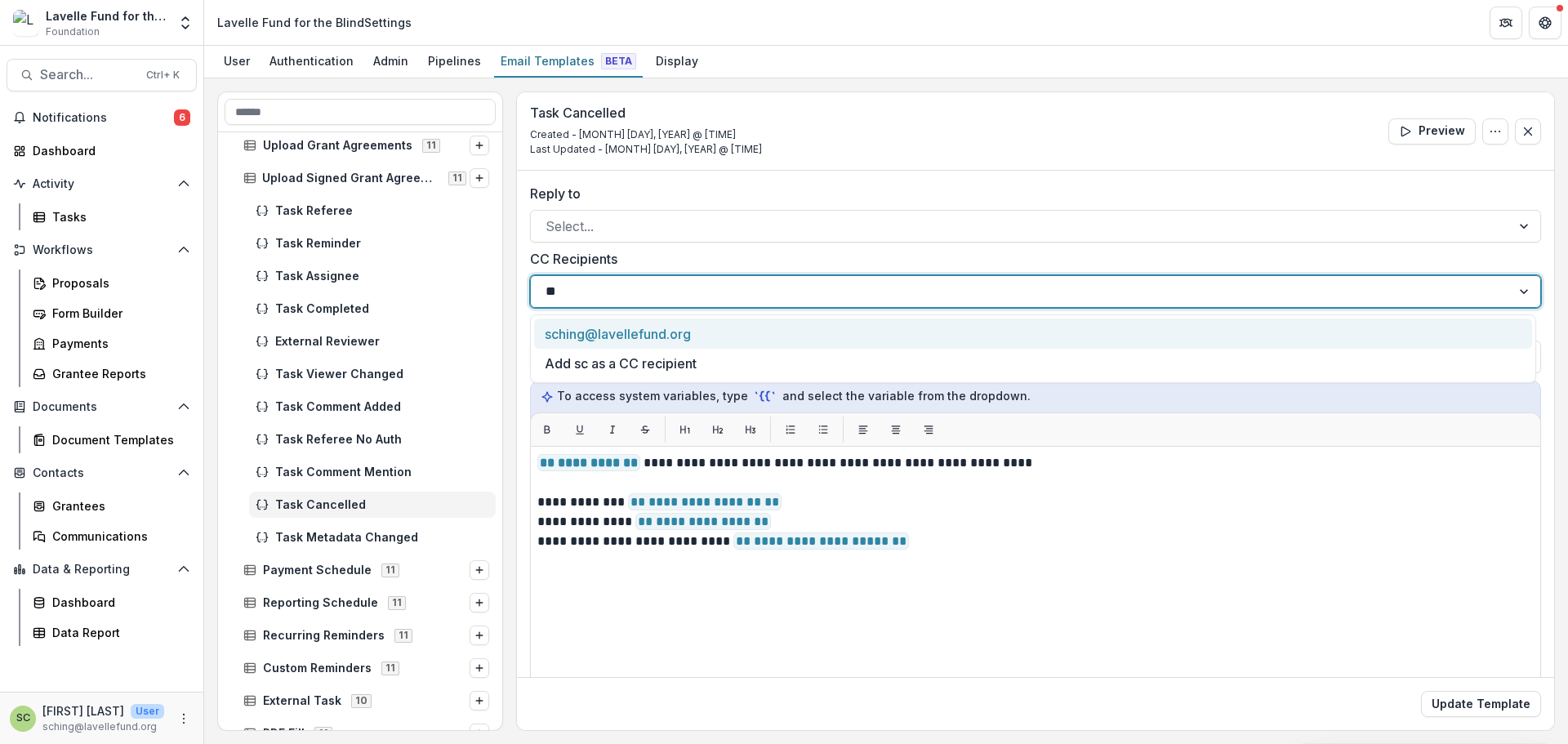 type 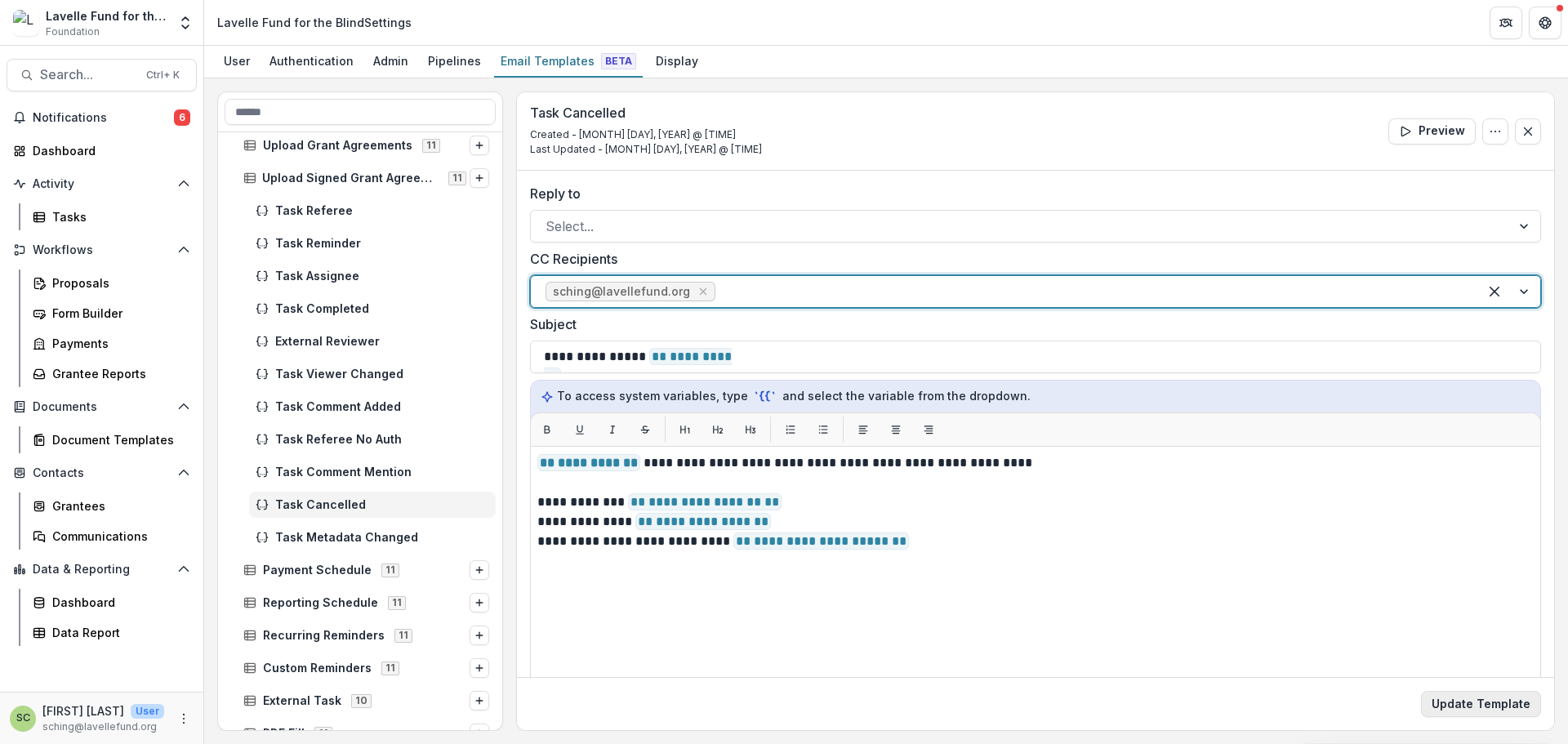 click on "Update Template" at bounding box center [1481, 704] 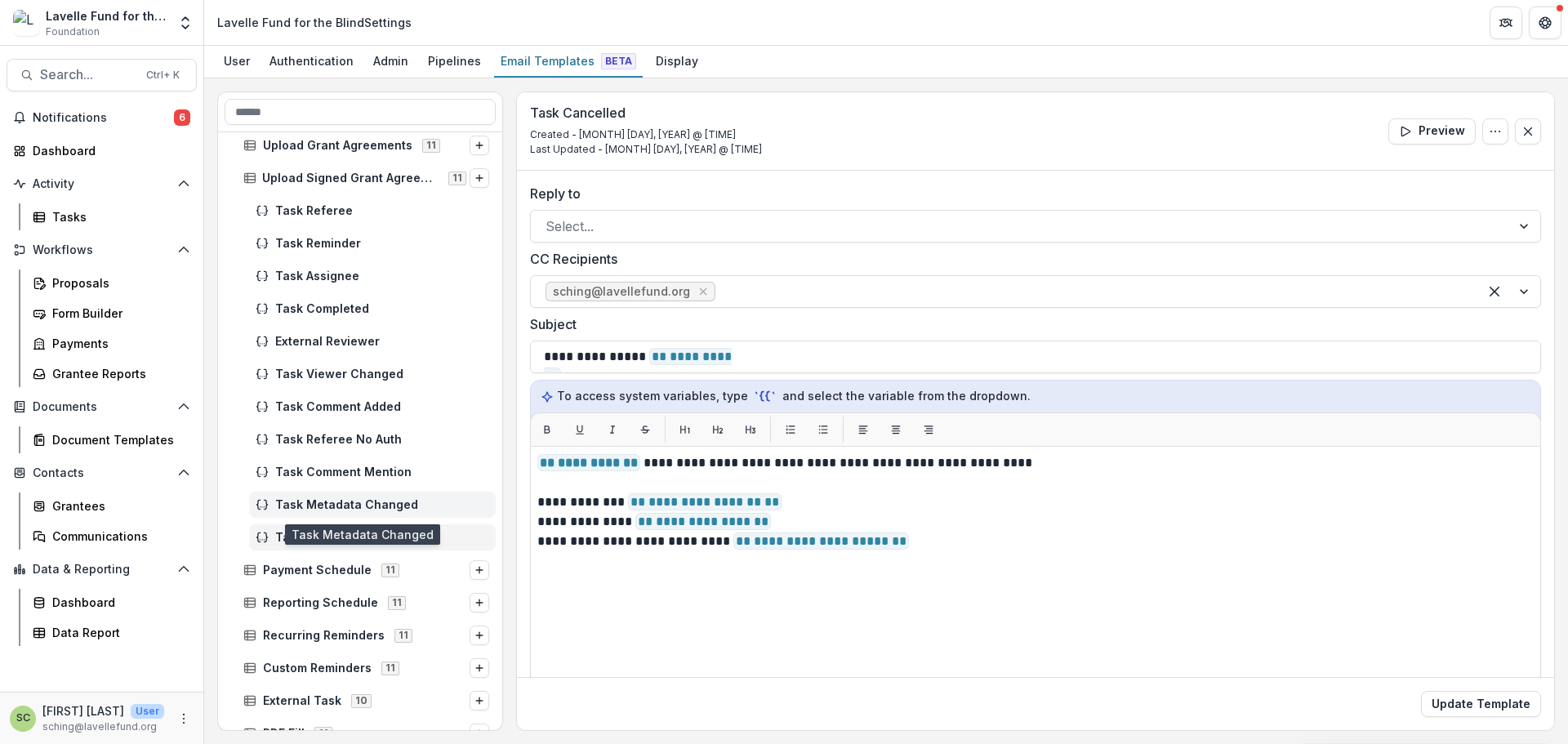 click on "Task Metadata Changed" at bounding box center [372, 505] 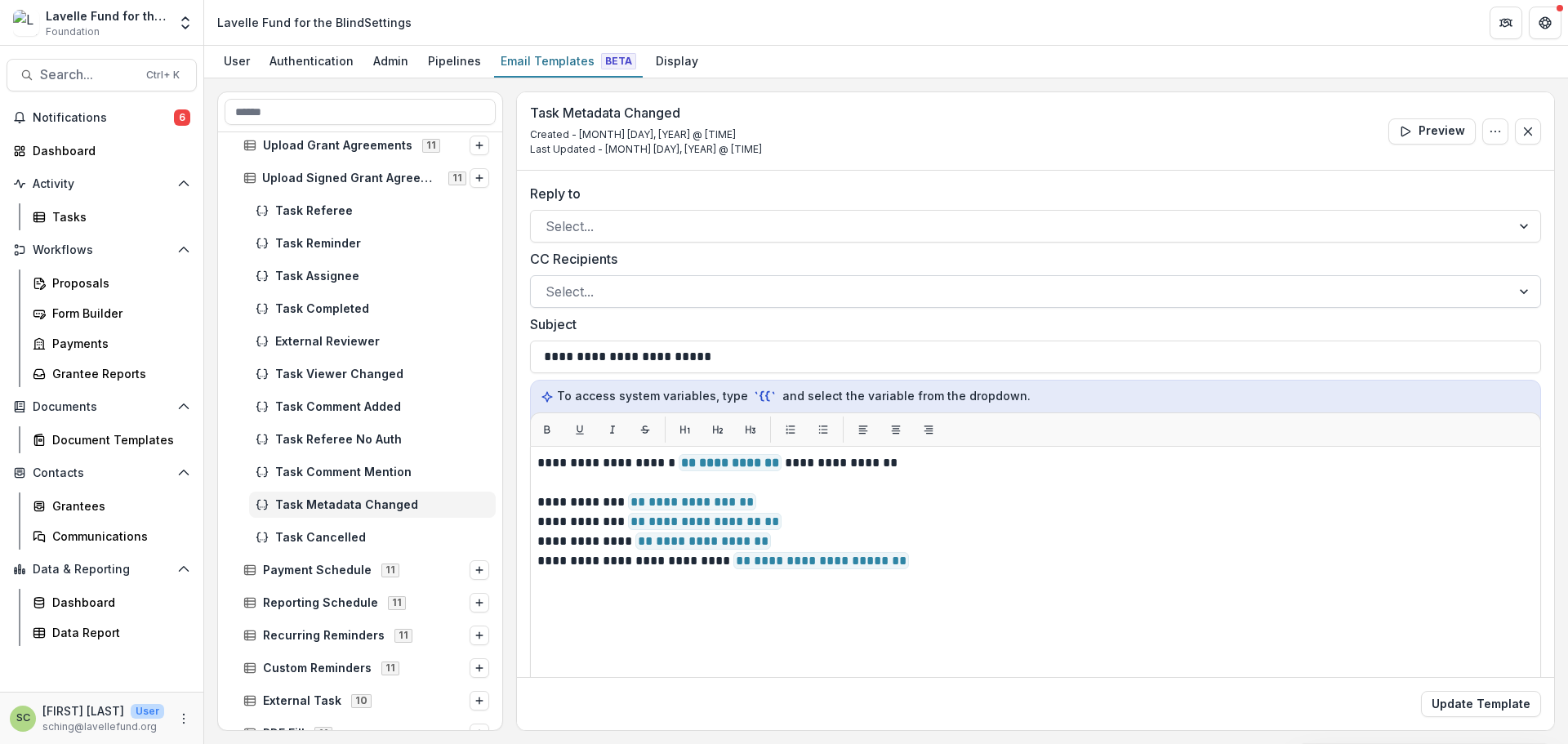 click at bounding box center [1021, 292] 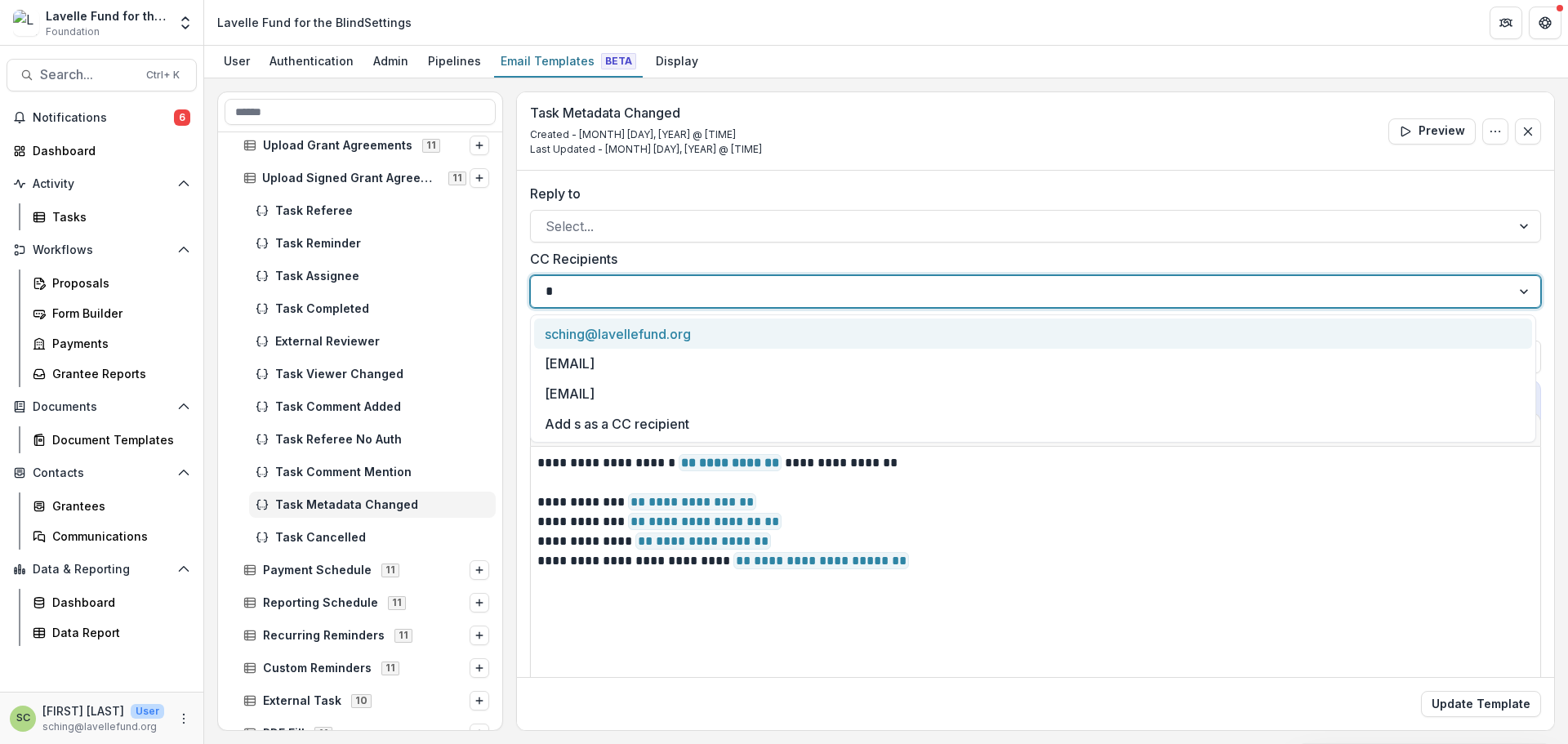 type on "**" 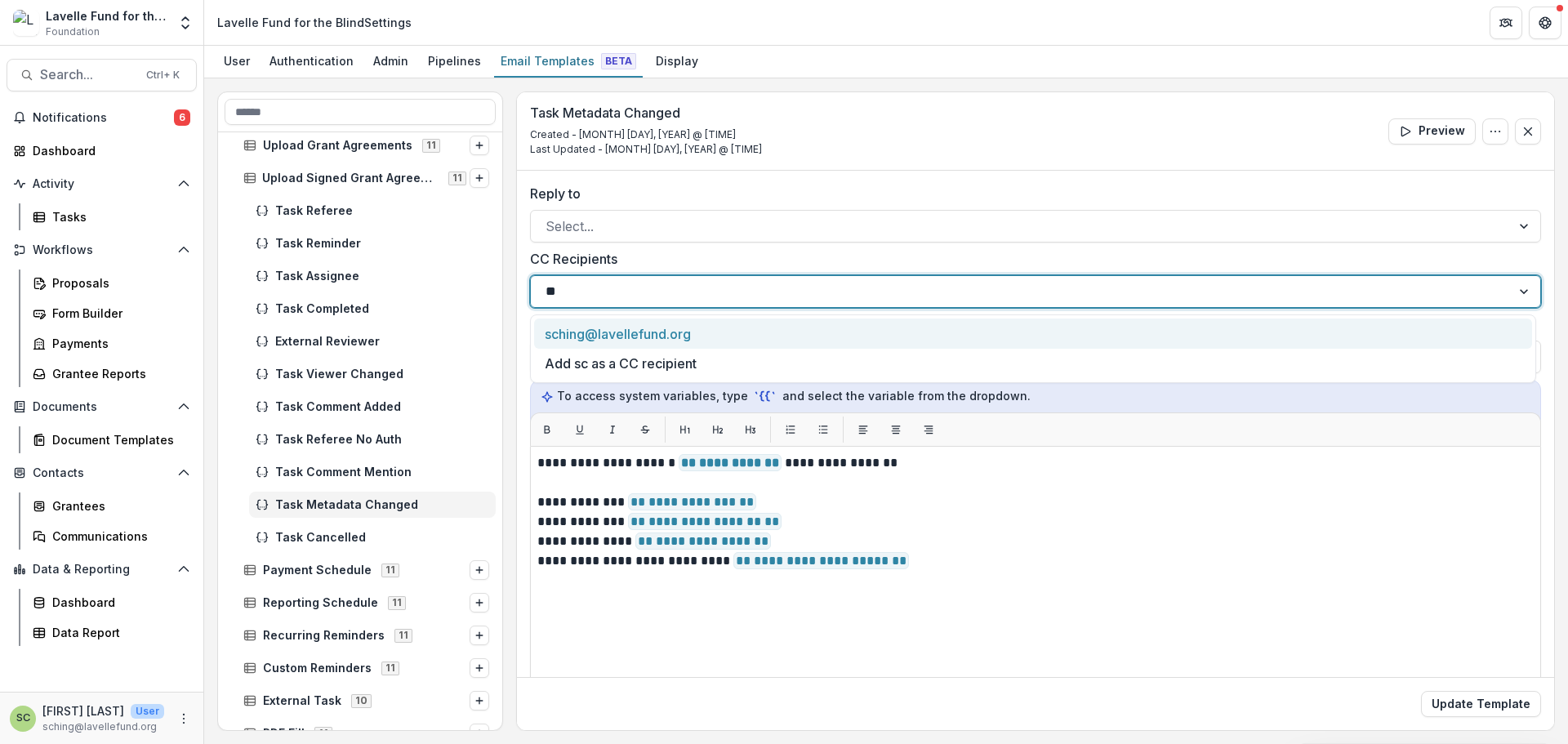 click on "sching@lavellefund.org" at bounding box center (1033, 333) 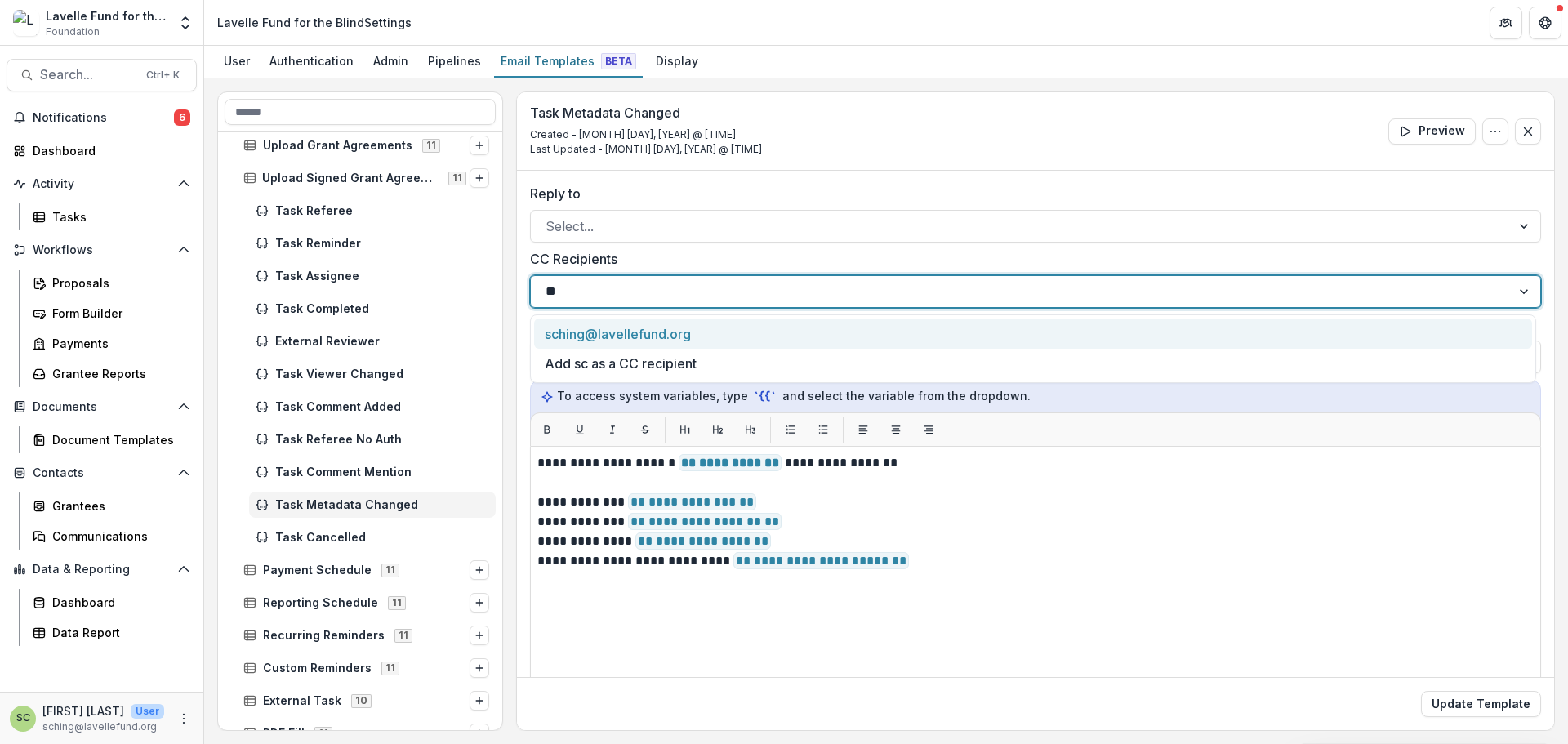 type 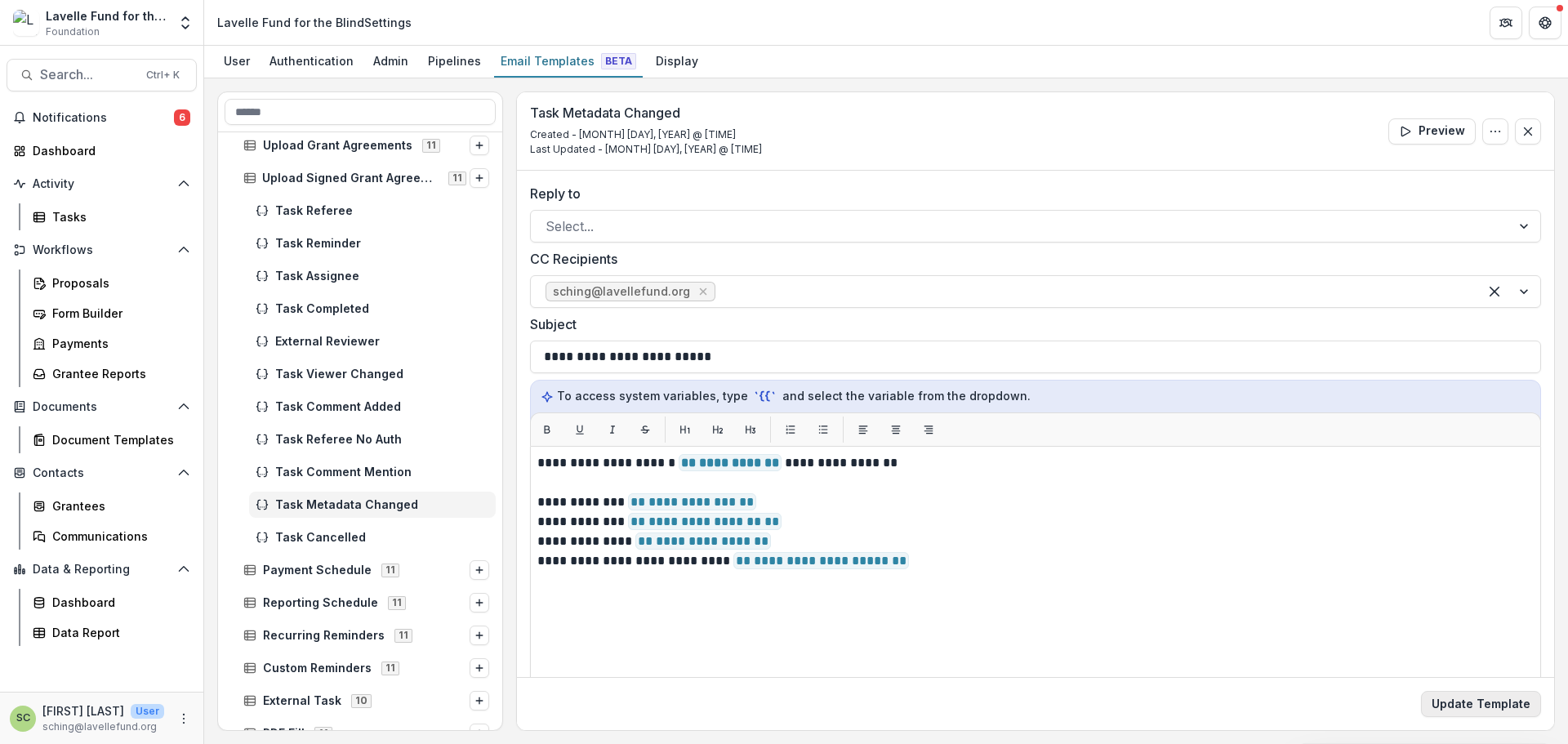 click on "Update Template" at bounding box center [1481, 704] 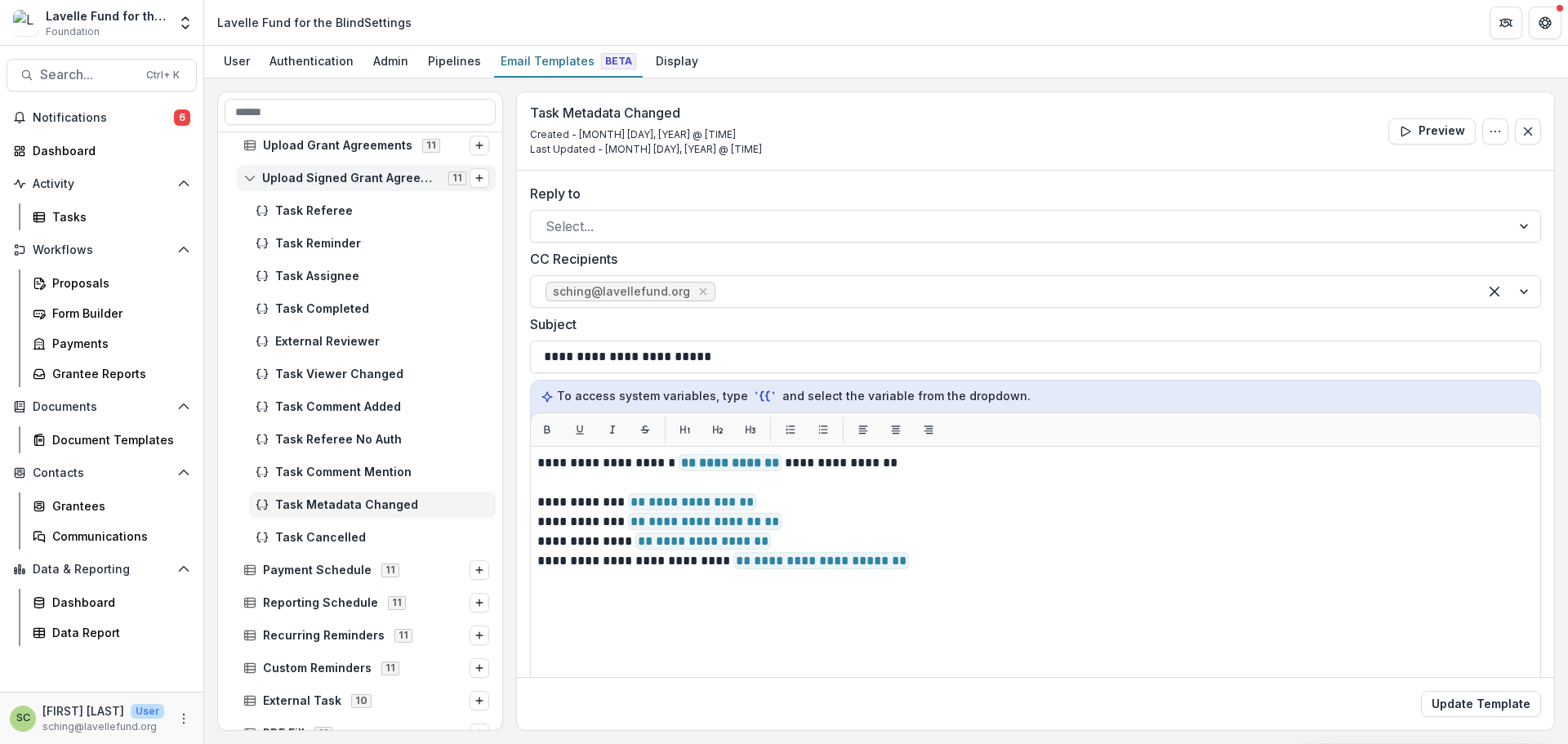 click on "Upload Signed Grant Agreements" at bounding box center (350, 178) 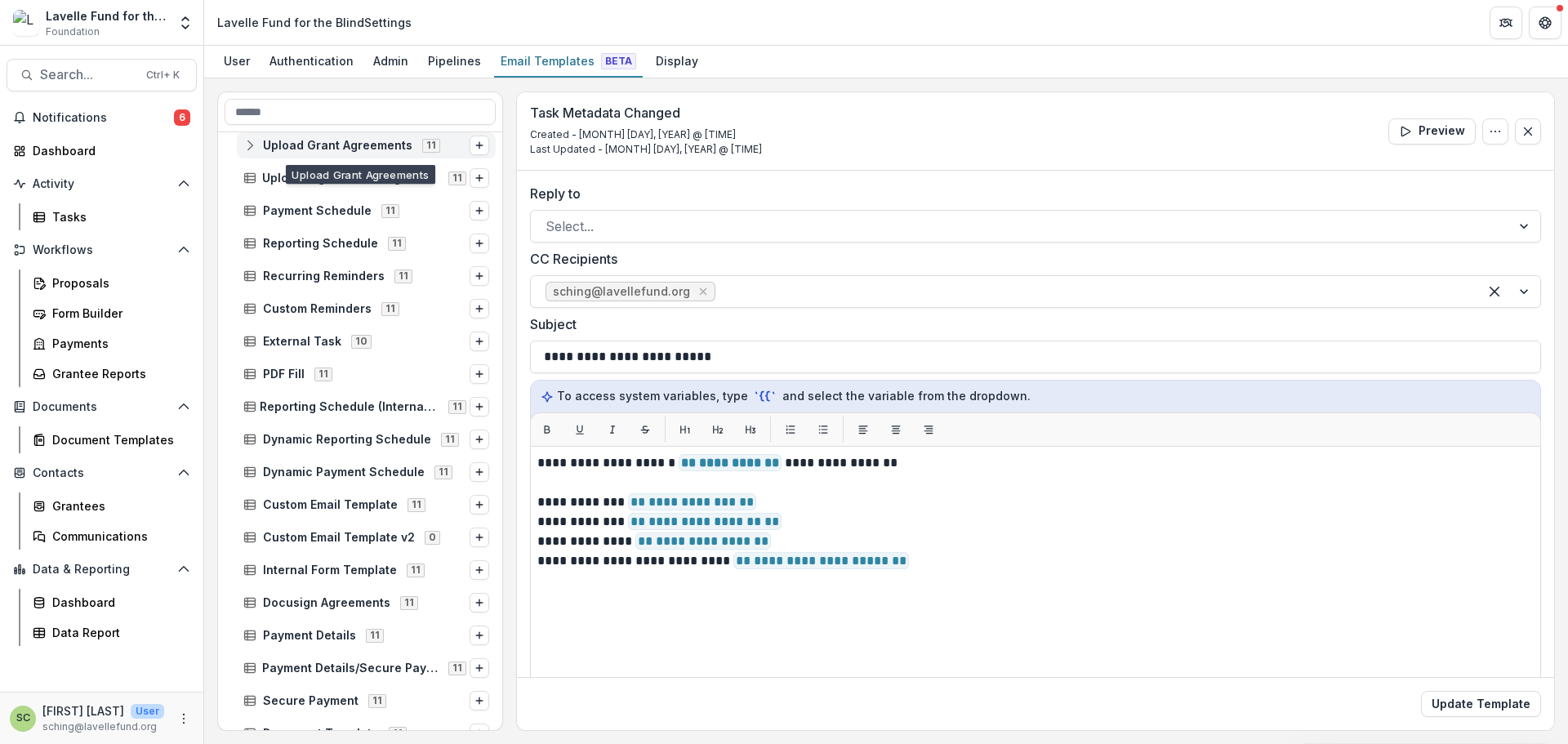 click on "Upload Grant Agreements" at bounding box center [337, 145] 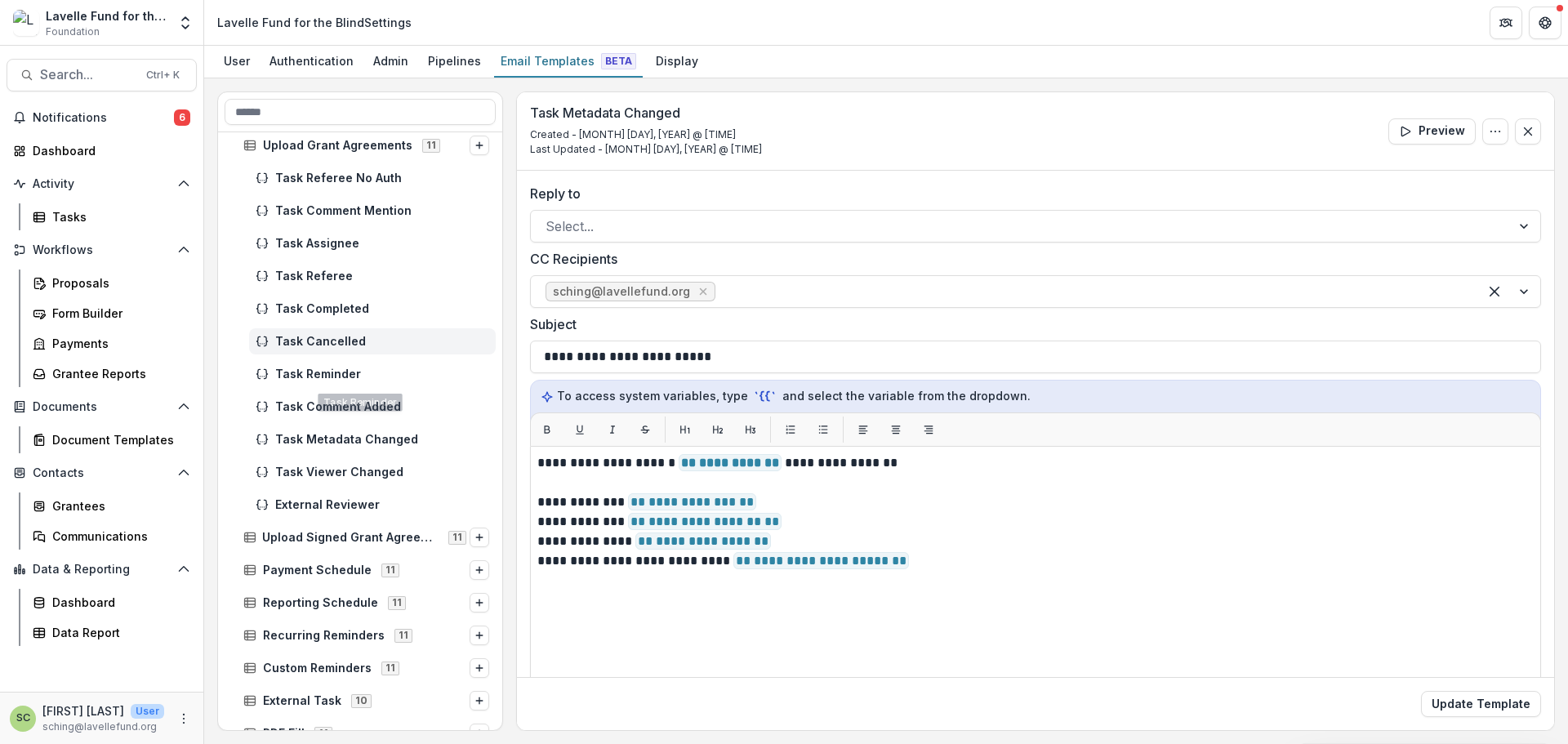 click on "Task Cancelled" at bounding box center (372, 341) 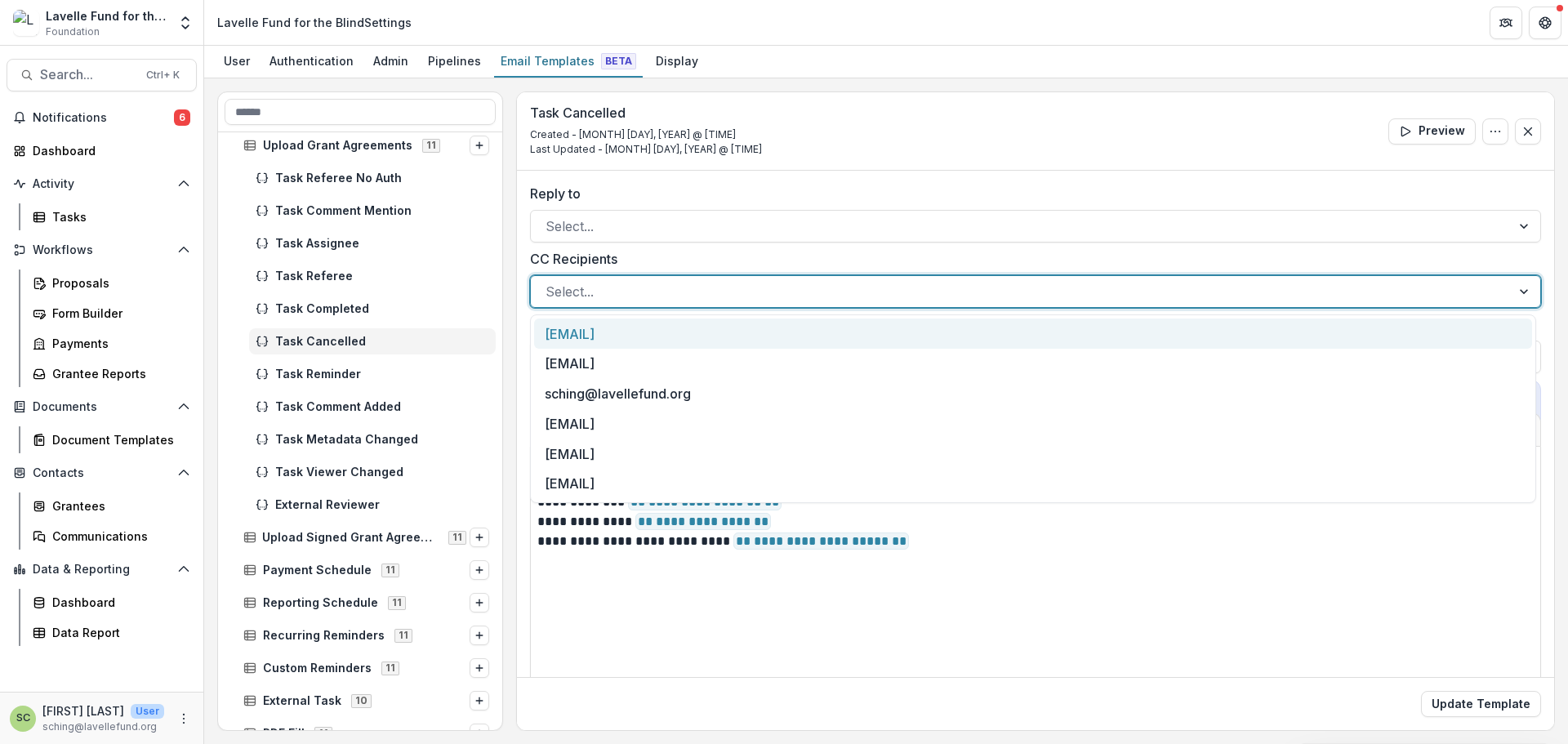 click at bounding box center (1021, 292) 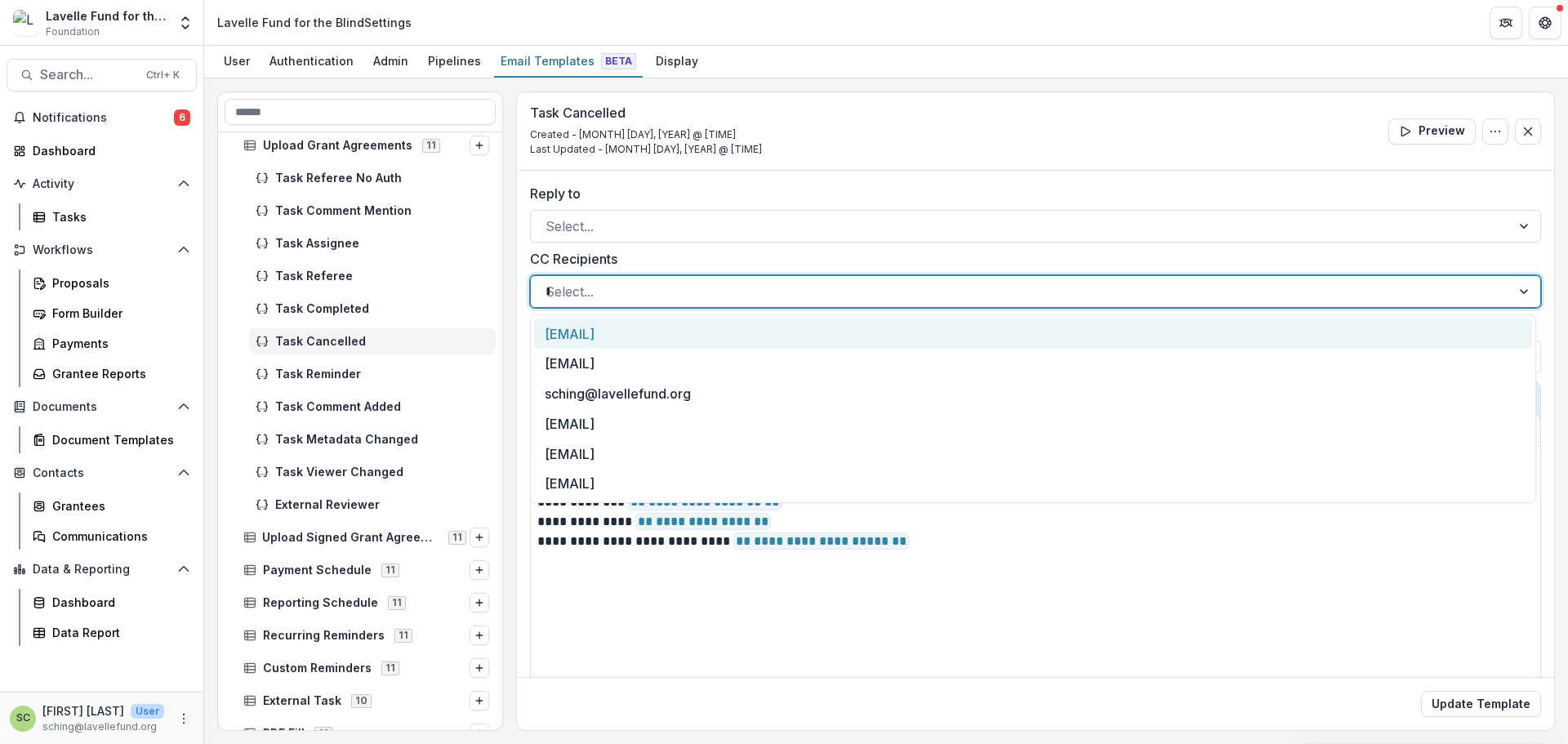 type on "**" 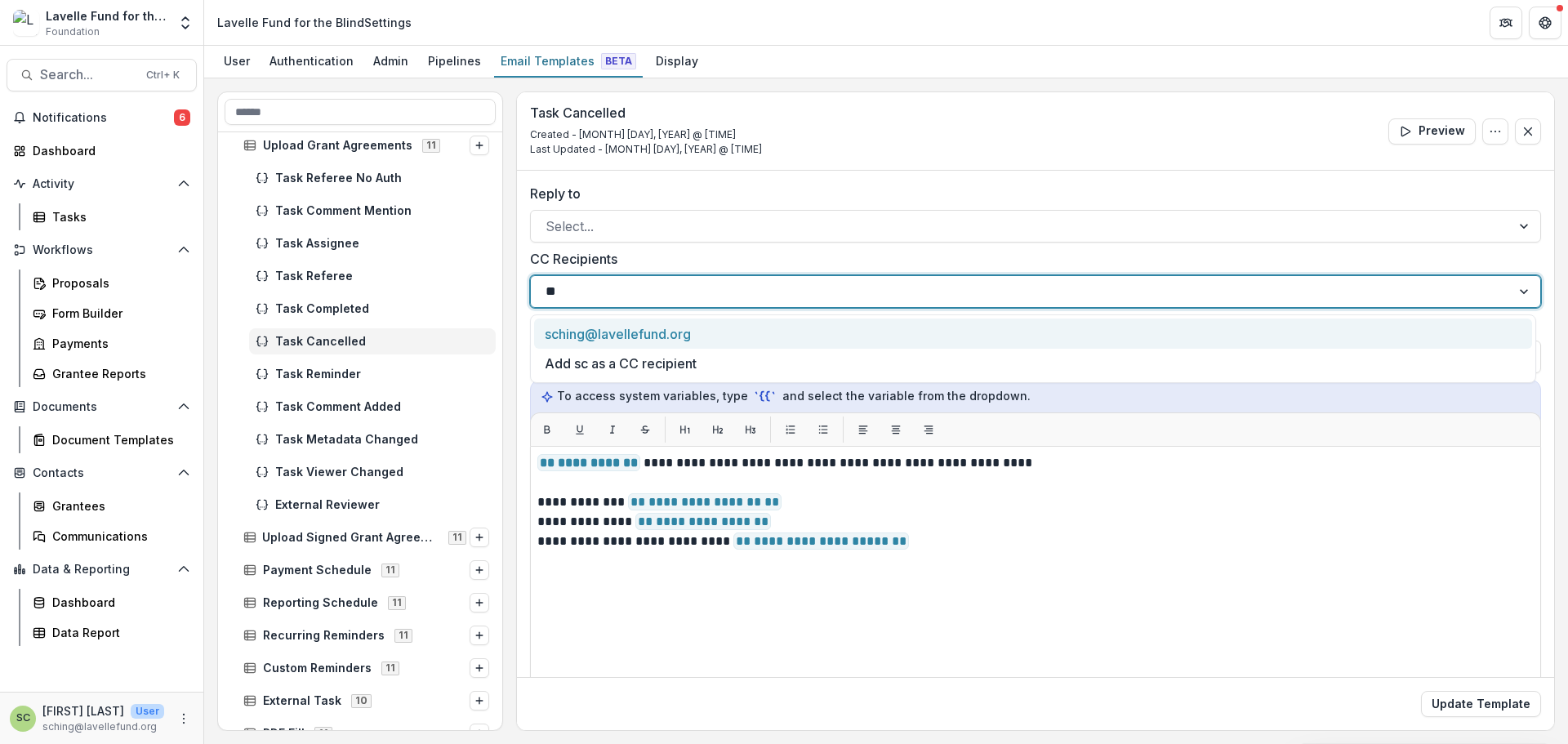 drag, startPoint x: 638, startPoint y: 321, endPoint x: 873, endPoint y: 446, distance: 266.17663 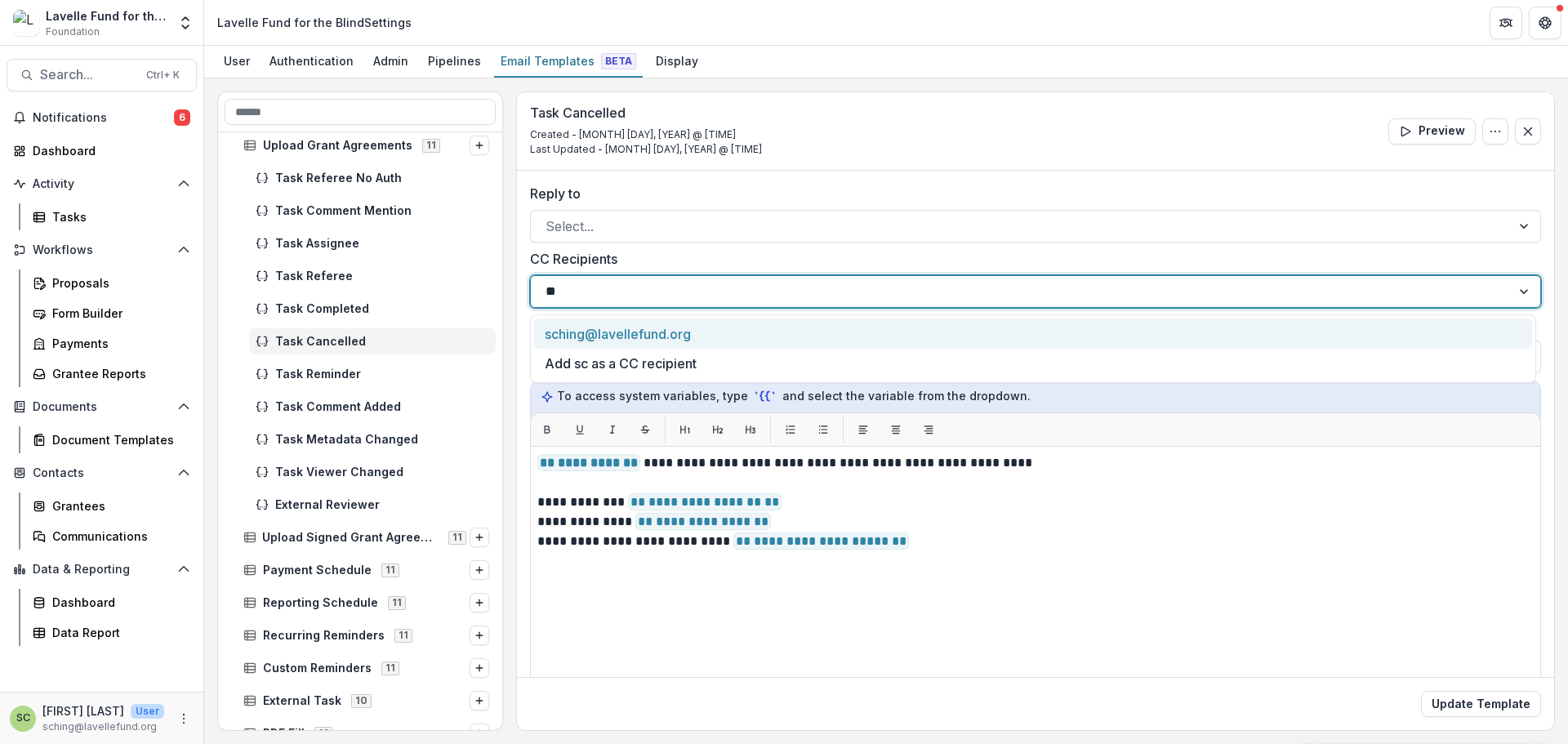 click on "sching@lavellefund.org" at bounding box center [1033, 333] 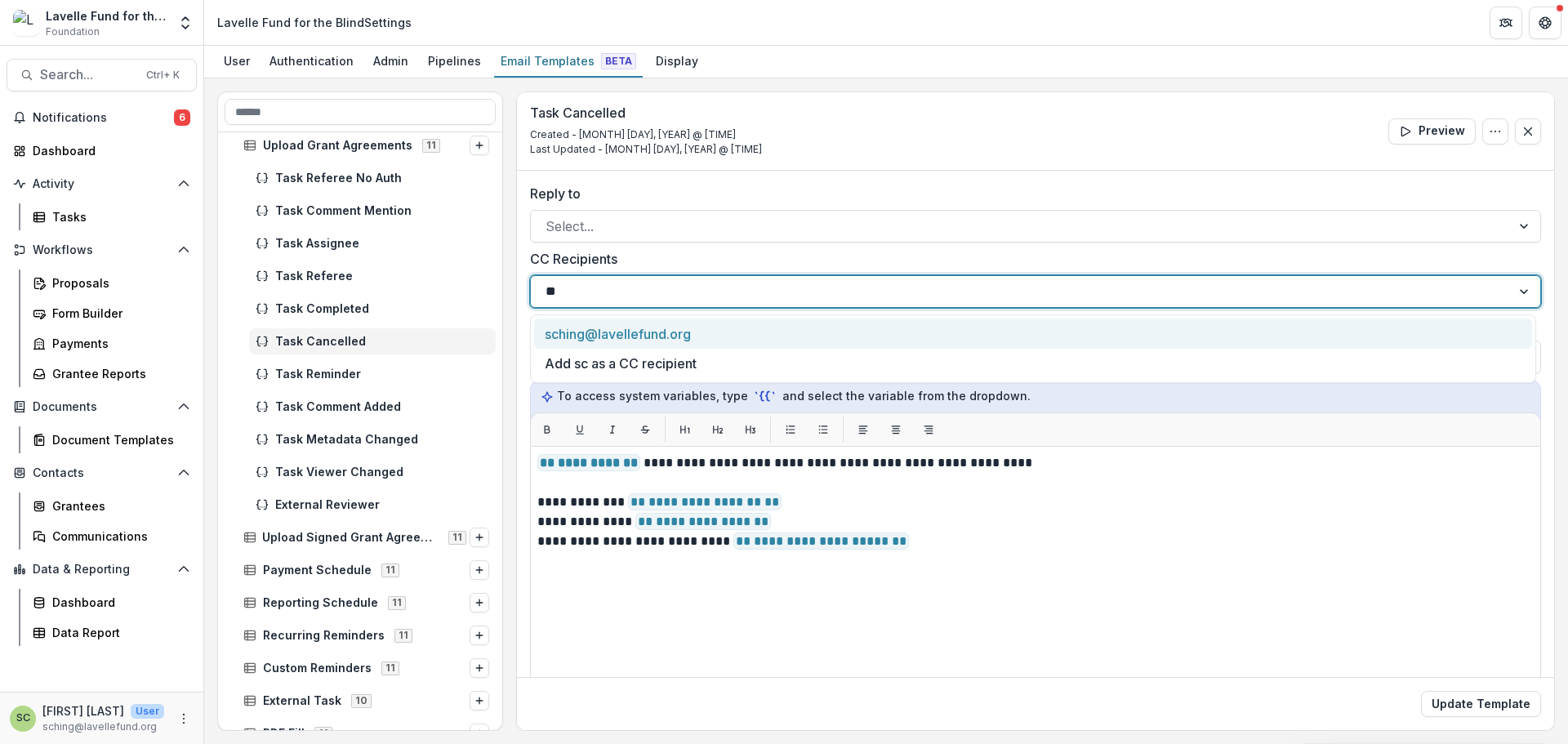 type 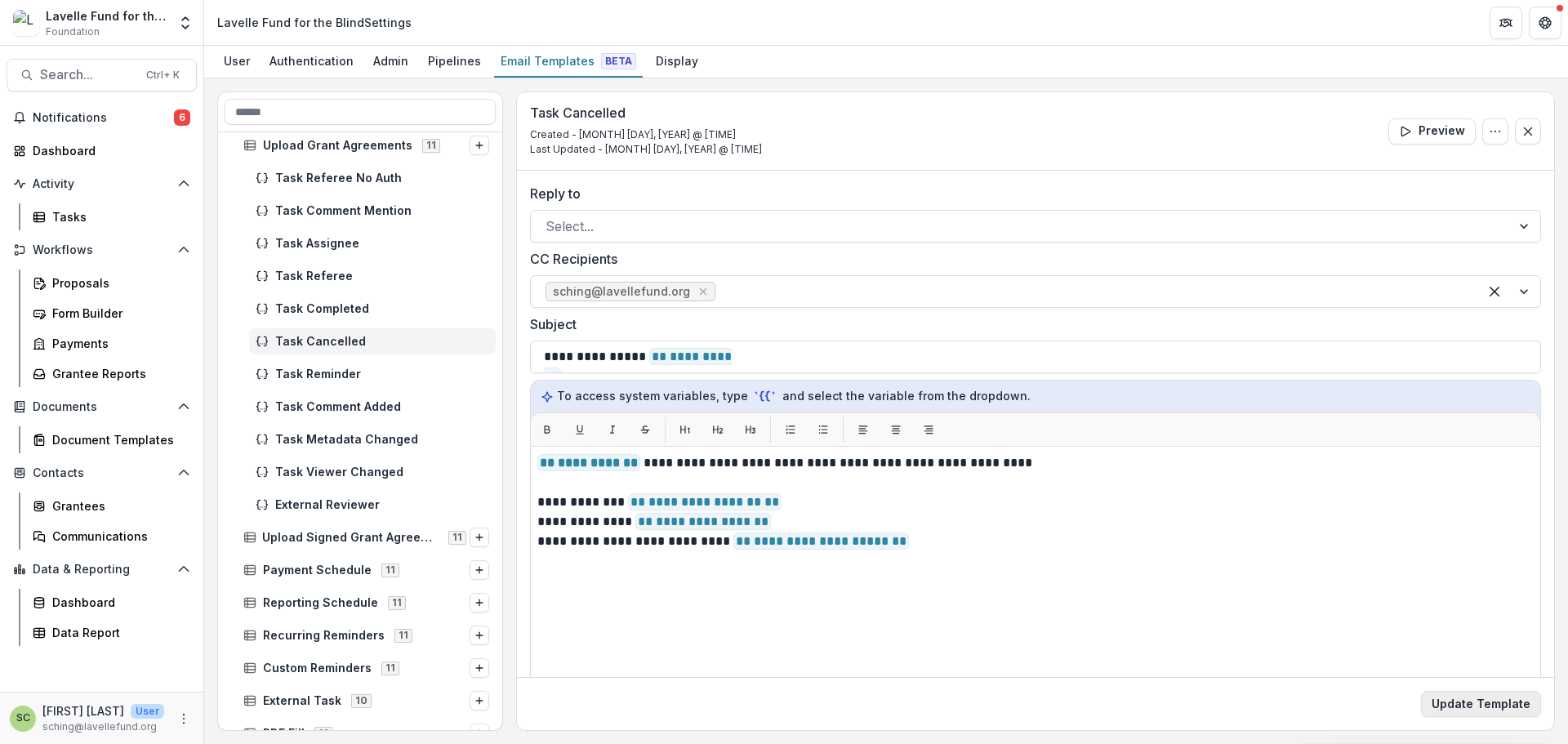 click on "Update Template" at bounding box center (1481, 704) 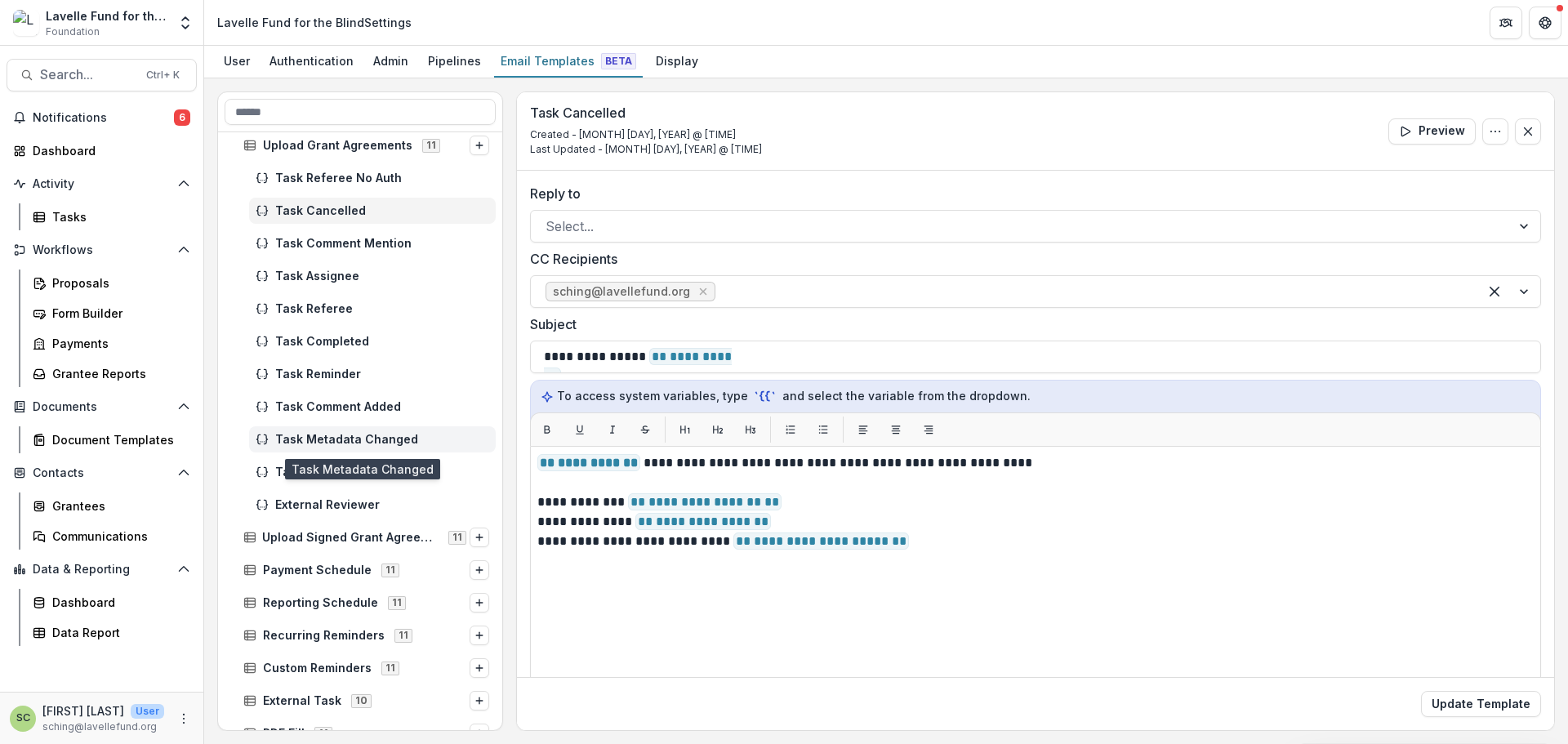 click on "Task Metadata Changed" at bounding box center (382, 439) 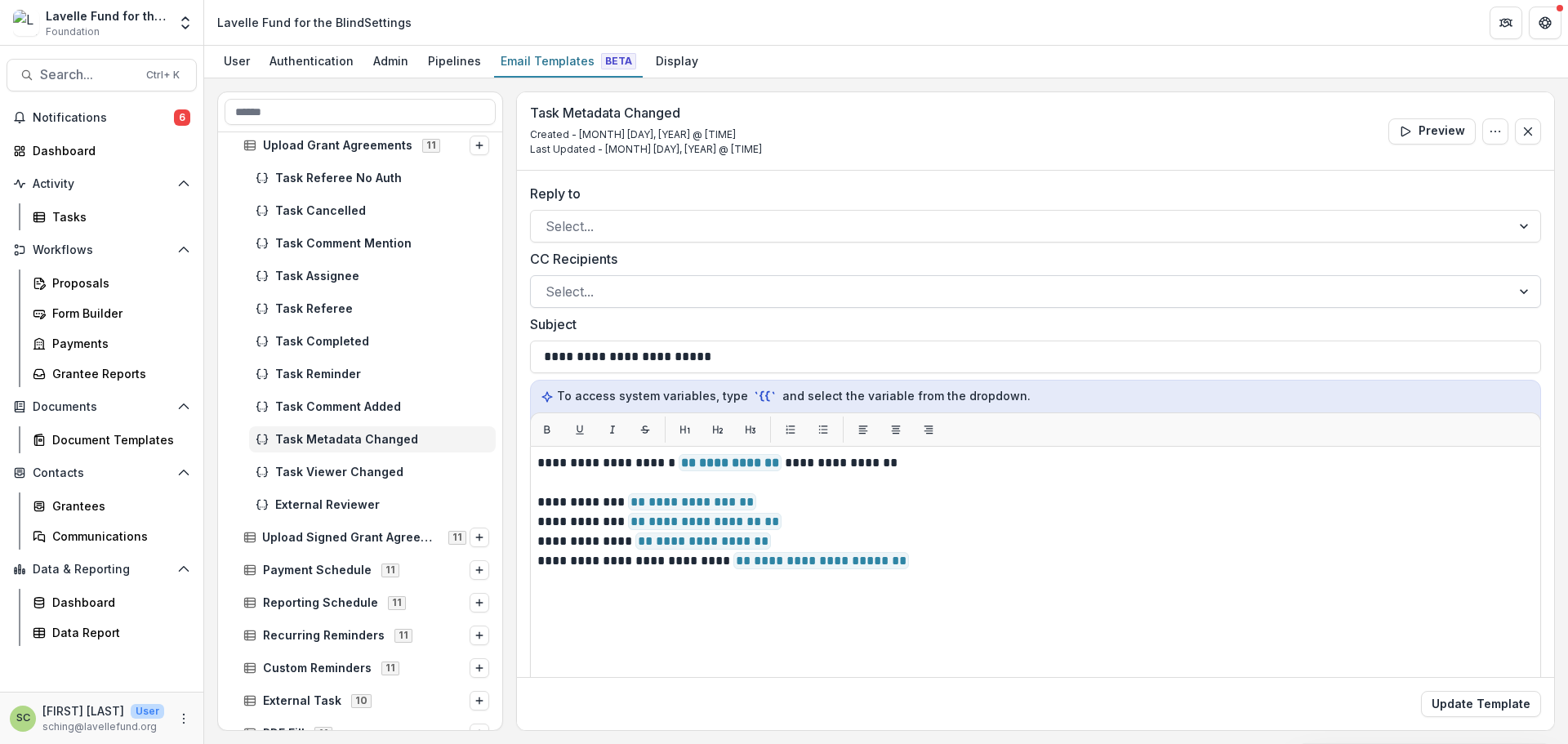 click at bounding box center (1021, 292) 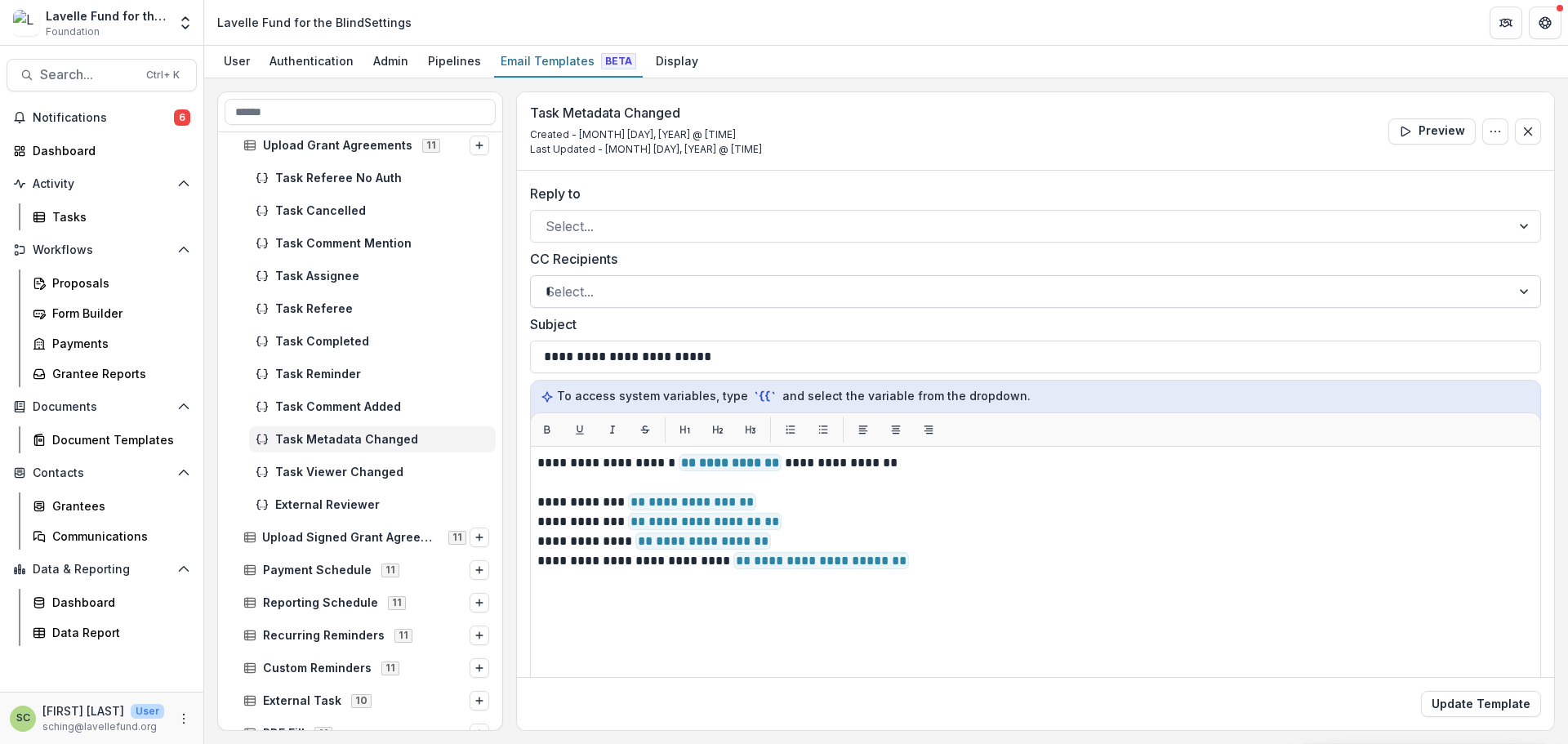 type on "**" 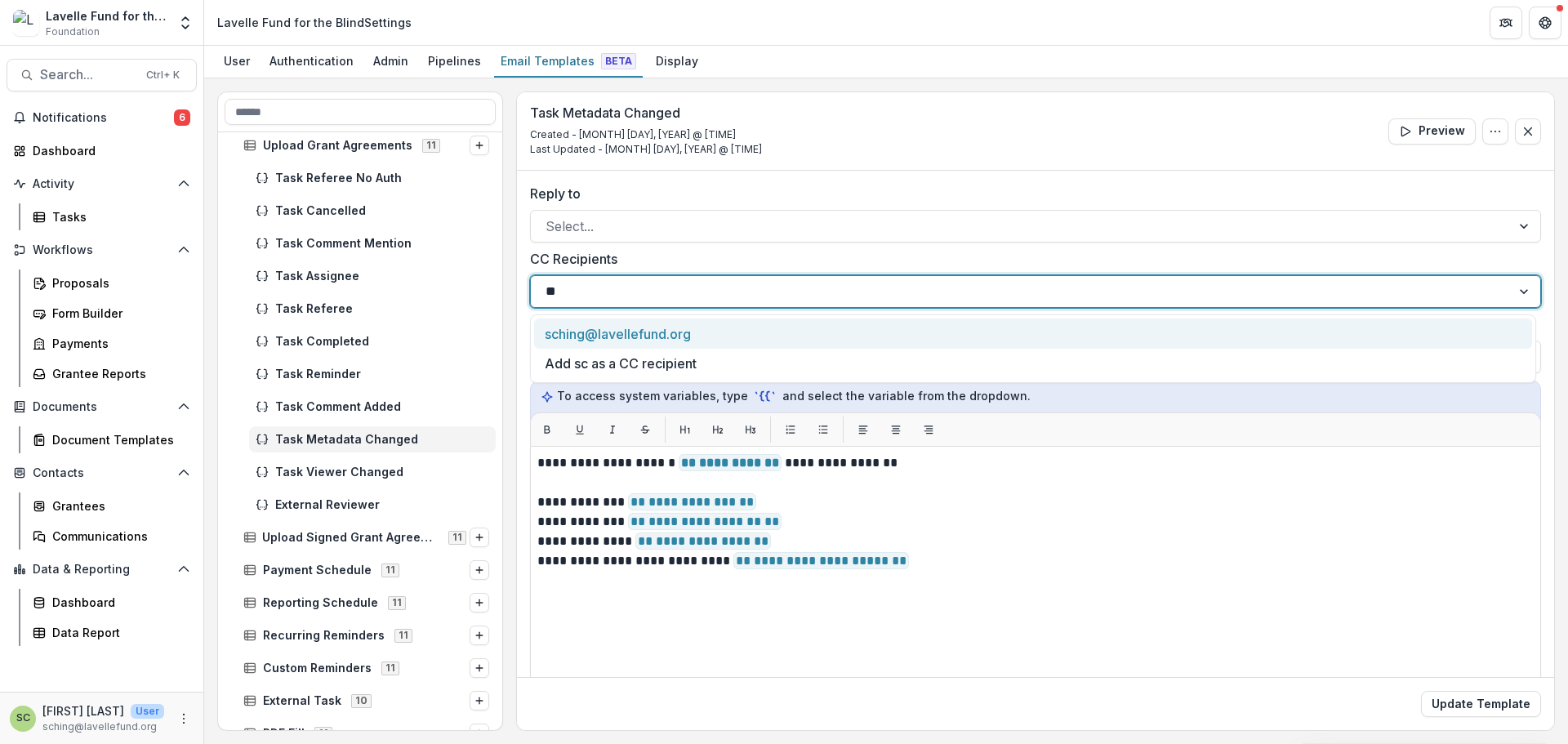 click on "sching@lavellefund.org" at bounding box center [1033, 333] 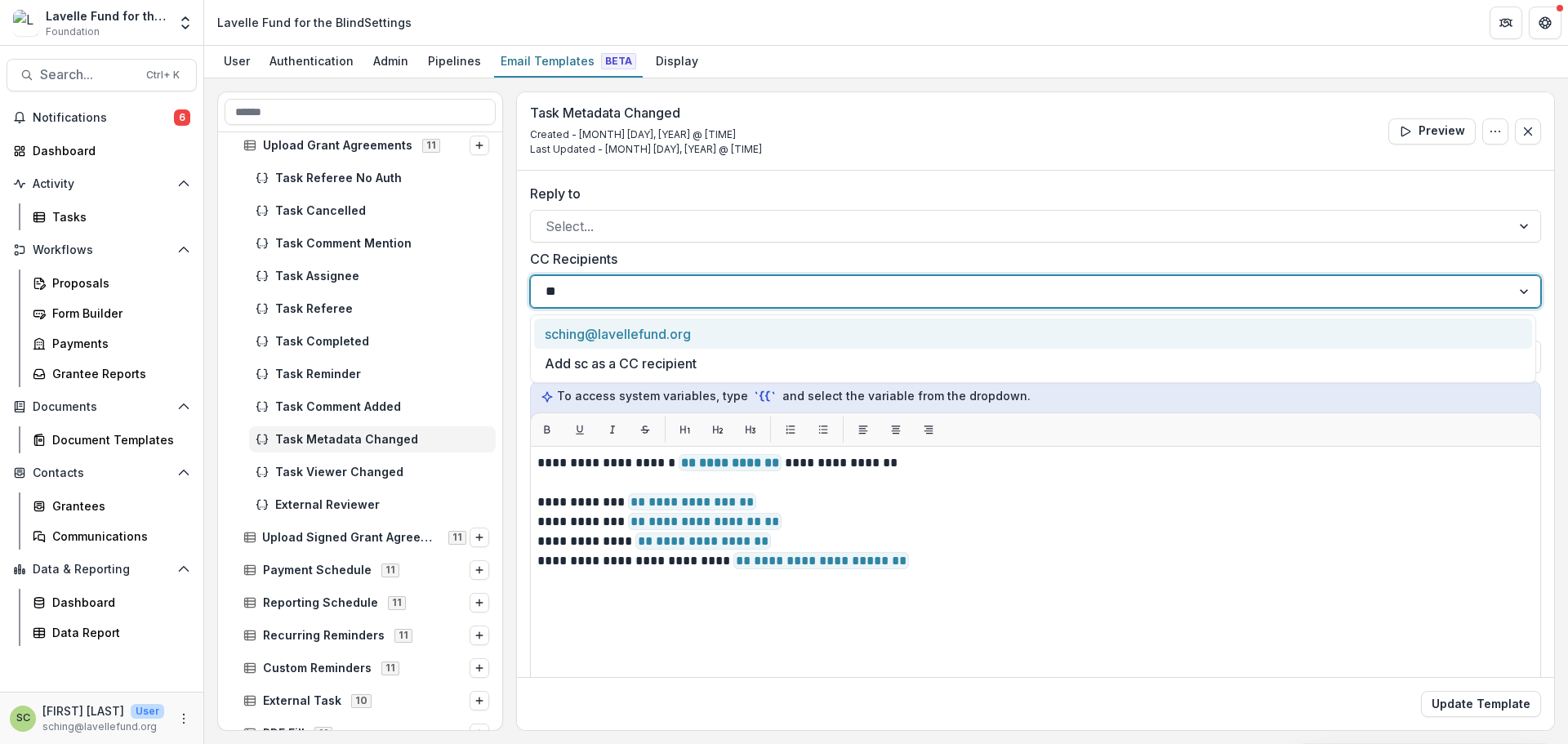 type 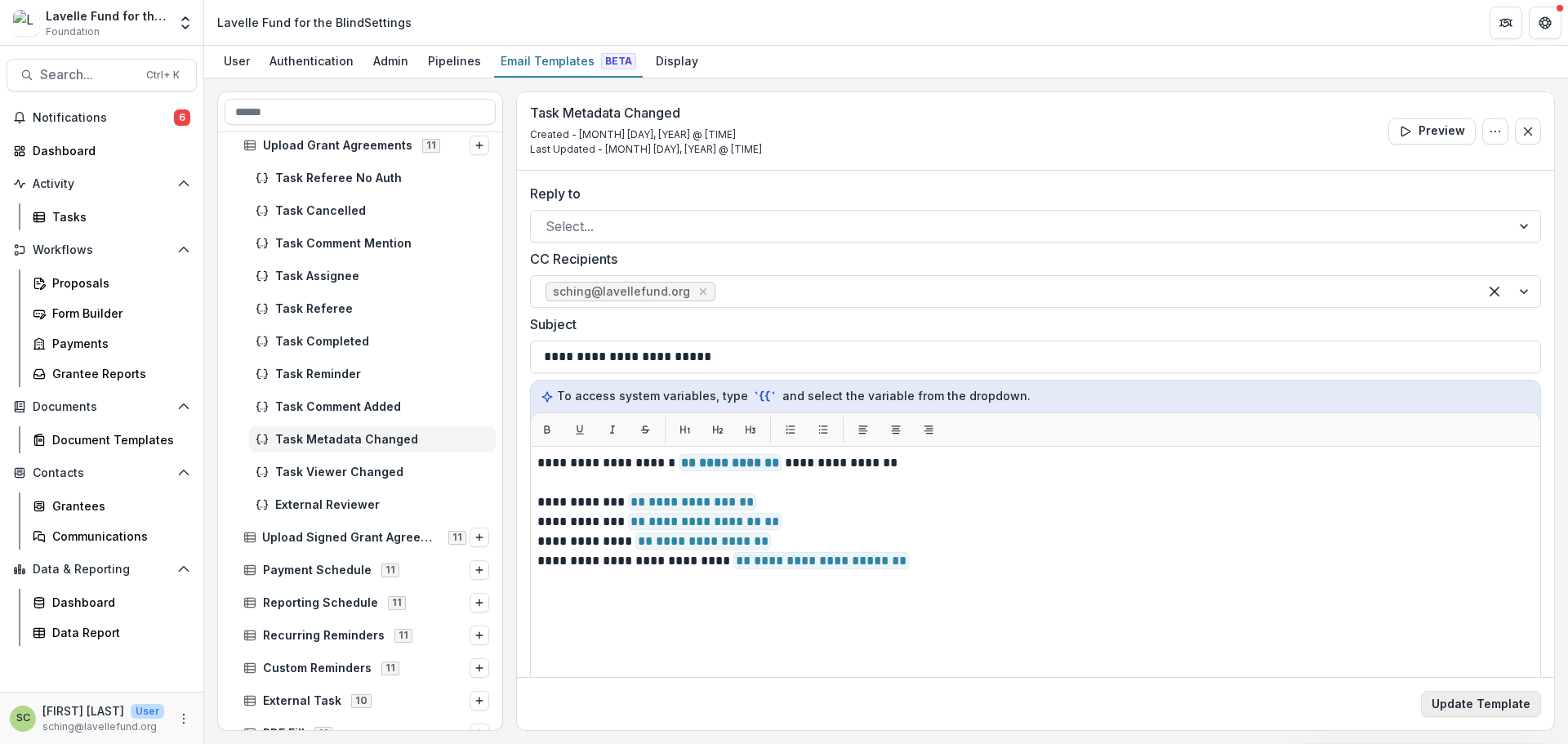 click on "Update Template" at bounding box center (1481, 704) 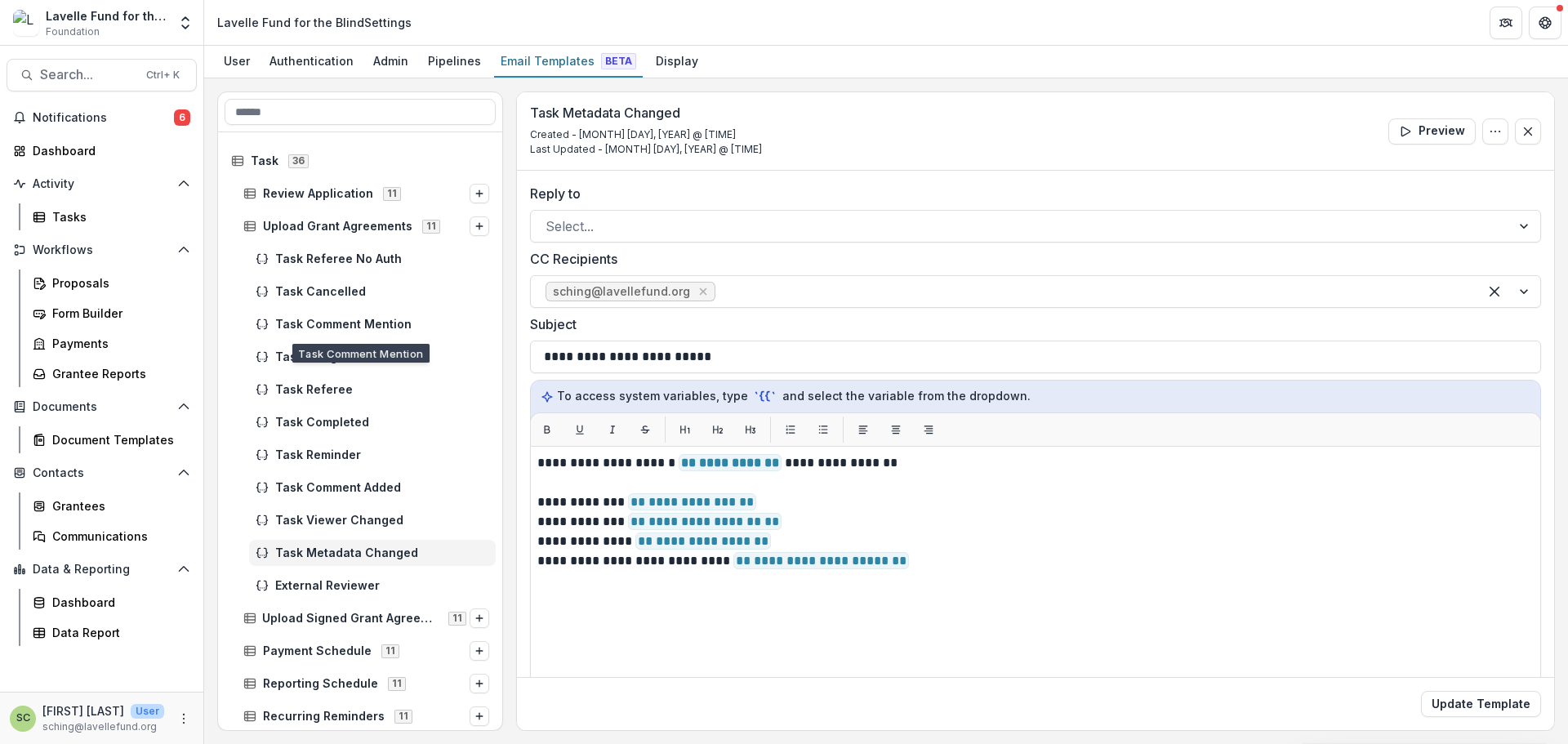 scroll, scrollTop: 0, scrollLeft: 0, axis: both 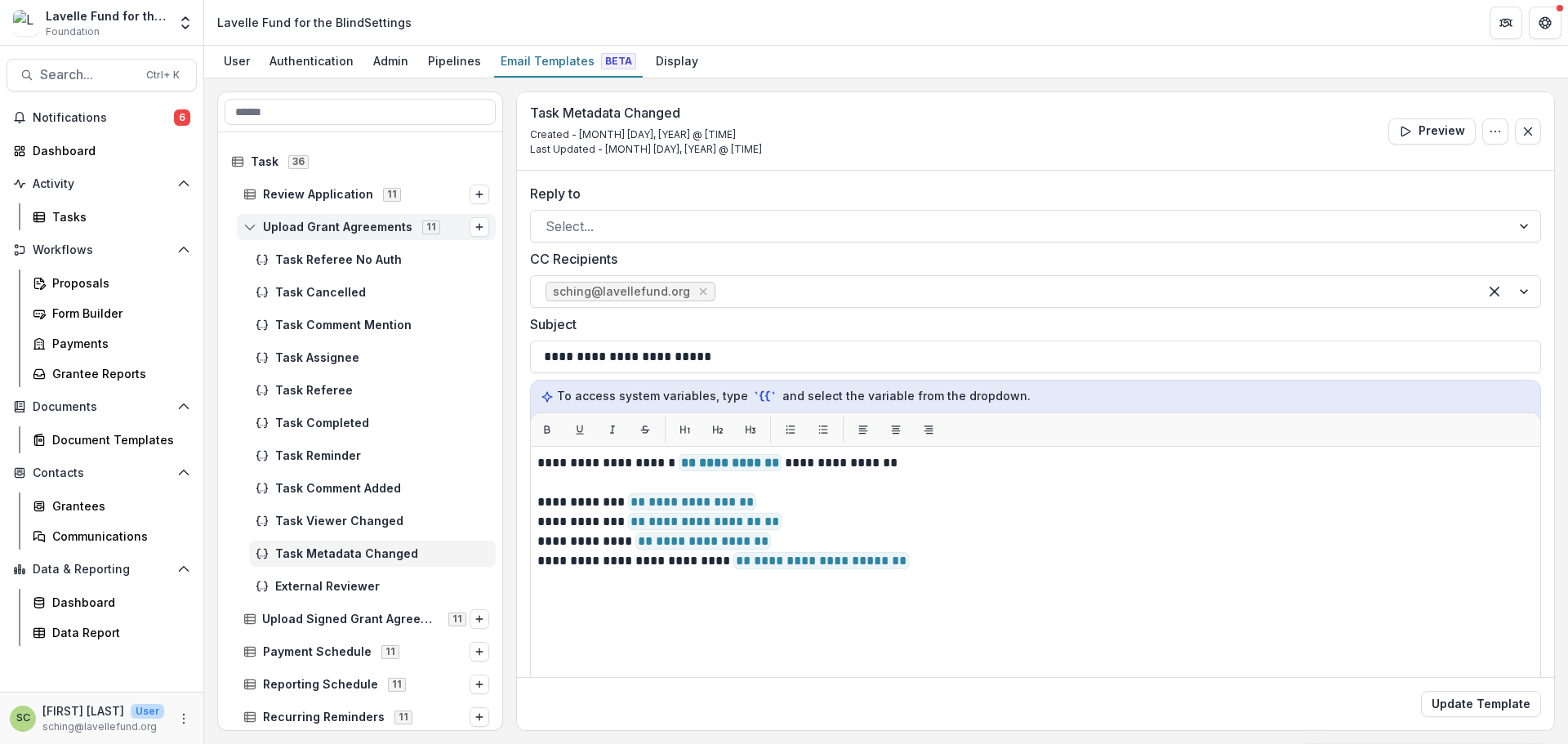 click on "Upload Grant Agreements" at bounding box center [337, 227] 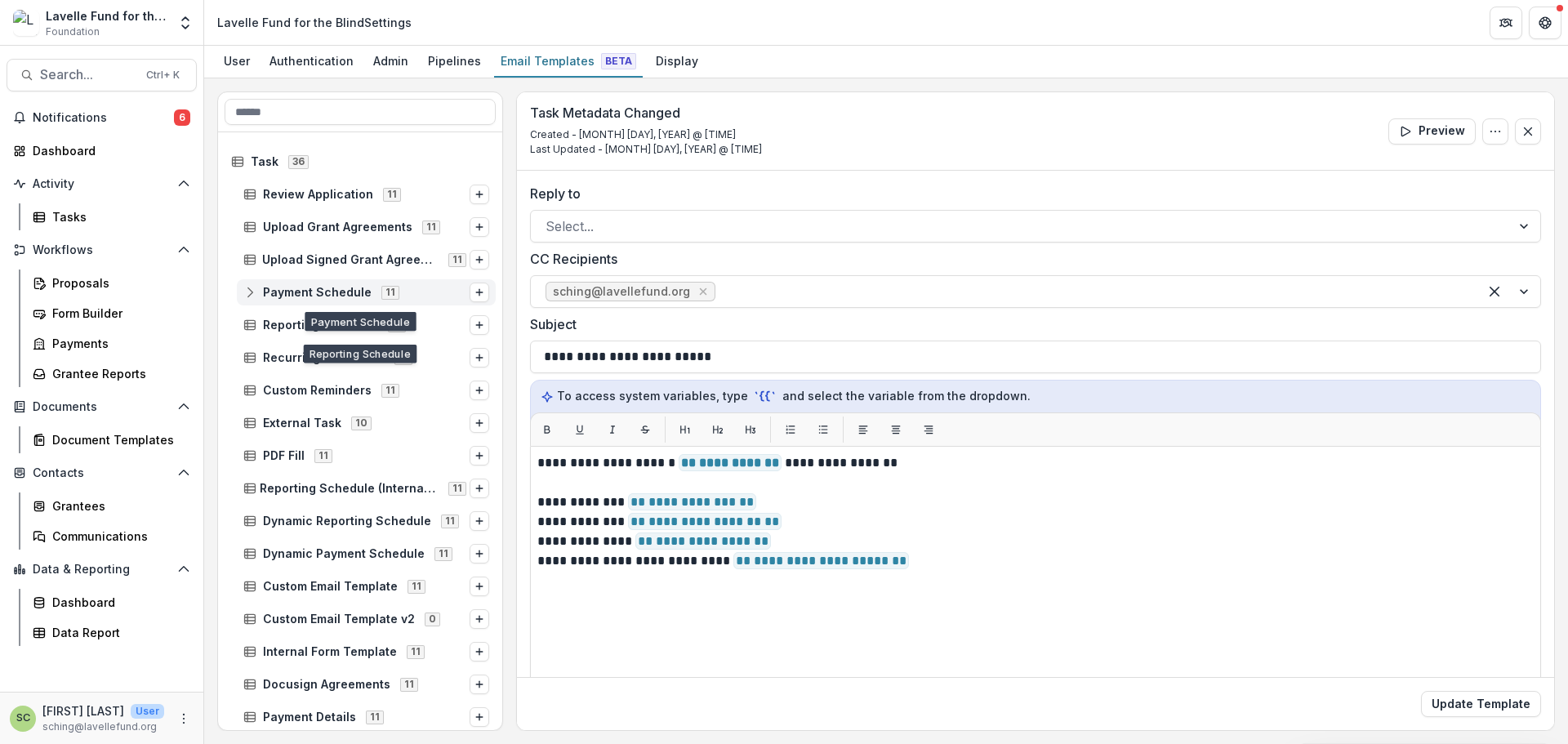 click on "Payment Schedule" at bounding box center [317, 292] 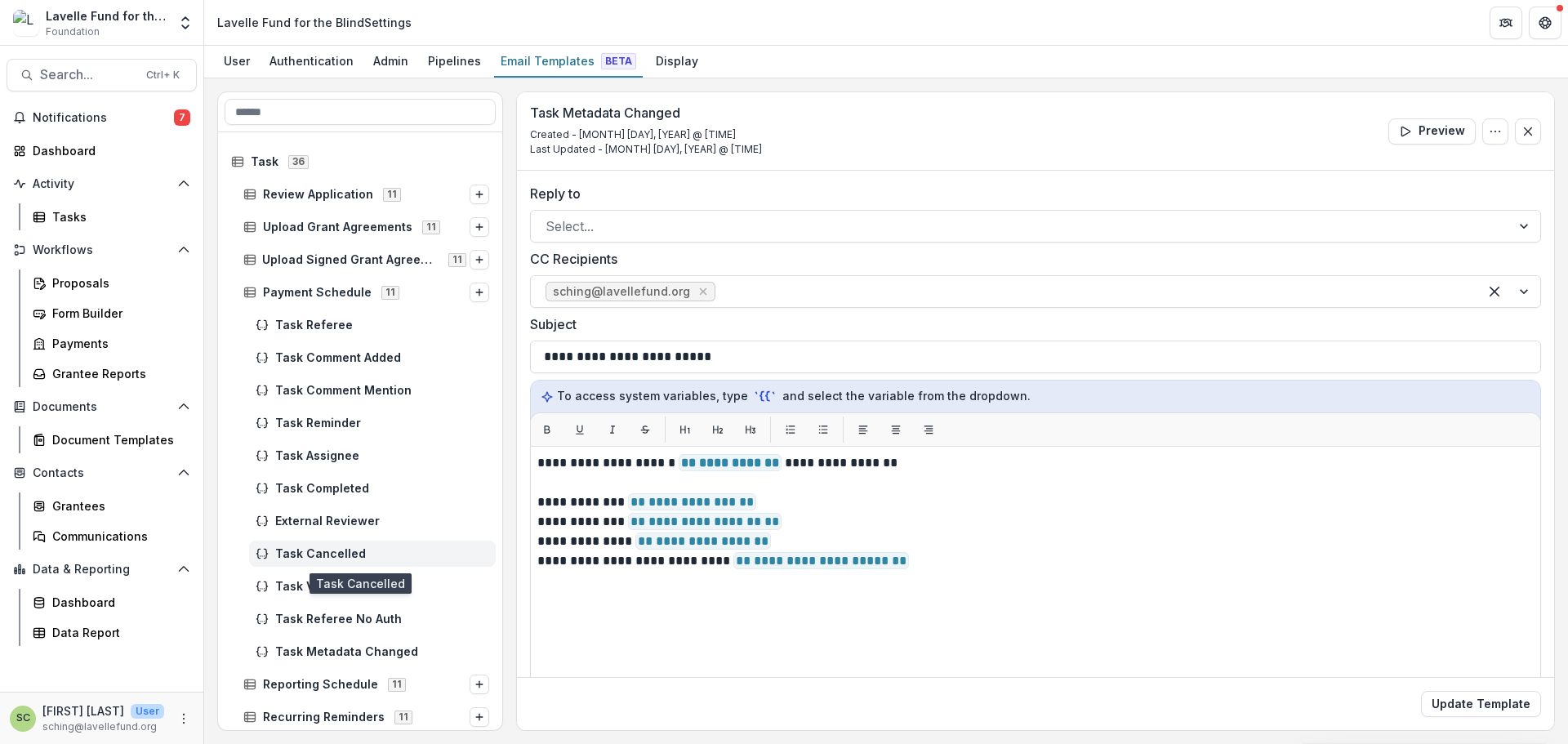 click on "Task Cancelled" at bounding box center (382, 554) 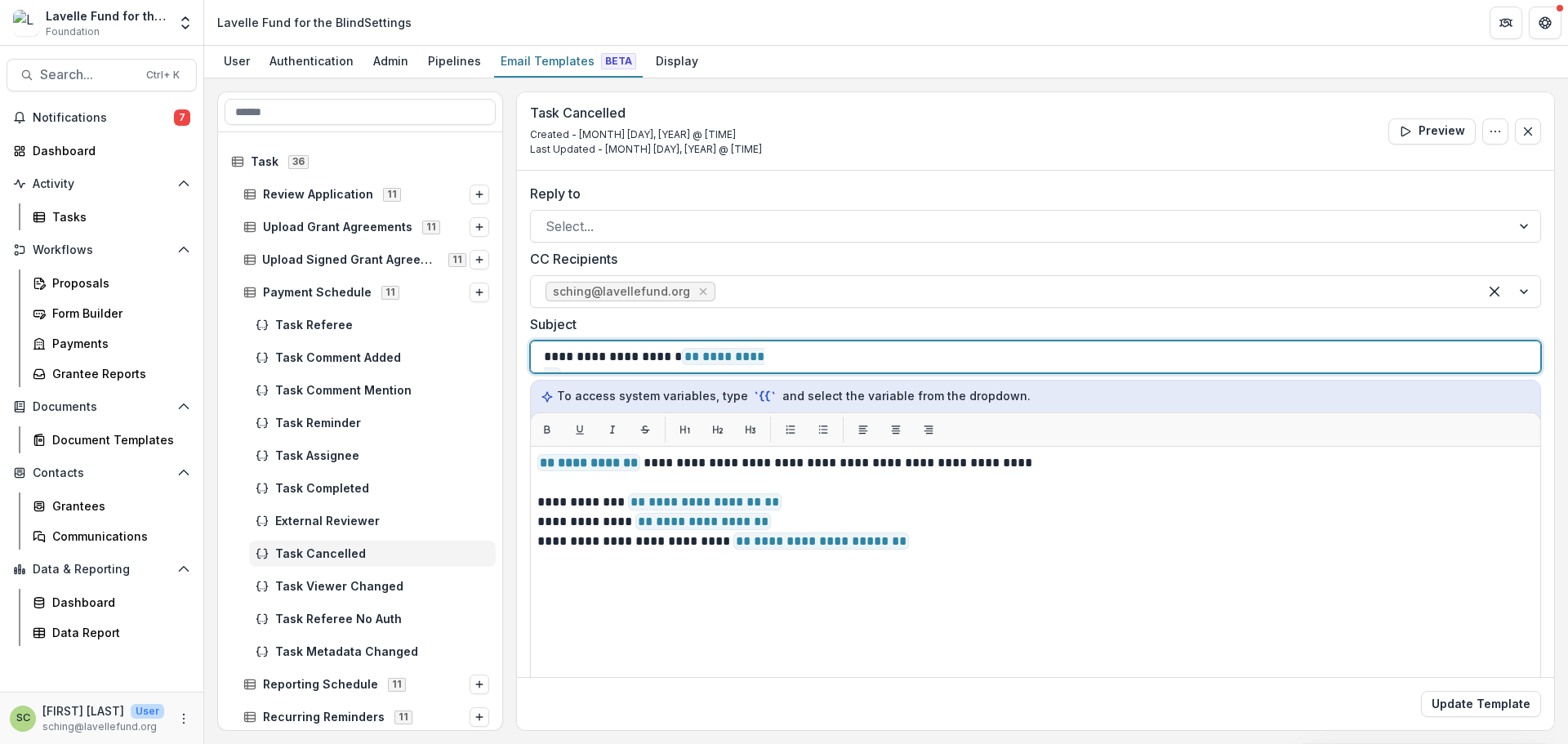 click on "**********" at bounding box center [721, 357] 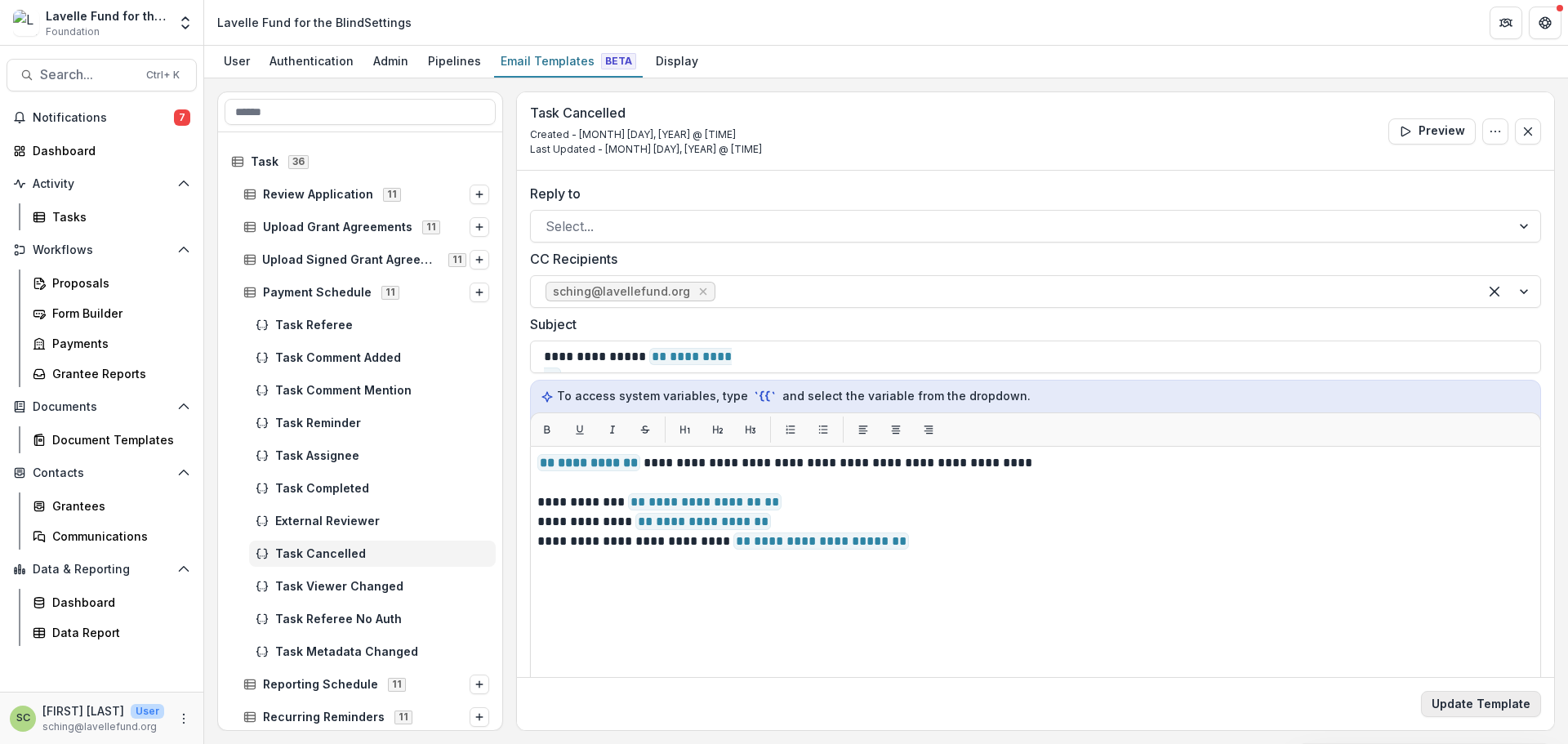 click on "Update Template" at bounding box center [1481, 704] 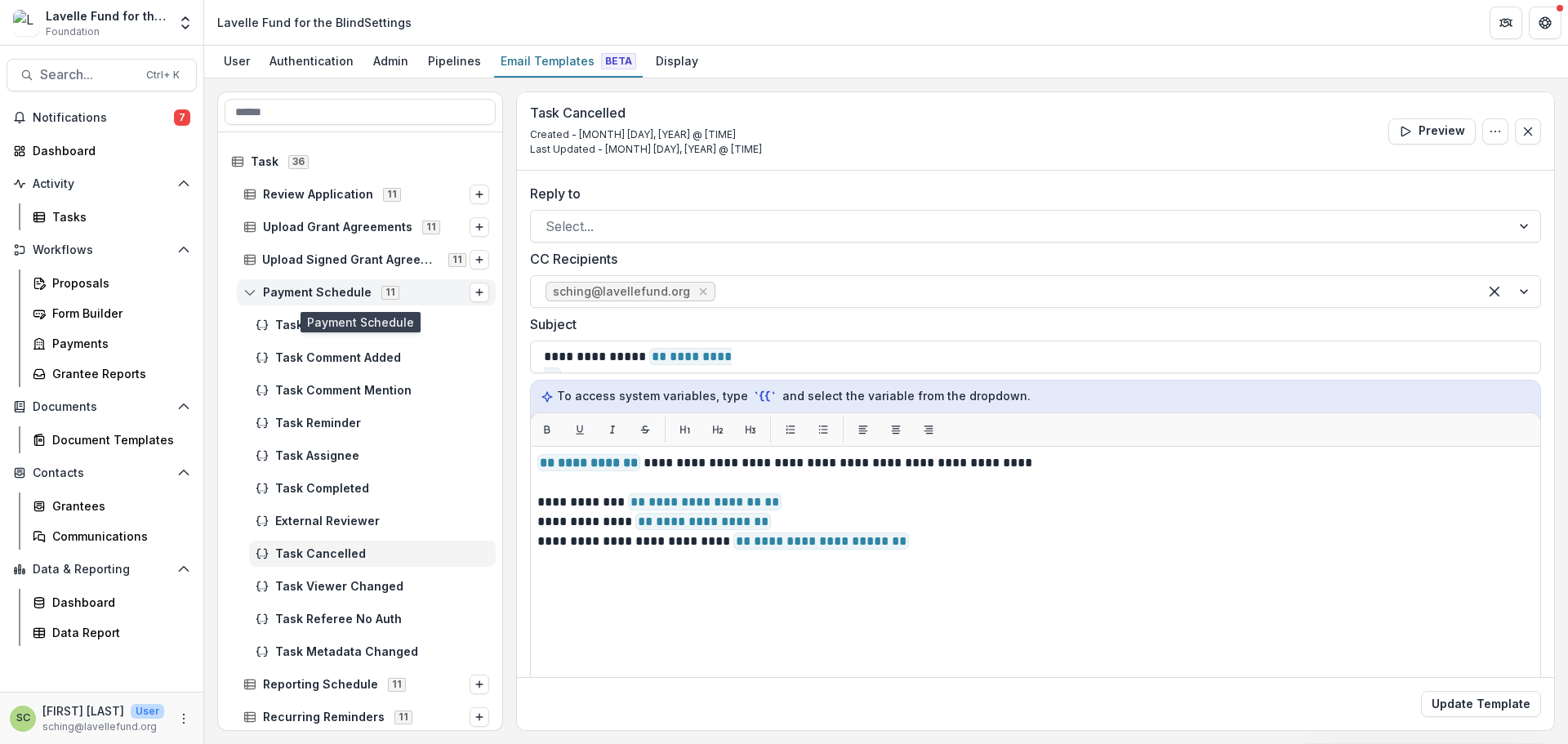 click on "Payment Schedule" at bounding box center (317, 292) 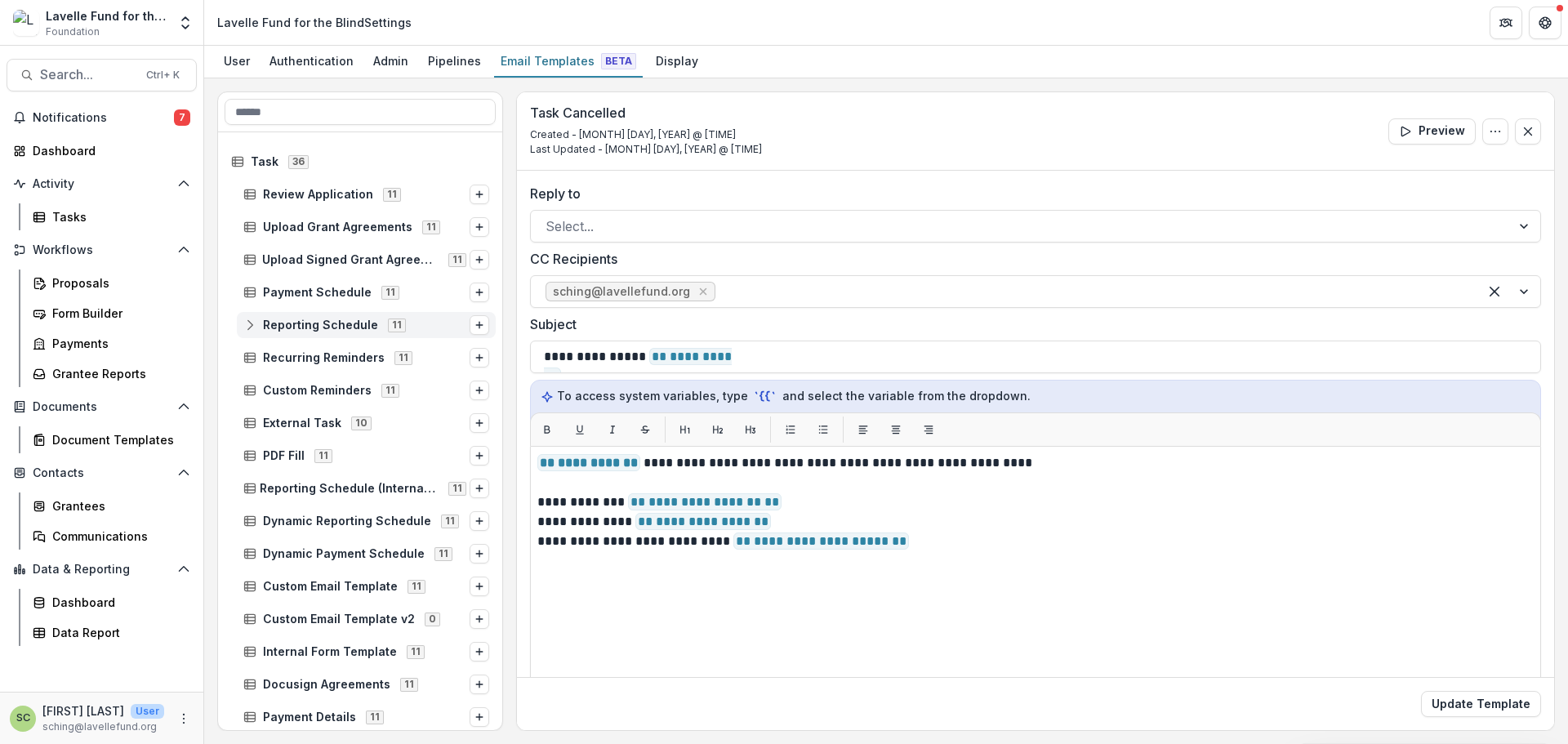 click on "Reporting Schedule" at bounding box center (320, 325) 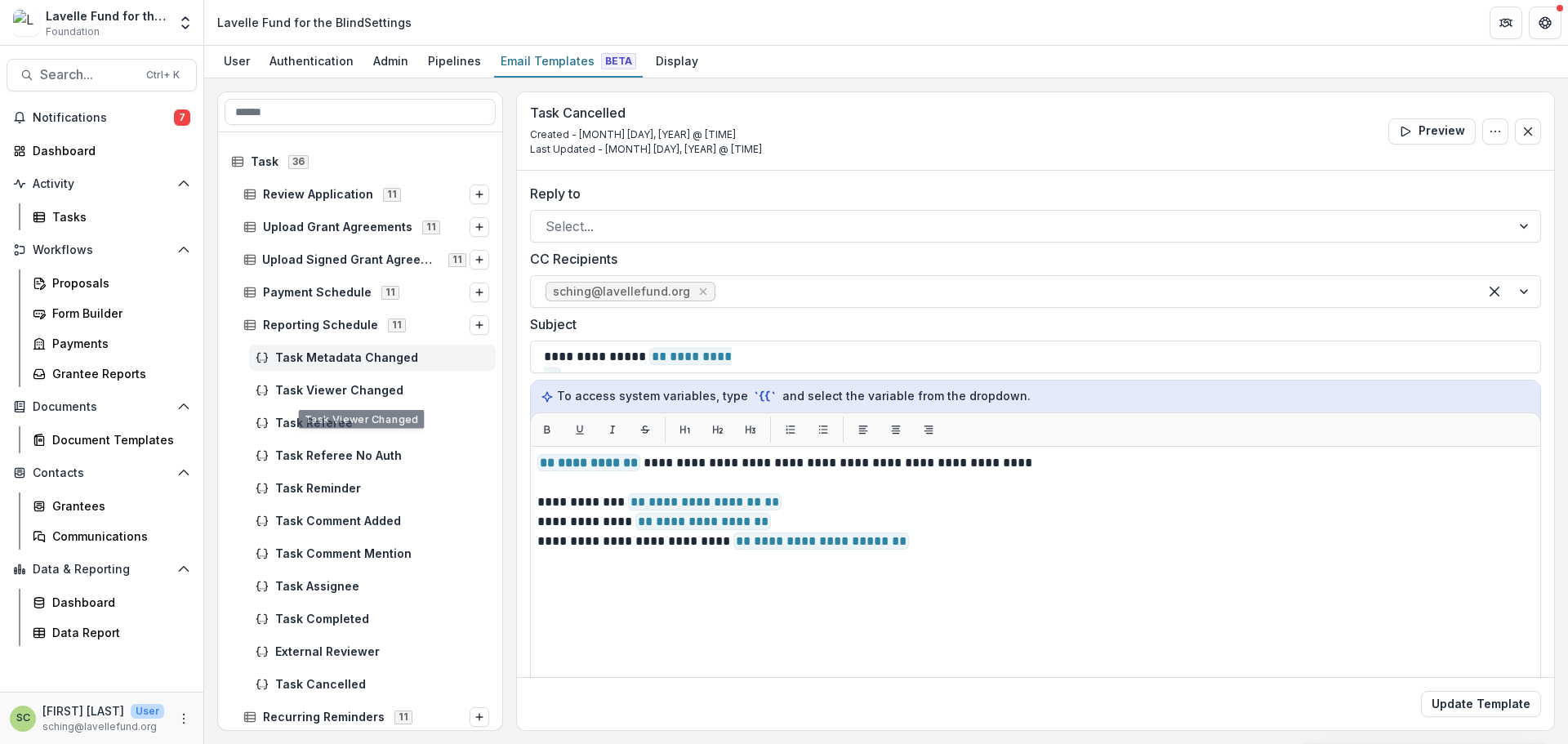 click on "Task Metadata Changed" at bounding box center (382, 358) 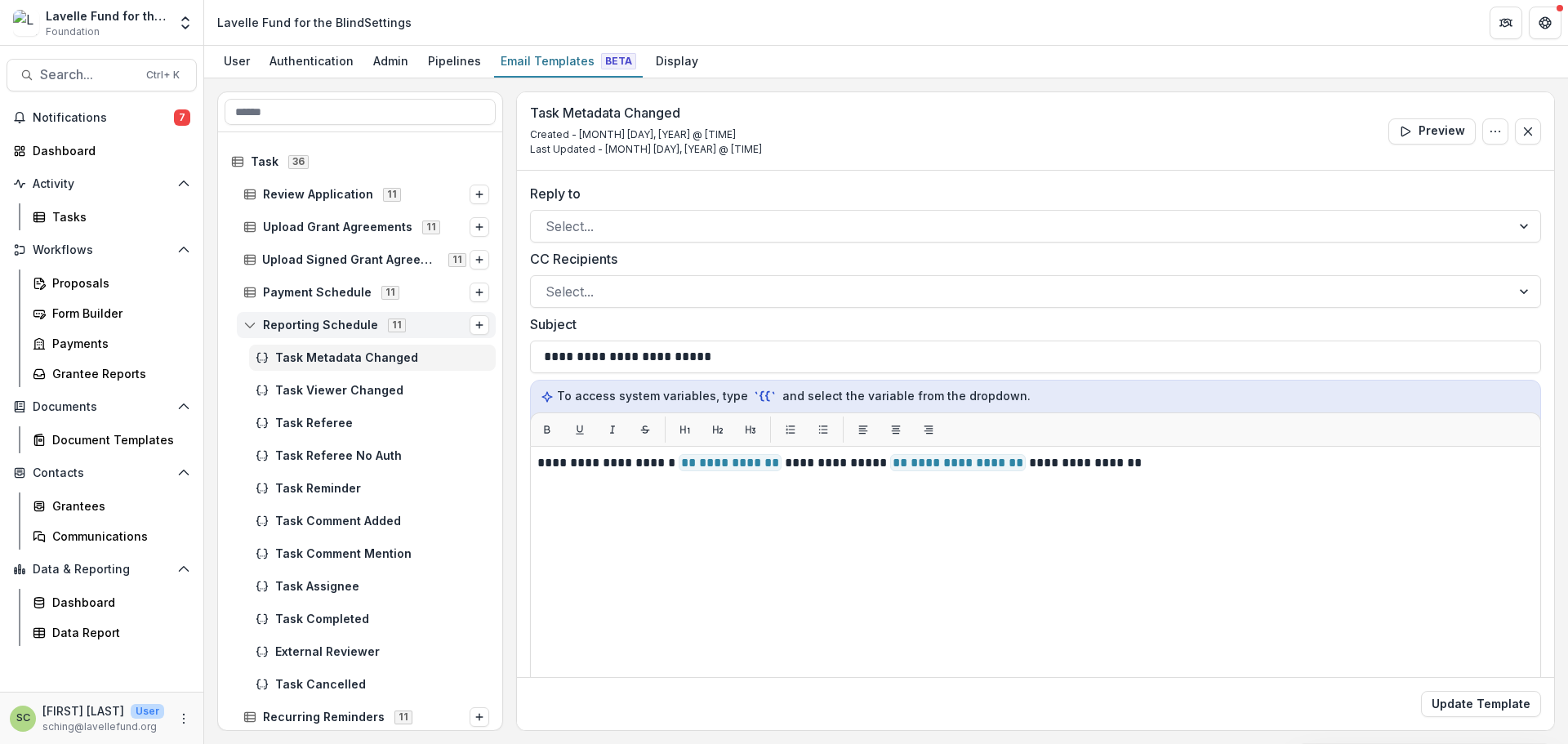 click on "Reporting Schedule" at bounding box center [320, 325] 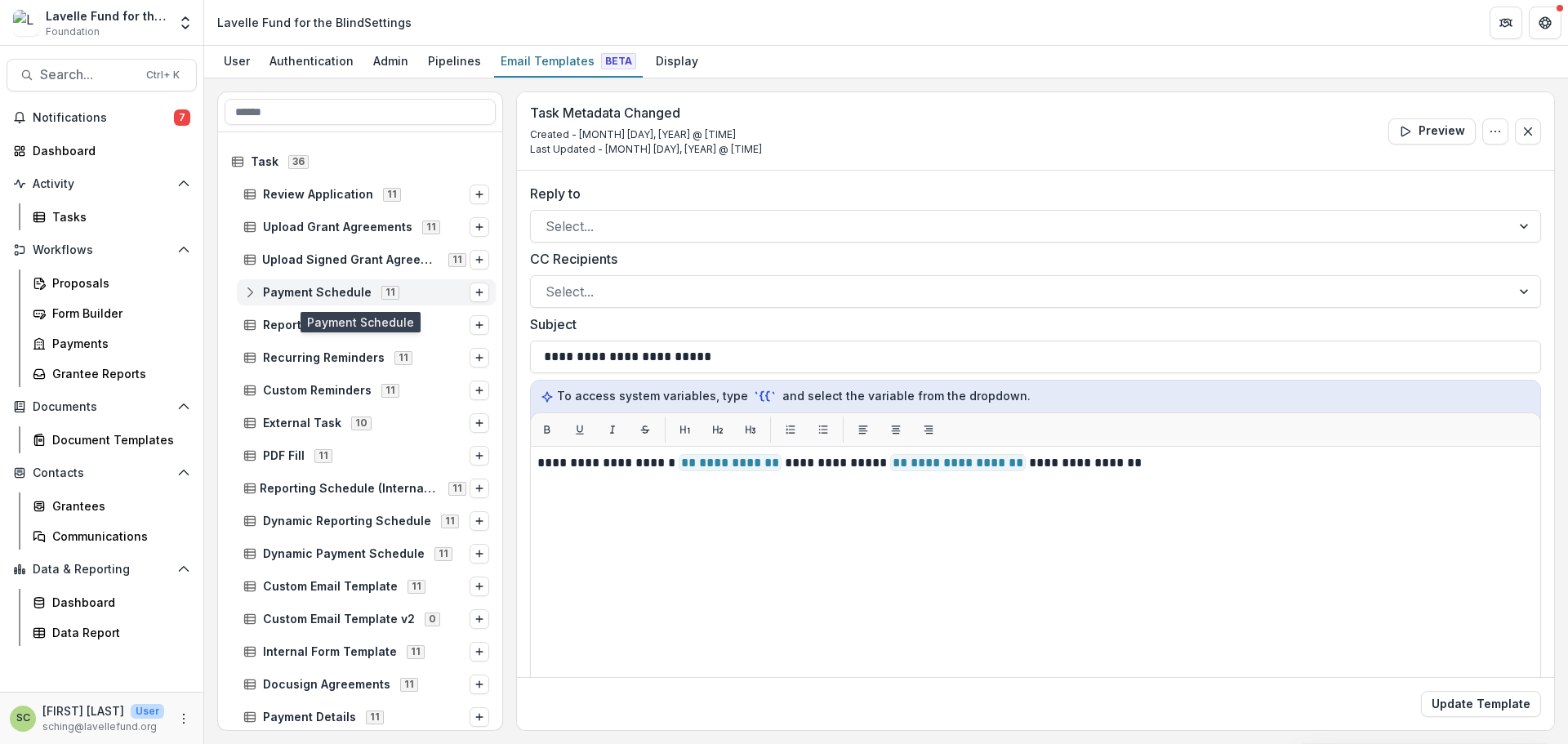 click on "Payment Schedule" at bounding box center [317, 292] 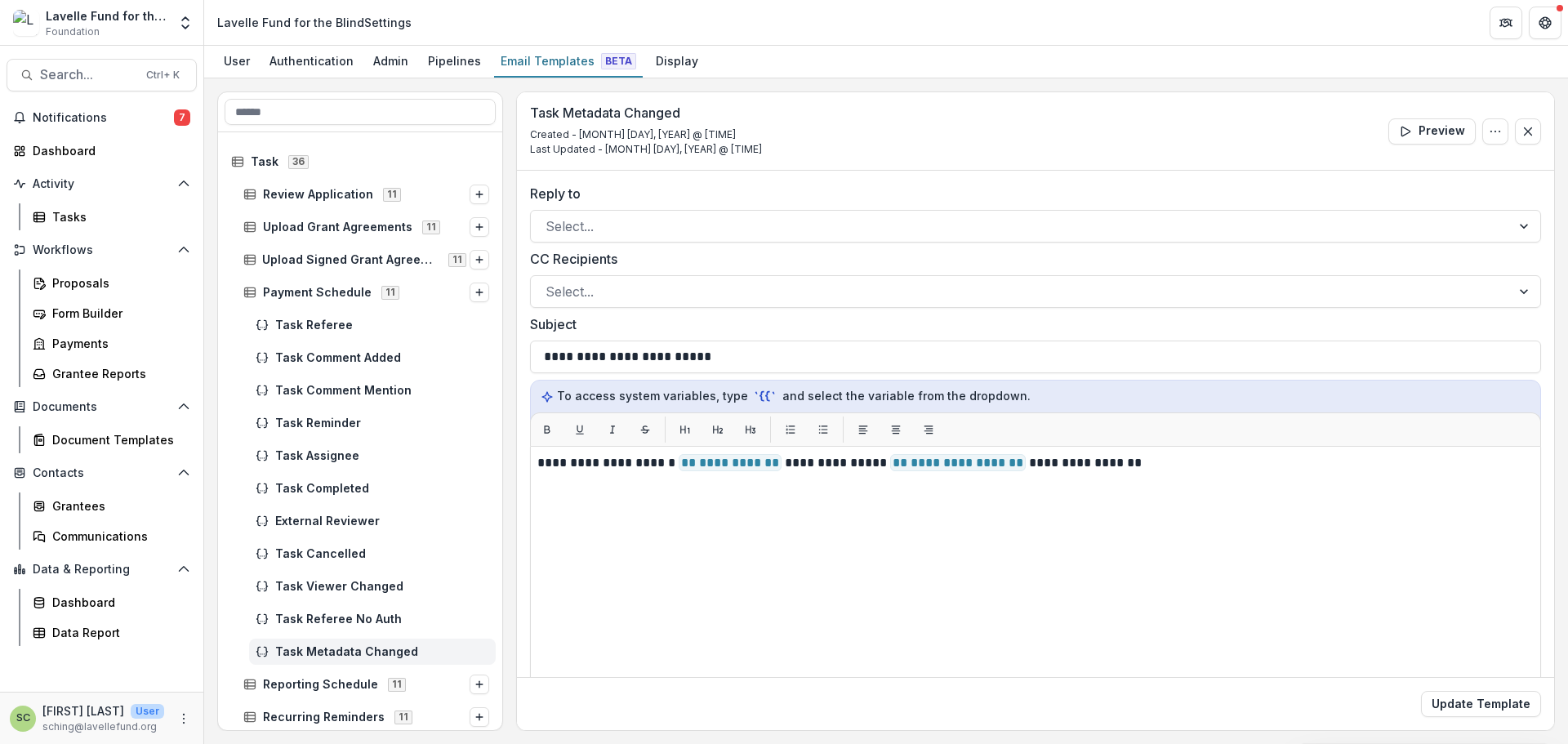 click on "Task Metadata Changed" at bounding box center (382, 652) 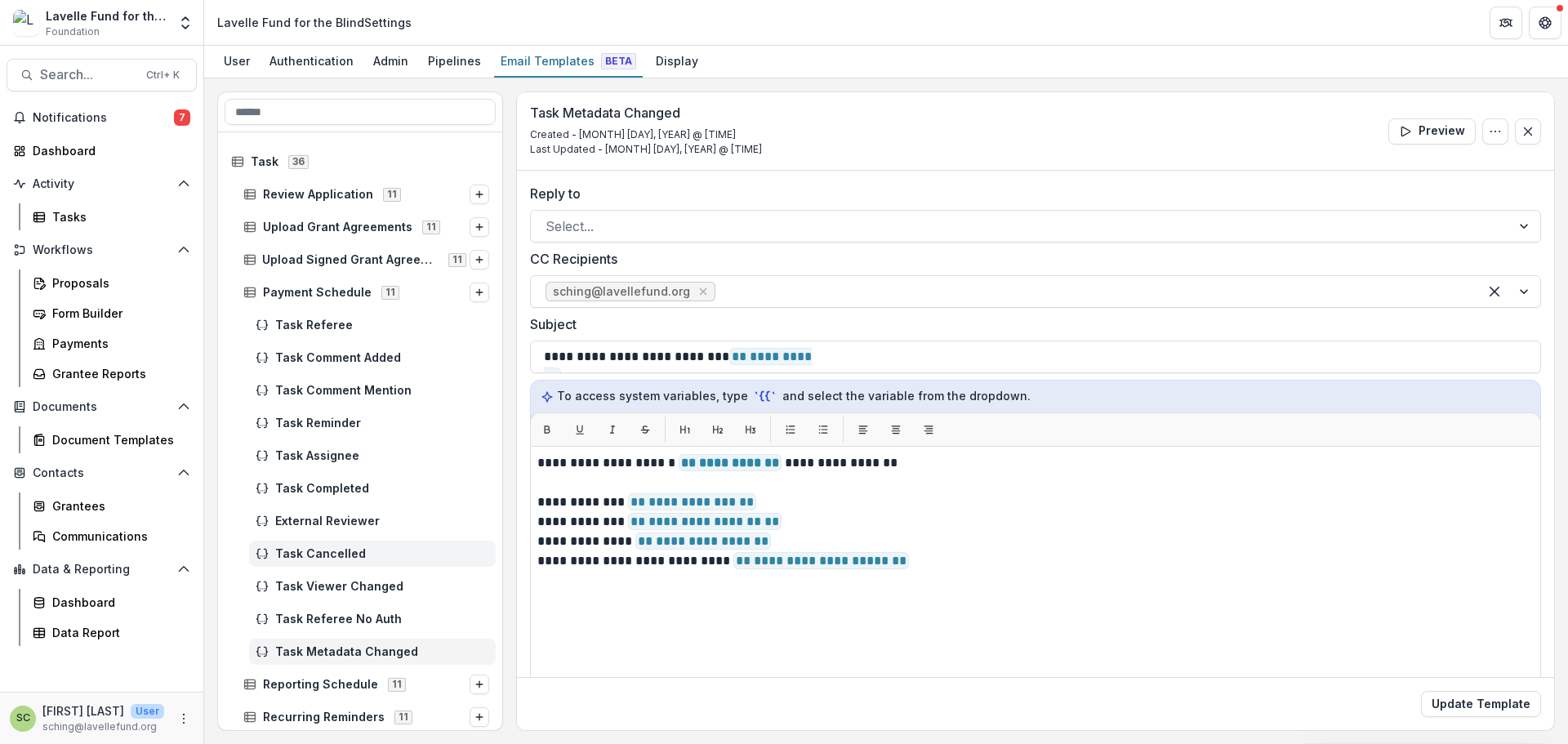 click on "Task Cancelled" at bounding box center [382, 554] 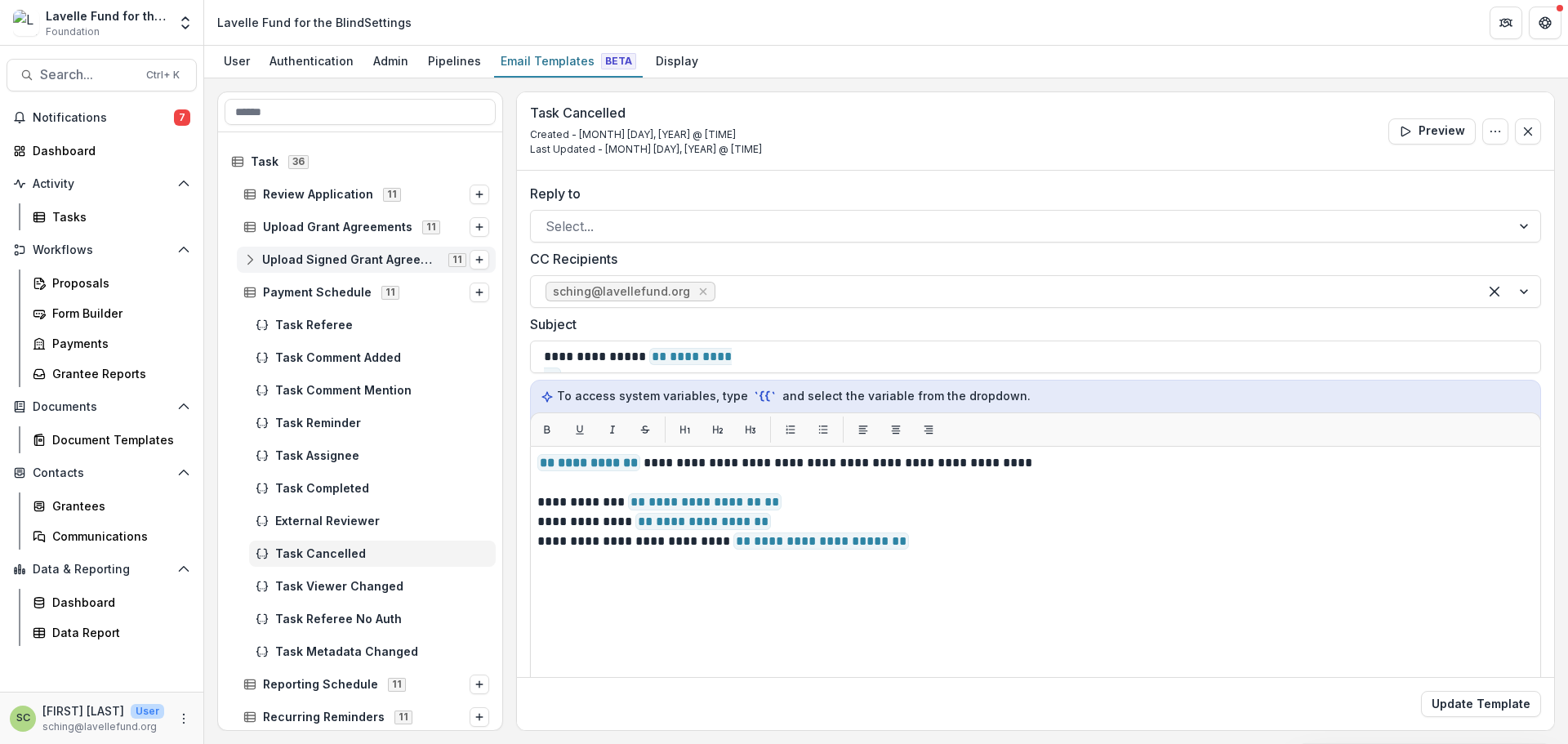 click on "Upload Signed Grant Agreements 11" at bounding box center (366, 260) 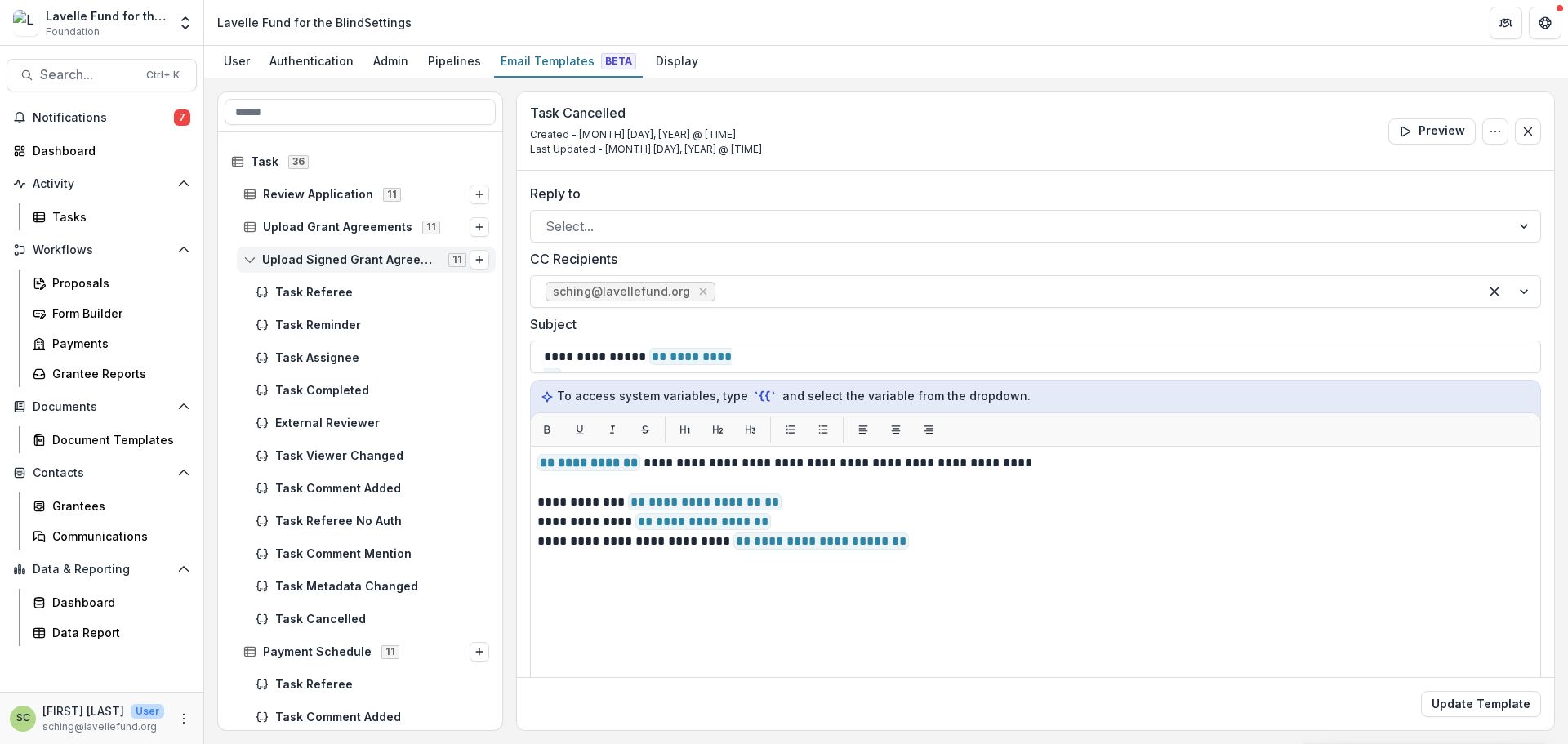 click on "Upload Signed Grant Agreements 11" at bounding box center [366, 260] 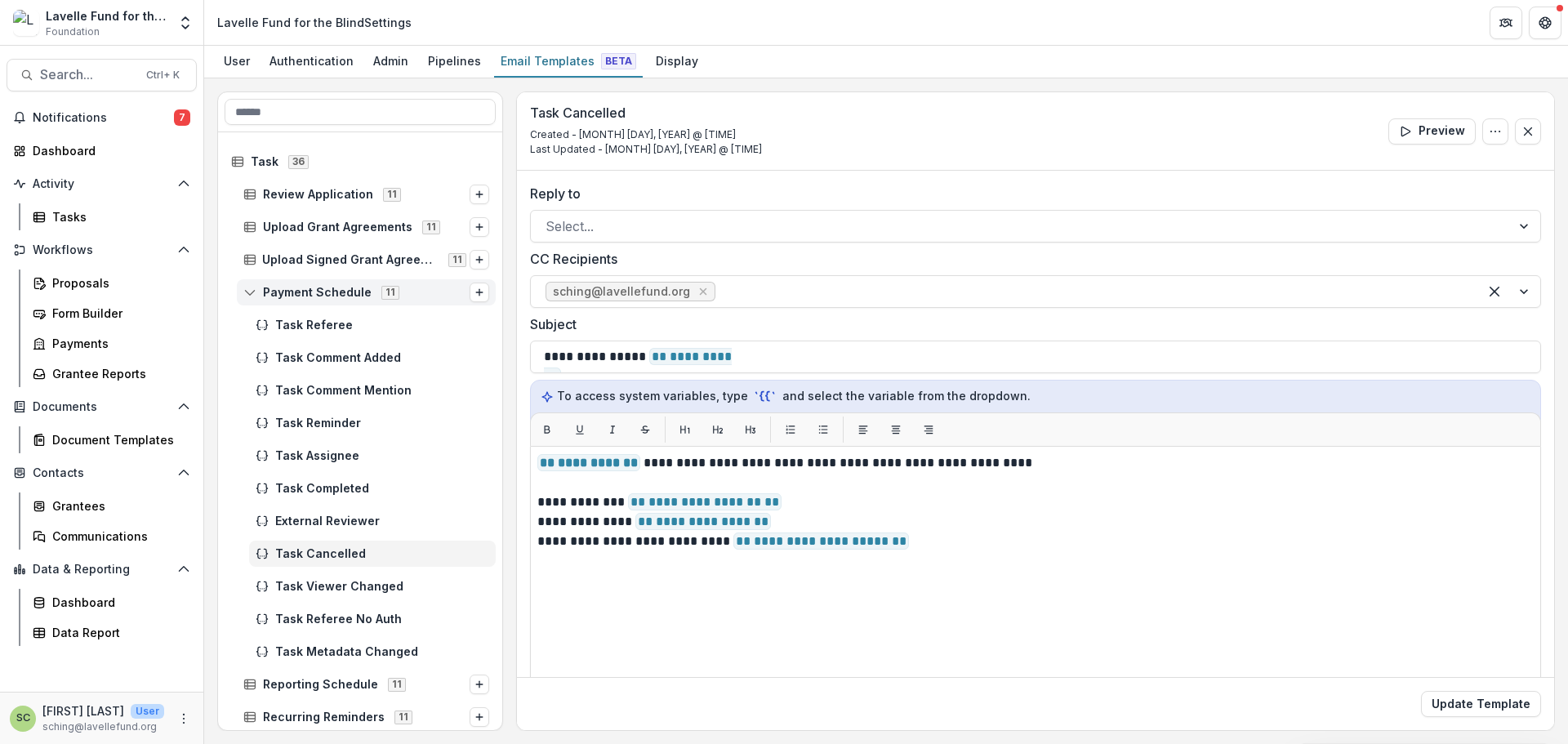 click on "Payment Schedule" at bounding box center [317, 292] 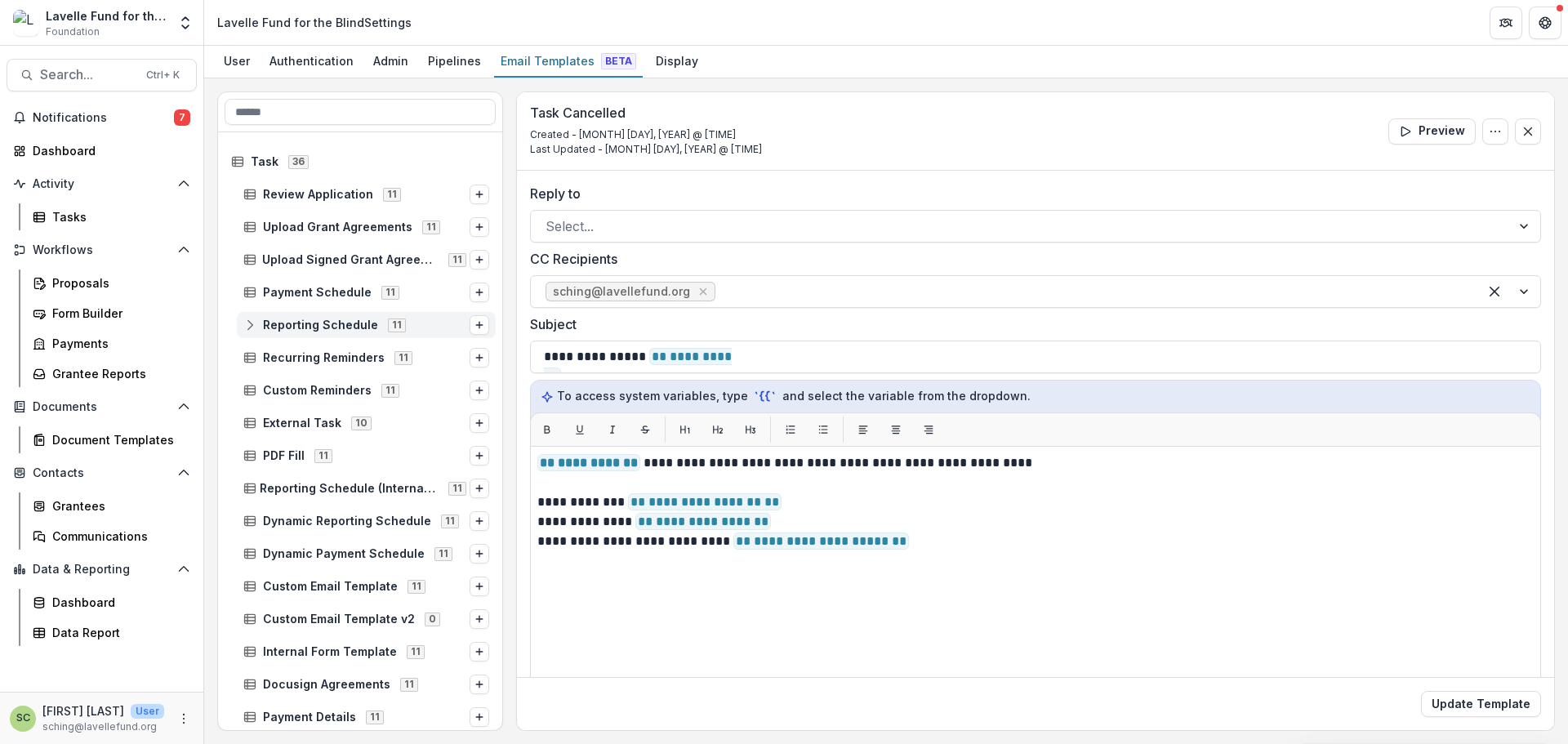 click on "Reporting Schedule" at bounding box center [320, 325] 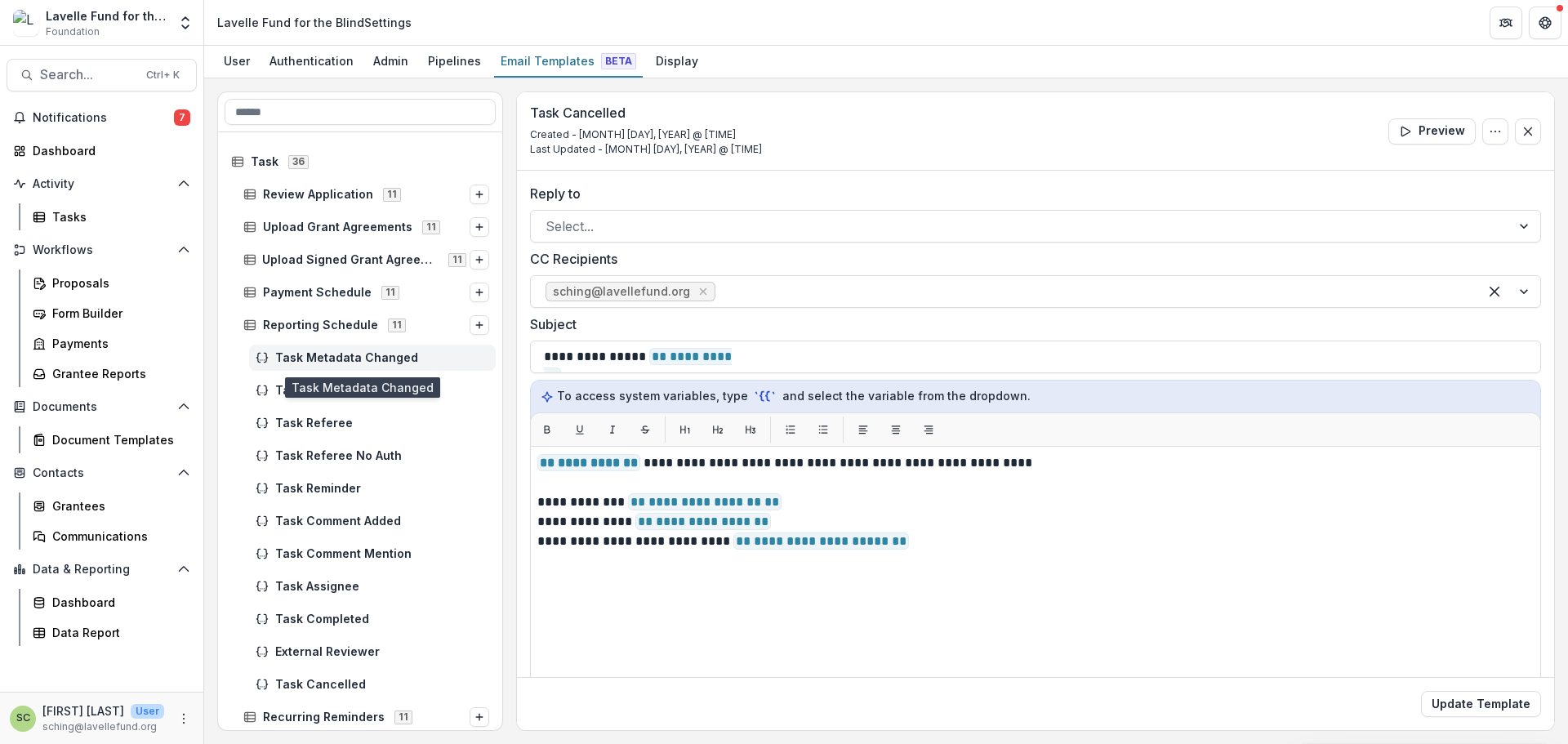 click on "Task Metadata Changed" at bounding box center [382, 358] 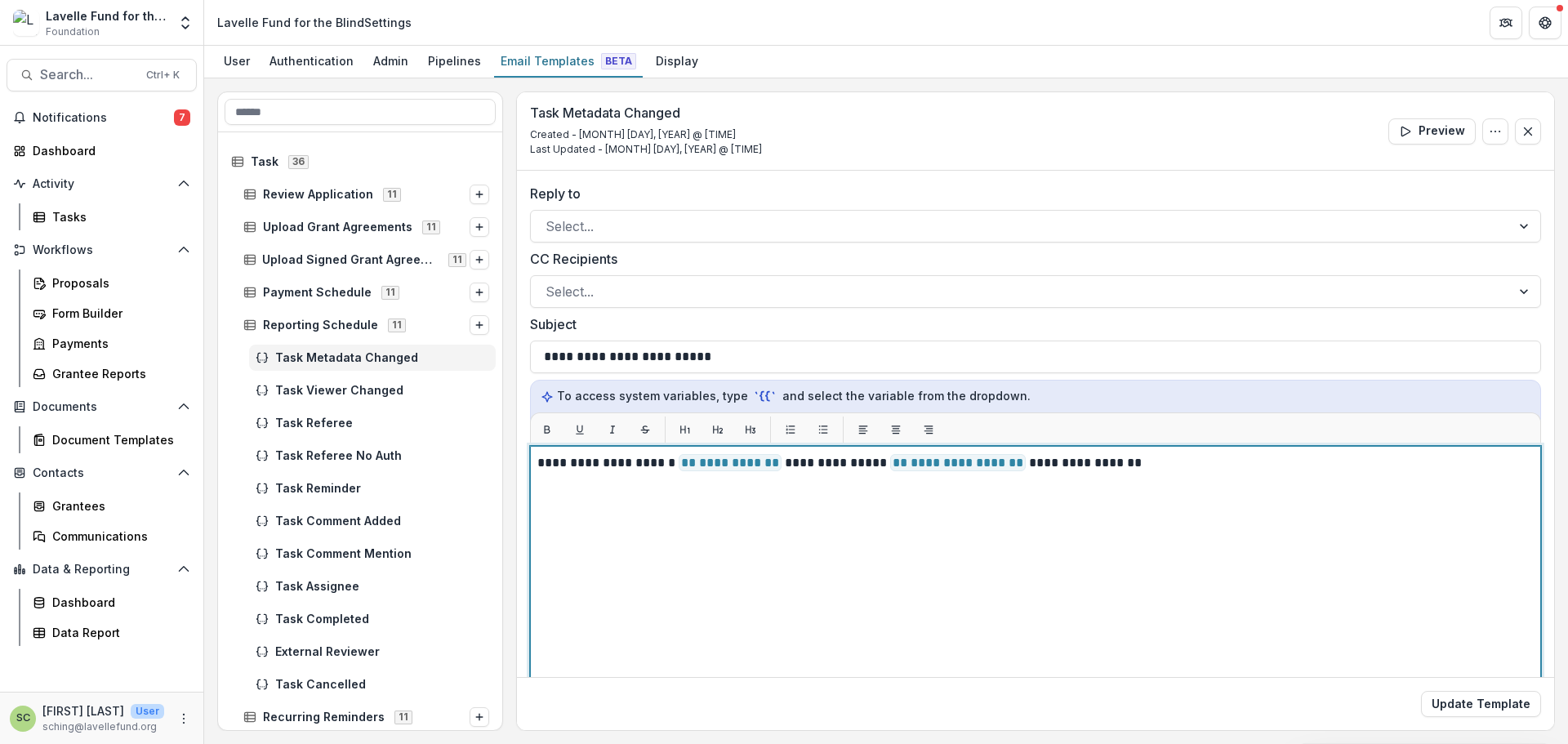 click on "**********" at bounding box center (1036, 650) 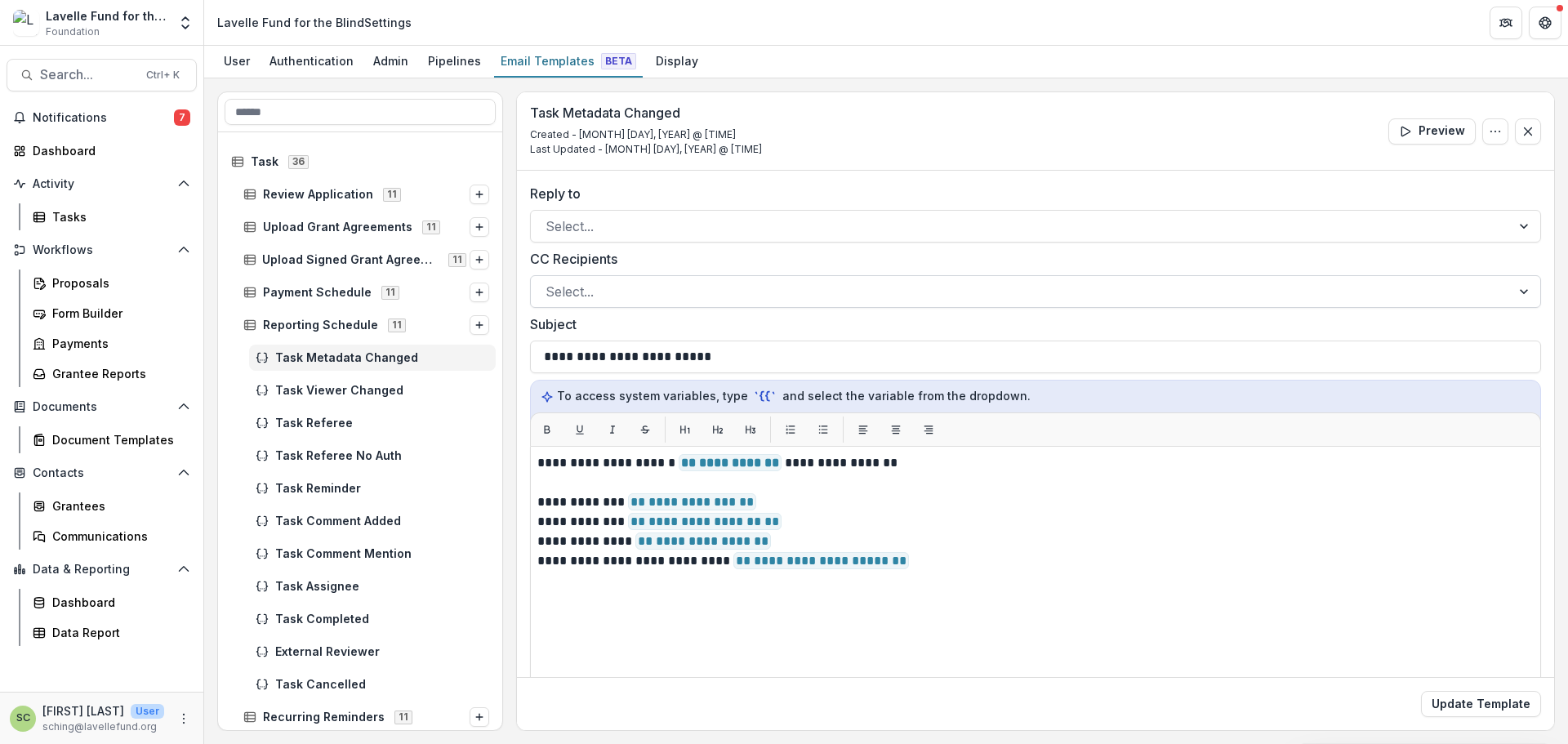 click at bounding box center [1021, 292] 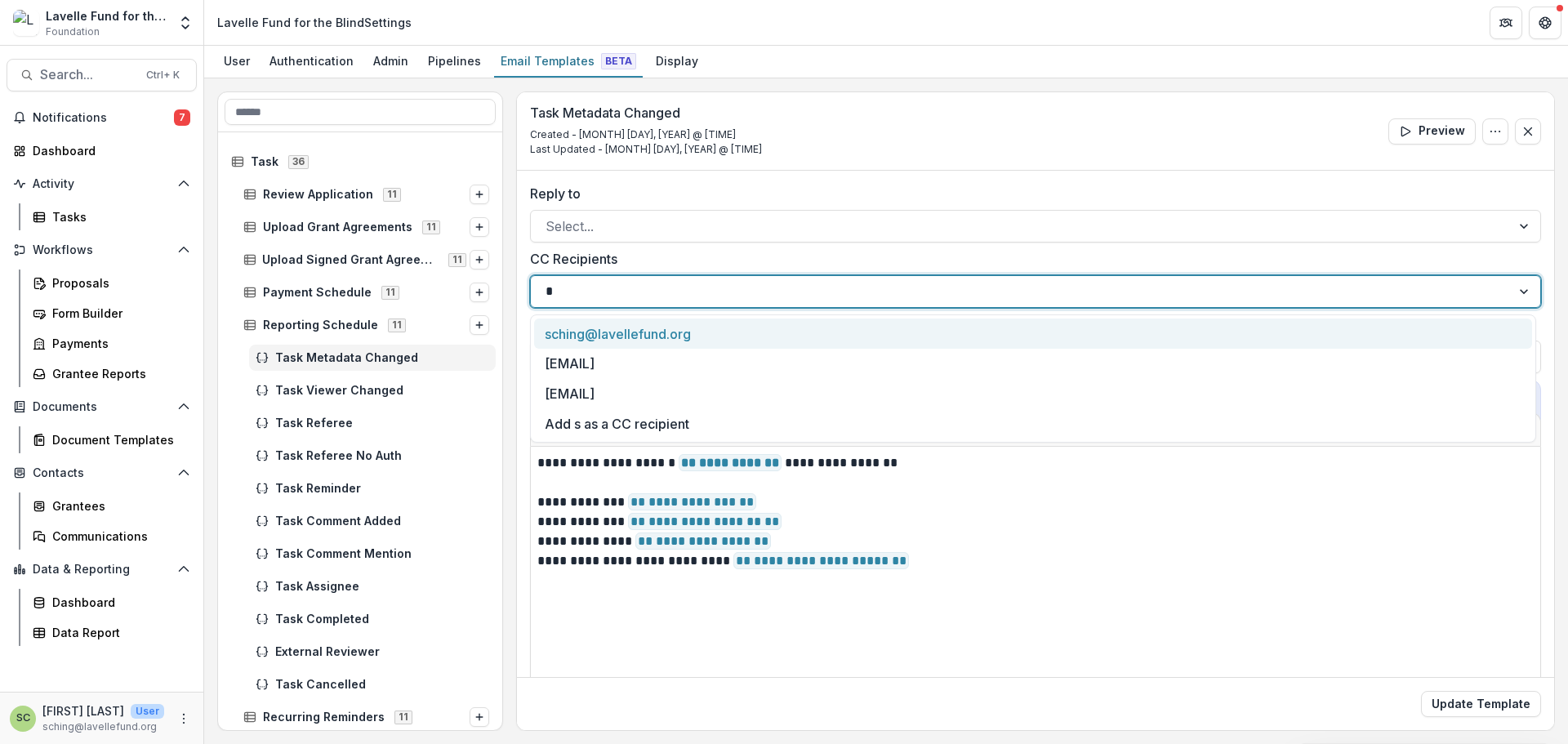 type on "**" 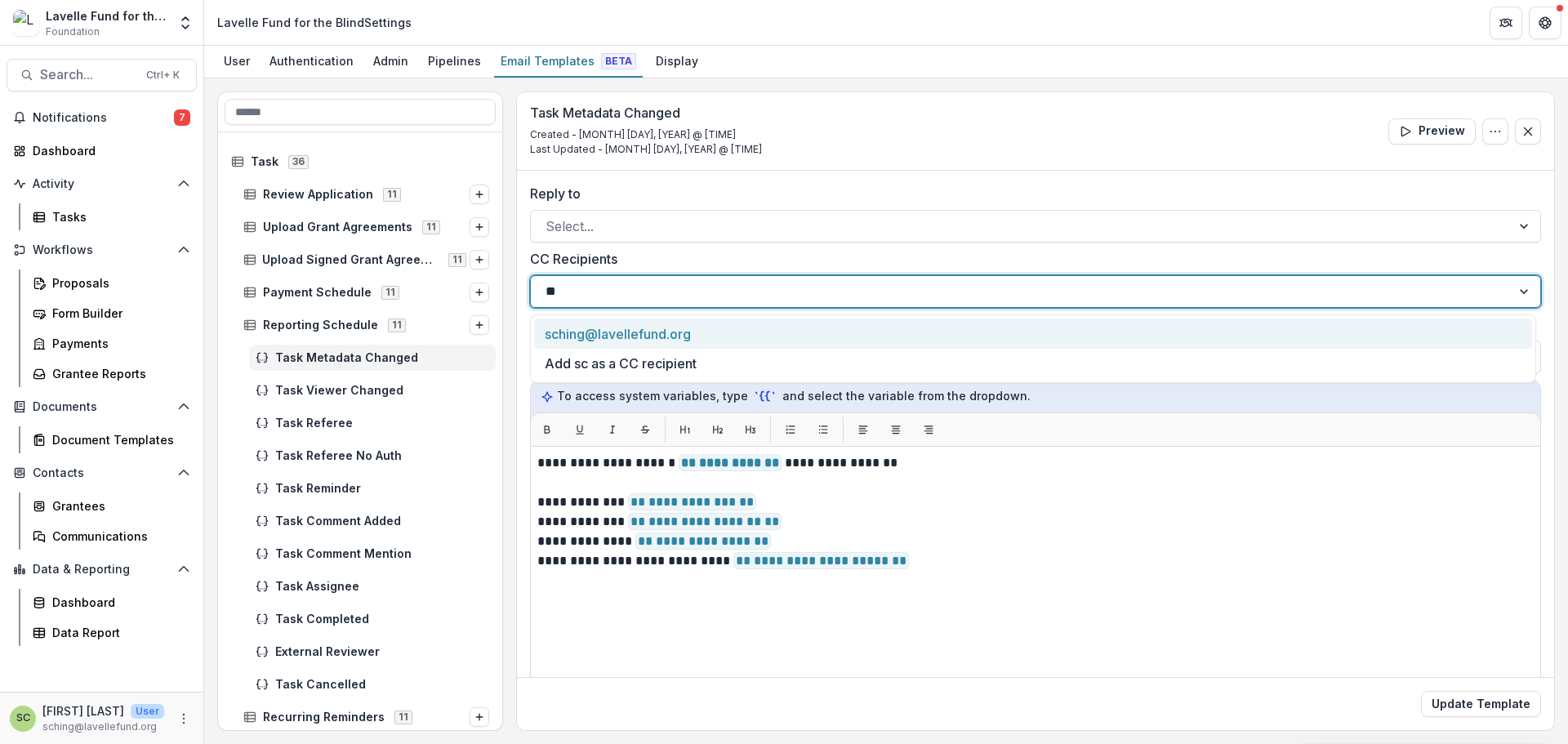 click on "sching@lavellefund.org" at bounding box center [1033, 333] 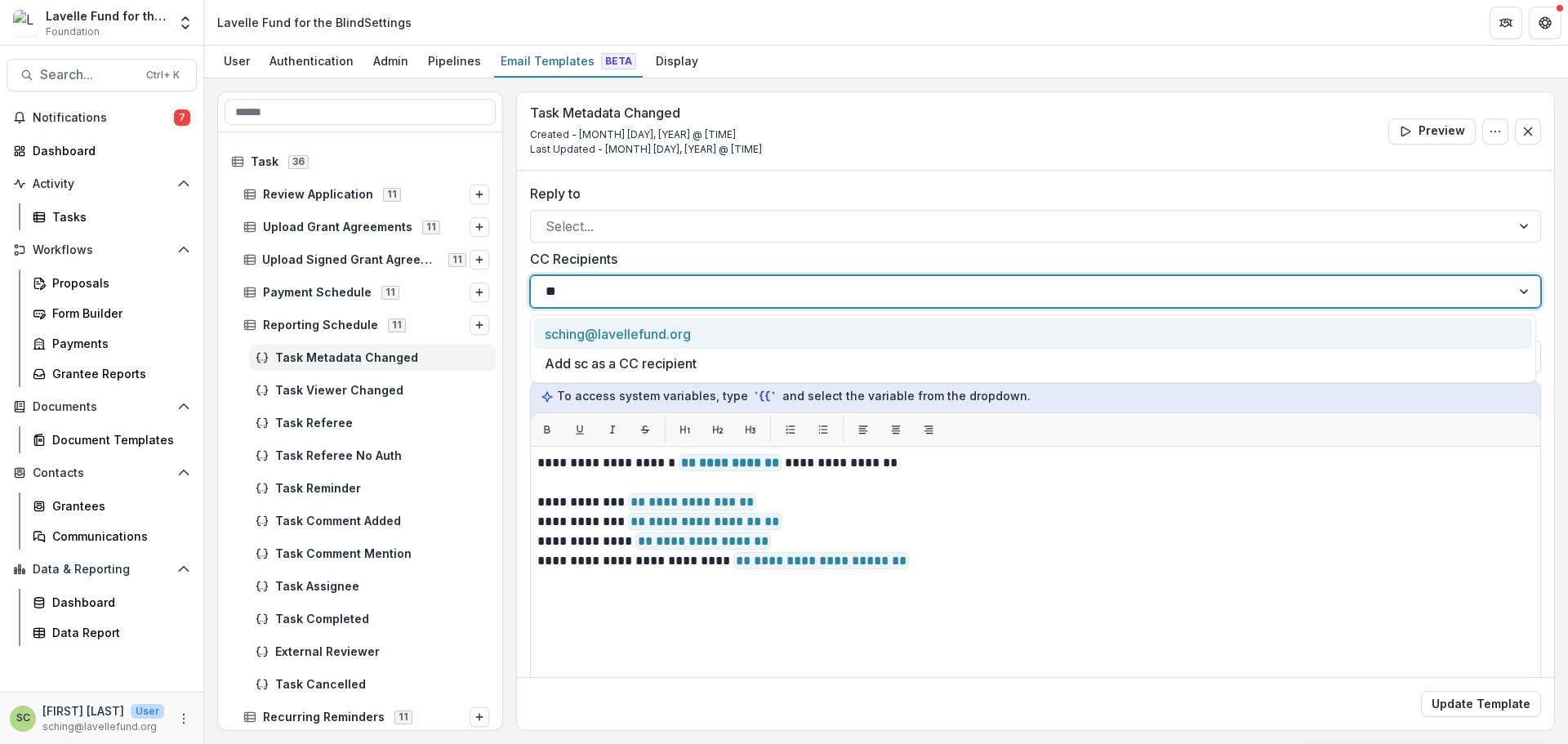 type 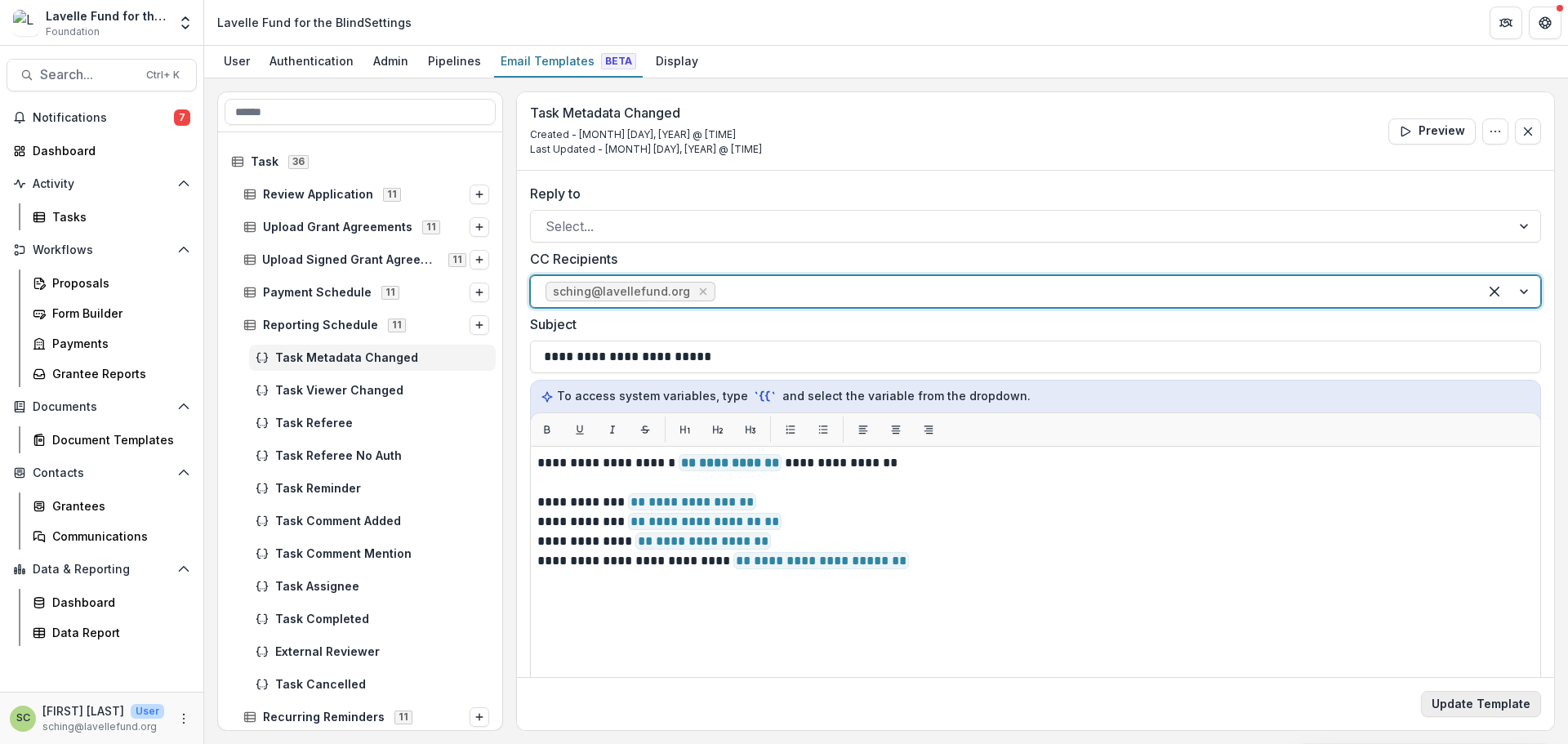 click on "Update Template" at bounding box center [1481, 704] 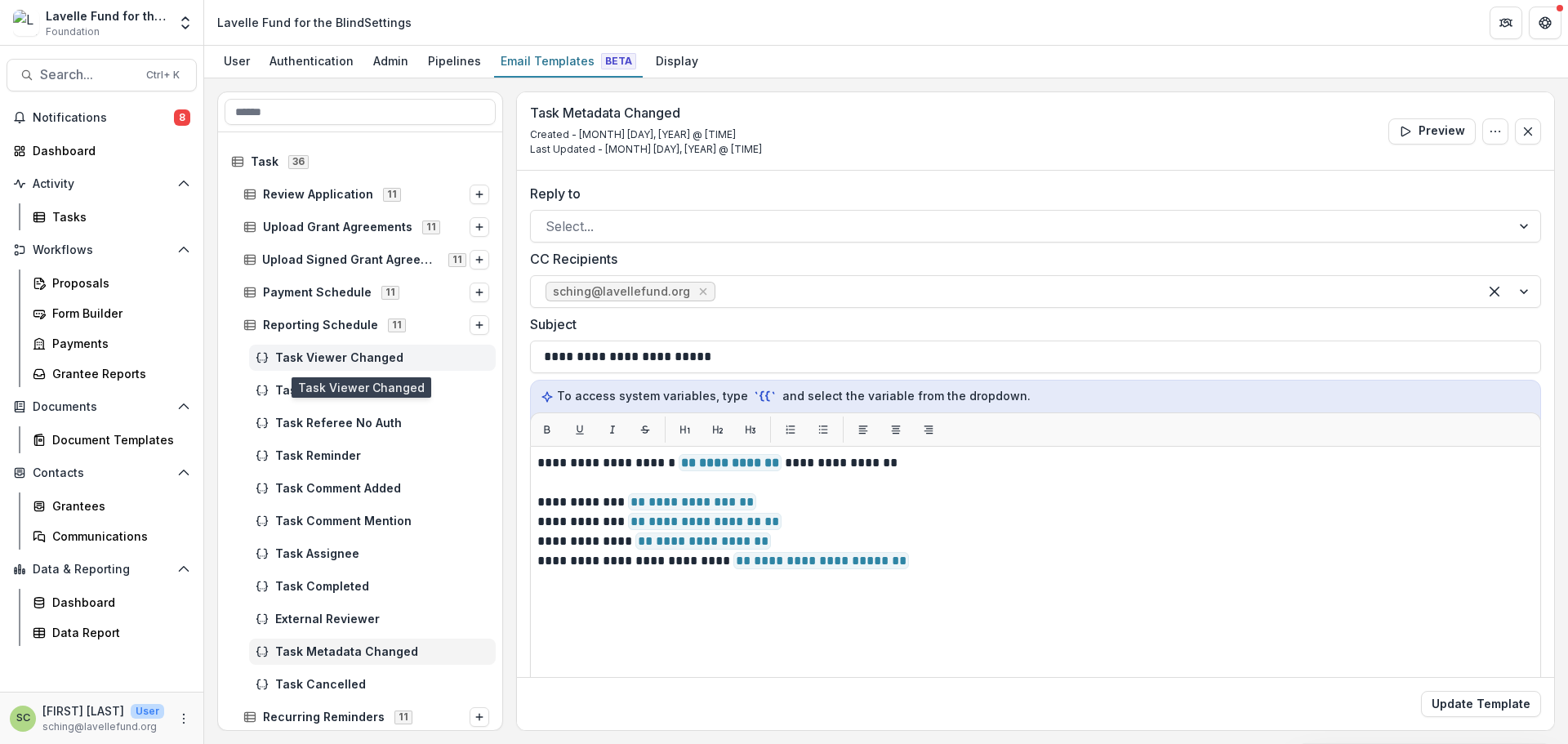 click on "Task Viewer Changed" at bounding box center (372, 358) 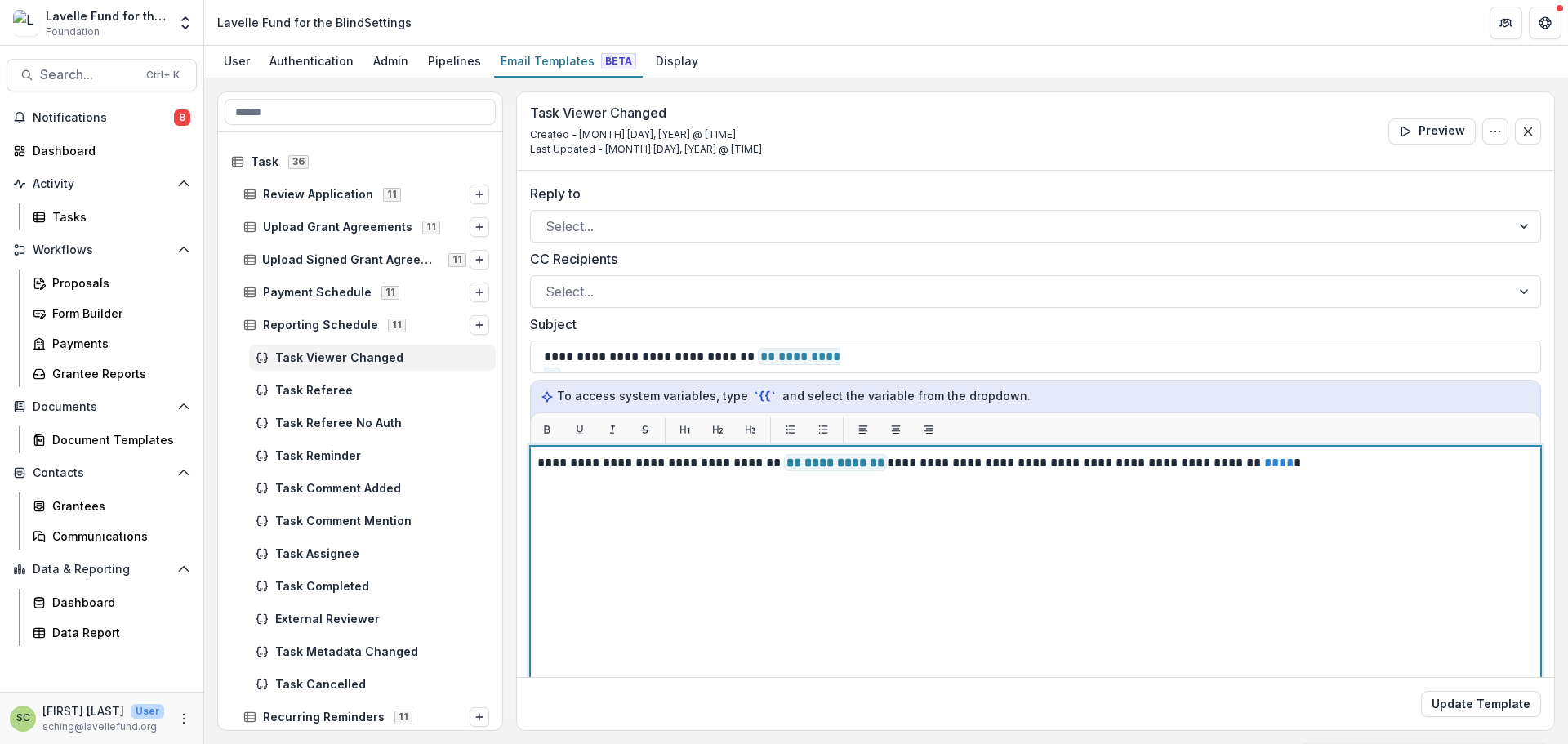 click on "**********" at bounding box center [1036, 650] 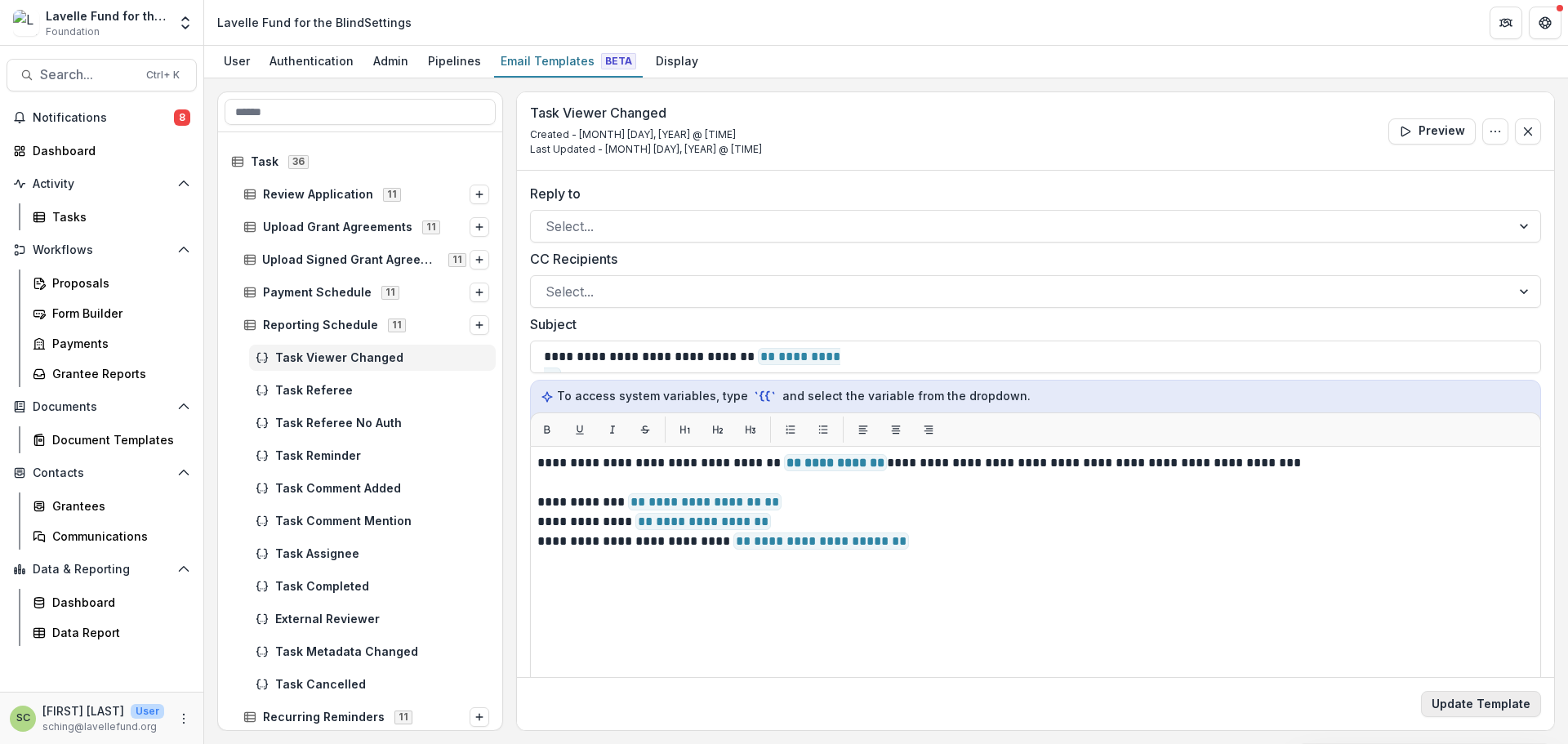 click on "Update Template" at bounding box center (1481, 704) 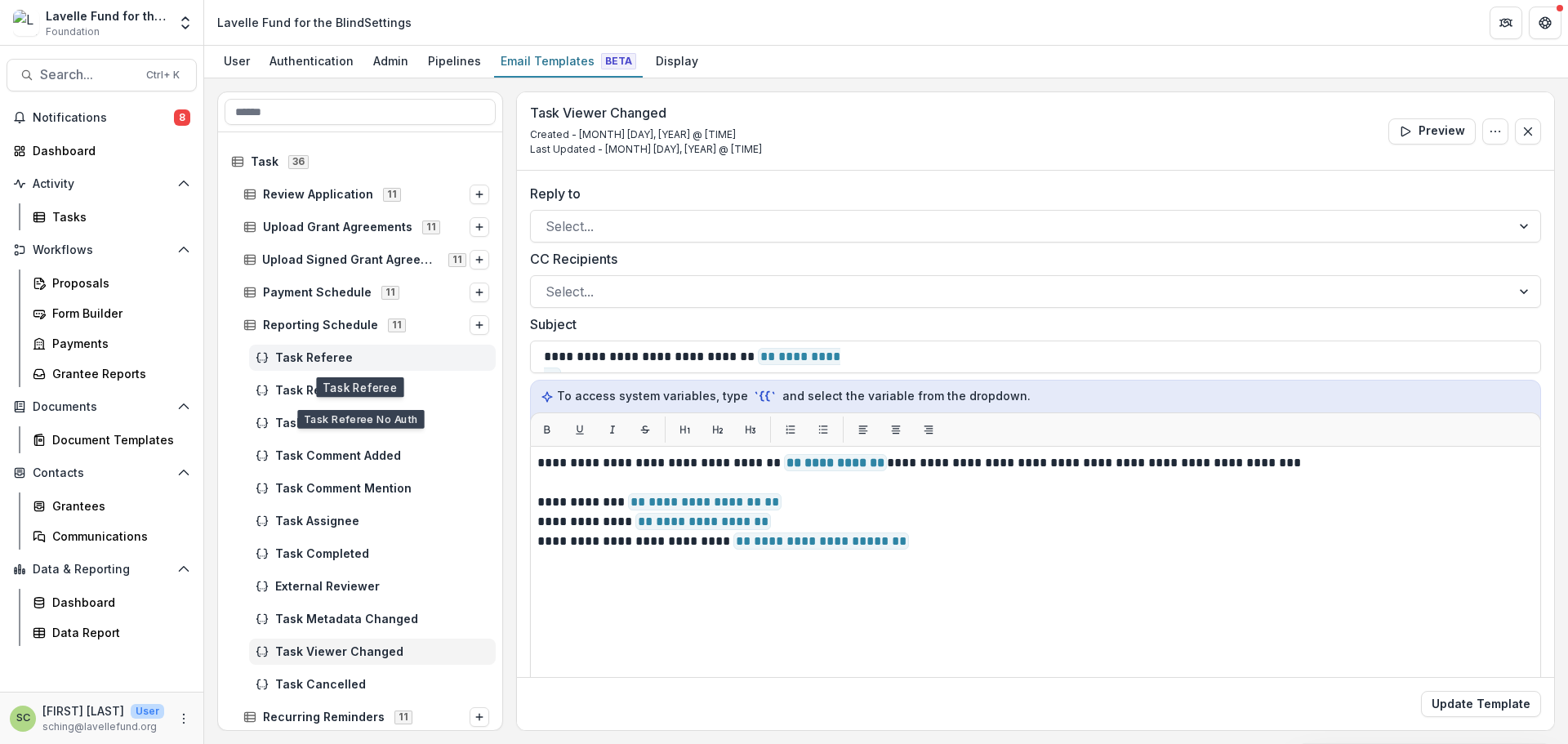 click on "Task Referee" at bounding box center [372, 358] 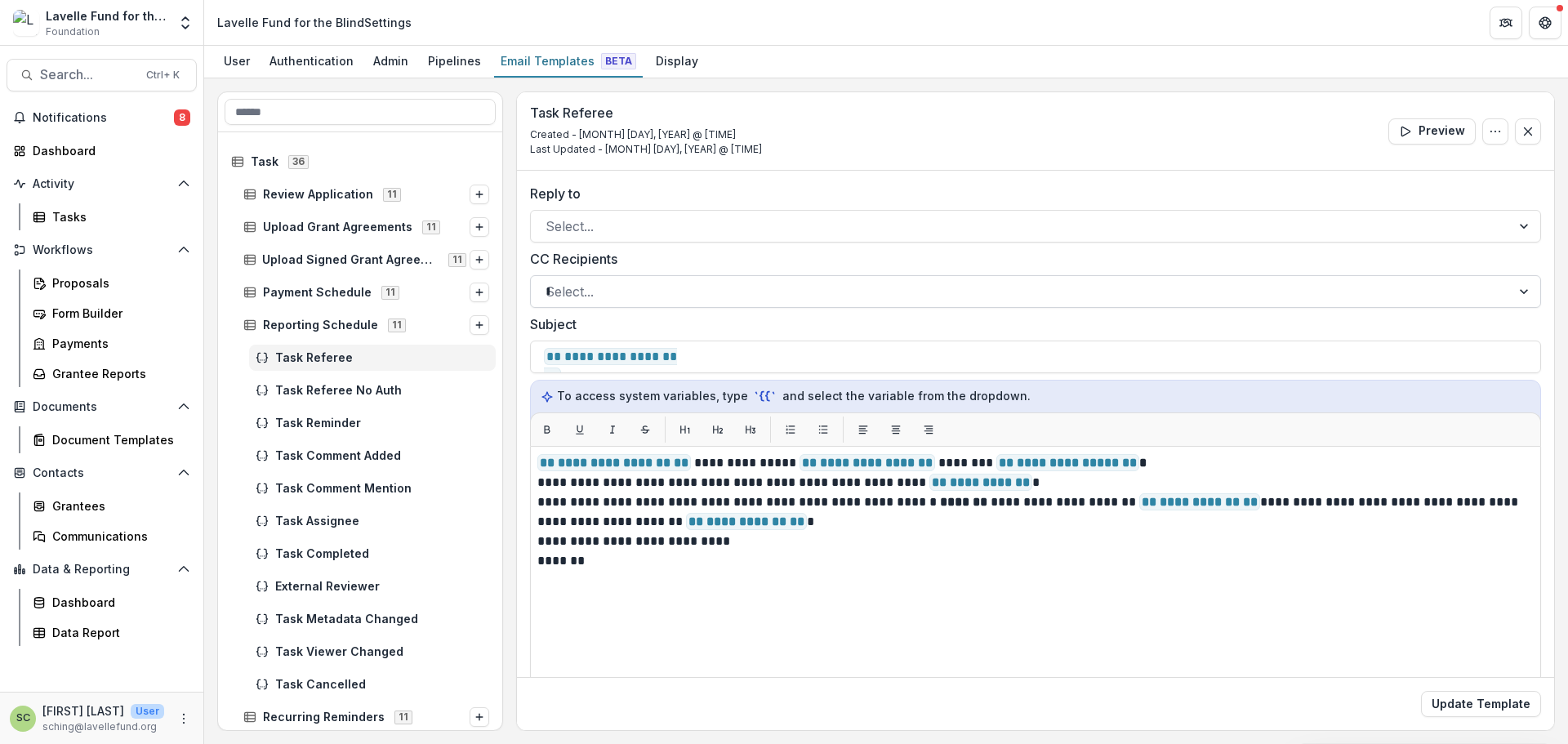 click on "*" at bounding box center [1021, 292] 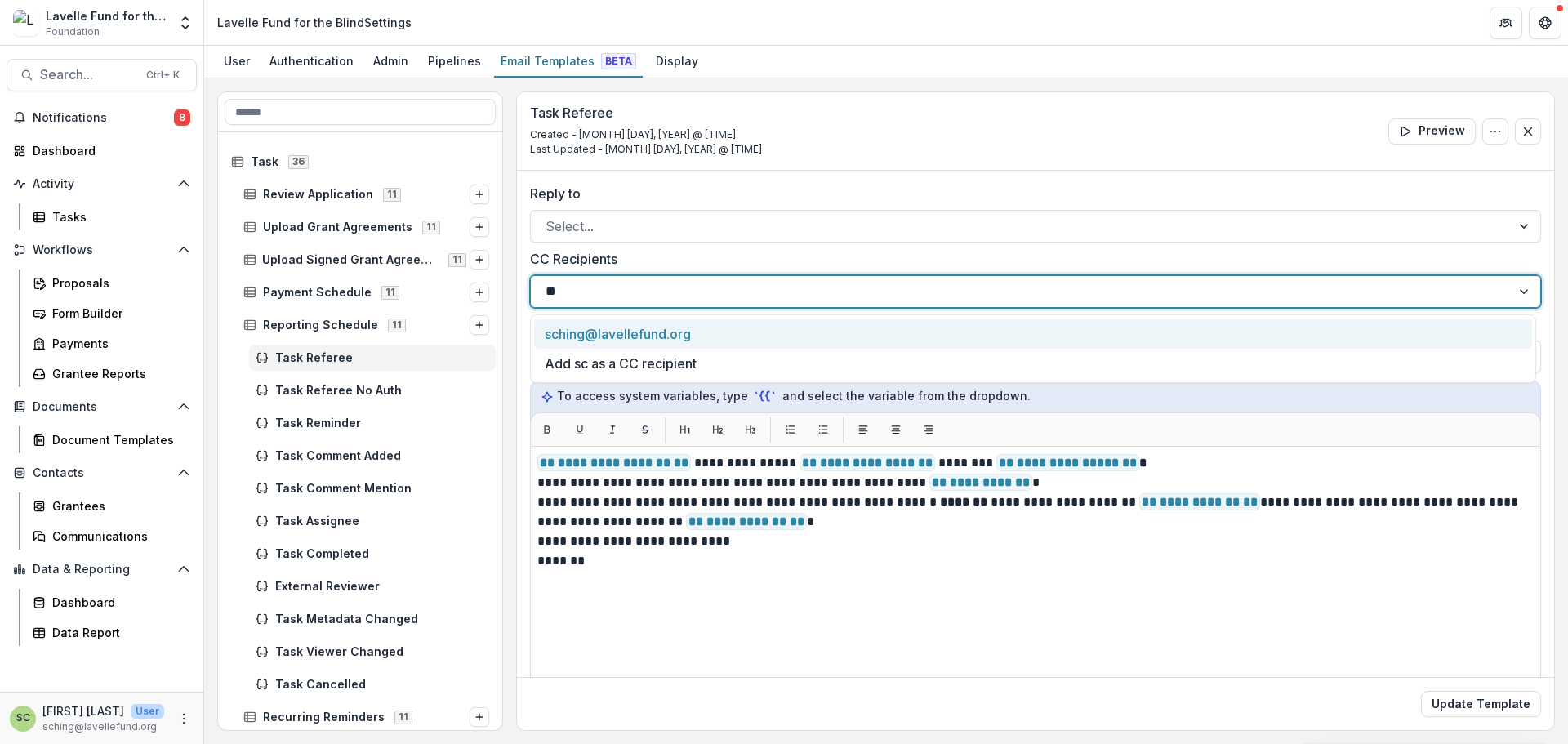 drag, startPoint x: 650, startPoint y: 323, endPoint x: 724, endPoint y: 339, distance: 75.709973 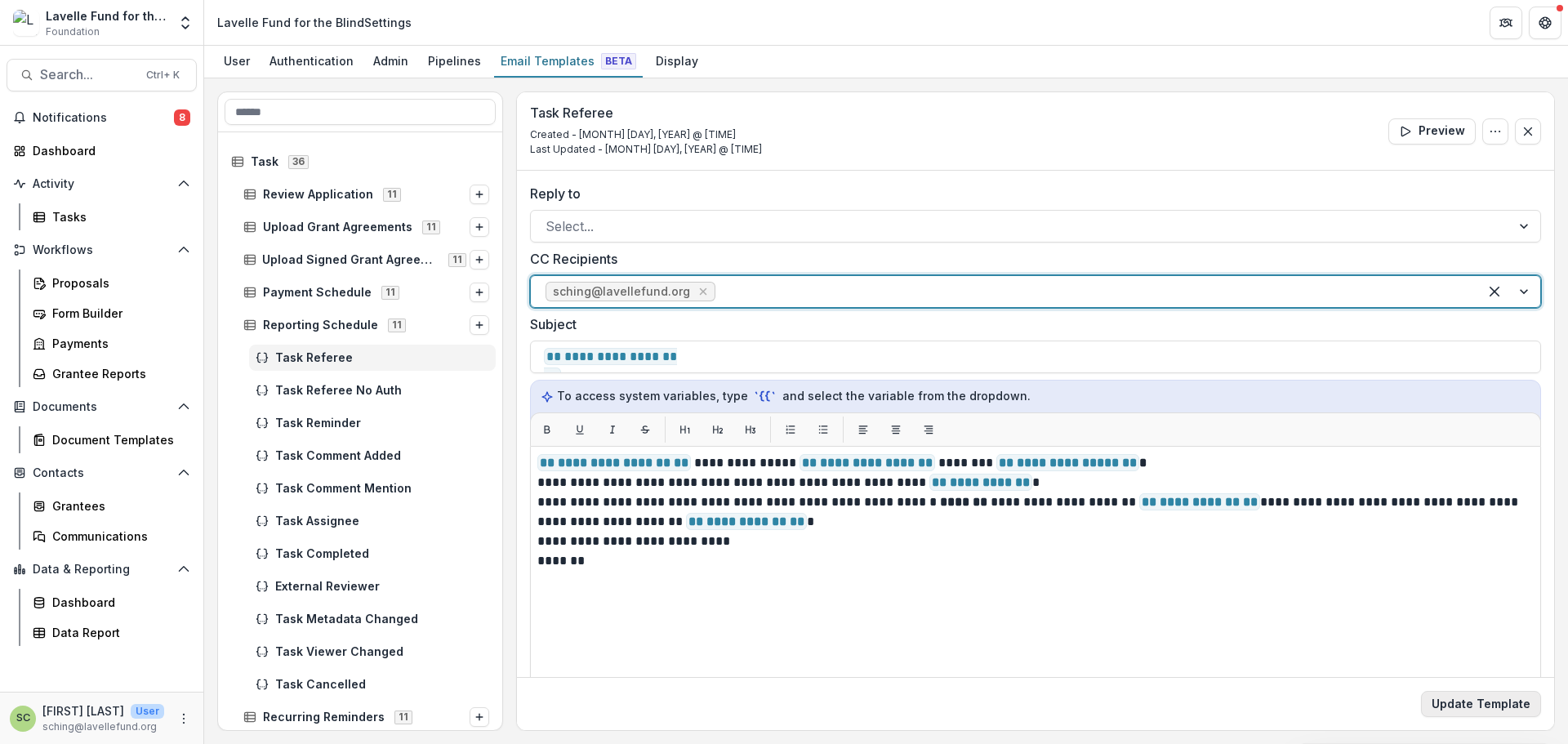 click on "Update Template" at bounding box center (1481, 704) 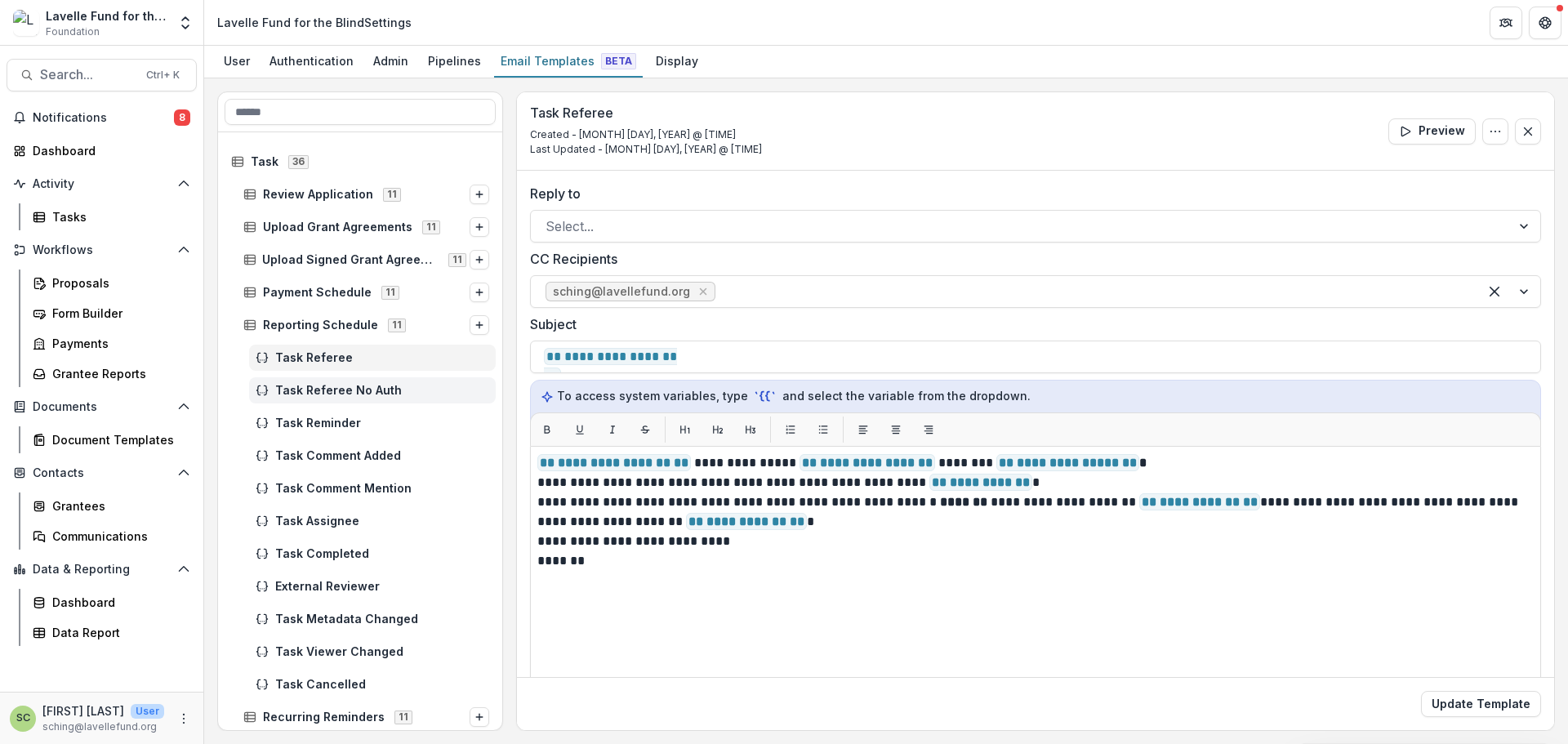 click on "Task Referee No Auth" at bounding box center [360, 390] 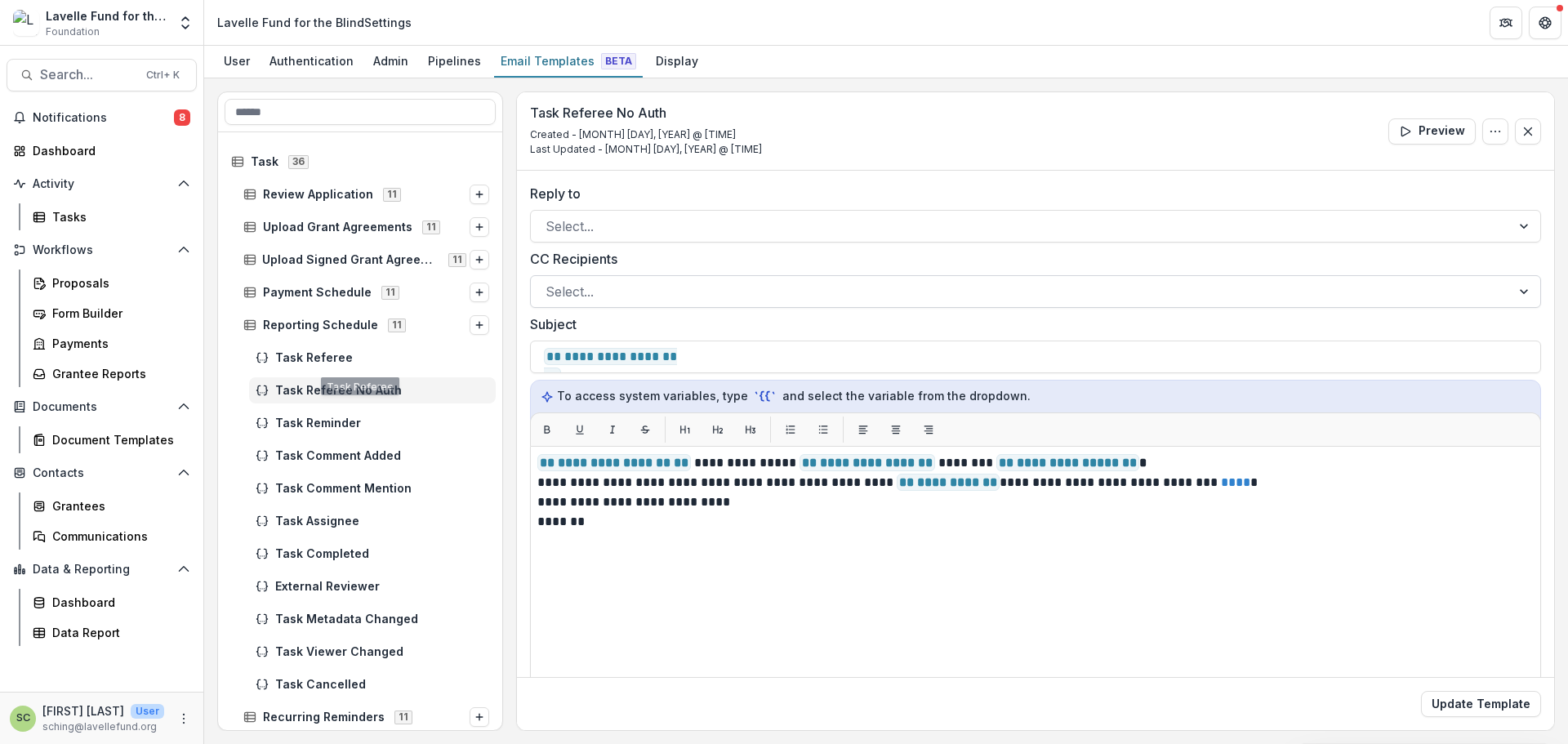 click at bounding box center (1021, 292) 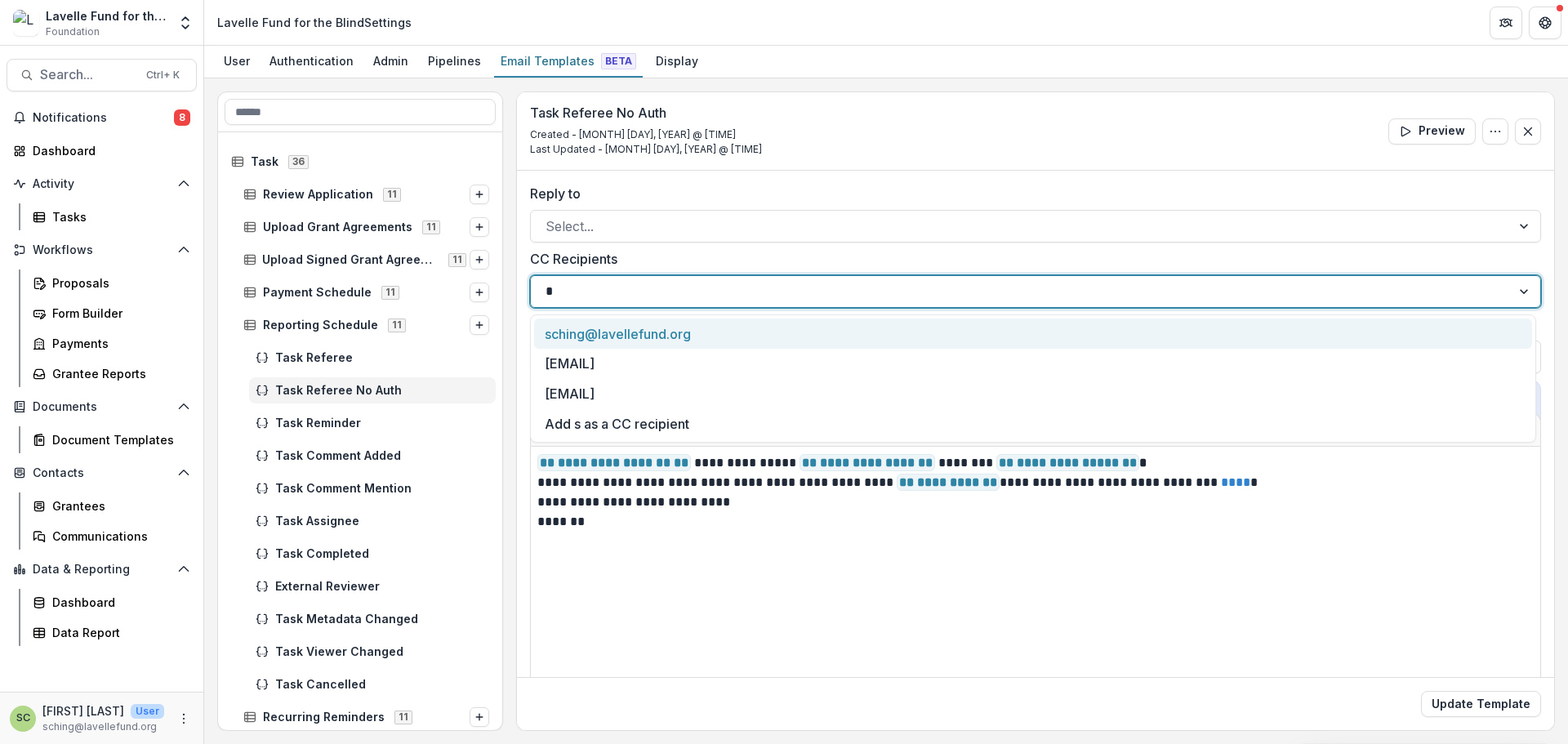type on "**" 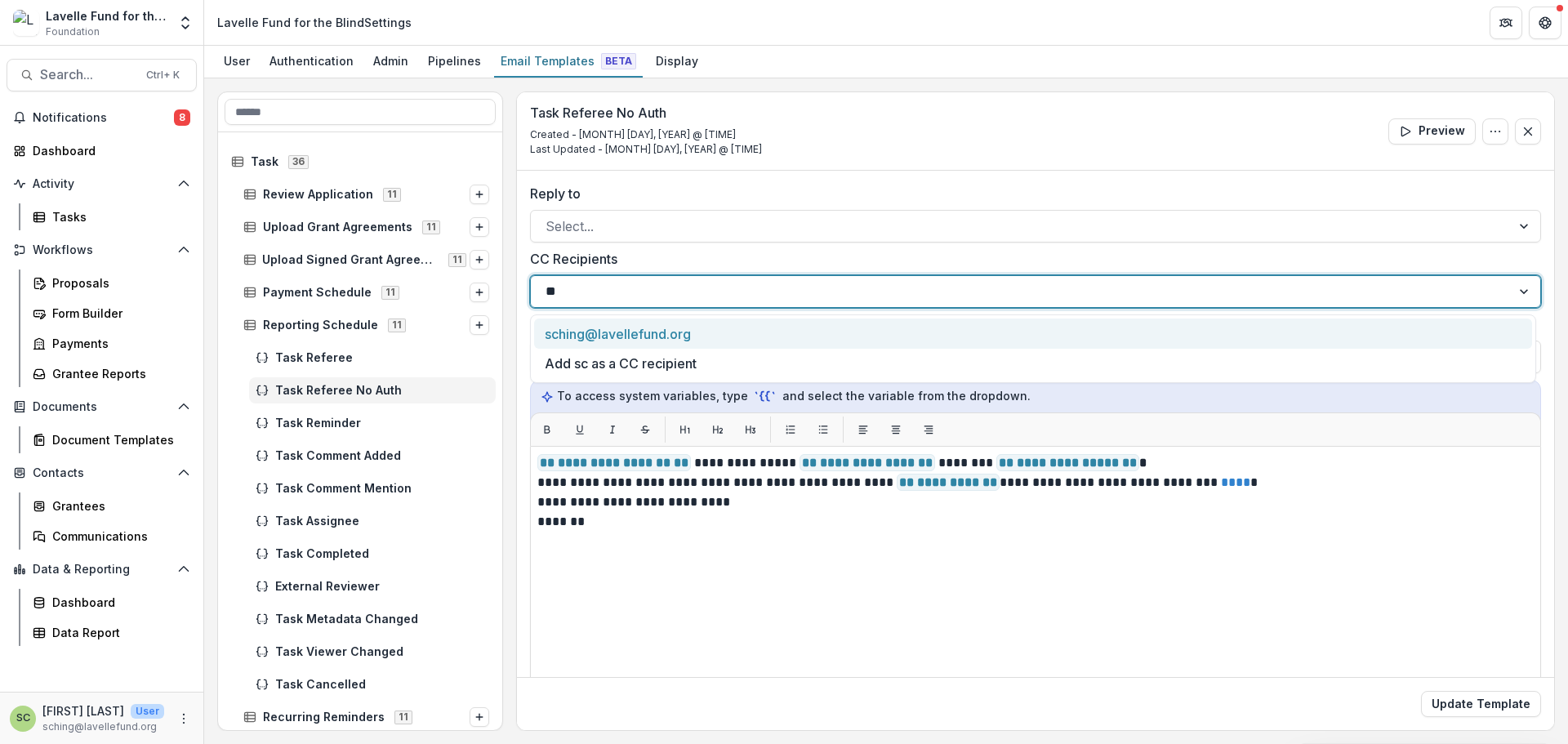 click on "sching@lavellefund.org" at bounding box center (1033, 333) 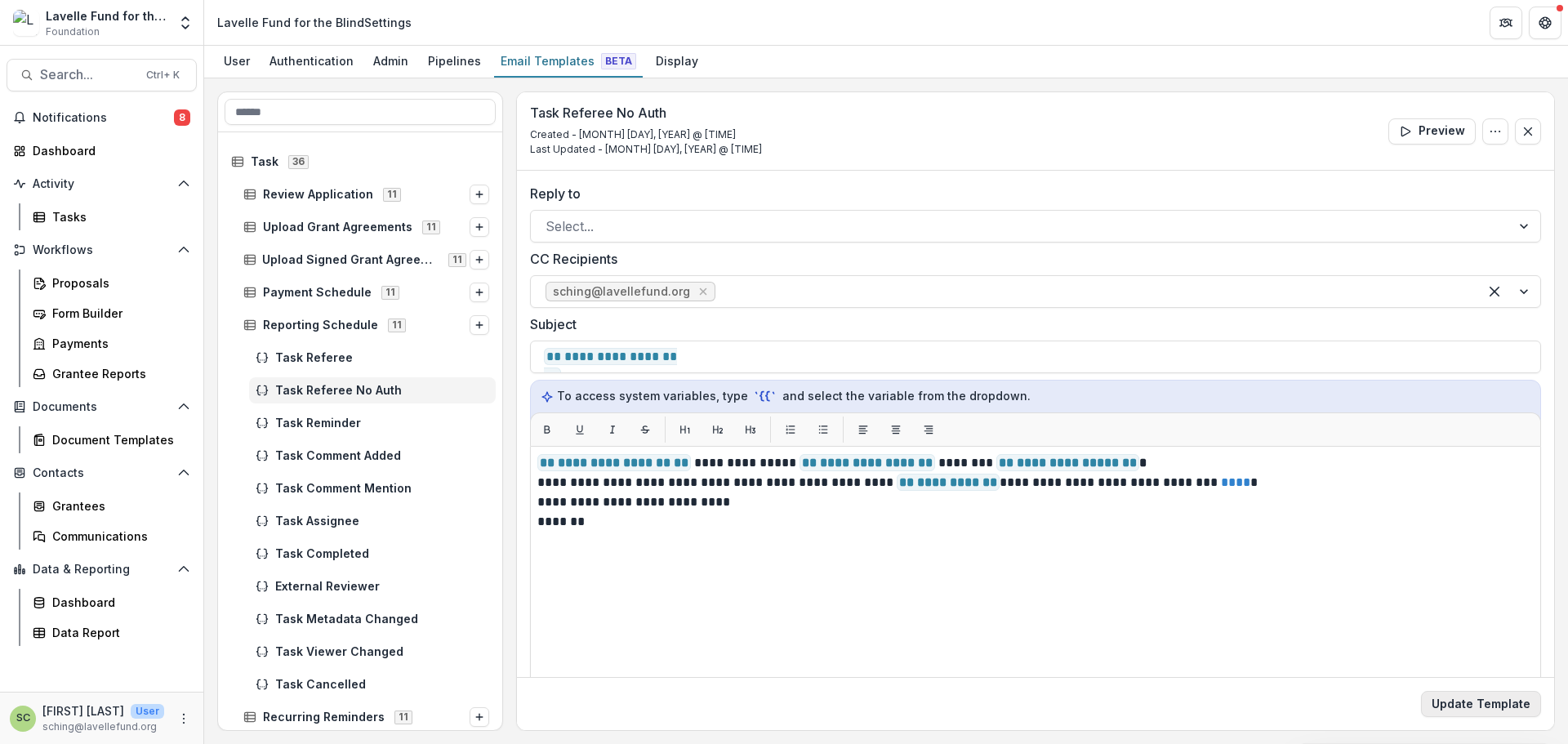 click on "Update Template" at bounding box center (1481, 704) 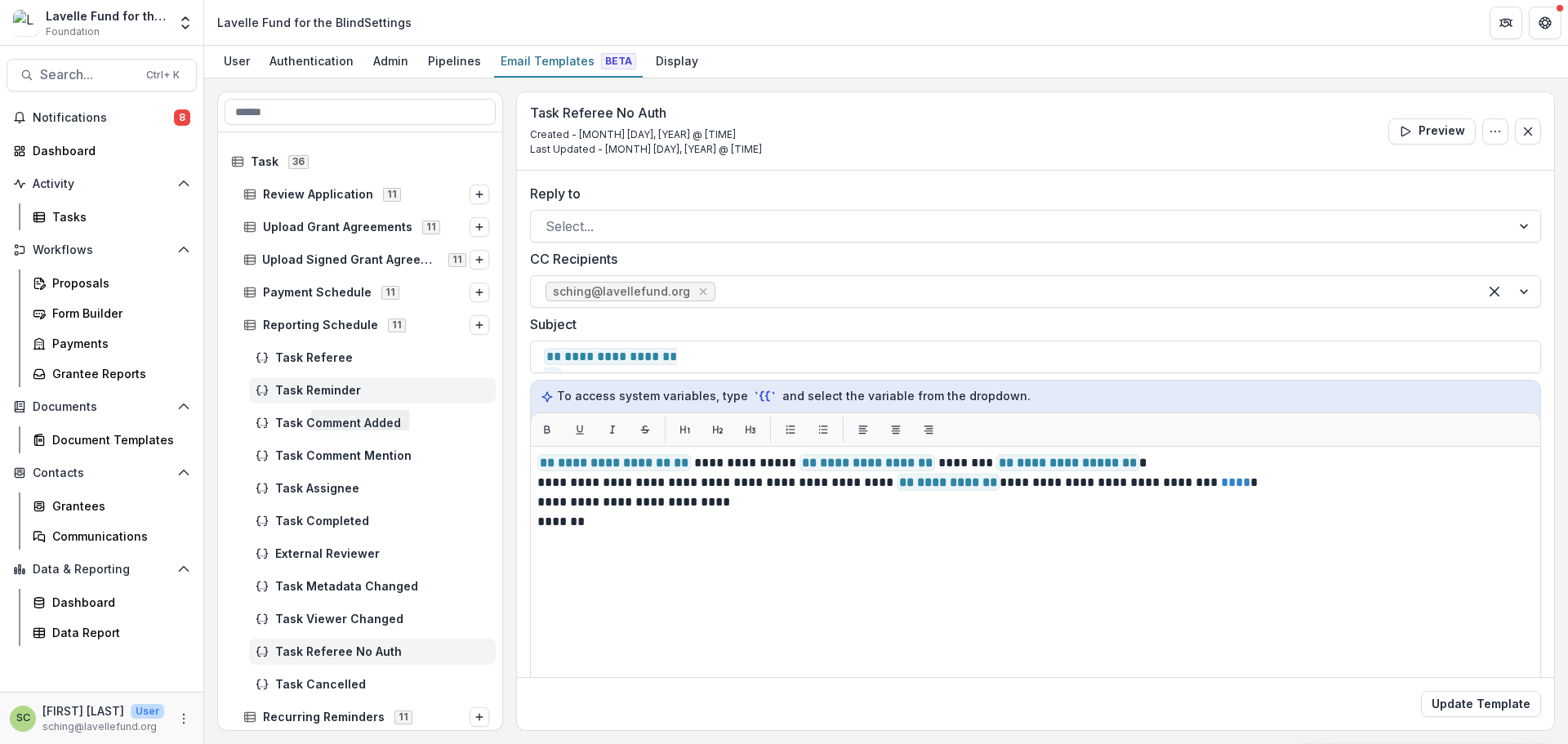 click on "Task Reminder" at bounding box center (382, 390) 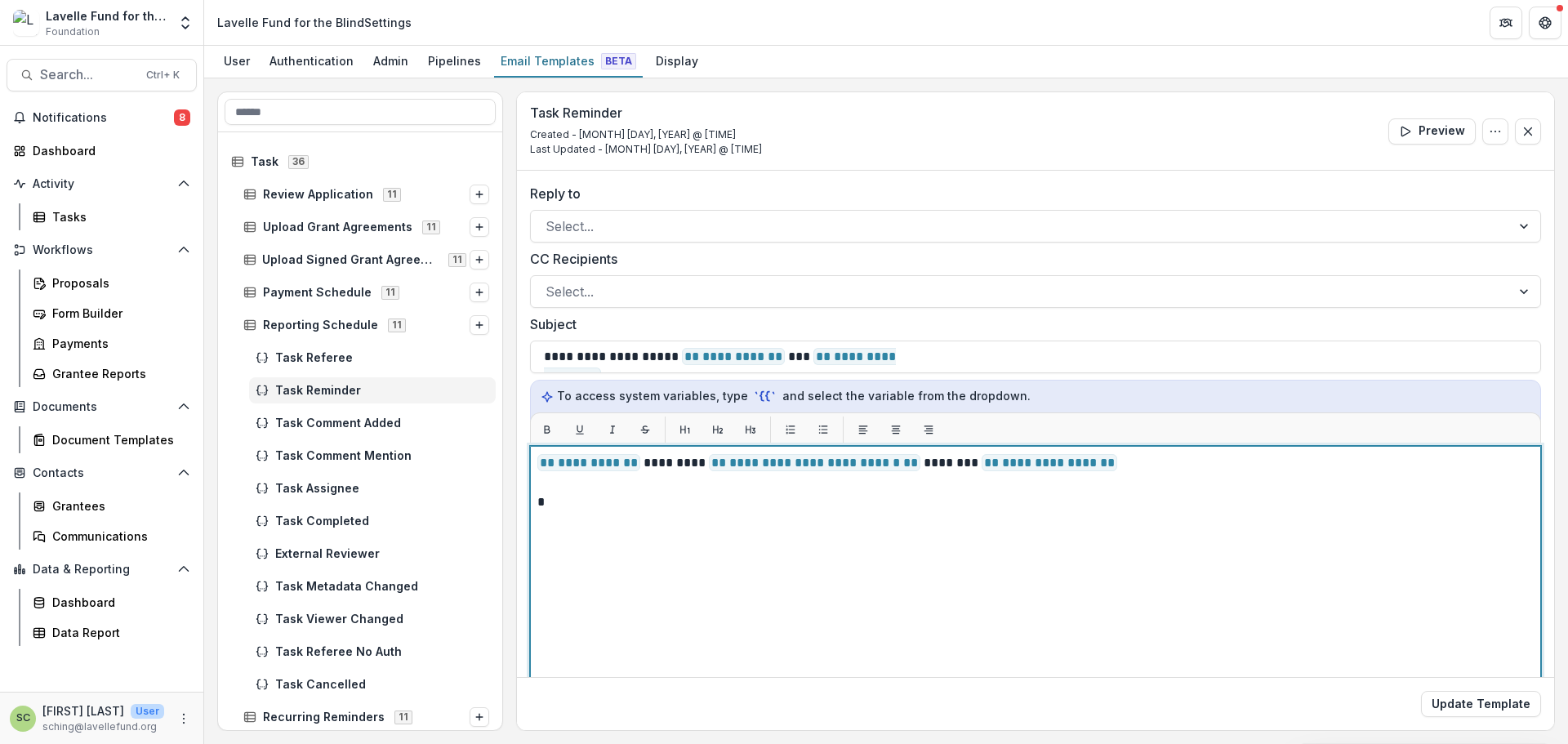 click on "**********" at bounding box center [1036, 650] 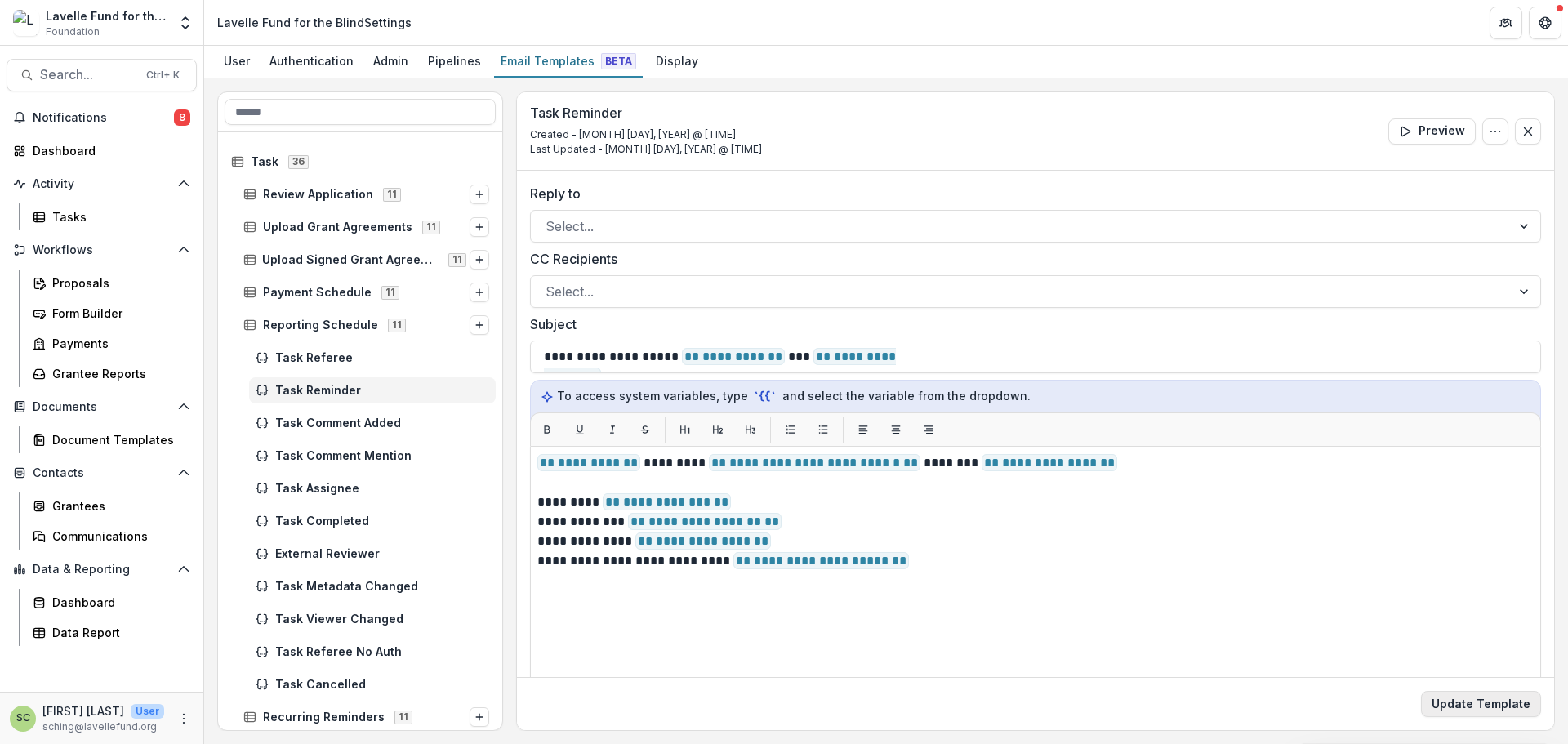 click on "Update Template" at bounding box center (1481, 704) 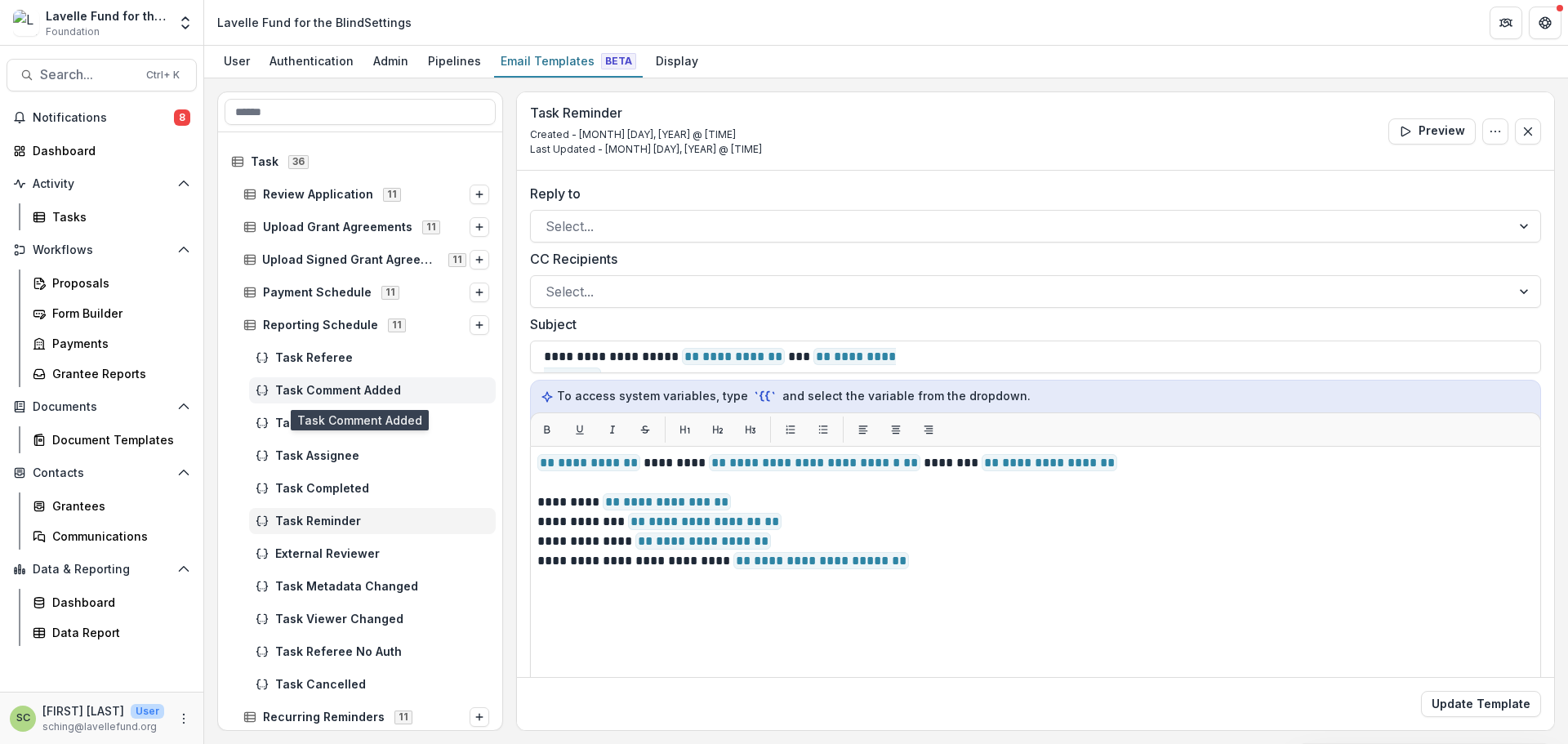 click on "Task Comment Added" at bounding box center (372, 390) 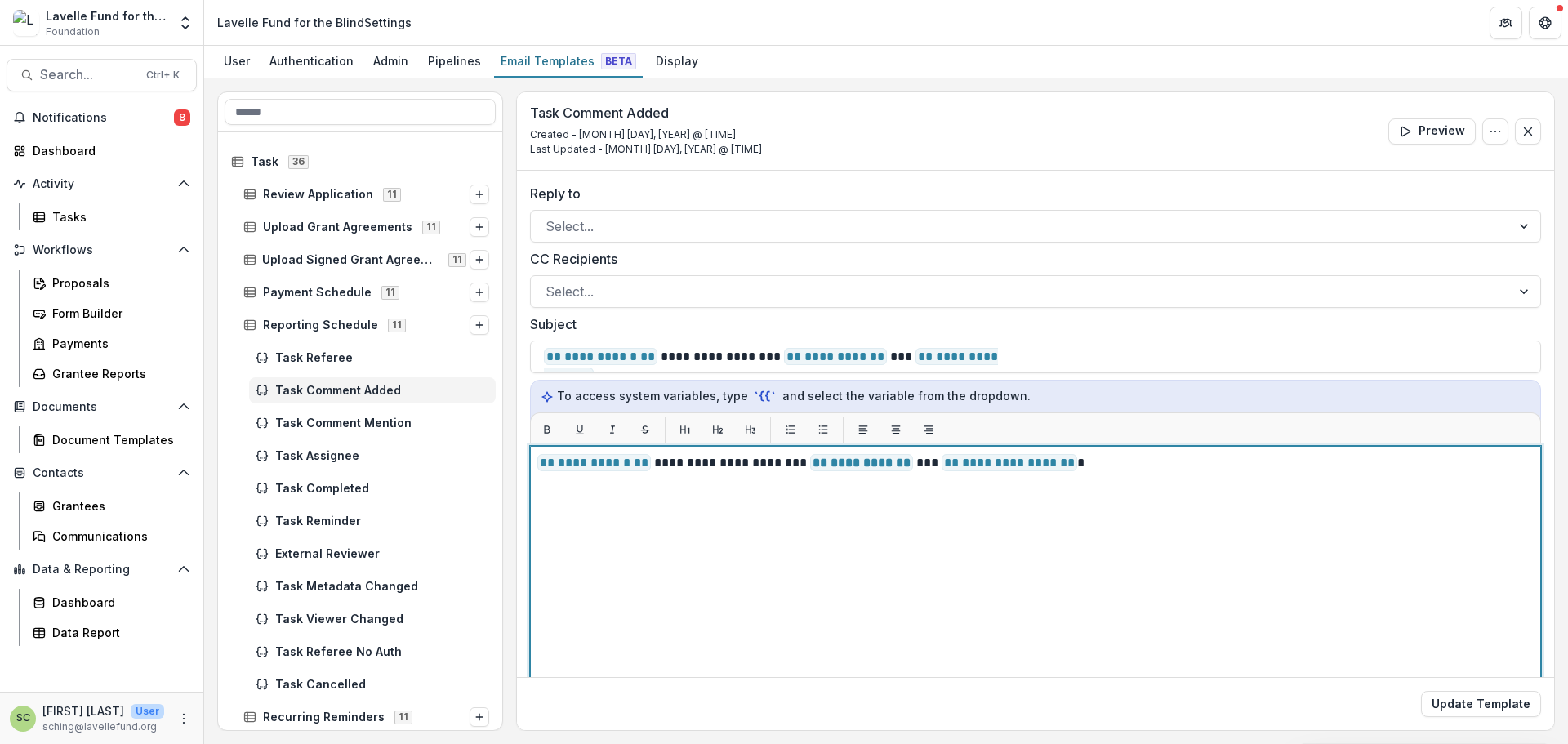 click on "**********" at bounding box center (1036, 650) 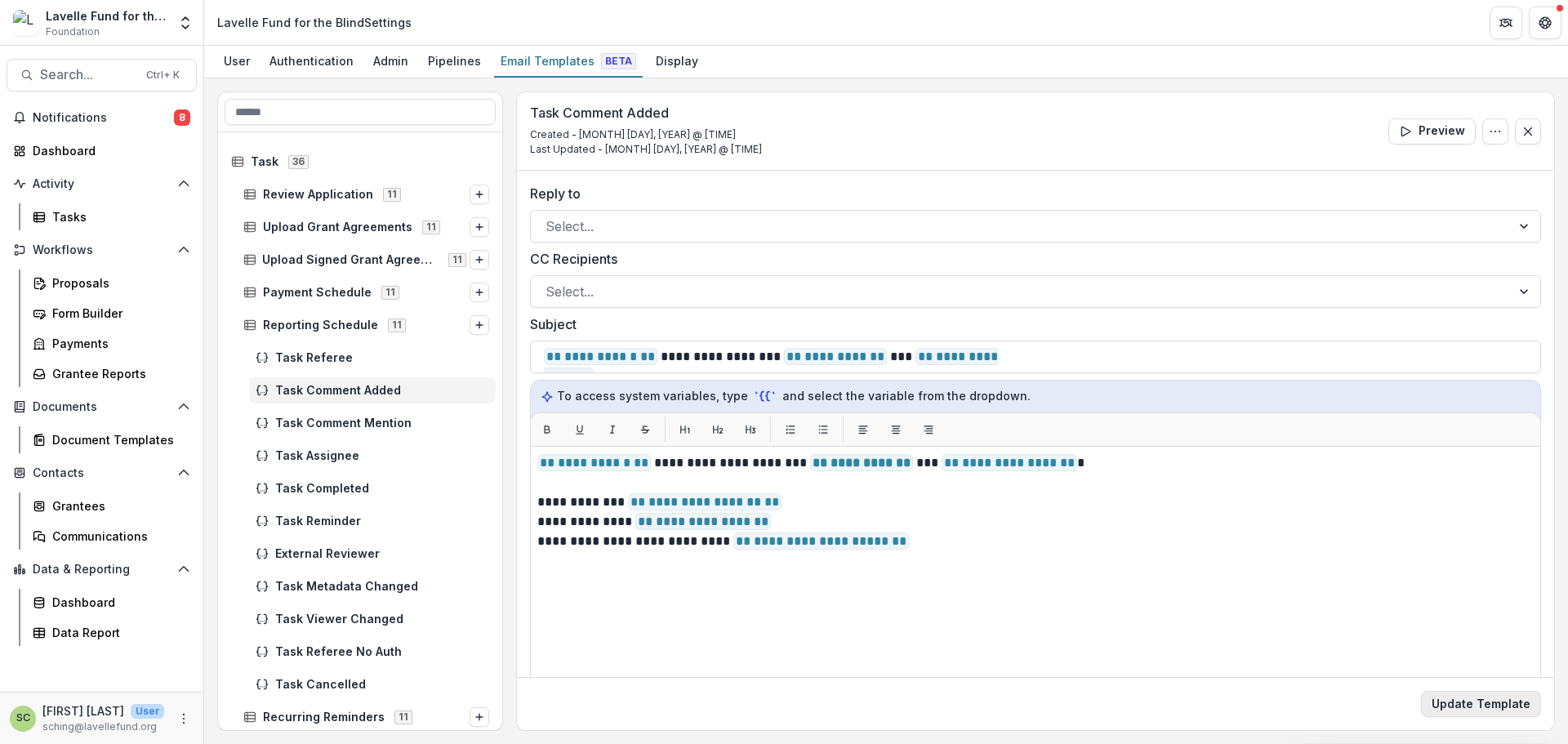 click on "Update Template" at bounding box center (1481, 704) 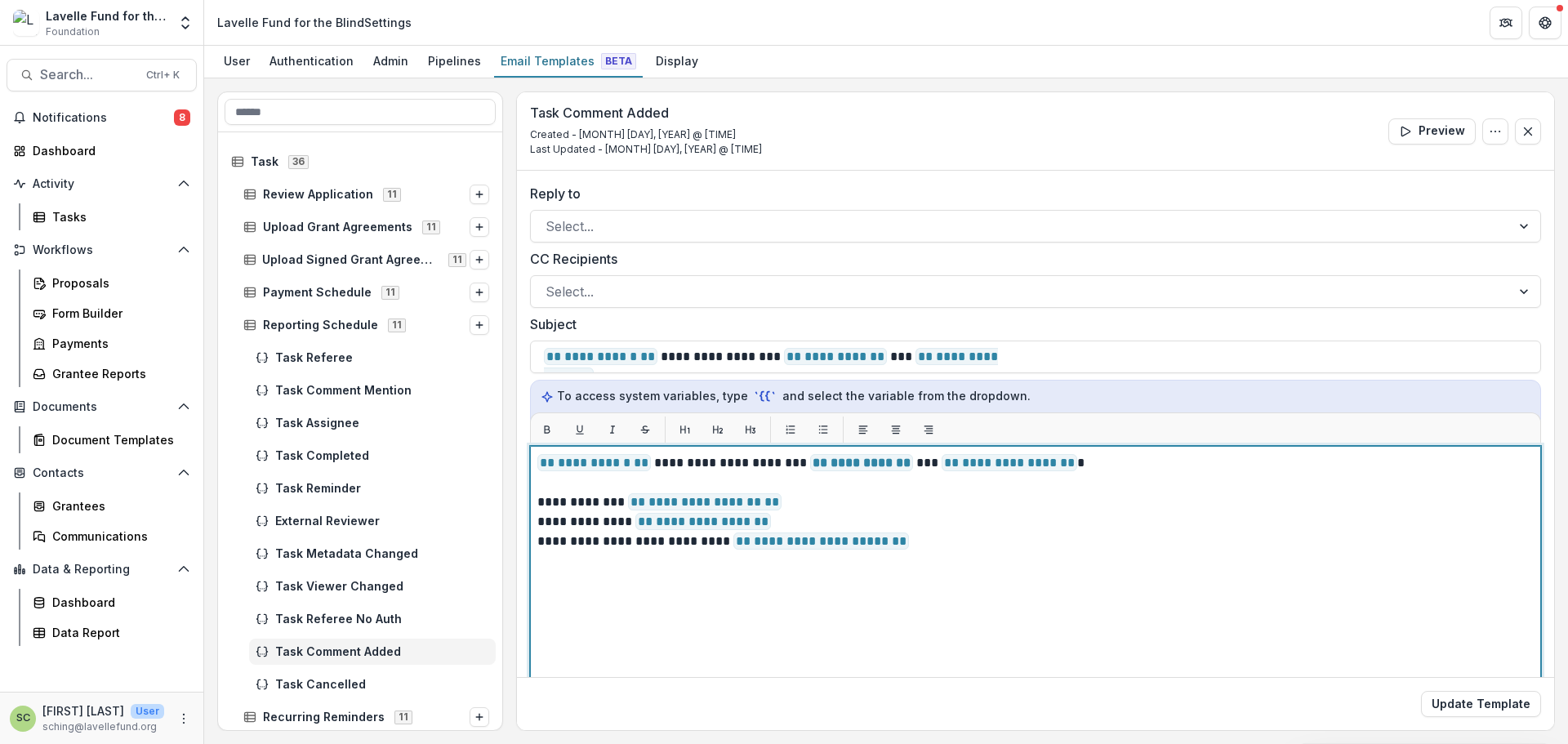 click on "**********" at bounding box center [1033, 463] 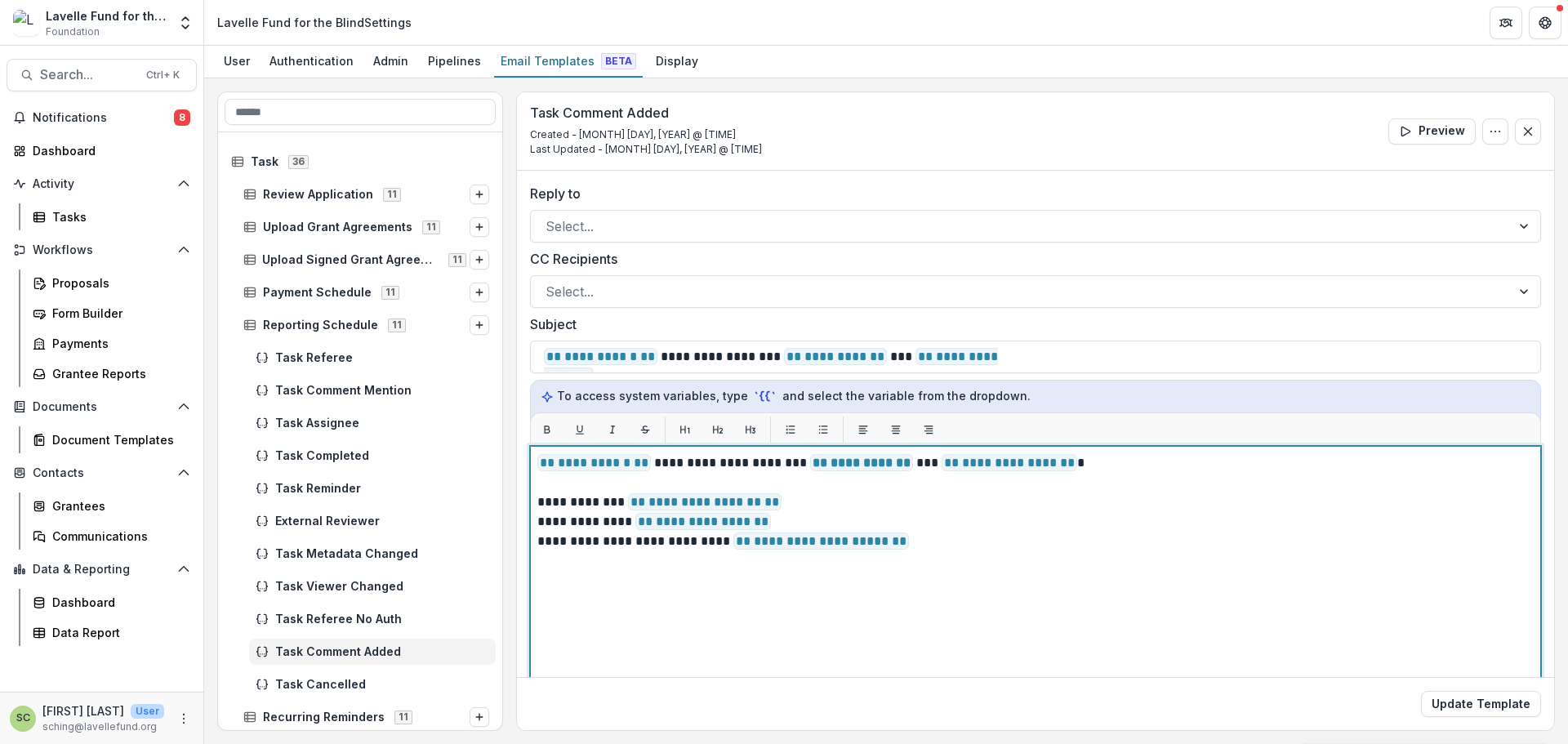 click on "**********" at bounding box center (1033, 522) 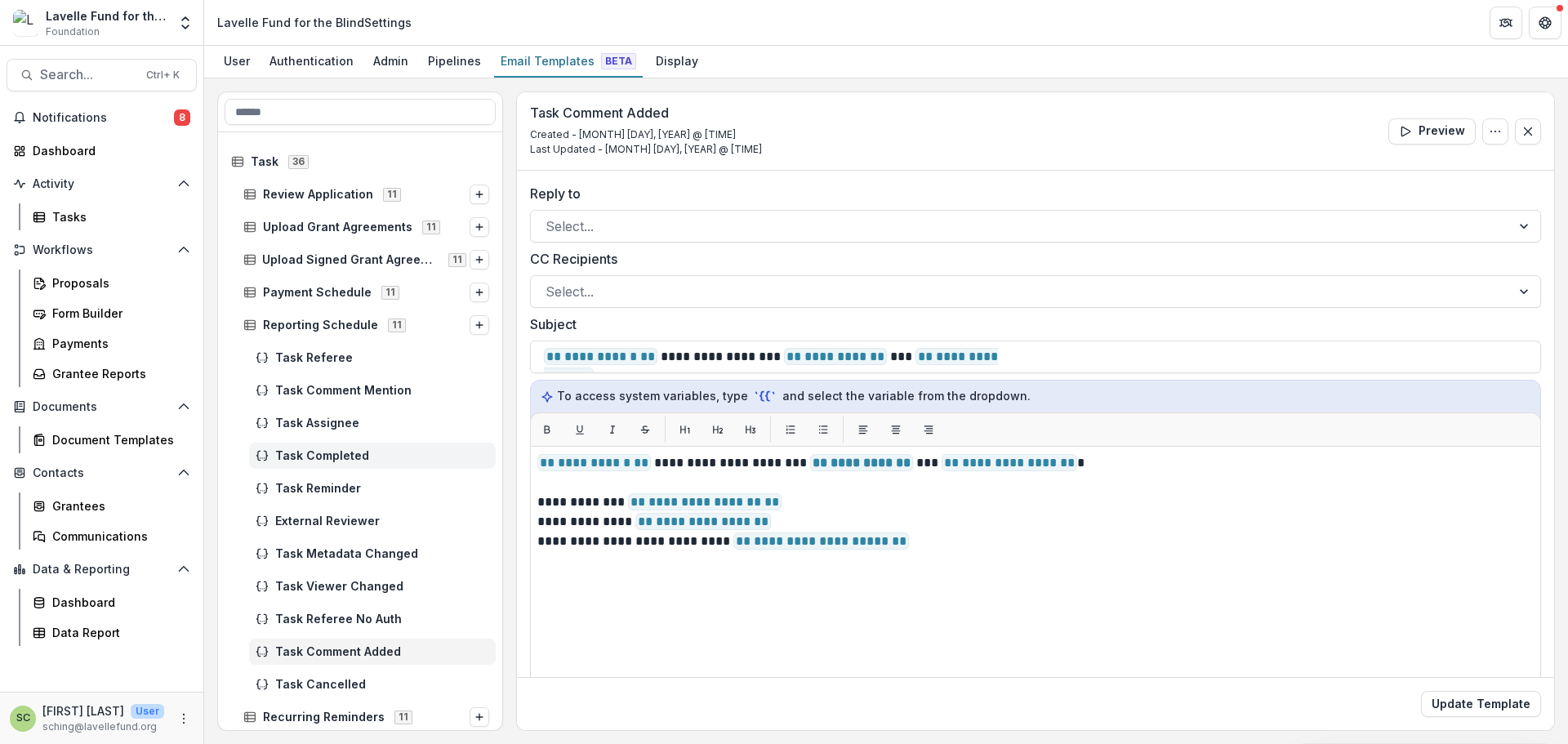 click on "Task Completed" at bounding box center (372, 456) 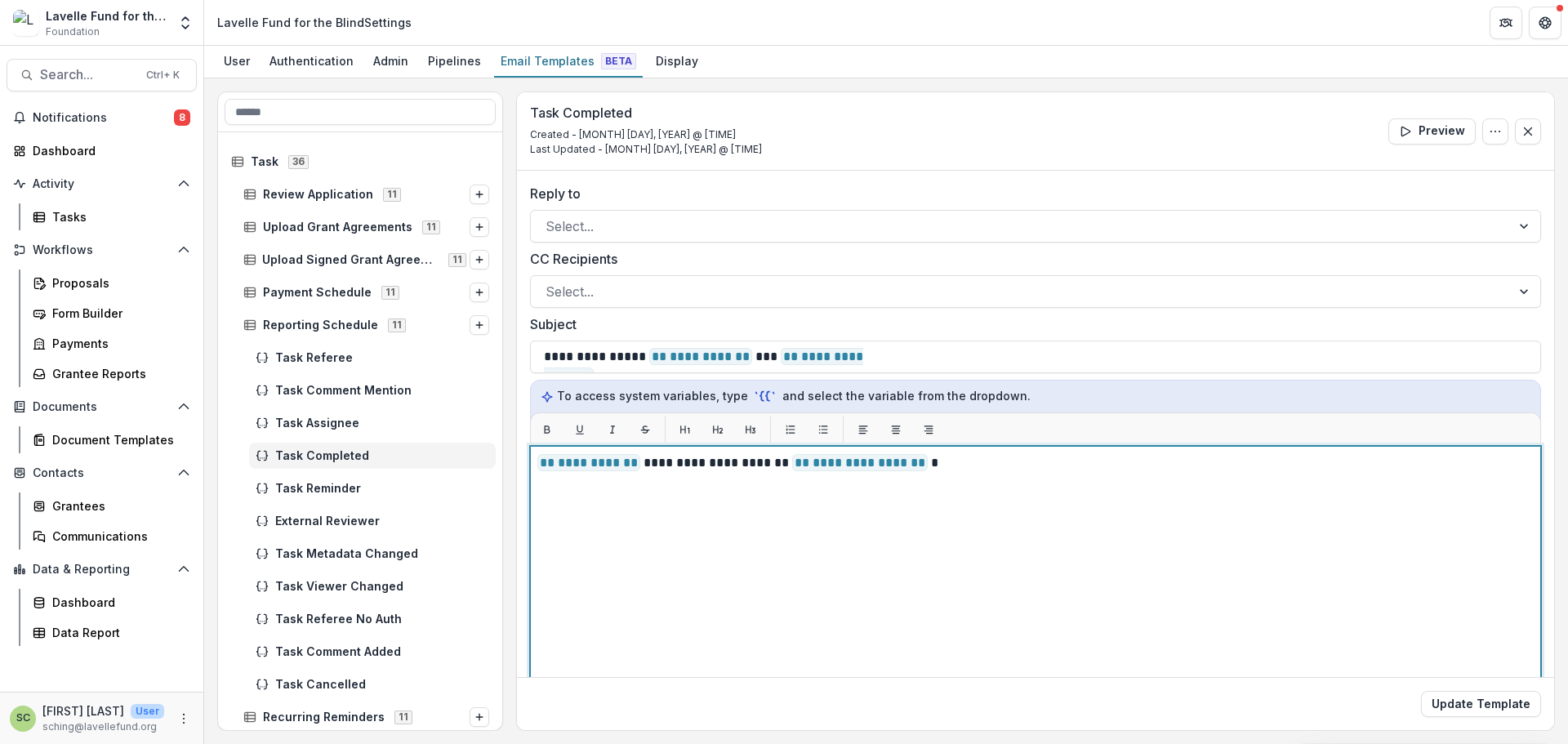 click on "**********" at bounding box center (1036, 650) 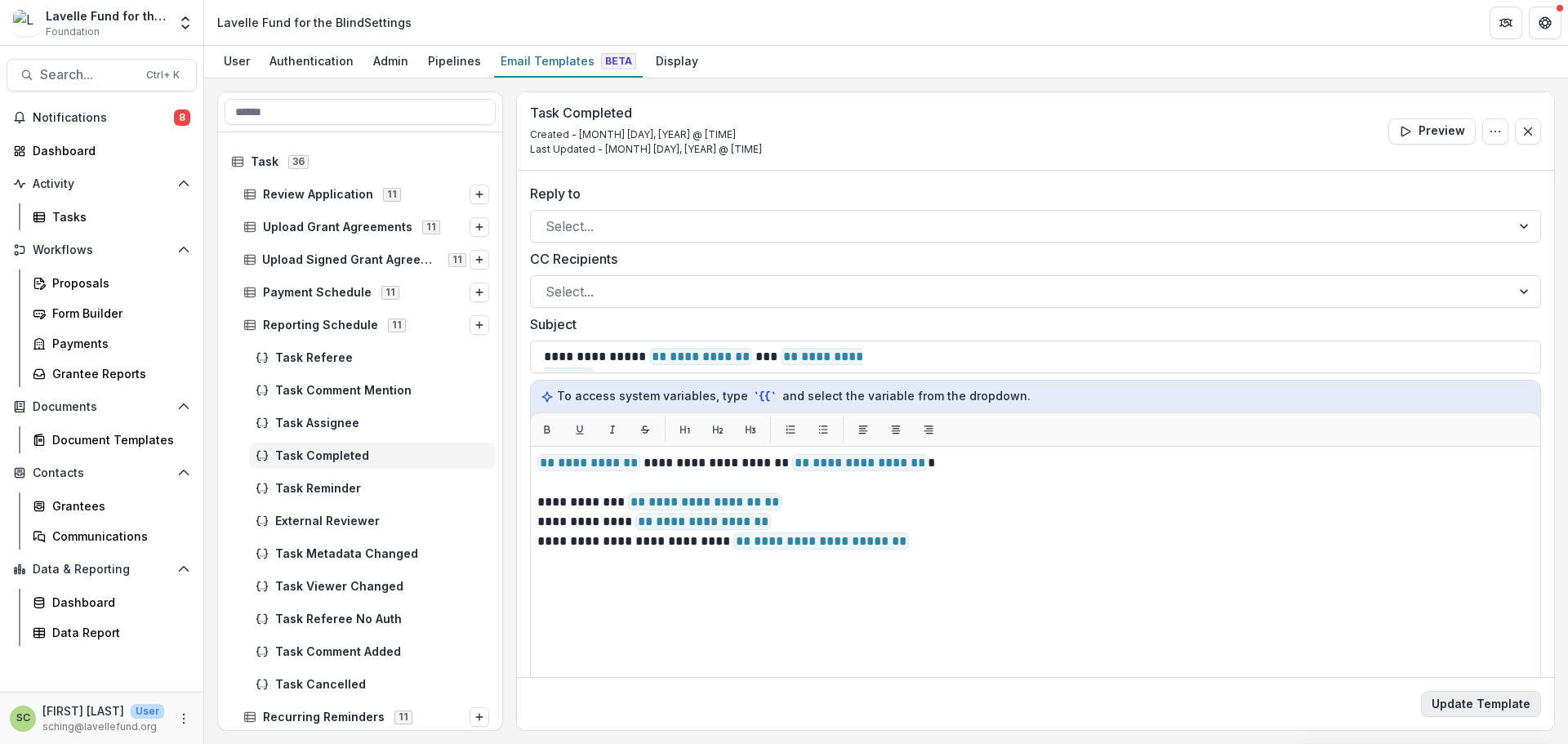 click on "Update Template" at bounding box center [1481, 704] 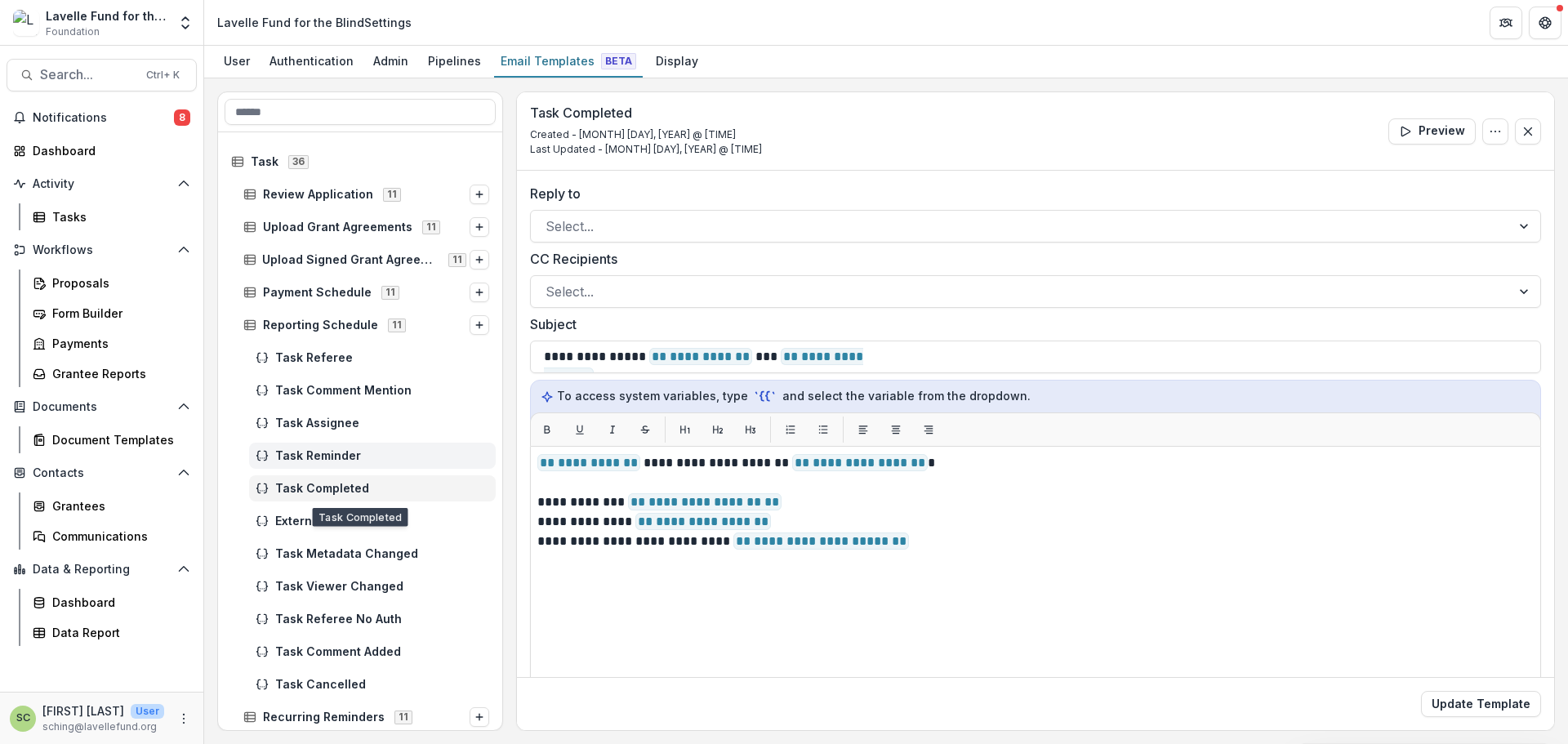 click on "Task Reminder" at bounding box center [382, 456] 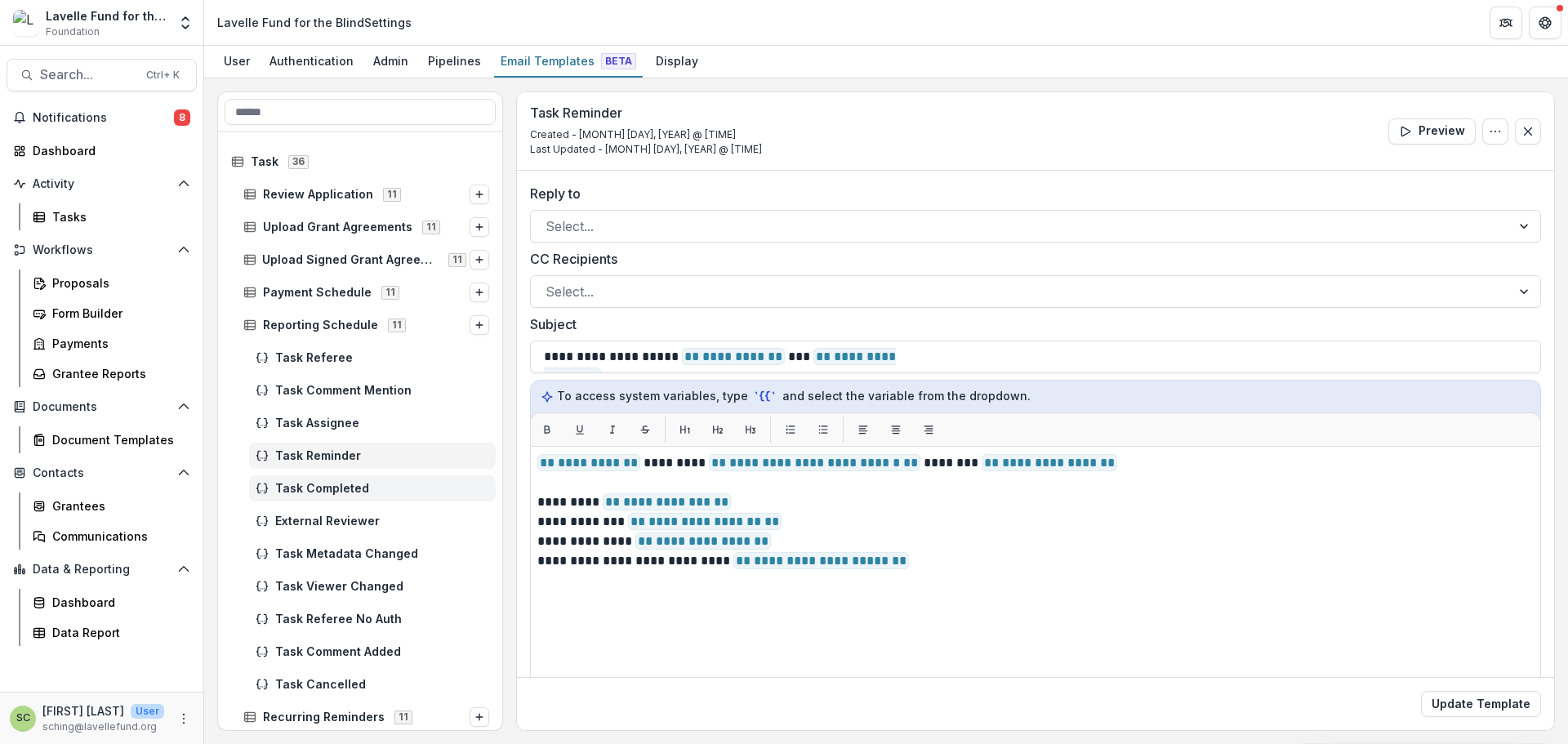 click on "Task Completed" at bounding box center (382, 488) 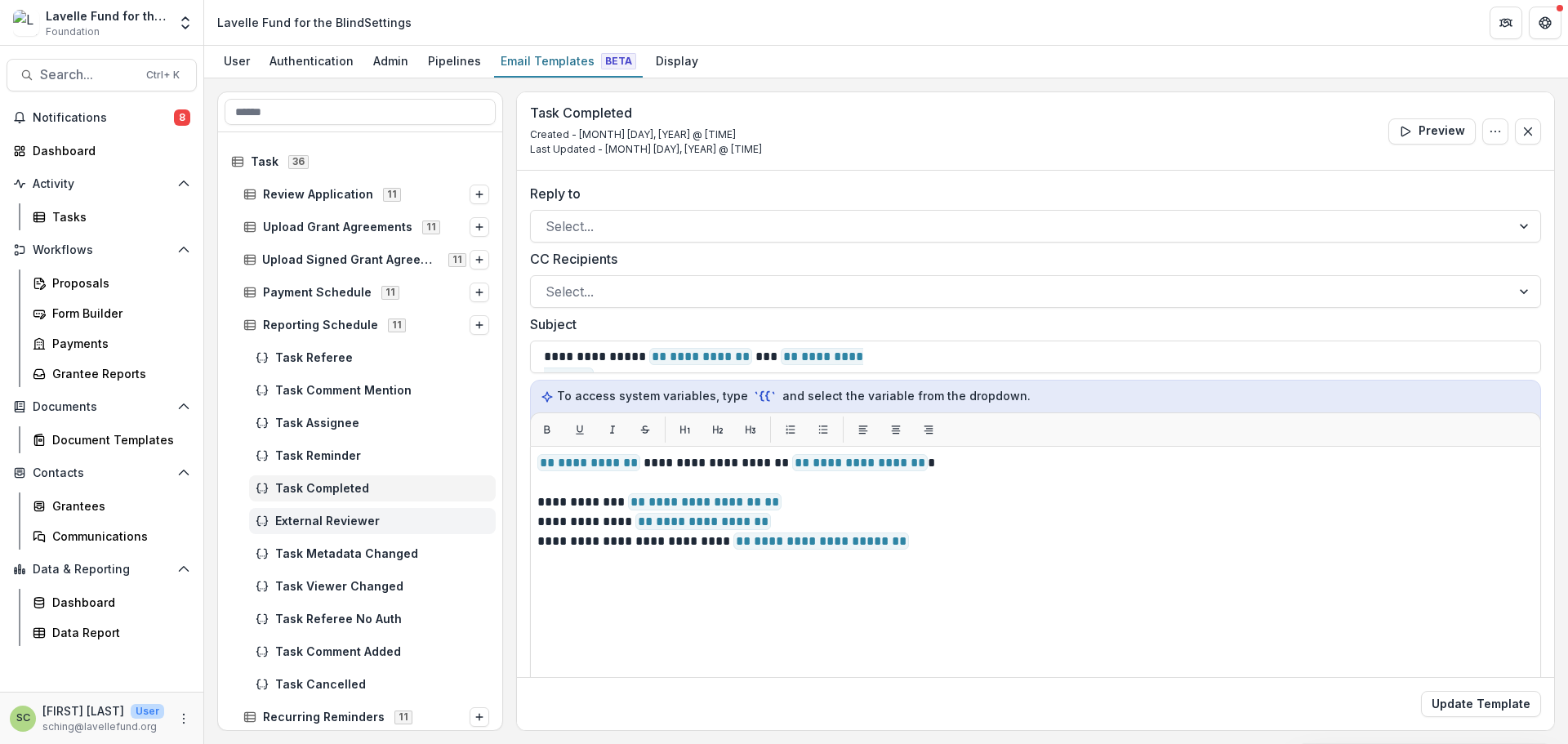 click on "External Reviewer" at bounding box center (382, 521) 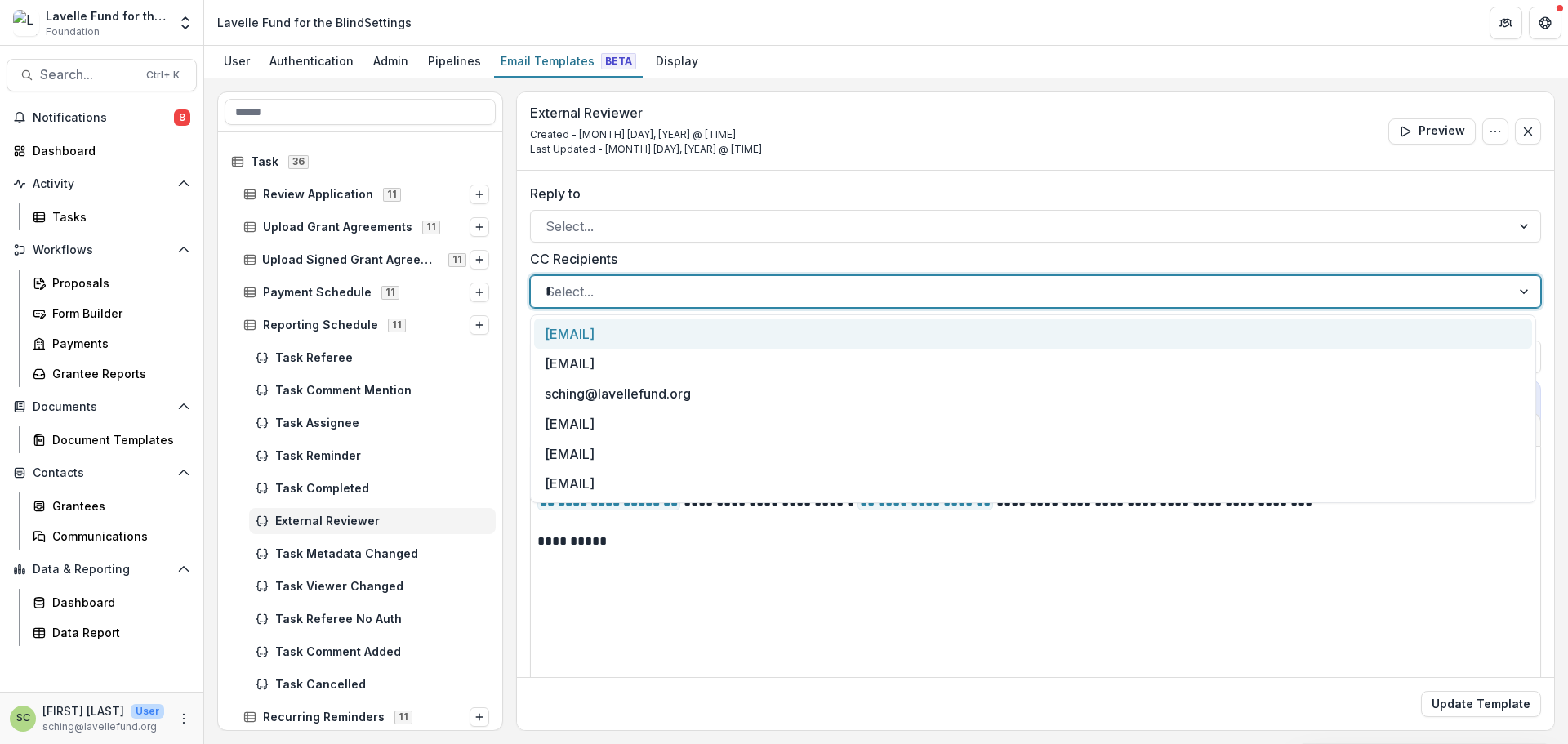 click on "*" at bounding box center [1021, 292] 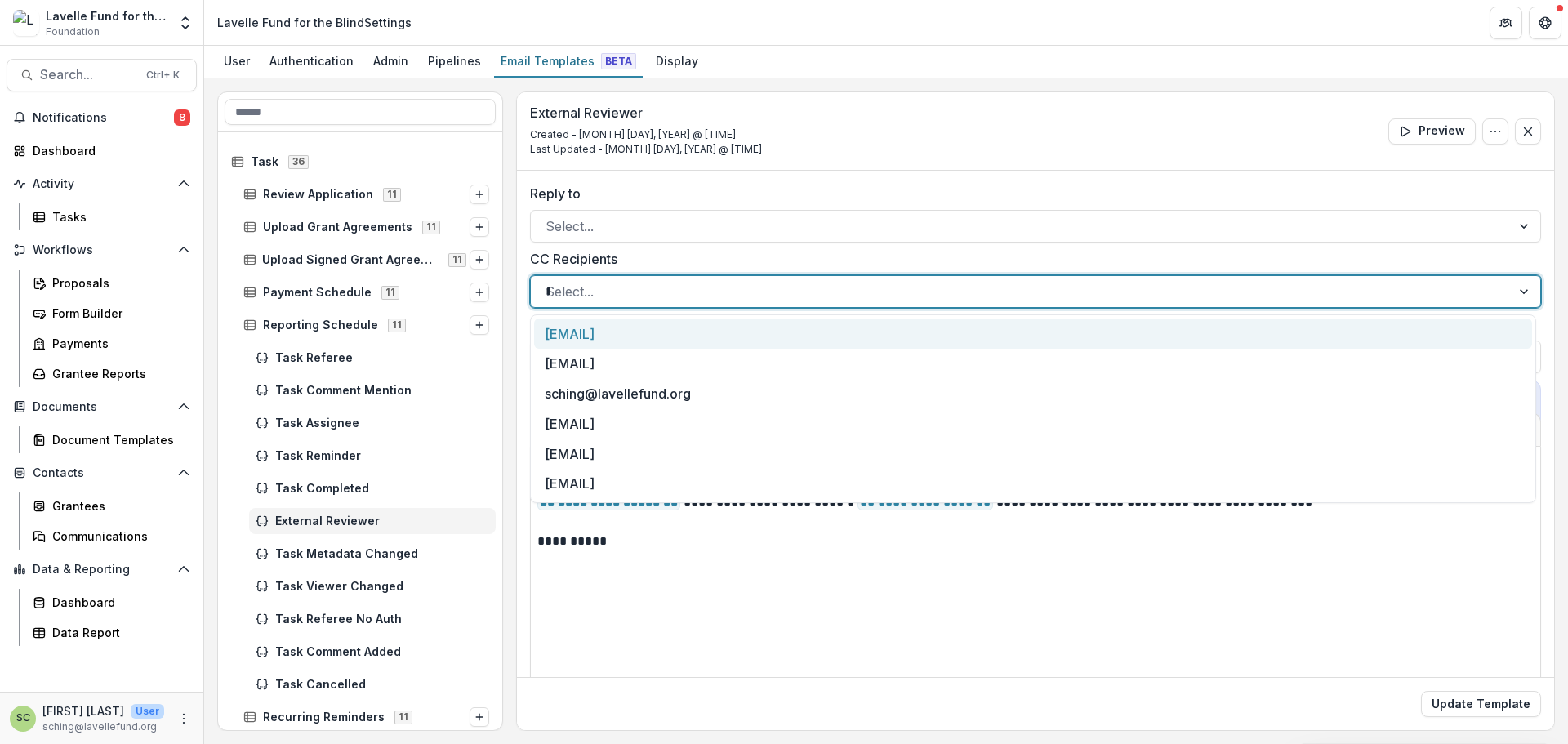 type on "**" 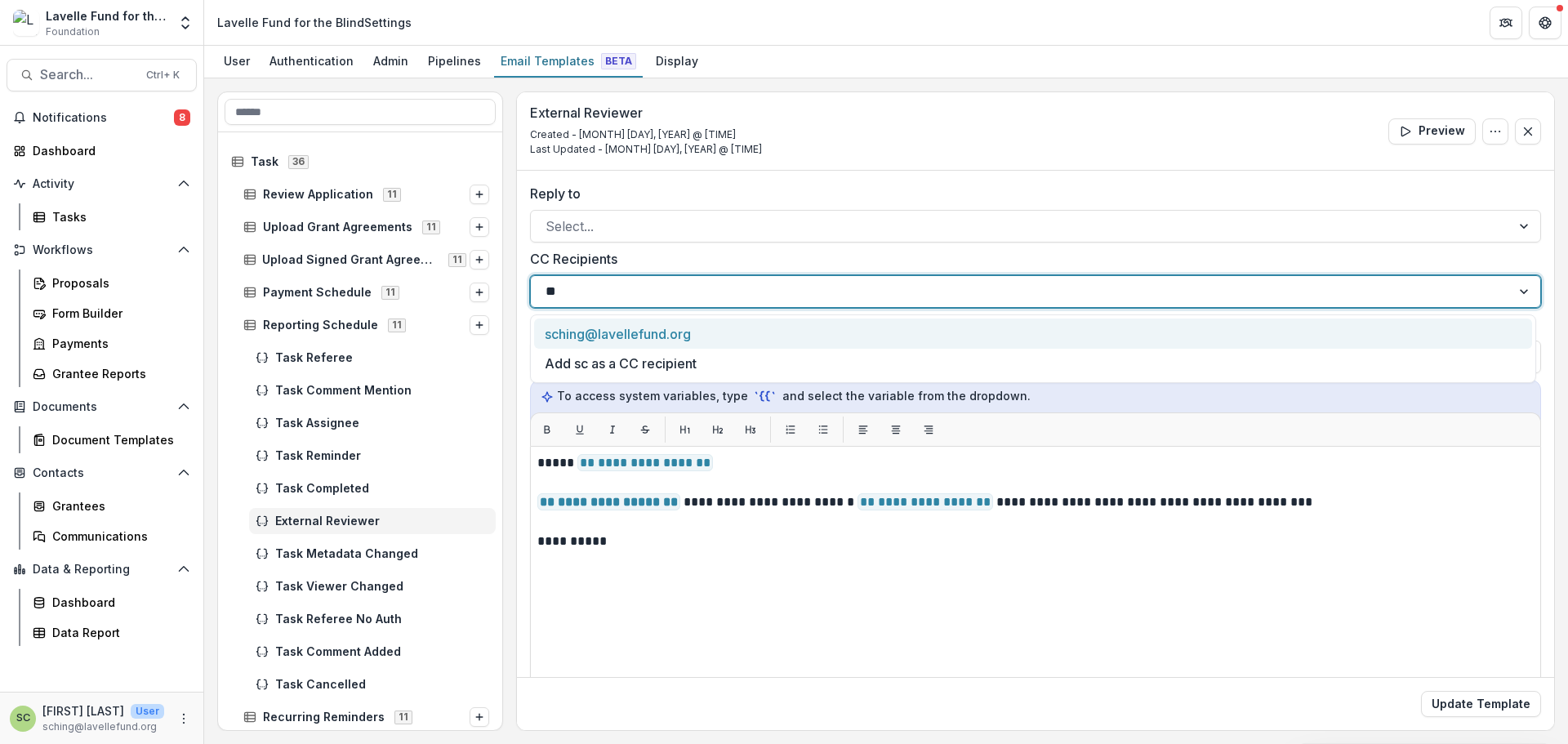 click on "sching@lavellefund.org" at bounding box center (1033, 333) 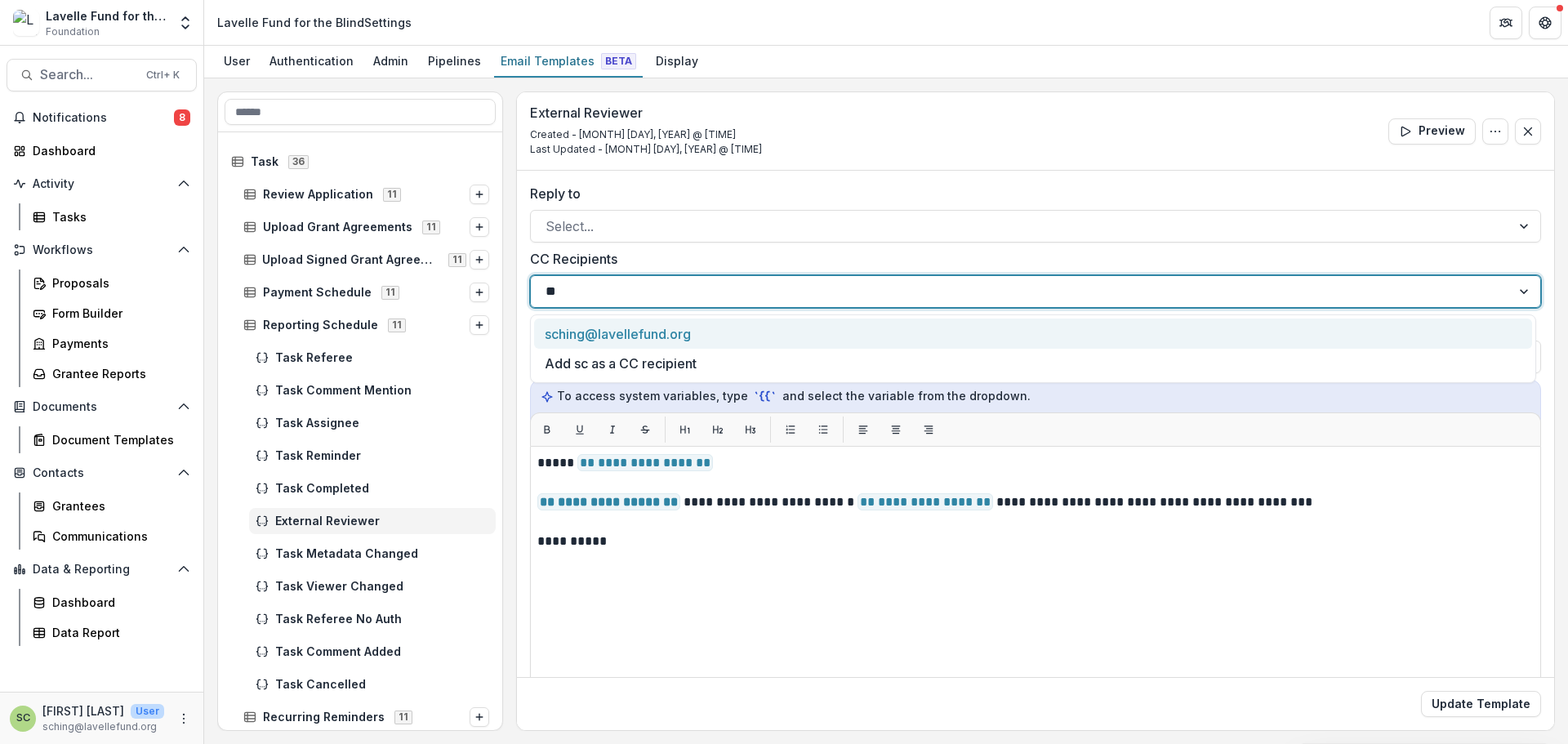 type 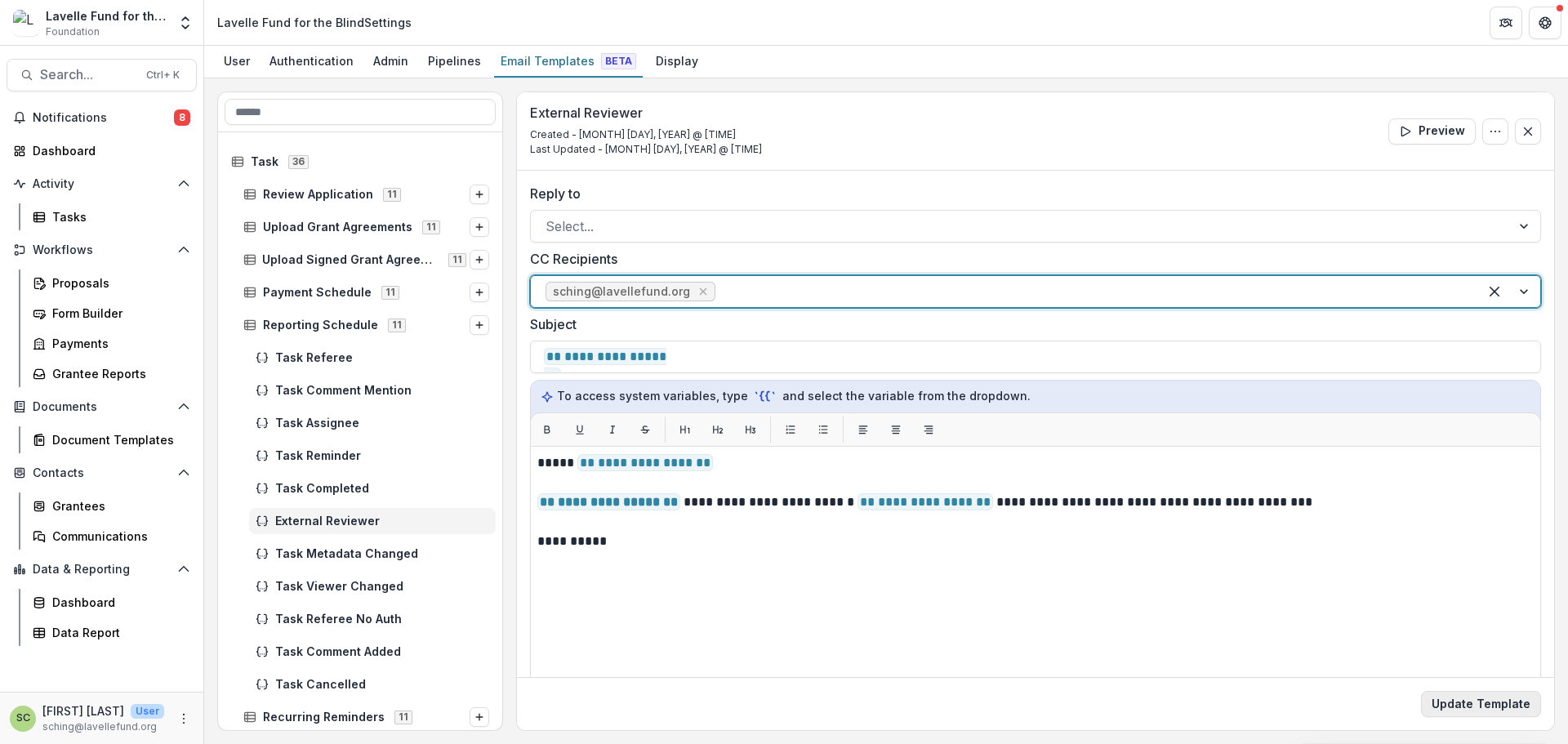 click on "Update Template" at bounding box center (1481, 704) 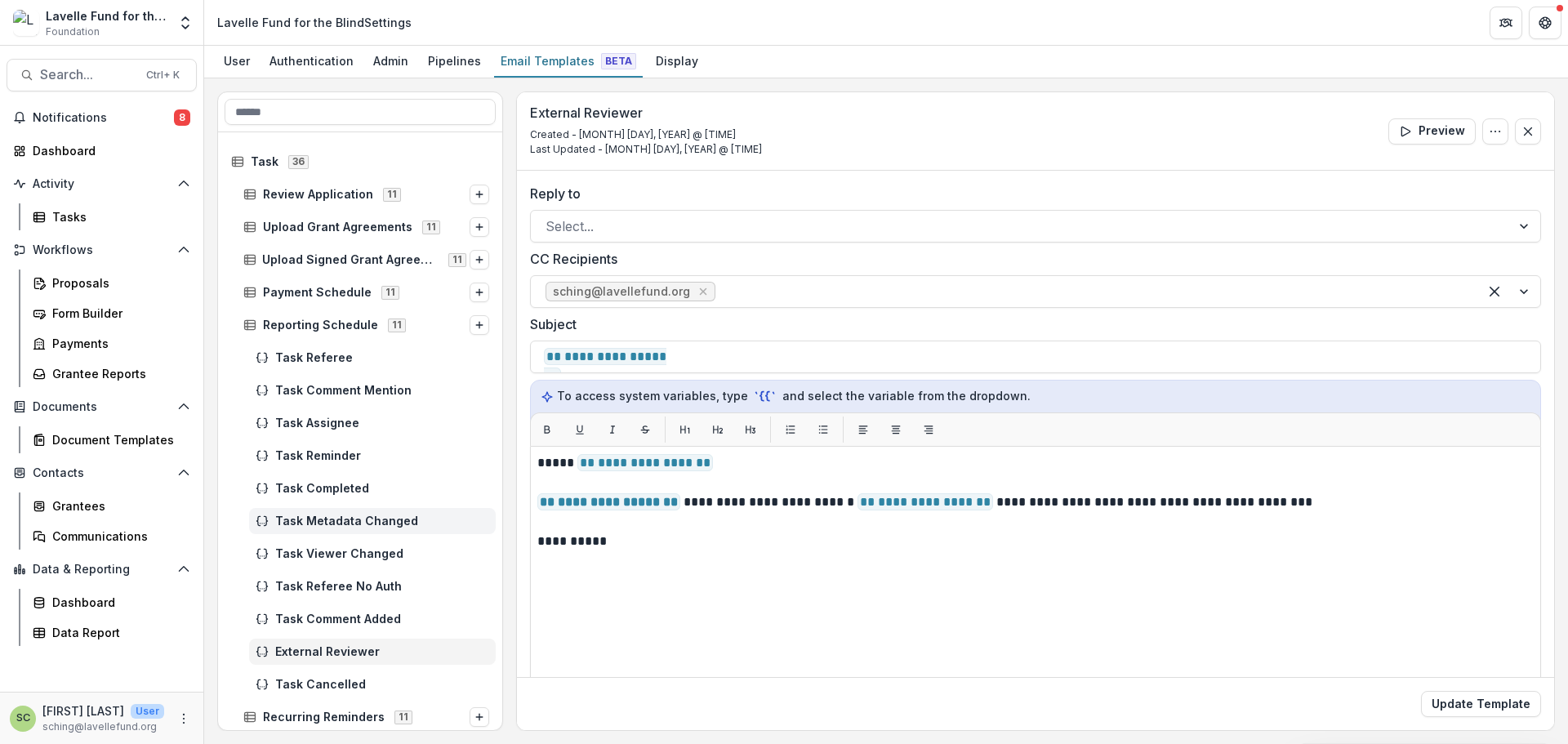 click on "Task Metadata Changed" at bounding box center [382, 521] 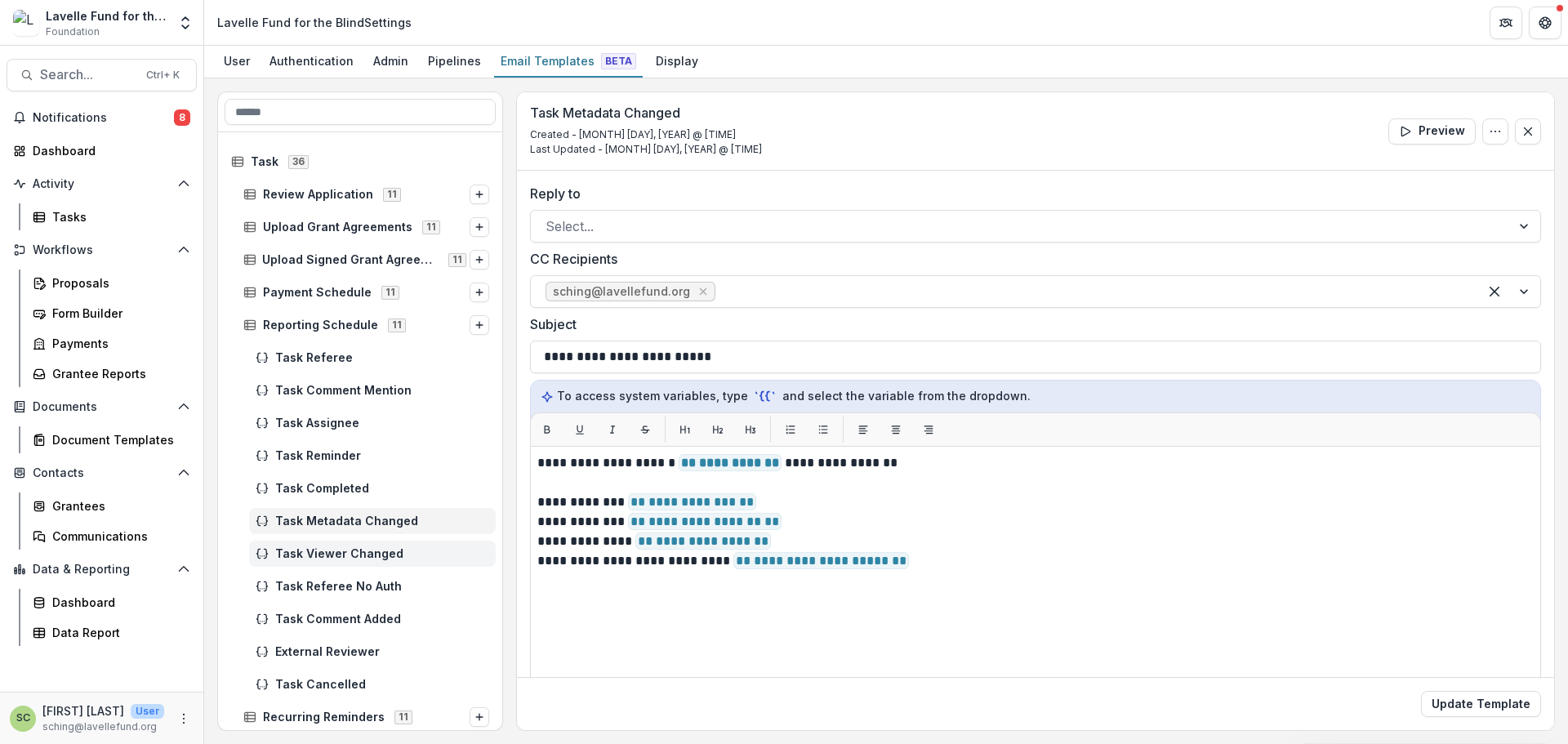 click on "Task Viewer Changed" at bounding box center (382, 554) 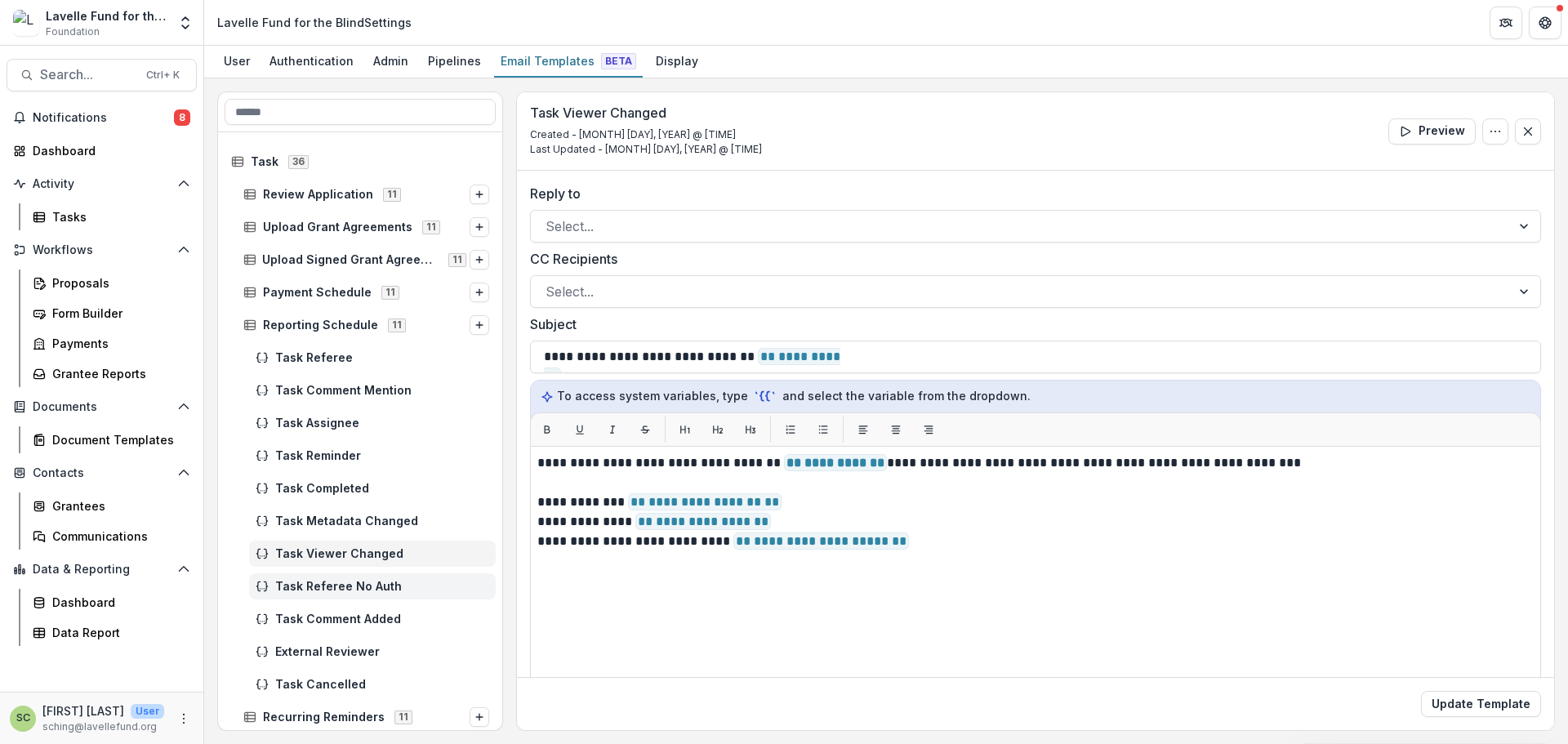 click on "Task Referee No Auth" at bounding box center [382, 586] 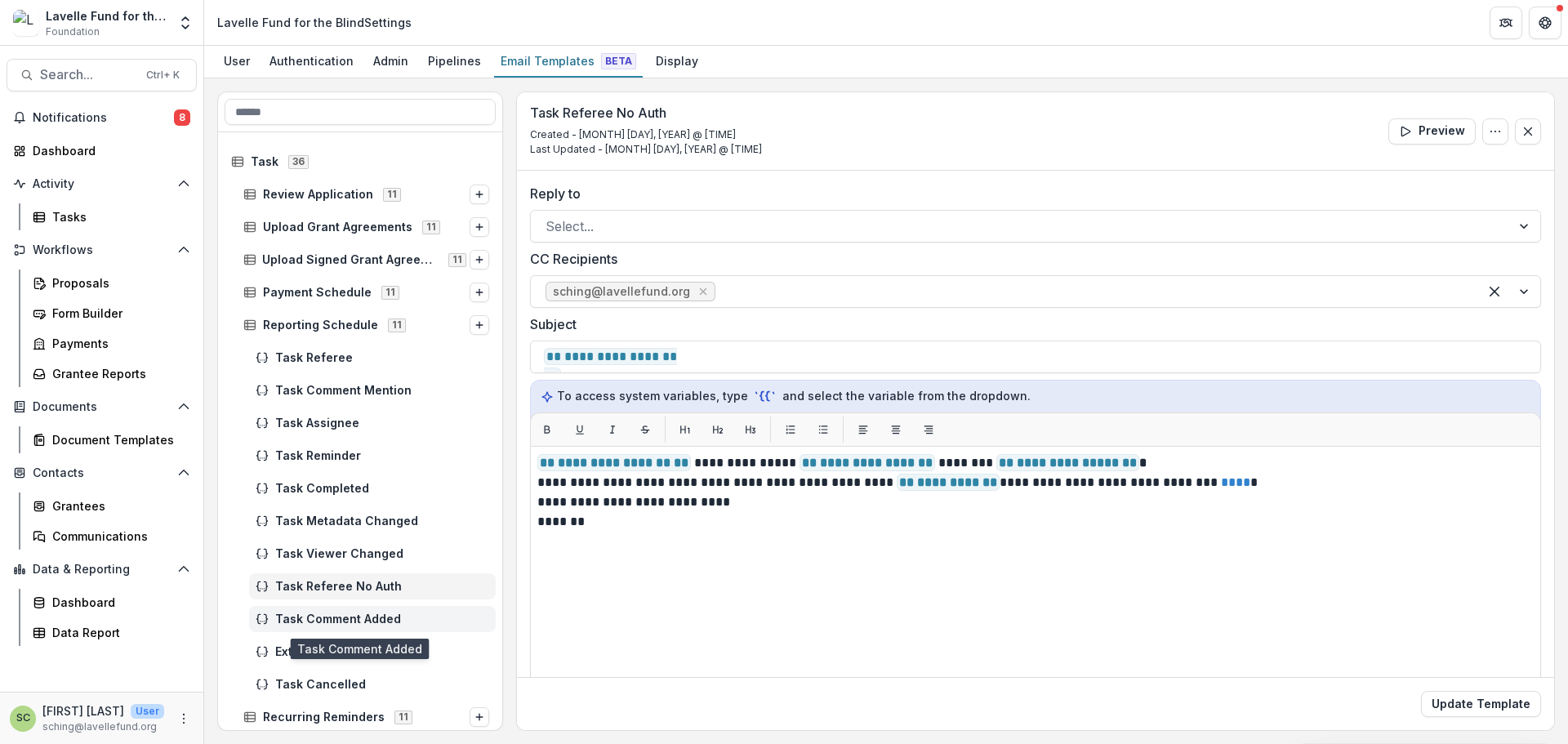 click on "Task Comment Added" at bounding box center (372, 619) 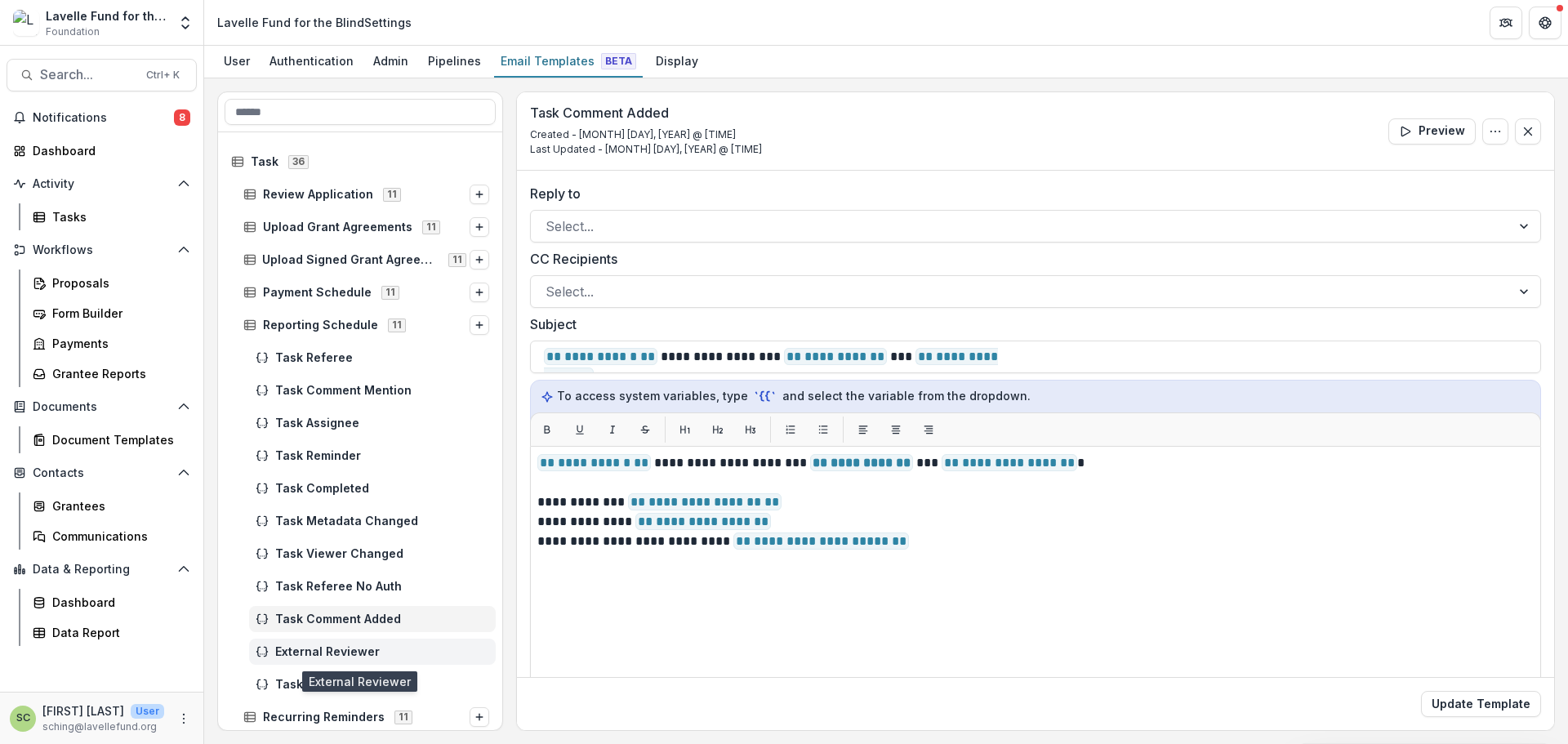 click on "External Reviewer" at bounding box center (382, 652) 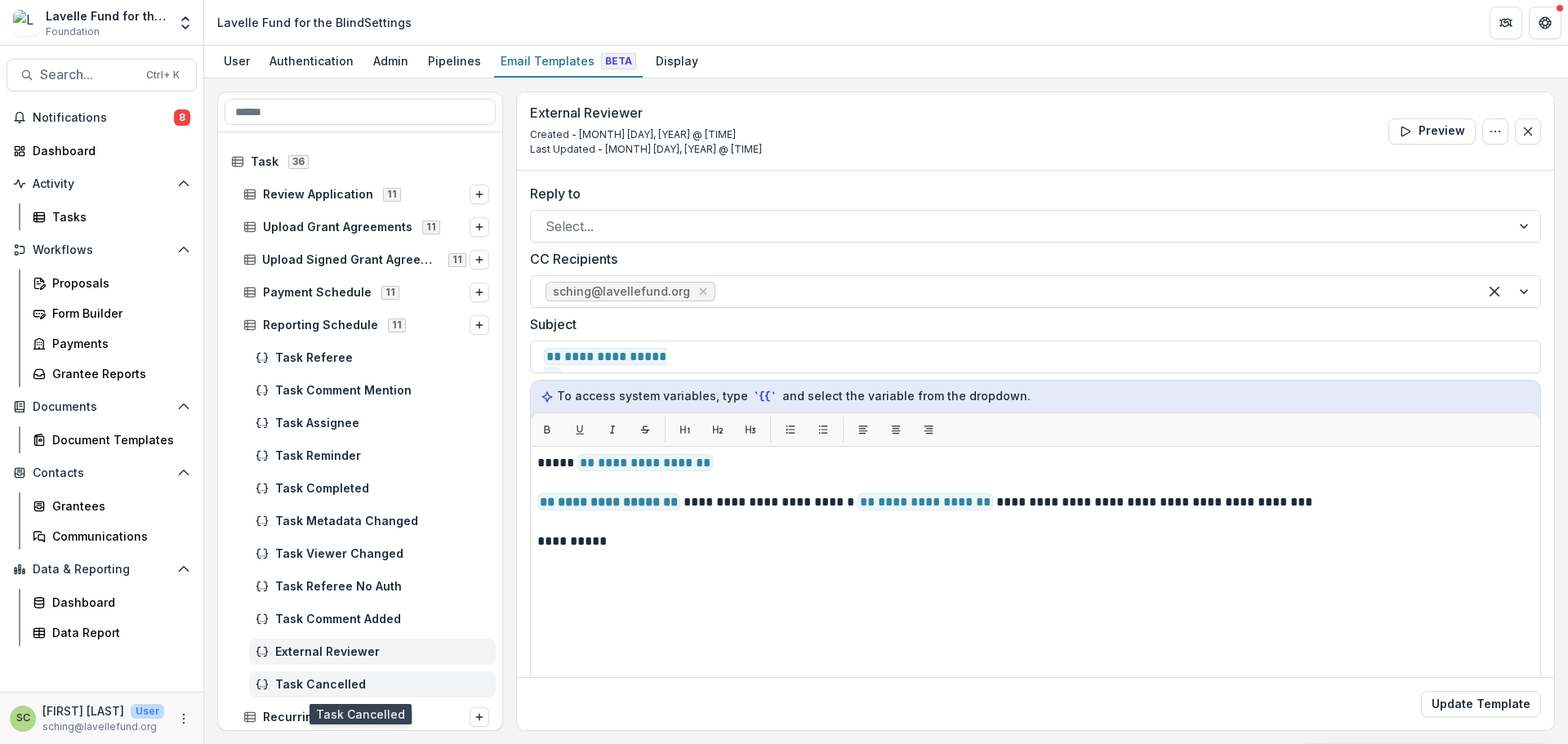 click on "Task Cancelled" at bounding box center [372, 684] 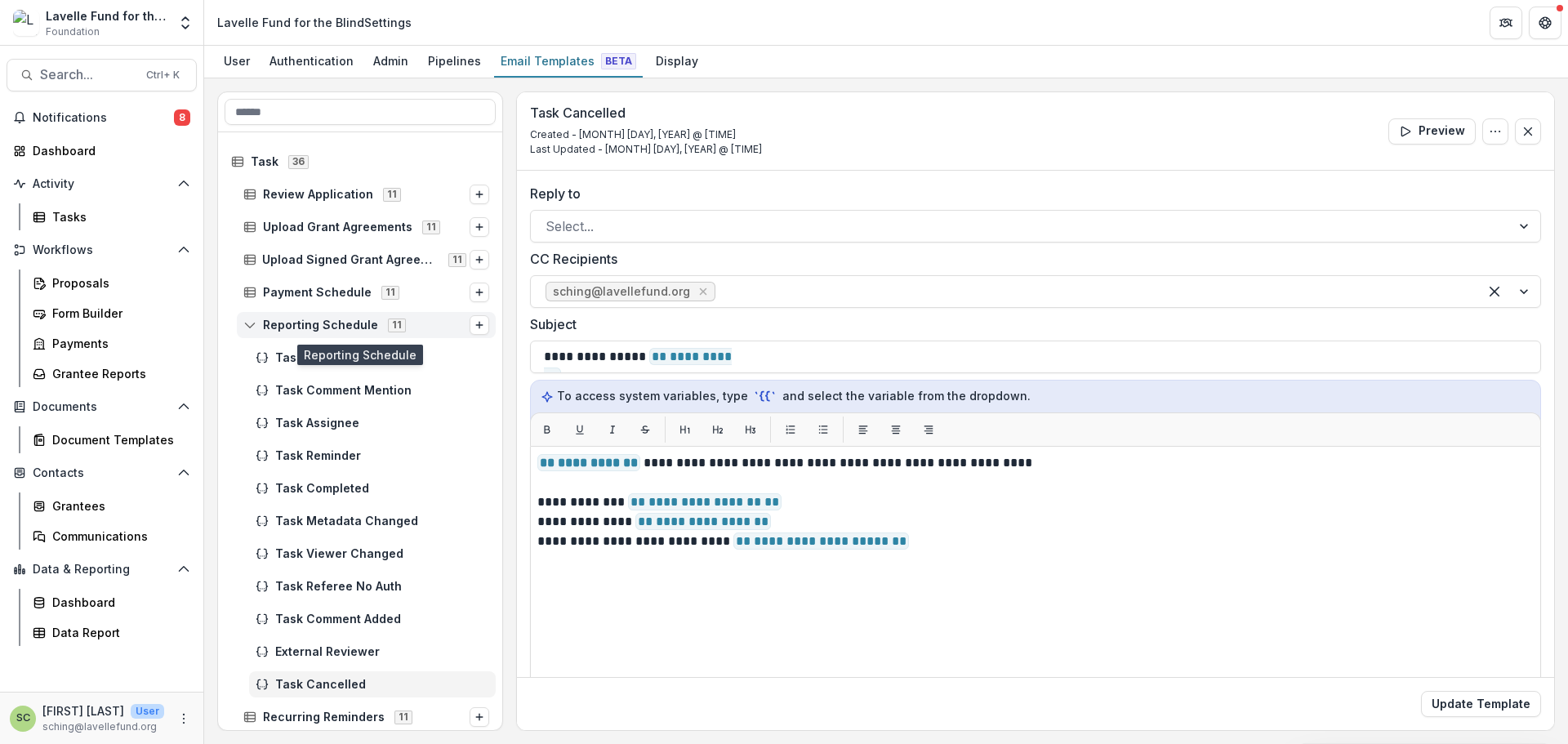 click on "Reporting Schedule" at bounding box center [320, 325] 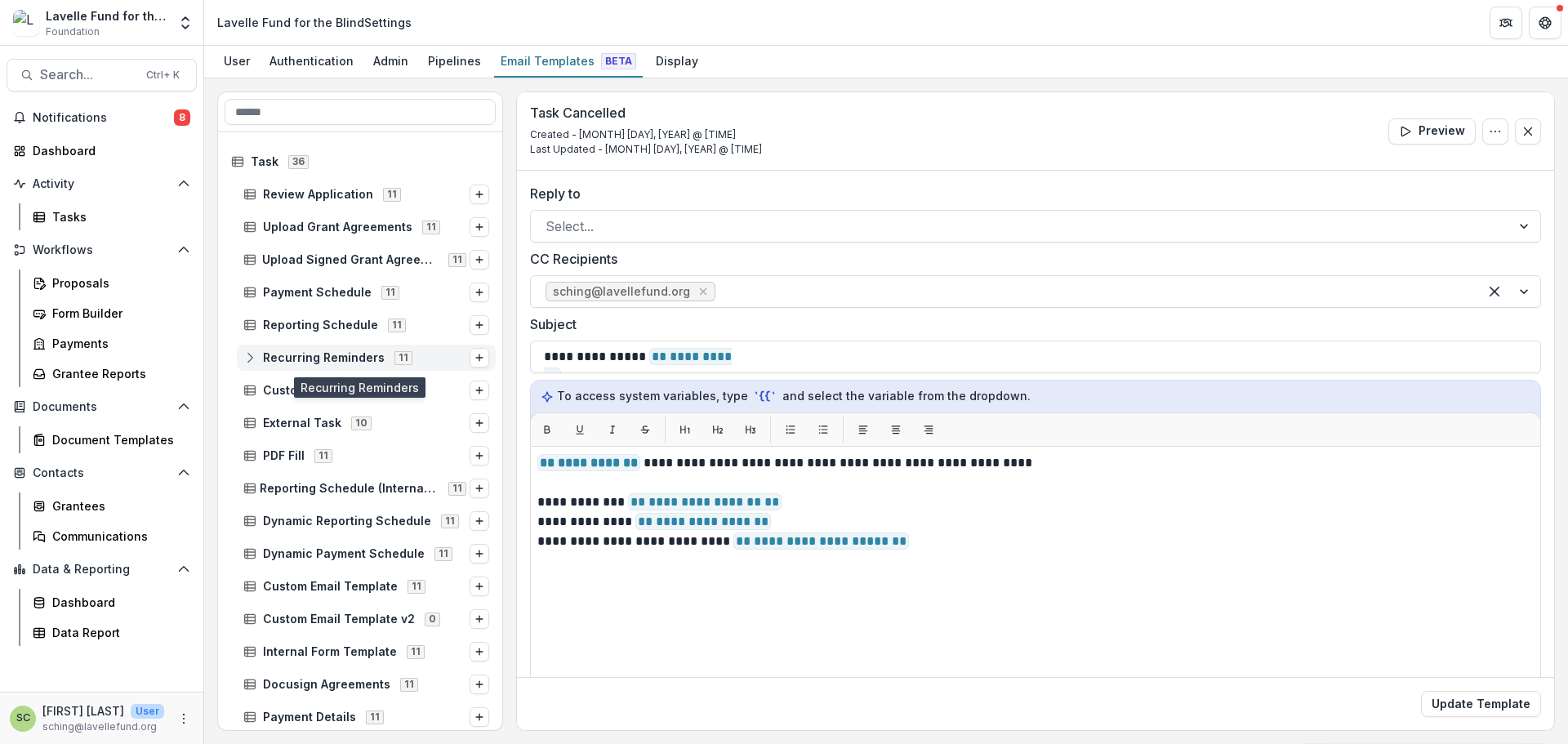click on "Recurring Reminders" at bounding box center (323, 358) 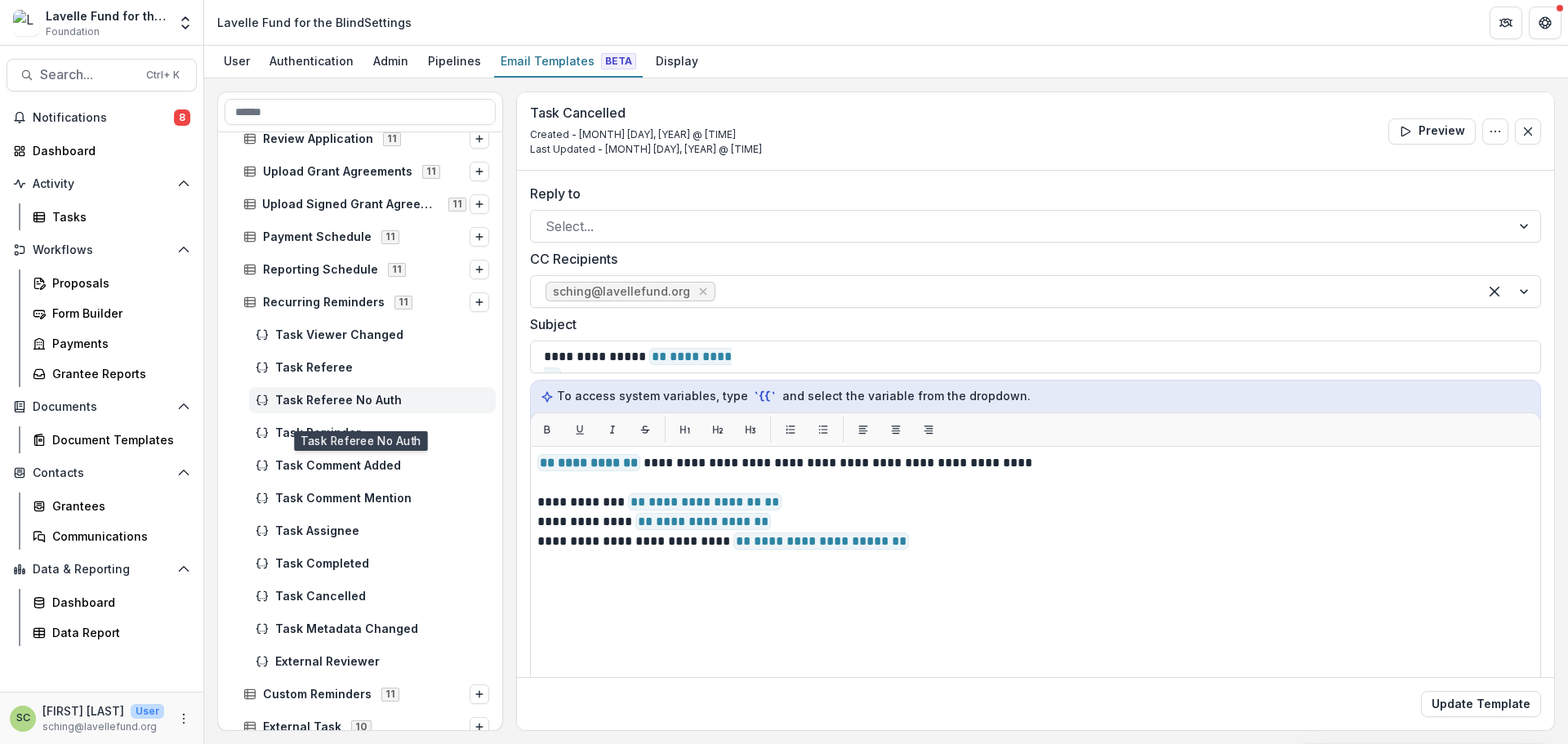 scroll, scrollTop: 82, scrollLeft: 0, axis: vertical 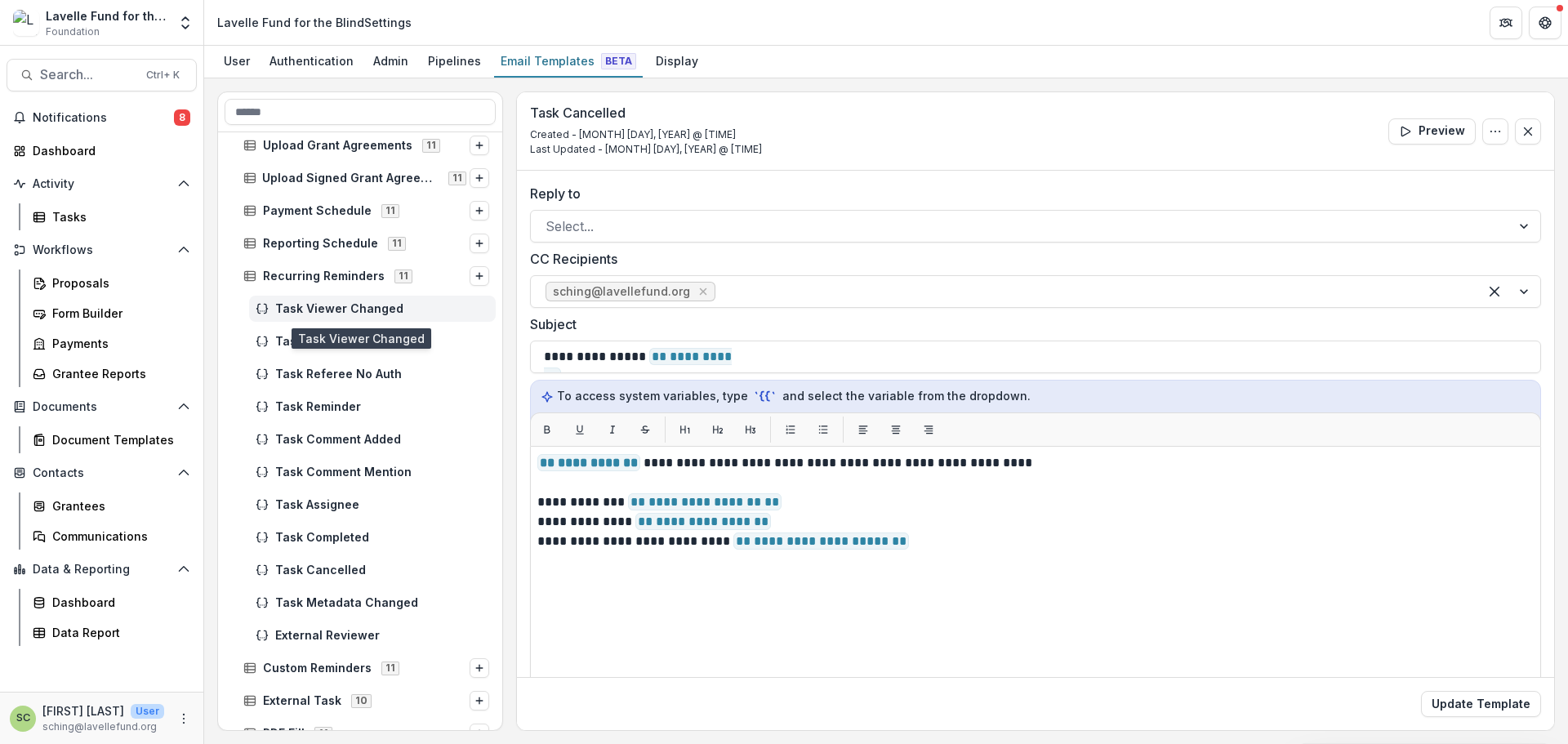 click on "Task Viewer Changed" at bounding box center [382, 309] 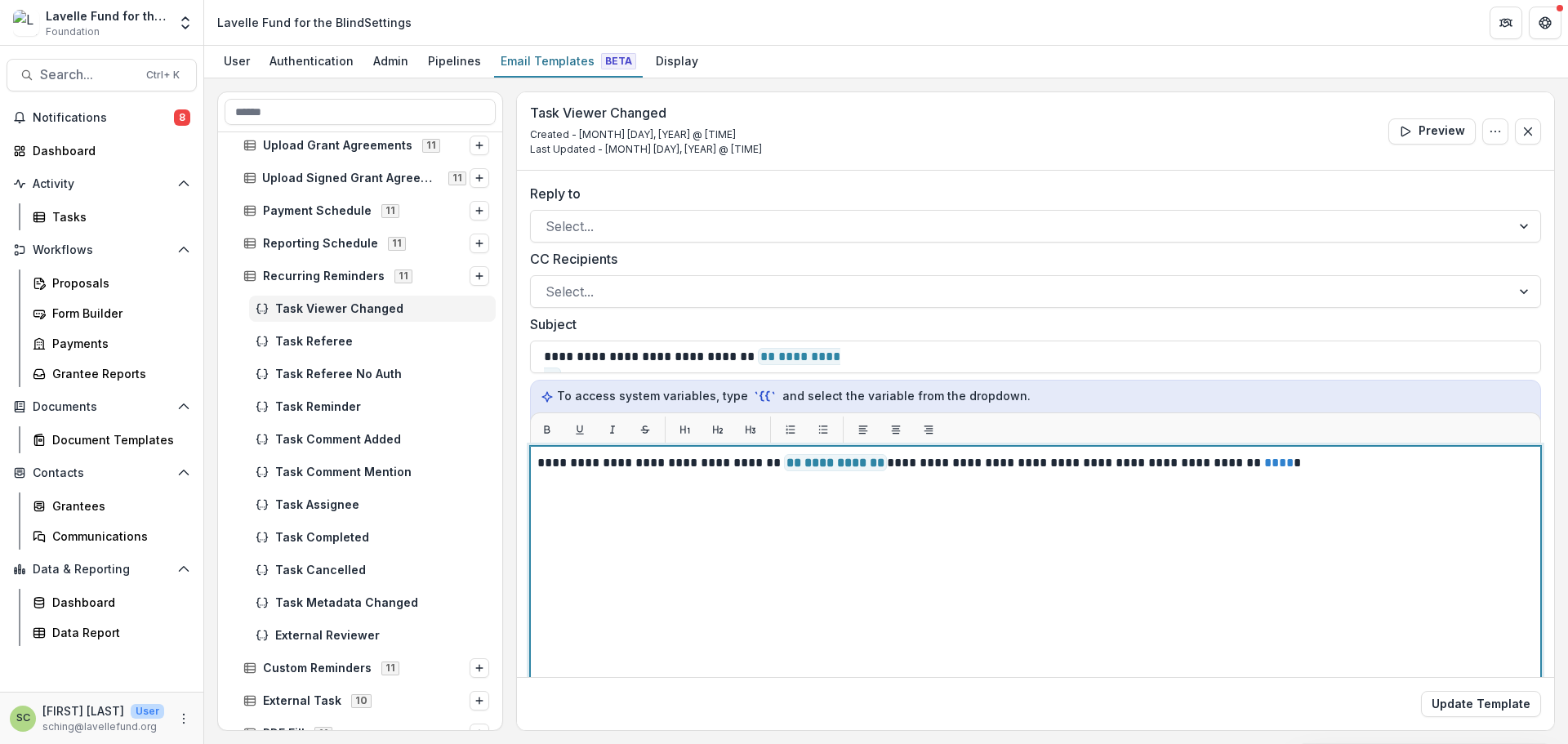 click on "**********" at bounding box center (1036, 650) 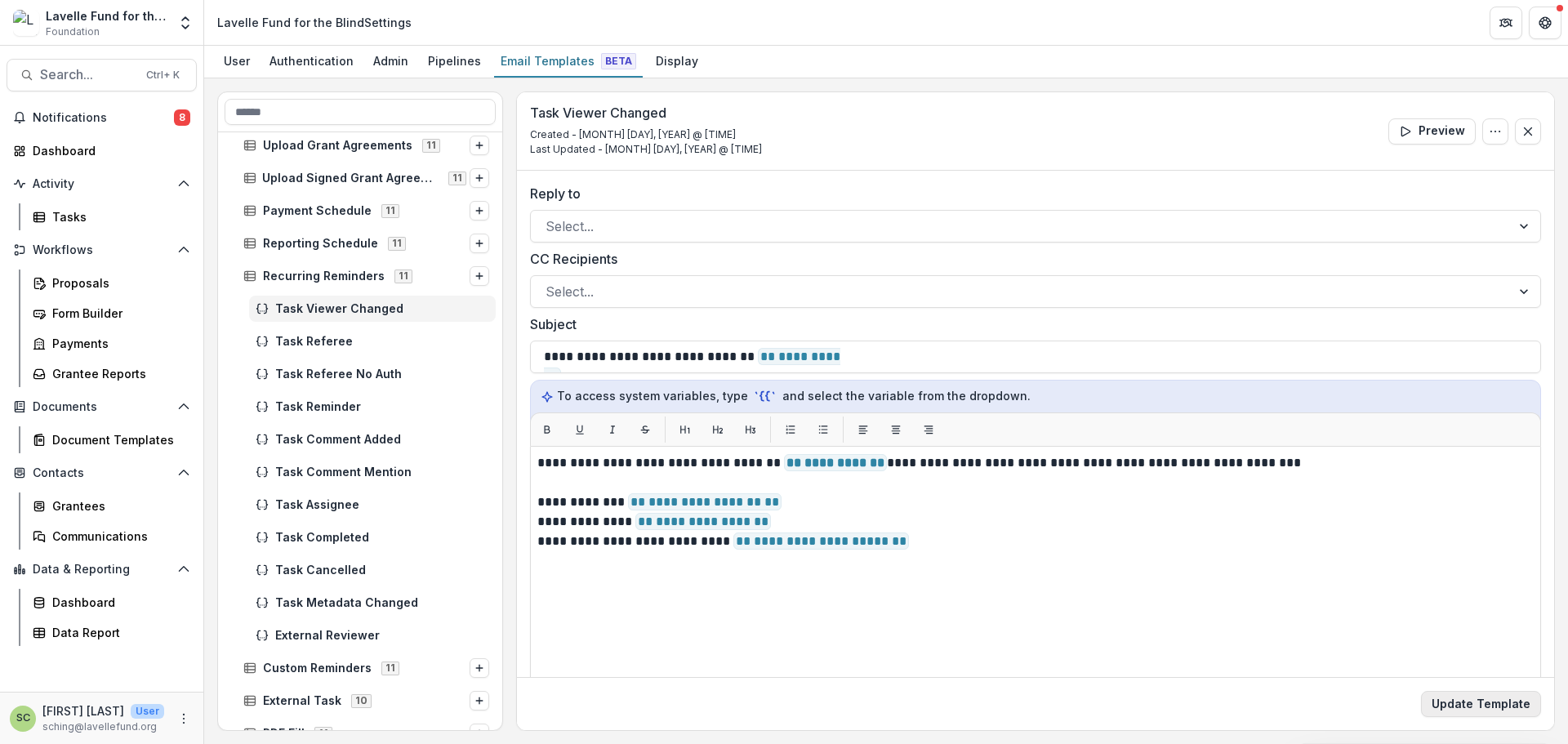 click on "Update Template" at bounding box center (1481, 704) 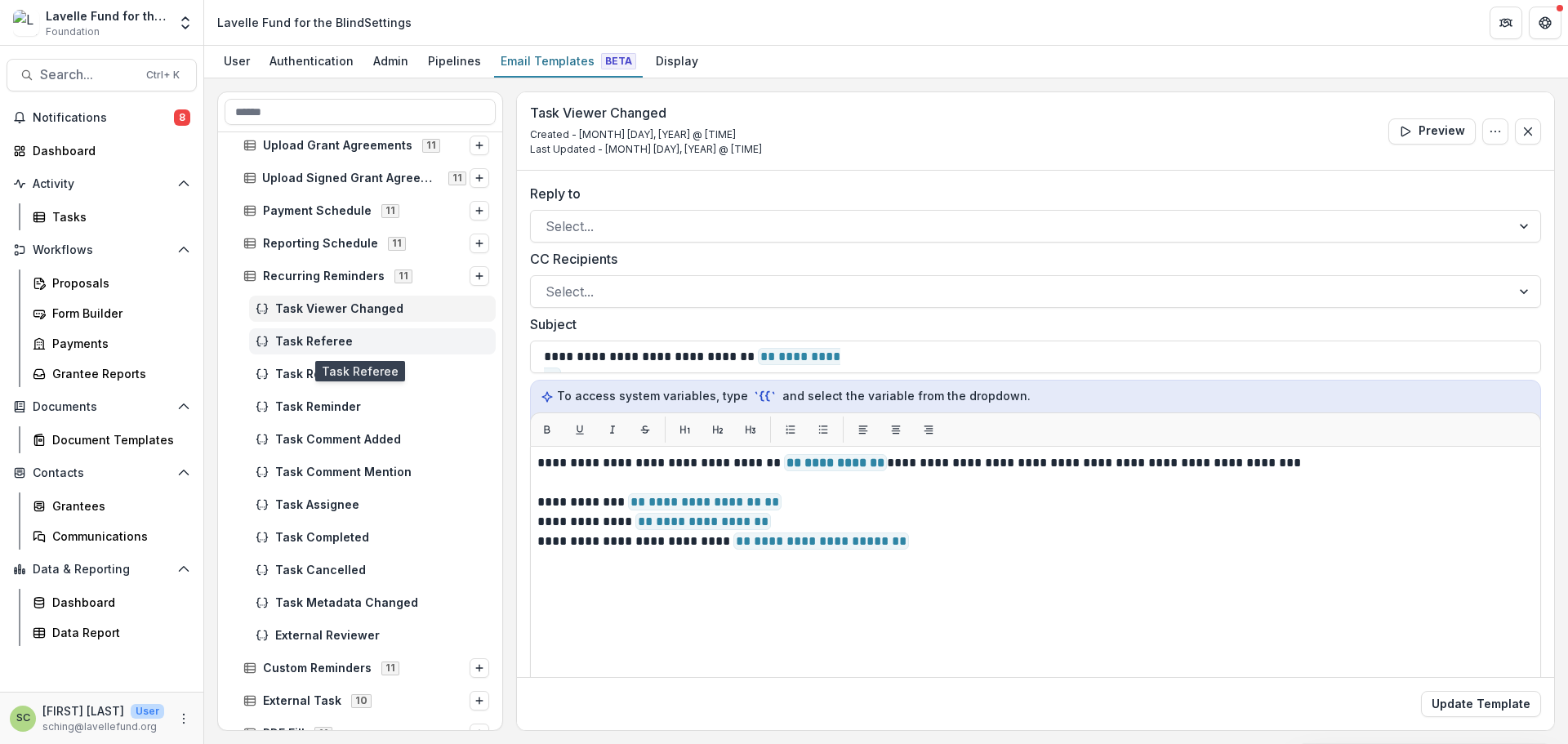 click on "Task Referee" at bounding box center (372, 341) 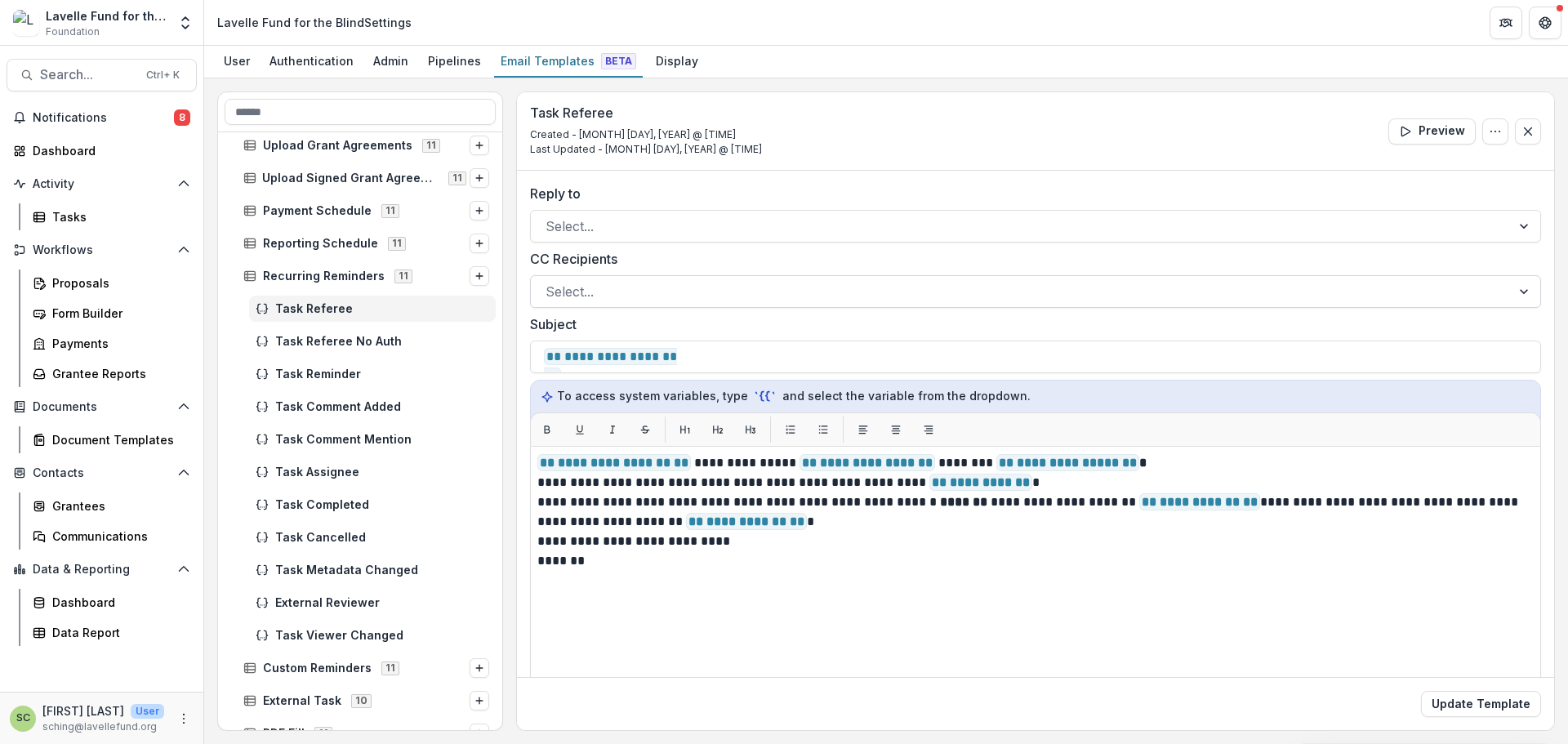 click at bounding box center [1021, 292] 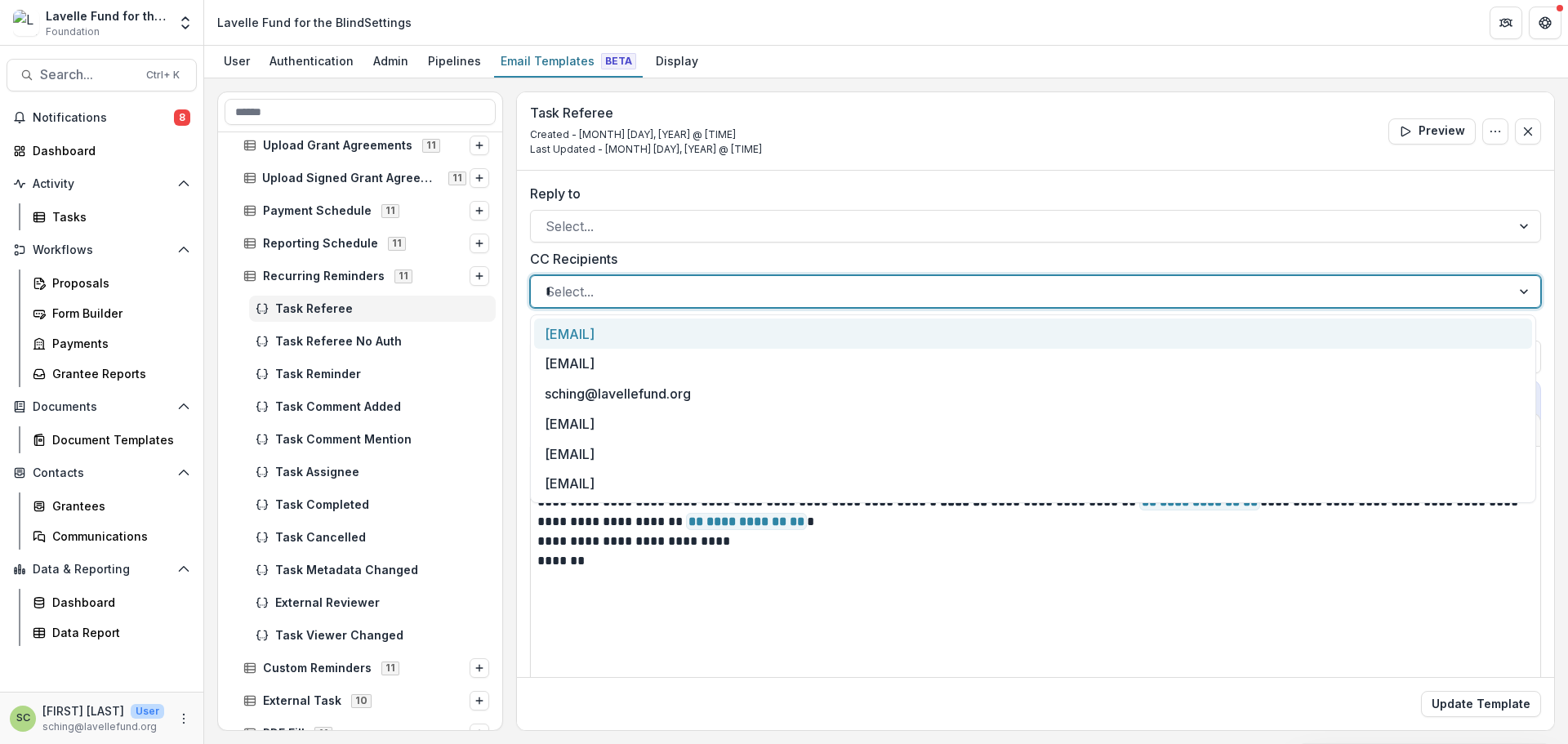 type on "**" 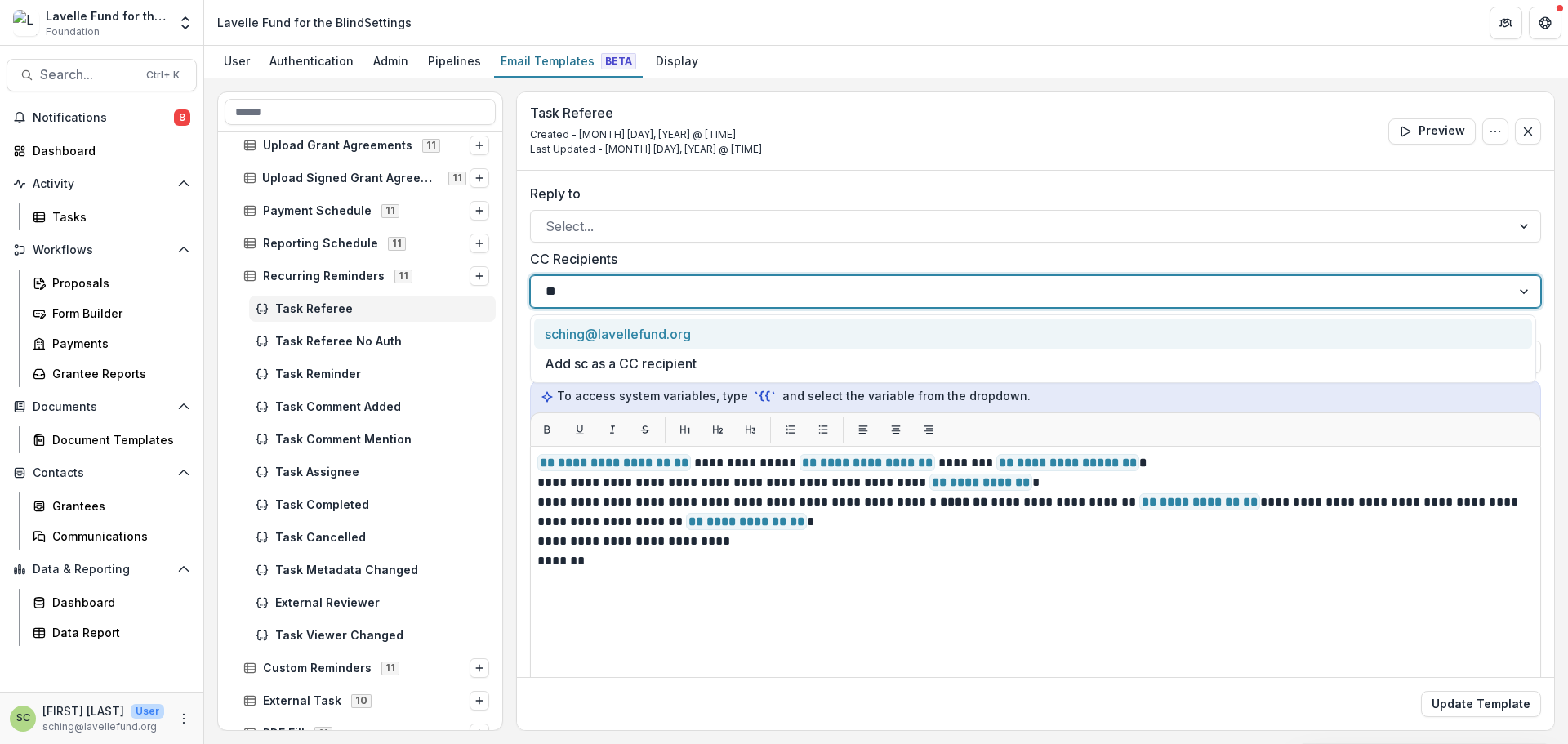 click on "sching@lavellefund.org" at bounding box center [1033, 333] 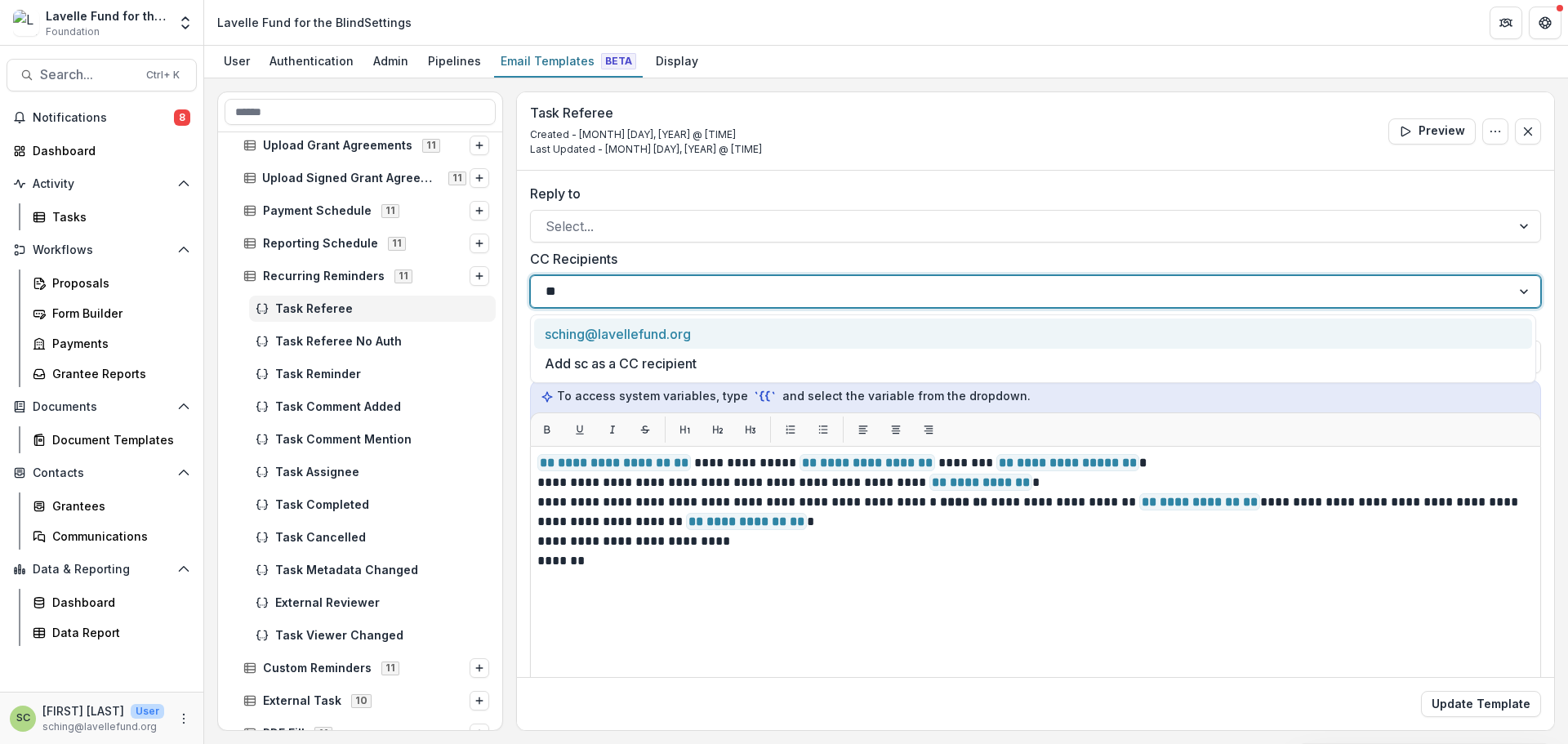 type 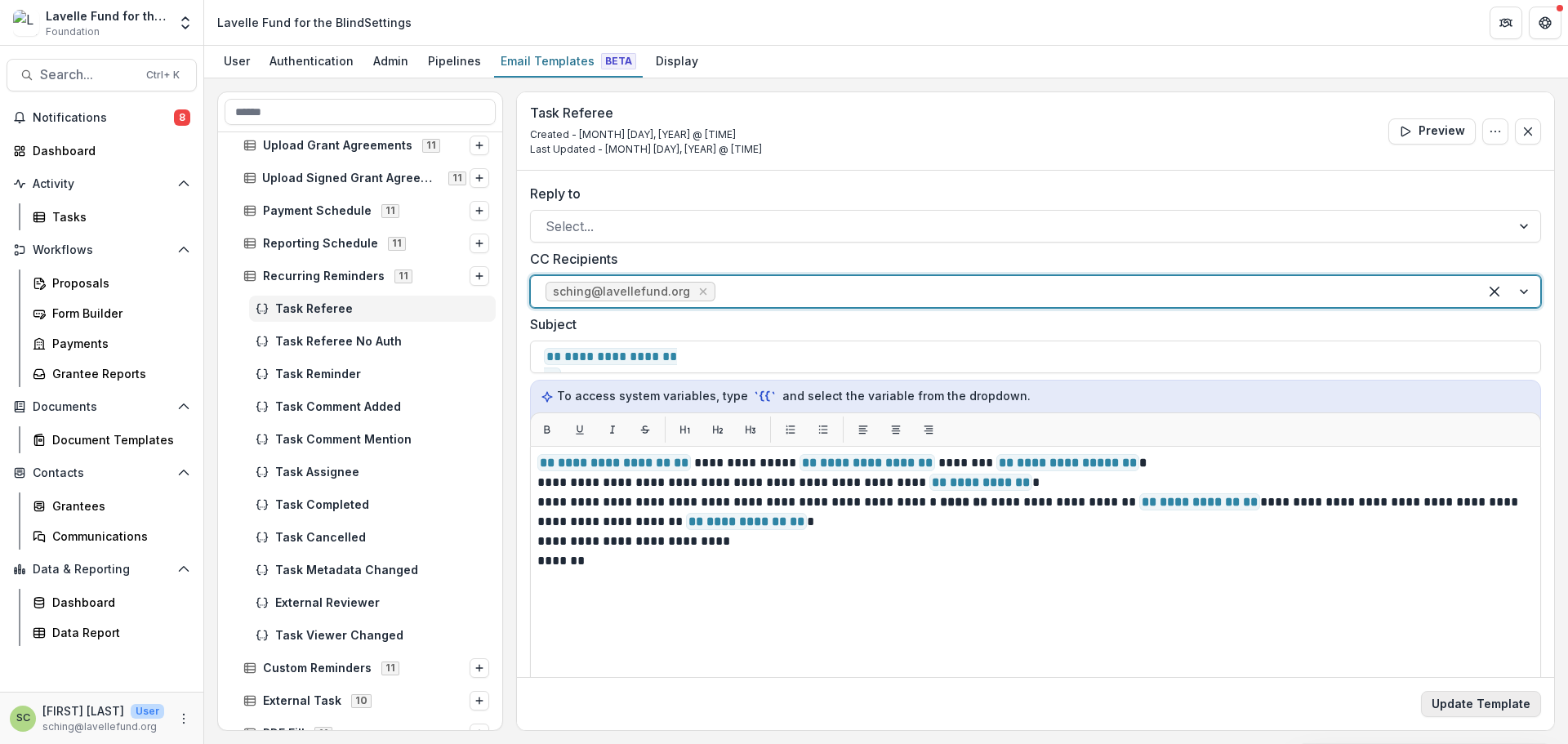 click on "Update Template" at bounding box center (1481, 704) 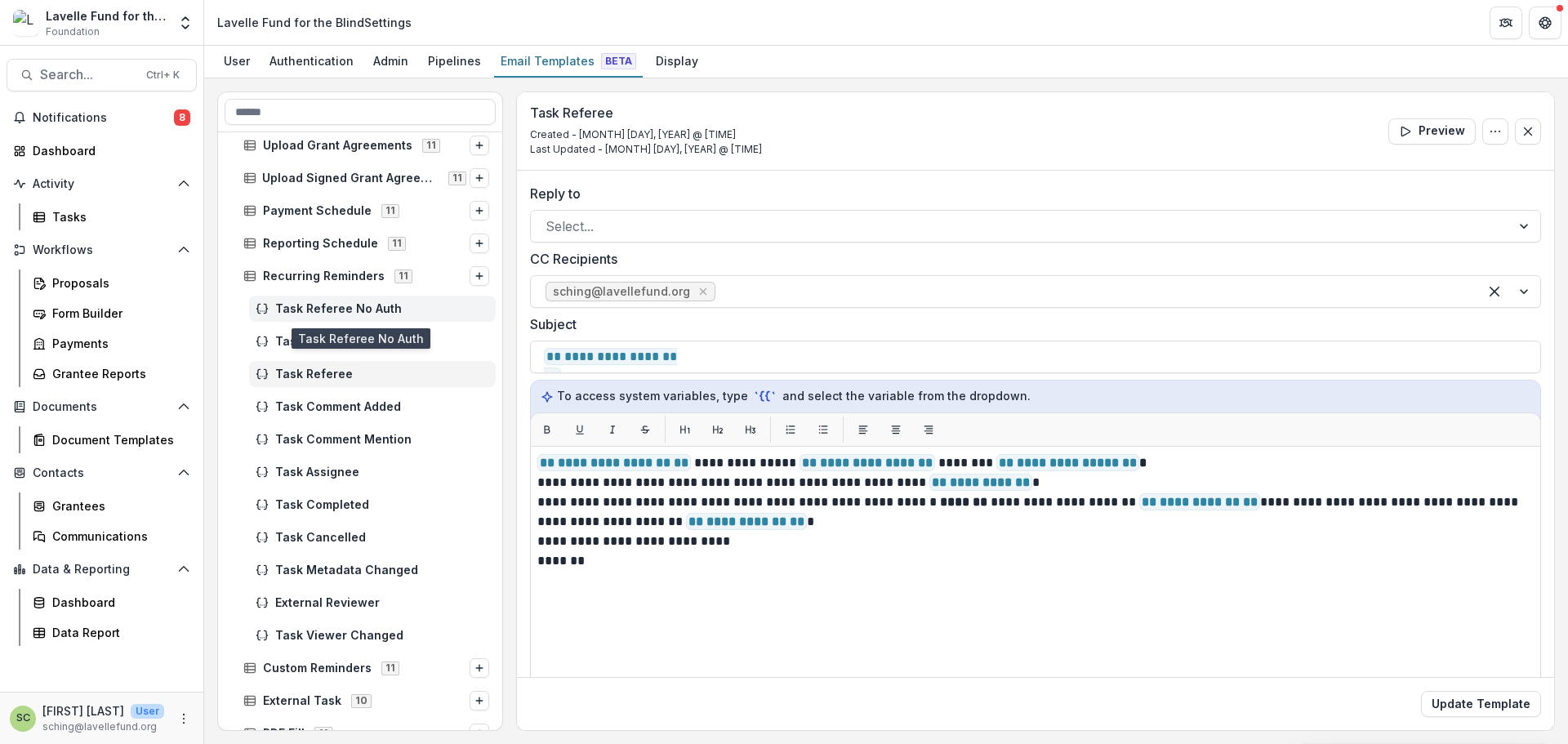 click on "Task Referee No Auth" at bounding box center [382, 309] 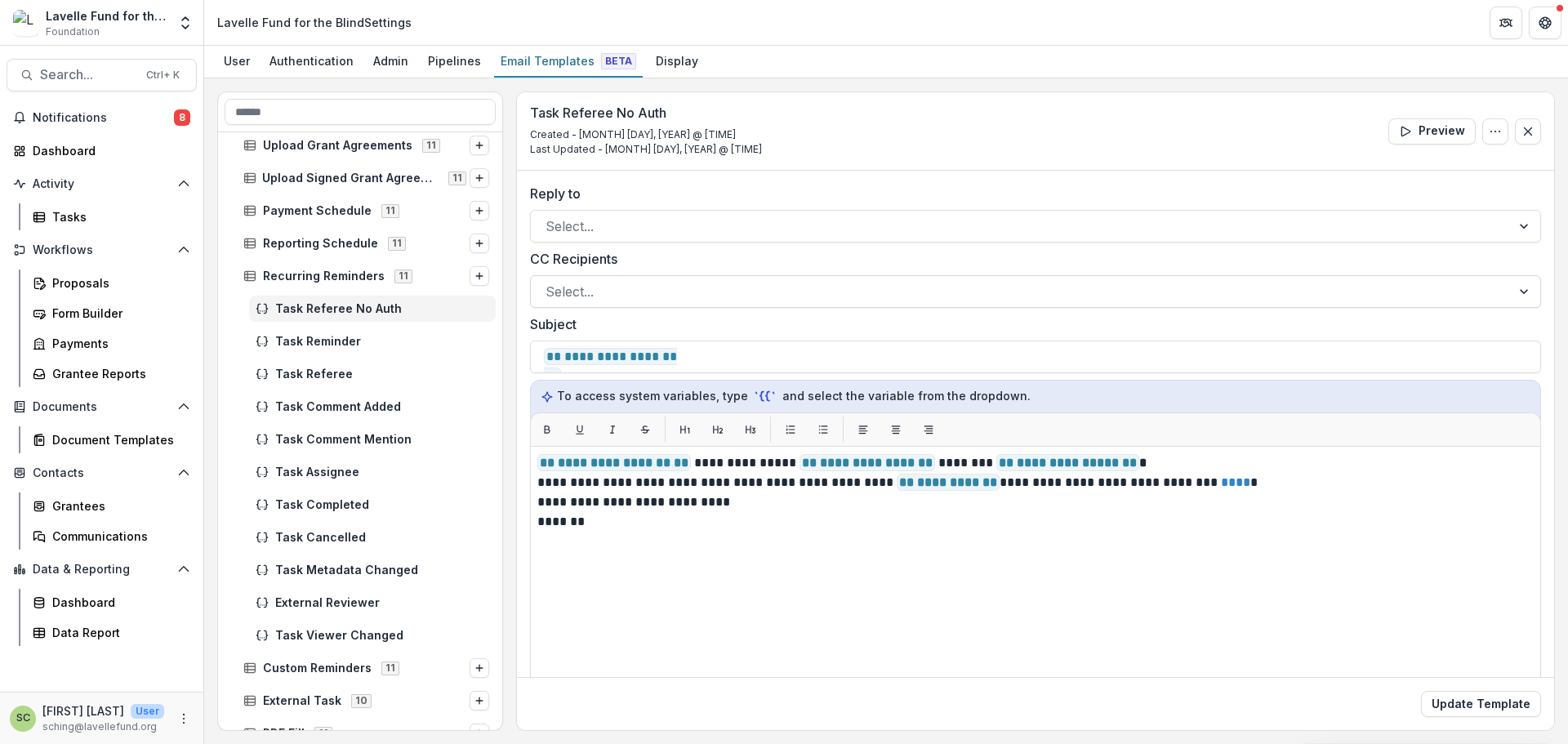 click at bounding box center (1021, 292) 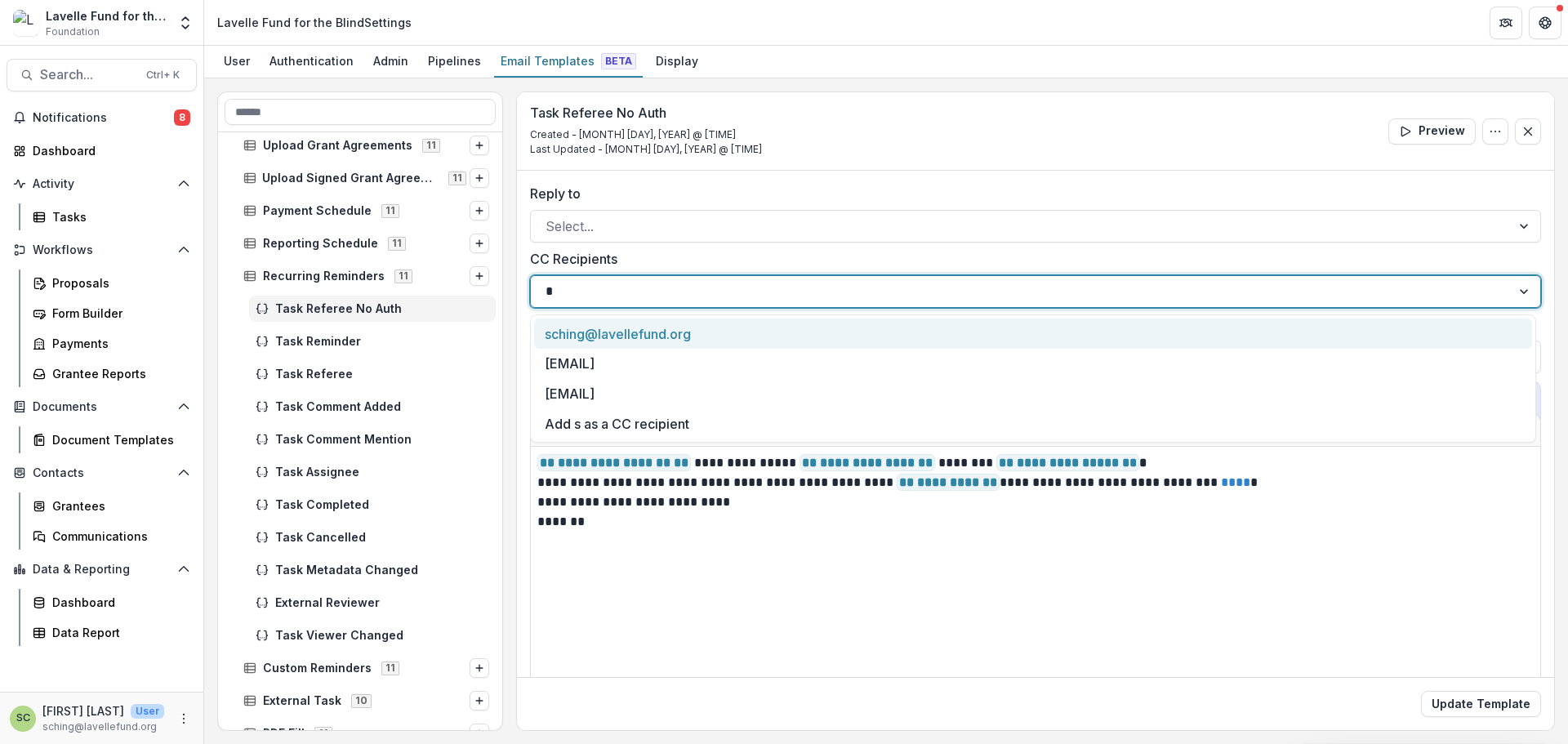 type on "**" 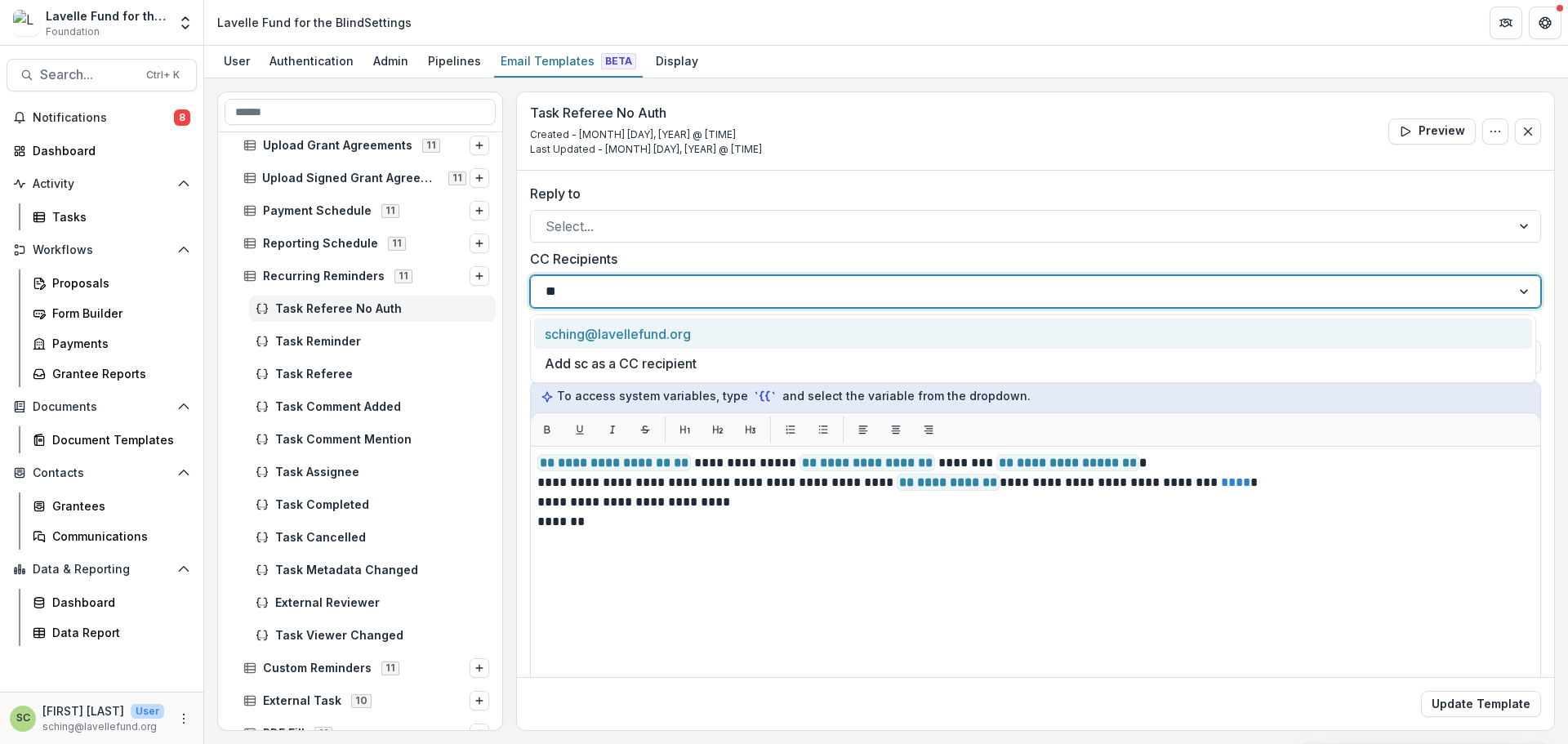 click on "sching@lavellefund.org" at bounding box center (1033, 333) 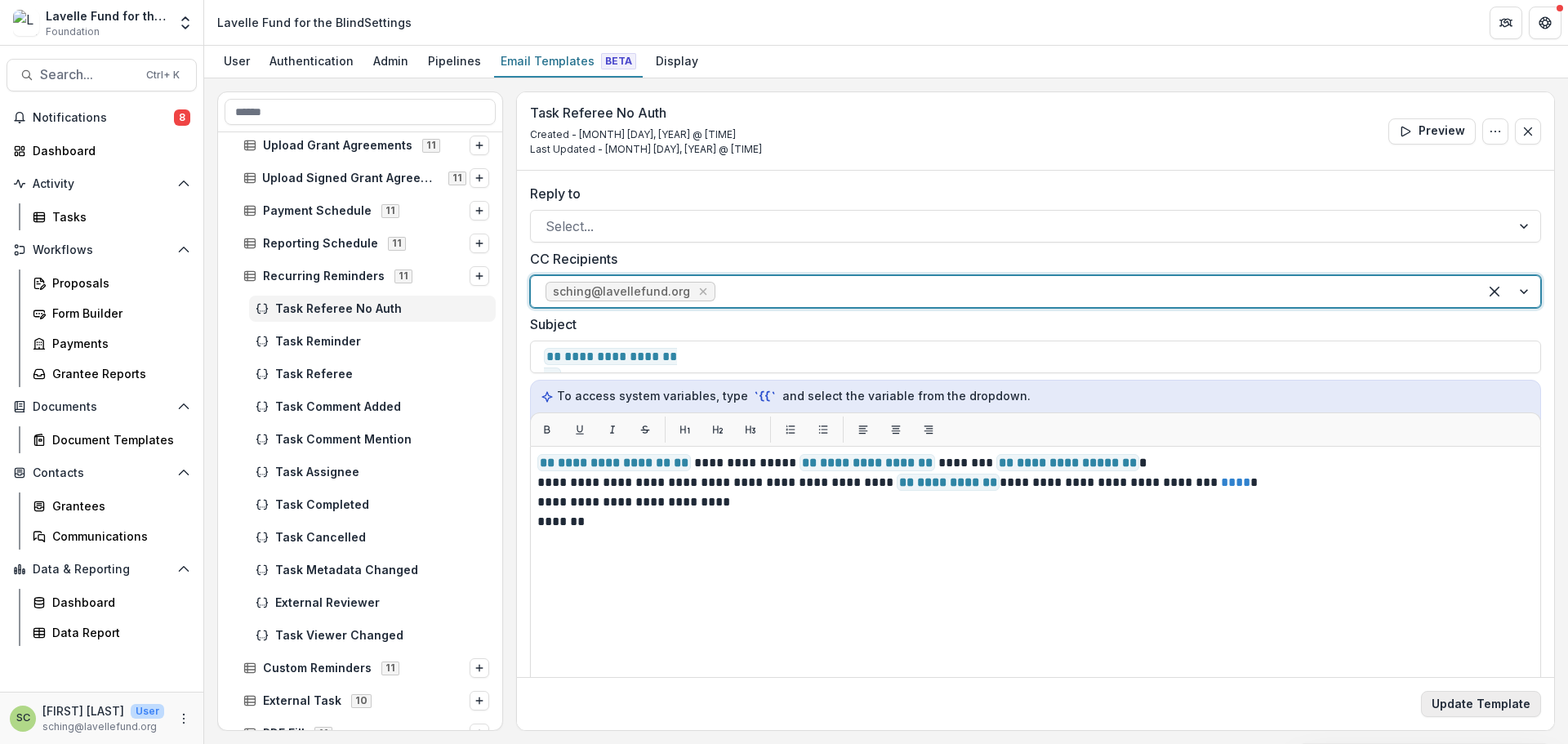 click on "Update Template" at bounding box center (1481, 704) 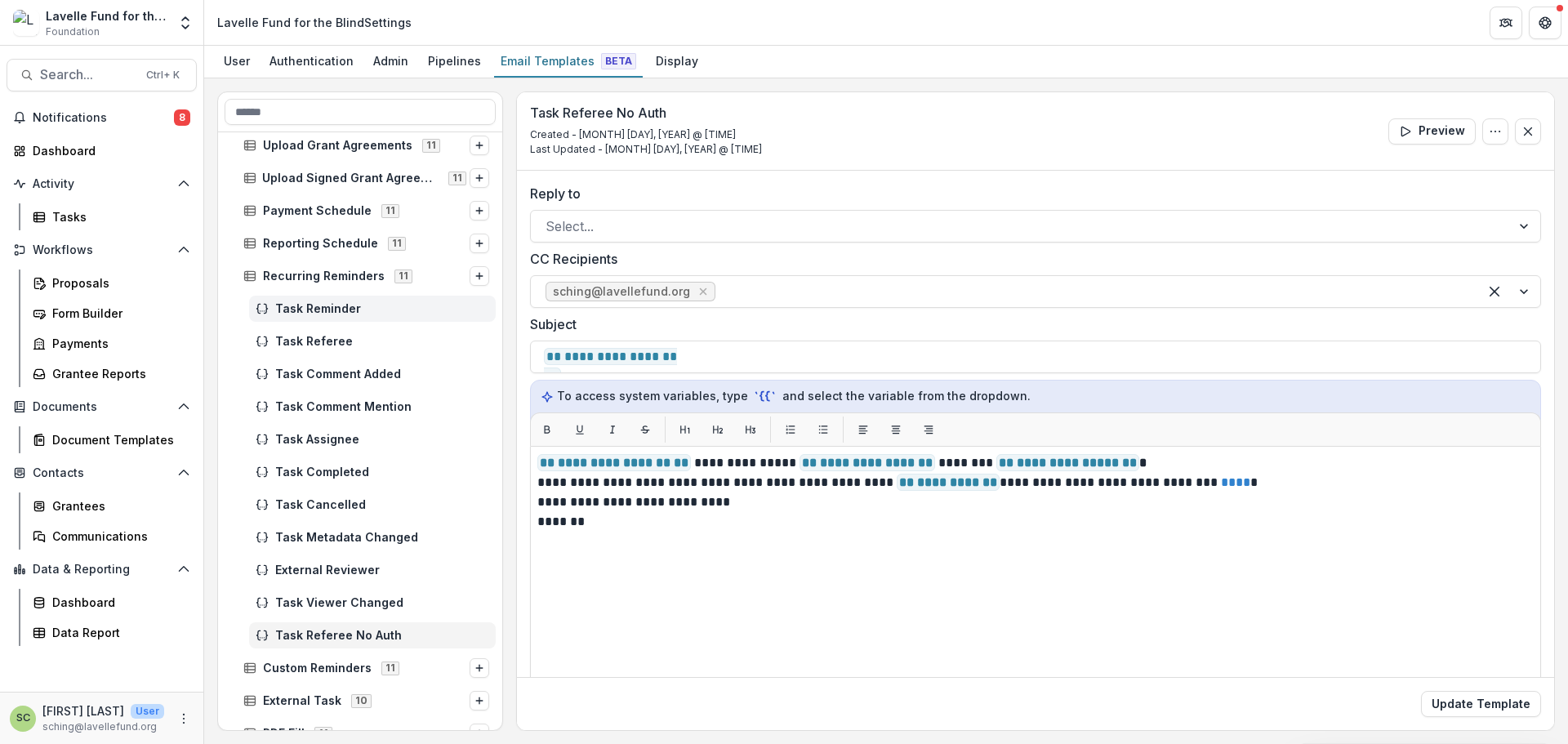 click on "Task Reminder" at bounding box center (382, 309) 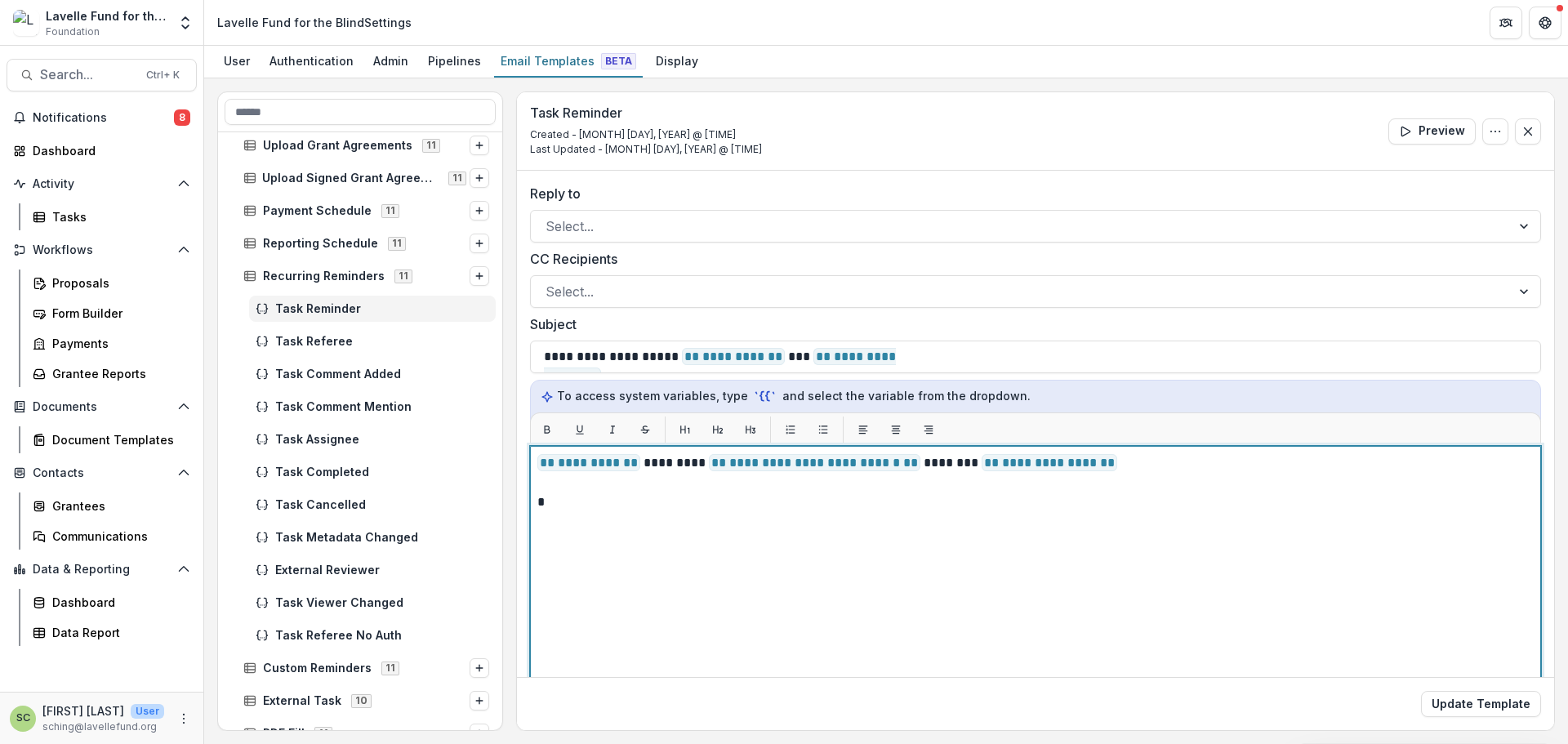 click on "**********" at bounding box center (1036, 650) 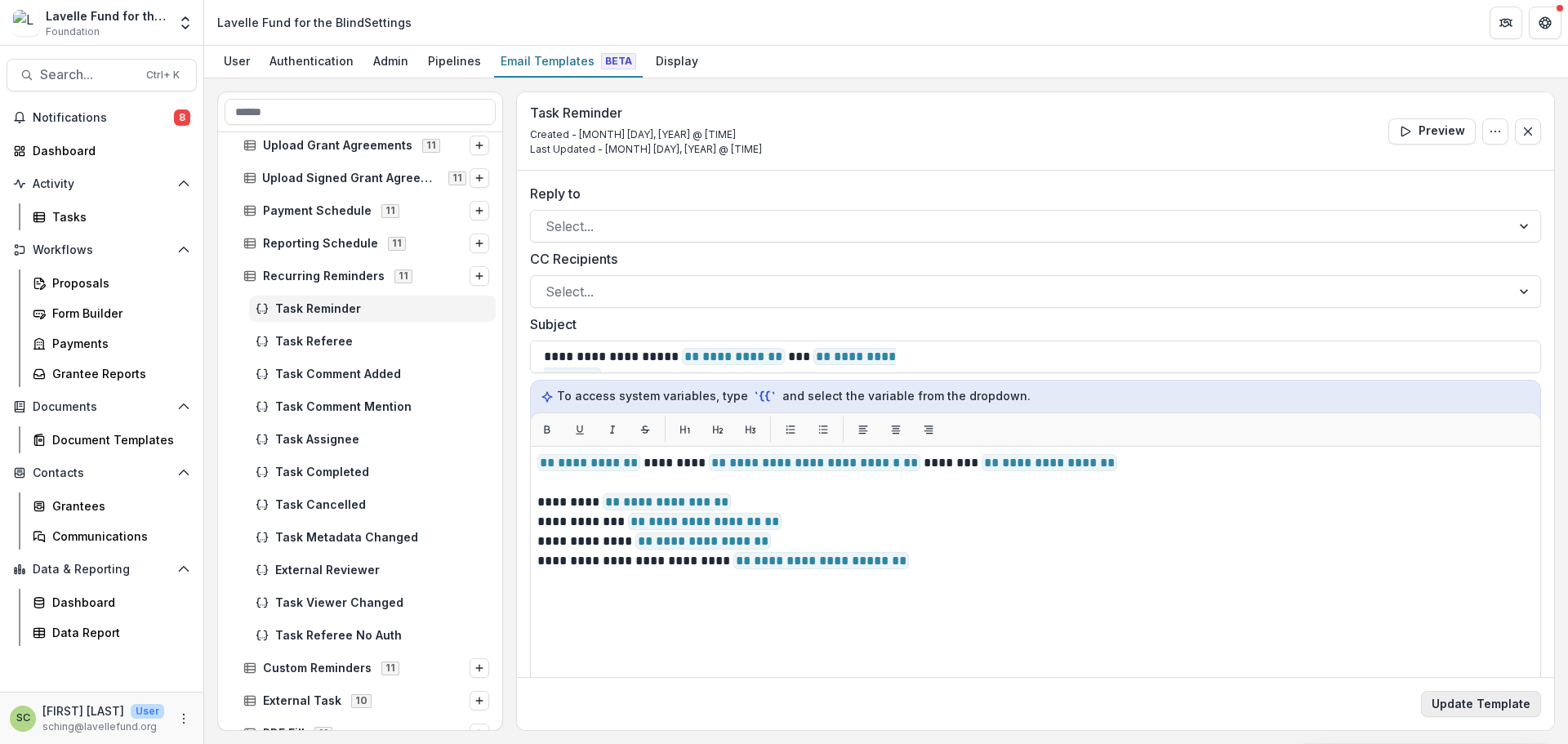 click on "Update Template" at bounding box center (1481, 704) 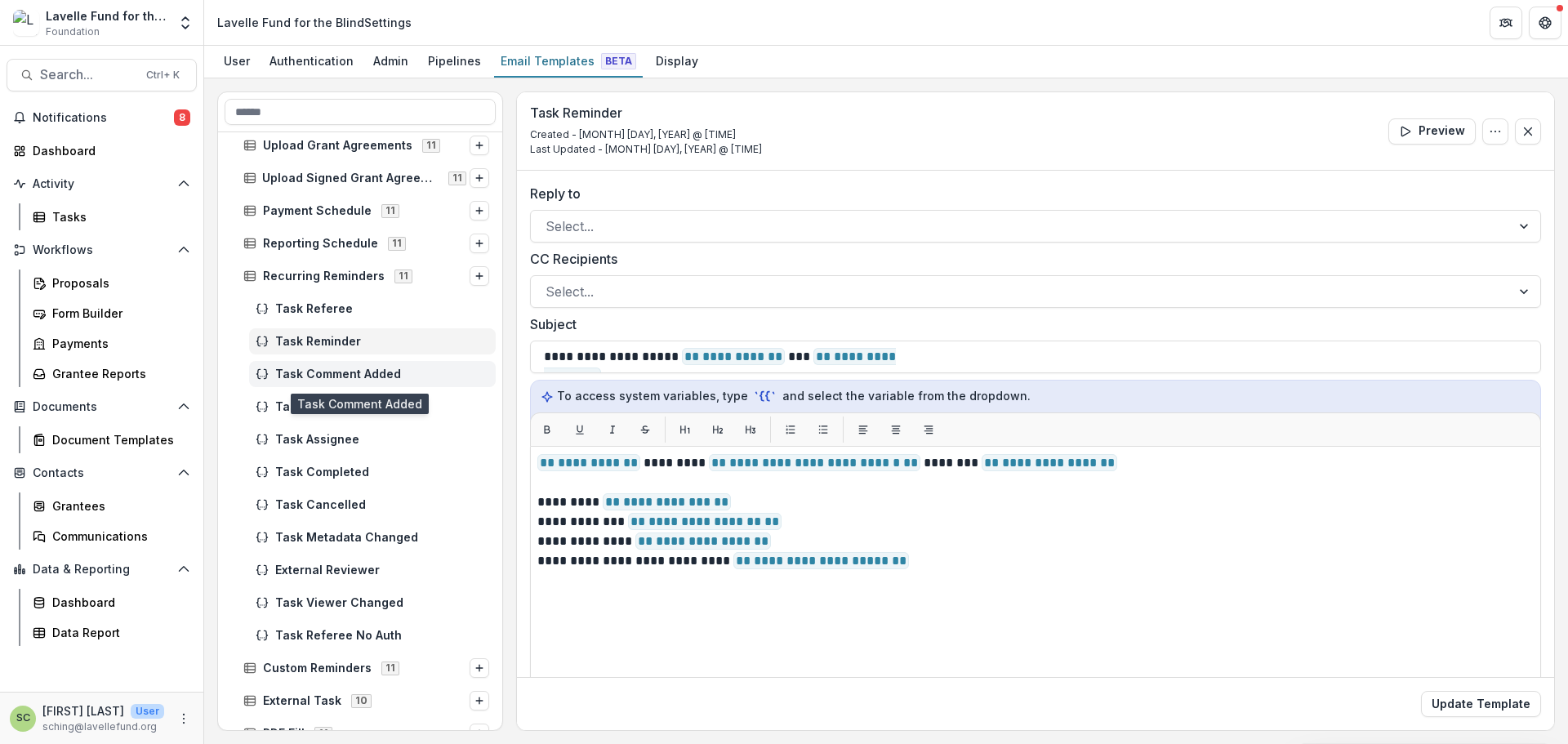 click on "Task Comment Added" at bounding box center (372, 374) 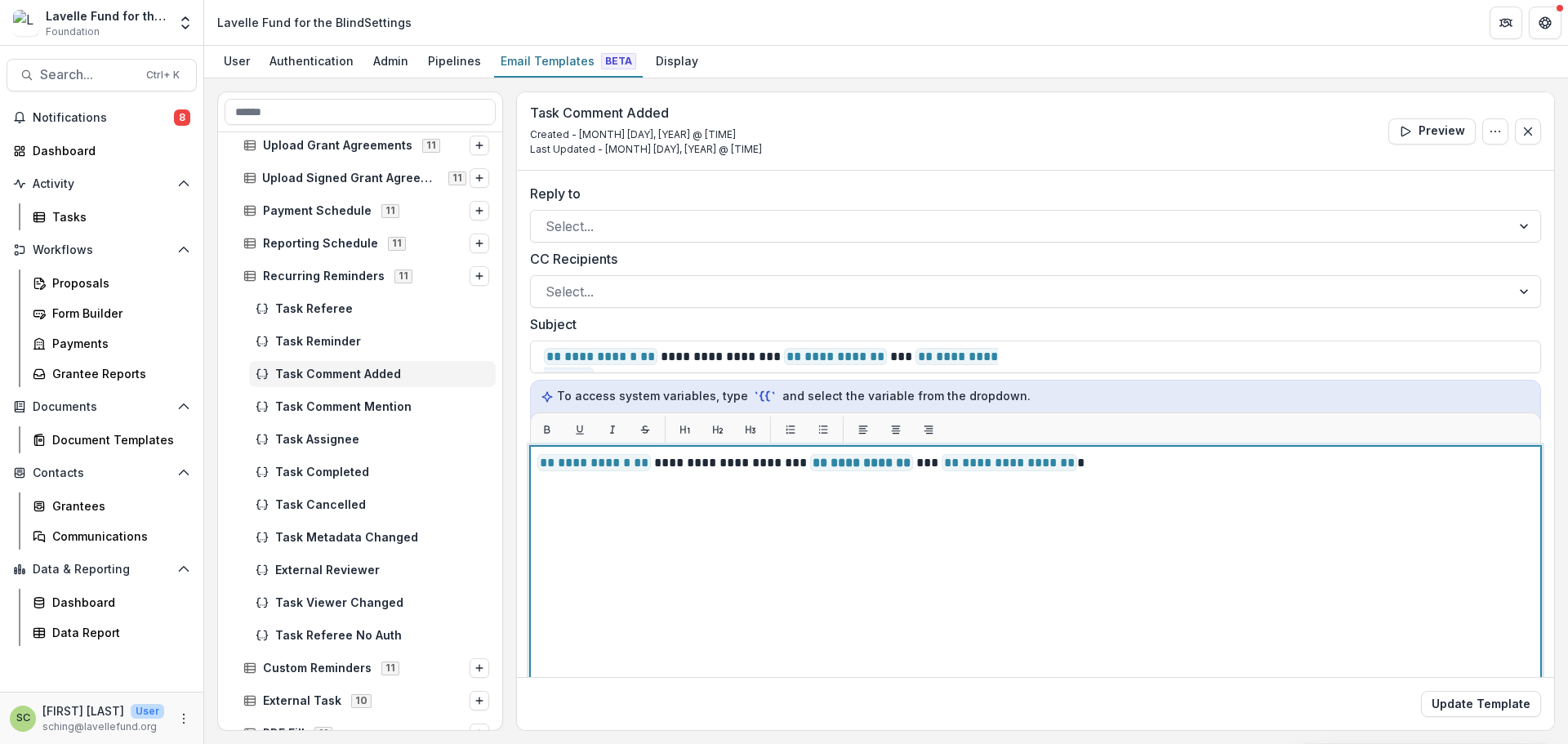 click on "**********" at bounding box center (1036, 650) 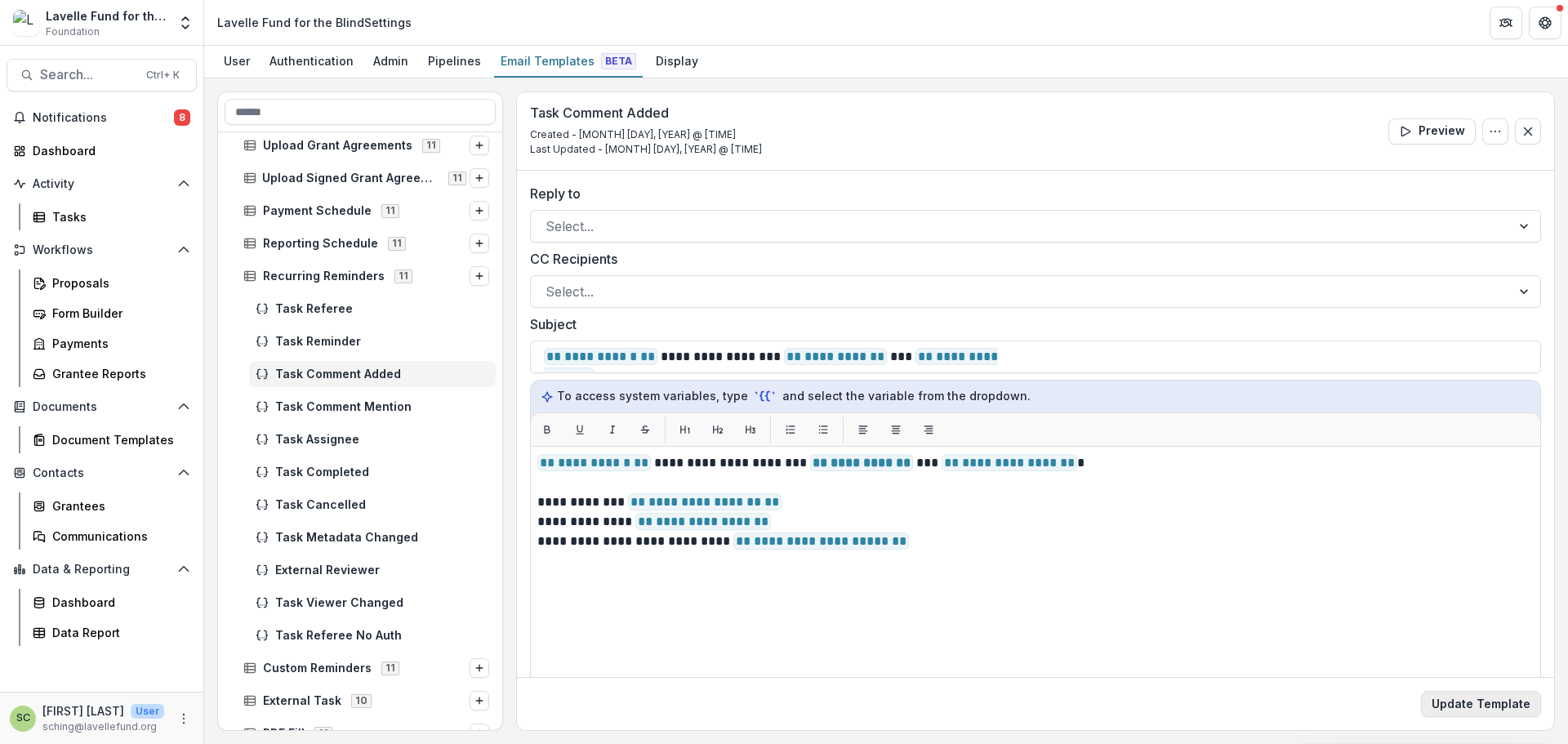 click on "Update Template" at bounding box center (1481, 704) 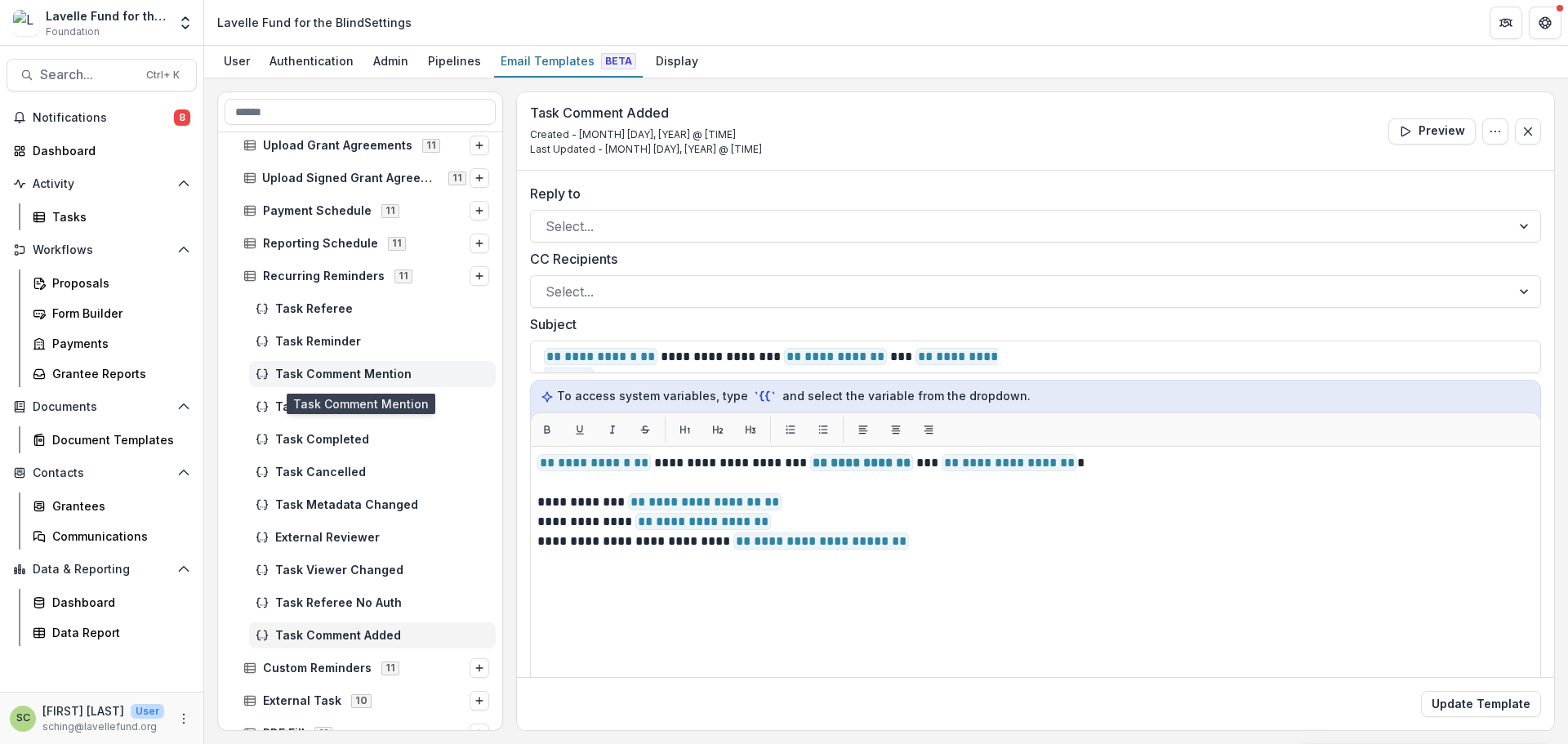 click on "Task Comment Mention" at bounding box center [382, 374] 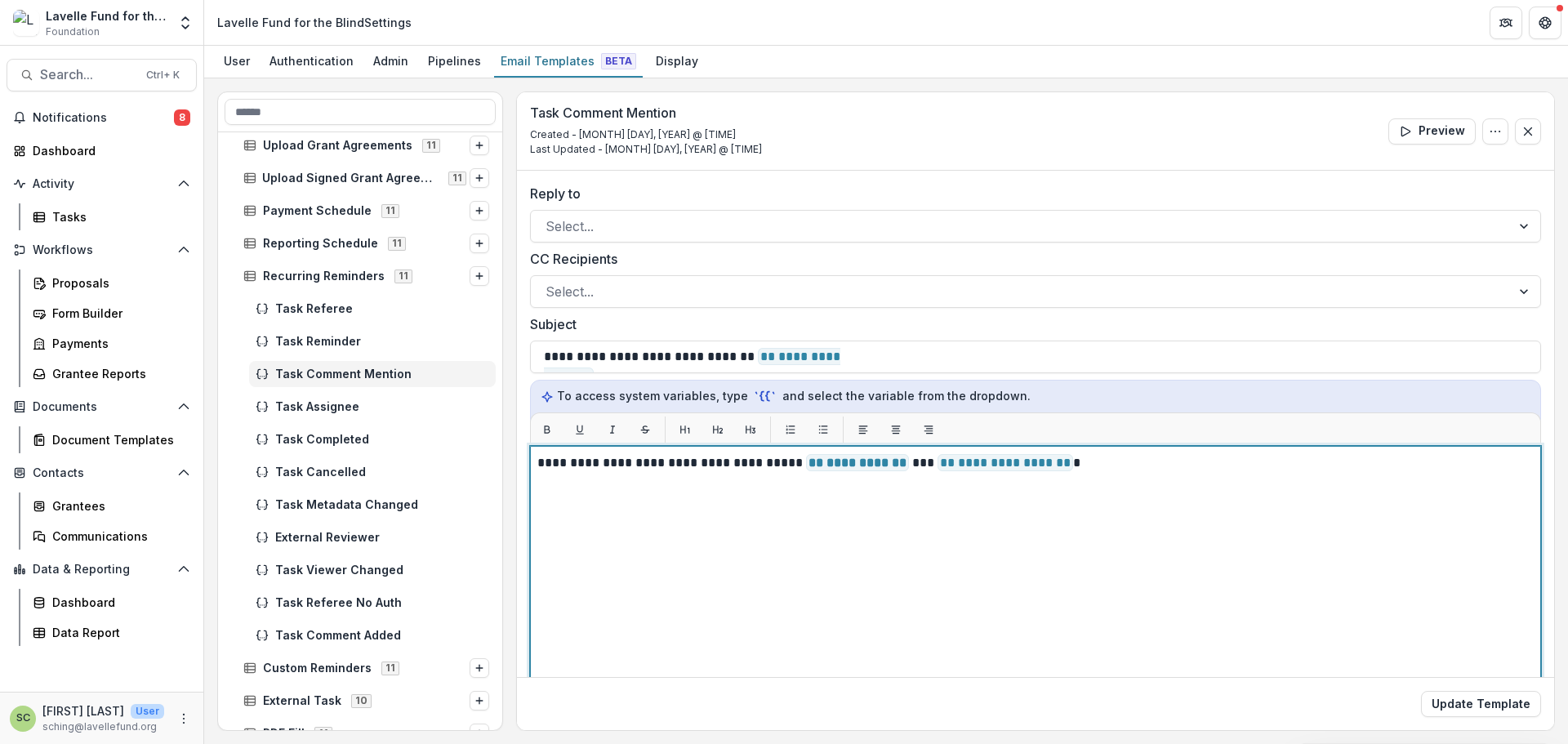 click on "**********" at bounding box center [1036, 650] 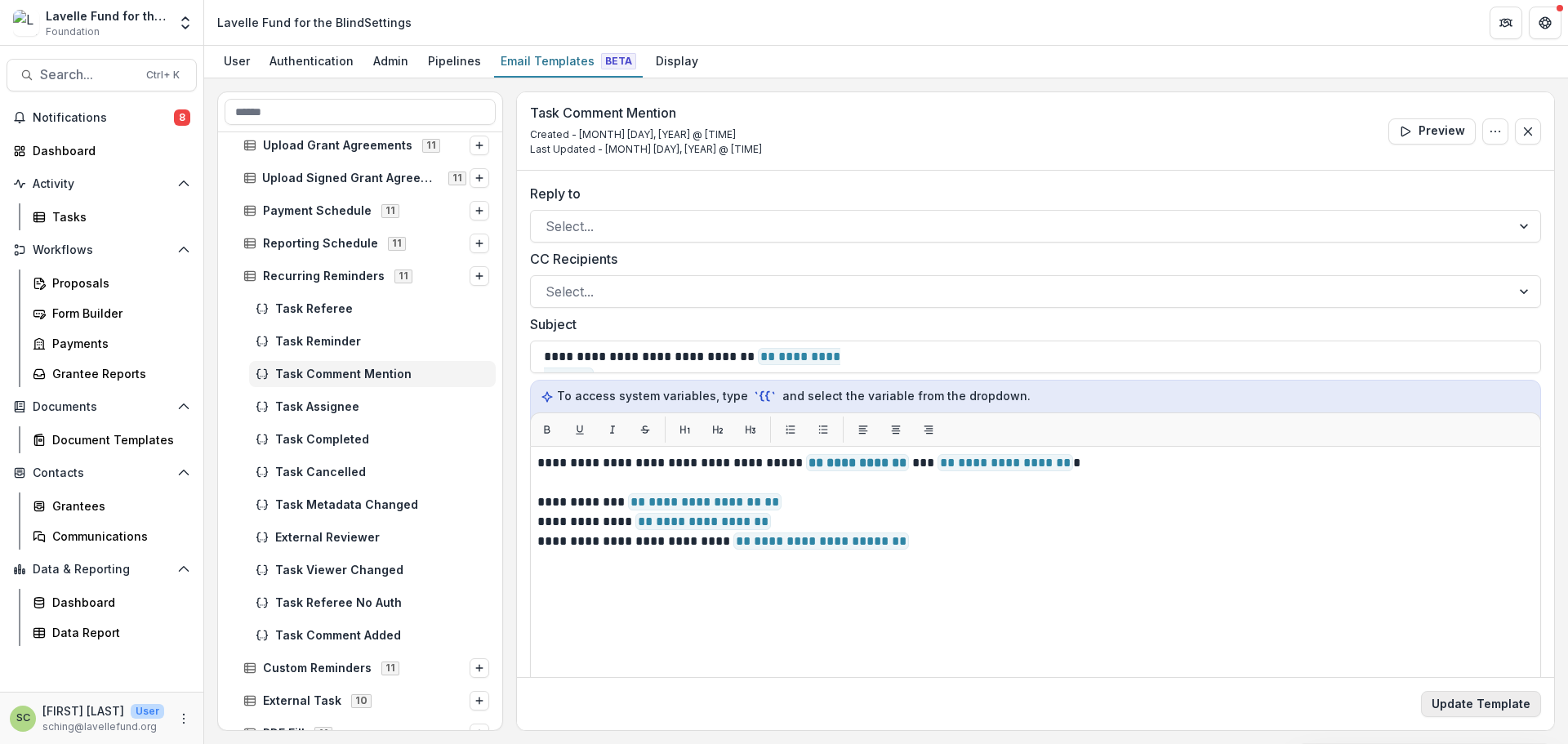 click on "Update Template" at bounding box center [1481, 704] 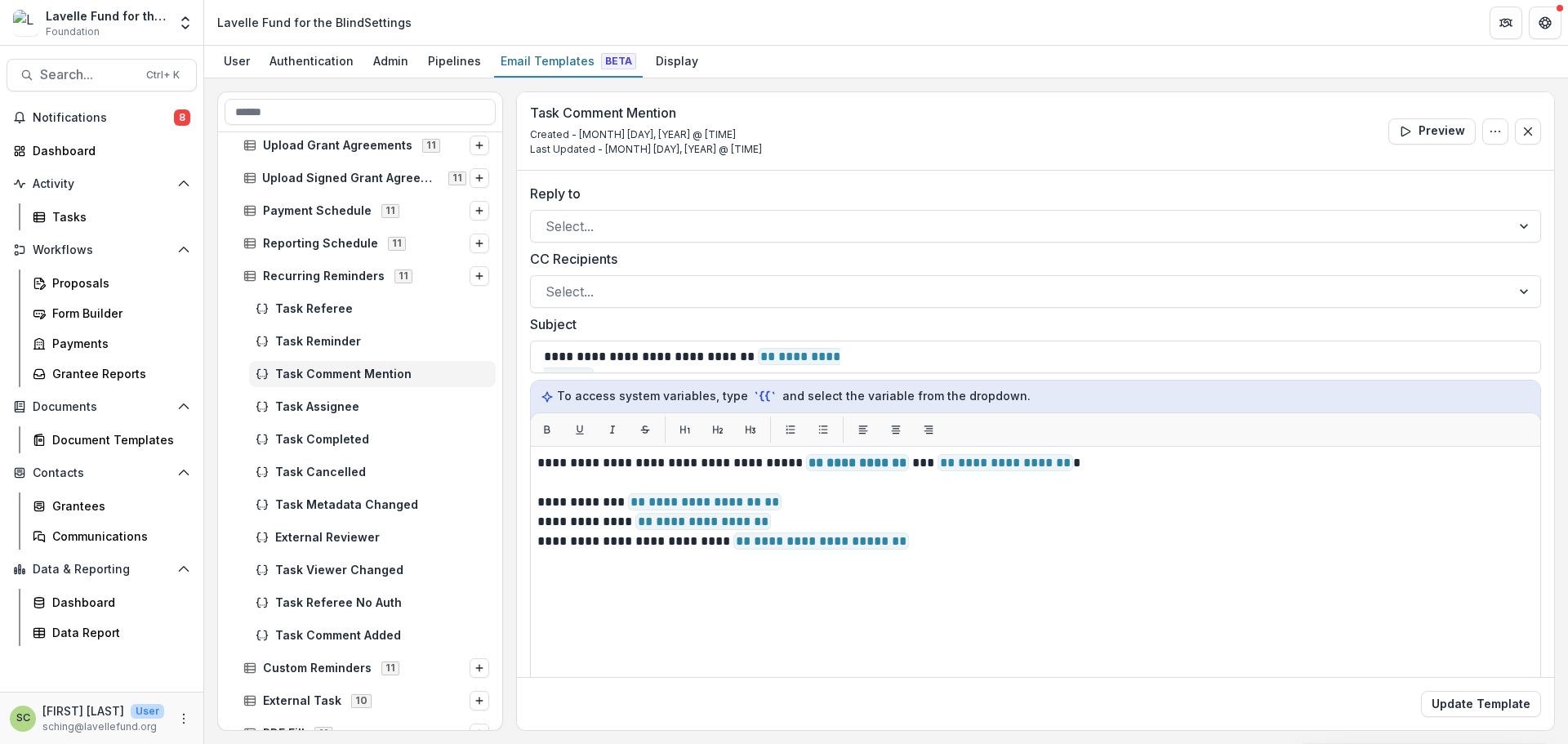 click on "Update Template" at bounding box center (1481, 704) 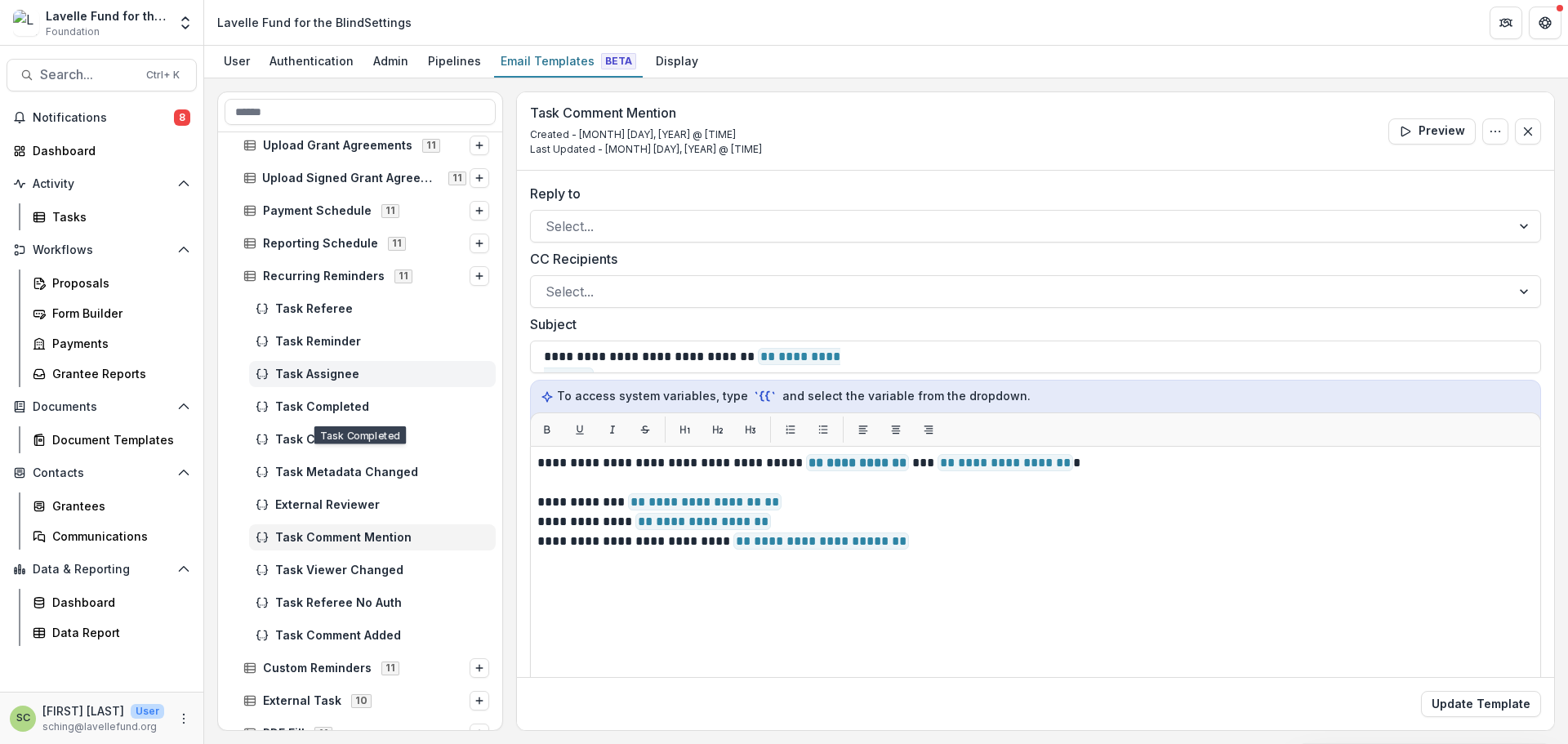 click on "Task Assignee" at bounding box center [382, 374] 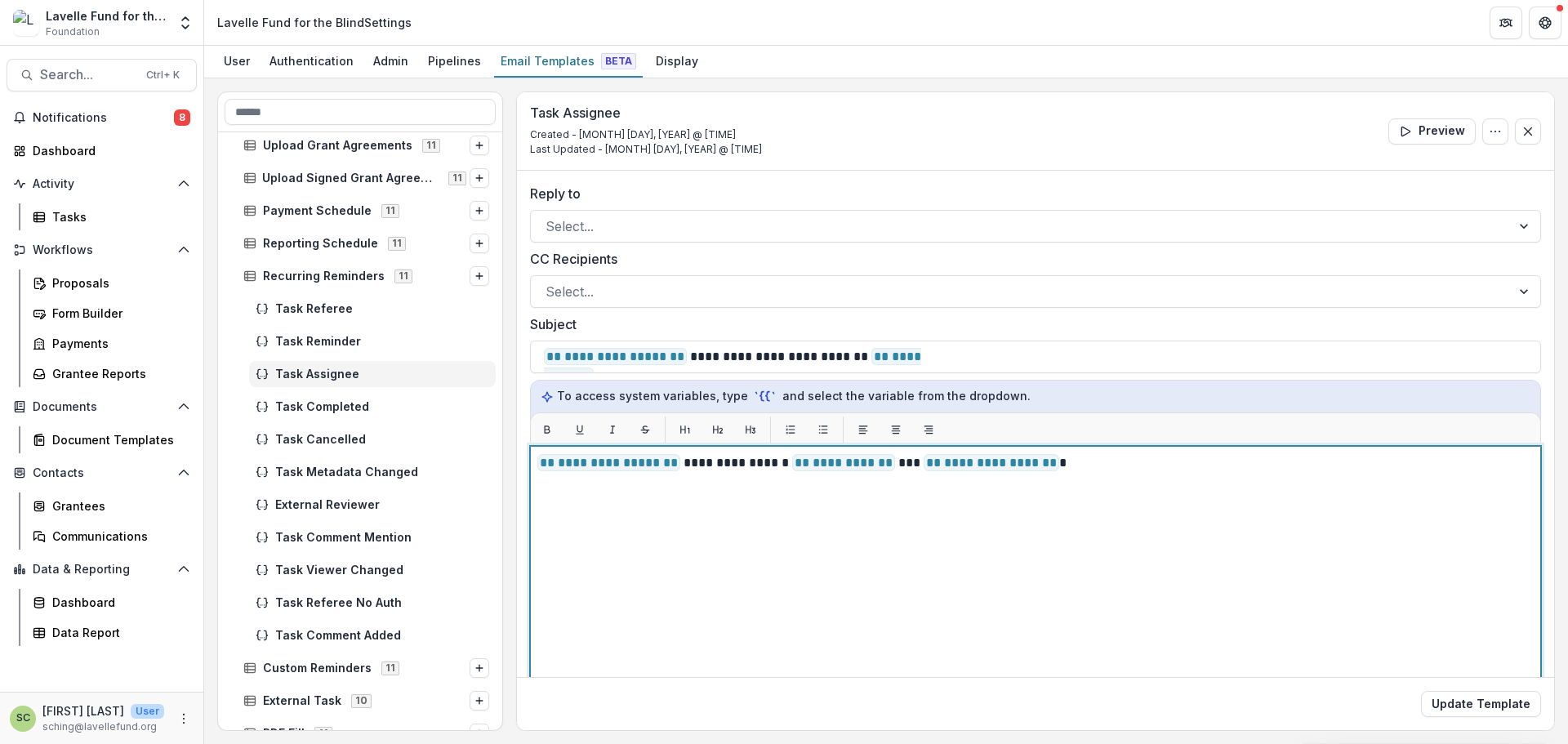click on "**********" at bounding box center (1036, 650) 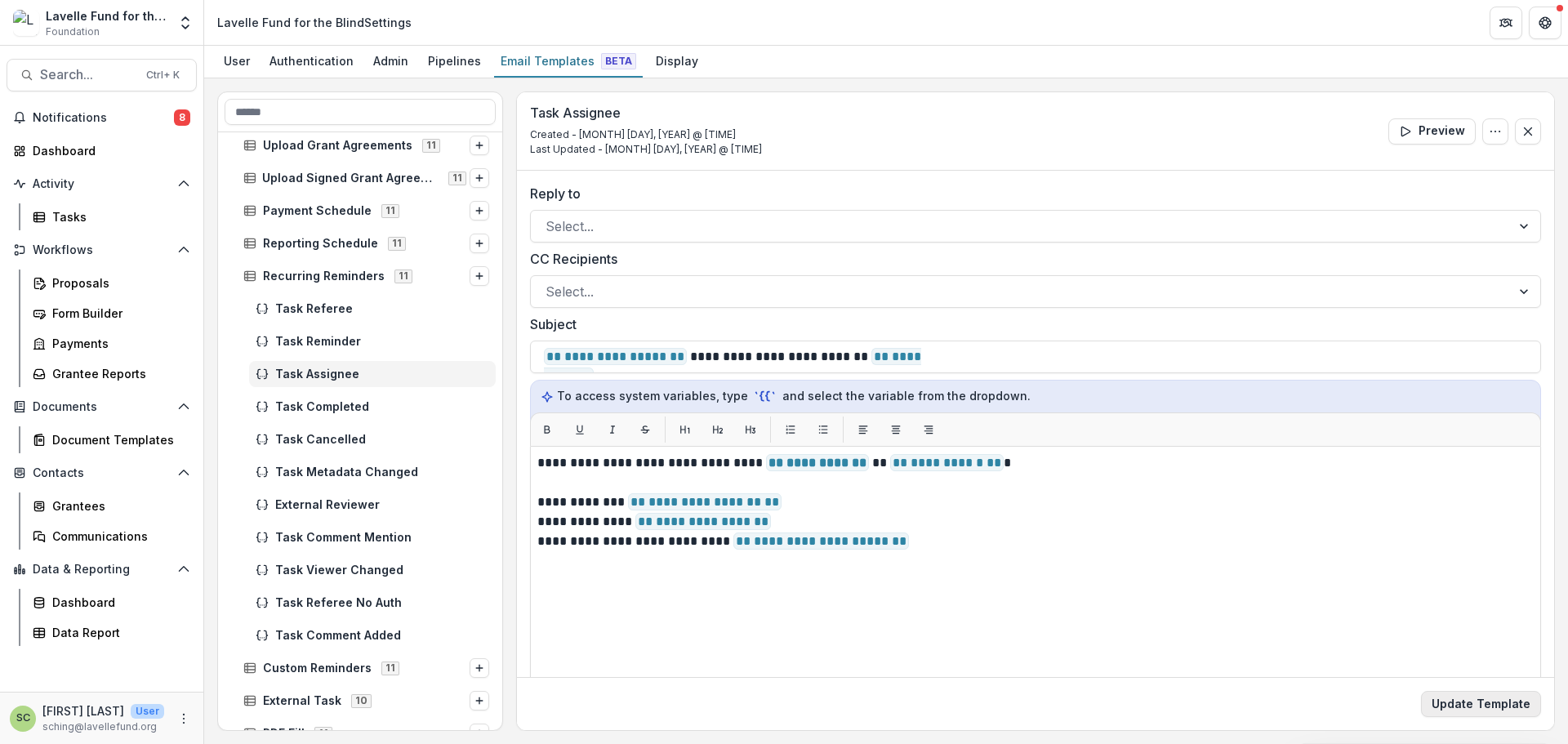 click on "Update Template" at bounding box center [1481, 704] 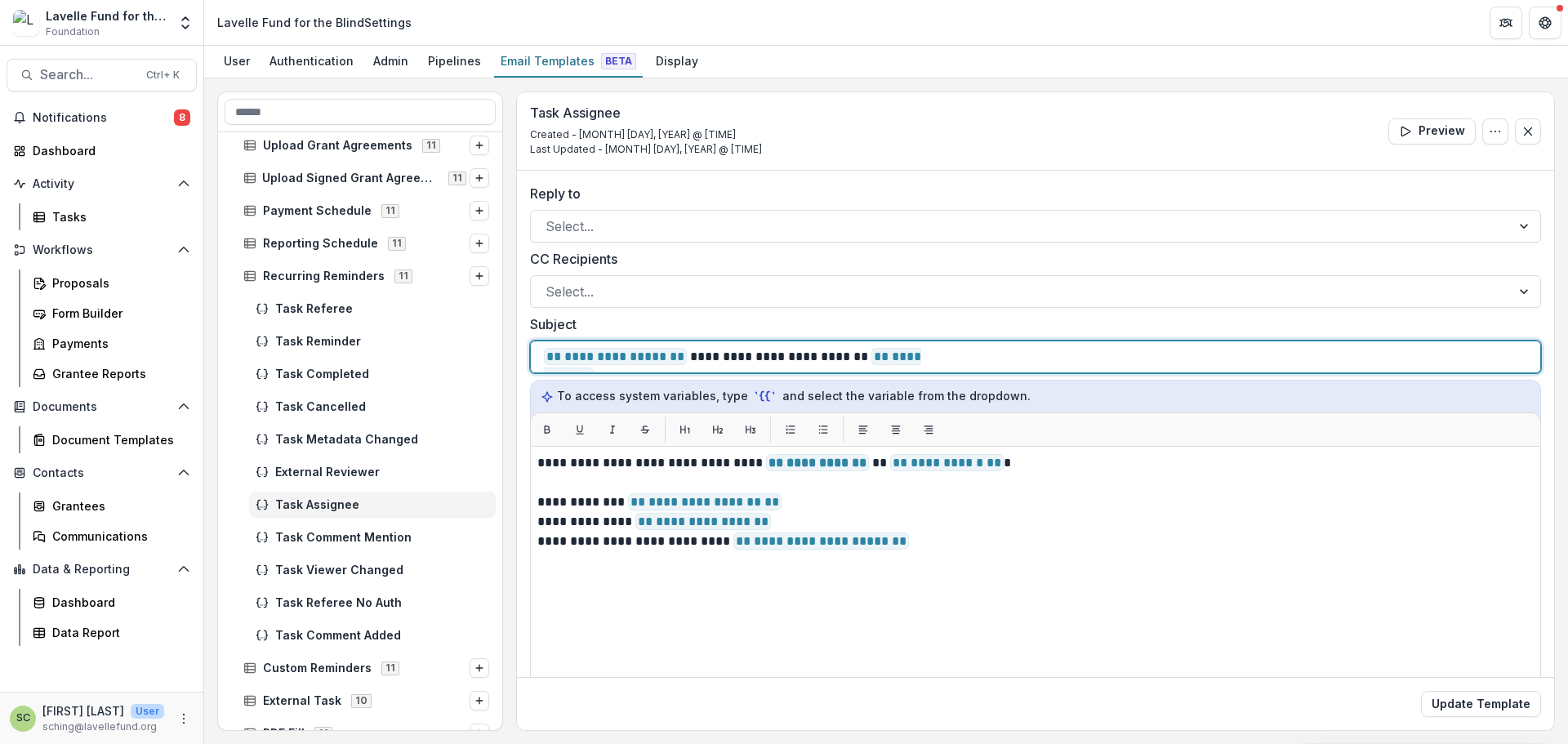 click on "**********" at bounding box center (741, 357) 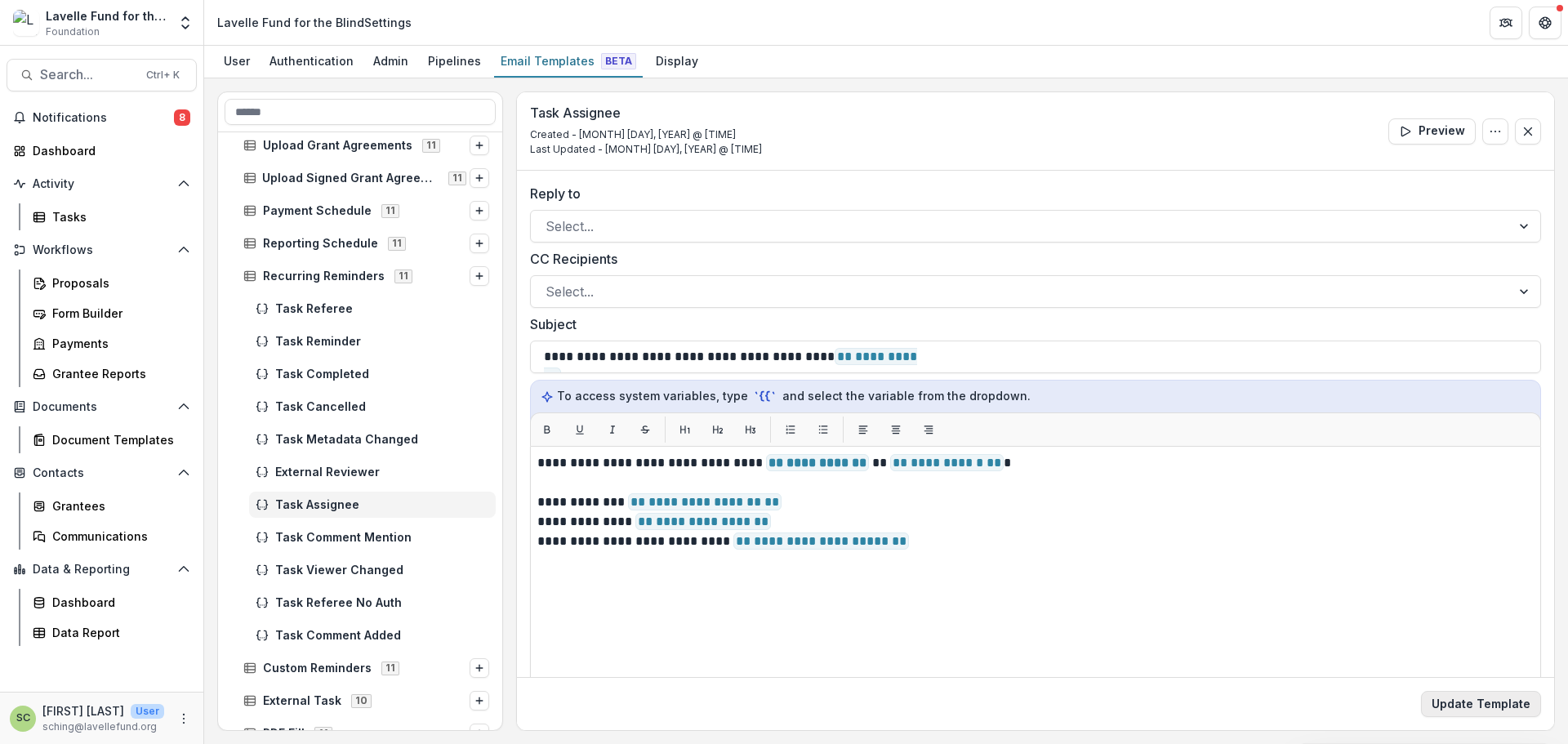 click on "Update Template" at bounding box center [1481, 704] 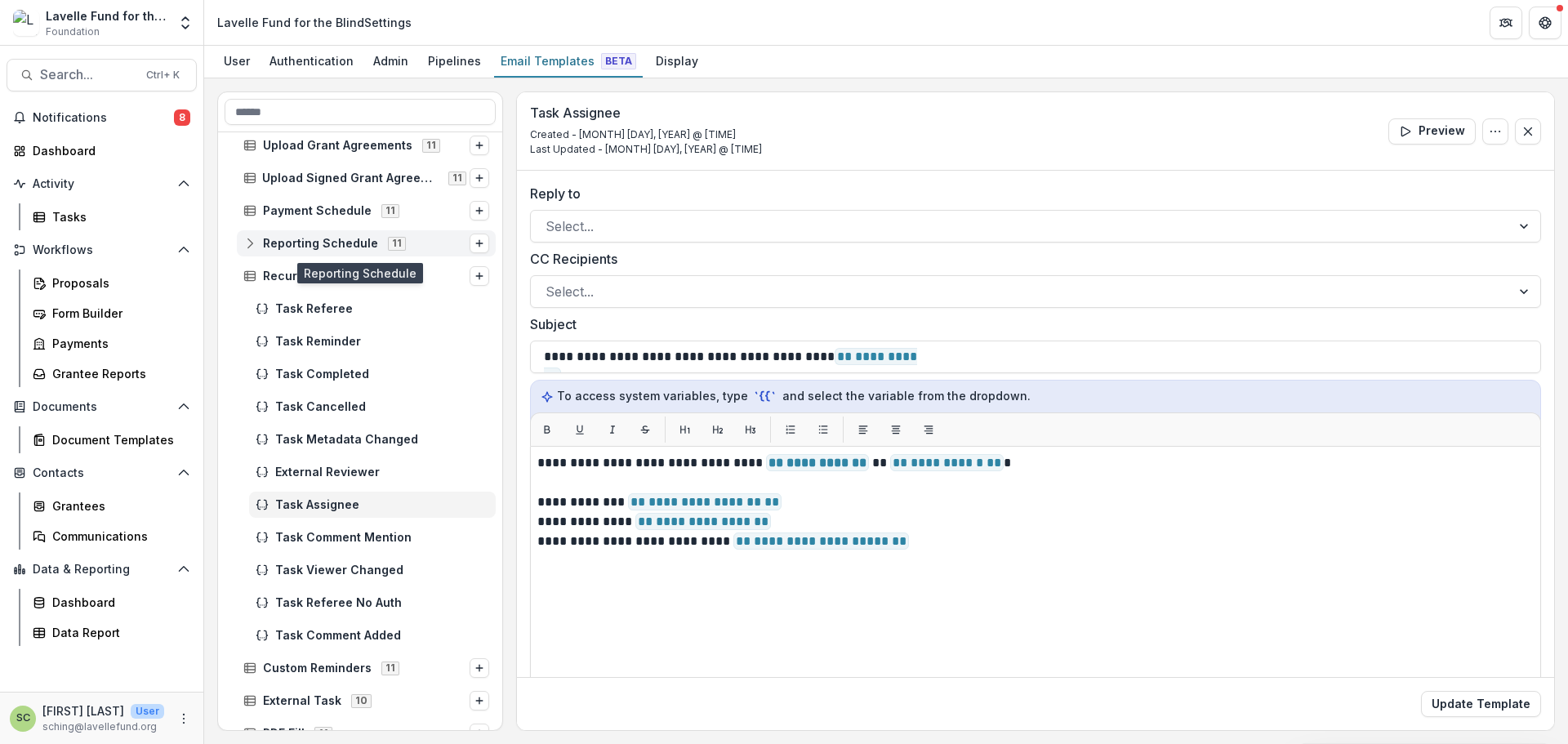 click on "Reporting Schedule" at bounding box center [320, 243] 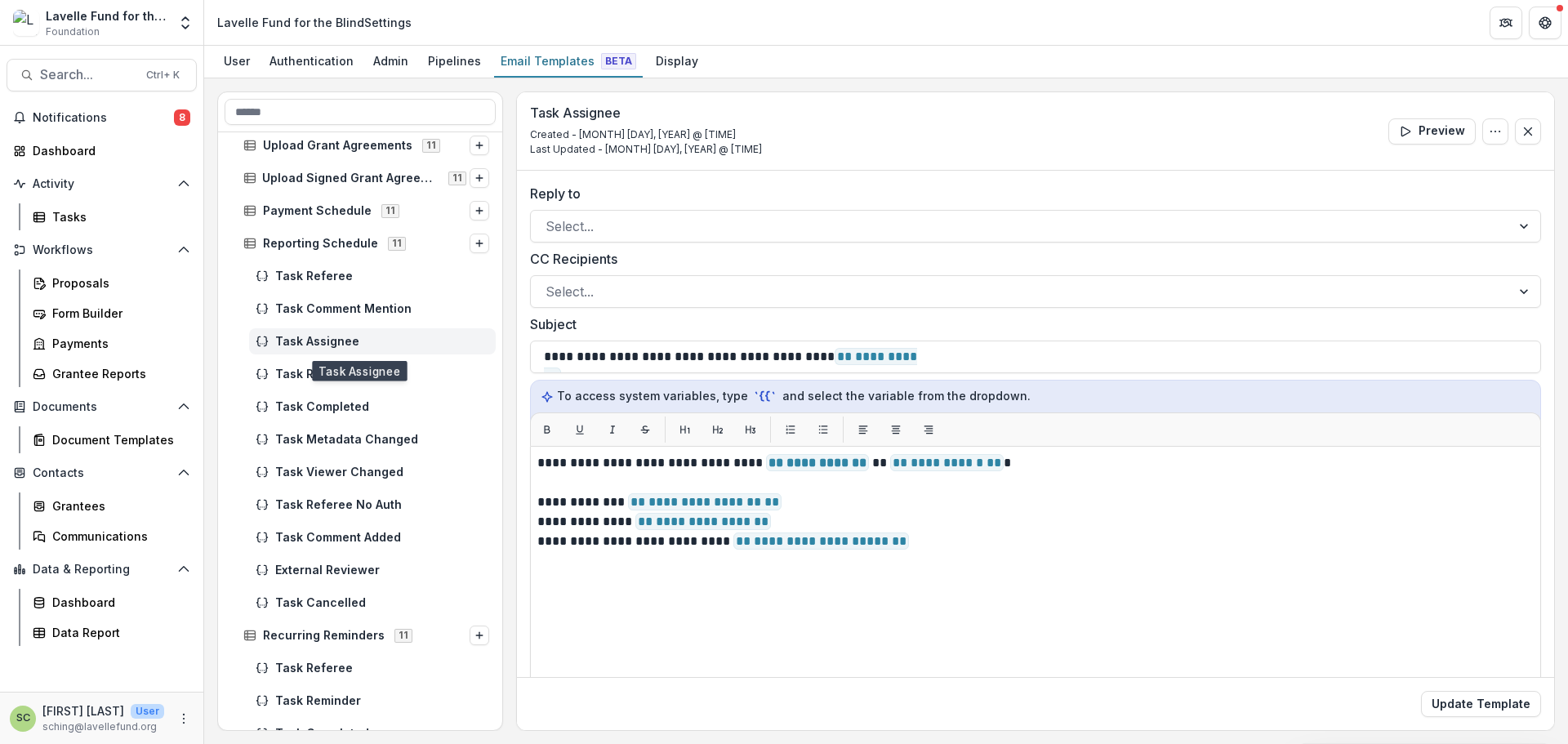 click on "Task Assignee" at bounding box center [372, 341] 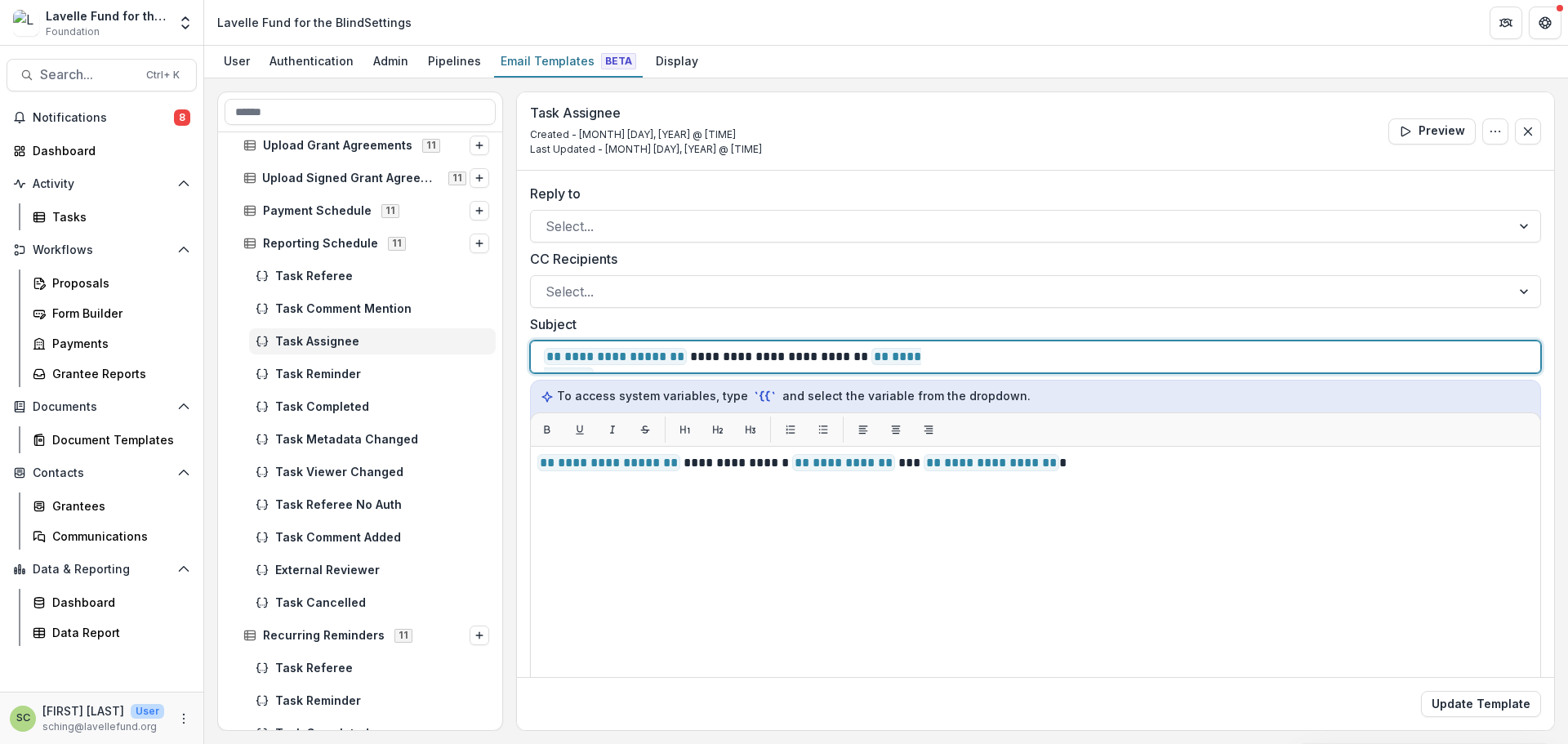 click on "**********" at bounding box center (741, 357) 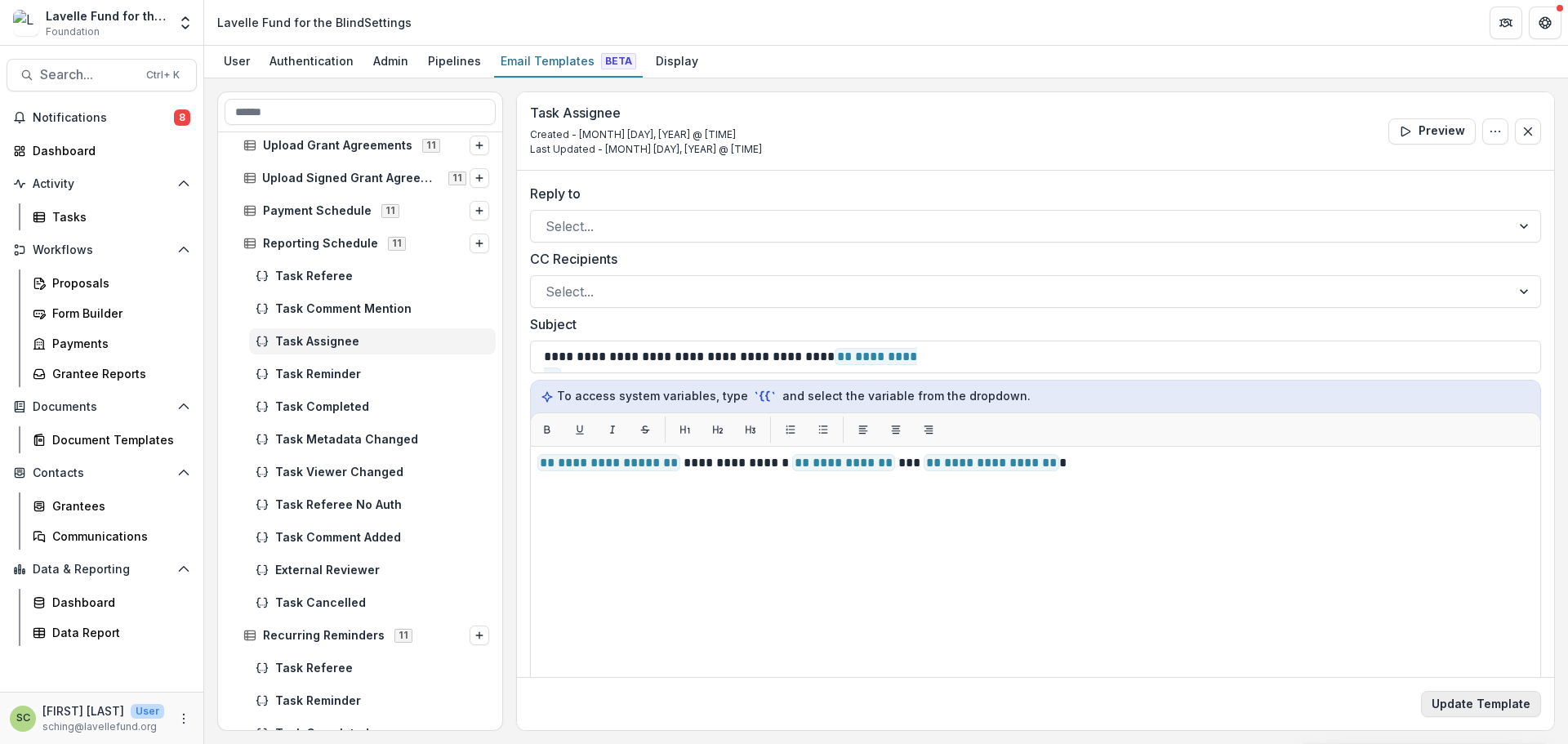 click on "Update Template" at bounding box center [1481, 704] 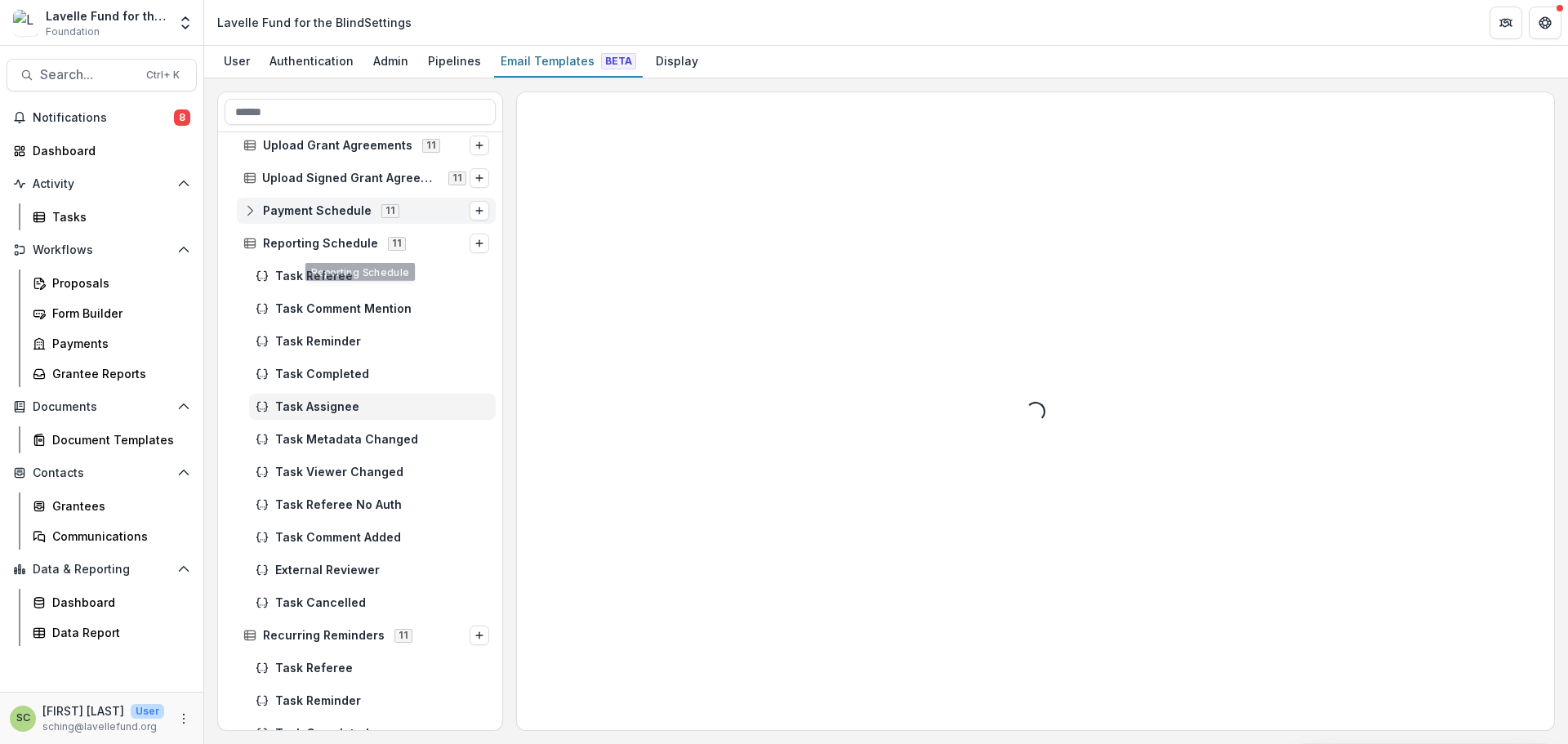click on "Payment Schedule" at bounding box center (317, 211) 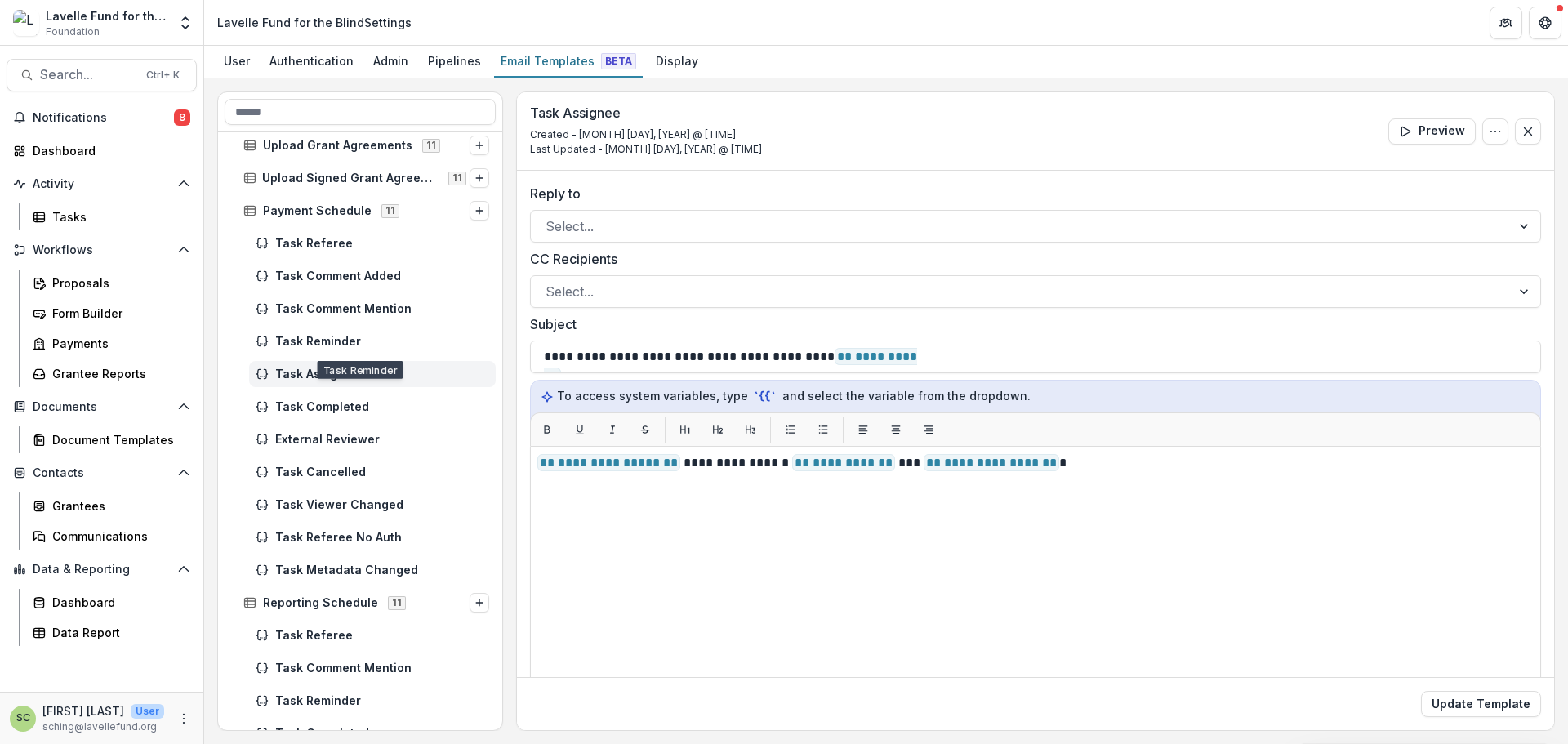 click on "Task Assignee" at bounding box center [382, 374] 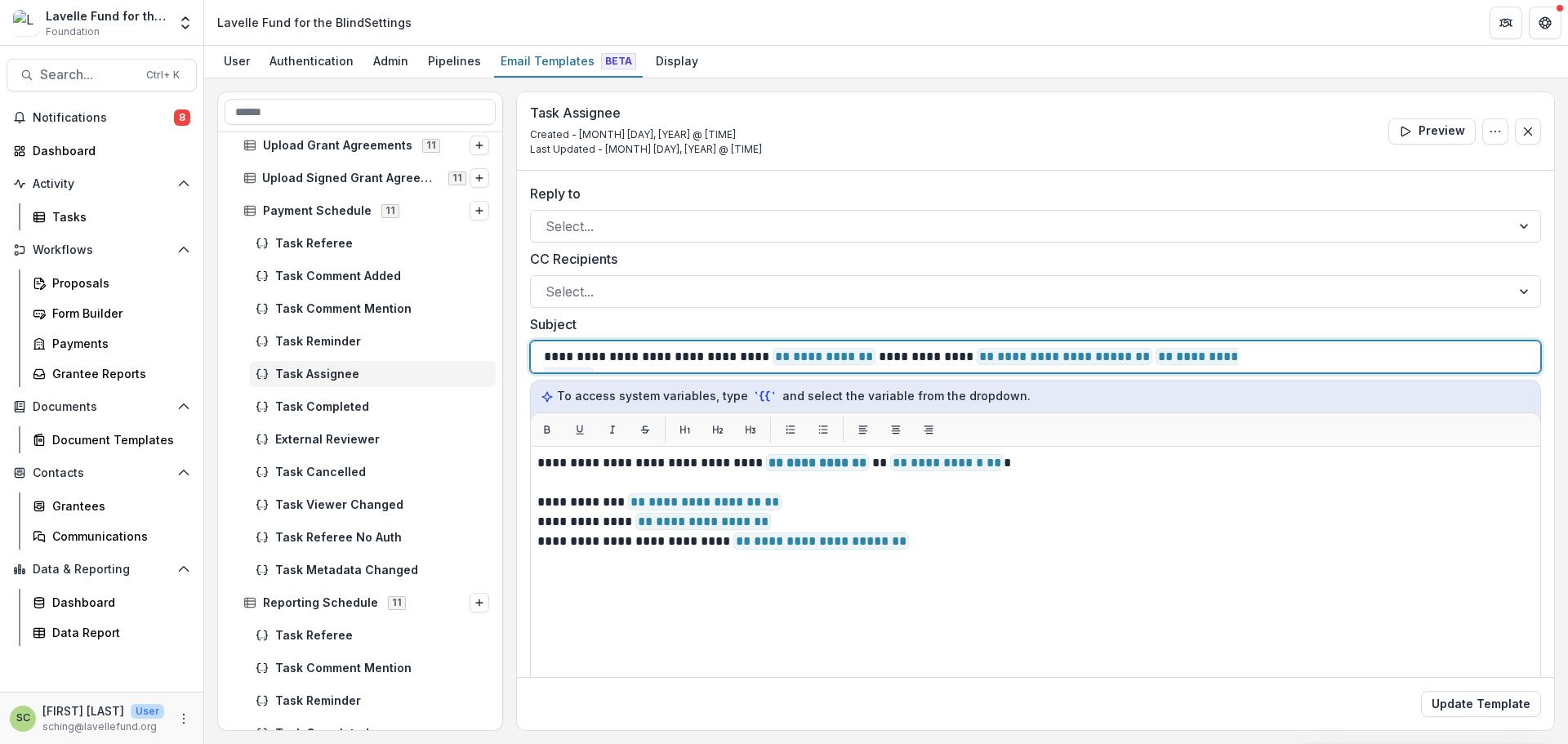click on "** ********* **" at bounding box center (824, 356) 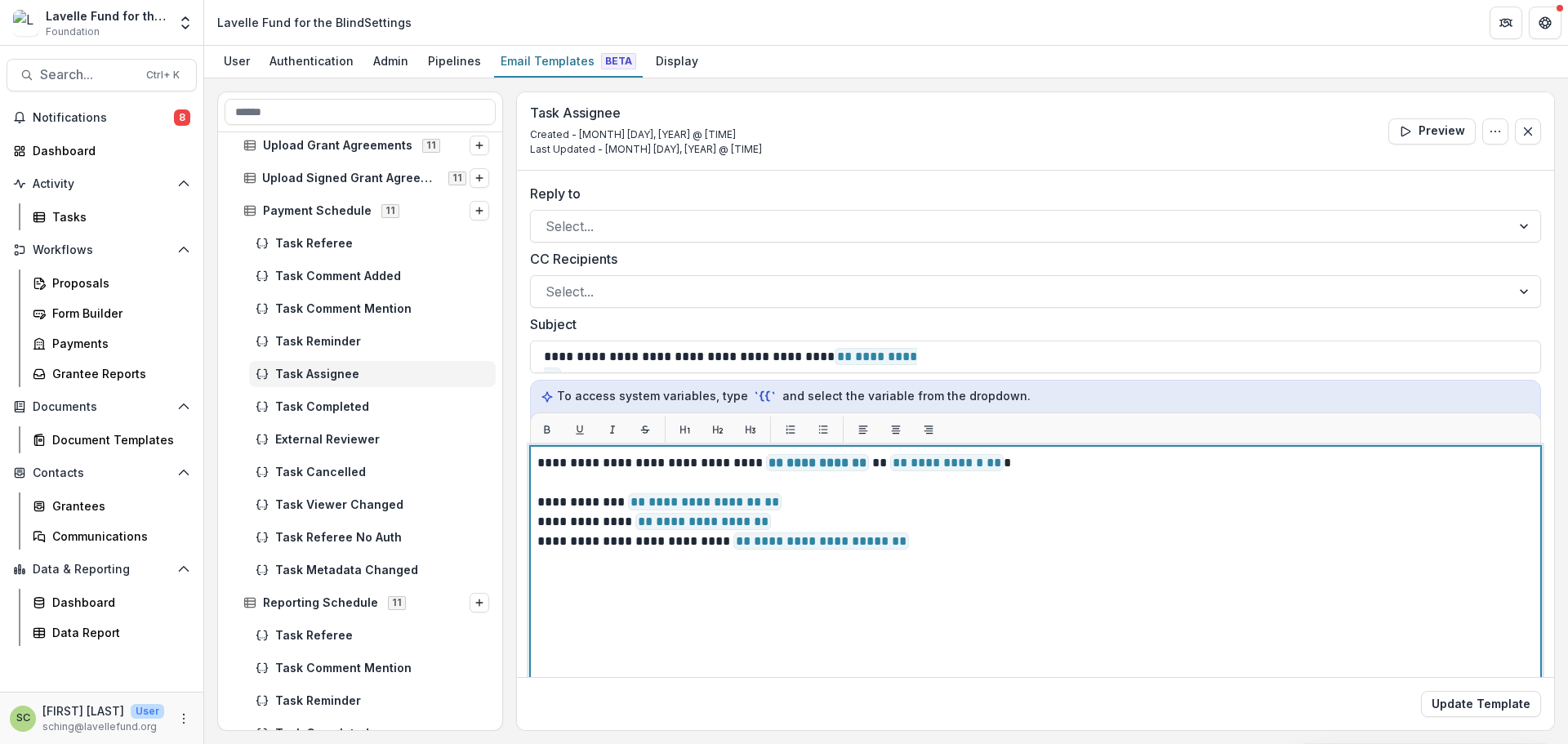 click on "**********" at bounding box center (1036, 650) 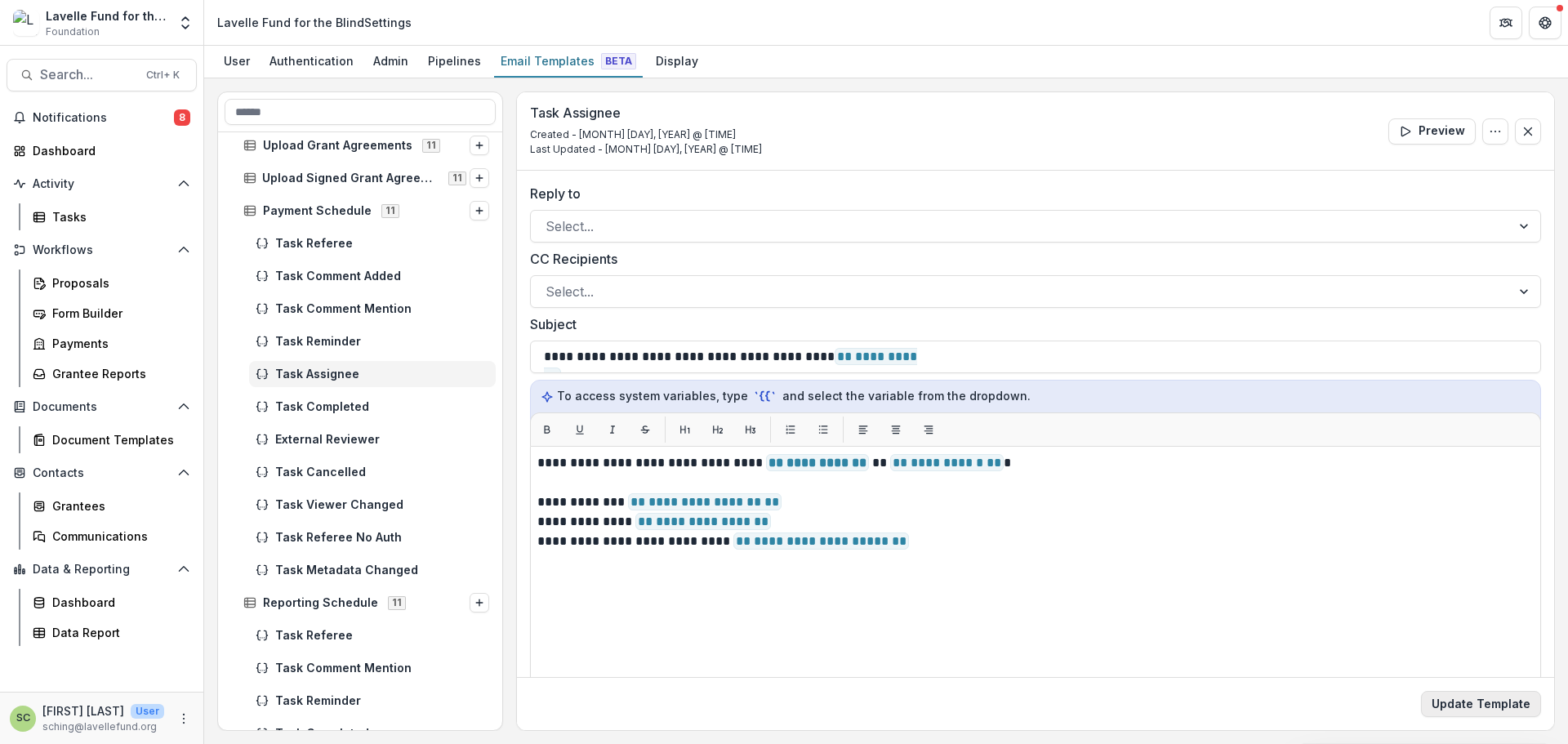 click on "Update Template" at bounding box center [1481, 704] 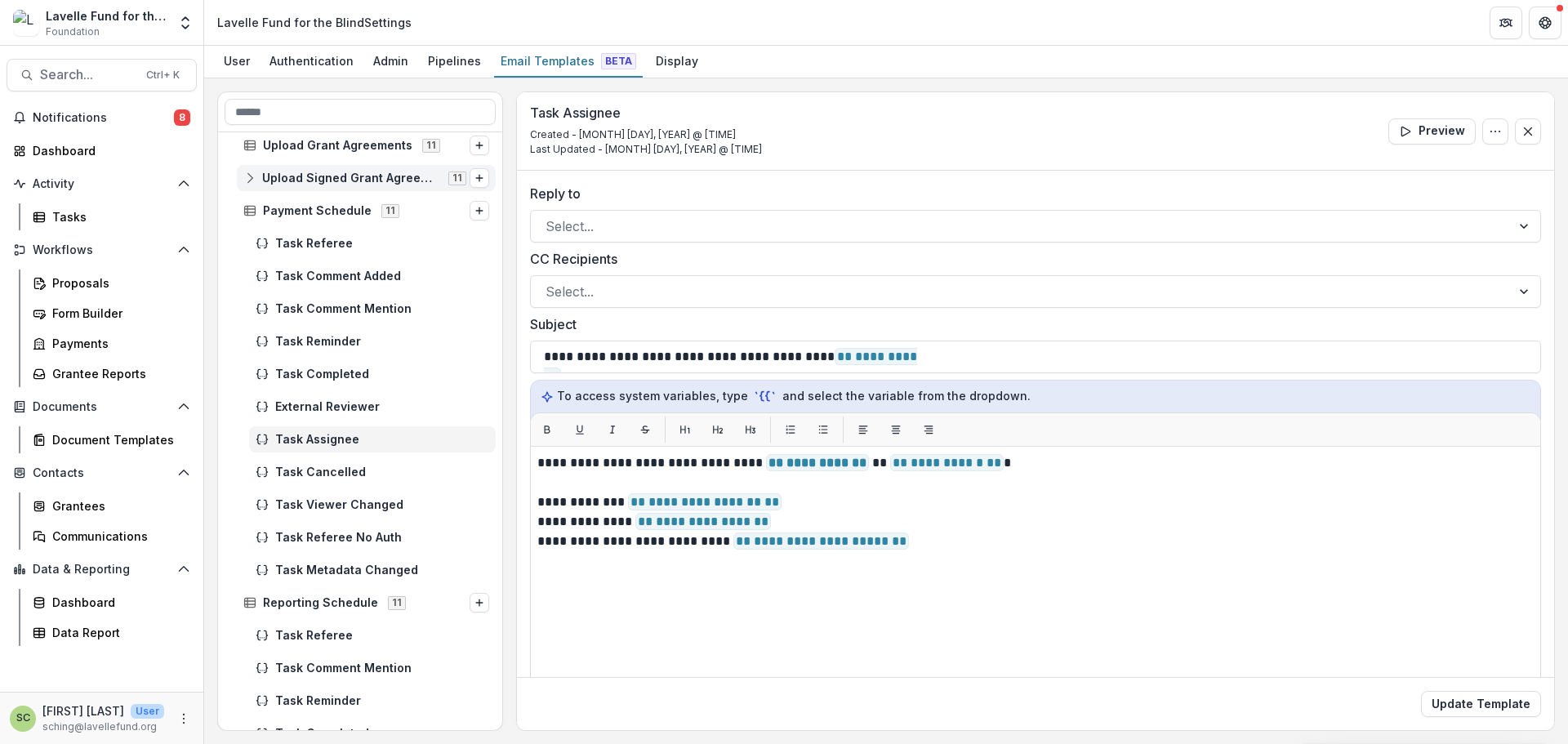 click on "Upload Signed Grant Agreements" at bounding box center [350, 178] 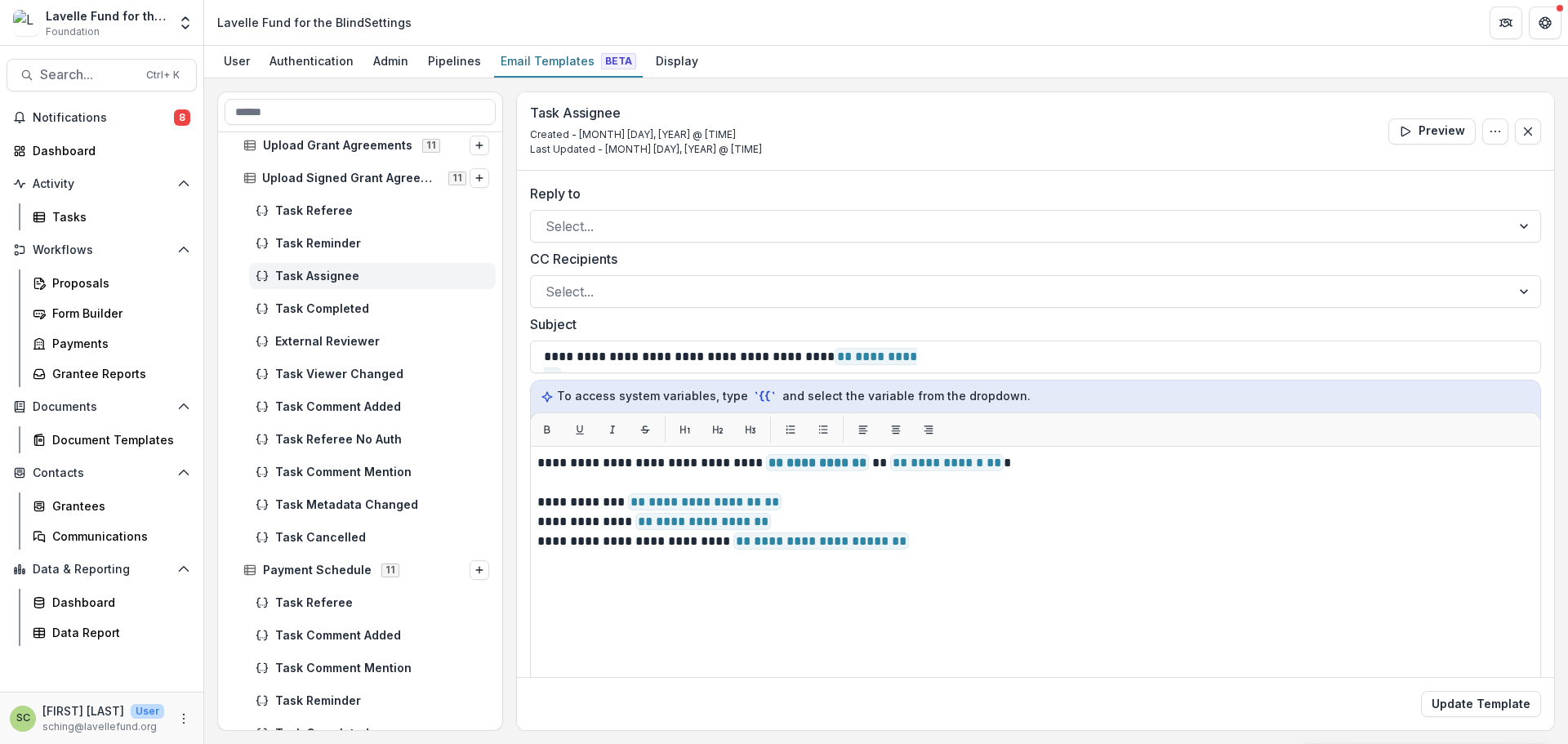 click on "Task Assignee" at bounding box center (382, 276) 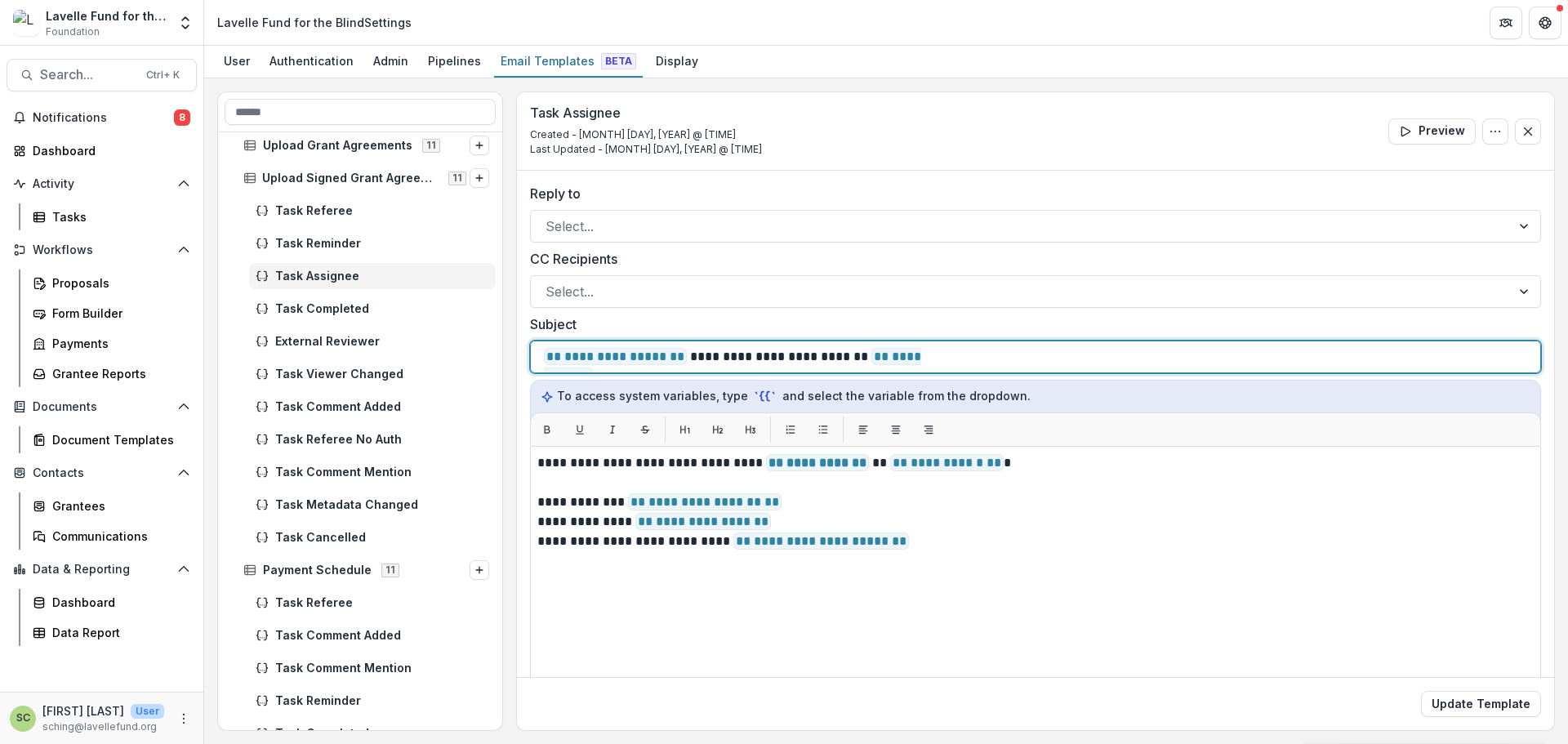 click on "**********" at bounding box center [741, 357] 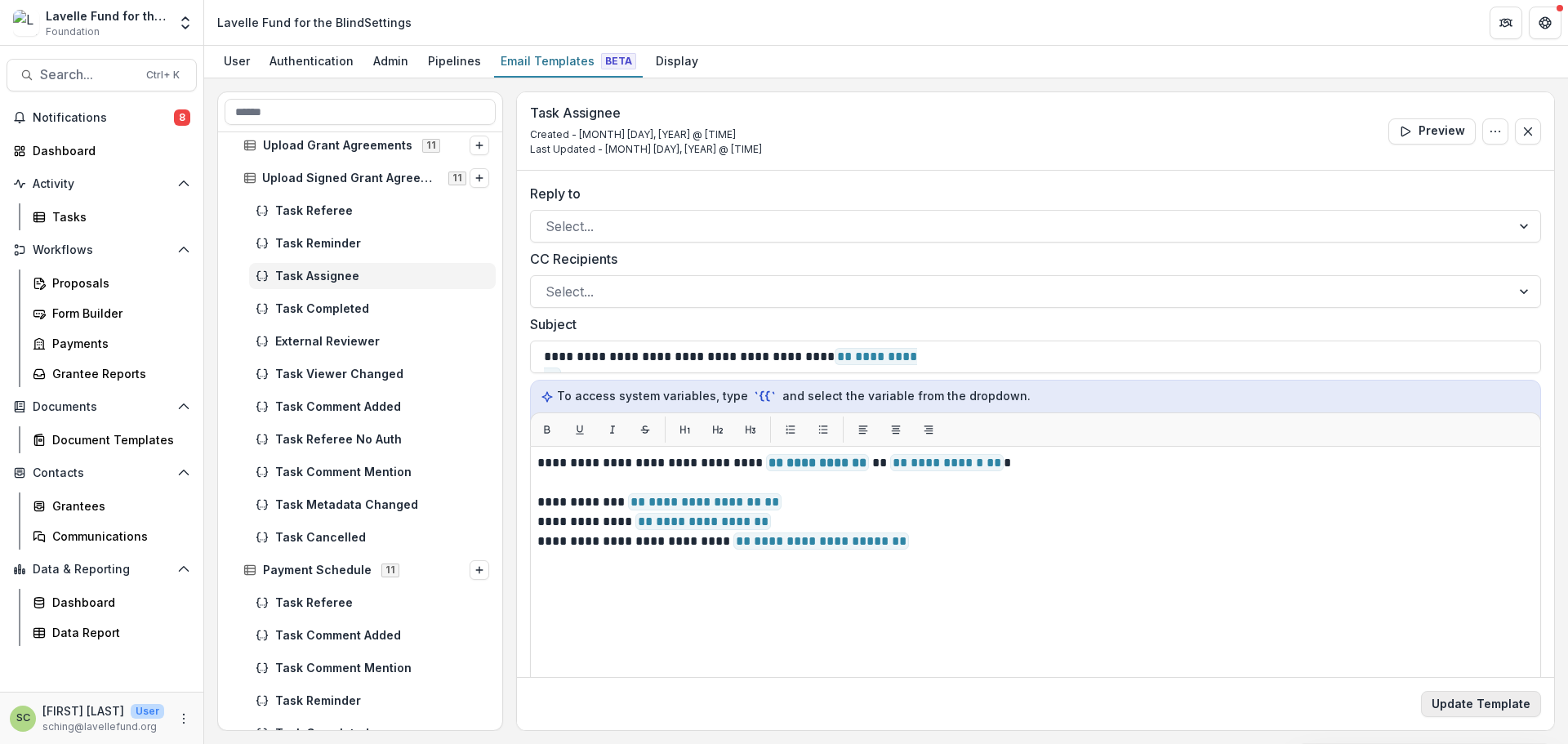 click on "Update Template" at bounding box center (1481, 704) 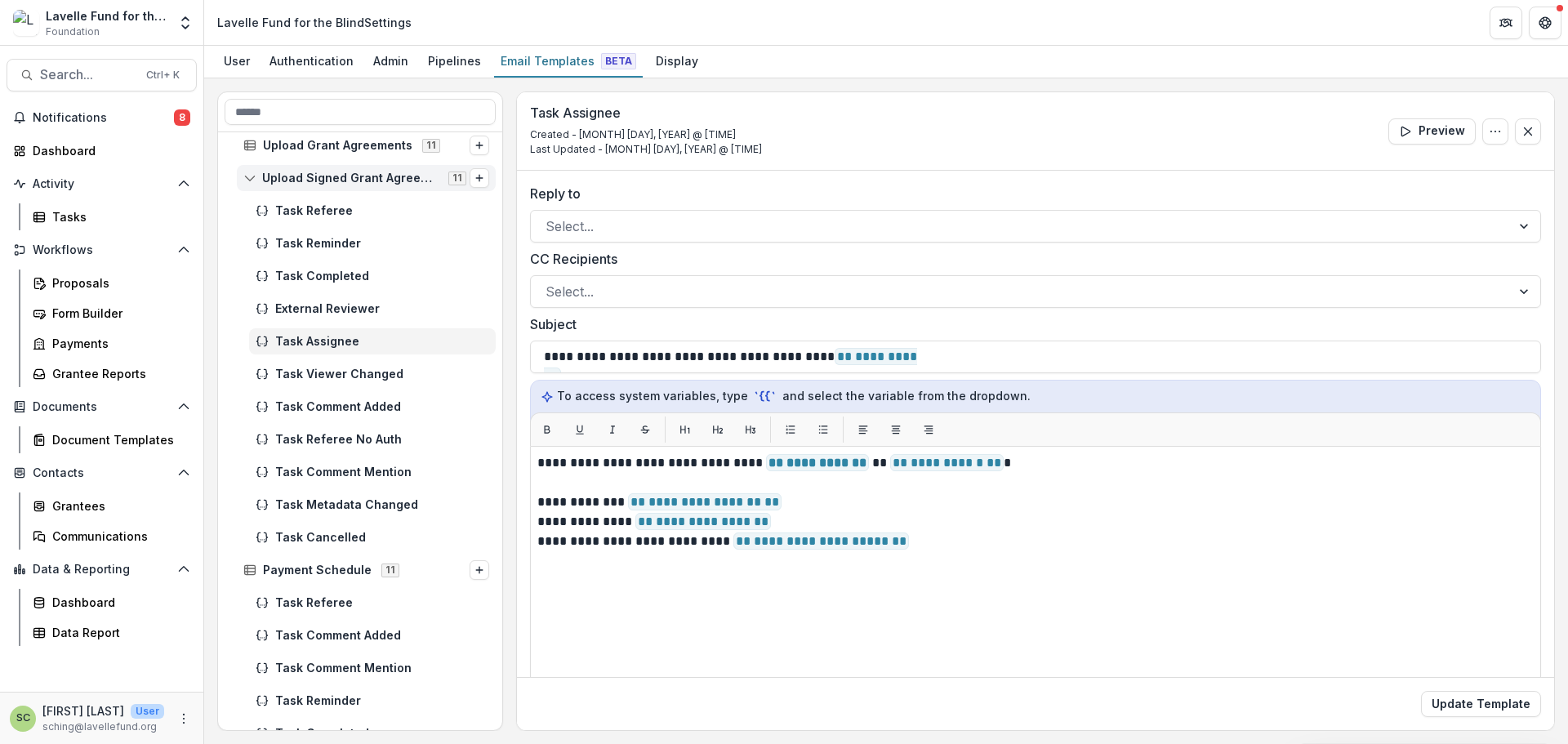 click on "Upload Signed Grant Agreements" at bounding box center [350, 178] 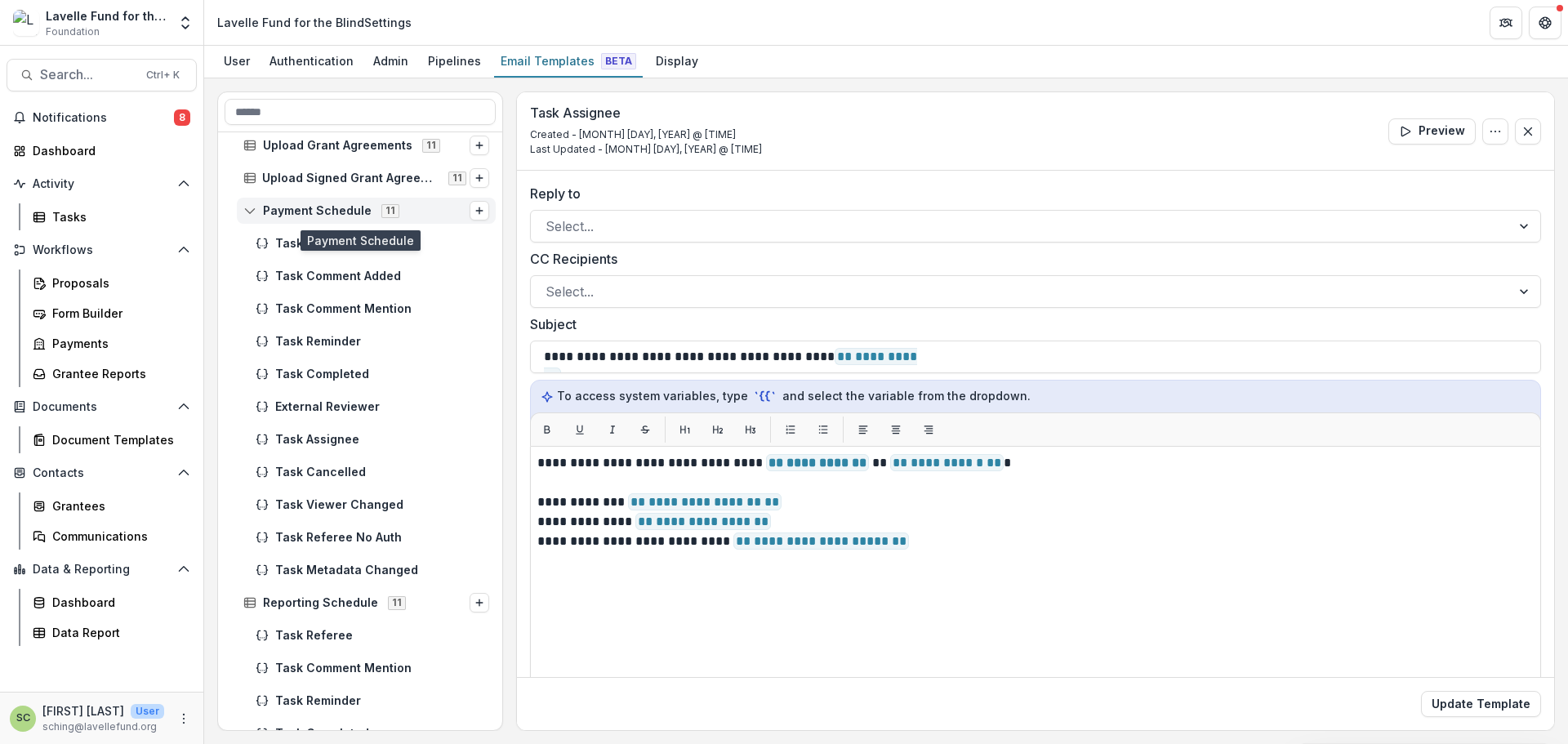 click on "Payment Schedule" at bounding box center (317, 211) 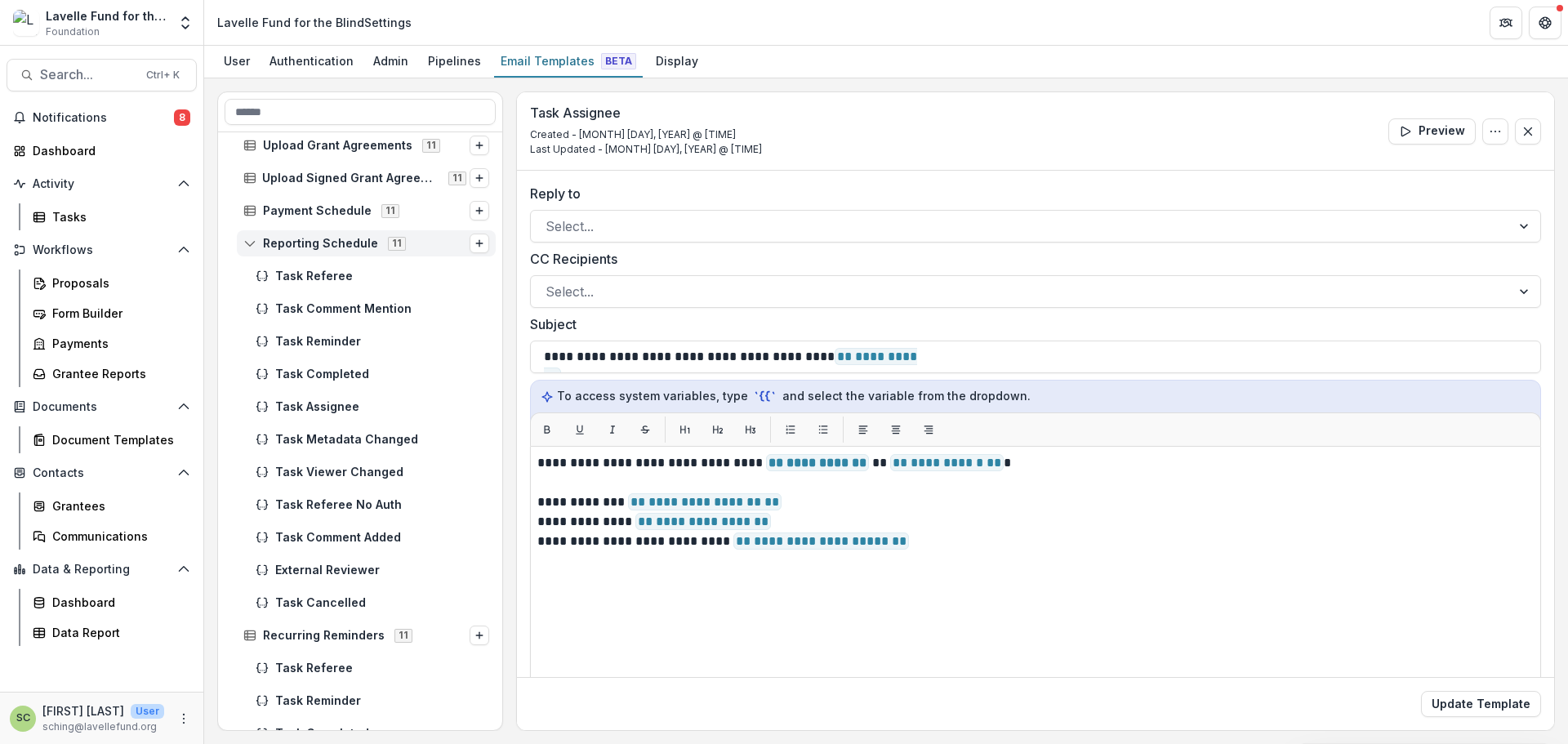 click on "Reporting Schedule" at bounding box center (320, 243) 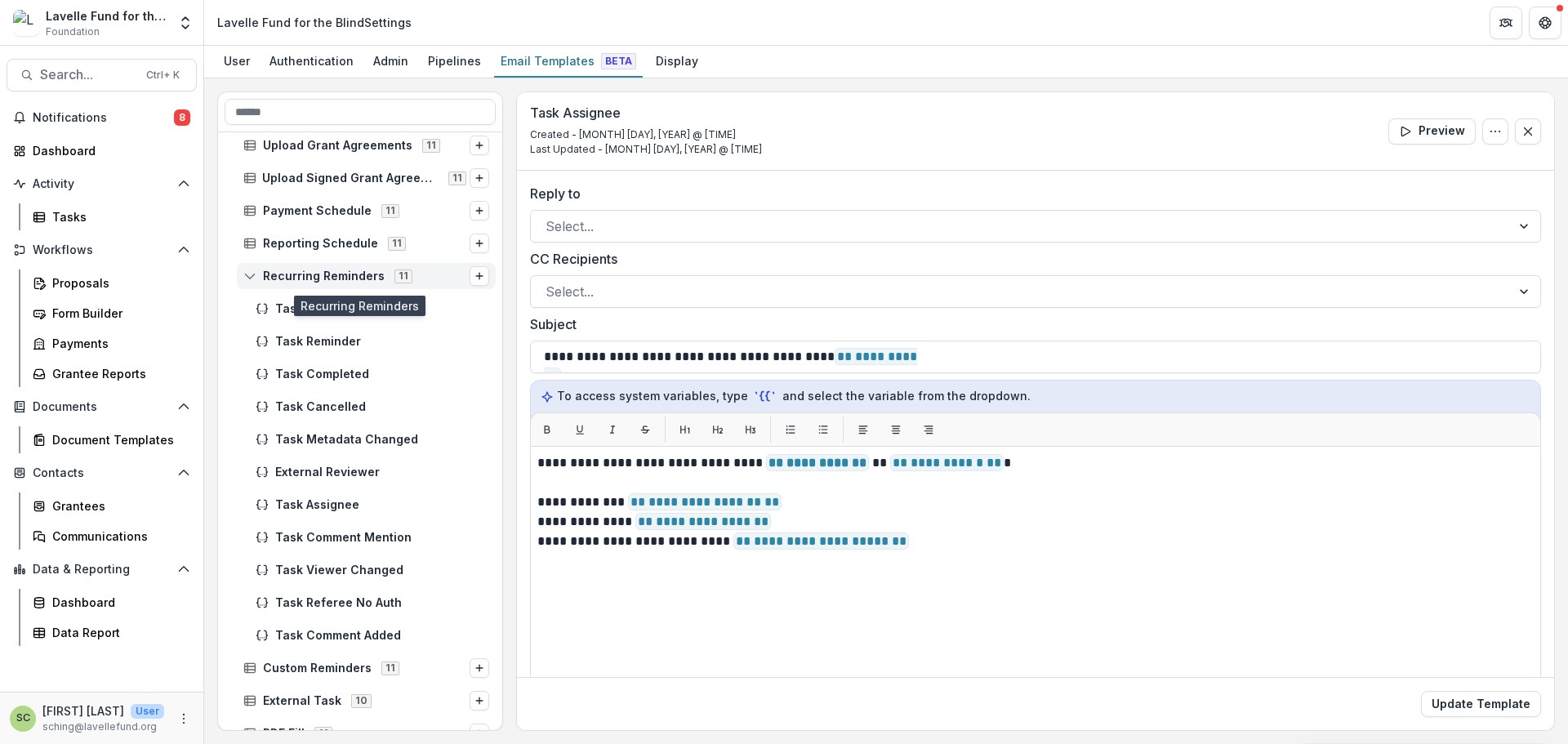 click on "Recurring Reminders" at bounding box center [323, 276] 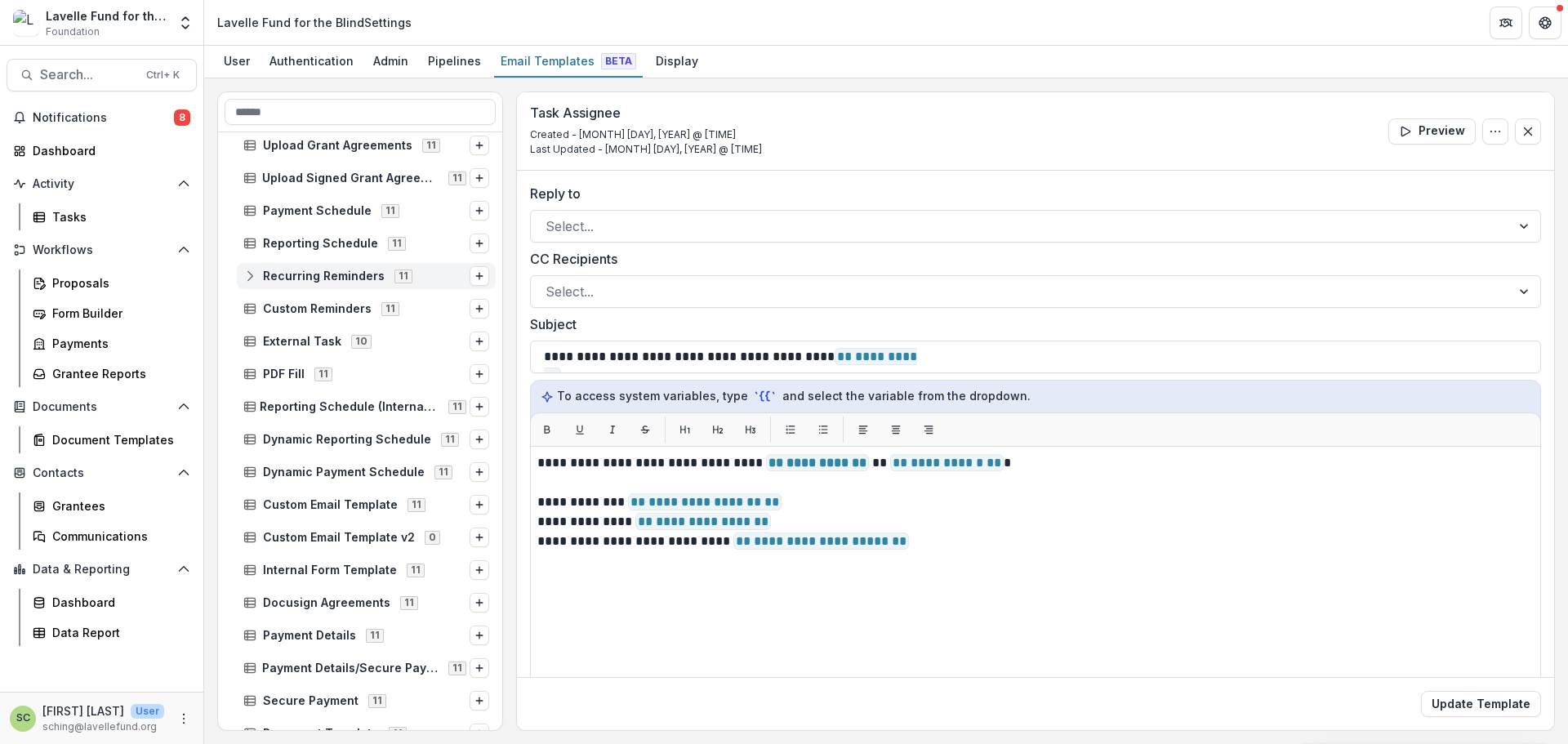 click on "Recurring Reminders" at bounding box center [323, 276] 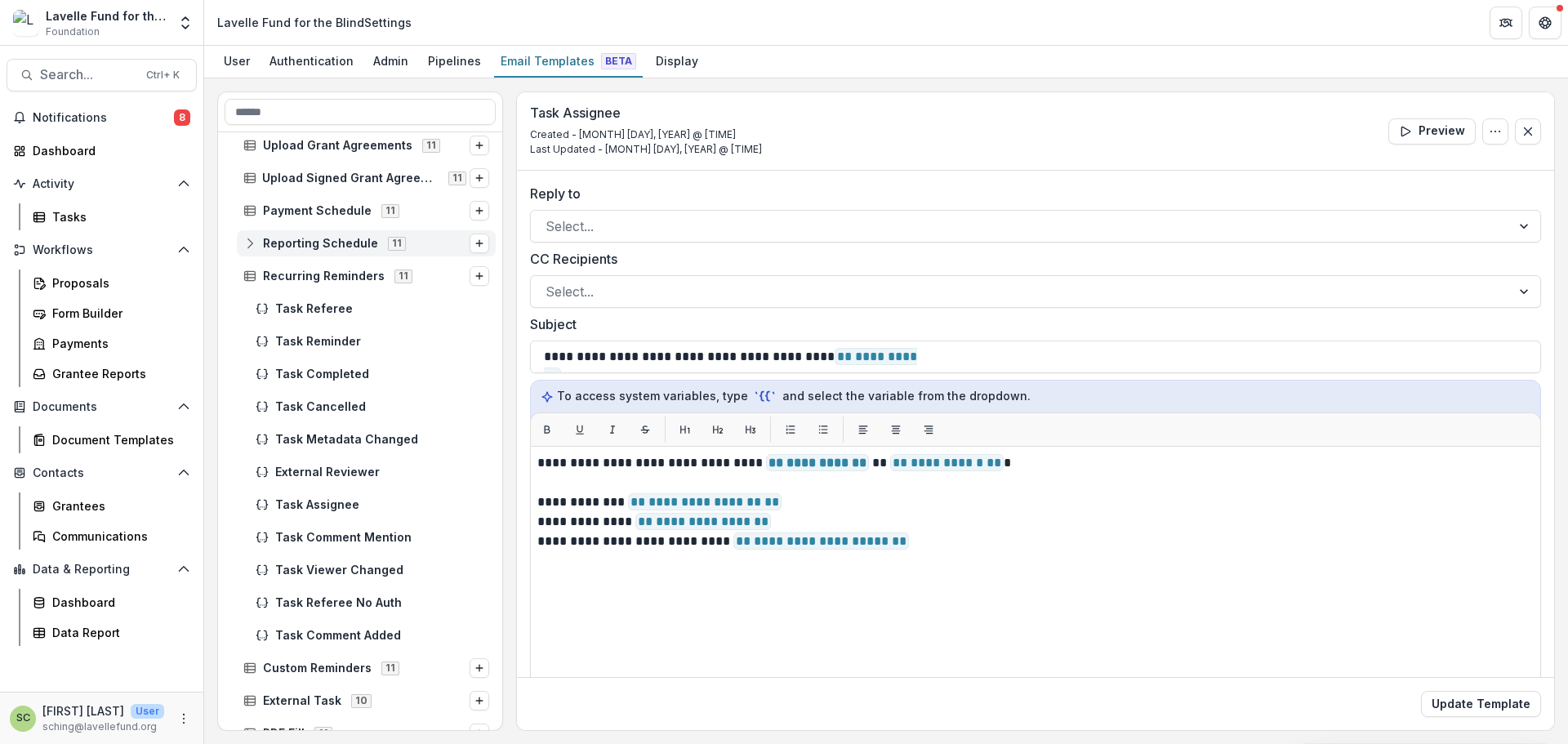 click on "Reporting Schedule" at bounding box center [320, 243] 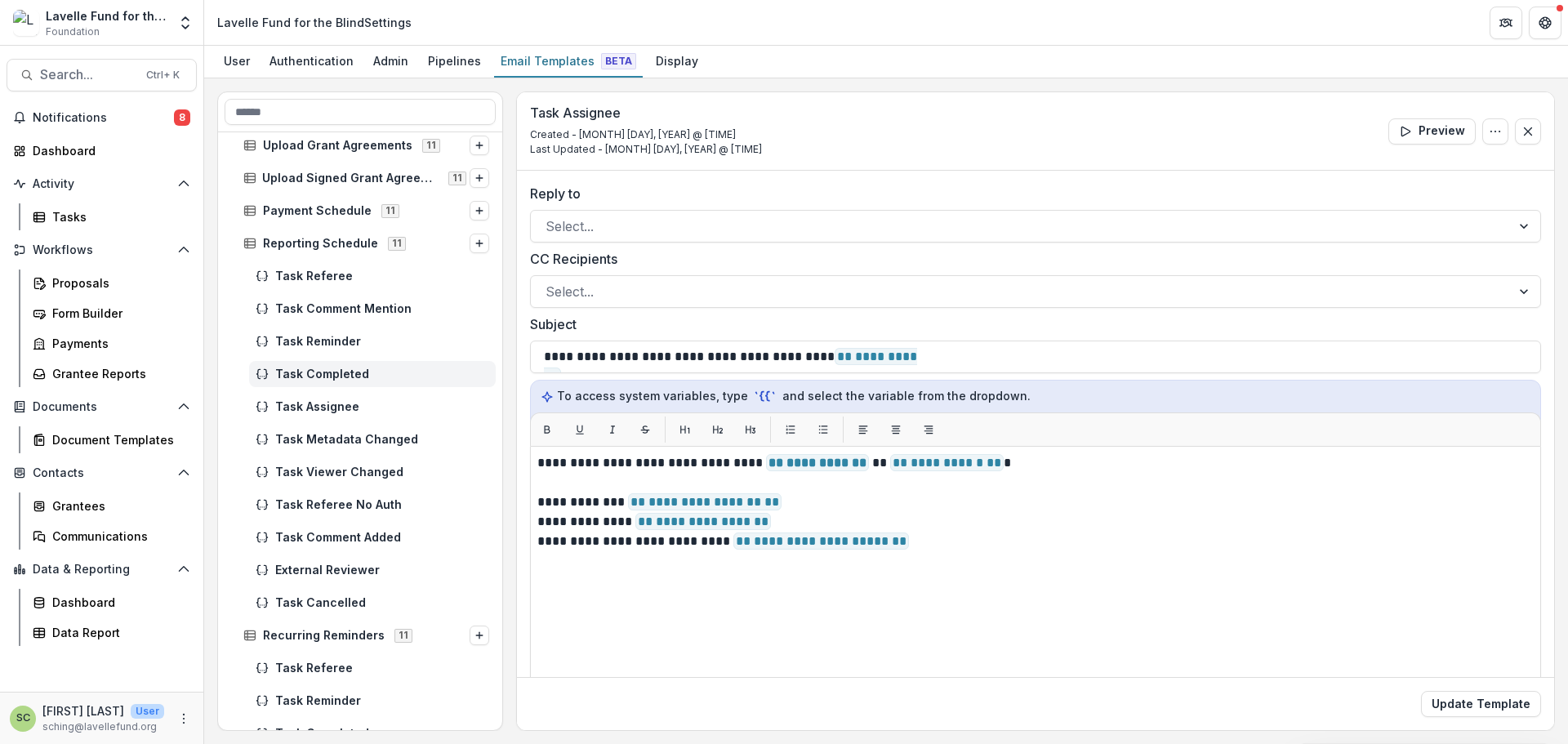 click on "Task Completed" at bounding box center (382, 374) 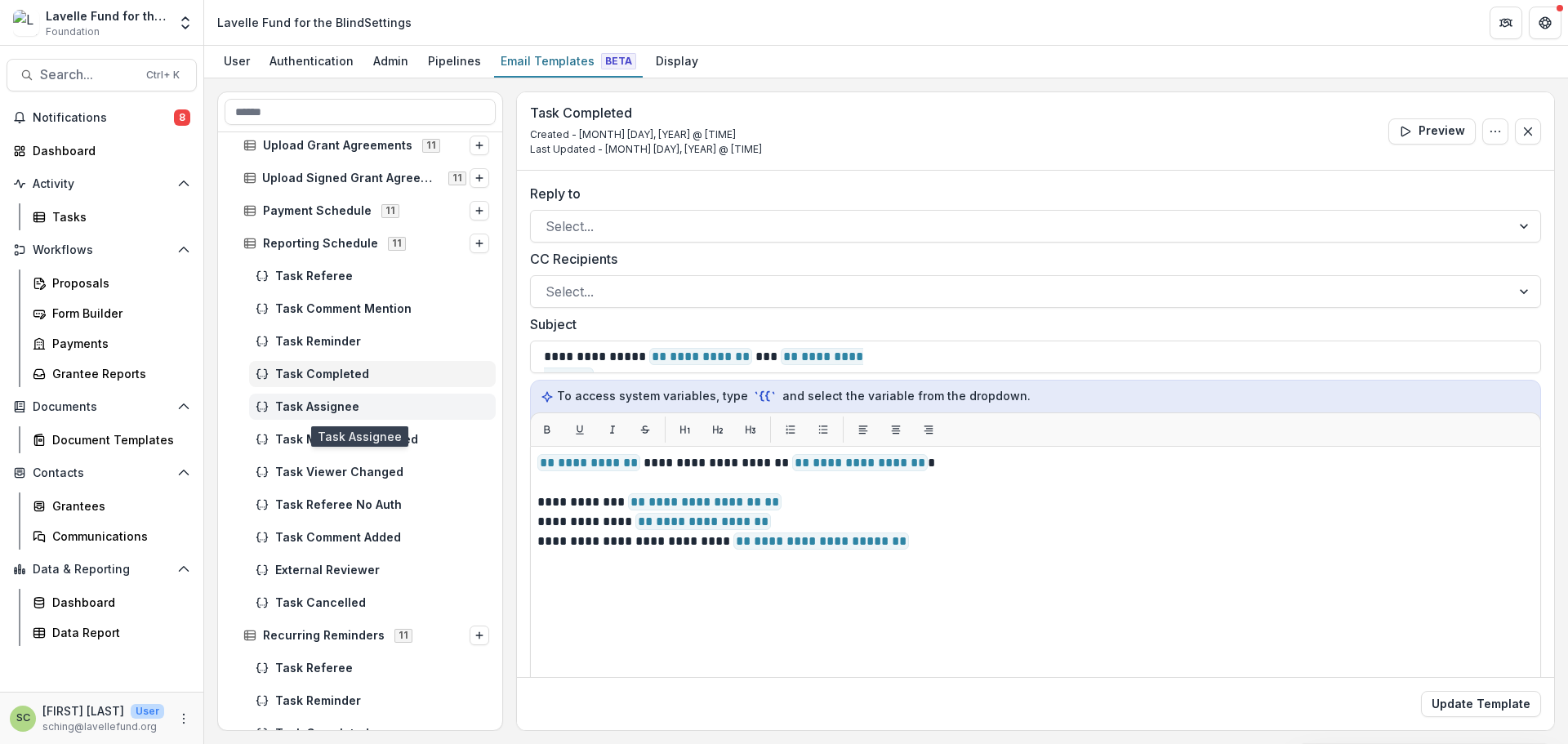 click on "Task Assignee" at bounding box center (382, 407) 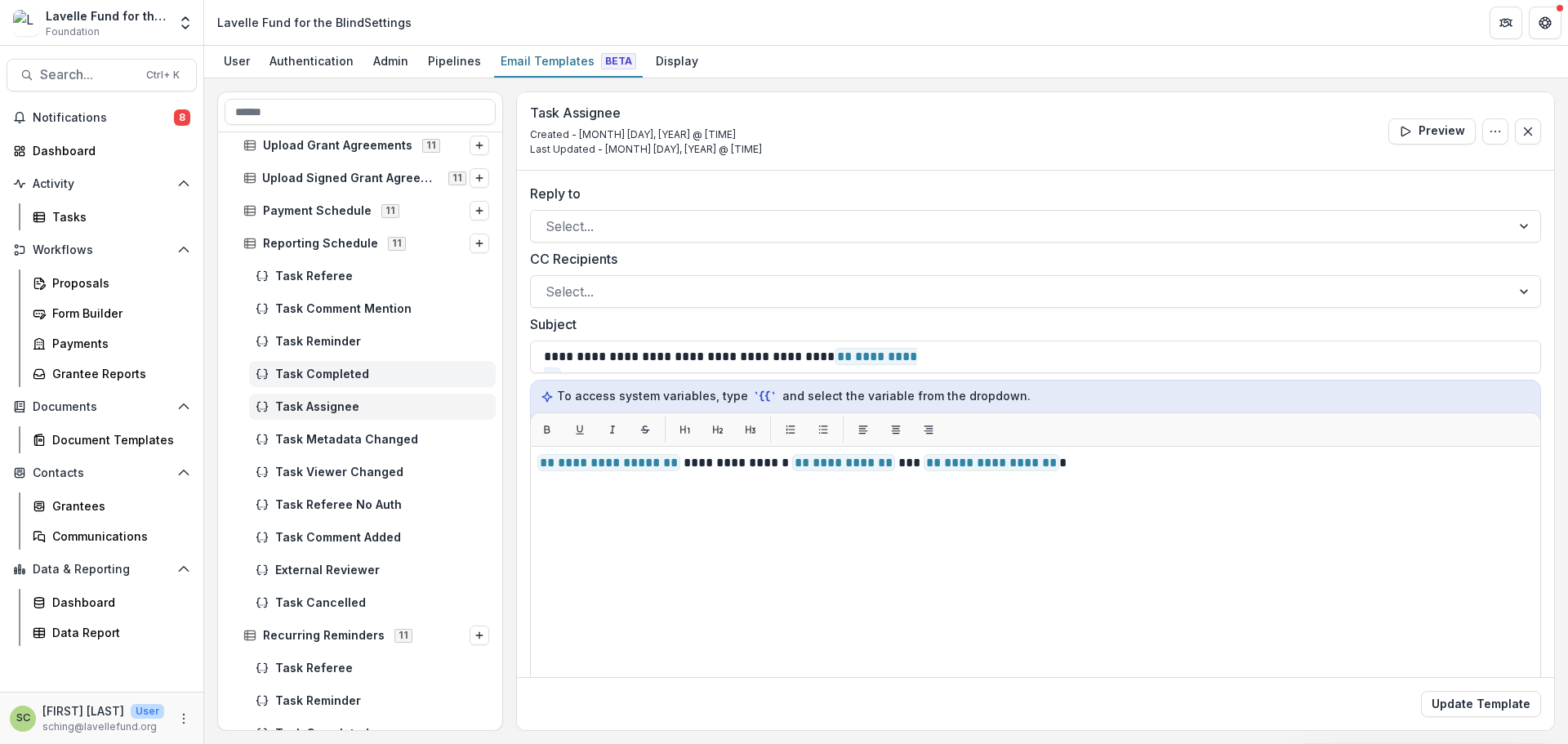 click on "Task Completed" at bounding box center (372, 374) 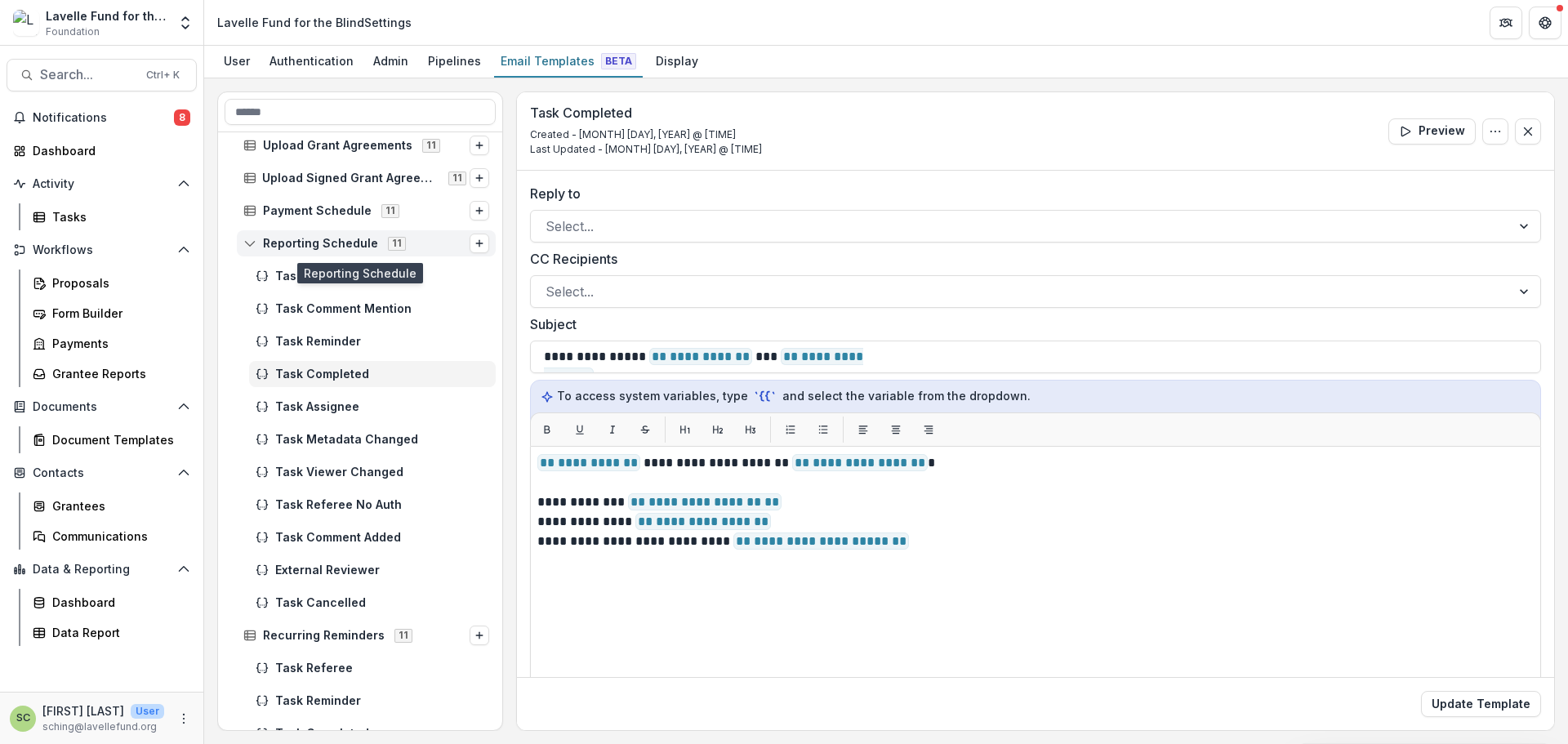 click on "Reporting Schedule" at bounding box center (320, 243) 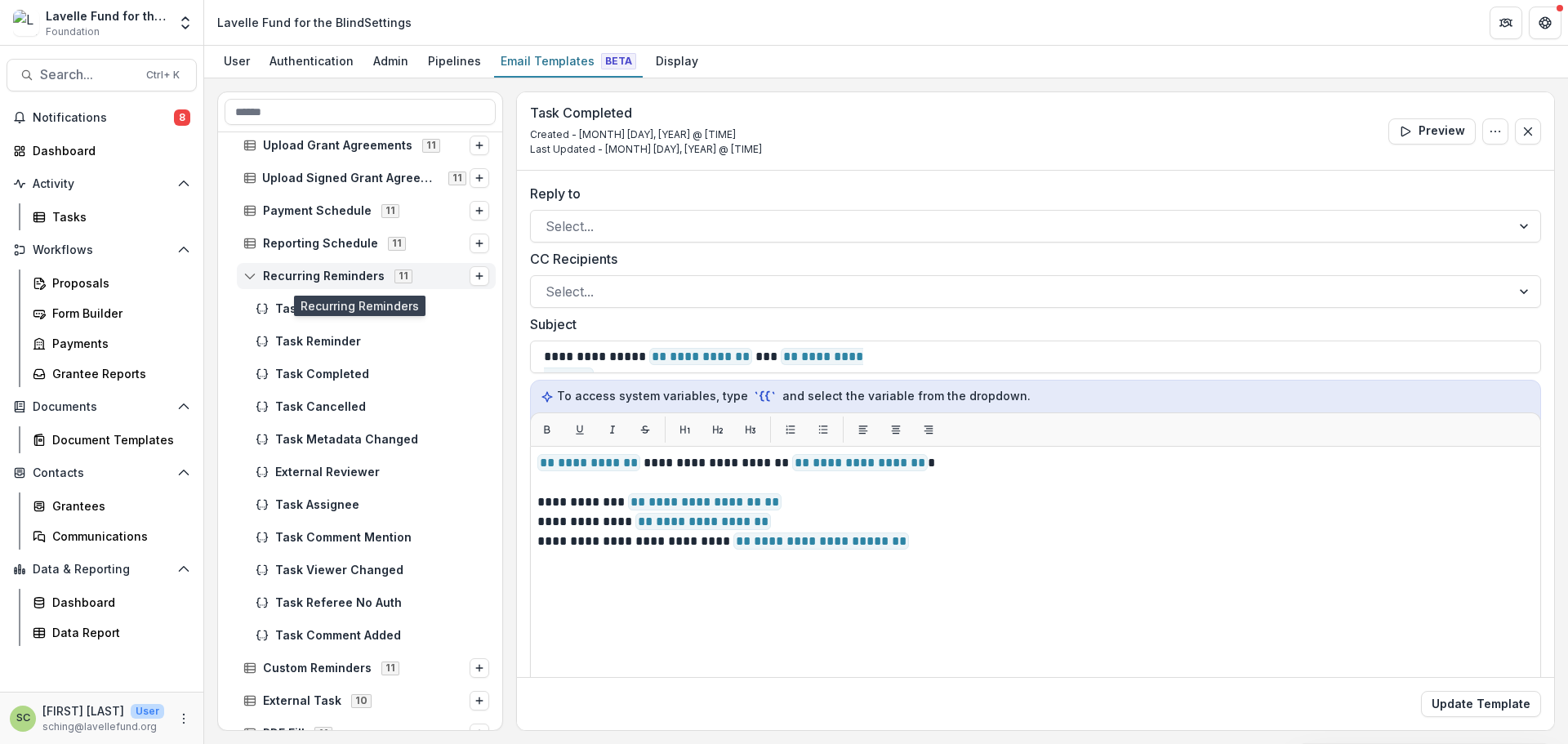 click on "Recurring Reminders" at bounding box center [323, 276] 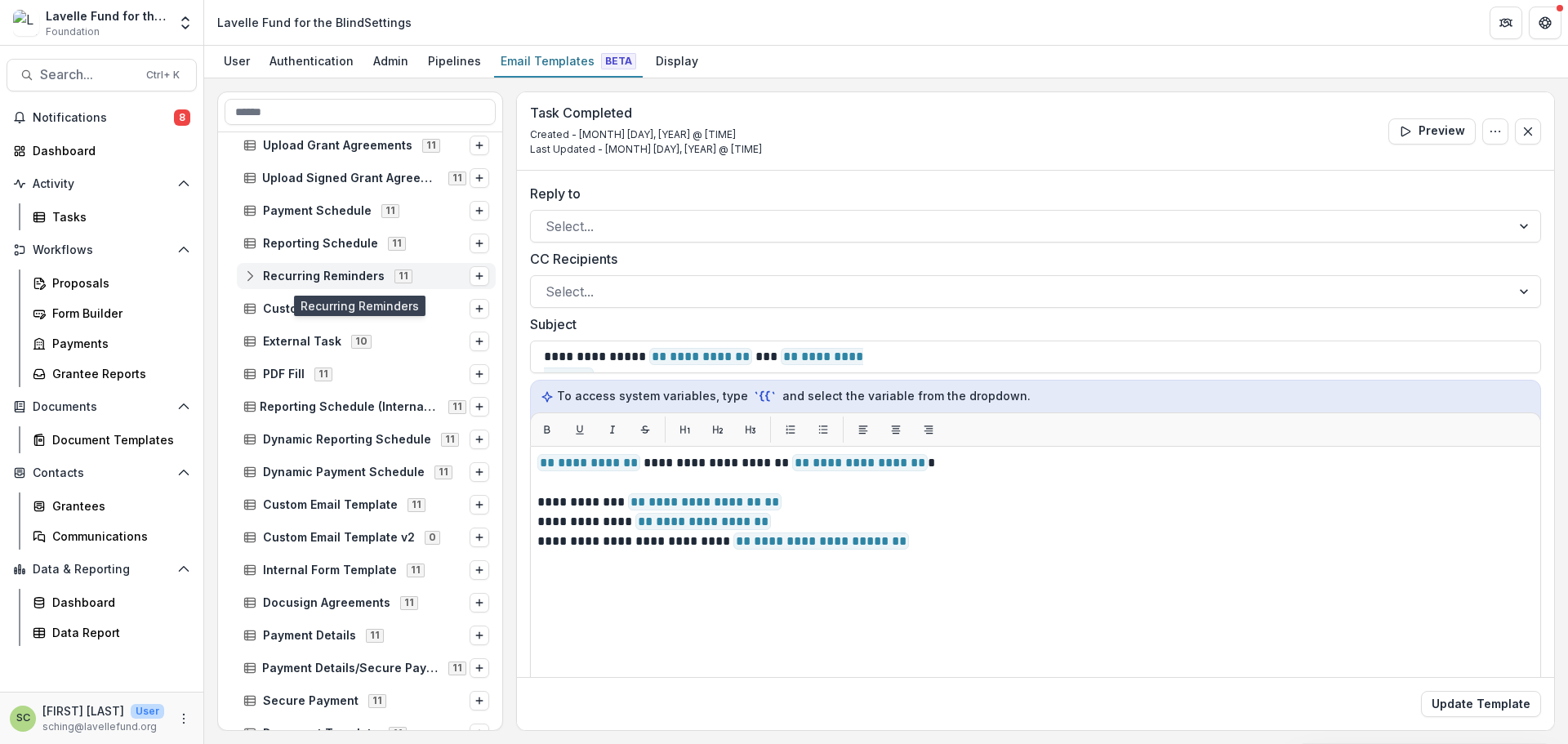 click on "Recurring Reminders" at bounding box center [323, 276] 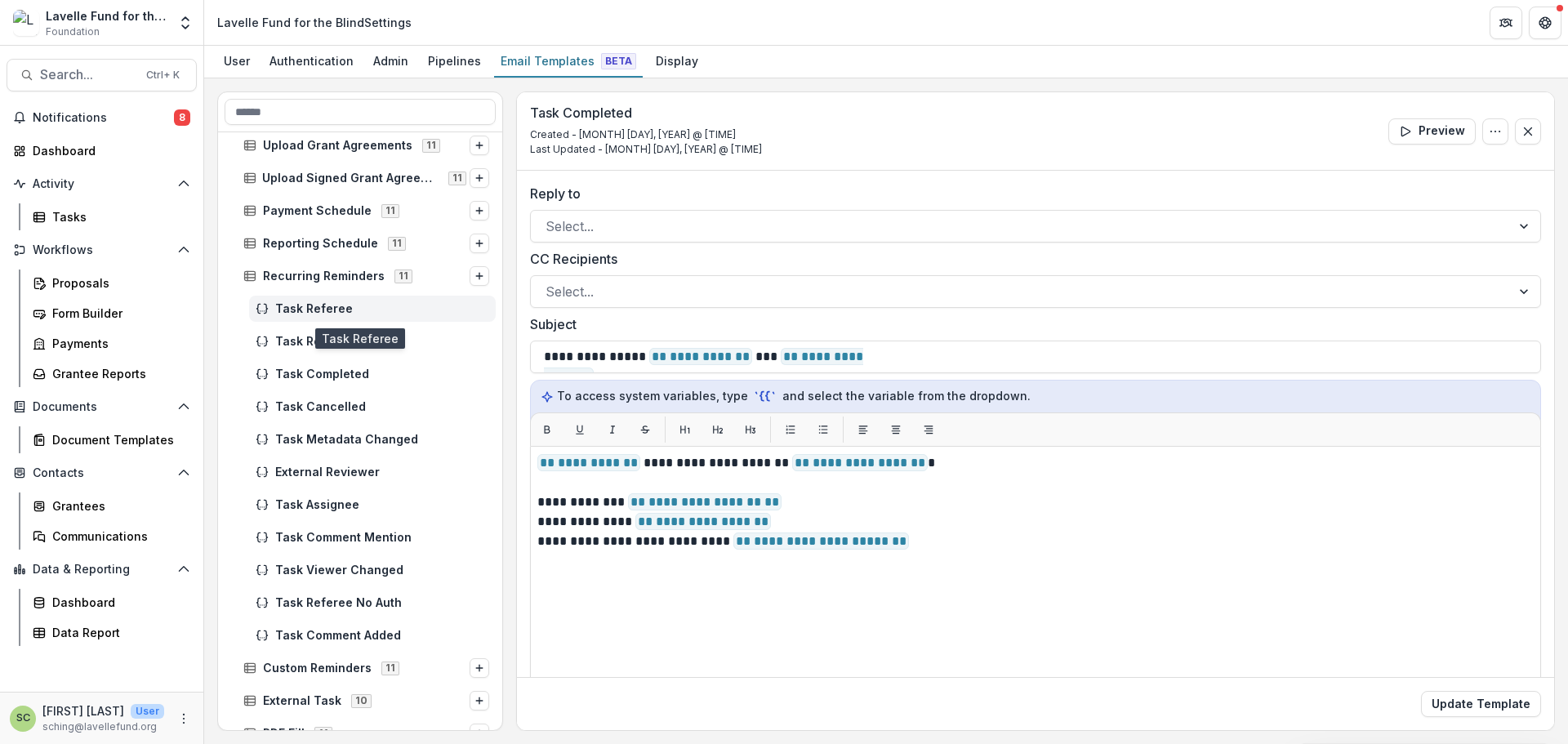 click on "Task Referee" at bounding box center [382, 309] 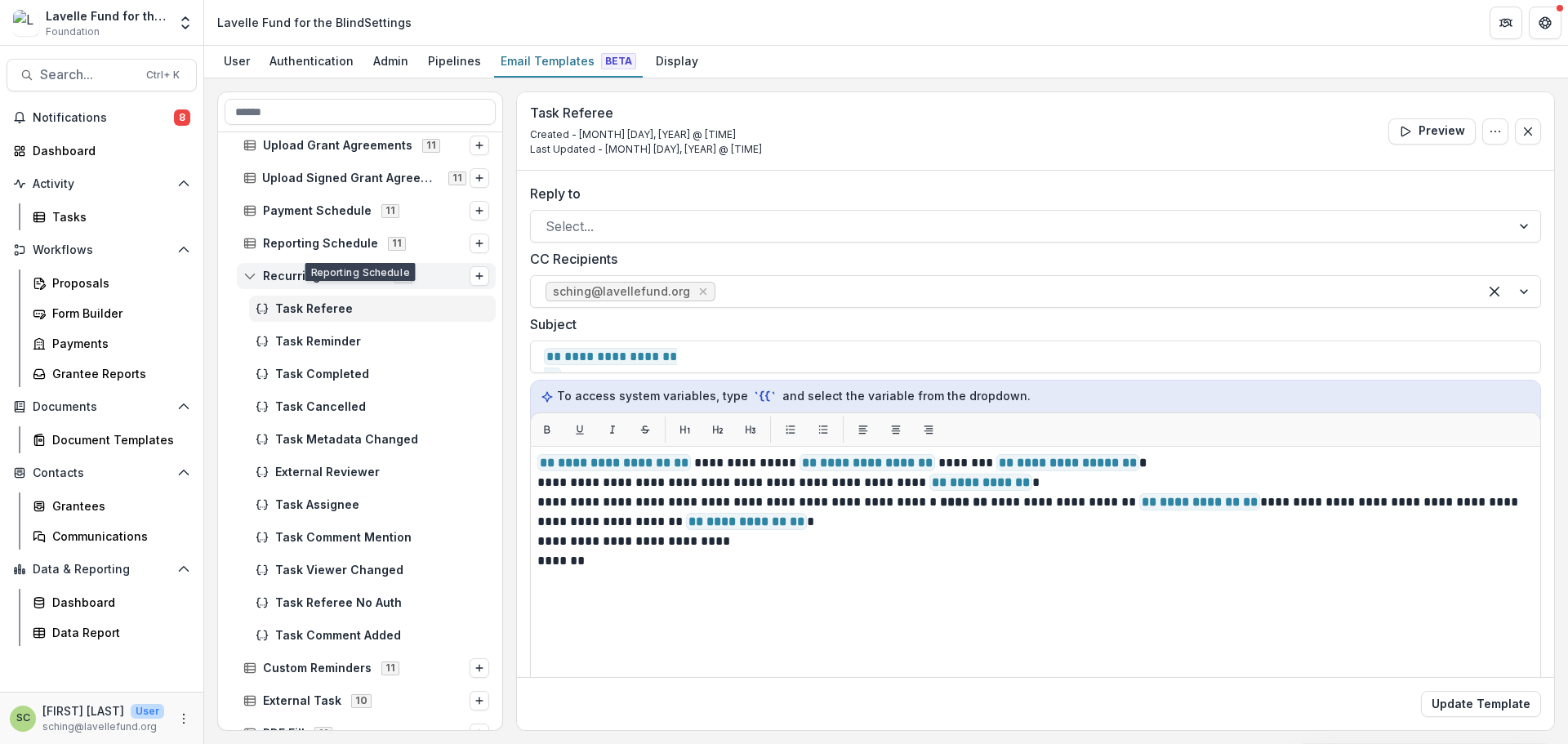 click on "Recurring Reminders" at bounding box center (323, 276) 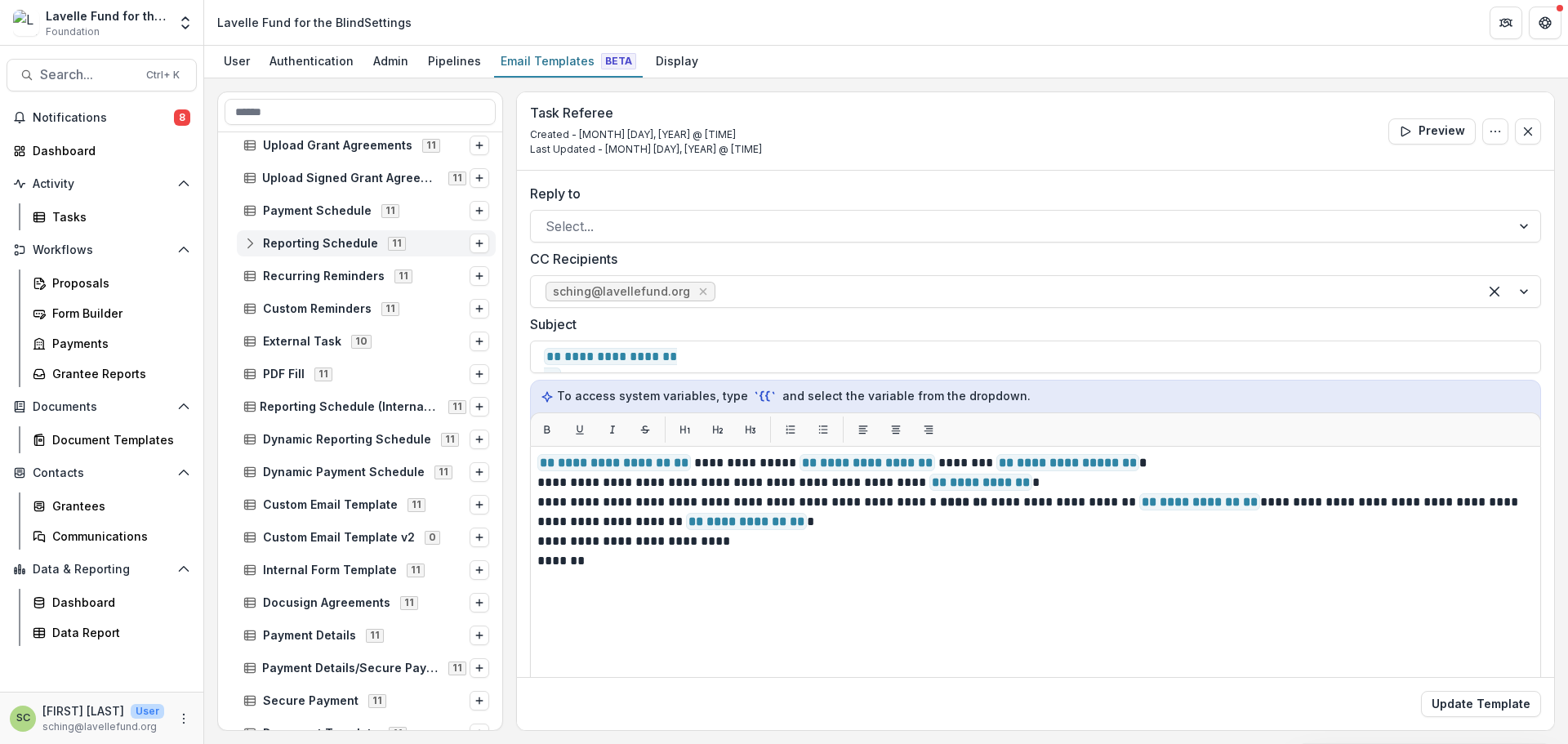 click on "Reporting Schedule" at bounding box center (320, 243) 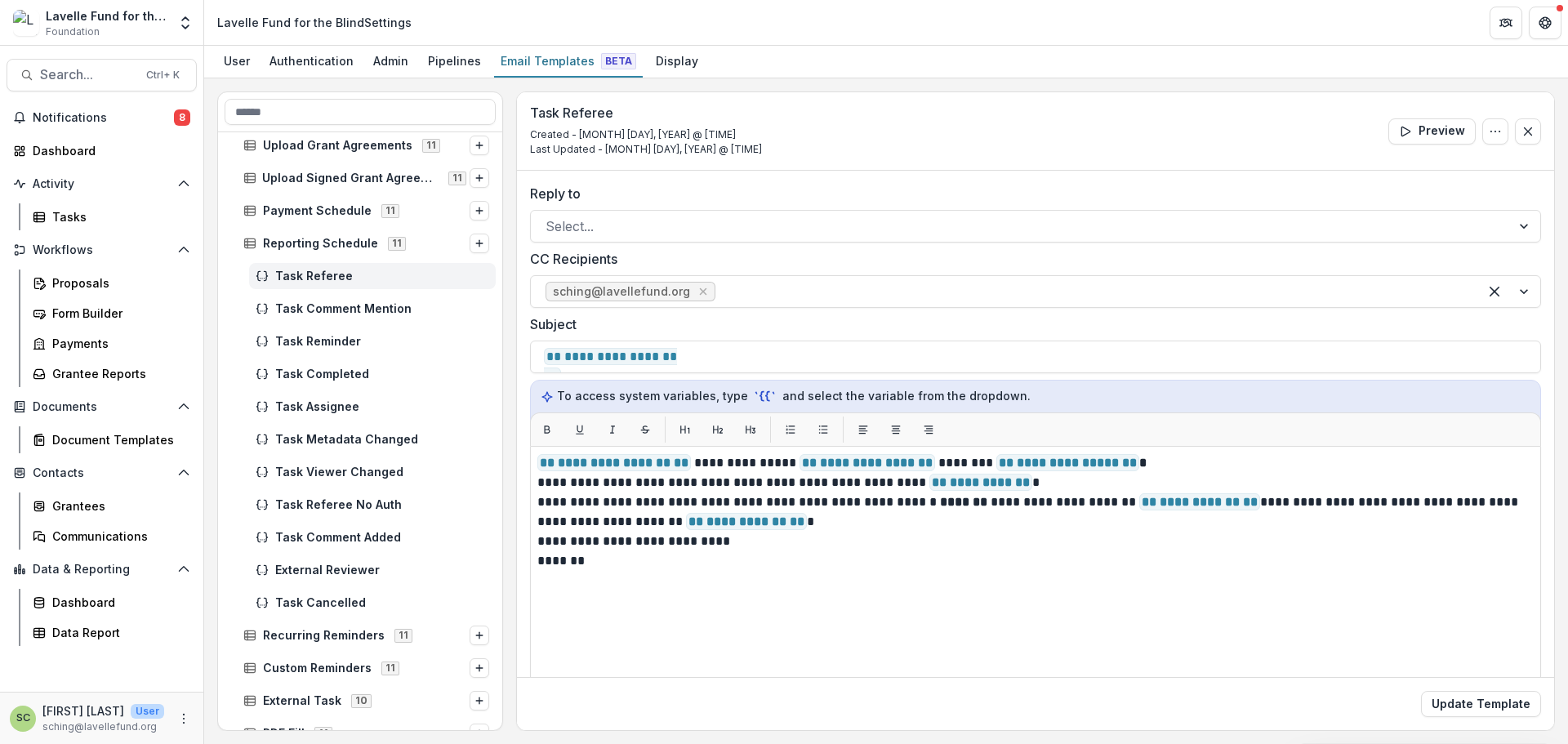 click on "Task Referee" at bounding box center [382, 276] 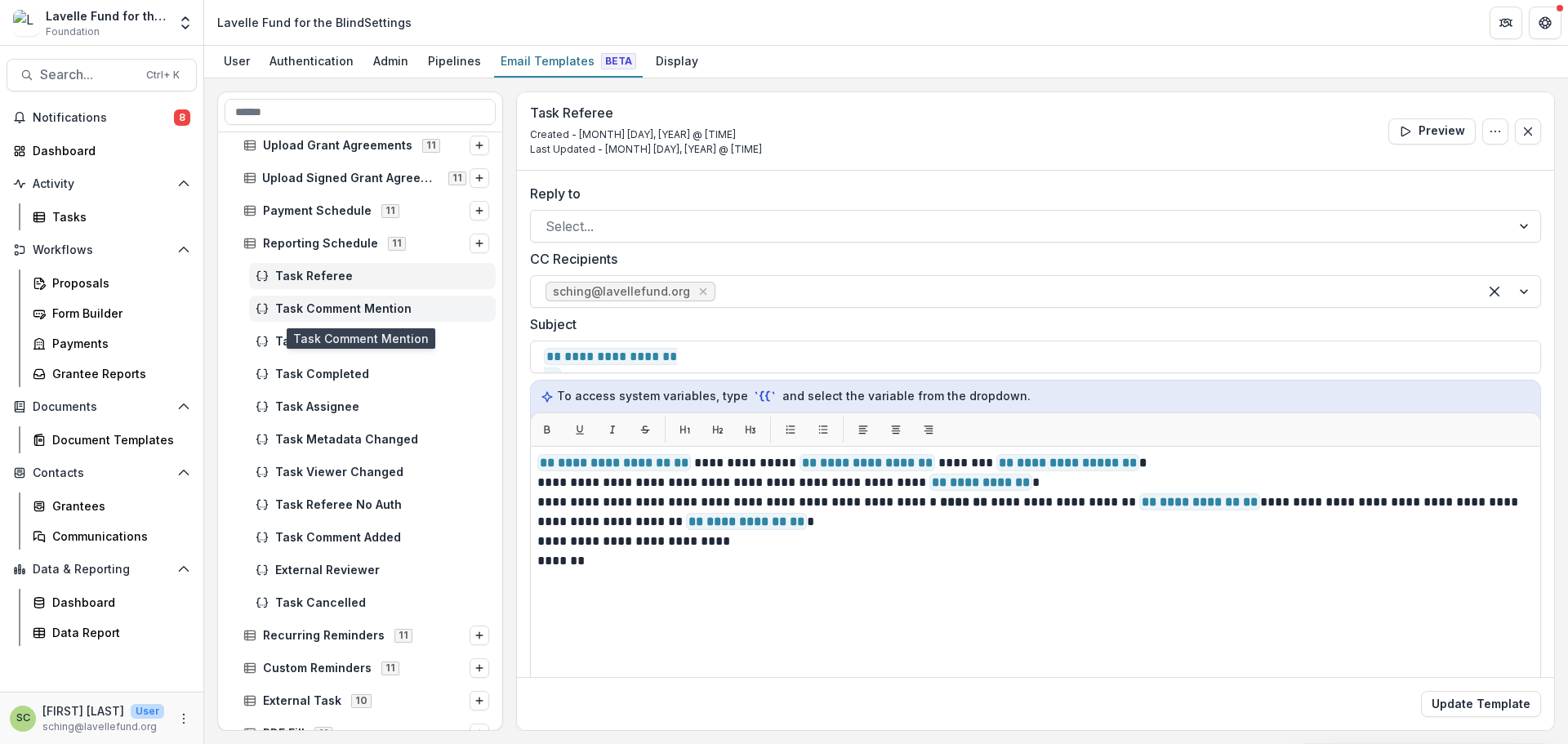 click on "Task Comment Mention" at bounding box center [382, 309] 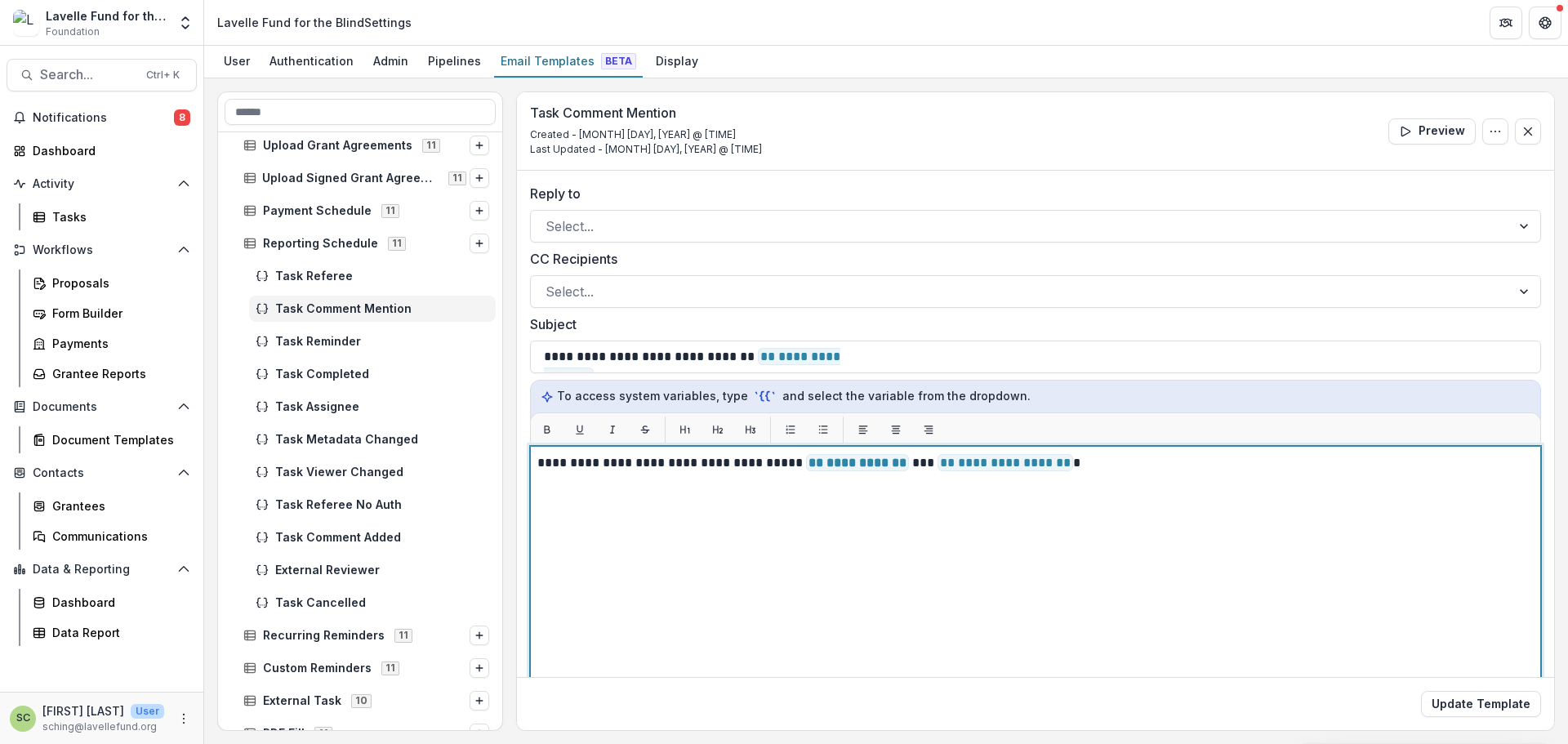 click on "**********" at bounding box center (1036, 650) 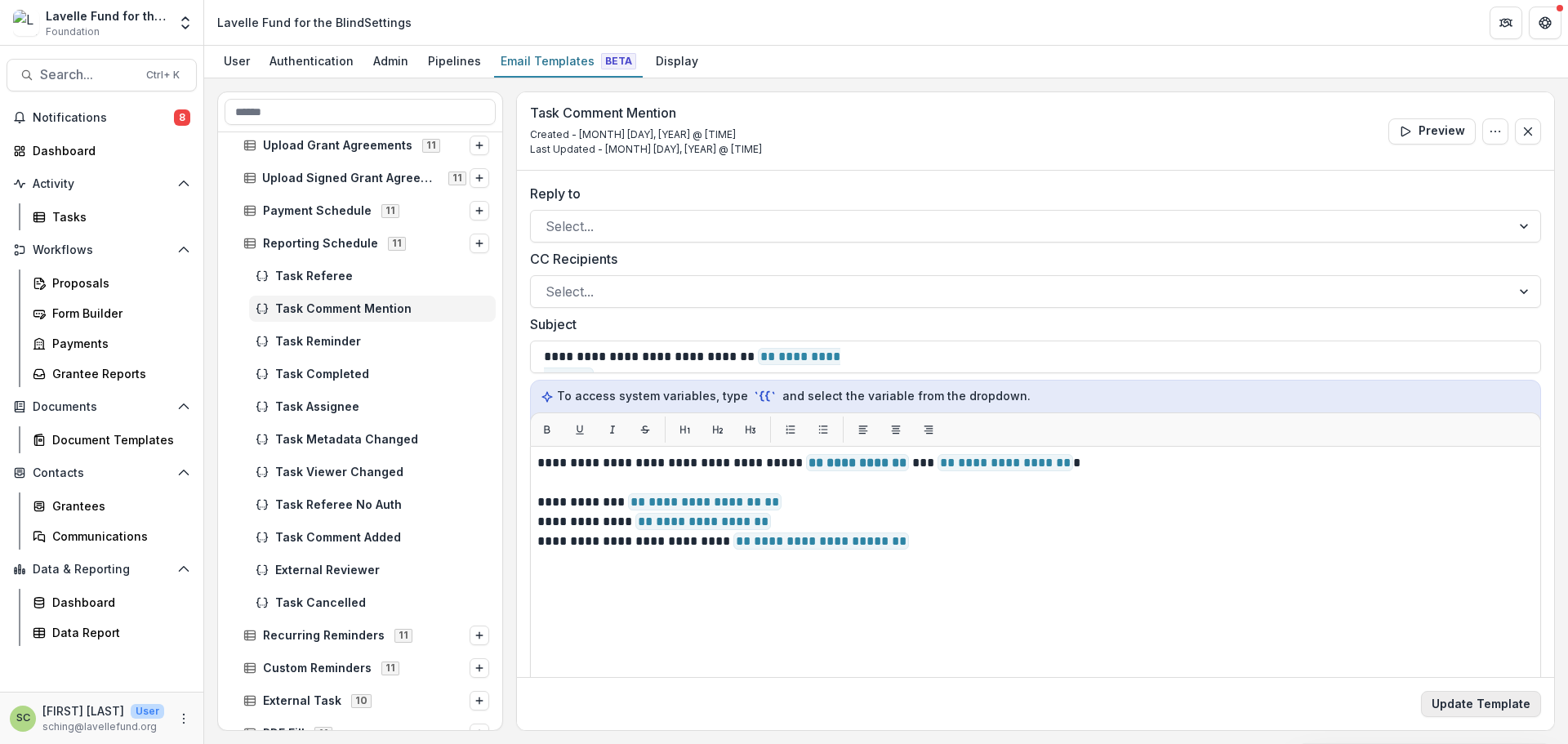 click on "Update Template" at bounding box center [1481, 704] 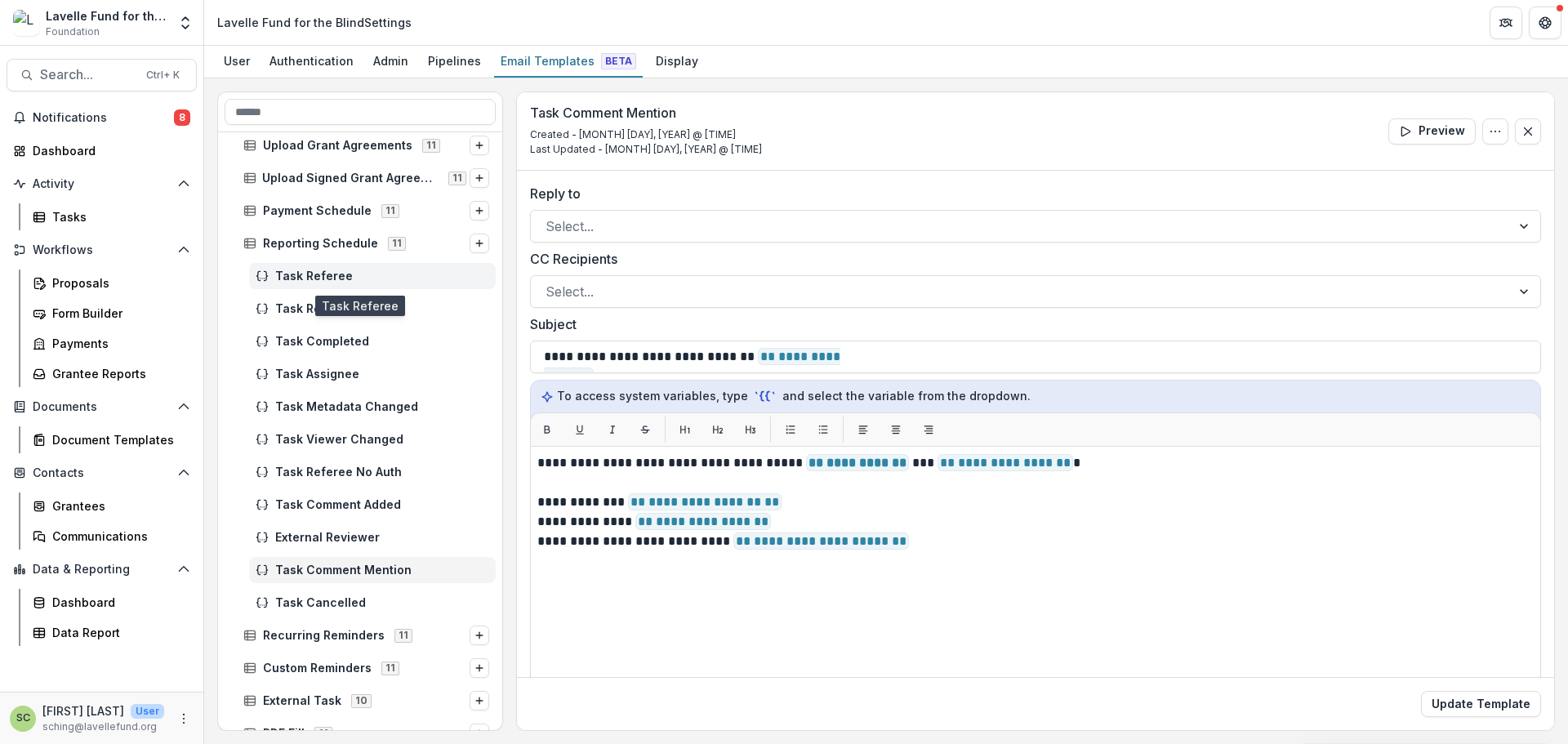 click on "Task Referee" at bounding box center [372, 276] 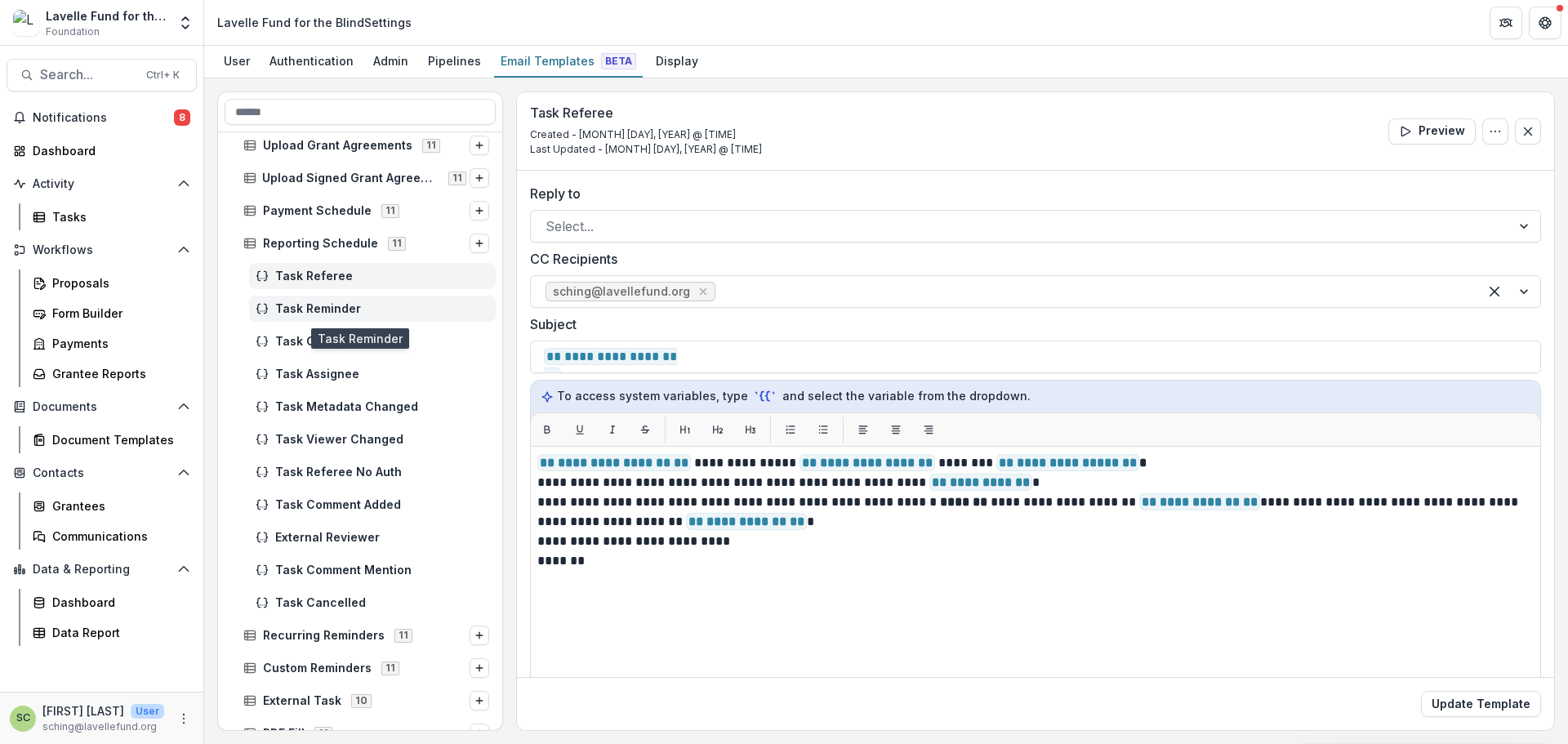 click on "Task Reminder" at bounding box center (372, 309) 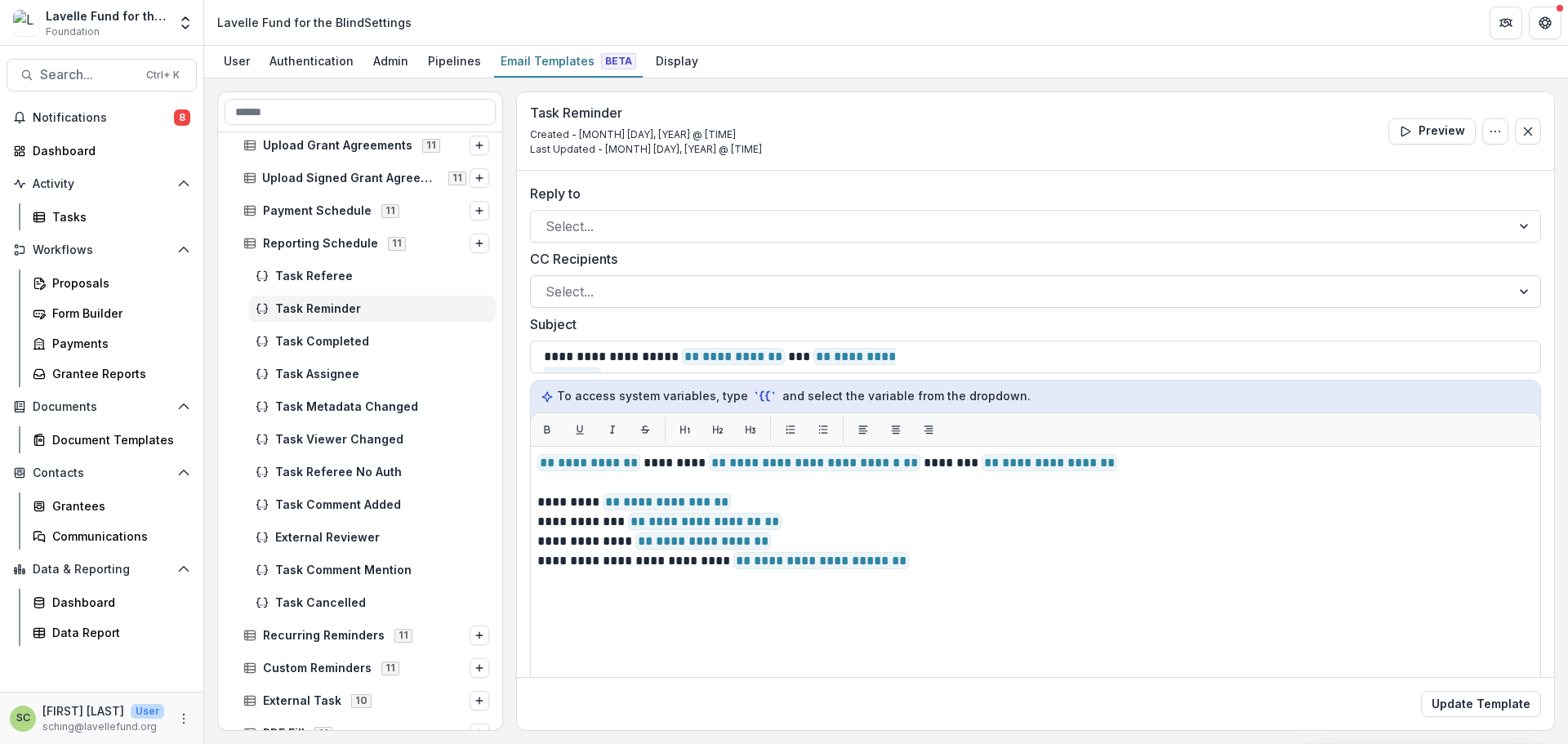 click at bounding box center [1021, 292] 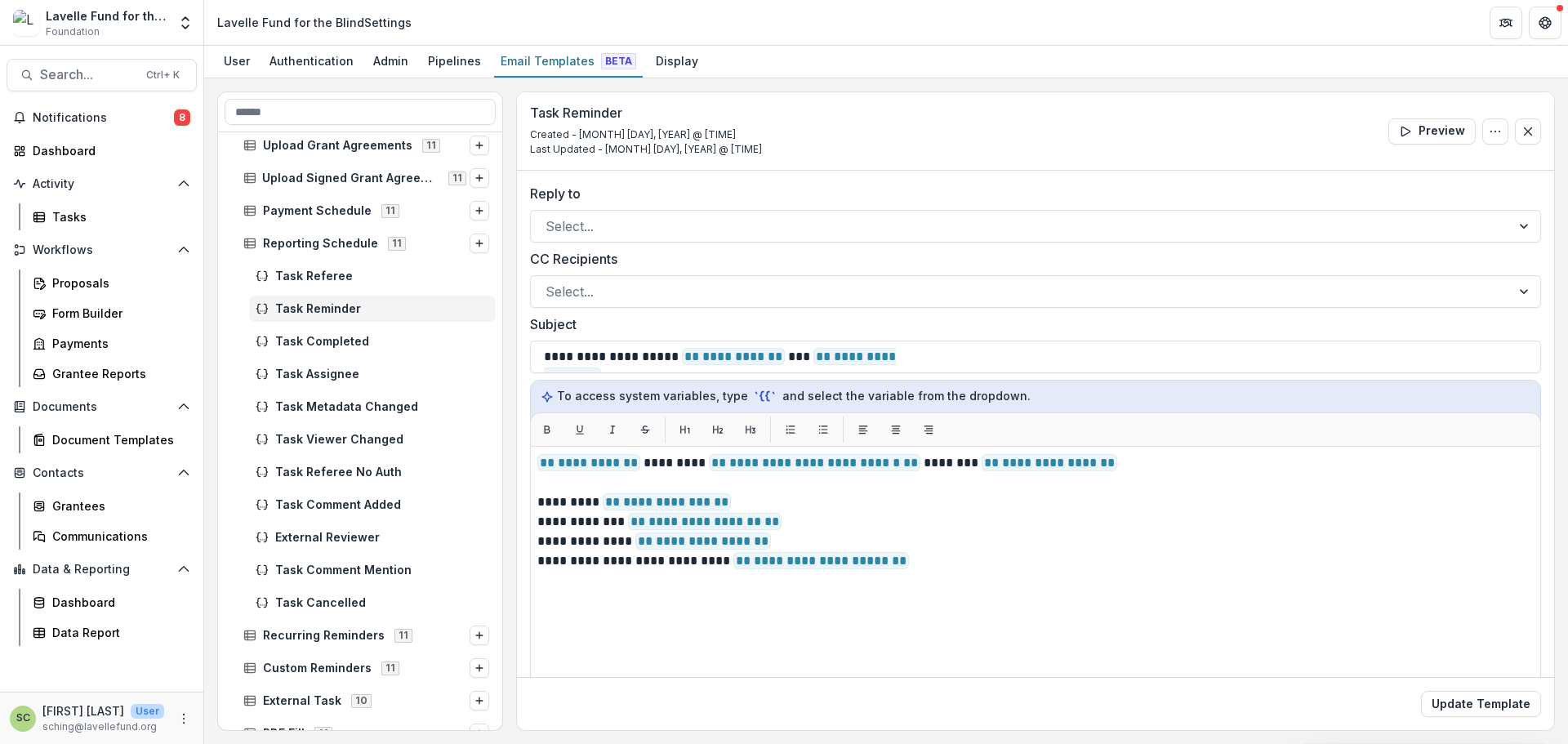 click on "CC Recipients" at bounding box center (1031, 259) 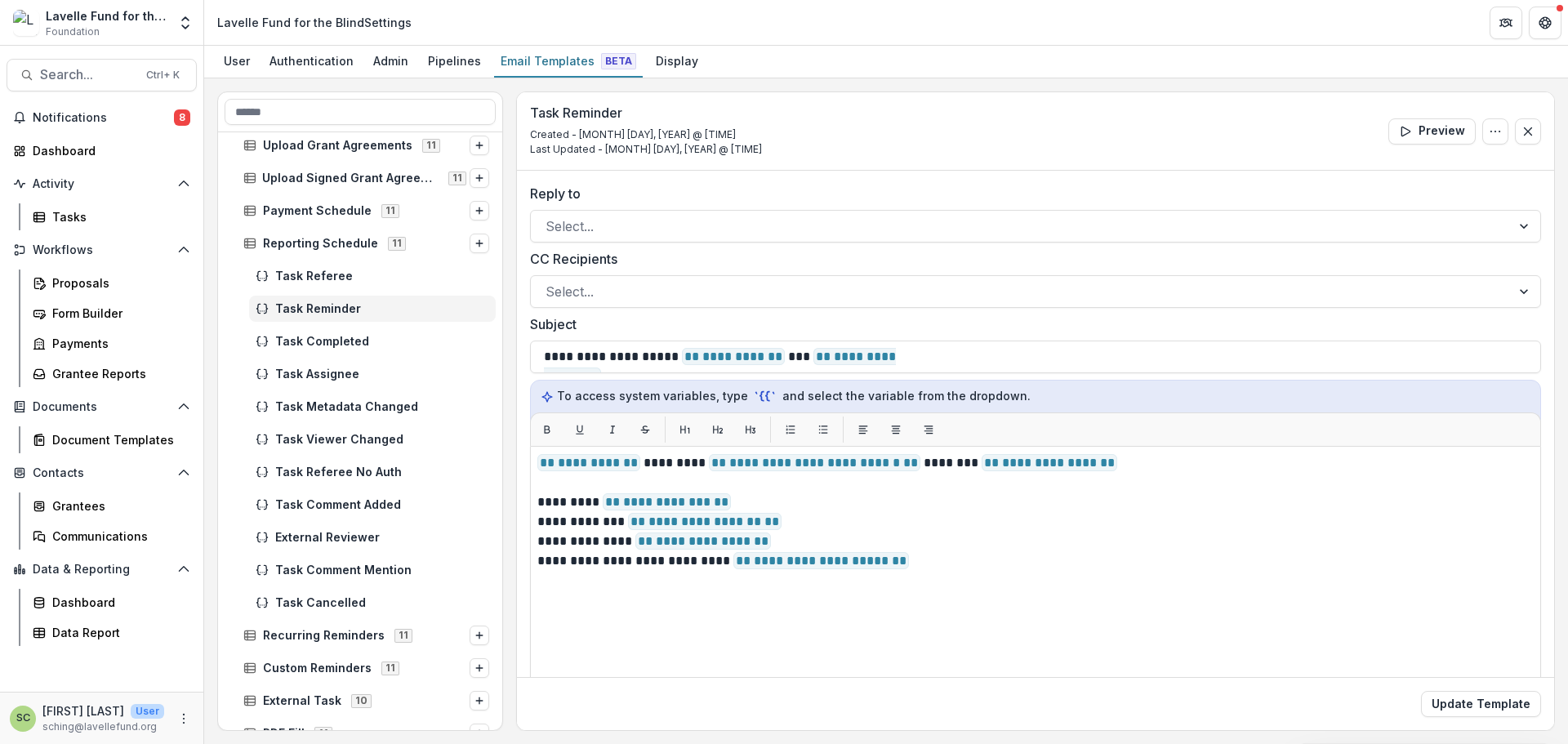 click on "CC Recipients" at bounding box center (547, 292) 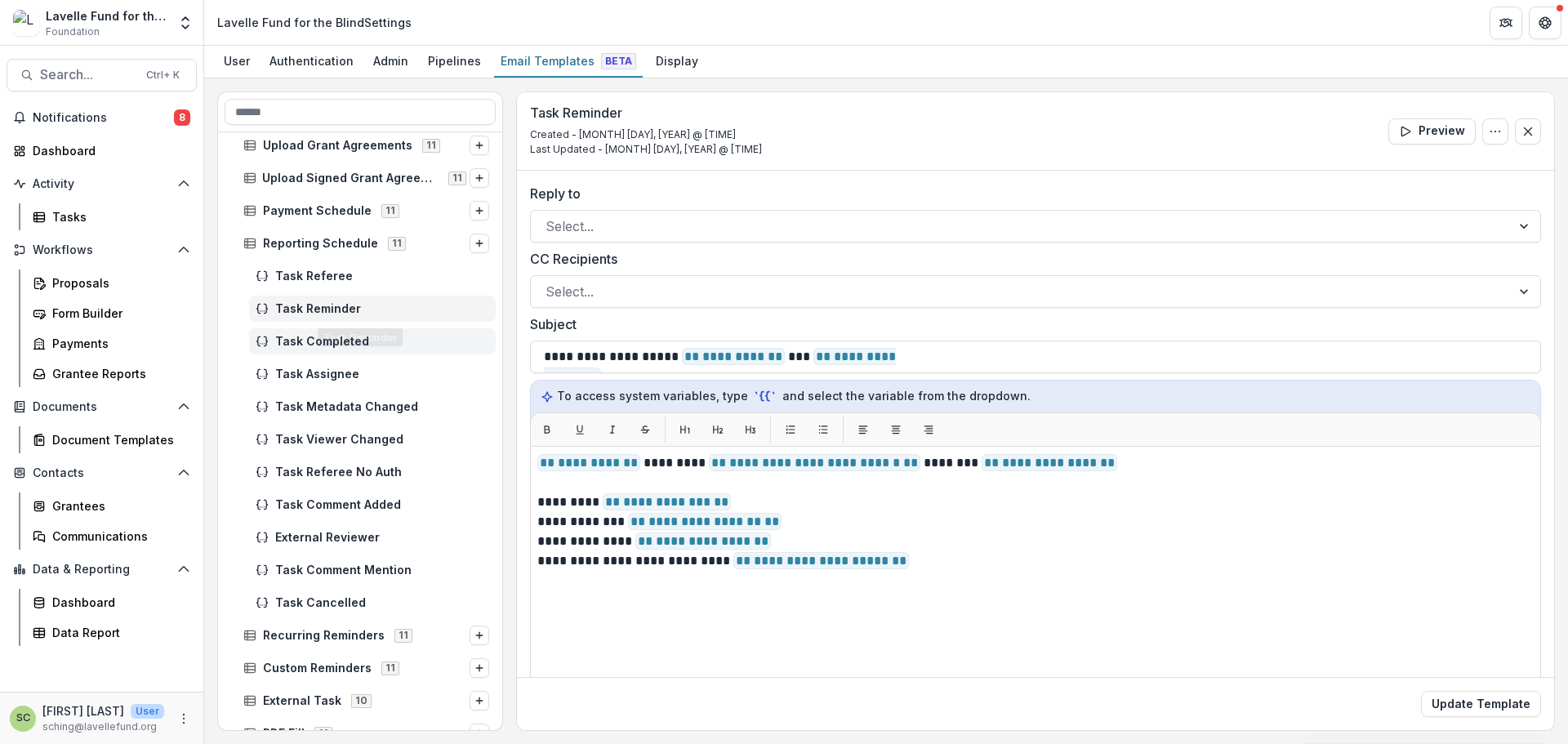 click on "Task Completed" at bounding box center (382, 341) 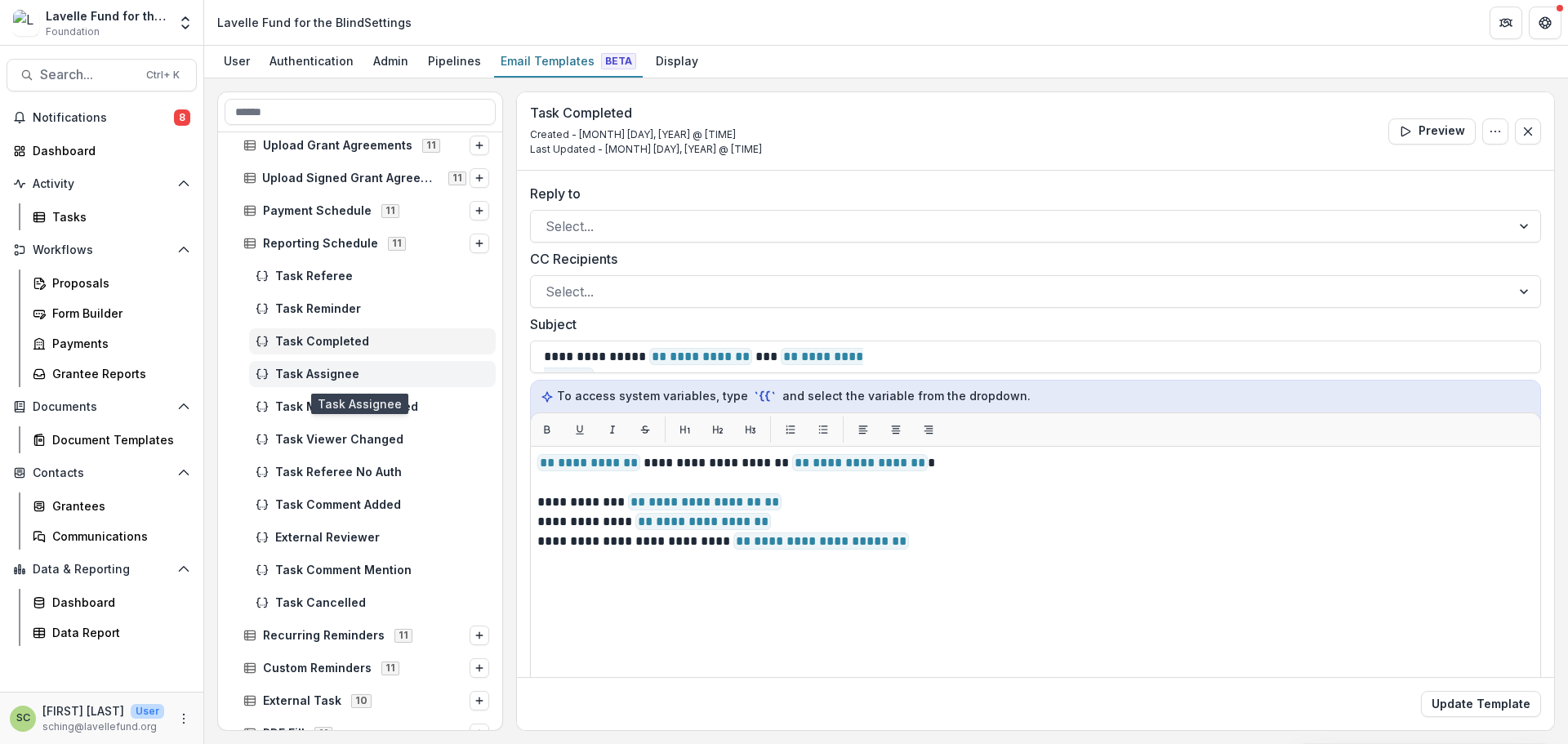 click on "Task Assignee" at bounding box center (382, 374) 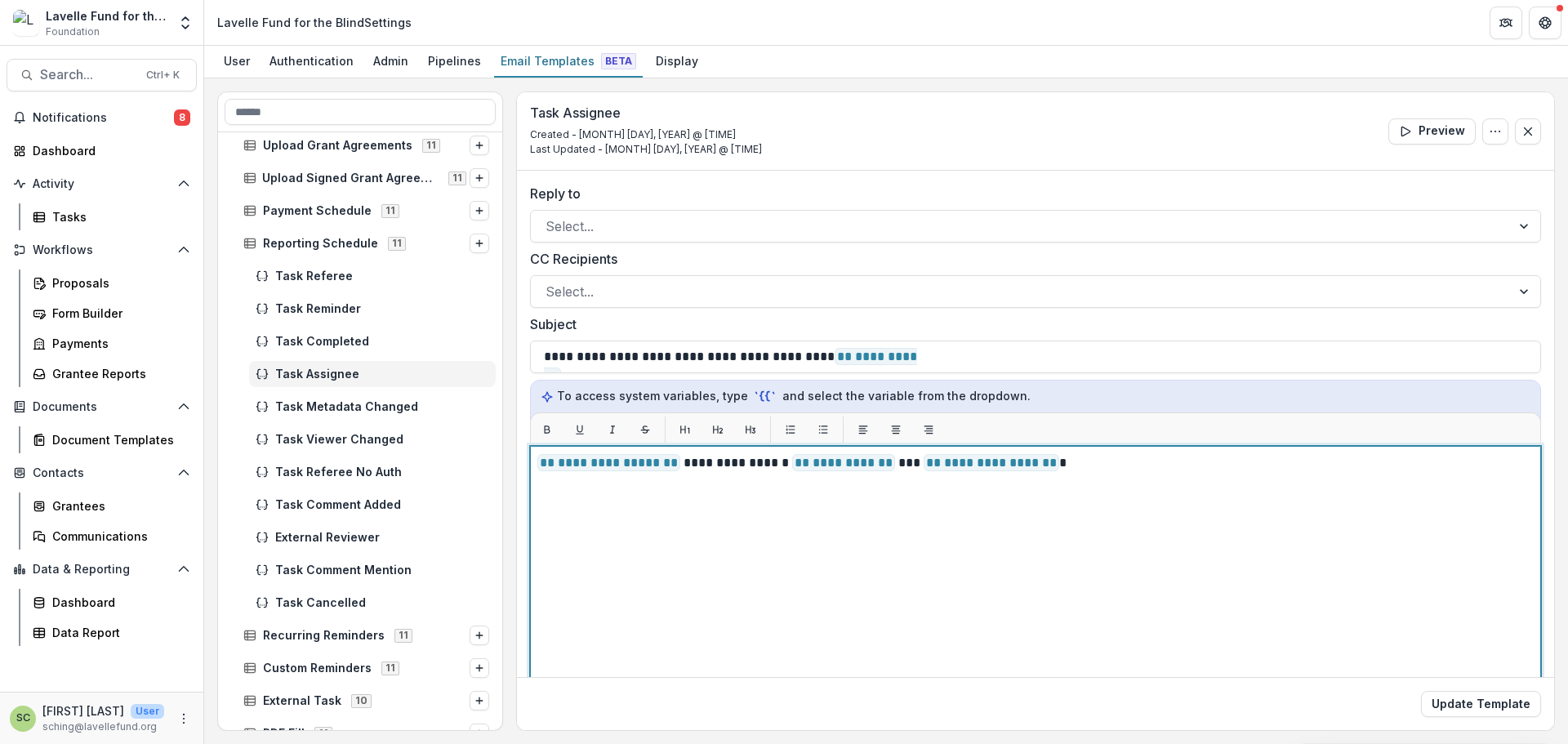 click on "**********" at bounding box center [1036, 650] 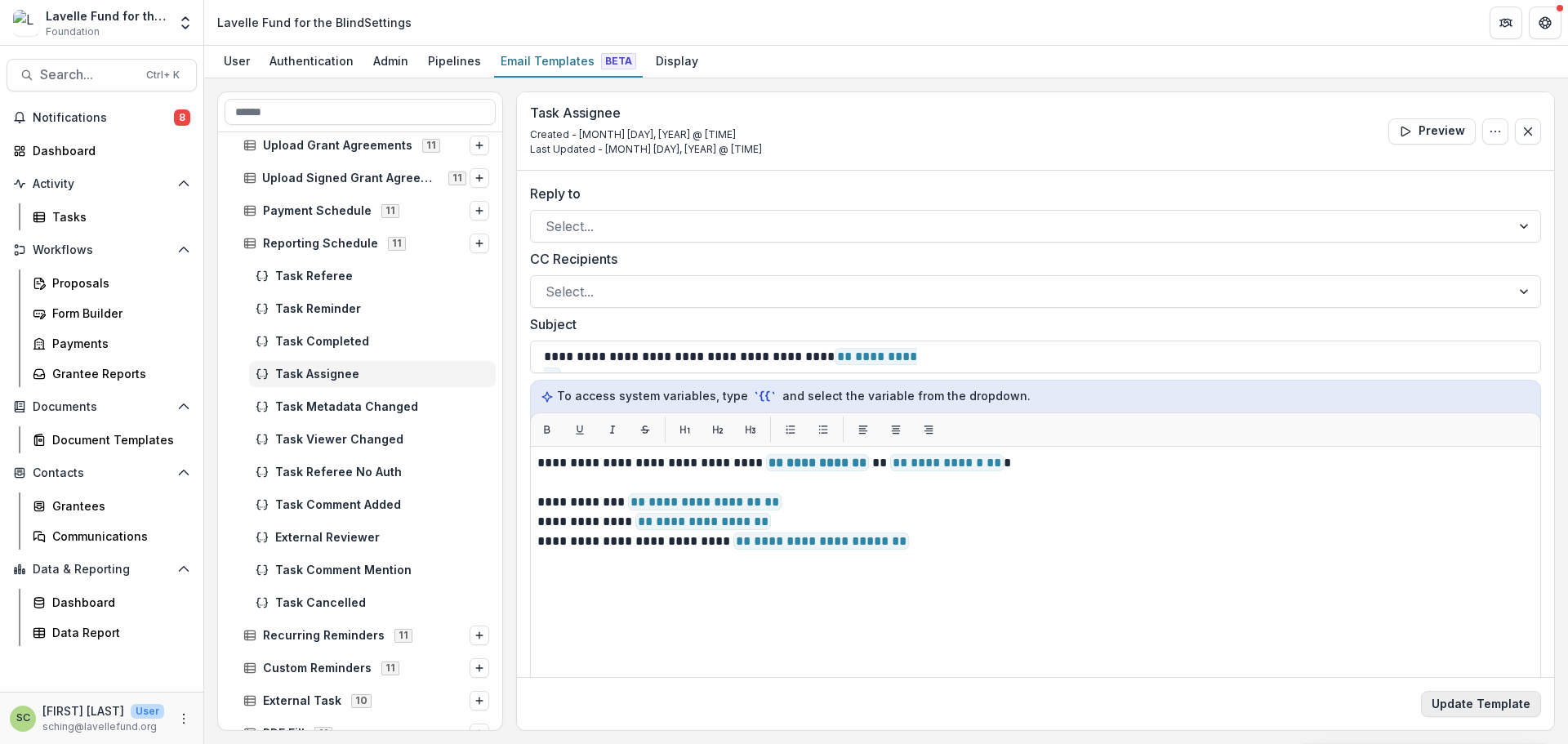 click on "Update Template" at bounding box center (1481, 704) 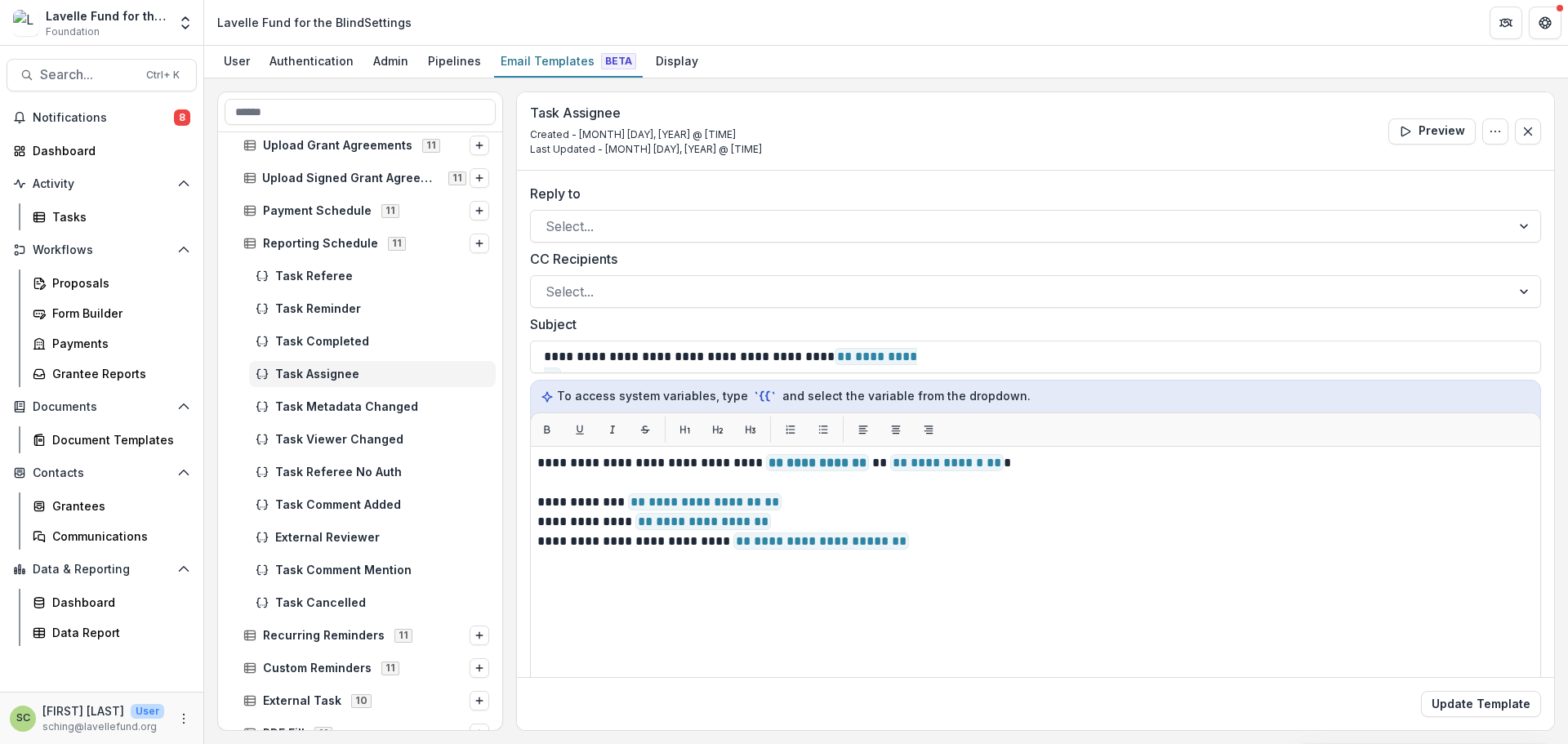 click on "Task Metadata Changed" at bounding box center (360, 407) 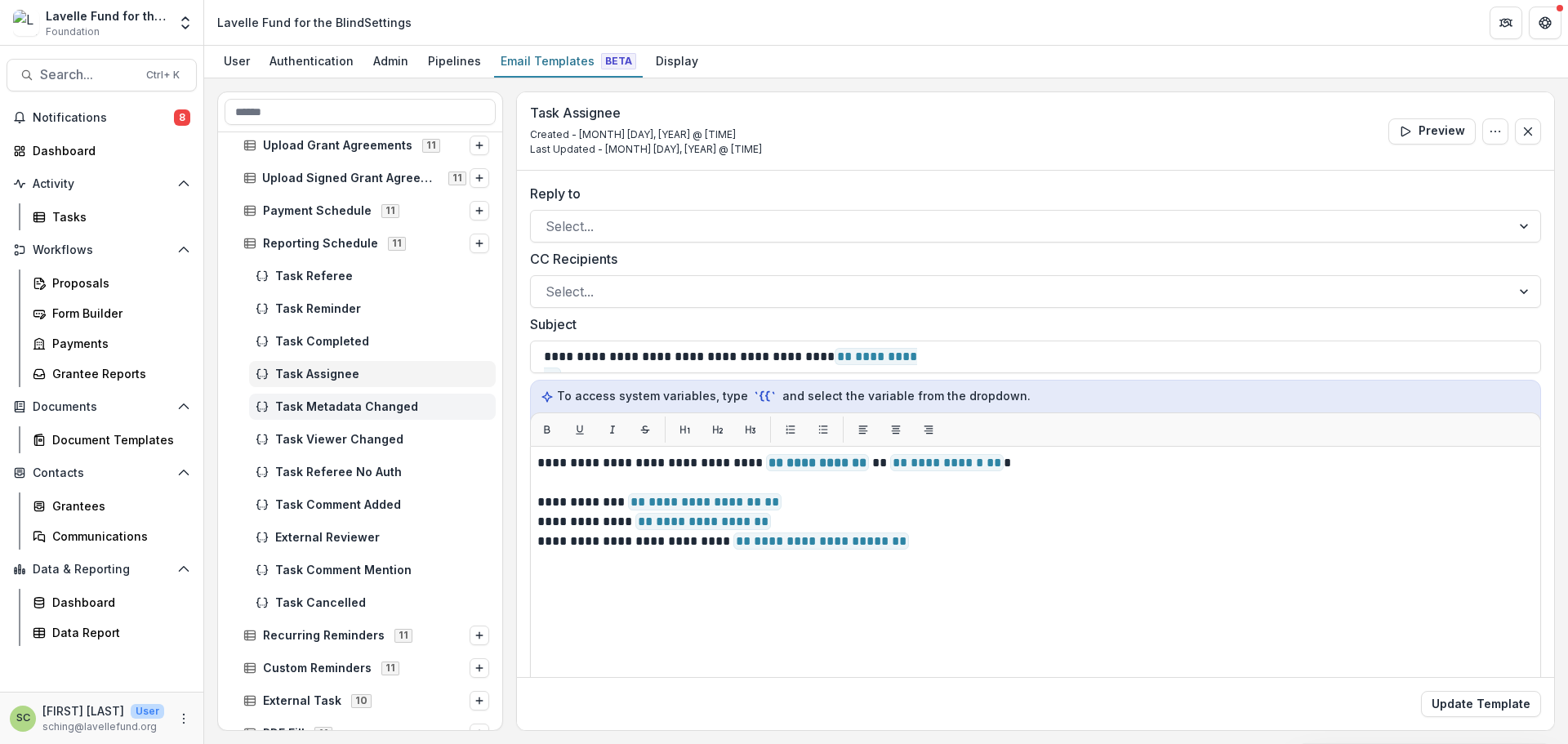 click on "Task Metadata Changed" at bounding box center [382, 407] 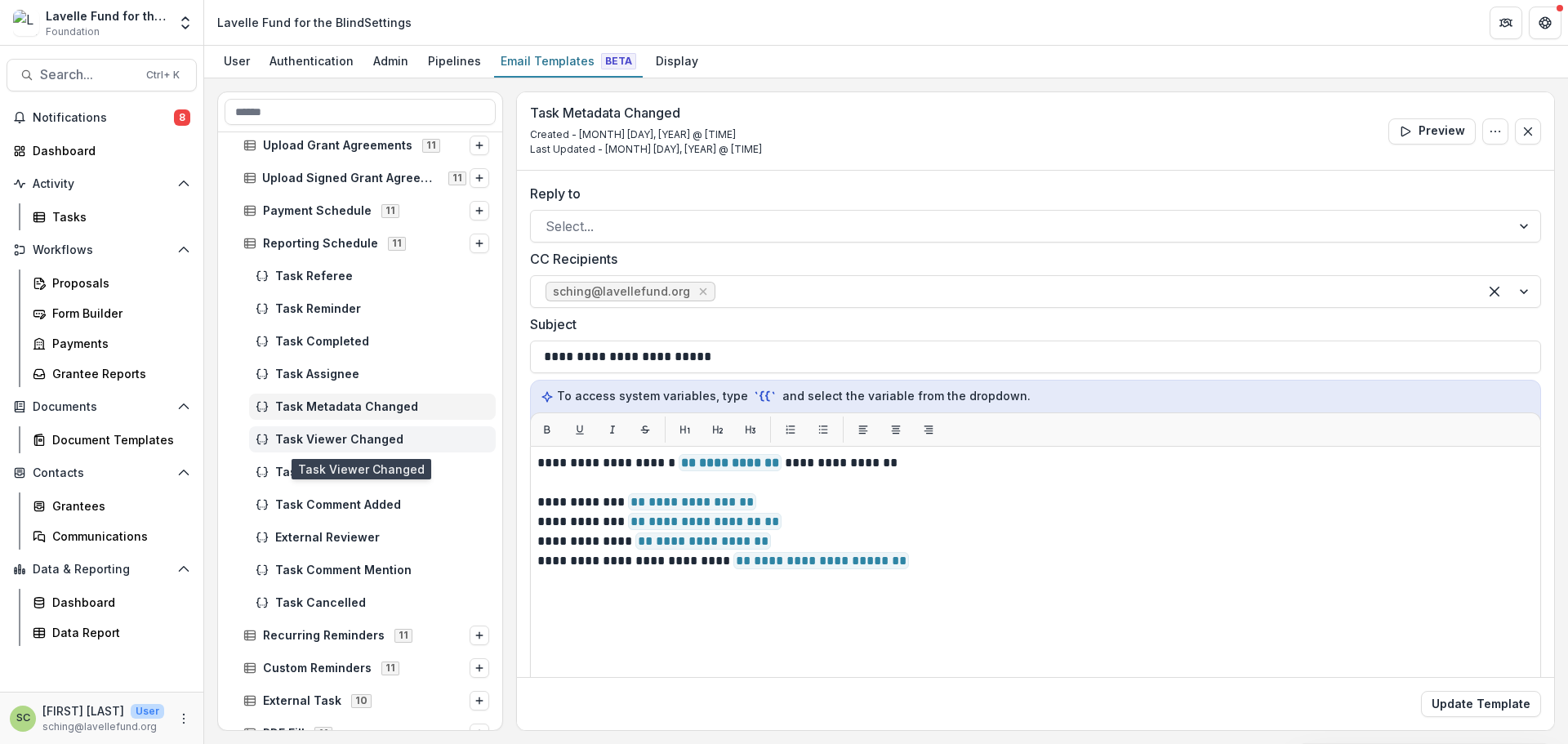 click on "Task Viewer Changed" at bounding box center (372, 439) 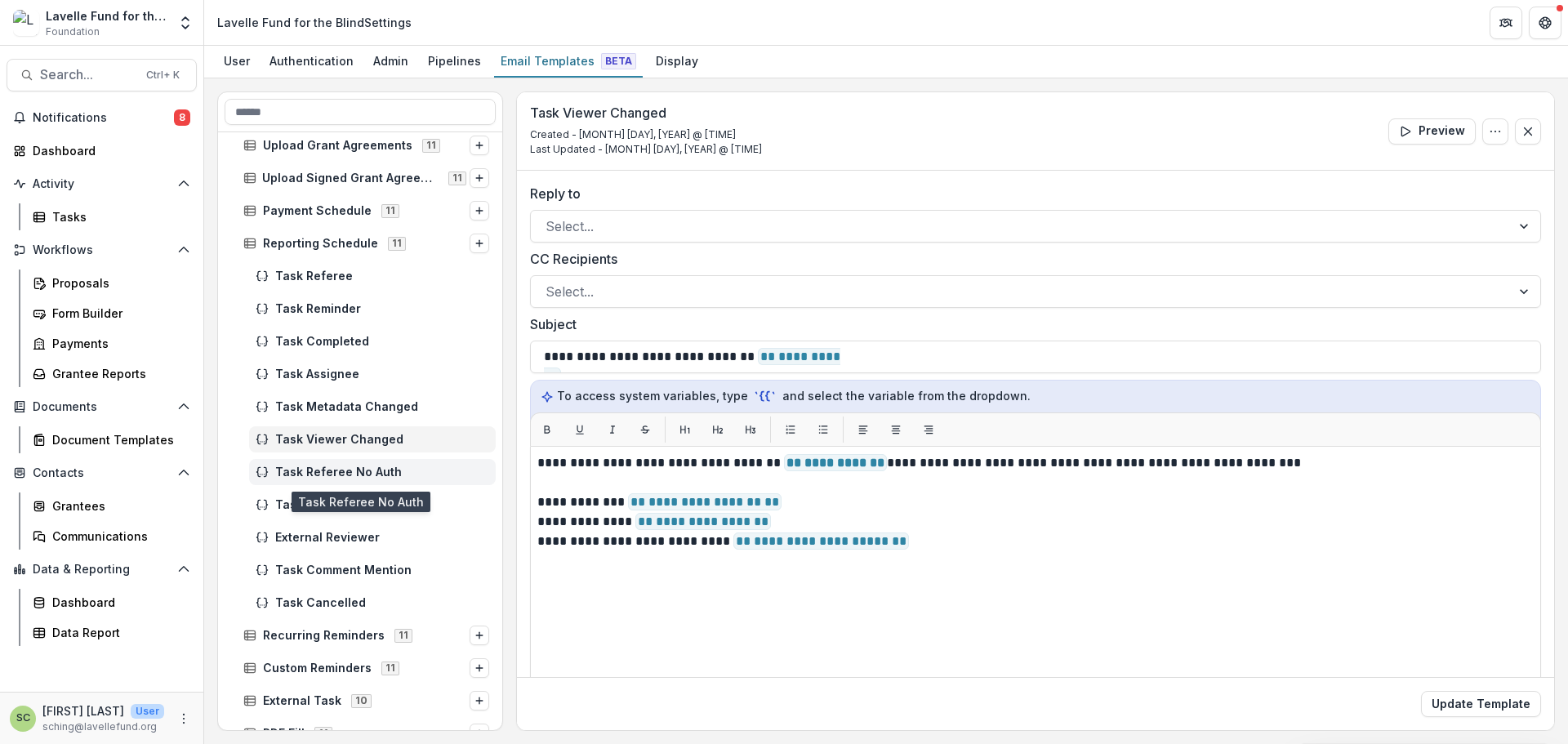 click on "Task Referee No Auth" at bounding box center [372, 472] 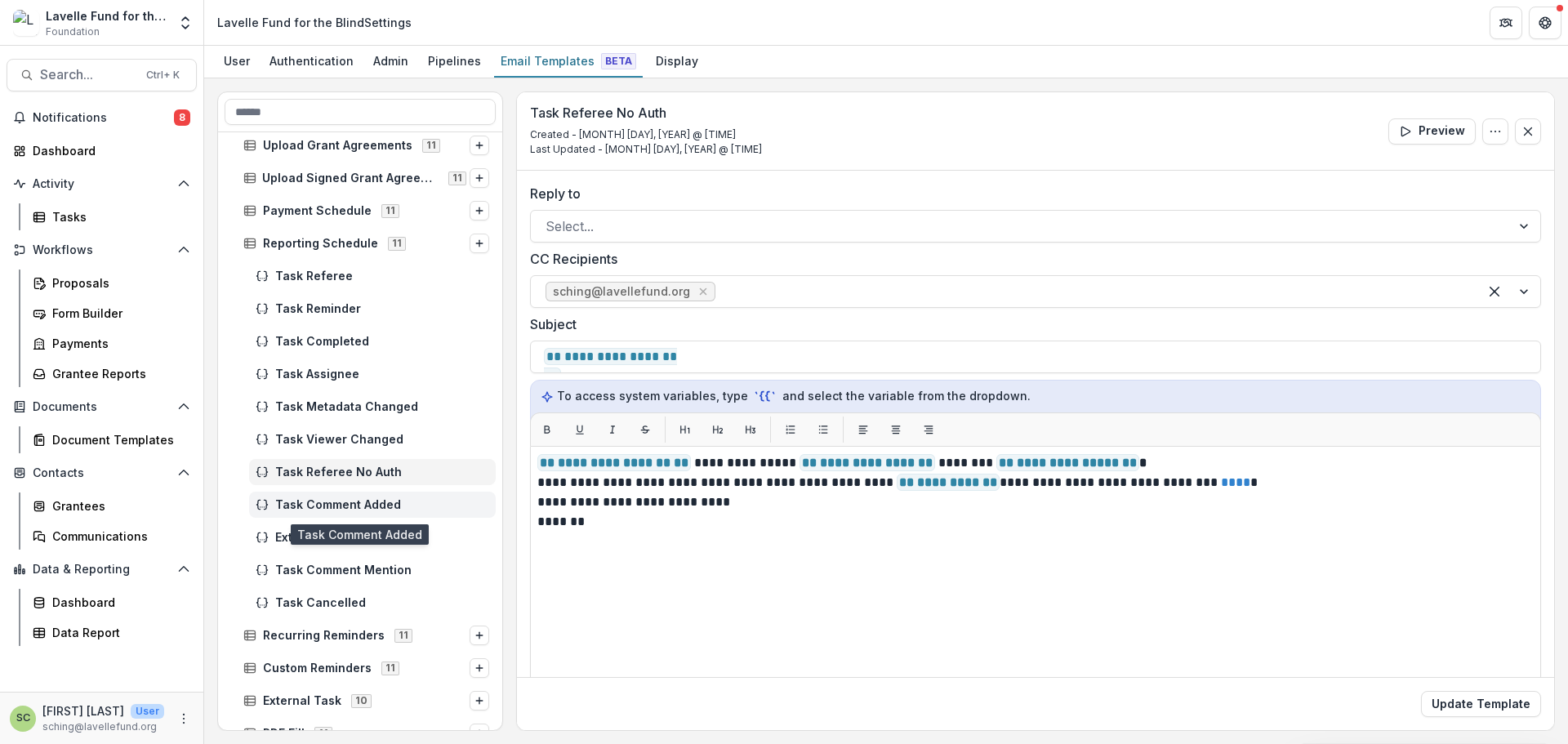 click on "Task Comment Added" at bounding box center [382, 505] 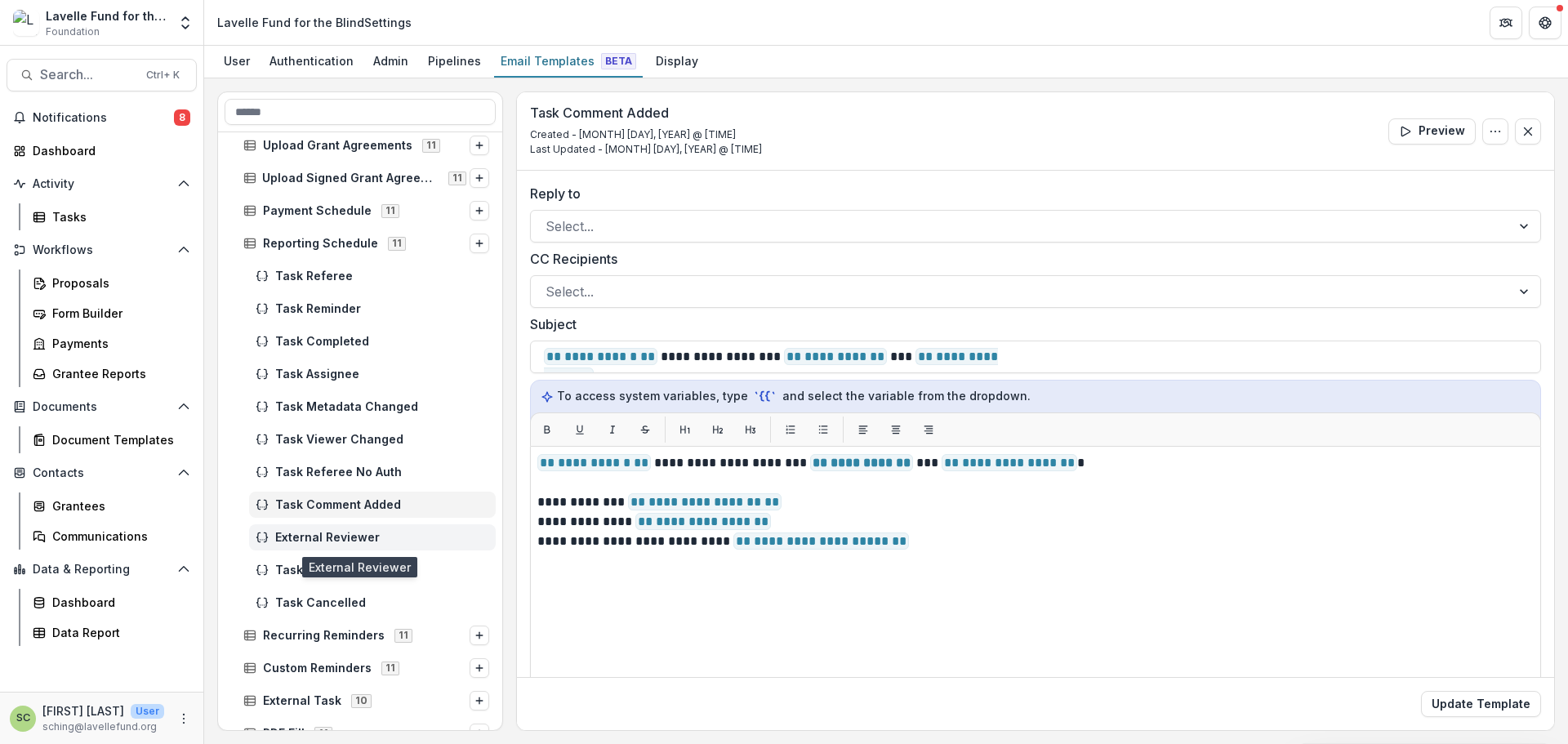click on "External Reviewer" at bounding box center (382, 537) 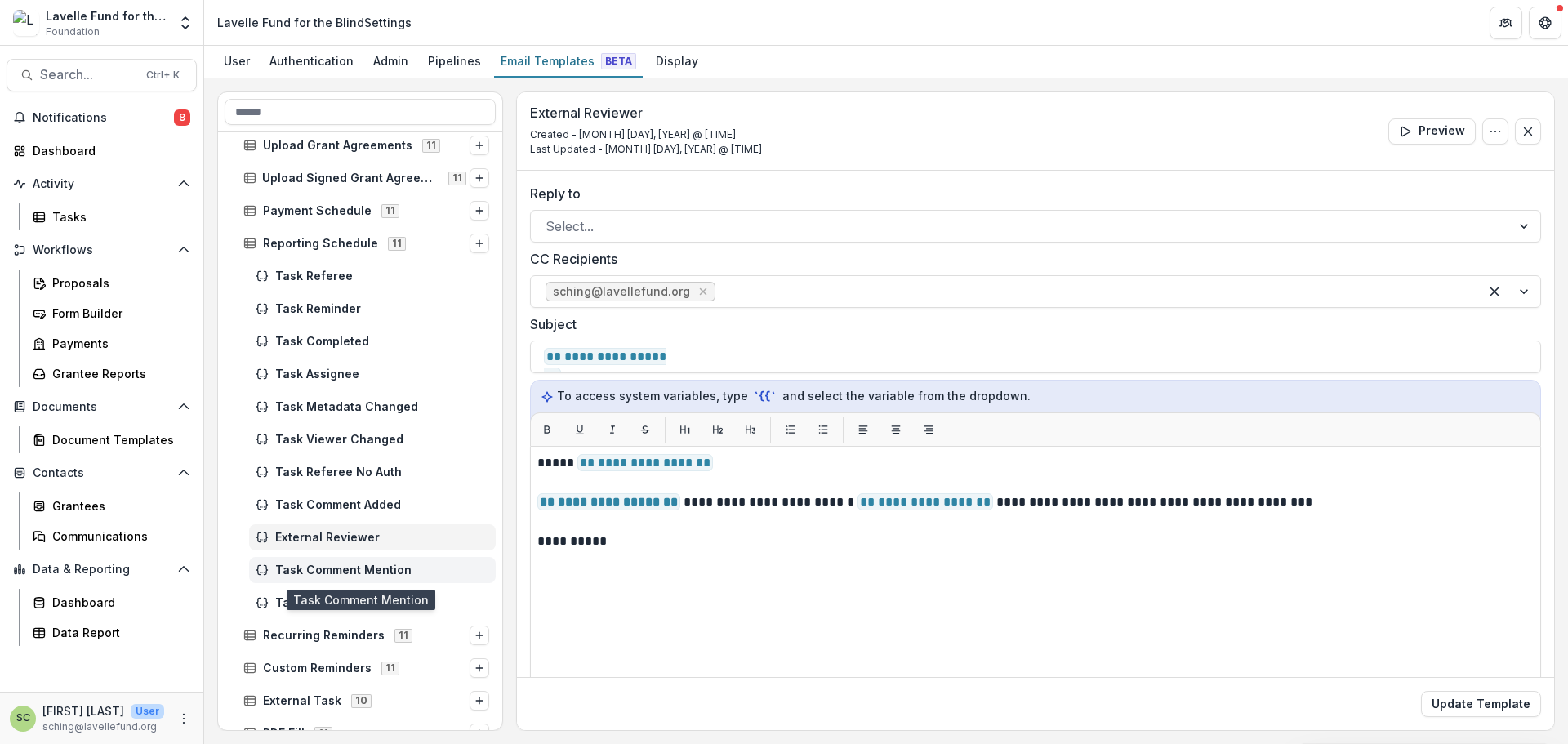 click on "Task Comment Mention" at bounding box center [382, 570] 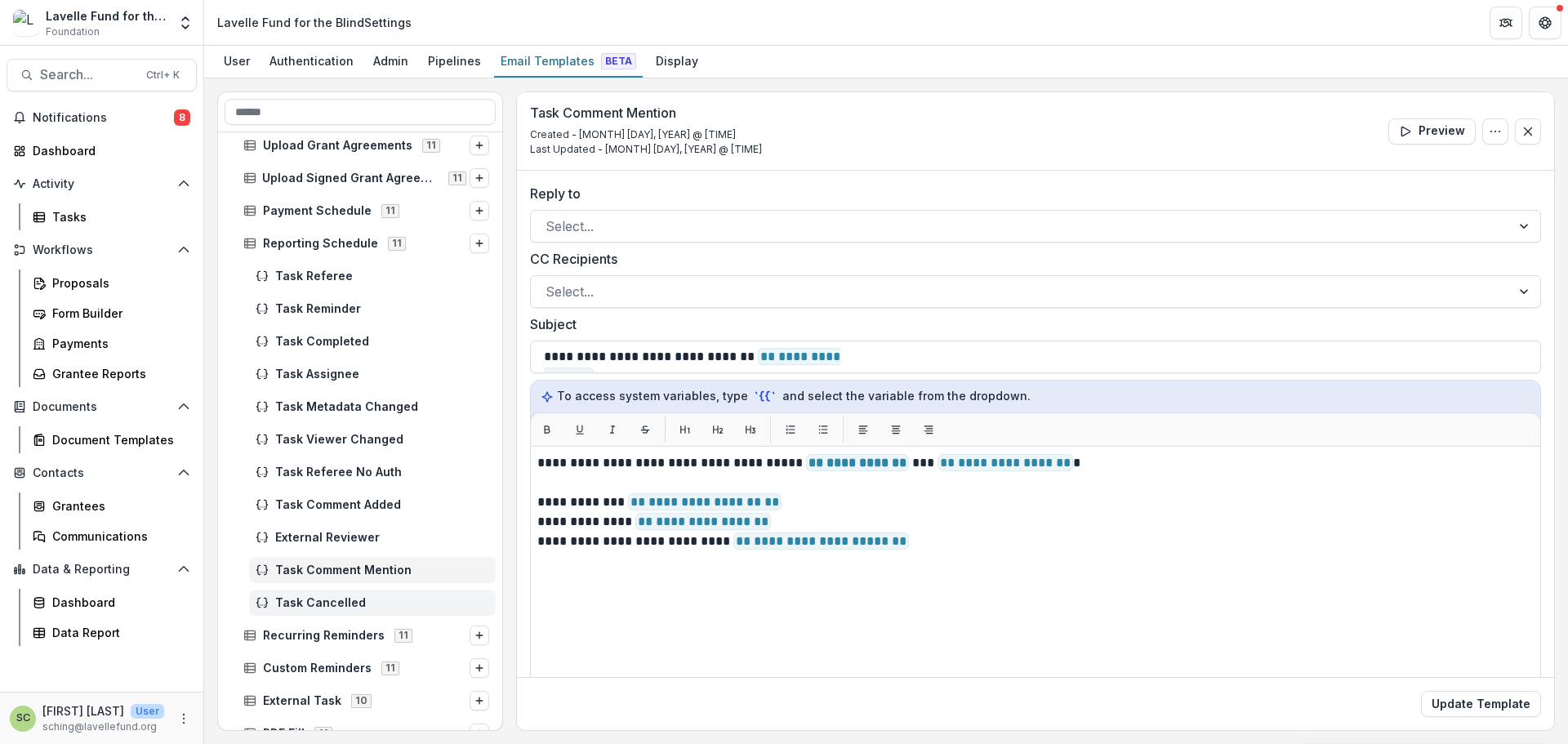 click on "Task Cancelled" at bounding box center [372, 603] 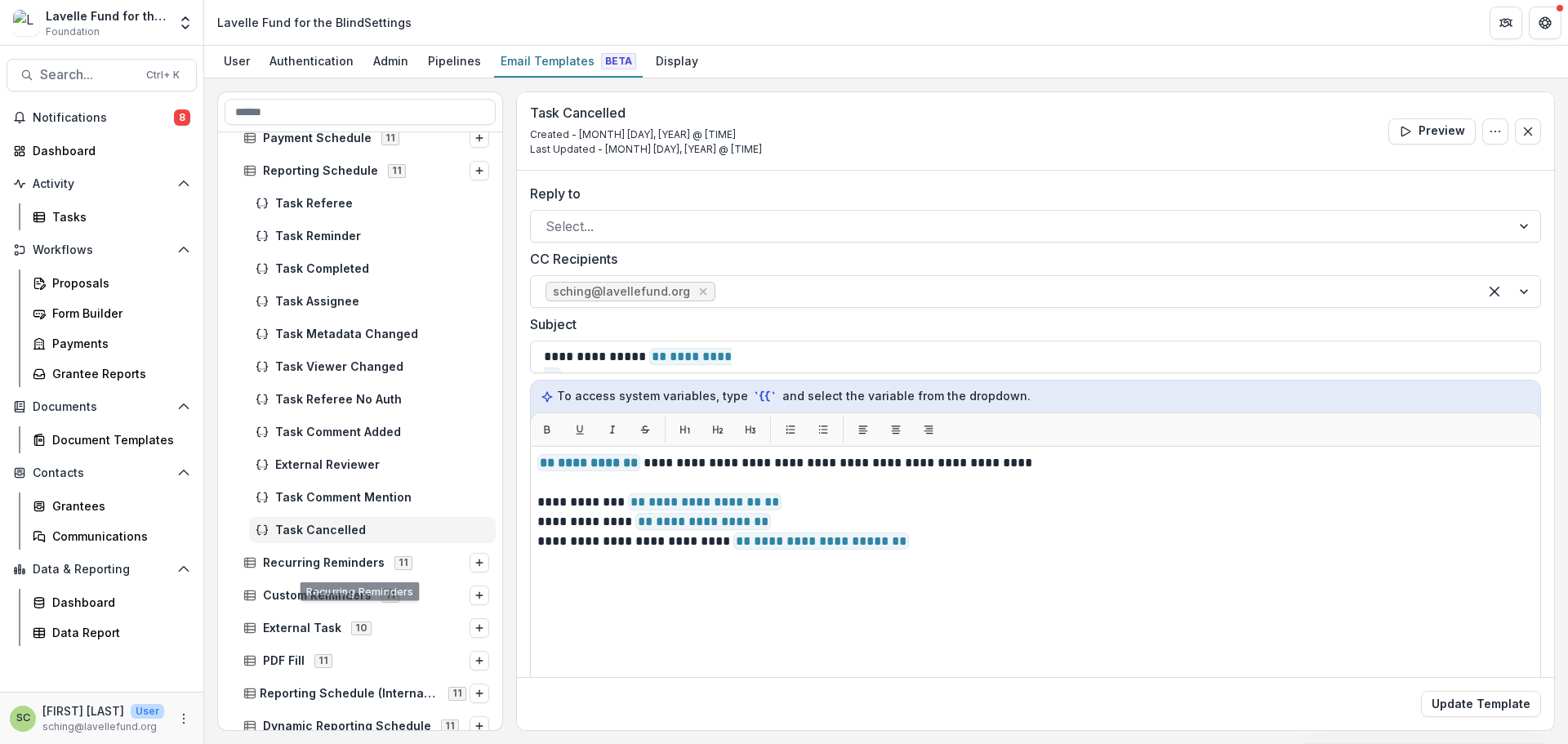scroll, scrollTop: 82, scrollLeft: 0, axis: vertical 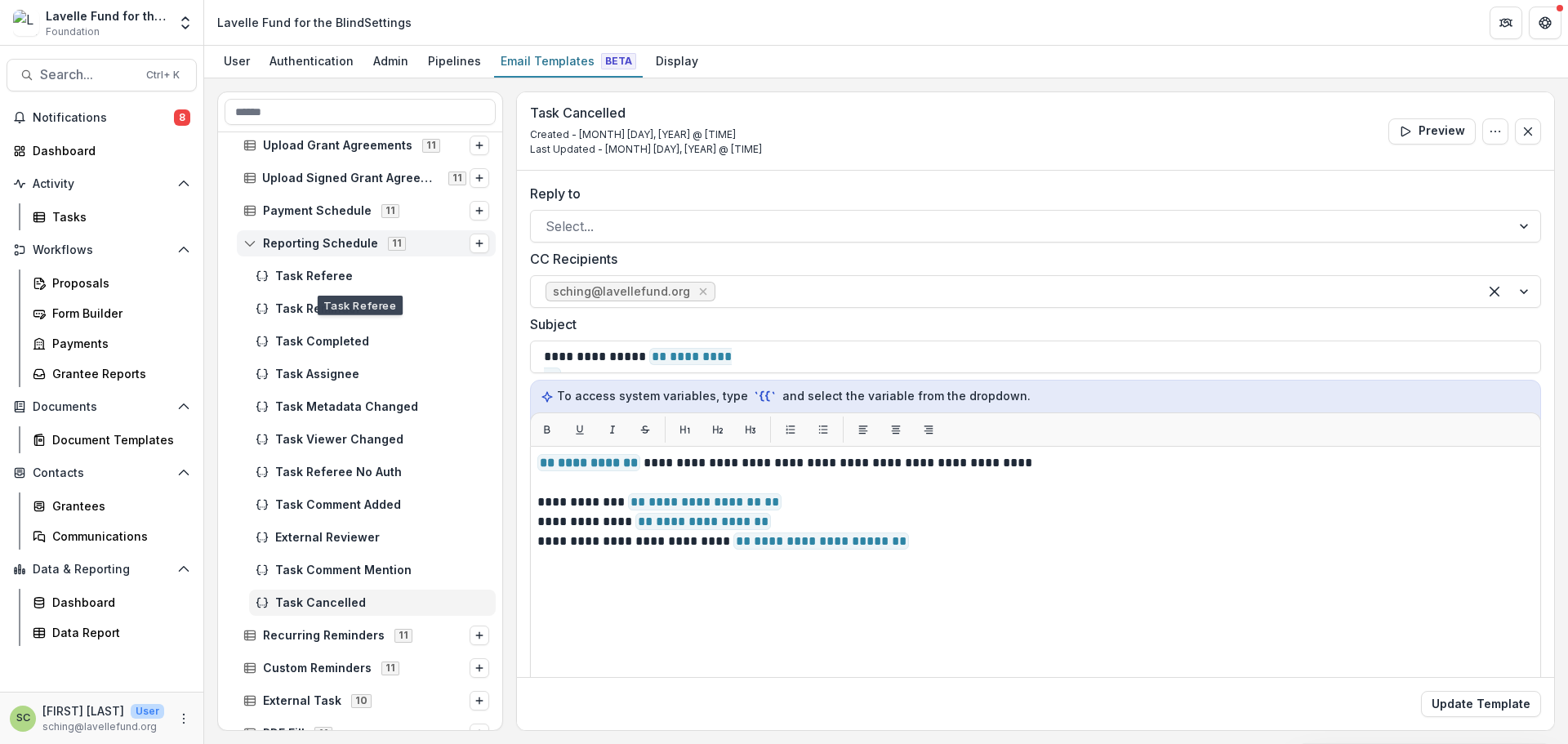 click on "Reporting Schedule" at bounding box center (320, 243) 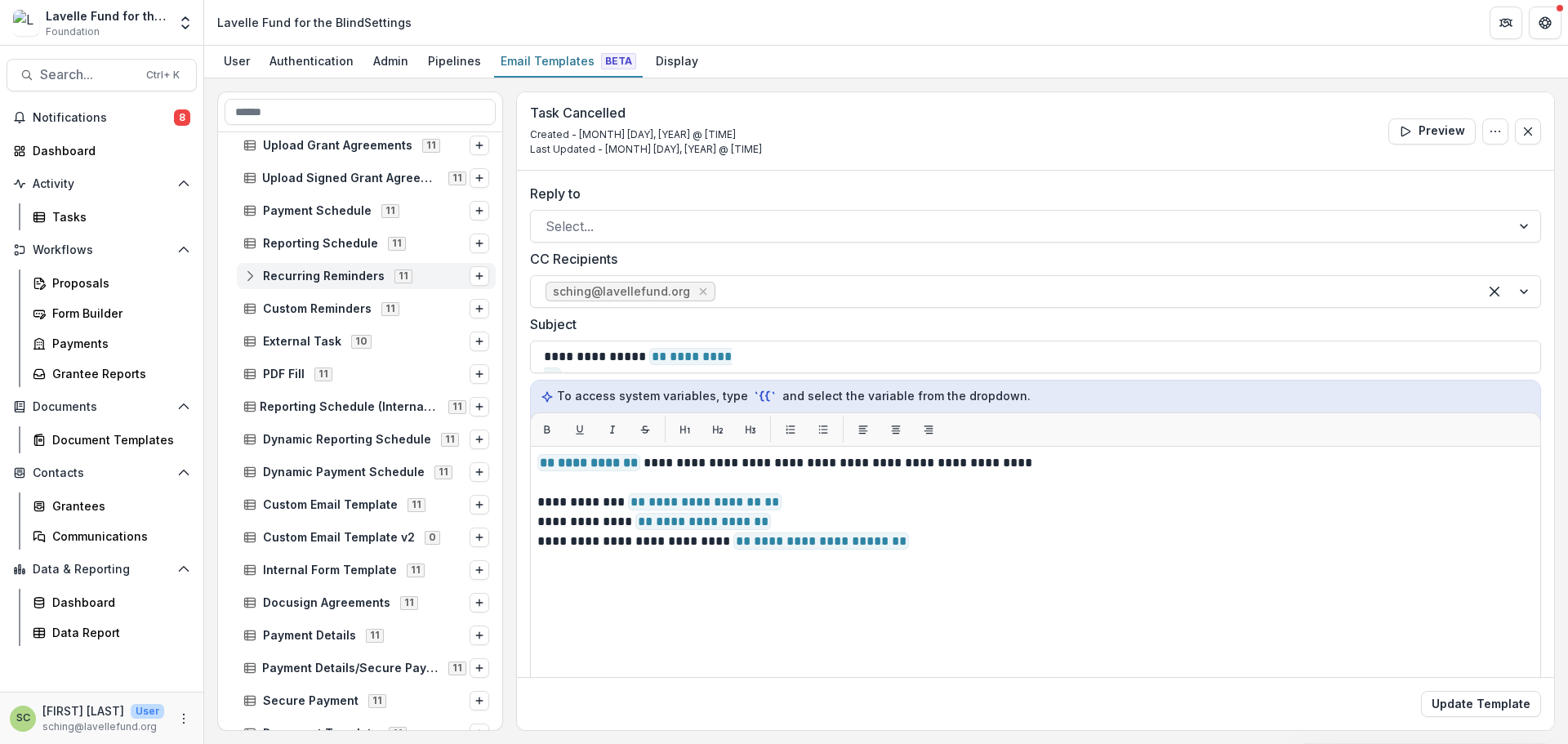 click on "Recurring Reminders 11" at bounding box center [366, 276] 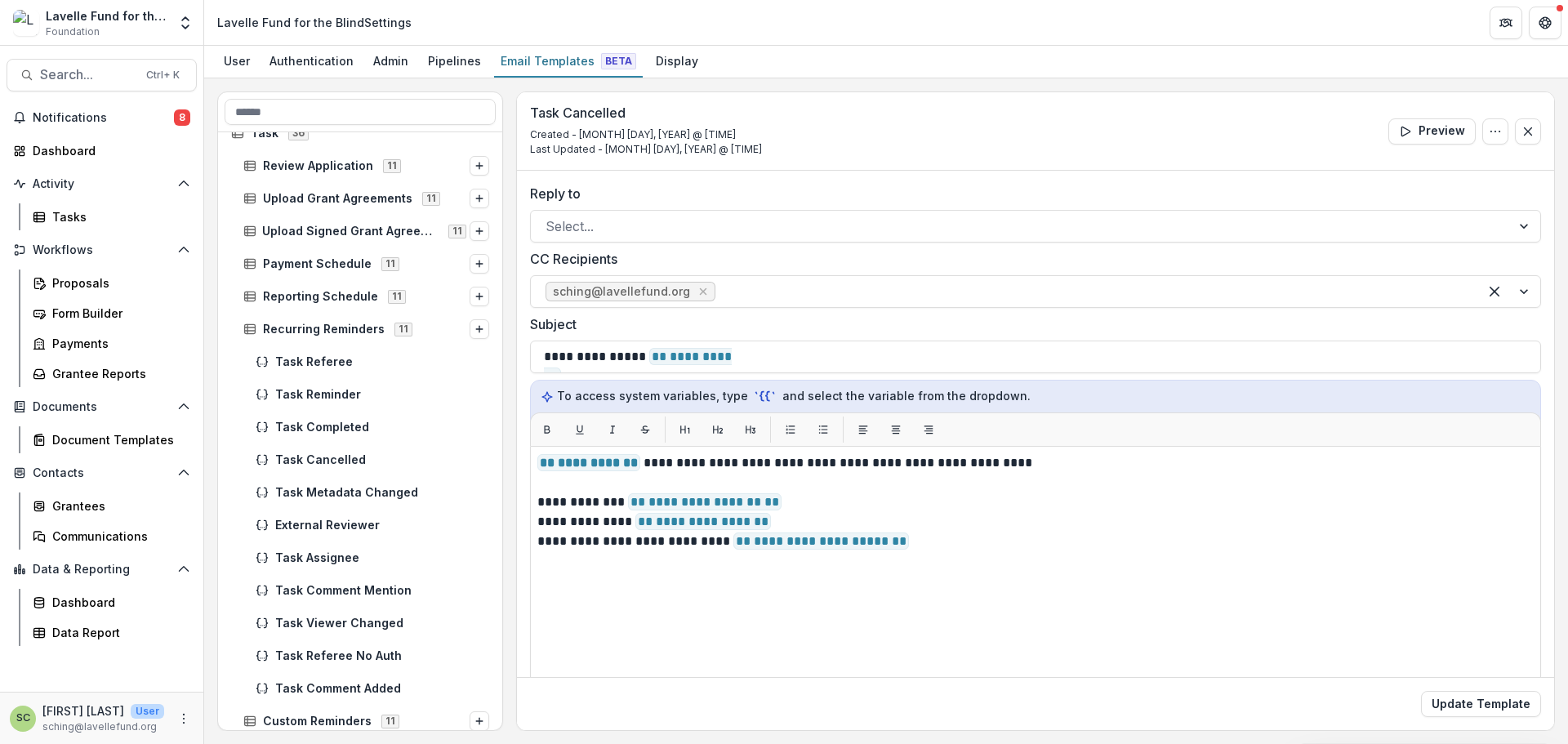 scroll, scrollTop: 0, scrollLeft: 0, axis: both 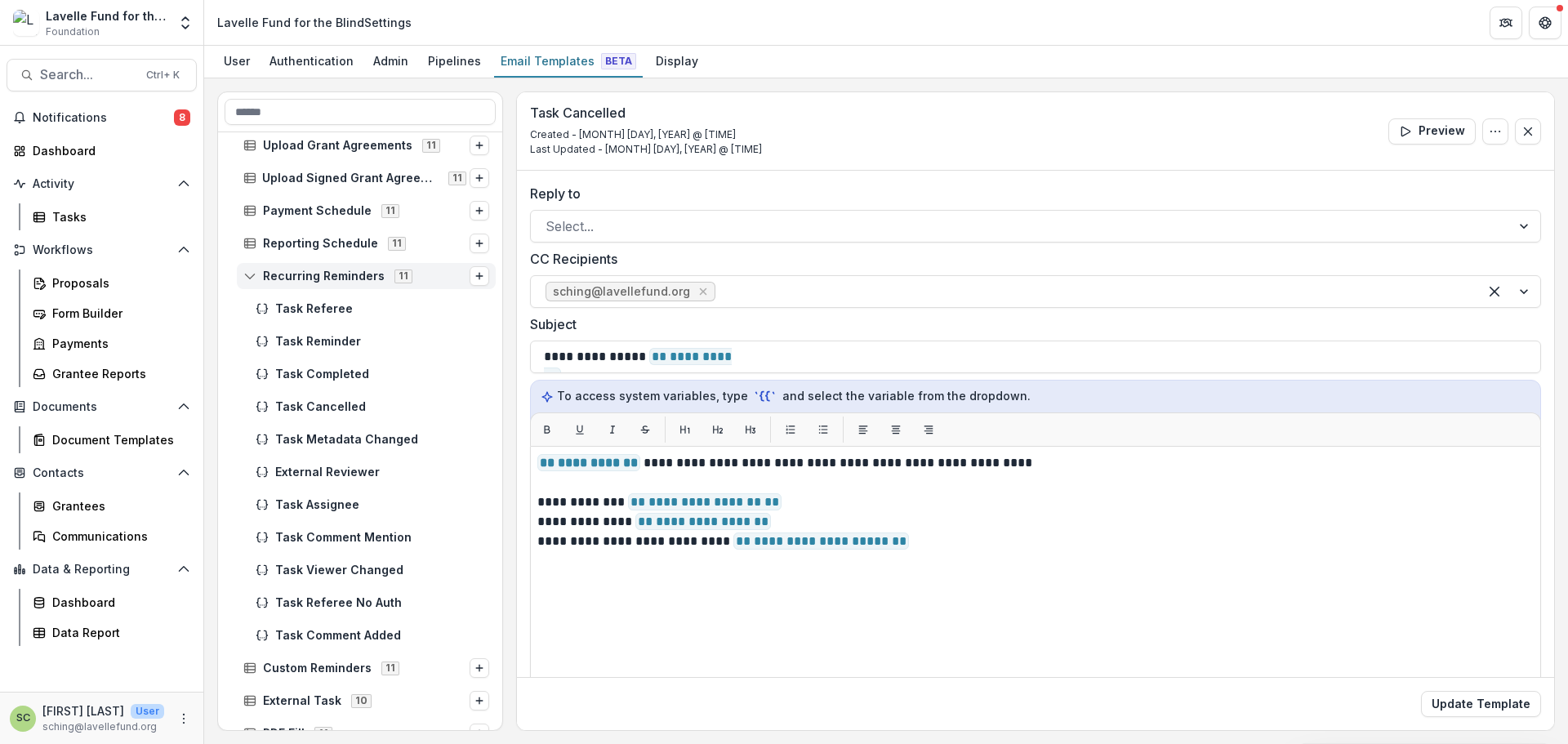 click on "Recurring Reminders" at bounding box center (323, 276) 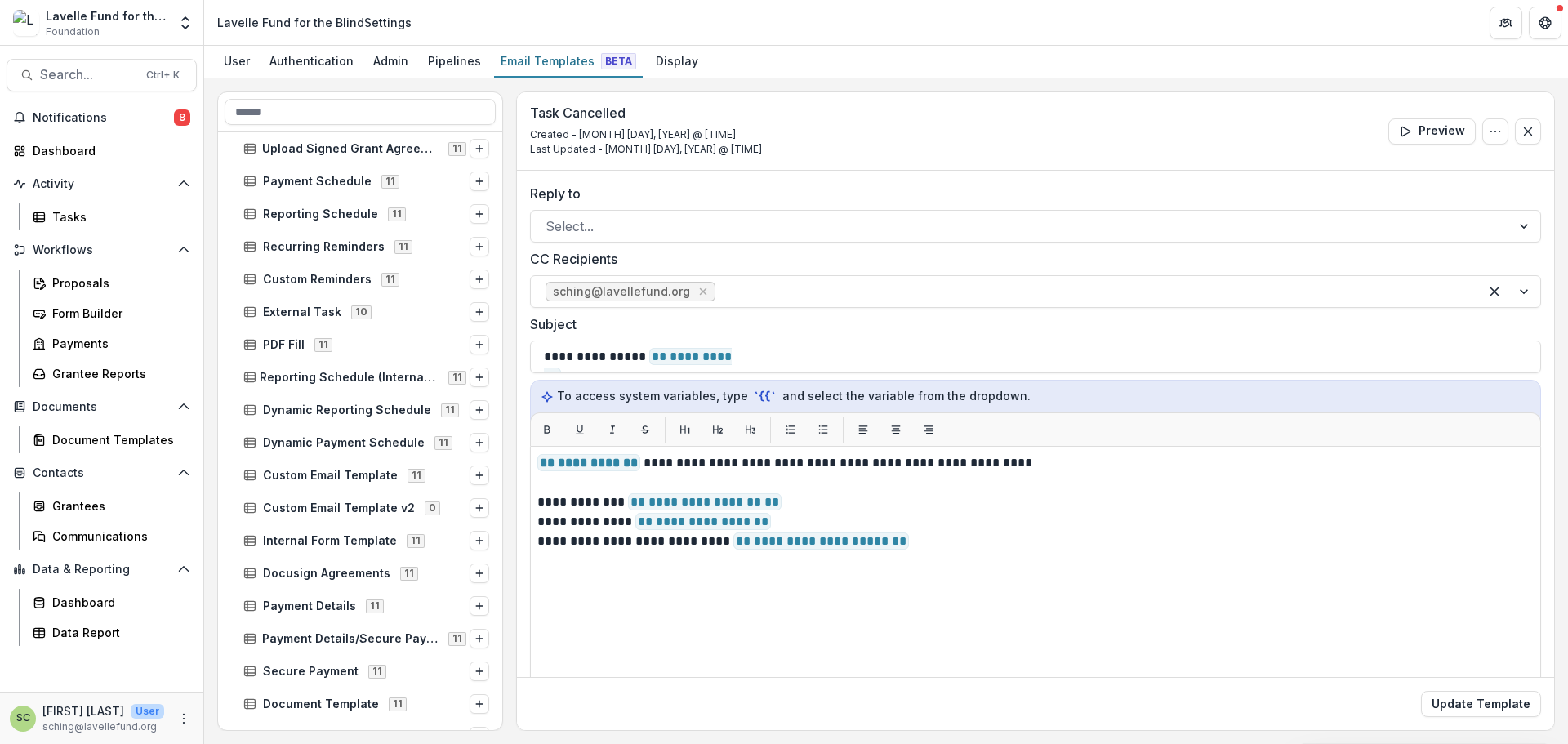 scroll, scrollTop: 82, scrollLeft: 0, axis: vertical 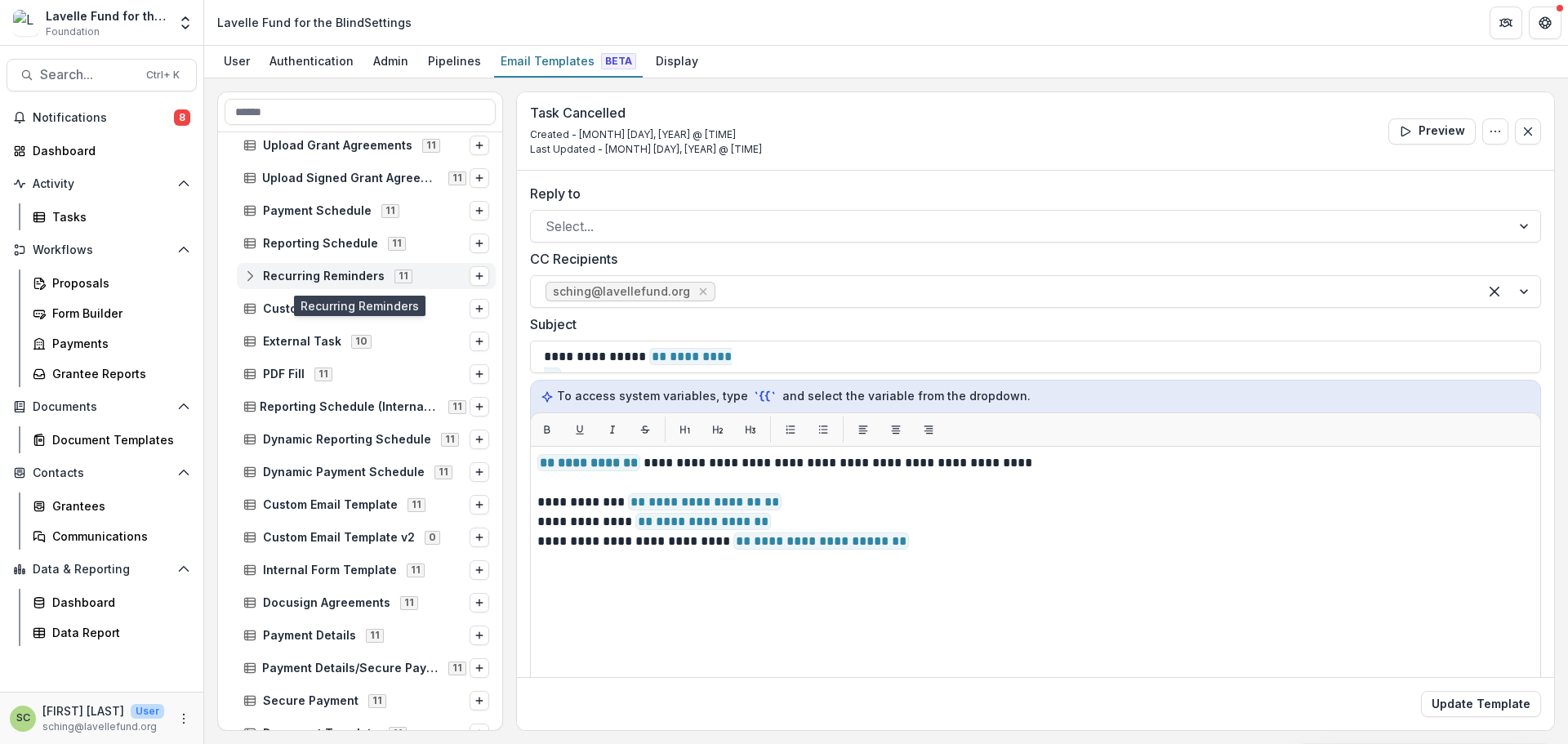 click on "Recurring Reminders" at bounding box center [323, 276] 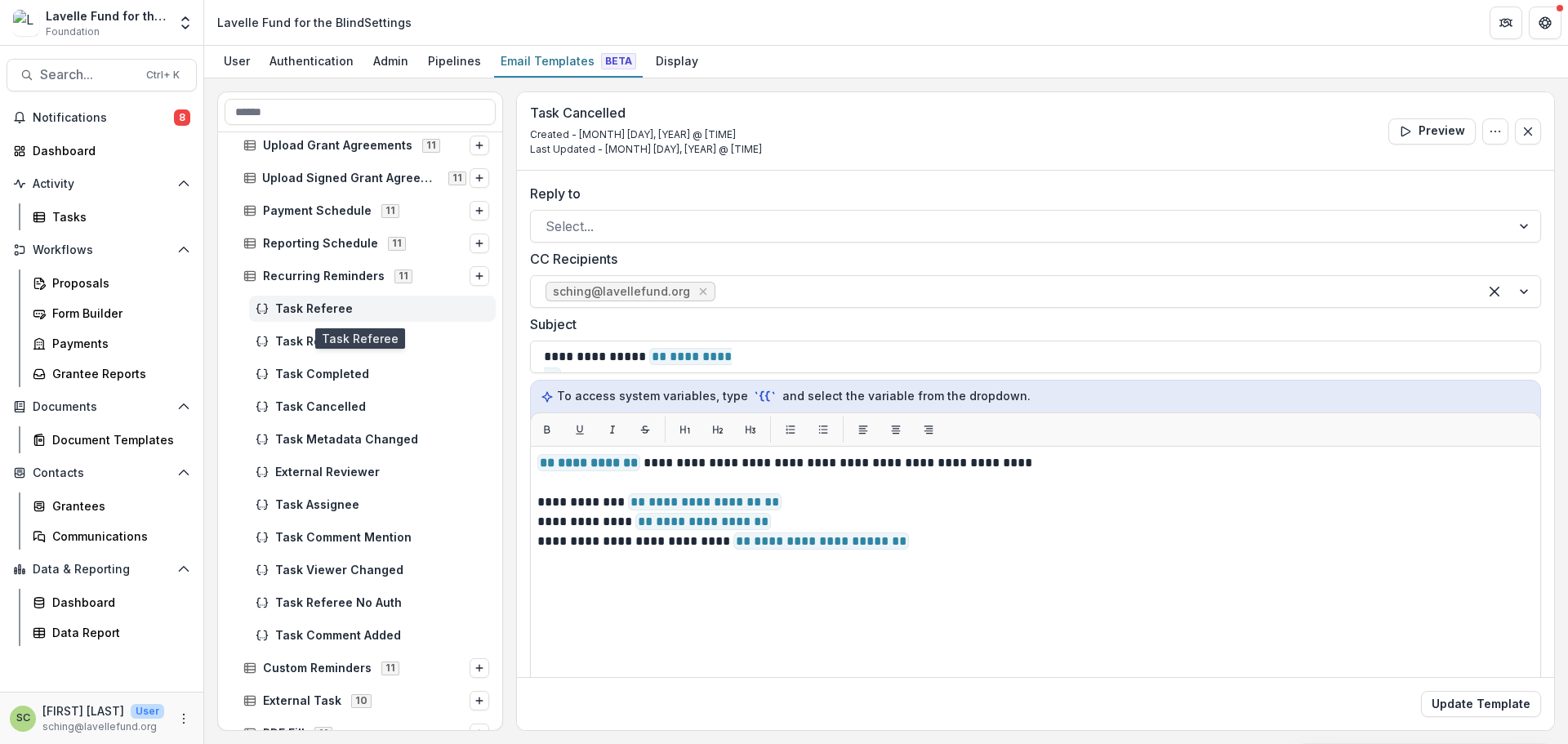 click on "Task Referee" at bounding box center [382, 309] 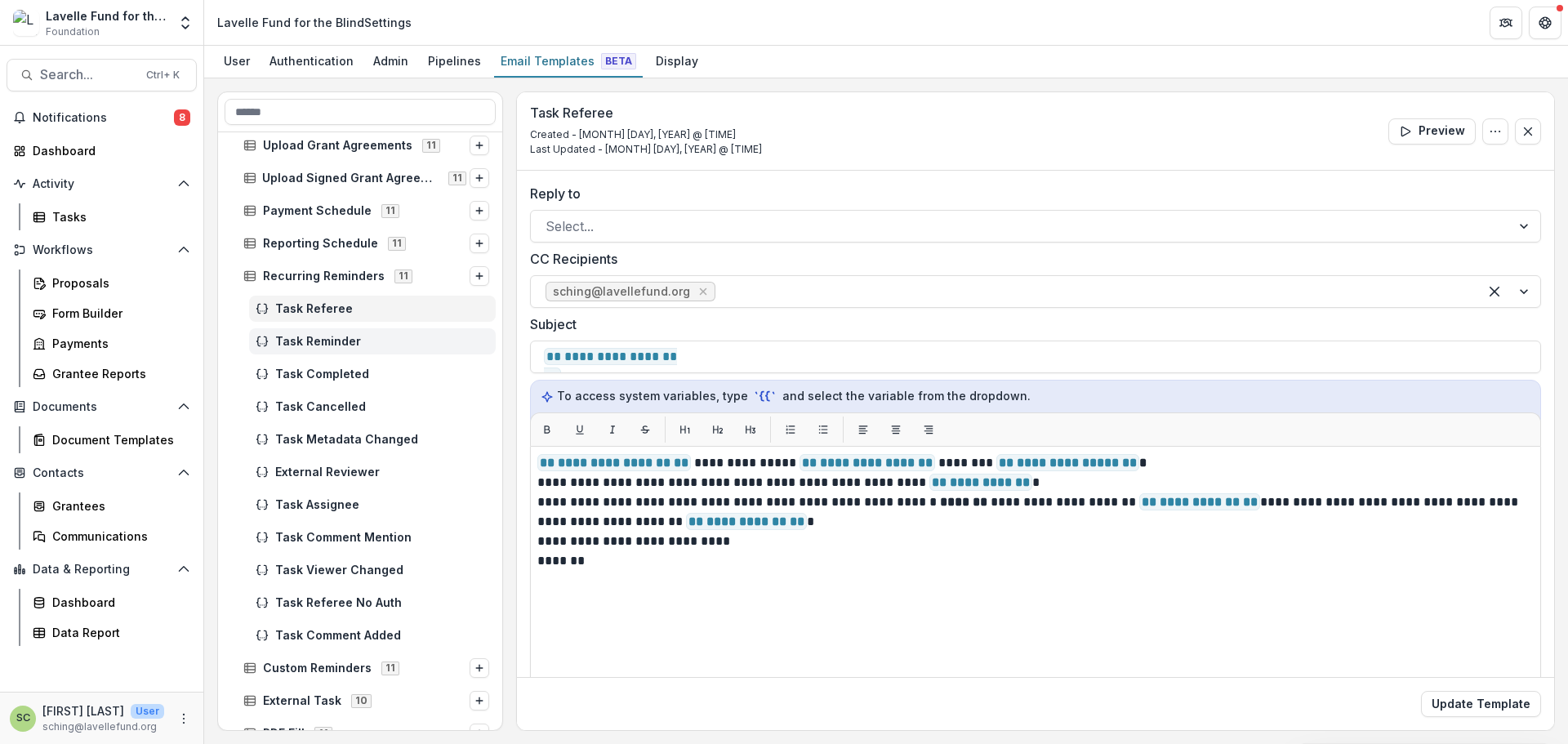 click on "Task Reminder" at bounding box center (382, 341) 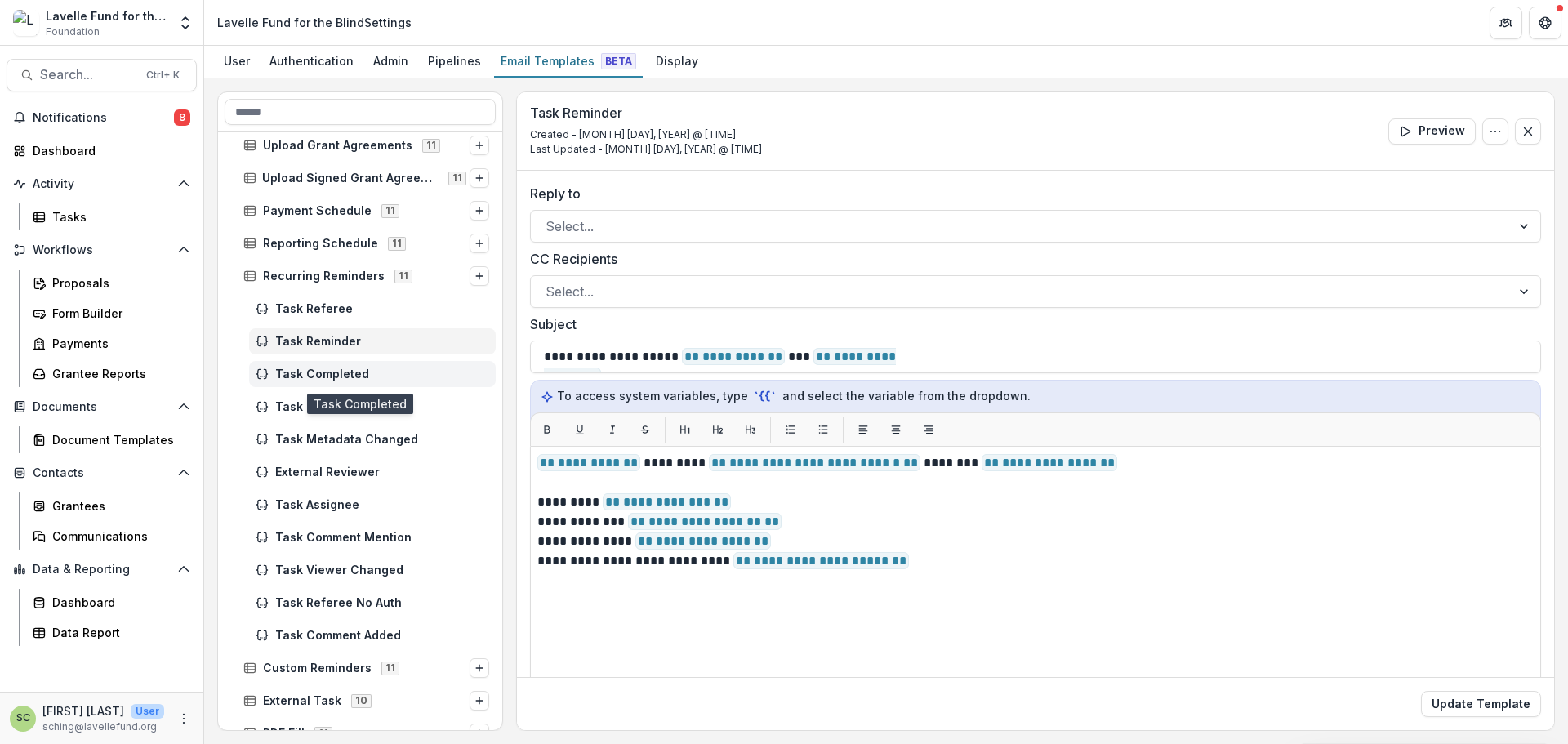 click on "Task Completed" at bounding box center [372, 374] 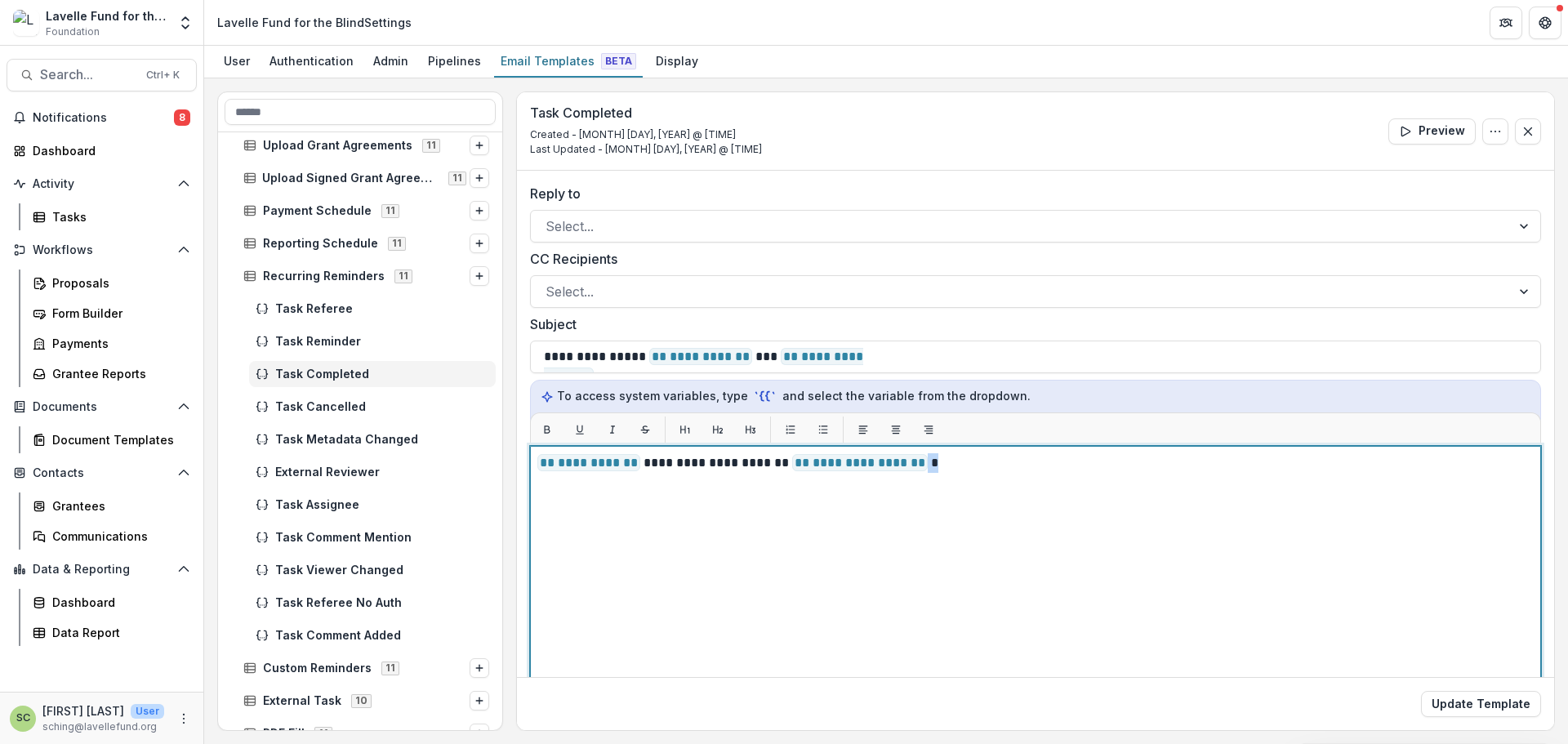 click on "**********" at bounding box center (1036, 650) 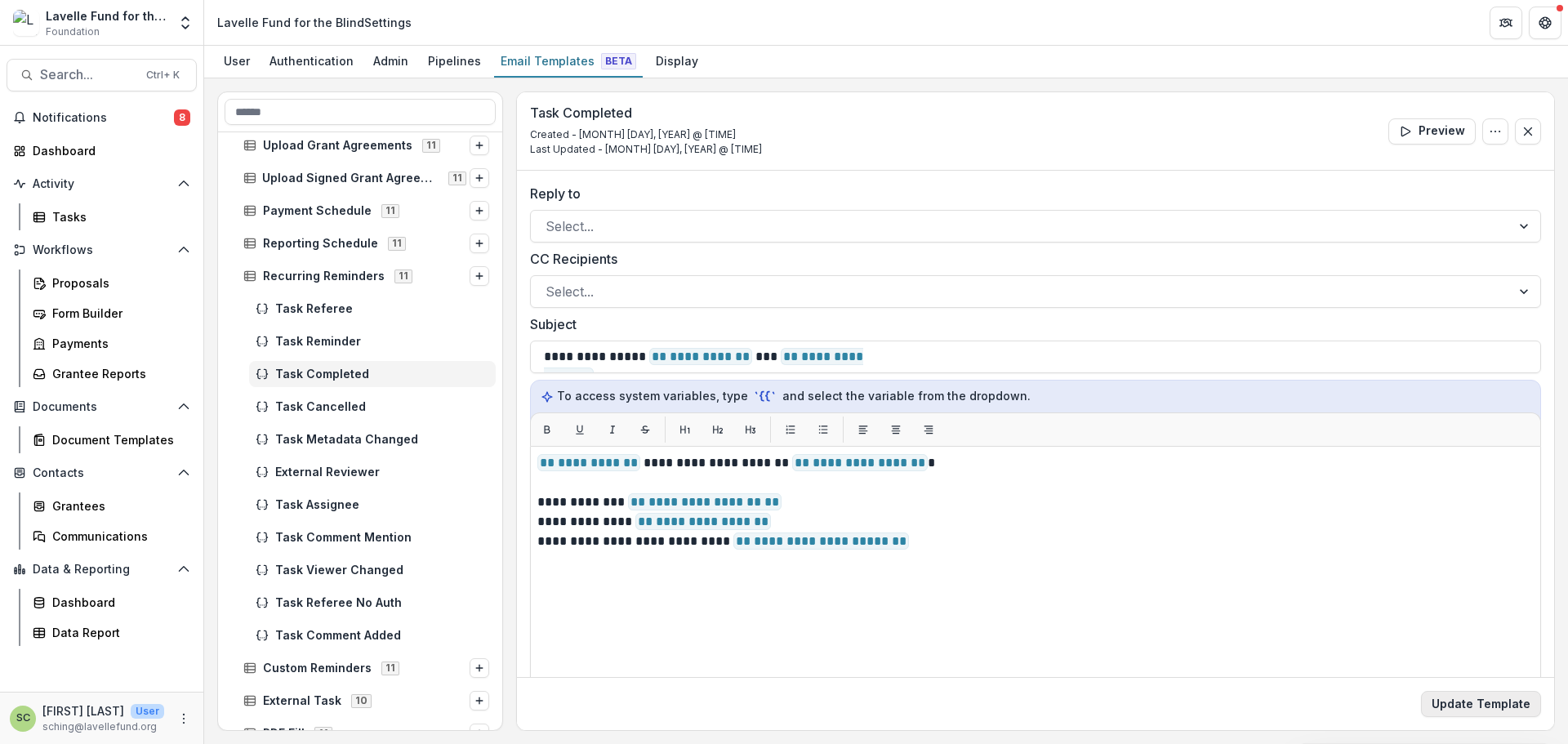click on "Update Template" at bounding box center [1481, 704] 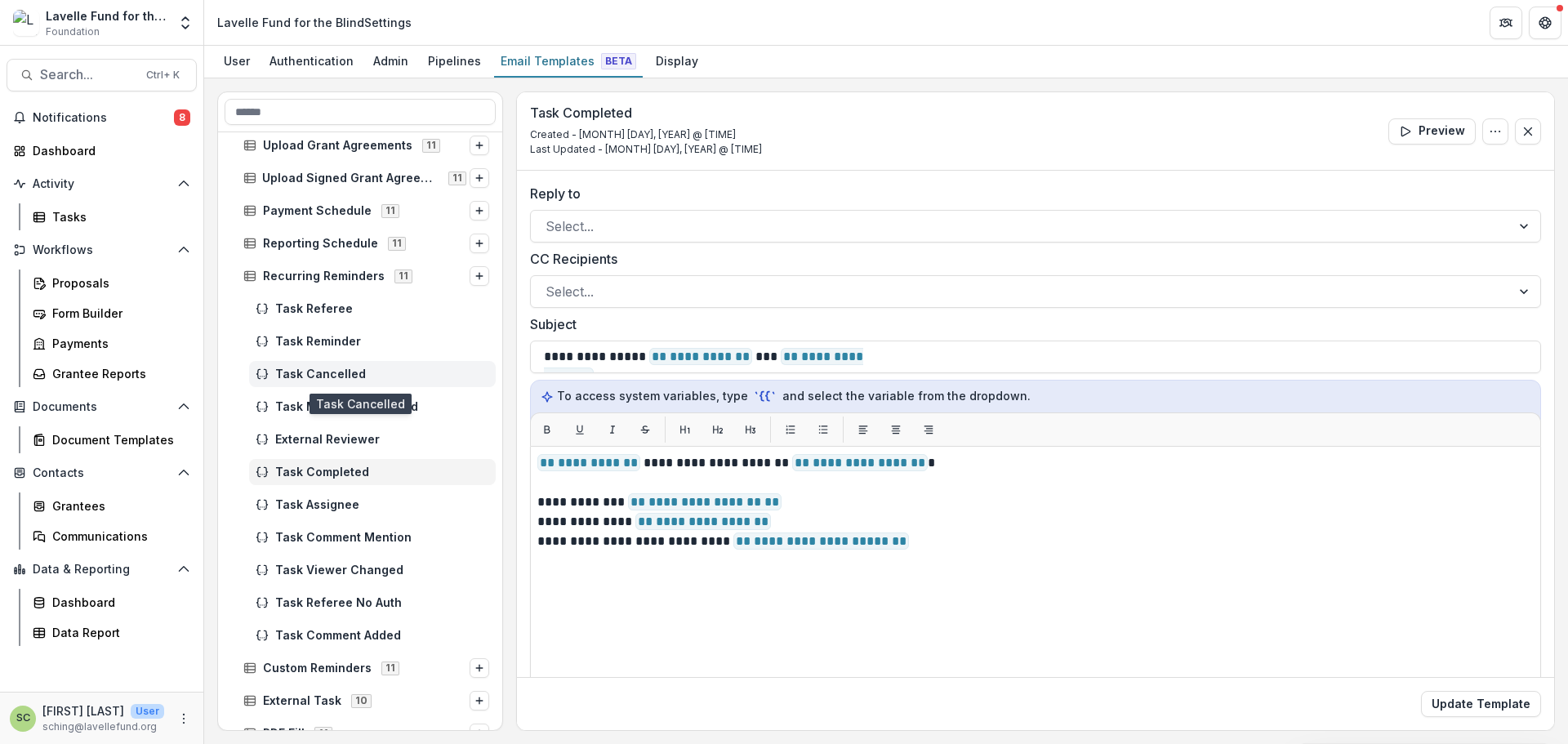 click on "Task Cancelled" at bounding box center [382, 374] 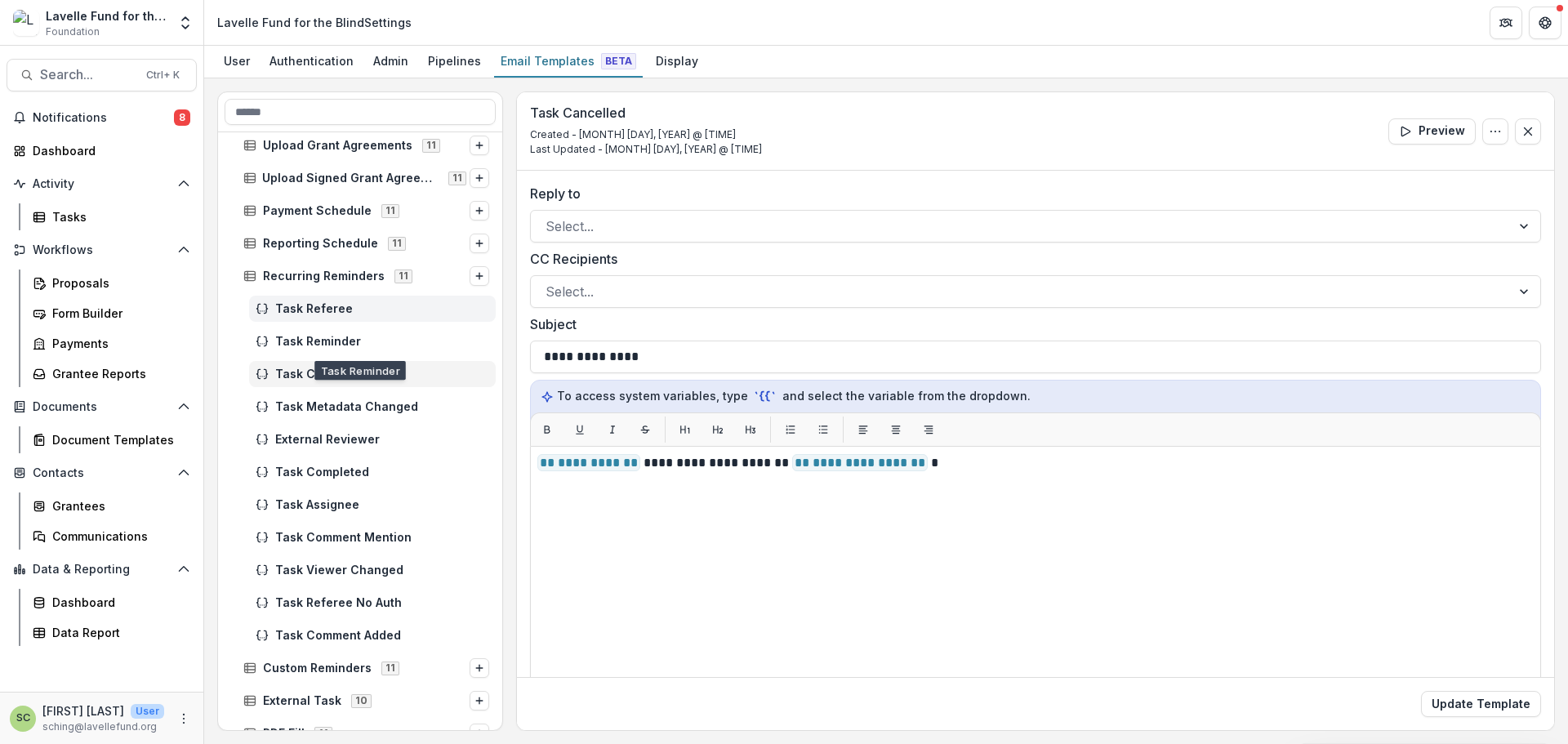 click on "Task Referee" at bounding box center (382, 309) 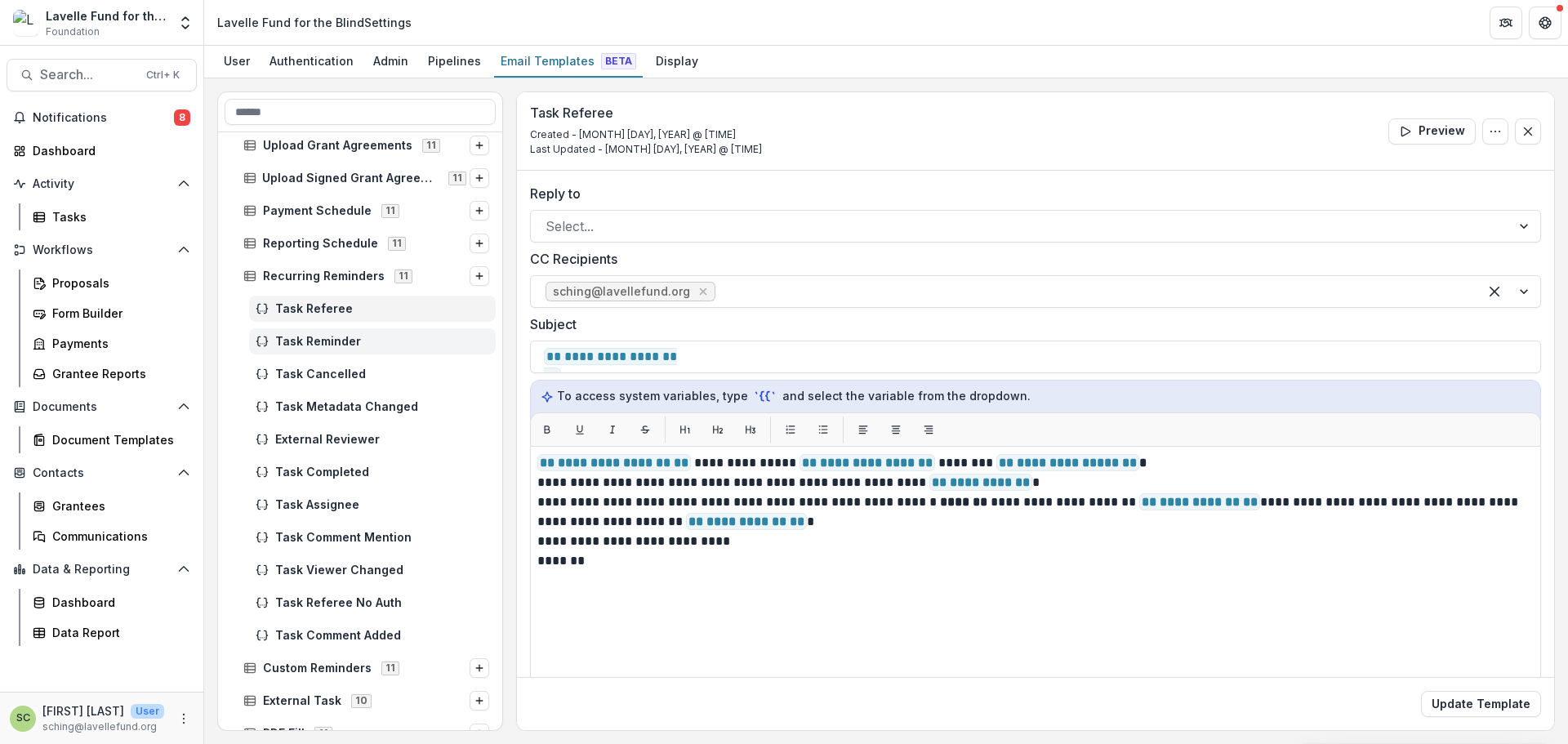 click on "Task Reminder" at bounding box center (382, 341) 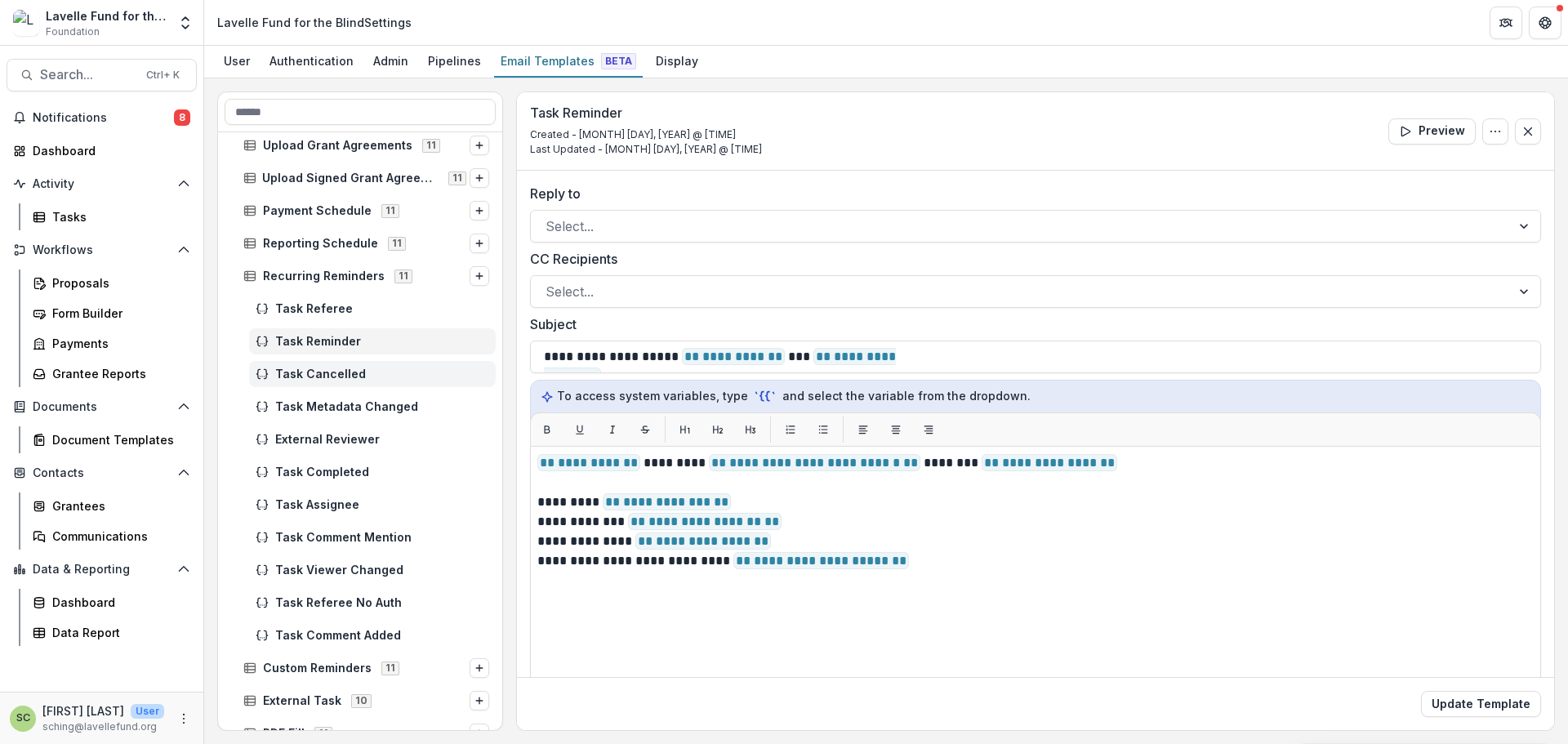 click on "Task Cancelled" at bounding box center [372, 374] 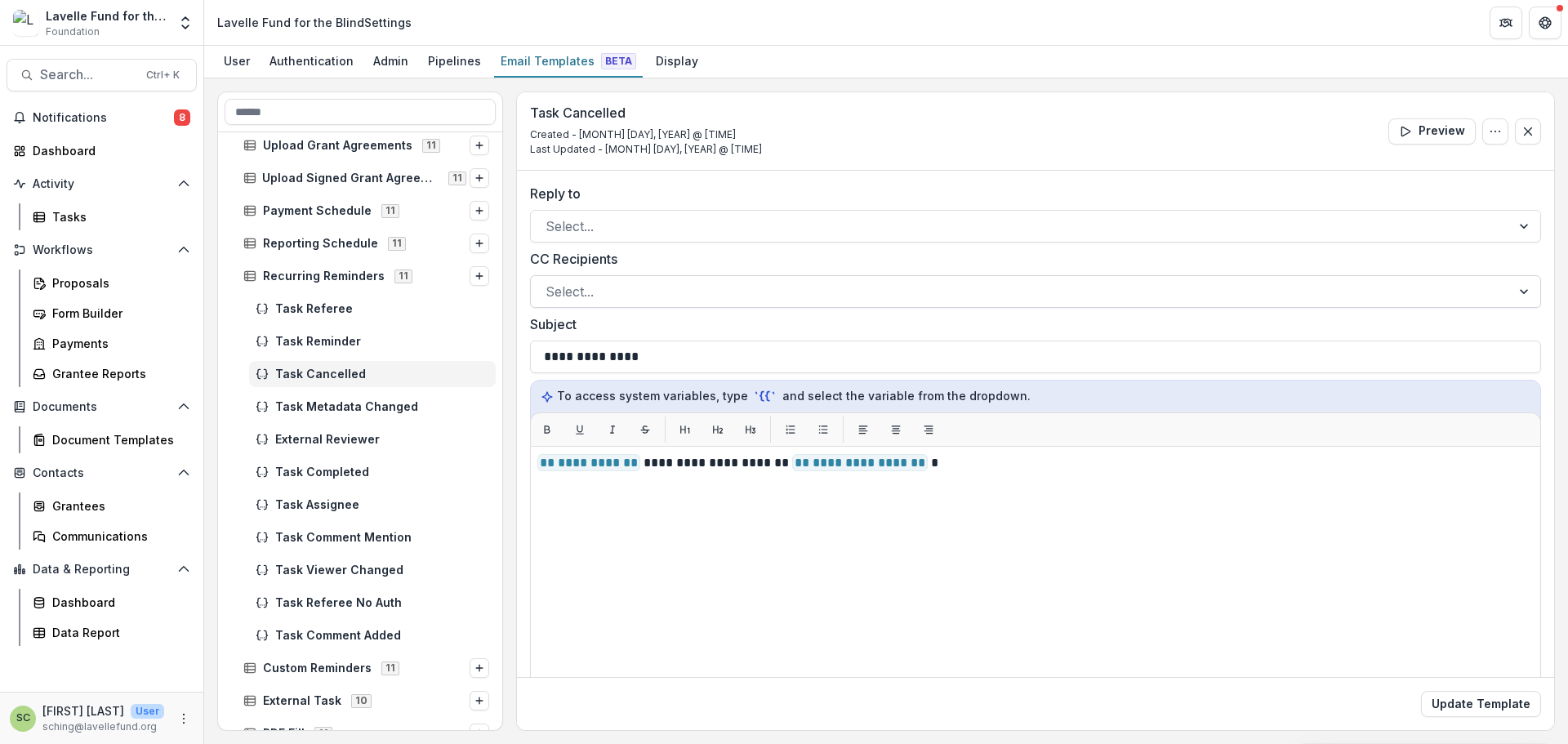 click at bounding box center [1021, 292] 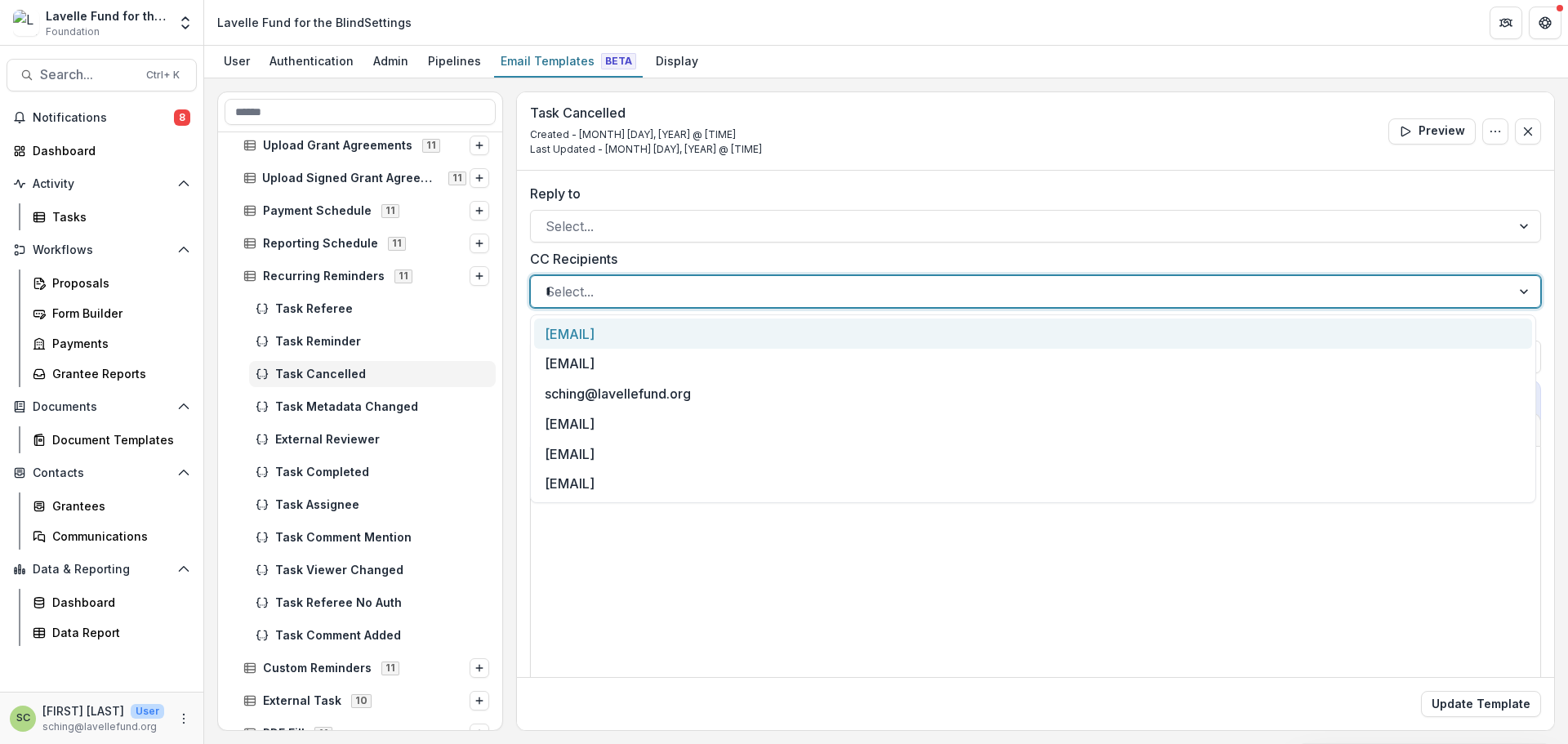 type on "**" 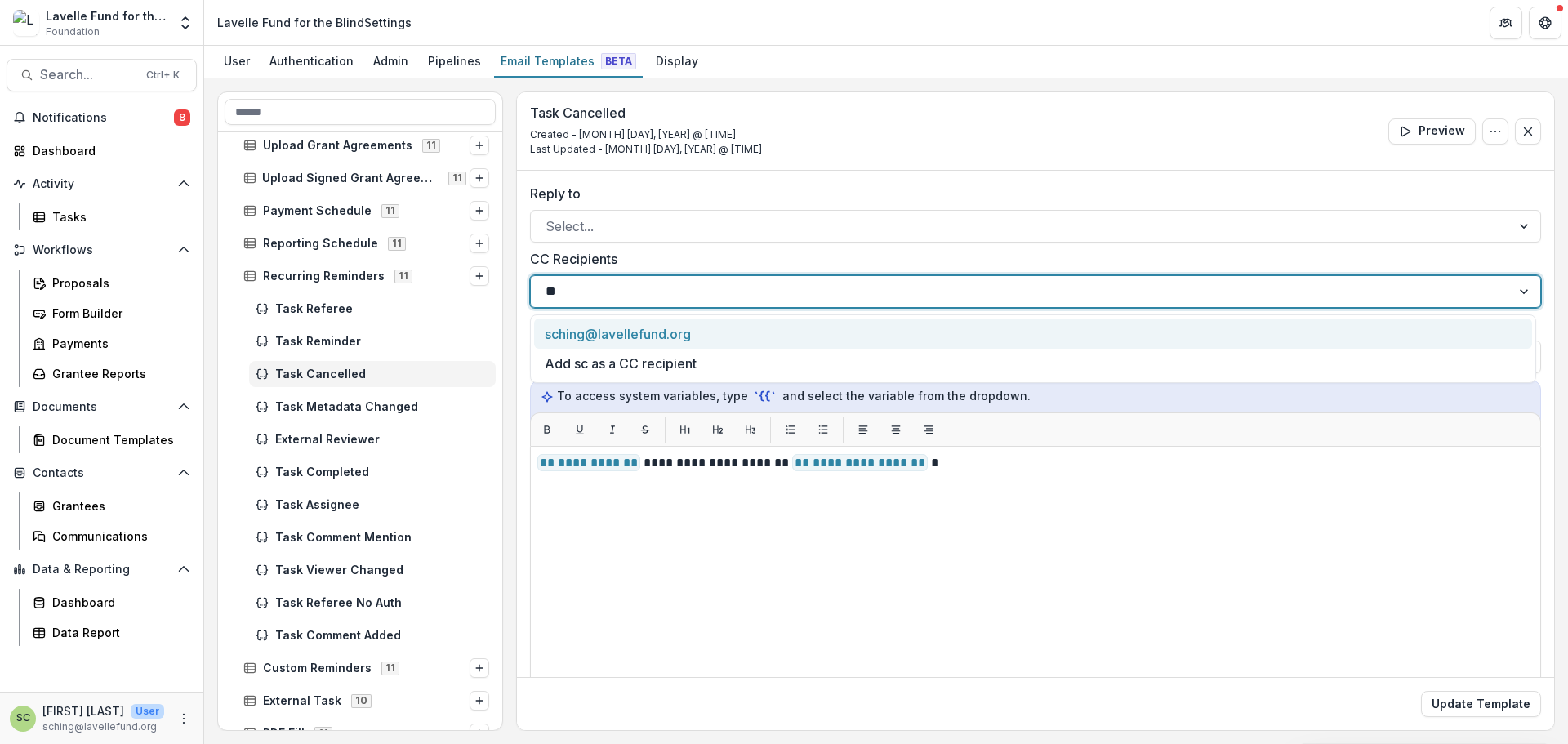 type 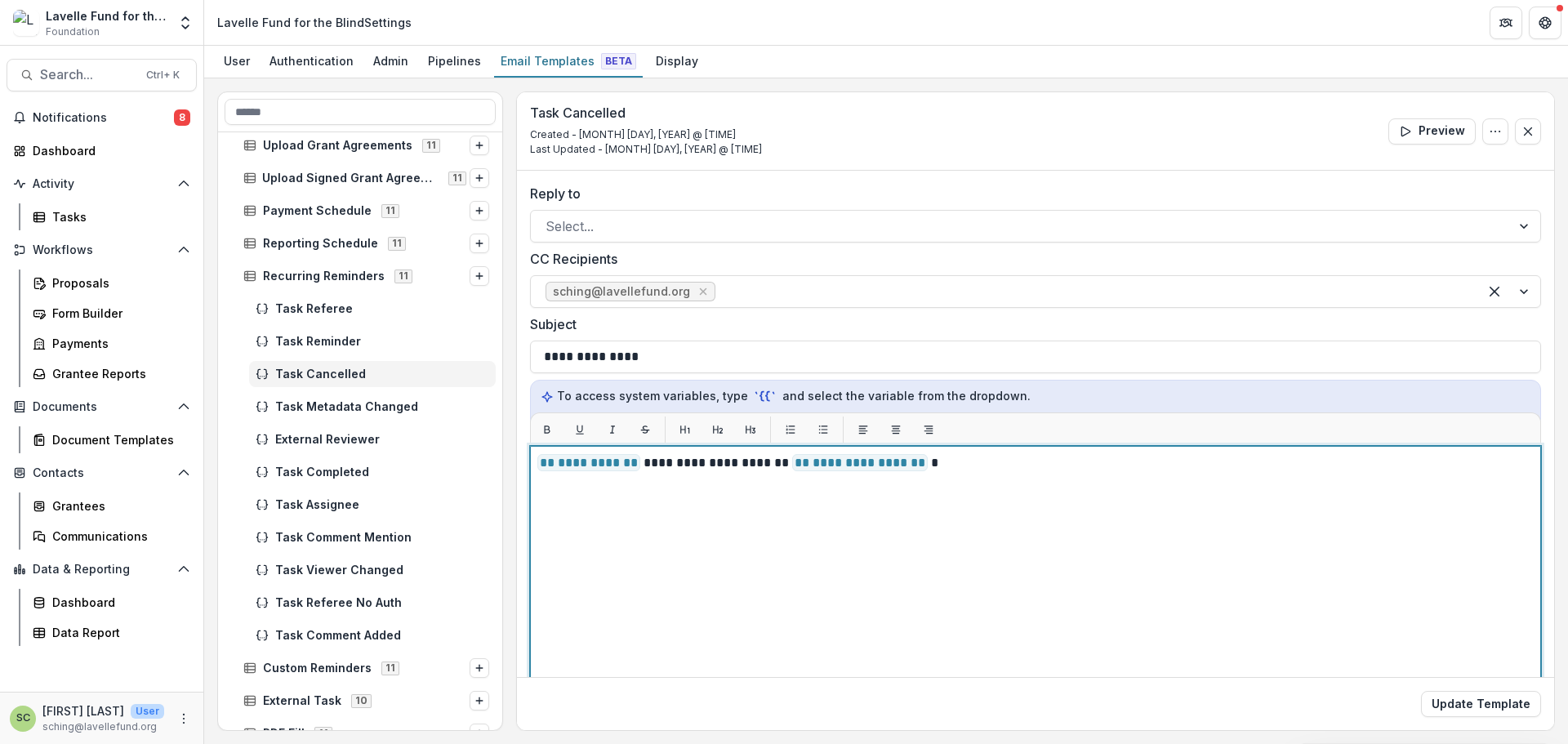 click on "**********" at bounding box center (1036, 650) 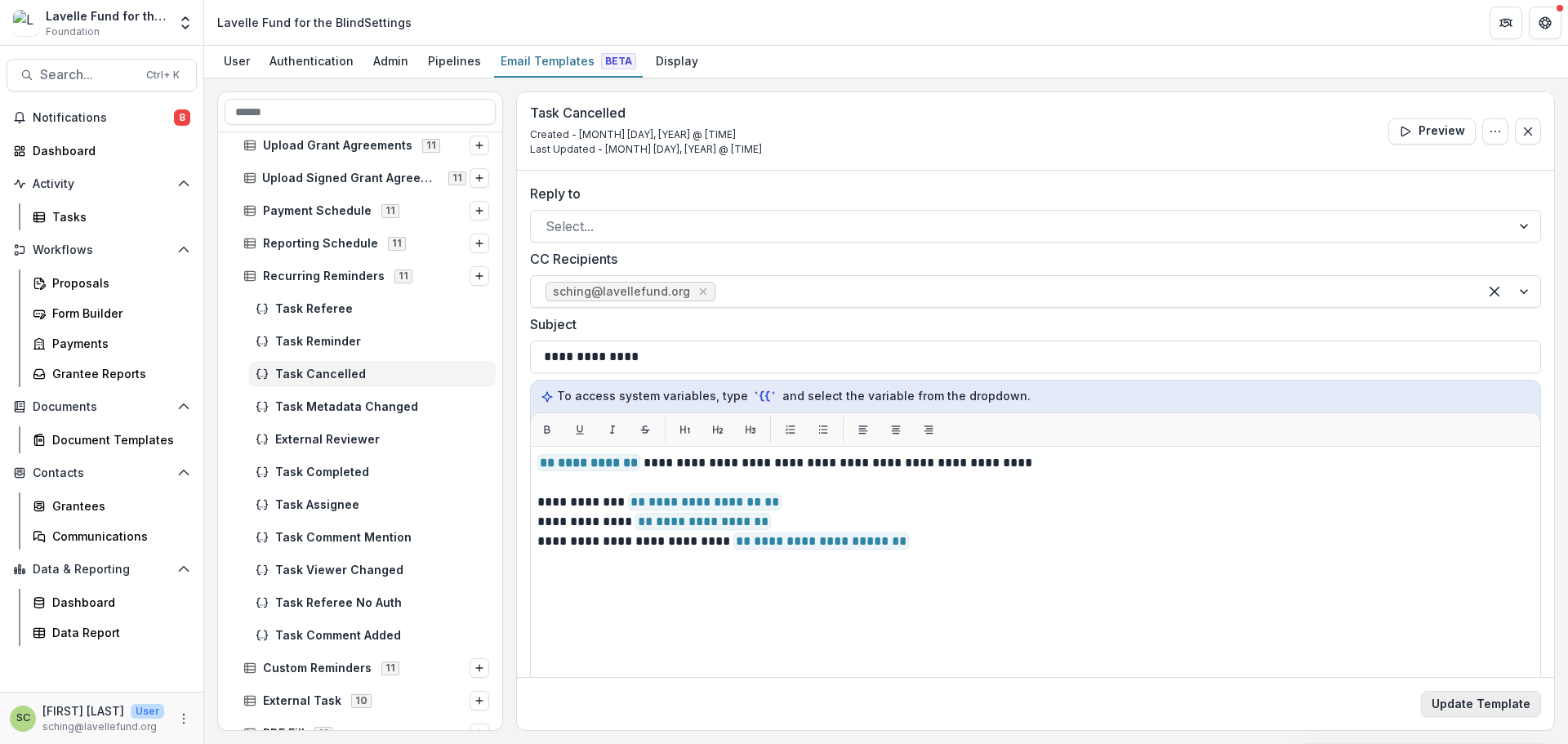 click on "Update Template" at bounding box center [1481, 704] 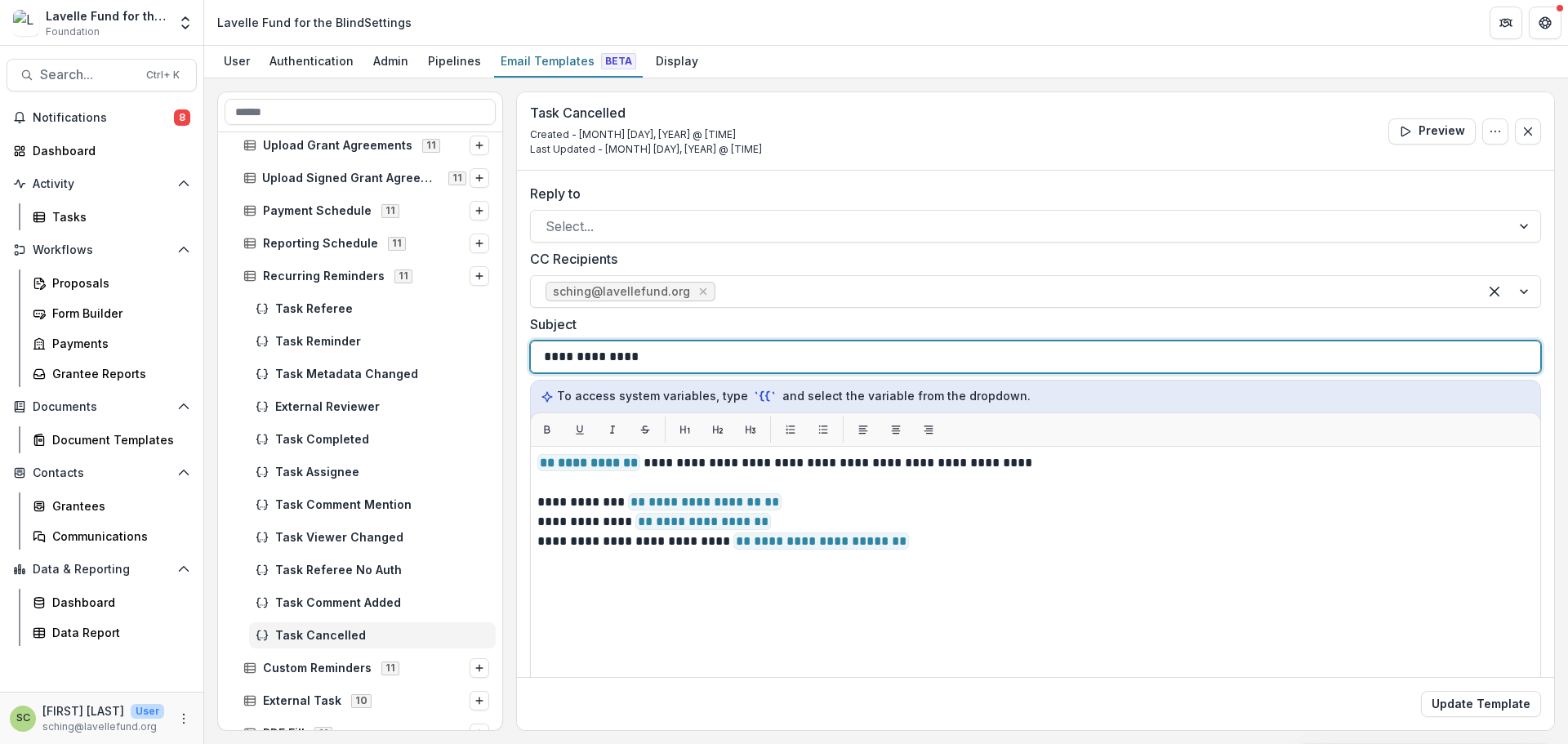 click on "**********" at bounding box center [1036, 357] 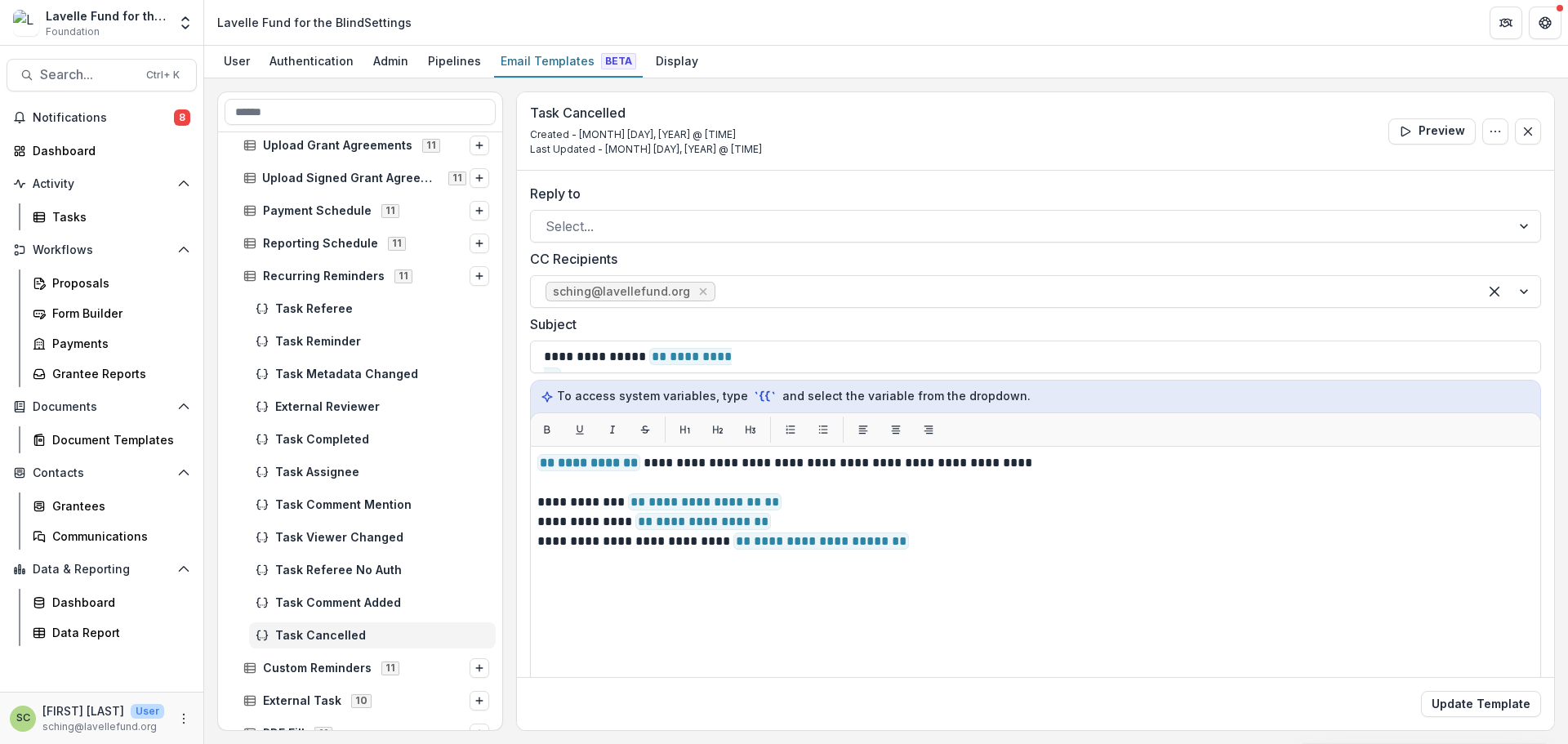 click on "Update Template" at bounding box center (1036, 703) 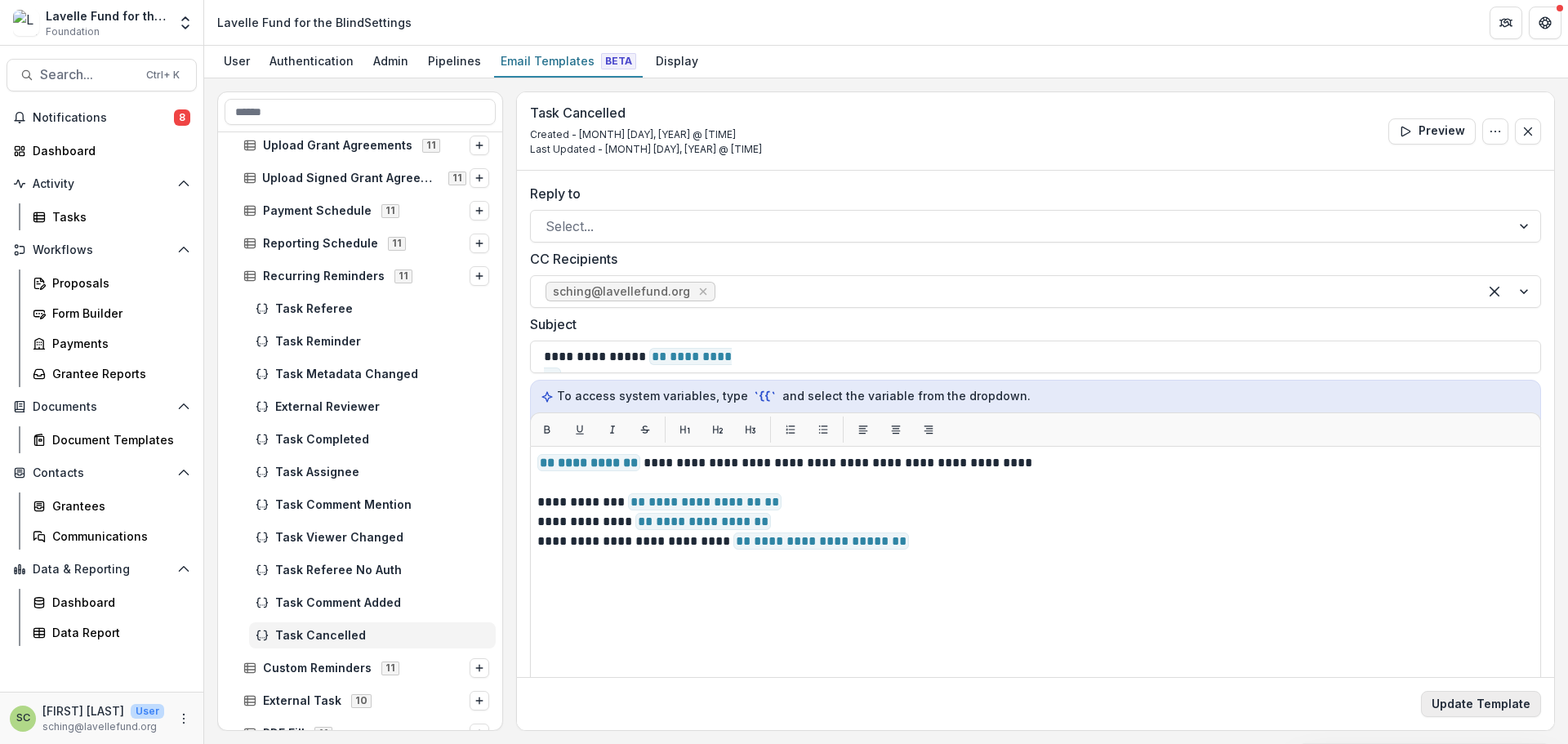 click on "Update Template" at bounding box center [1481, 704] 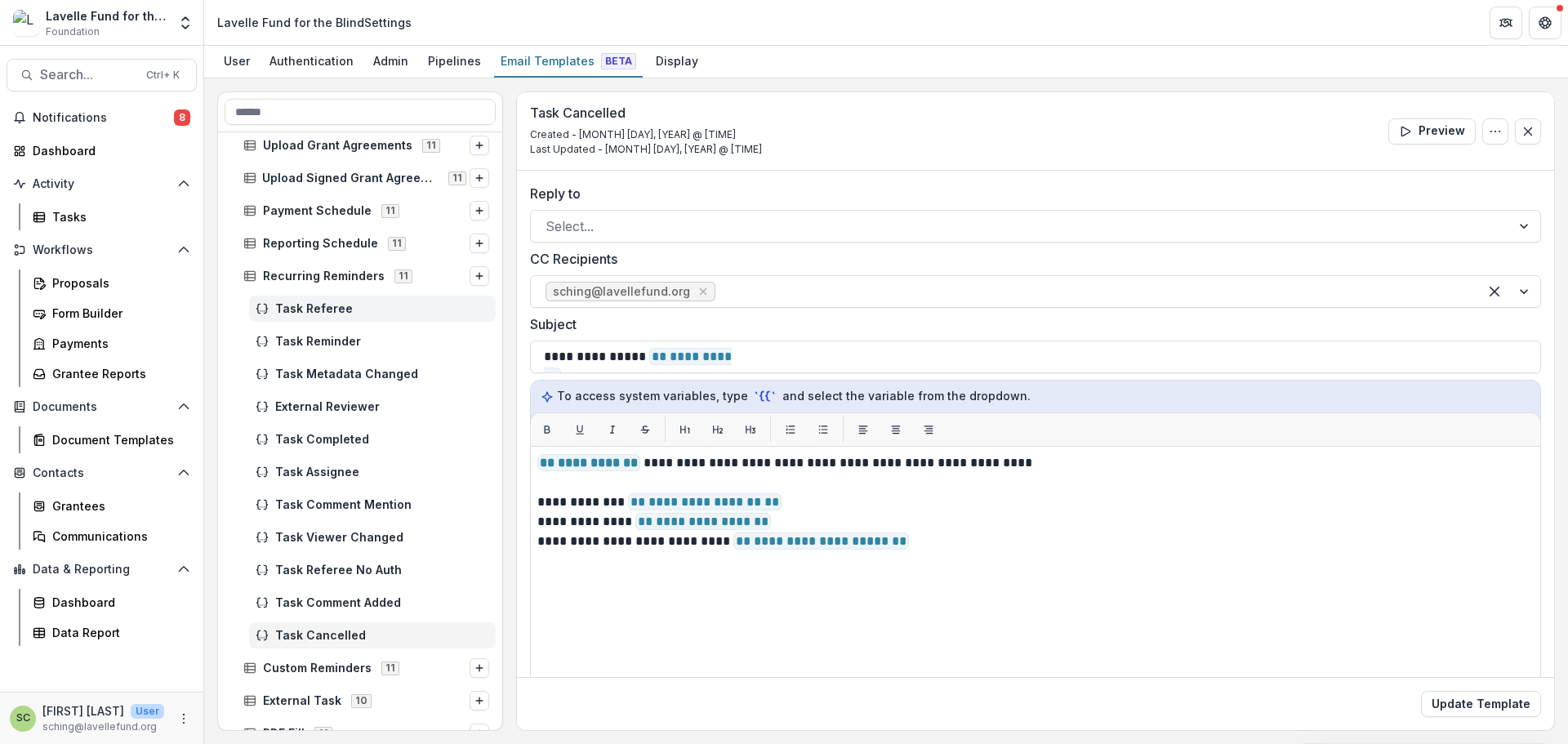 click on "Task Referee" at bounding box center (382, 309) 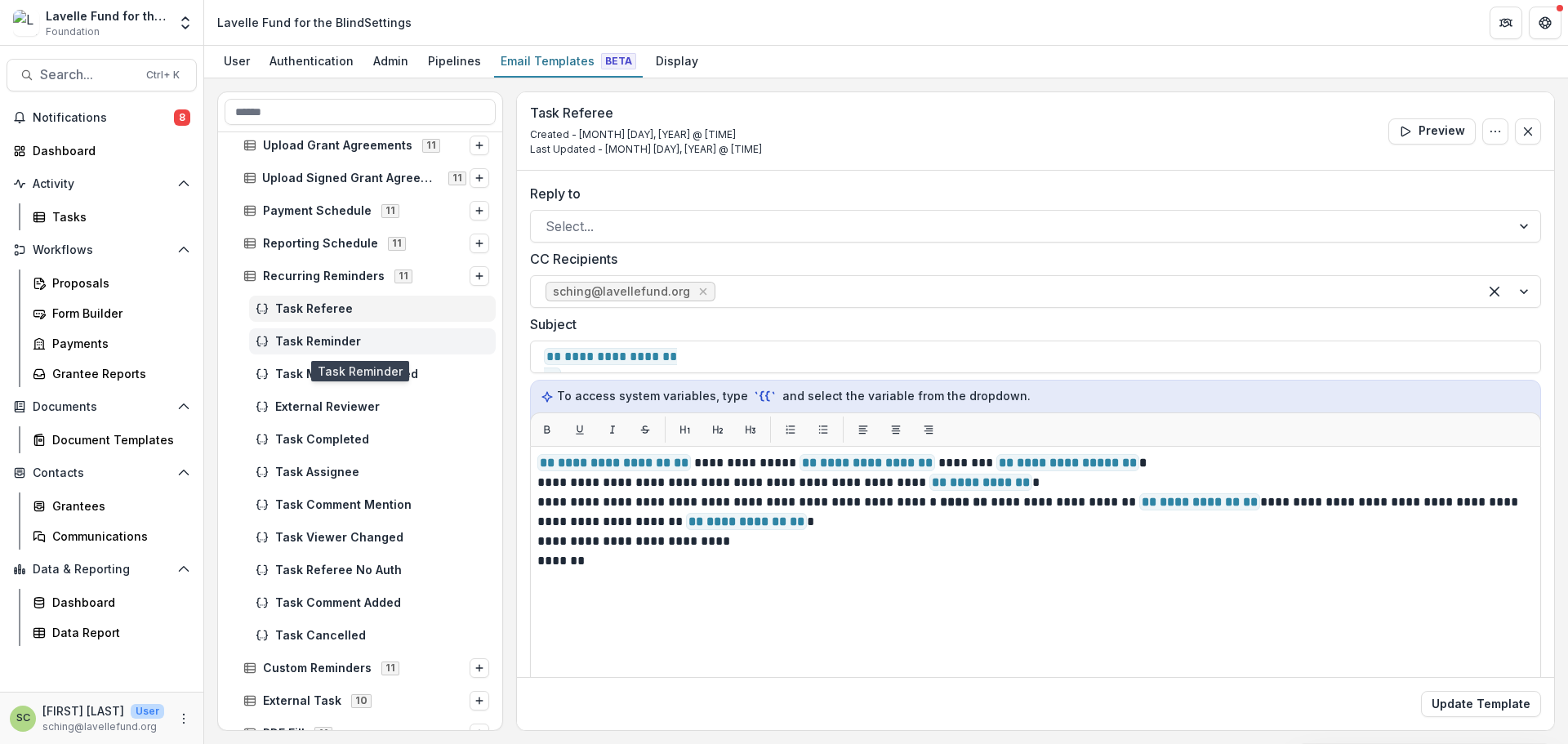 click on "Task Reminder" at bounding box center (372, 341) 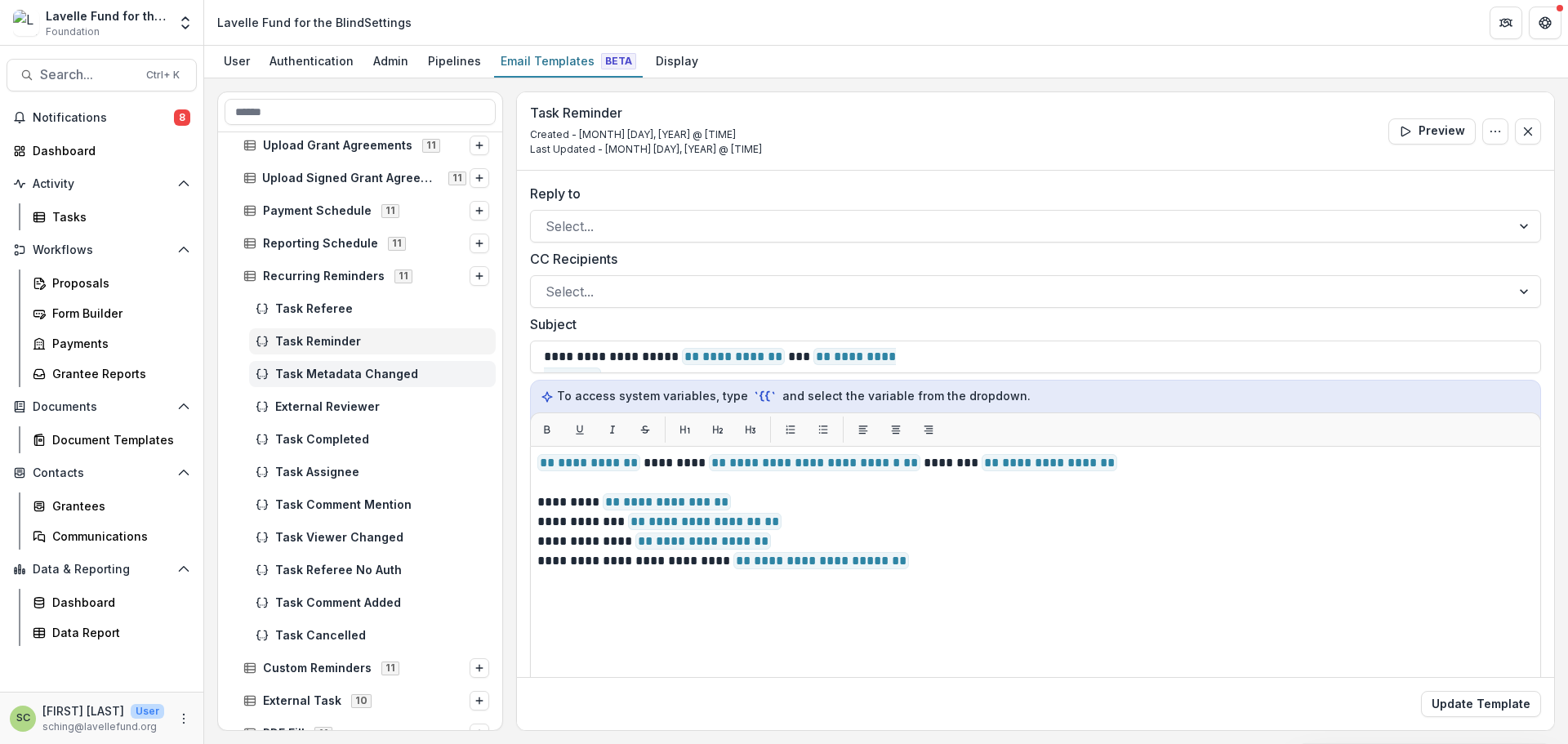 click on "Task Metadata Changed" at bounding box center [382, 374] 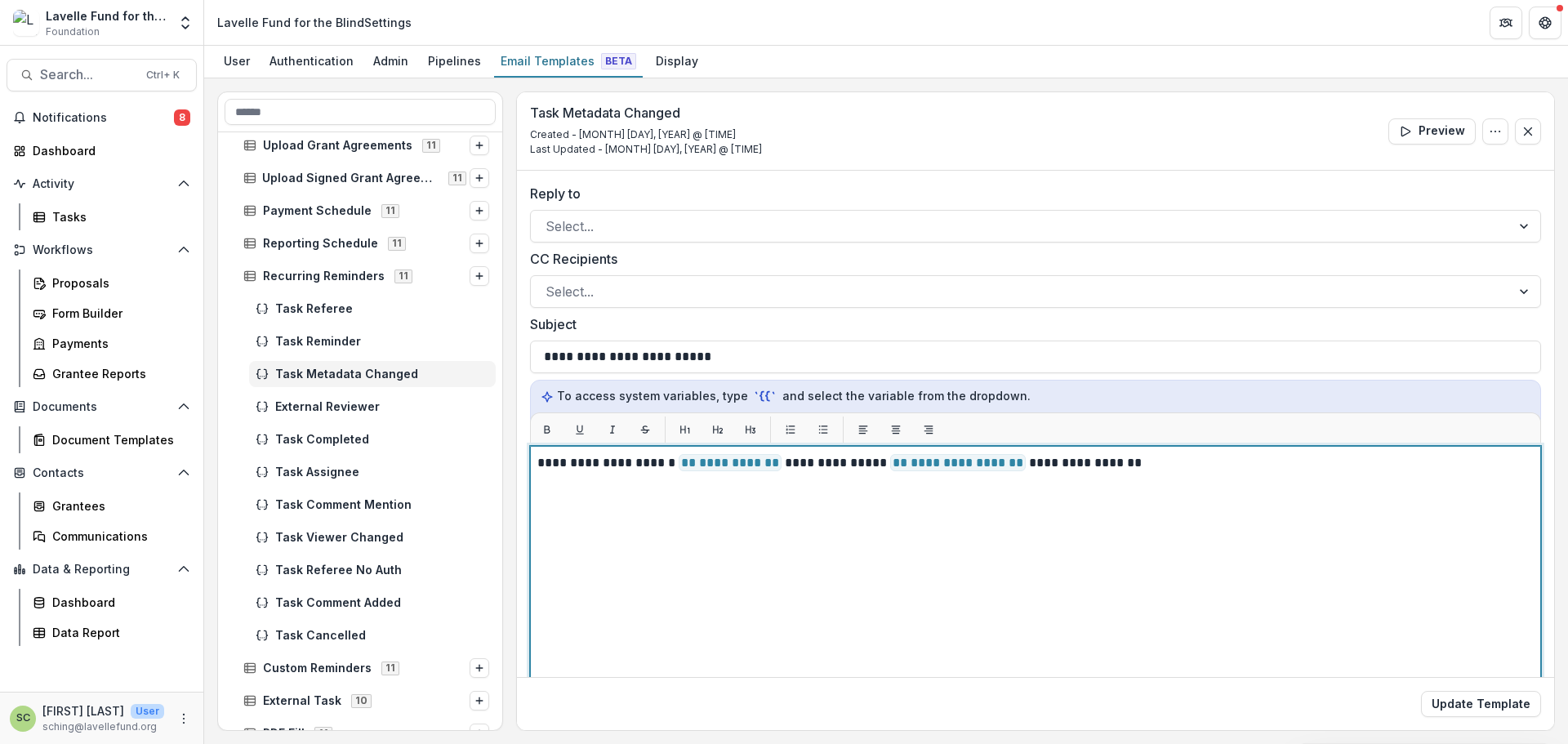 click on "**********" at bounding box center [1036, 650] 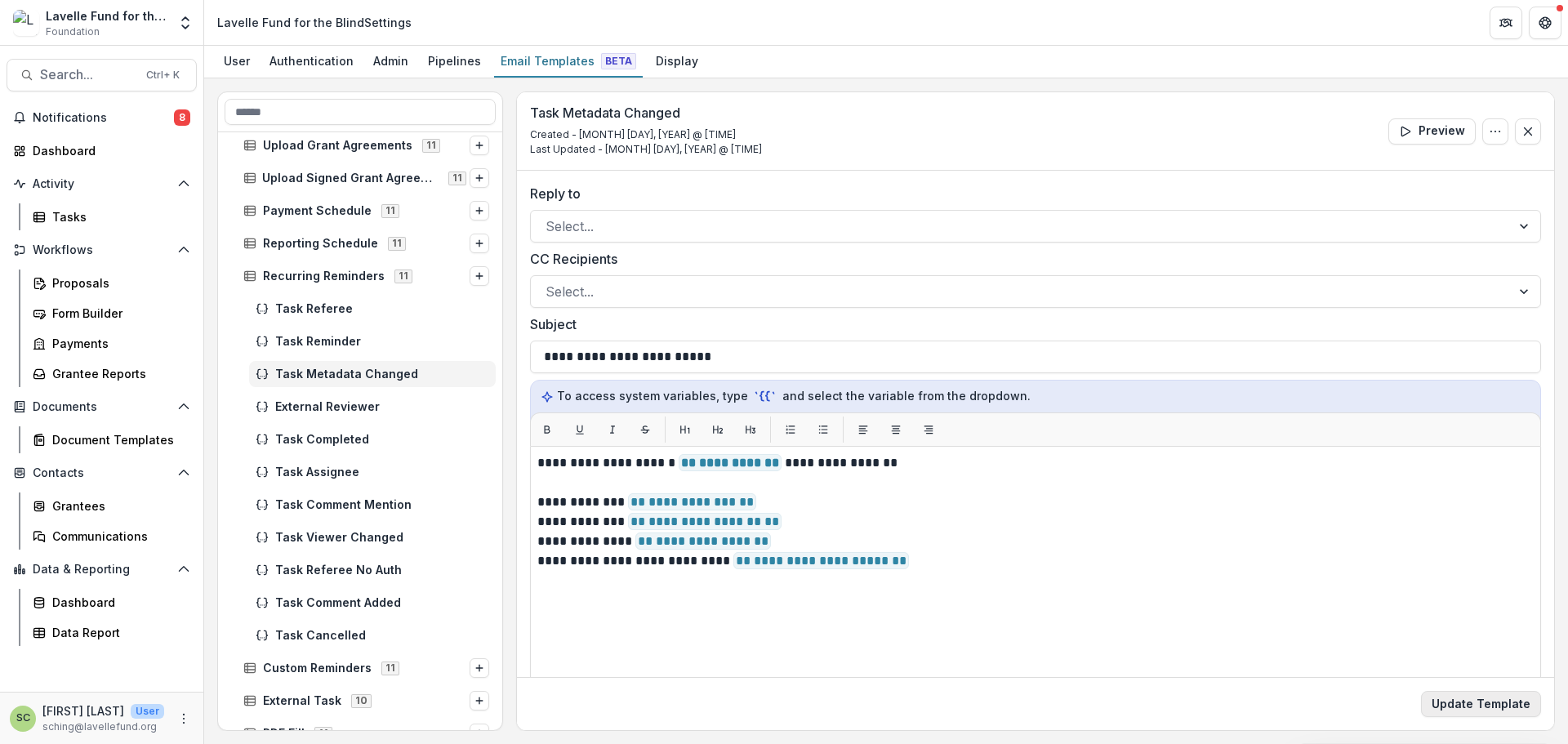 click on "Update Template" at bounding box center (1481, 704) 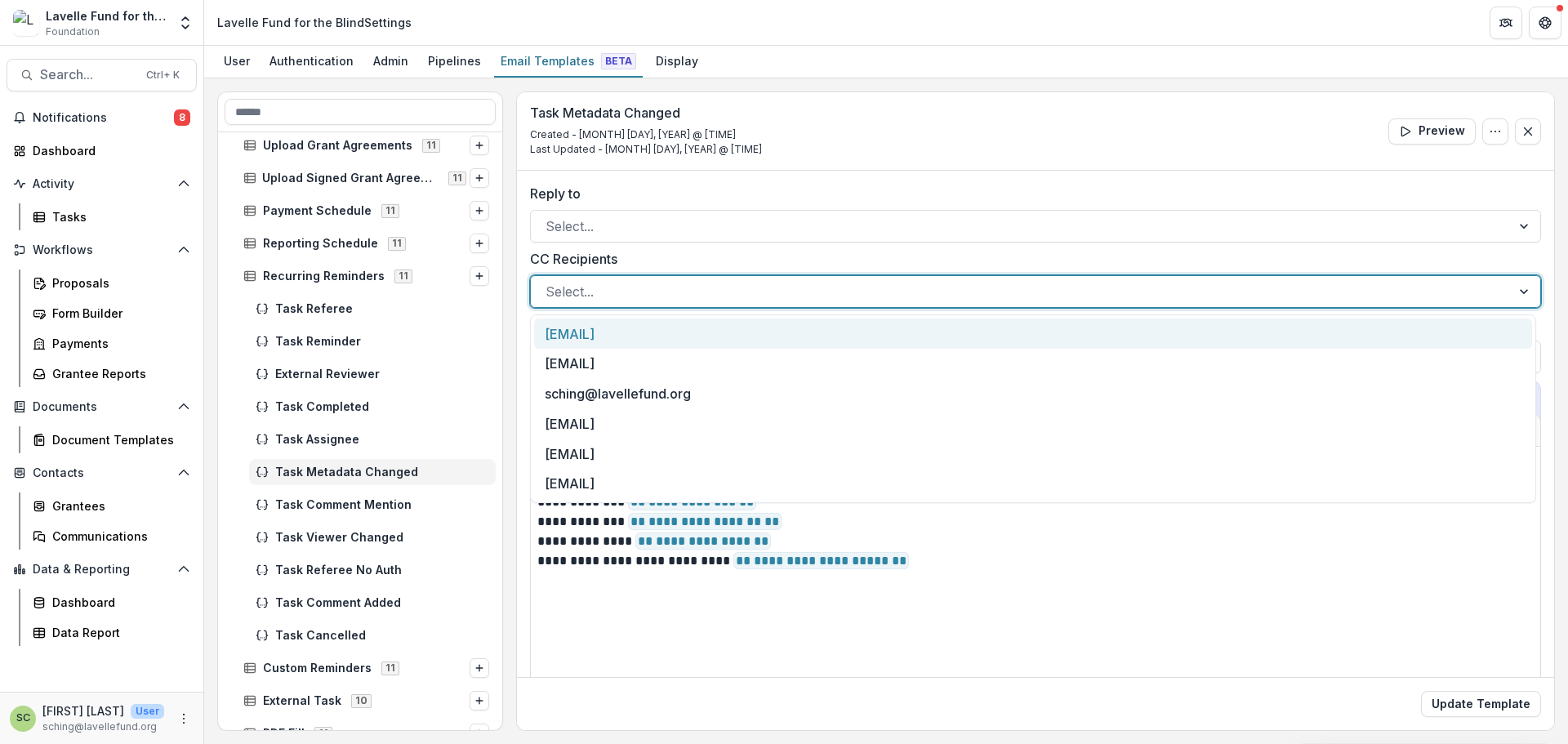 click at bounding box center [1021, 292] 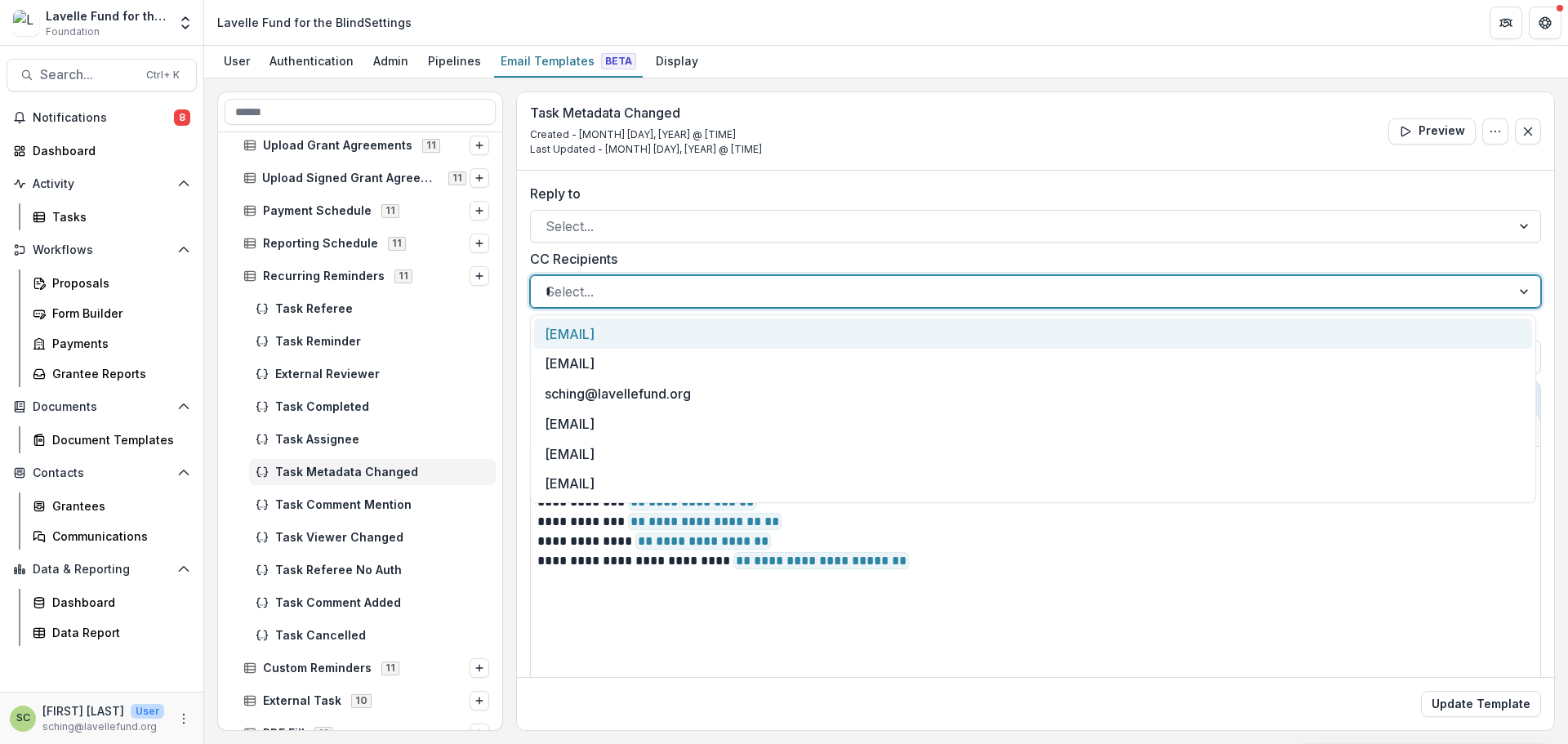 type on "**" 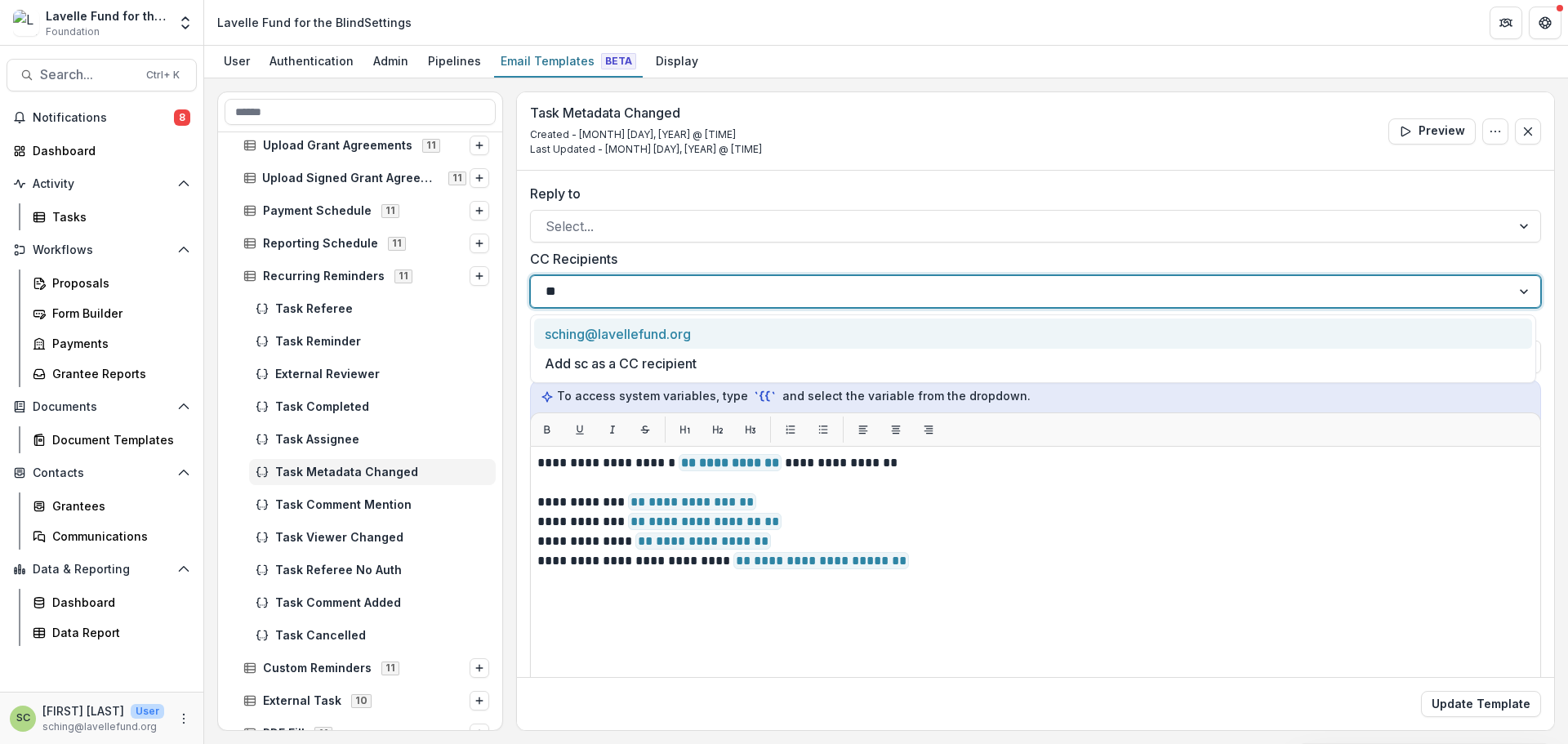 click on "sching@lavellefund.org" at bounding box center (1033, 333) 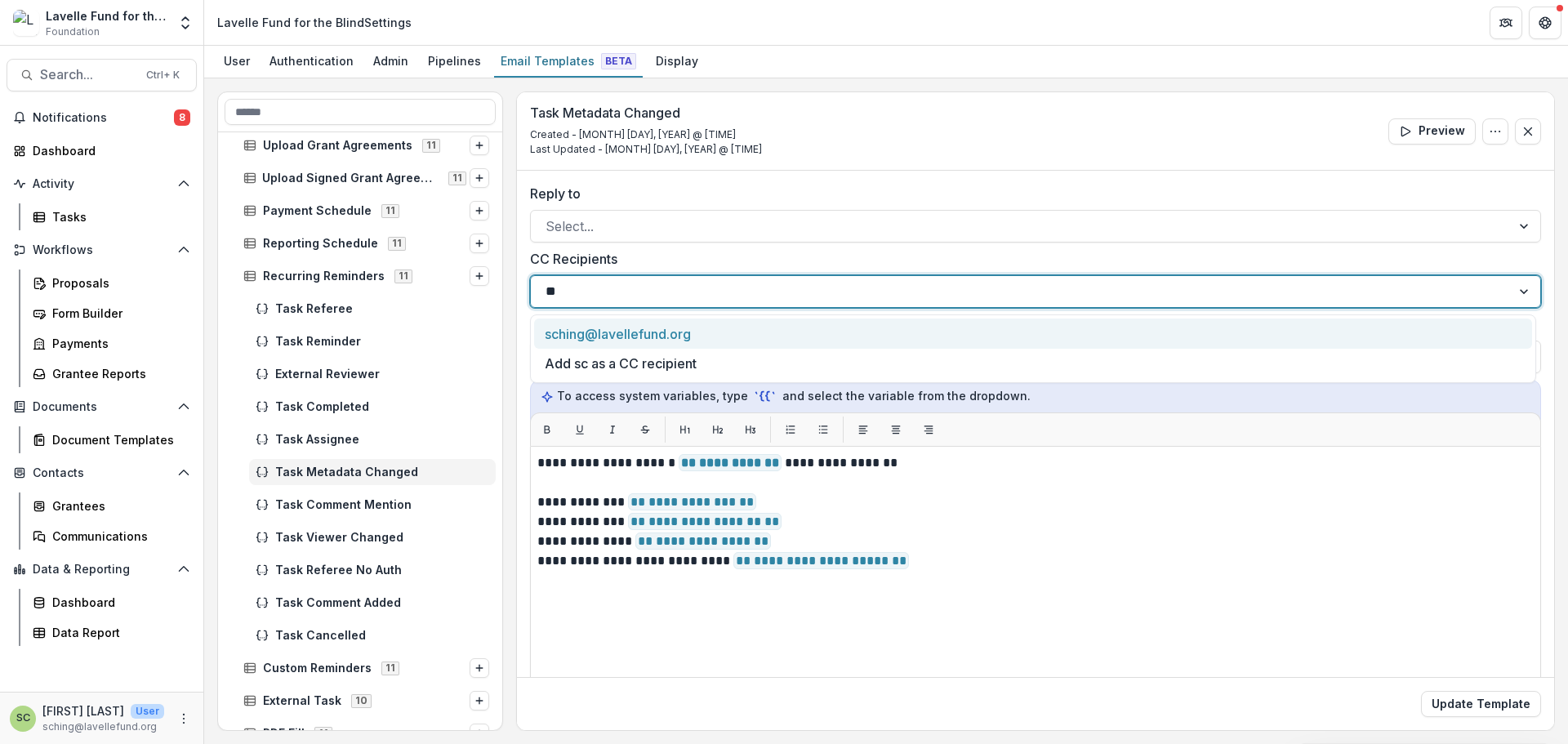 type 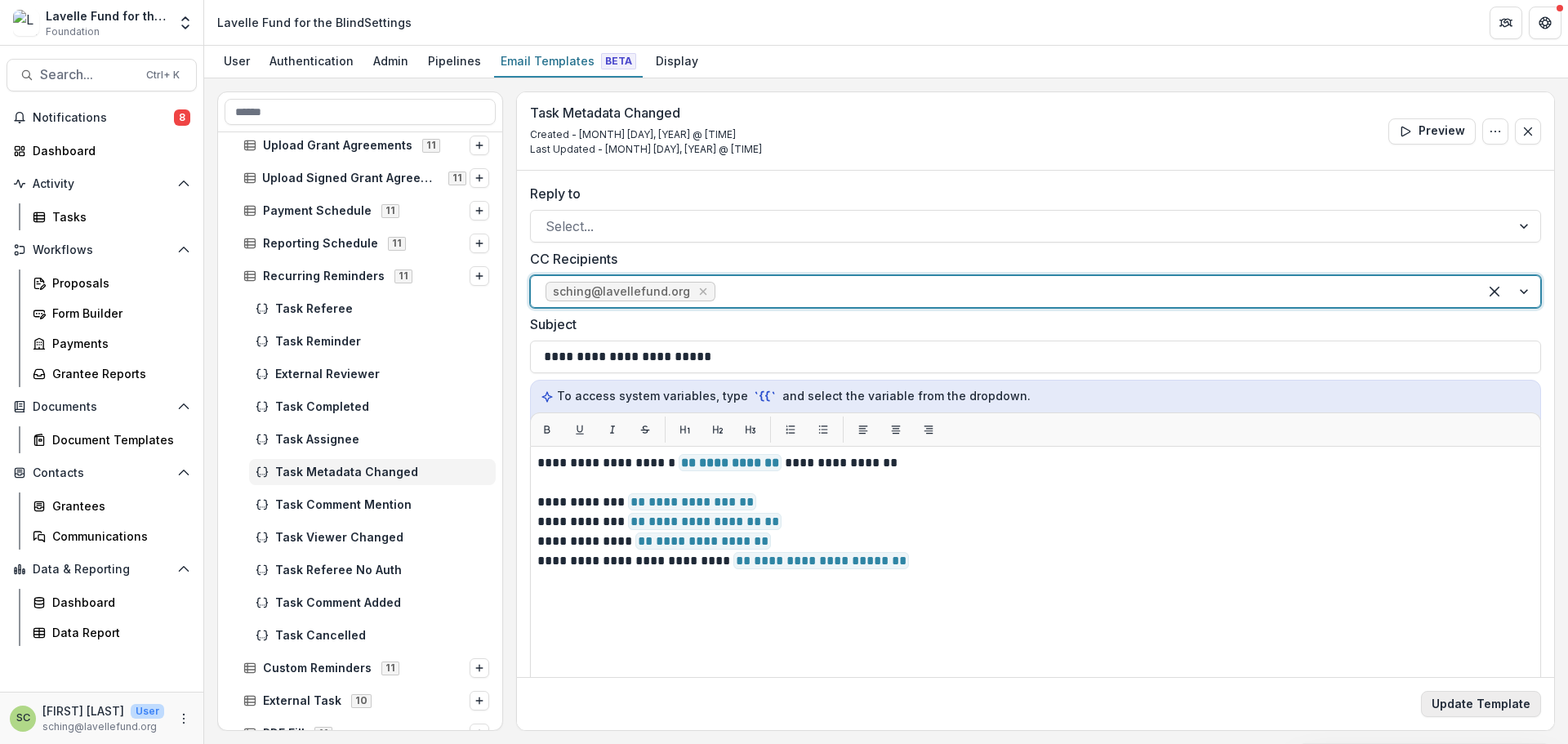 click on "Update Template" at bounding box center [1481, 704] 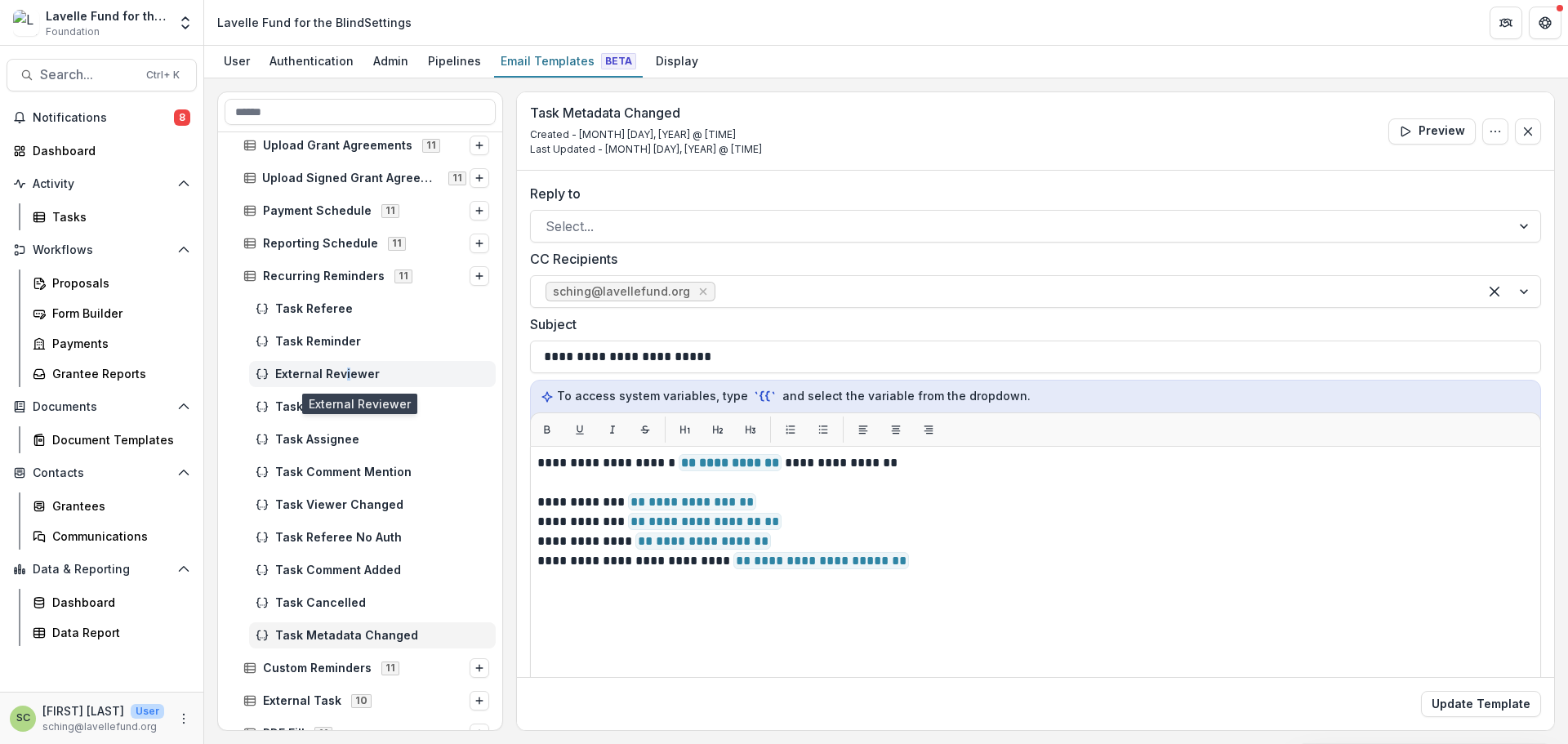 click on "External Reviewer" at bounding box center (382, 374) 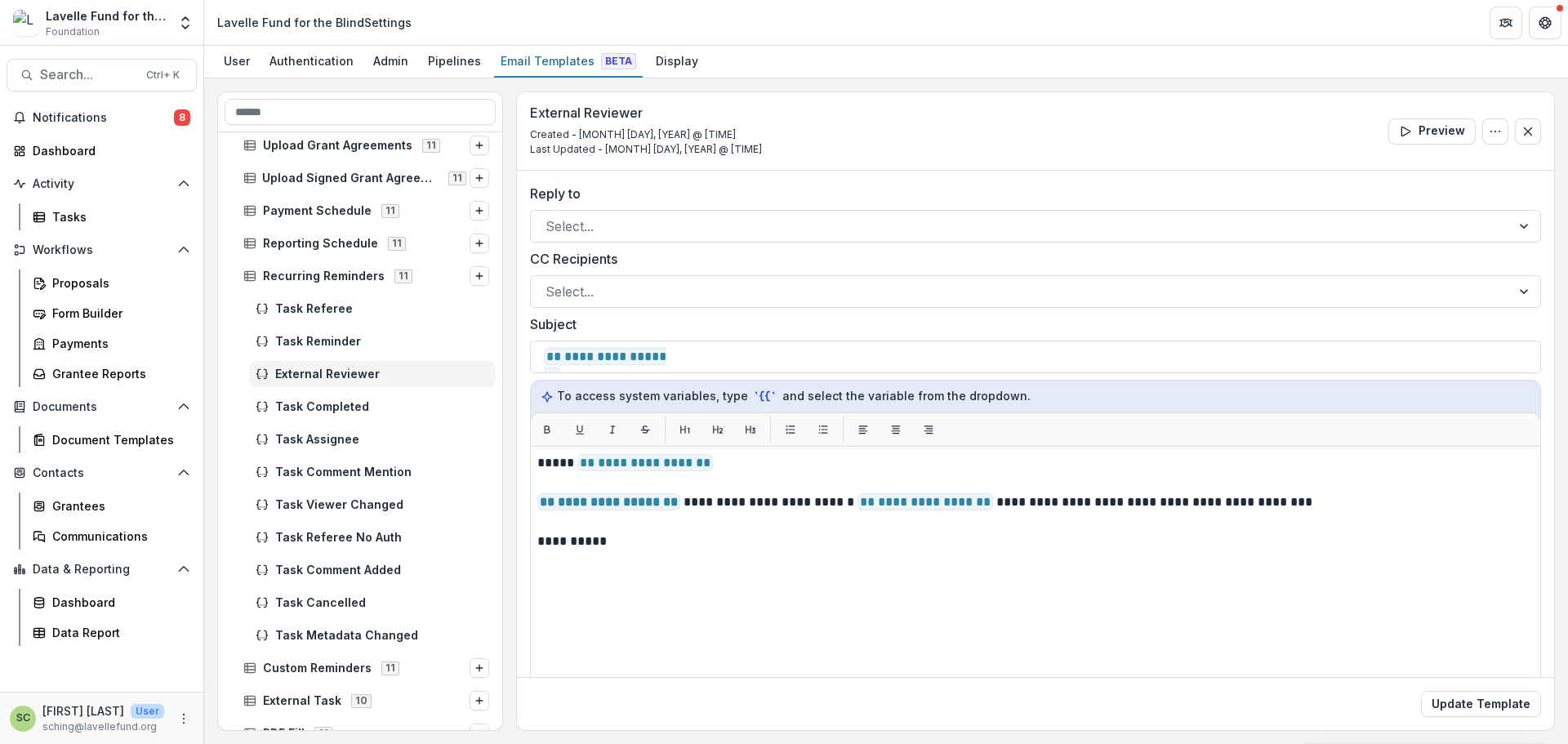 click on "CC Recipients" at bounding box center (1031, 259) 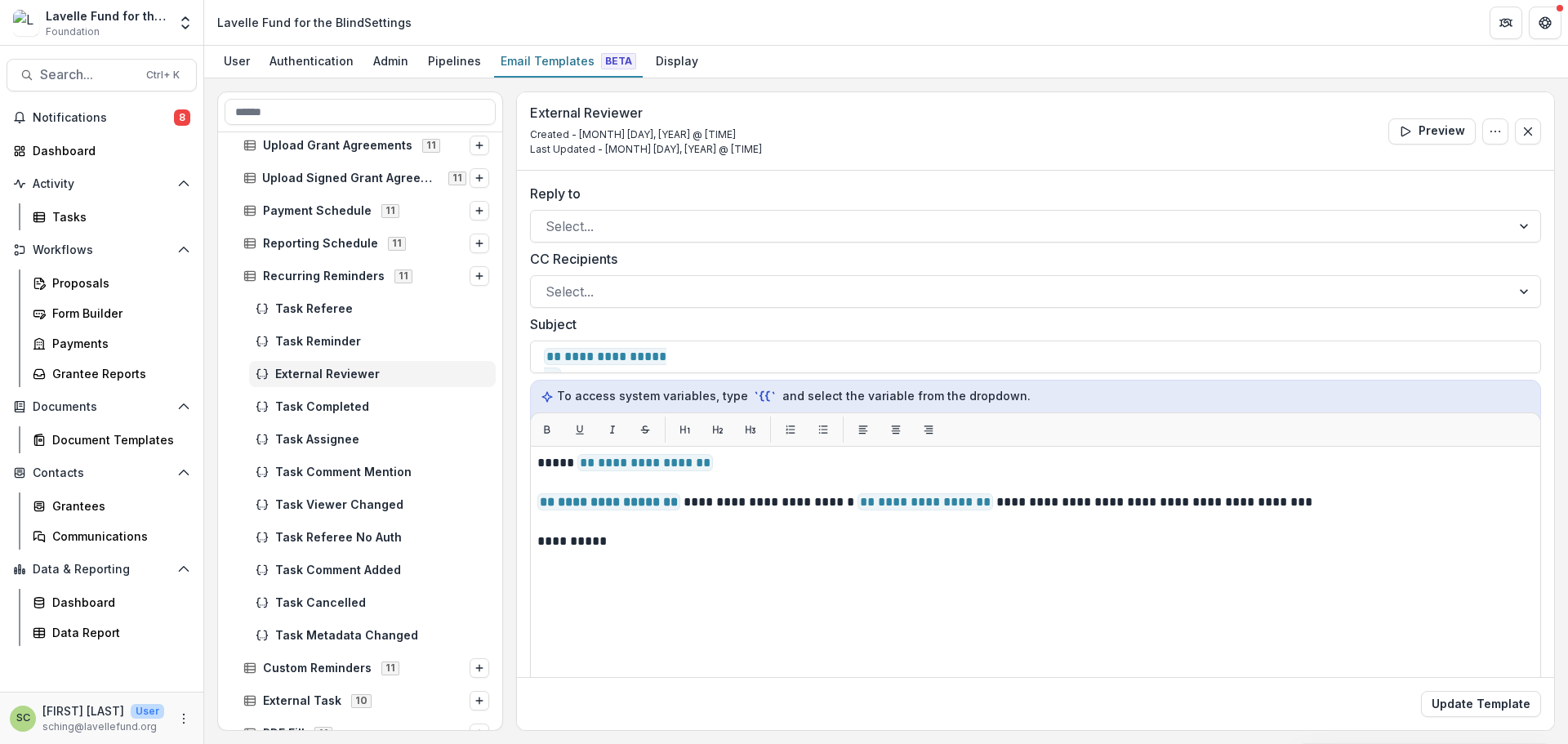 click on "CC Recipients" at bounding box center (547, 292) 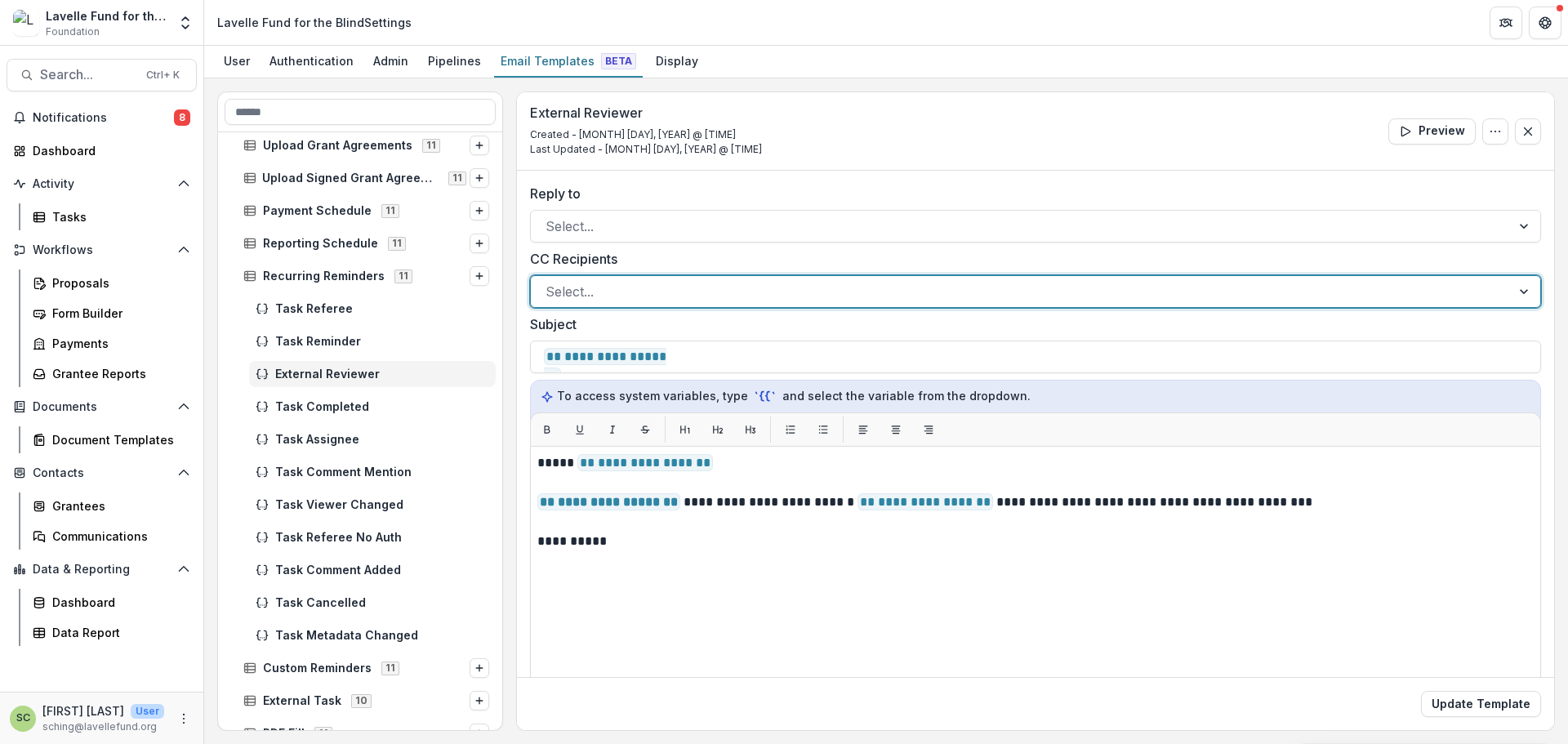 click at bounding box center (1021, 292) 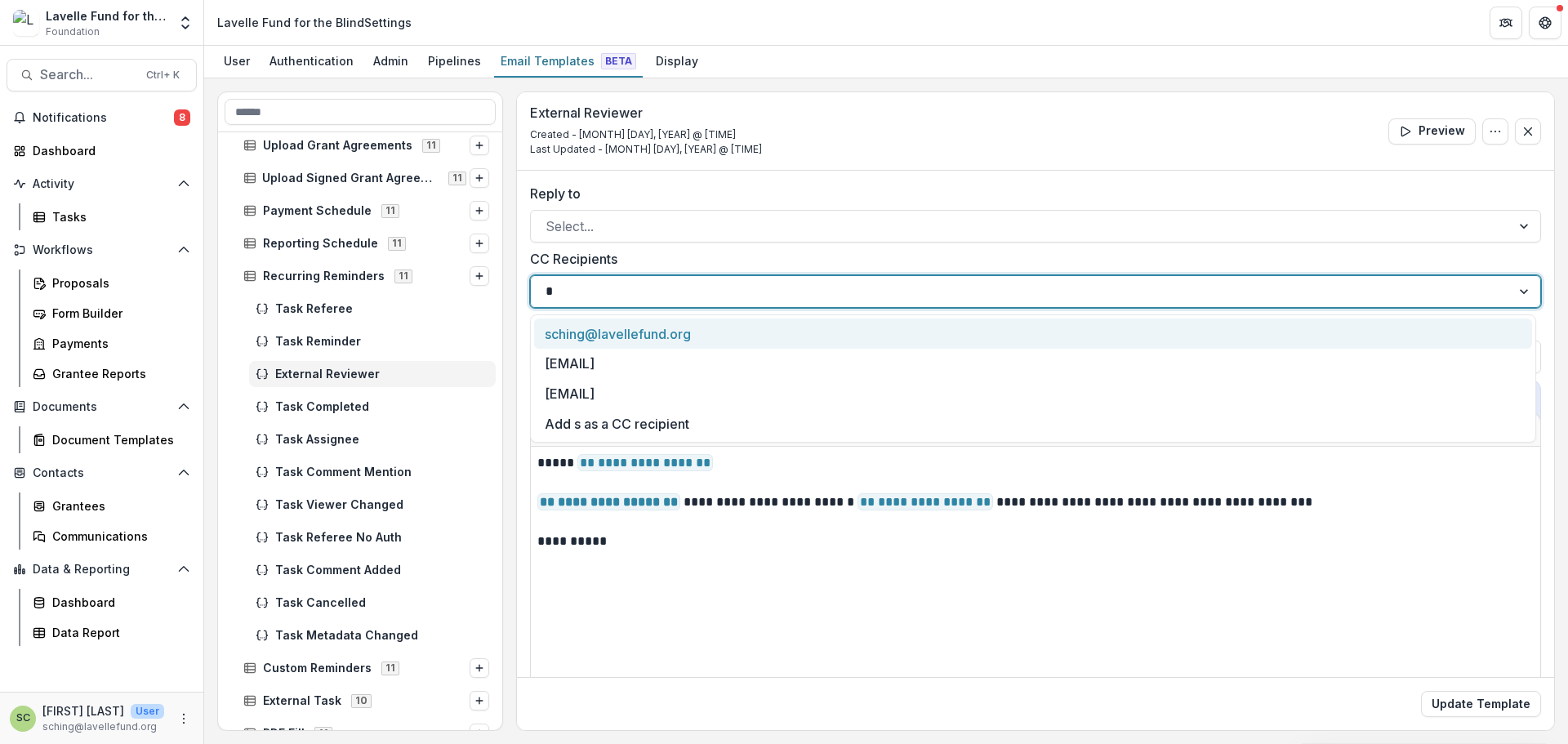 type on "**" 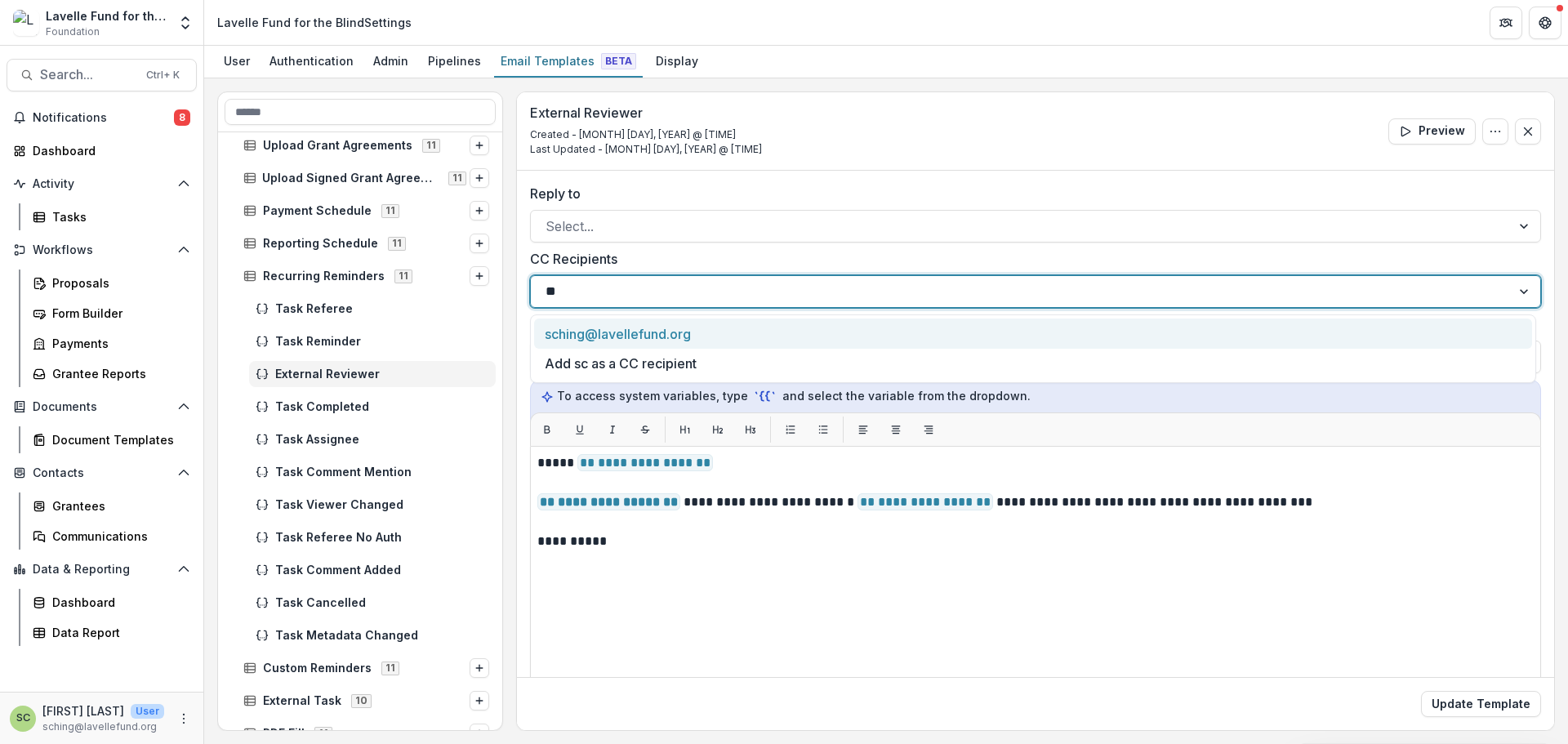 click on "sching@lavellefund.org" at bounding box center (1033, 333) 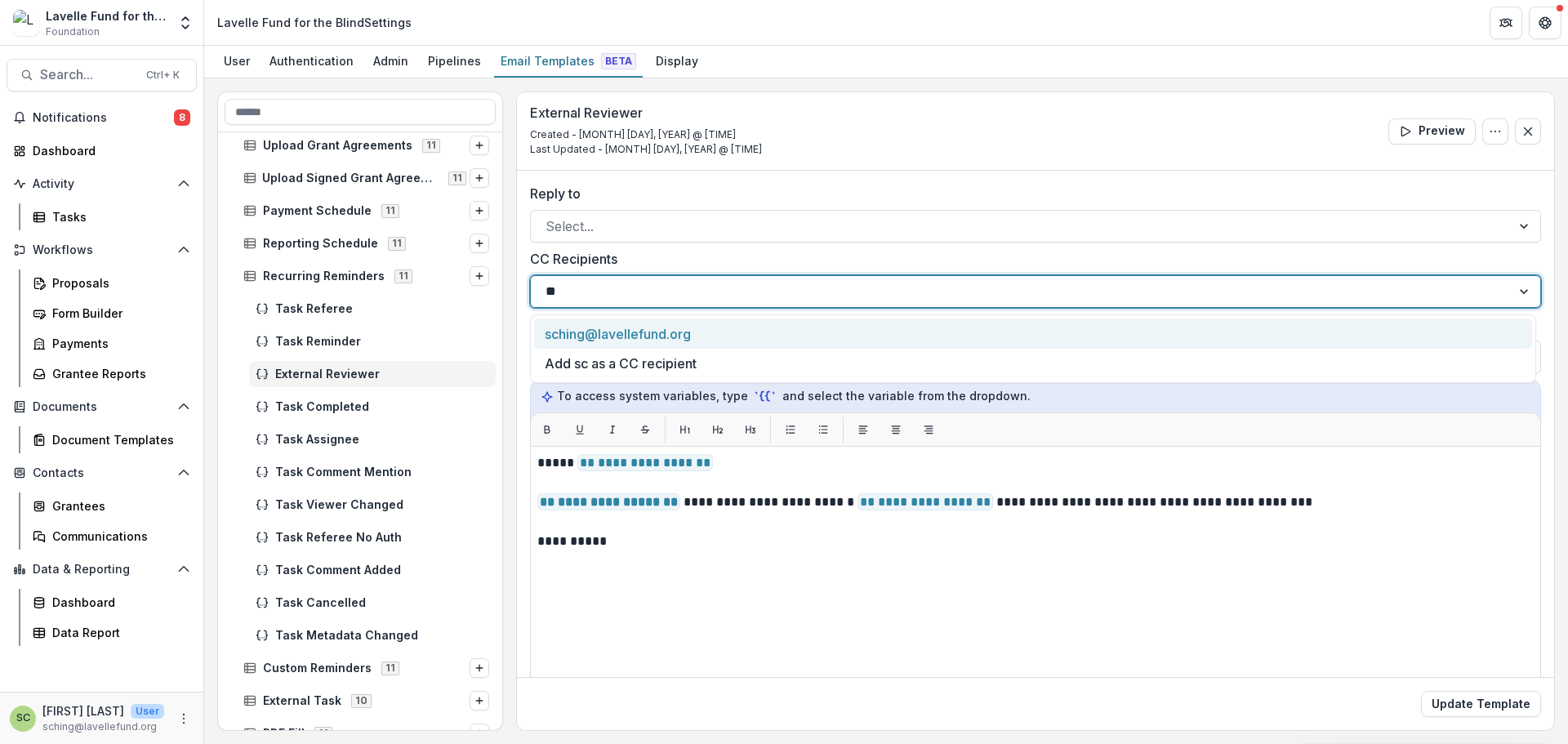 type 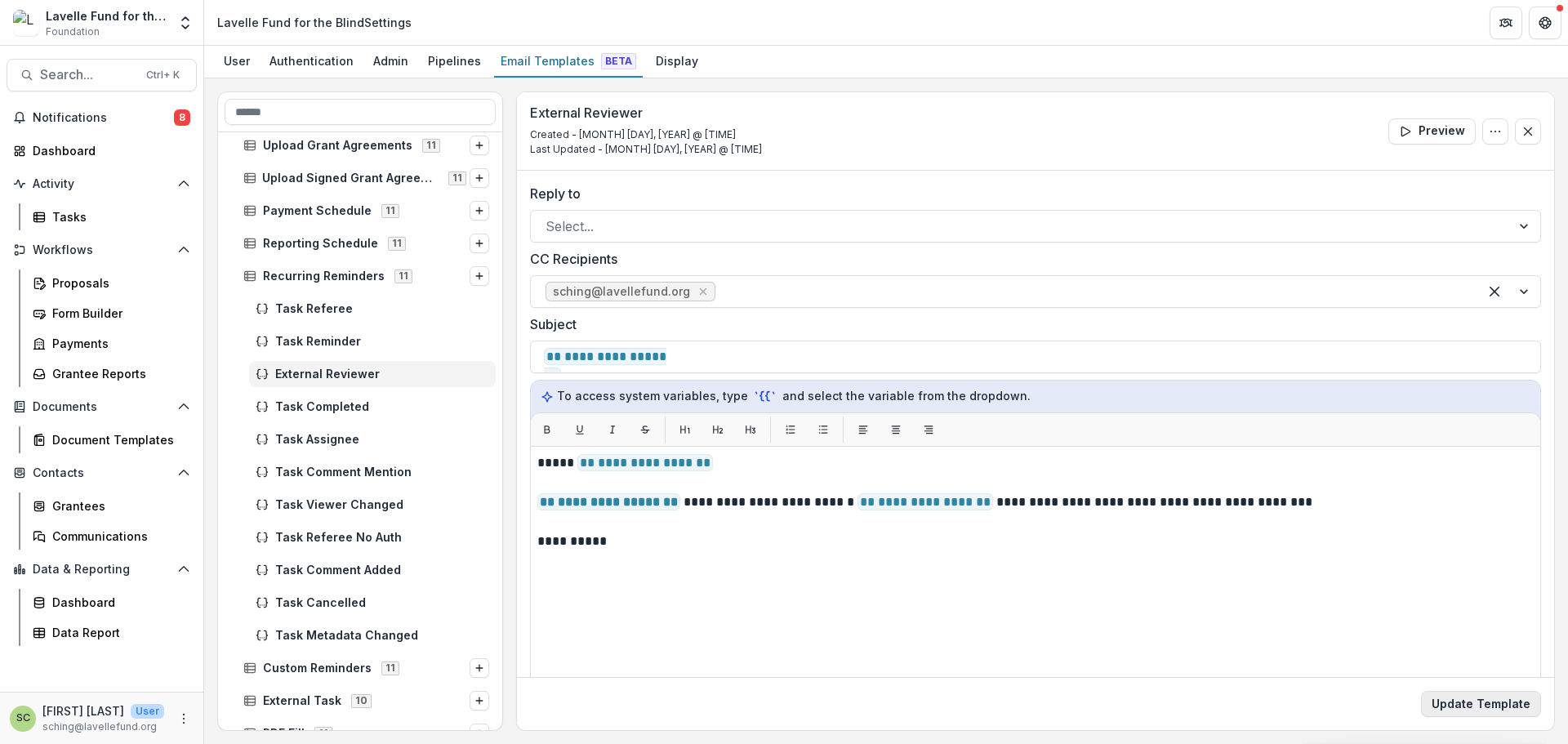 click on "Update Template" at bounding box center [1481, 704] 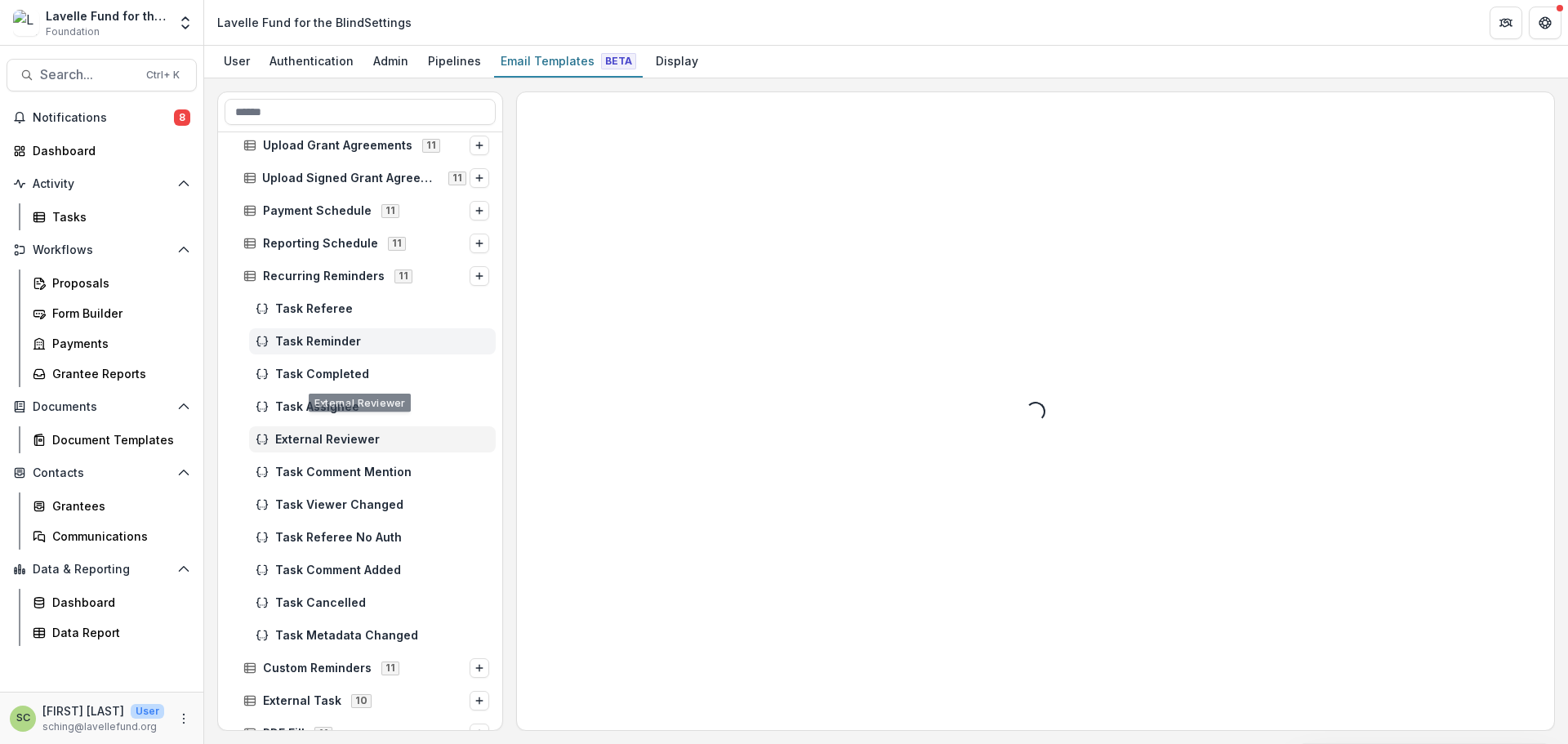 click on "Task Reminder" at bounding box center (382, 341) 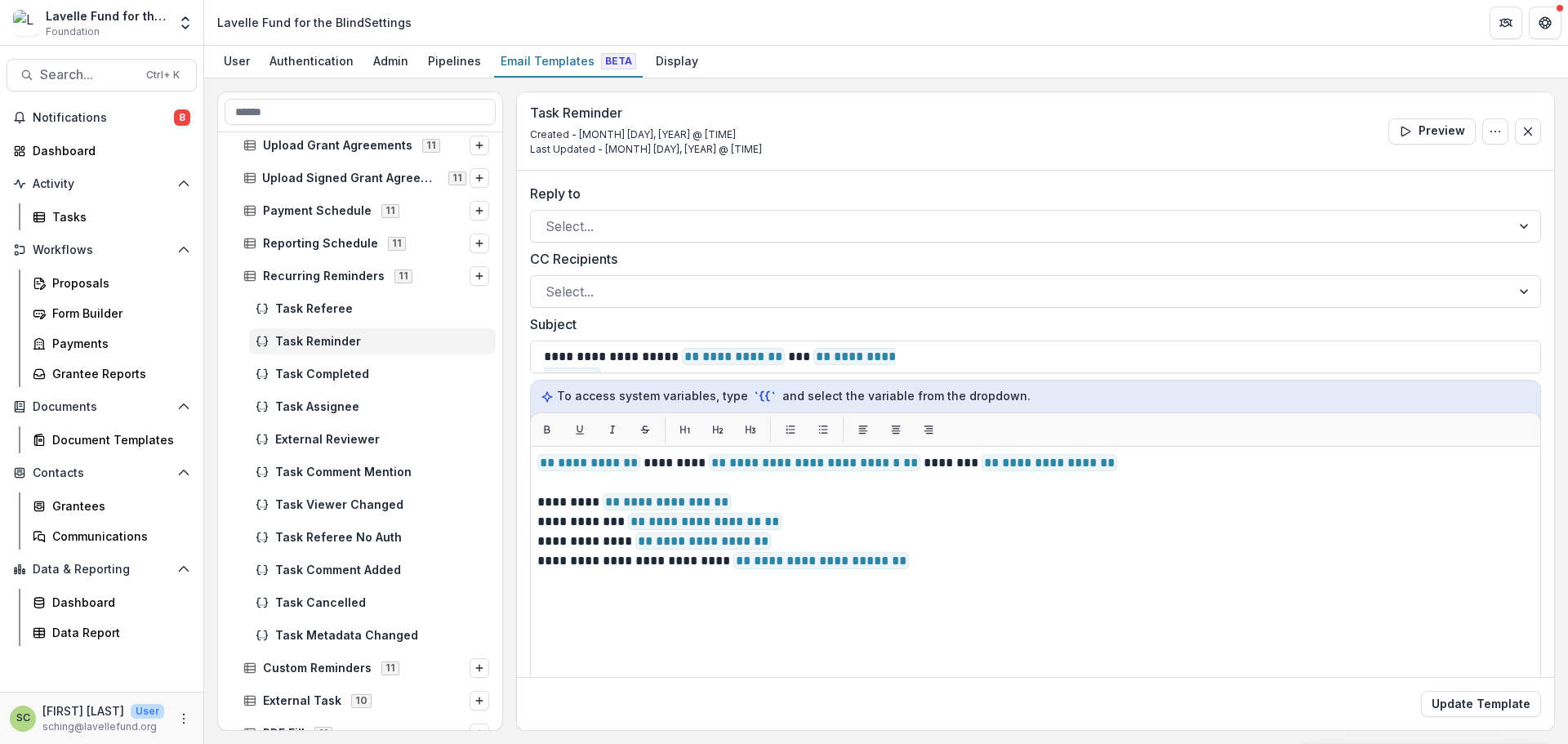 click on "Task Assignee" at bounding box center [360, 407] 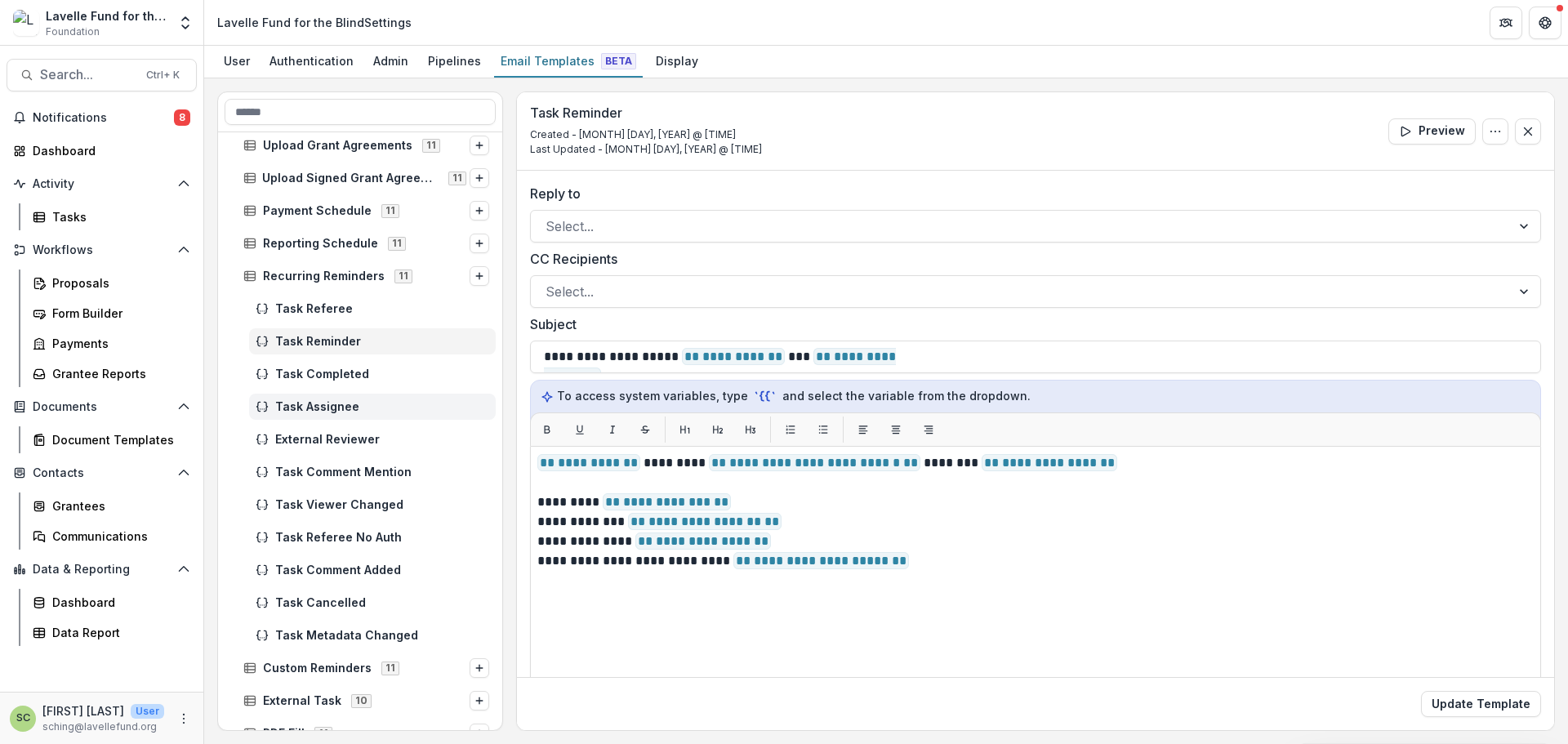 click on "Task Assignee" at bounding box center [382, 407] 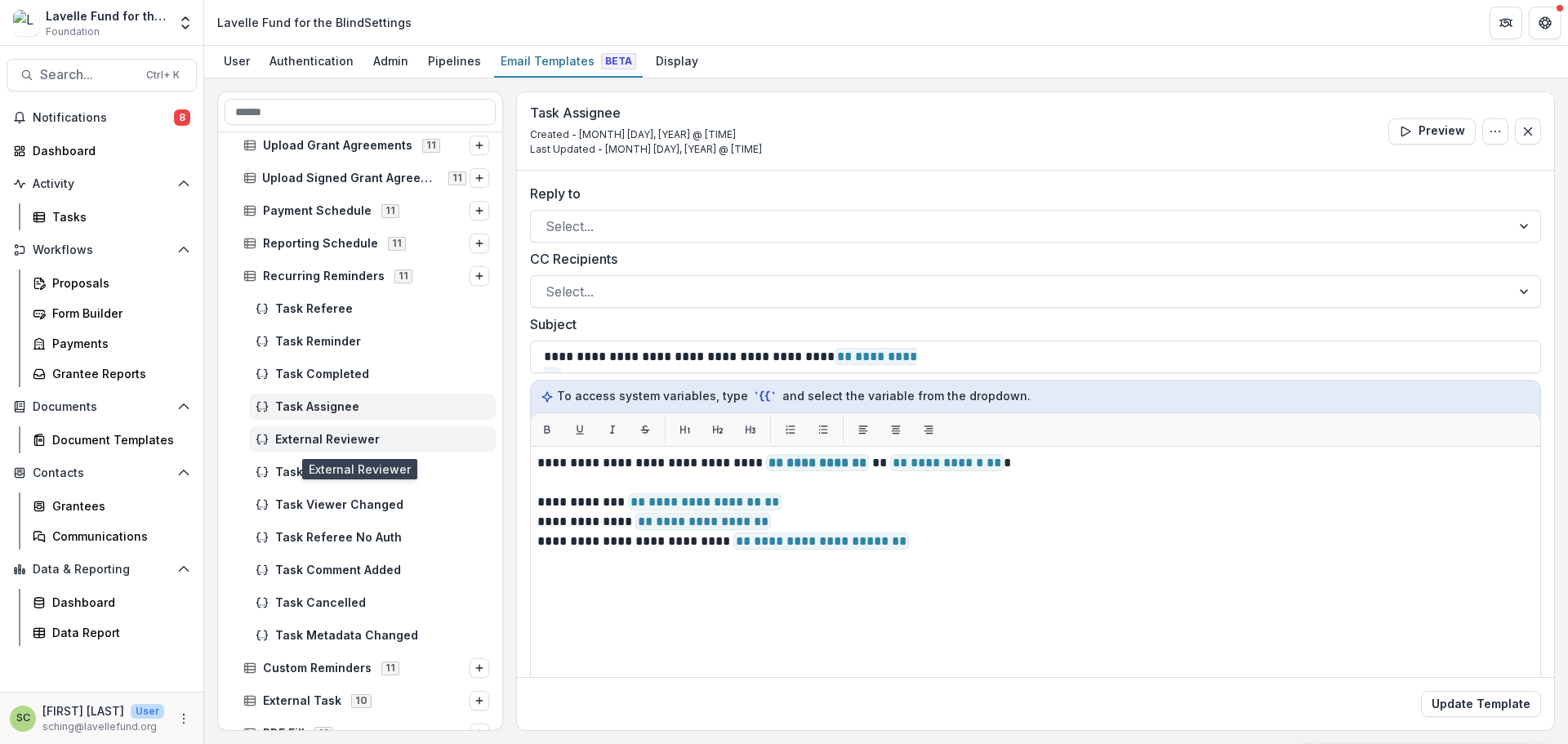 click on "External Reviewer" at bounding box center [382, 439] 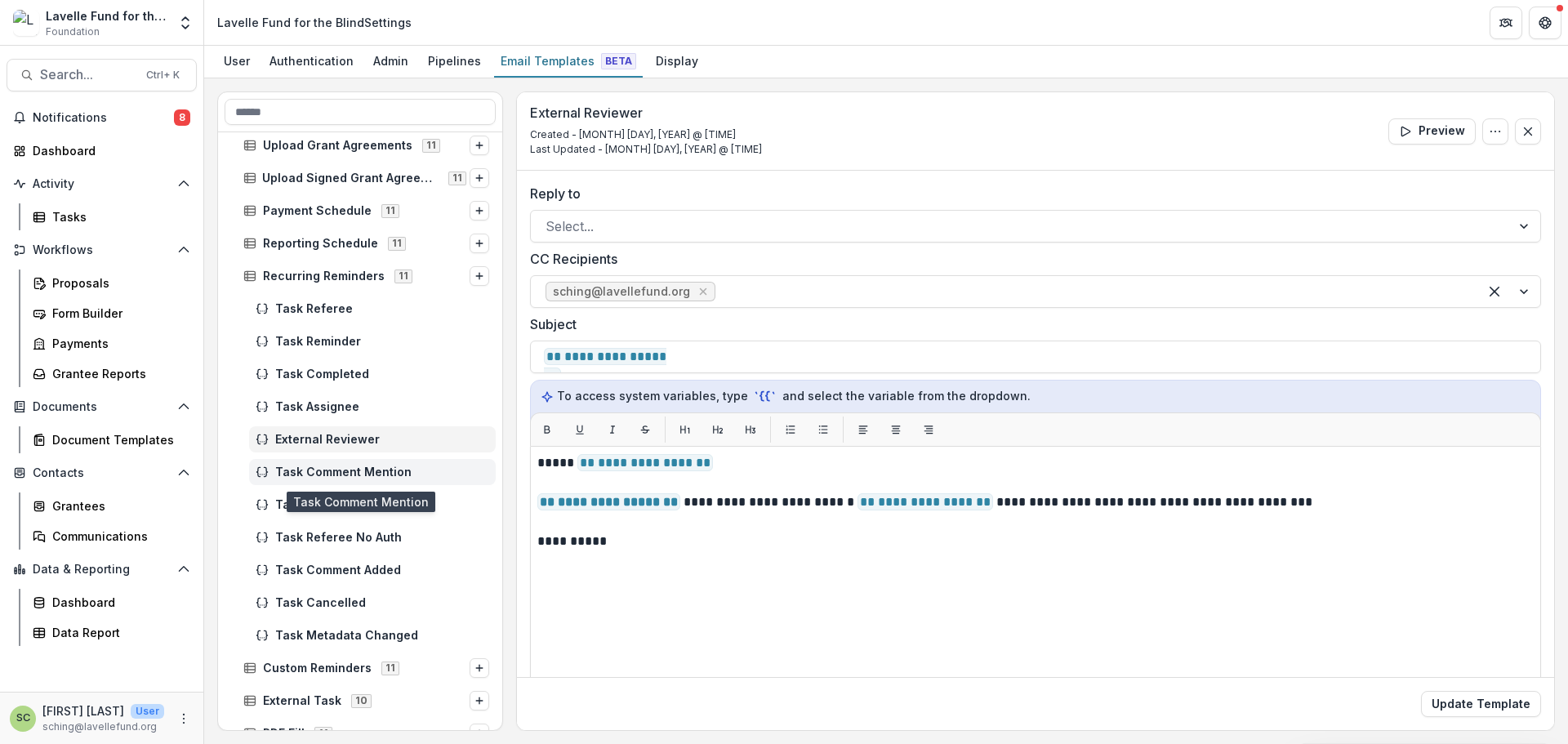 click on "Task Comment Mention" at bounding box center (382, 472) 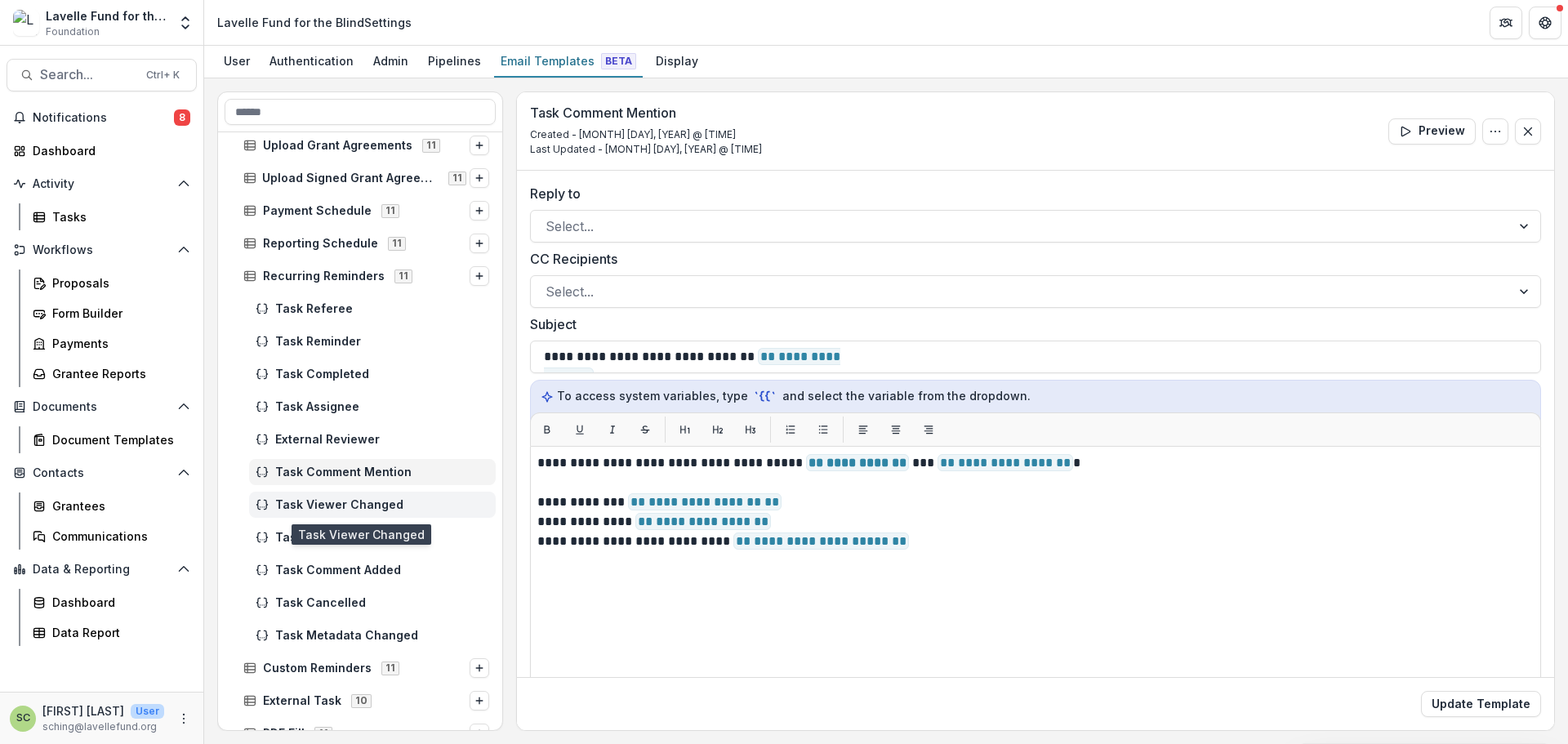click on "Task Viewer Changed" at bounding box center (382, 505) 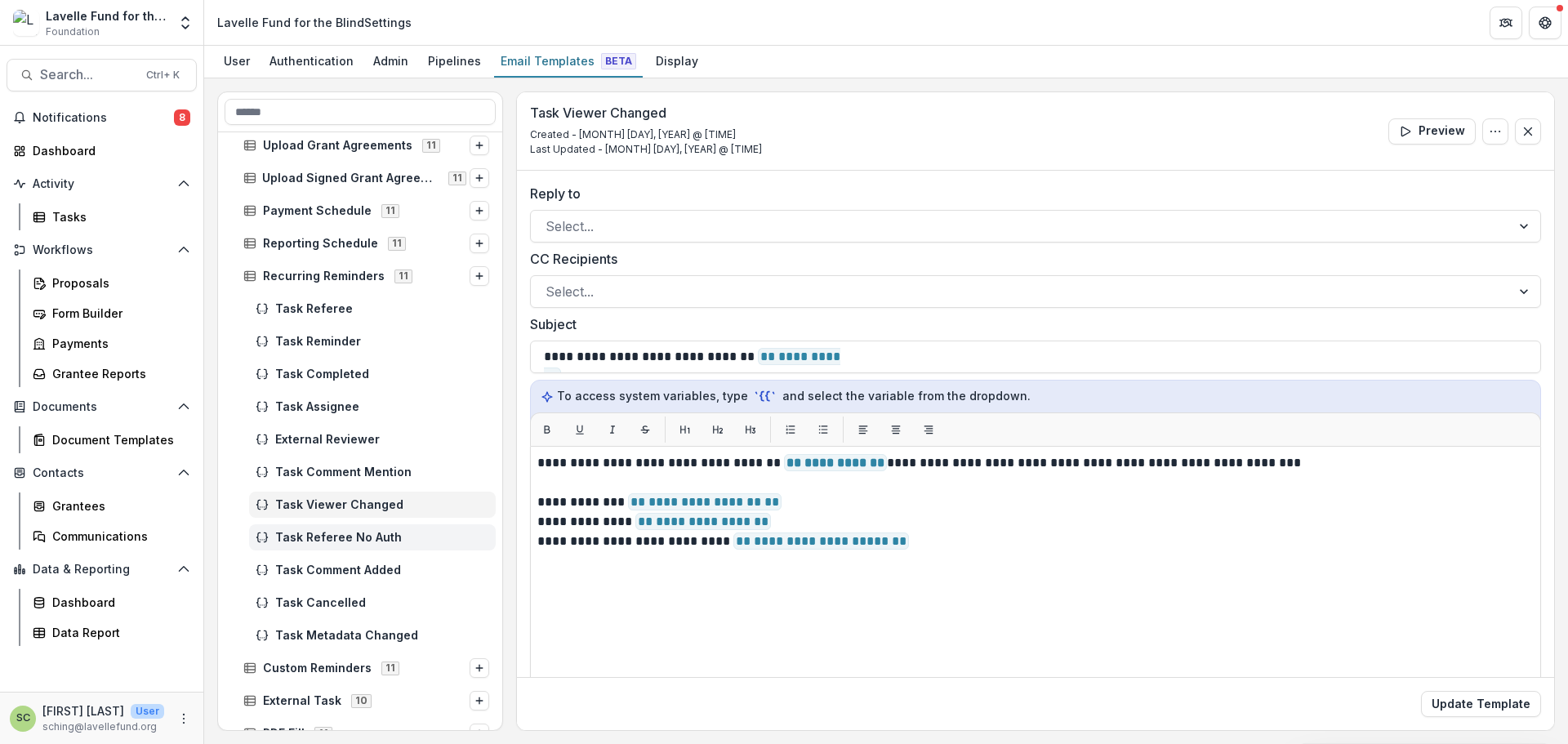 click on "Task Referee No Auth" at bounding box center (382, 537) 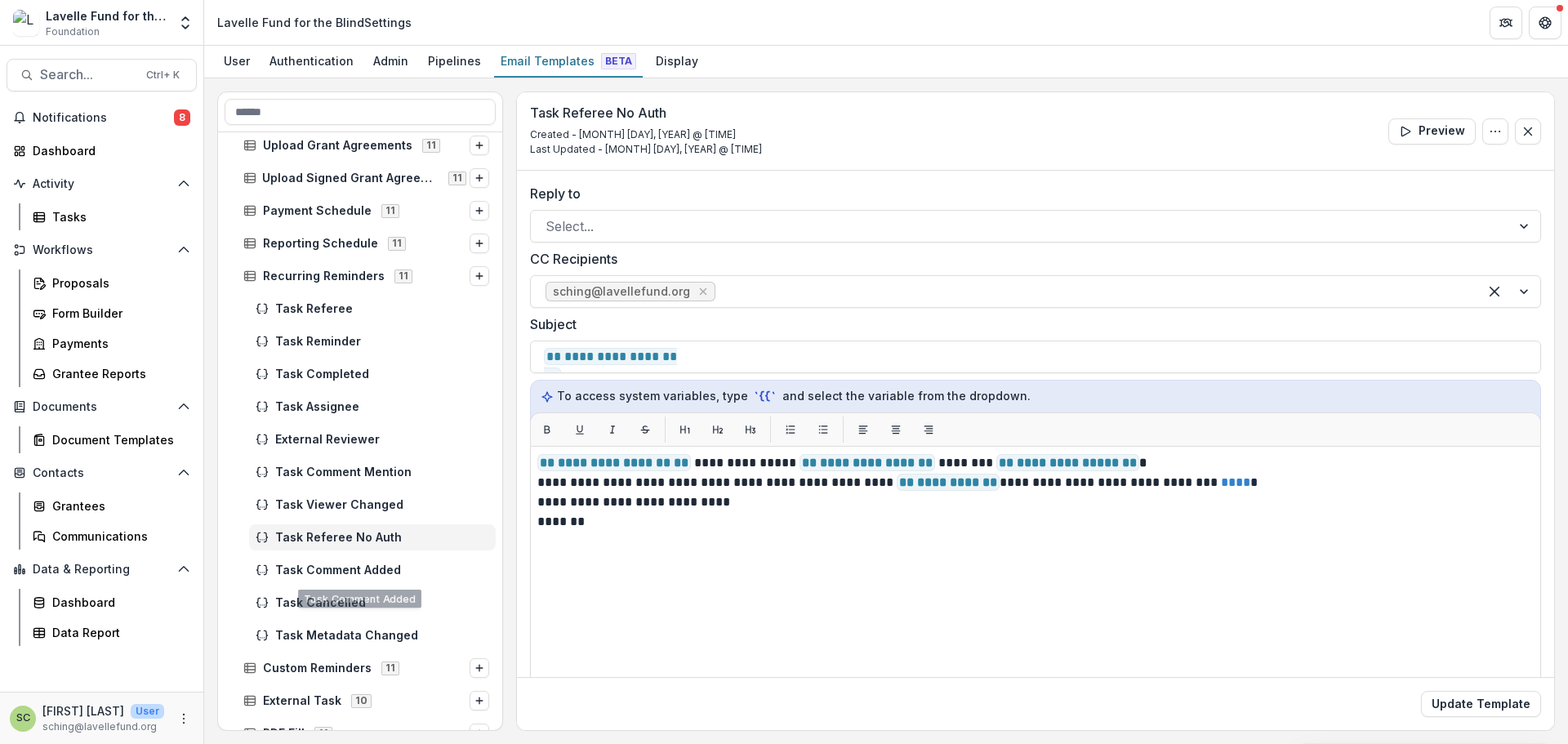 click on "Task Comment Added" at bounding box center (360, 570) 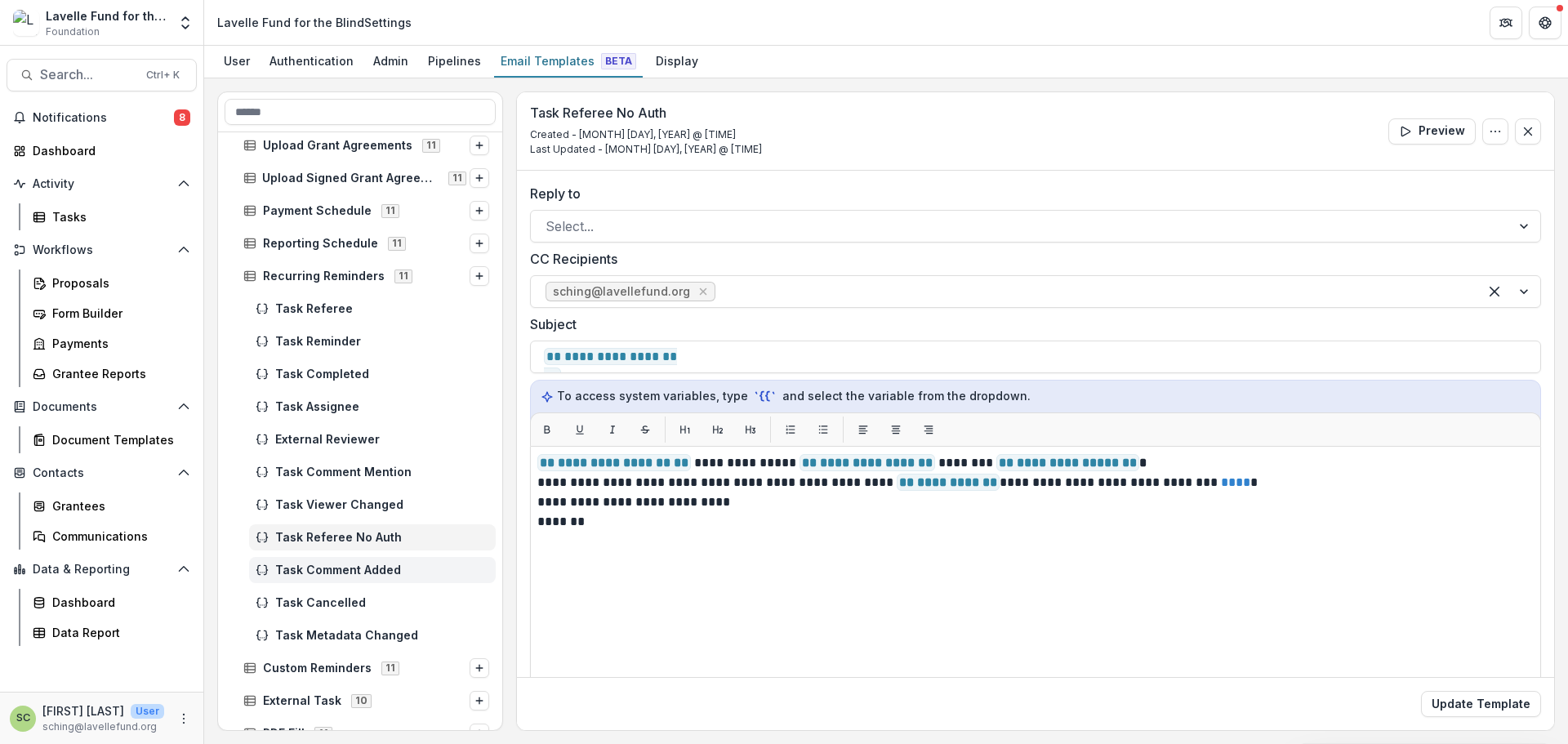 click on "Task Comment Added" at bounding box center (382, 570) 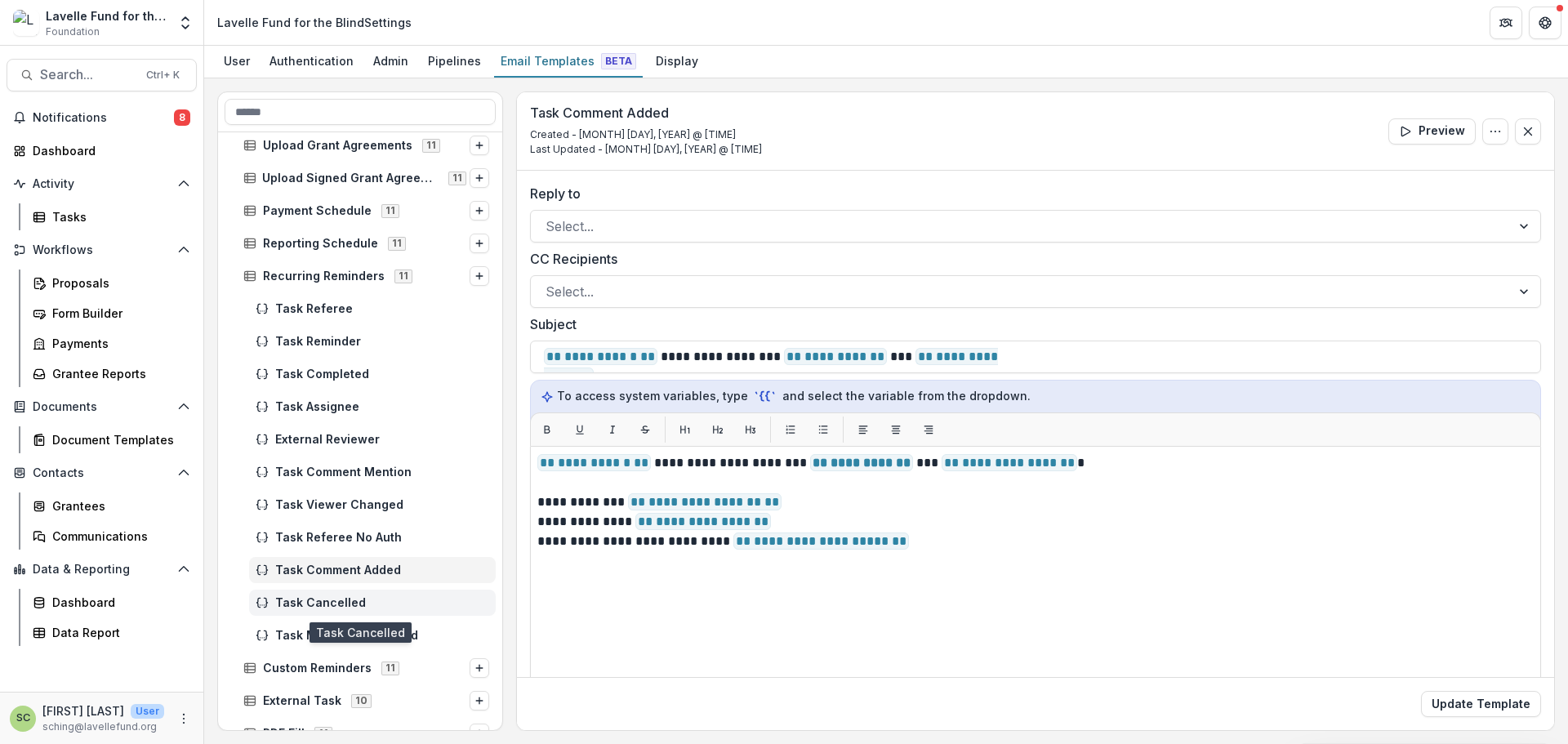 click on "Task Cancelled" at bounding box center [372, 603] 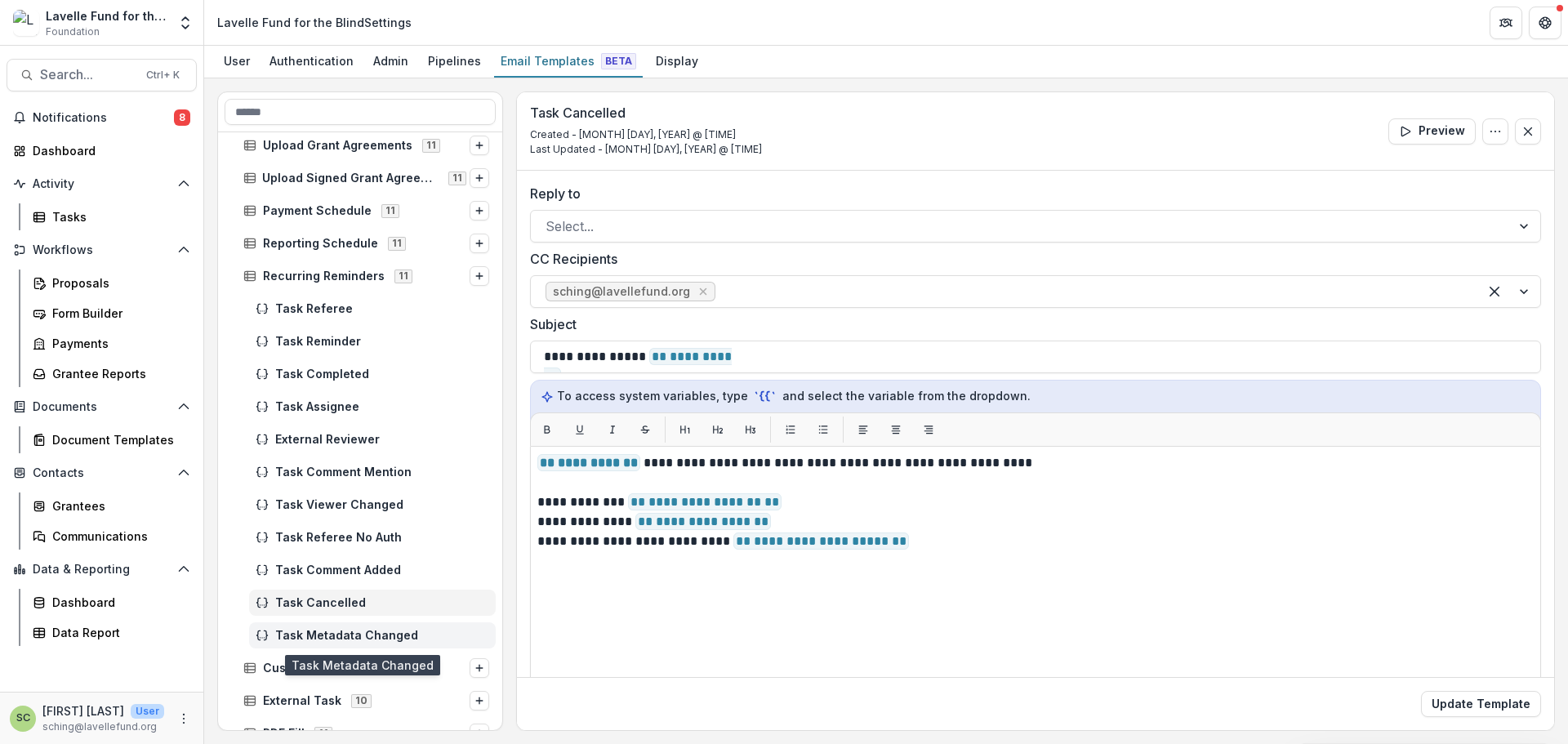 click on "Task Metadata Changed" at bounding box center [382, 635] 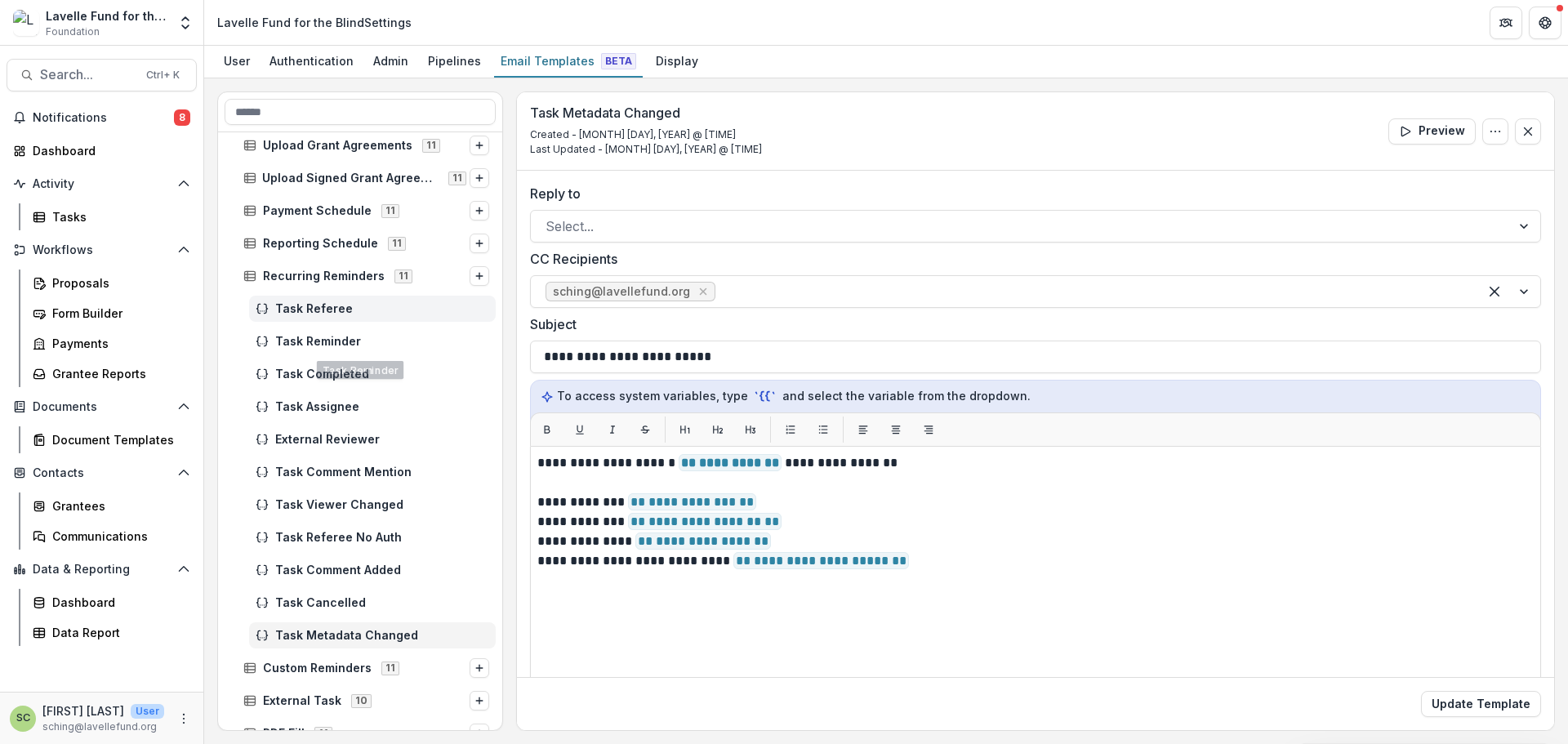 click on "Task Referee" at bounding box center [382, 309] 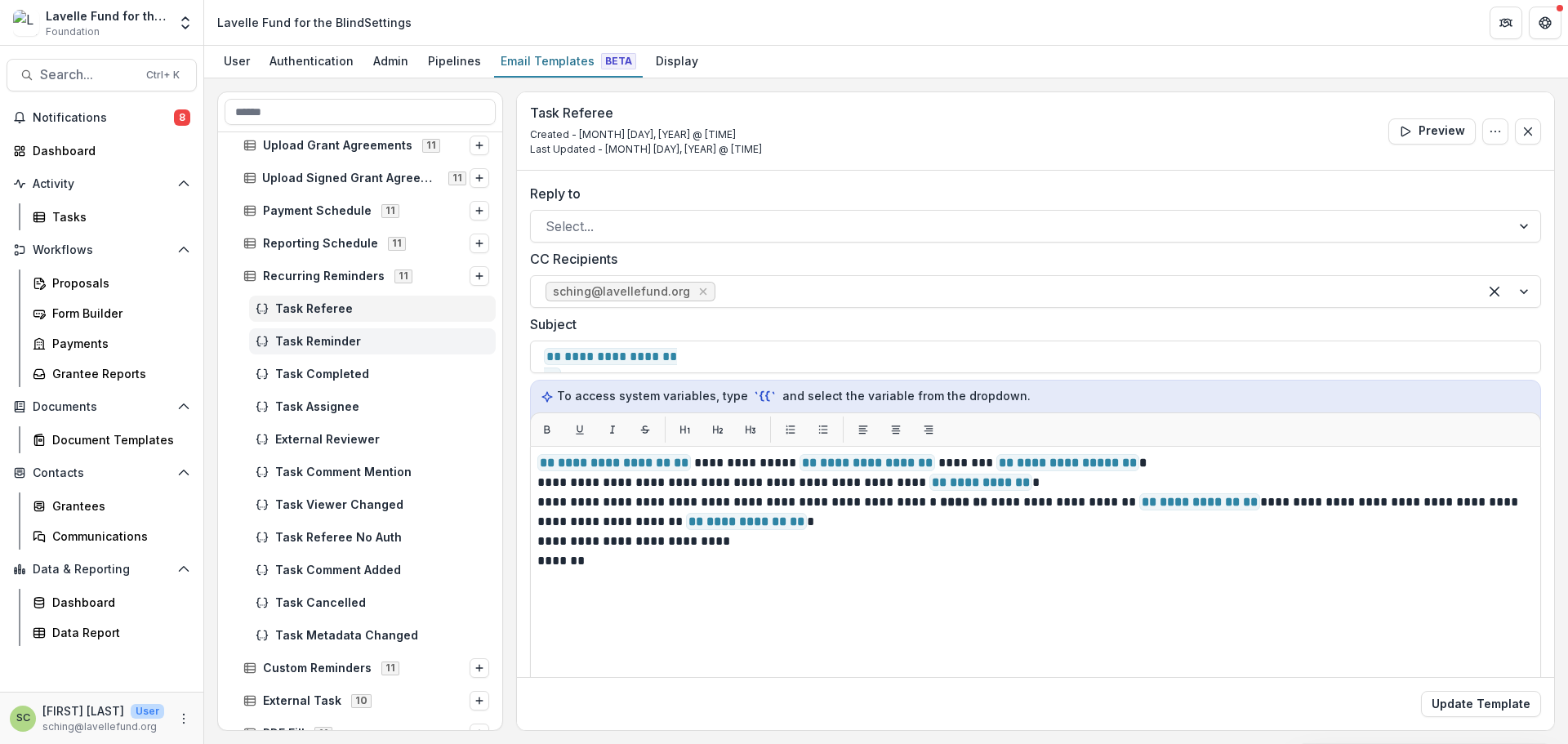 click on "Task Reminder" at bounding box center (382, 341) 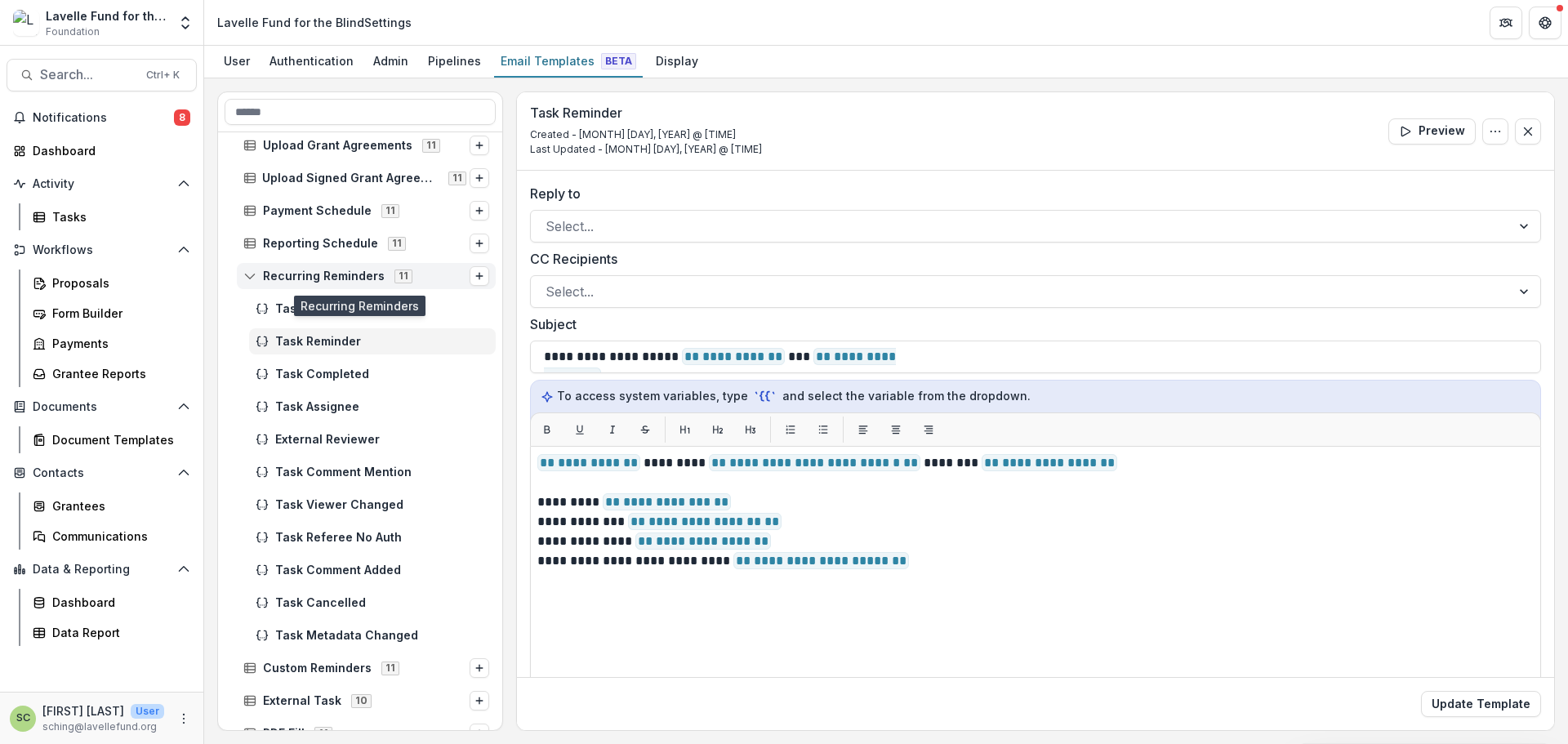 click on "Recurring Reminders" at bounding box center [323, 276] 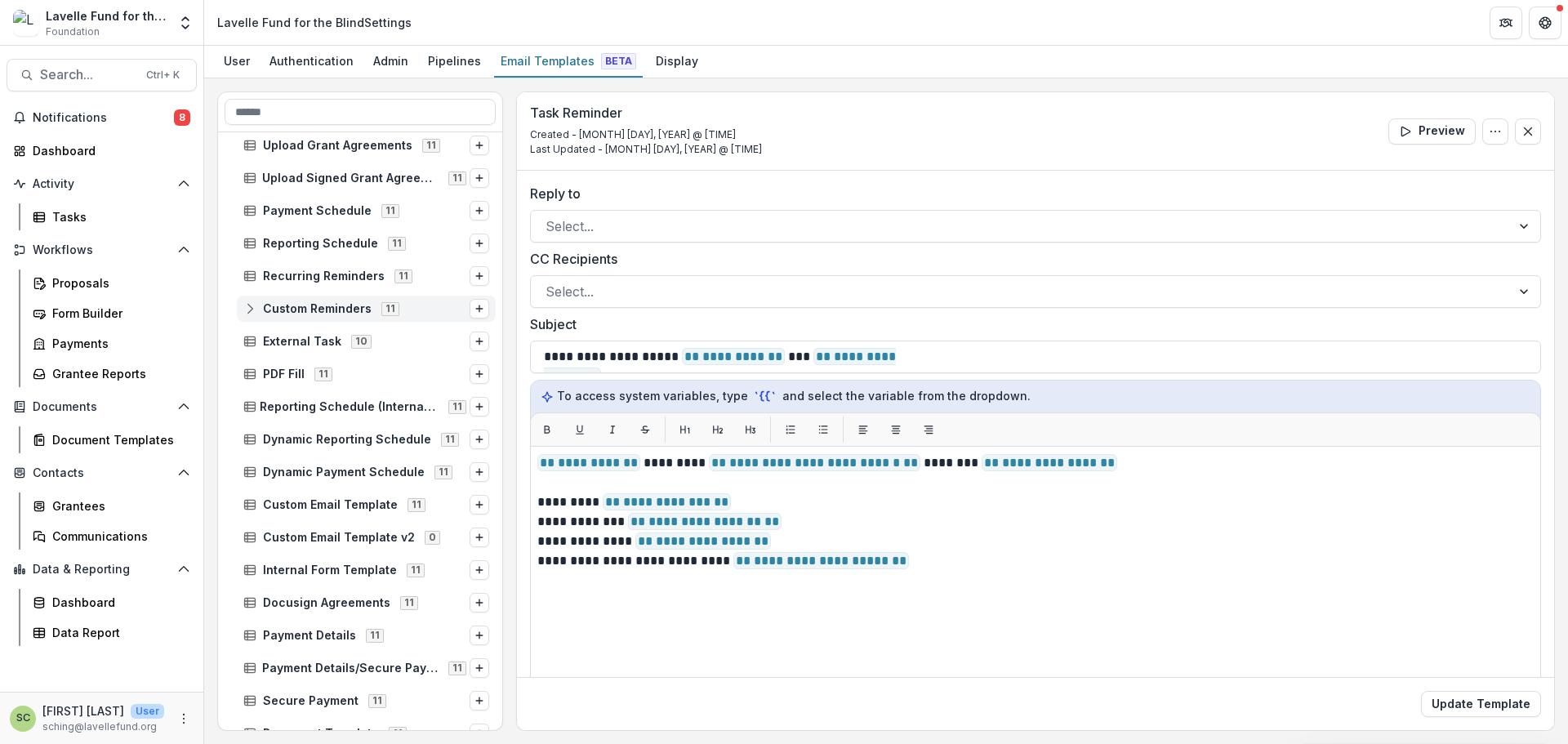 click on "Custom Reminders 11" at bounding box center [366, 309] 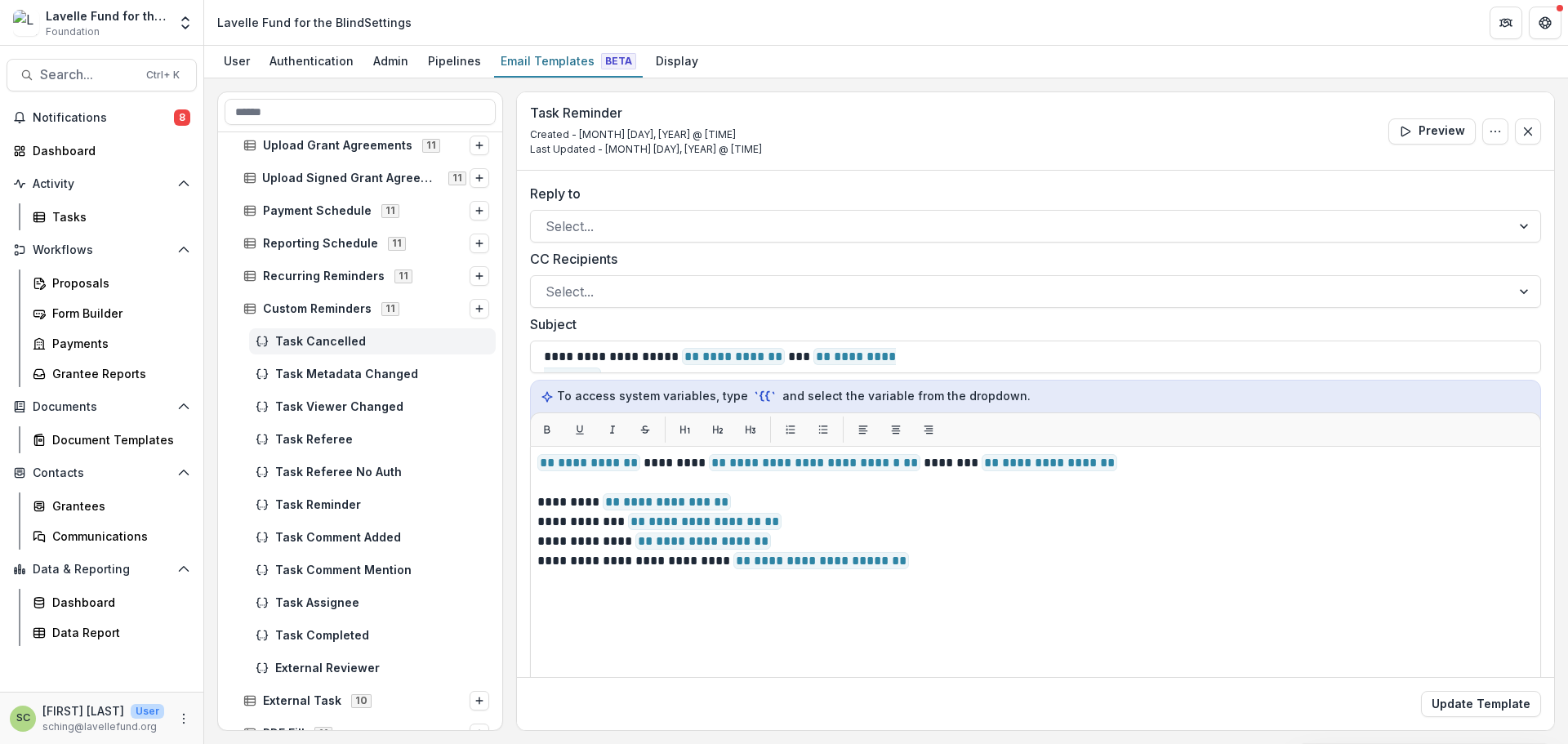 click on "Task Cancelled" at bounding box center [372, 341] 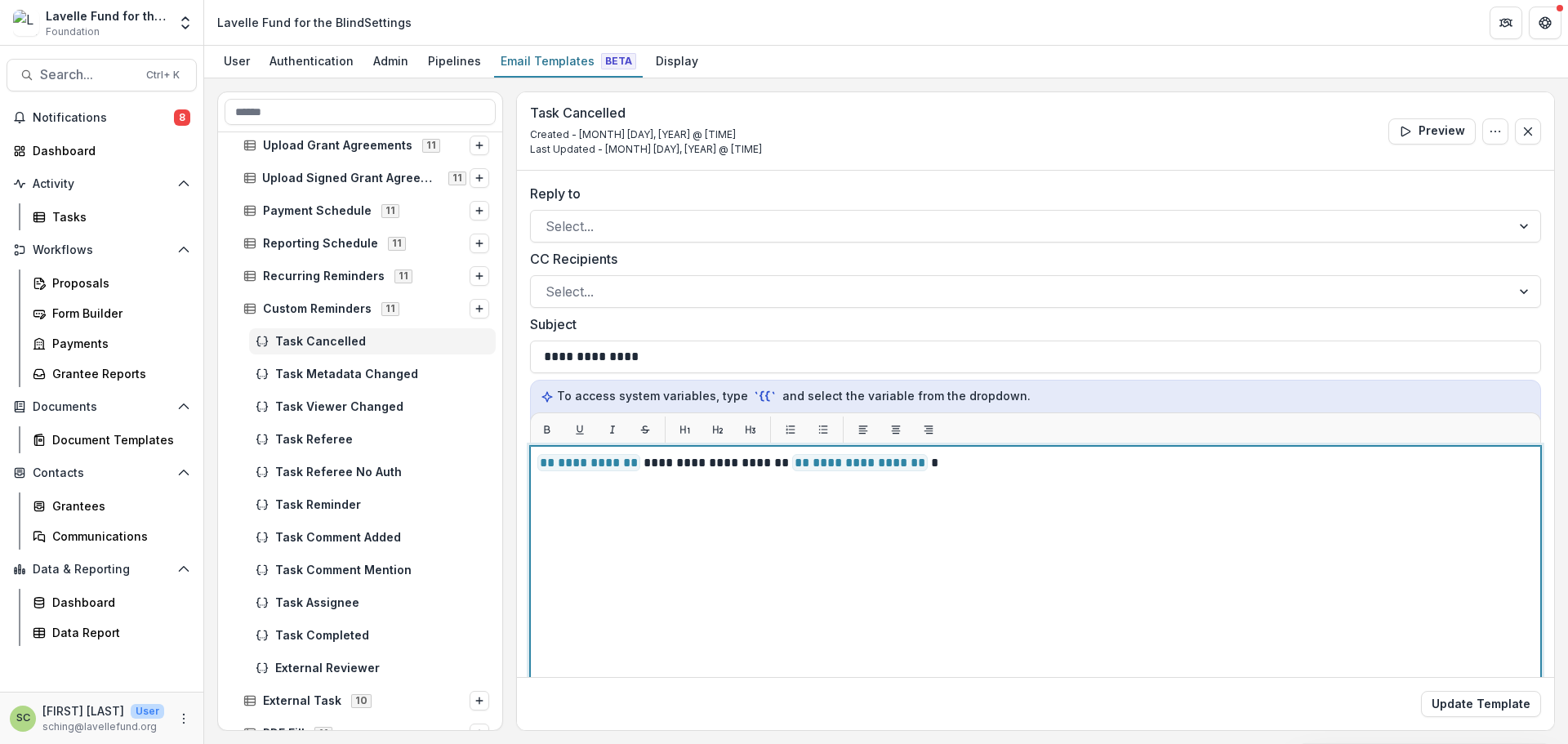 click on "**********" at bounding box center (1036, 650) 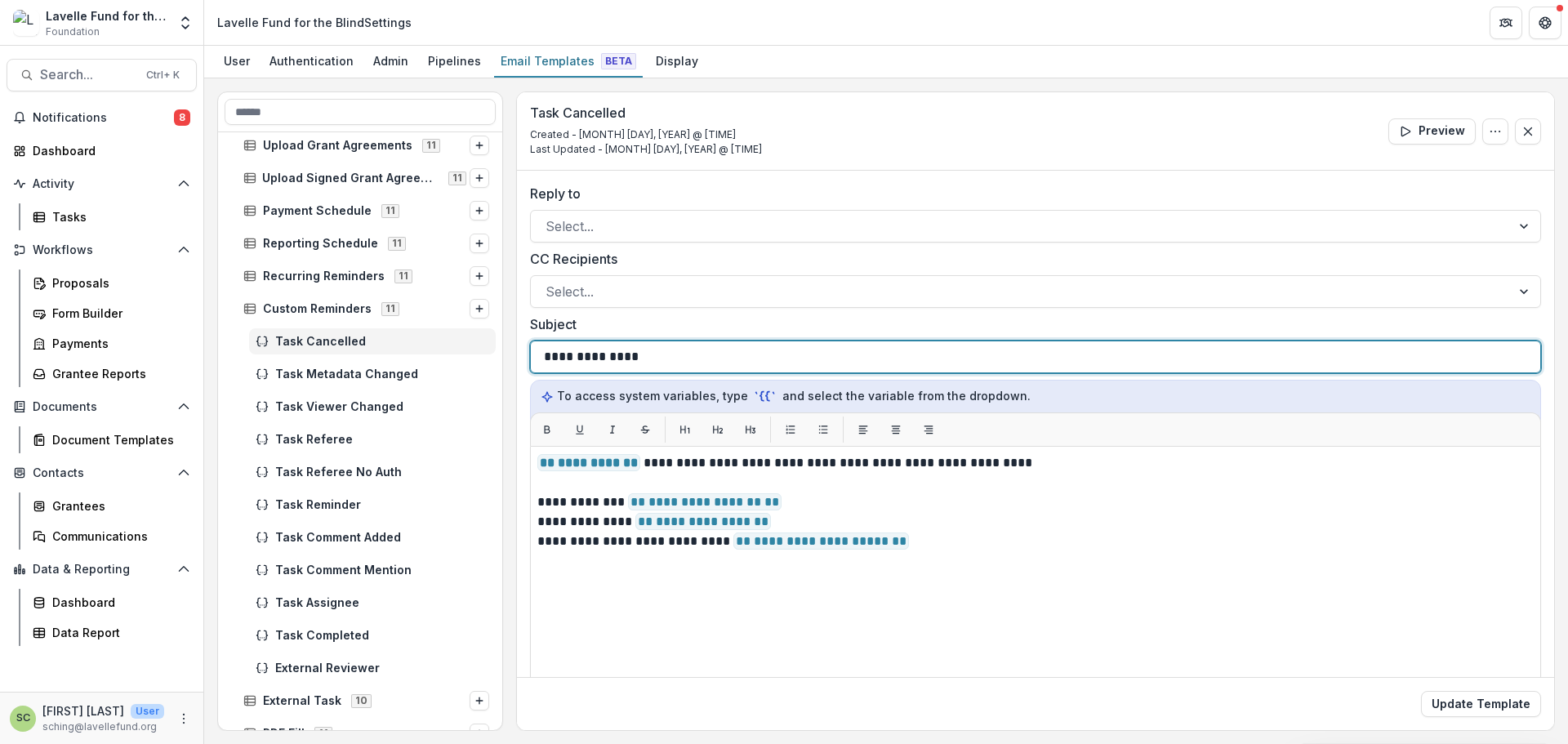 click on "**********" at bounding box center [1036, 357] 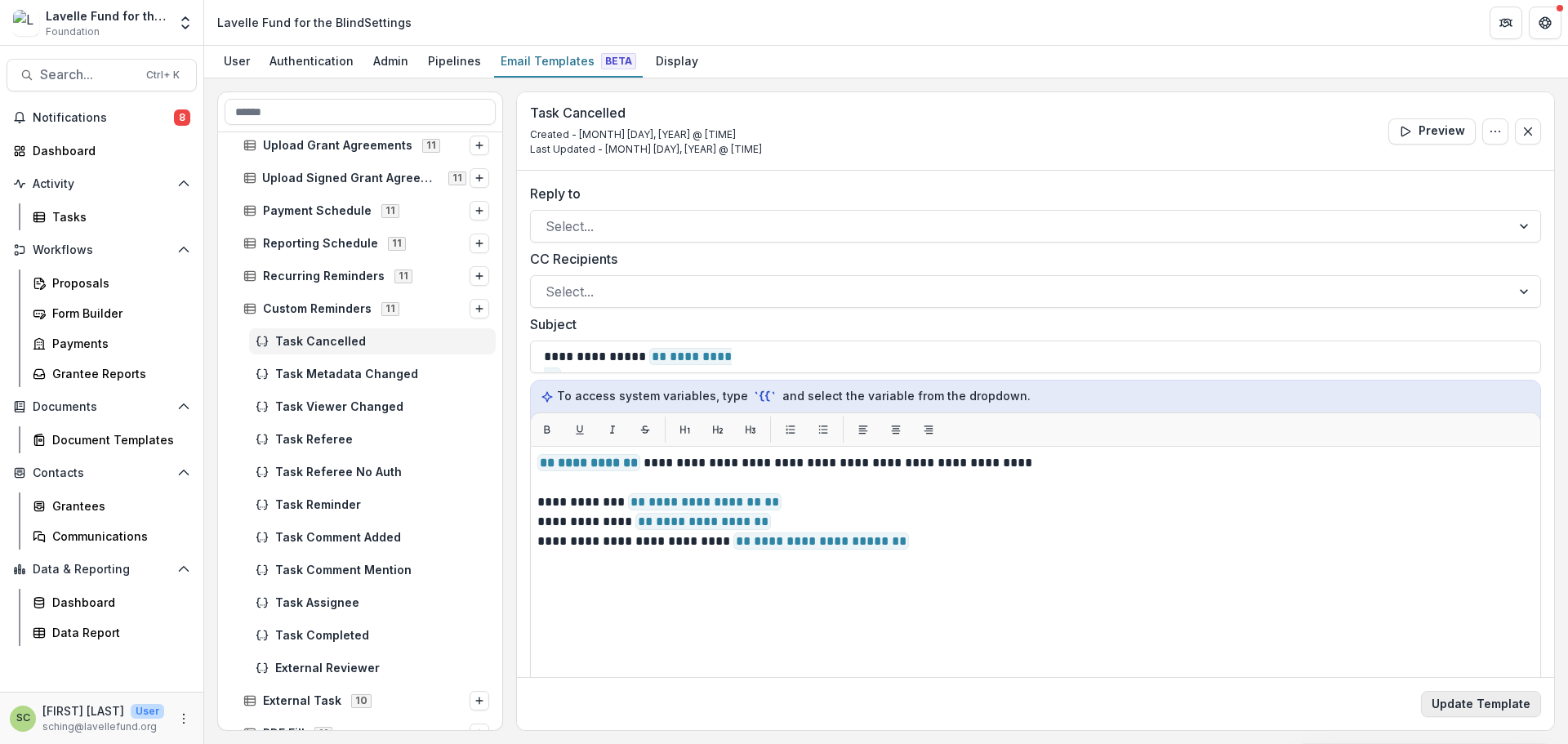 click on "Update Template" at bounding box center (1481, 704) 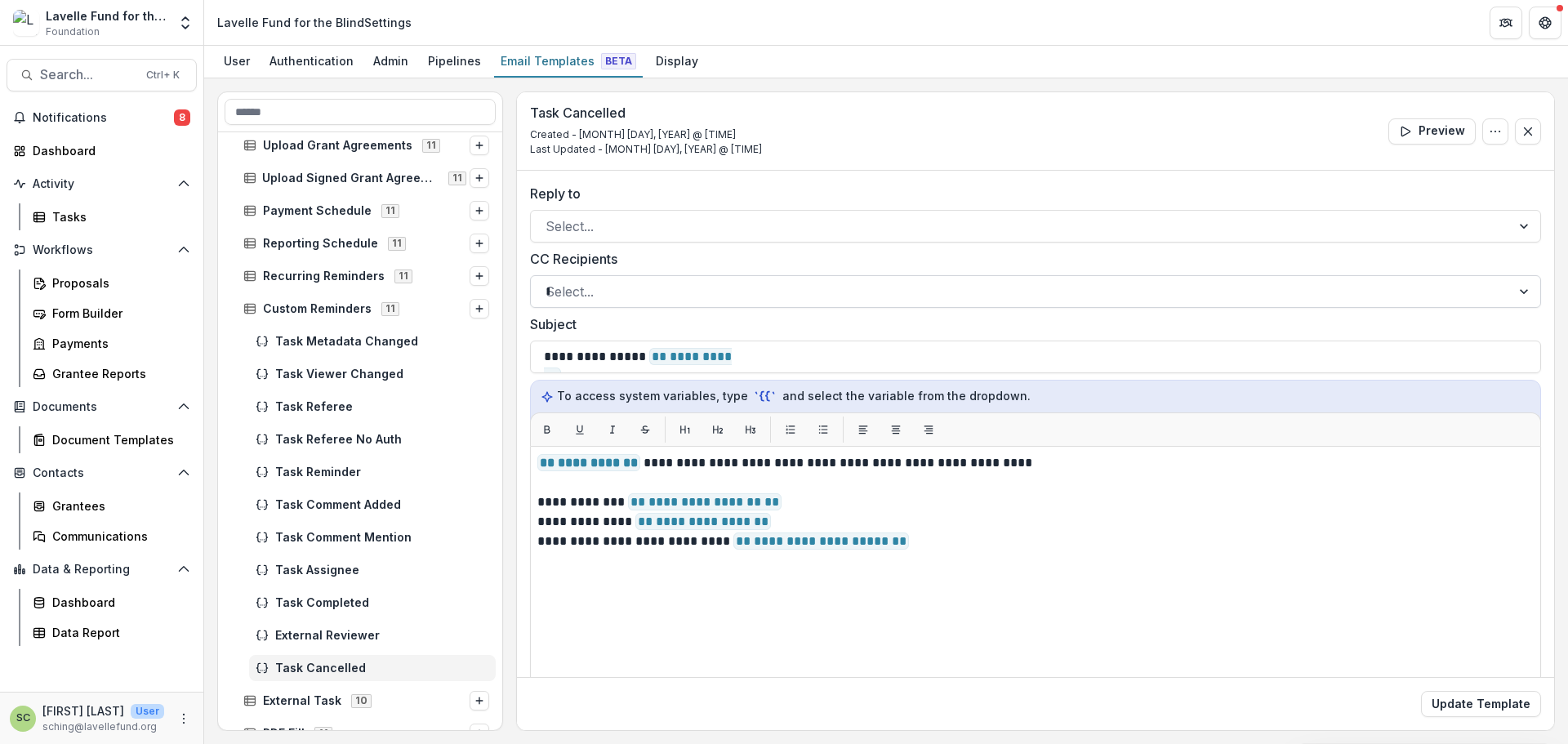 click on "*" at bounding box center [1021, 292] 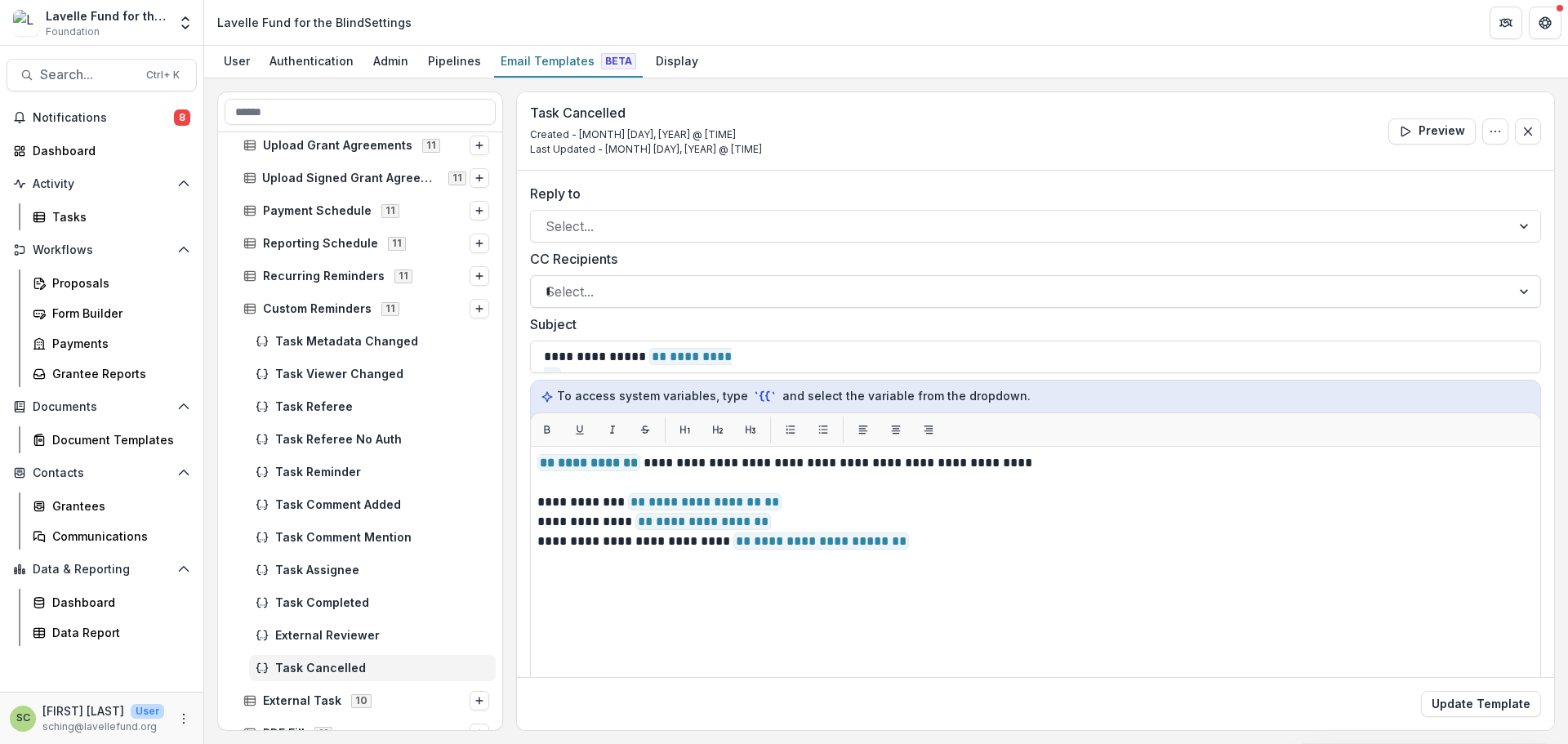 type on "**" 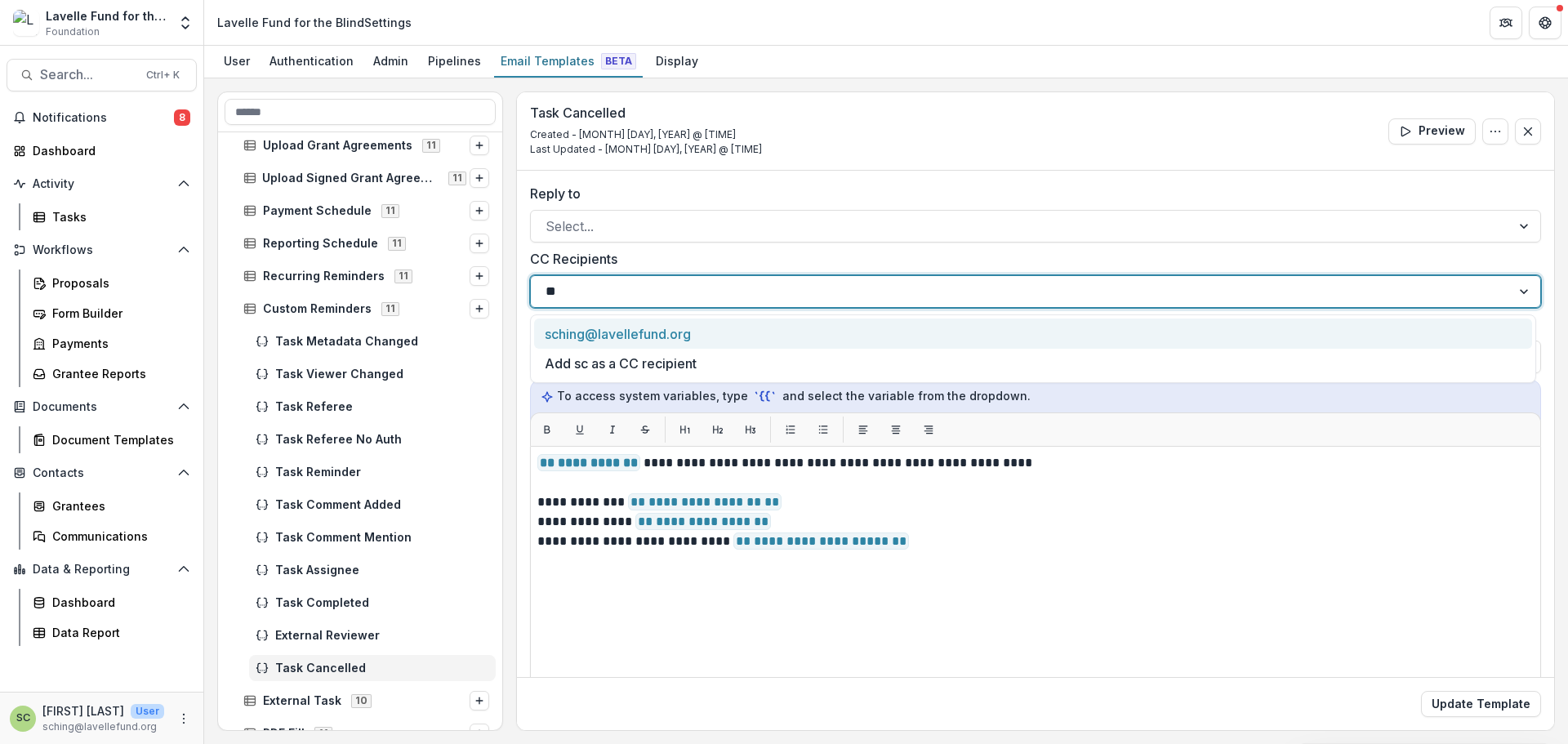 click on "sching@lavellefund.org" at bounding box center (1033, 333) 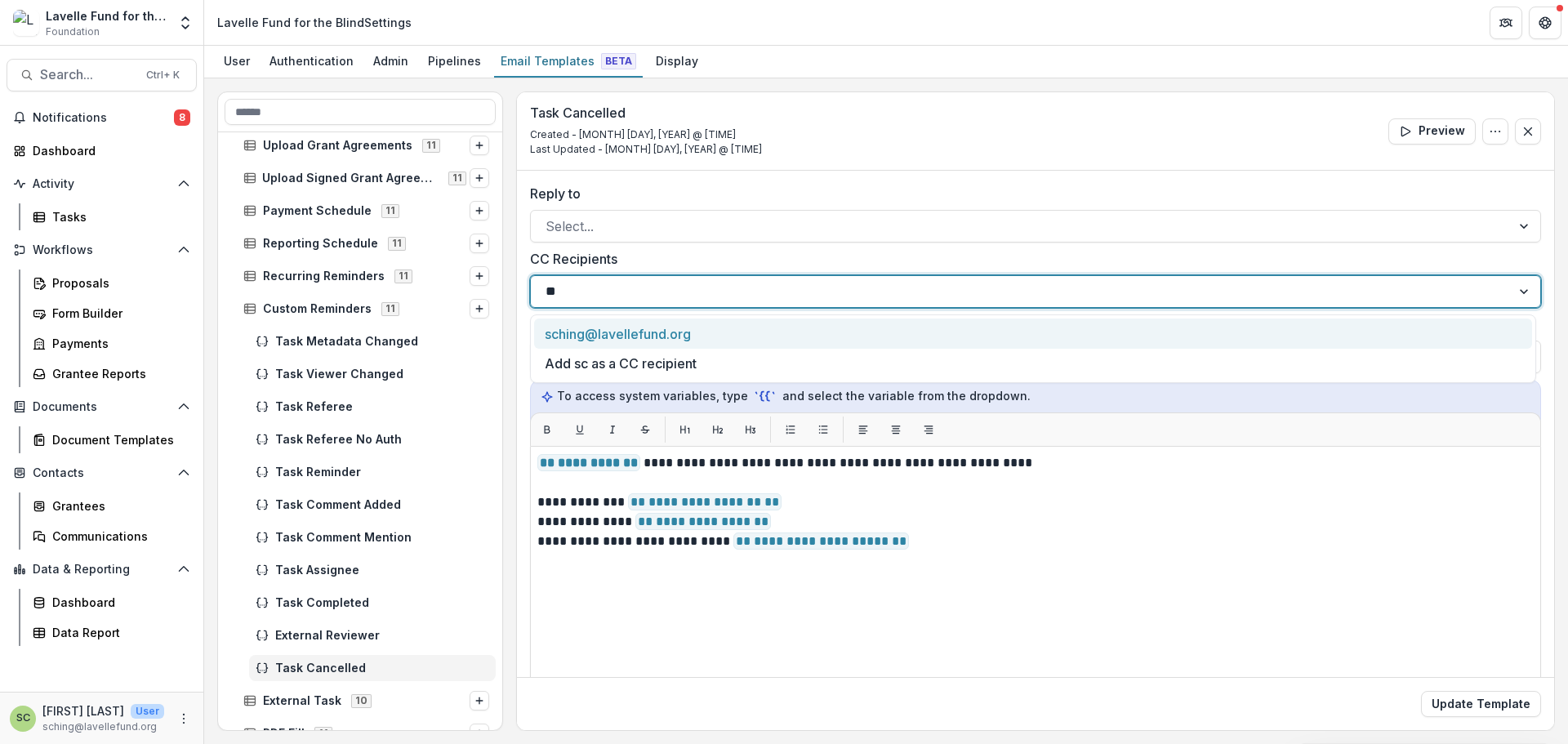 type 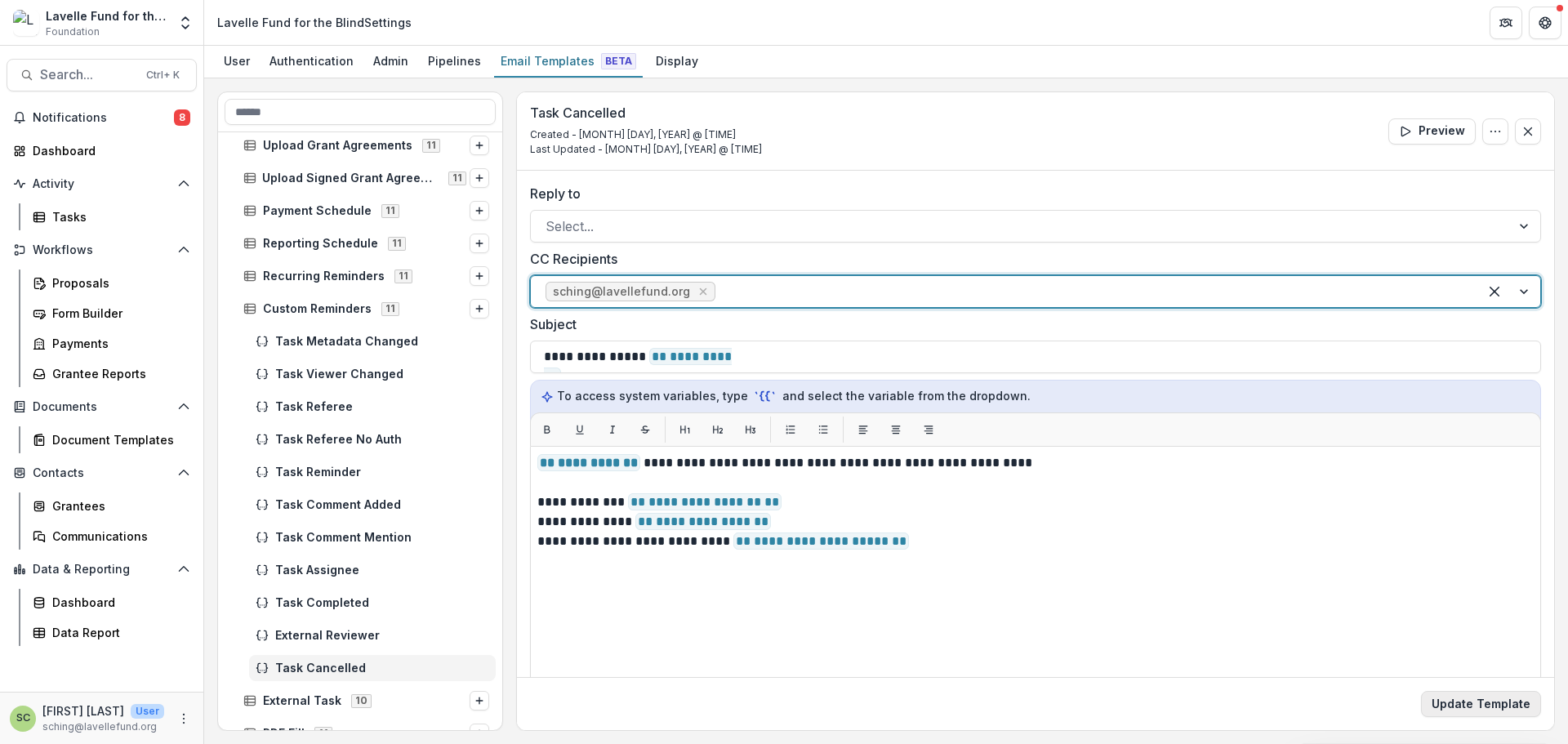 click on "Update Template" at bounding box center (1481, 704) 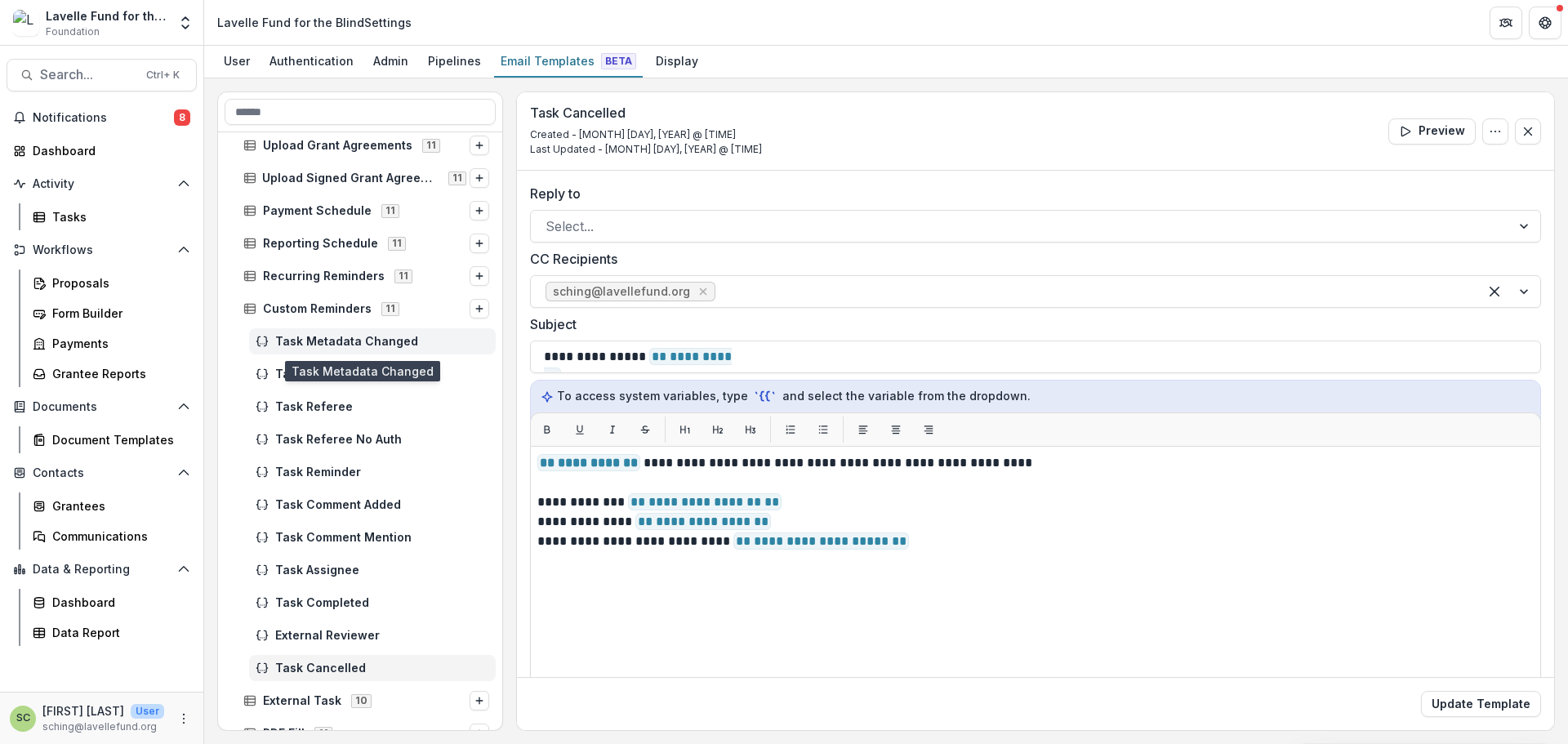 click on "Task Metadata Changed" at bounding box center (382, 341) 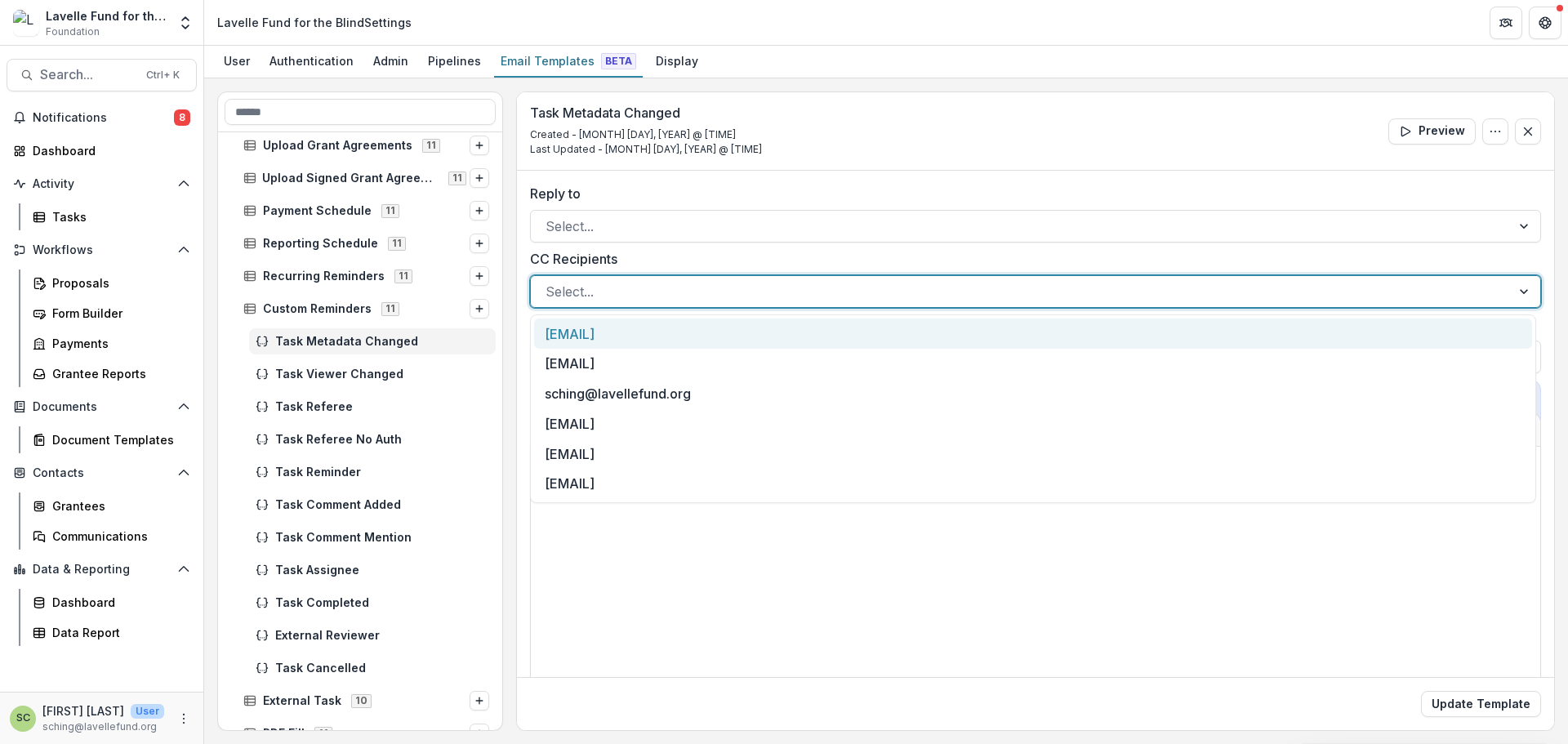 click on "Select..." at bounding box center (1036, 292) 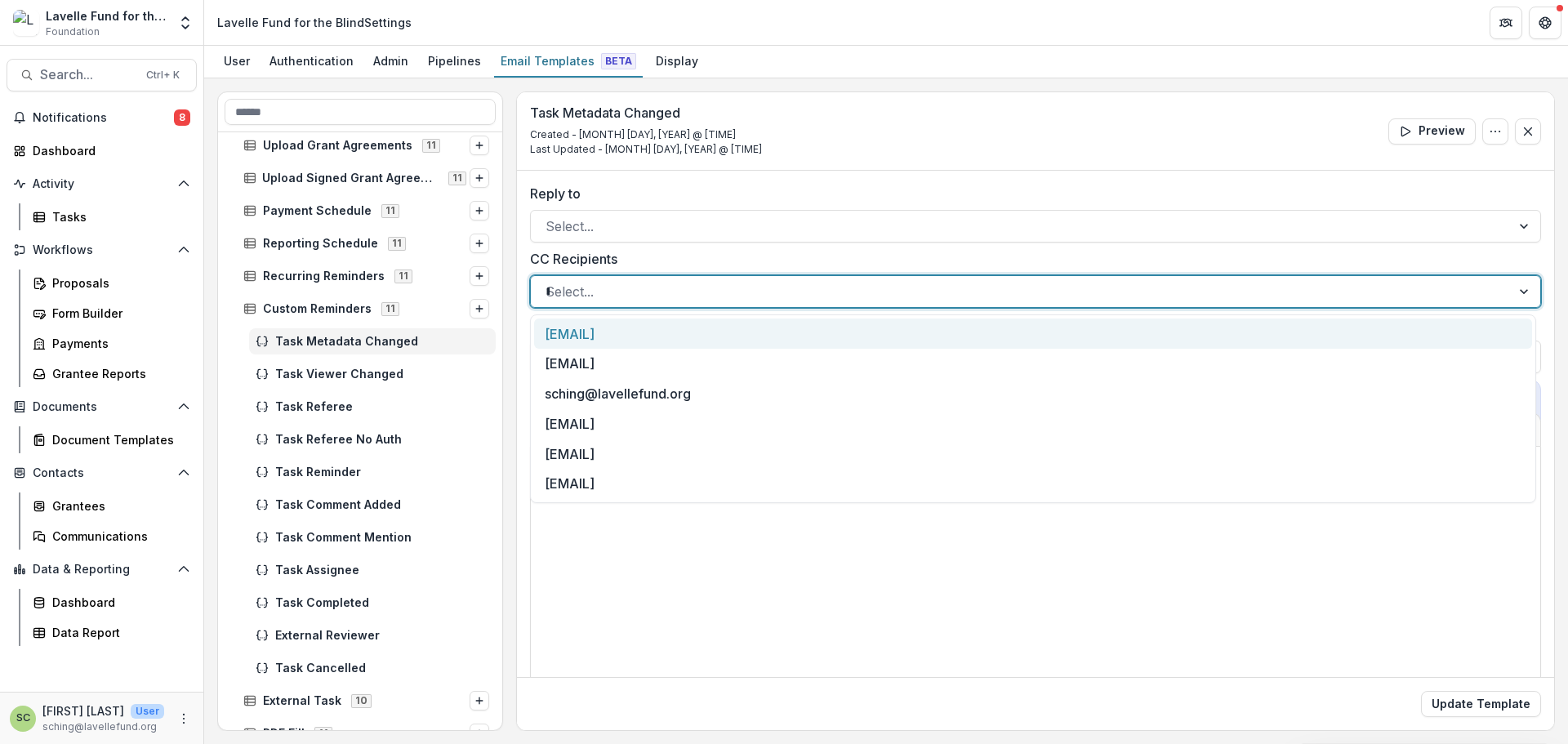 type on "**" 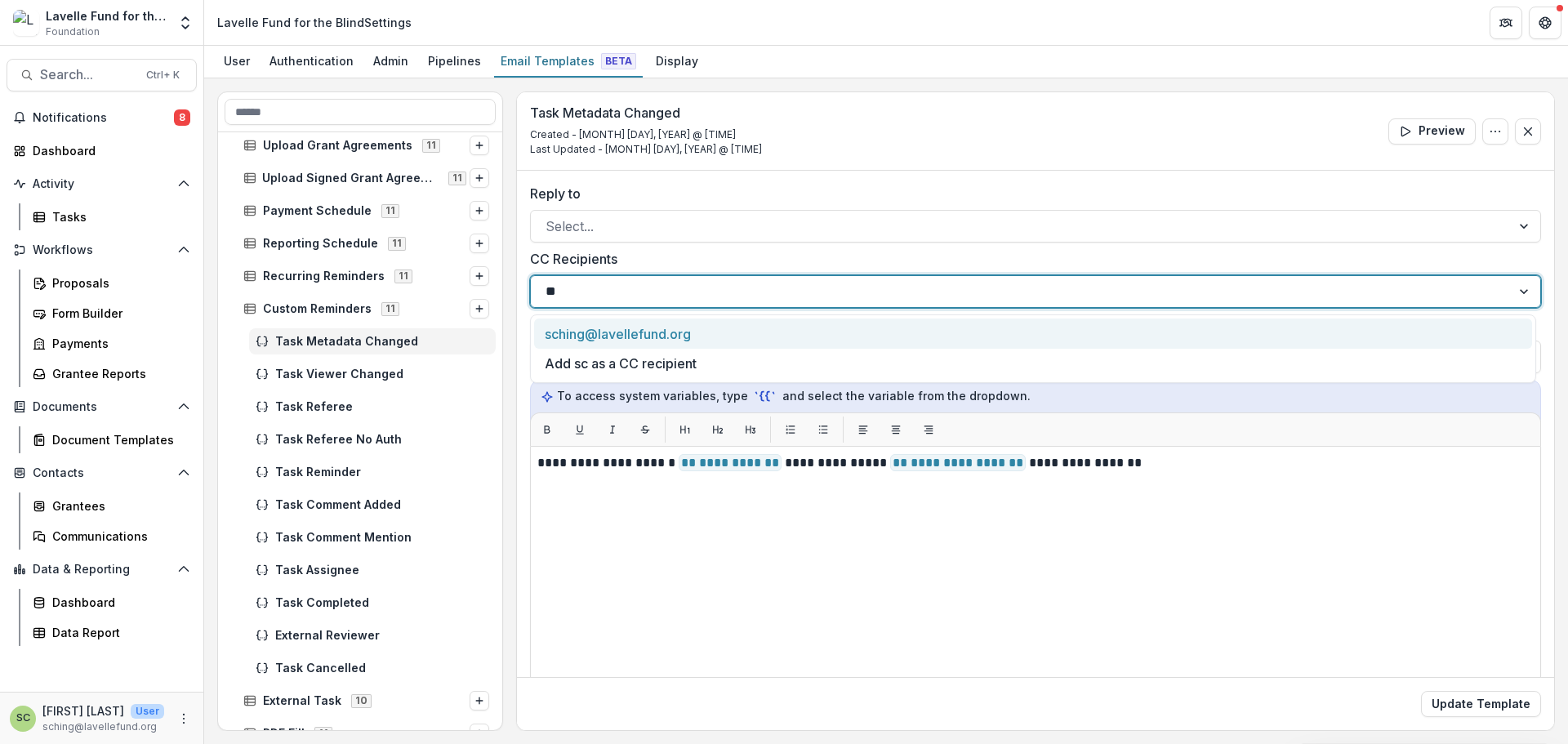 click on "sching@lavellefund.org" at bounding box center [1033, 333] 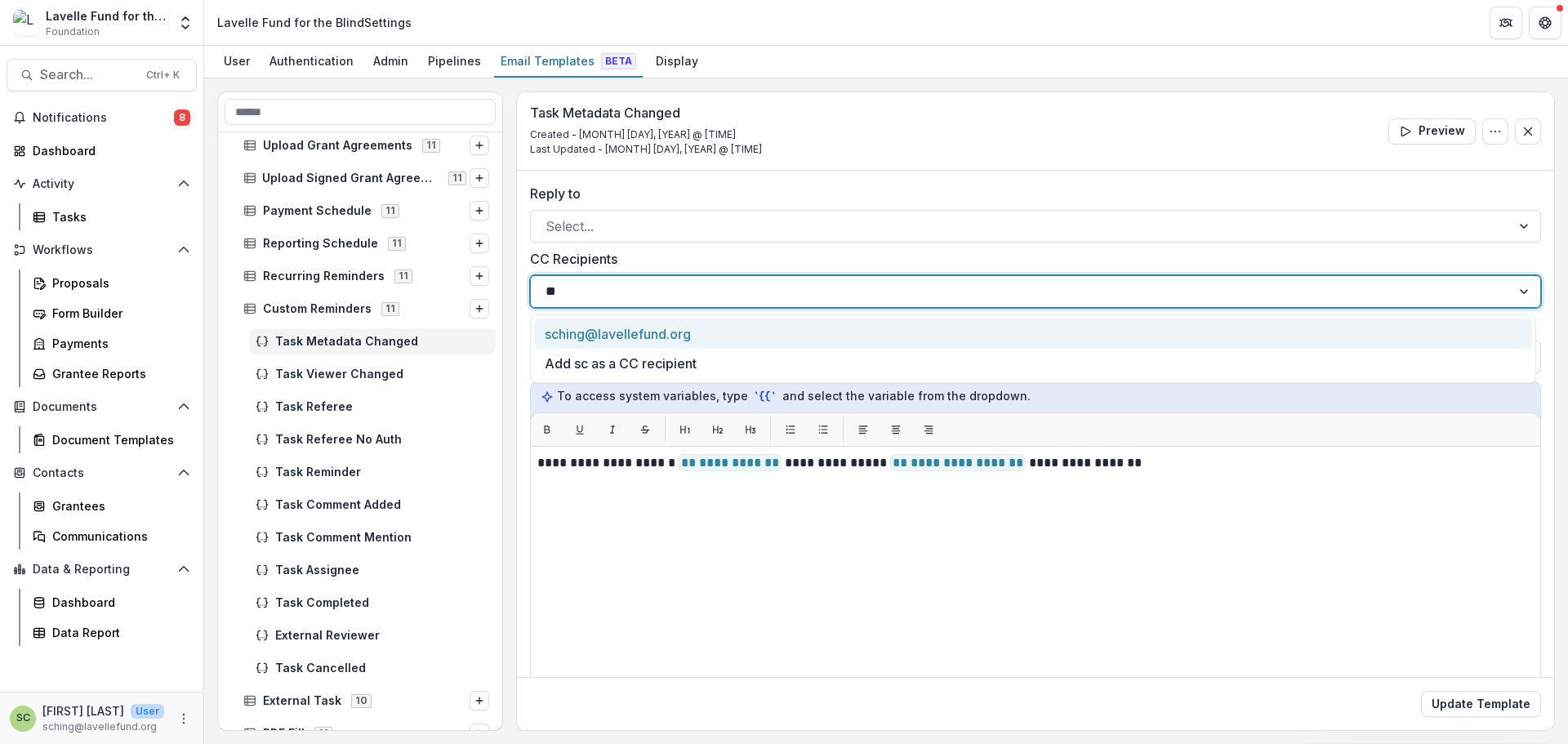 type 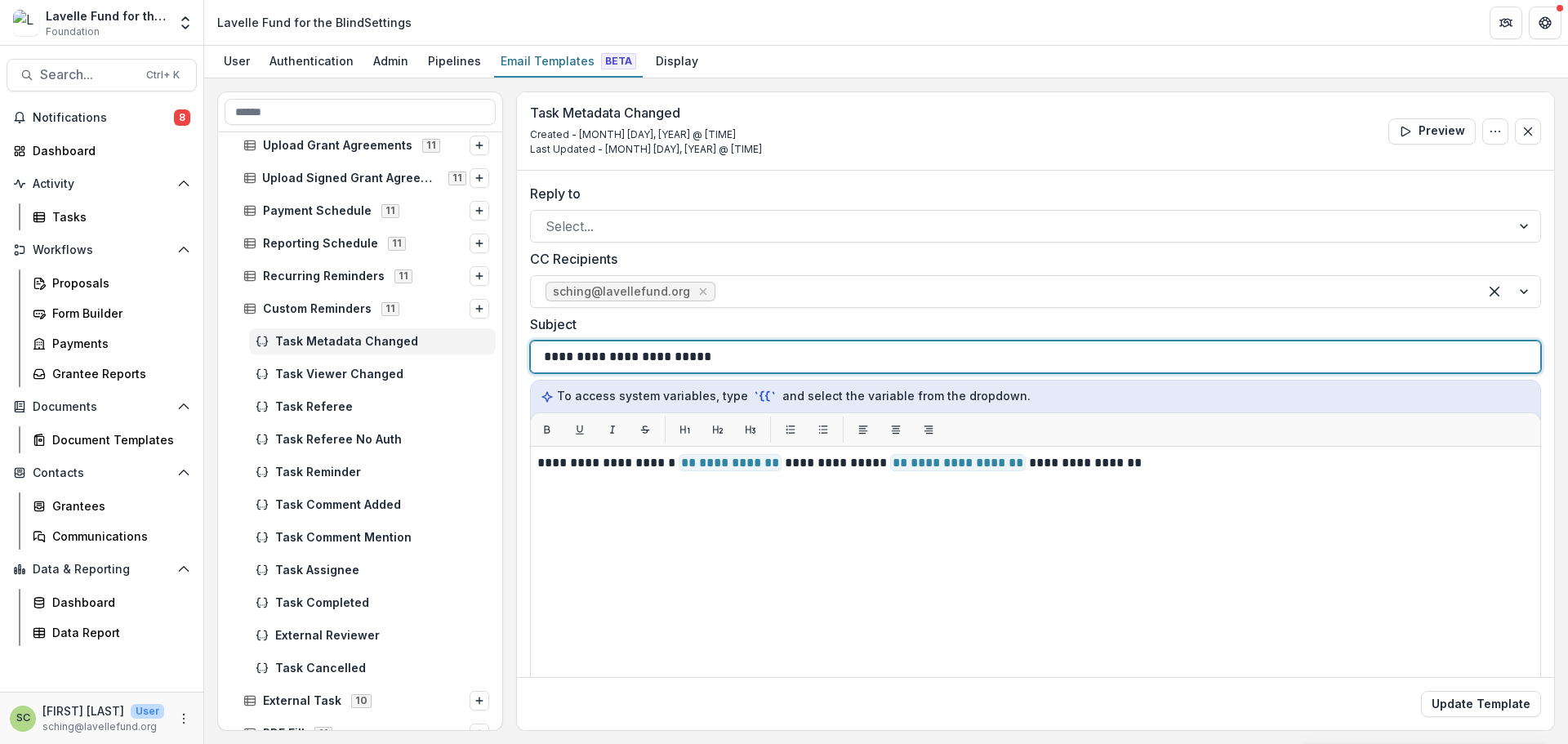 drag, startPoint x: 1233, startPoint y: 368, endPoint x: 1216, endPoint y: 385, distance: 24.041631 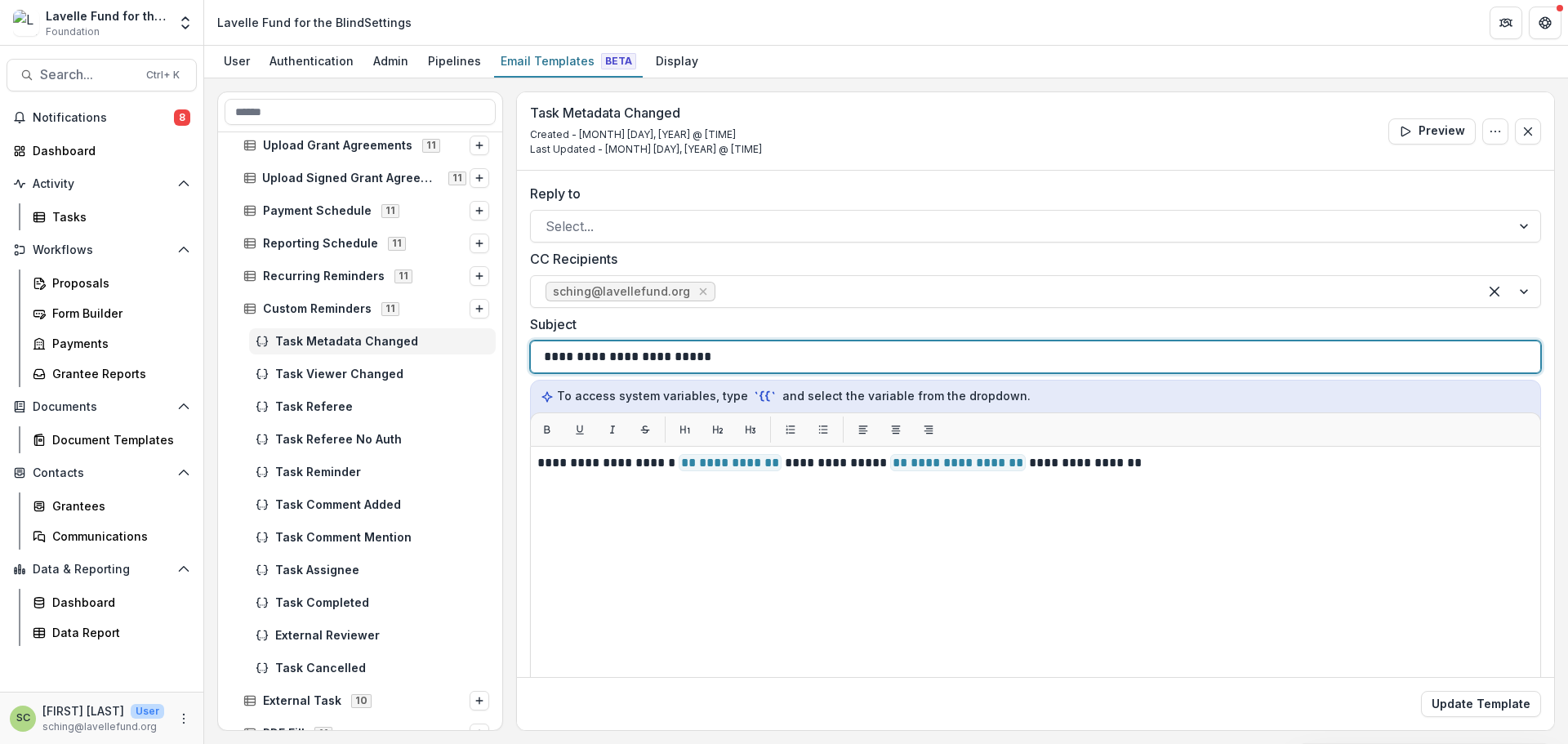 click on "**********" at bounding box center [1036, 357] 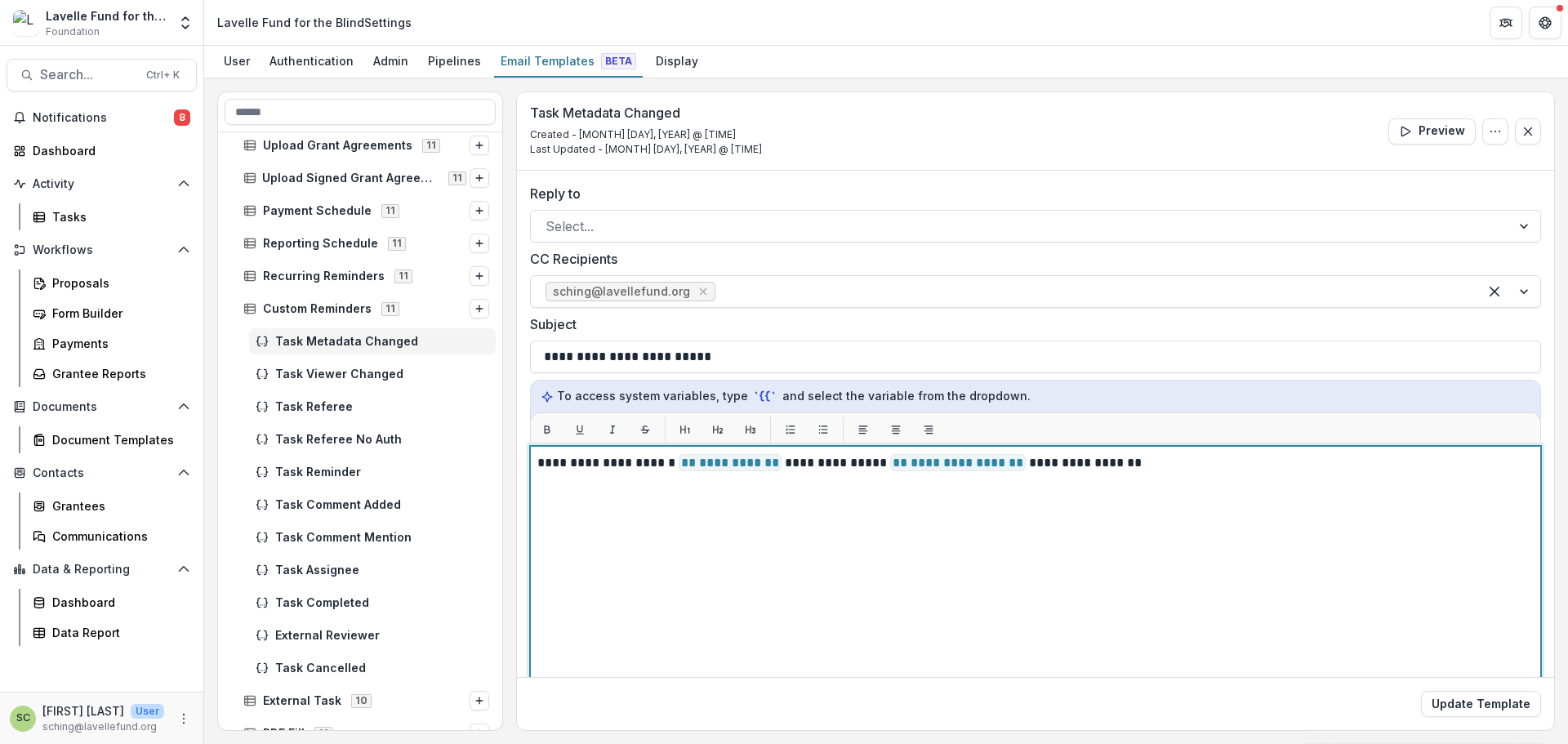 click on "**********" at bounding box center [1036, 650] 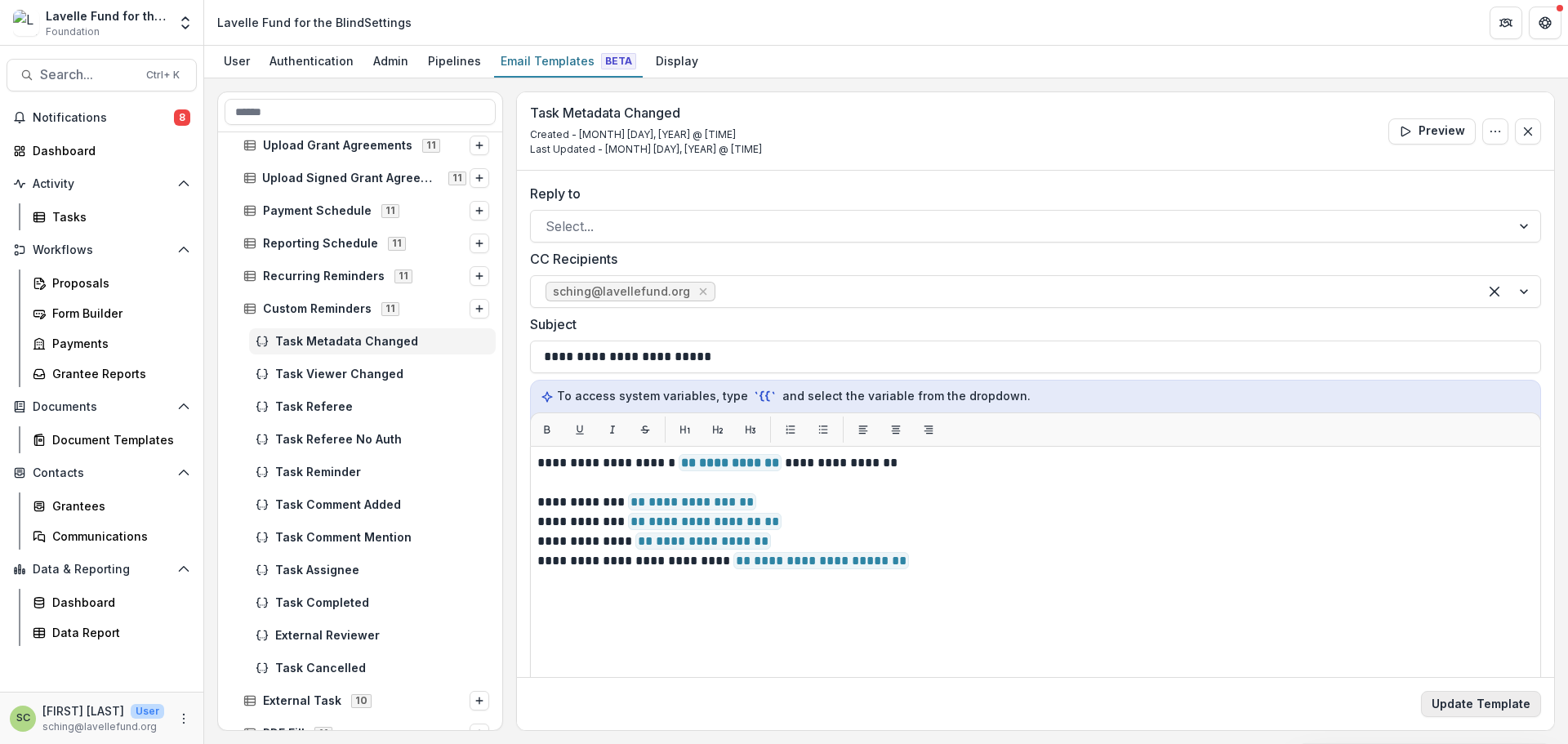 click on "Update Template" at bounding box center [1481, 704] 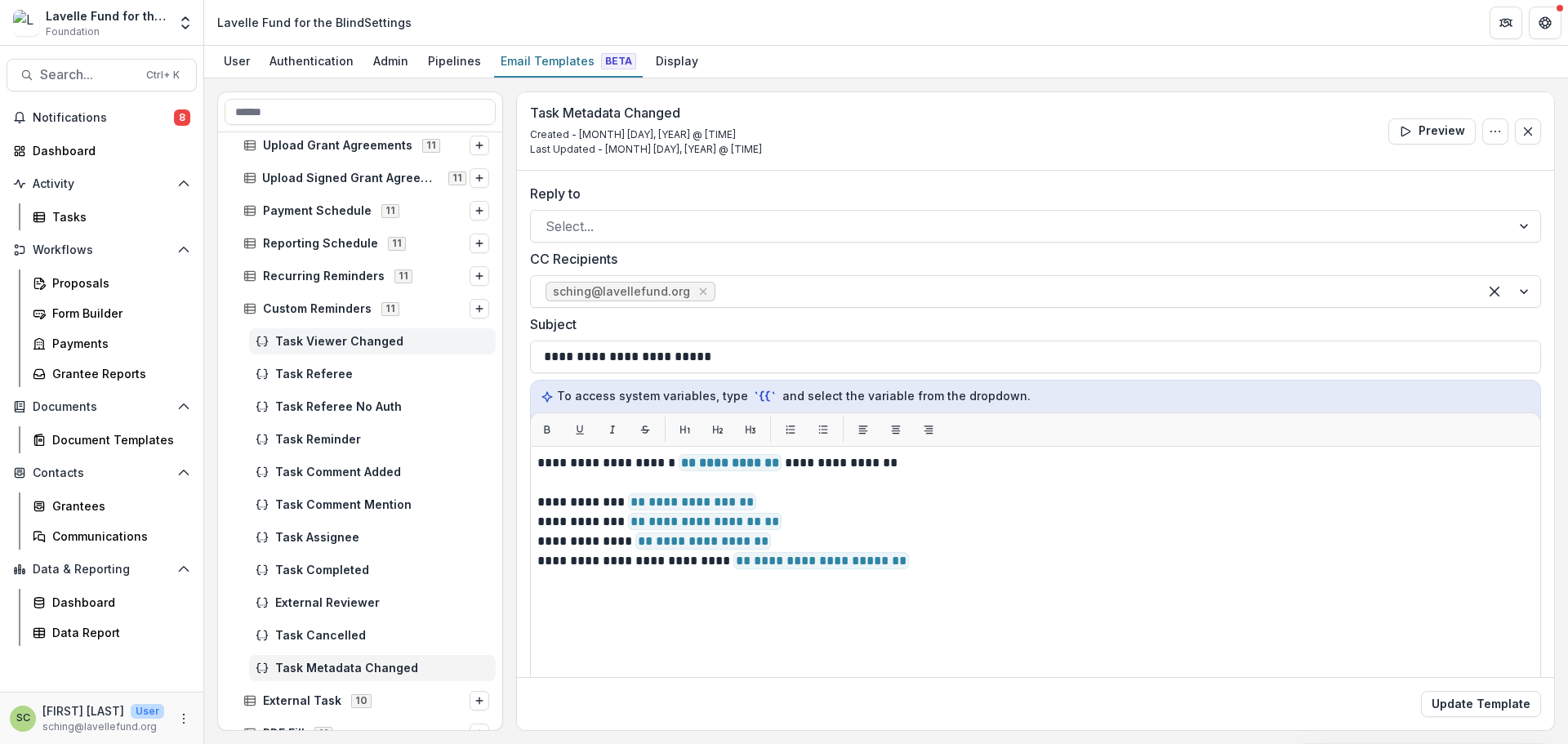 click on "Task Viewer Changed" at bounding box center [372, 341] 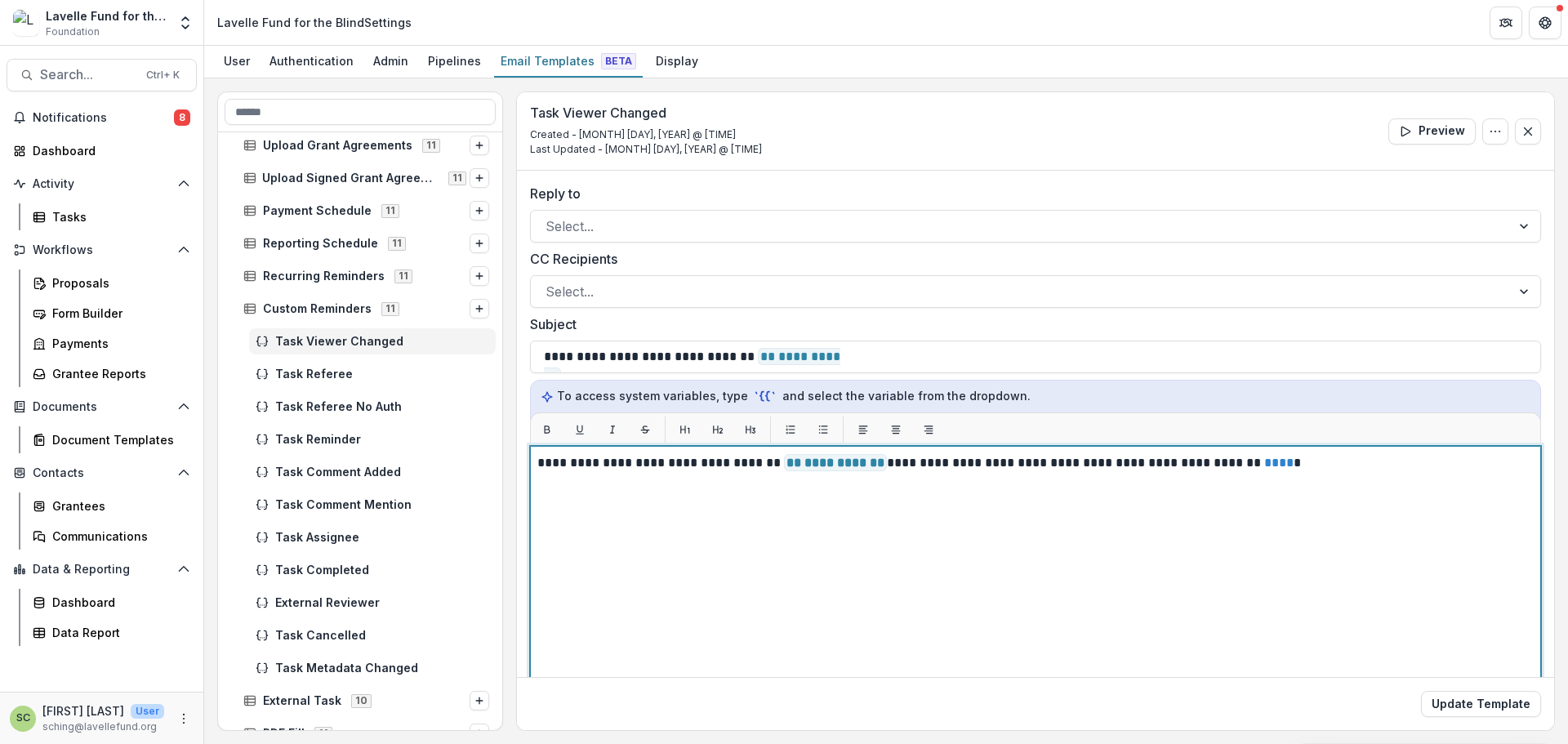 click on "**********" at bounding box center (1036, 650) 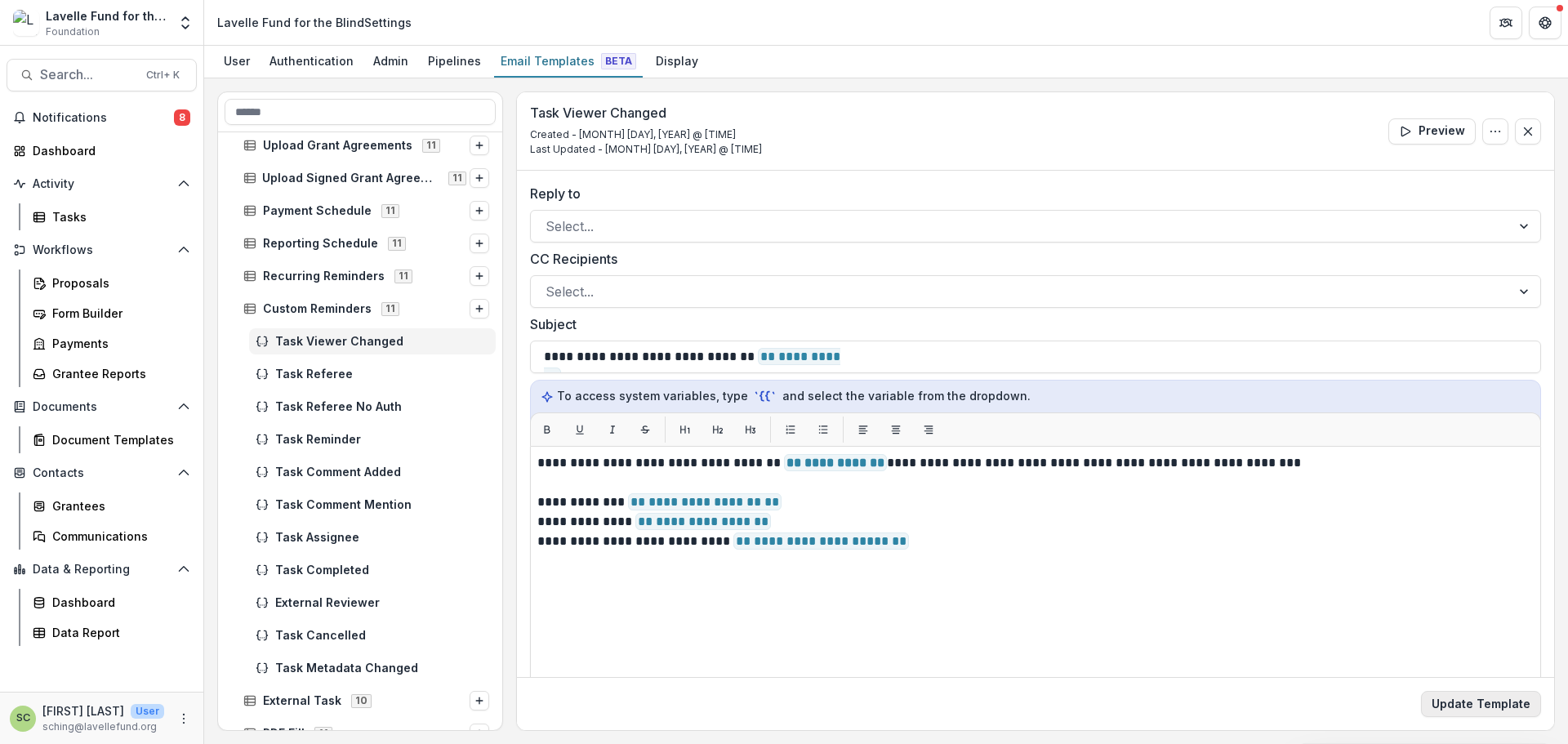 click on "Update Template" at bounding box center [1481, 704] 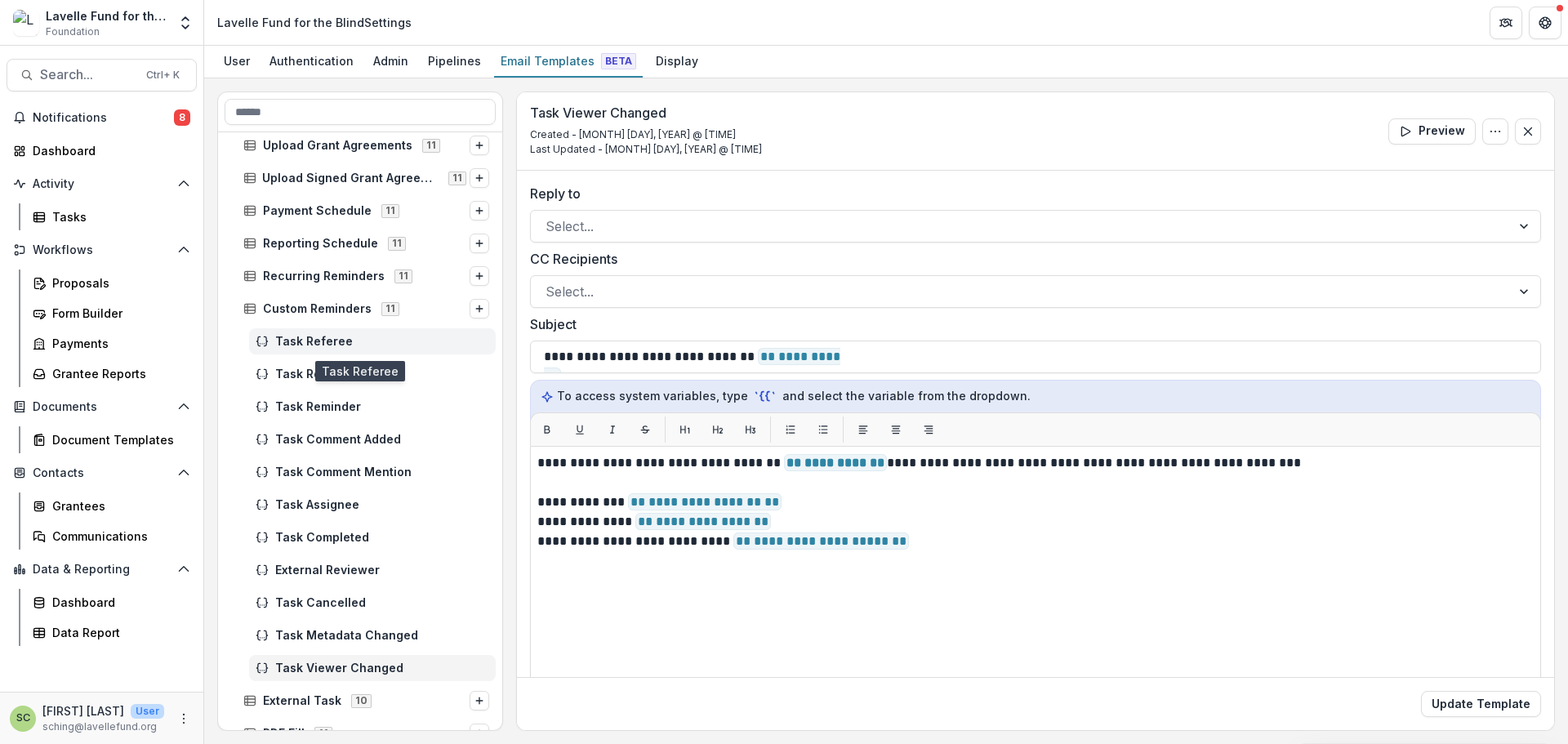 click on "Task Referee" at bounding box center (382, 341) 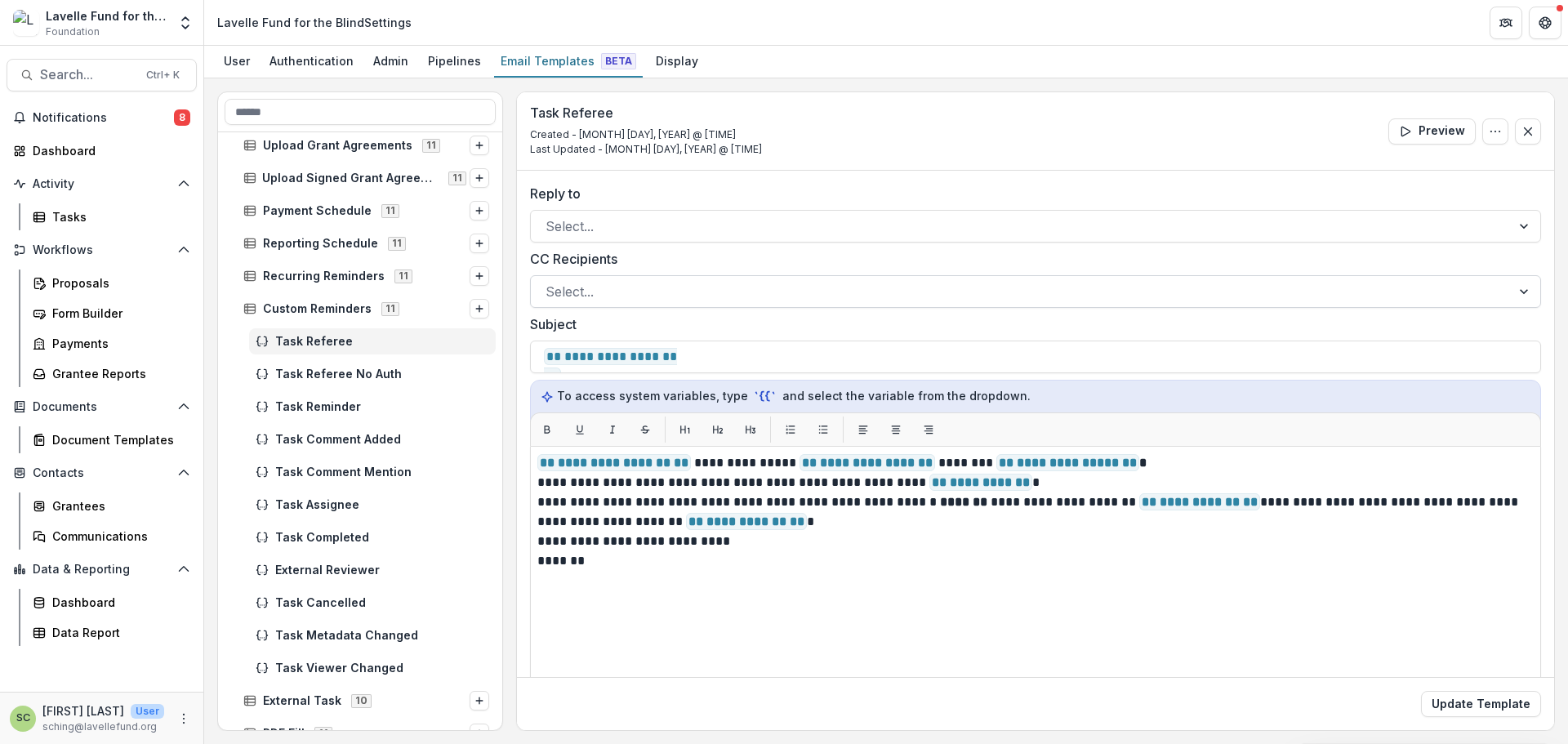 click at bounding box center (1021, 292) 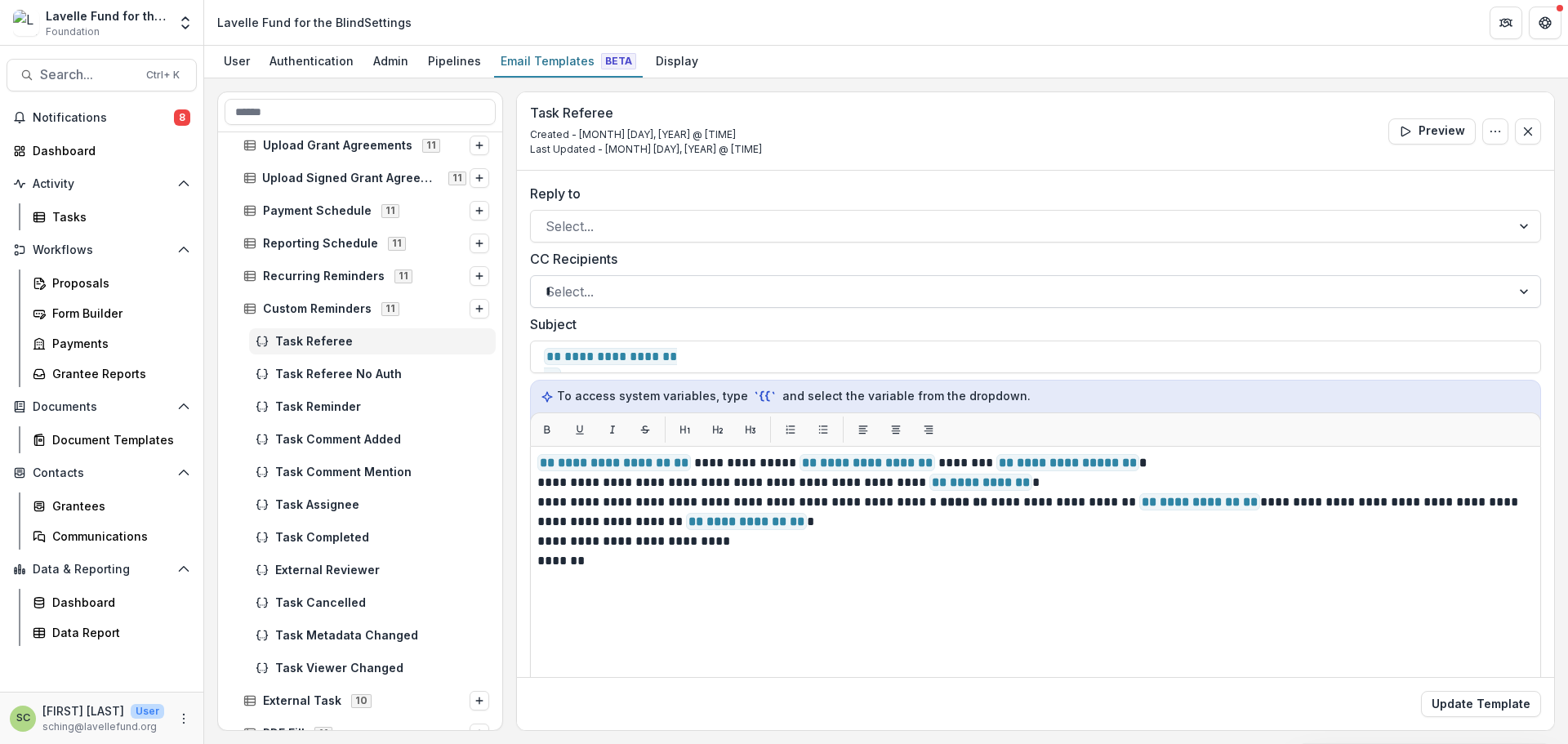 type on "**" 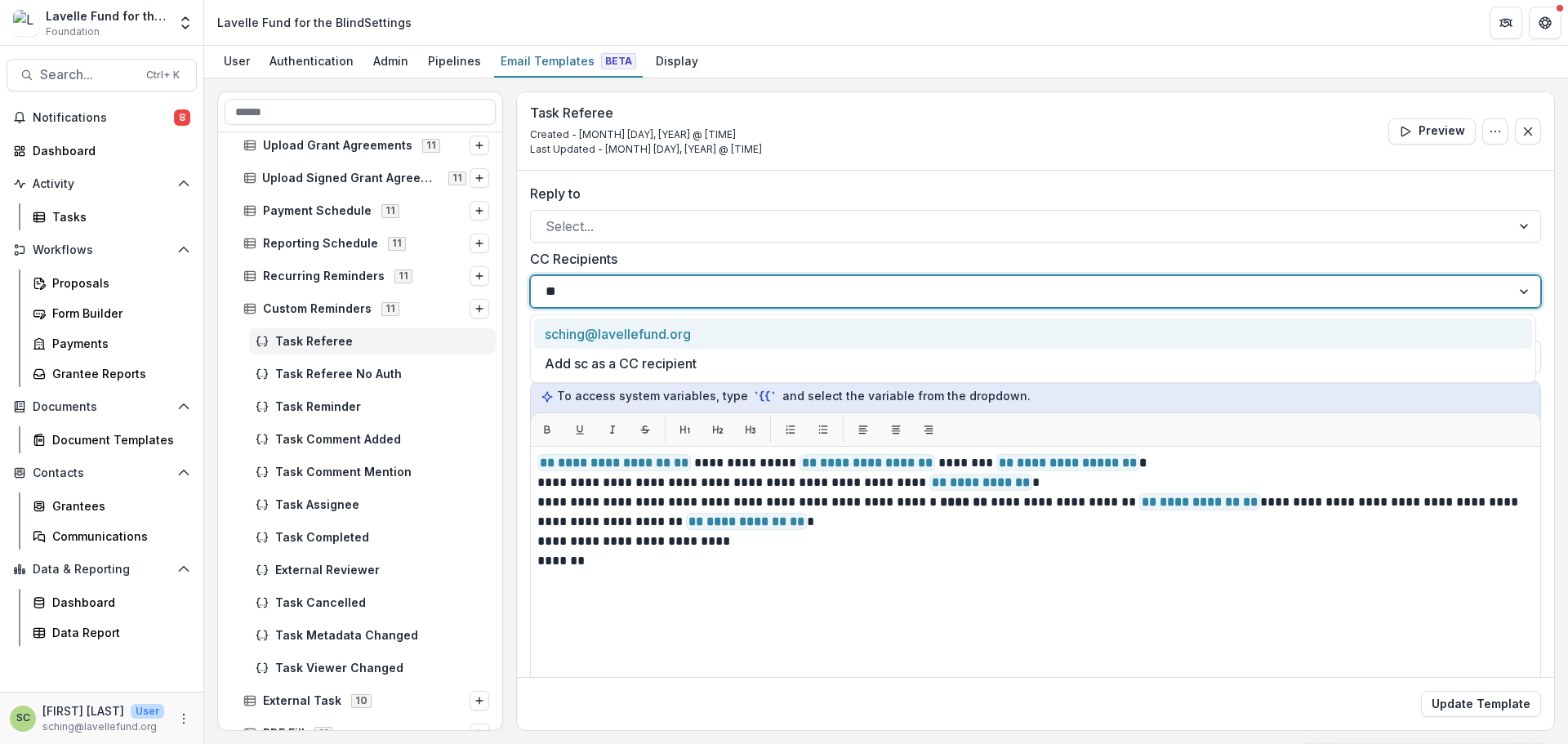 click on "sching@lavellefund.org" at bounding box center (1033, 333) 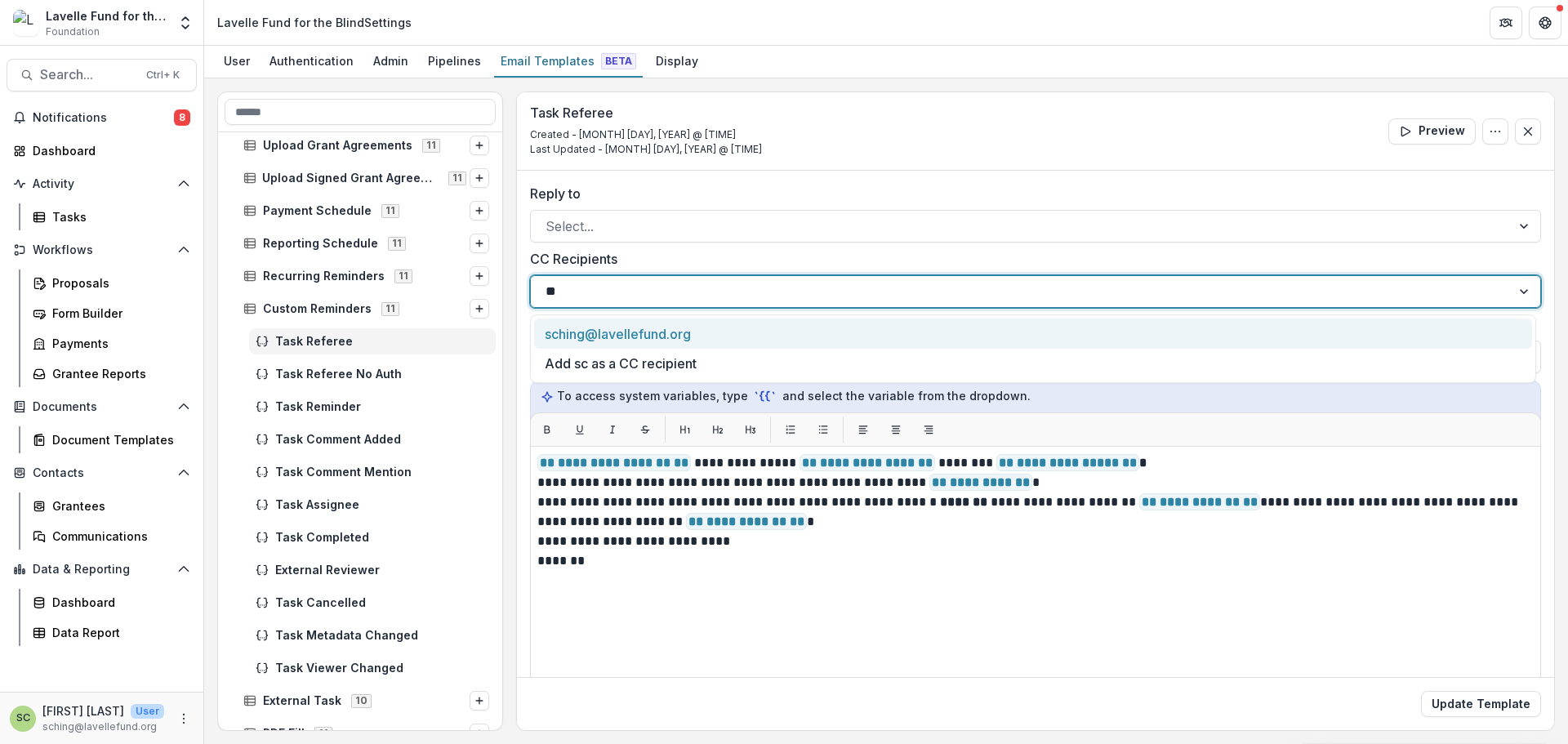 type 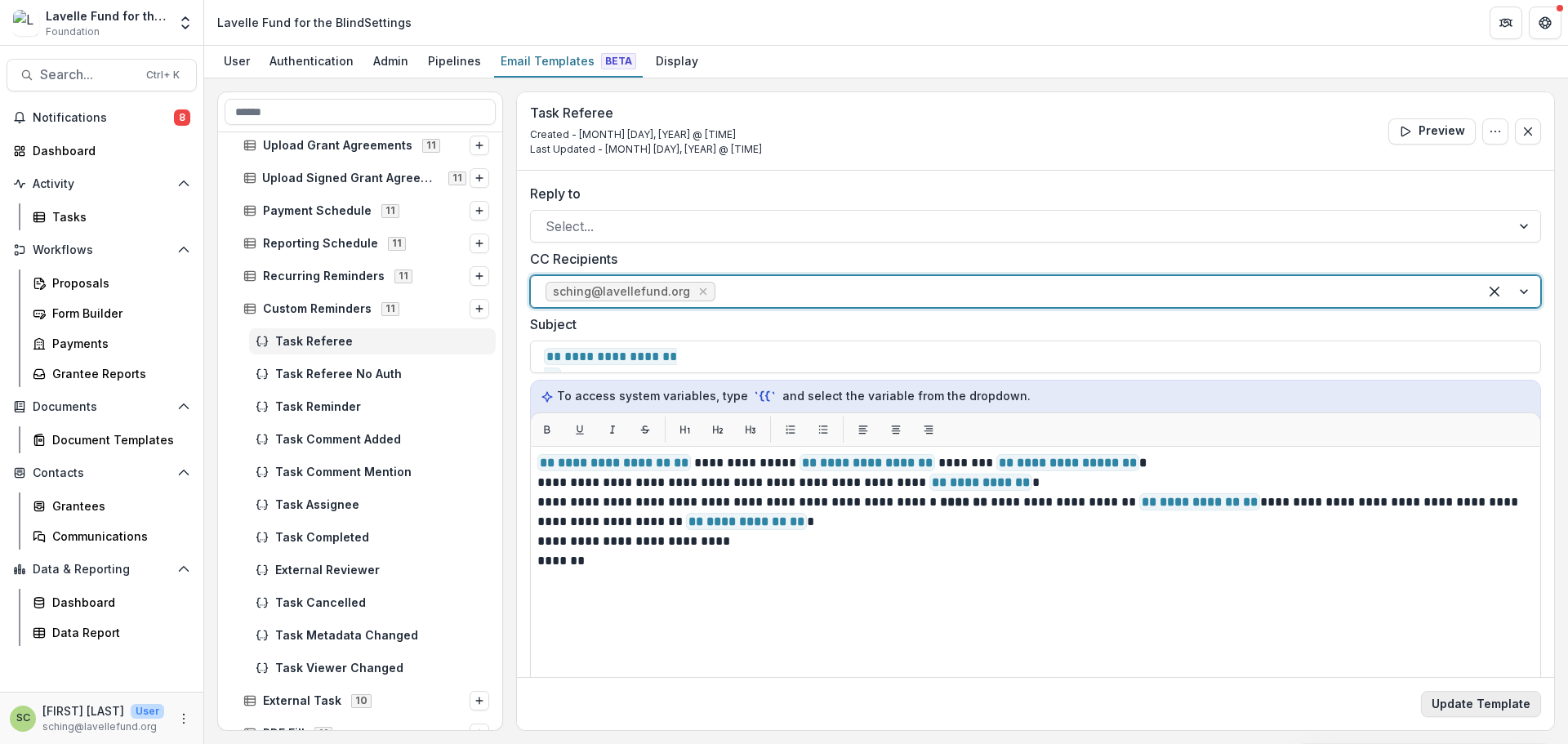 click on "Update Template" at bounding box center [1481, 704] 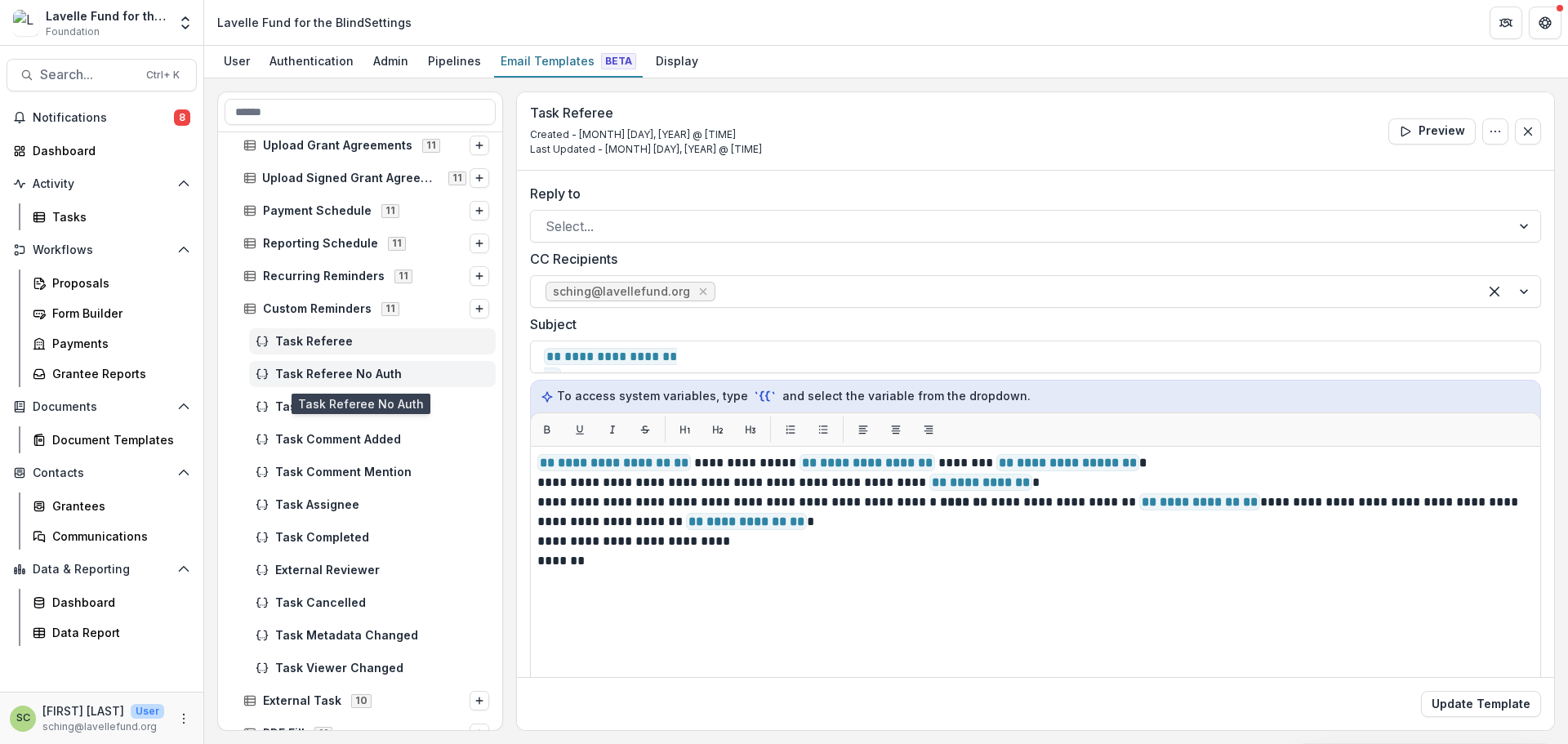 click on "Task Referee No Auth" at bounding box center [382, 374] 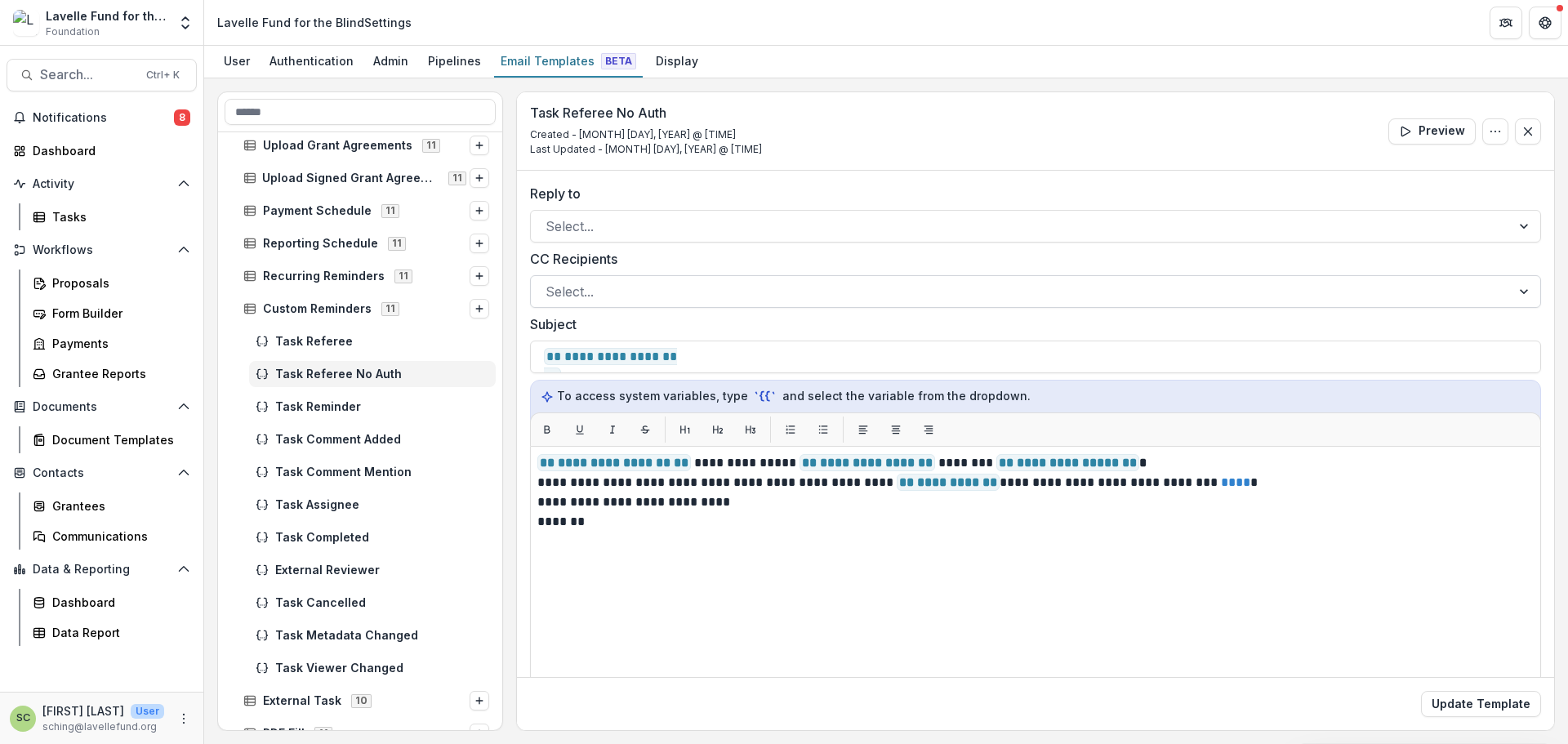 click at bounding box center [1021, 292] 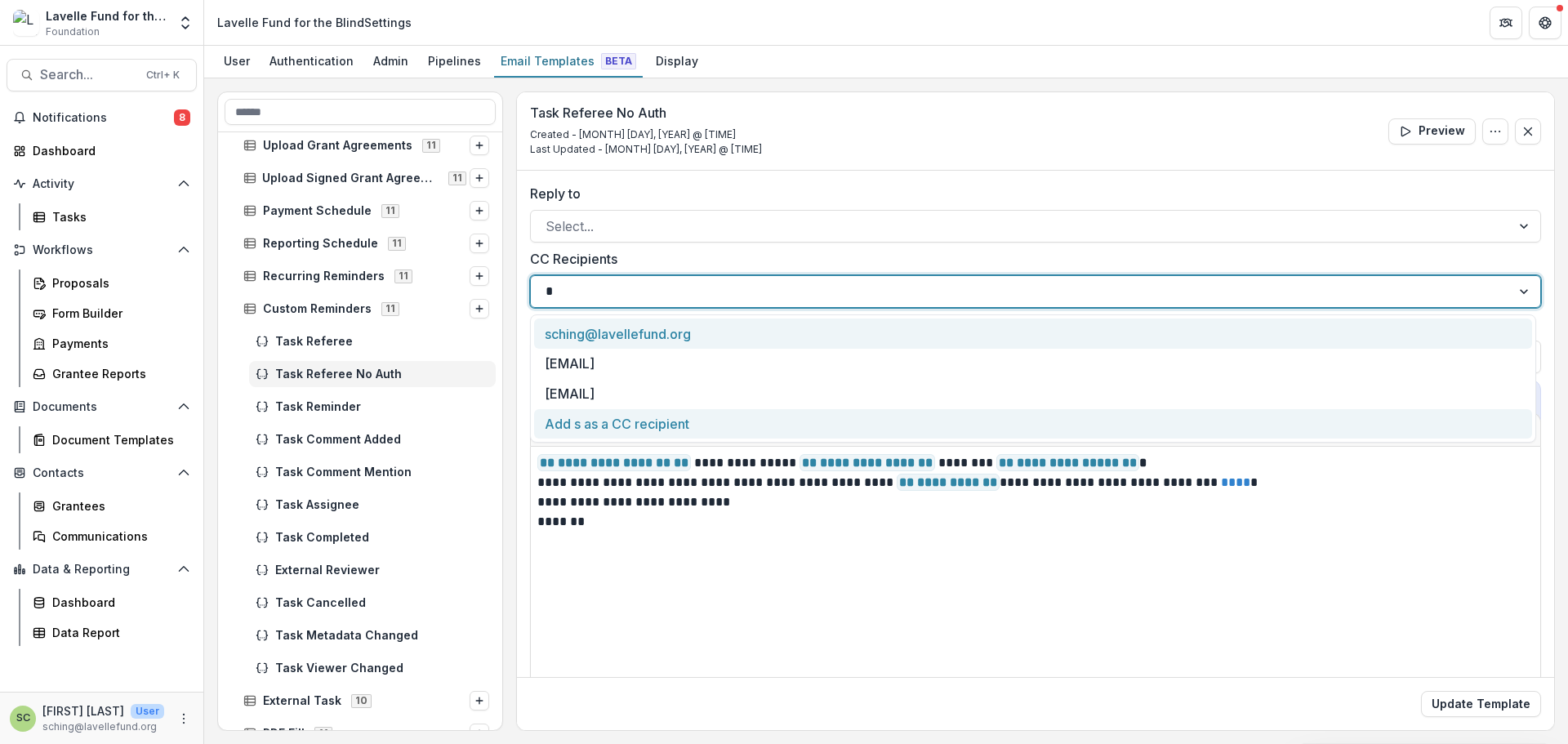 type on "**" 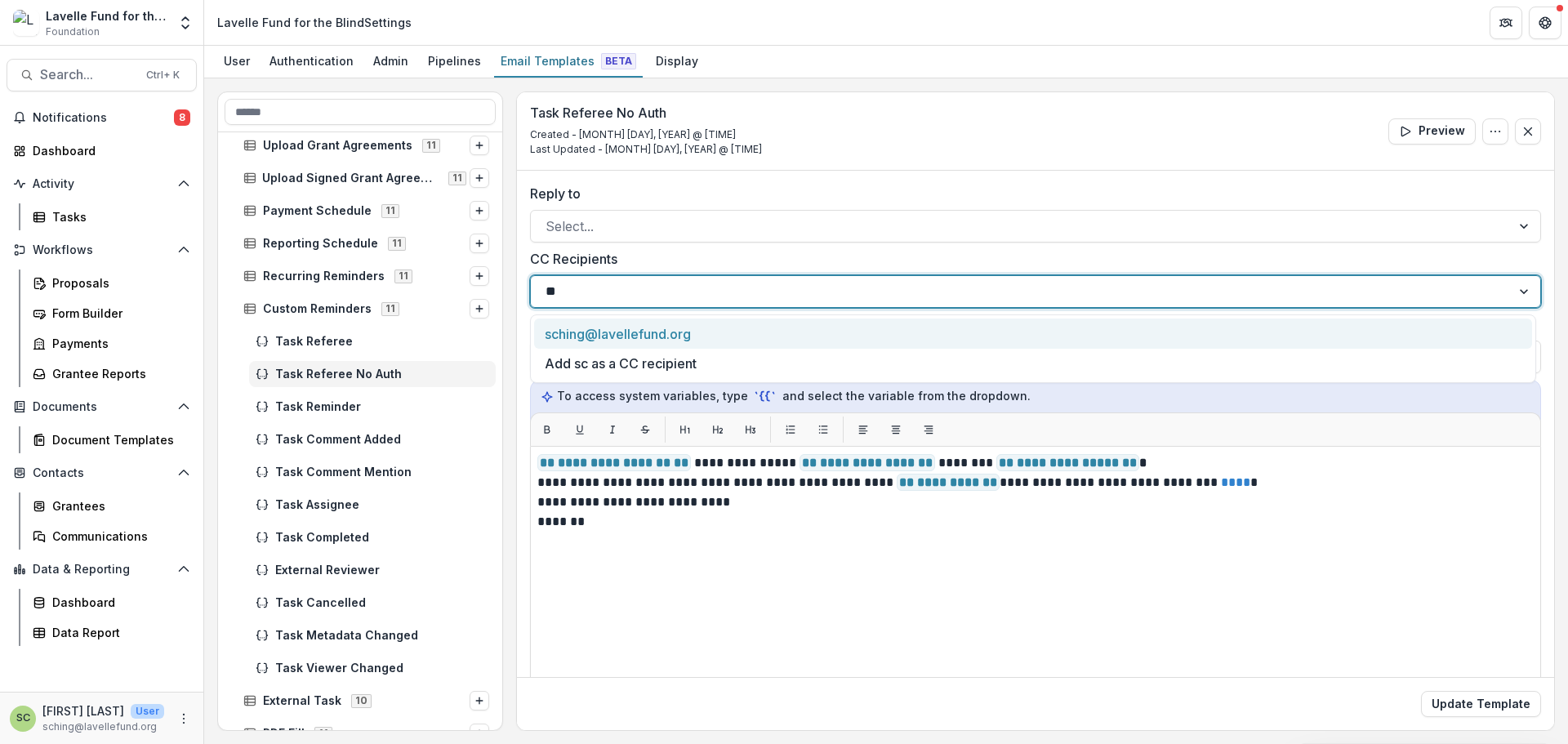 click on "sching@lavellefund.org" at bounding box center [1033, 333] 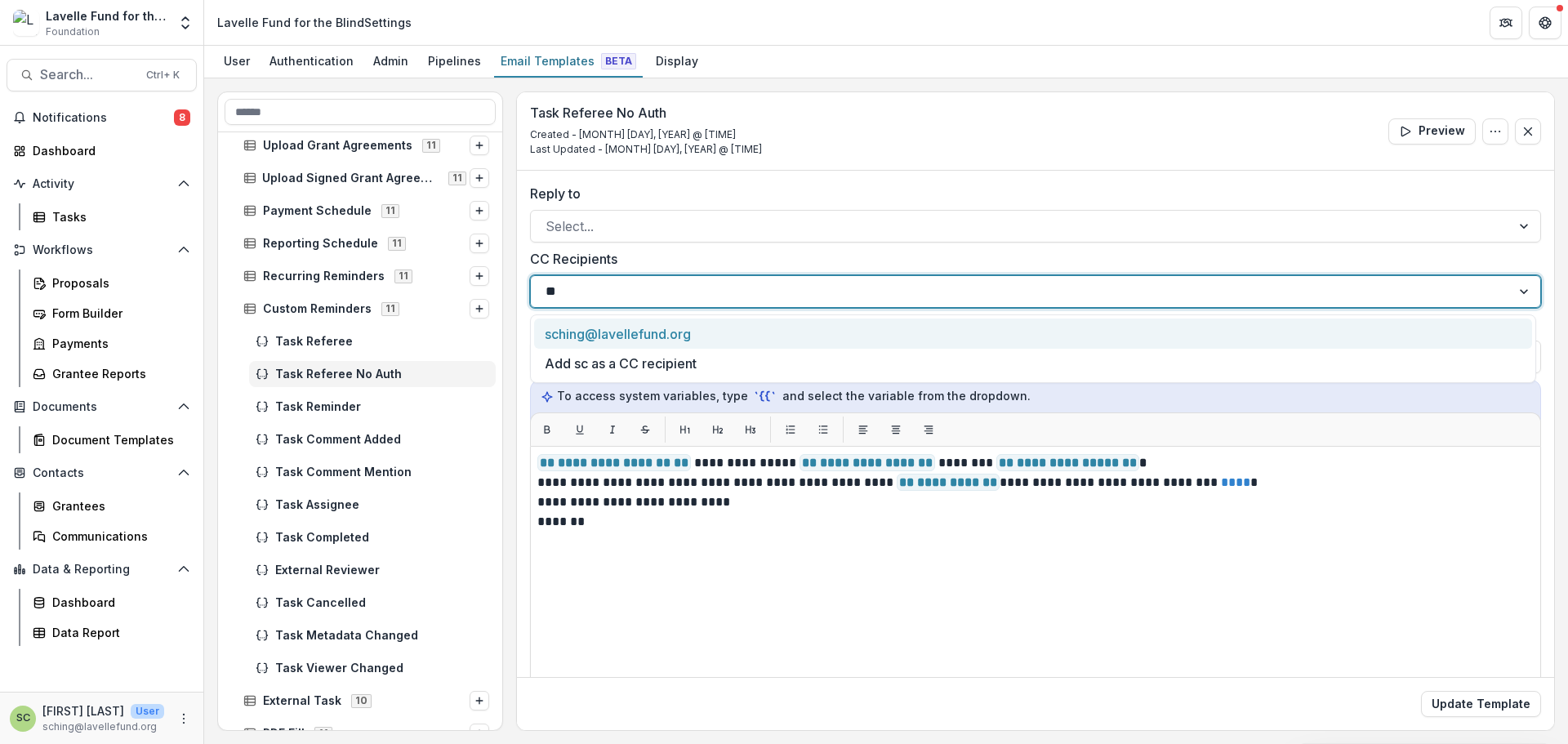 type 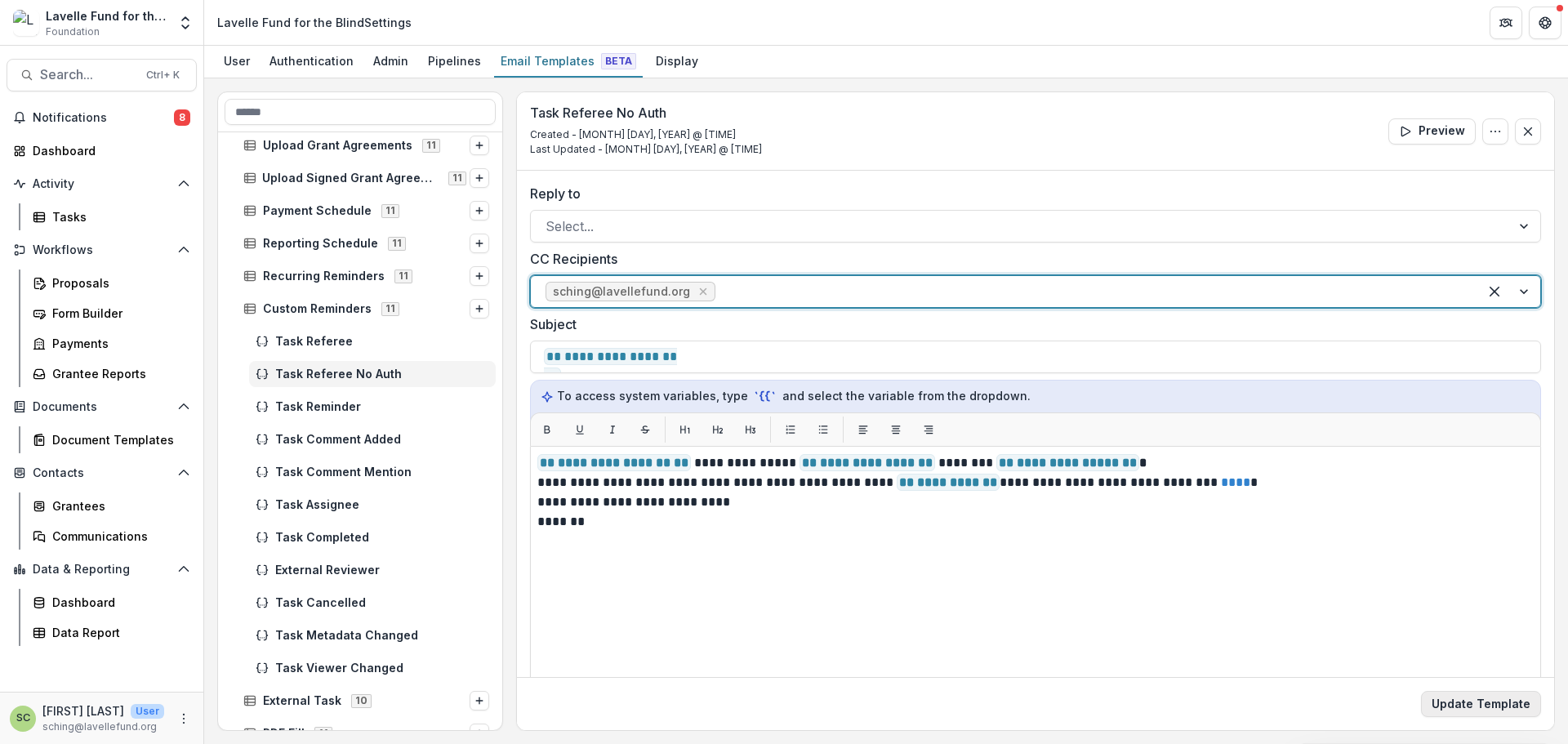 click on "Update Template" at bounding box center [1481, 704] 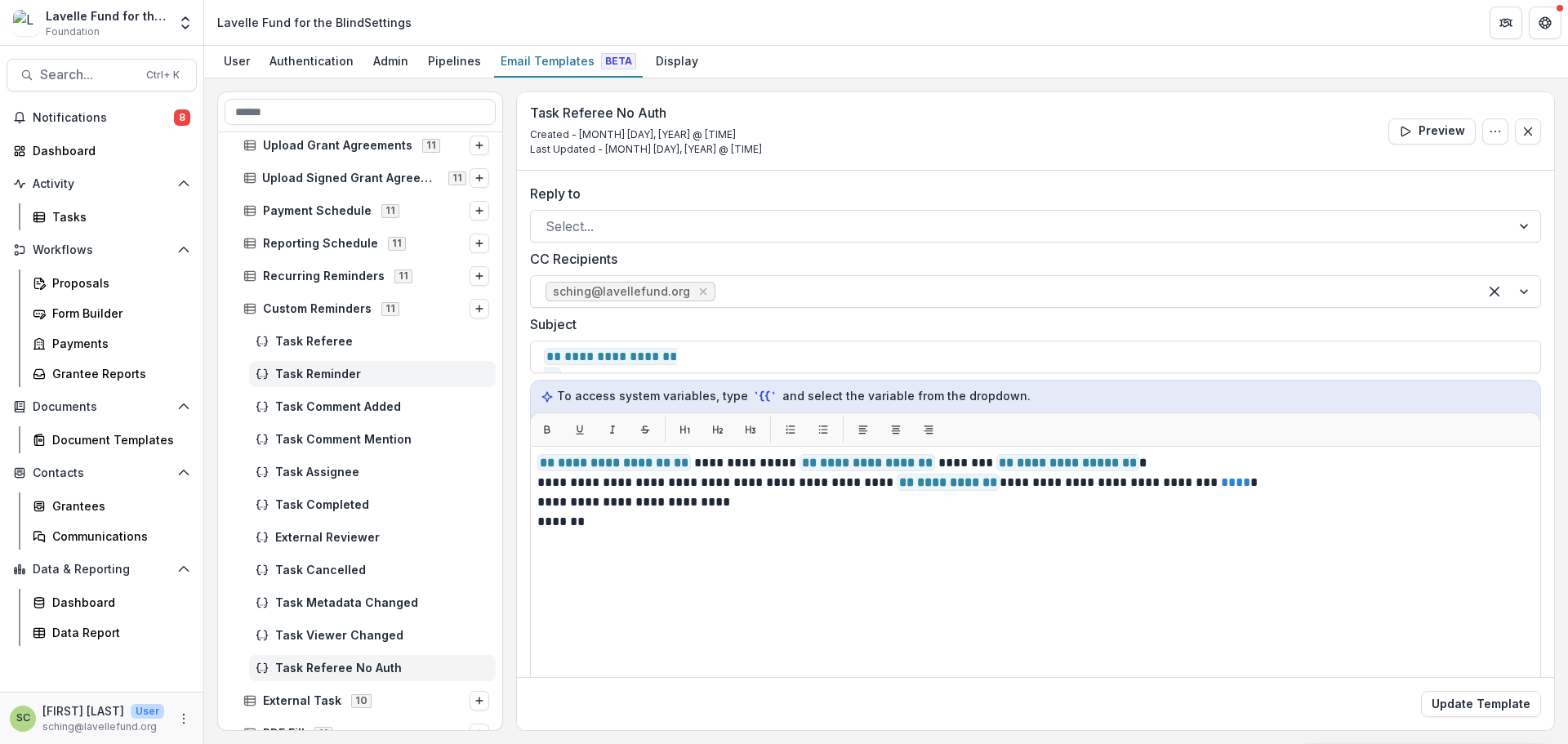 click on "Task Reminder" at bounding box center [382, 374] 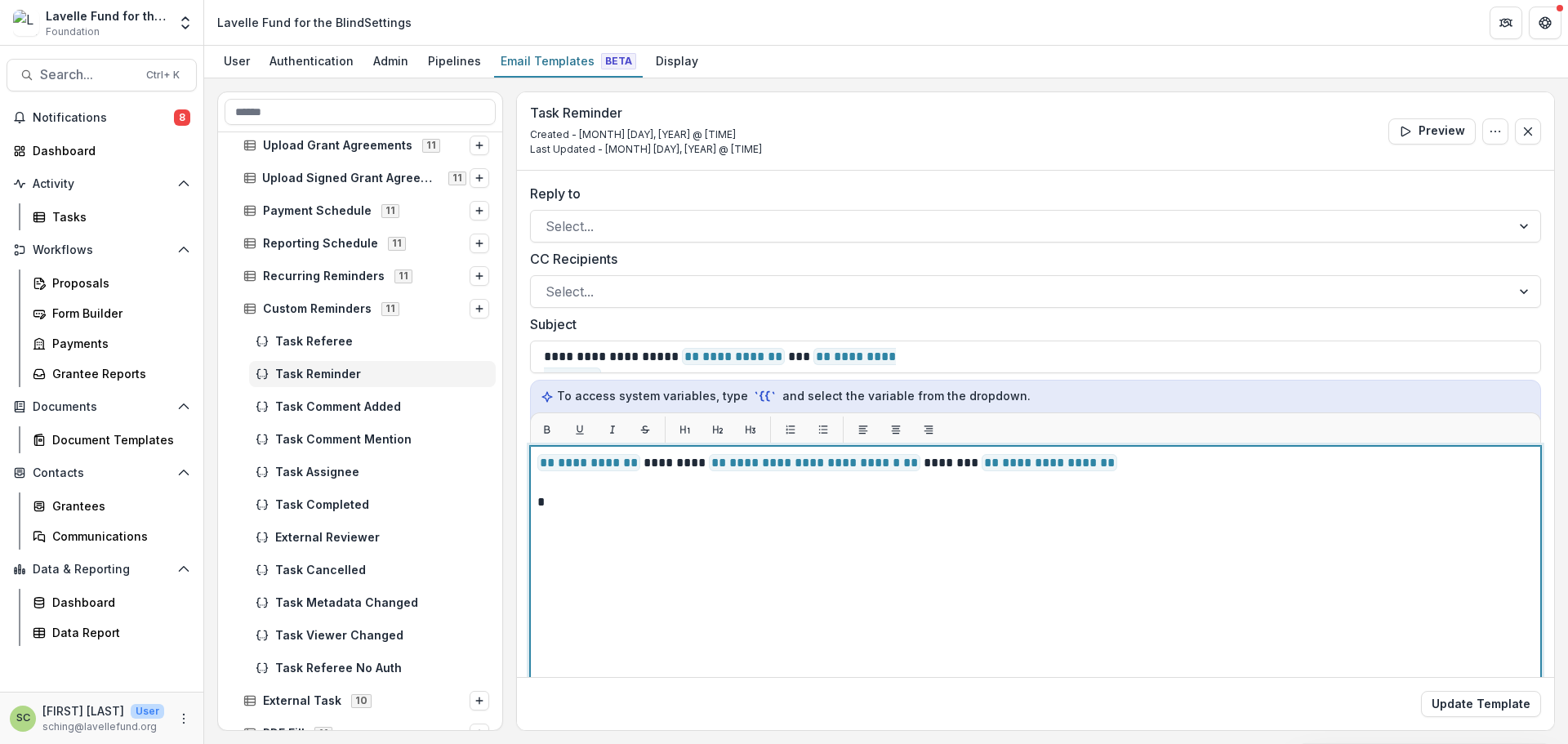 click on "**********" at bounding box center [1036, 650] 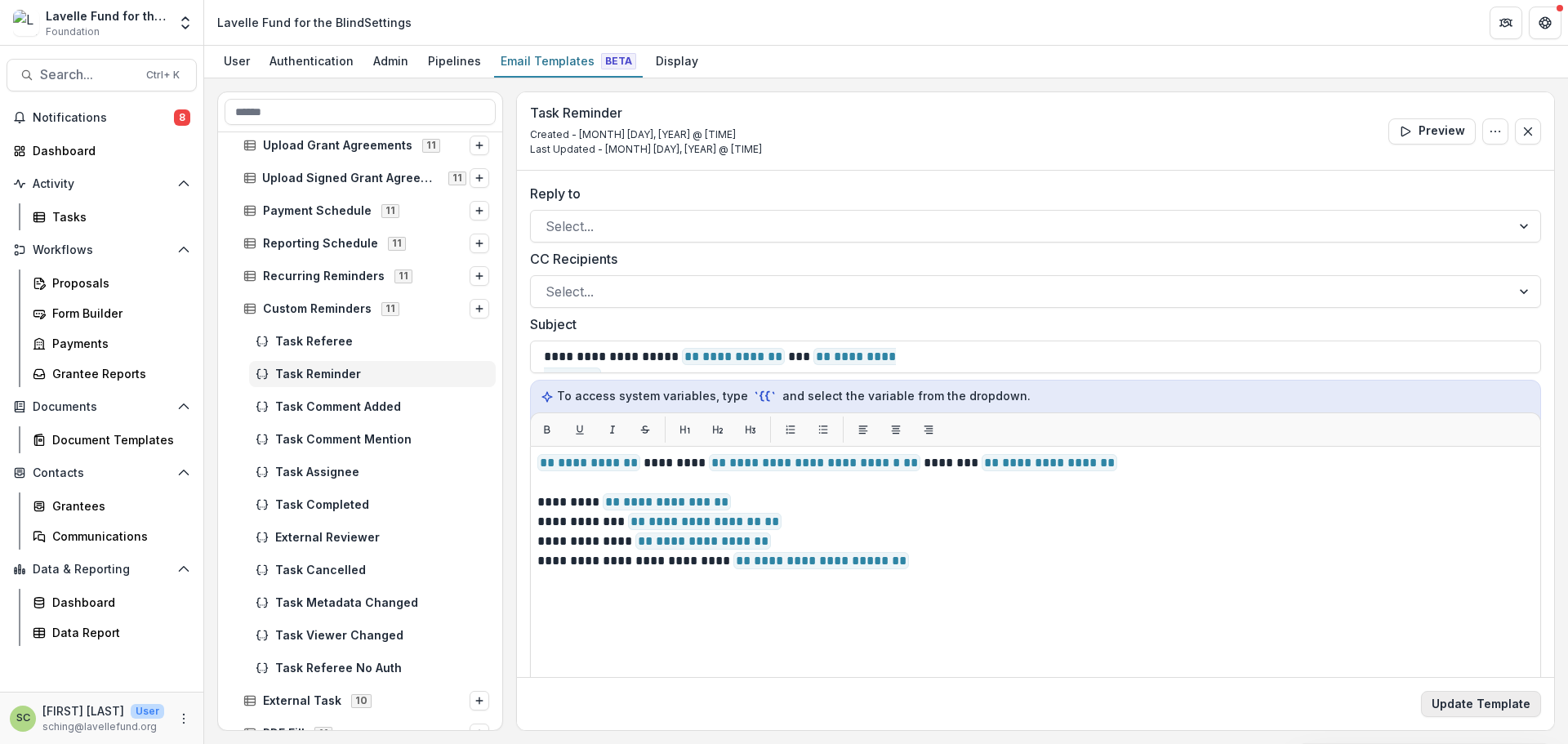 click on "Update Template" at bounding box center [1481, 704] 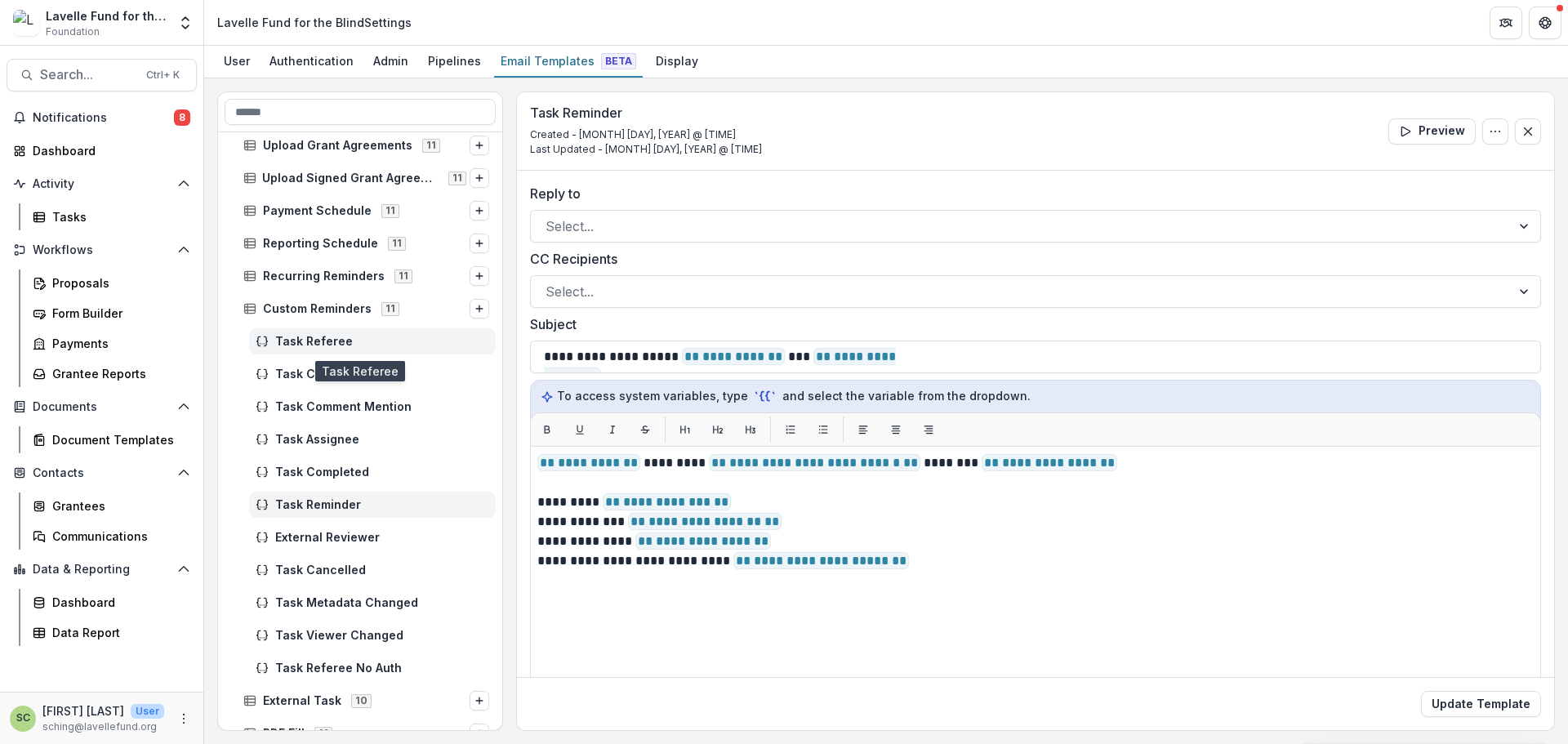 click on "Task Referee" at bounding box center (372, 341) 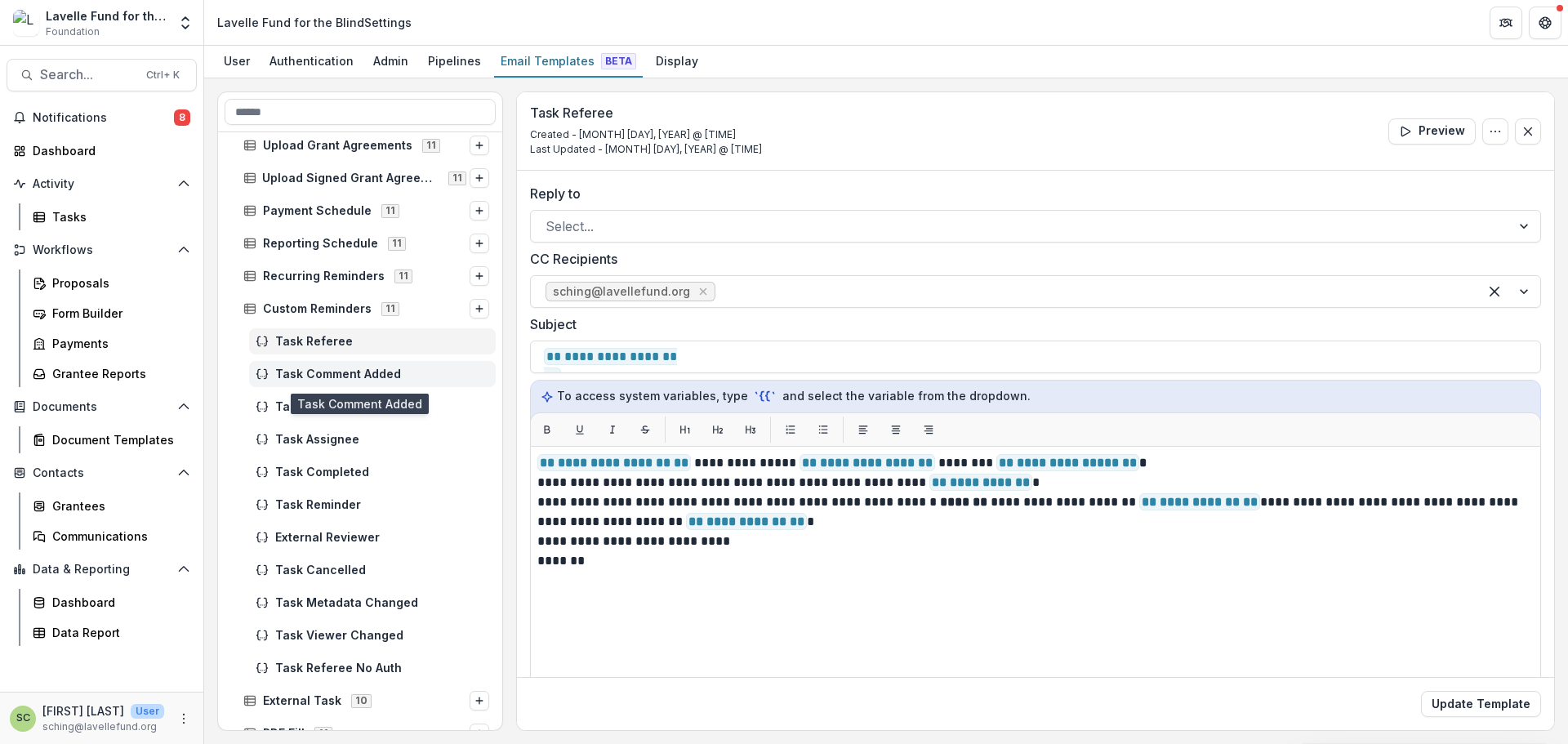 click on "Task Comment Added" at bounding box center [382, 374] 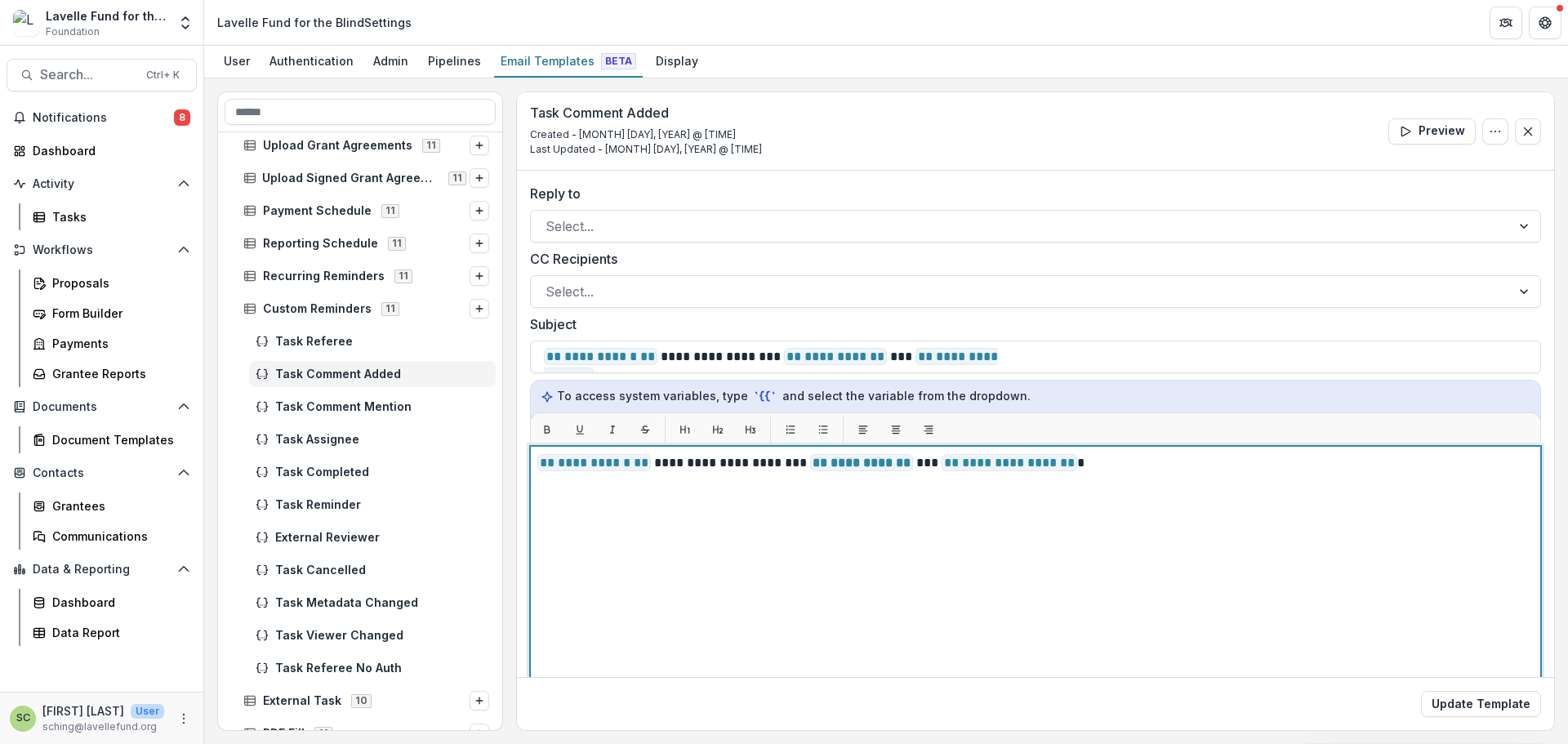 click on "**********" at bounding box center (1036, 650) 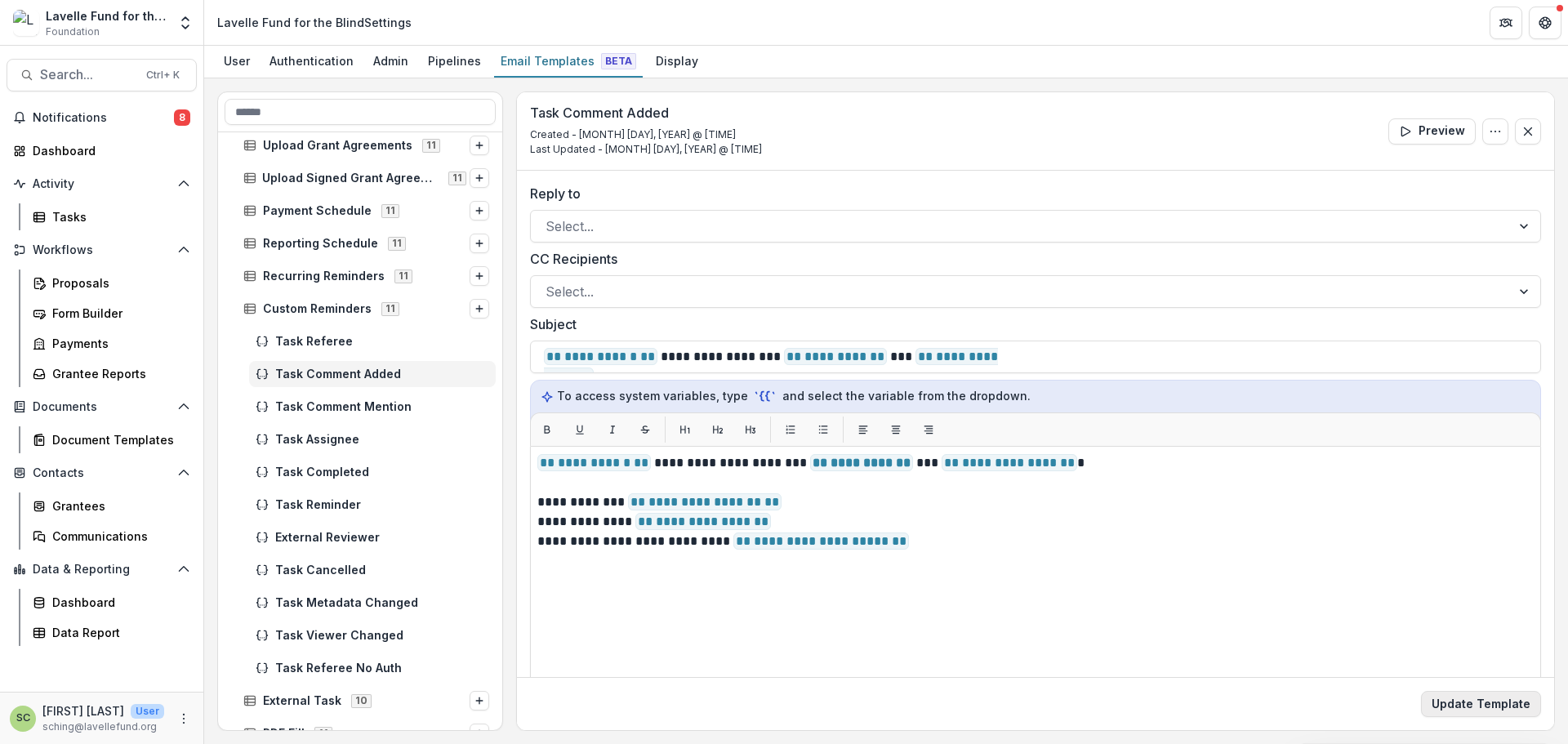 click on "Update Template" at bounding box center (1481, 704) 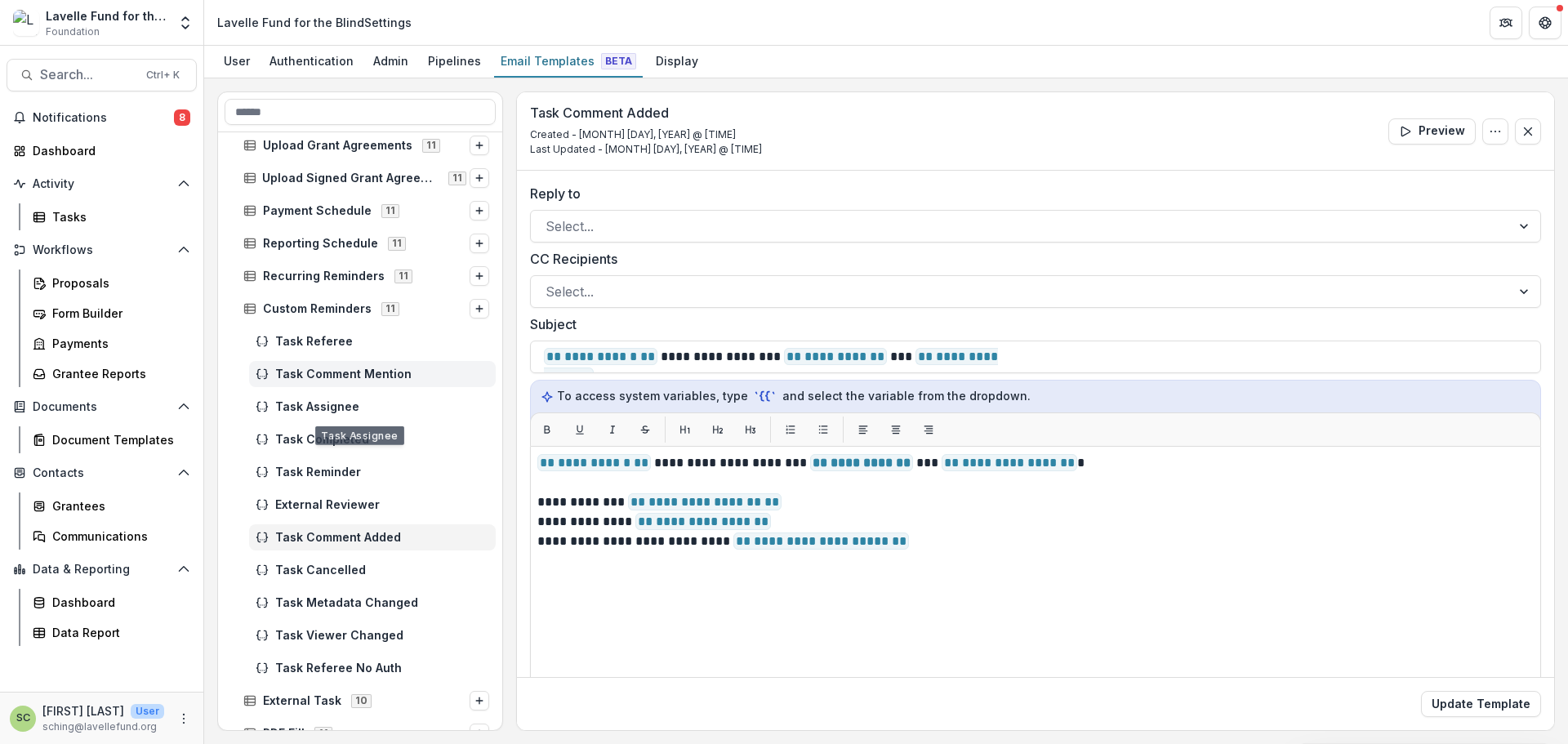 click on "Task Comment Mention" at bounding box center [382, 374] 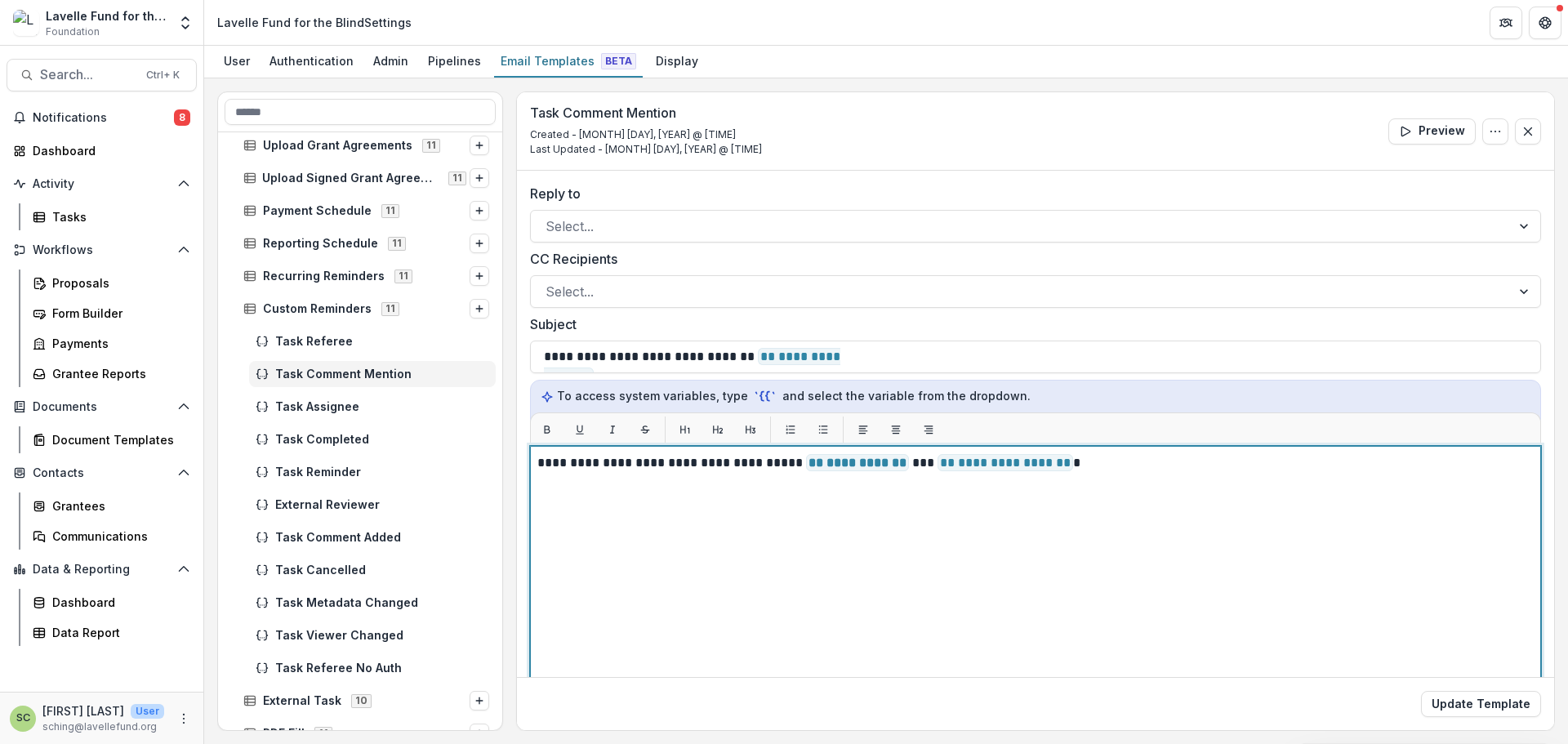 click on "**********" at bounding box center (1036, 650) 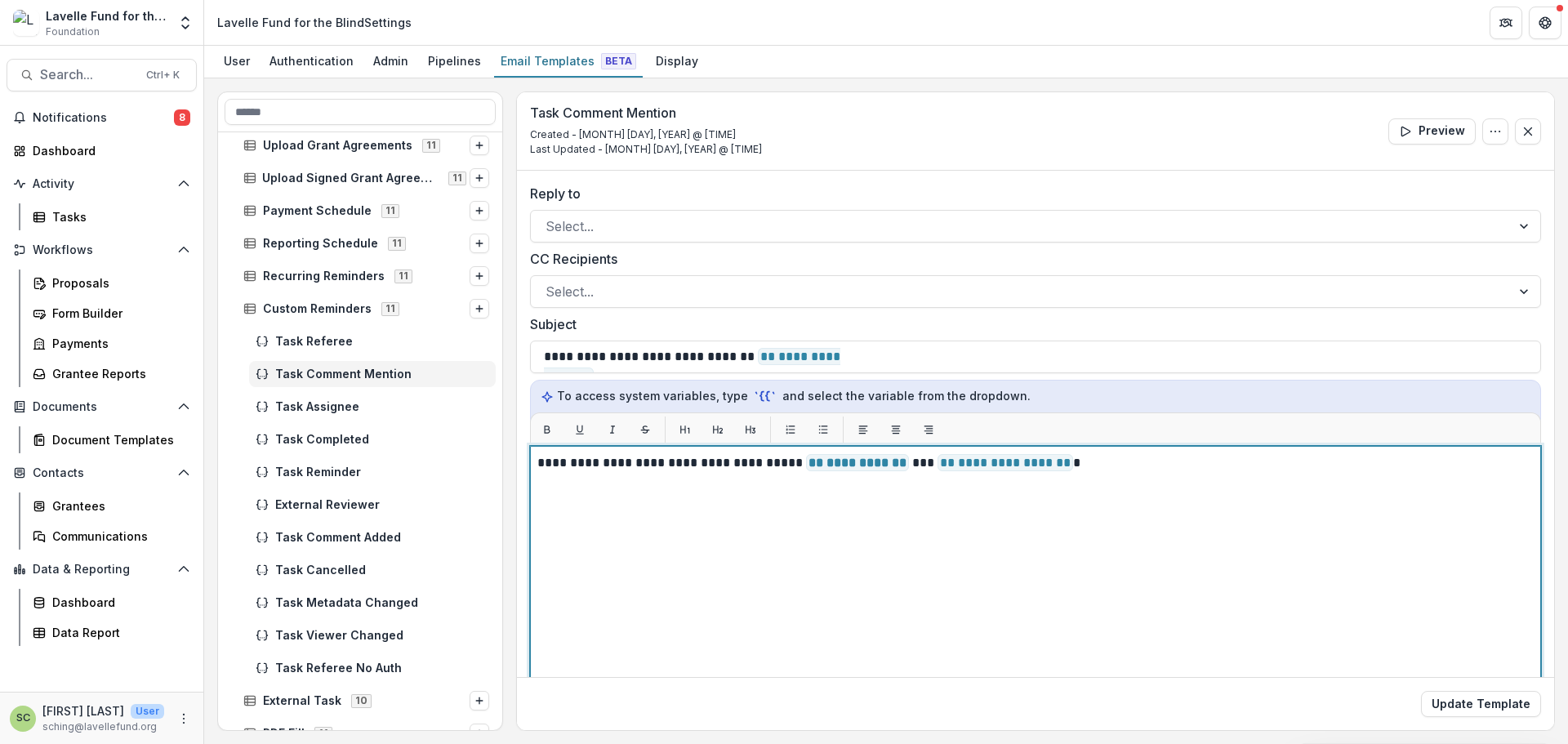 click on "**********" at bounding box center [1036, 650] 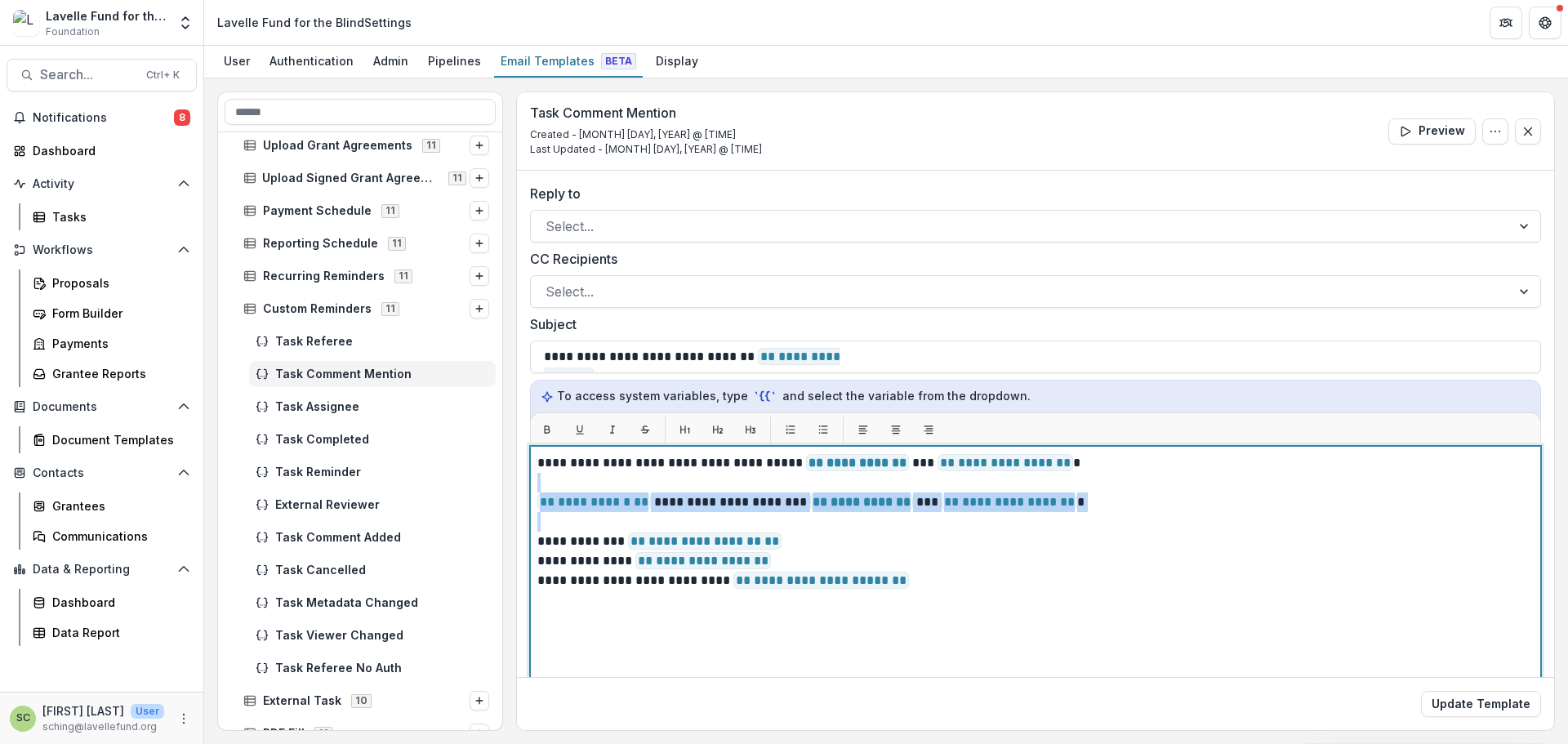 drag, startPoint x: 1111, startPoint y: 488, endPoint x: 1172, endPoint y: 527, distance: 72.40166 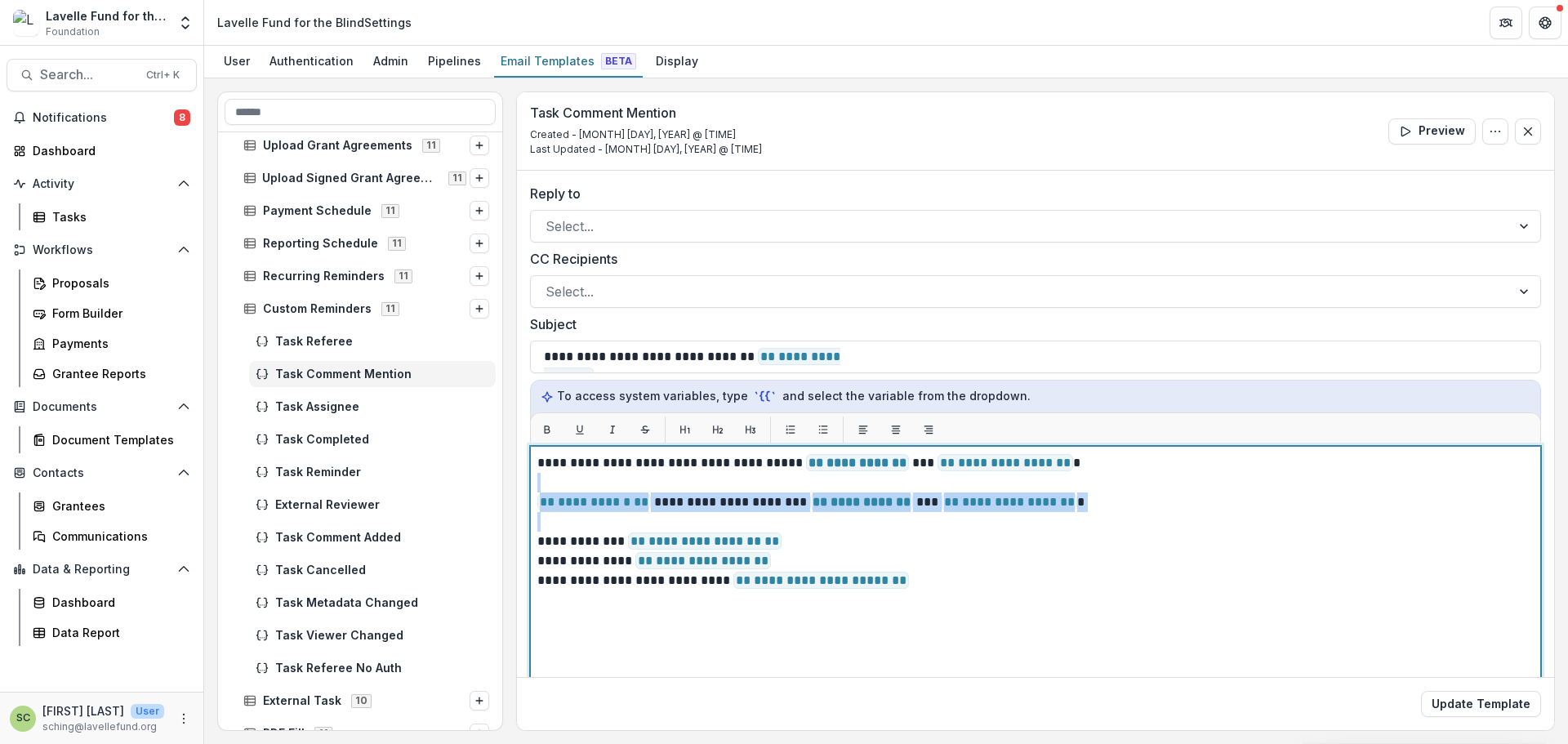 click on "**********" at bounding box center [1036, 650] 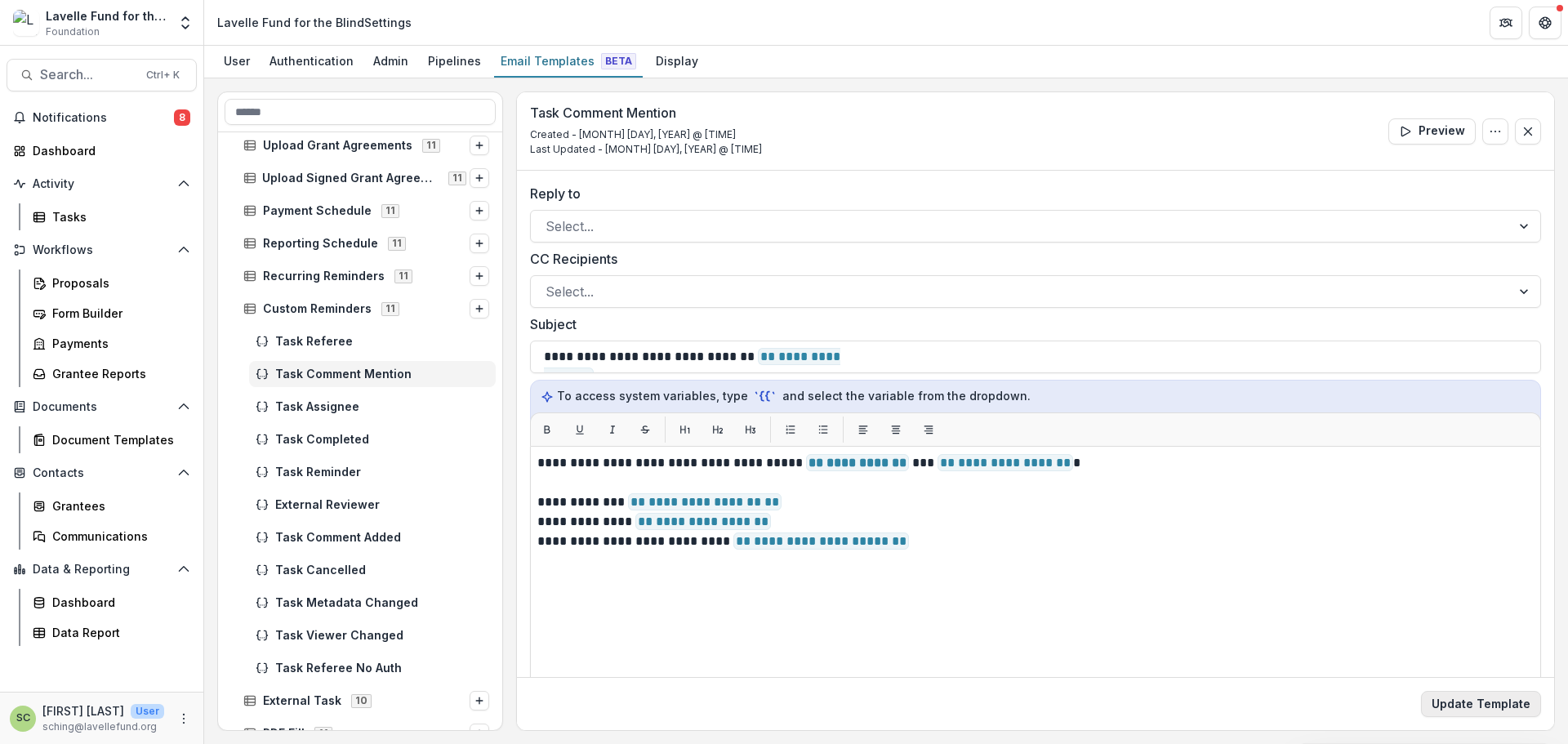 click on "Update Template" at bounding box center (1481, 704) 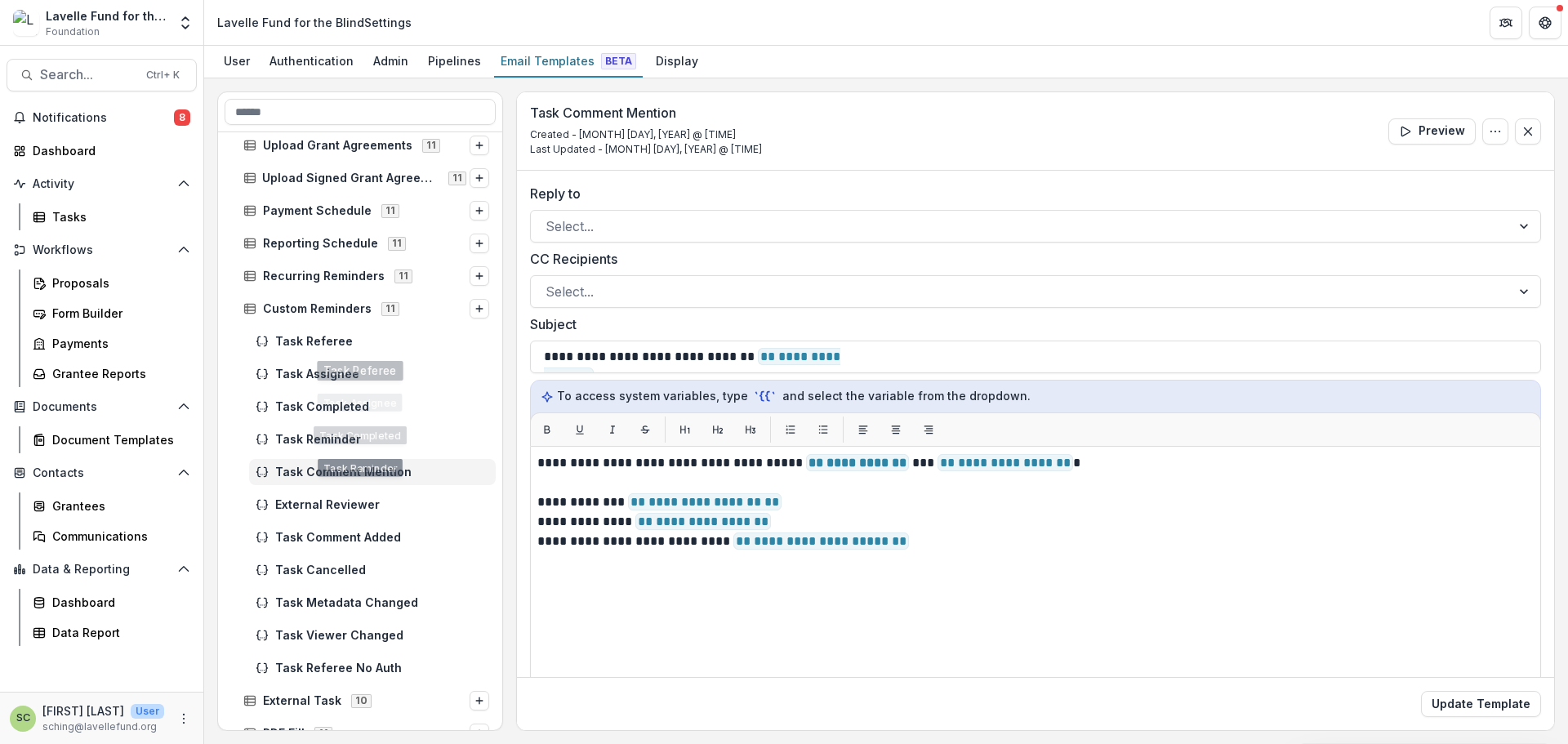 click on "Custom Reminders 11" at bounding box center (360, 309) 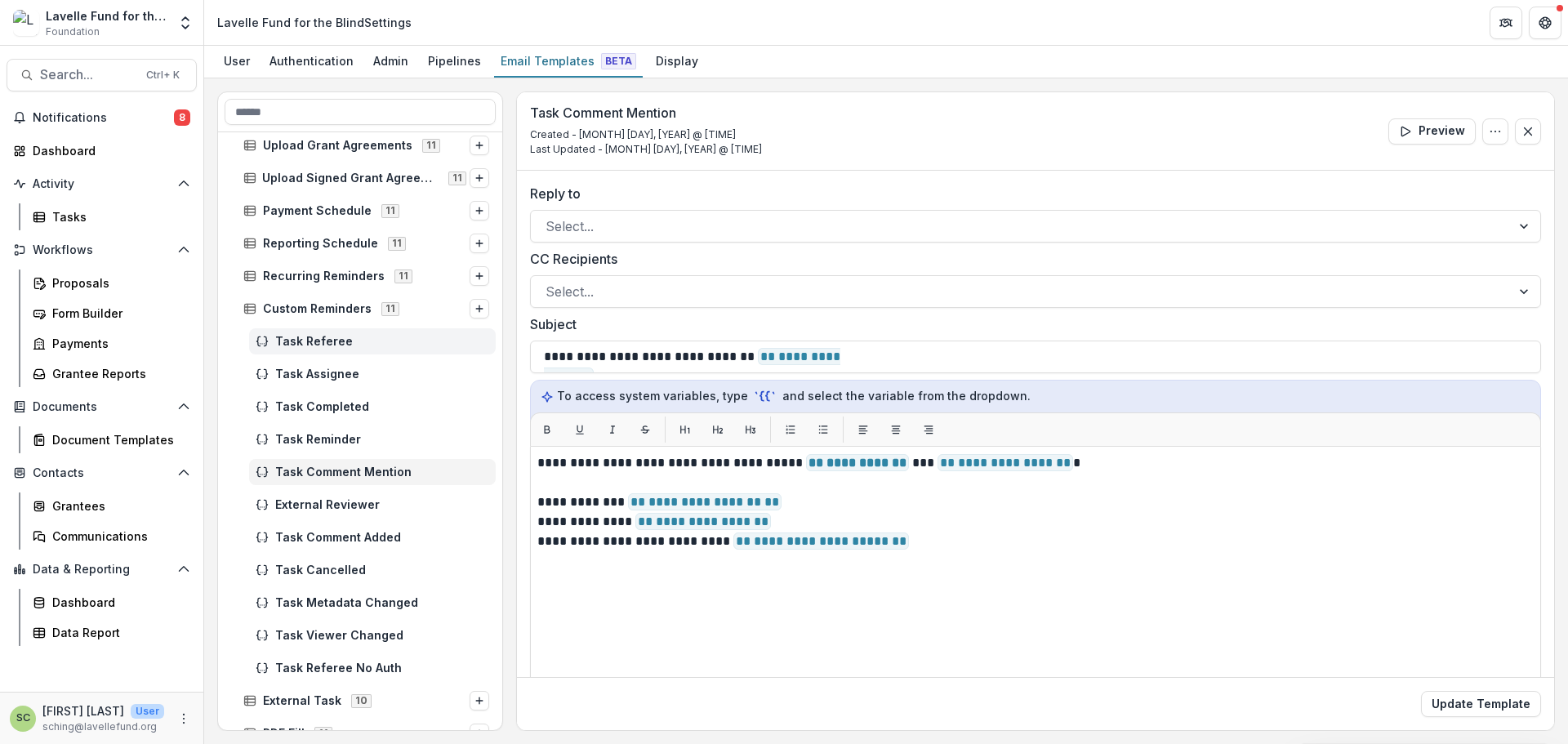 click on "Task Referee" at bounding box center (382, 341) 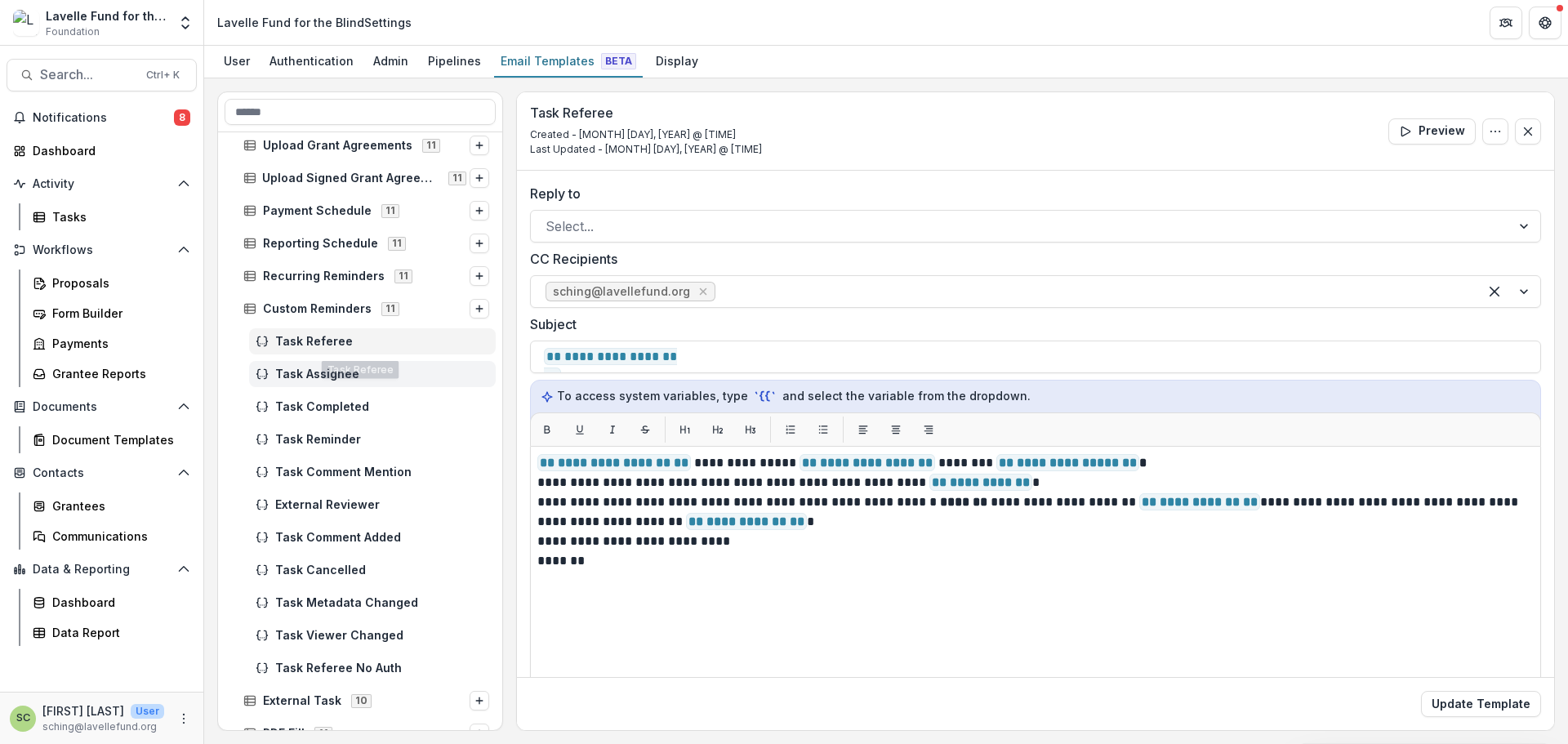 click on "Task Assignee" at bounding box center (372, 374) 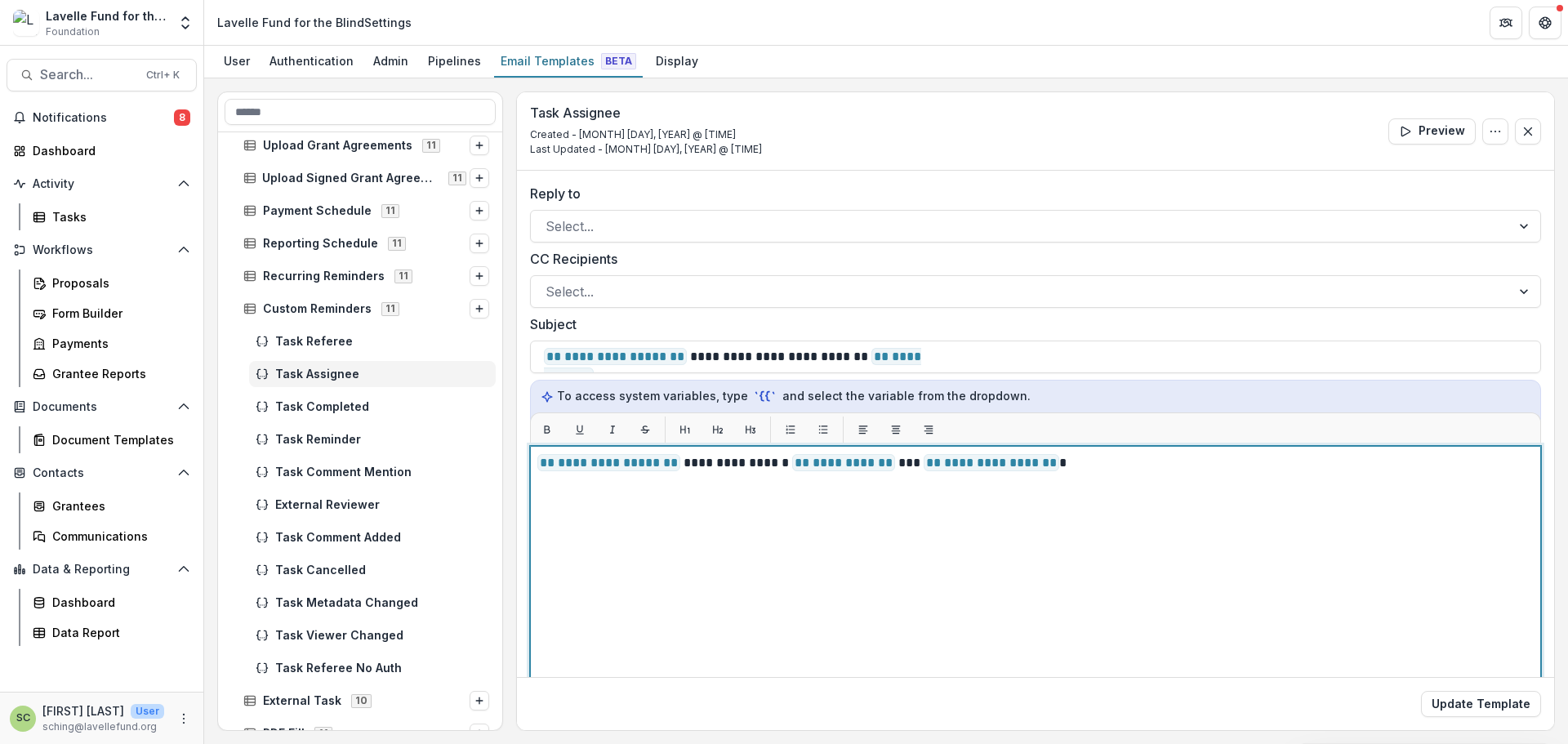 click on "**********" at bounding box center (1036, 650) 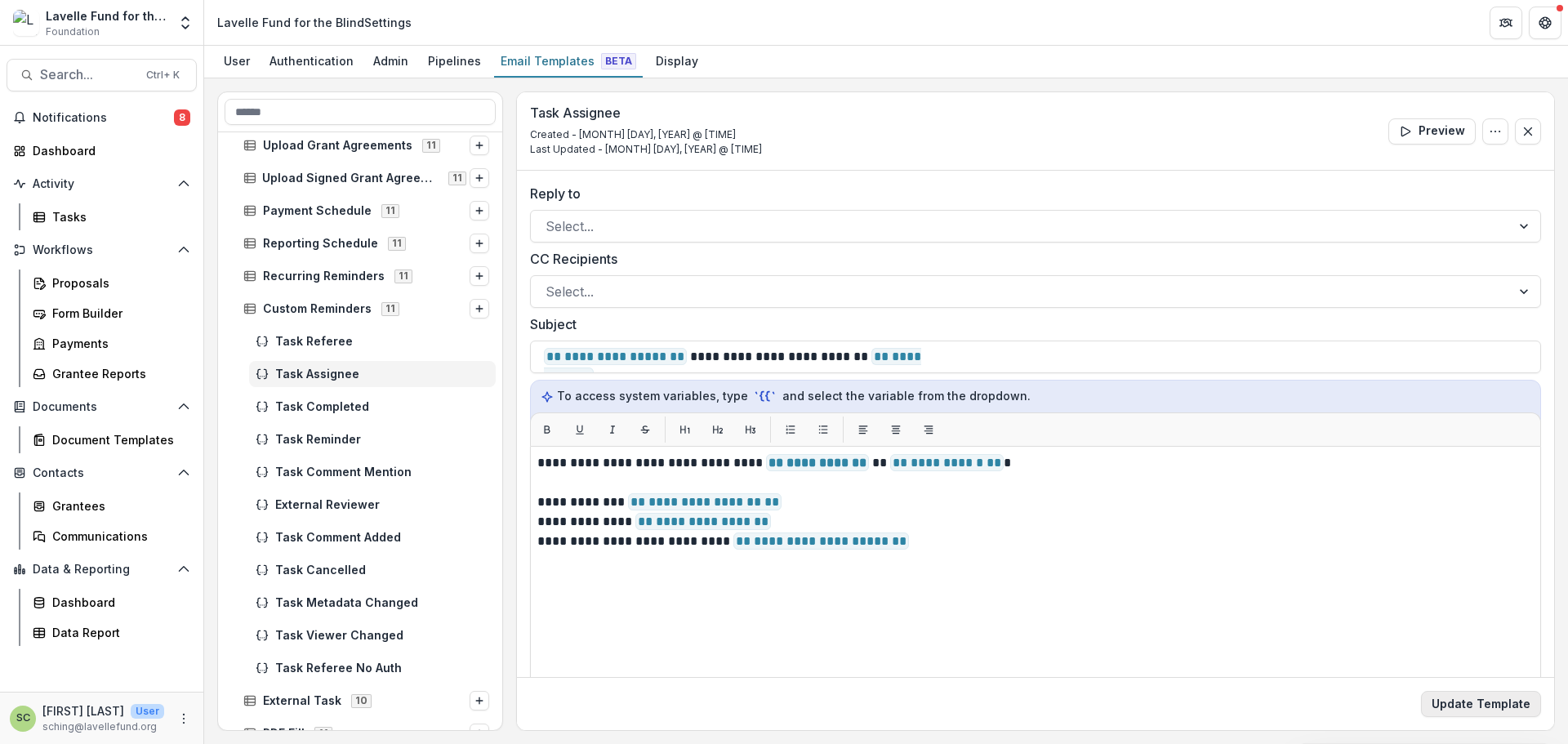 click on "Update Template" at bounding box center [1481, 704] 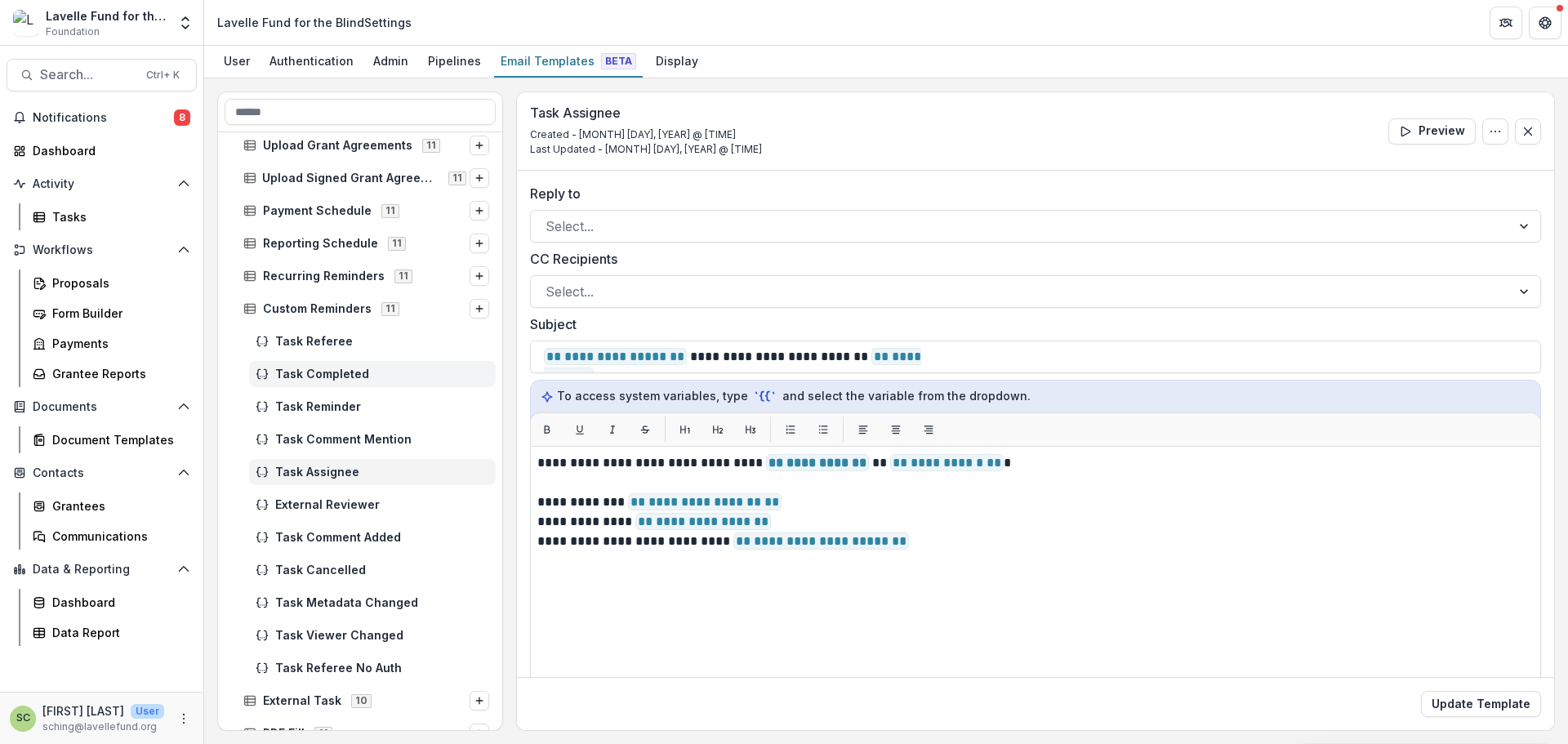 click on "Task Completed" at bounding box center (382, 374) 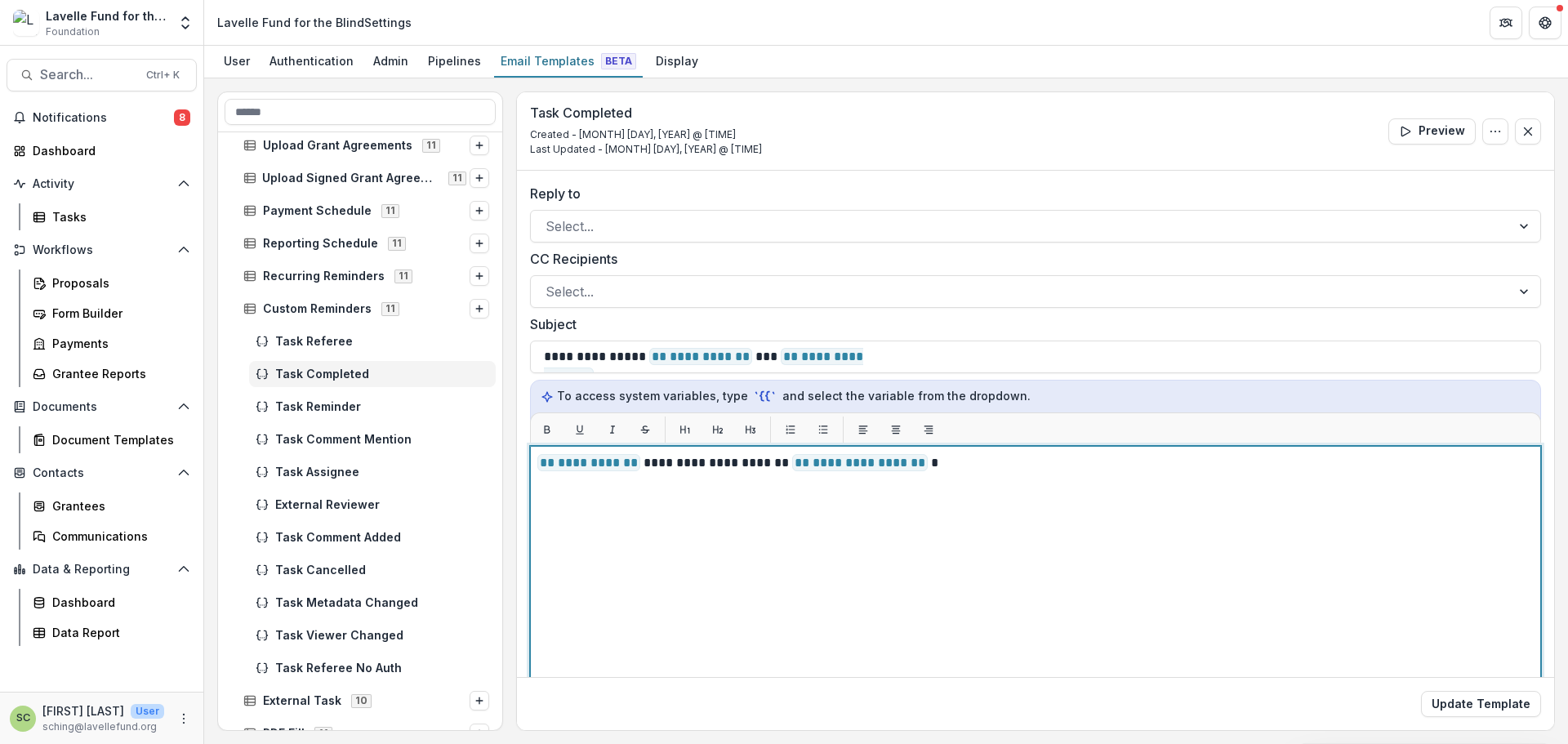 click on "**********" at bounding box center [1036, 650] 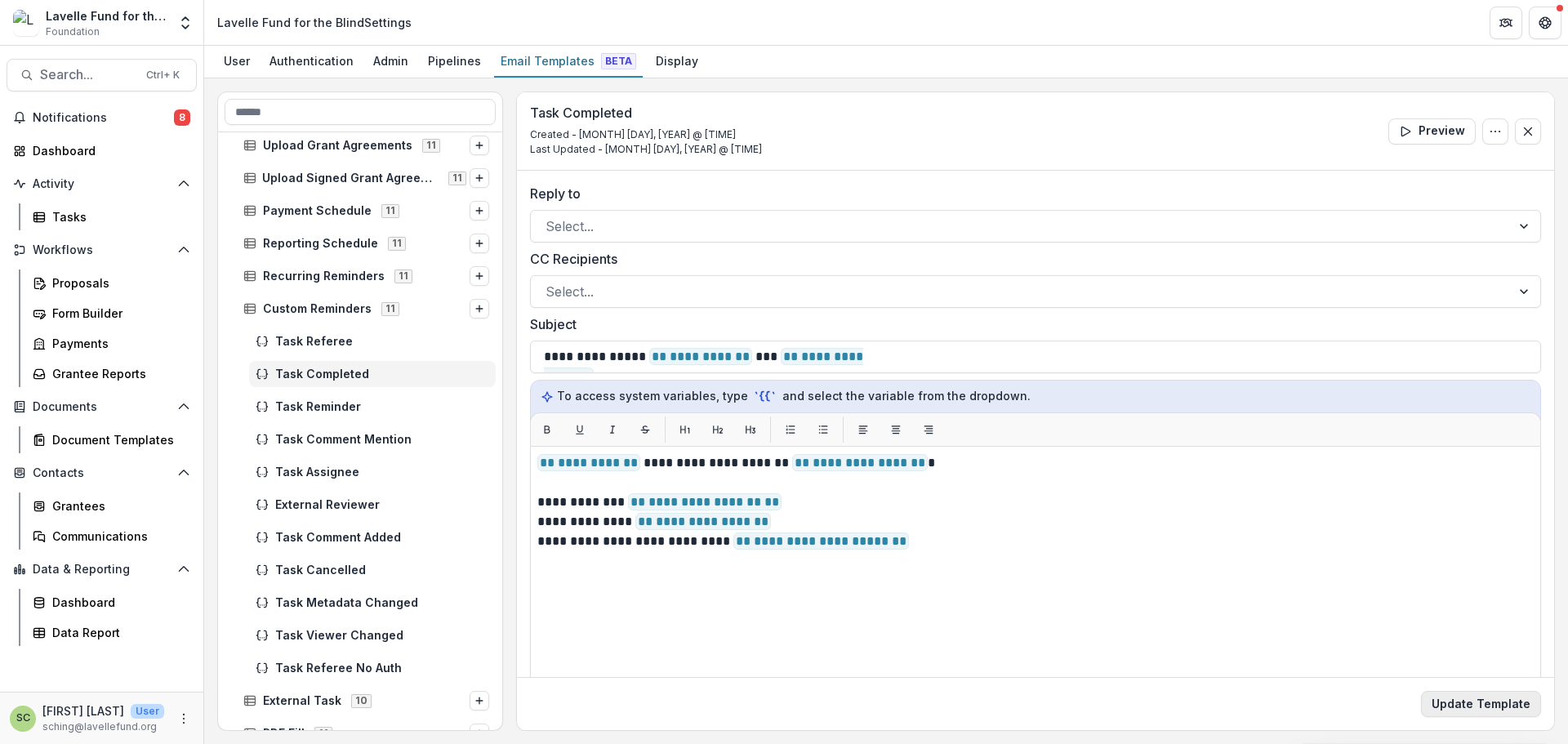 click on "Update Template" at bounding box center (1481, 704) 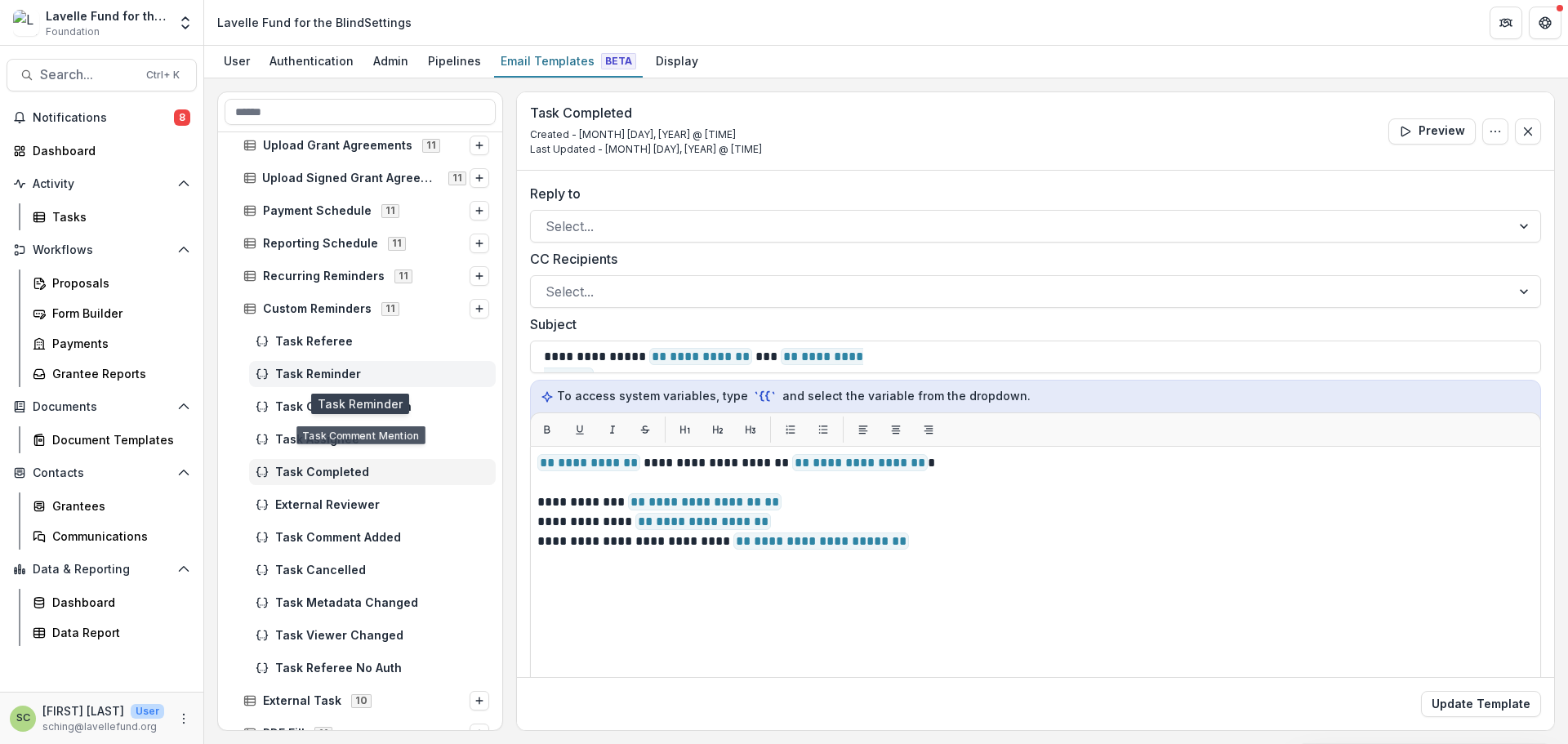 click on "Task Reminder" at bounding box center [382, 374] 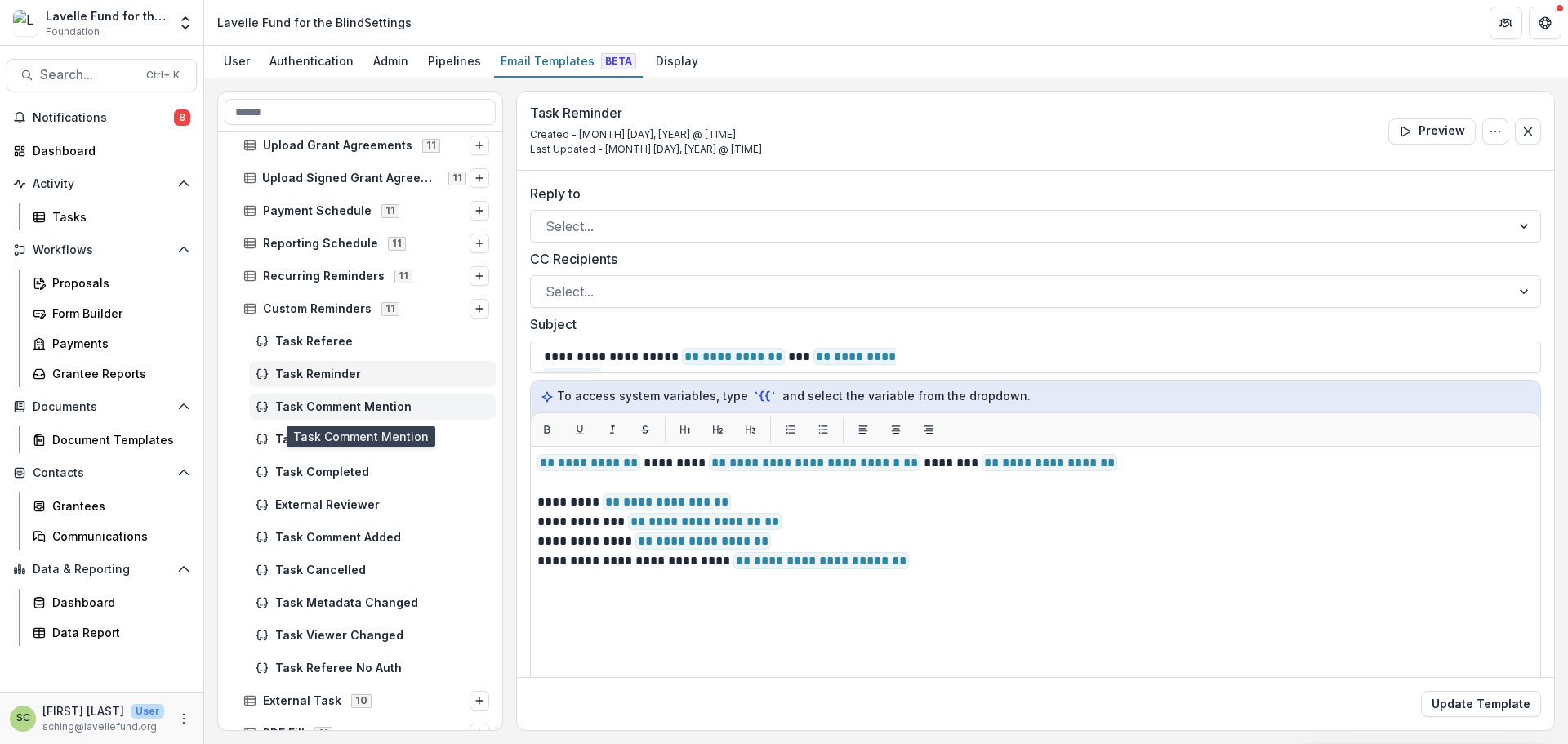 click on "Task Comment Mention" at bounding box center [372, 407] 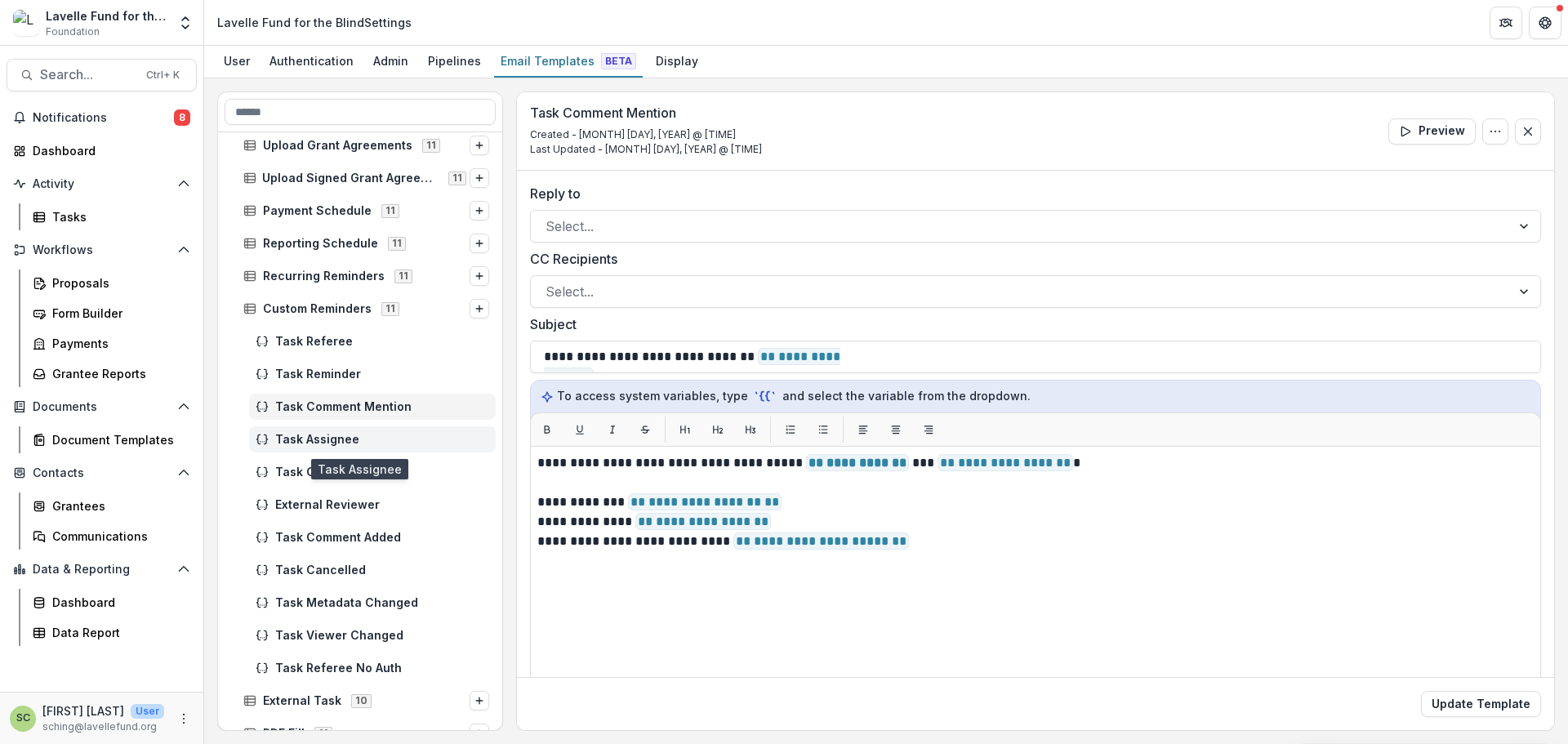 click on "Task Assignee" at bounding box center [382, 439] 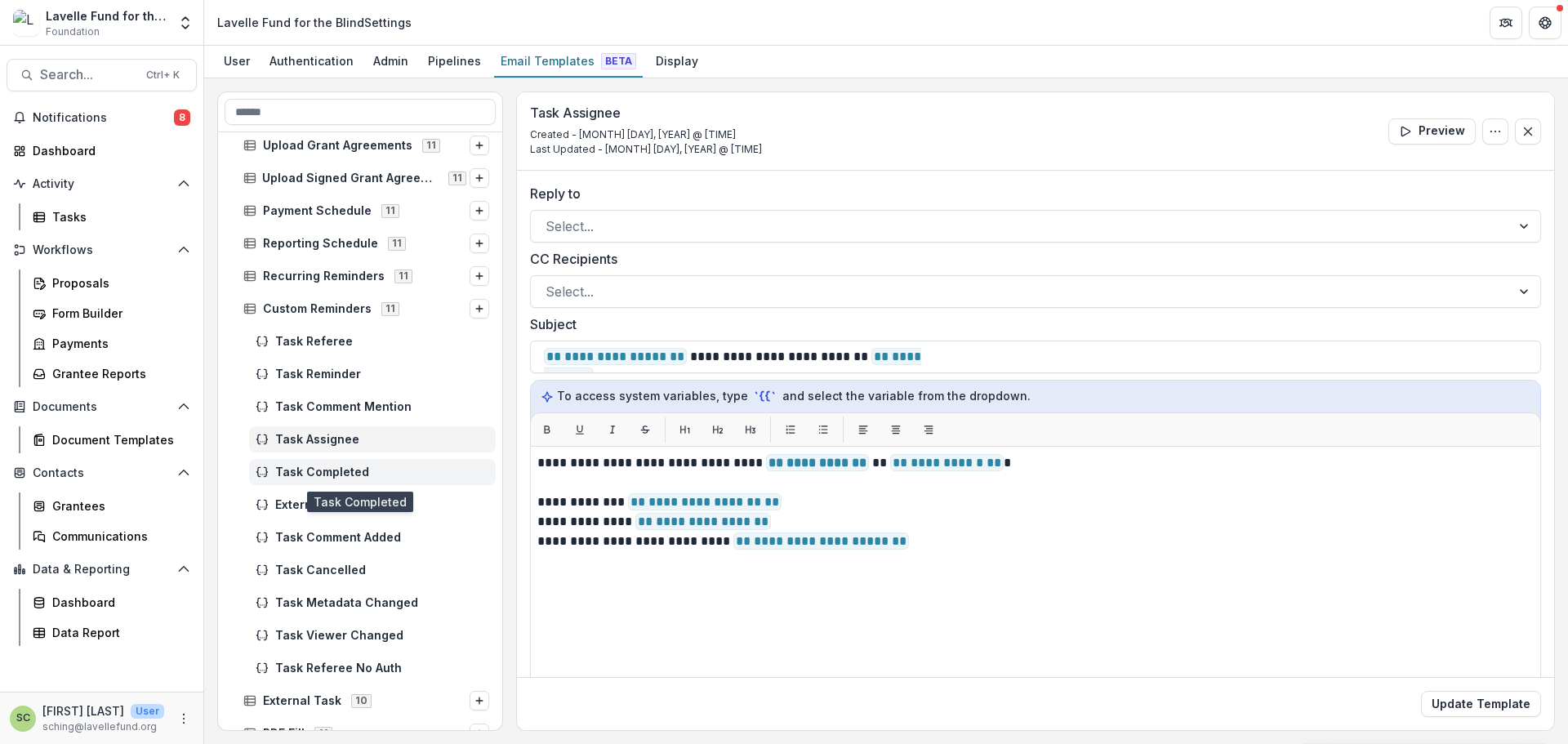 click on "Task Completed" at bounding box center (382, 472) 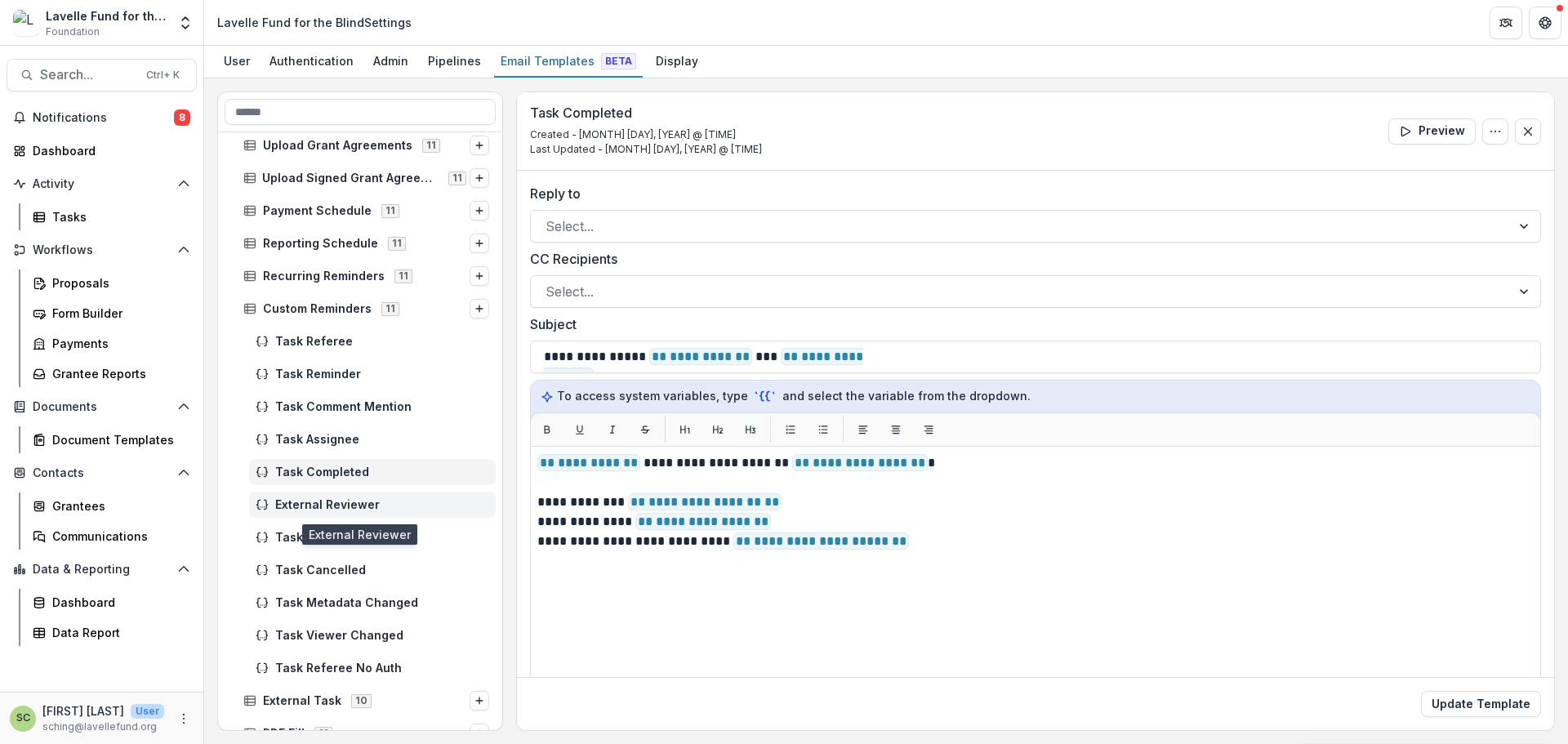 click on "External Reviewer" at bounding box center (382, 505) 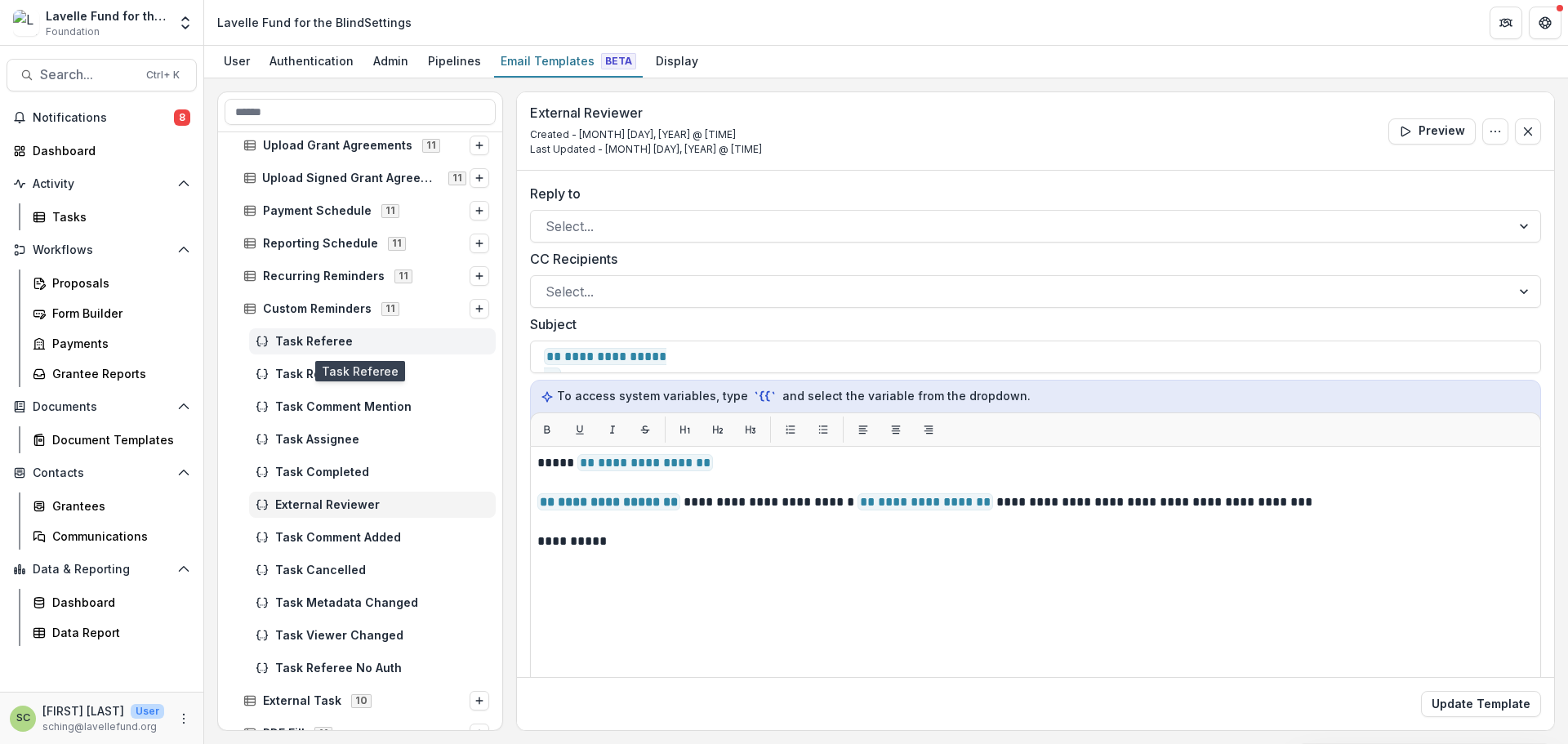 click on "Task Referee" at bounding box center [372, 341] 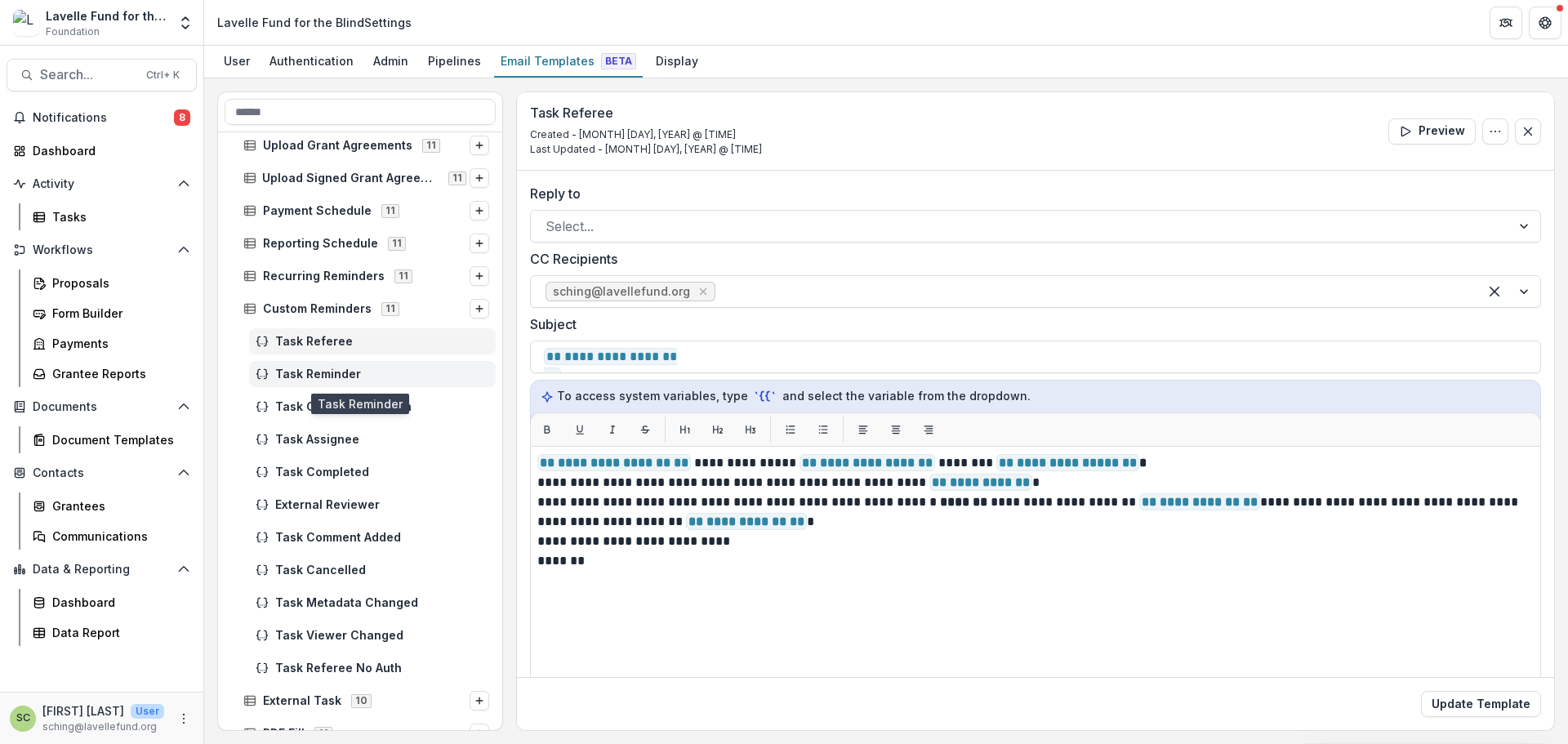 click on "Task Reminder" at bounding box center [382, 374] 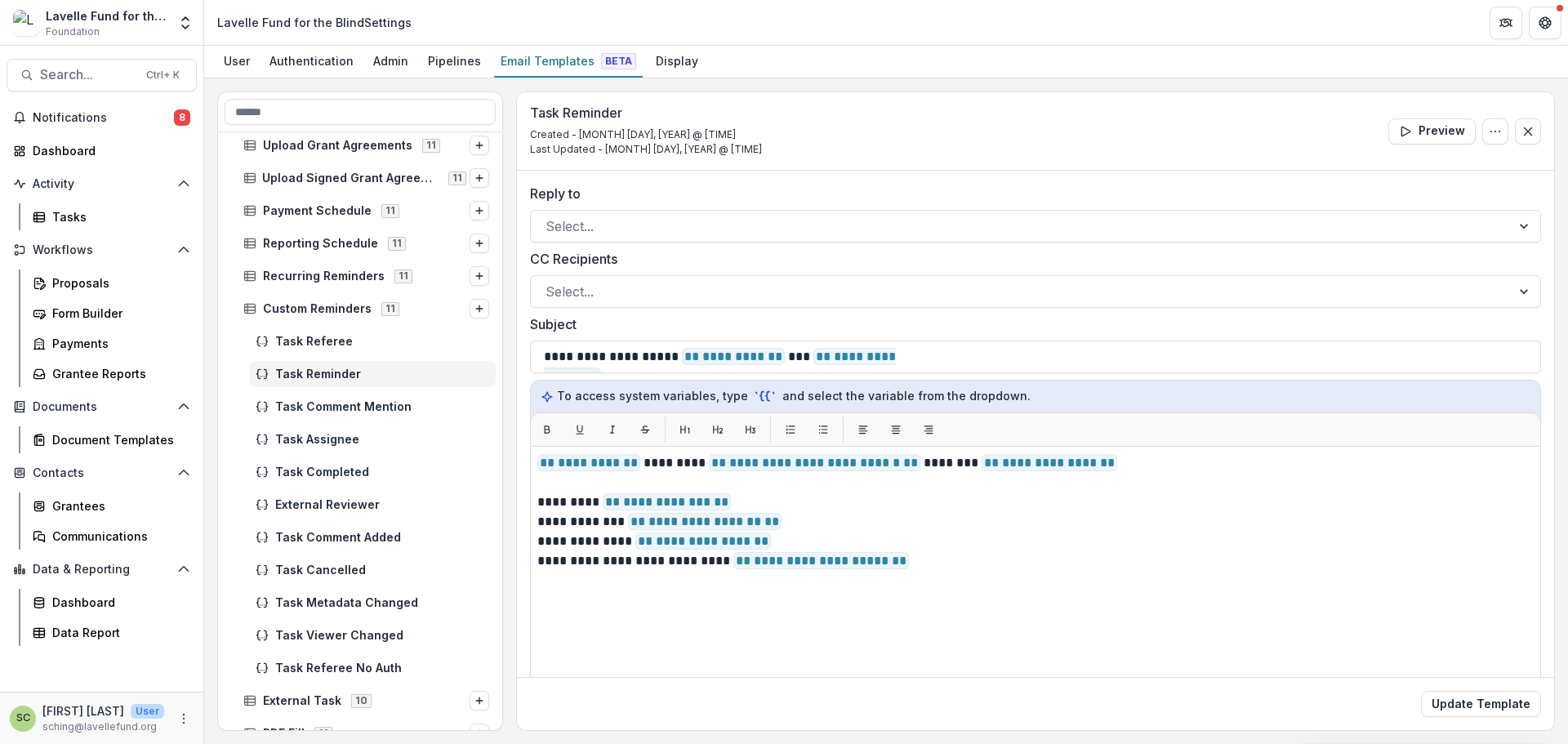 click on "Task Assignee" at bounding box center [360, 439] 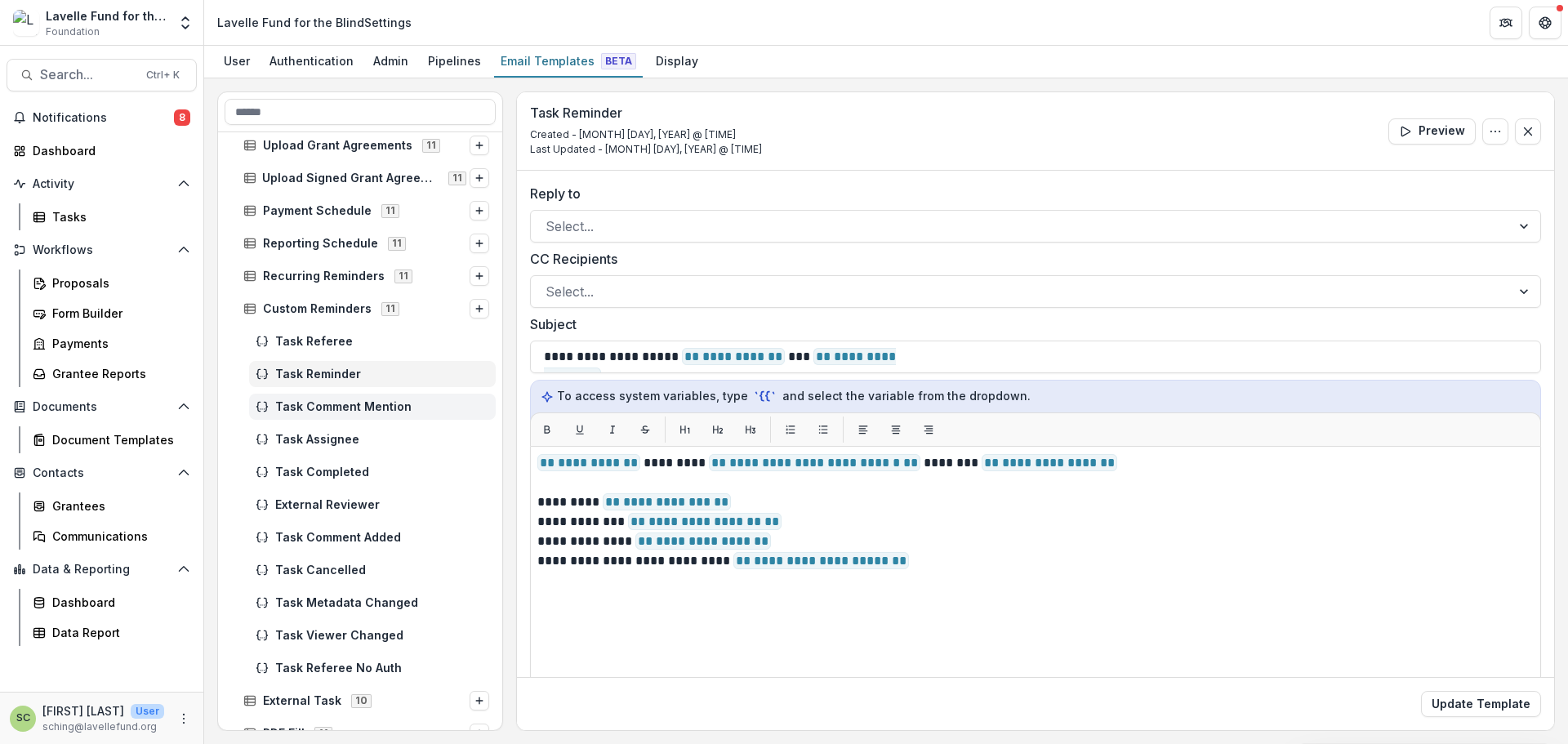 click on "Task Comment Mention" at bounding box center [372, 407] 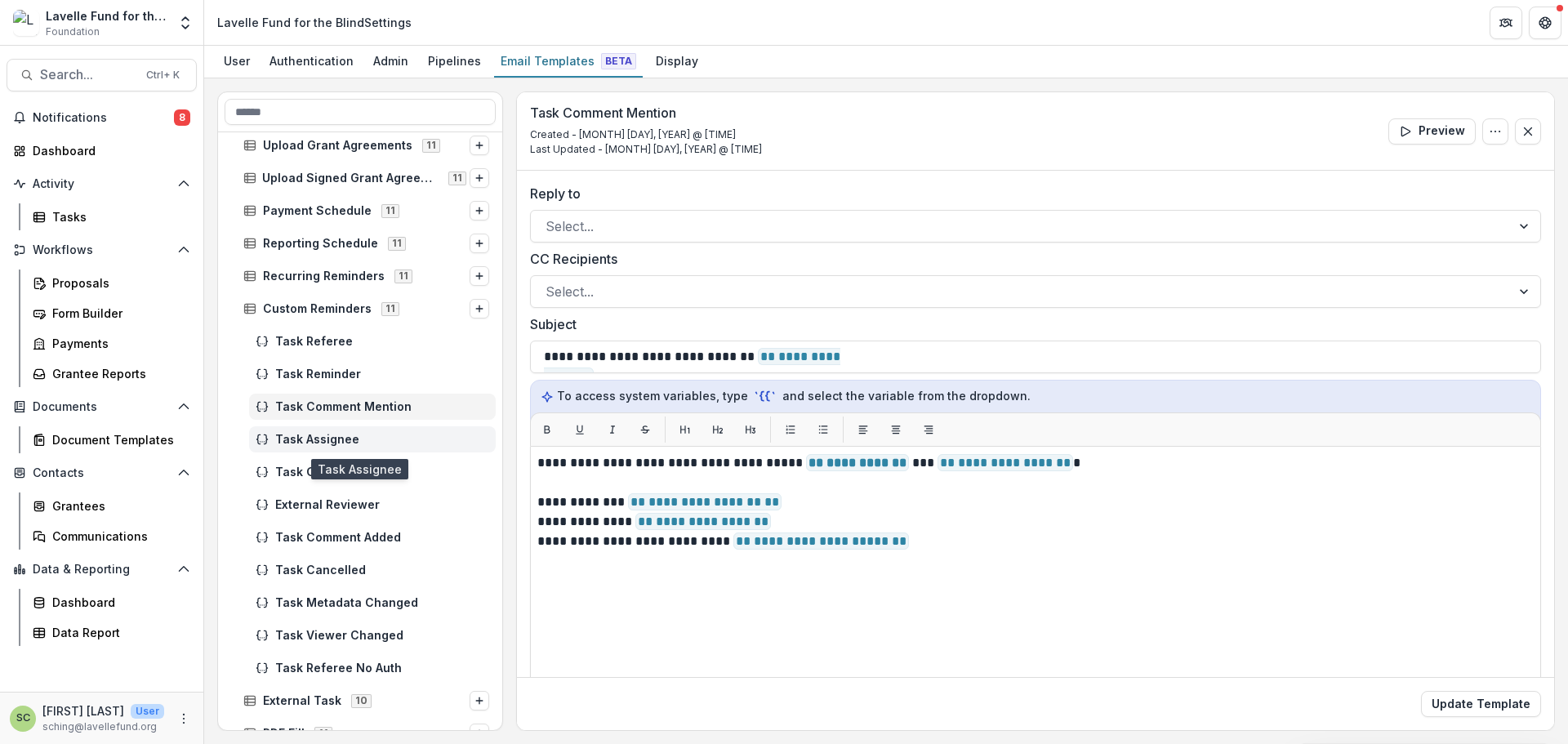 click on "Task Assignee" at bounding box center (372, 439) 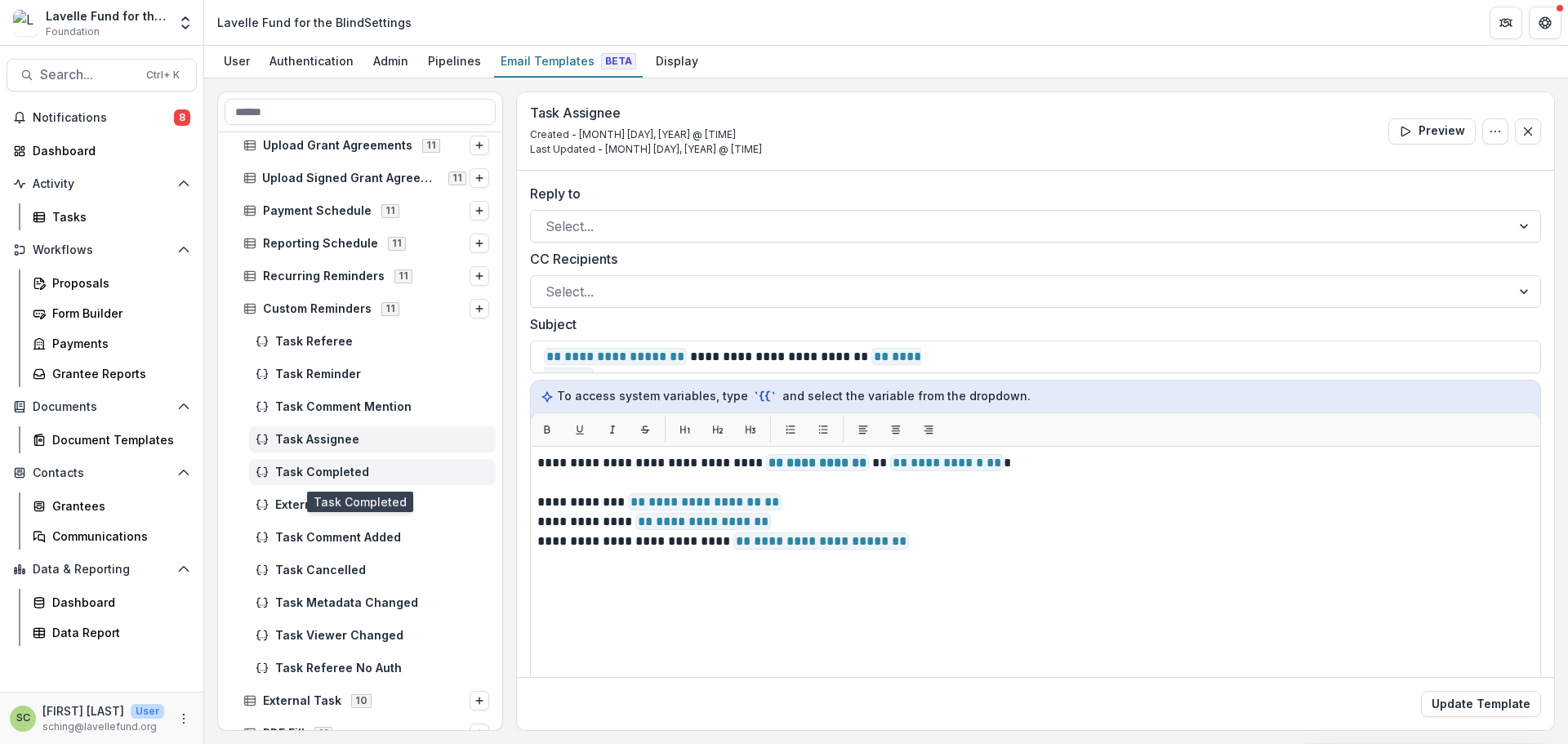 click on "Task Completed" at bounding box center [382, 472] 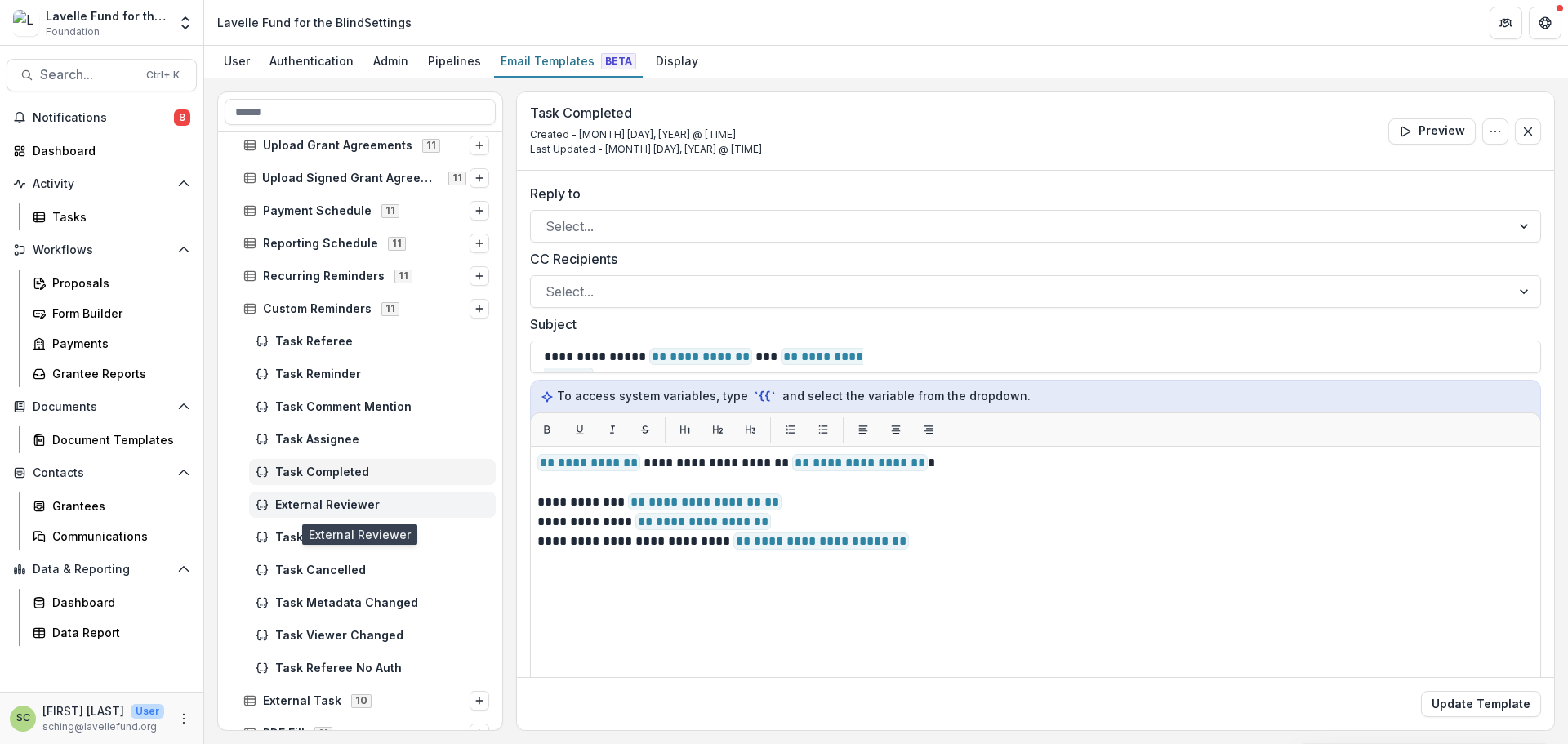 click on "External Reviewer" at bounding box center (372, 505) 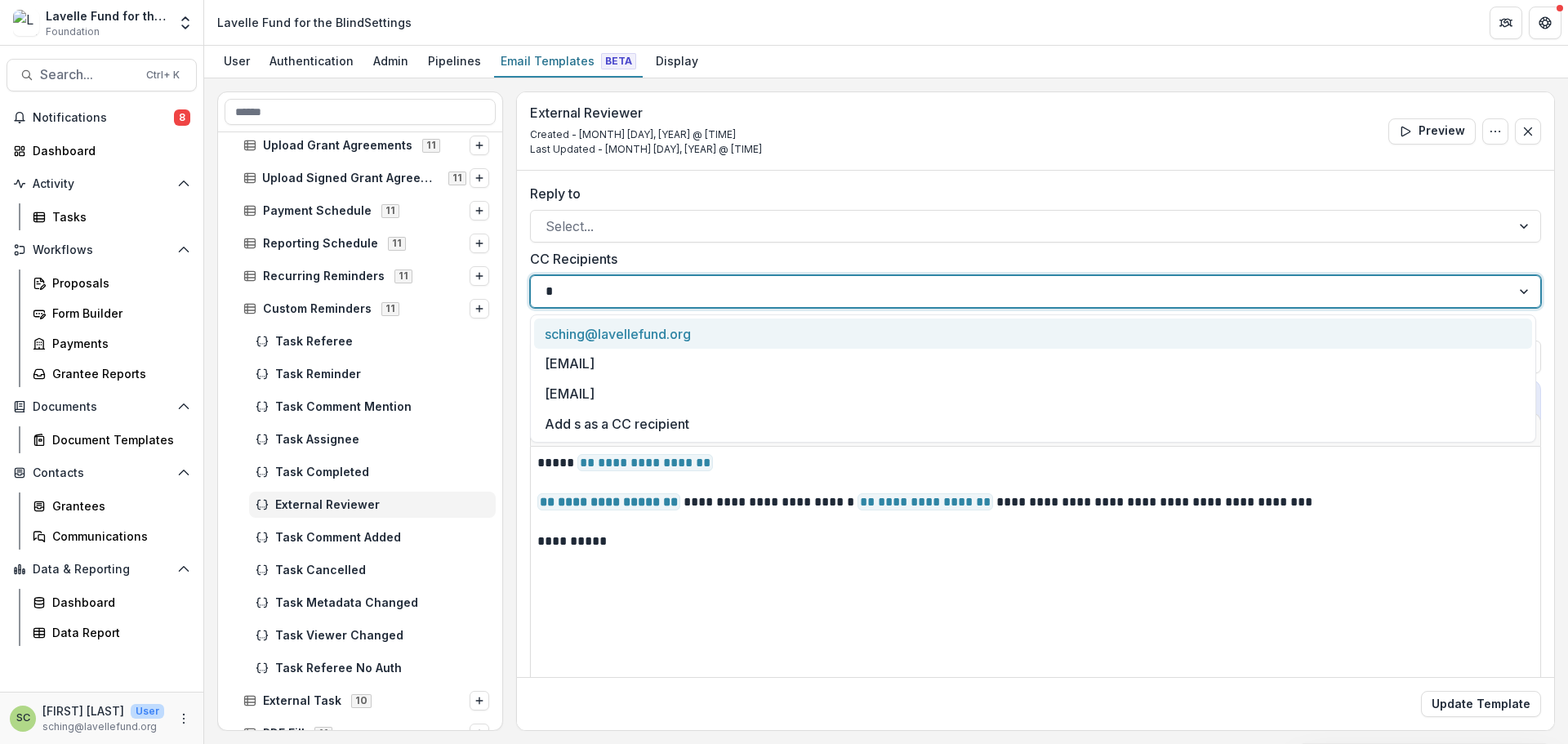 click on "*" at bounding box center [1021, 292] 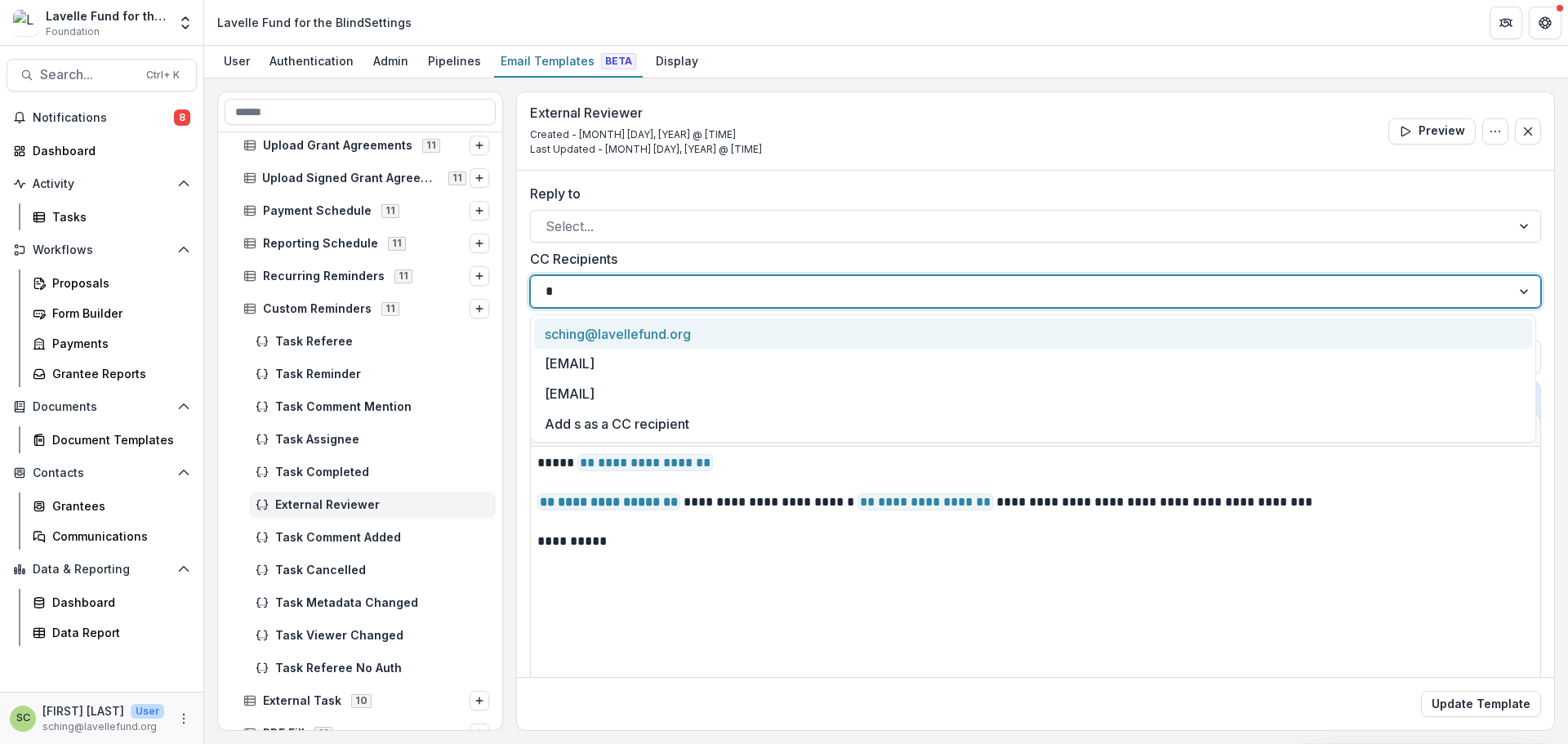 type on "**" 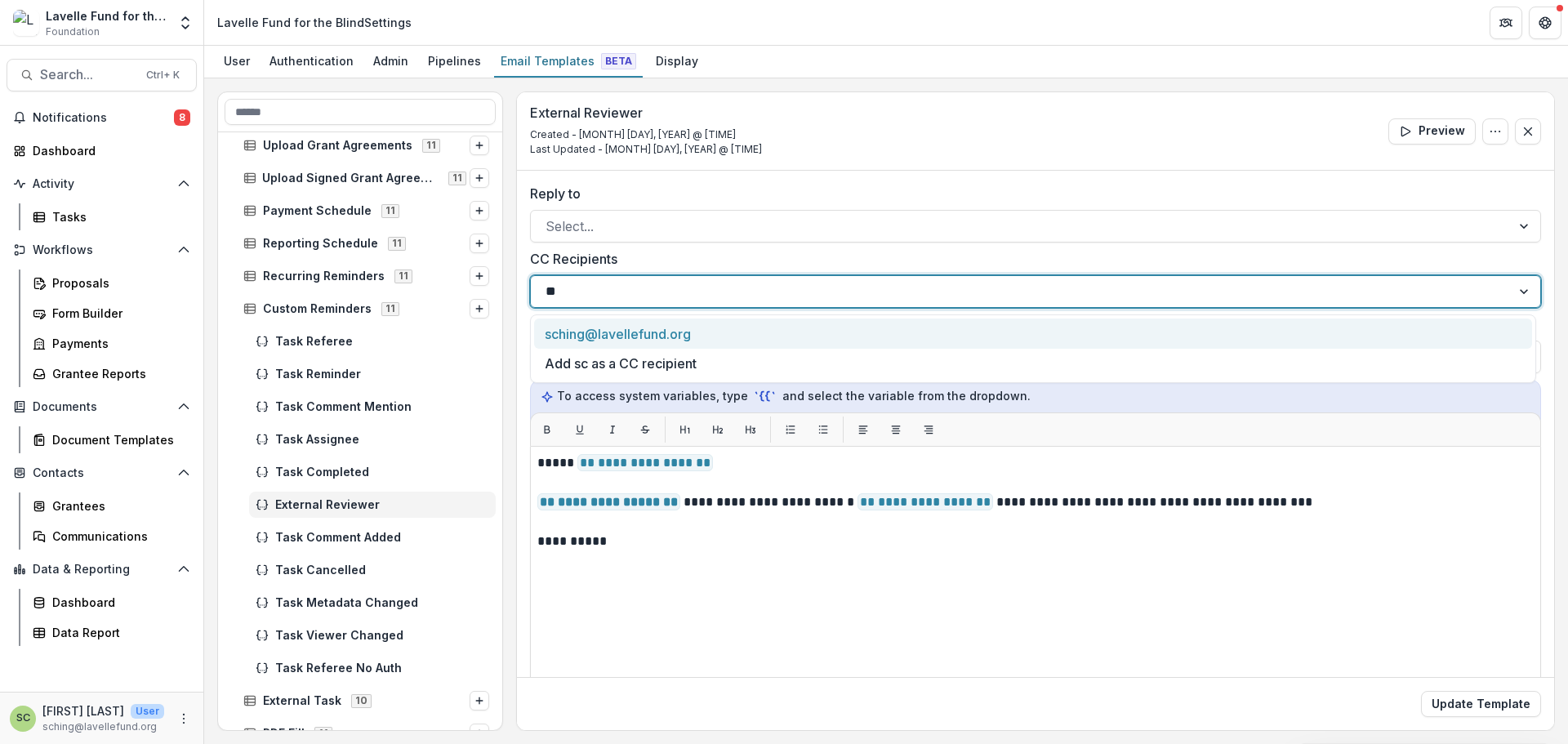 click on "sching@lavellefund.org" at bounding box center [1033, 333] 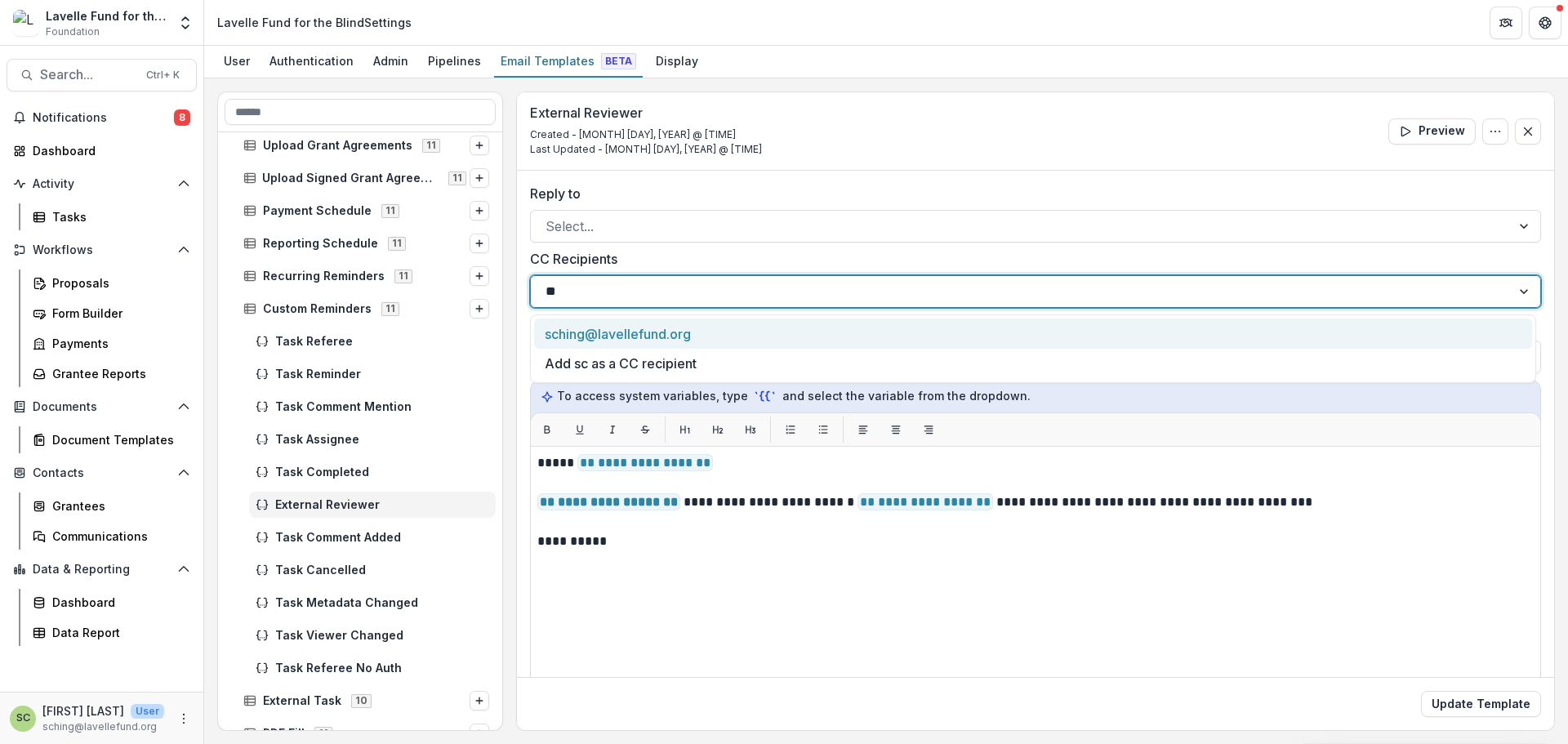 type 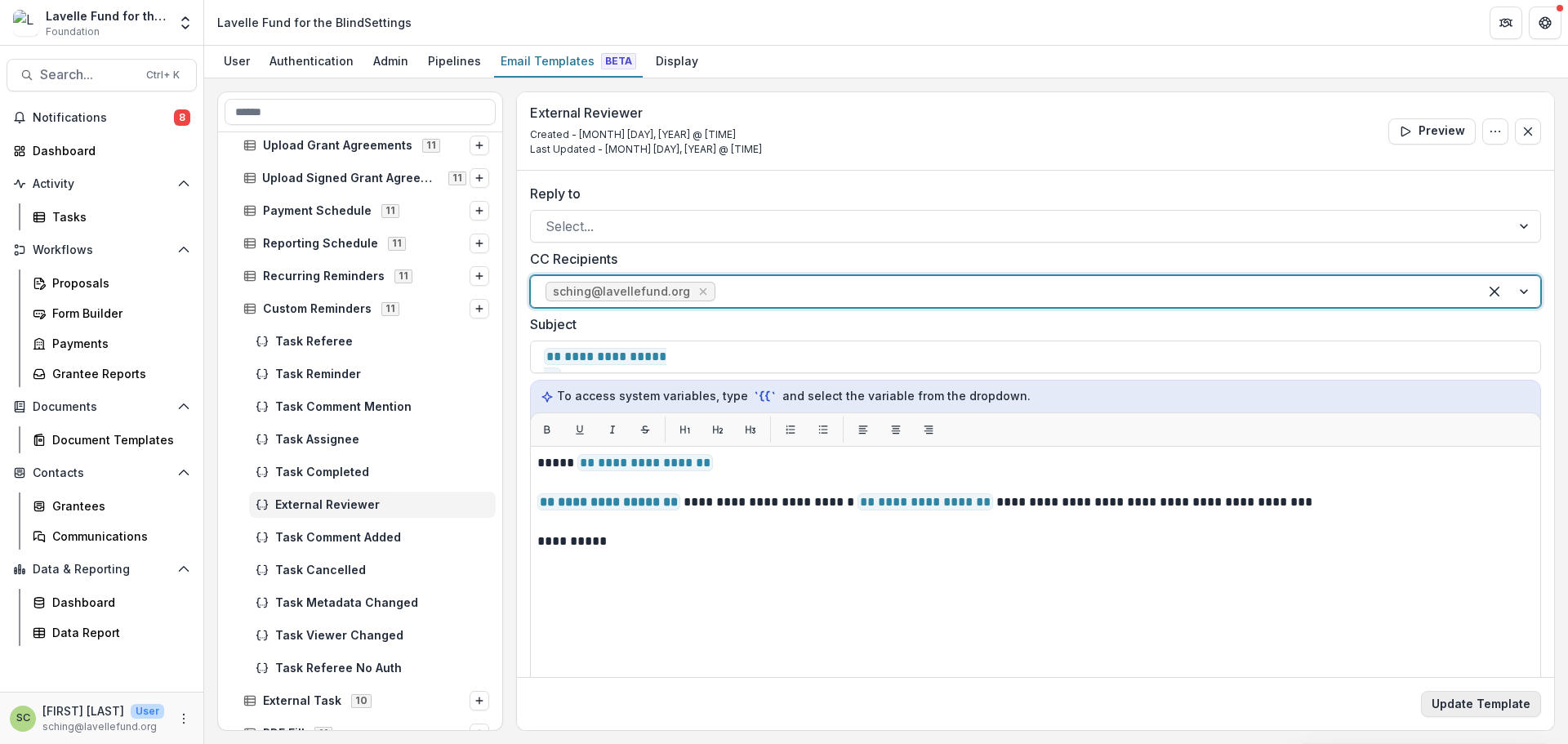 click on "Update Template" at bounding box center [1481, 704] 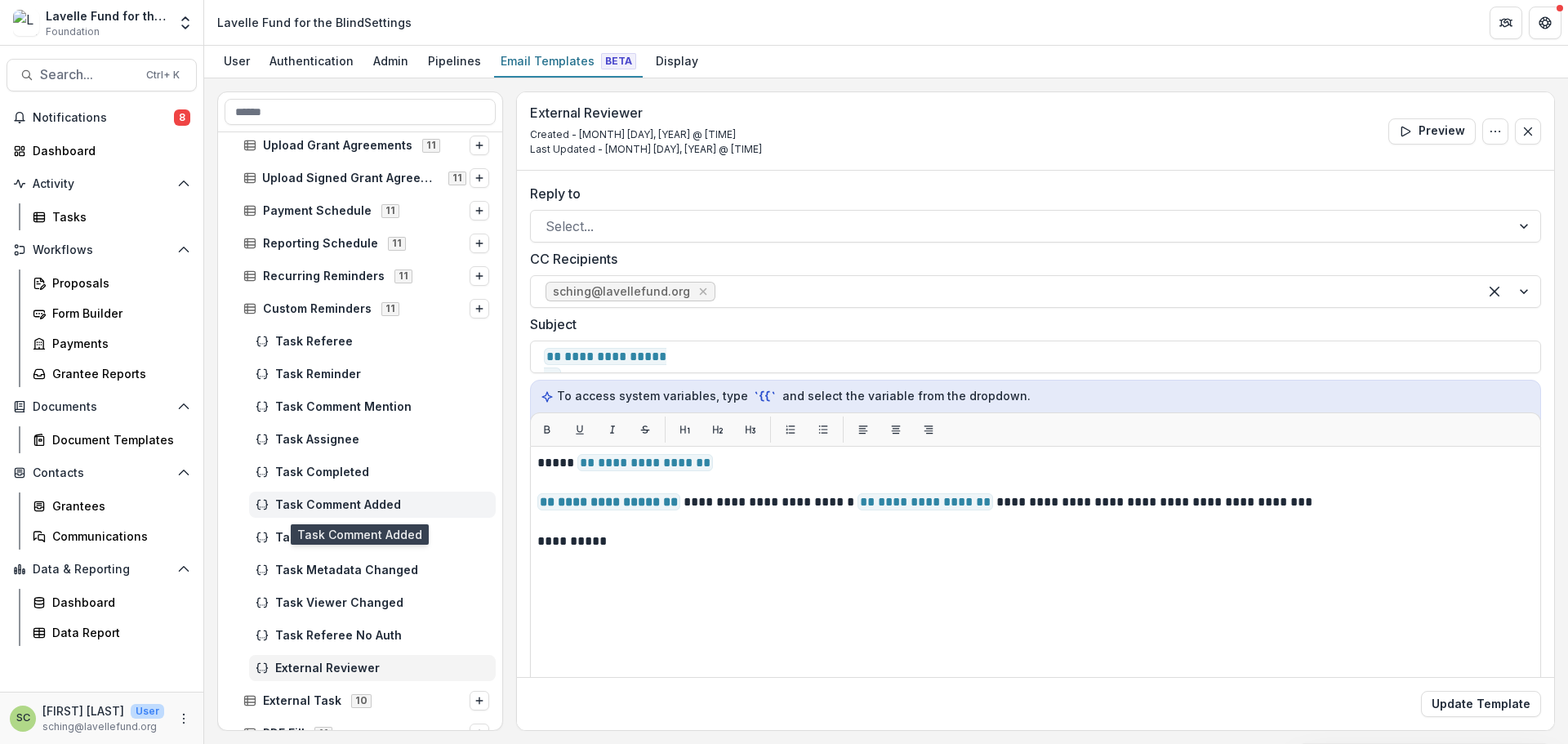 click on "Task Comment Added" at bounding box center (382, 505) 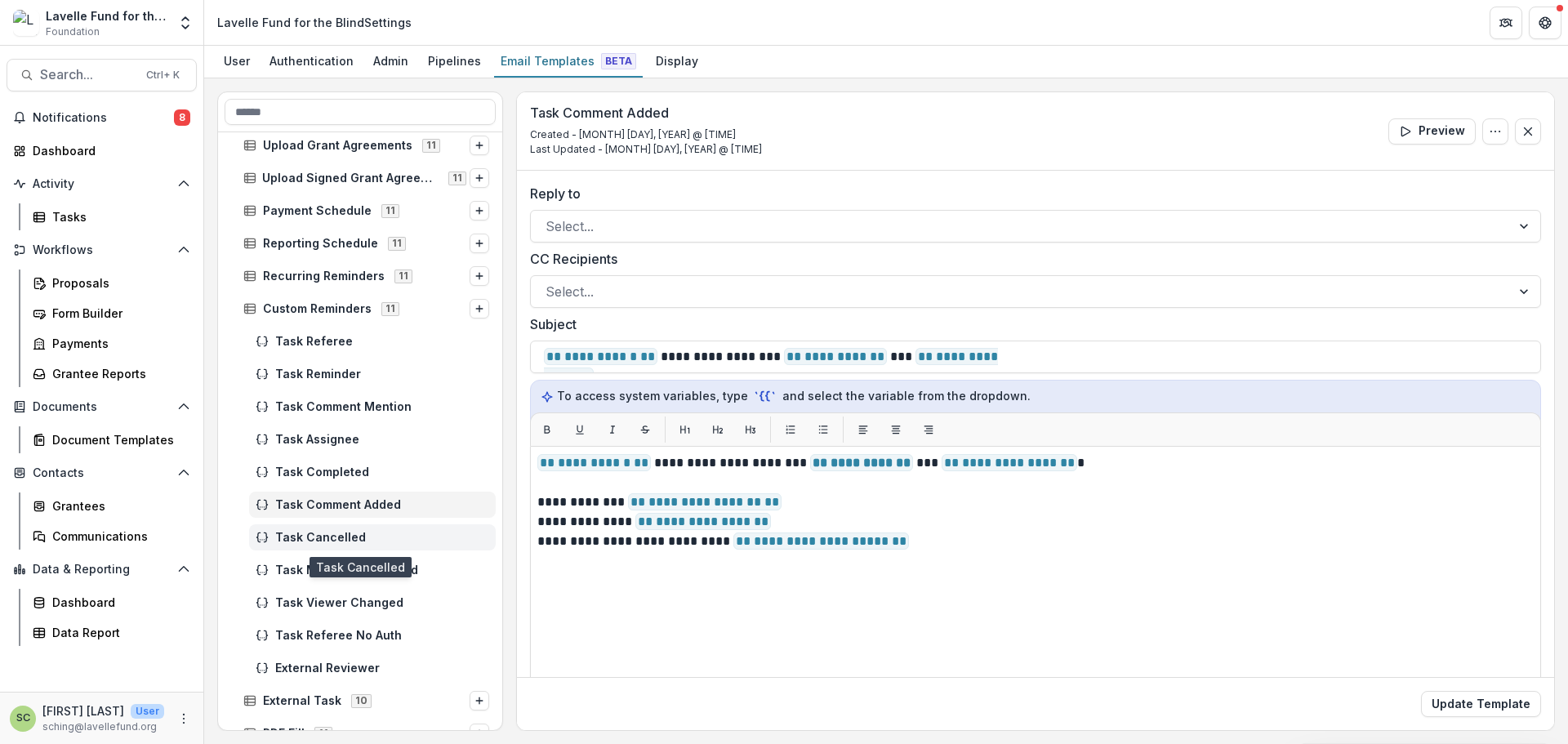 click on "Task Cancelled" at bounding box center (372, 537) 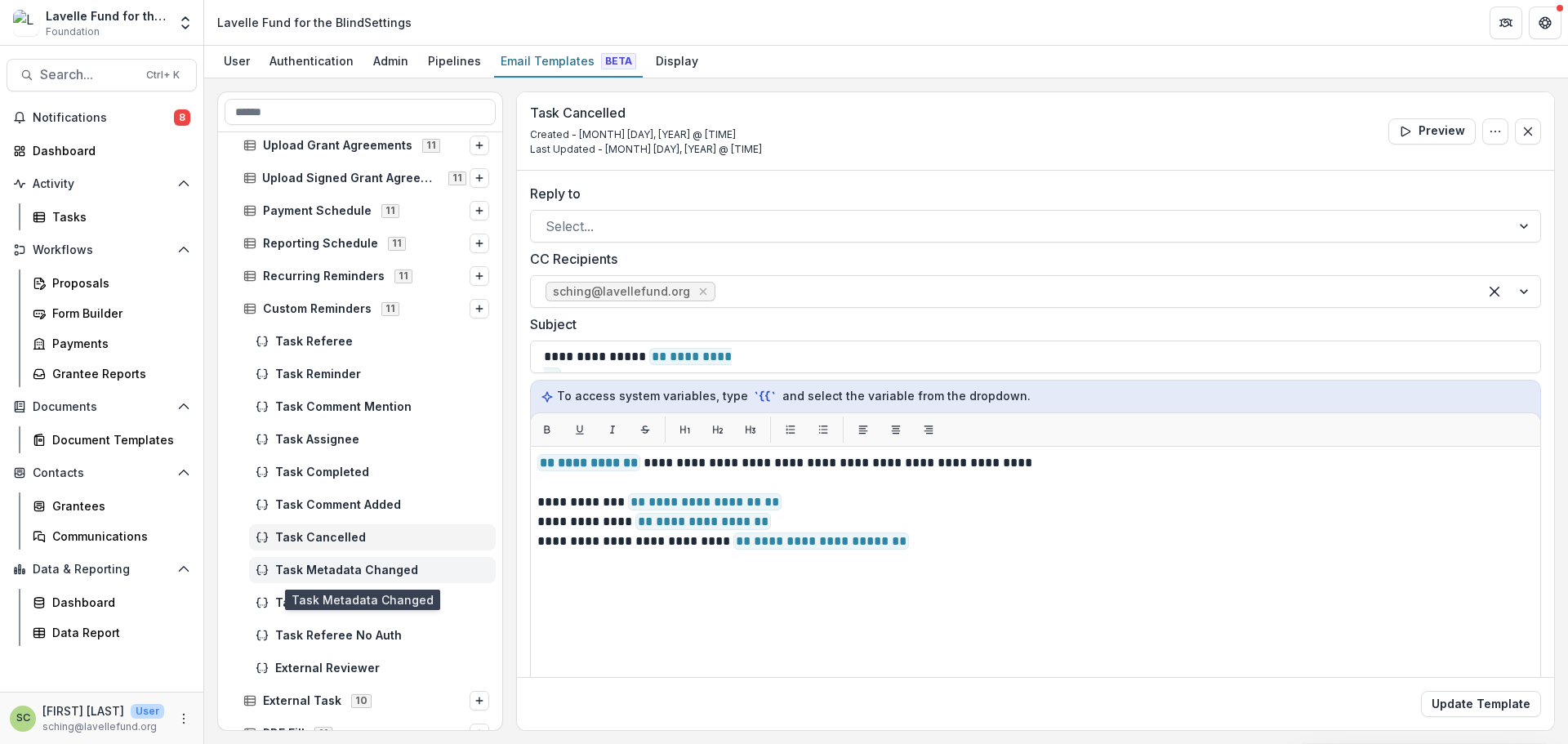 click on "Task Metadata Changed" at bounding box center [372, 570] 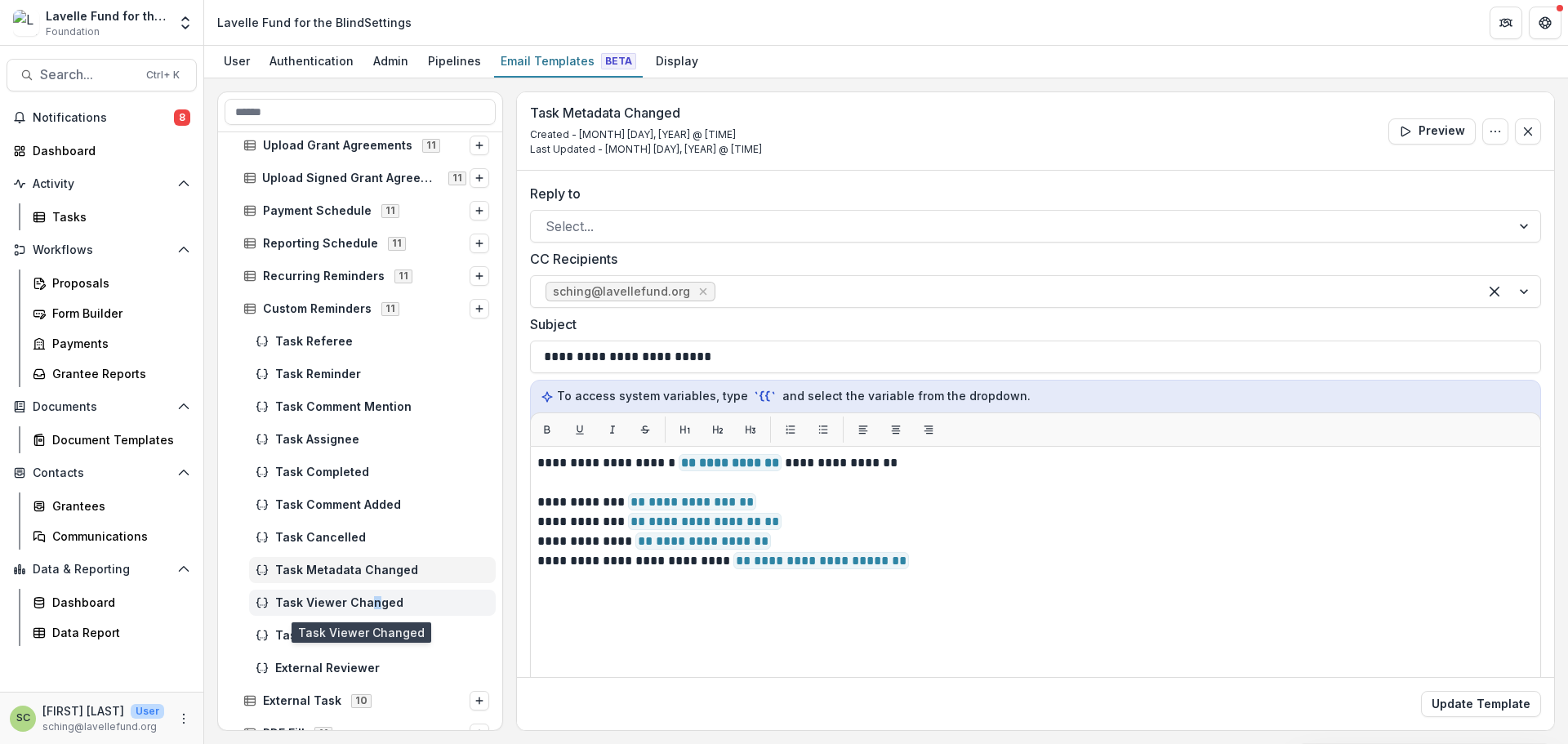 click on "Task Viewer Changed" at bounding box center (372, 603) 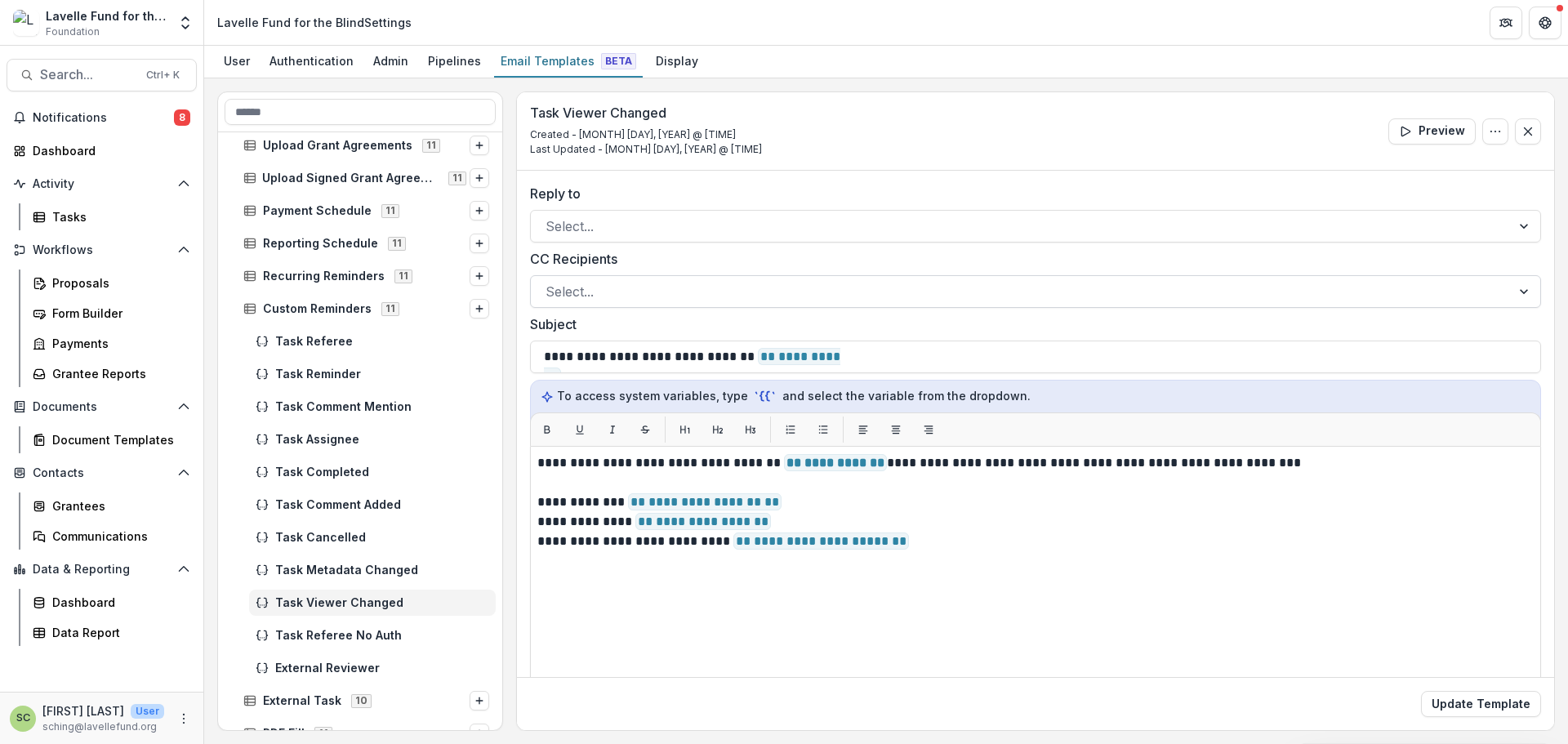 click at bounding box center (1021, 292) 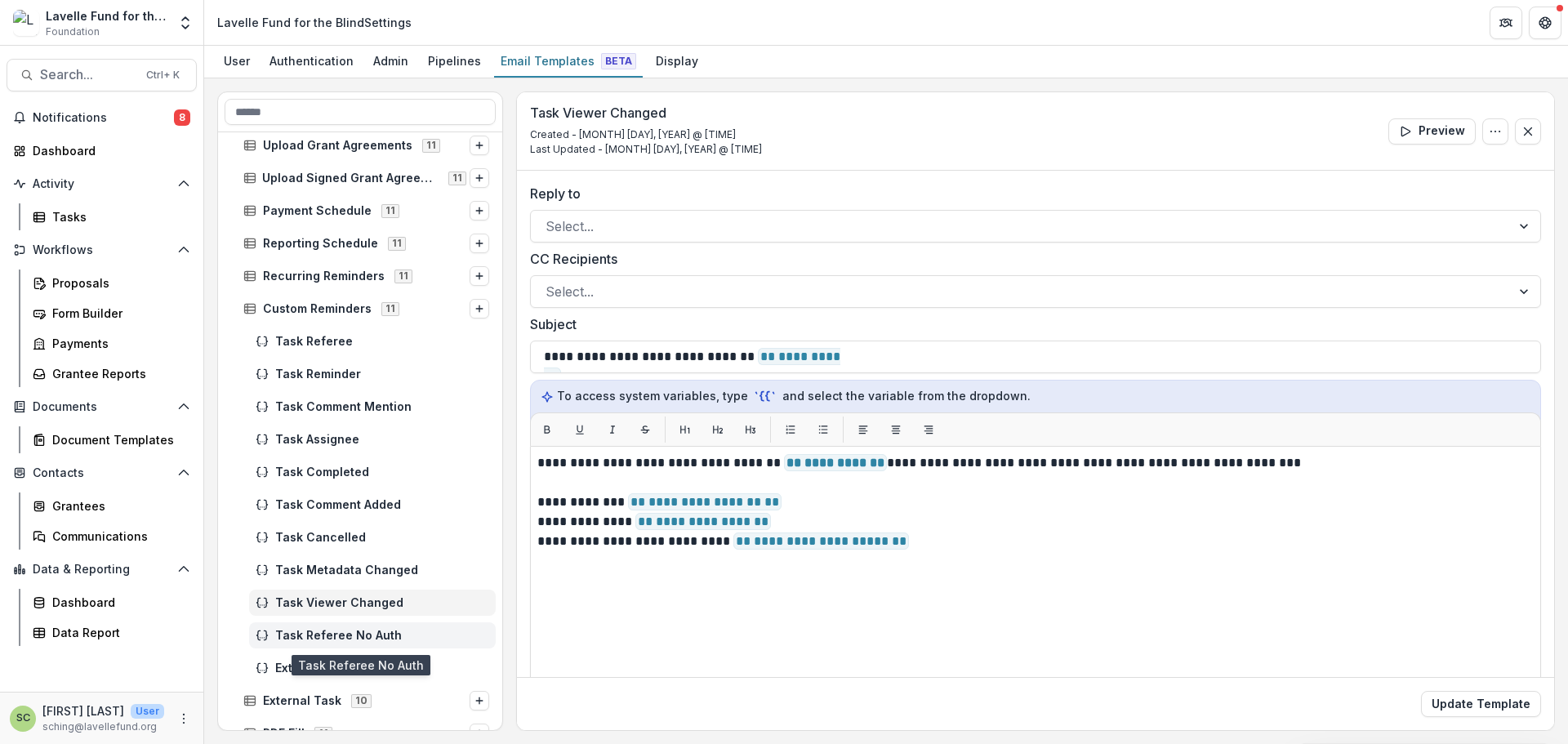 click on "Task Referee No Auth" at bounding box center [382, 635] 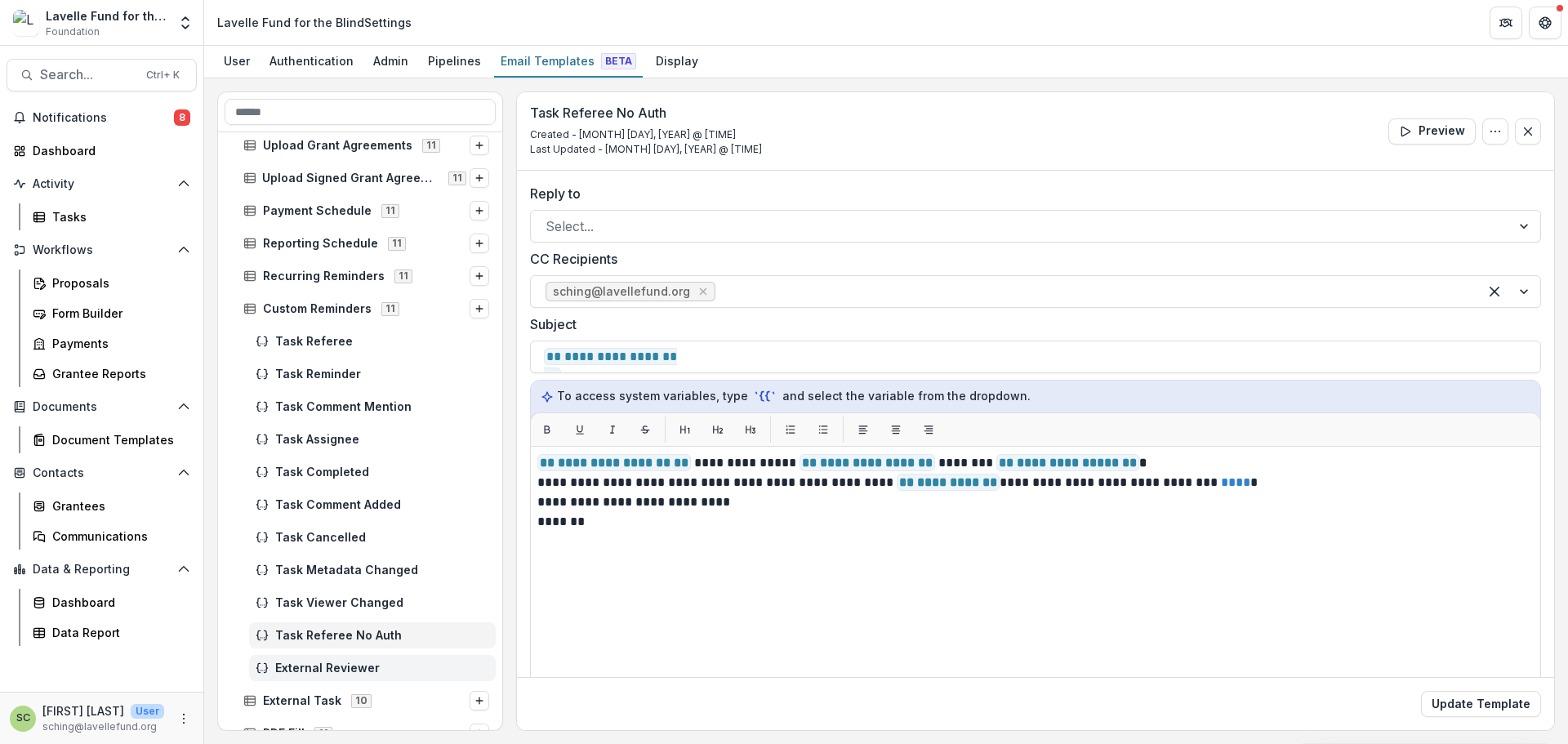 click on "External Reviewer" at bounding box center [382, 668] 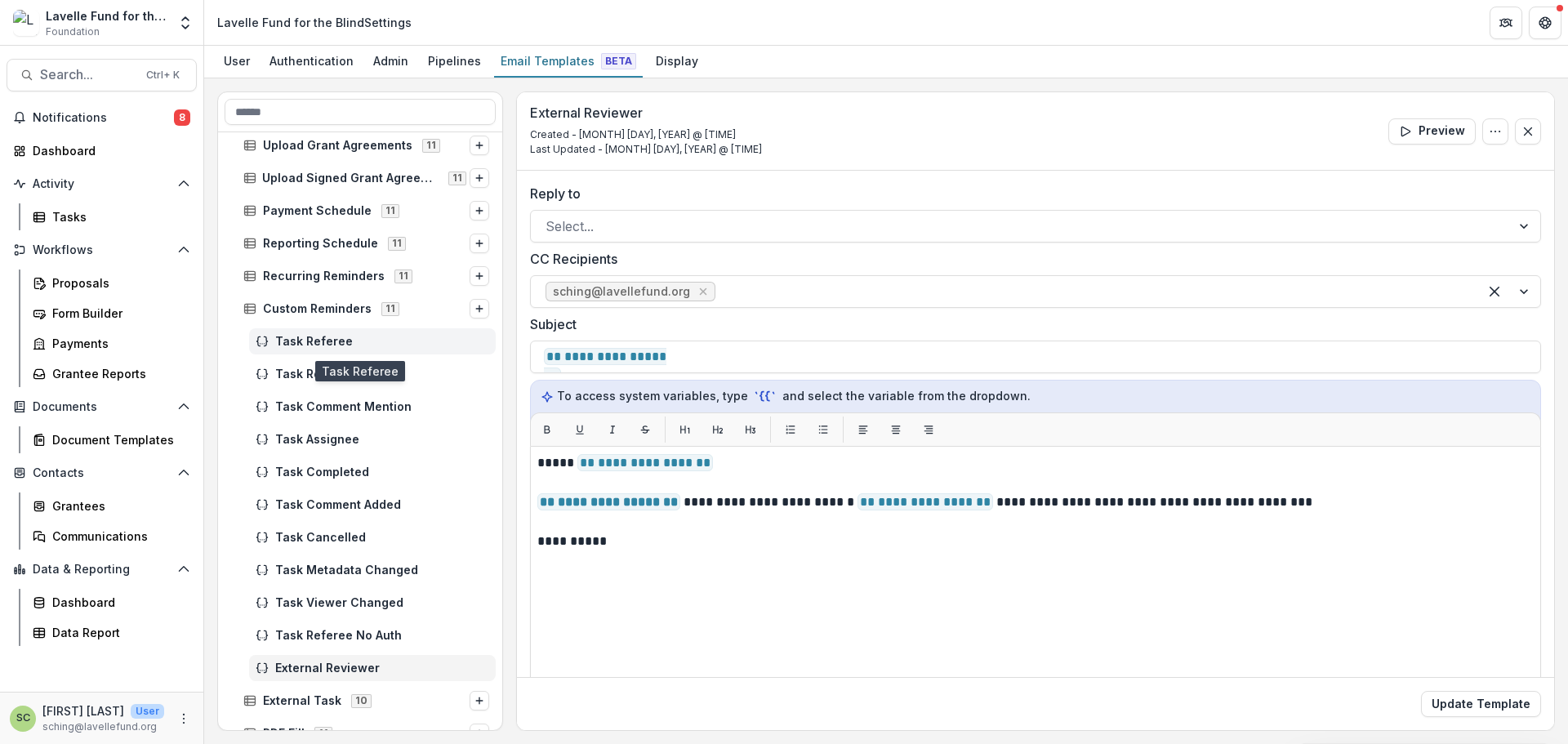 click on "Task Referee" at bounding box center (382, 341) 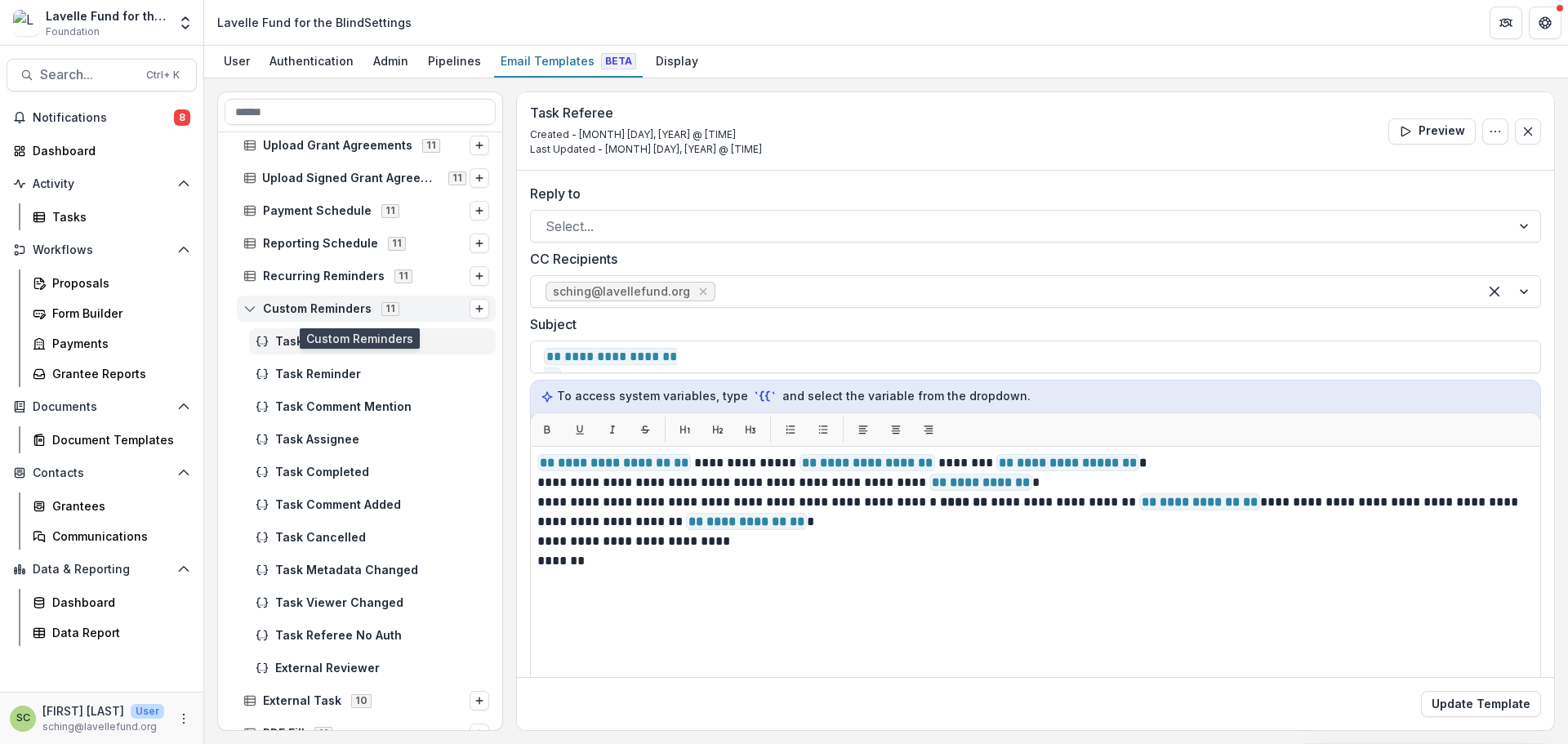 click on "Custom Reminders" at bounding box center (317, 309) 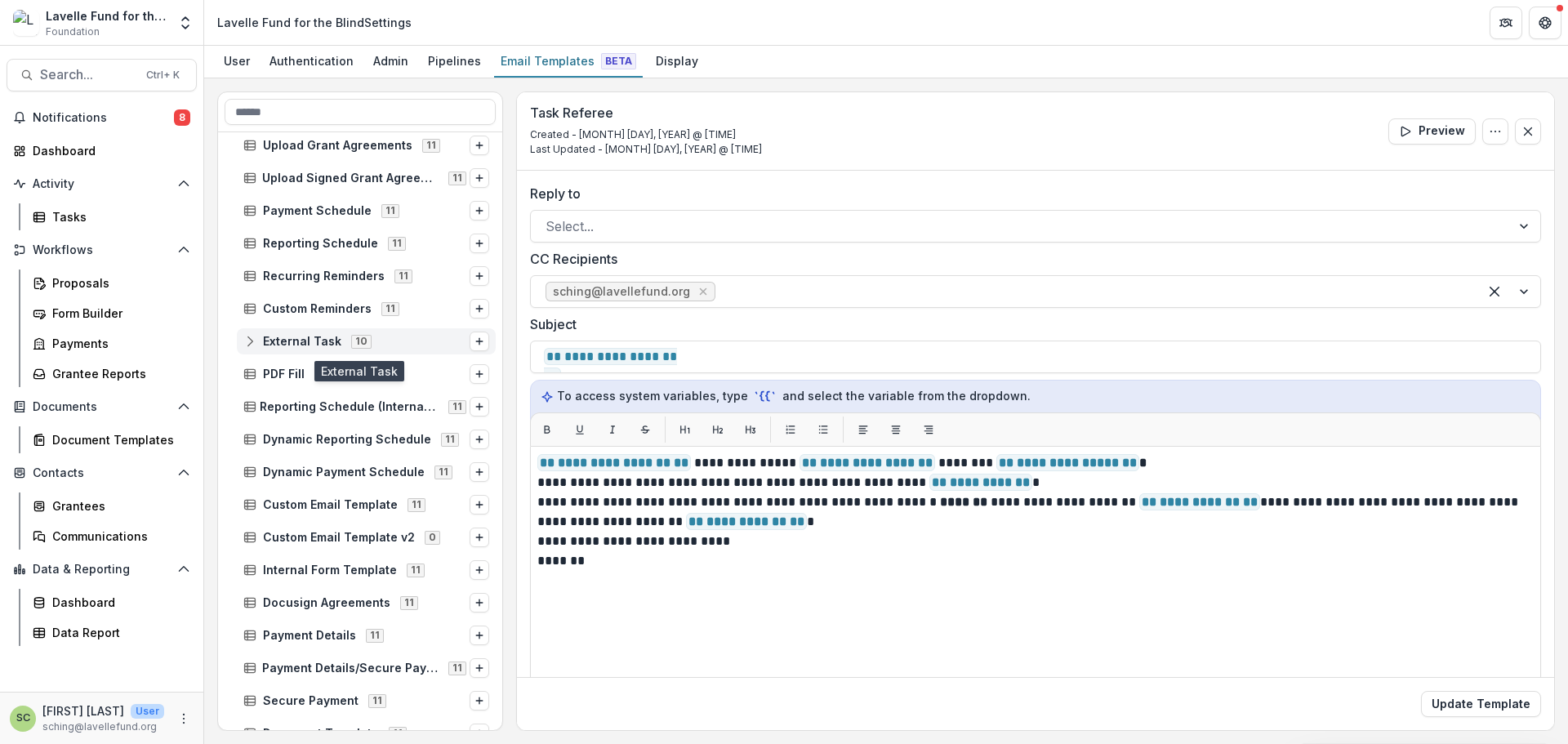 click on "External Task" at bounding box center (302, 341) 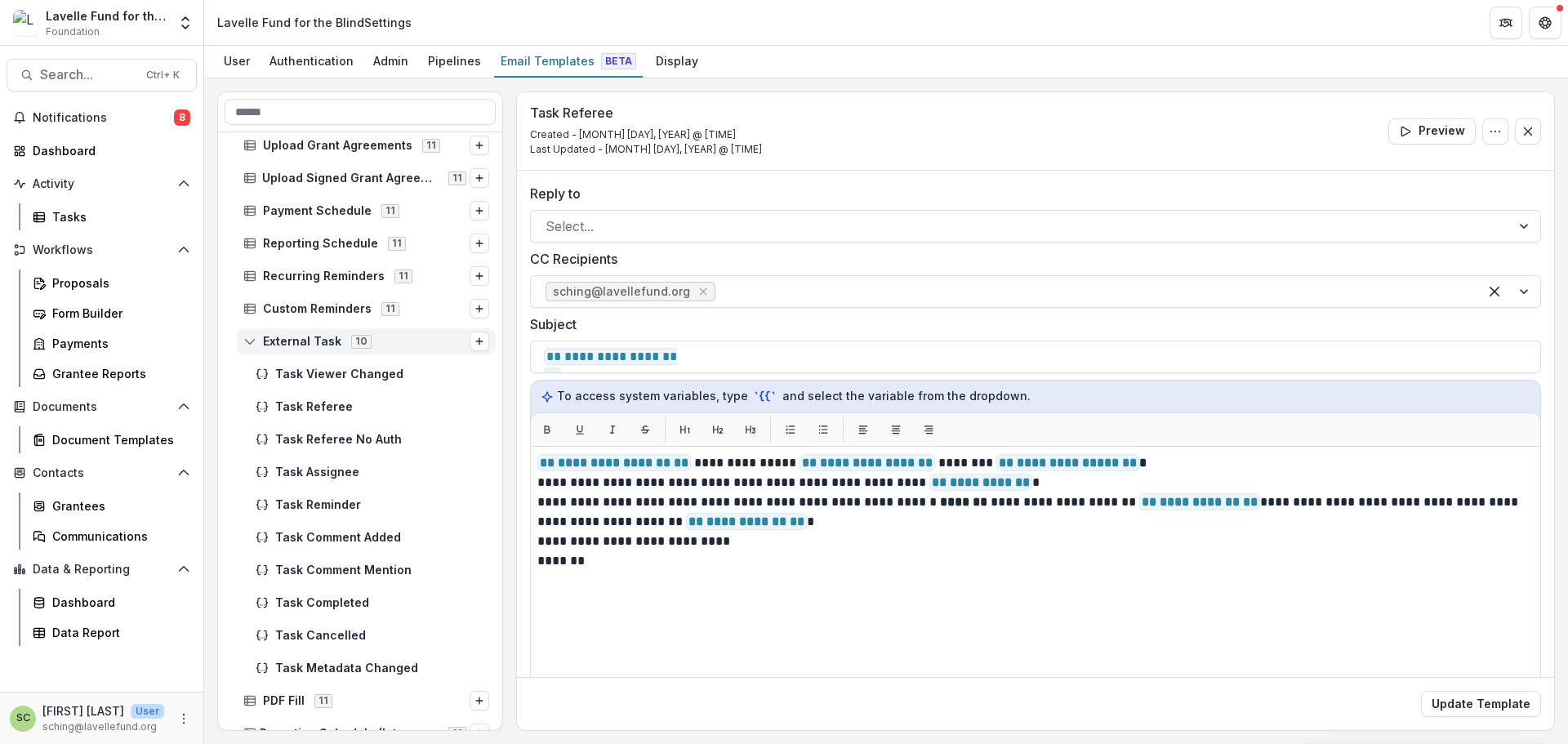 click on "External Task 10" at bounding box center [356, 341] 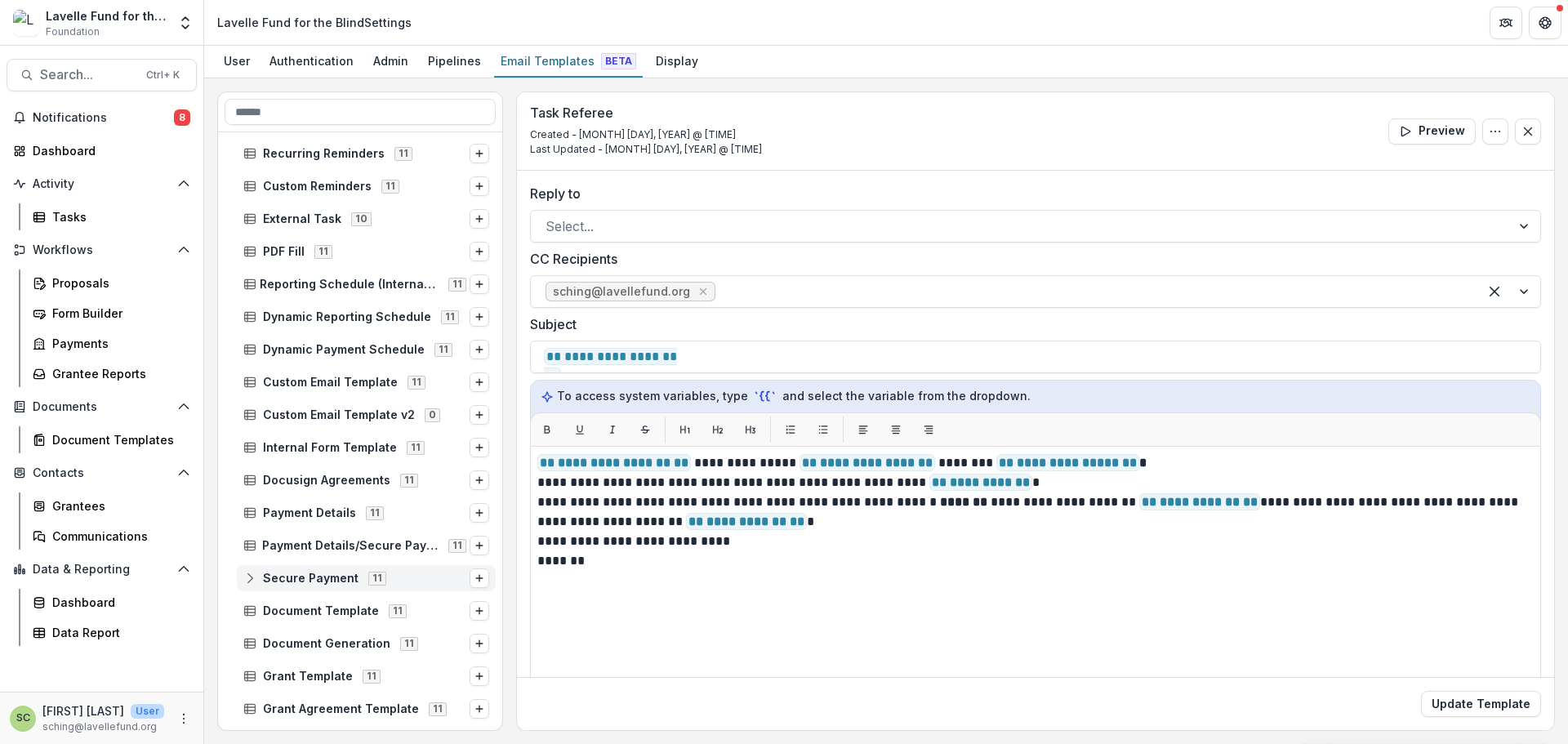 scroll, scrollTop: 183, scrollLeft: 0, axis: vertical 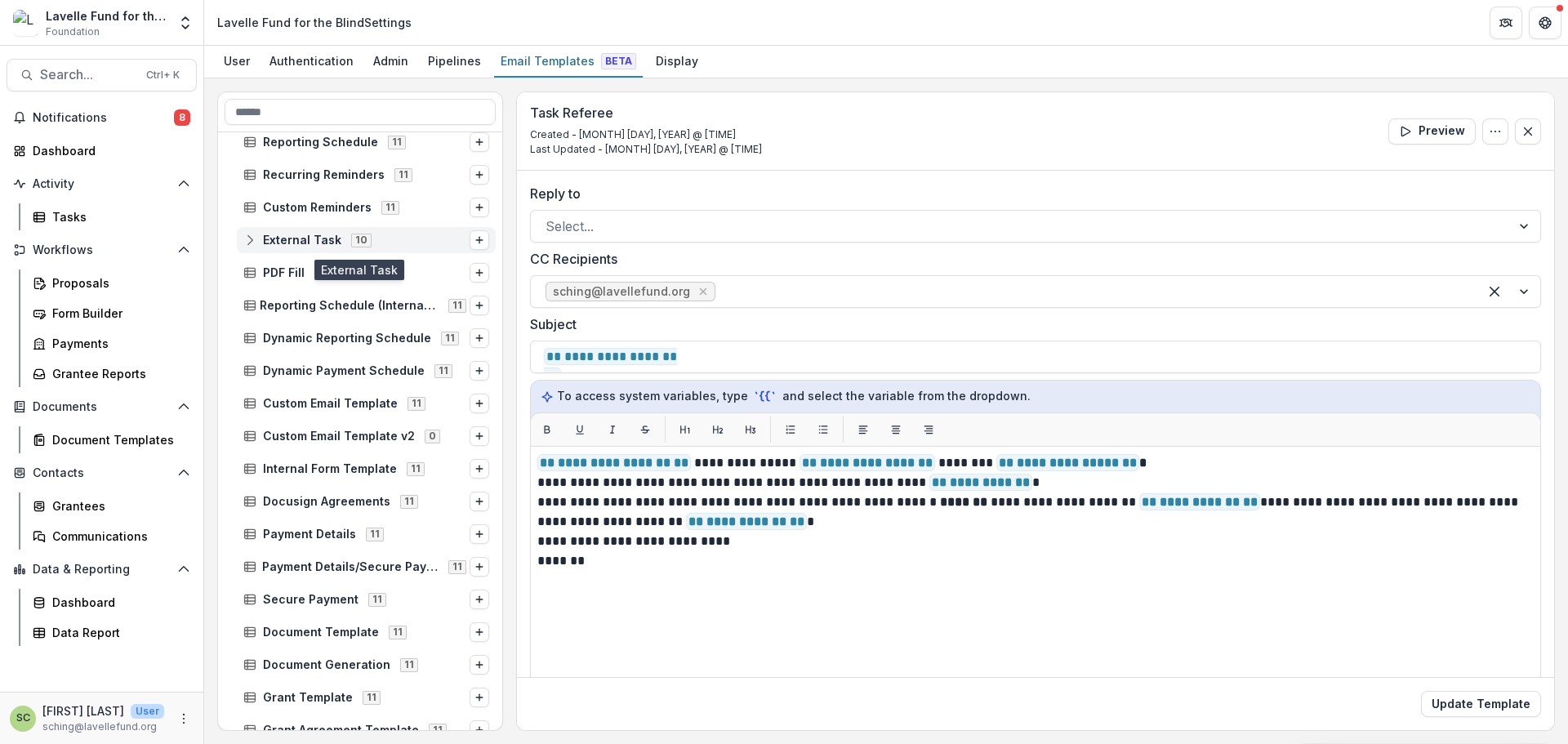 click on "External Task" at bounding box center [302, 240] 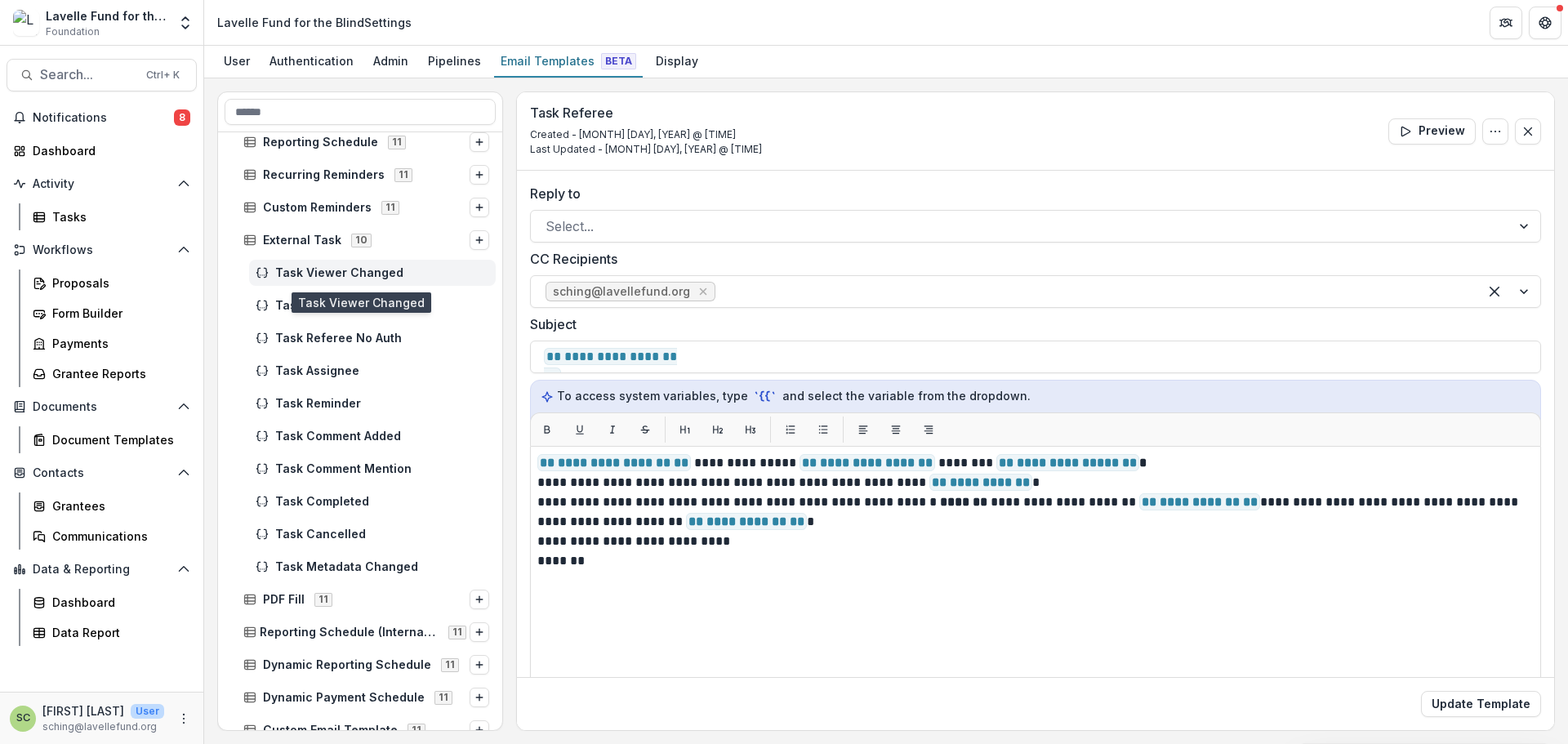 click on "Task Viewer Changed" at bounding box center (372, 273) 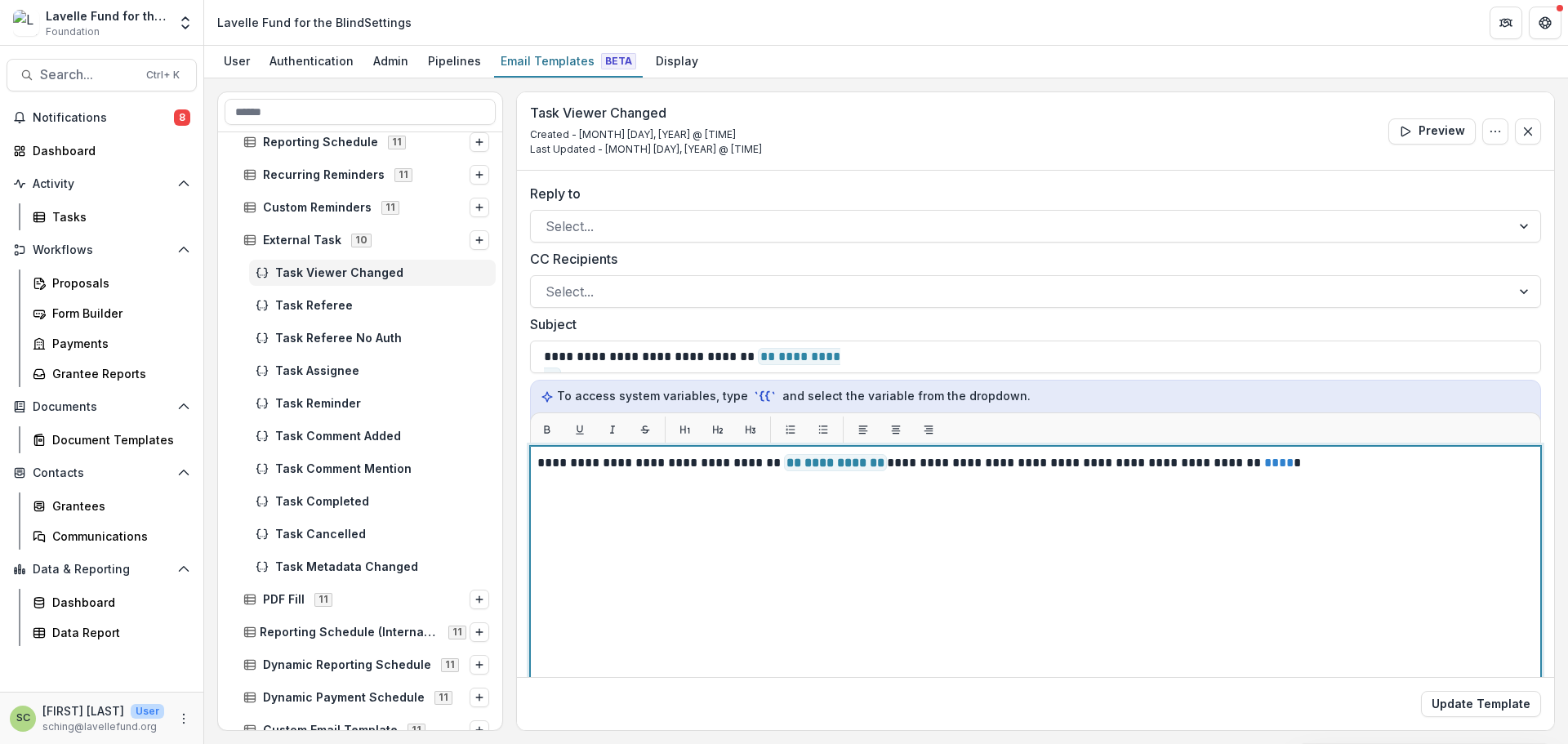 click on "**********" at bounding box center (1036, 650) 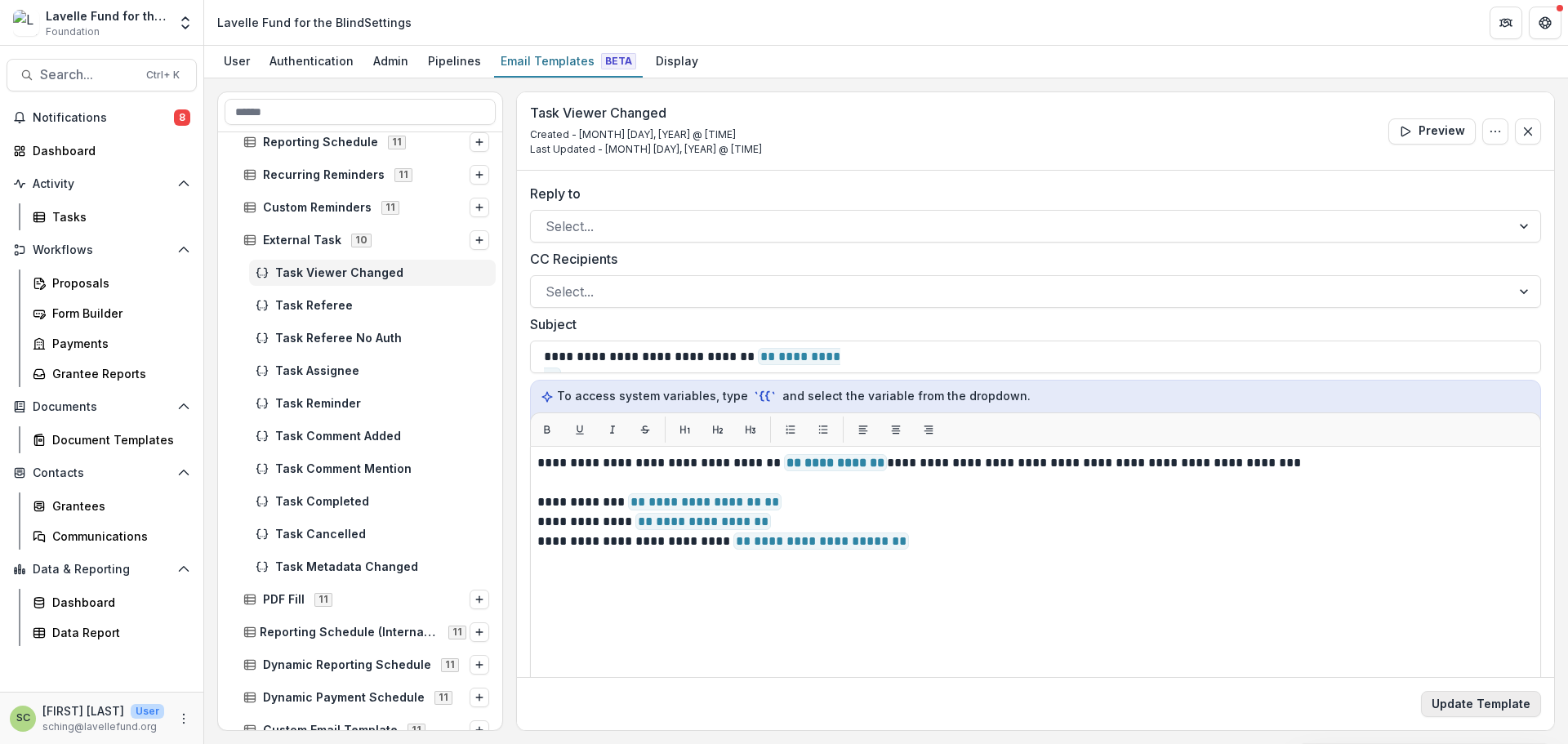 click on "Update Template" at bounding box center (1481, 704) 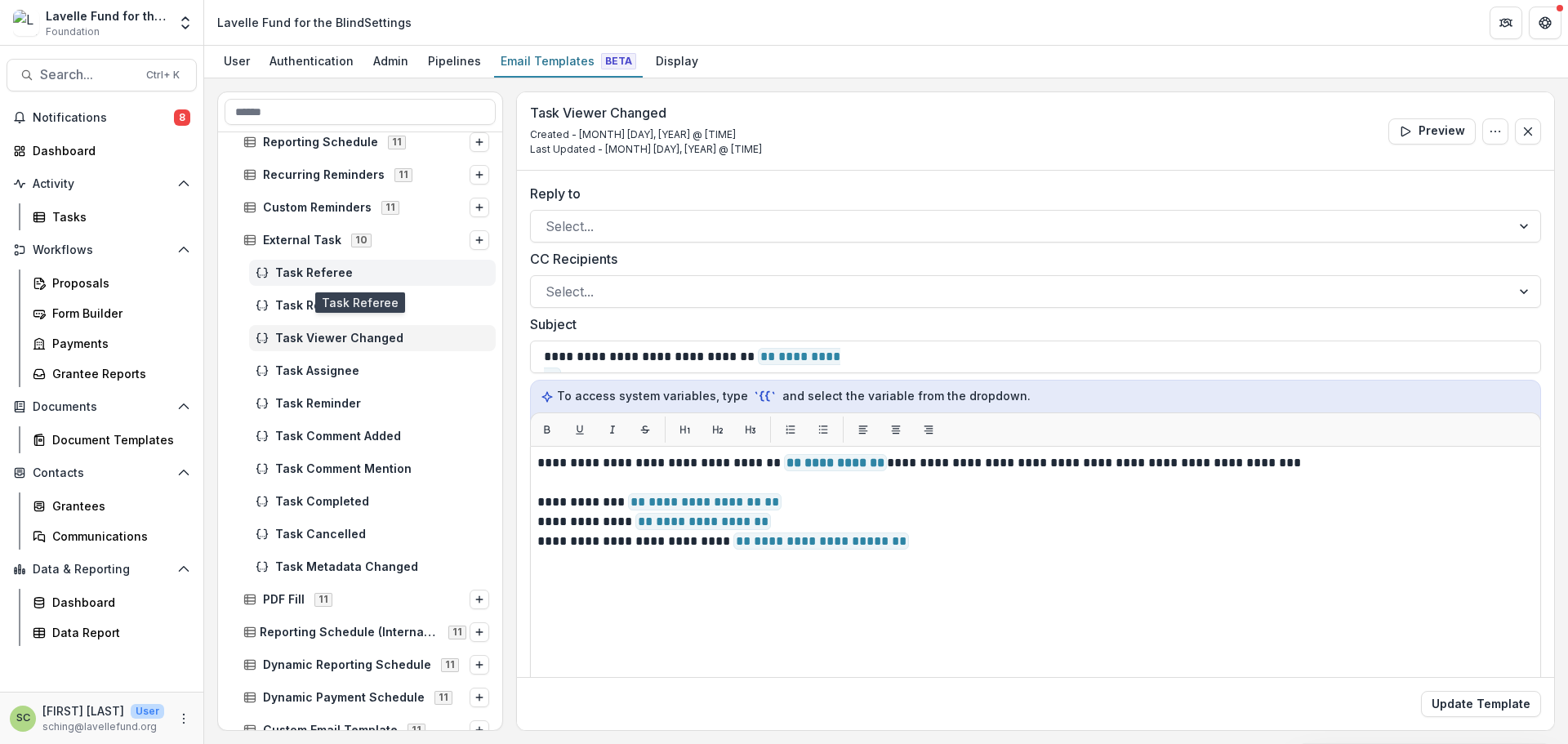 click on "Task Referee" at bounding box center (382, 273) 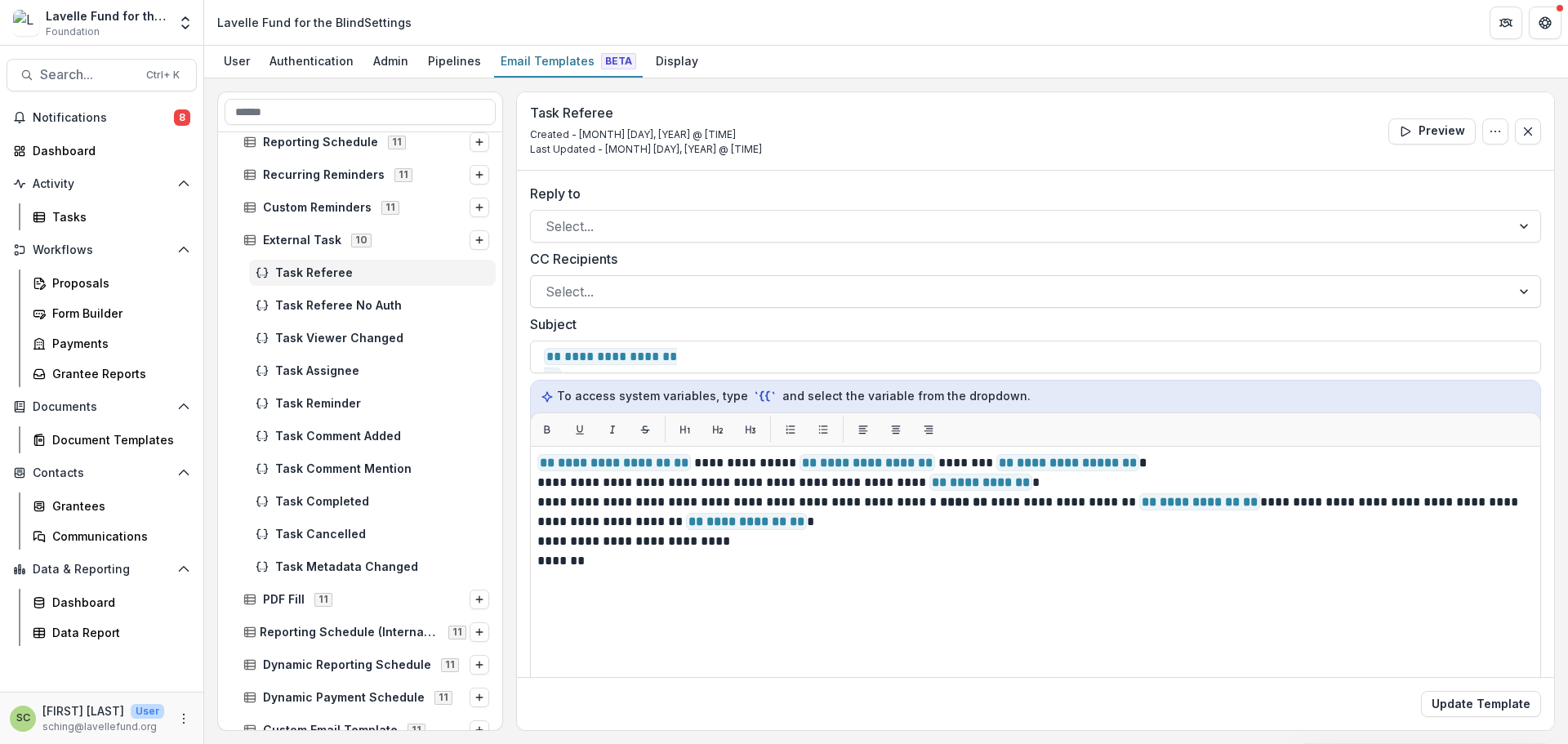 click at bounding box center (1021, 292) 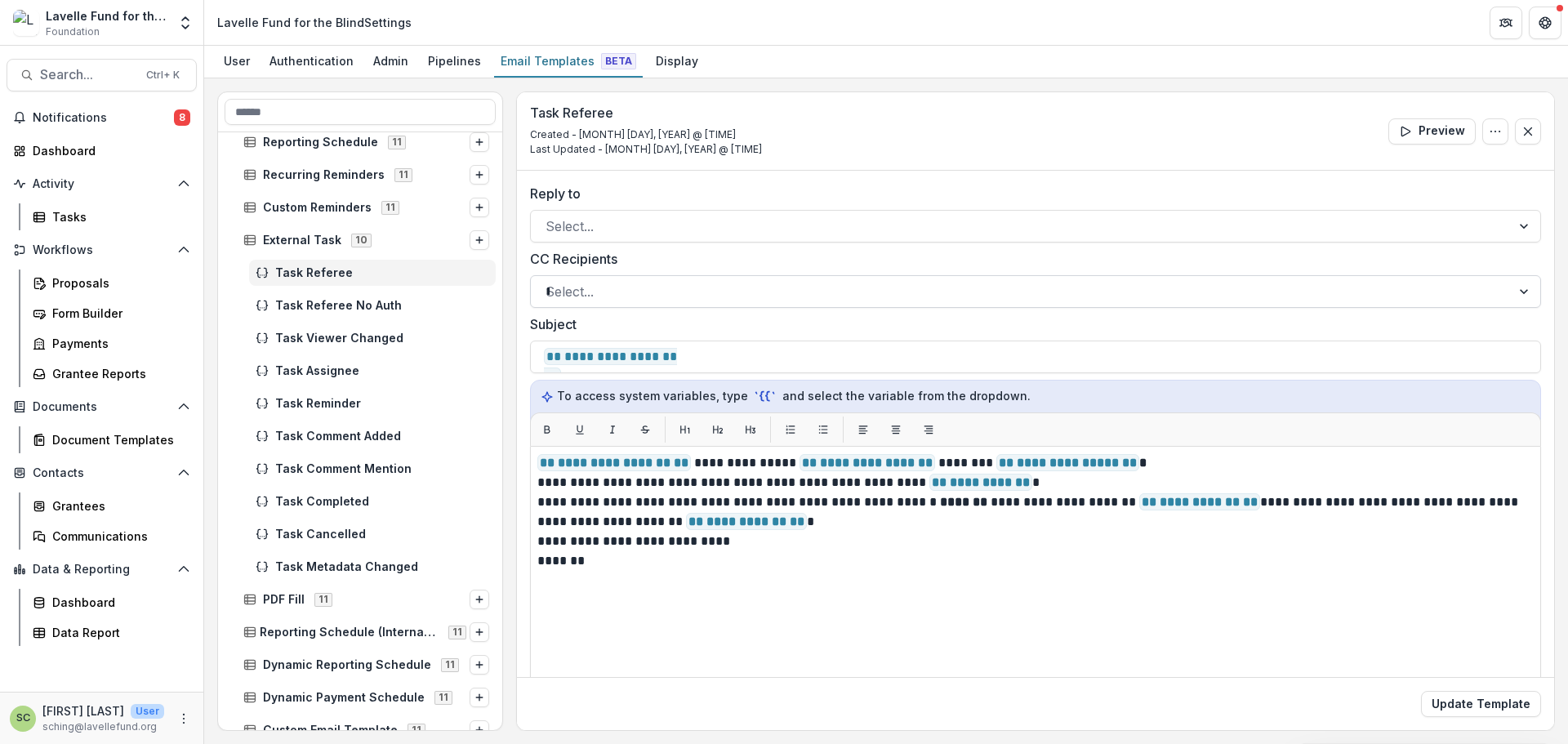 type on "**" 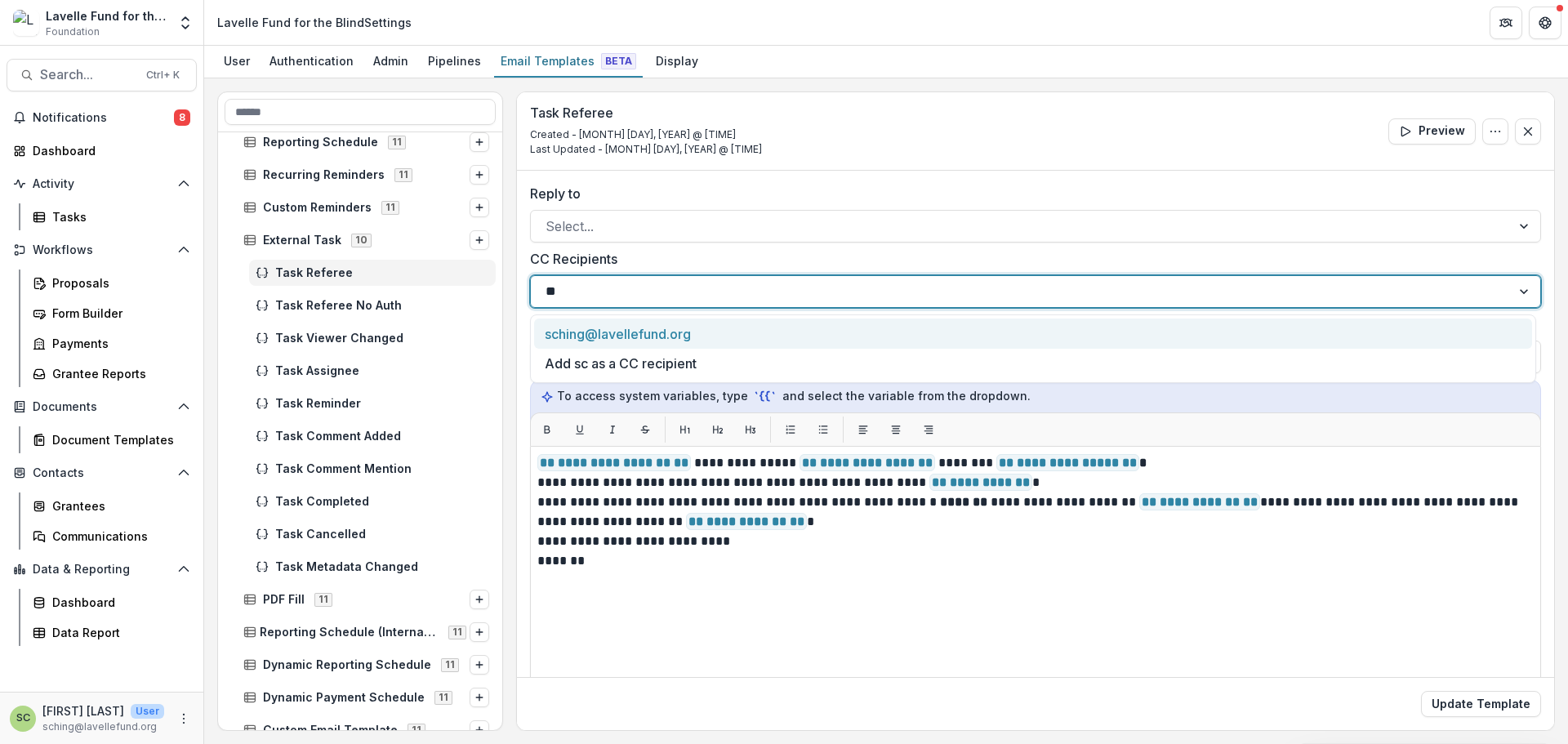 drag, startPoint x: 682, startPoint y: 349, endPoint x: 679, endPoint y: 341, distance: 8.544004 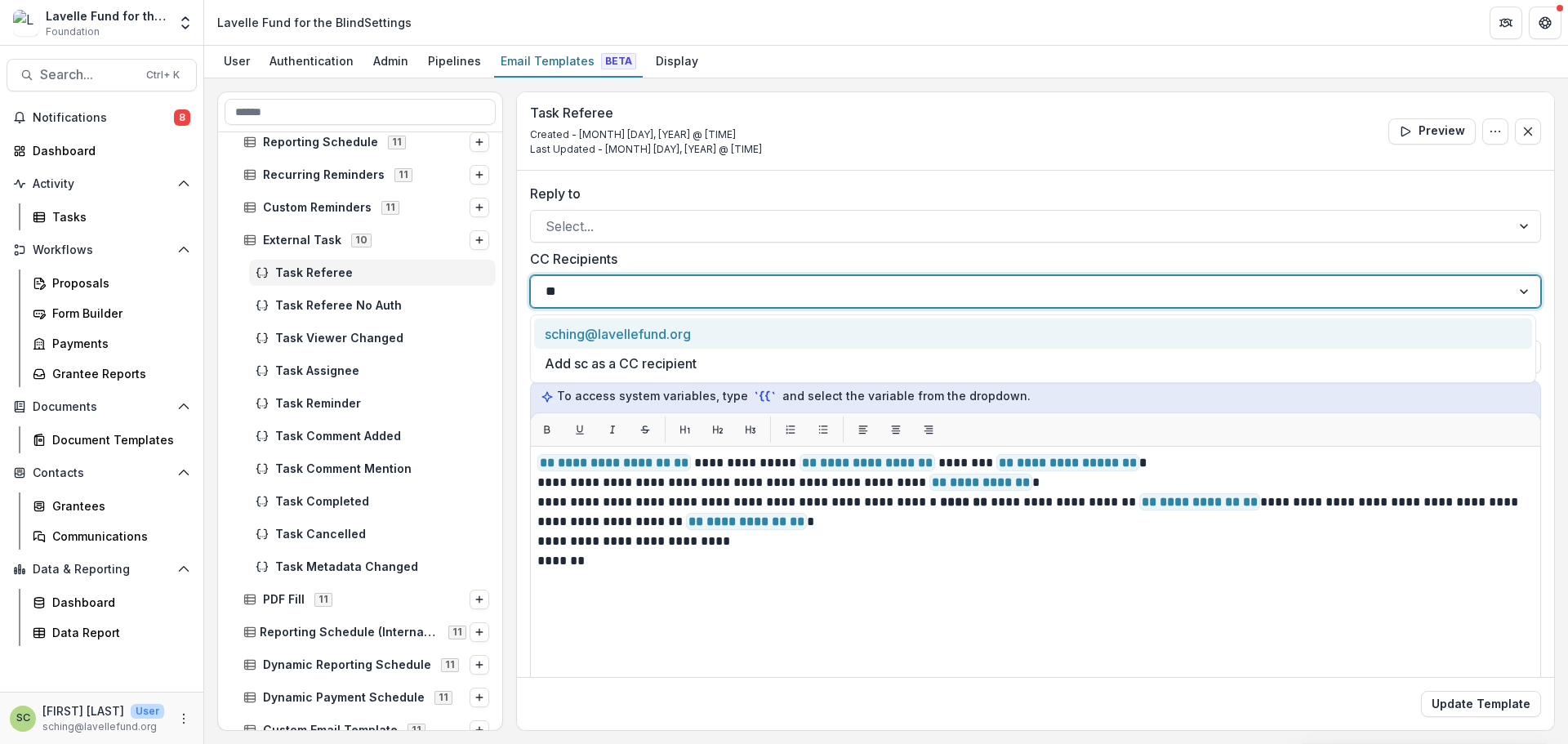 click on "sching@lavellefund.org Add sc as a CC recipient" at bounding box center (1033, 349) 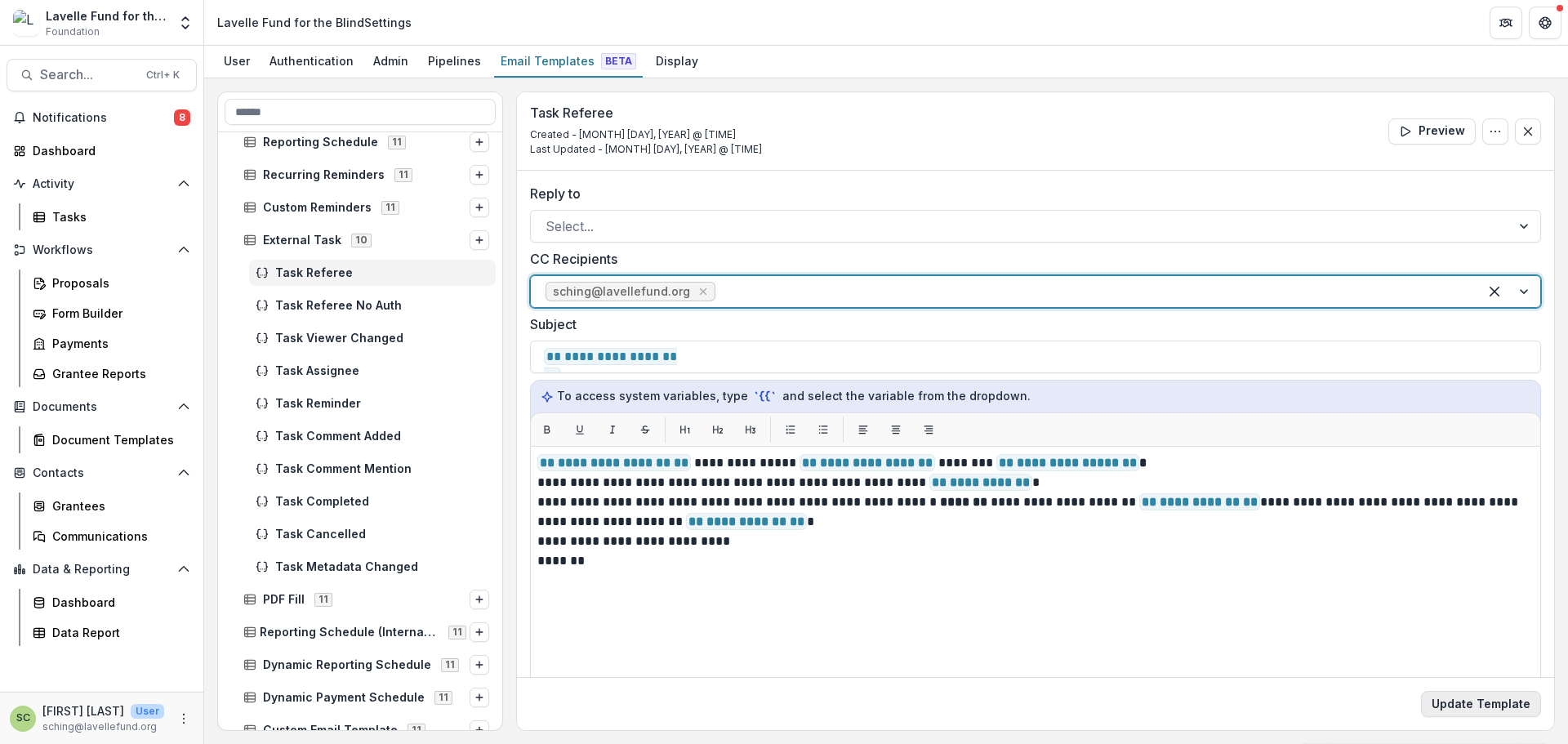 click on "Update Template" at bounding box center (1481, 704) 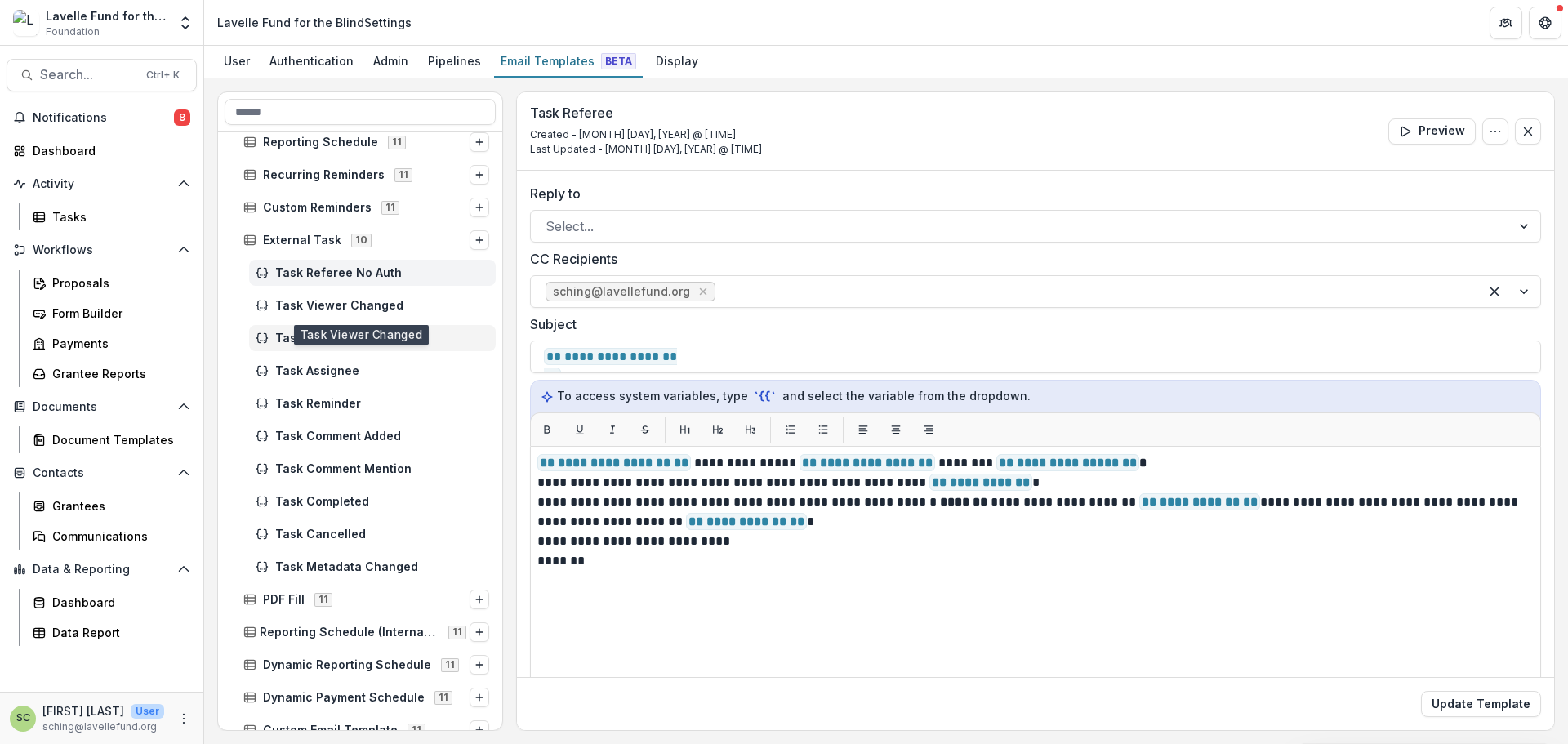 click on "Task Referee No Auth" at bounding box center [382, 273] 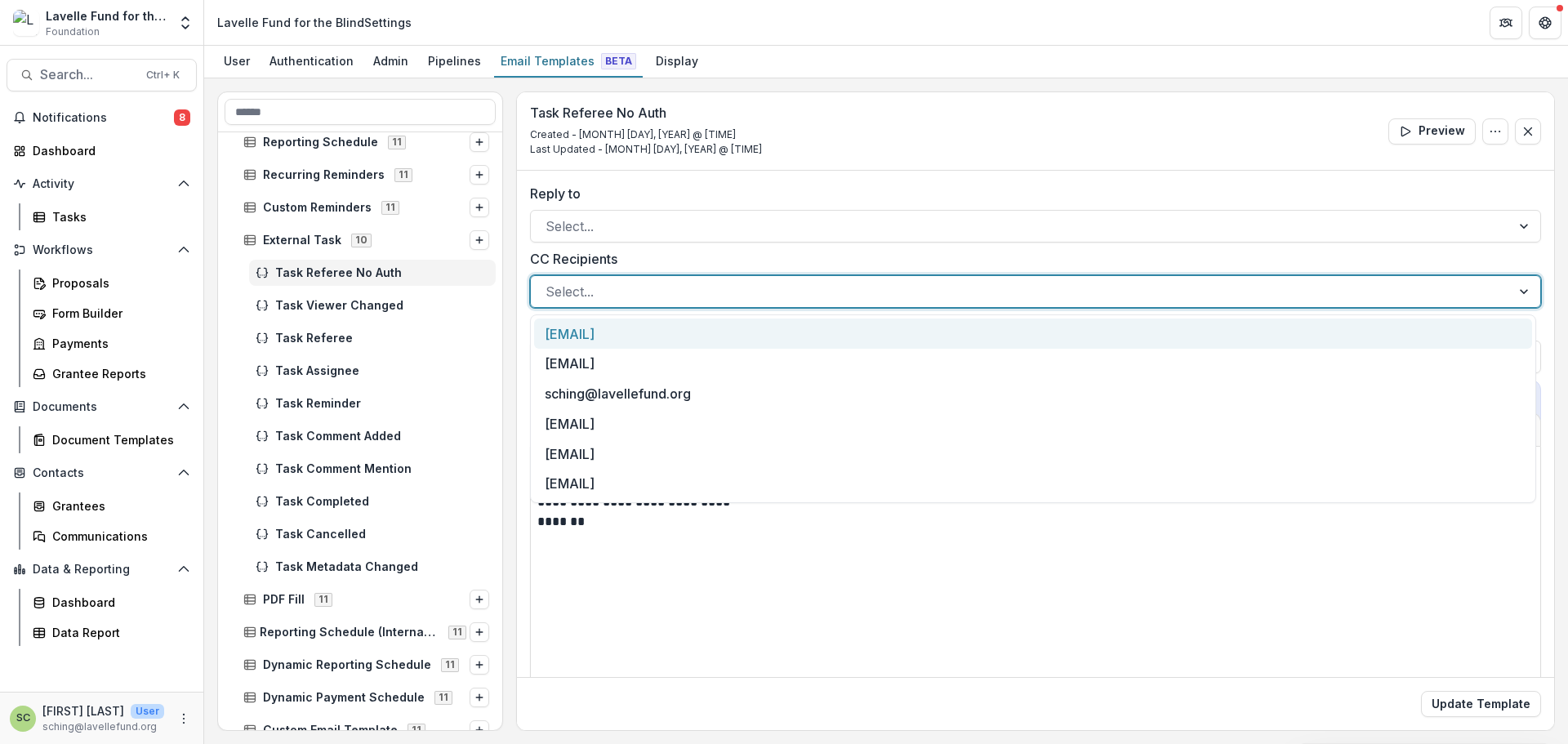 click at bounding box center (1021, 292) 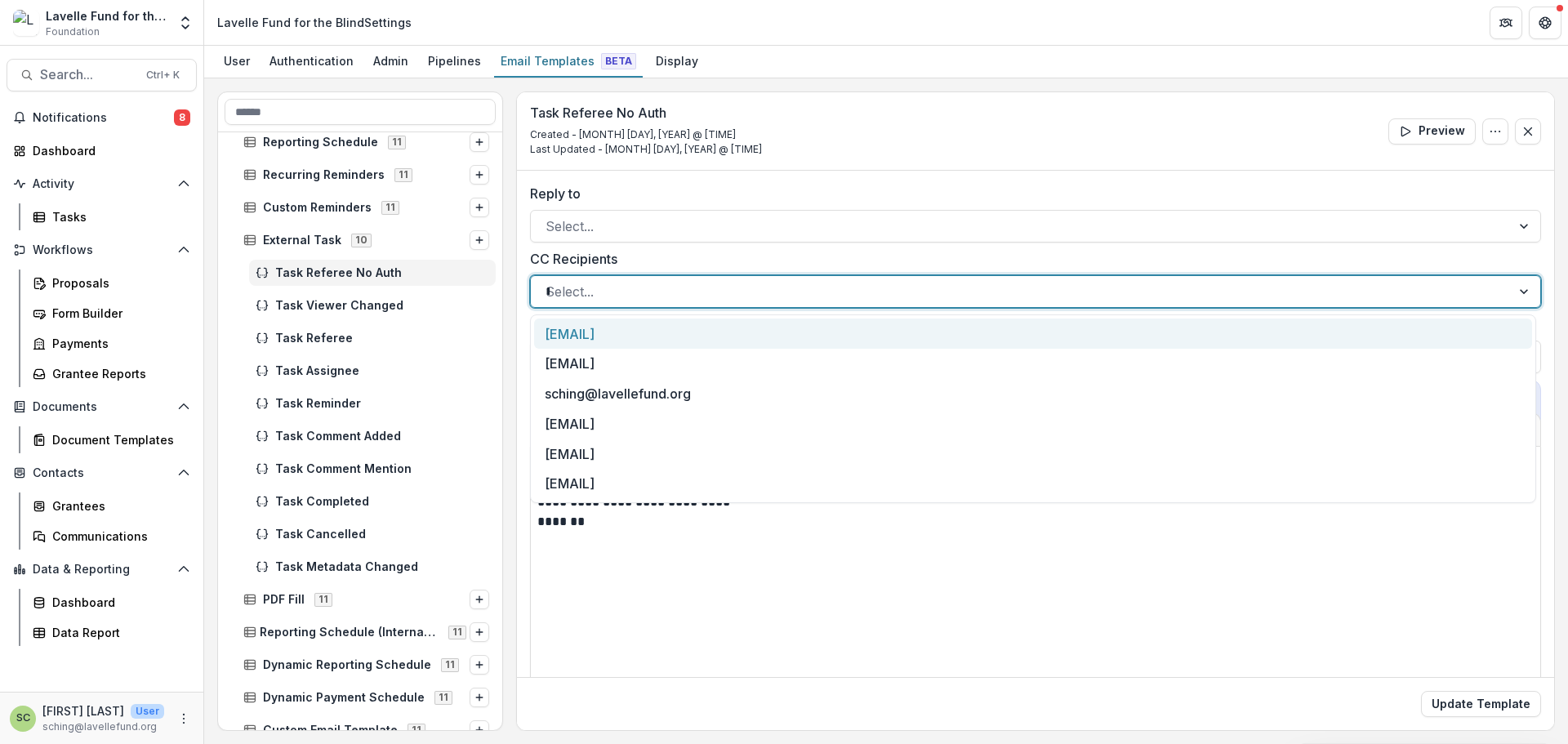 type on "**" 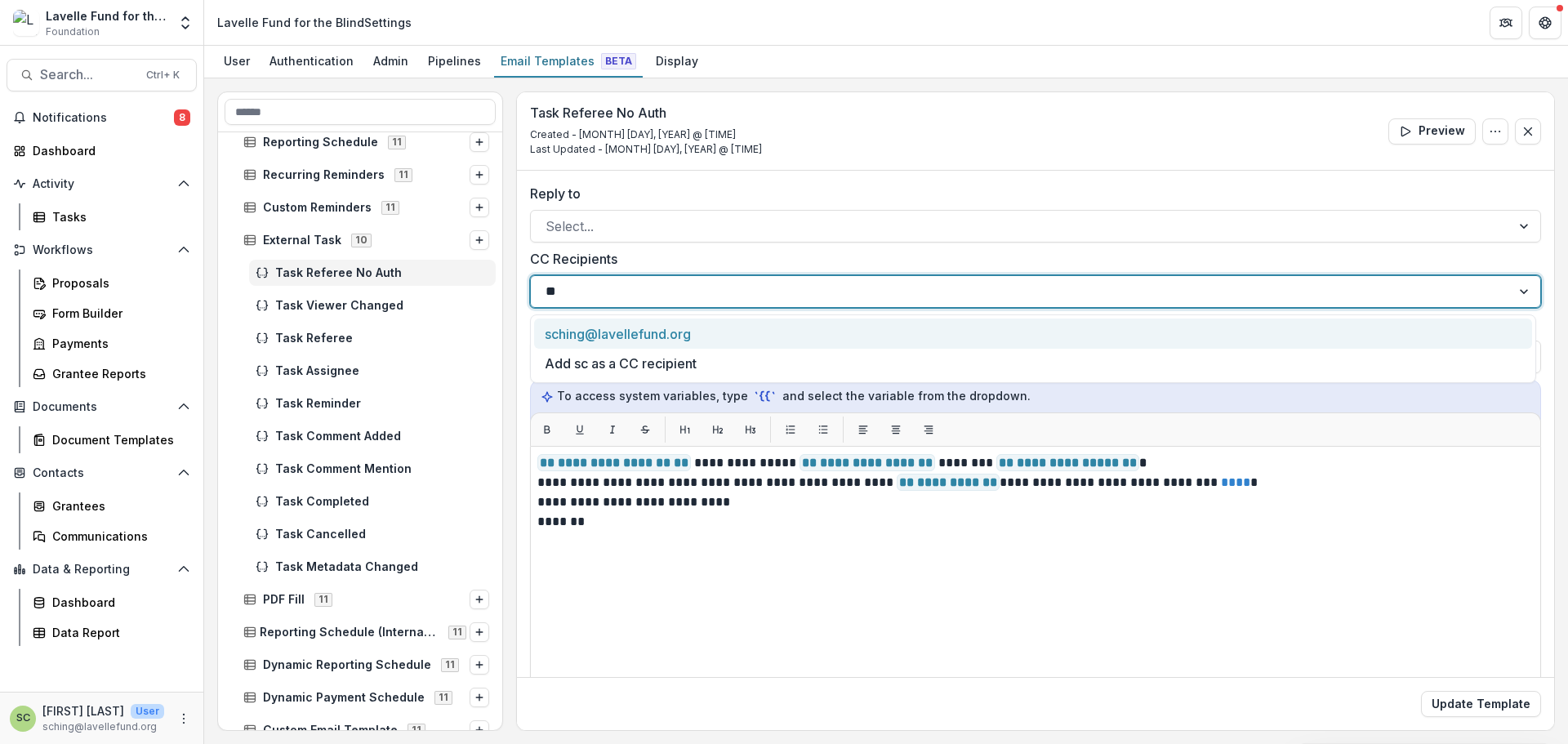 click on "sching@lavellefund.org" at bounding box center [1033, 333] 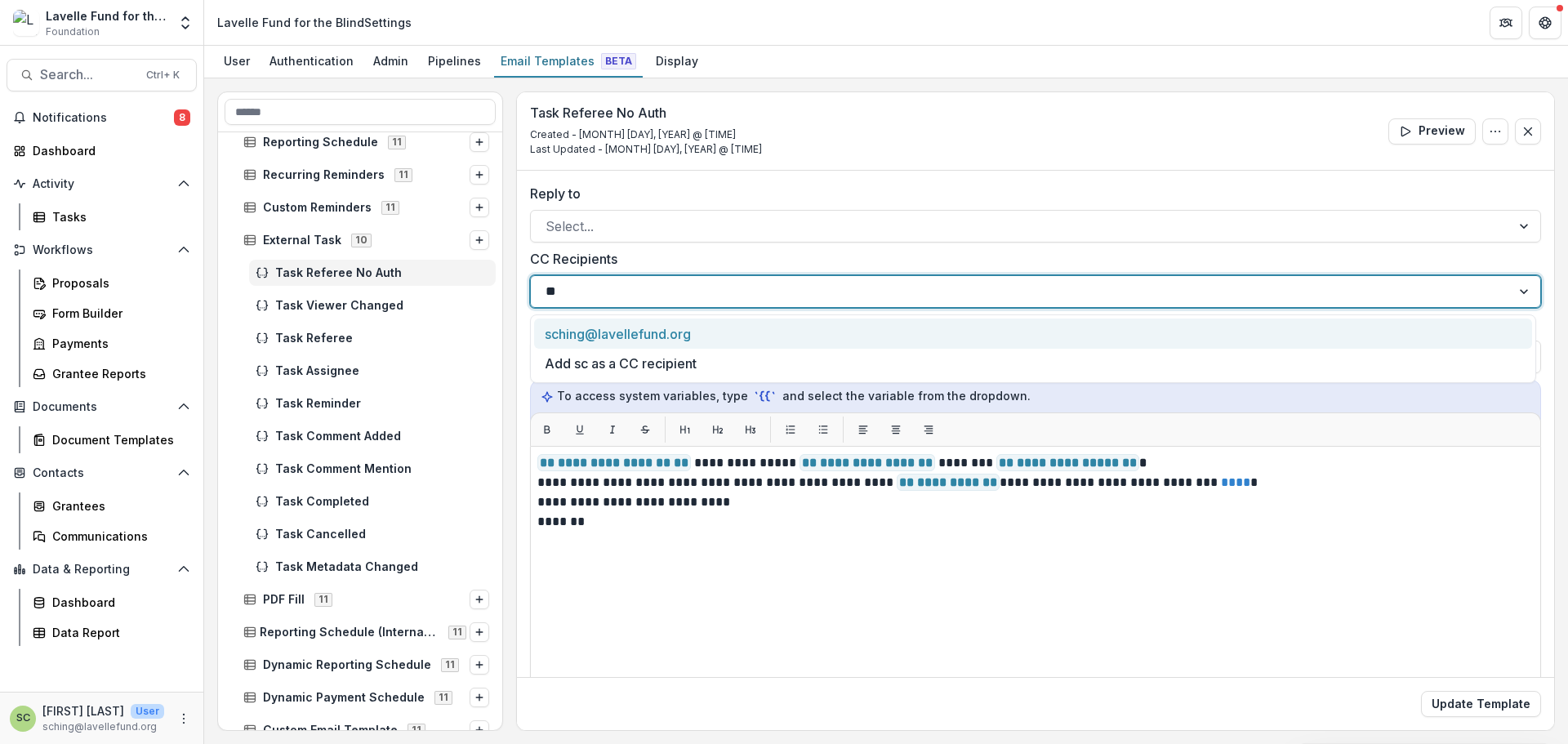 type 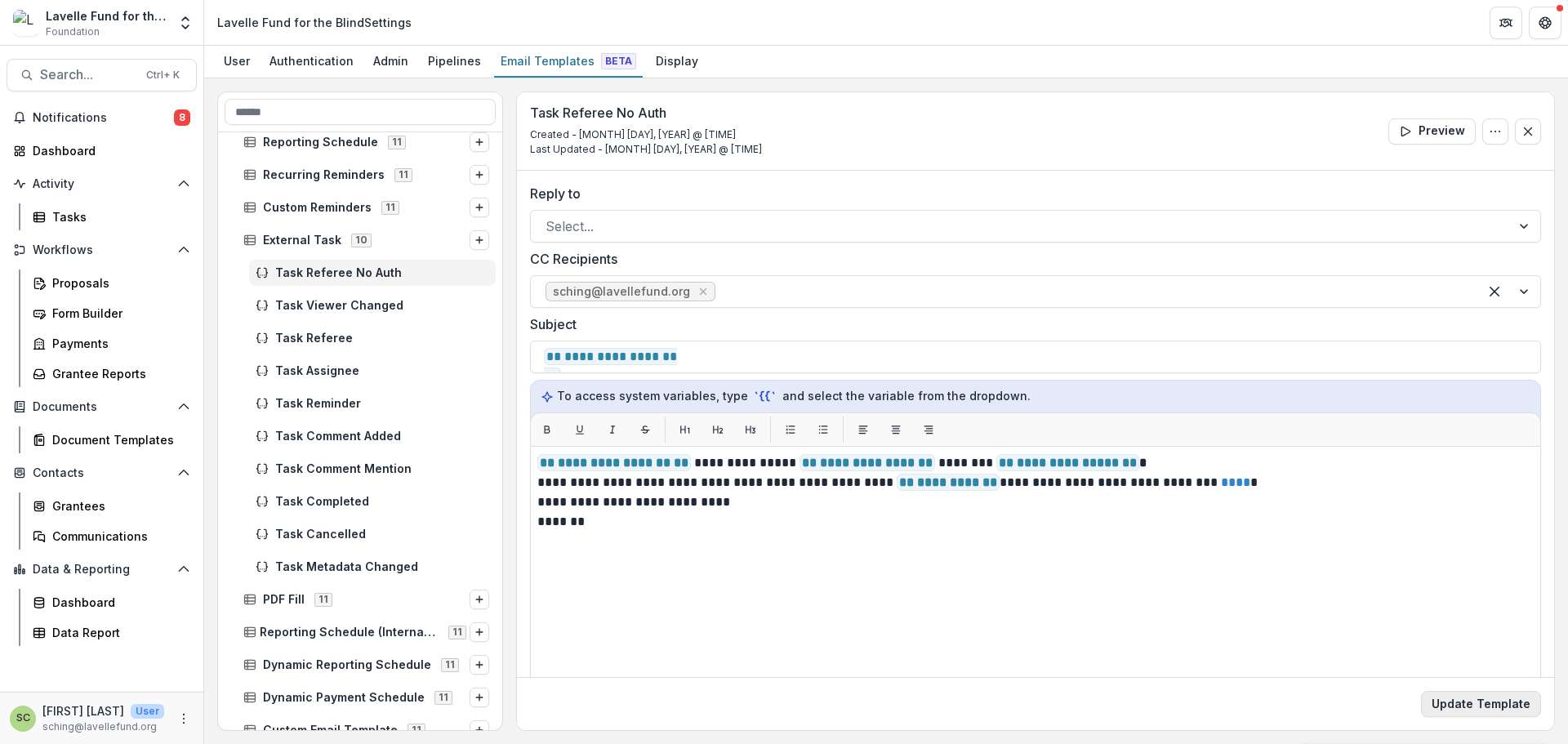 click on "Update Template" at bounding box center (1481, 704) 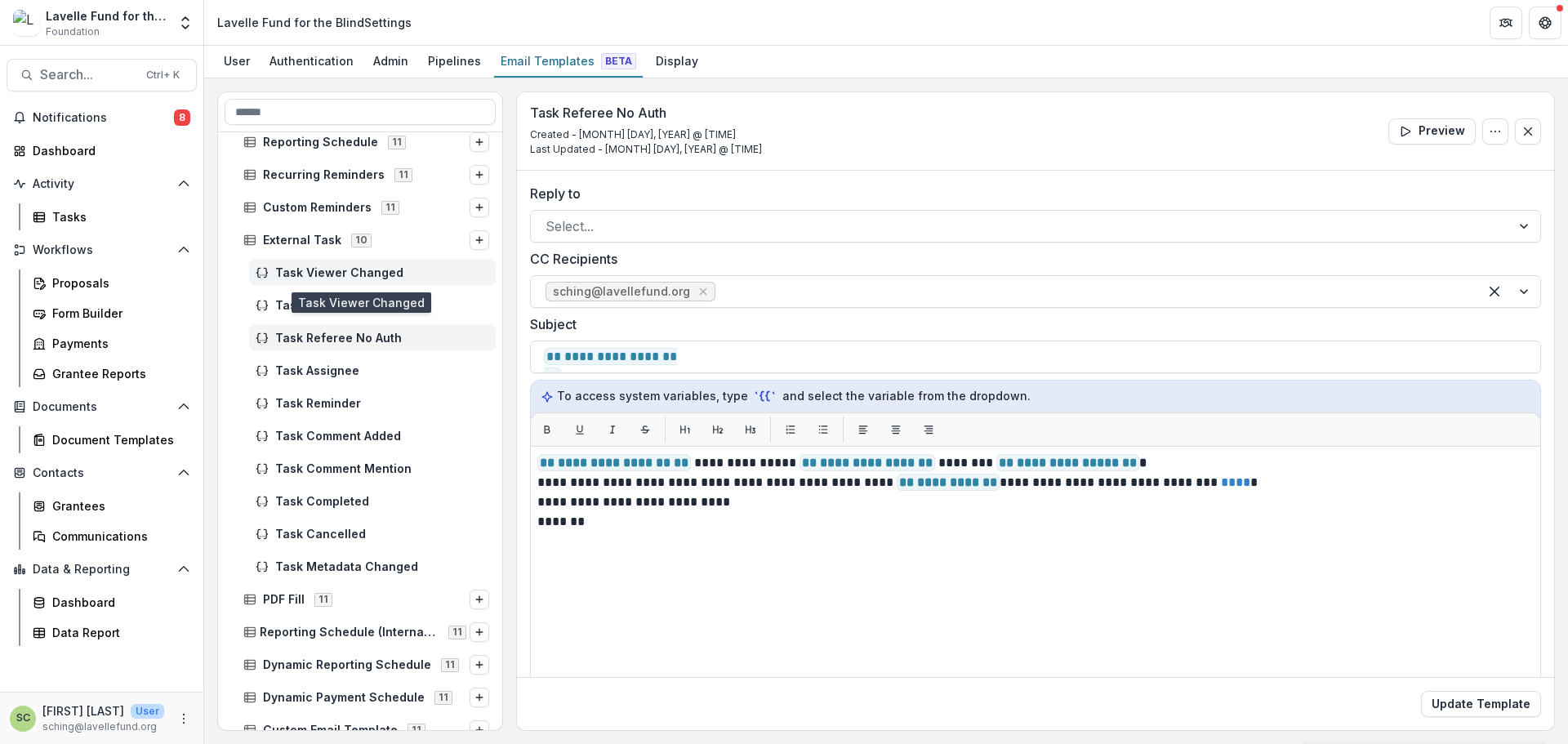click on "Task Viewer Changed" at bounding box center (382, 273) 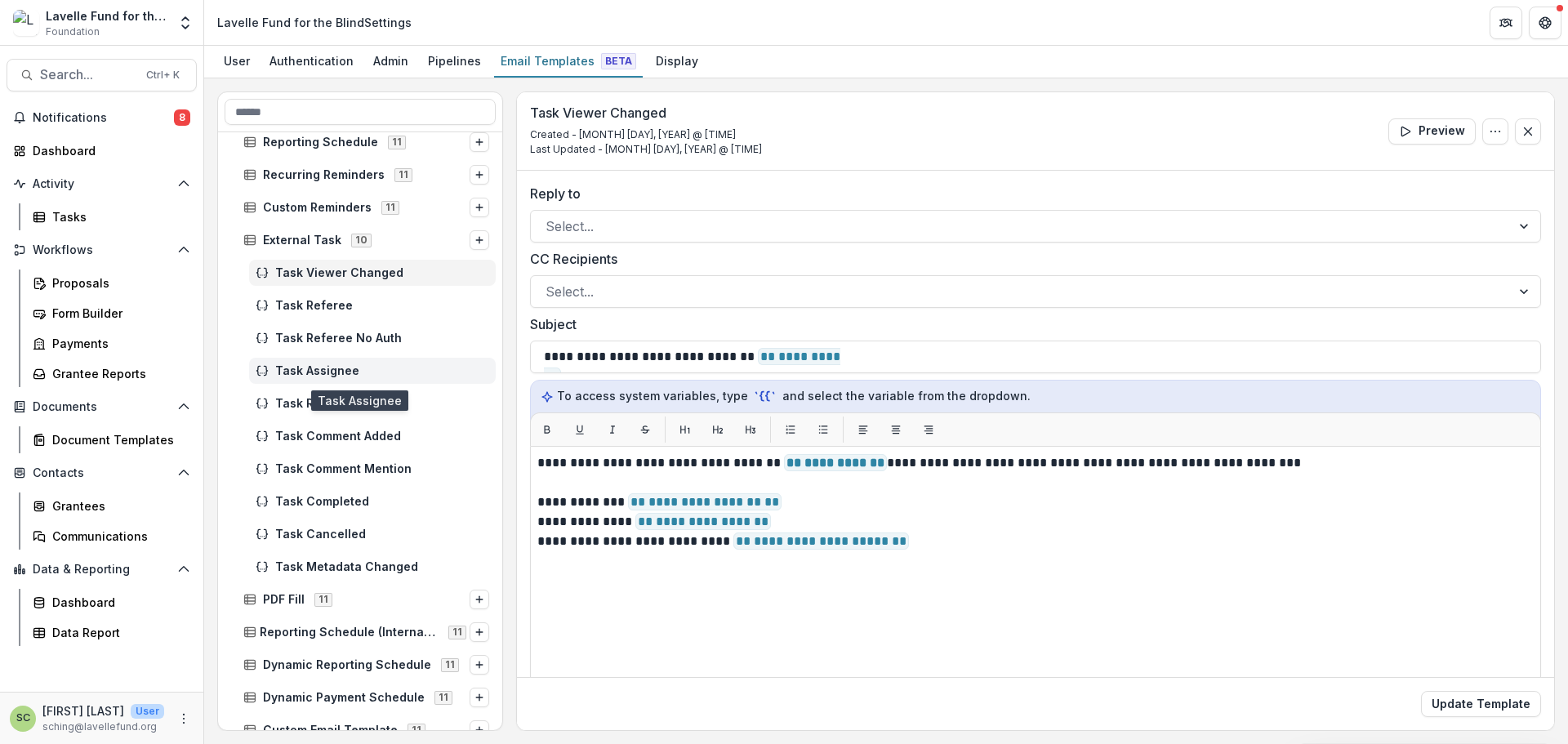 click on "Task Assignee" at bounding box center (382, 371) 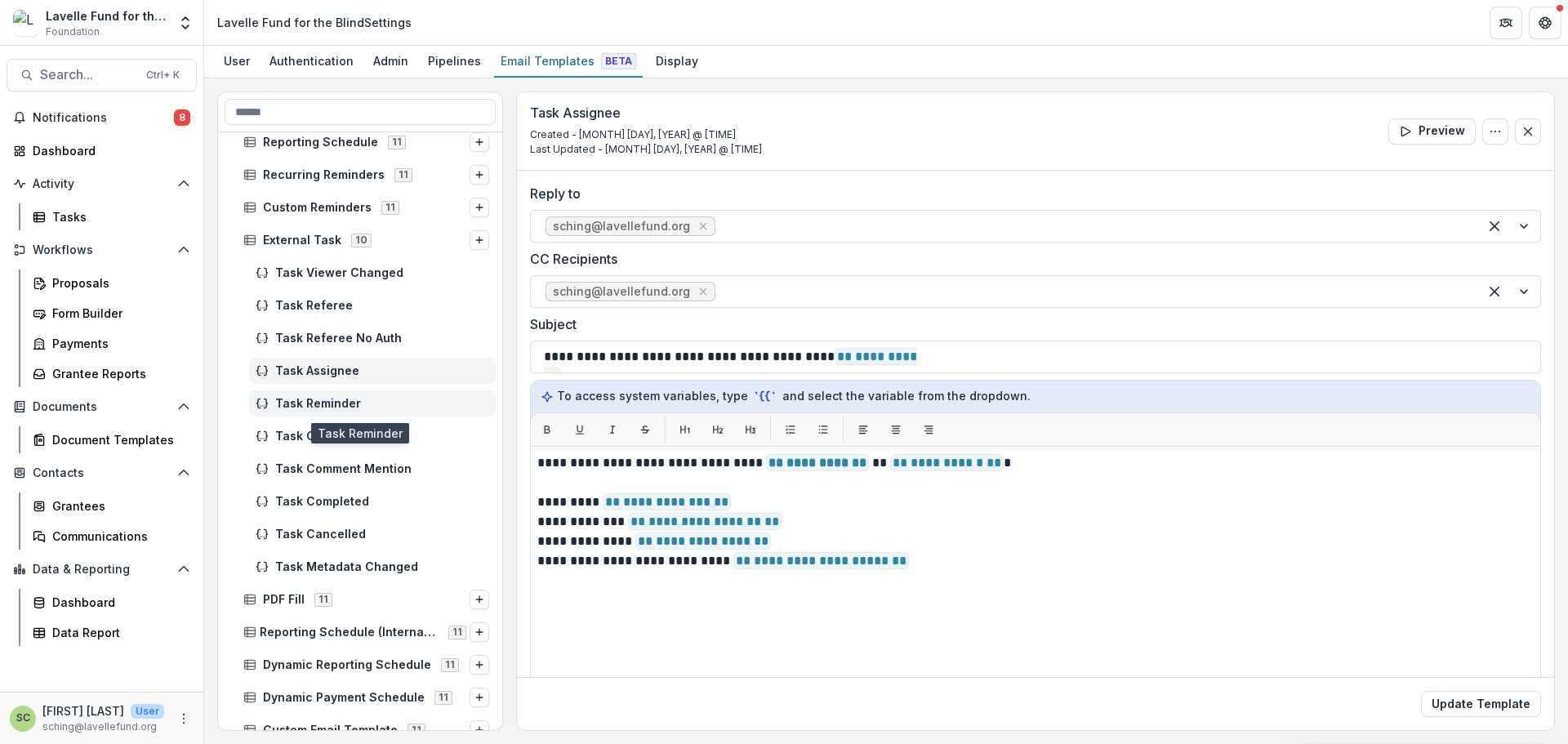 click on "Task Reminder" at bounding box center [382, 403] 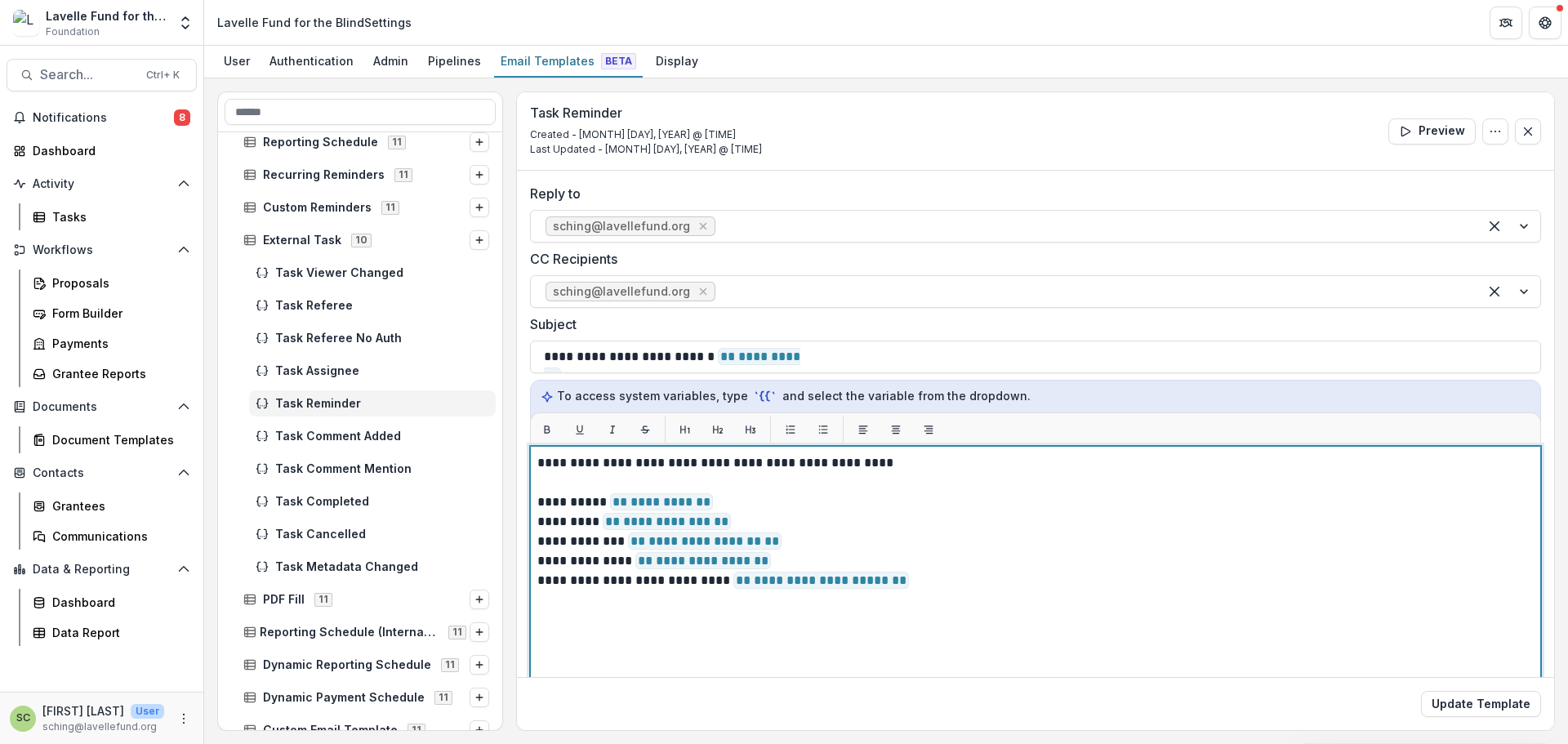 click on "**********" at bounding box center [1033, 581] 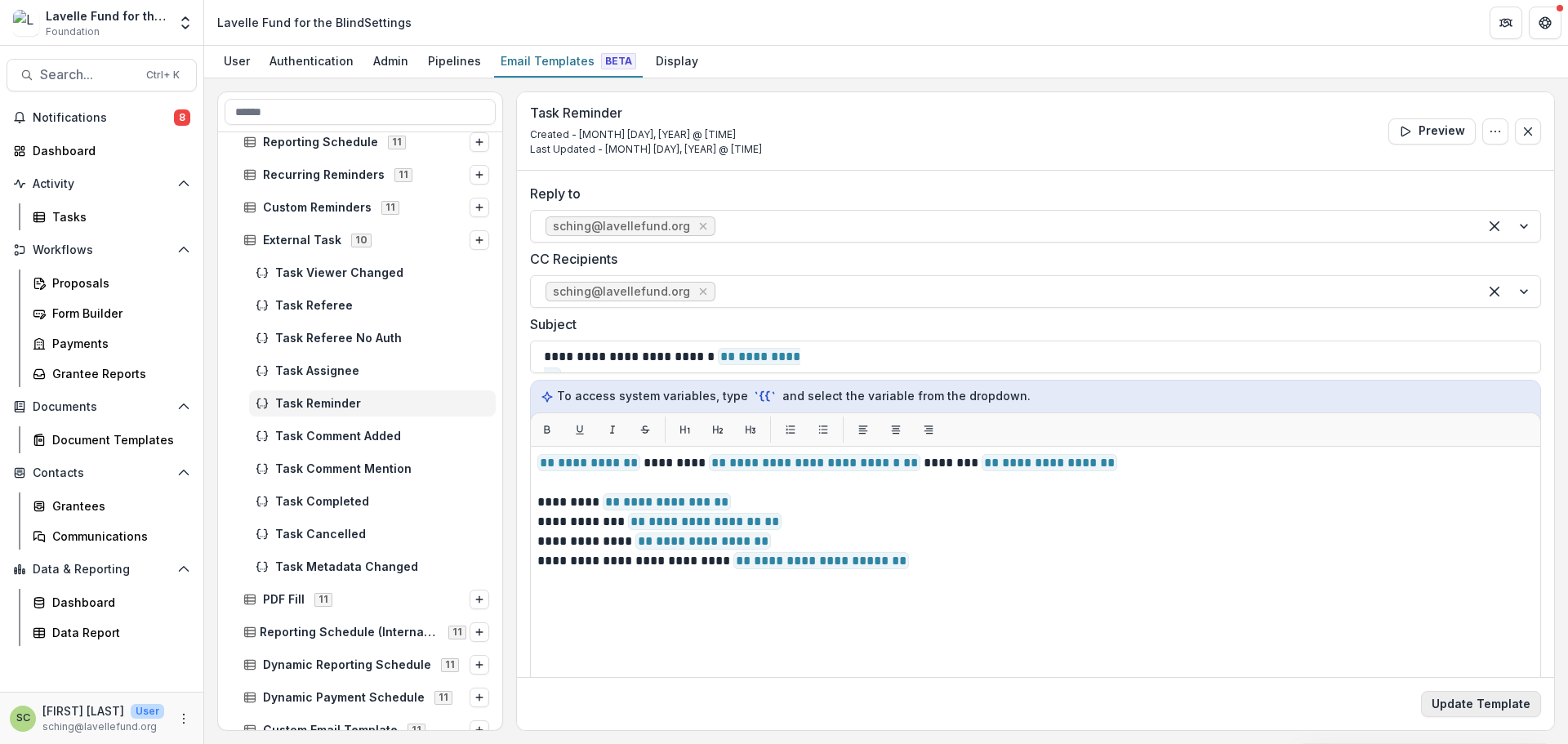 click on "Update Template" at bounding box center (1481, 704) 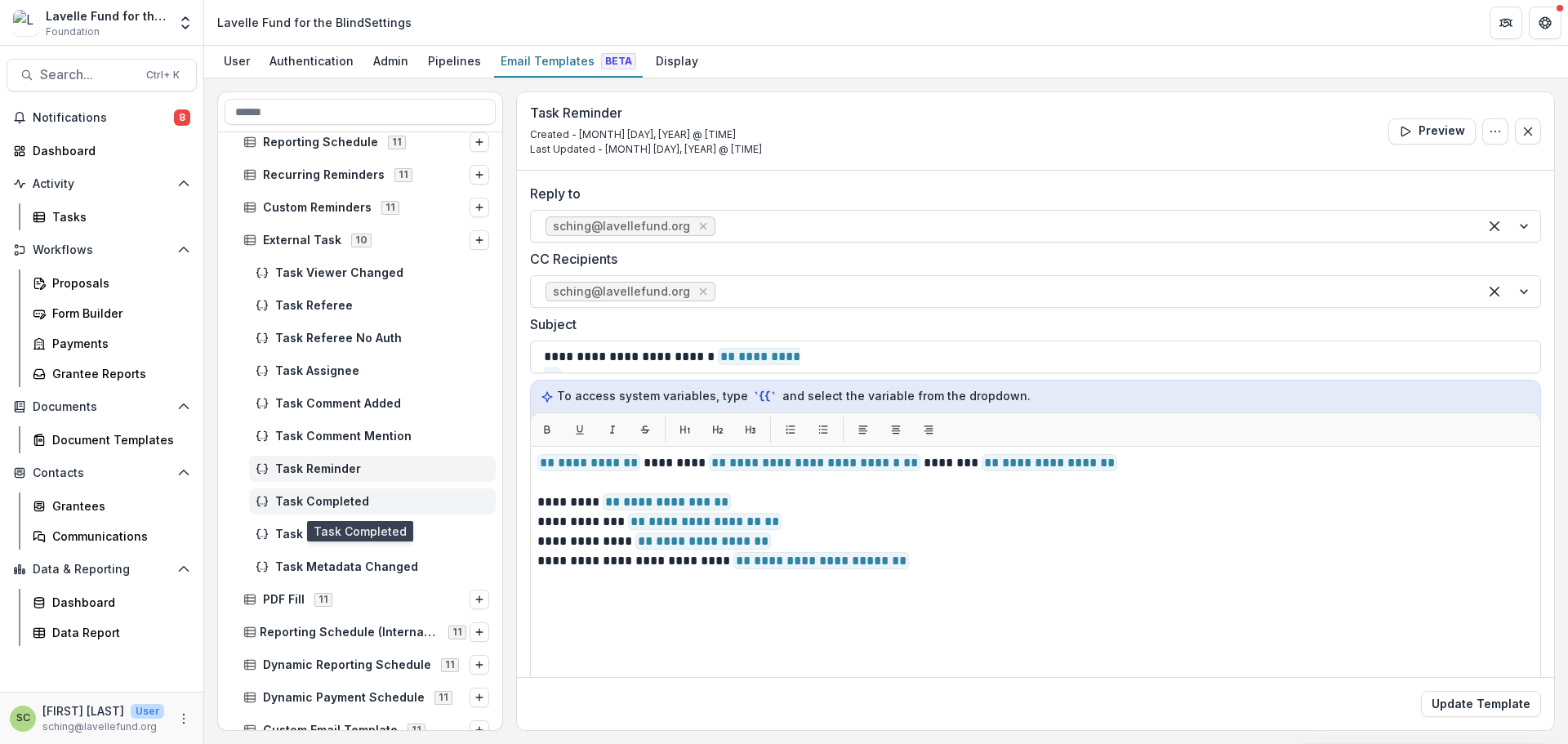 click on "Task Completed" at bounding box center (382, 501) 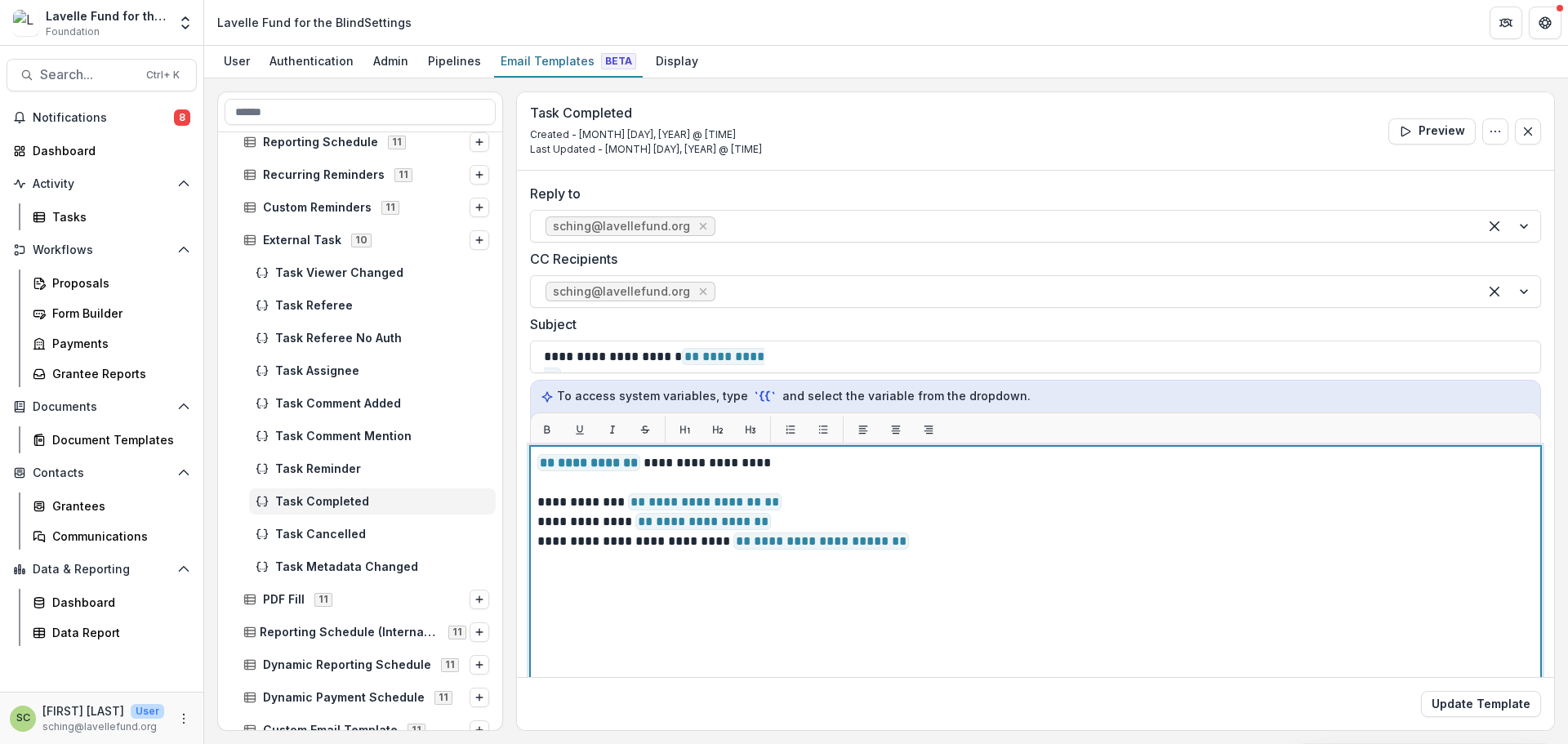 click on "**********" at bounding box center [1033, 541] 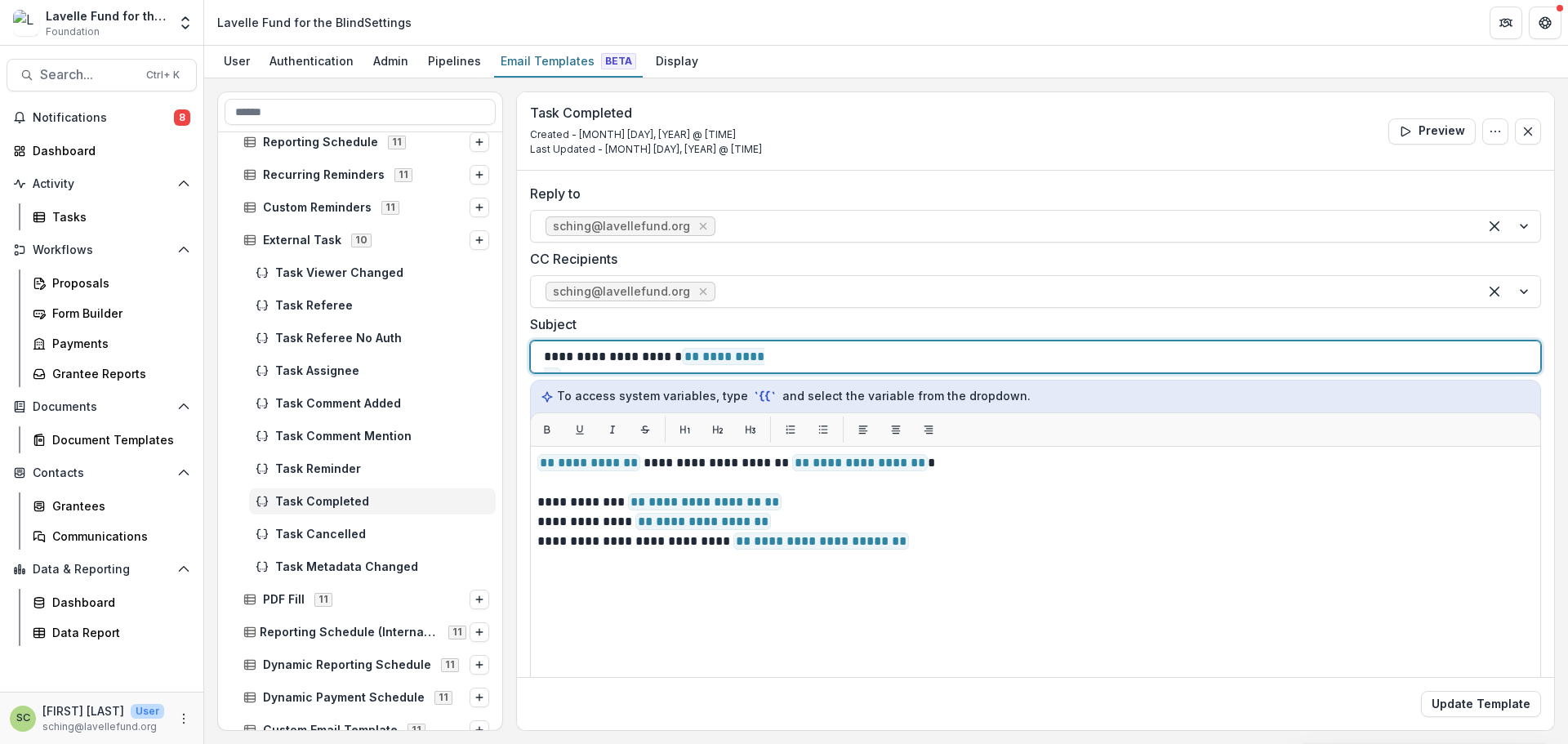 click on "** ********* **" at bounding box center [654, 366] 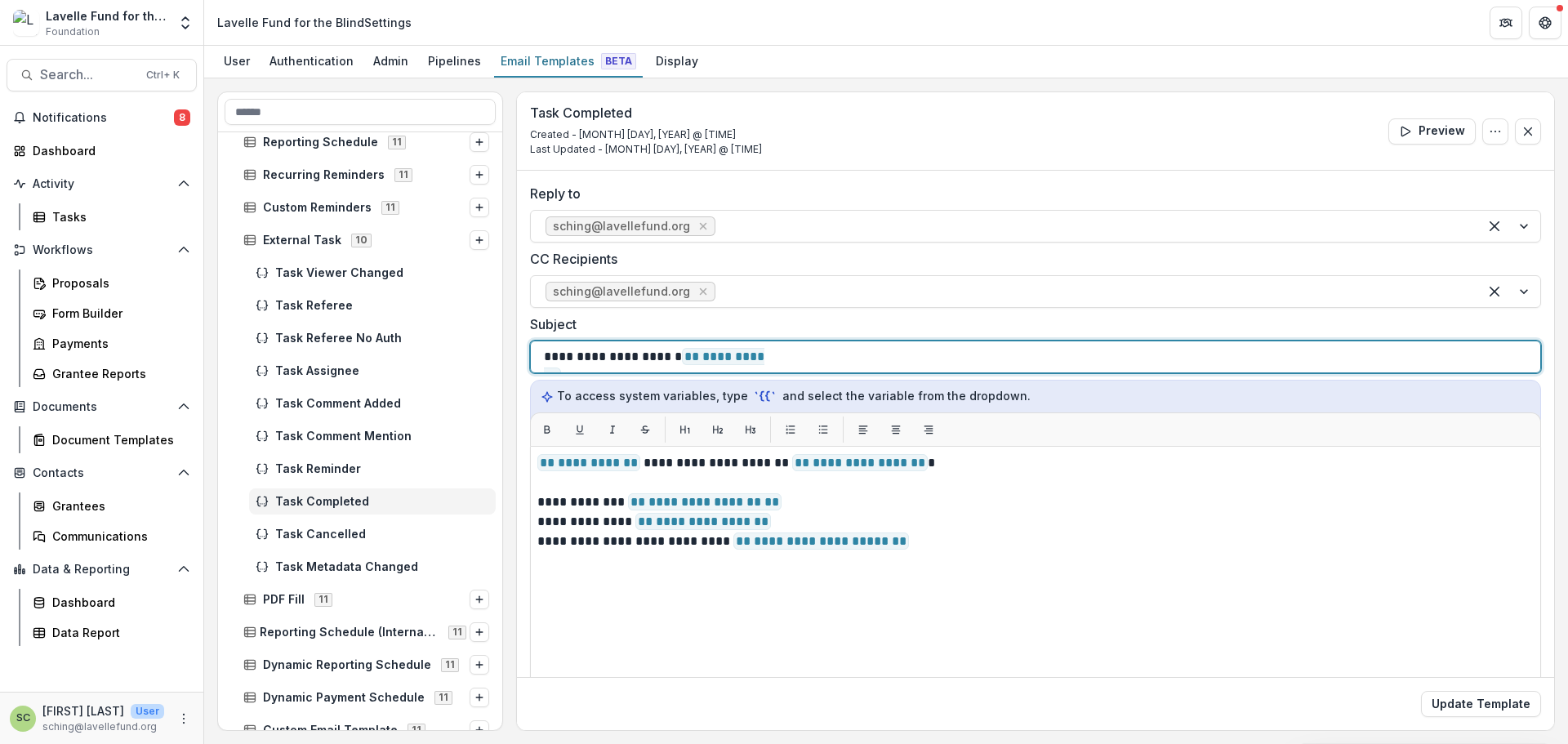 click on "**********" at bounding box center [724, 357] 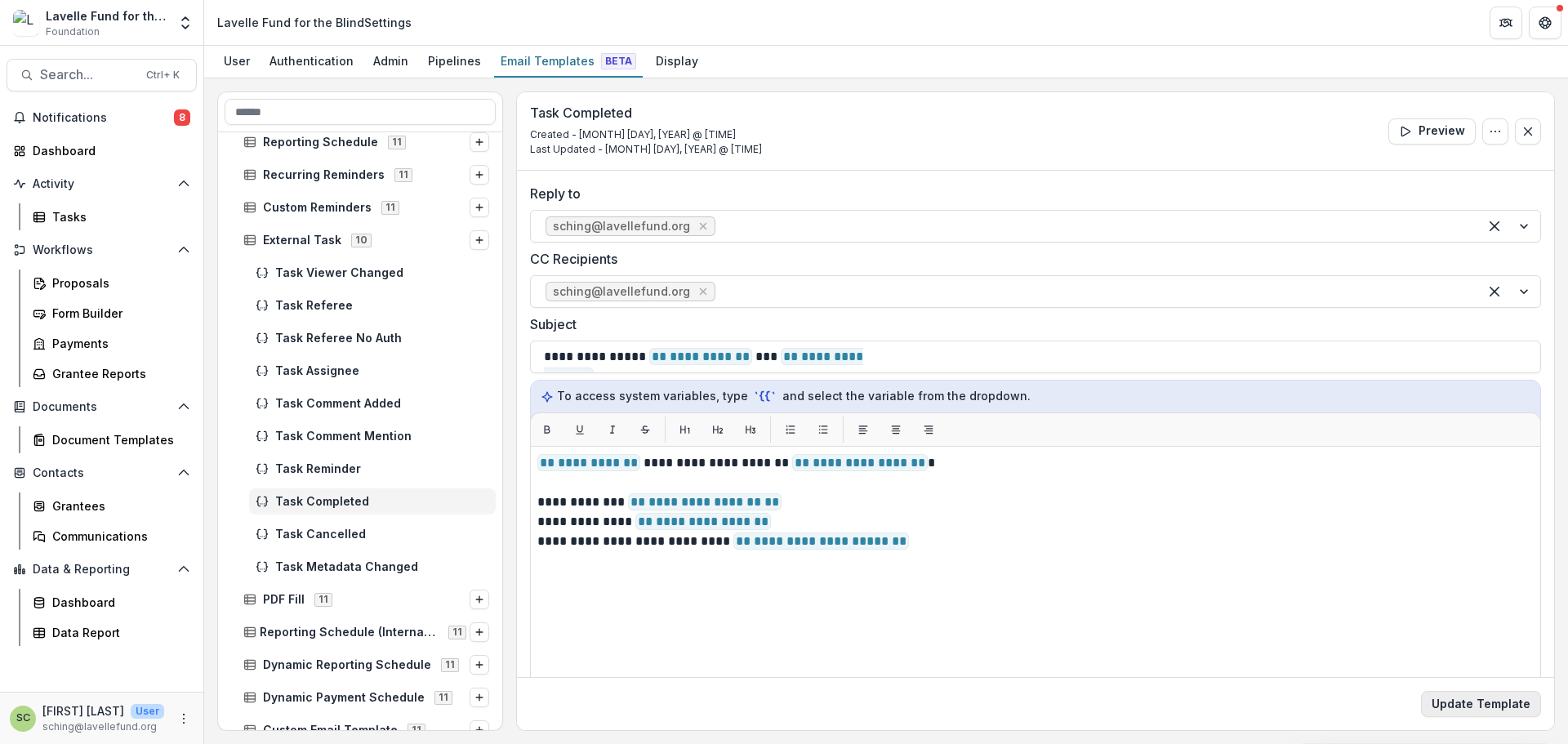 click on "Update Template" at bounding box center (1481, 704) 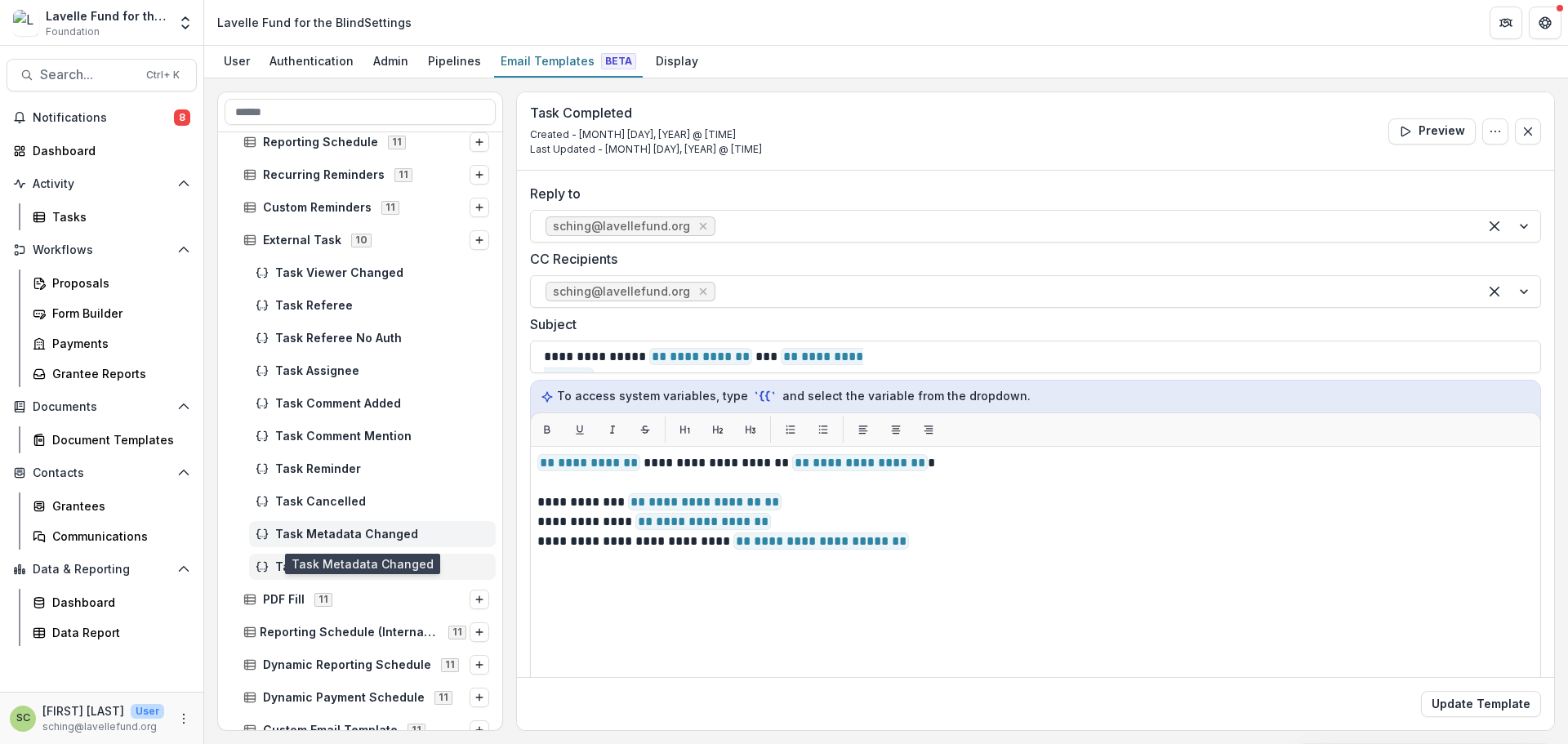click on "Task Metadata Changed" at bounding box center (382, 534) 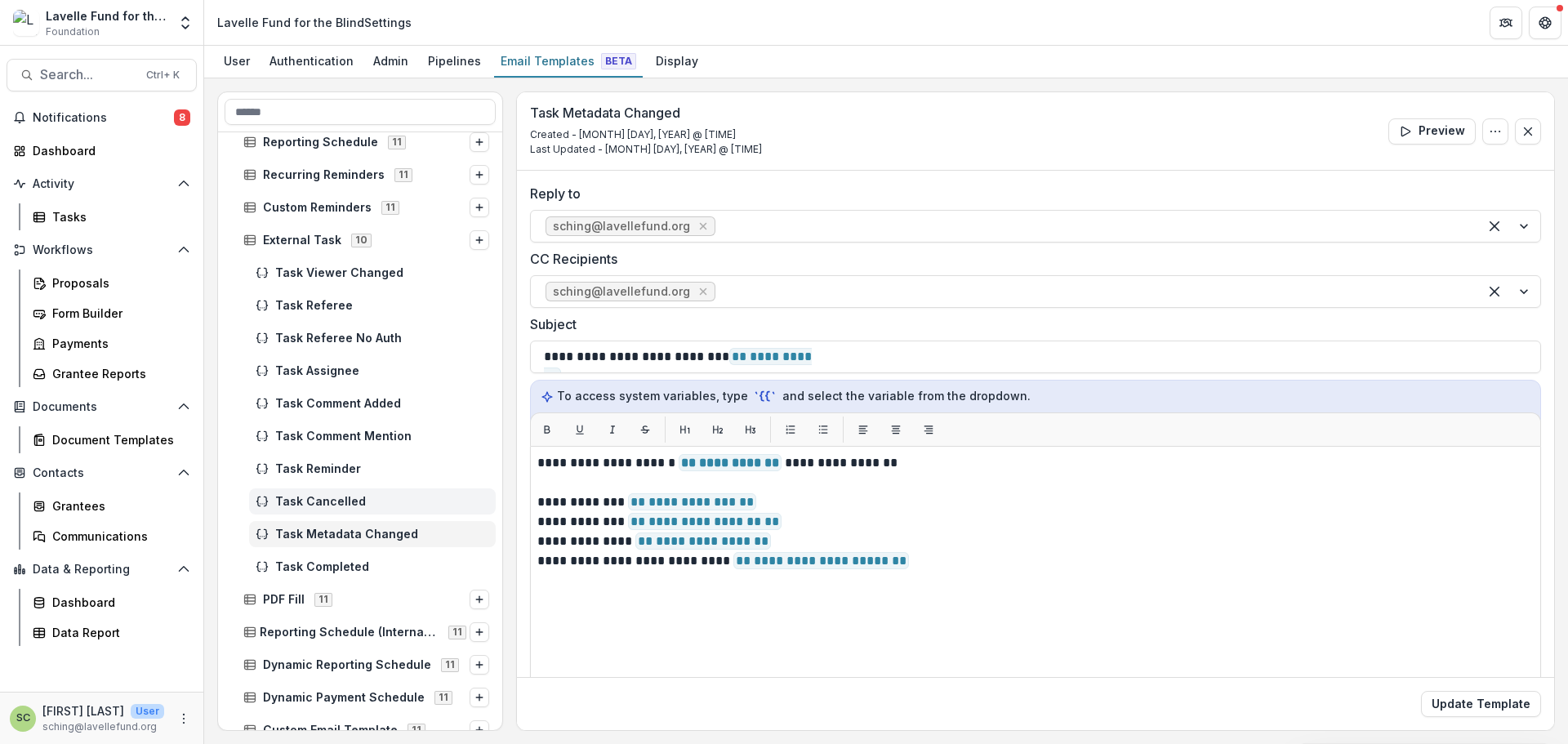 click on "Task Cancelled" at bounding box center [382, 501] 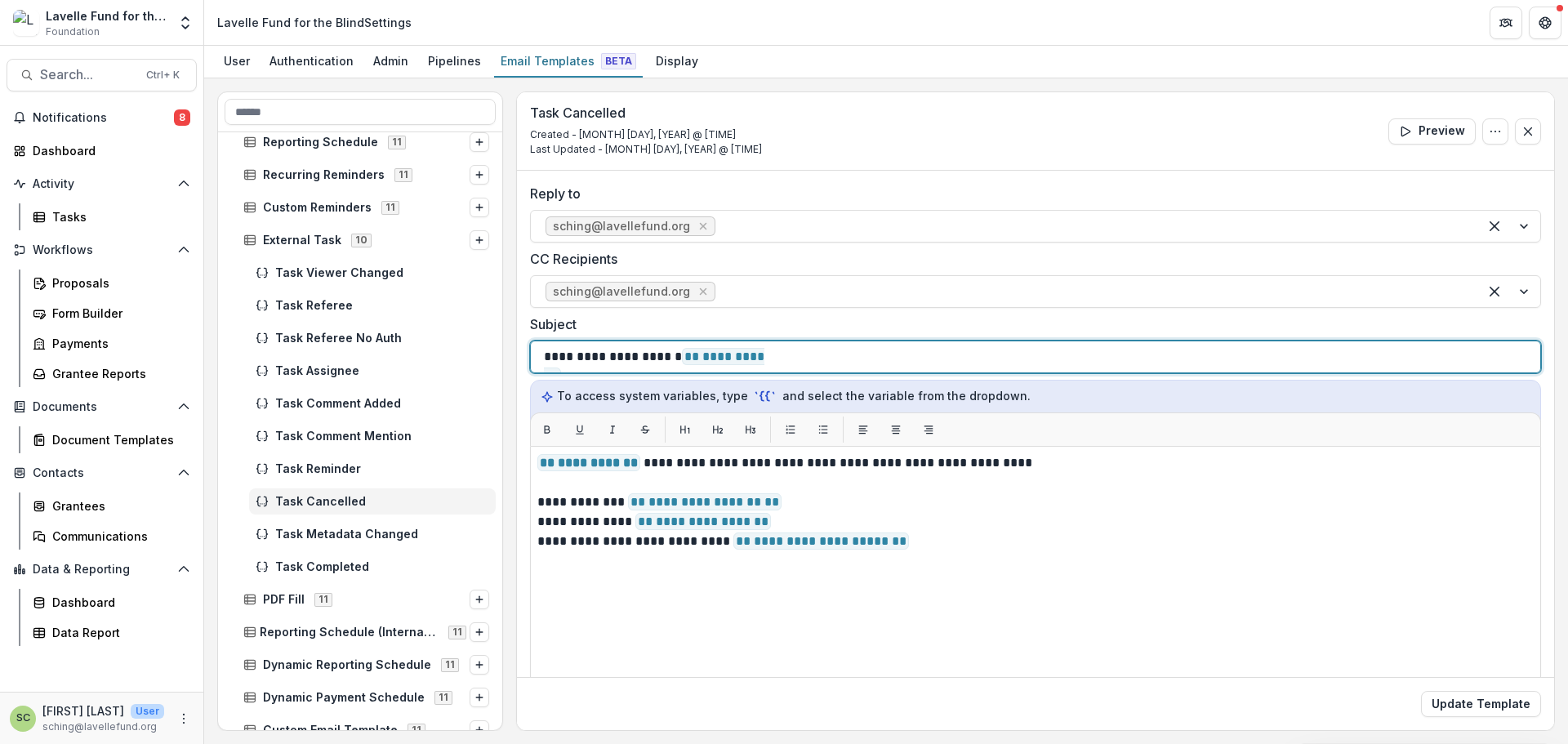 click on "** ********* **" at bounding box center [654, 366] 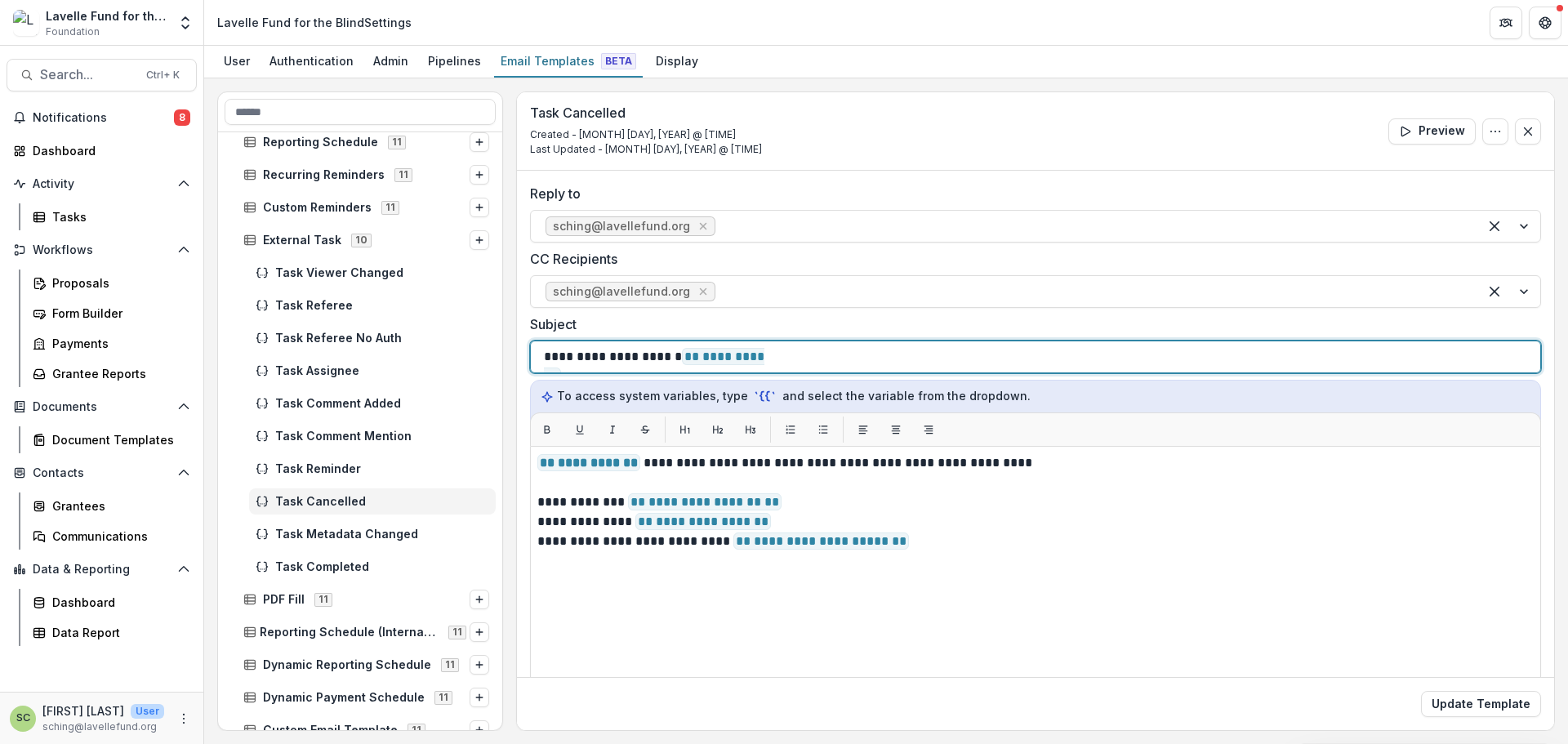 click on "**********" at bounding box center (721, 357) 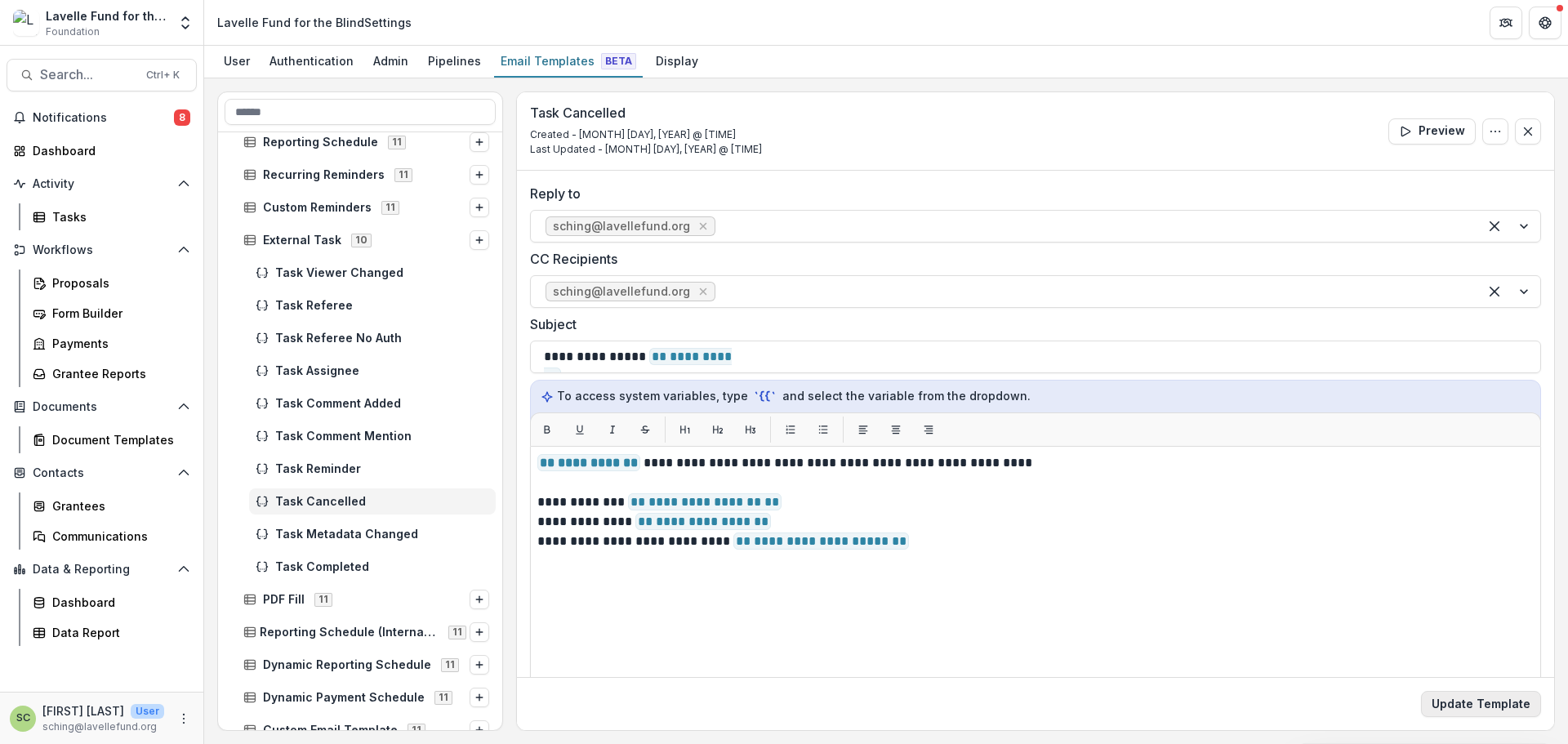click on "Update Template" at bounding box center [1481, 704] 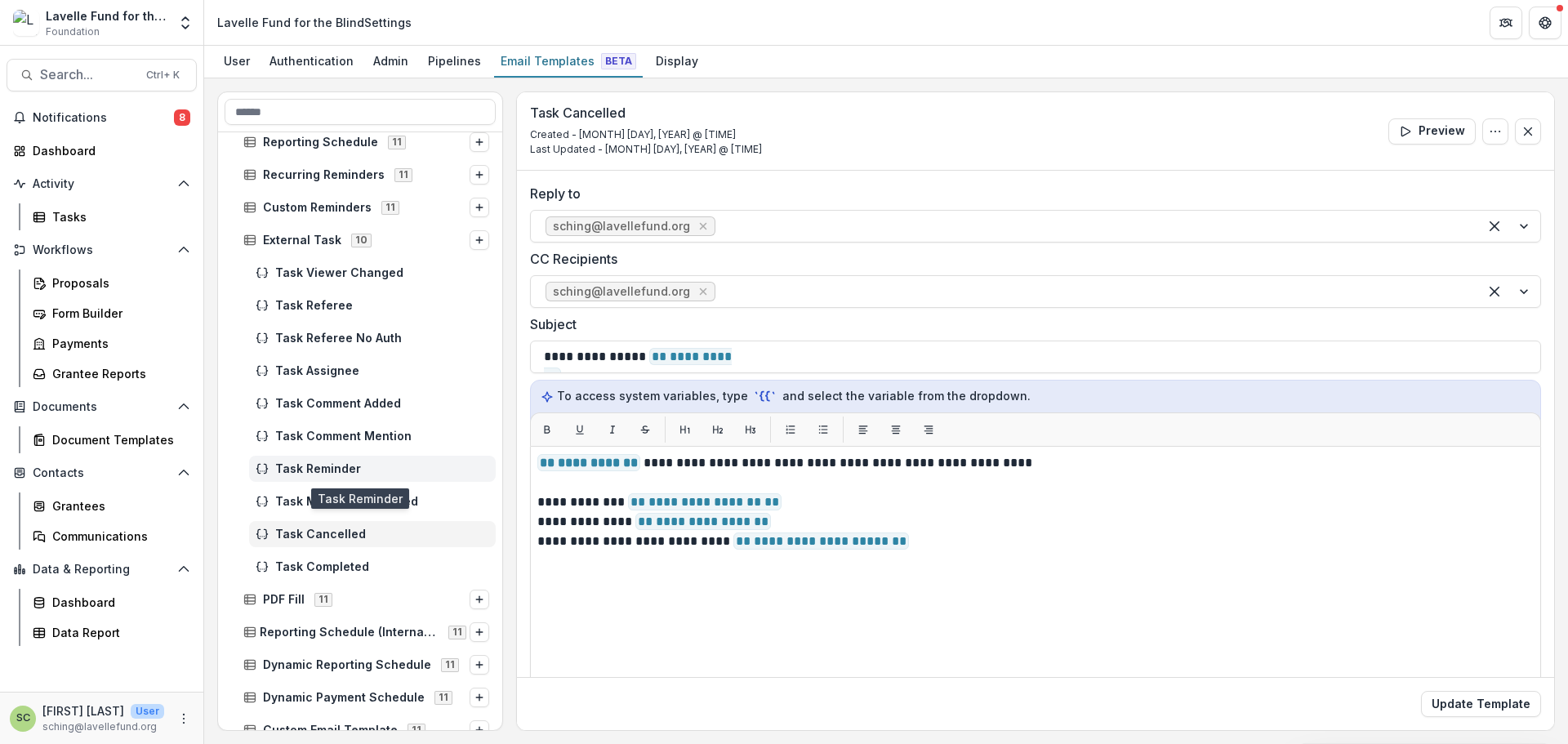 click on "Task Reminder" at bounding box center [382, 469] 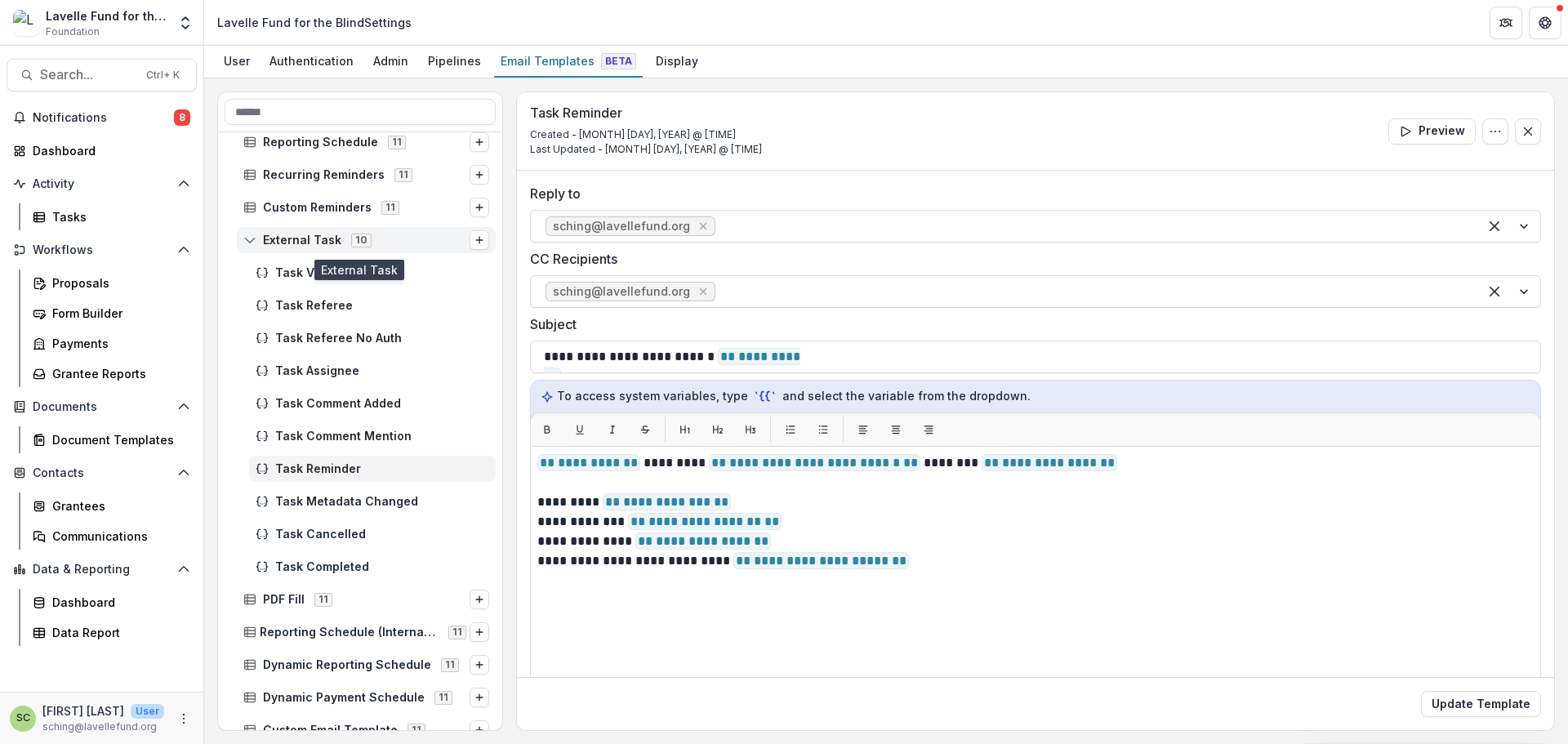 click on "External Task" at bounding box center [302, 240] 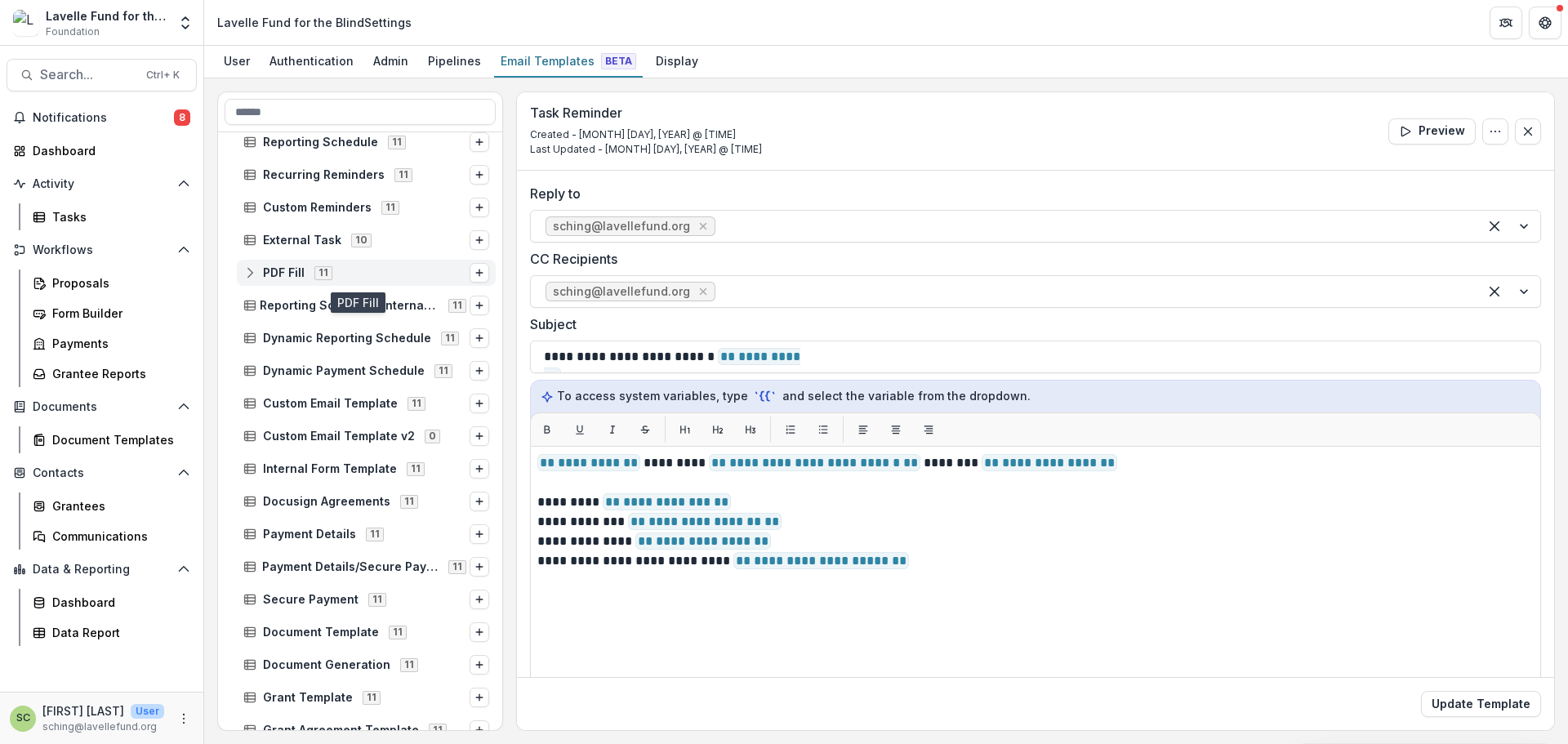 click on "11" at bounding box center [323, 272] 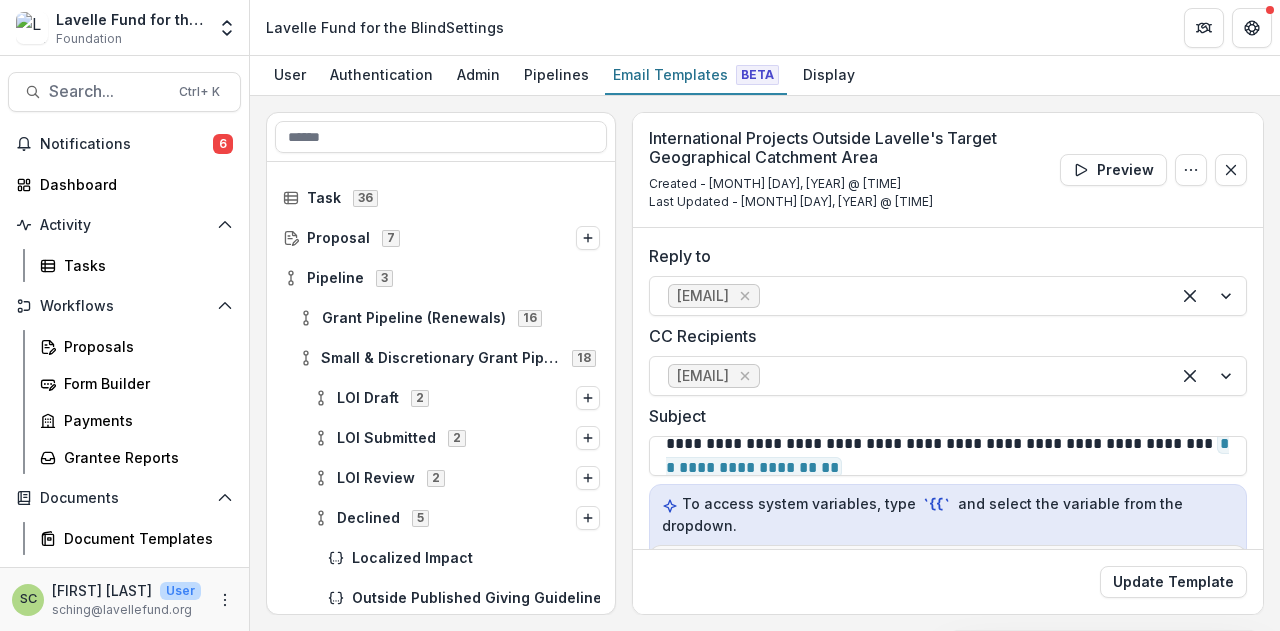 scroll, scrollTop: 0, scrollLeft: 0, axis: both 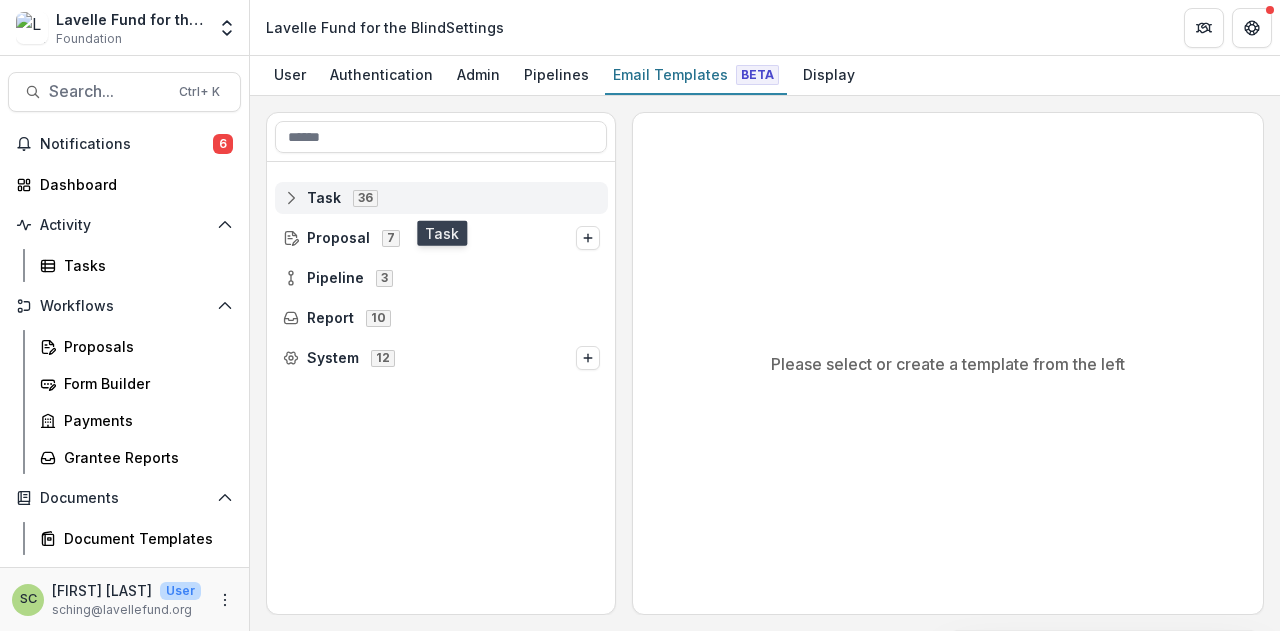 click on "Task 36" at bounding box center (441, 197) 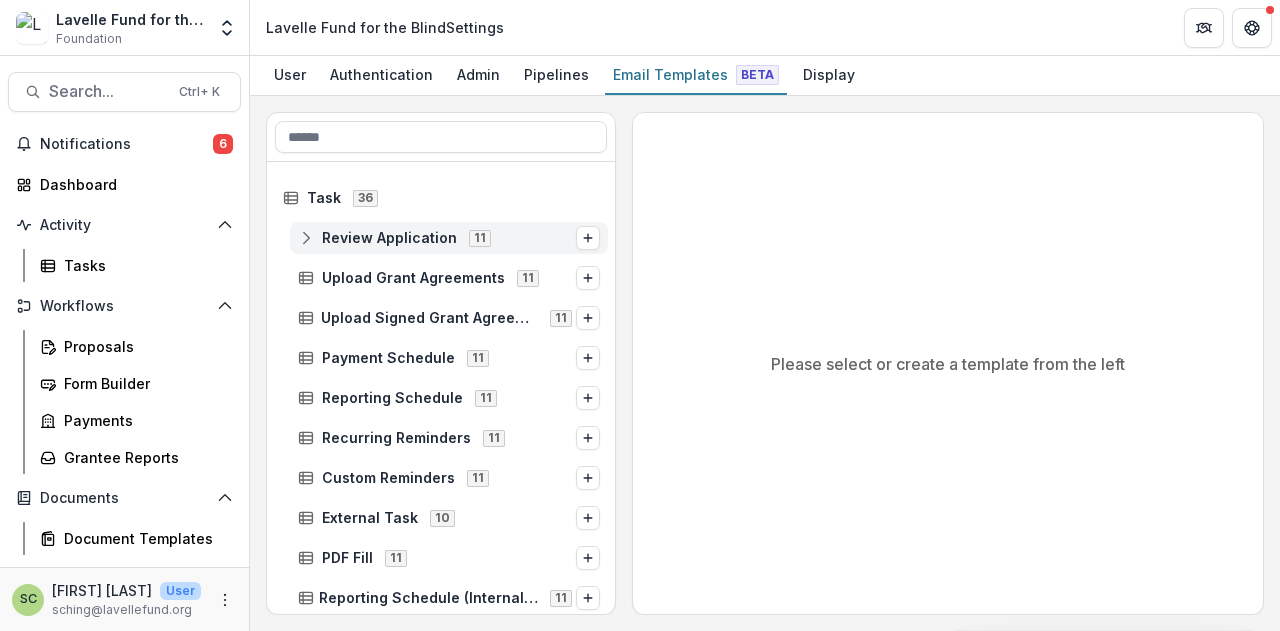 click on "Review Application 11" at bounding box center [449, 238] 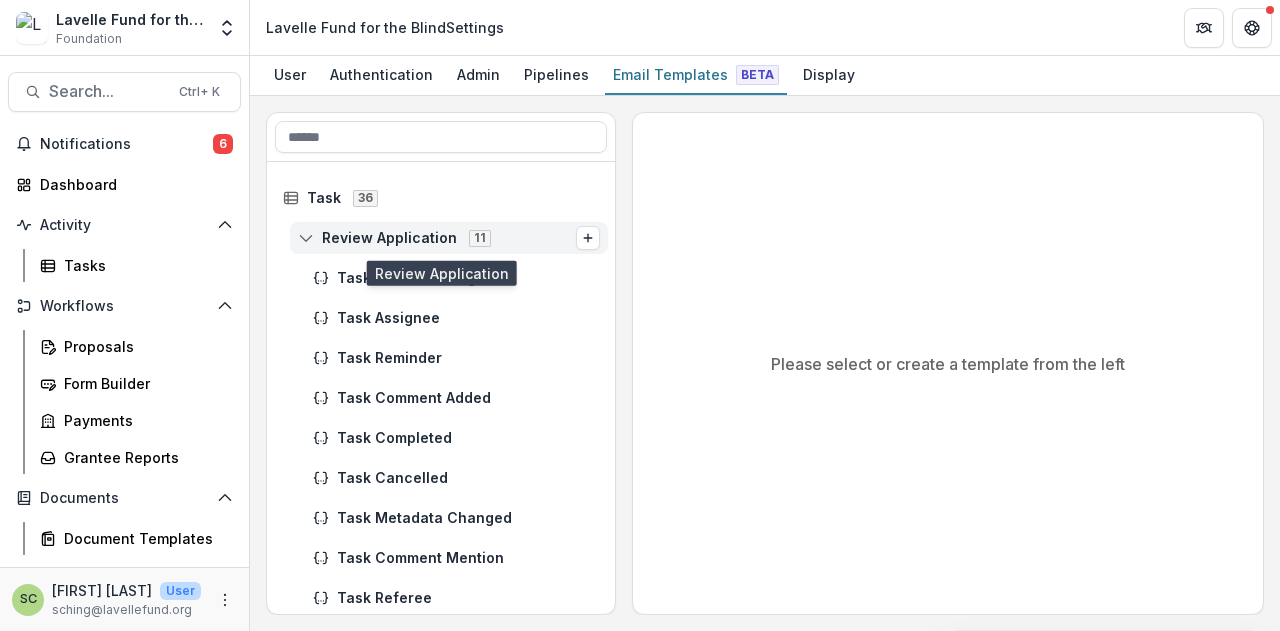 click on "Review Application" at bounding box center [389, 238] 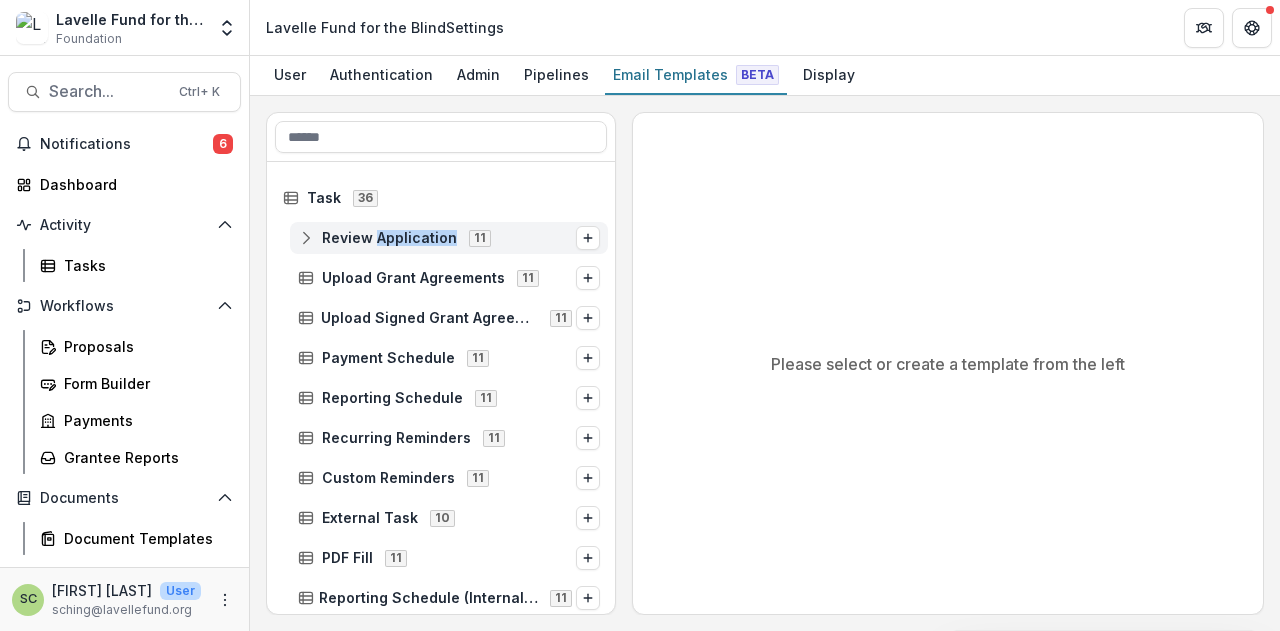 click on "Review Application" at bounding box center (389, 238) 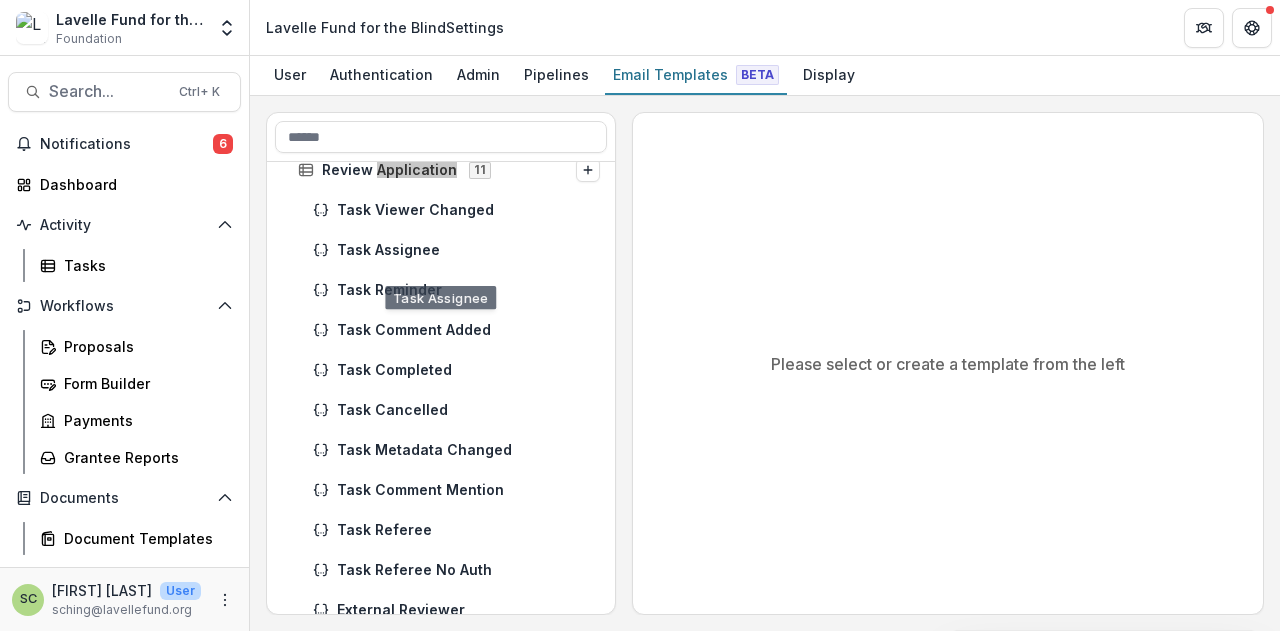 scroll, scrollTop: 100, scrollLeft: 0, axis: vertical 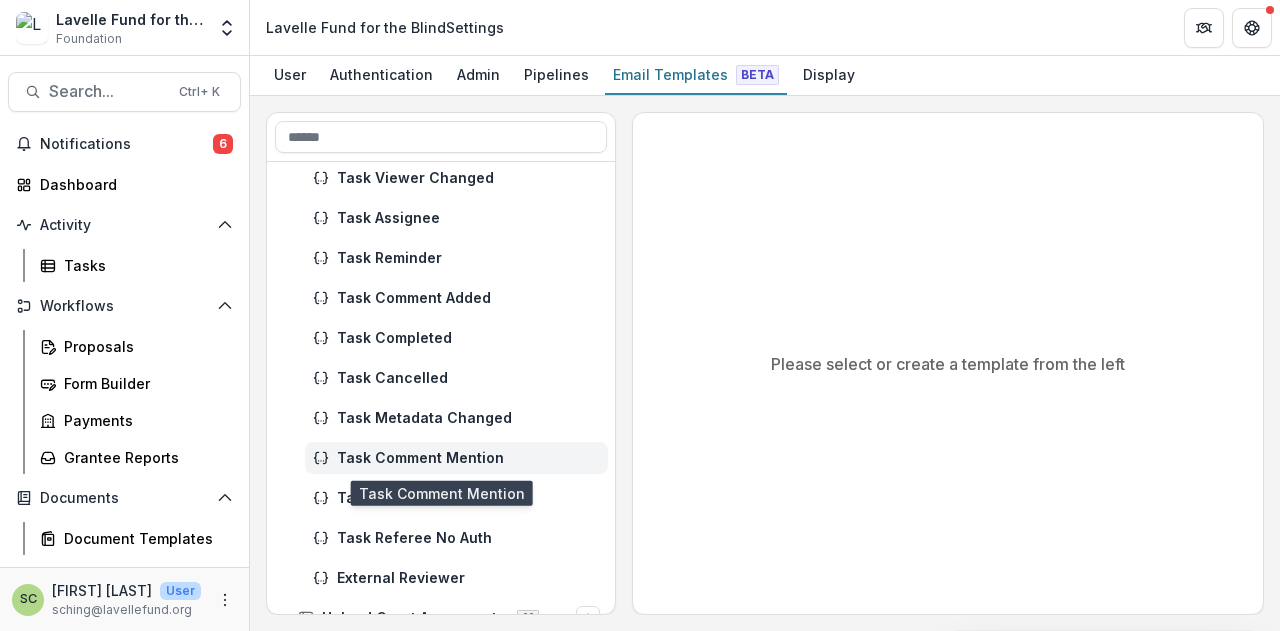 click on "Task Comment Mention" at bounding box center (456, 458) 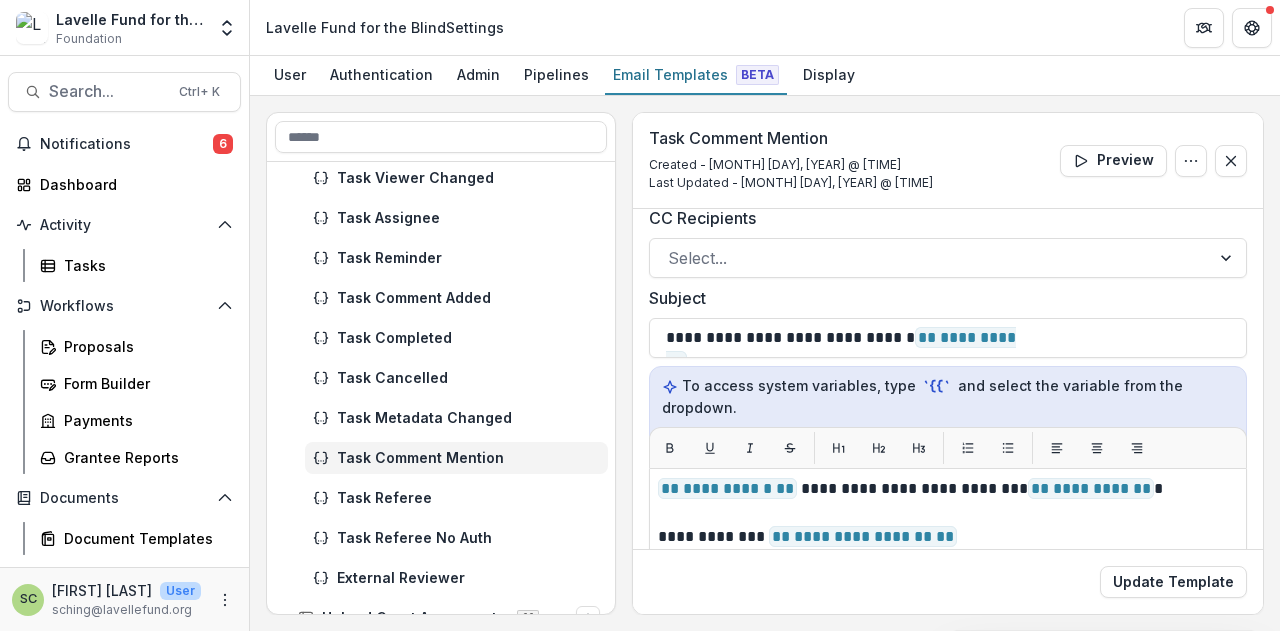 scroll, scrollTop: 200, scrollLeft: 0, axis: vertical 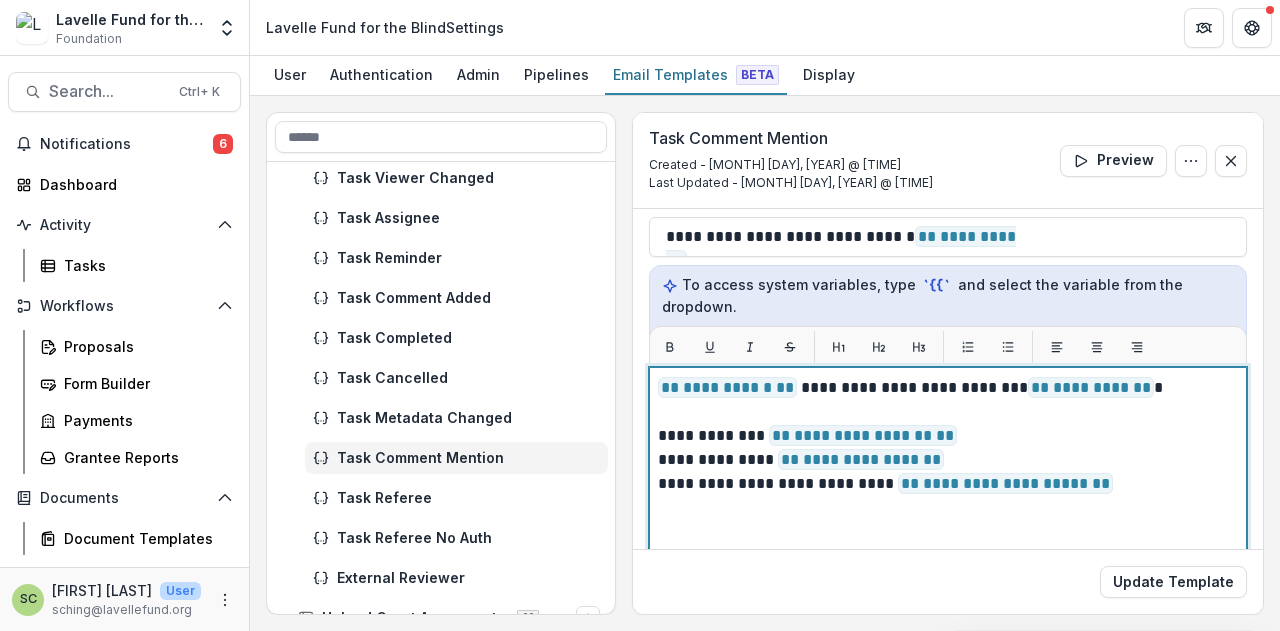click on "**********" at bounding box center [861, 459] 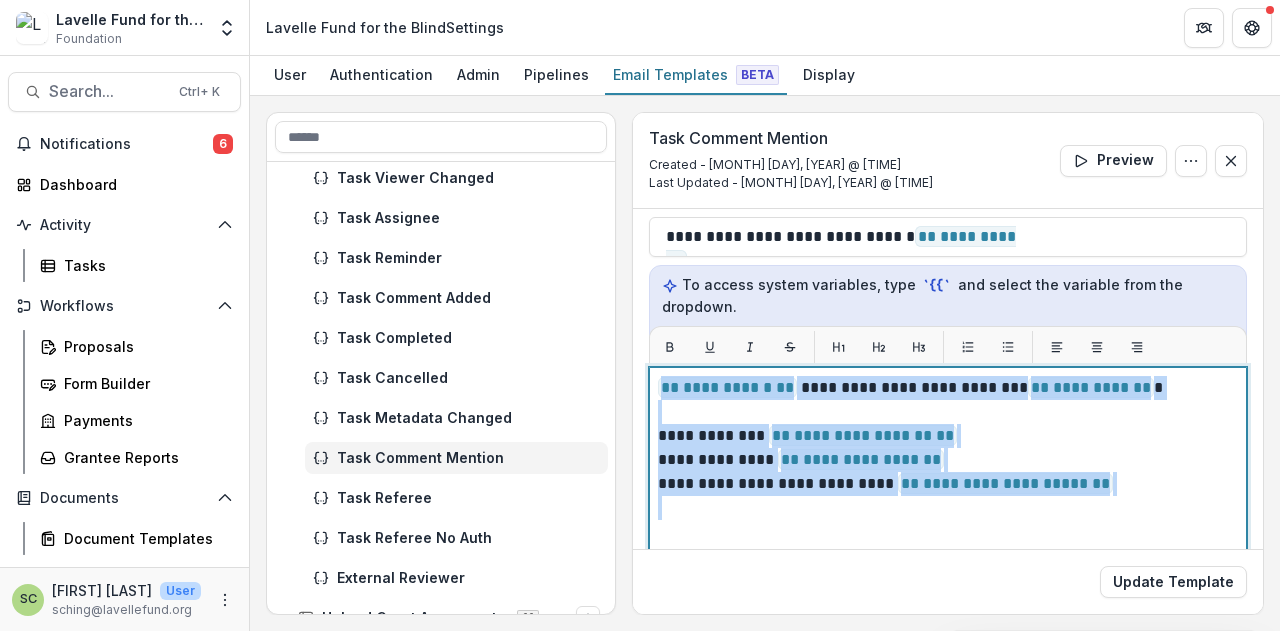 copy on "**********" 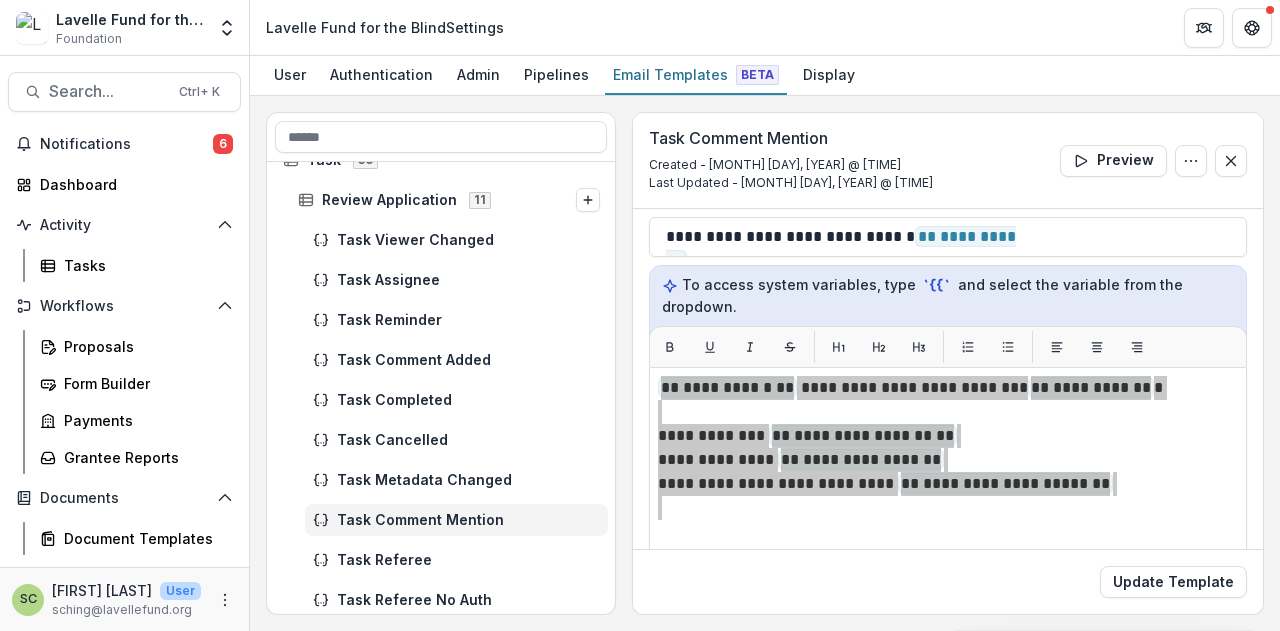 scroll, scrollTop: 0, scrollLeft: 0, axis: both 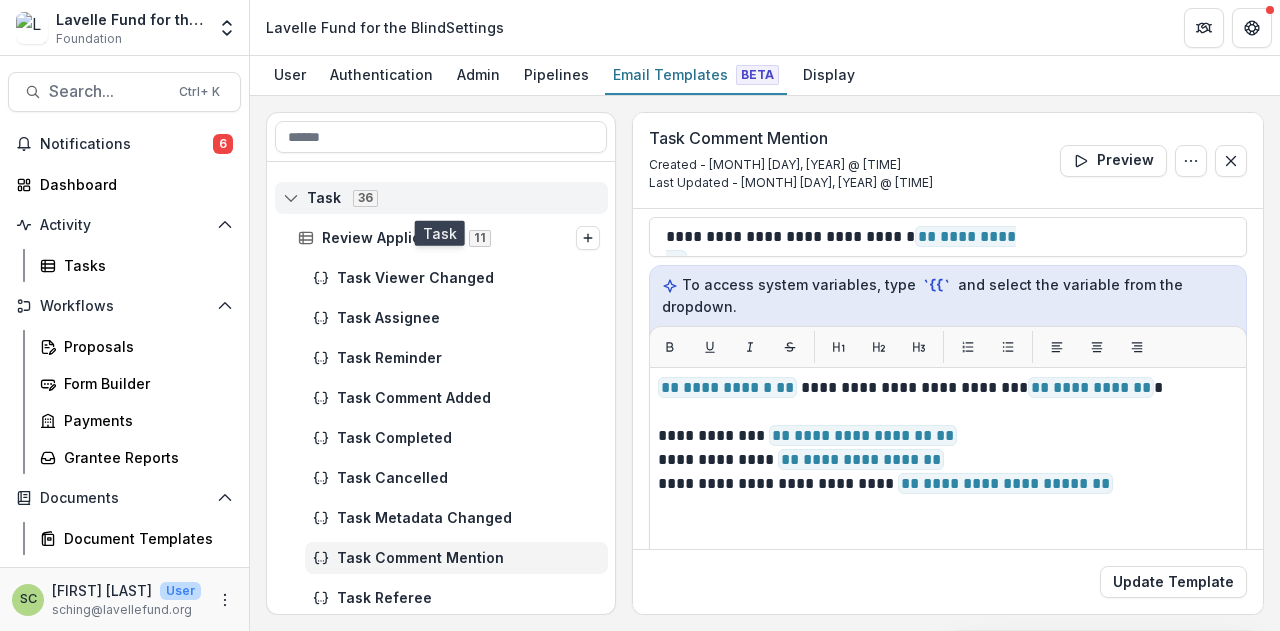 click 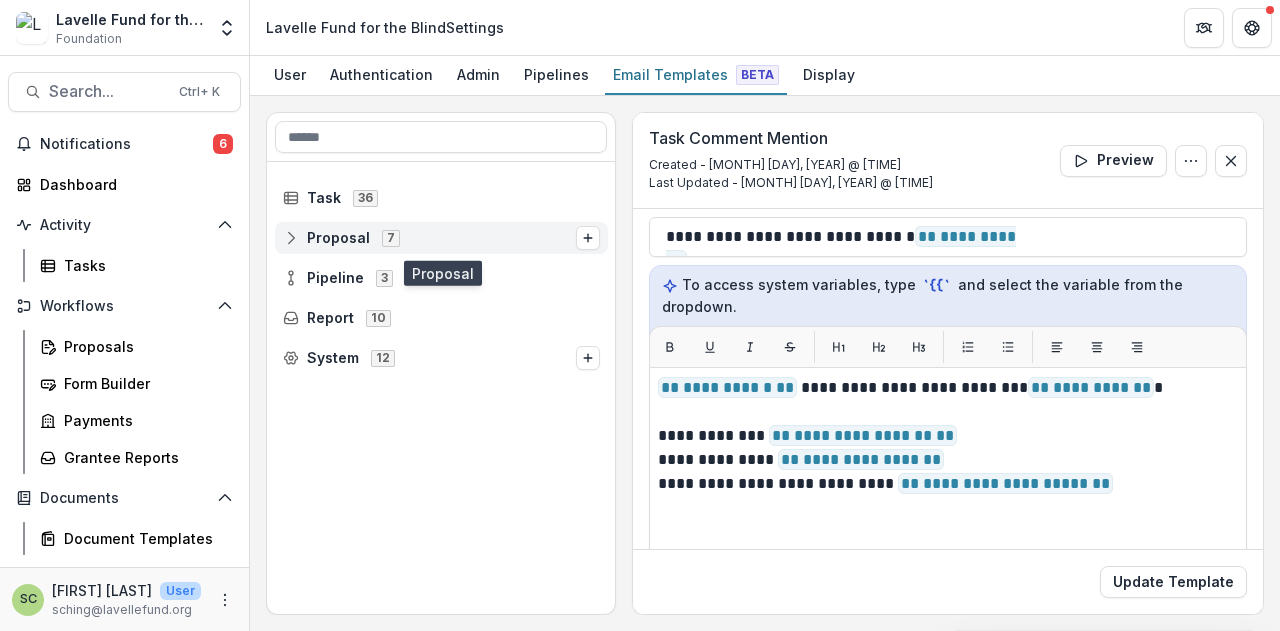 click 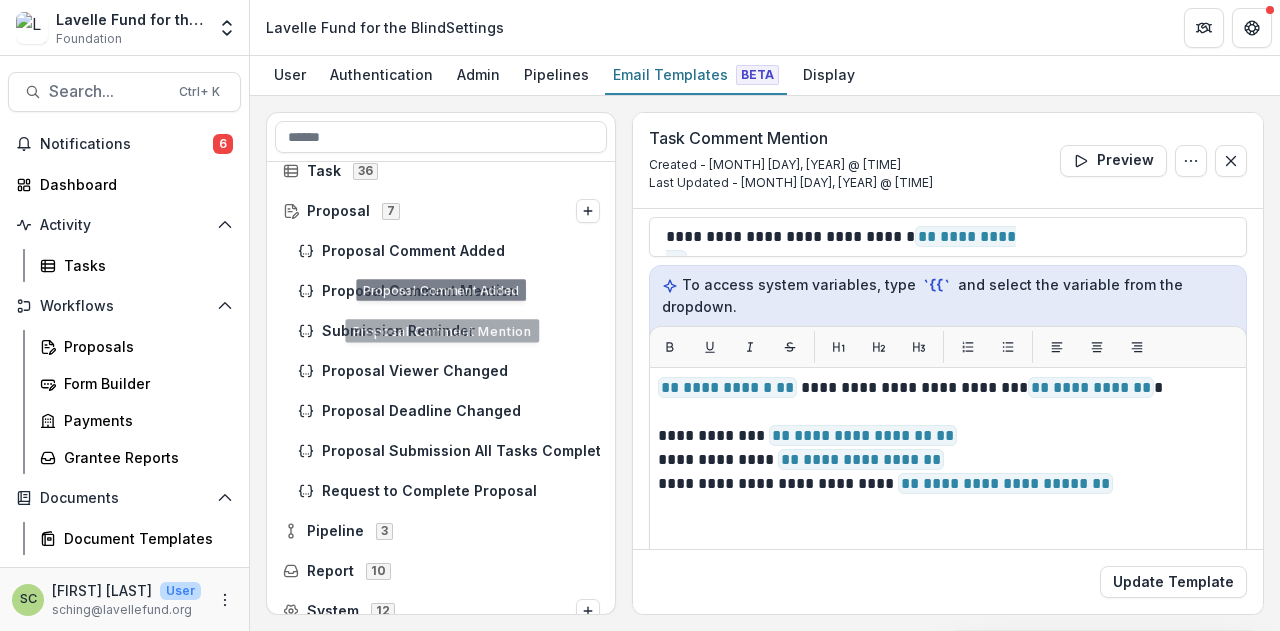 scroll, scrollTop: 42, scrollLeft: 0, axis: vertical 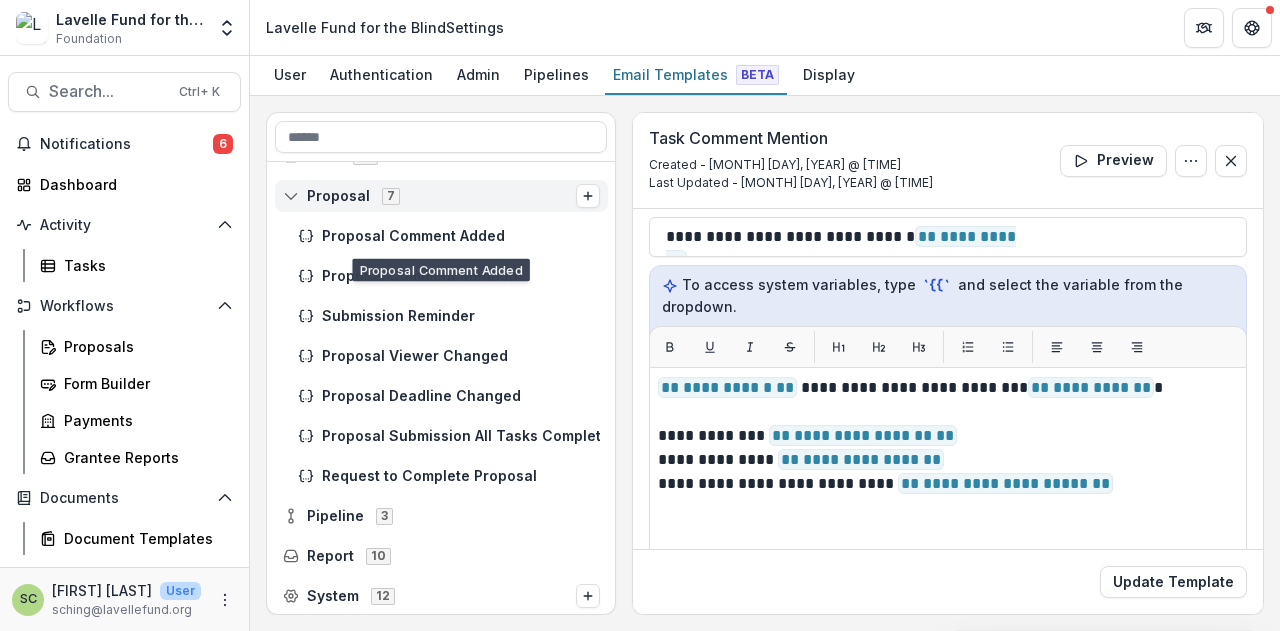 click on "Proposal 7" at bounding box center [429, 195] 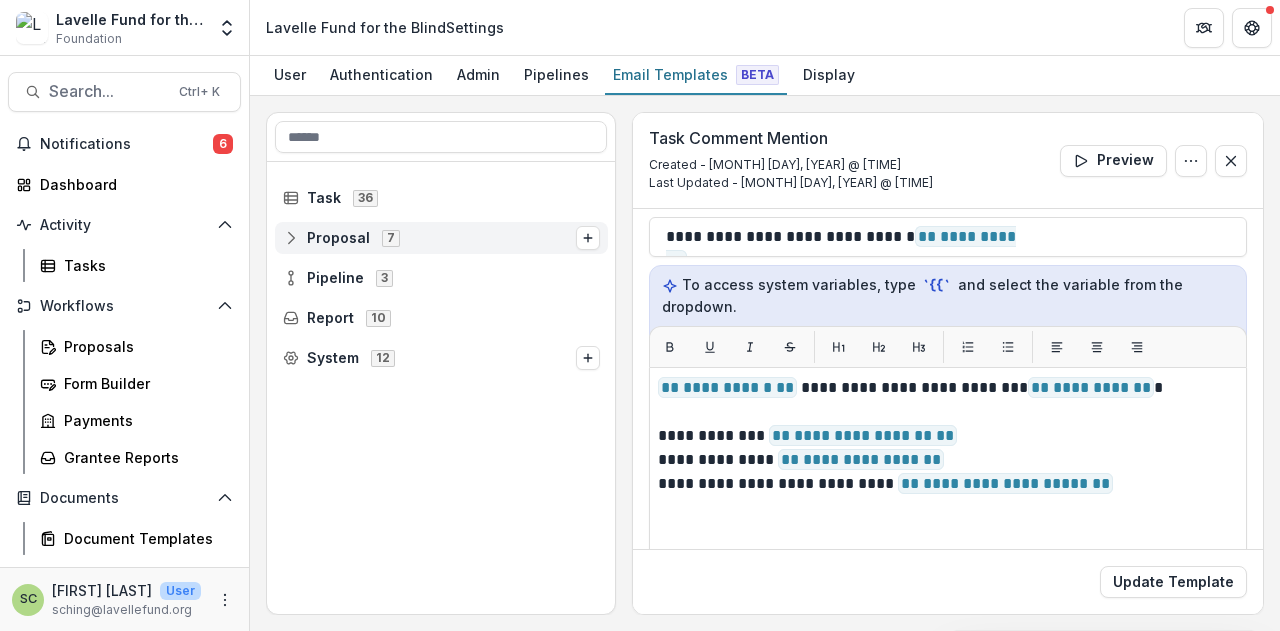 scroll, scrollTop: 0, scrollLeft: 0, axis: both 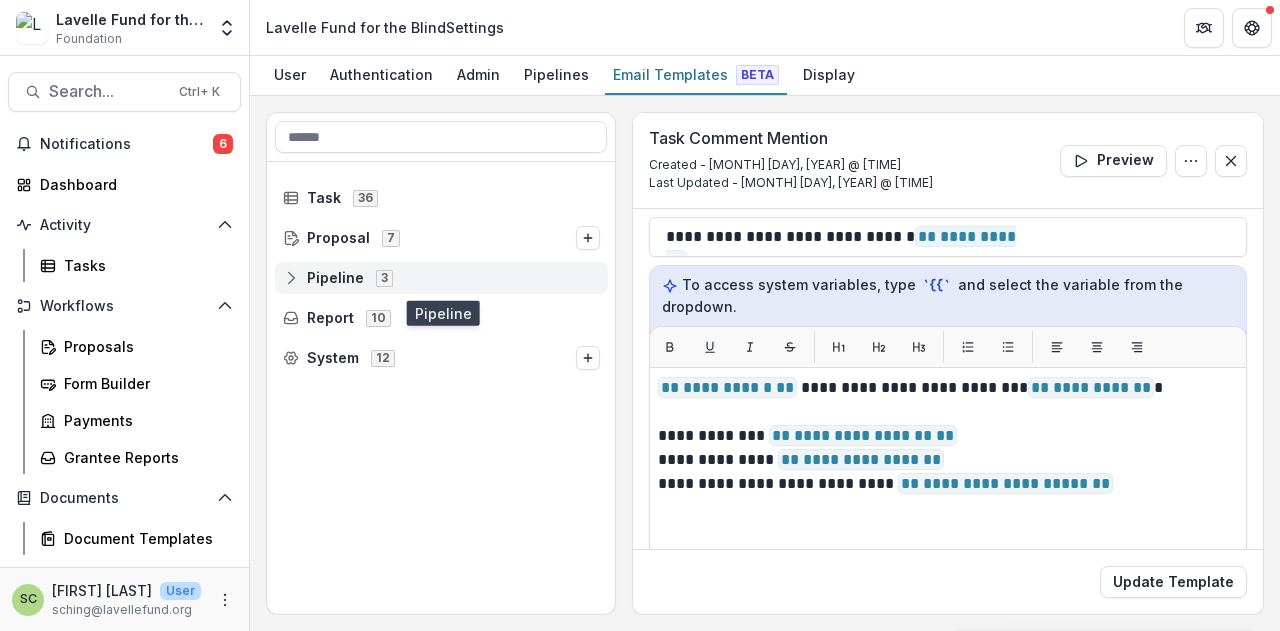 click on "Pipeline 3" at bounding box center (441, 277) 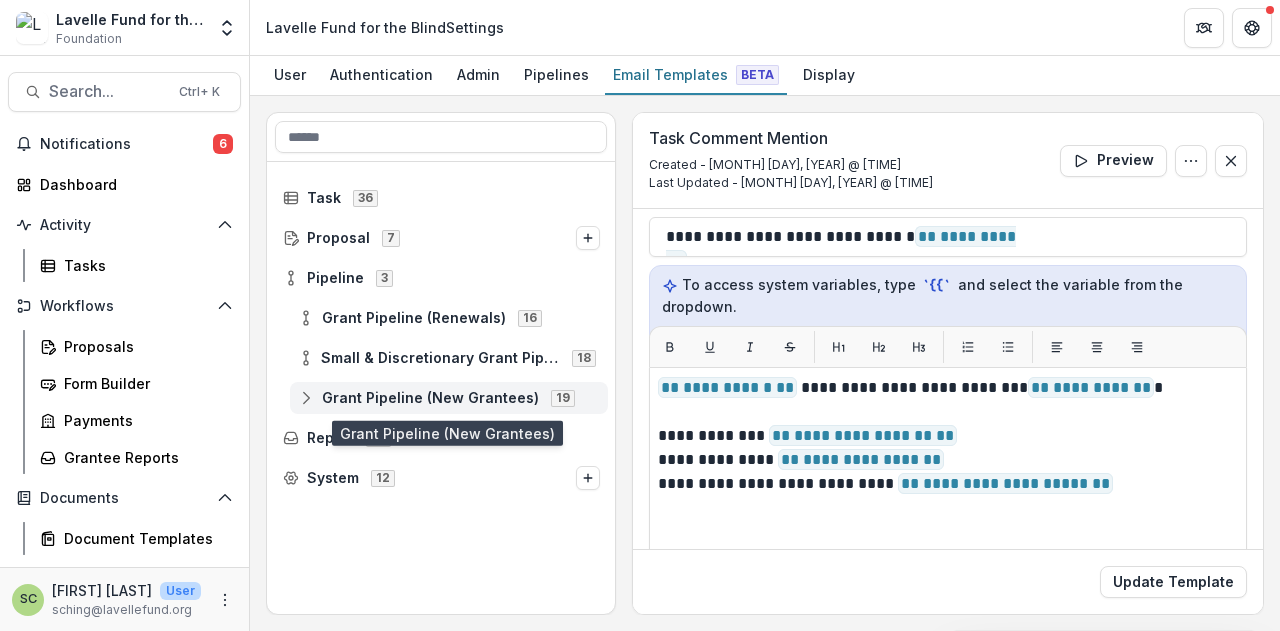 click 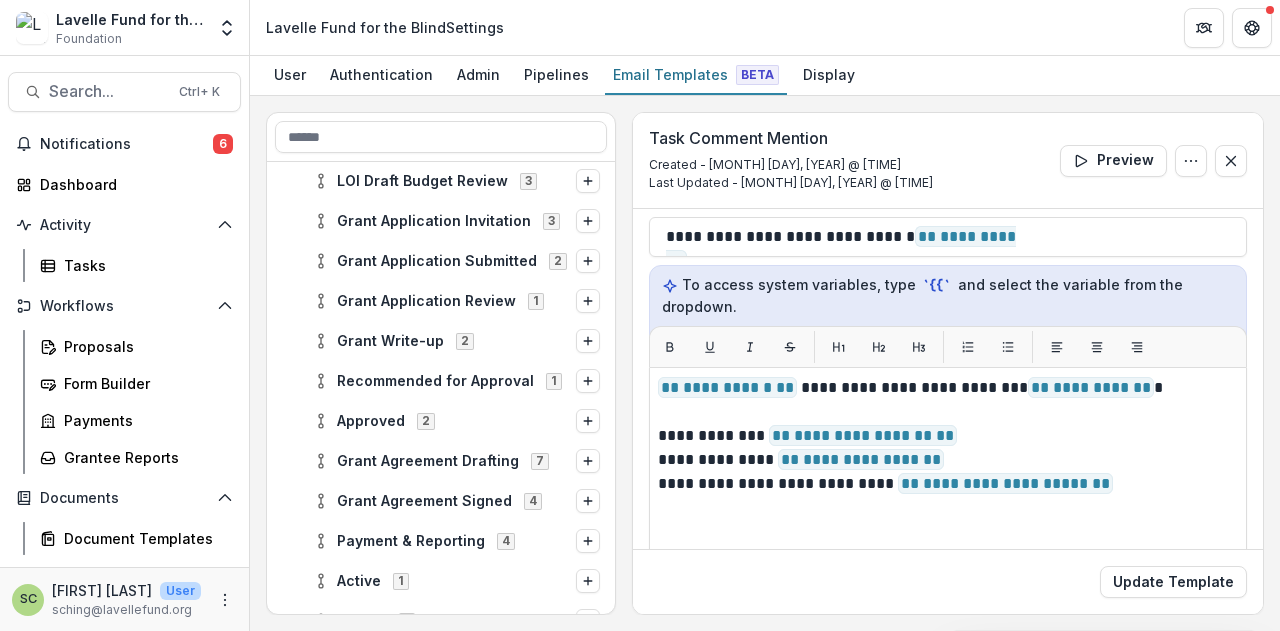 scroll, scrollTop: 500, scrollLeft: 0, axis: vertical 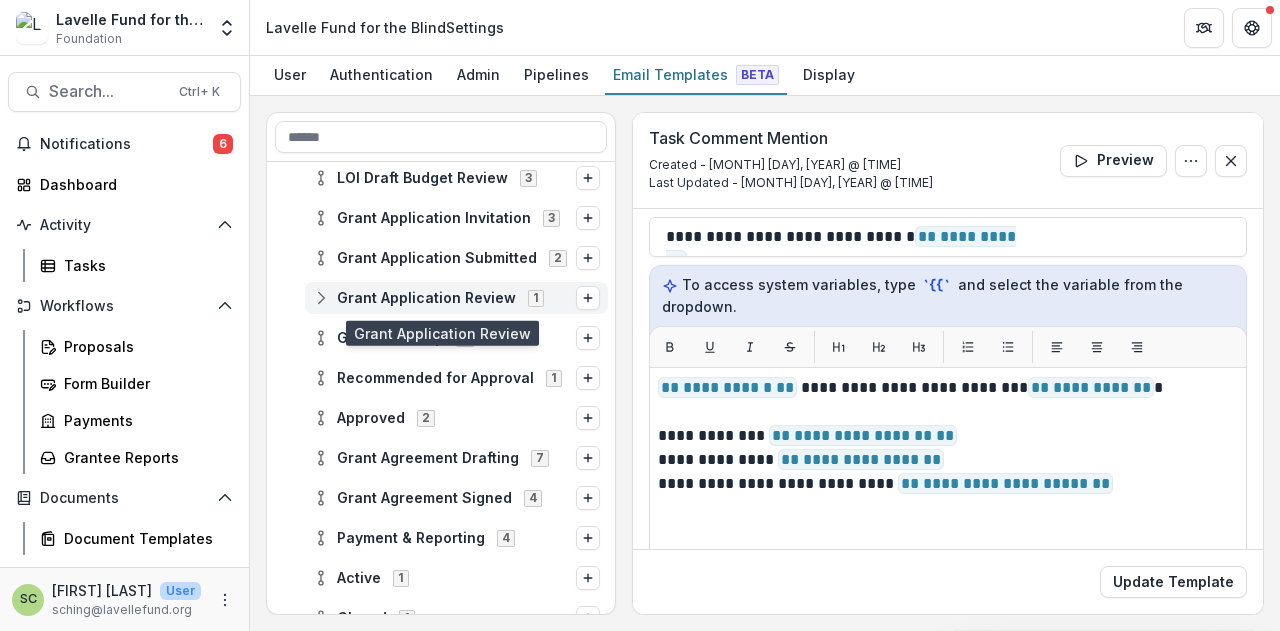 click 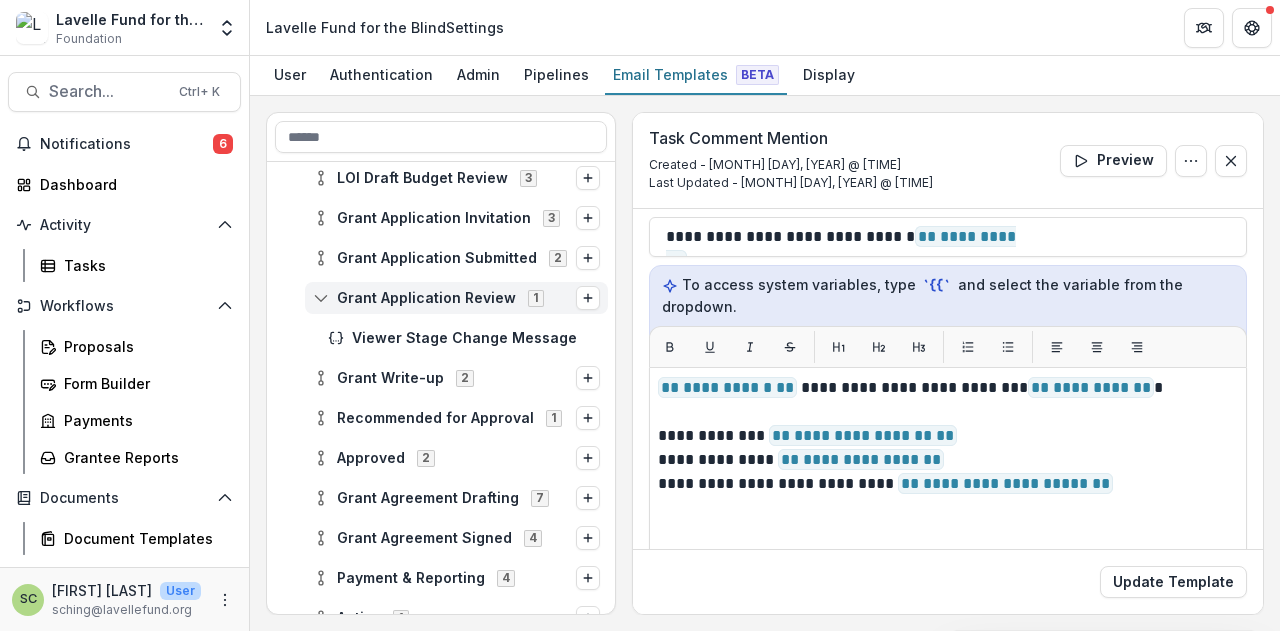click 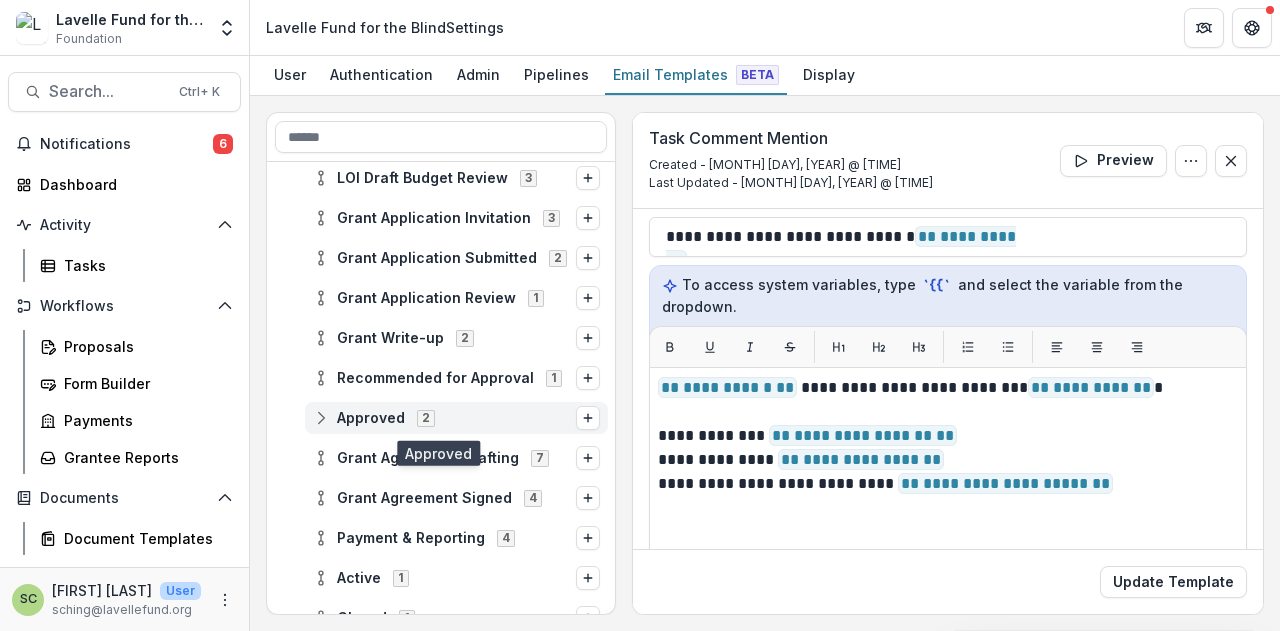 click 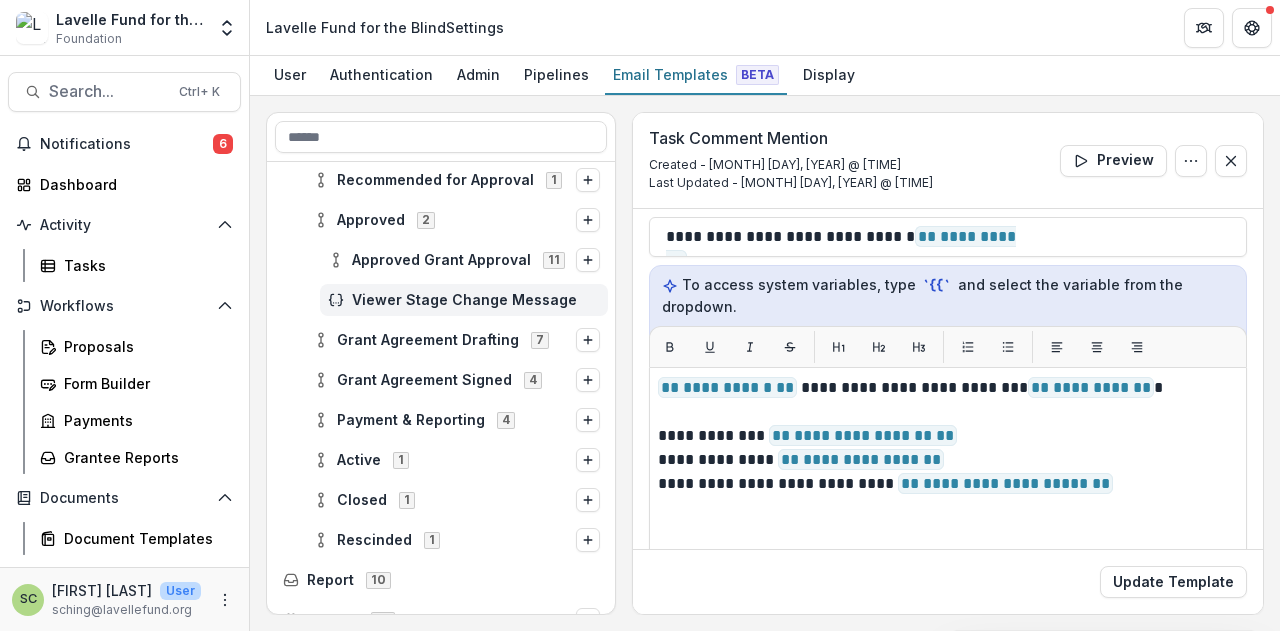 scroll, scrollTop: 700, scrollLeft: 0, axis: vertical 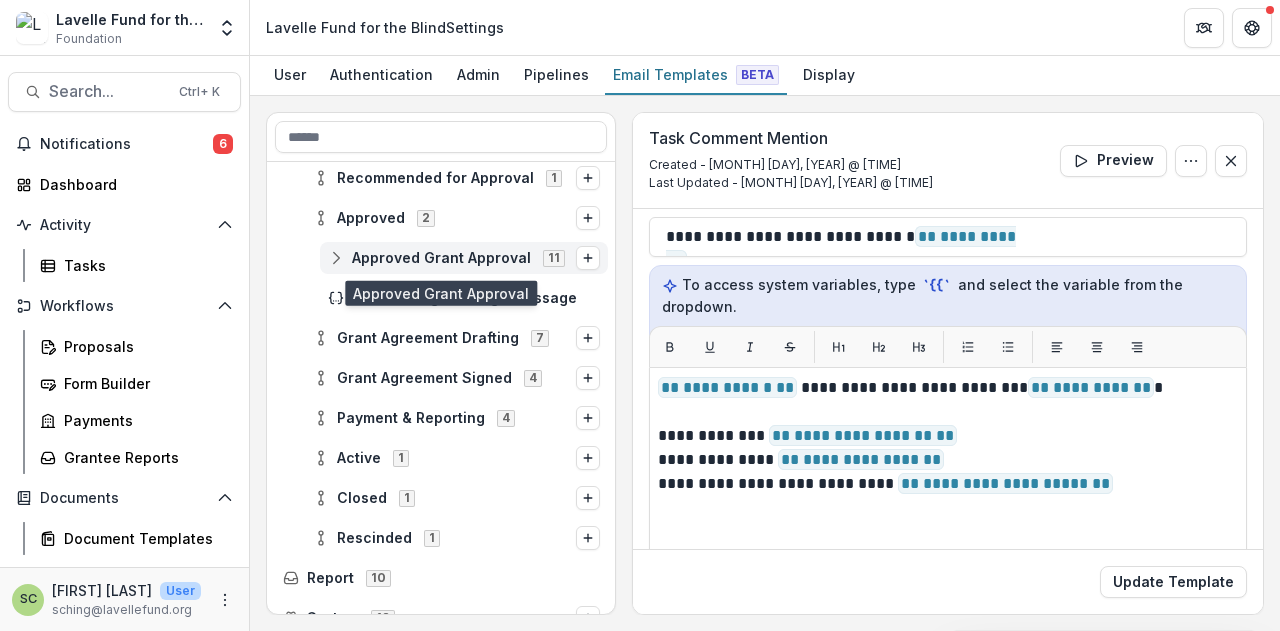 click on "Approved Grant Approval 11" at bounding box center [452, 257] 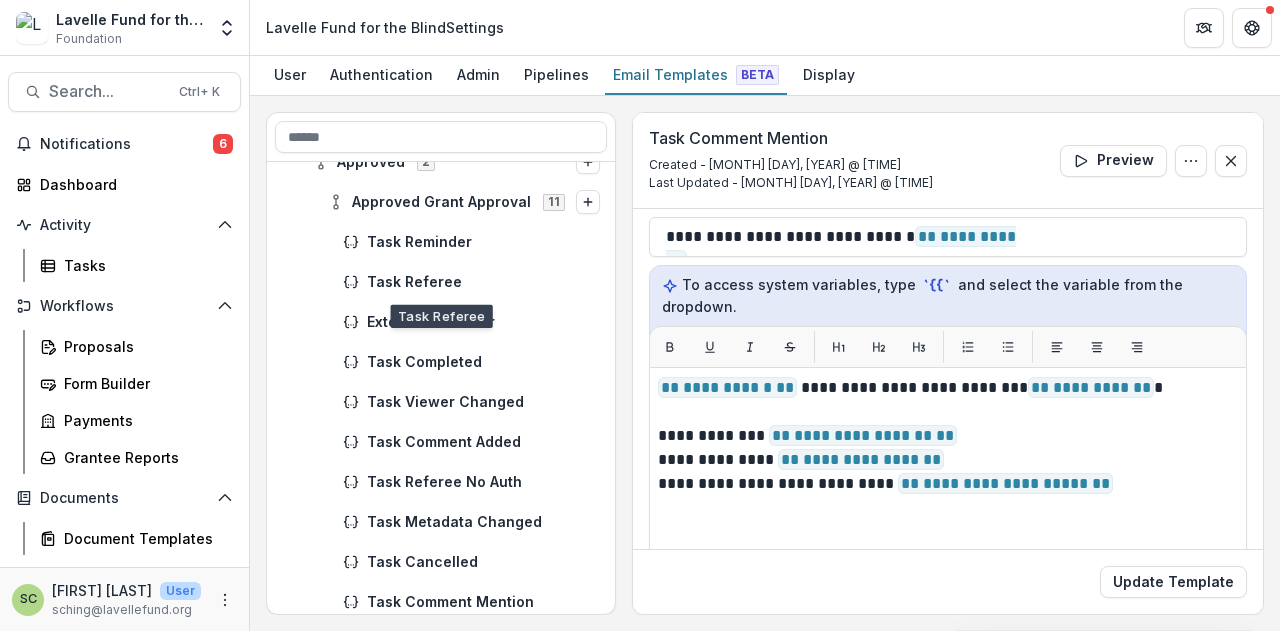 scroll, scrollTop: 800, scrollLeft: 0, axis: vertical 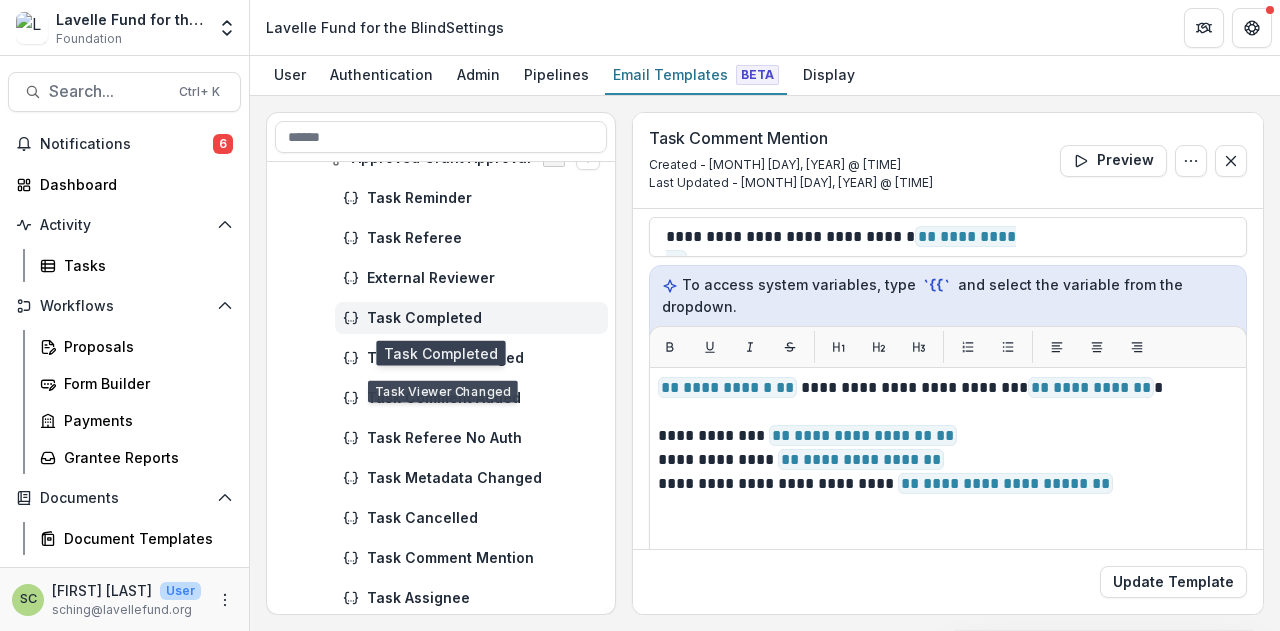 click on "Task Completed" at bounding box center [471, 318] 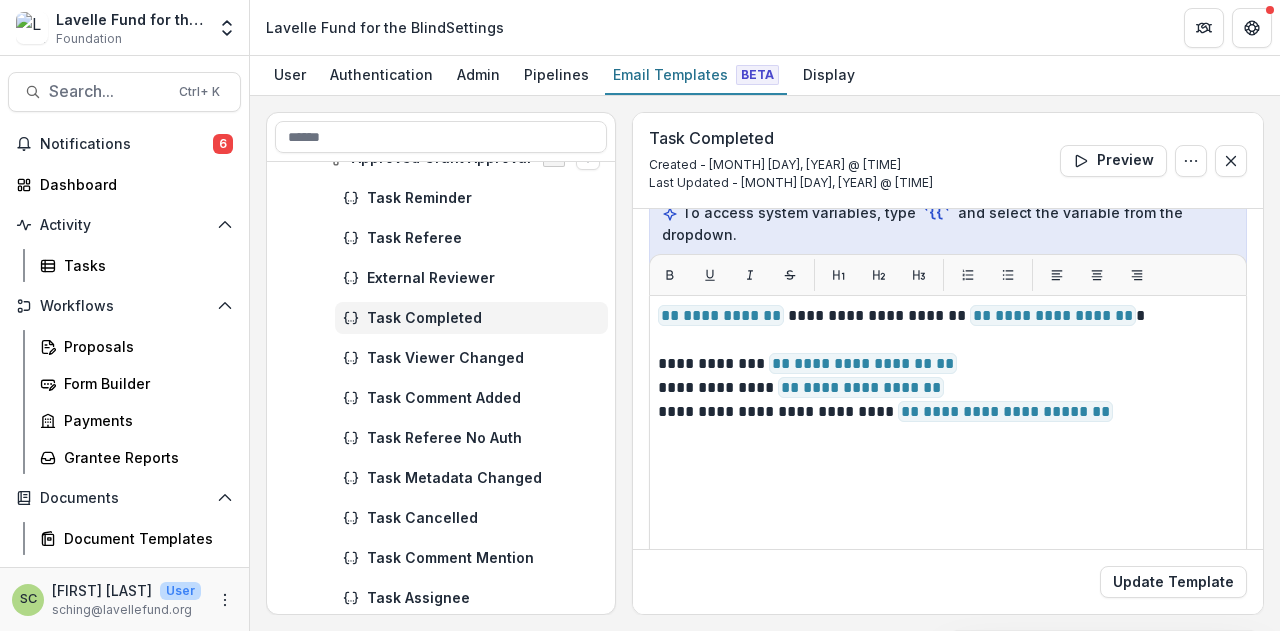 scroll, scrollTop: 200, scrollLeft: 0, axis: vertical 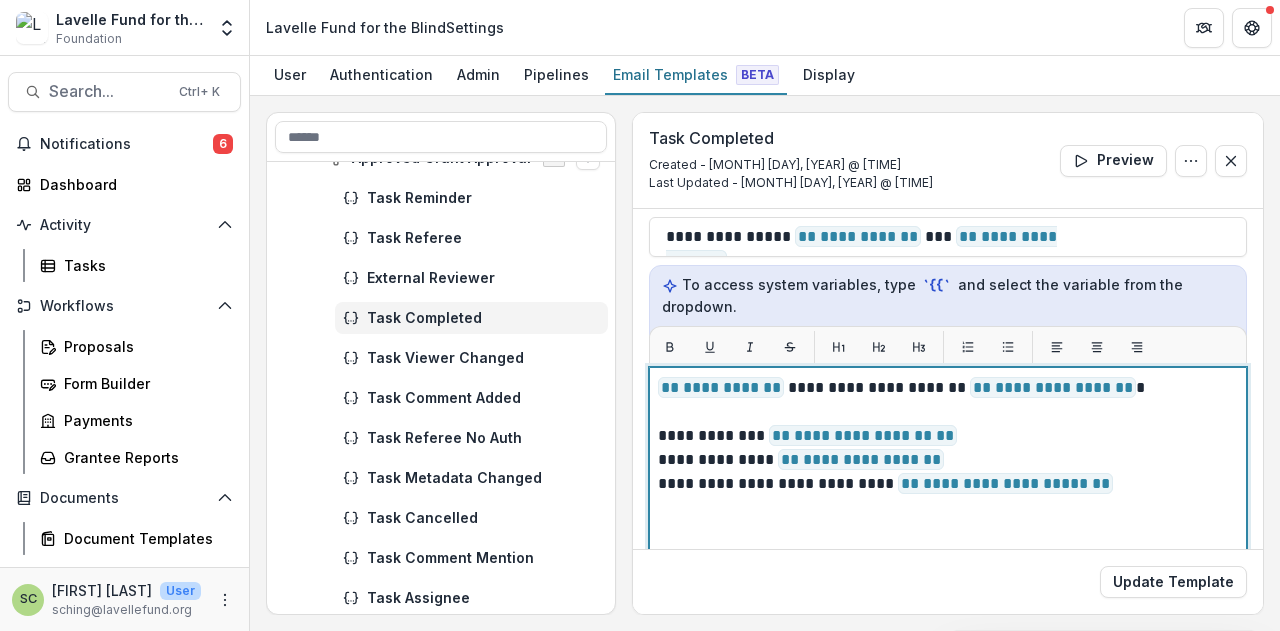click at bounding box center (948, 412) 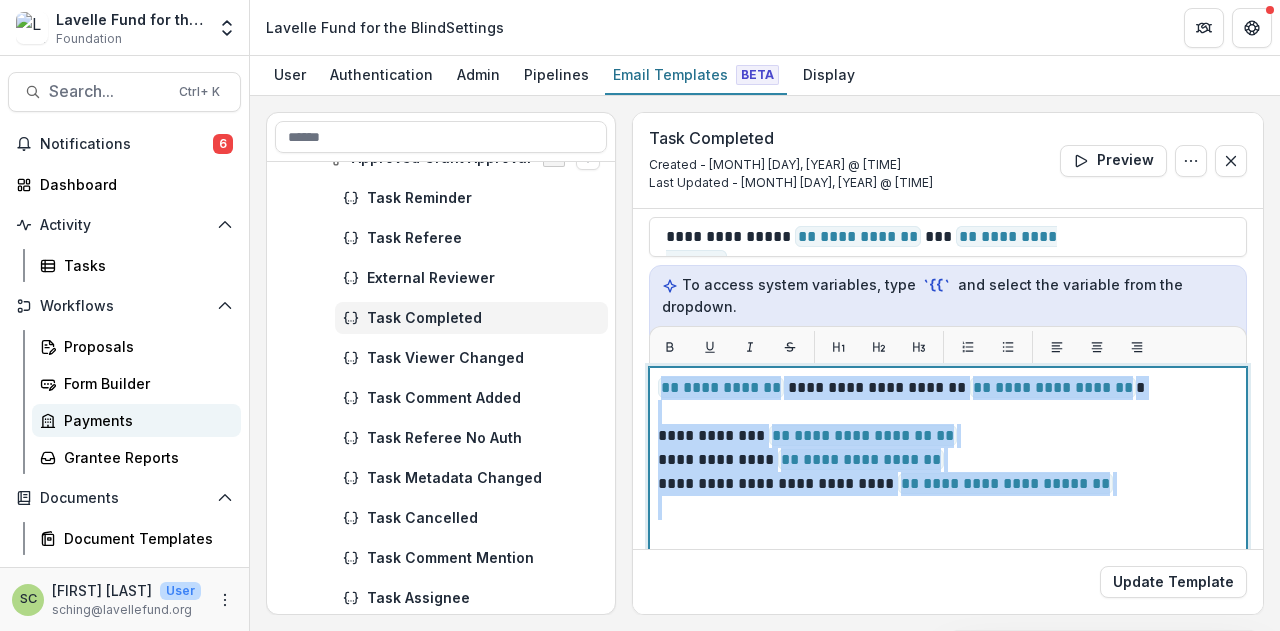 copy on "**********" 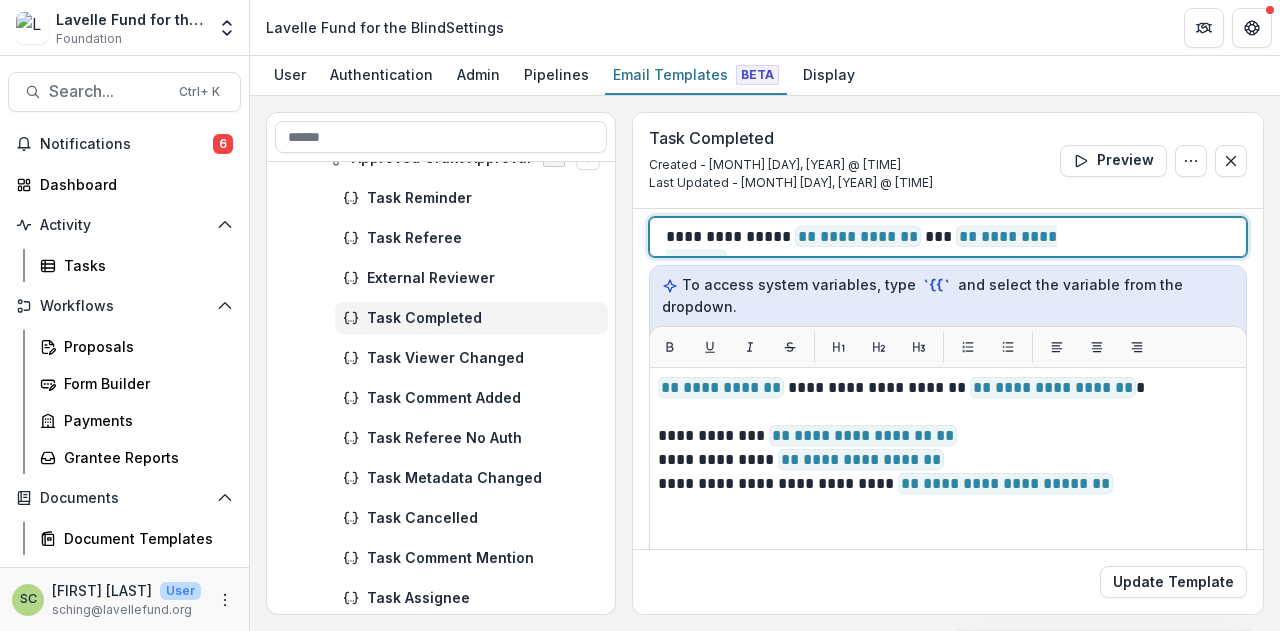 click on "**********" at bounding box center [948, 237] 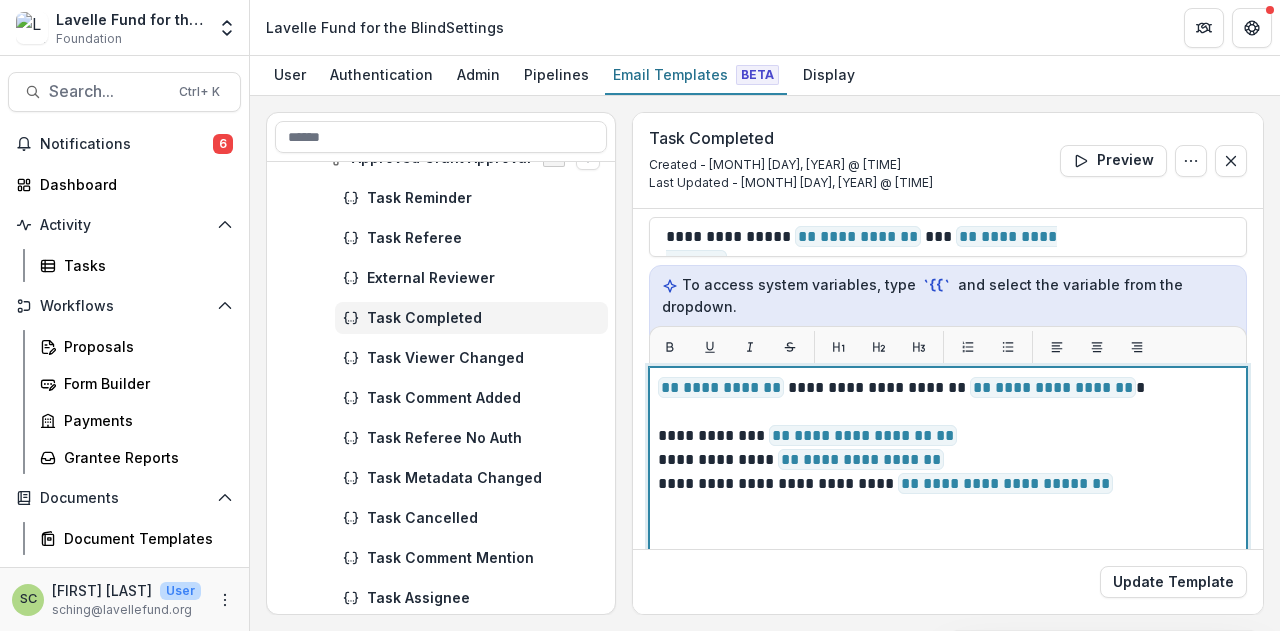 click at bounding box center (948, 412) 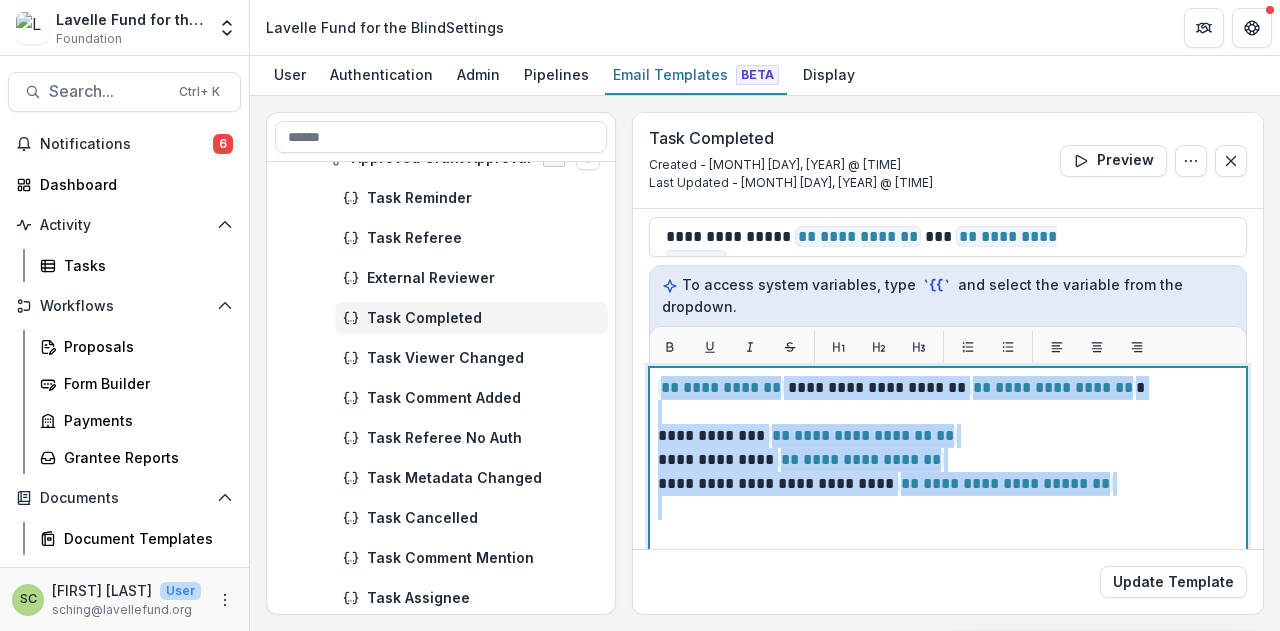 copy on "**********" 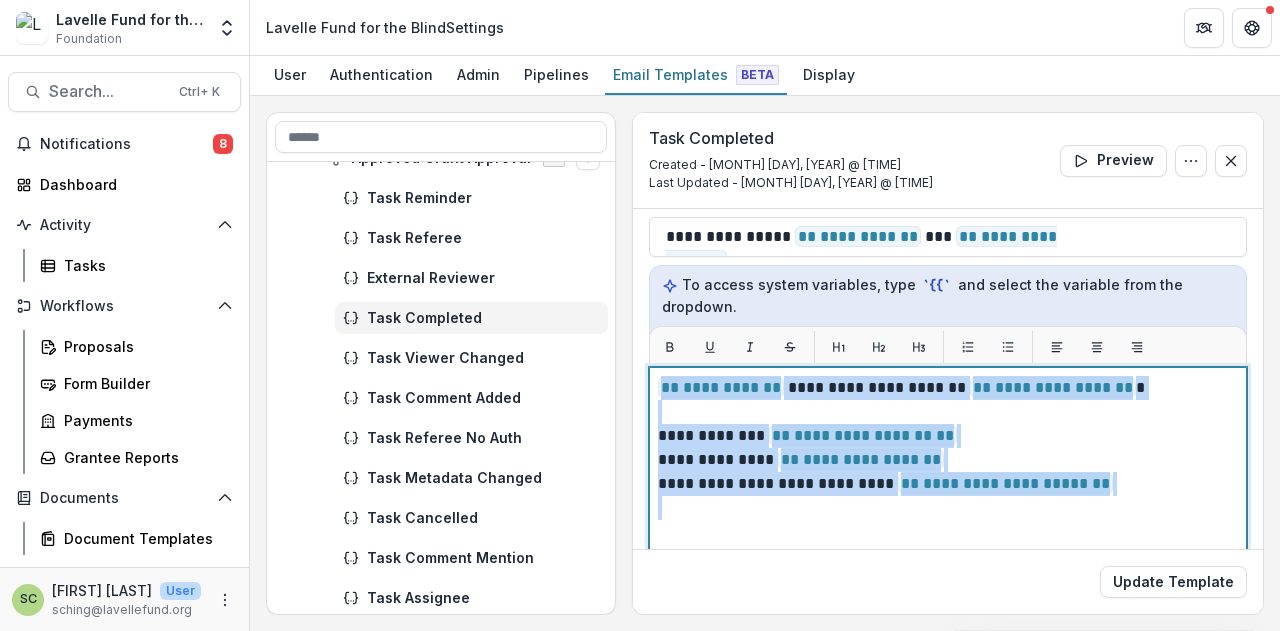 click on "**********" at bounding box center [945, 436] 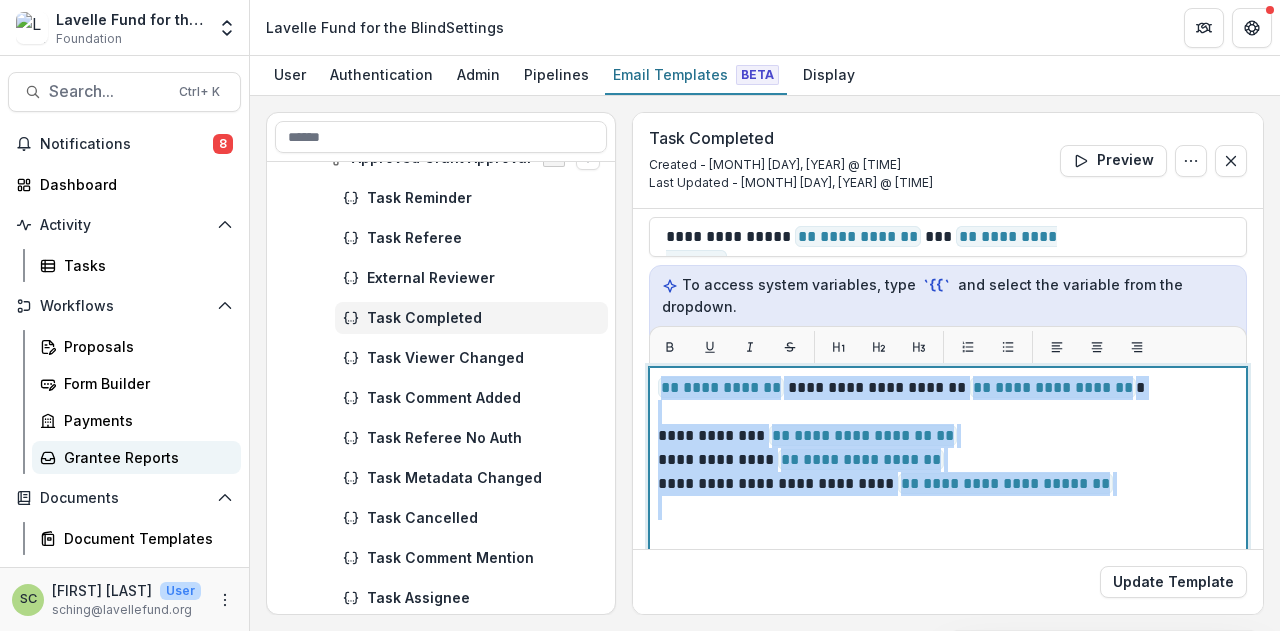 copy on "**********" 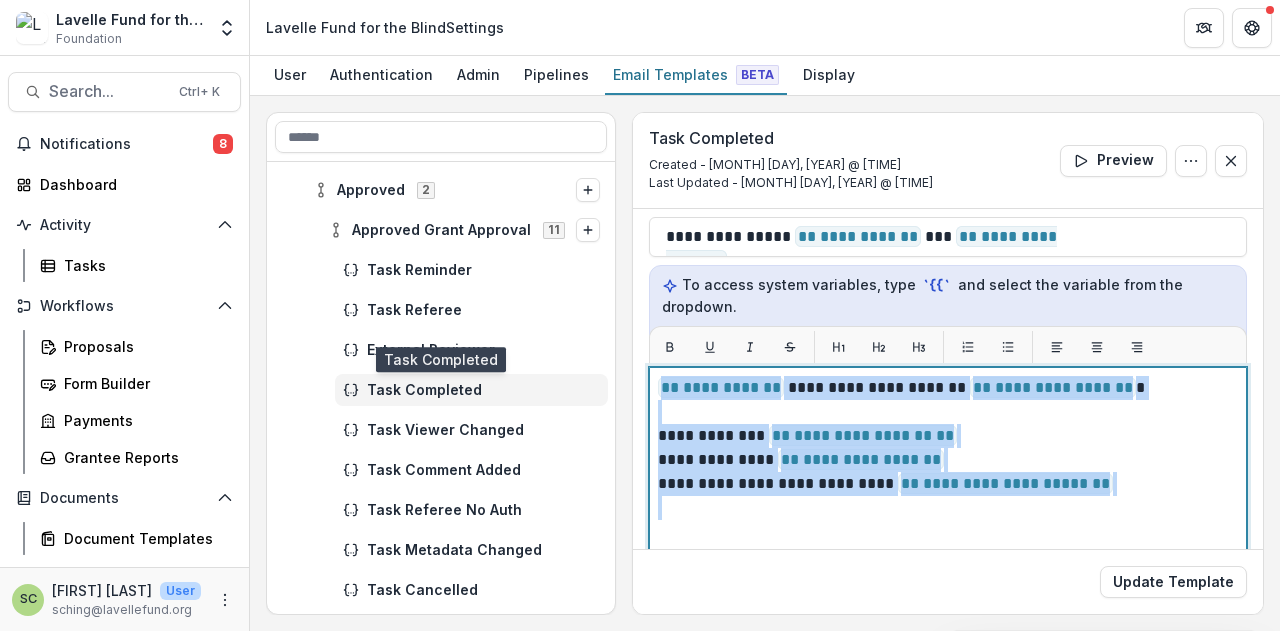 scroll, scrollTop: 600, scrollLeft: 0, axis: vertical 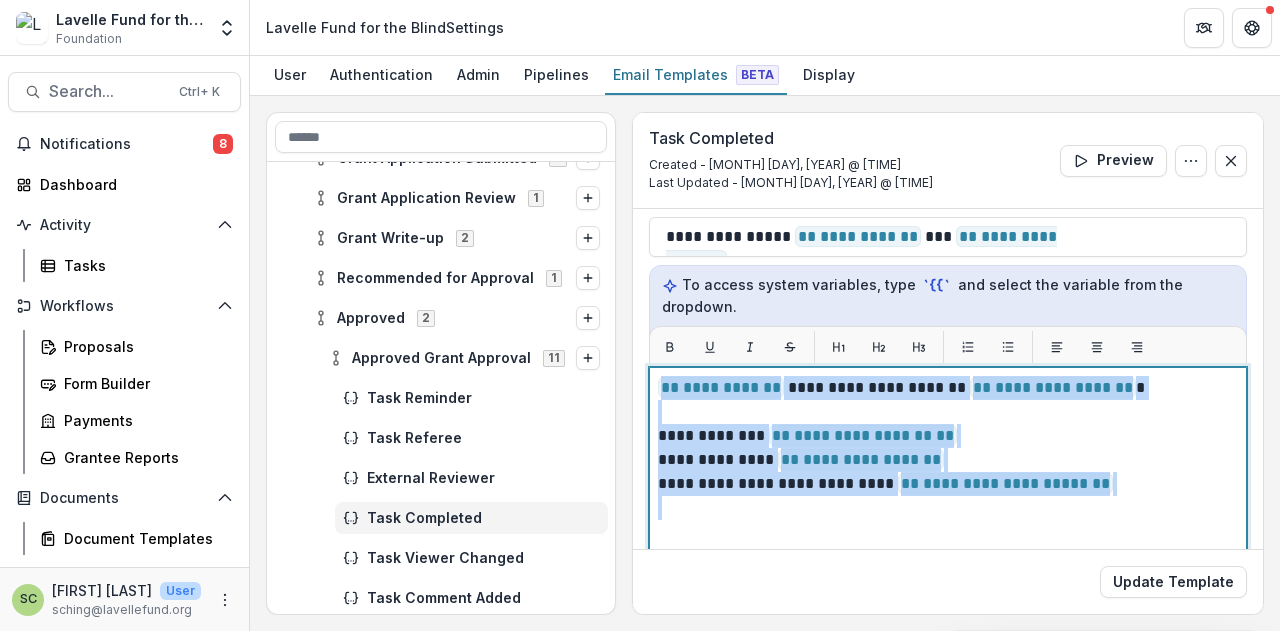 click on "**********" at bounding box center [945, 436] 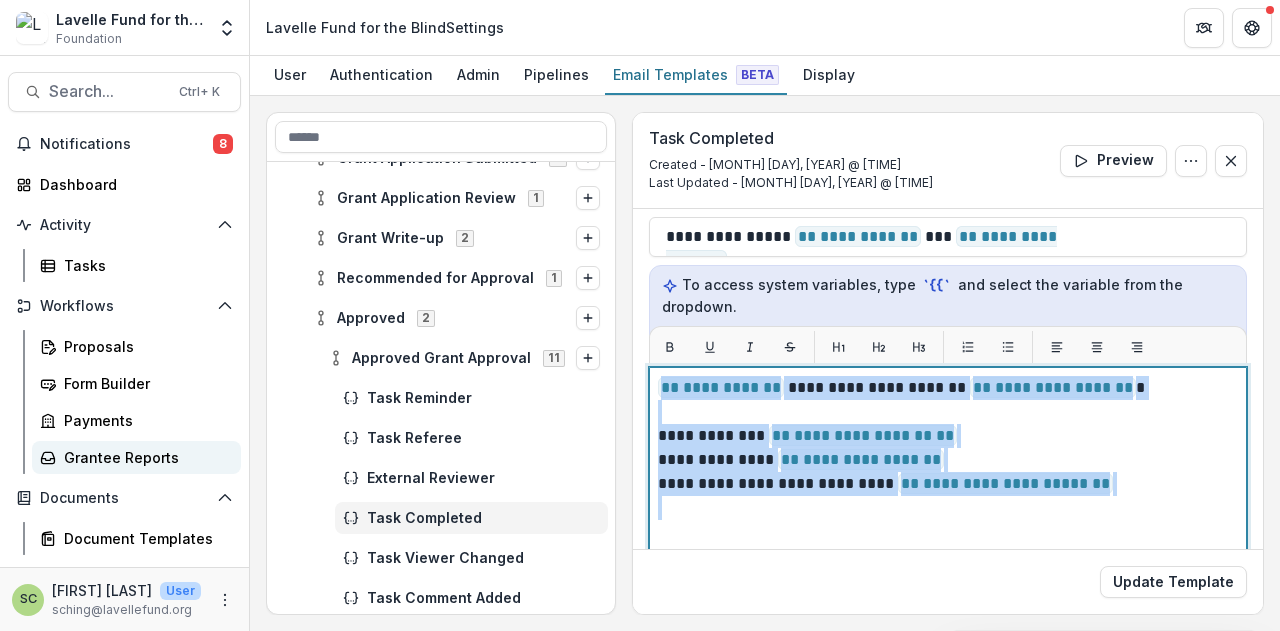 copy on "**********" 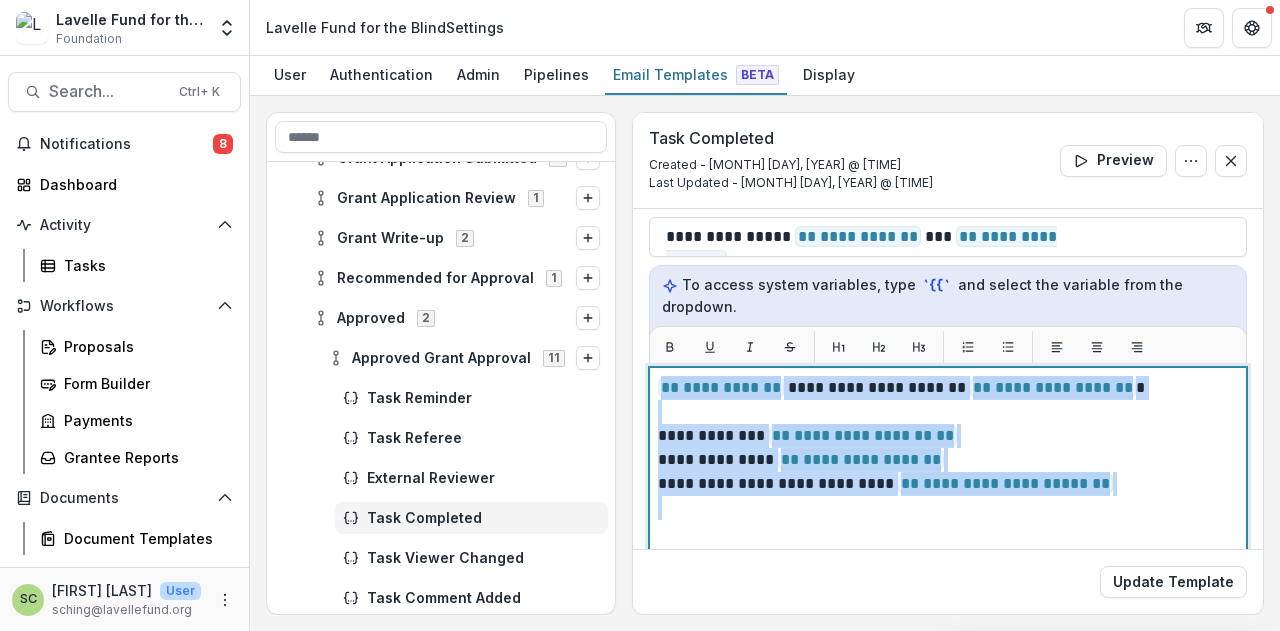 click on "**********" at bounding box center [945, 436] 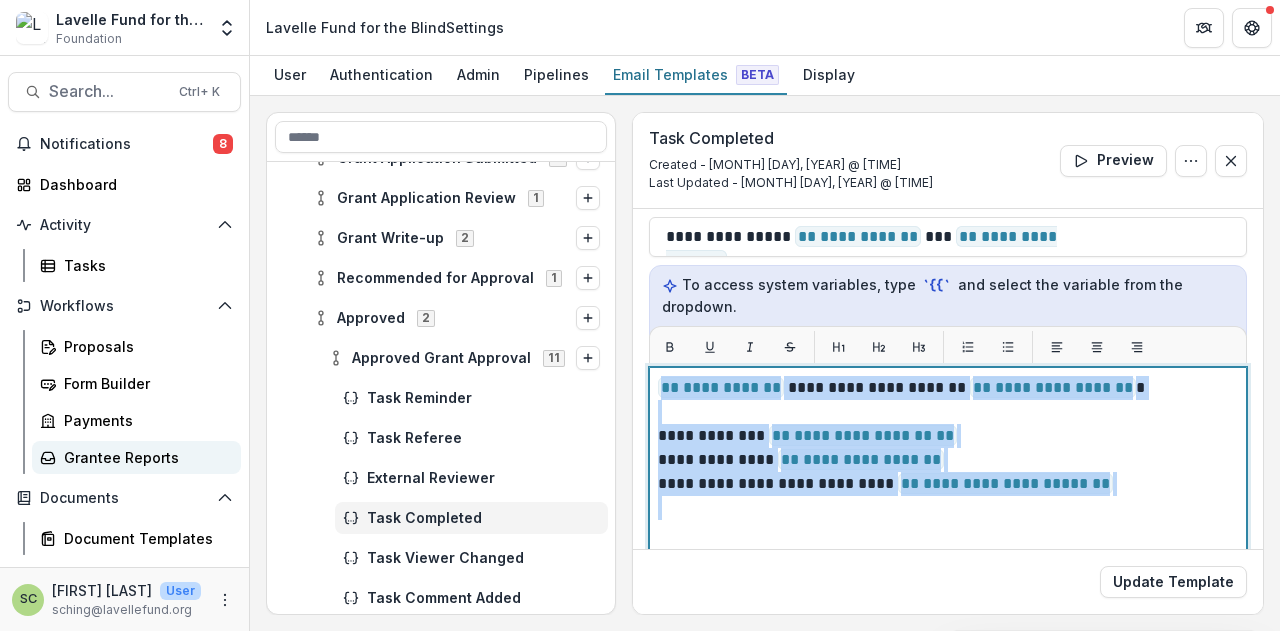 copy on "**********" 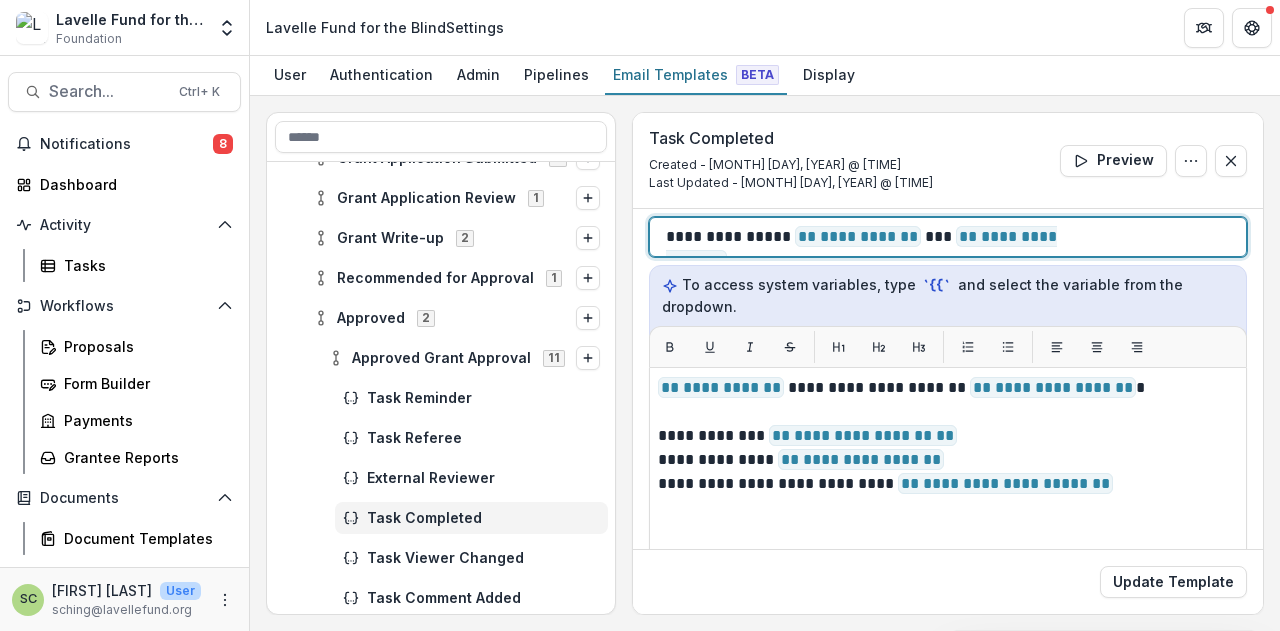 click on "**********" at bounding box center [876, 237] 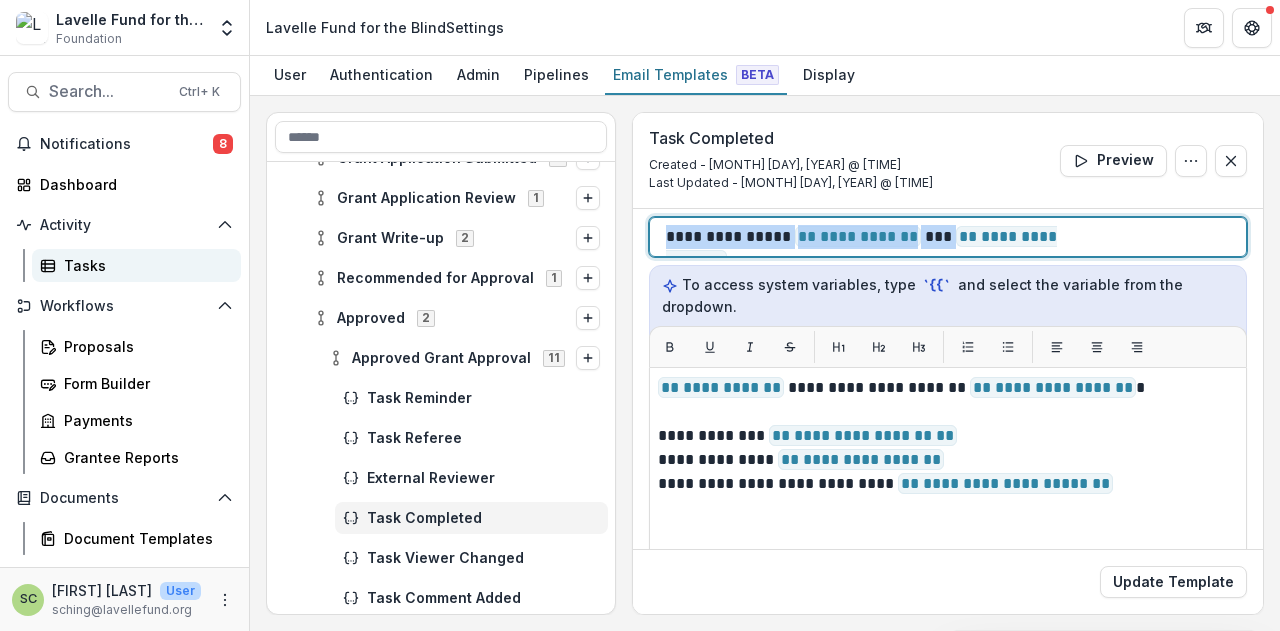 copy on "**********" 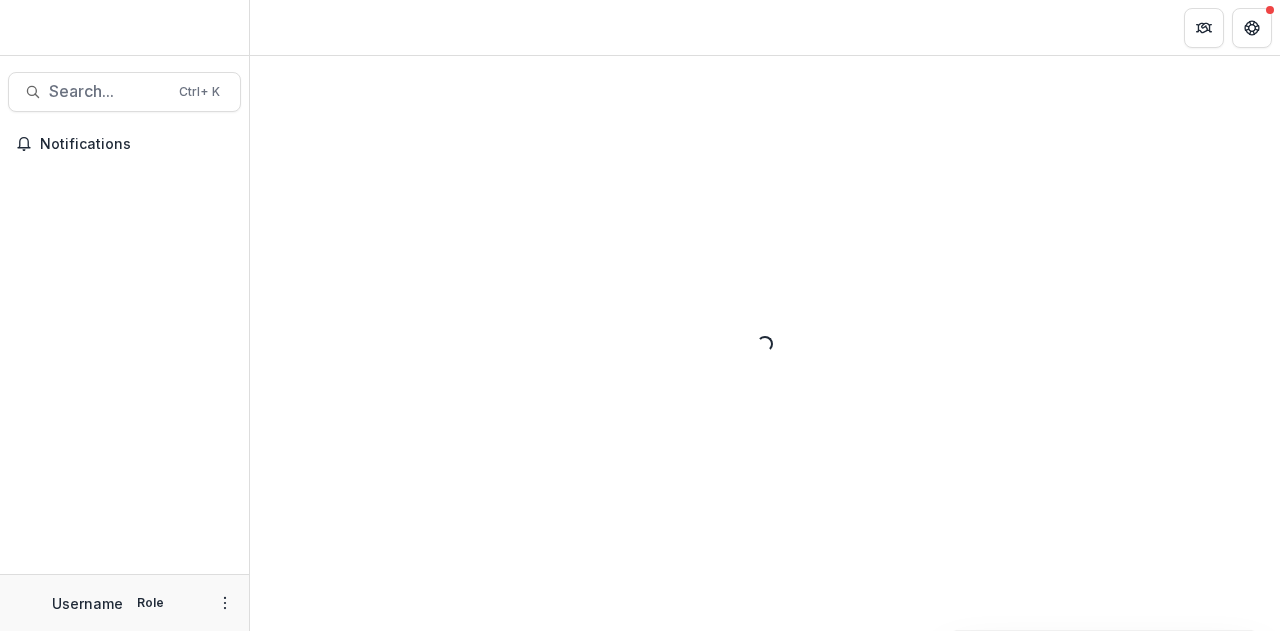scroll, scrollTop: 0, scrollLeft: 0, axis: both 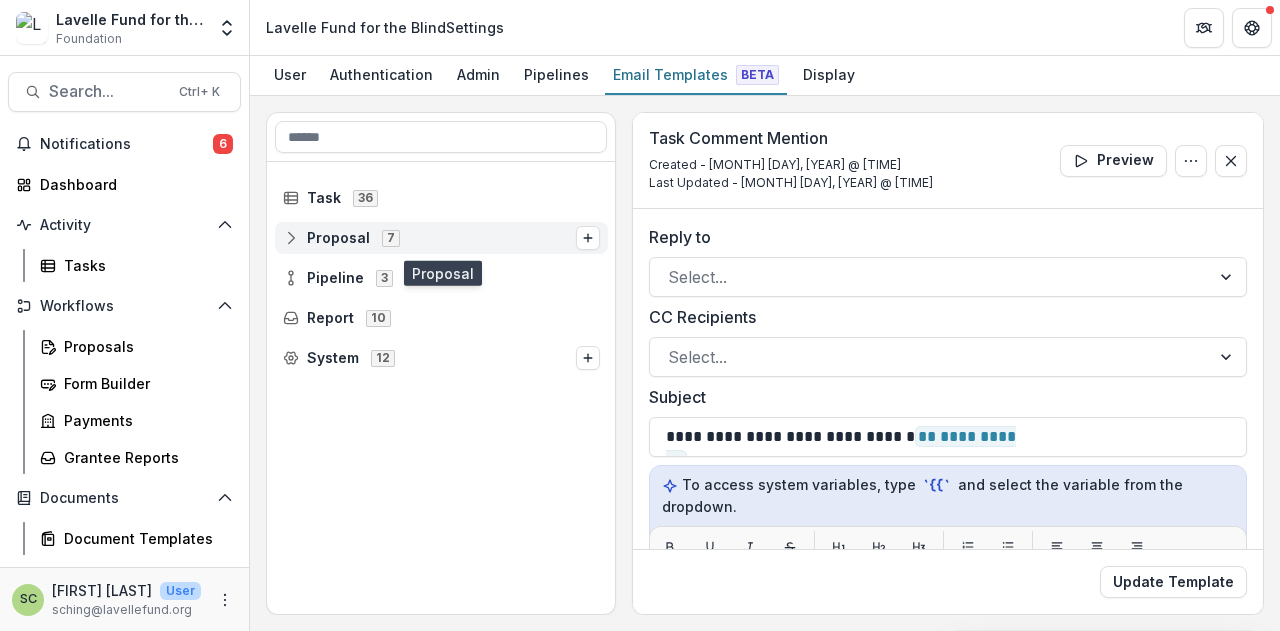 click on "Proposal 7" at bounding box center [429, 237] 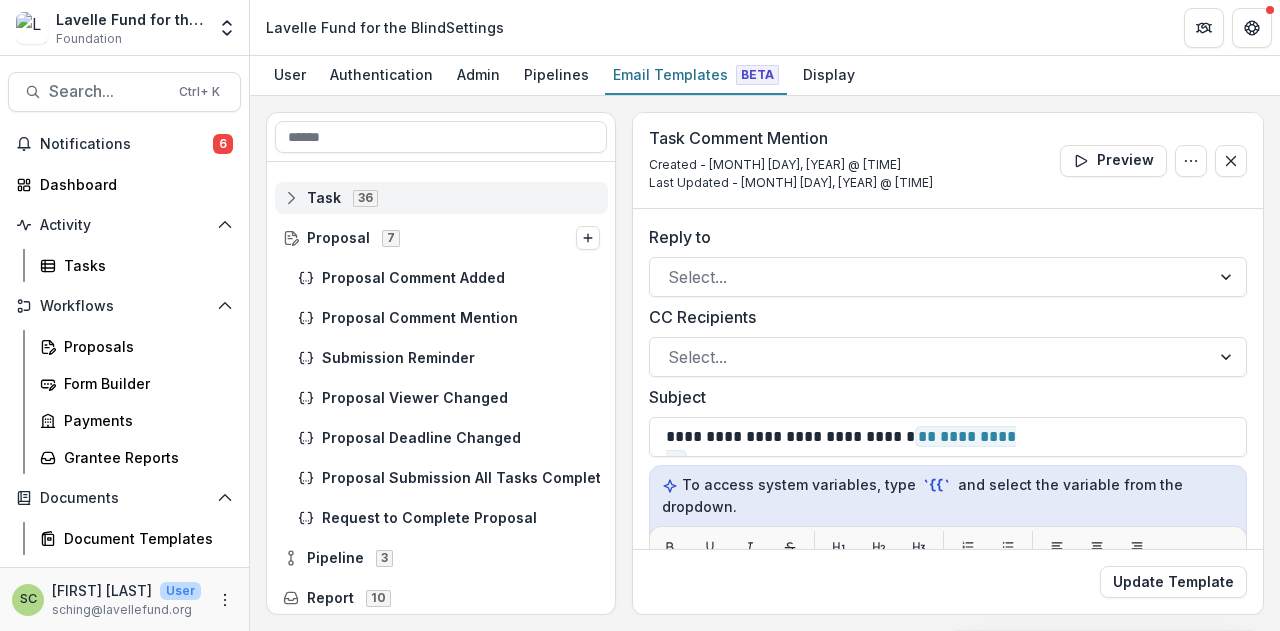 click on "Task 36" at bounding box center (441, 197) 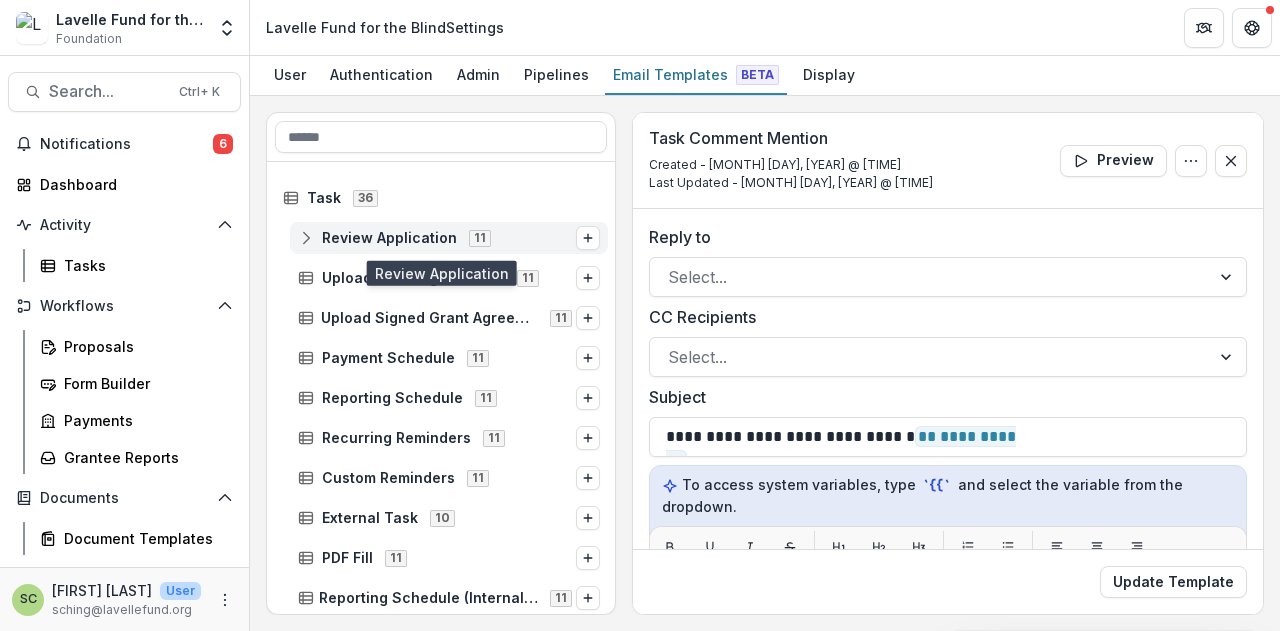 click on "Review Application" at bounding box center [389, 238] 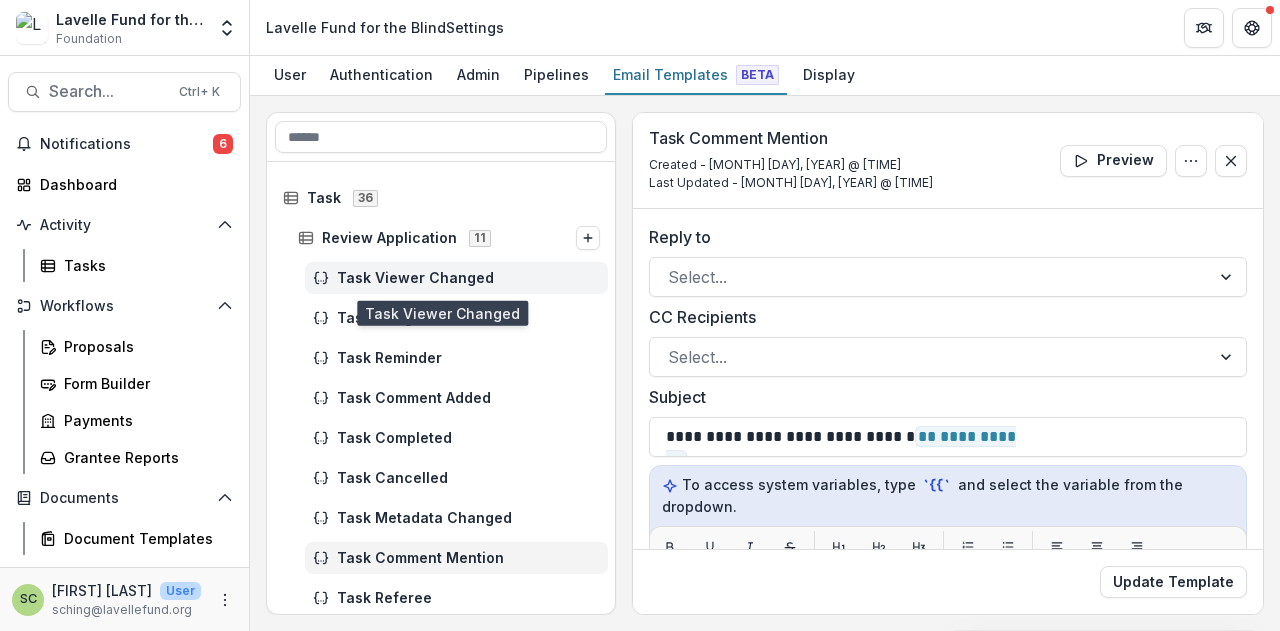 click on "Task Viewer Changed" at bounding box center (468, 278) 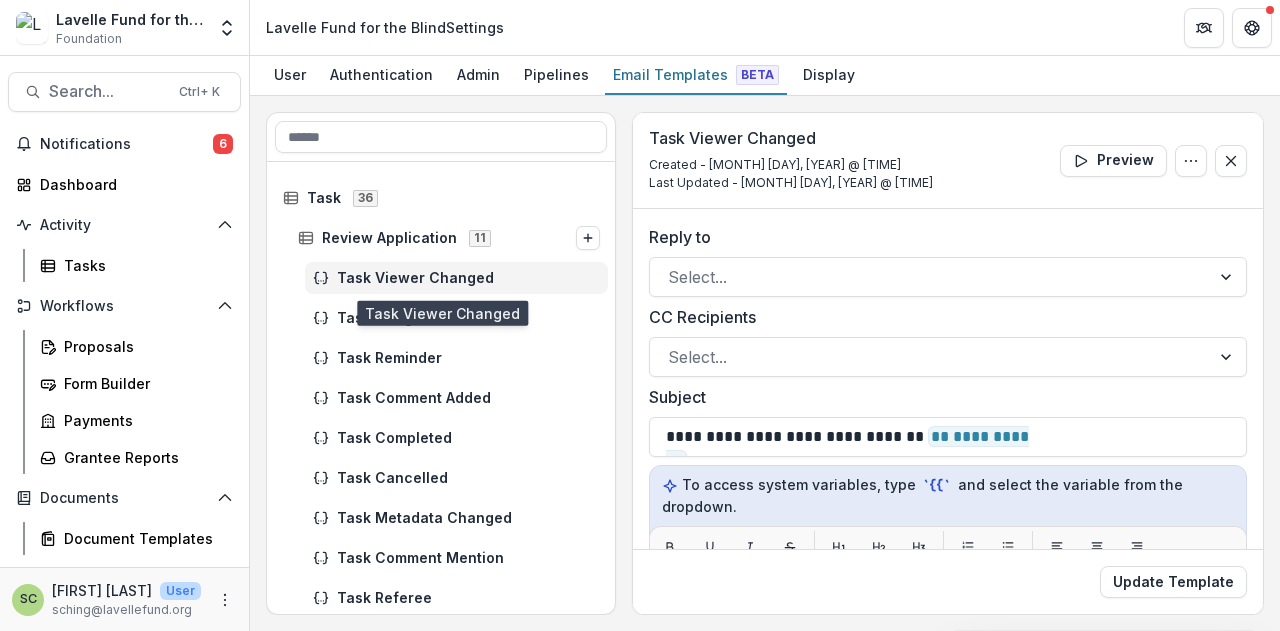 click on "Task Viewer Changed" at bounding box center (456, 278) 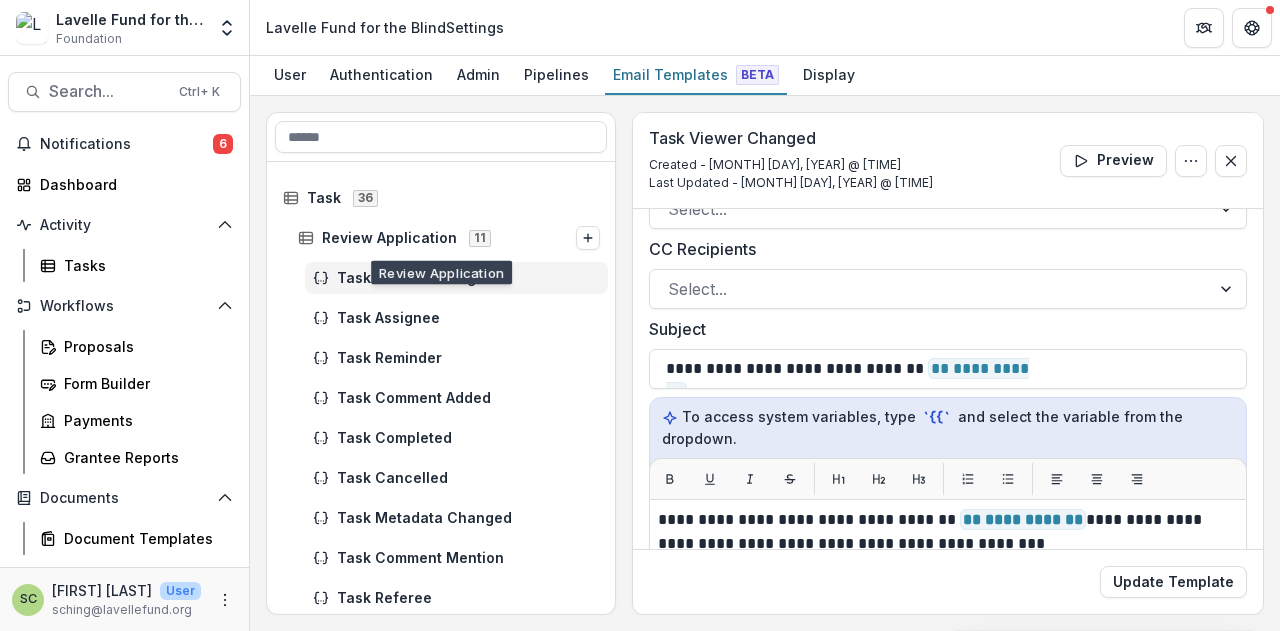 scroll, scrollTop: 100, scrollLeft: 0, axis: vertical 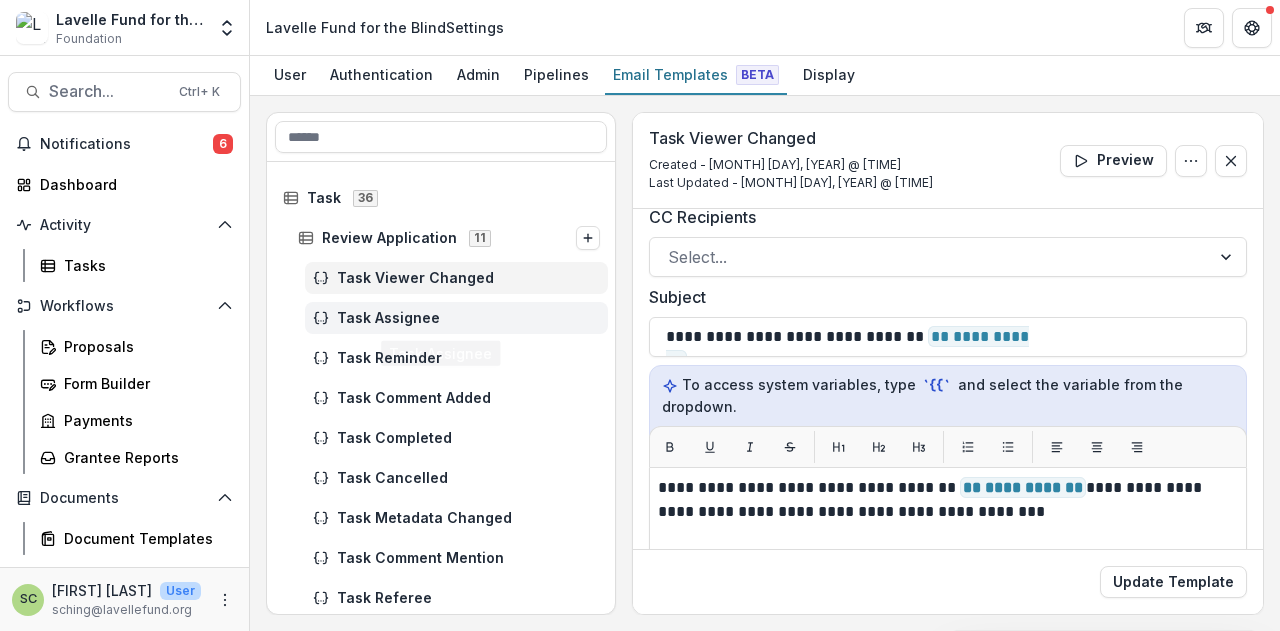 click on "Task Assignee" at bounding box center [456, 318] 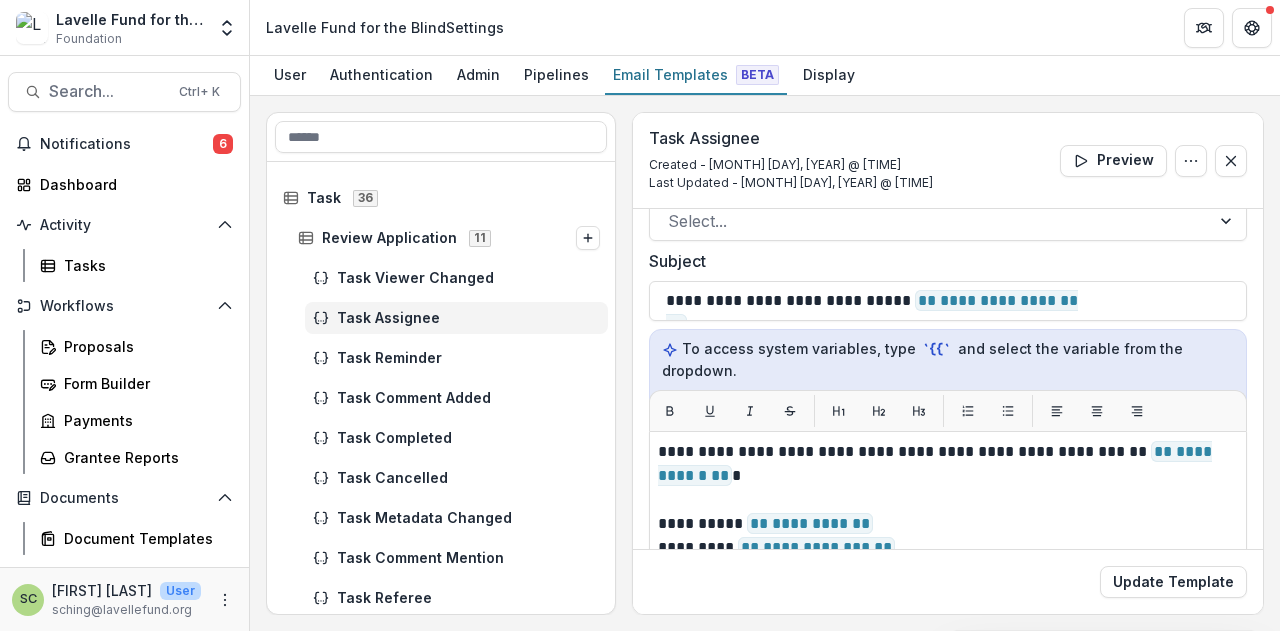 scroll, scrollTop: 200, scrollLeft: 0, axis: vertical 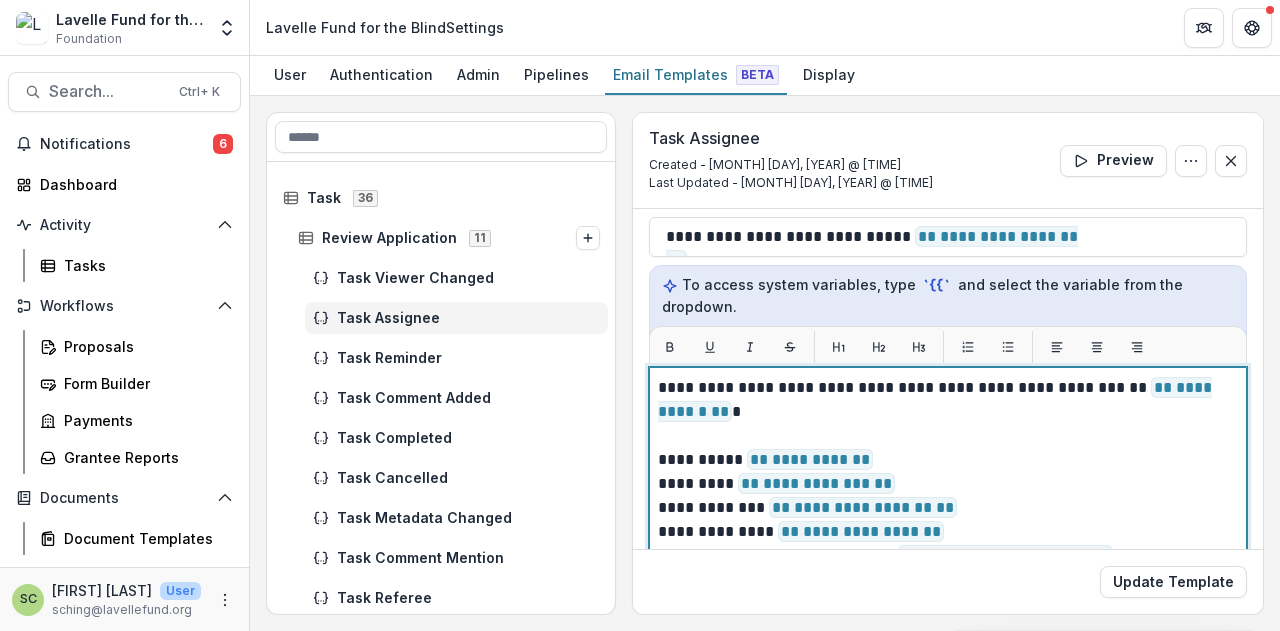 click on "**********" at bounding box center [945, 460] 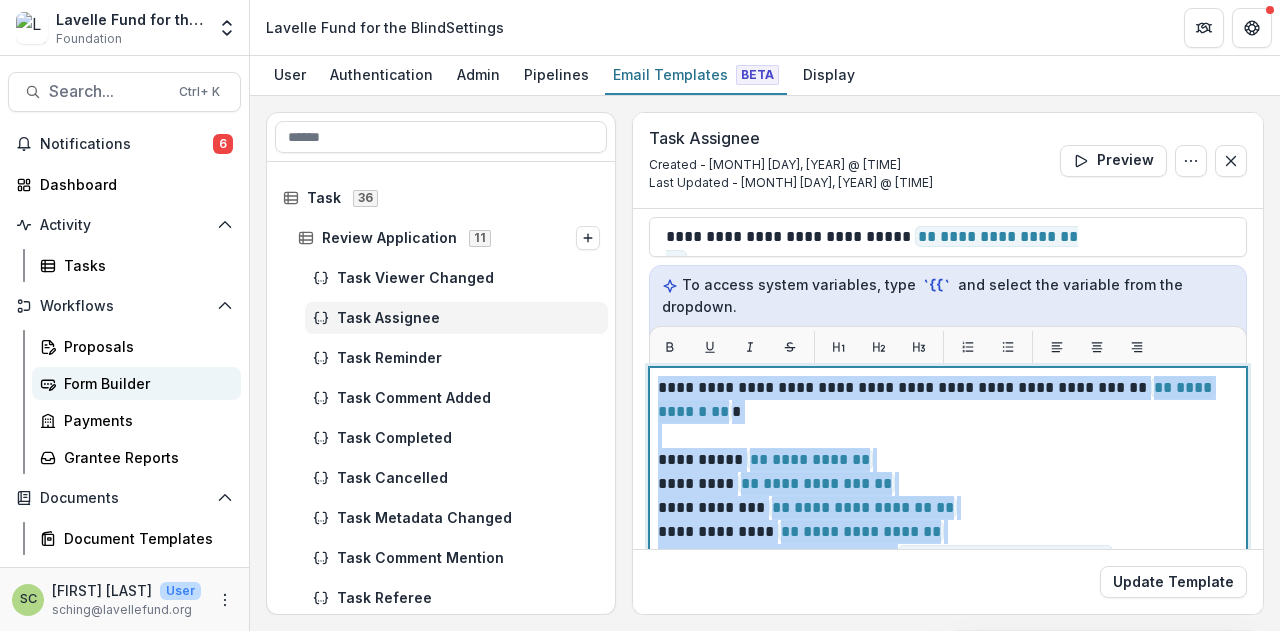 copy on "**********" 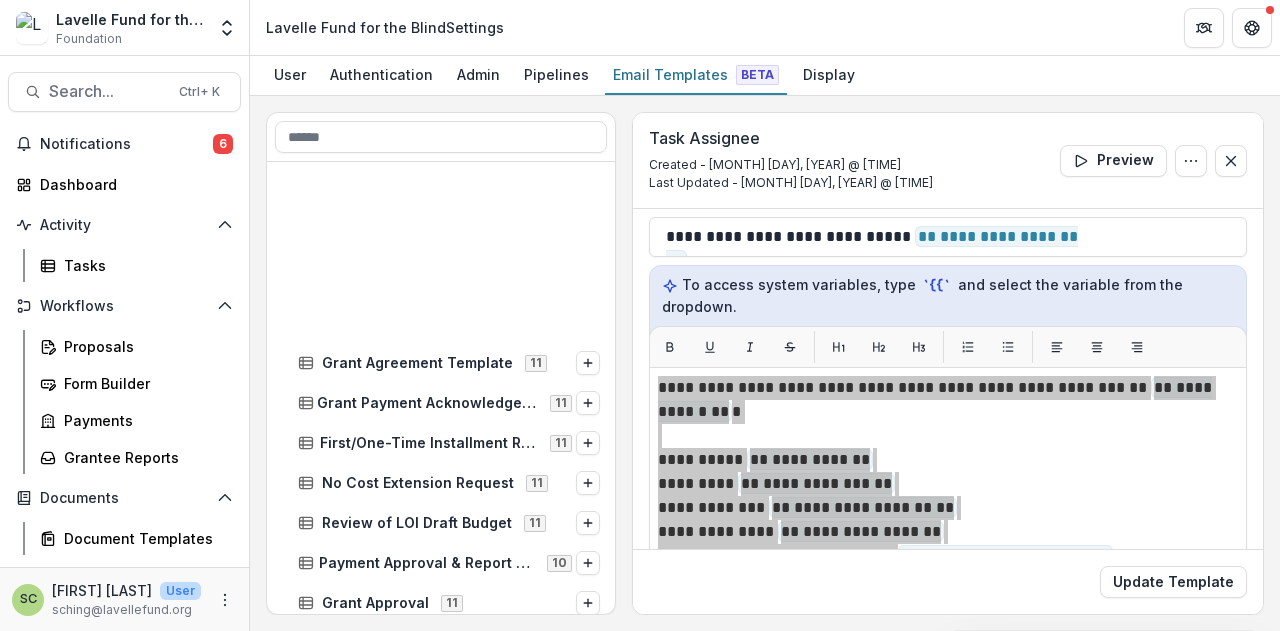 scroll, scrollTop: 1400, scrollLeft: 0, axis: vertical 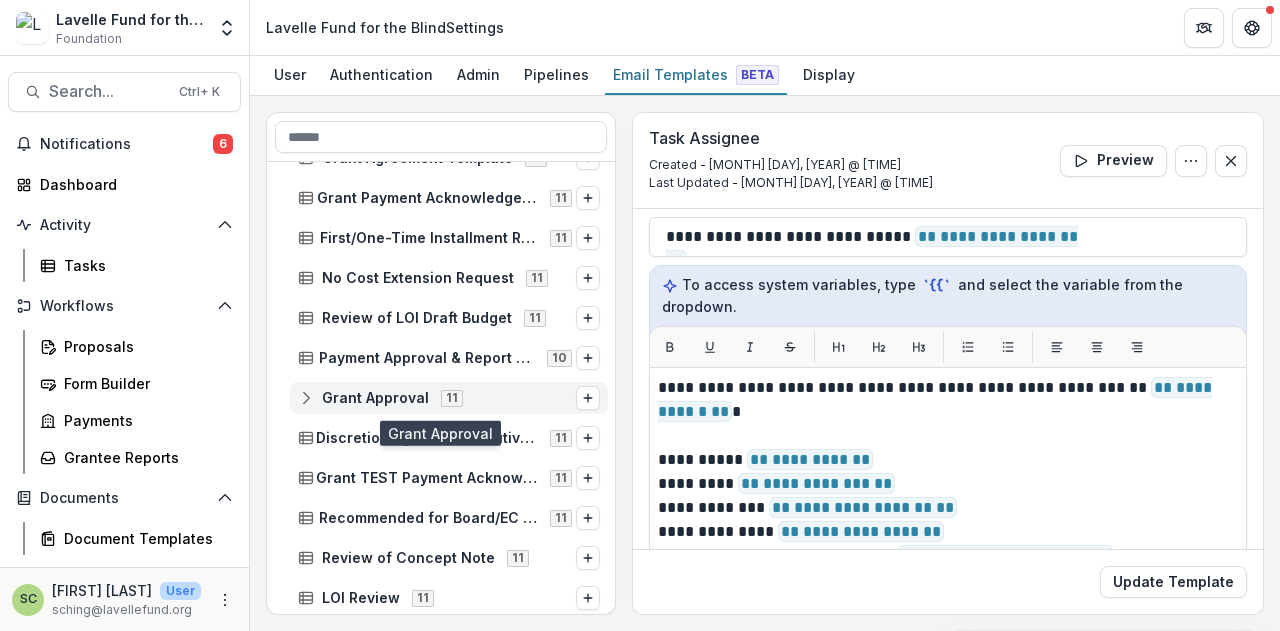 click on "11" at bounding box center [452, 397] 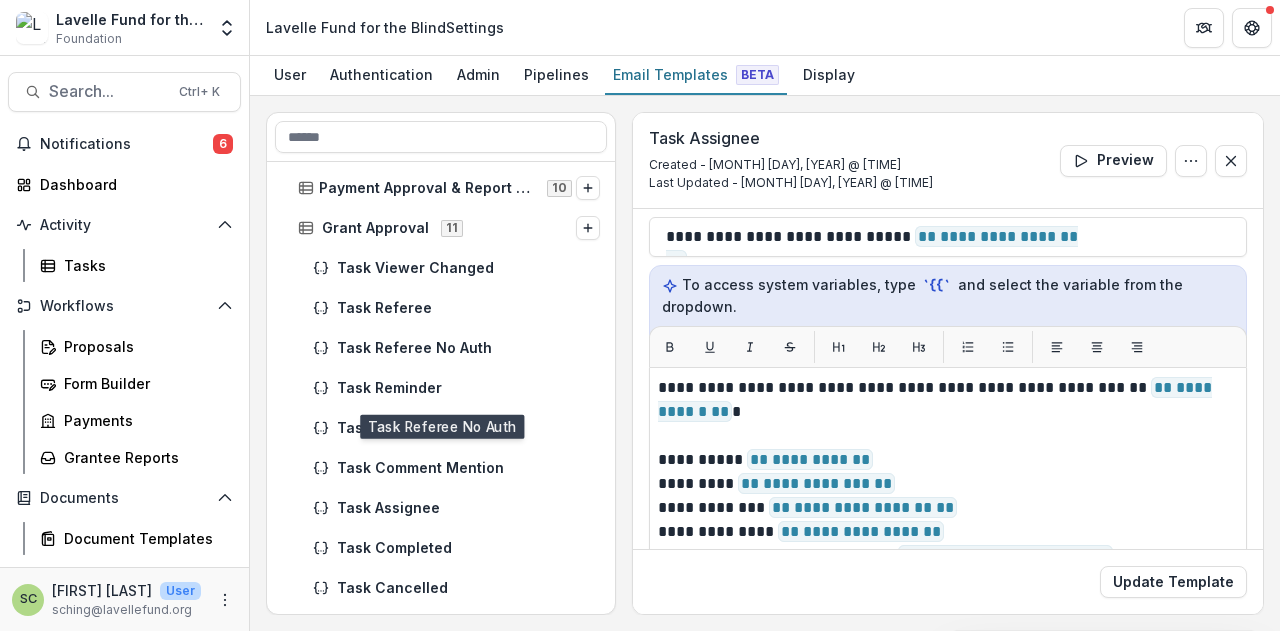 scroll, scrollTop: 1600, scrollLeft: 0, axis: vertical 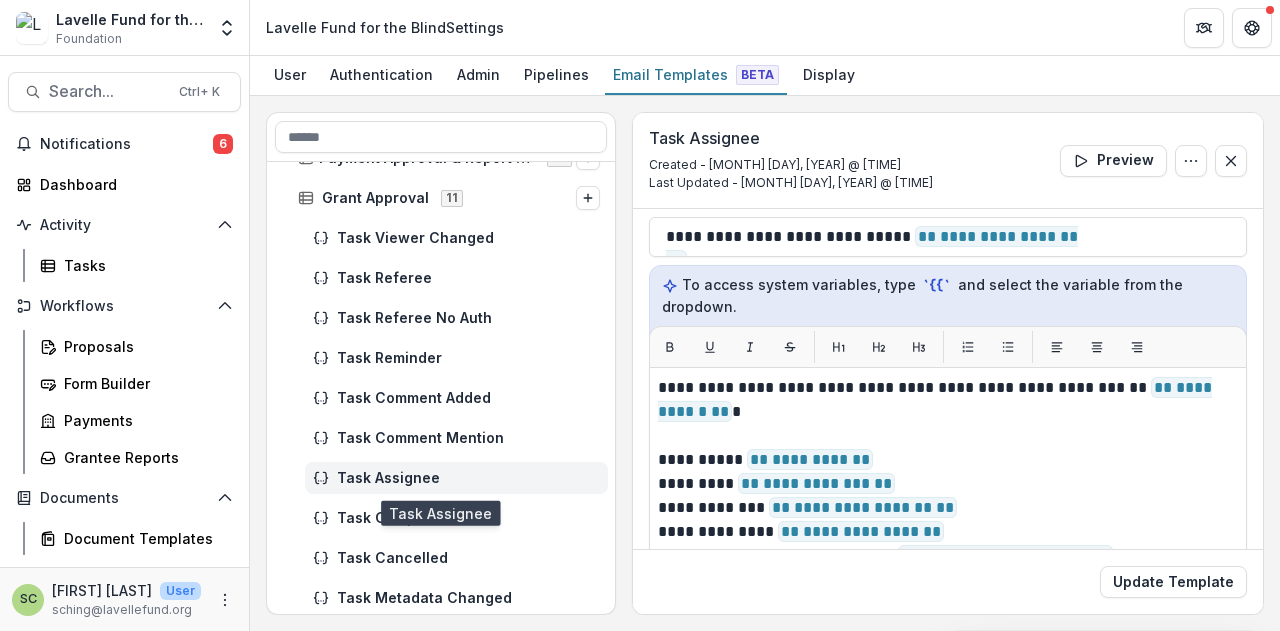 click on "Task Assignee" at bounding box center (468, 478) 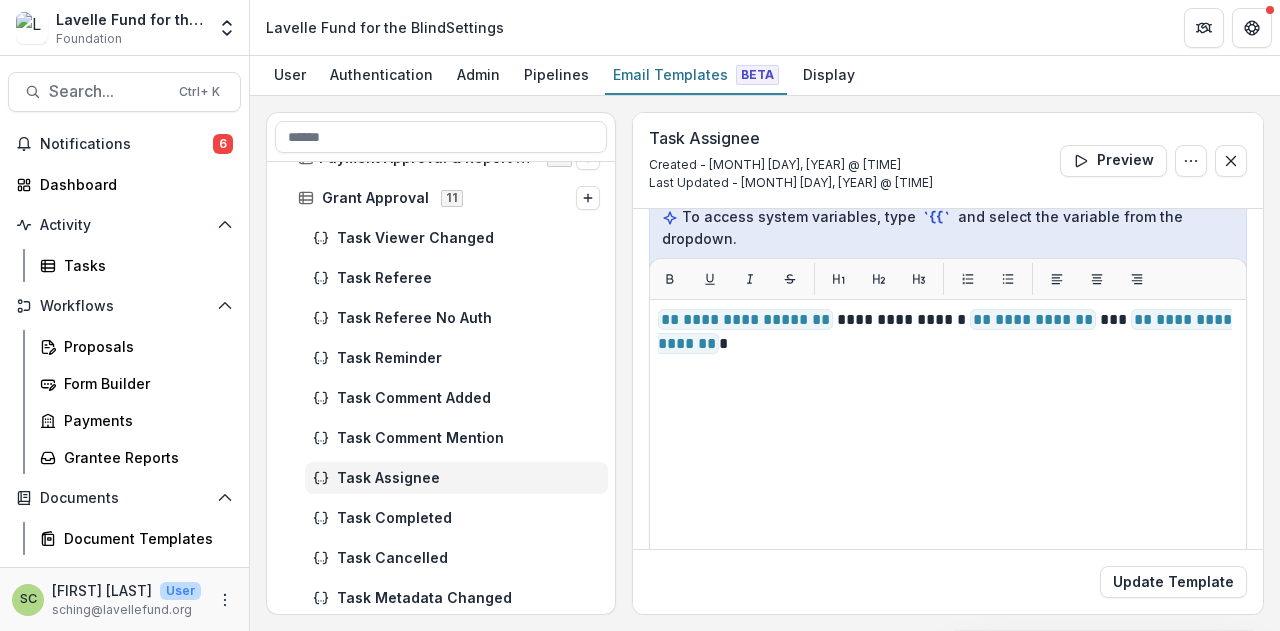 scroll, scrollTop: 300, scrollLeft: 0, axis: vertical 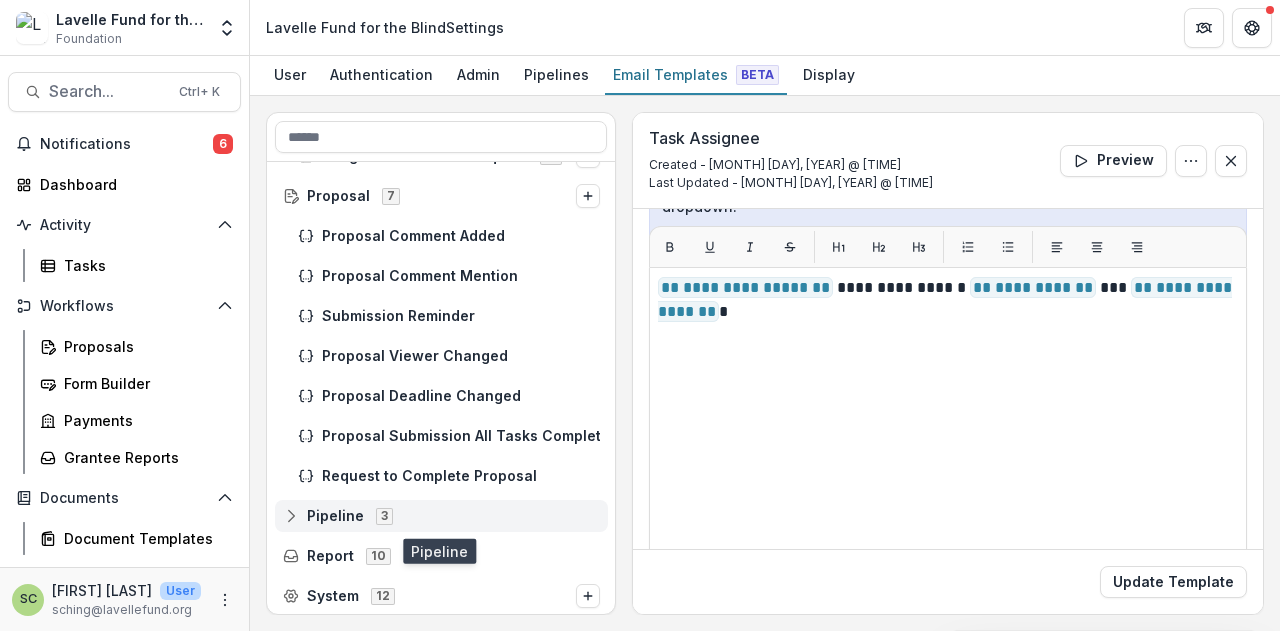 click on "3" at bounding box center [384, 516] 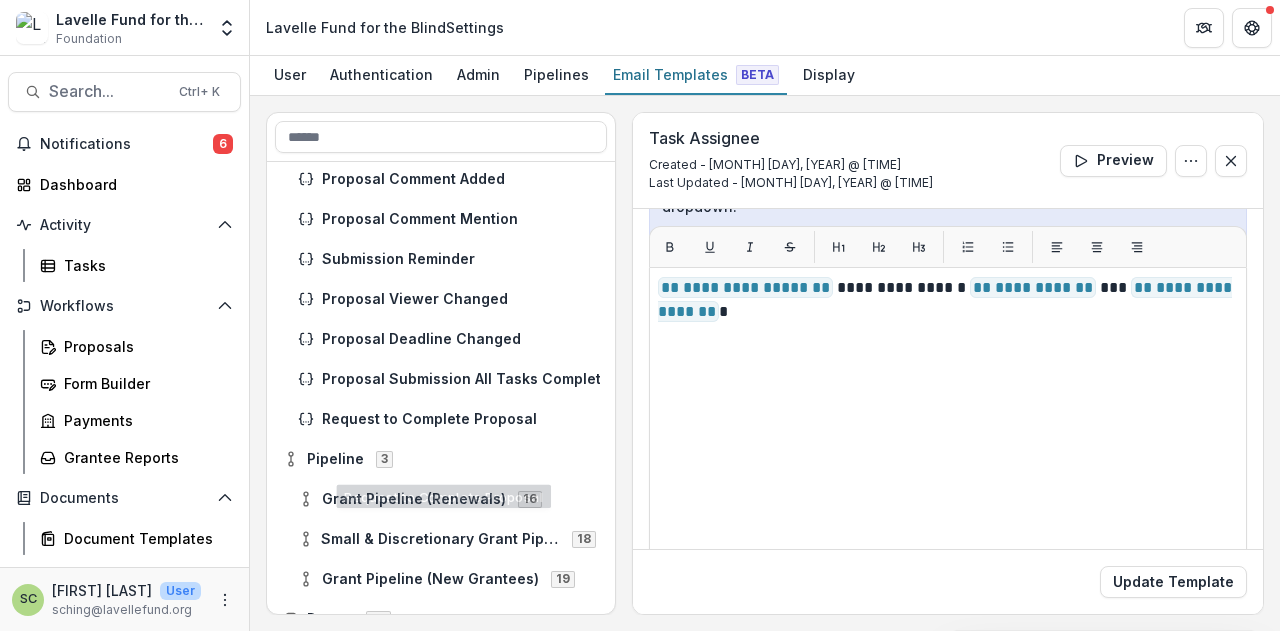 scroll, scrollTop: 2482, scrollLeft: 0, axis: vertical 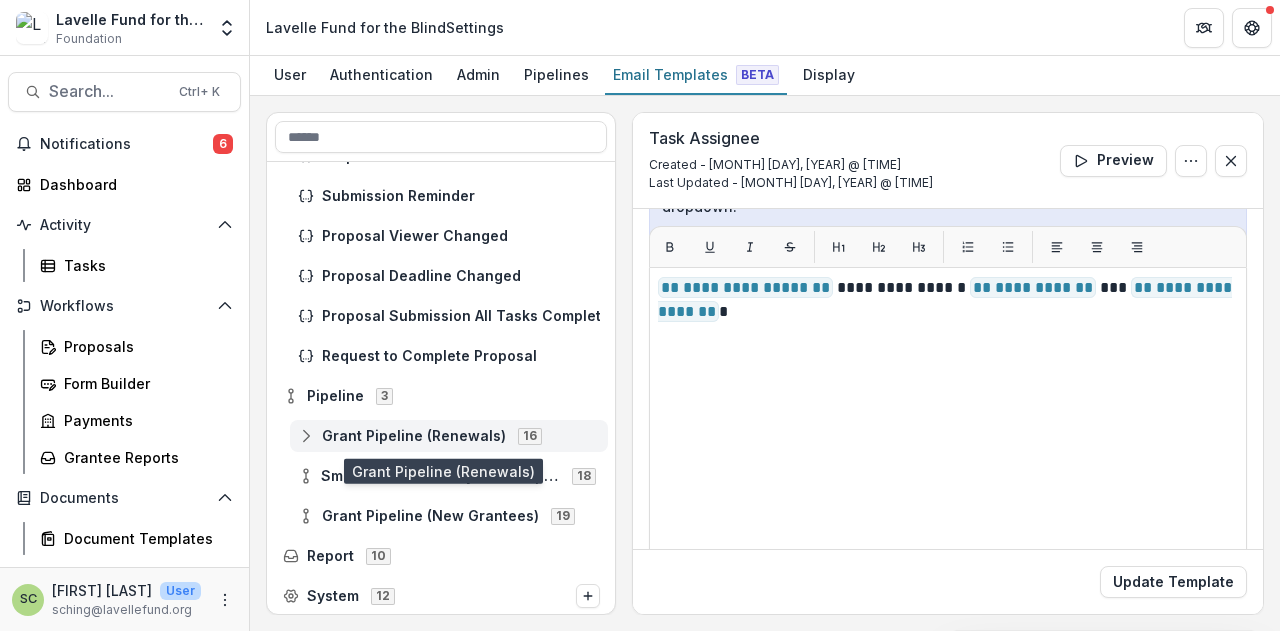 click on "Grant Pipeline (Renewals) 16" at bounding box center (449, 436) 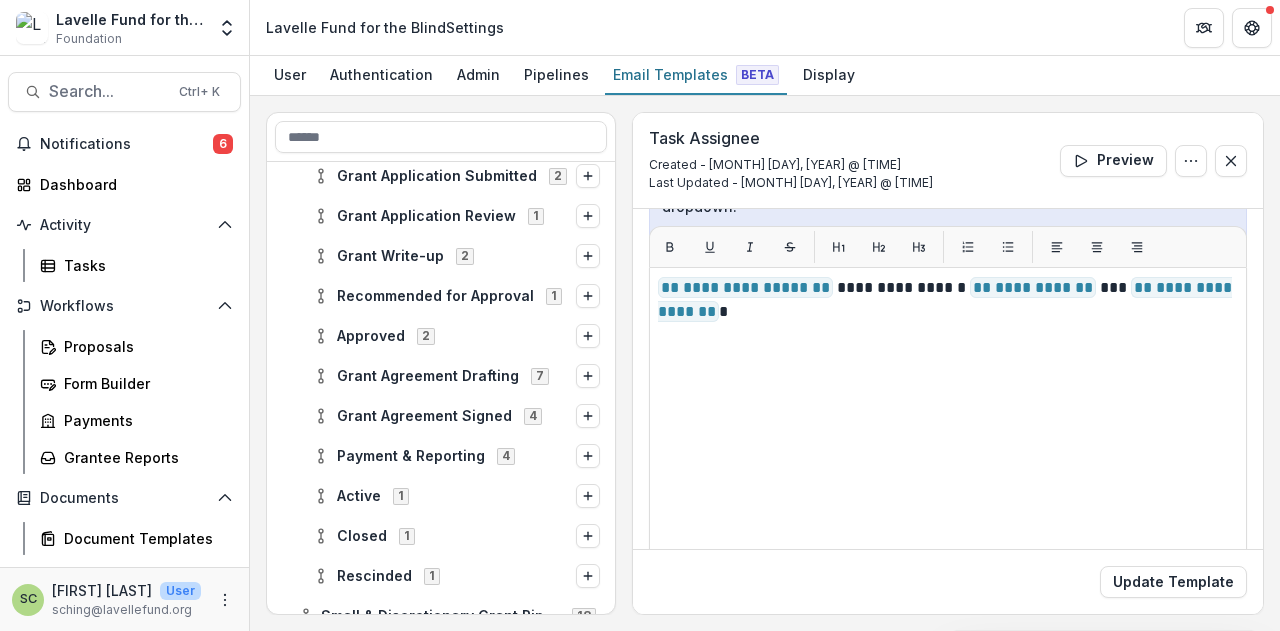 scroll, scrollTop: 2882, scrollLeft: 0, axis: vertical 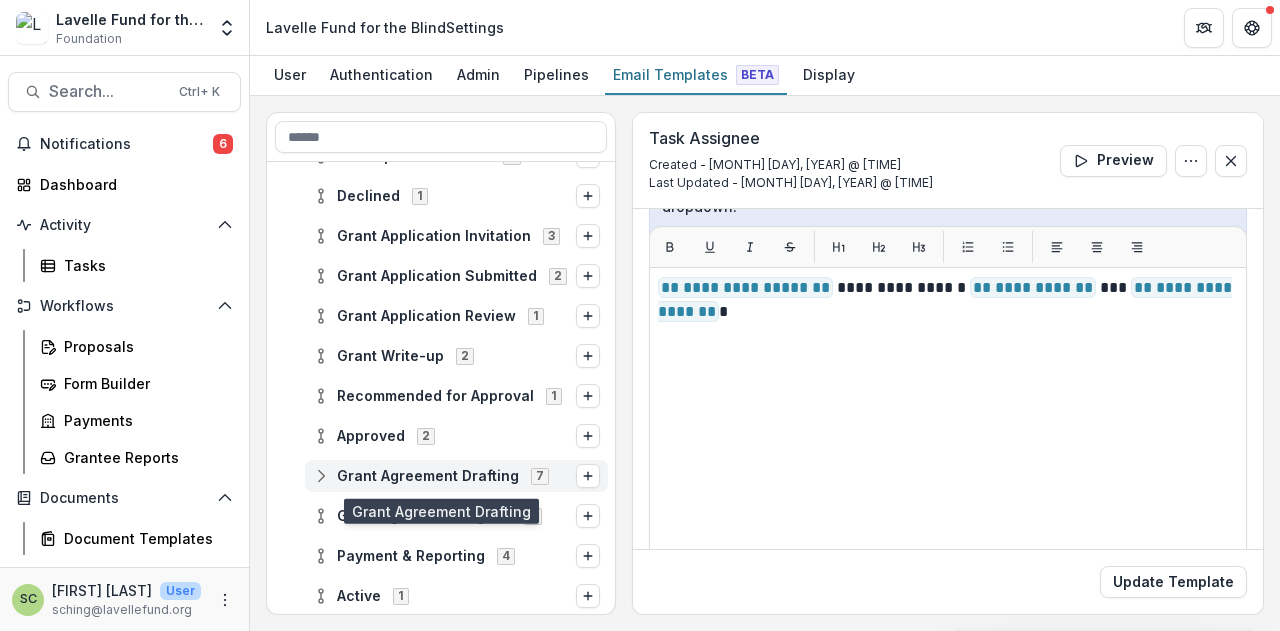 click on "Grant Agreement Drafting" at bounding box center (428, 476) 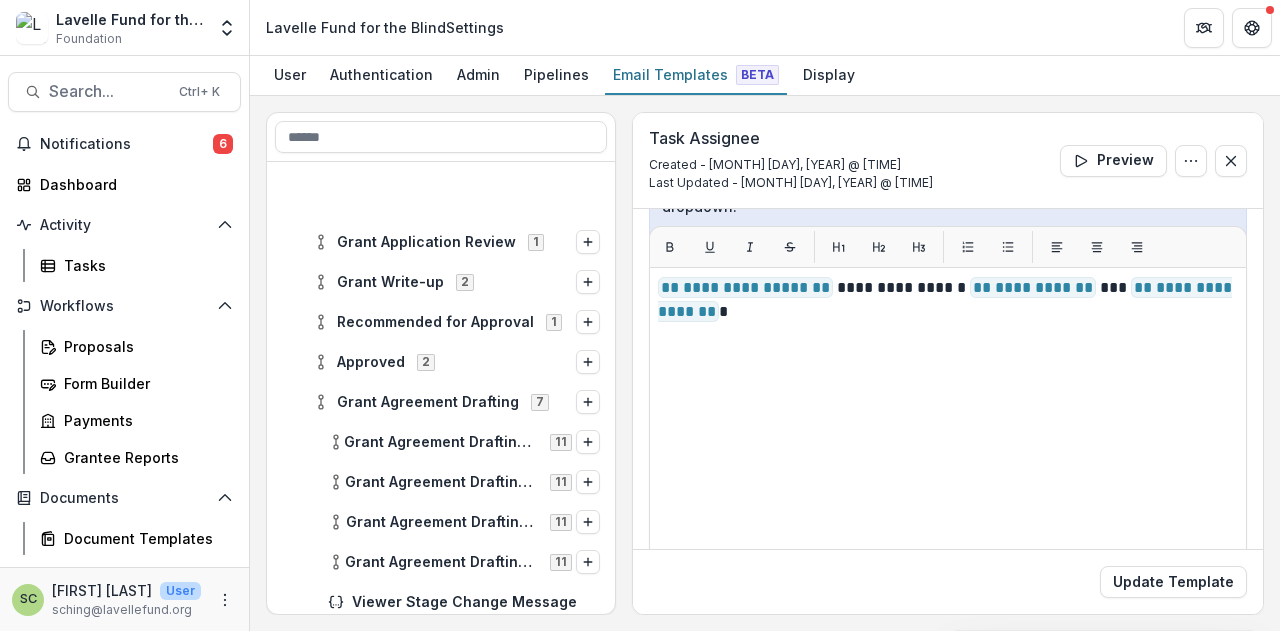 scroll, scrollTop: 3082, scrollLeft: 0, axis: vertical 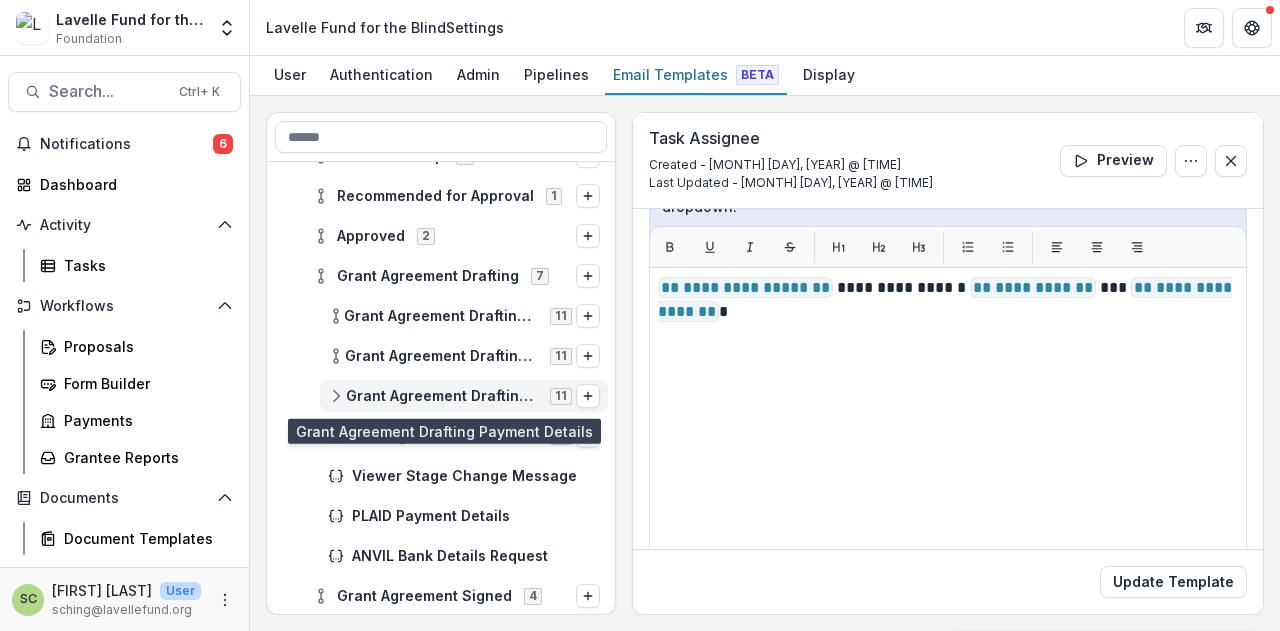 click on "Grant Agreement Drafting Payment Details 11" at bounding box center [464, 396] 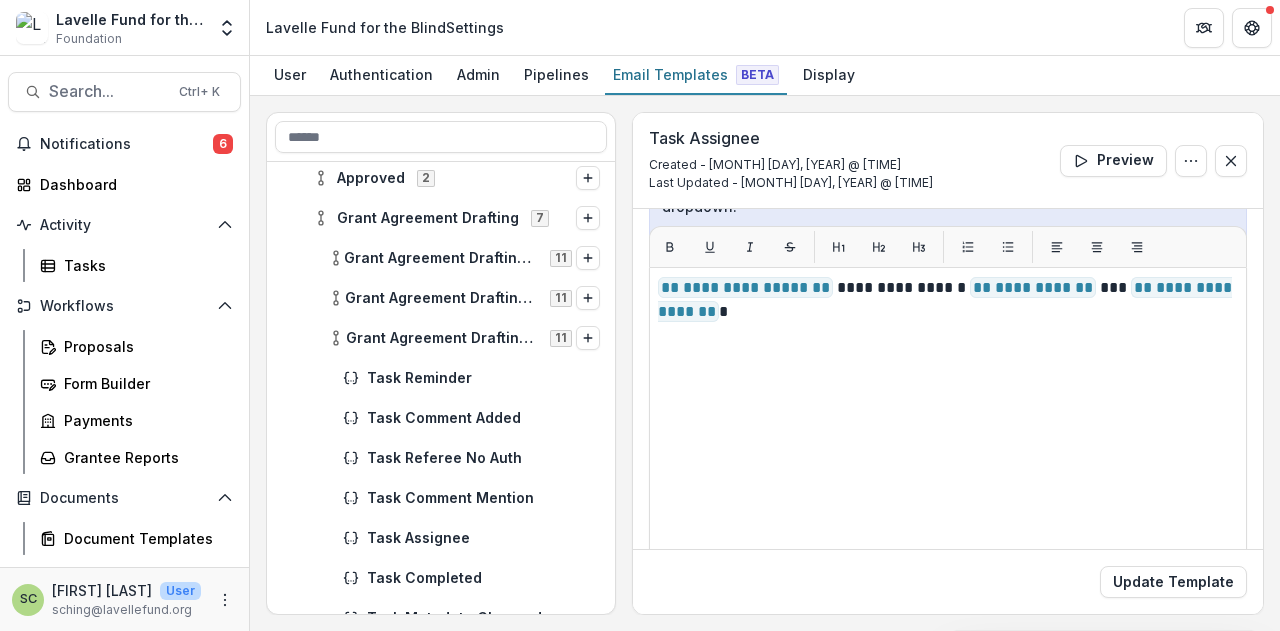 scroll, scrollTop: 3182, scrollLeft: 0, axis: vertical 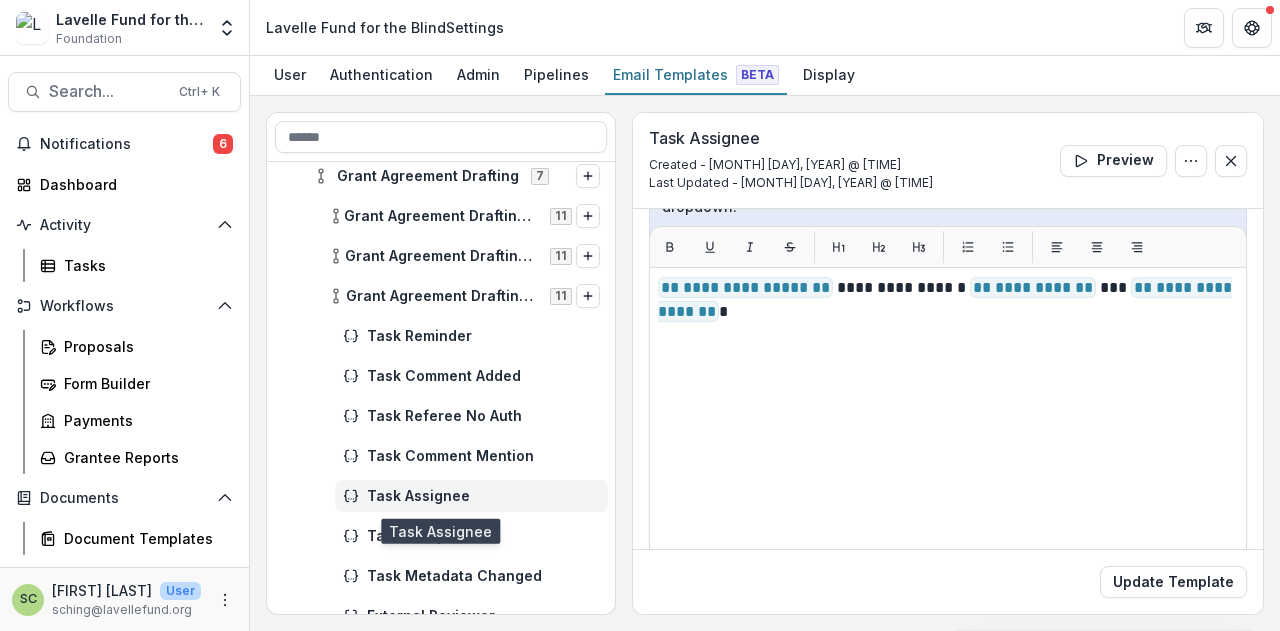 click on "Task Assignee" at bounding box center [483, 496] 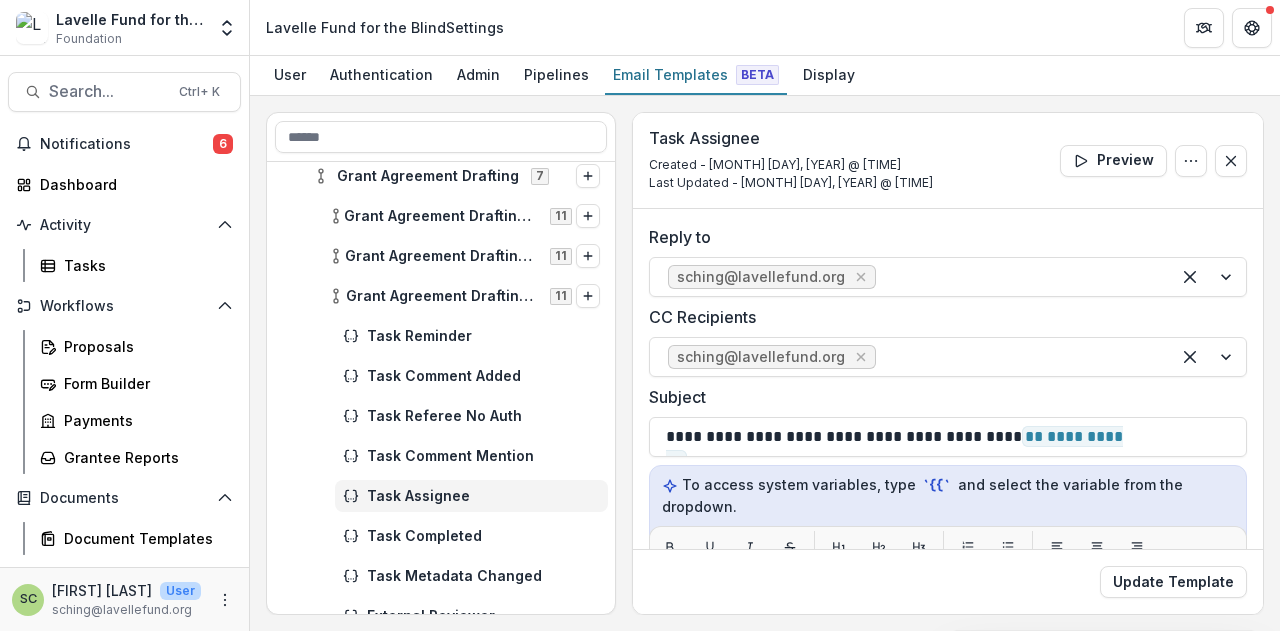 scroll, scrollTop: 300, scrollLeft: 0, axis: vertical 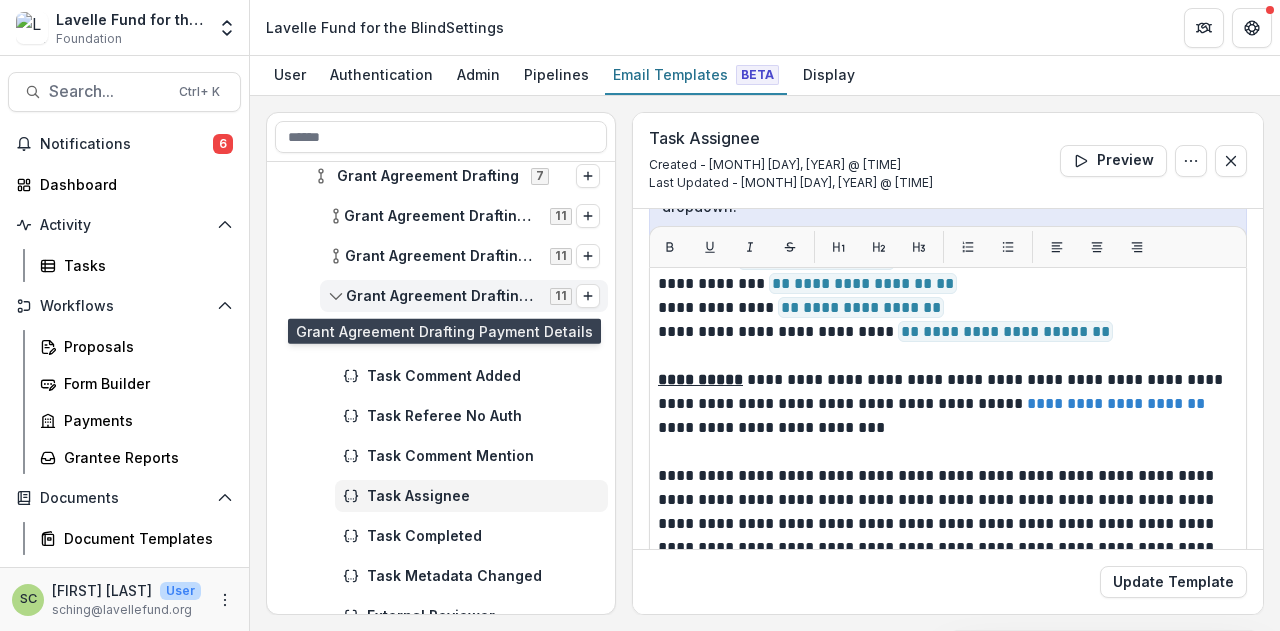click on "Grant Agreement Drafting Payment Details" at bounding box center [442, 296] 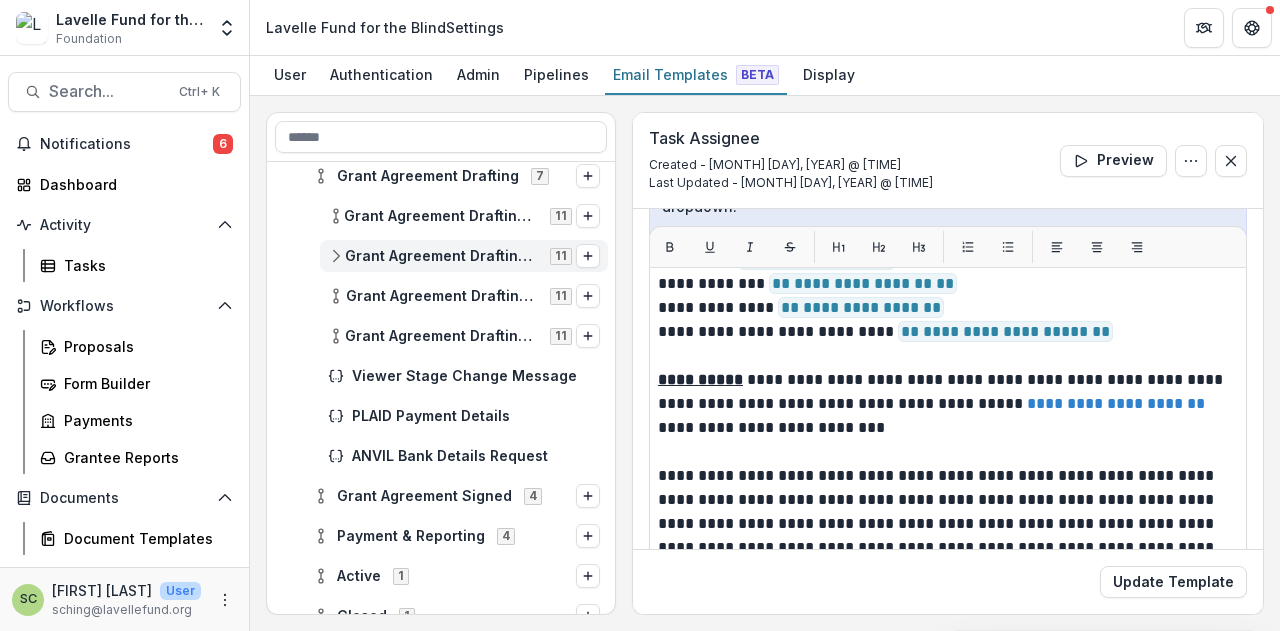 click on "Grant Agreement Drafting Docusign Agreements" at bounding box center [441, 256] 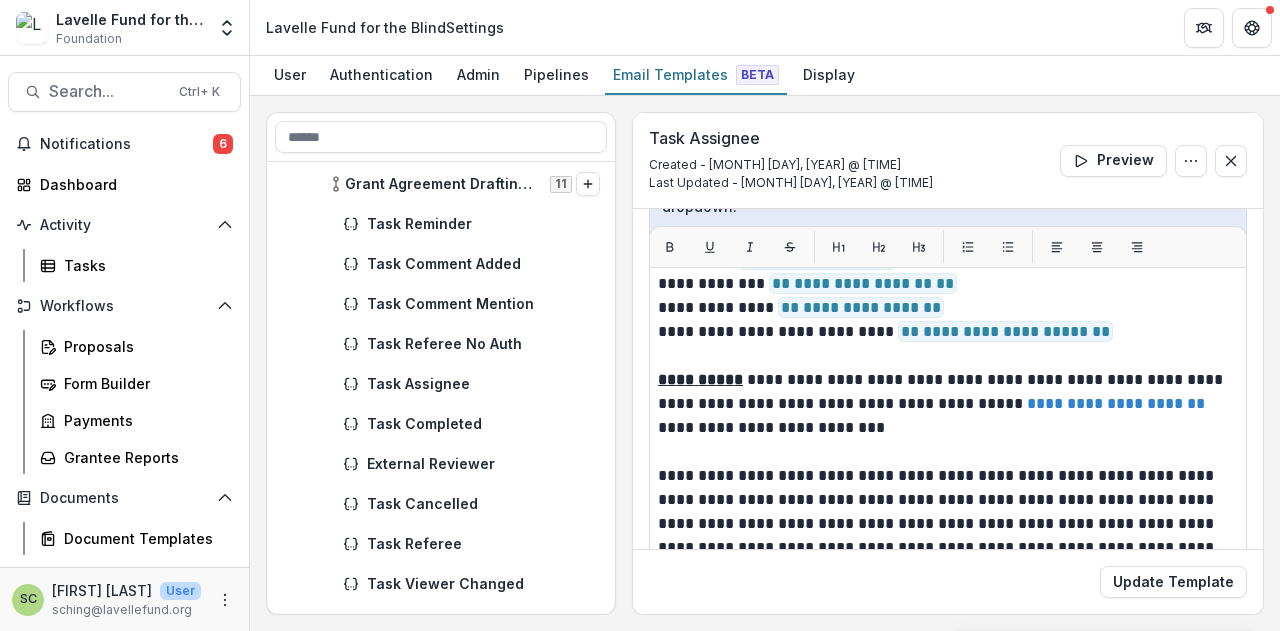 scroll, scrollTop: 3282, scrollLeft: 0, axis: vertical 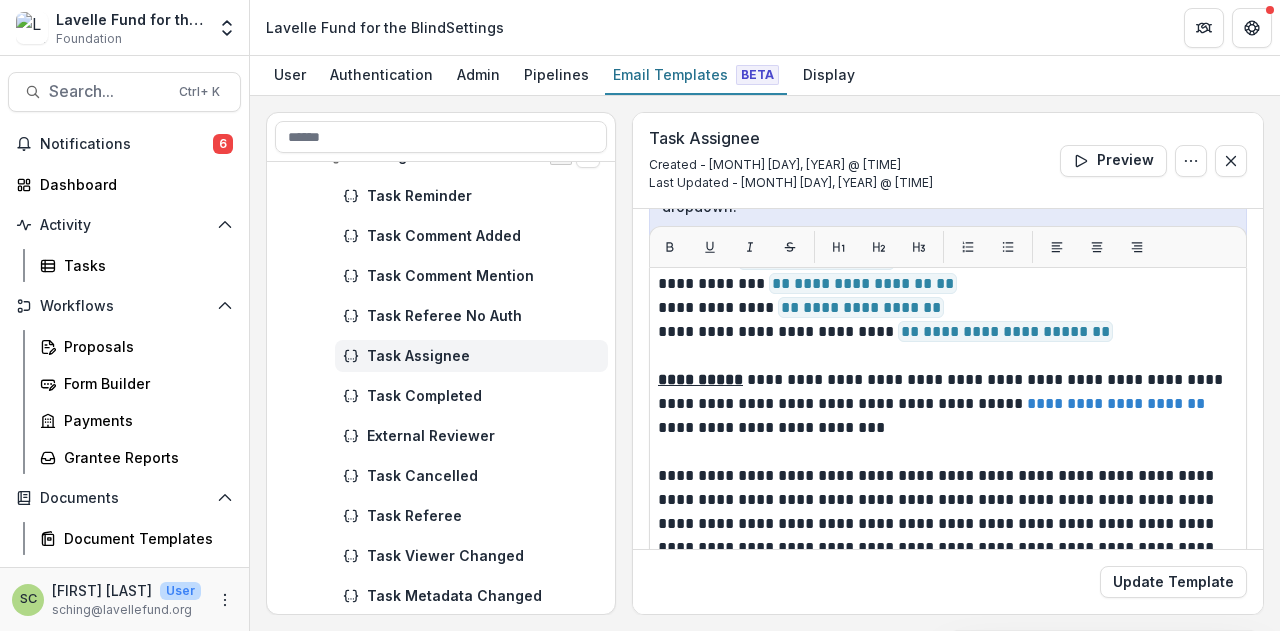 click on "Task Assignee" at bounding box center [483, 356] 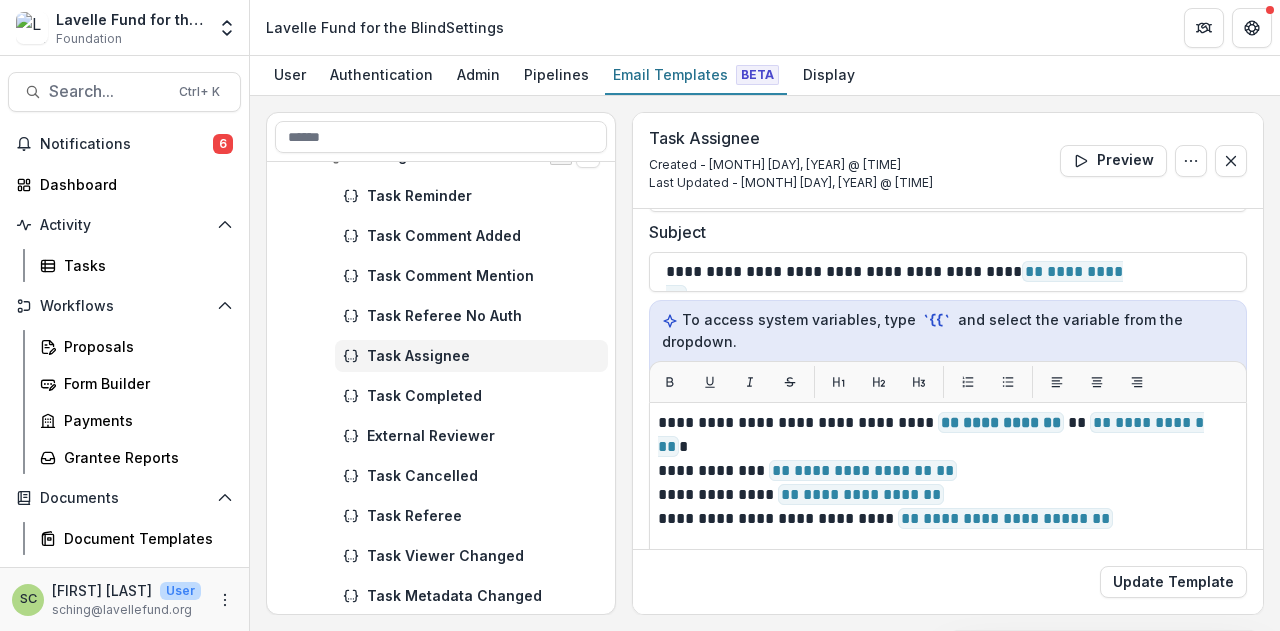 scroll, scrollTop: 300, scrollLeft: 0, axis: vertical 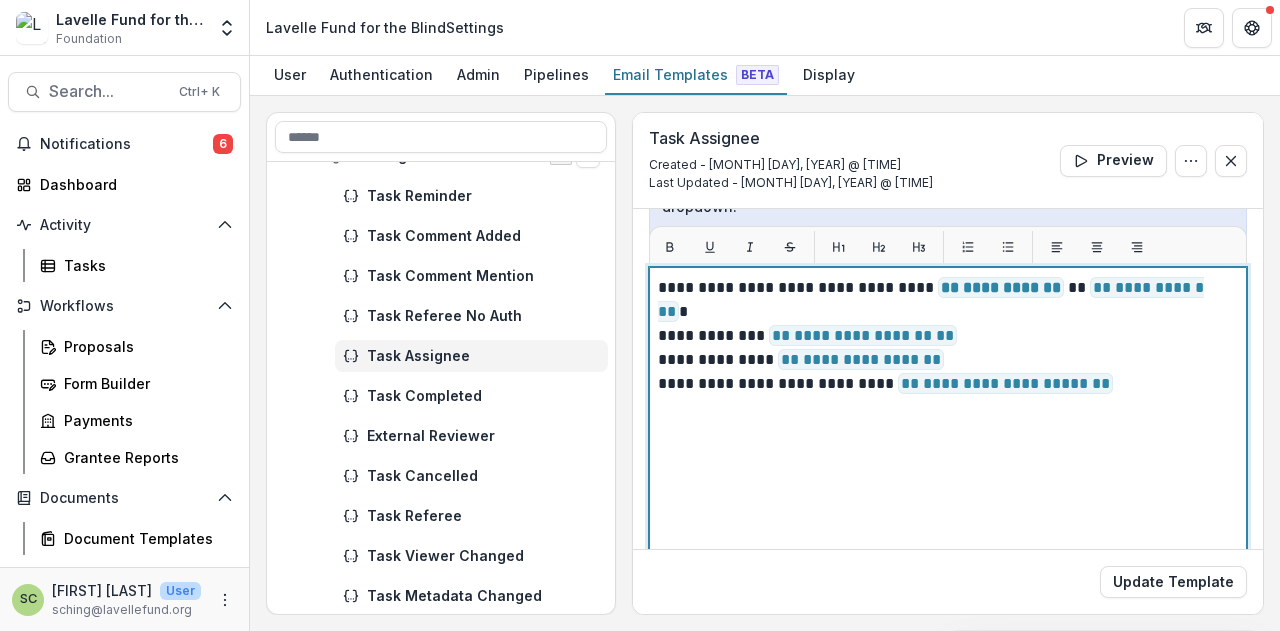 click on "**********" at bounding box center [945, 288] 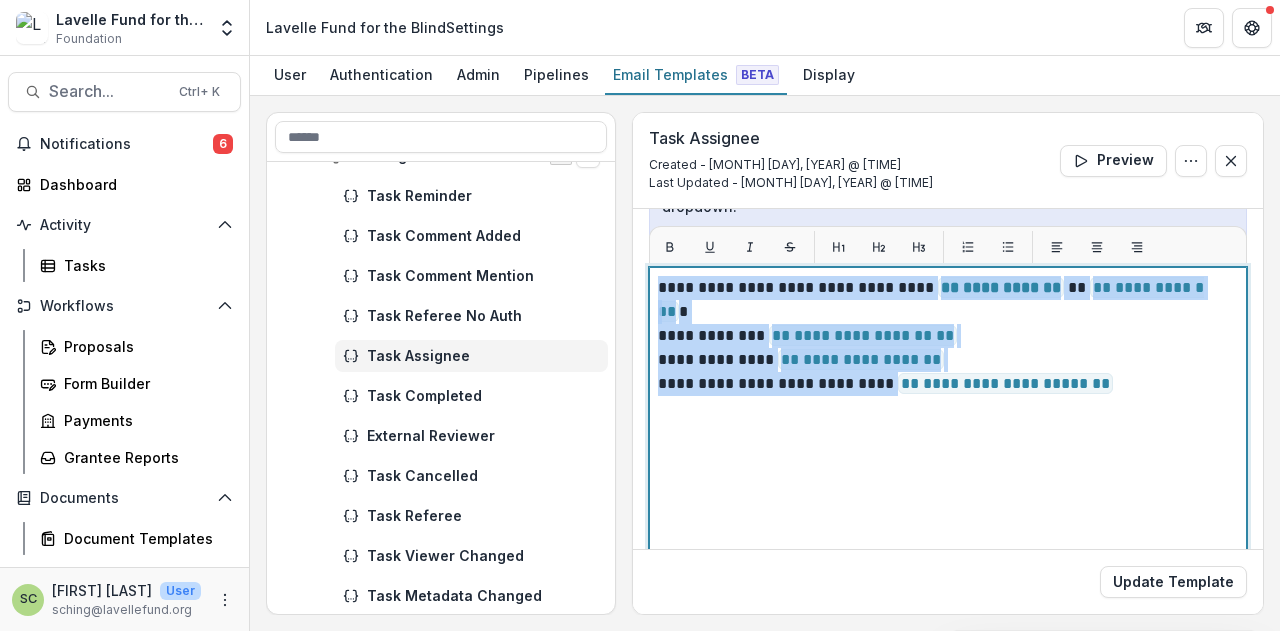 copy on "**********" 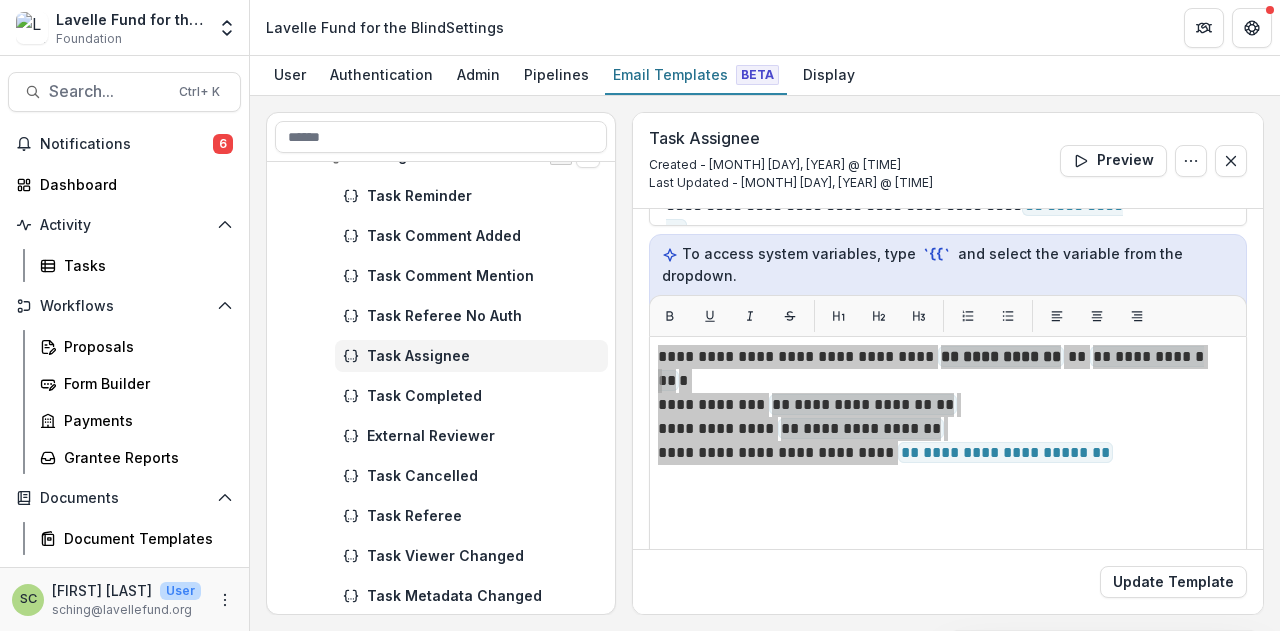 scroll, scrollTop: 200, scrollLeft: 0, axis: vertical 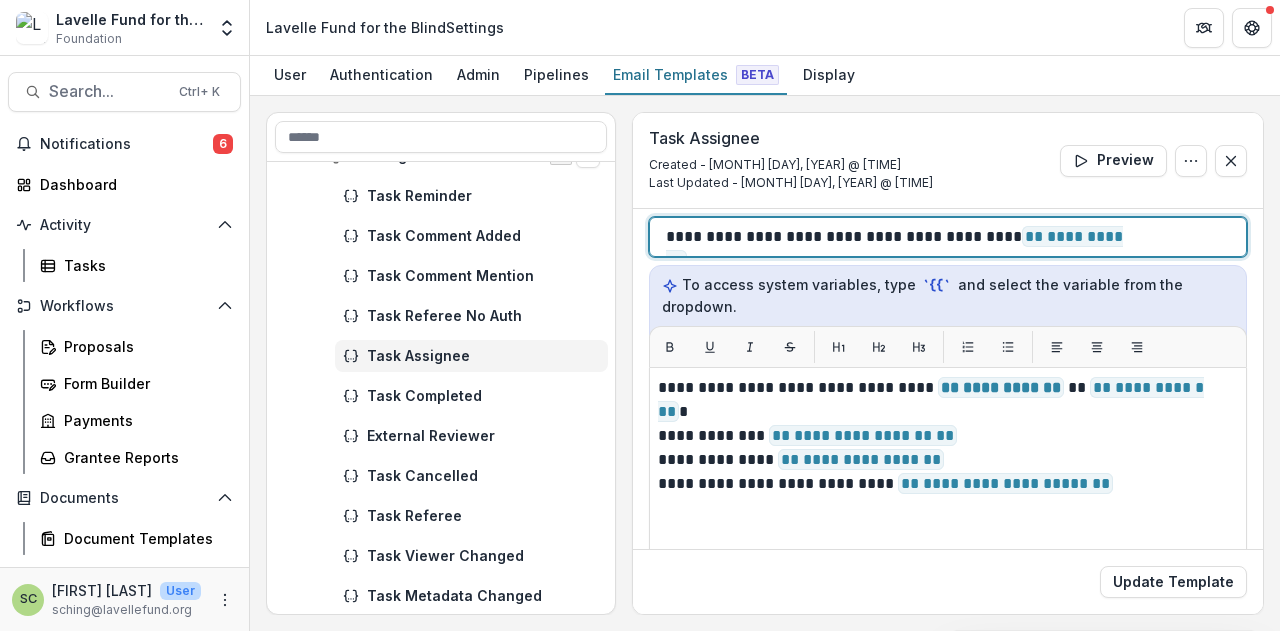 click on "**********" at bounding box center [898, 237] 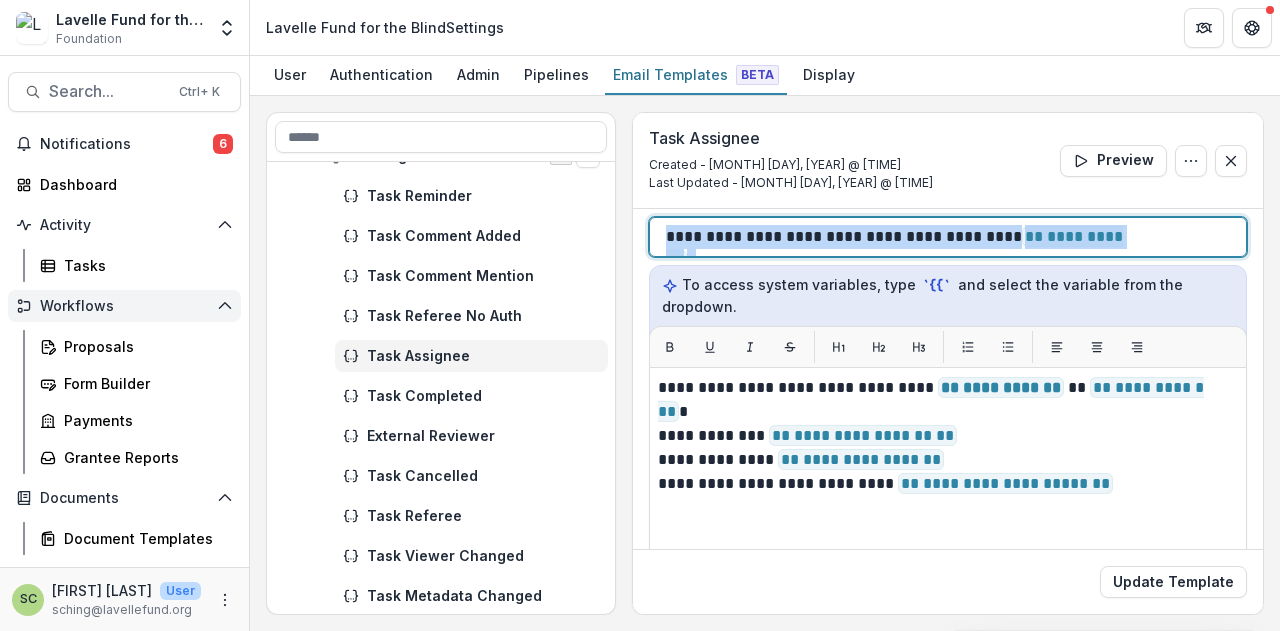 copy on "**********" 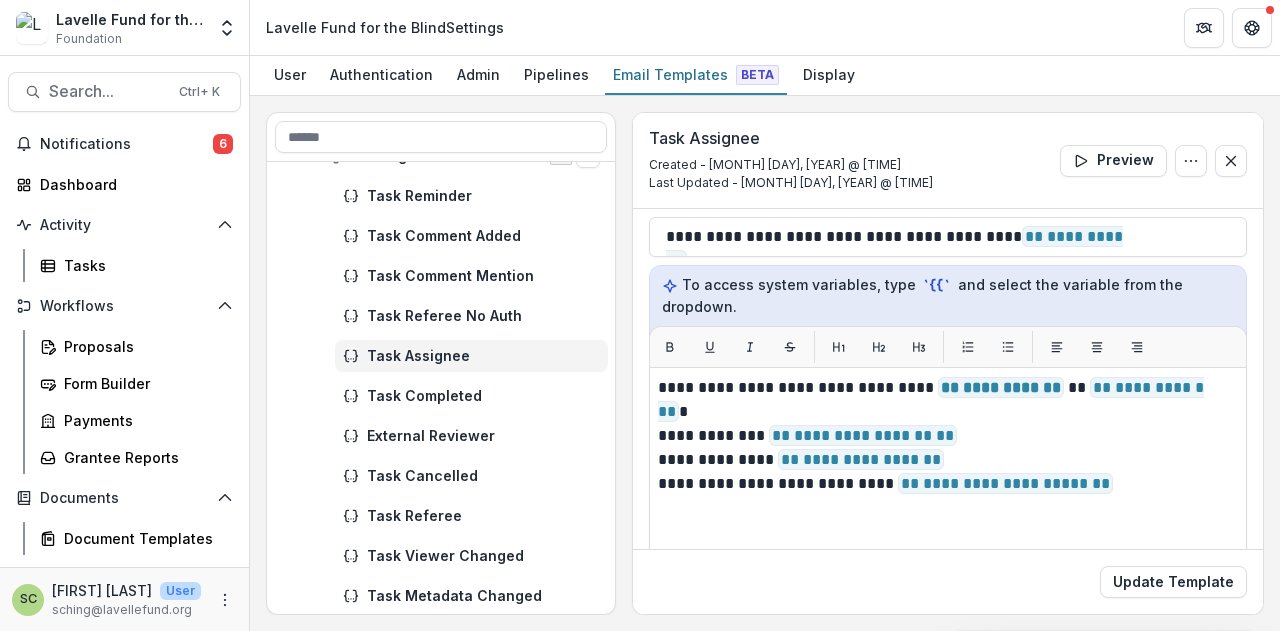 click on "Task Assignee" at bounding box center (441, 356) 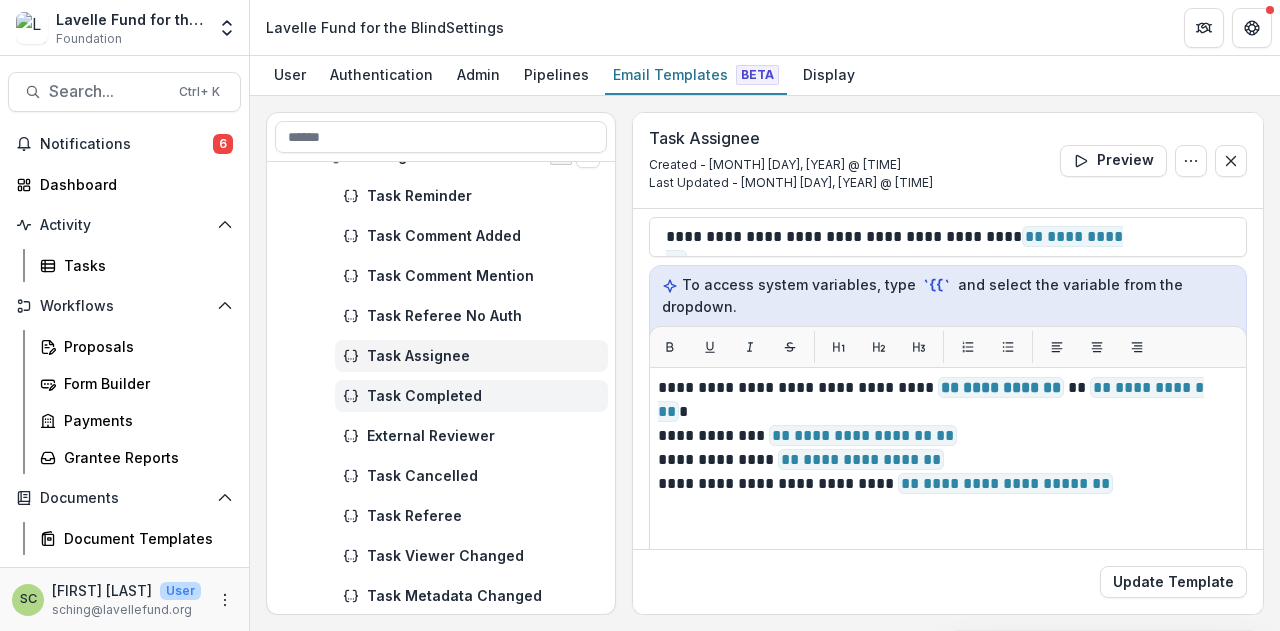 click on "Task Completed" at bounding box center (483, 396) 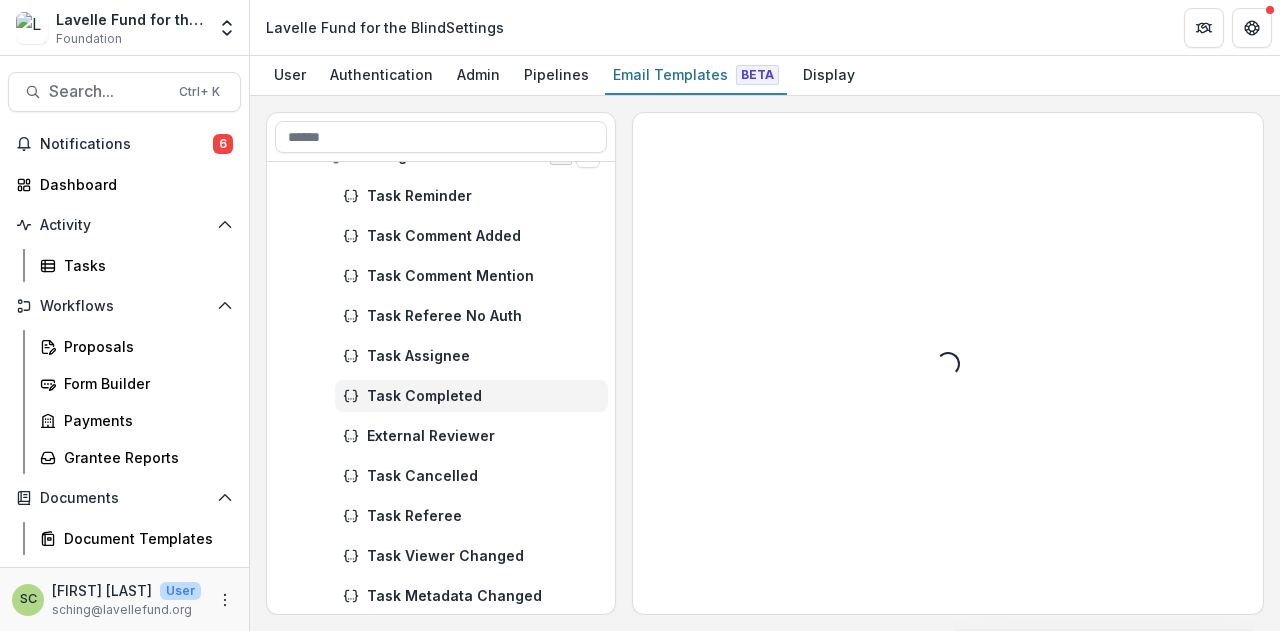 scroll, scrollTop: 0, scrollLeft: 0, axis: both 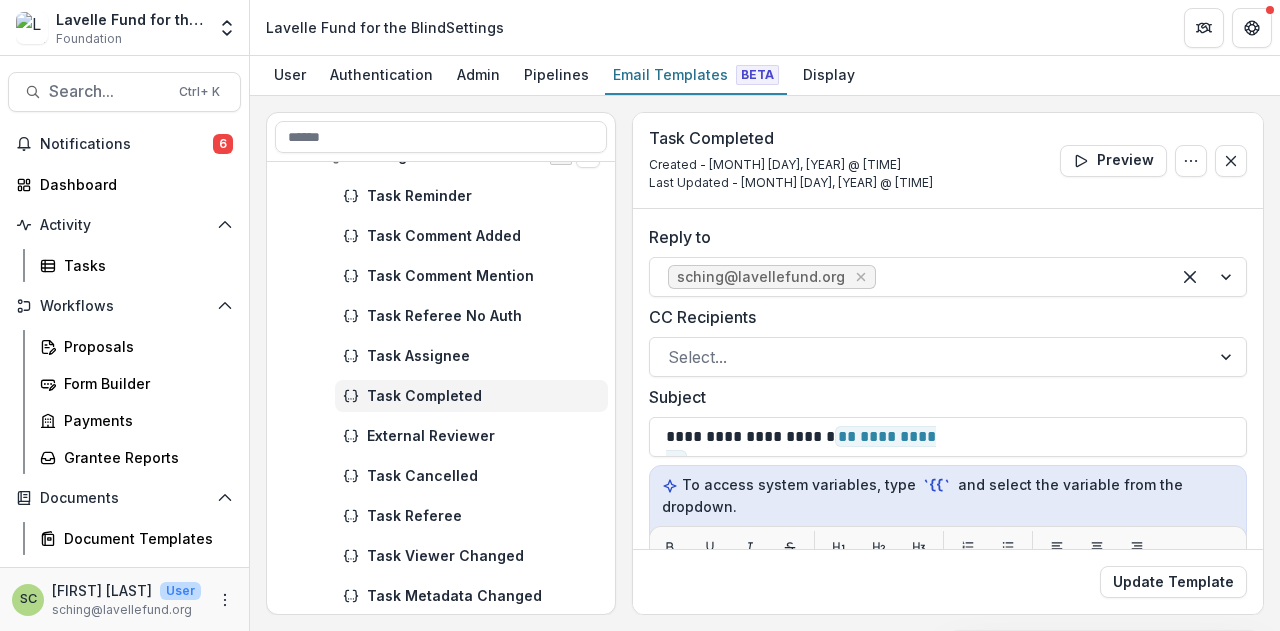 click on "Task Assignee" at bounding box center [441, 356] 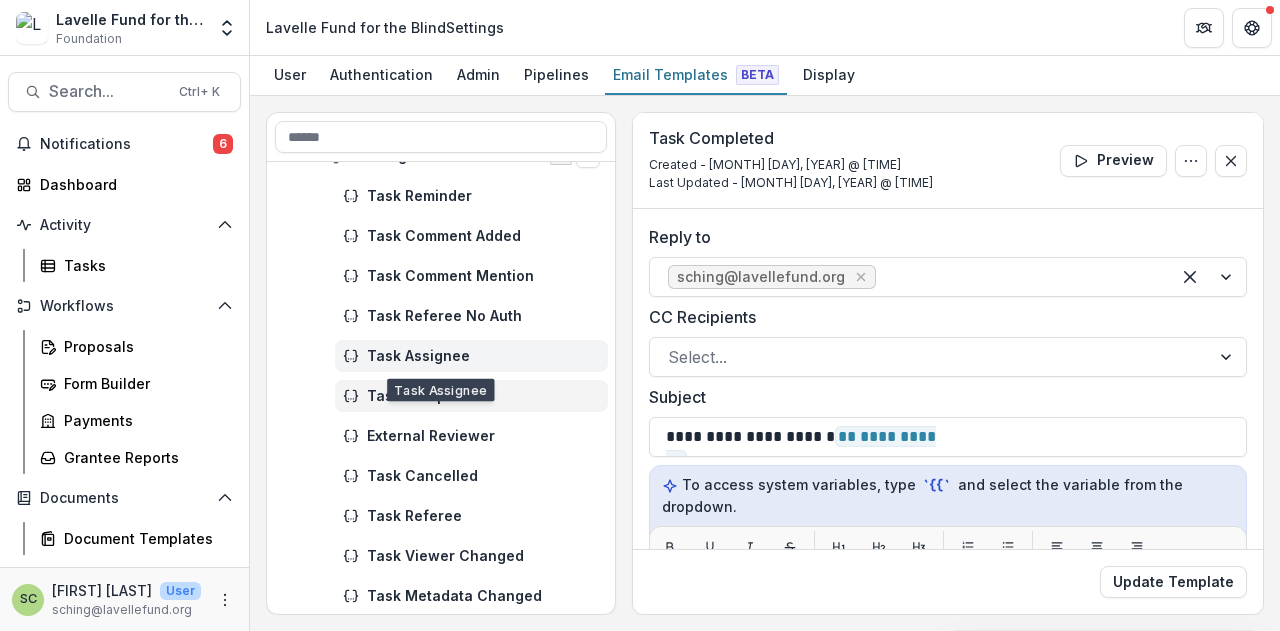 click on "Task Assignee" at bounding box center [471, 356] 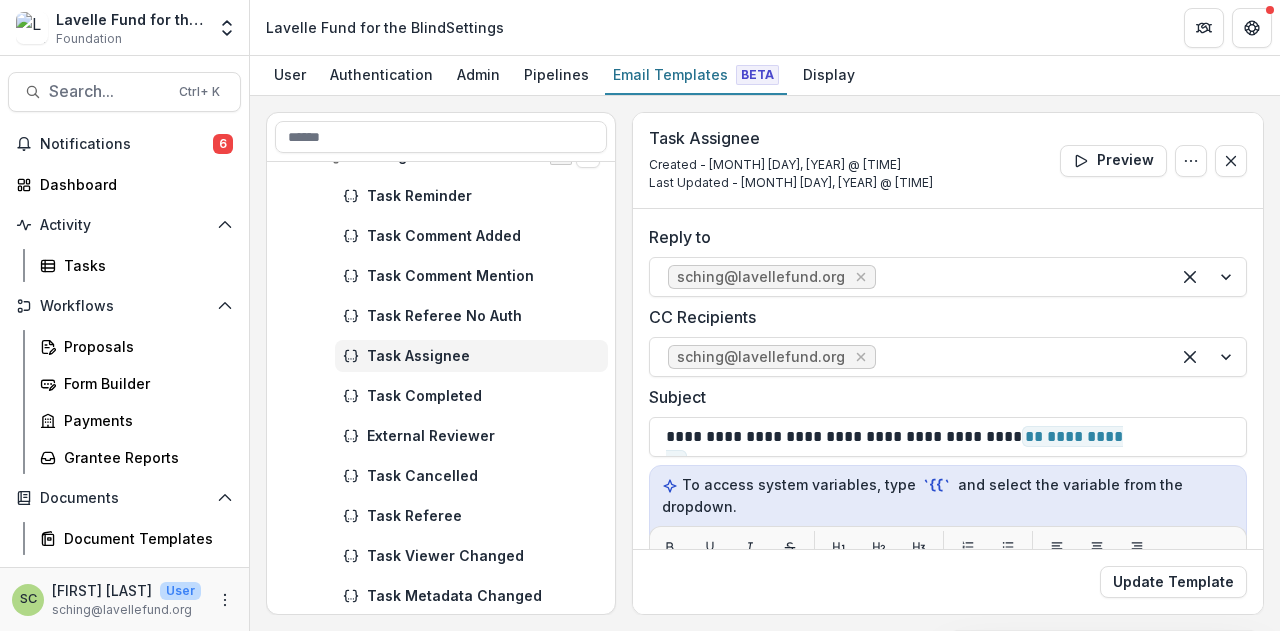scroll, scrollTop: 100, scrollLeft: 0, axis: vertical 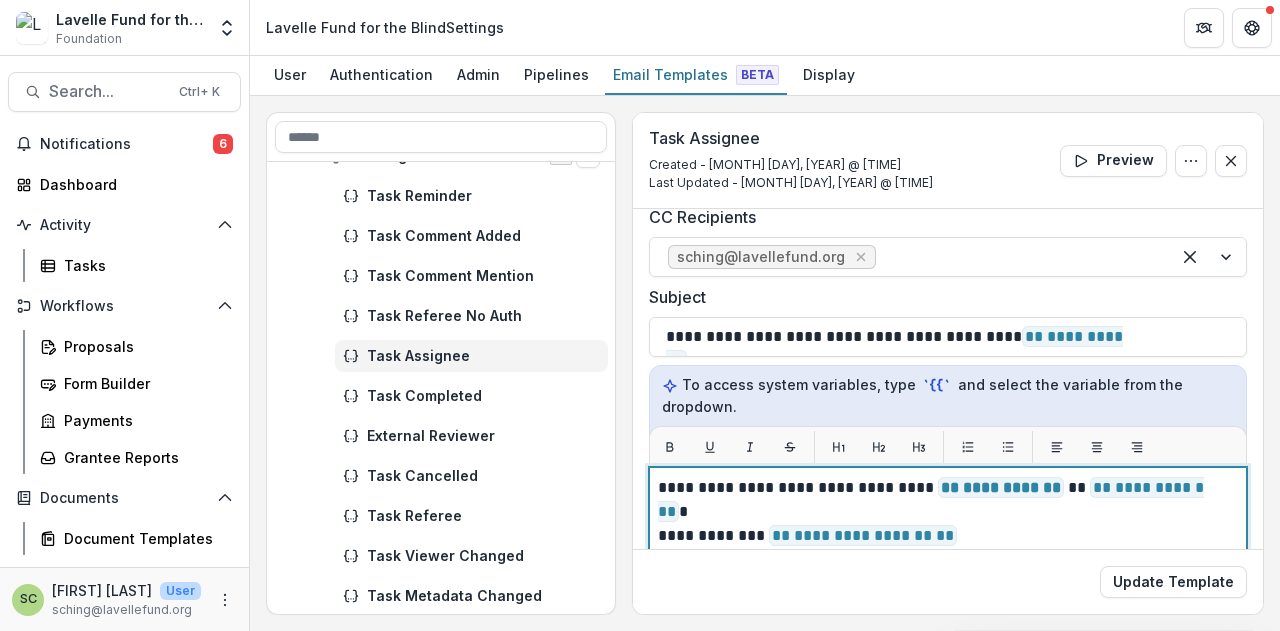 click on "**********" at bounding box center (945, 488) 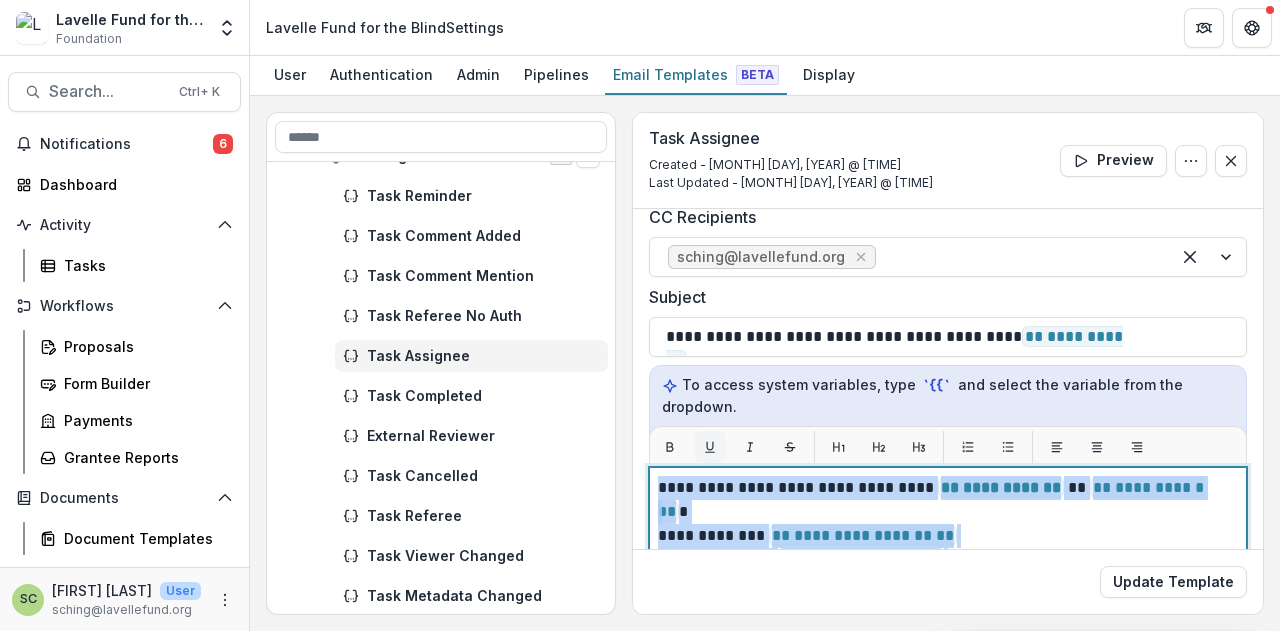 copy on "**********" 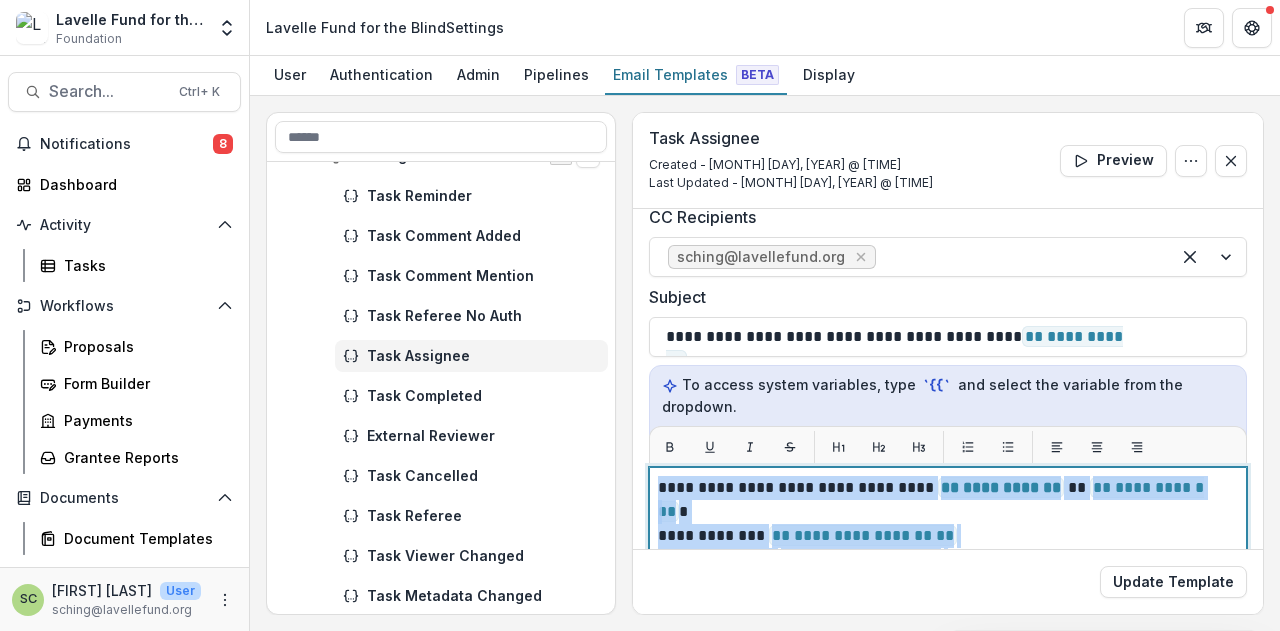 click at bounding box center (948, 512) 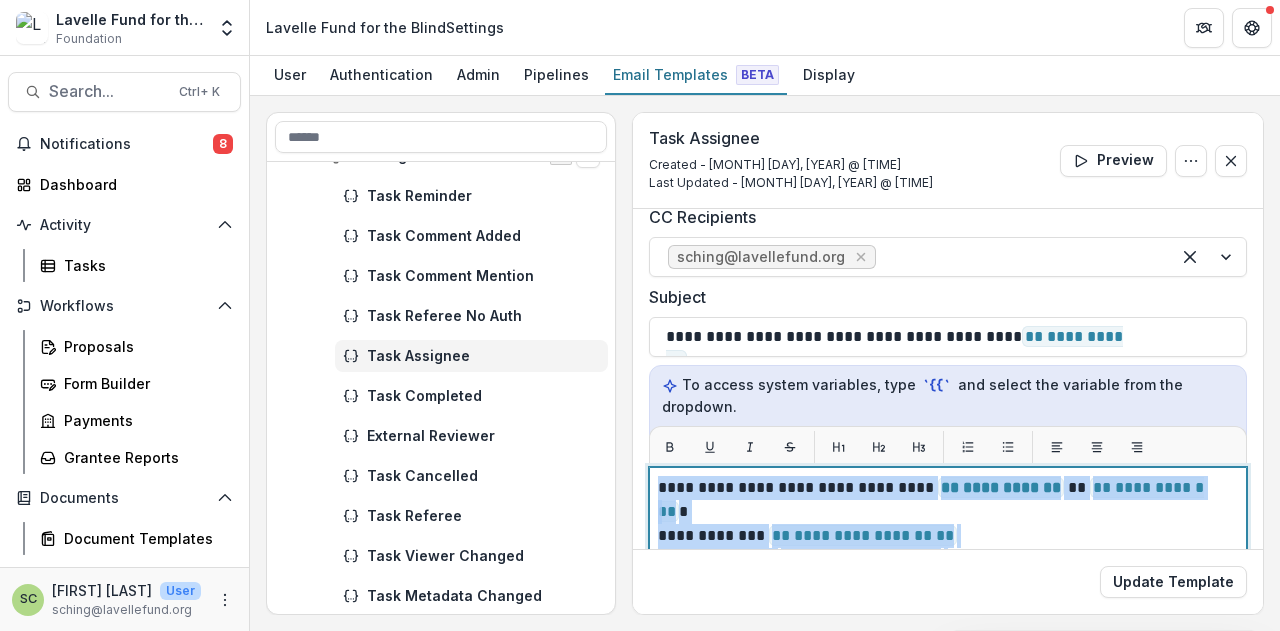 copy on "**********" 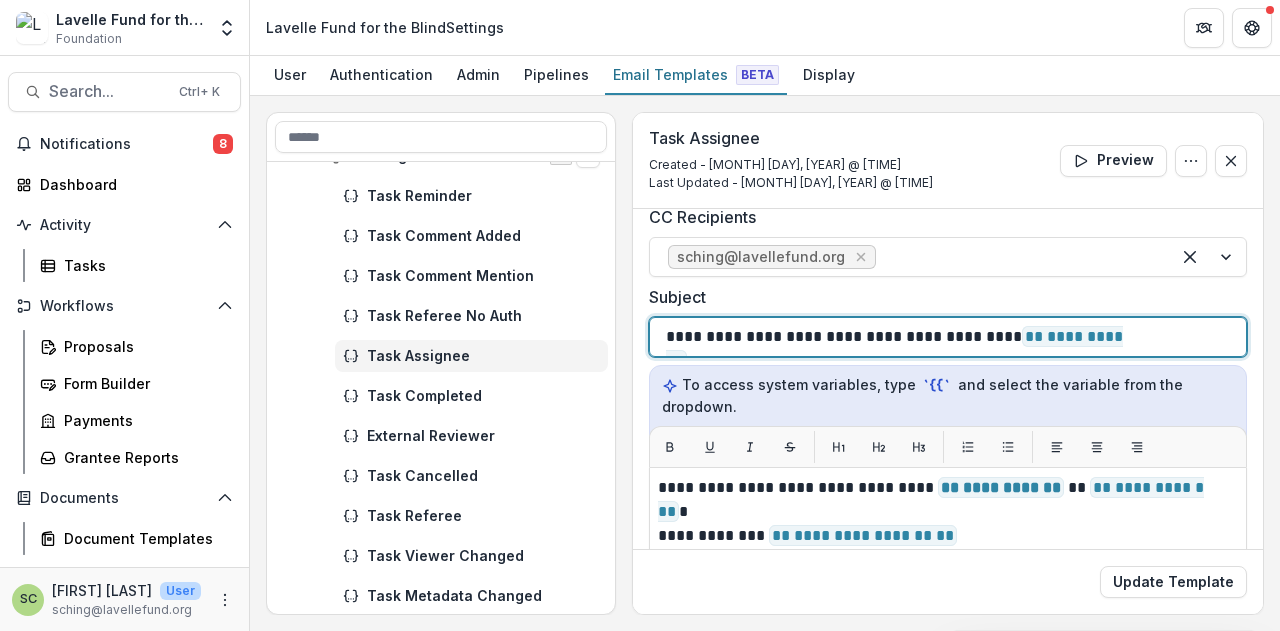 click on "**********" at bounding box center [898, 337] 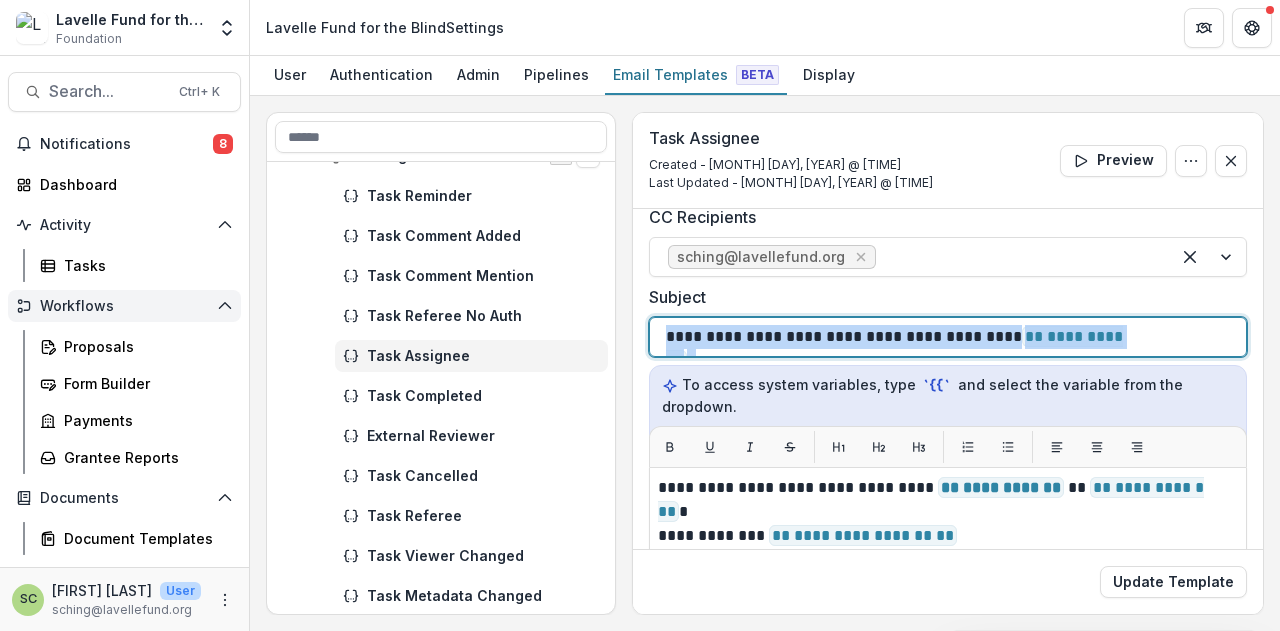 copy on "**********" 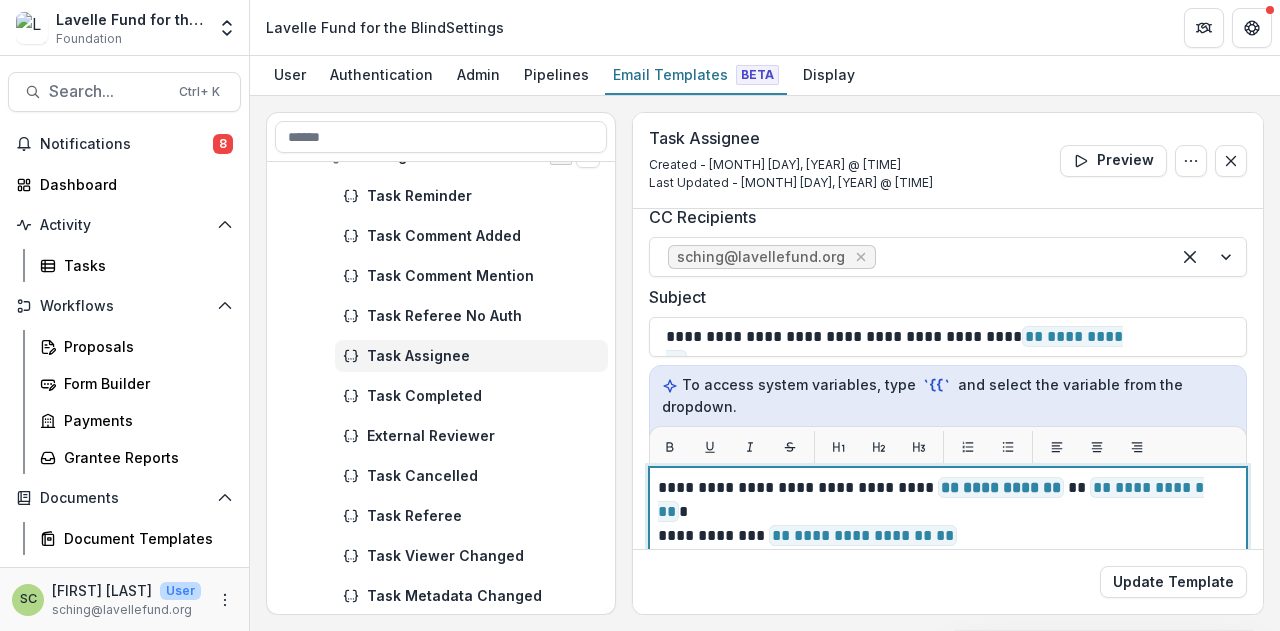 click on "** ********* **" at bounding box center [1001, 487] 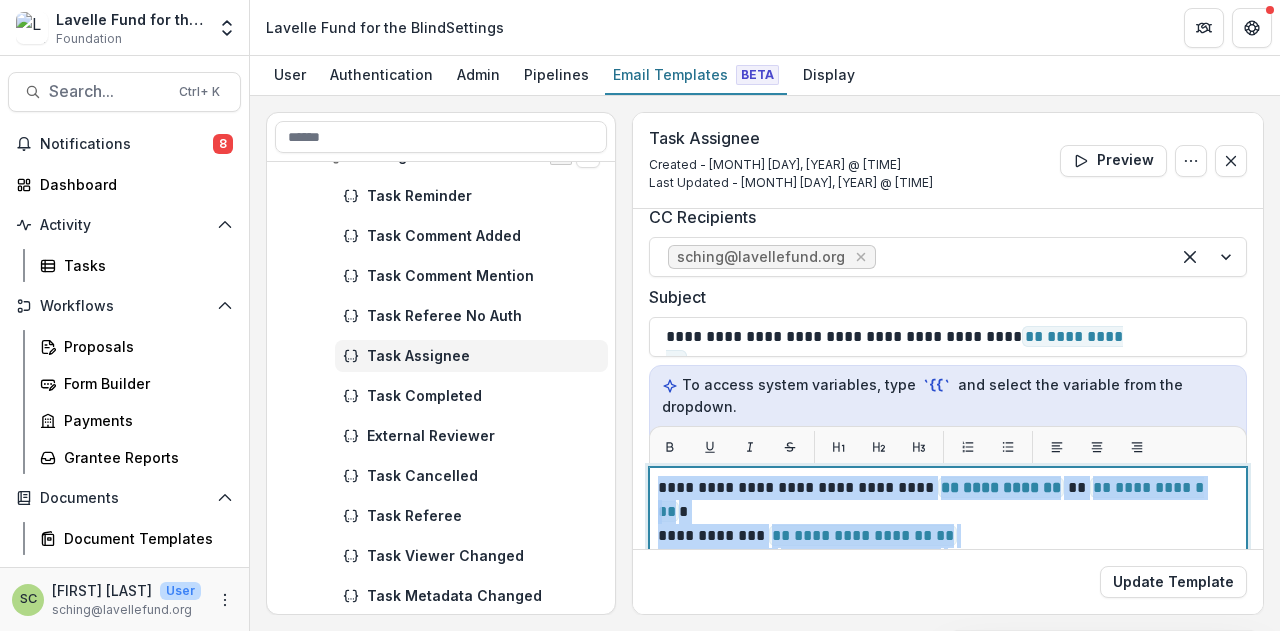 copy on "**********" 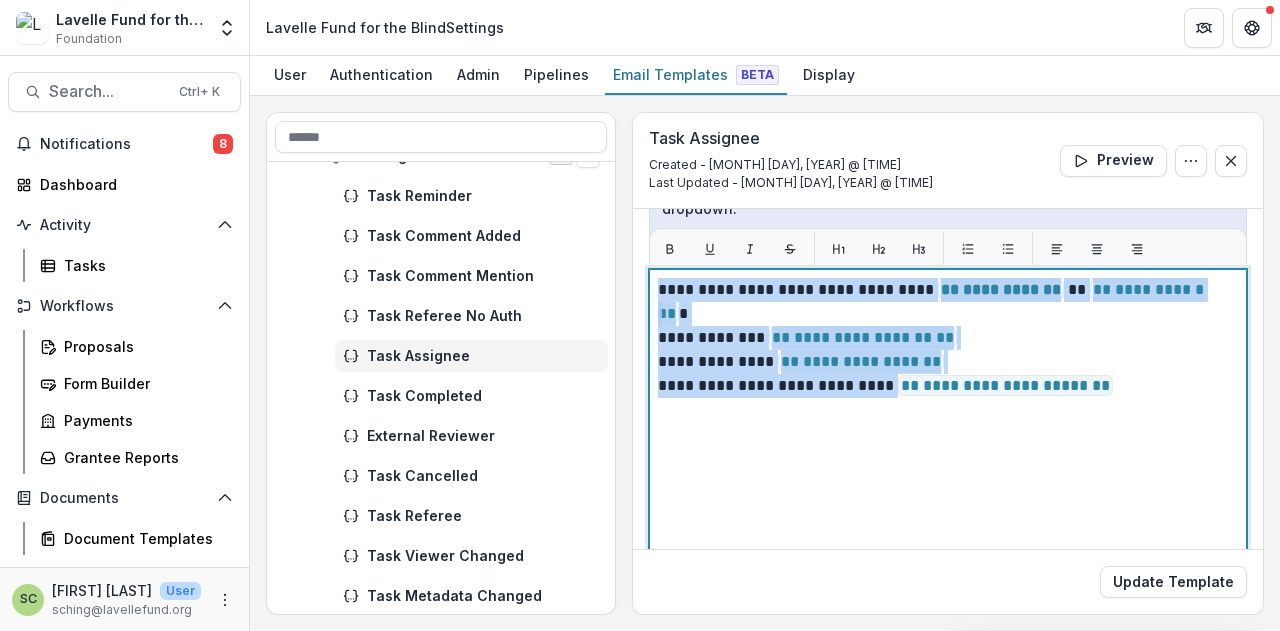 scroll, scrollTop: 300, scrollLeft: 0, axis: vertical 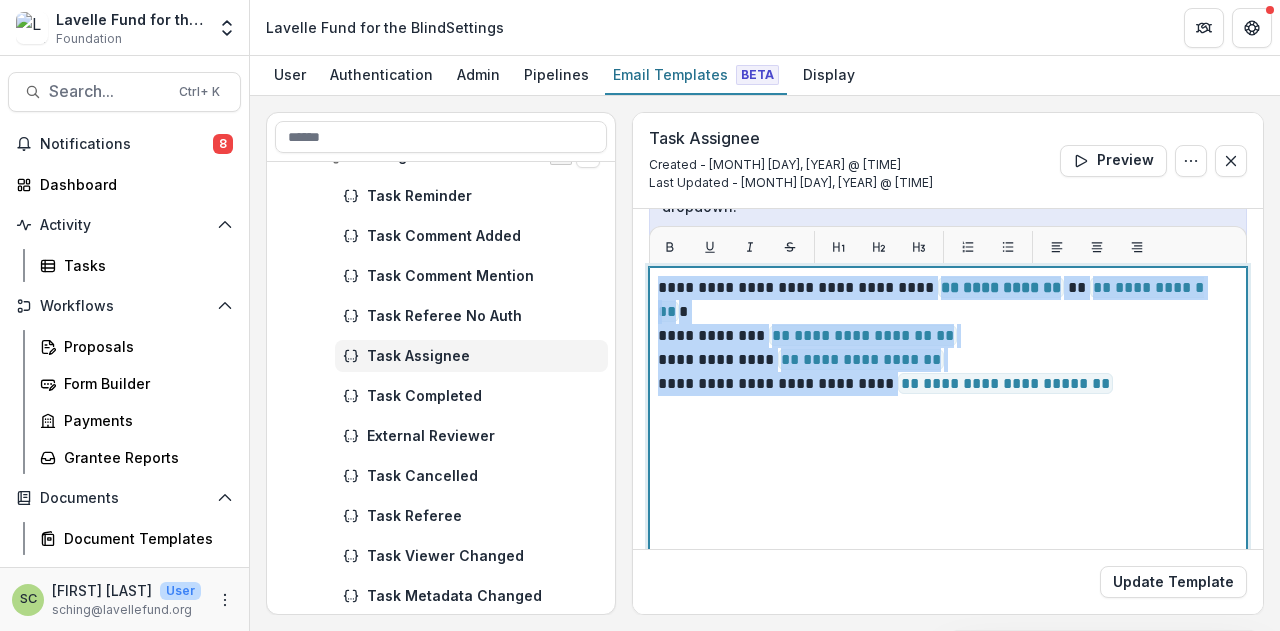 click on "**********" at bounding box center [948, 517] 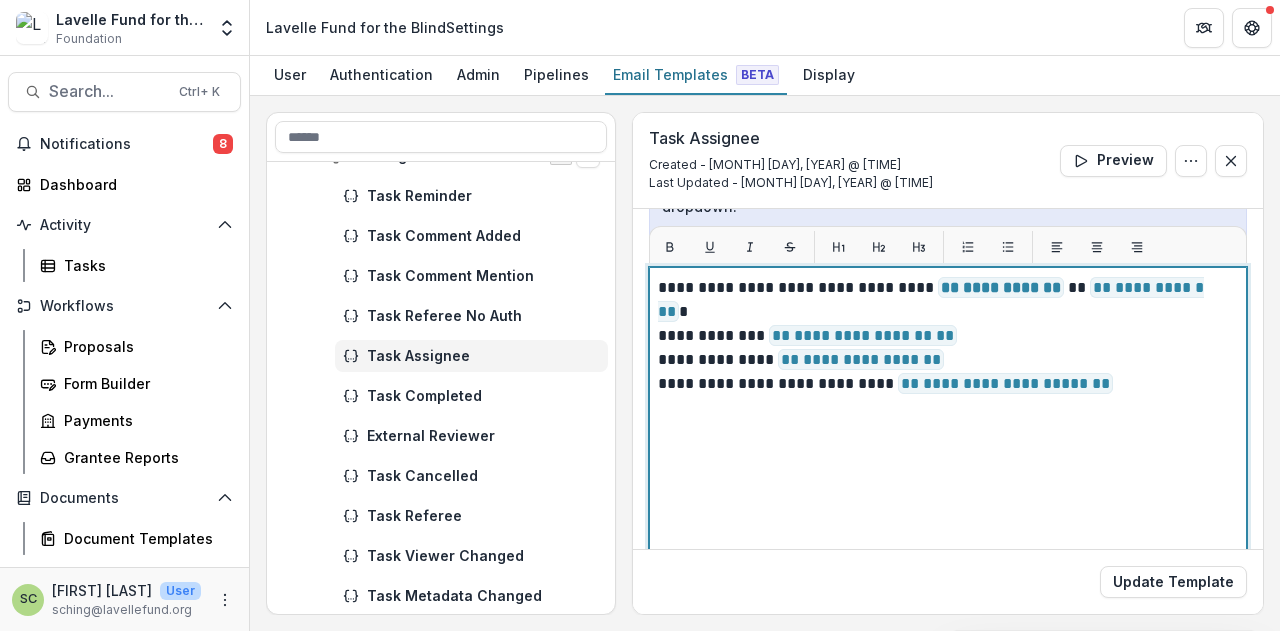 click on "**********" at bounding box center (948, 517) 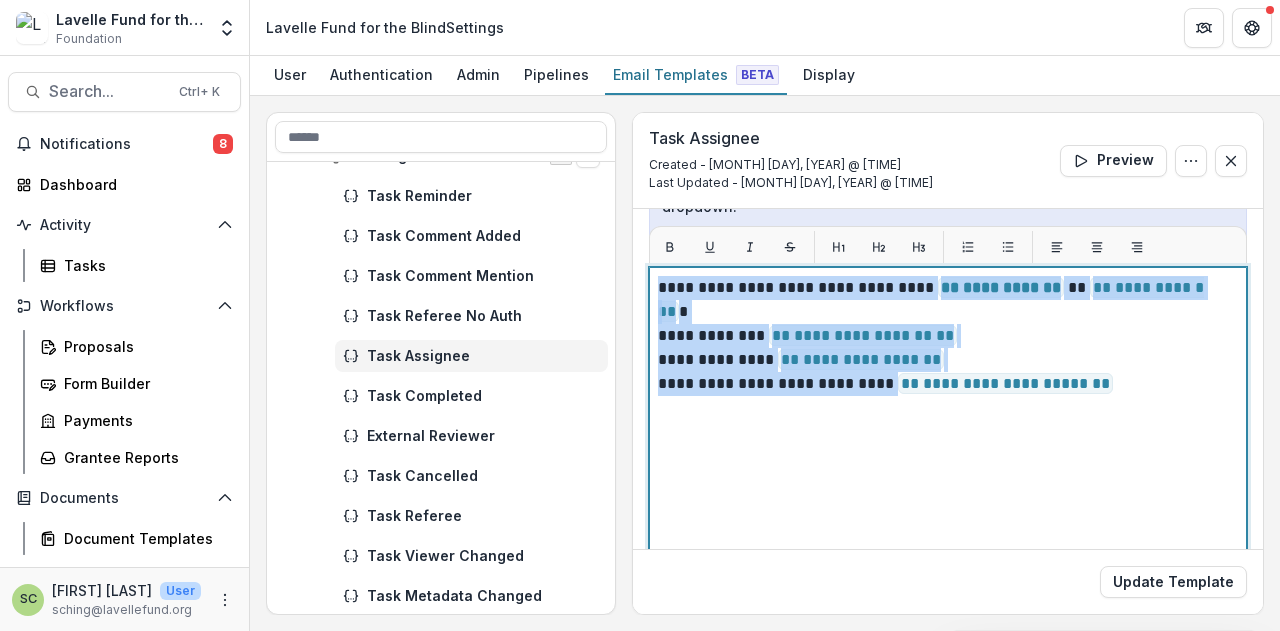 copy on "**********" 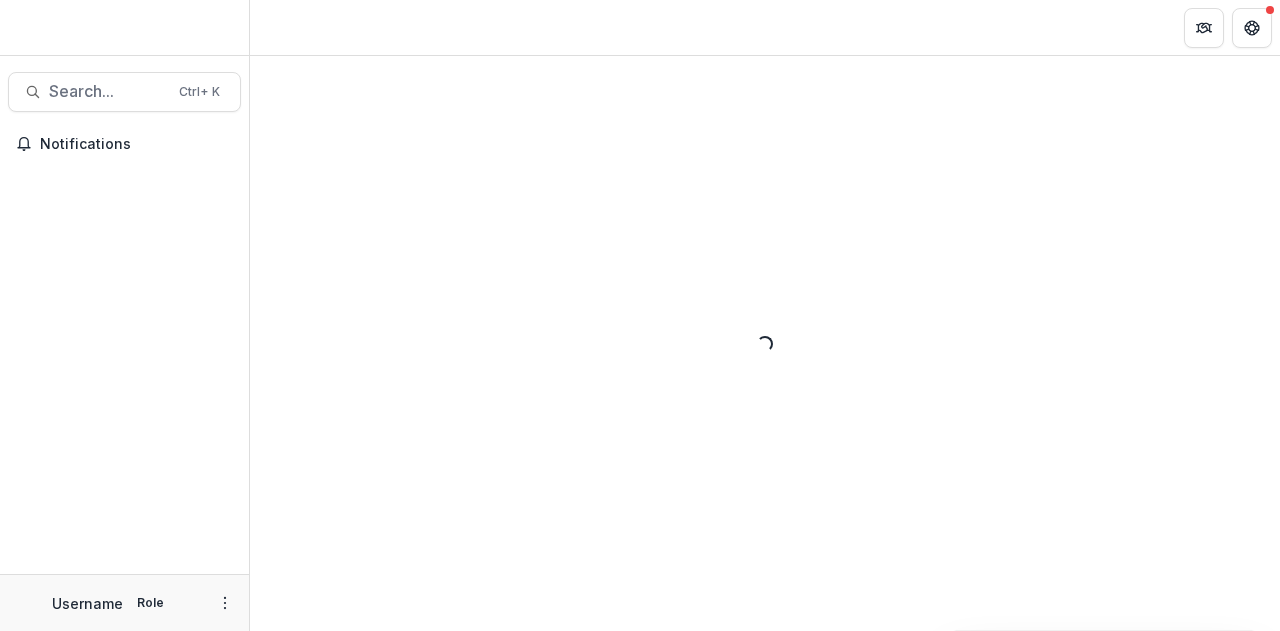 scroll, scrollTop: 0, scrollLeft: 0, axis: both 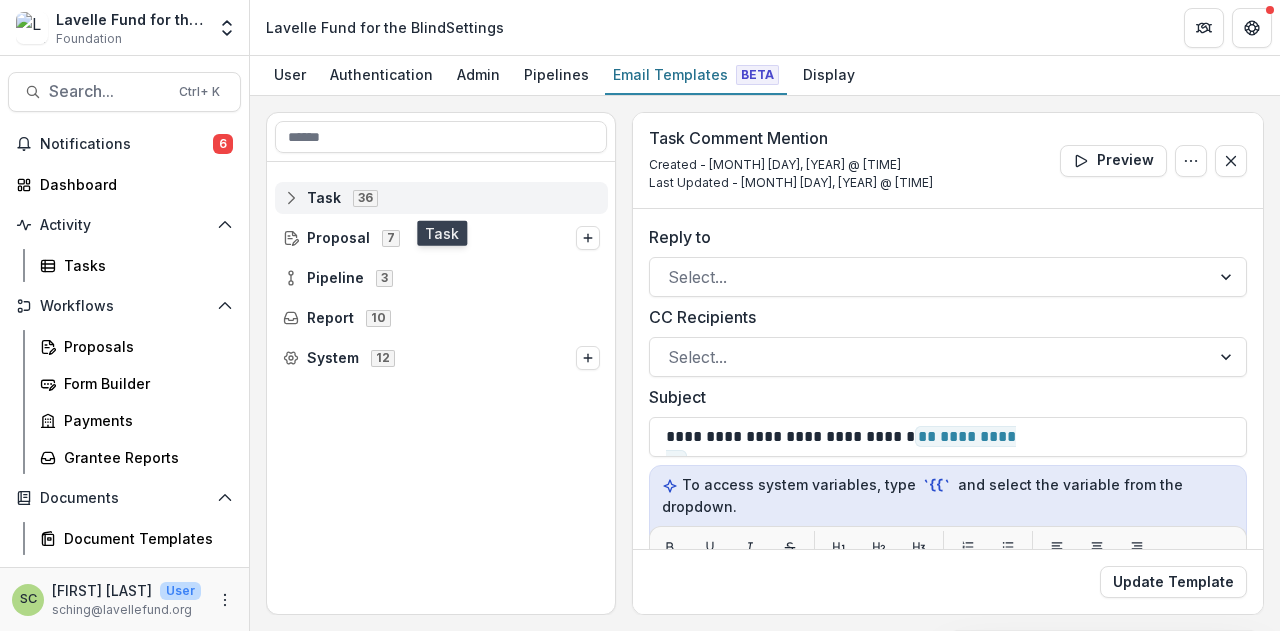 click on "Task 36" at bounding box center [441, 197] 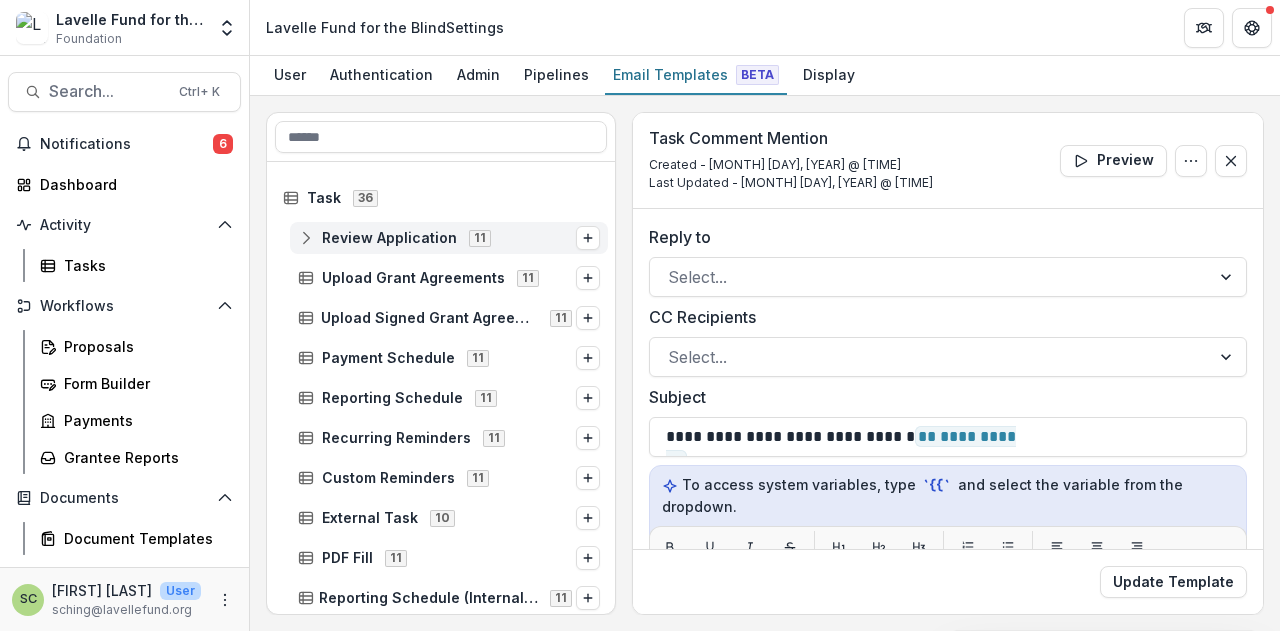 click on "Review Application" at bounding box center [389, 238] 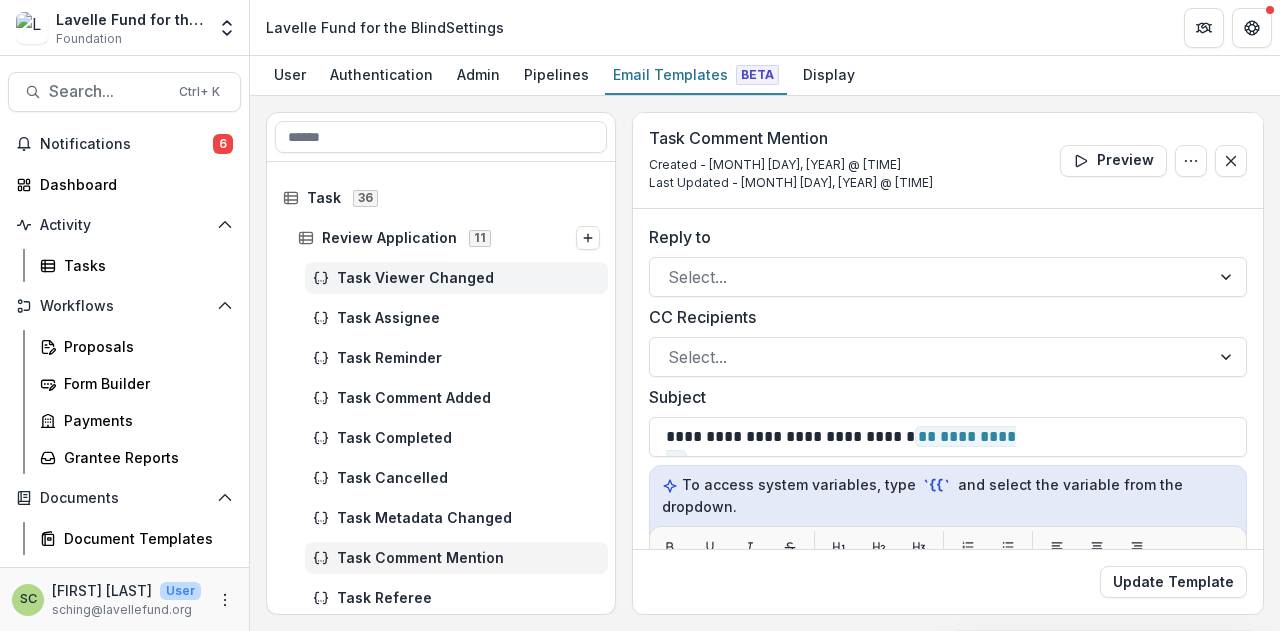 scroll, scrollTop: 100, scrollLeft: 0, axis: vertical 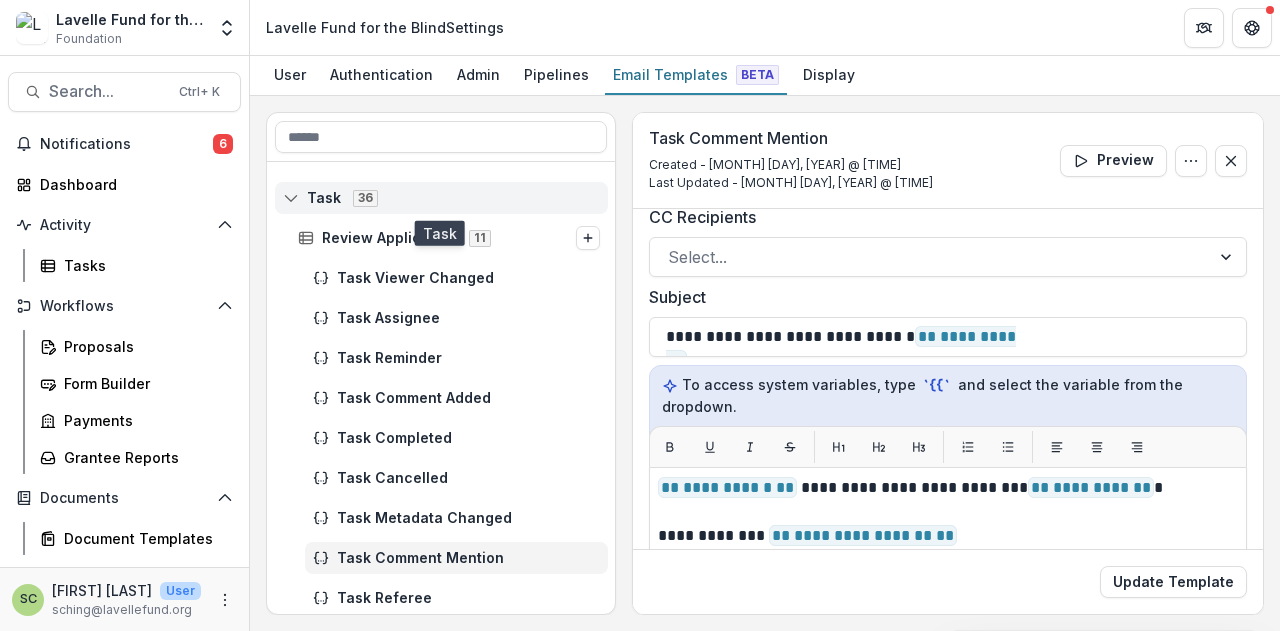 click 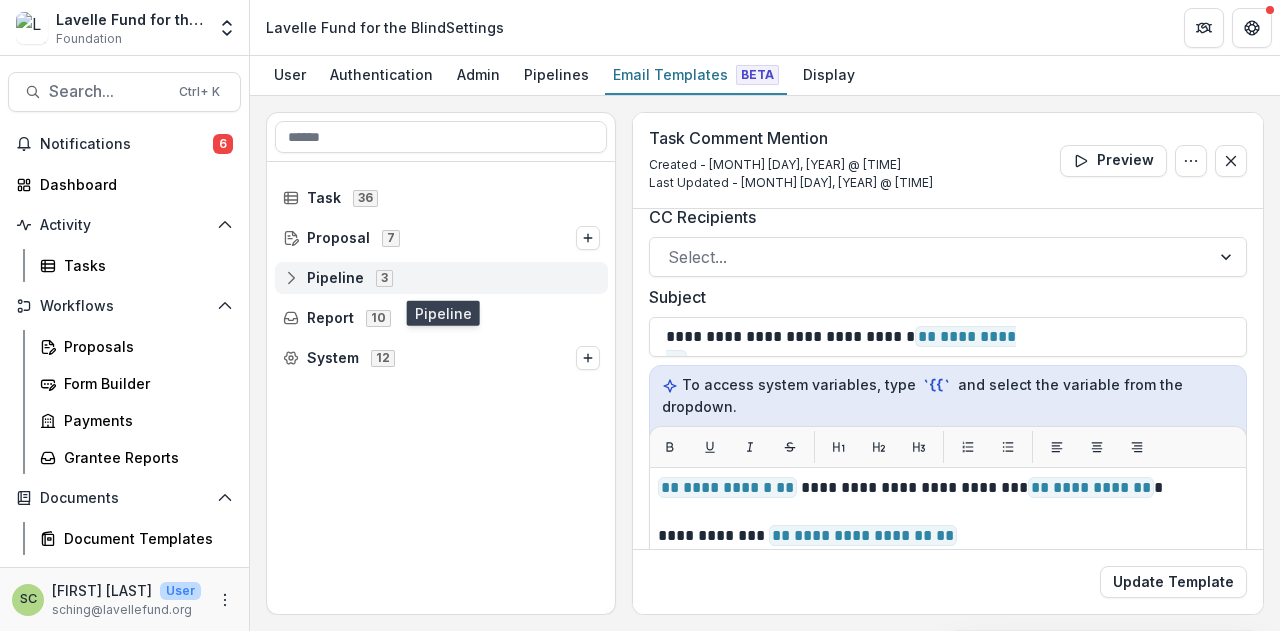 click 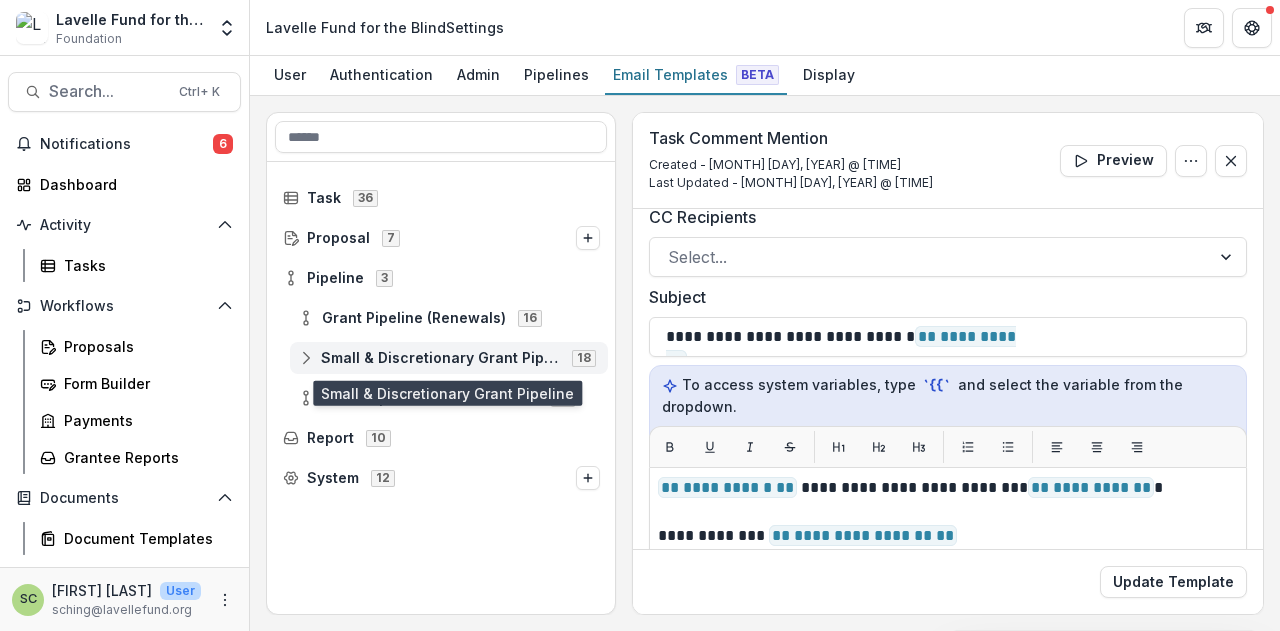 click on "Small & Discretionary Grant Pipeline 18" at bounding box center (449, 357) 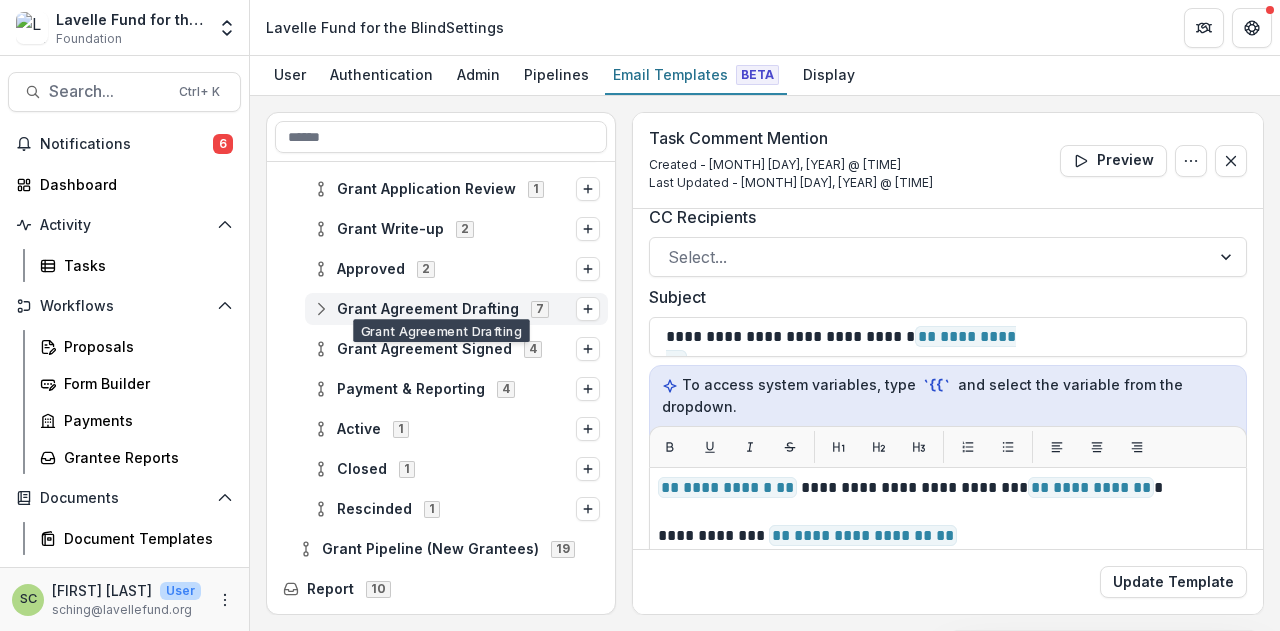 scroll, scrollTop: 600, scrollLeft: 0, axis: vertical 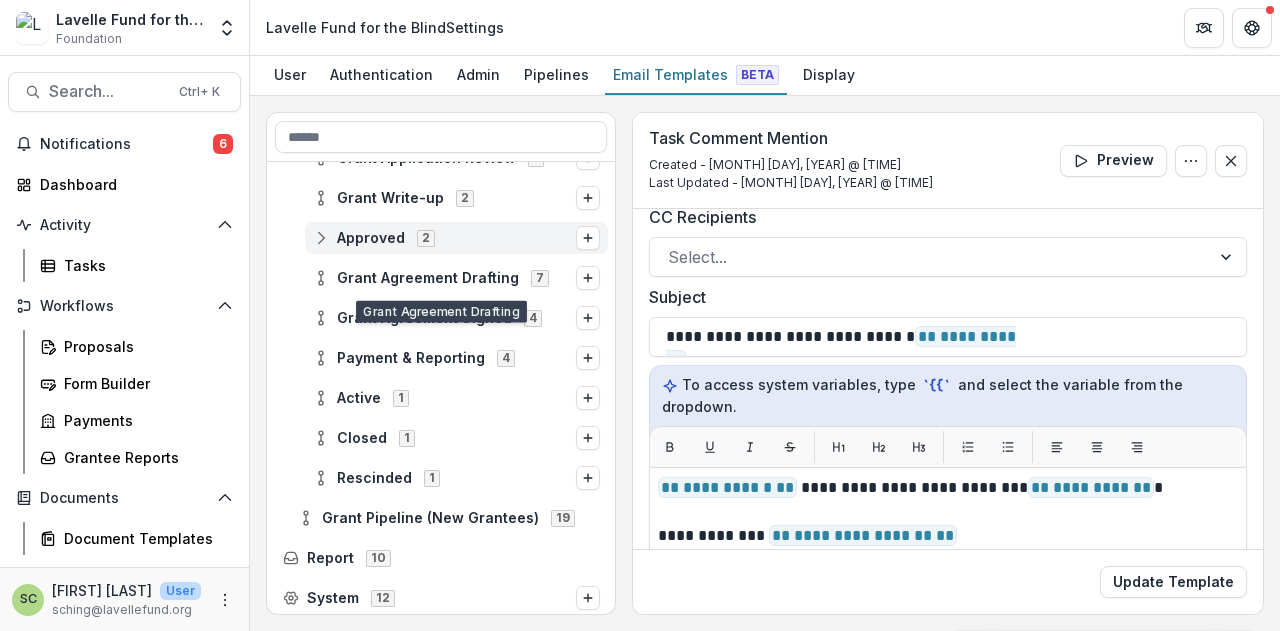 click on "Approved 2" at bounding box center (456, 238) 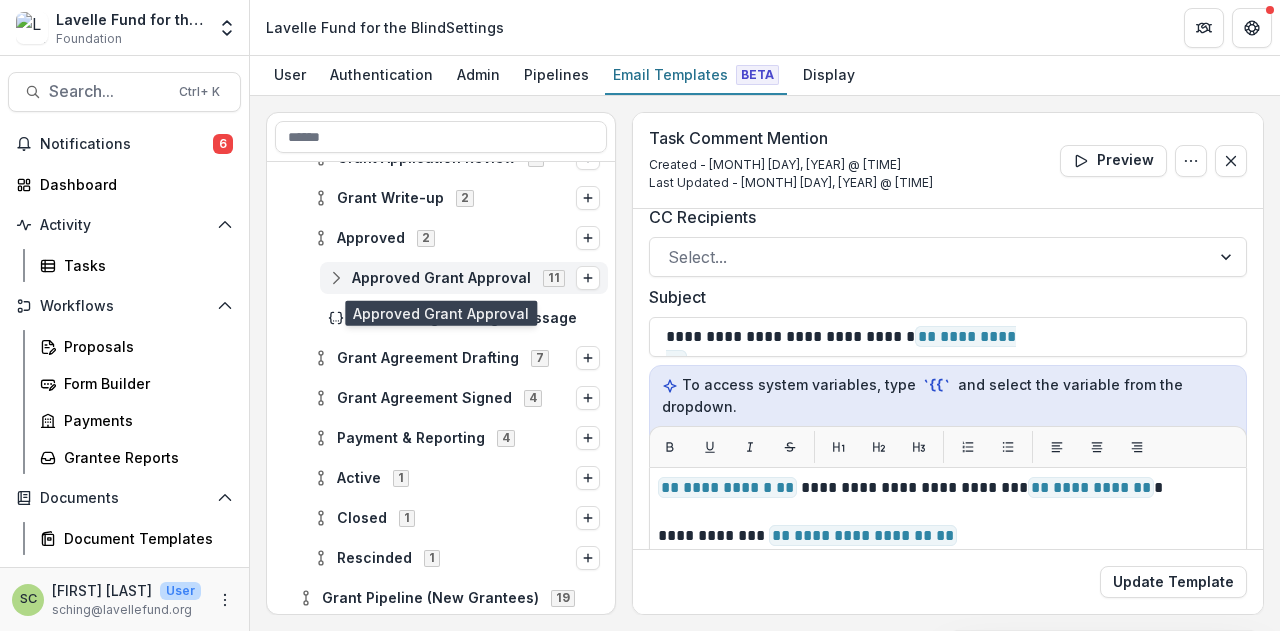 click on "Approved Grant Approval 11" at bounding box center [452, 277] 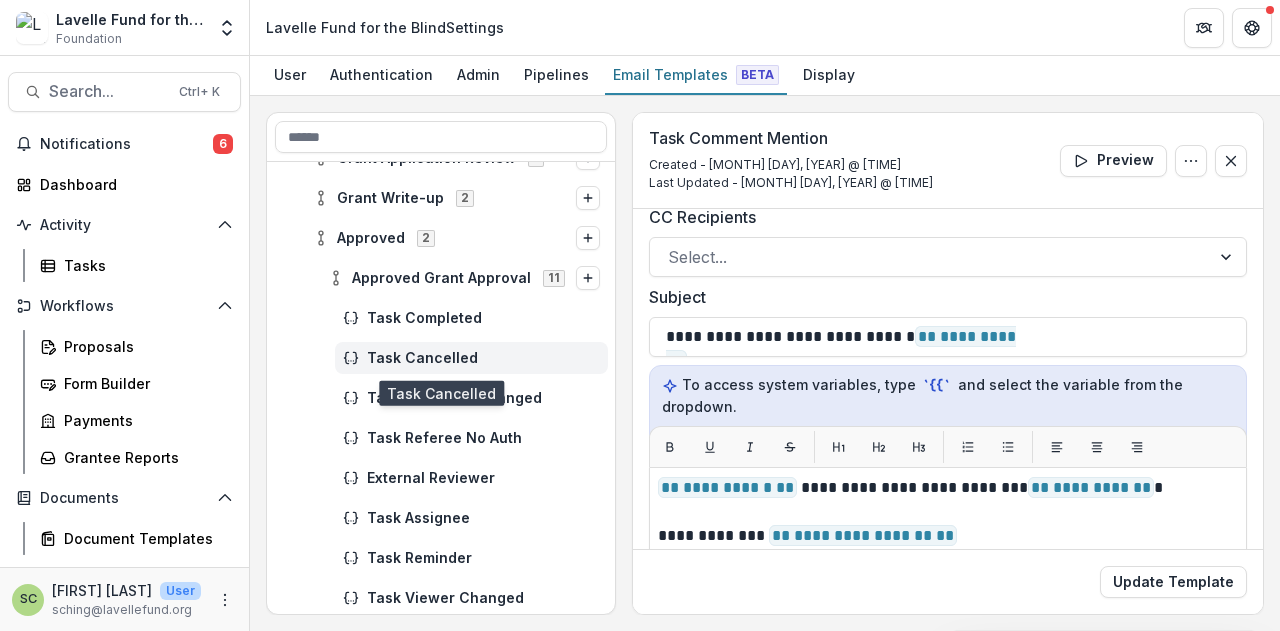click on "Task Cancelled" at bounding box center (483, 358) 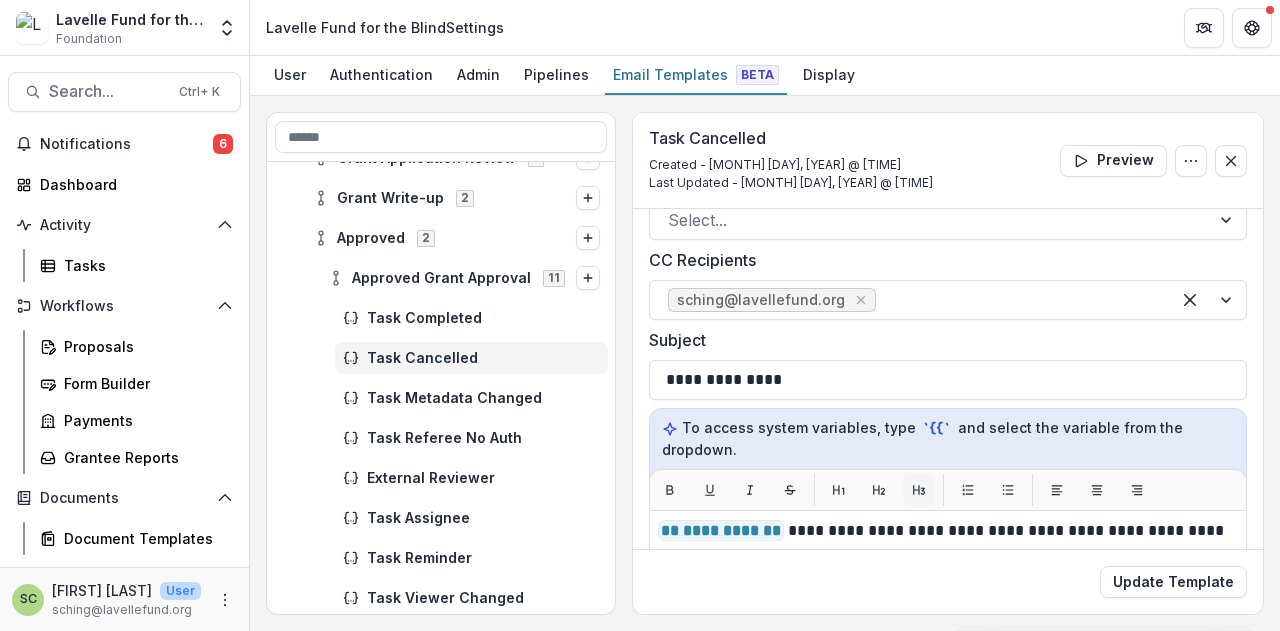 scroll, scrollTop: 100, scrollLeft: 0, axis: vertical 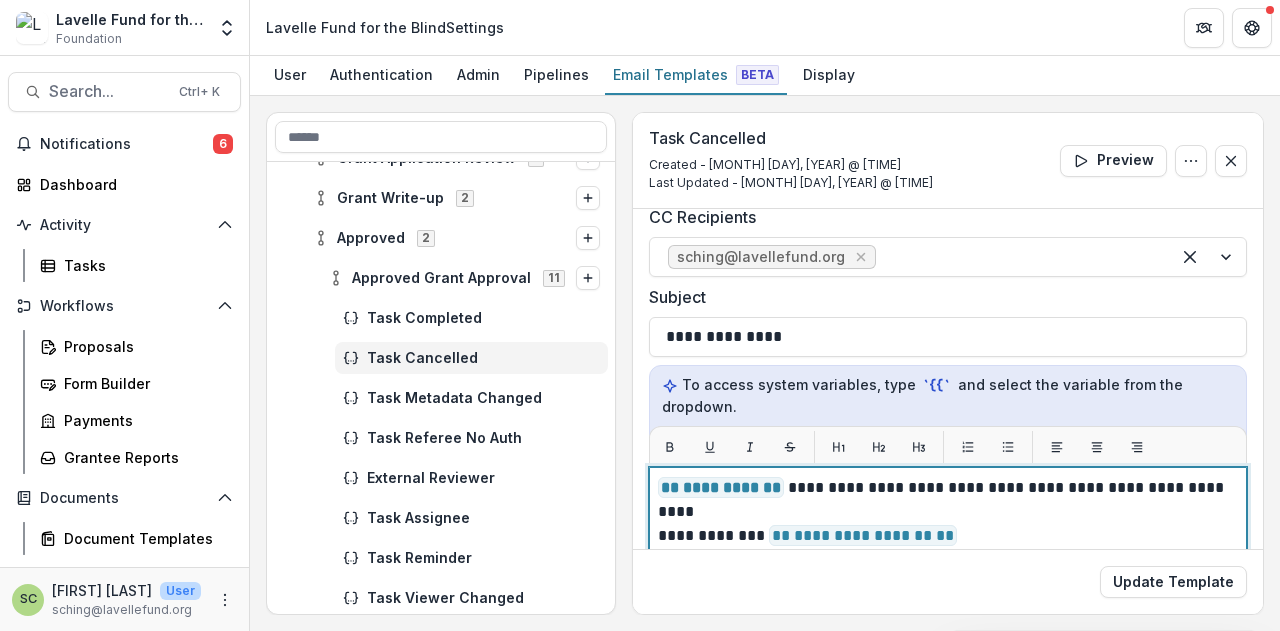 click on "**********" at bounding box center [945, 488] 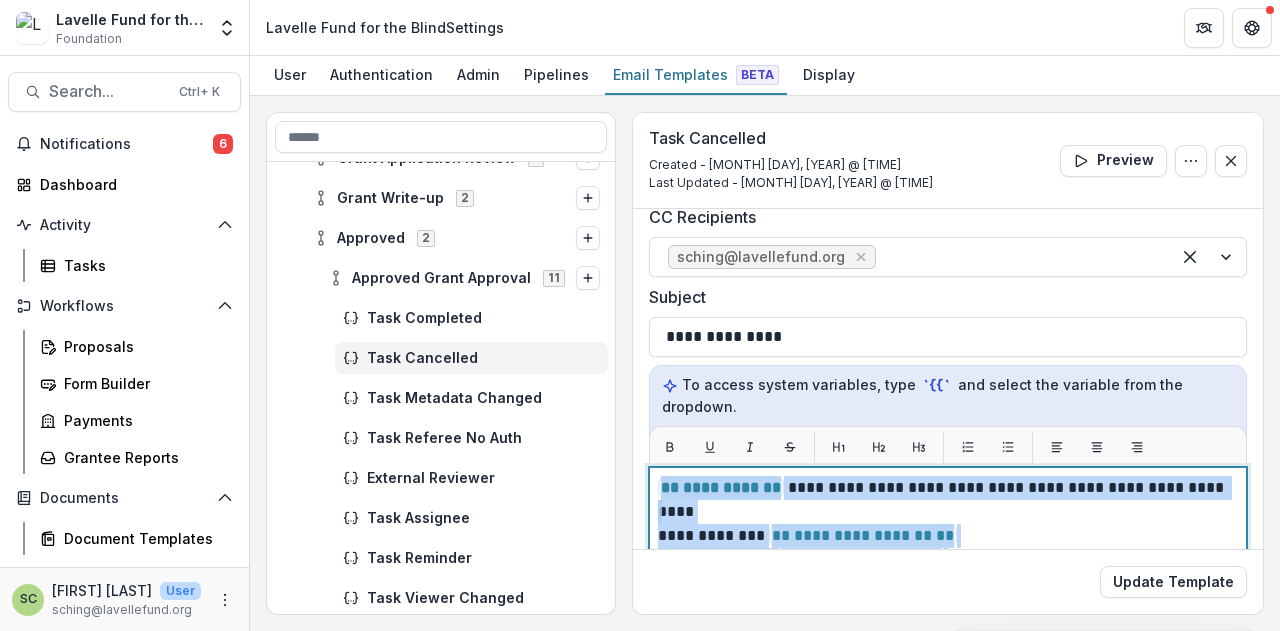 copy on "**********" 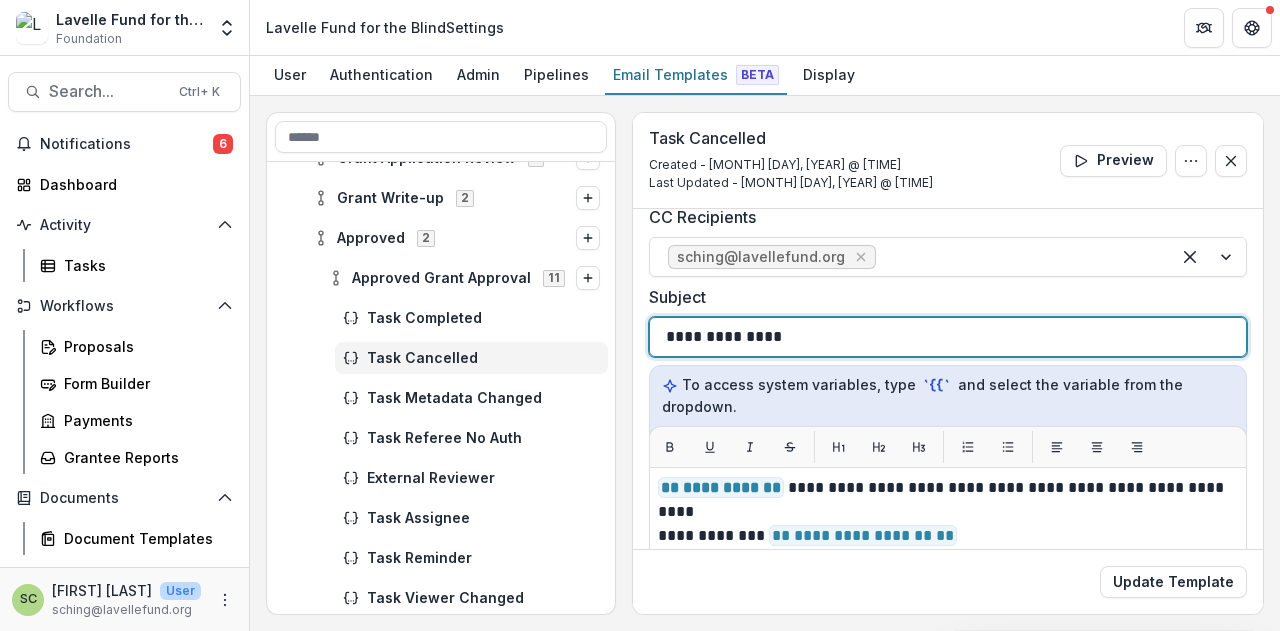 click on "**********" at bounding box center [948, 337] 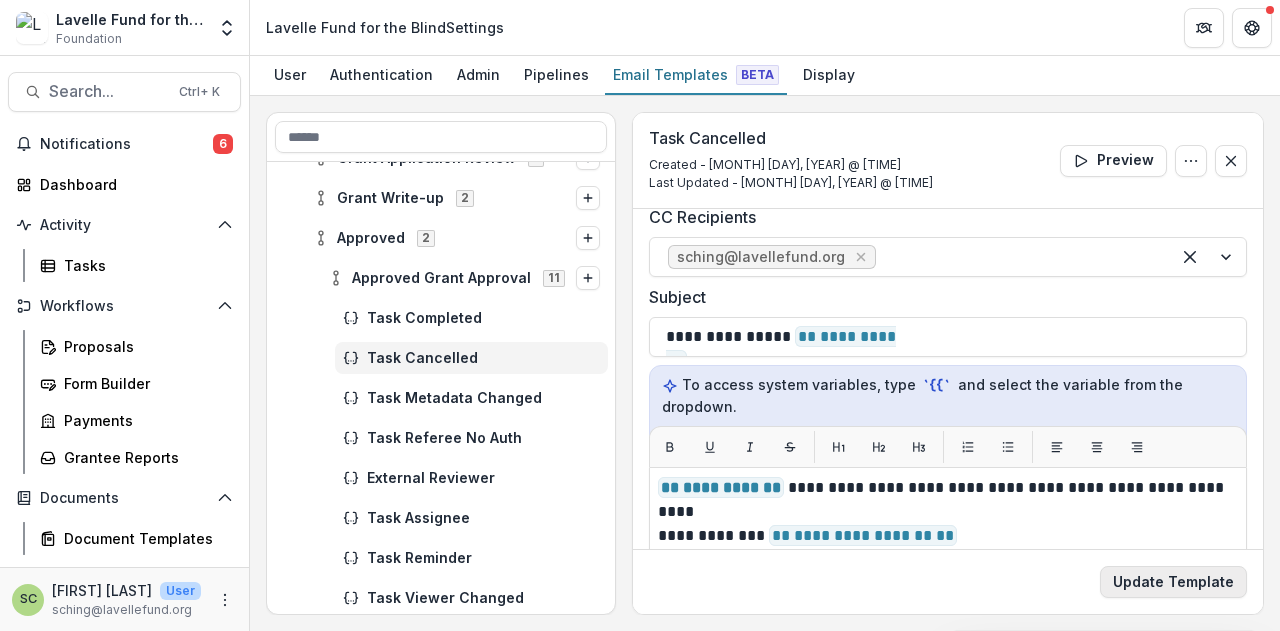 click on "Update Template" at bounding box center (1173, 582) 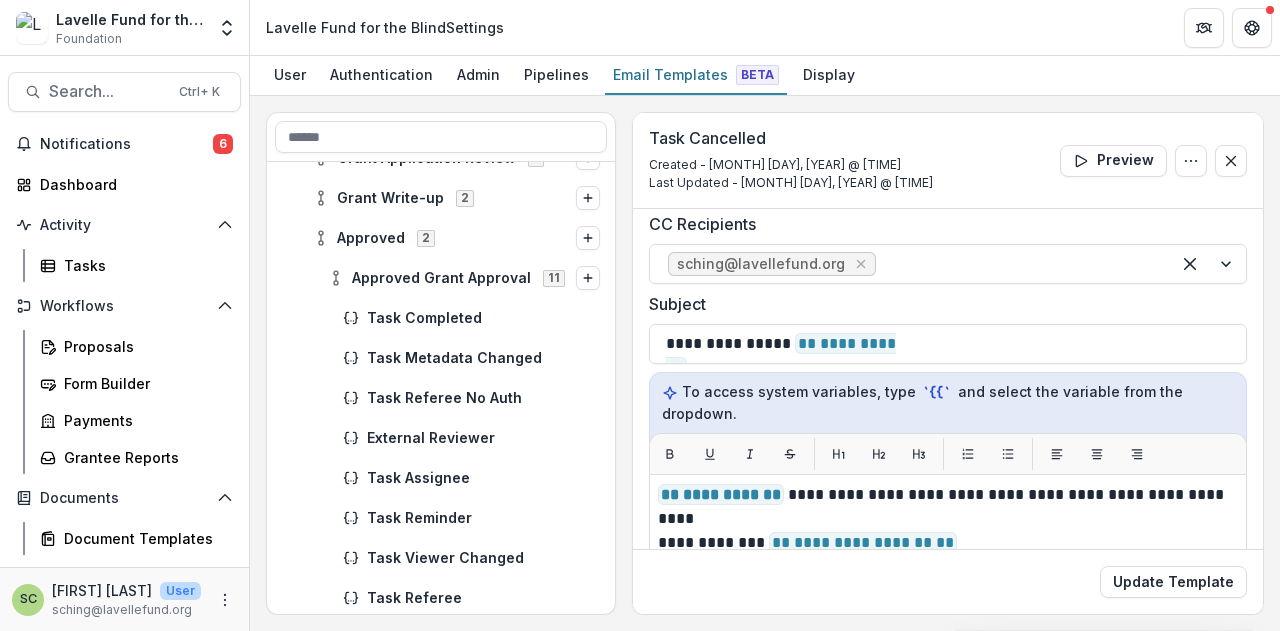 scroll, scrollTop: 200, scrollLeft: 0, axis: vertical 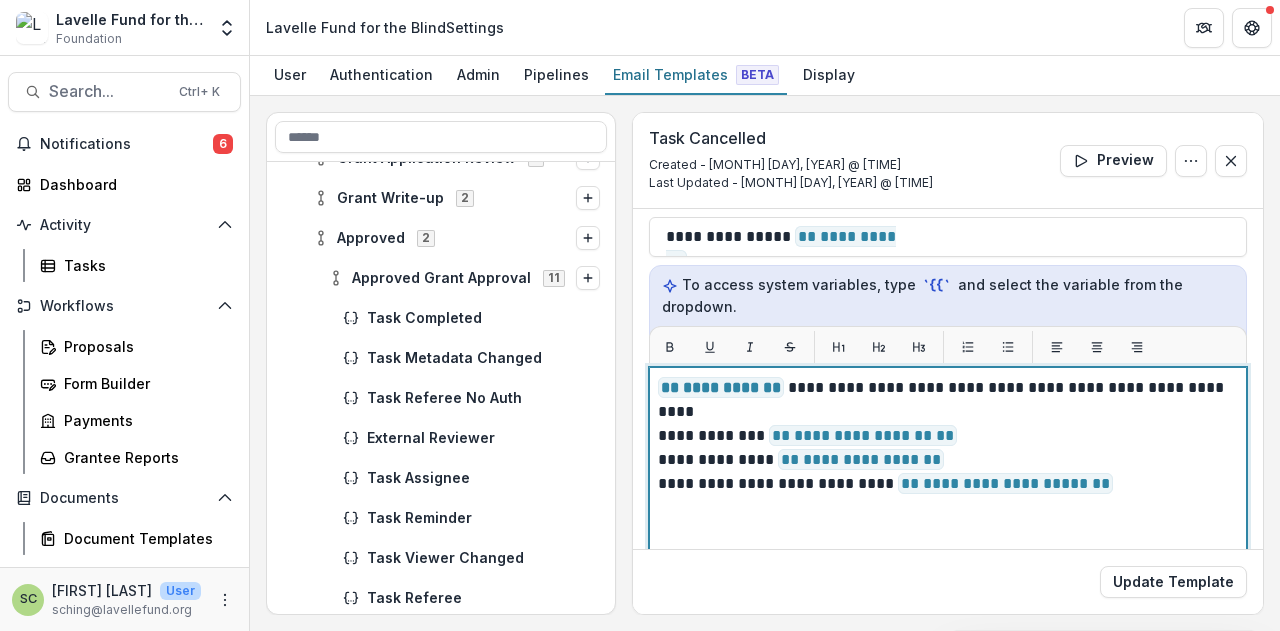 click at bounding box center (948, 412) 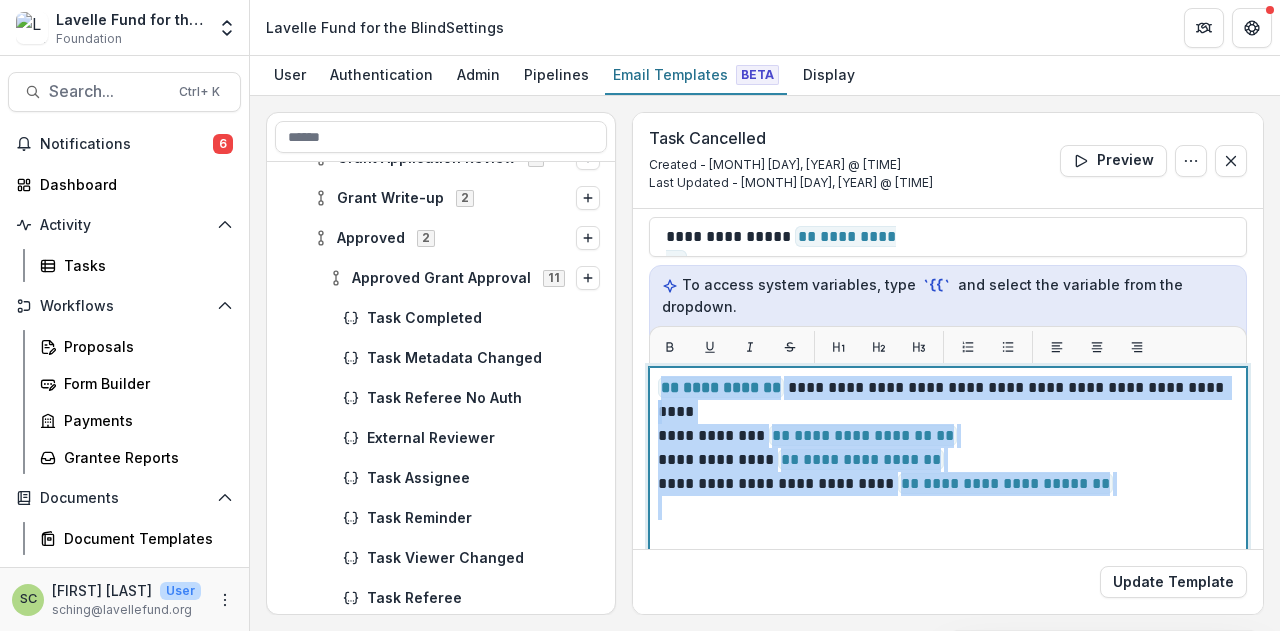 copy on "**********" 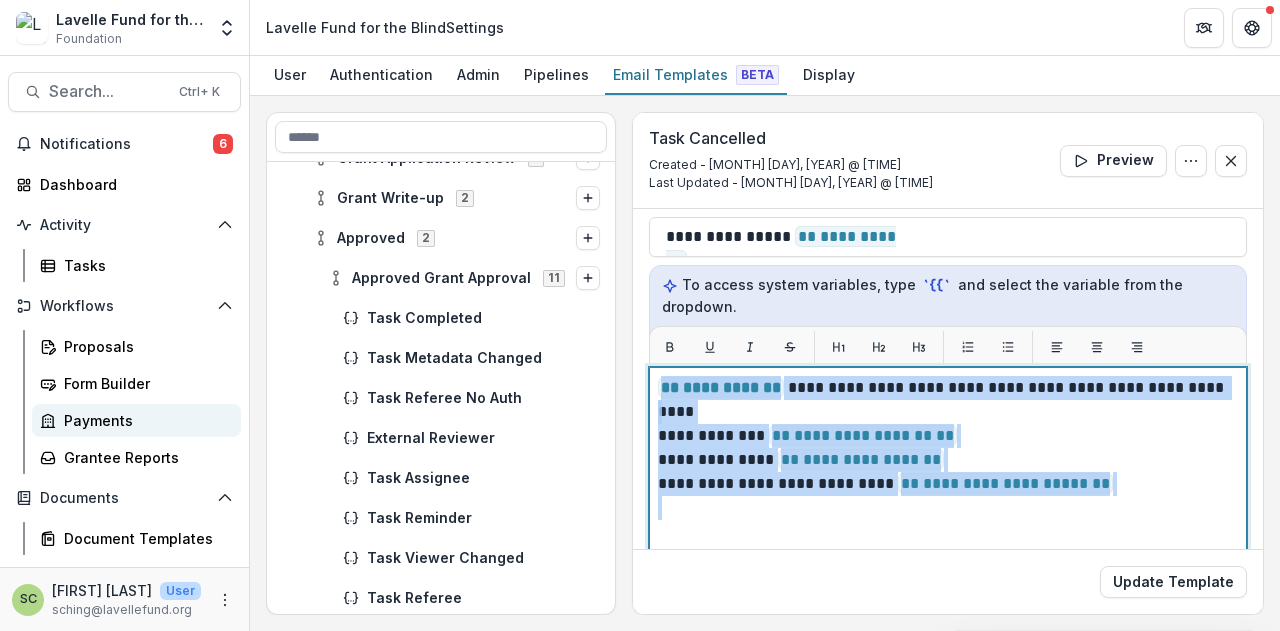 copy on "**********" 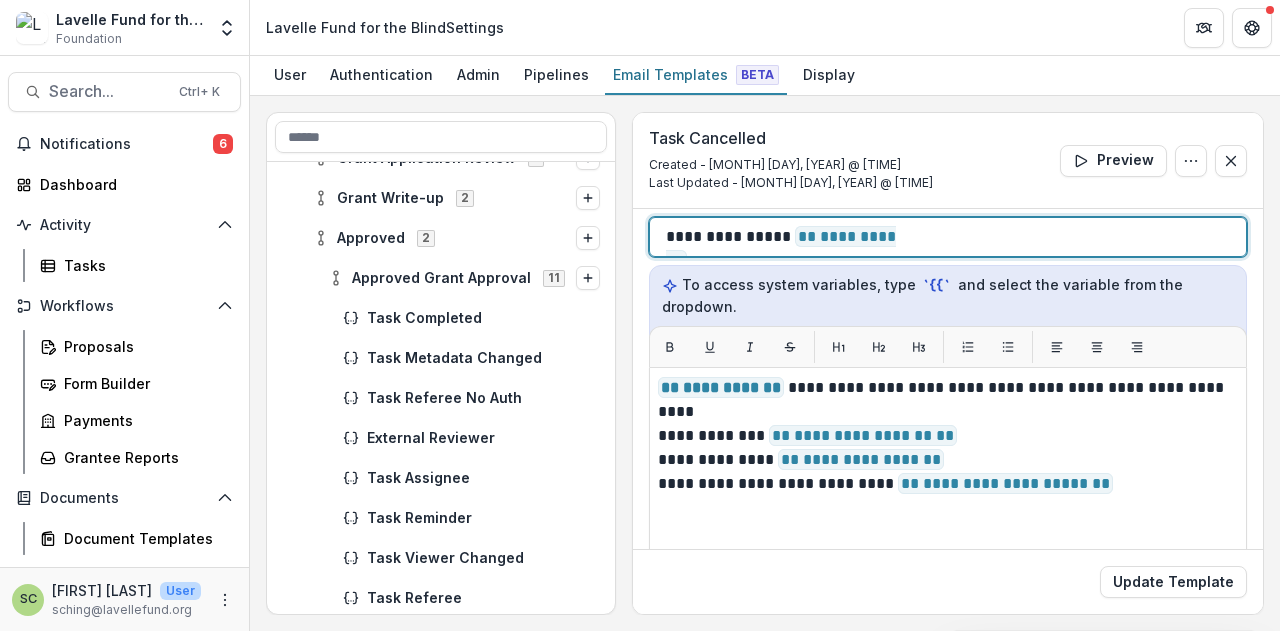 click on "**********" at bounding box center [783, 237] 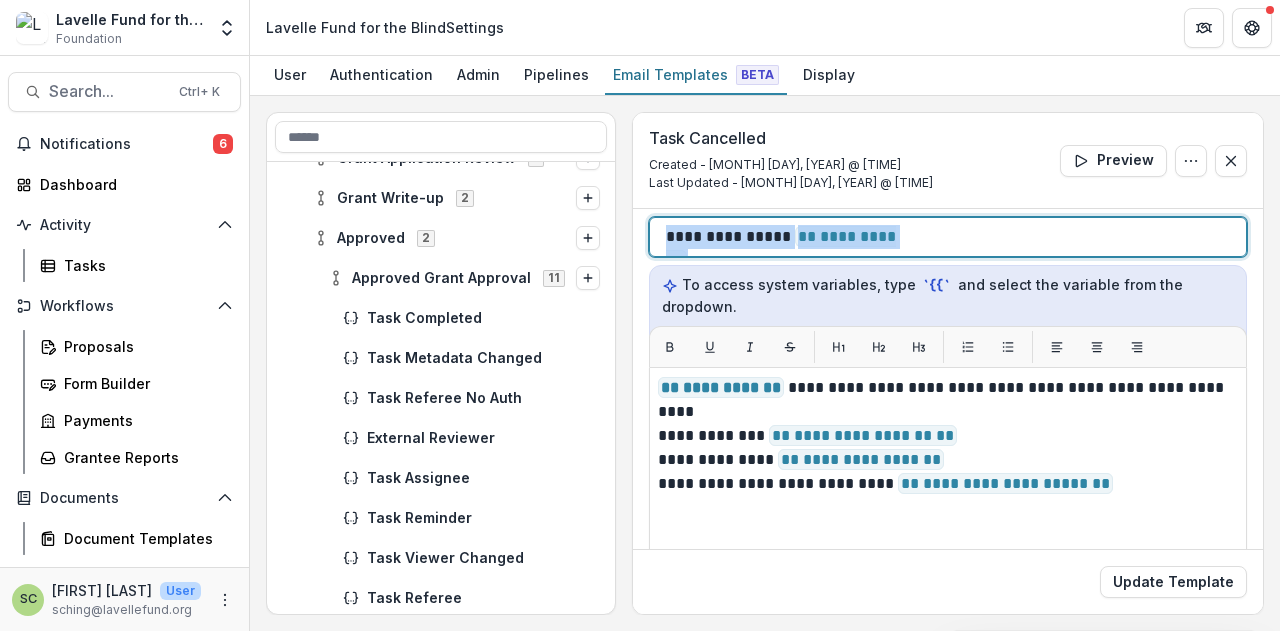 copy on "**********" 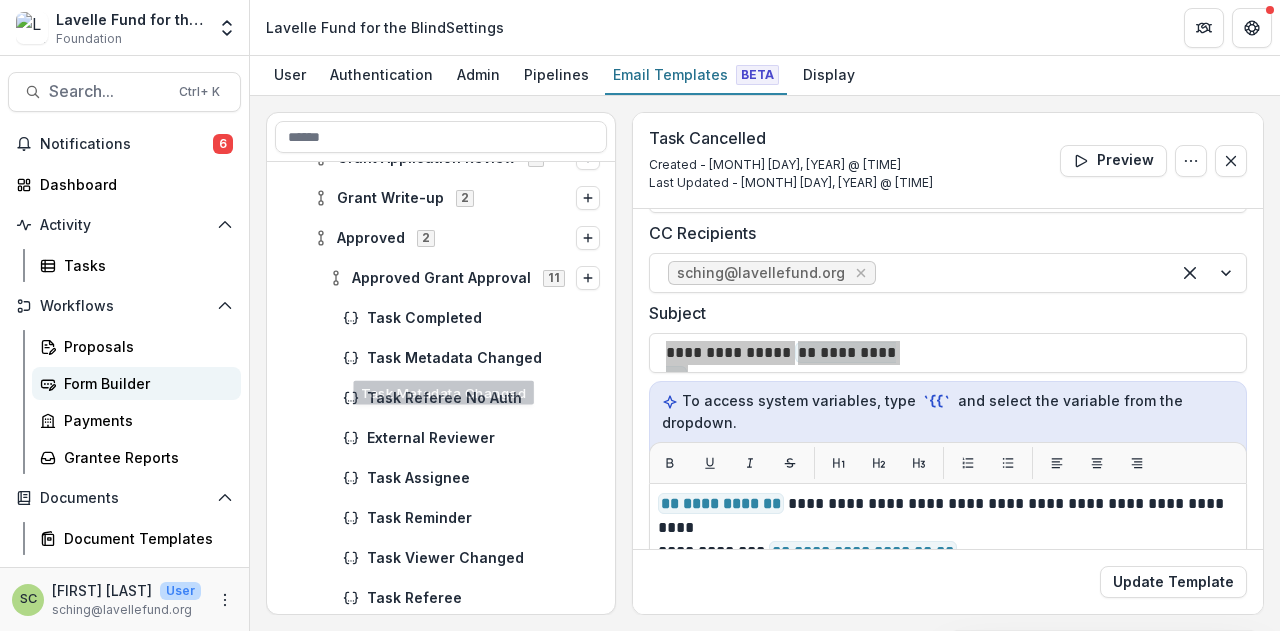scroll, scrollTop: 200, scrollLeft: 0, axis: vertical 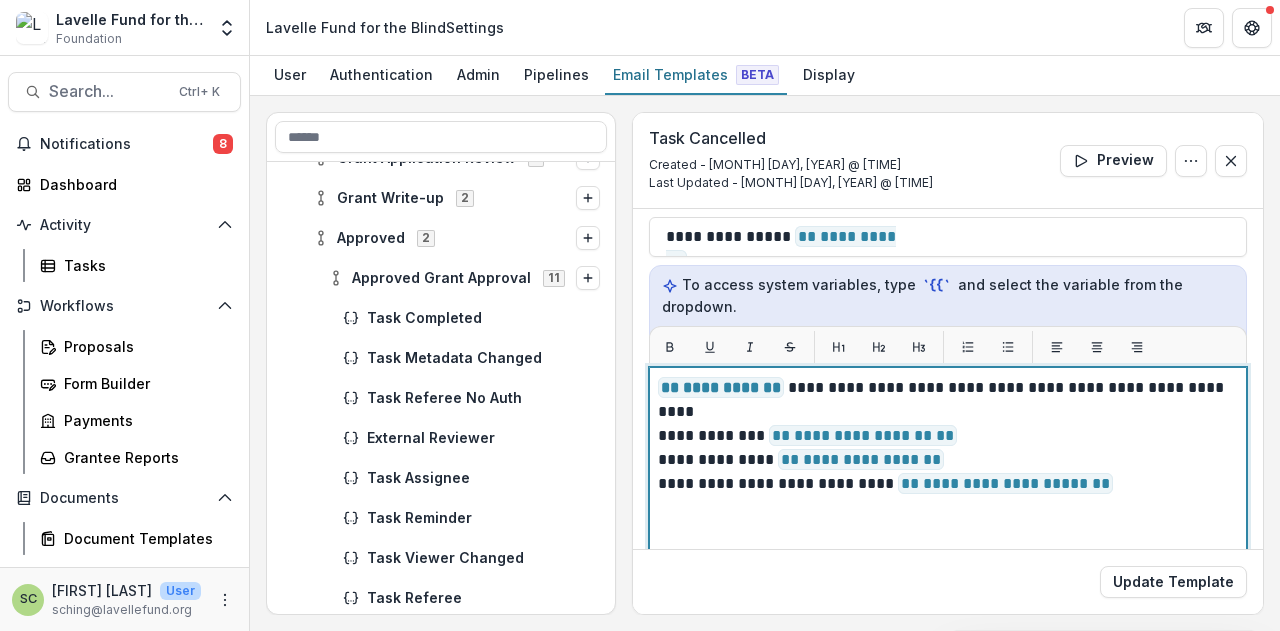 click on "**********" at bounding box center (863, 435) 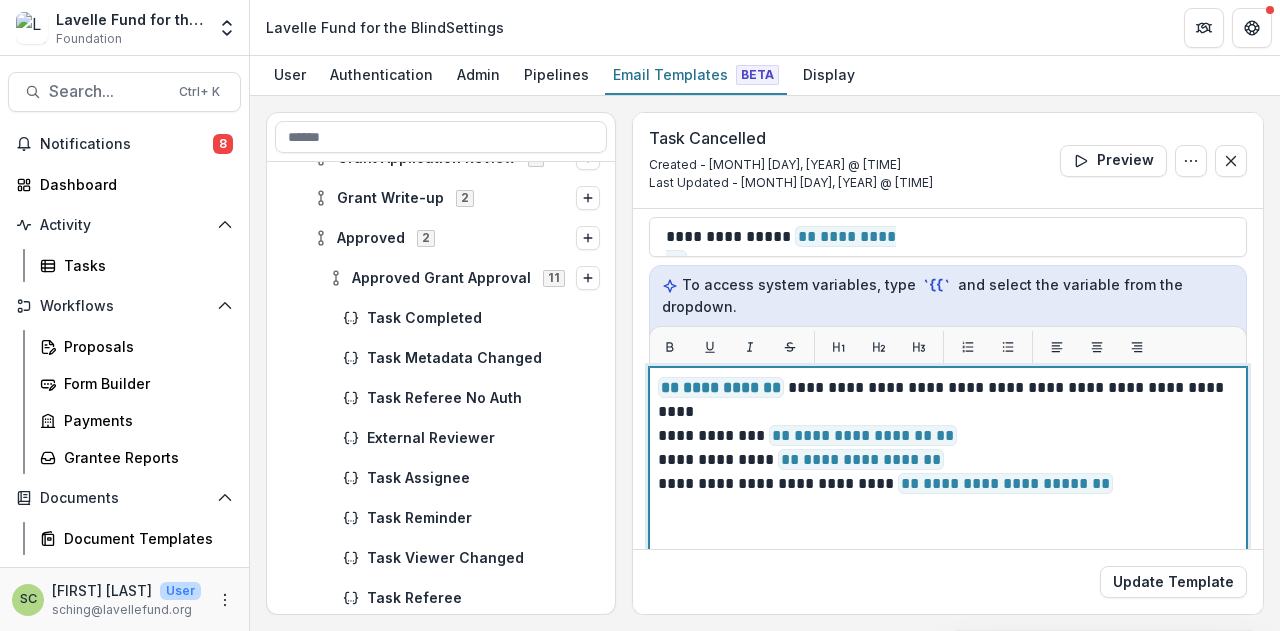 click on "**********" at bounding box center (945, 460) 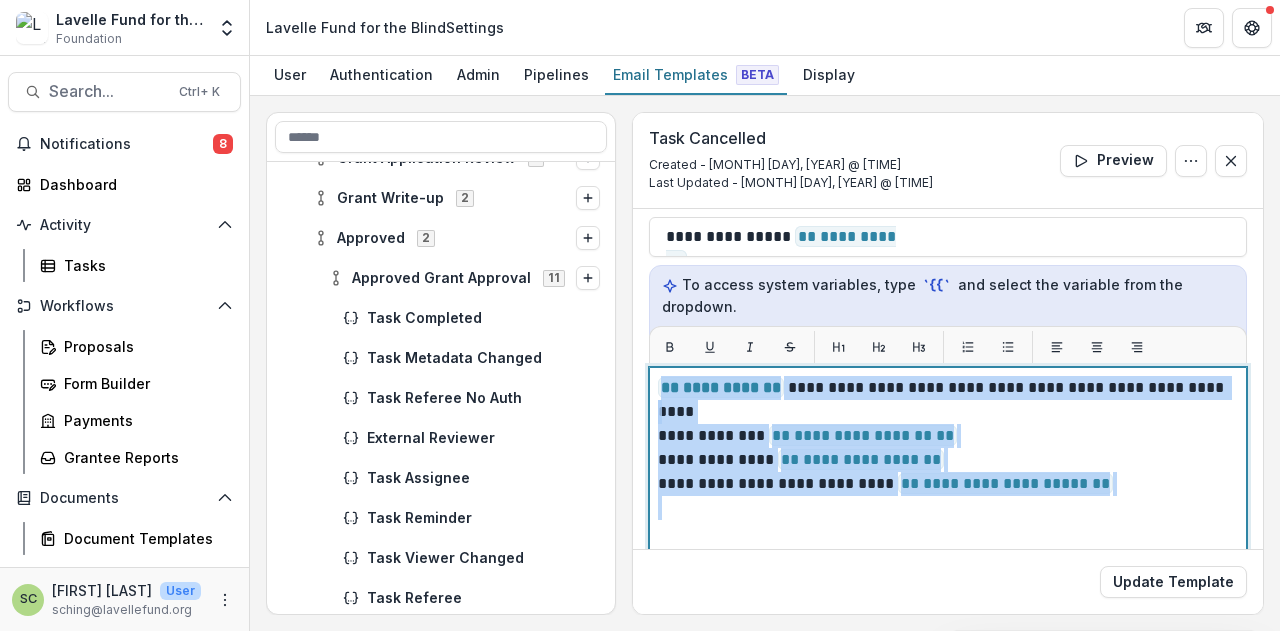 copy on "**********" 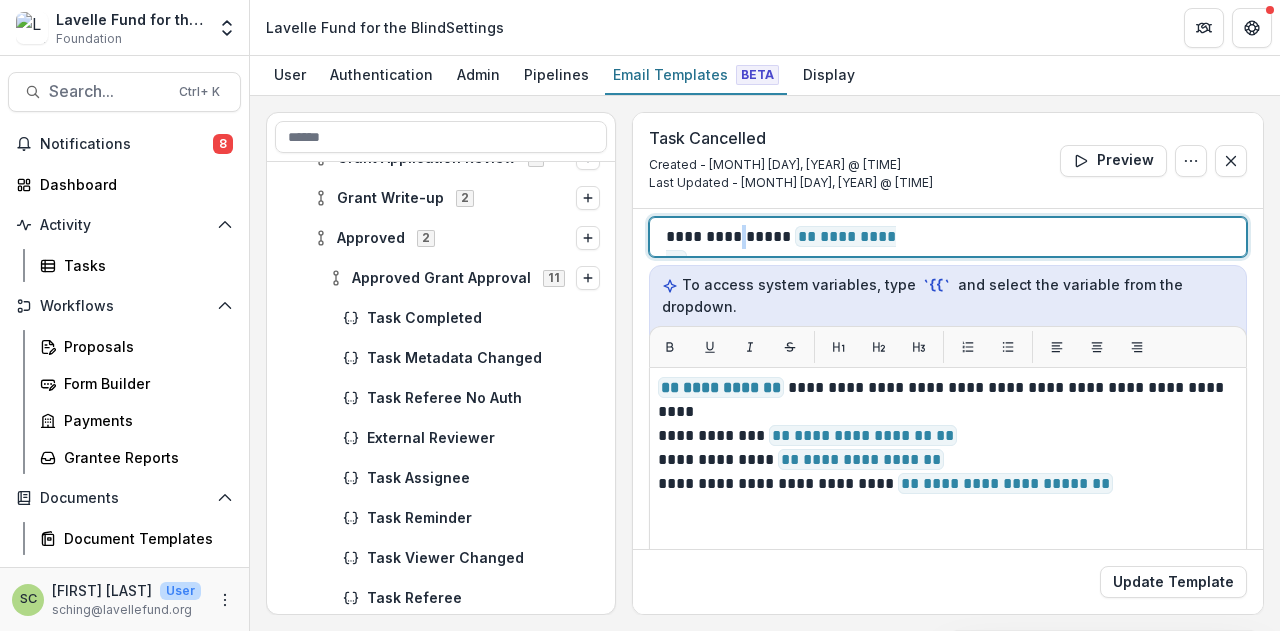 click on "**********" at bounding box center [783, 237] 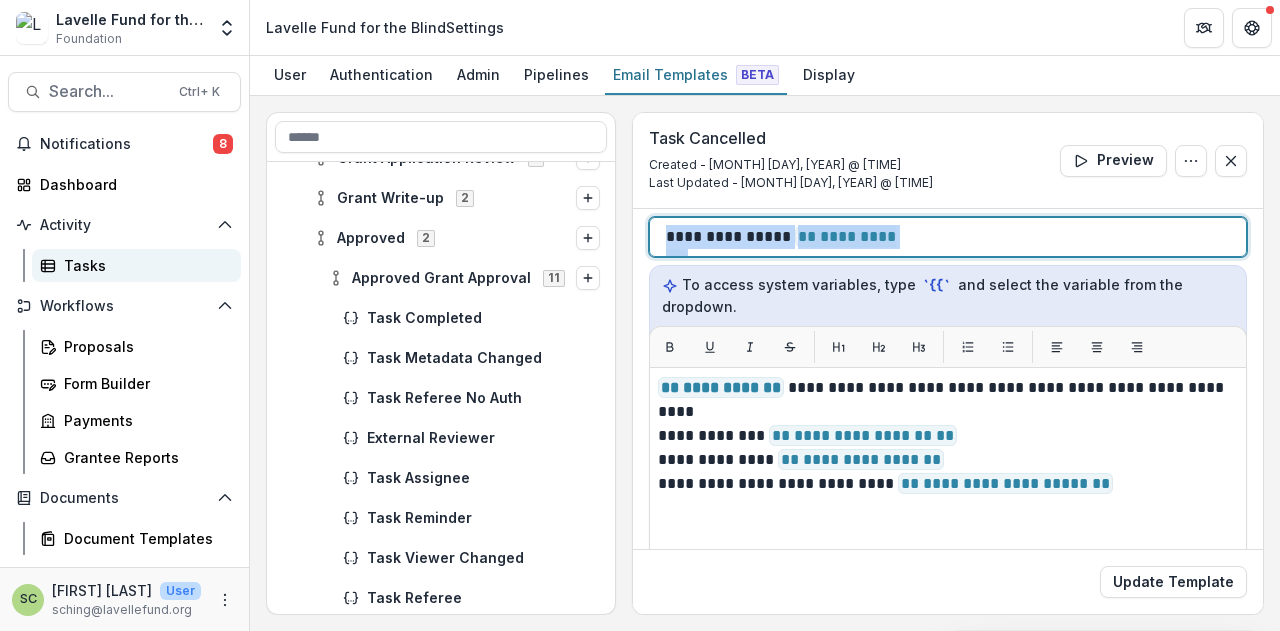 copy on "**********" 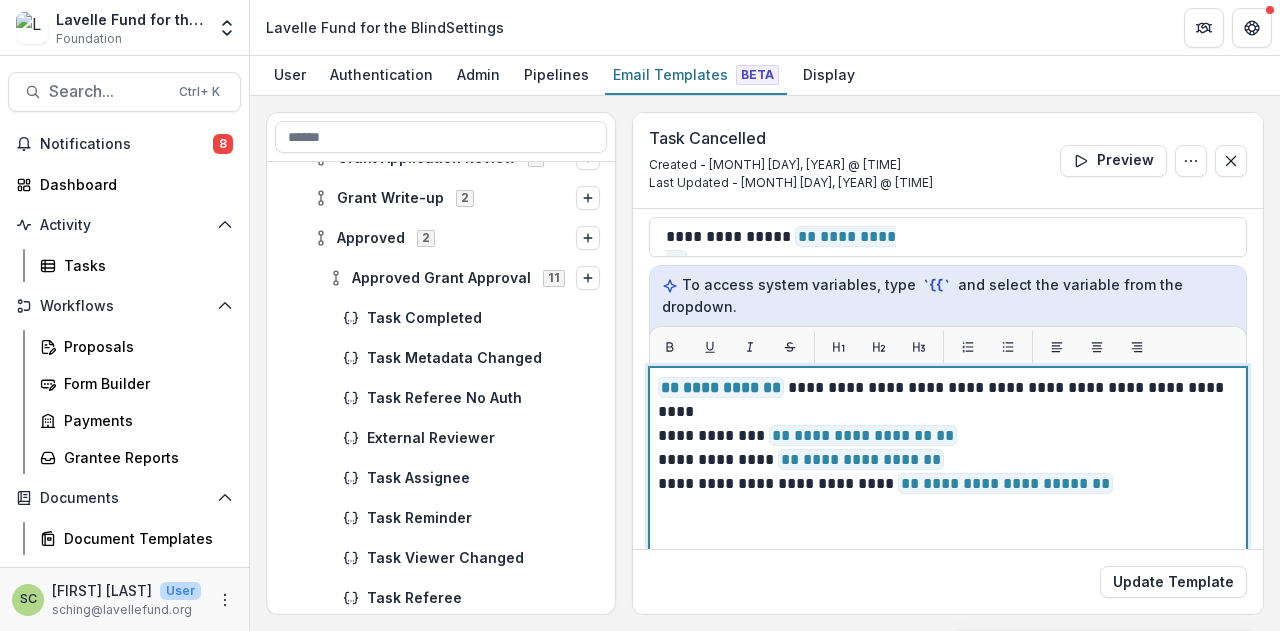 click on "**********" at bounding box center (945, 388) 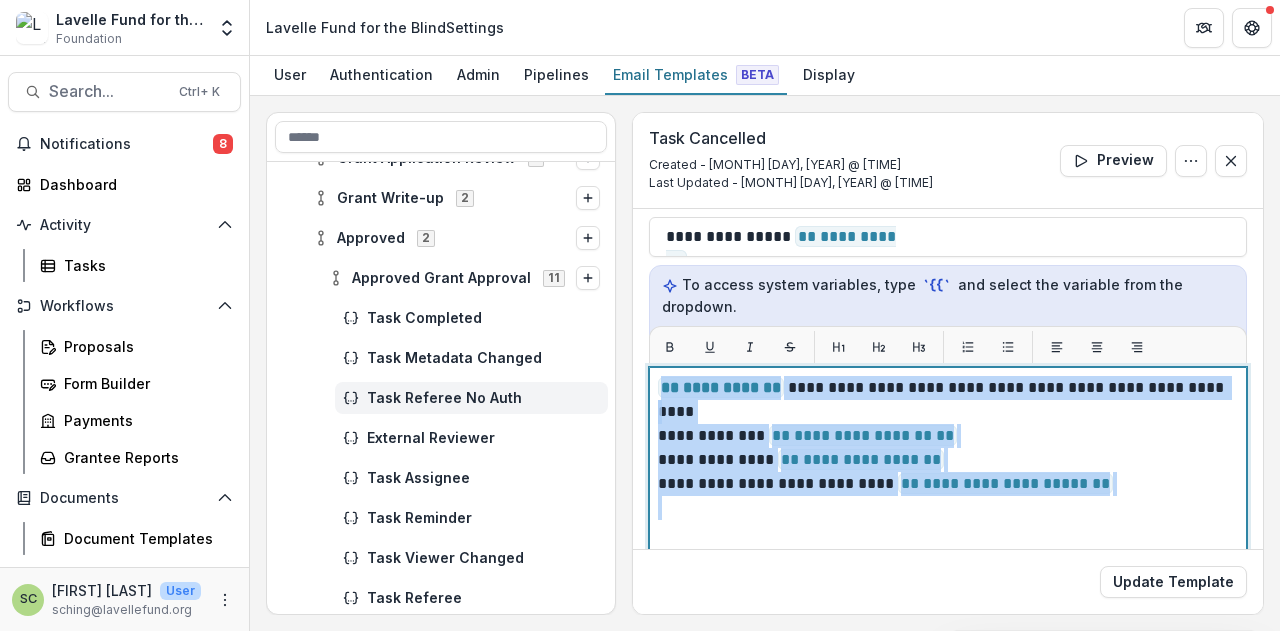 copy on "**********" 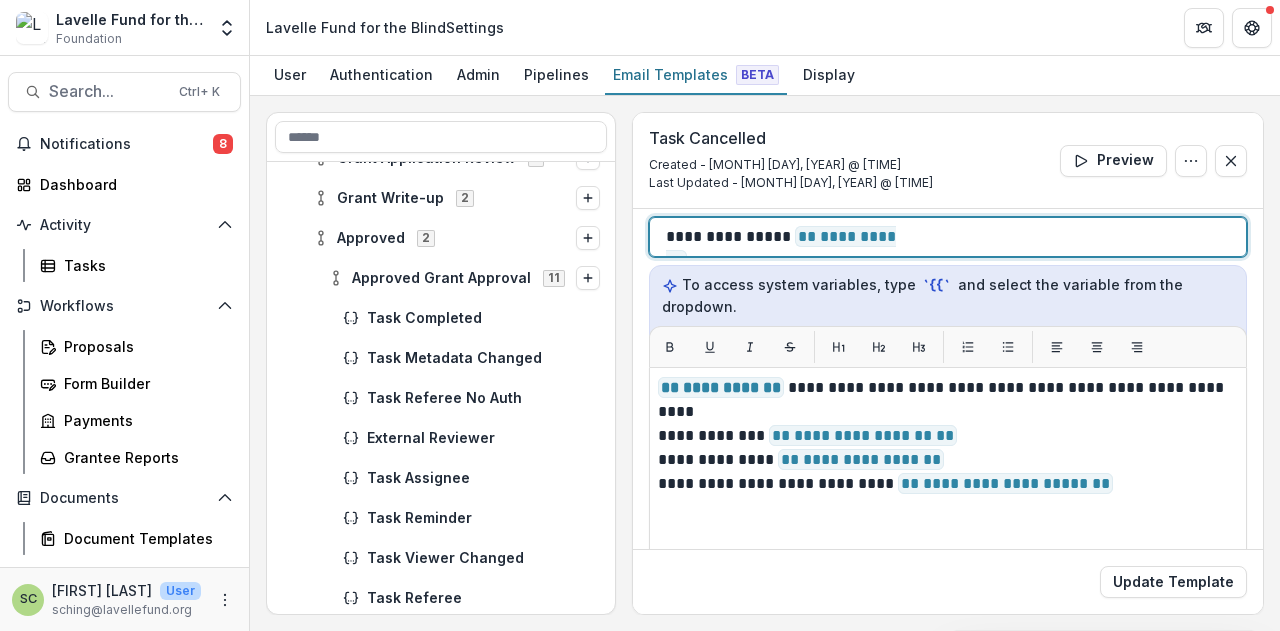 click on "**********" at bounding box center [948, 237] 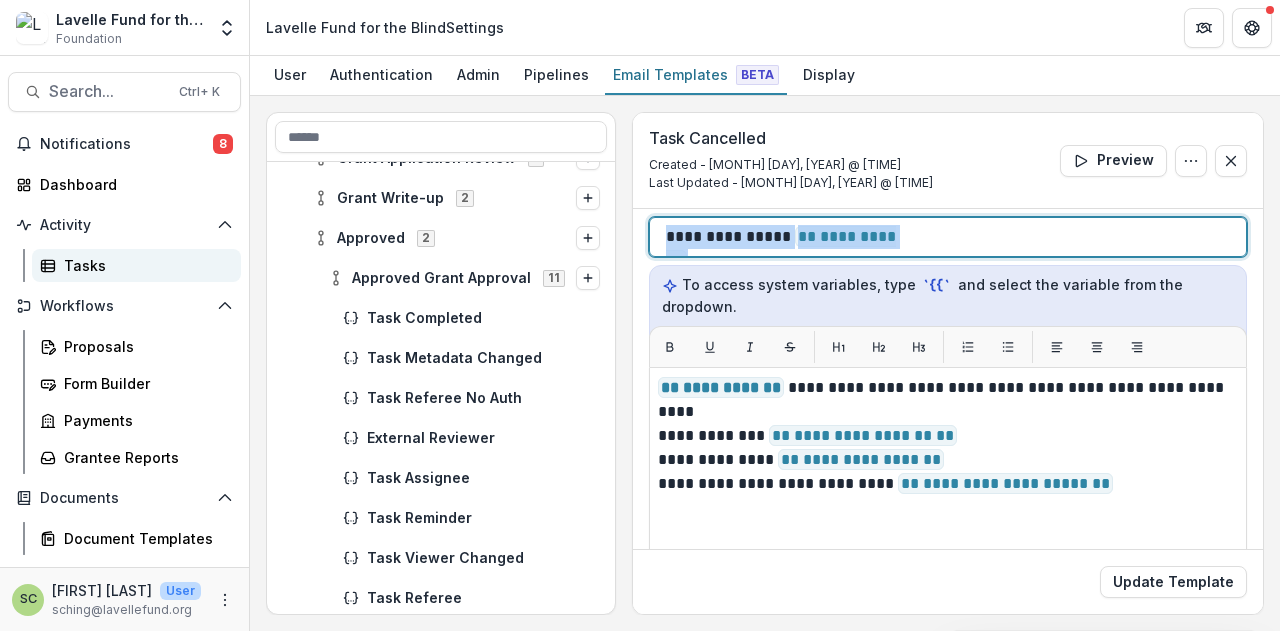 copy on "**********" 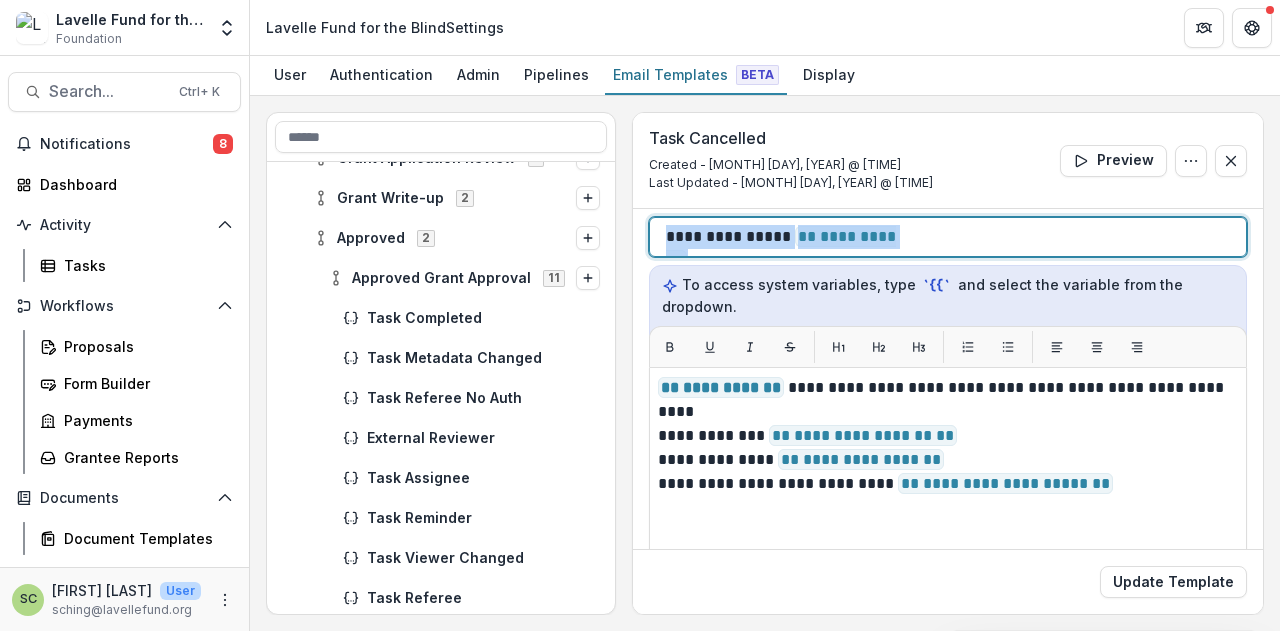 click on "**********" at bounding box center [948, 237] 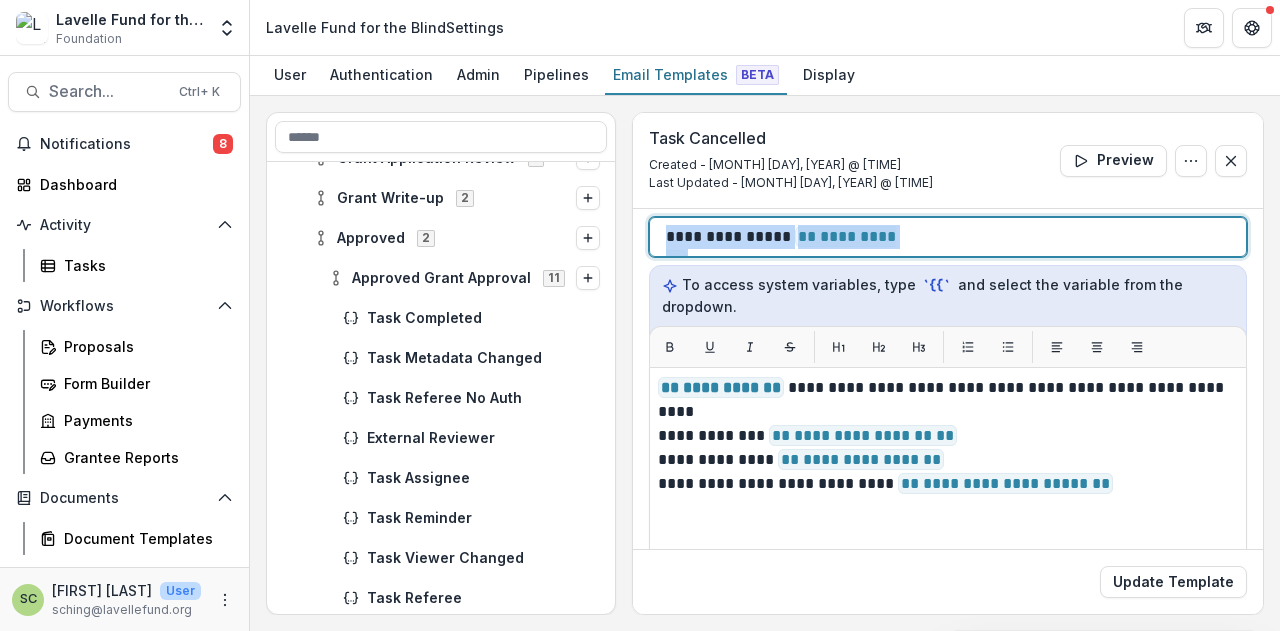 copy on "**********" 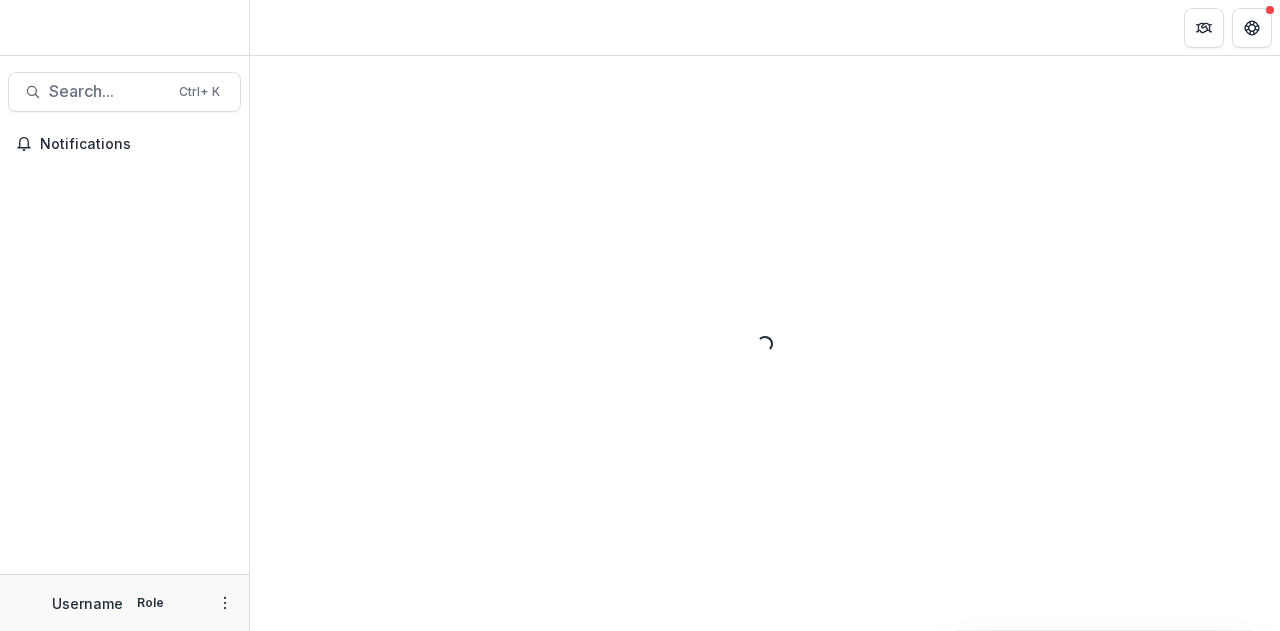 scroll, scrollTop: 0, scrollLeft: 0, axis: both 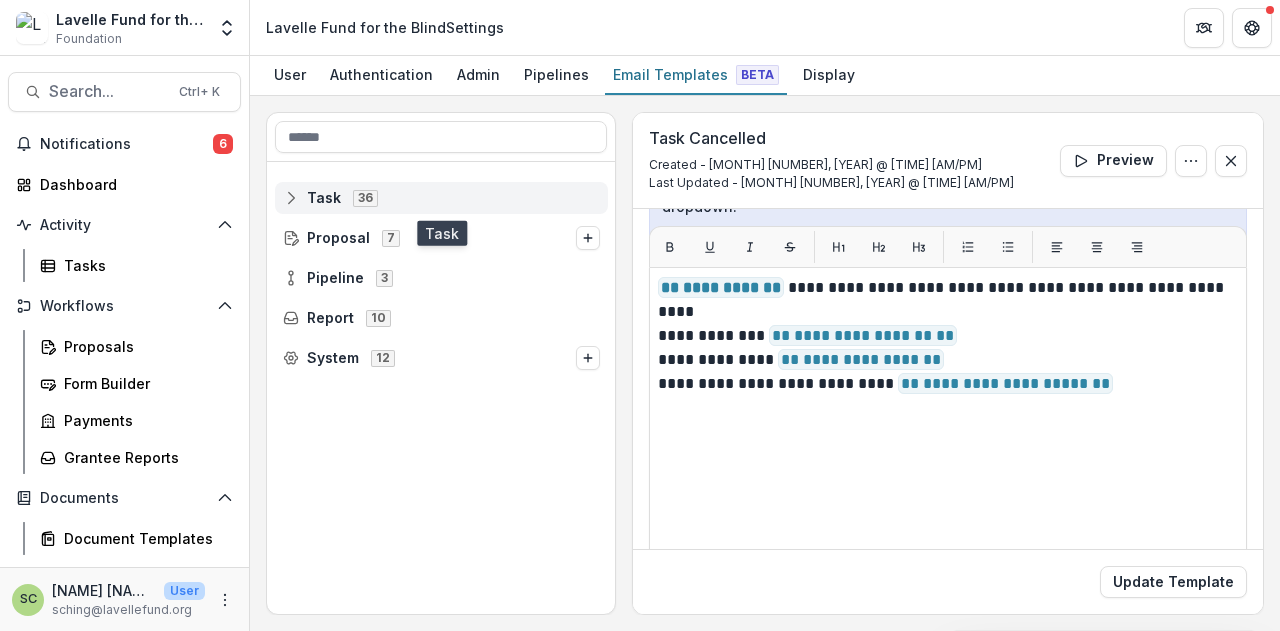 click on "Task 36" at bounding box center (441, 197) 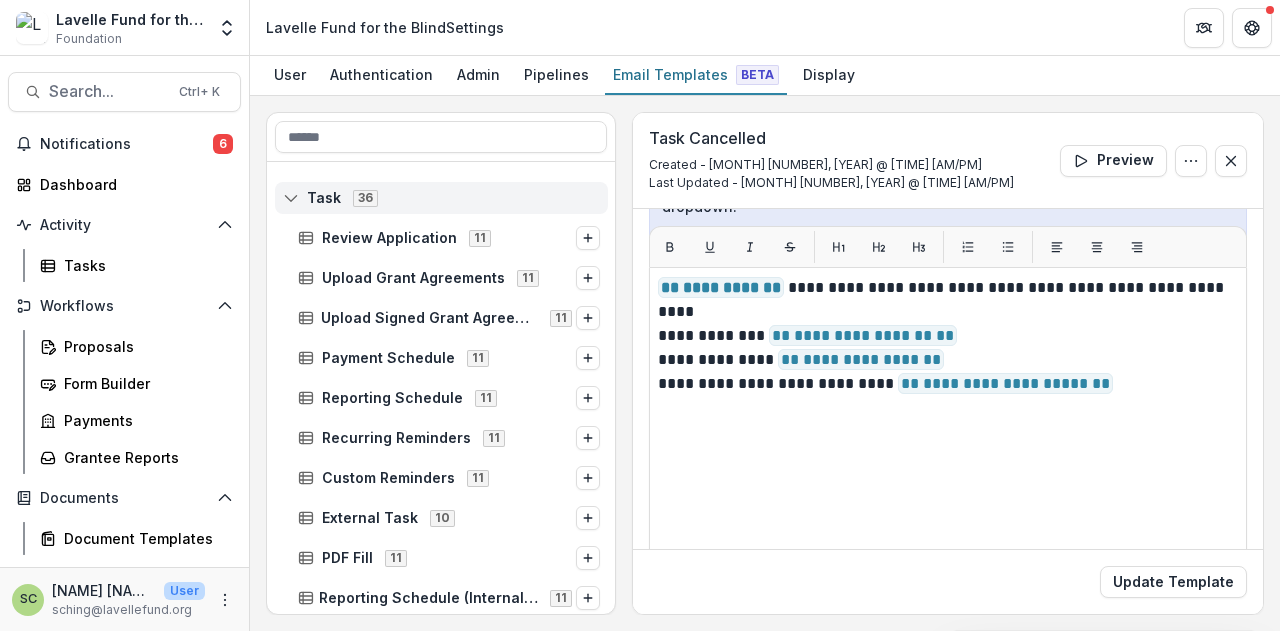click on "Task 36" at bounding box center [441, 197] 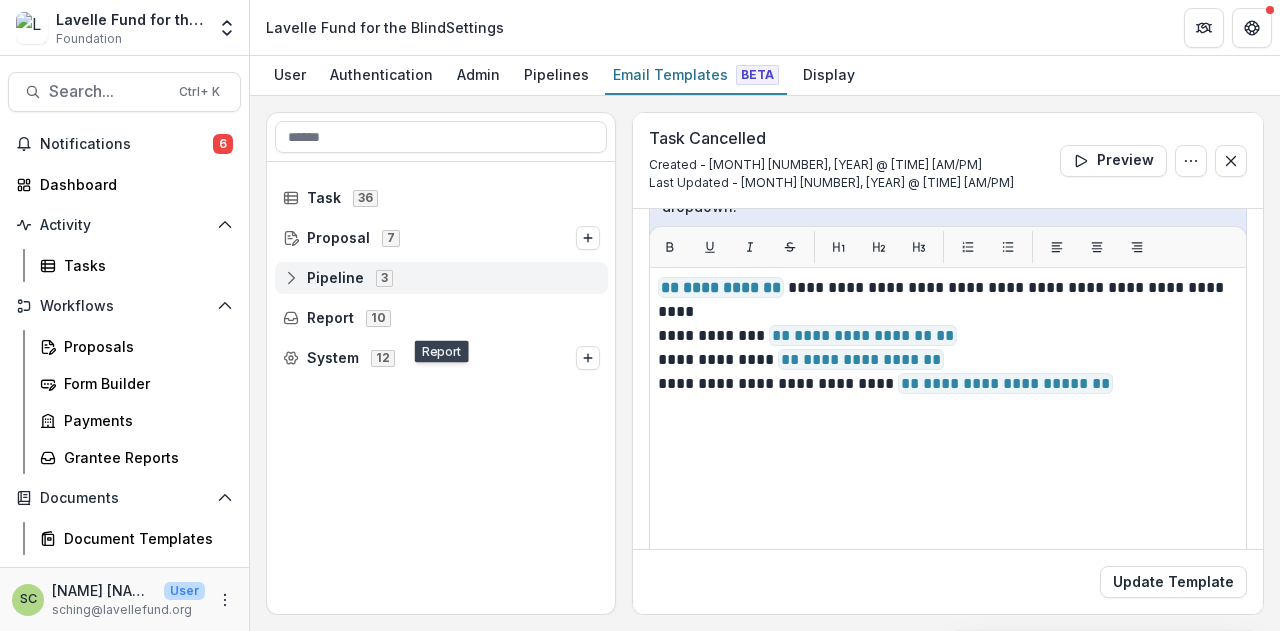 click on "Pipeline 3" at bounding box center (441, 277) 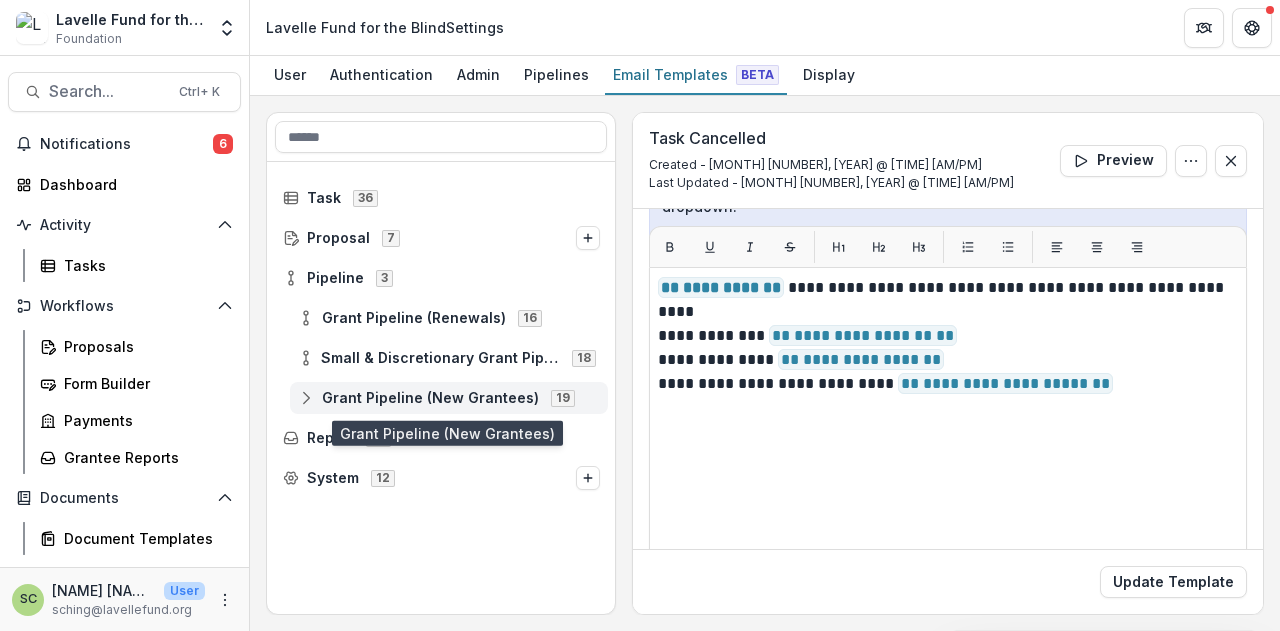 click on "Grant Pipeline (New Grantees) 19" at bounding box center (449, 398) 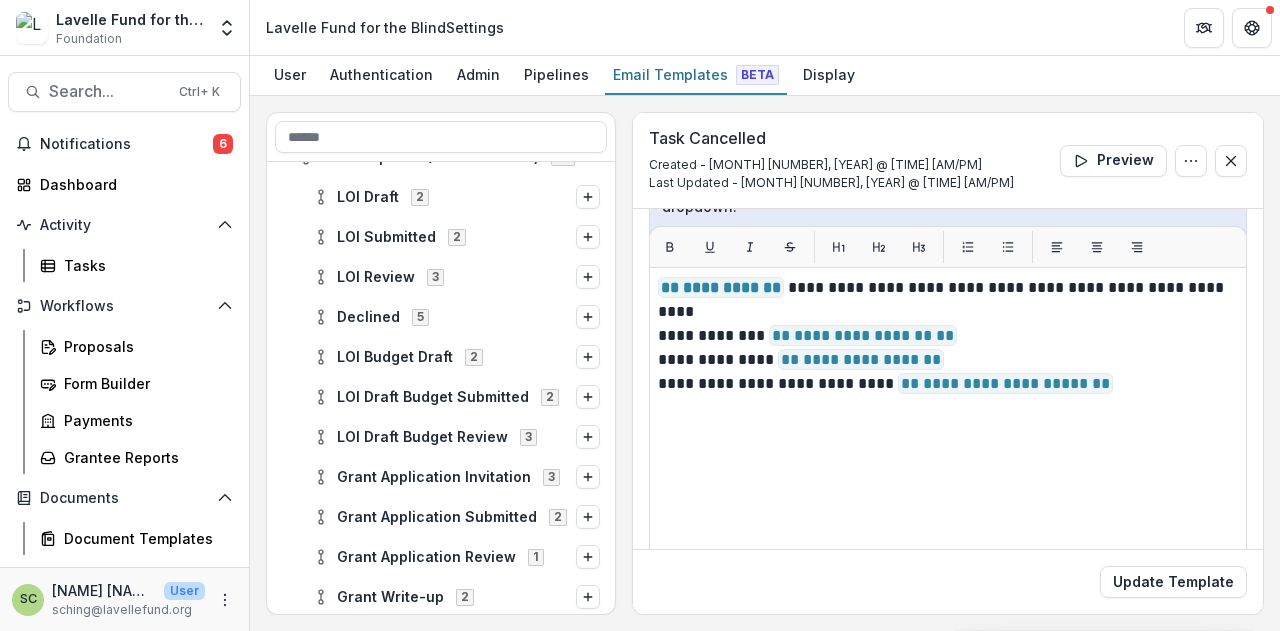 scroll, scrollTop: 0, scrollLeft: 0, axis: both 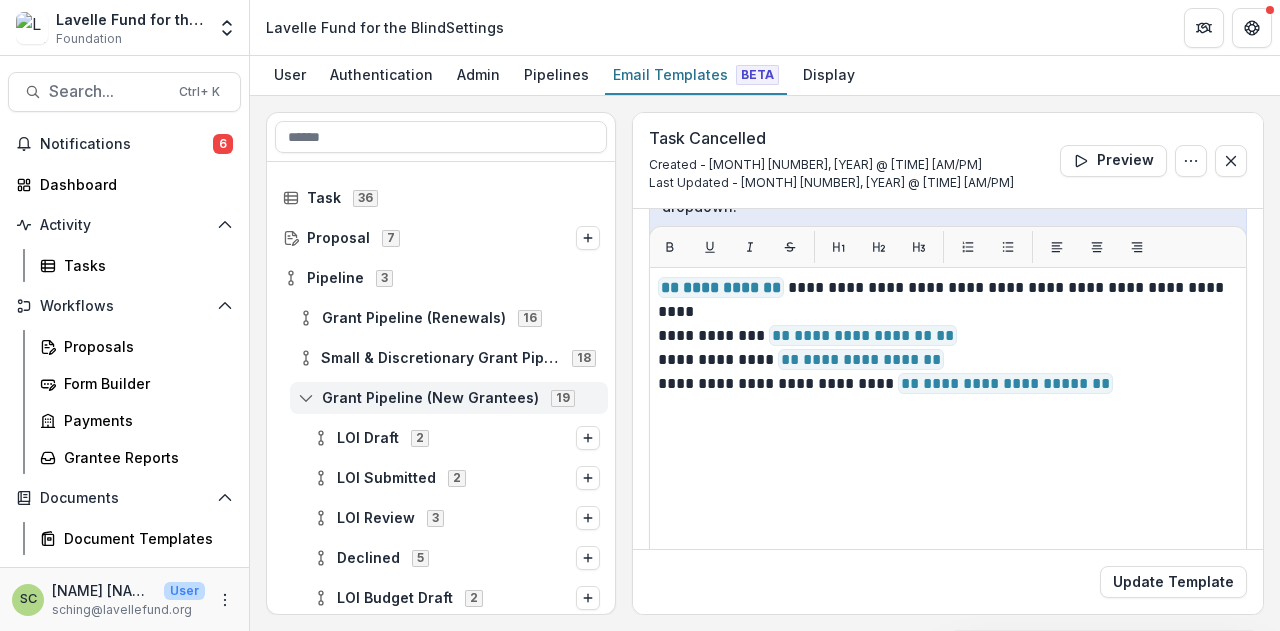 click on "Grant Pipeline (New Grantees) 19" at bounding box center (449, 398) 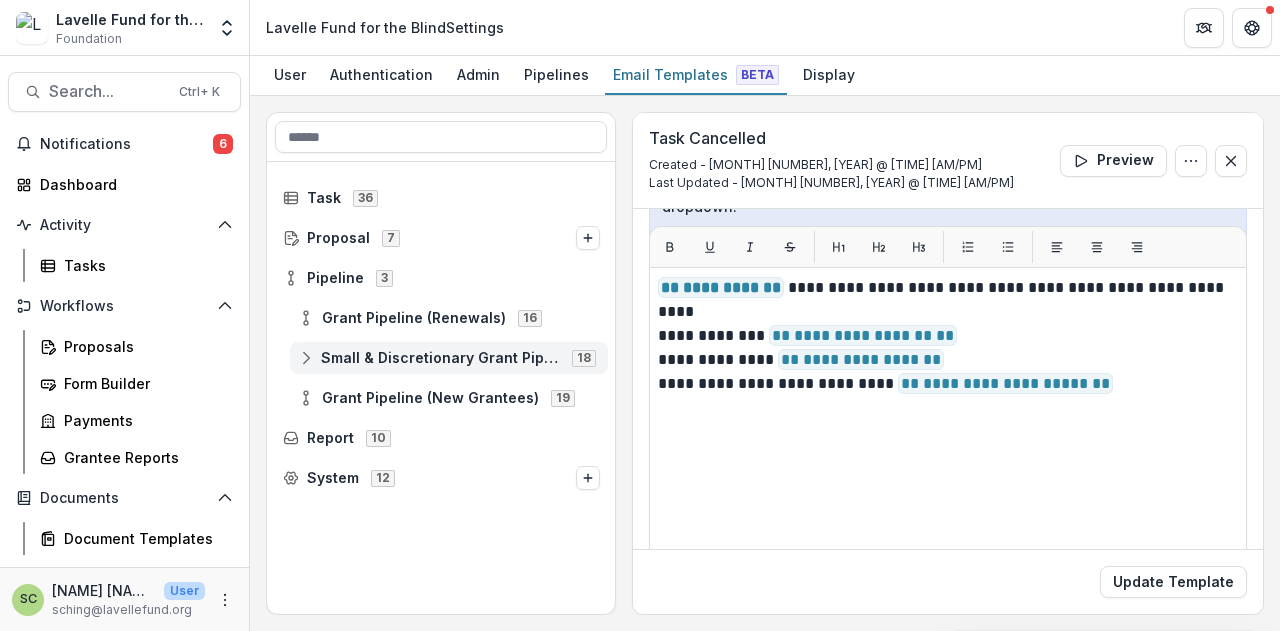 click on "Small & Discretionary Grant Pipeline" at bounding box center [440, 358] 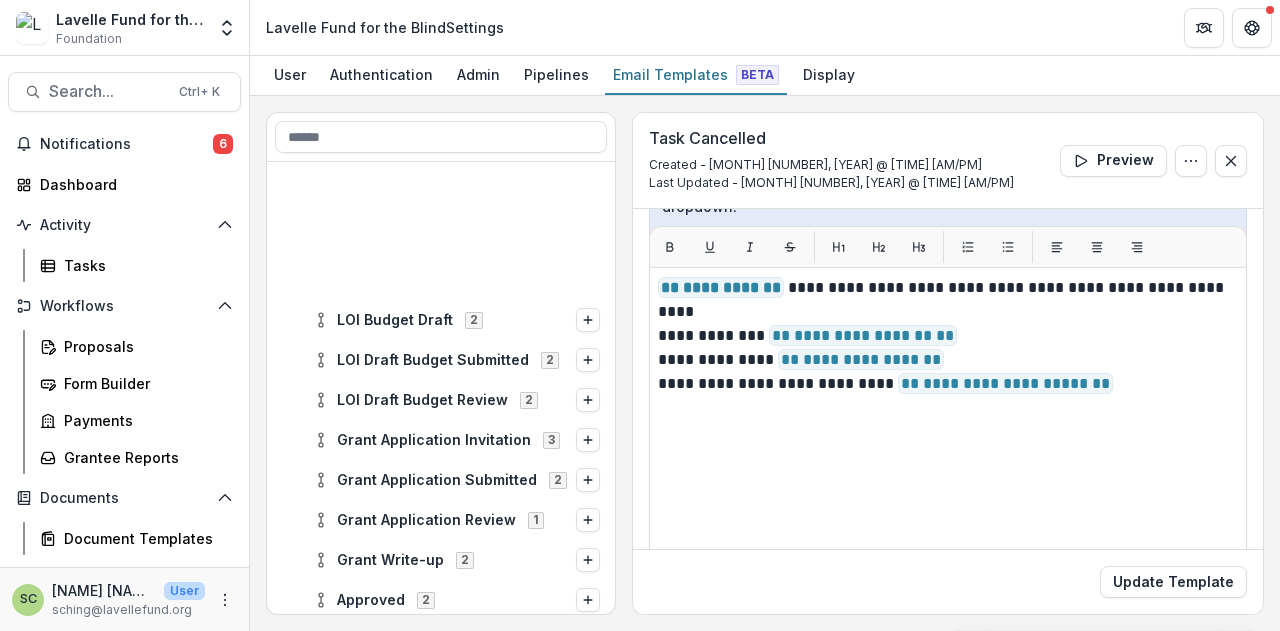 scroll, scrollTop: 602, scrollLeft: 0, axis: vertical 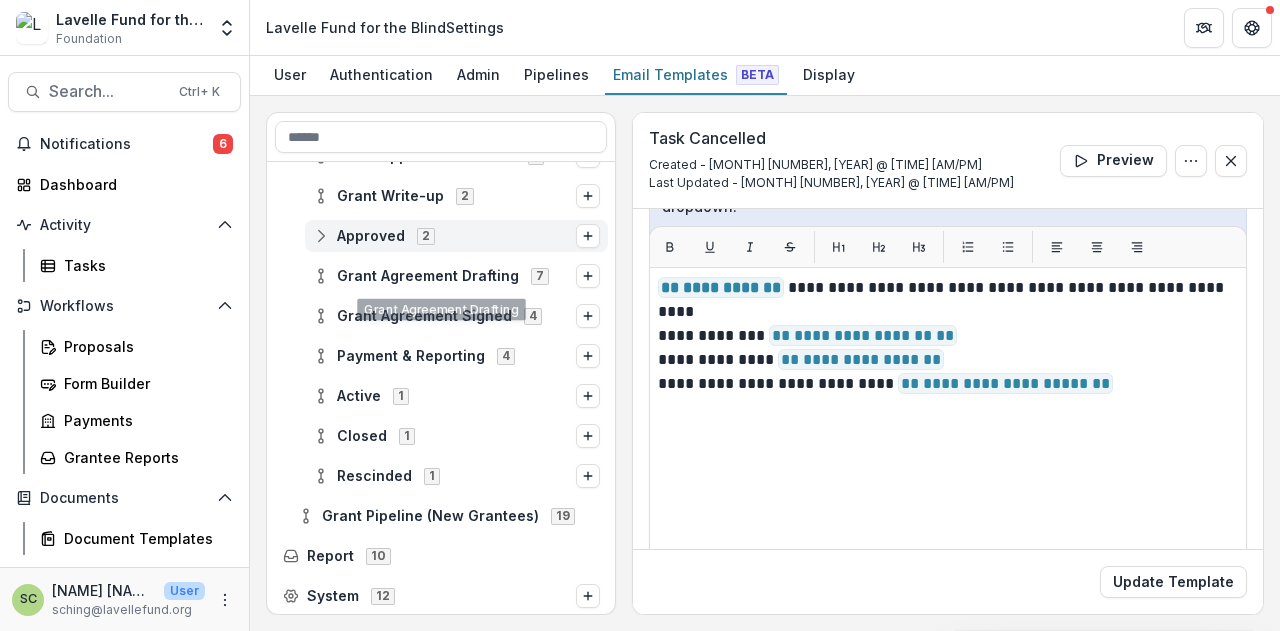 click on "Approved" at bounding box center (371, 236) 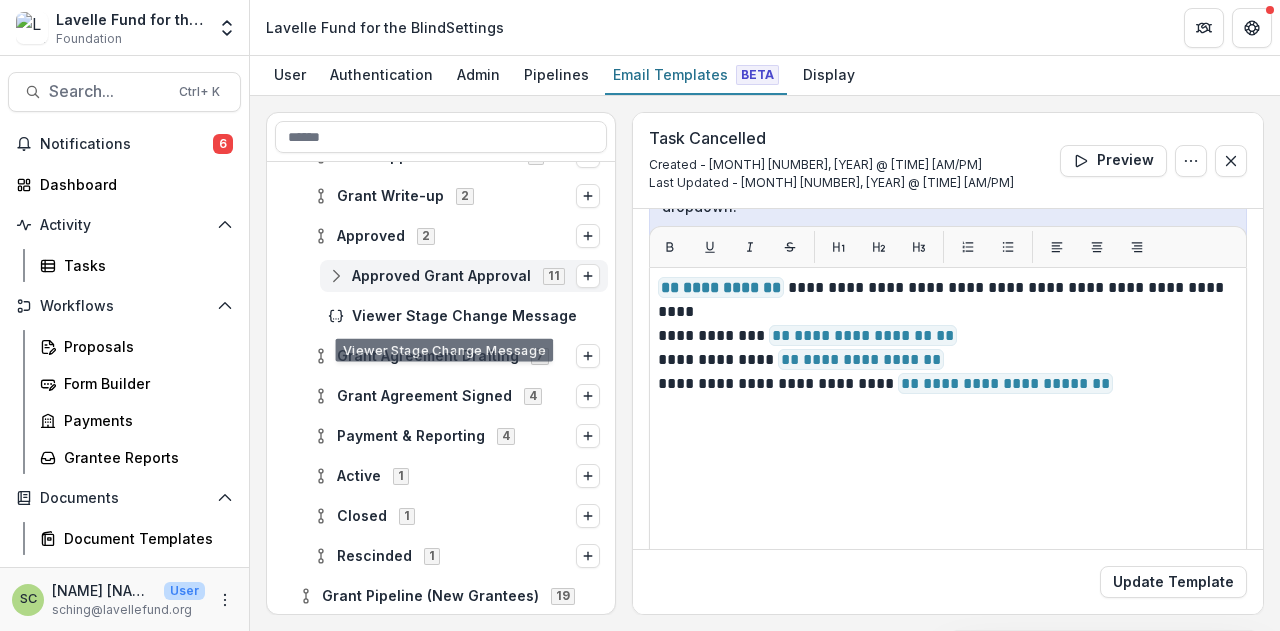 click on "Approved Grant Approval" at bounding box center (441, 276) 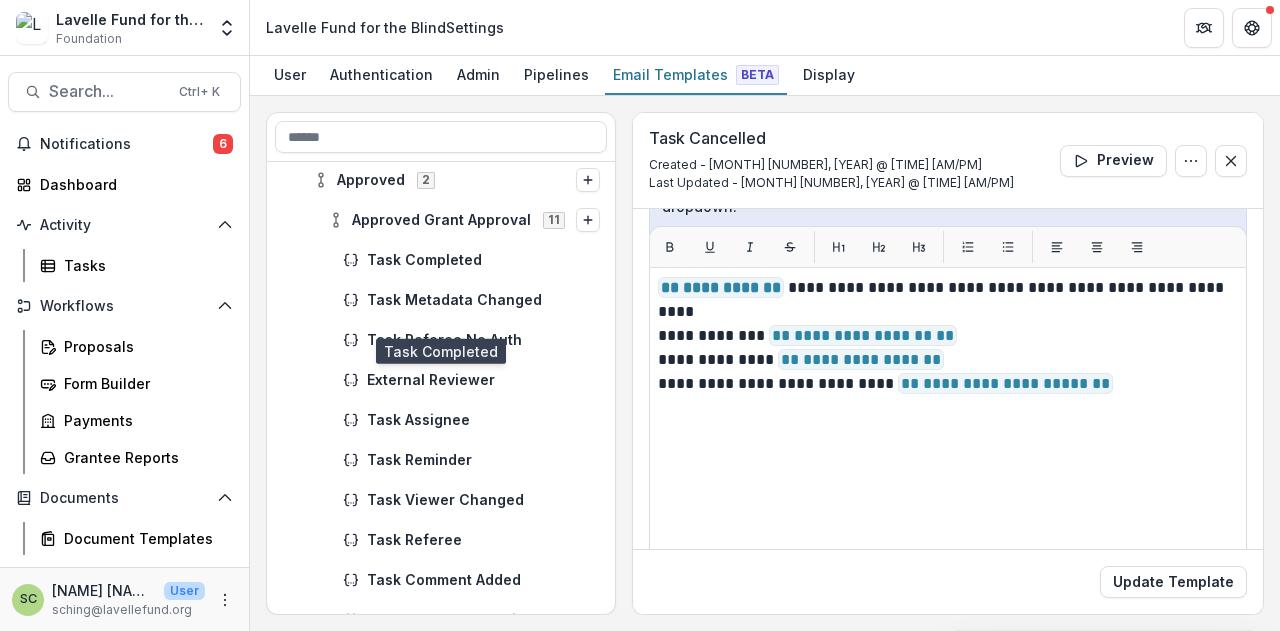 scroll, scrollTop: 702, scrollLeft: 0, axis: vertical 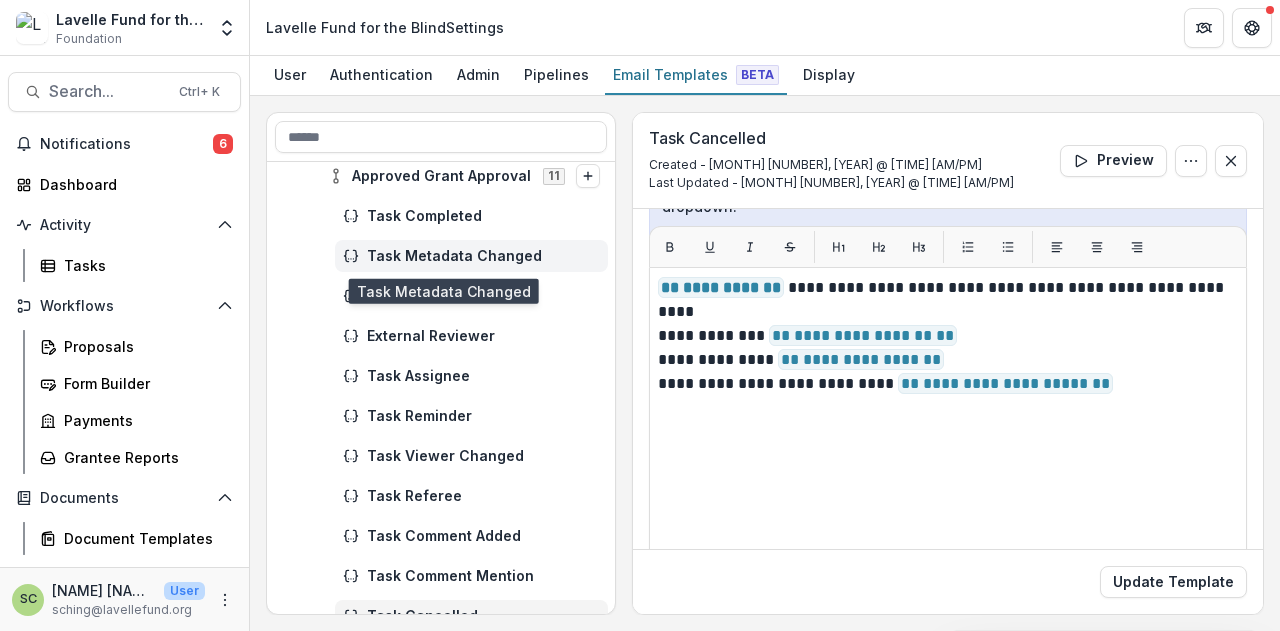 click on "Task Metadata Changed" at bounding box center (471, 256) 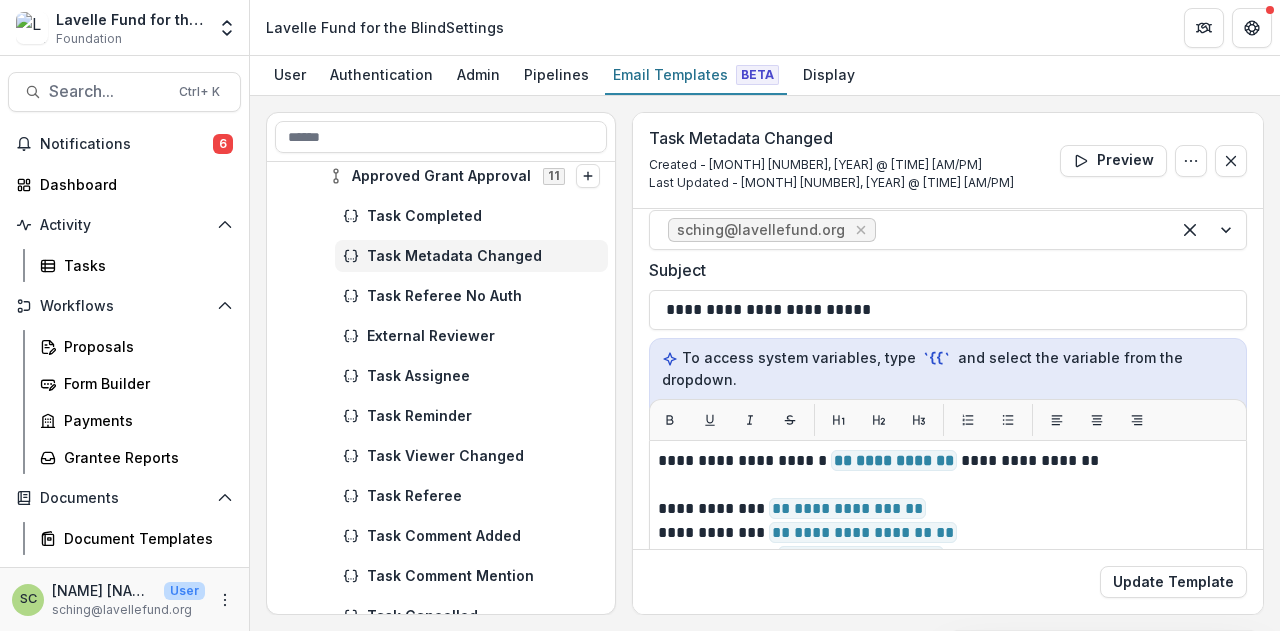 scroll, scrollTop: 300, scrollLeft: 0, axis: vertical 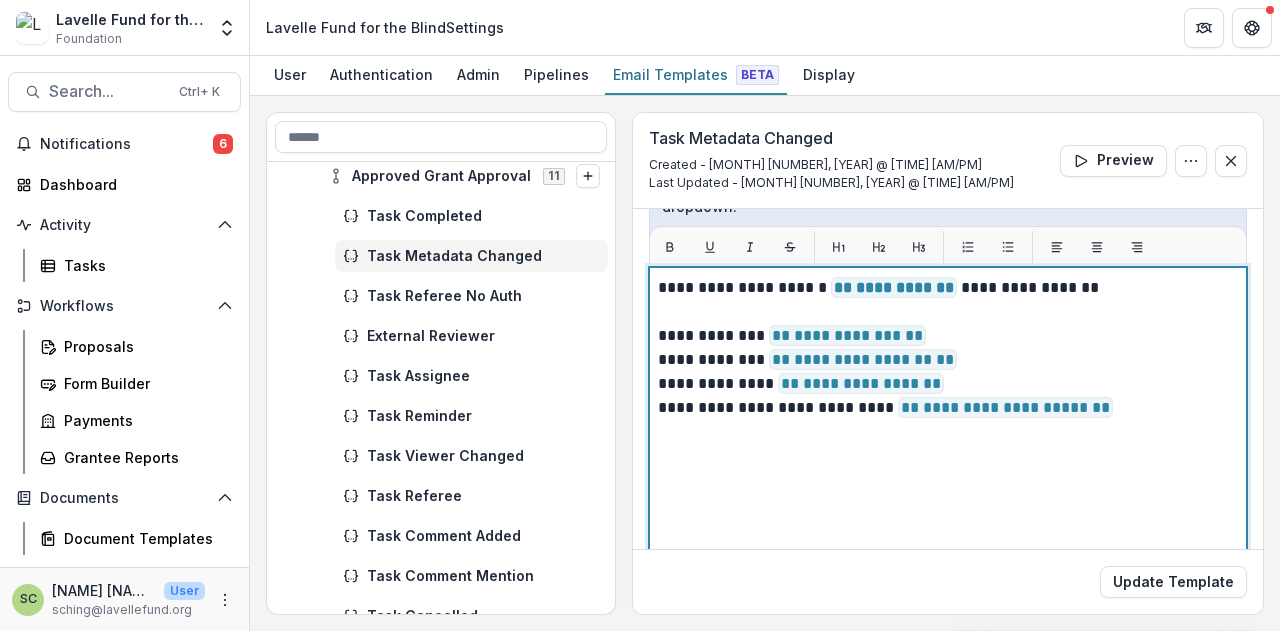 click on "**********" at bounding box center (945, 336) 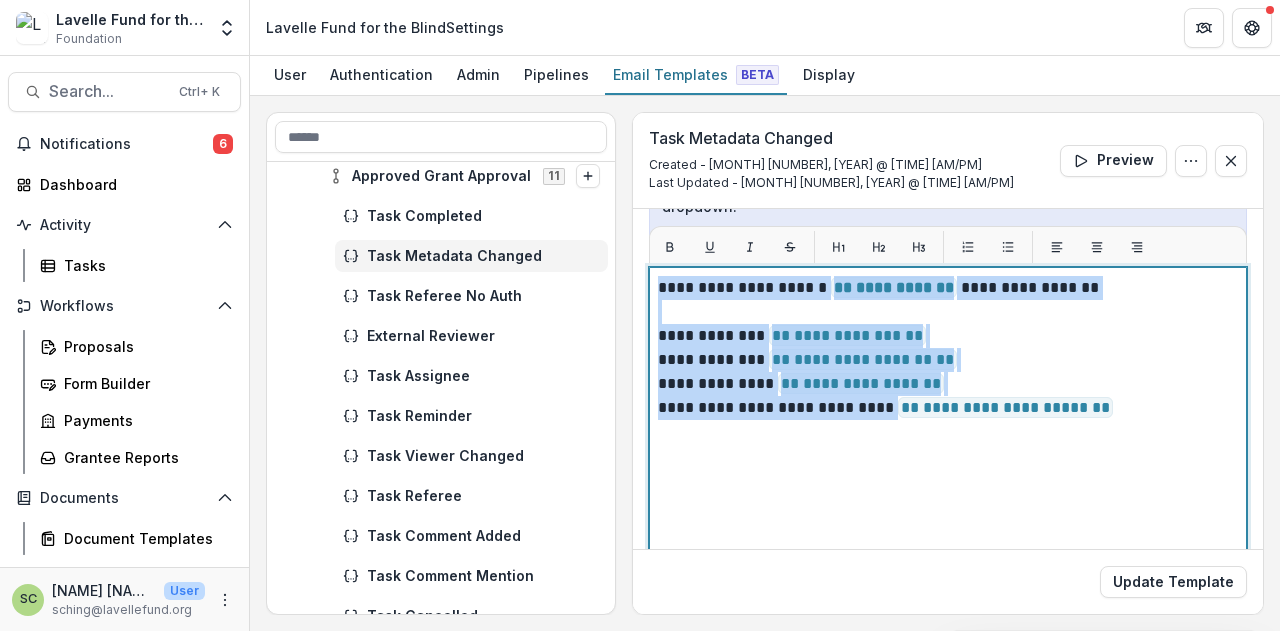 copy on "**********" 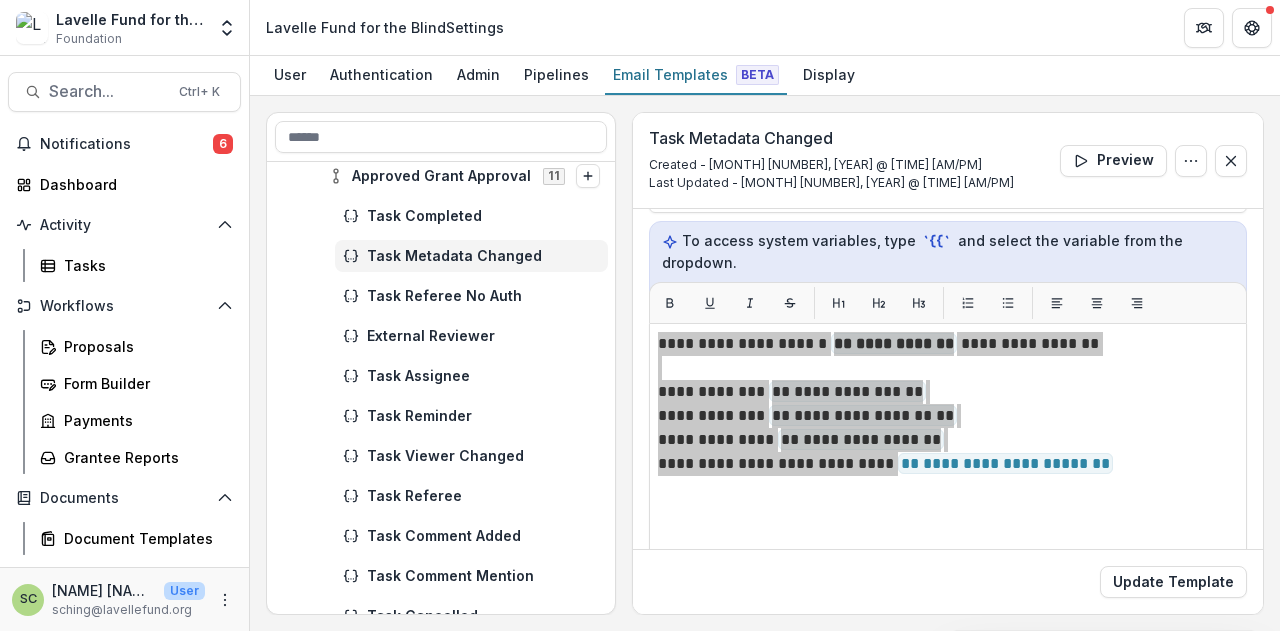 scroll, scrollTop: 200, scrollLeft: 0, axis: vertical 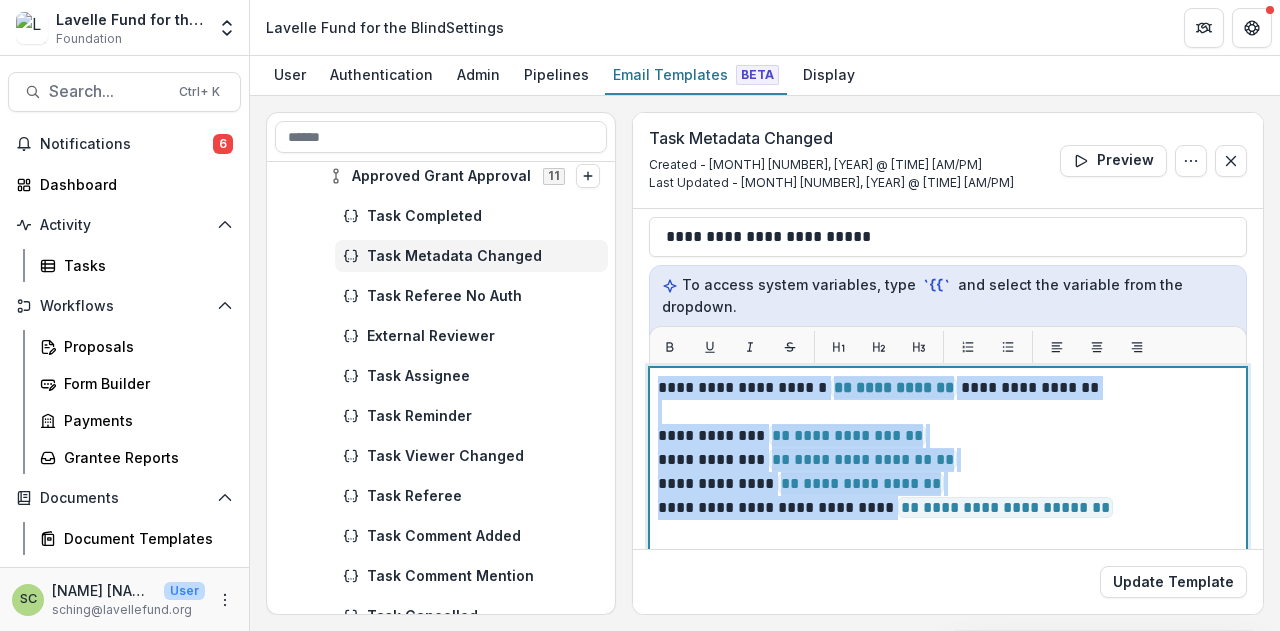 click at bounding box center (948, 412) 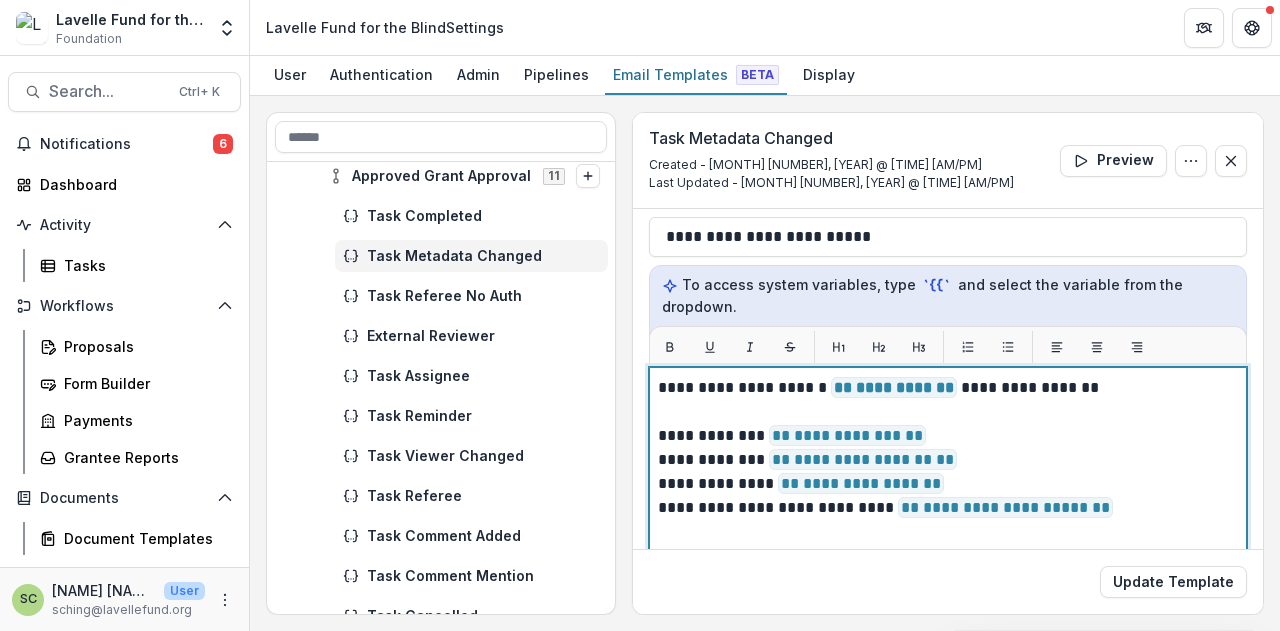 click at bounding box center [948, 412] 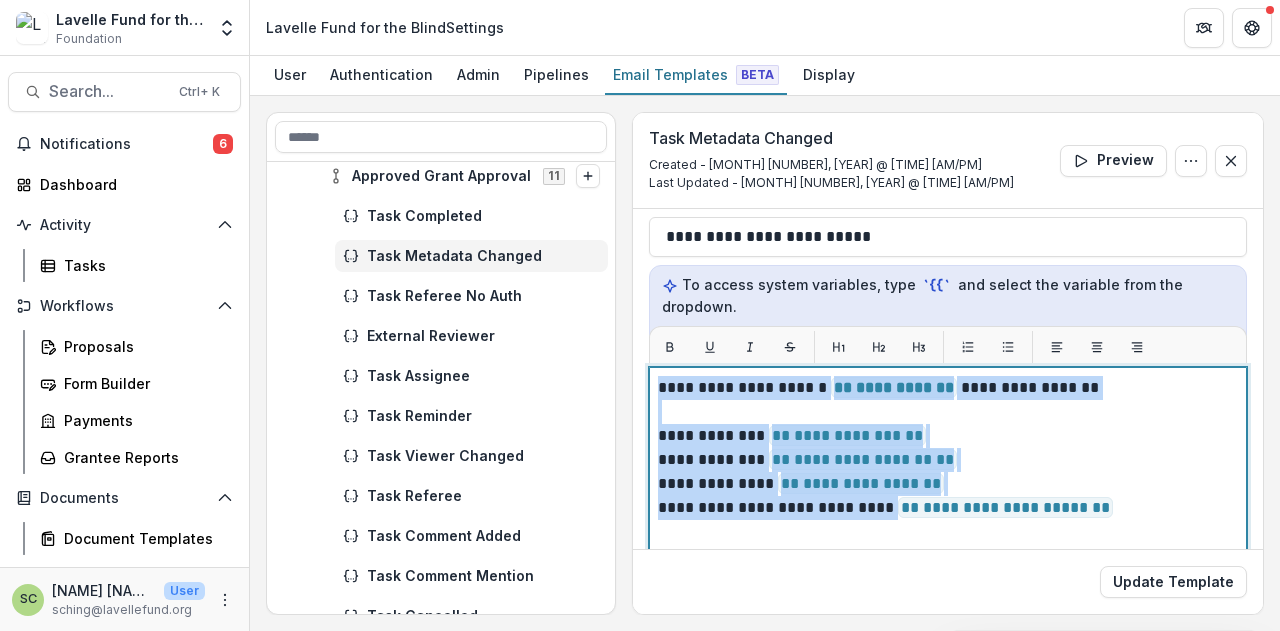 copy on "**********" 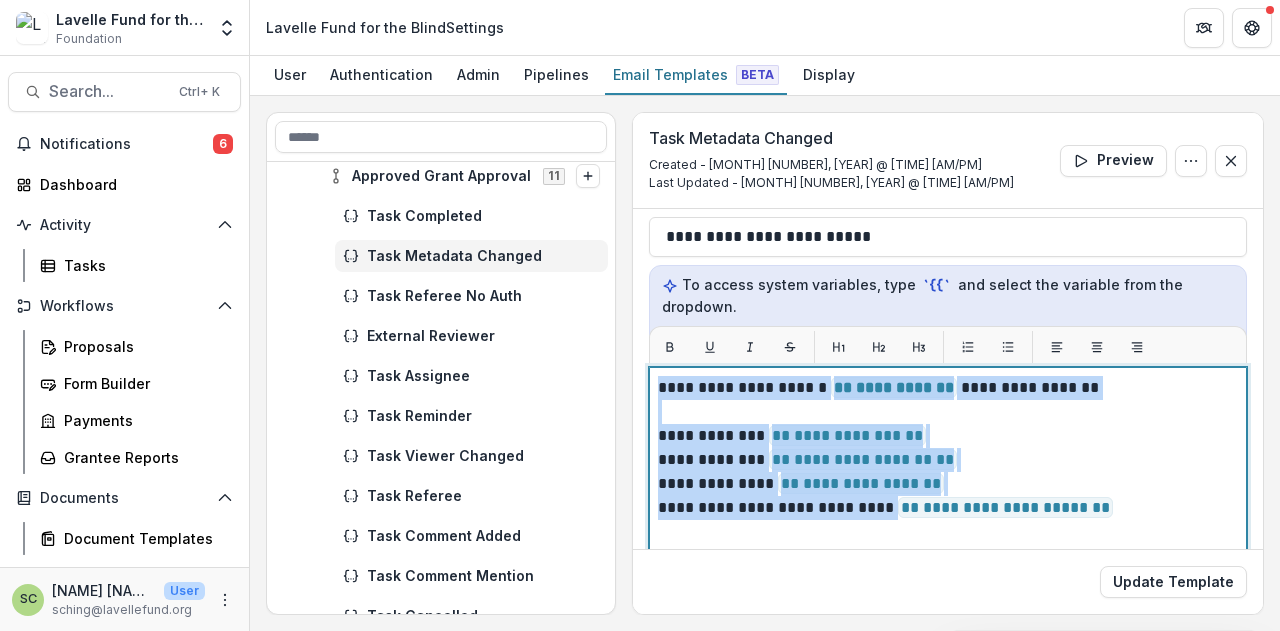copy on "**********" 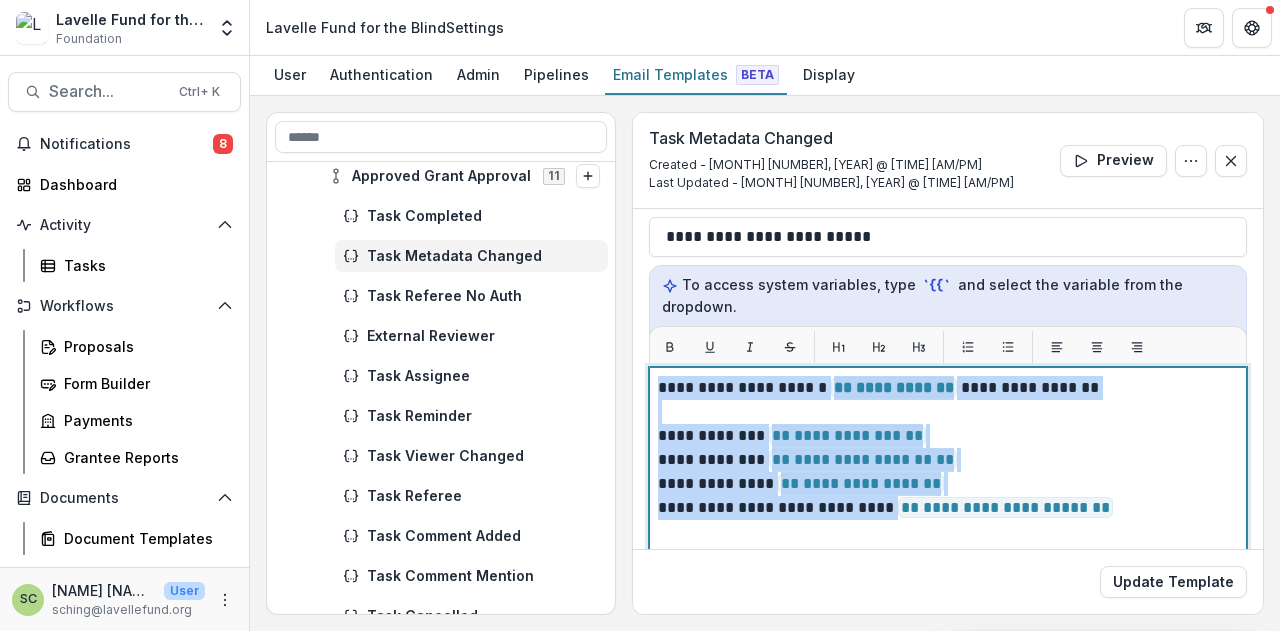 click at bounding box center [948, 412] 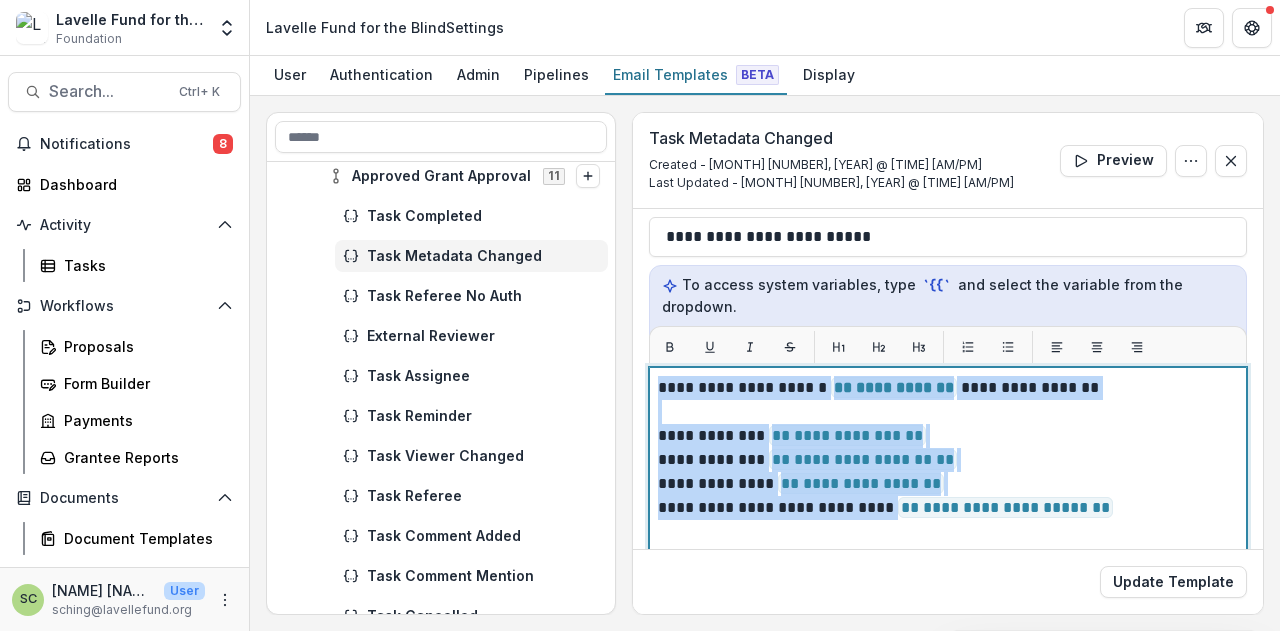 copy on "**********" 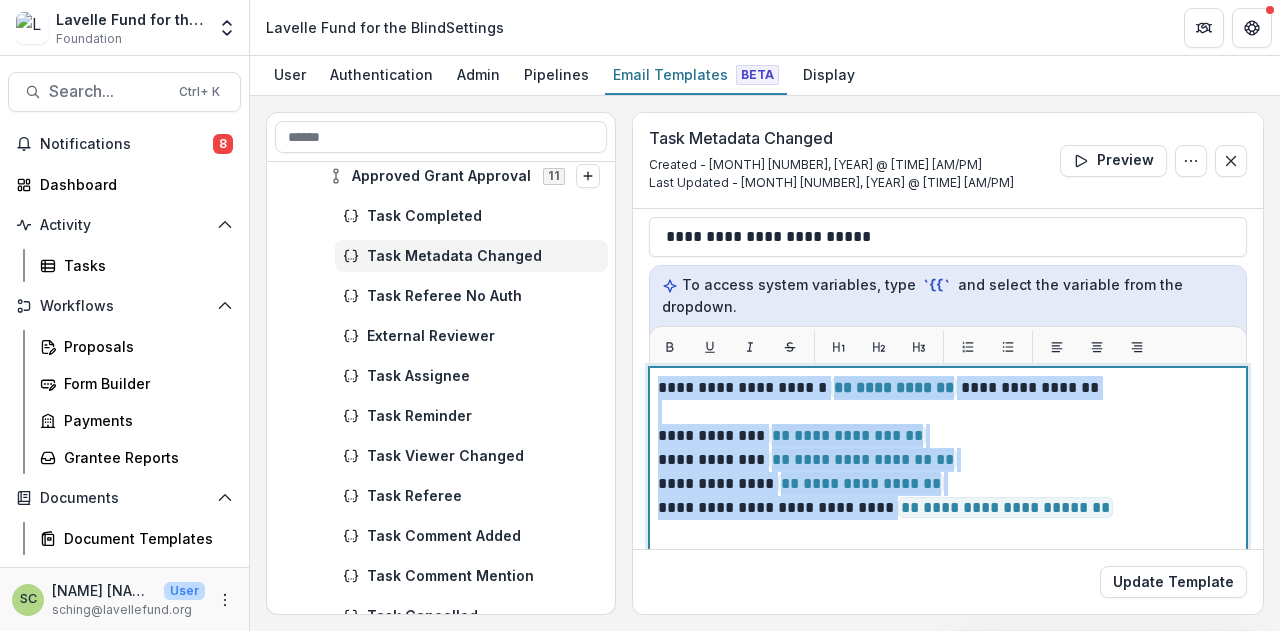 click at bounding box center [948, 412] 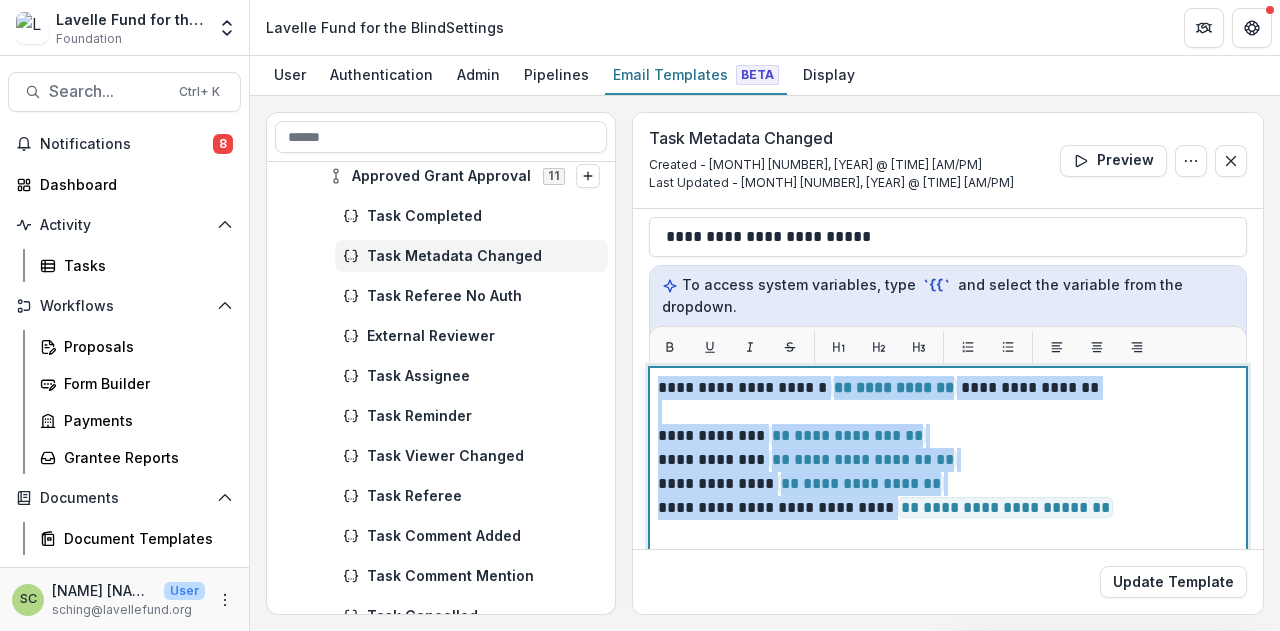 copy on "**********" 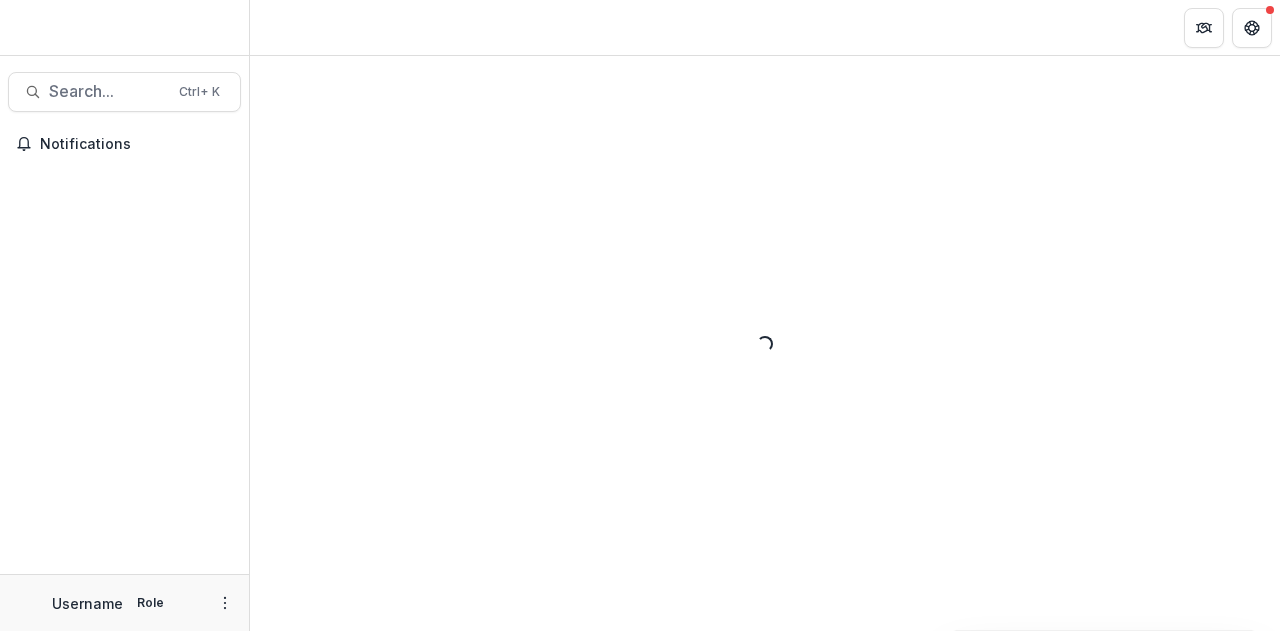 scroll, scrollTop: 0, scrollLeft: 0, axis: both 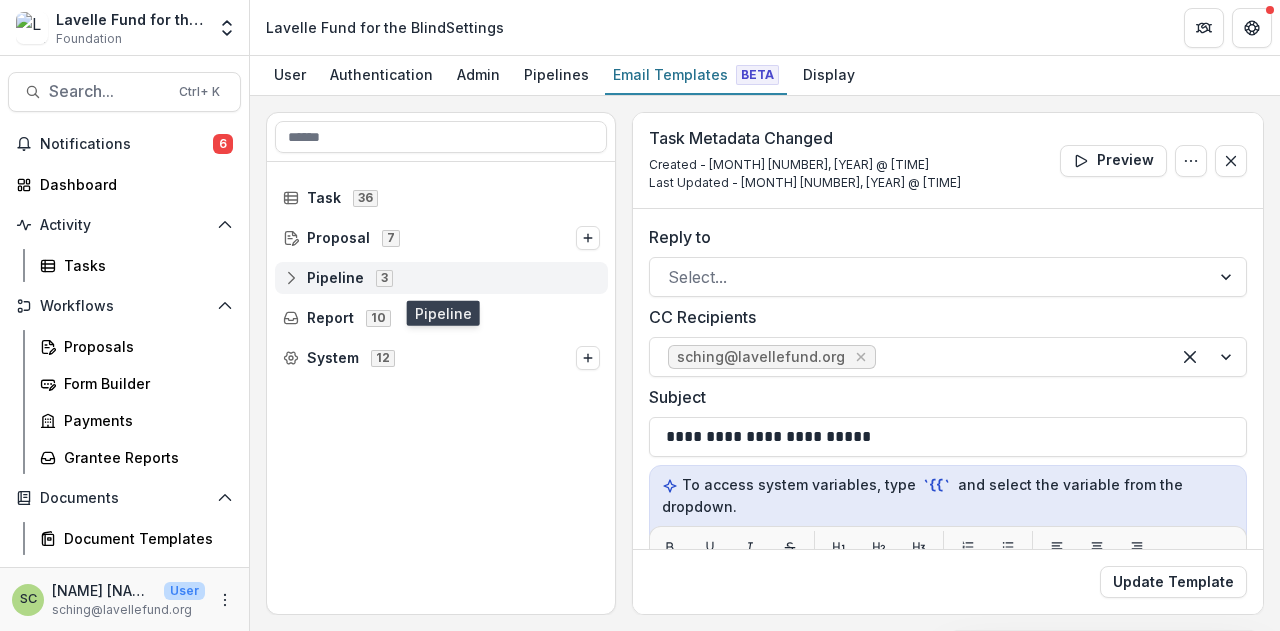 click on "3" at bounding box center (384, 278) 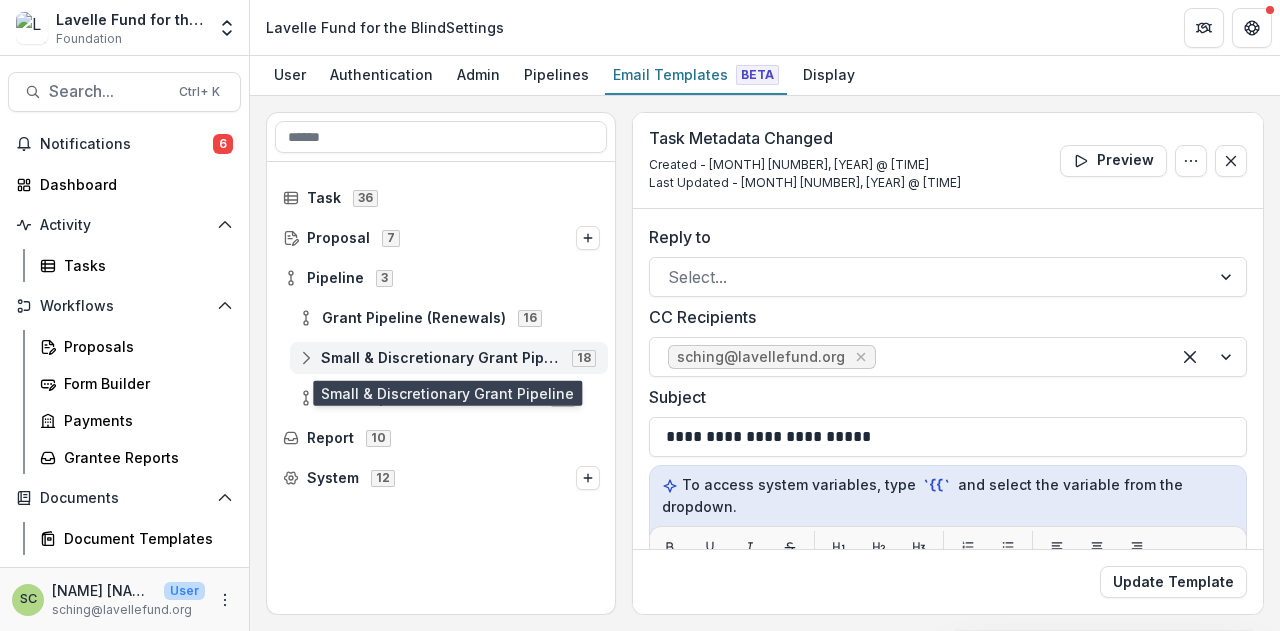 click on "Small & Discretionary Grant Pipeline 18" at bounding box center [449, 358] 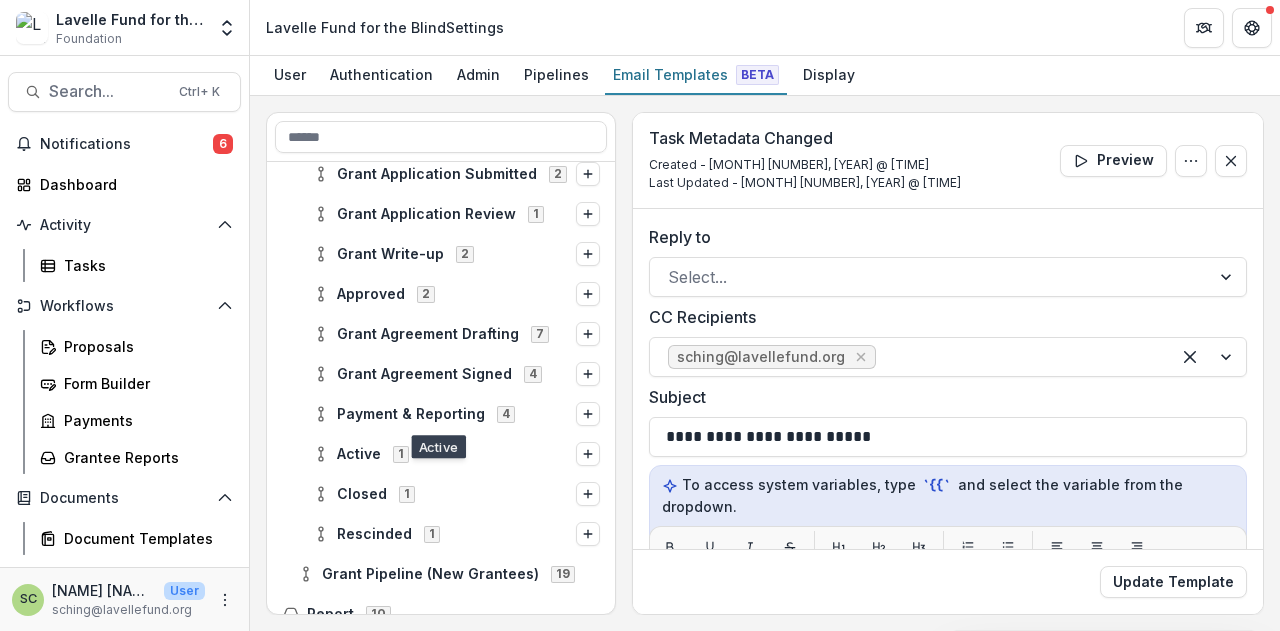 scroll, scrollTop: 500, scrollLeft: 0, axis: vertical 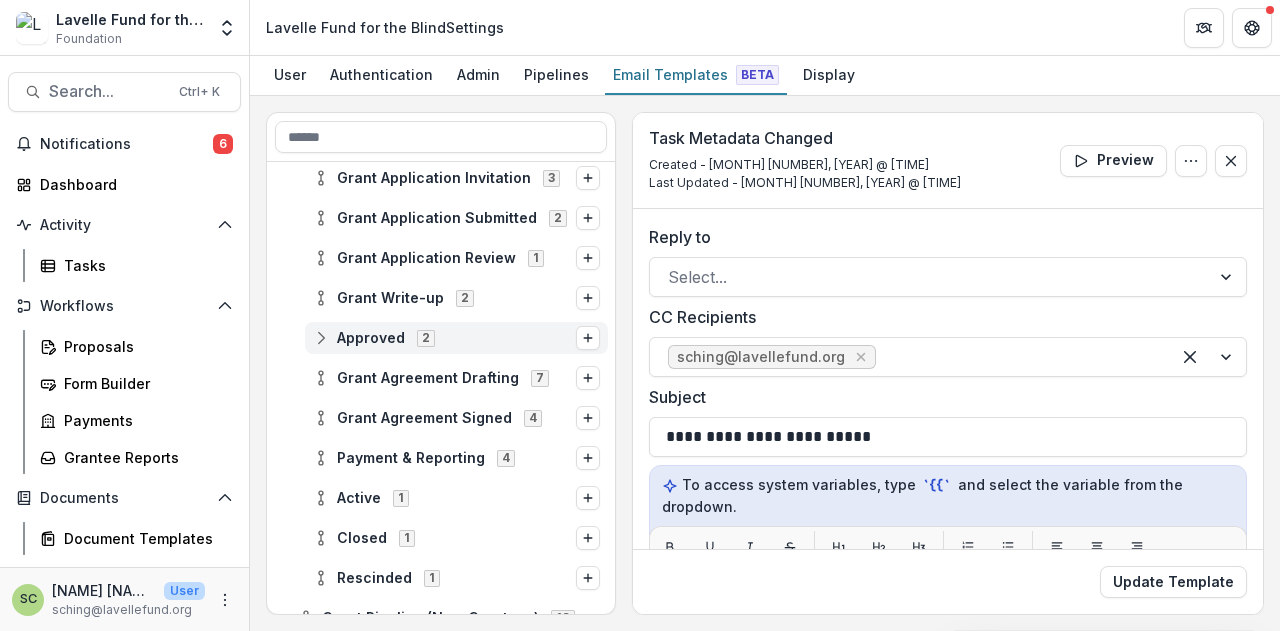 drag, startPoint x: 381, startPoint y: 334, endPoint x: 396, endPoint y: 352, distance: 23.43075 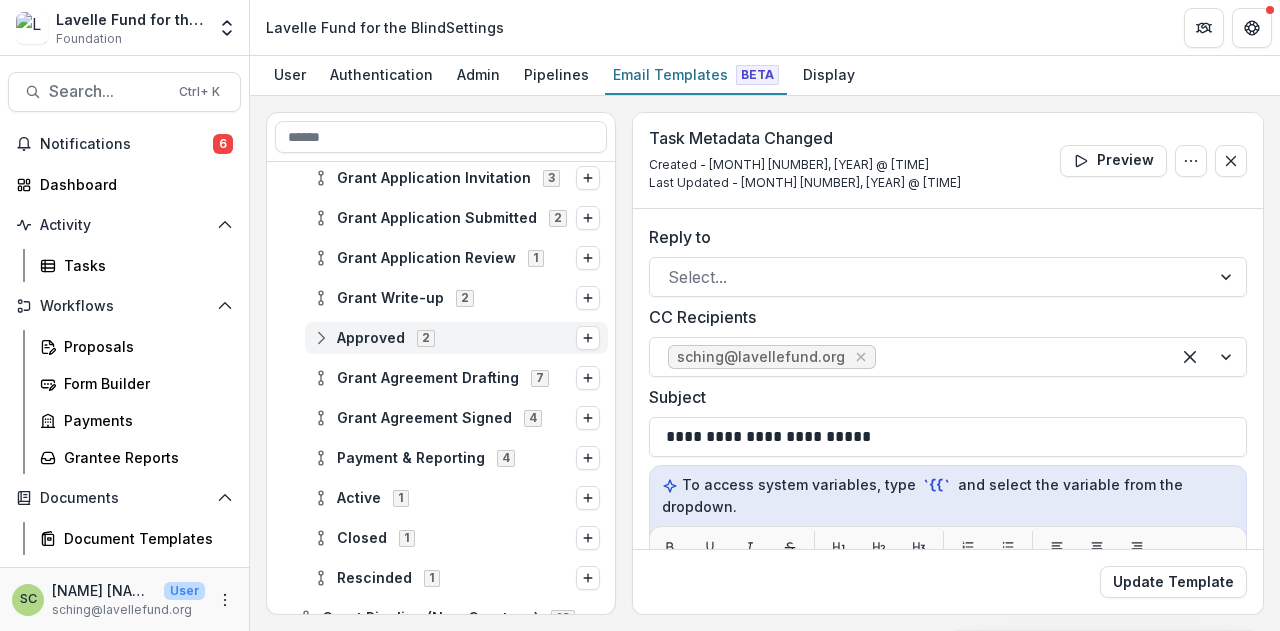click on "Approved" at bounding box center (371, 338) 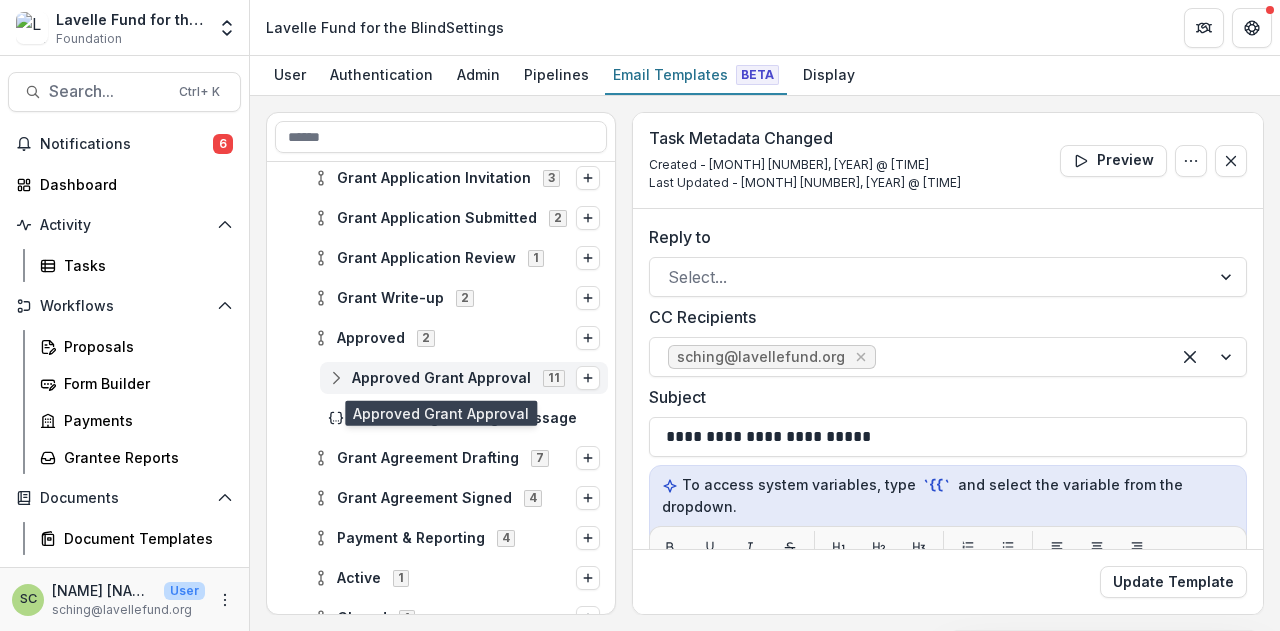 click on "Approved Grant Approval" at bounding box center [441, 378] 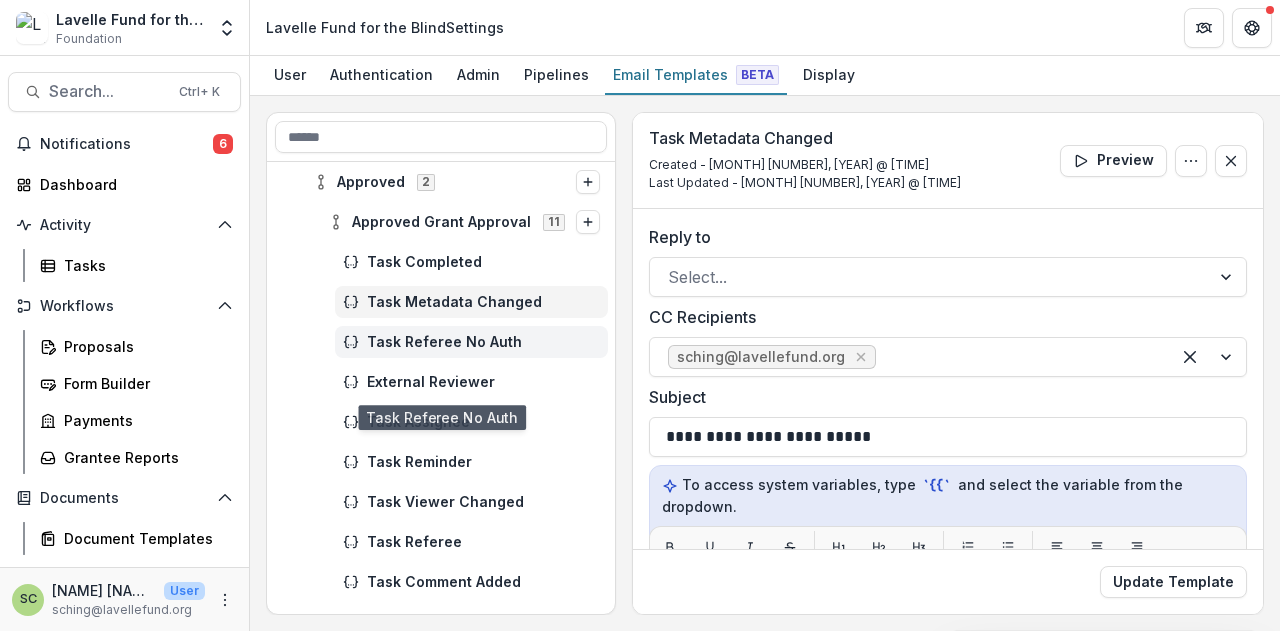 scroll, scrollTop: 700, scrollLeft: 0, axis: vertical 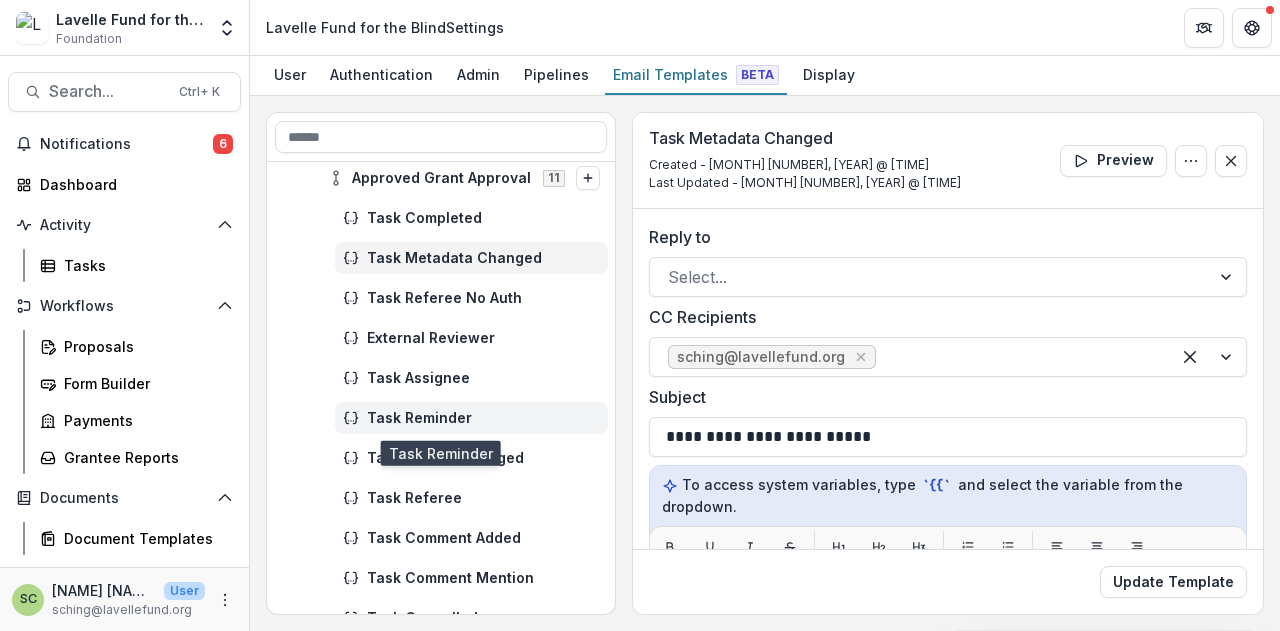 click on "Task Reminder" at bounding box center (483, 418) 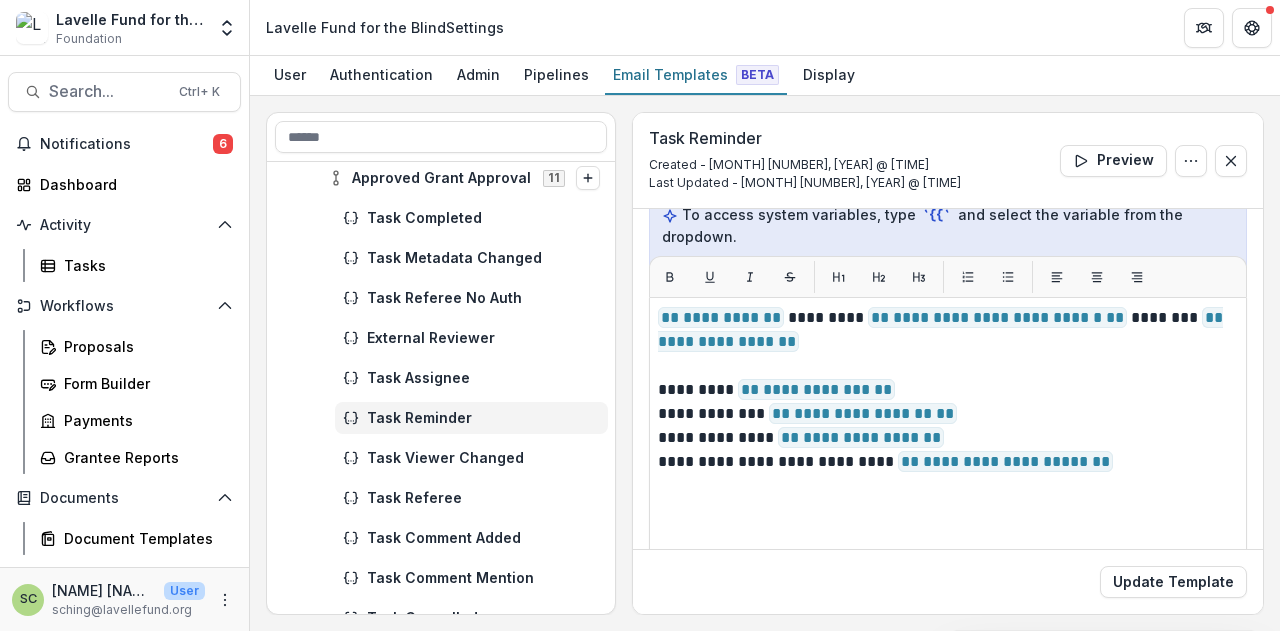scroll, scrollTop: 300, scrollLeft: 0, axis: vertical 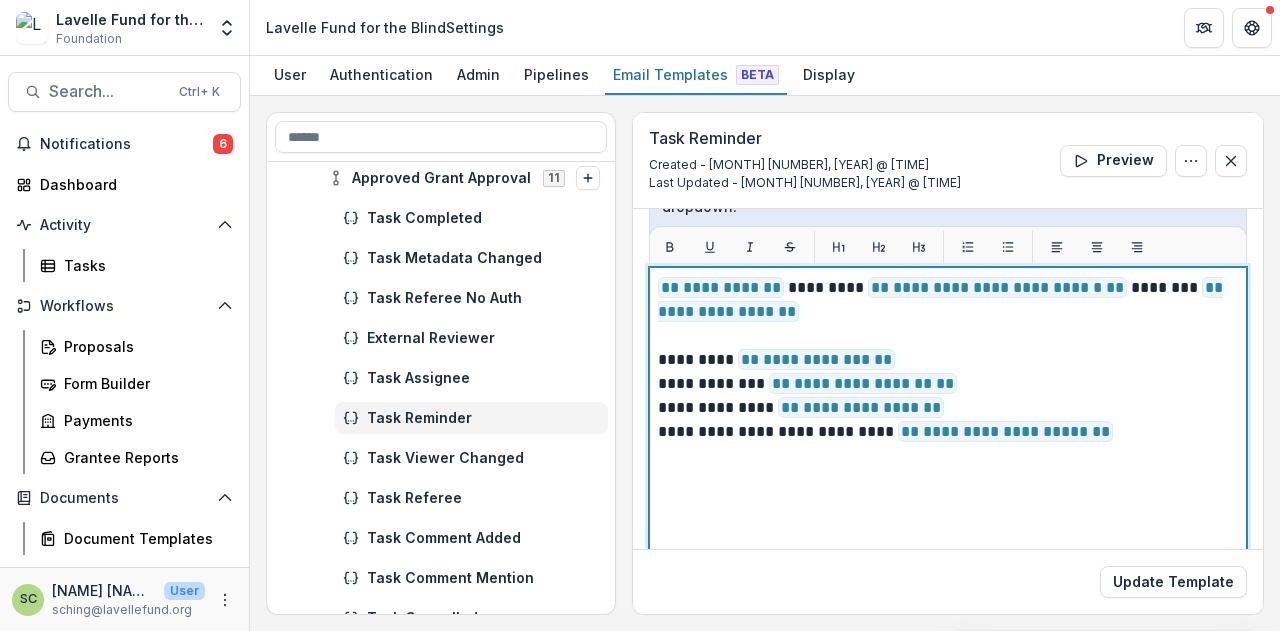 click at bounding box center [948, 336] 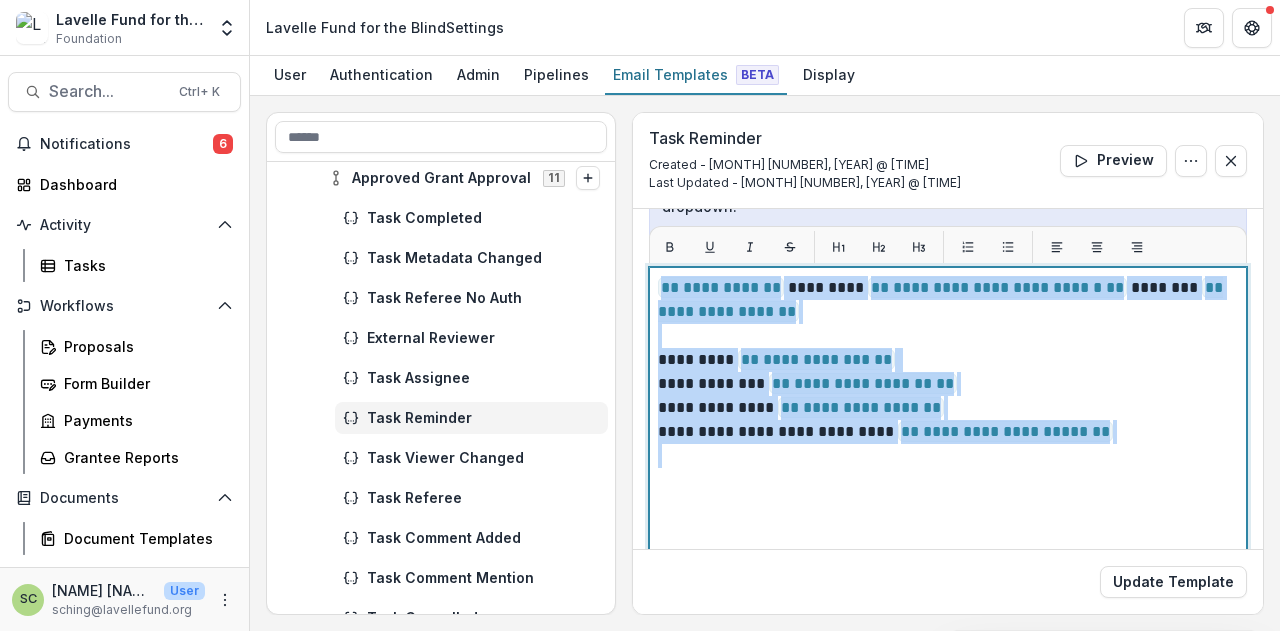 copy on "**********" 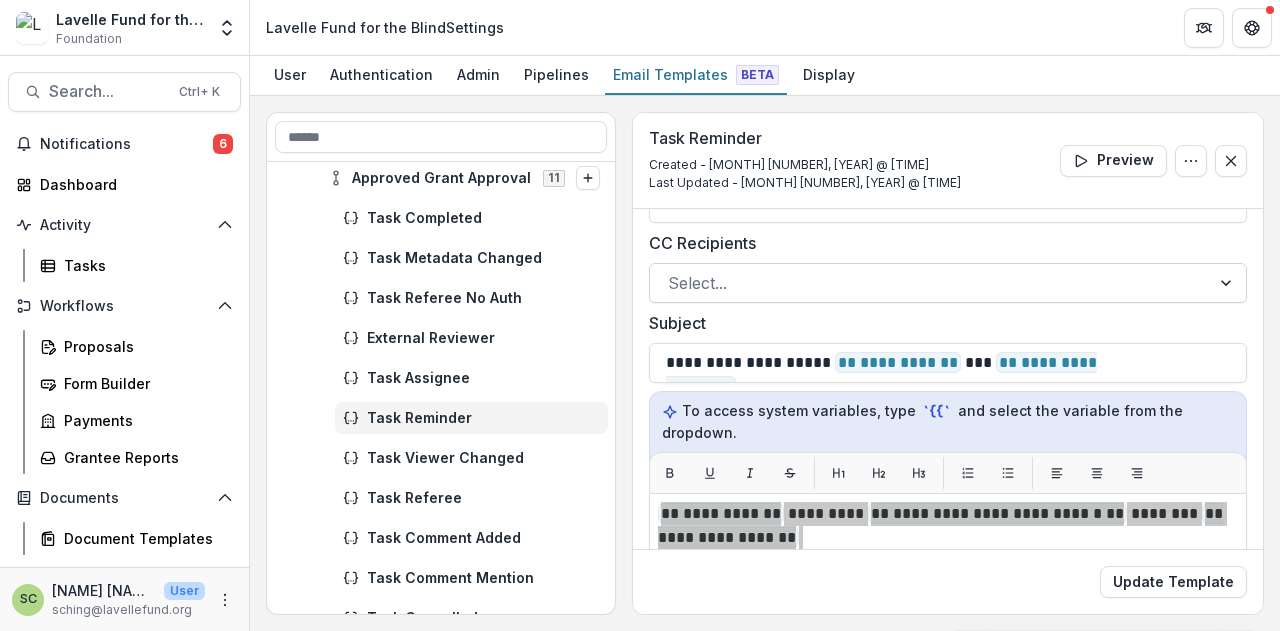 scroll, scrollTop: 100, scrollLeft: 0, axis: vertical 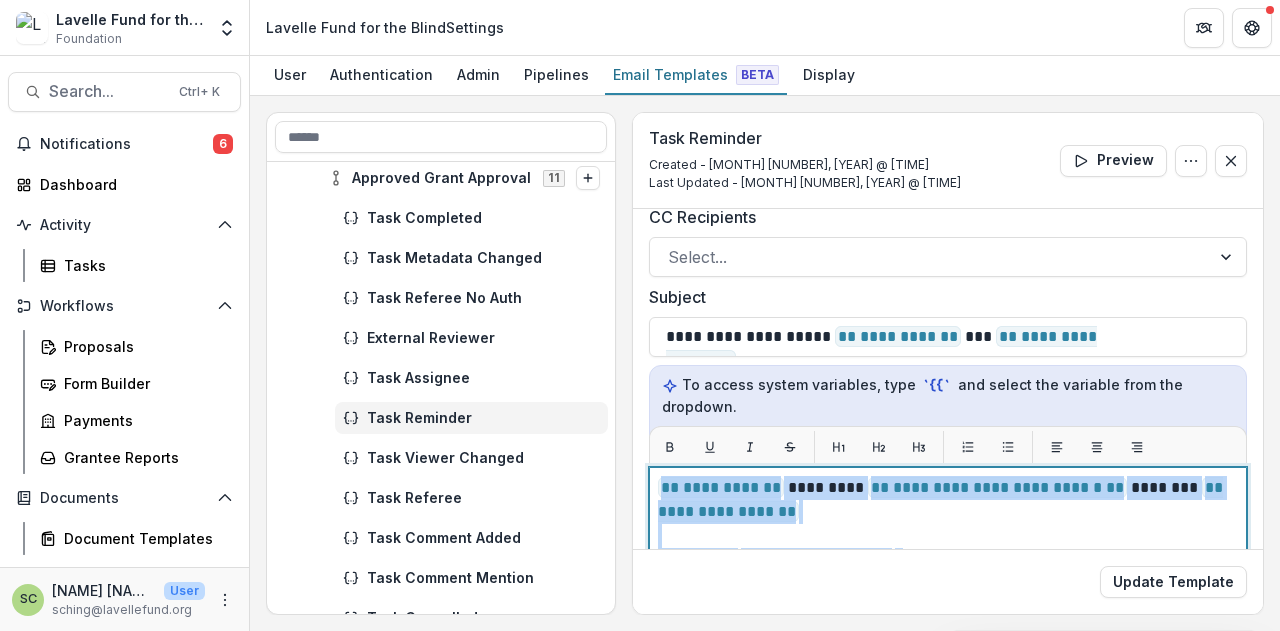 click on "**********" at bounding box center [945, 500] 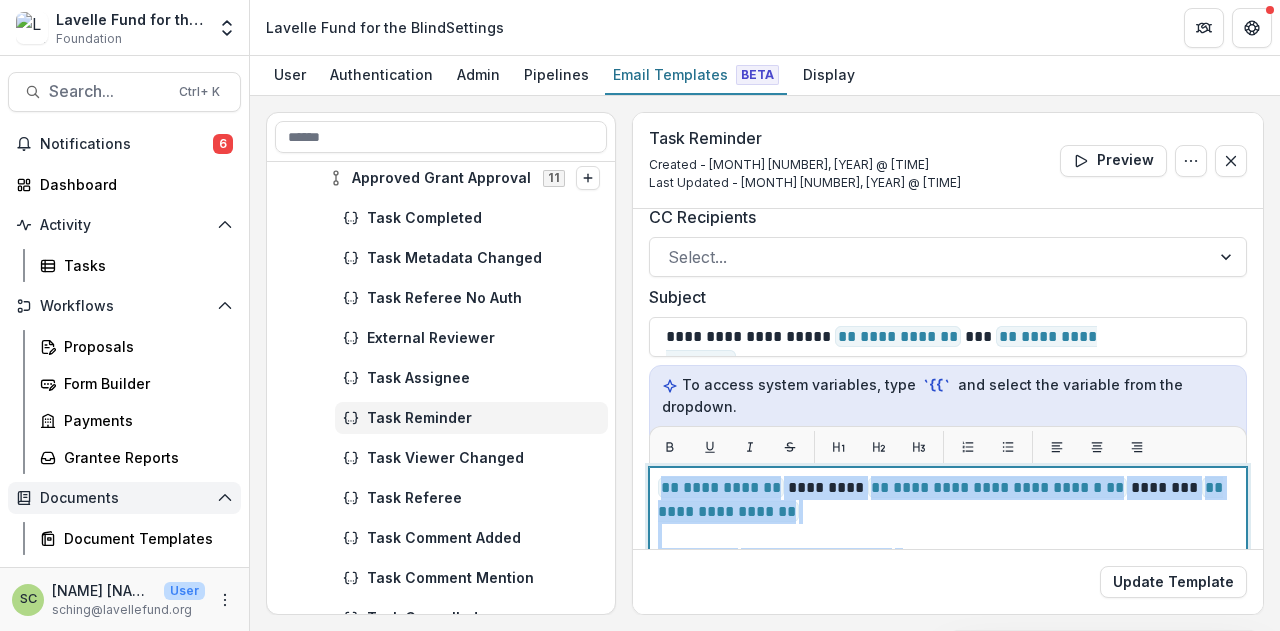 copy on "**********" 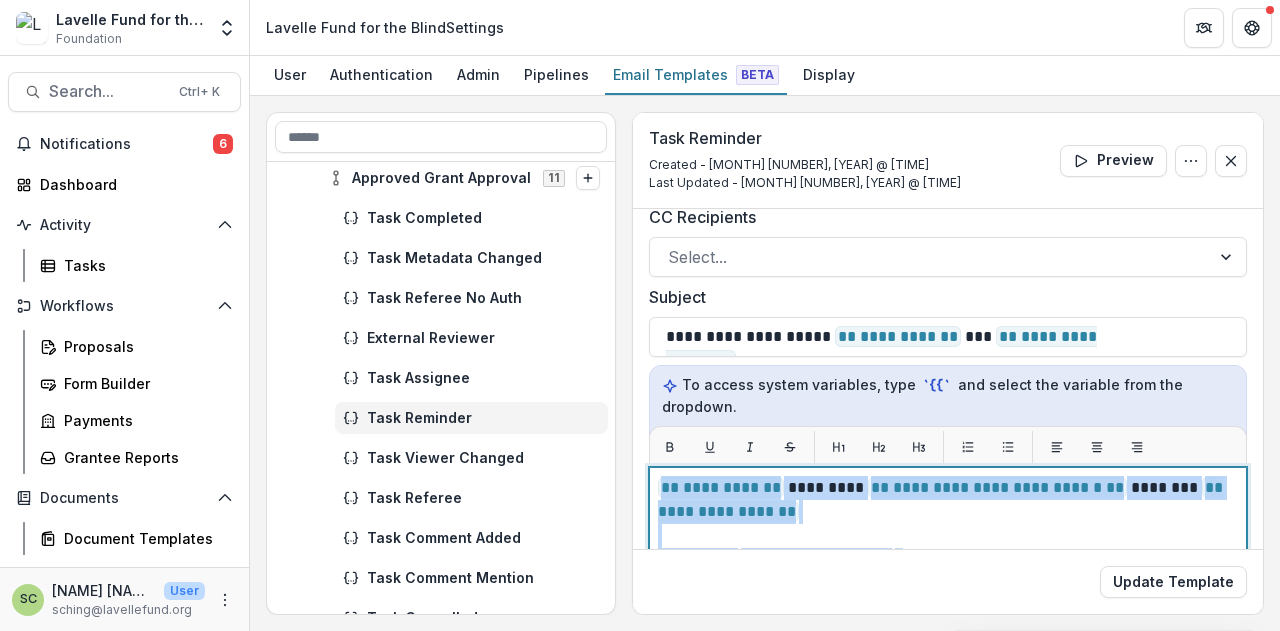 click on "**********" at bounding box center (945, 500) 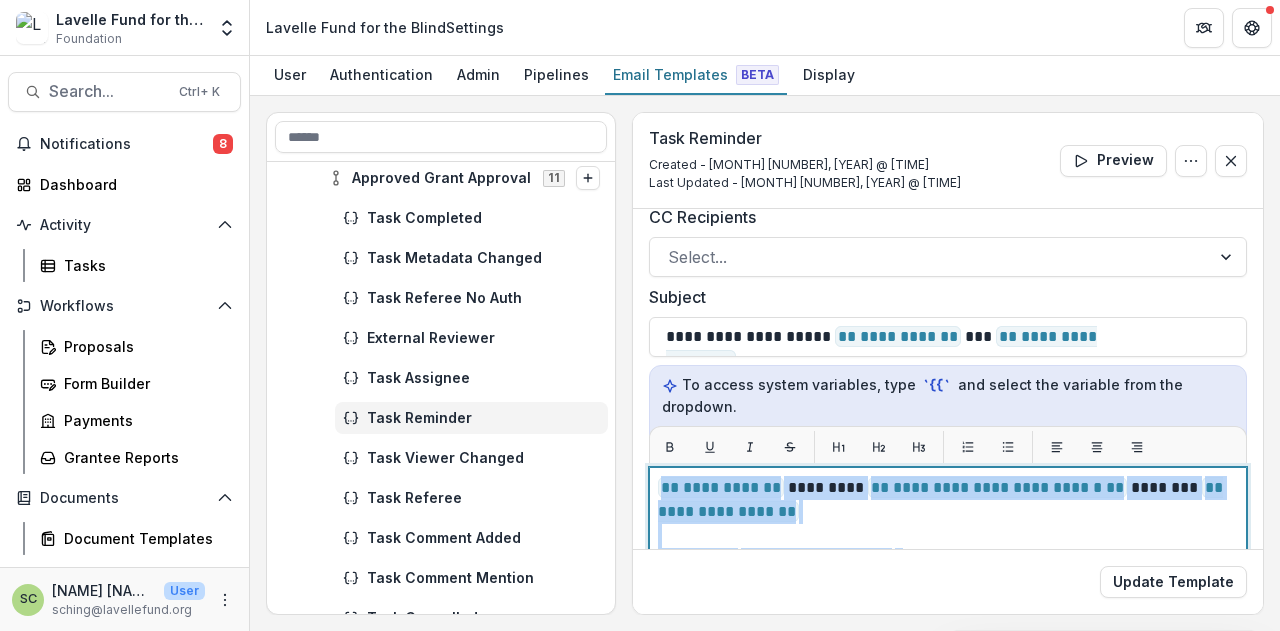 click on "**********" at bounding box center [945, 500] 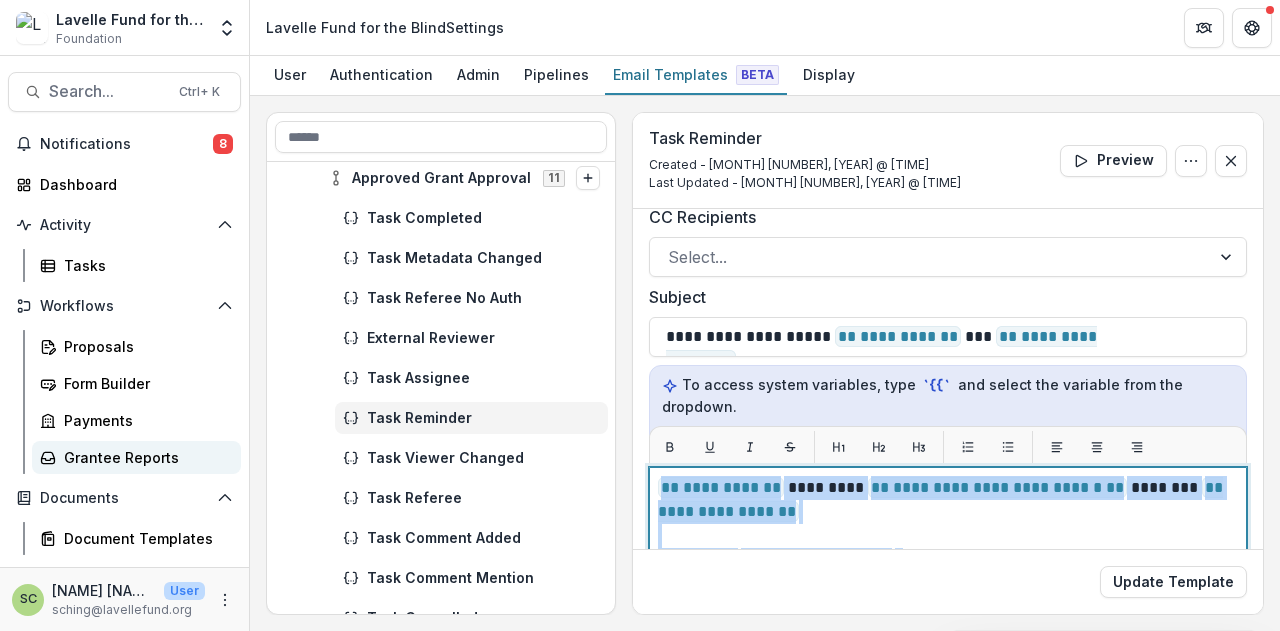 copy on "**********" 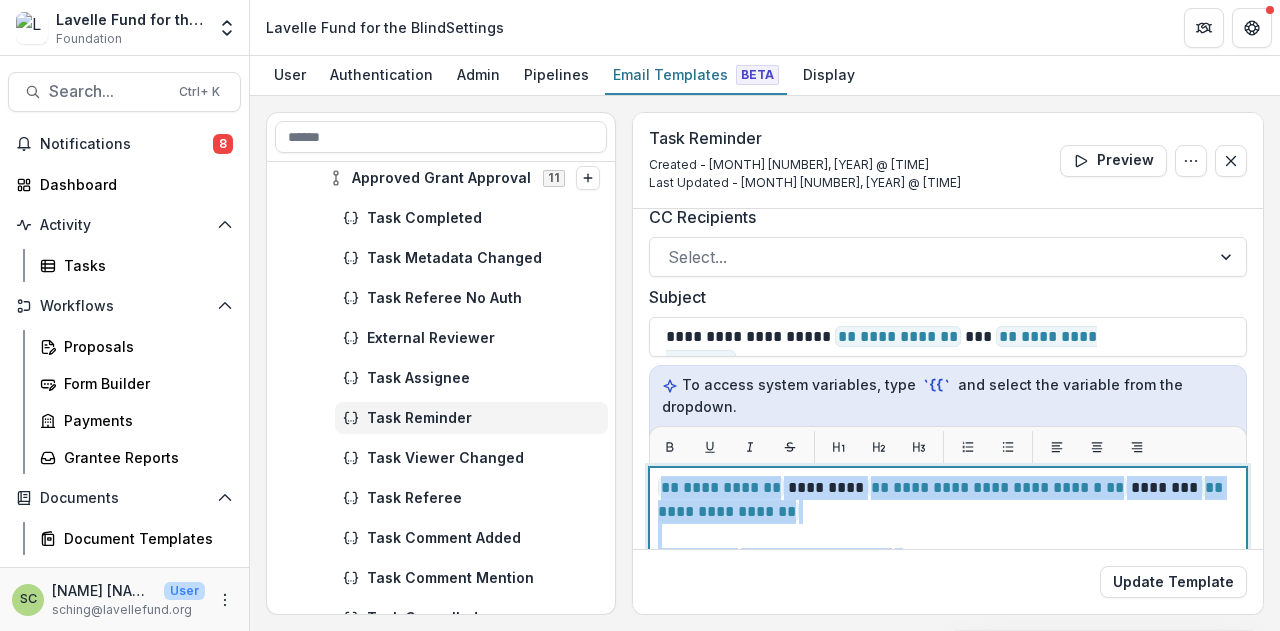 click at bounding box center [948, 536] 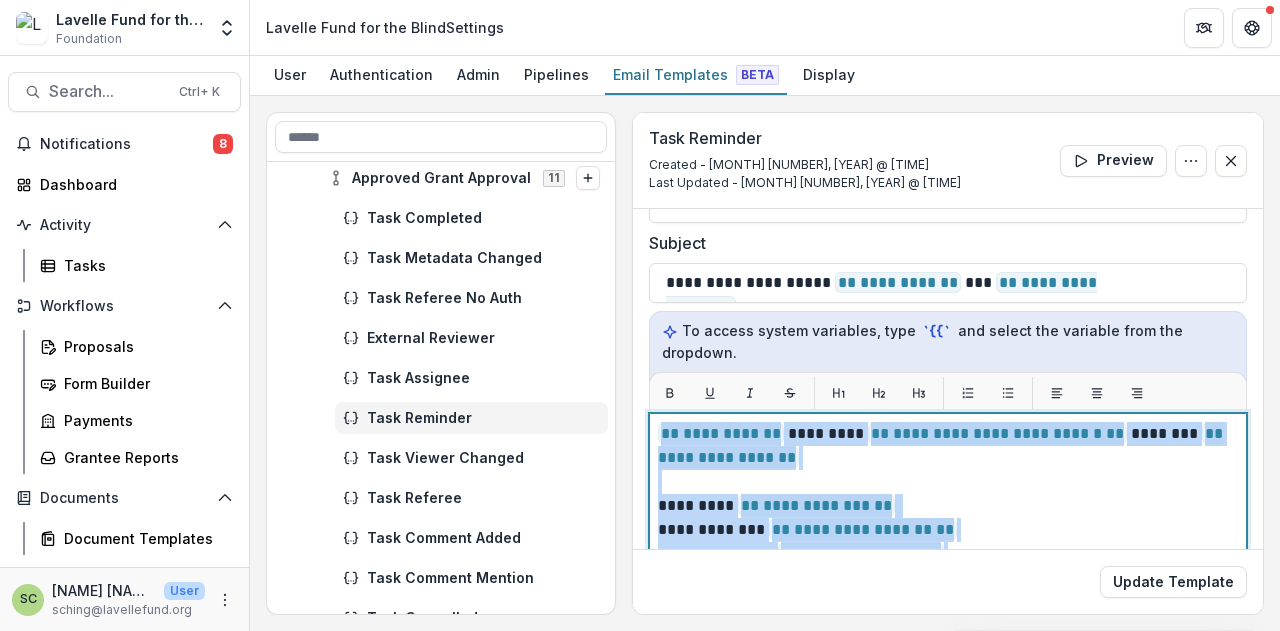 scroll, scrollTop: 200, scrollLeft: 0, axis: vertical 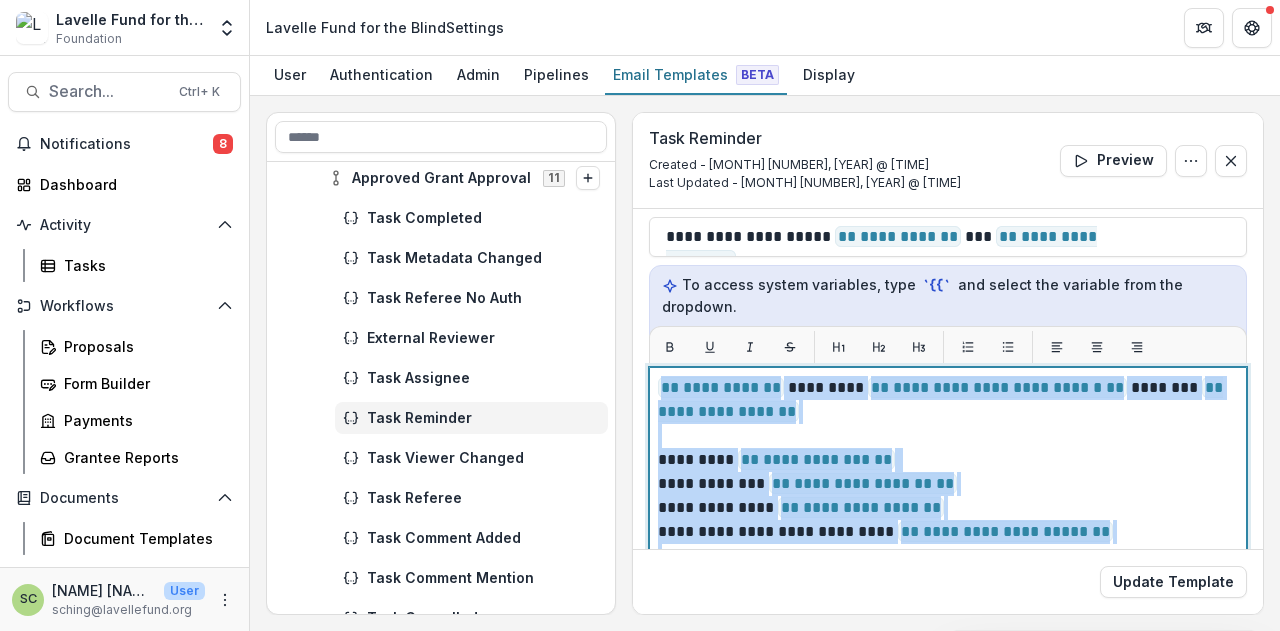 click on "**********" at bounding box center [945, 460] 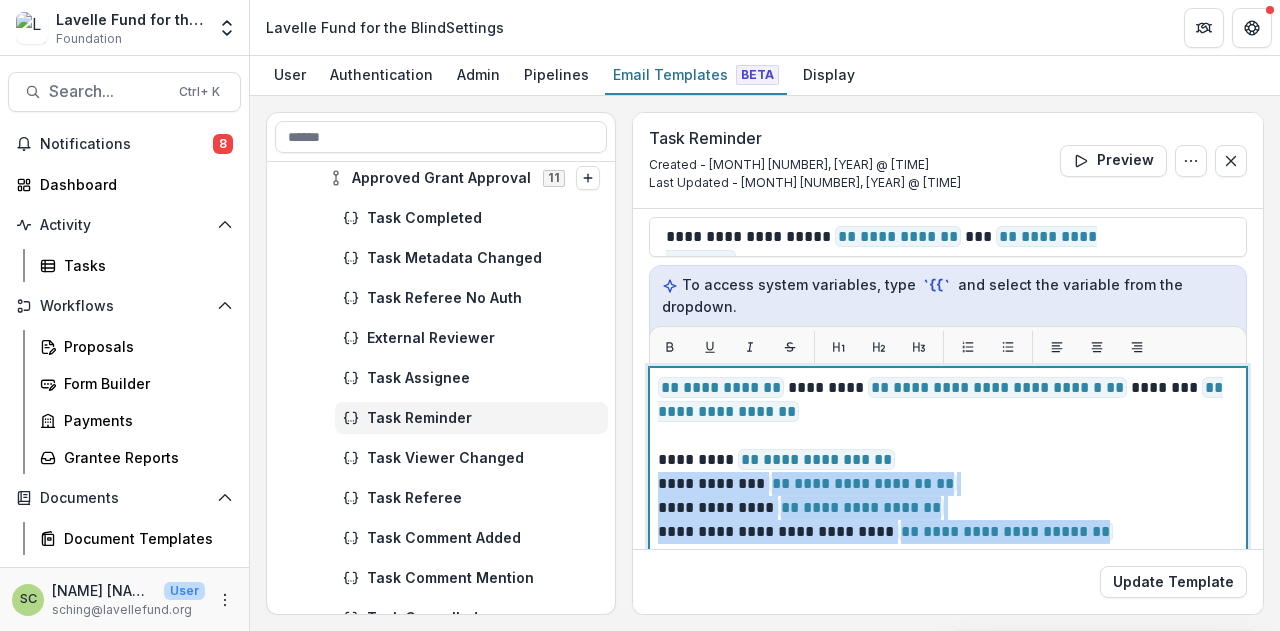 drag, startPoint x: 959, startPoint y: 457, endPoint x: 1134, endPoint y: 540, distance: 193.68532 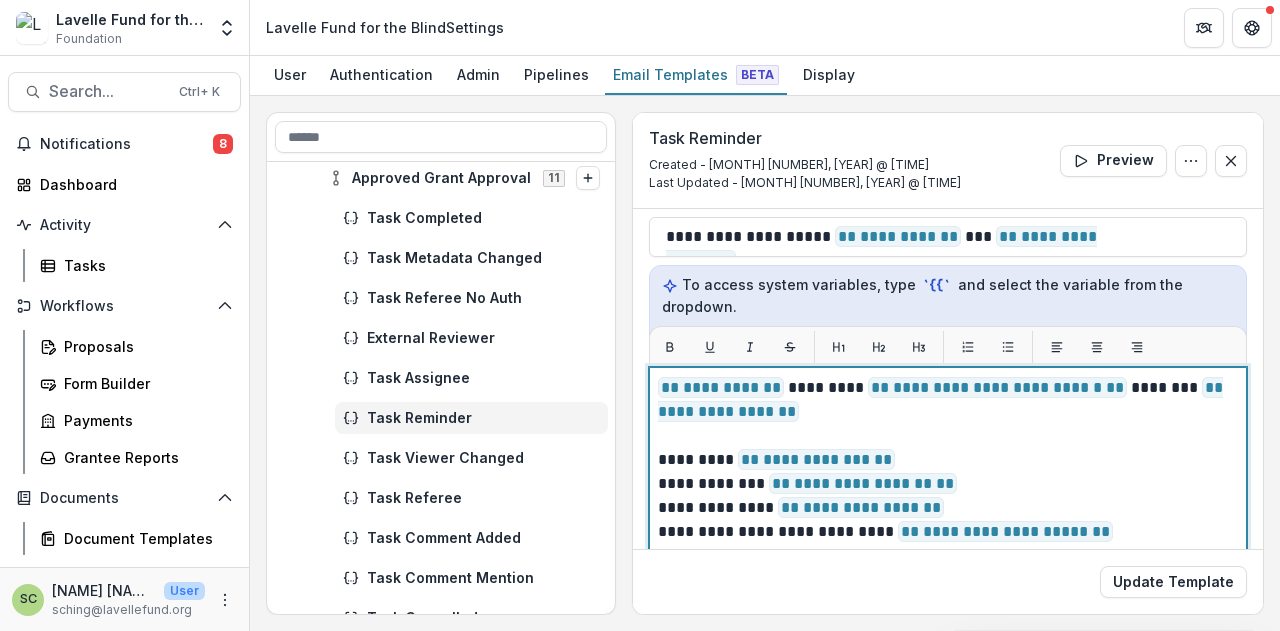 click on "**********" at bounding box center (816, 459) 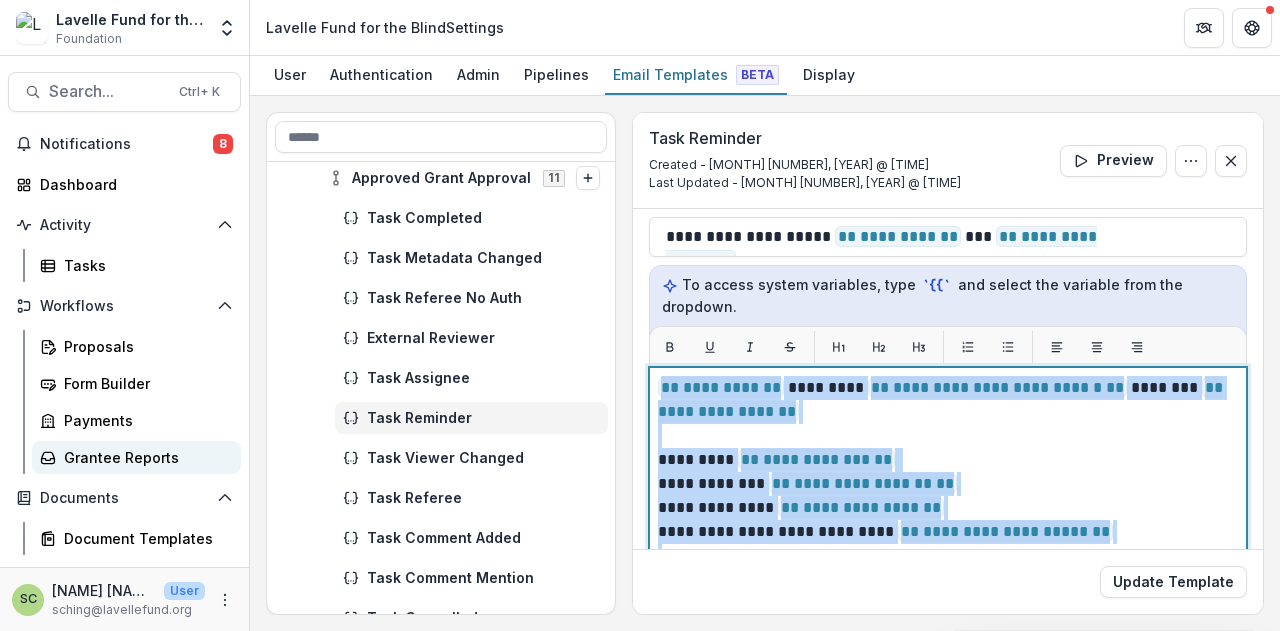 copy on "**********" 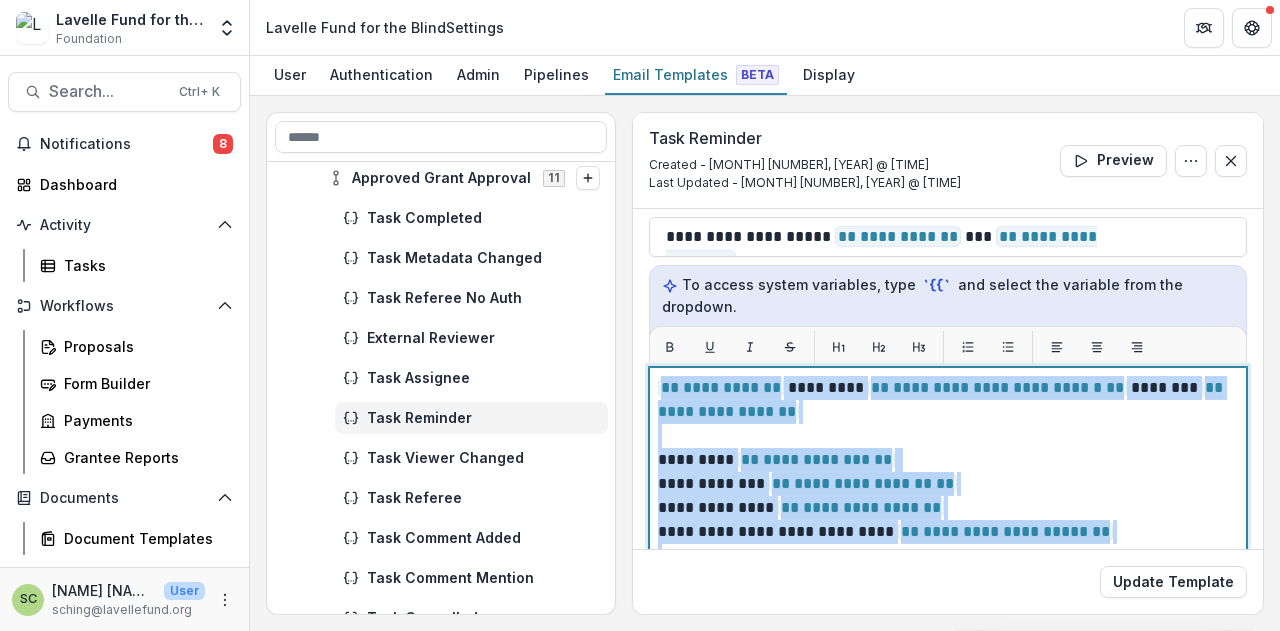 click on "**********" at bounding box center (945, 400) 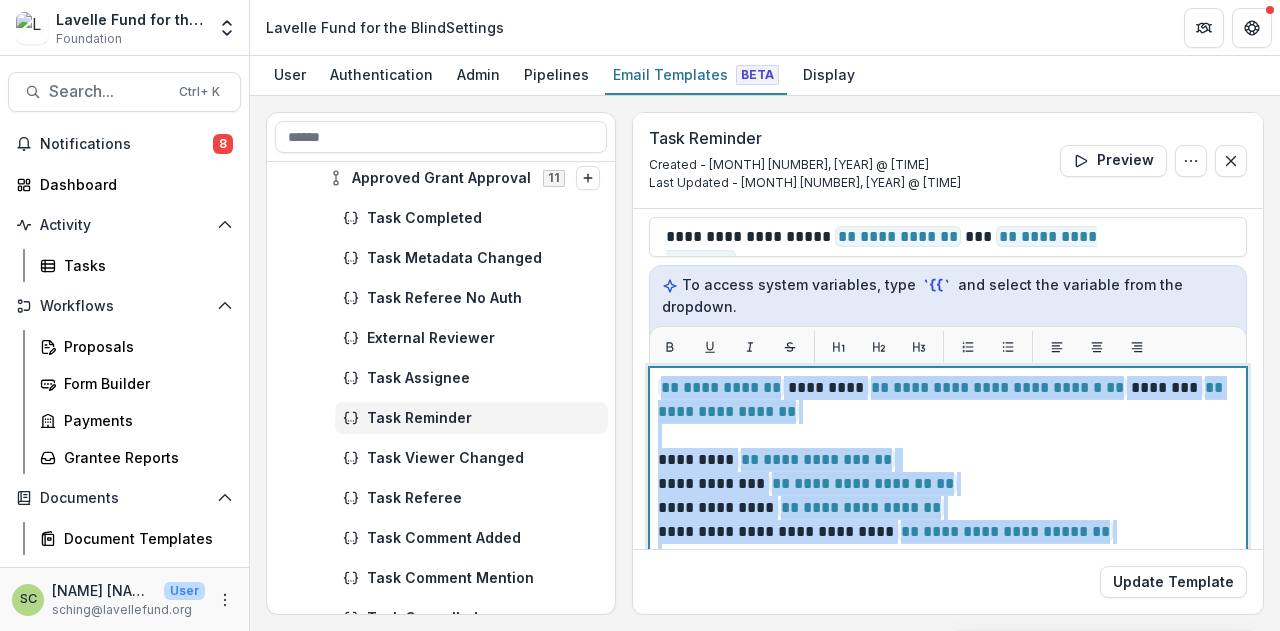 copy on "**********" 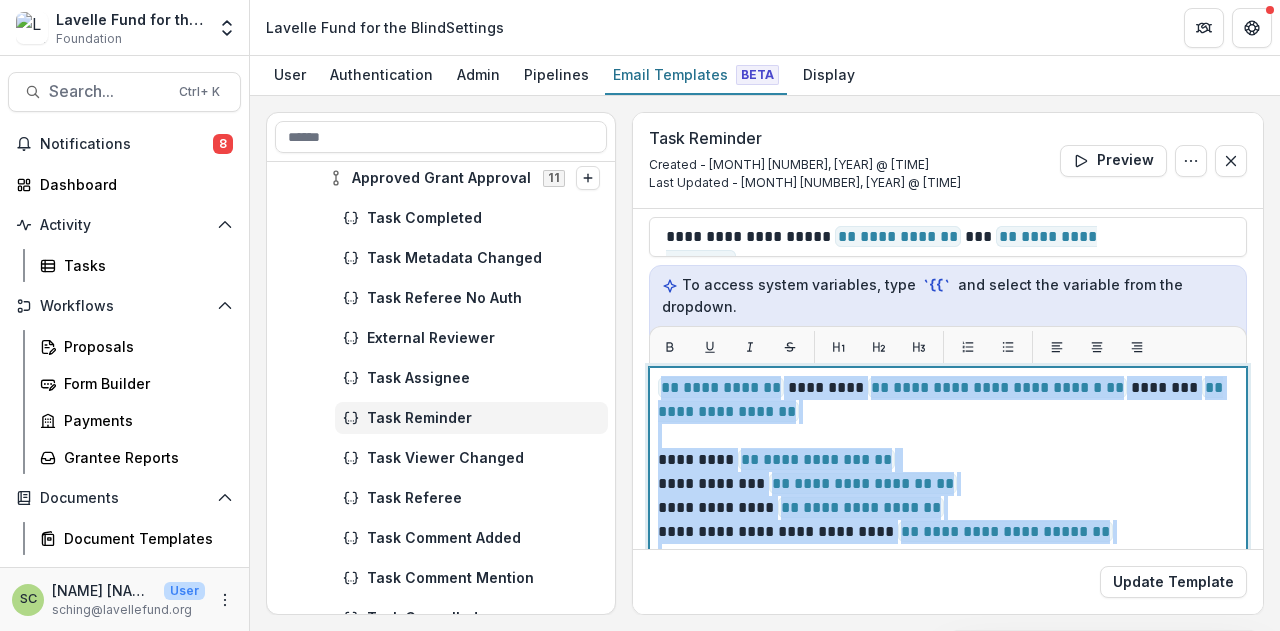 click on "**********" at bounding box center (945, 484) 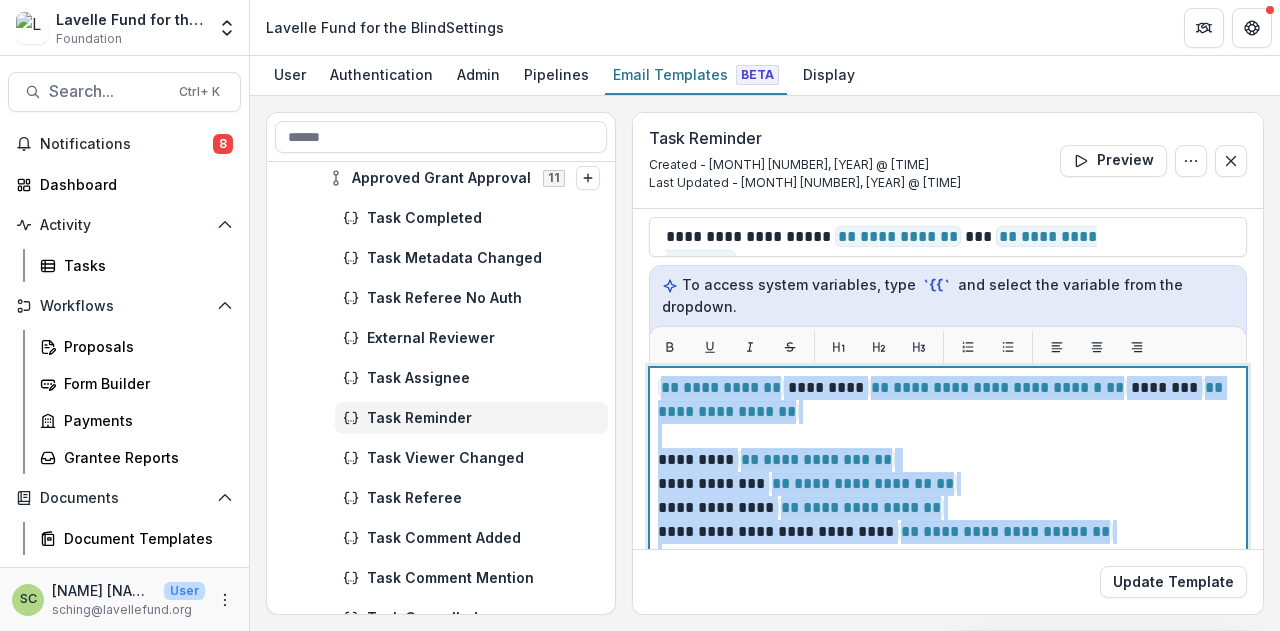copy on "**********" 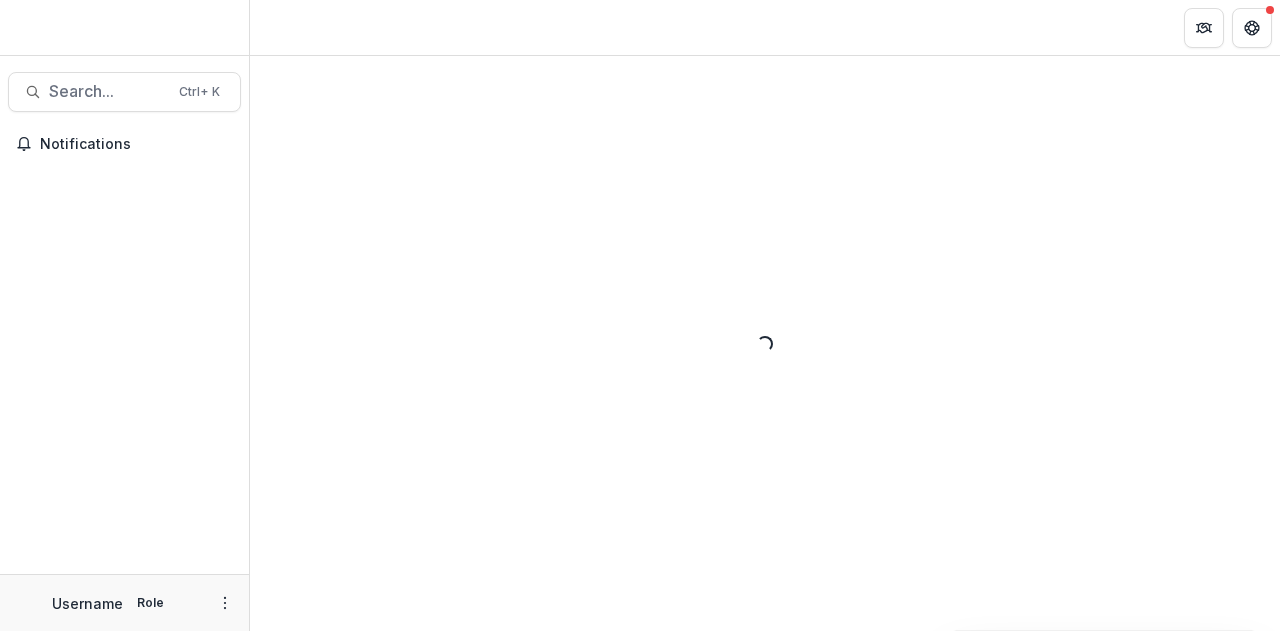 scroll, scrollTop: 0, scrollLeft: 0, axis: both 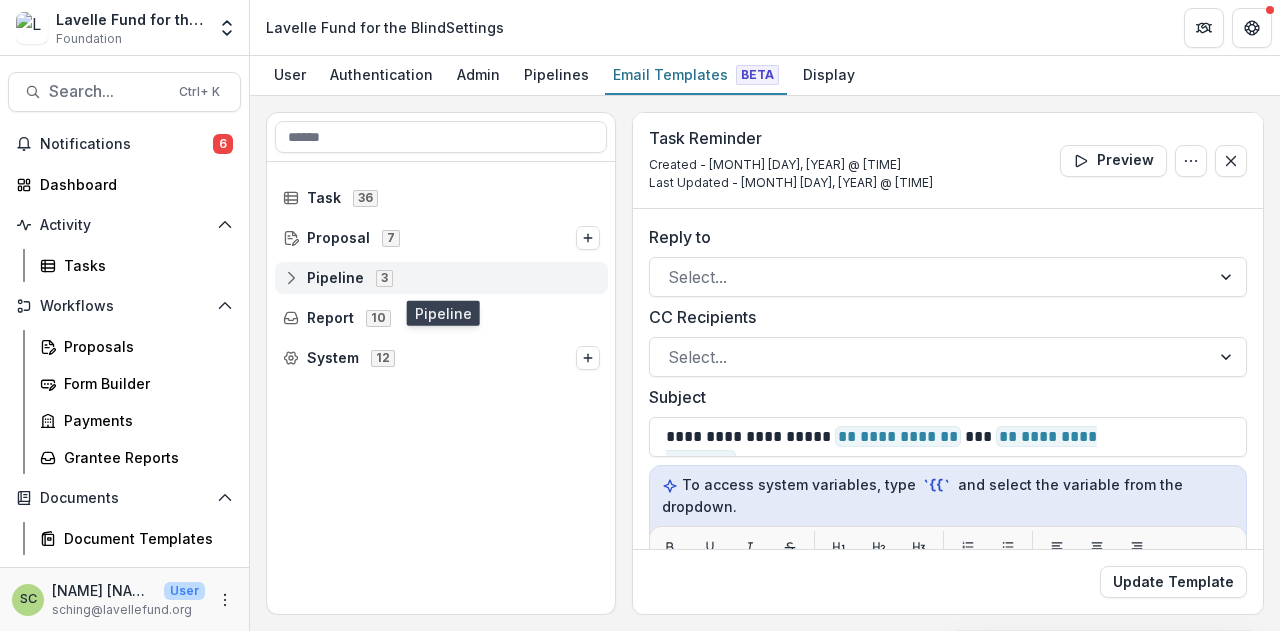 click on "Pipeline 3" at bounding box center [441, 277] 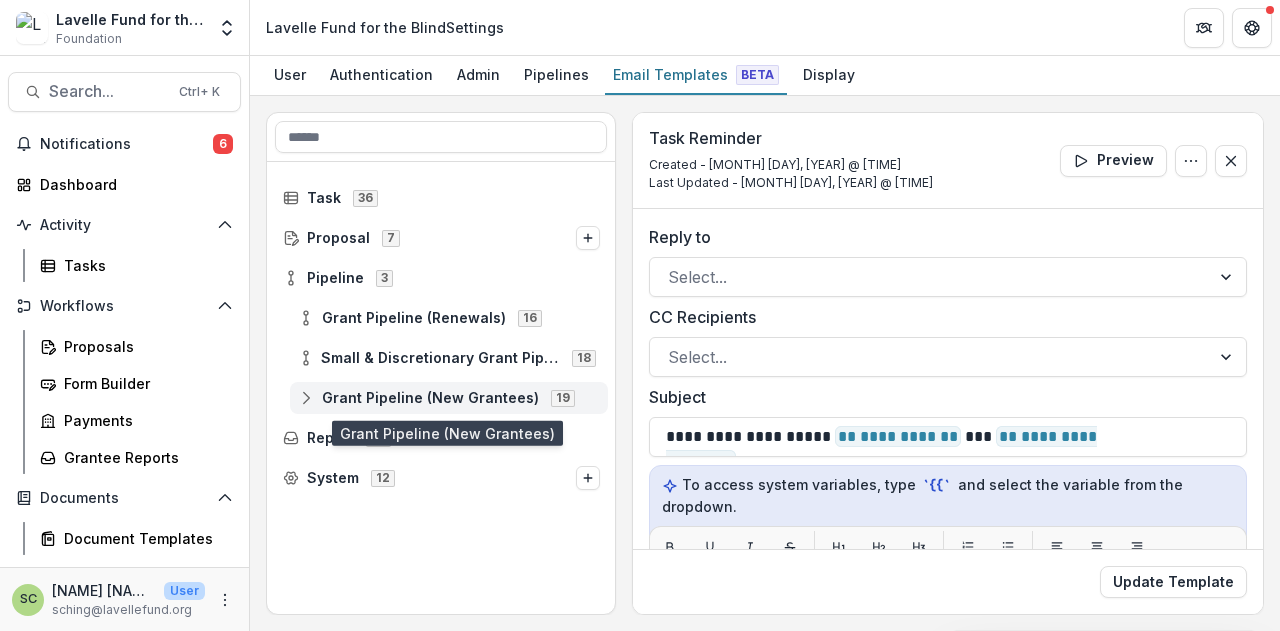 click on "Grant Pipeline (New Grantees)" at bounding box center (430, 398) 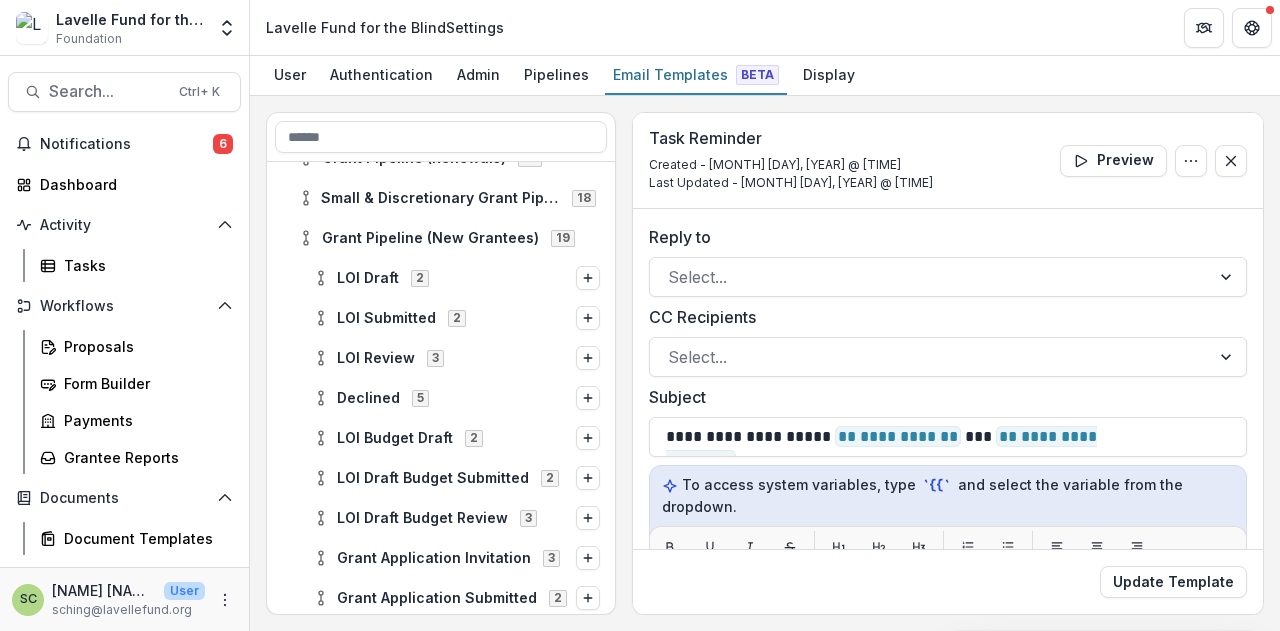 scroll, scrollTop: 100, scrollLeft: 0, axis: vertical 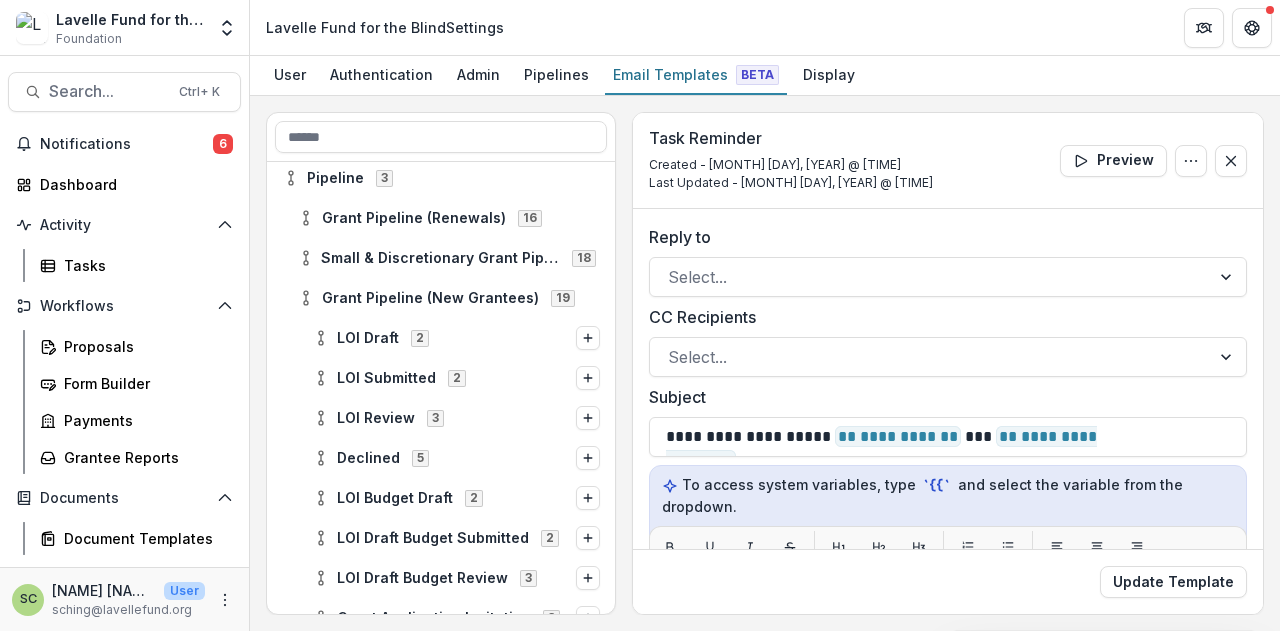 click on "Grant Pipeline (New Grantees) 19" at bounding box center [449, 298] 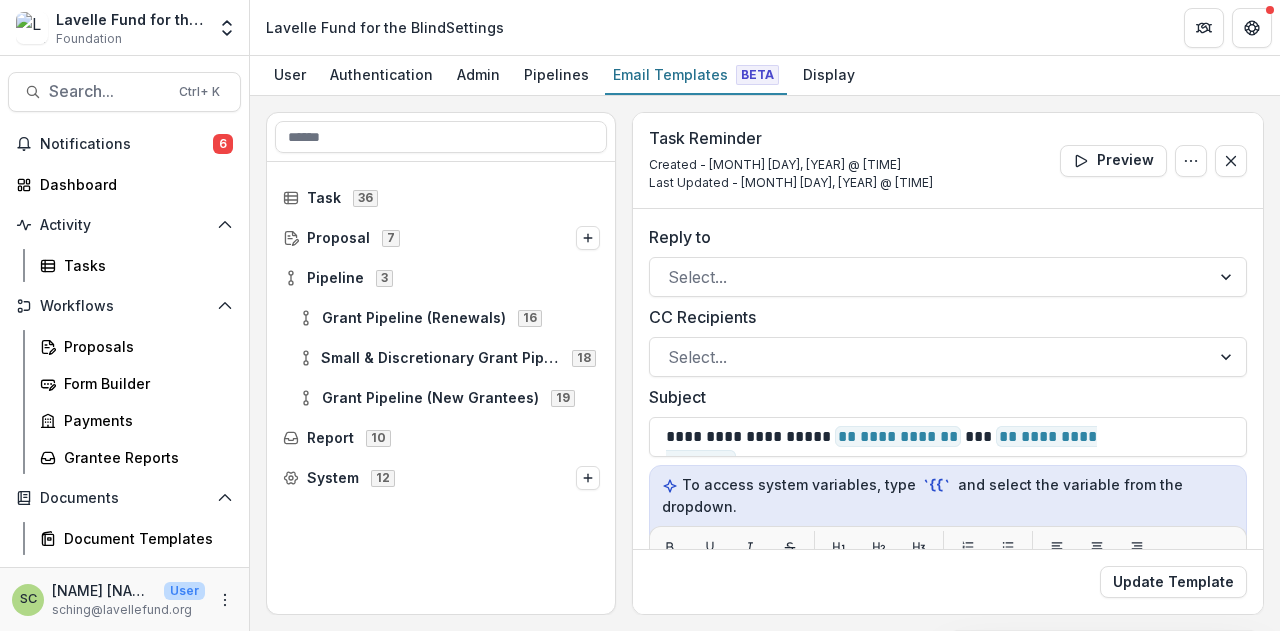 scroll, scrollTop: 0, scrollLeft: 0, axis: both 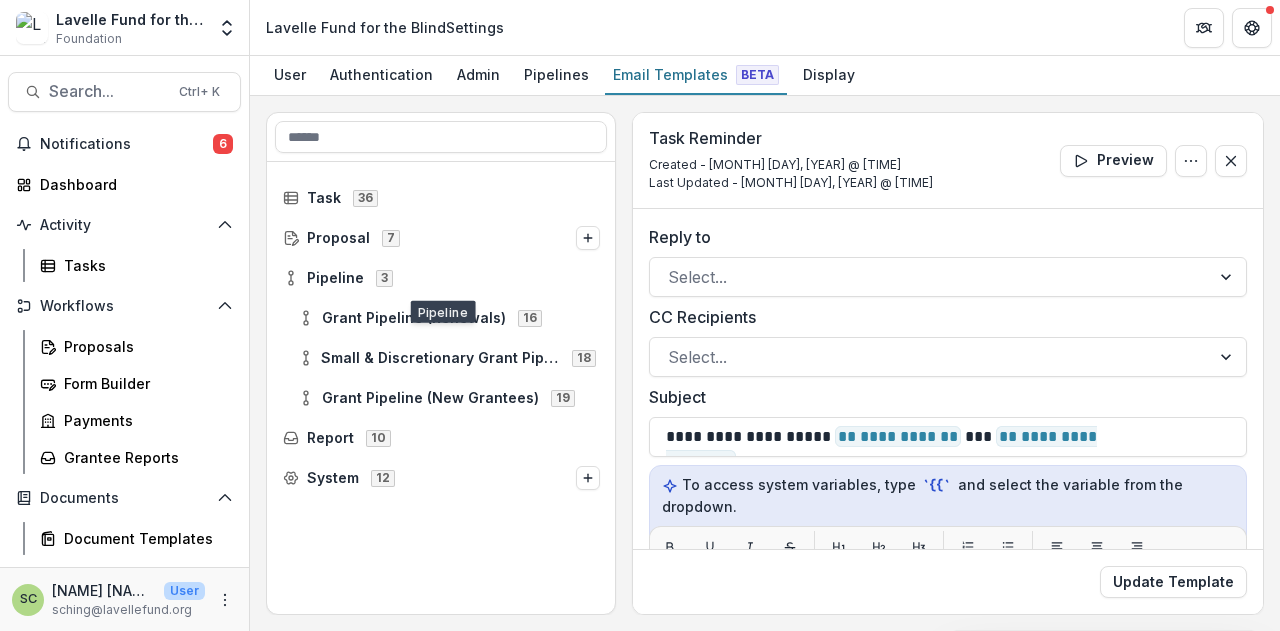click on "Pipeline 3" at bounding box center [441, 278] 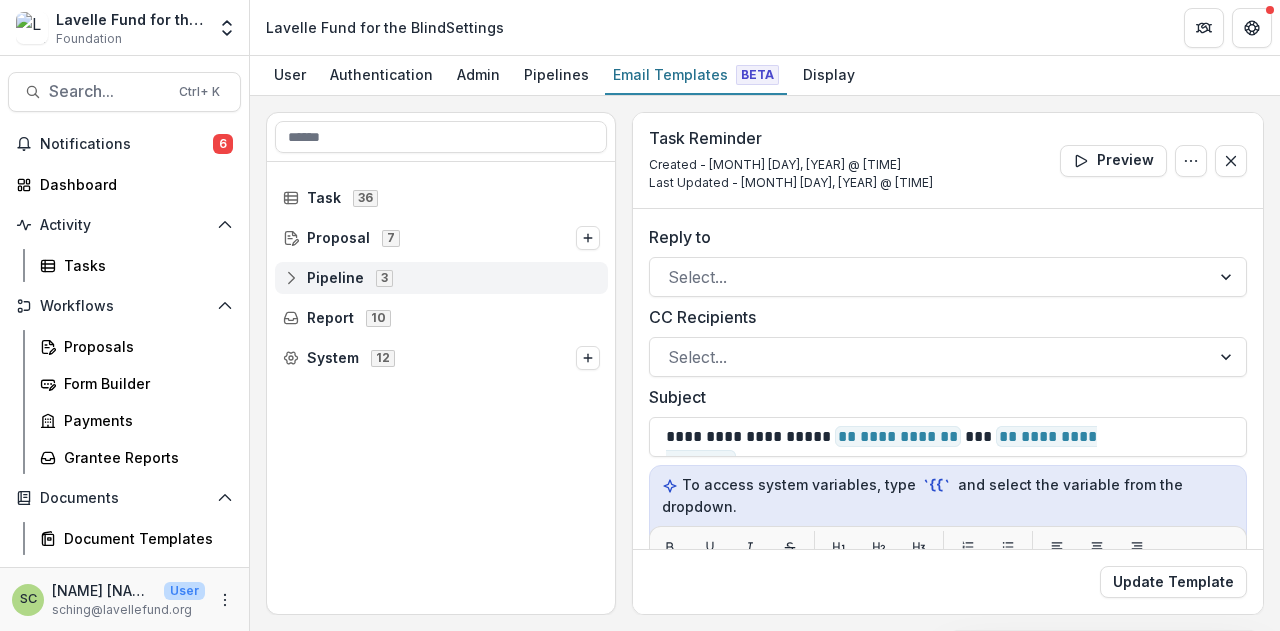 click on "Pipeline 3" at bounding box center (441, 278) 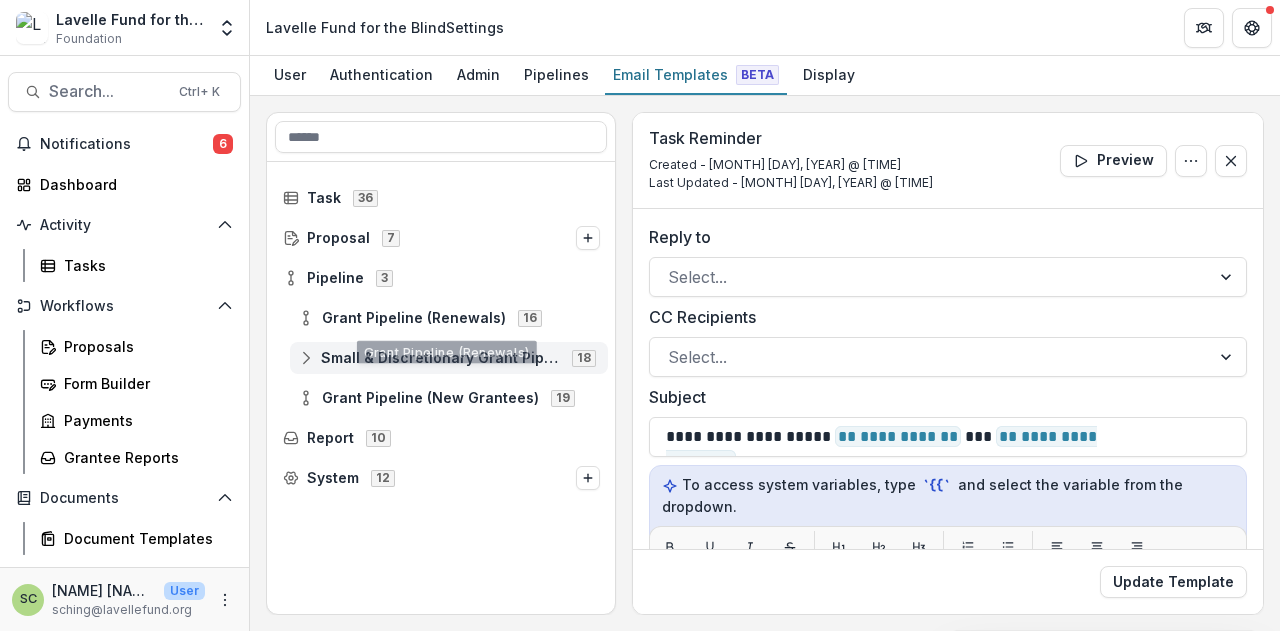 click on "Small & Discretionary Grant Pipeline" at bounding box center [440, 358] 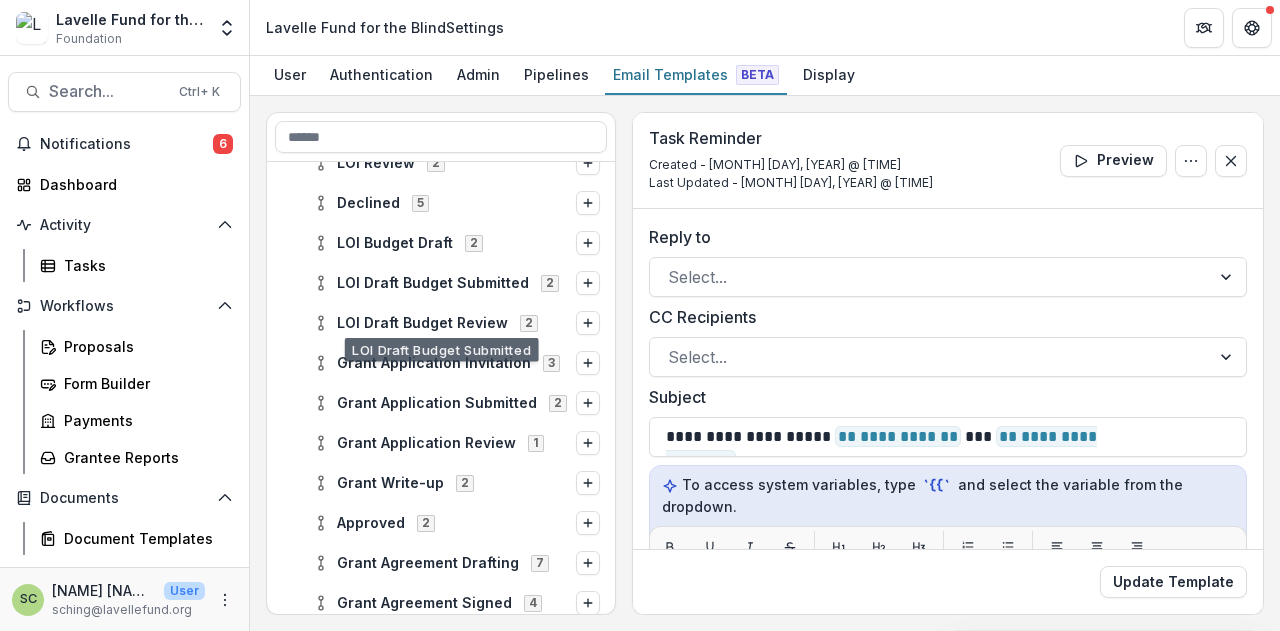 scroll, scrollTop: 400, scrollLeft: 0, axis: vertical 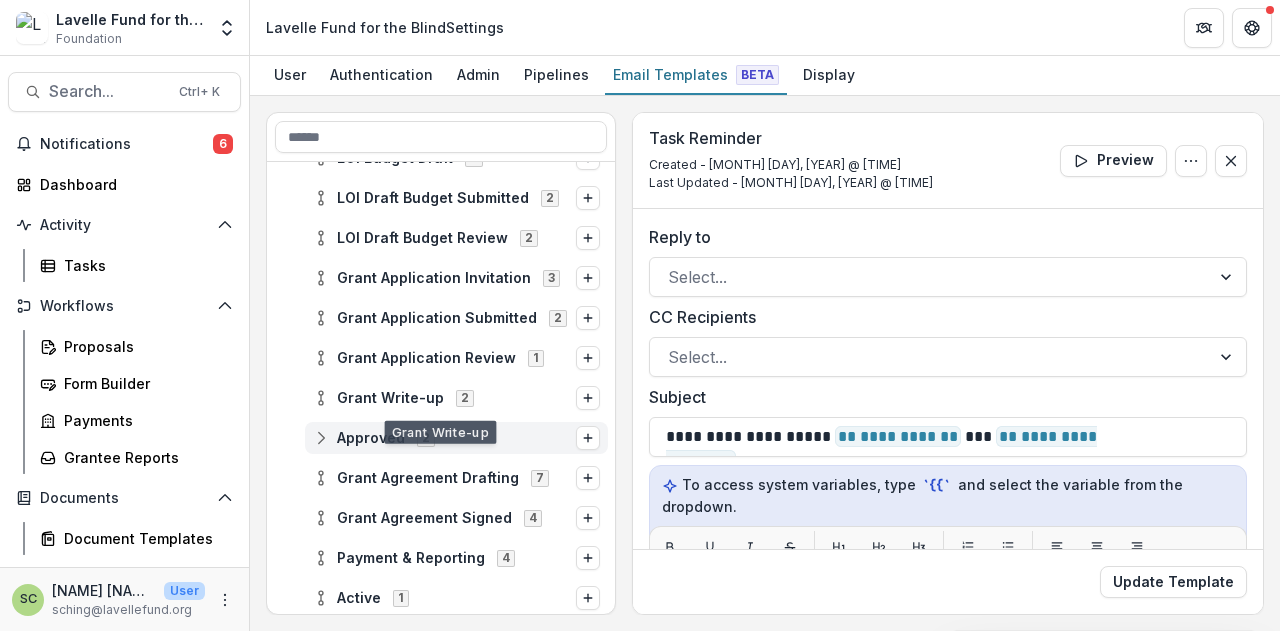 click on "Approved 2" at bounding box center [456, 438] 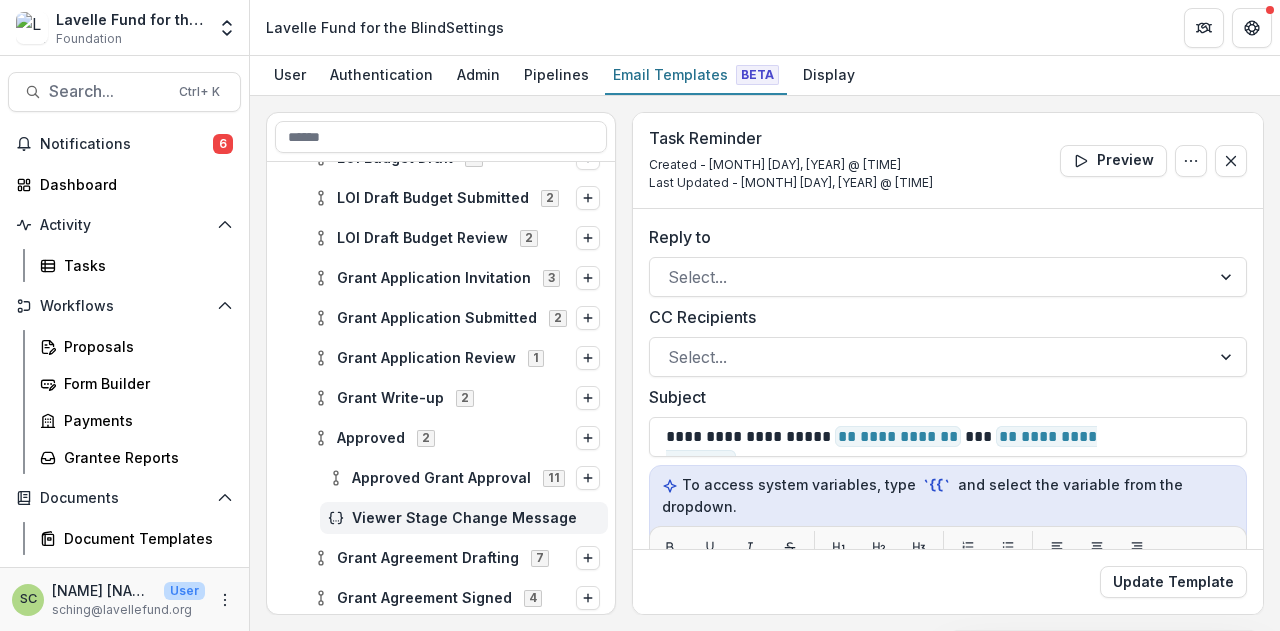 click on "Viewer Stage Change Message" at bounding box center [476, 518] 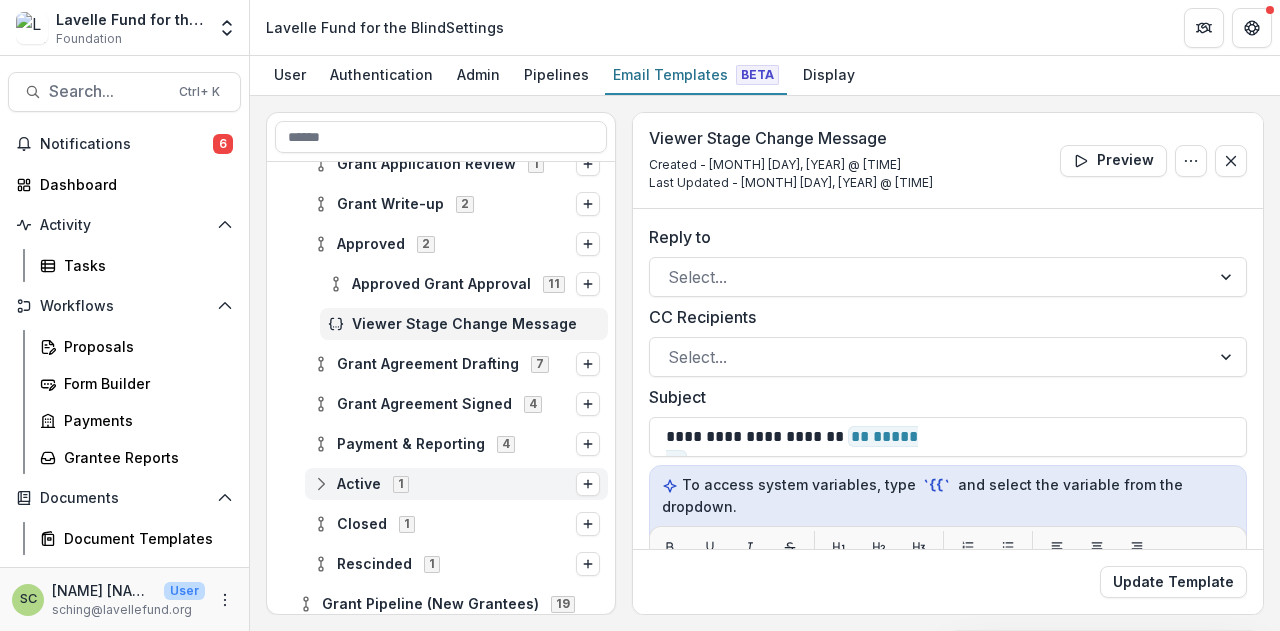 scroll, scrollTop: 600, scrollLeft: 0, axis: vertical 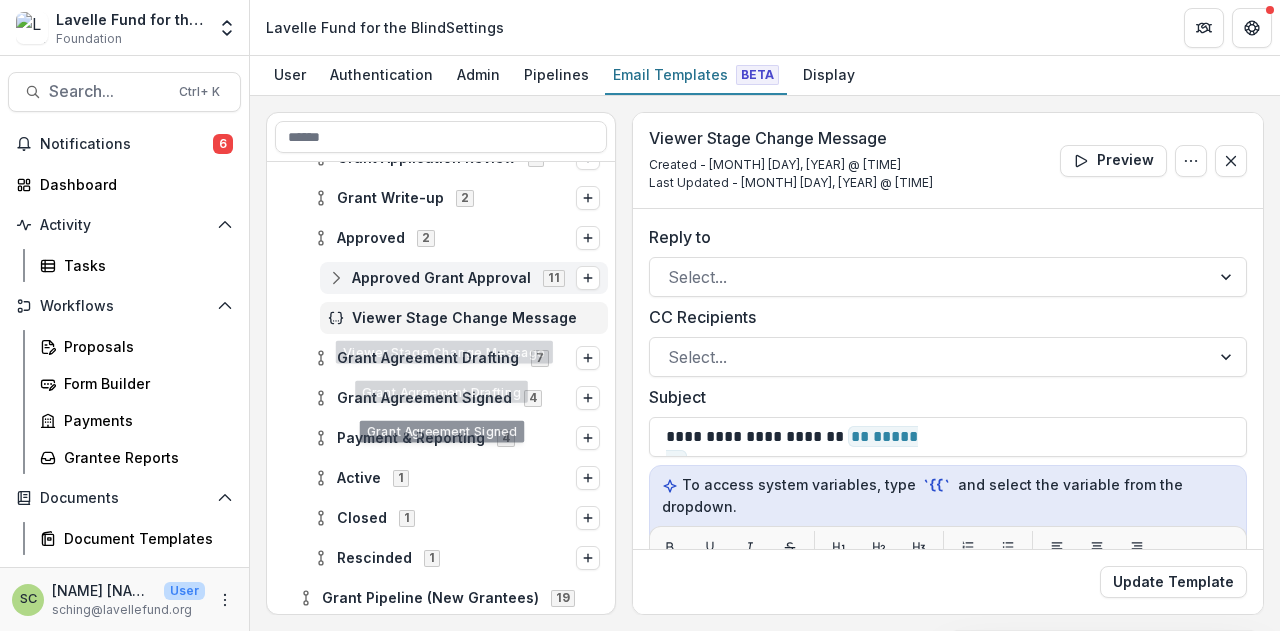click on "Approved Grant Approval" at bounding box center [441, 278] 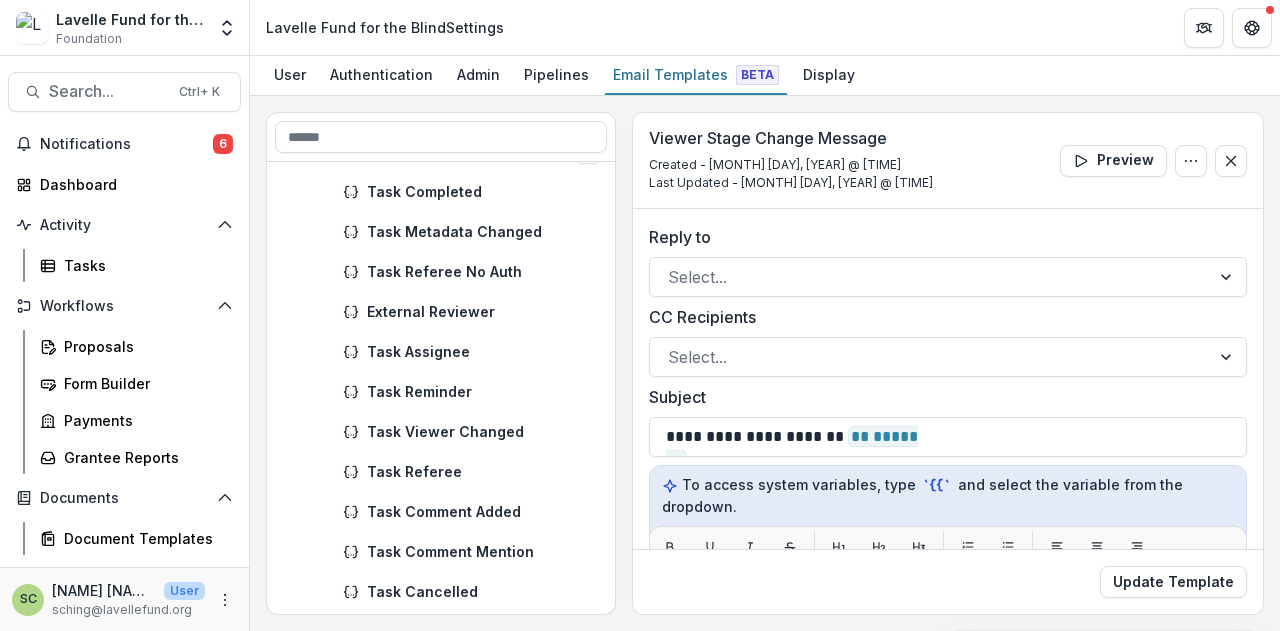 scroll, scrollTop: 800, scrollLeft: 0, axis: vertical 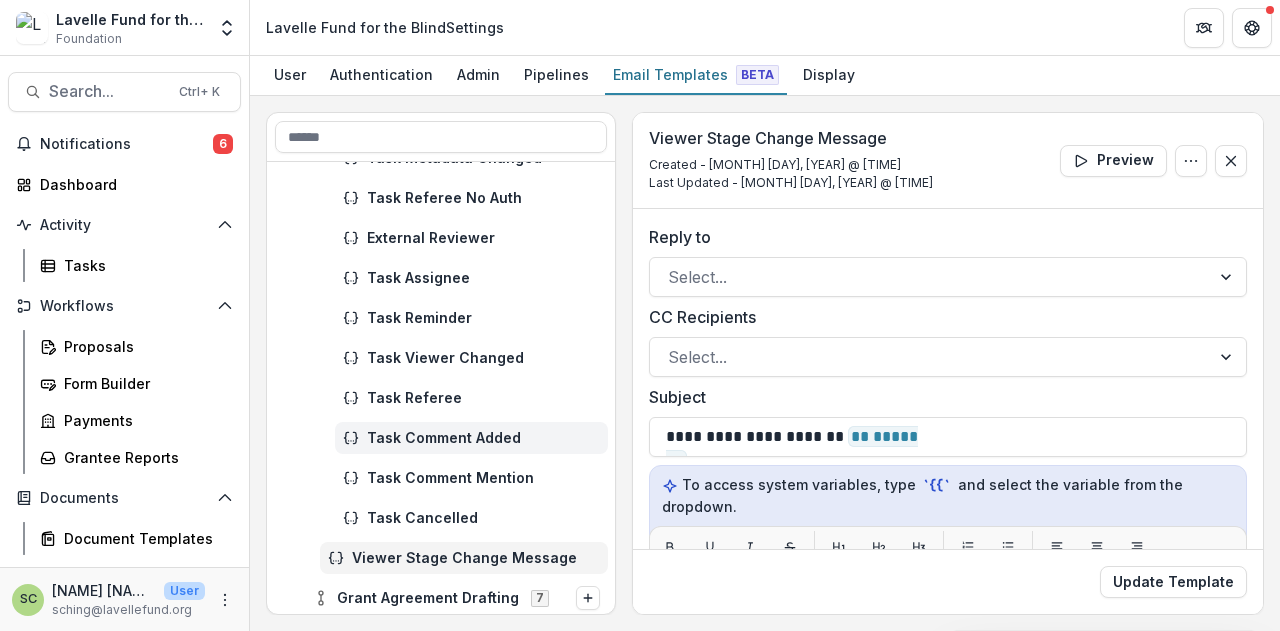 click on "Task Comment Added" at bounding box center [483, 438] 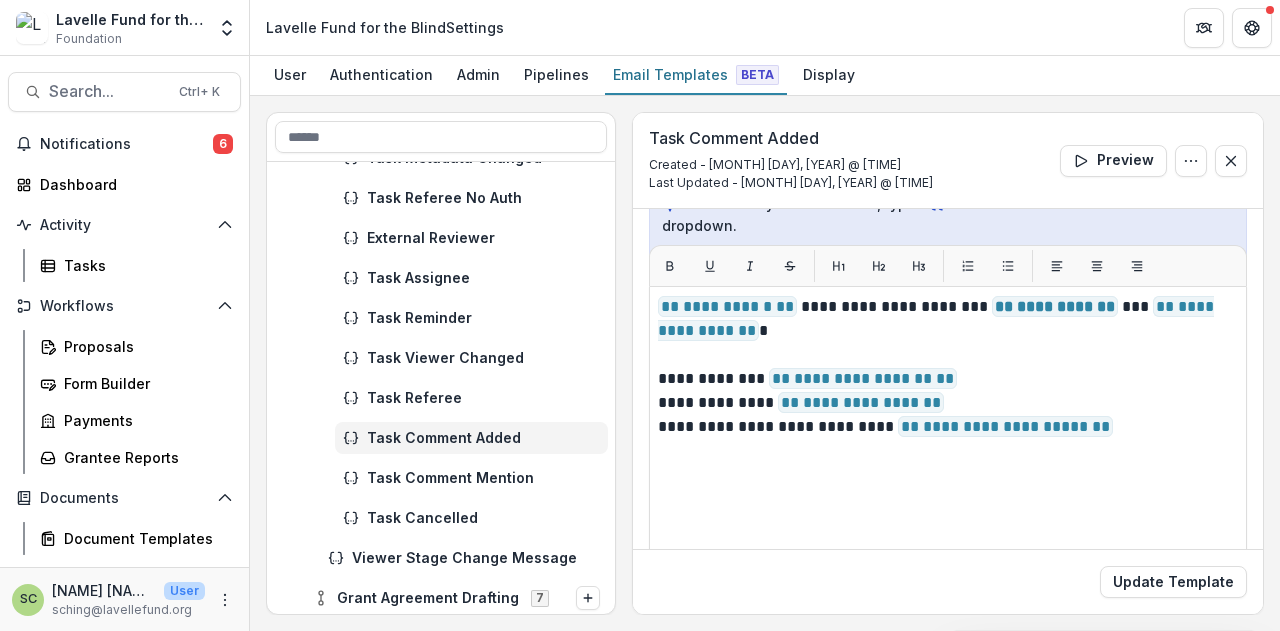 scroll, scrollTop: 300, scrollLeft: 0, axis: vertical 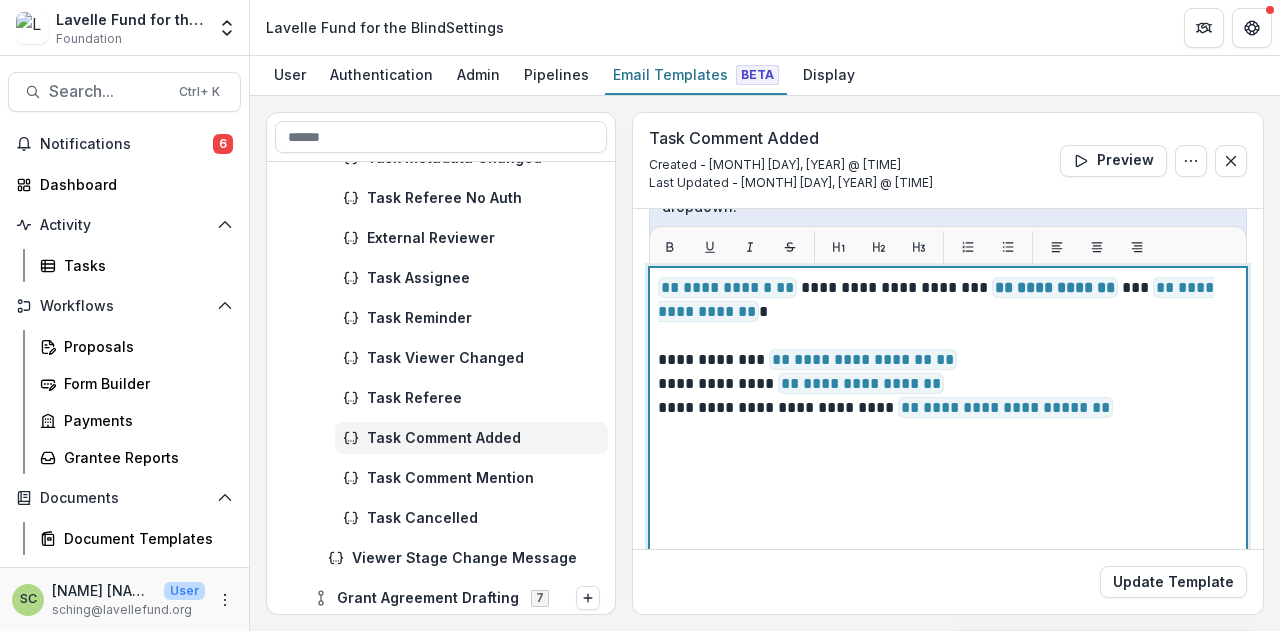 click at bounding box center (948, 336) 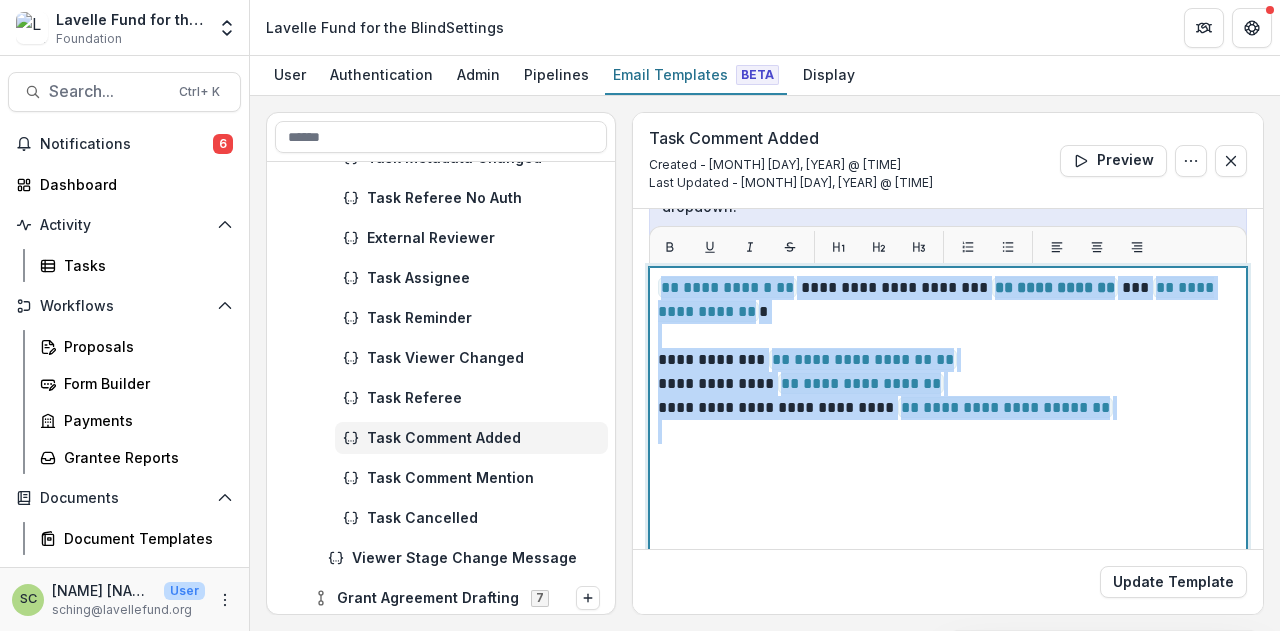 copy on "**********" 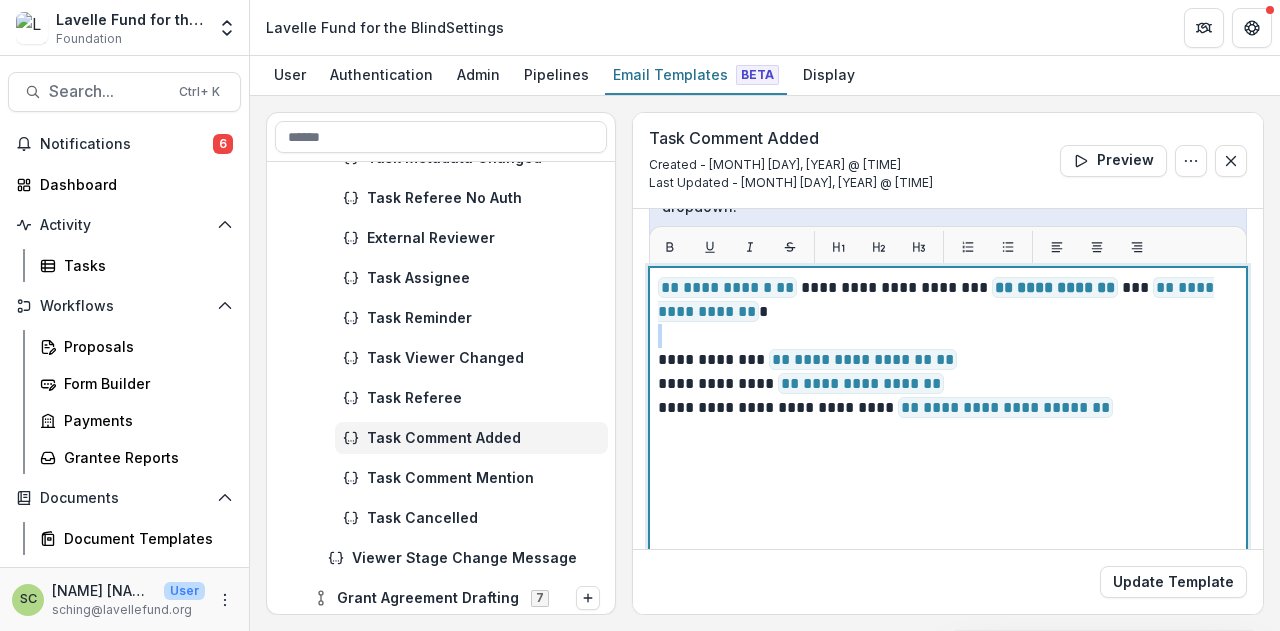 click on "**********" at bounding box center (948, 517) 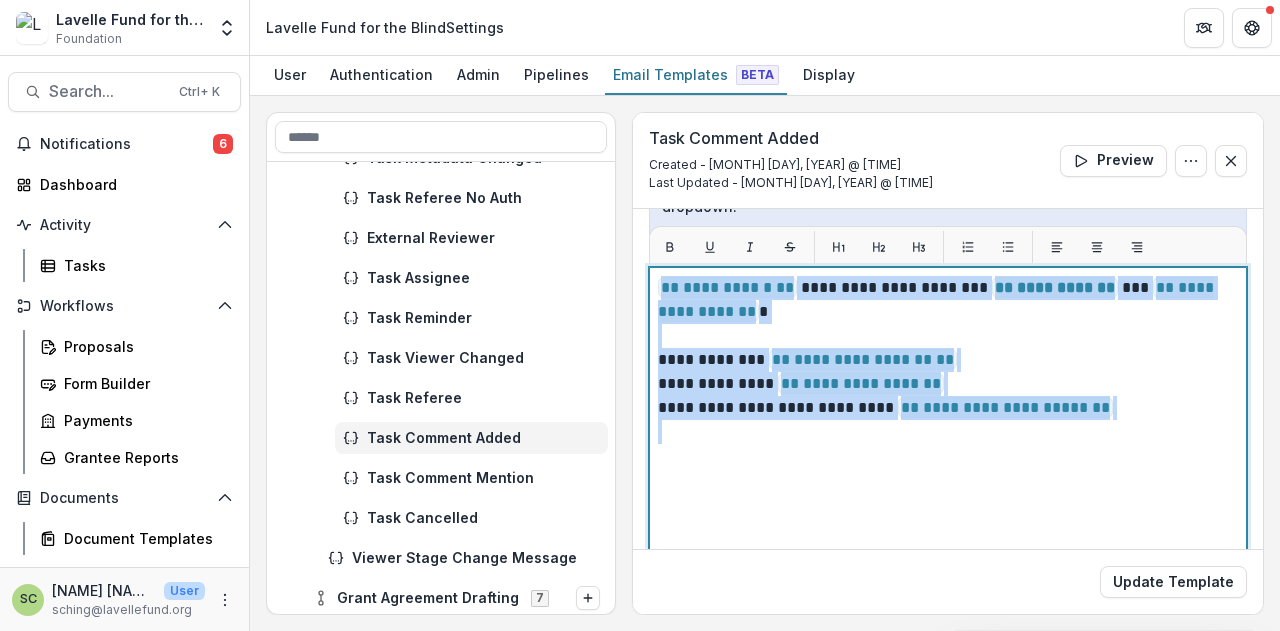 copy on "**********" 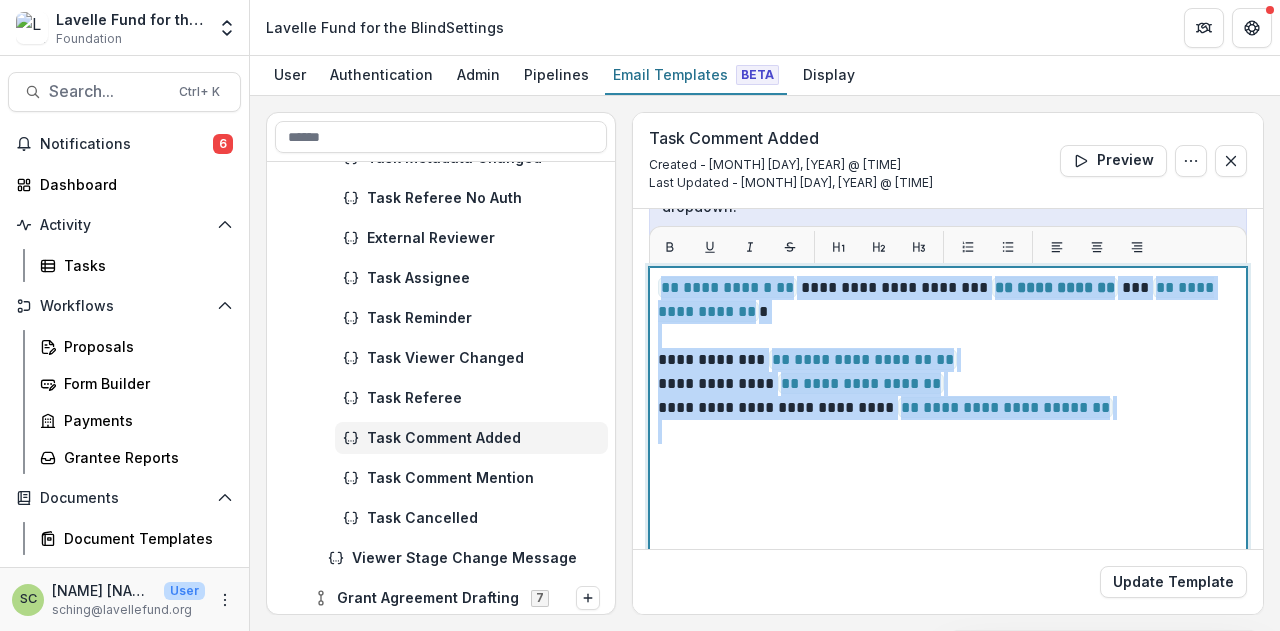 click on "**********" at bounding box center (945, 360) 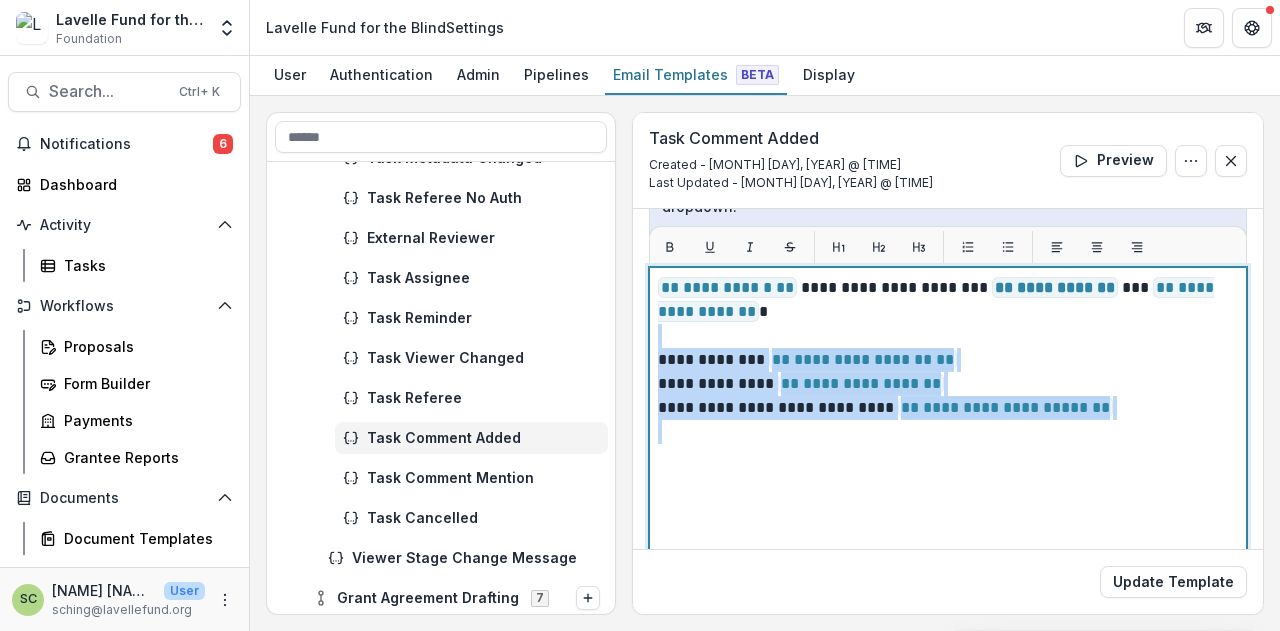 drag, startPoint x: 946, startPoint y: 317, endPoint x: 1132, endPoint y: 431, distance: 218.15591 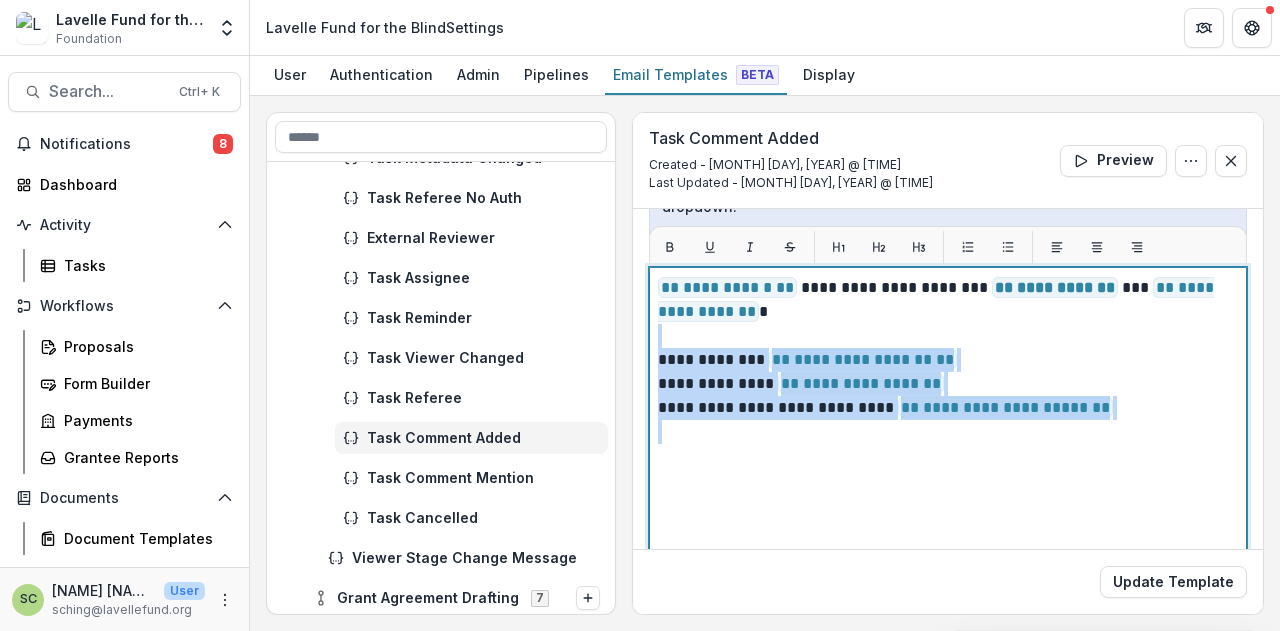 click on "**********" at bounding box center [945, 300] 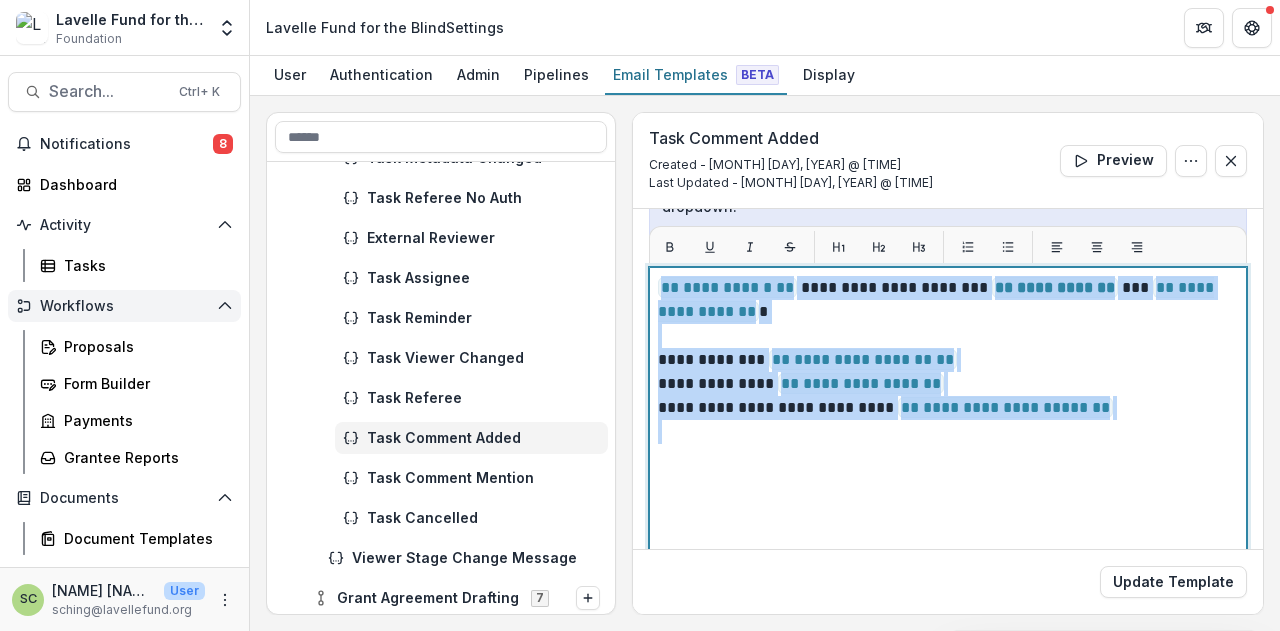 copy on "**********" 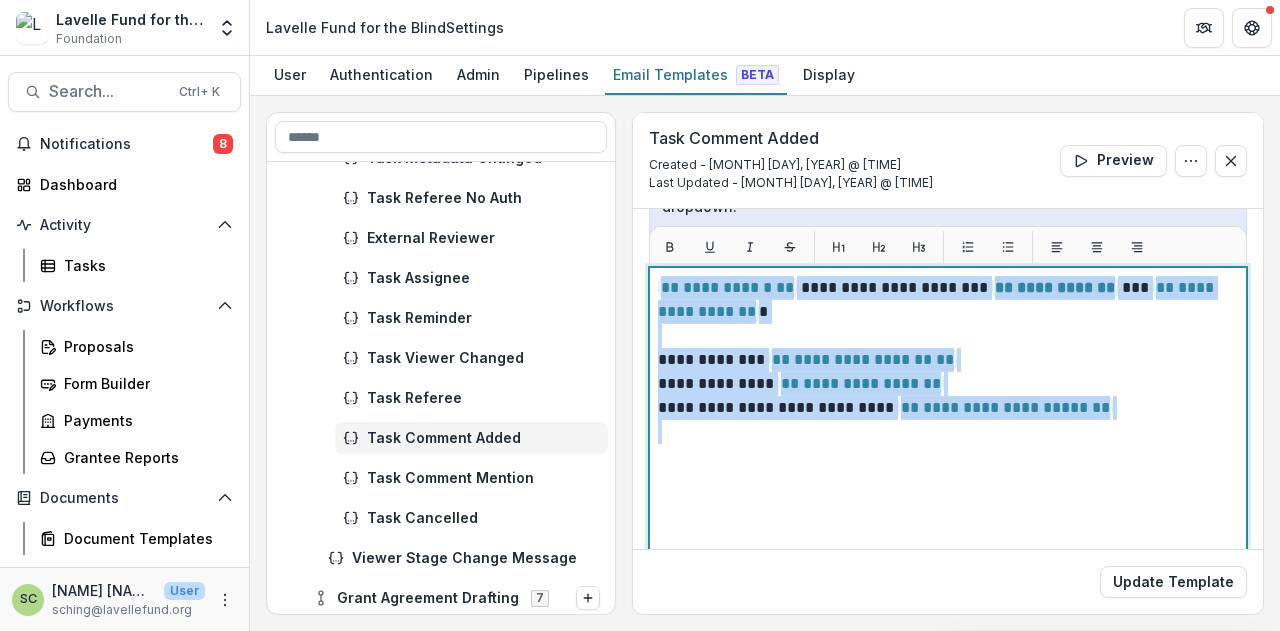 click on "**********" at bounding box center [945, 360] 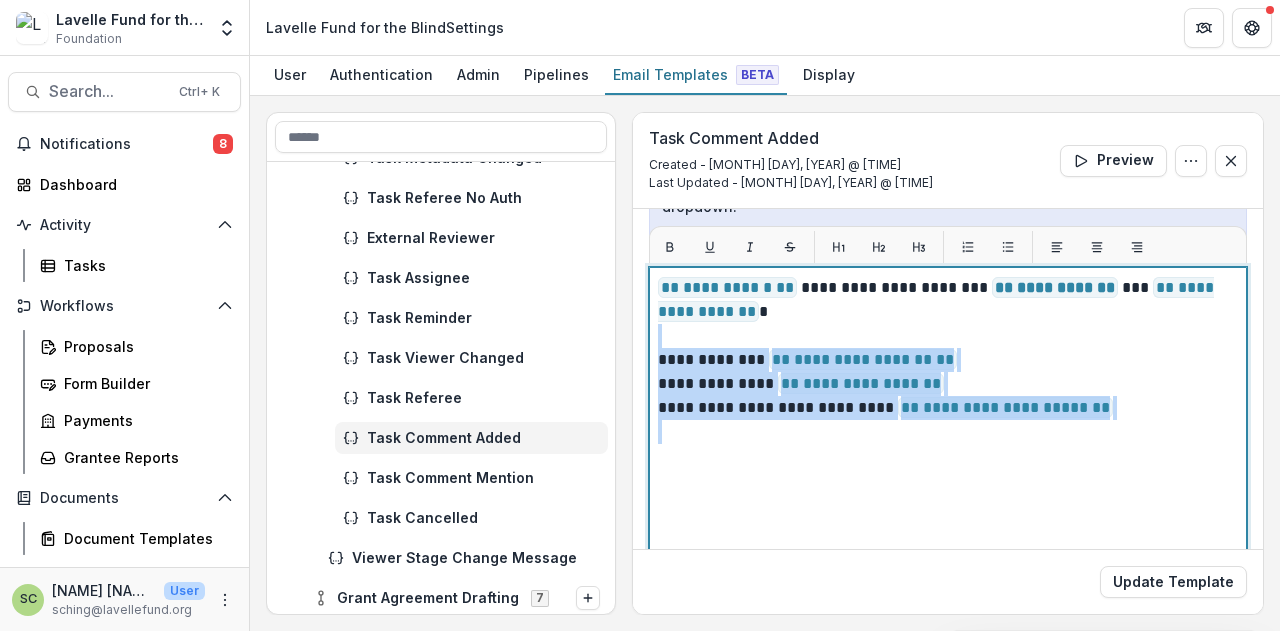 drag, startPoint x: 806, startPoint y: 327, endPoint x: 1156, endPoint y: 434, distance: 365.99045 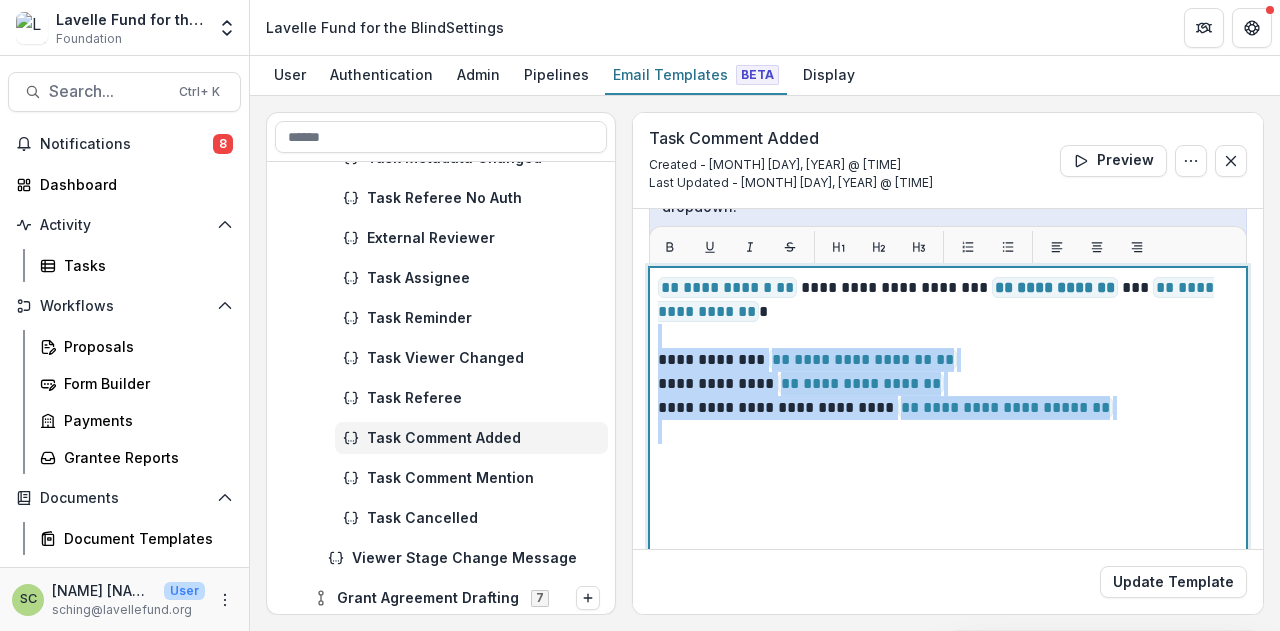 copy on "**********" 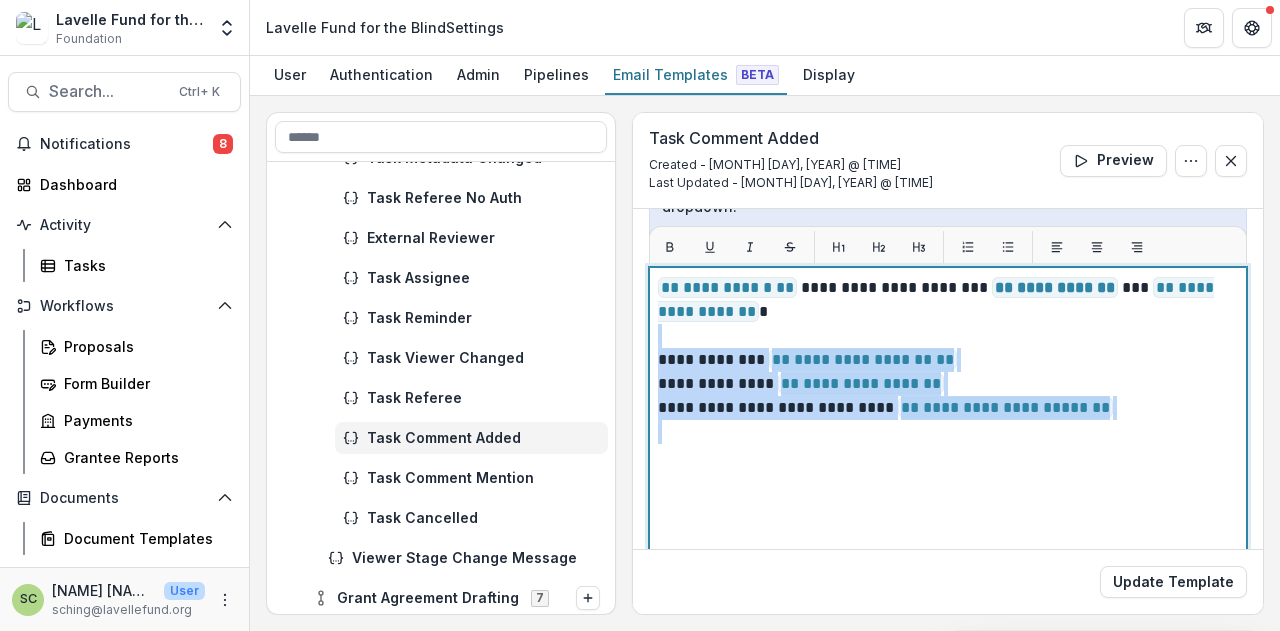 copy on "**********" 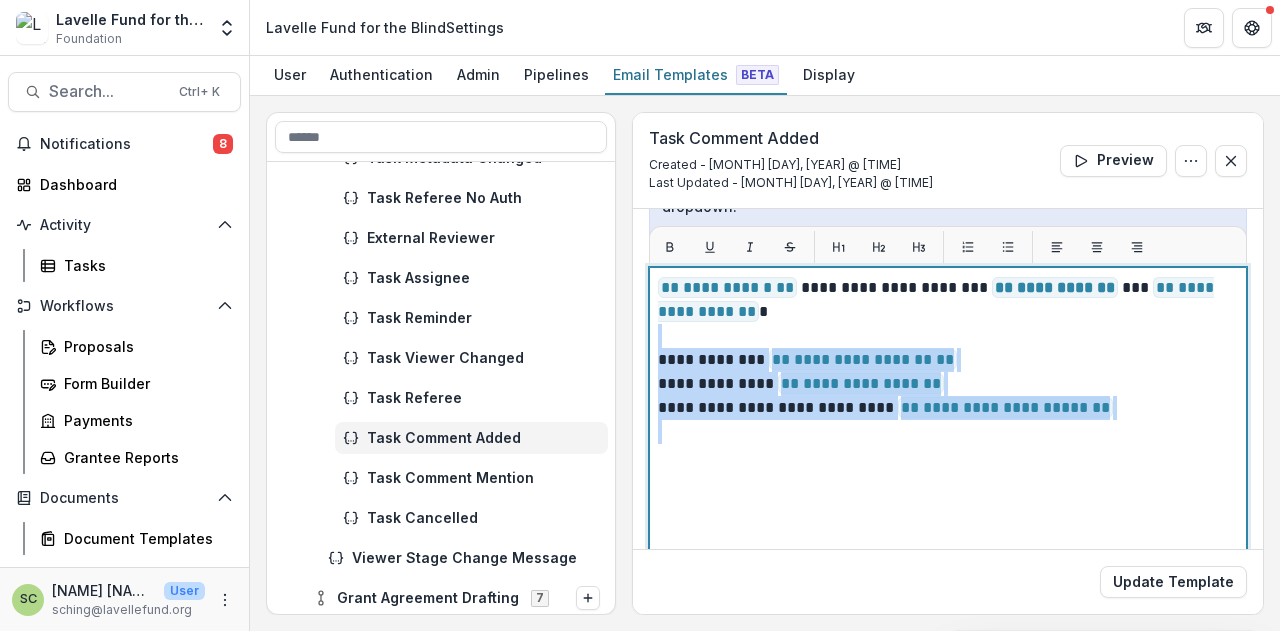 click at bounding box center [948, 336] 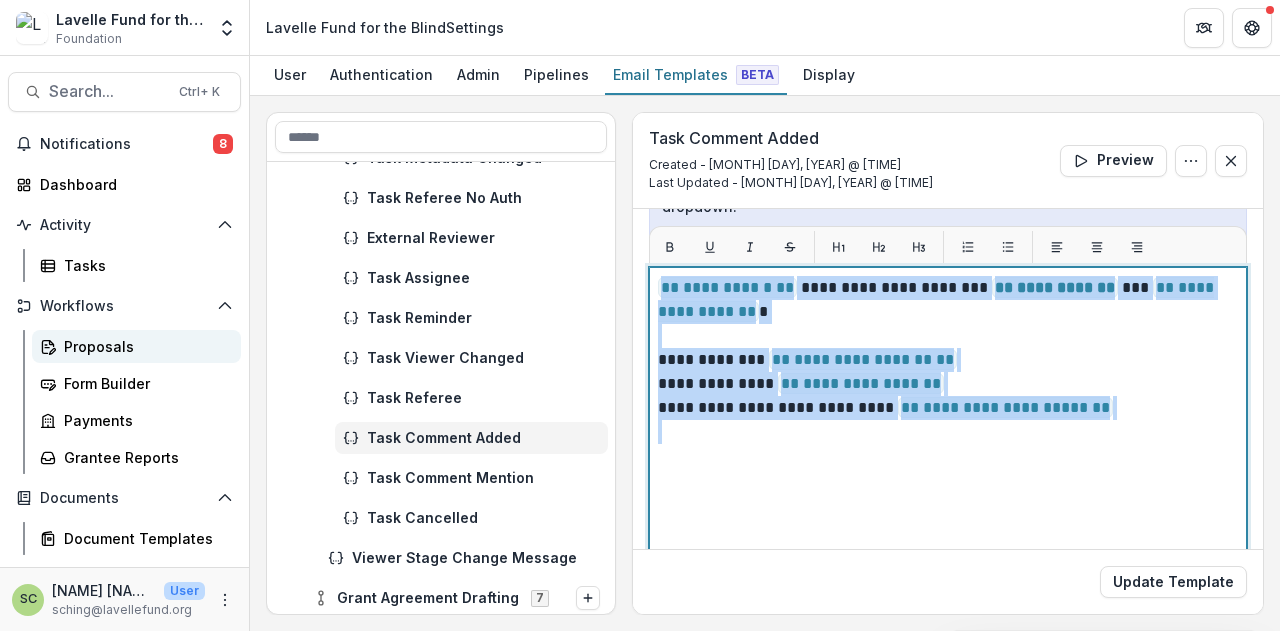 copy on "**********" 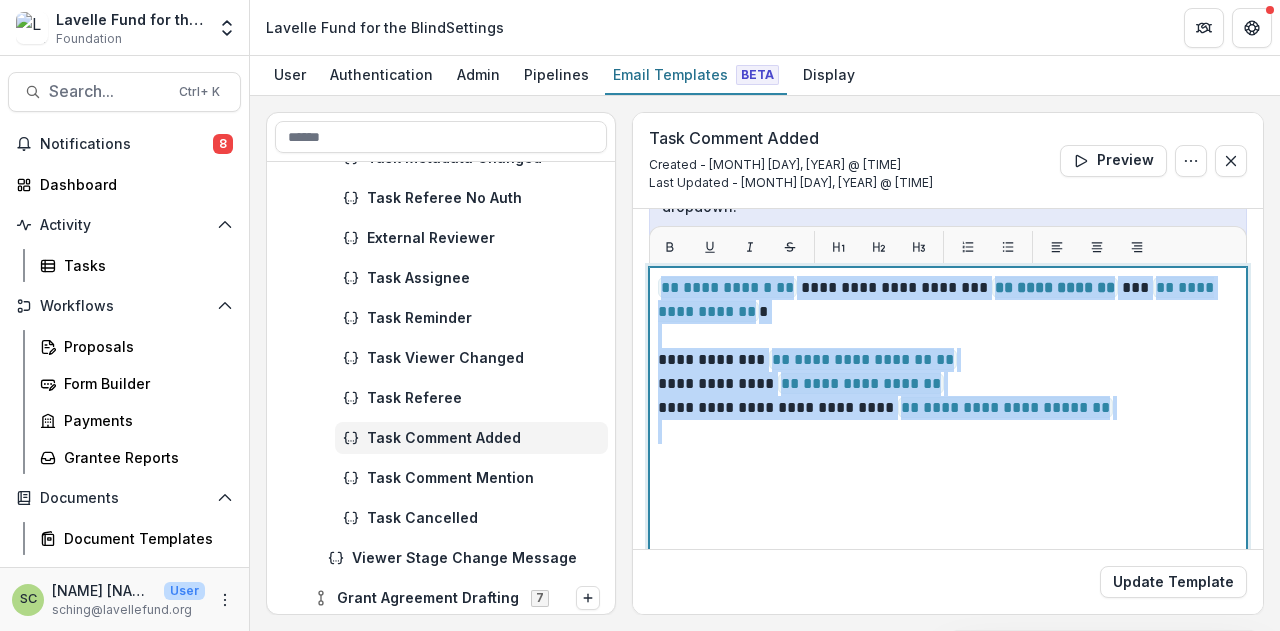 click on "**********" at bounding box center (945, 300) 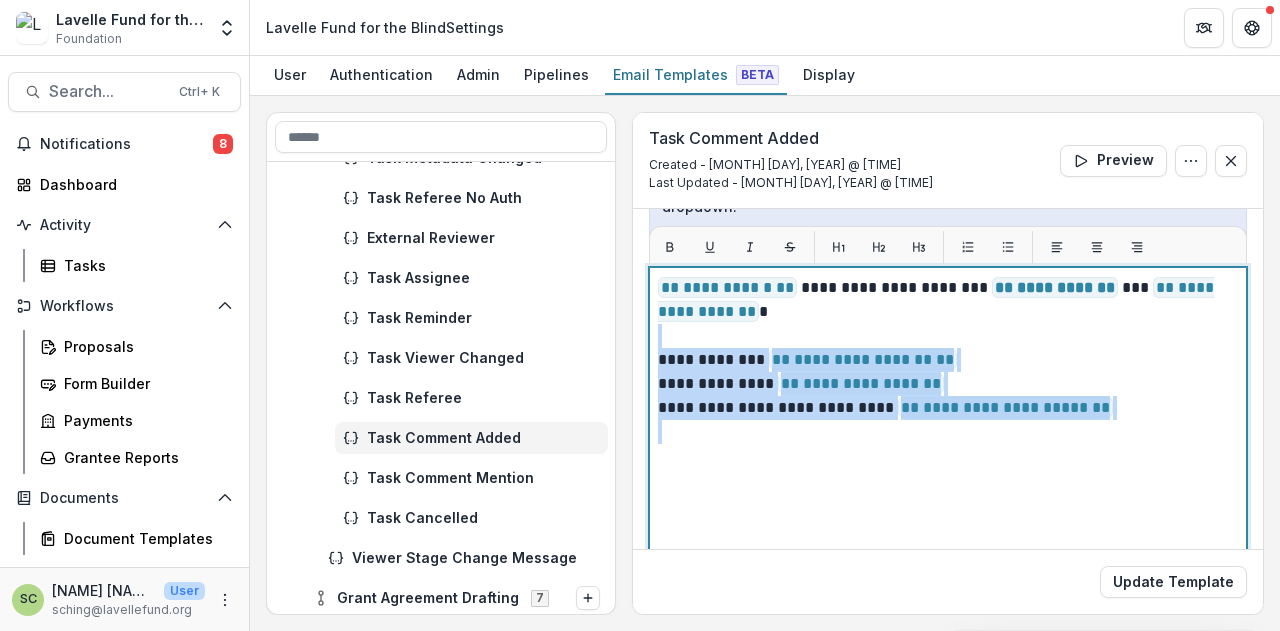 drag, startPoint x: 819, startPoint y: 327, endPoint x: 1154, endPoint y: 436, distance: 352.2868 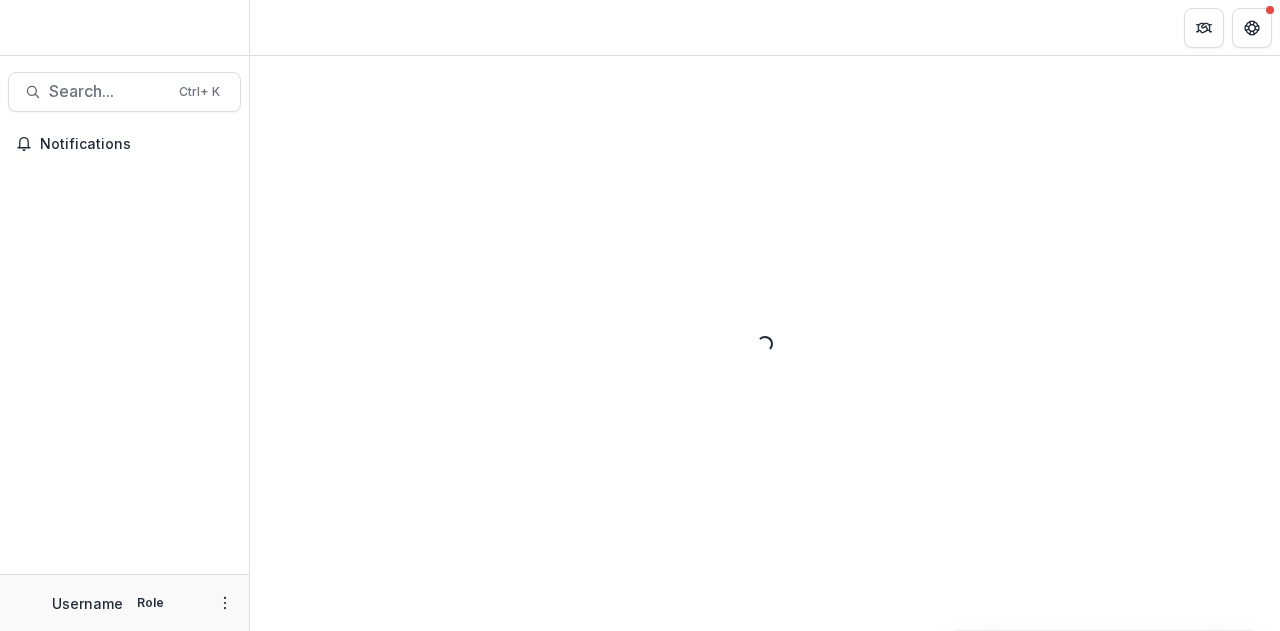 scroll, scrollTop: 0, scrollLeft: 0, axis: both 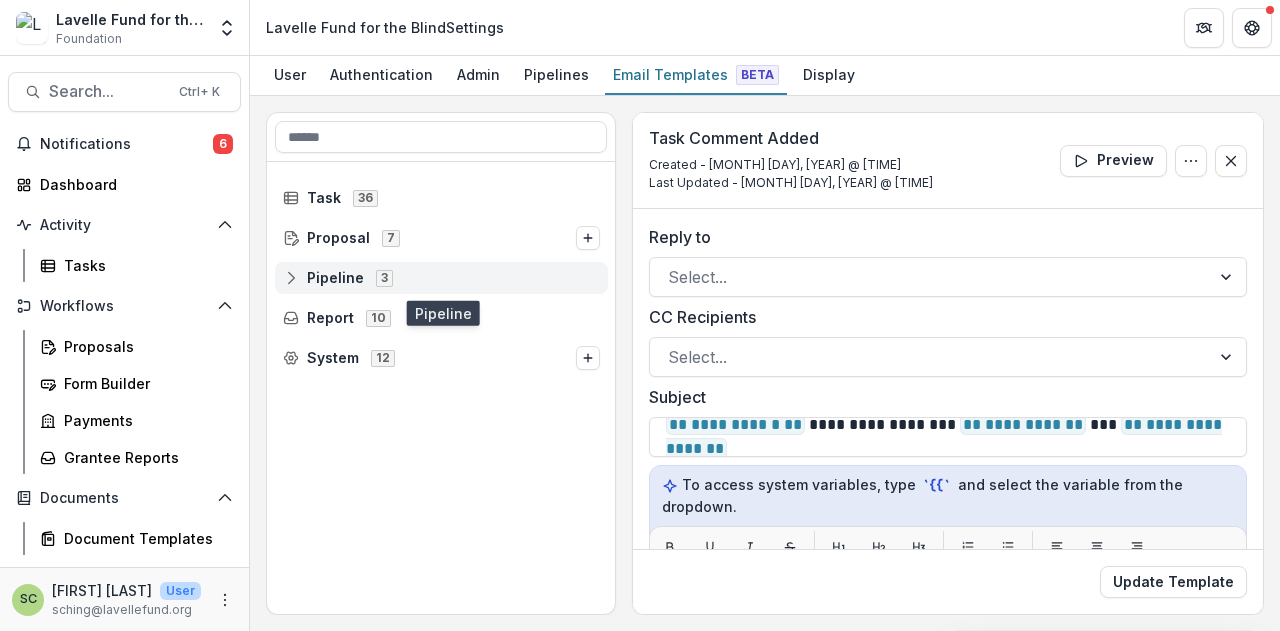 click on "3" at bounding box center [384, 277] 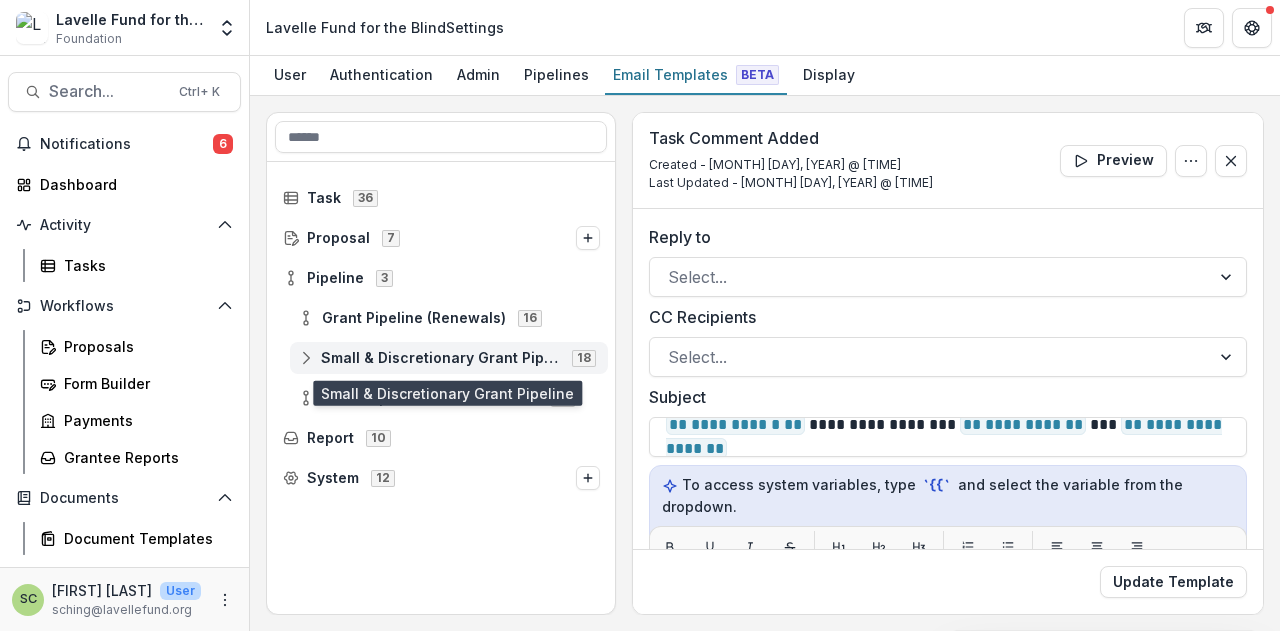 drag, startPoint x: 379, startPoint y: 352, endPoint x: 406, endPoint y: 343, distance: 28.460499 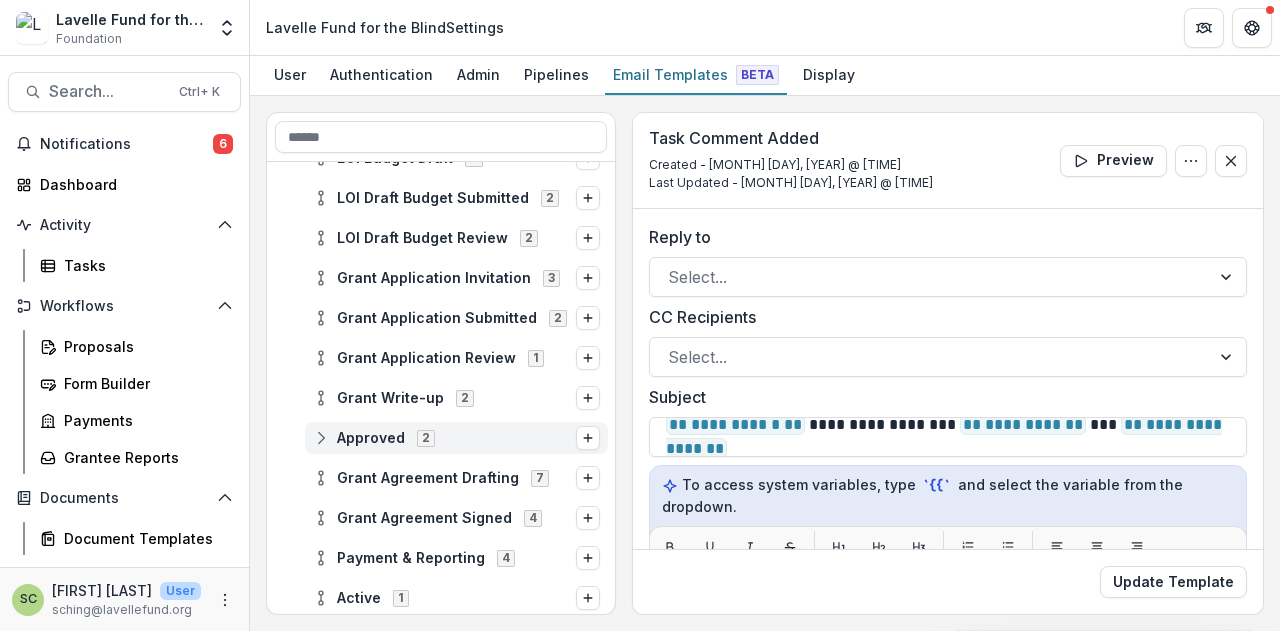 click on "Approved 2" at bounding box center [456, 438] 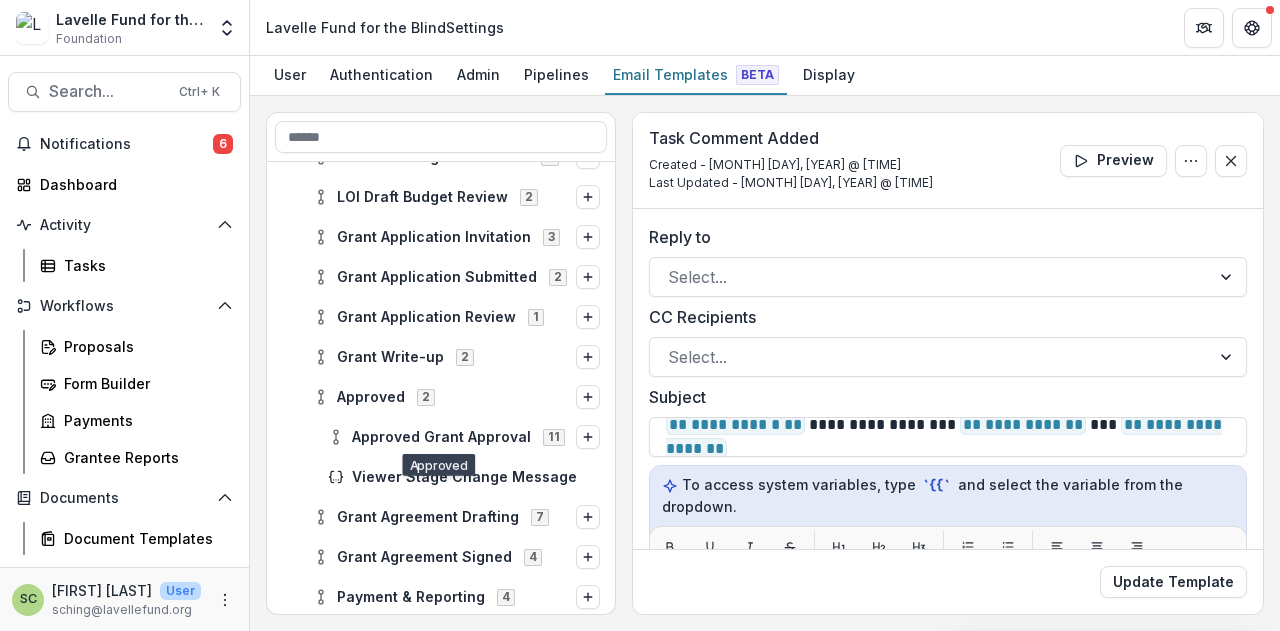 scroll, scrollTop: 500, scrollLeft: 0, axis: vertical 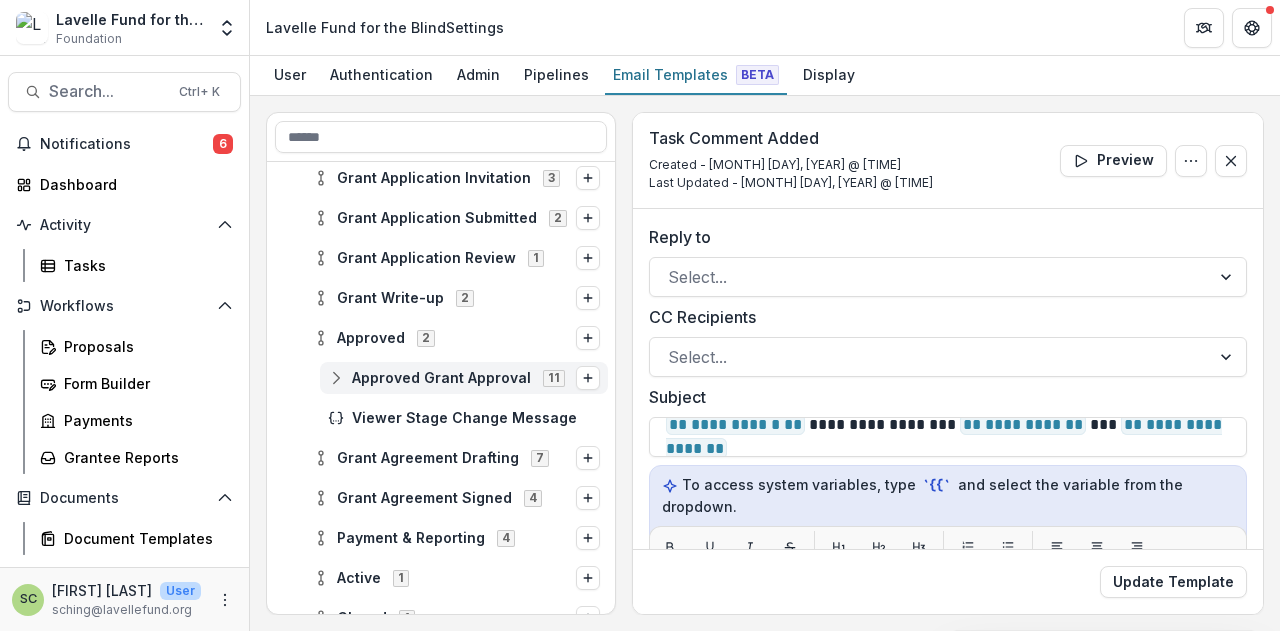 click on "Approved Grant Approval" at bounding box center [441, 378] 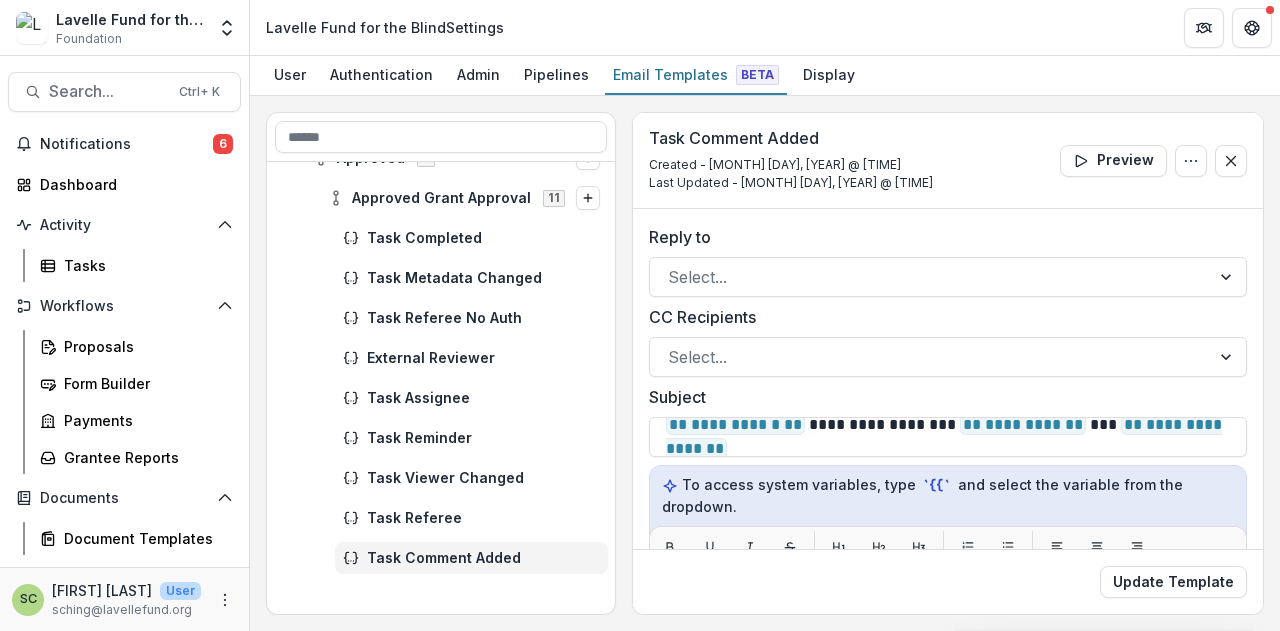 scroll, scrollTop: 700, scrollLeft: 0, axis: vertical 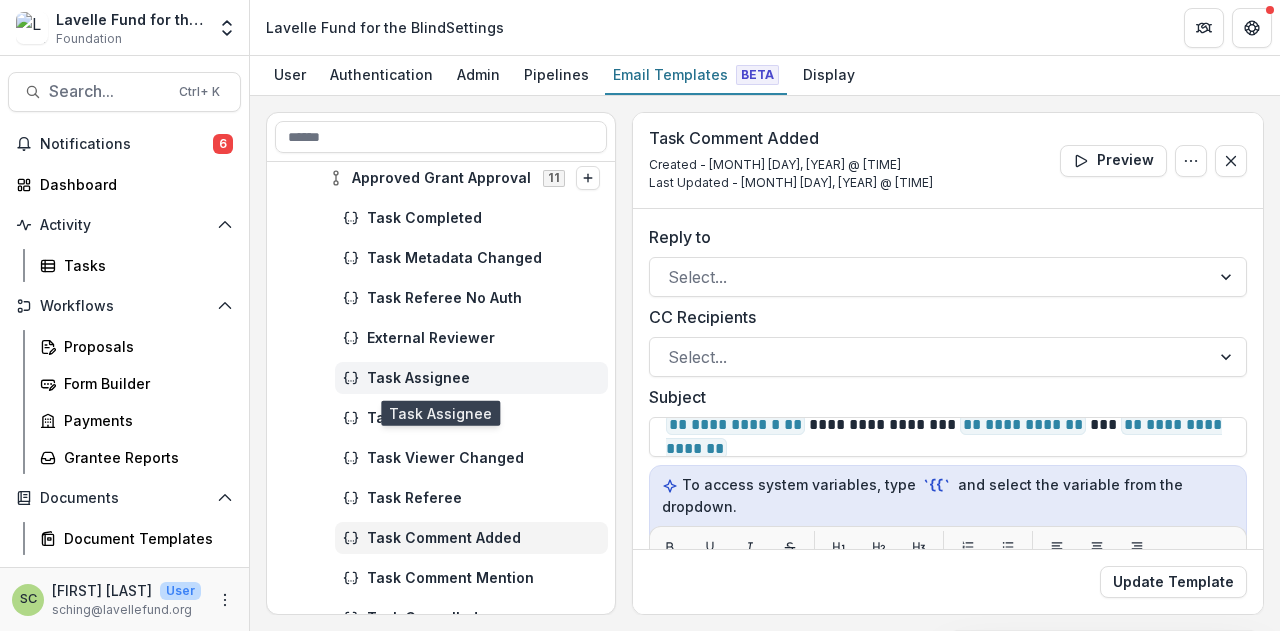 click on "Task Assignee" at bounding box center (483, 378) 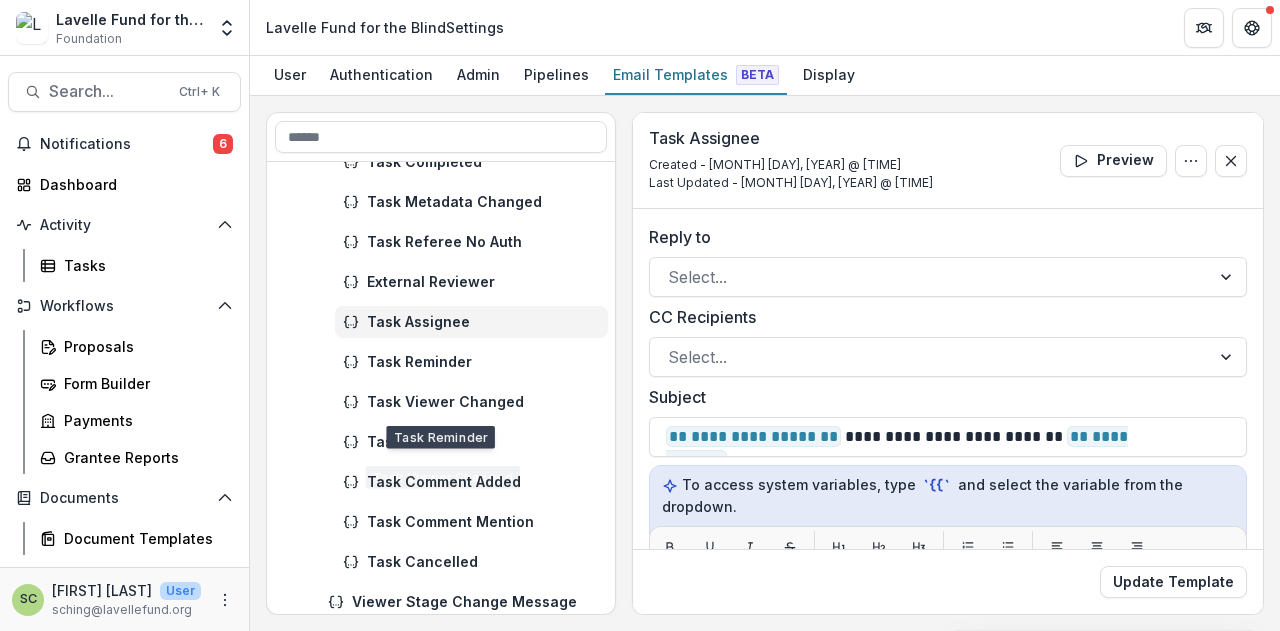 scroll, scrollTop: 800, scrollLeft: 0, axis: vertical 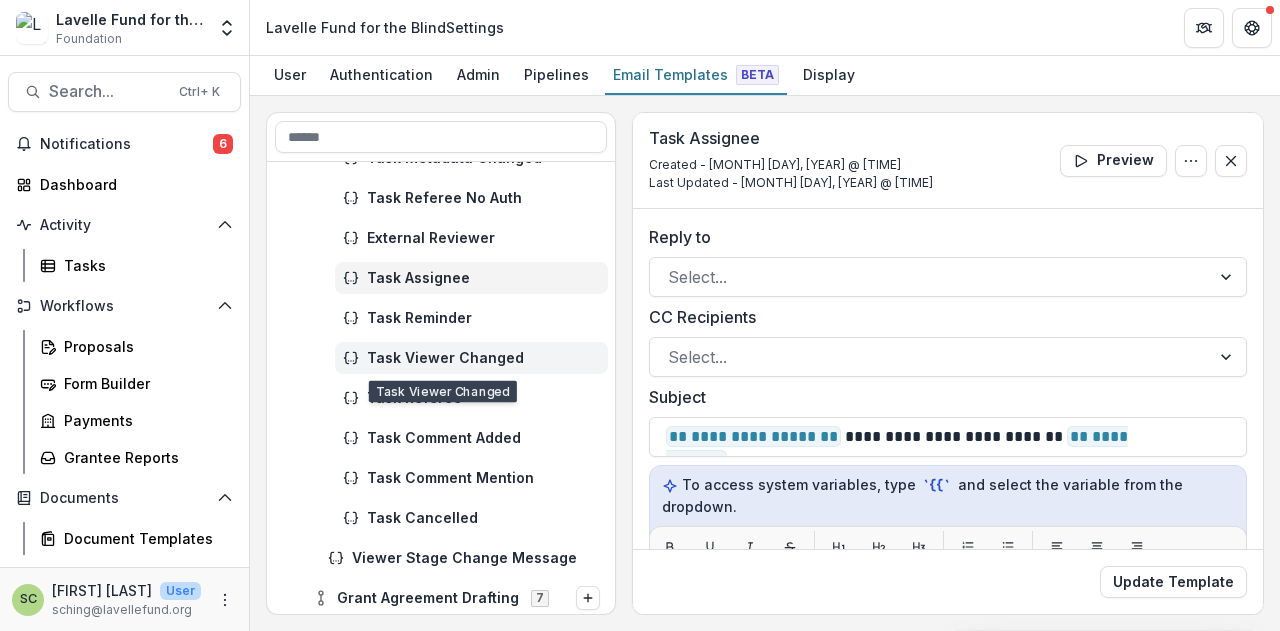click on "Task Viewer Changed" at bounding box center (483, 358) 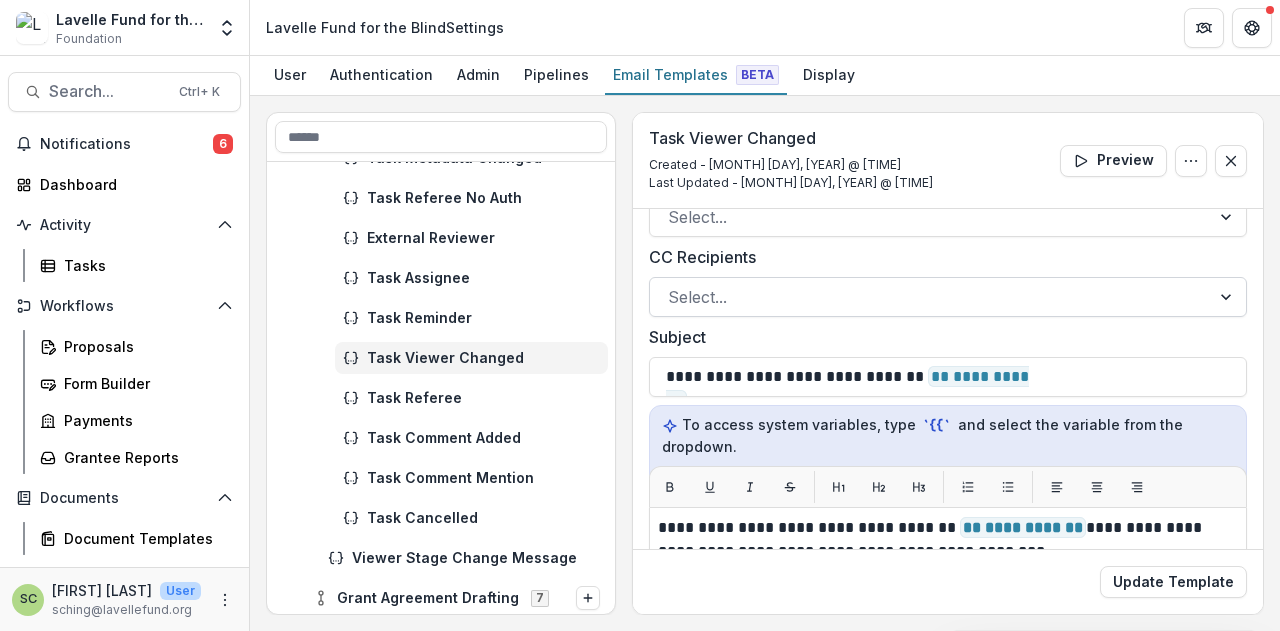scroll, scrollTop: 100, scrollLeft: 0, axis: vertical 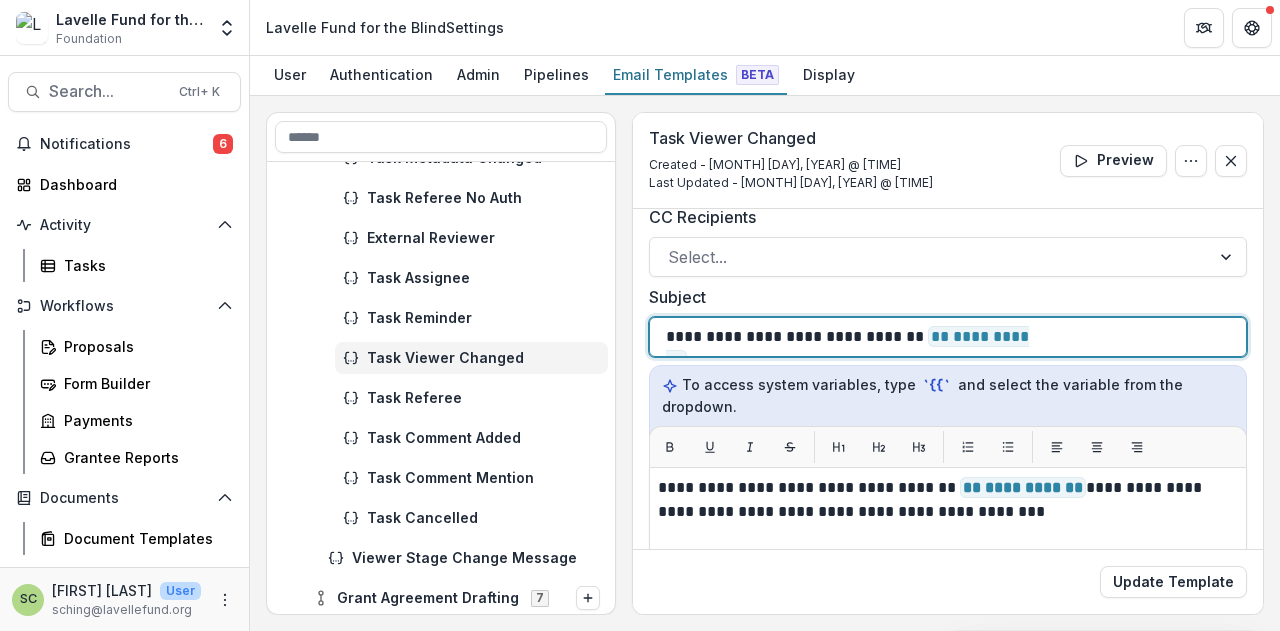 click on "**********" at bounding box center [854, 337] 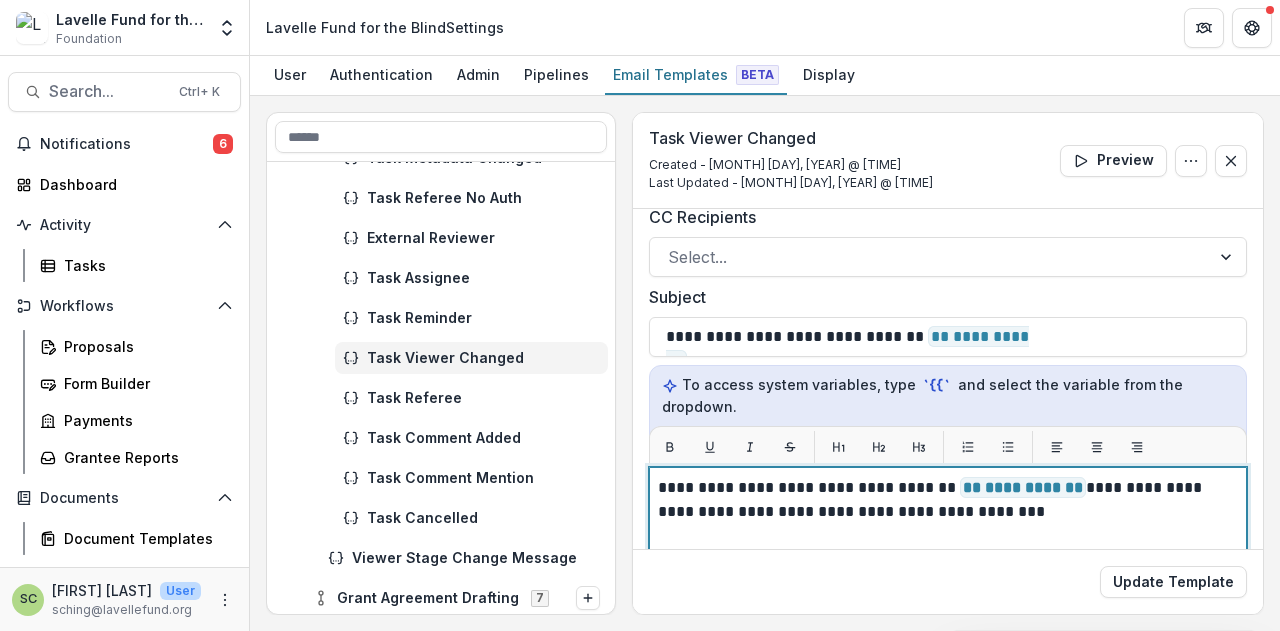 click on "**********" at bounding box center (945, 500) 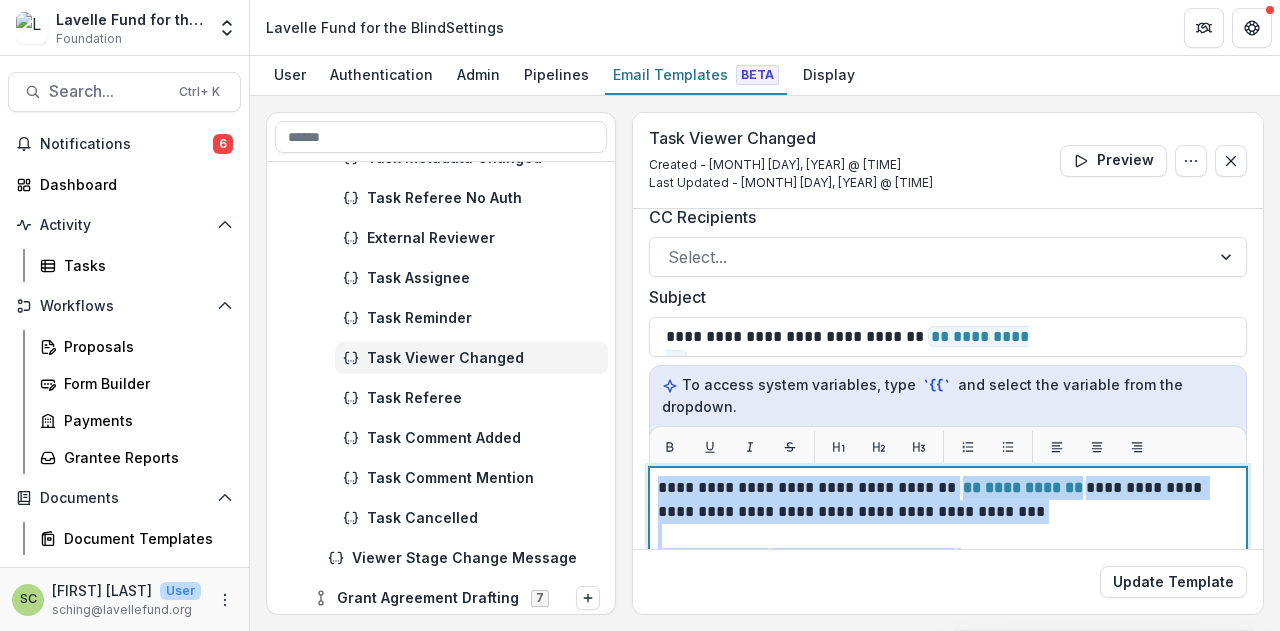copy on "**********" 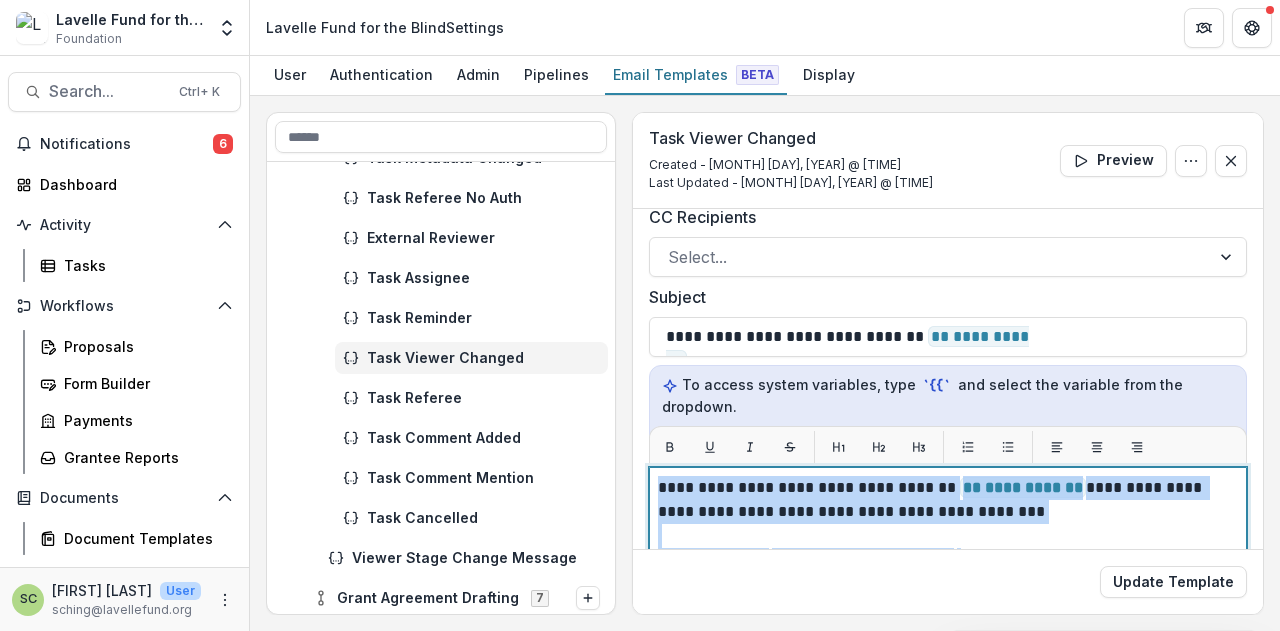 click on "**********" at bounding box center [945, 500] 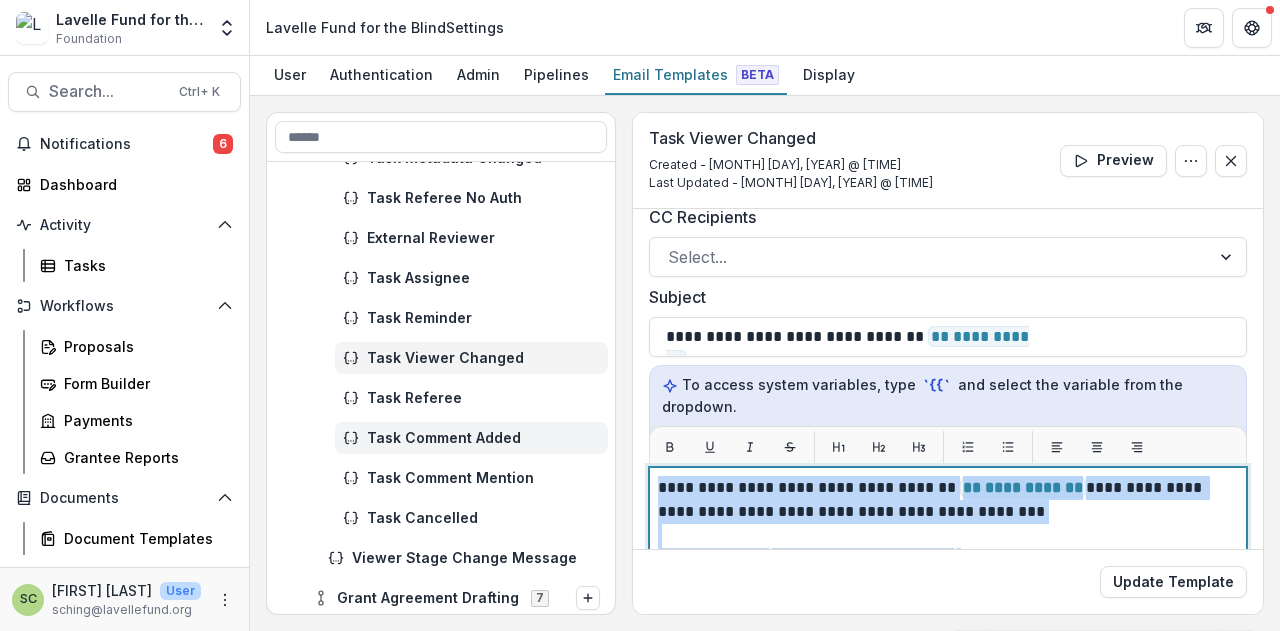 copy on "**********" 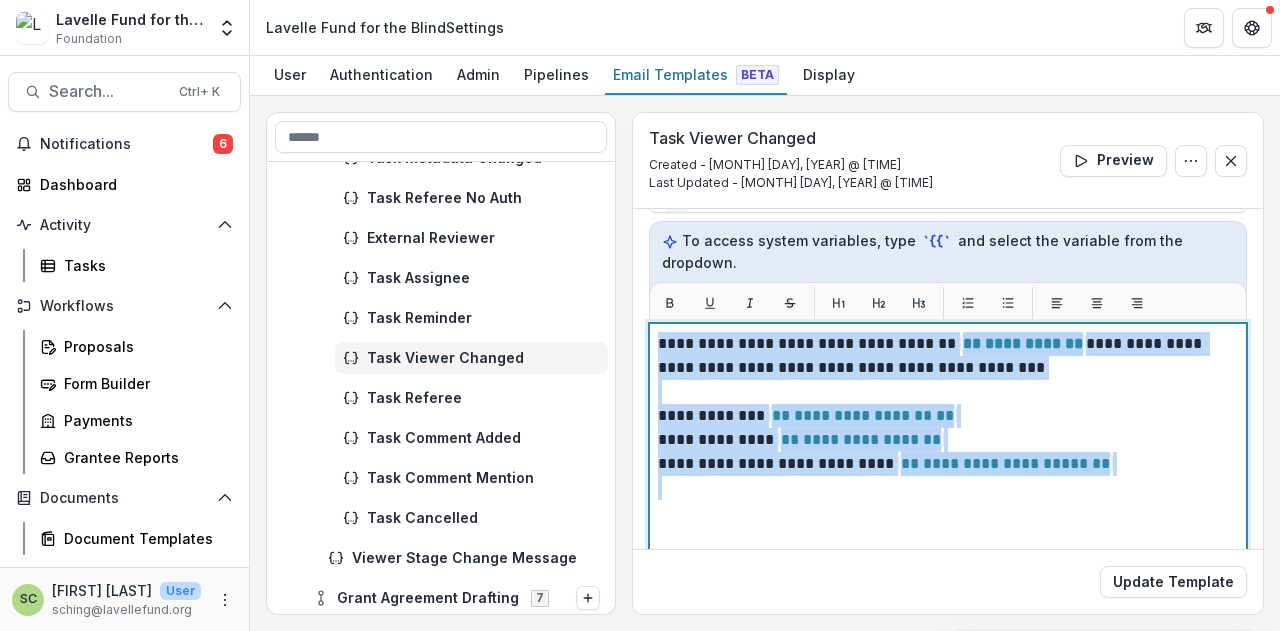 scroll, scrollTop: 200, scrollLeft: 0, axis: vertical 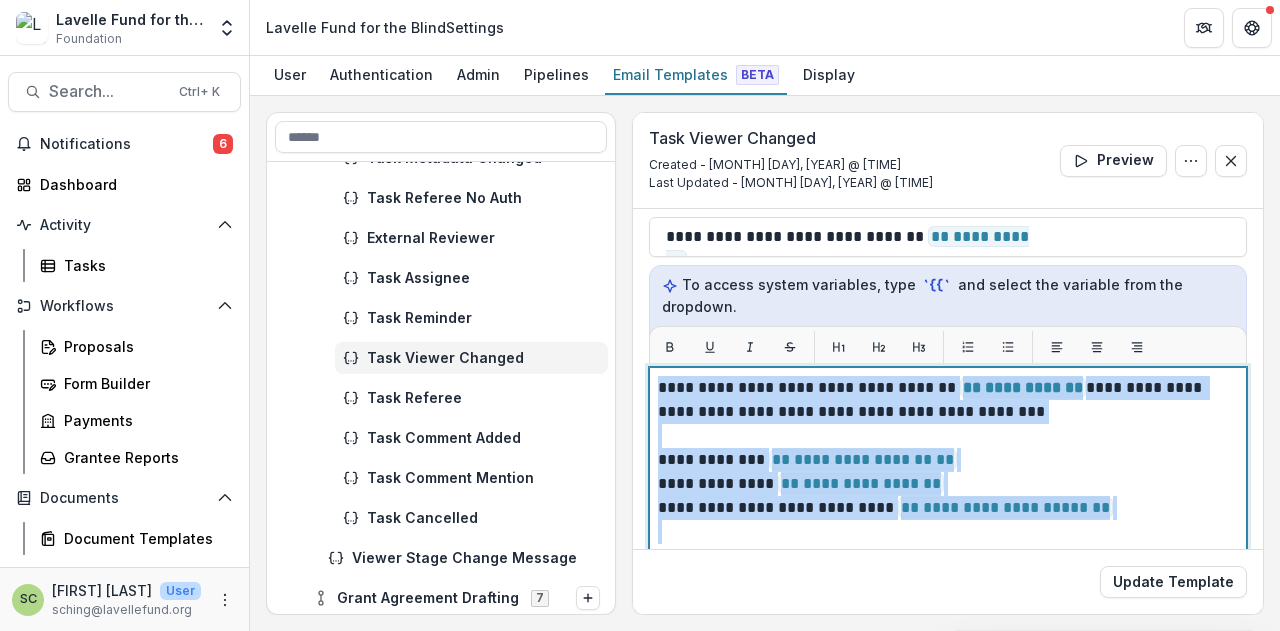 click at bounding box center [948, 436] 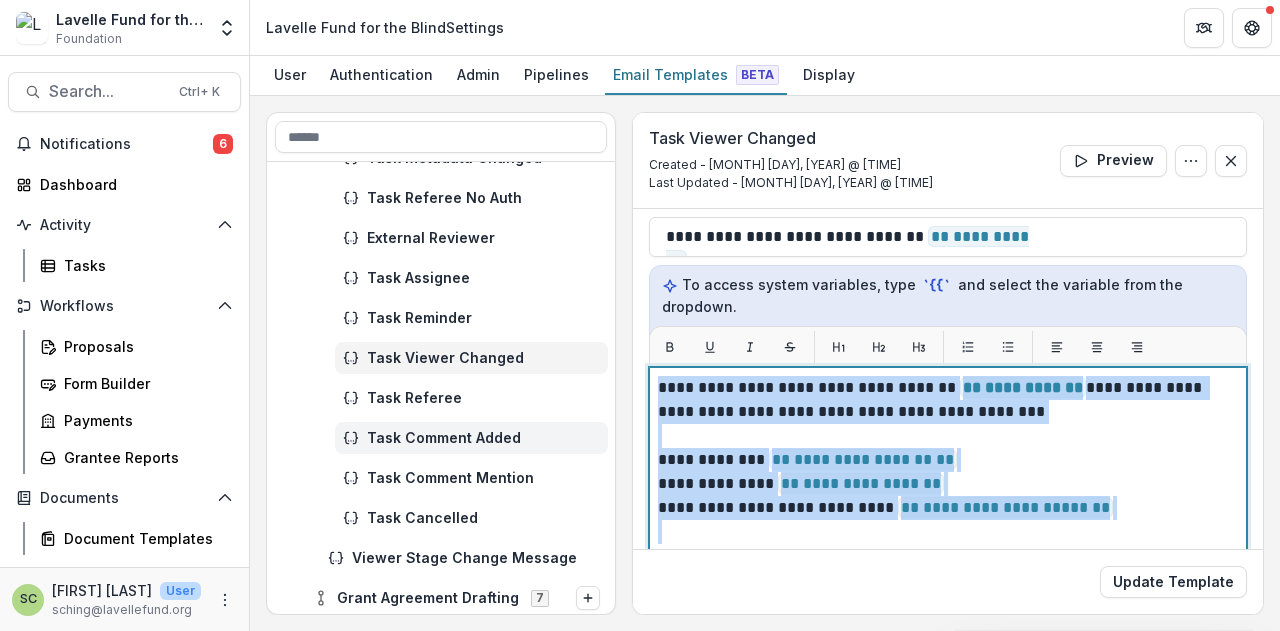 copy on "**********" 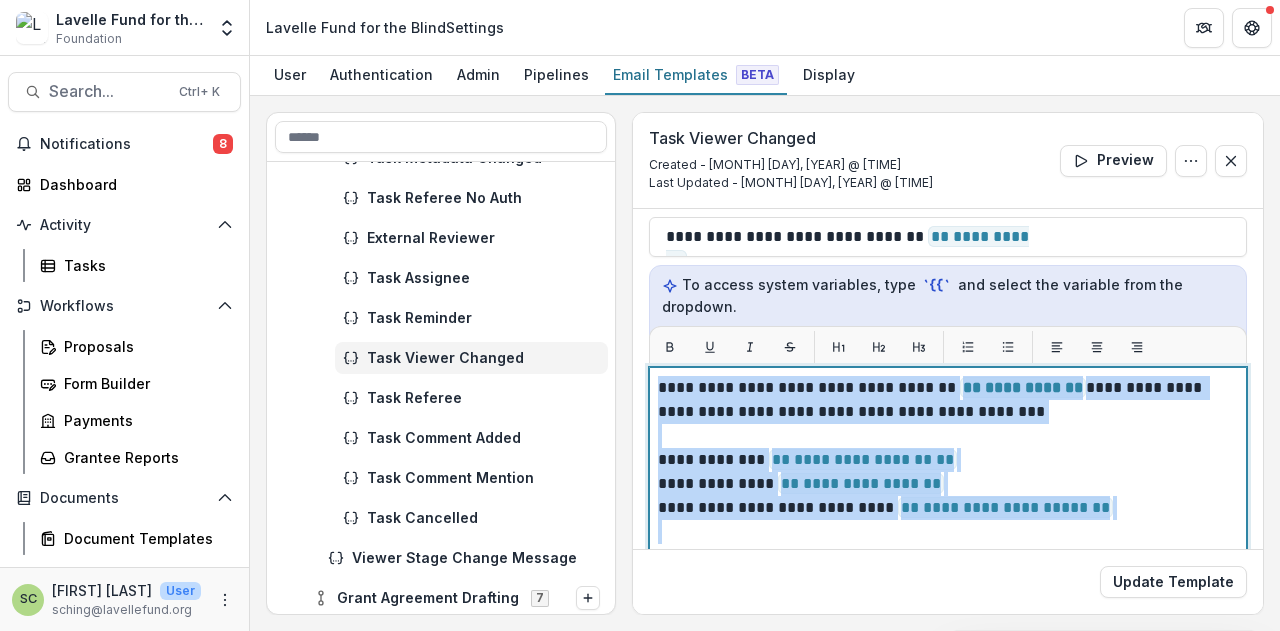click at bounding box center [948, 436] 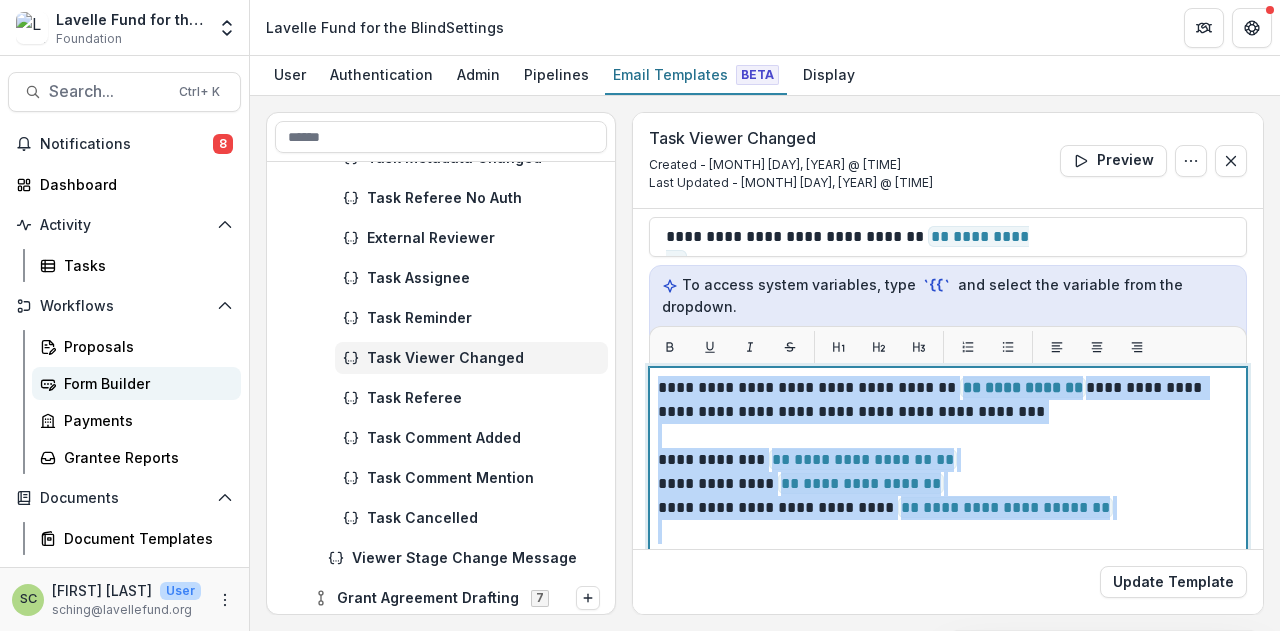 copy on "**********" 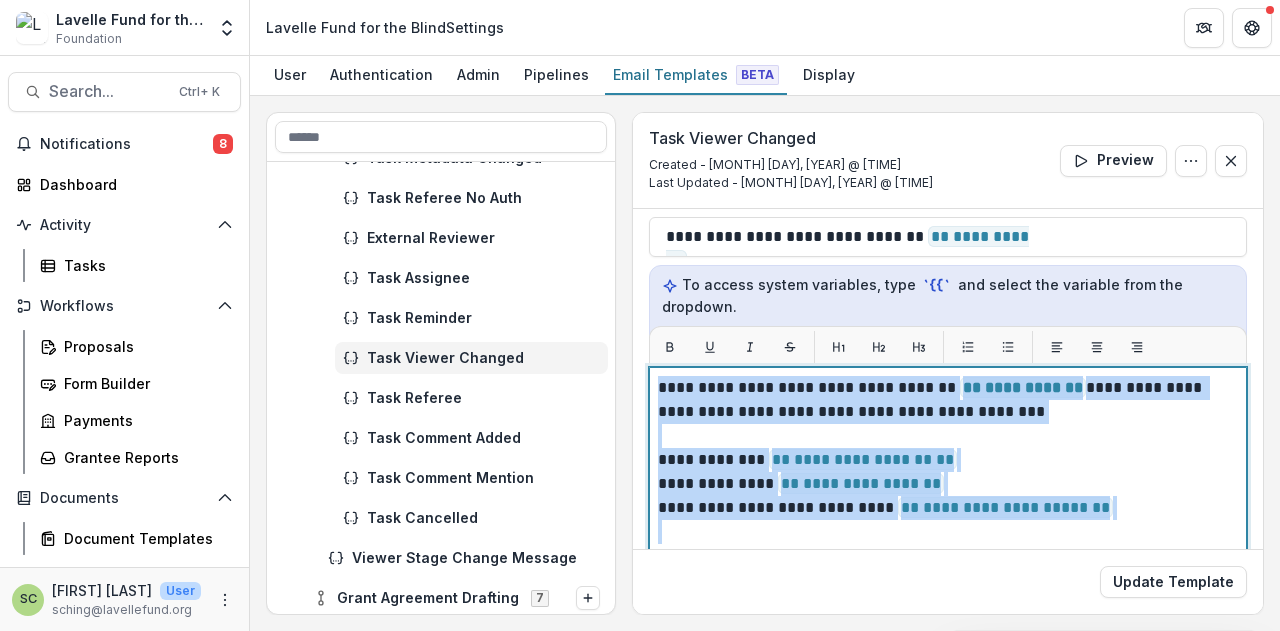 click at bounding box center (948, 436) 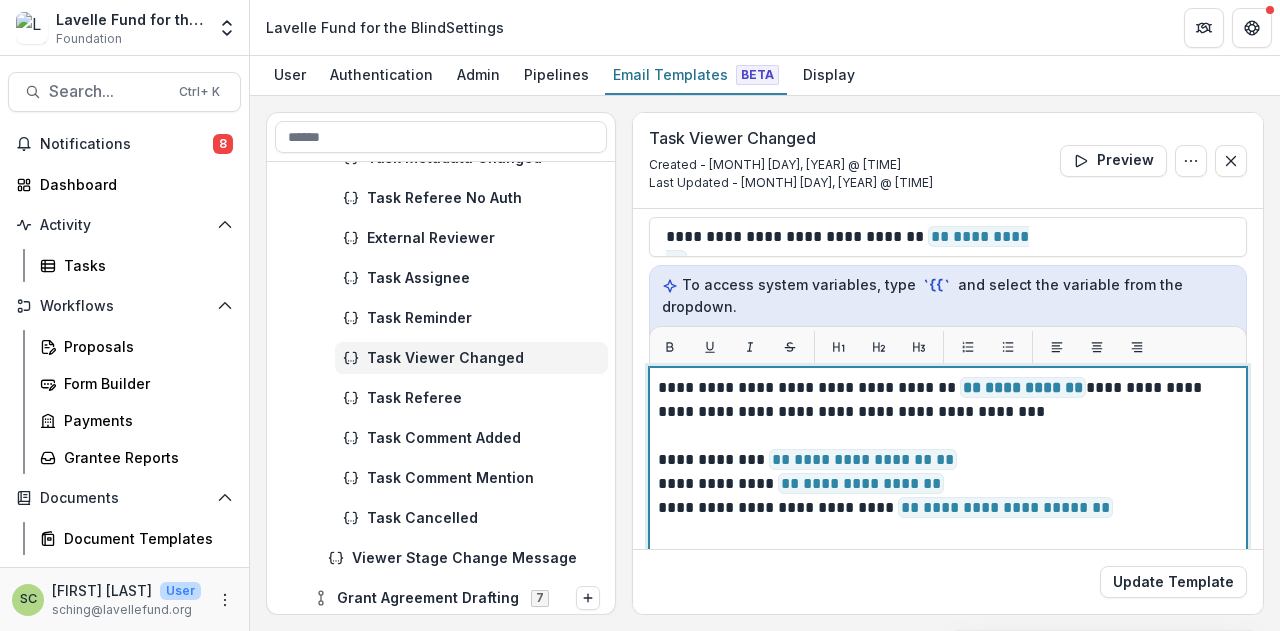 click on "**********" at bounding box center (945, 460) 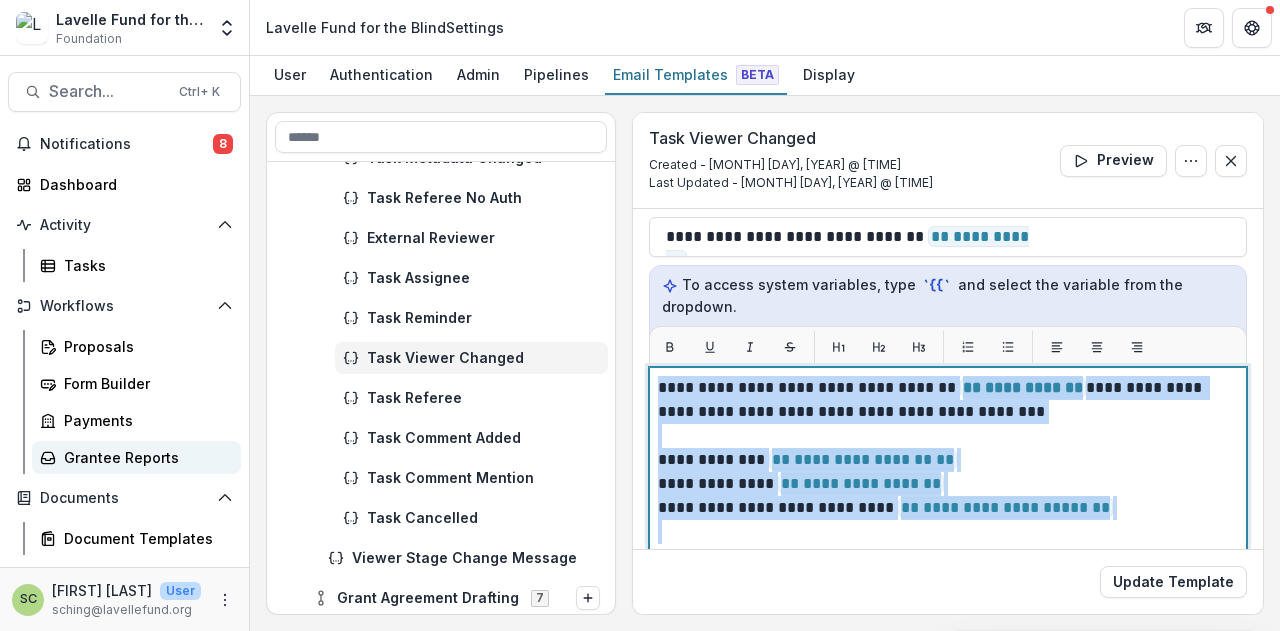 copy on "**********" 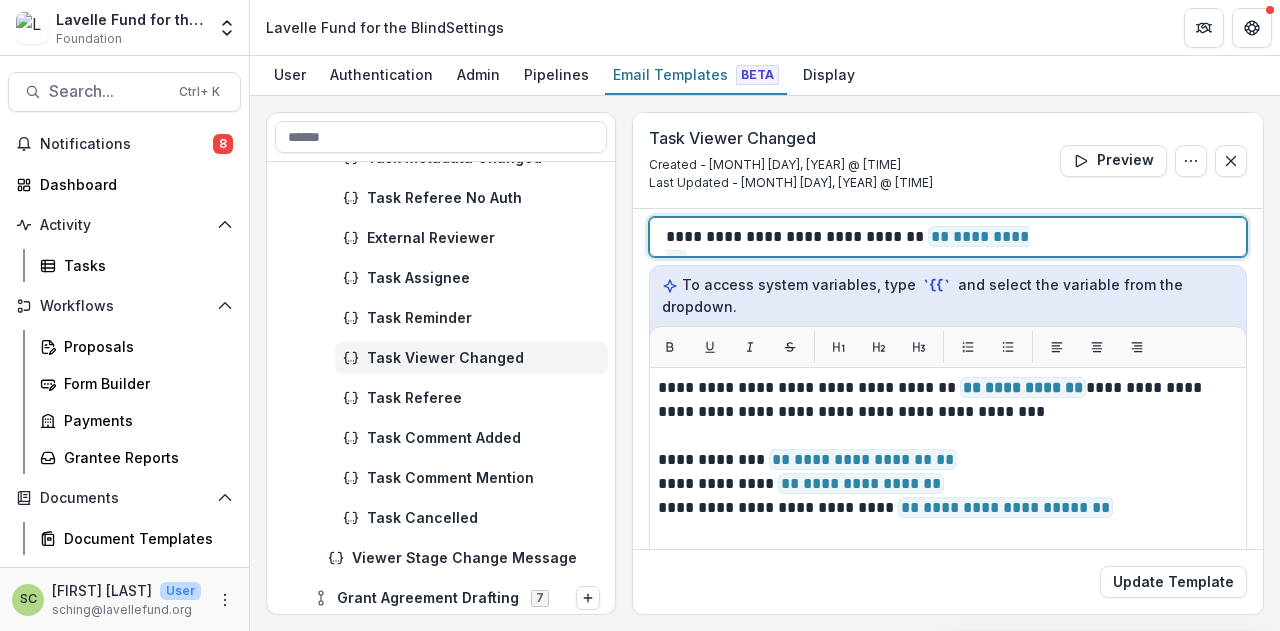 click on "**********" at bounding box center (854, 237) 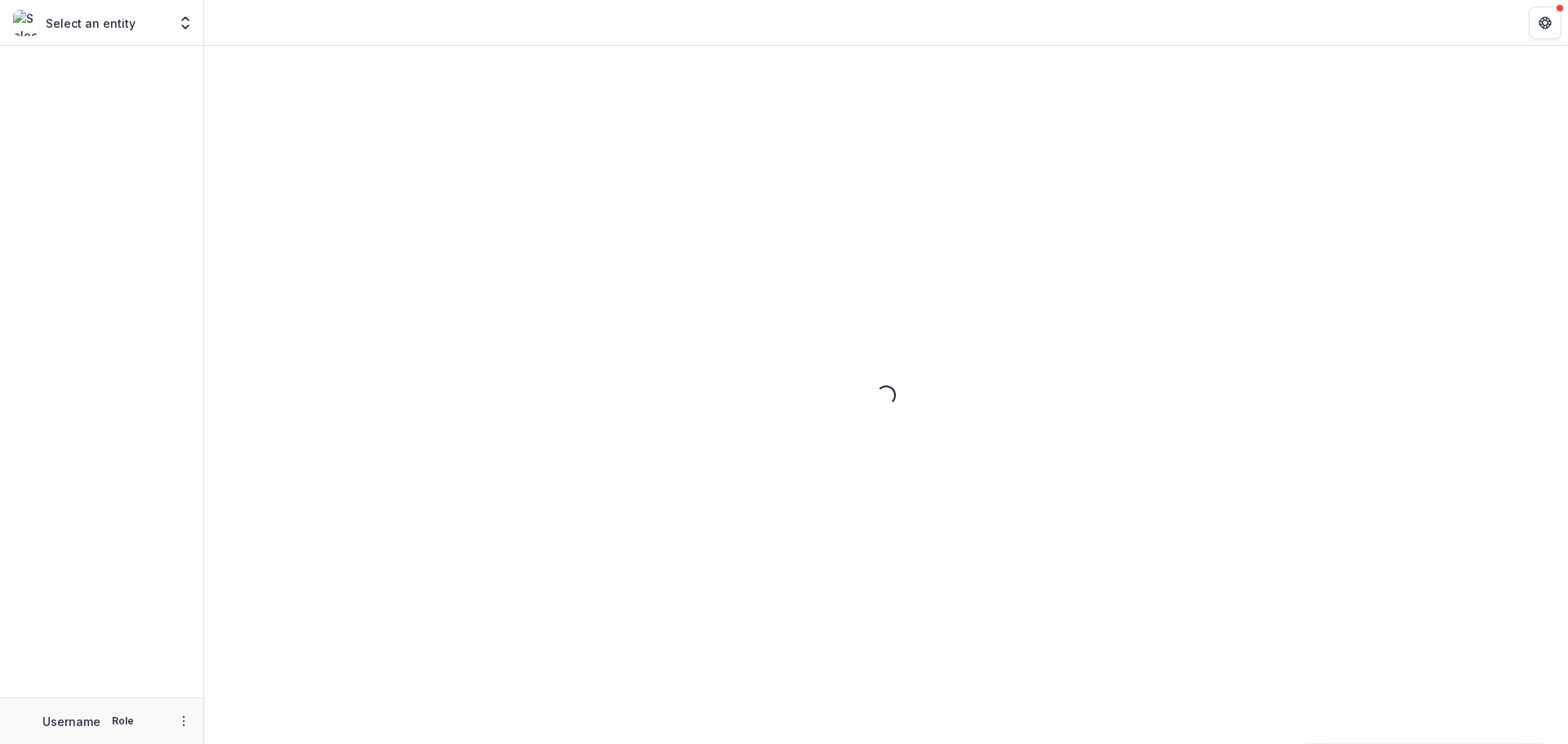 scroll, scrollTop: 0, scrollLeft: 0, axis: both 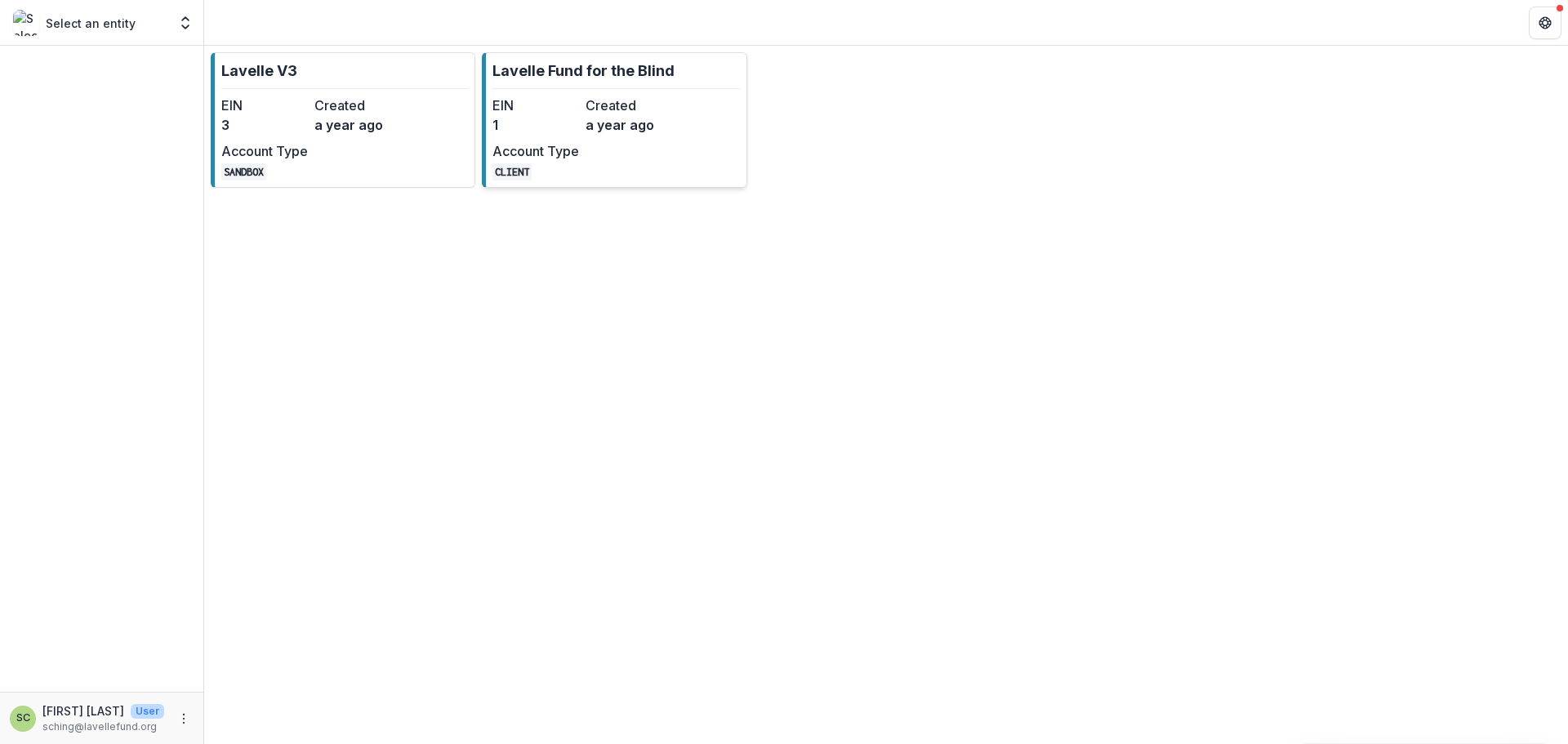 drag, startPoint x: 682, startPoint y: 124, endPoint x: 674, endPoint y: 123, distance: 8.062258 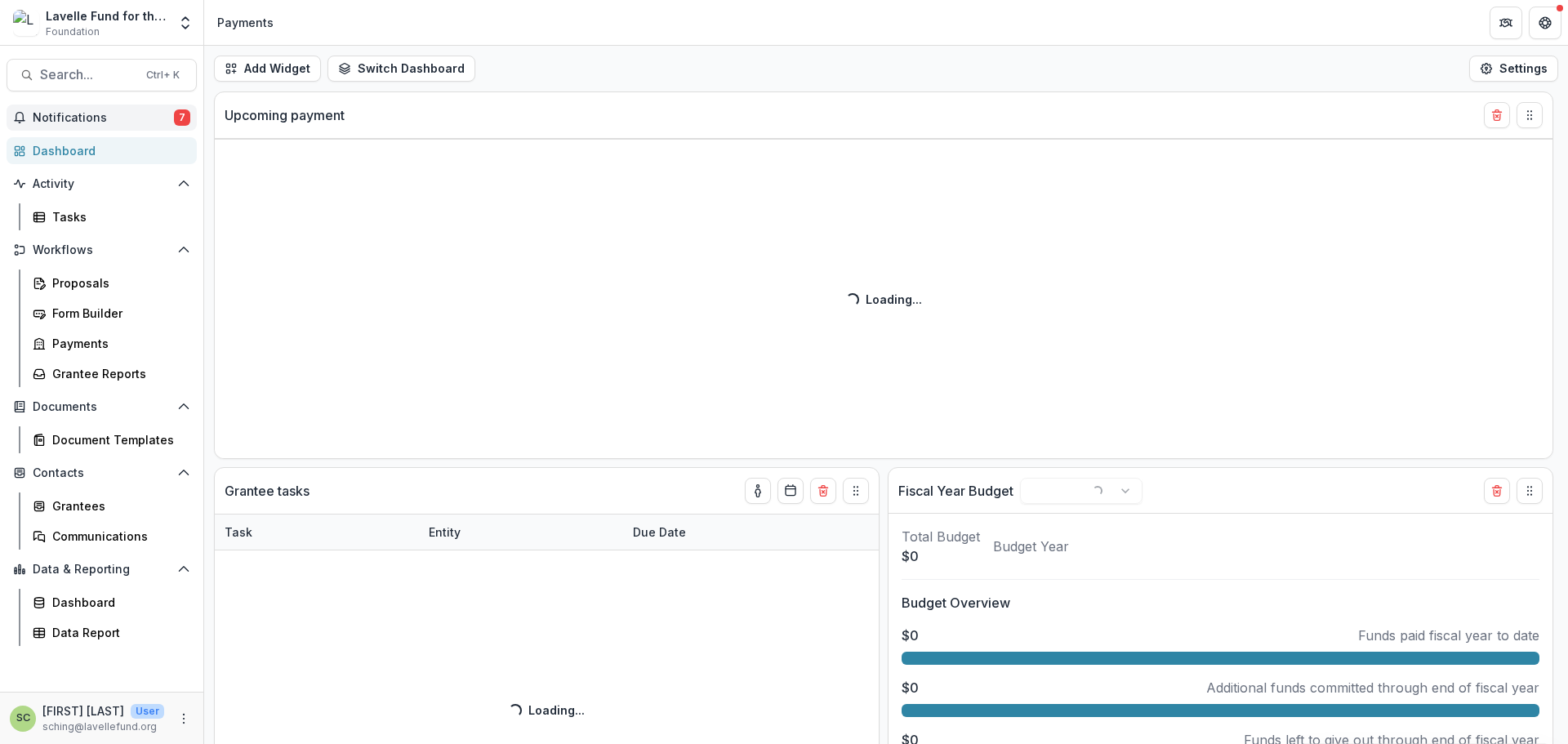 click on "Notifications" at bounding box center (103, 118) 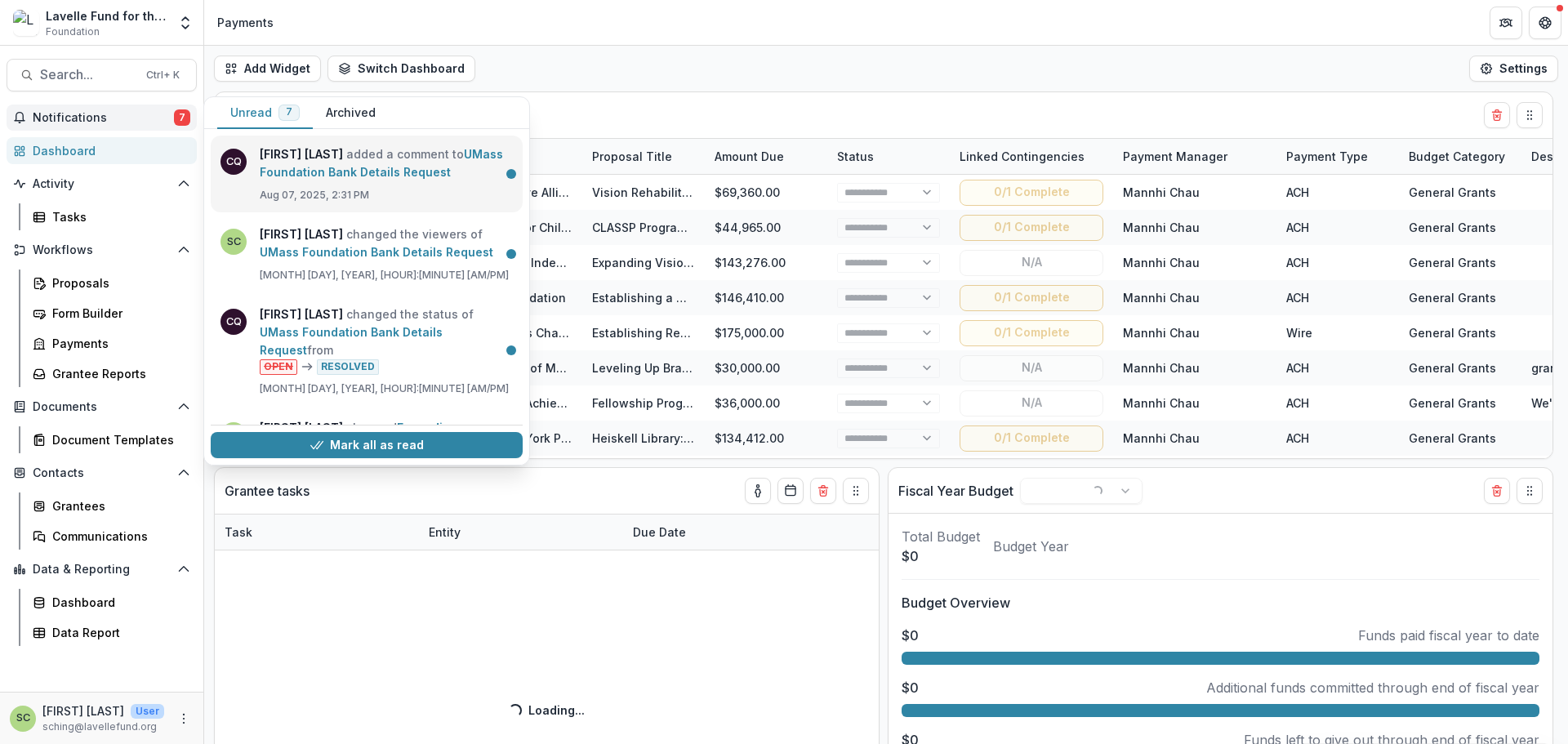 click on "UMass Foundation Bank Details Request" at bounding box center (381, 163) 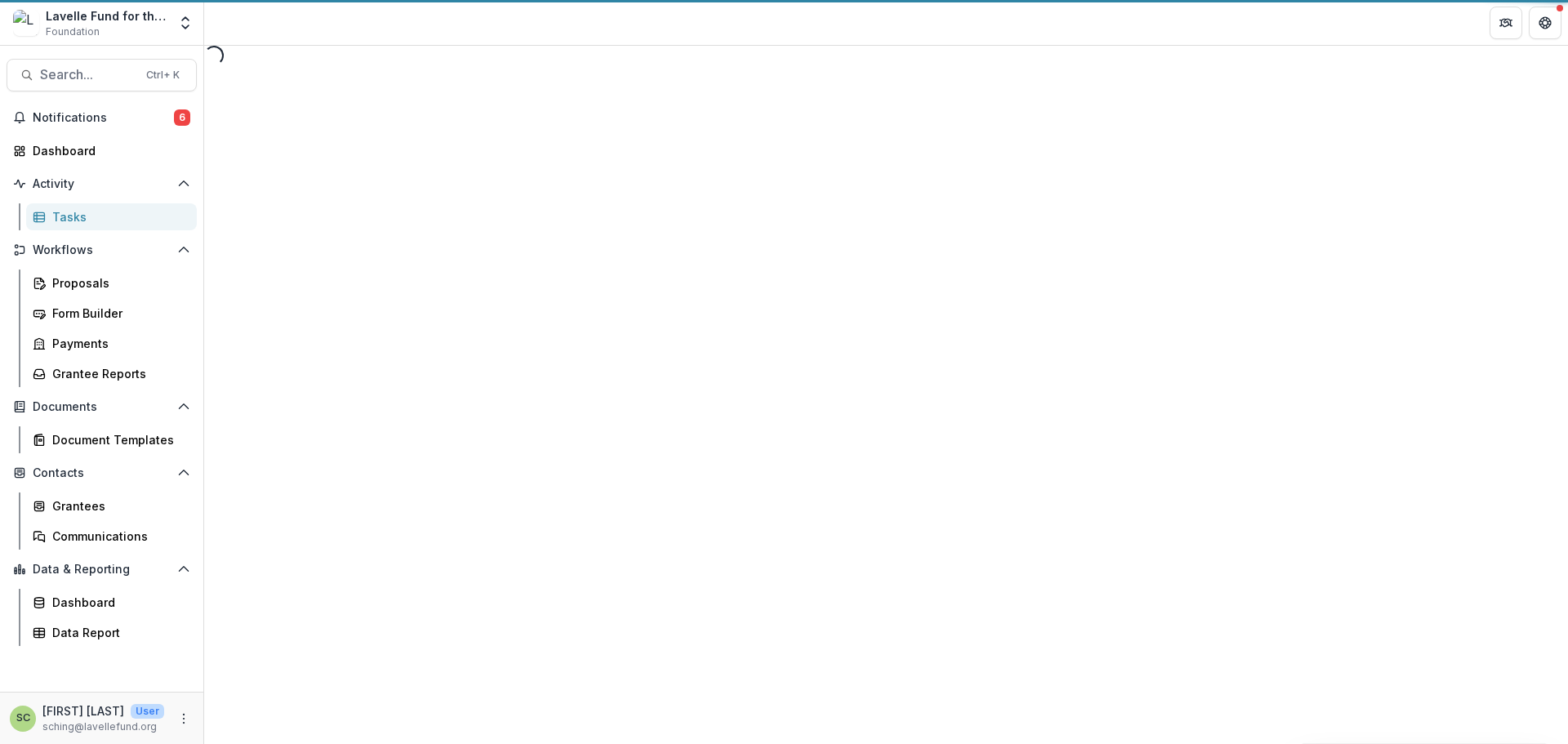 select on "********" 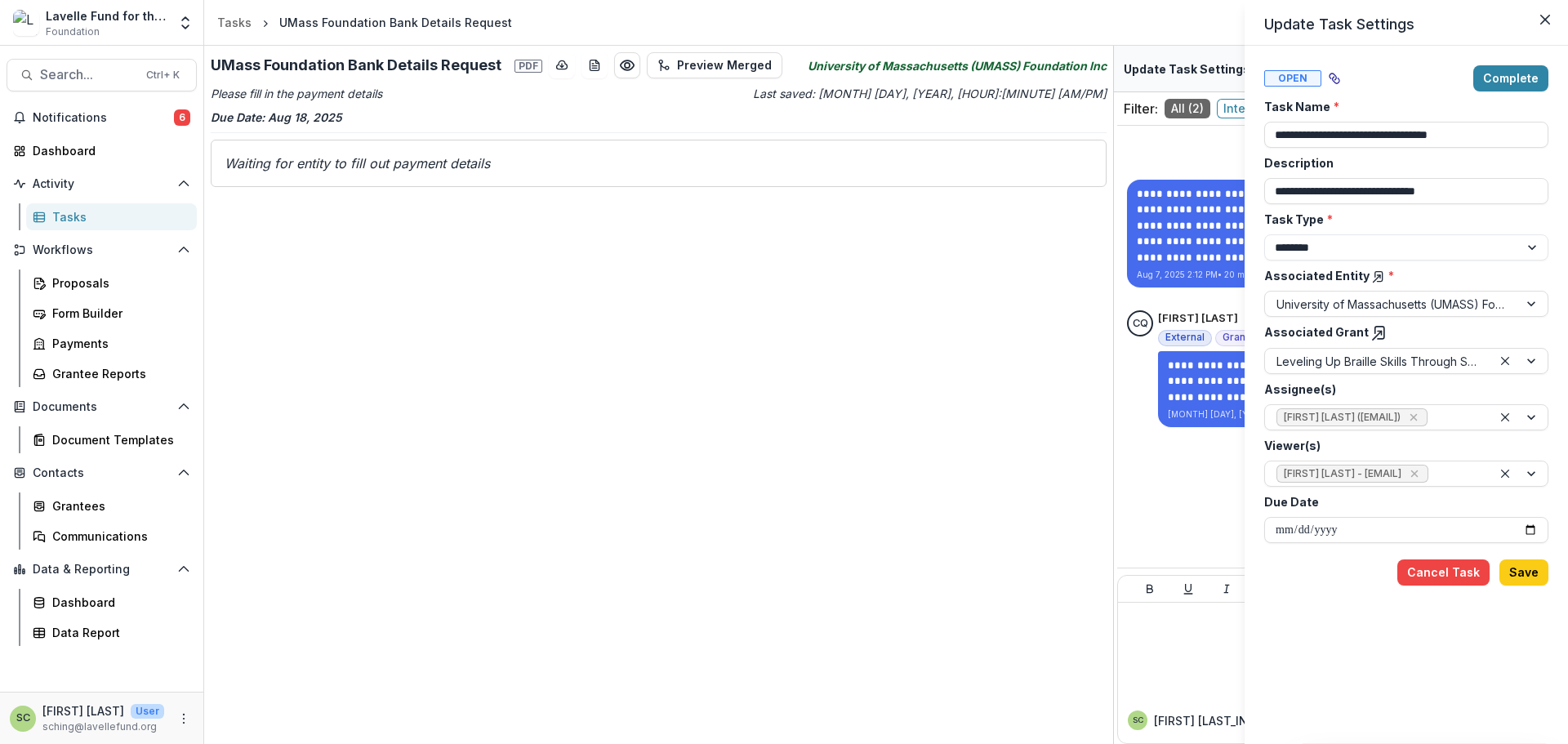 click on "**********" at bounding box center [784, 372] 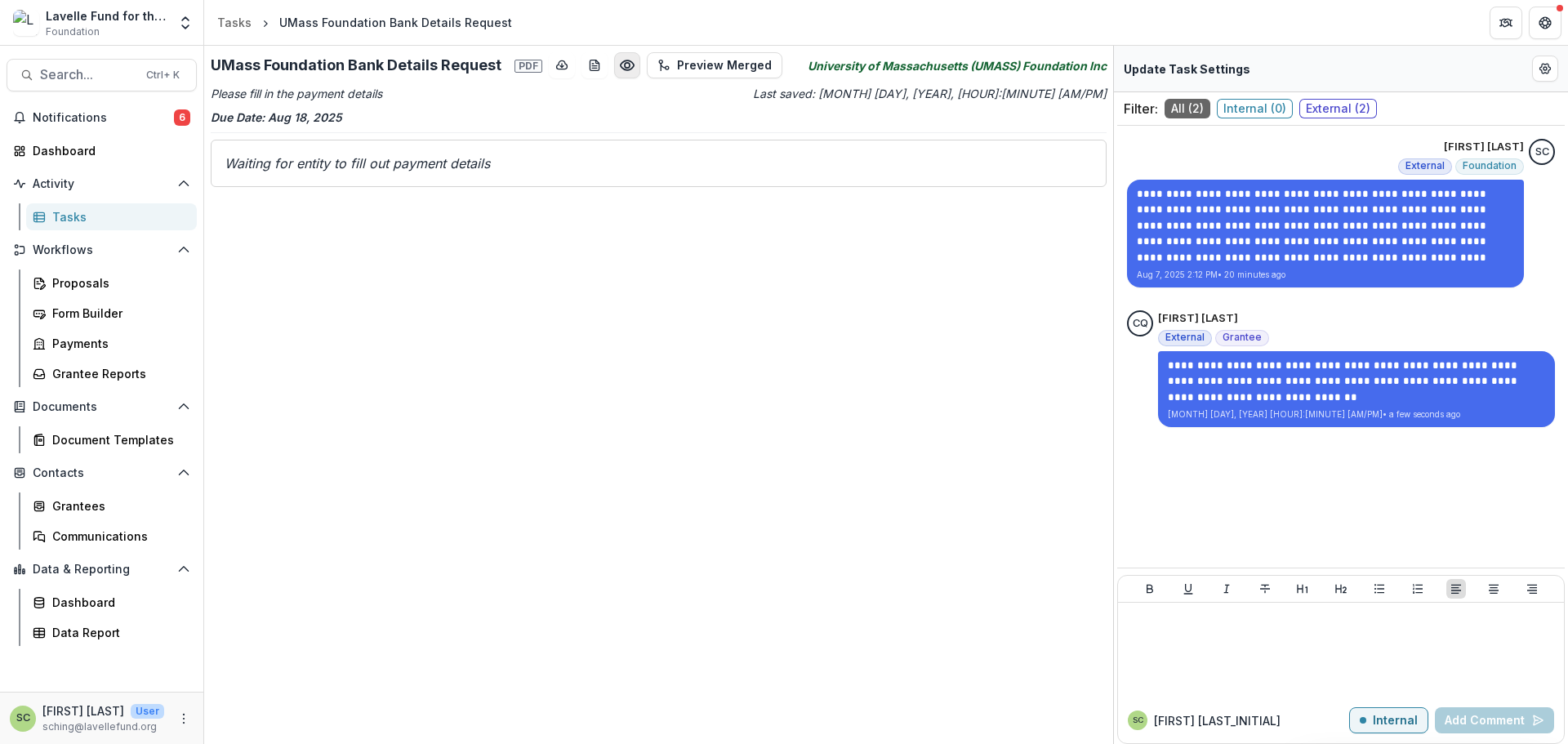 click 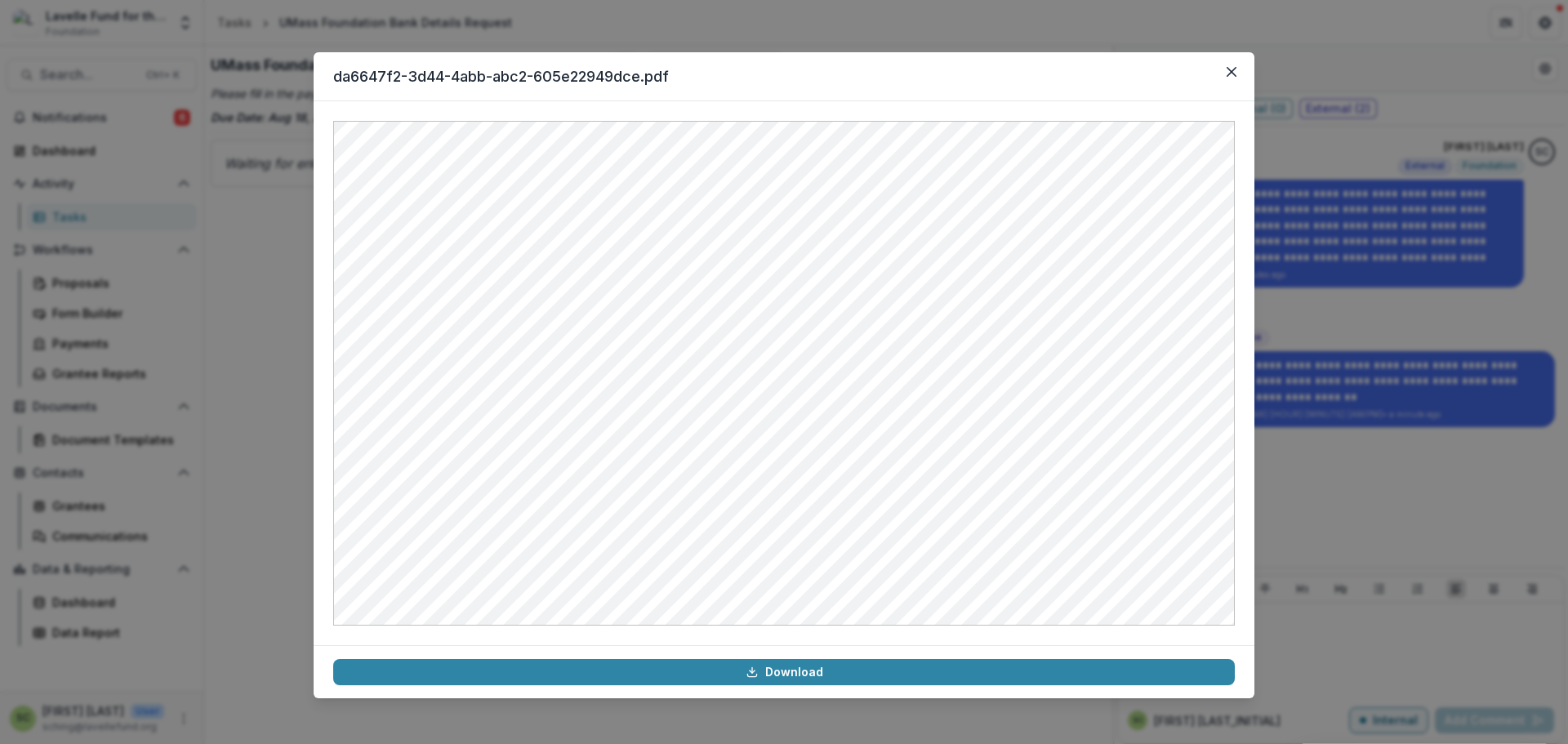 click on "da6647f2-3d44-4abb-abc2-605e22949dce.pdf Download" at bounding box center [784, 372] 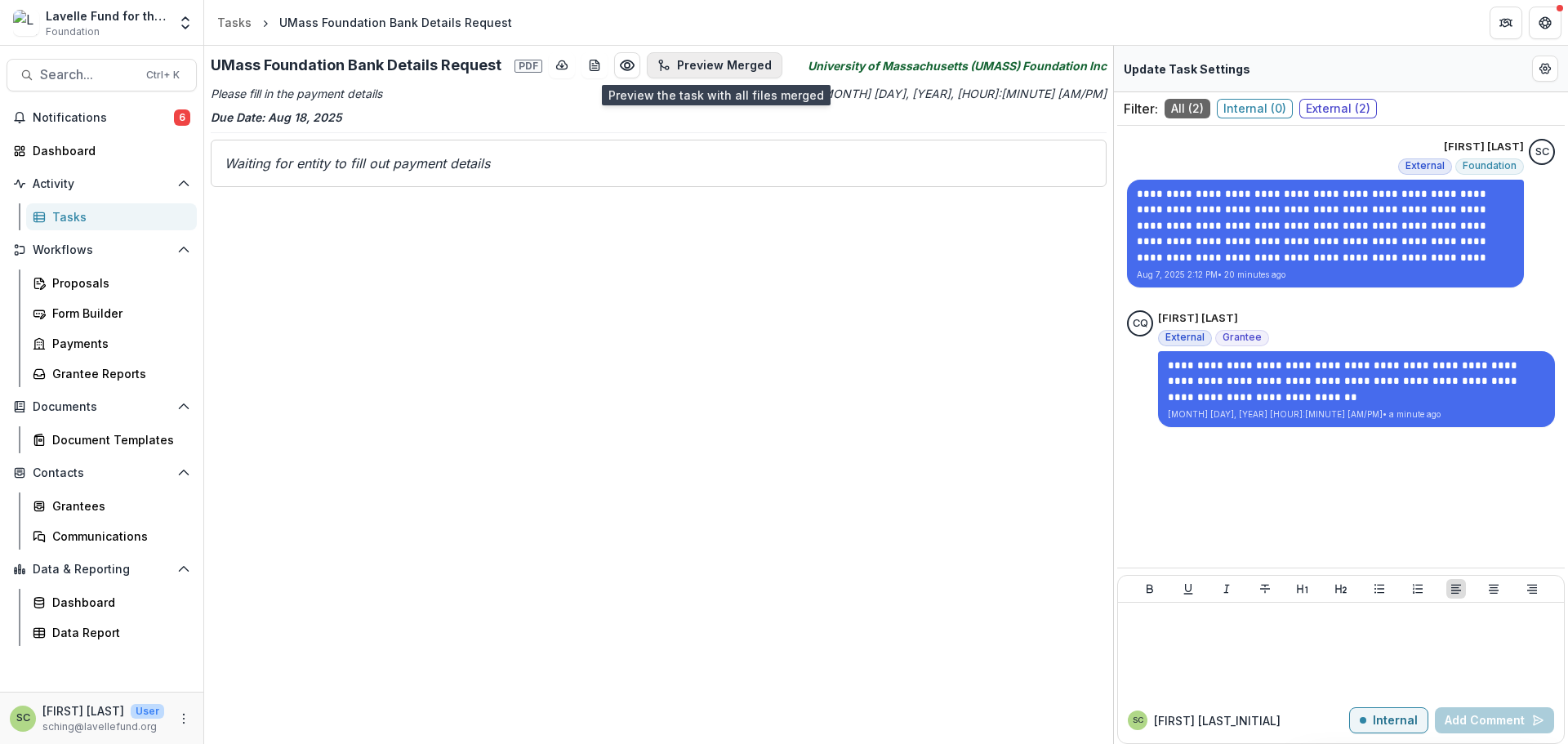 click on "Preview Merged" at bounding box center [715, 65] 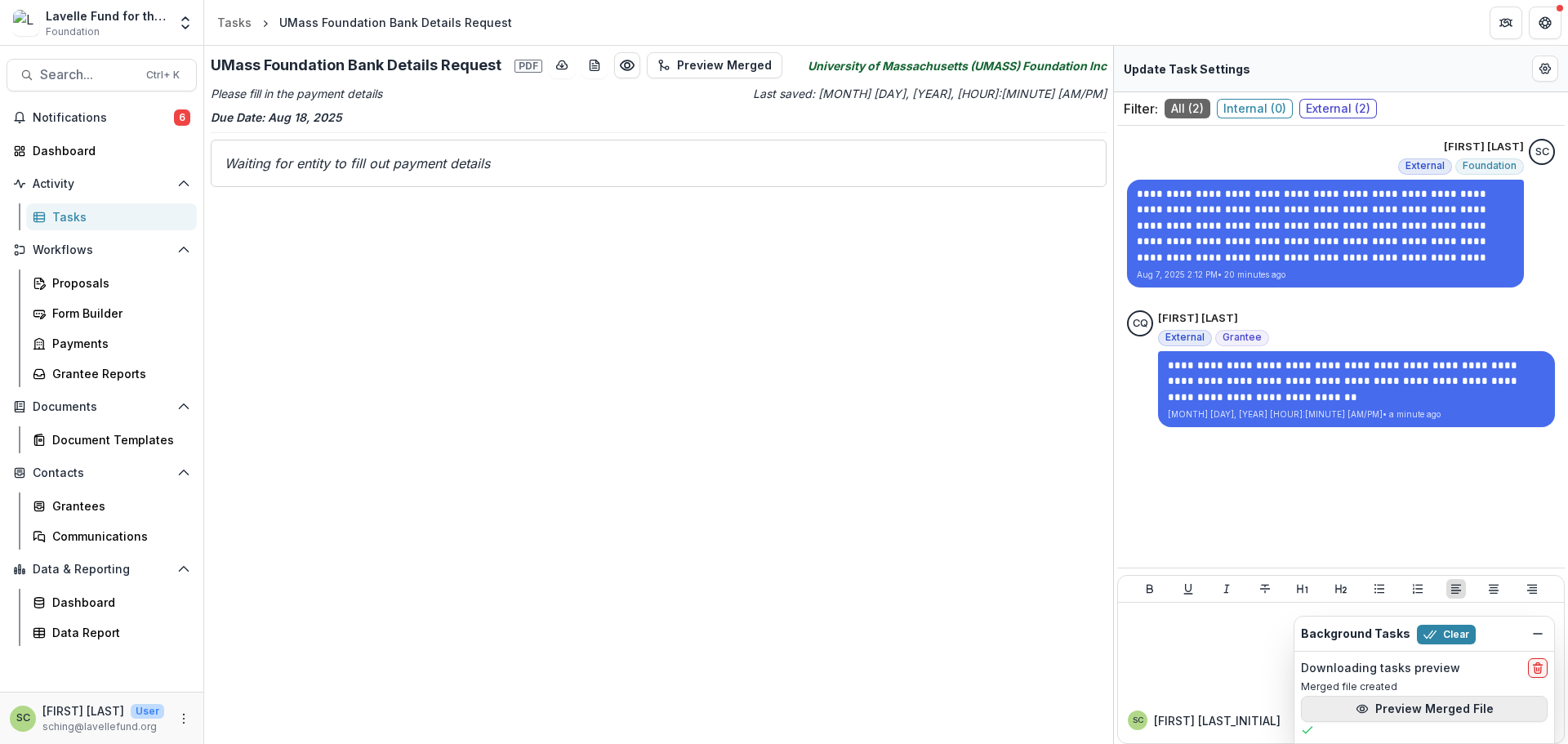 click on "Preview Merged File" at bounding box center [1424, 709] 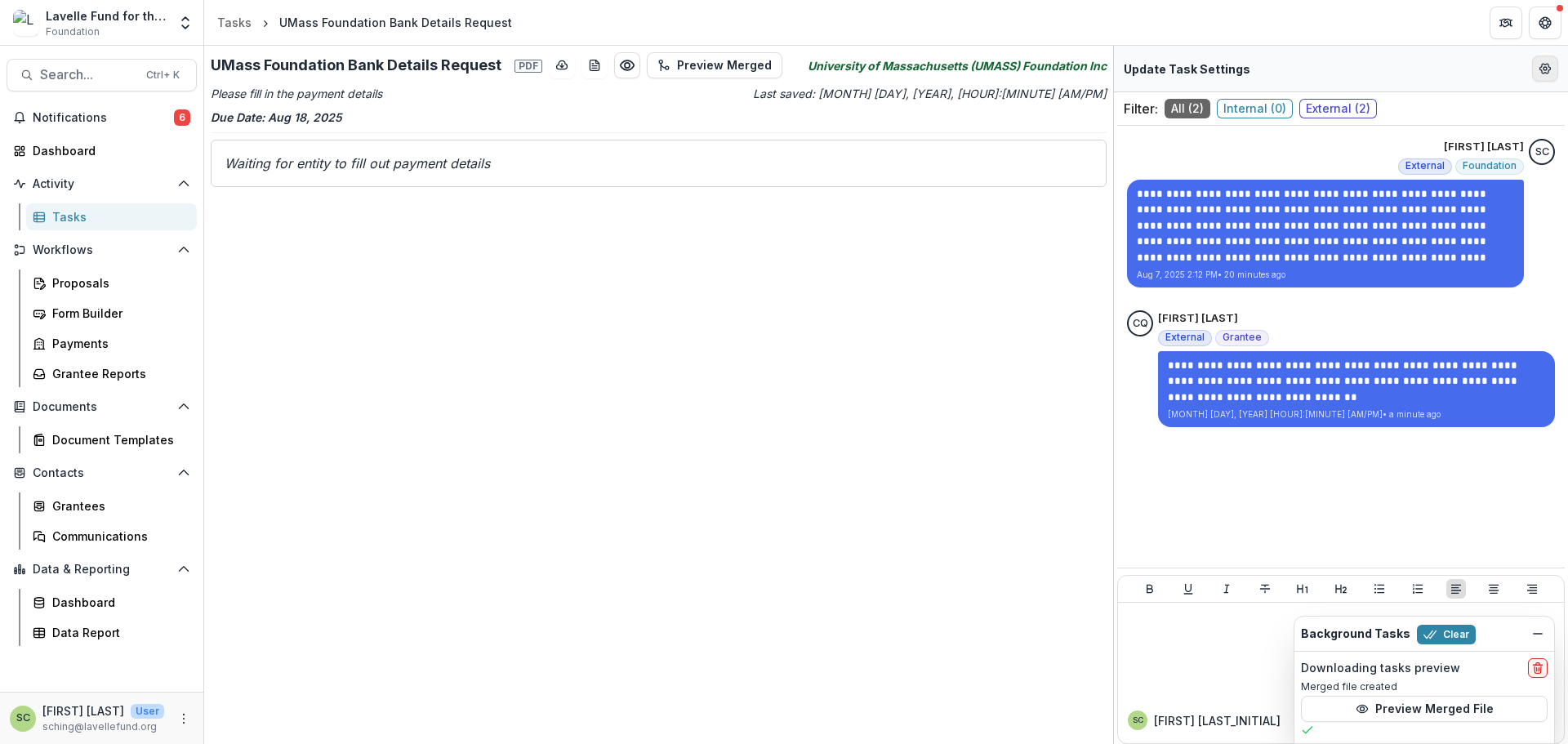 click 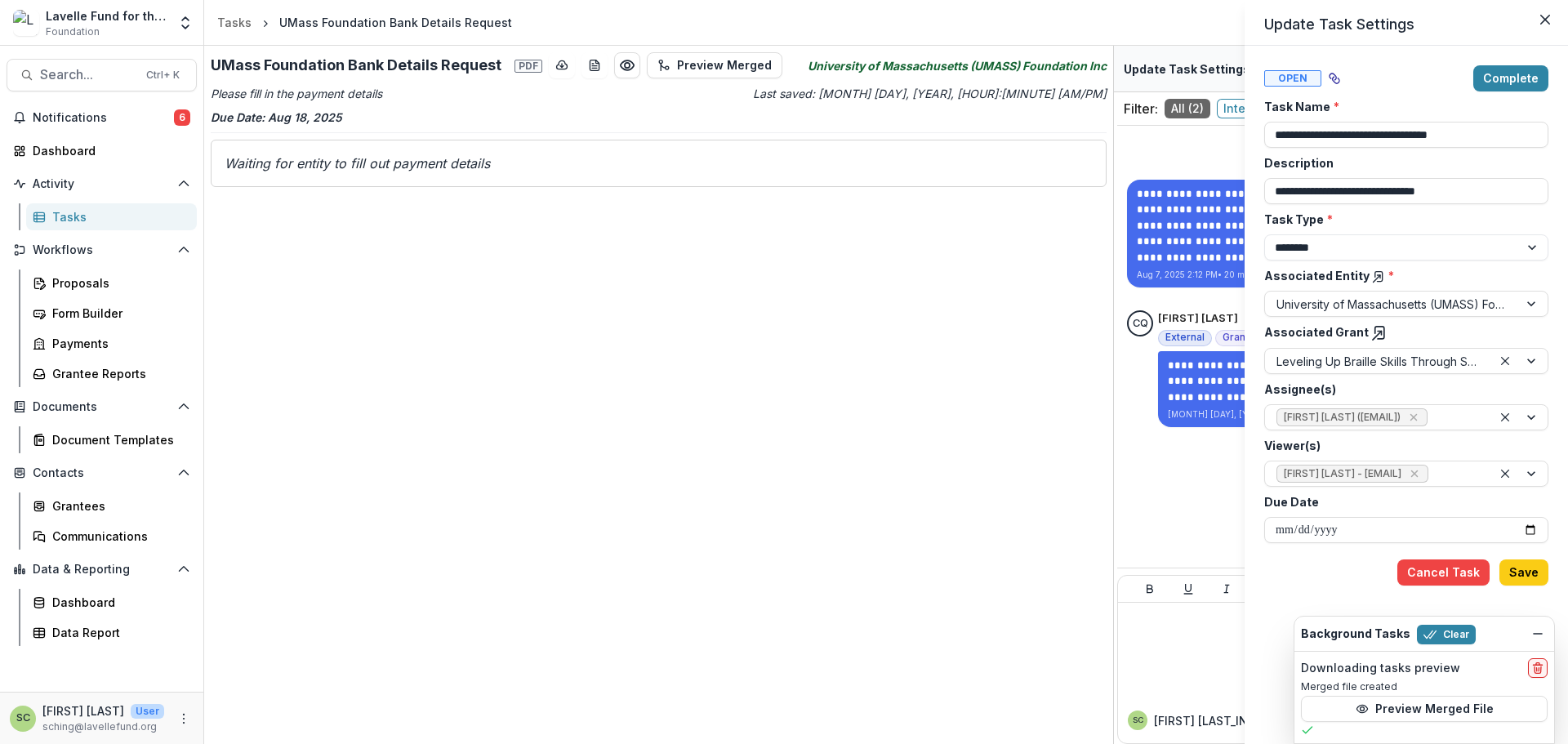 click on "**********" at bounding box center [784, 372] 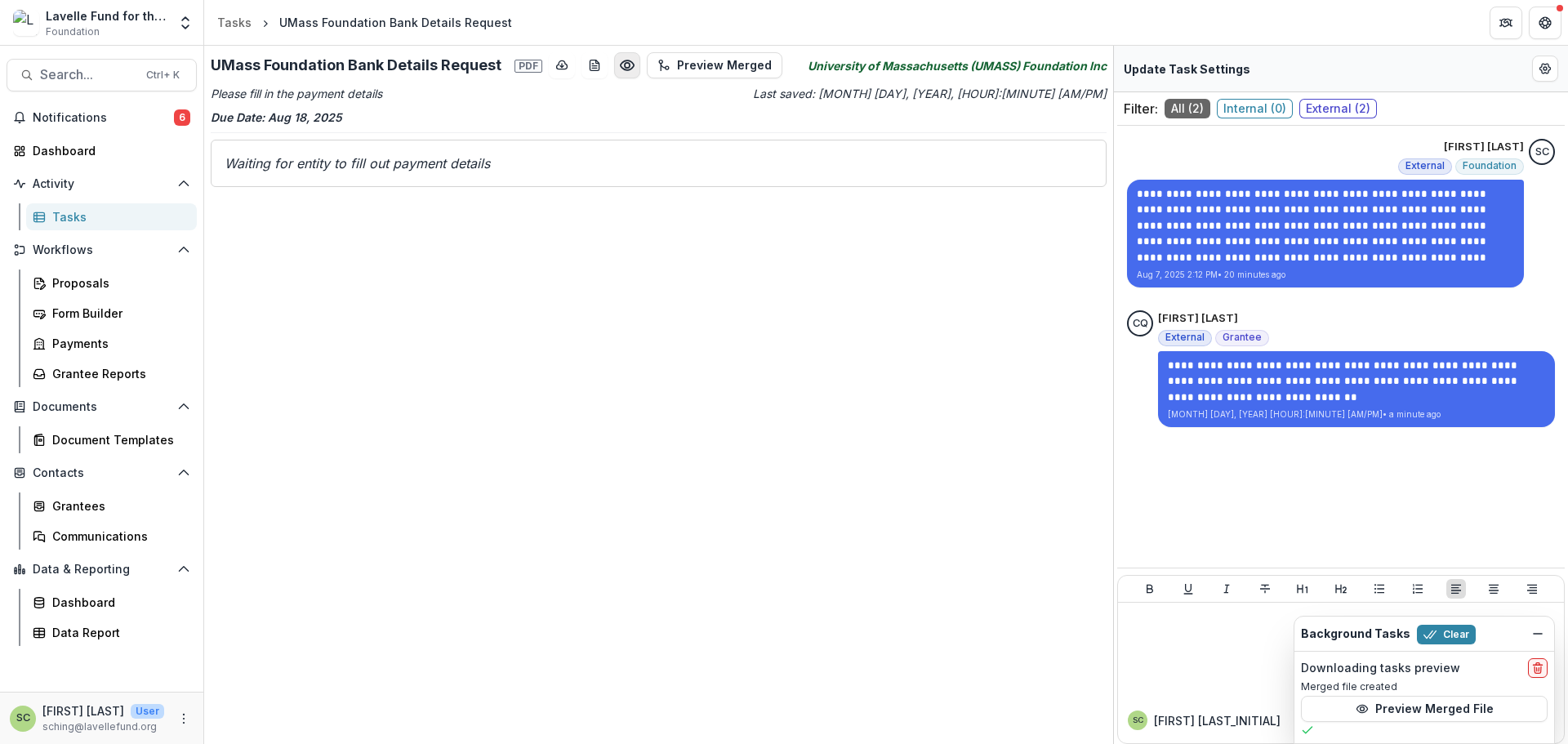 click at bounding box center (627, 65) 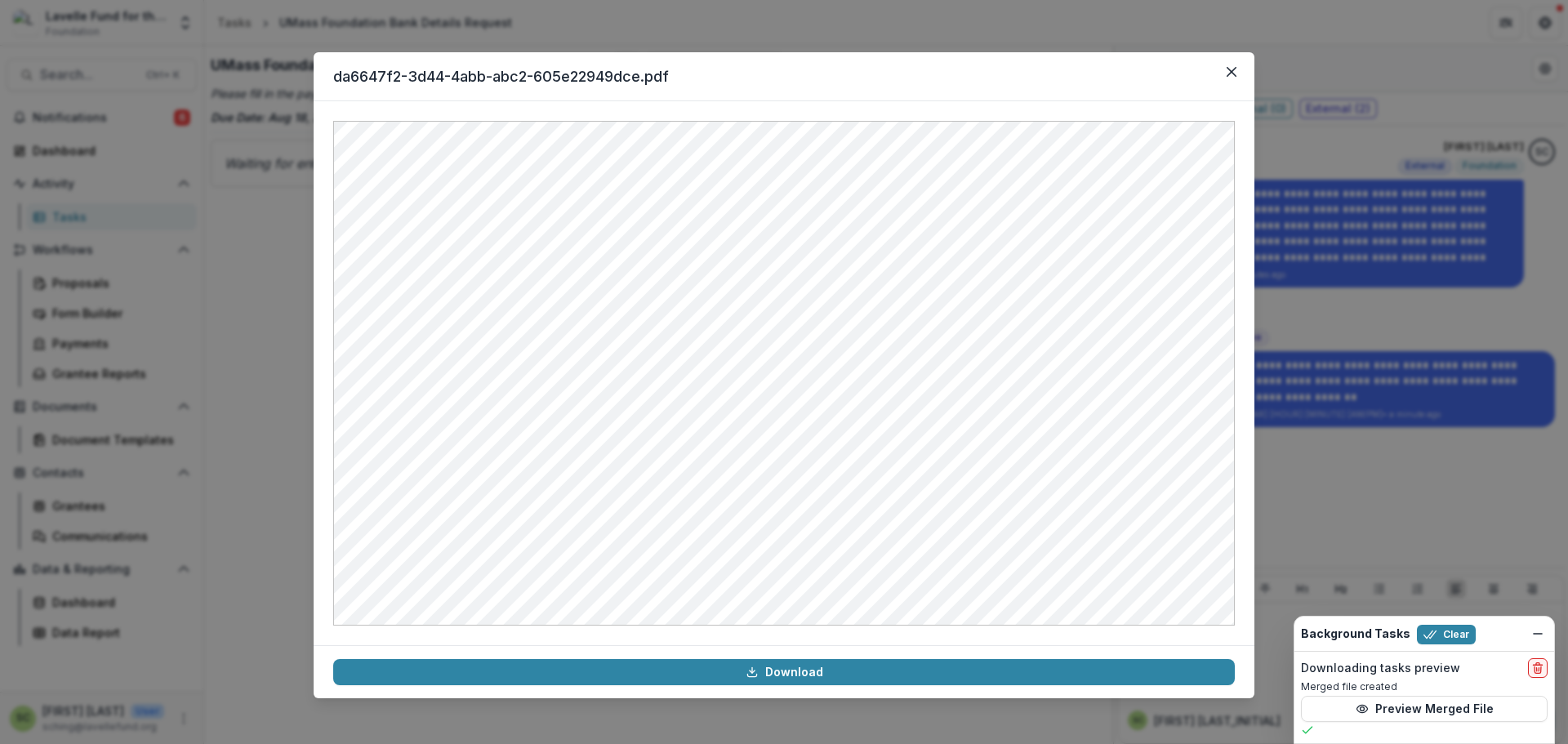 drag, startPoint x: 1325, startPoint y: 208, endPoint x: 1565, endPoint y: 84, distance: 270.1407 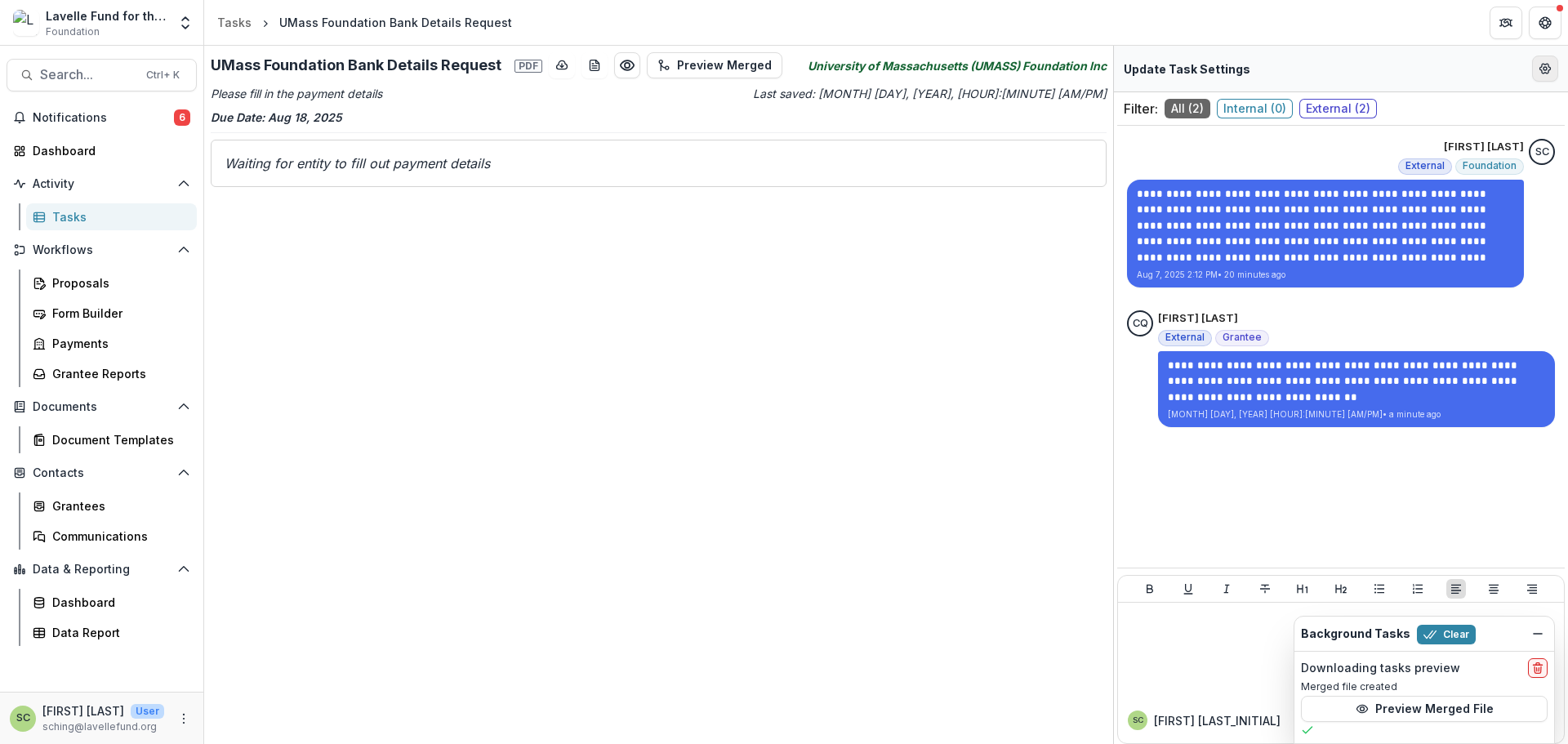 click at bounding box center [1545, 69] 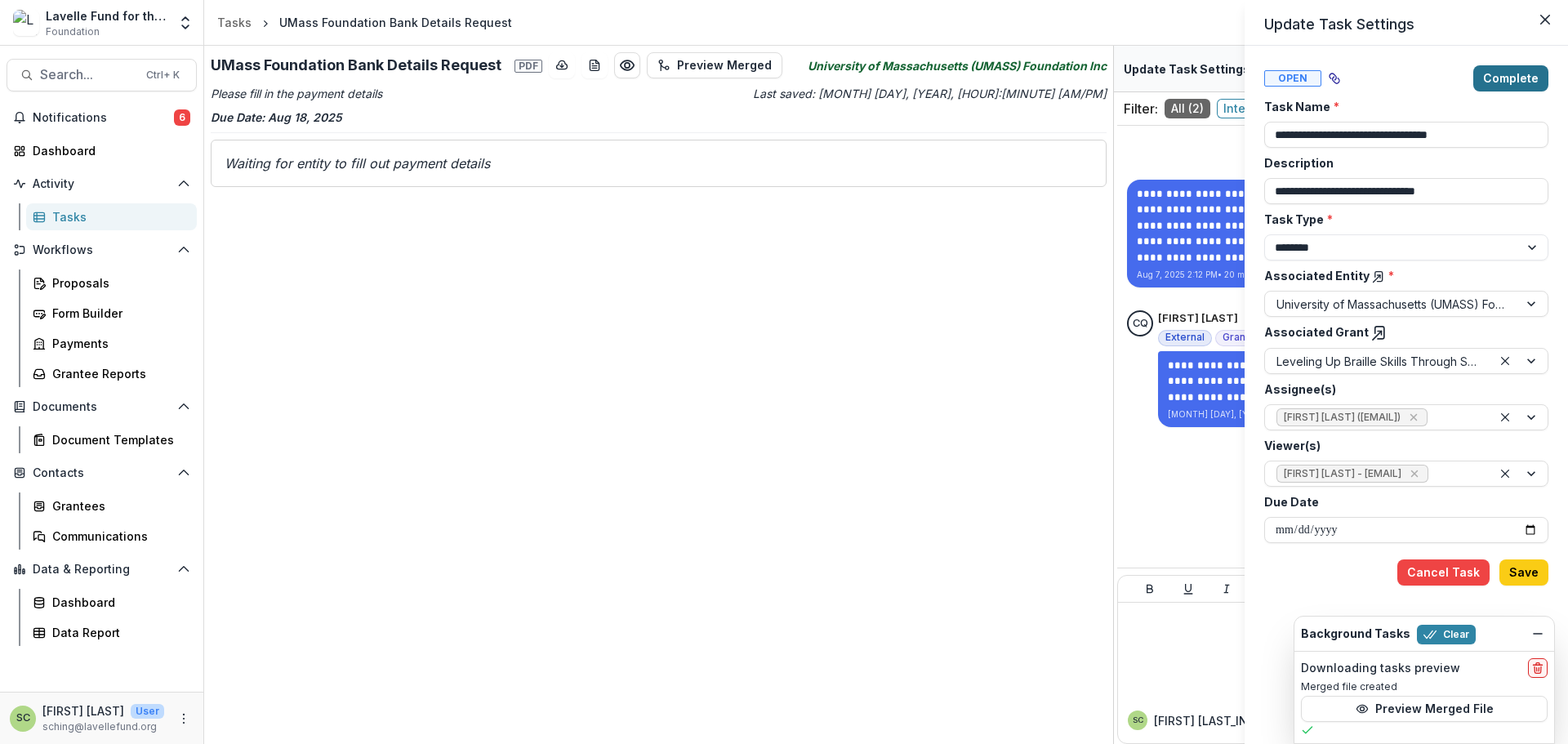click on "Complete" at bounding box center (1511, 78) 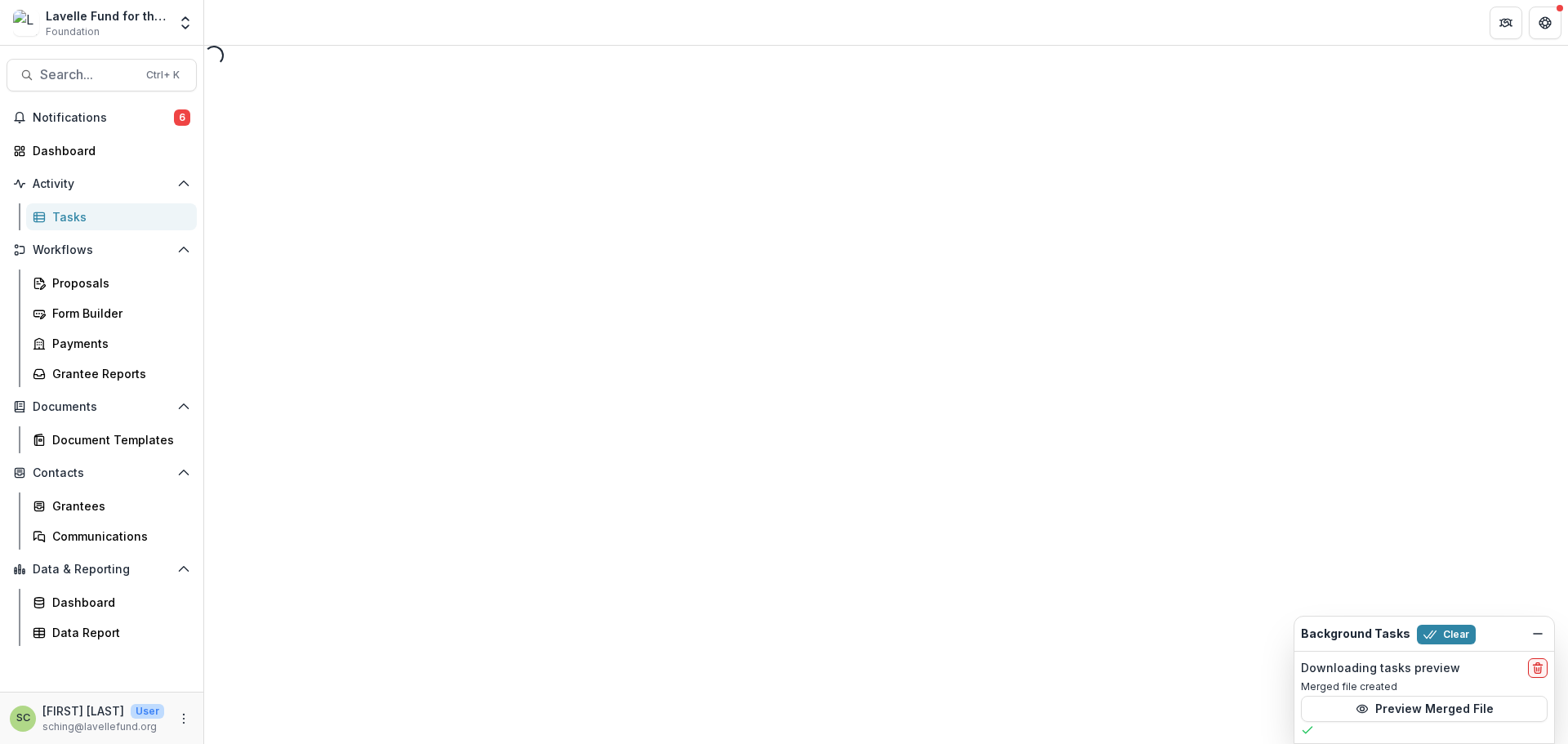 select on "********" 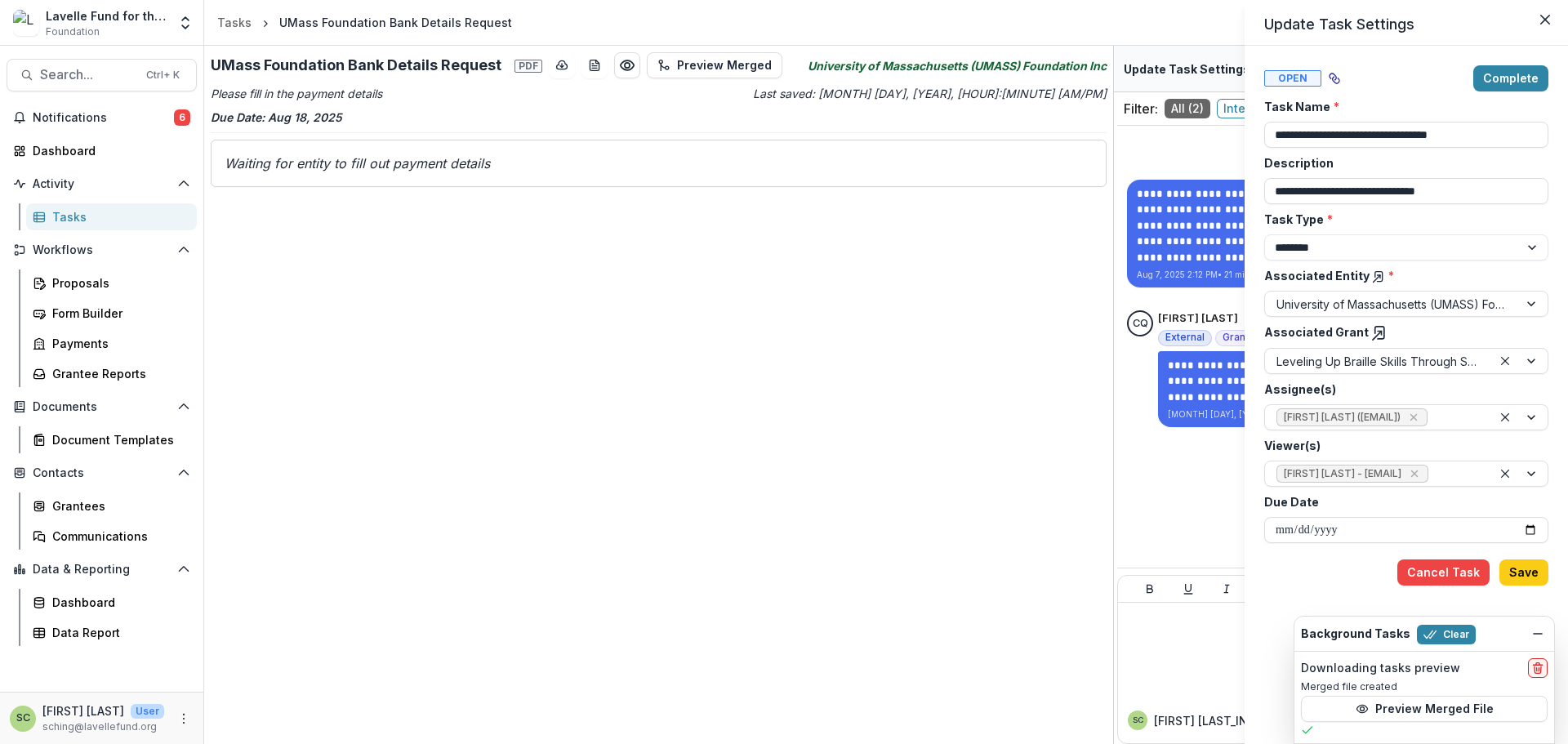 click on "**********" at bounding box center [784, 372] 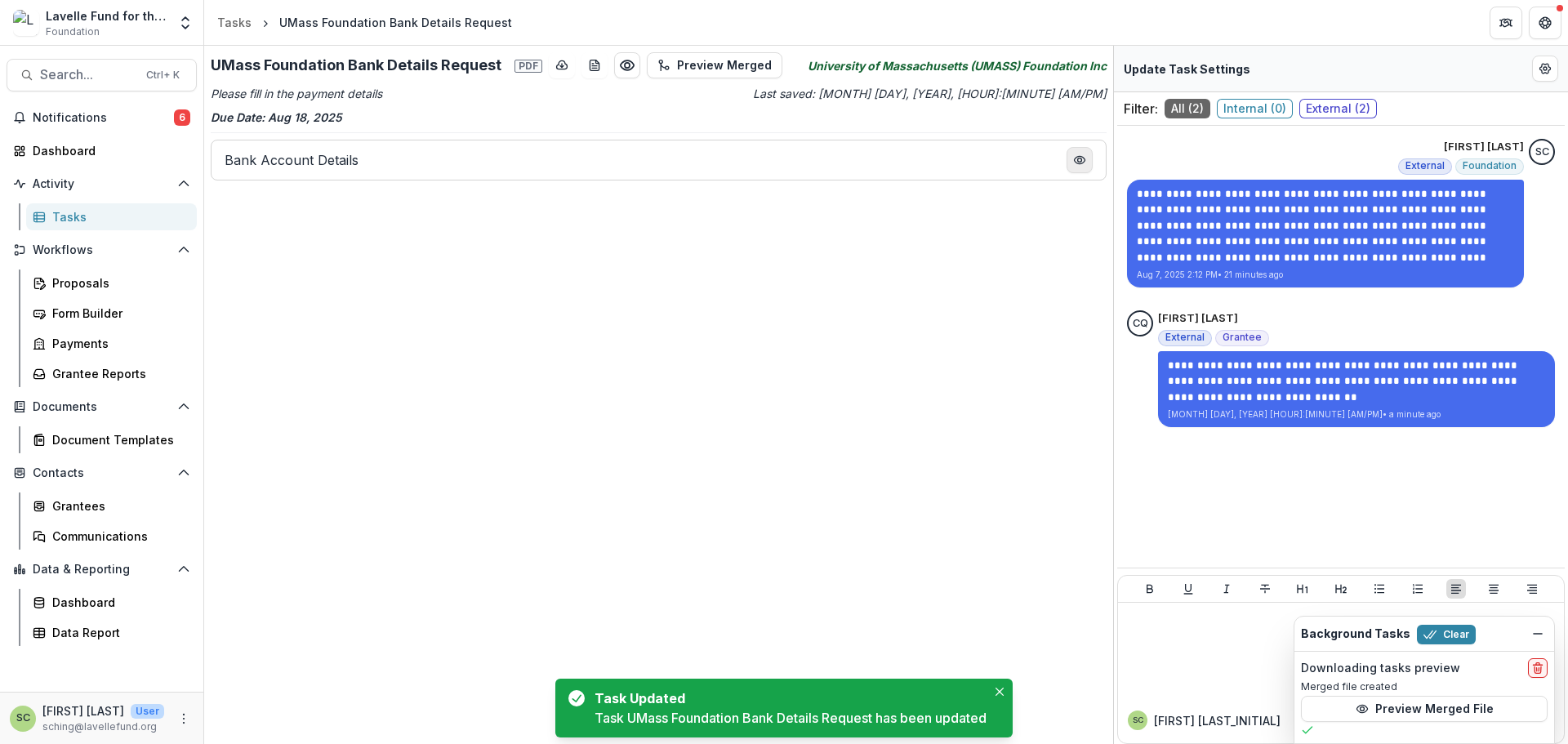 click 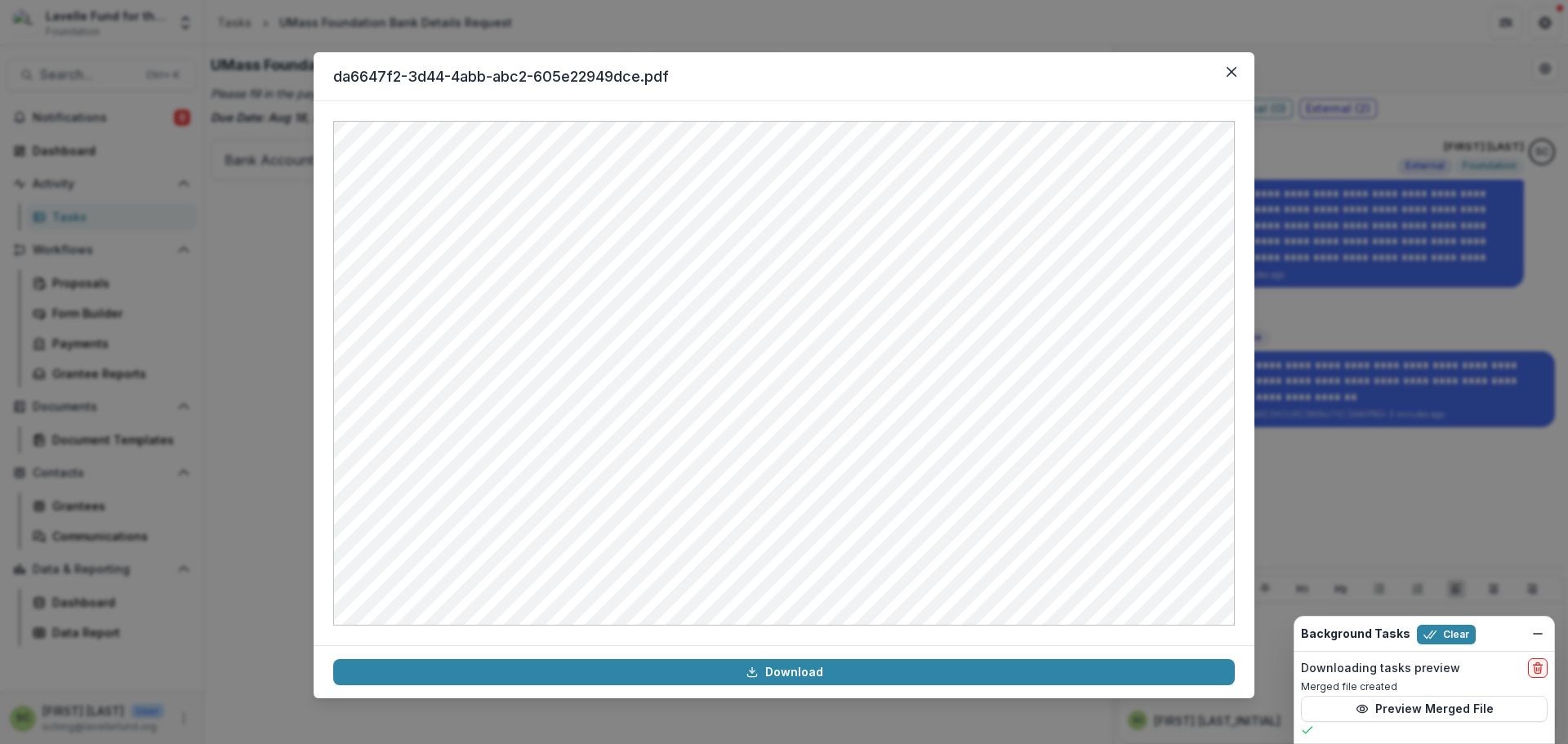 click on "da6647f2-3d44-4abb-abc2-605e22949dce.pdf Download" at bounding box center [784, 372] 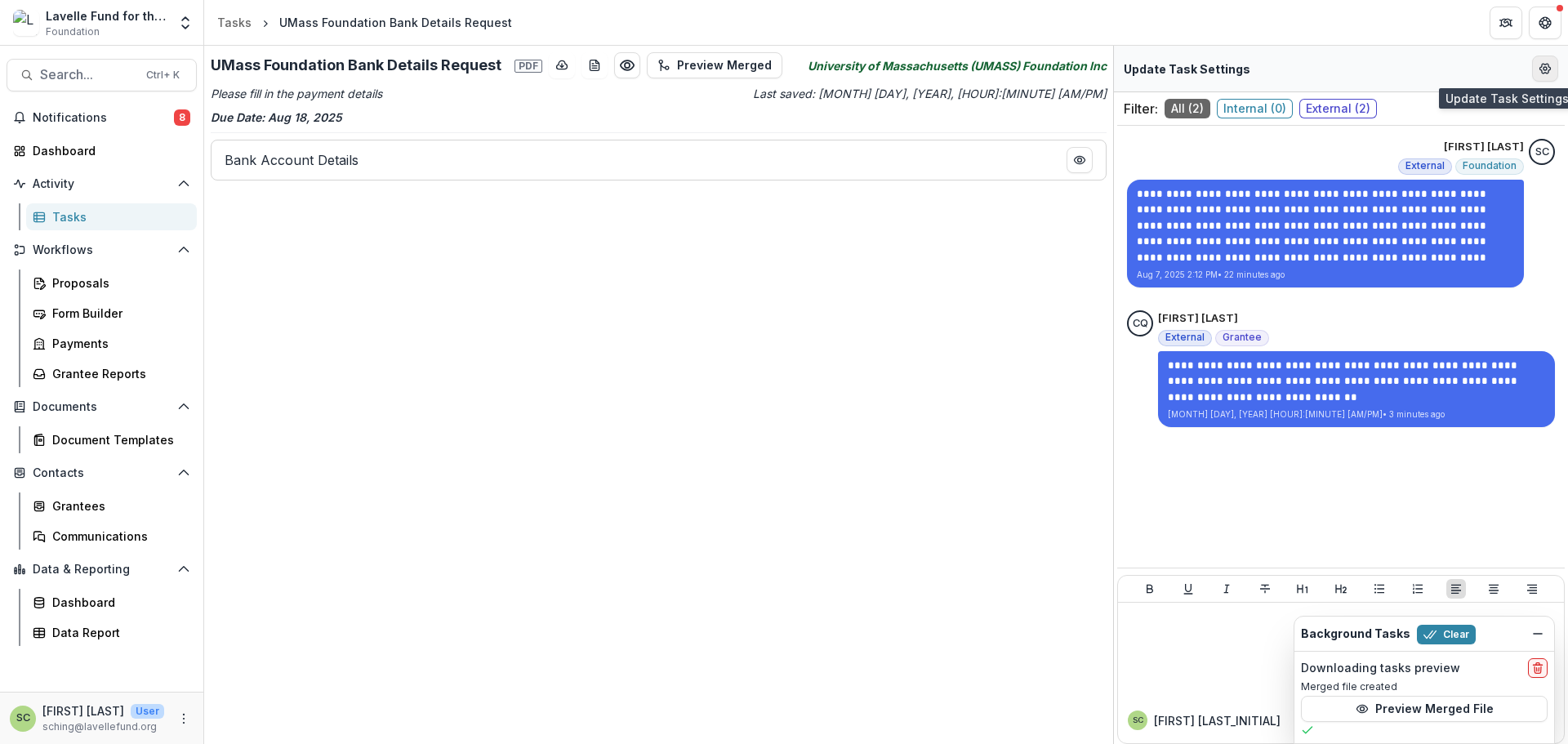 click 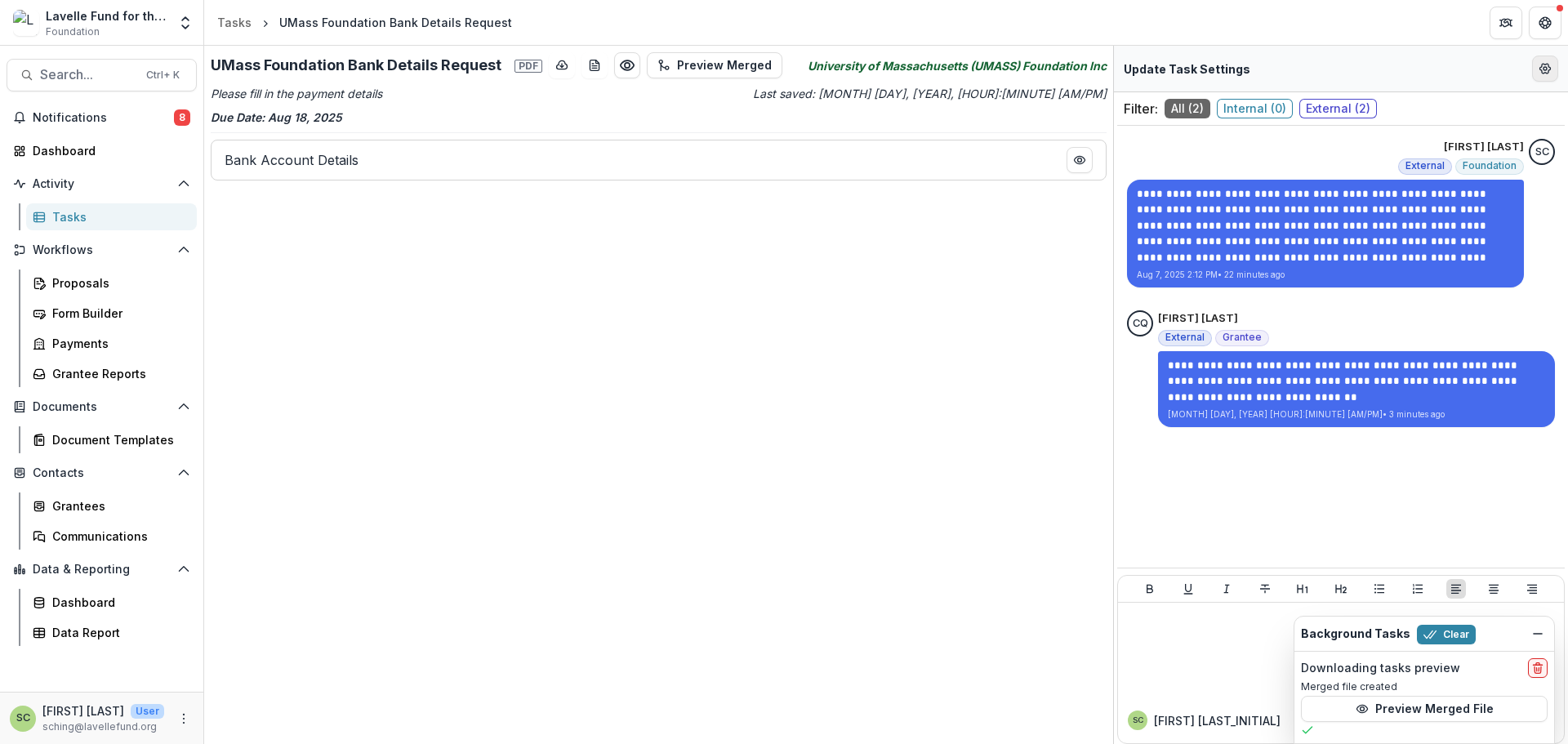 select on "********" 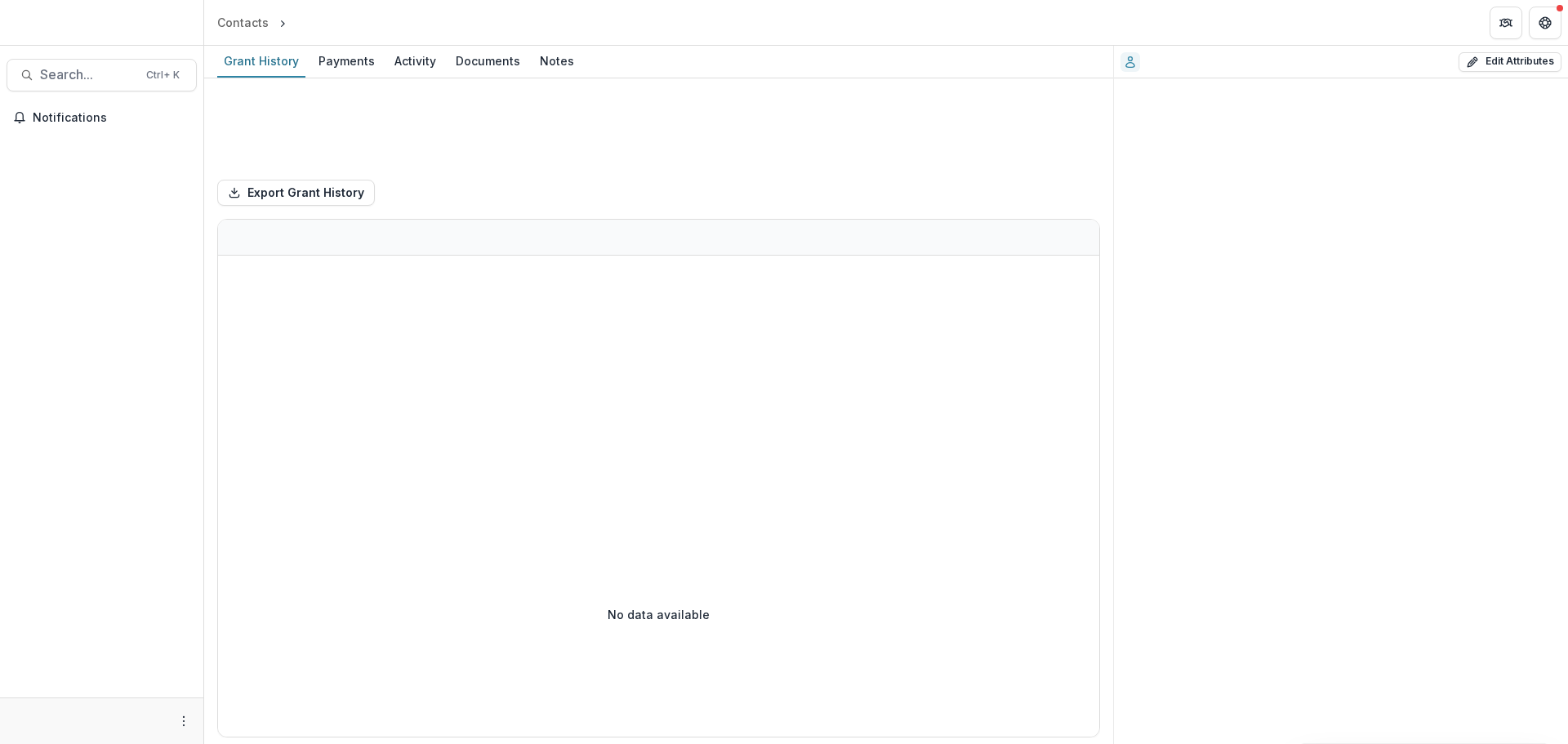scroll, scrollTop: 0, scrollLeft: 0, axis: both 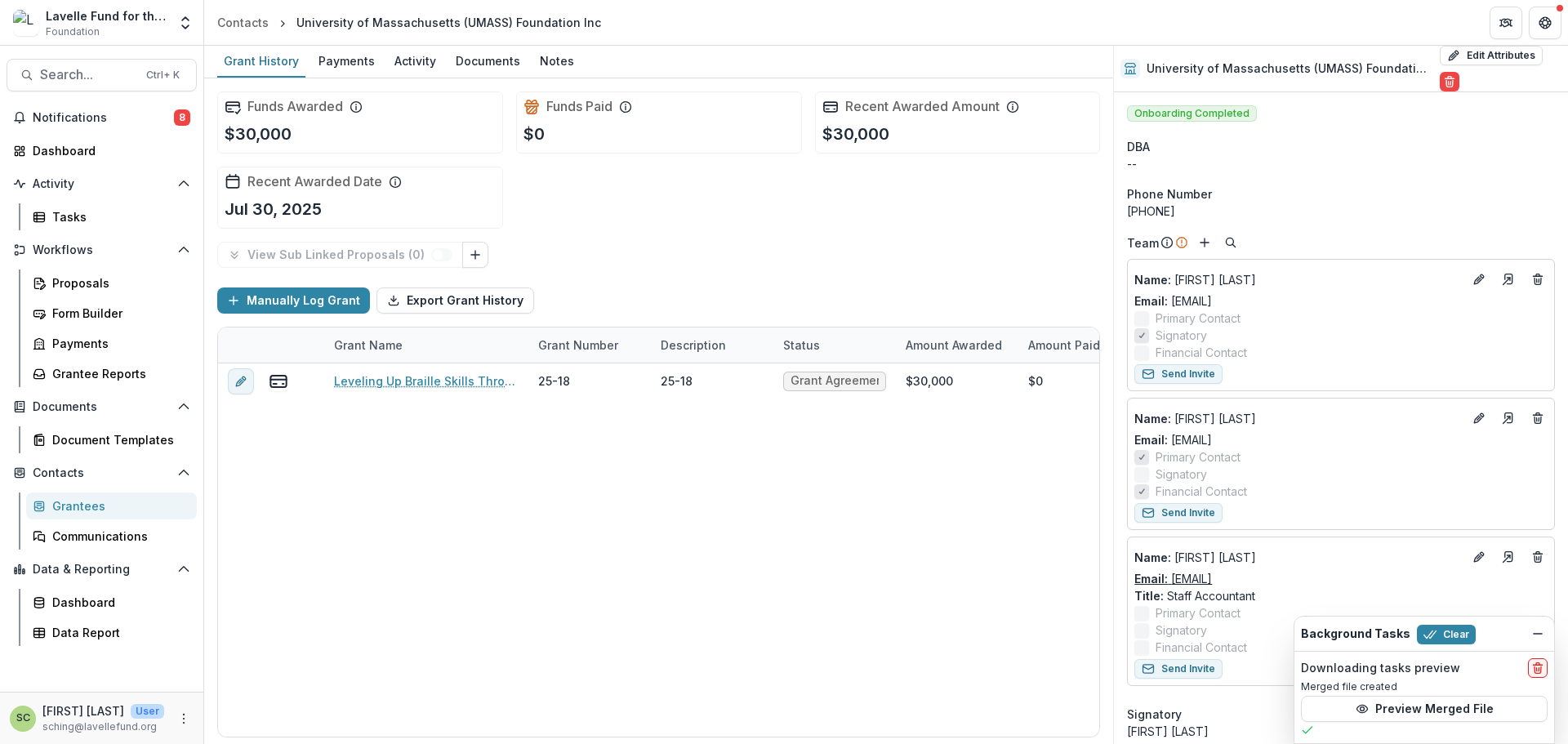 drag, startPoint x: 1353, startPoint y: 577, endPoint x: 1172, endPoint y: 580, distance: 181.02486 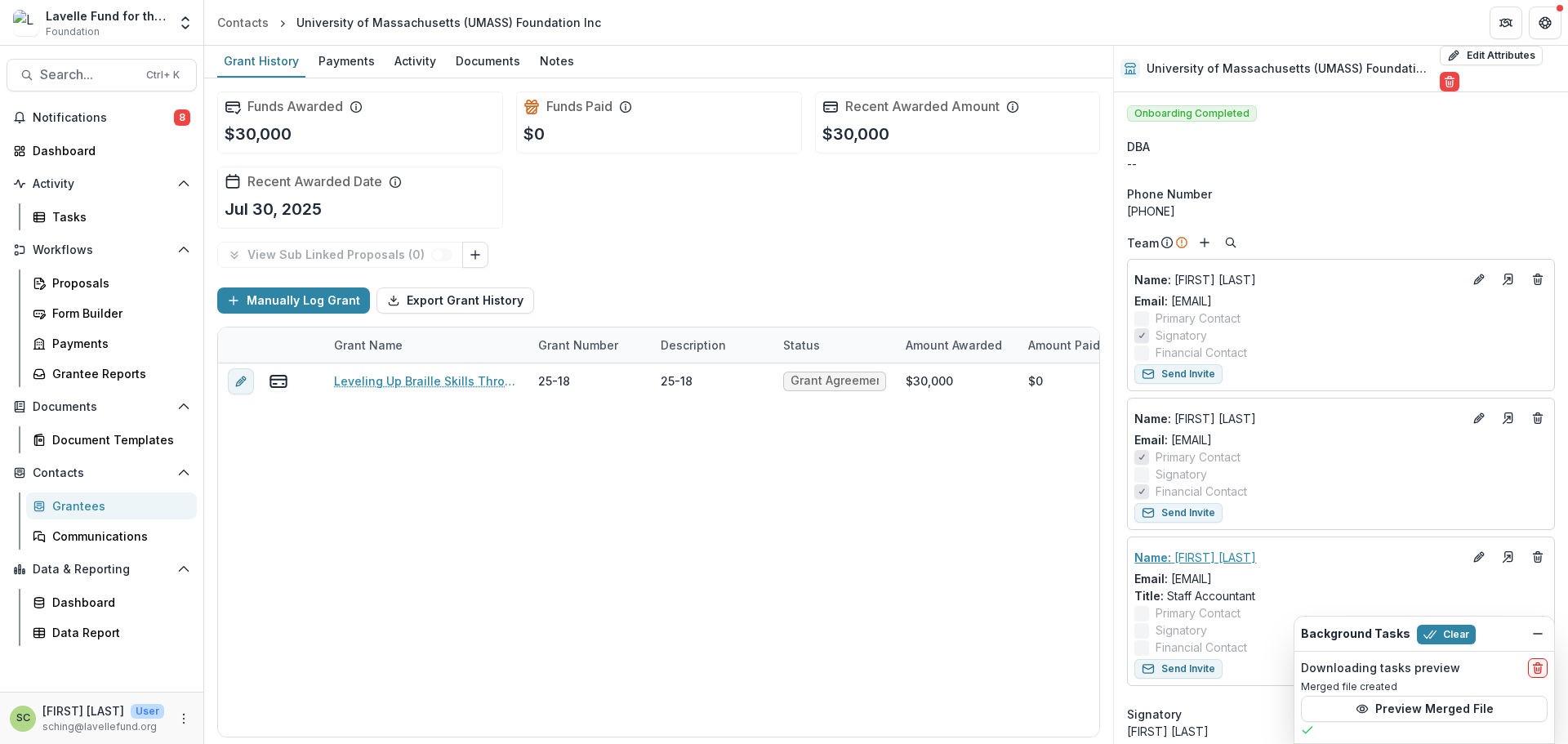 copy on "[EMAIL]" 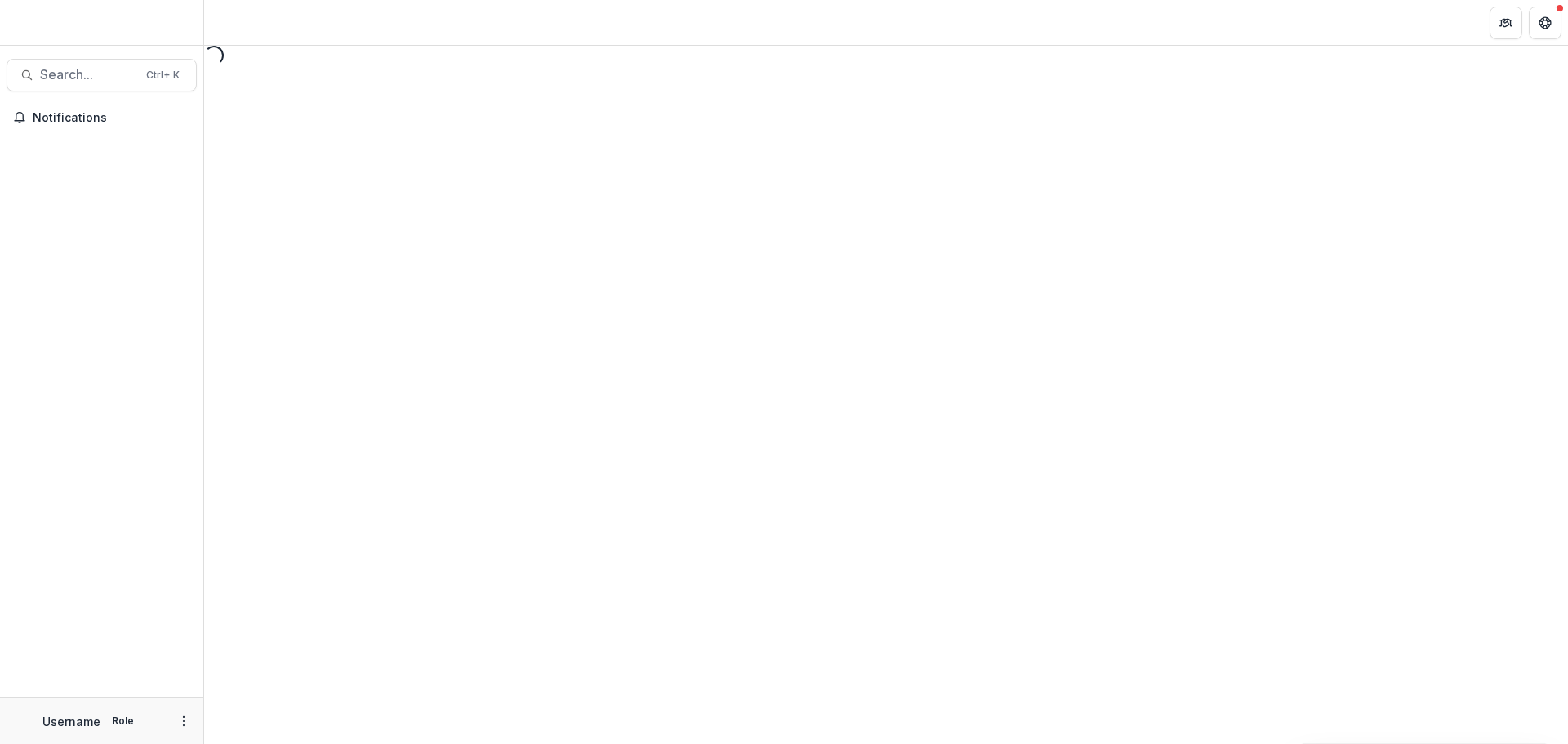 scroll, scrollTop: 0, scrollLeft: 0, axis: both 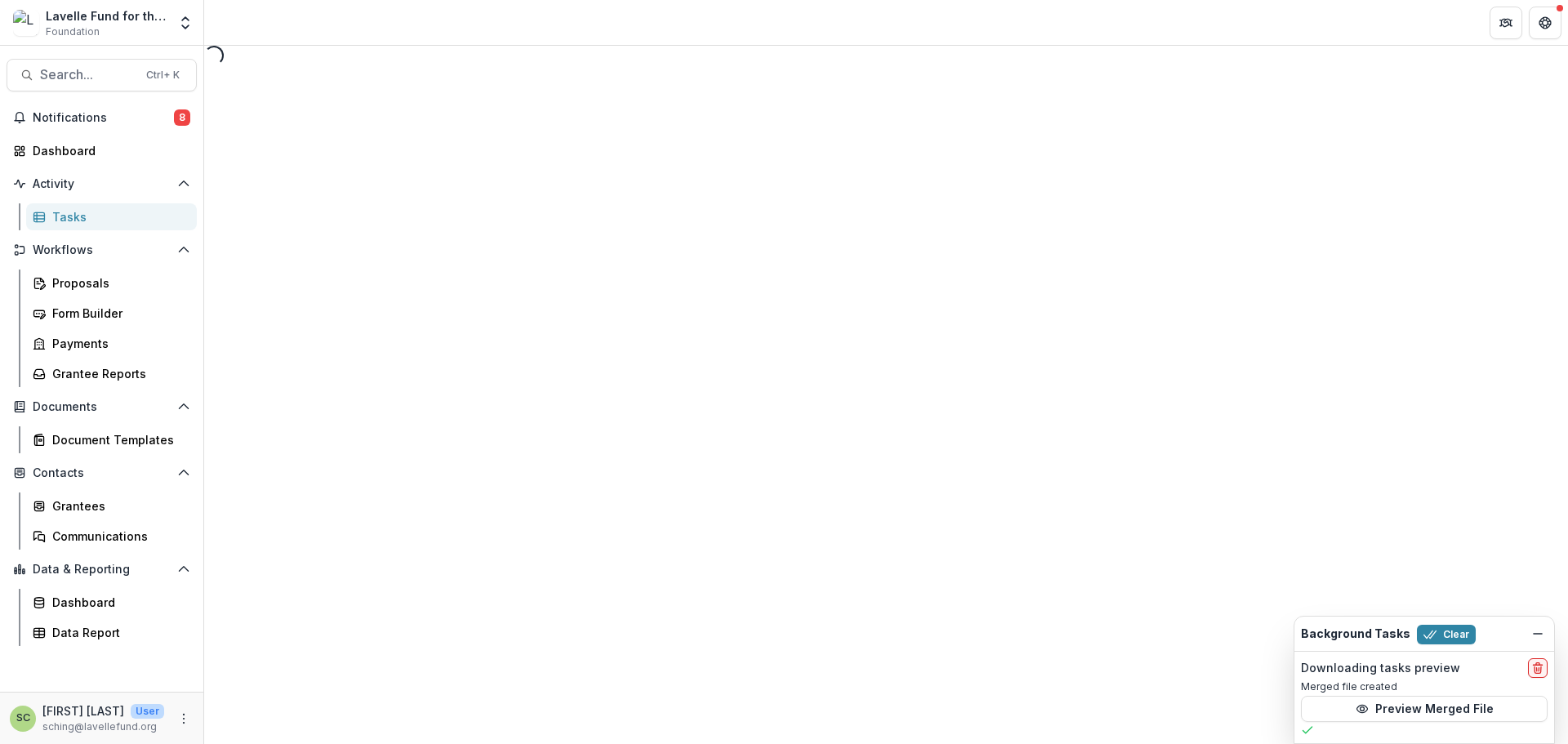 select on "********" 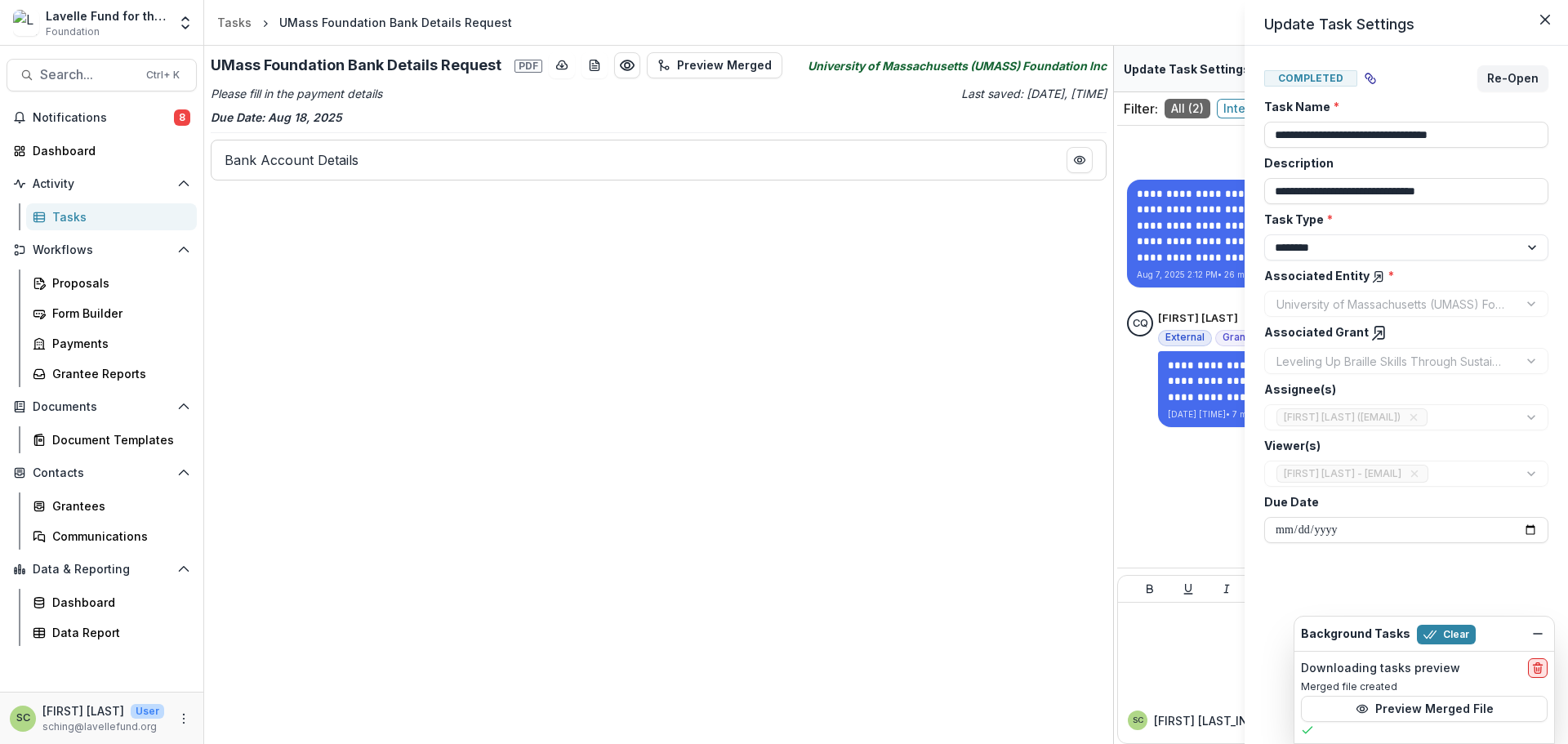 click 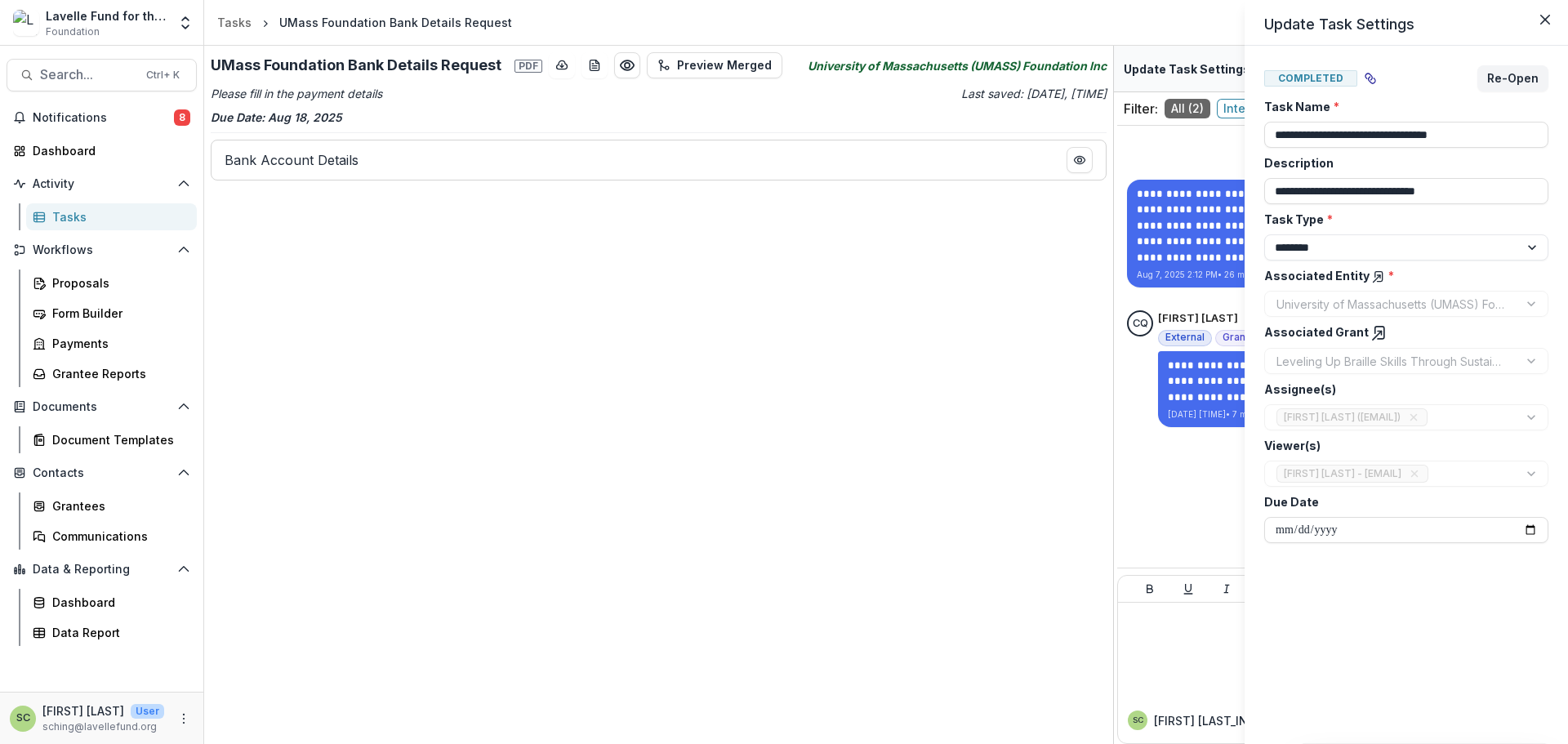 click on "**********" at bounding box center [784, 372] 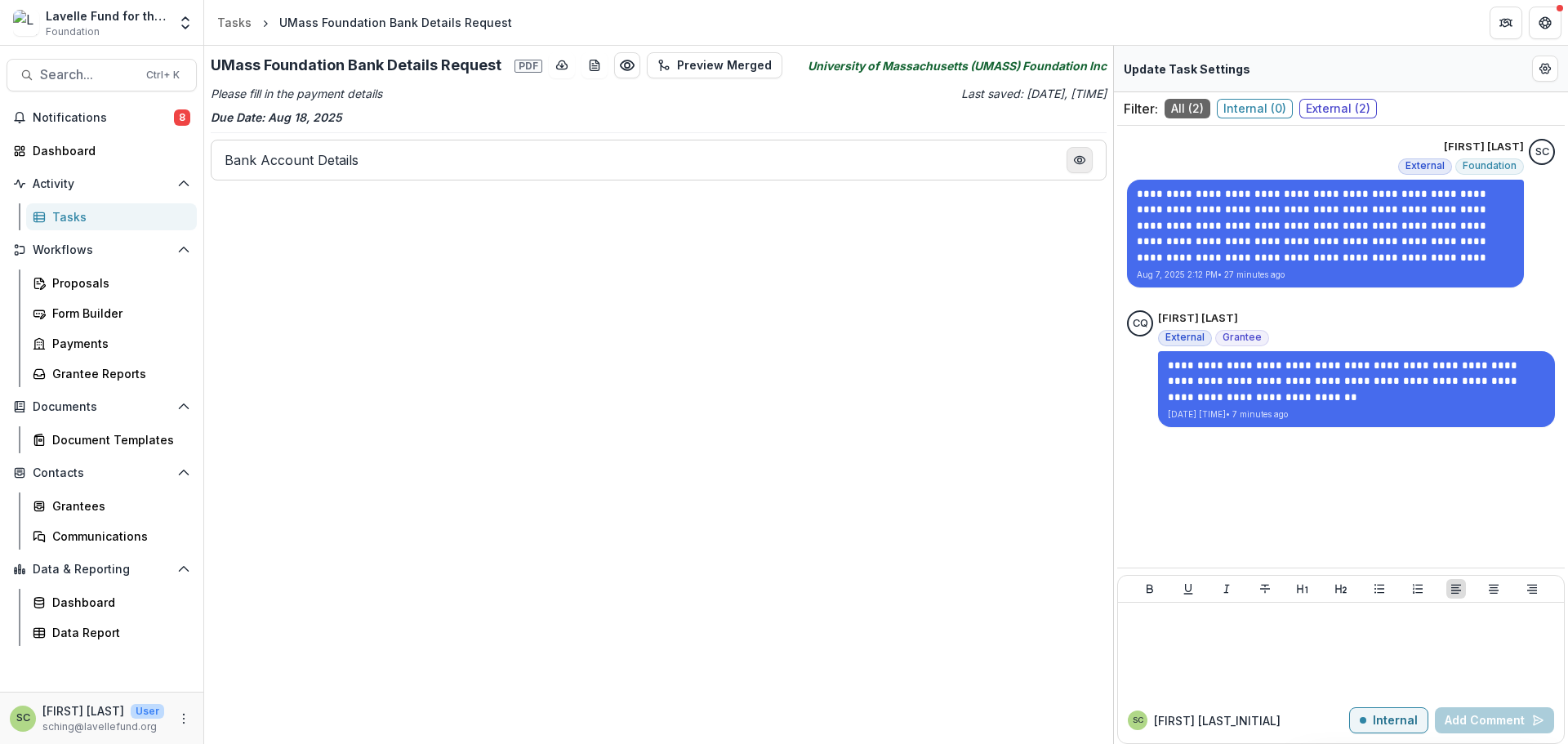 click at bounding box center (1080, 160) 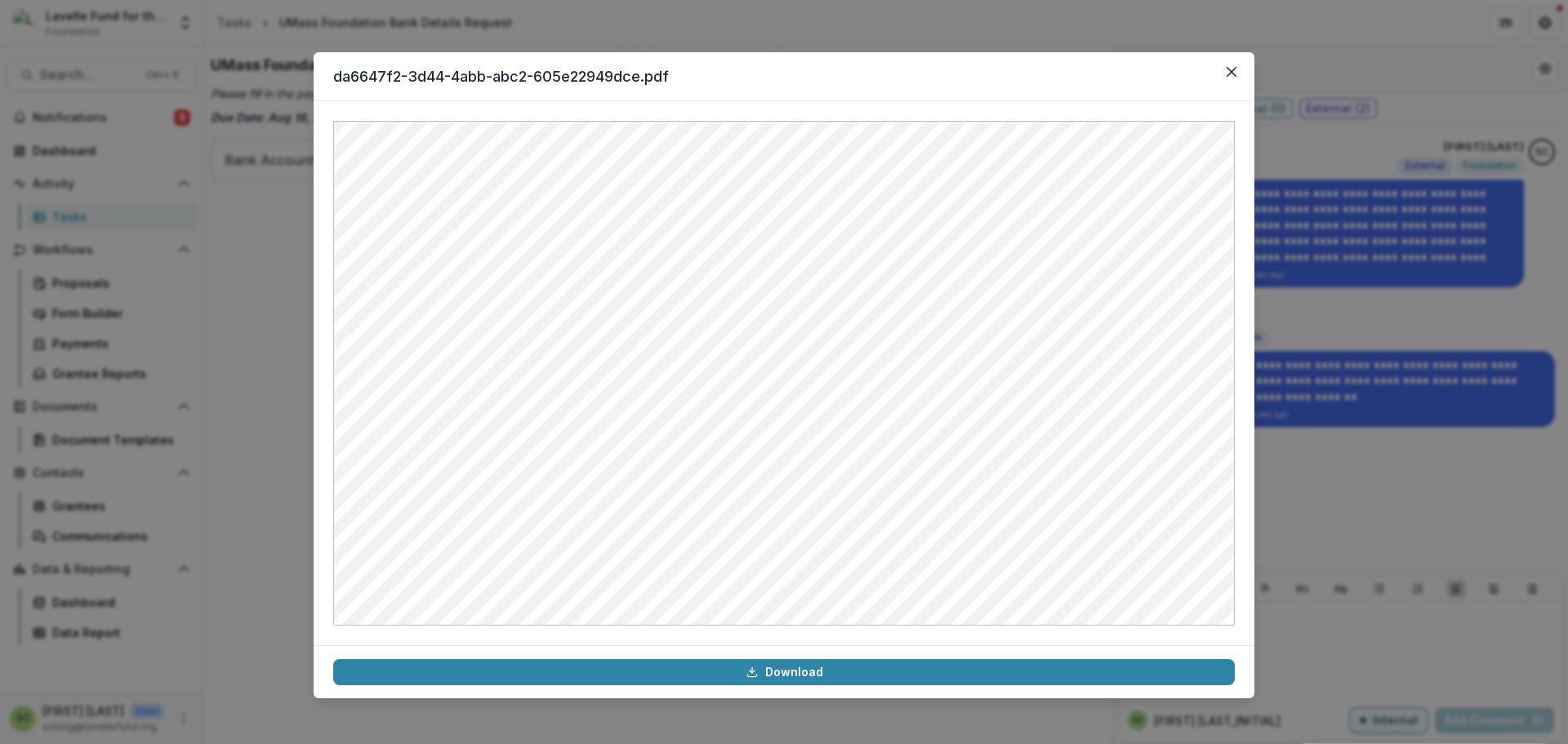 click on "da6647f2-3d44-4abb-abc2-605e22949dce.pdf Download" at bounding box center [784, 372] 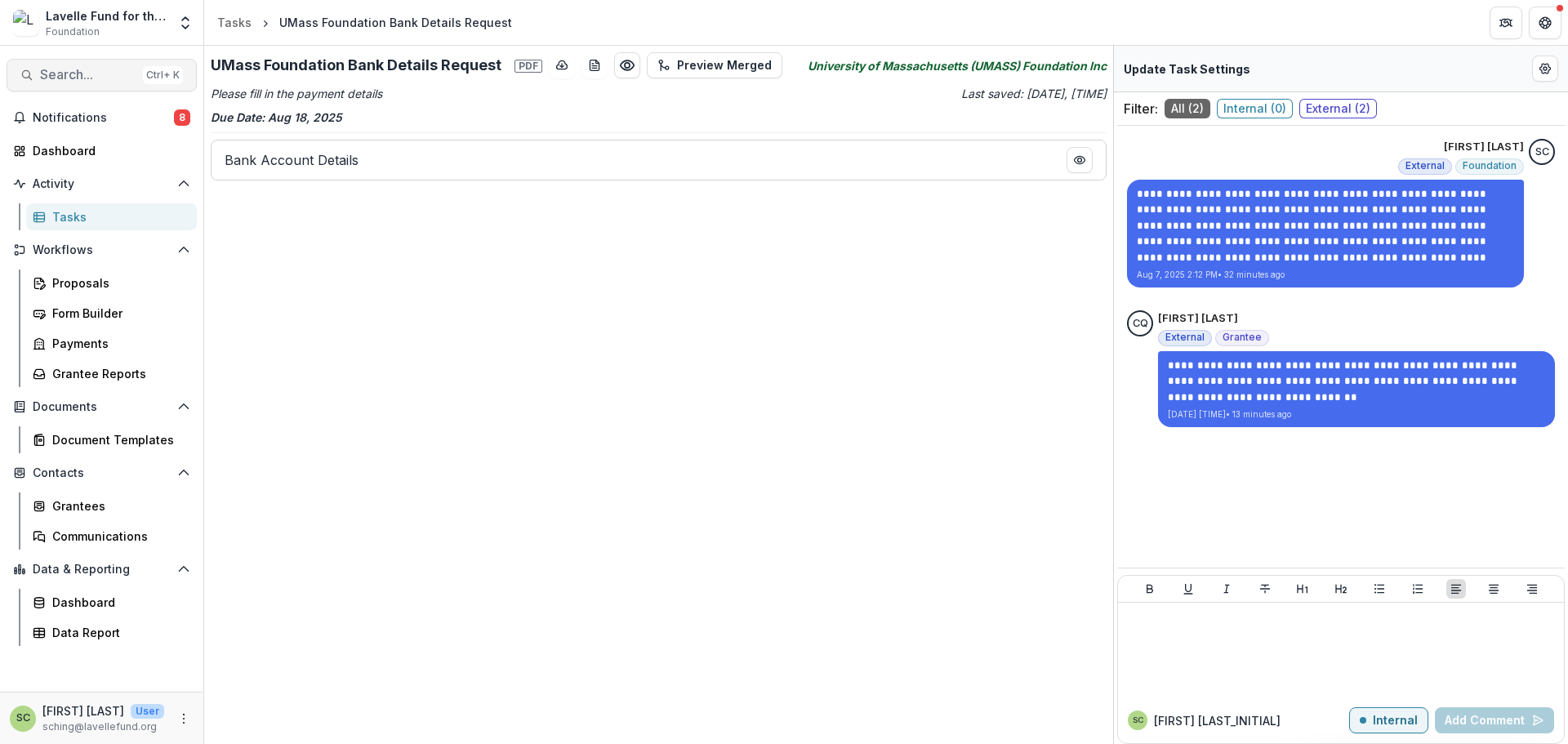 click on "Search..." at bounding box center [88, 74] 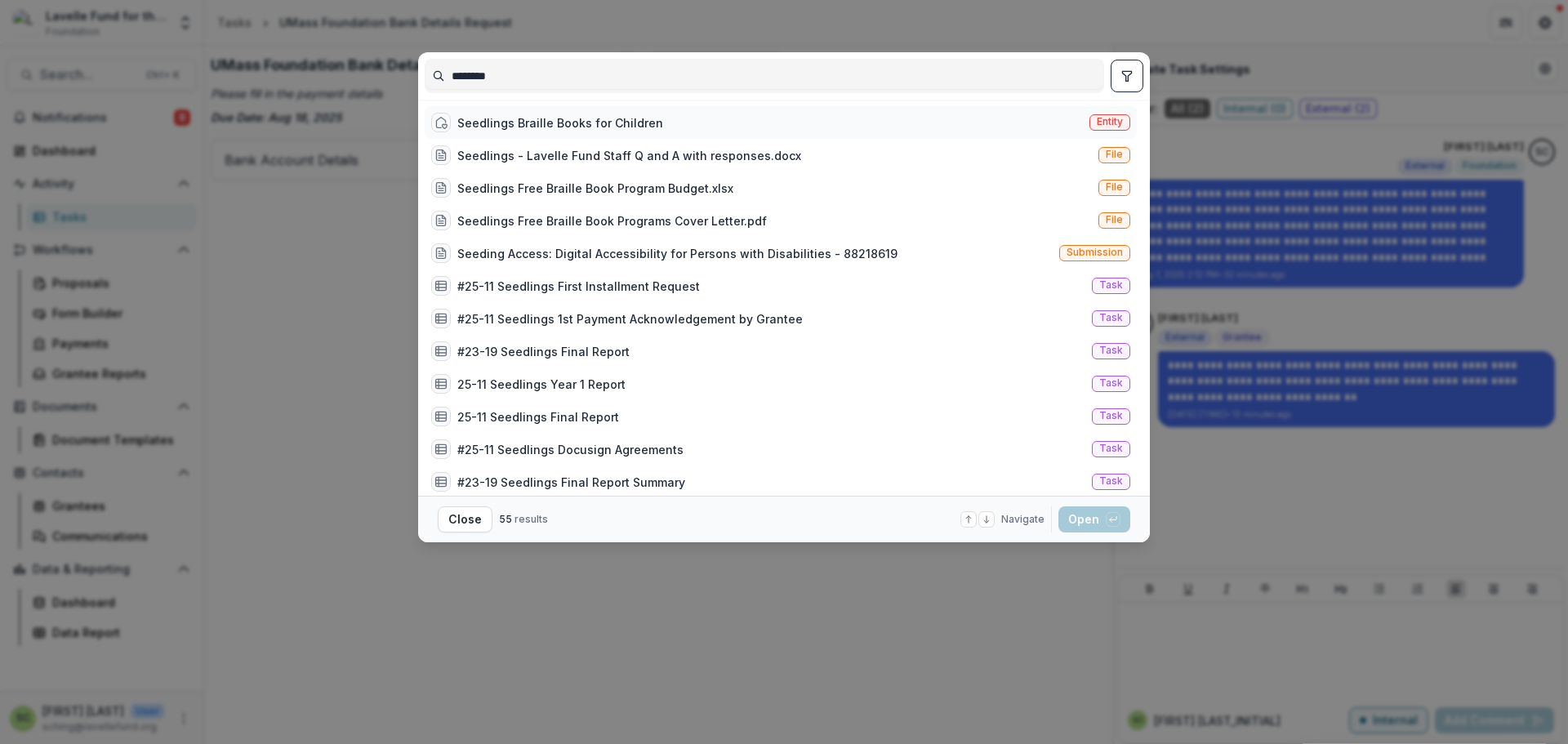 type on "********" 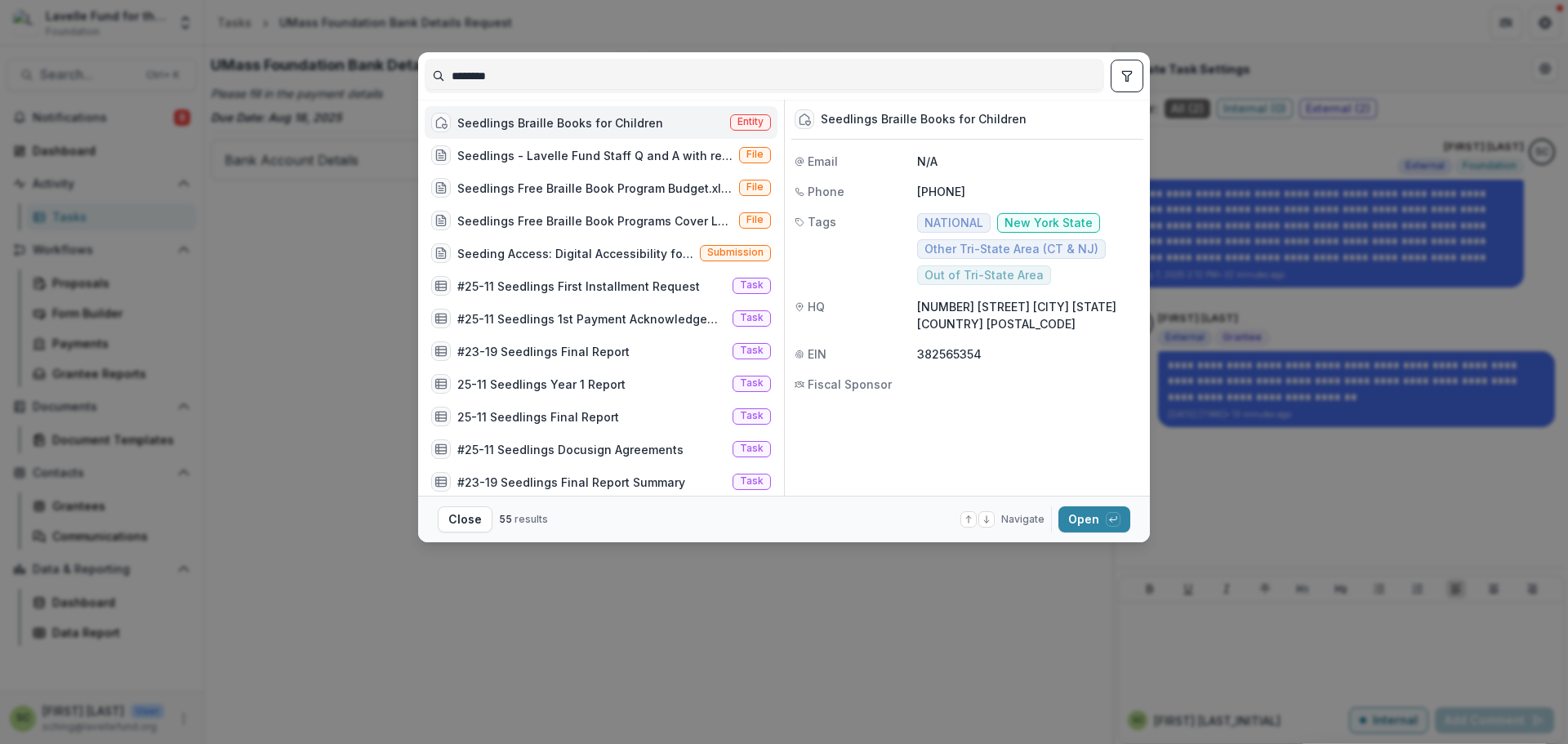 click on "Seedlings Braille Books for Children Entity" at bounding box center [601, 123] 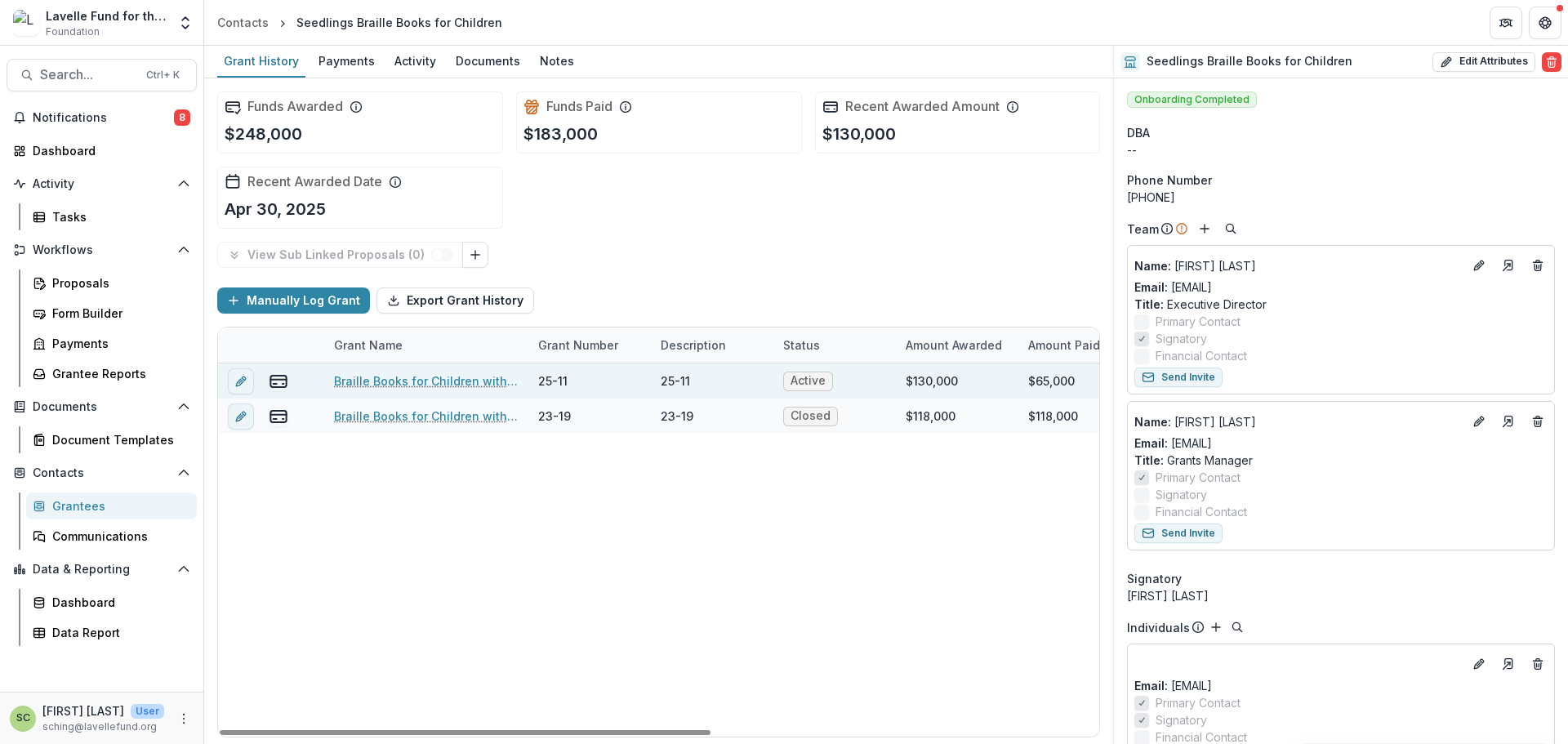 click on "Braille Books for Children with Vision Loss and Teachers of the Visually Impaired (Renewal)" at bounding box center [426, 381] 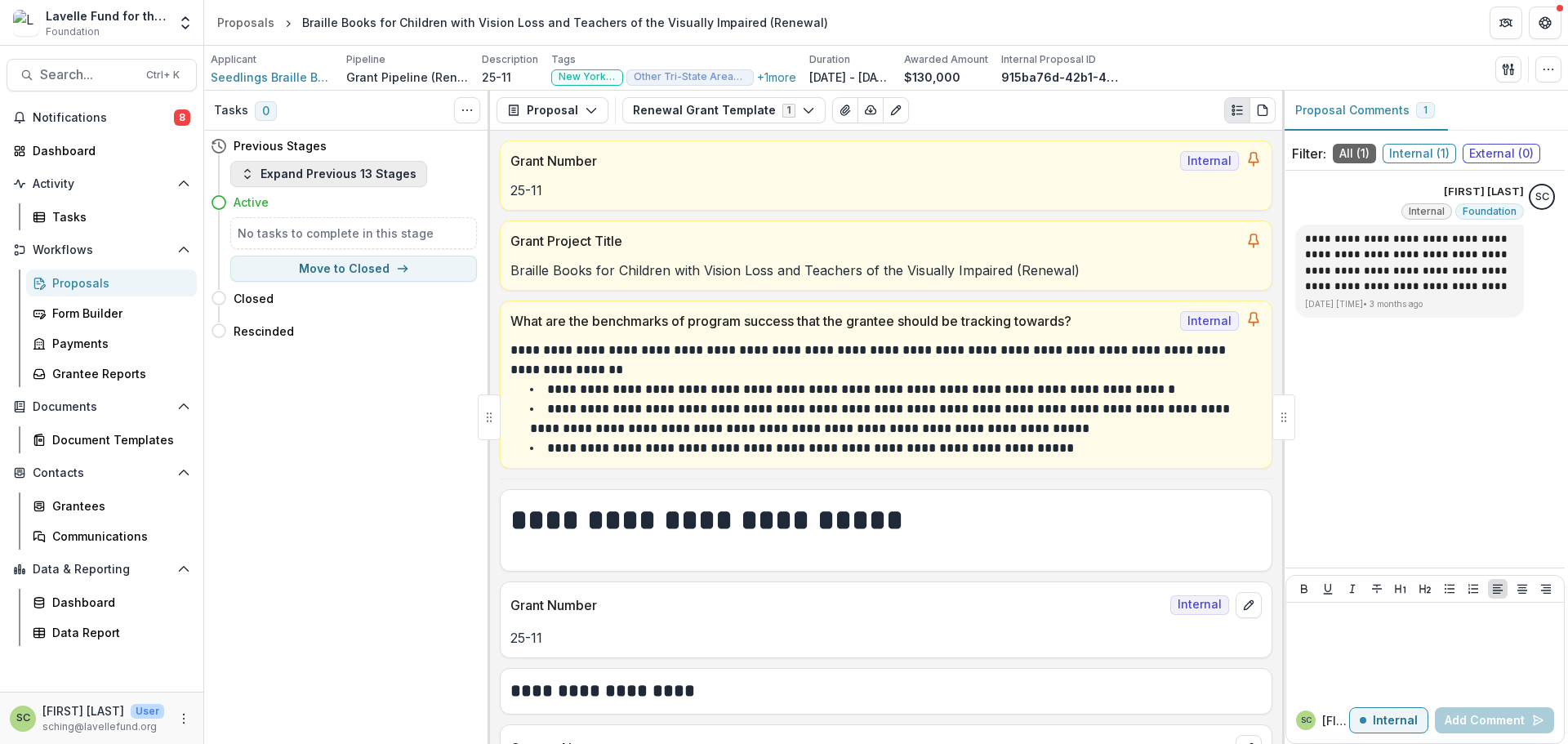 click on "Expand Previous 13 Stages" at bounding box center [328, 174] 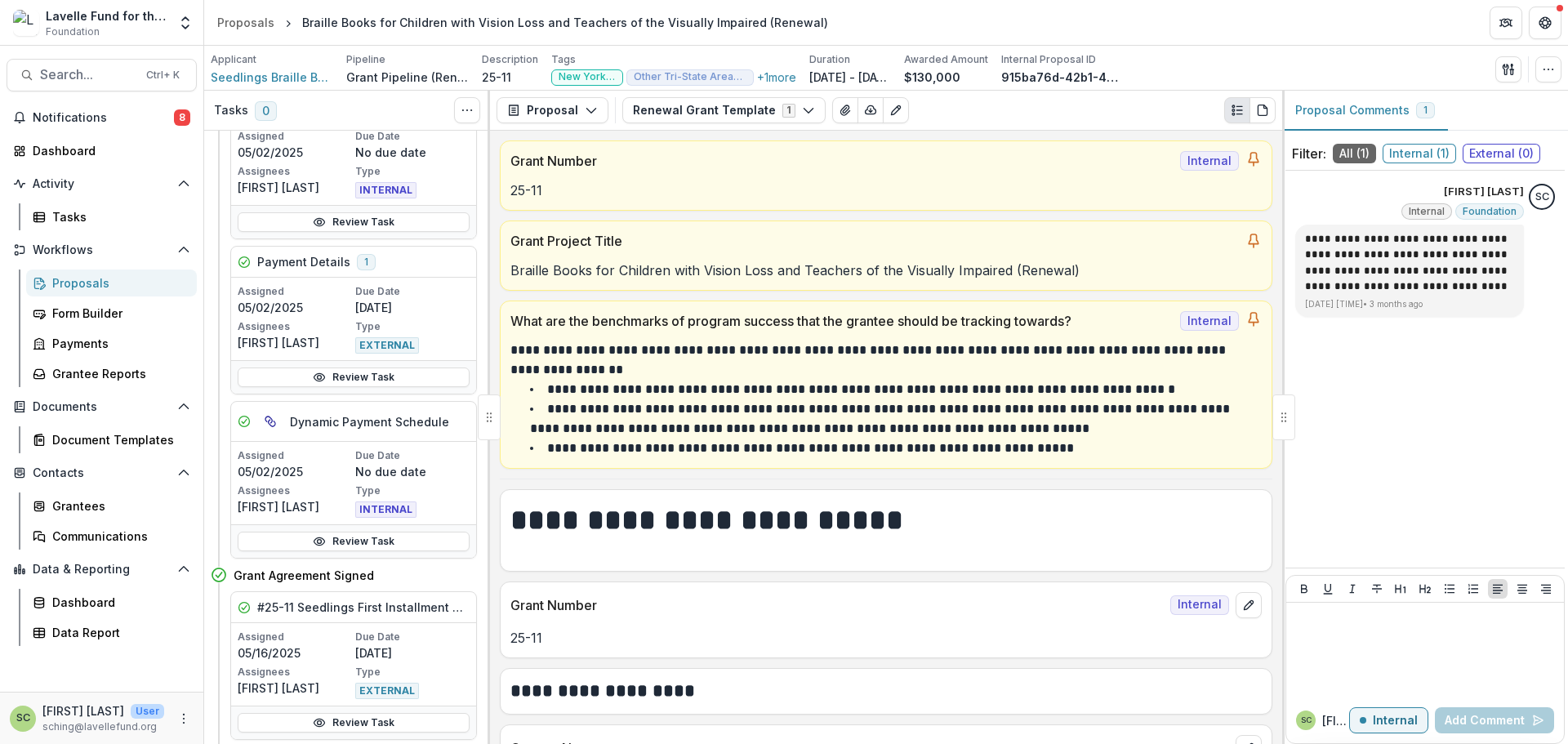 scroll, scrollTop: 572, scrollLeft: 0, axis: vertical 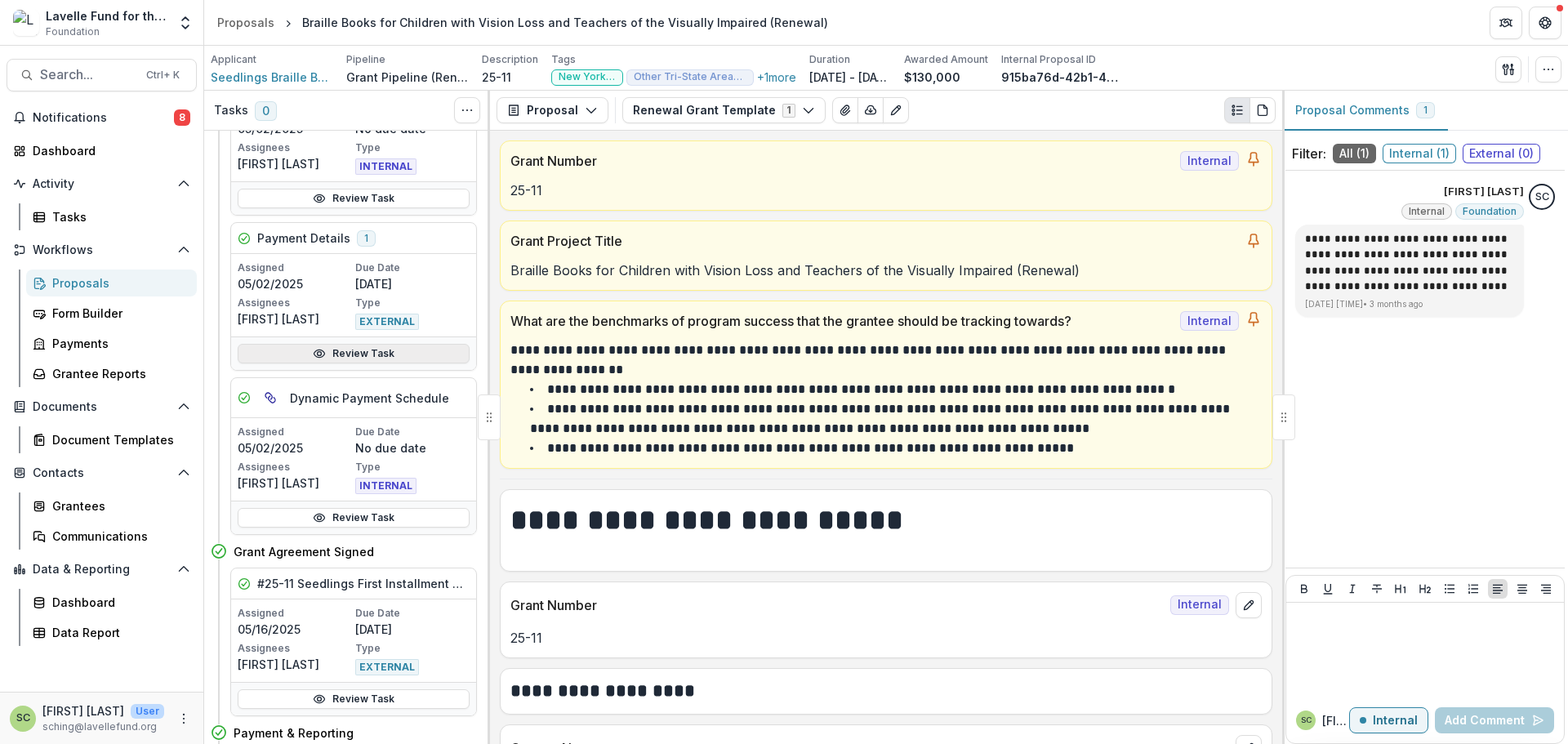 click on "Review Task" at bounding box center (354, 354) 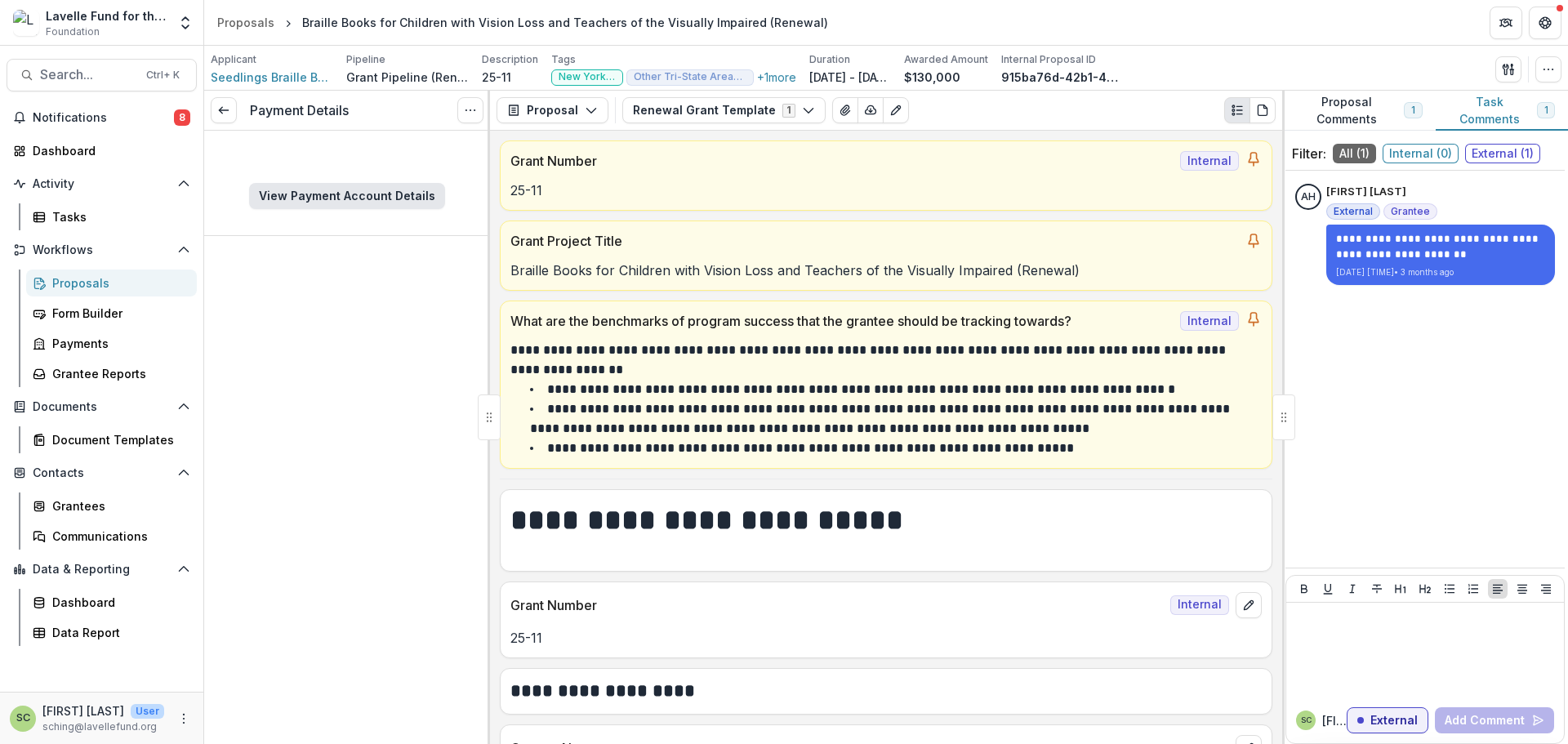 click on "View Payment Account Details" at bounding box center [347, 196] 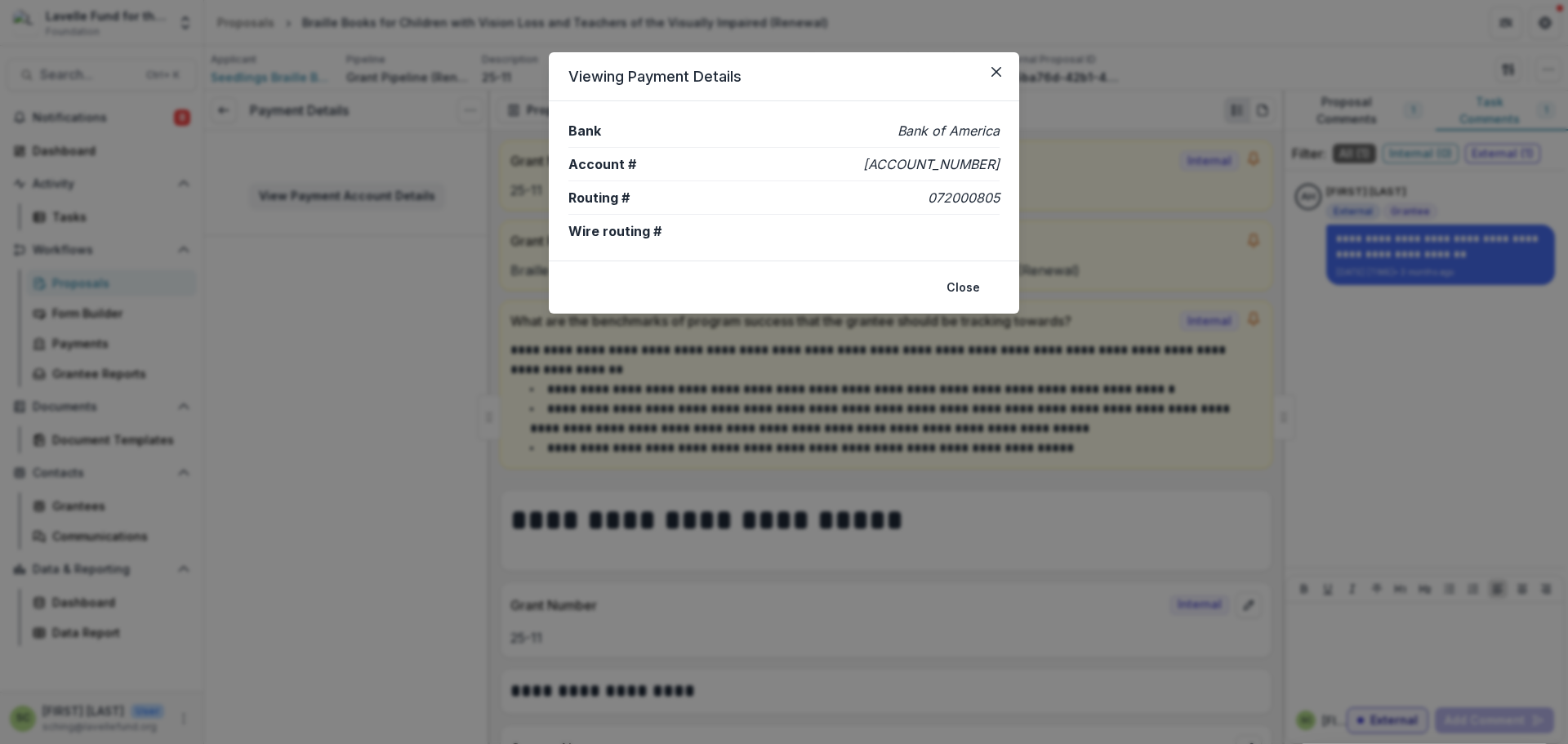 click on "Viewing Payment Details Bank Bank of America Account # 006471845203 Routing # 072000805 Wire routing # Close" at bounding box center [784, 372] 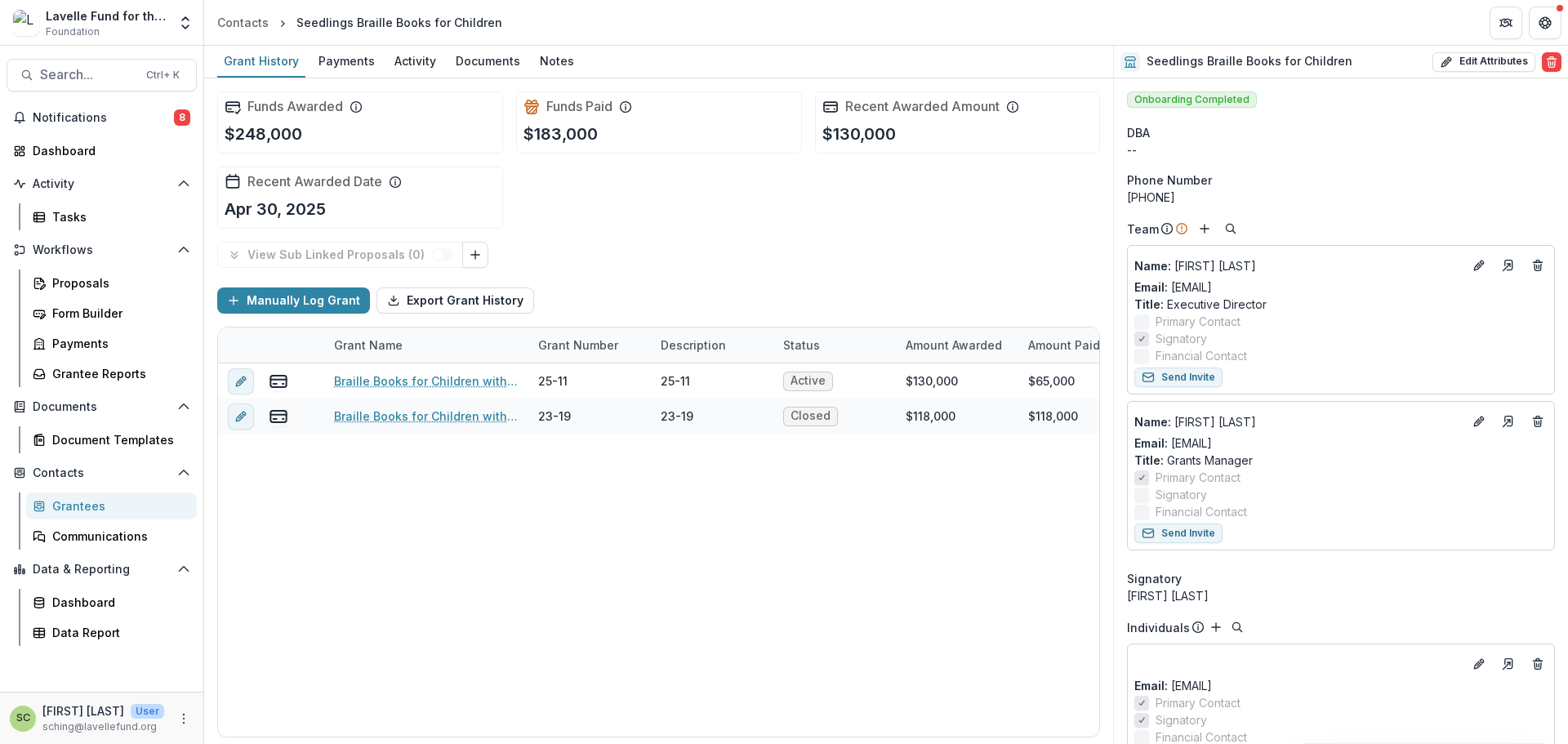 select on "********" 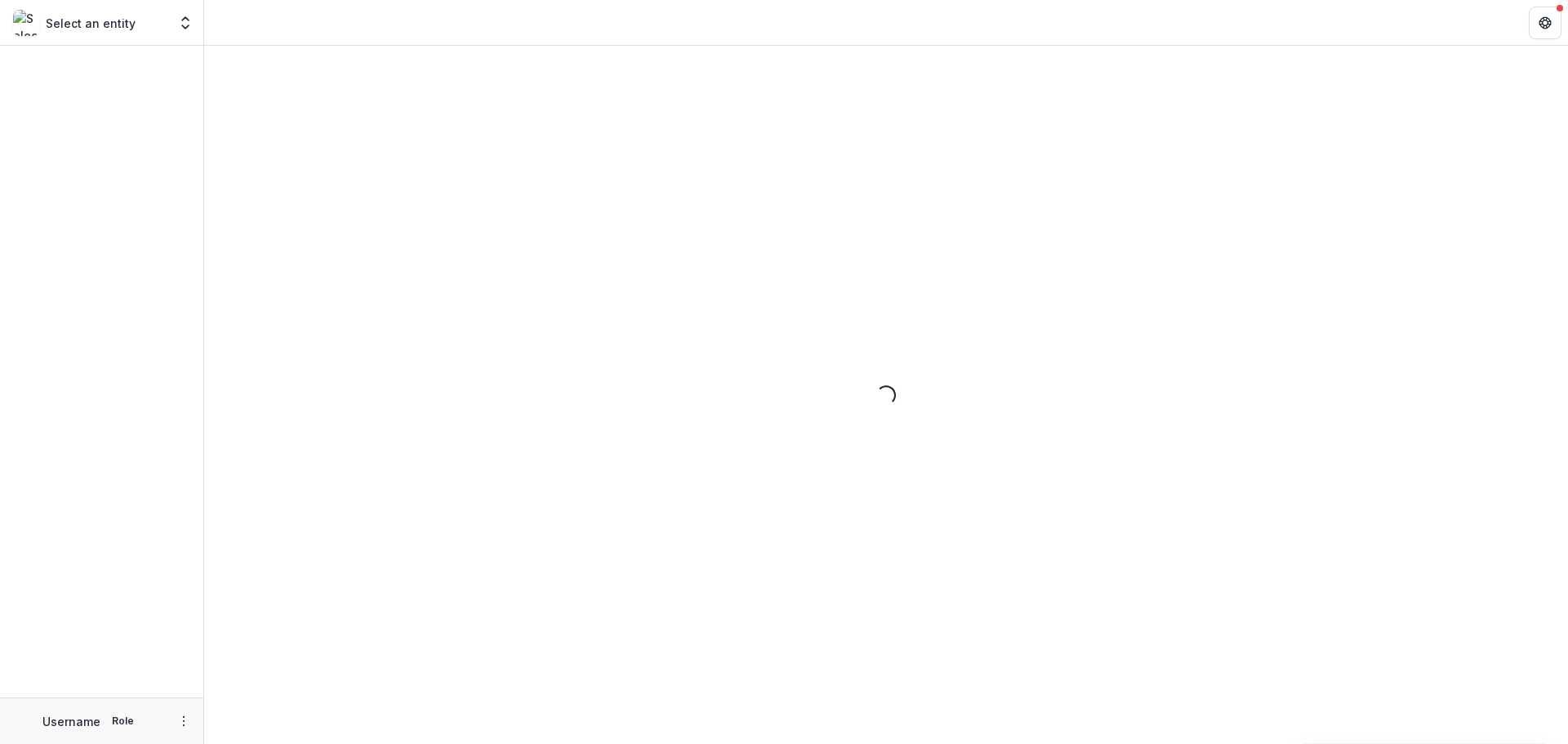 scroll, scrollTop: 0, scrollLeft: 0, axis: both 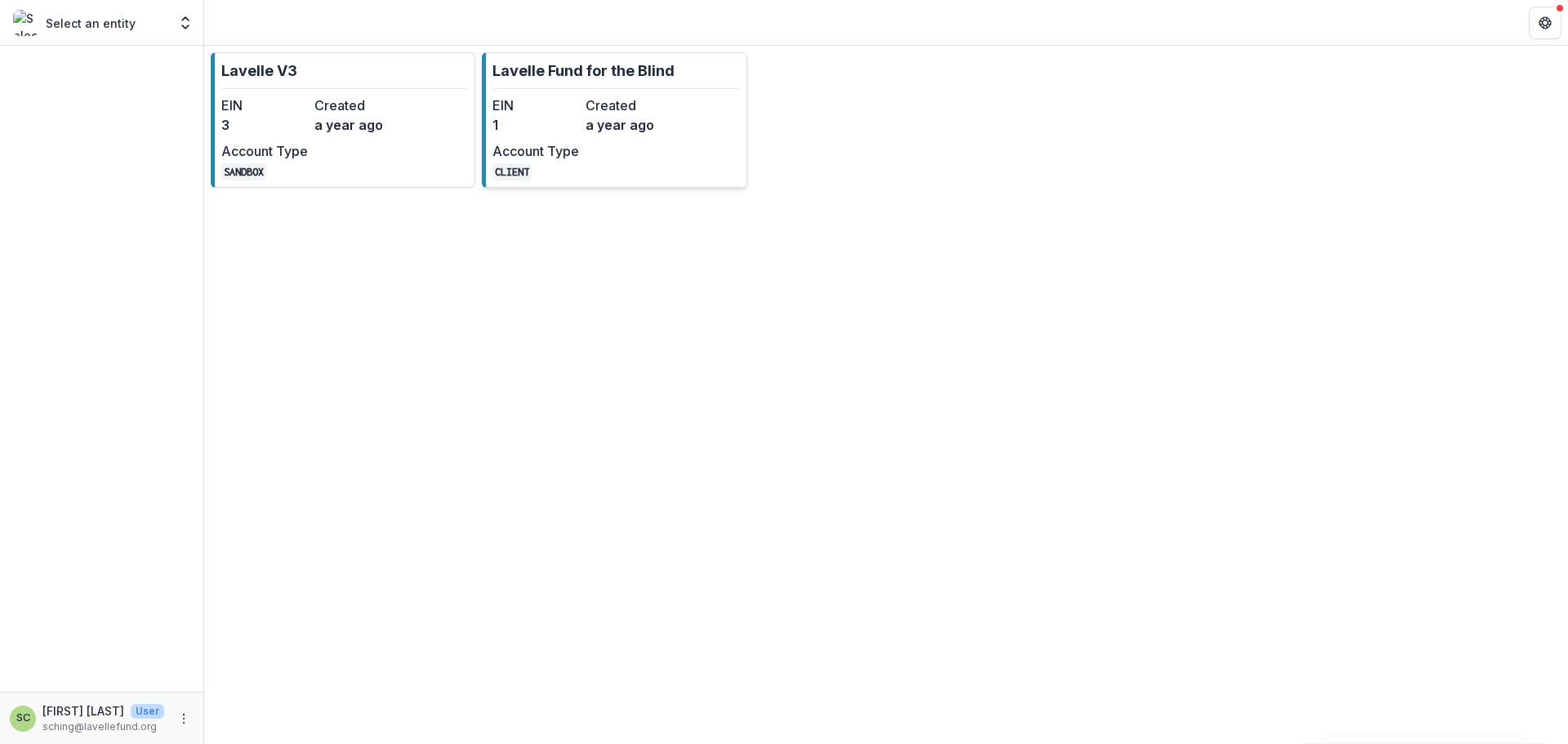 click on "Account Type" at bounding box center (536, 151) 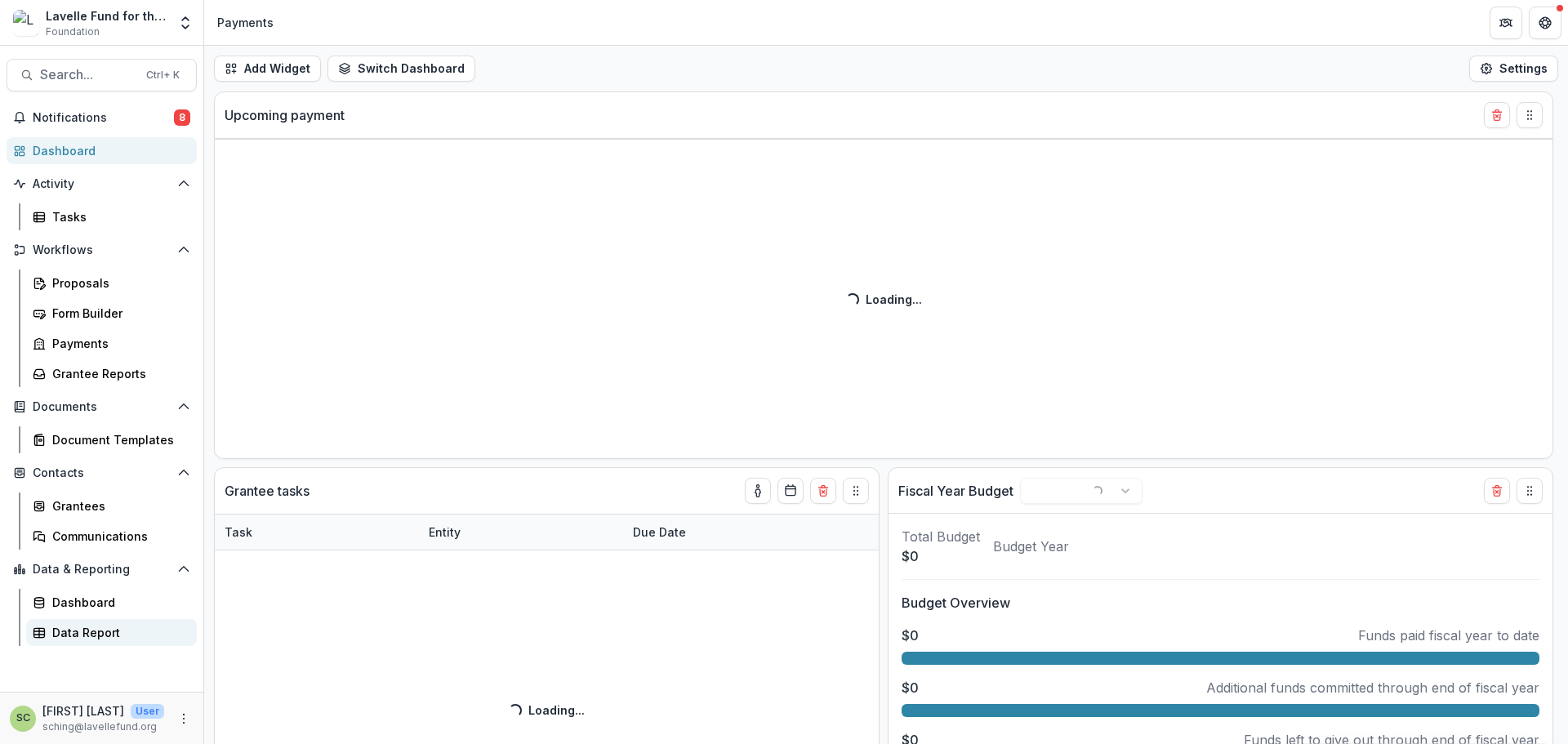 click on "Data Report" at bounding box center [118, 632] 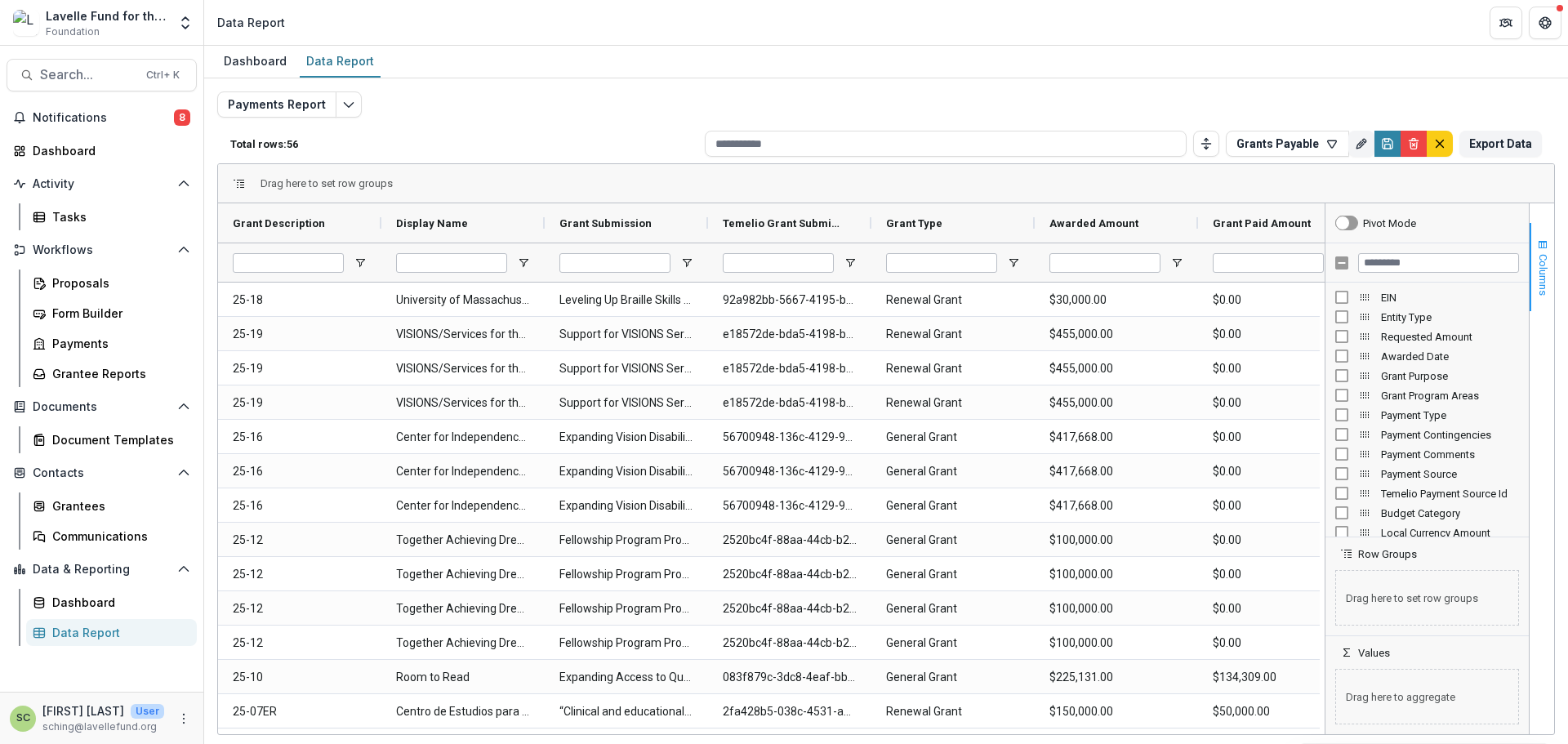 click on "Columns" at bounding box center (1543, 274) 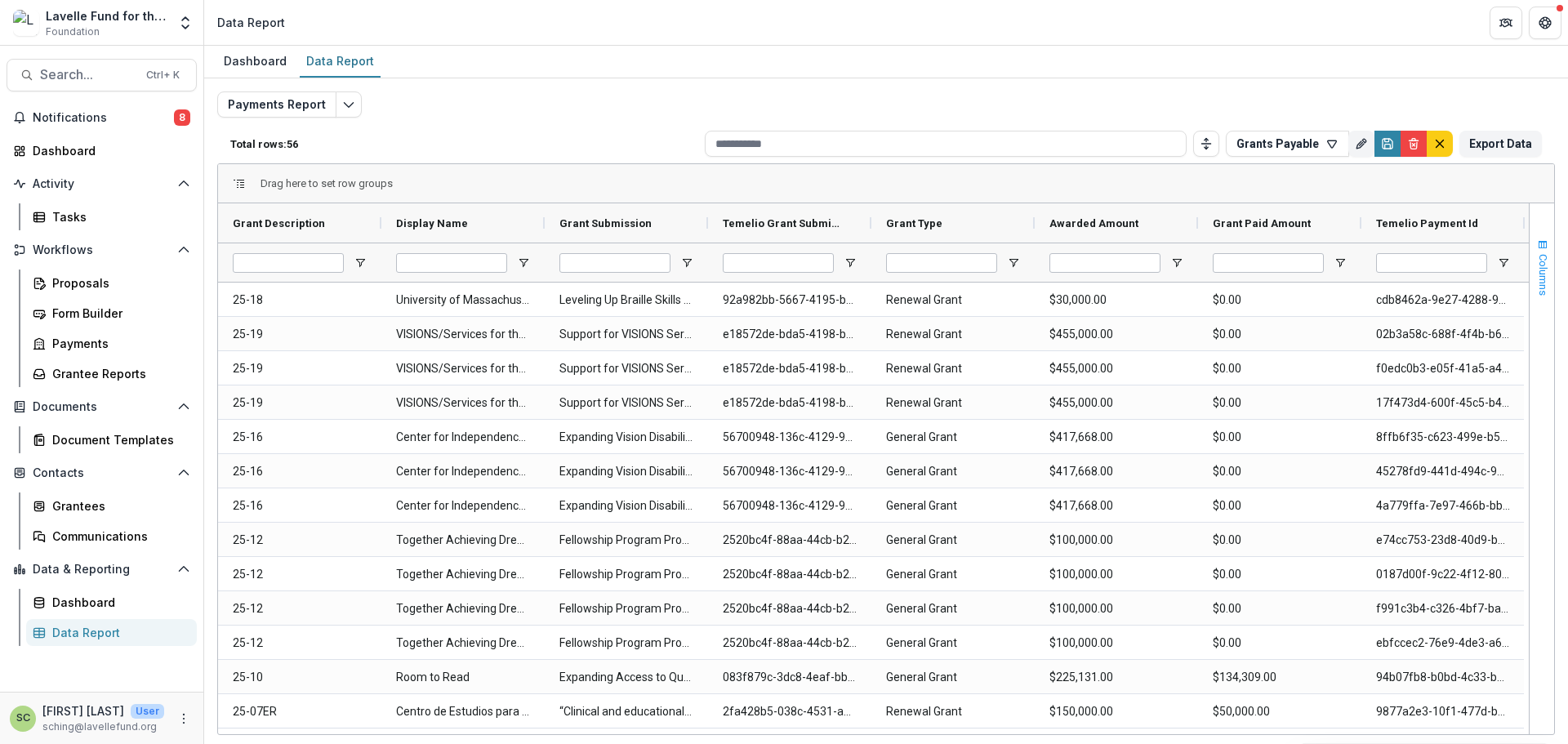 click on "Columns" at bounding box center [1543, 274] 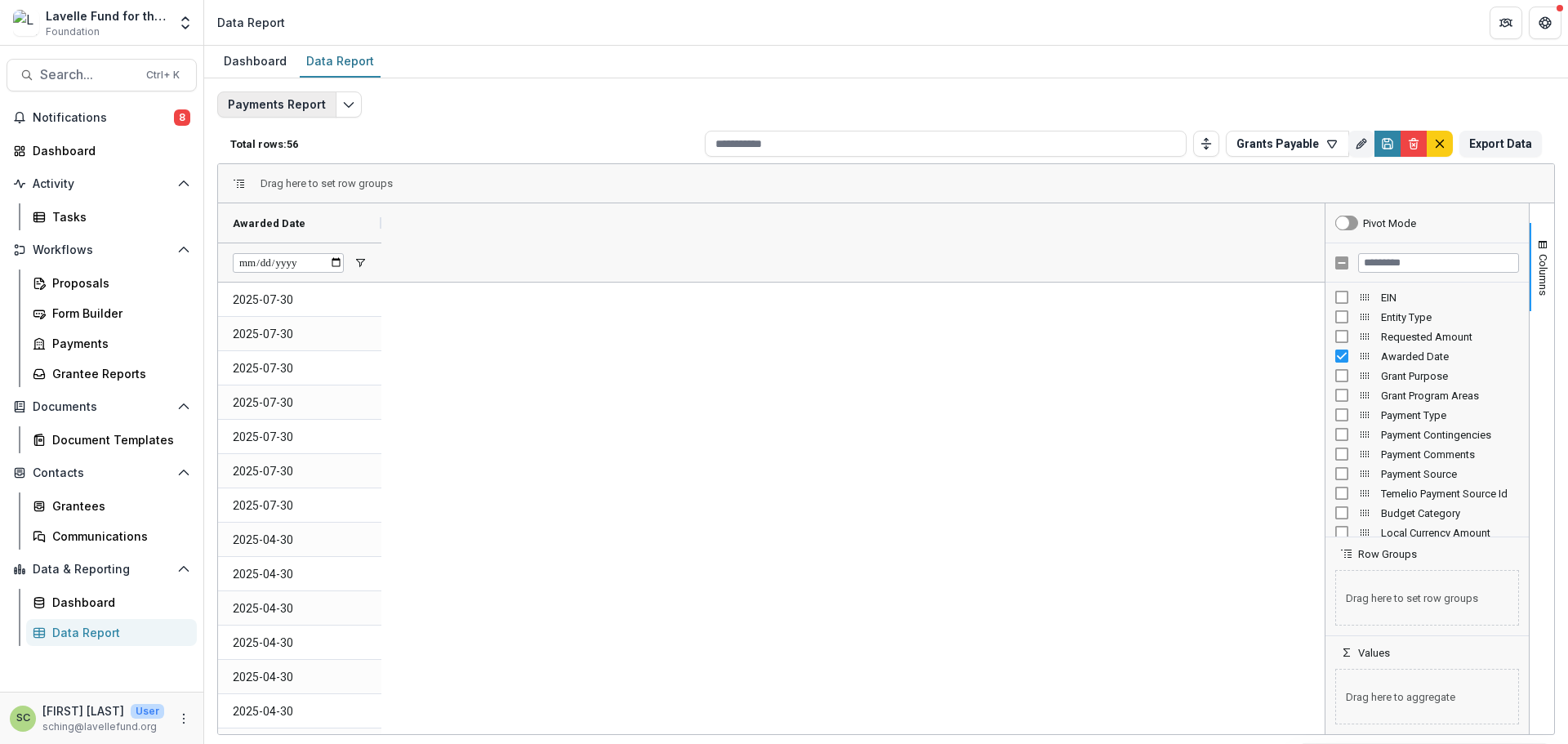 click on "Payments Report" at bounding box center [277, 105] 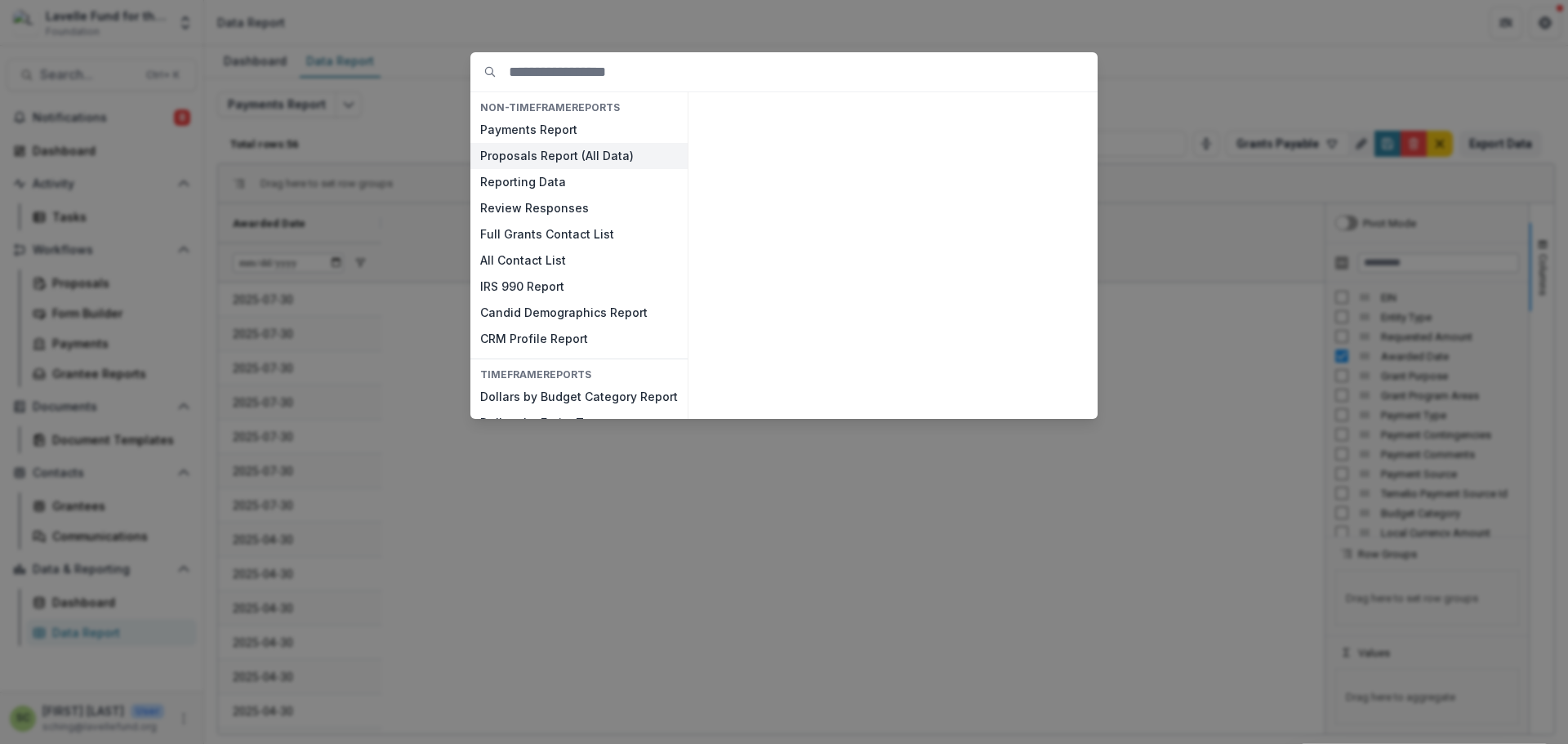 click on "Proposals Report (All Data)" at bounding box center [579, 156] 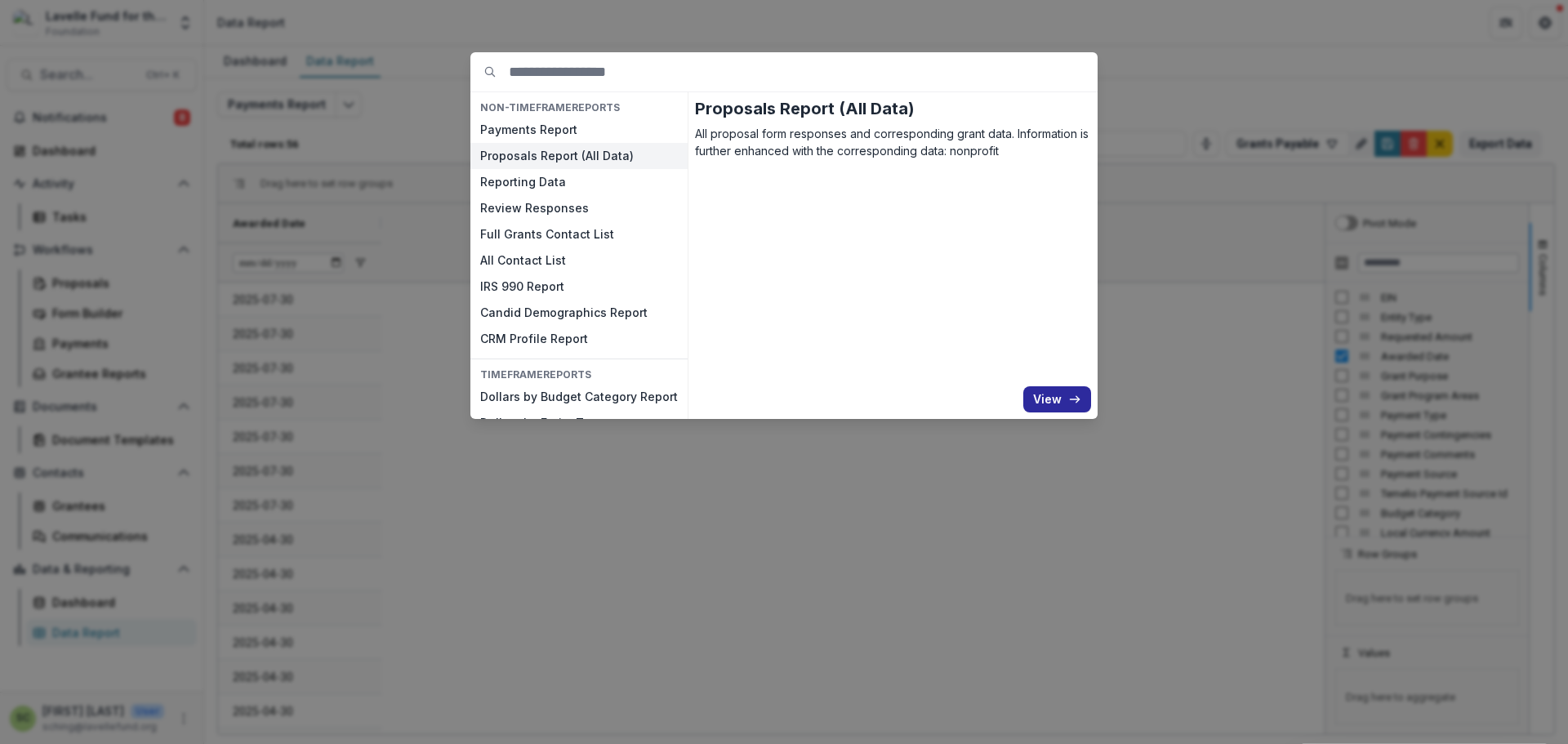click on "View" at bounding box center [1057, 399] 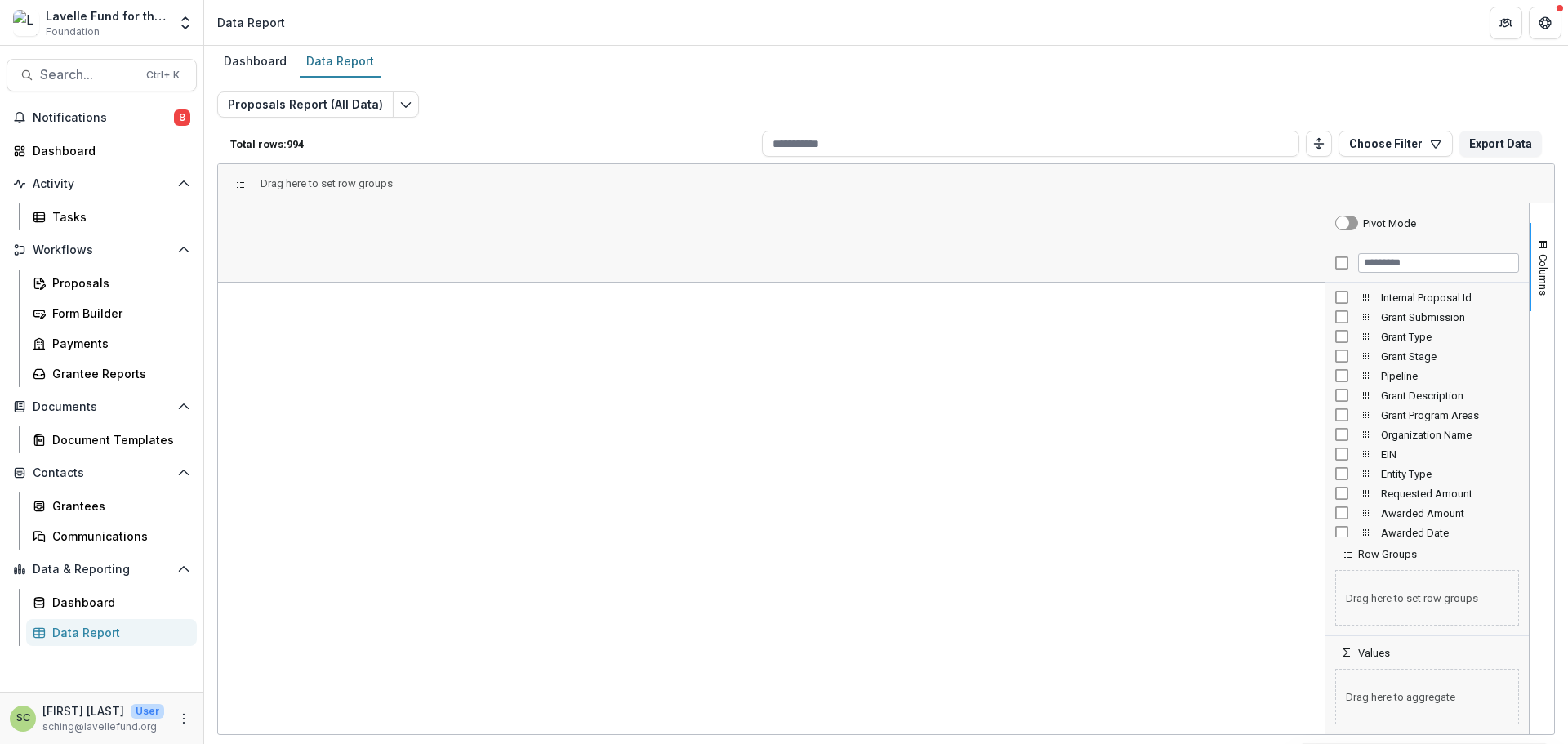 click on "Grant Description" at bounding box center (1427, 395) 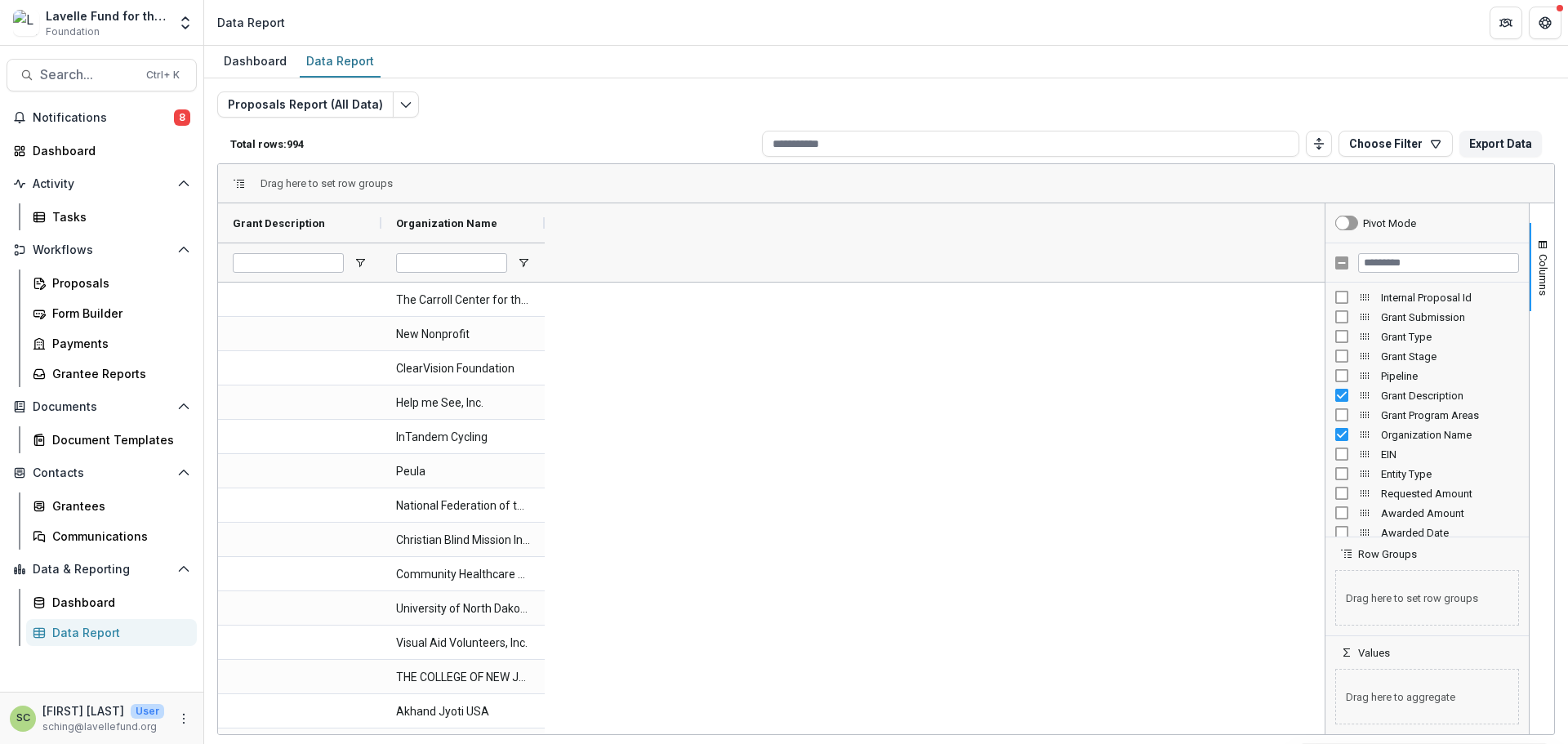 click on "Grant Type" at bounding box center [1427, 336] 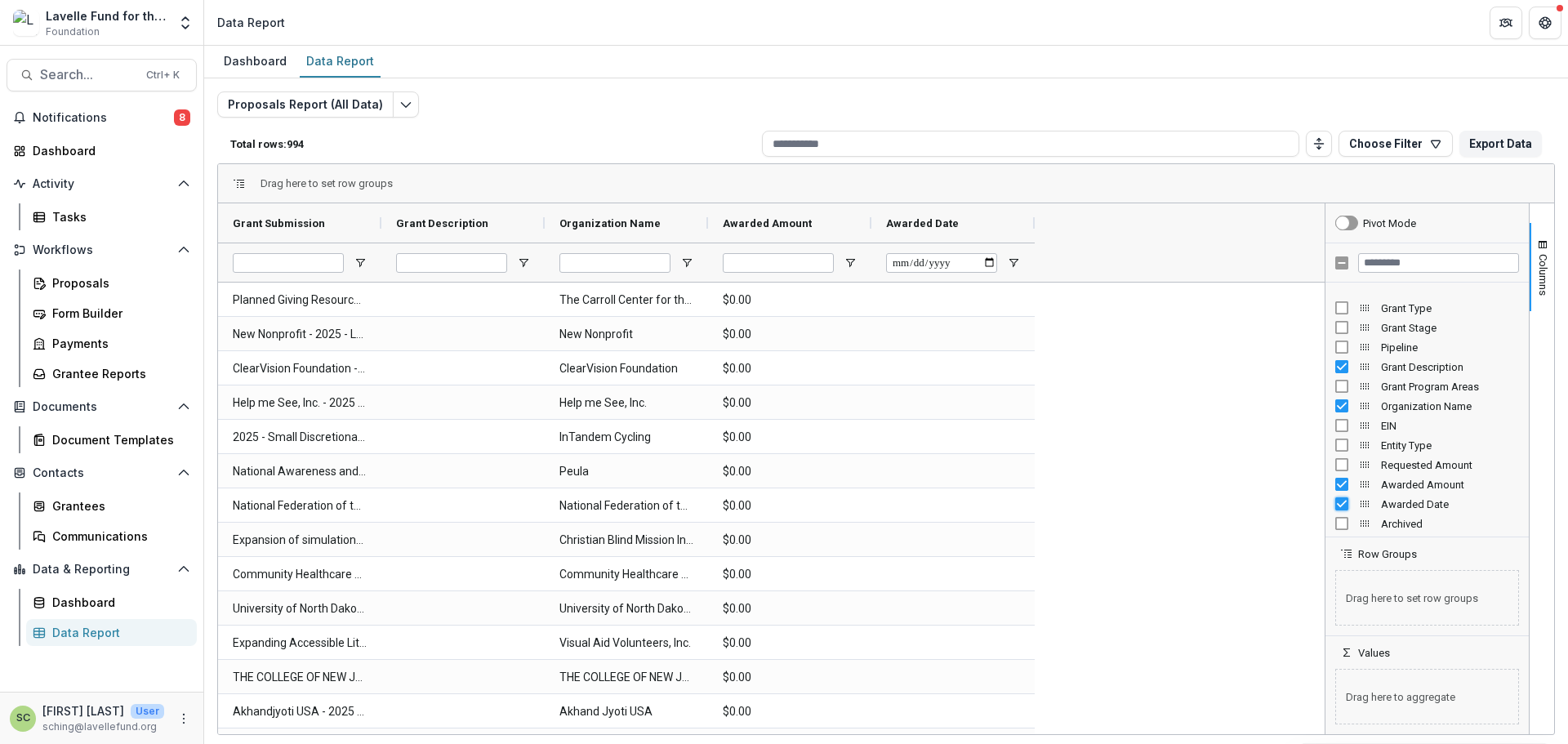 scroll, scrollTop: 0, scrollLeft: 0, axis: both 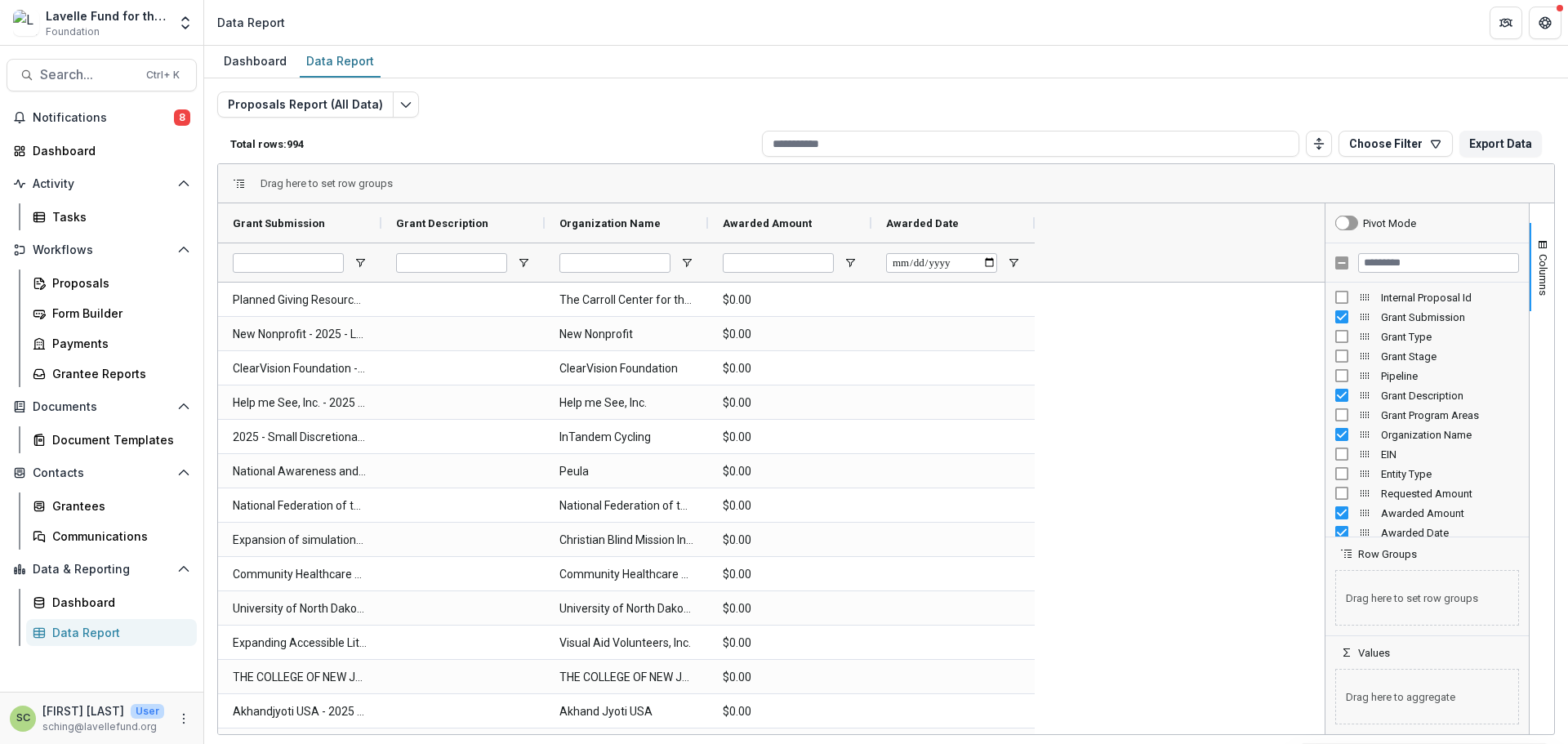 click on "Pipeline" at bounding box center [1450, 376] 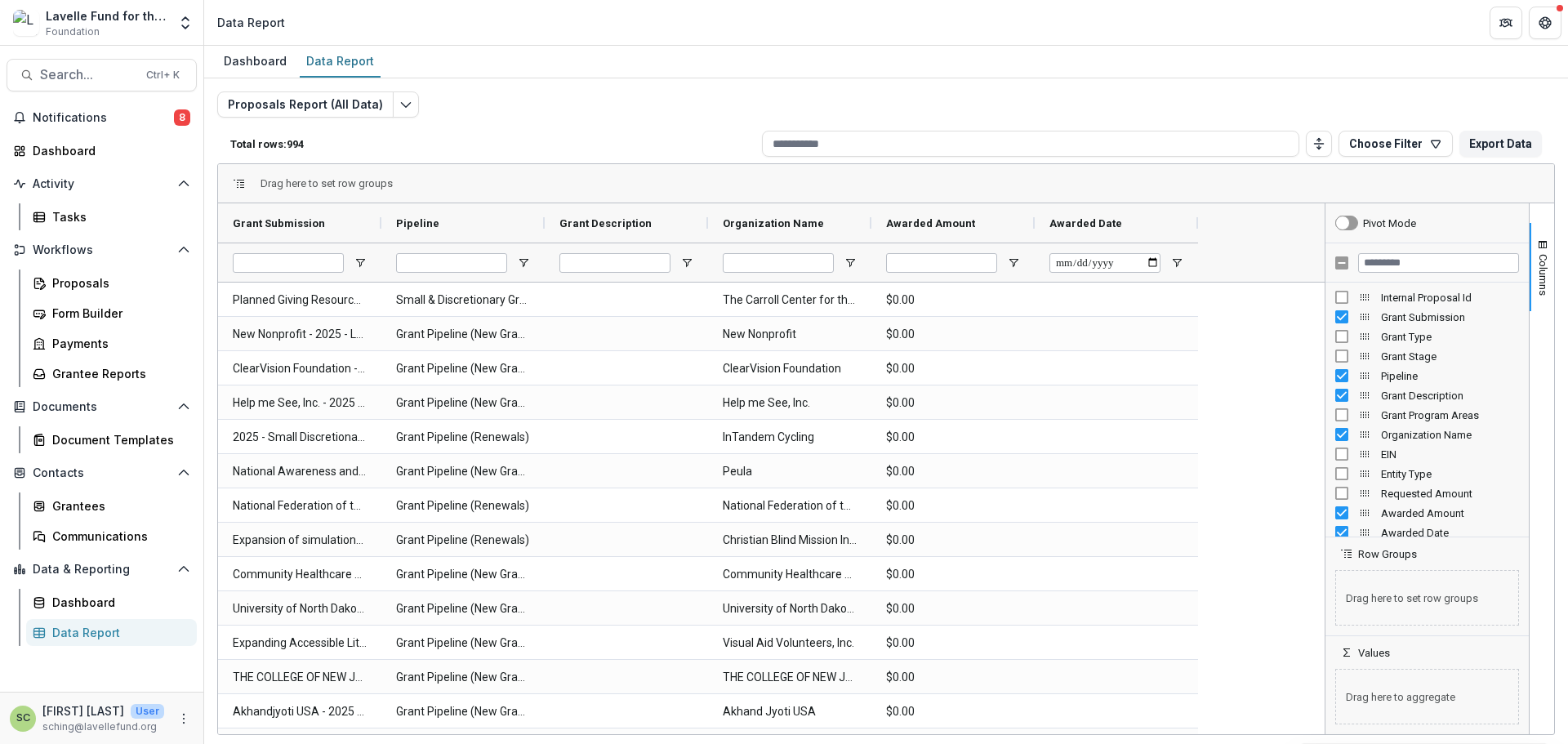 click on "Planned Giving Resource Seminars Small & Discretionary Grant Pipeline The Carroll Center for the Blind $0.00 New Nonprofit - 2025 - Letter of Inquiry Template Grant Pipeline (New Grantees) New Nonprofit $0.00 ClearVision Foundation - 2025 - Letter of Inquiry Template Grant Pipeline (New Grantees) ClearVision Foundation $0.00 Help me See, Inc. - 2025 - Letter of Inquiry Template Grant Pipeline (New Grantees) Help me See, Inc. $0.00 2025 - Small Discretionary Grant Template Grant Pipeline (Renewals) InTandem Cycling $0.00 National Awareness and Outreach Program  Grant Pipeline (New Grantees) Peula $0.00 National Federation of the Blind - 2025 - Concept Note Template Grant Pipeline (Renewals) National Federation of the Blind $0.00 Expansion of simulation-based ophthalmic surgical training at the University of Cape Town Grant Pipeline (Renewals) Christian Blind Mission International, Inc. $0.00 Community Healthcare Network - 2025 - Letter of Inquiry Template Grant Pipeline (New Grantees) $0.00 $0.00 $0.00 $0.00" at bounding box center (768, 17330) 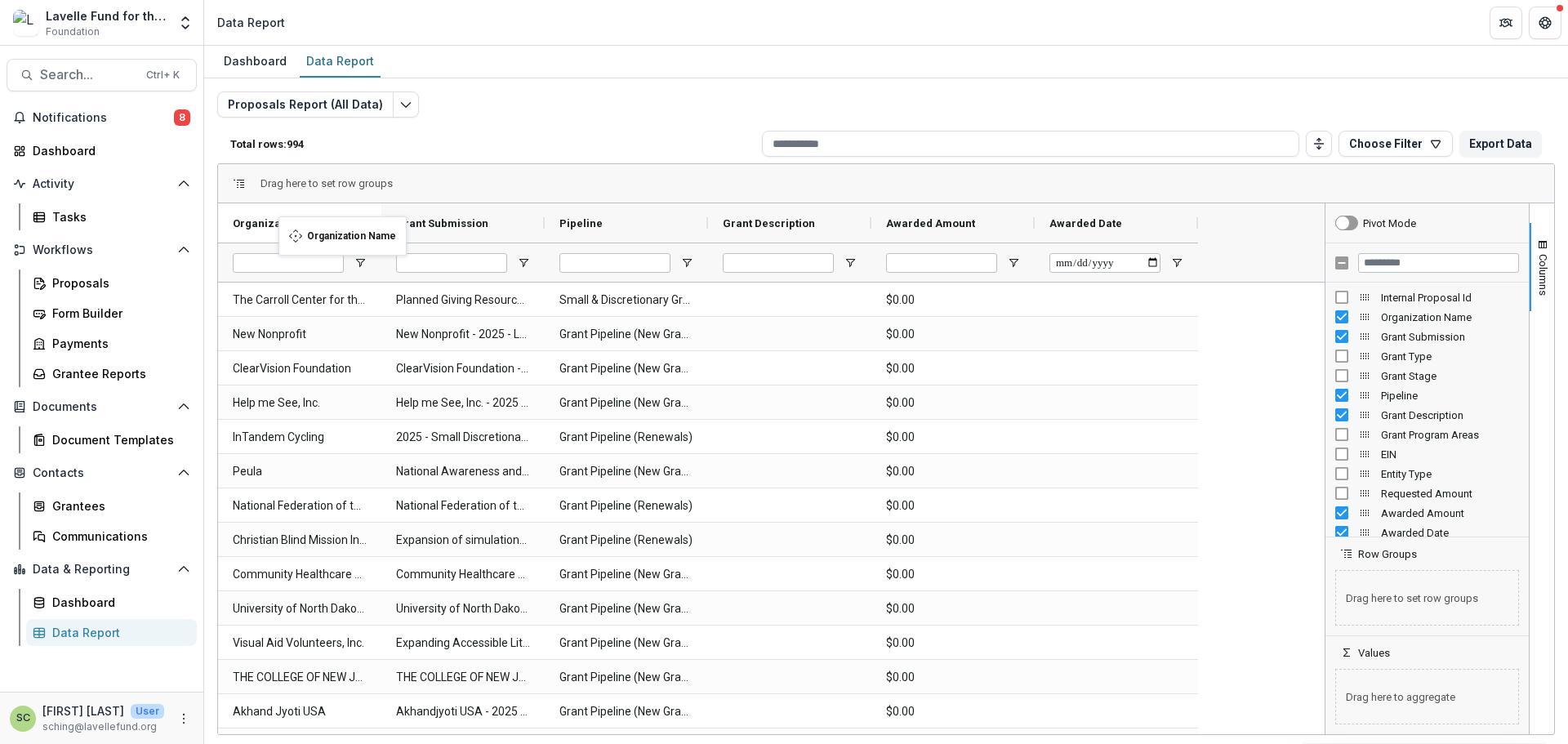 drag, startPoint x: 848, startPoint y: 220, endPoint x: 274, endPoint y: 226, distance: 574.0314 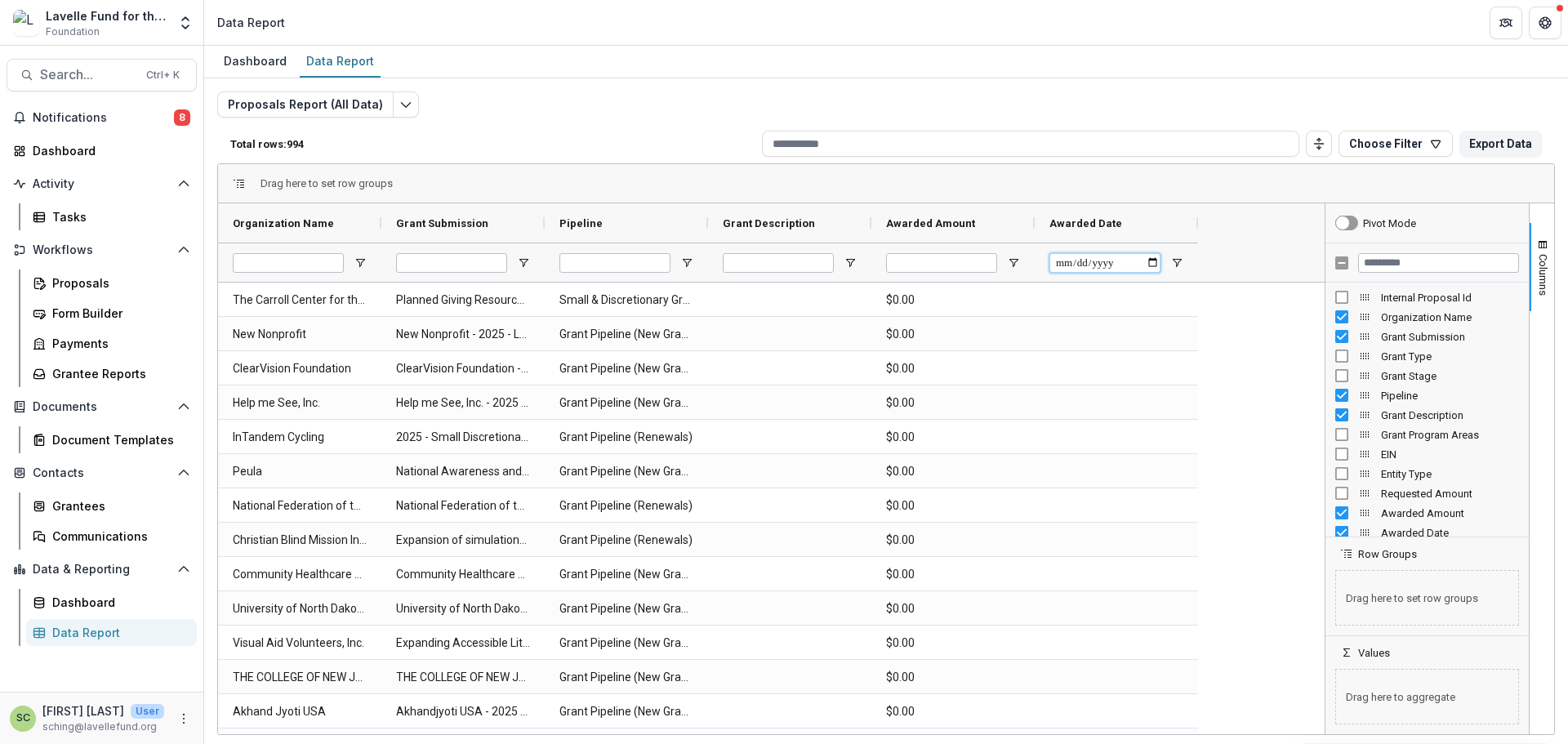 click at bounding box center (1105, 263) 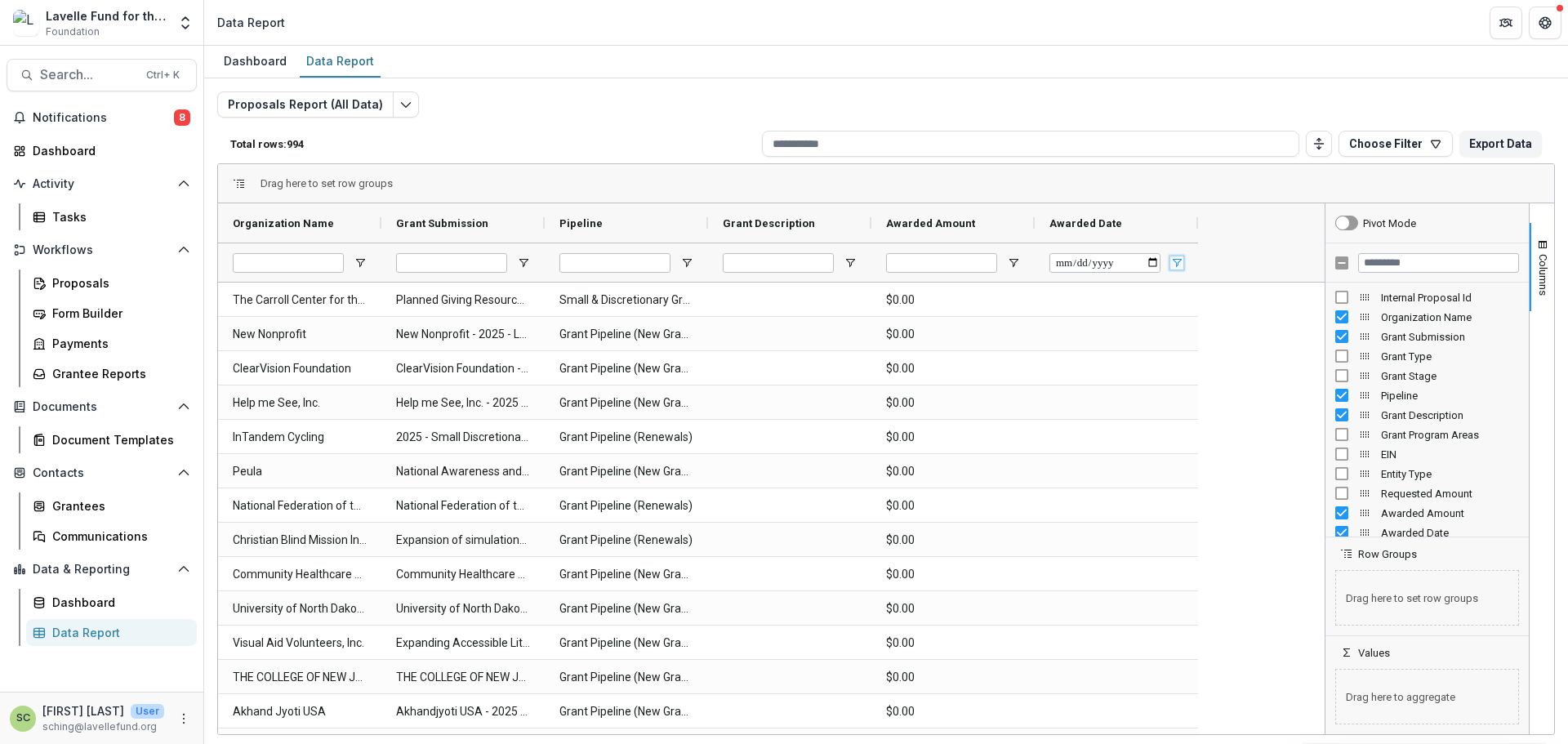 click at bounding box center [1177, 263] 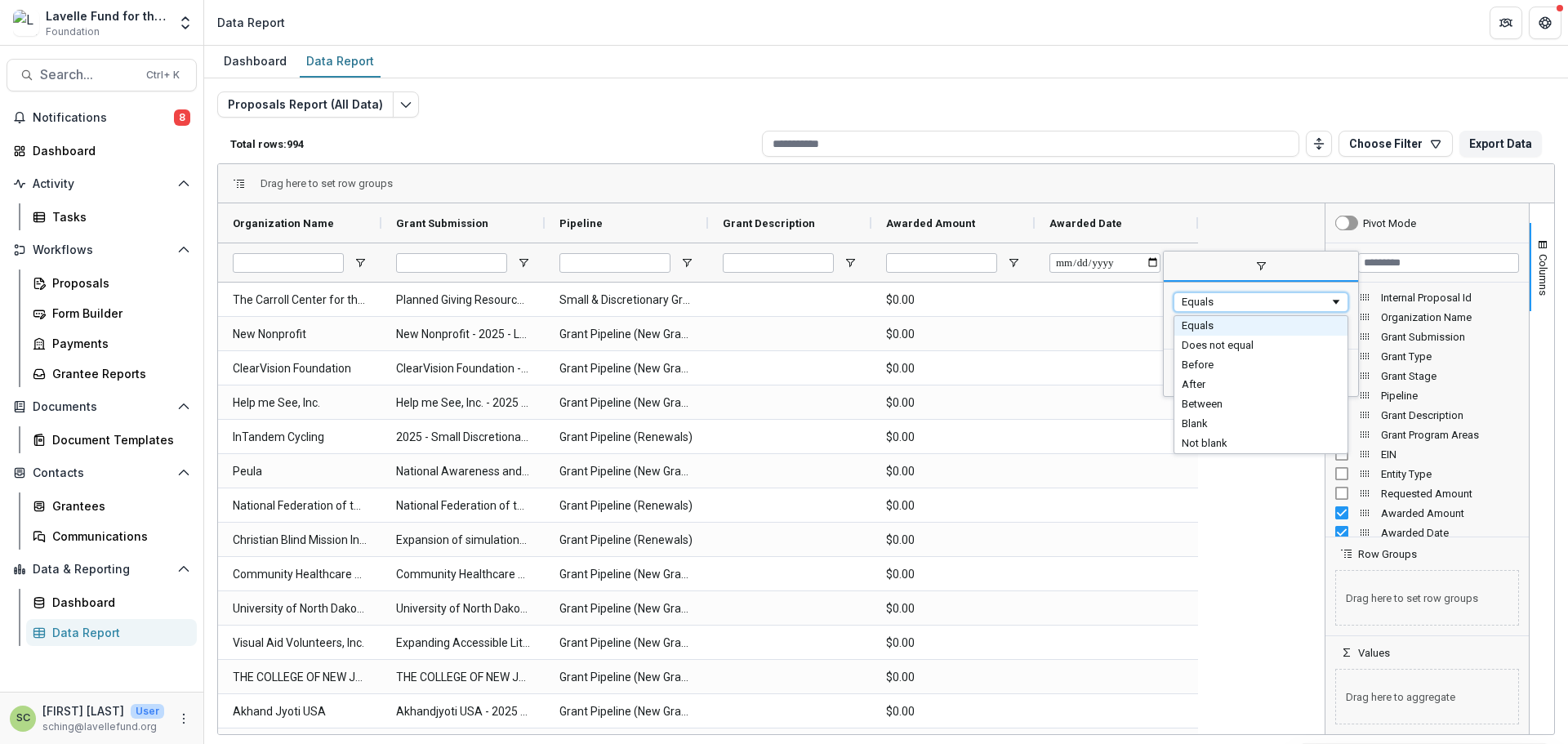click on "Equals" at bounding box center (1255, 301) 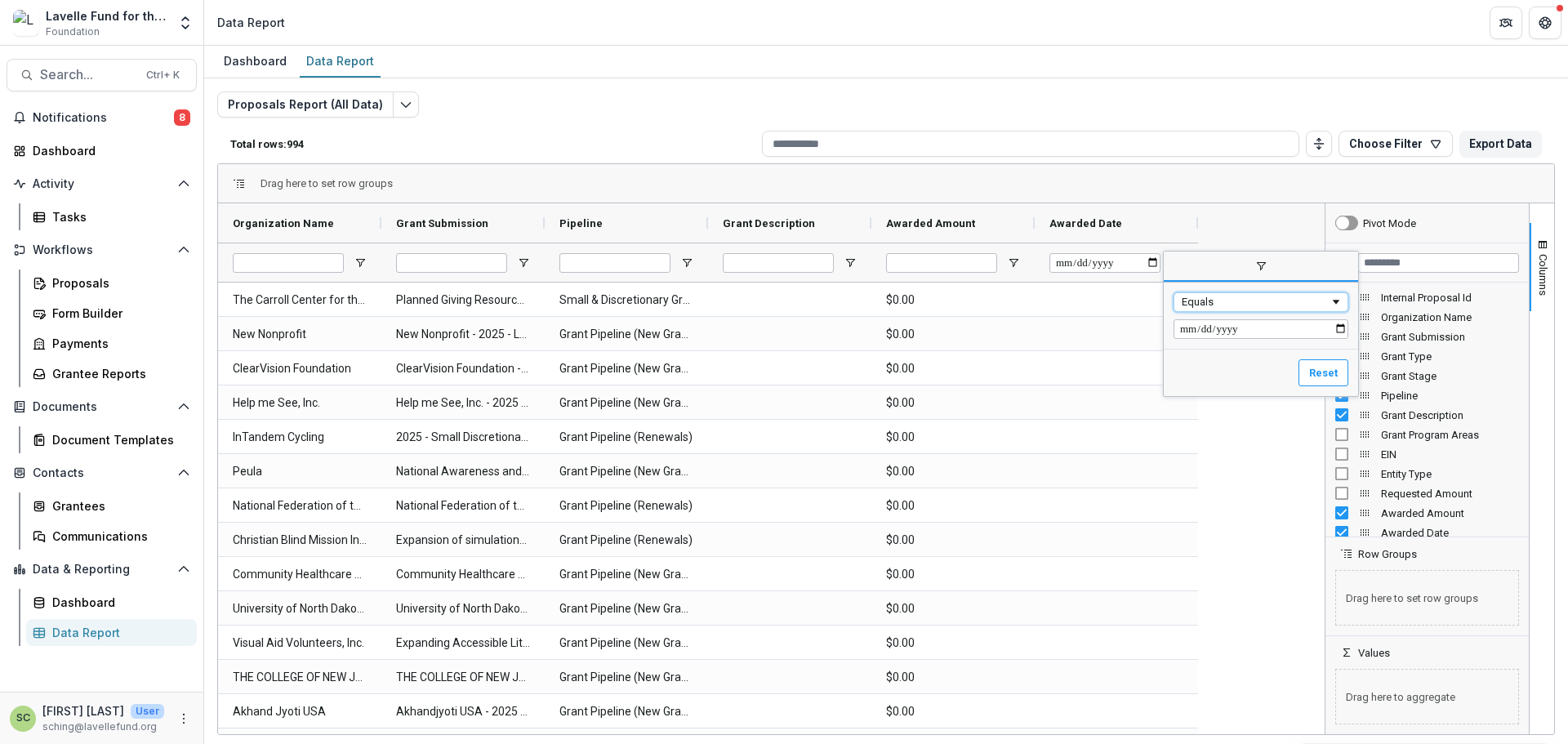 click on "Equals" at bounding box center [1255, 301] 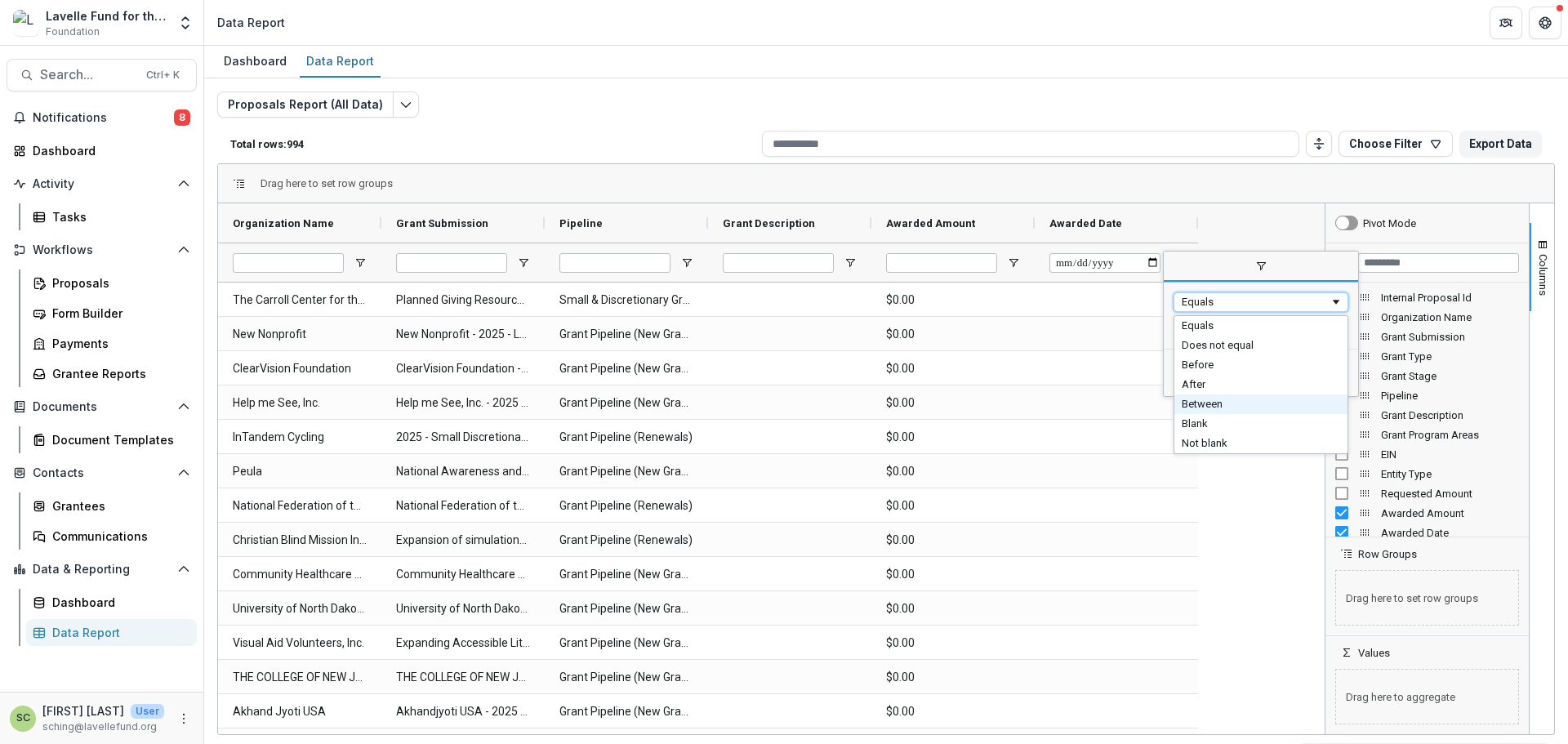 drag, startPoint x: 1219, startPoint y: 401, endPoint x: 1216, endPoint y: 371, distance: 30.149627 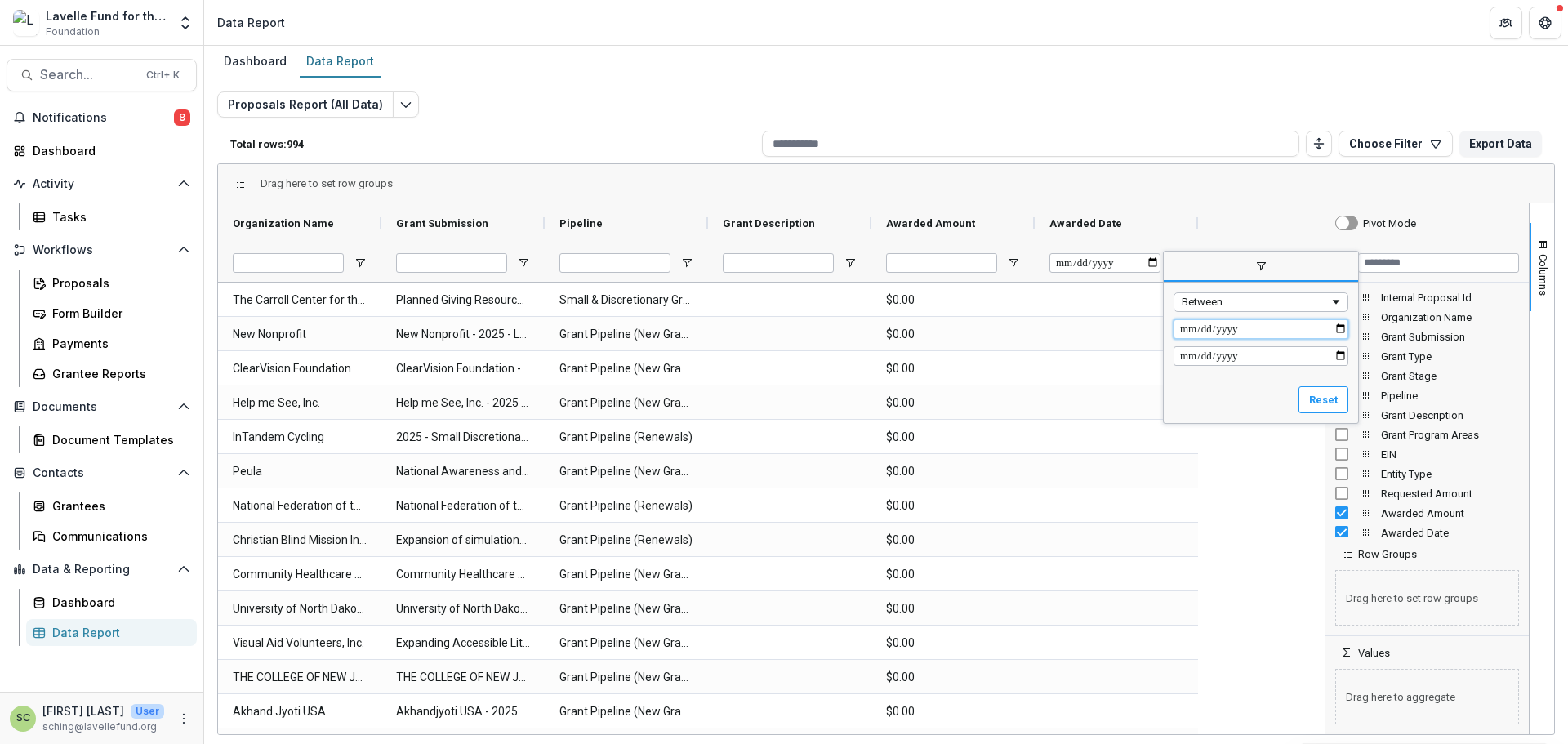 click at bounding box center [1261, 329] 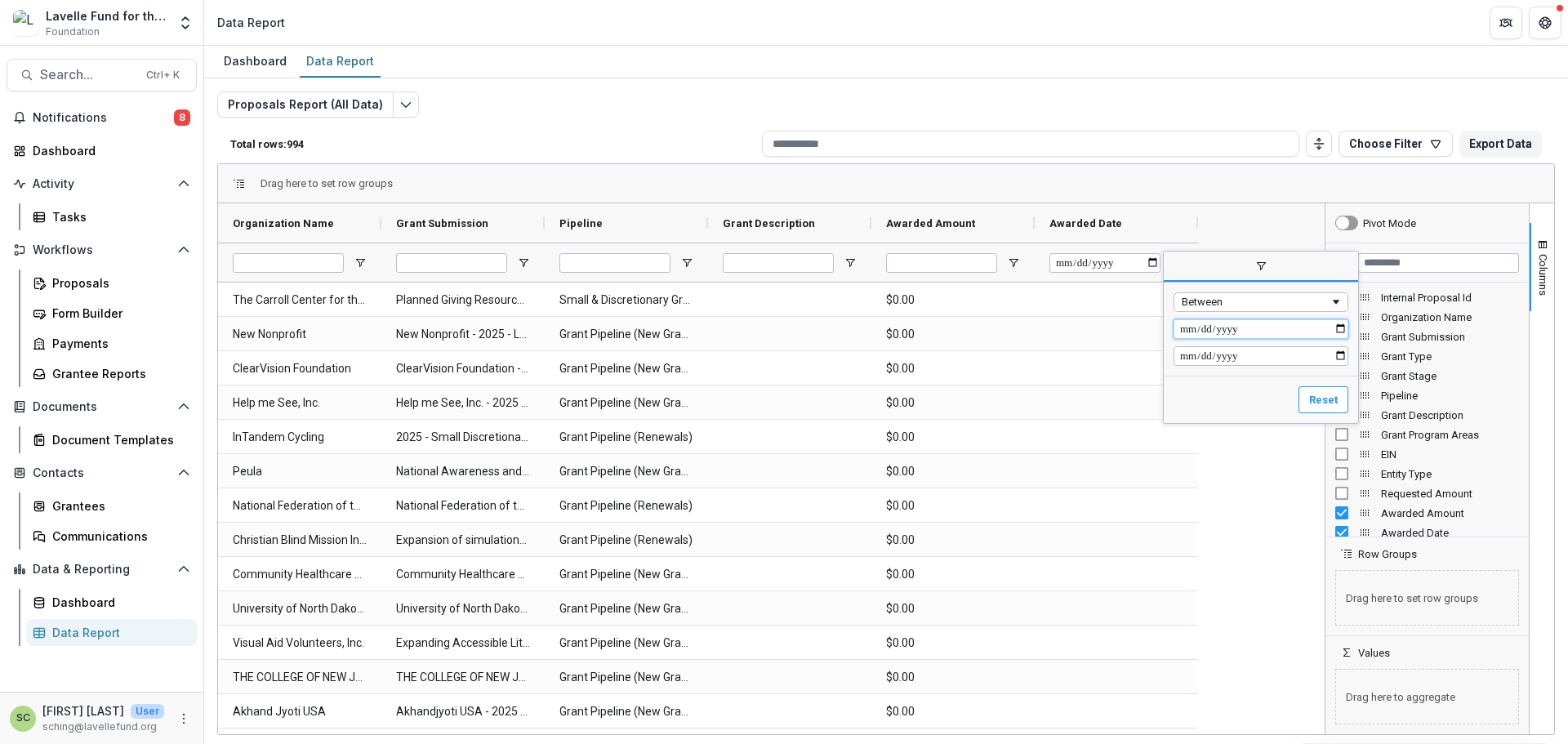 type on "**********" 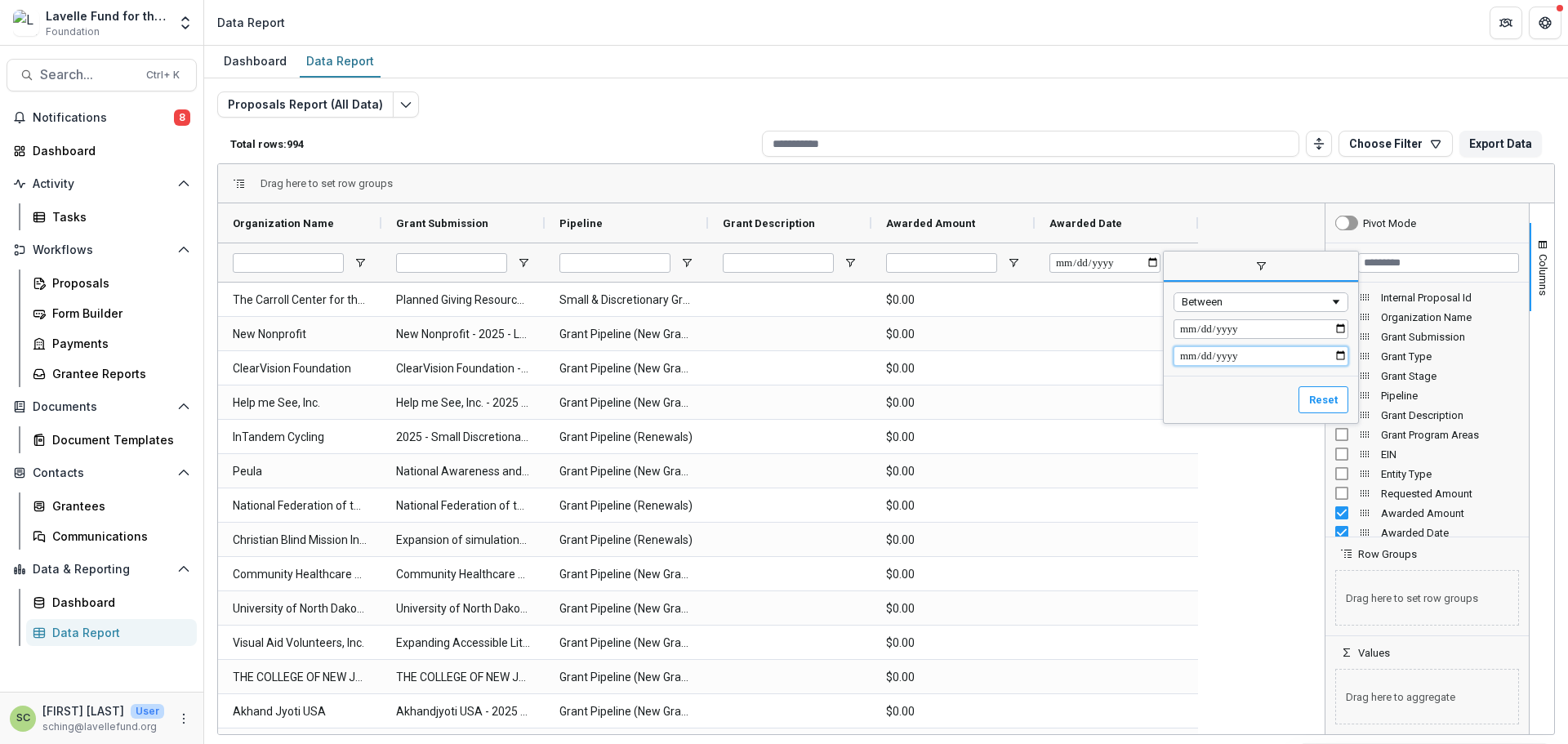 type on "**********" 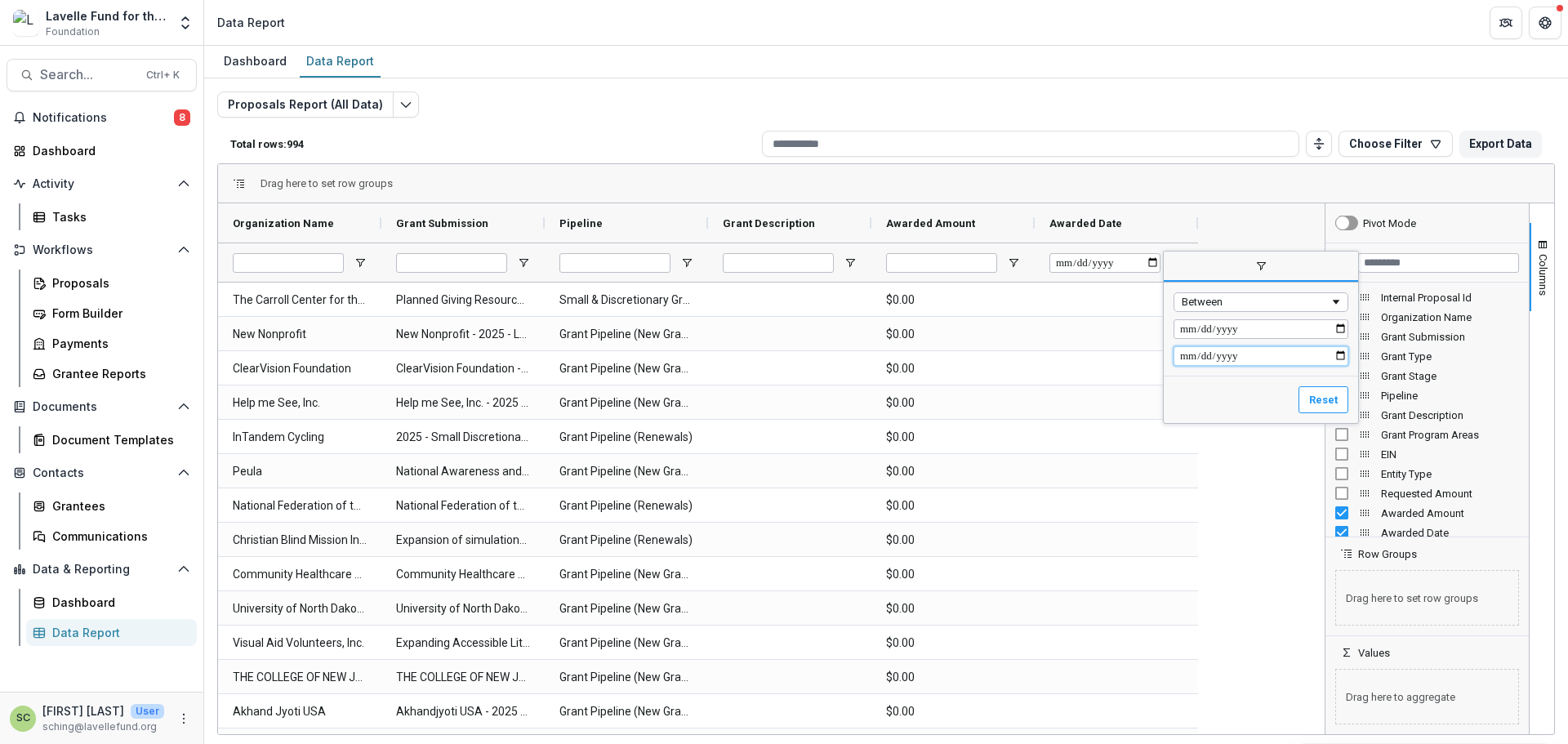 type on "**********" 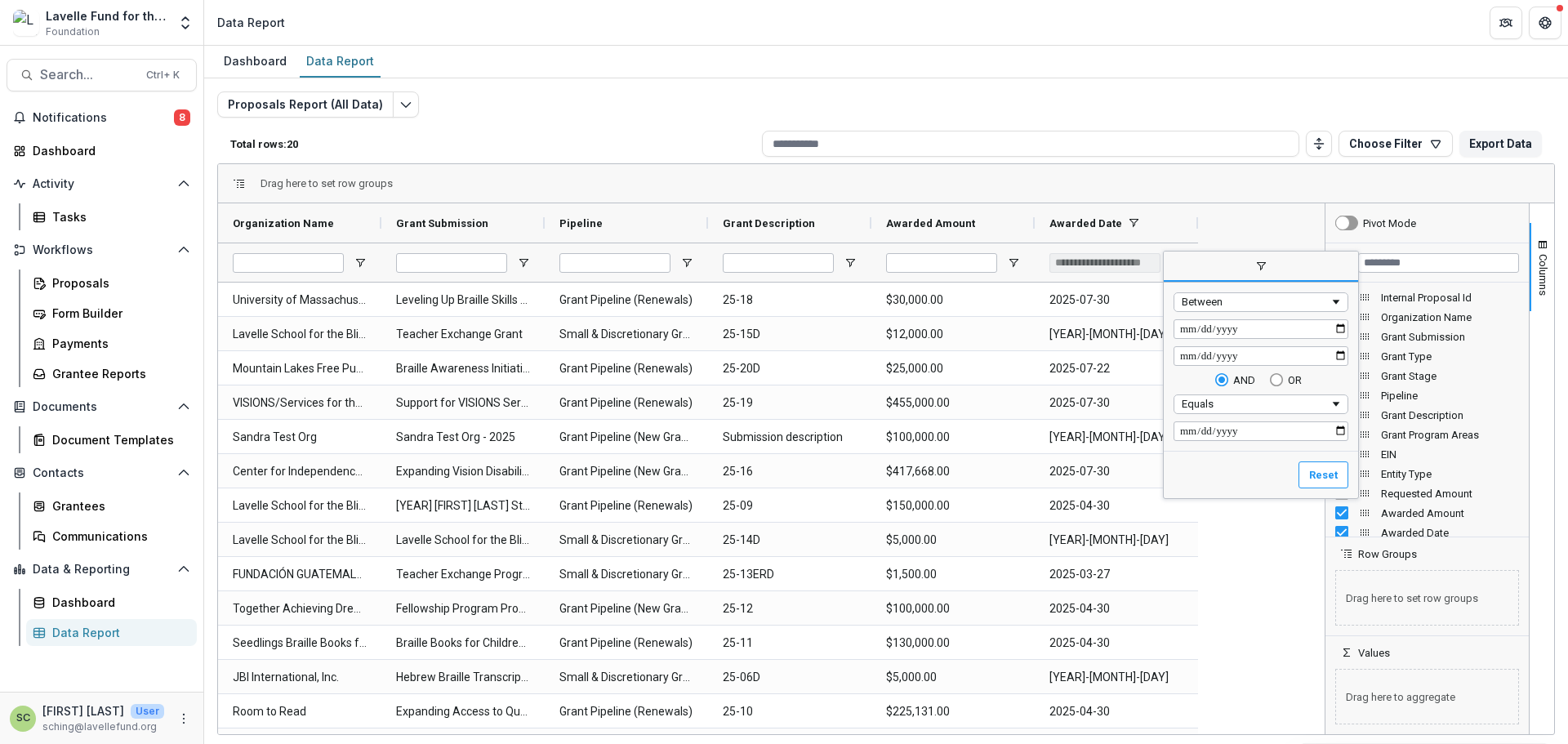click on "University of Massachusetts (UMASS) Foundation Inc Leveling Up Braille Skills Through Sustained High Quality Professional Development Grant Pipeline (Renewals) 25-18 $30,000.00 2025-07-30 Lavelle School for the Blind Teacher Exchange Grant Small & Discretionary Grant Pipeline 25-15D $12,000.00 2025-06-25 Mountain Lakes Free Public Library Braille Awareness Initiative - More Multimodal Braille in Public Spaces Grant Pipeline (Renewals) 25-20D $25,000.00 2025-07-22 VISIONS/Services for the Blind and Visually Impaired Support for VISIONS Services in Westchester County, Rockland County and the Hudson Valley (Renewal Grant) Grant Pipeline (Renewals) 25-19 $455,000.00 2025-07-30 Sandra Test Org Sandra Test Org - 2025 Grant Pipeline (New Grantees) Submission description $100,000.00 2025-05-08 Center for Independence of the Disabled, New York Expanding Vision Disability Services at CIDNY Grant Pipeline (New Grantees) 25-16 $417,668.00 2025-07-30 Lavelle School for the Blind Grant Pipeline (Renewals) 25-09 $150,000.00" at bounding box center [768, 626] 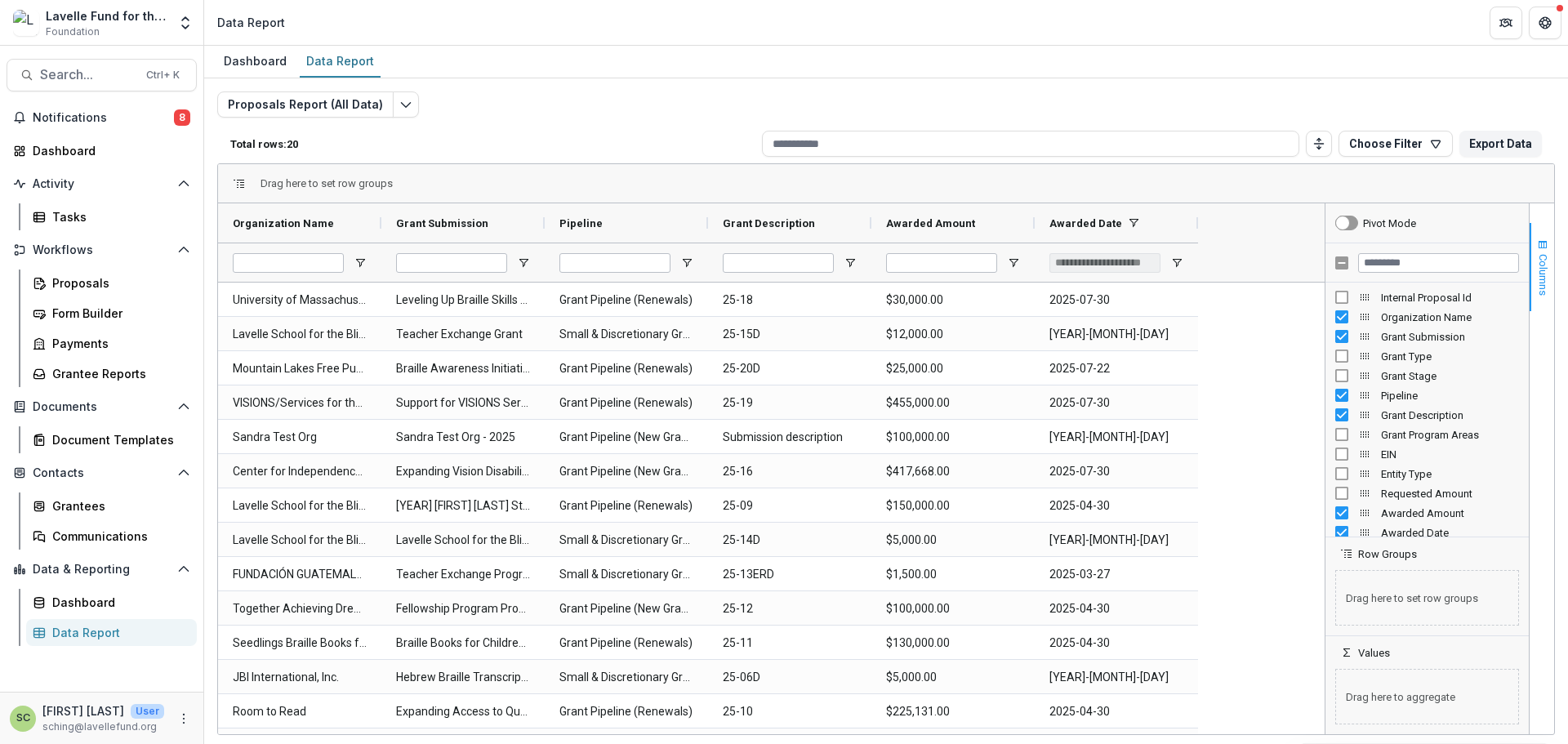 click on "Columns" at bounding box center [1543, 274] 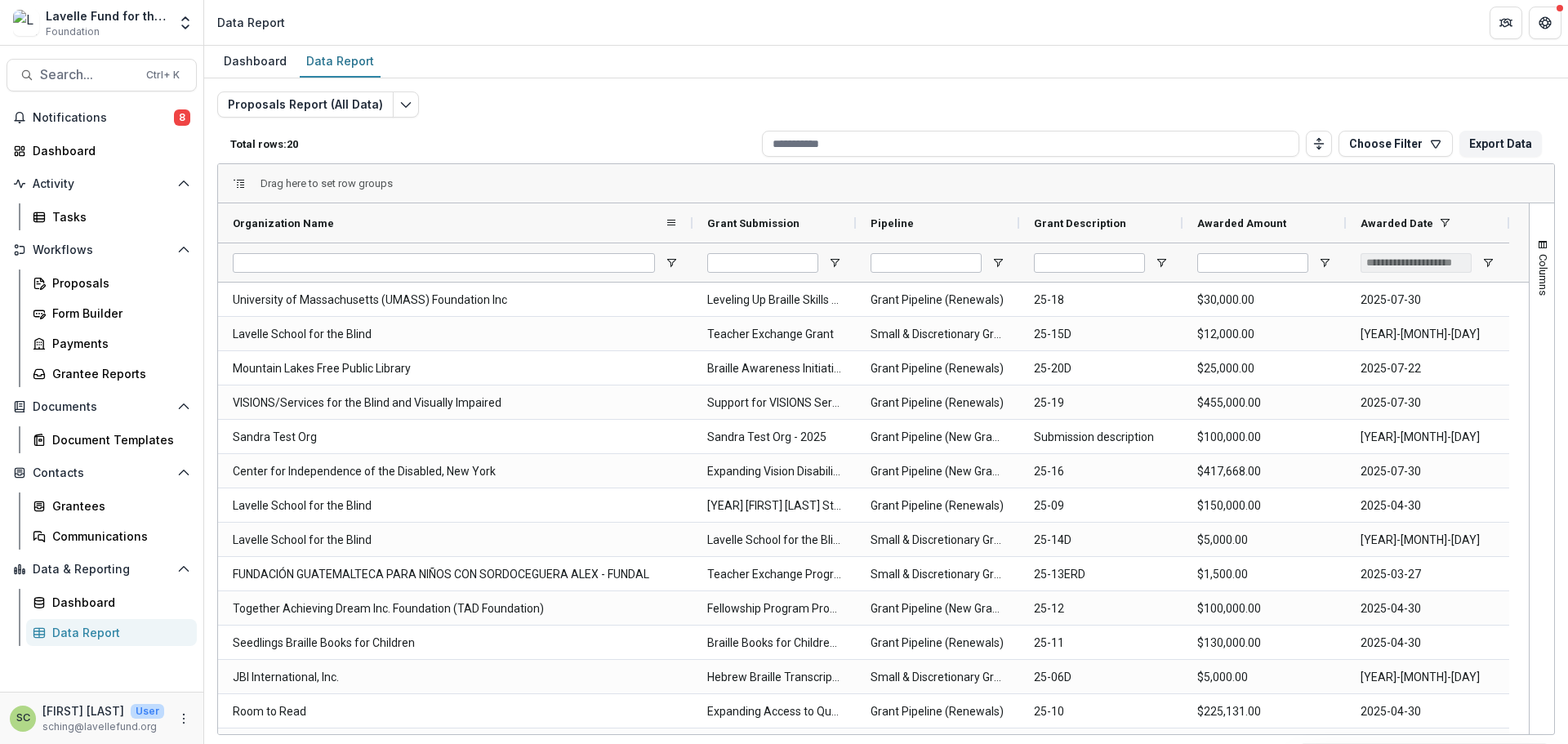 drag, startPoint x: 381, startPoint y: 221, endPoint x: 693, endPoint y: 232, distance: 312.19385 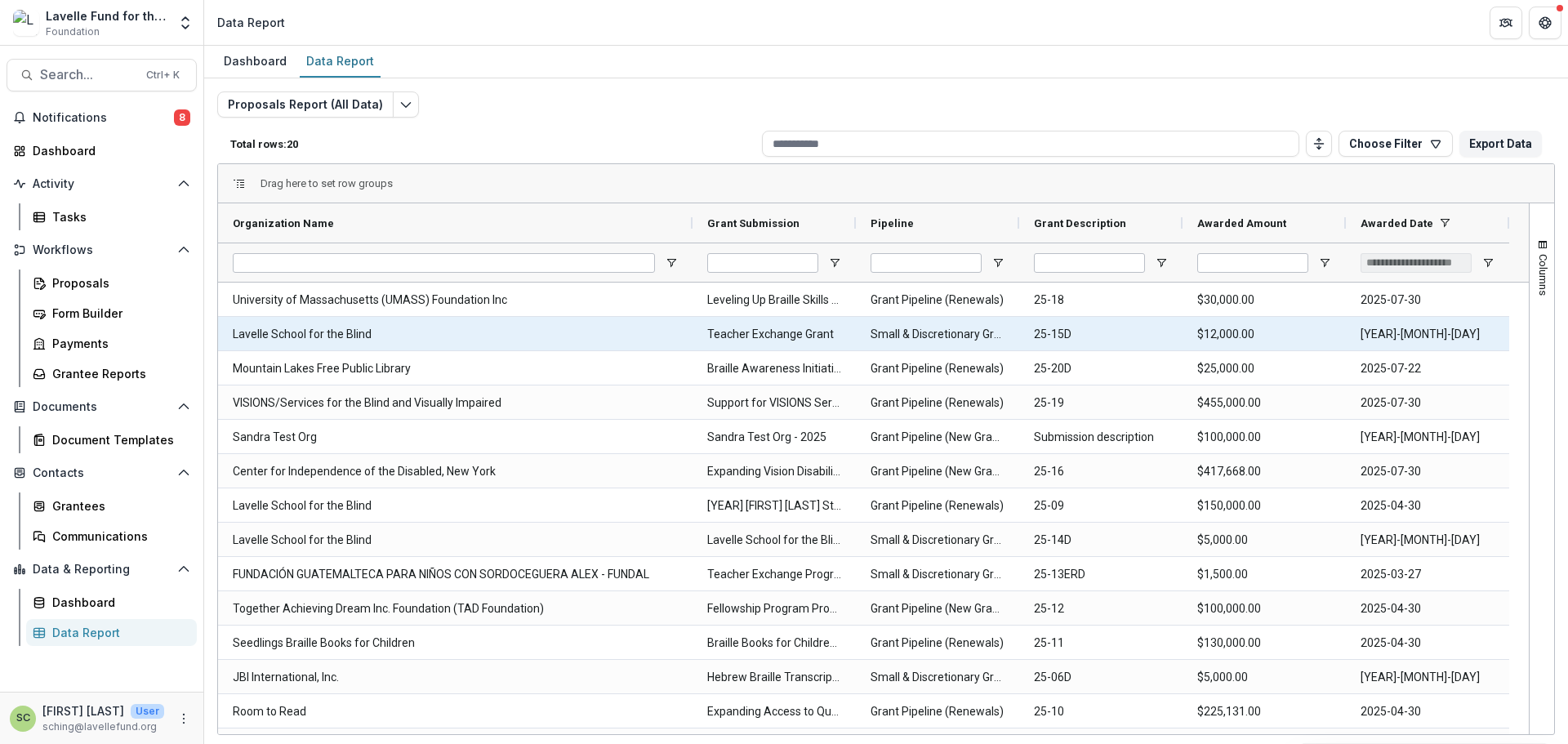 scroll, scrollTop: 45, scrollLeft: 0, axis: vertical 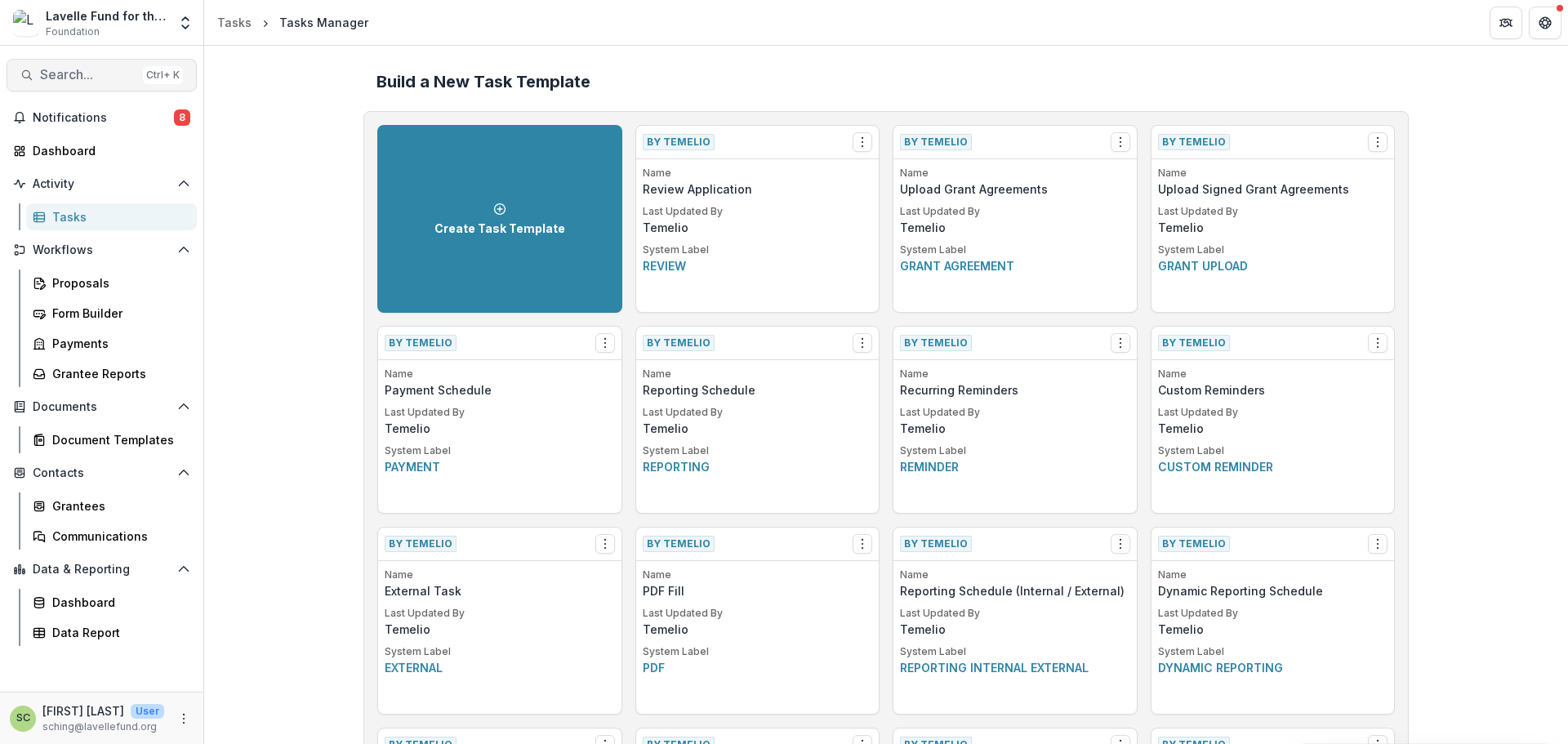 click on "Search..." at bounding box center [88, 74] 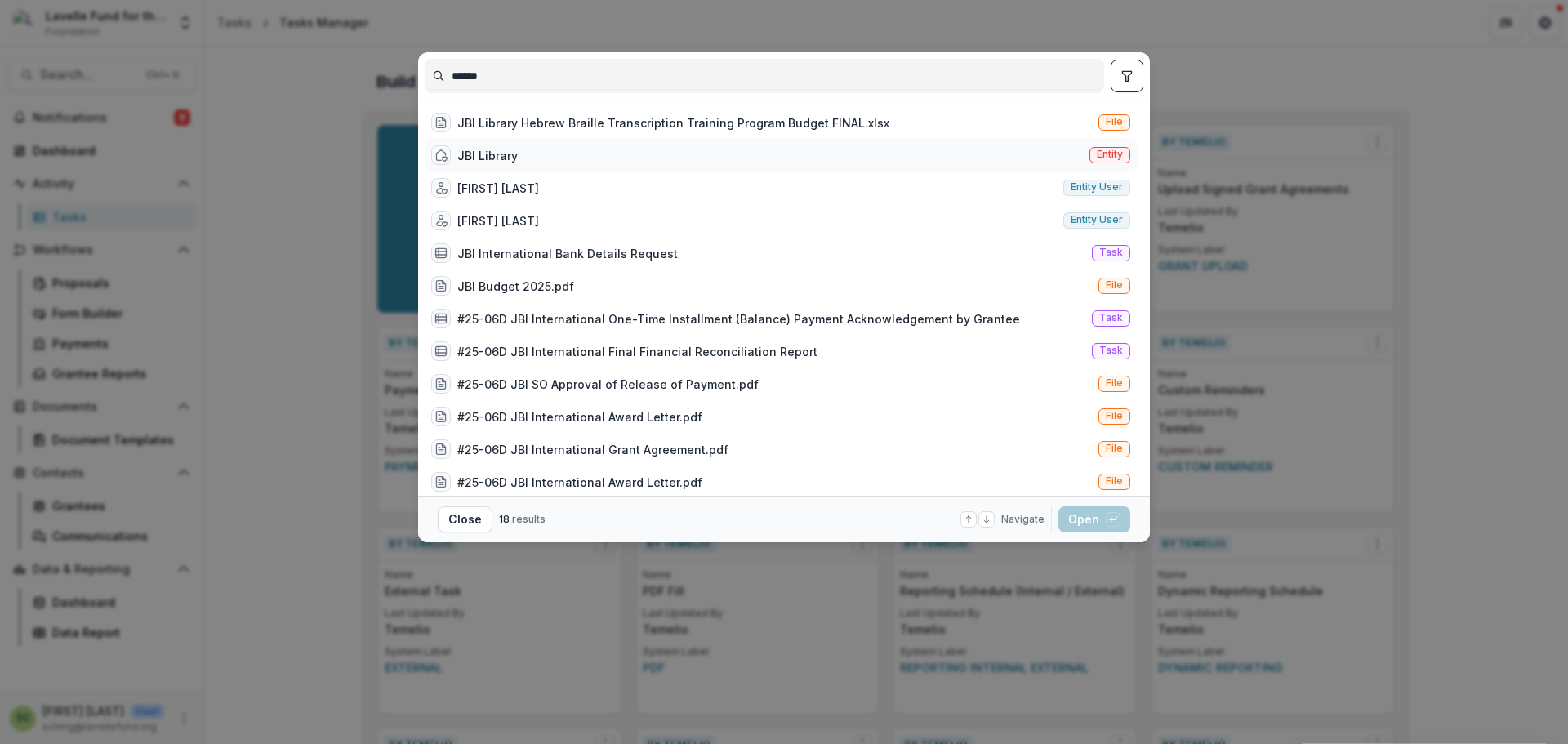 type on "******" 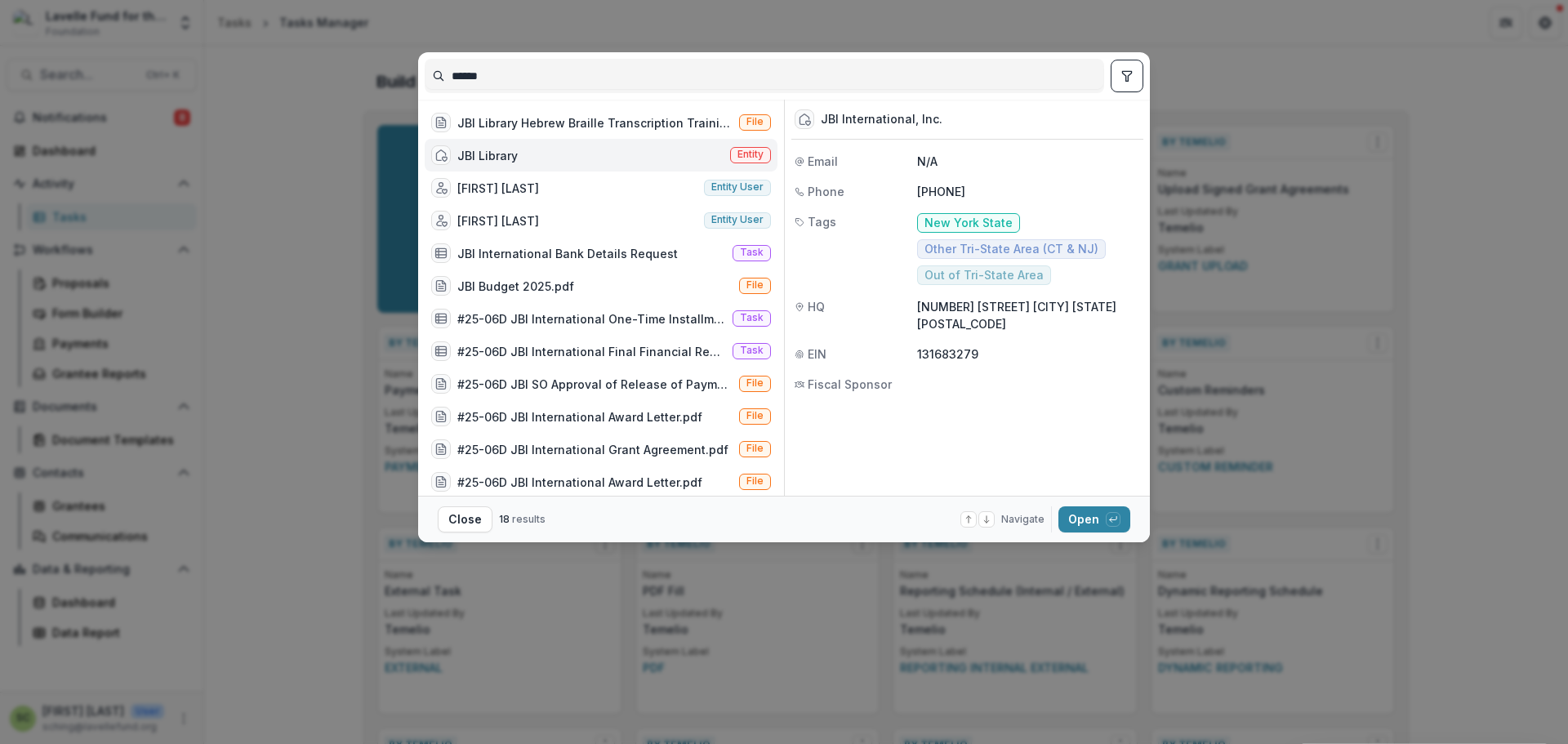 click on "JBI Library Entity" at bounding box center [601, 155] 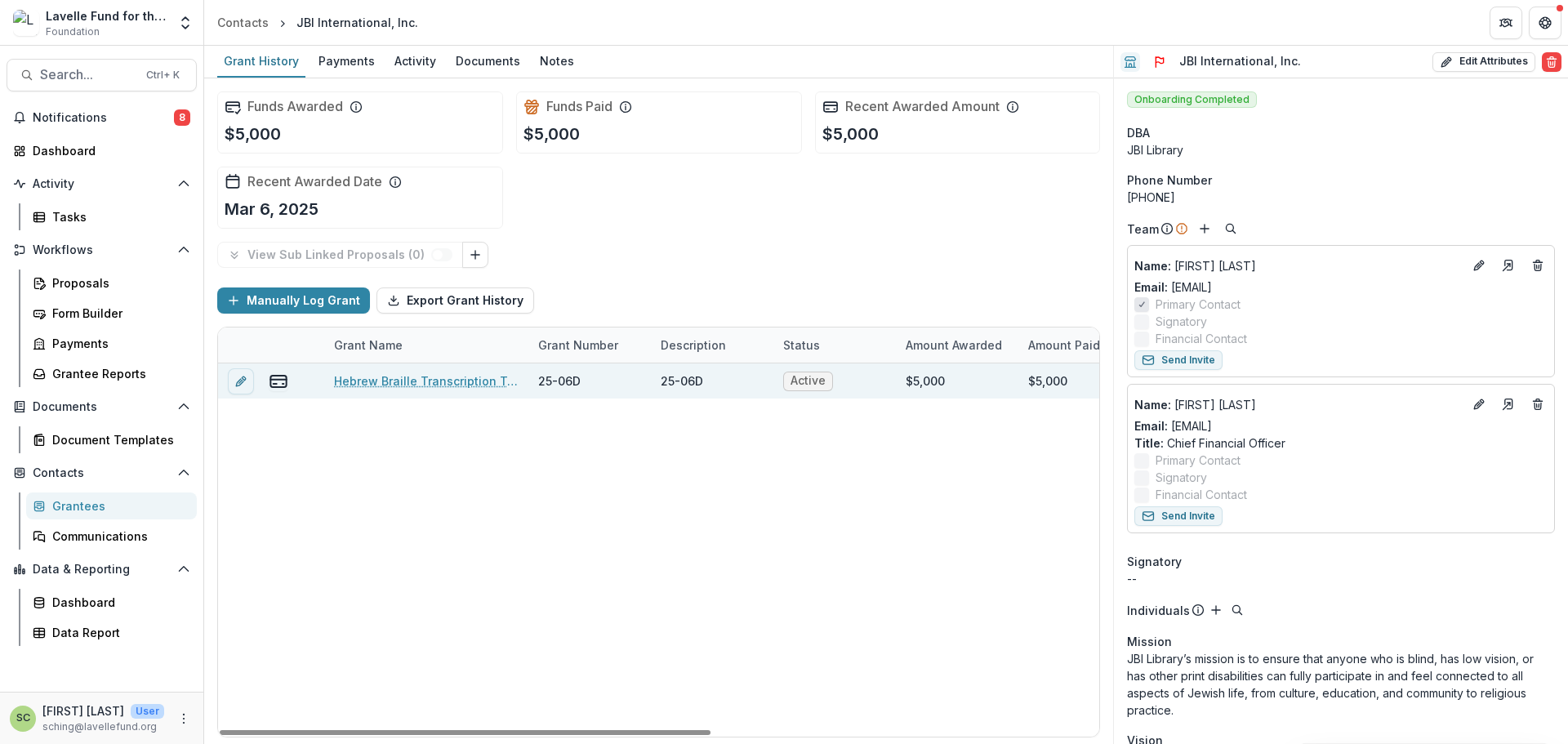 click on "Hebrew Braille Transcription Training Program" at bounding box center [426, 381] 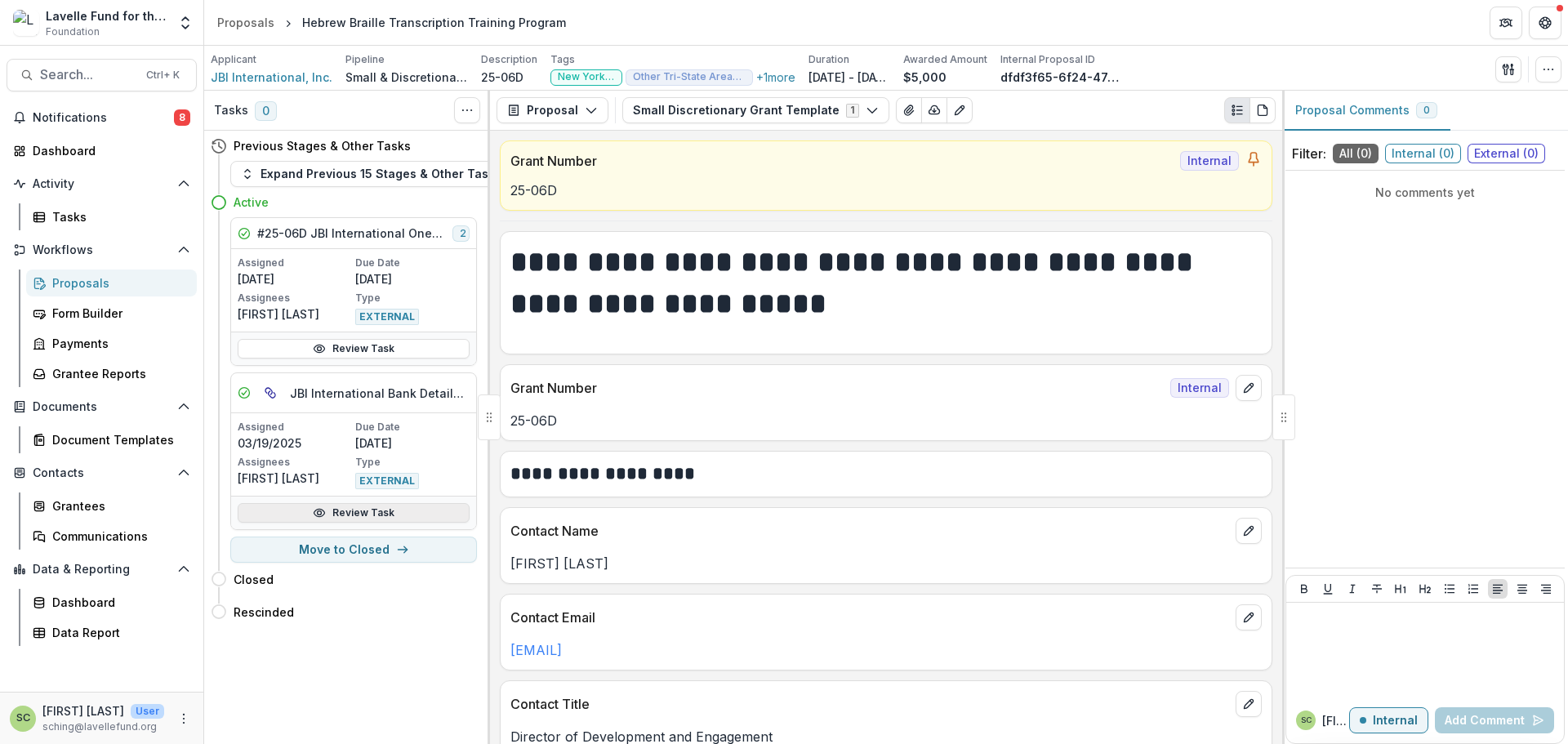 click on "Review Task" at bounding box center [354, 513] 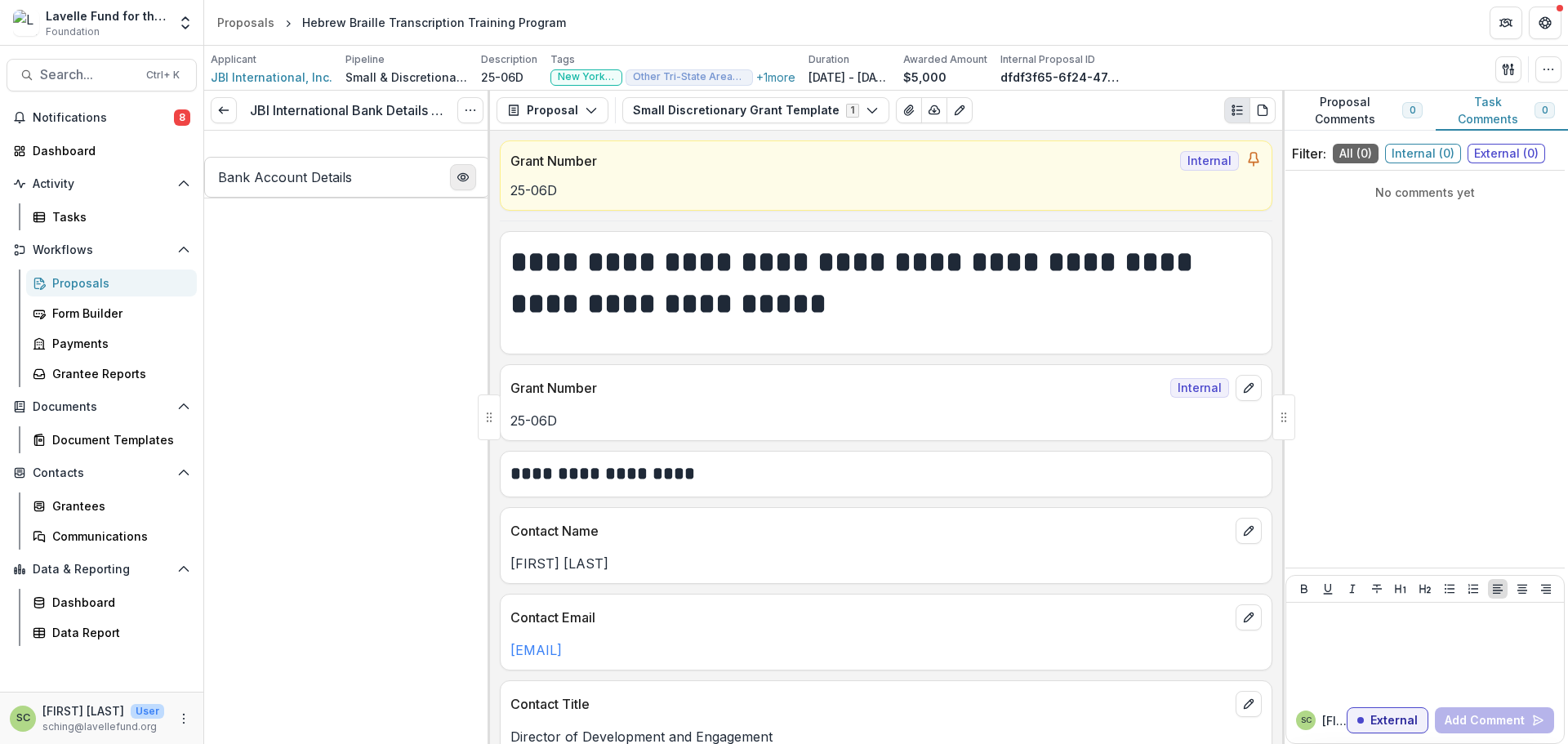 click at bounding box center (463, 177) 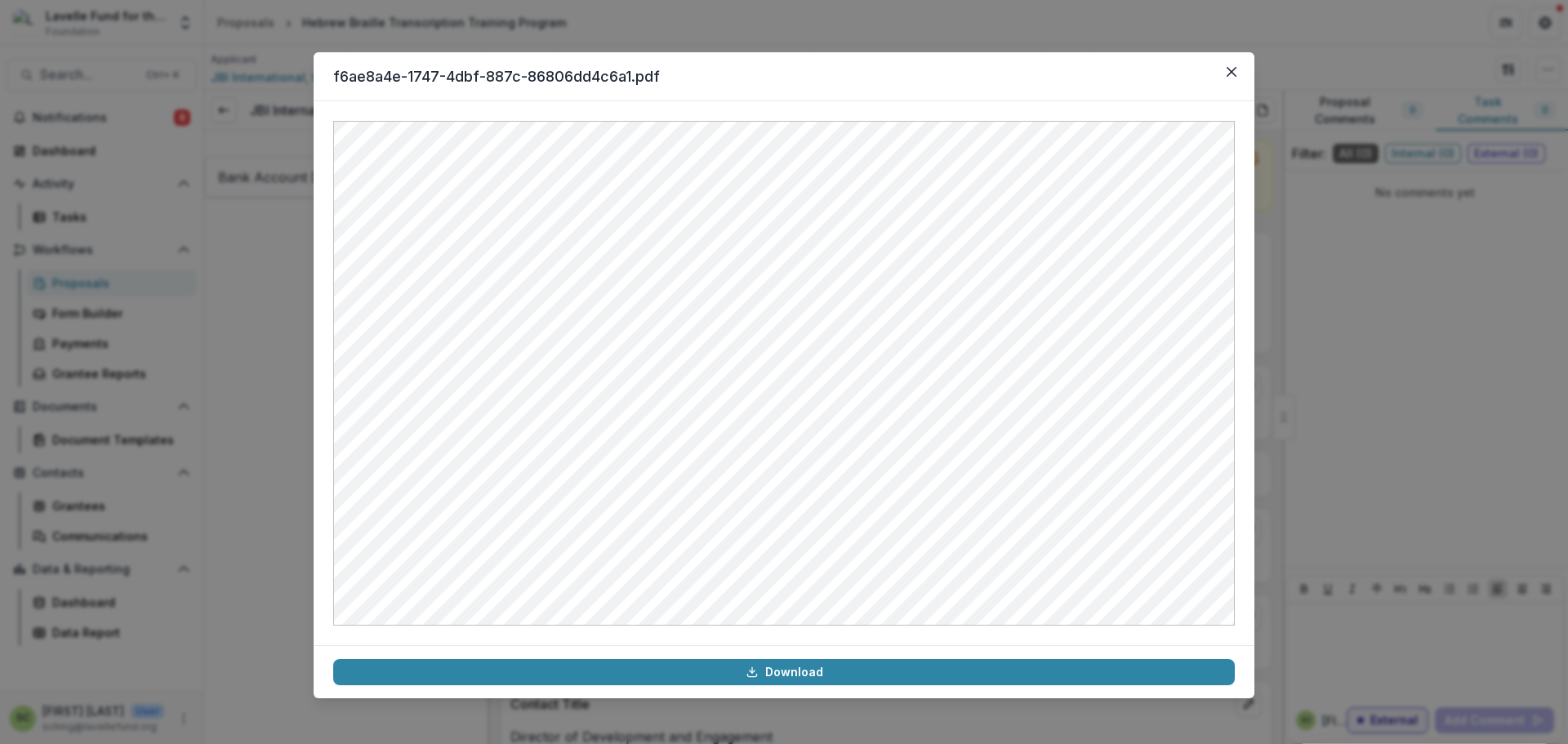 click on "f6ae8a4e-1747-4dbf-887c-86806dd4c6a1.pdf Download" at bounding box center (784, 372) 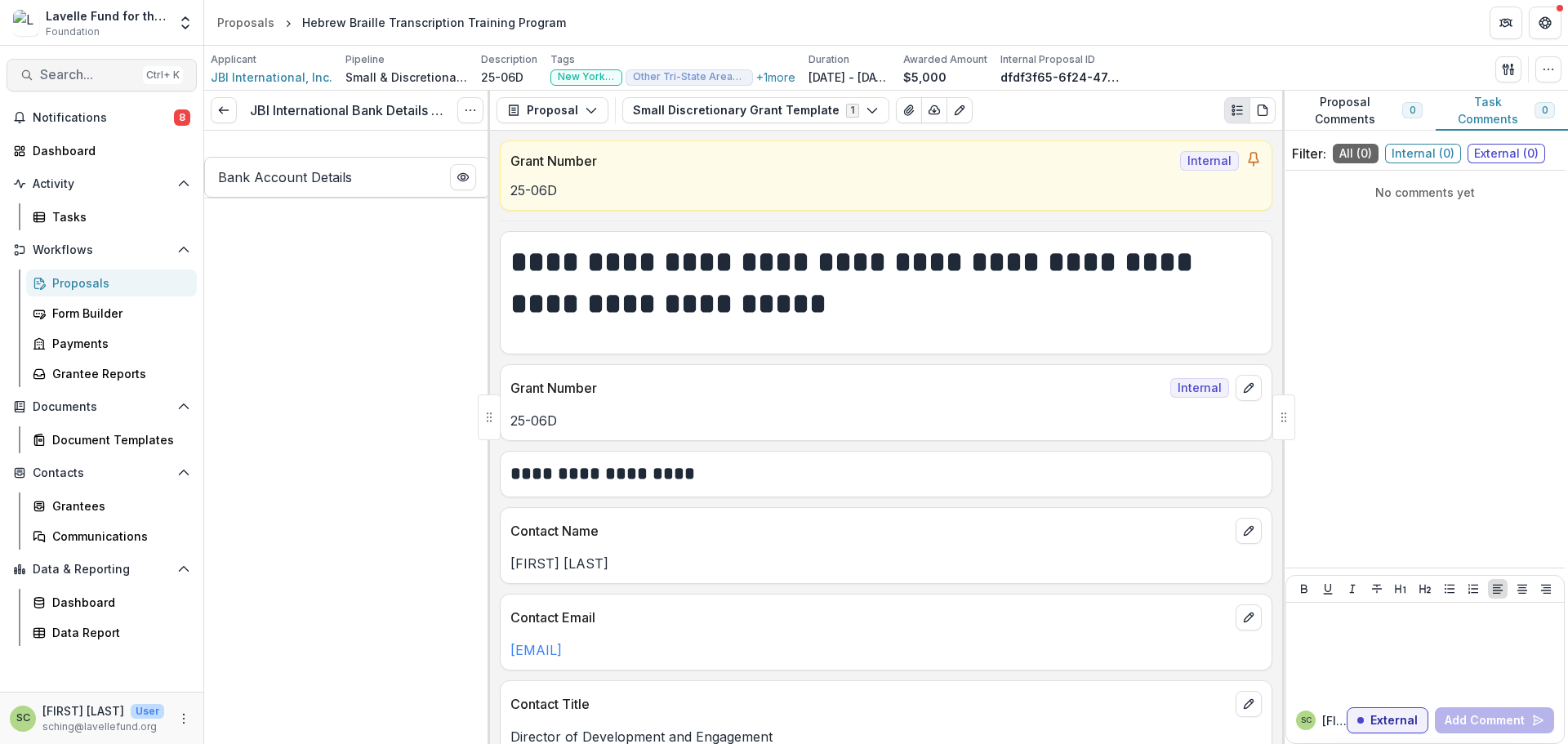 click on "Search..." at bounding box center (88, 74) 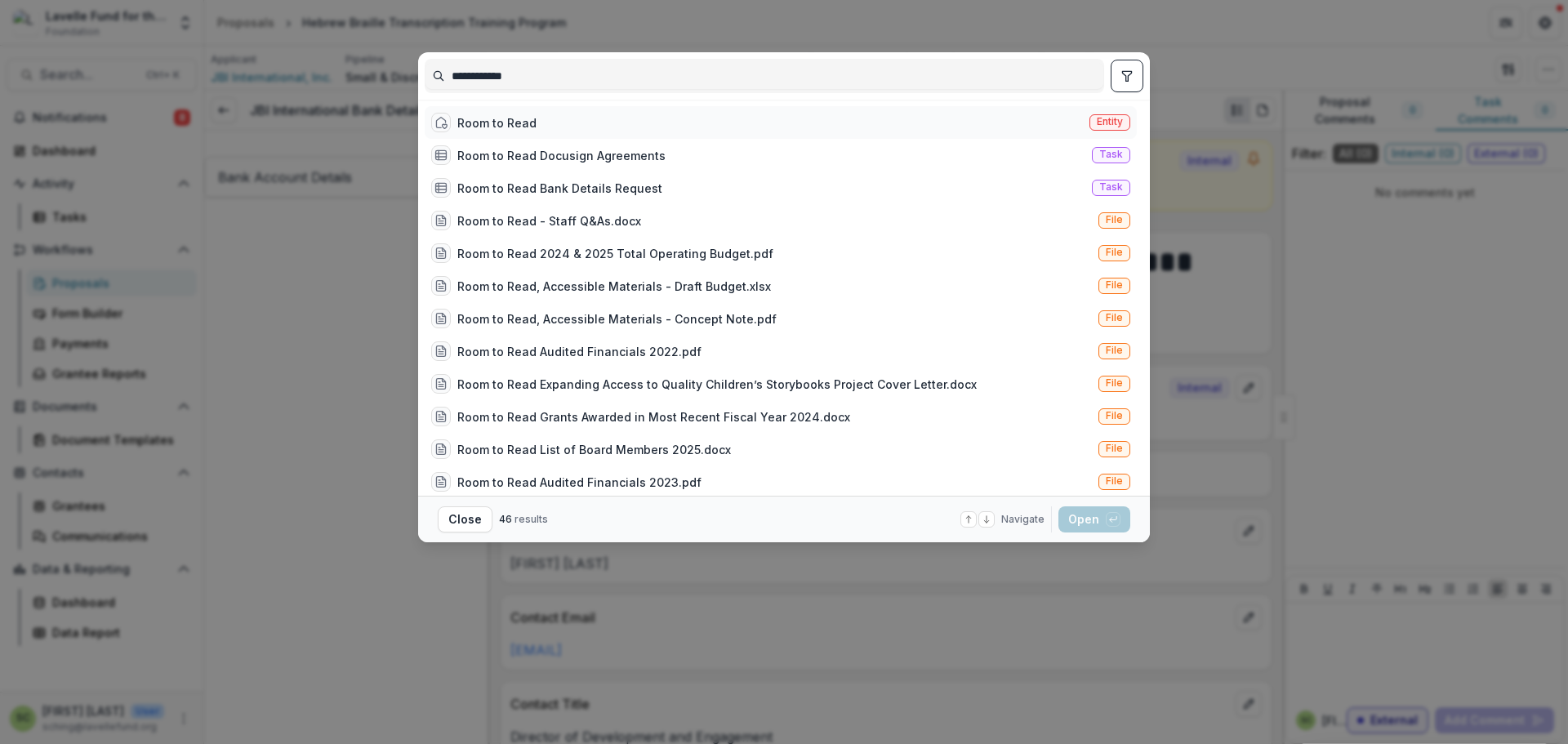 type on "**********" 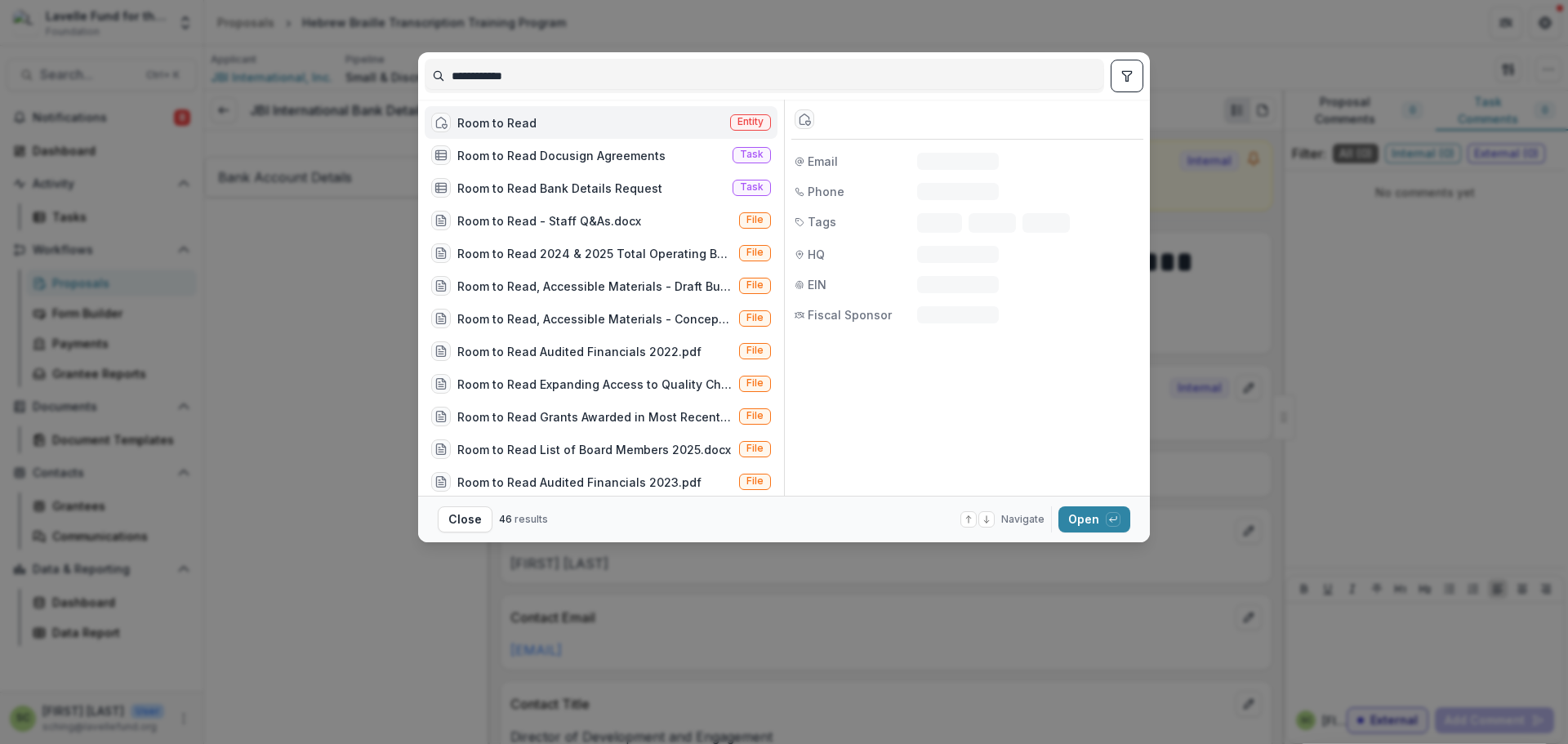 click on "Room to Read Entity" at bounding box center [601, 123] 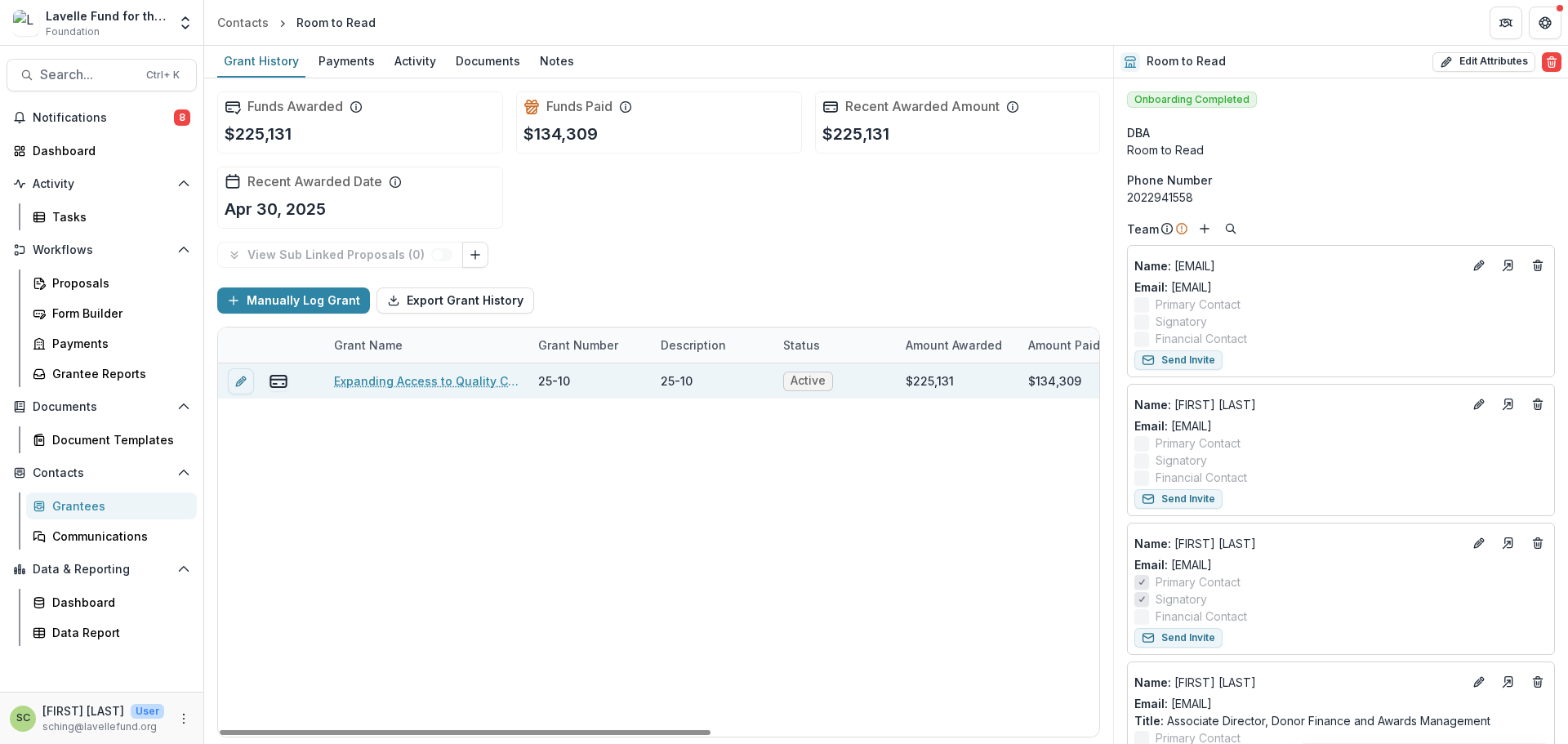 click on "Expanding Access to Quality Children’s Storybooks" at bounding box center [426, 381] 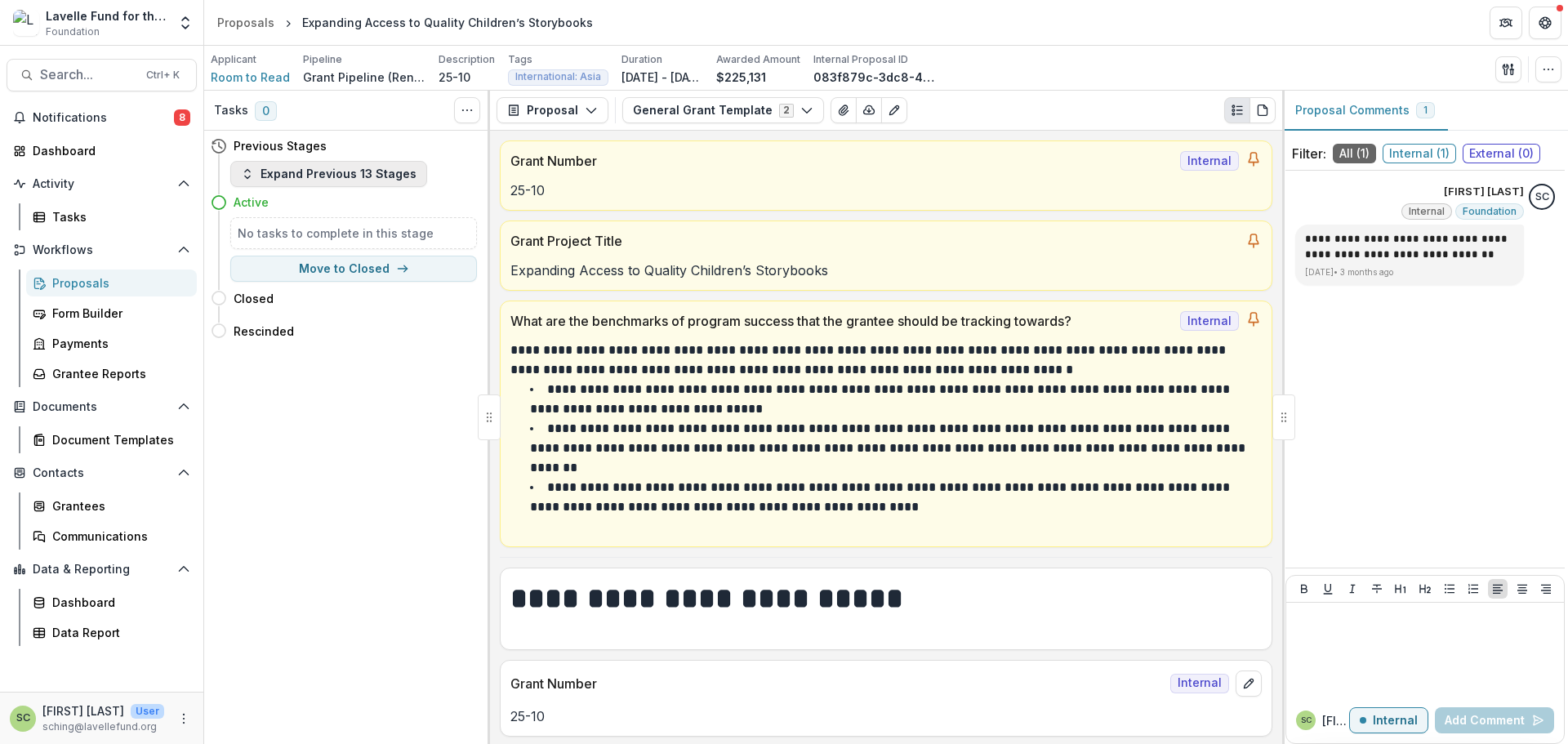 click on "Expand Previous 13 Stages" at bounding box center [328, 174] 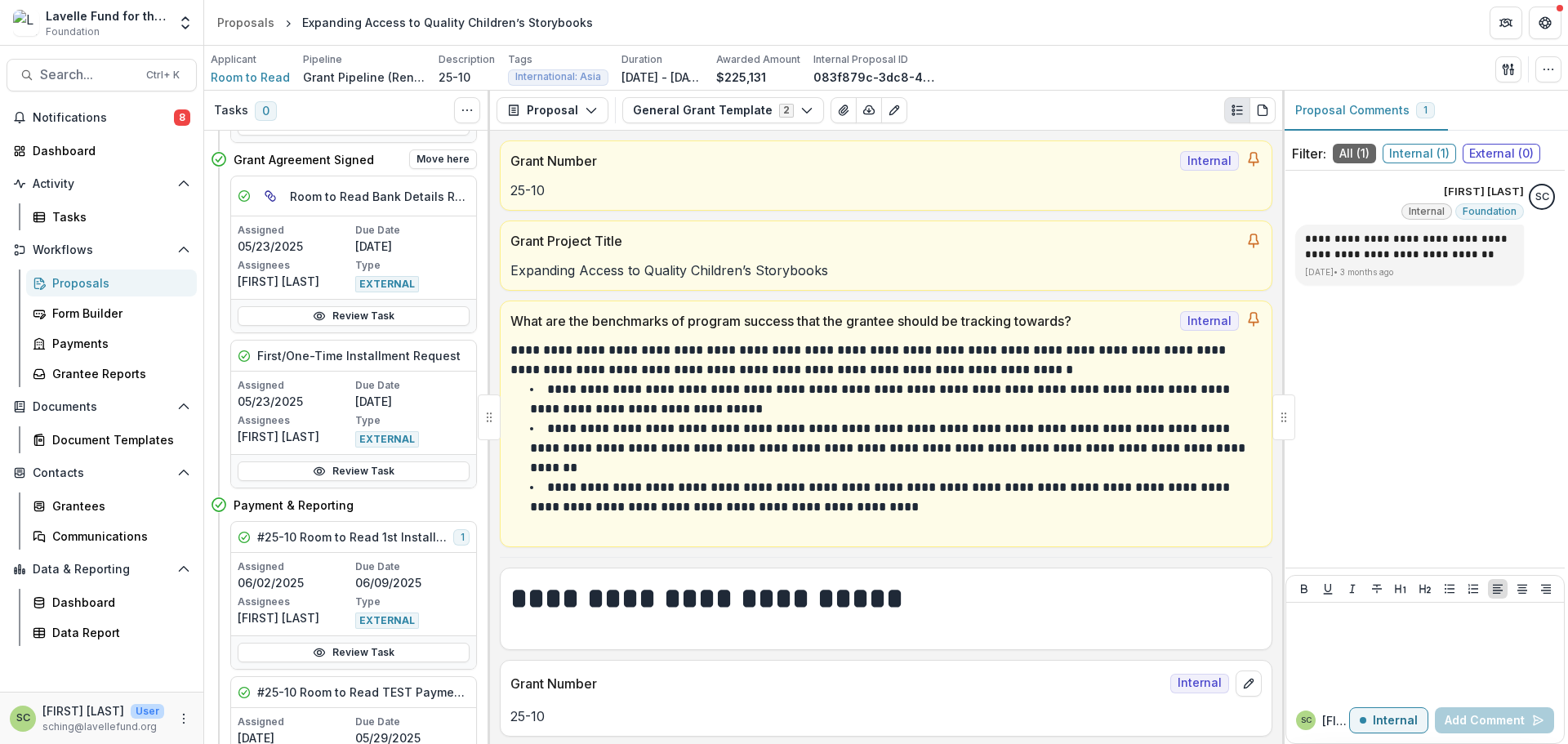 scroll, scrollTop: 898, scrollLeft: 0, axis: vertical 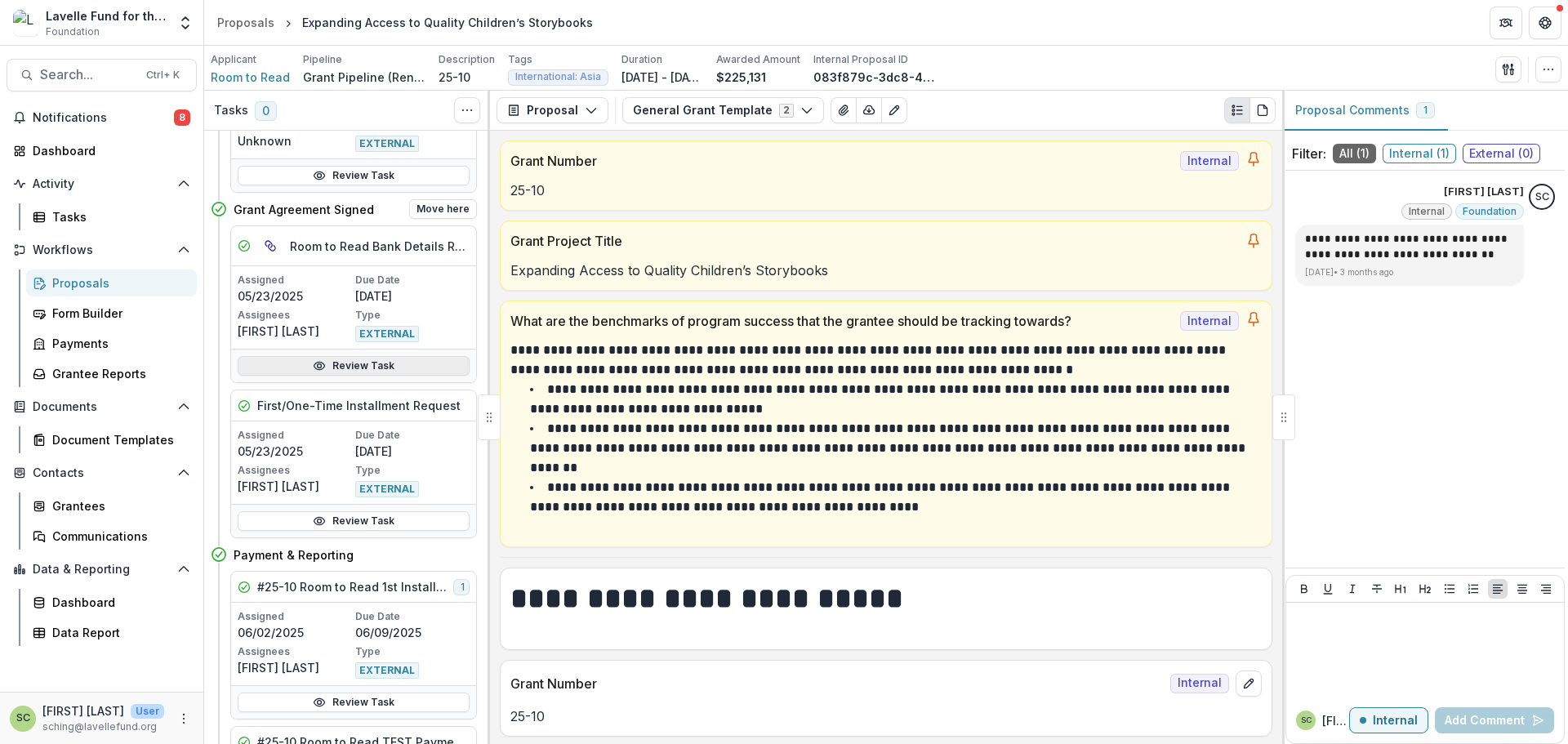click on "Review Task" at bounding box center [354, 366] 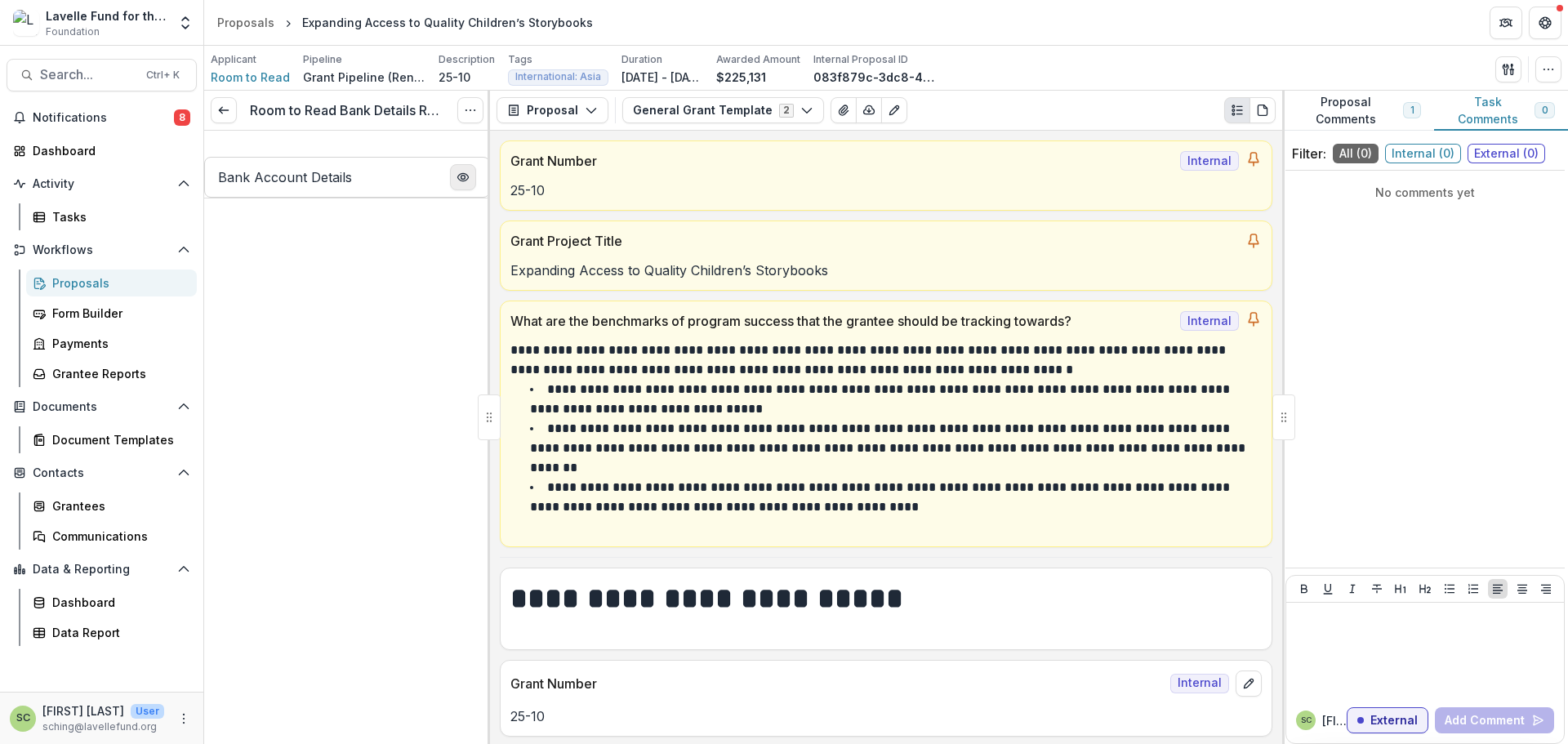 click at bounding box center (463, 177) 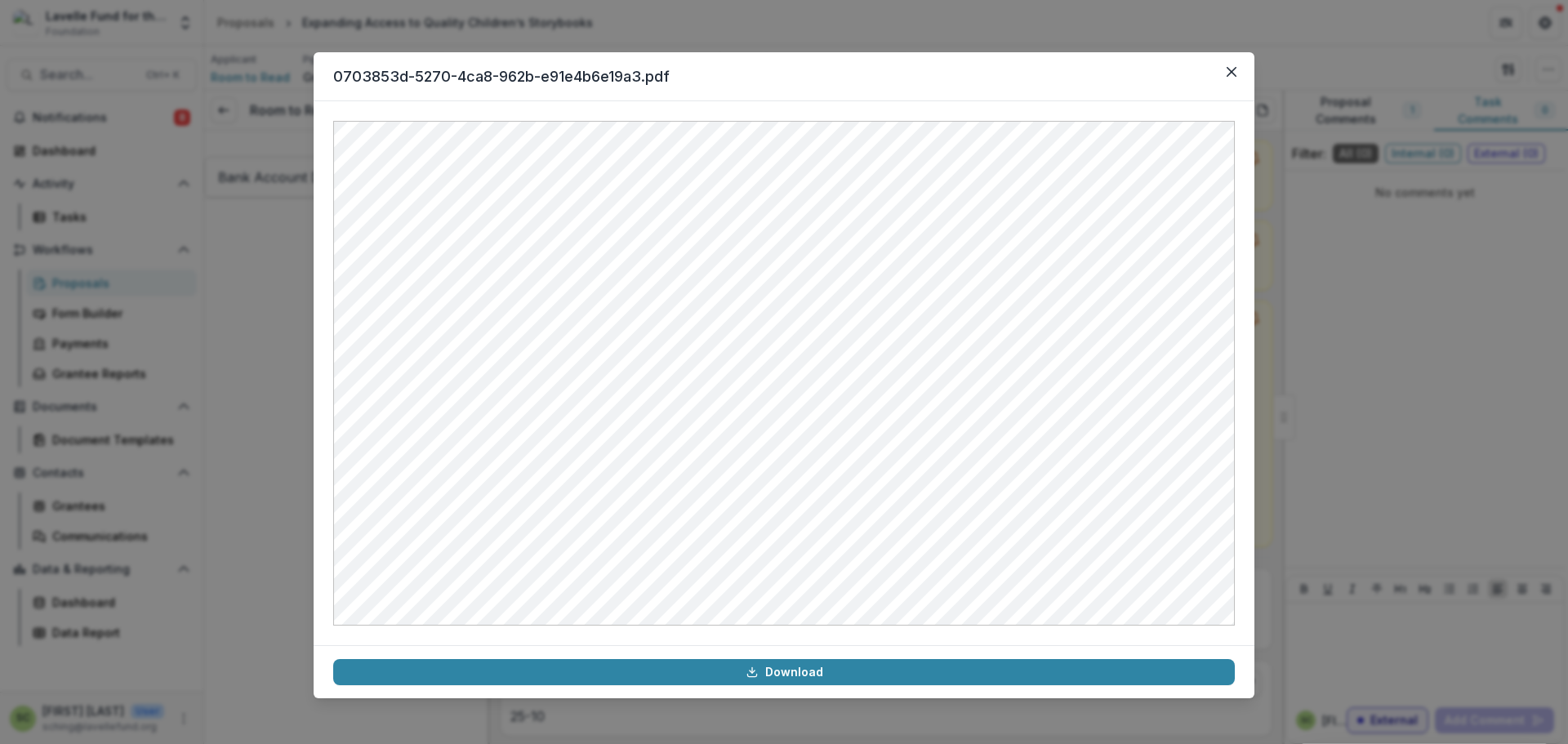 click on "0703853d-5270-4ca8-962b-e91e4b6e19a3.pdf Download" at bounding box center [784, 372] 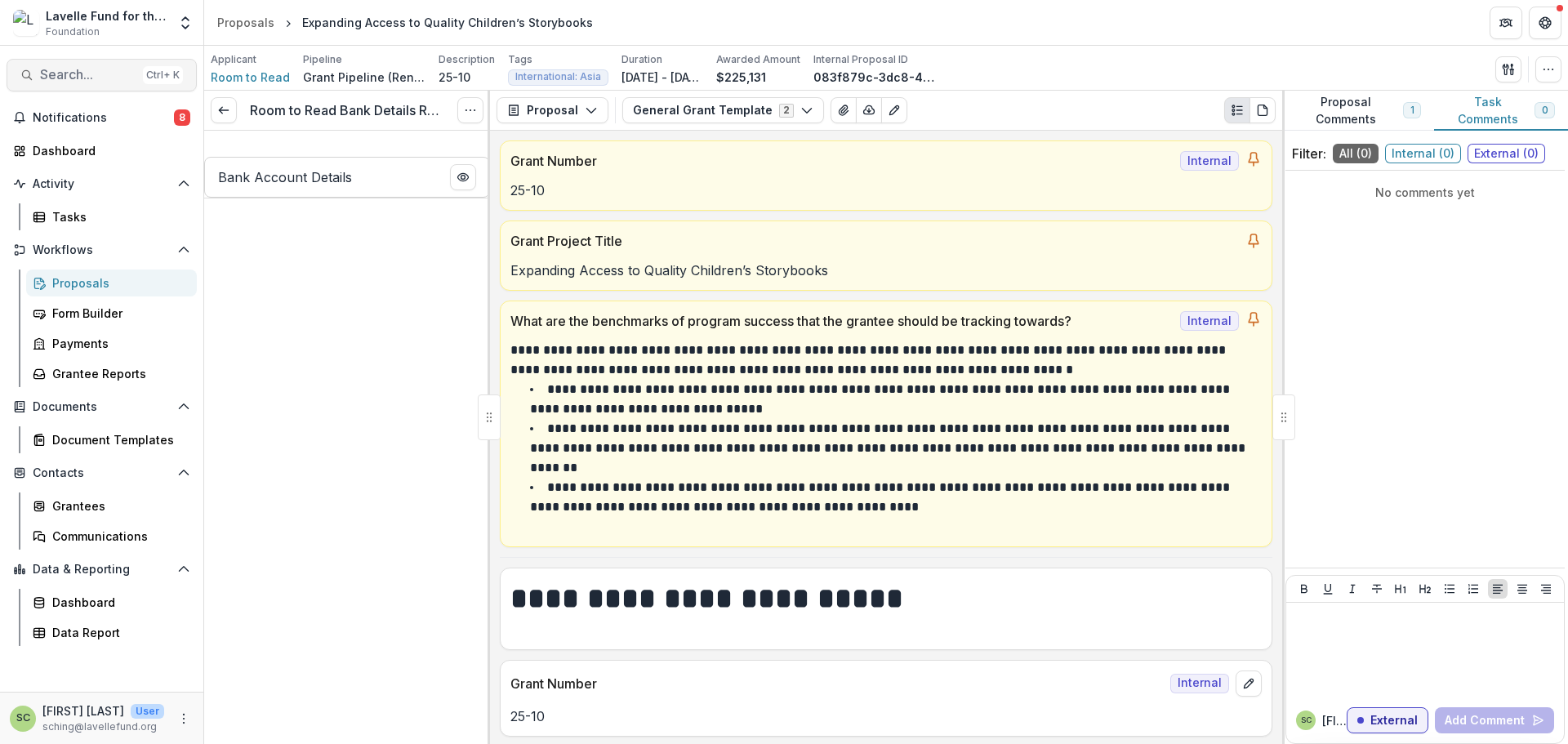 click on "Search..." at bounding box center [88, 74] 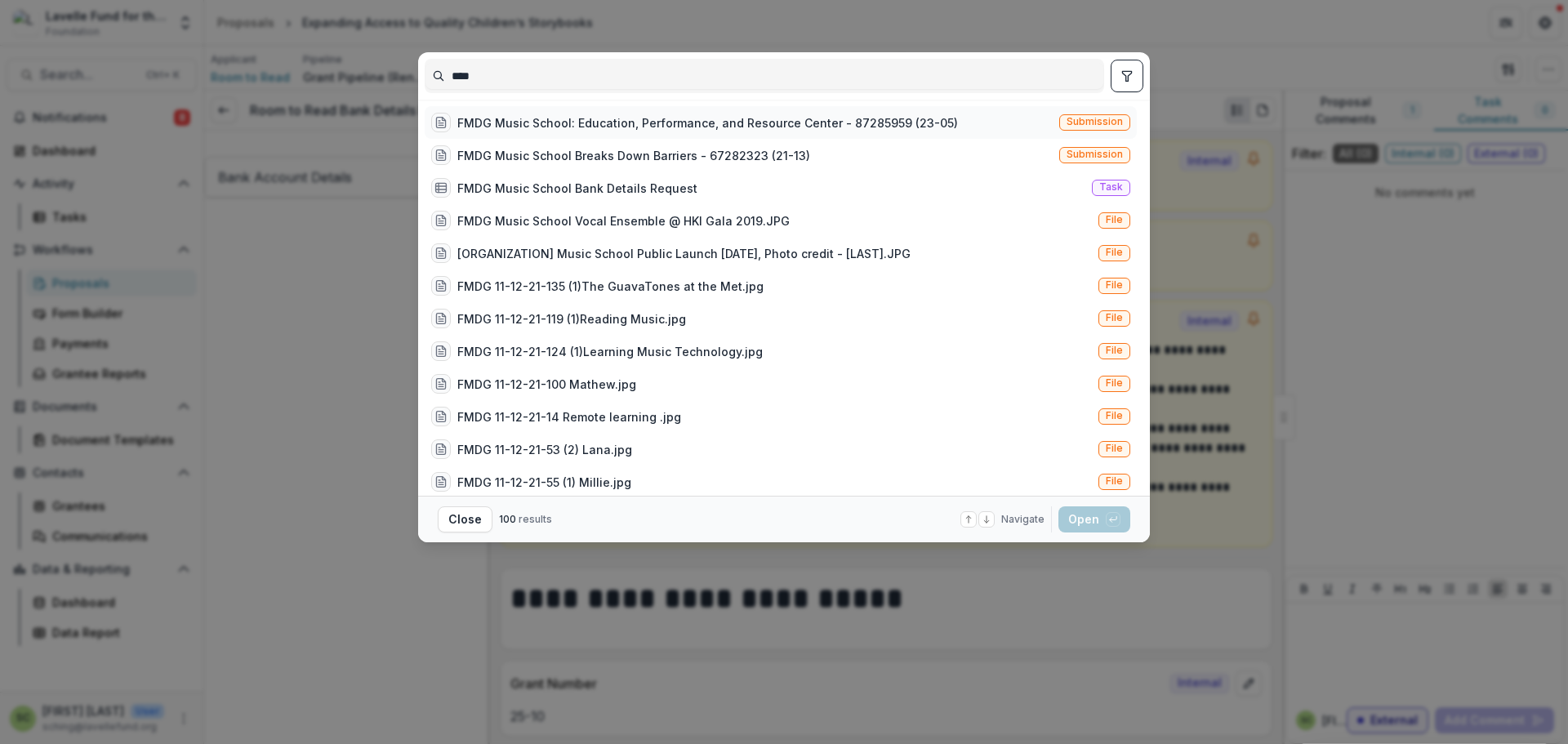 type on "****" 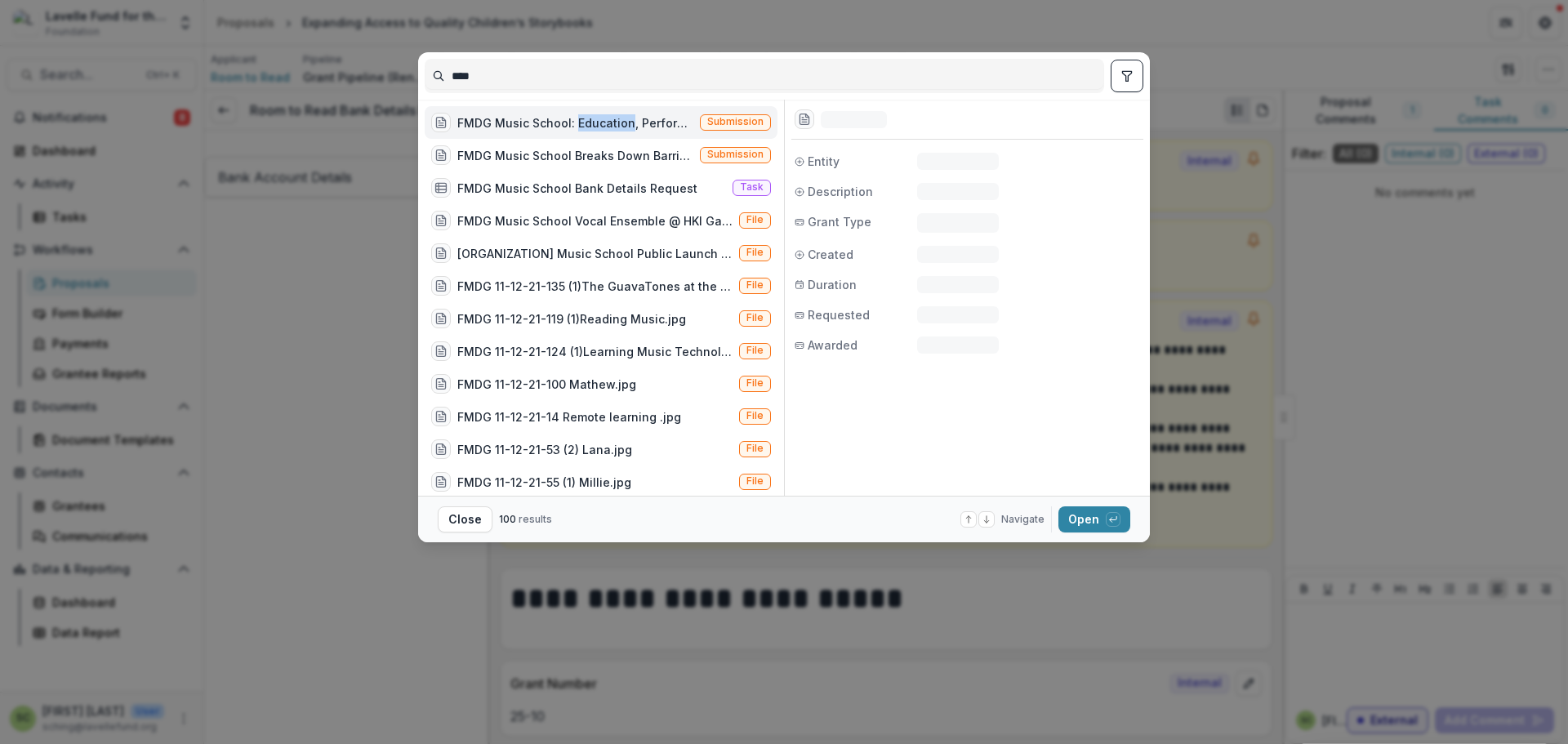 click on "FMDG Music School:  Education, Performance, and Resource Center - 87285959 (23-05)" at bounding box center (575, 123) 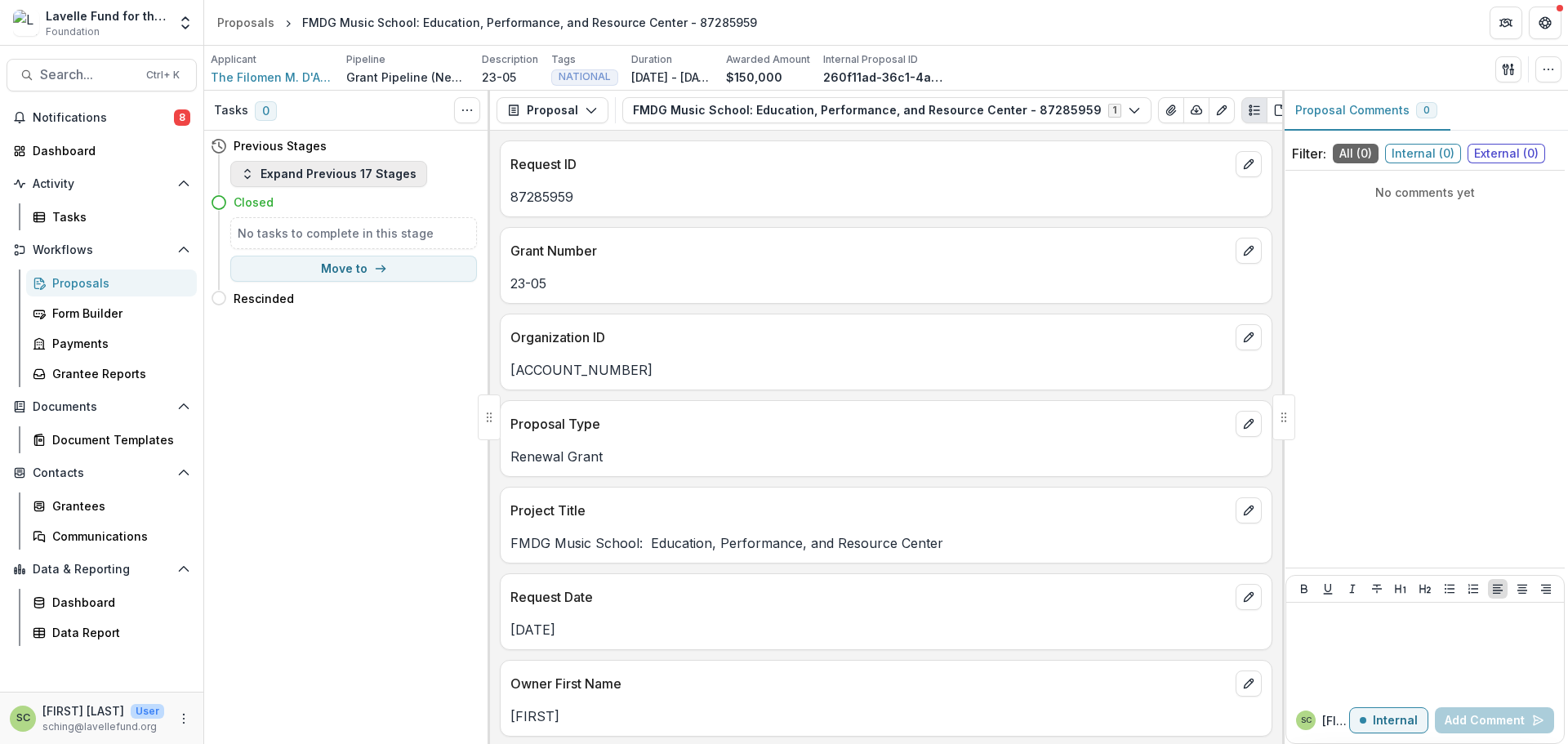 click on "Expand Previous 17 Stages" at bounding box center (328, 174) 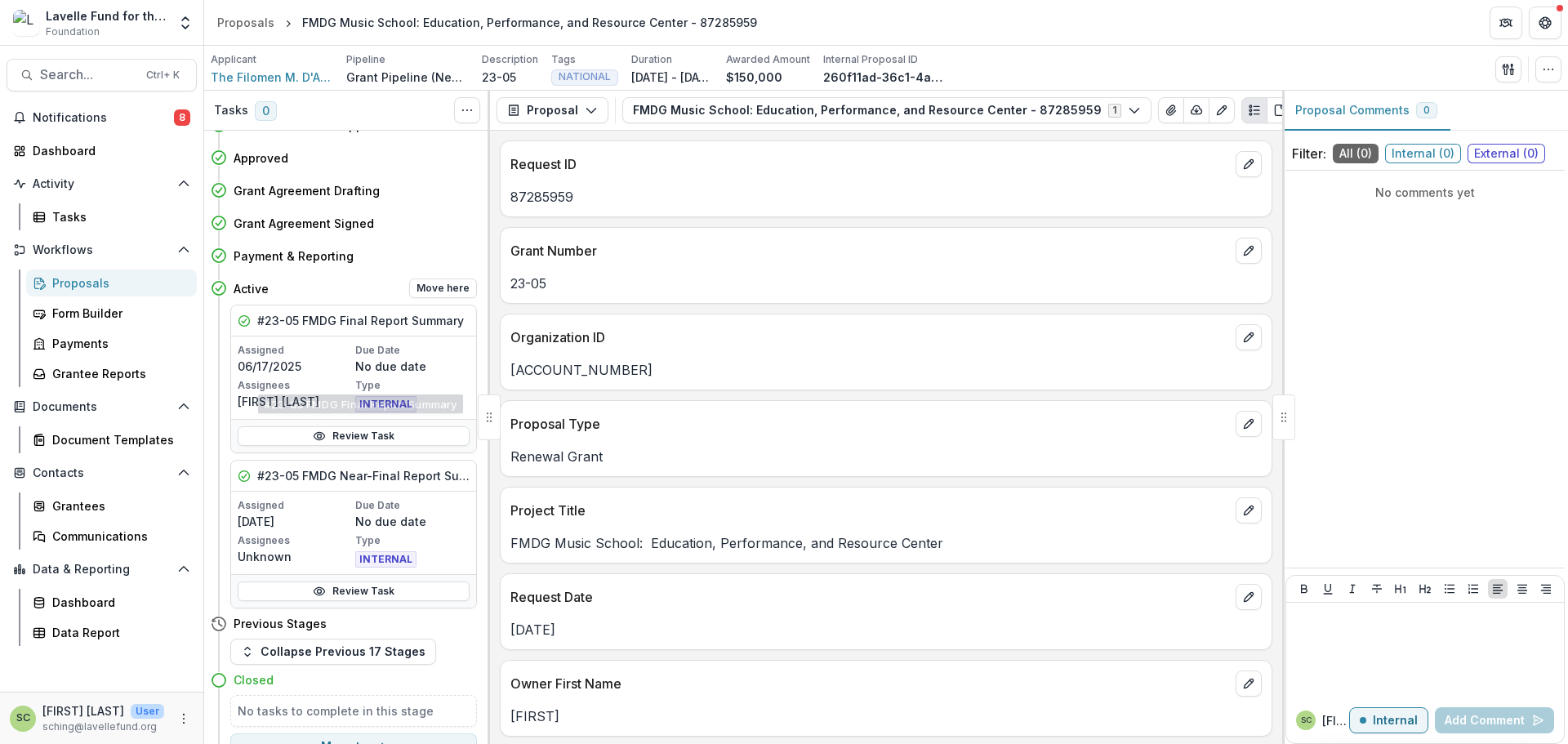 scroll, scrollTop: 430, scrollLeft: 0, axis: vertical 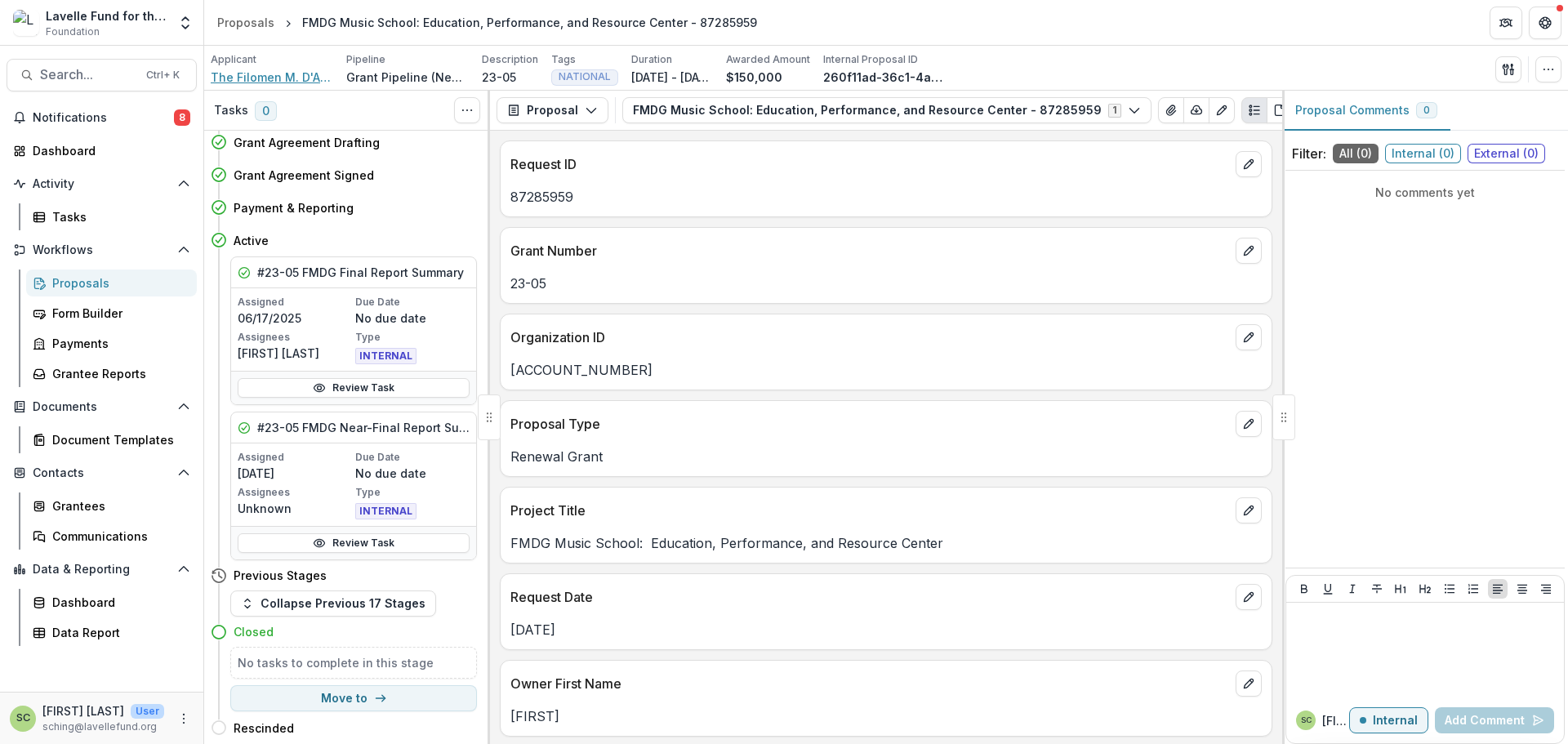 click on "The Filomen M. D'Agostino Greenberg Music School" at bounding box center [272, 77] 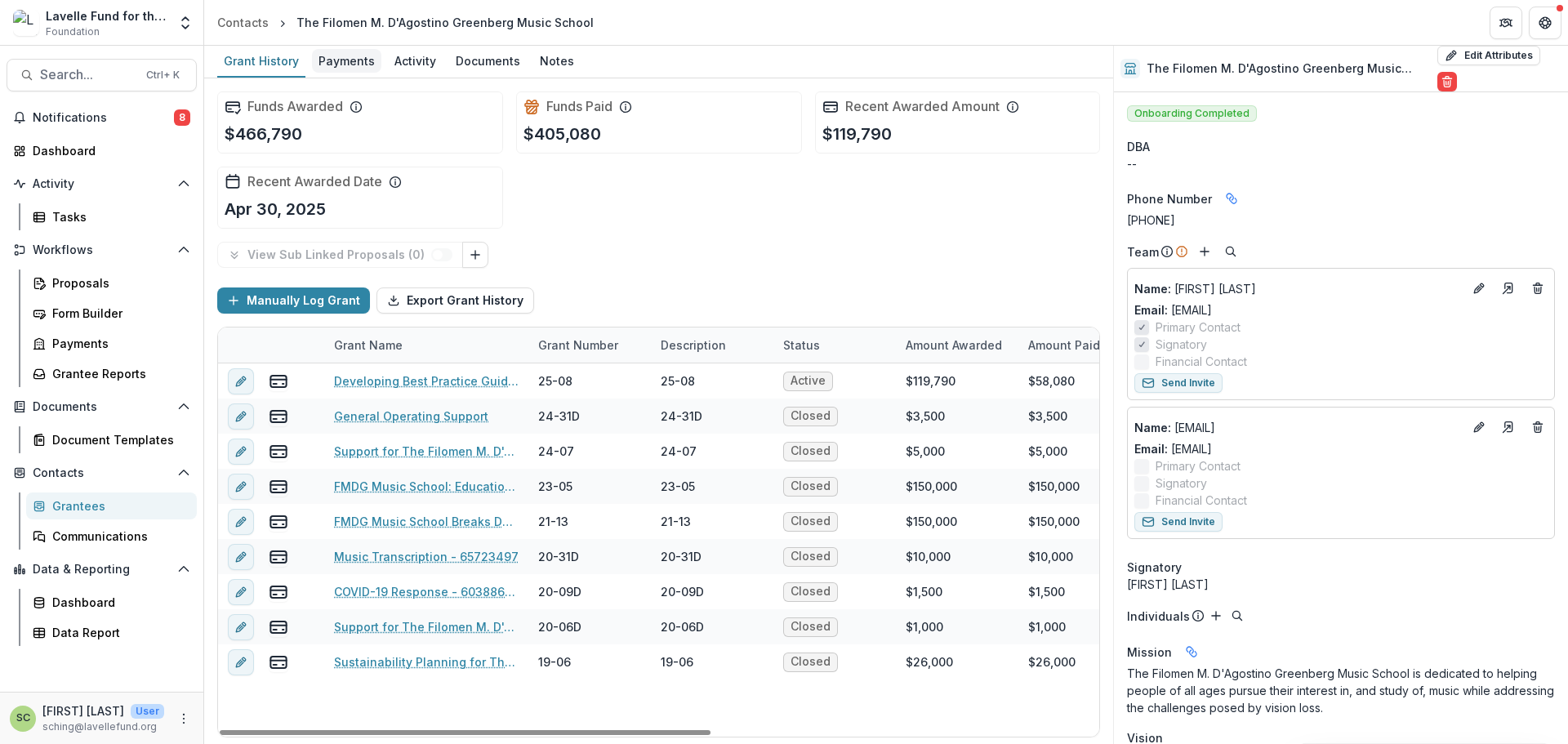 click on "Payments" at bounding box center (346, 60) 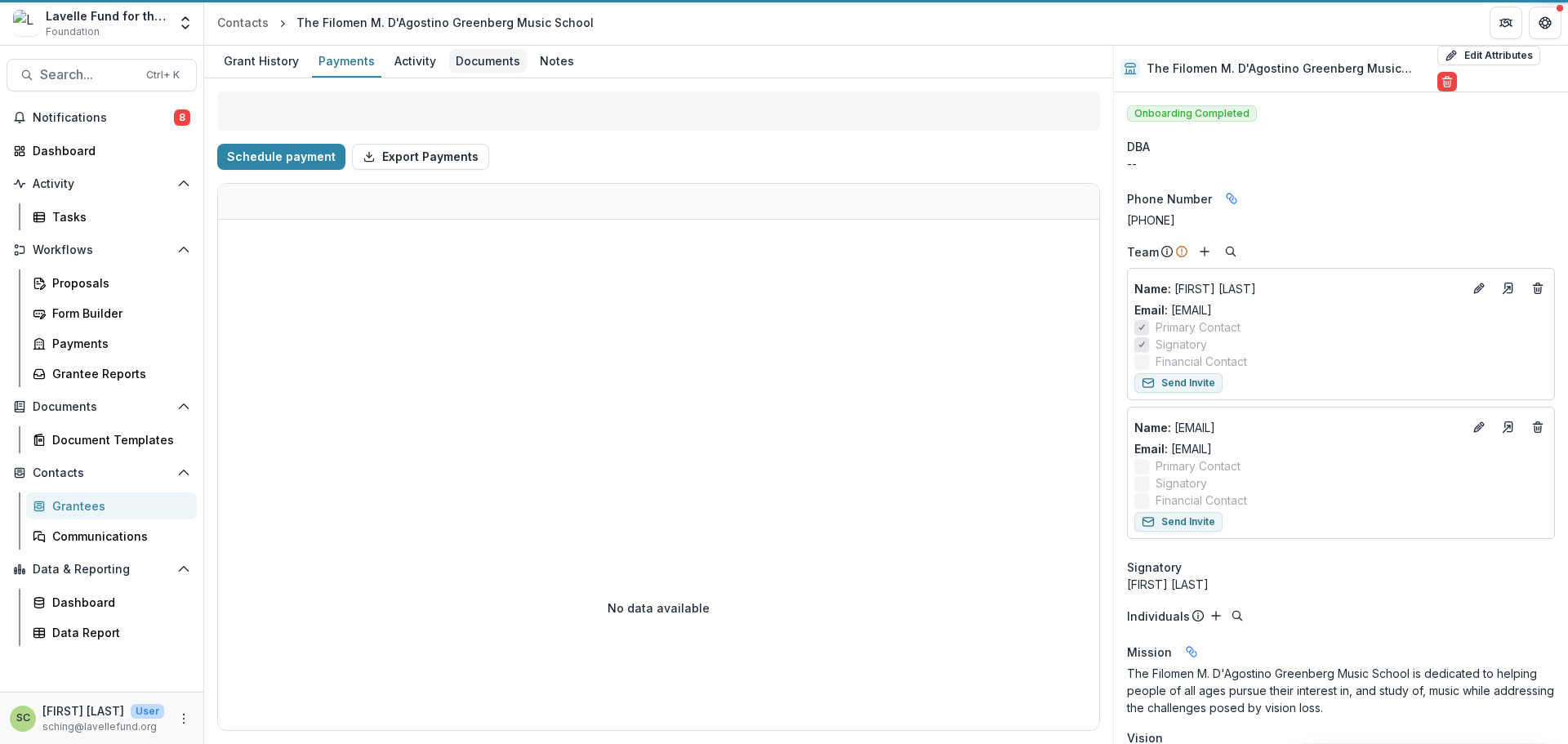 select on "****" 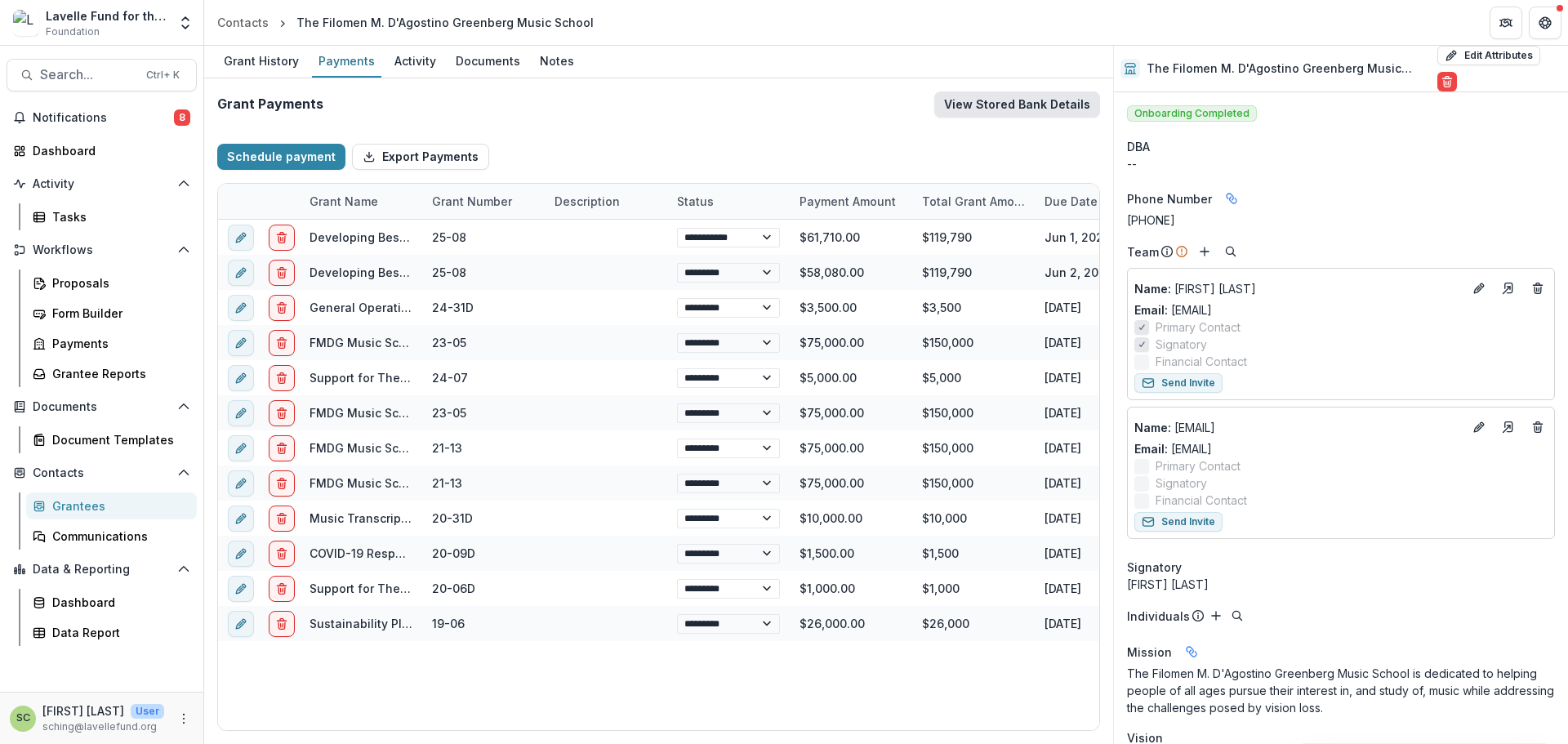 click on "View Stored Bank Details" at bounding box center [1017, 105] 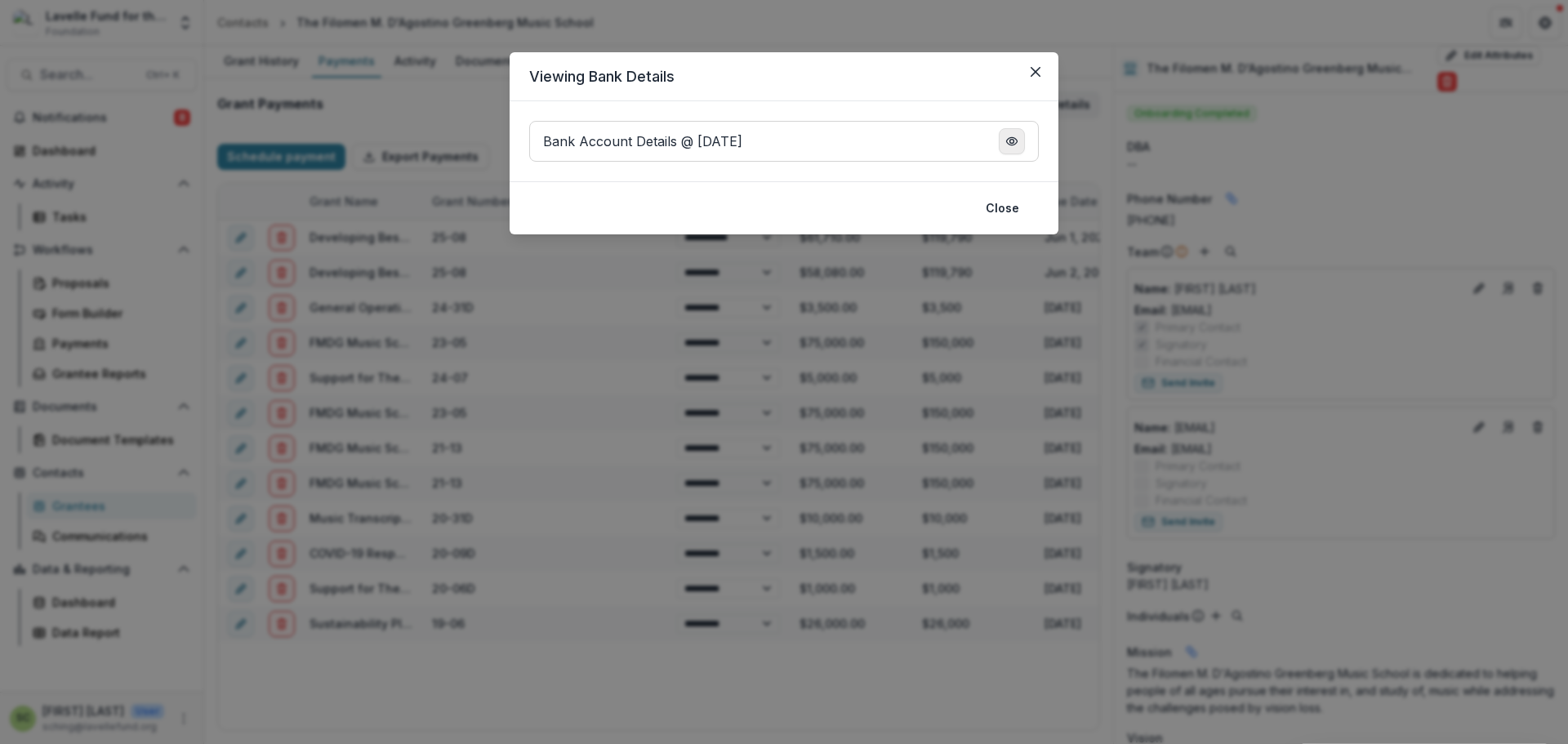 click at bounding box center (1012, 141) 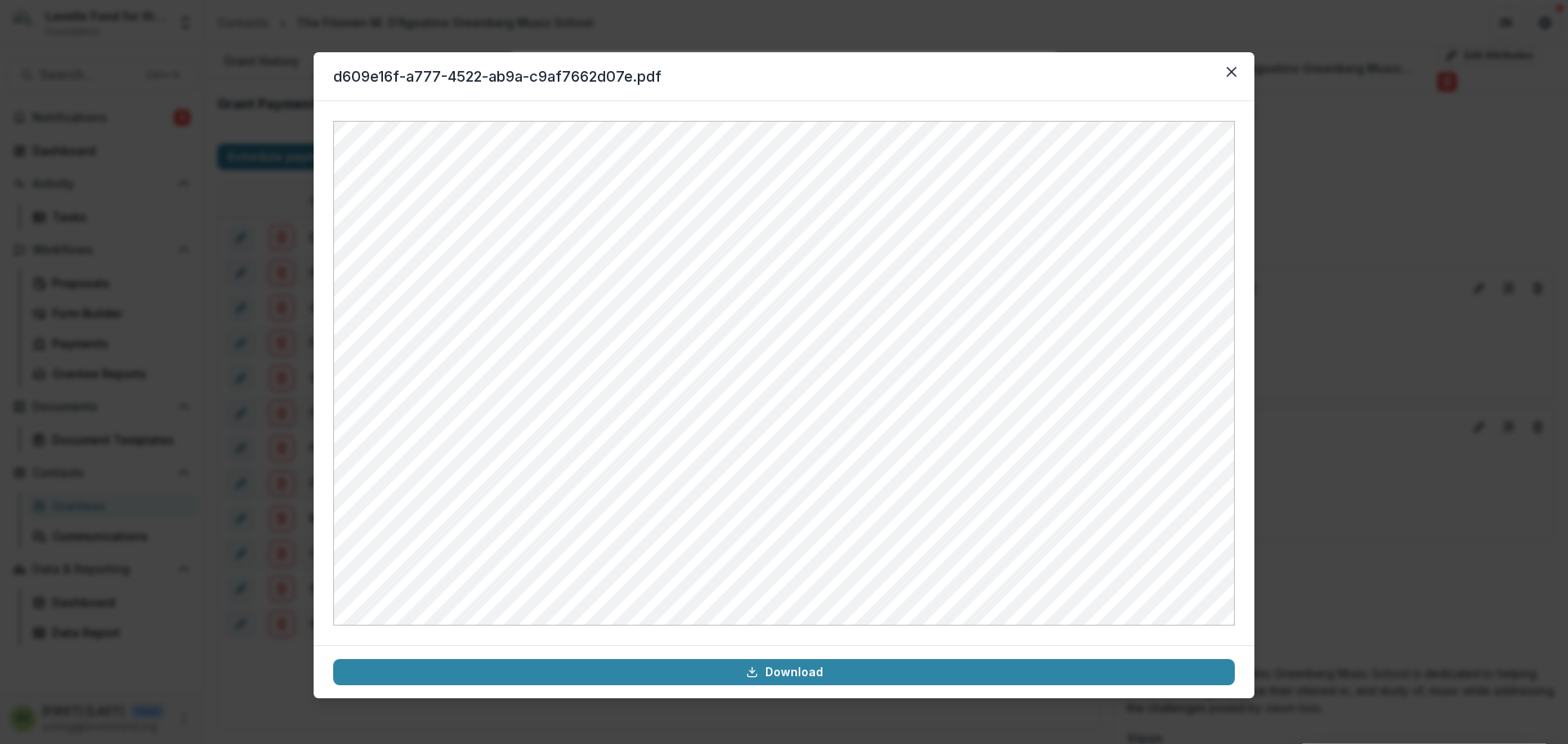 click on "d609e16f-a777-4522-ab9a-c9af7662d07e.pdf Download" at bounding box center (784, 372) 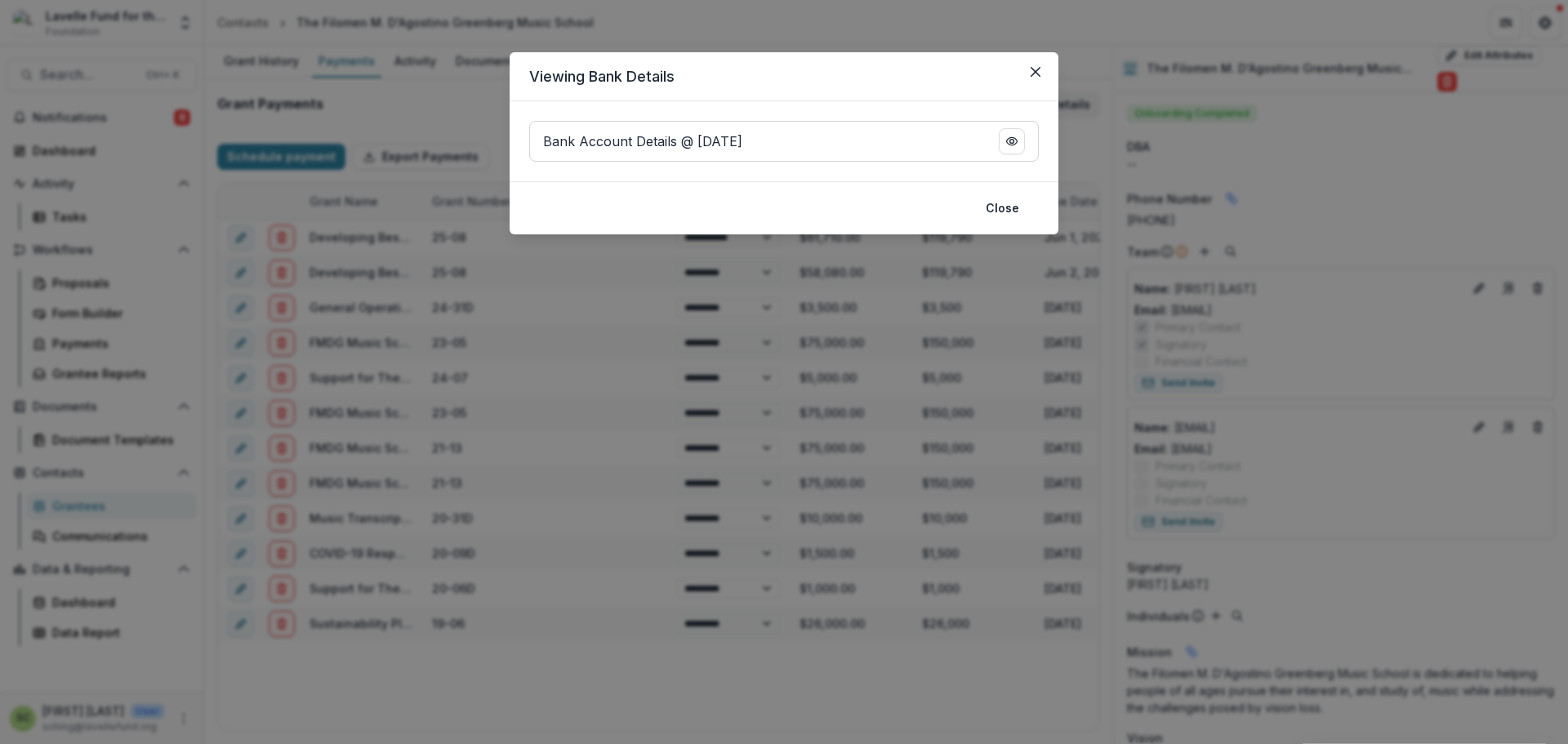 click on "Viewing Bank Details Bank Account Details @   May 03, 2025, 8:42 AM Close" at bounding box center (784, 372) 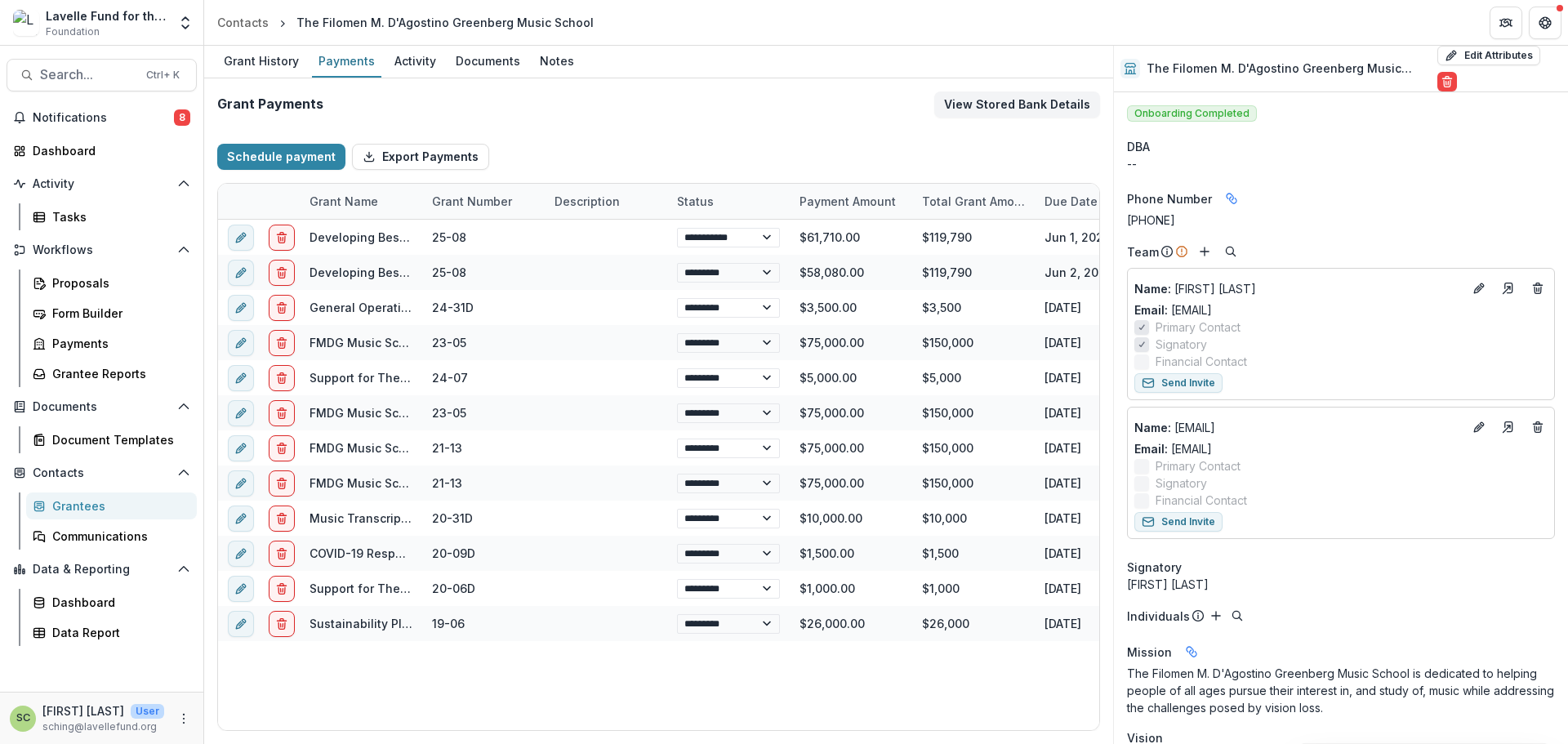 select on "****" 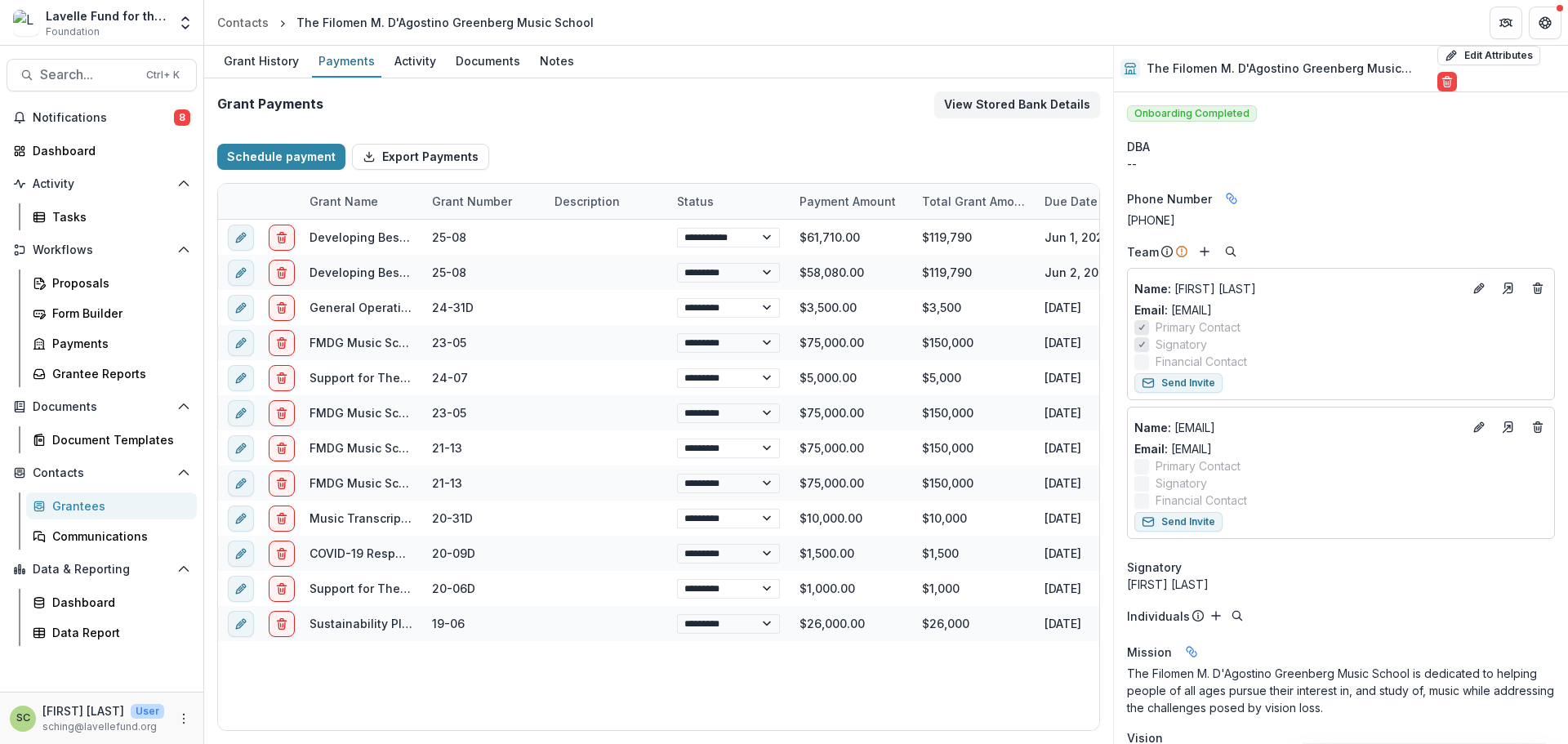 select on "****" 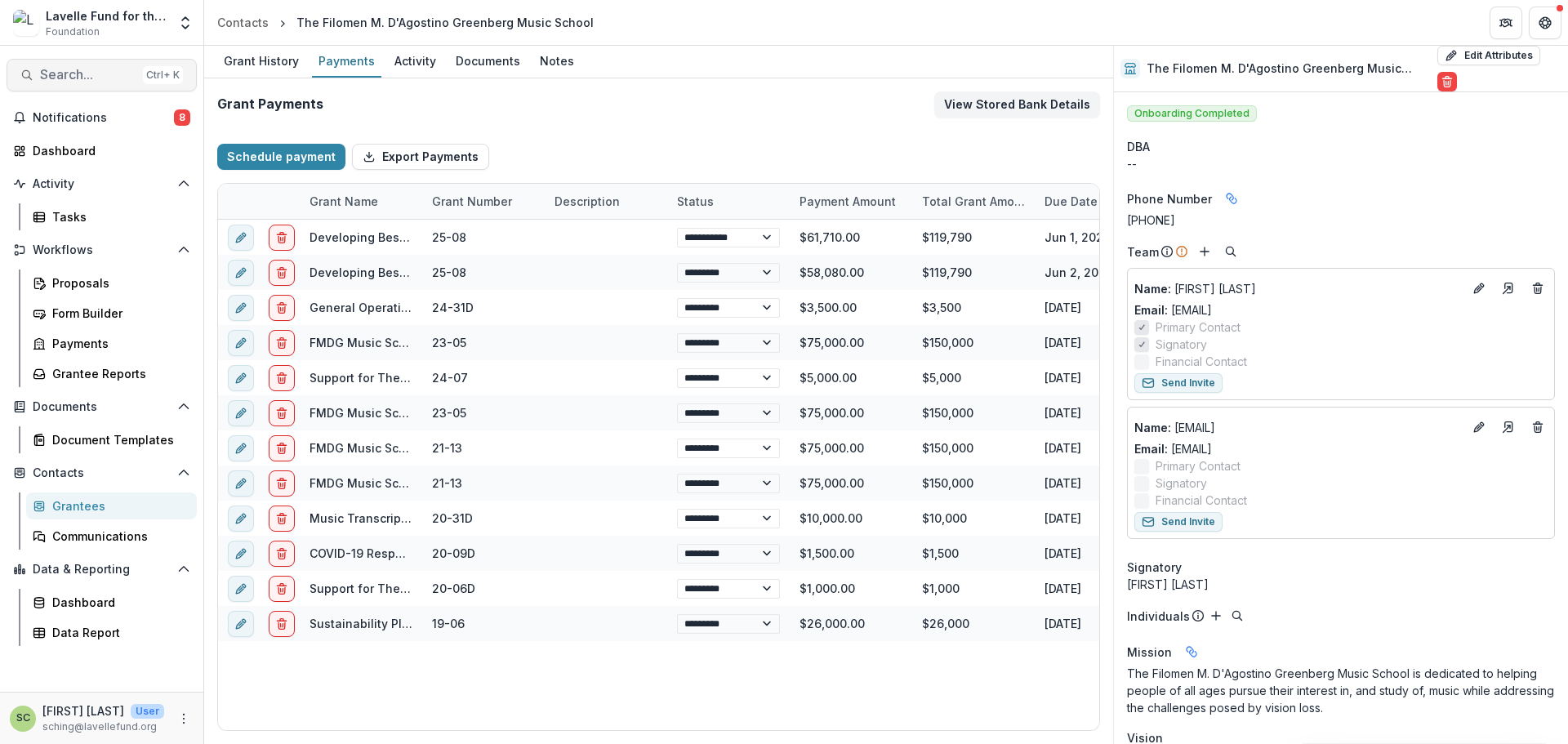 click on "Search..." at bounding box center [88, 74] 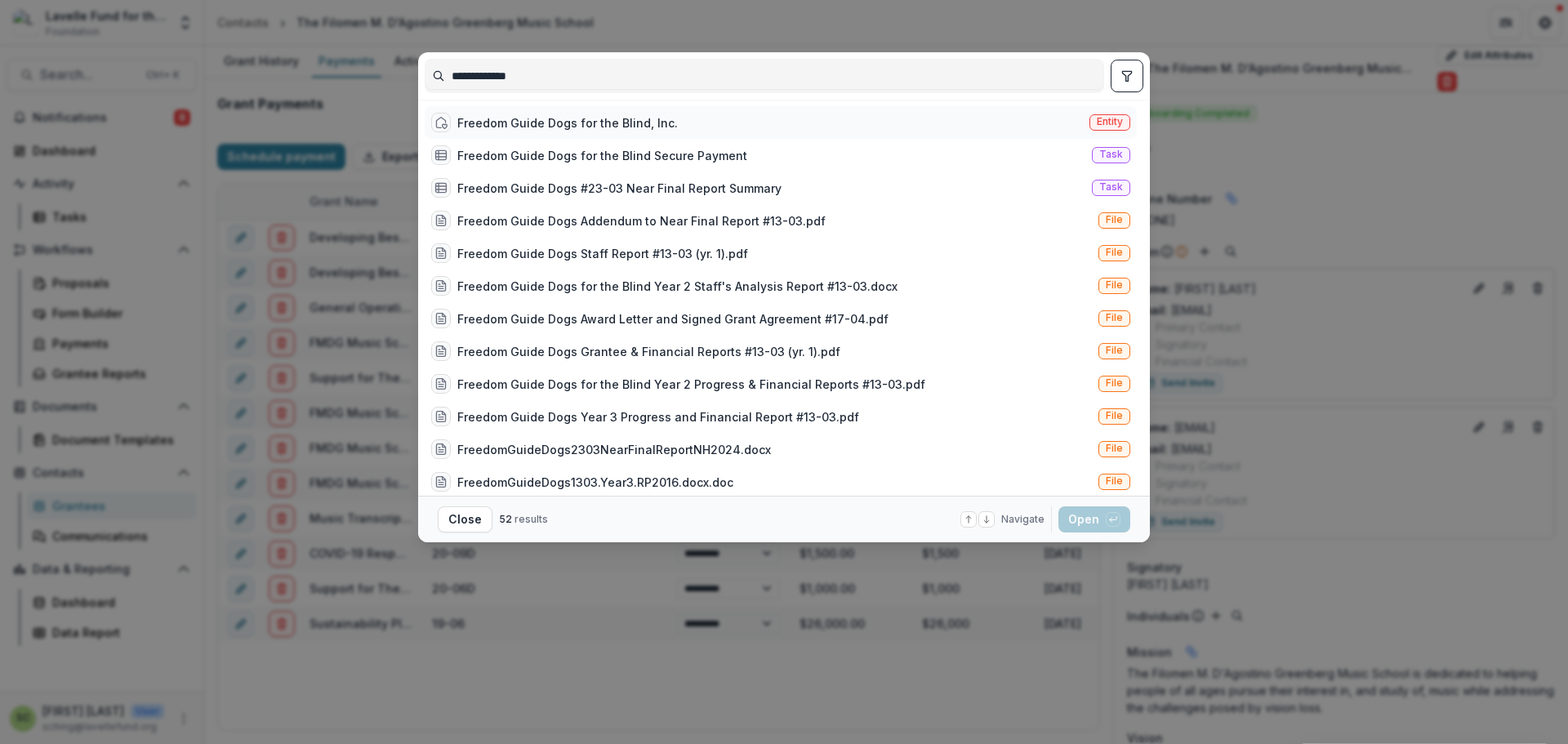 type on "**********" 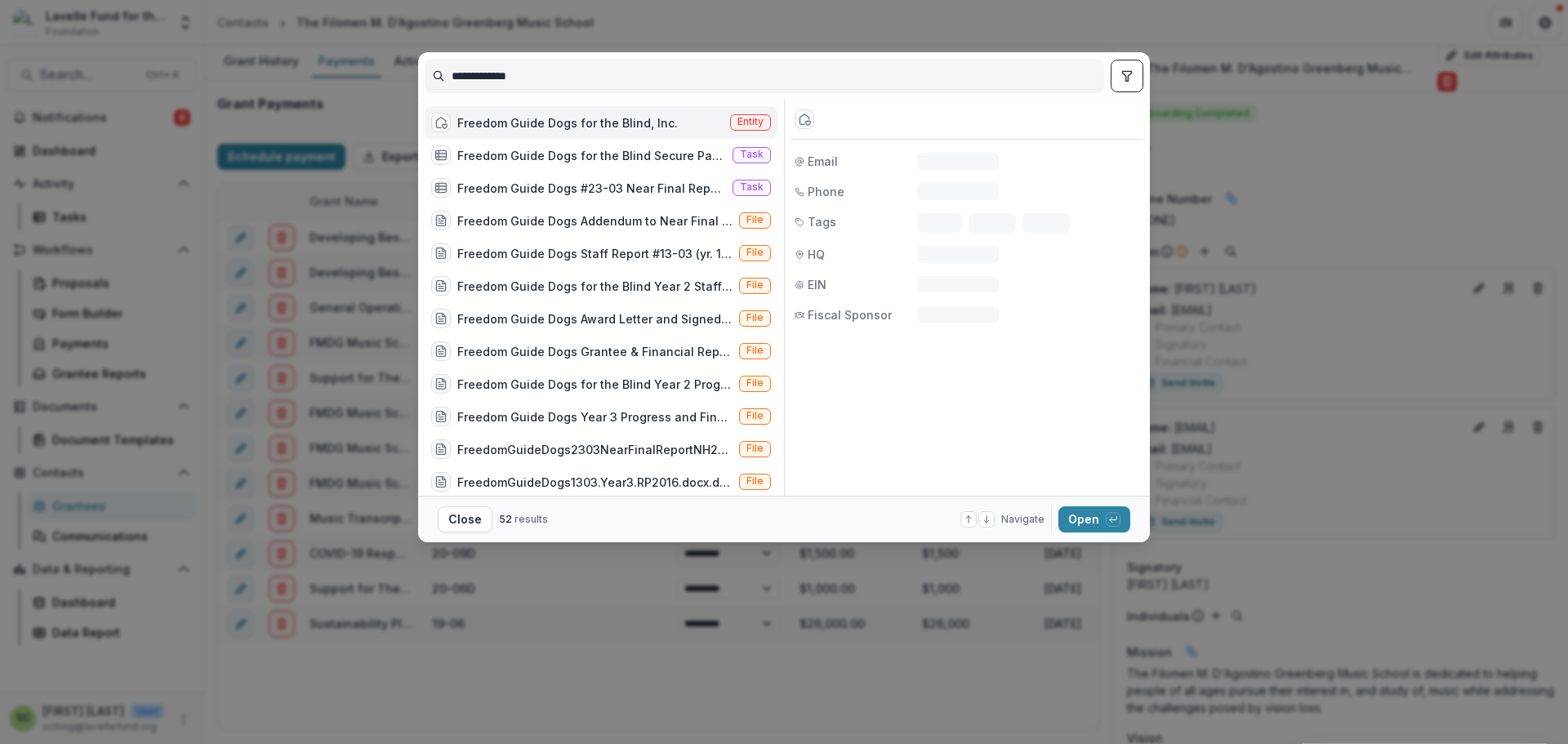 click on "Freedom Guide Dogs for the Blind, Inc. Entity" at bounding box center [601, 123] 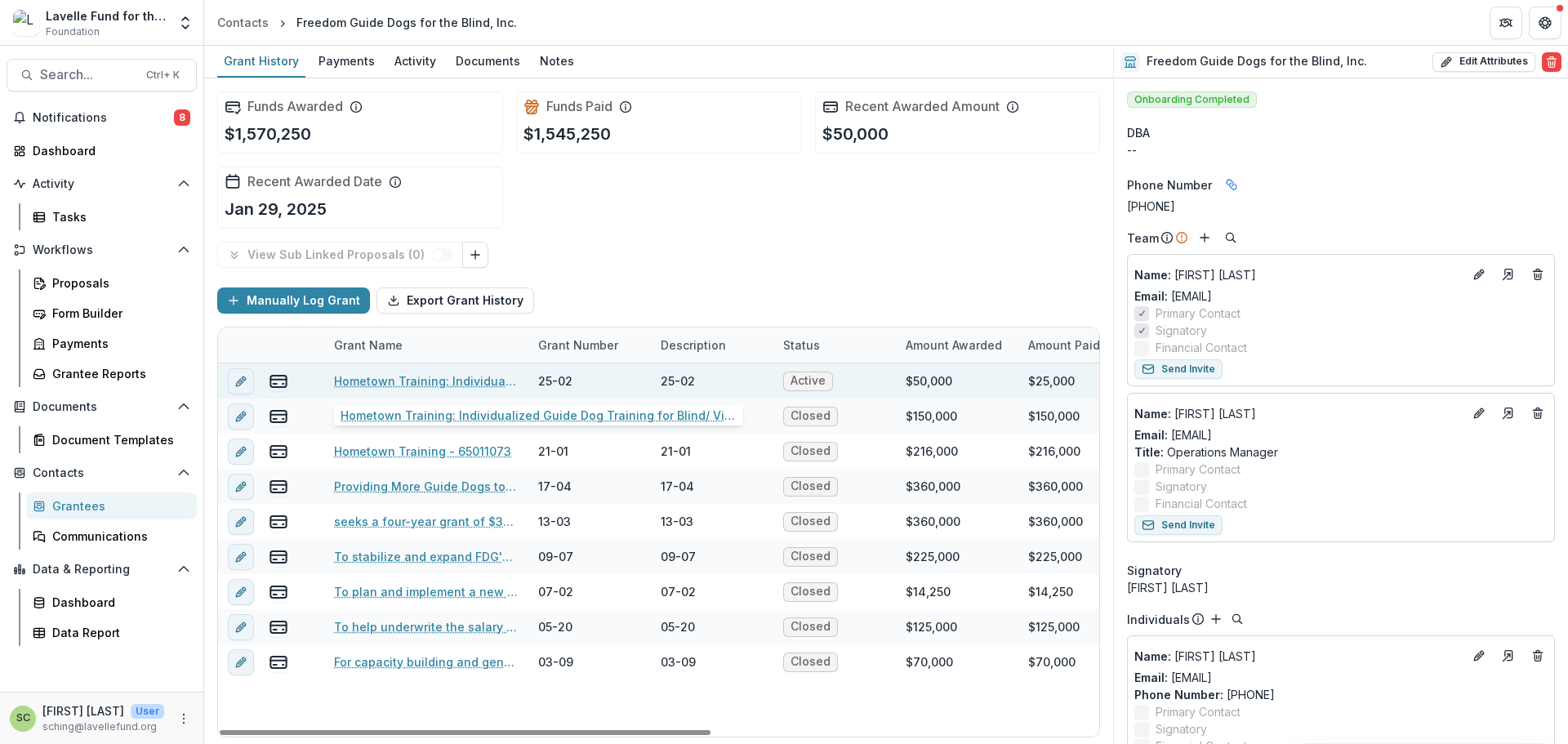 click on "Hometown Training: Individualized Guide Dog Training for Blind/ Visually Impaired Applicants 2025-2027" at bounding box center [426, 381] 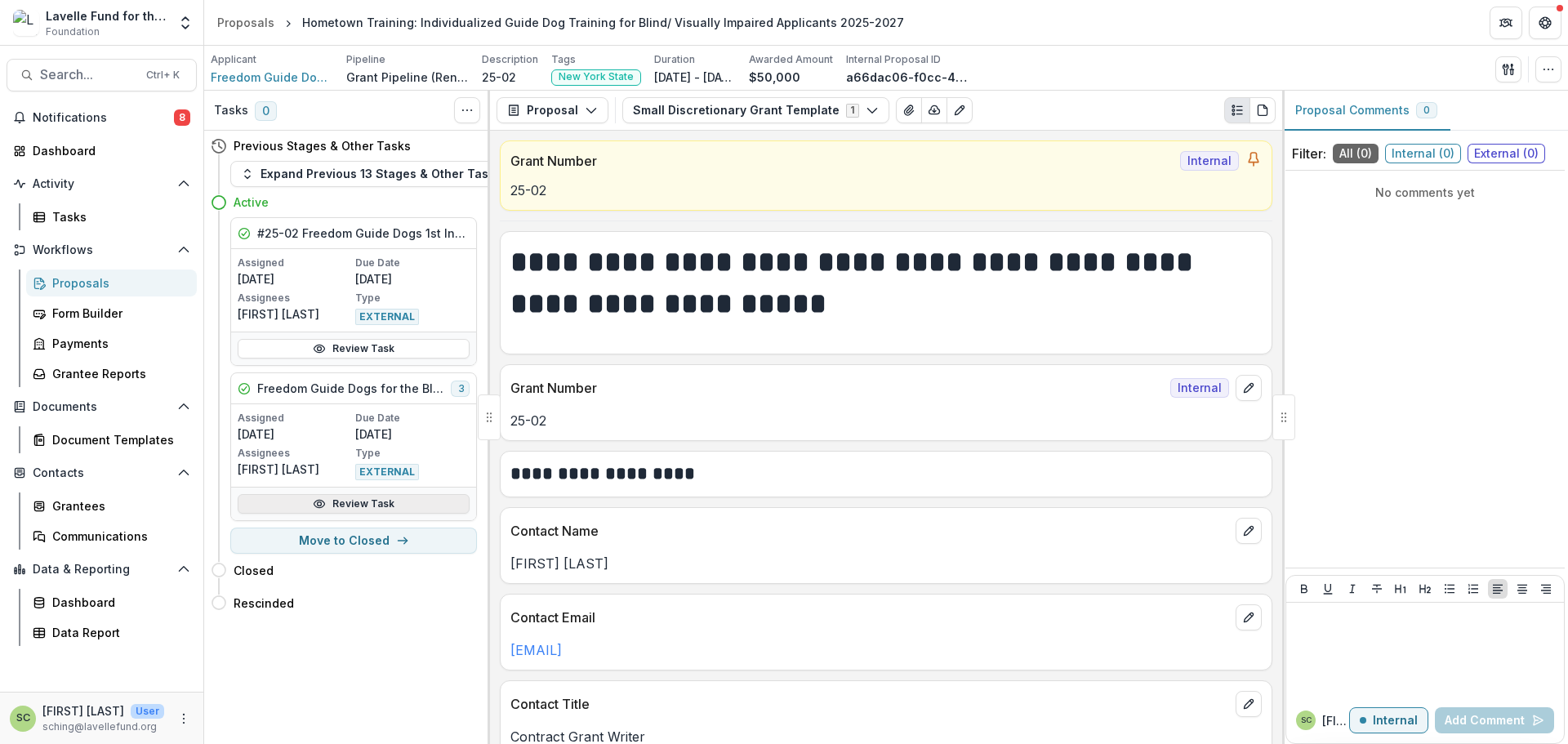 click on "Review Task" at bounding box center [354, 504] 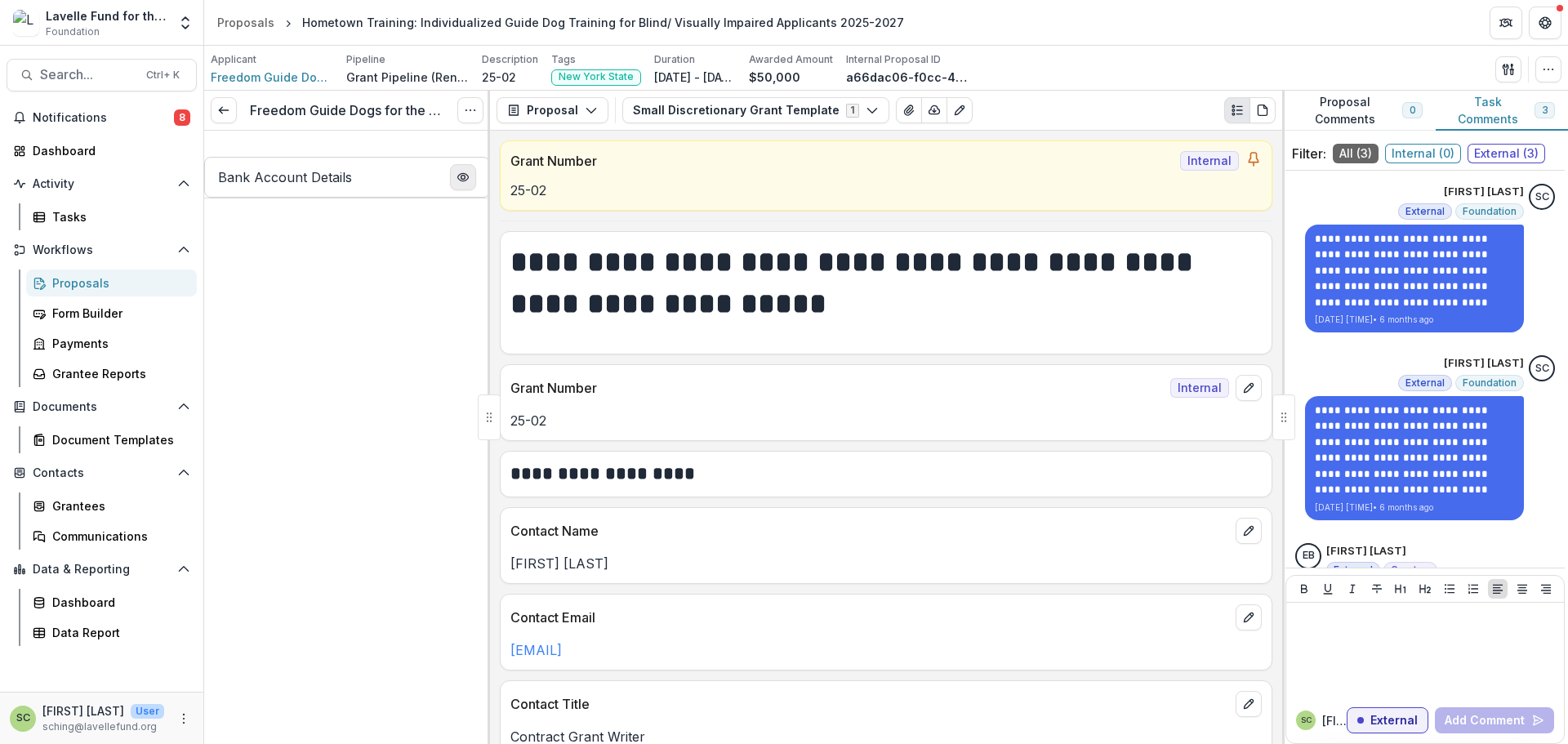 click 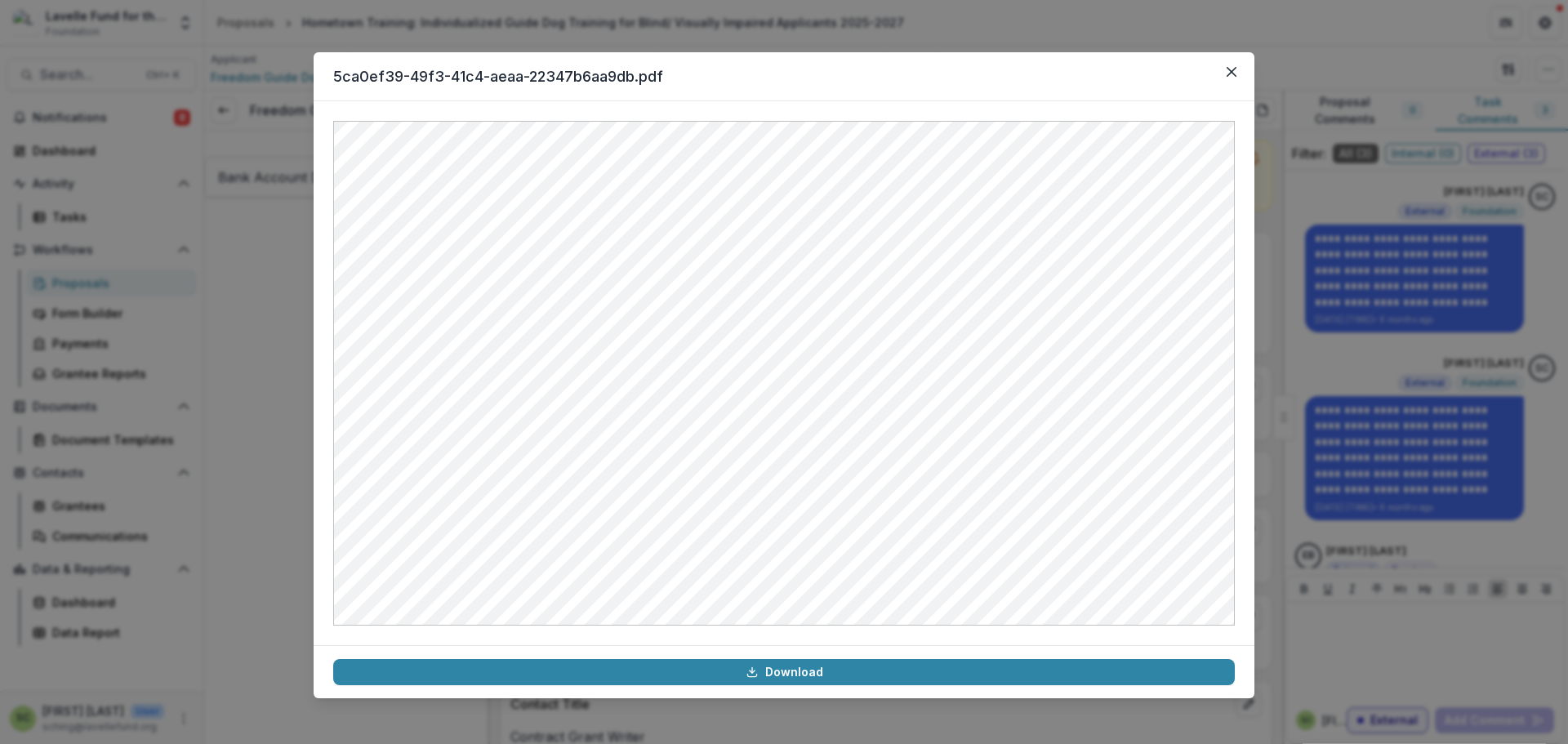 click on "5ca0ef39-49f3-41c4-aeaa-22347b6aa9db.pdf Download" at bounding box center [784, 372] 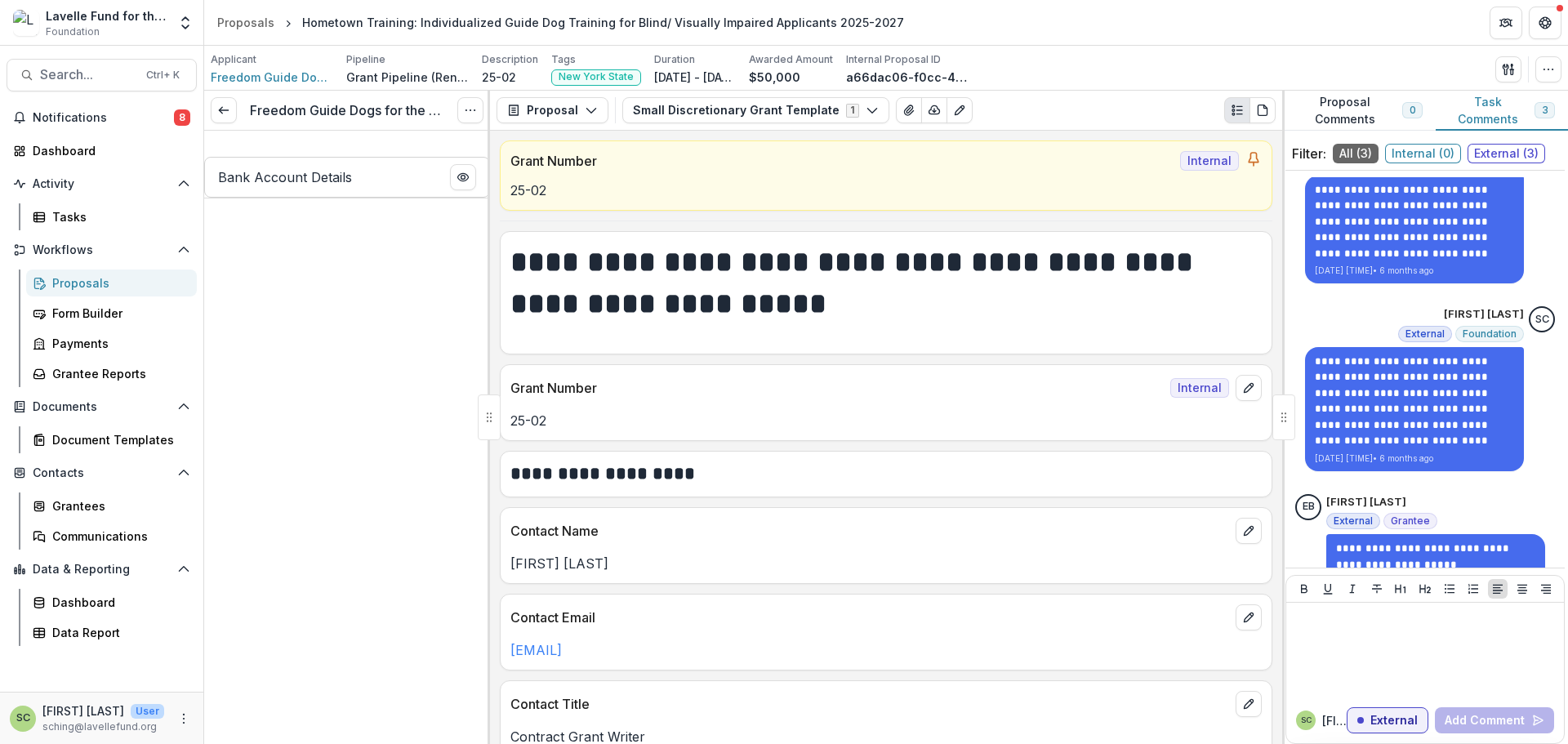 scroll, scrollTop: 0, scrollLeft: 0, axis: both 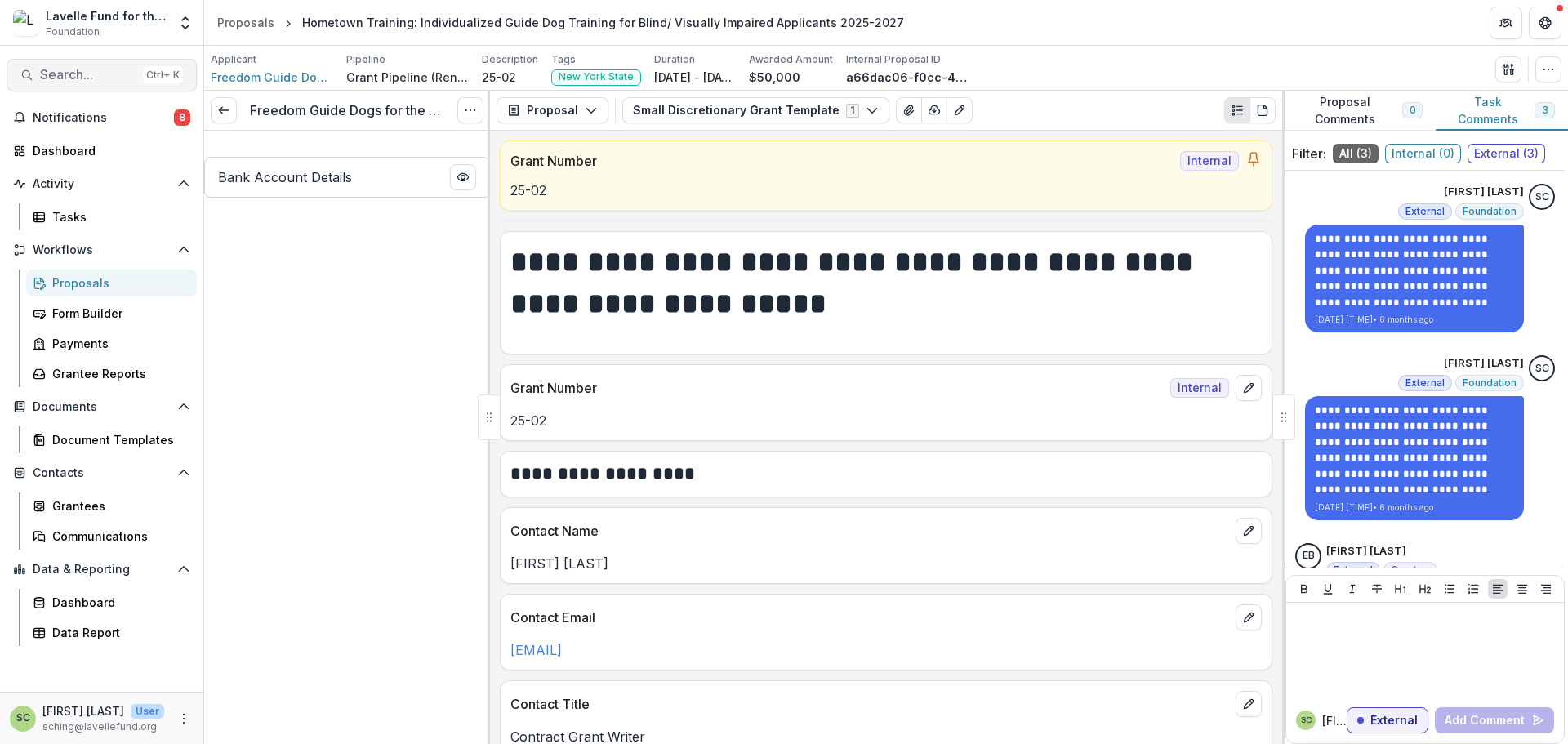 click on "Search... Ctrl  + K" at bounding box center [101, 75] 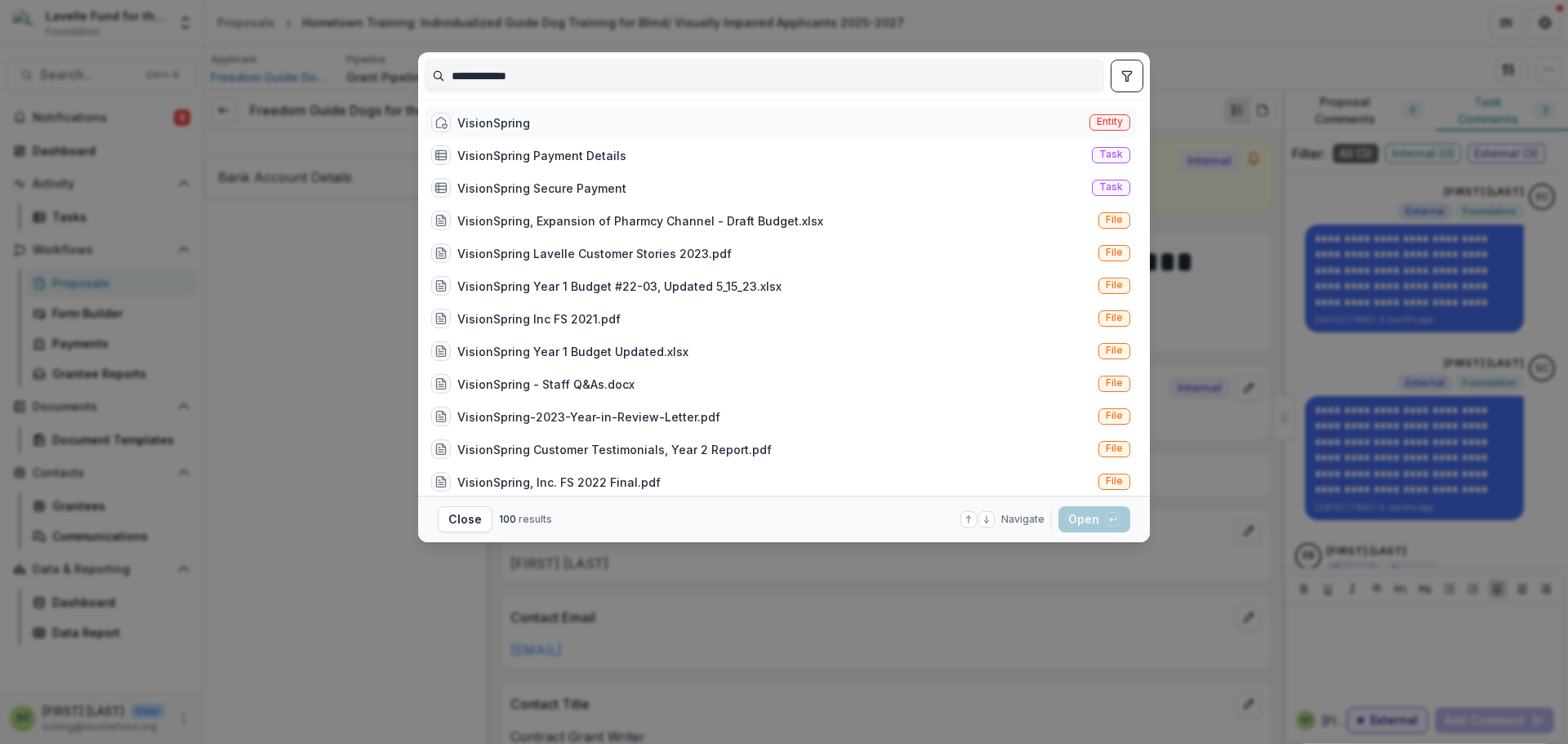 type on "**********" 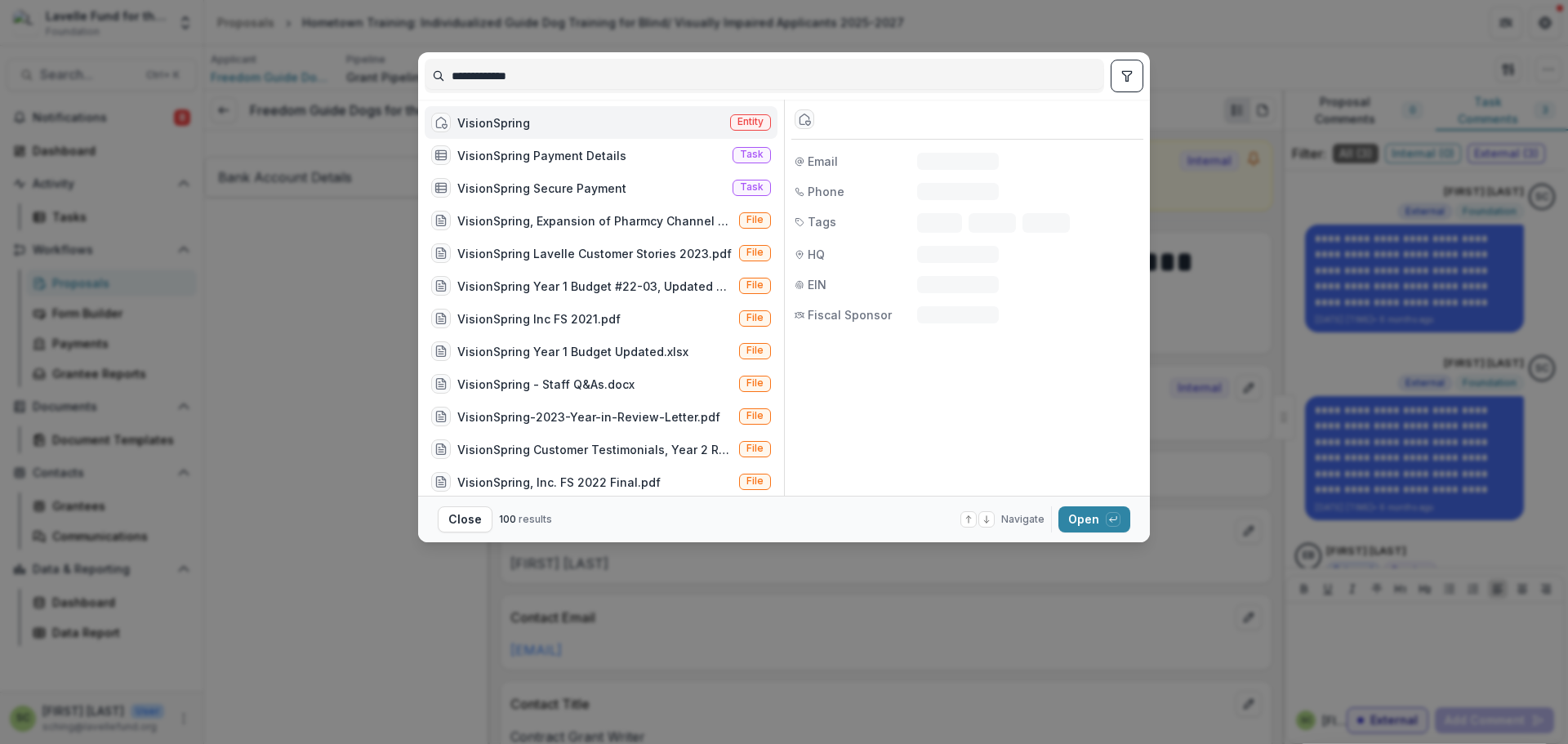 click on "VisionSpring Entity" at bounding box center [601, 123] 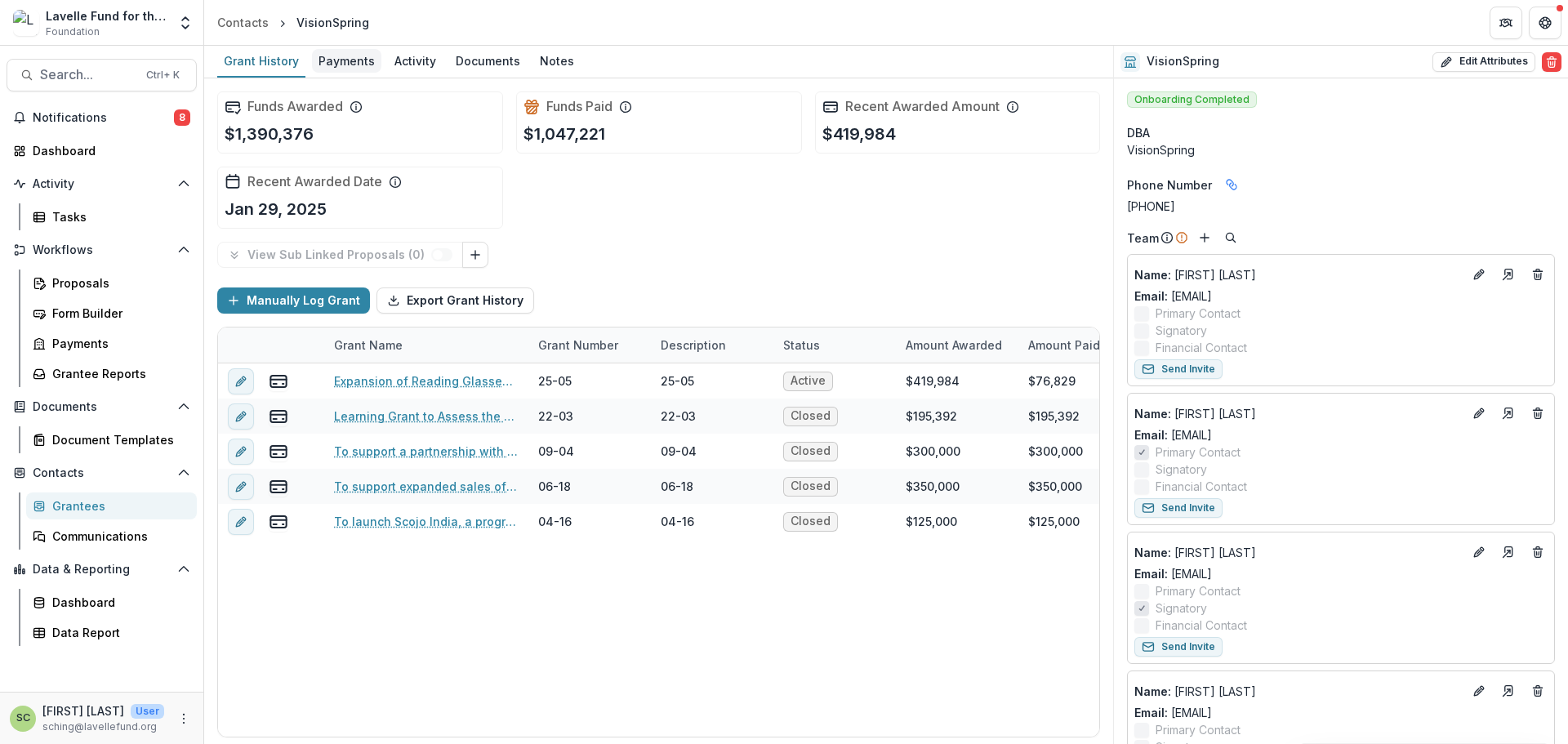 click on "Payments" at bounding box center (346, 60) 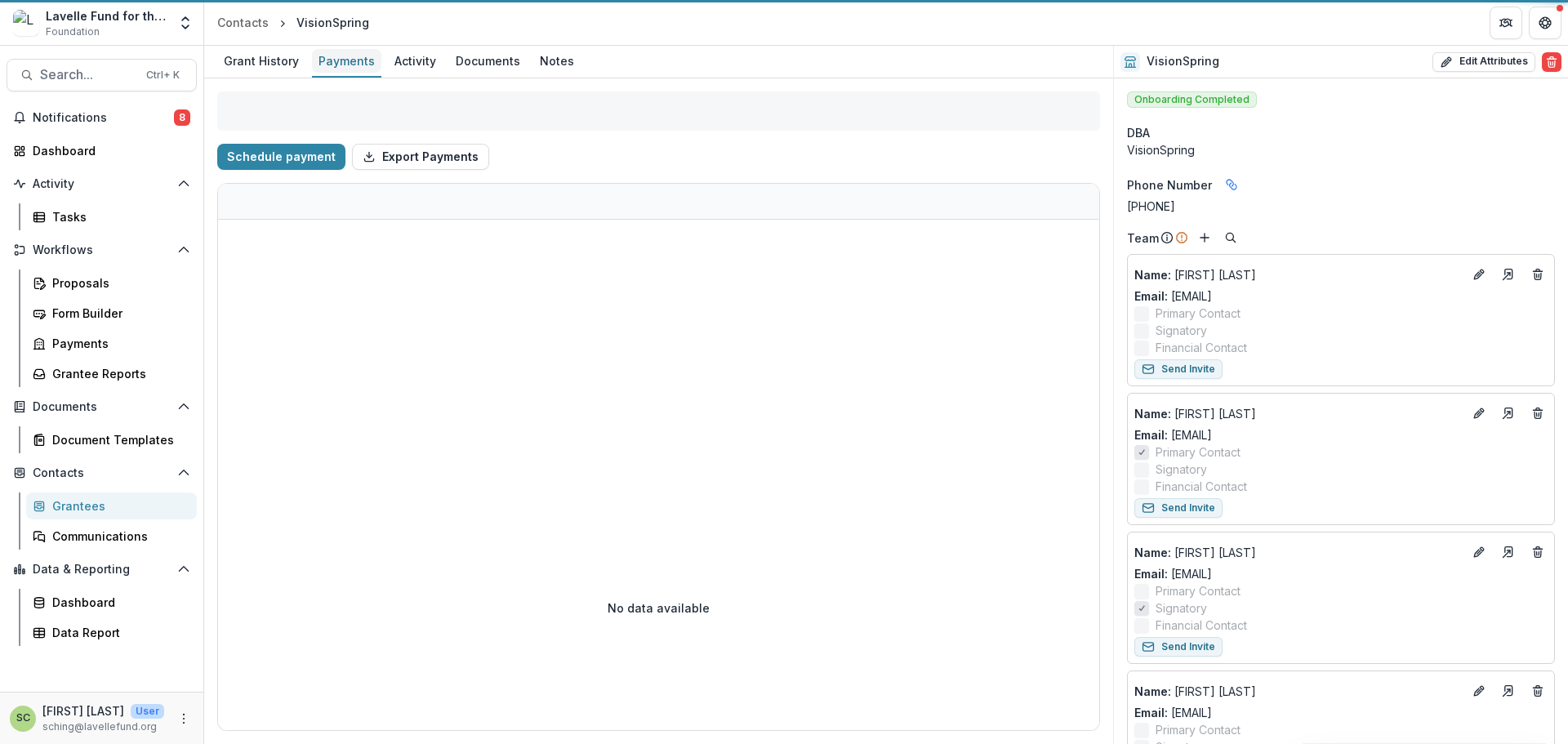 select on "****" 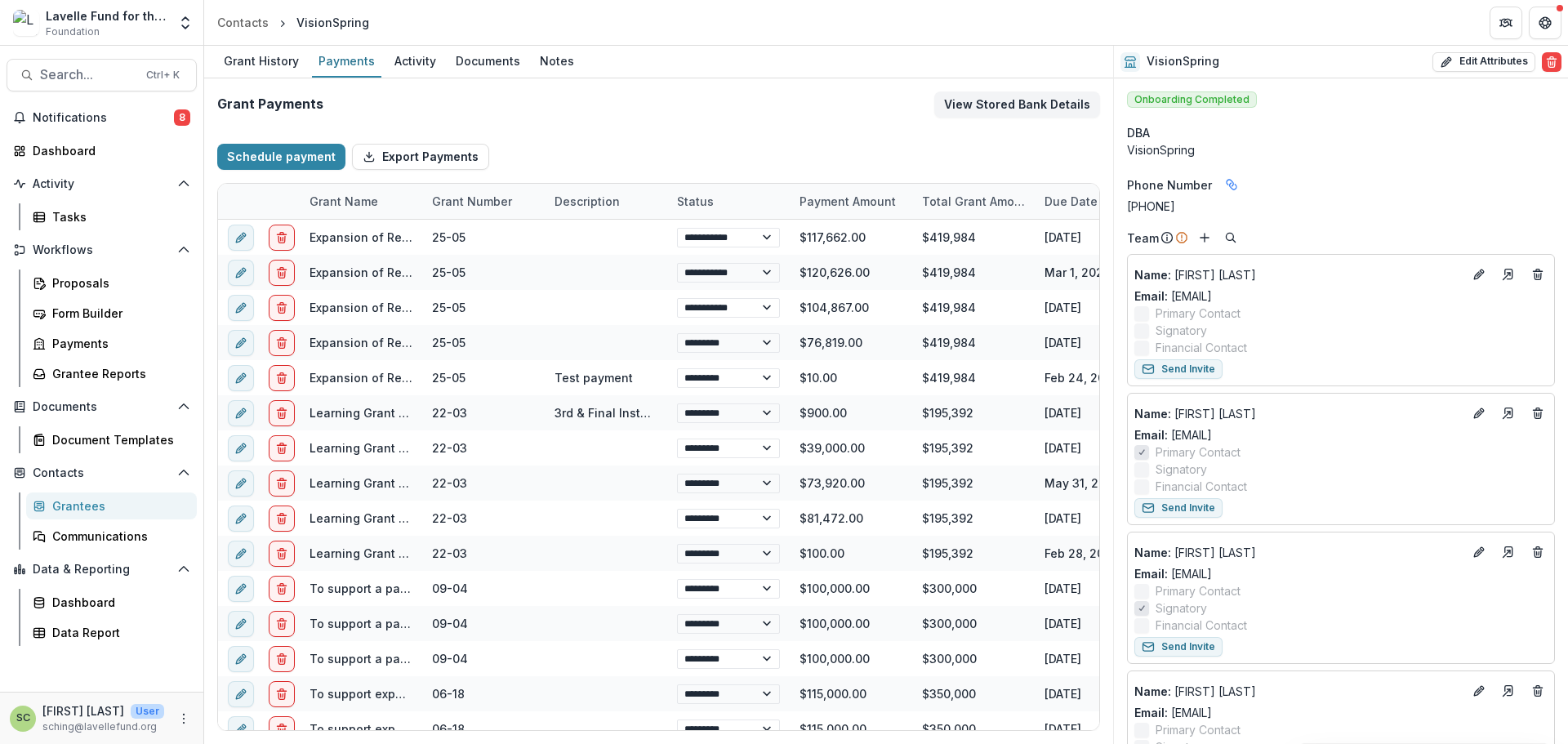 click on "Grant Payments View Stored Bank Details" at bounding box center (658, 111) 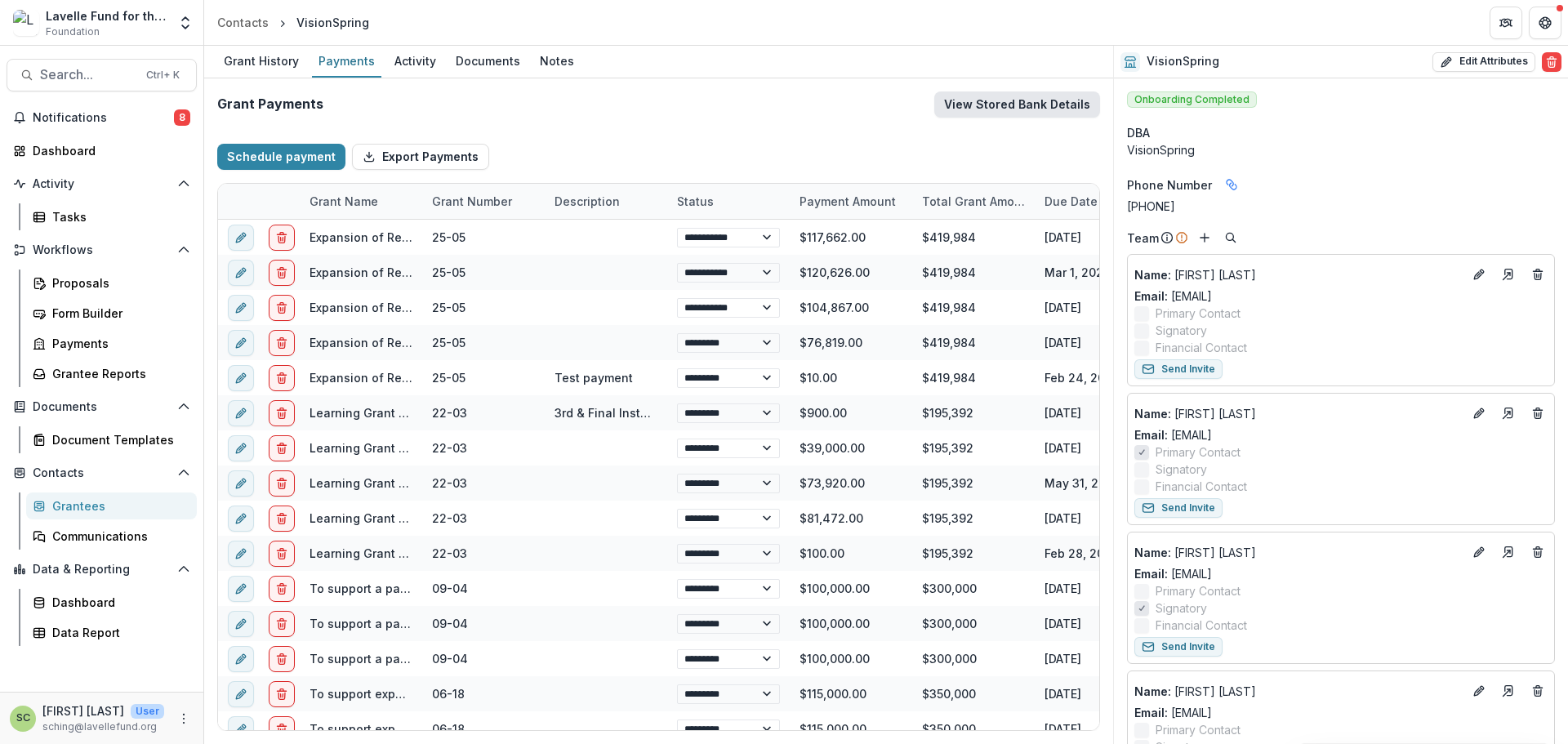 click on "View Stored Bank Details" at bounding box center [1017, 105] 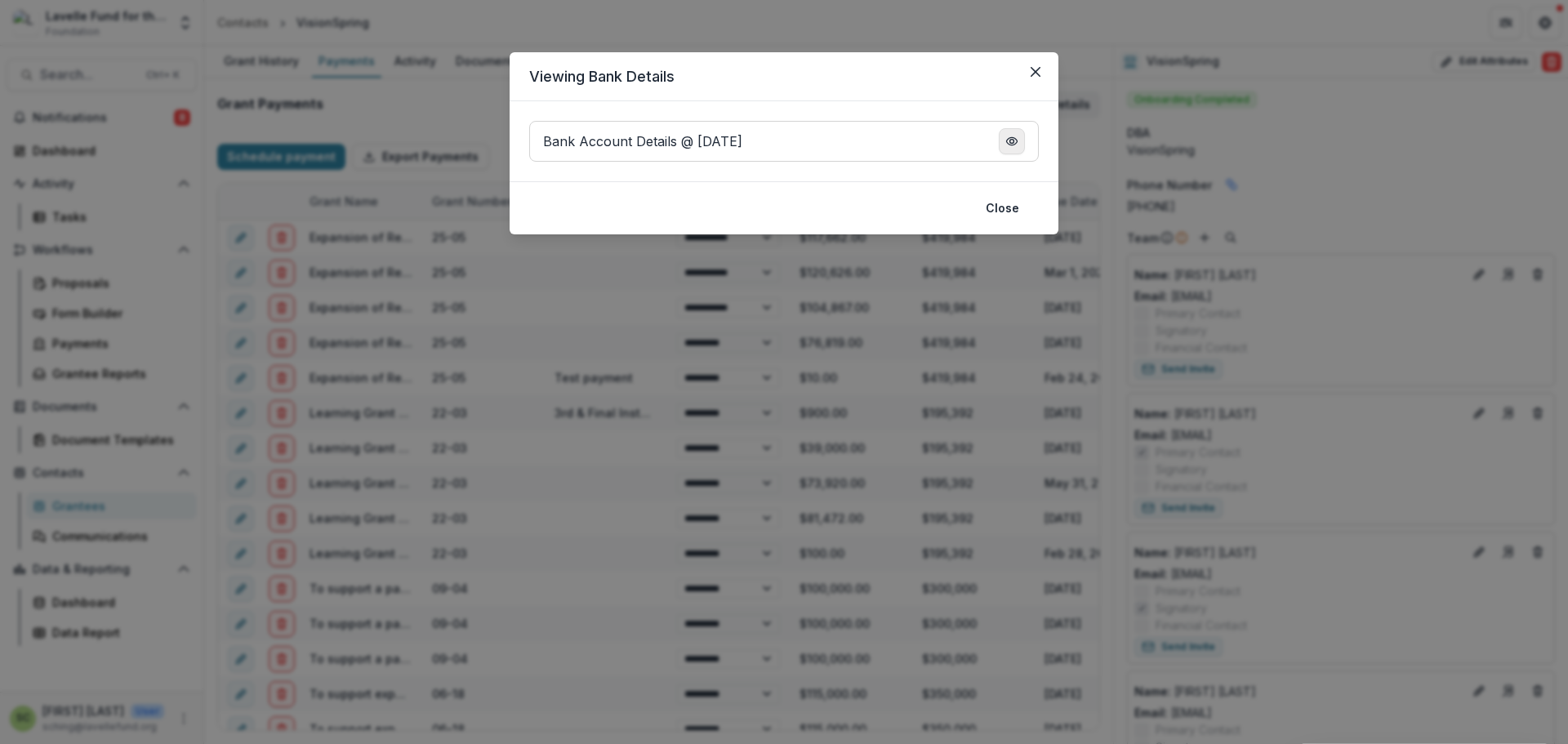 click at bounding box center (1012, 141) 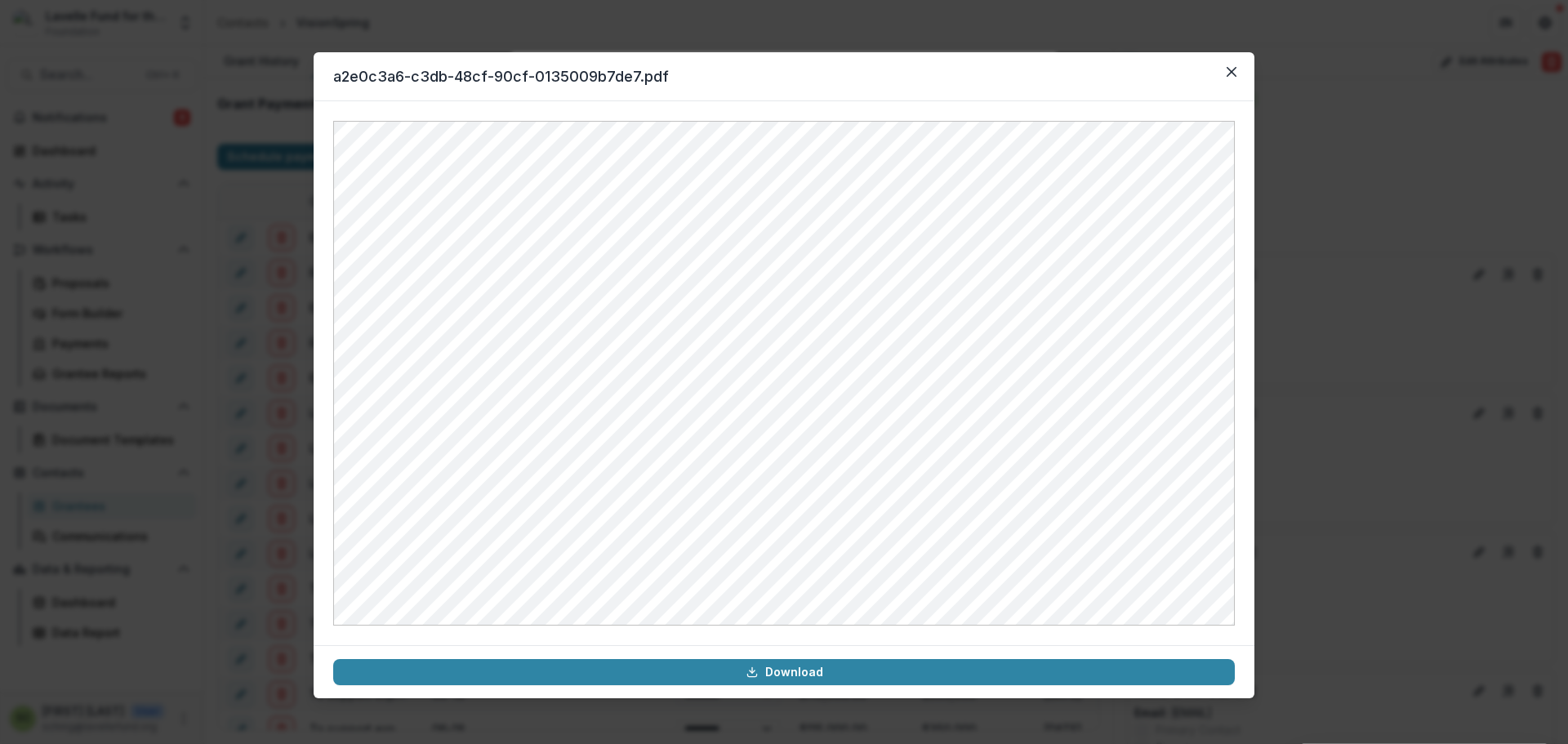 click on "a2e0c3a6-c3db-48cf-90cf-0135009b7de7.pdf Download" at bounding box center [784, 372] 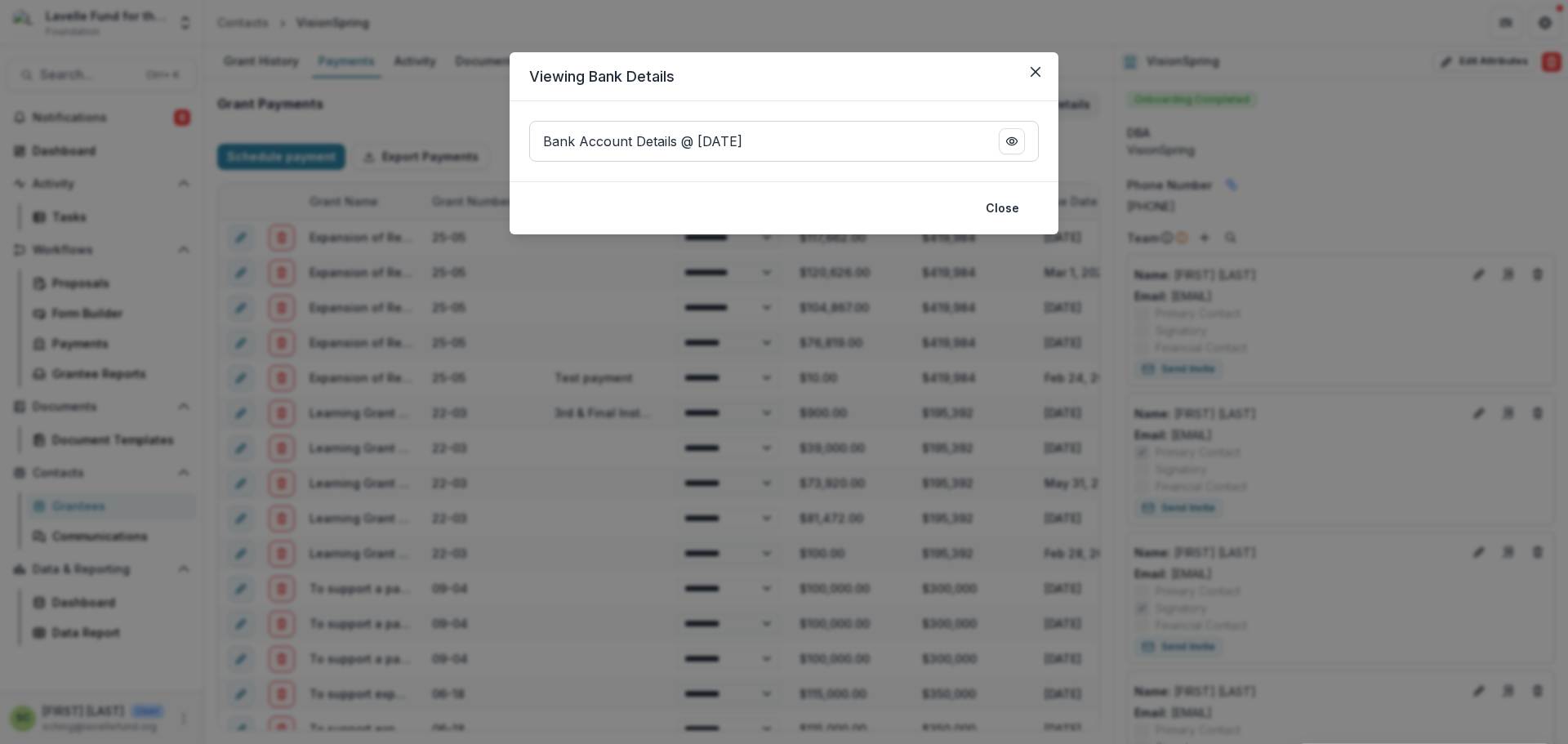 click on "Viewing Bank Details Bank Account Details @   Feb 13, 2025, 8:28 AM Close" at bounding box center [784, 372] 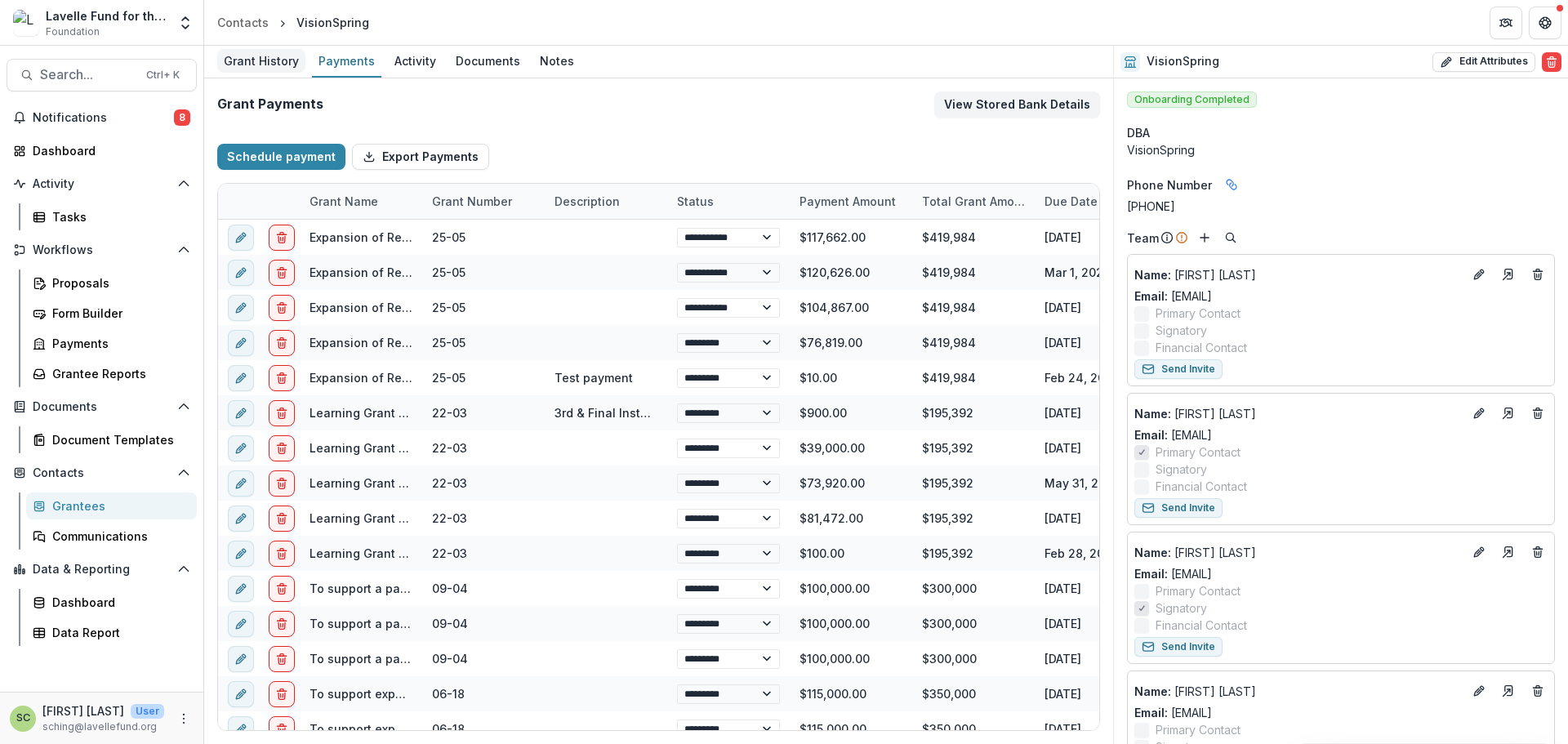 click on "Grant History" at bounding box center [261, 60] 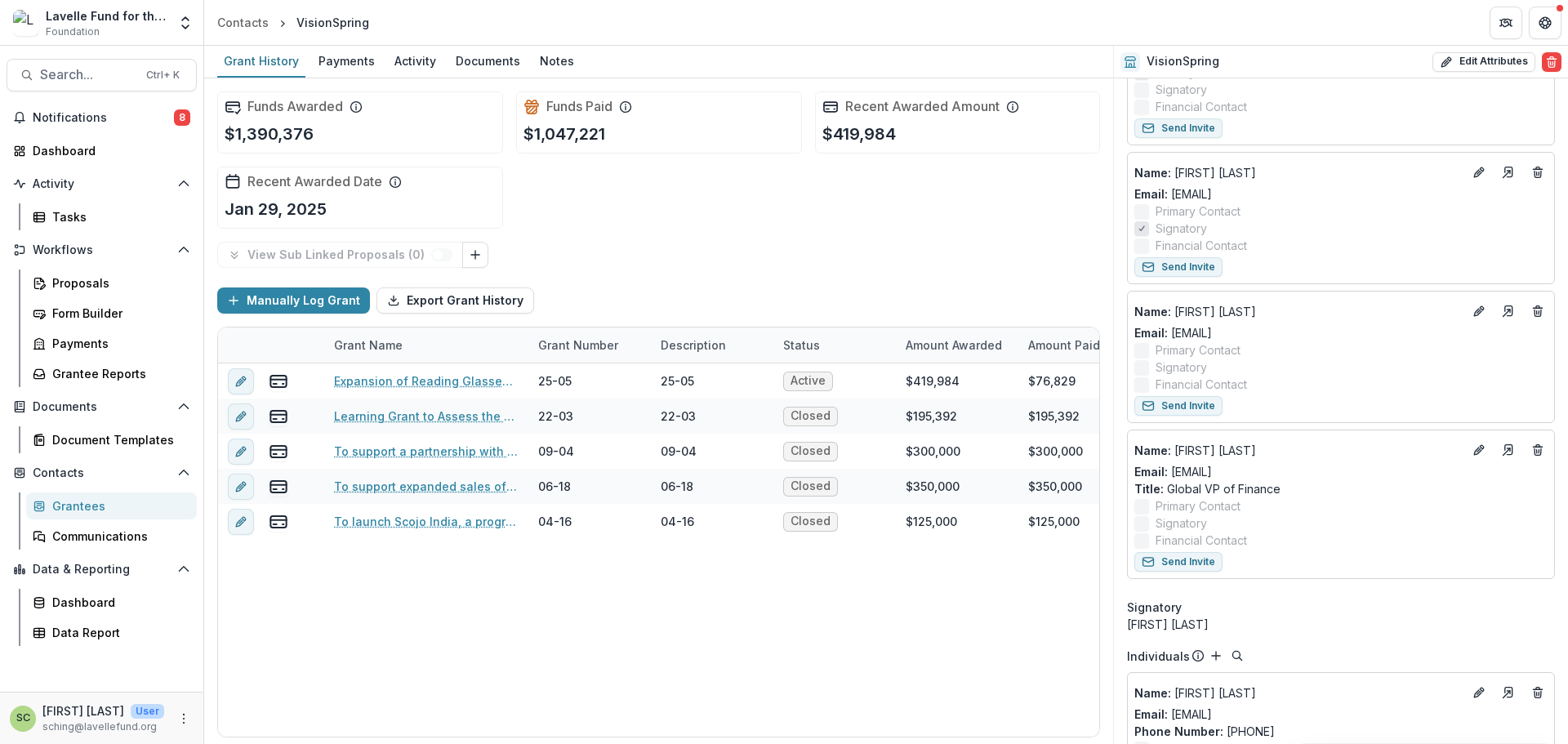 scroll, scrollTop: 408, scrollLeft: 0, axis: vertical 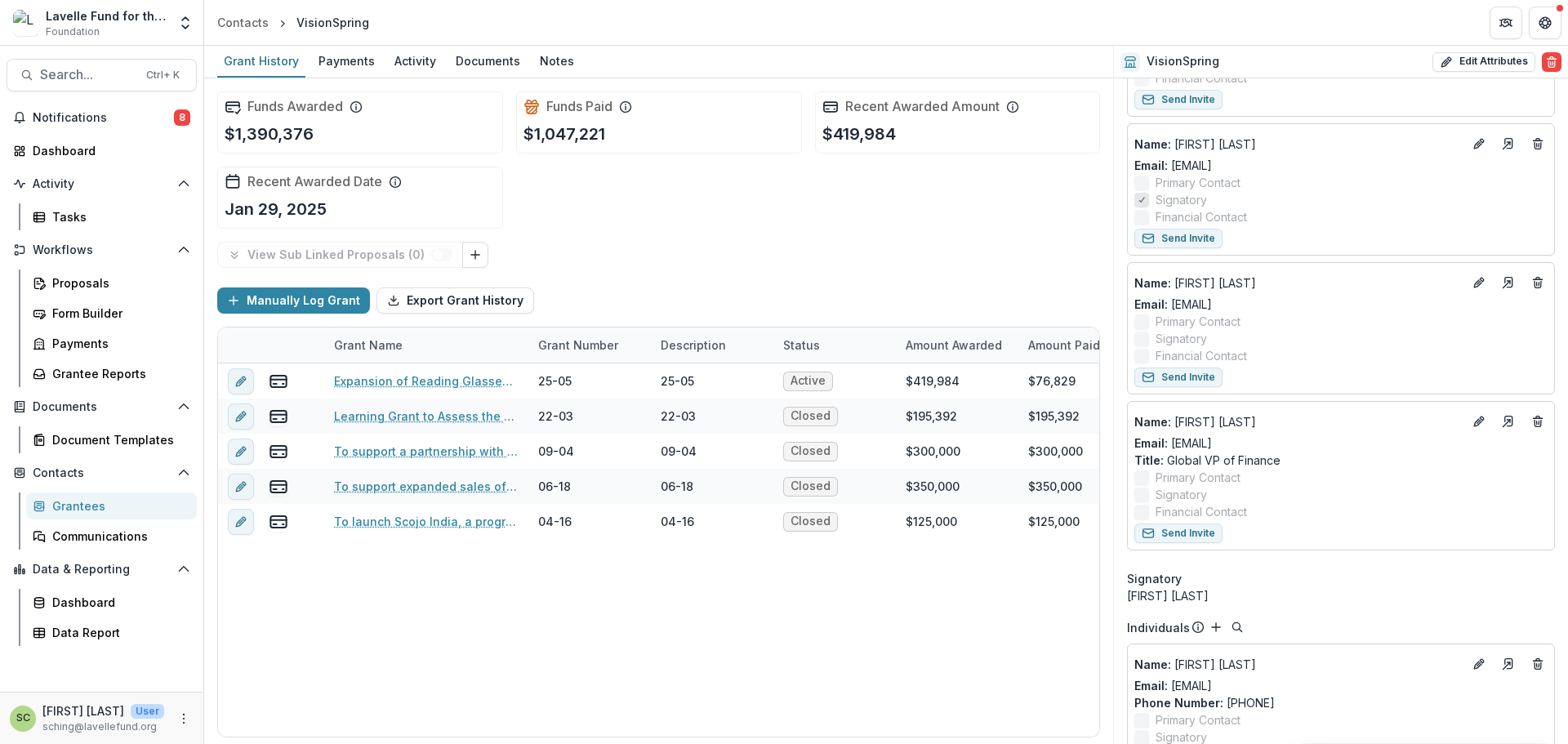 drag, startPoint x: 1356, startPoint y: 434, endPoint x: 1340, endPoint y: 439, distance: 16.763055 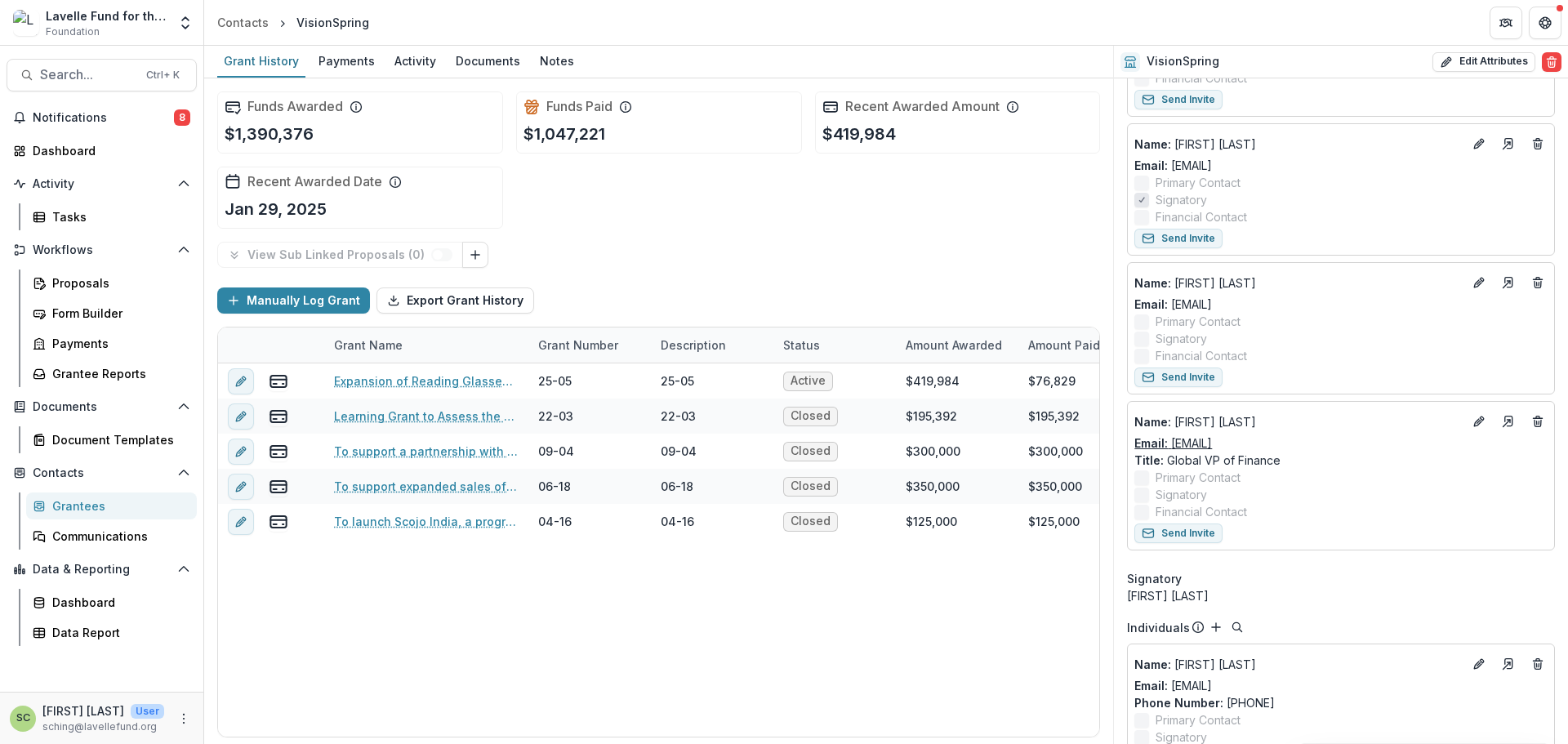 drag, startPoint x: 1365, startPoint y: 443, endPoint x: 1174, endPoint y: 441, distance: 191.01047 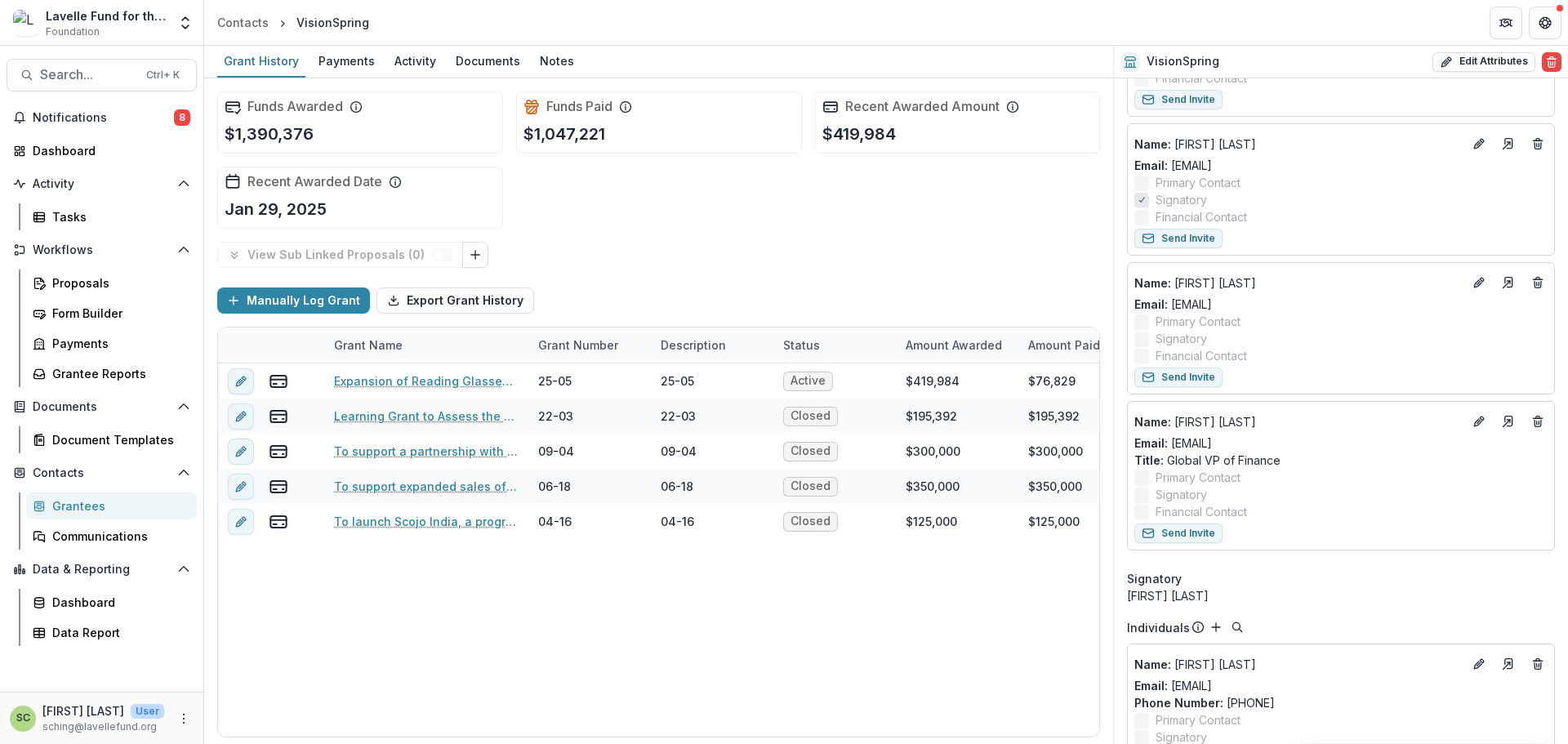 copy on "vivek.rathi@visionspring.org" 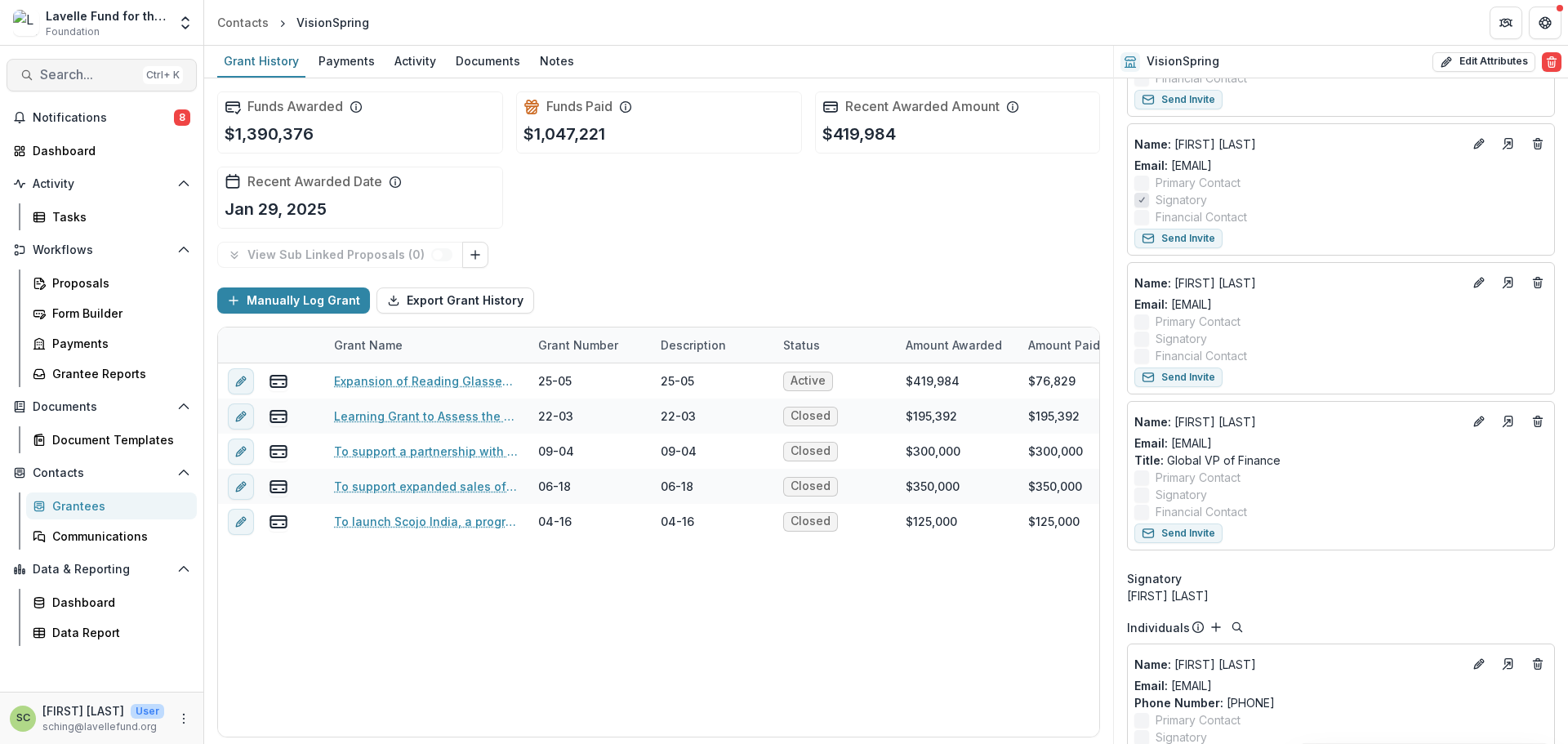 click on "Search... Ctrl  + K" at bounding box center (101, 75) 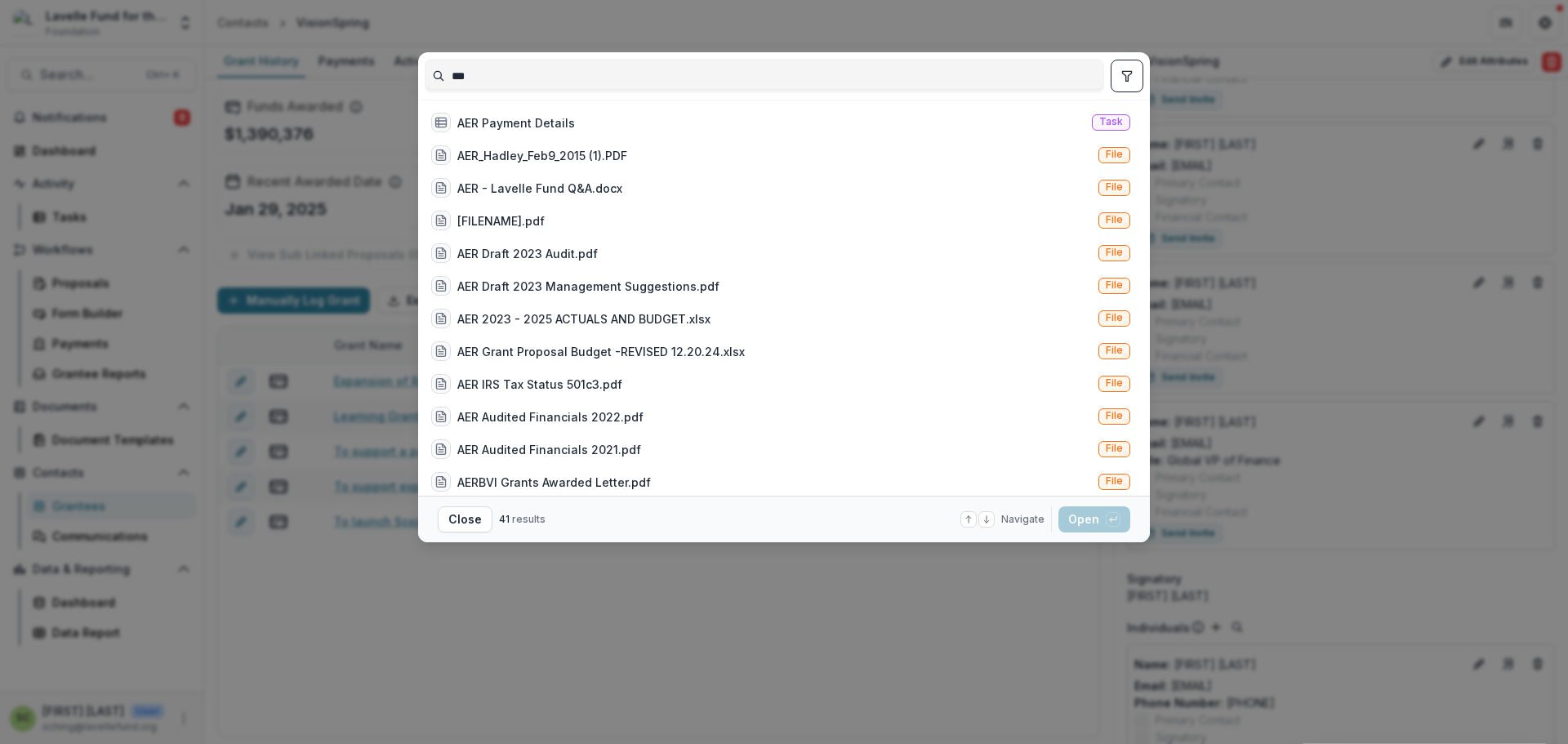 type on "***" 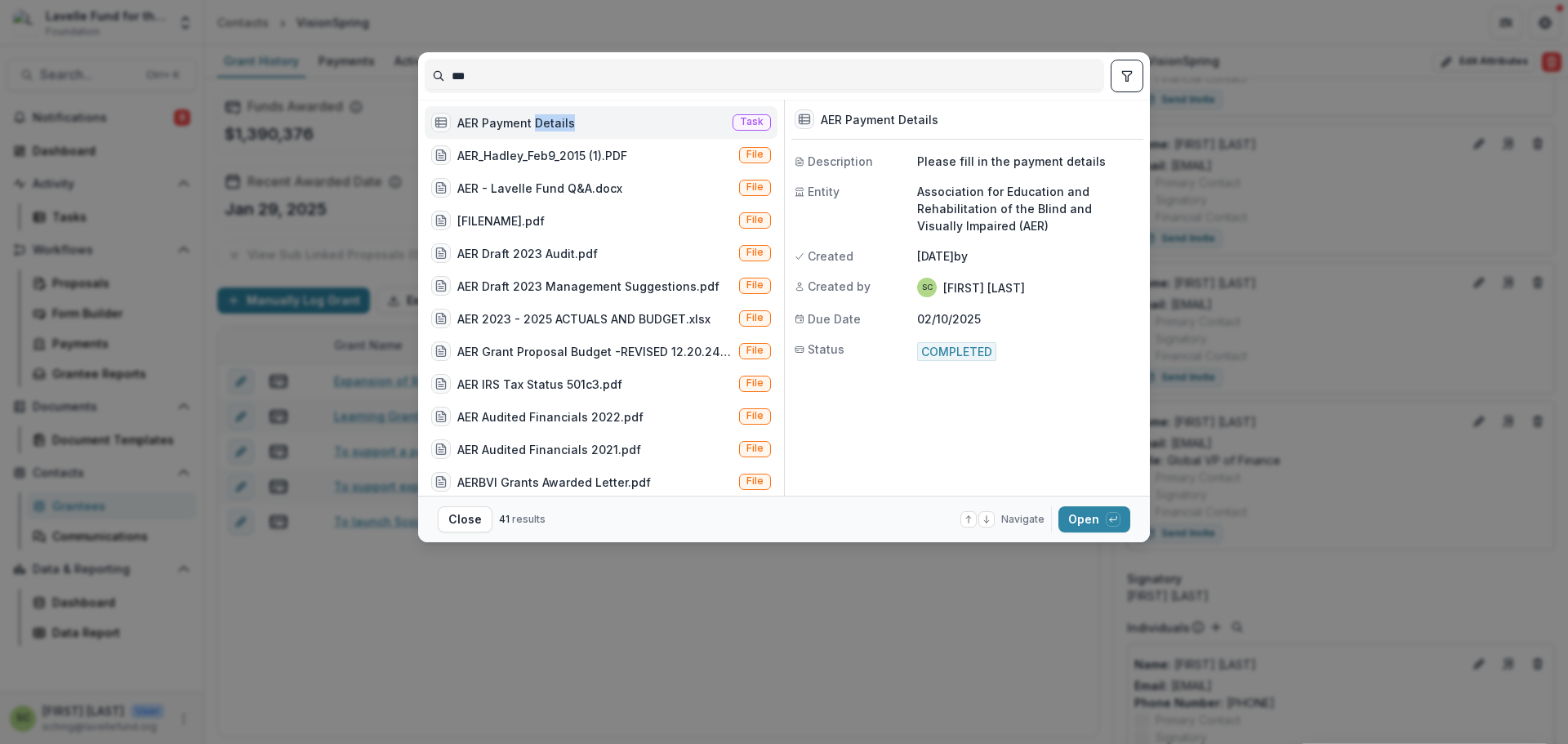 click on "AER Payment Details Task" at bounding box center [601, 123] 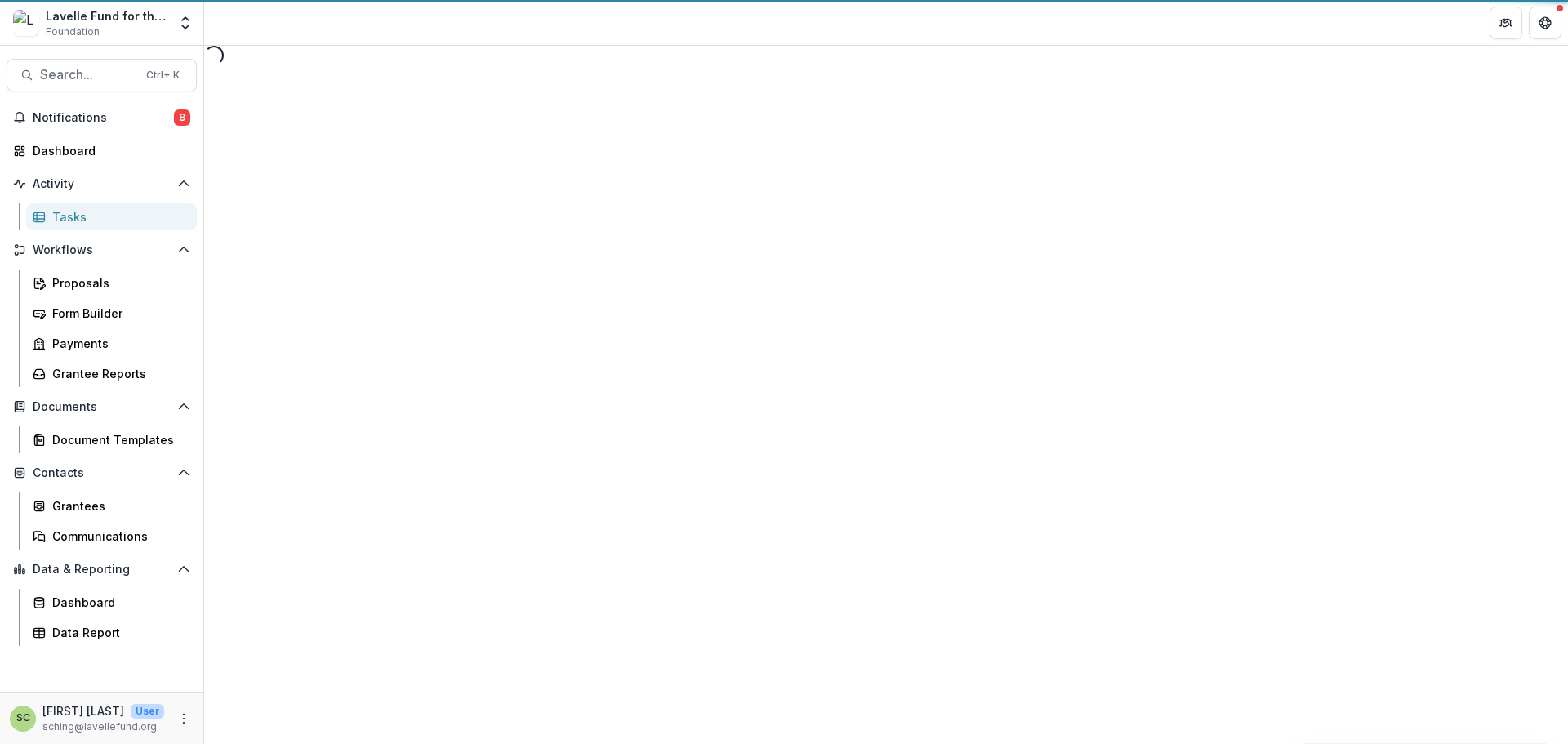 select on "********" 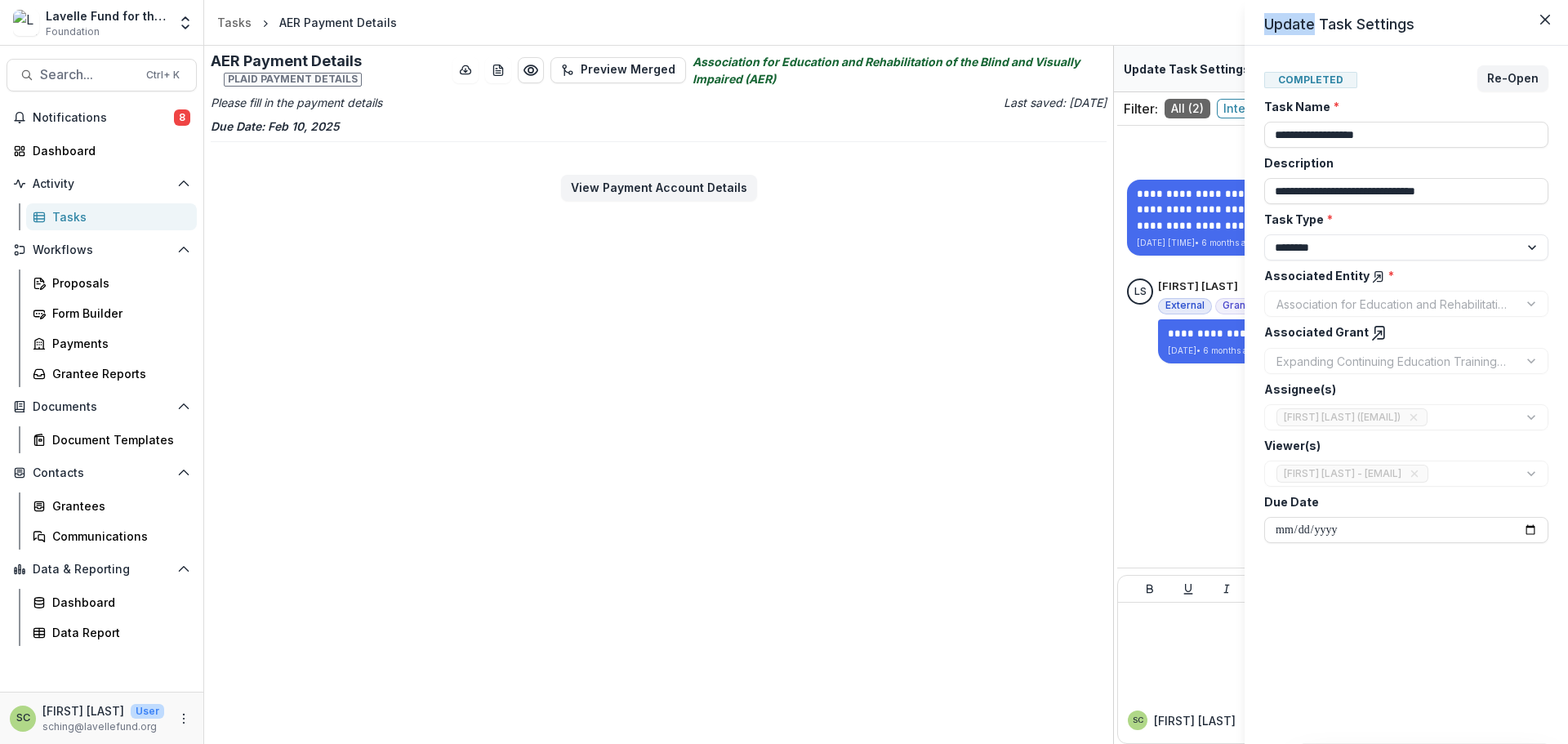 click on "**********" at bounding box center (784, 372) 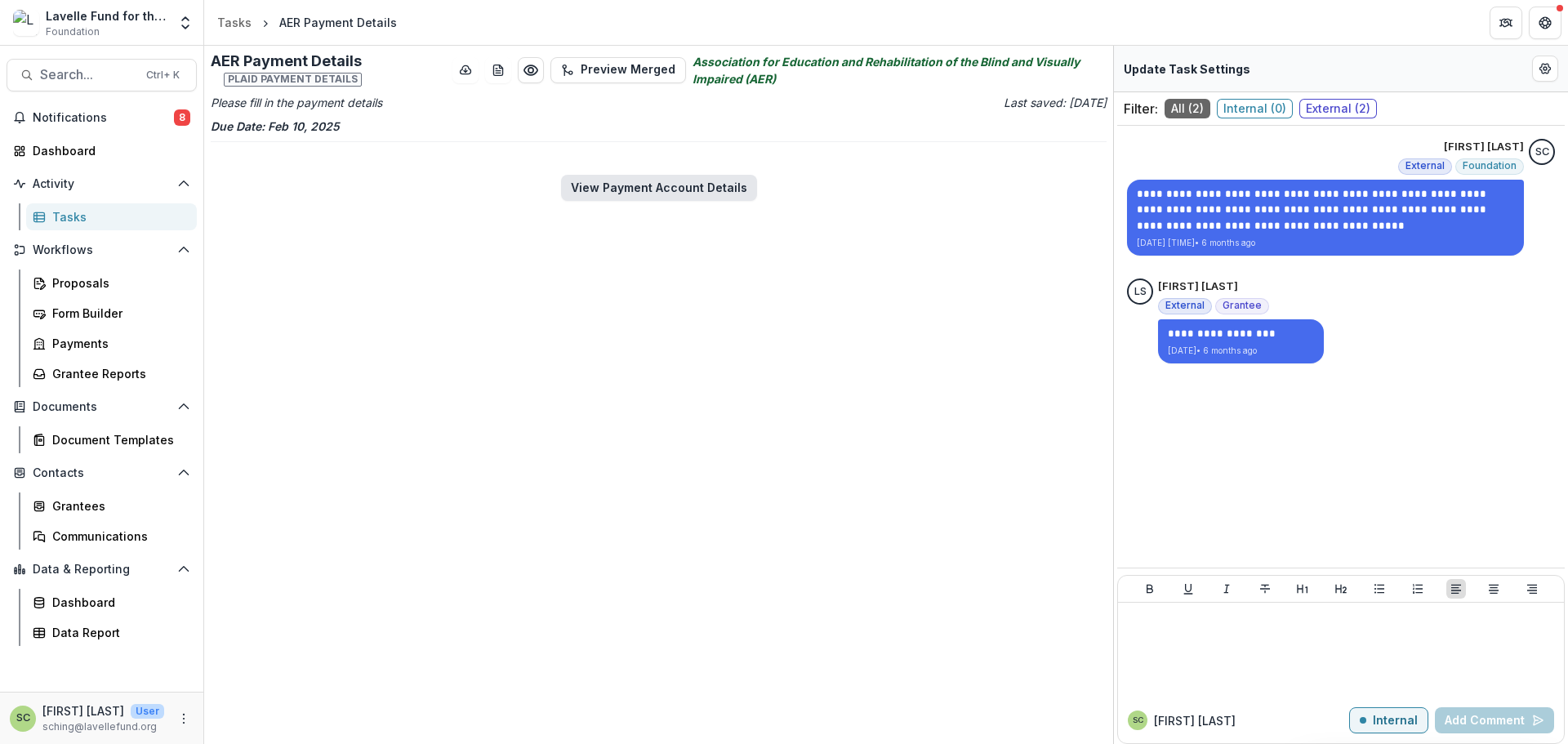 click on "View Payment Account Details" at bounding box center (659, 188) 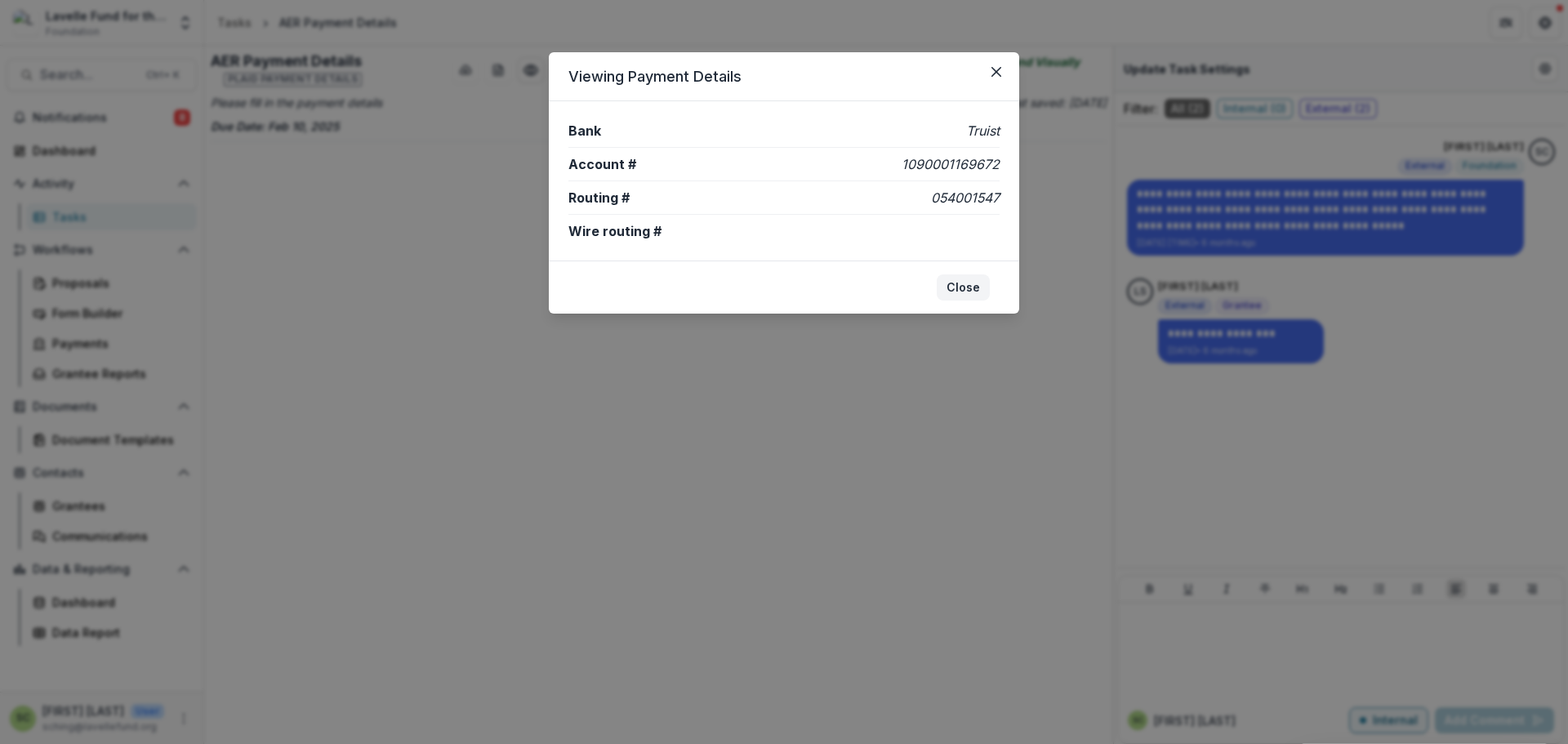 click on "Close" at bounding box center (963, 287) 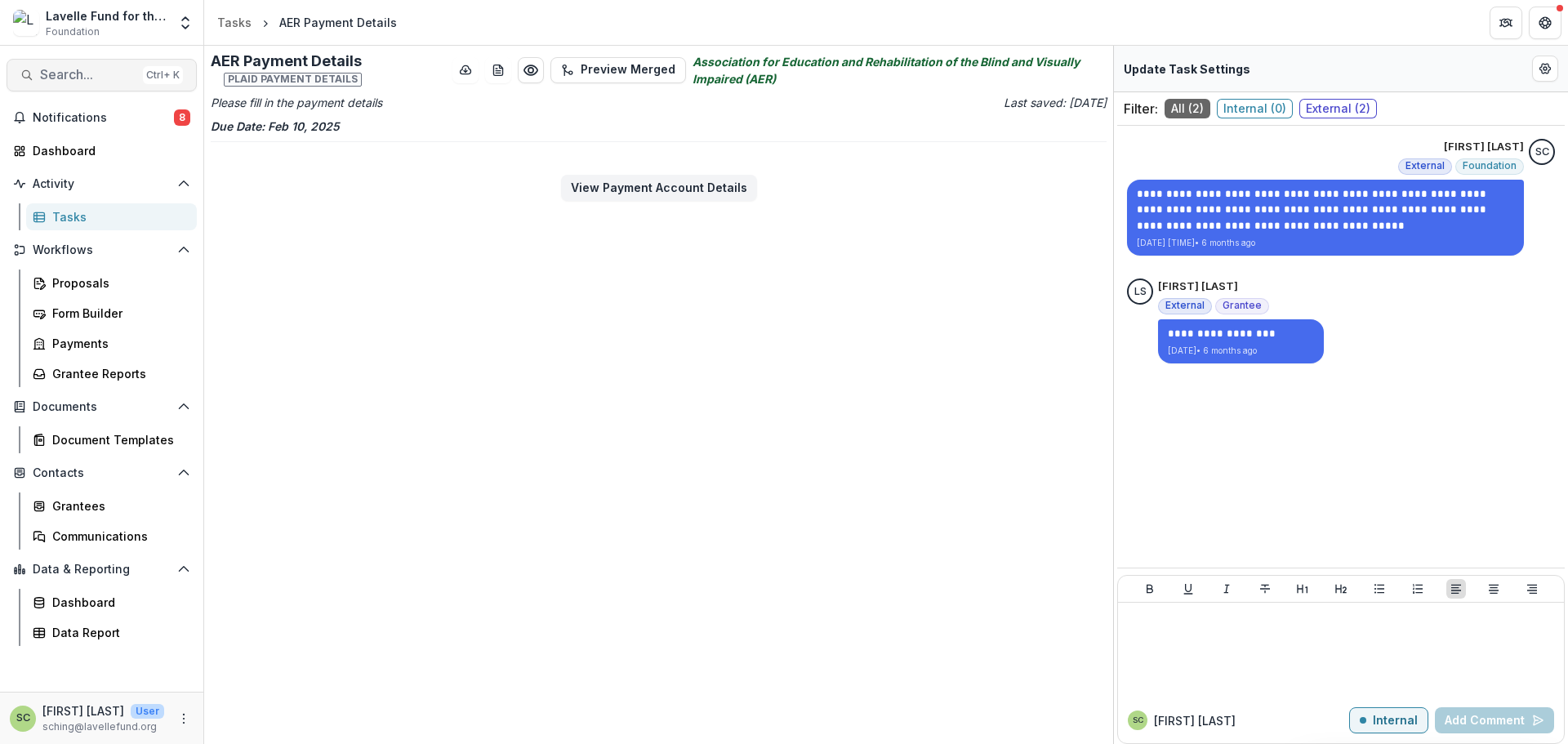 click on "Search..." at bounding box center (88, 74) 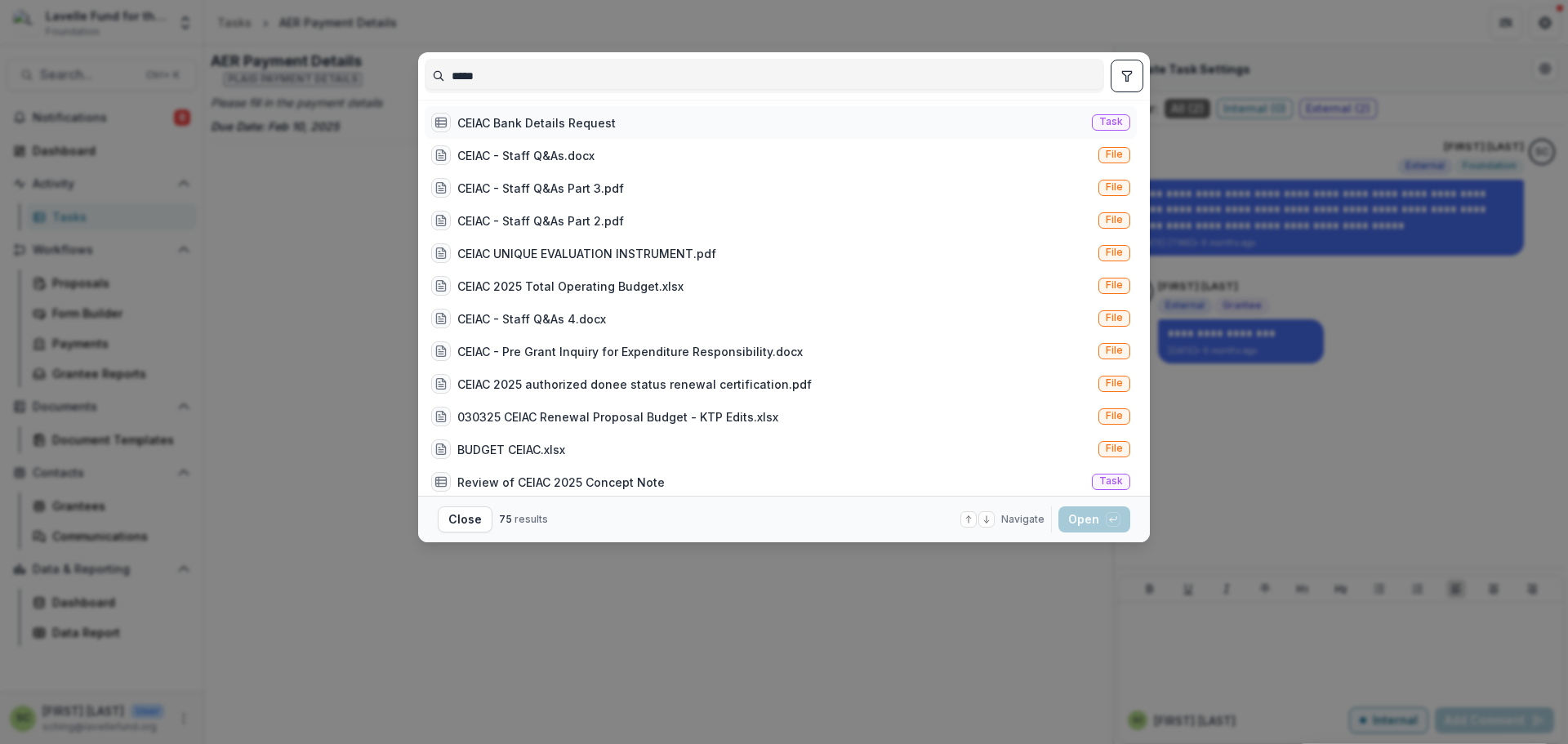 type on "*****" 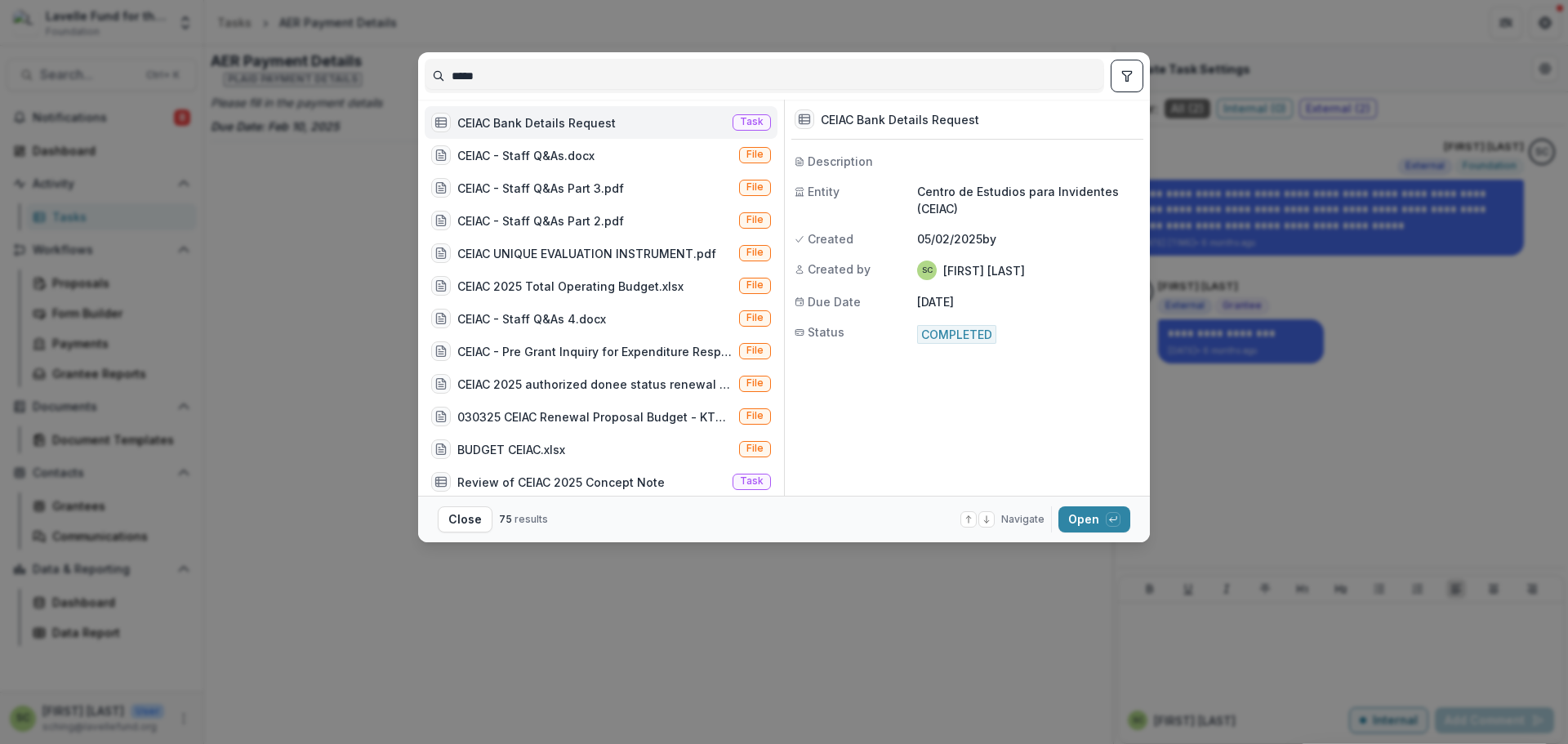 click on "CEIAC Bank Details Request Task" at bounding box center (601, 123) 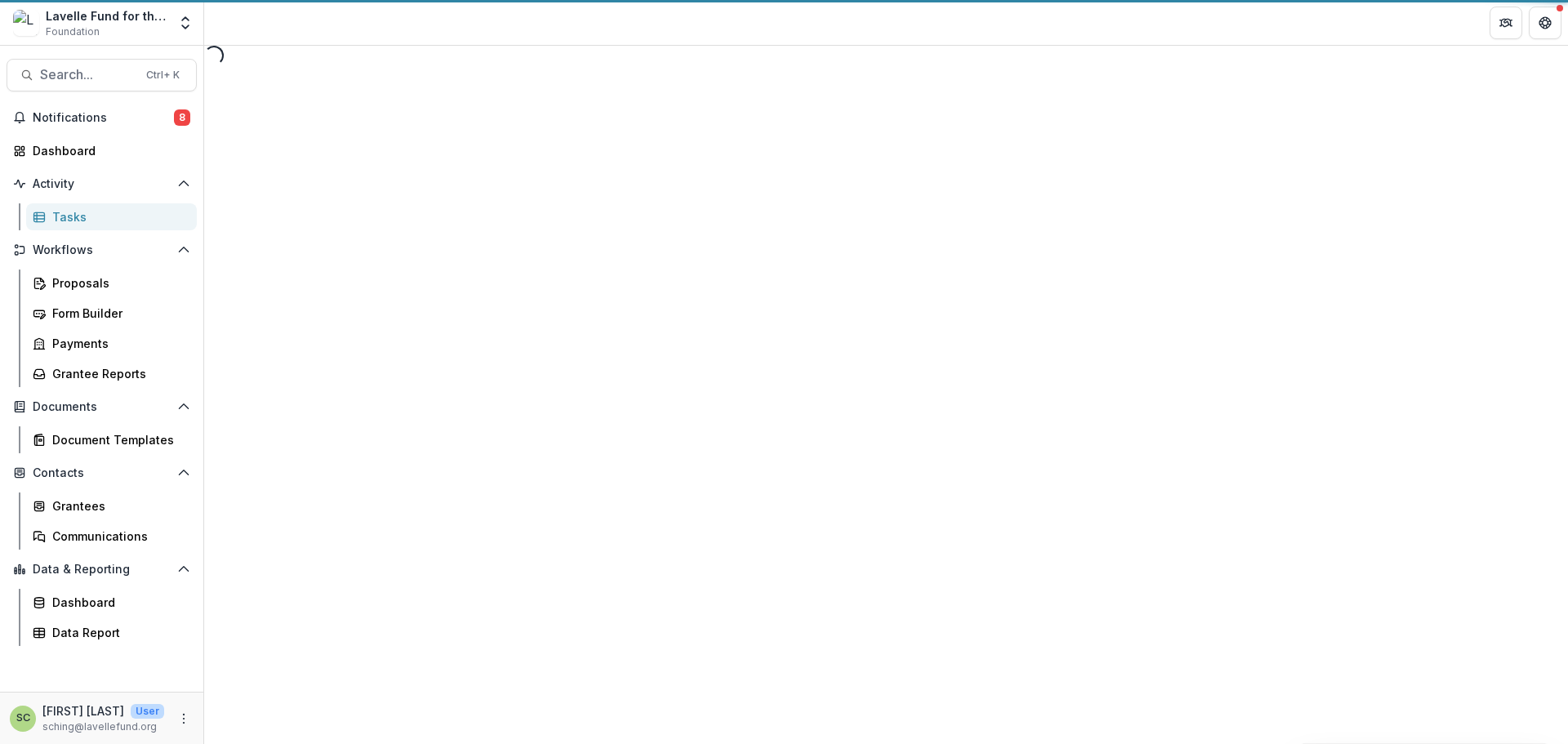 select on "********" 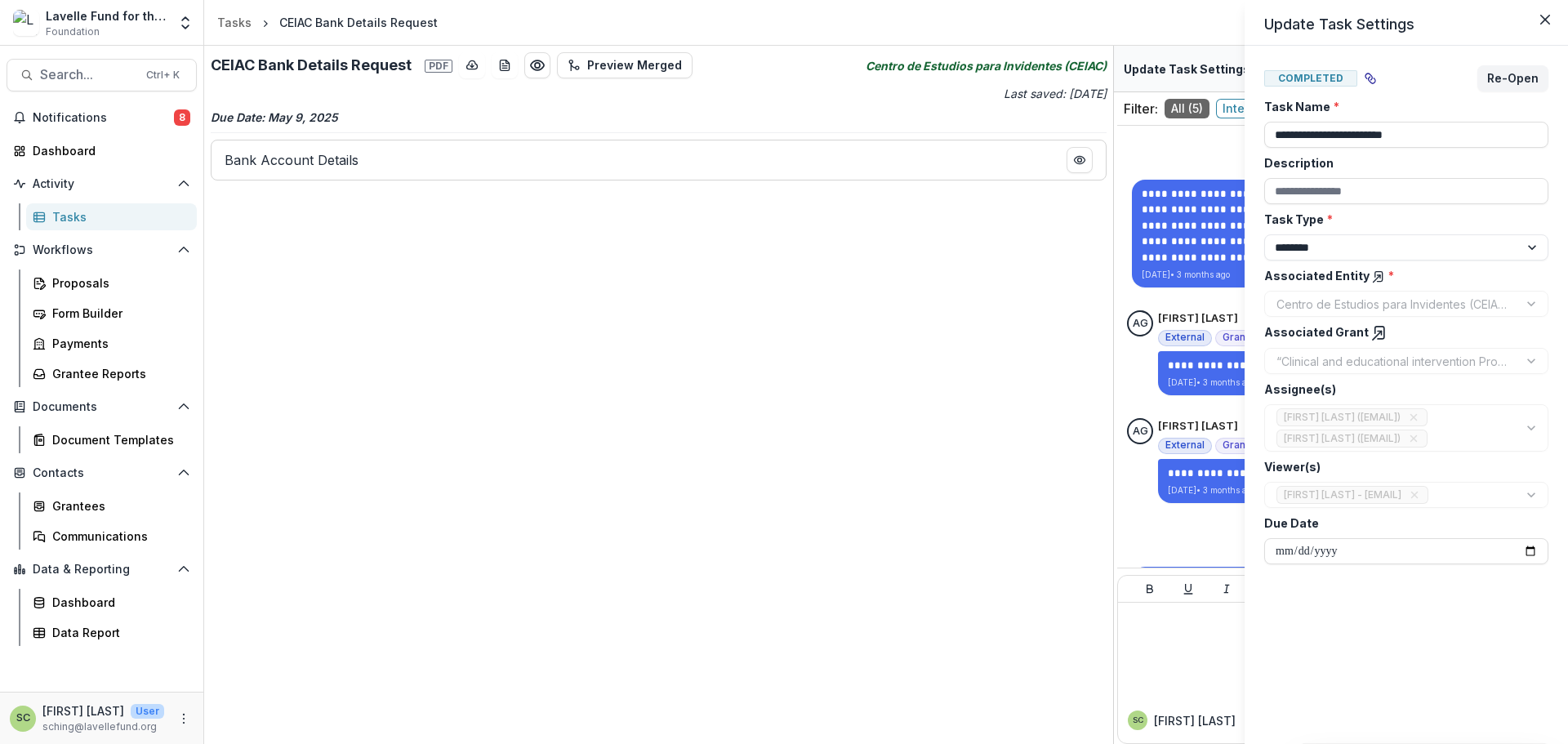 click on "**********" at bounding box center [784, 372] 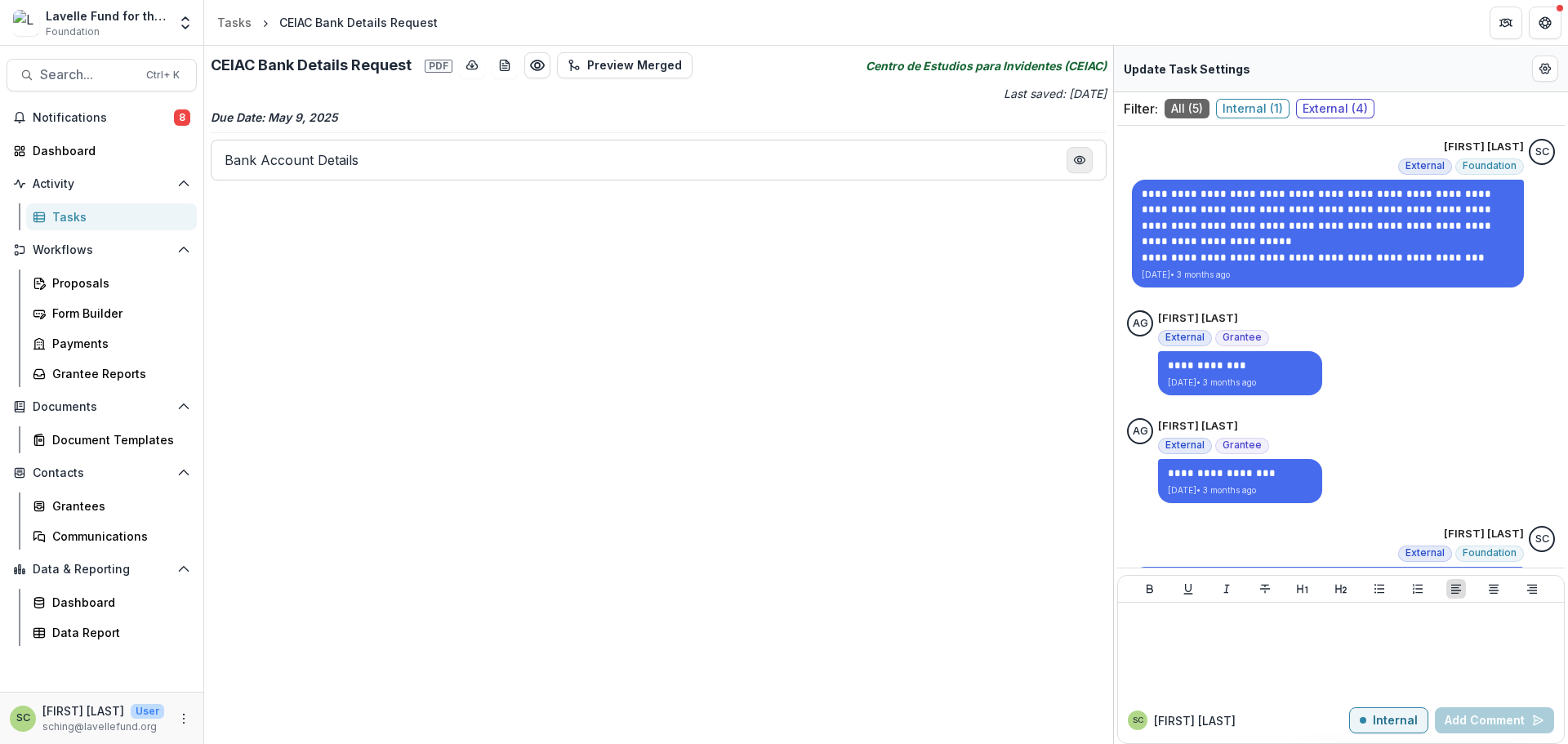 click 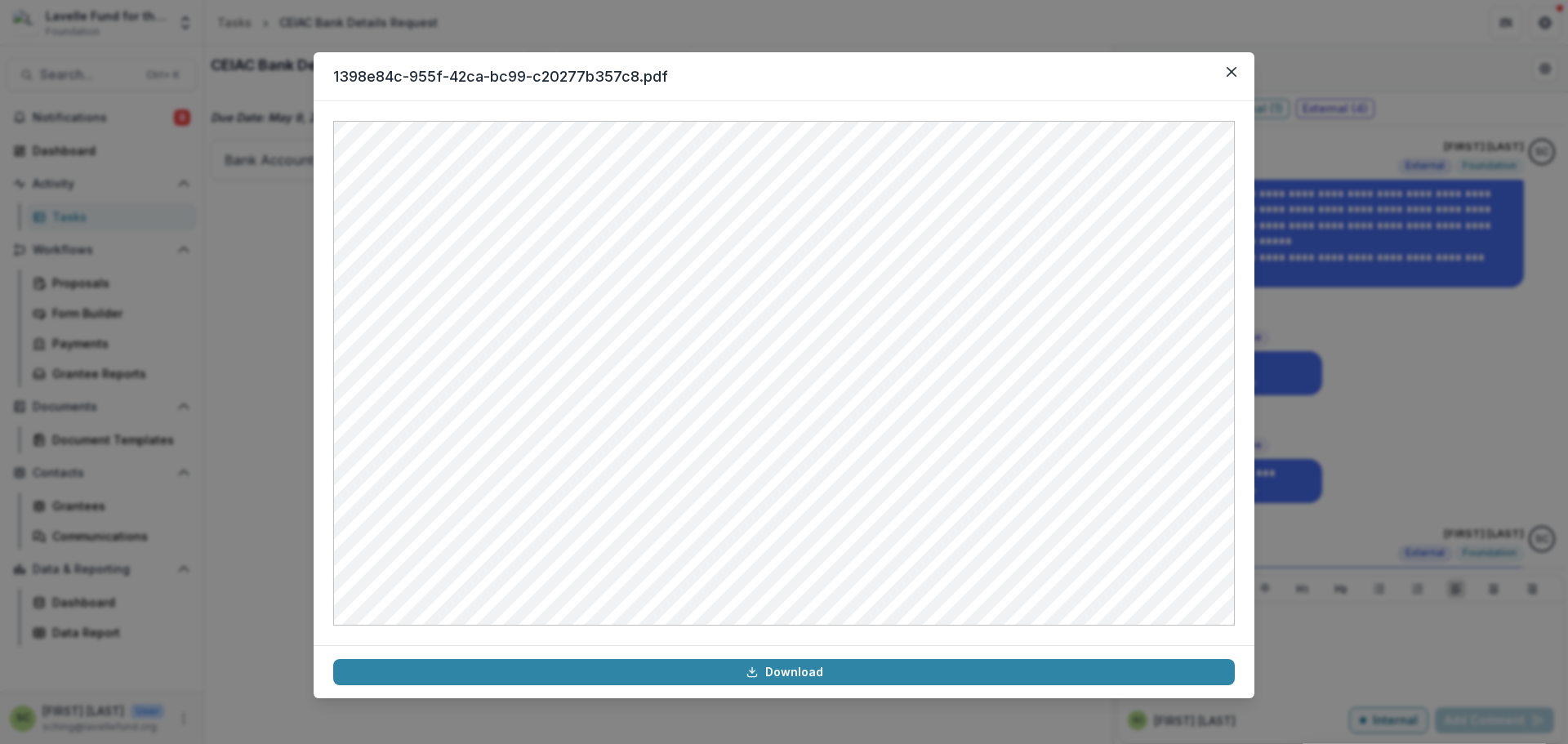 click on "1398e84c-955f-42ca-bc99-c20277b357c8.pdf Download" at bounding box center [784, 372] 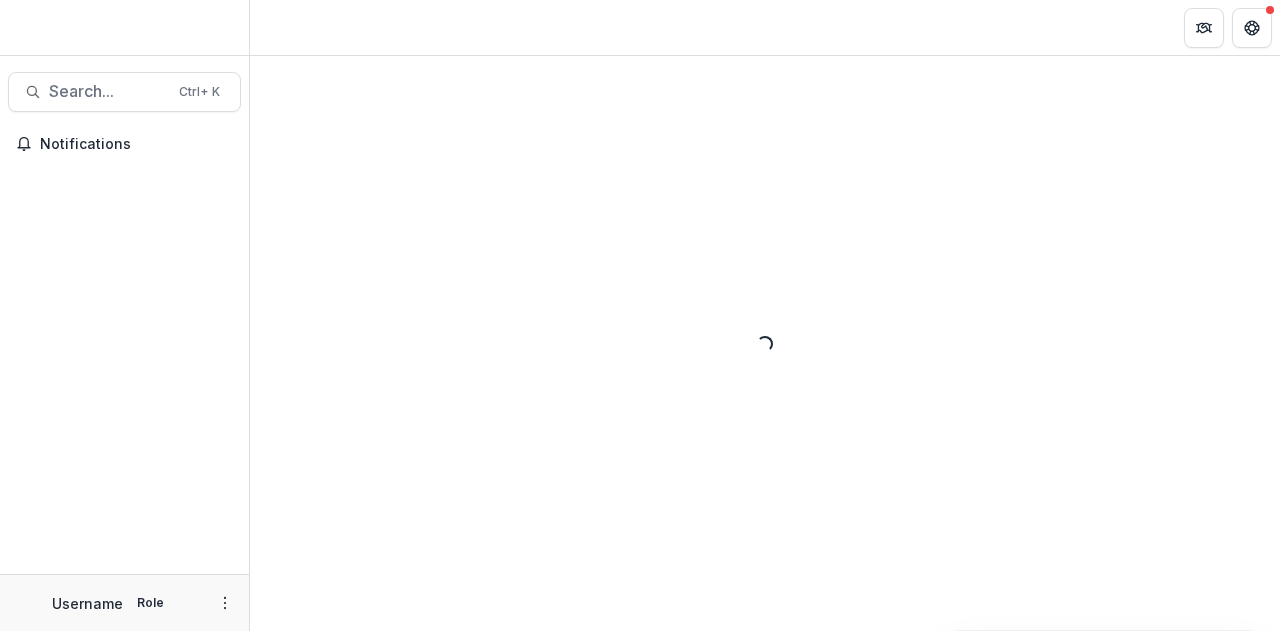 scroll, scrollTop: 0, scrollLeft: 0, axis: both 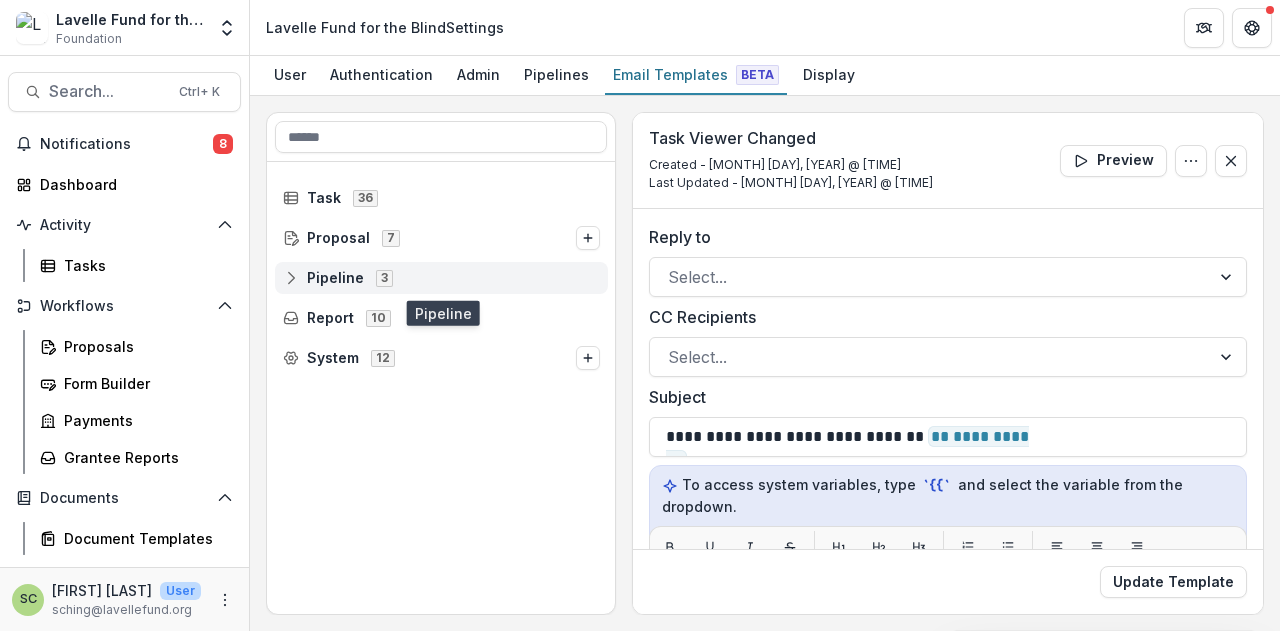 click on "Pipeline 3" at bounding box center [441, 277] 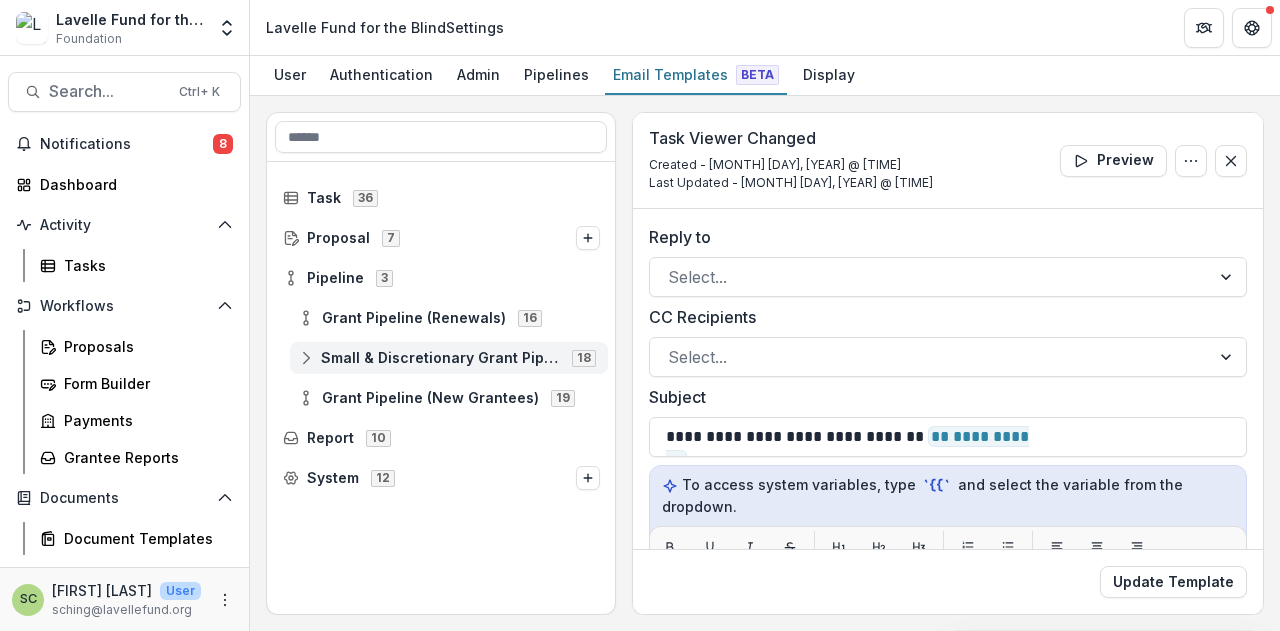 click on "Small & Discretionary Grant Pipeline" at bounding box center [440, 358] 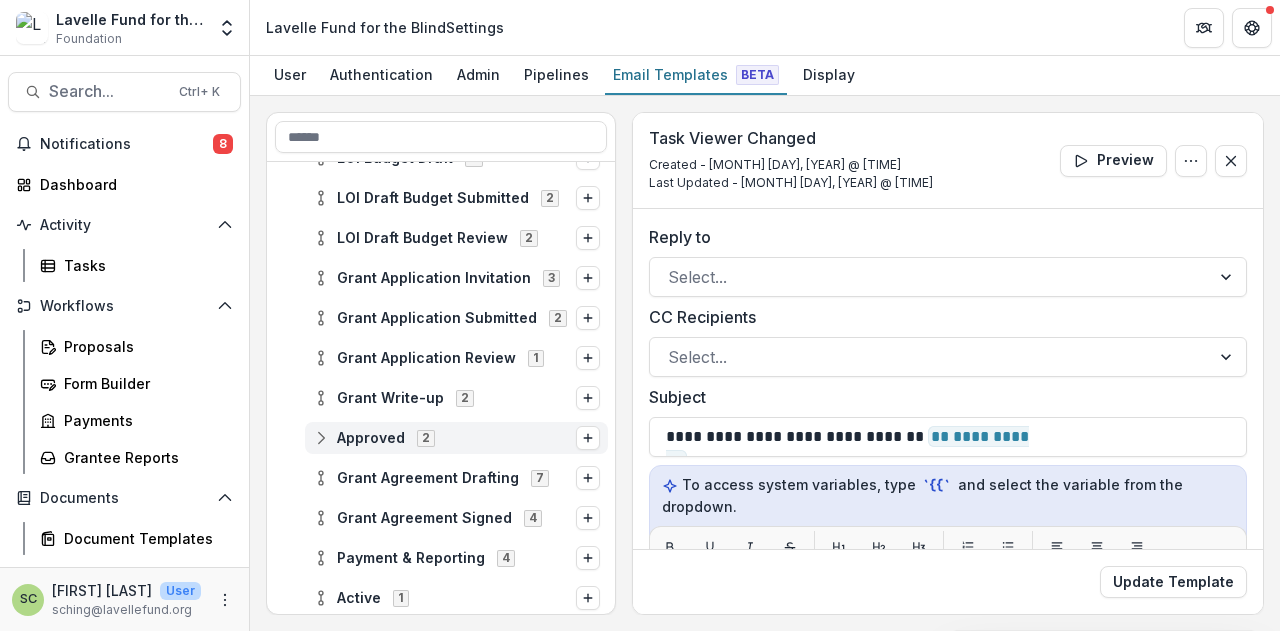 click on "2" at bounding box center [426, 438] 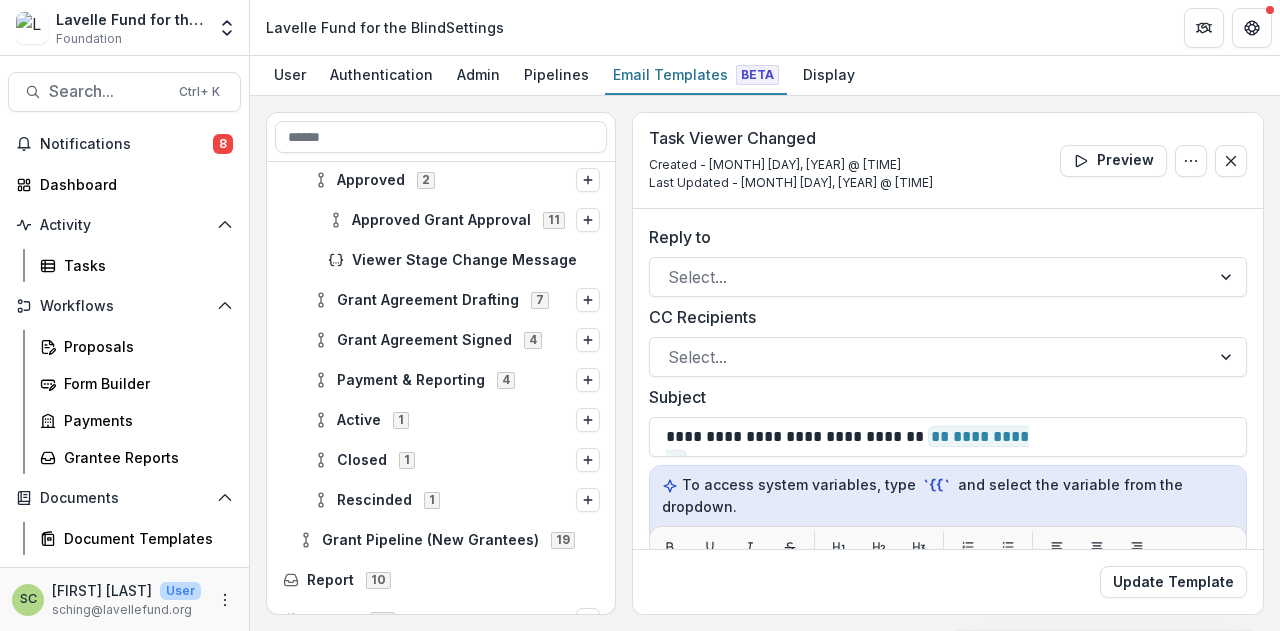 scroll, scrollTop: 682, scrollLeft: 0, axis: vertical 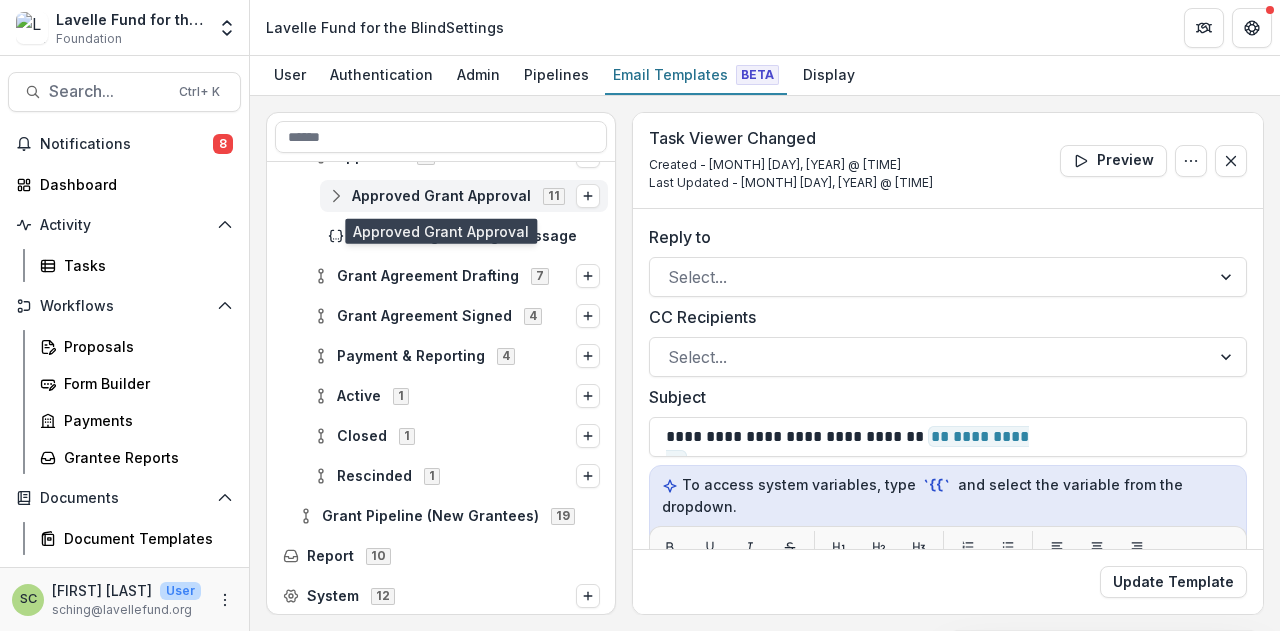 click on "Approved Grant Approval 11" at bounding box center [464, 196] 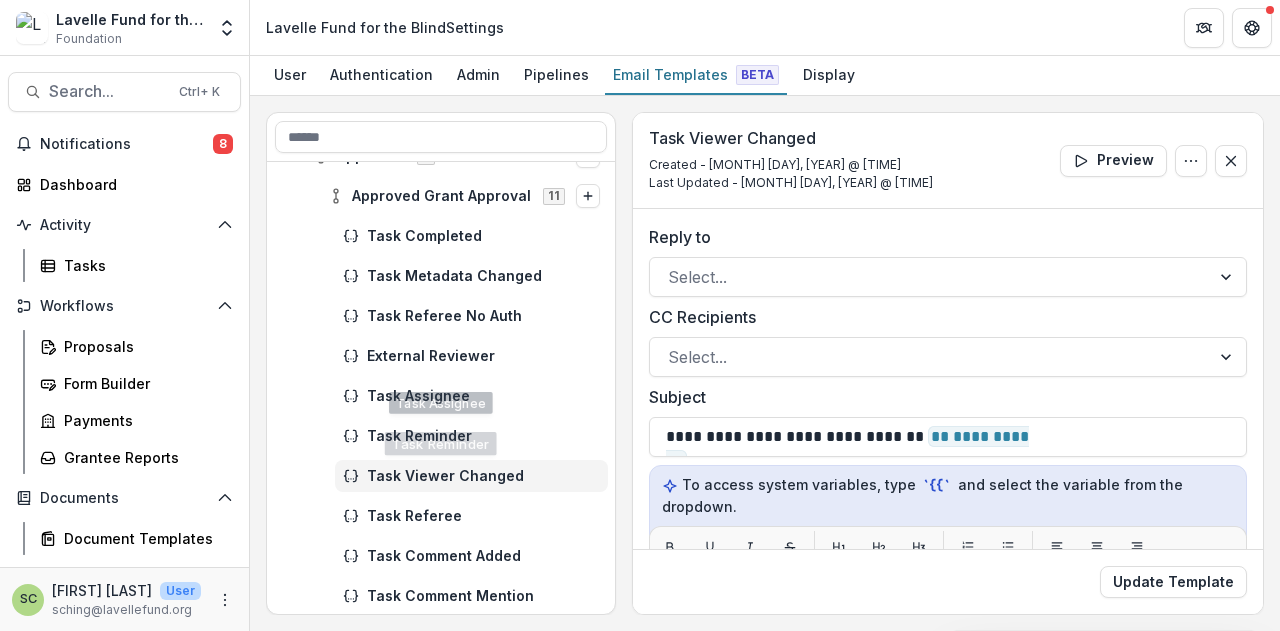 scroll, scrollTop: 782, scrollLeft: 0, axis: vertical 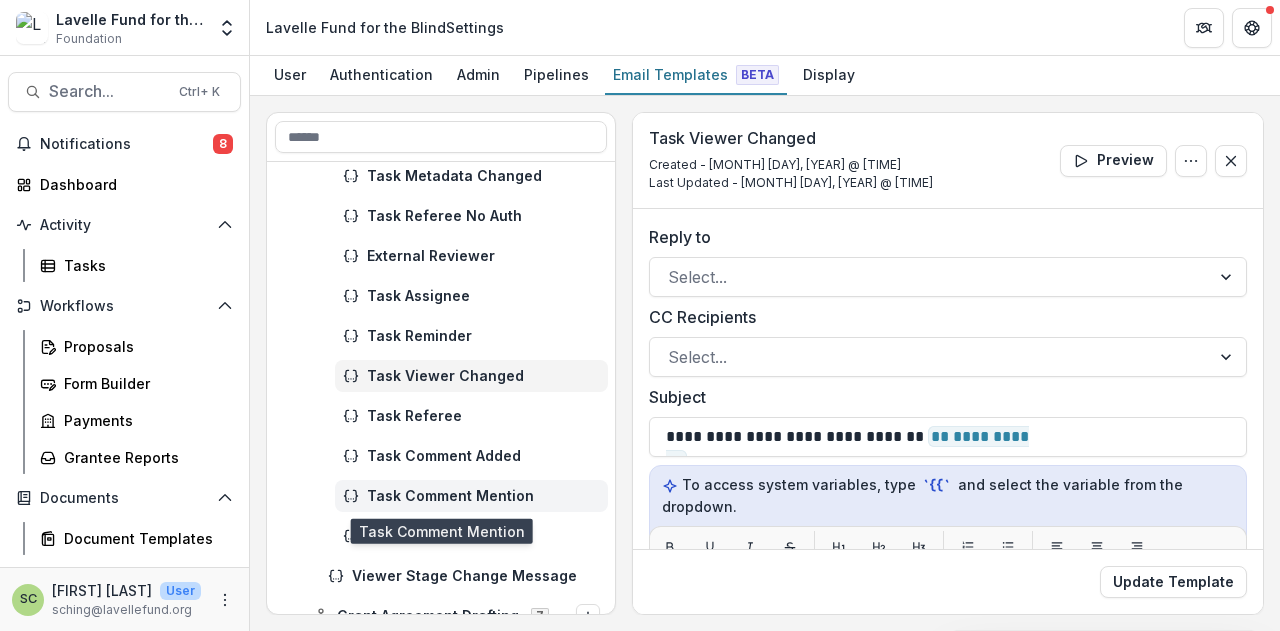 click on "Task Comment Mention" at bounding box center [483, 496] 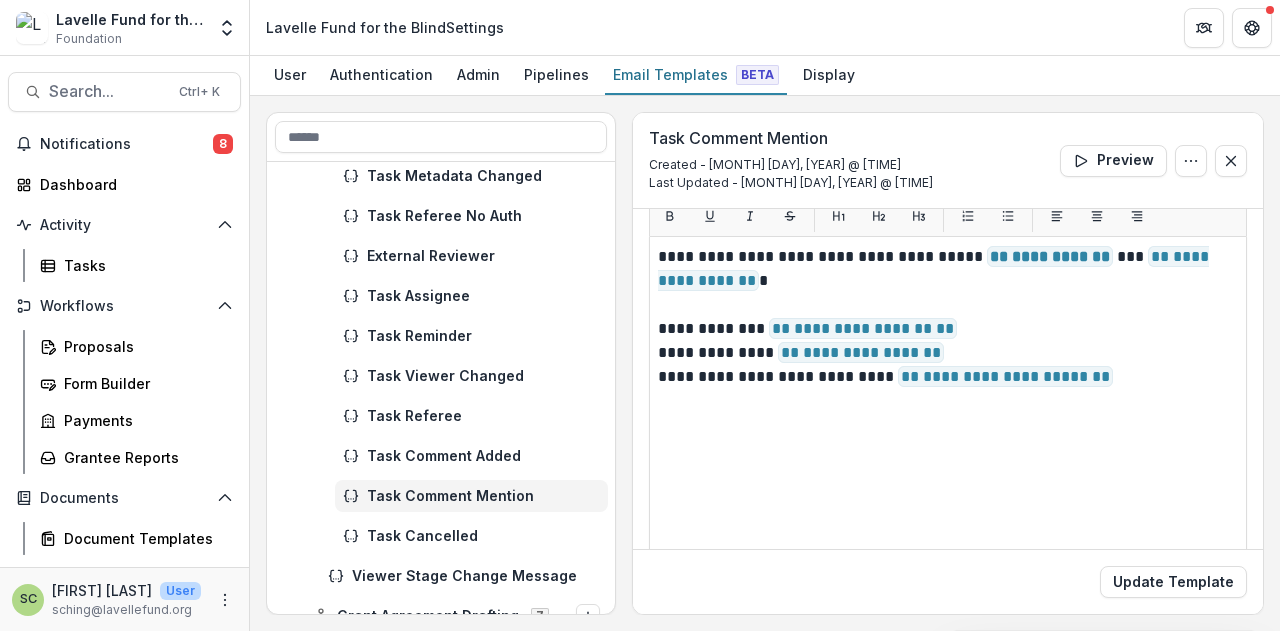 scroll, scrollTop: 300, scrollLeft: 0, axis: vertical 